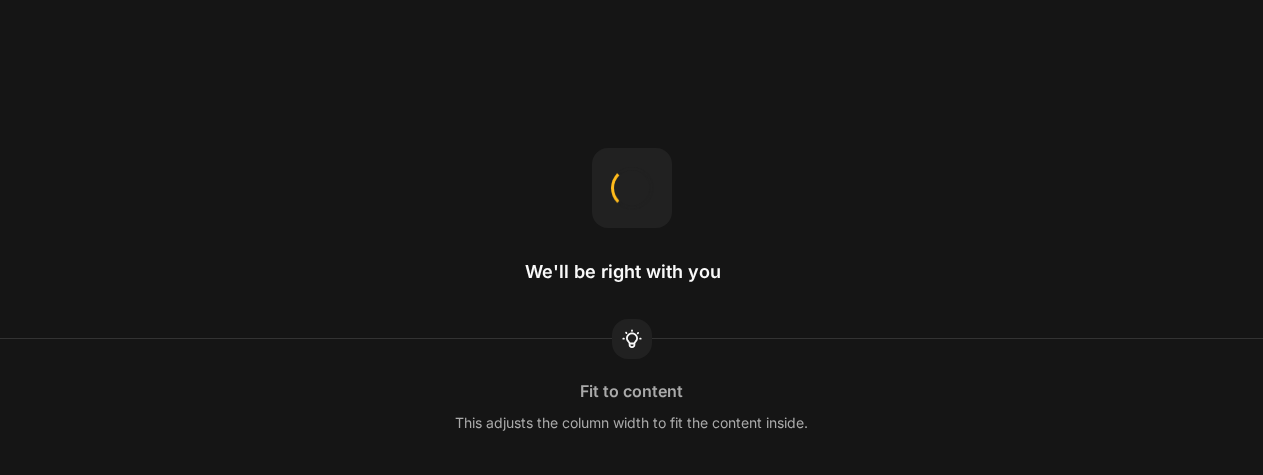 scroll, scrollTop: 0, scrollLeft: 0, axis: both 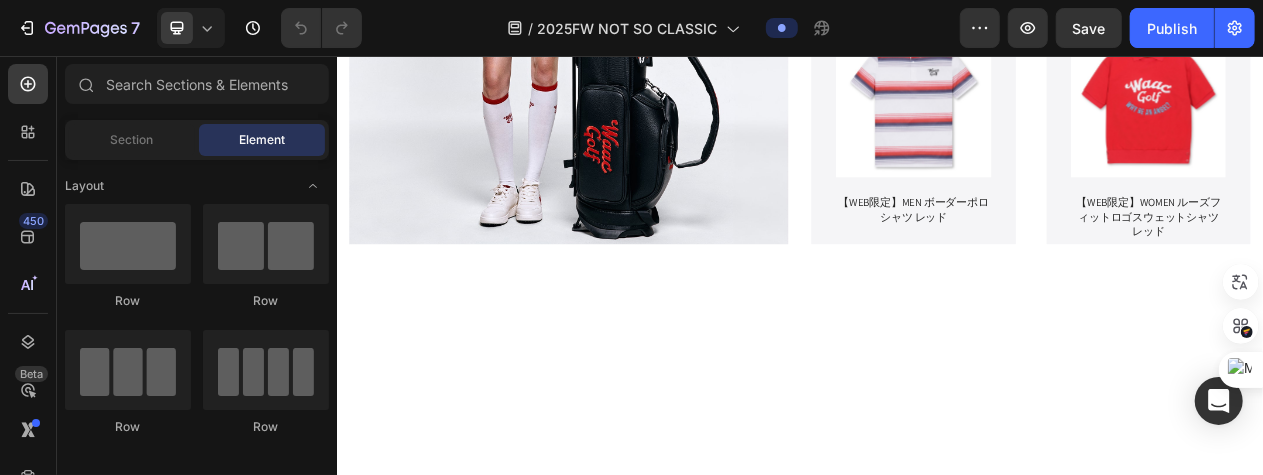 click 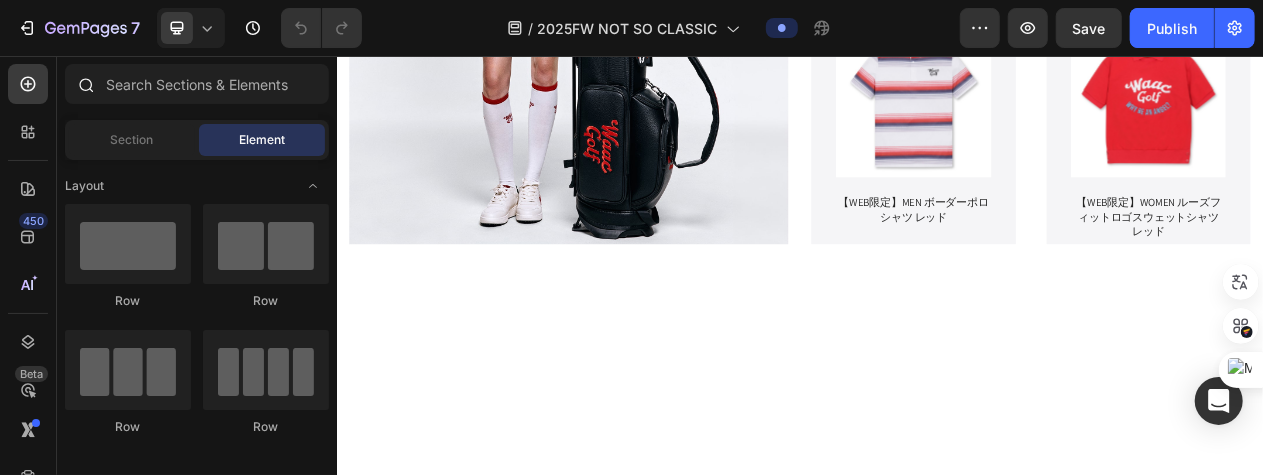 click at bounding box center [85, 84] 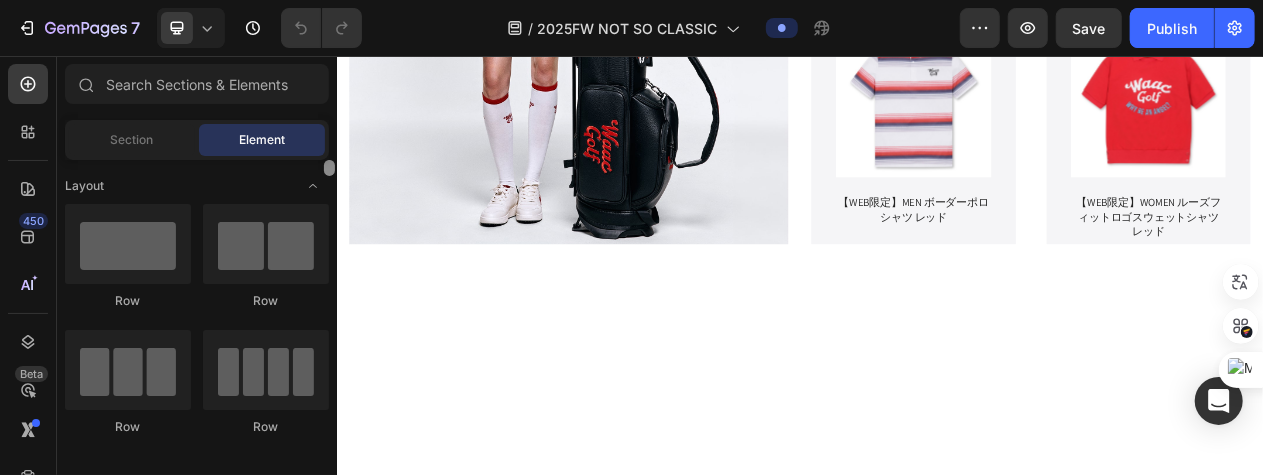 drag, startPoint x: 330, startPoint y: 169, endPoint x: 324, endPoint y: 129, distance: 40.4475 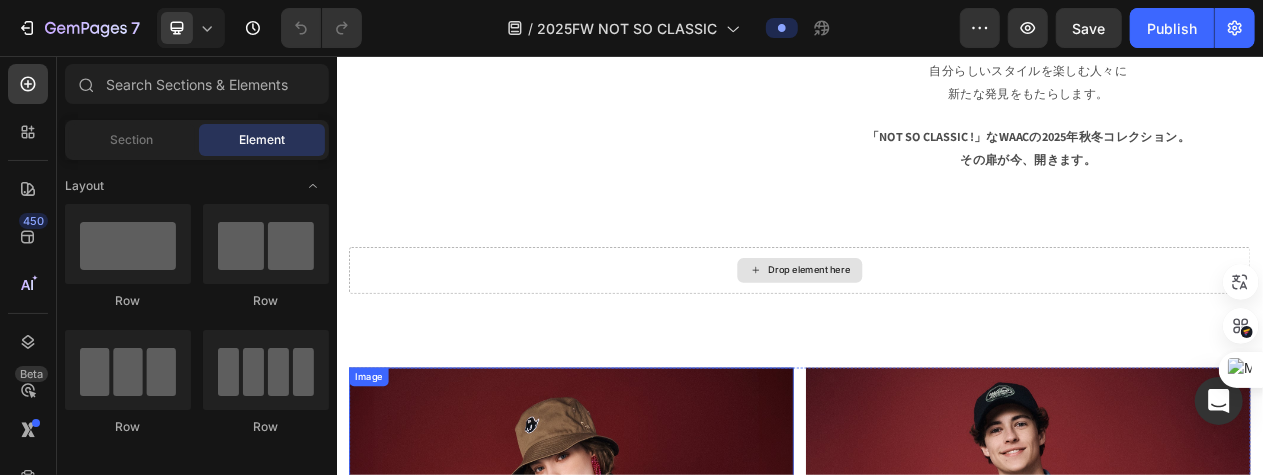 scroll, scrollTop: 1300, scrollLeft: 0, axis: vertical 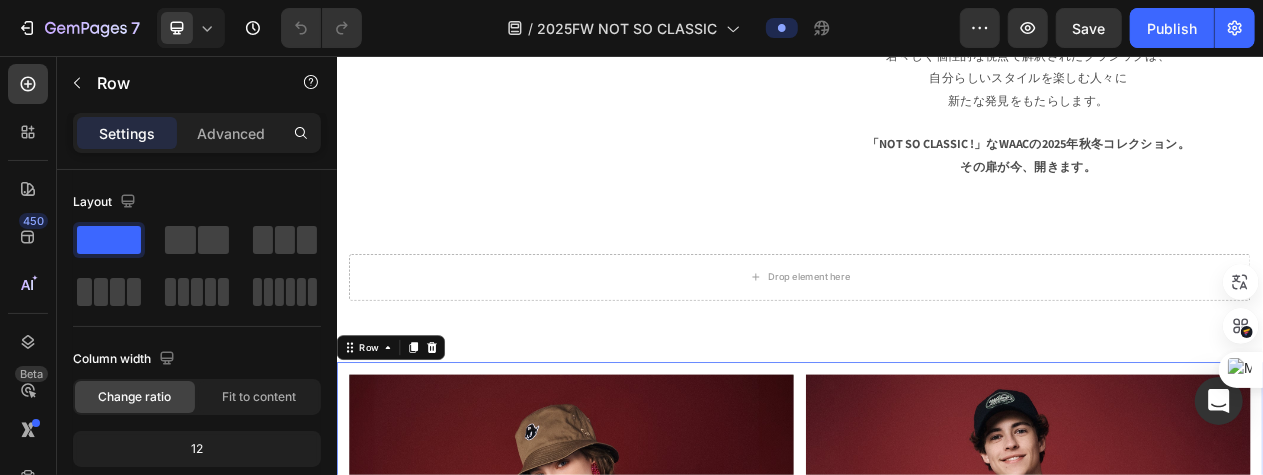 click on "Image Image Row Row   0" at bounding box center [936, 828] 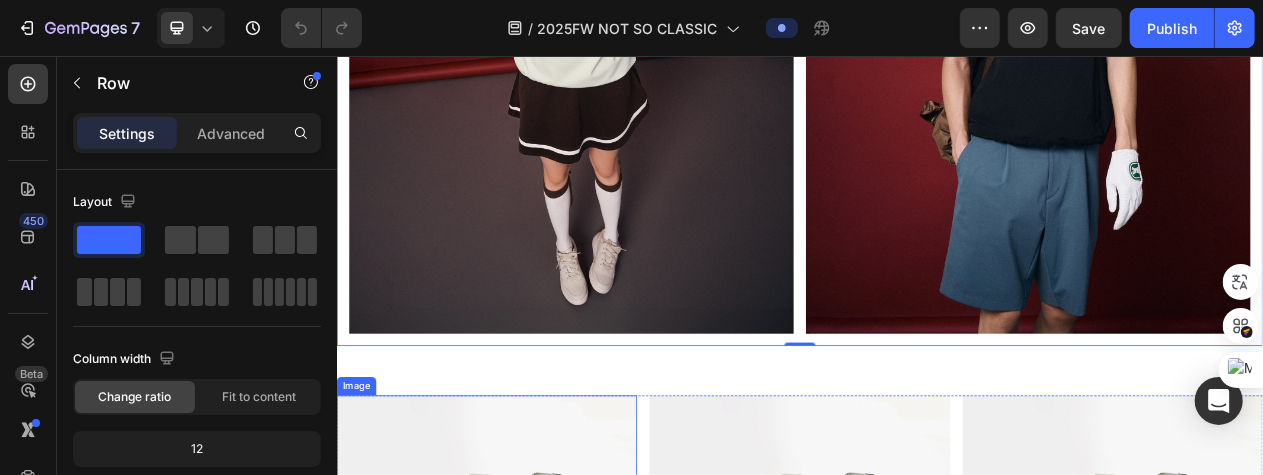 scroll, scrollTop: 2200, scrollLeft: 0, axis: vertical 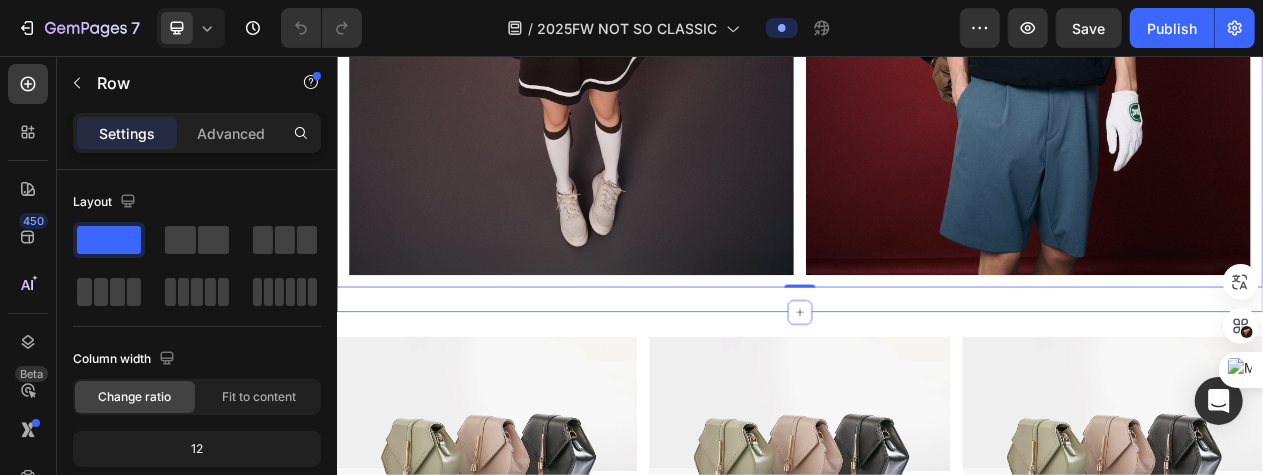 click 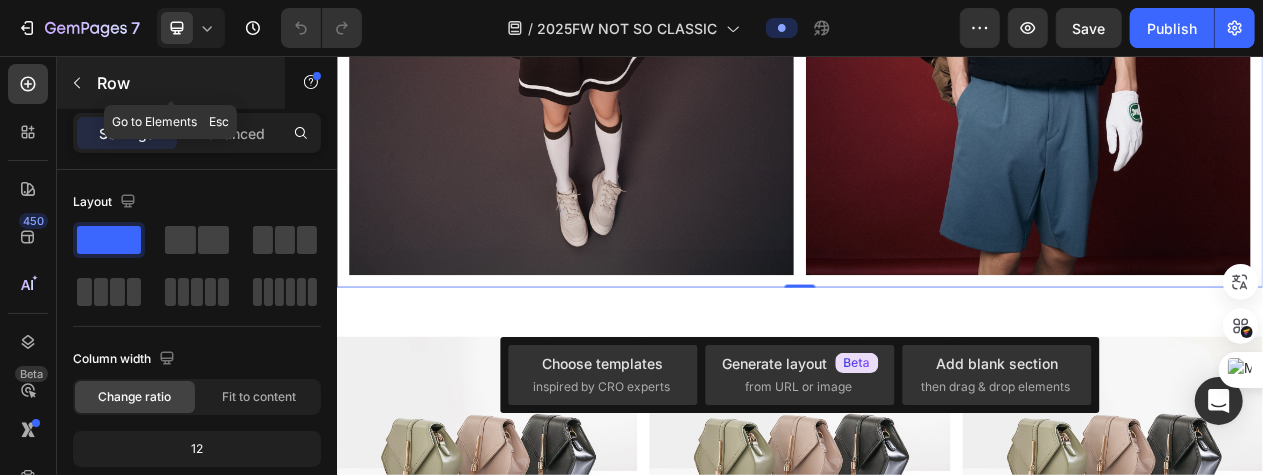 click 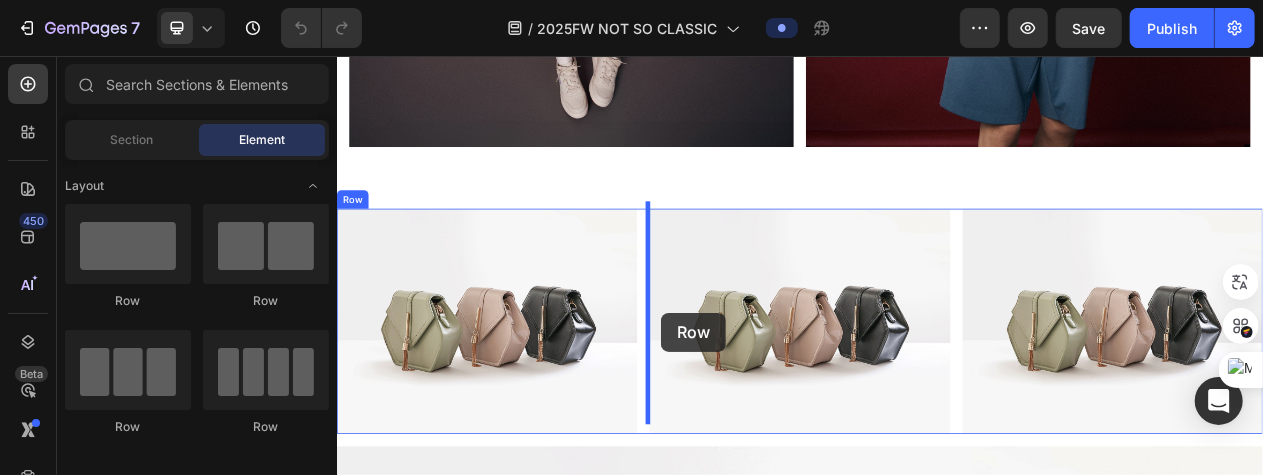 scroll, scrollTop: 2436, scrollLeft: 0, axis: vertical 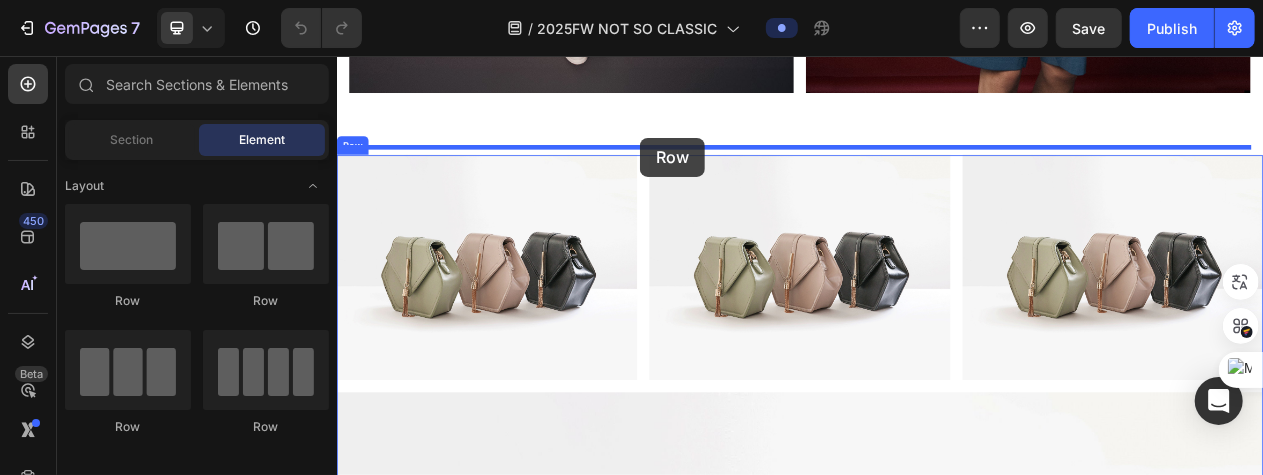 drag, startPoint x: 442, startPoint y: 316, endPoint x: 729, endPoint y: 161, distance: 326.18094 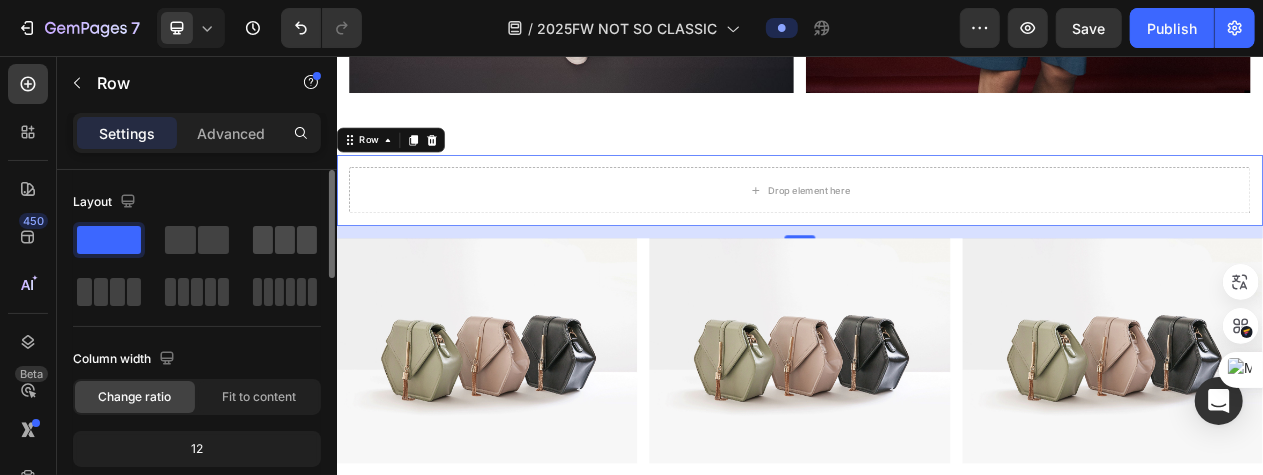 click 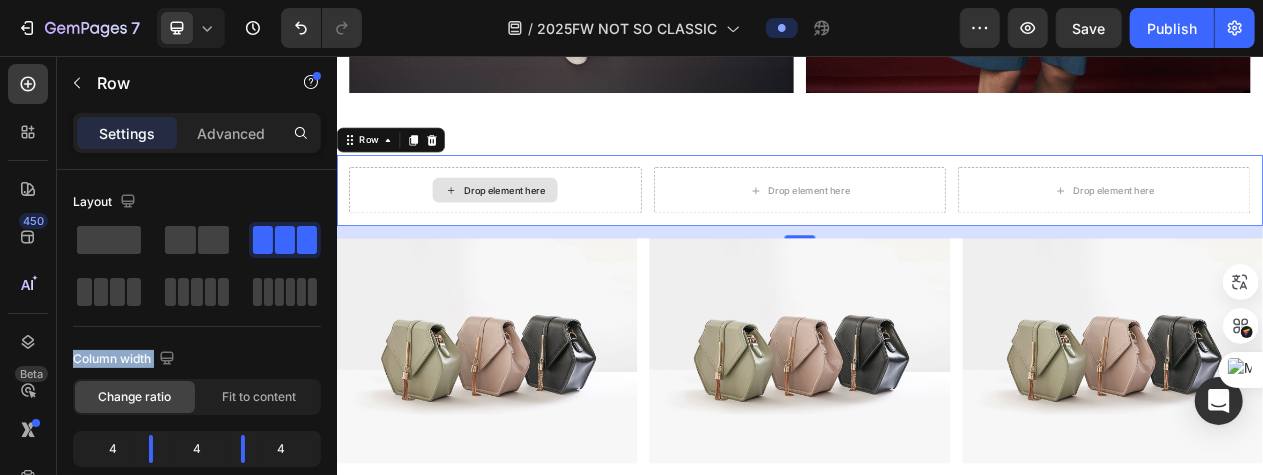 drag, startPoint x: 615, startPoint y: 300, endPoint x: 546, endPoint y: 218, distance: 107.16809 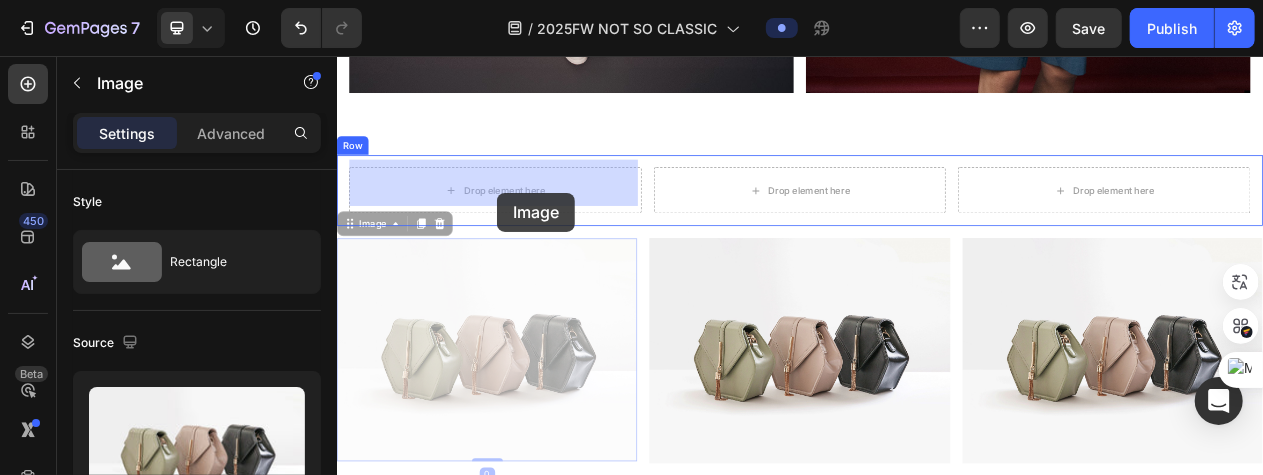 drag, startPoint x: 551, startPoint y: 474, endPoint x: 543, endPoint y: 232, distance: 242.1322 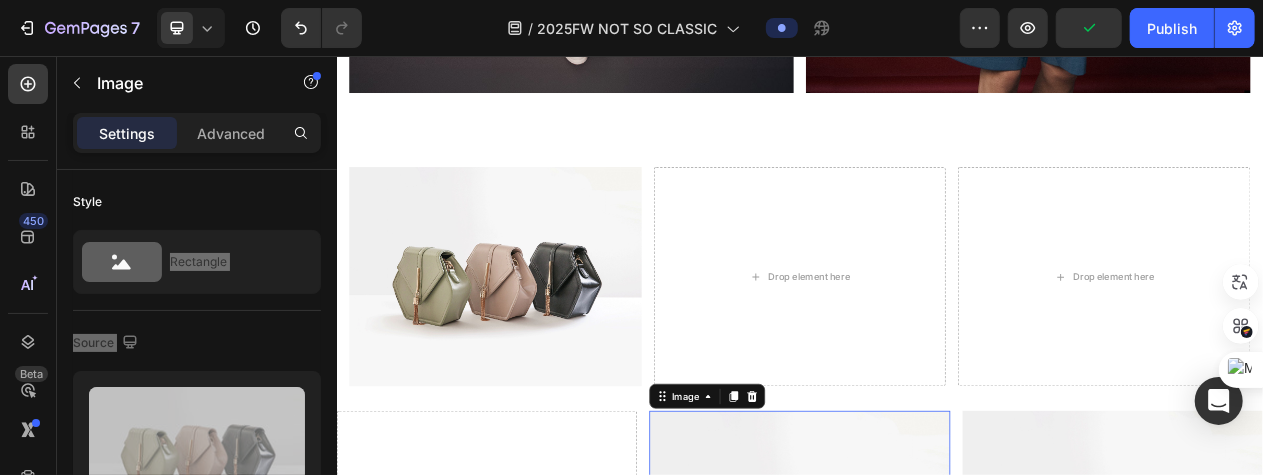 click at bounding box center (935, 661) 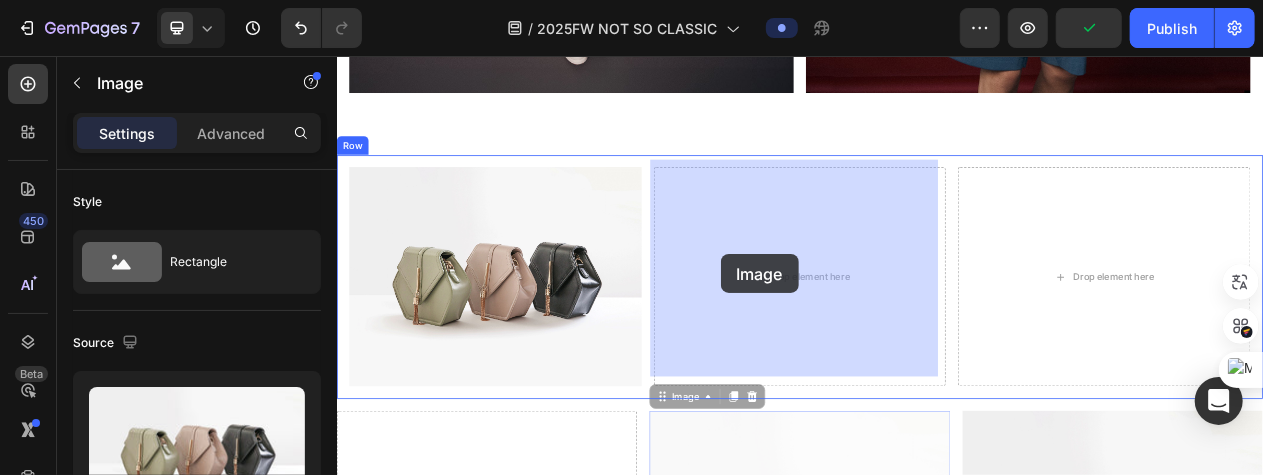 drag, startPoint x: 843, startPoint y: 499, endPoint x: 832, endPoint y: 311, distance: 188.32153 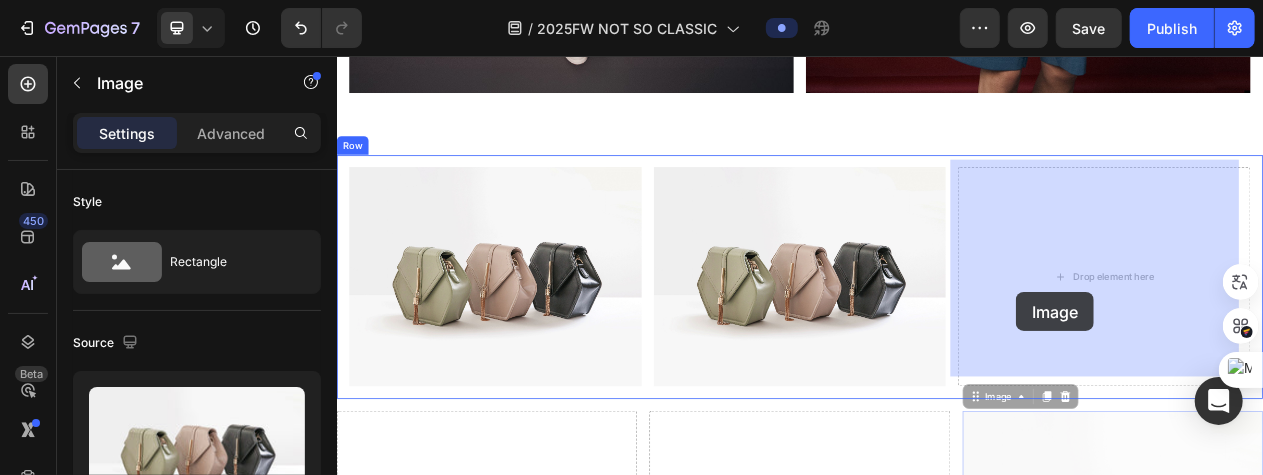 drag, startPoint x: 1209, startPoint y: 559, endPoint x: 1218, endPoint y: 353, distance: 206.1965 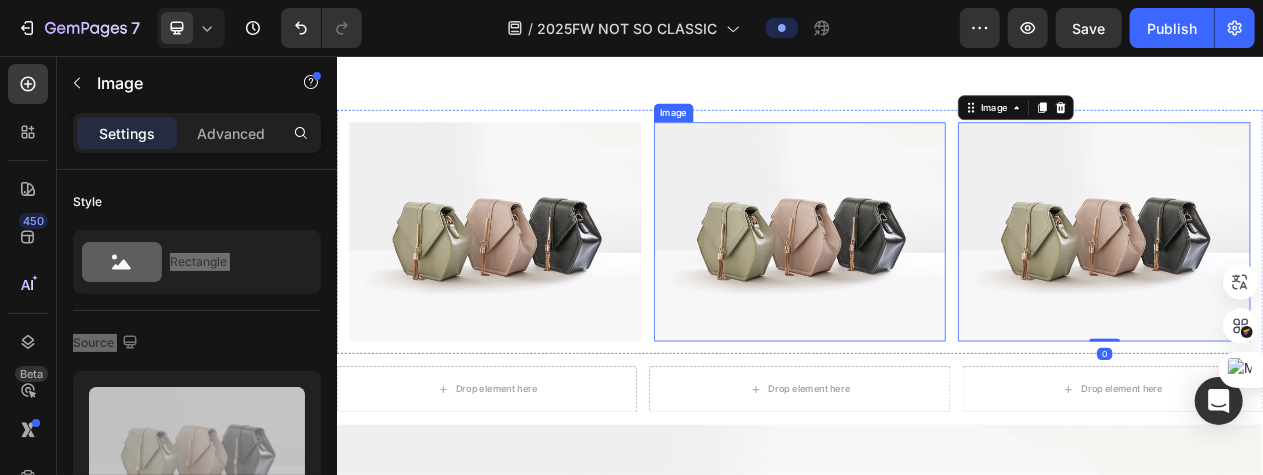 scroll, scrollTop: 2536, scrollLeft: 0, axis: vertical 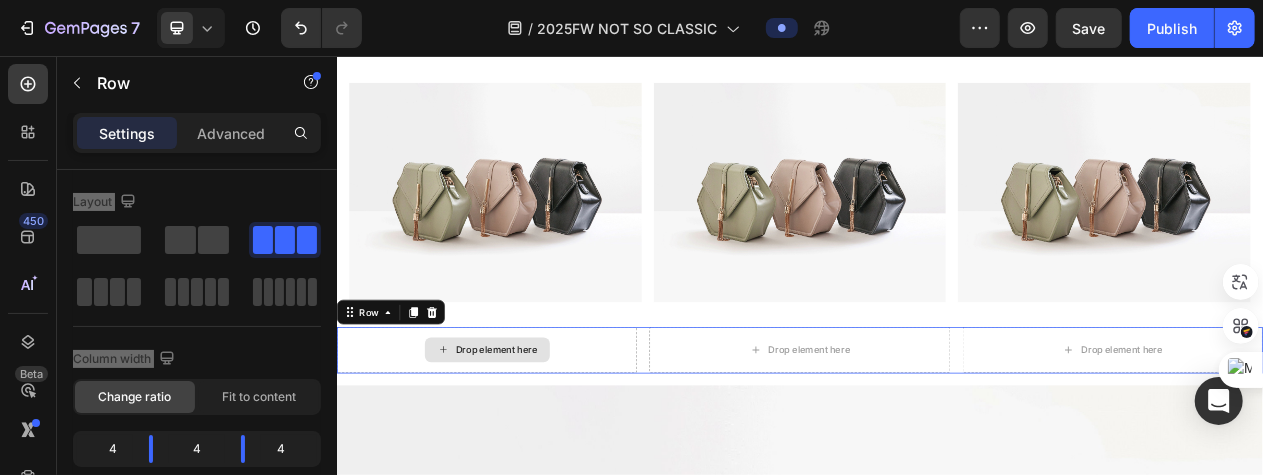 click on "Drop element here" at bounding box center [530, 436] 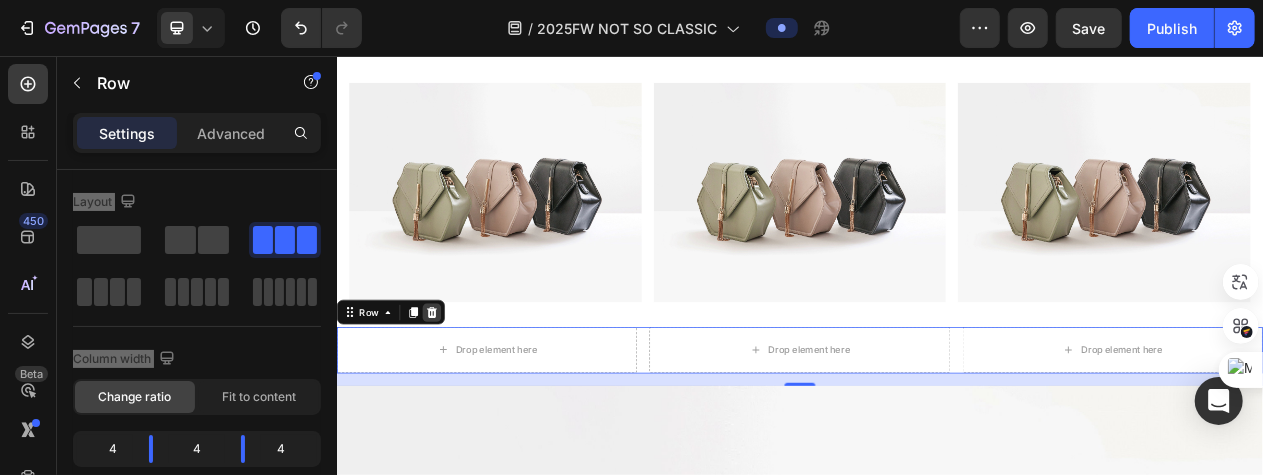 click 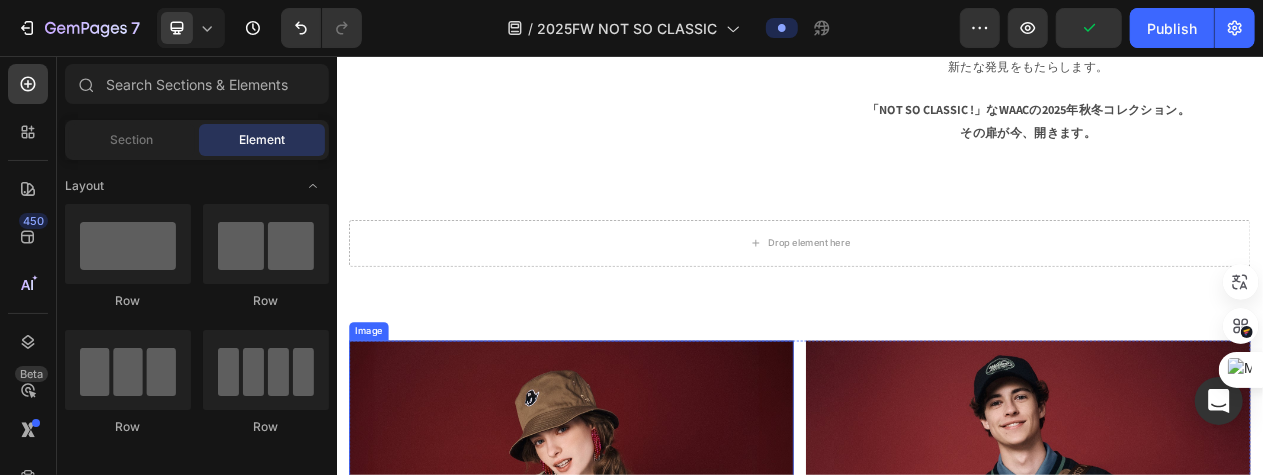 scroll, scrollTop: 1336, scrollLeft: 0, axis: vertical 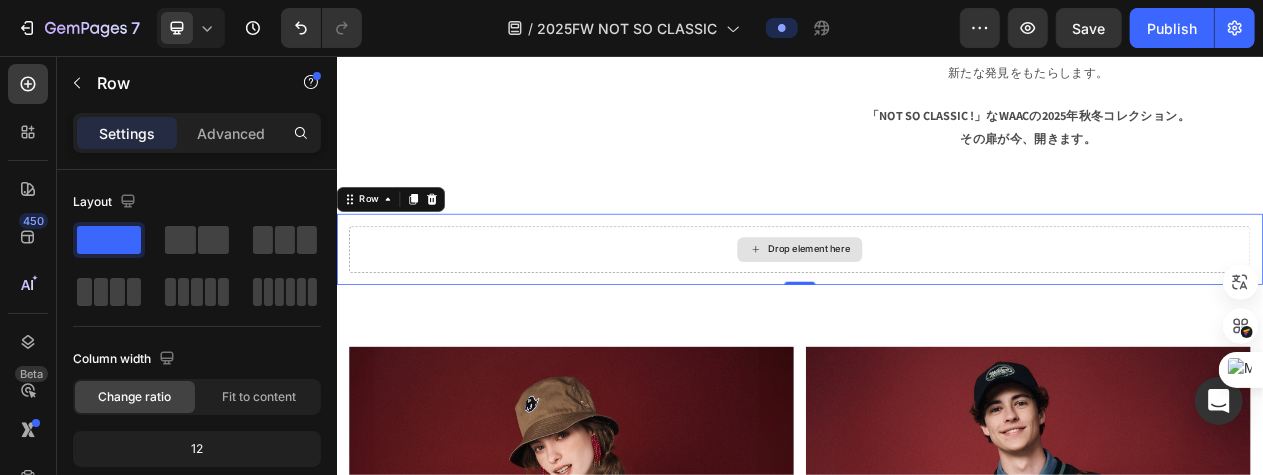 click on "Drop element here" at bounding box center (936, 306) 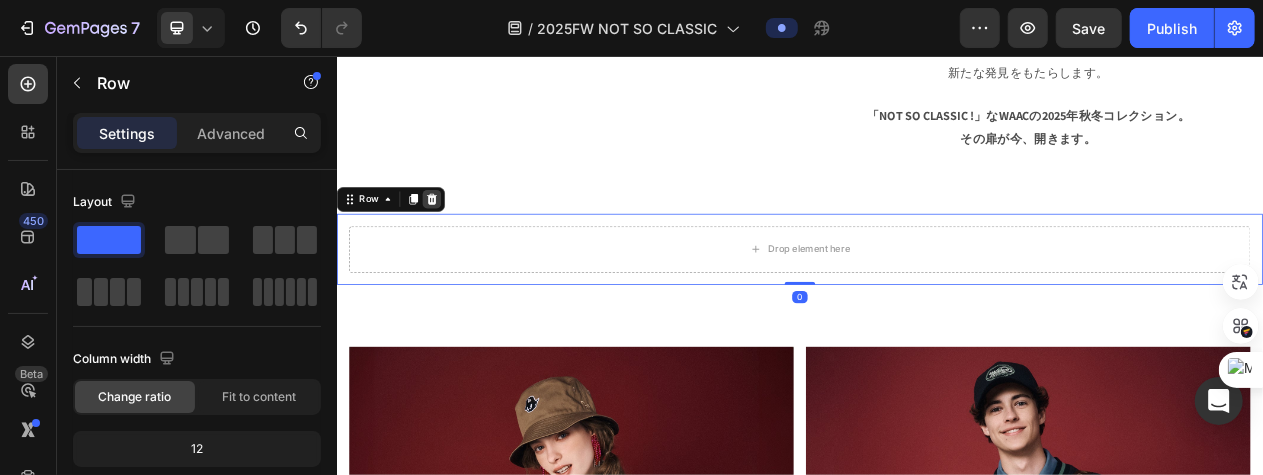 click 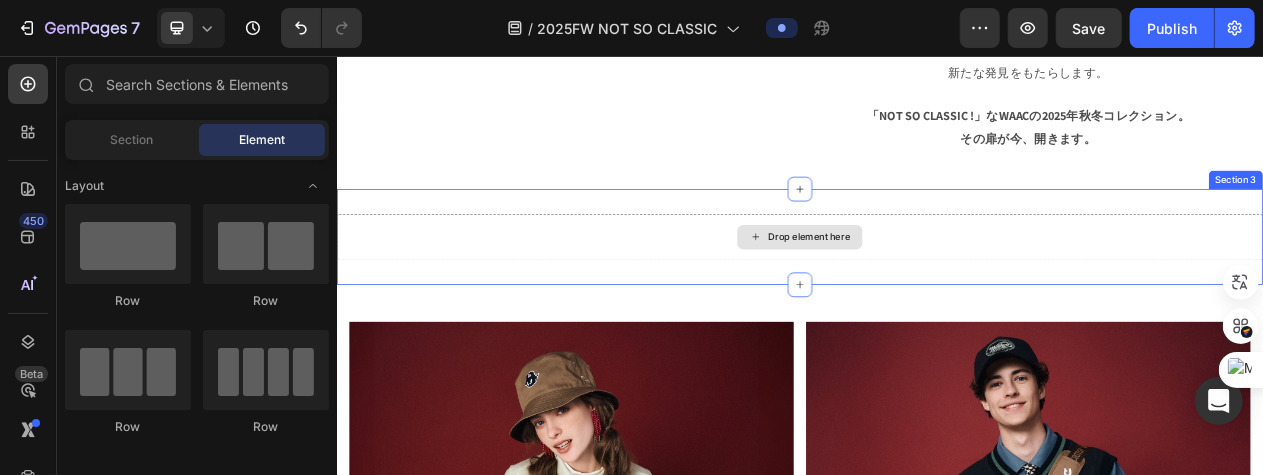 click on "Drop element here" at bounding box center [936, 290] 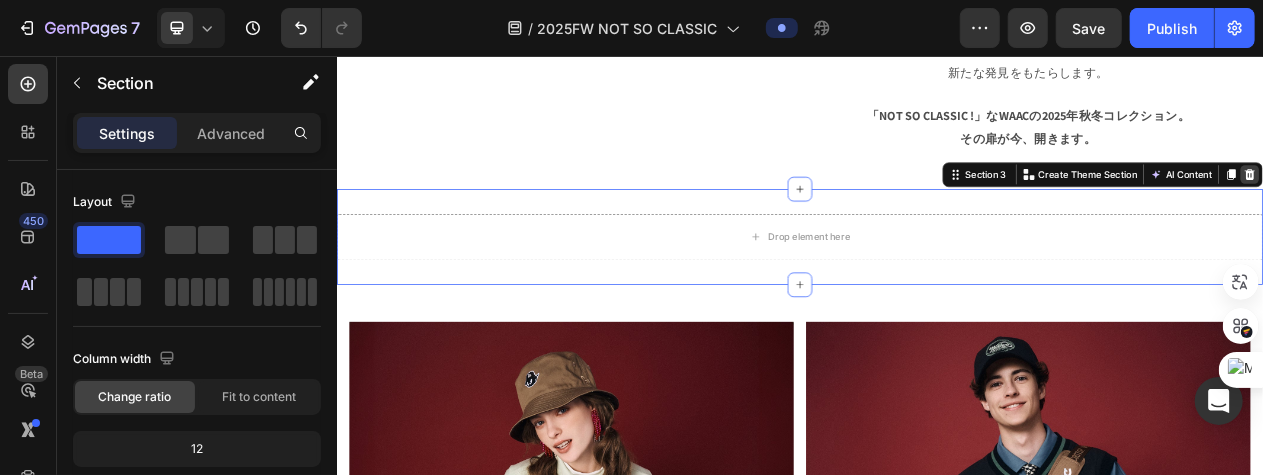 click 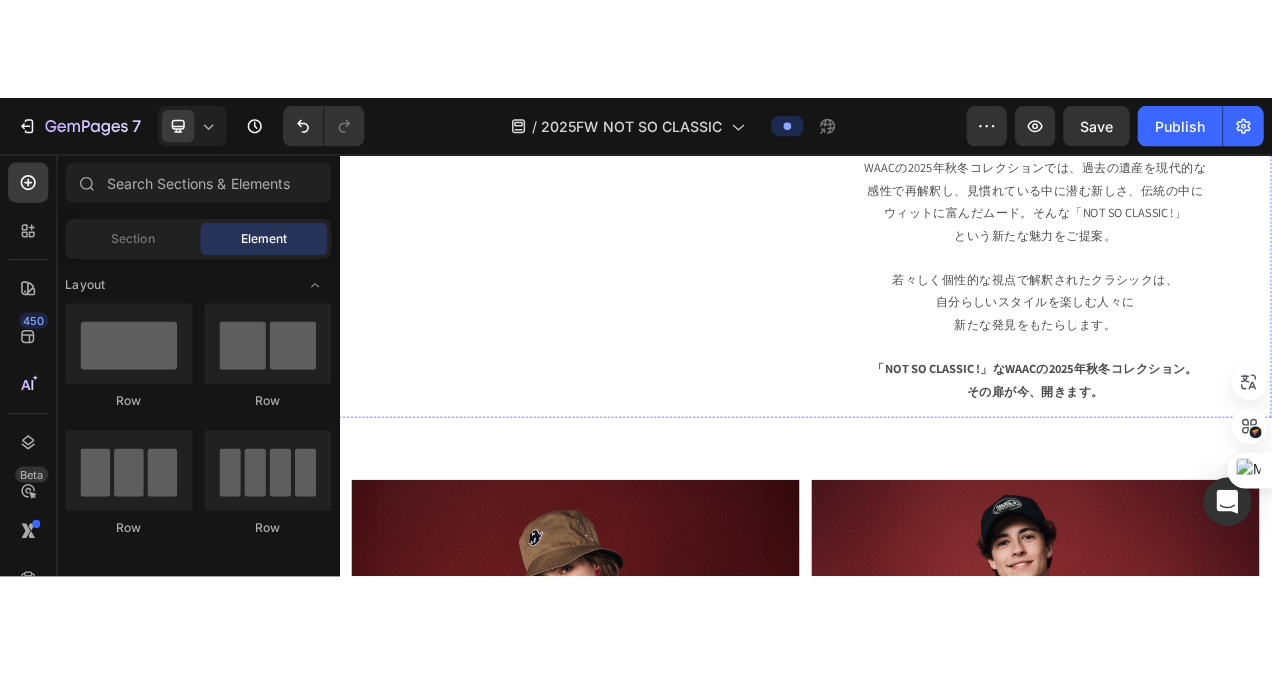 scroll, scrollTop: 1136, scrollLeft: 0, axis: vertical 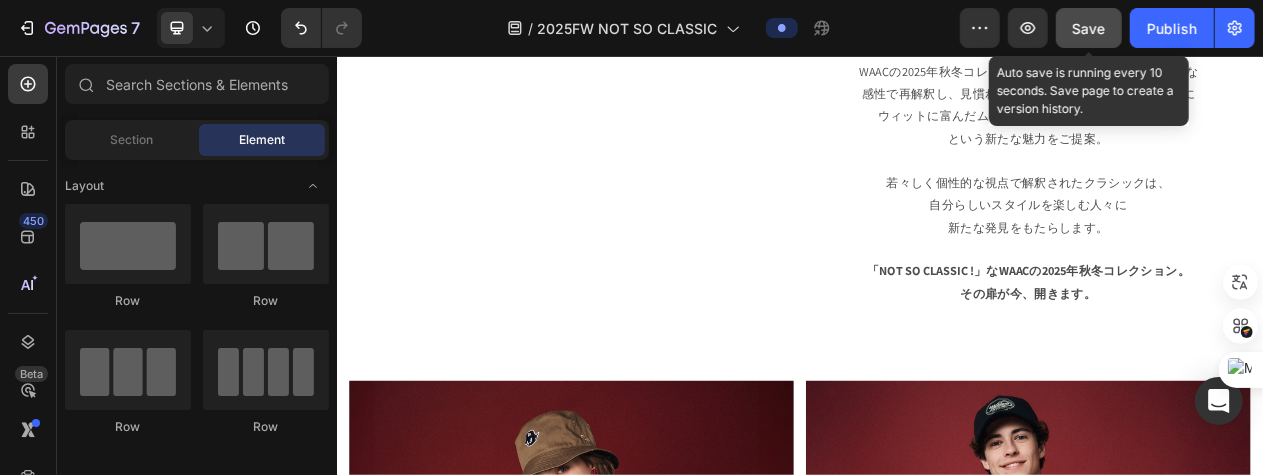click on "Save" at bounding box center (1089, 28) 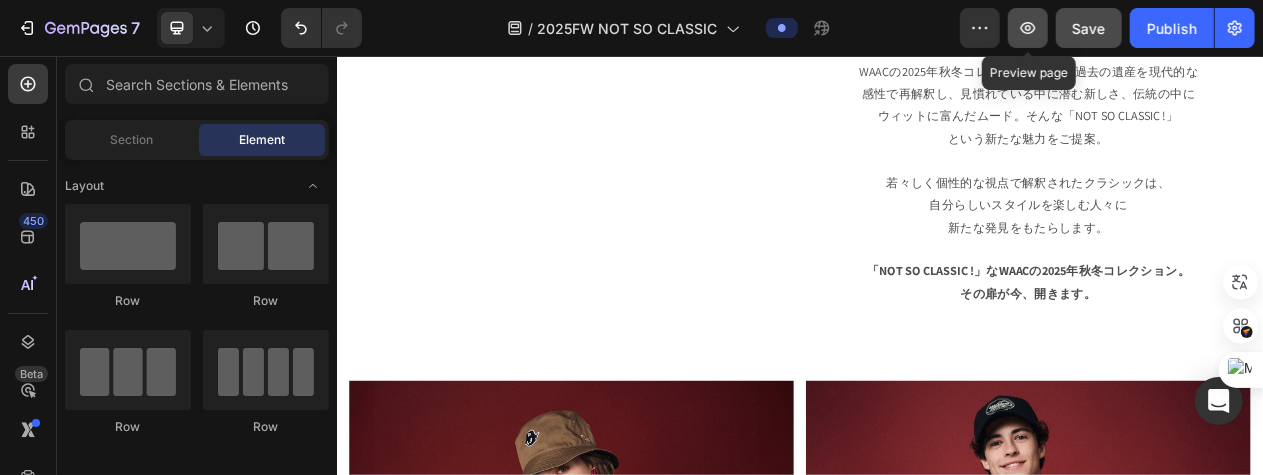 click 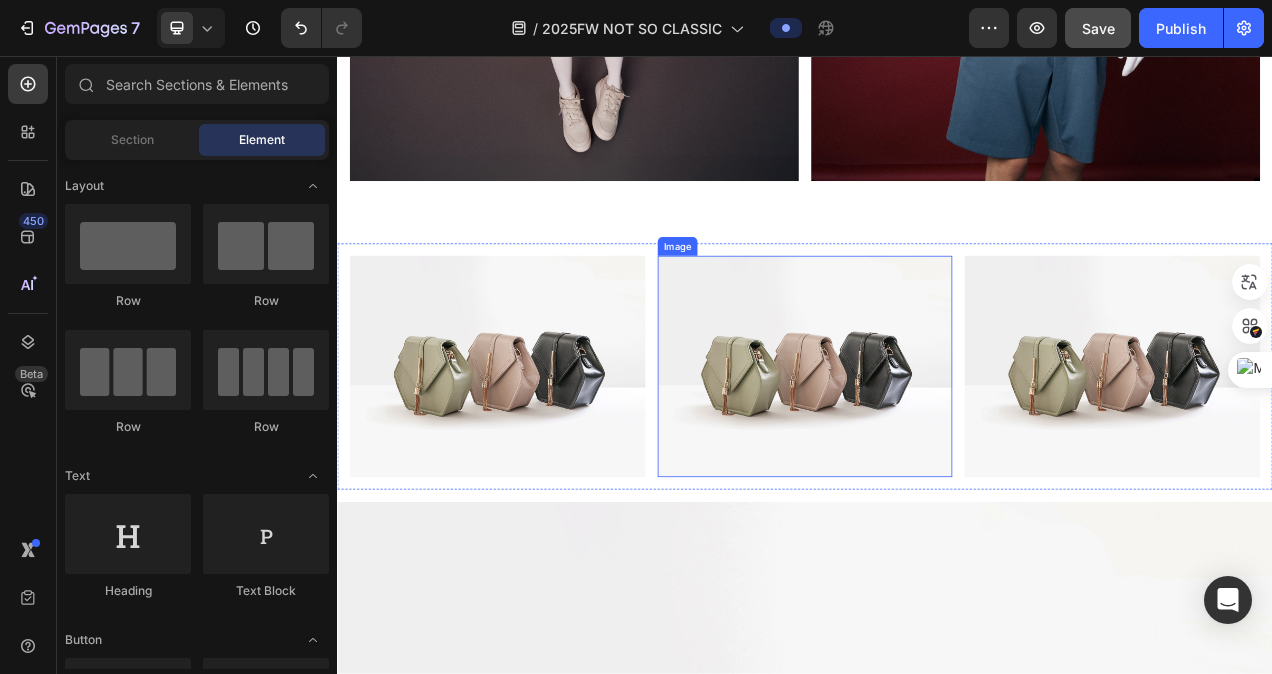 scroll, scrollTop: 2136, scrollLeft: 0, axis: vertical 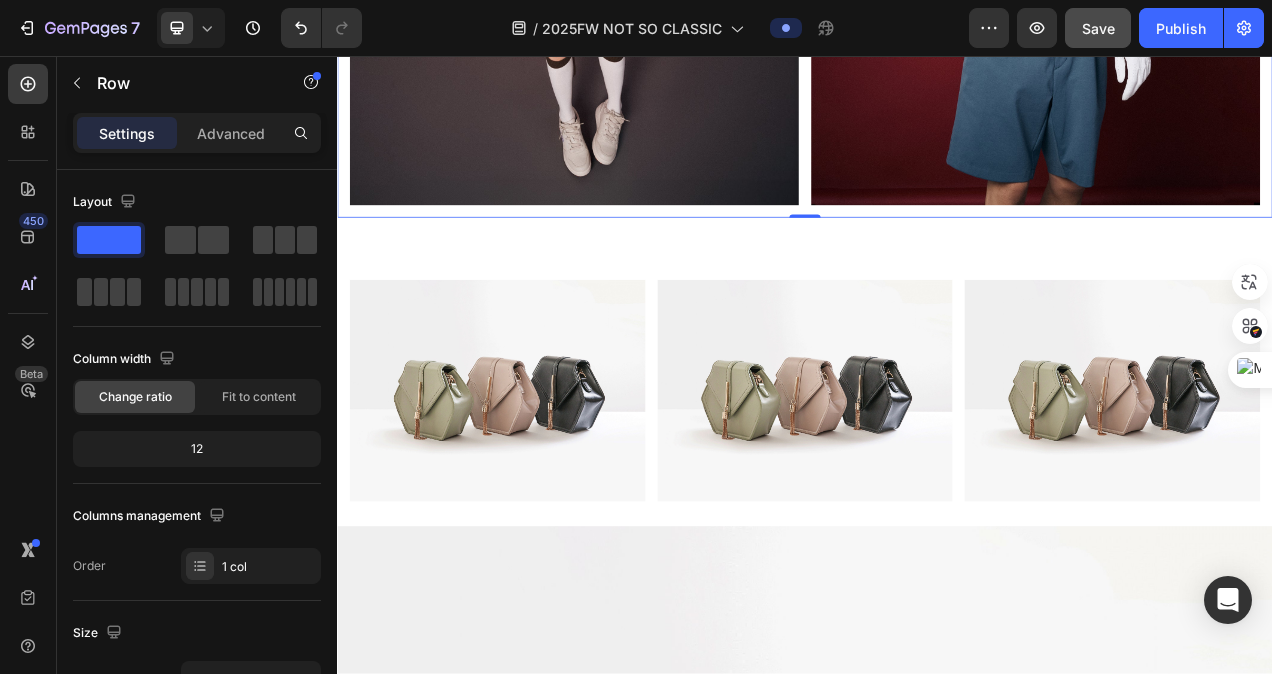 click on "Image Image Row Row   0" at bounding box center [937, -112] 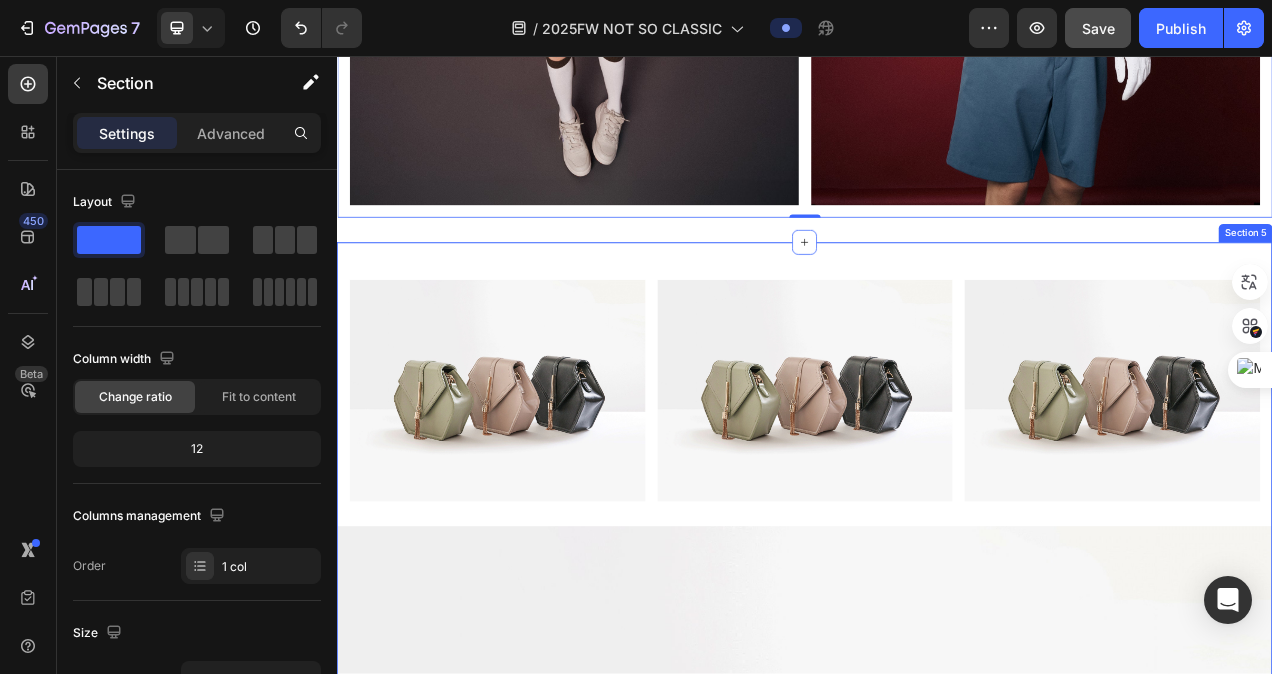 click on "Image Image Image Row Image Image Product Images WOMEN ギンガムサッカーアノラック レッド Product Title Product Hero Banner Product Images 【WEB限定】MEN ボーダーポロシャツ レッド Product Title Product Hero Banner Product Images 【一部店舗限定】WOMEN メッシュクルーネックニットベスト ホワイト Product Title Product Hero Banner Product Images 【WEB限定】WOMEN ルーズフィットロゴスウェットシャツ レッド Product Title Product Hero Banner Row Row Row Row Section 5" at bounding box center [937, 1309] 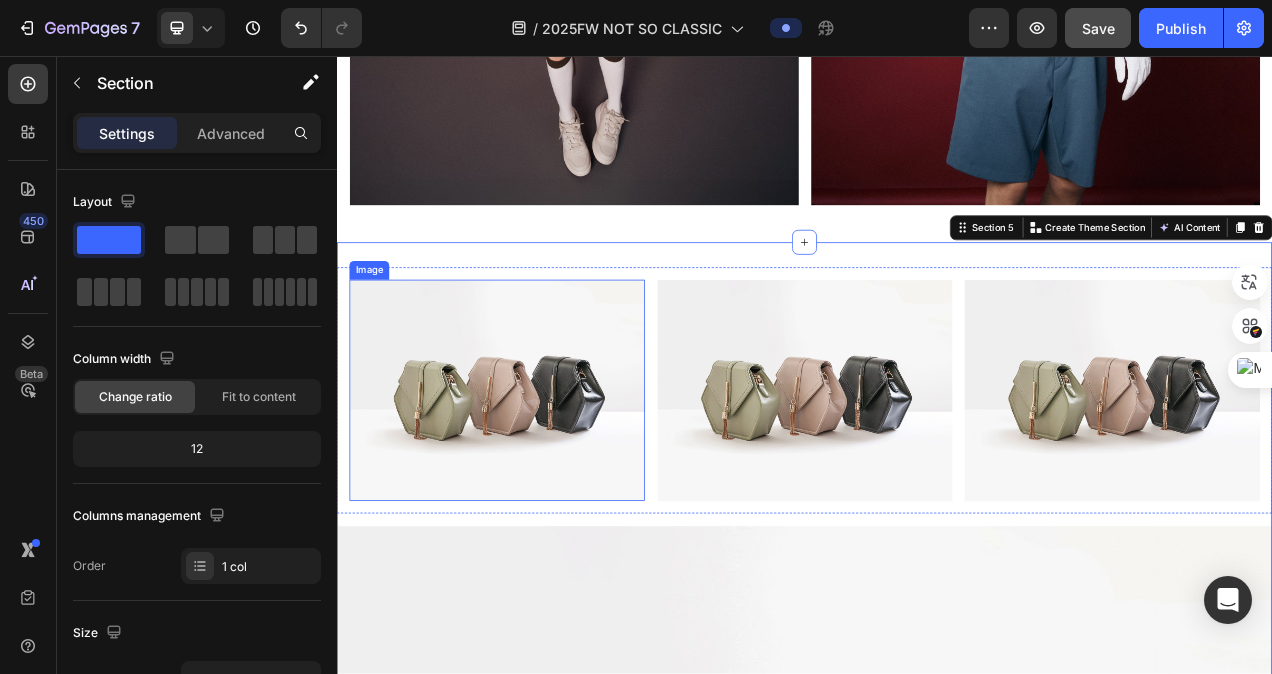 scroll, scrollTop: 2236, scrollLeft: 0, axis: vertical 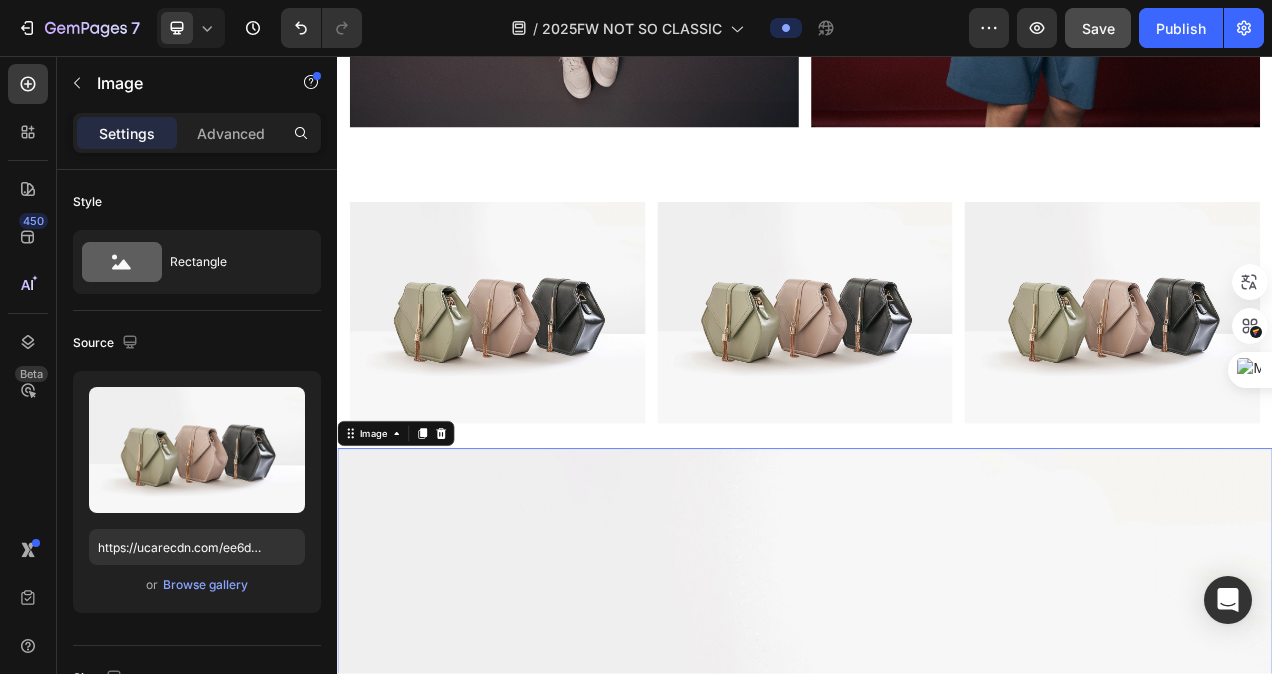 click at bounding box center (937, 1010) 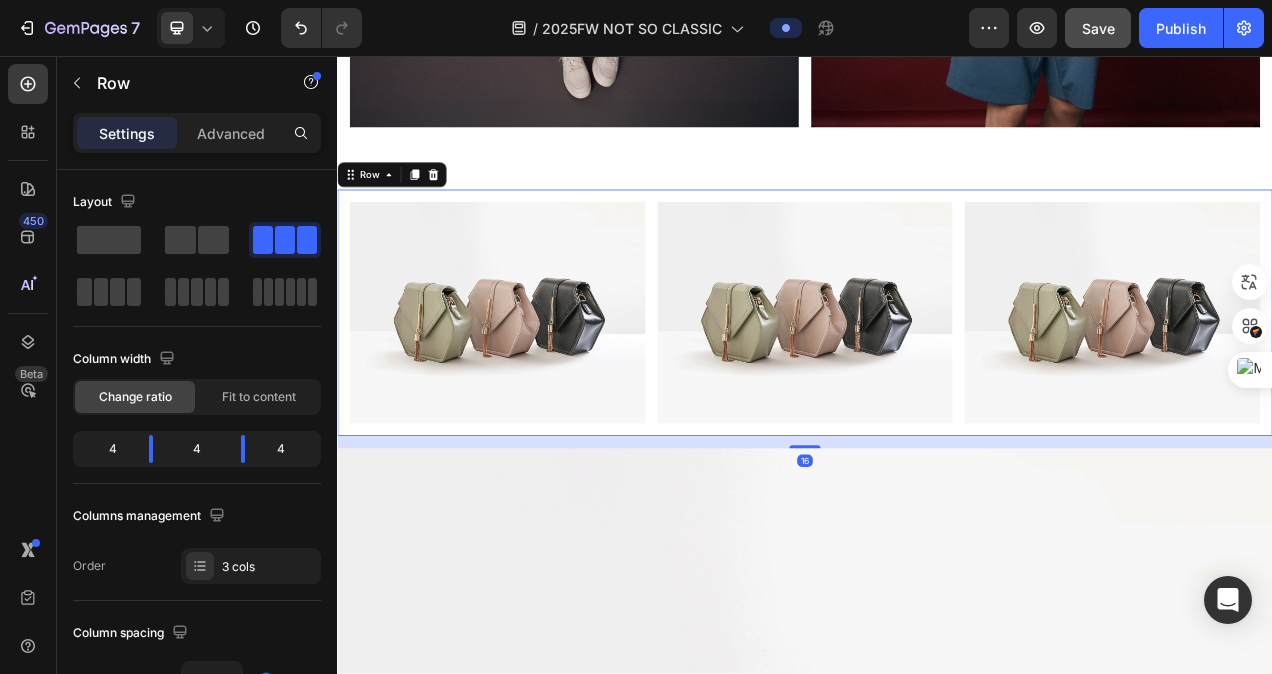 click on "Image Image Image Row   16" at bounding box center (937, 386) 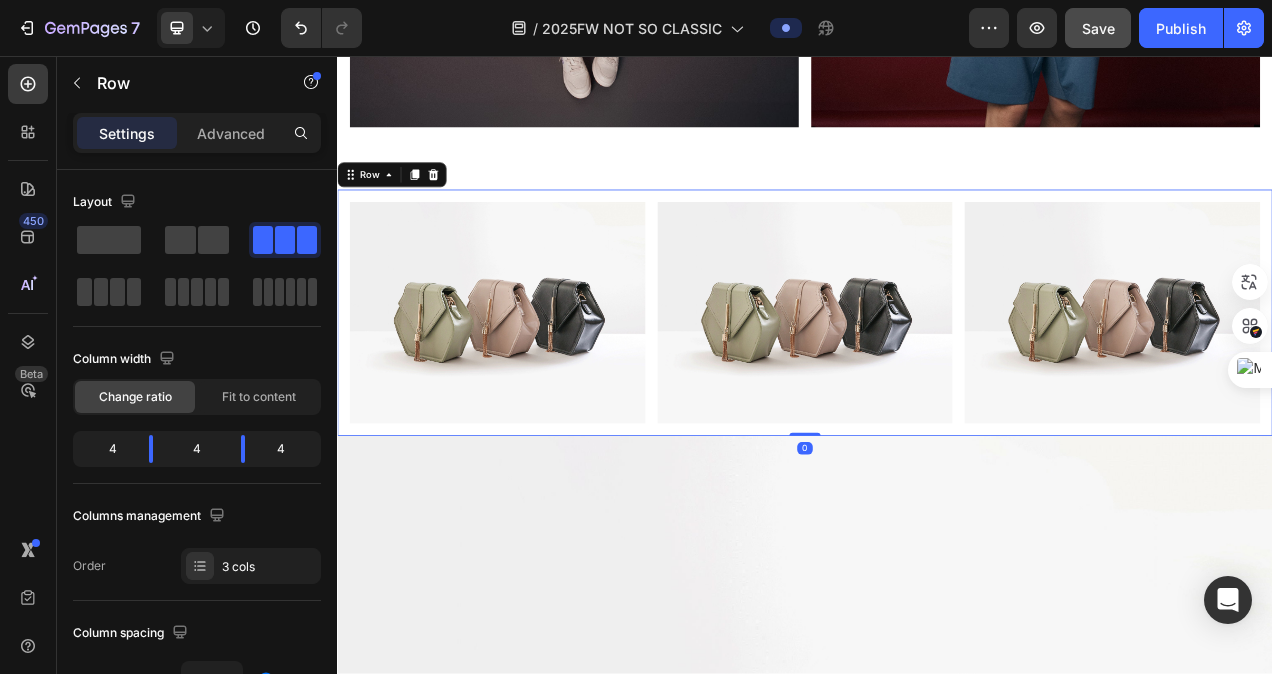 drag, startPoint x: 932, startPoint y: 545, endPoint x: 935, endPoint y: 353, distance: 192.02344 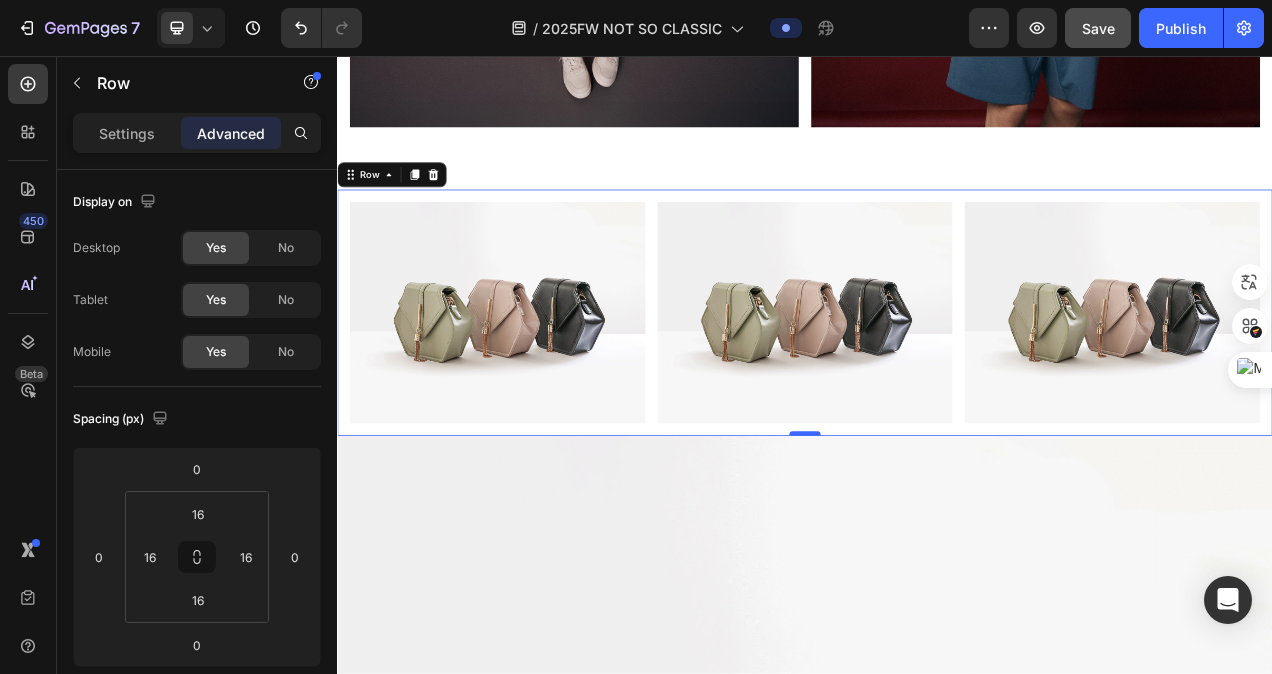 click at bounding box center [937, 541] 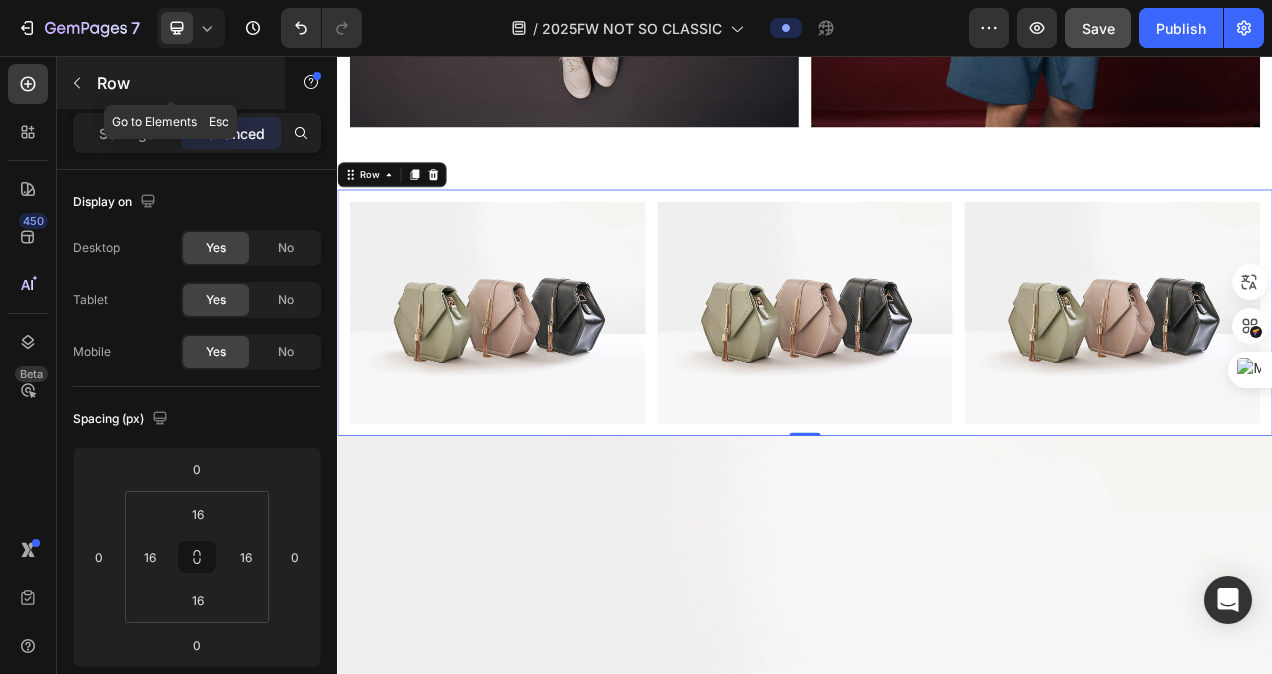 click 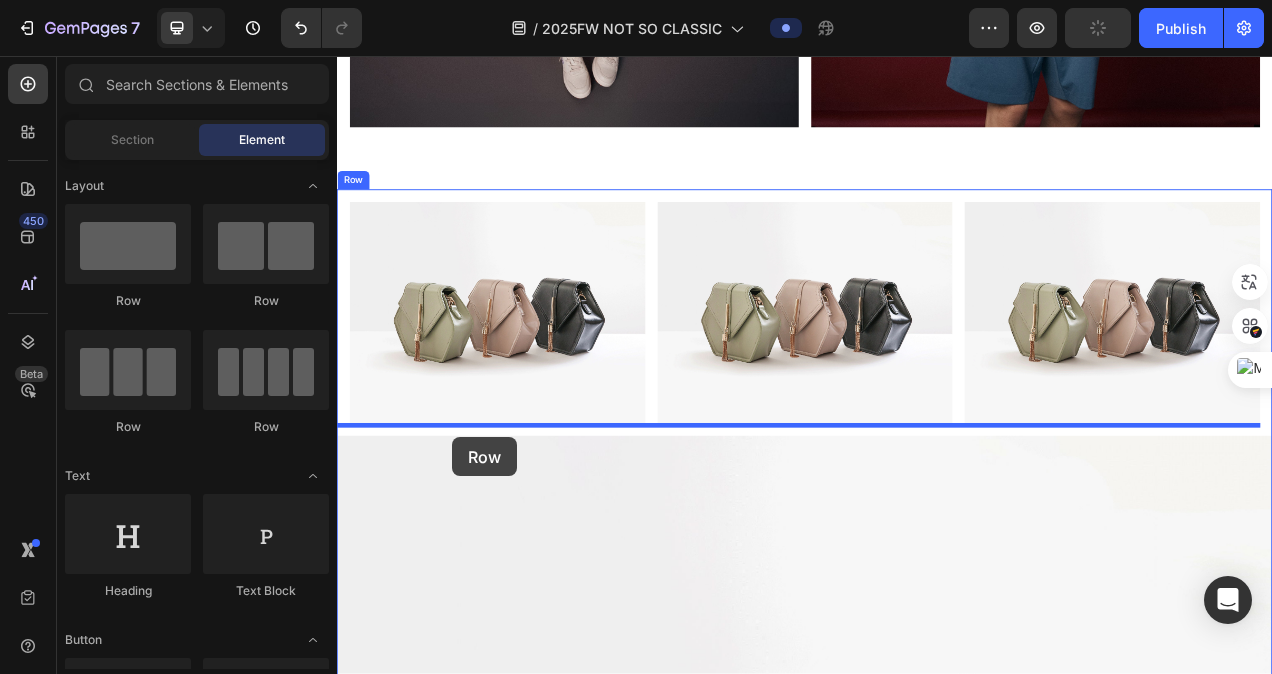 drag, startPoint x: 471, startPoint y: 350, endPoint x: 485, endPoint y: 545, distance: 195.50192 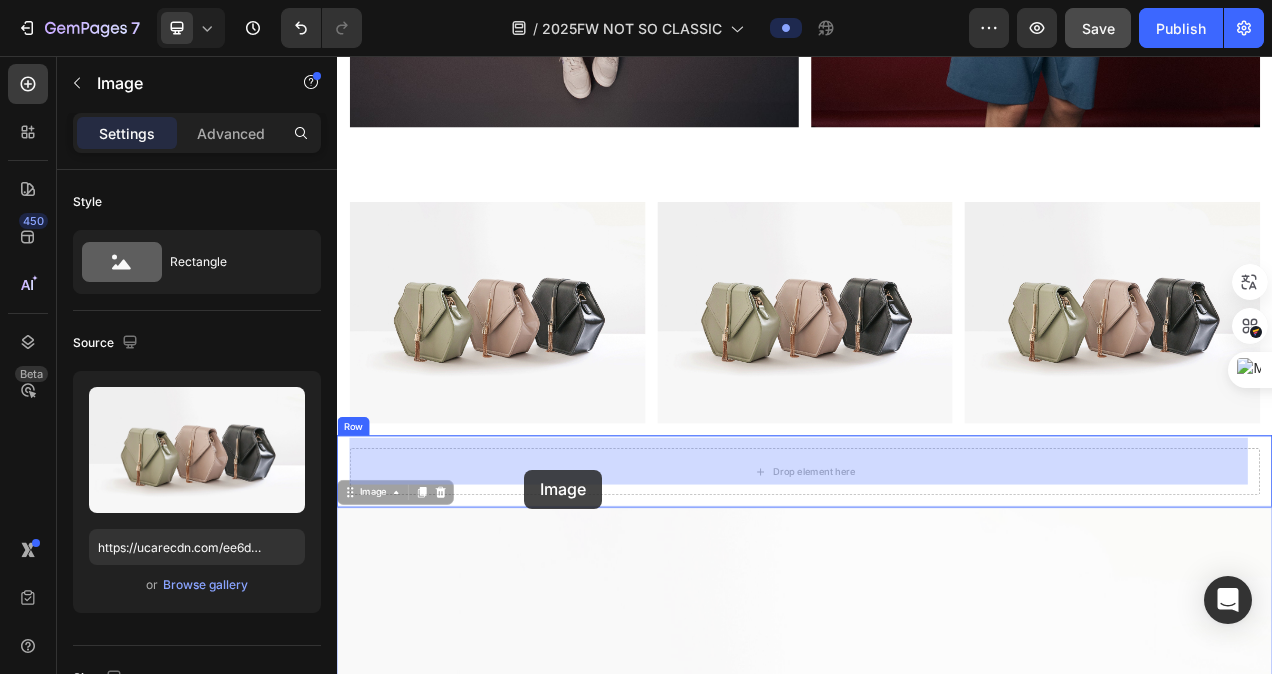 drag, startPoint x: 522, startPoint y: 719, endPoint x: 577, endPoint y: 587, distance: 143 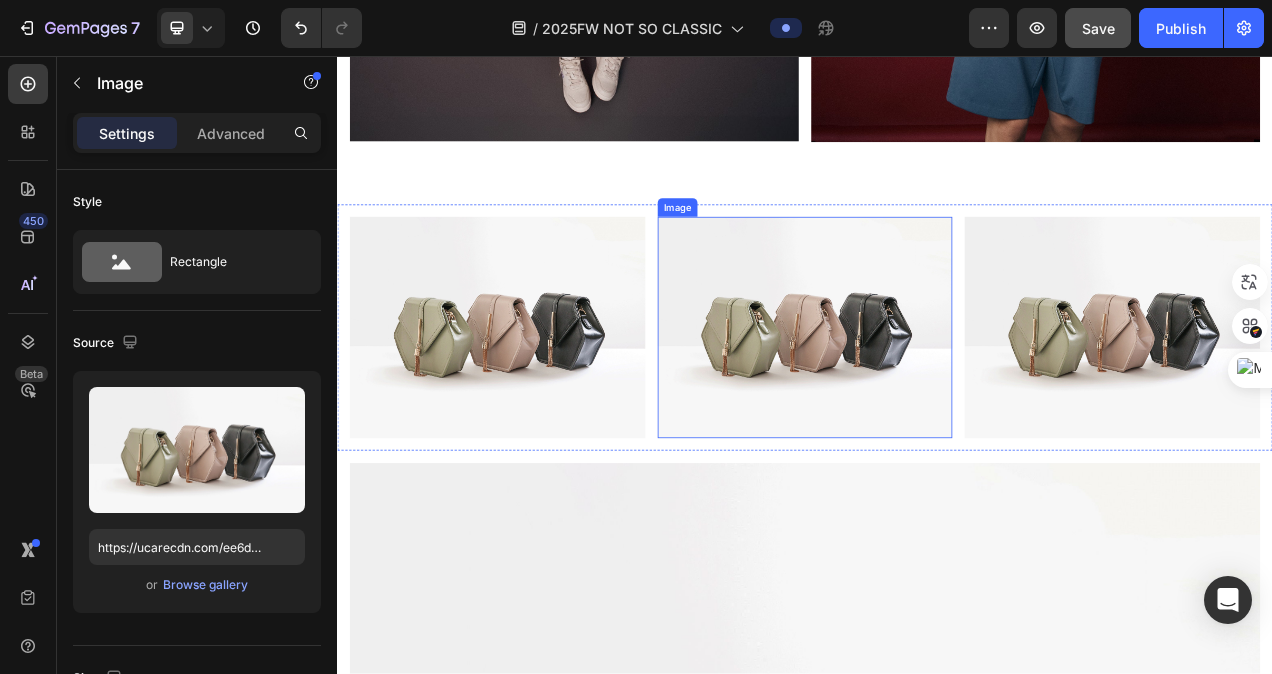 scroll, scrollTop: 2136, scrollLeft: 0, axis: vertical 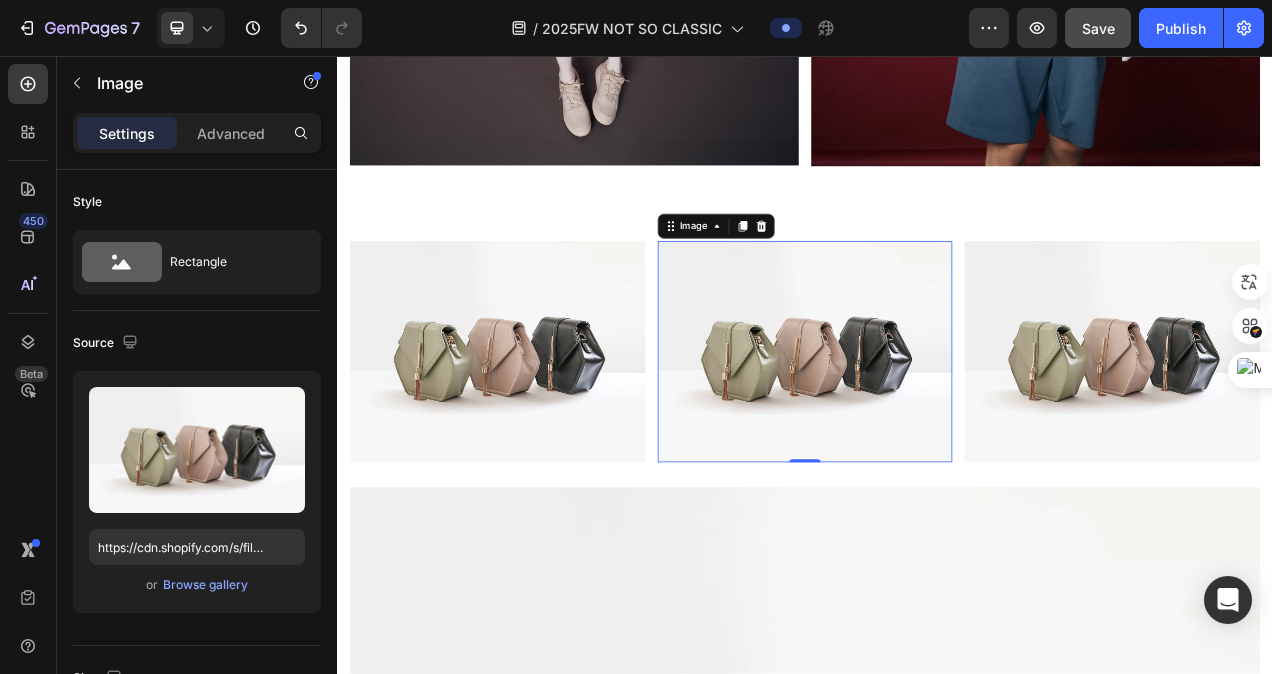 click at bounding box center [937, 436] 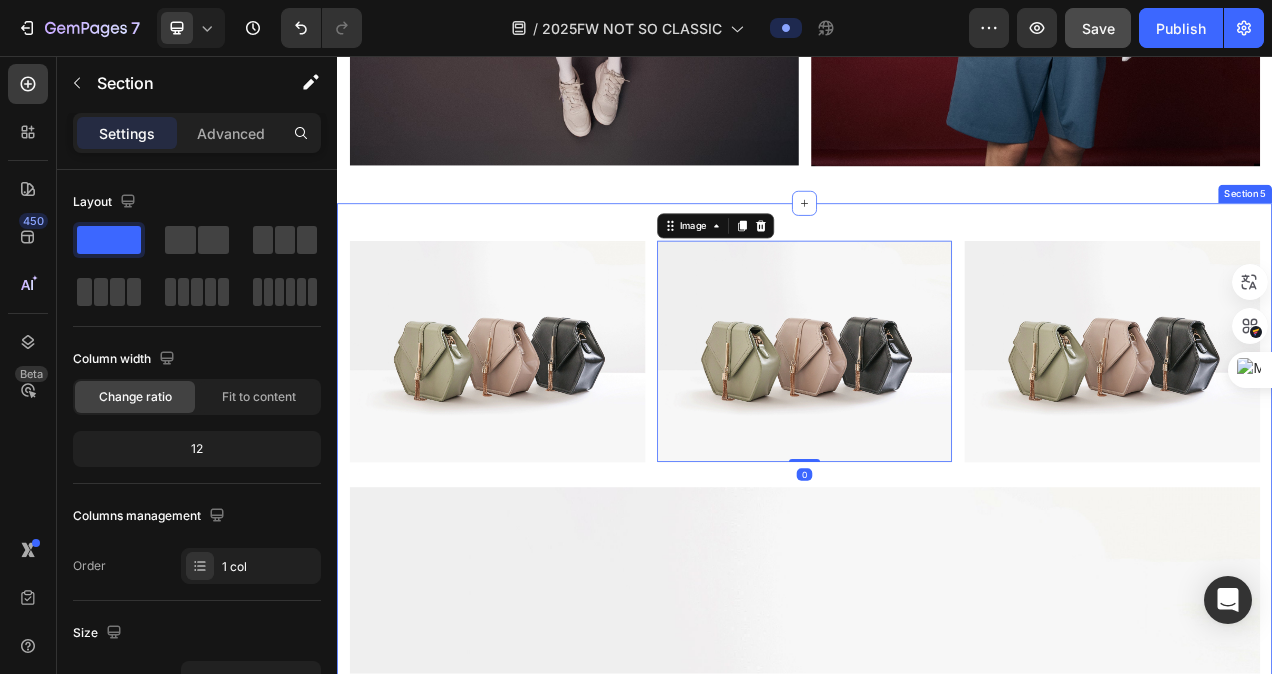 click on "Image Image   0 Image Row Image Row Image Product Images WOMEN ギンガムサッカーアノラック レッド Product Title Product Hero Banner Product Images 【WEB限定】MEN ボーダーポロシャツ レッド Product Title Product Hero Banner Product Images 【一部店舗限定】WOMEN メッシュクルーネックニットベスト ホワイト Product Title Product Hero Banner Product Images 【WEB限定】WOMEN ルーズフィットロゴスウェットシャツ レッド Product Title Product Hero Banner Row Row Row Row Section 5" at bounding box center [937, 1255] 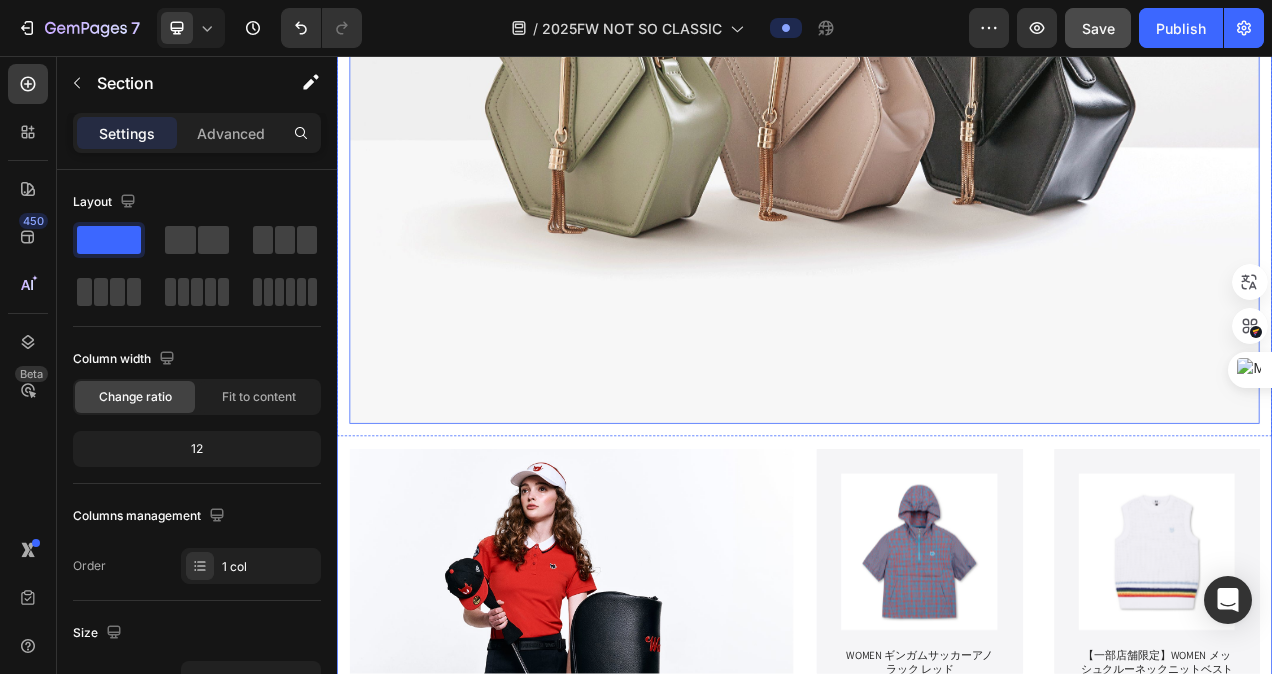 scroll, scrollTop: 3136, scrollLeft: 0, axis: vertical 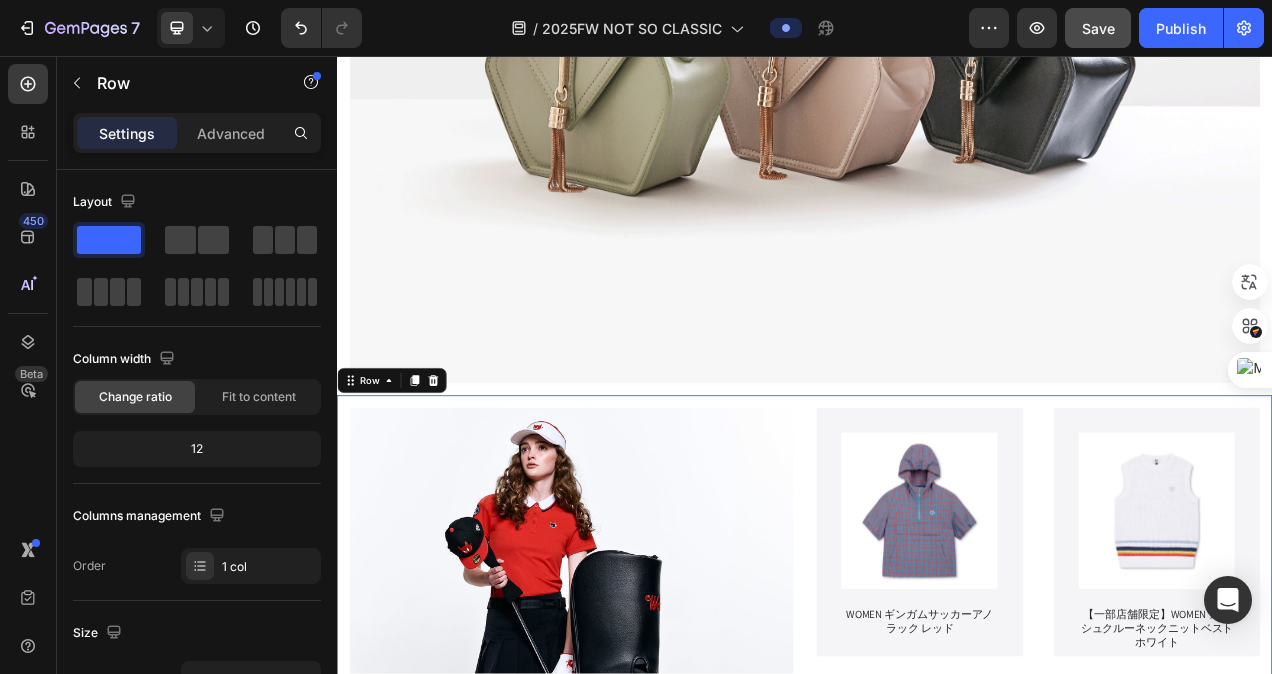click on "Image Product Images WOMEN ギンガムサッカーアノラック レッド Product Title Product Hero Banner Product Images 【WEB限定】MEN ボーダーポロシャツ レッド Product Title Product Hero Banner Product Images 【一部店舗限定】WOMEN メッシュクルーネックニットベスト ホワイト Product Title Product Hero Banner Product Images 【WEB限定】WOMEN ルーズフィットロゴスウェットシャツ レッド Product Title Product Hero Banner Row Row Row   0" at bounding box center (937, 857) 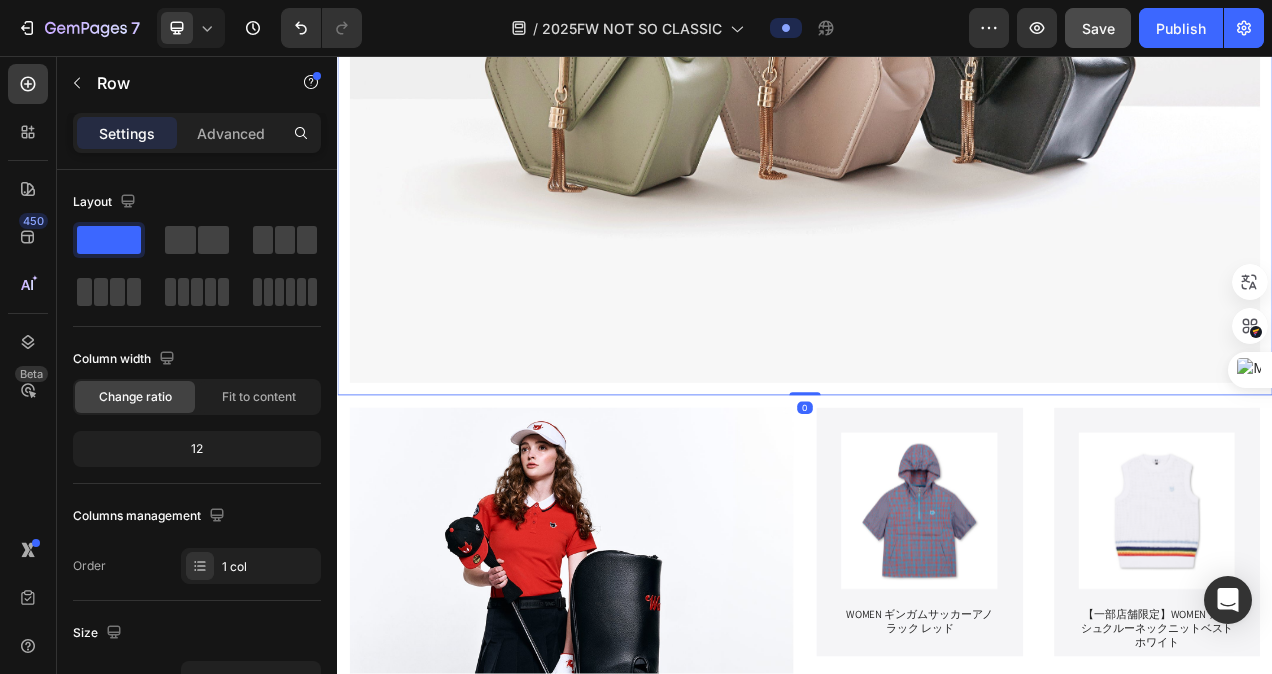 click on "Image Row   0" at bounding box center (937, 38) 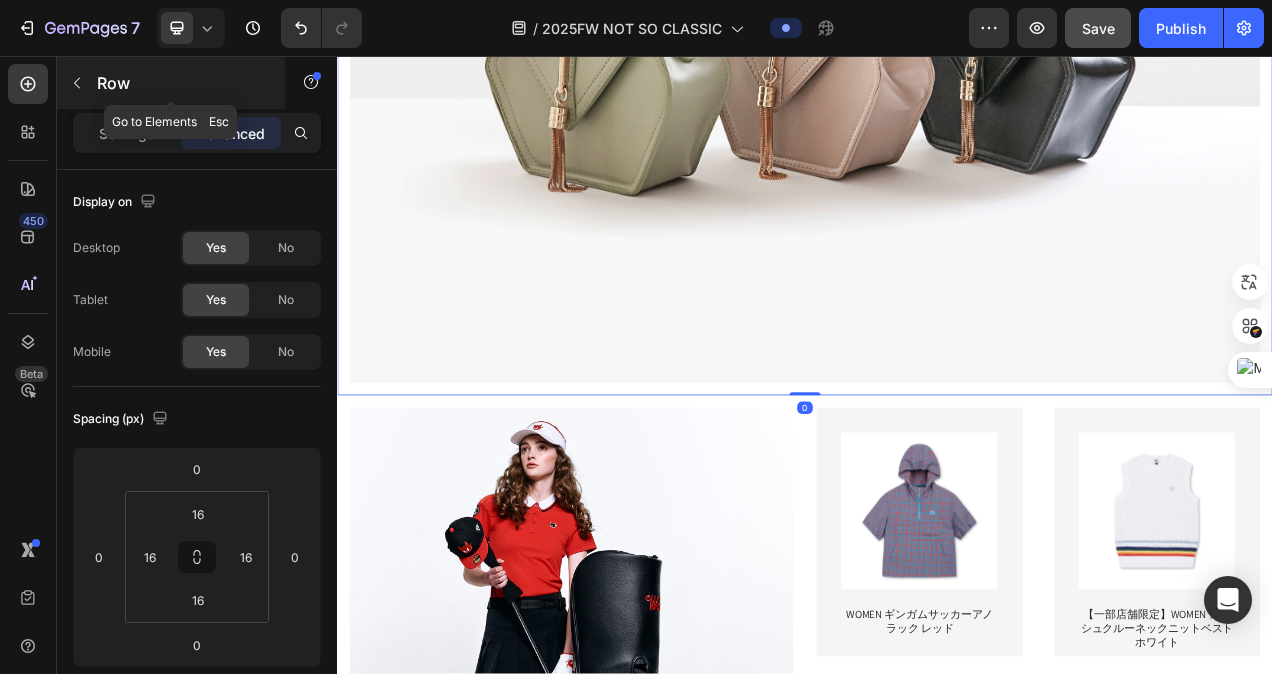 click 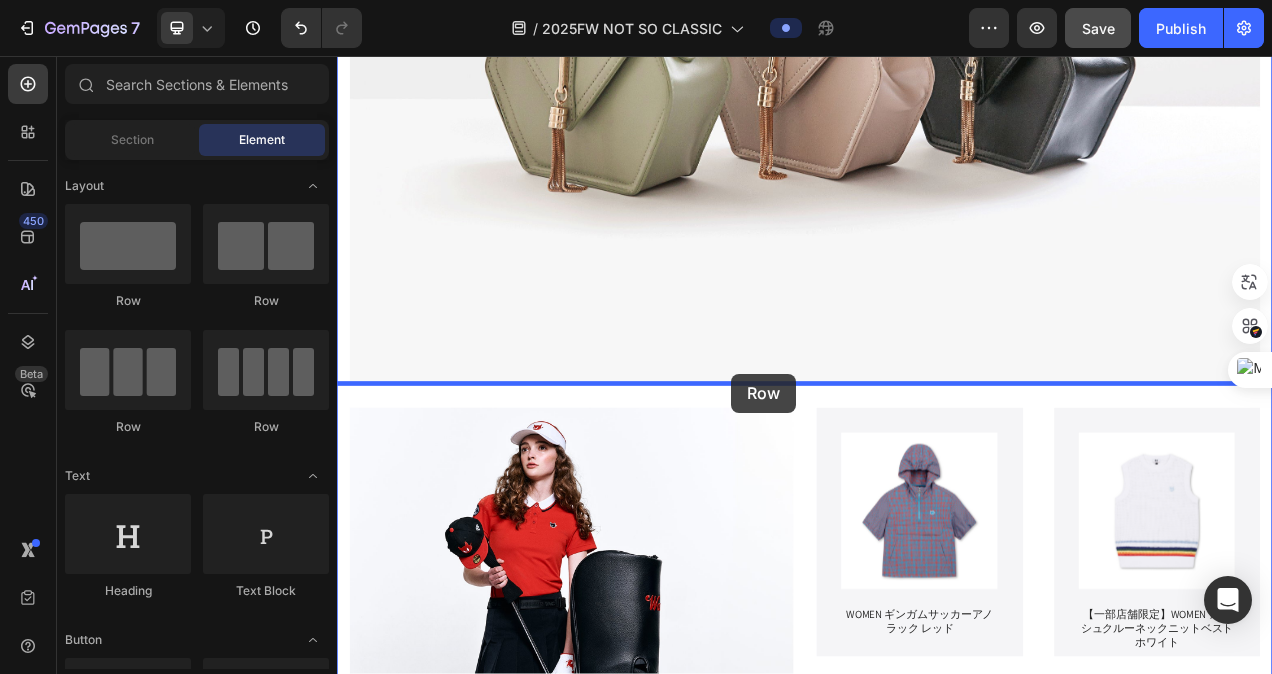 drag, startPoint x: 458, startPoint y: 294, endPoint x: 845, endPoint y: 464, distance: 422.69257 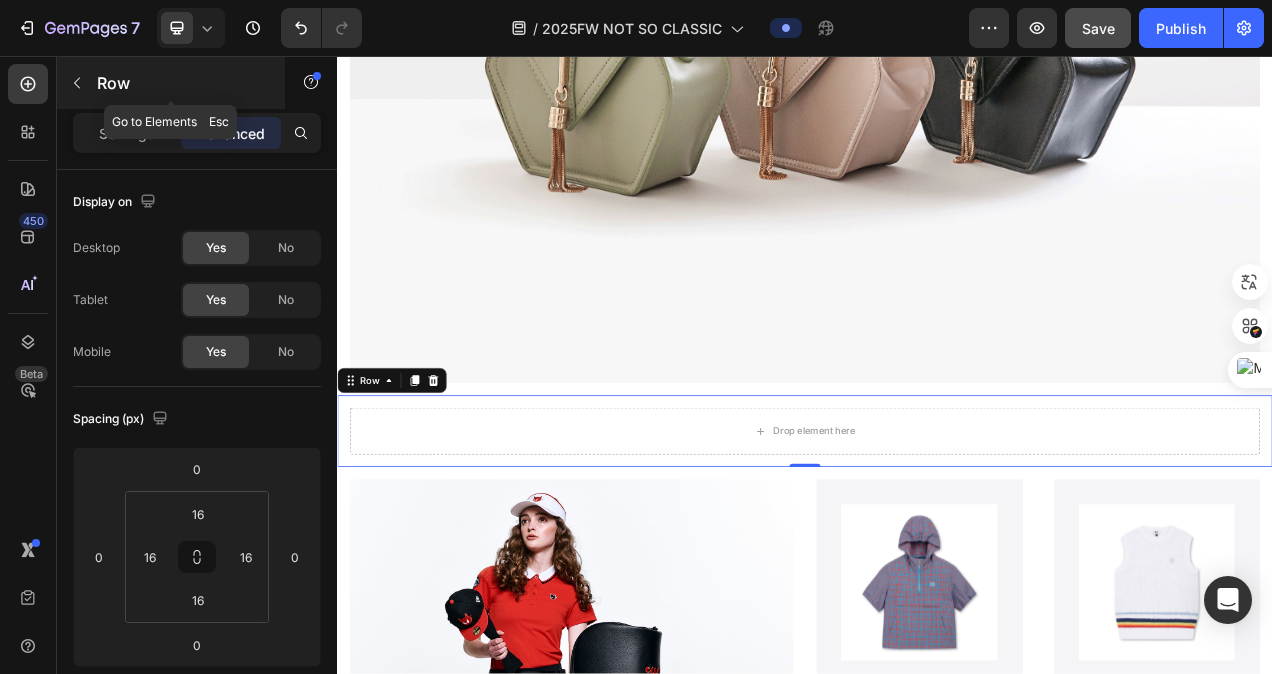 click 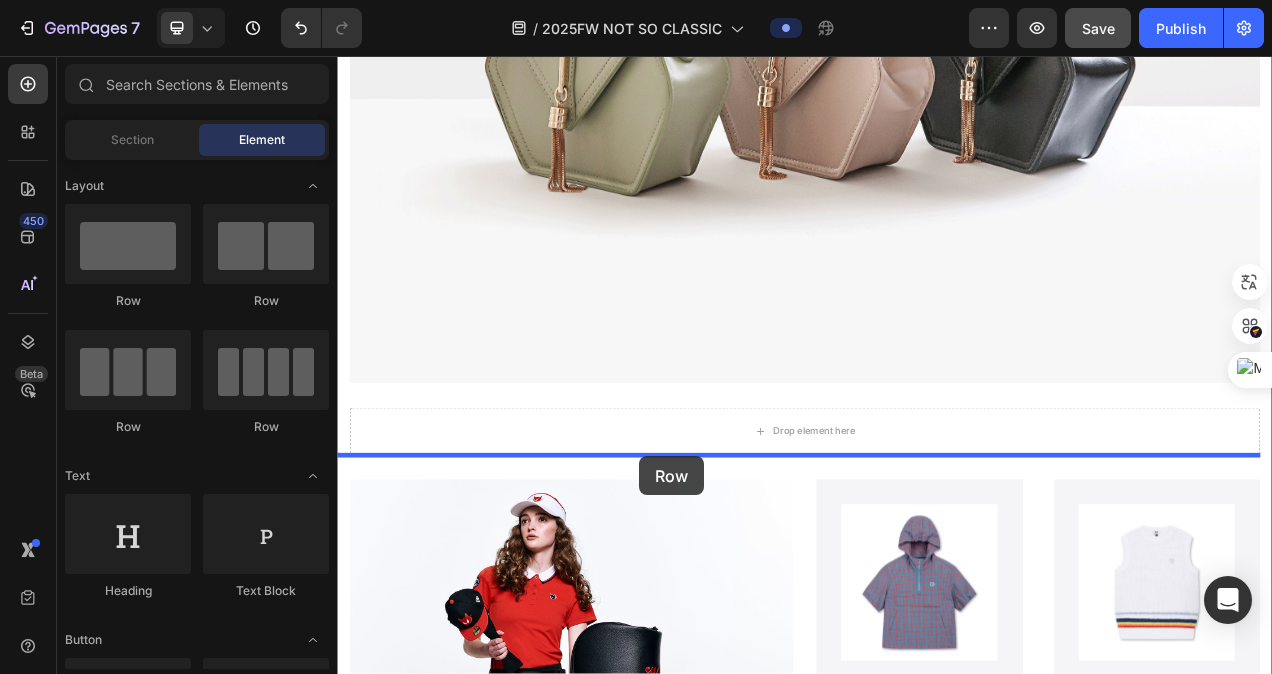 drag, startPoint x: 459, startPoint y: 298, endPoint x: 725, endPoint y: 570, distance: 380.4471 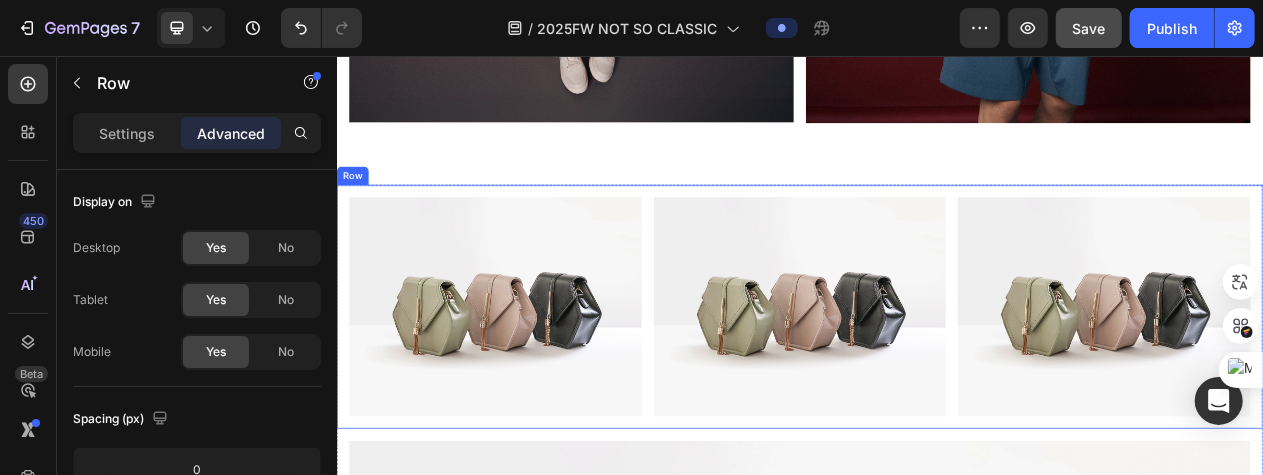 scroll, scrollTop: 2236, scrollLeft: 0, axis: vertical 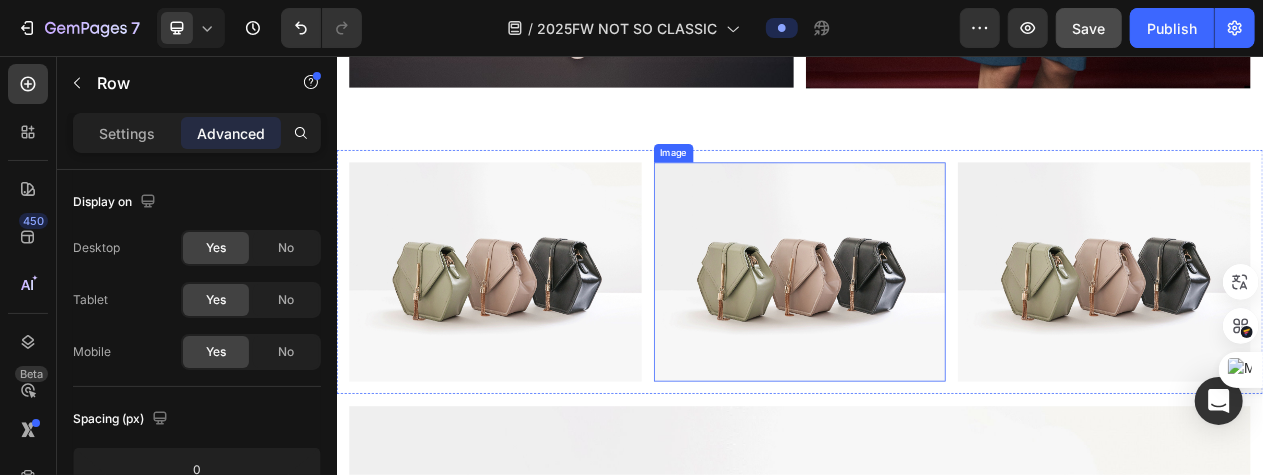 click at bounding box center [936, 335] 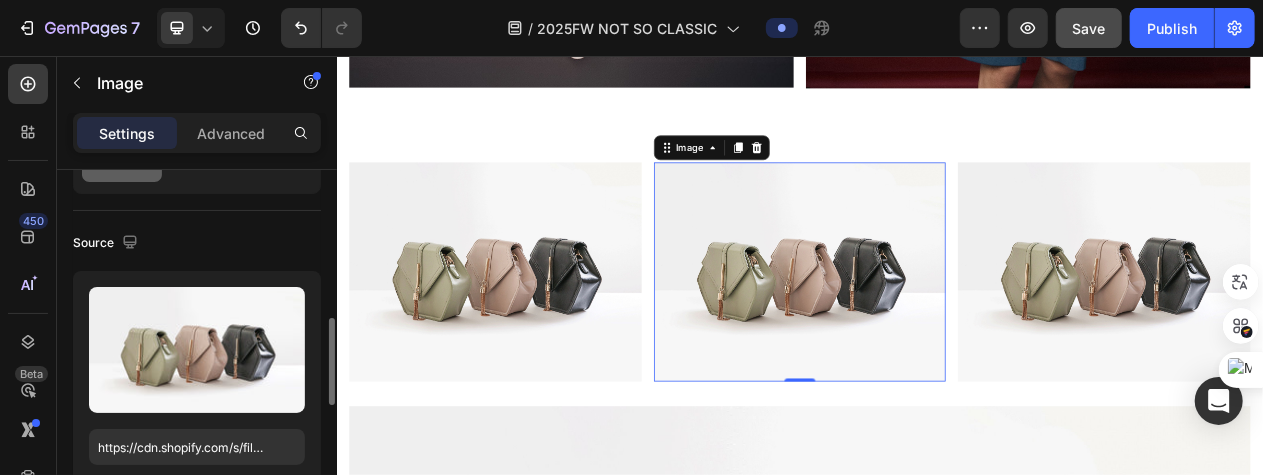scroll, scrollTop: 200, scrollLeft: 0, axis: vertical 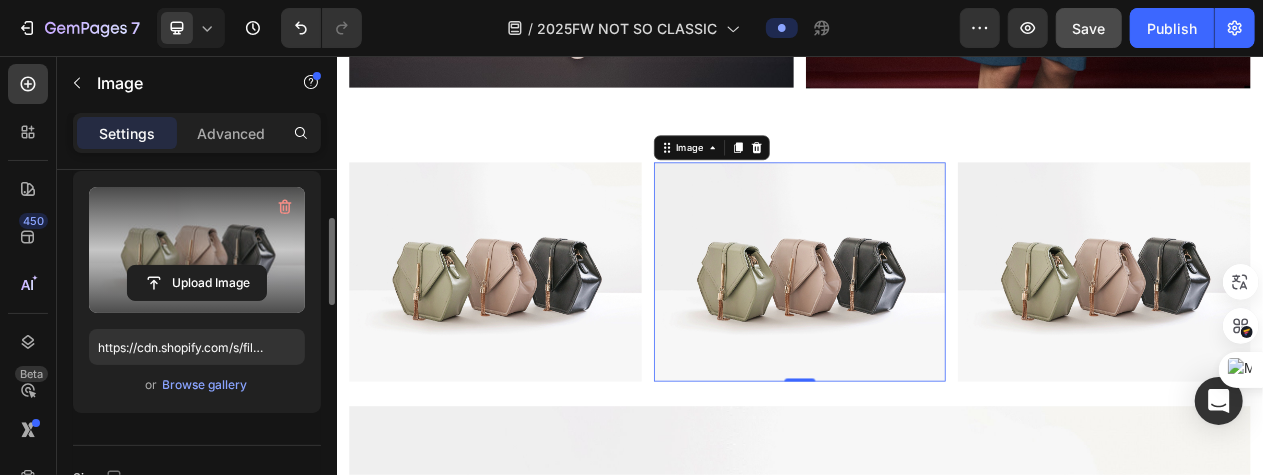 click at bounding box center [197, 250] 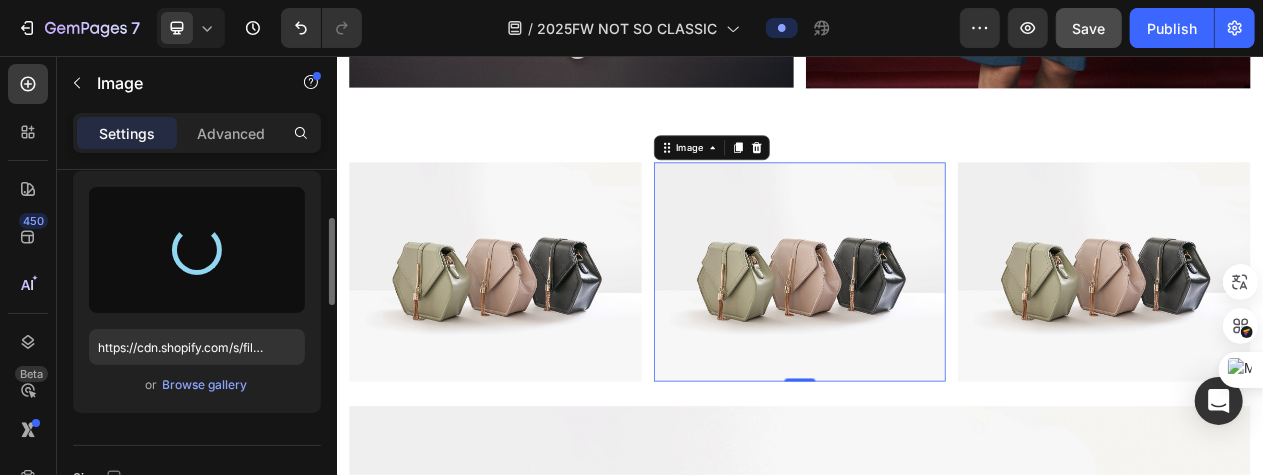type on "https://cdn.shopify.com/s/files/1/0745/4136/7583/files/gempages_490452336091595923-6443bd67-b2cd-4596-abd6-758436267946.jpg" 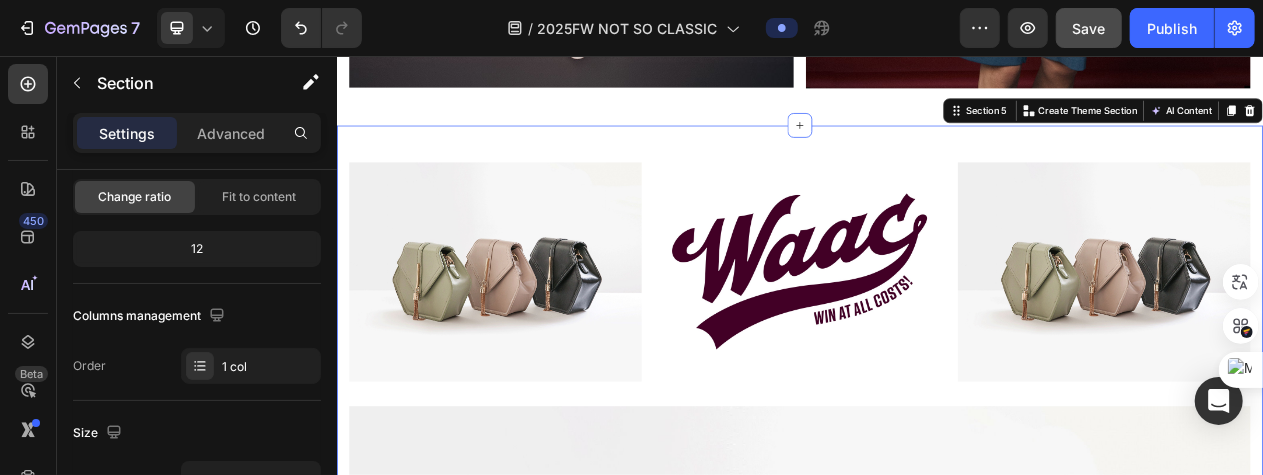 click on "Image Image Image Row Image Row
Drop element here Row
Drop element here Row Image Product Images WOMEN ギンガムサッカーアノラック レッド Product Title Product Hero Banner Product Images 【WEB限定】MEN ボーダーポロシャツ レッド Product Title Product Hero Banner Product Images 【一部店舗限定】WOMEN メッシュクルーネックニットベスト ホワイト Product Title Product Hero Banner Product Images 【WEB限定】WOMEN ルーズフィットロゴスウェットシャツ レッド Product Title Product Hero Banner Row Row Row Row Section 5   You can create reusable sections Create Theme Section AI Content Write with GemAI What would you like to describe here? Tone and Voice Persuasive Product Show more Generate" at bounding box center [936, 1246] 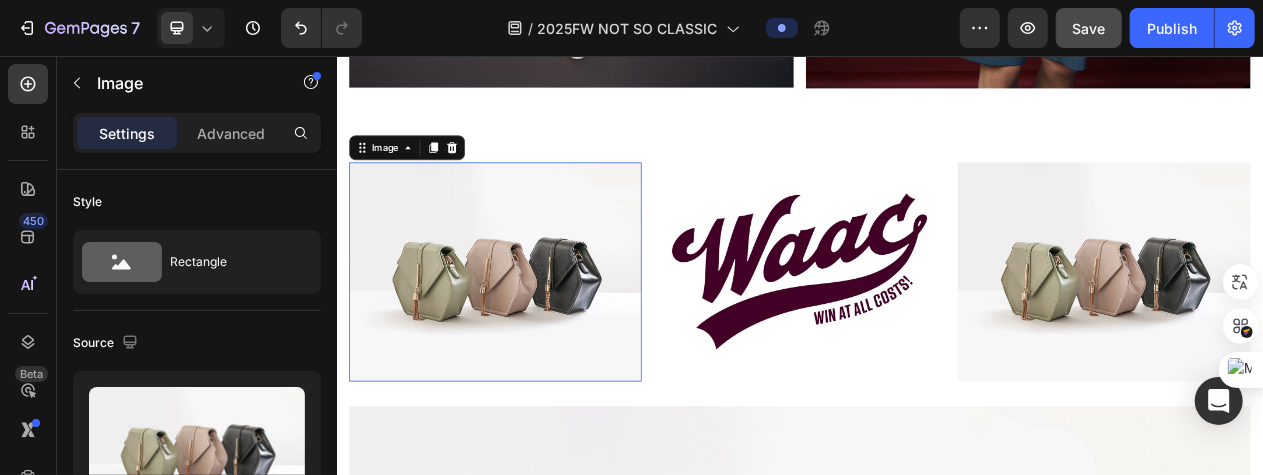 click at bounding box center [541, 335] 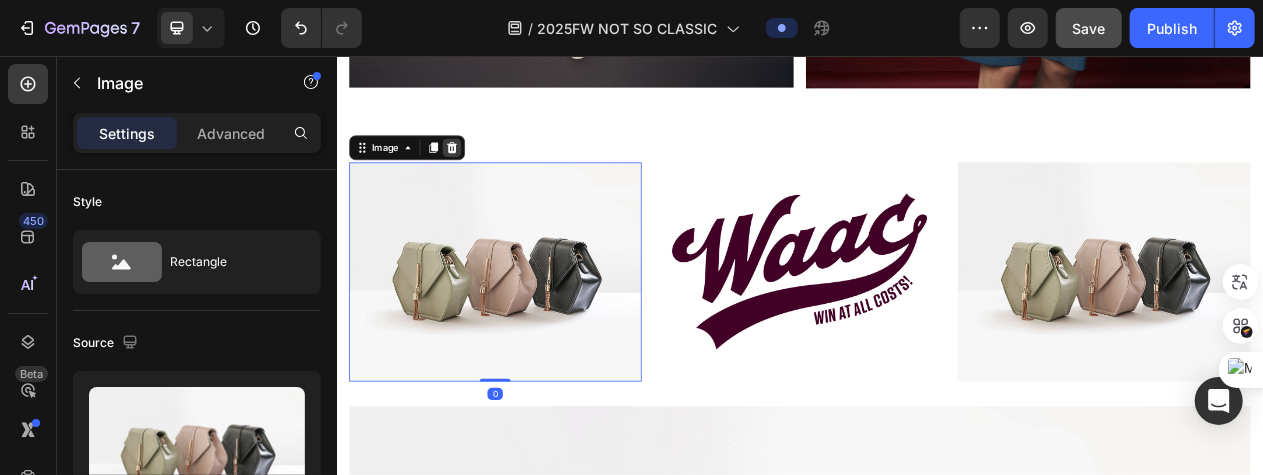 click 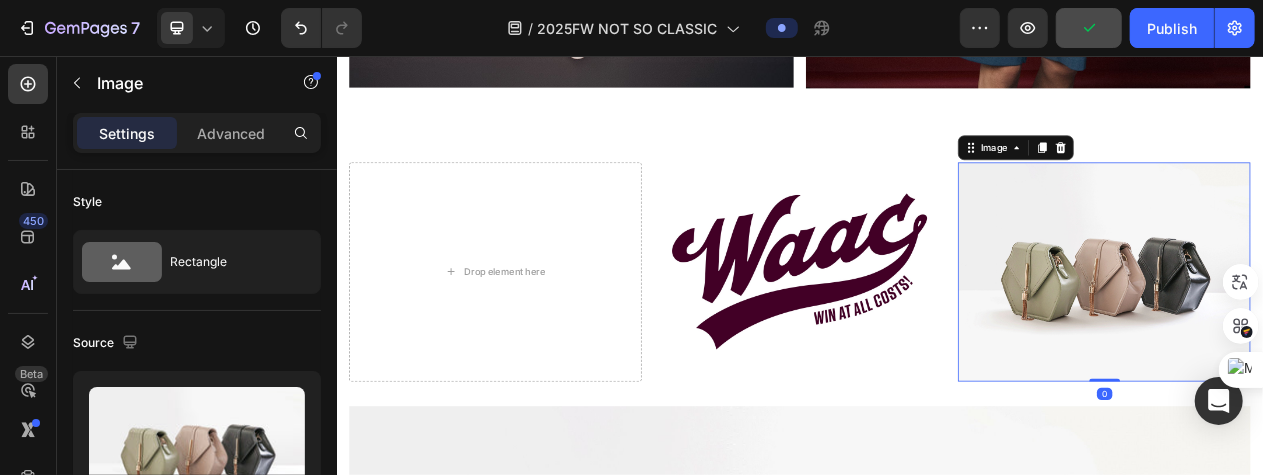 click at bounding box center [1330, 335] 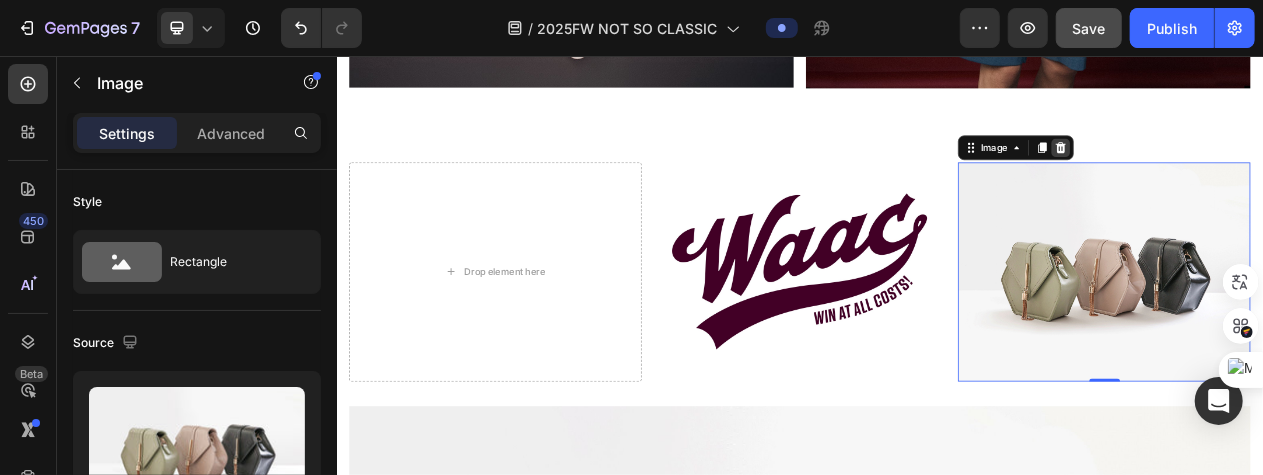click 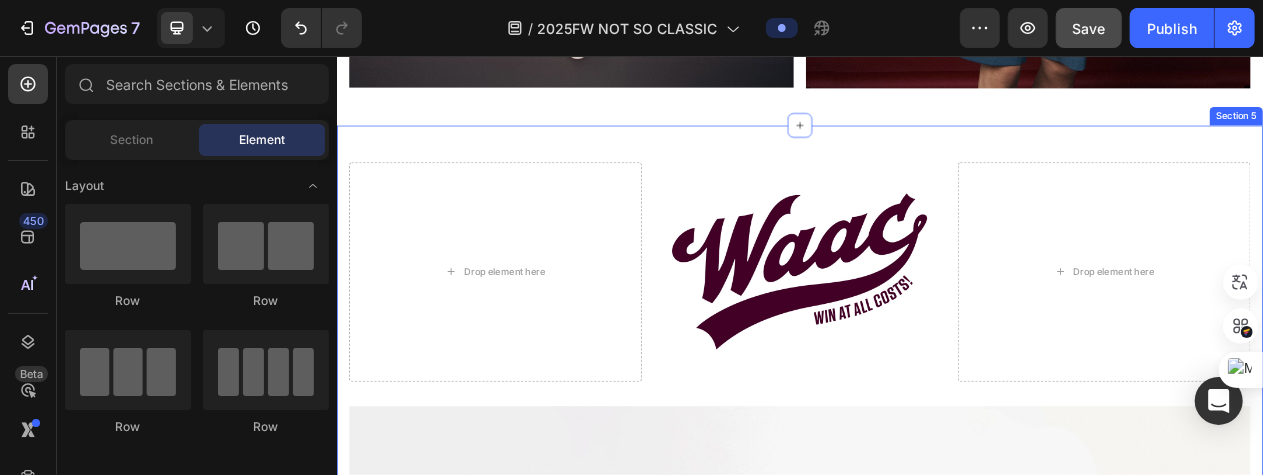 click on "Drop element here Image
Drop element here Row Image Row
Drop element here Row
Drop element here Row Image Product Images WOMEN ギンガムサッカーアノラック レッド Product Title Product Hero Banner Product Images 【WEB限定】MEN ボーダーポロシャツ レッド Product Title Product Hero Banner Product Images 【一部店舗限定】WOMEN メッシュクルーネックニットベスト ホワイト Product Title Product Hero Banner Product Images 【WEB限定】WOMEN ルーズフィットロゴスウェットシャツ レッド Product Title Product Hero Banner Row Row Row Row Section 5" at bounding box center (936, 1246) 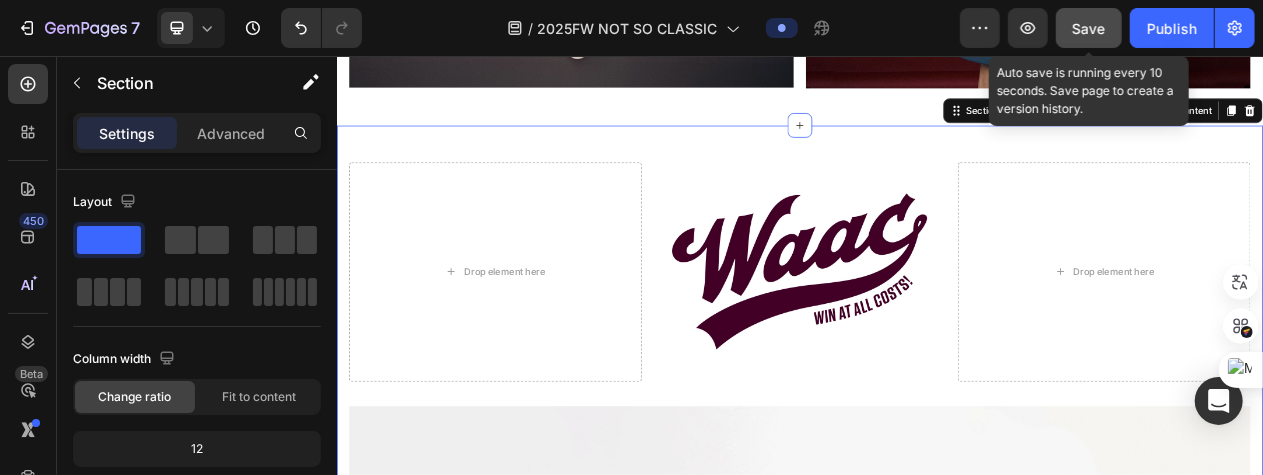 click on "Save" at bounding box center (1089, 28) 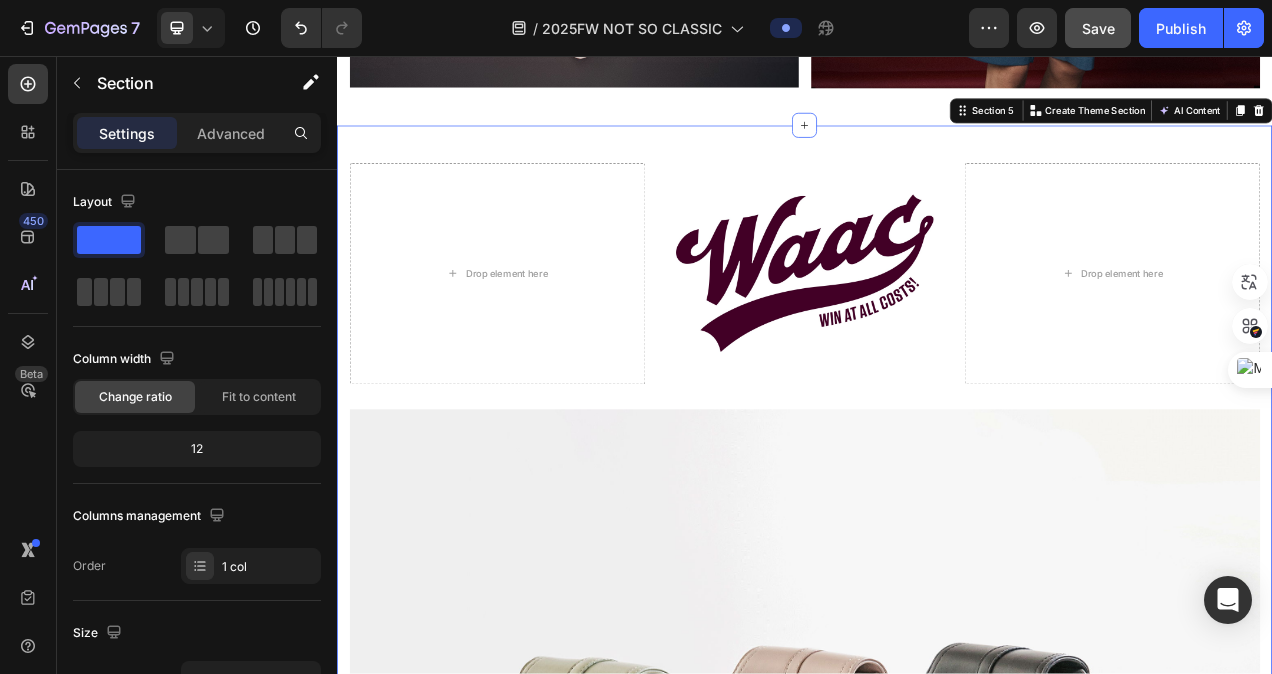 click on "Drop element here Image
Drop element here Row Image Row
Drop element here Row
Drop element here Row Image Product Images WOMEN ギンガムサッカーアノラック レッド Product Title Product Hero Banner Product Images 【WEB限定】MEN ボーダーポロシャツ レッド Product Title Product Hero Banner Product Images 【一部店舗限定】WOMEN メッシュクルーネックニットベスト ホワイト Product Title Product Hero Banner Product Images 【WEB限定】WOMEN ルーズフィットロゴスウェットシャツ レッド Product Title Product Hero Banner Row Row Row Row Section 5   You can create reusable sections Create Theme Section AI Content Write with GemAI What would you like to describe here? Tone and Voice Persuasive Product WOMEN リボンバイザー ブラウン Show more Generate" at bounding box center [937, 1247] 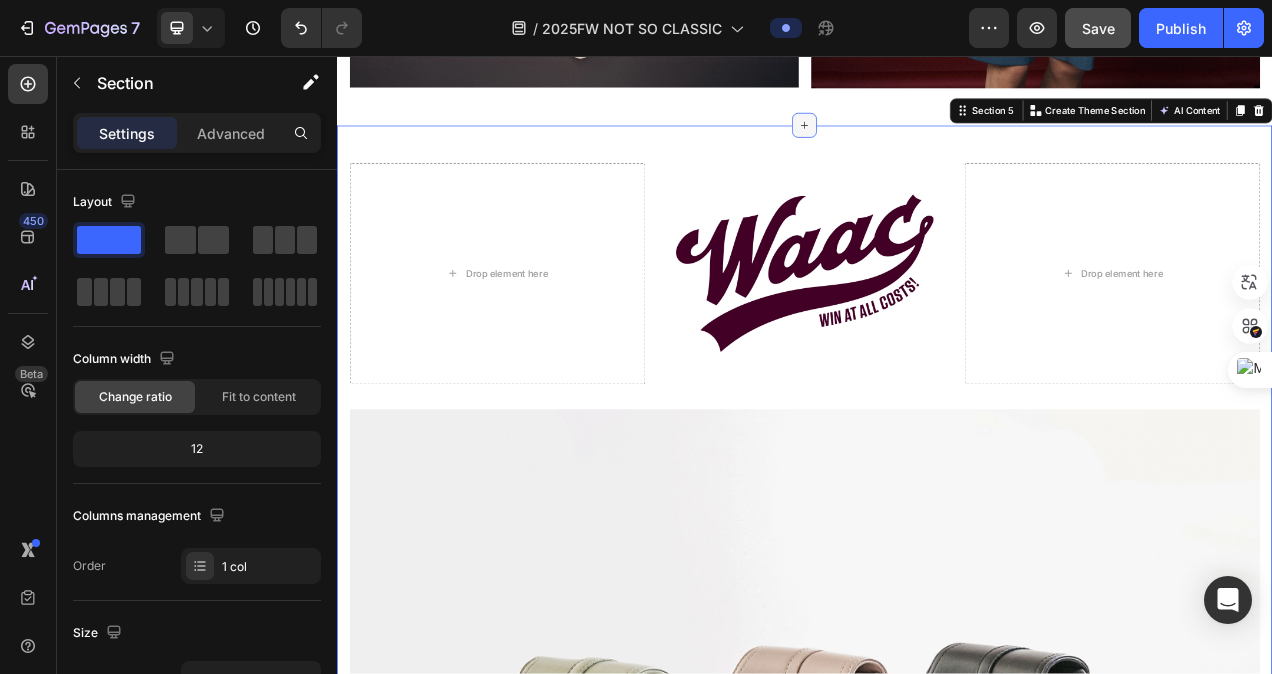 click 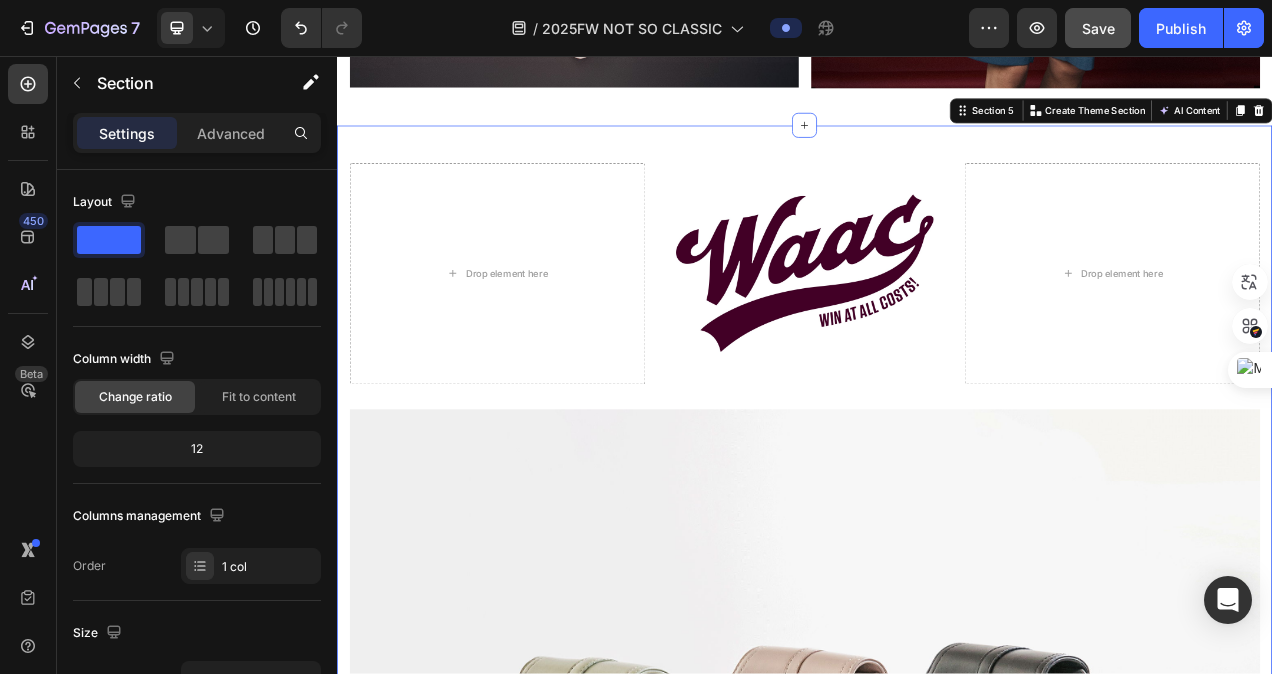 click on "Drop element here Image
Drop element here Row Image Row
Drop element here Row
Drop element here Row Image Product Images WOMEN ギンガムサッカーアノラック レッド Product Title Product Hero Banner Product Images 【WEB限定】MEN ボーダーポロシャツ レッド Product Title Product Hero Banner Product Images 【一部店舗限定】WOMEN メッシュクルーネックニットベスト ホワイト Product Title Product Hero Banner Product Images 【WEB限定】WOMEN ルーズフィットロゴスウェットシャツ レッド Product Title Product Hero Banner Row Row Row Row Section 5   You can create reusable sections Create Theme Section AI Content Write with GemAI What would you like to describe here? Tone and Voice Persuasive Product WOMEN リボンバイザー ブラウン Show more Generate" at bounding box center (937, 1247) 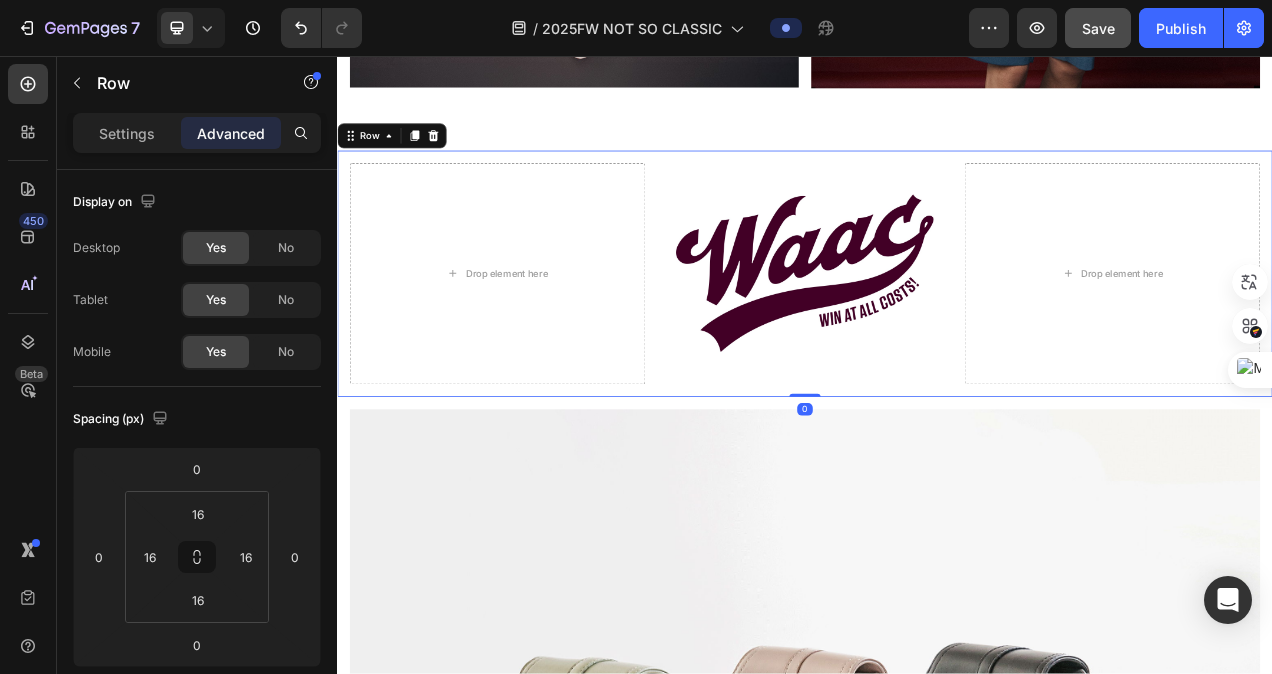 click on "Drop element here Image
Drop element here Row   0" at bounding box center (937, 336) 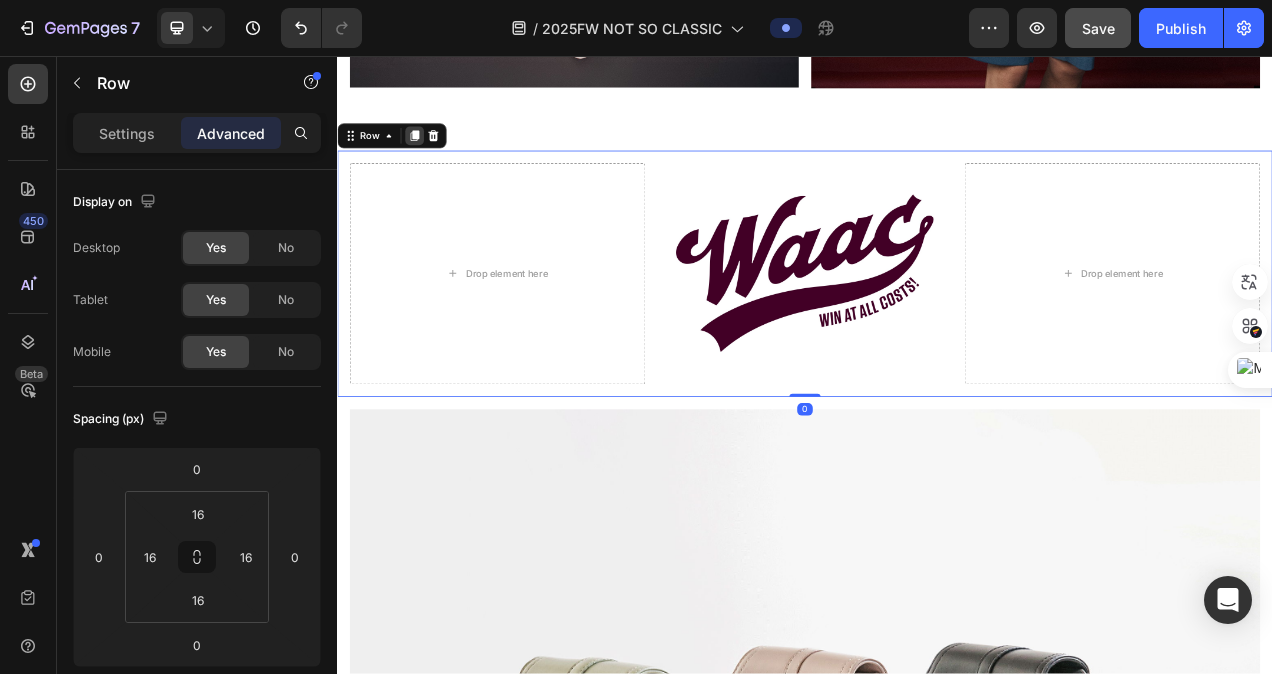 click 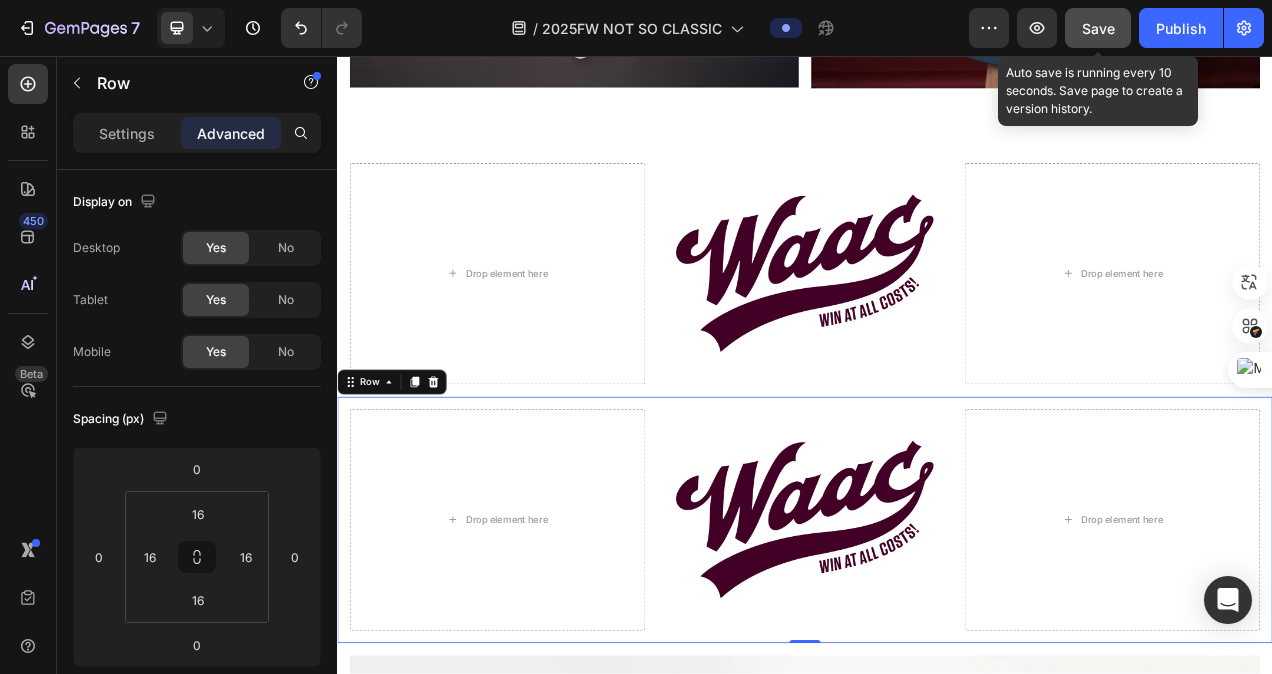 click on "Save" at bounding box center (1098, 28) 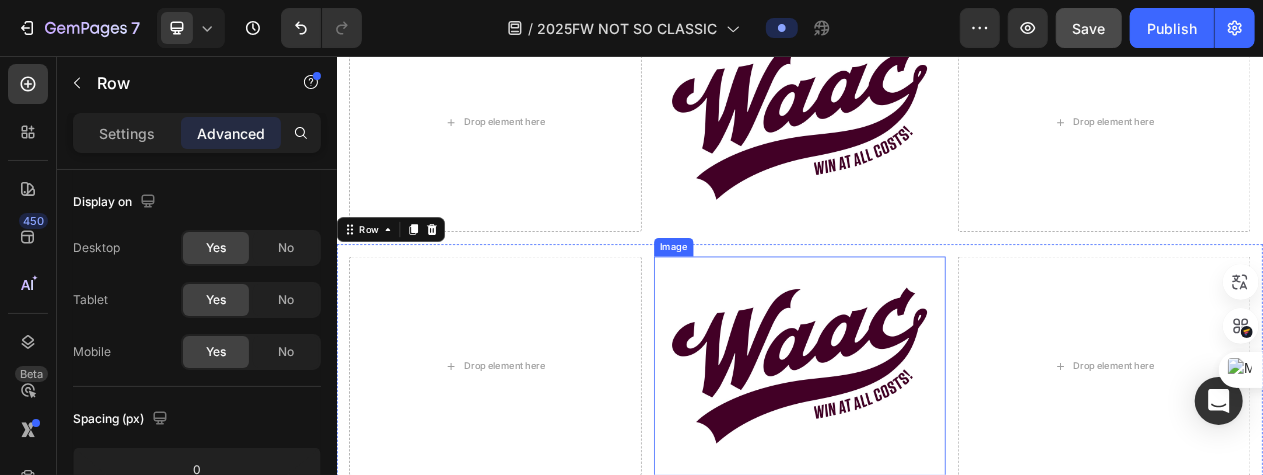 scroll, scrollTop: 2436, scrollLeft: 0, axis: vertical 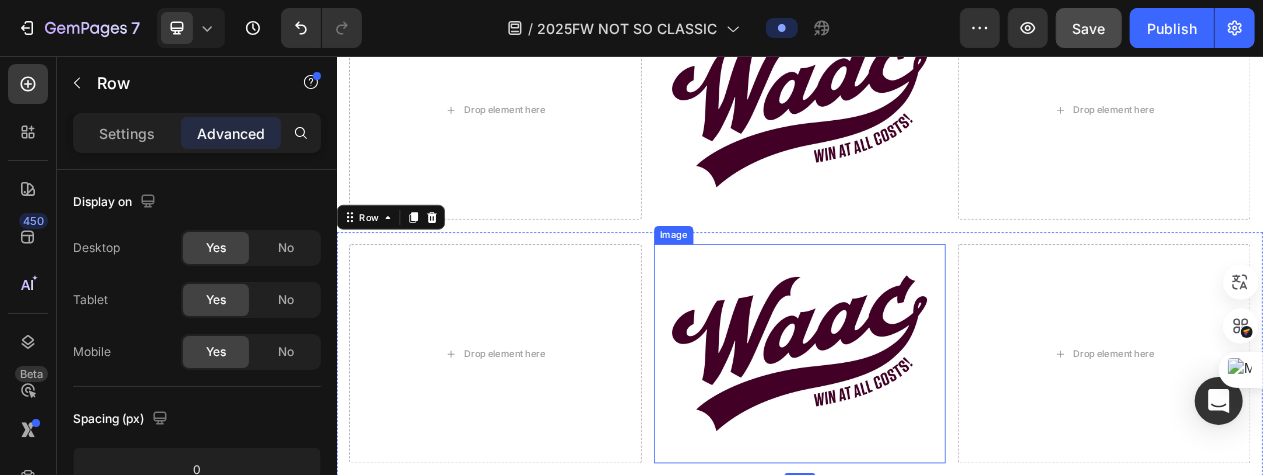 click at bounding box center [936, 441] 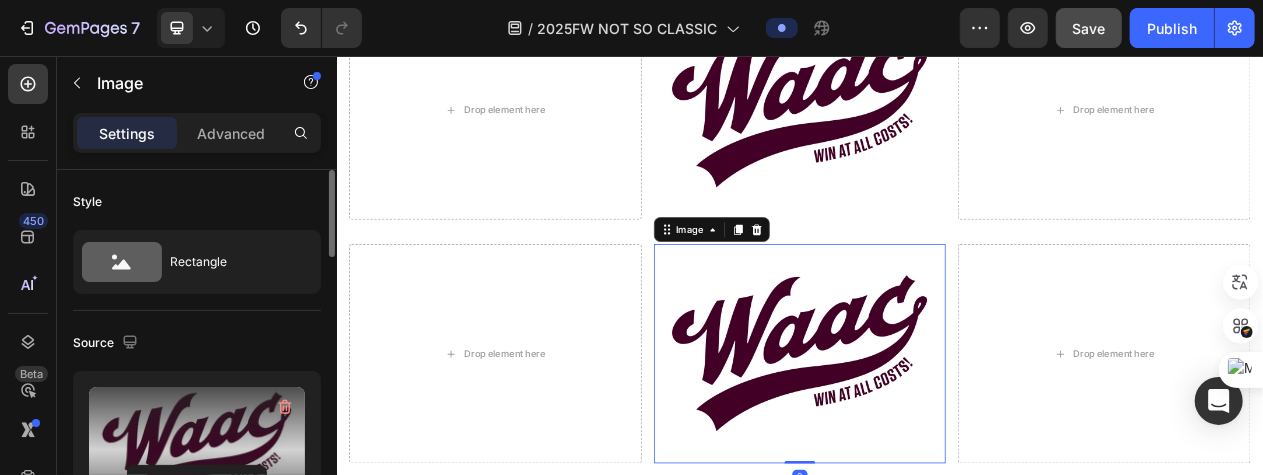 click at bounding box center (197, 450) 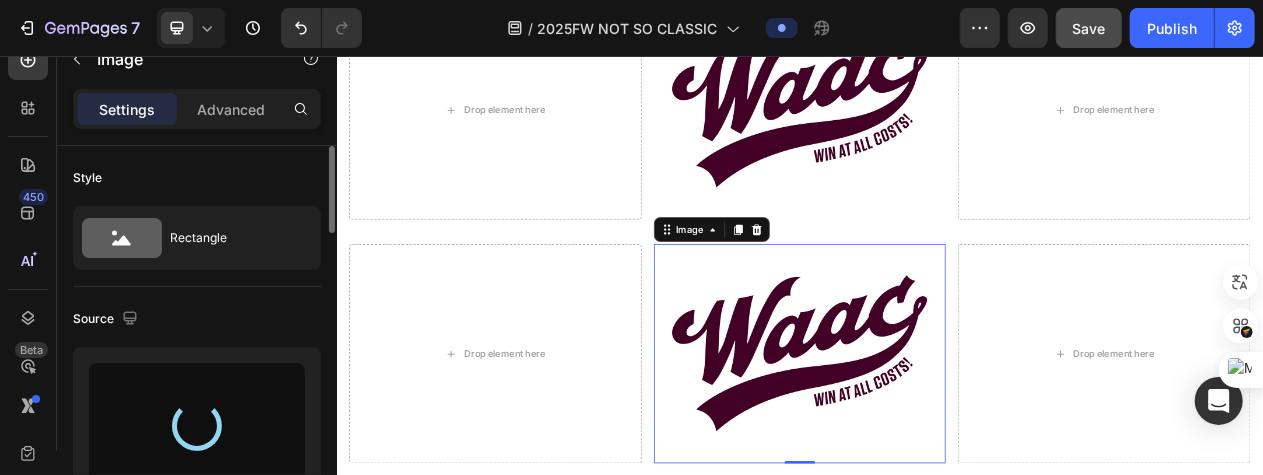 type on "https://cdn.shopify.com/s/files/1/0745/4136/7583/files/gempages_490452336091595923-66627150-cbab-466f-8a9f-3f34ec9bb1fb.jpg" 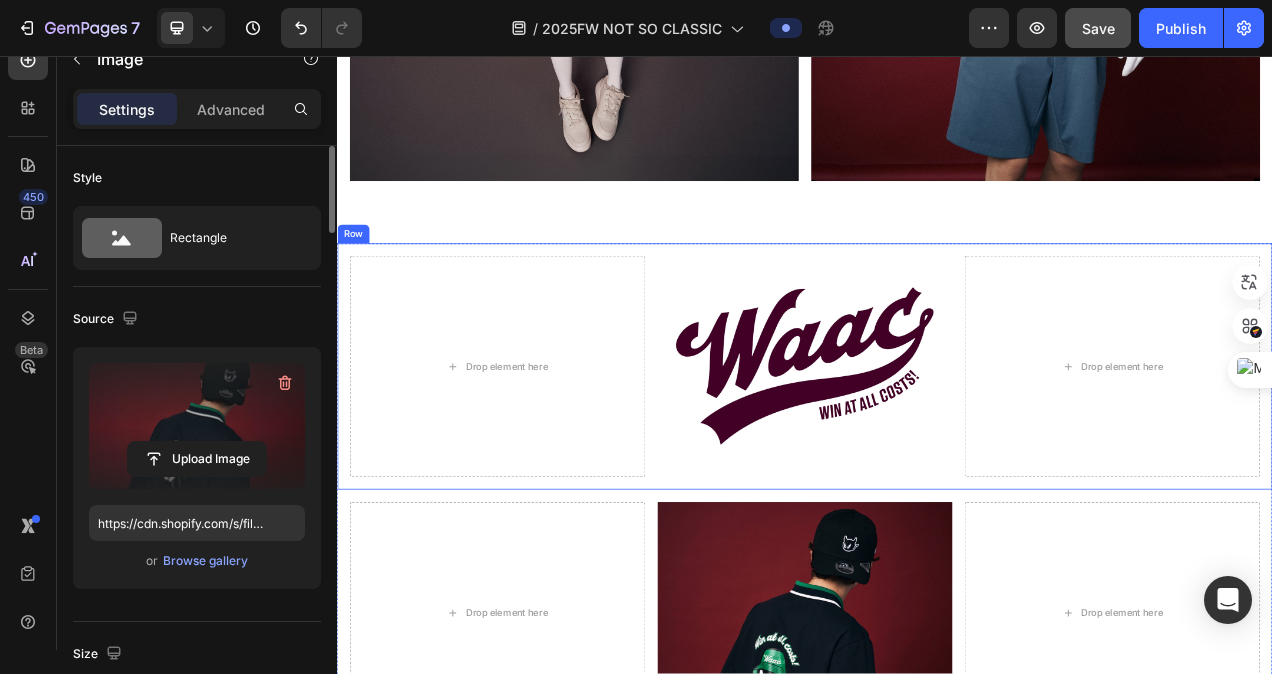 scroll, scrollTop: 2136, scrollLeft: 0, axis: vertical 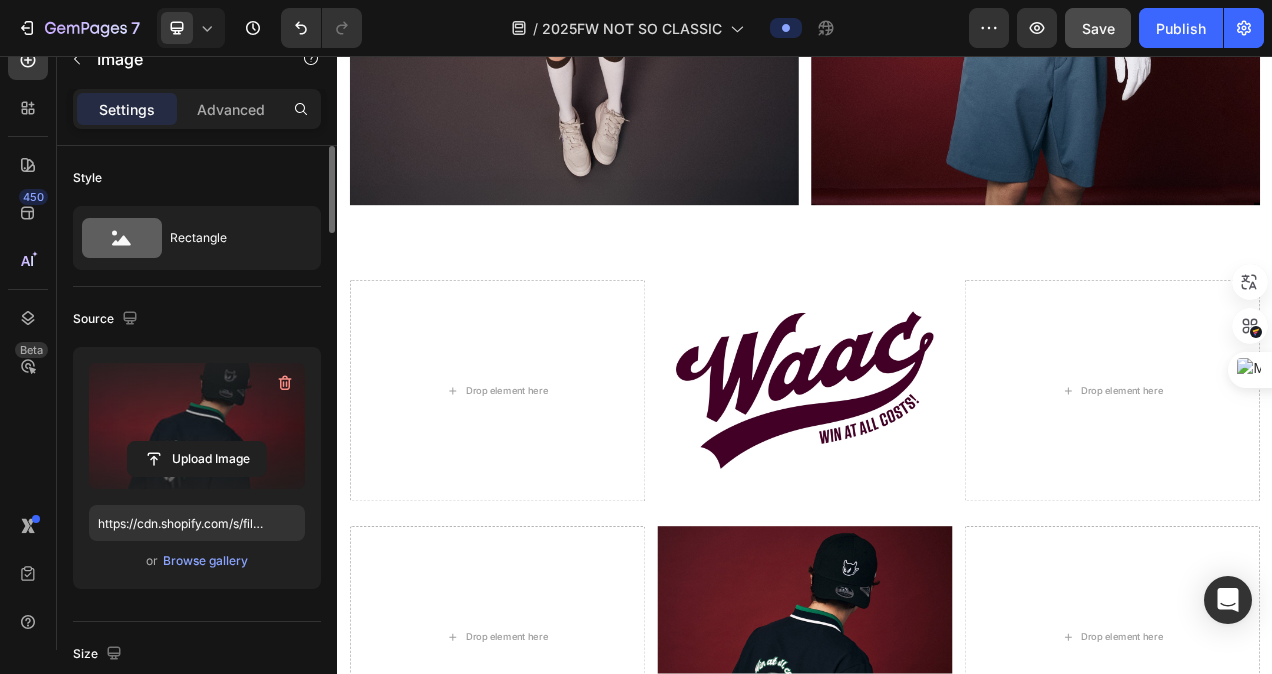 click at bounding box center (937, 802) 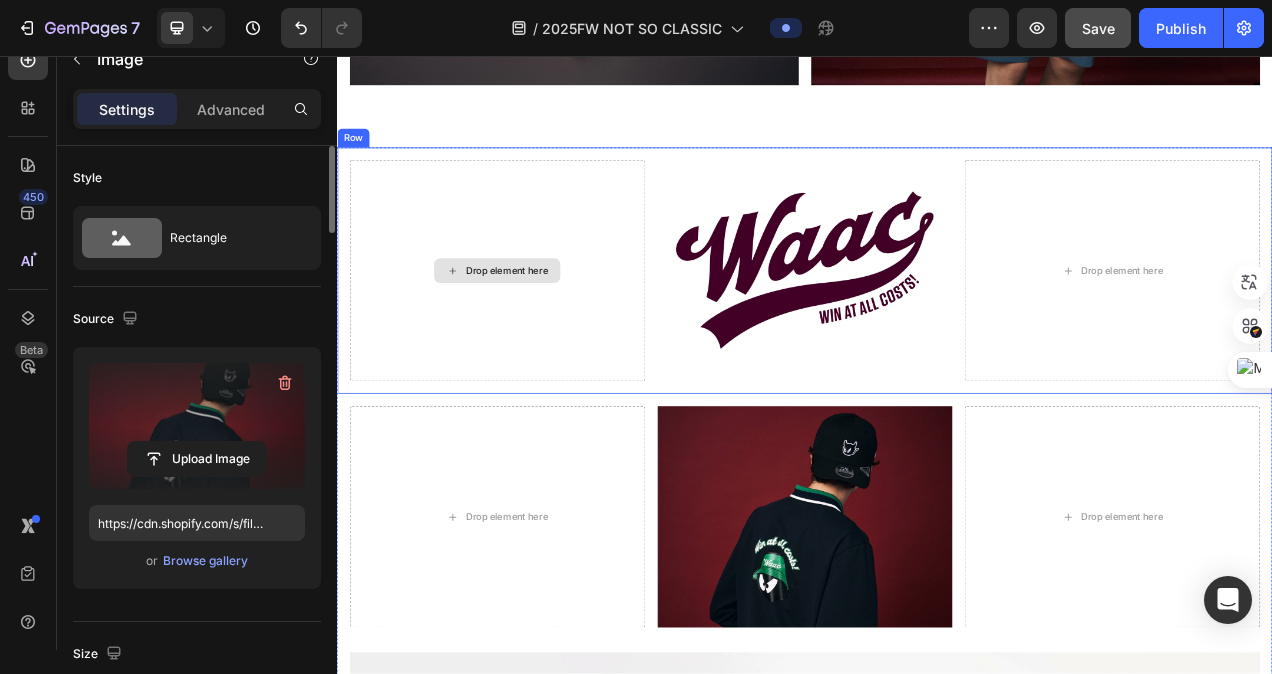 scroll, scrollTop: 2336, scrollLeft: 0, axis: vertical 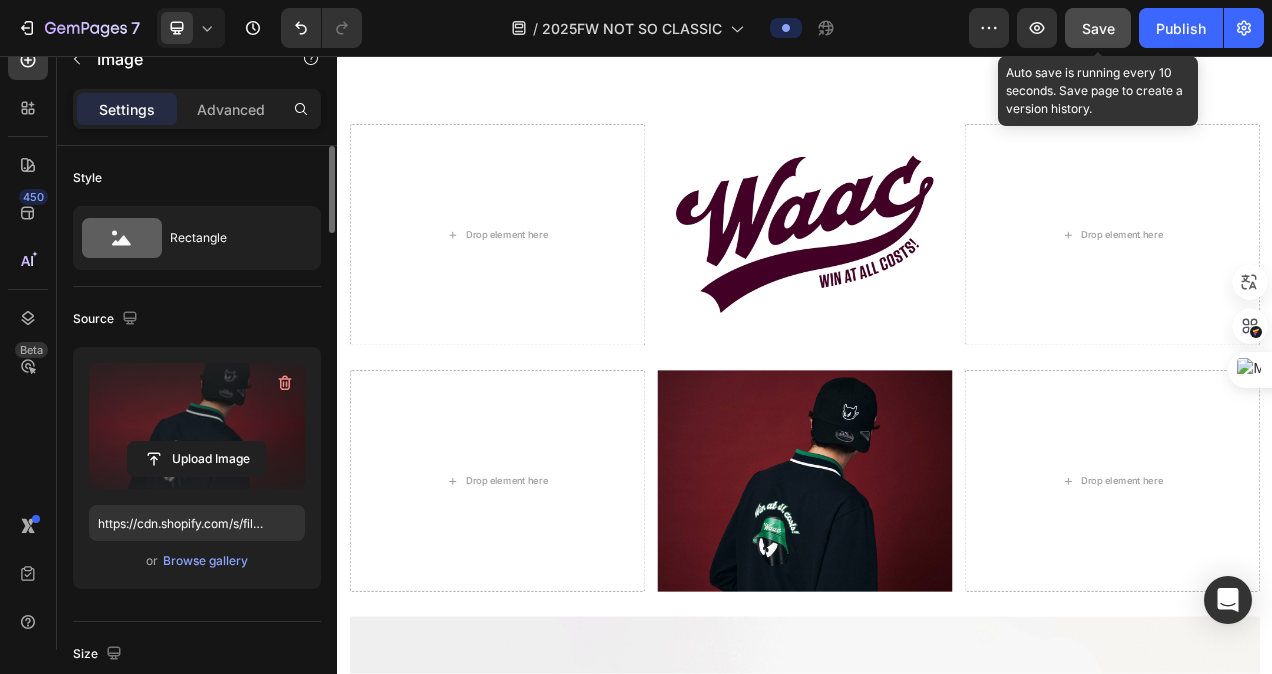 click on "Save" at bounding box center [1098, 28] 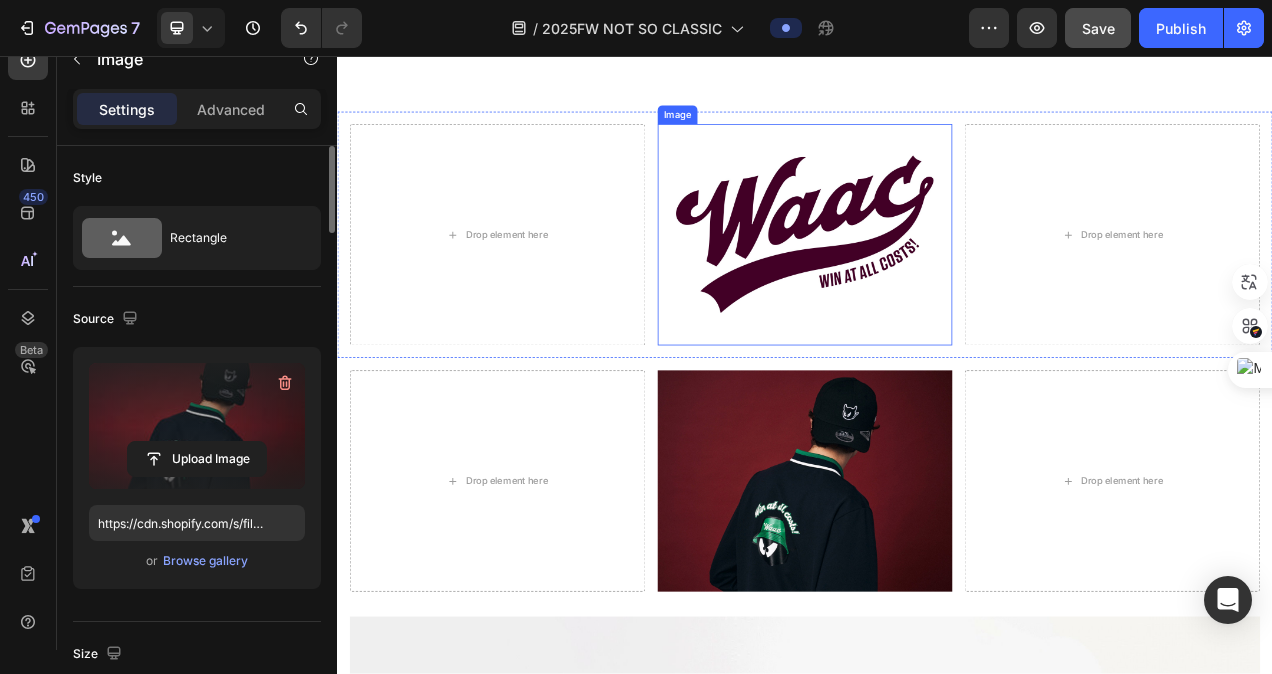 click at bounding box center (937, 286) 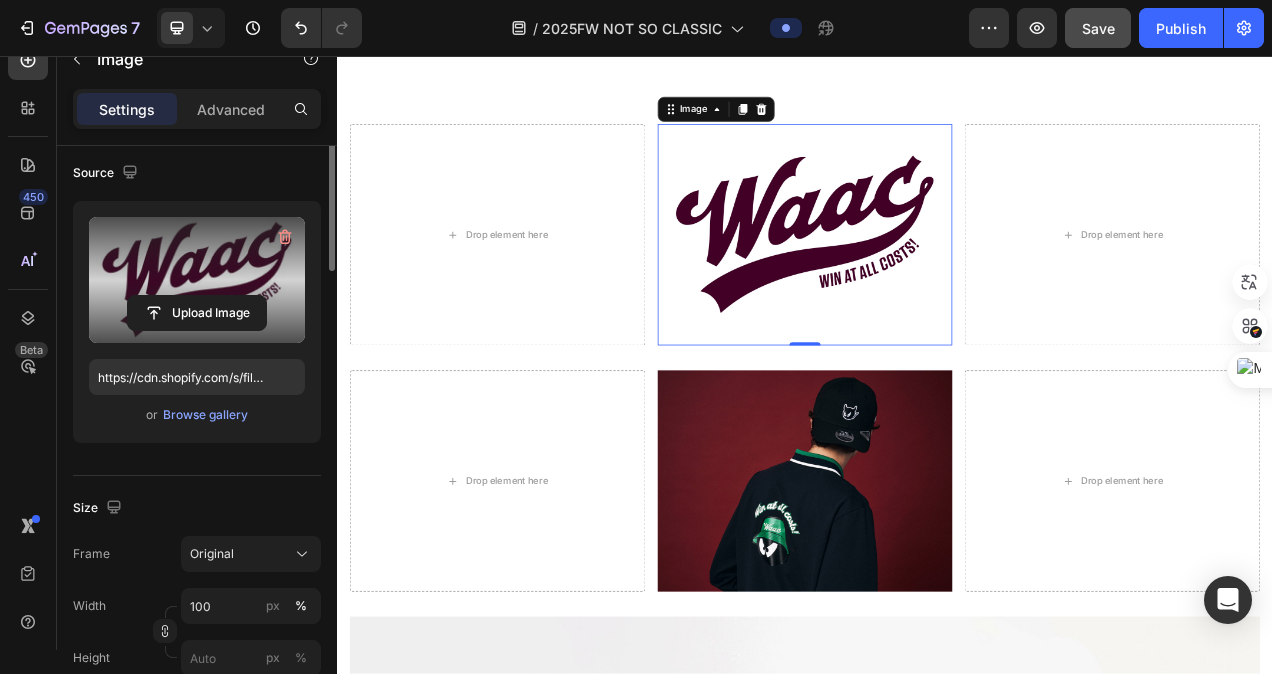 scroll, scrollTop: 0, scrollLeft: 0, axis: both 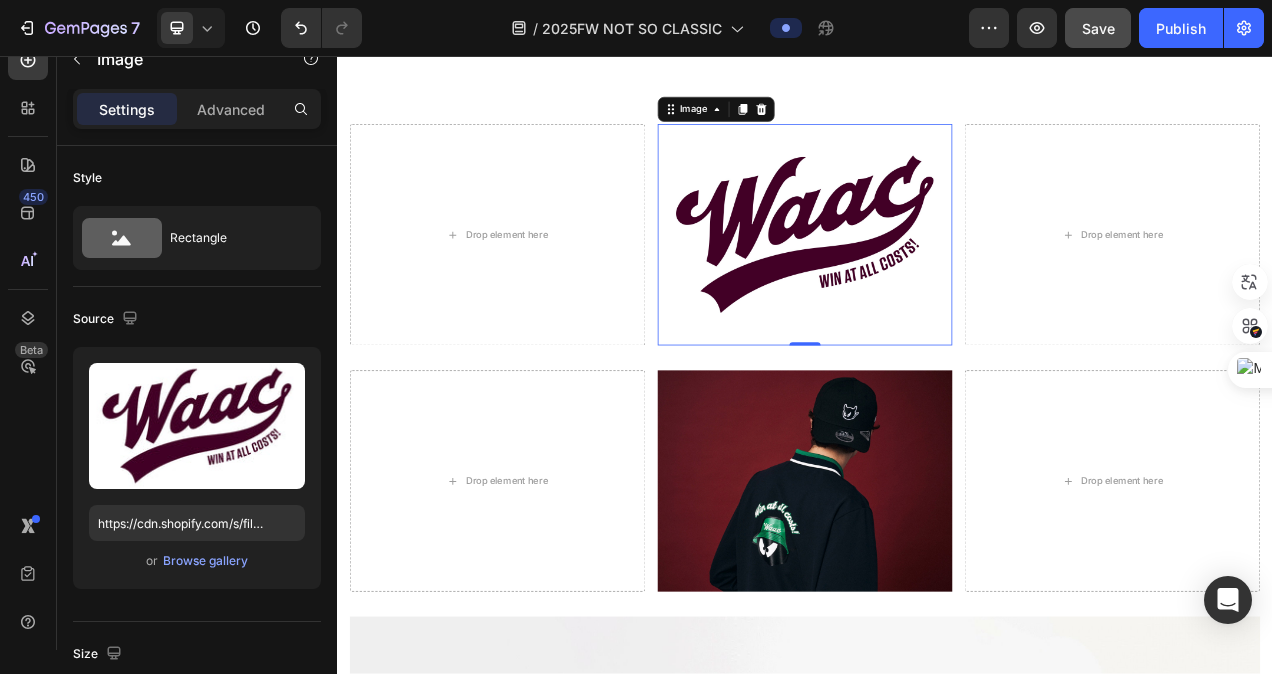 click at bounding box center [937, 286] 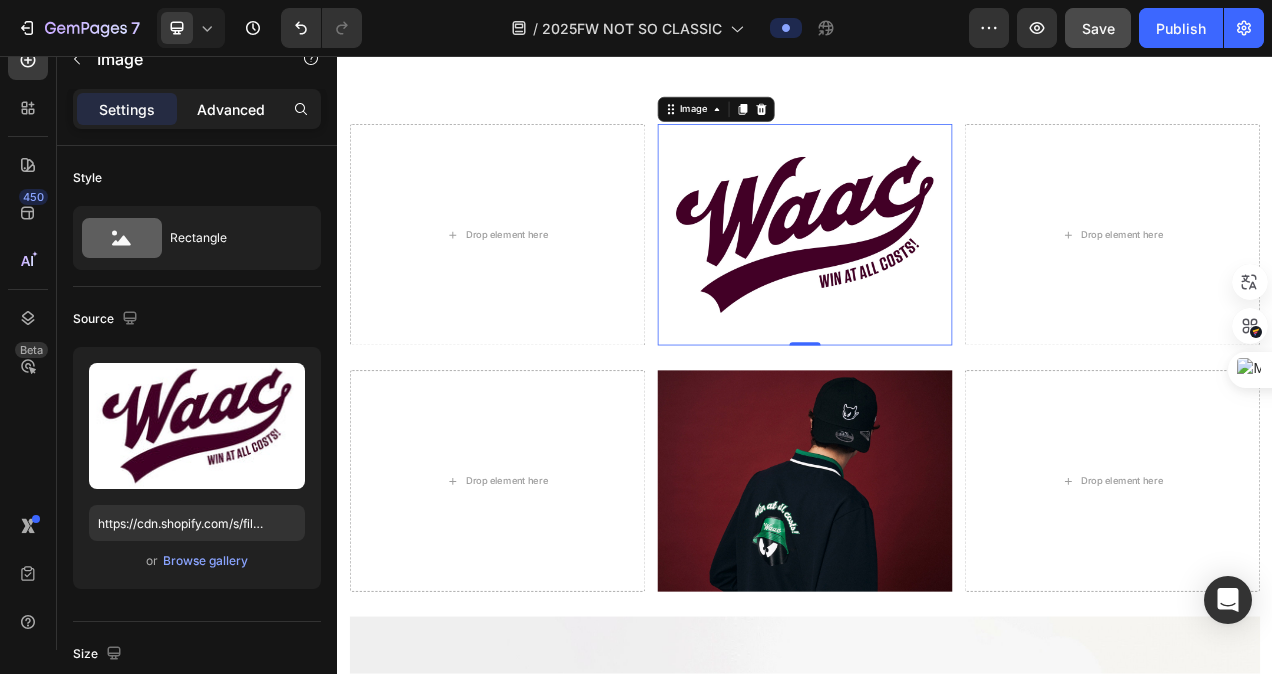 click on "Advanced" at bounding box center [231, 109] 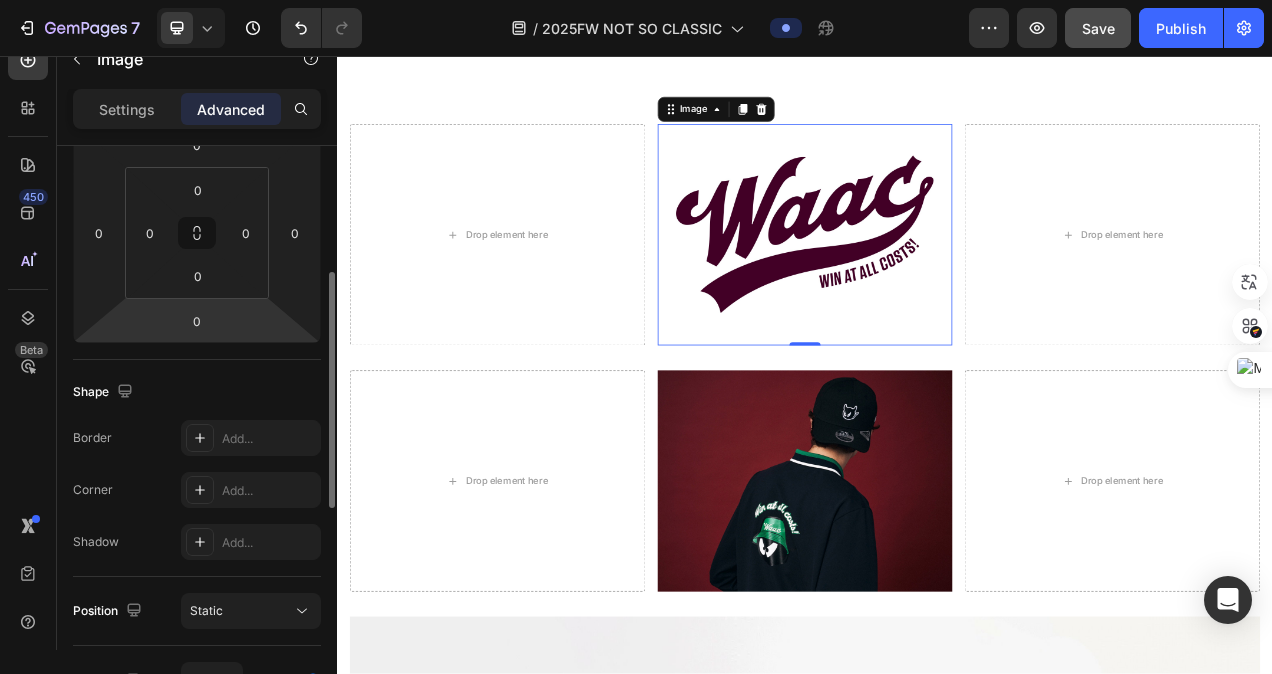 scroll, scrollTop: 400, scrollLeft: 0, axis: vertical 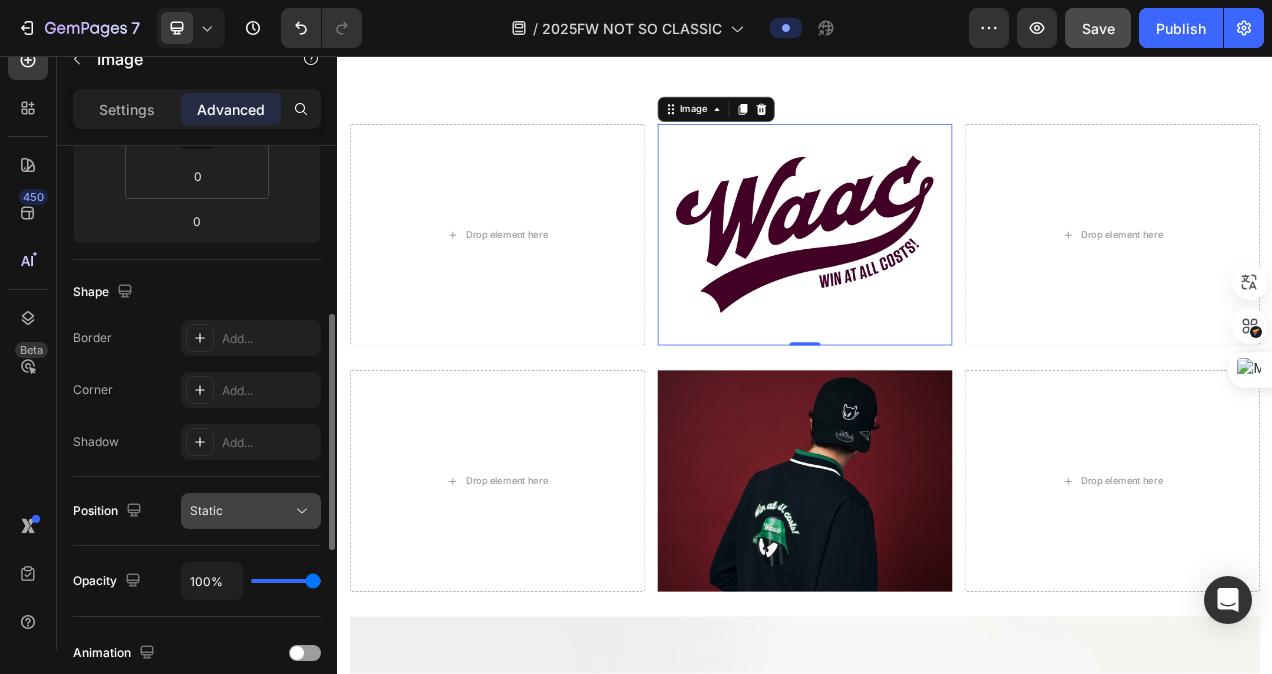 click 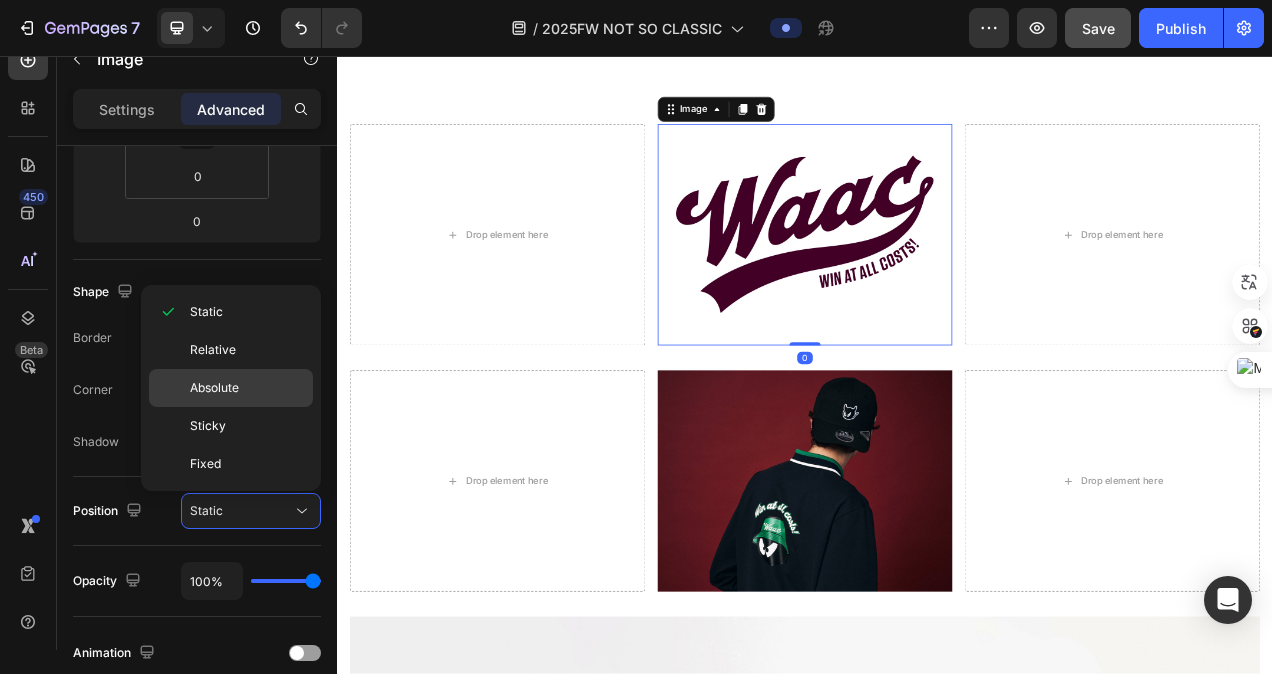 click on "Absolute" at bounding box center (247, 388) 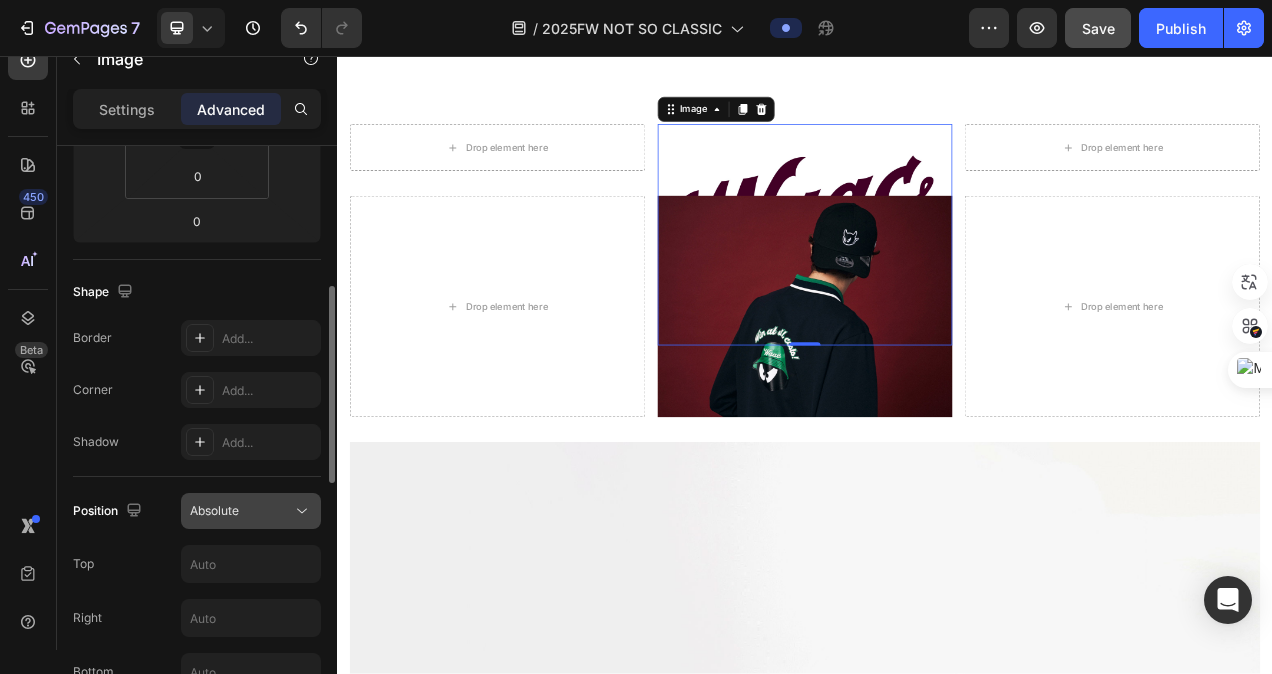 click on "Absolute" at bounding box center (241, 511) 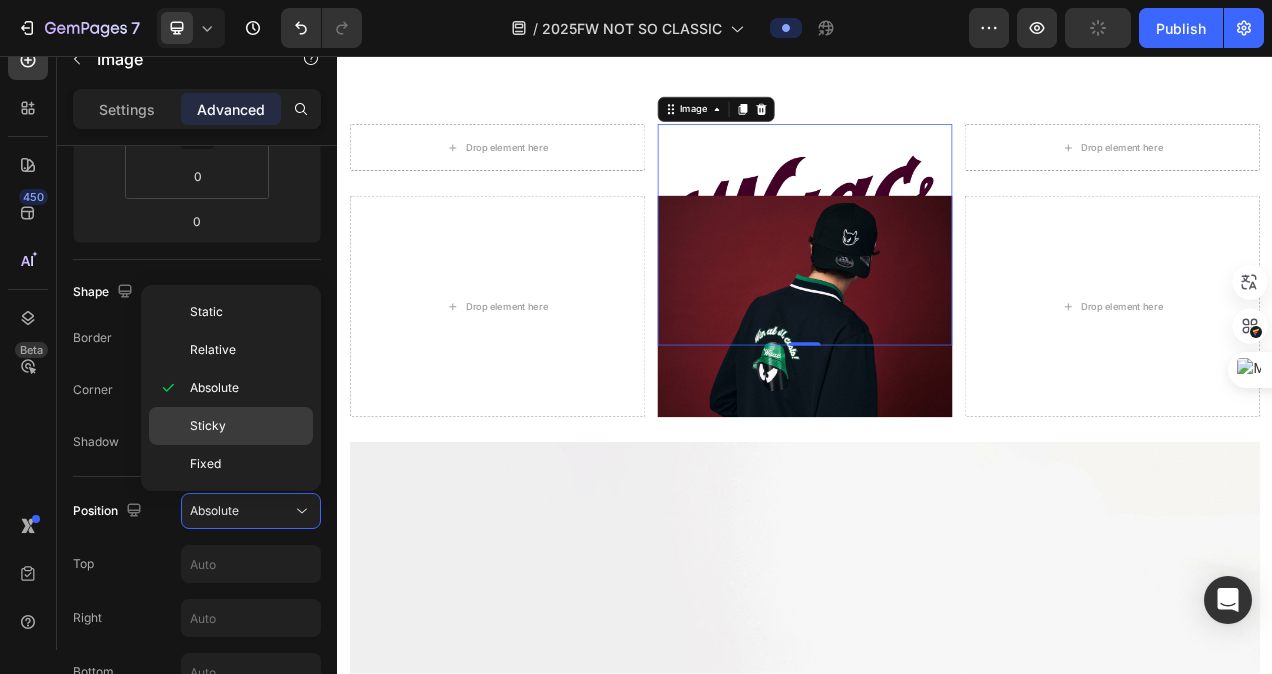 click on "Sticky" at bounding box center [247, 426] 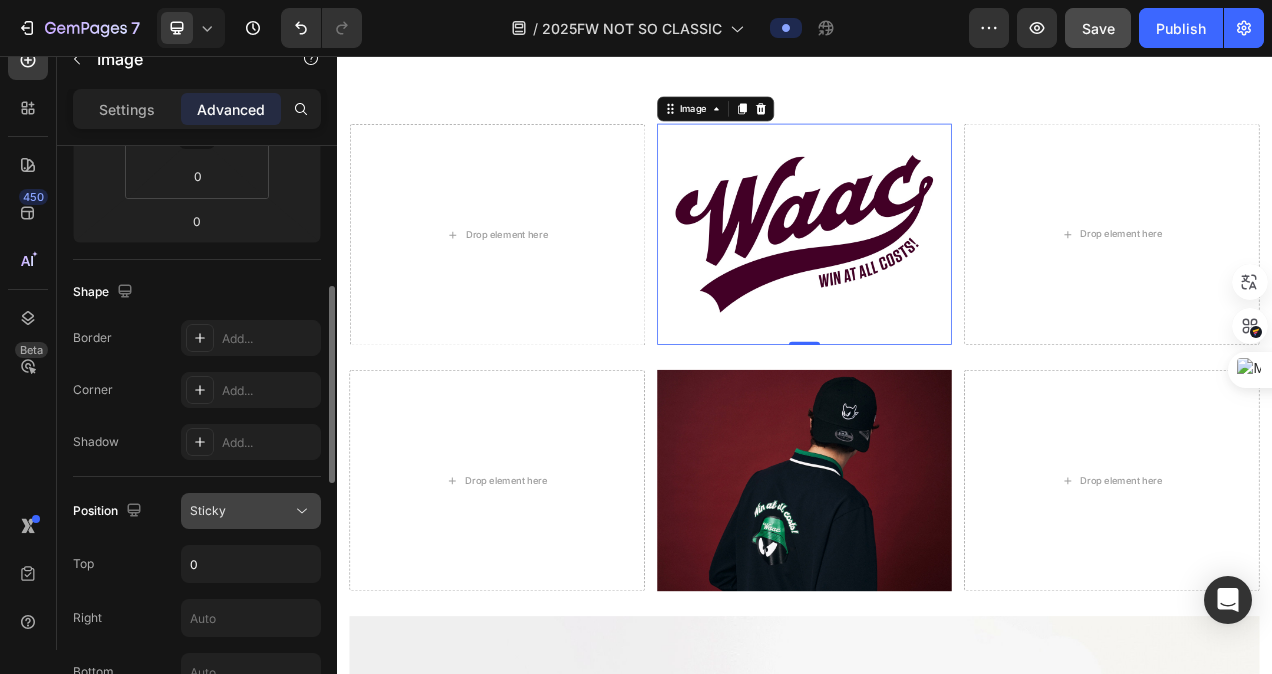 click on "Sticky" at bounding box center [241, 511] 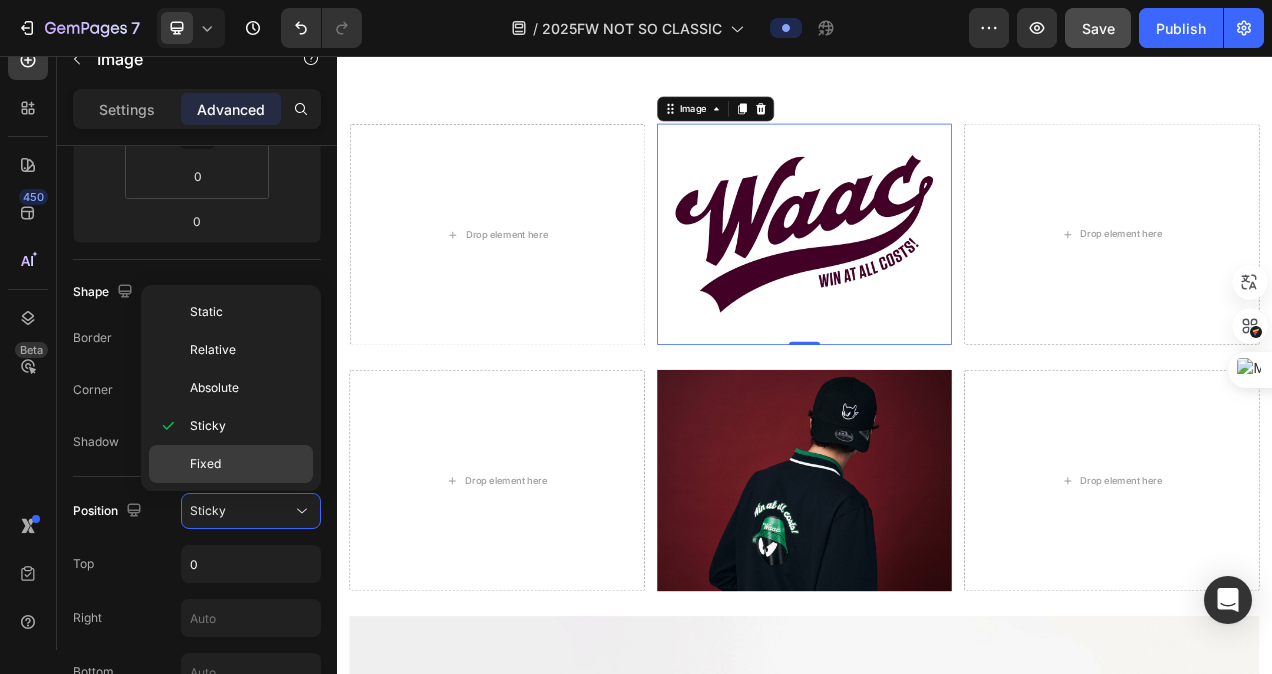 click on "Fixed" at bounding box center (247, 464) 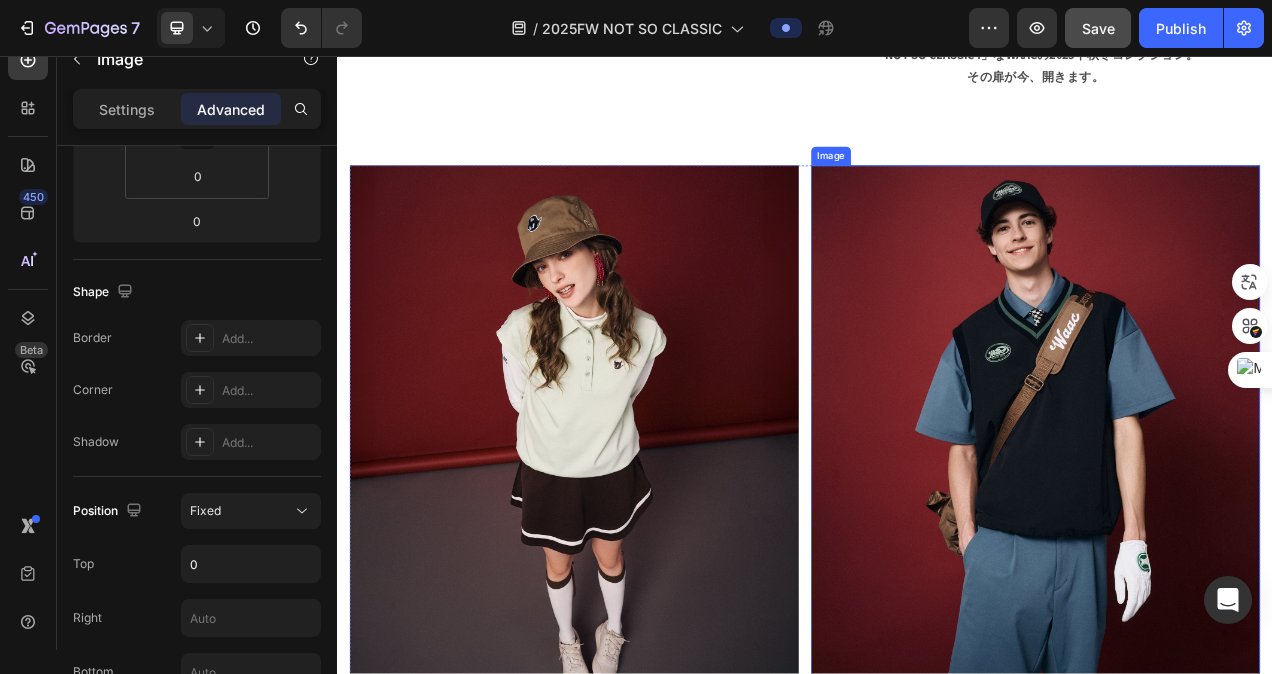 scroll, scrollTop: 1736, scrollLeft: 0, axis: vertical 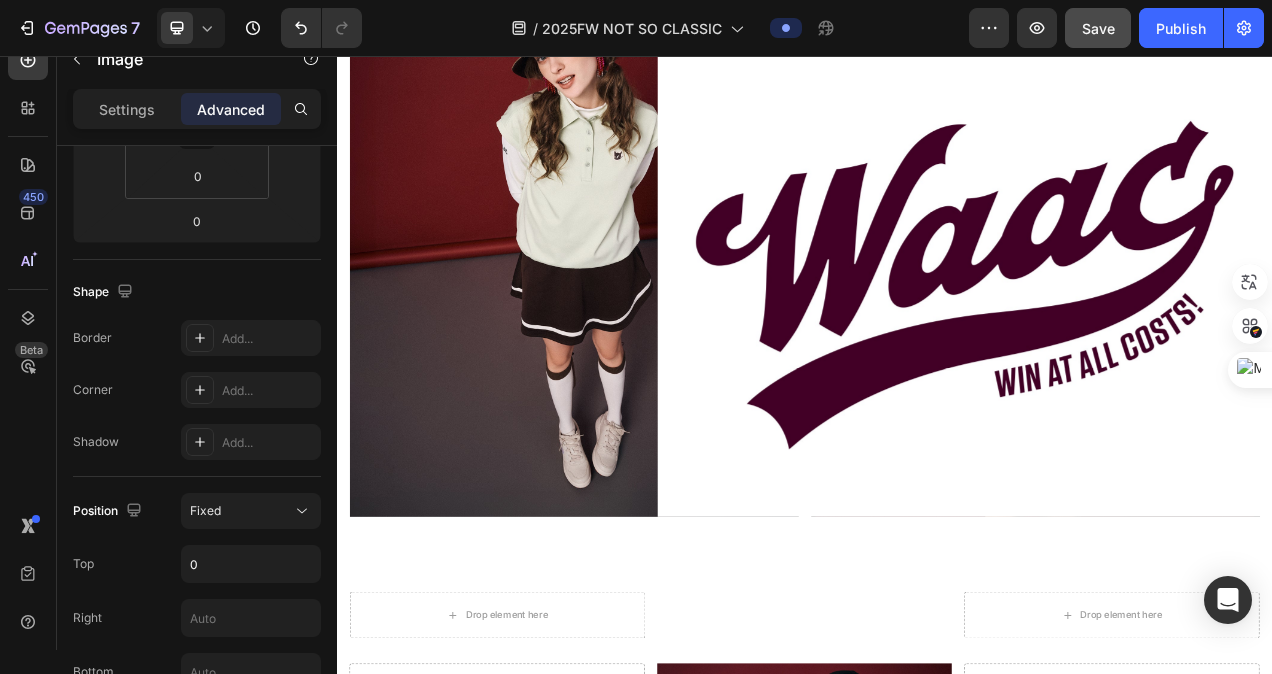 click at bounding box center (1142, 352) 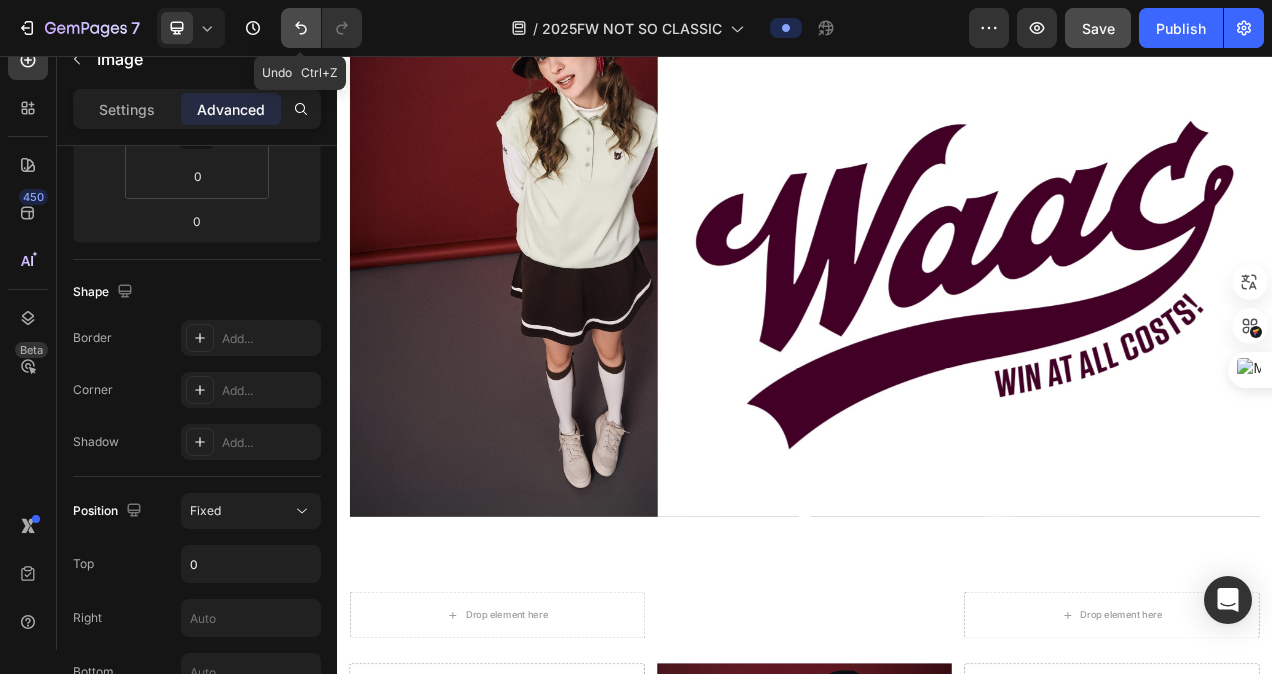 click 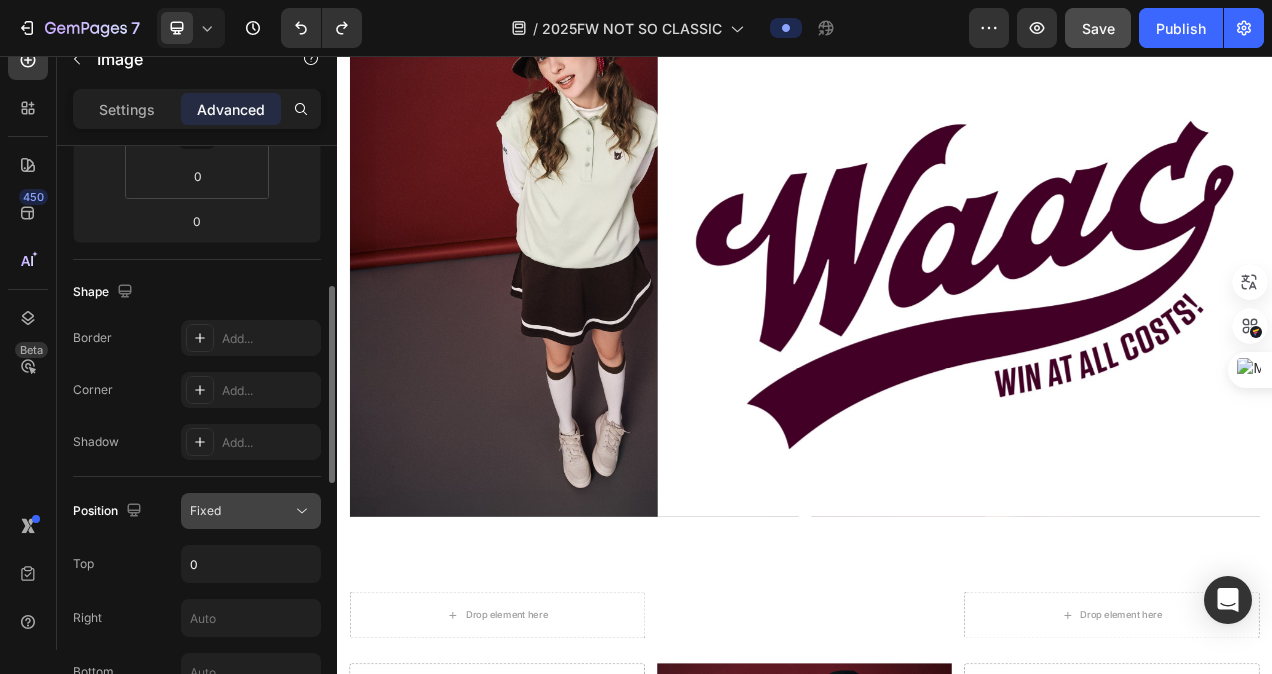 click on "Fixed" at bounding box center [241, 511] 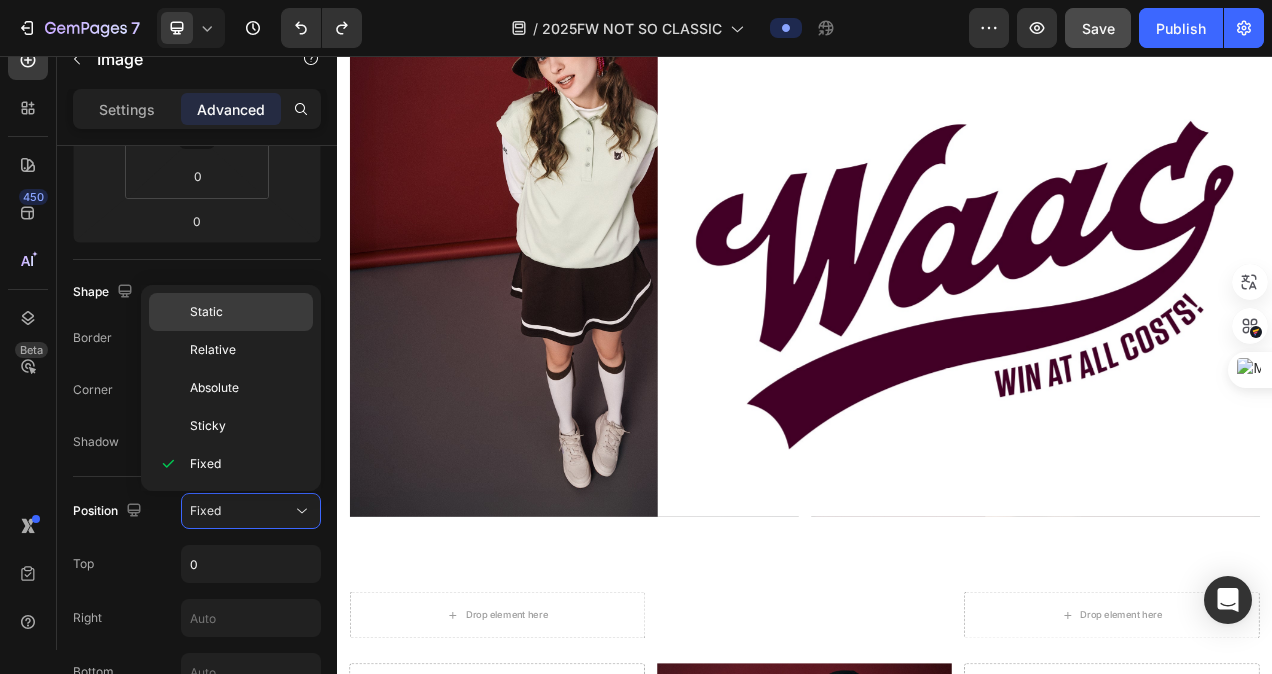 click on "Static" at bounding box center (247, 312) 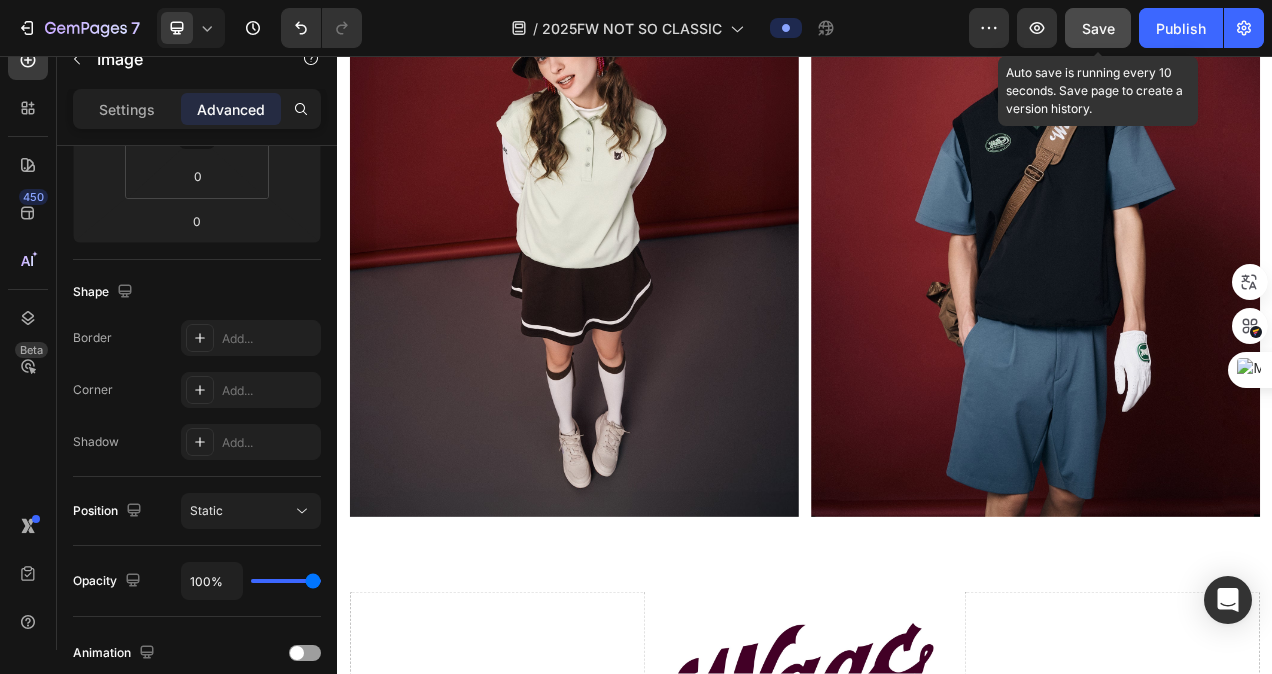 click on "Save" at bounding box center [1098, 28] 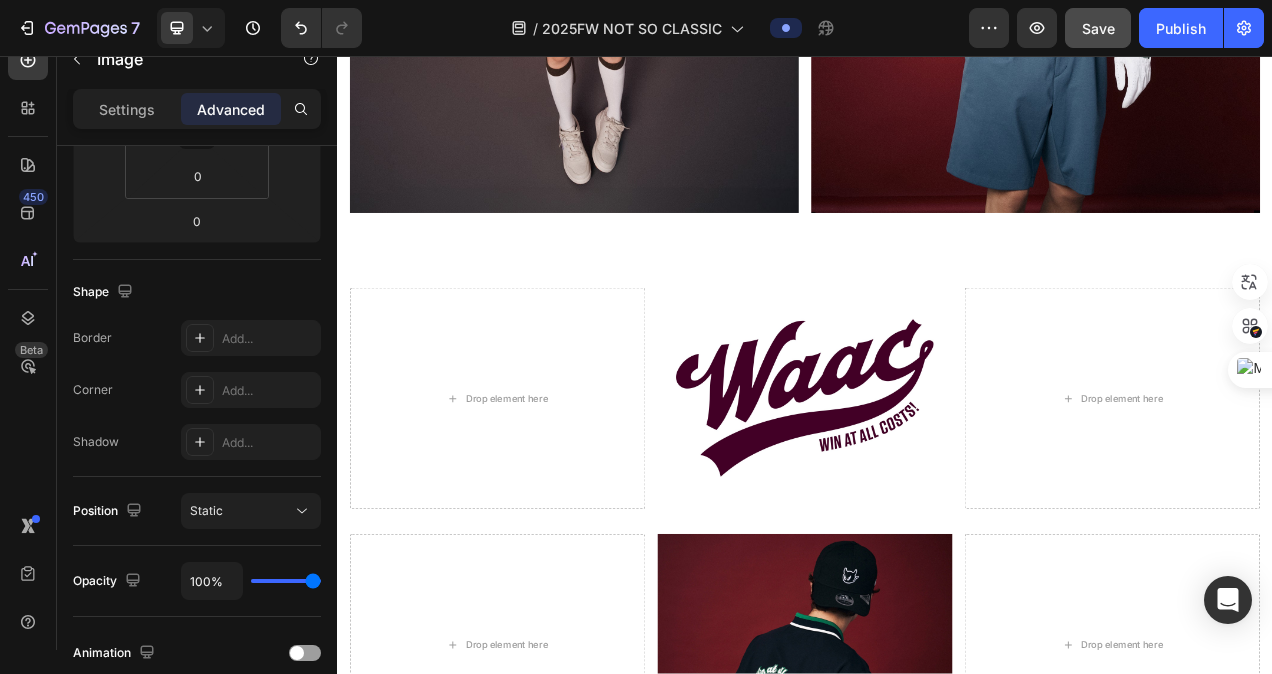 scroll, scrollTop: 2136, scrollLeft: 0, axis: vertical 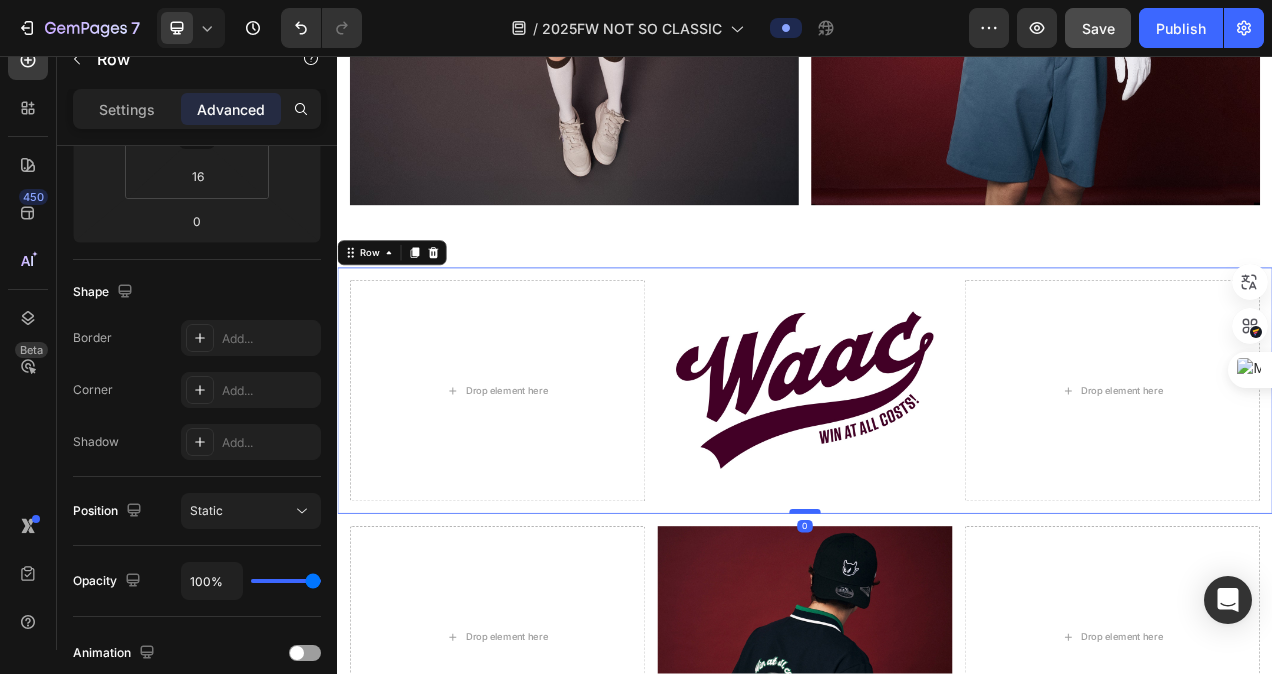 click on "Drop element here Image
Drop element here Row   0" at bounding box center [937, 486] 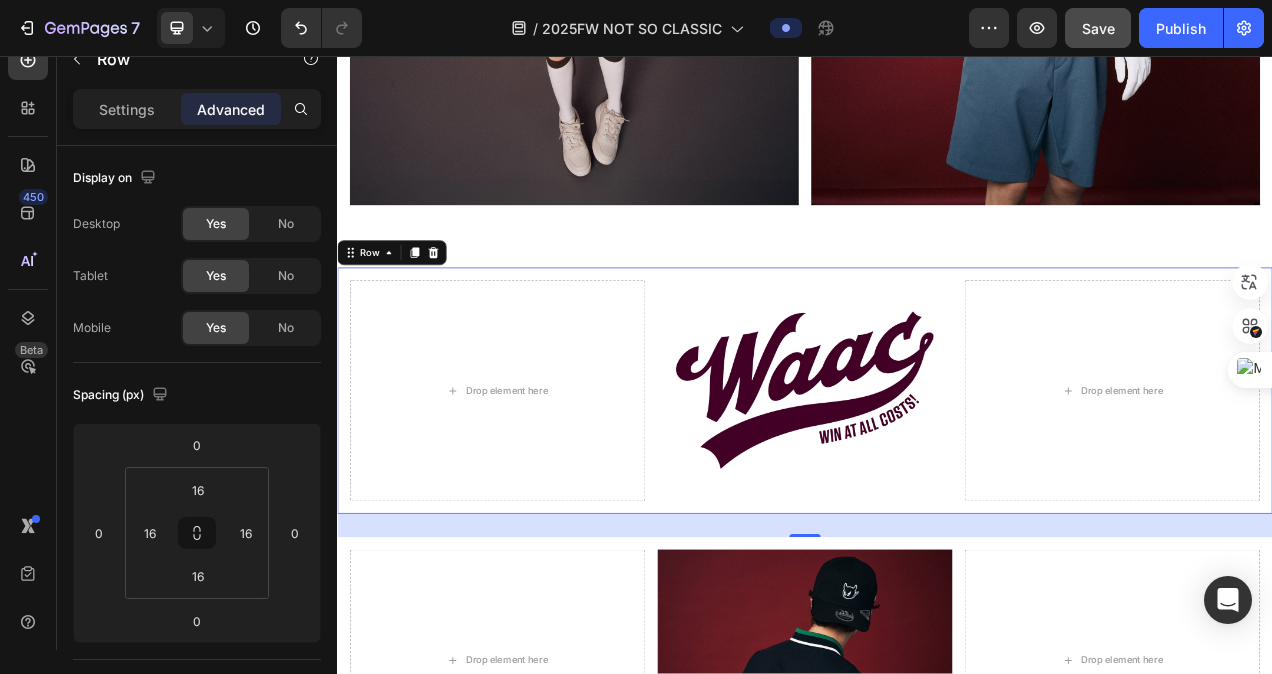 drag, startPoint x: 926, startPoint y: 629, endPoint x: 918, endPoint y: 659, distance: 31.04835 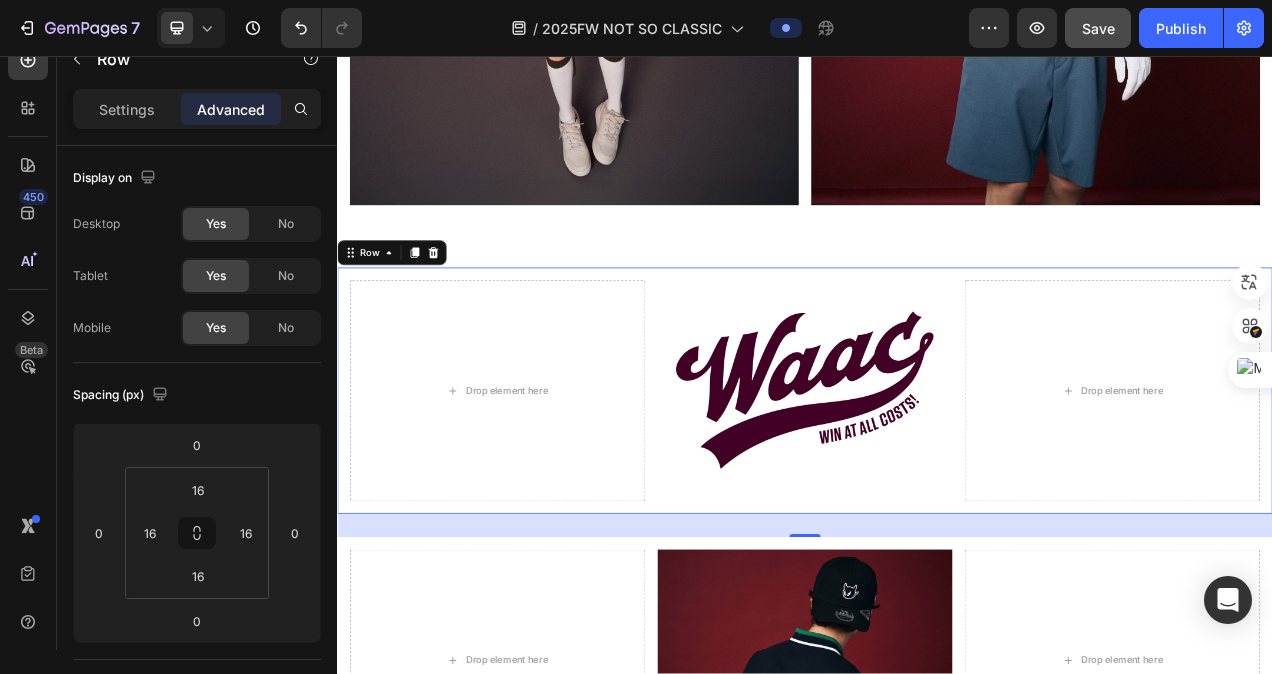 click at bounding box center [937, 672] 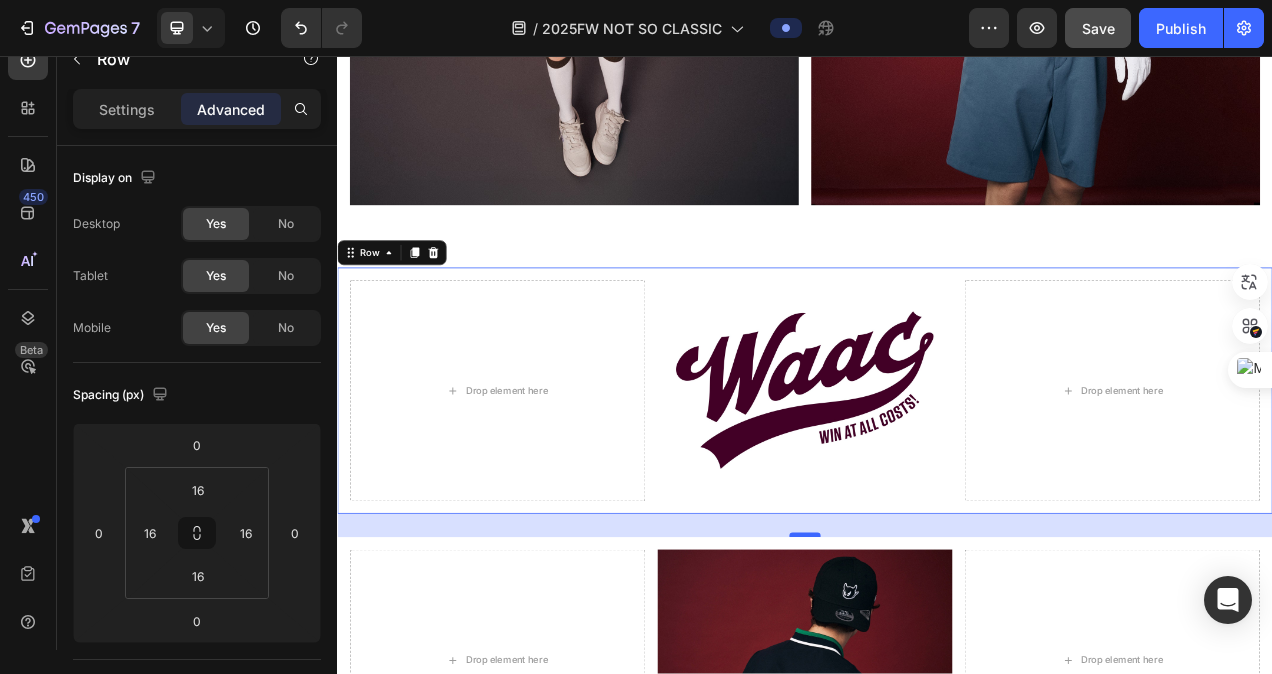 type on "30" 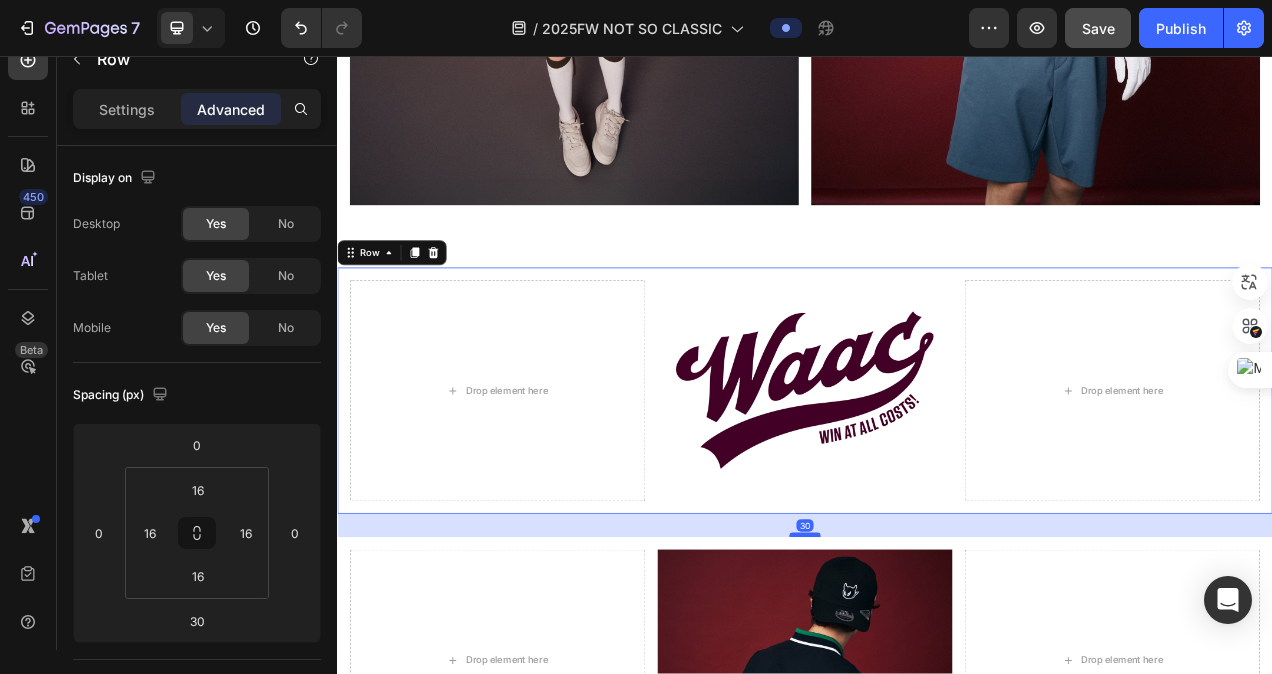 click at bounding box center [937, 671] 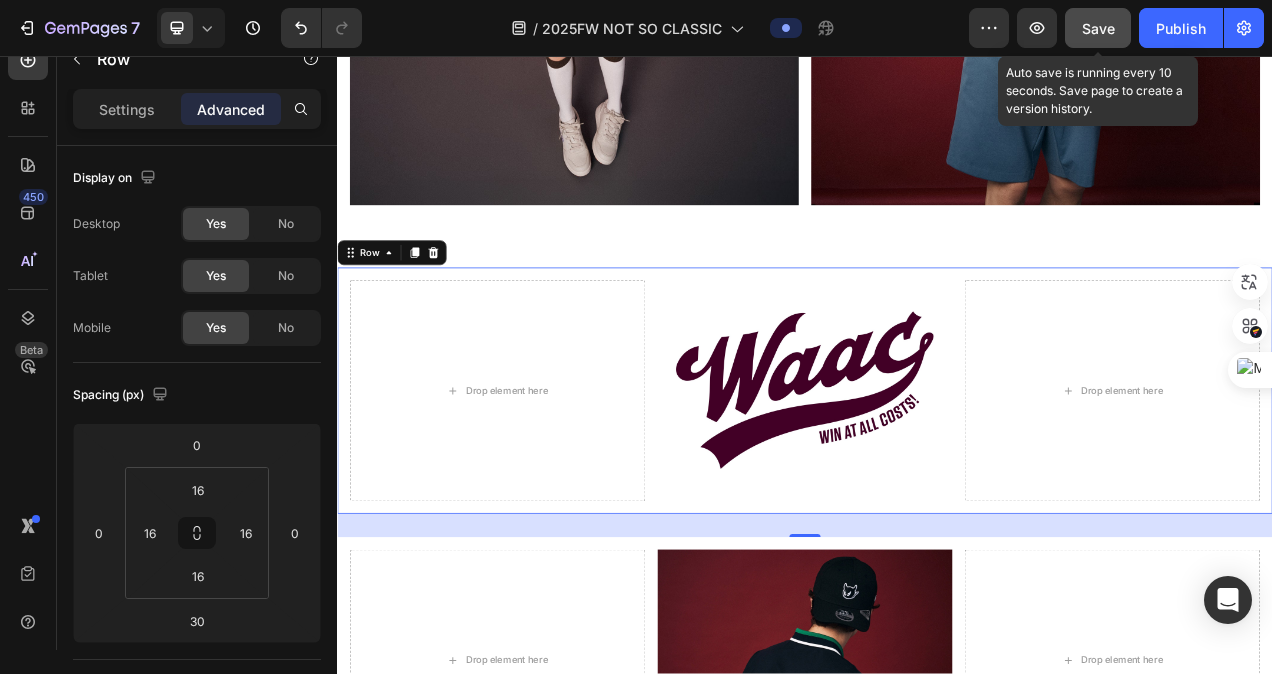 click on "Save" at bounding box center [1098, 28] 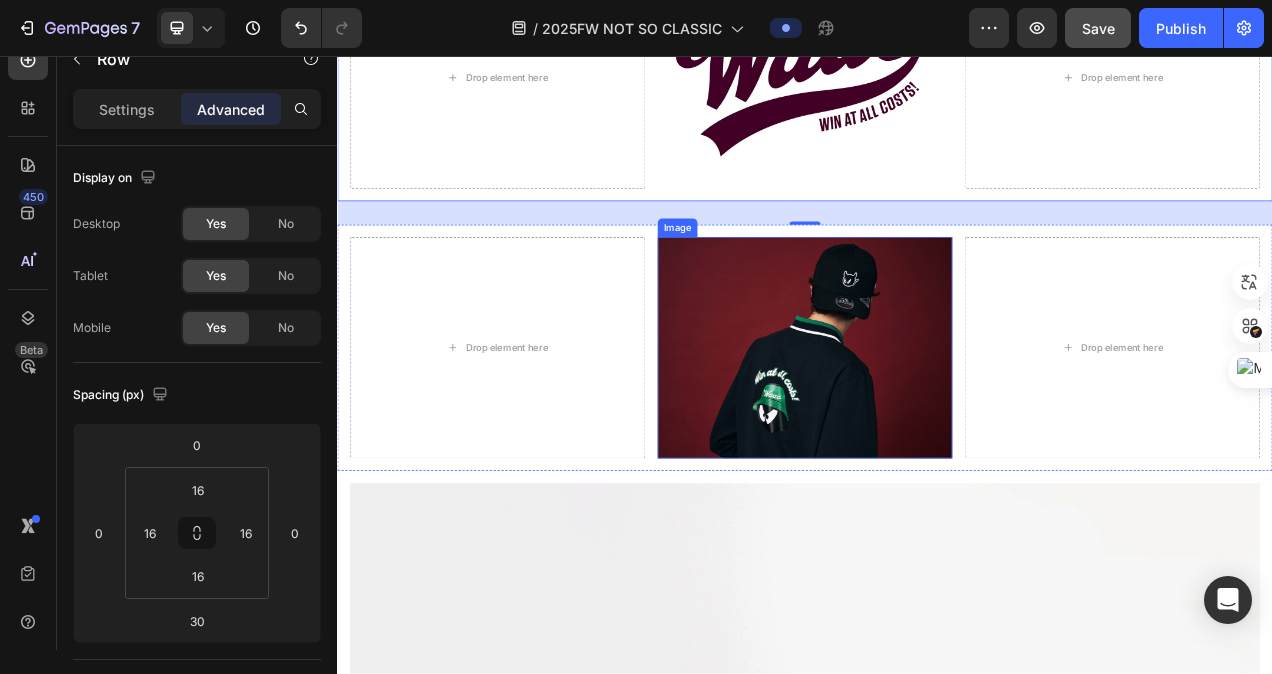 scroll, scrollTop: 2536, scrollLeft: 0, axis: vertical 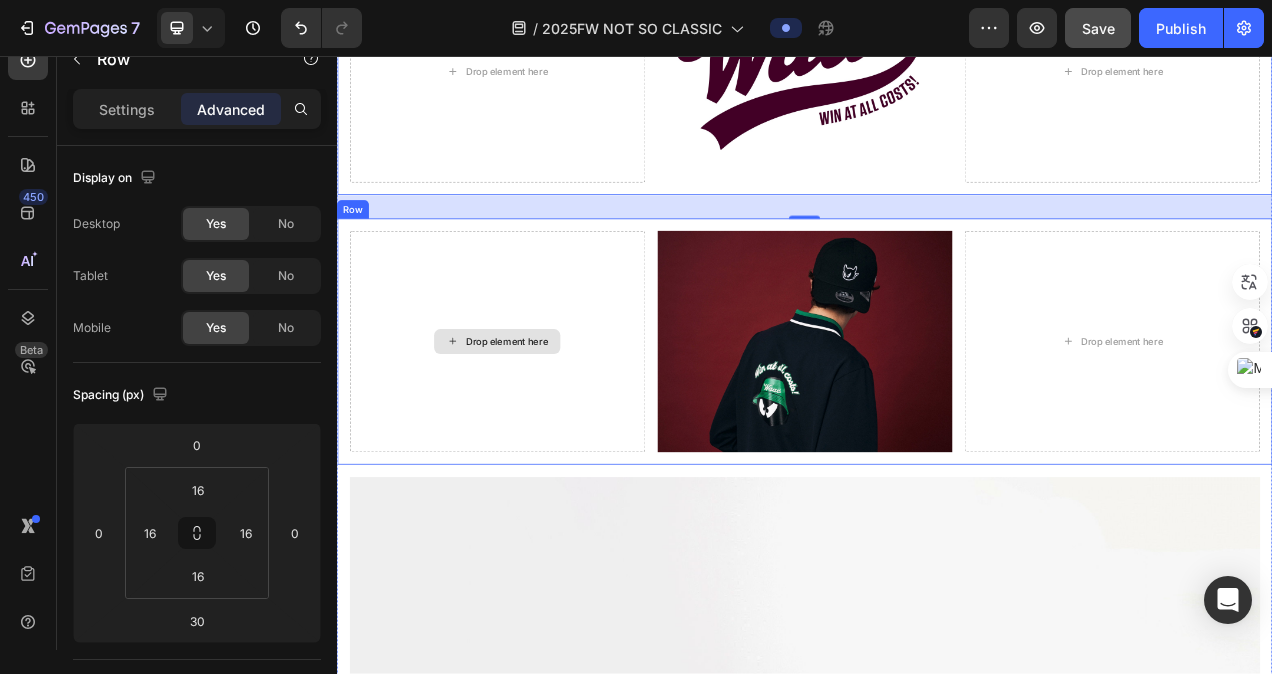 click on "Drop element here" at bounding box center [554, 423] 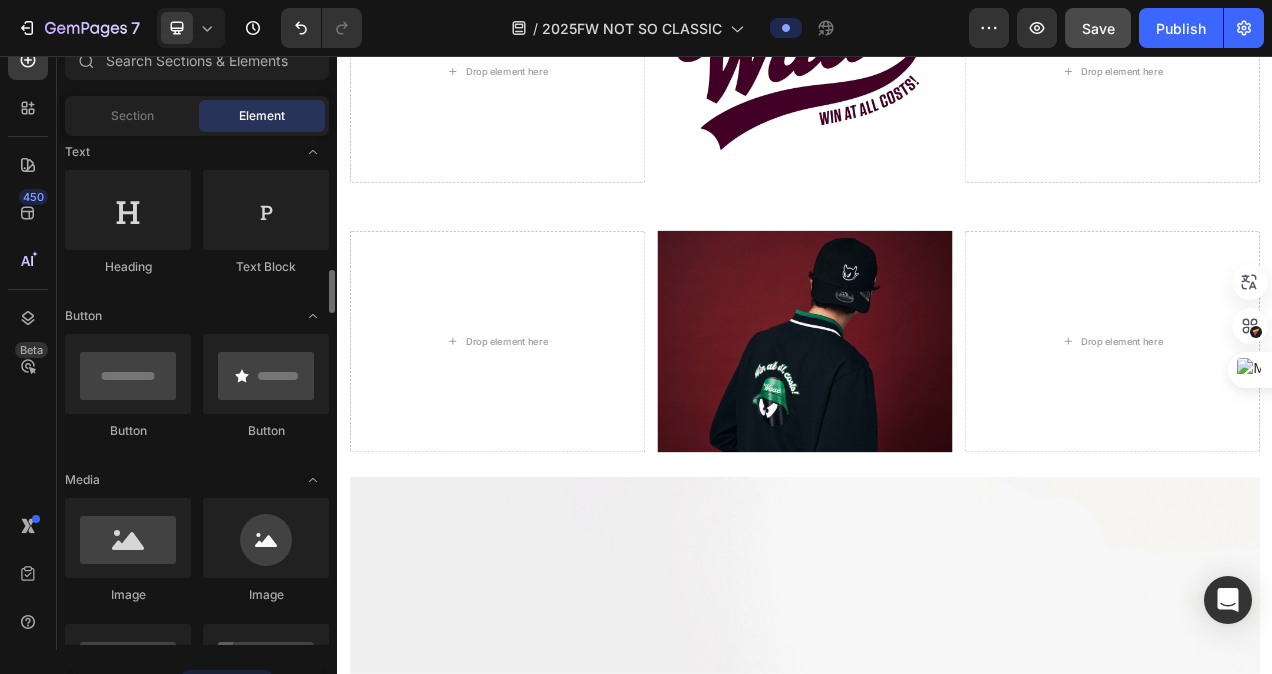 scroll, scrollTop: 400, scrollLeft: 0, axis: vertical 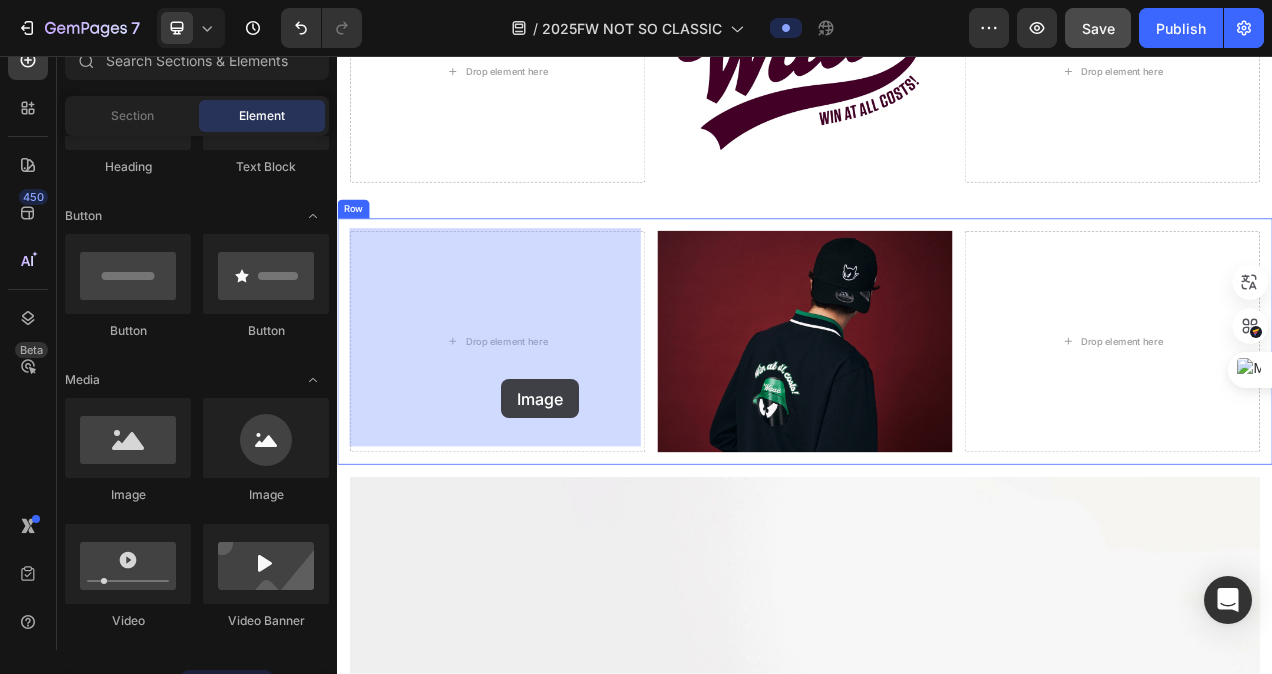 drag, startPoint x: 494, startPoint y: 508, endPoint x: 547, endPoint y: 471, distance: 64.63745 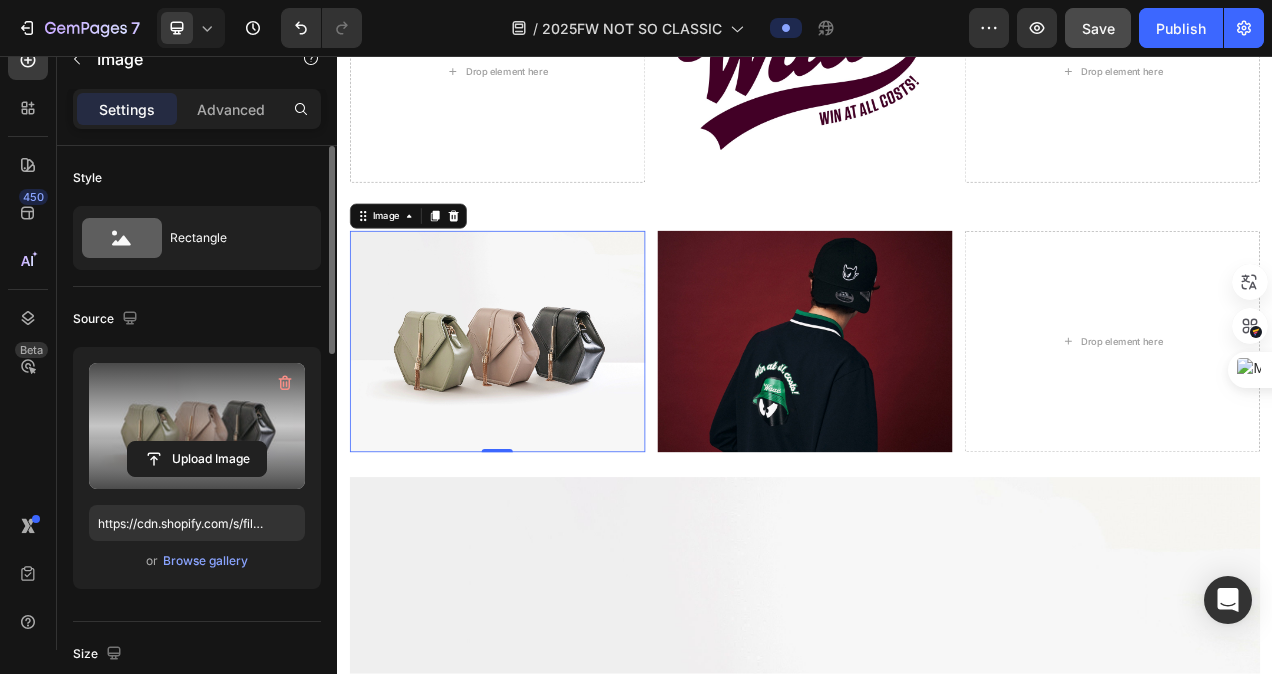click at bounding box center (197, 426) 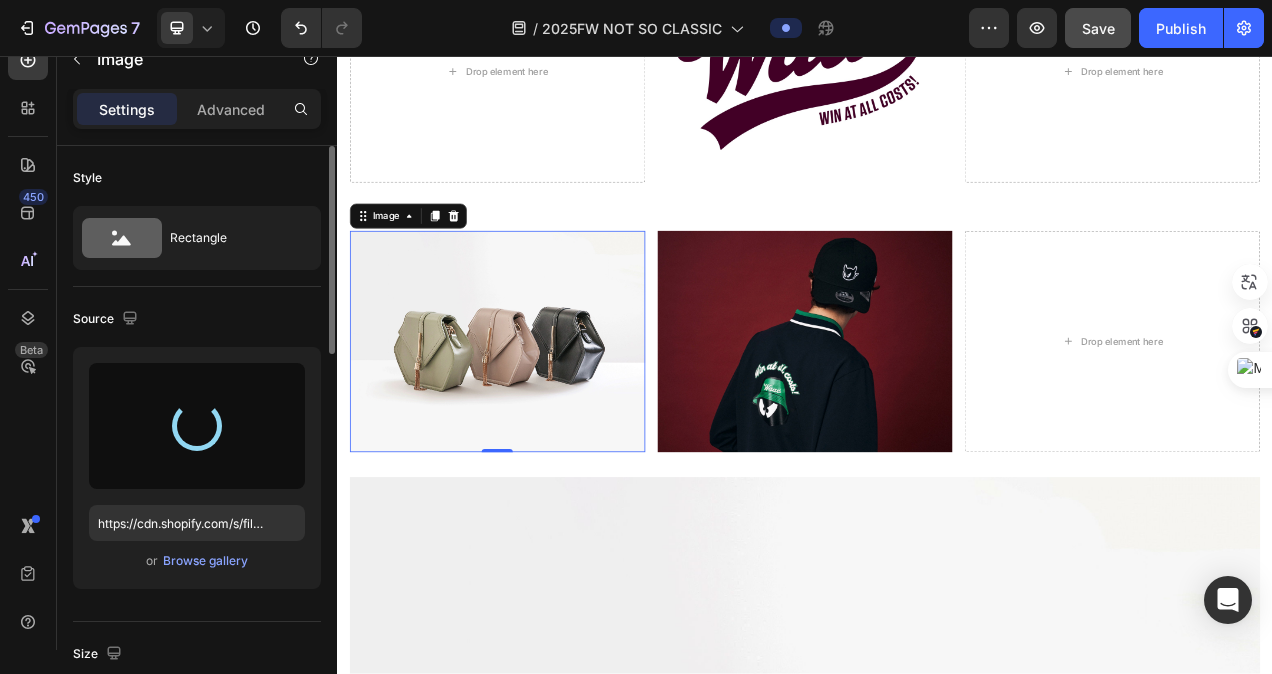 type on "https://cdn.shopify.com/s/files/1/0745/4136/7583/files/gempages_490452336091595923-0c41cba4-f9c2-46e6-bee5-5549cc9f59e6.jpg" 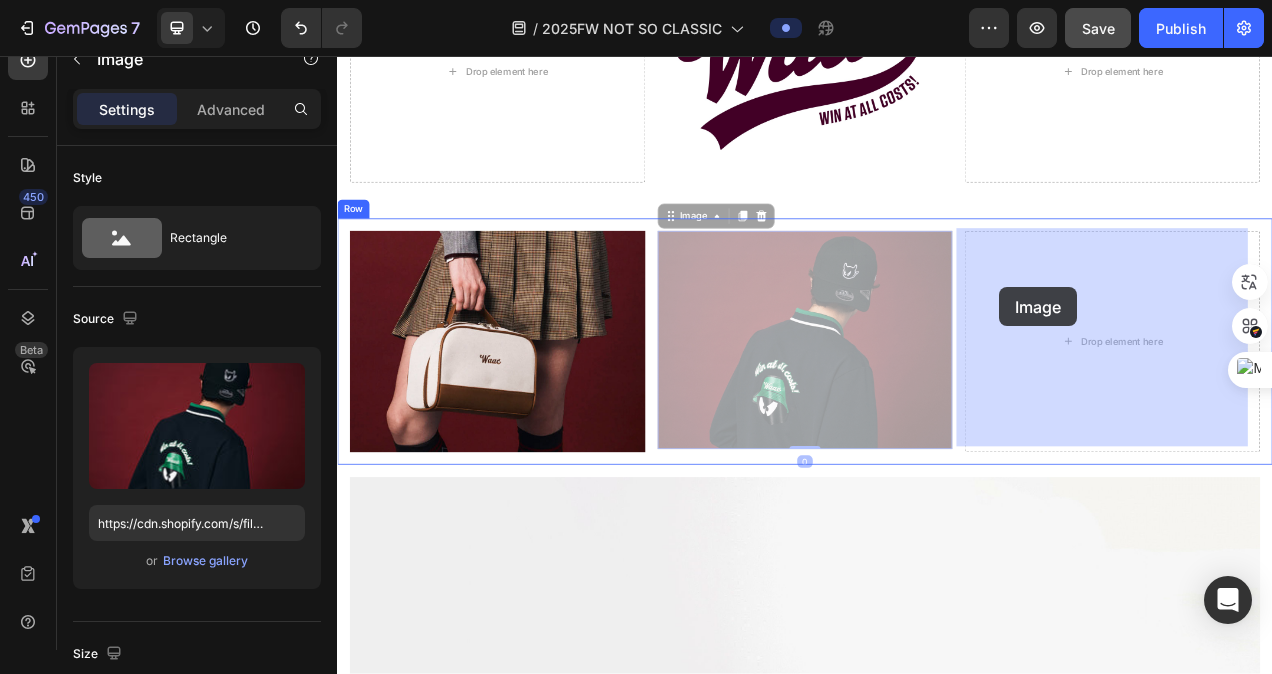 drag, startPoint x: 809, startPoint y: 334, endPoint x: 1186, endPoint y: 353, distance: 377.4785 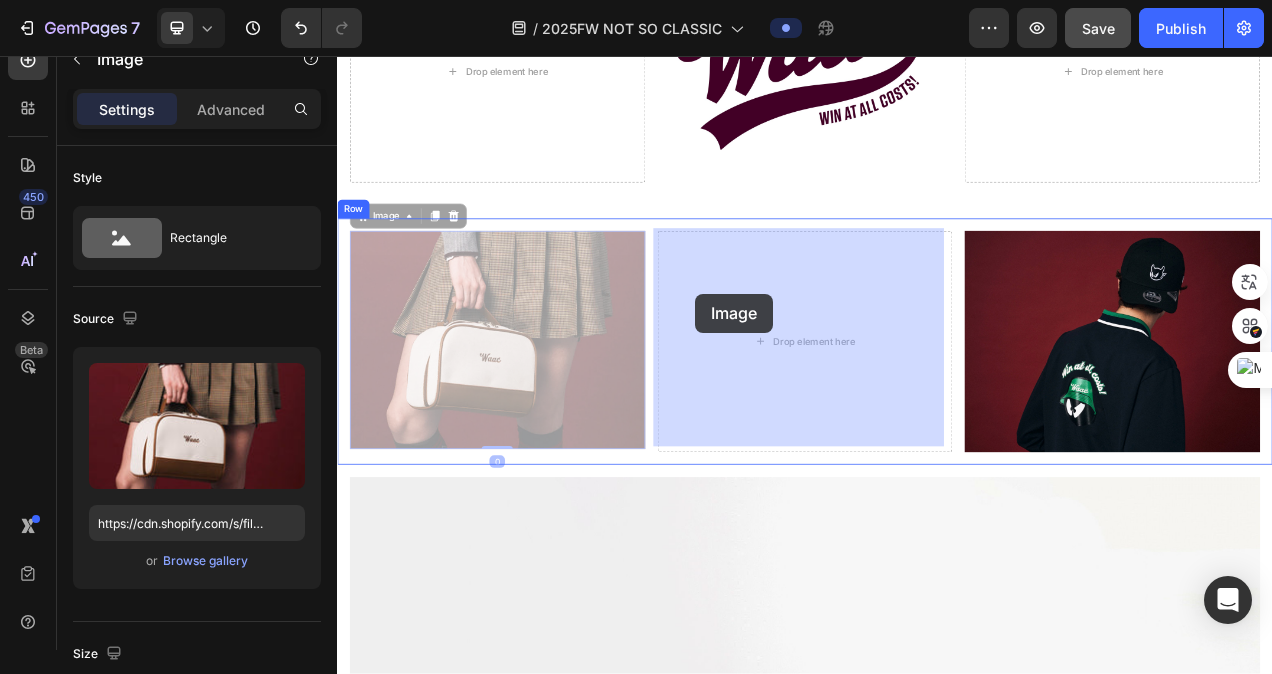 drag, startPoint x: 471, startPoint y: 349, endPoint x: 796, endPoint y: 361, distance: 325.22147 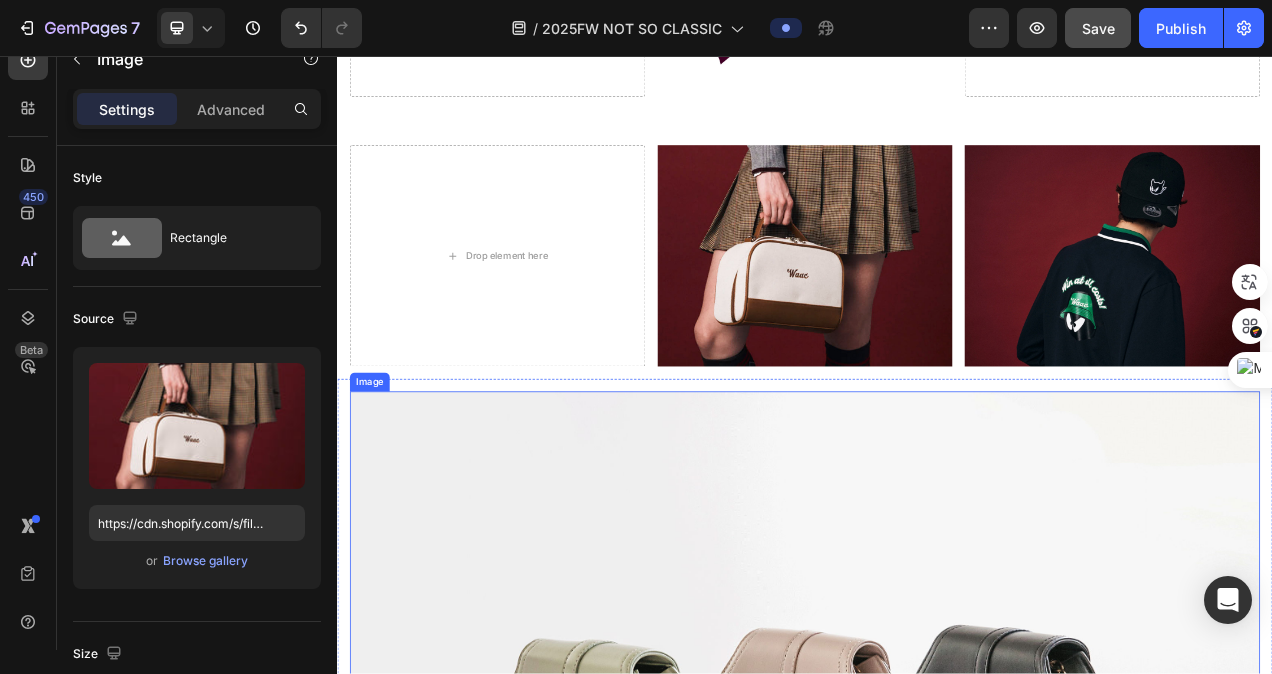 scroll, scrollTop: 2636, scrollLeft: 0, axis: vertical 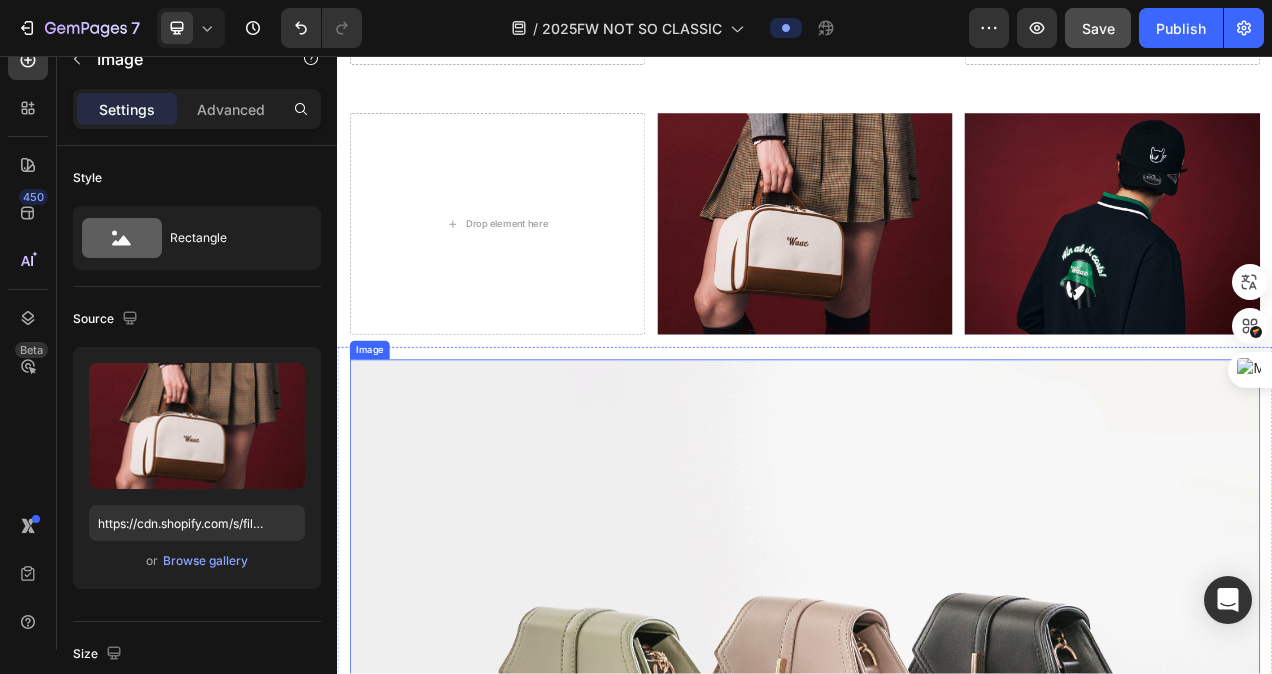 click at bounding box center [937, 884] 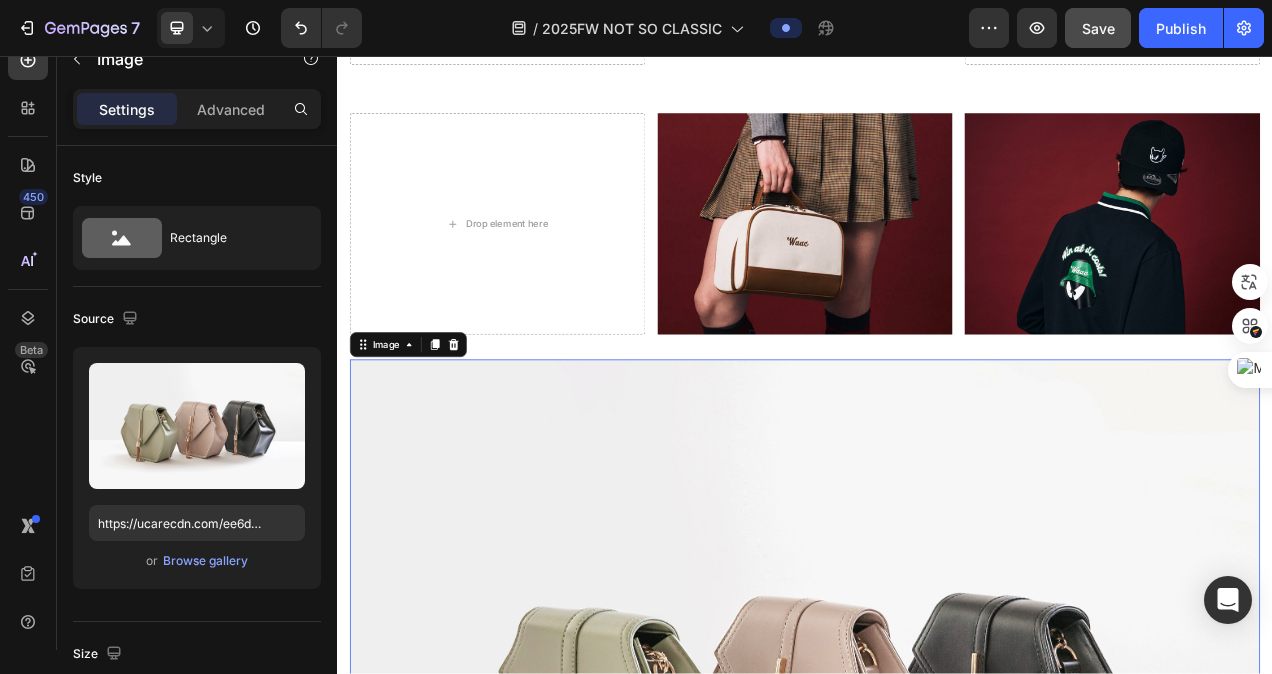 click at bounding box center [937, 884] 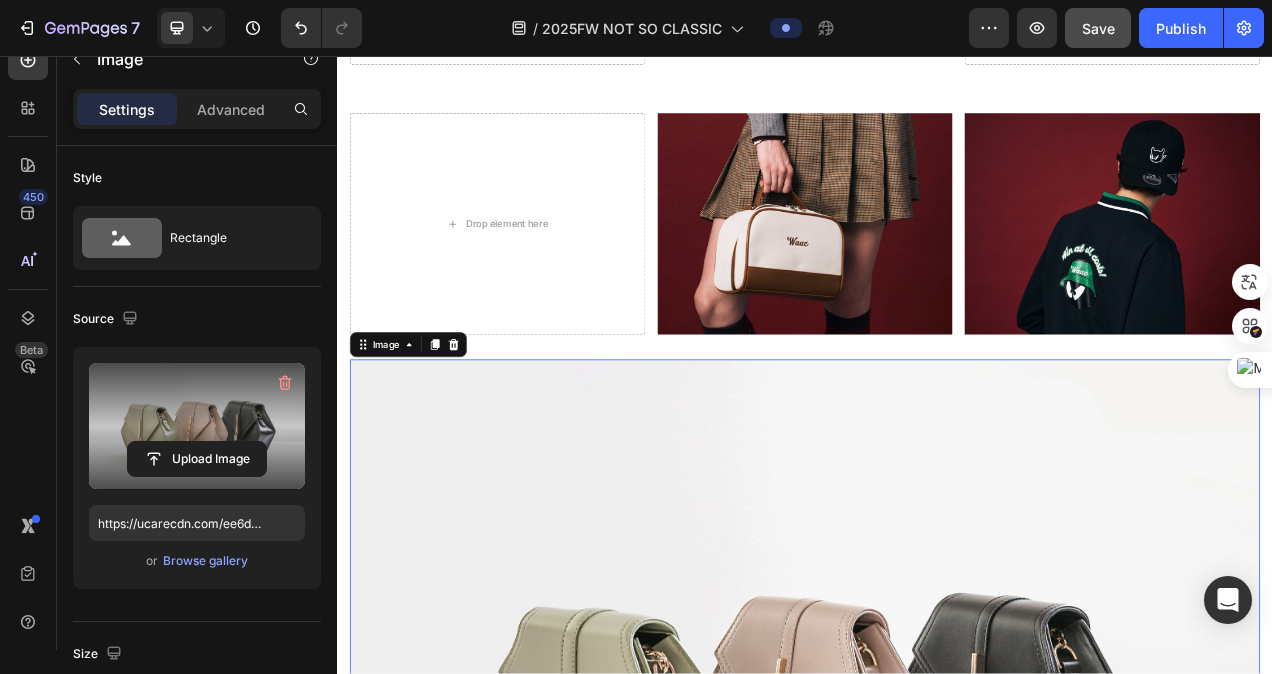 click at bounding box center (197, 426) 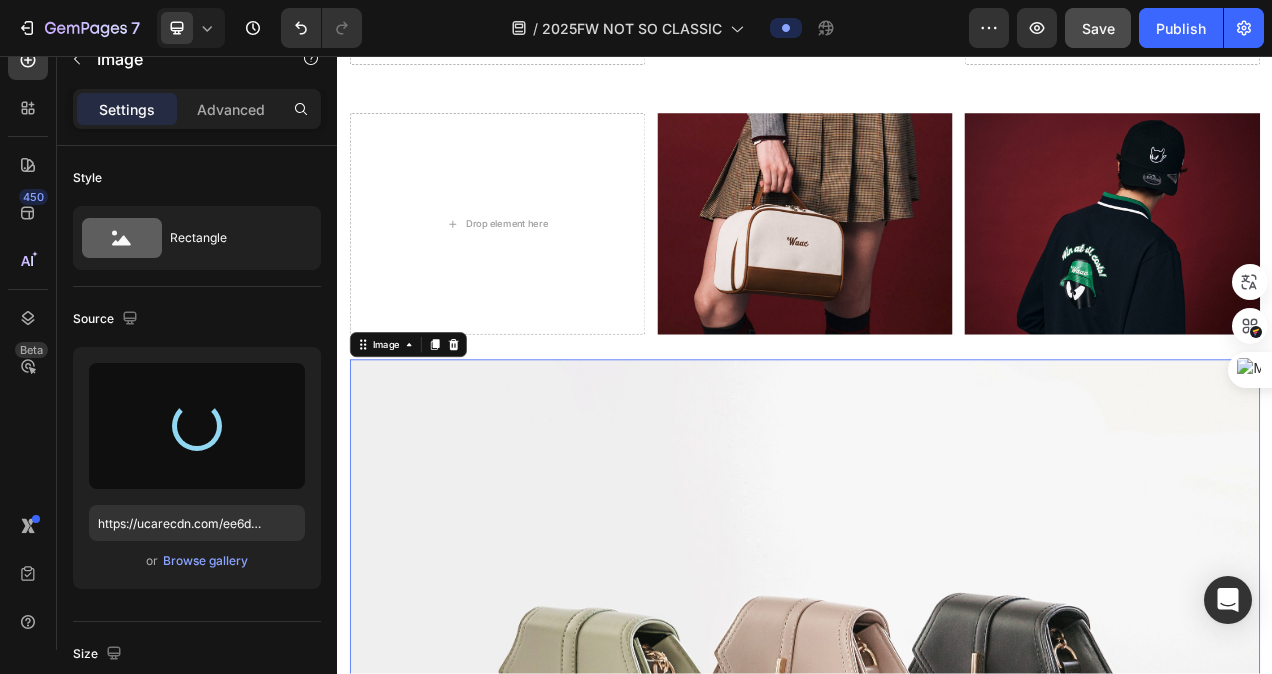 type on "https://cdn.shopify.com/s/files/1/0745/4136/7583/files/gempages_490452336091595923-afa59e16-08f5-45e1-98e6-7565e481e957.jpg" 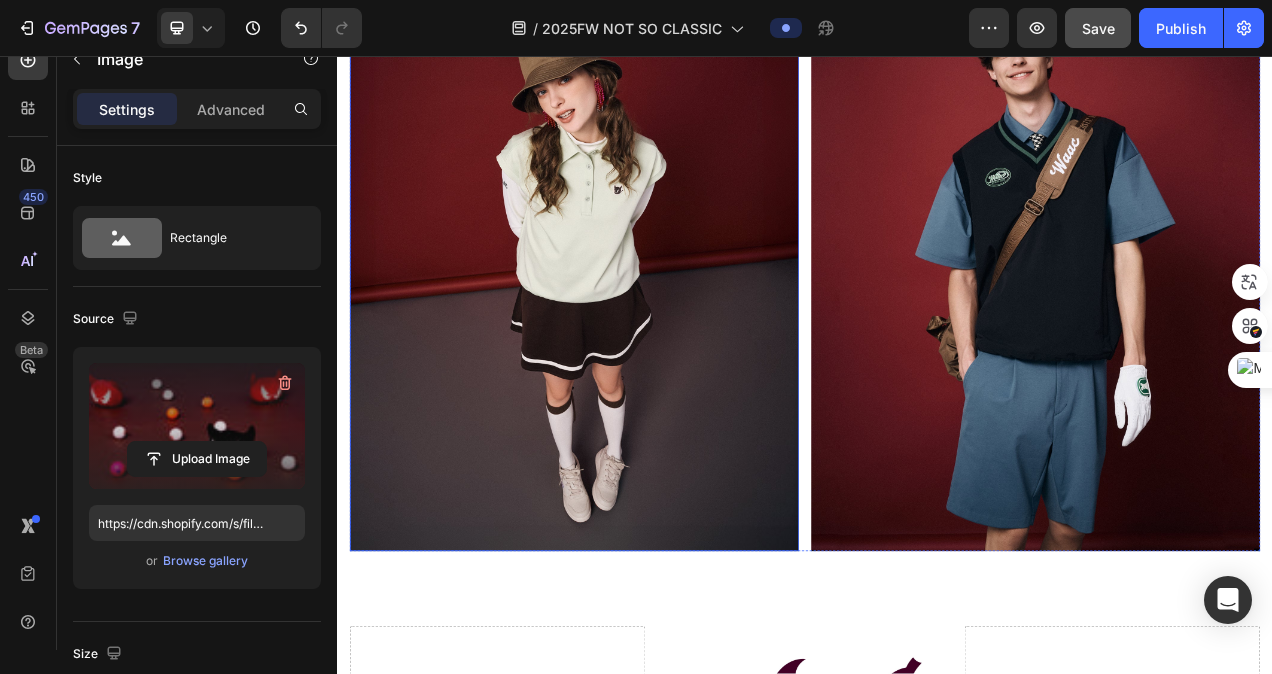 scroll, scrollTop: 1736, scrollLeft: 0, axis: vertical 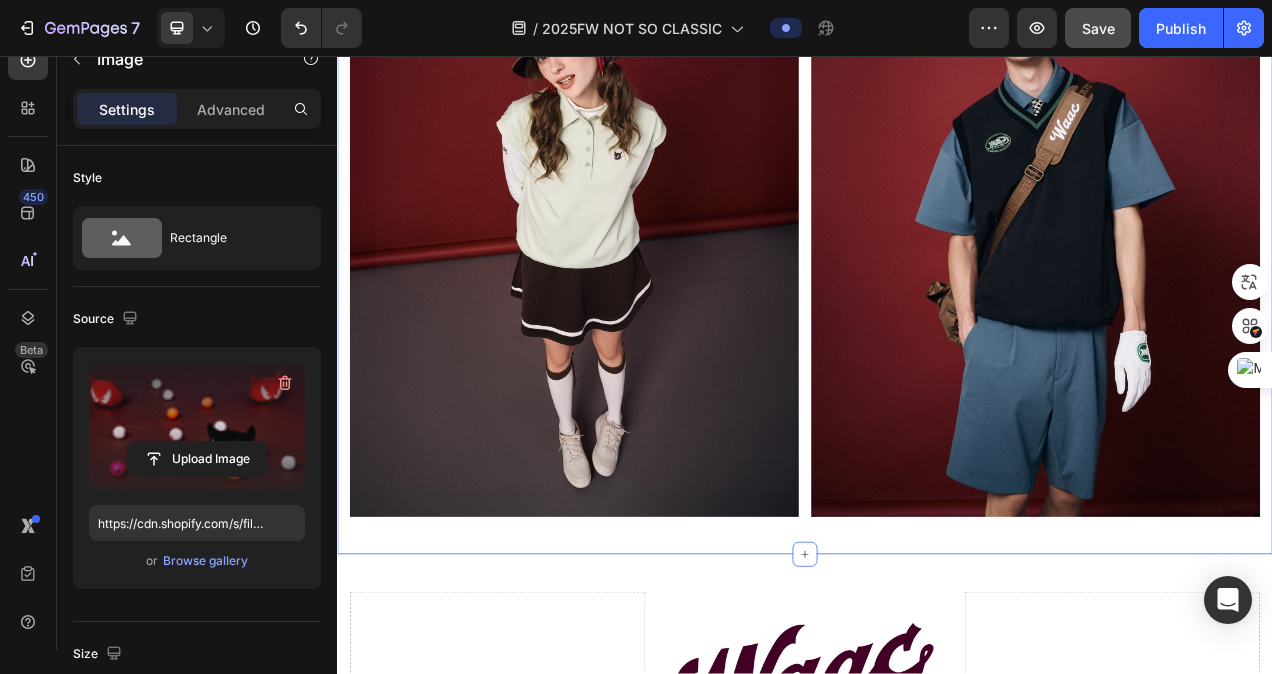 click on "Image Image Row Row Section 3" at bounding box center (937, 288) 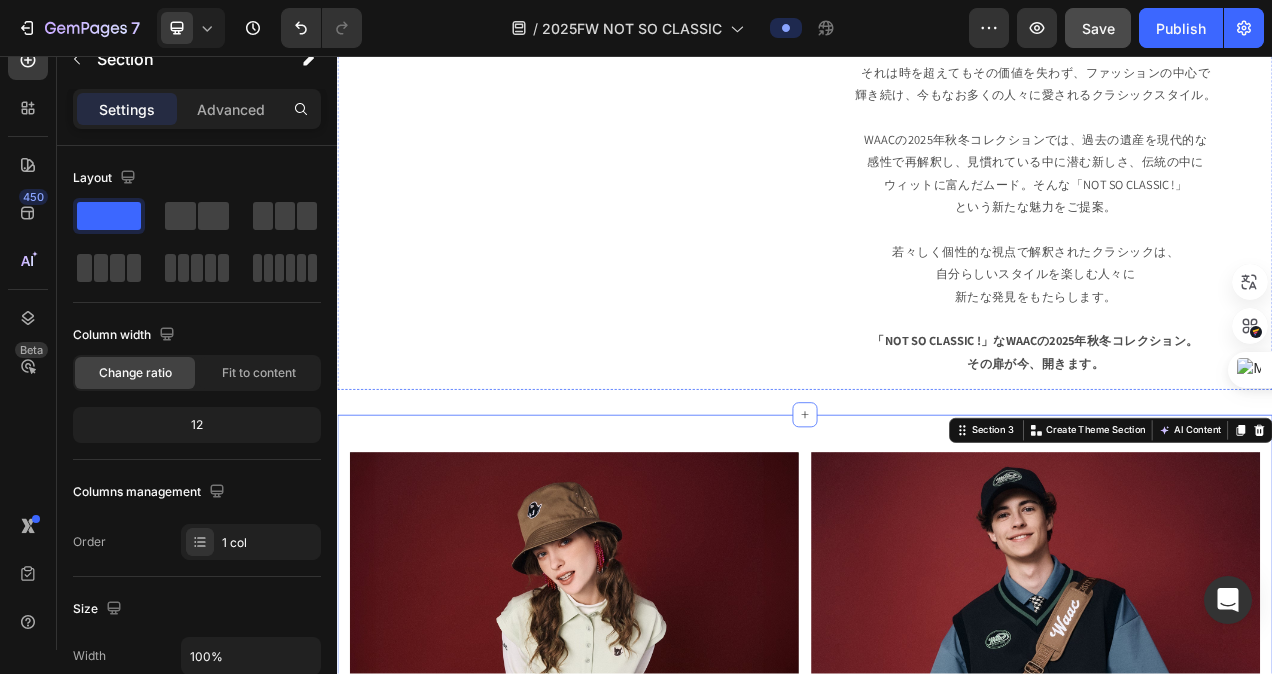scroll, scrollTop: 936, scrollLeft: 0, axis: vertical 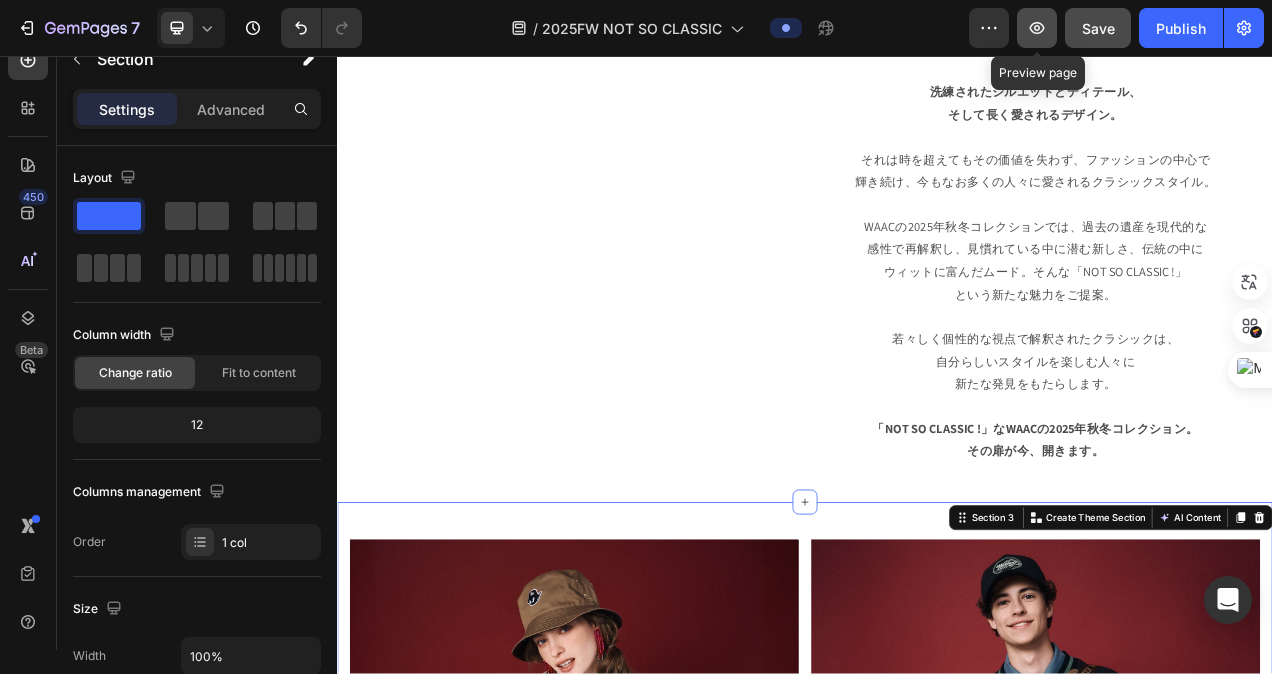 click 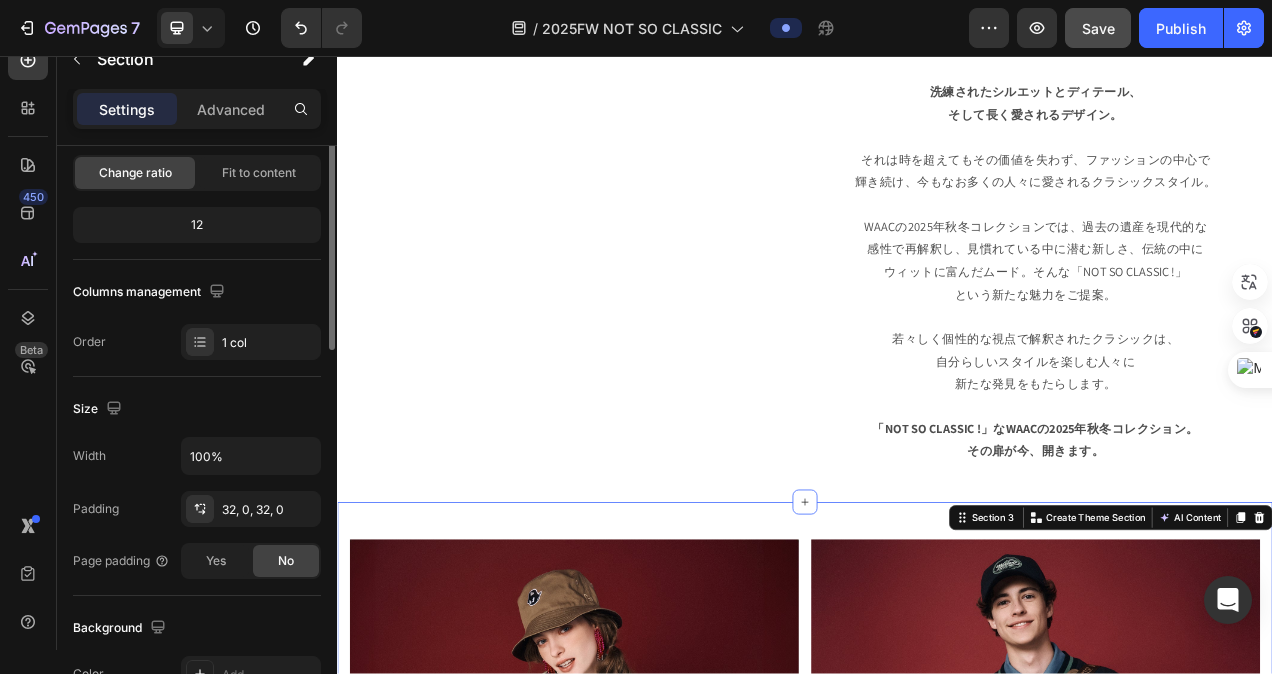 scroll, scrollTop: 0, scrollLeft: 0, axis: both 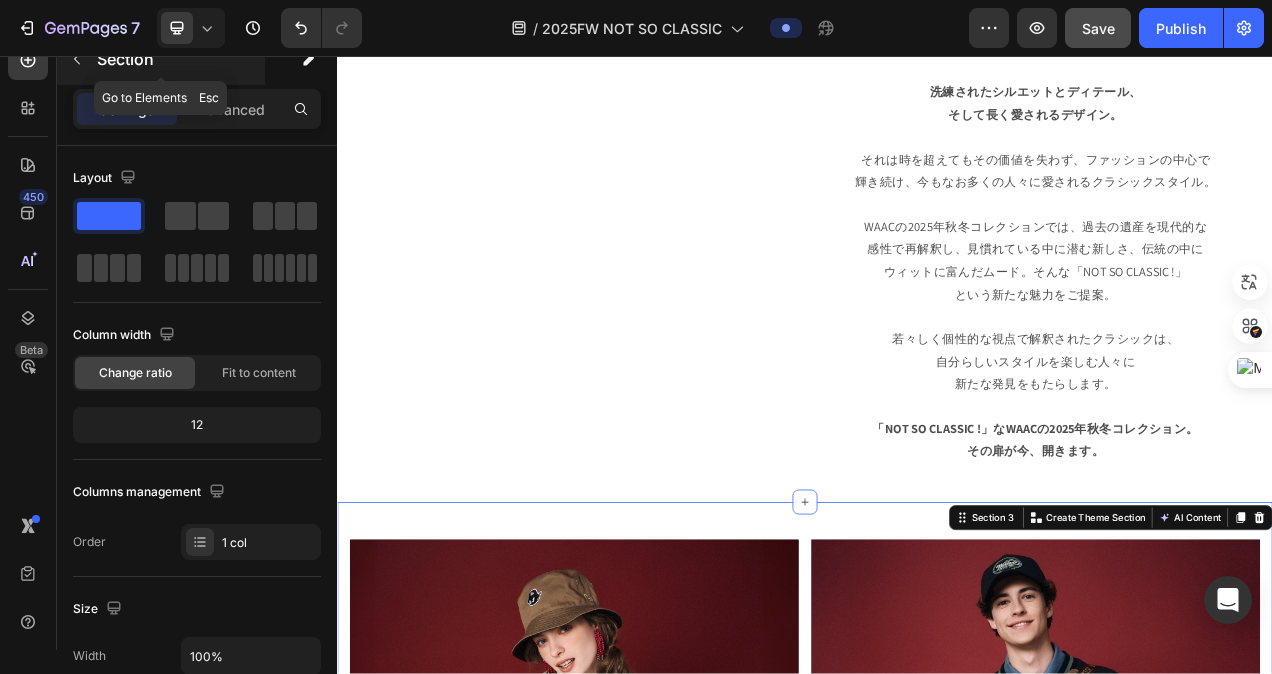 click 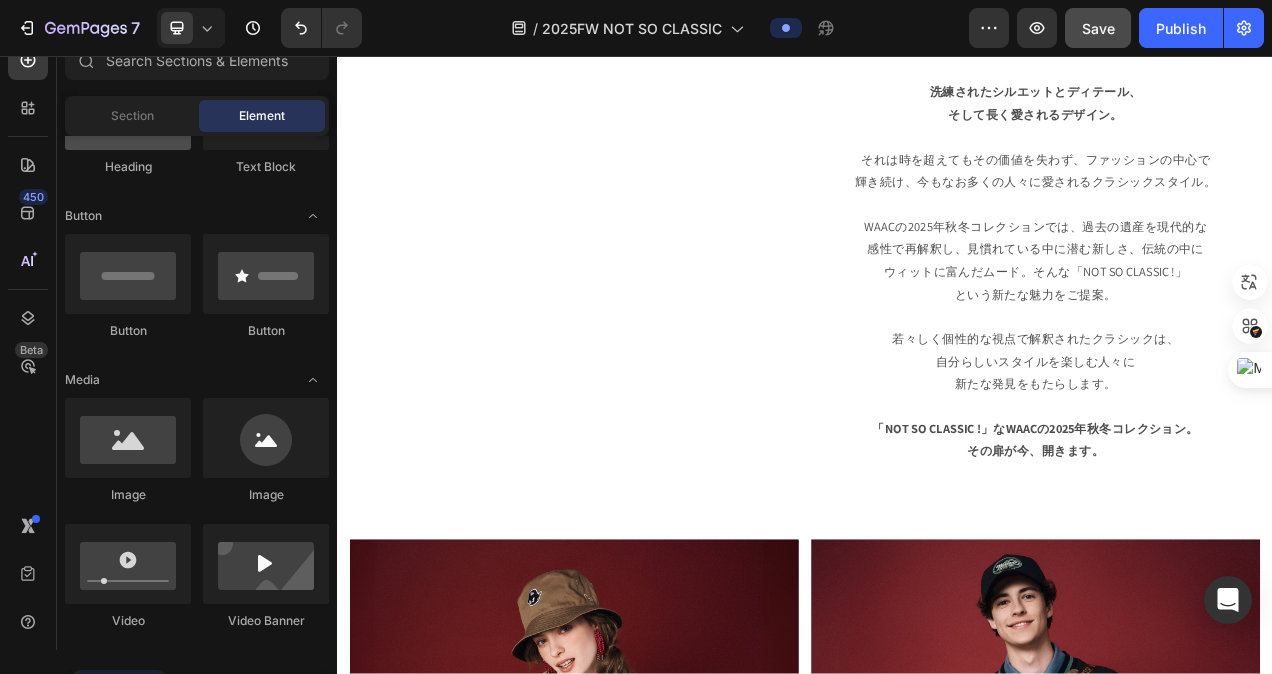 scroll, scrollTop: 0, scrollLeft: 0, axis: both 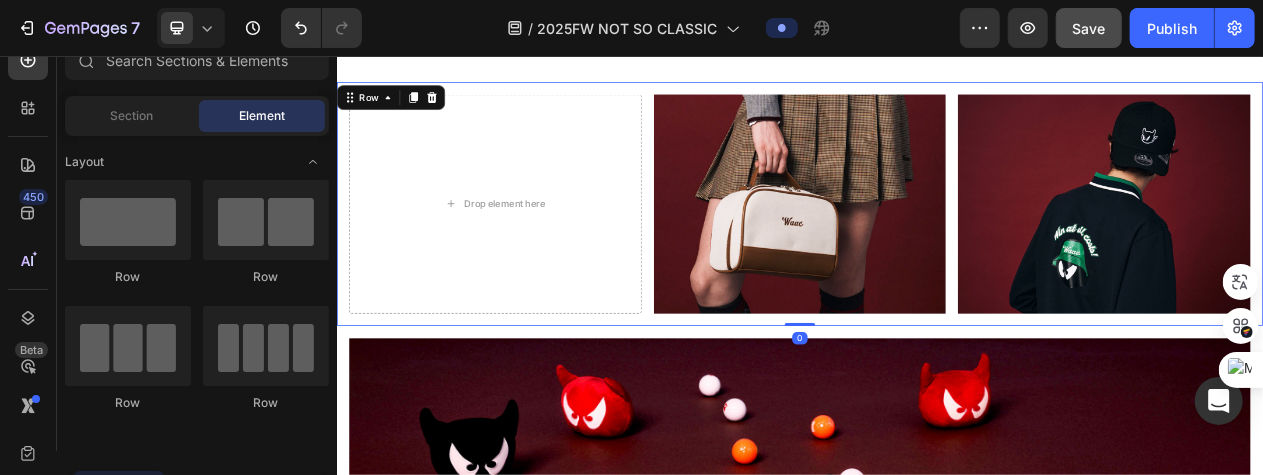 click on "Drop element here Image Image Row   0" at bounding box center [936, 247] 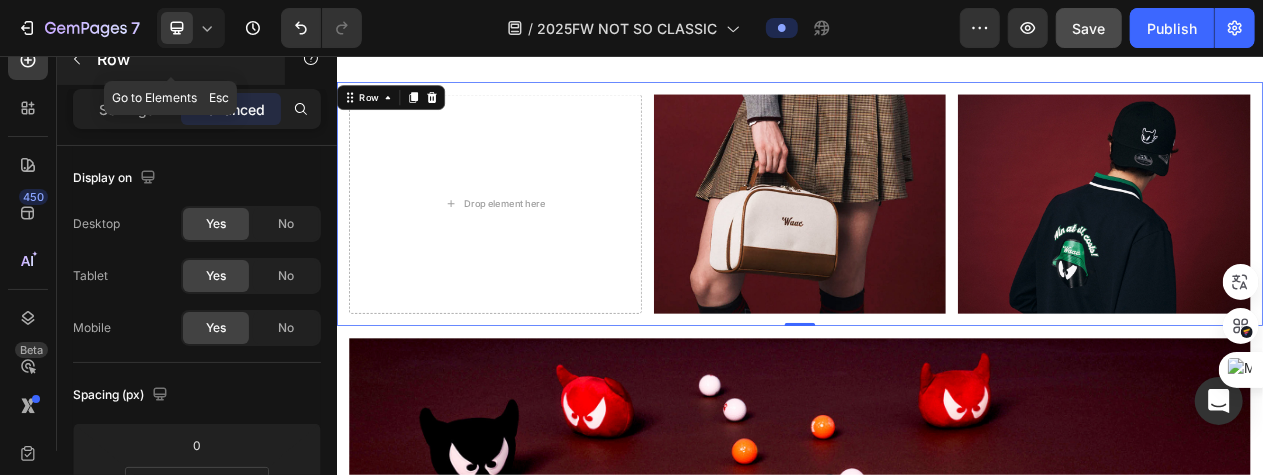click 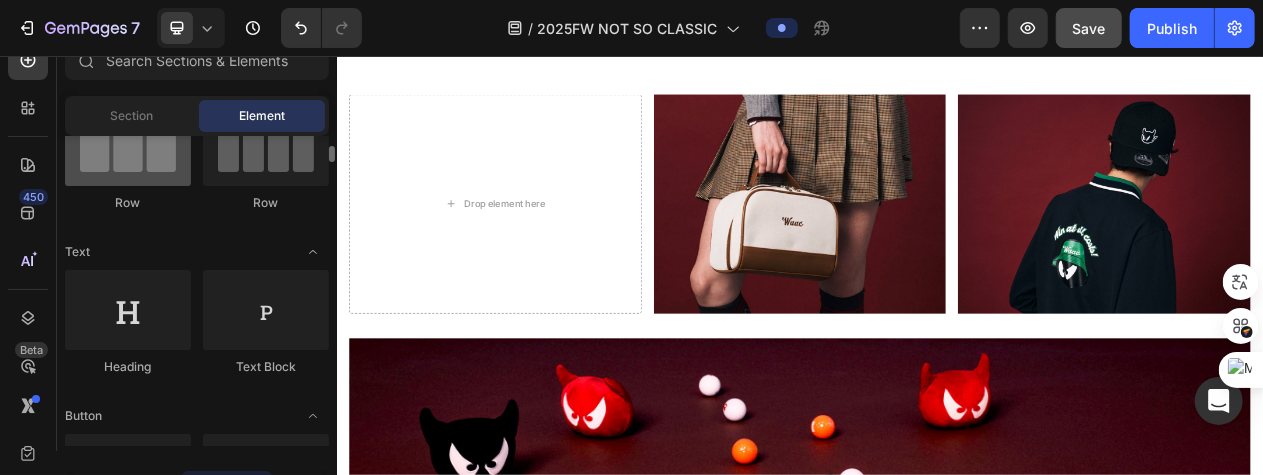 scroll, scrollTop: 0, scrollLeft: 0, axis: both 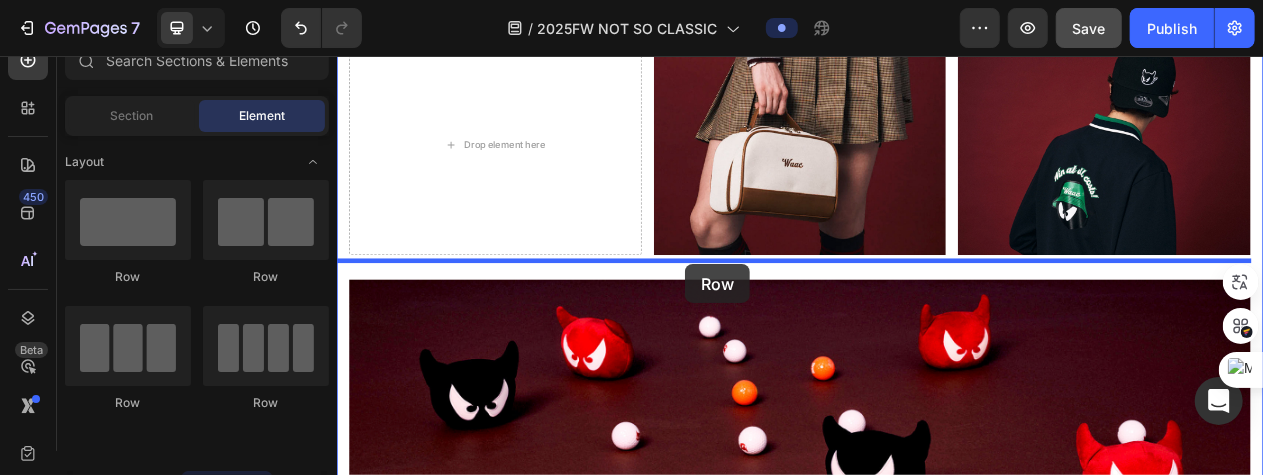 drag, startPoint x: 486, startPoint y: 290, endPoint x: 787, endPoint y: 325, distance: 303.02805 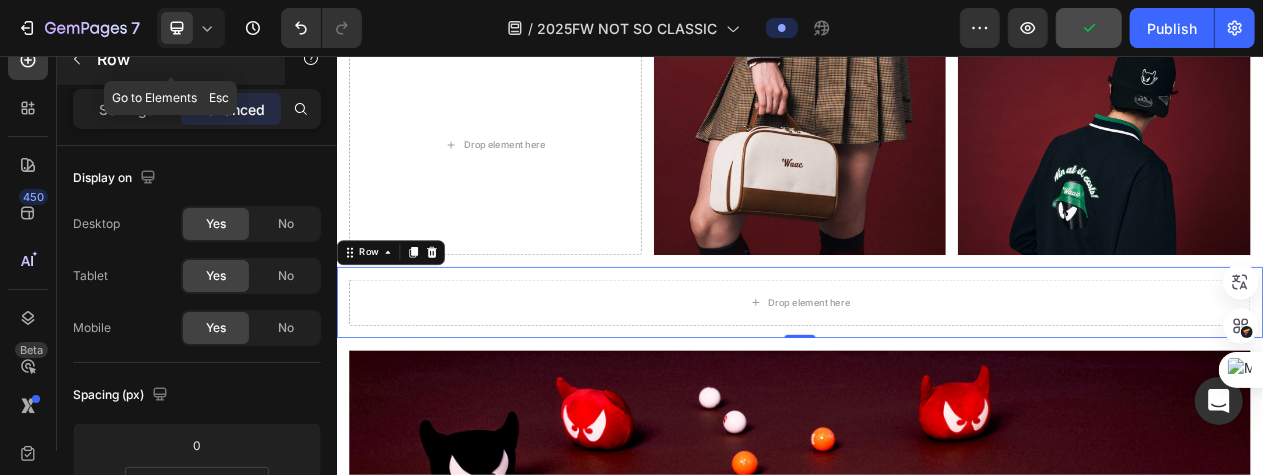 click 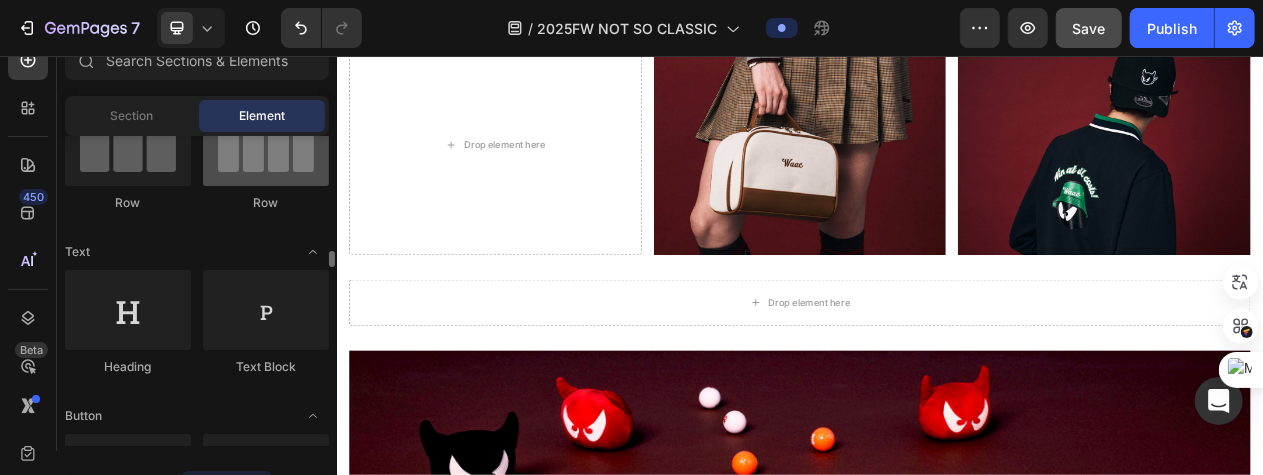 scroll, scrollTop: 0, scrollLeft: 0, axis: both 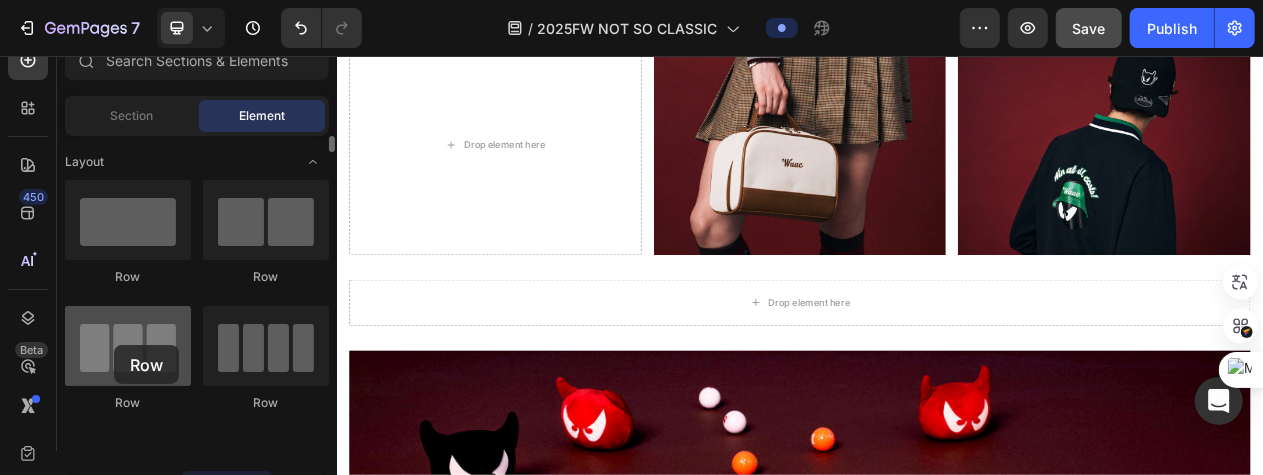 click at bounding box center [128, 346] 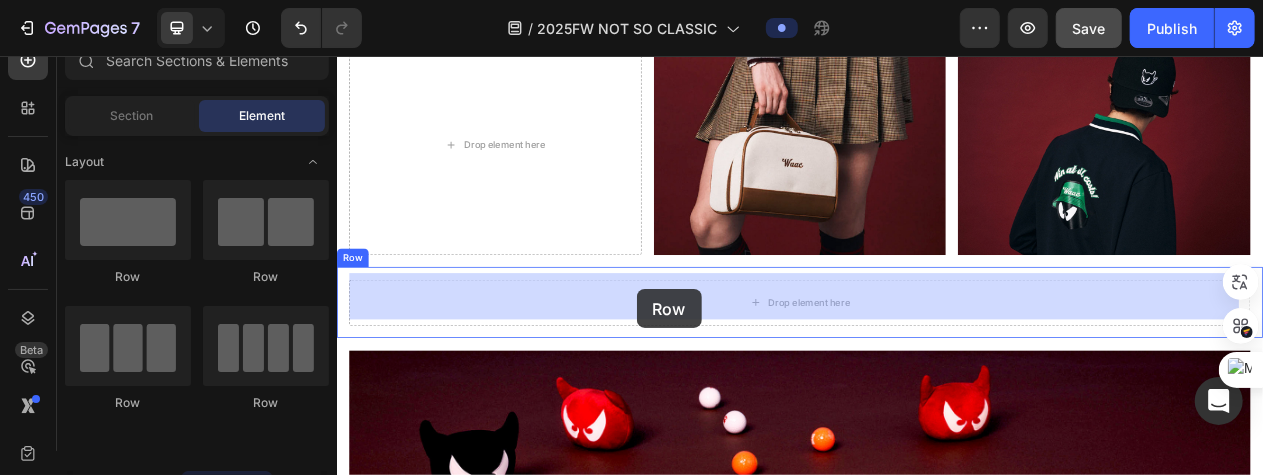 drag, startPoint x: 496, startPoint y: 406, endPoint x: 725, endPoint y: 358, distance: 233.9765 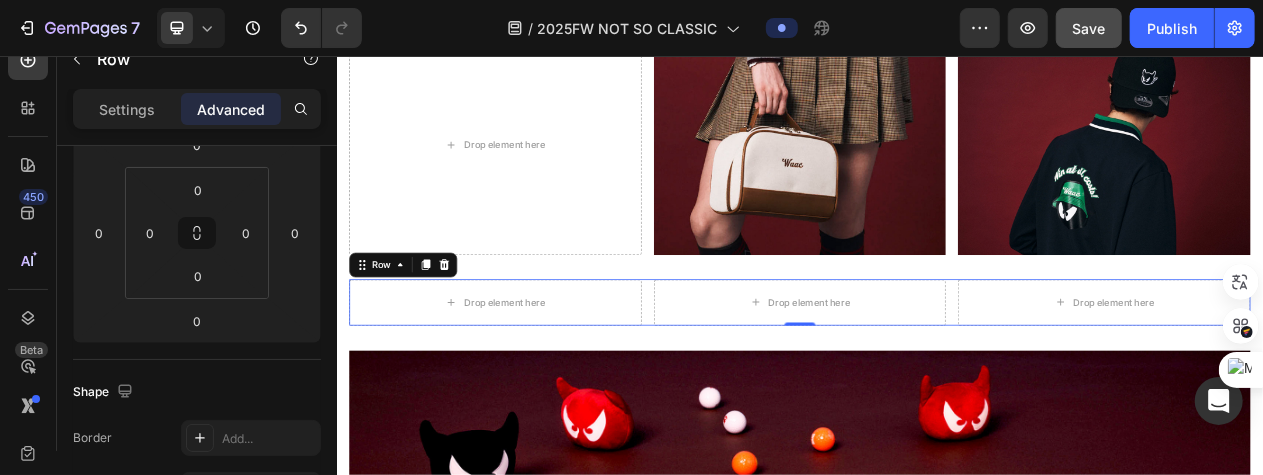 scroll, scrollTop: 100, scrollLeft: 0, axis: vertical 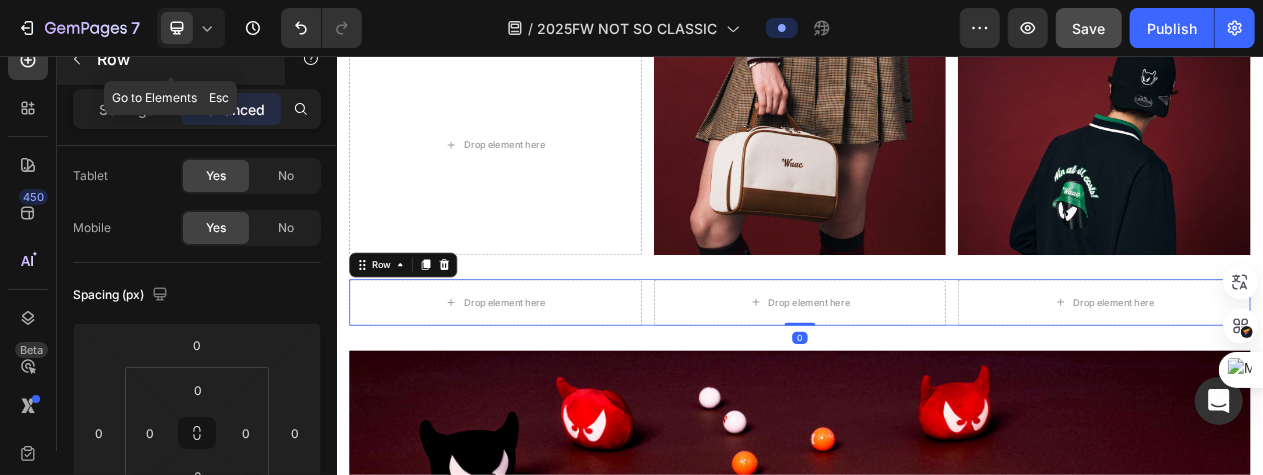click 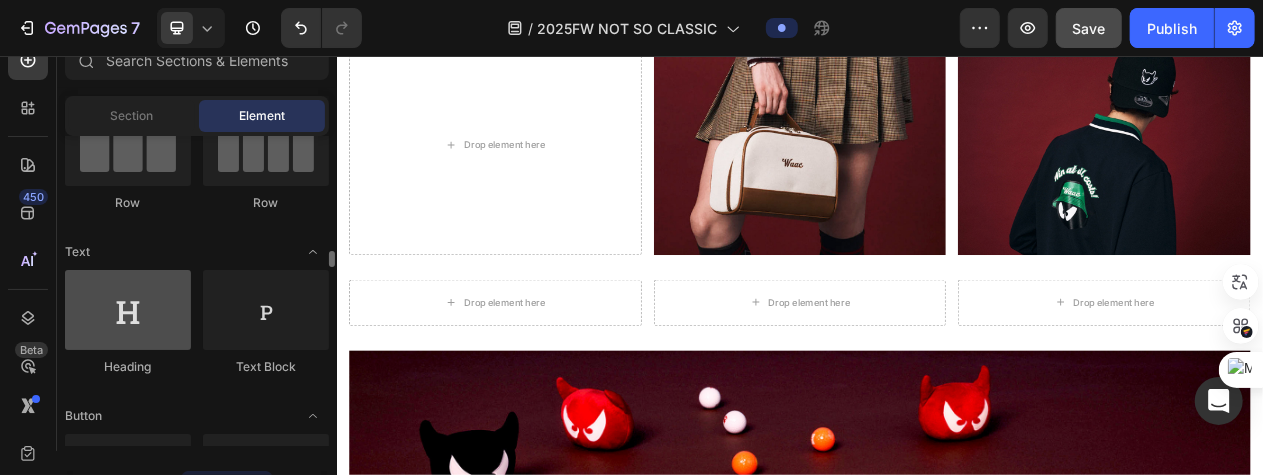 scroll, scrollTop: 300, scrollLeft: 0, axis: vertical 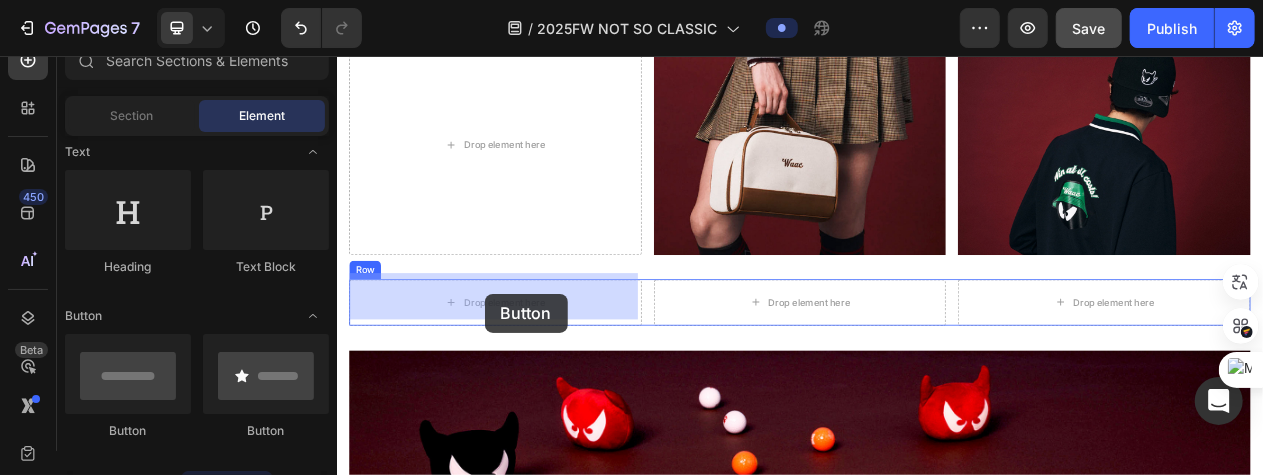 drag, startPoint x: 607, startPoint y: 430, endPoint x: 525, endPoint y: 364, distance: 105.26158 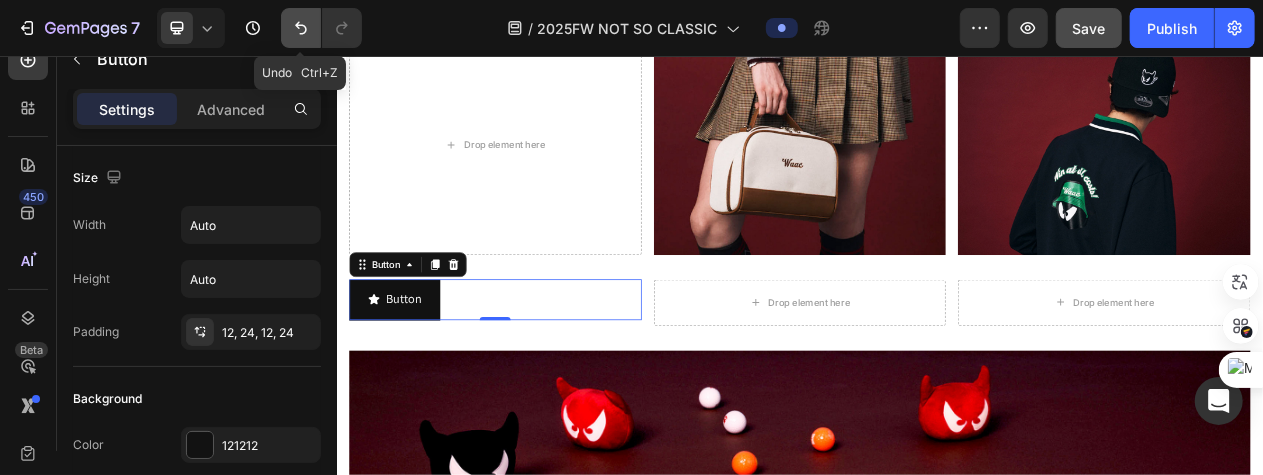 click 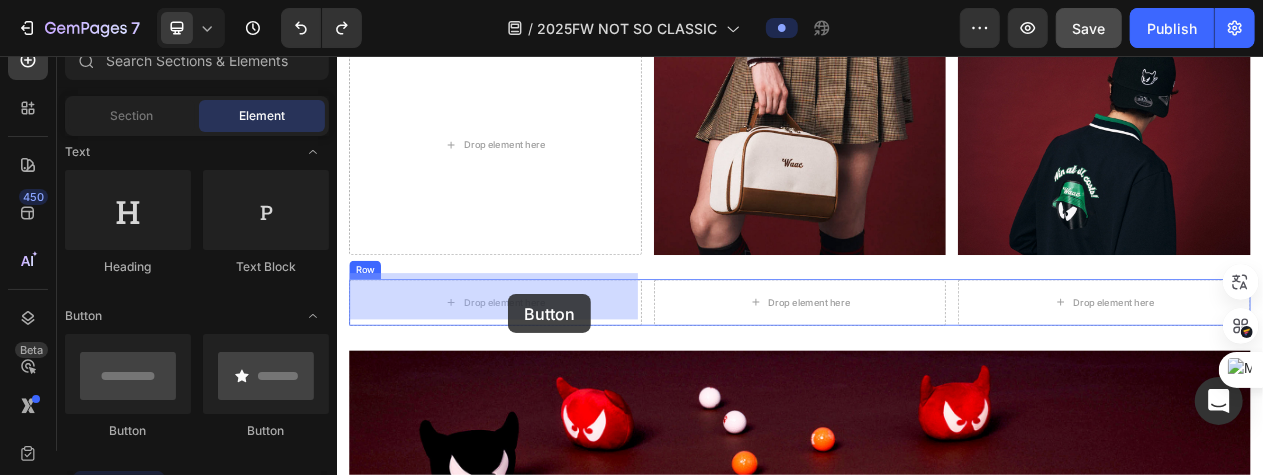 drag, startPoint x: 475, startPoint y: 432, endPoint x: 558, endPoint y: 364, distance: 107.298645 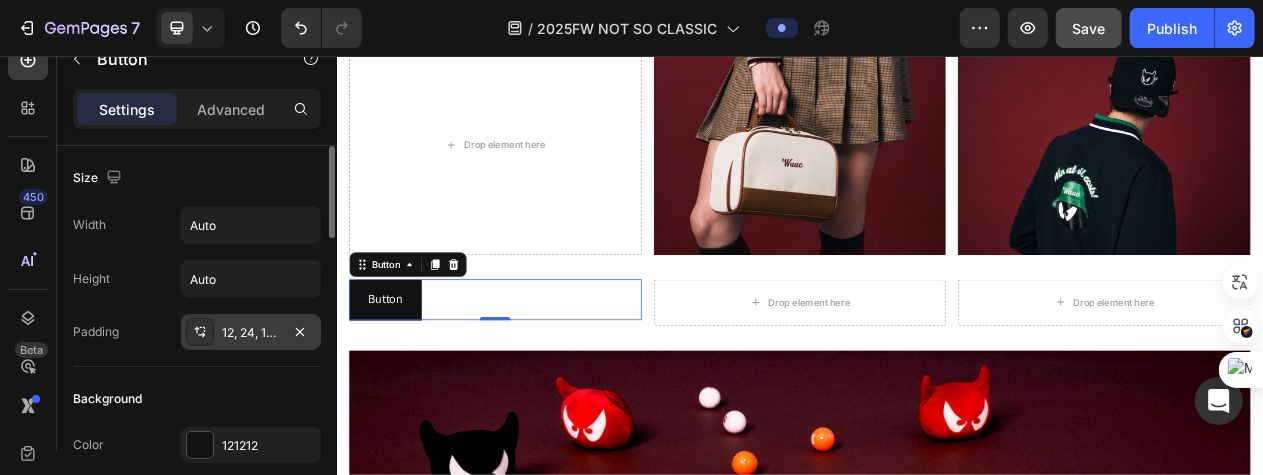 click on "12, 24, 12, 24" at bounding box center (251, 333) 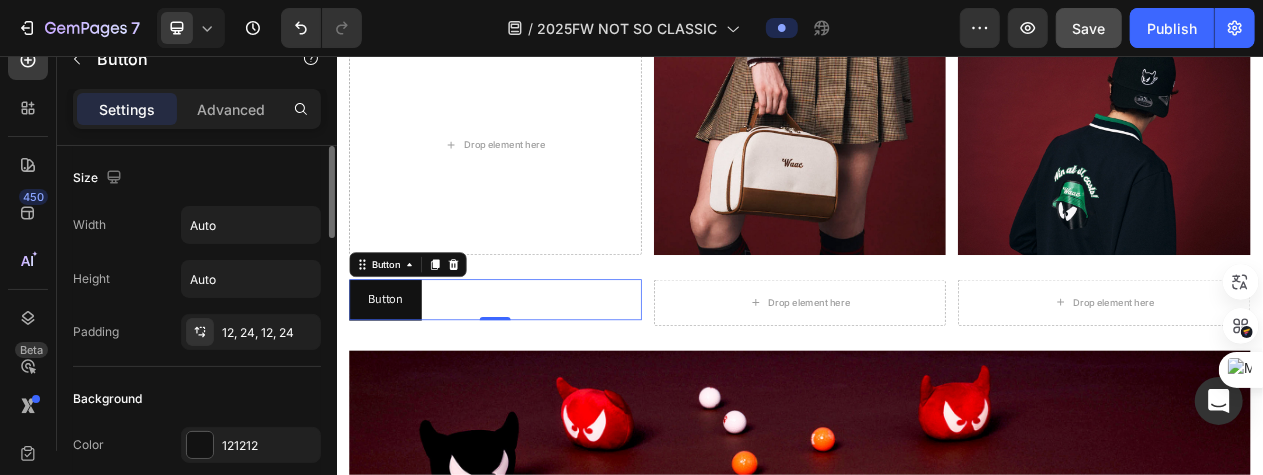 click on "Width Auto Height Auto Padding 12, 24, 12, 24" at bounding box center (197, 278) 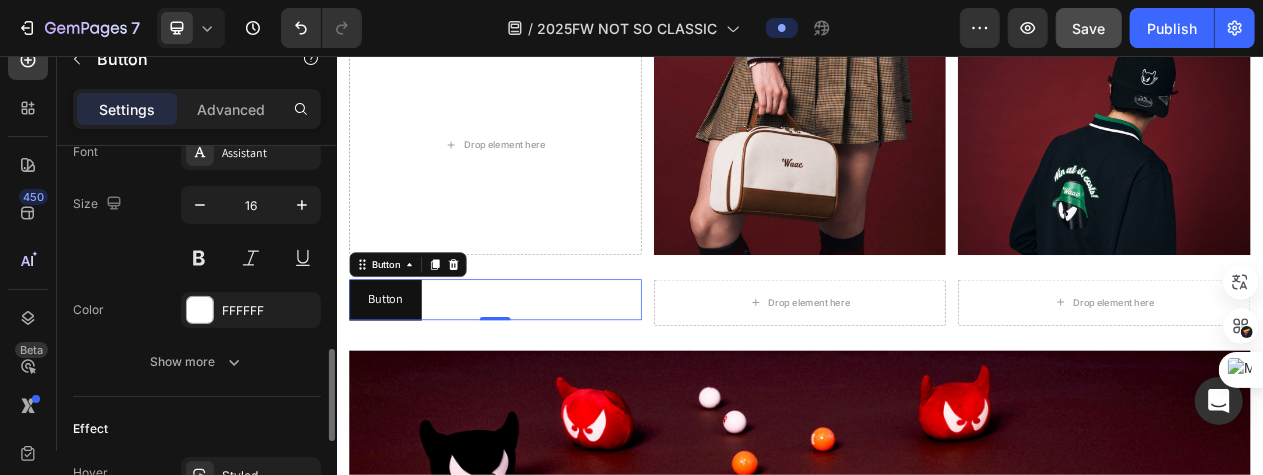 scroll, scrollTop: 1000, scrollLeft: 0, axis: vertical 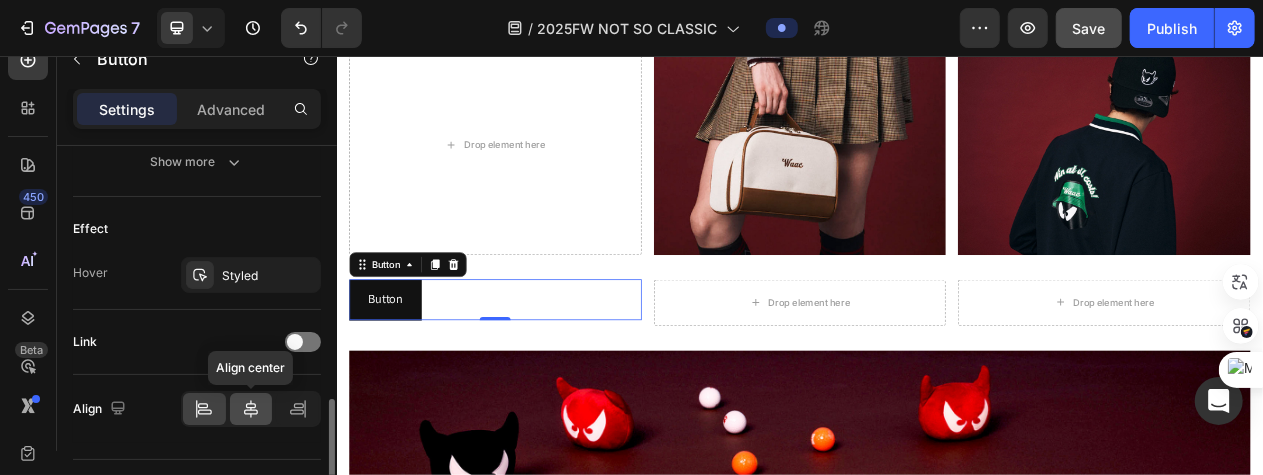 click 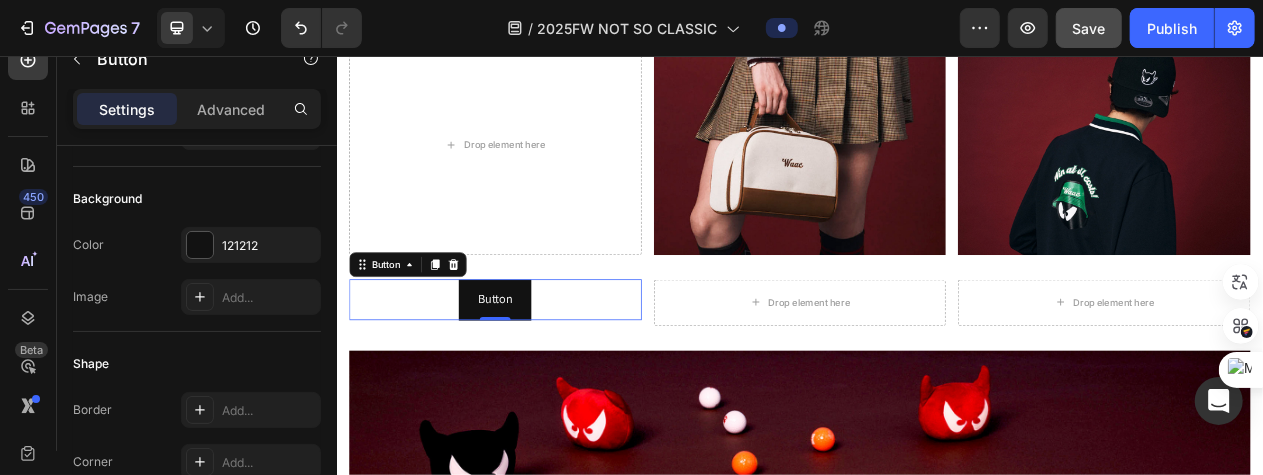 scroll, scrollTop: 0, scrollLeft: 0, axis: both 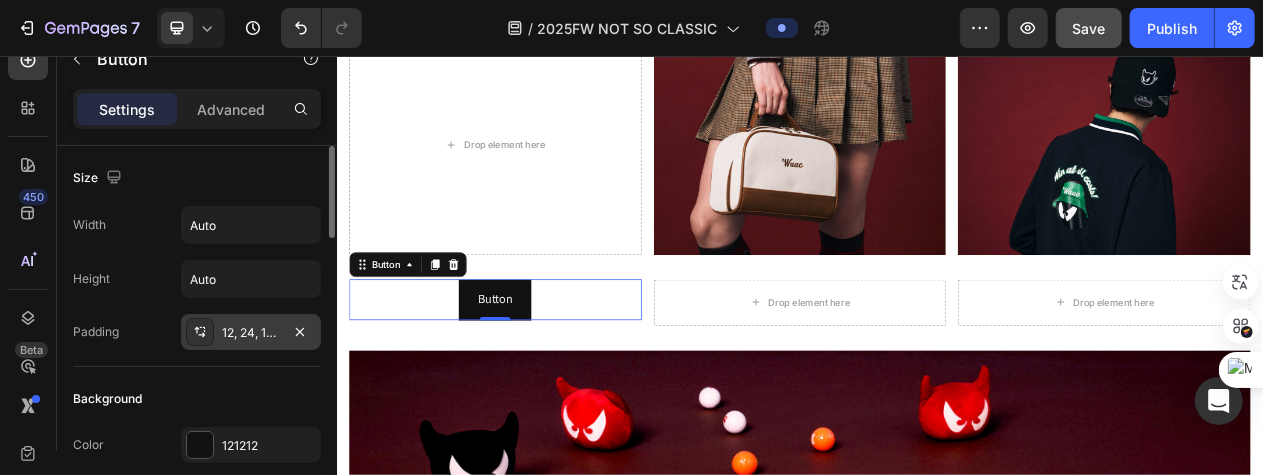 click on "12, 24, 12, 24" at bounding box center (251, 333) 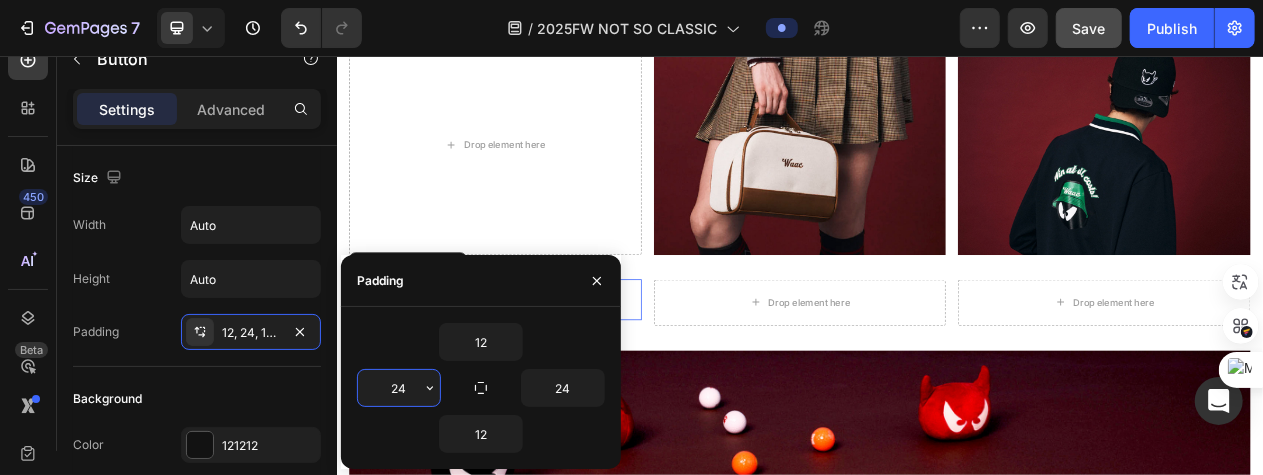 click on "24" at bounding box center [399, 388] 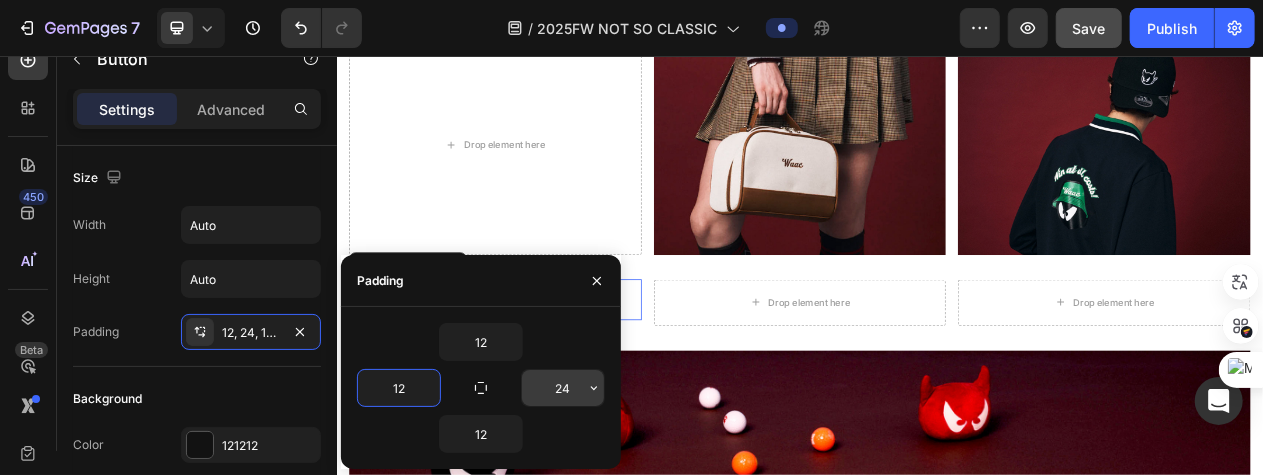 type on "12" 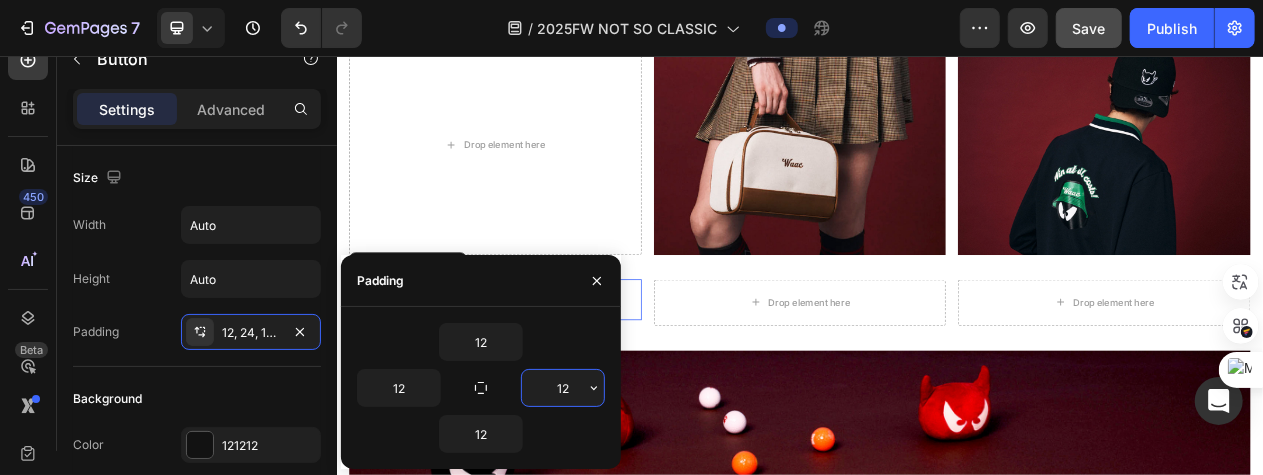 type on "12" 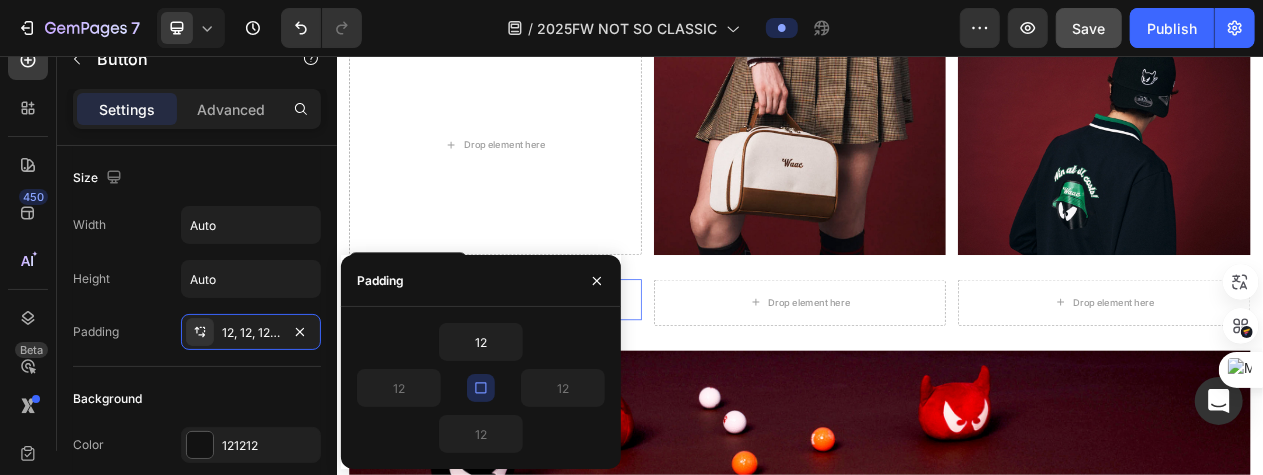 click on "Padding" at bounding box center [481, 281] 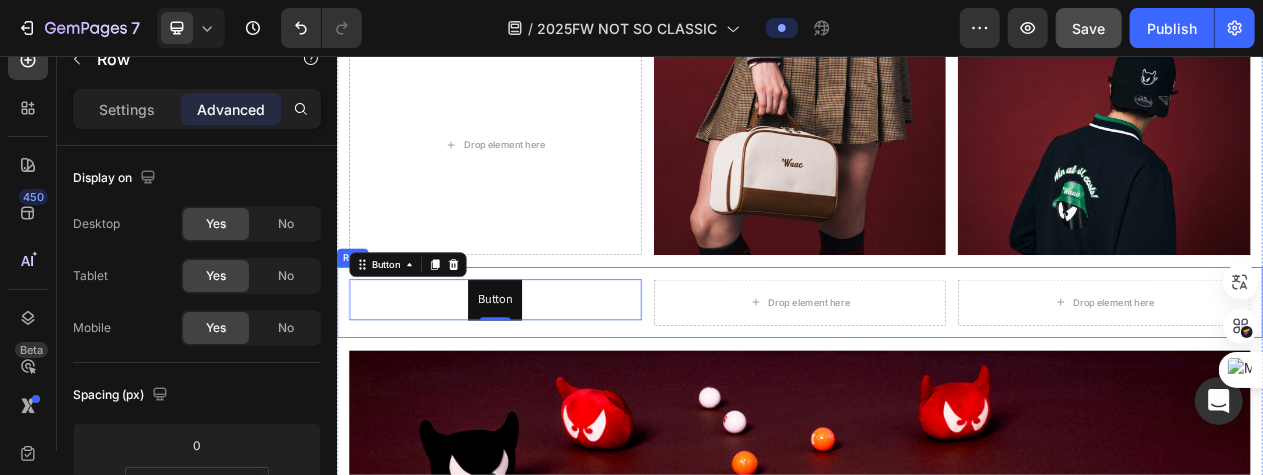 click on "Button Button   0
Drop element here
Drop element here Row Row" at bounding box center [936, 375] 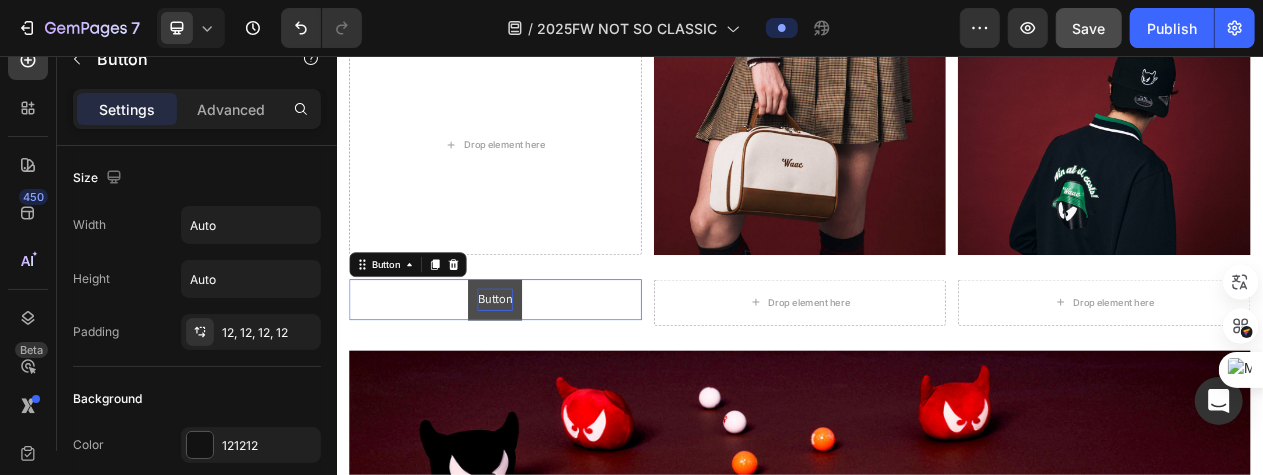 click on "Button" at bounding box center (541, 371) 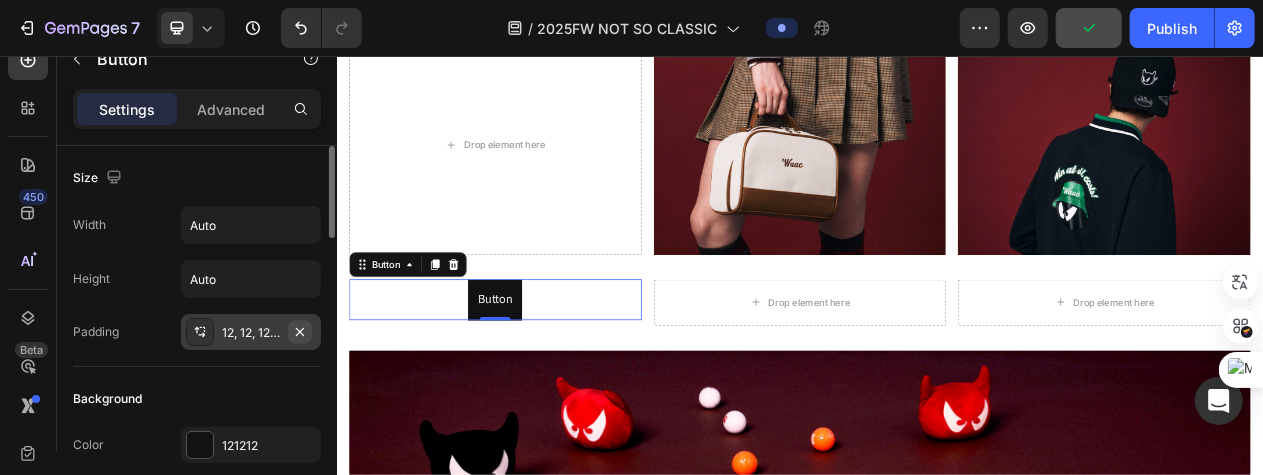 click 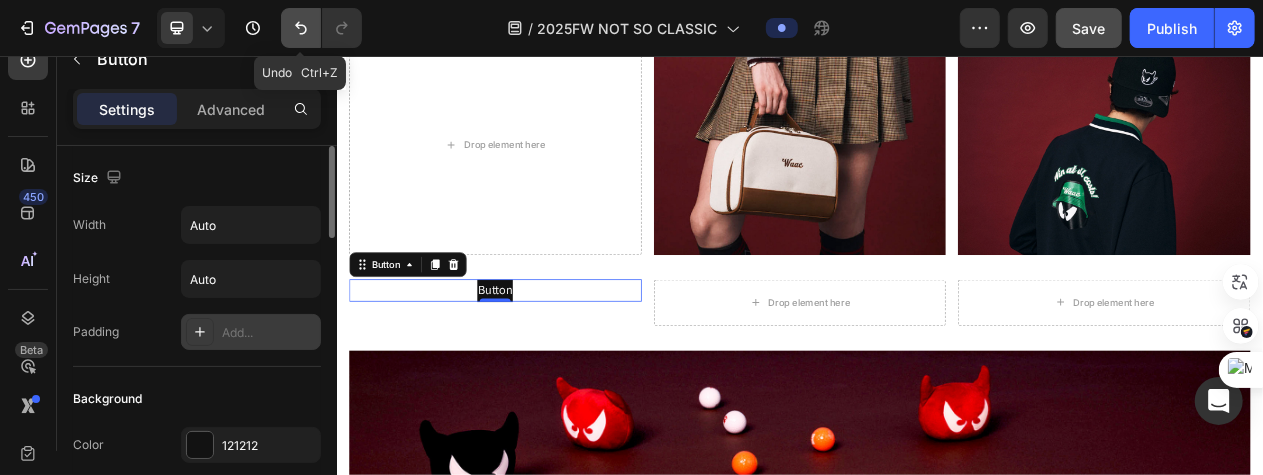 click 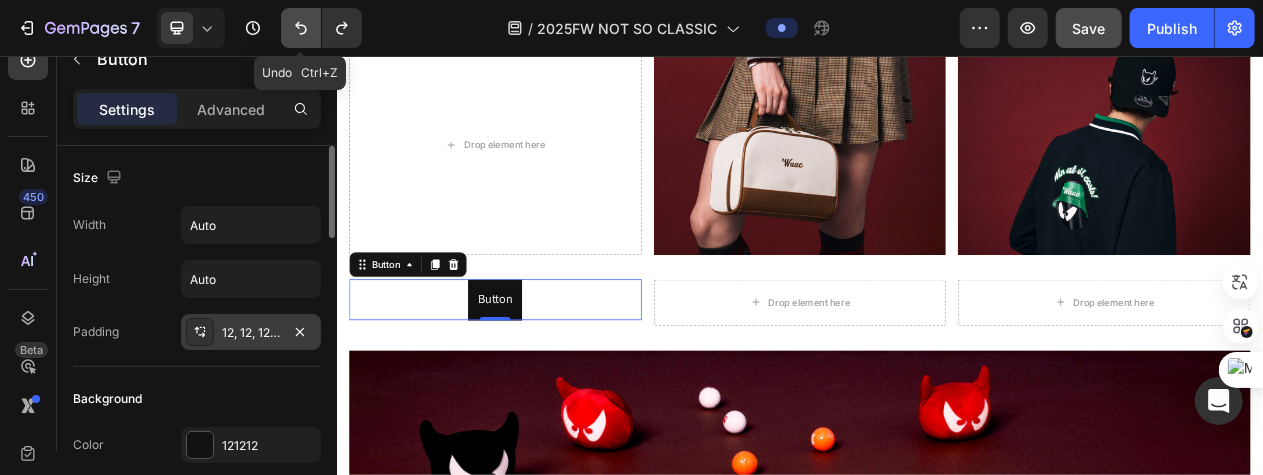 click 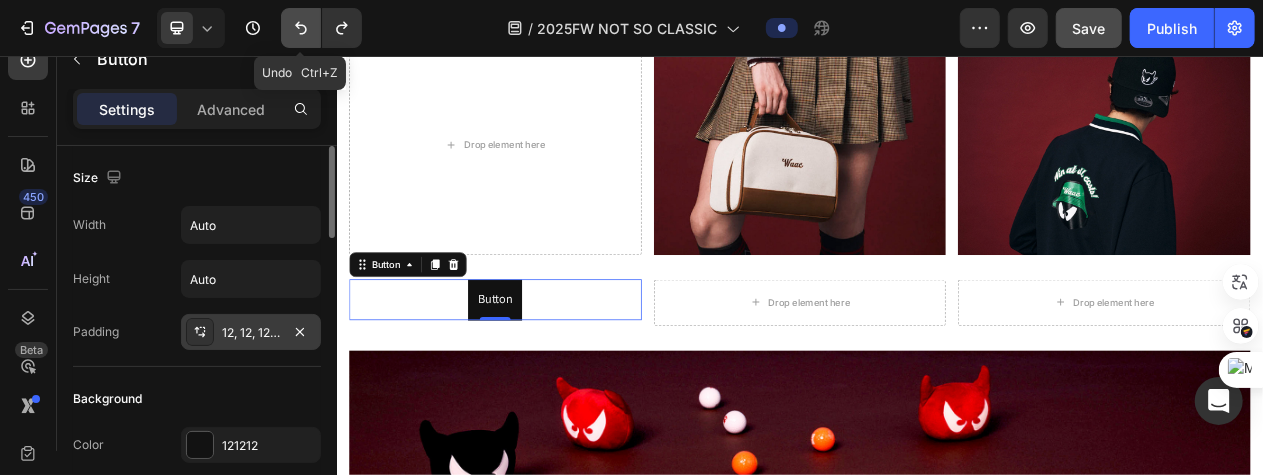 click 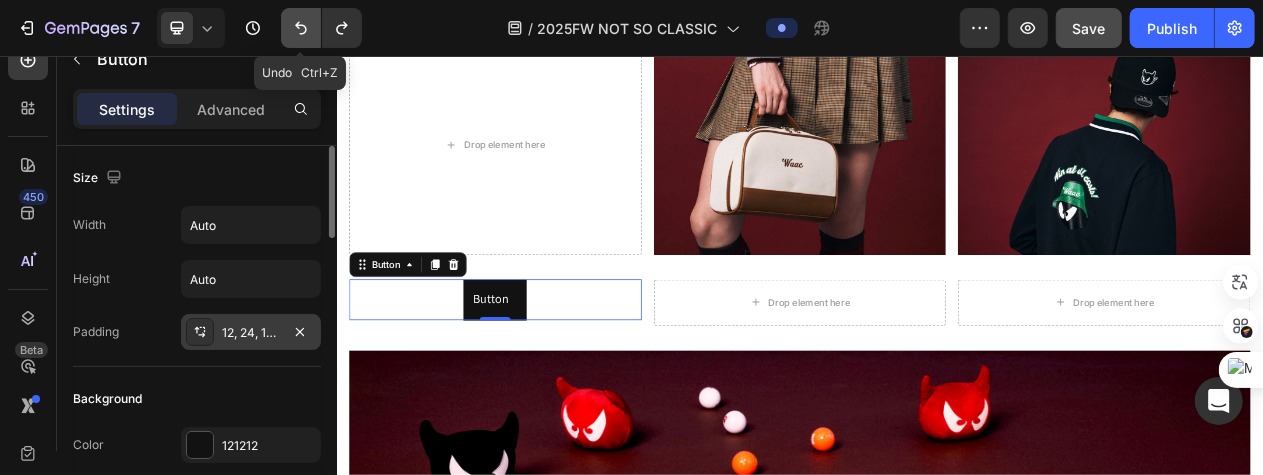 click 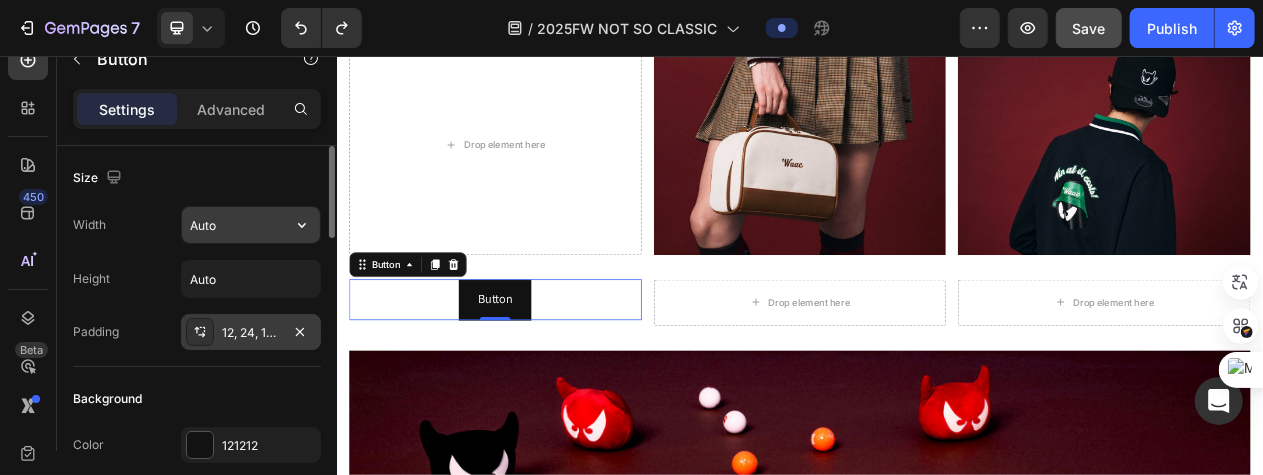 click on "Auto" at bounding box center (251, 225) 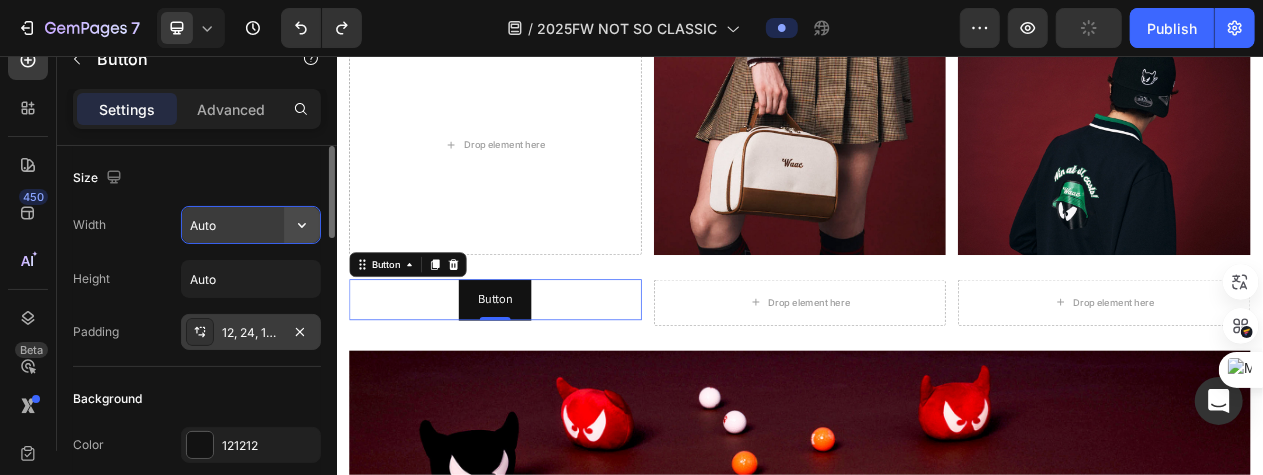 click 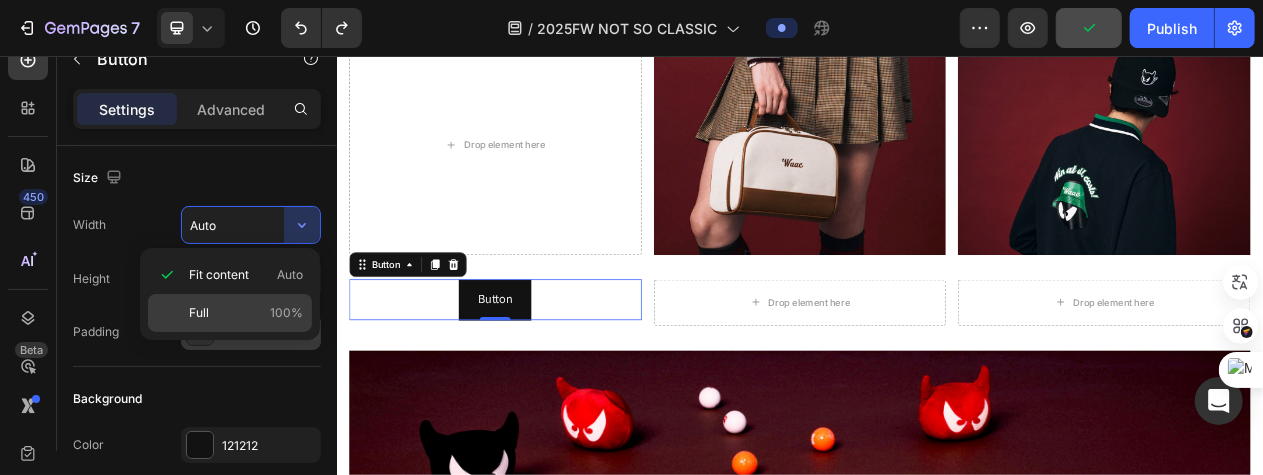 click on "Full 100%" at bounding box center [246, 313] 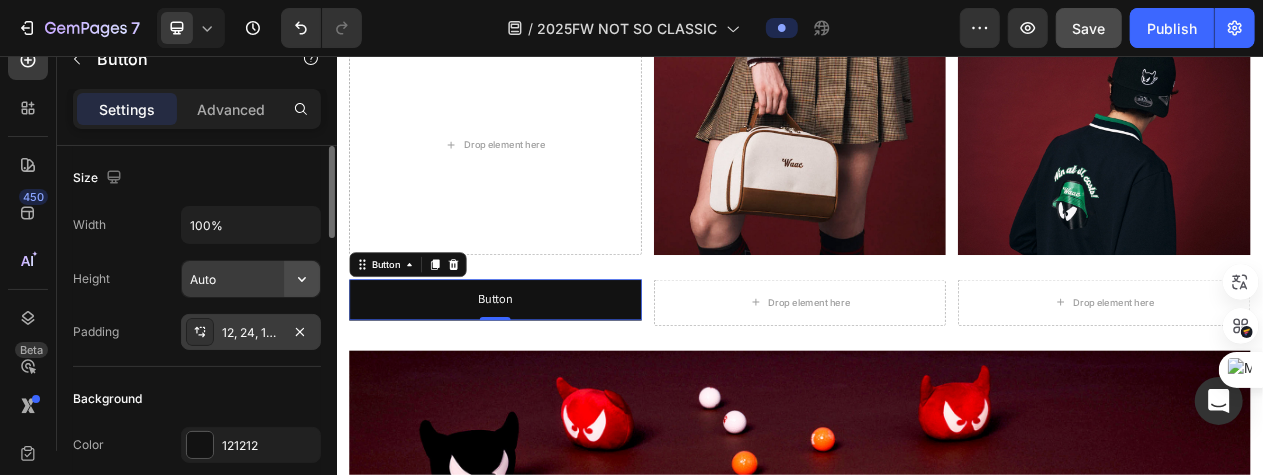 click 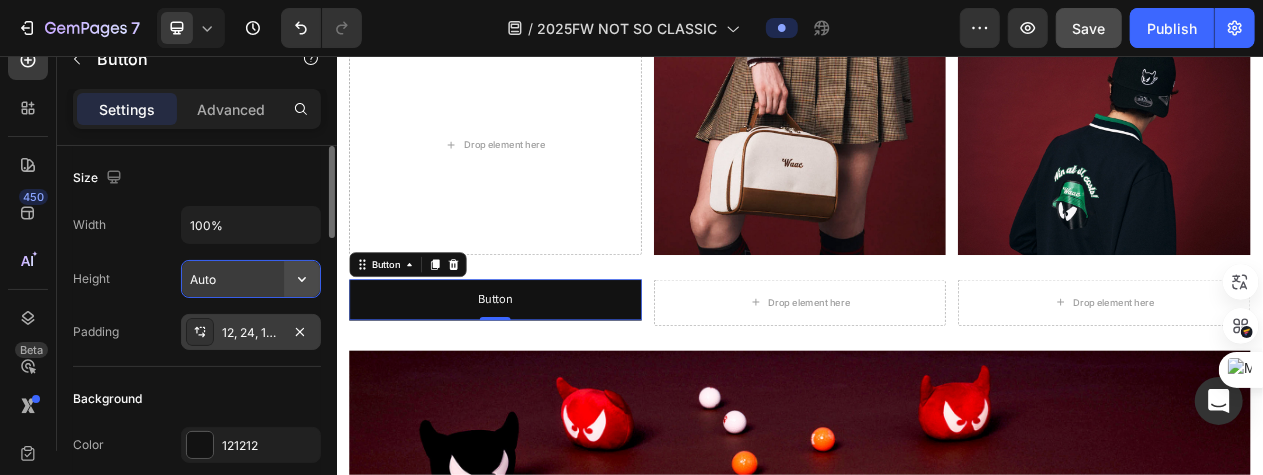 click 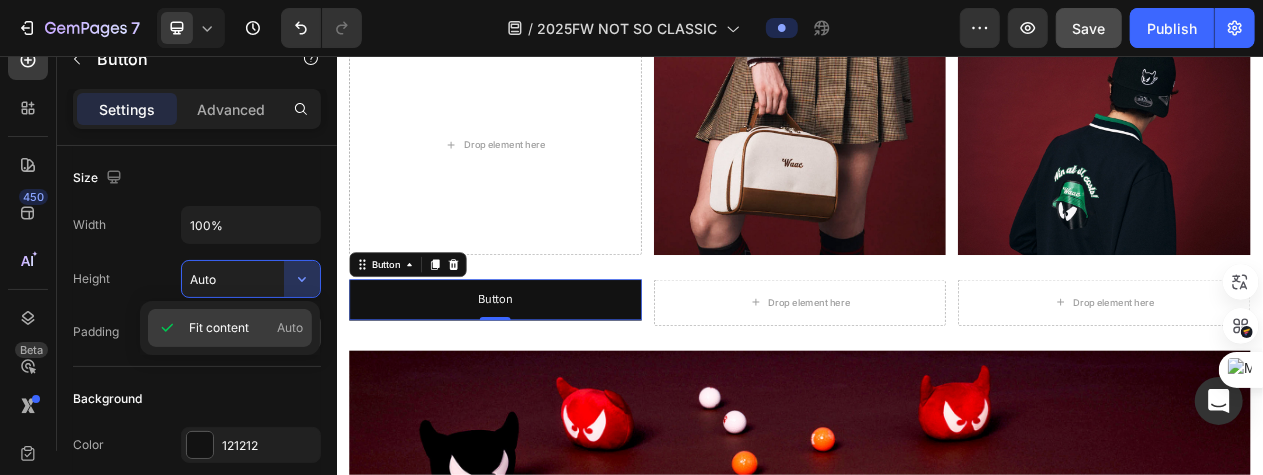 click on "Fit content" at bounding box center [219, 328] 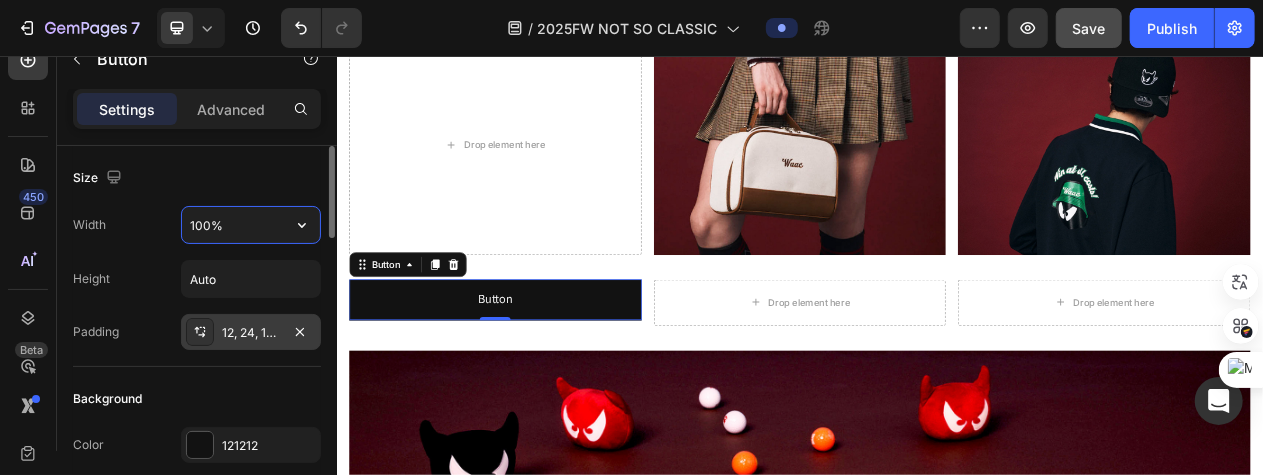 click on "100%" at bounding box center (251, 225) 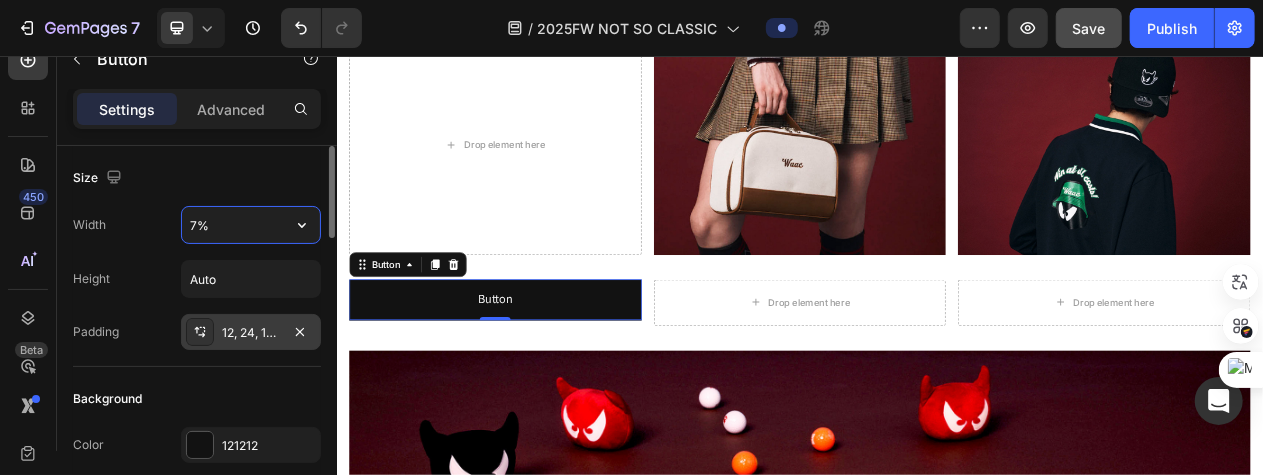 type on "70%" 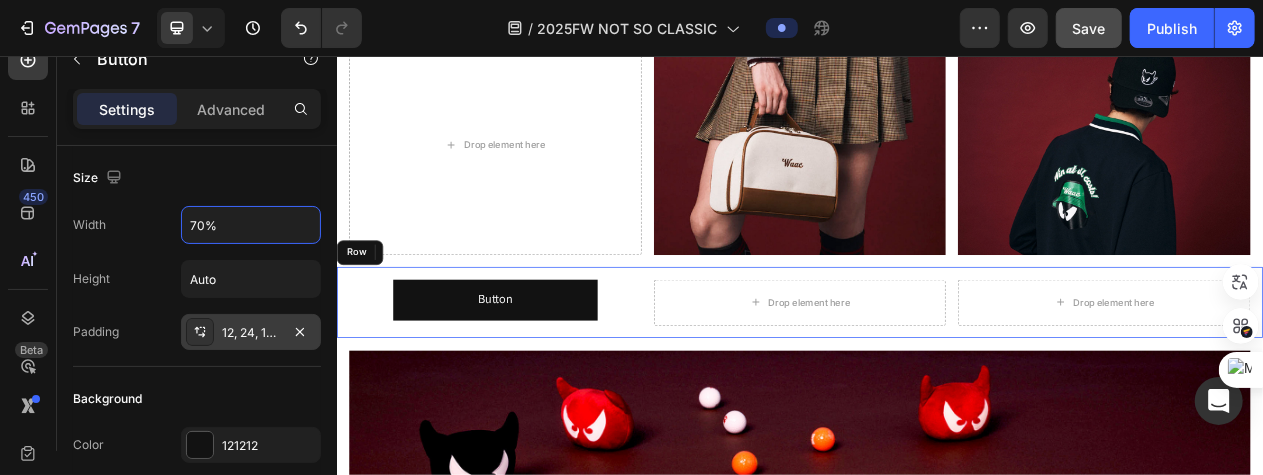 click on "Button Button   0
Drop element here
Drop element here Row Row" at bounding box center (936, 375) 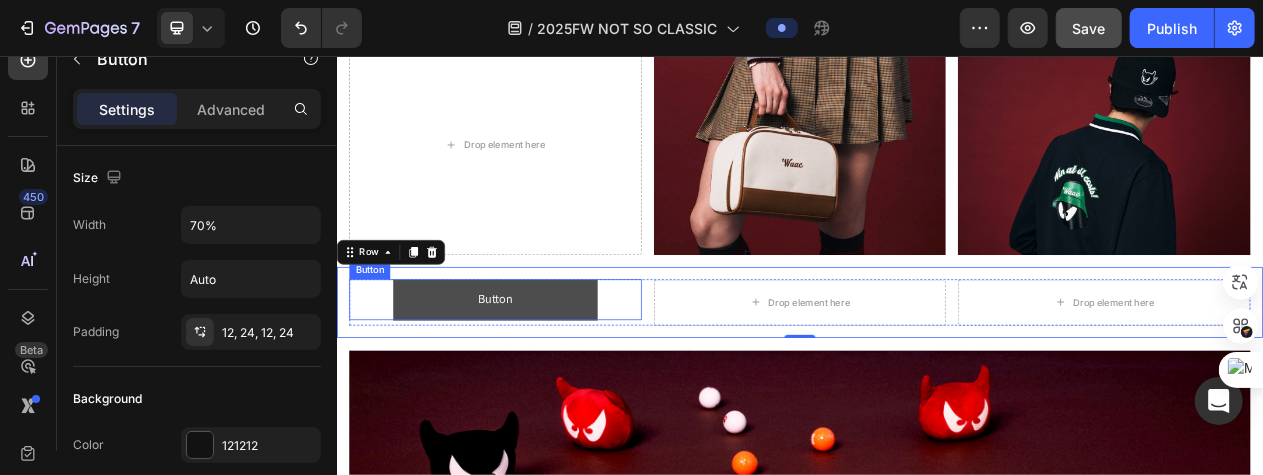 click on "Button" at bounding box center (541, 371) 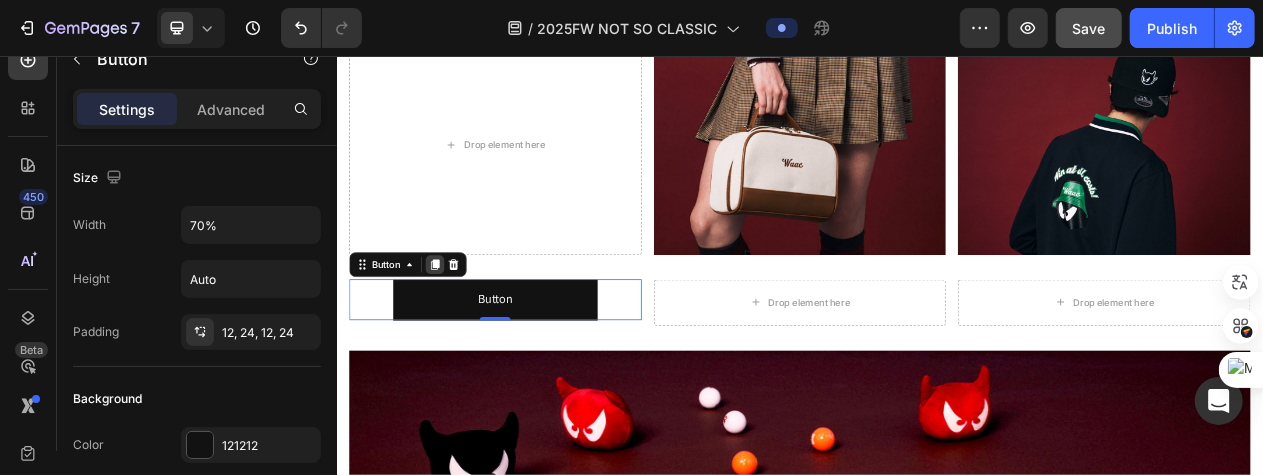 click 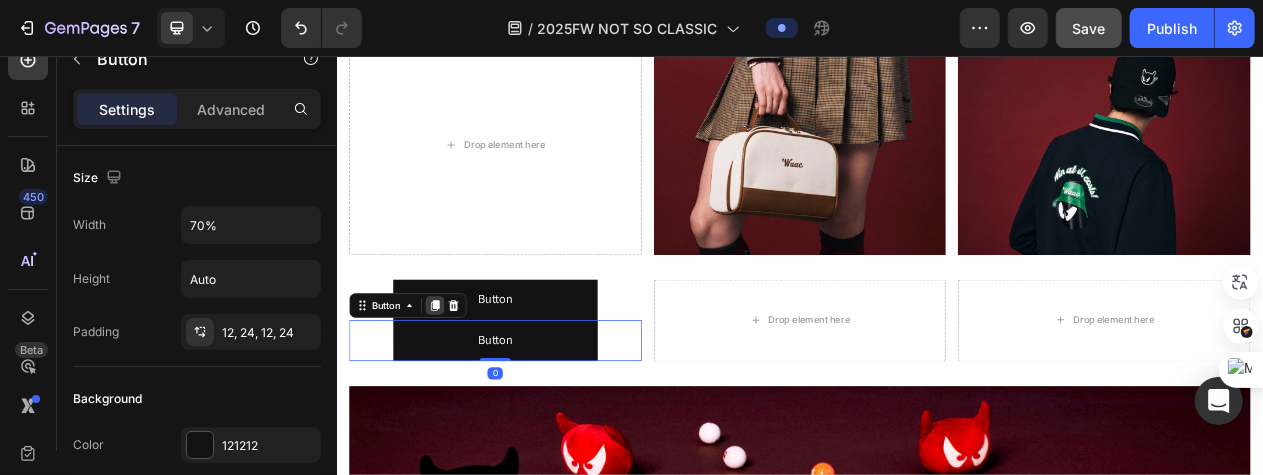 click 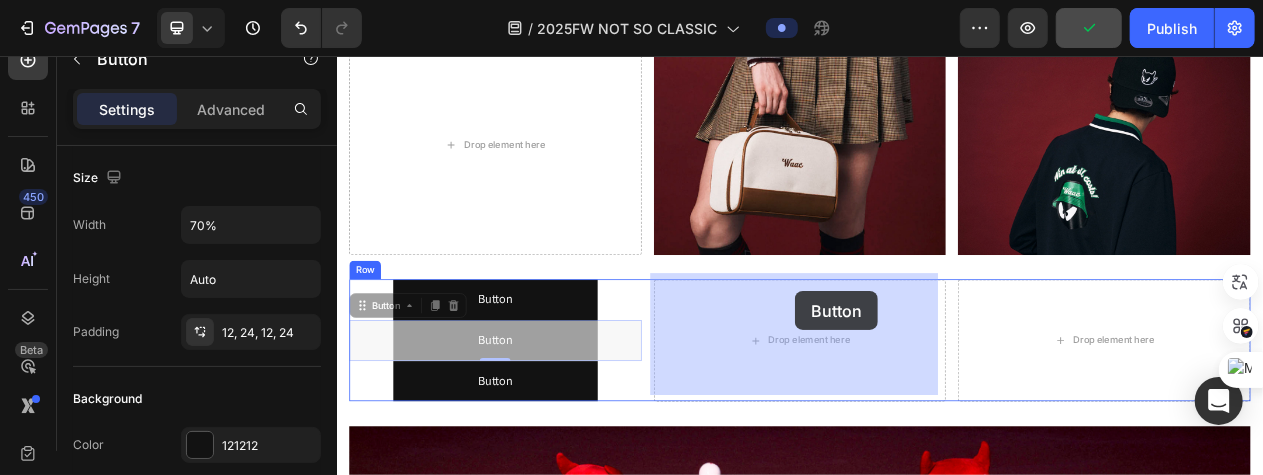drag, startPoint x: 613, startPoint y: 403, endPoint x: 929, endPoint y: 360, distance: 318.9122 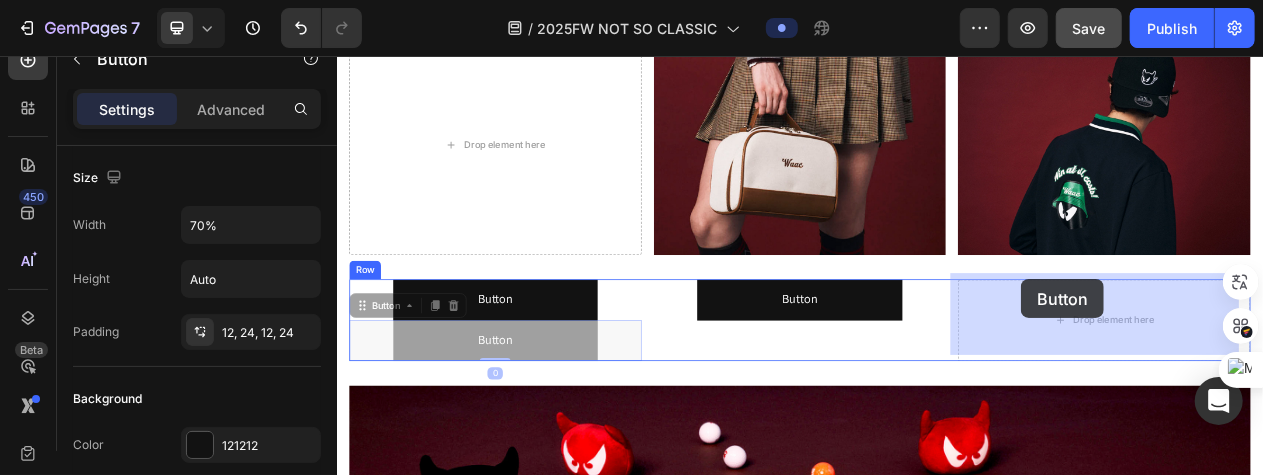 drag, startPoint x: 612, startPoint y: 405, endPoint x: 1224, endPoint y: 343, distance: 615.1325 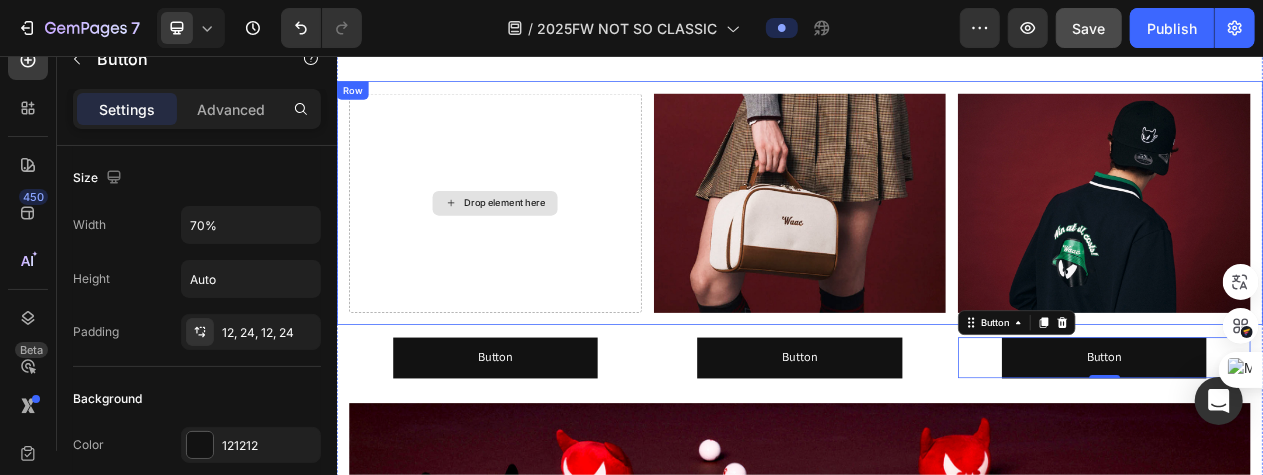 scroll, scrollTop: 1976, scrollLeft: 0, axis: vertical 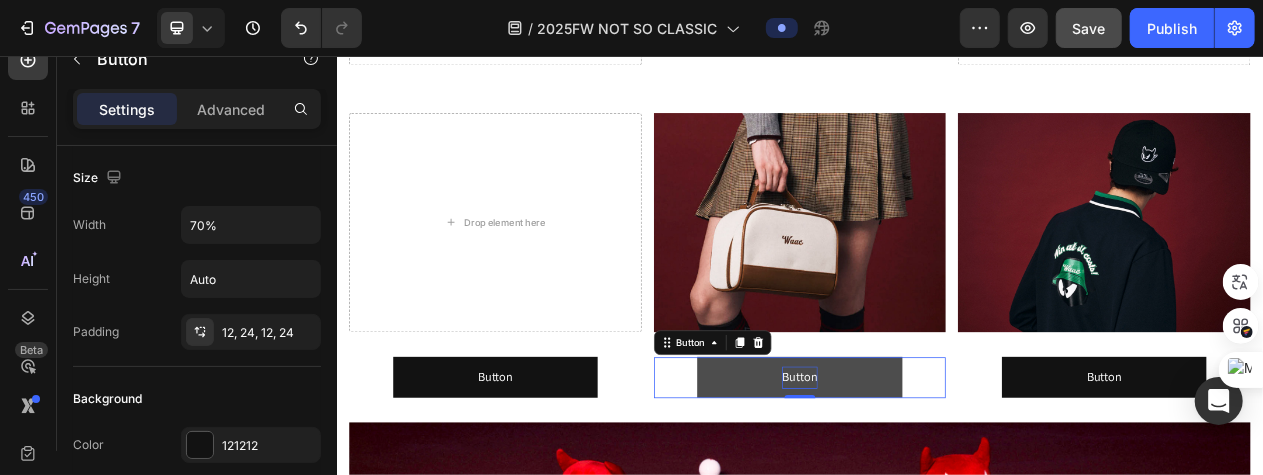 click on "Button" at bounding box center (936, 471) 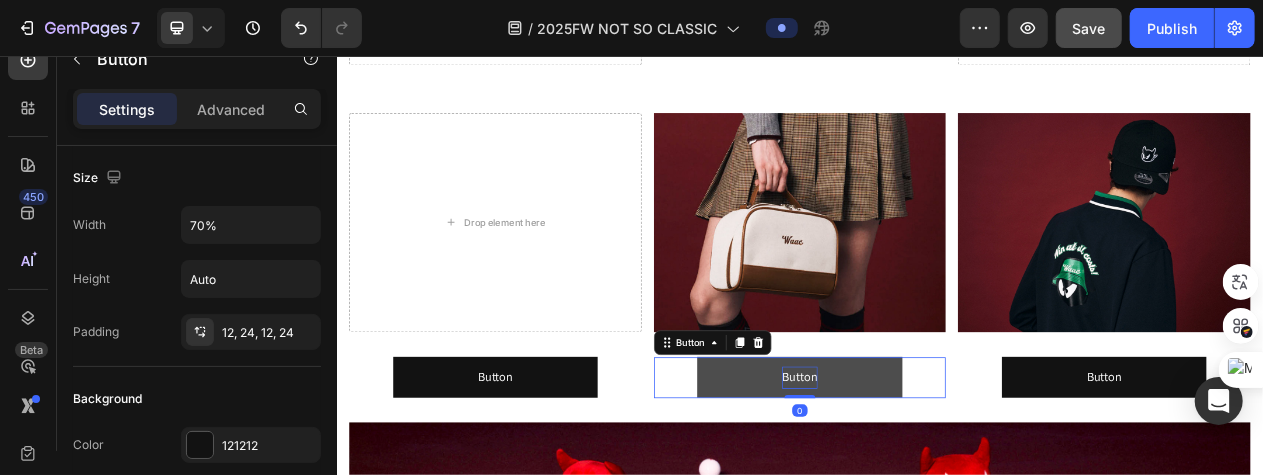 click on "Button" at bounding box center [936, 471] 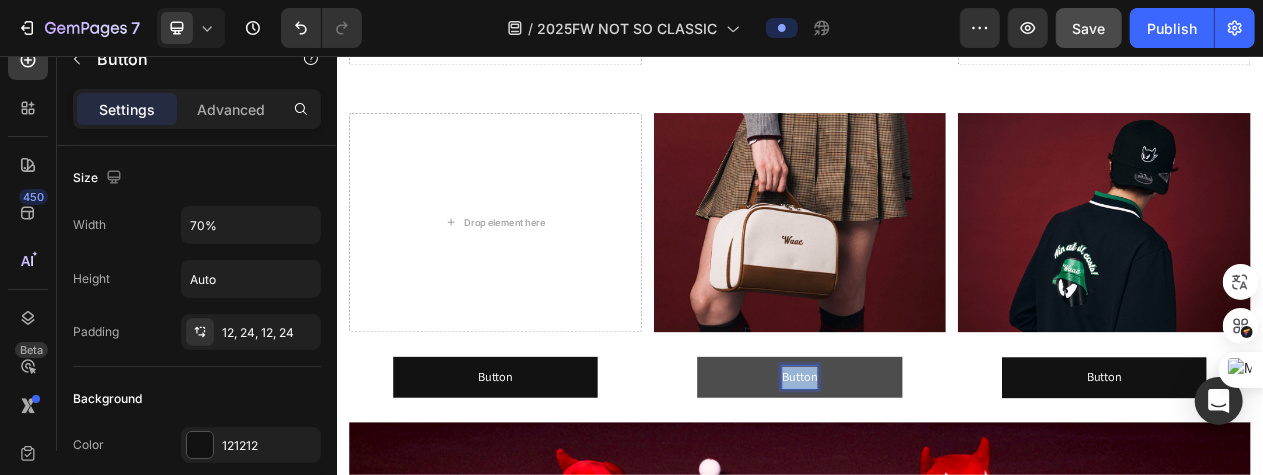 click on "Button" at bounding box center [936, 471] 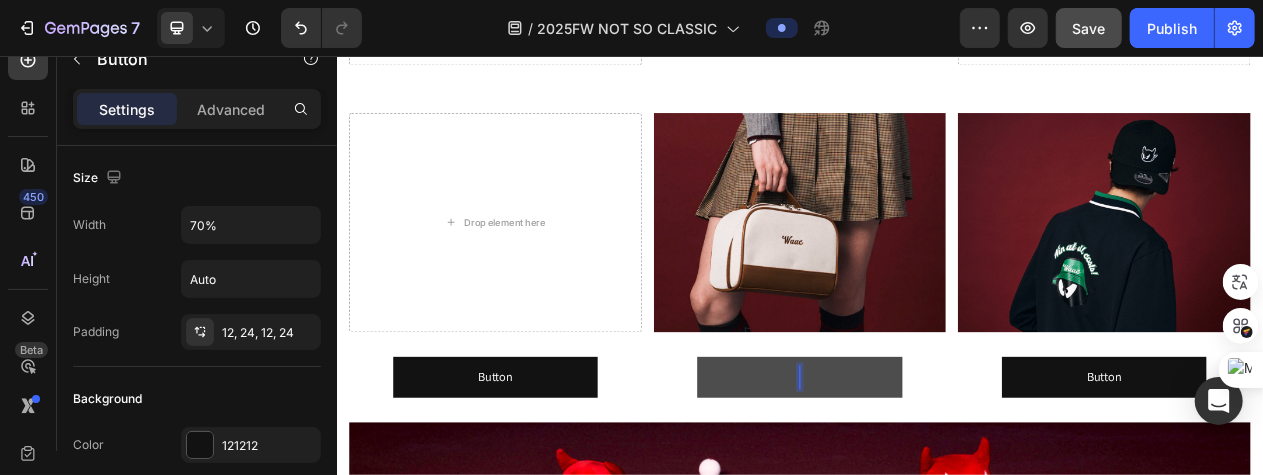 type 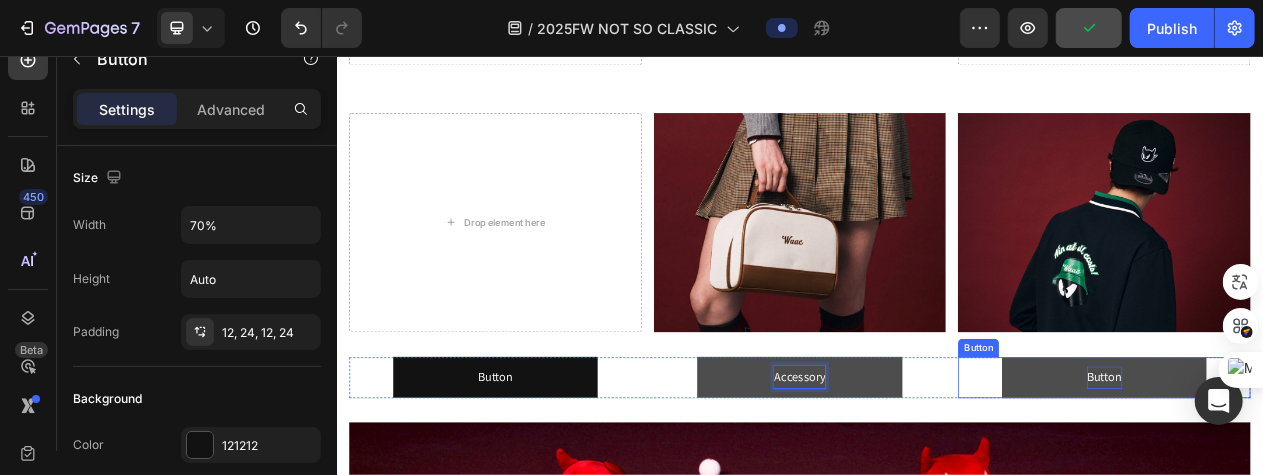 click on "Button" at bounding box center [1331, 471] 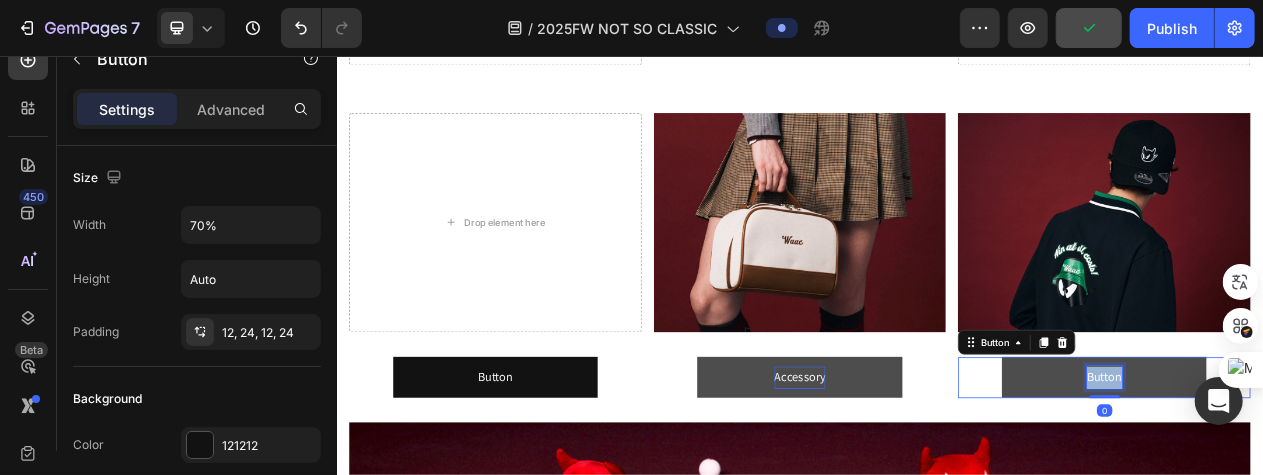 click on "Button" at bounding box center [1331, 471] 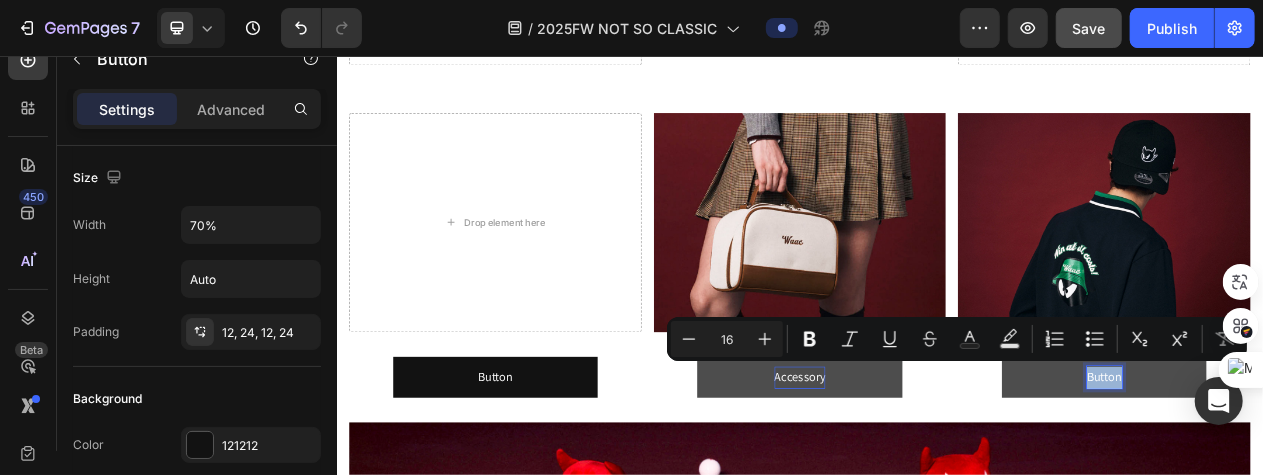 type 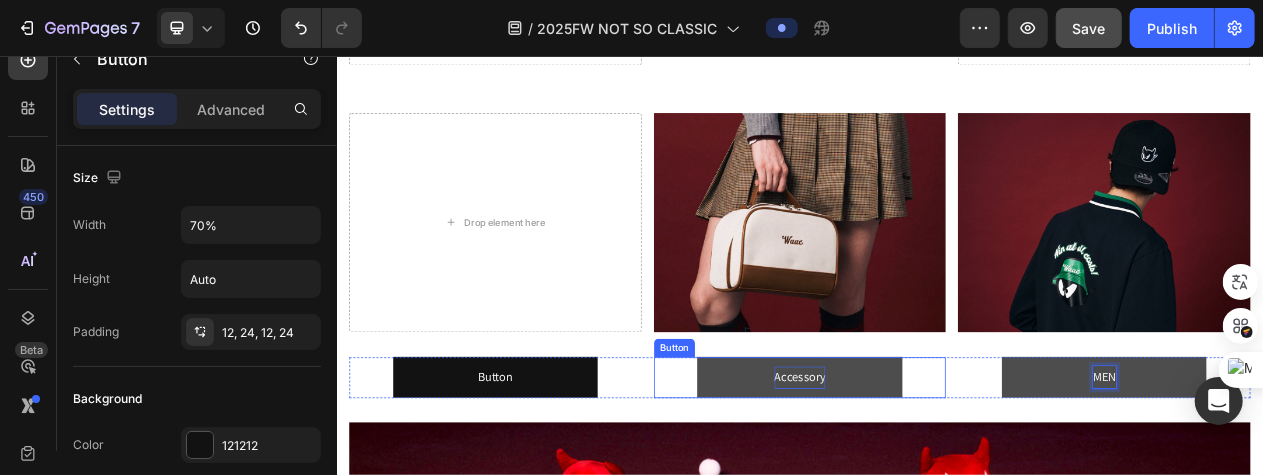 click on "Accessory" at bounding box center [936, 471] 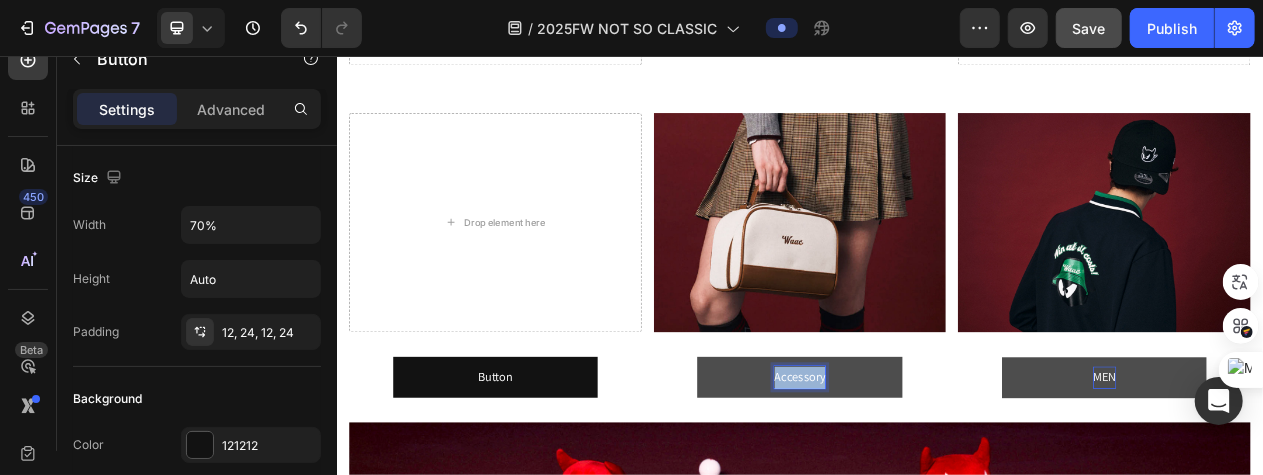 click on "Accessory" at bounding box center [936, 471] 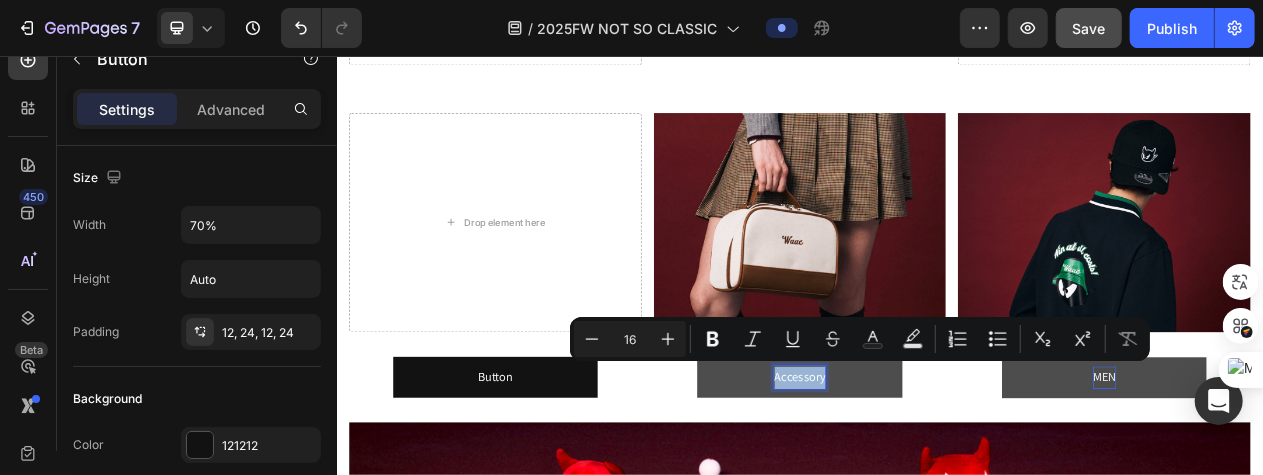 click on "Accessory" at bounding box center (936, 471) 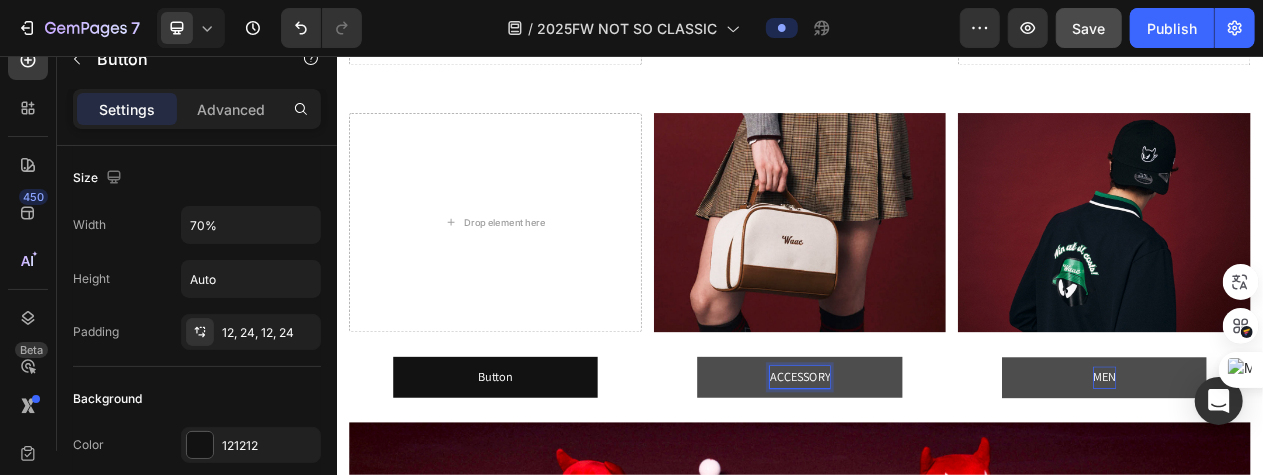 scroll, scrollTop: 0, scrollLeft: 0, axis: both 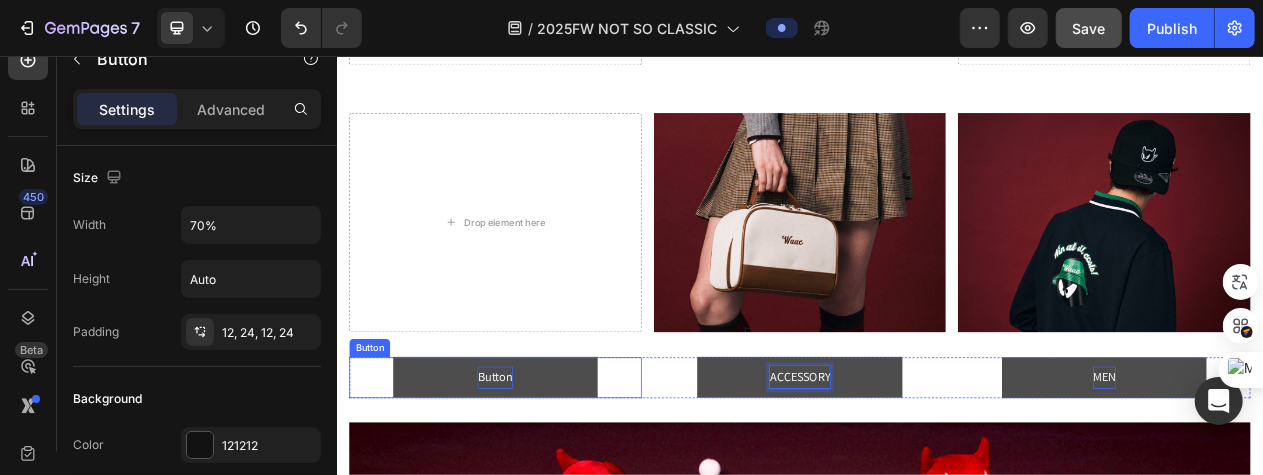click on "Button" at bounding box center (541, 471) 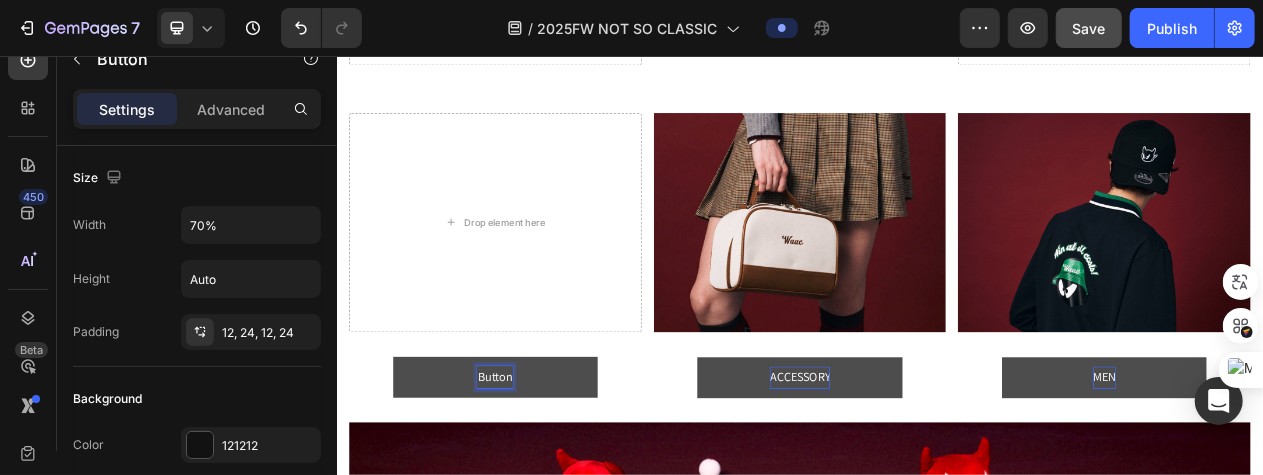 click on "Button" at bounding box center (541, 471) 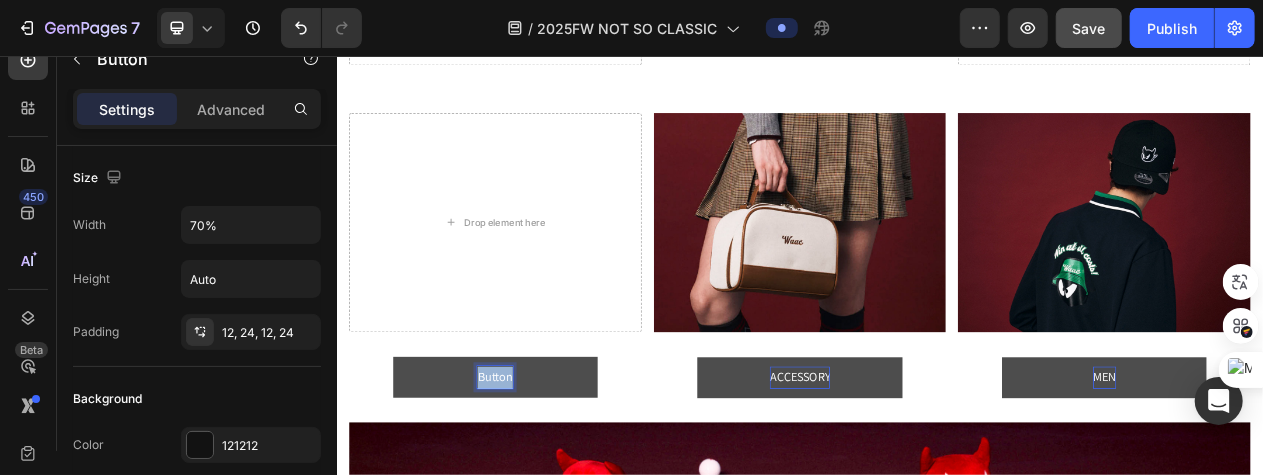click on "Button" at bounding box center (541, 471) 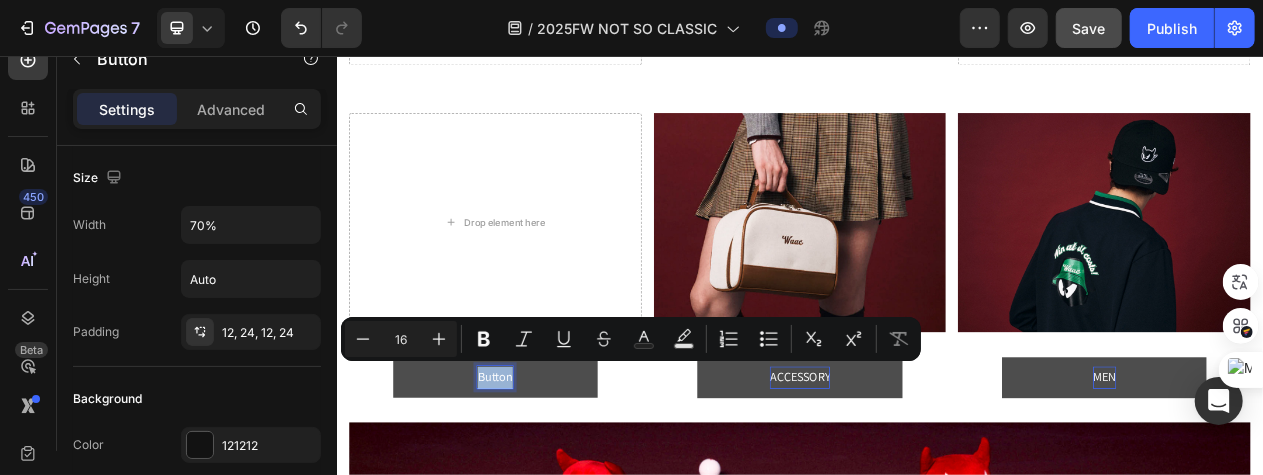 type 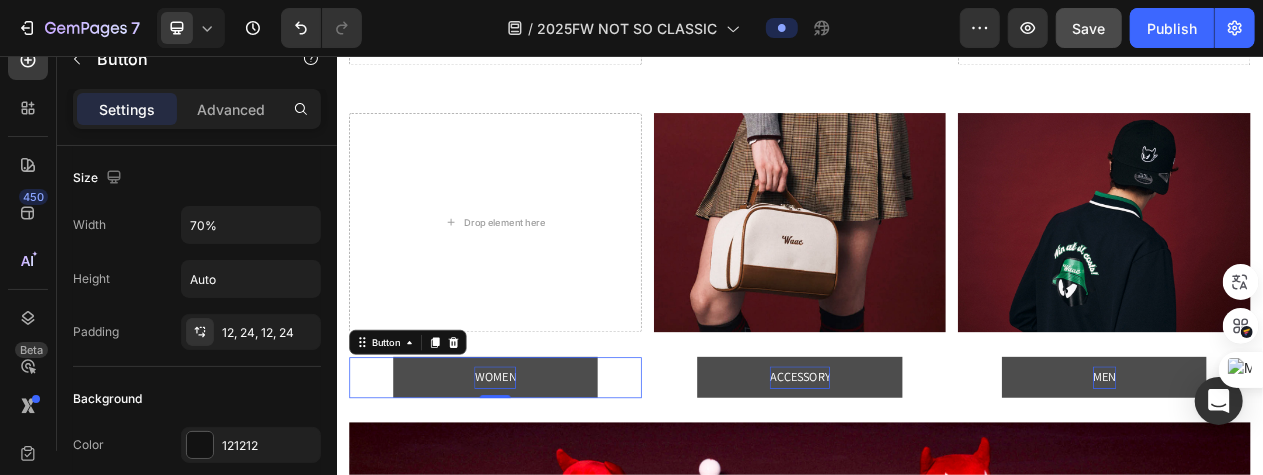 click on "WOMEN Button   0" at bounding box center [541, 471] 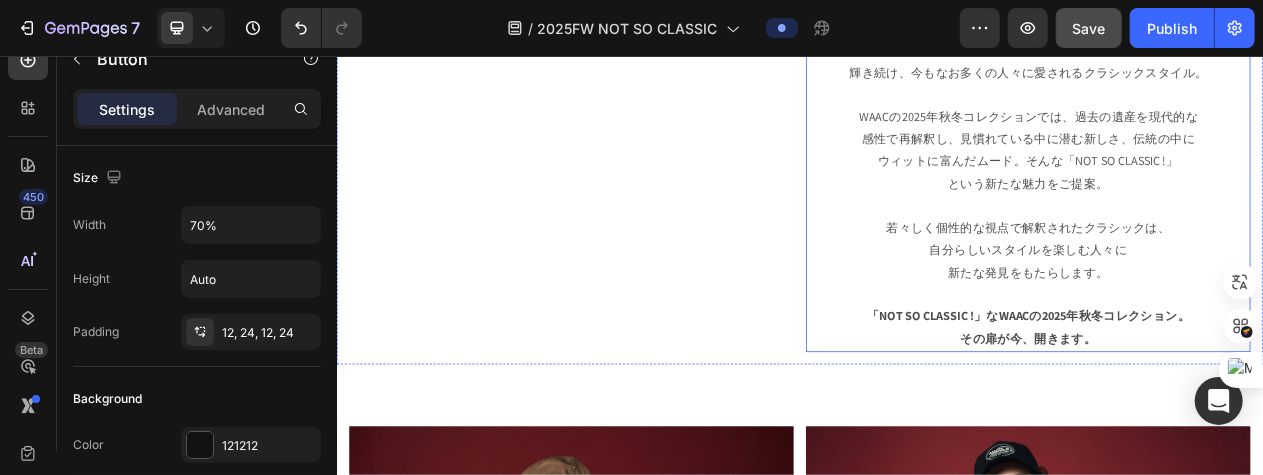 scroll, scrollTop: 1076, scrollLeft: 0, axis: vertical 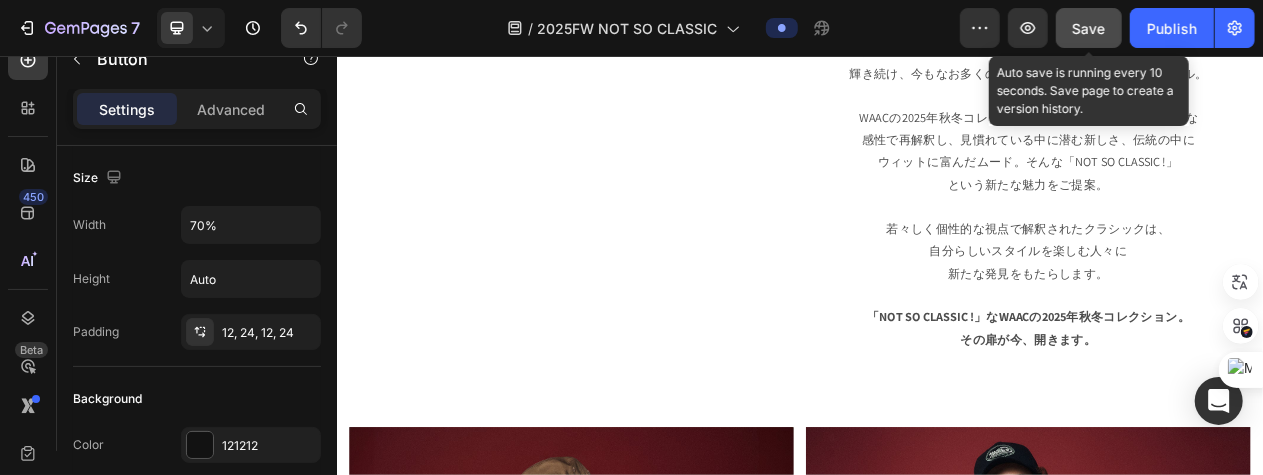 click on "Save" at bounding box center (1089, 28) 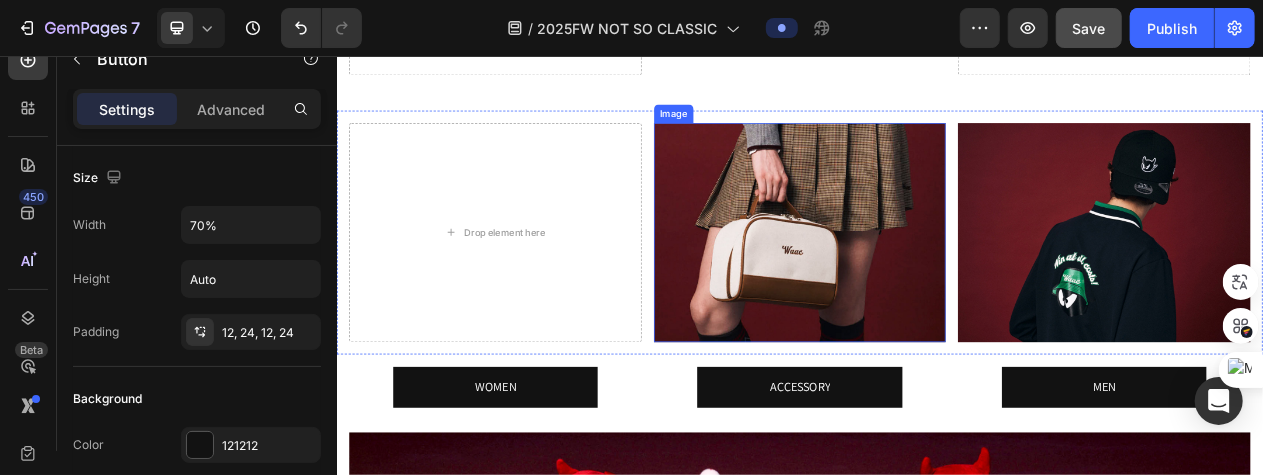 scroll, scrollTop: 2676, scrollLeft: 0, axis: vertical 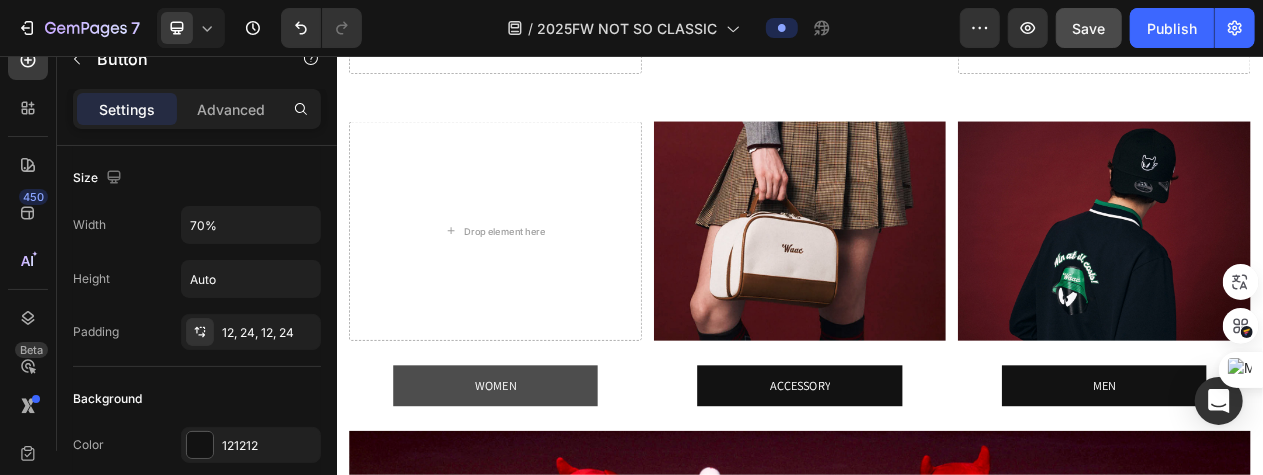 click on "WOMEN" at bounding box center [541, 482] 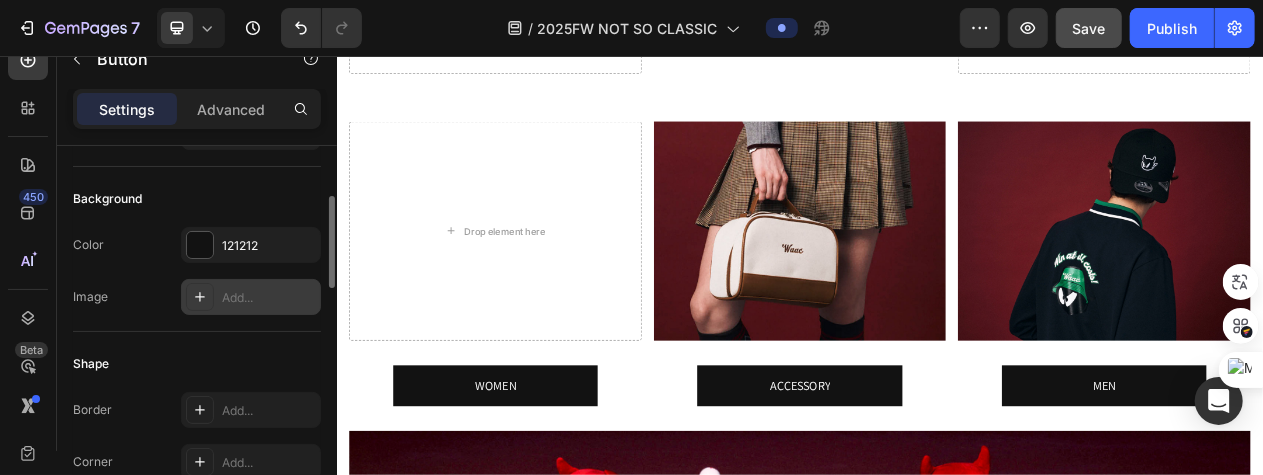 scroll, scrollTop: 300, scrollLeft: 0, axis: vertical 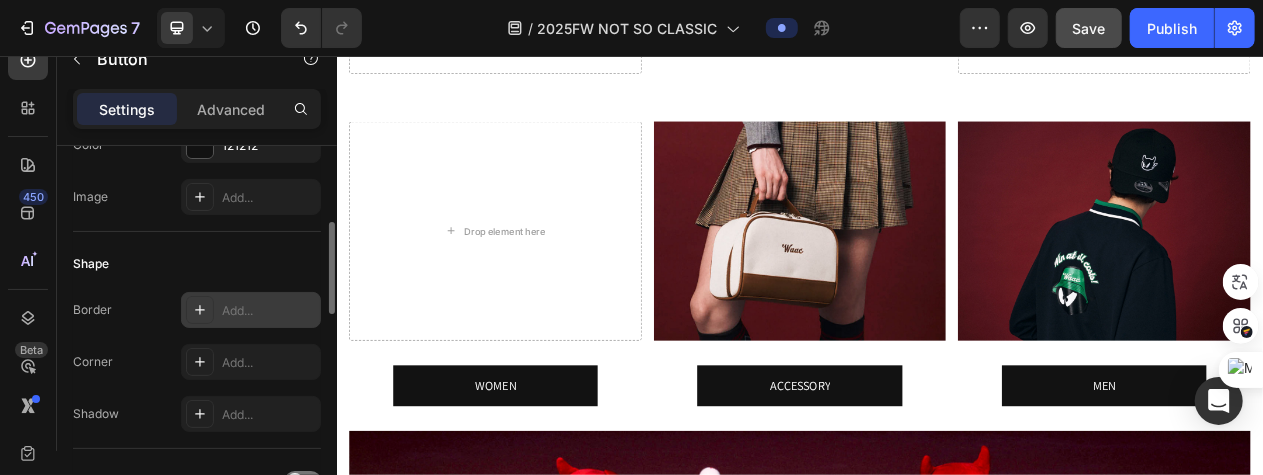 click on "Add..." at bounding box center [269, 311] 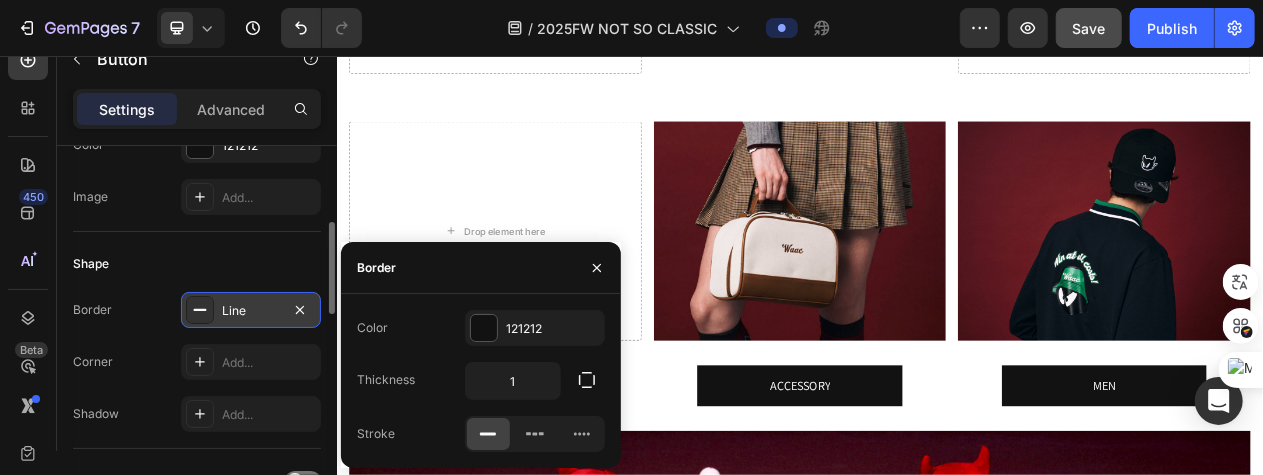 click on "Line" at bounding box center [251, 311] 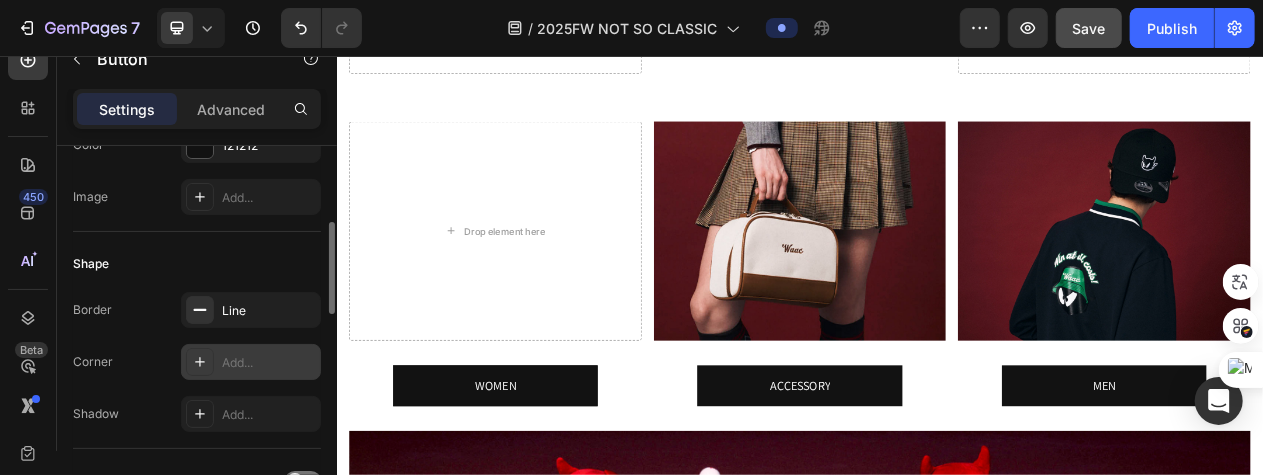 click on "Add..." at bounding box center (269, 363) 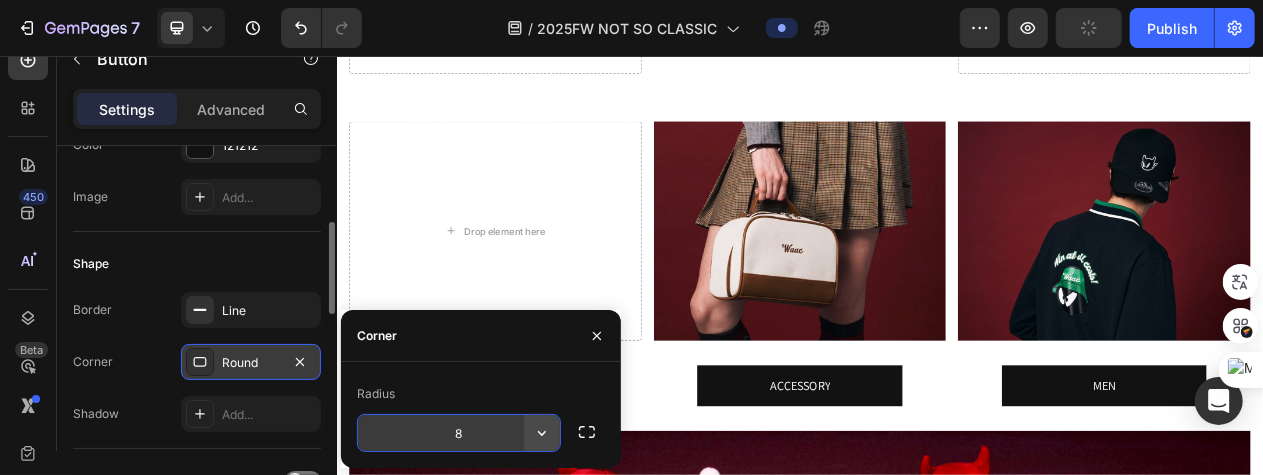 click 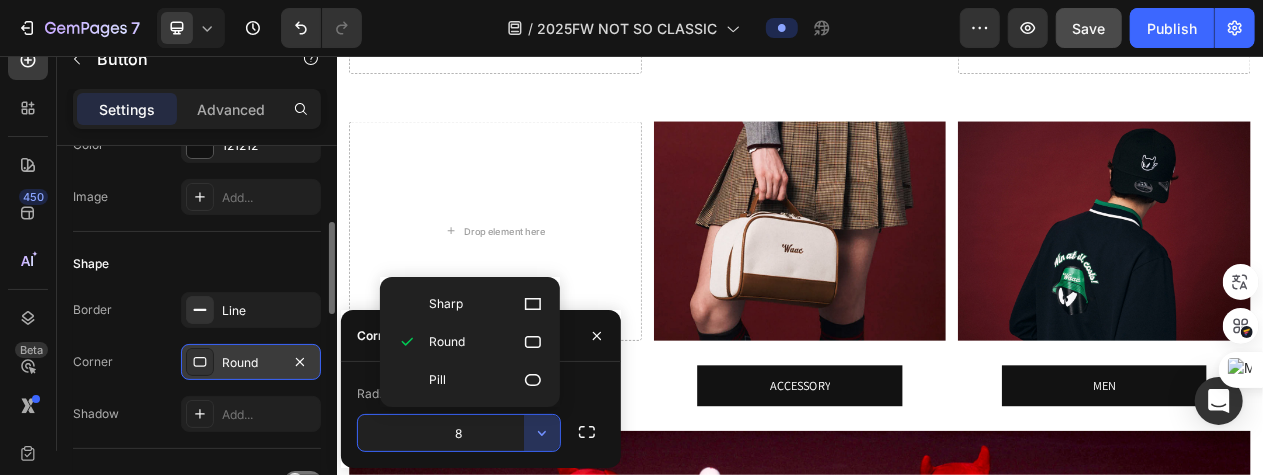 click on "Round" at bounding box center [486, 342] 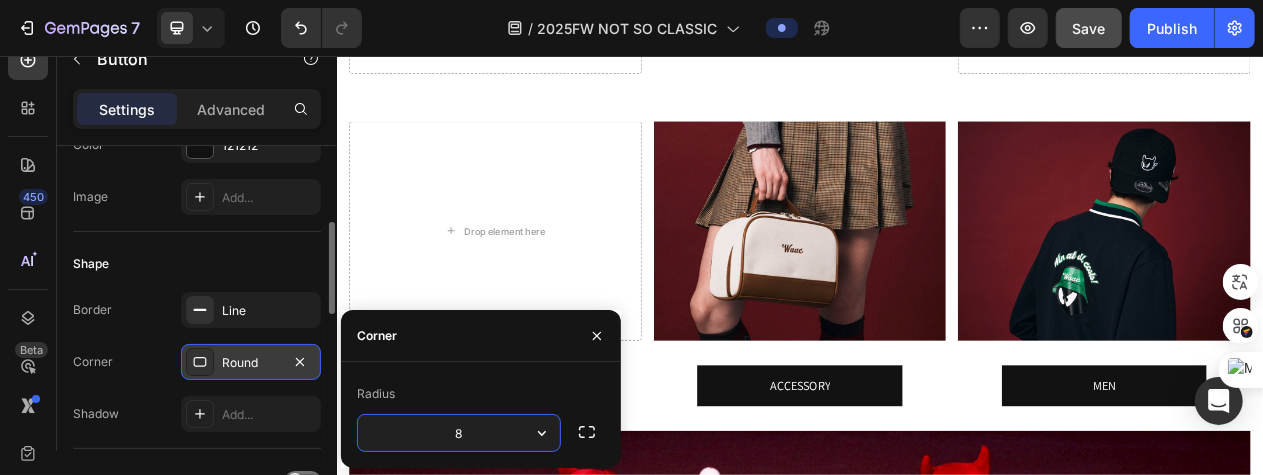 click on "8" at bounding box center [459, 433] 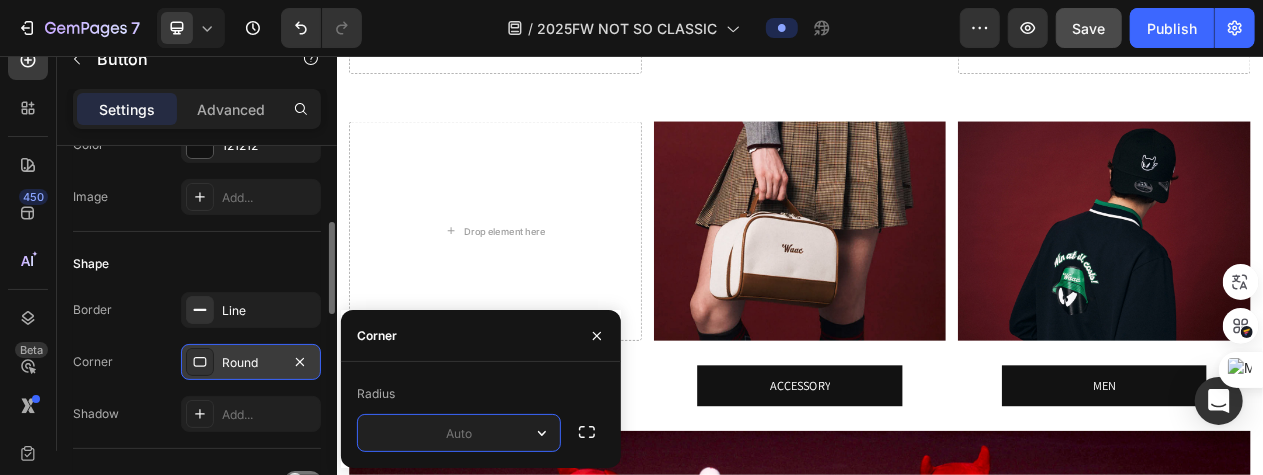 type on "７" 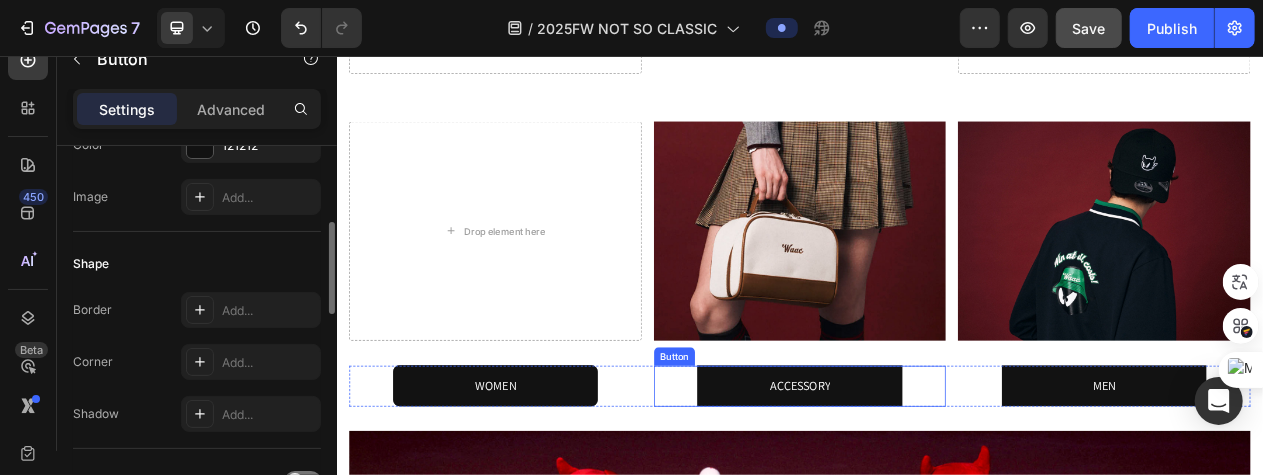 click on "ACCESSORY Button" at bounding box center (936, 482) 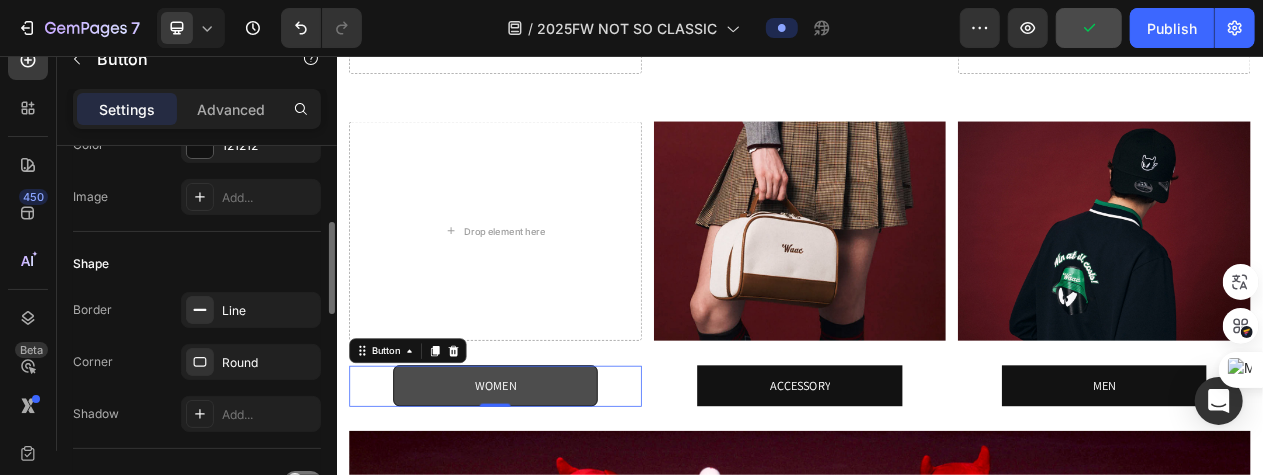 click on "WOMEN" at bounding box center [541, 482] 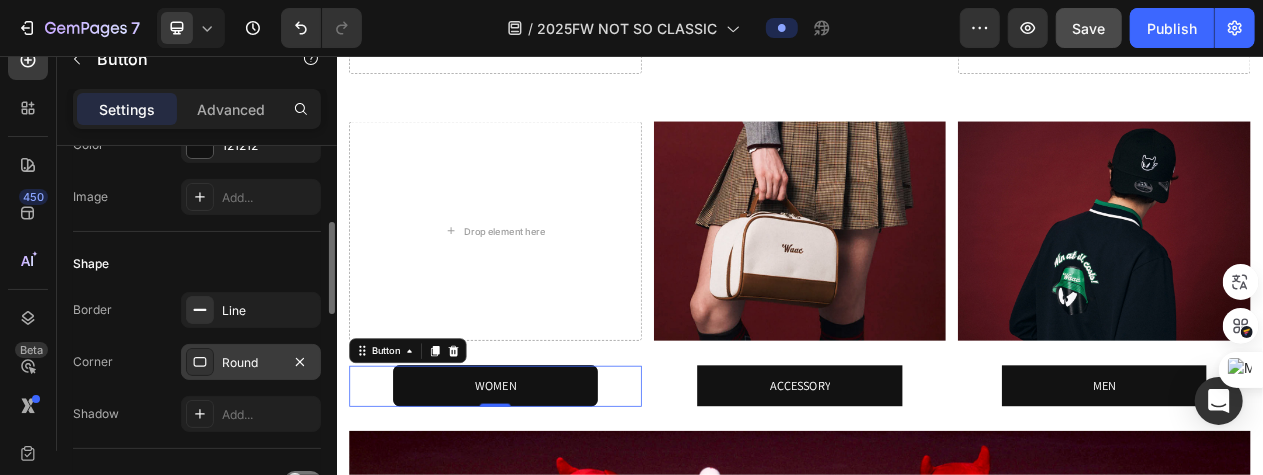 click on "Round" at bounding box center [251, 363] 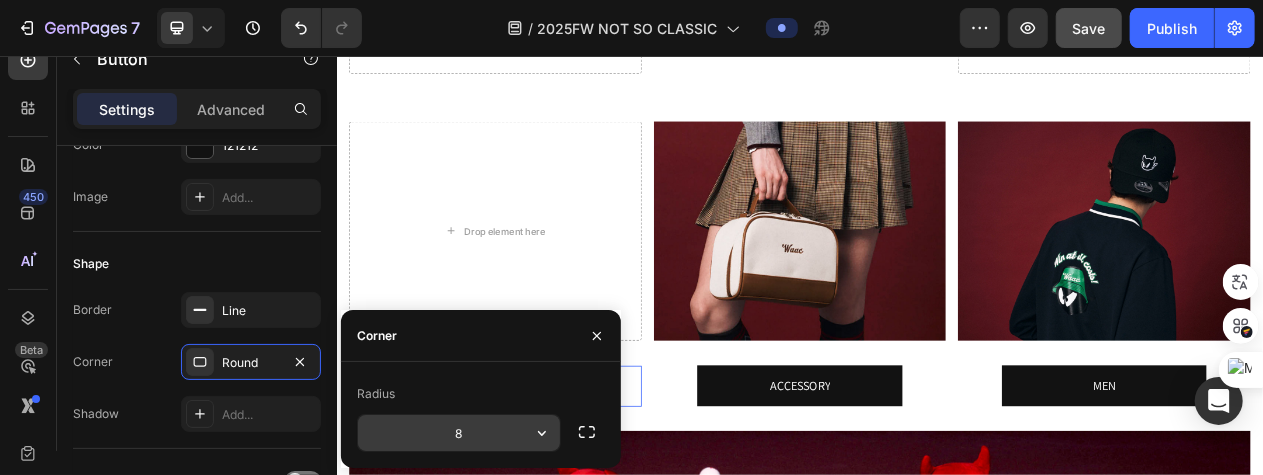 click on "8" at bounding box center (459, 433) 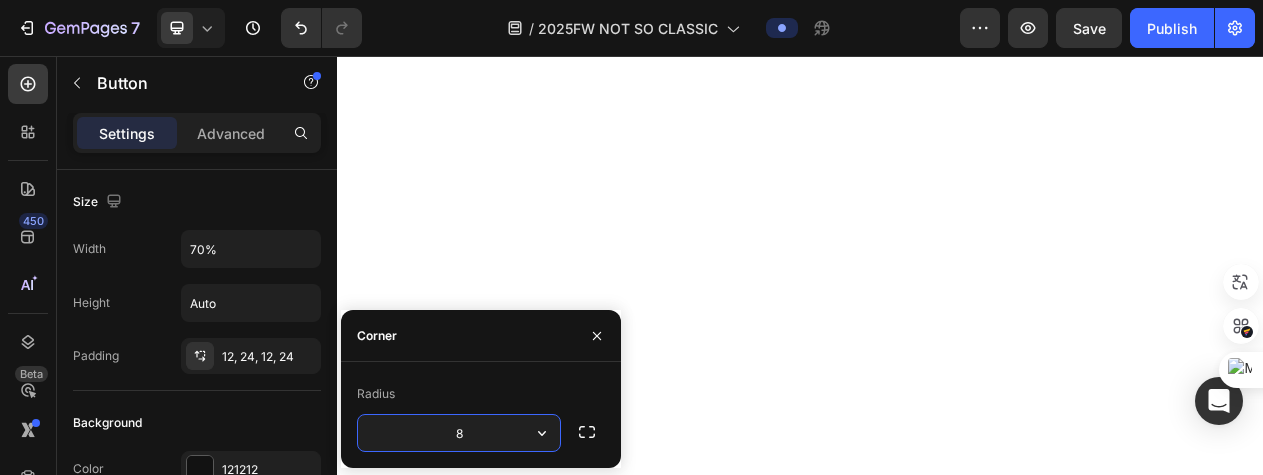 scroll, scrollTop: 0, scrollLeft: 0, axis: both 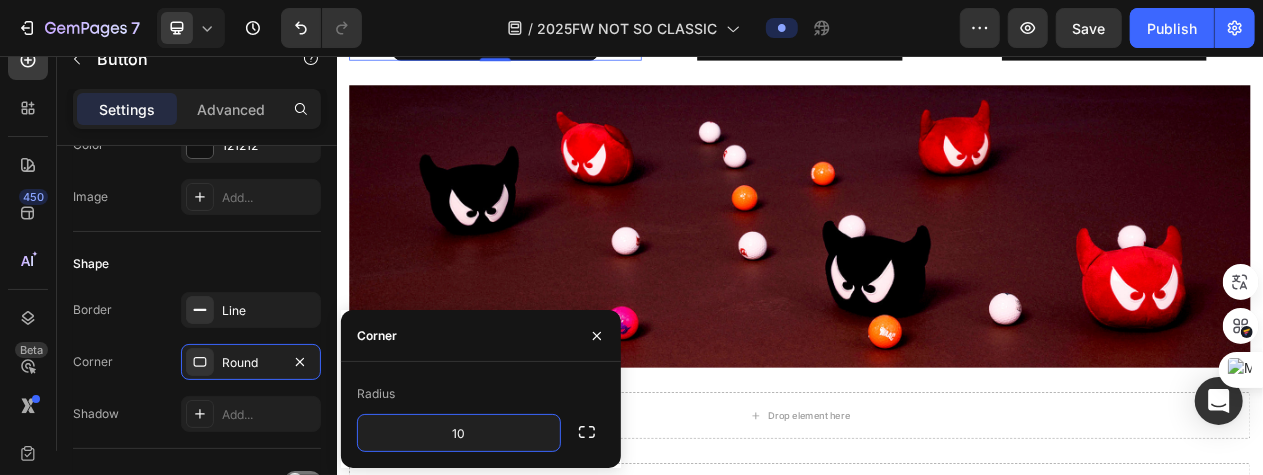 type on "10" 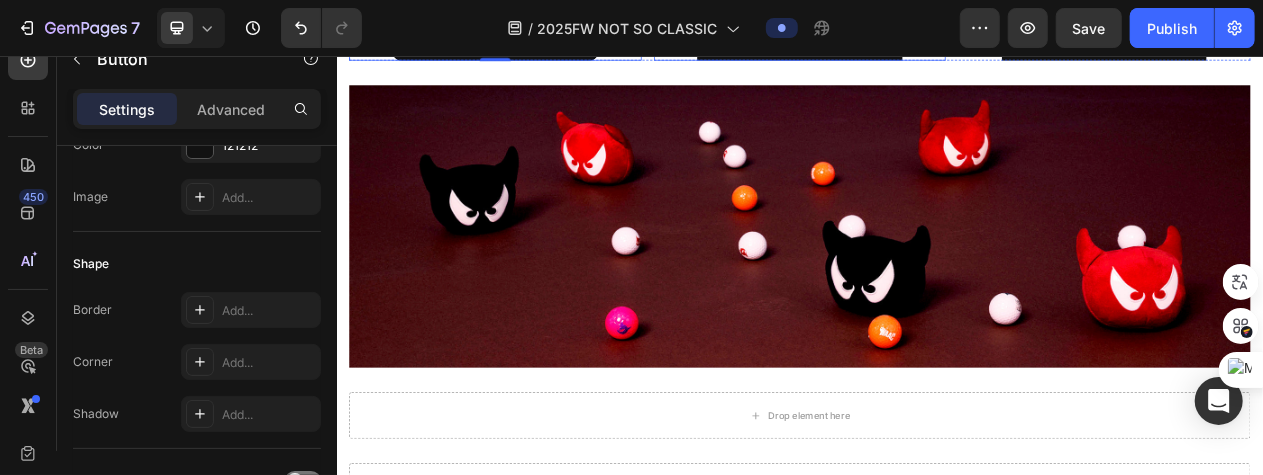 click on "ACCESSORY Button" at bounding box center (936, 34) 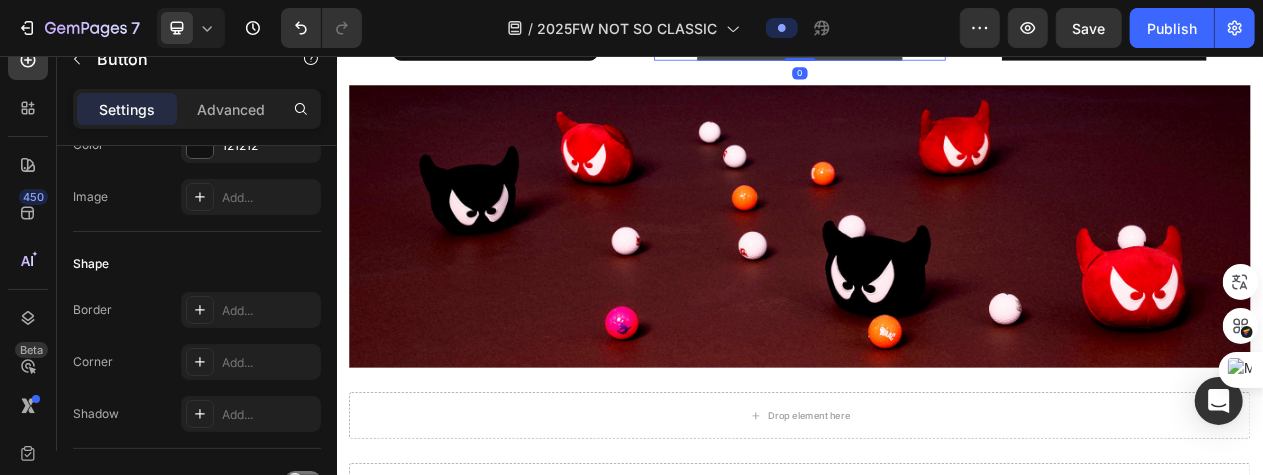 click on "ACCESSORY" at bounding box center (935, 34) 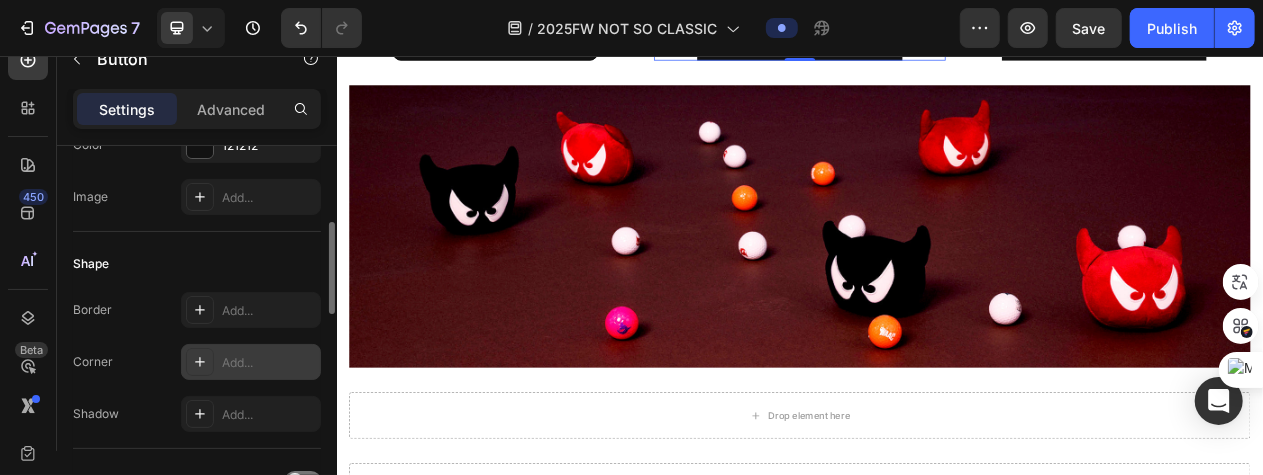 click on "Add..." at bounding box center [269, 363] 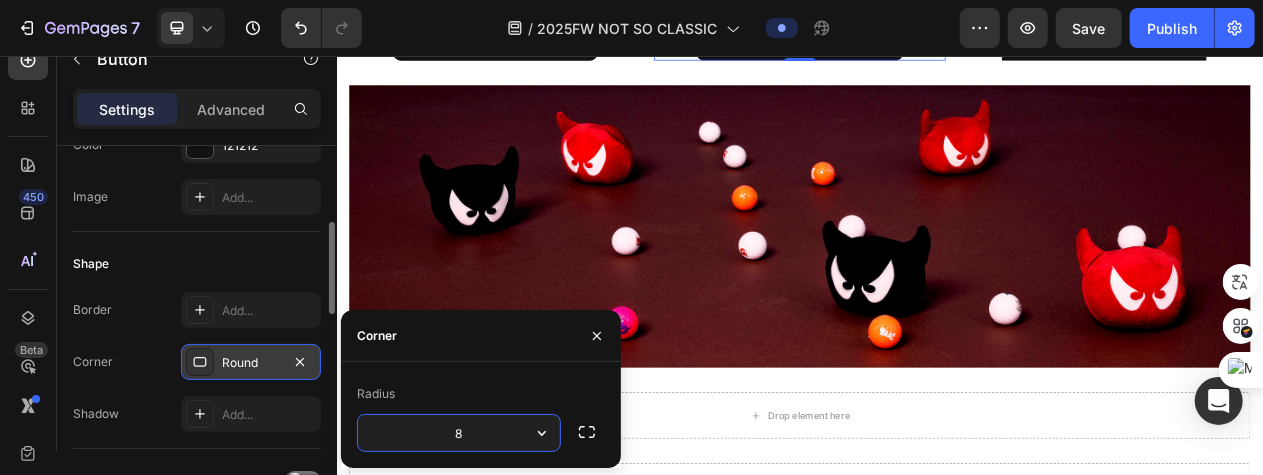 click on "8" at bounding box center [459, 433] 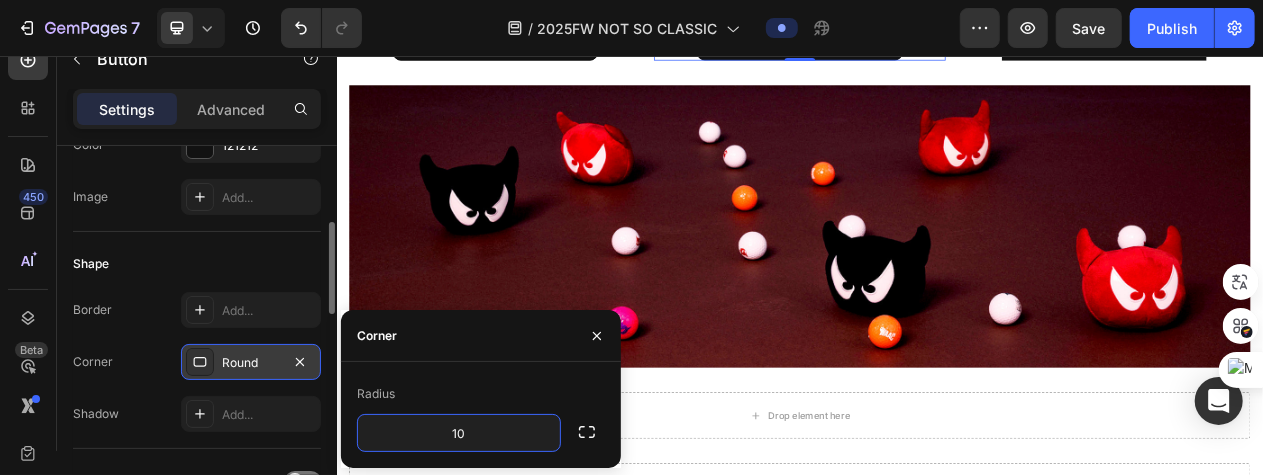 type on "10" 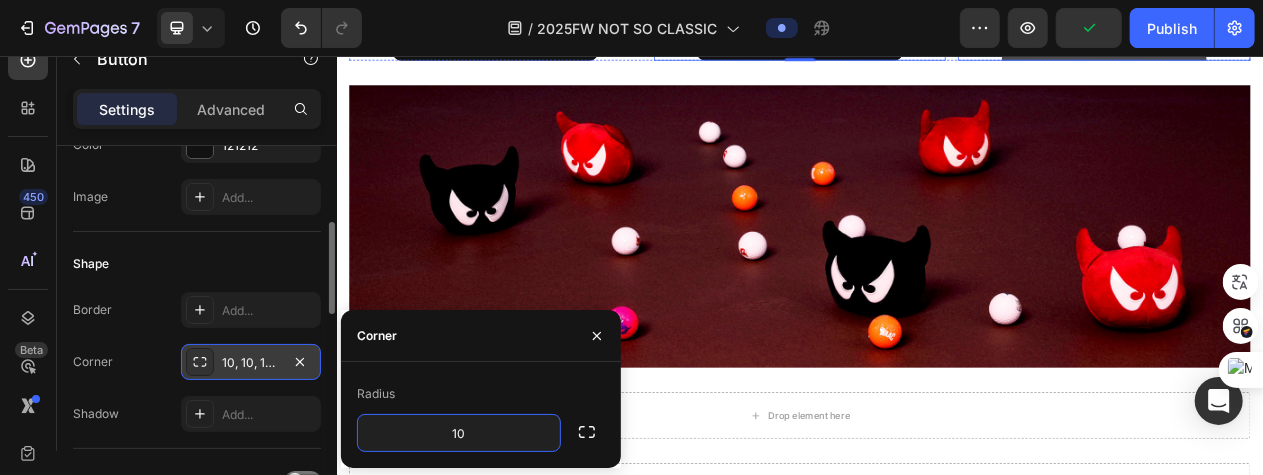 click on "MEN" at bounding box center (1330, 34) 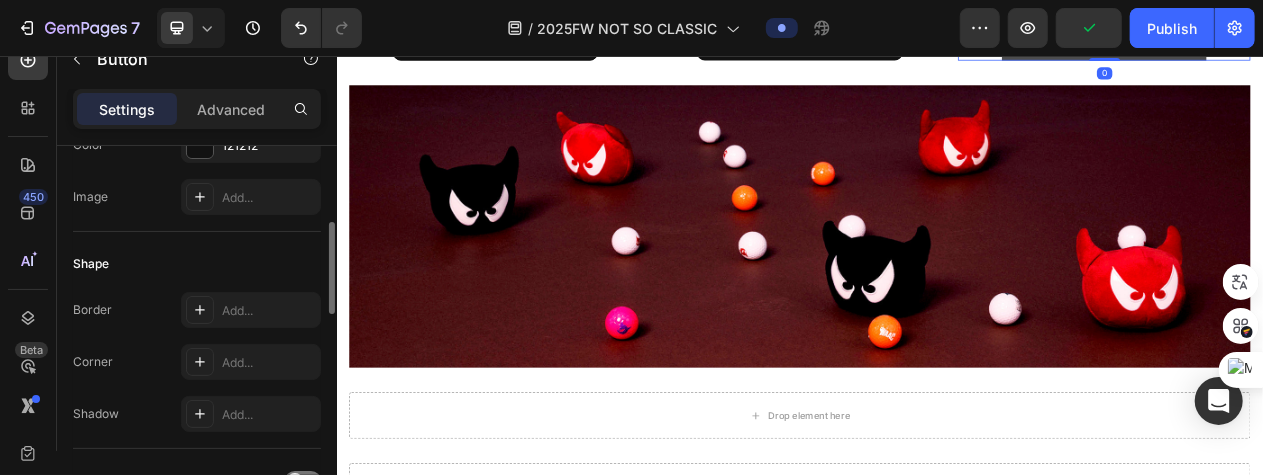 click on "MEN" at bounding box center (1330, 34) 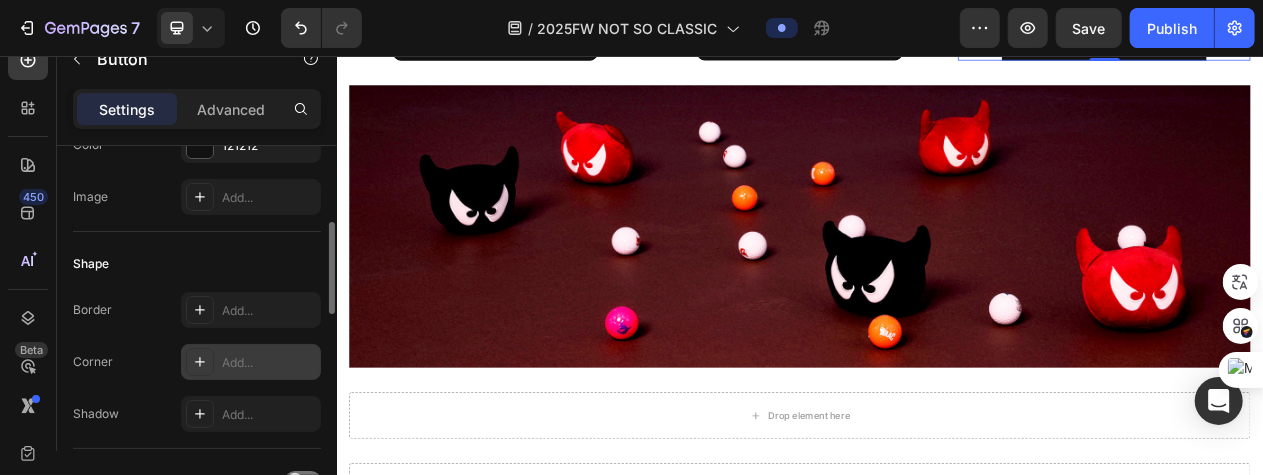 click on "Add..." at bounding box center (269, 363) 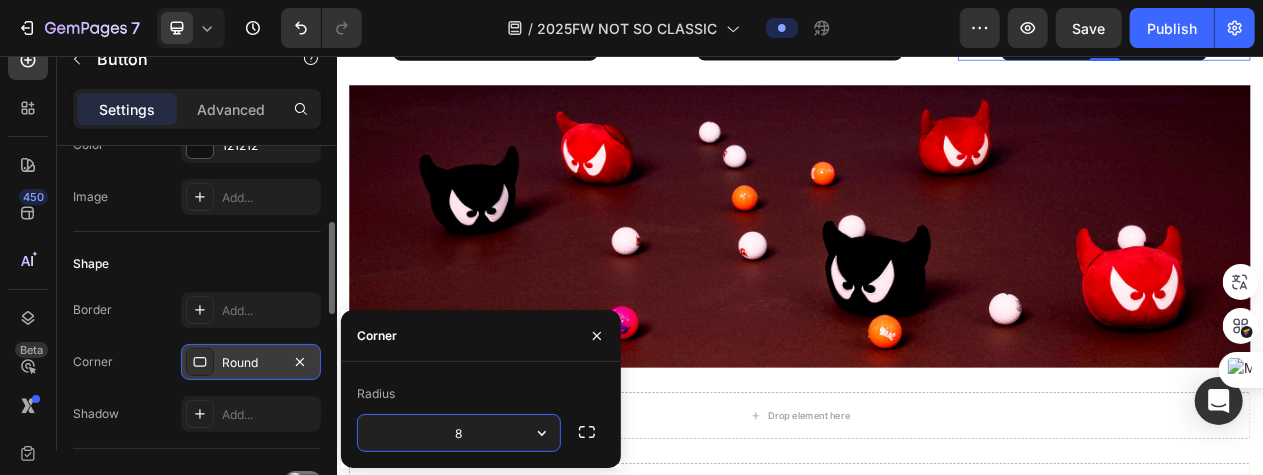 click on "8" at bounding box center [459, 433] 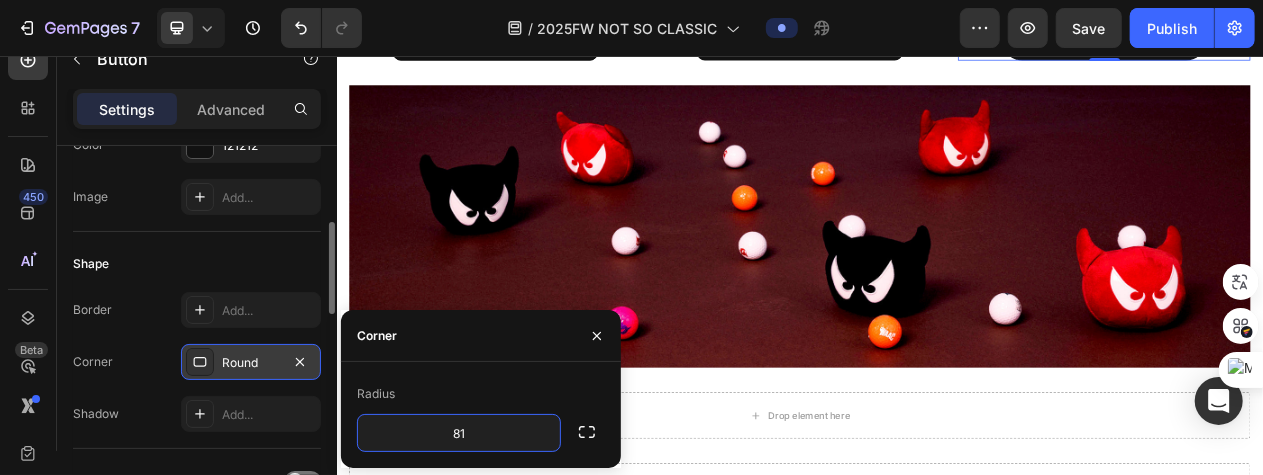 type on "8" 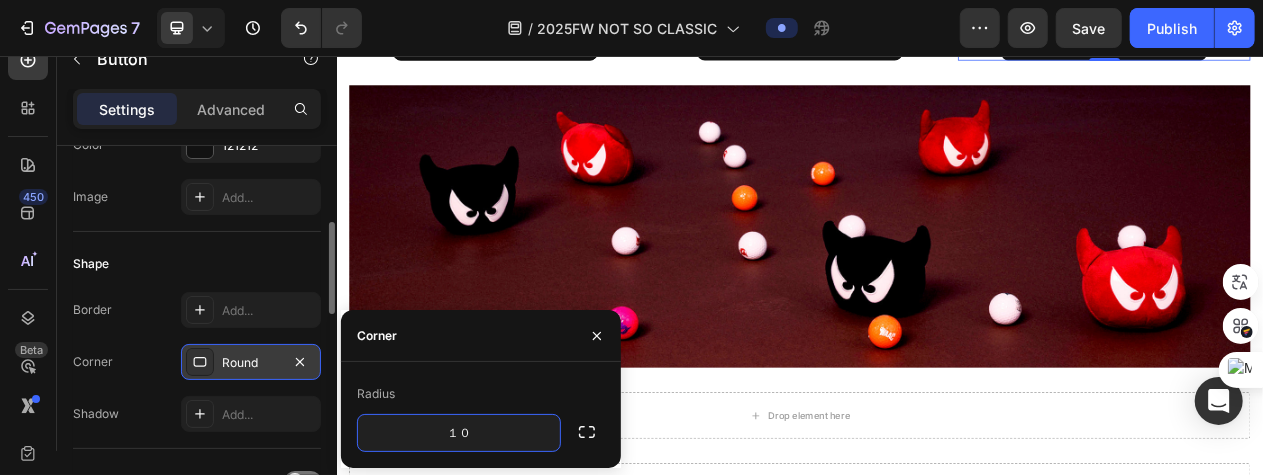type on "10" 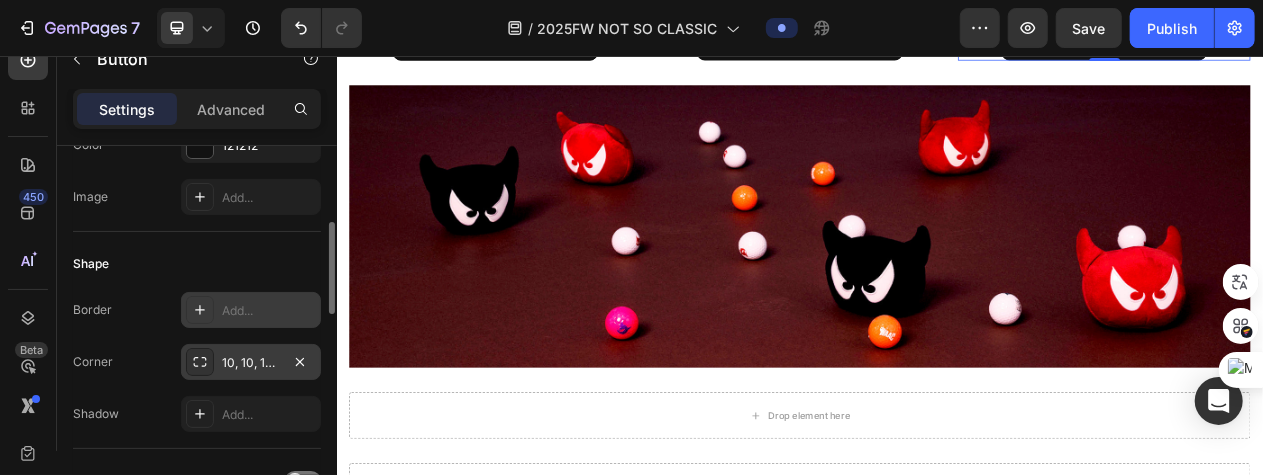 click on "Add..." at bounding box center (269, 311) 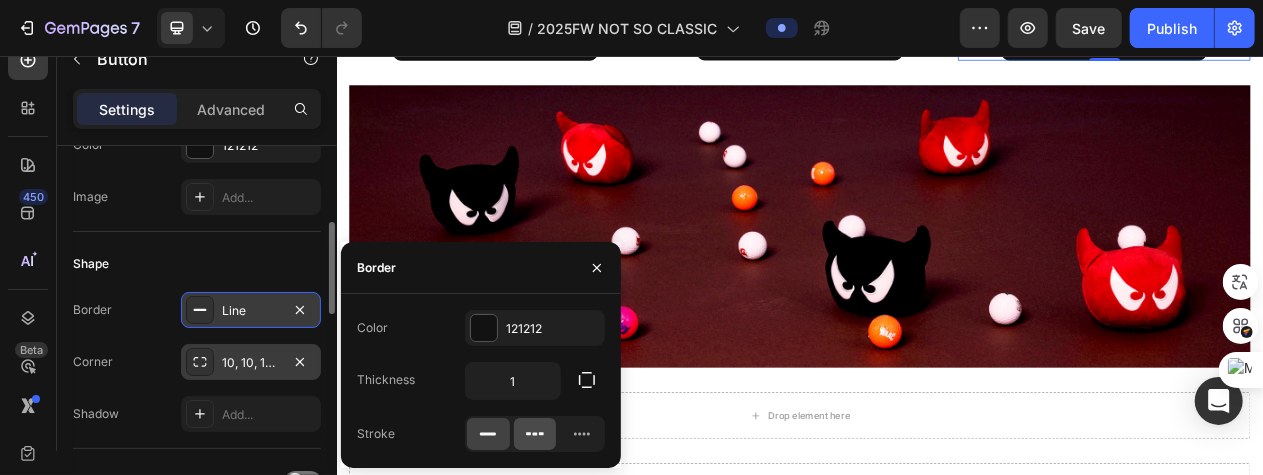 click 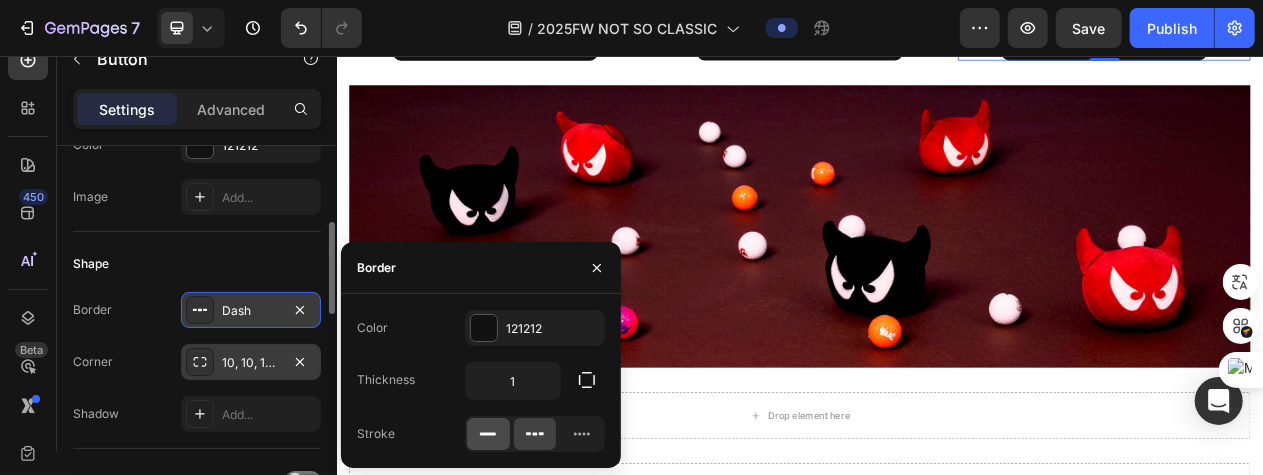 click 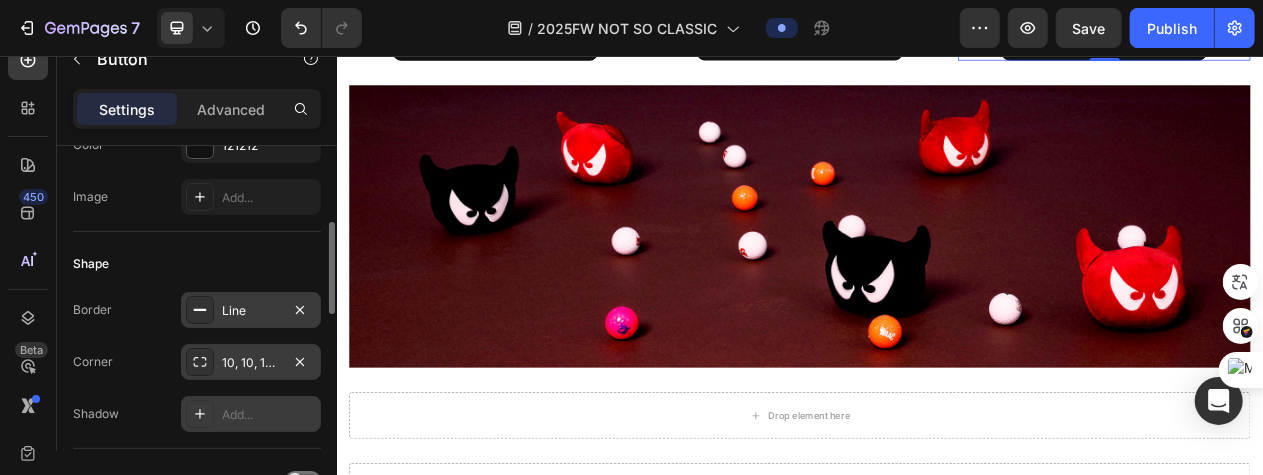 click on "Add..." at bounding box center [269, 415] 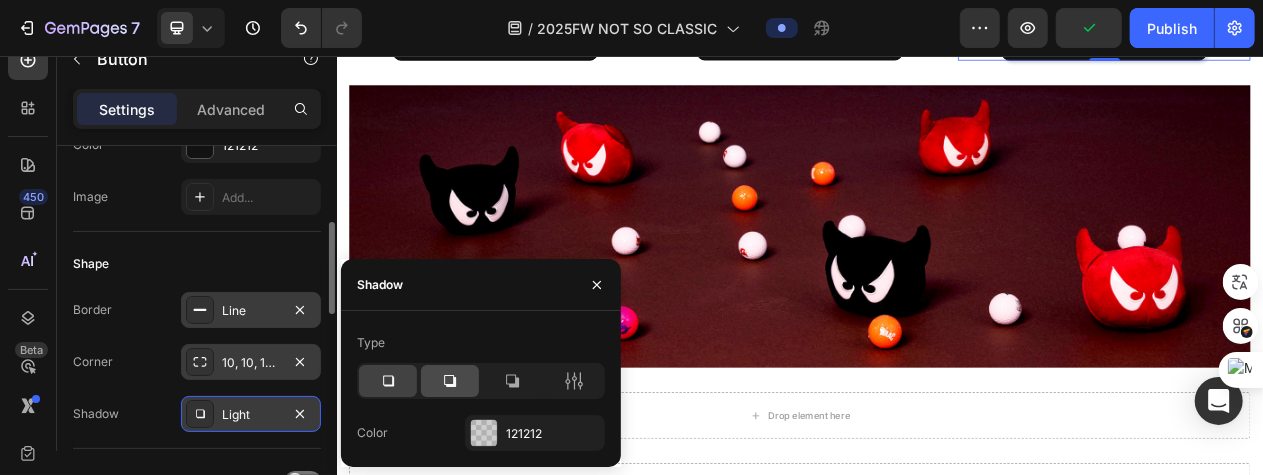 click 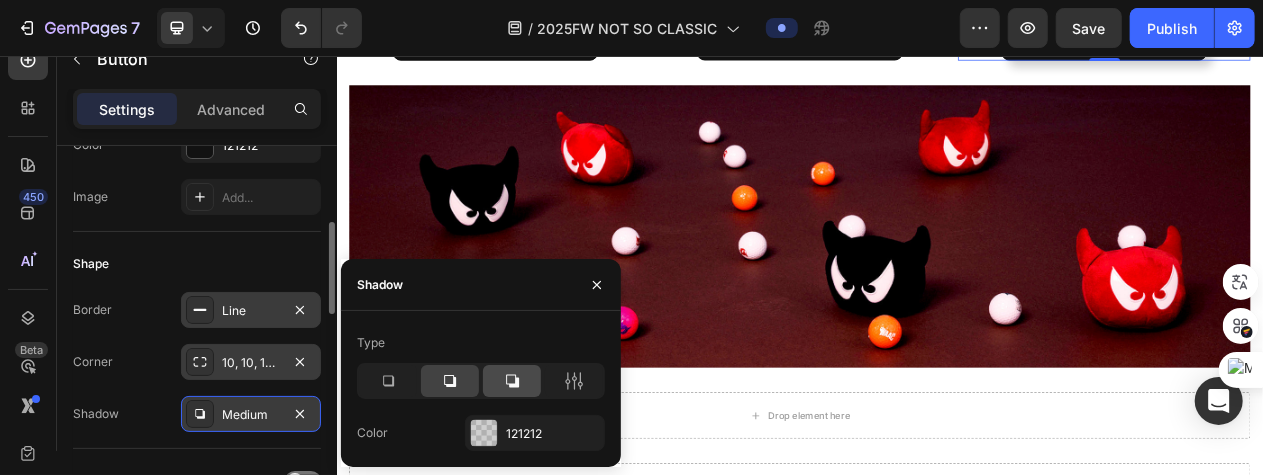 click 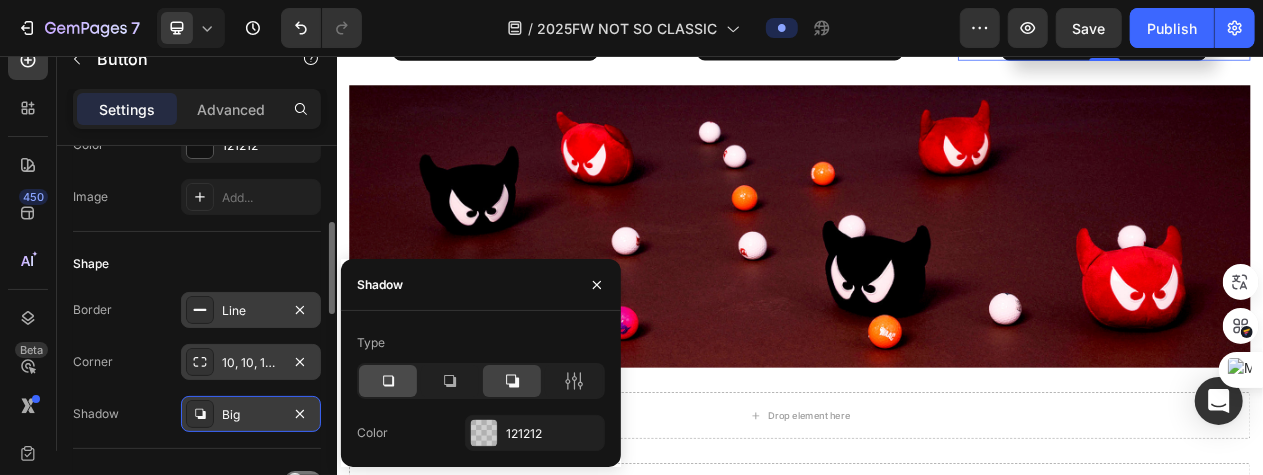 click 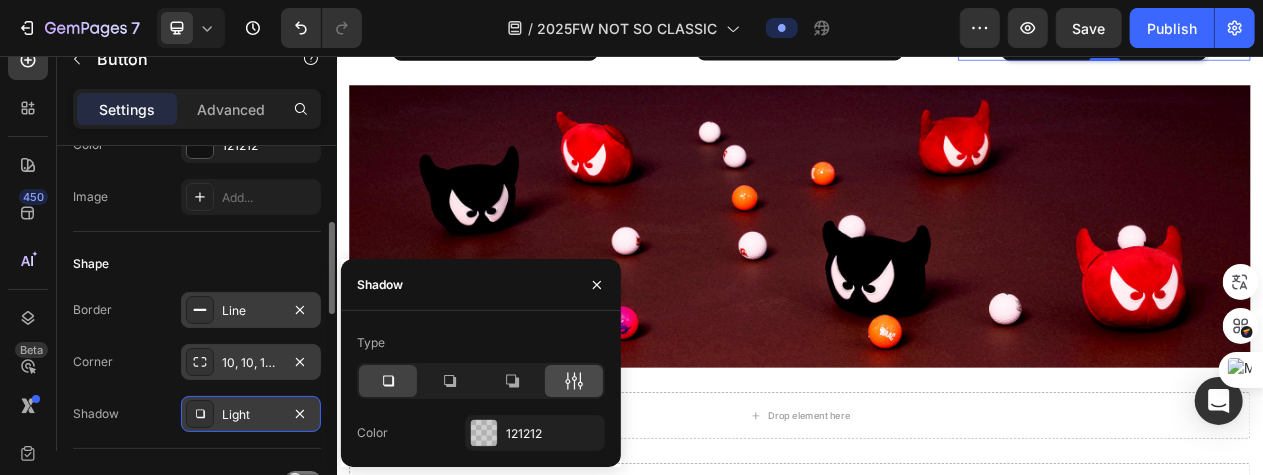 click 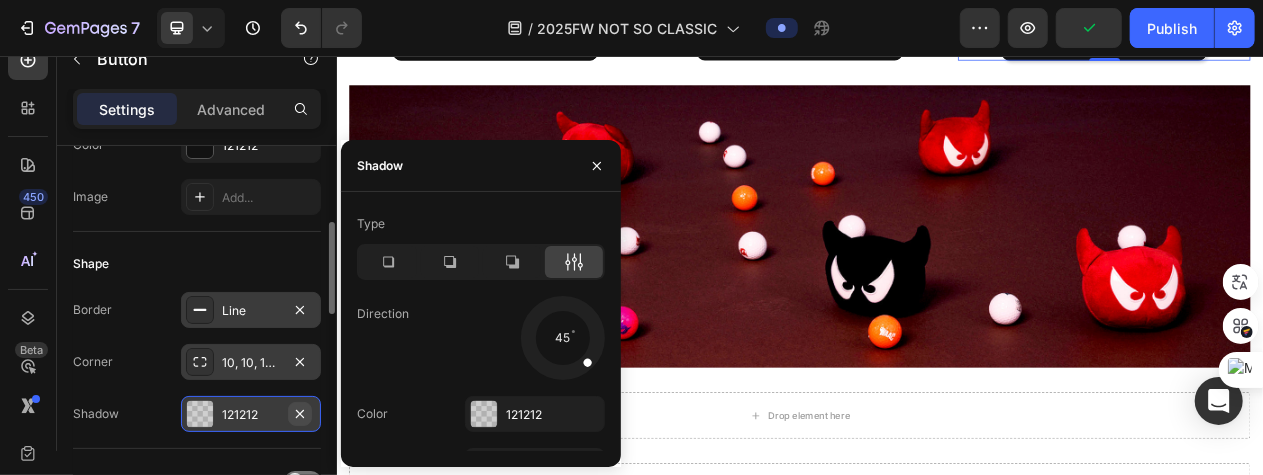 click 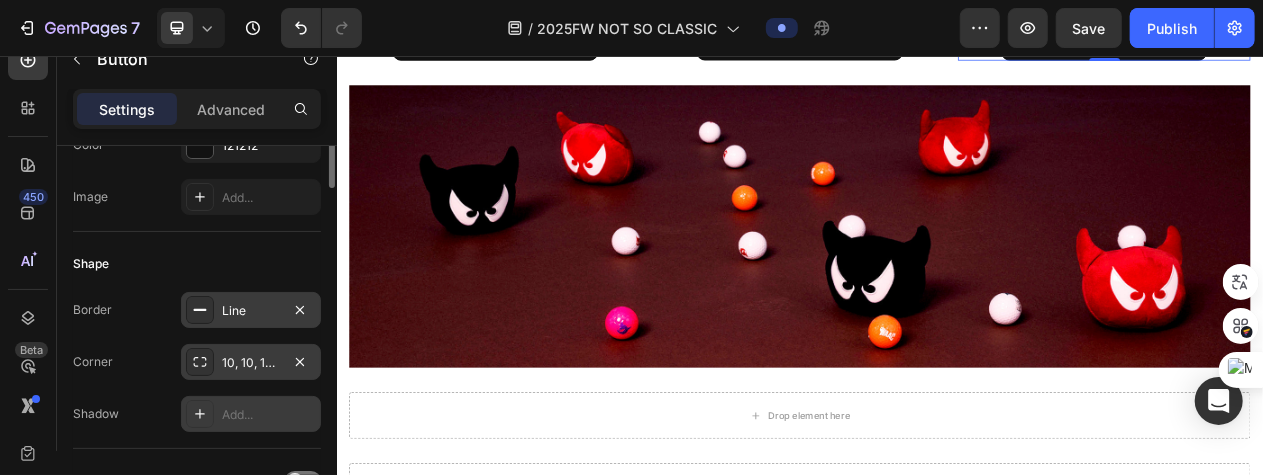scroll, scrollTop: 200, scrollLeft: 0, axis: vertical 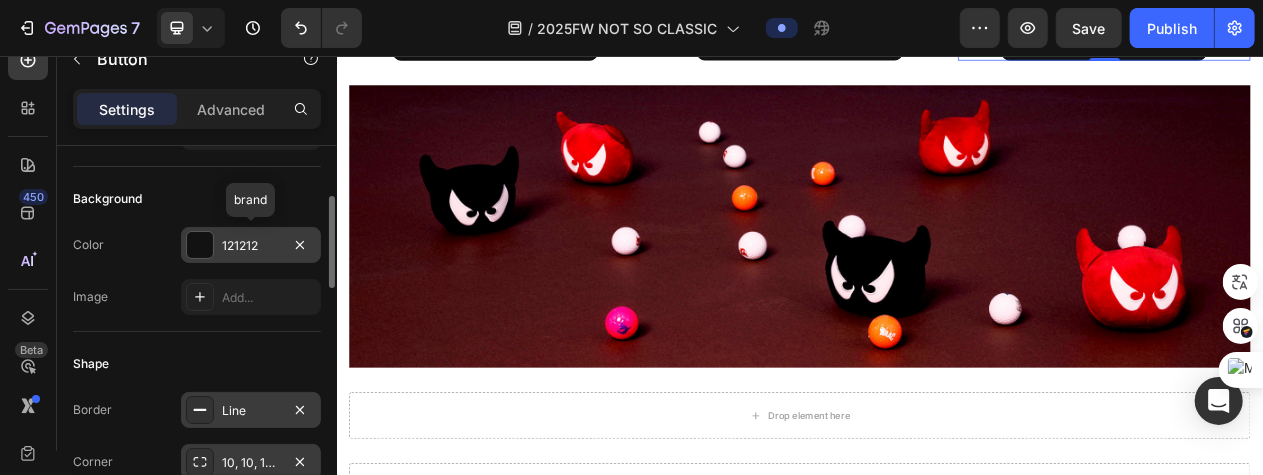 click on "121212" at bounding box center (251, 246) 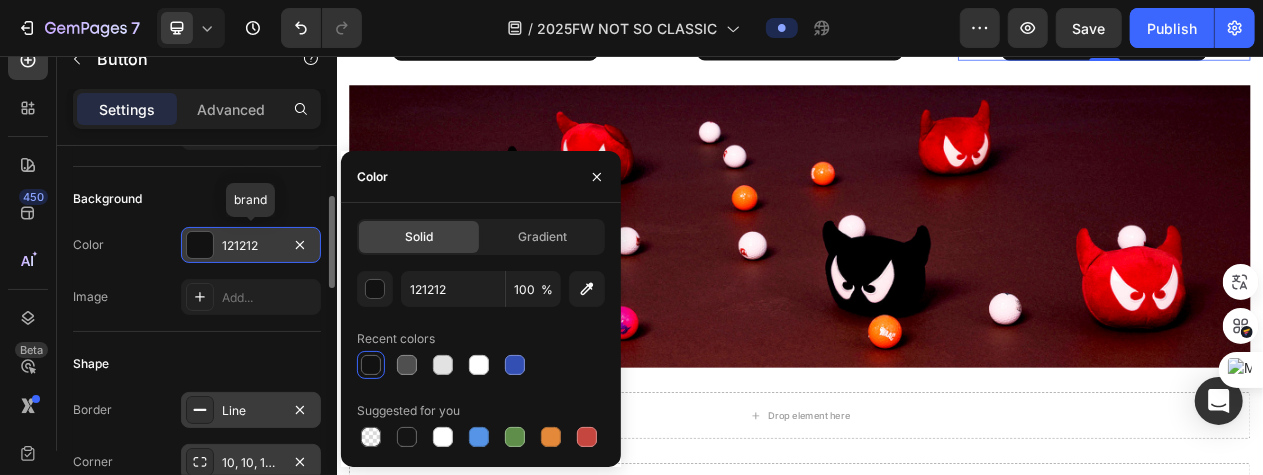 click on "121212" at bounding box center [251, 246] 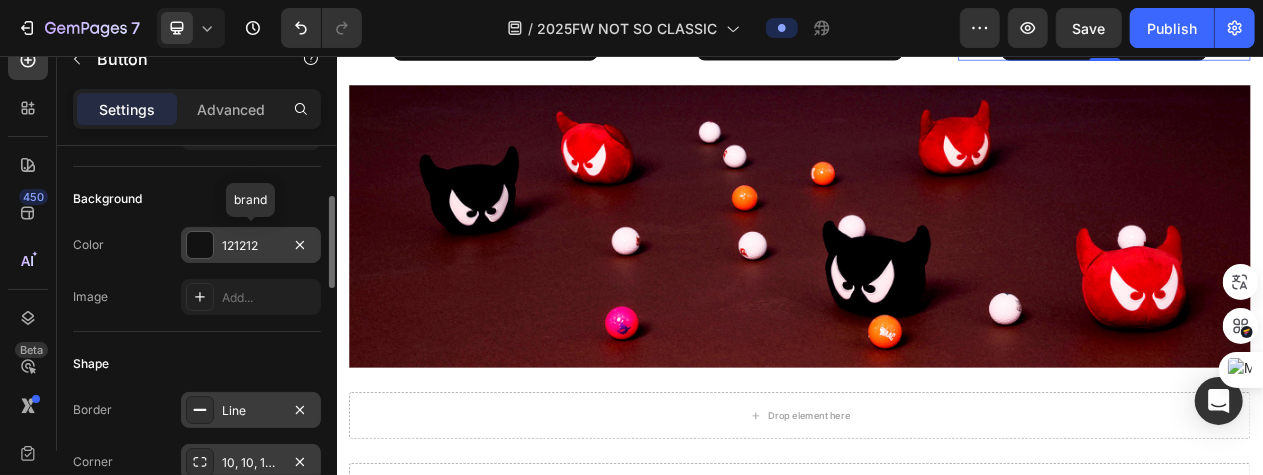 click on "121212" at bounding box center (251, 246) 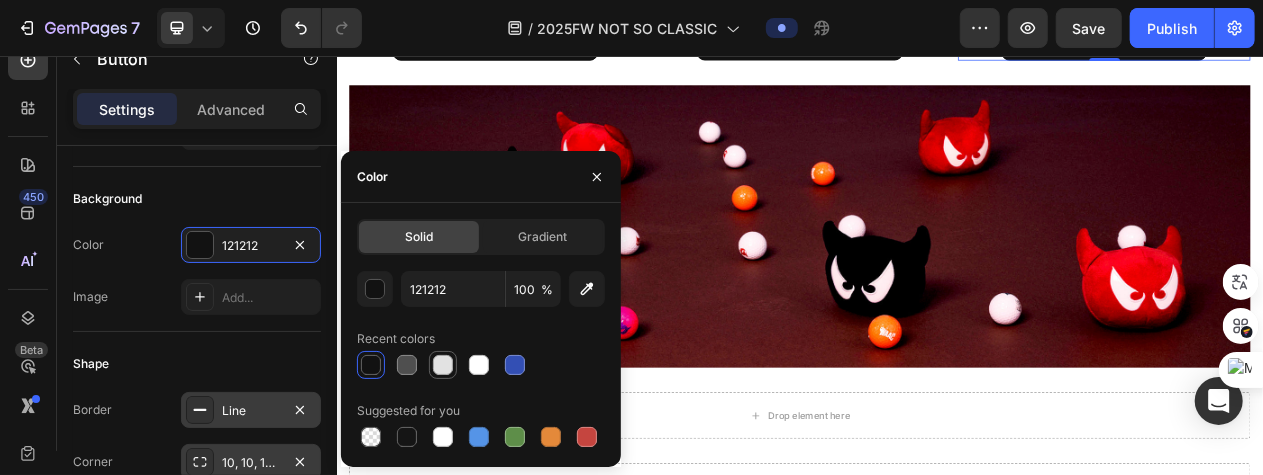 click at bounding box center (443, 365) 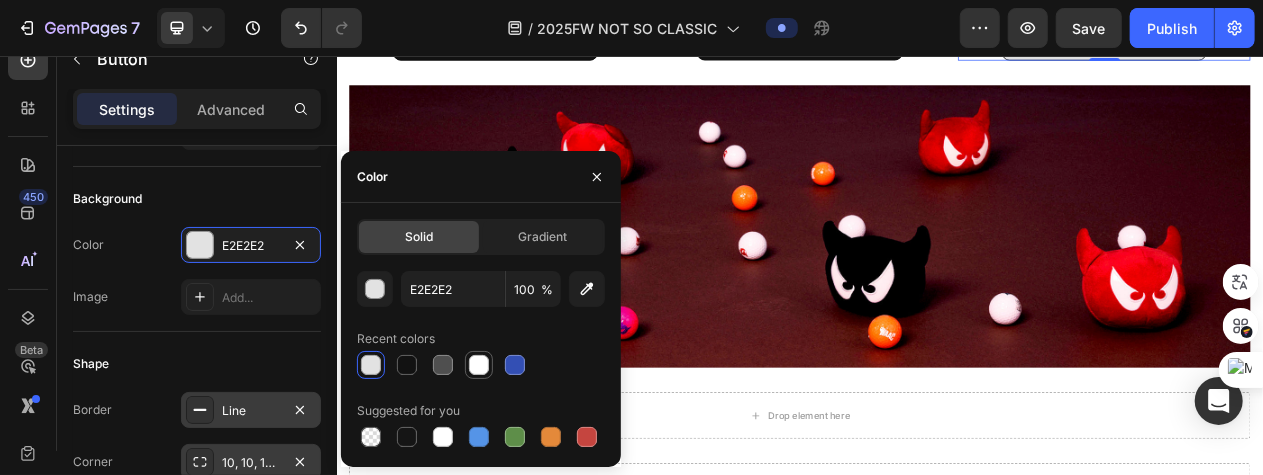 click at bounding box center (479, 365) 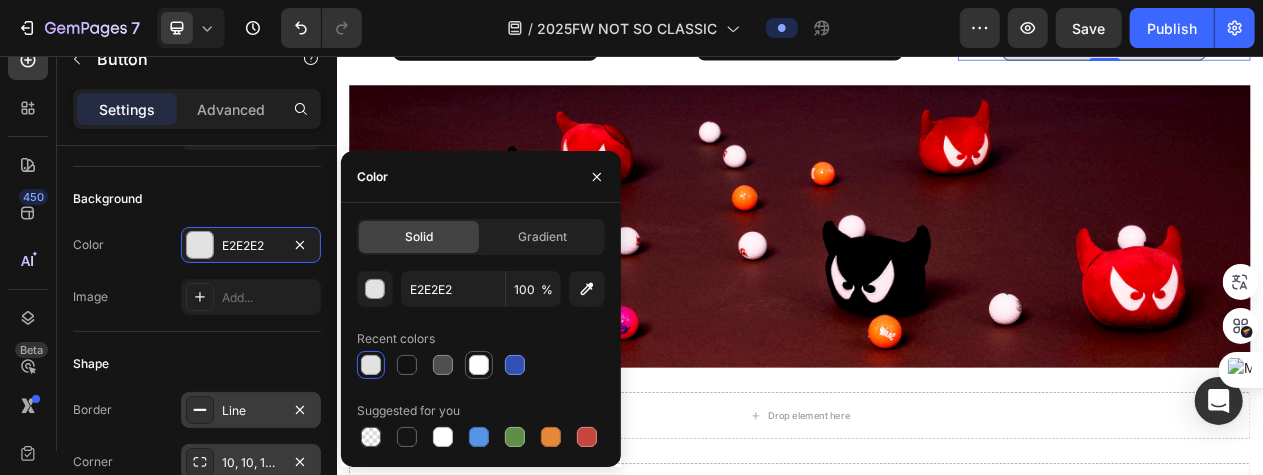 type on "FFFFFF" 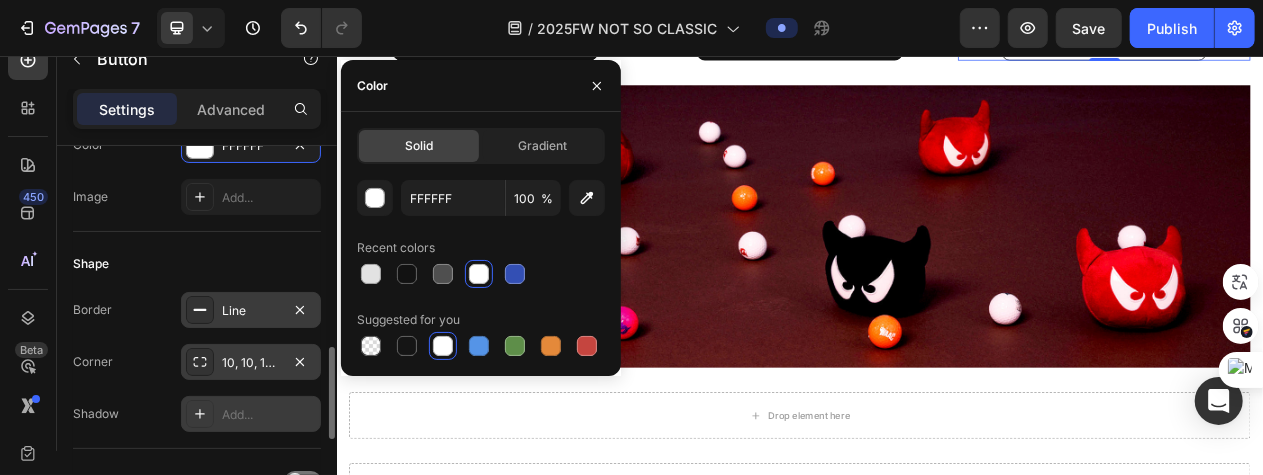 scroll, scrollTop: 400, scrollLeft: 0, axis: vertical 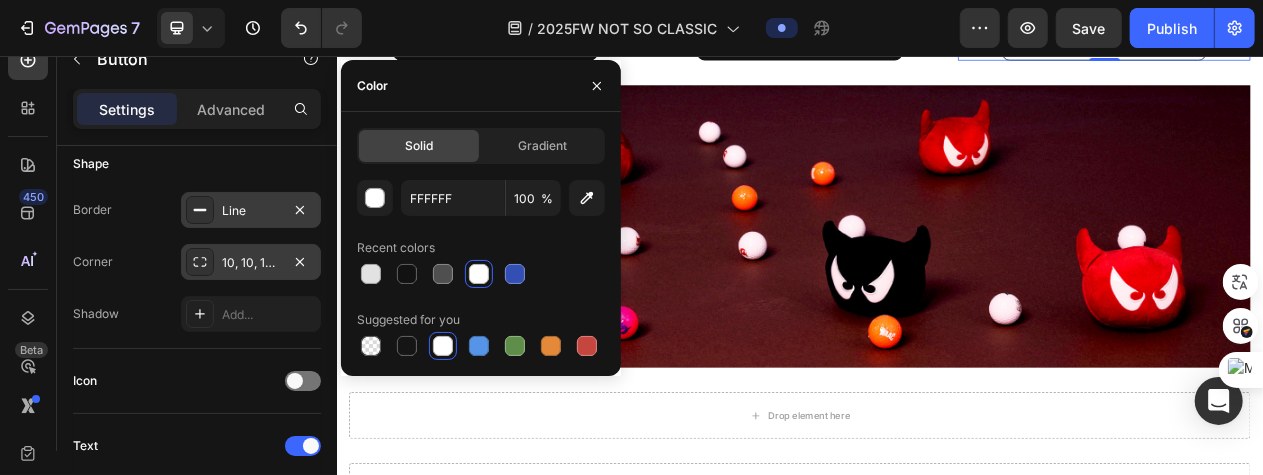 click on "Line" at bounding box center (251, 211) 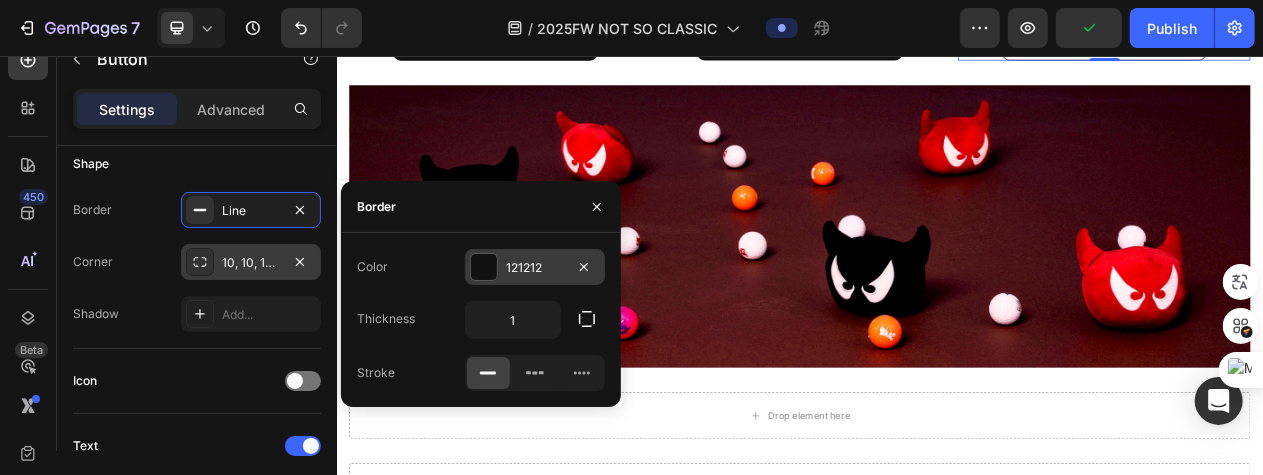 click at bounding box center (484, 267) 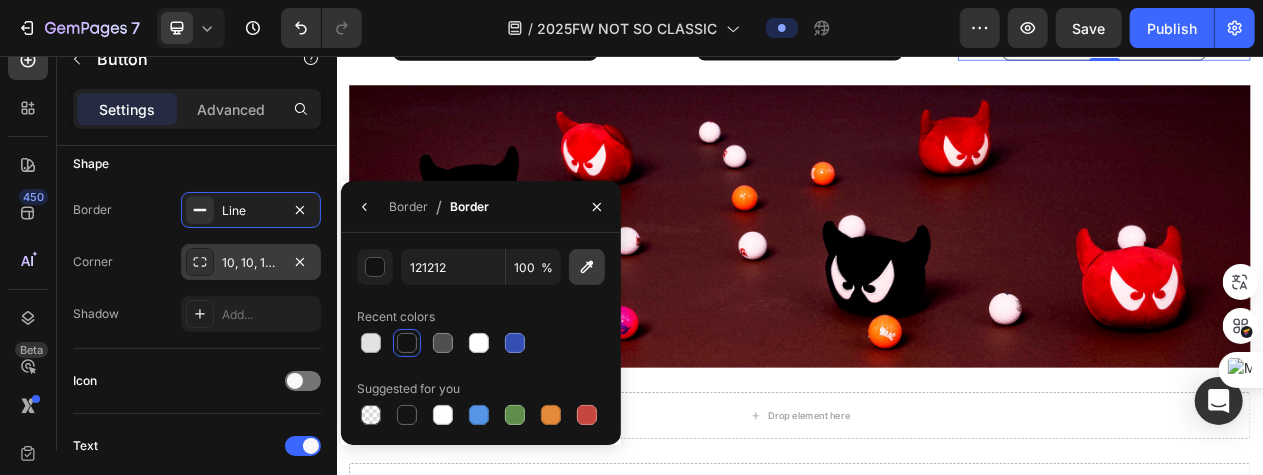 click 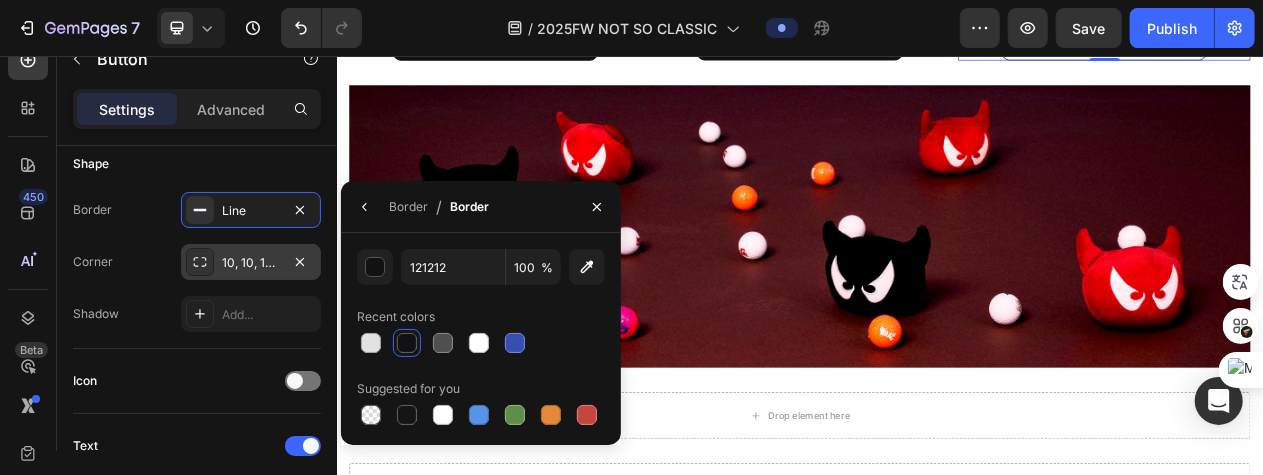 type on "3F1213" 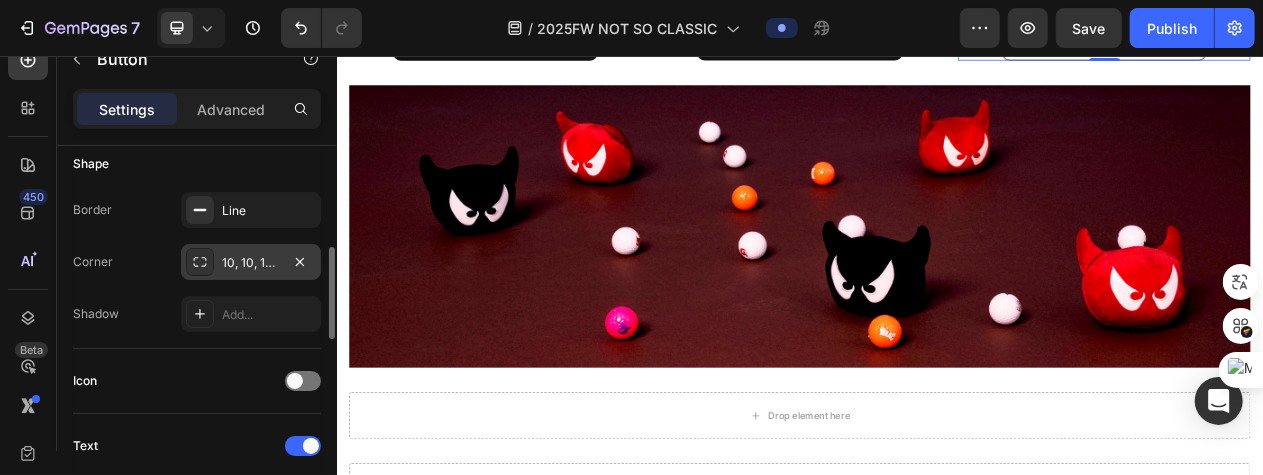 click on "Icon" at bounding box center [197, 381] 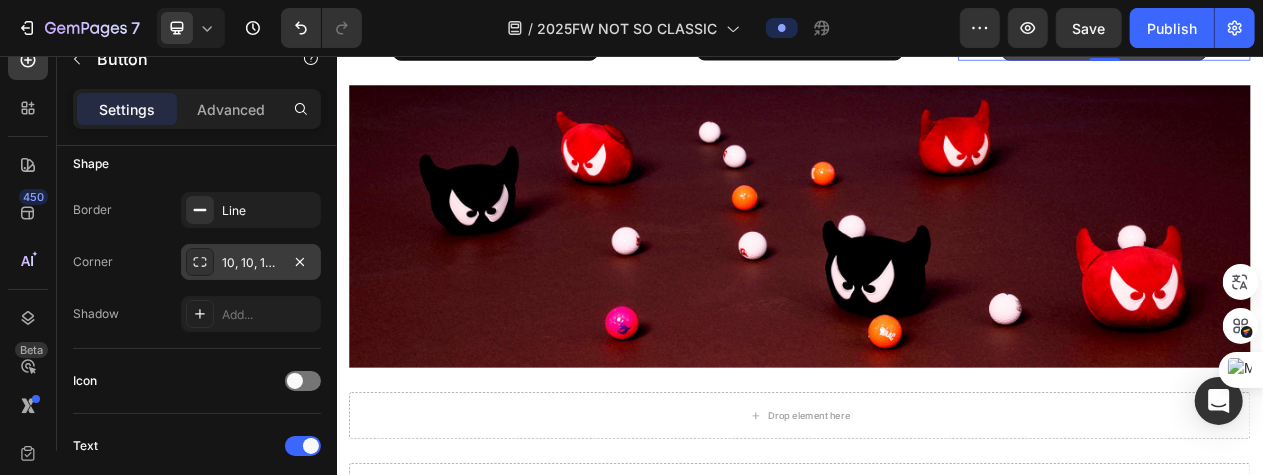 click on "MEN" at bounding box center (1330, 34) 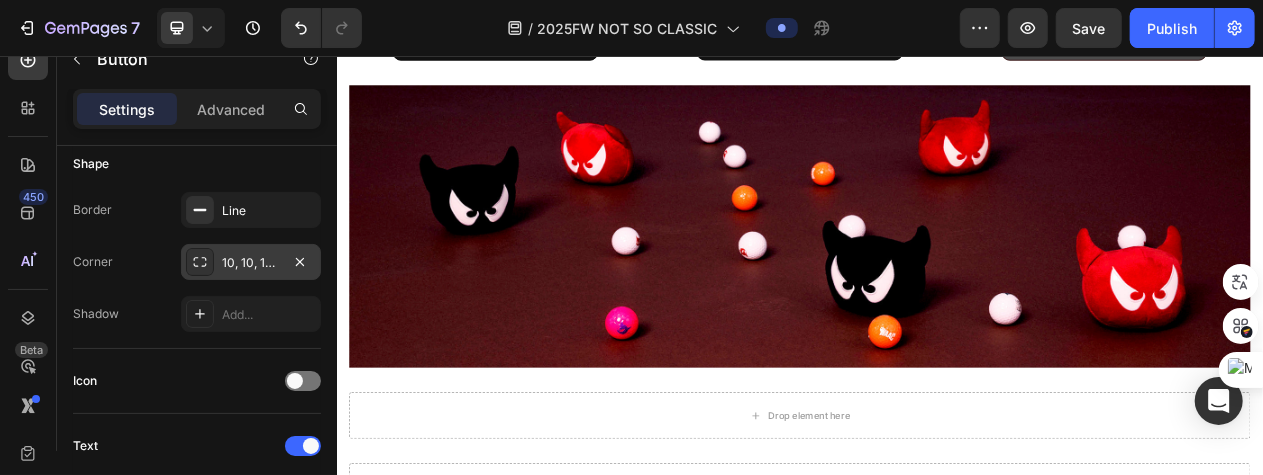 click on "MEN" at bounding box center (1331, 34) 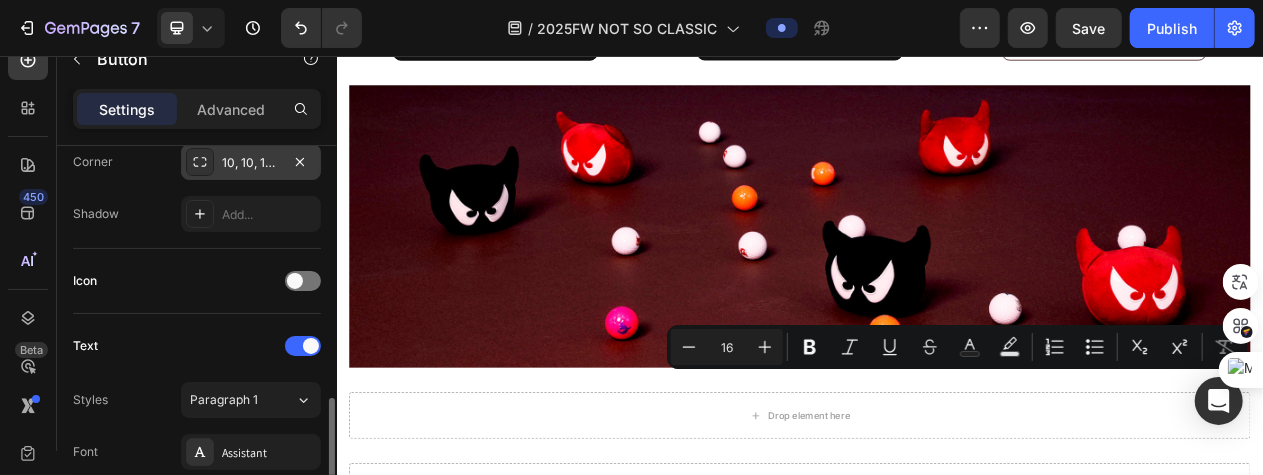 scroll, scrollTop: 600, scrollLeft: 0, axis: vertical 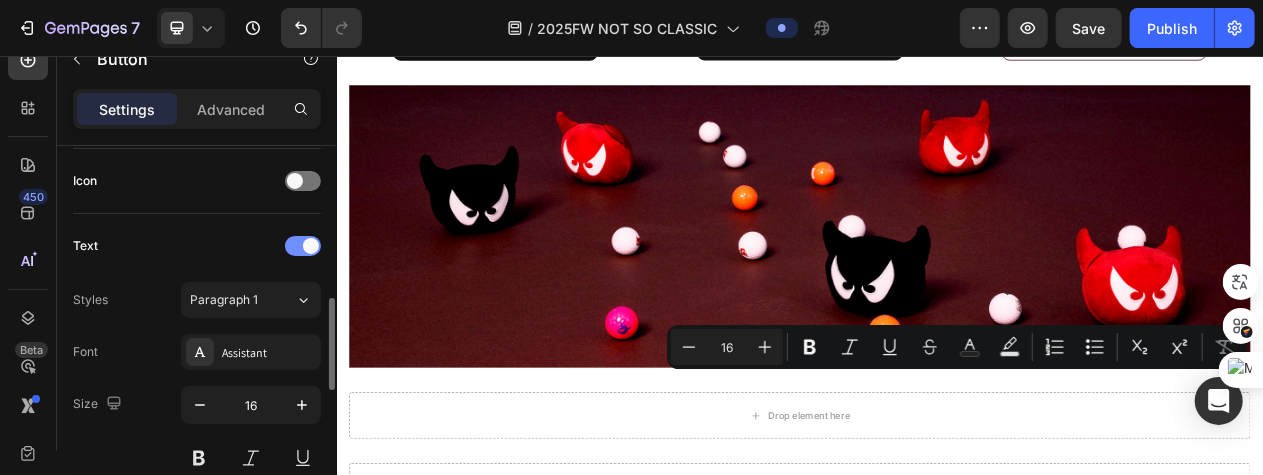 click at bounding box center [311, 246] 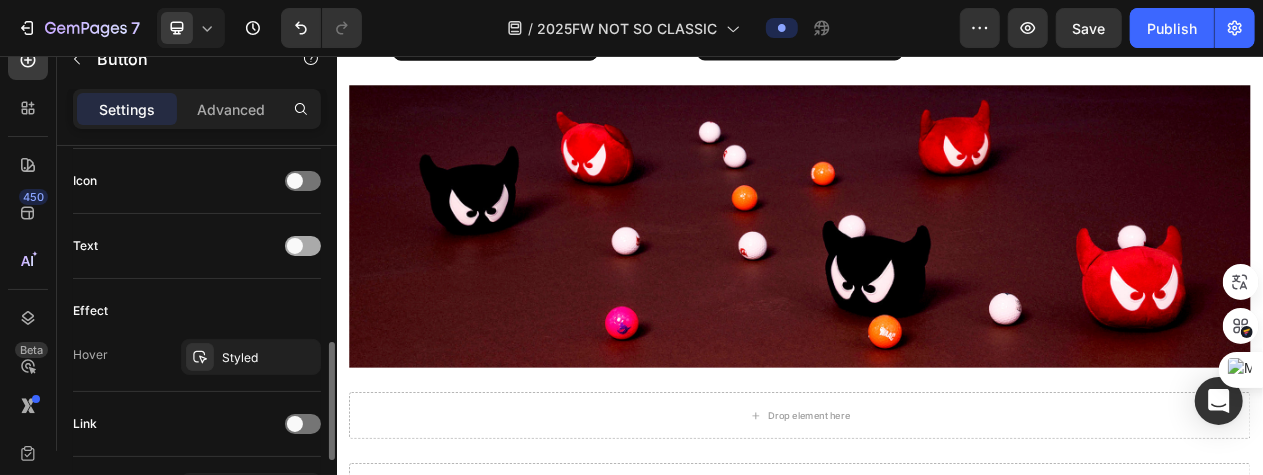 click at bounding box center (303, 246) 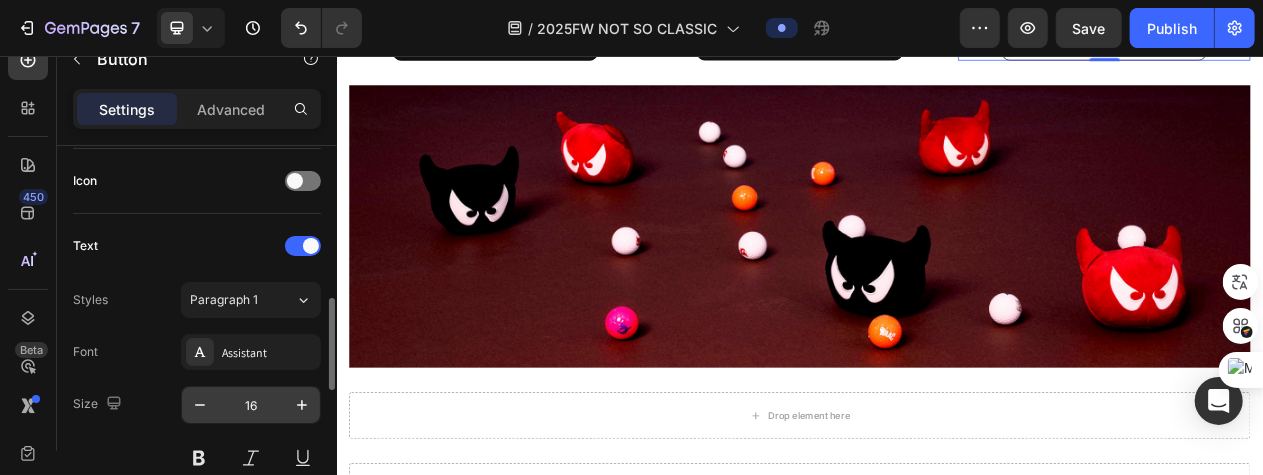 scroll, scrollTop: 700, scrollLeft: 0, axis: vertical 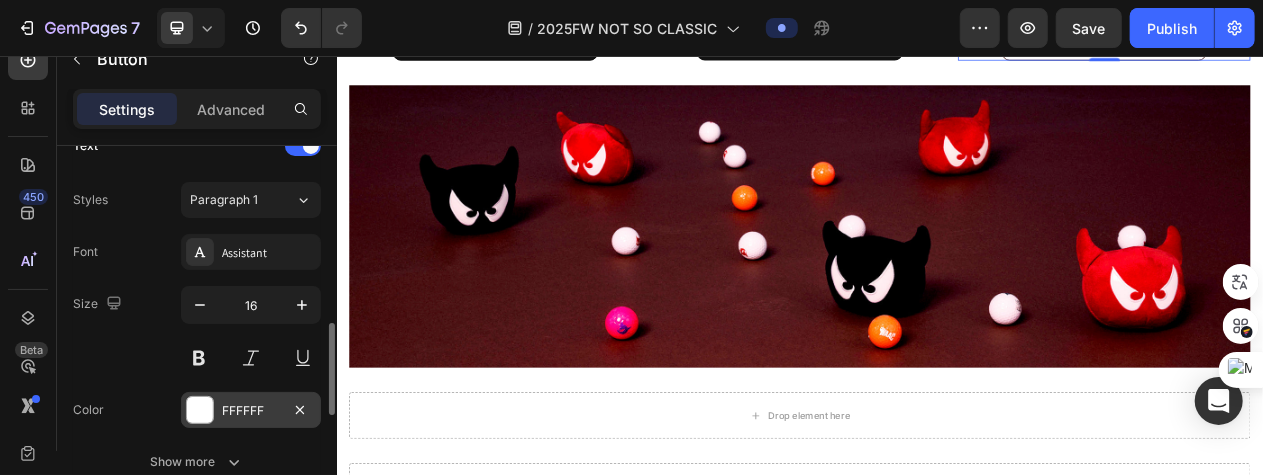 click at bounding box center [200, 410] 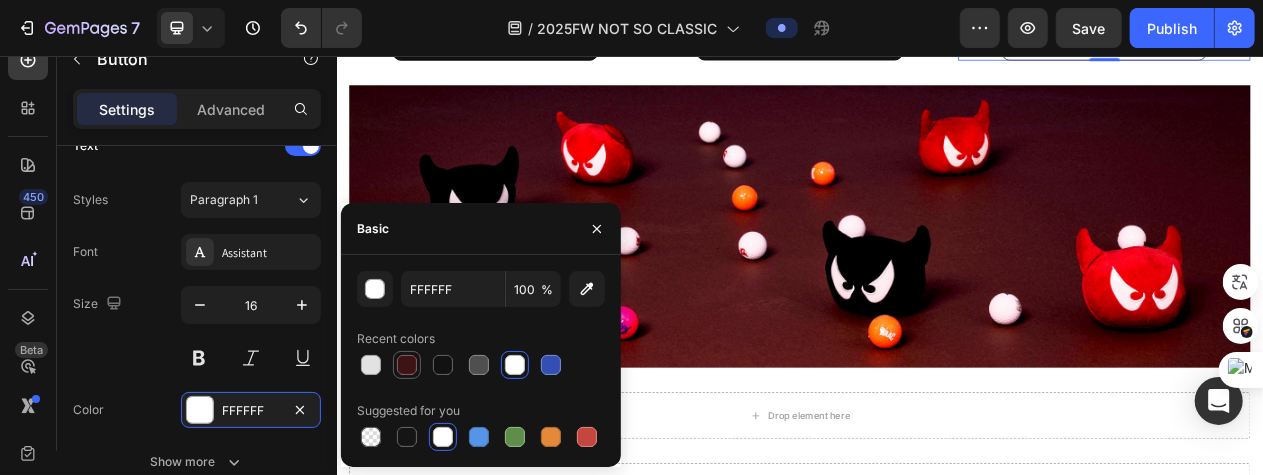 click at bounding box center (407, 365) 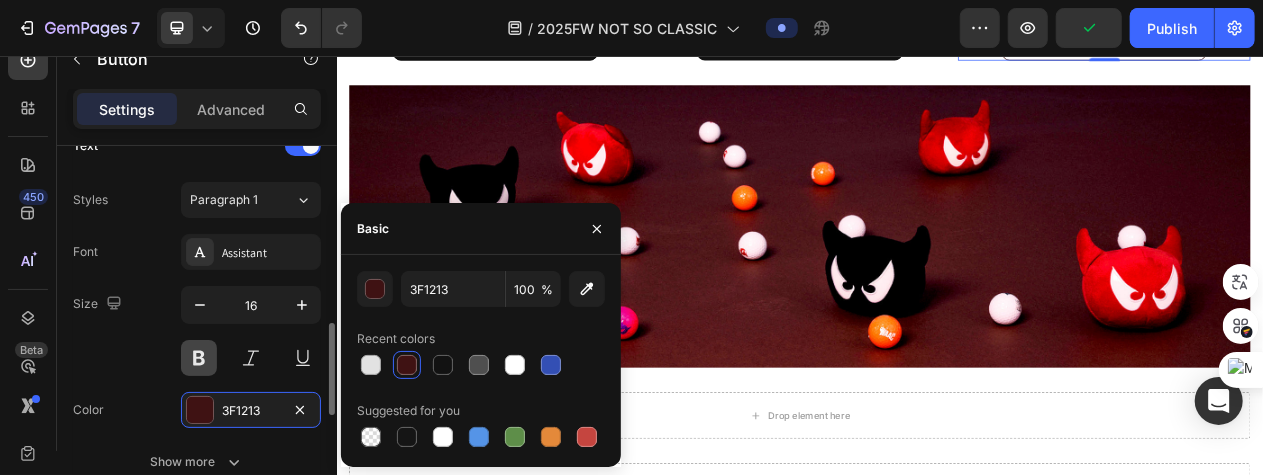 click at bounding box center [199, 358] 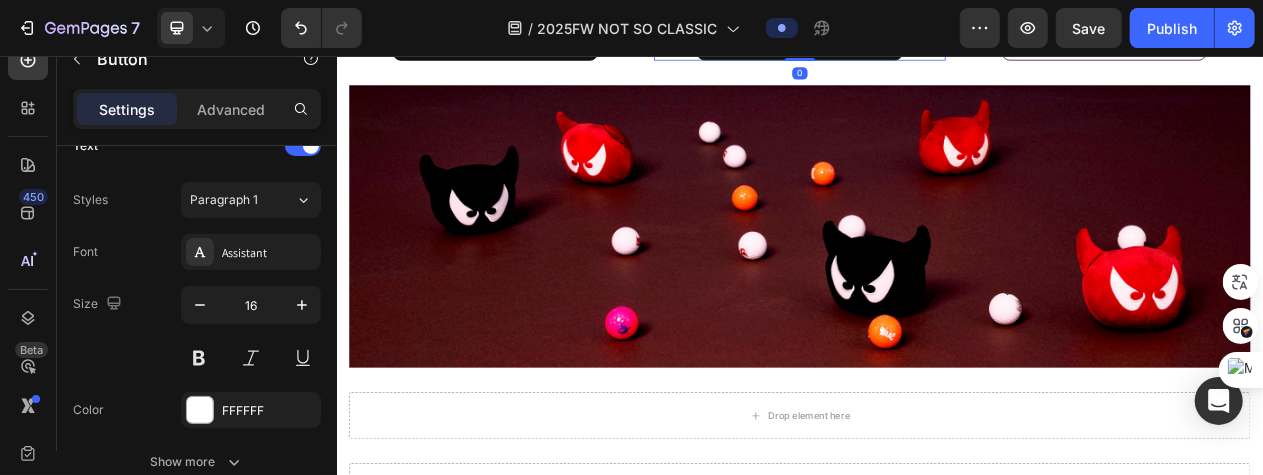click on "ACCESSORY Button   0" at bounding box center [936, 34] 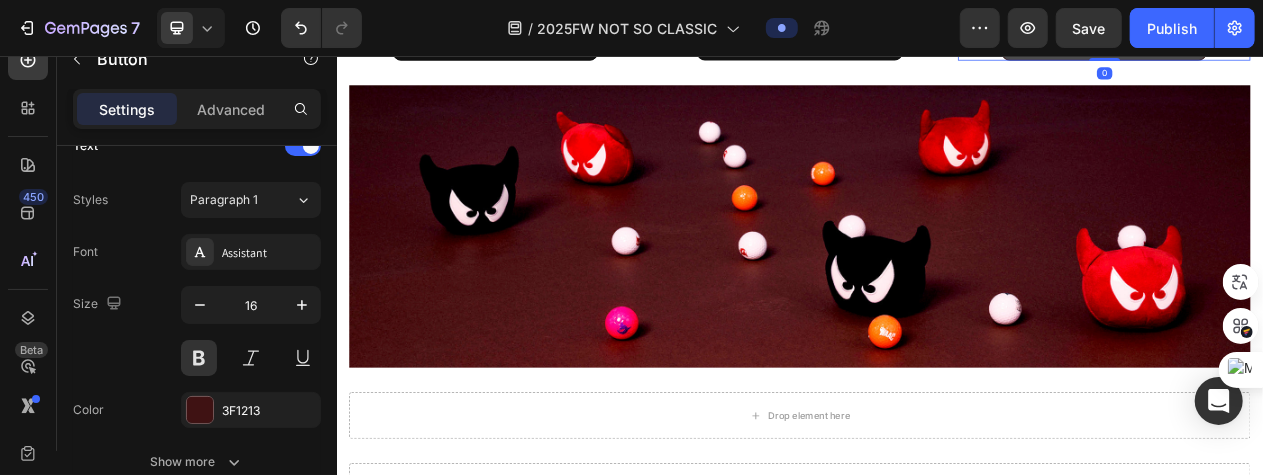 click on "MEN" at bounding box center (1330, 34) 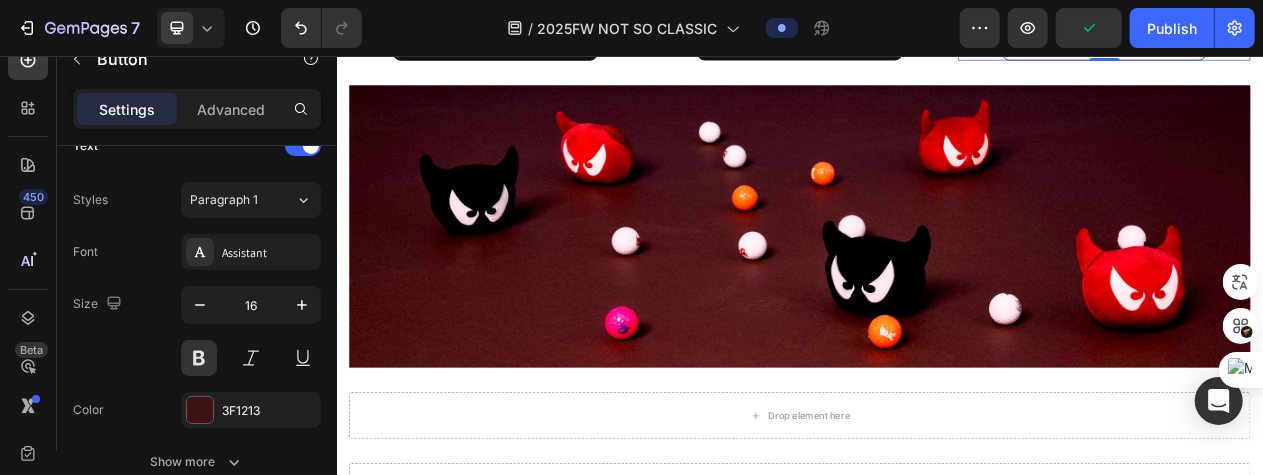 click 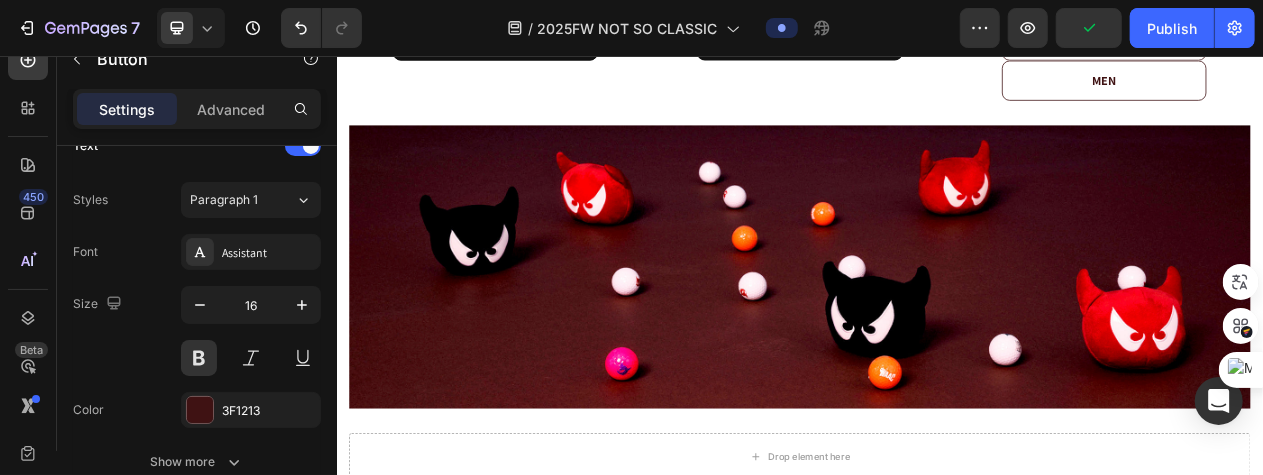 click on "Drop element here Image Image Row   0" at bounding box center [936, -54] 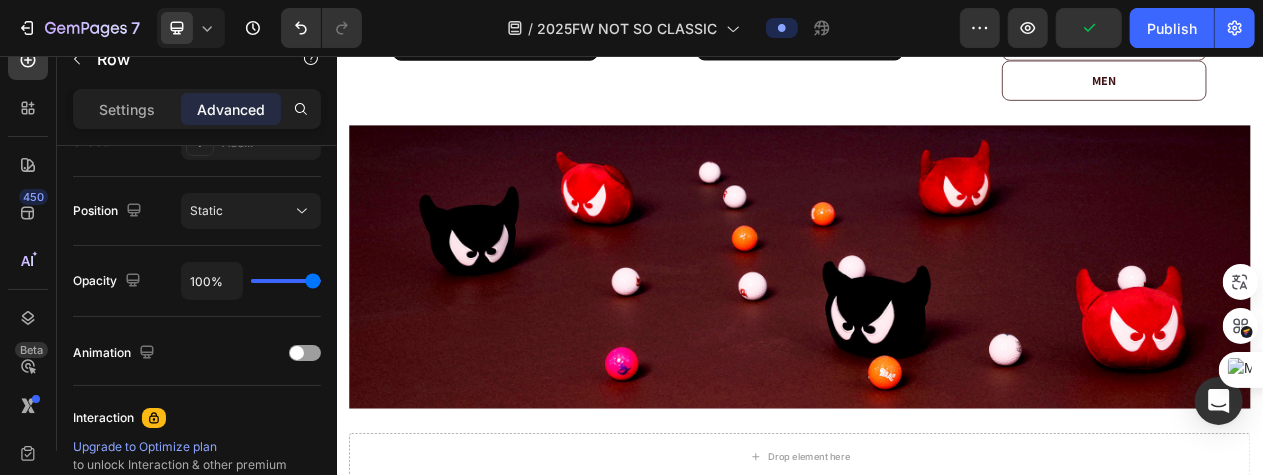 scroll, scrollTop: 0, scrollLeft: 0, axis: both 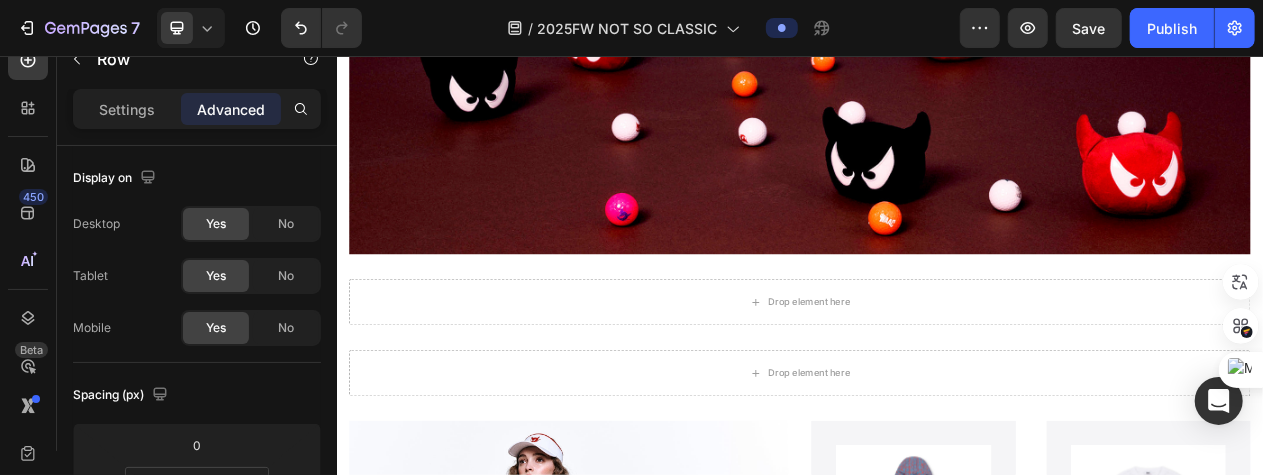 click on "MEN" at bounding box center [1330, -113] 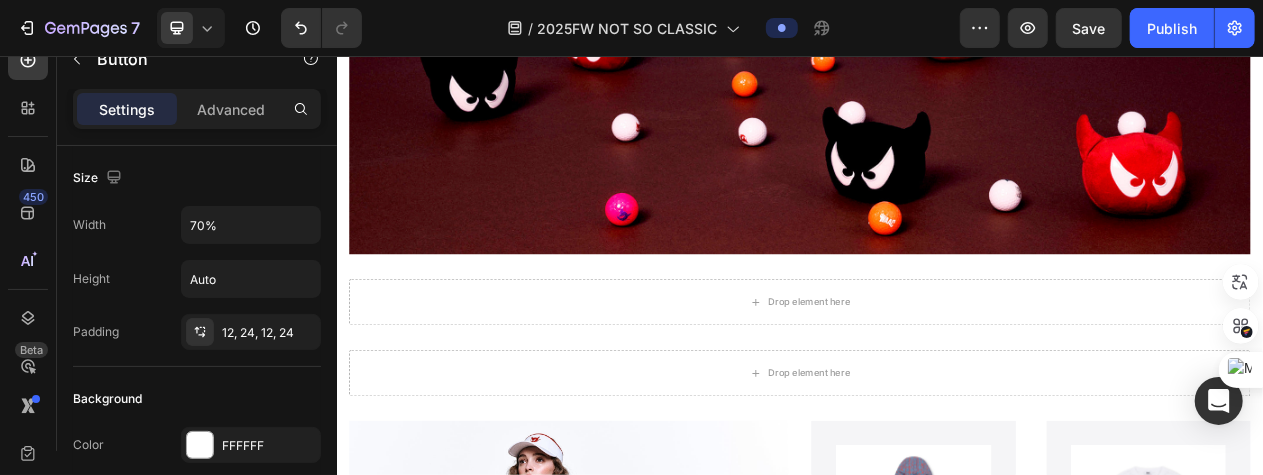 click 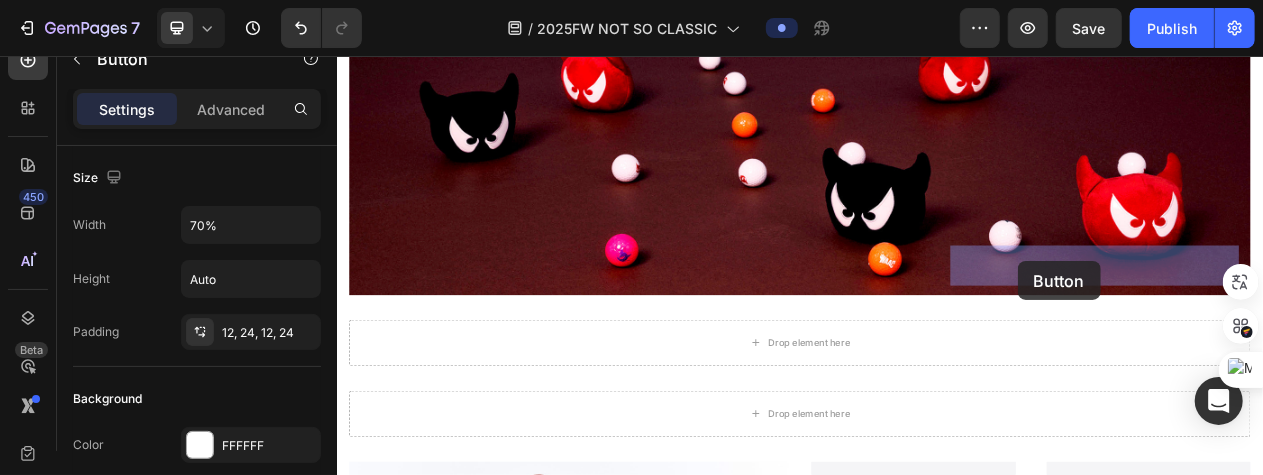 drag, startPoint x: 1396, startPoint y: 320, endPoint x: 1218, endPoint y: 321, distance: 178.0028 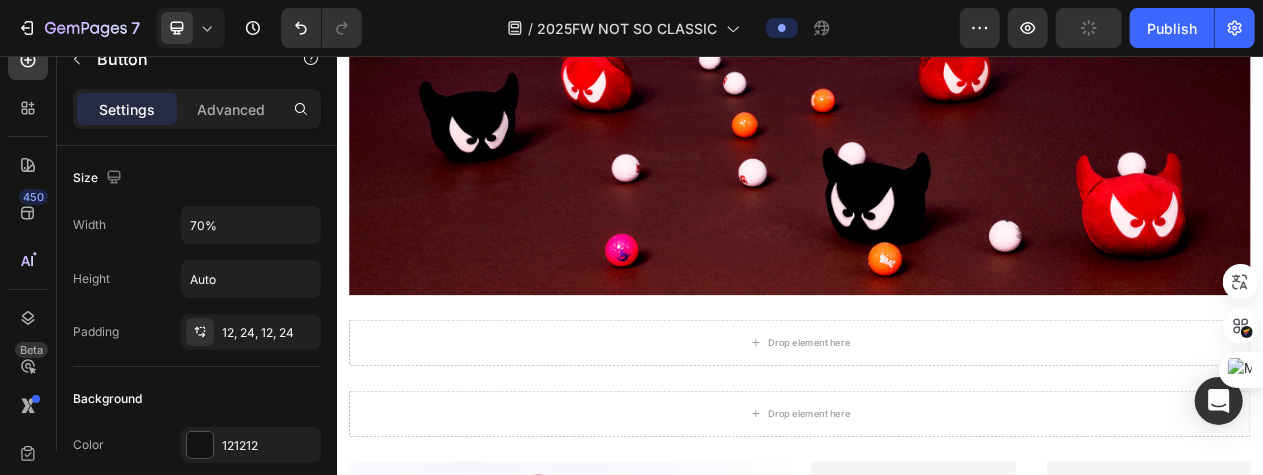 click on "ACCESSORY" at bounding box center [935, -166] 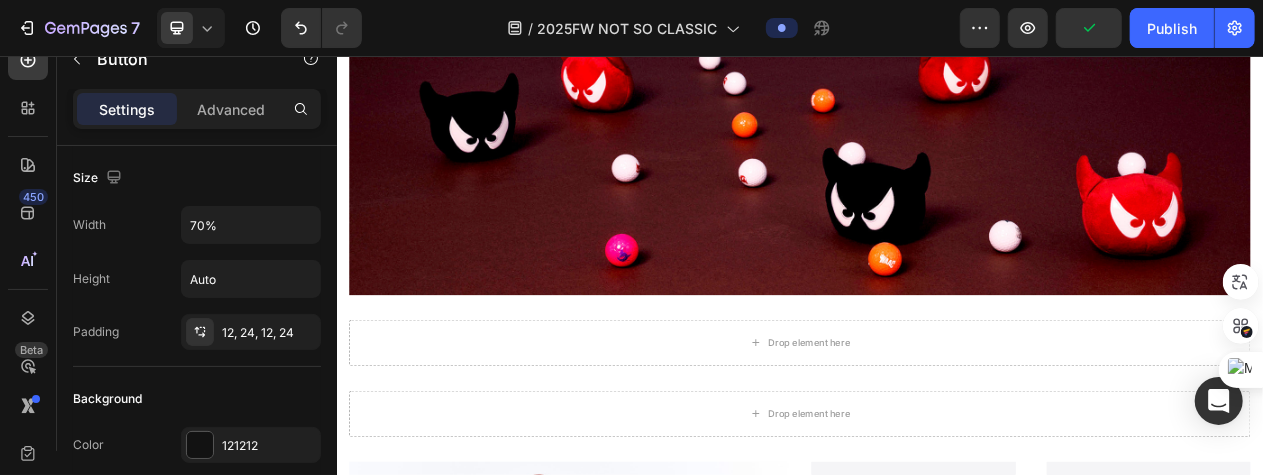 click 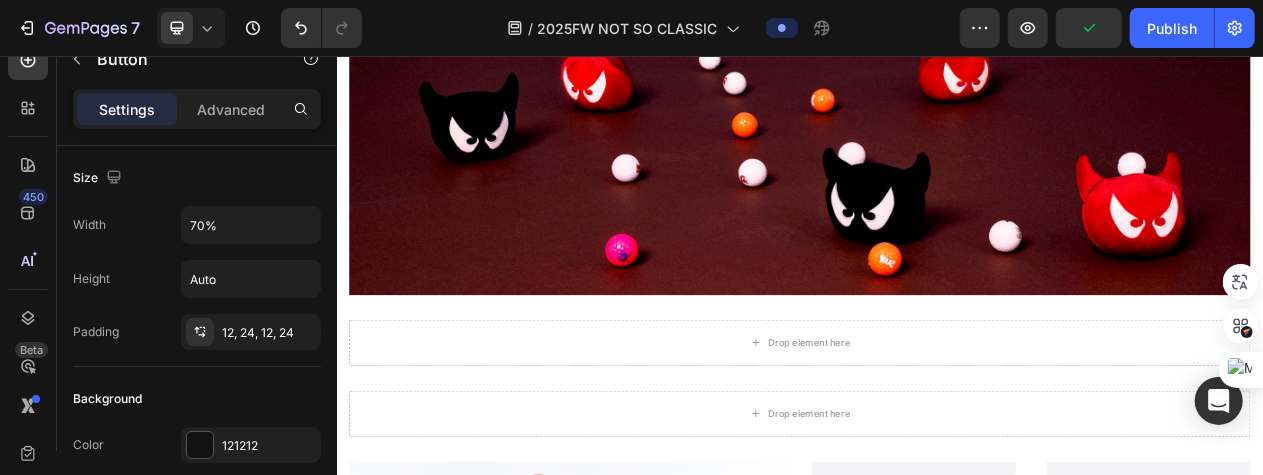 click on "WOMEN" at bounding box center (541, -166) 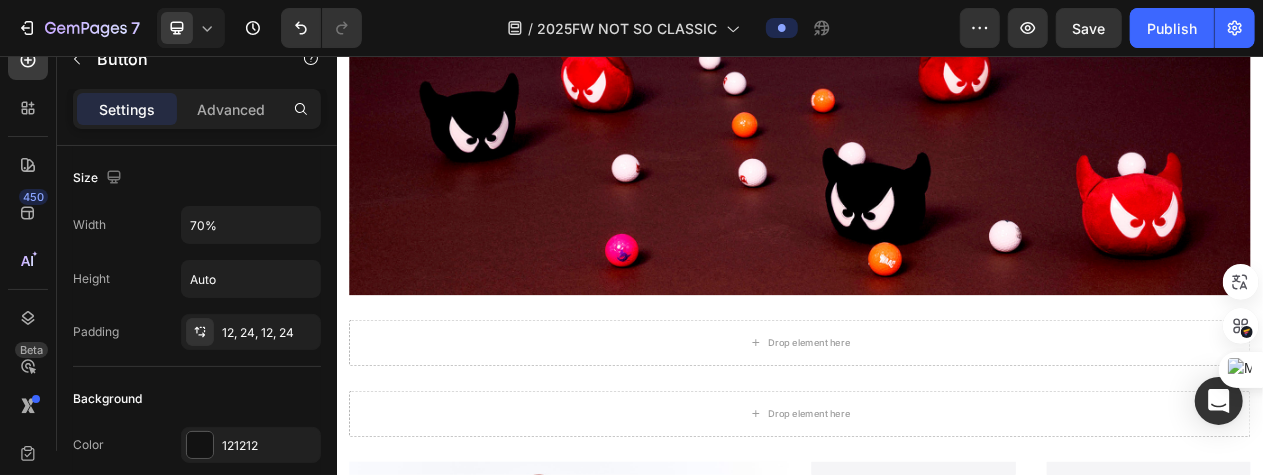 click 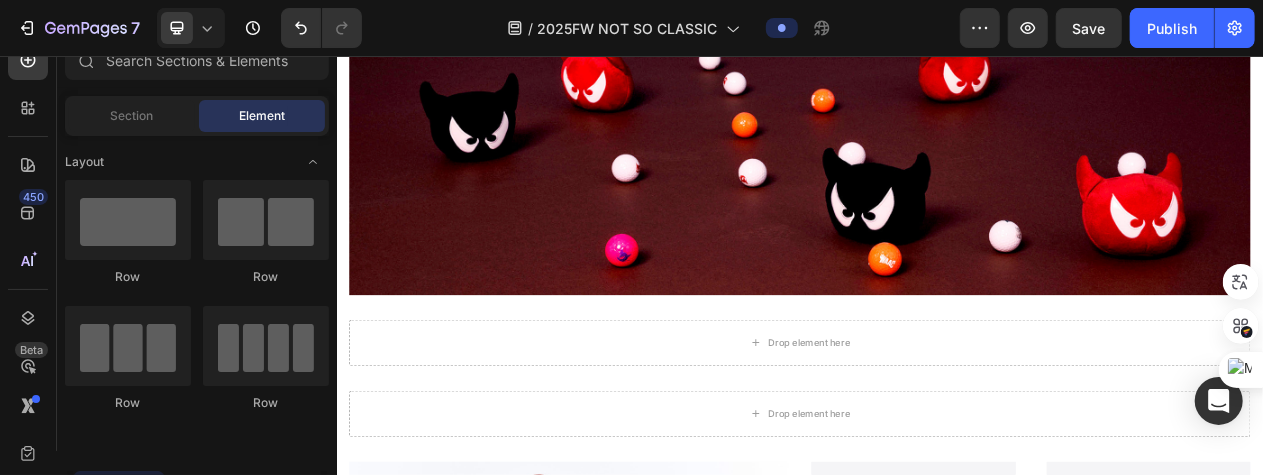 click on "MEN" at bounding box center [1330, -113] 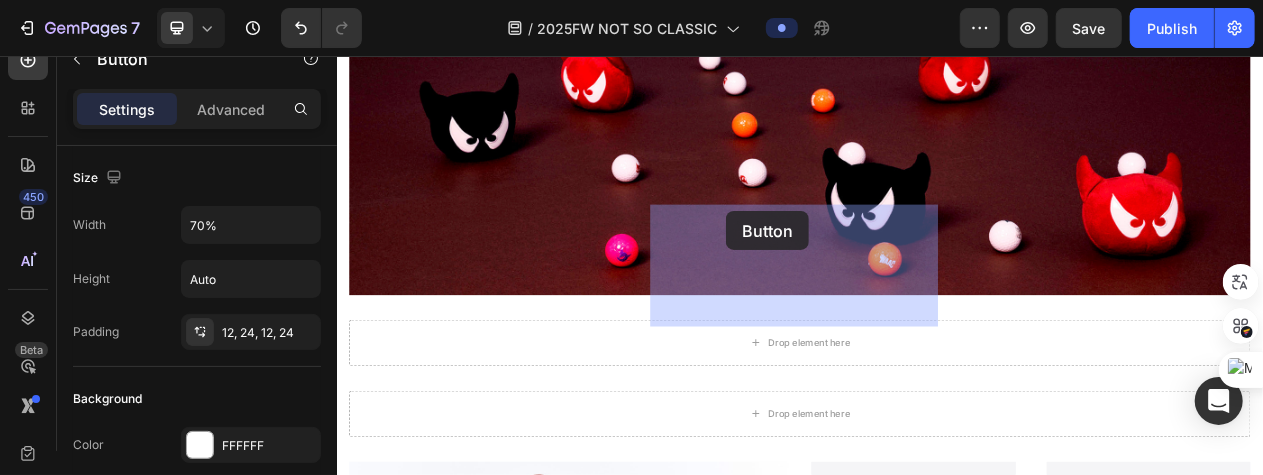 drag, startPoint x: 1143, startPoint y: 283, endPoint x: 839, endPoint y: 255, distance: 305.28674 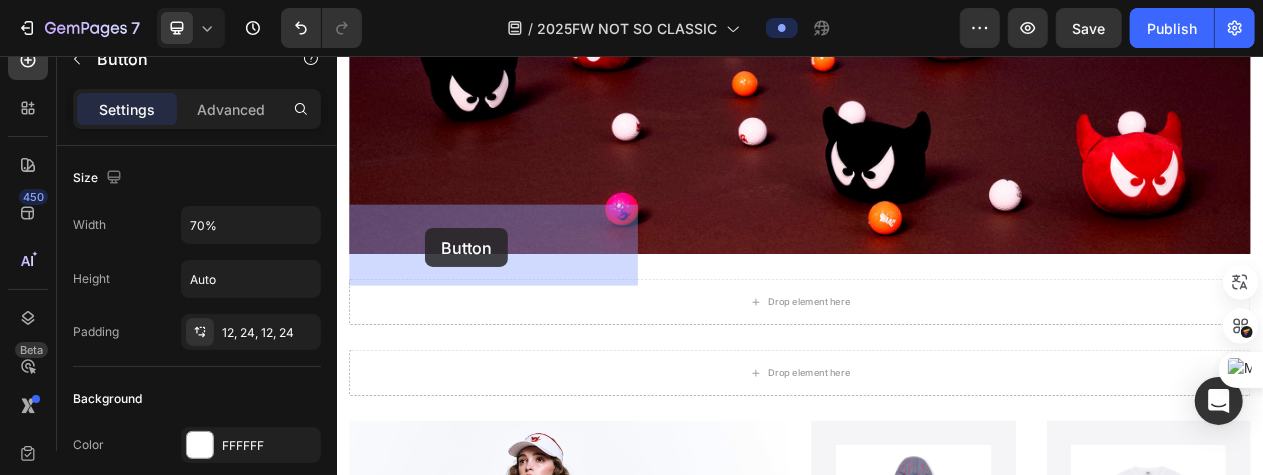 drag, startPoint x: 1153, startPoint y: 292, endPoint x: 450, endPoint y: 278, distance: 703.1394 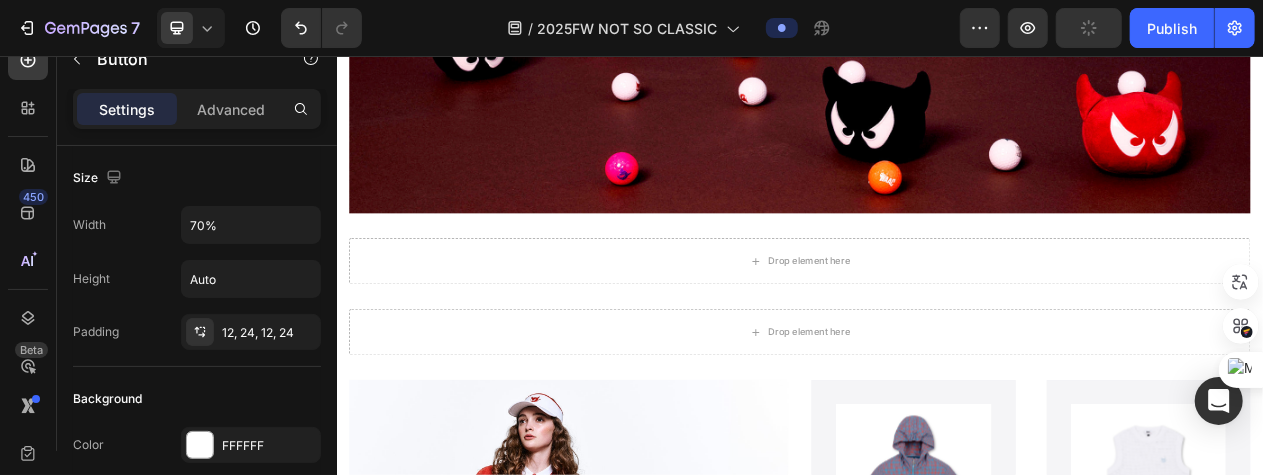 click on "MEN" at bounding box center [541, -166] 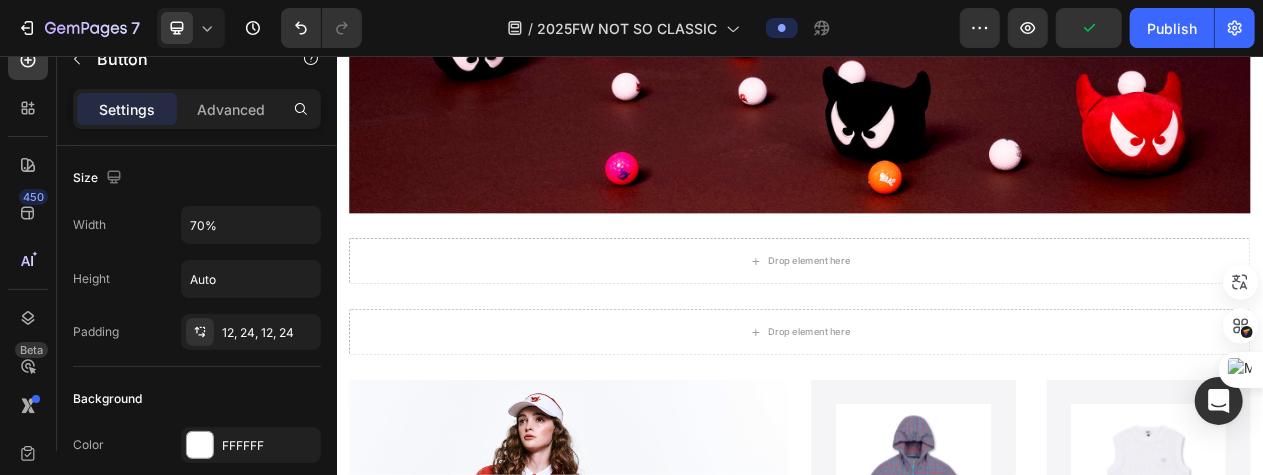 click on "MEN" at bounding box center (541, -166) 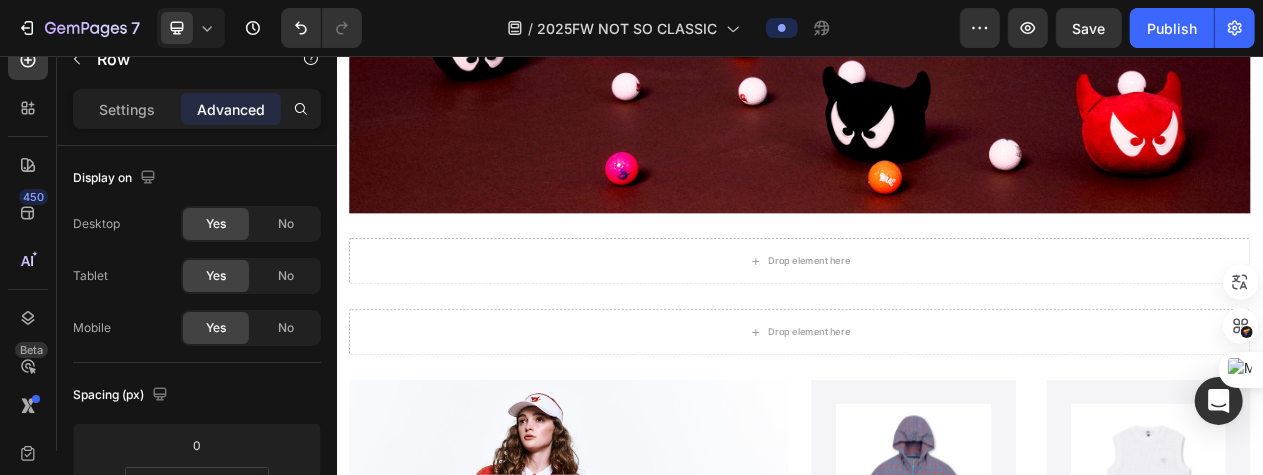 click on "WOMEN Button MEN    Button MEN Button Row   0" at bounding box center [936, -166] 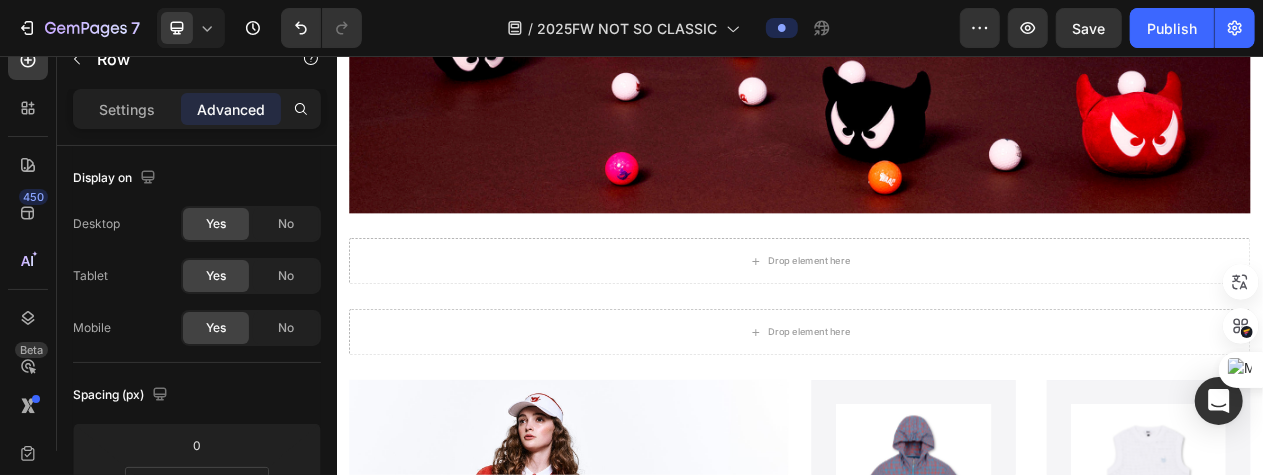 click on "MEN" at bounding box center (936, -166) 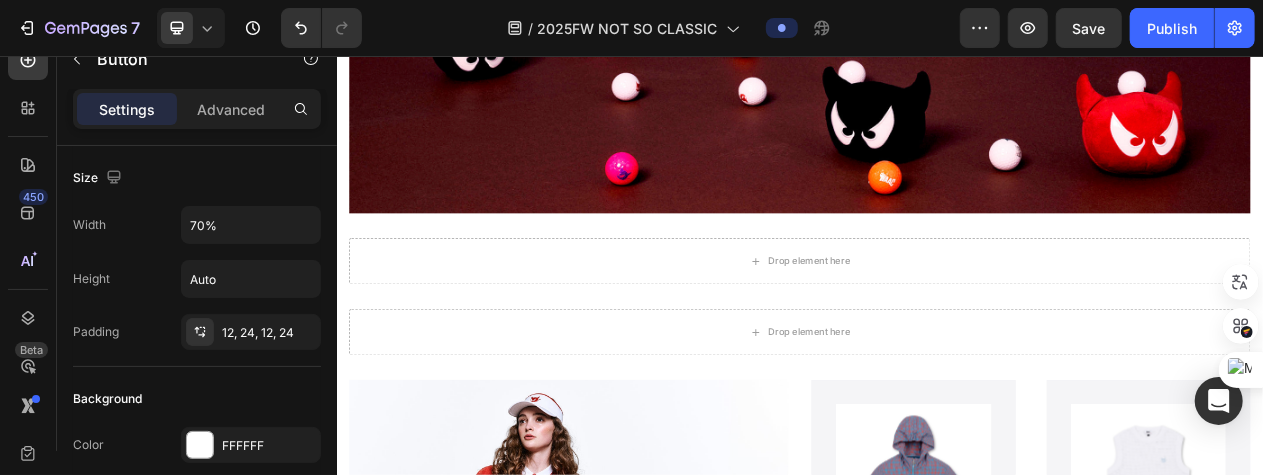 click on "MEN" at bounding box center (935, -166) 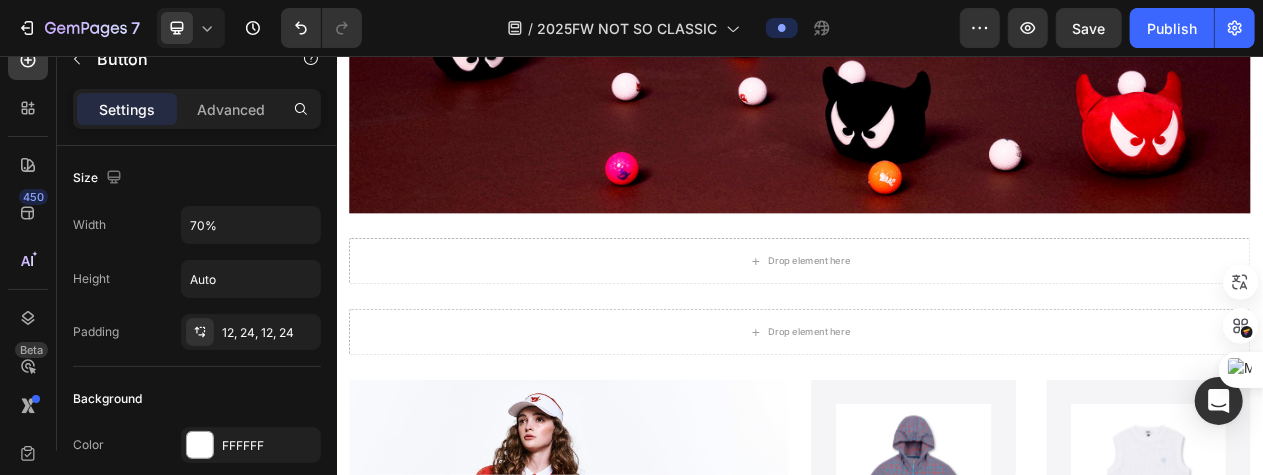 click on "MEN" at bounding box center (936, -166) 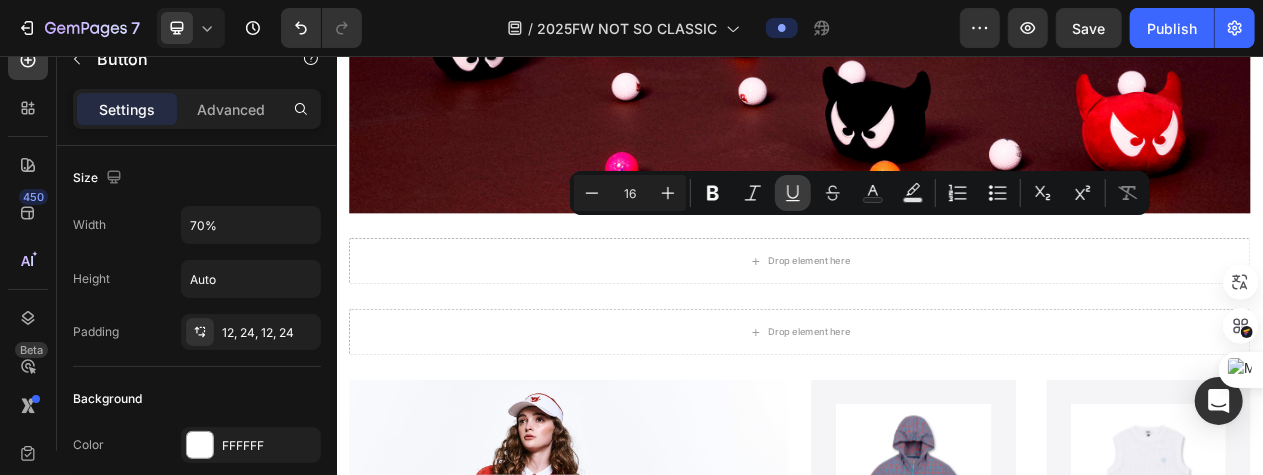 type 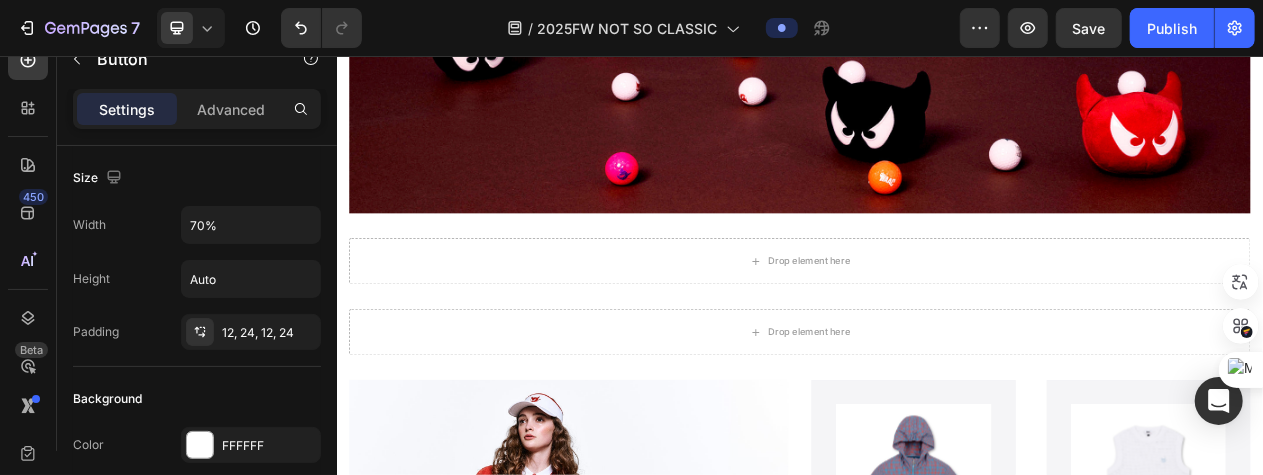 scroll, scrollTop: 0, scrollLeft: 0, axis: both 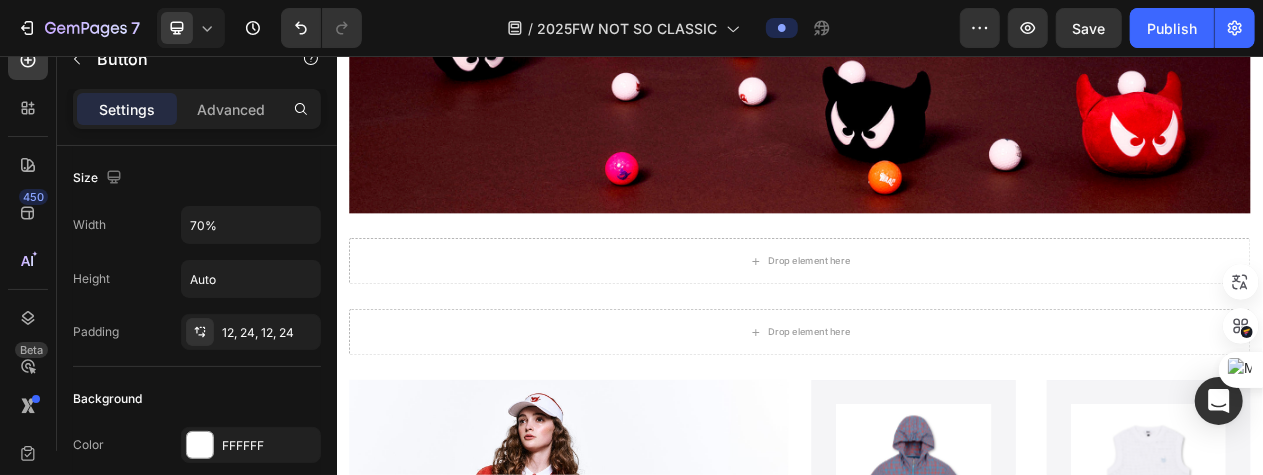 click on "MEN Button   0" at bounding box center (1330, -166) 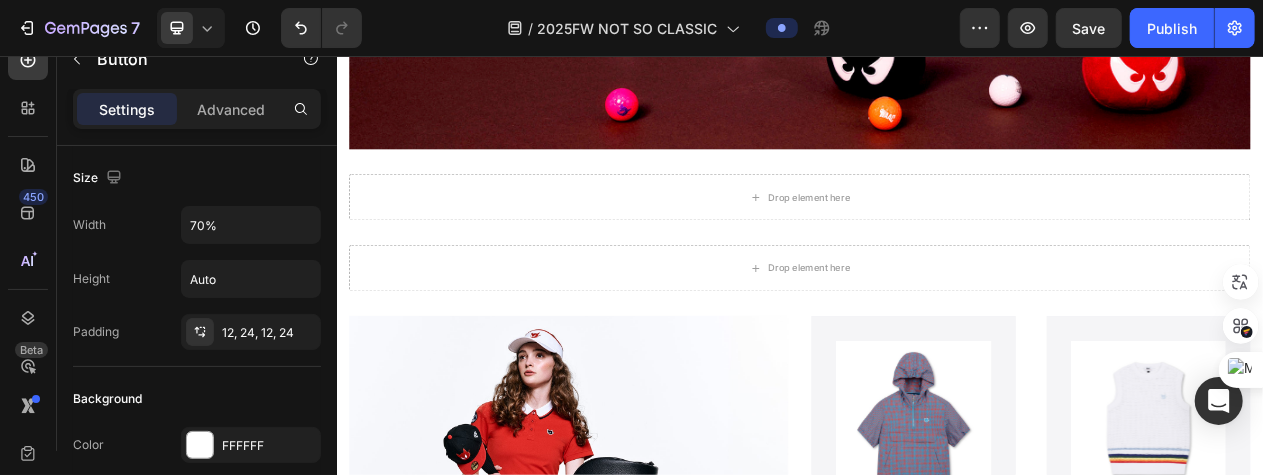 scroll, scrollTop: 2276, scrollLeft: 0, axis: vertical 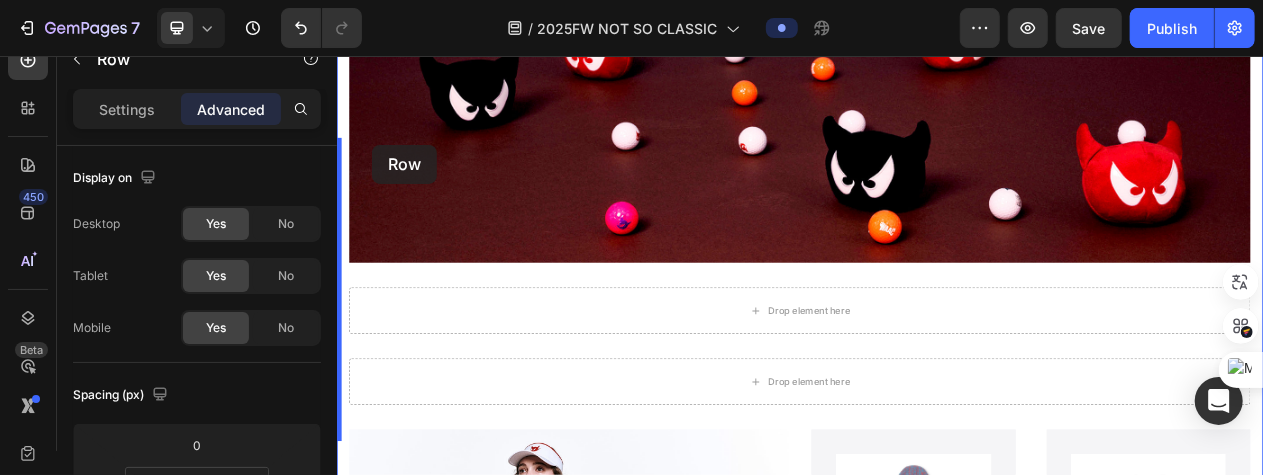 drag, startPoint x: 352, startPoint y: 169, endPoint x: 381, endPoint y: 170, distance: 29.017237 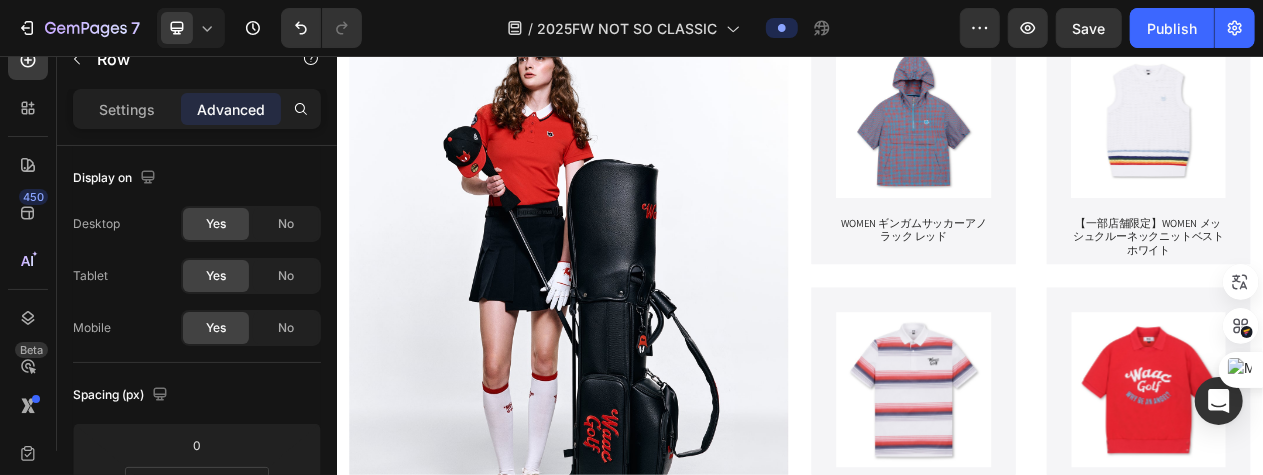 scroll, scrollTop: 2690, scrollLeft: 0, axis: vertical 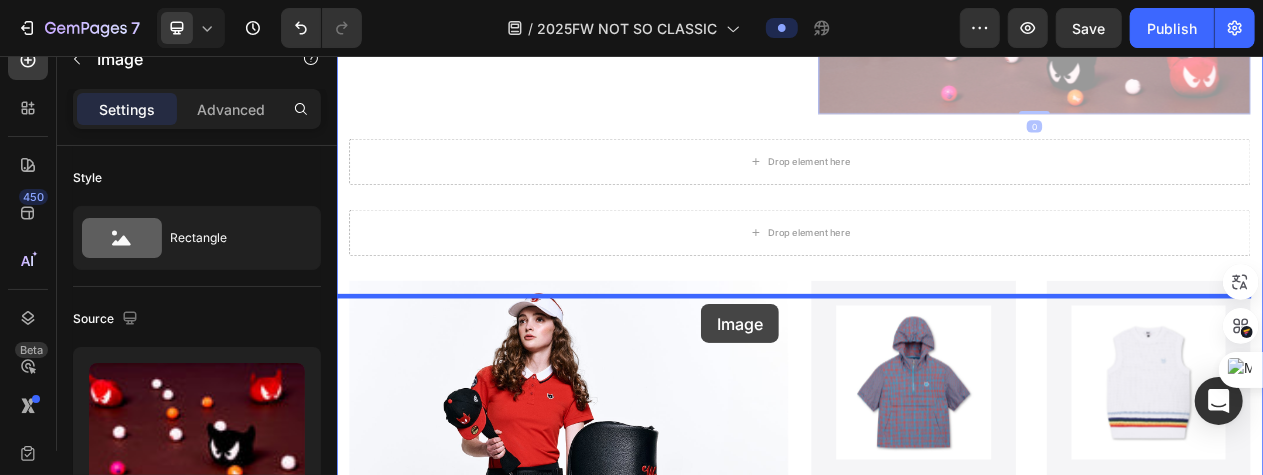 drag, startPoint x: 985, startPoint y: 166, endPoint x: 808, endPoint y: 377, distance: 275.40878 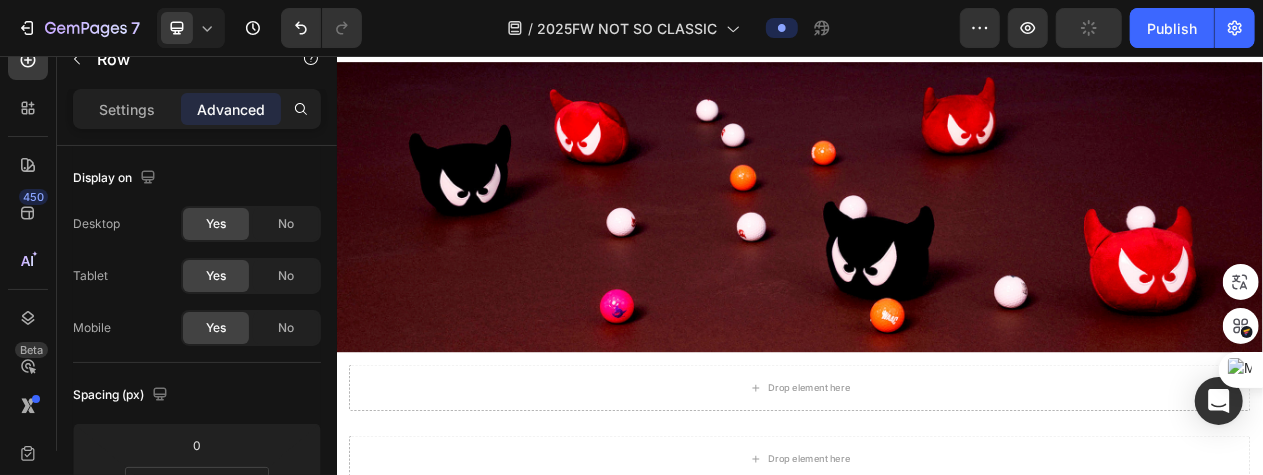 click on "Row" at bounding box center (1014, -78) 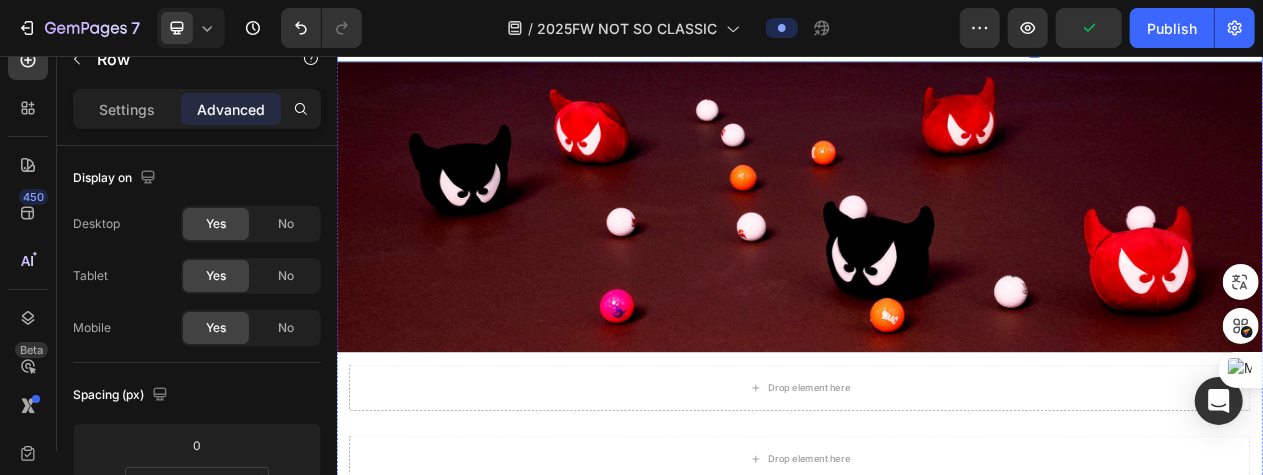 click on "Drop element here Row   0" at bounding box center [1240, 2] 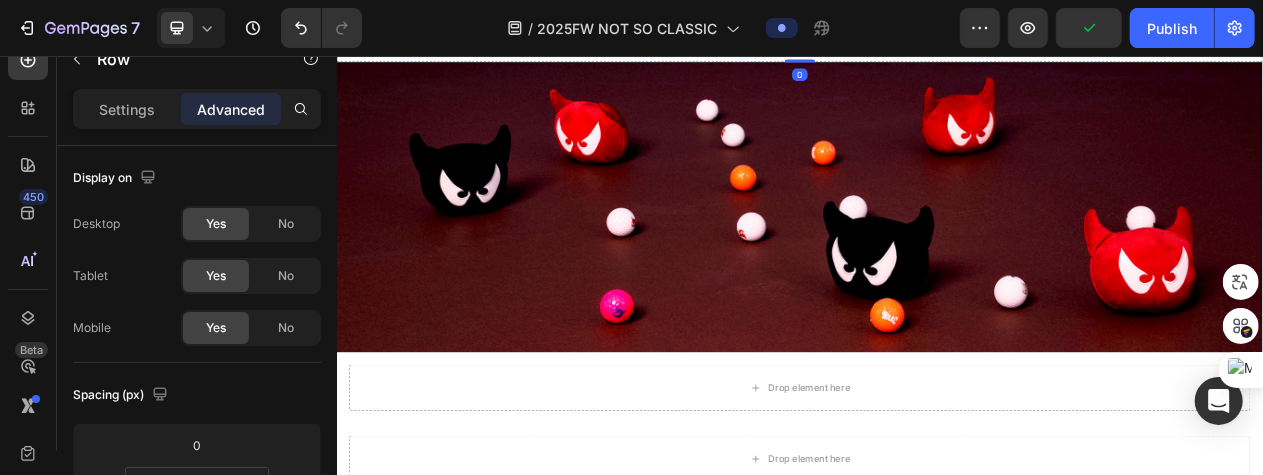 click on "Drop element here" at bounding box center (1240, -13) 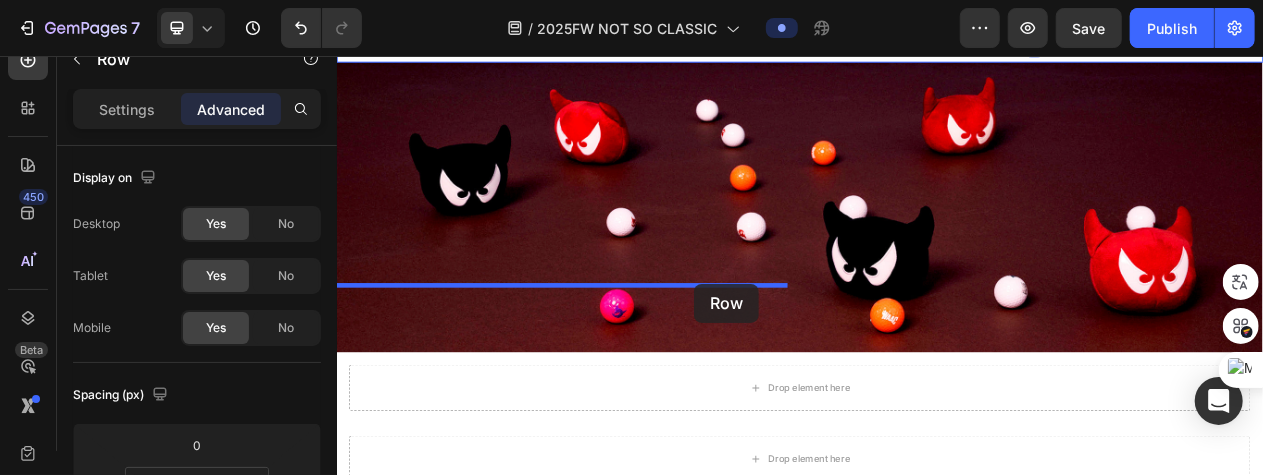 drag, startPoint x: 953, startPoint y: 144, endPoint x: 799, endPoint y: 350, distance: 257.20032 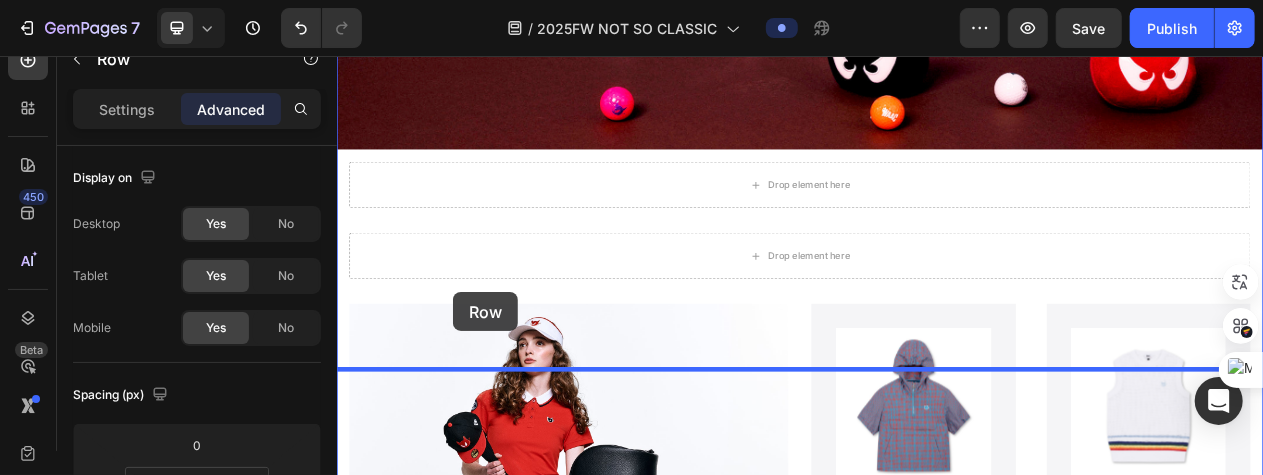 scroll, scrollTop: 3096, scrollLeft: 0, axis: vertical 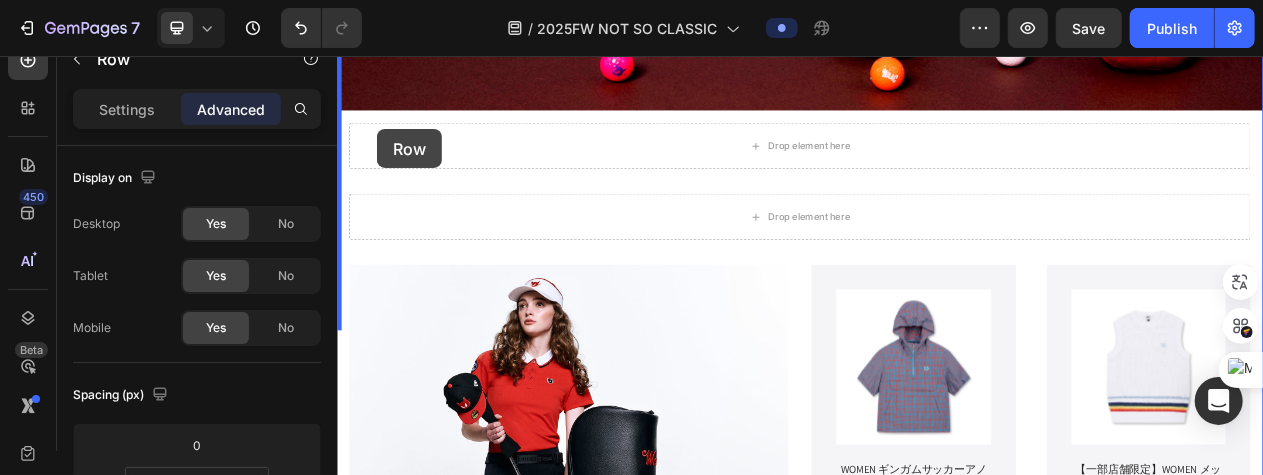 drag, startPoint x: 350, startPoint y: 334, endPoint x: 388, endPoint y: 150, distance: 187.88295 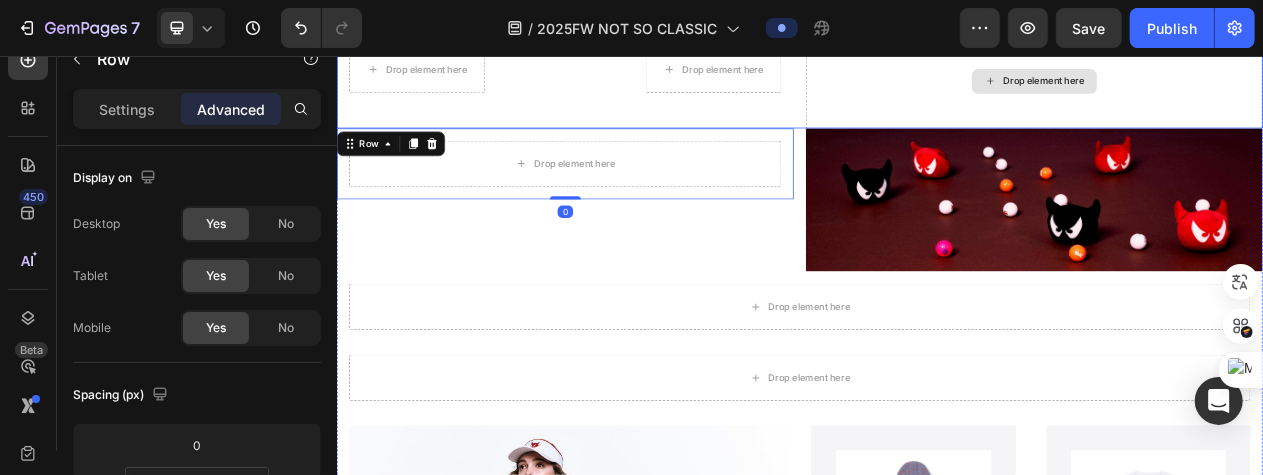scroll, scrollTop: 2596, scrollLeft: 0, axis: vertical 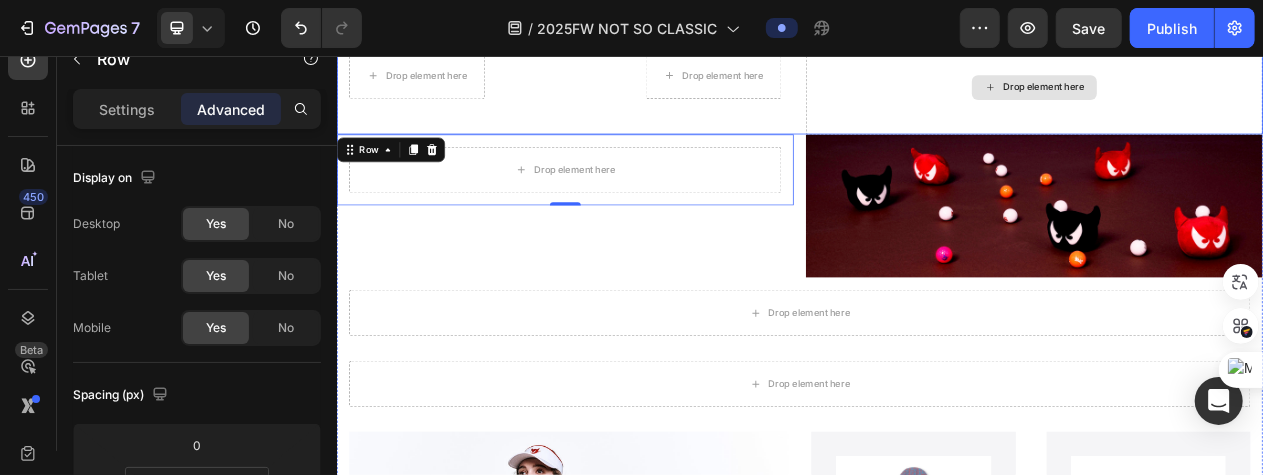 click on "Drop element here" at bounding box center [1240, 96] 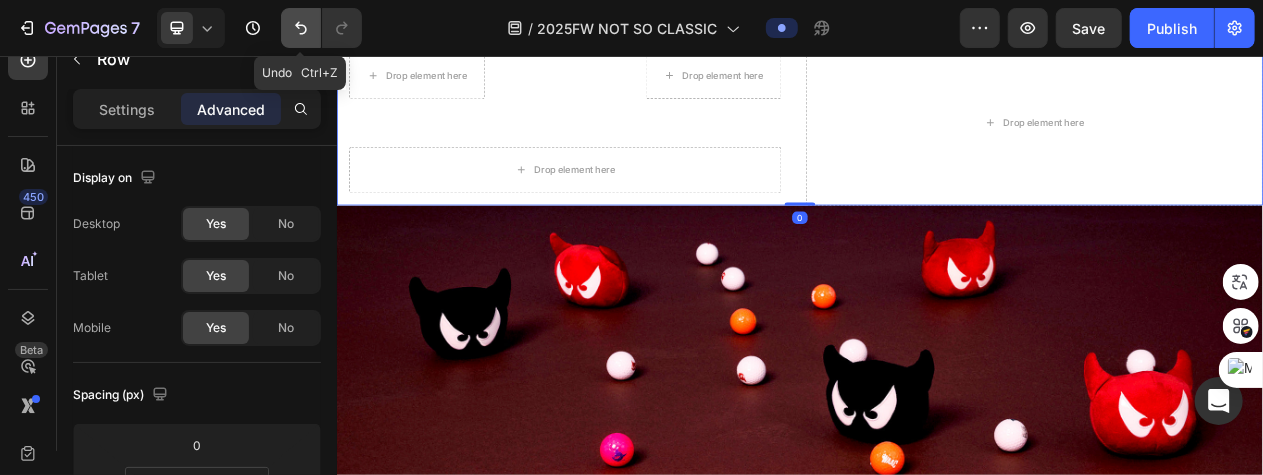 click 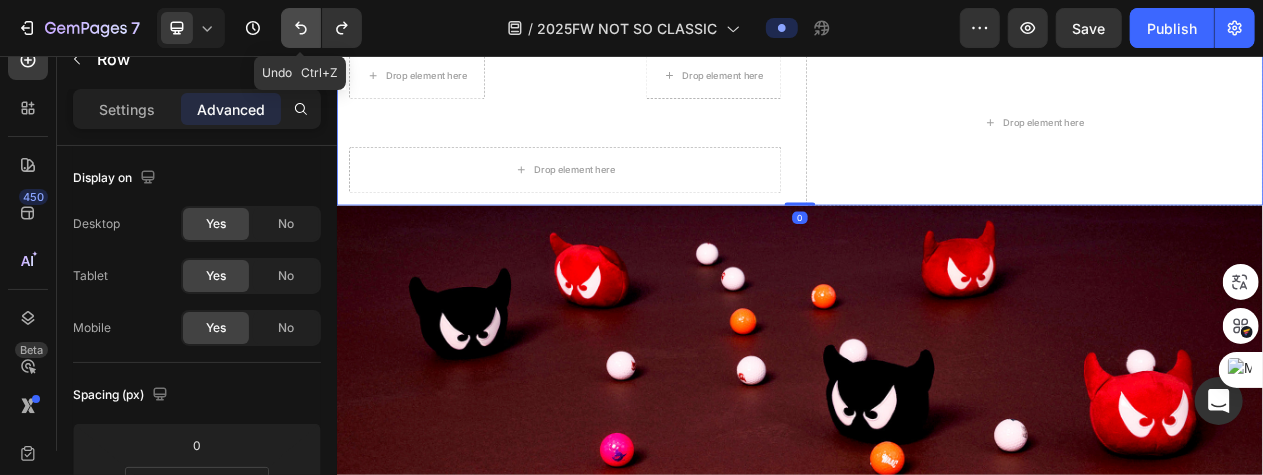 click 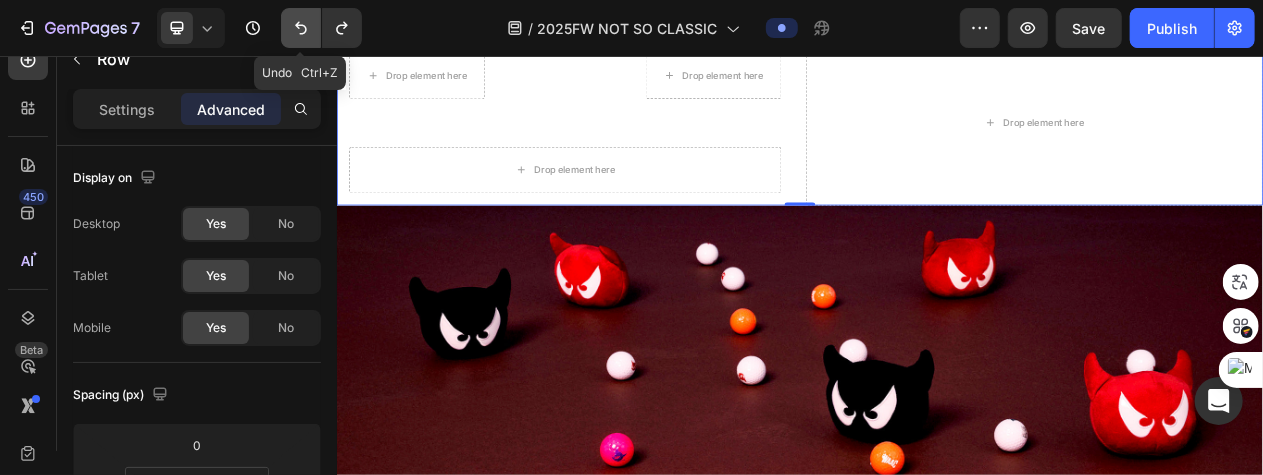 click 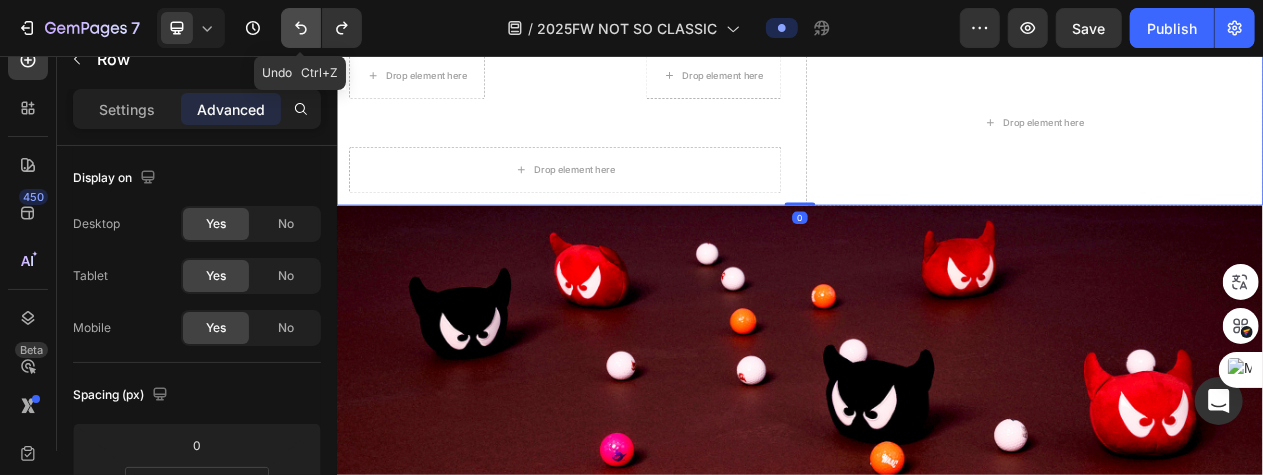 click 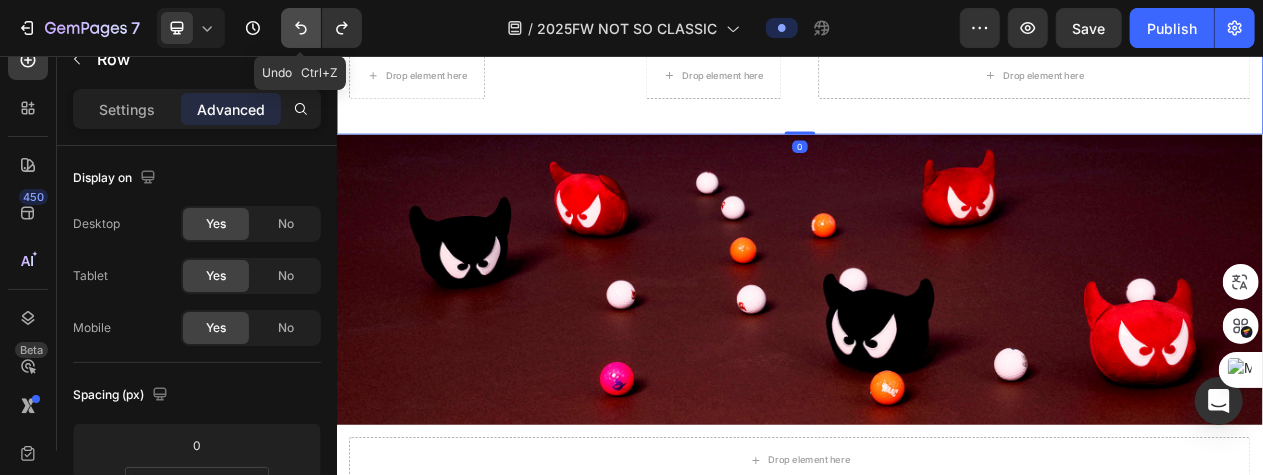 click 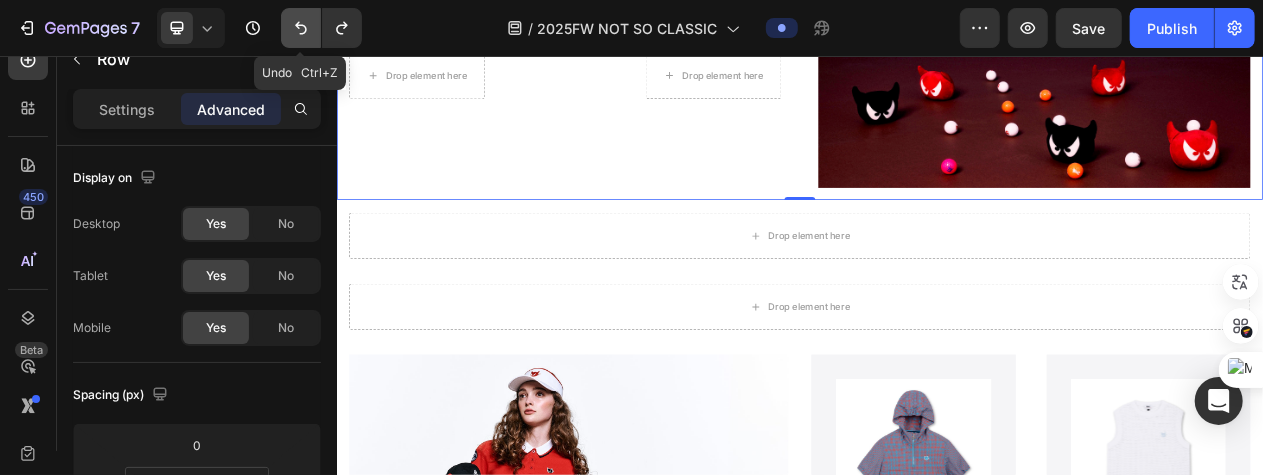 click 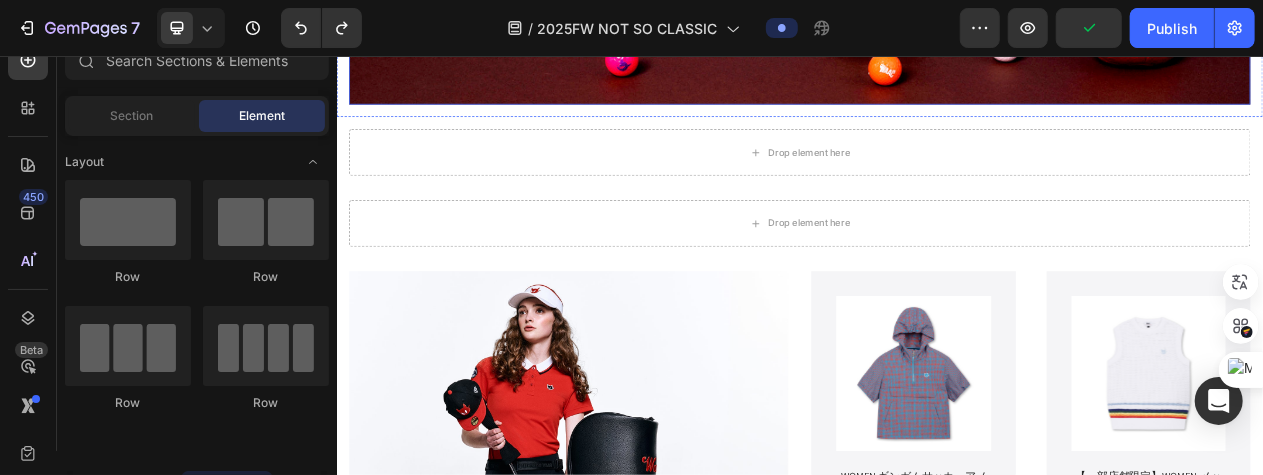 scroll, scrollTop: 2338, scrollLeft: 0, axis: vertical 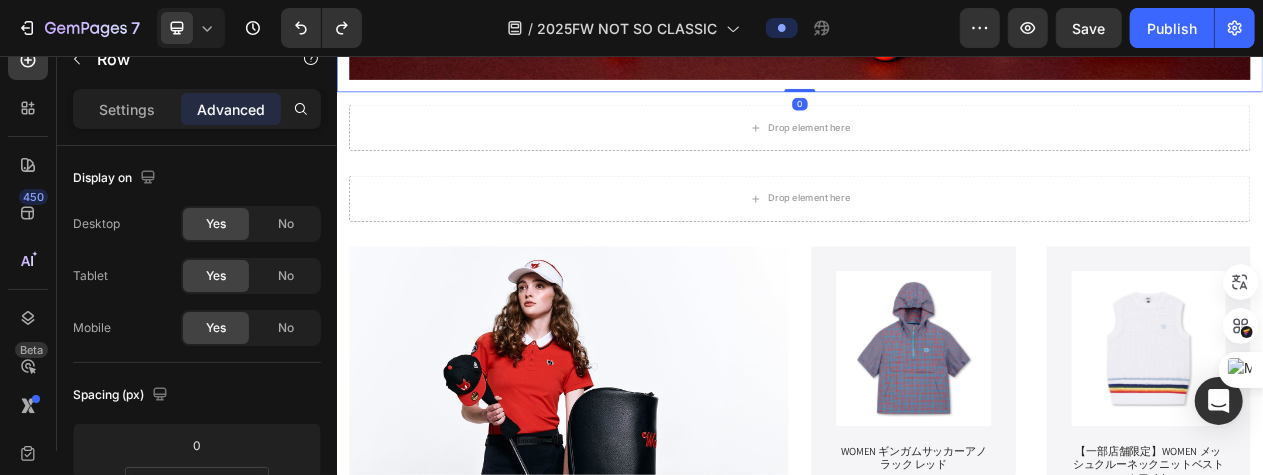 click on "Row" at bounding box center (377, -315) 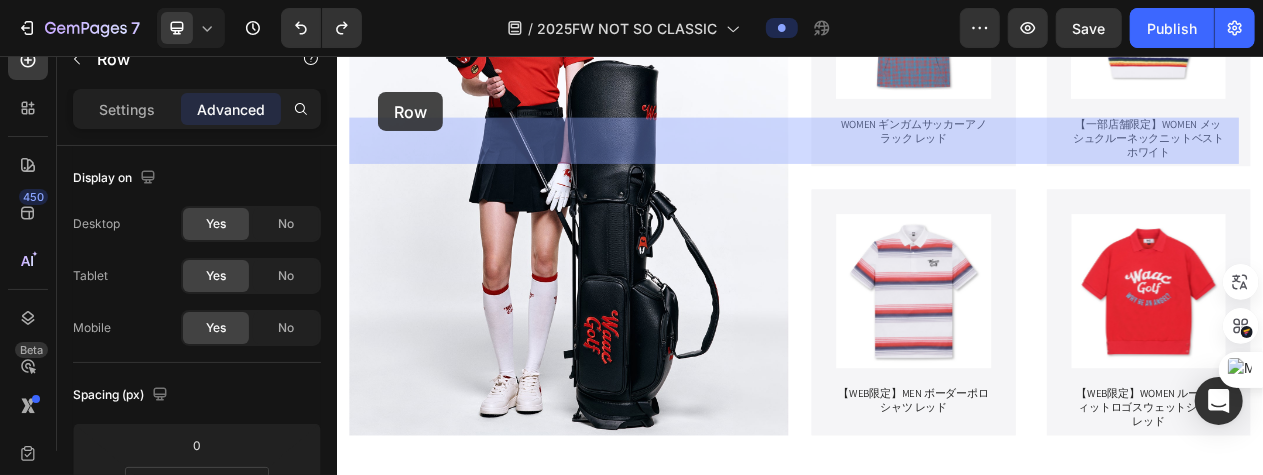 scroll, scrollTop: 2706, scrollLeft: 0, axis: vertical 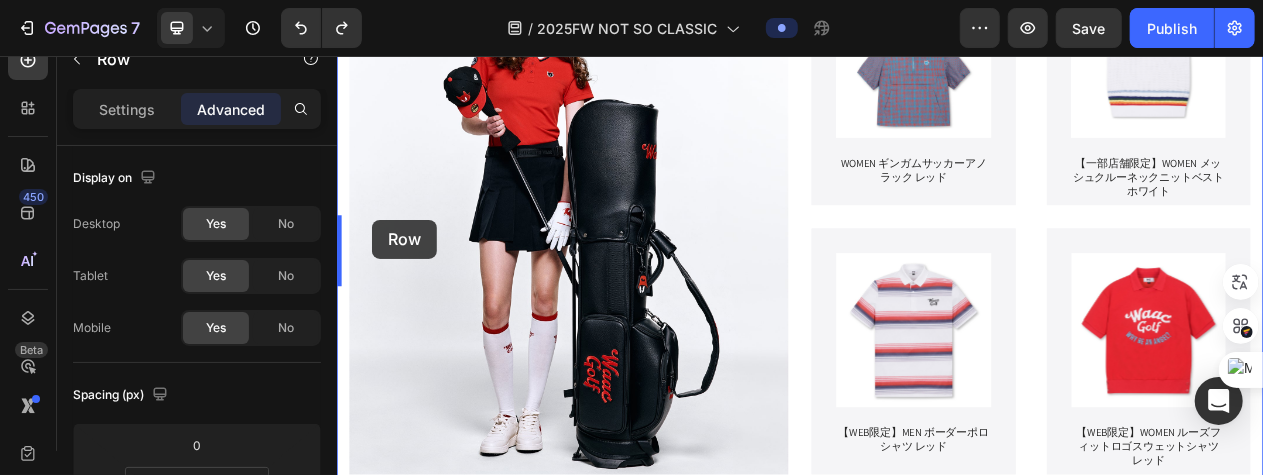 drag, startPoint x: 356, startPoint y: 131, endPoint x: 381, endPoint y: 267, distance: 138.2787 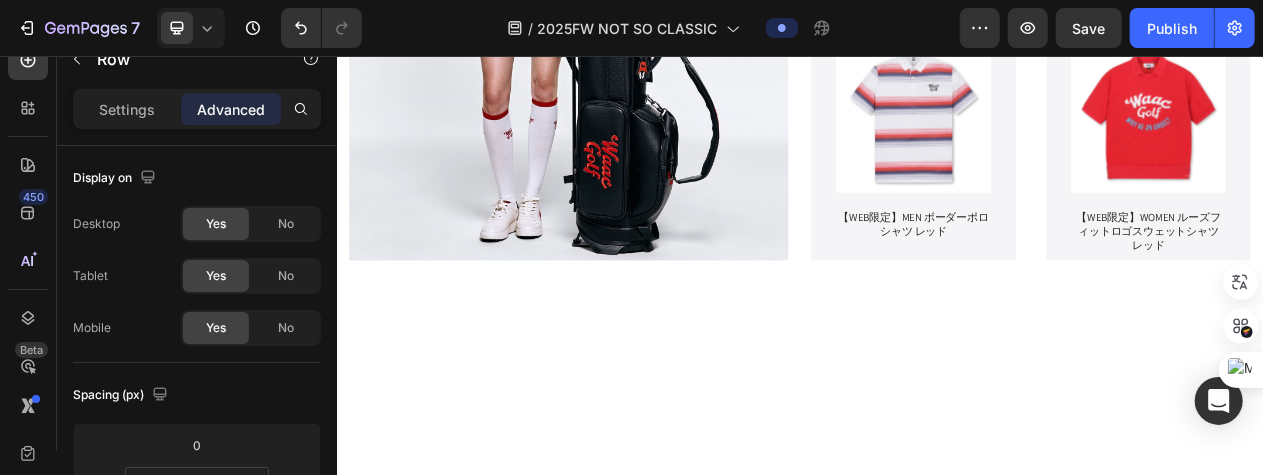 scroll, scrollTop: 2312, scrollLeft: 0, axis: vertical 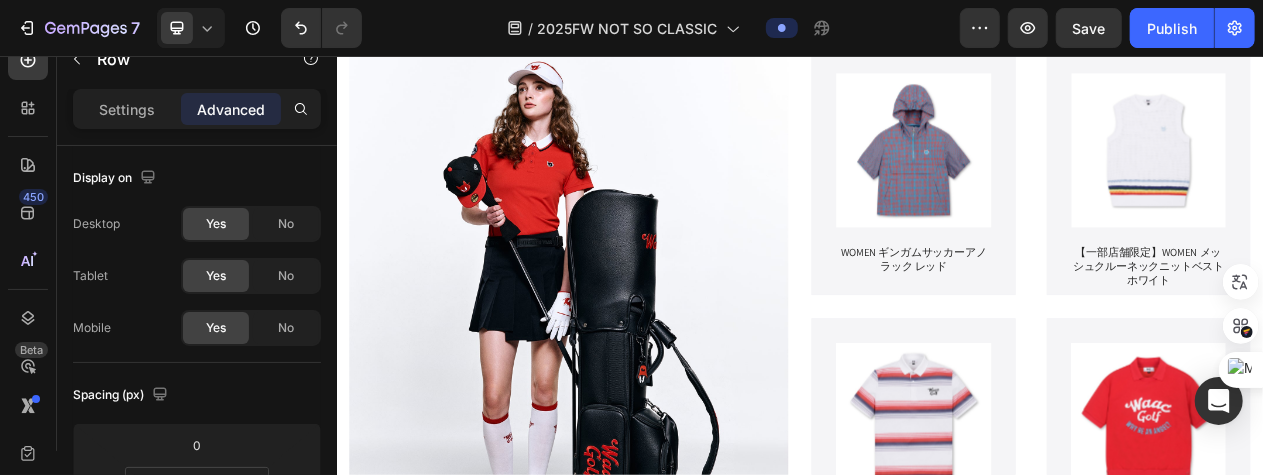 click on "Row" at bounding box center (985, -197) 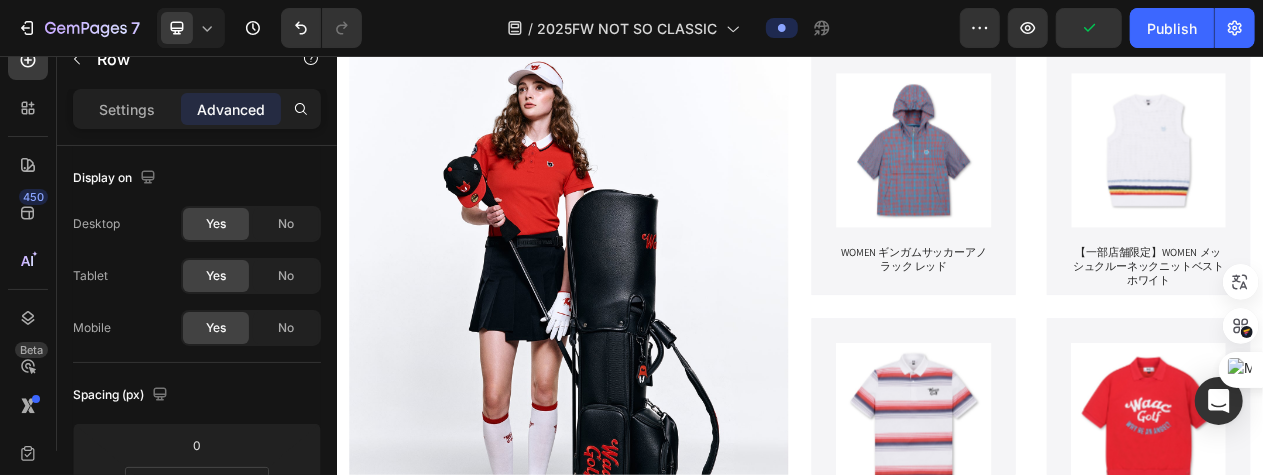 click on "Drop element here" at bounding box center [1240, -74] 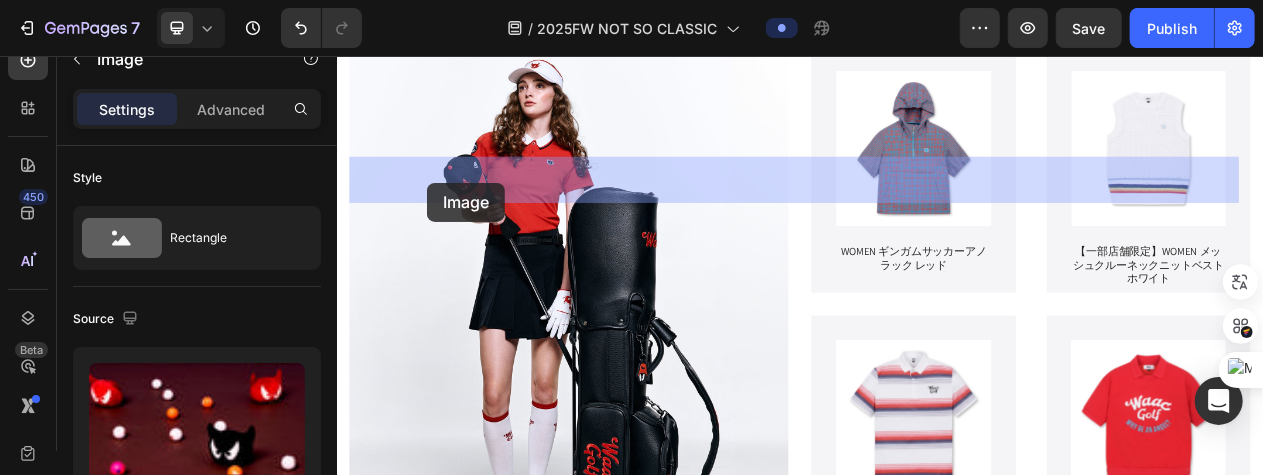 drag, startPoint x: 375, startPoint y: 271, endPoint x: 452, endPoint y: 219, distance: 92.91394 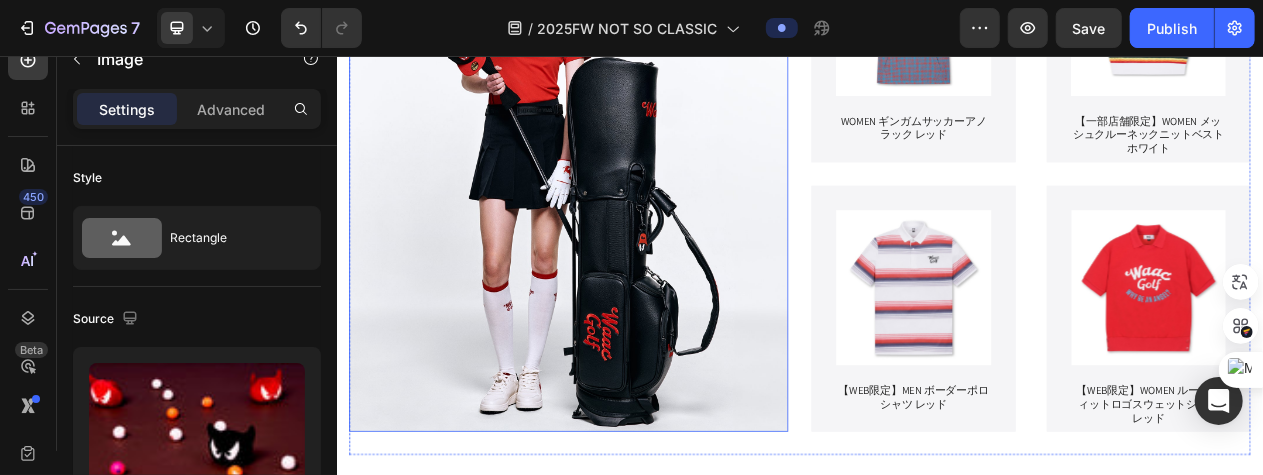 scroll, scrollTop: 2712, scrollLeft: 0, axis: vertical 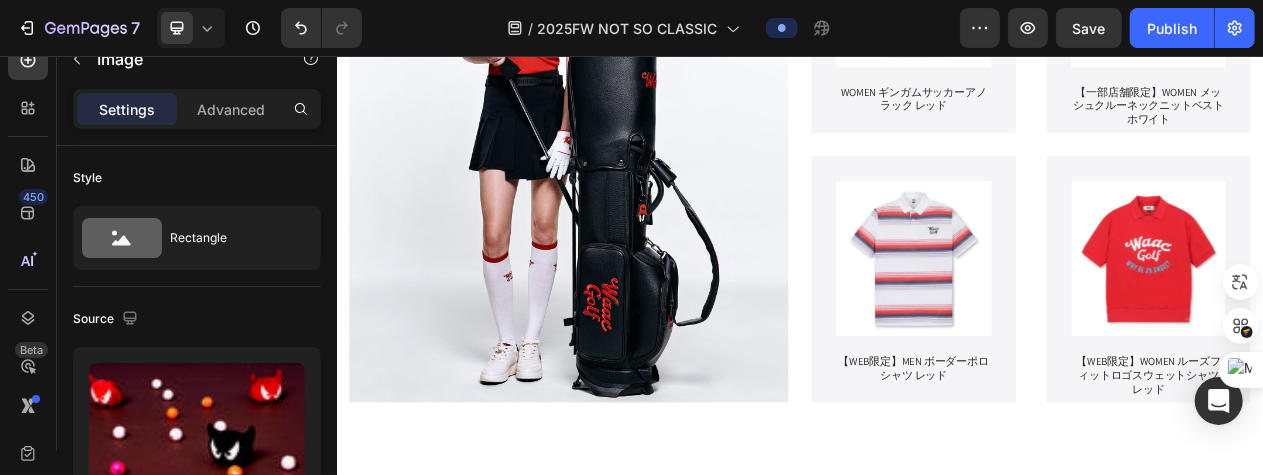 click on "Row" at bounding box center (377, -291) 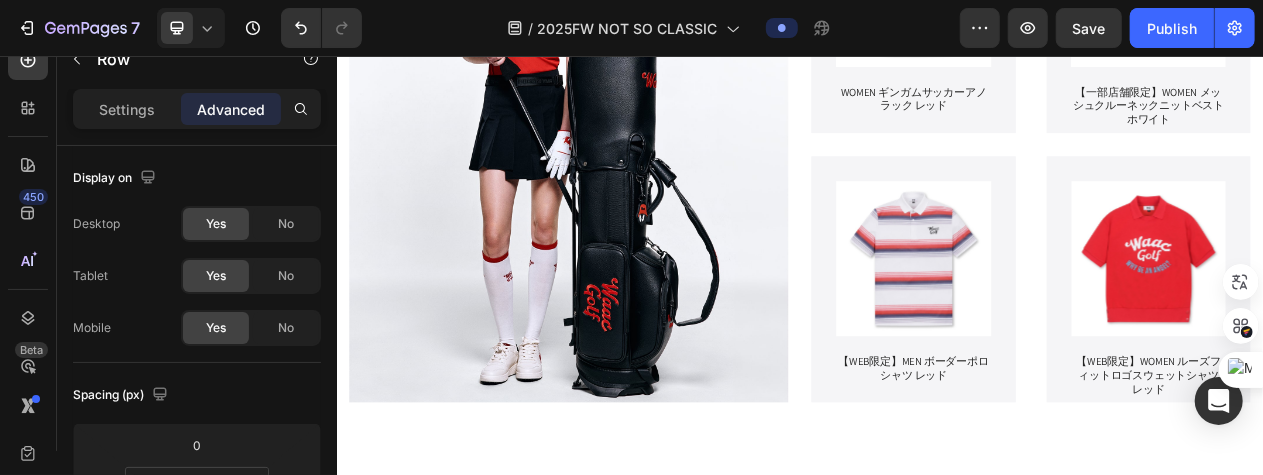 click 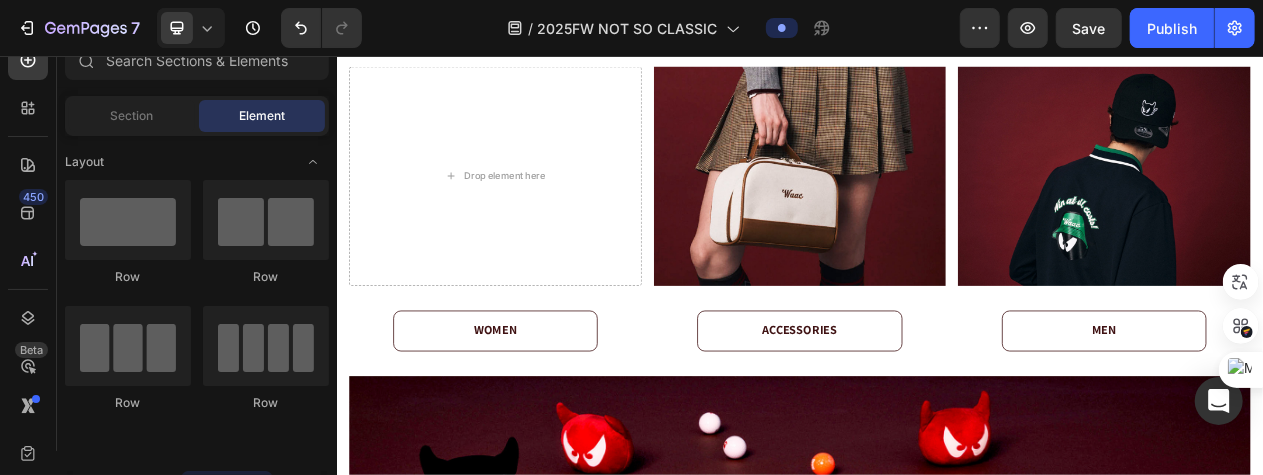 scroll, scrollTop: 2212, scrollLeft: 0, axis: vertical 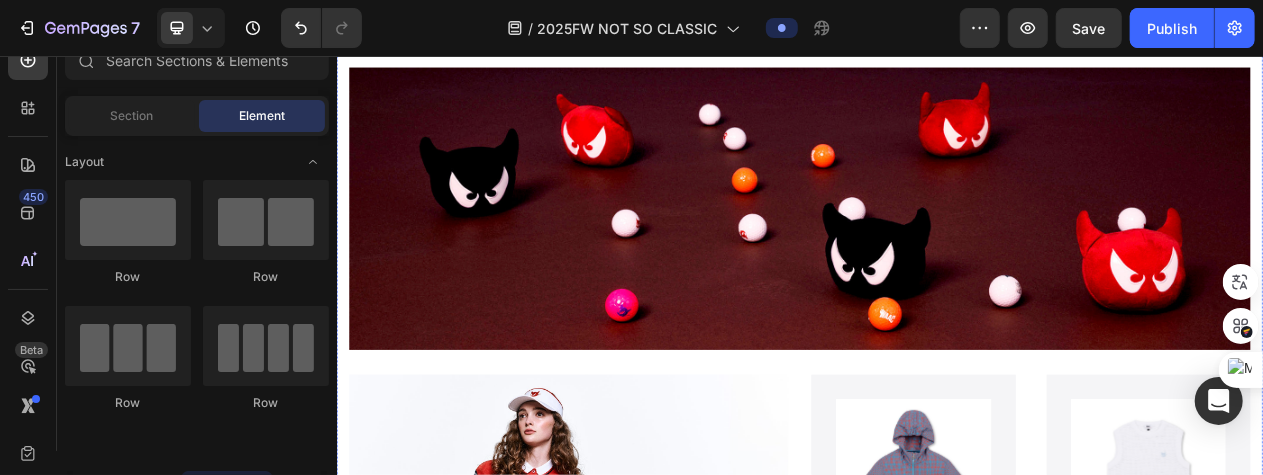 click on "Row" at bounding box center [356, -481] 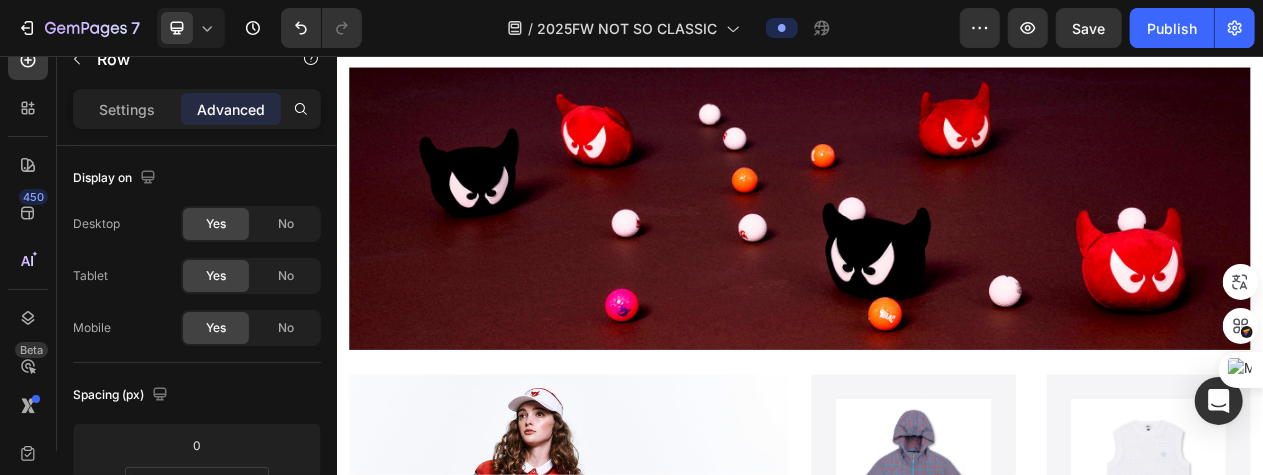click 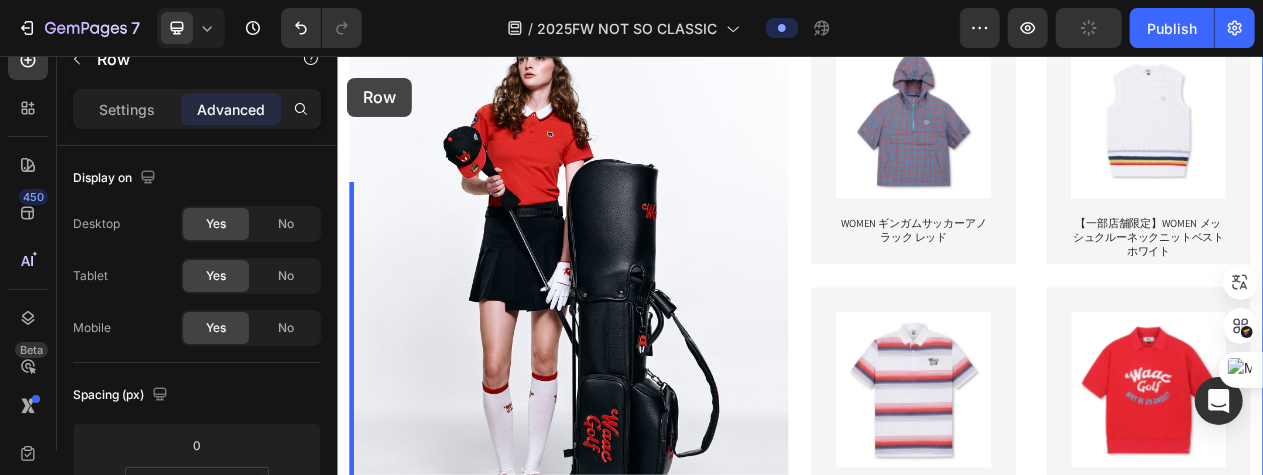 scroll, scrollTop: 3654, scrollLeft: 0, axis: vertical 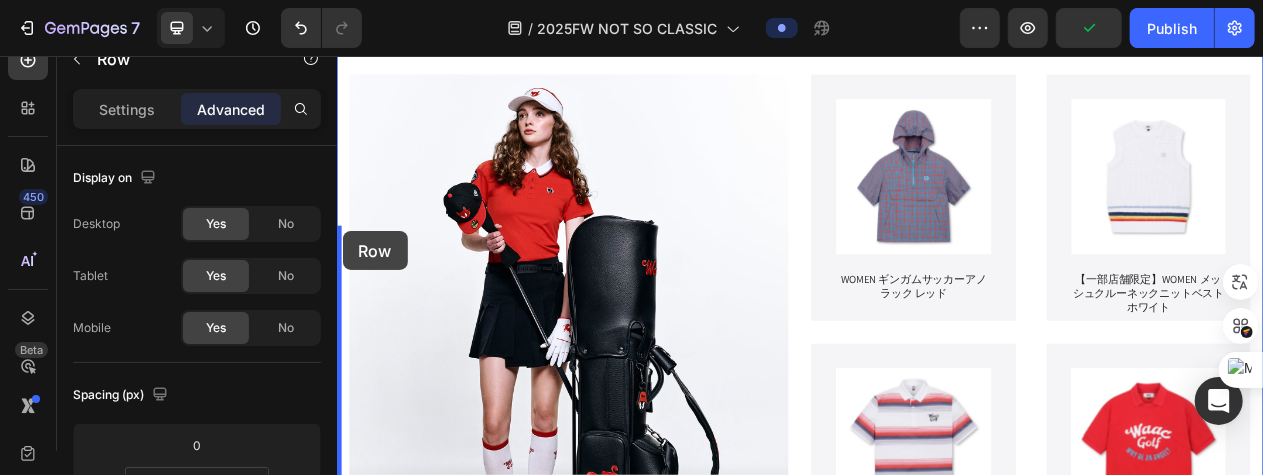 drag, startPoint x: 353, startPoint y: 110, endPoint x: 343, endPoint y: 282, distance: 172.29045 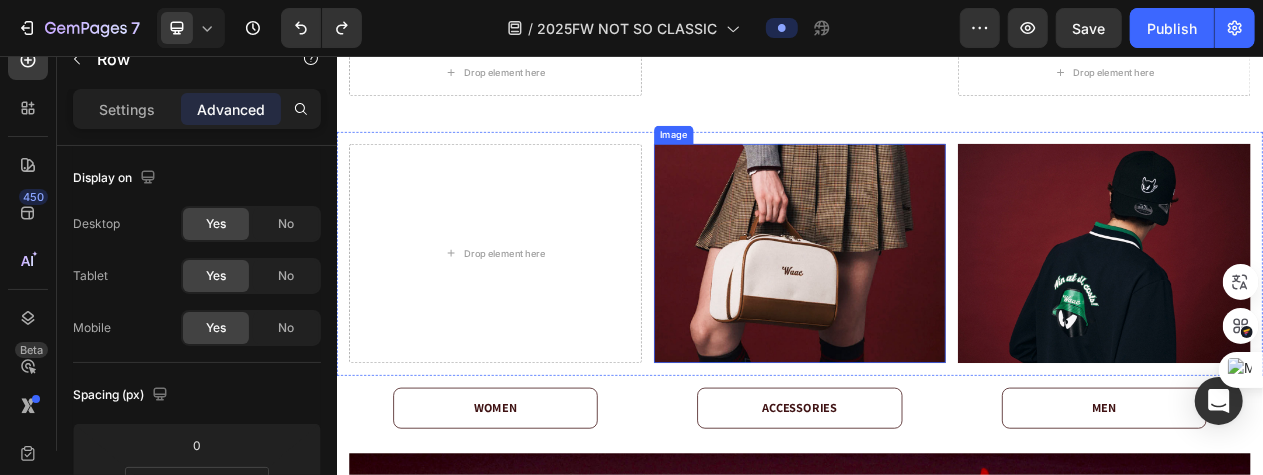 scroll, scrollTop: 2454, scrollLeft: 0, axis: vertical 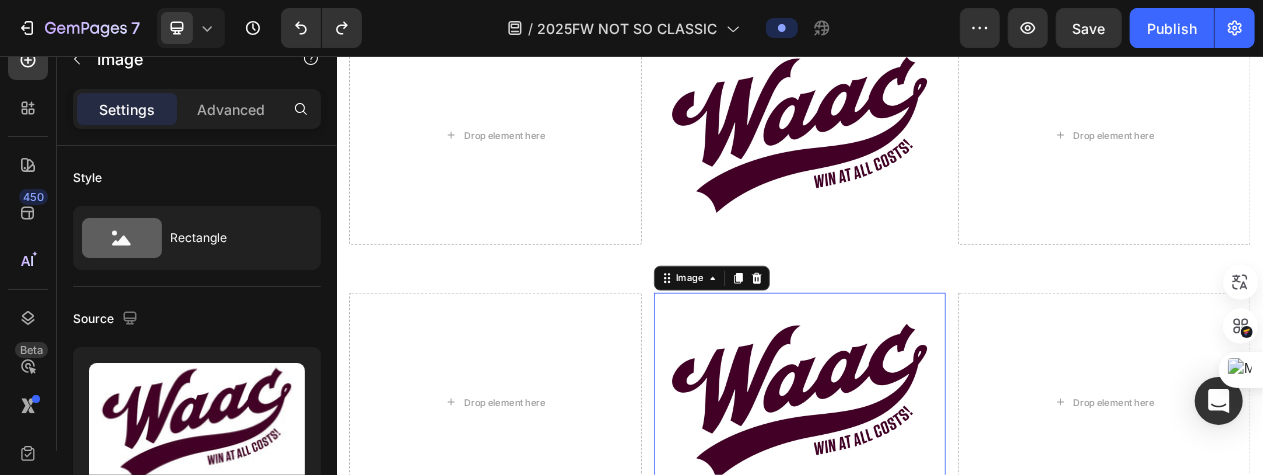 click at bounding box center [936, 504] 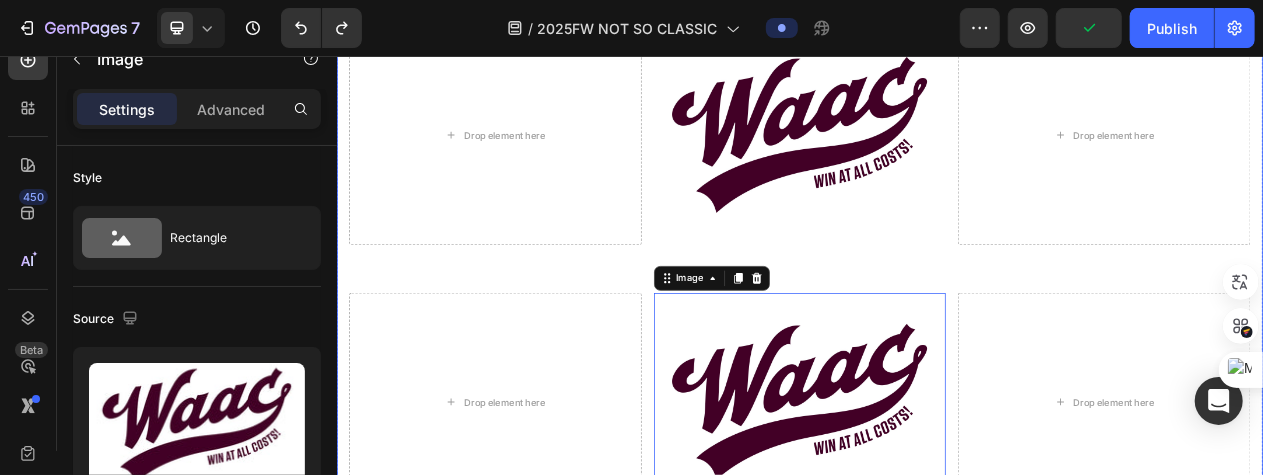 click on "Drop element here Image
Drop element here Row
Drop element here Image   0
Drop element here Row
Drop element here Image Image Row WOMEN    Button ACCESSORIES    Button MEN    Button Row Row Image Row Image Product Images WOMEN ギンガムサッカーアノラック レッド Product Title Product Hero Banner Product Images 【WEB限定】MEN ボーダーポロシャツ レッド Product Title Product Hero Banner Product Images 【一部店舗限定】WOMEN メッシュクルーネックニットベスト ホワイト Product Title Product Hero Banner Product Images 【WEB限定】WOMEN ルーズフィットロゴスウェットシャツ レッド Product Title Product Hero Banner Row Row Row" at bounding box center [936, 1111] 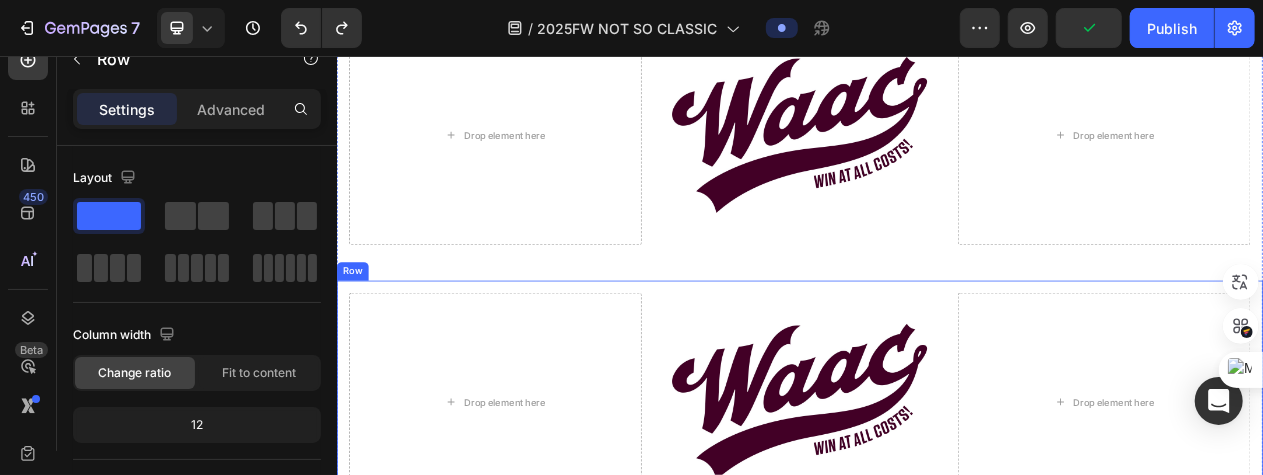 click on "Drop element here Image
Drop element here Row" at bounding box center [936, 504] 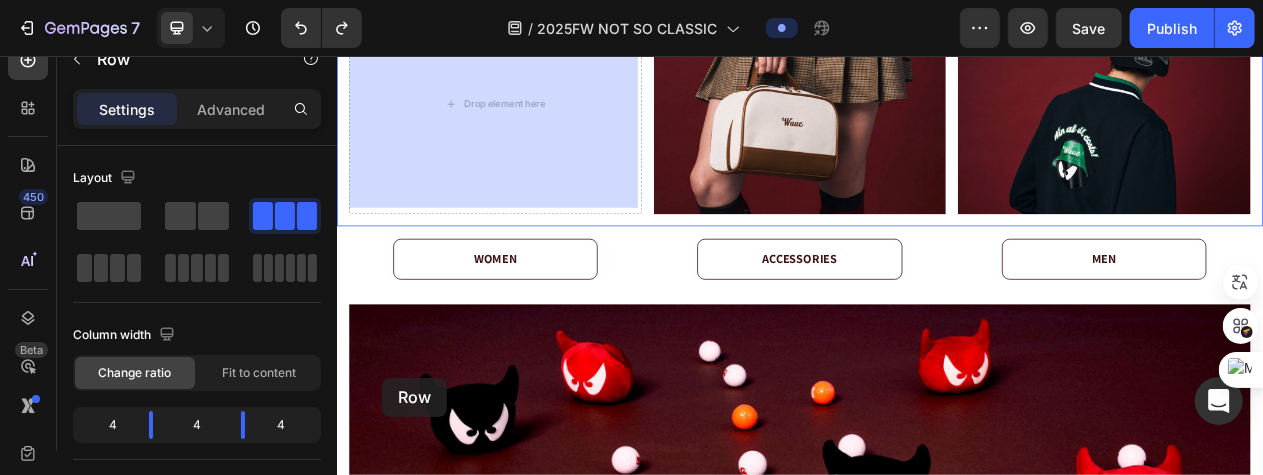 scroll, scrollTop: 3362, scrollLeft: 0, axis: vertical 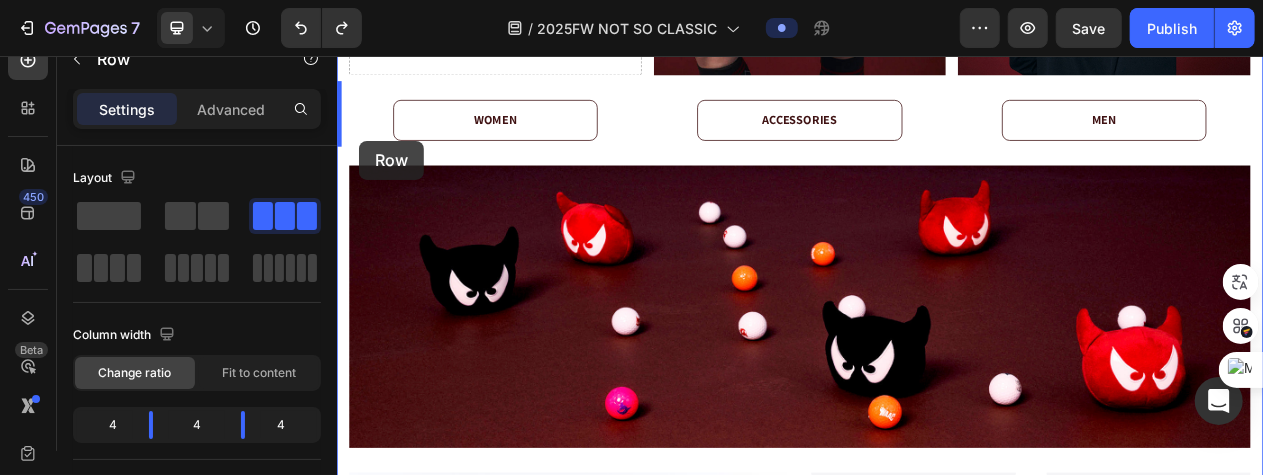 drag, startPoint x: 350, startPoint y: 327, endPoint x: 363, endPoint y: 165, distance: 162.52077 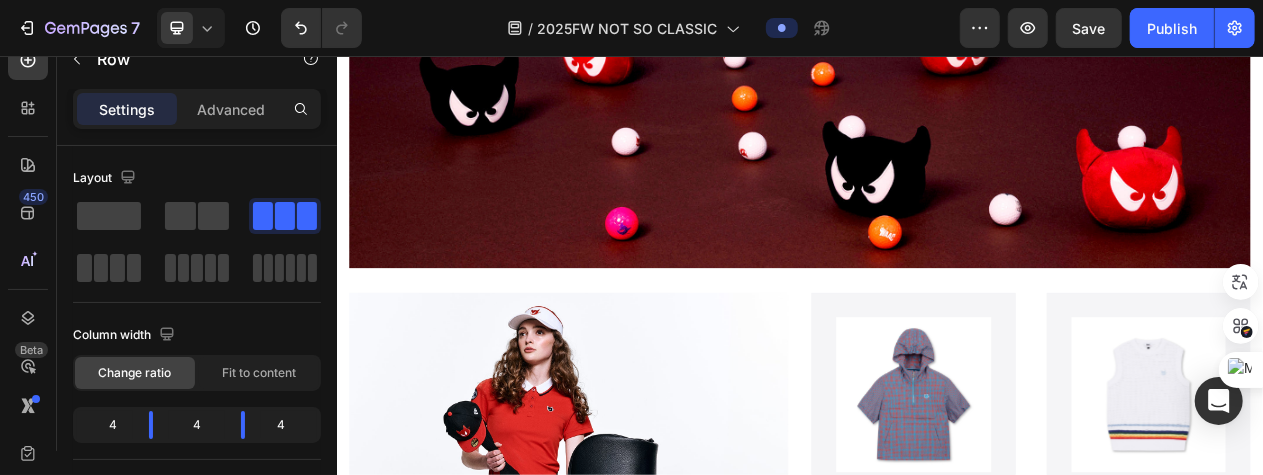 scroll, scrollTop: 3020, scrollLeft: 0, axis: vertical 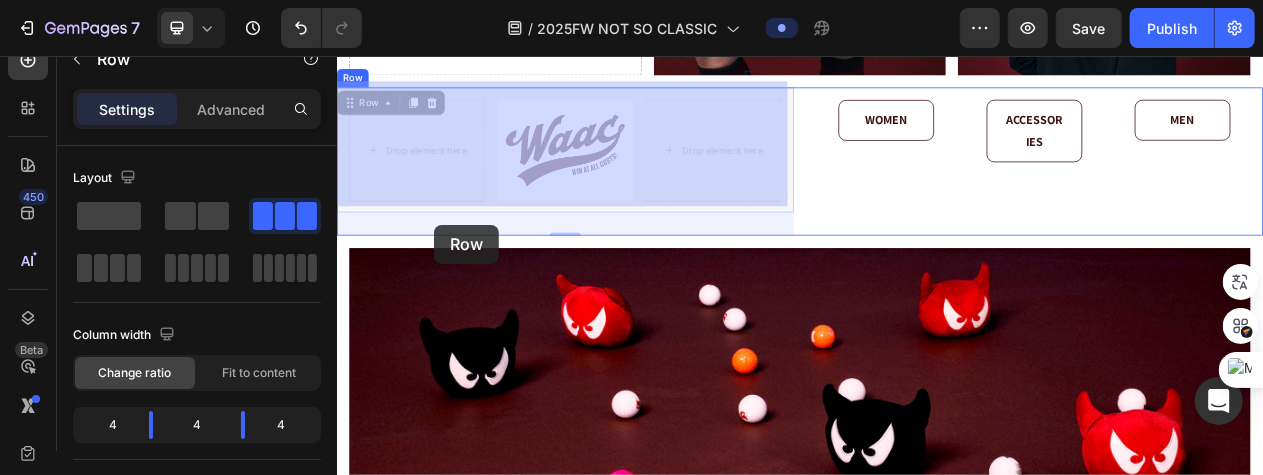 drag, startPoint x: 350, startPoint y: 105, endPoint x: 462, endPoint y: 274, distance: 202.74368 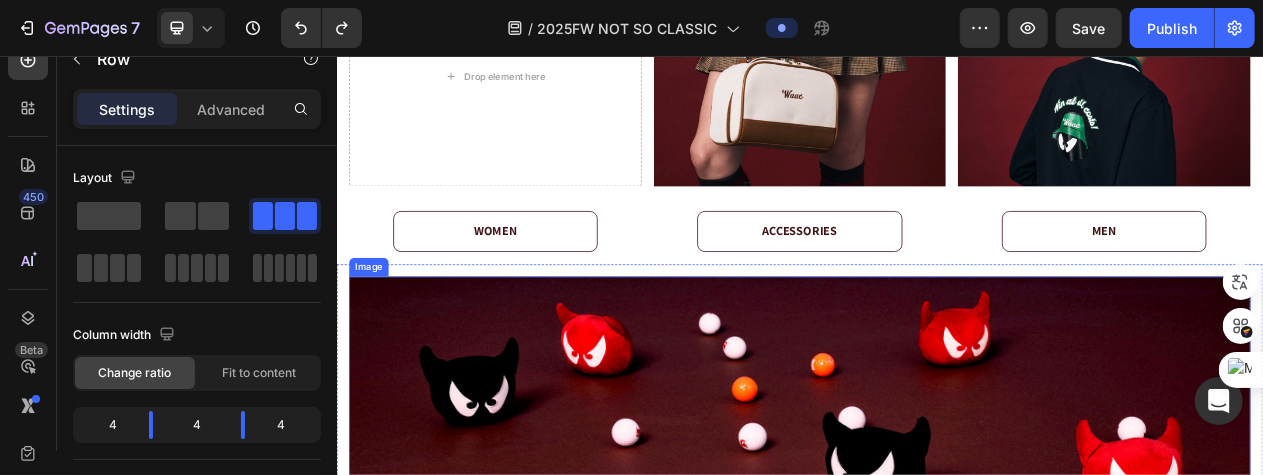 scroll, scrollTop: 3362, scrollLeft: 0, axis: vertical 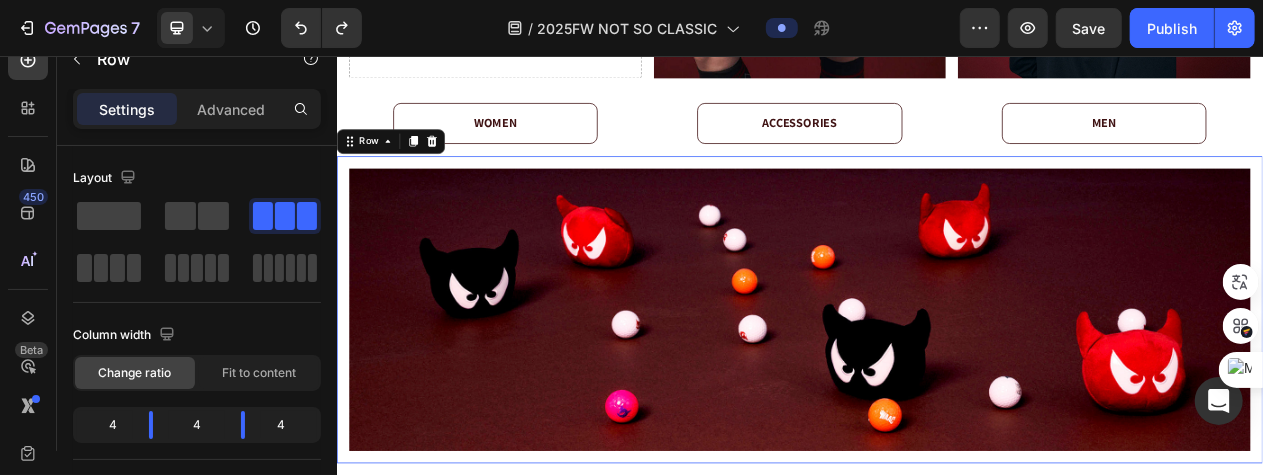 click on "Image Row   0" at bounding box center (936, 384) 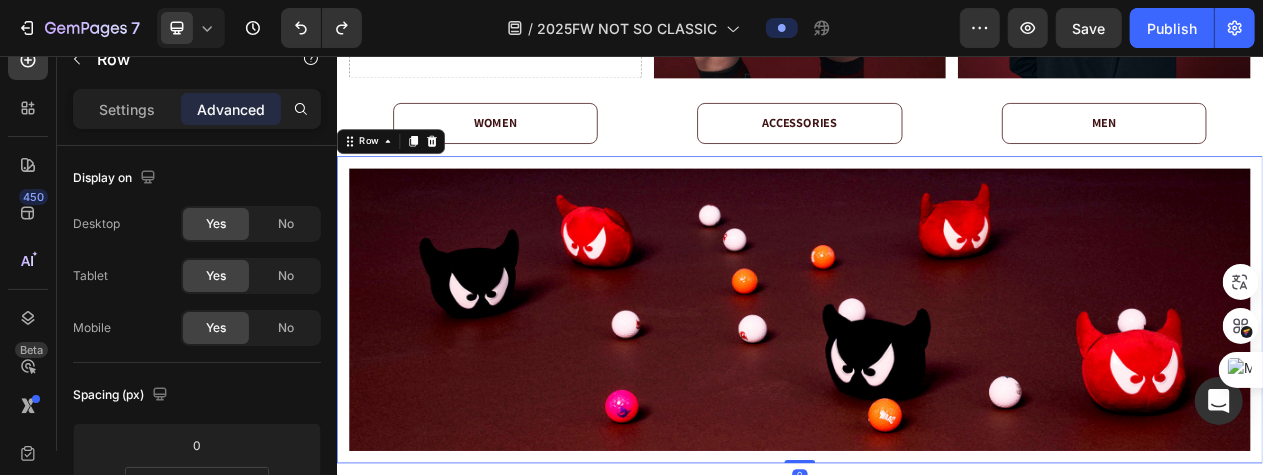 click on "7  Version history  /  2025FW NOT SO CLASSIC Preview  Save   Publish" 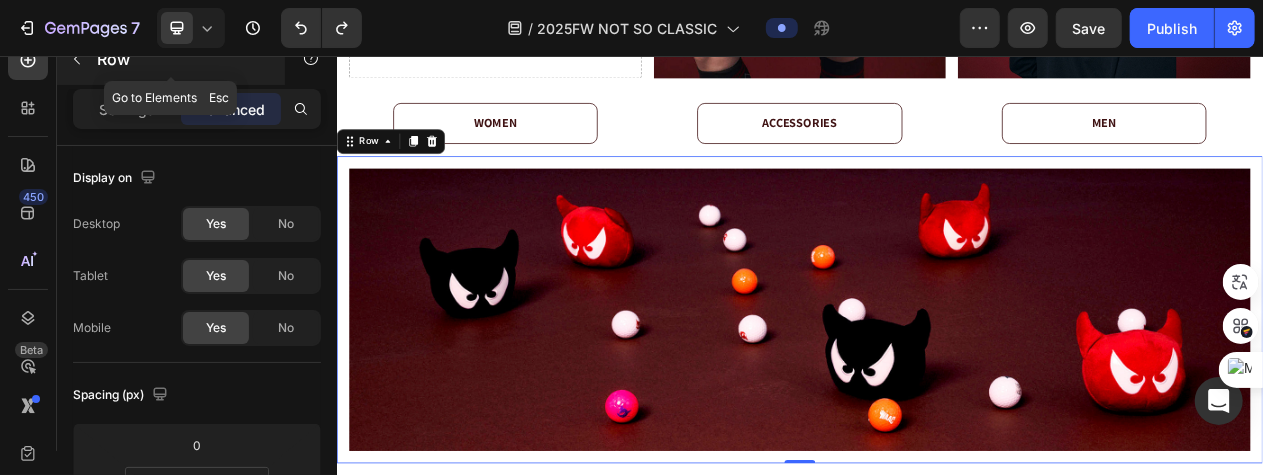 click 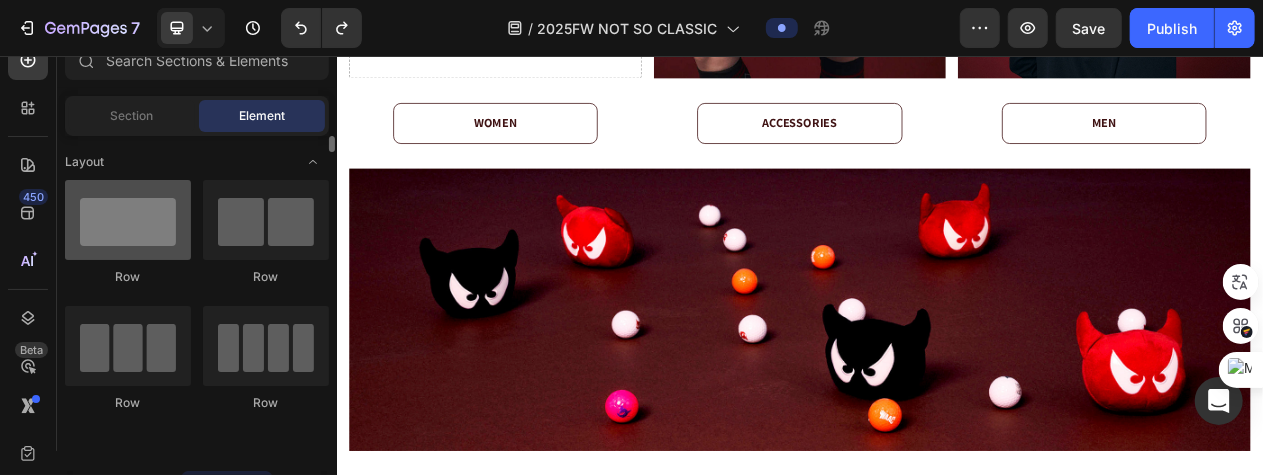 scroll, scrollTop: 0, scrollLeft: 0, axis: both 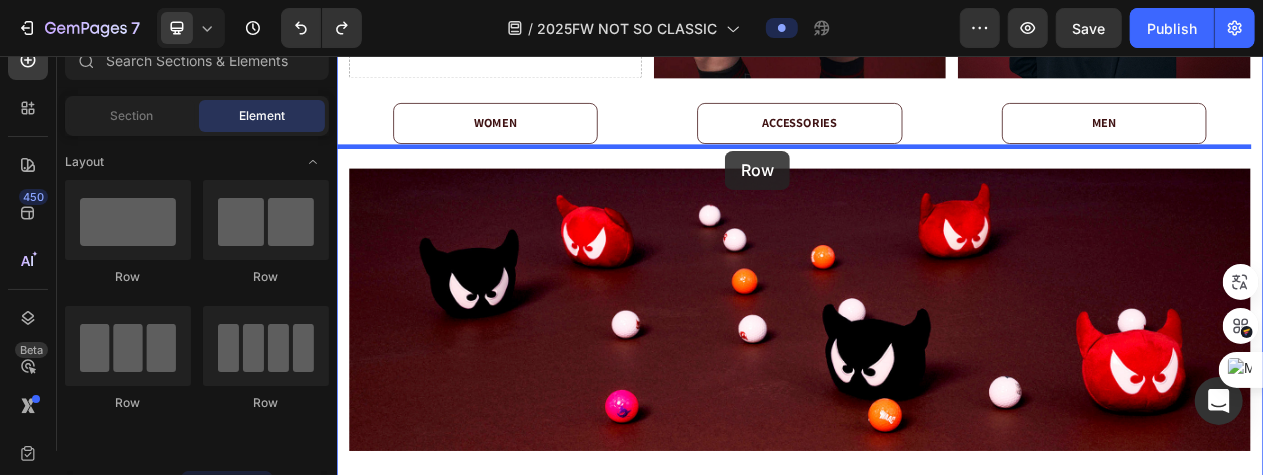 drag, startPoint x: 474, startPoint y: 278, endPoint x: 840, endPoint y: 178, distance: 379.41534 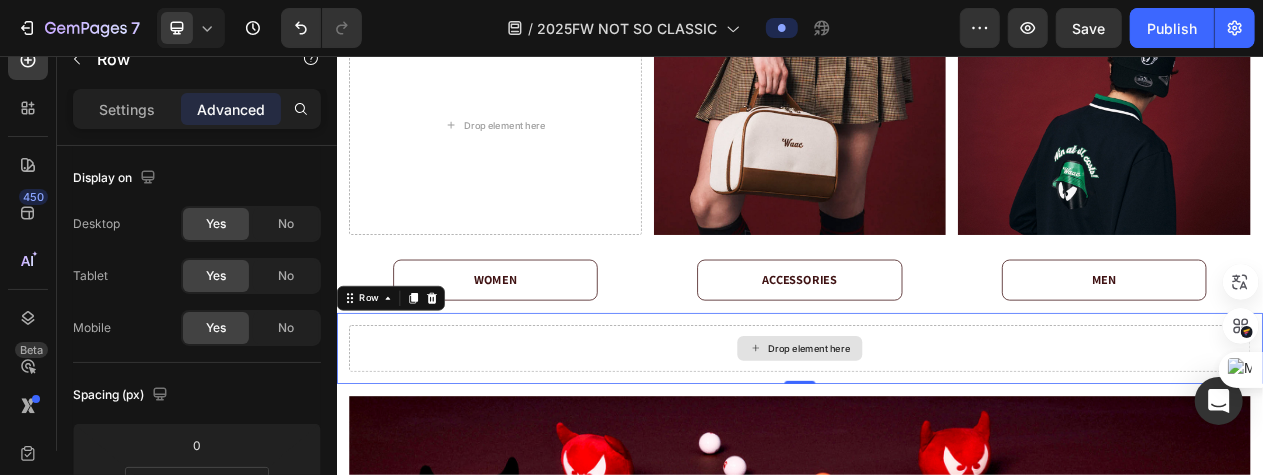 scroll, scrollTop: 3162, scrollLeft: 0, axis: vertical 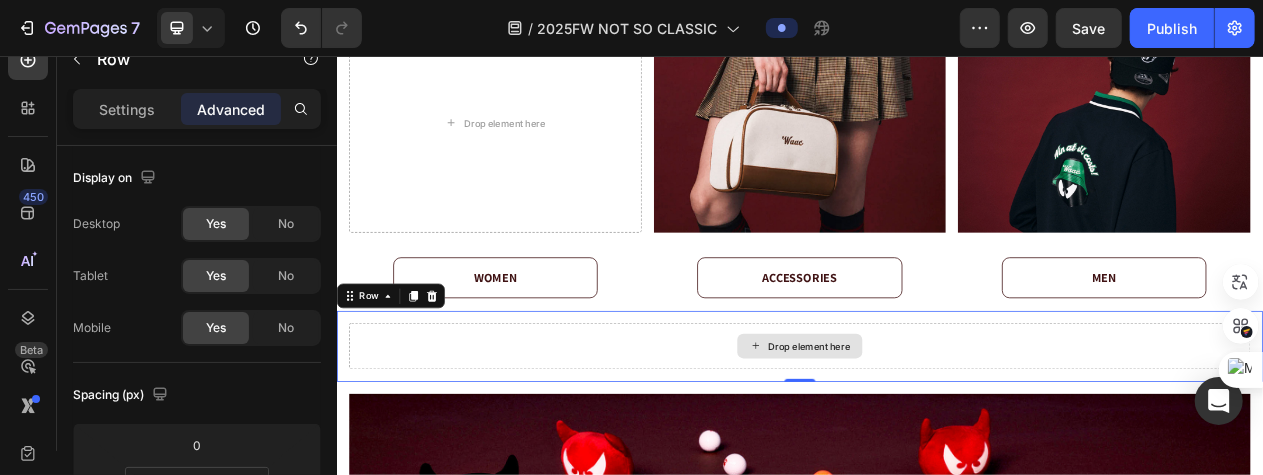 click on "Drop element here" at bounding box center [948, 431] 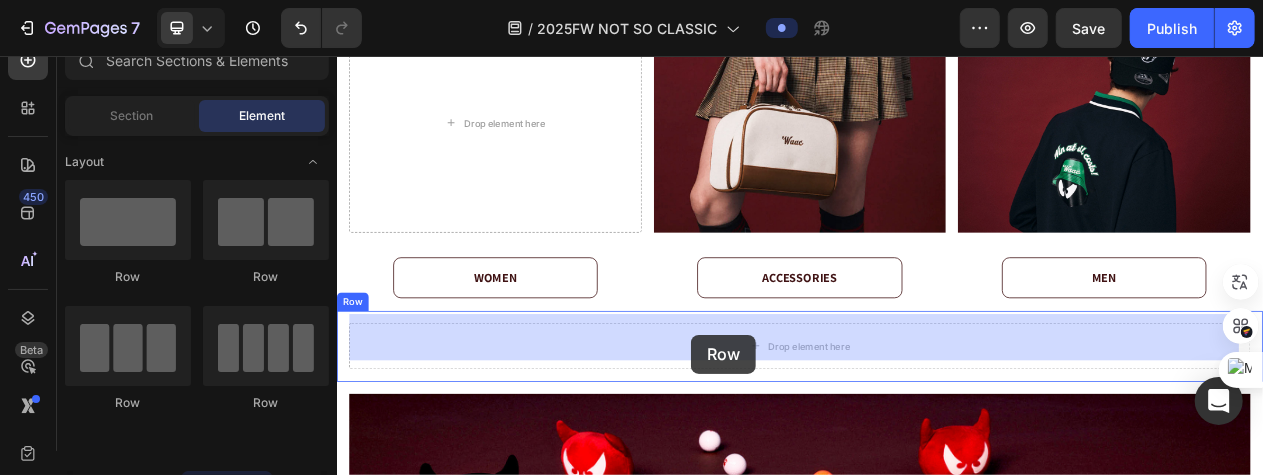 scroll, scrollTop: 3236, scrollLeft: 0, axis: vertical 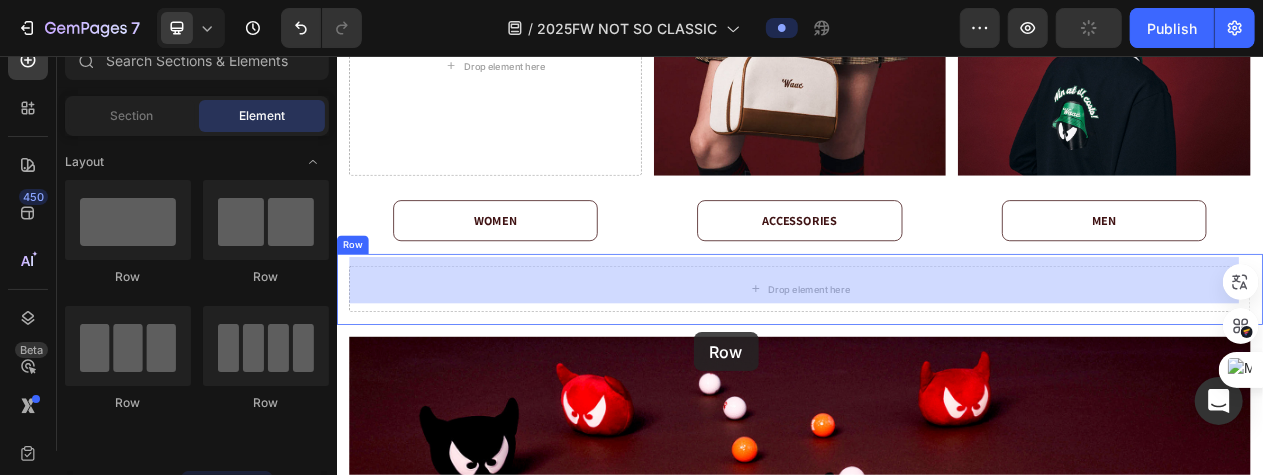 drag, startPoint x: 456, startPoint y: 404, endPoint x: 798, endPoint y: 413, distance: 342.1184 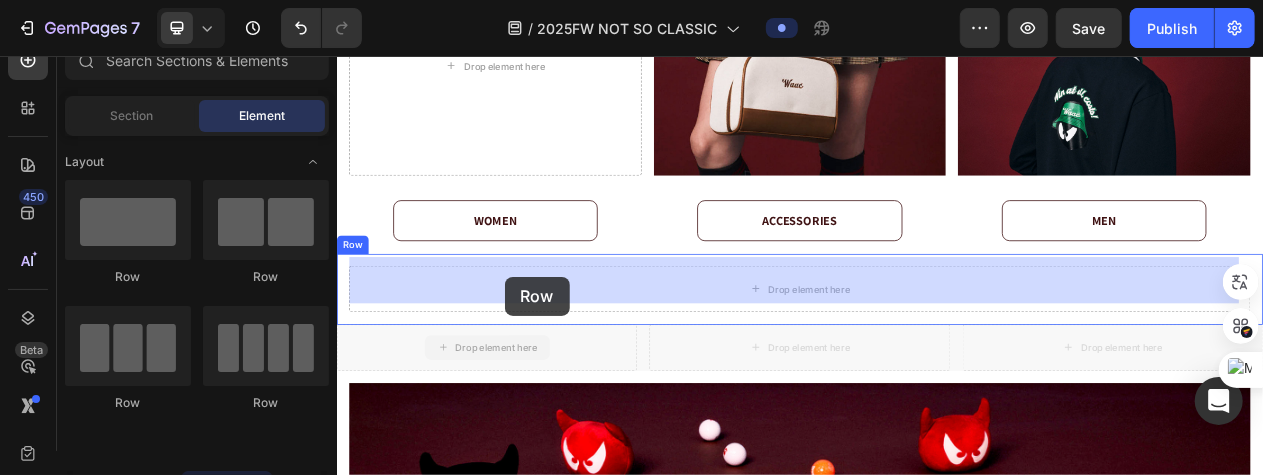 drag, startPoint x: 524, startPoint y: 414, endPoint x: 553, endPoint y: 341, distance: 78.54935 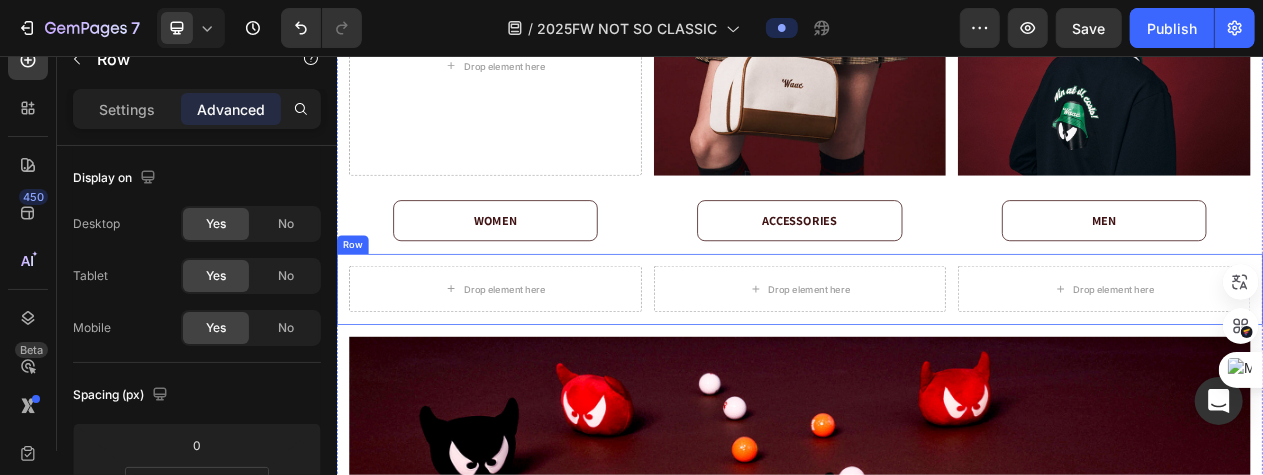 click on "Drop element here
Drop element here
Drop element here Row   0 Row" at bounding box center (936, 357) 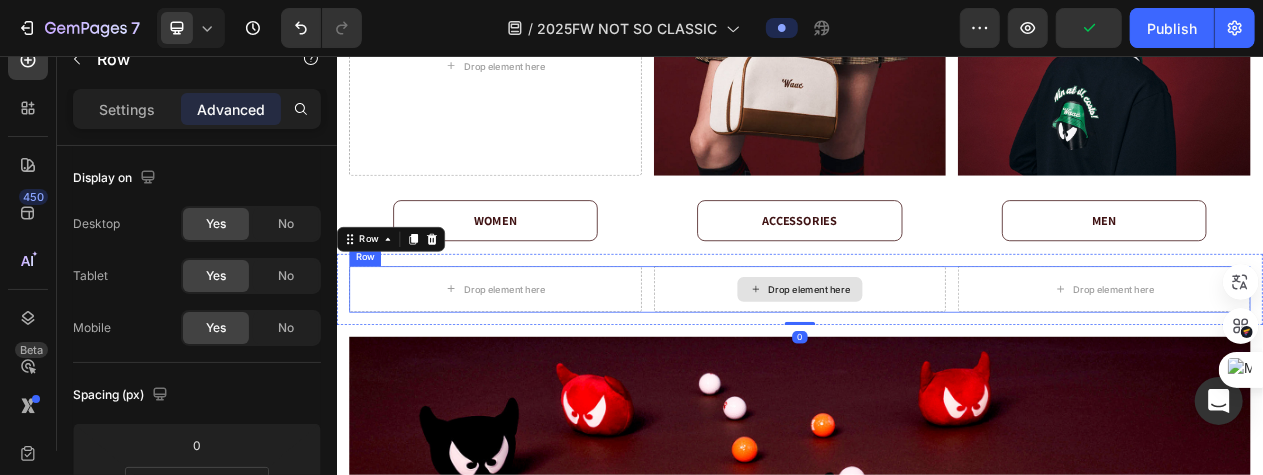 click on "Drop element here" at bounding box center [948, 357] 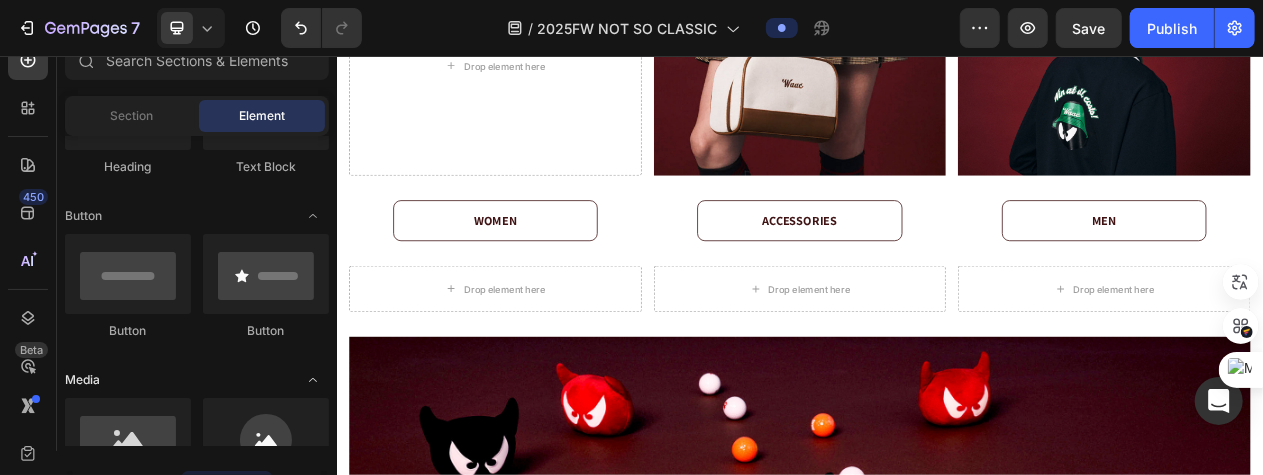 scroll, scrollTop: 500, scrollLeft: 0, axis: vertical 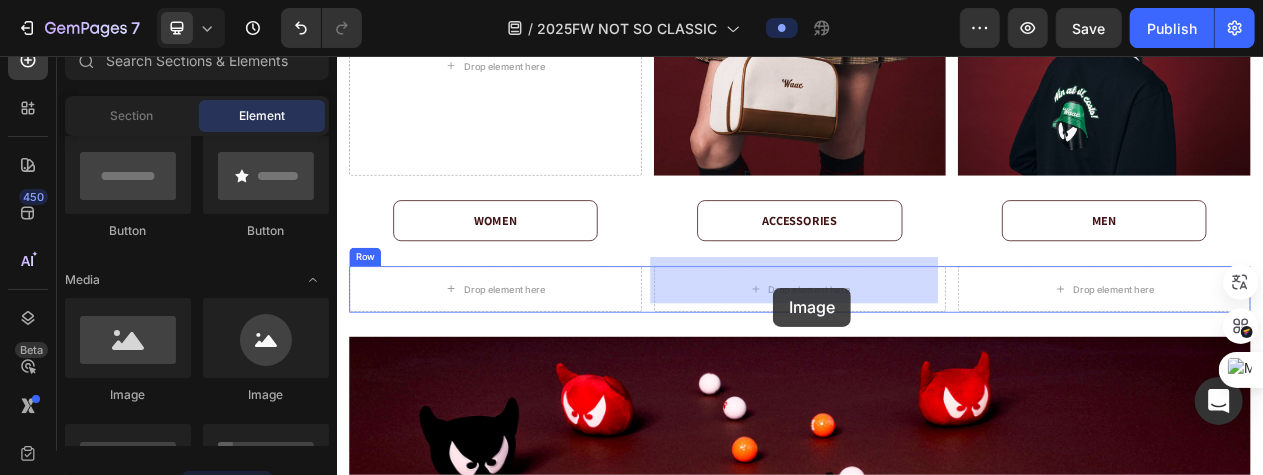drag, startPoint x: 579, startPoint y: 401, endPoint x: 901, endPoint y: 355, distance: 325.26913 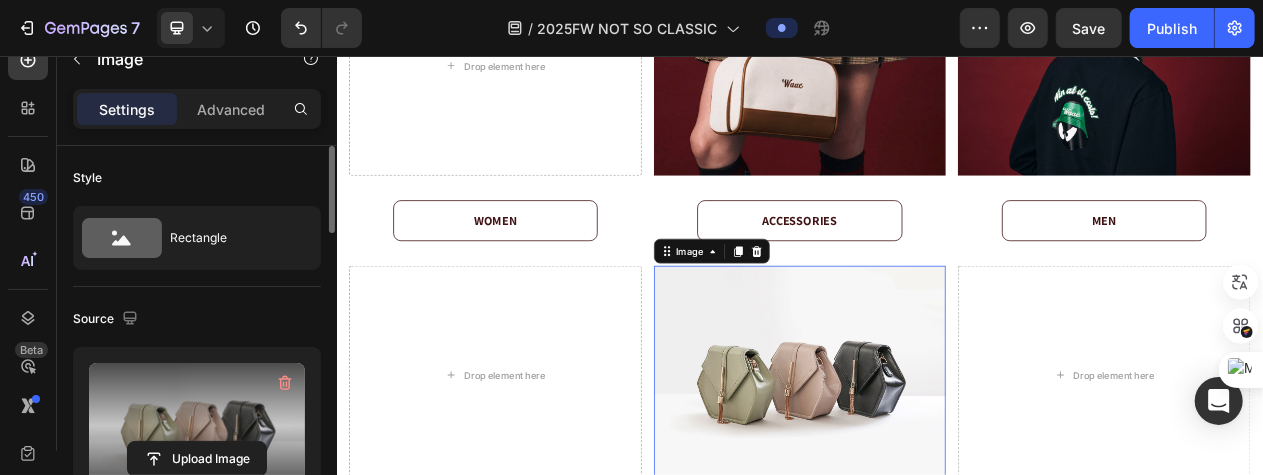 click at bounding box center (197, 426) 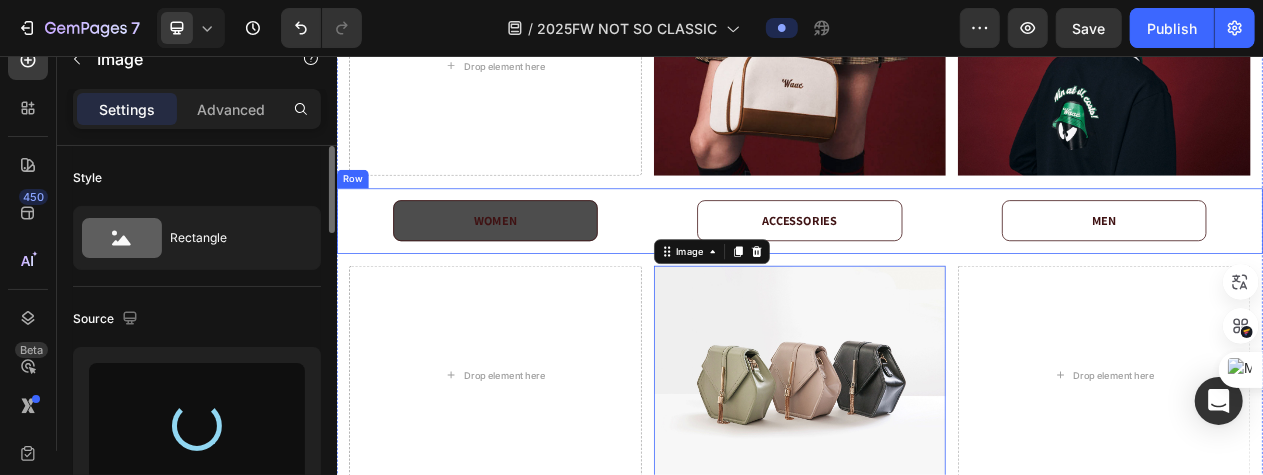 type on "https://cdn.shopify.com/s/files/1/0745/4136/7583/files/gempages_490452336091595923-6443bd67-b2cd-4596-abd6-758436267946.jpg" 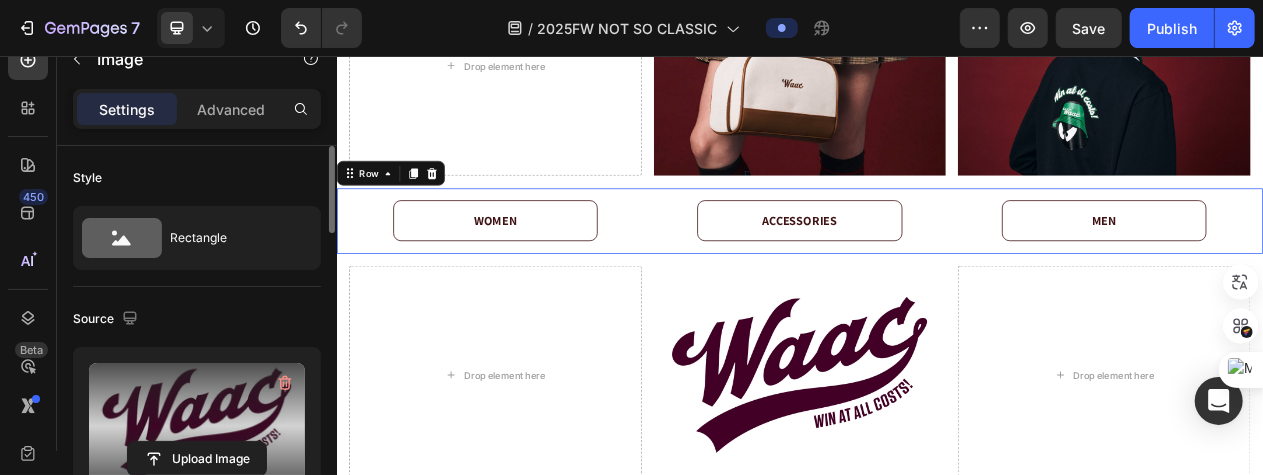 click on "WOMEN    Button ACCESSORIES    Button MEN    Button Row Row   0" at bounding box center [936, 268] 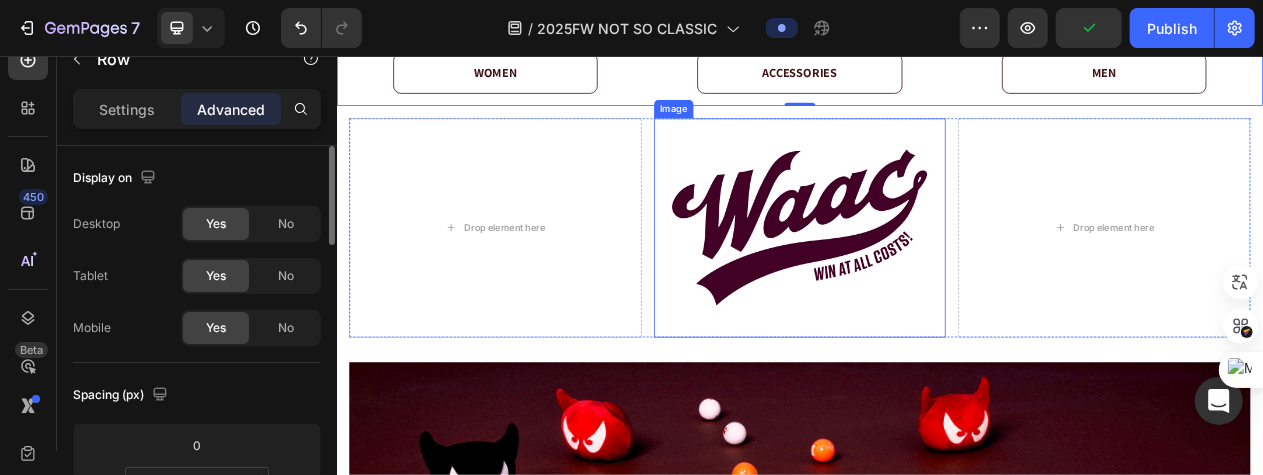scroll, scrollTop: 3536, scrollLeft: 0, axis: vertical 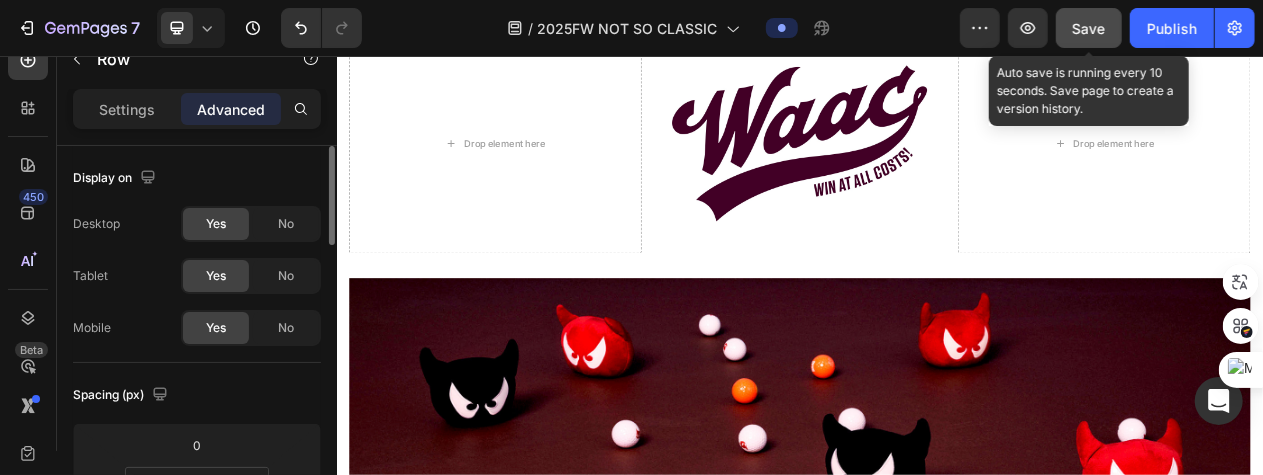 click on "Save" at bounding box center [1089, 28] 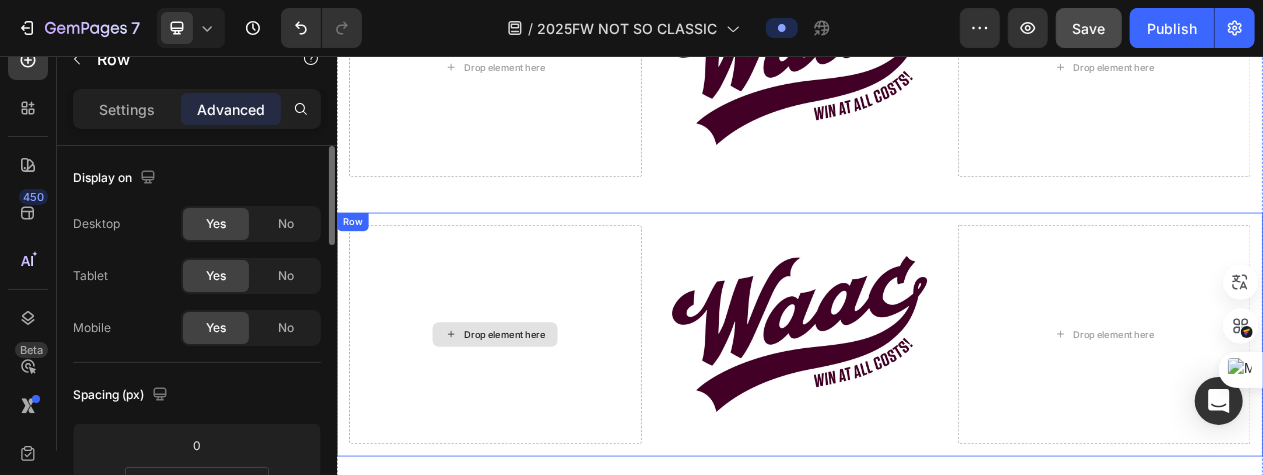 scroll, scrollTop: 2536, scrollLeft: 0, axis: vertical 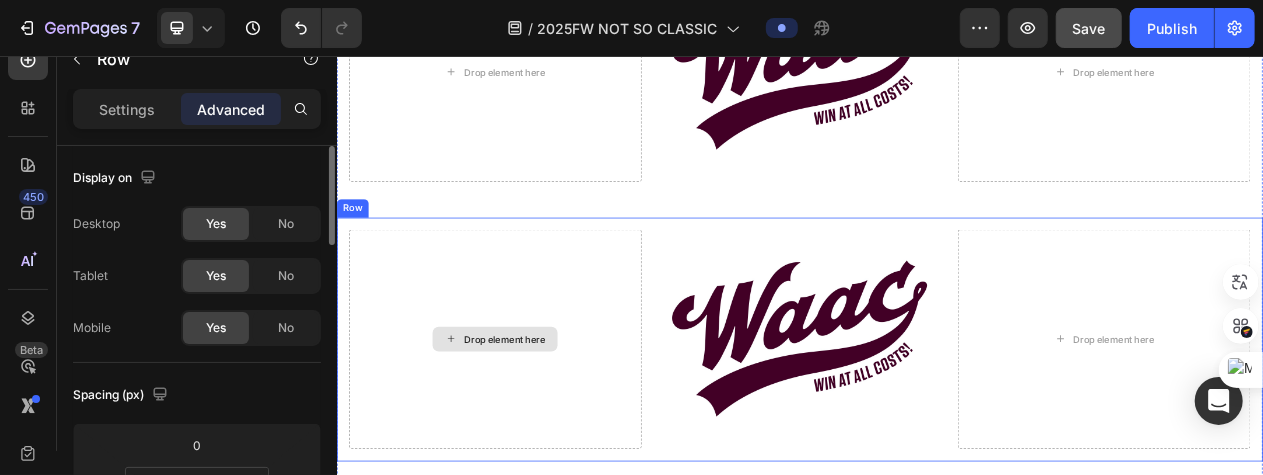 click on "Drop element here" at bounding box center (541, 422) 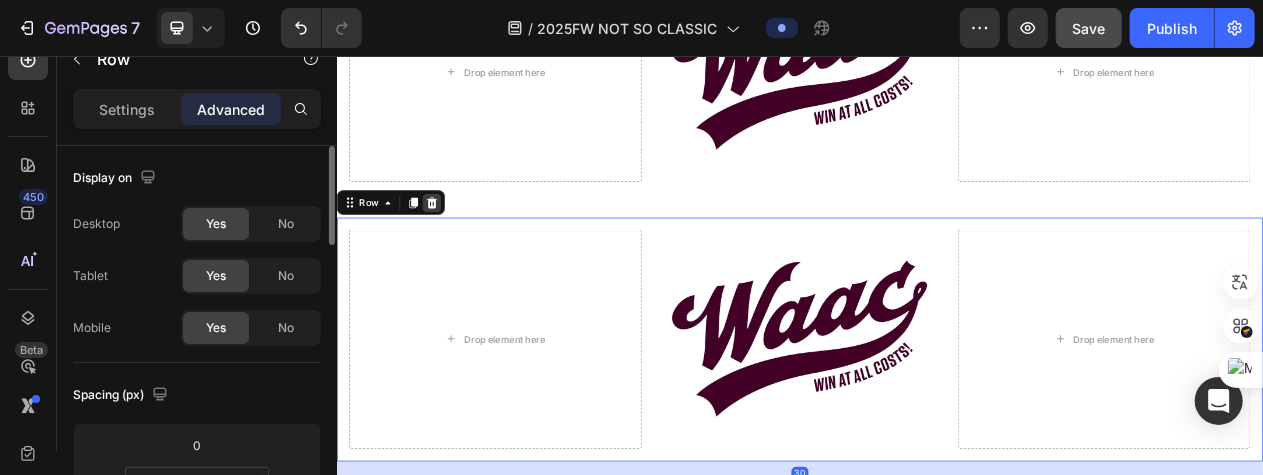 click 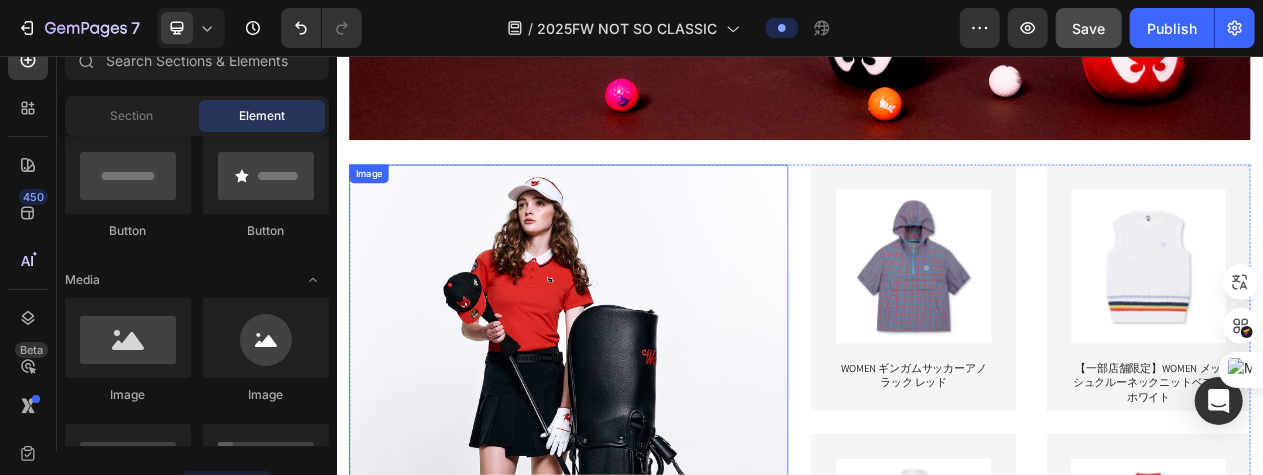 scroll, scrollTop: 3636, scrollLeft: 0, axis: vertical 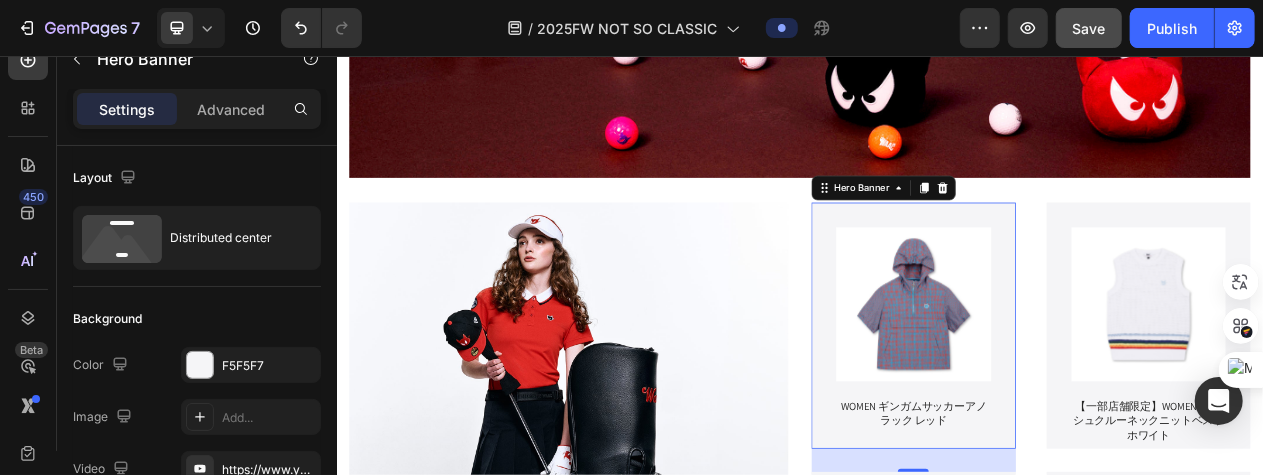 click on "Product Images WOMEN ギンガムサッカーアノラック レッド Product Title Product" at bounding box center [1083, 404] 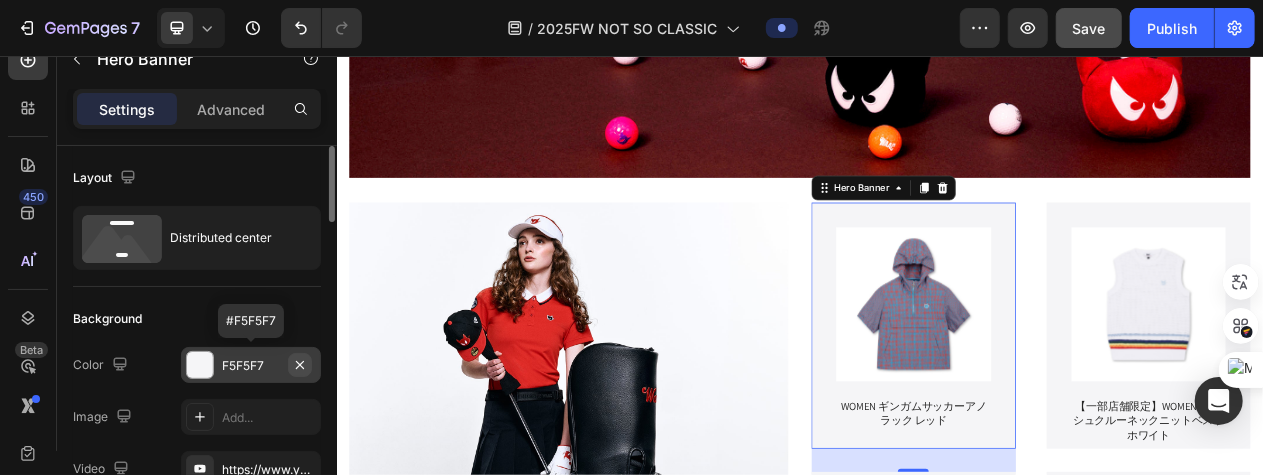 click 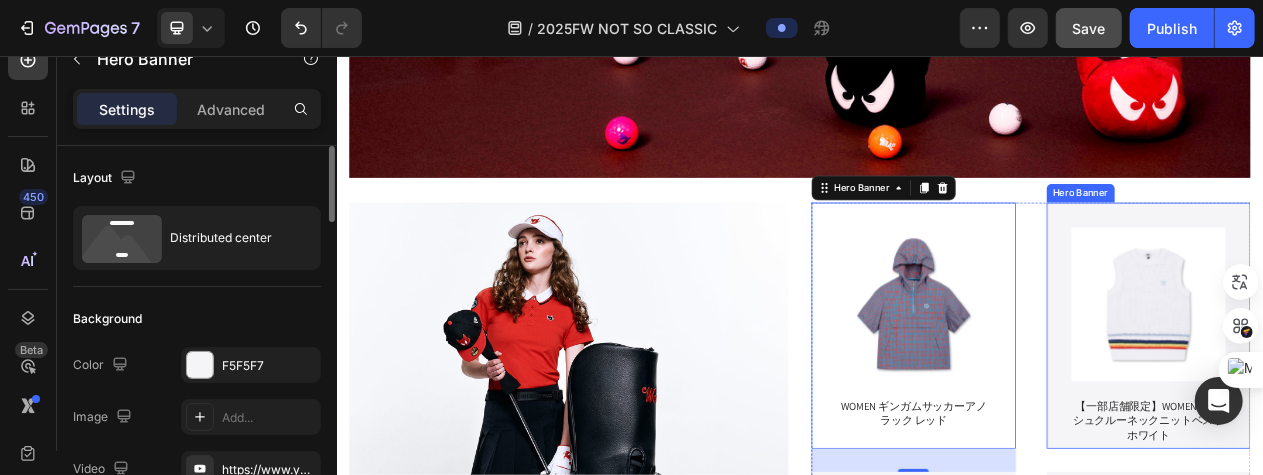 click on "Product Images 【一部店舗限定】WOMEN メッシュクルーネックニットベスト ホワイト Product Title Product" at bounding box center [1388, 404] 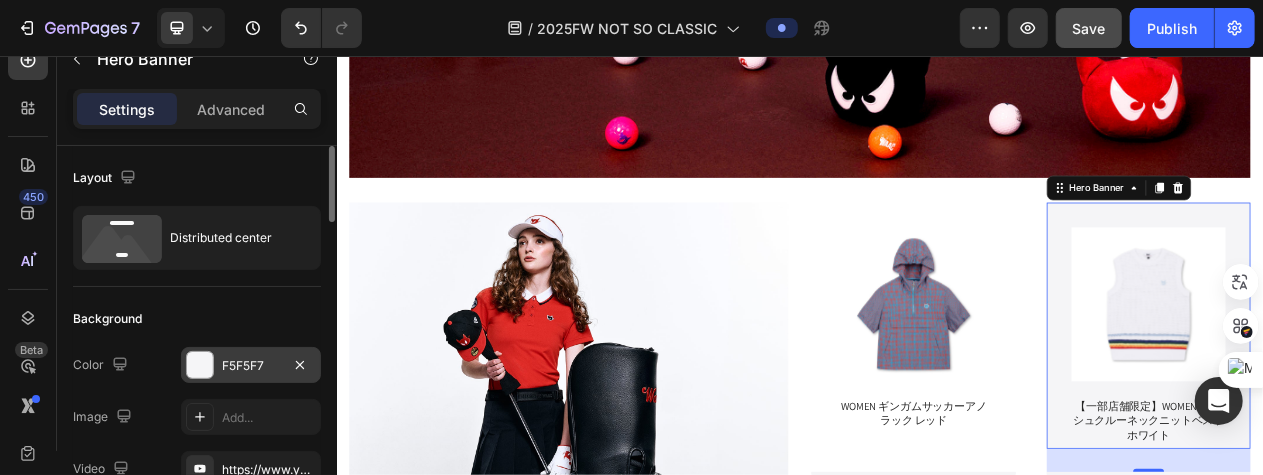click on "F5F5F7" at bounding box center (251, 365) 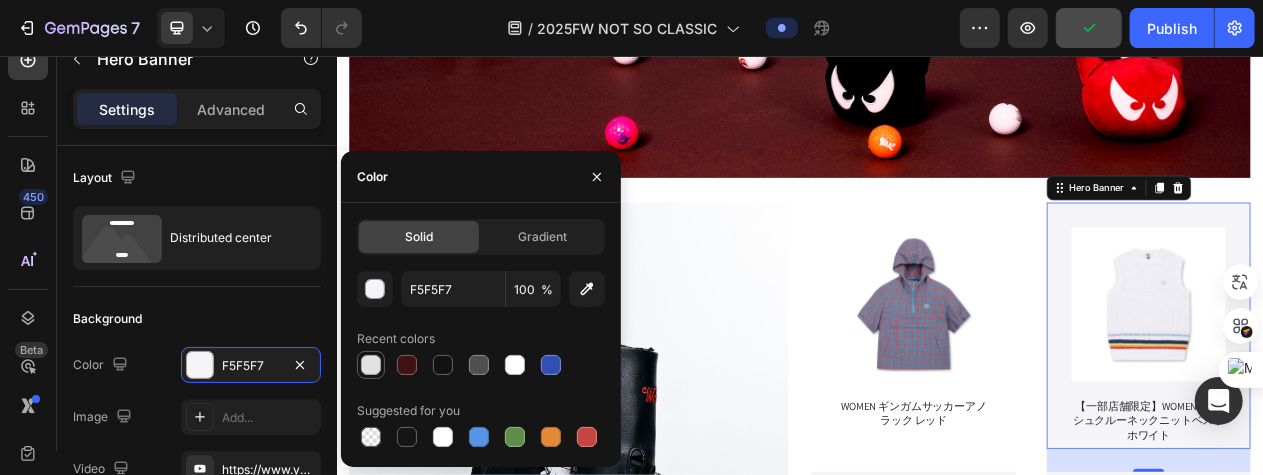 click at bounding box center [371, 365] 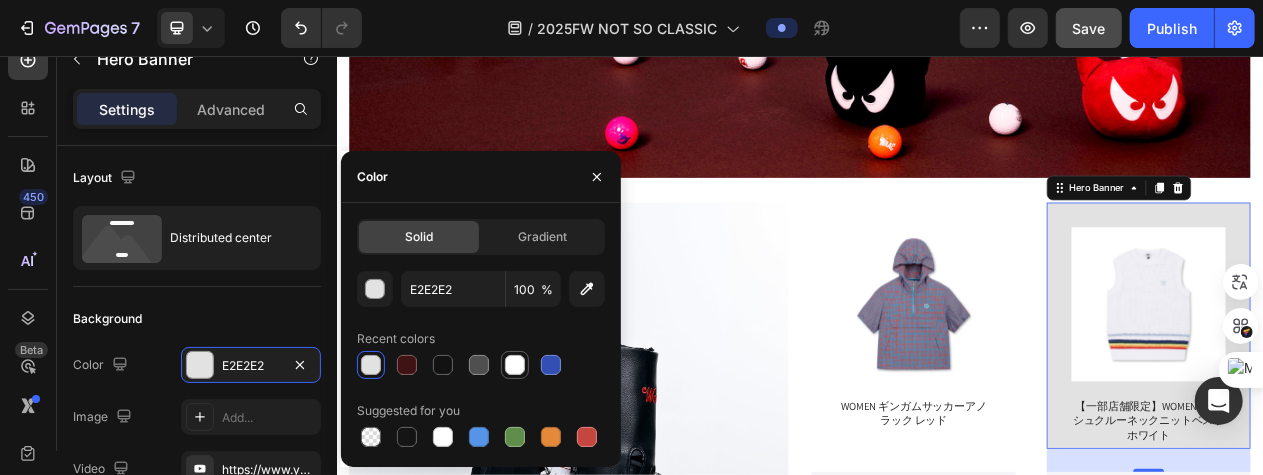 click at bounding box center (515, 365) 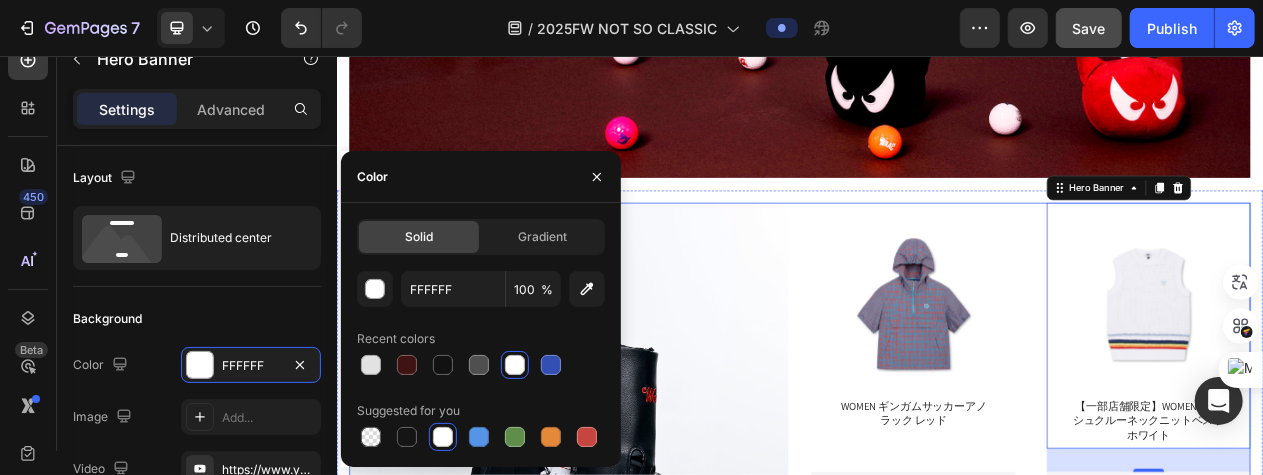 click on "Image Product Images WOMEN ギンガムサッカーアノラック レッド Product Title Product Hero Banner Product Images 【WEB限定】MEN ボーダーポロシャツ レッド Product Title Product Hero Banner Product Images 【一部店舗限定】WOMEN メッシュクルーネックニットベスト ホワイト Product Title Product Hero Banner   30 Product Images 【WEB限定】WOMEN ルーズフィットロゴスウェットシャツ レッド Product Title Product Hero Banner Row Row" at bounding box center [936, 594] 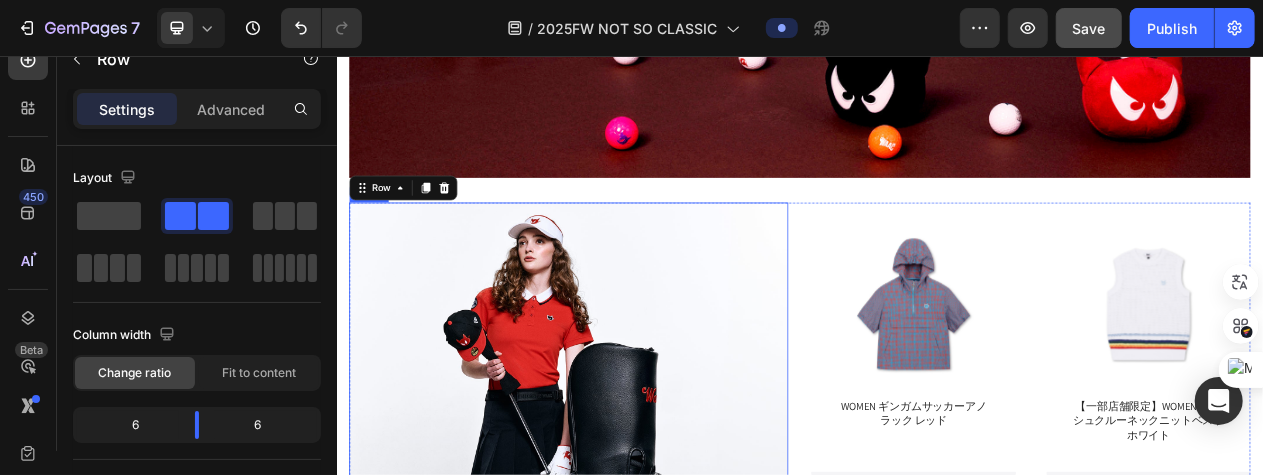 click at bounding box center [636, 579] 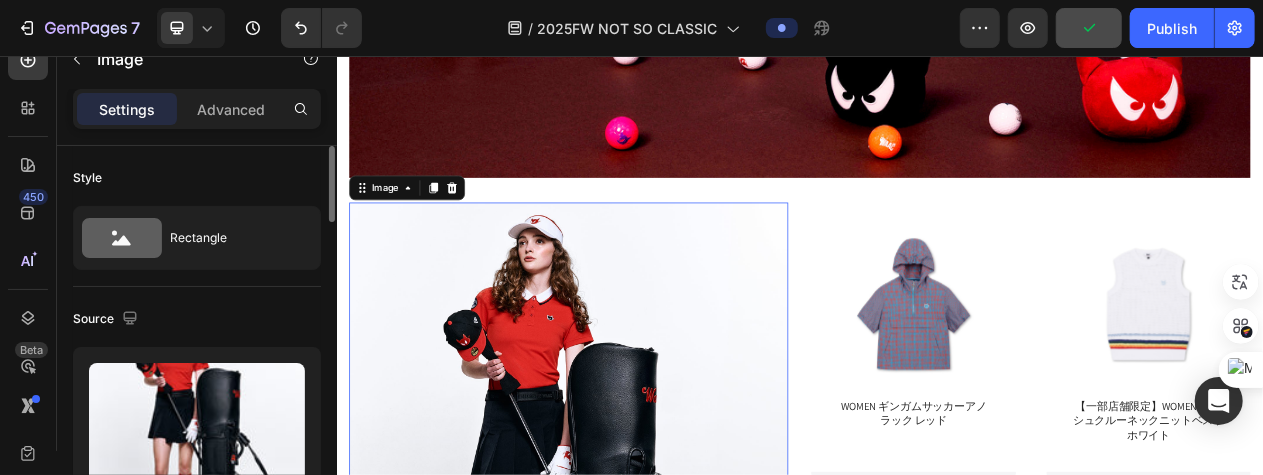scroll, scrollTop: 100, scrollLeft: 0, axis: vertical 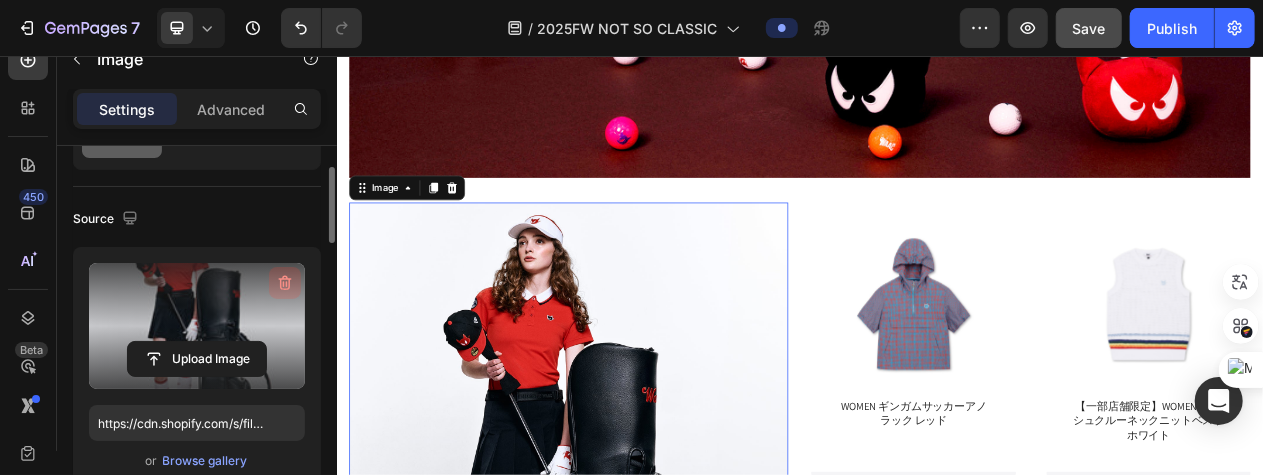 click 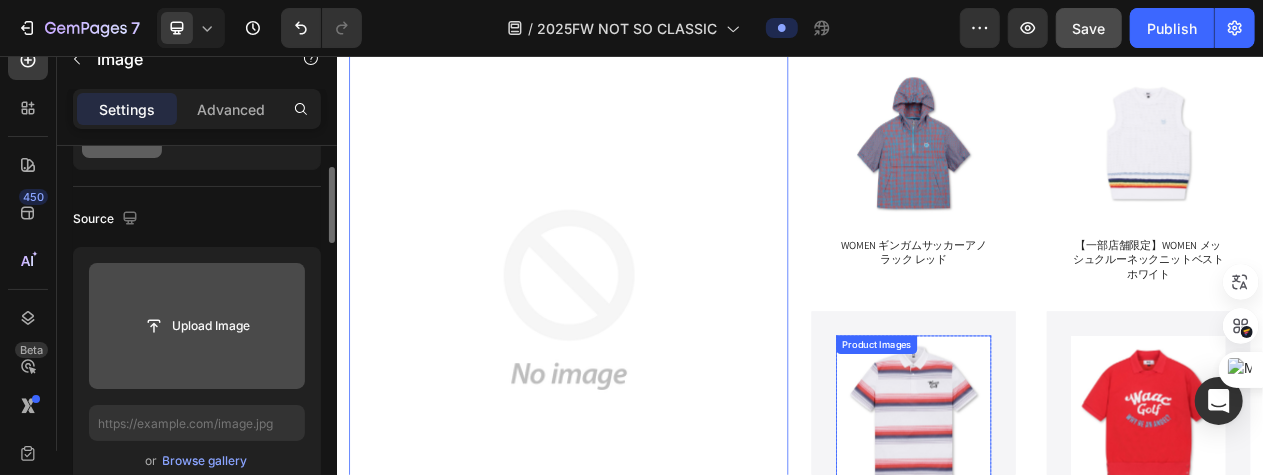 scroll, scrollTop: 3936, scrollLeft: 0, axis: vertical 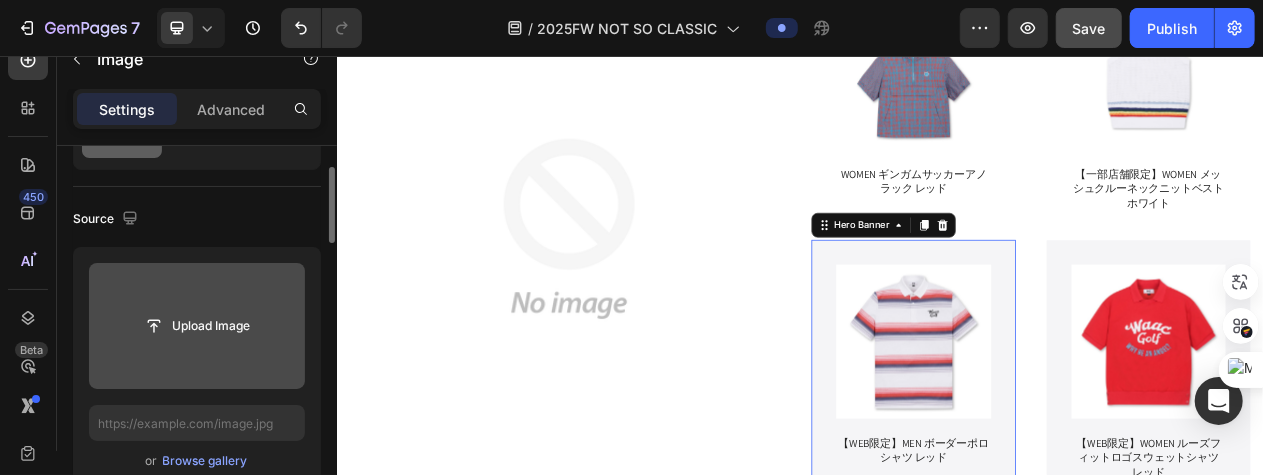 click on "Product Images 【WEB限定】MEN ボーダーポロシャツ レッド Product Title Product" at bounding box center (1083, 453) 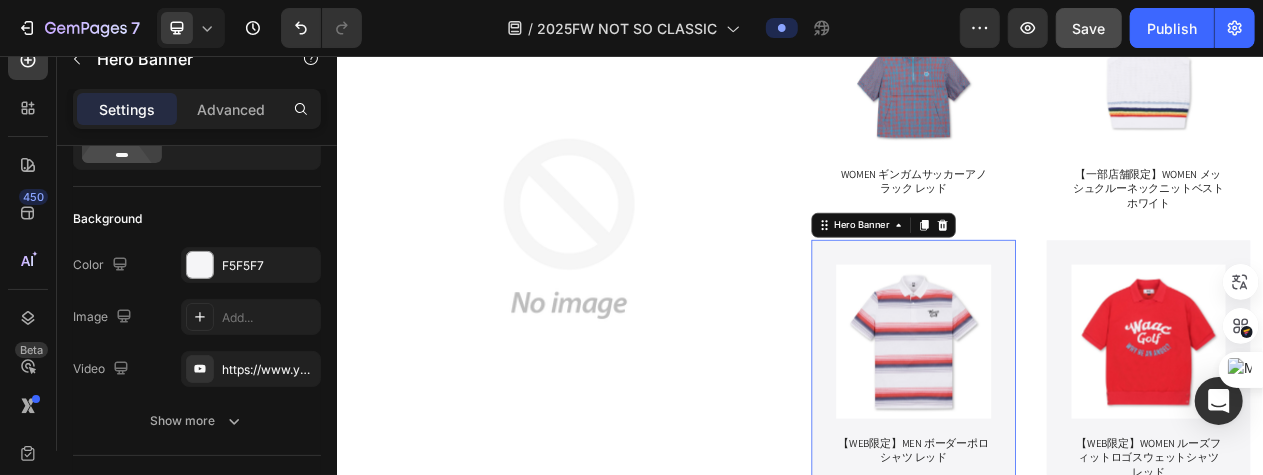 scroll, scrollTop: 0, scrollLeft: 0, axis: both 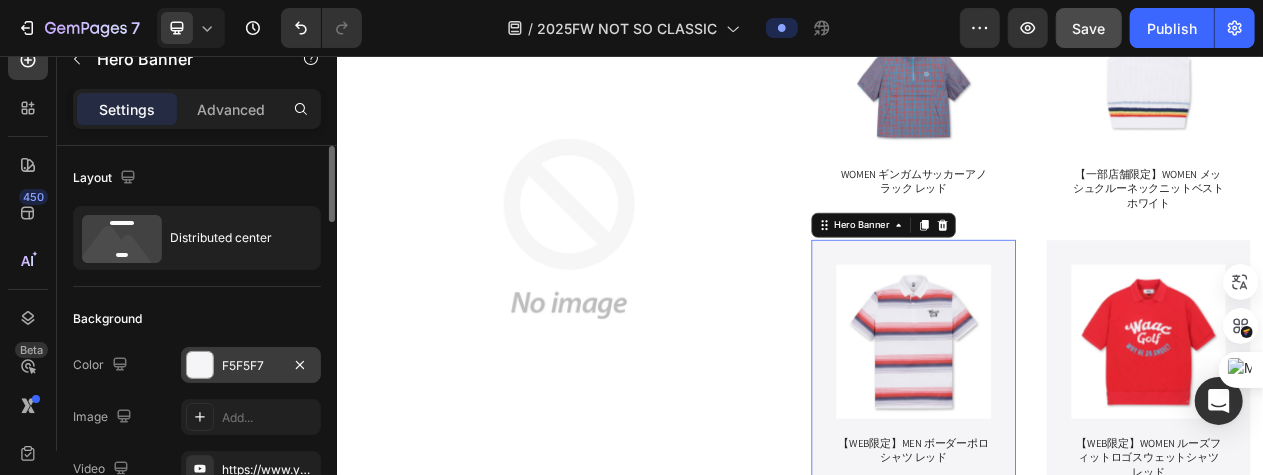 click at bounding box center (200, 365) 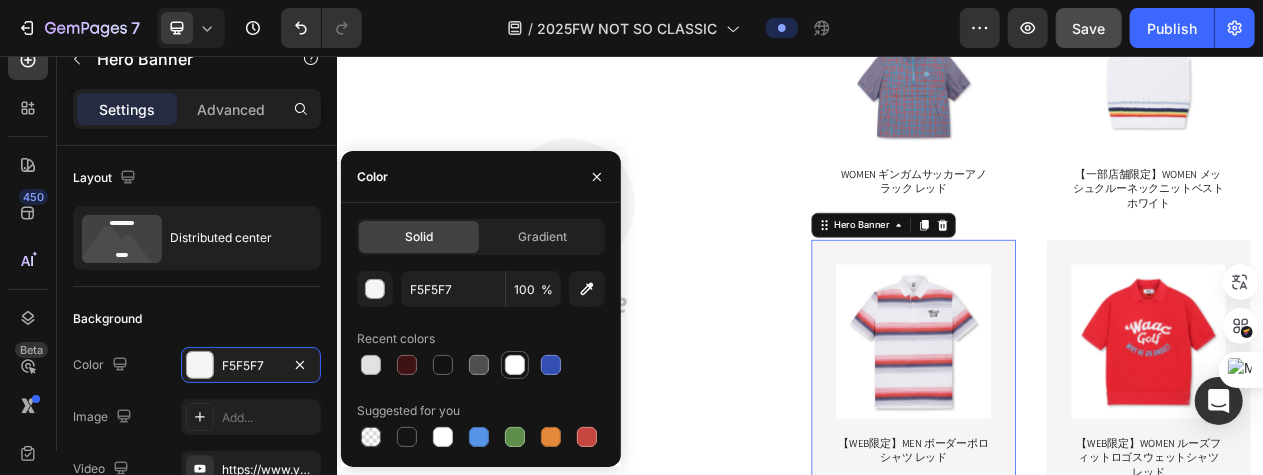 click at bounding box center [515, 365] 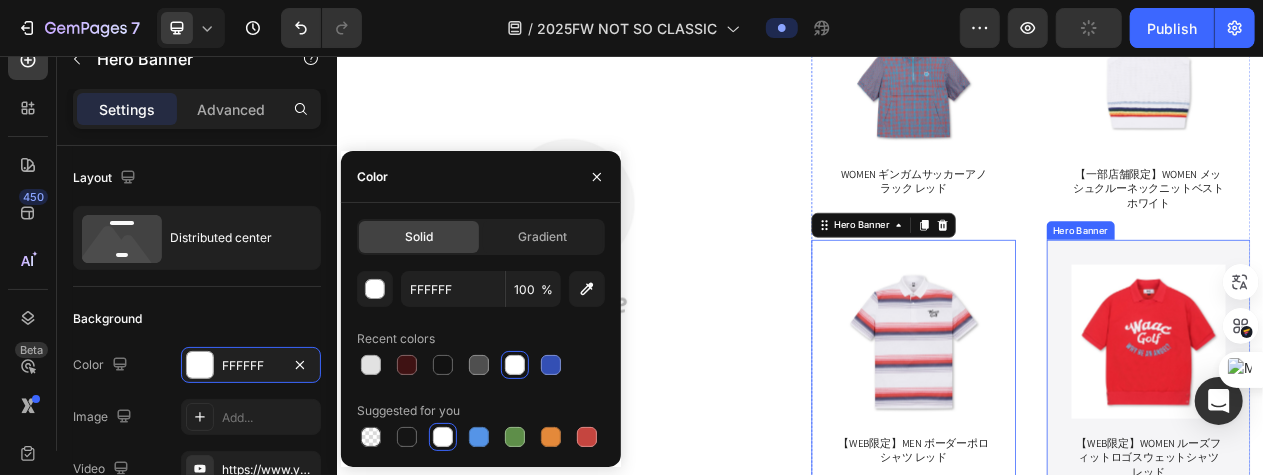 click on "Product Images 【WEB限定】WOMEN ルーズフィットロゴスウェットシャツ レッド Product Title Product" at bounding box center [1388, 453] 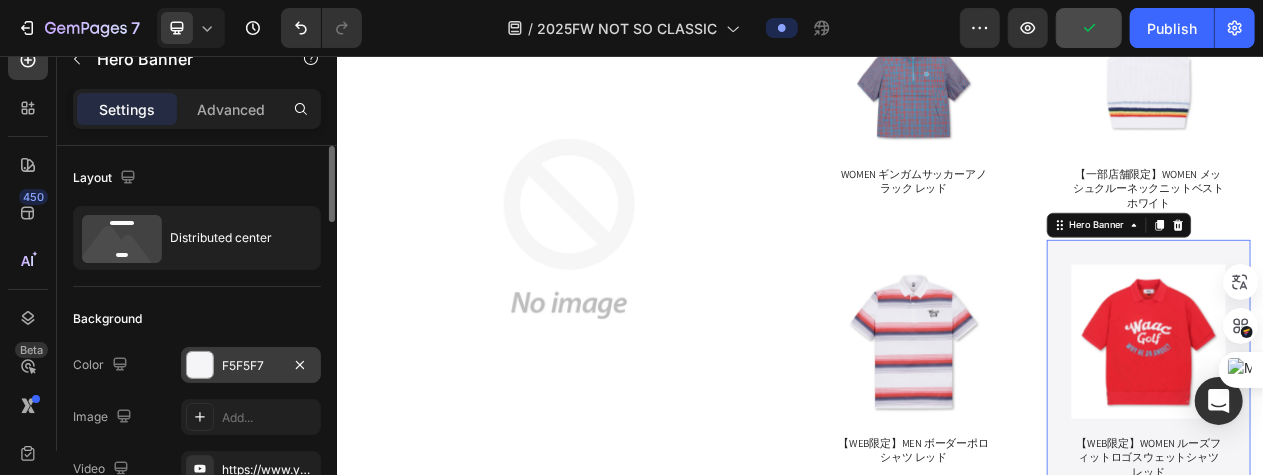 click at bounding box center [200, 365] 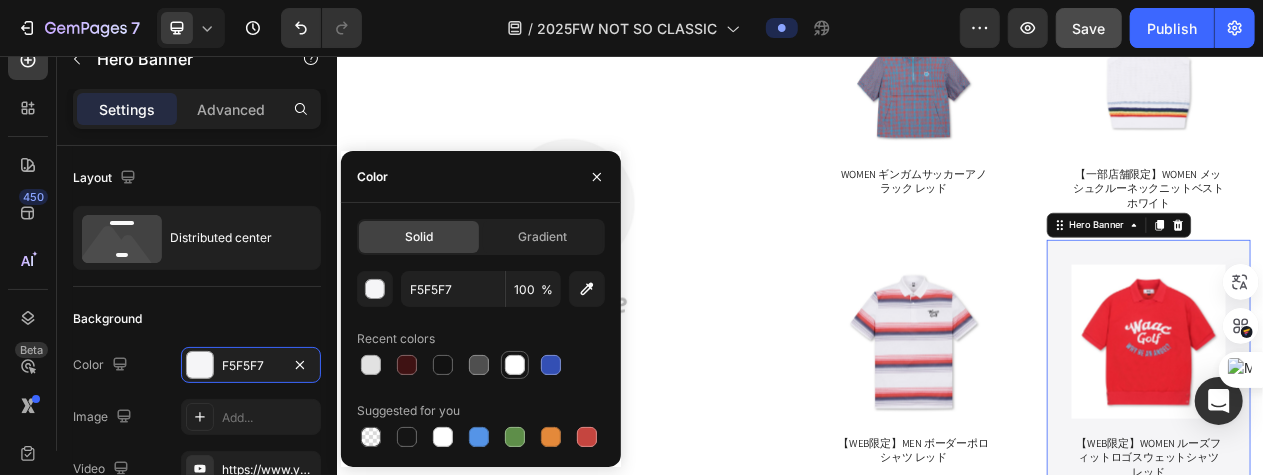 click at bounding box center [515, 365] 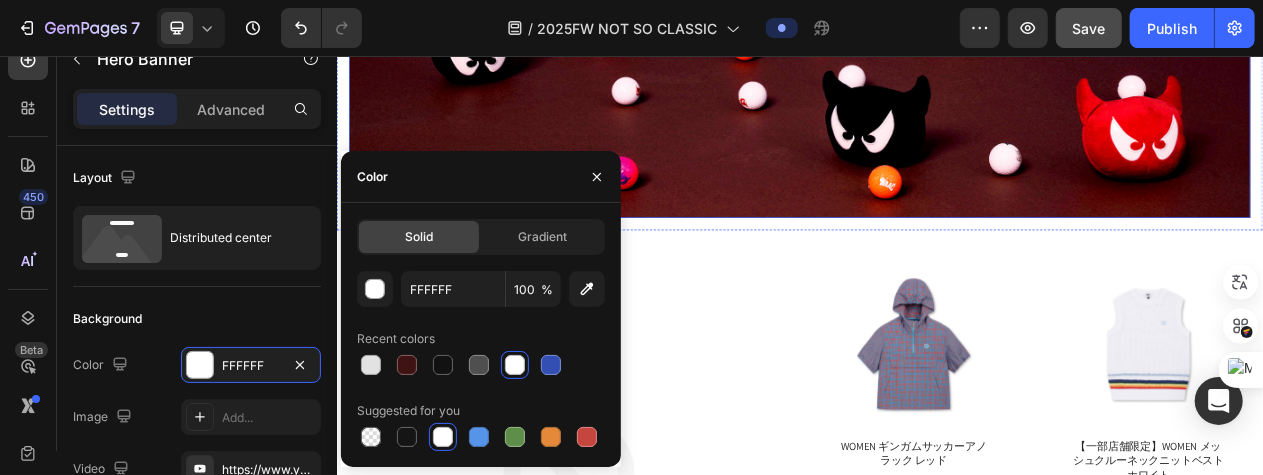 scroll, scrollTop: 3536, scrollLeft: 0, axis: vertical 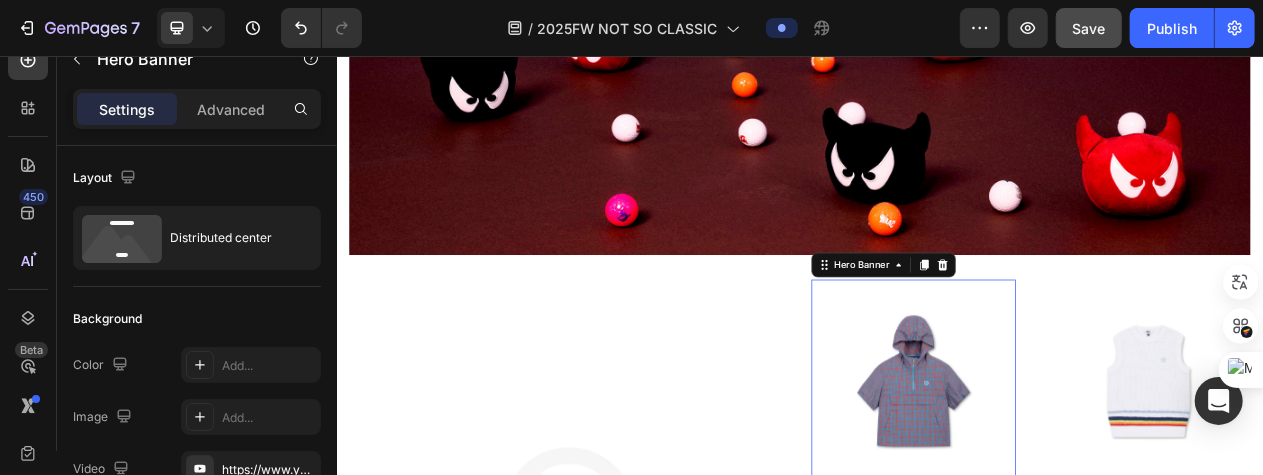 click on "Product Images WOMEN ギンガムサッカーアノラック レッド Product Title Product" at bounding box center [1083, 504] 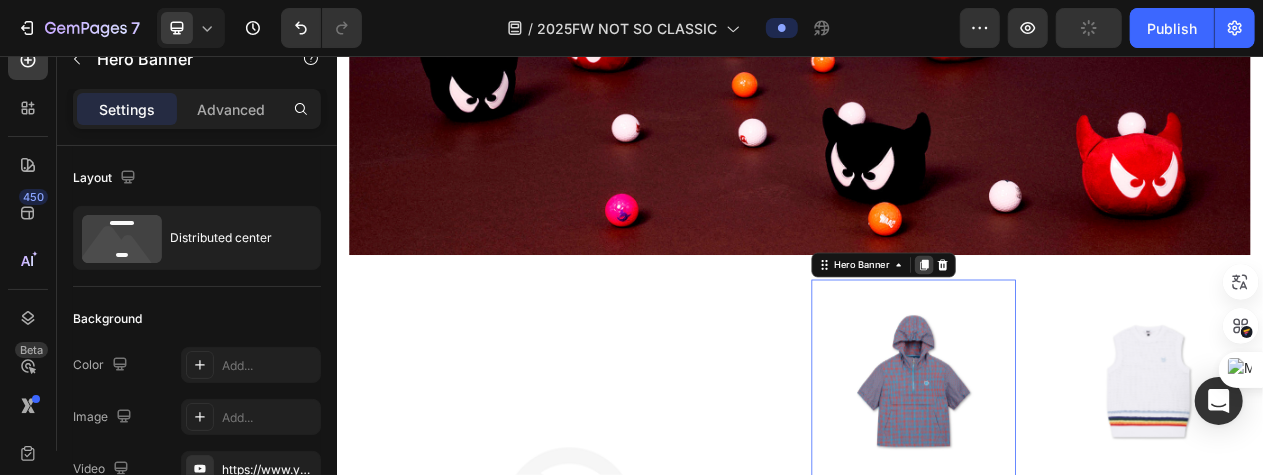click 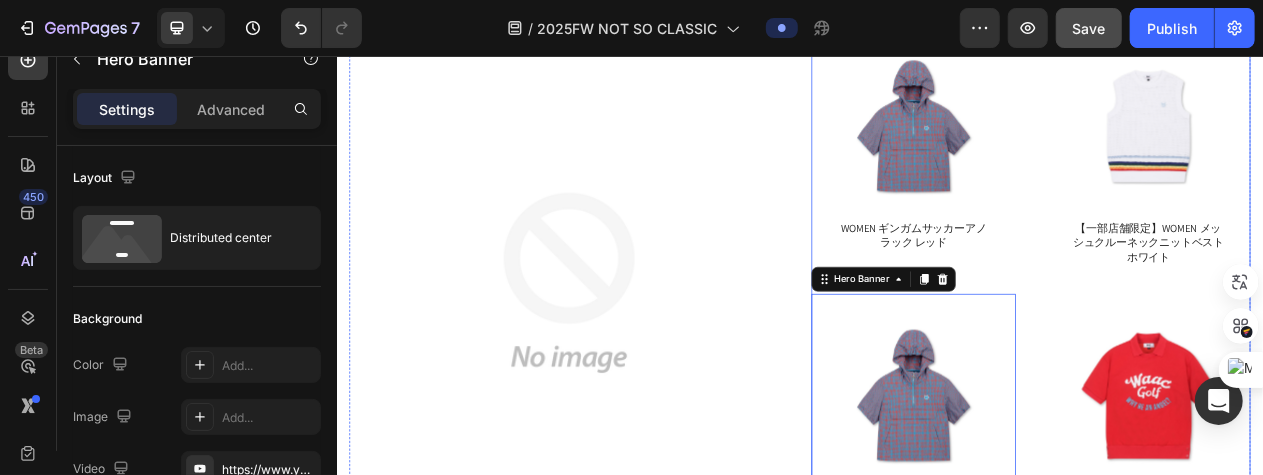 scroll, scrollTop: 3688, scrollLeft: 0, axis: vertical 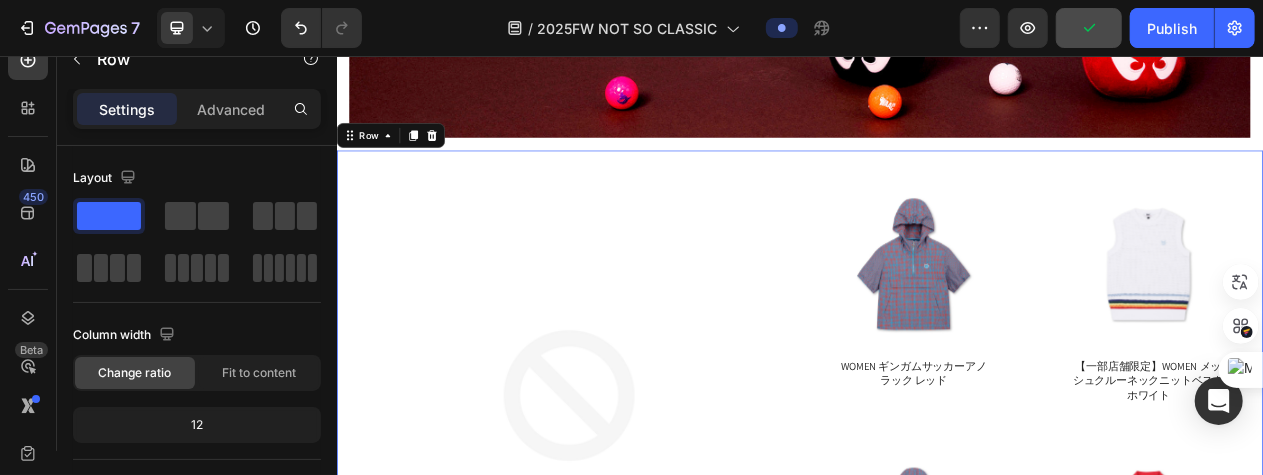 click on "Image Product Images WOMEN ギンガムサッカーアノラック レッド Product Title Product Hero Banner Product Images WOMEN ギンガムサッカーアノラック レッド Product Title Product Hero Banner Product Images 【WEB限定】MEN ボーダーポロシャツ レッド Product Title Product Hero Banner Product Images 【一部店舗限定】WOMEN メッシュクルーネックニットベスト ホワイト Product Title Product Hero Banner Product Images 【WEB限定】WOMEN ルーズフィットロゴスウェットシャツ レッド Product Title Product Hero Banner Row Row Row   0" at bounding box center (936, 716) 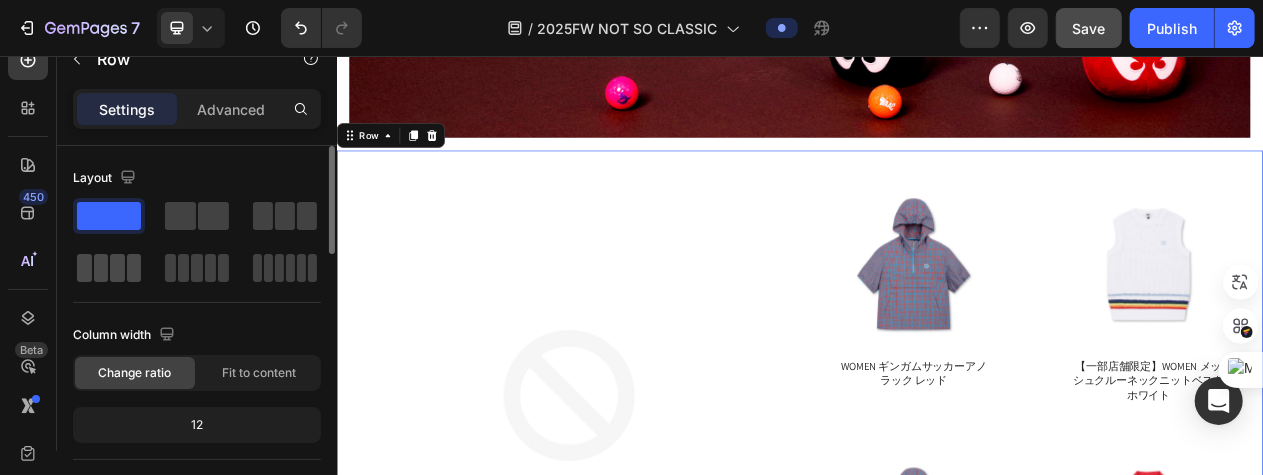click at bounding box center (109, 268) 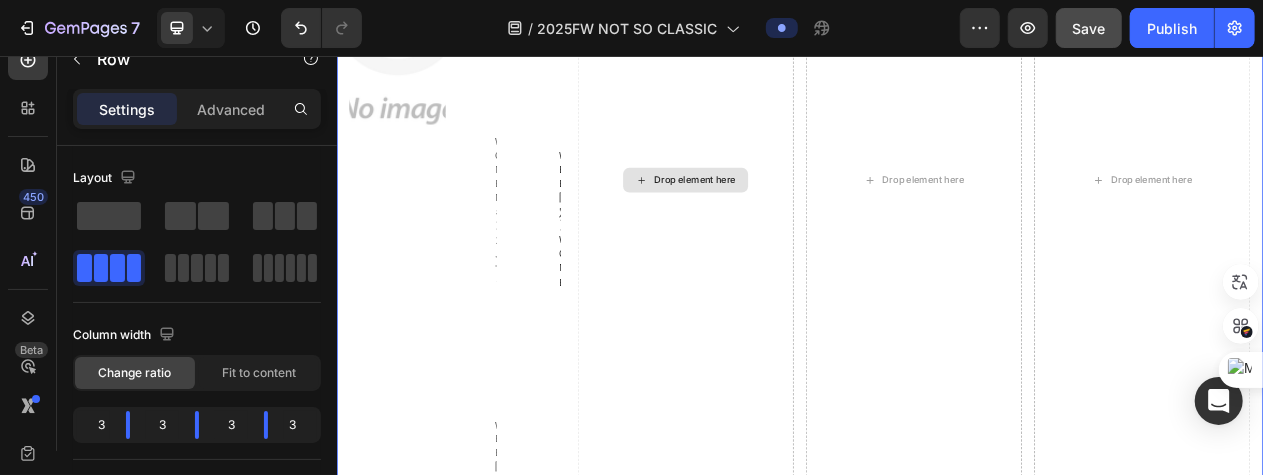scroll, scrollTop: 4188, scrollLeft: 0, axis: vertical 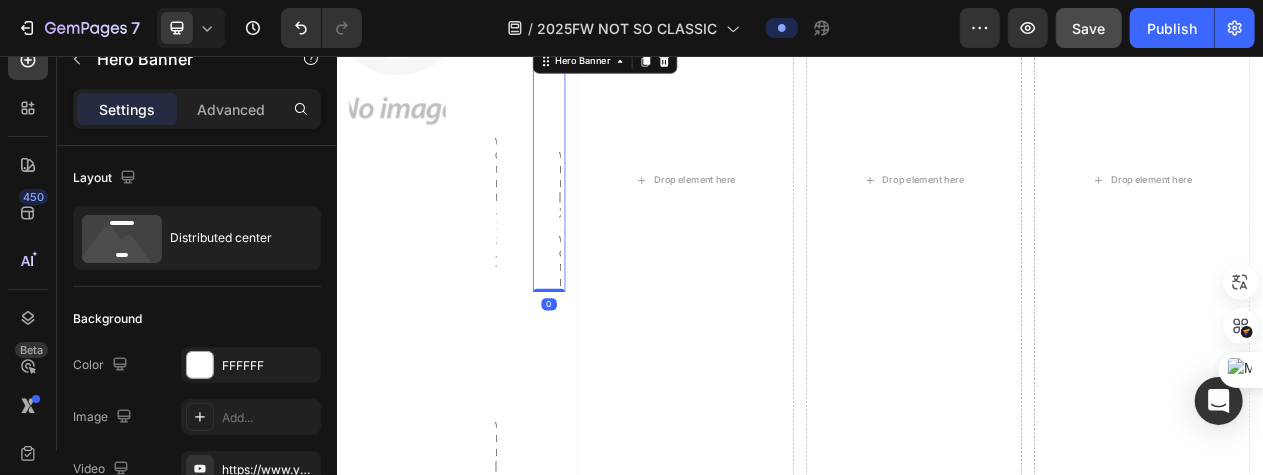 click on "Product Images 【WEB限定】WOMEN ルーズフィットロゴスウェットシャツ レッド Product Title Product" at bounding box center (622, 201) 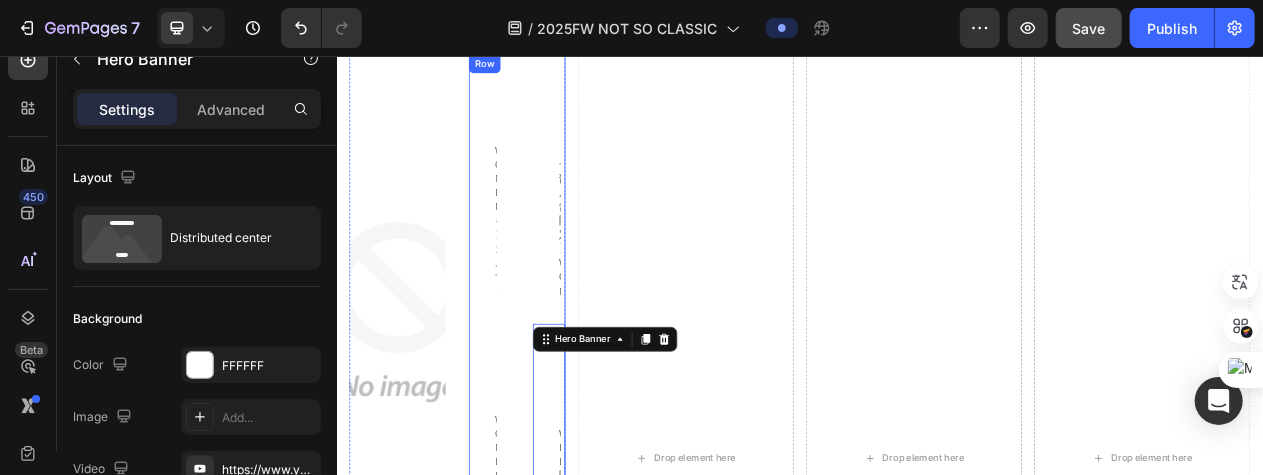 scroll, scrollTop: 3788, scrollLeft: 0, axis: vertical 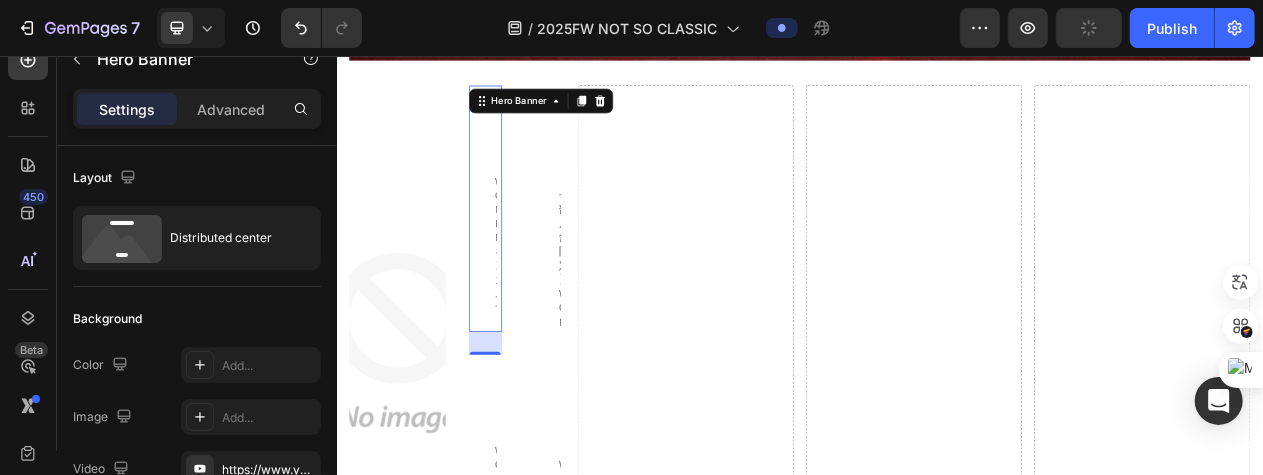 click on "Product Images WOMEN ギンガムサッカーアノラック レッド Product Title Product" at bounding box center [539, 252] 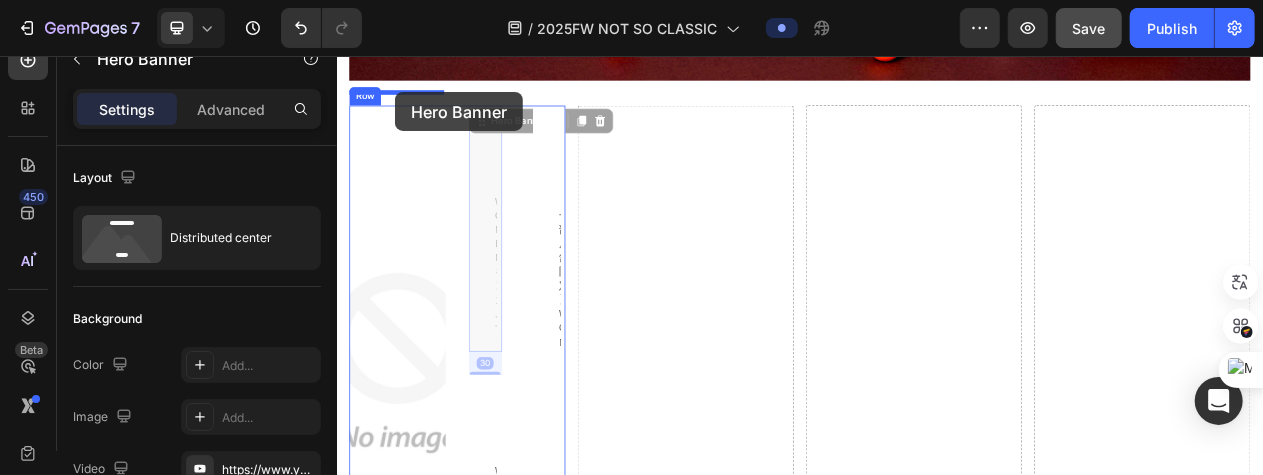 drag, startPoint x: 523, startPoint y: 97, endPoint x: 407, endPoint y: 100, distance: 116.03879 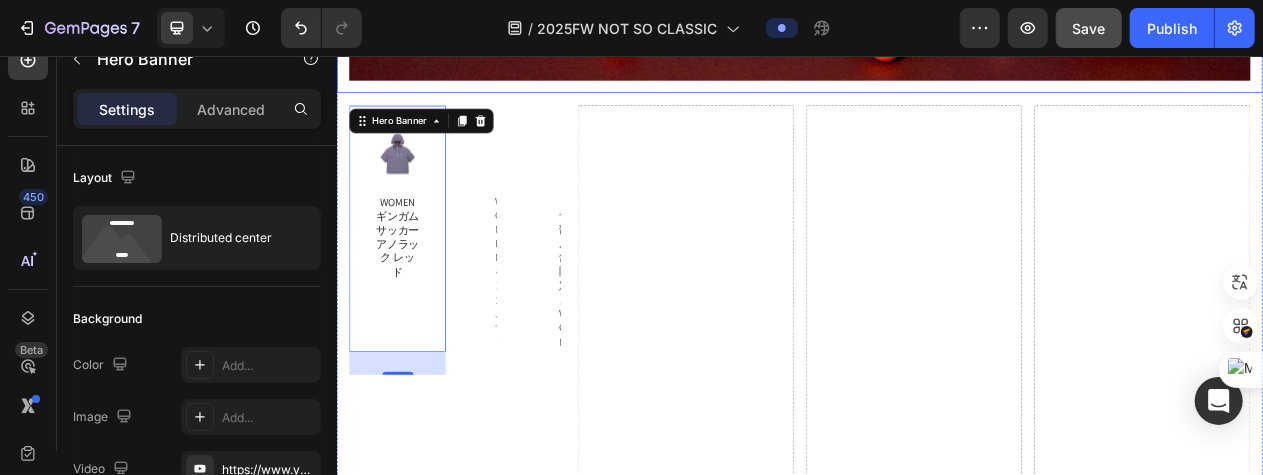 scroll, scrollTop: 3744, scrollLeft: 0, axis: vertical 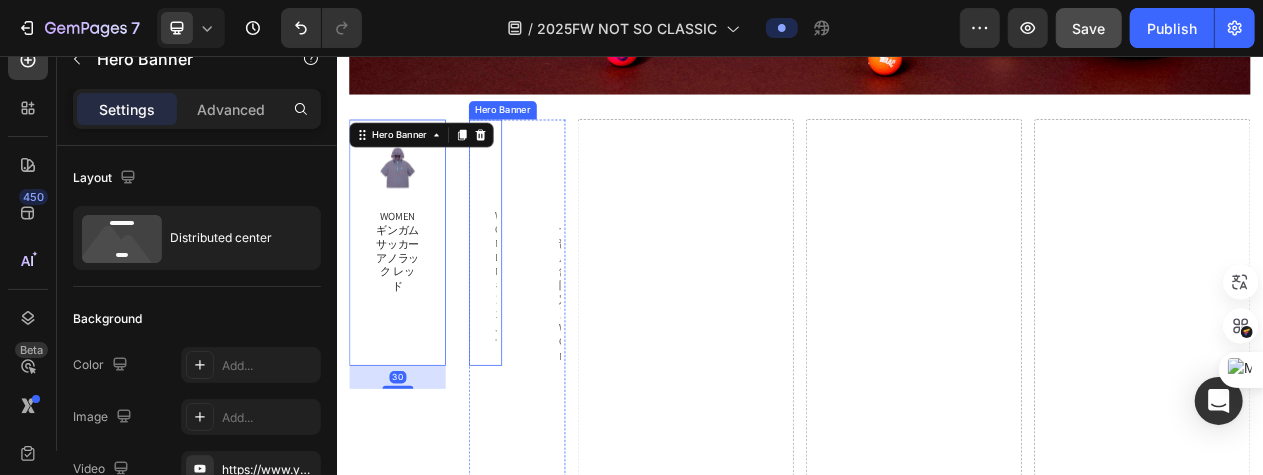 click on "Product Images WOMEN ギンガムサッカーアノラック レッド Product Title Product" at bounding box center [539, 296] 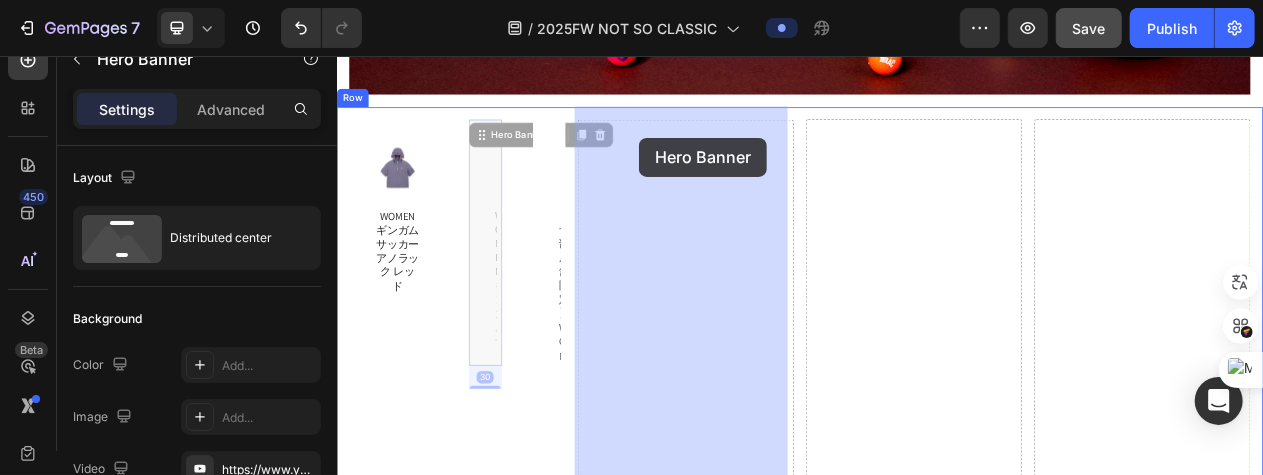 drag, startPoint x: 518, startPoint y: 138, endPoint x: 727, endPoint y: 161, distance: 210.26175 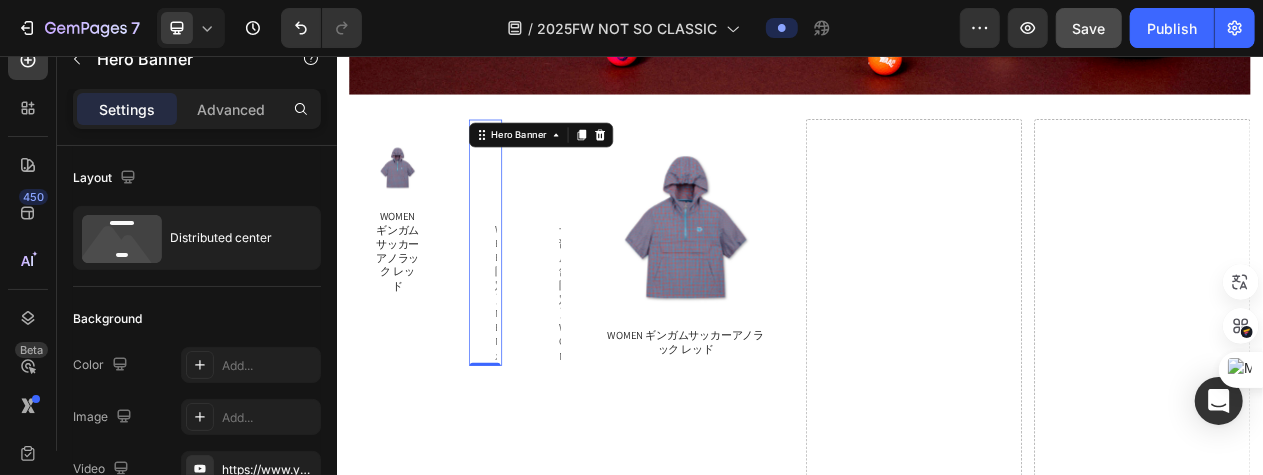 click on "Product Images 【WEB限定】MEN ボーダーポロシャツ レッド Product Title Product" at bounding box center (539, 296) 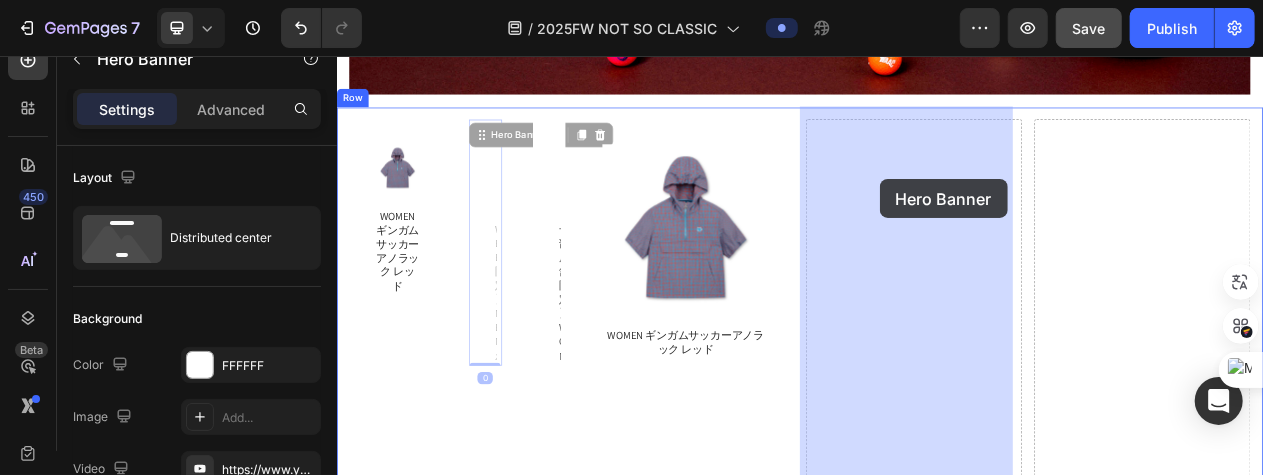 drag, startPoint x: 529, startPoint y: 148, endPoint x: 1036, endPoint y: 215, distance: 511.40787 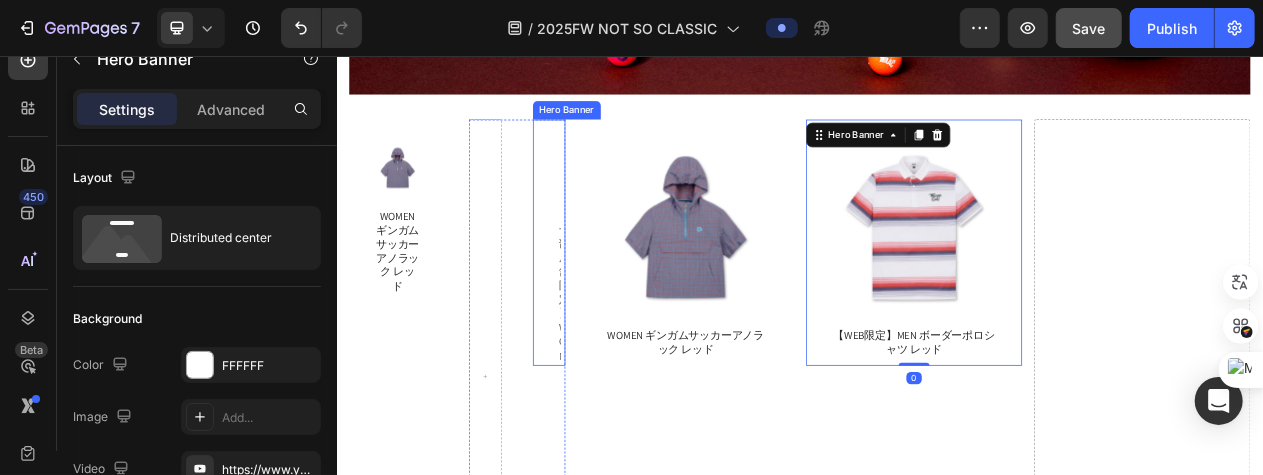 click on "Product Images 【一部店舗限定】WOMEN メッシュクルーネックニットベスト ホワイト Product Title Product" at bounding box center (622, 296) 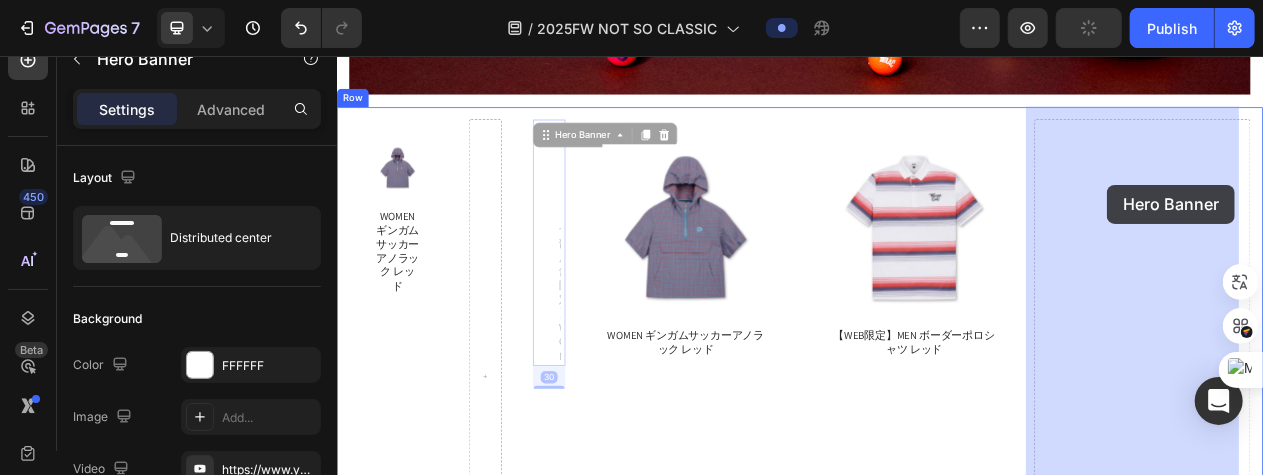 drag, startPoint x: 716, startPoint y: 171, endPoint x: 1334, endPoint y: 222, distance: 620.10077 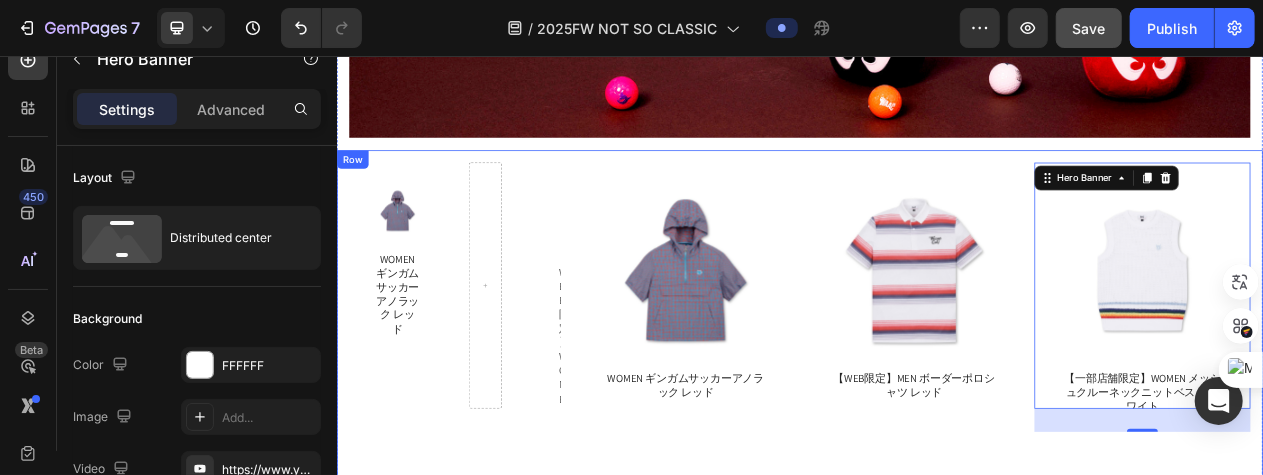 scroll, scrollTop: 3644, scrollLeft: 0, axis: vertical 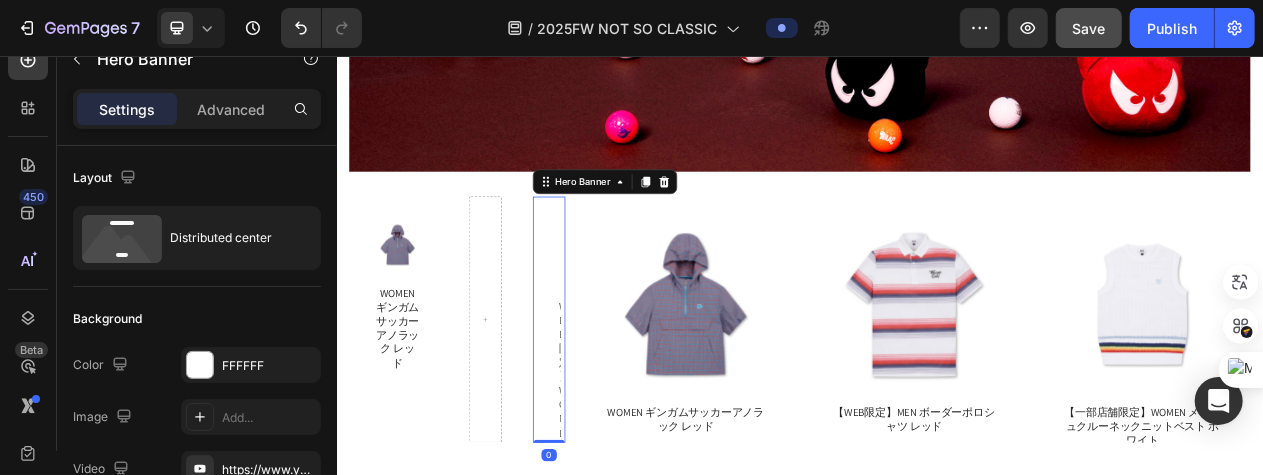 click on "Product Images 【WEB限定】WOMEN ルーズフィットロゴスウェットシャツ レッド Product Title Product" at bounding box center [622, 396] 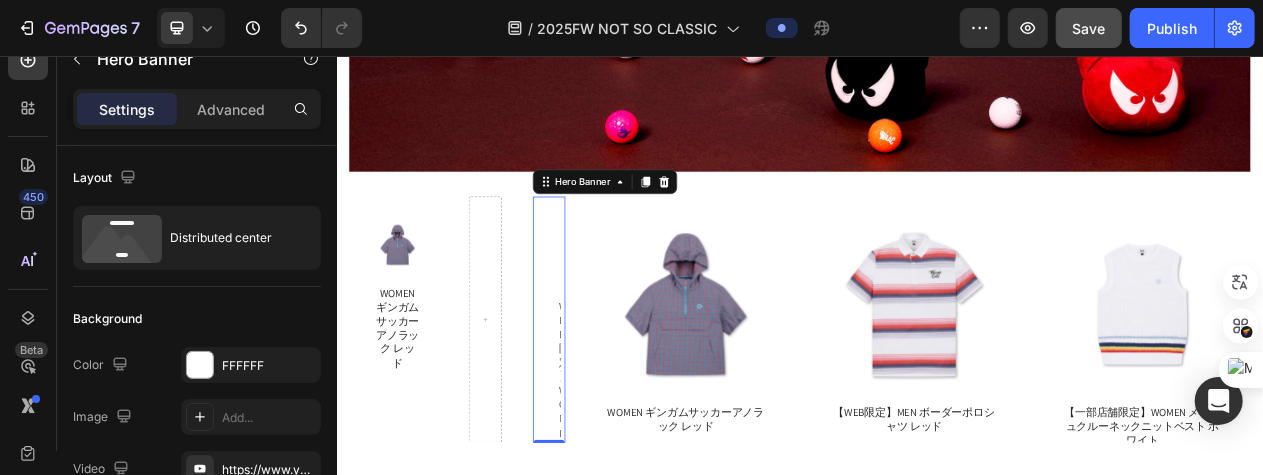 click on "Product Images 【WEB限定】WOMEN ルーズフィットロゴスウェットシャツ レッド Product Title Product" at bounding box center (622, 396) 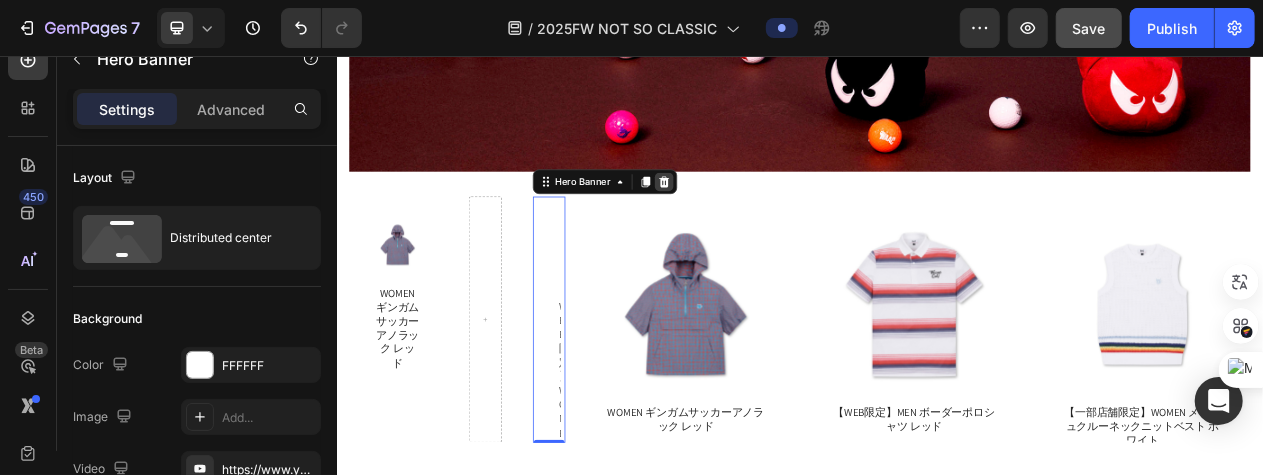 click 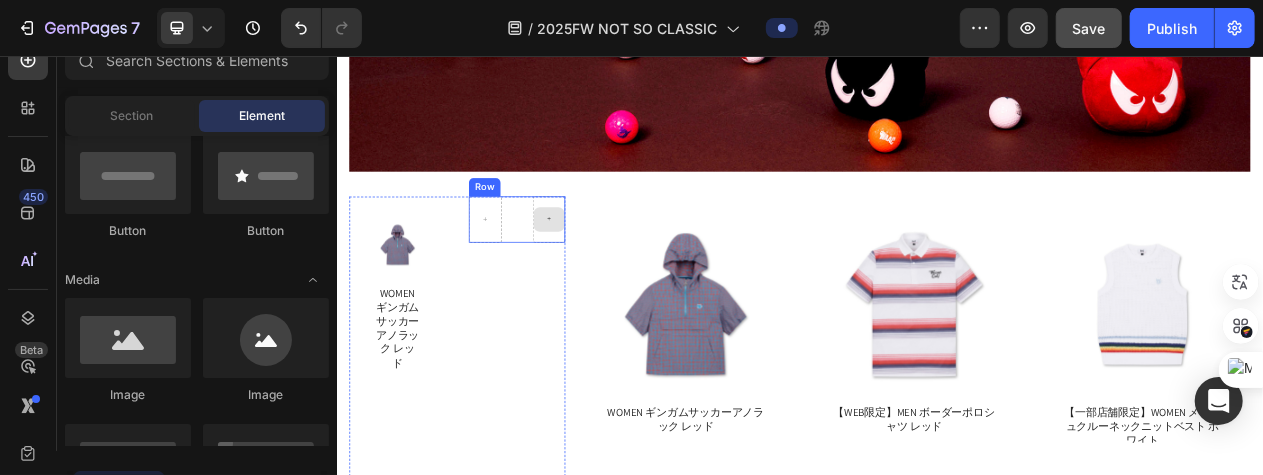 click at bounding box center (611, 267) 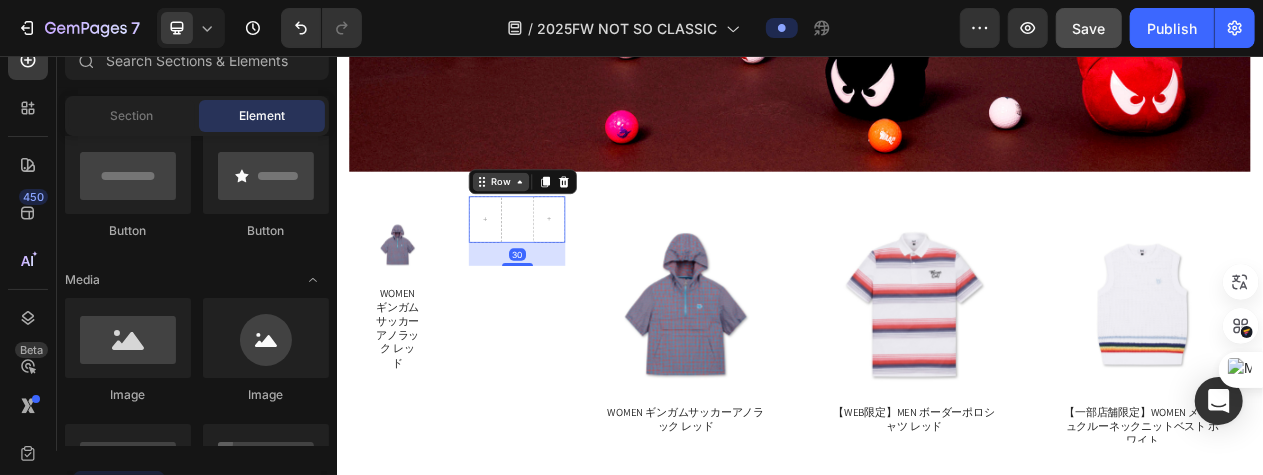 click on "Row" at bounding box center (548, 218) 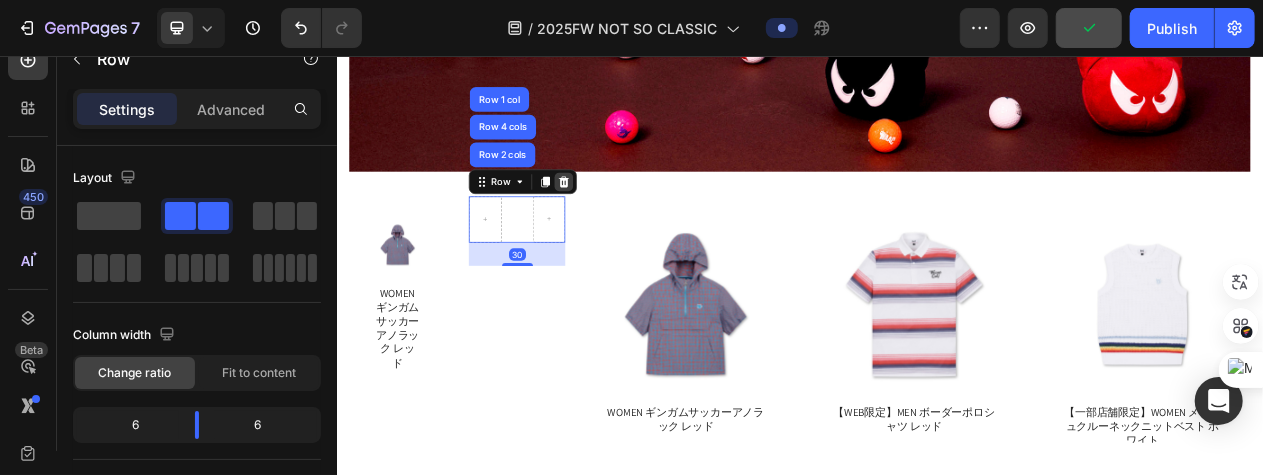 click 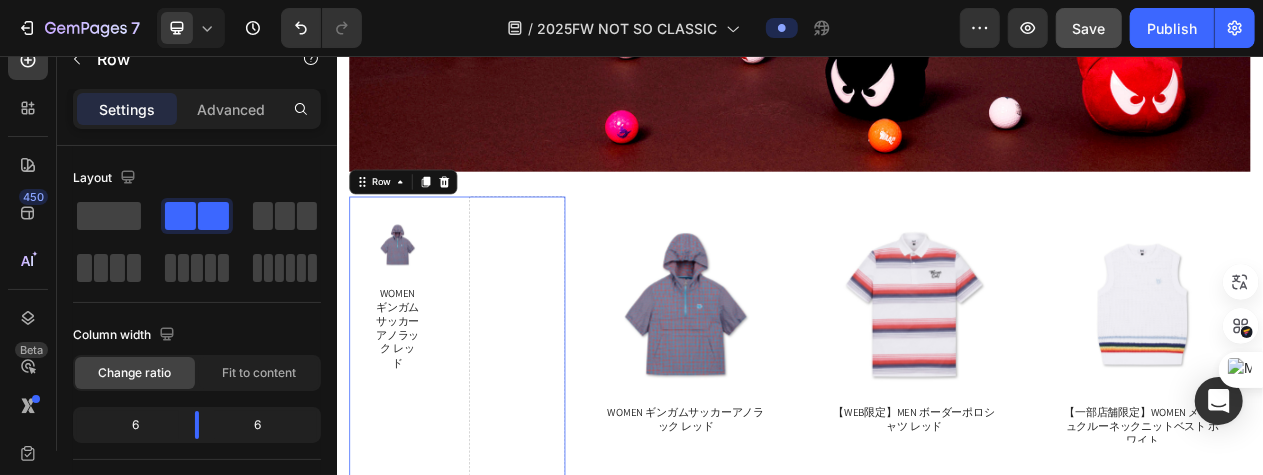 click at bounding box center (569, 745) 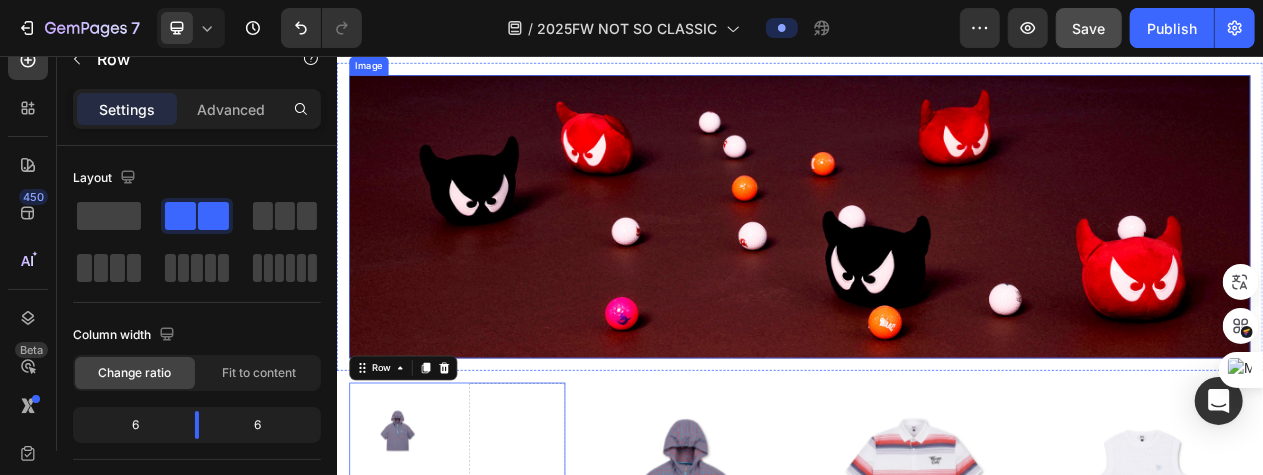 scroll, scrollTop: 3444, scrollLeft: 0, axis: vertical 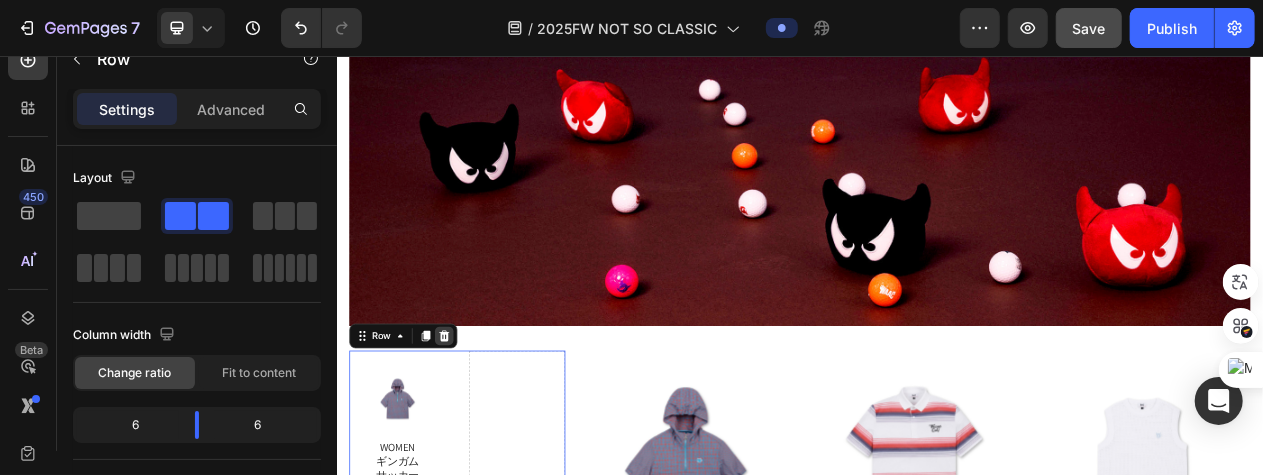 click 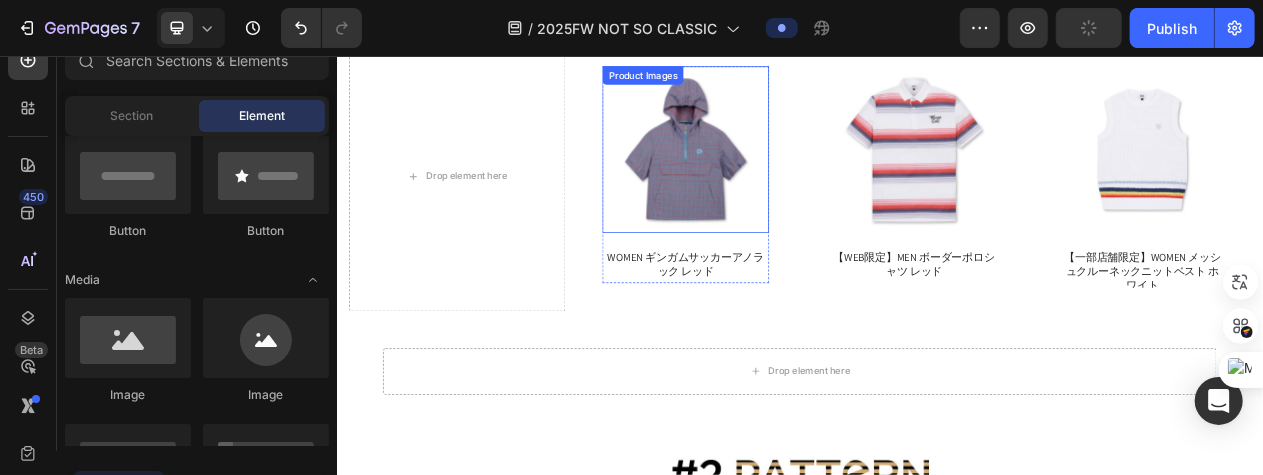 scroll, scrollTop: 3844, scrollLeft: 0, axis: vertical 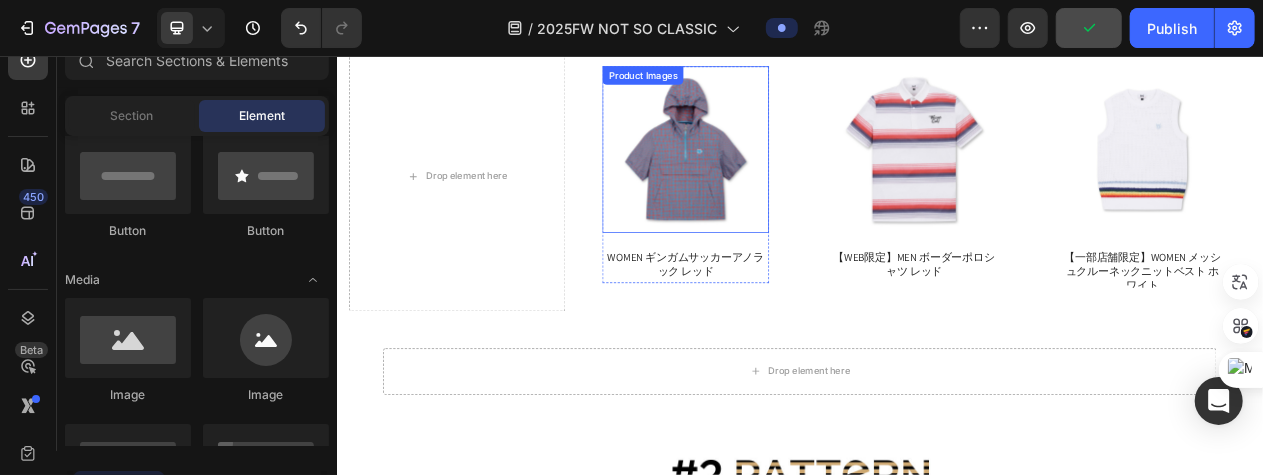 click at bounding box center [788, 177] 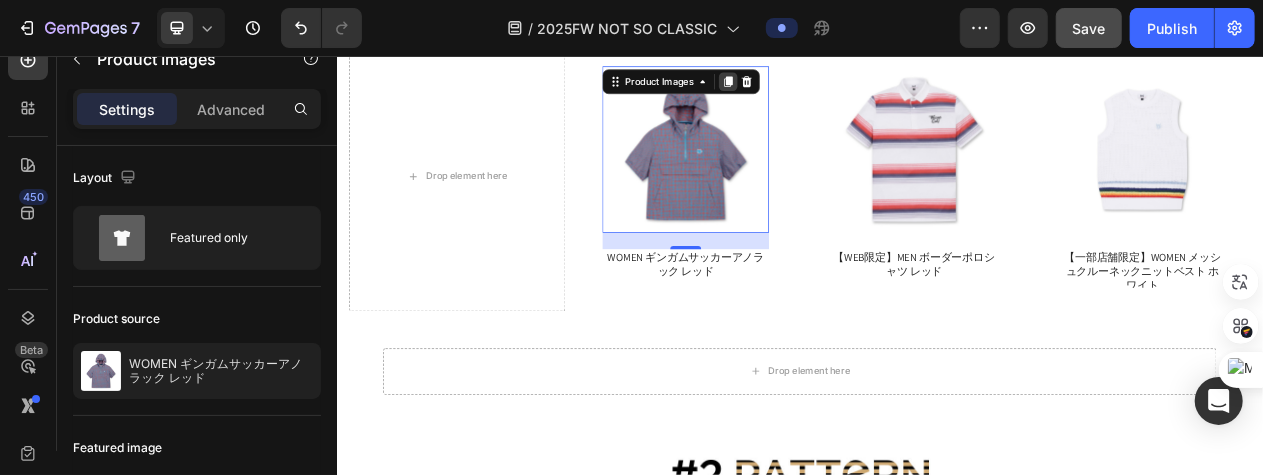click 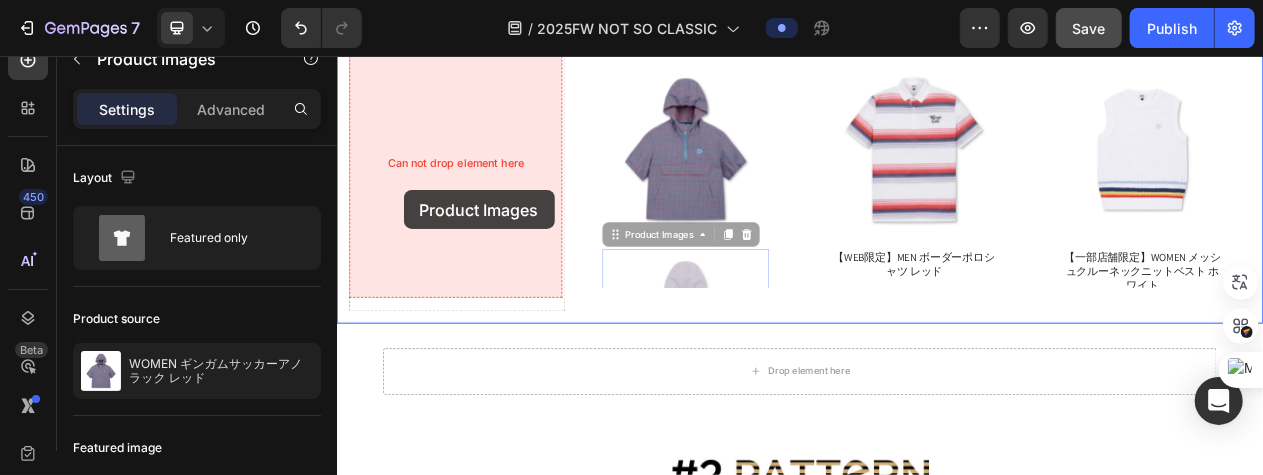drag, startPoint x: 691, startPoint y: 275, endPoint x: 422, endPoint y: 229, distance: 272.90475 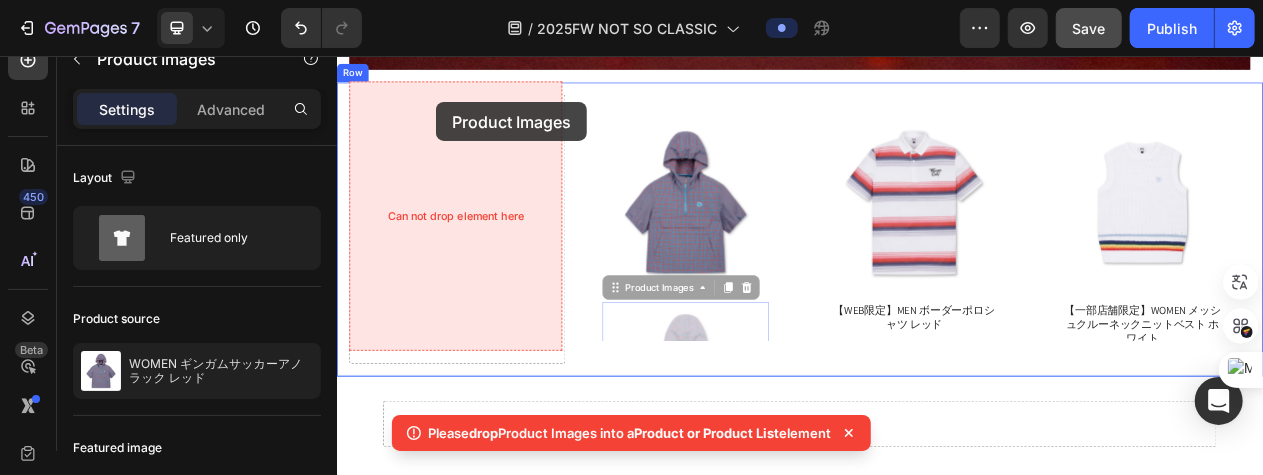 scroll, scrollTop: 3692, scrollLeft: 0, axis: vertical 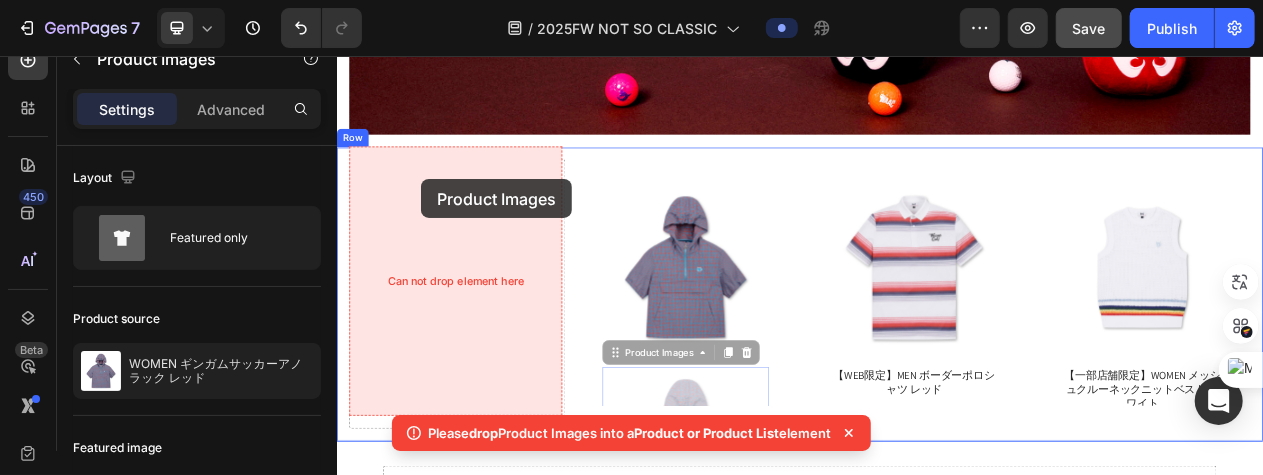 drag, startPoint x: 697, startPoint y: 276, endPoint x: 439, endPoint y: 218, distance: 264.43903 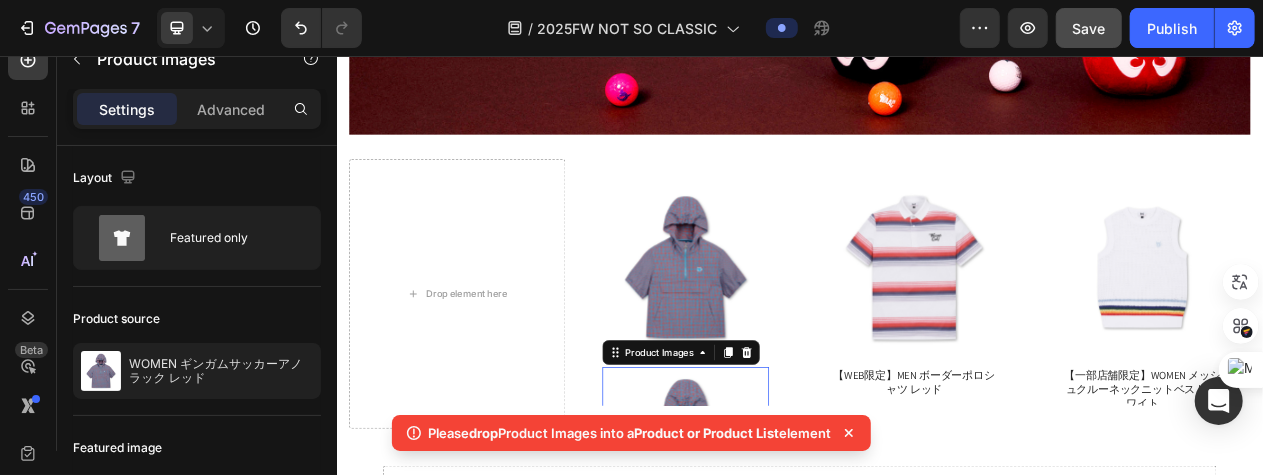 click 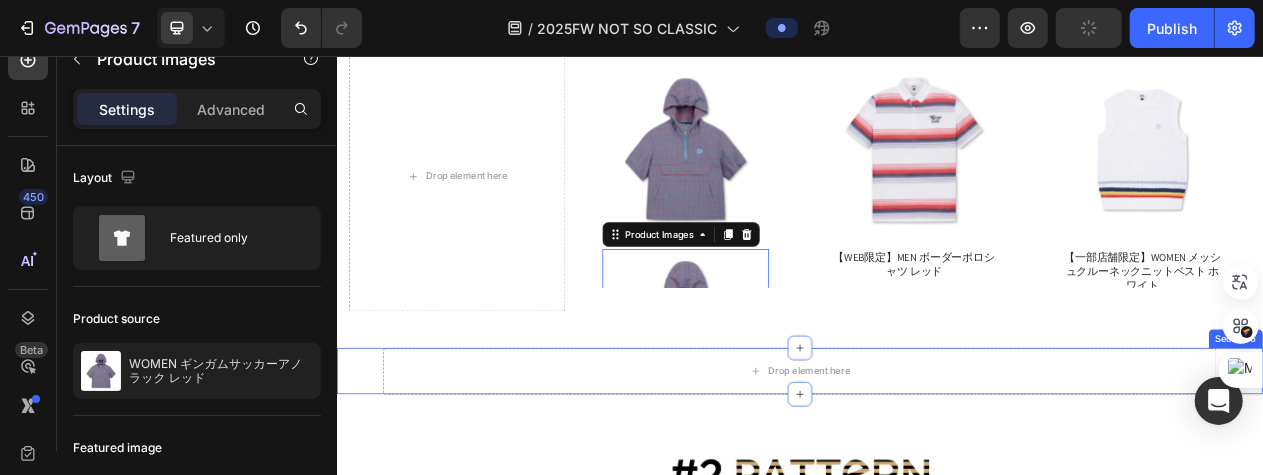 scroll, scrollTop: 3892, scrollLeft: 0, axis: vertical 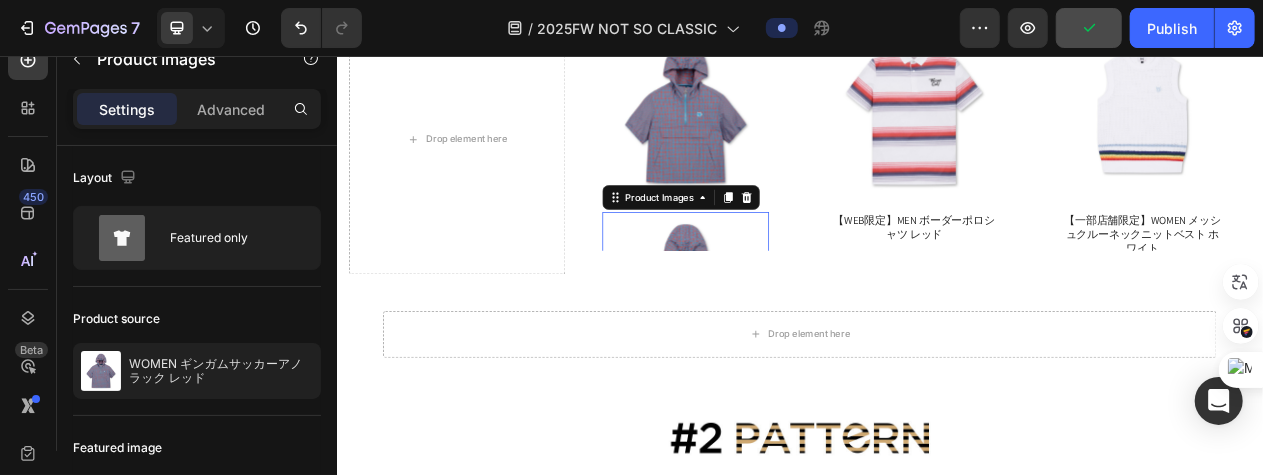 click at bounding box center [788, 366] 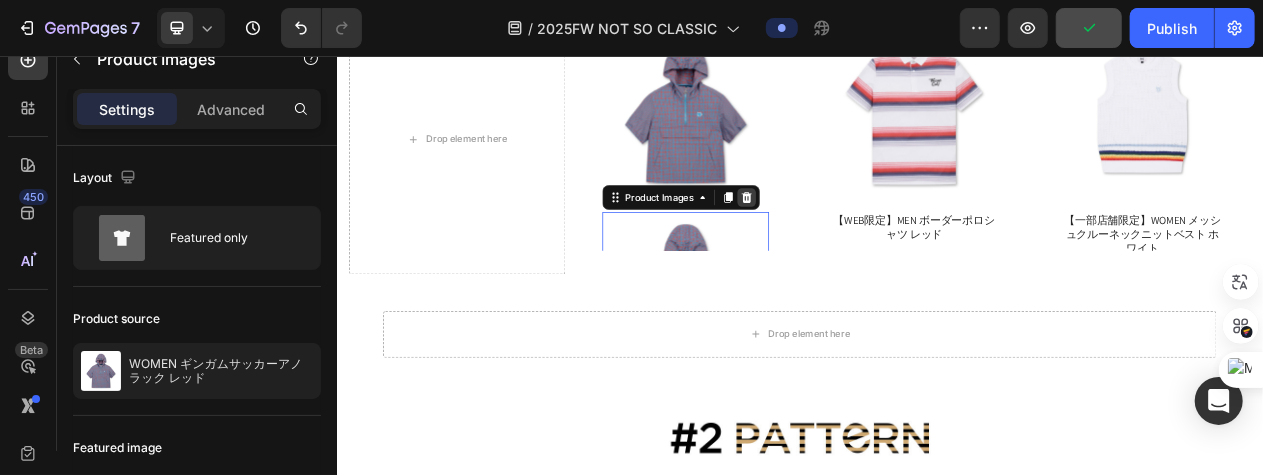click 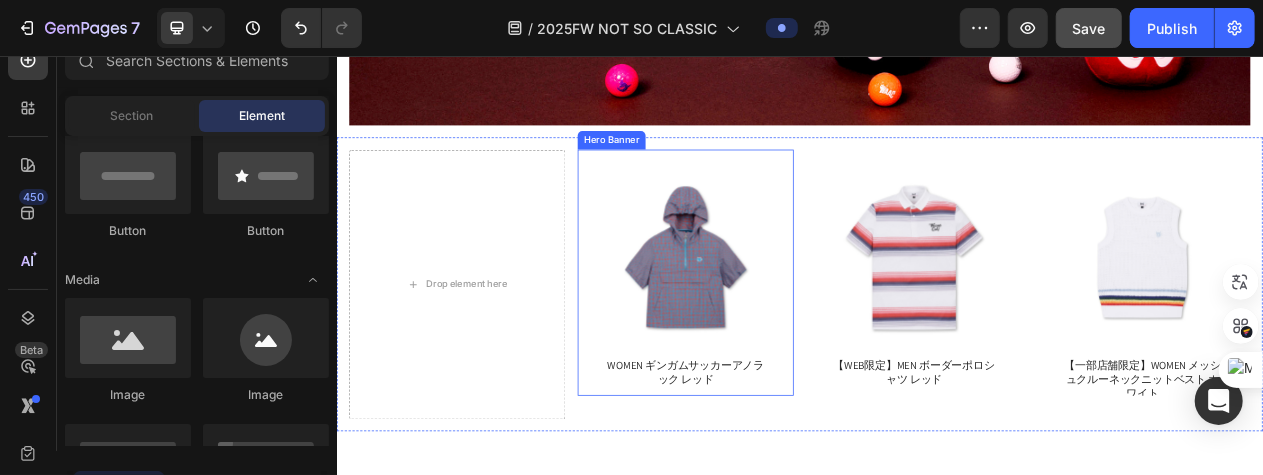 scroll, scrollTop: 3592, scrollLeft: 0, axis: vertical 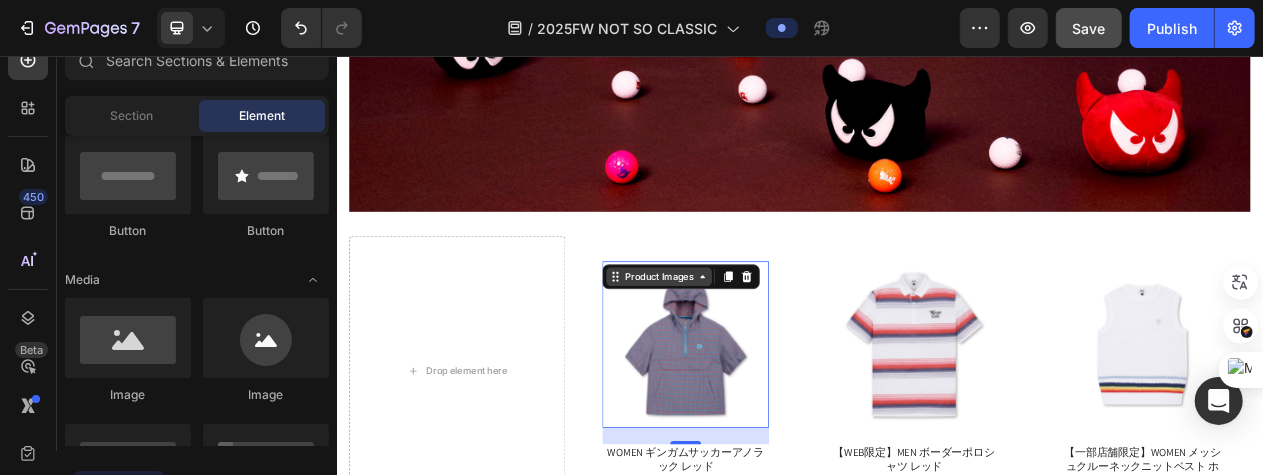 click on "Product Images" at bounding box center [753, 341] 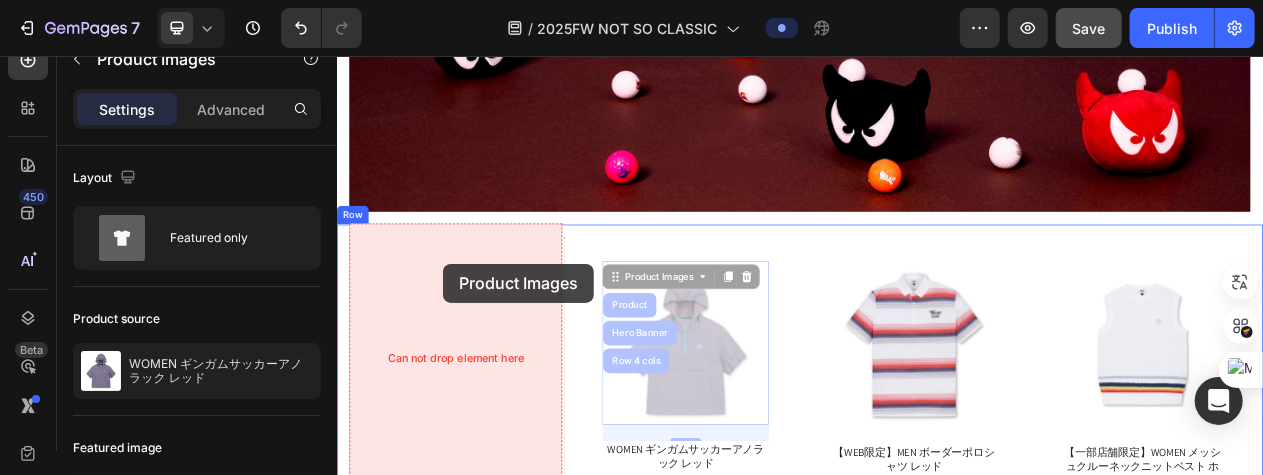 drag, startPoint x: 694, startPoint y: 327, endPoint x: 470, endPoint y: 324, distance: 224.0201 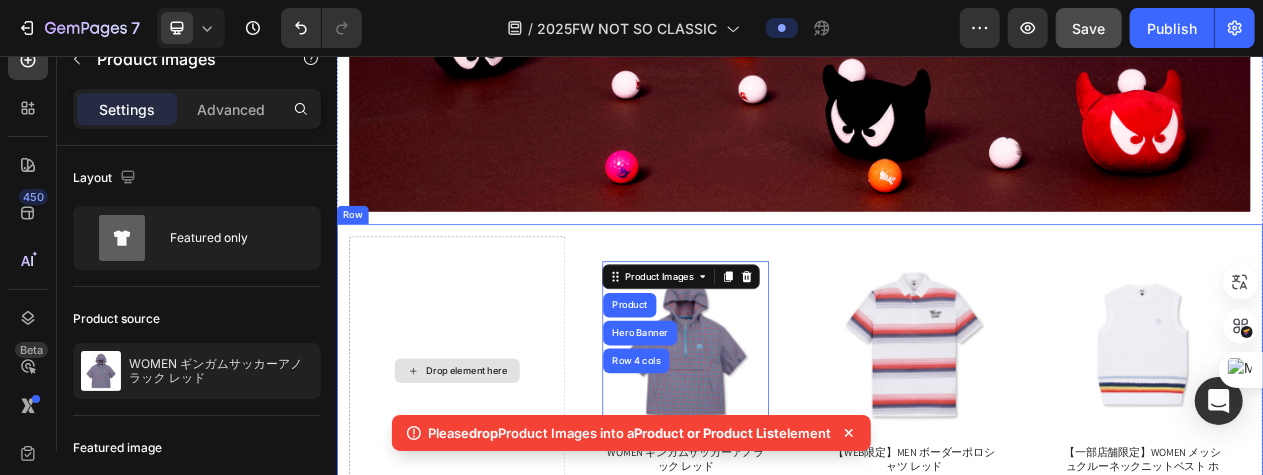 click on "Drop element here" at bounding box center (492, 463) 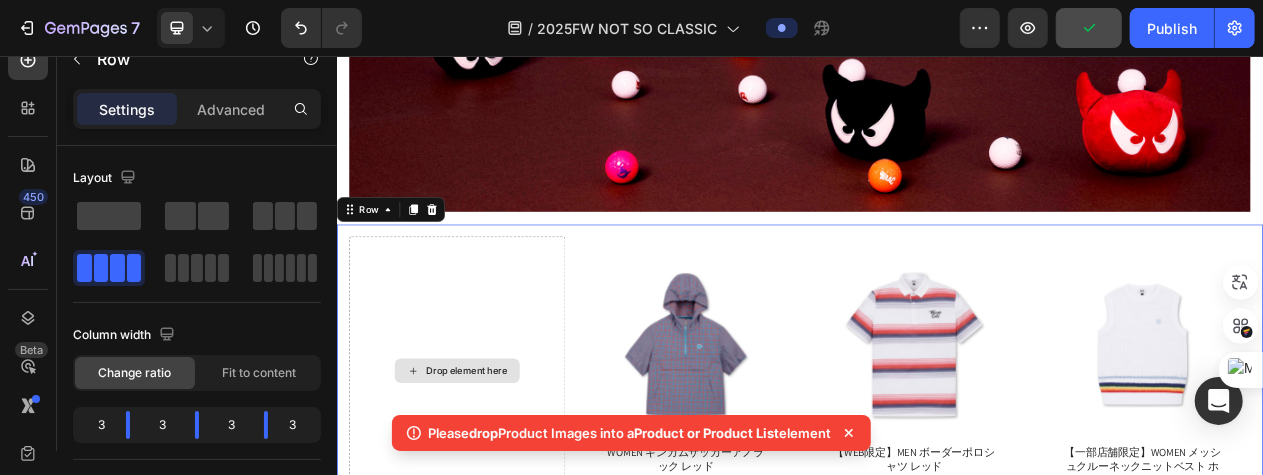 drag, startPoint x: 521, startPoint y: 299, endPoint x: 531, endPoint y: 298, distance: 10.049875 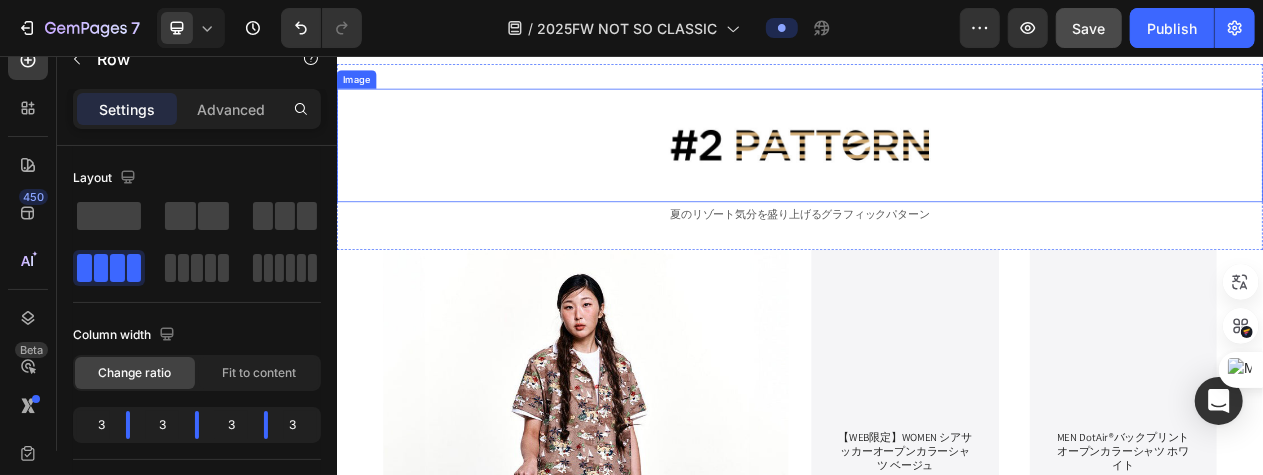 scroll, scrollTop: 4292, scrollLeft: 0, axis: vertical 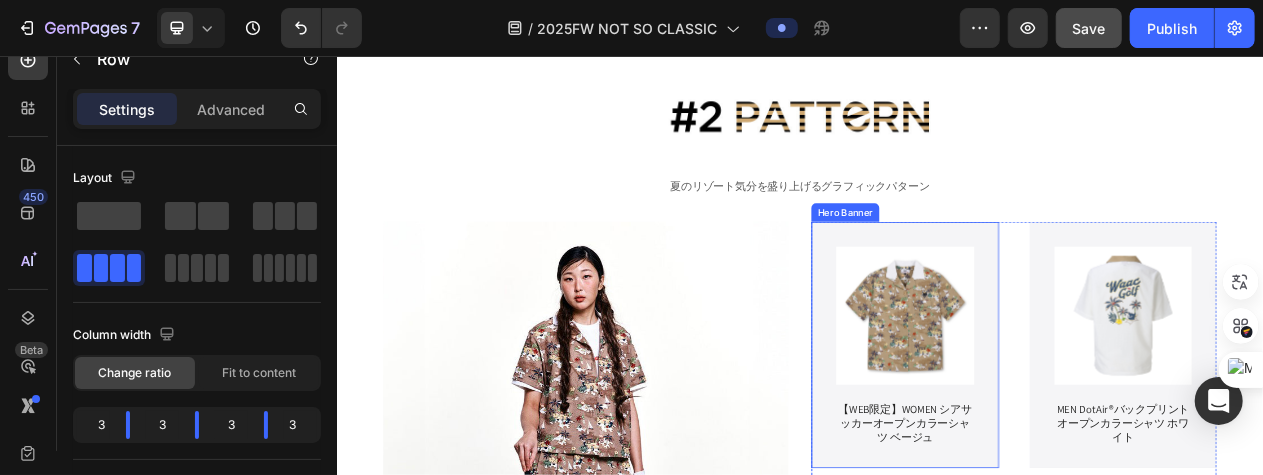 click on "Product Images 【WEB限定】WOMEN シアサッカーオープンカラーシャツ ベージュ Product Title Product" at bounding box center [1072, 429] 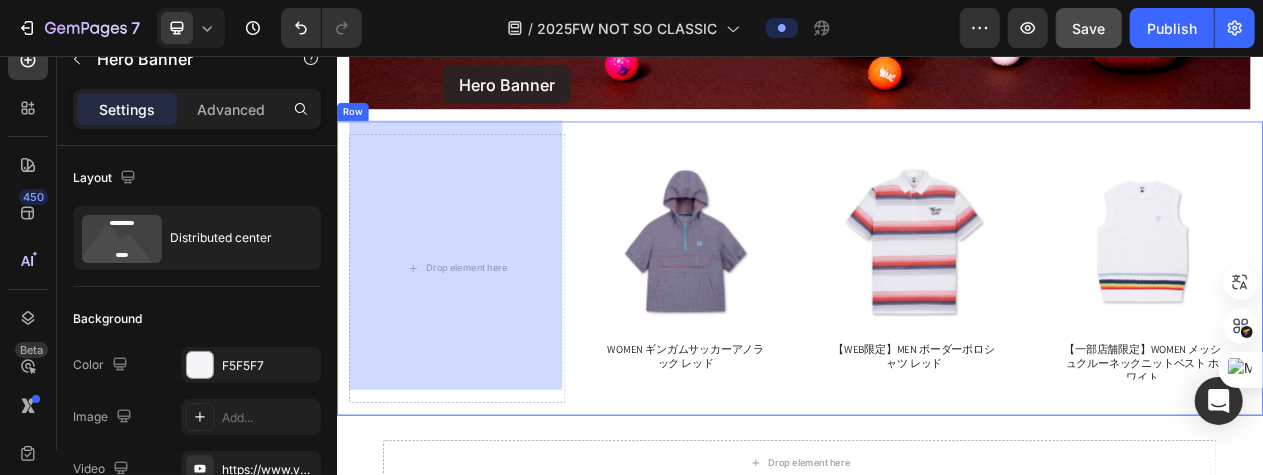 scroll, scrollTop: 3608, scrollLeft: 0, axis: vertical 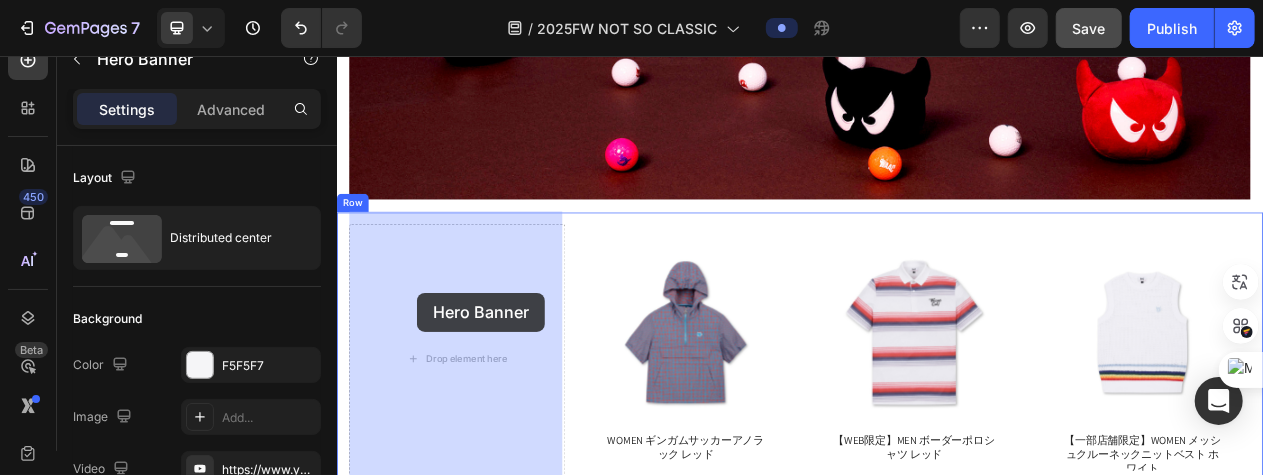 drag, startPoint x: 966, startPoint y: 250, endPoint x: 439, endPoint y: 362, distance: 538.7699 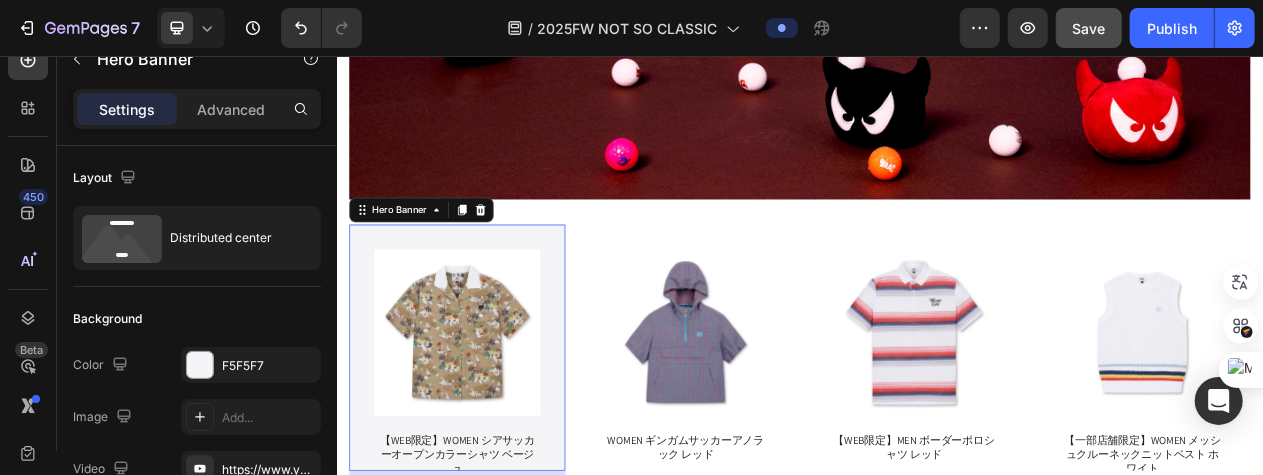 click on "Product Images 【WEB限定】WOMEN シアサッカーオープンカラーシャツ ベージュ Product Title Product" at bounding box center (492, 432) 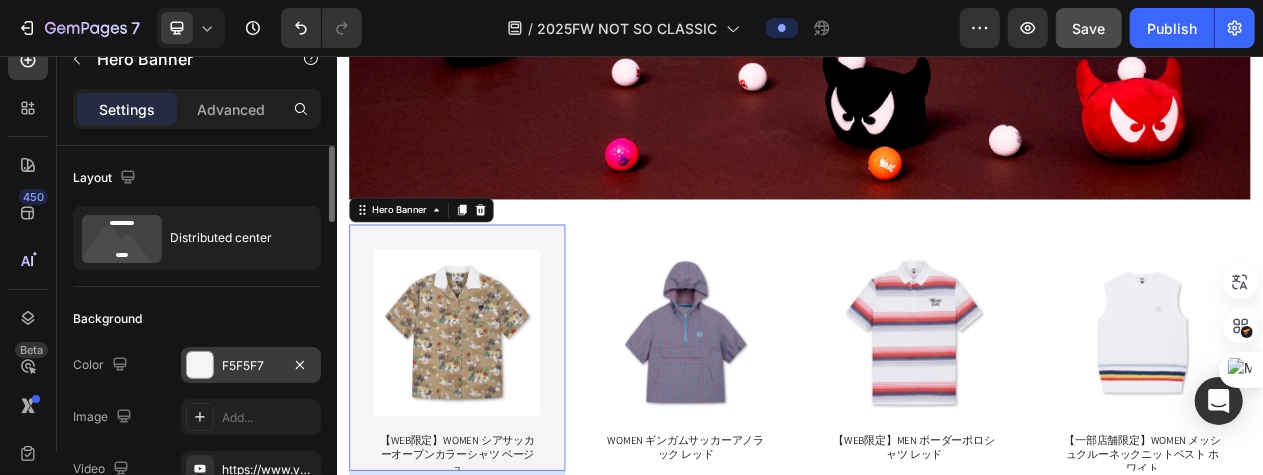 click on "F5F5F7" at bounding box center (251, 366) 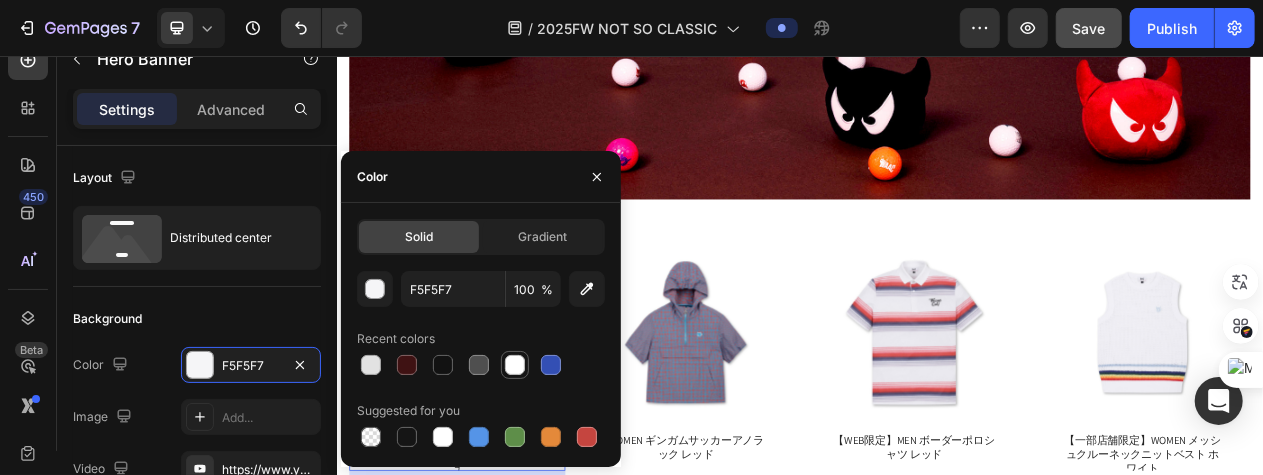 click at bounding box center [515, 365] 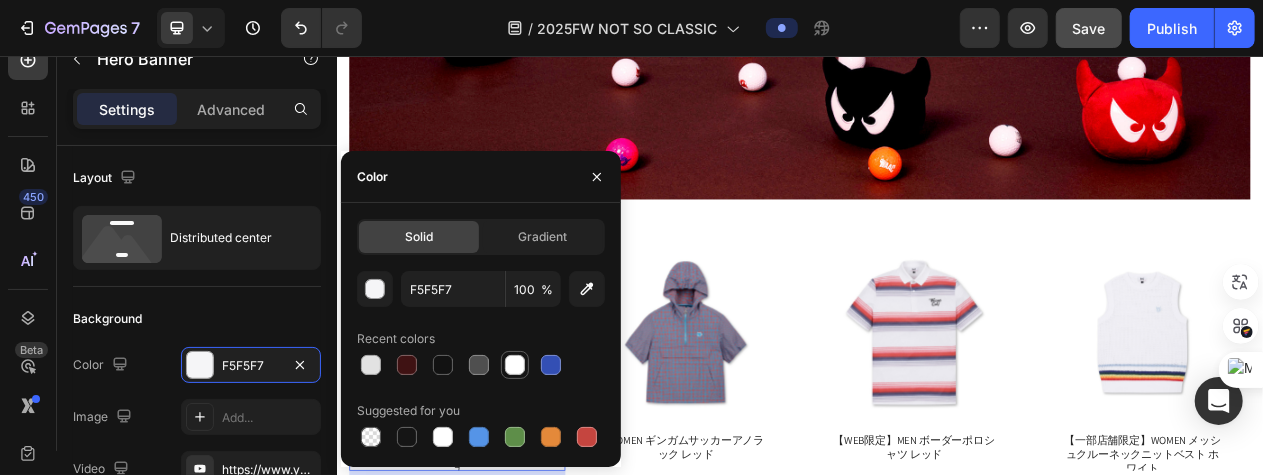 type on "FFFFFF" 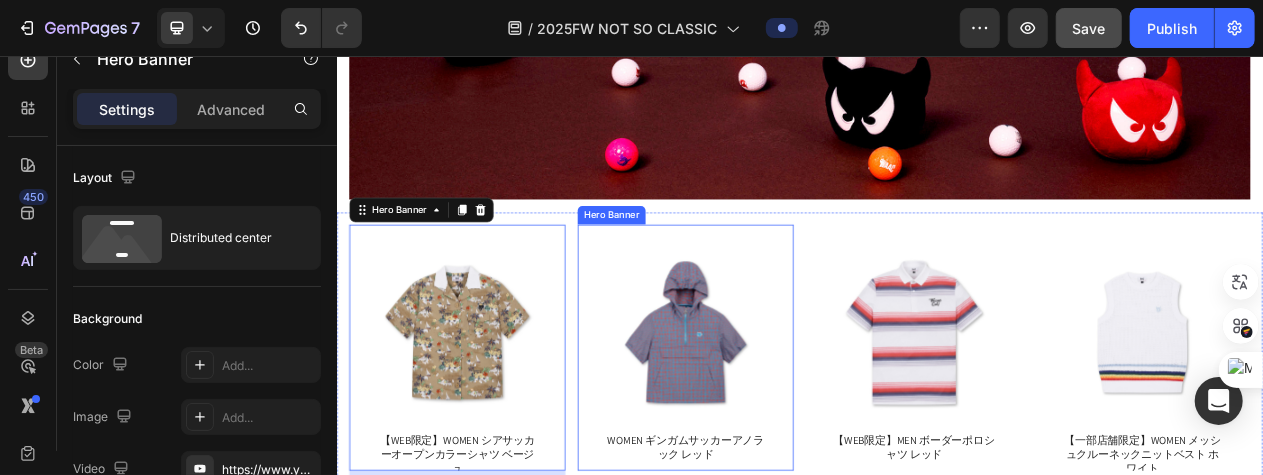 click on "Product Images WOMEN ギンガムサッカーアノラック レッド Product Title Product" at bounding box center [788, 432] 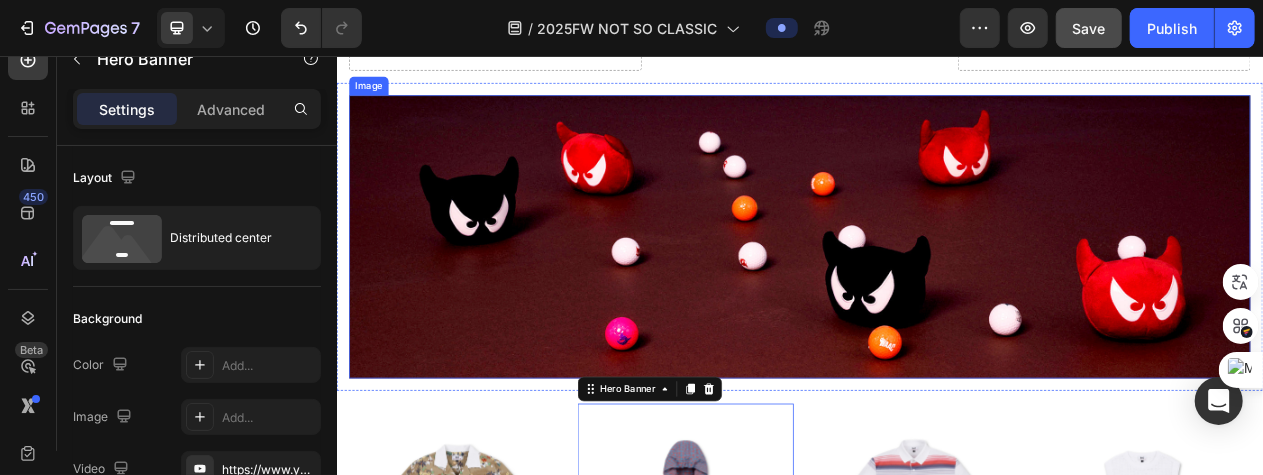 scroll, scrollTop: 3608, scrollLeft: 0, axis: vertical 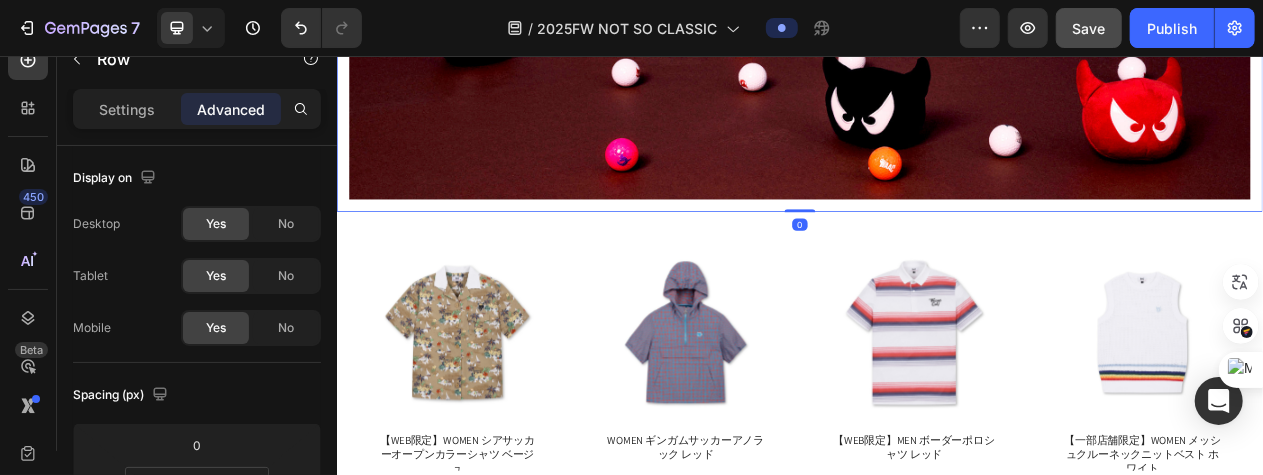 click on "Image Row   0" at bounding box center (936, 57) 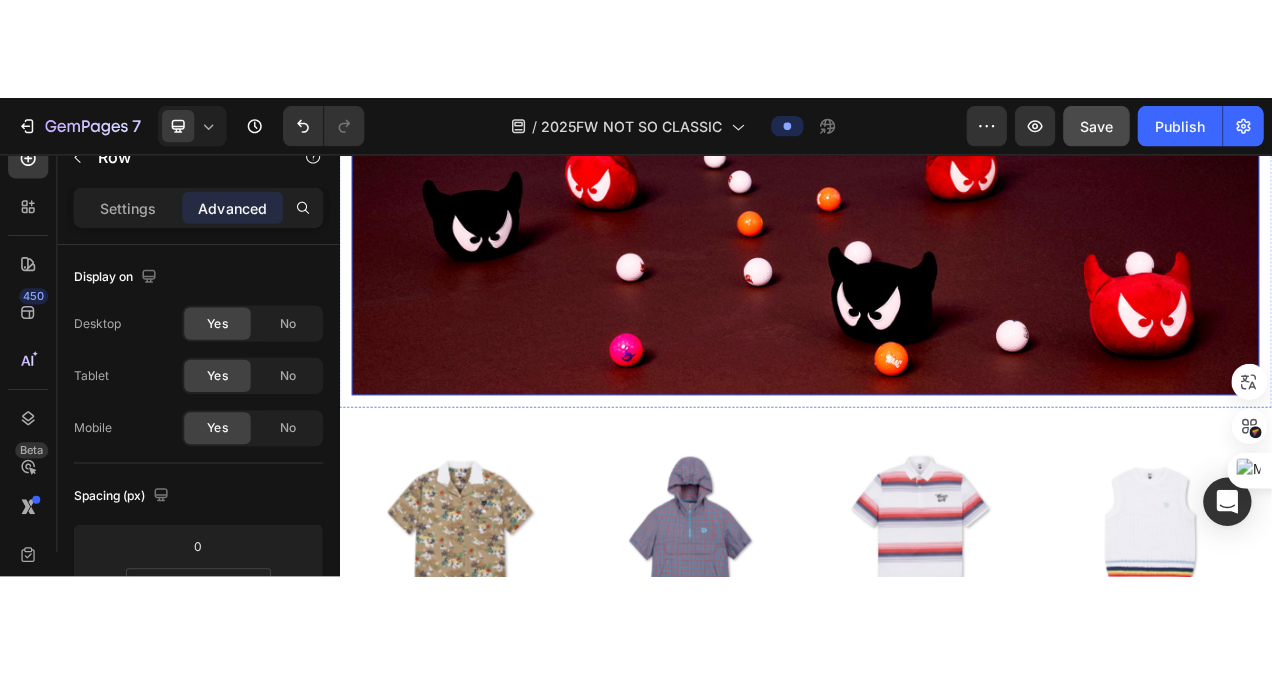 scroll, scrollTop: 3608, scrollLeft: 0, axis: vertical 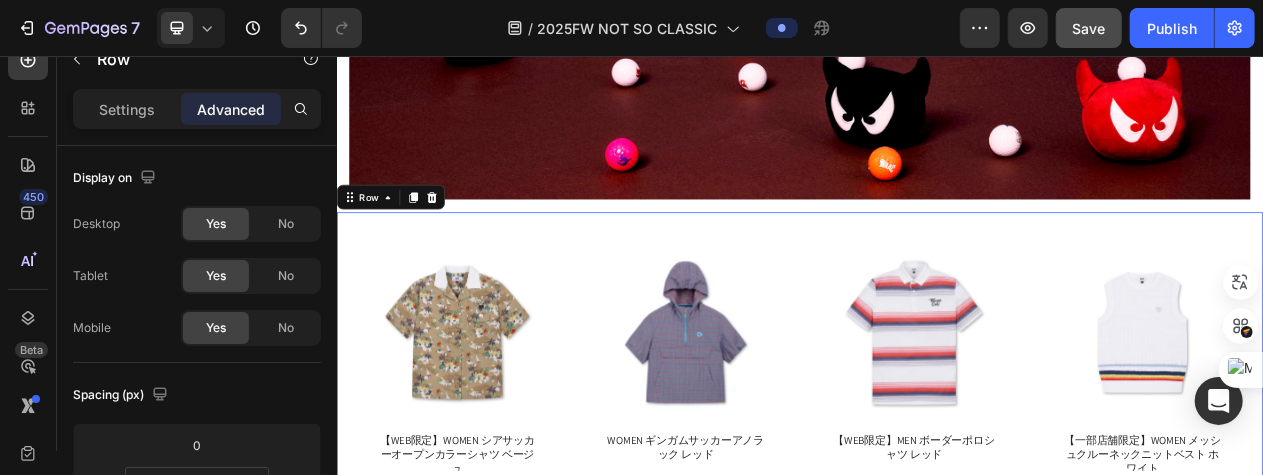 click on "Product Images 【WEB限定】WOMEN シアサッカーオープンカラーシャツ ベージュ Product Title Product Hero Banner Product Images WOMEN ギンガムサッカーアノラック レッド Product Title Product Hero Banner Product Images 【WEB限定】MEN ボーダーポロシャツ レッド Product Title Product Hero Banner Product Images 【一部店舗限定】WOMEN メッシュクルーネックニットベスト ホワイト Product Title Product Hero Banner Row   0" at bounding box center [936, 447] 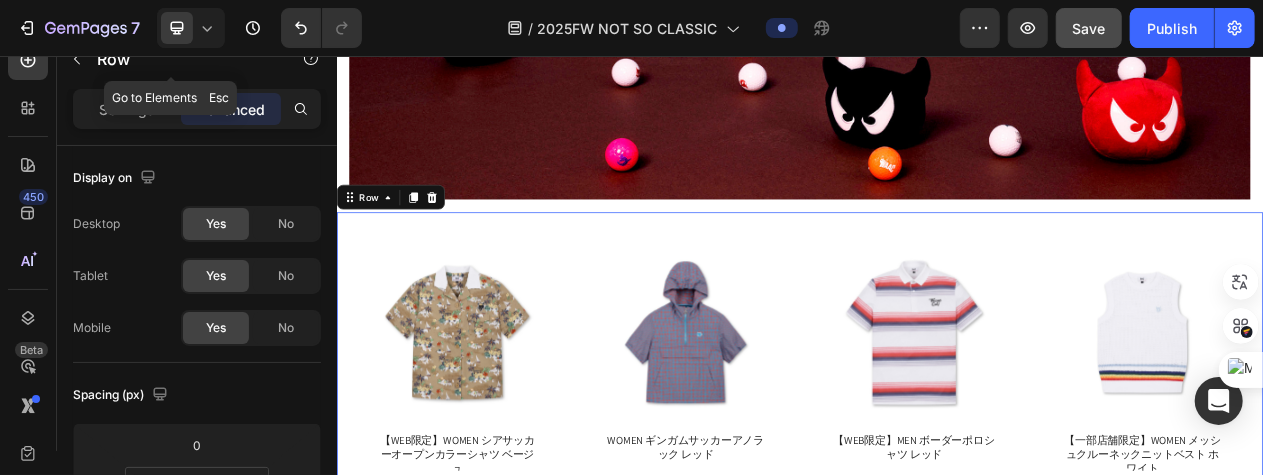 click 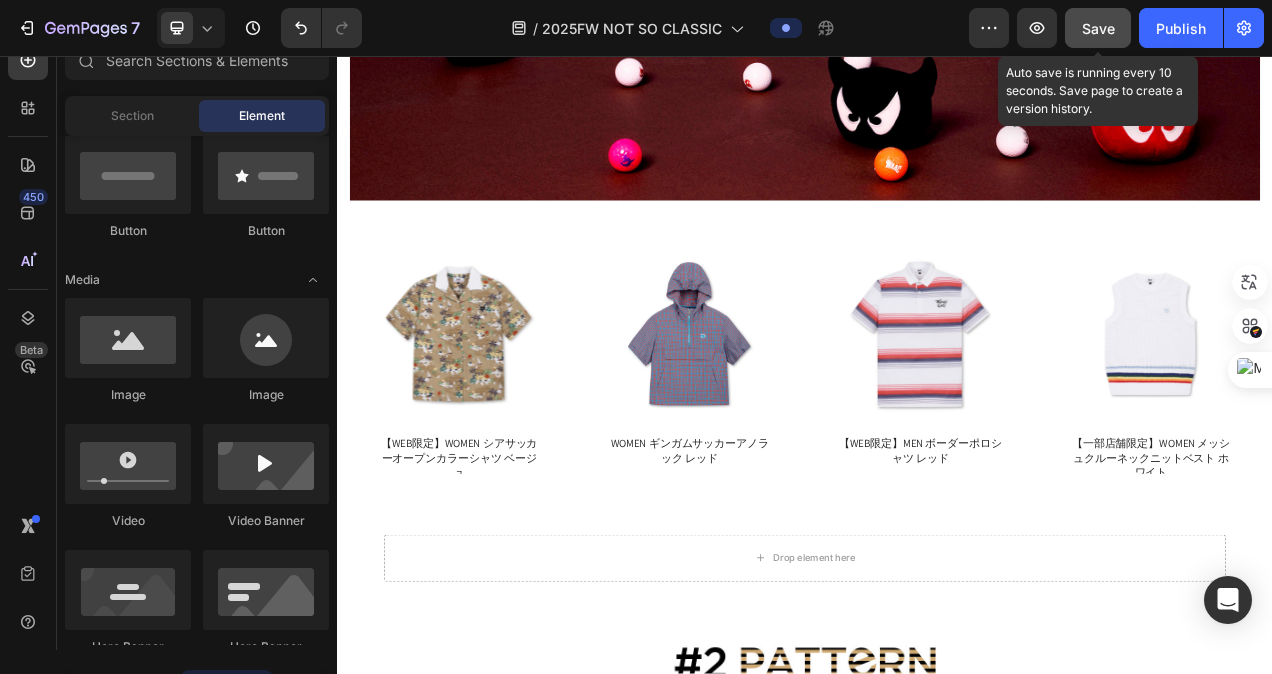 click on "Save" at bounding box center (1098, 28) 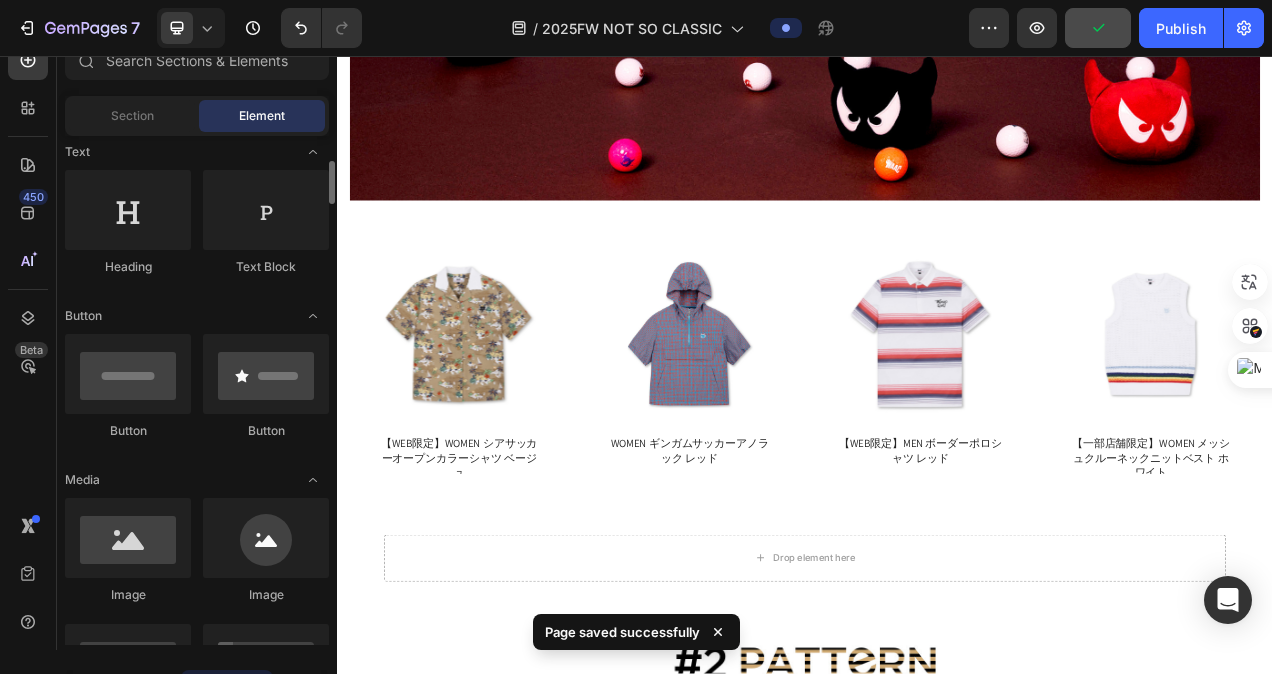 scroll, scrollTop: 0, scrollLeft: 0, axis: both 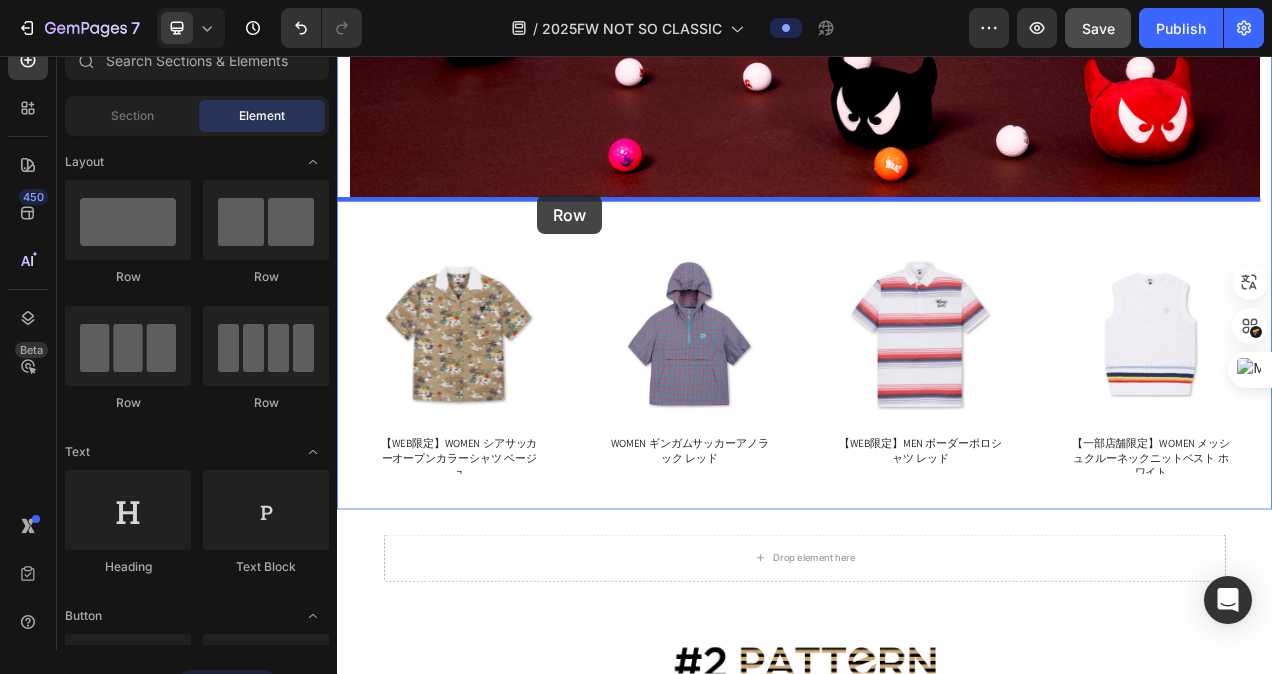 drag, startPoint x: 454, startPoint y: 288, endPoint x: 595, endPoint y: 235, distance: 150.632 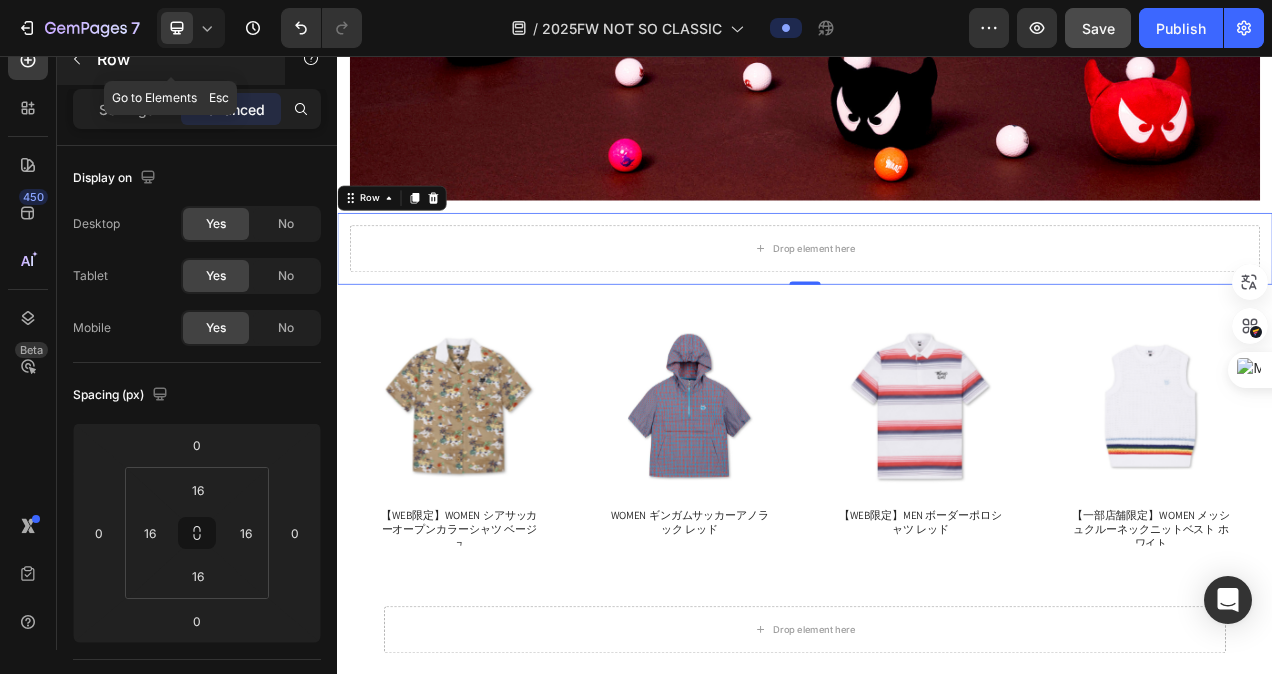 click 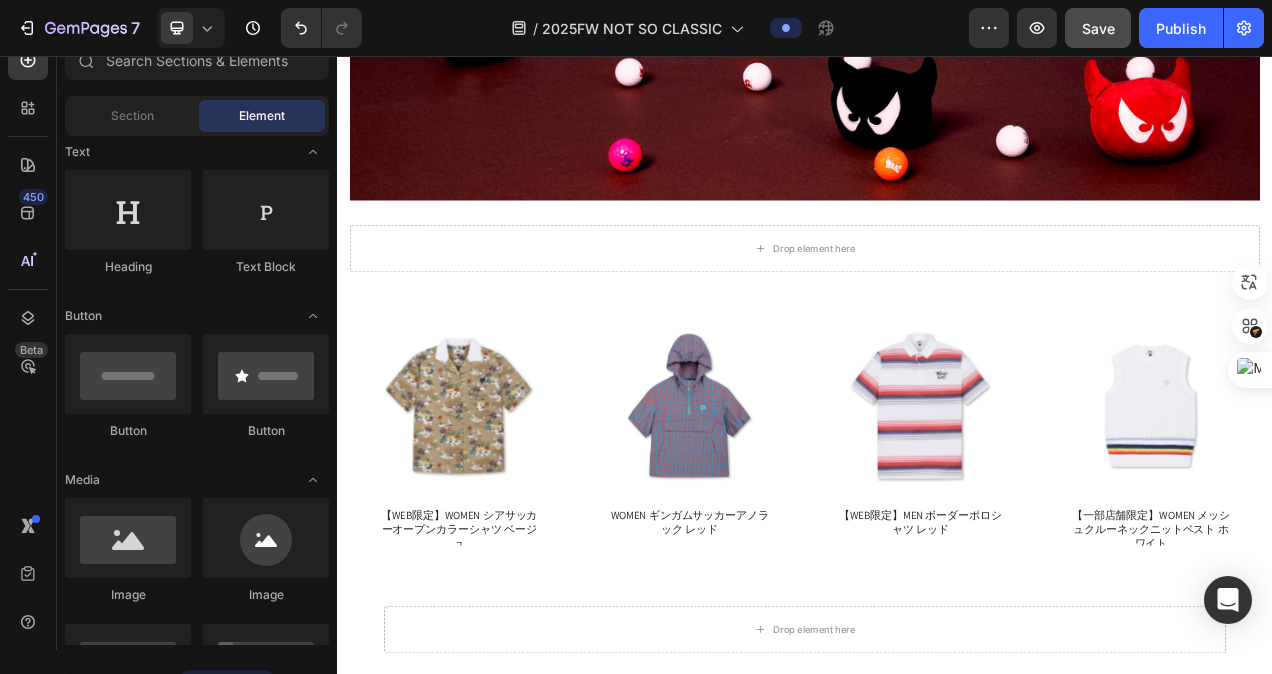 scroll, scrollTop: 200, scrollLeft: 0, axis: vertical 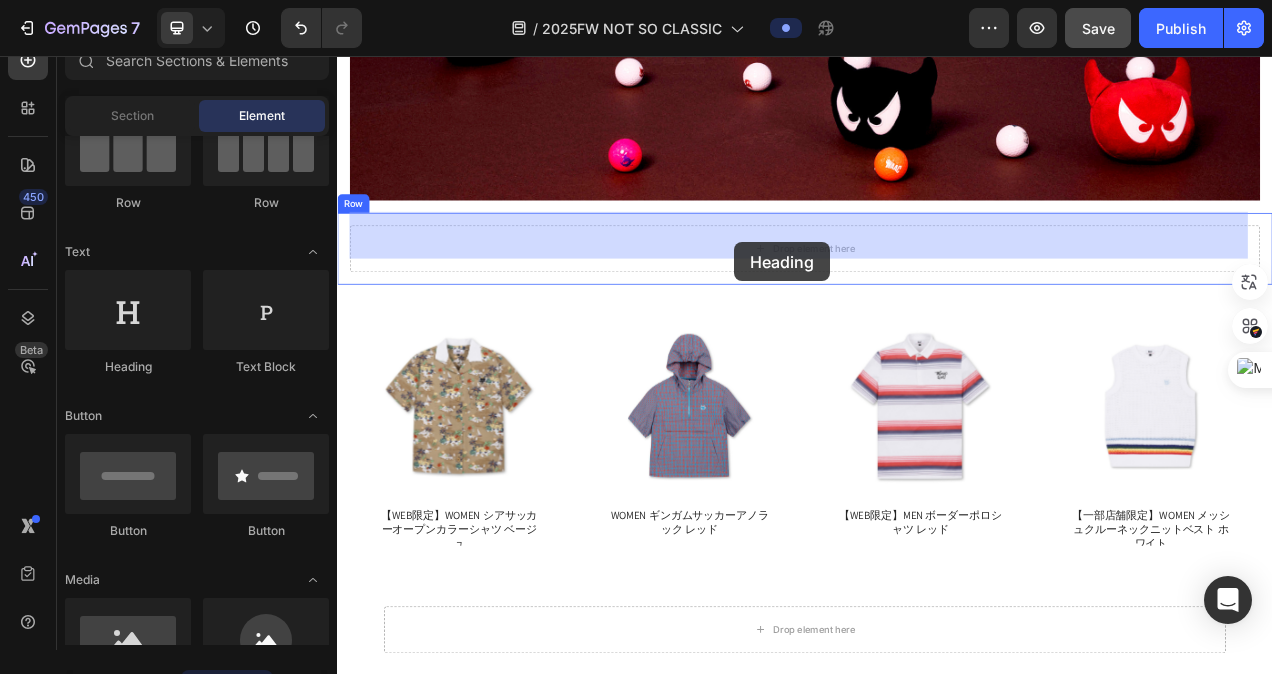 drag, startPoint x: 469, startPoint y: 375, endPoint x: 847, endPoint y: 295, distance: 386.37286 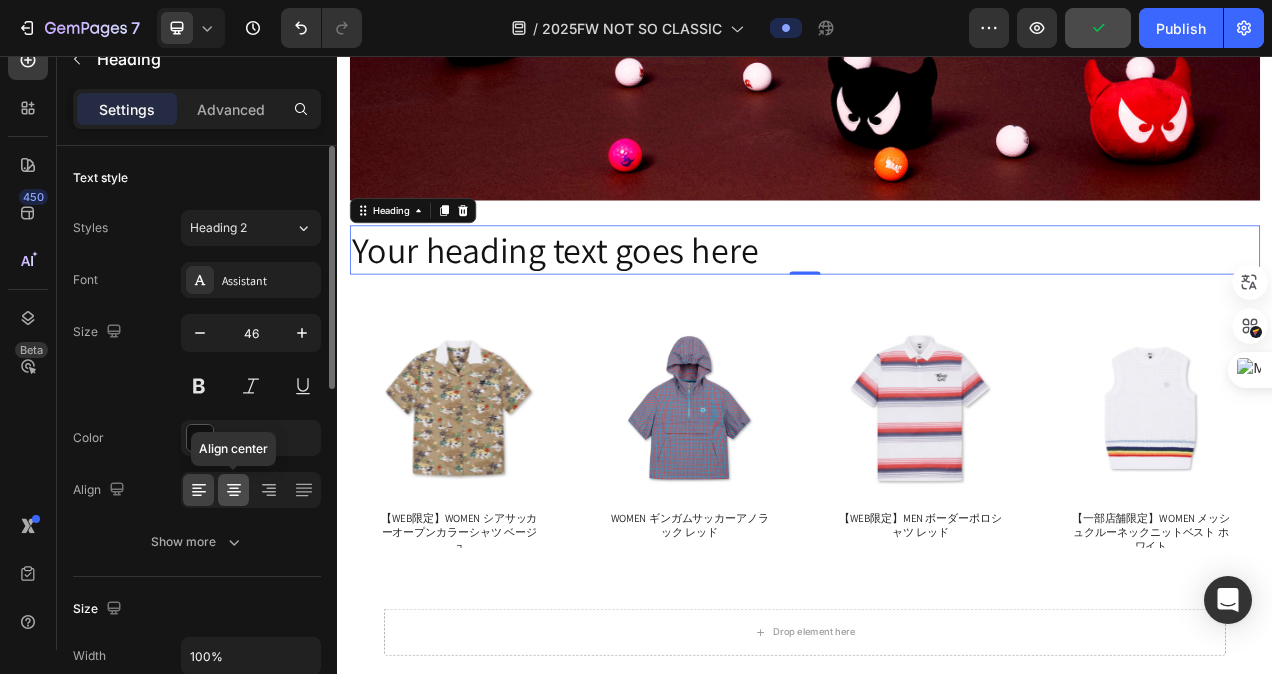 click 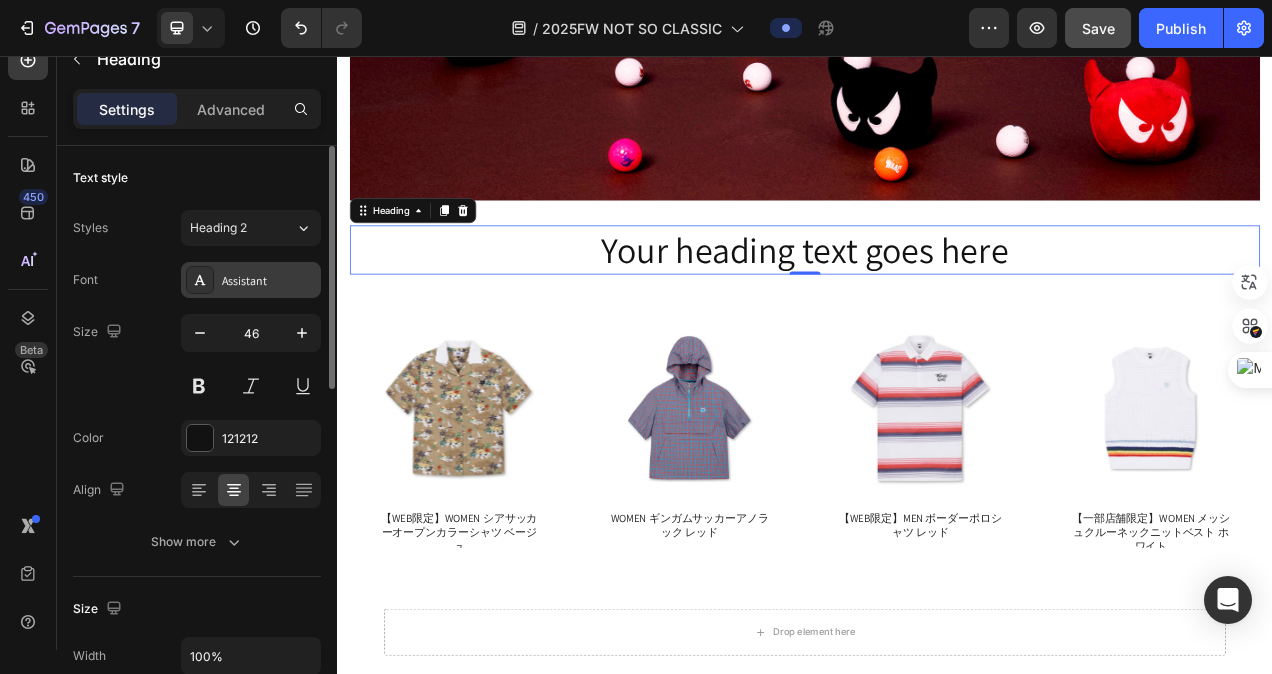 click on "Assistant" at bounding box center [269, 281] 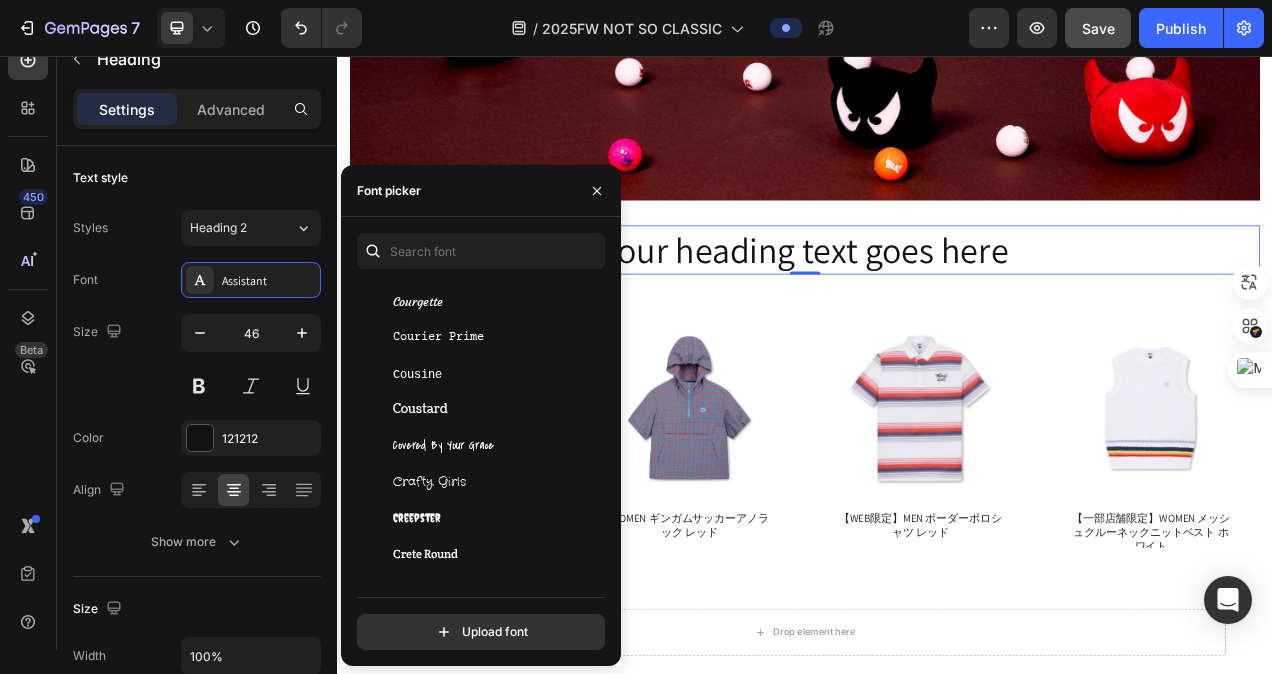 scroll, scrollTop: 13200, scrollLeft: 0, axis: vertical 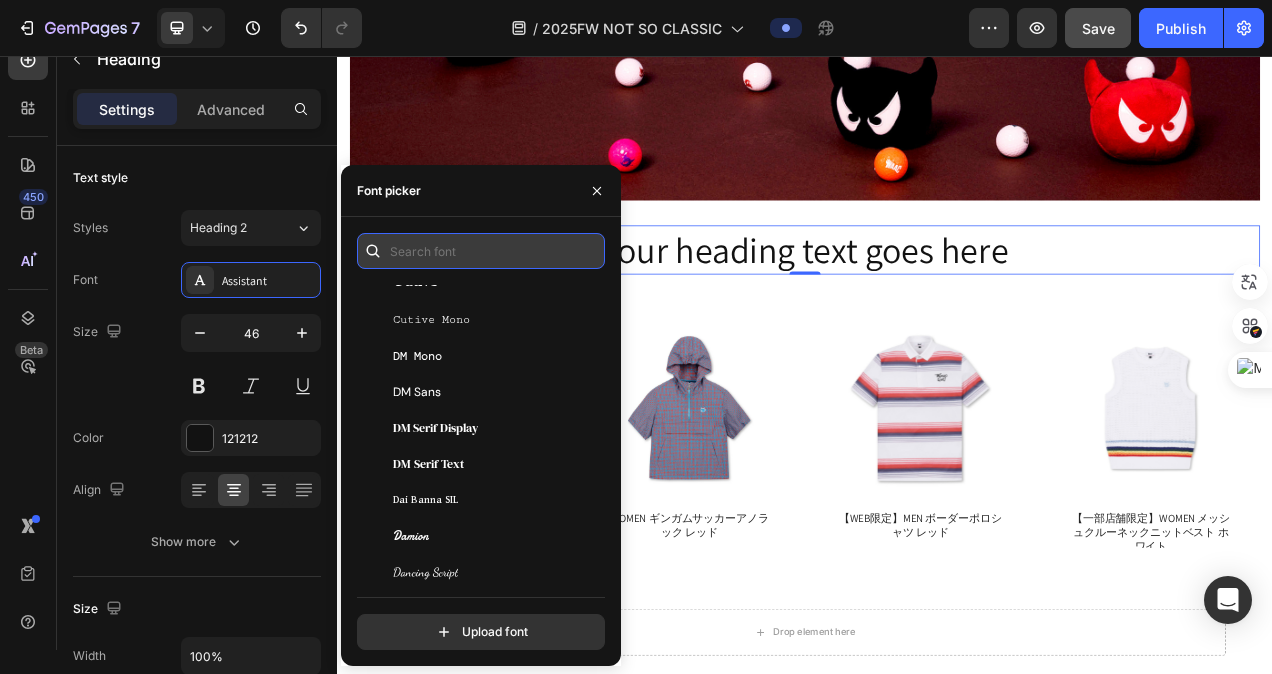 click at bounding box center (481, 251) 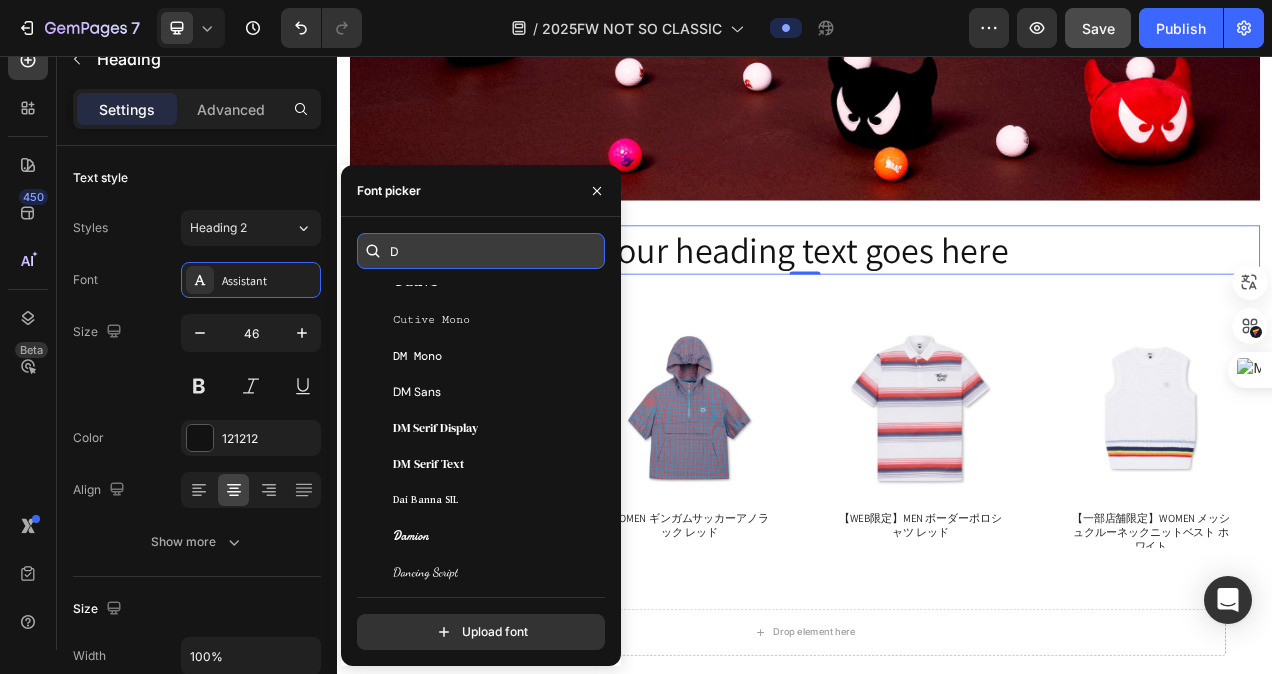 scroll, scrollTop: 0, scrollLeft: 0, axis: both 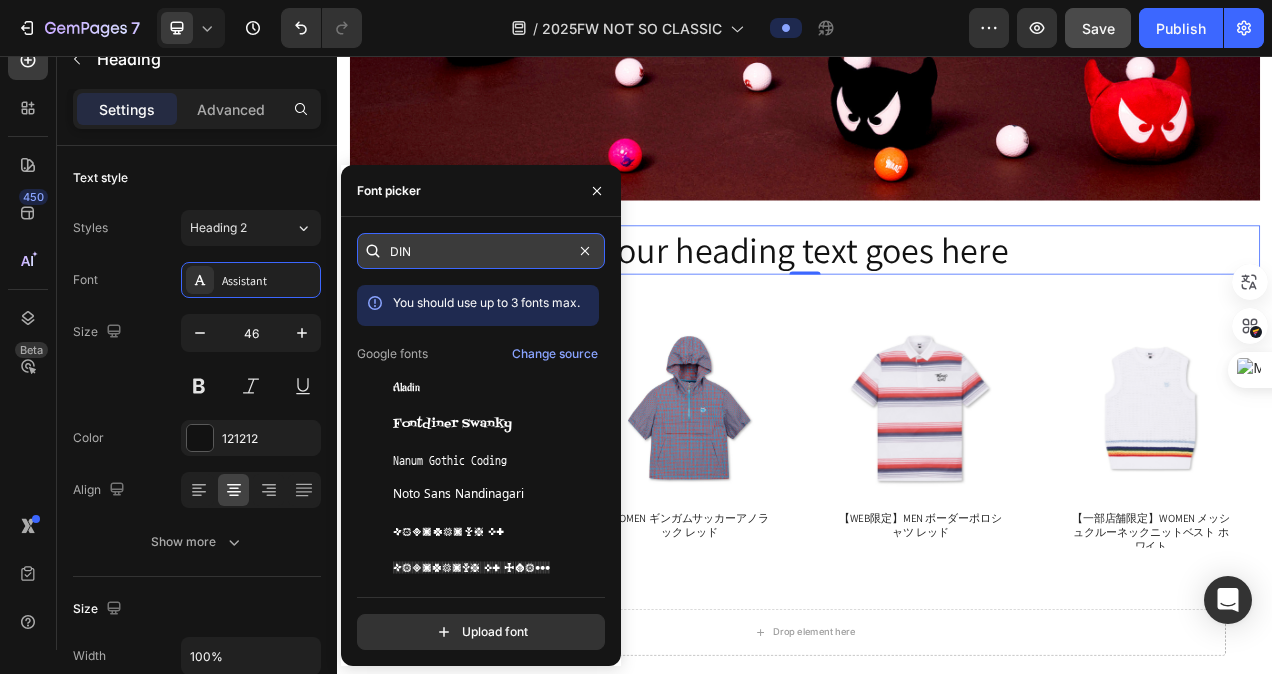 click on "DIN" at bounding box center [481, 251] 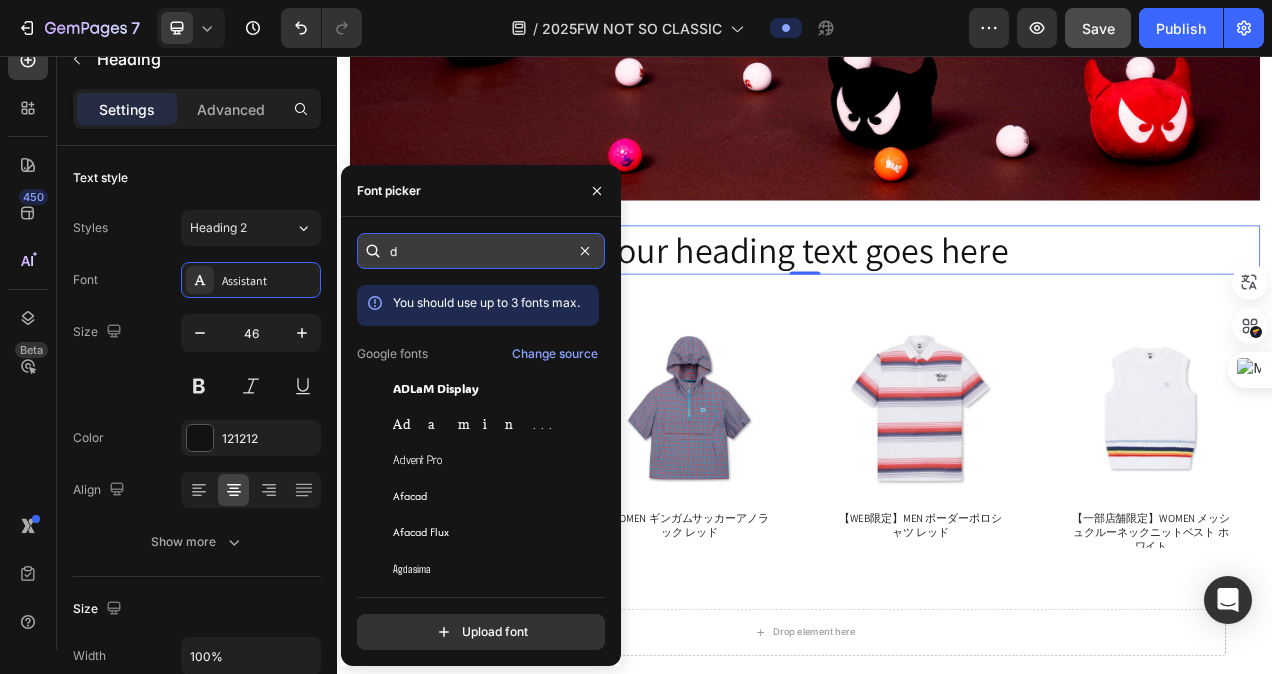 type on "d" 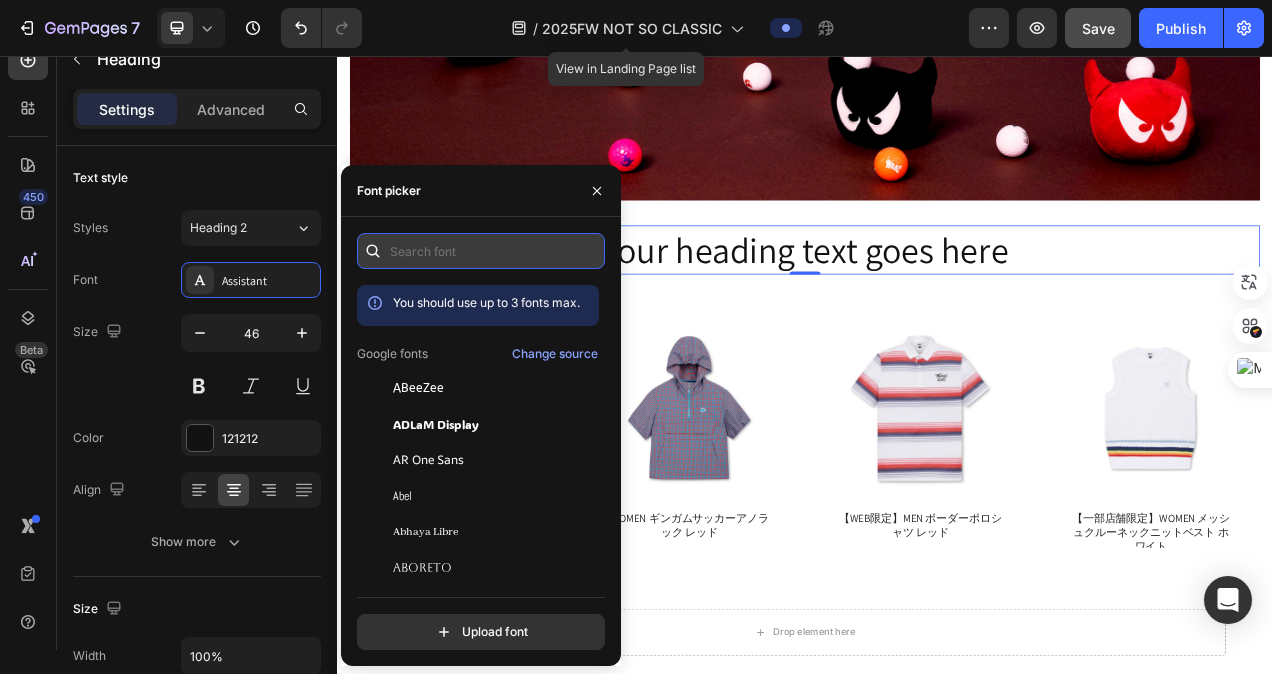 click at bounding box center (481, 251) 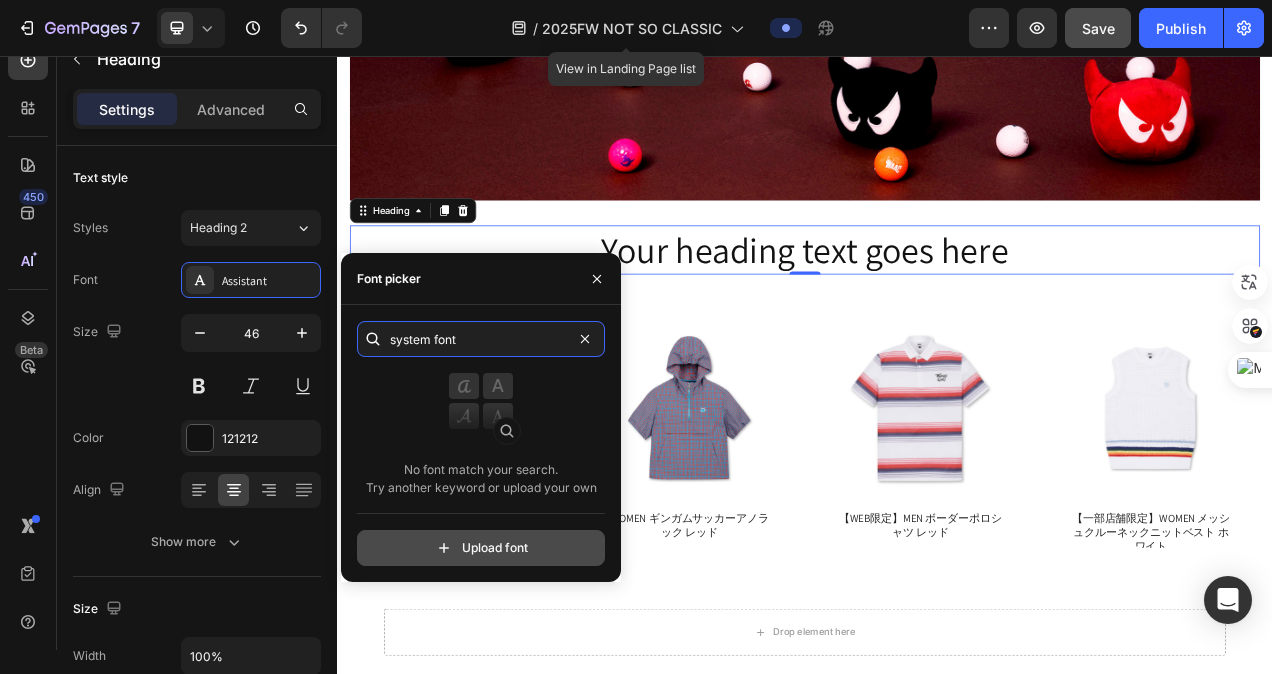 type on "system font" 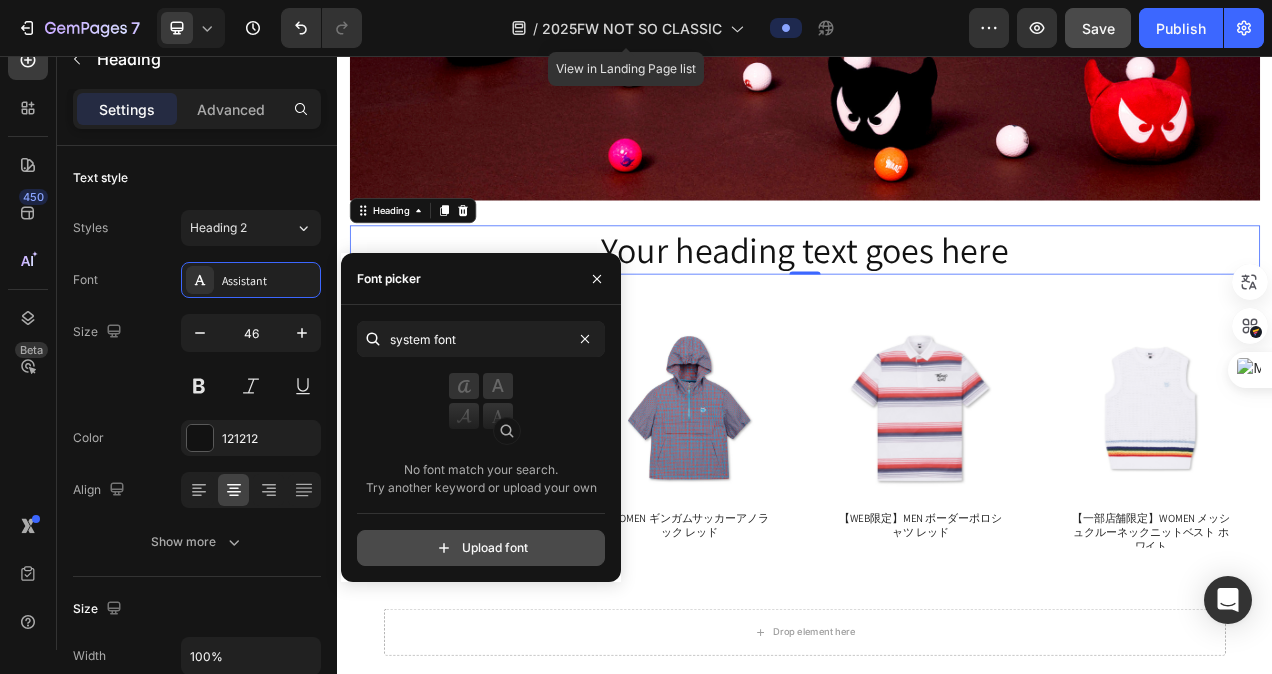 click 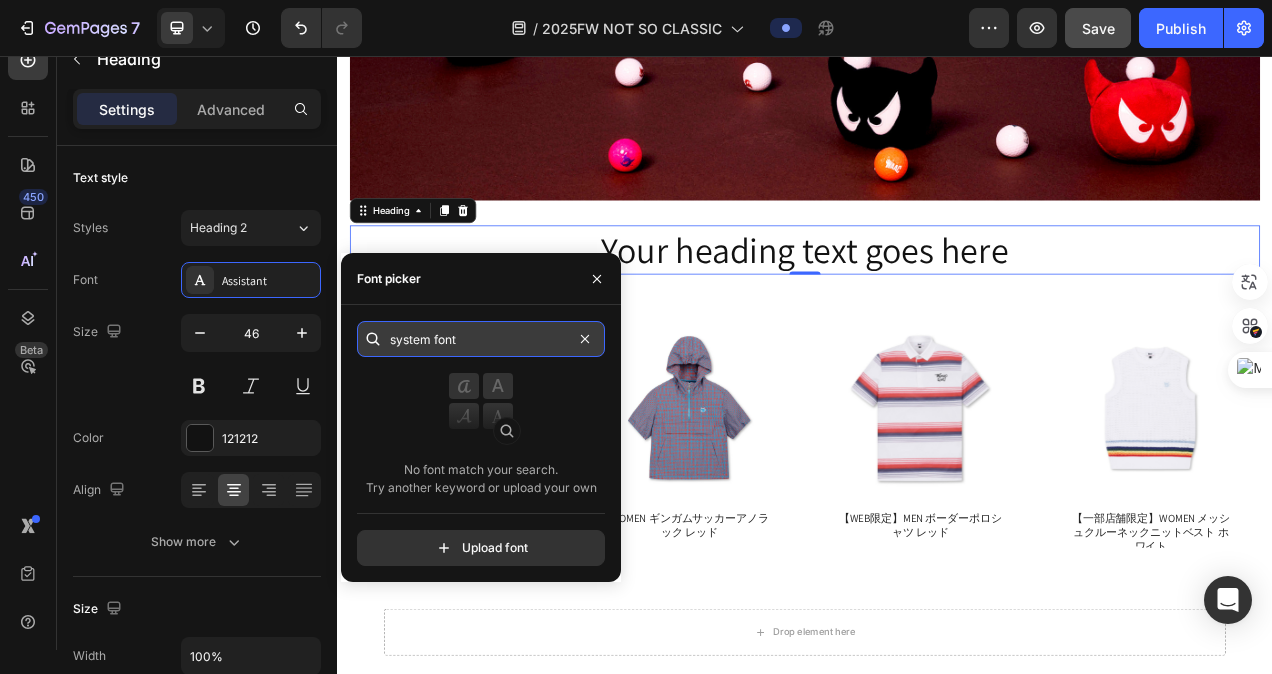 click on "system font" at bounding box center (481, 339) 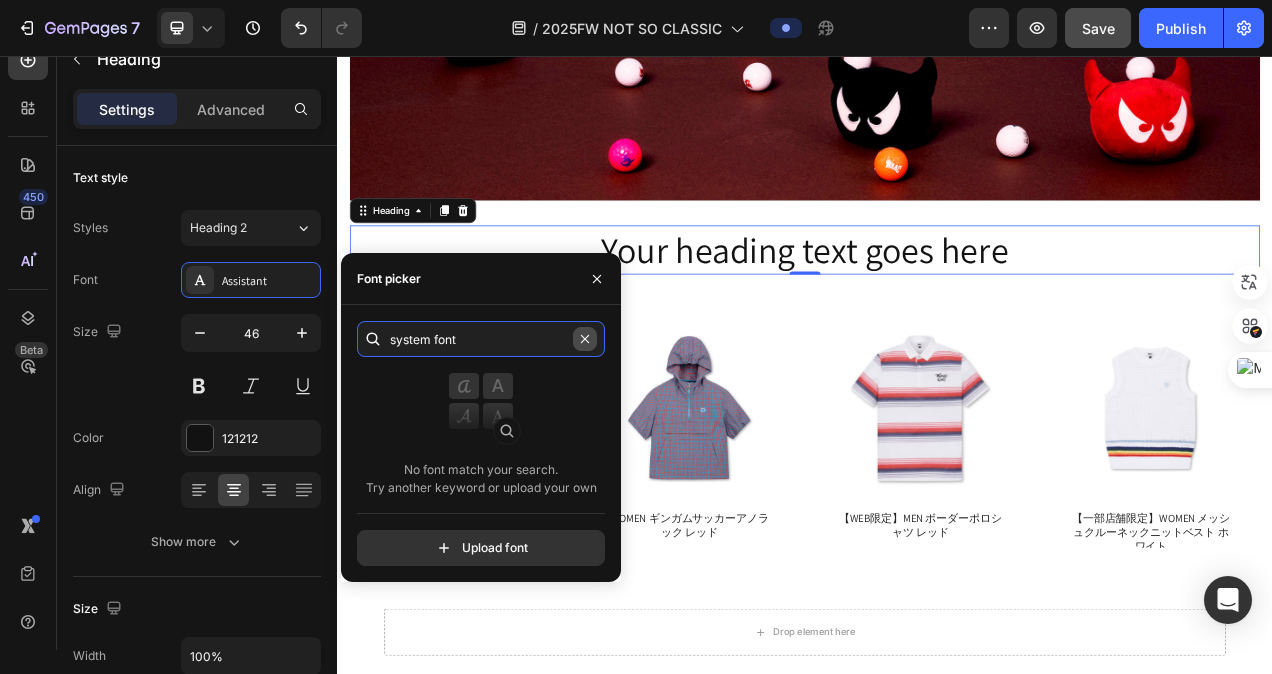 type 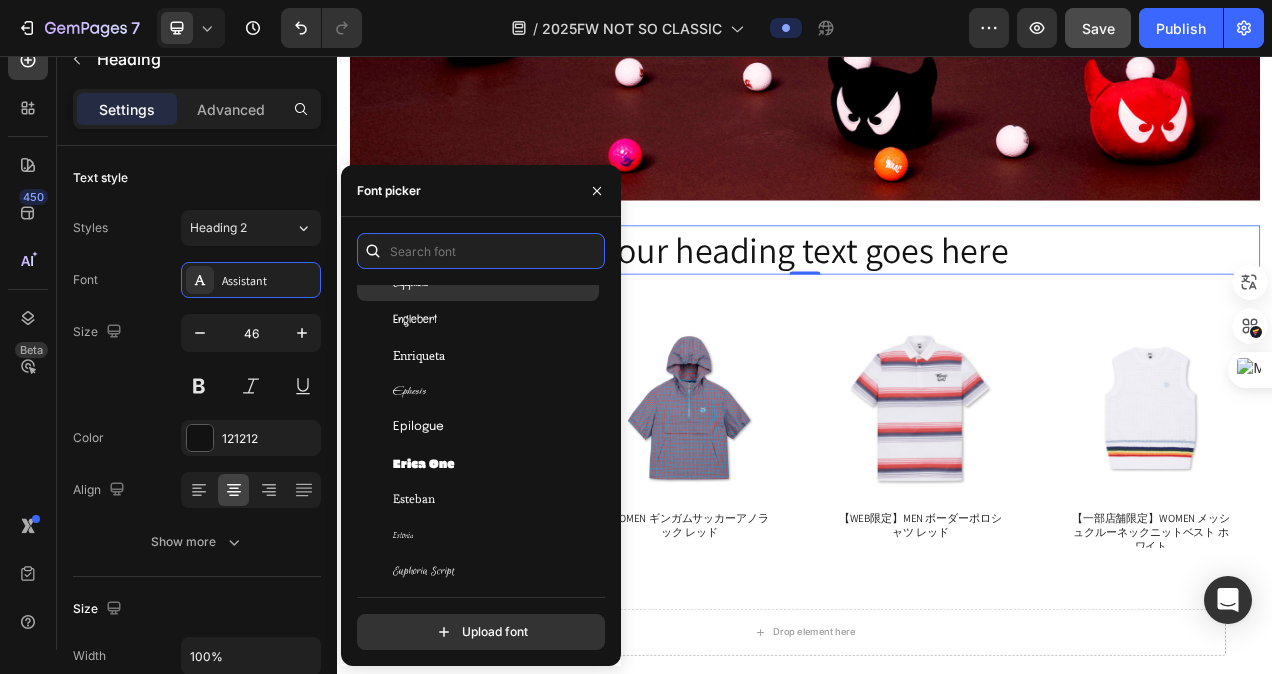 scroll, scrollTop: 15800, scrollLeft: 0, axis: vertical 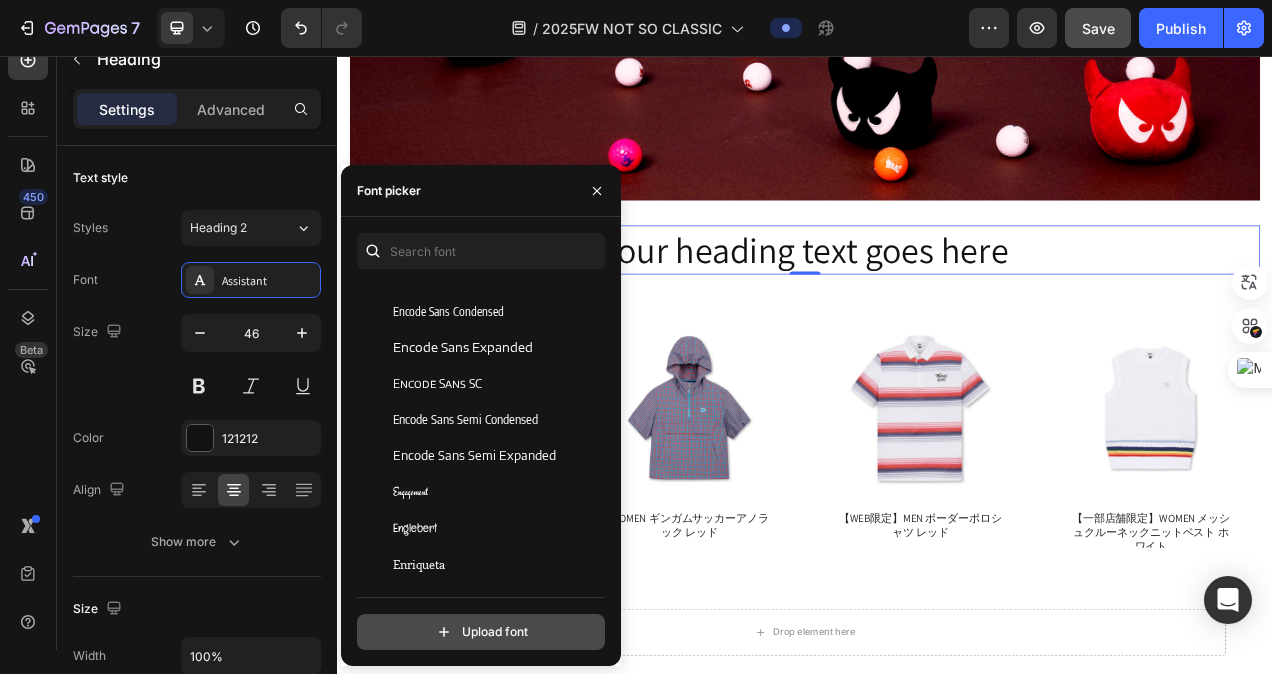 click 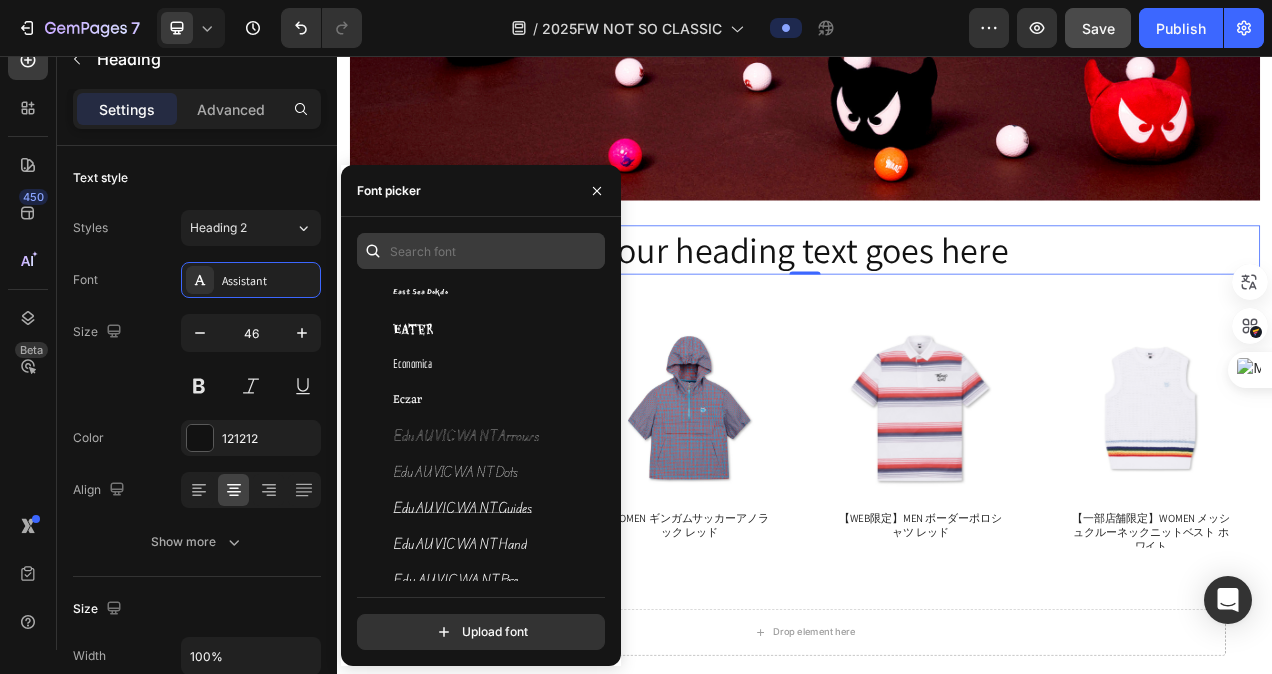 scroll, scrollTop: 14900, scrollLeft: 0, axis: vertical 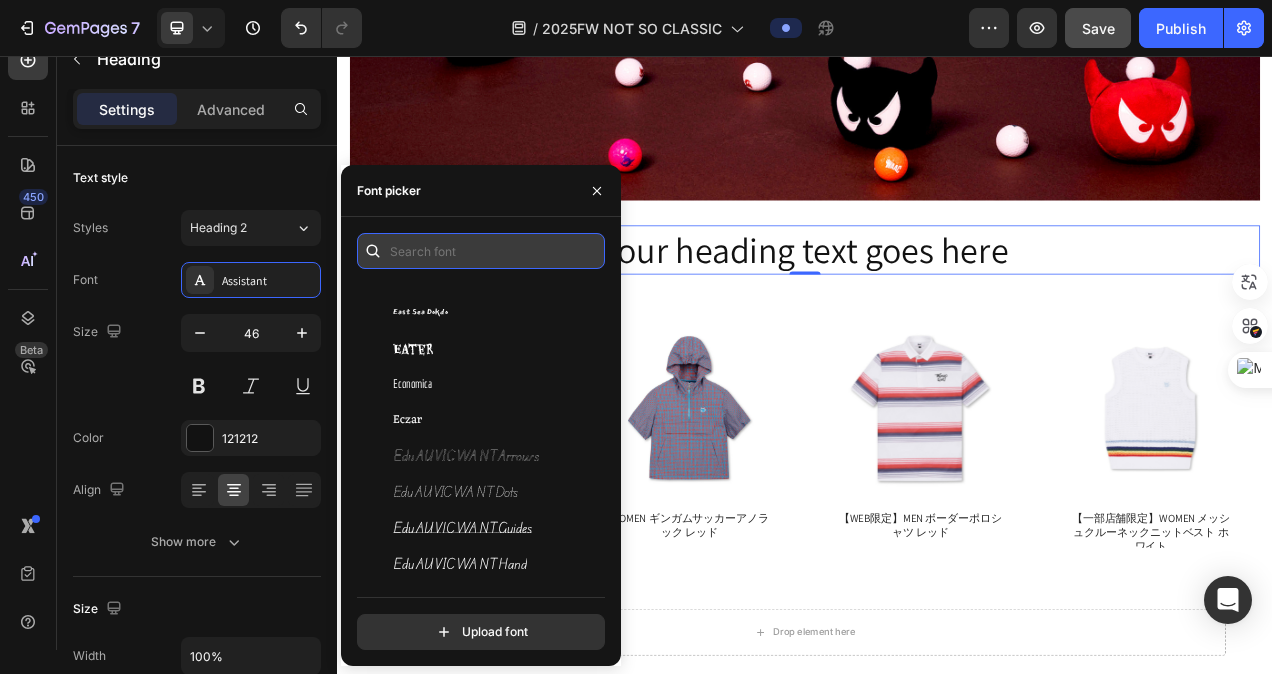 click at bounding box center [481, 251] 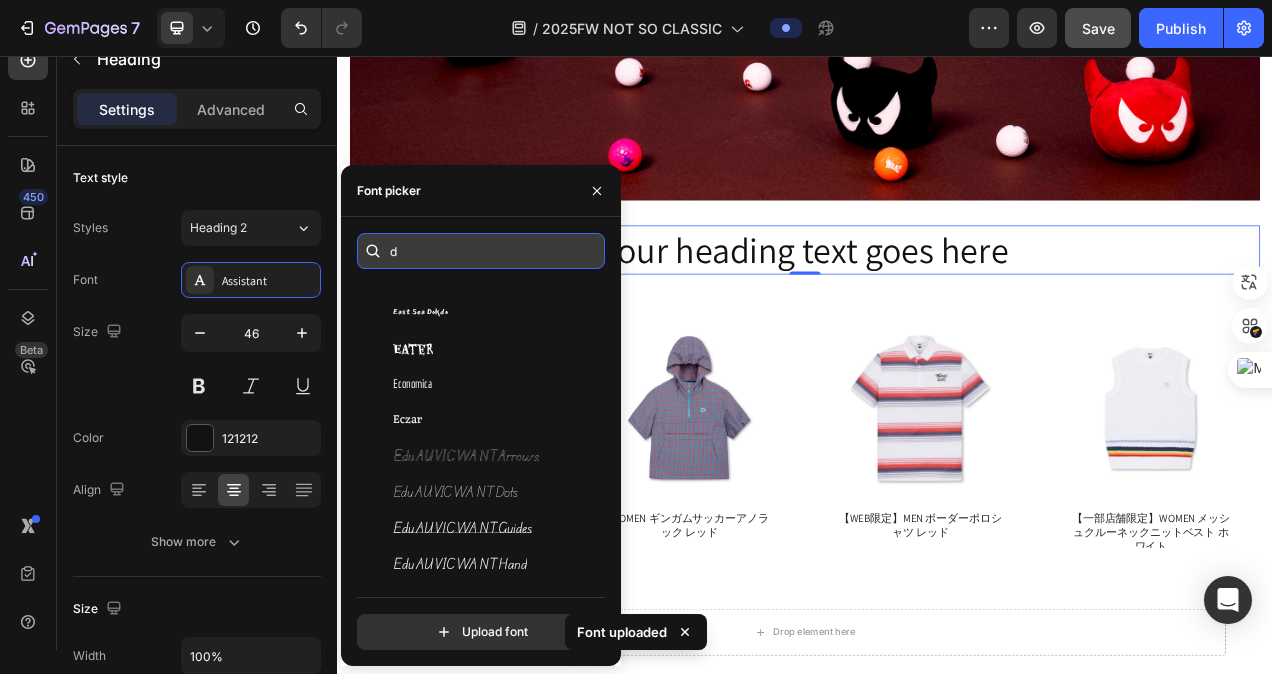 scroll, scrollTop: 0, scrollLeft: 0, axis: both 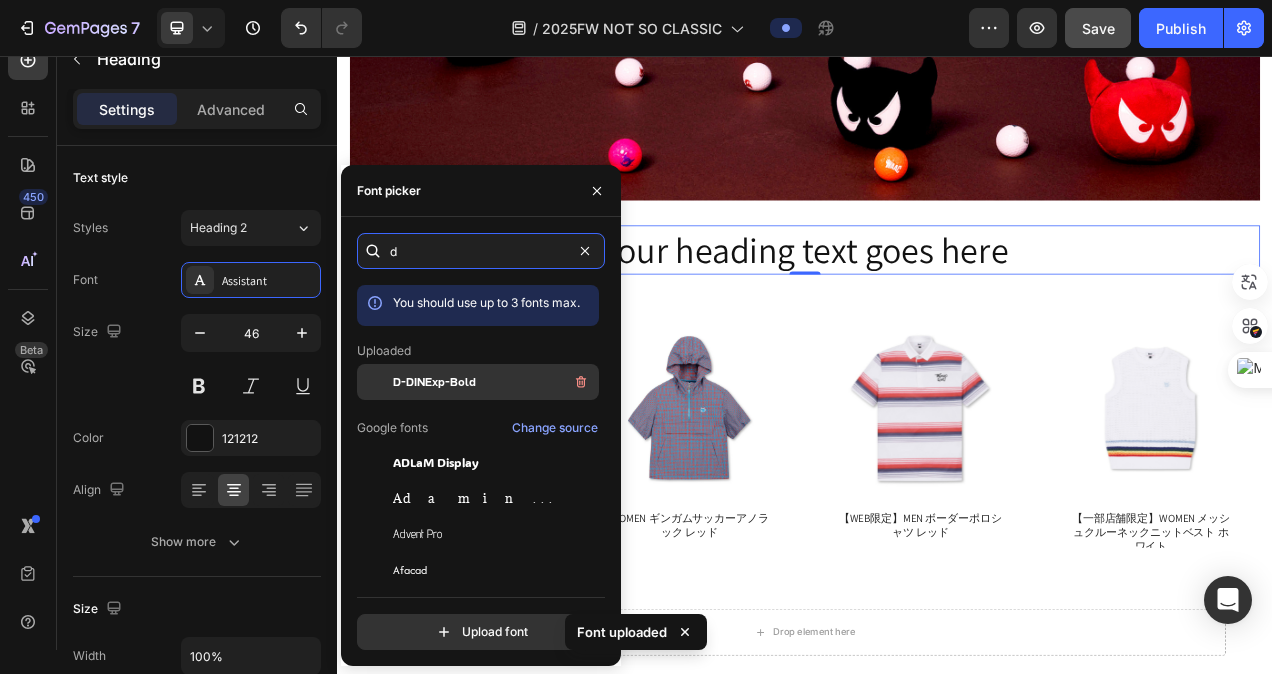 type on "d" 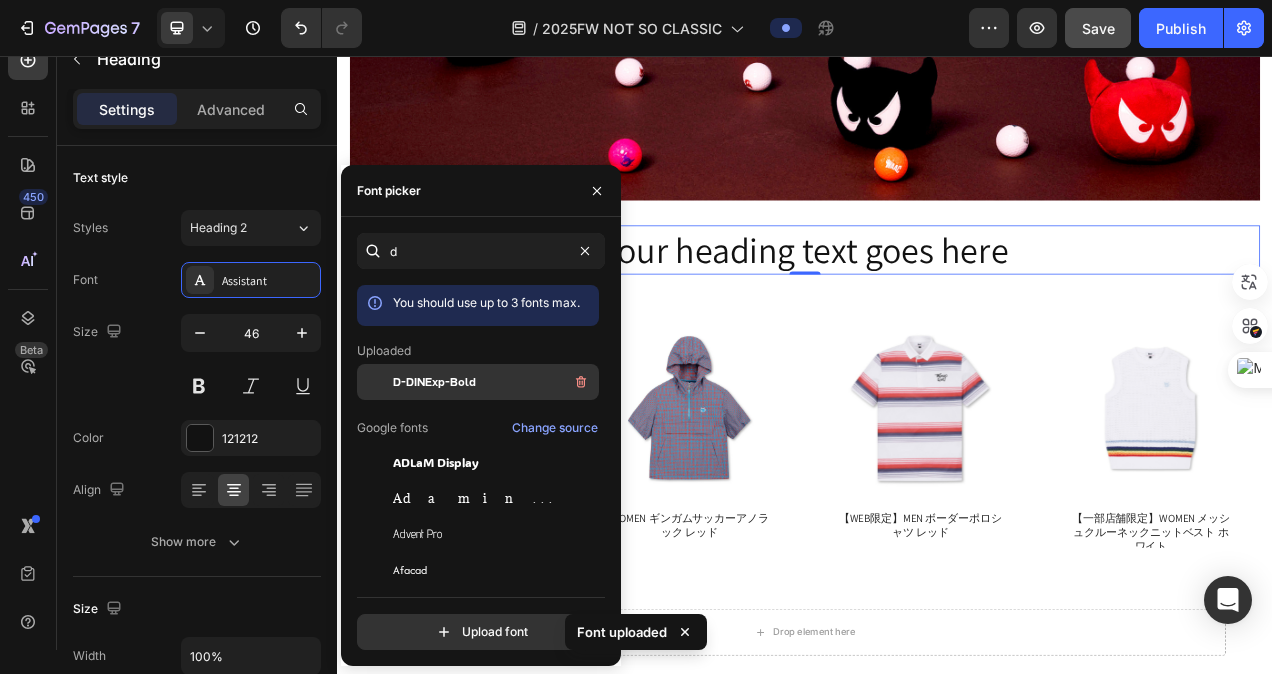 click on "D-DINExp-Bold" at bounding box center (434, 382) 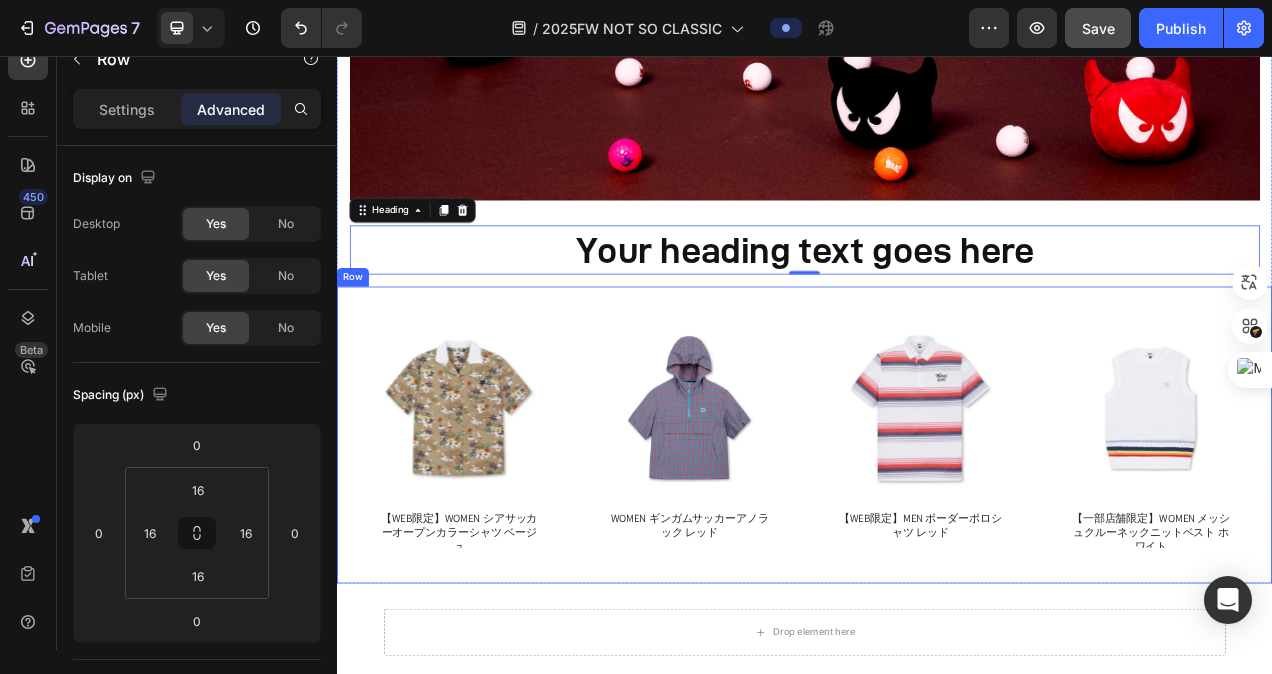 click on "Product Images 【WEB限定】WOMEN シアサッカーオープンカラーシャツ ベージュ Product Title Product Hero Banner Product Images WOMEN ギンガムサッカーアノラック レッド Product Title Product Hero Banner Product Images 【WEB限定】MEN ボーダーポロシャツ レッド Product Title Product Hero Banner Product Images 【一部店舗限定】WOMEN メッシュクルーネックニットベスト ホワイト Product Title Product Hero Banner Row" at bounding box center [937, 543] 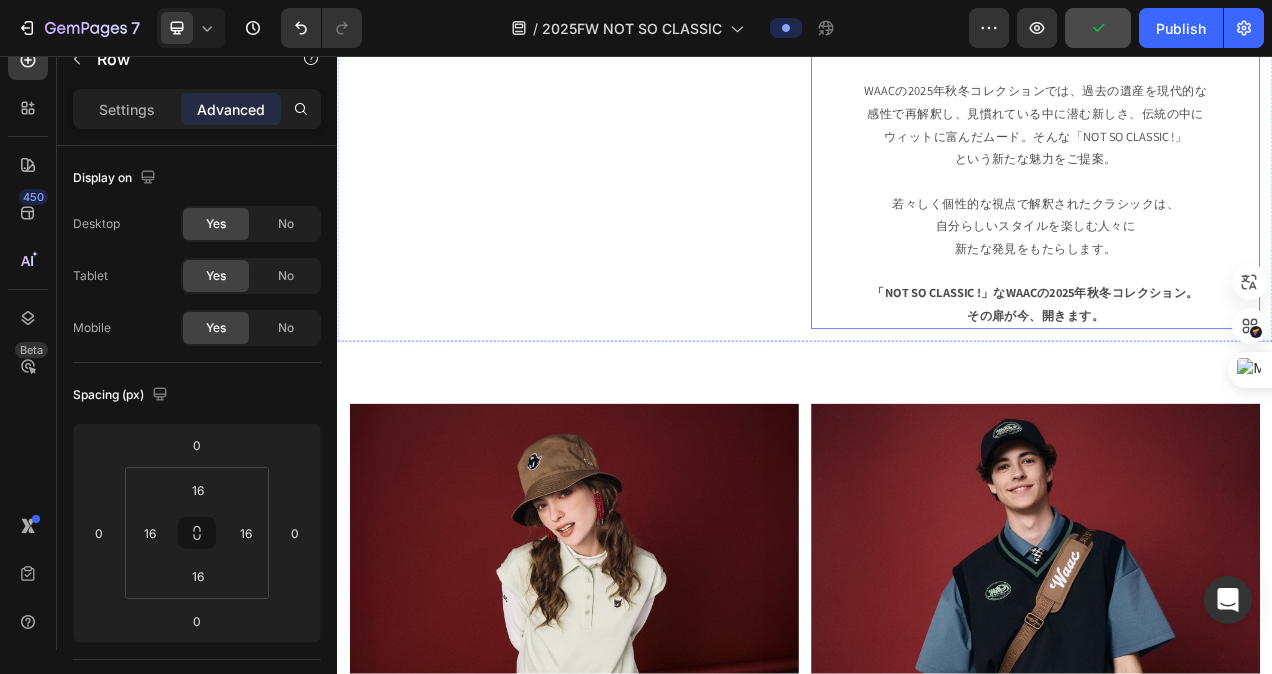 scroll, scrollTop: 1108, scrollLeft: 0, axis: vertical 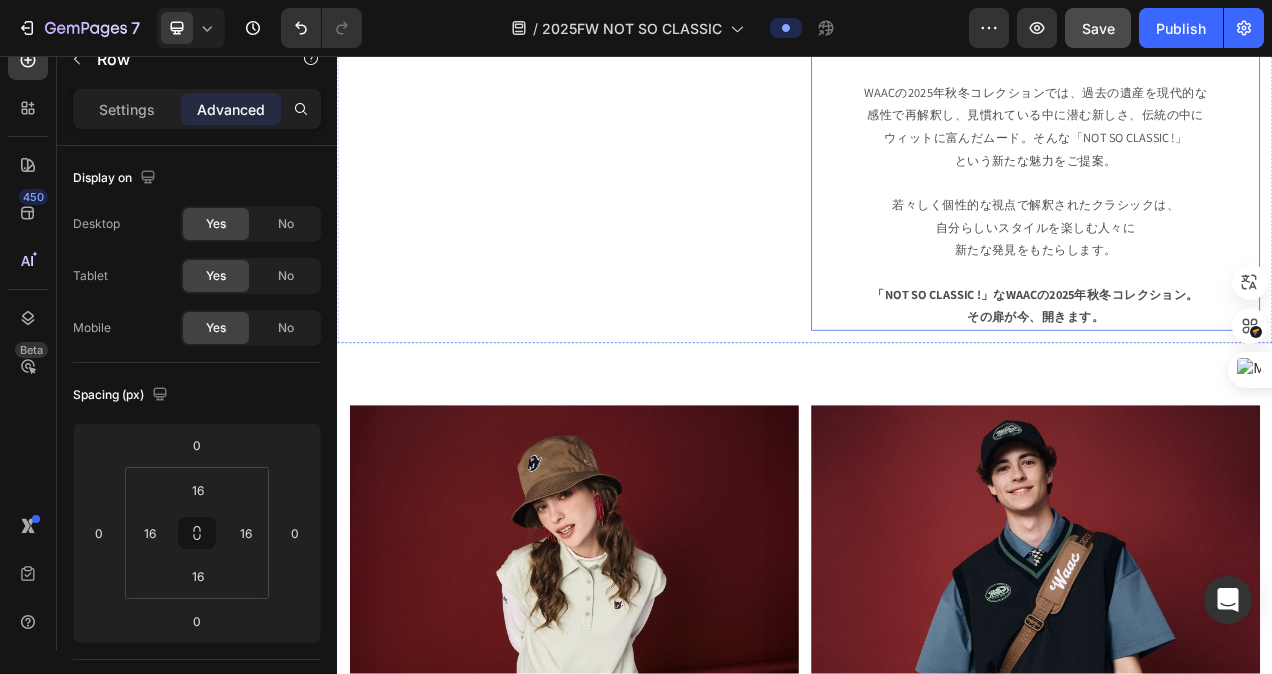 click on "WAACの2025年秋冬コレクションでは、過去の遺産を現代的な 感性で再解釈し、見慣れている中に潜む新しさ、伝統の中に ウィットに富んだムード。そんな「NOT SO CLASSIC !」 という新たな魅力をご提案。 若々しく個性的な視点で解釈されたクラシックは、 自分らしいスタイルを楽しむ人々に 新たな発見をもたらします。 「NOT SO CLASSIC !」なWAACの2025年秋冬コレクション。 その扉が今、開きます。" at bounding box center (1233, 234) 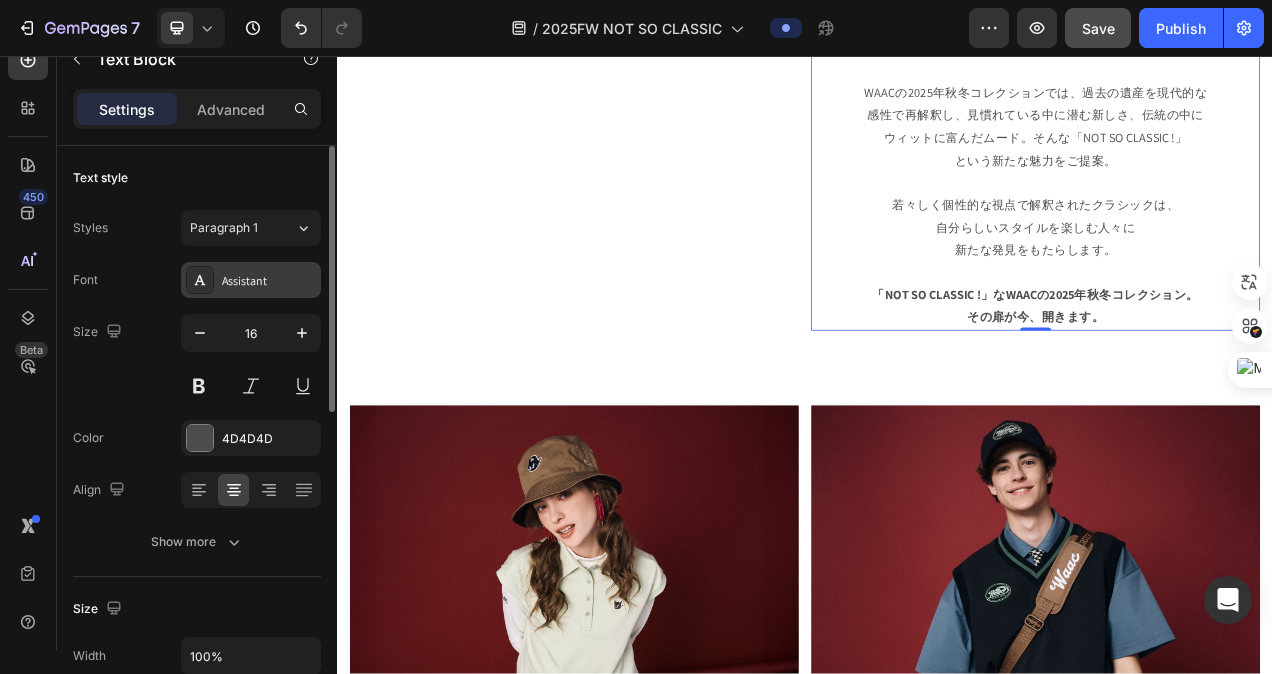click on "Assistant" at bounding box center [269, 281] 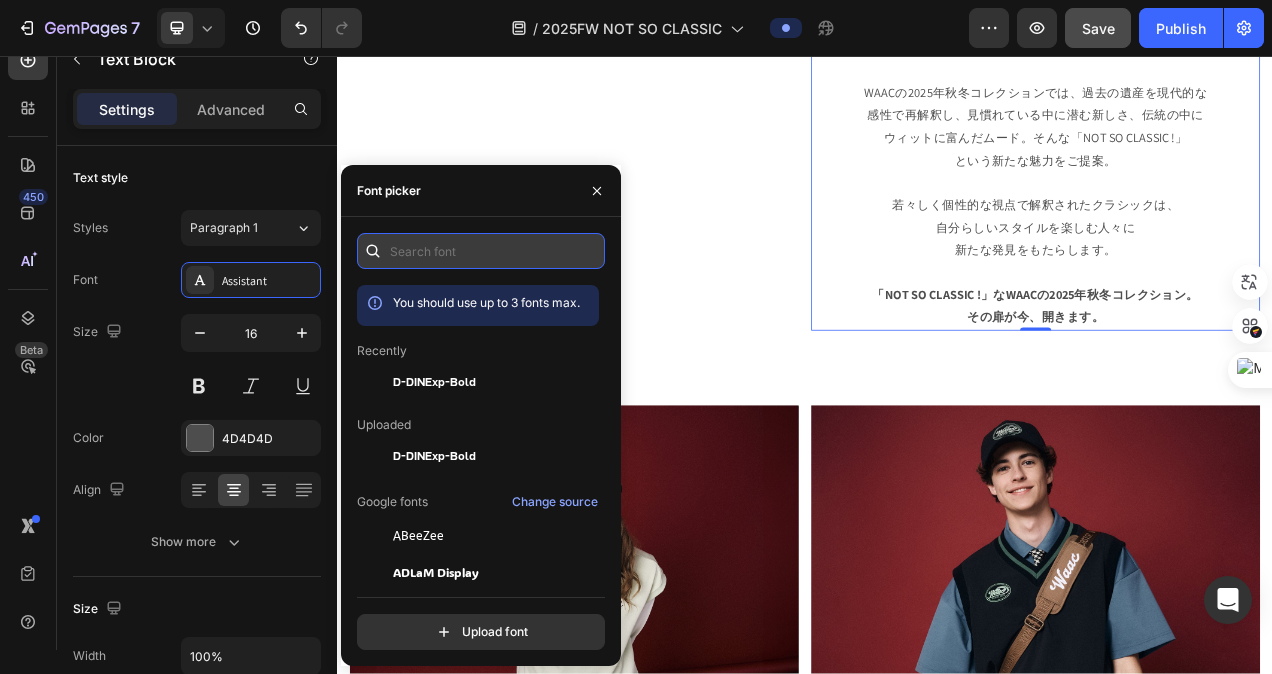 click at bounding box center [481, 251] 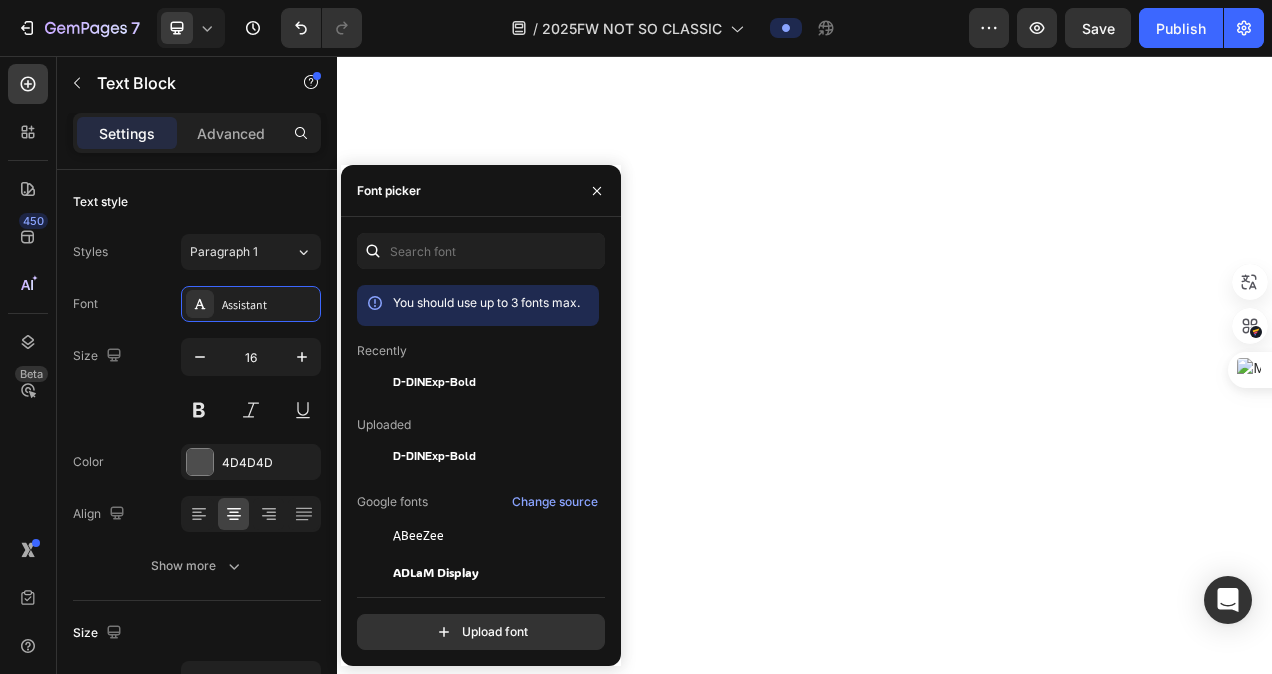 scroll, scrollTop: 0, scrollLeft: 0, axis: both 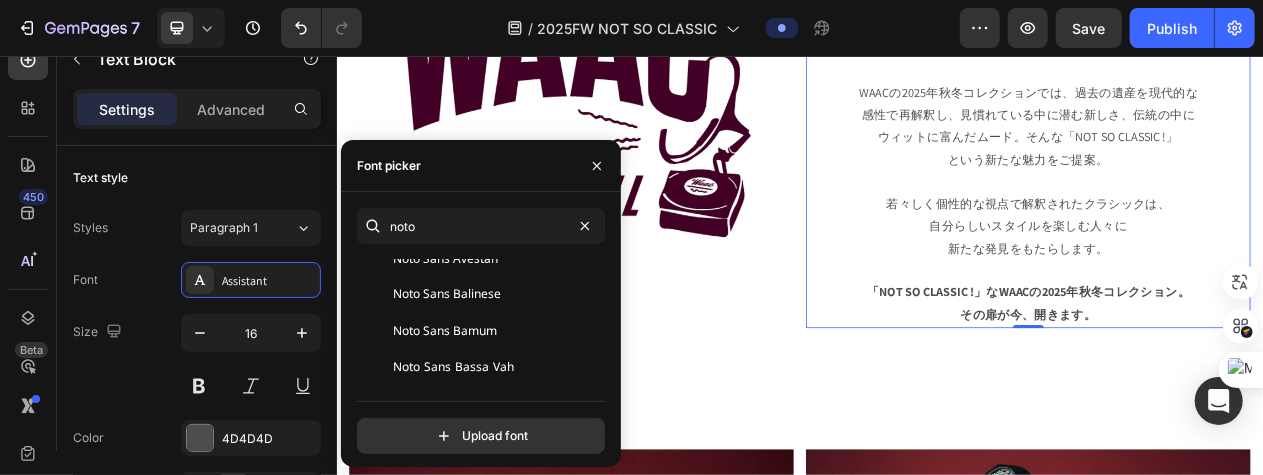 type on "noto" 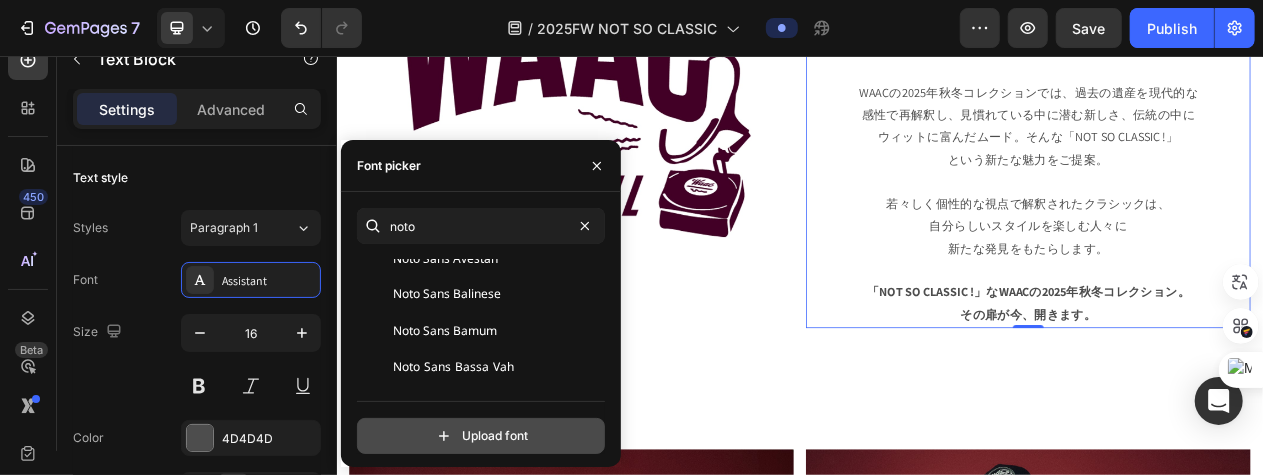 click 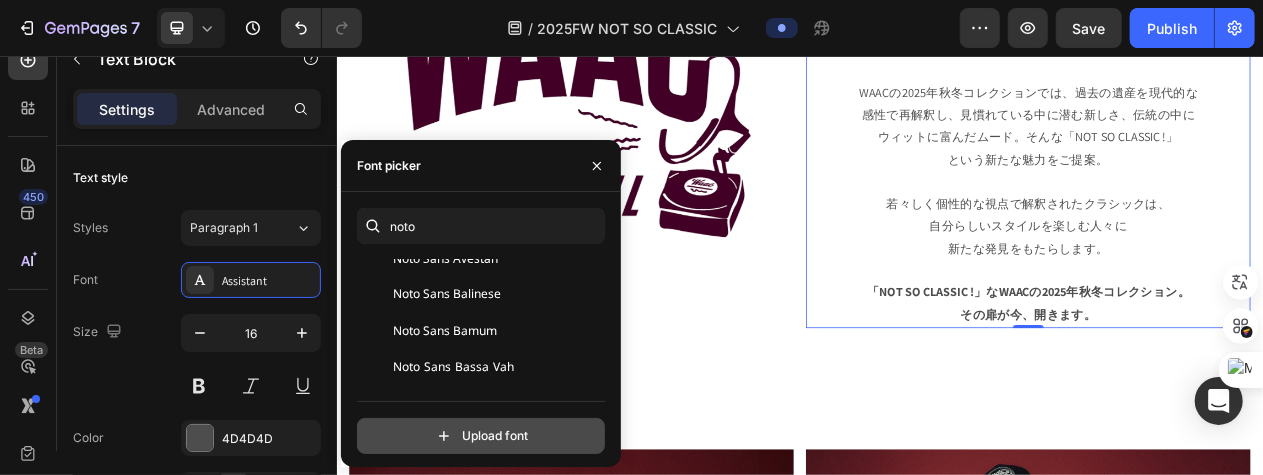 type on "C:\fakepath\NotoSansJP-SemiBold.ttf" 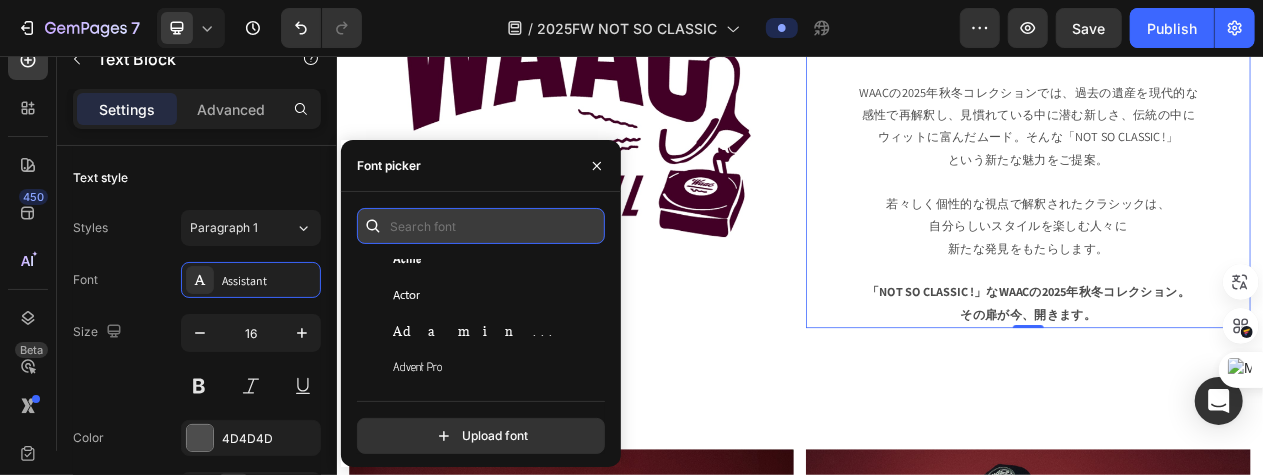 click at bounding box center (481, 226) 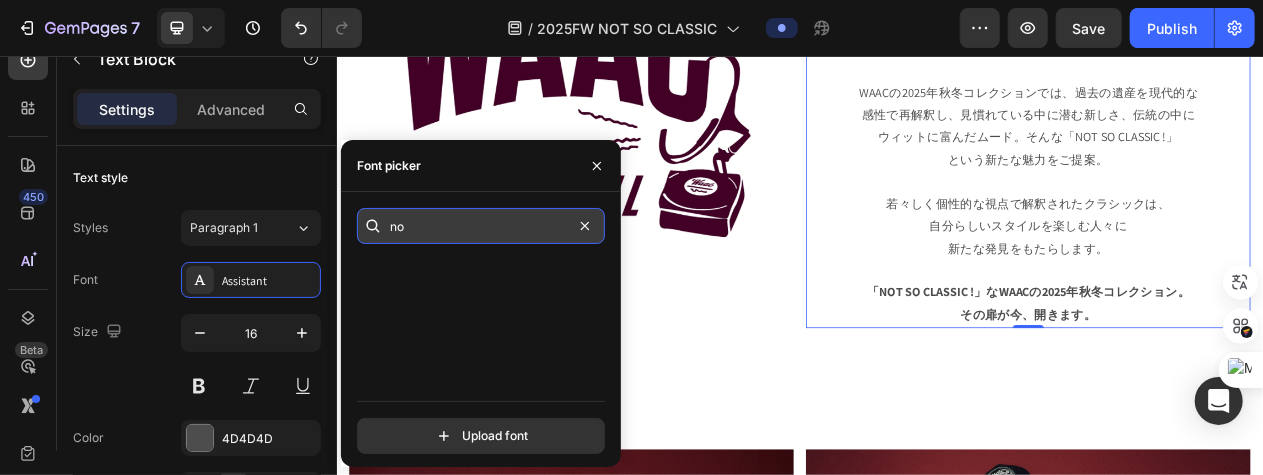 scroll, scrollTop: 0, scrollLeft: 0, axis: both 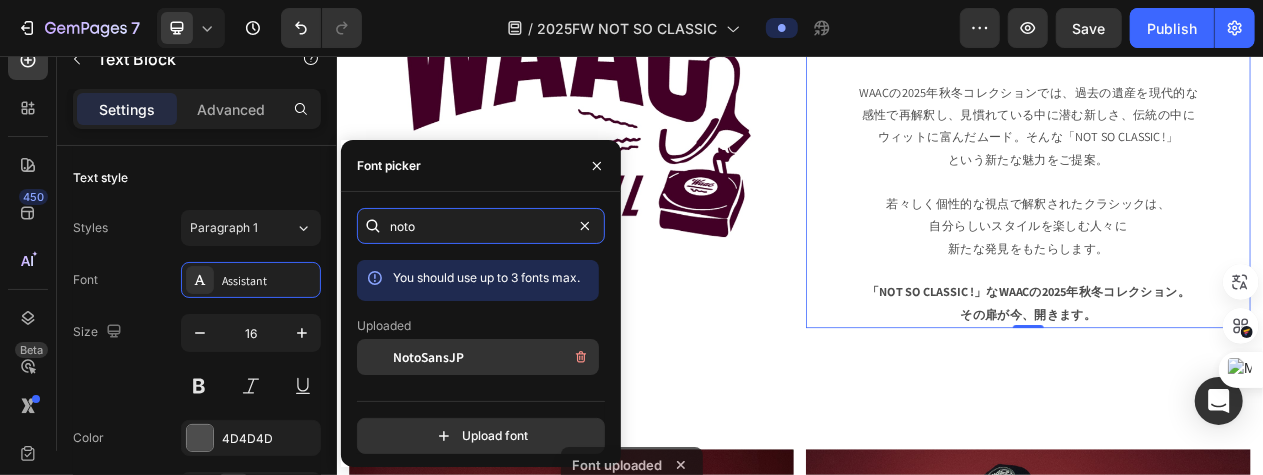 type on "noto" 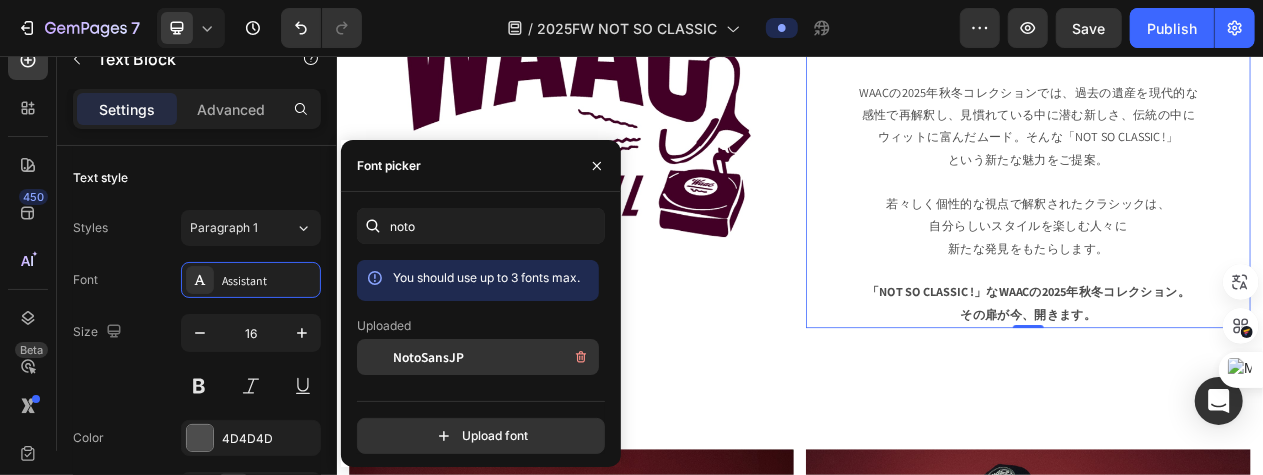 click on "NotoSansJP" at bounding box center [428, 357] 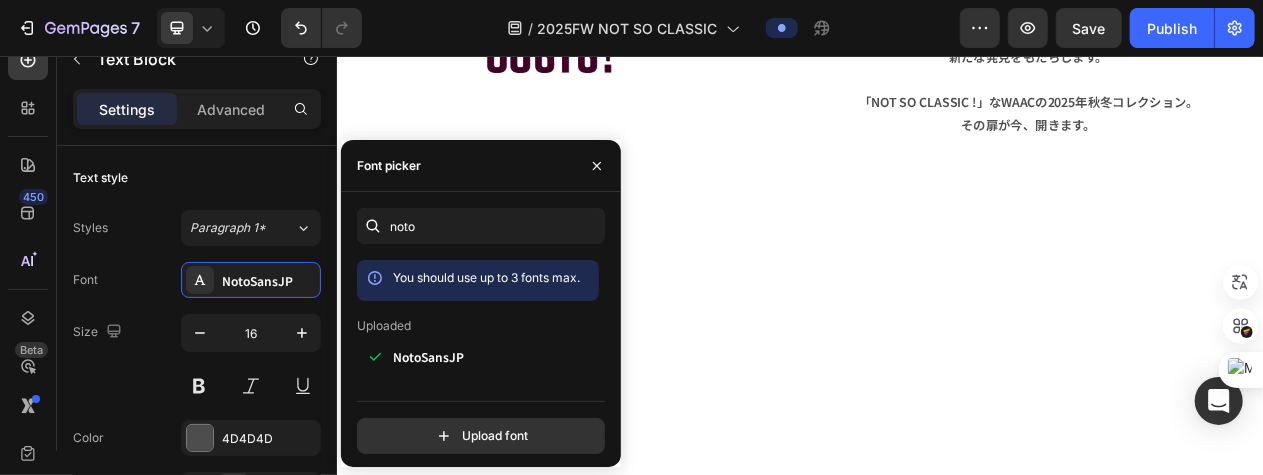 scroll, scrollTop: 708, scrollLeft: 0, axis: vertical 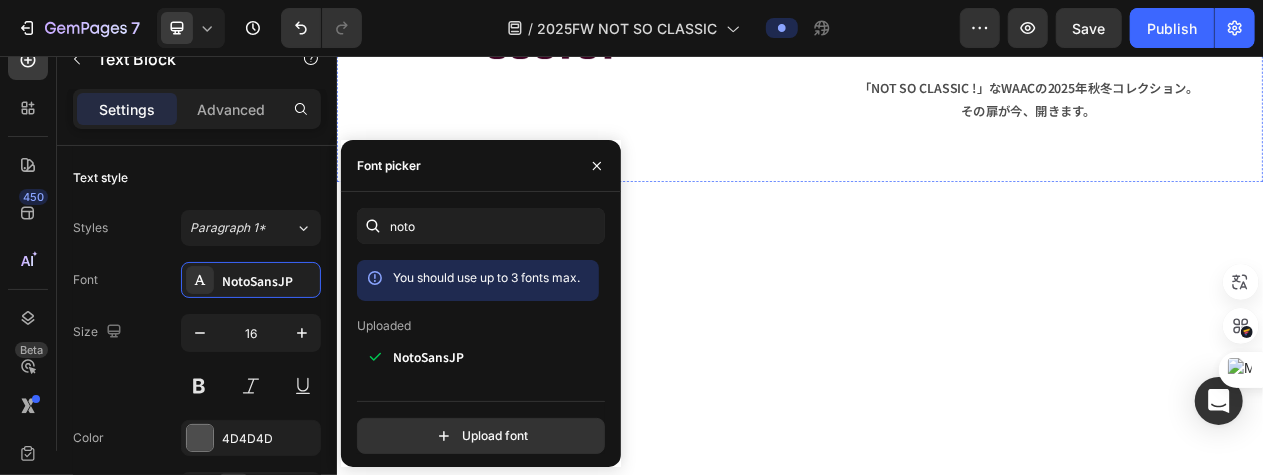 click on "時を超えて愛されるクラシック" at bounding box center [1232, -446] 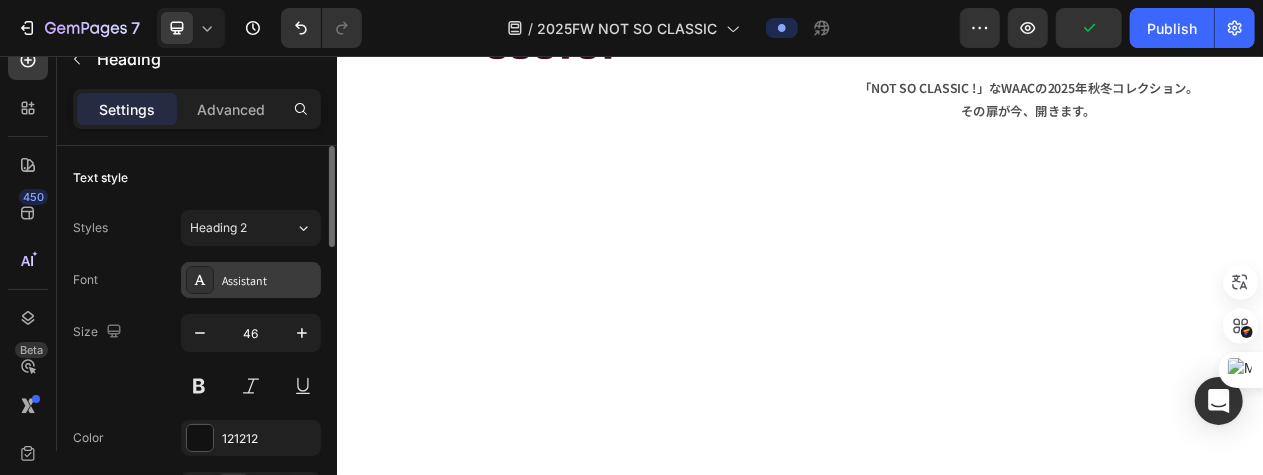 click on "Assistant" at bounding box center (269, 281) 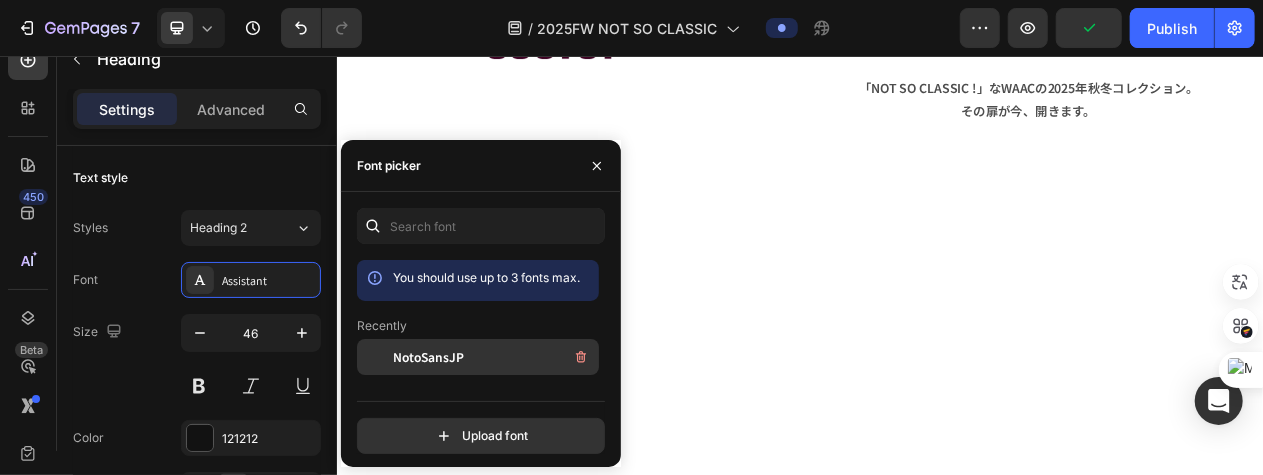 click on "NotoSansJP" at bounding box center (428, 357) 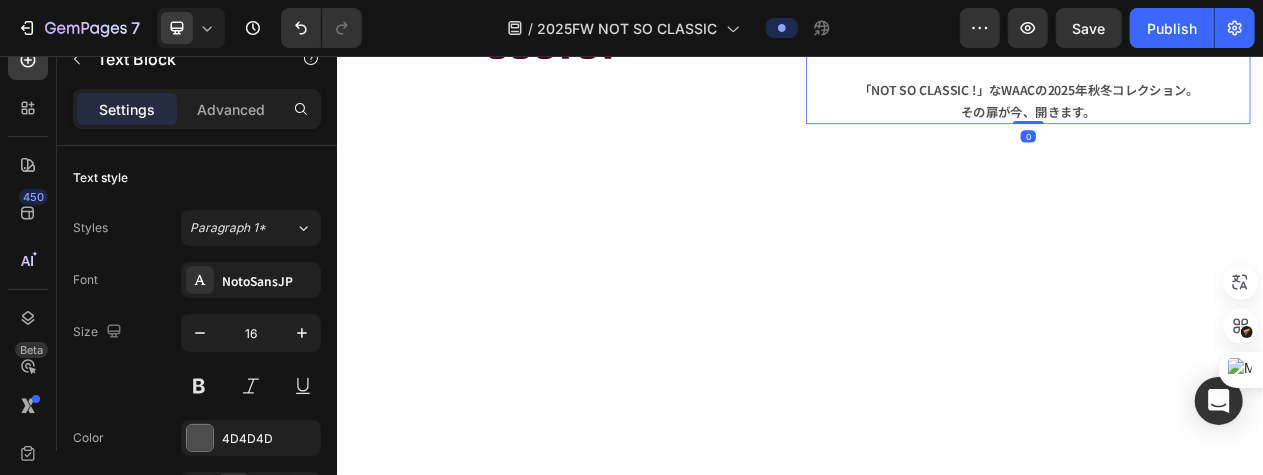click on "そして長く愛されるデザイン。" at bounding box center (1232, -305) 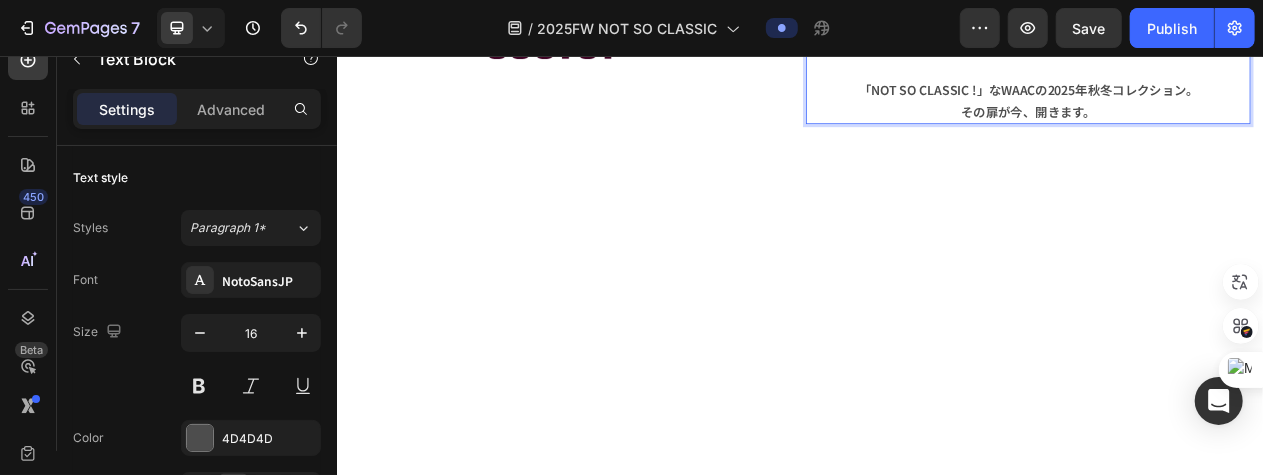 click on "そして長く愛されるデザイン。" at bounding box center (1232, -305) 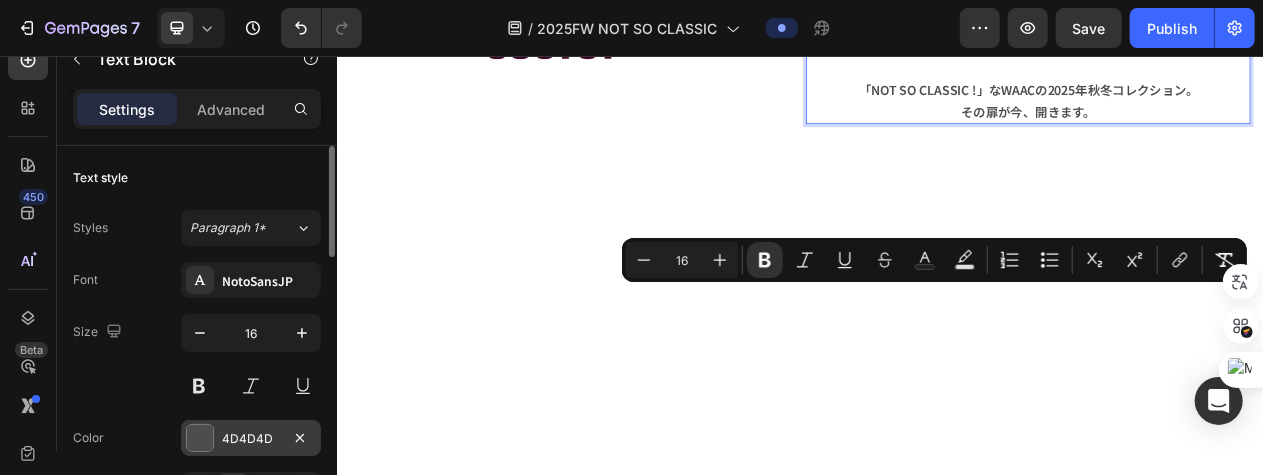 click on "4D4D4D" at bounding box center (251, 439) 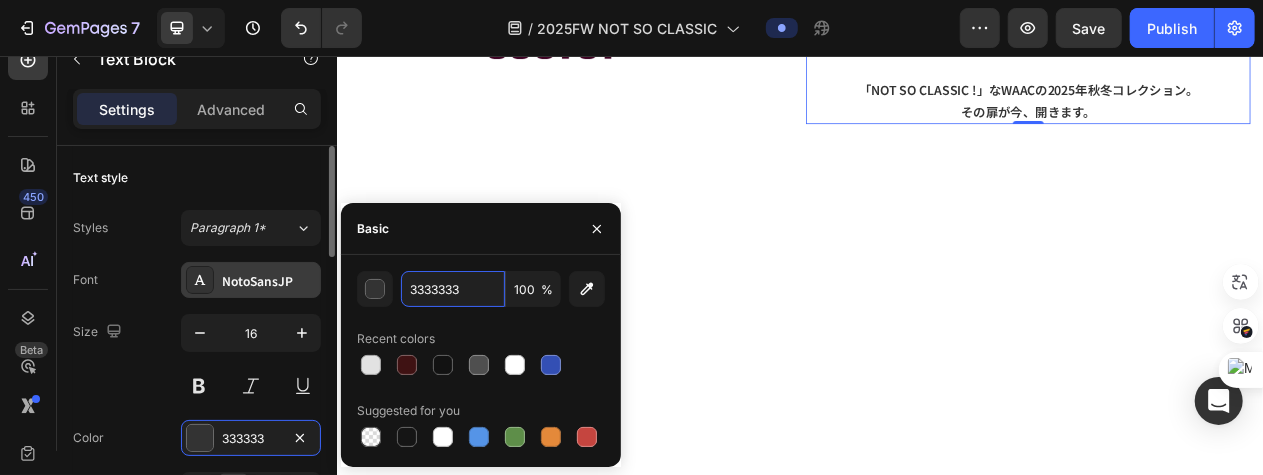 type on "333333" 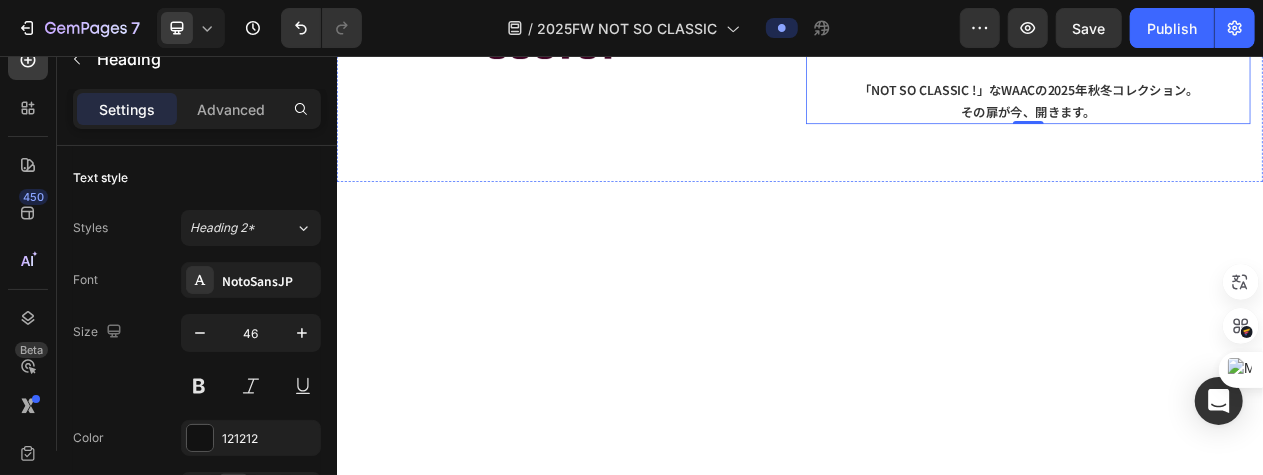 click on "時を超えて愛されるクラシック" at bounding box center (1232, -444) 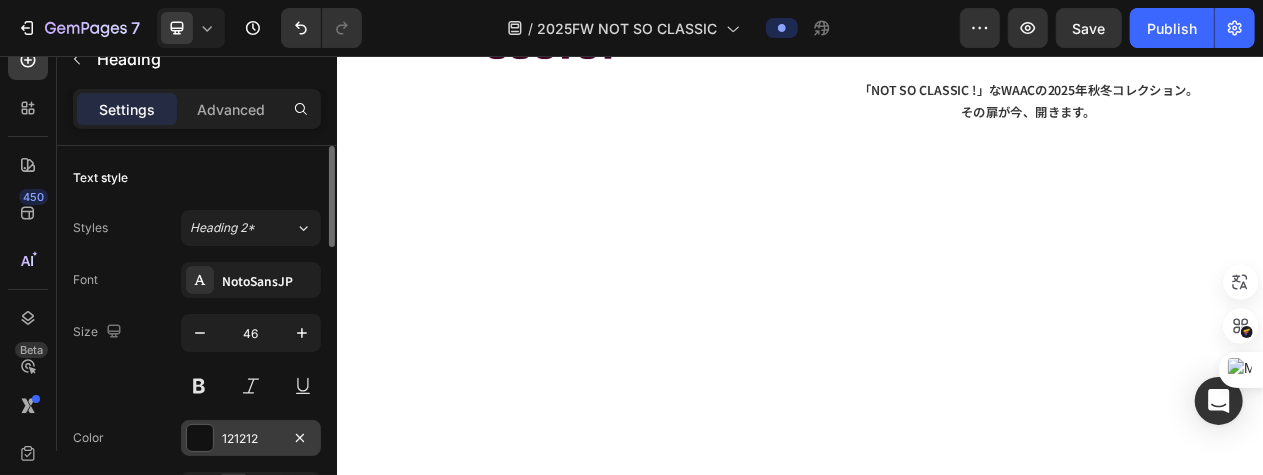 click on "121212" at bounding box center (251, 439) 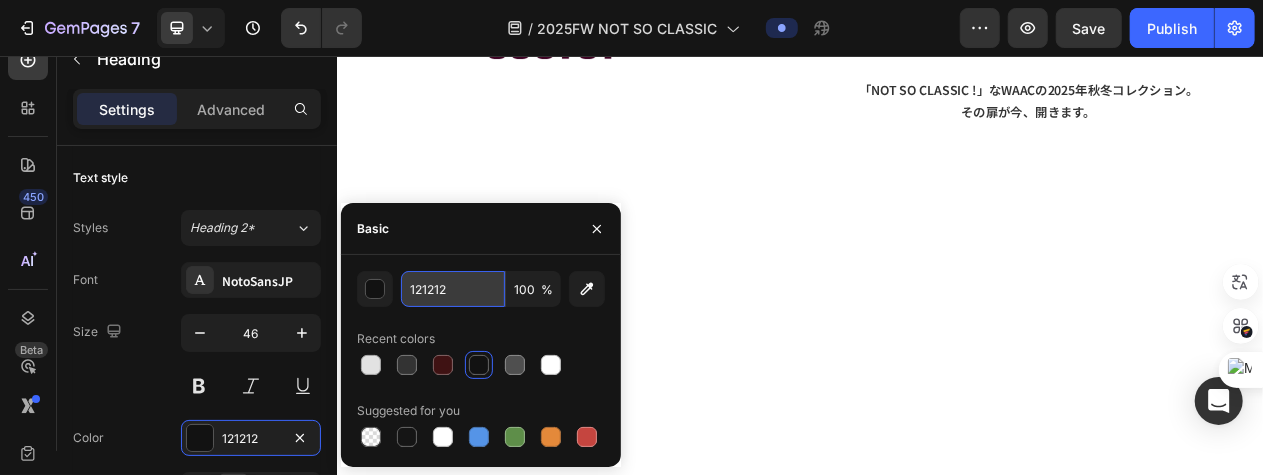 click on "121212" at bounding box center [453, 289] 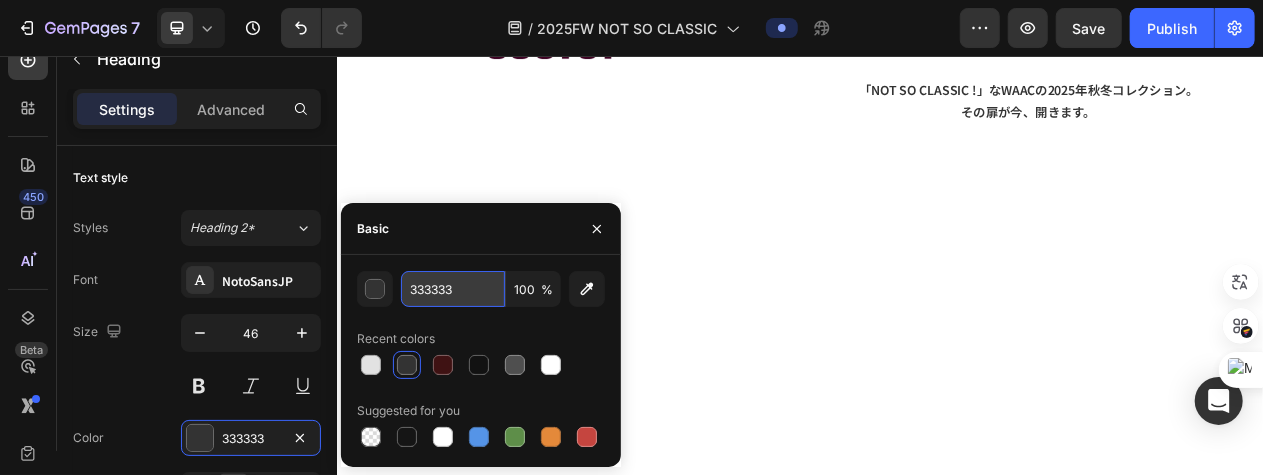 type on "333333" 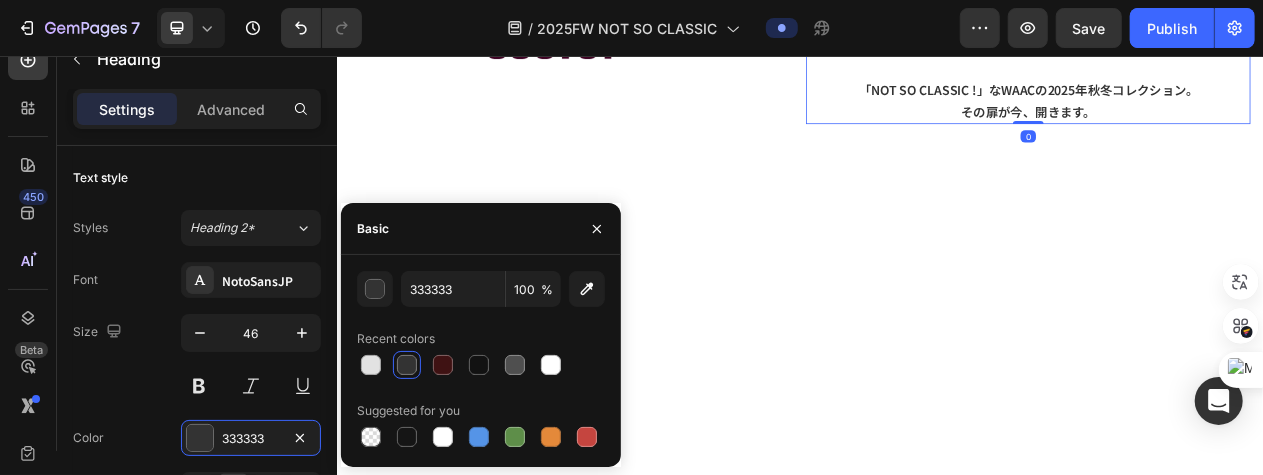 click on "それは時を超えてもその価値を失わず、ファッションの中心で 輝き続け、今もなお多くの人々に愛されるクラシックスタイル。" at bounding box center [1232, -248] 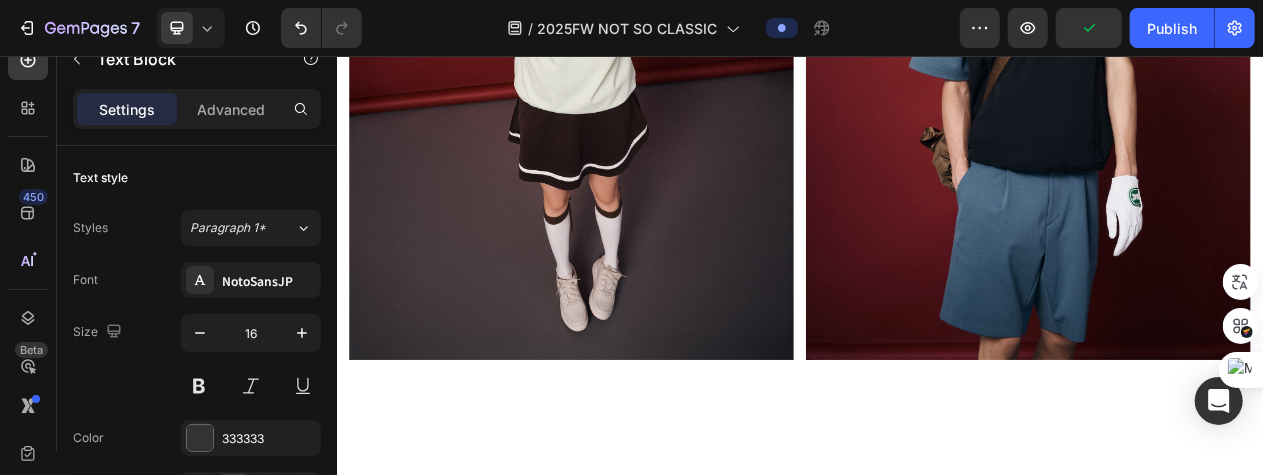 scroll, scrollTop: 1808, scrollLeft: 0, axis: vertical 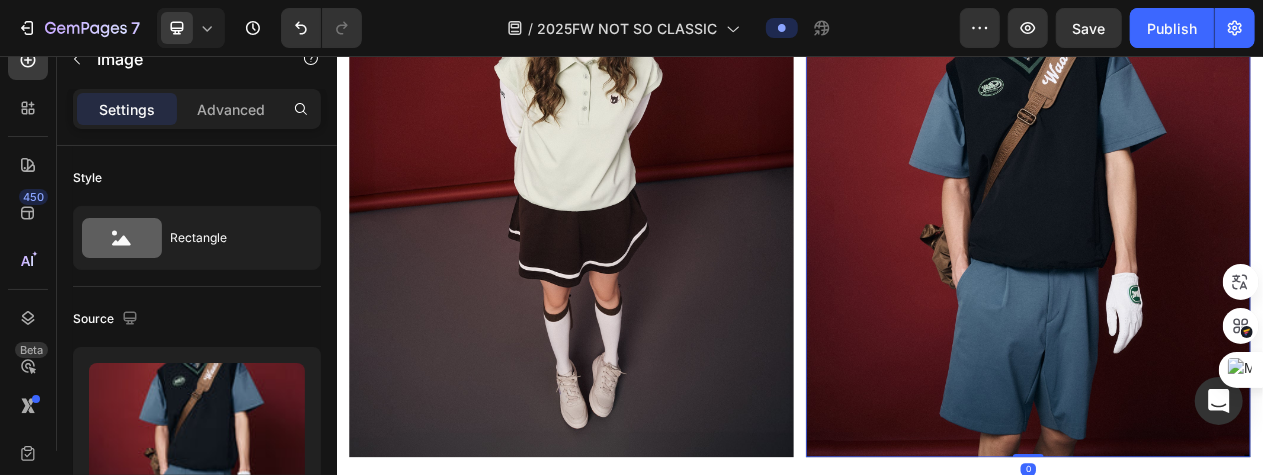 click at bounding box center [1232, 215] 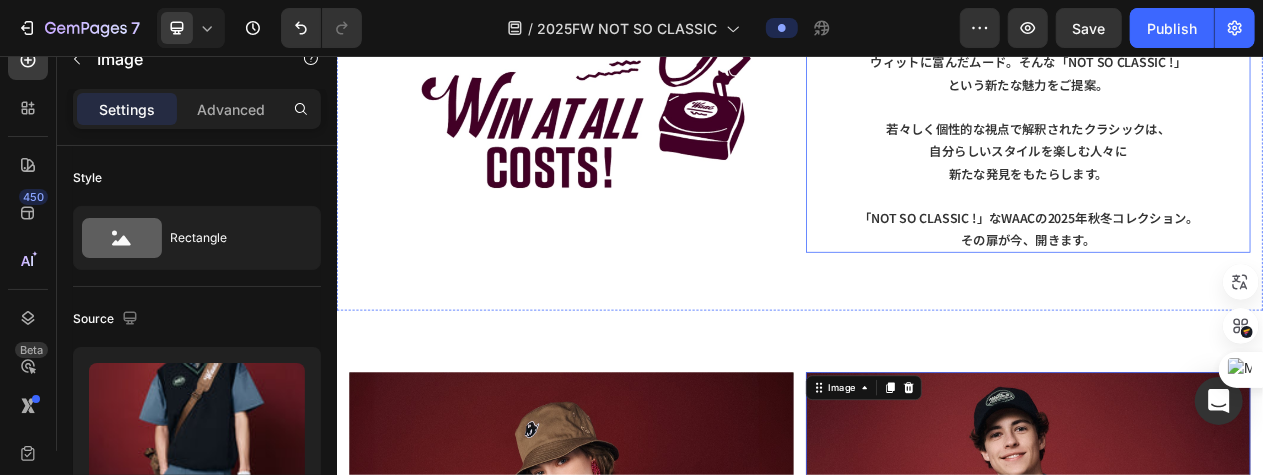 scroll, scrollTop: 1208, scrollLeft: 0, axis: vertical 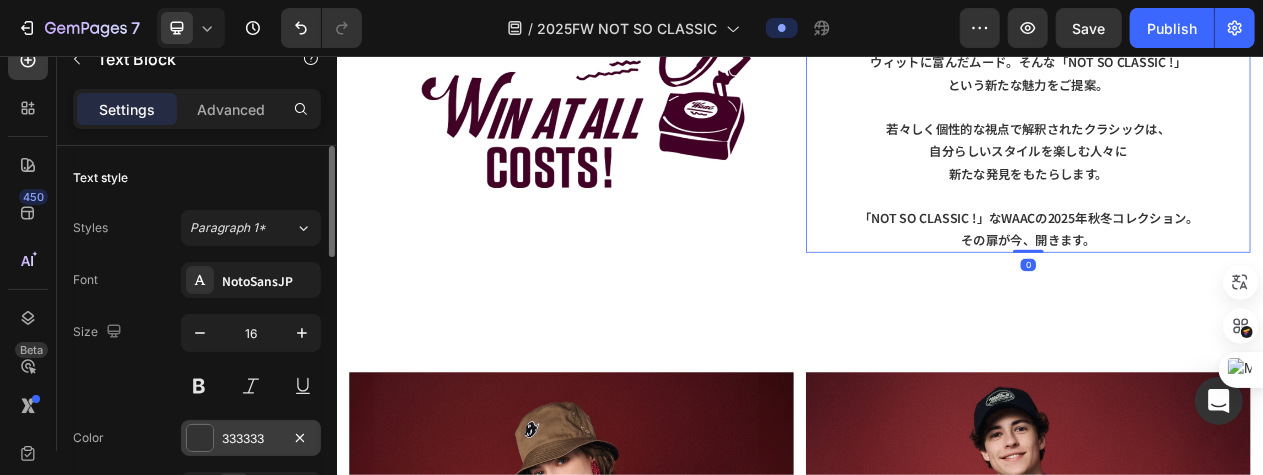 click at bounding box center (200, 438) 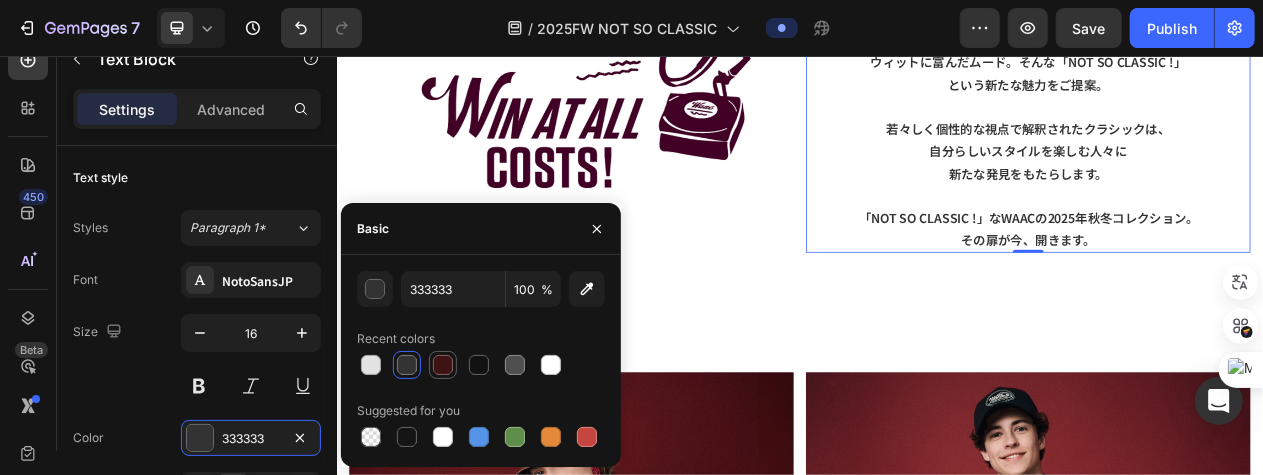 click at bounding box center (443, 365) 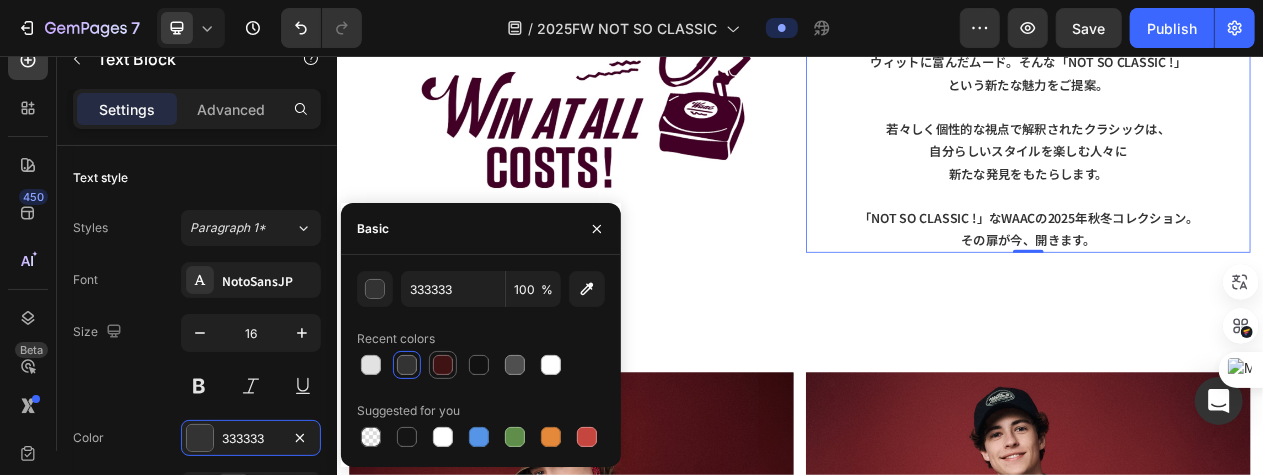 type on "3F1213" 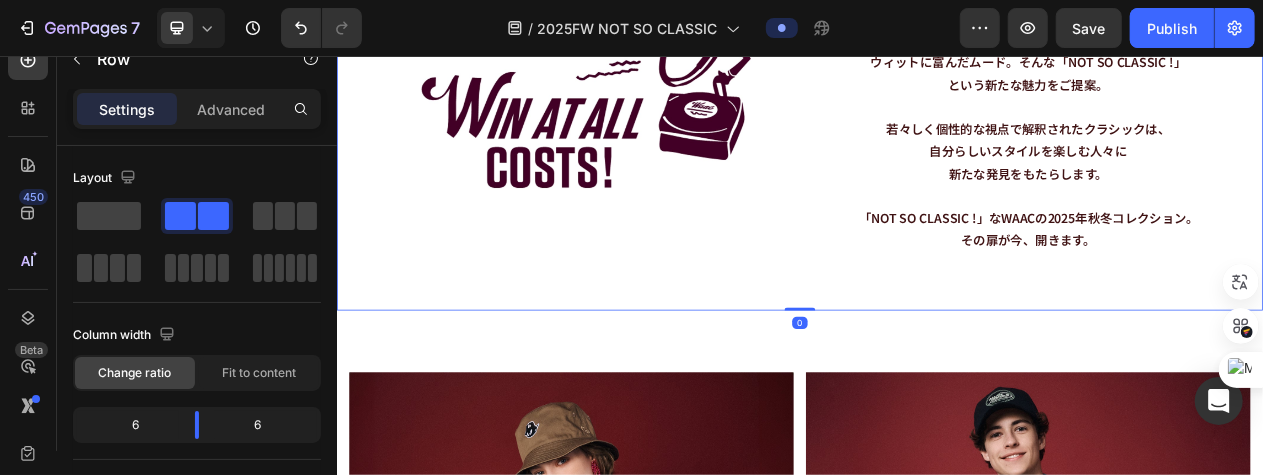 click on "Image 時を超えて愛されるクラシック Heading 洗練されたシルエットとディテール、 そして長く愛されるデザイン。 それは時を超えてもその価値を失わず、ファッションの中心で 輝き続け、今もなお多くの人々に愛されるクラシックスタイル。 WAACの2025年秋冬コレクションでは、過去の遺産を現代的な 感性で再解釈し、見慣れている中に潜む新しさ、伝統の中に ウィットに富んだムード。そんな「NOT SO CLASSIC !」 という新たな魅力をご提案。 若々しく個性的な視点で解釈されたクラシックは、 自分らしいスタイルを楽しむ人々に 新たな発見をもたらします。 「NOT SO CLASSIC !」なWAACの2025年秋冬コレクション。 その扉が今、開きます。 Text Block Row   0" at bounding box center (936, 26) 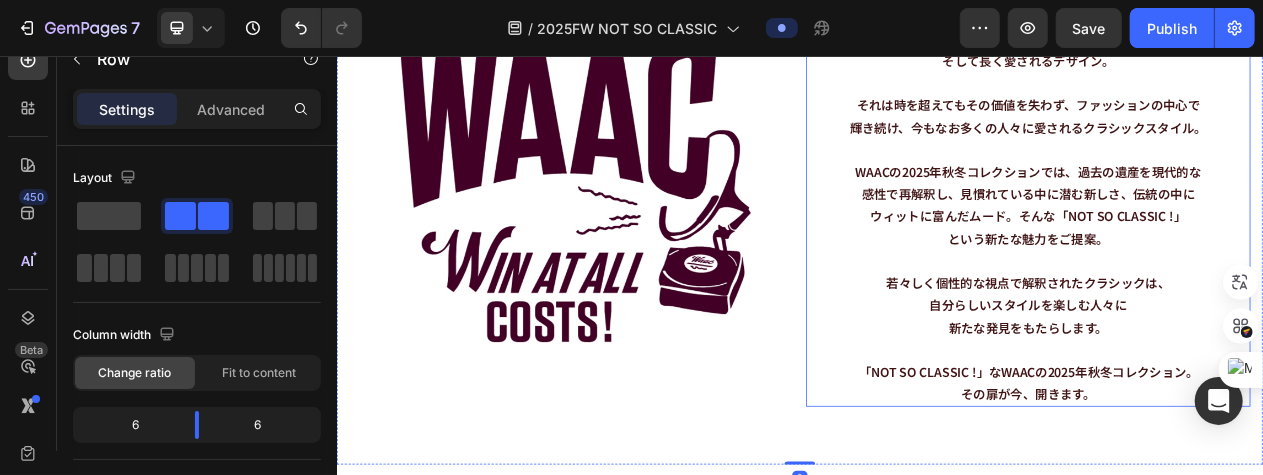 scroll, scrollTop: 808, scrollLeft: 0, axis: vertical 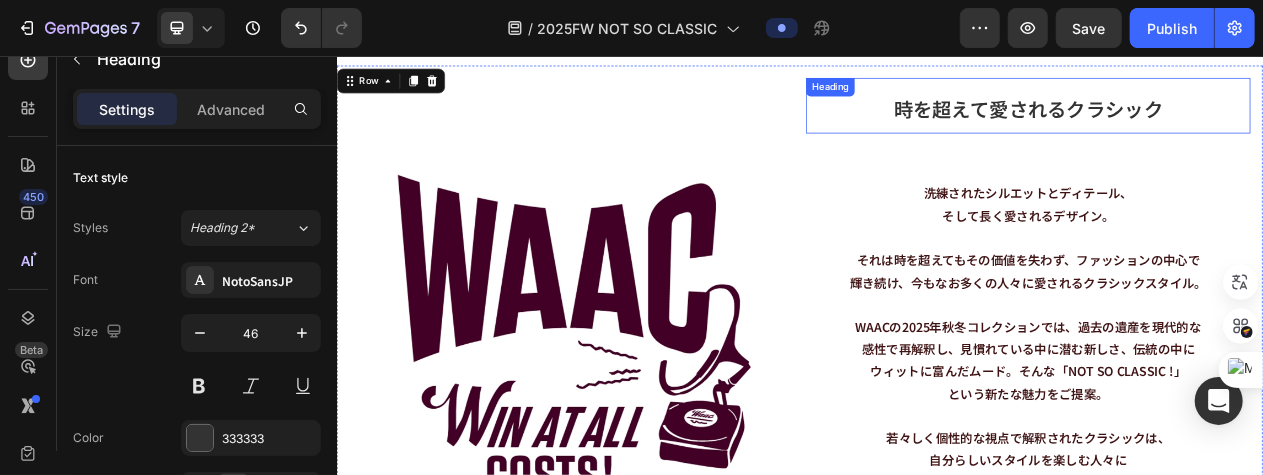 click on "時を超えて愛されるクラシック" at bounding box center (1232, 123) 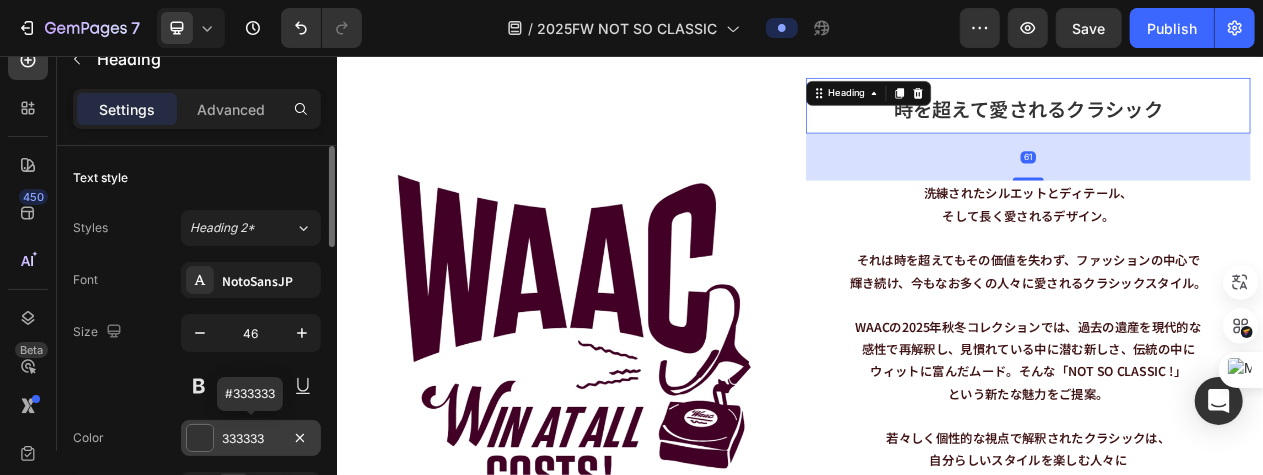 click at bounding box center (200, 438) 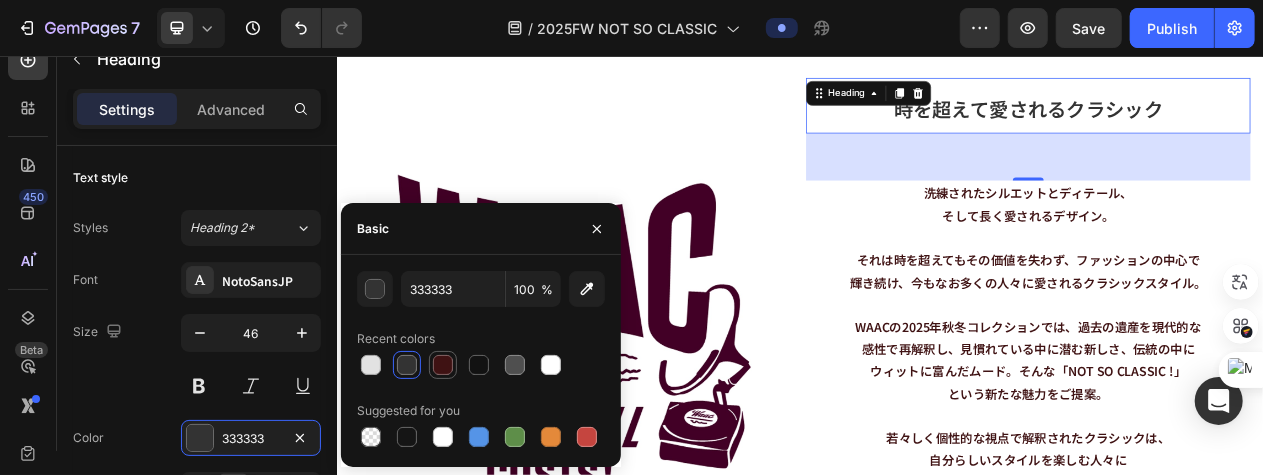 click at bounding box center [443, 365] 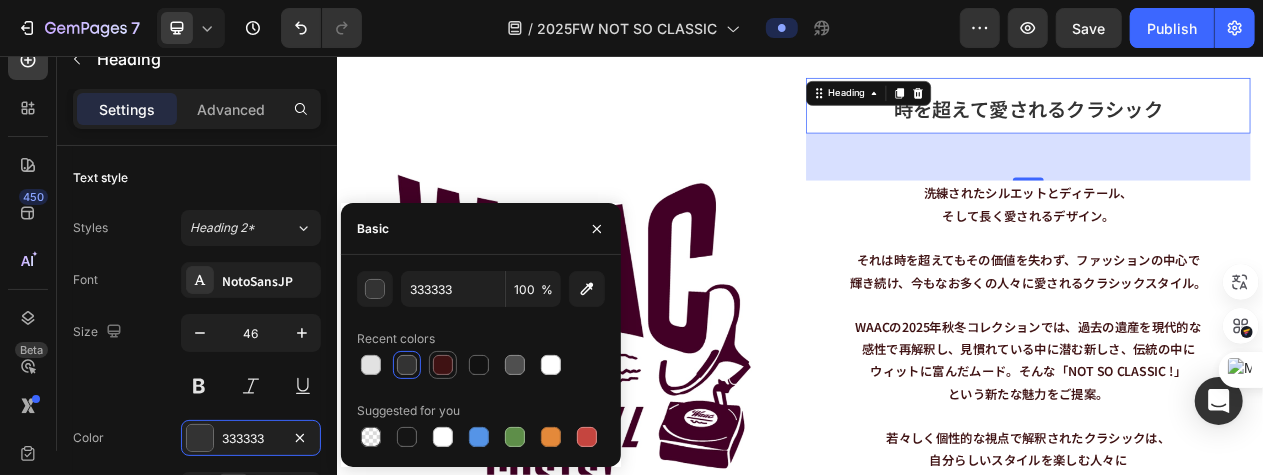 type on "3F1213" 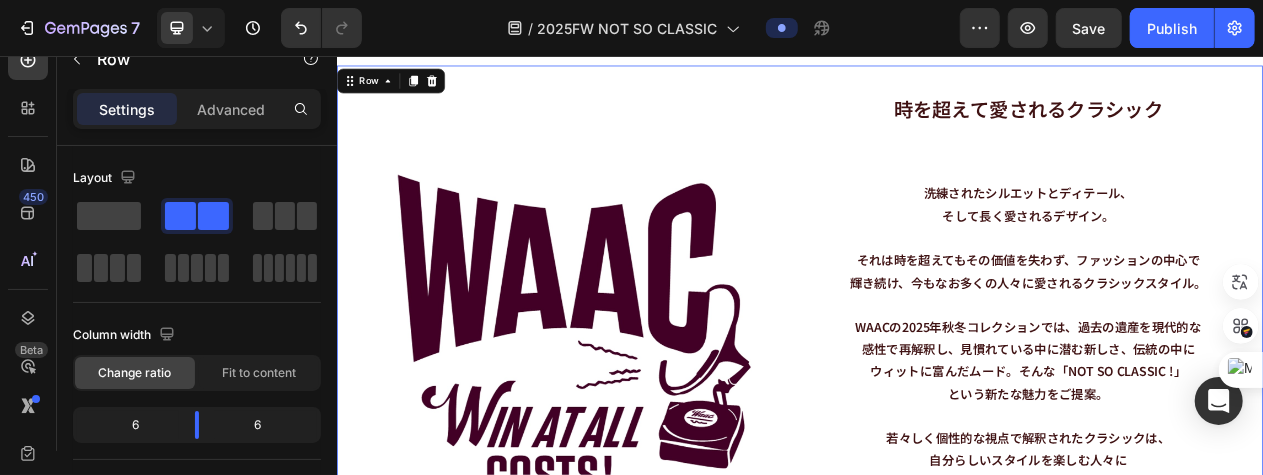 click on "Image" at bounding box center (640, 426) 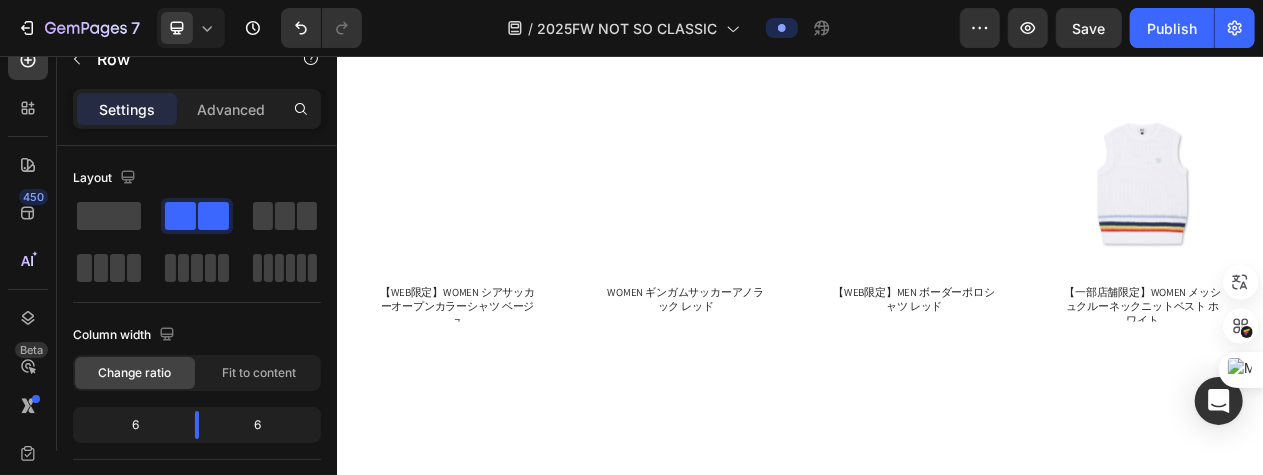 scroll, scrollTop: 2908, scrollLeft: 0, axis: vertical 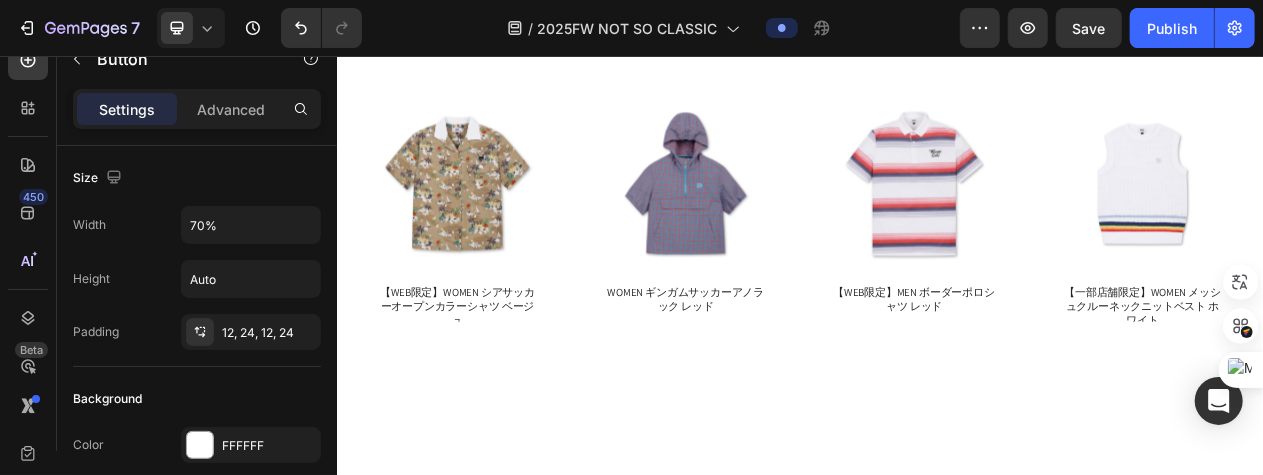 click on "WOMEN" at bounding box center (541, -198) 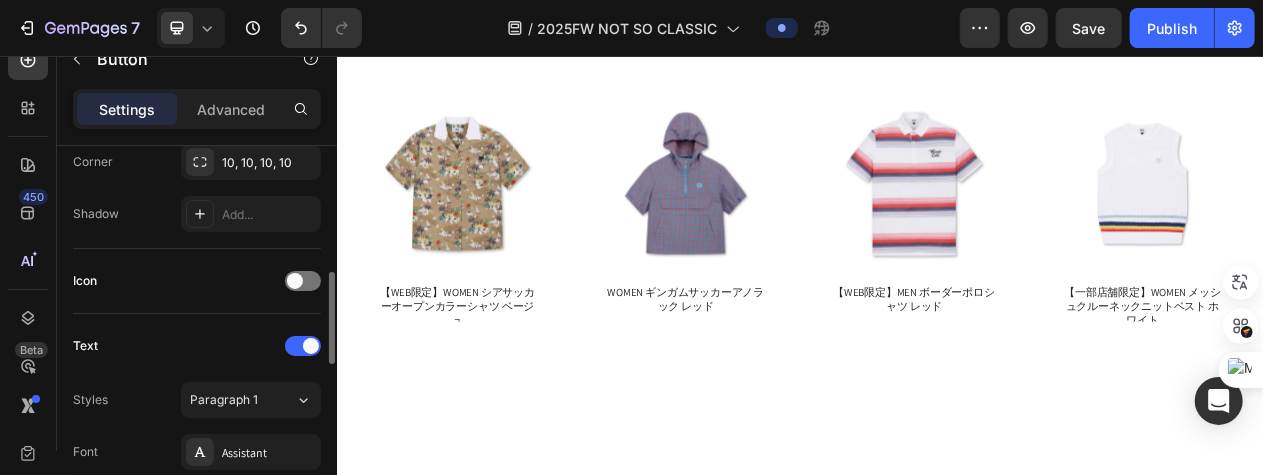 scroll, scrollTop: 700, scrollLeft: 0, axis: vertical 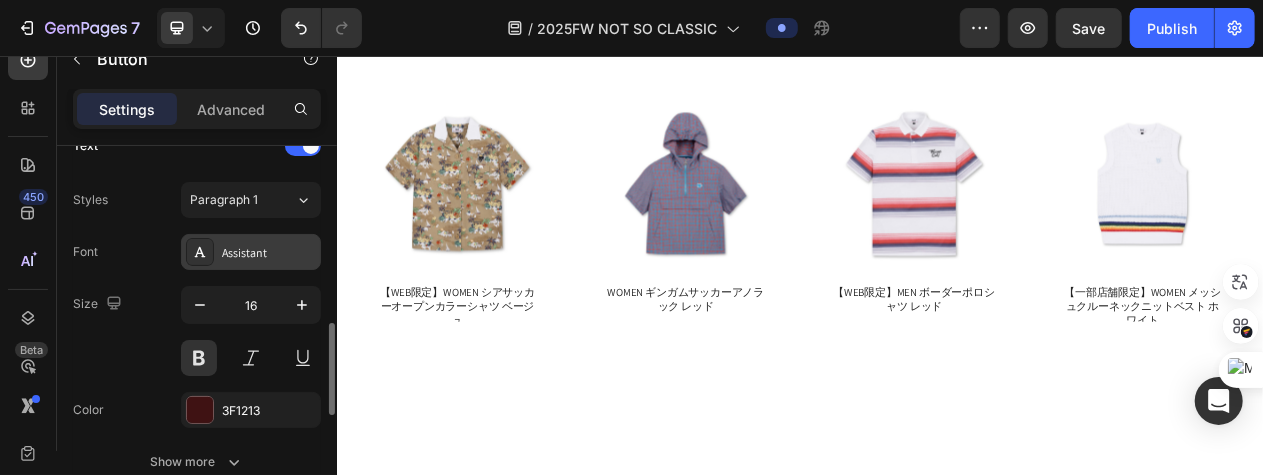 click on "Assistant" at bounding box center (269, 253) 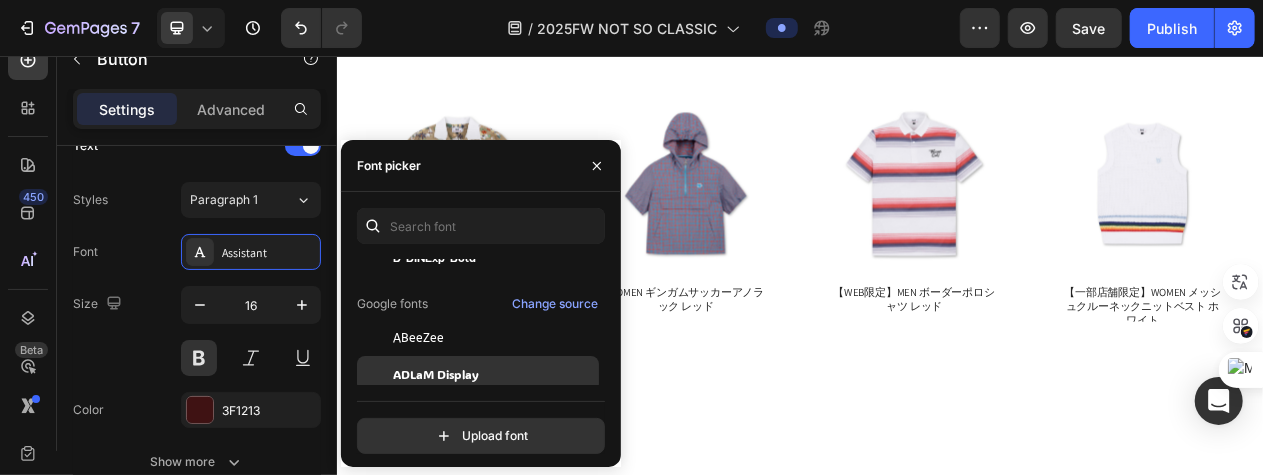 scroll, scrollTop: 200, scrollLeft: 0, axis: vertical 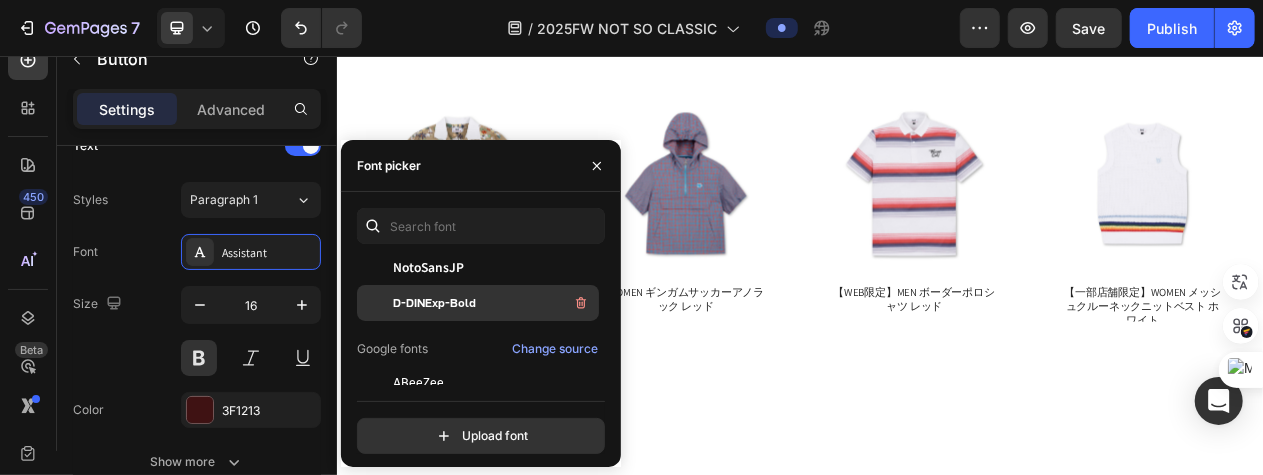 click on "D-DINExp-Bold" at bounding box center [434, 303] 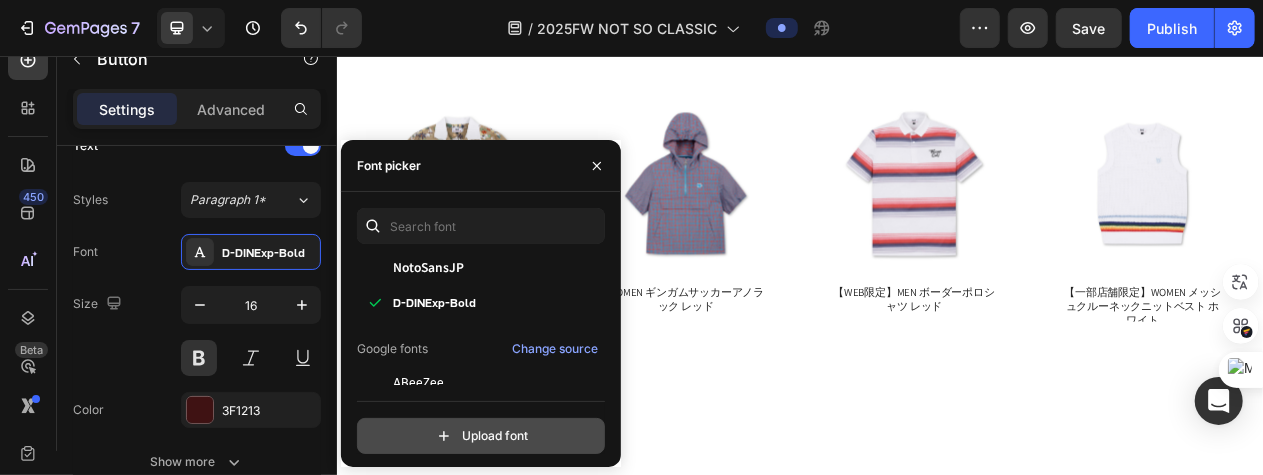 click 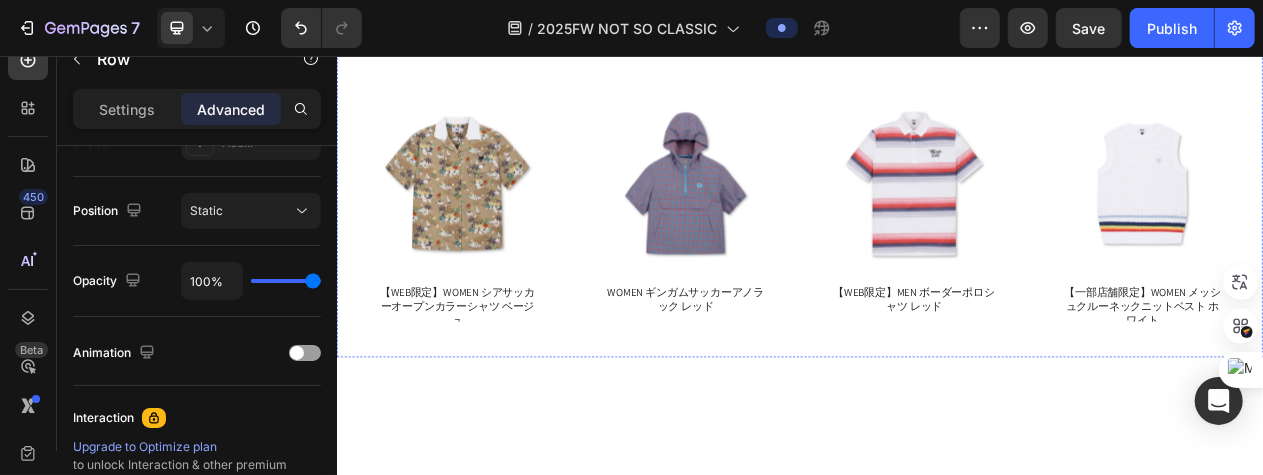 click on "Drop element here Image
Drop element here Row
Drop element here Image Image Row WOMEN Button ACCESSORIES    Button MEN    Button Row Row   0
Drop element here Image
Drop element here Row Row Image Row Your heading text goes here Heading Row Product Images 【WEB限定】WOMEN シアサッカーオープンカラーシャツ ベージュ Product Title Product Hero Banner Product Images WOMEN ギンガムサッカーアノラック レッド Product Title Product Hero Banner Product Images 【WEB限定】MEN ボーダーポロシャツ レッド Product Title Product Hero Banner Product Images 【一部店舗限定】WOMEN メッシュクルーネックニットベスト ホワイト Product Title Product Hero Banner Row" at bounding box center [936, -4] 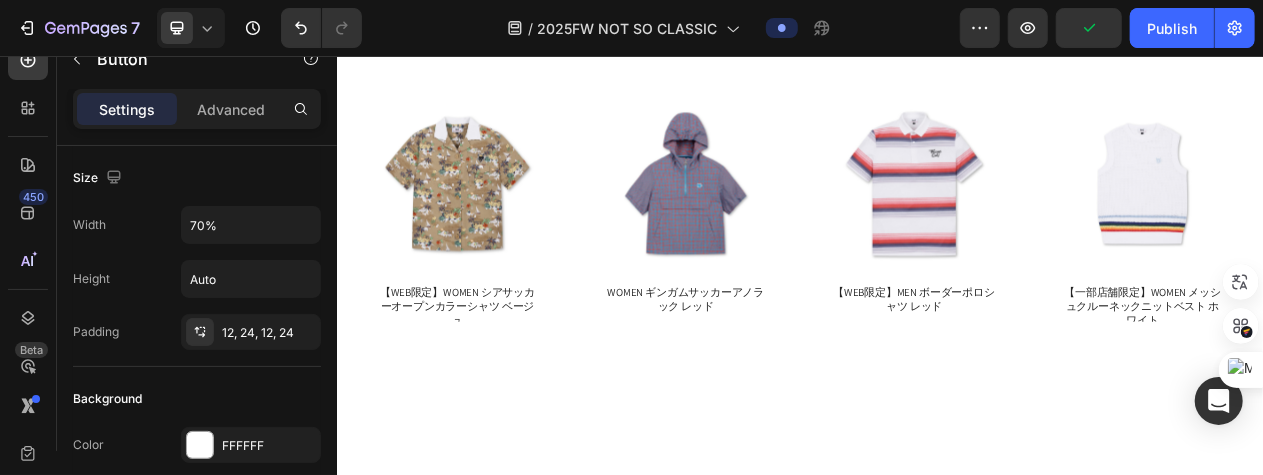 click on "ACCESSORIES" at bounding box center (935, -198) 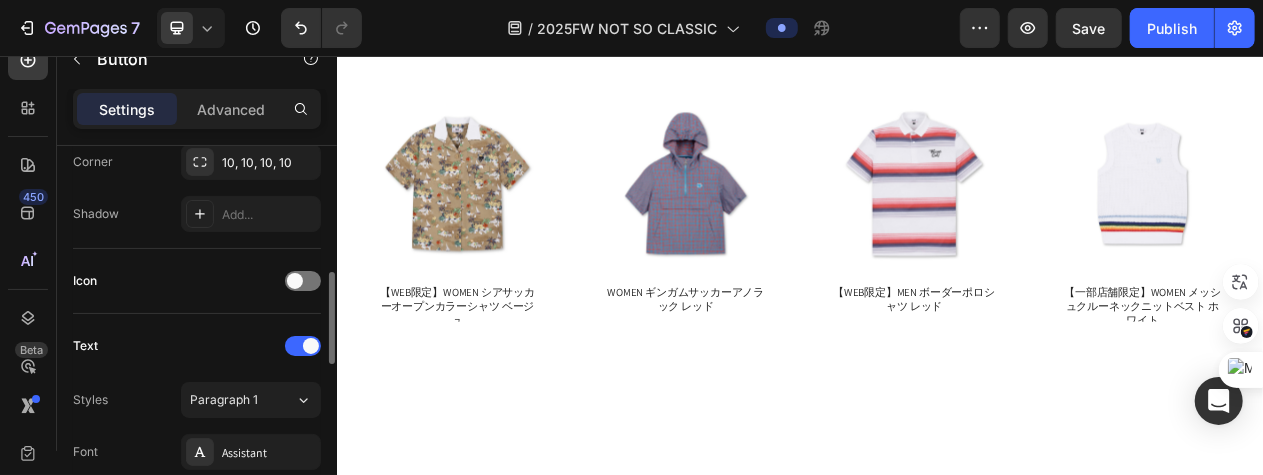 scroll, scrollTop: 600, scrollLeft: 0, axis: vertical 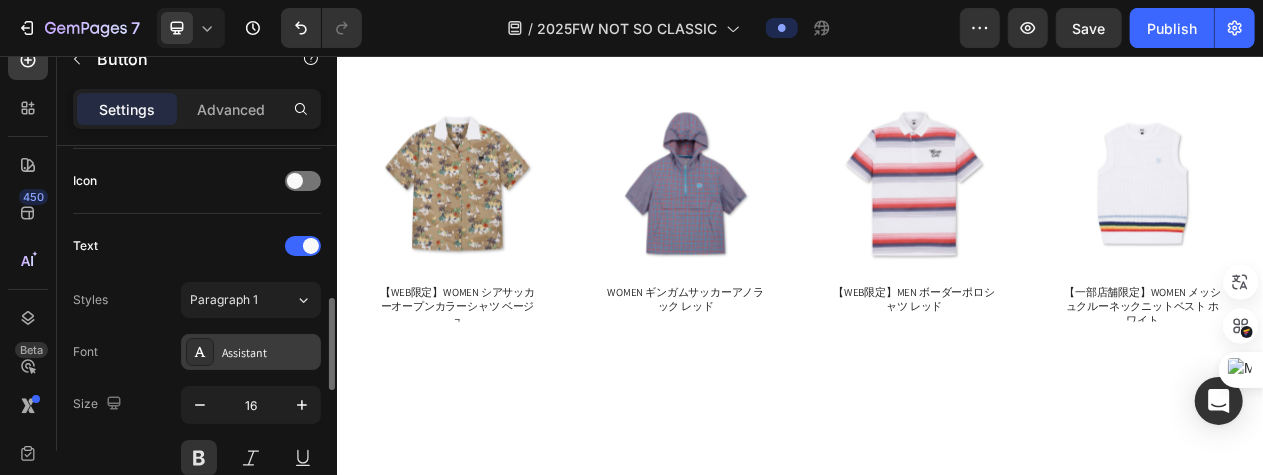 click on "Assistant" at bounding box center [269, 353] 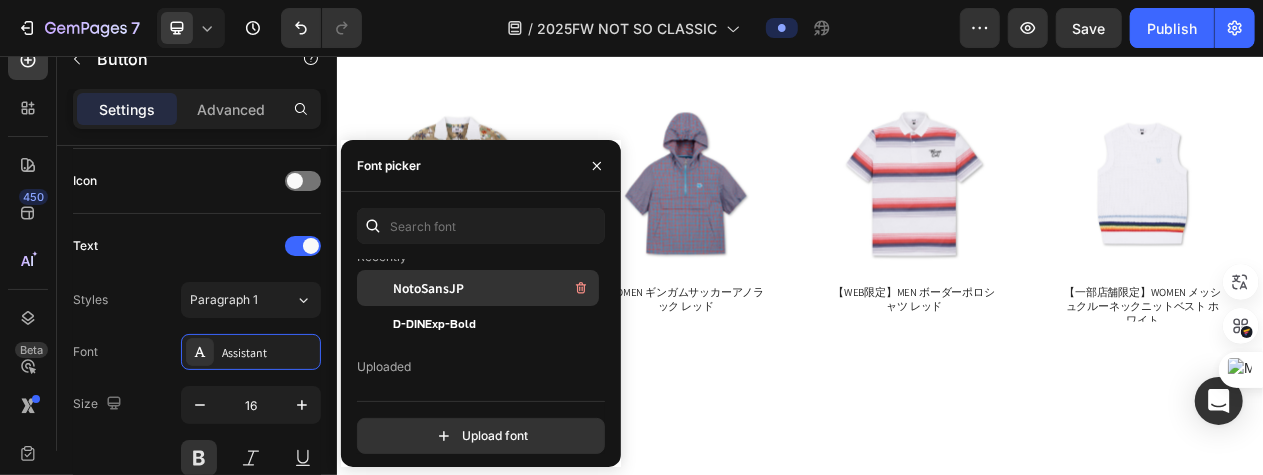 scroll, scrollTop: 100, scrollLeft: 0, axis: vertical 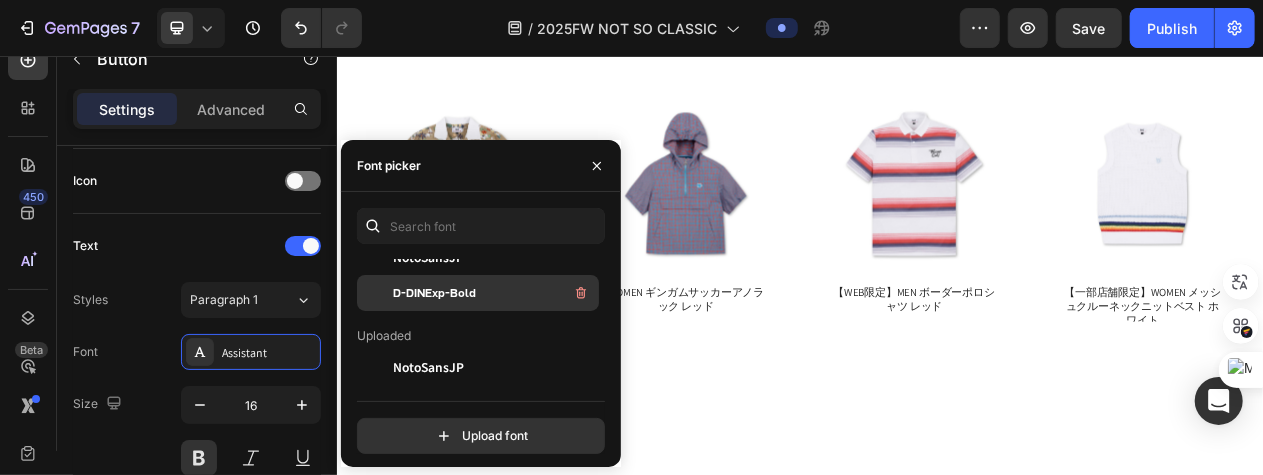 click on "D-DINExp-Bold" at bounding box center [434, 293] 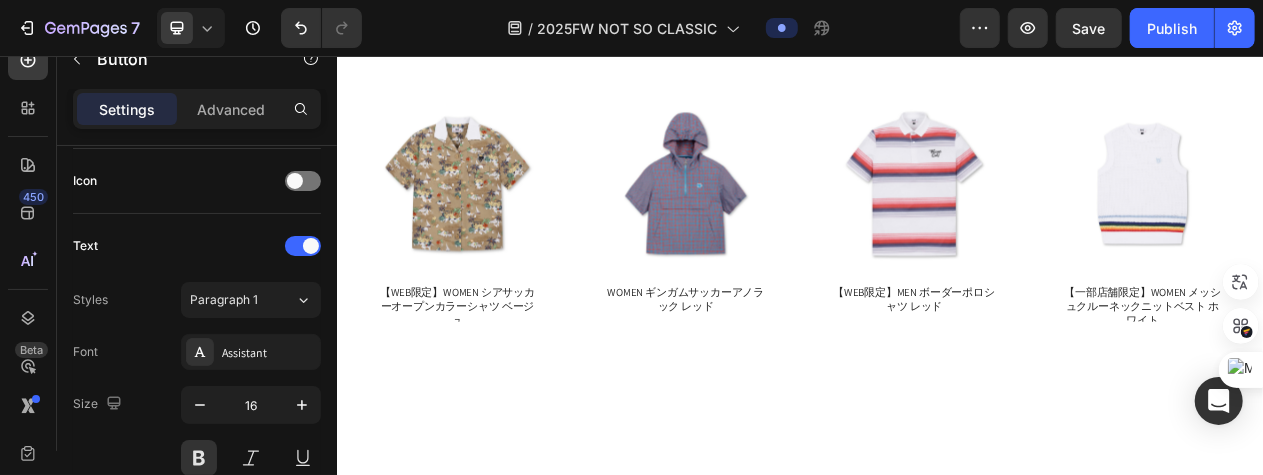 click on "MEN" at bounding box center (1330, -198) 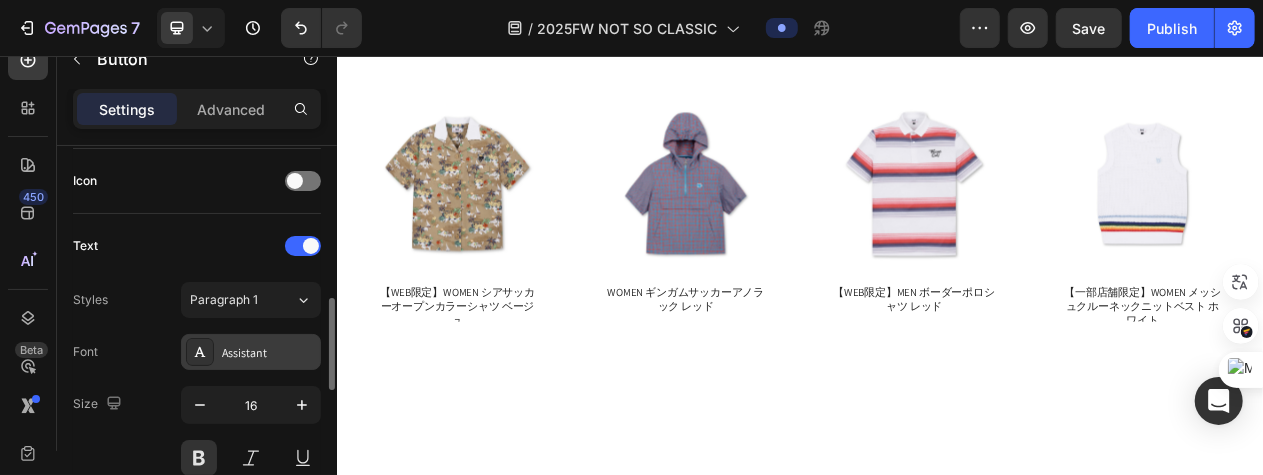 click on "Assistant" at bounding box center [269, 353] 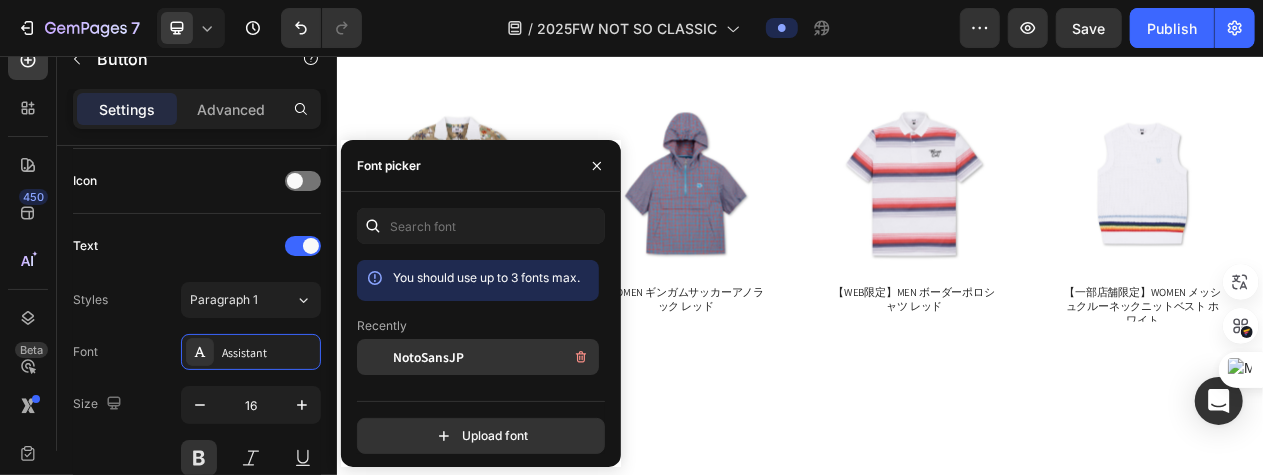 scroll, scrollTop: 100, scrollLeft: 0, axis: vertical 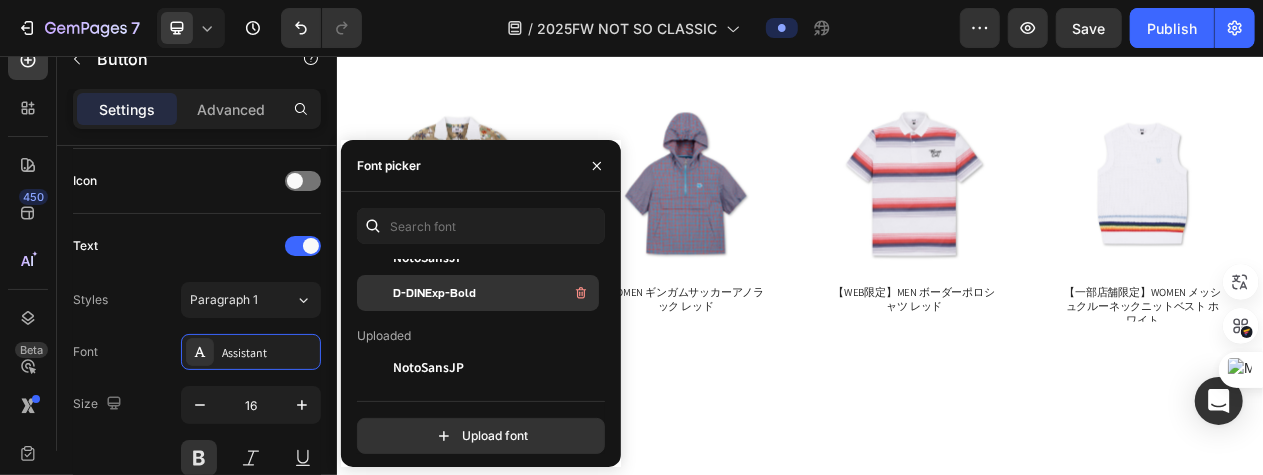 click on "D-DINExp-Bold" at bounding box center [434, 293] 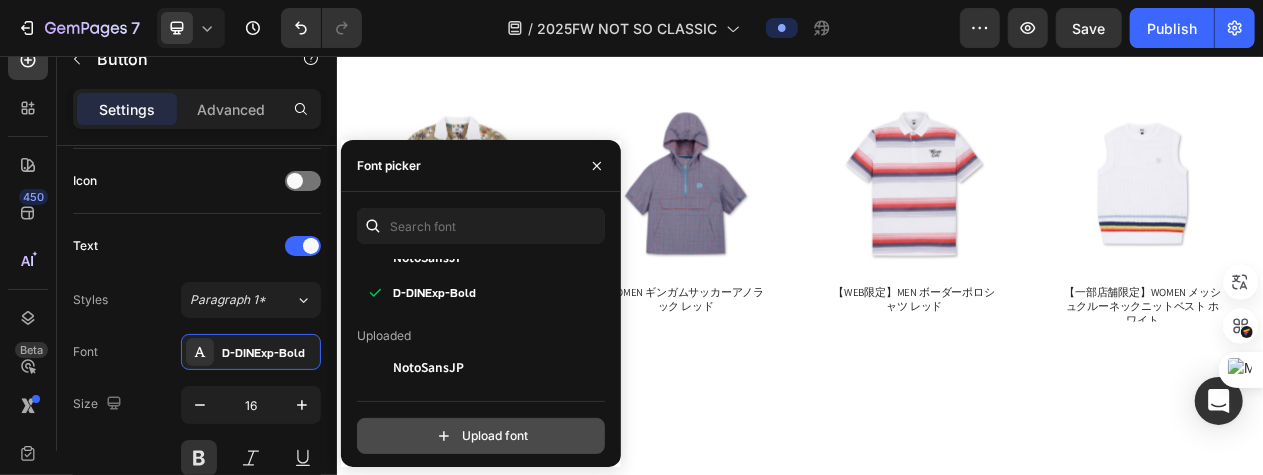 click 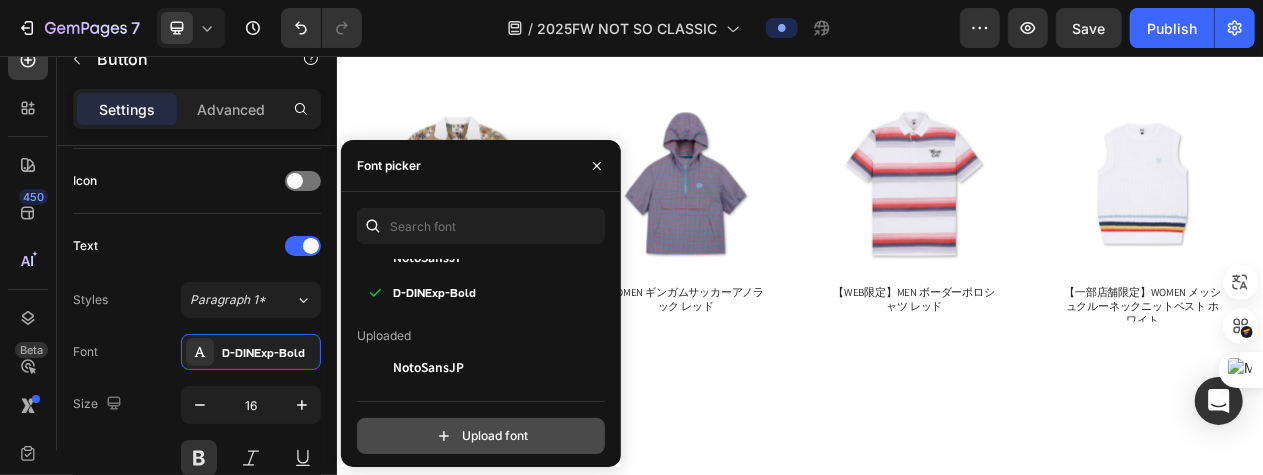 type on "C:\fakepath\D-DINCondensed-Bold.otf" 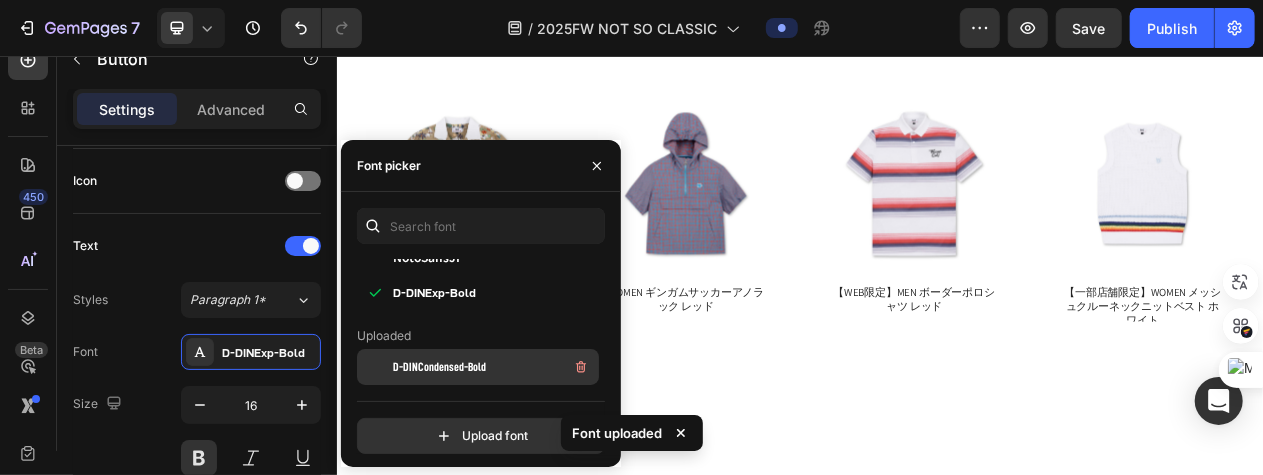 click on "D-DINCondensed-Bold" at bounding box center [494, 367] 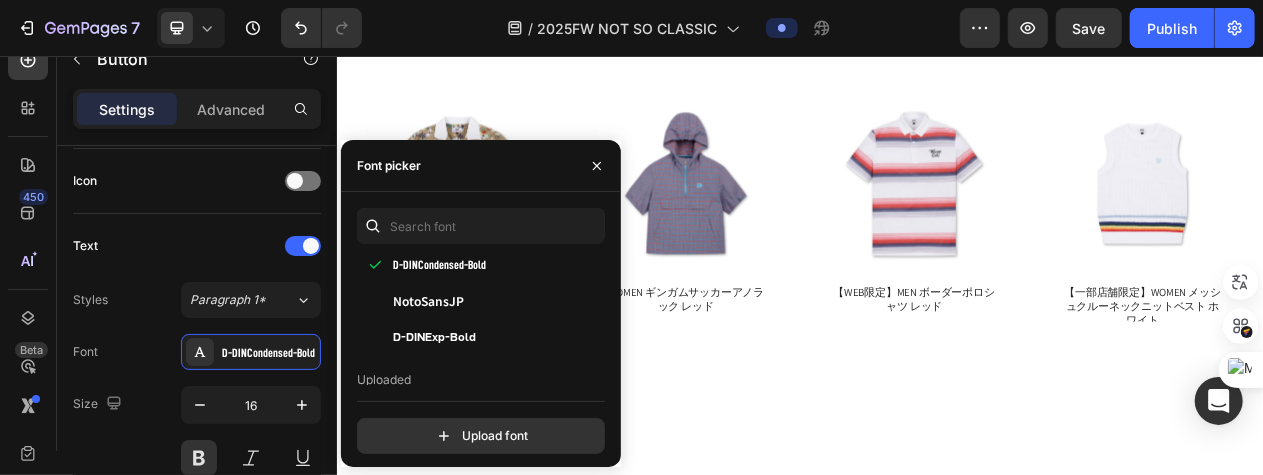 scroll, scrollTop: 100, scrollLeft: 0, axis: vertical 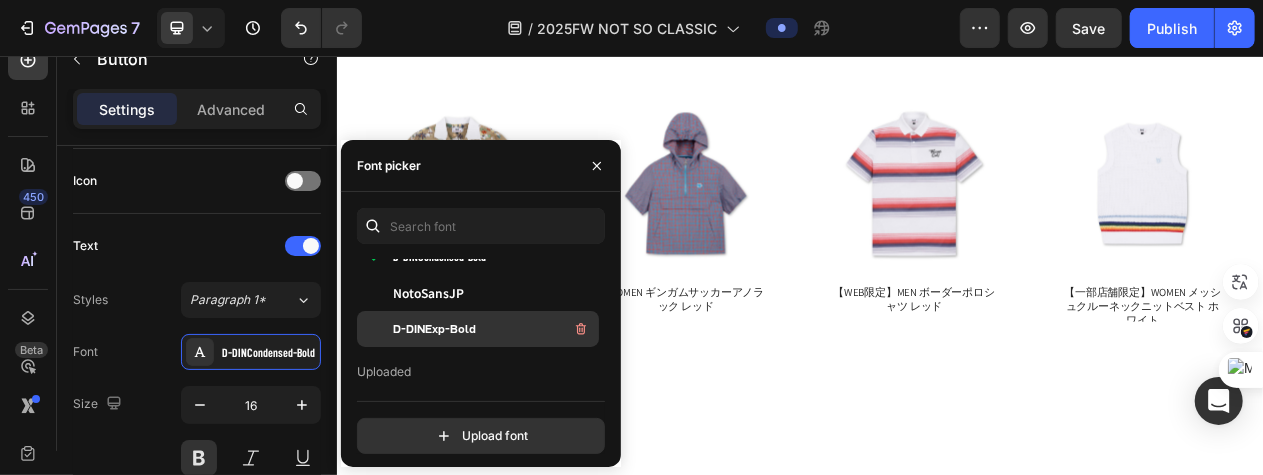 click on "D-DINExp-Bold" at bounding box center (494, 329) 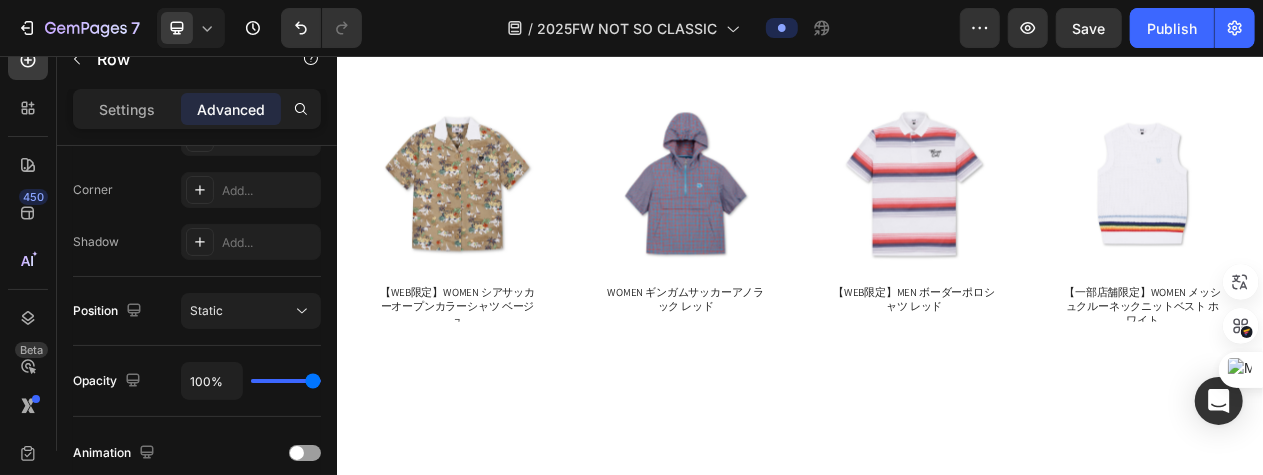 click on "WOMEN Button ACCESSORIES    Button MEN    Button Row   0" at bounding box center [936, -198] 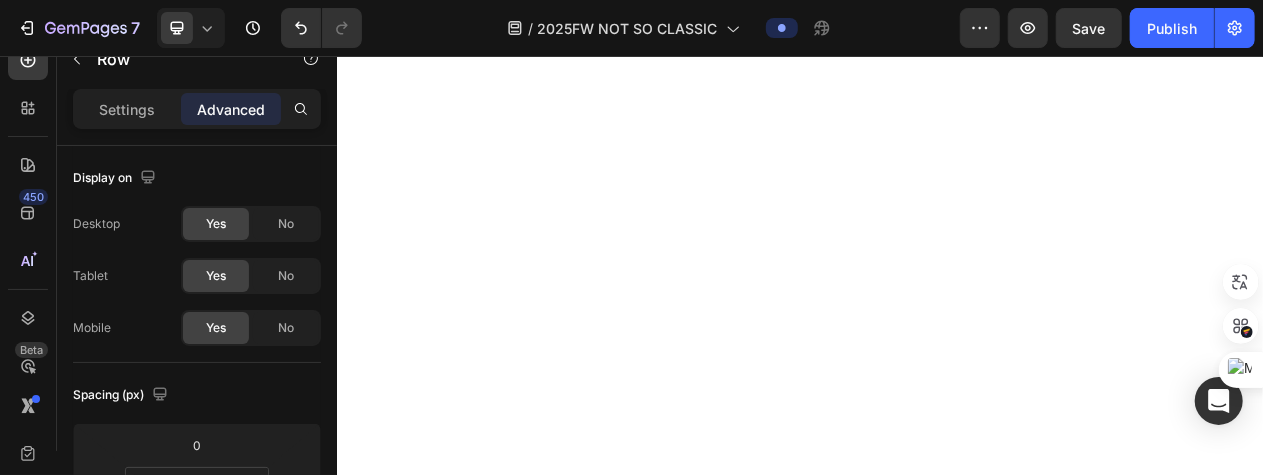 scroll, scrollTop: 3408, scrollLeft: 0, axis: vertical 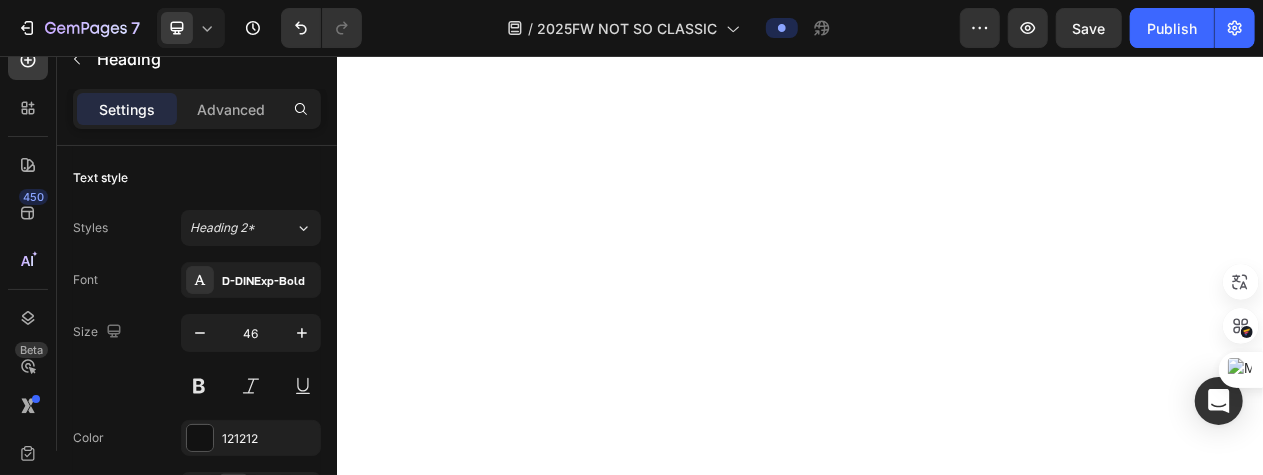 click on "Your heading text goes here" at bounding box center [936, -483] 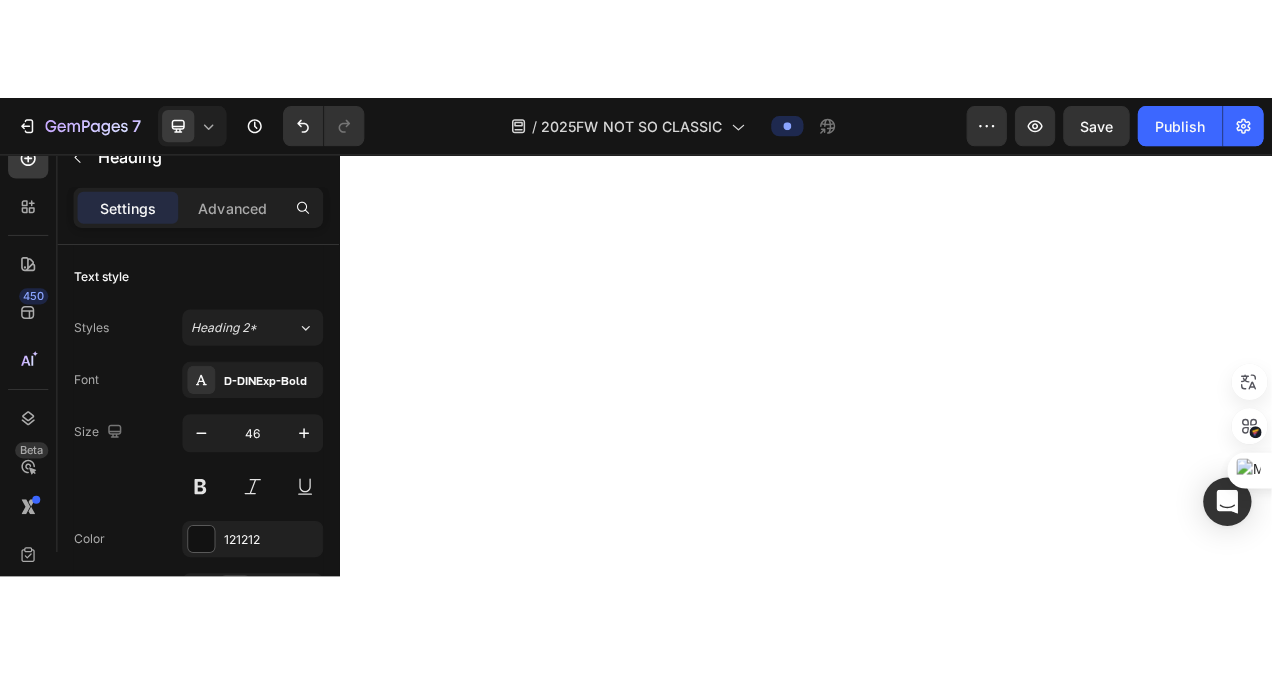 scroll, scrollTop: 3008, scrollLeft: 0, axis: vertical 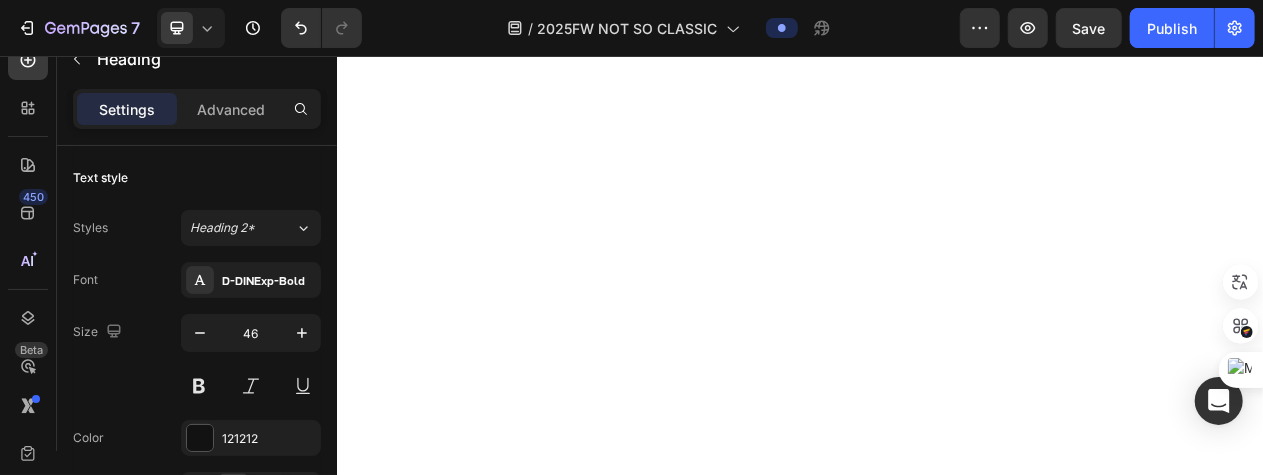 click on "Your heading text goes here" at bounding box center [936, -794] 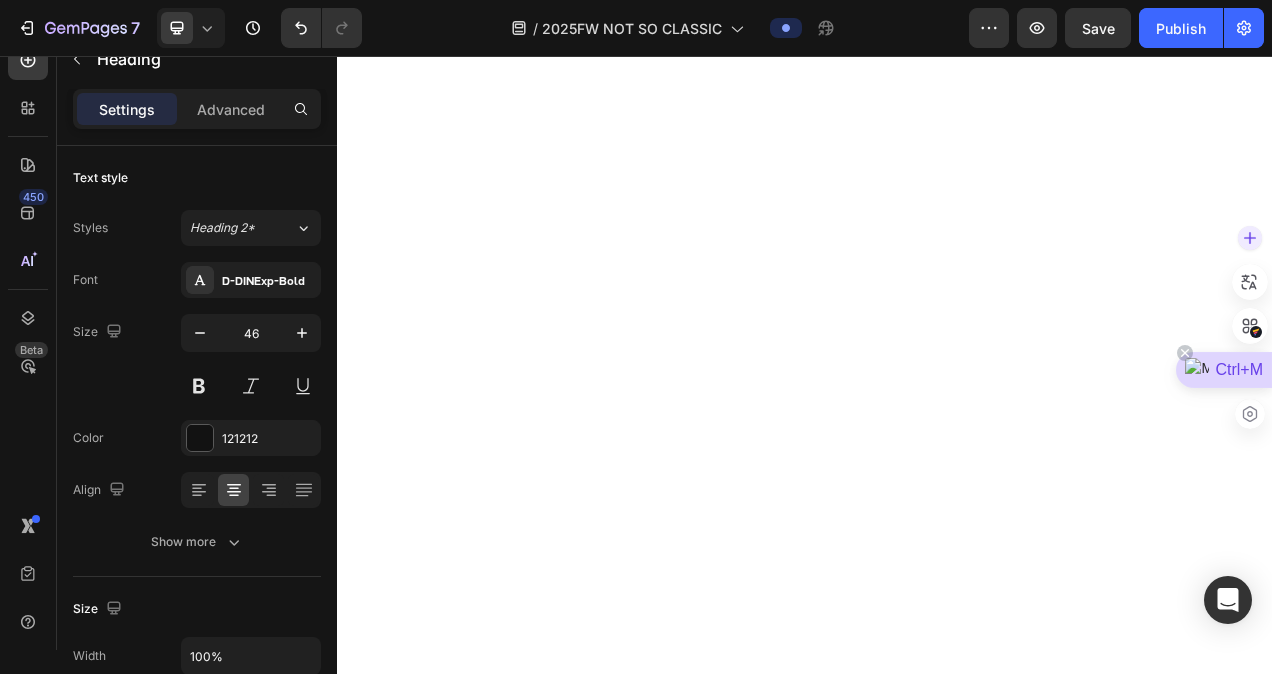 click on "Ctrl+M" at bounding box center (1224, 370) 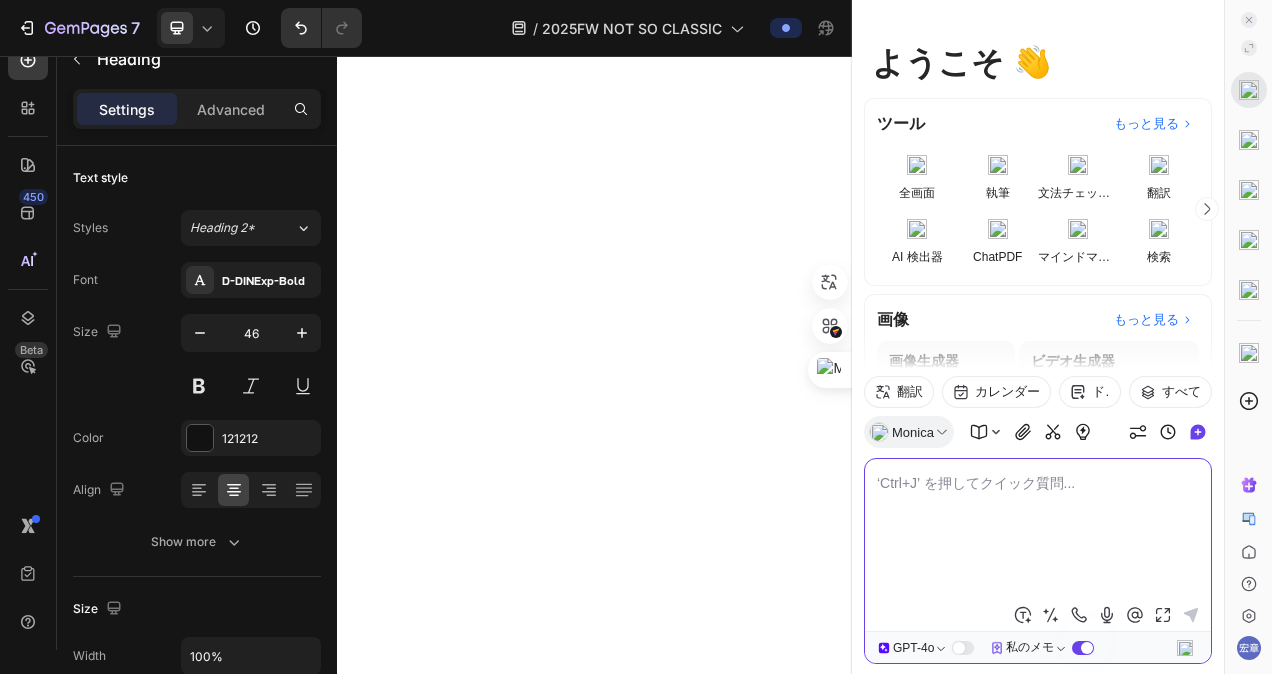 click at bounding box center [1038, 535] 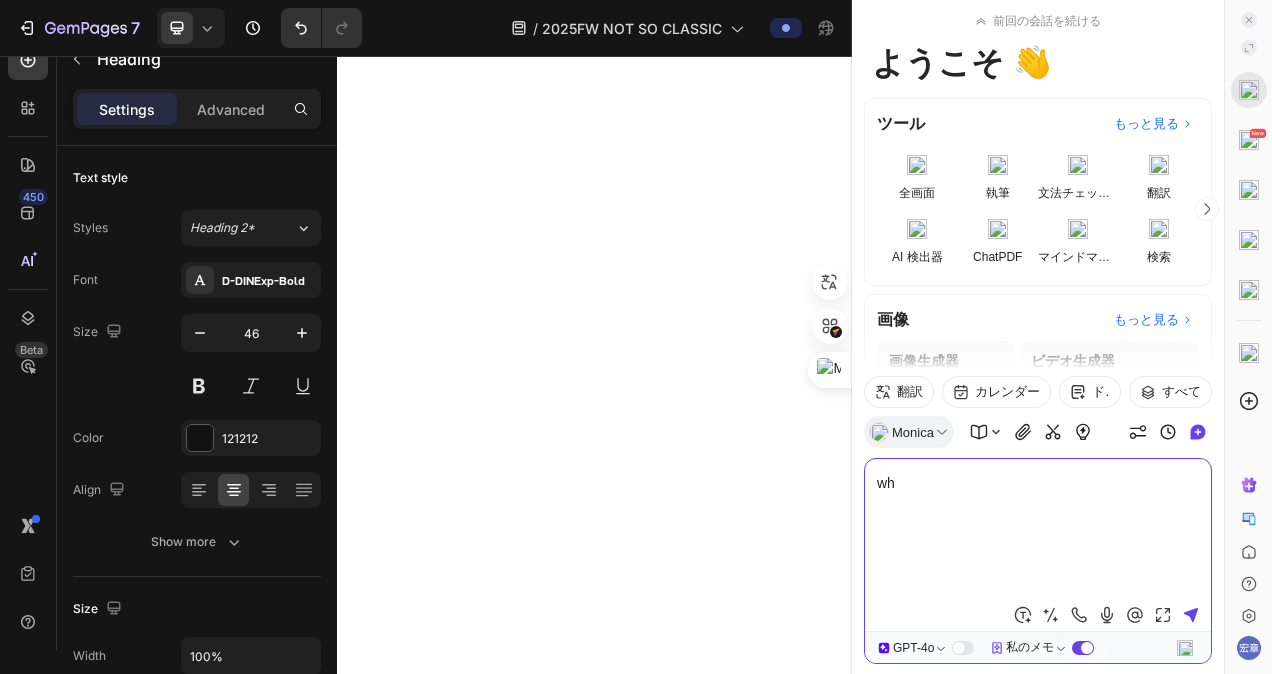 type on "w" 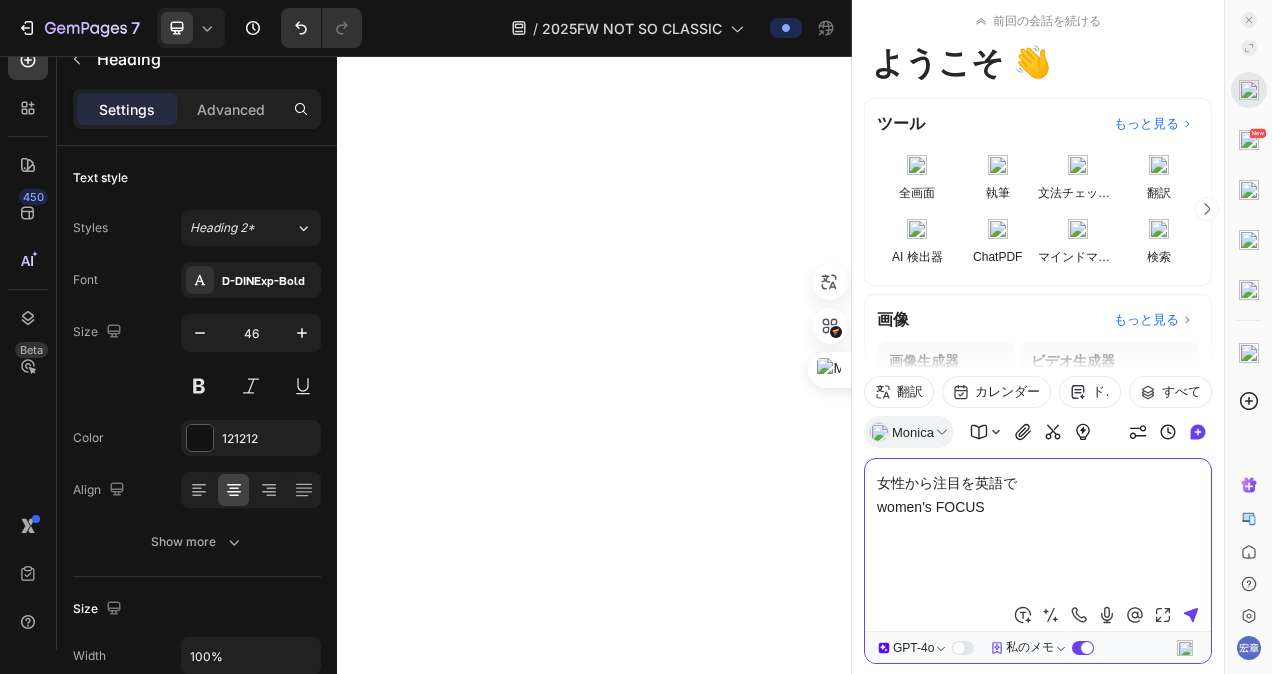 click on "女性から注目を英語で
women's FOCUS" at bounding box center (1038, 535) 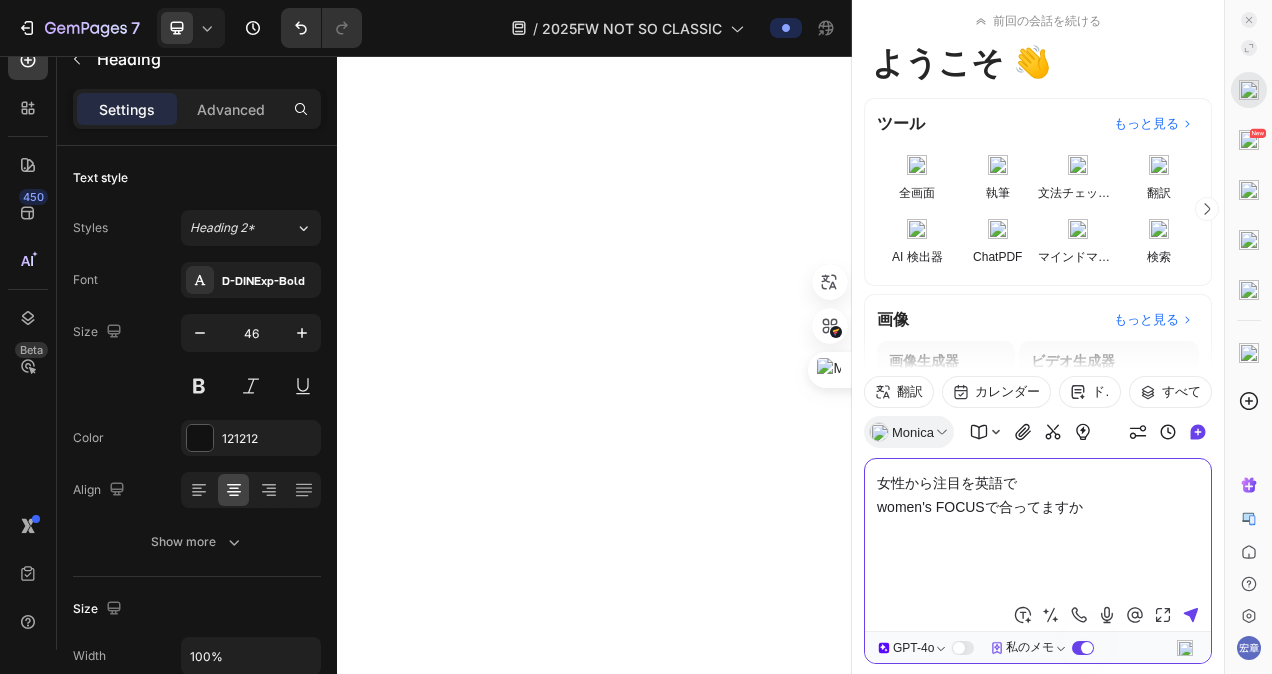 type on "女性から注目を英語で
women's FOCUSで合ってますか？" 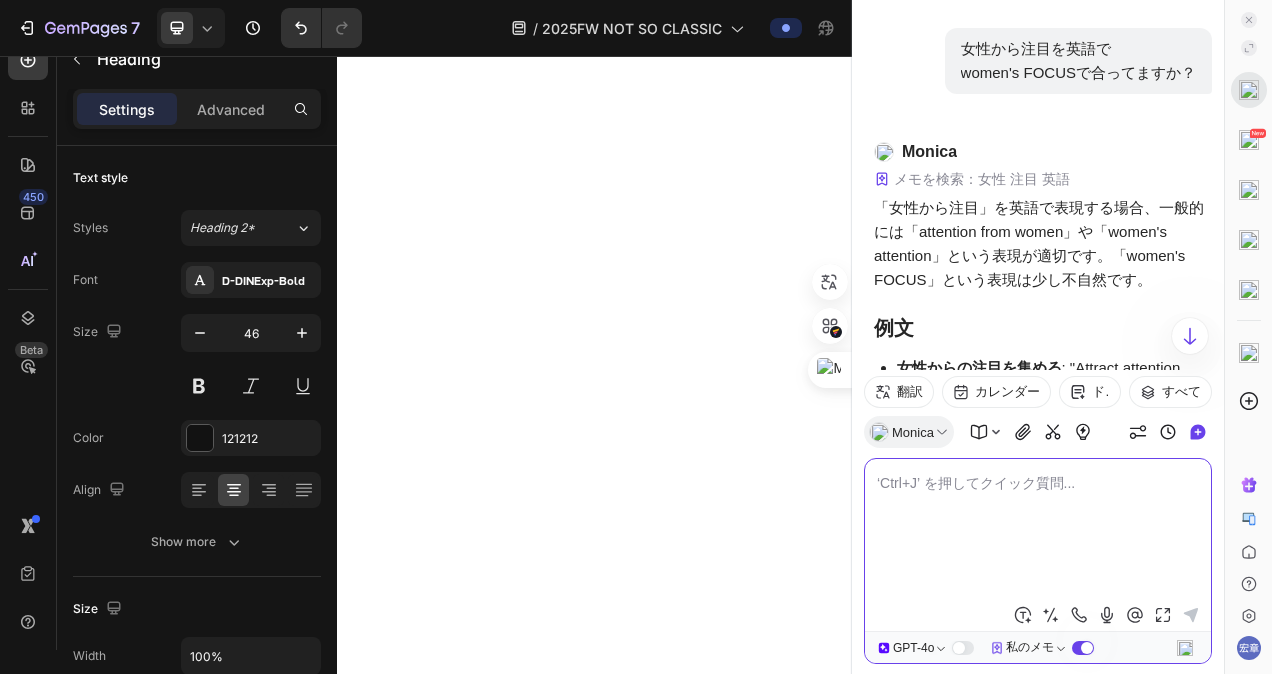 scroll, scrollTop: 0, scrollLeft: 0, axis: both 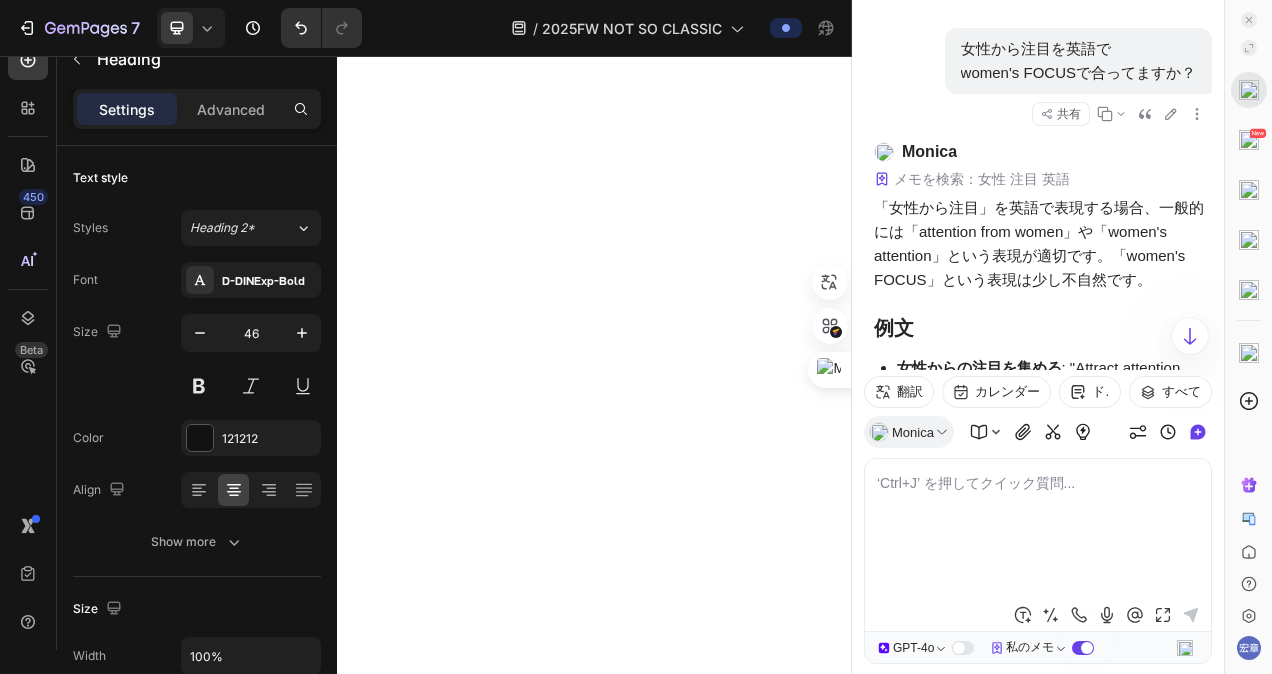 drag, startPoint x: 965, startPoint y: 73, endPoint x: 1069, endPoint y: 76, distance: 104.04326 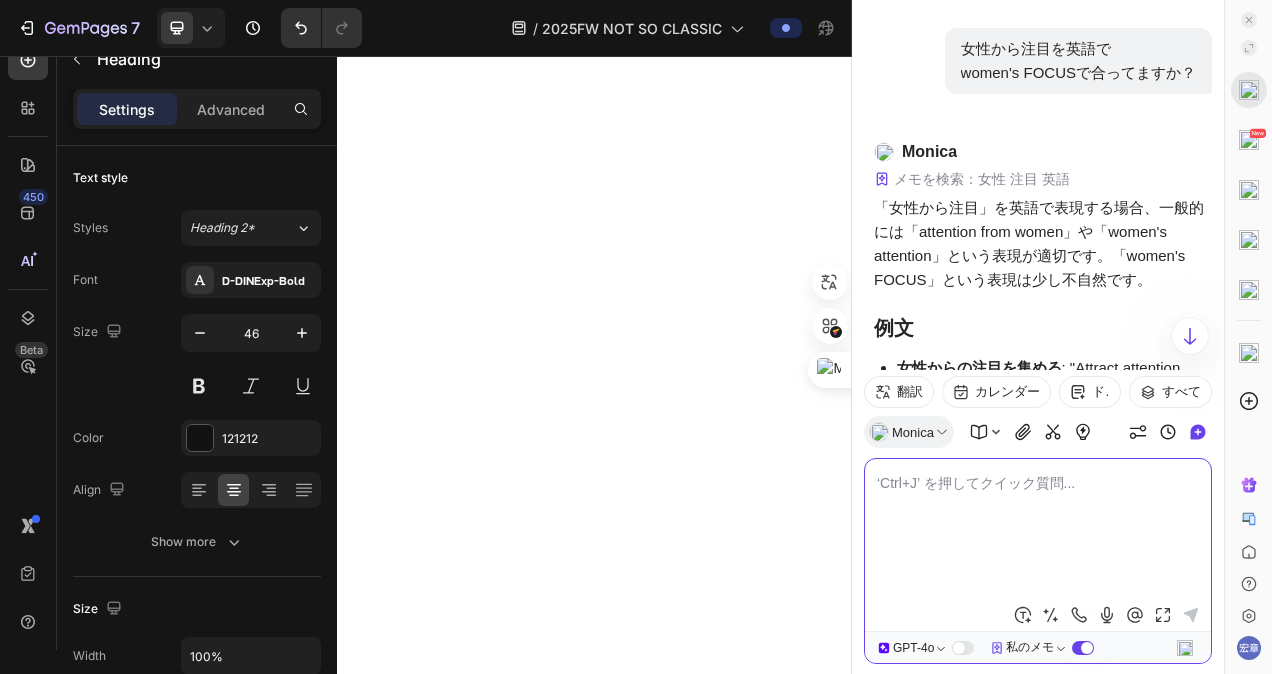 click at bounding box center (1038, 535) 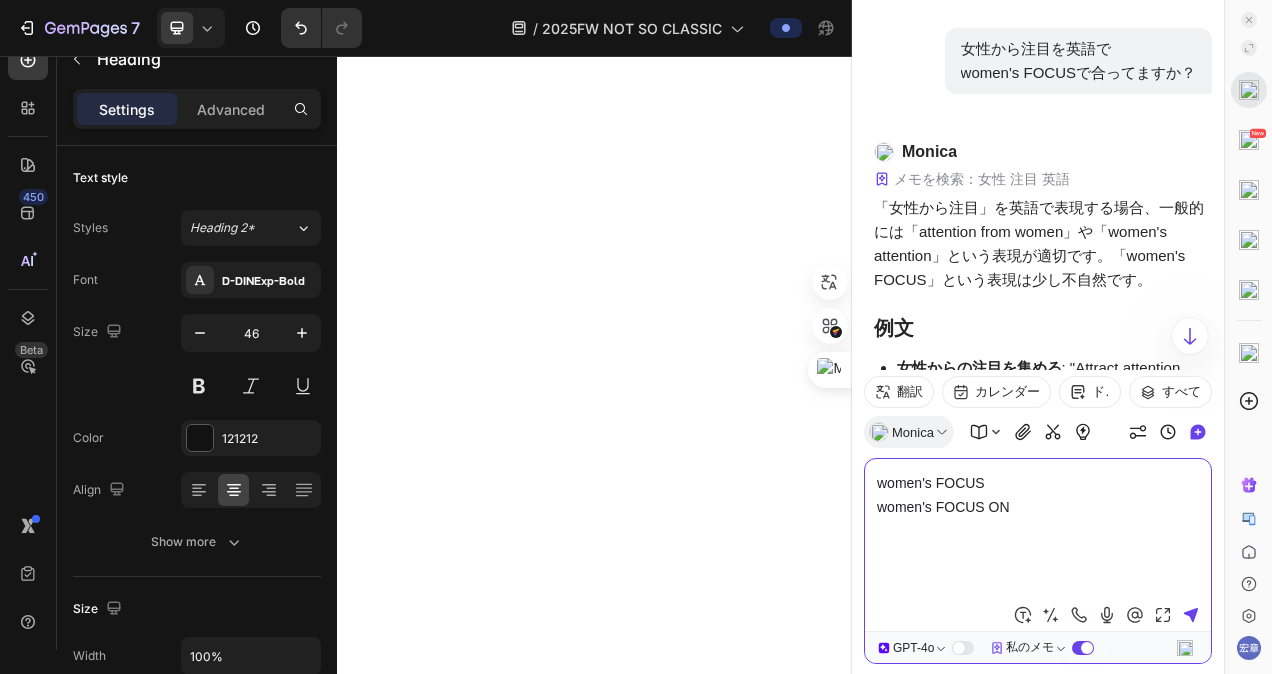 drag, startPoint x: 1274, startPoint y: 564, endPoint x: 955, endPoint y: 643, distance: 328.63657 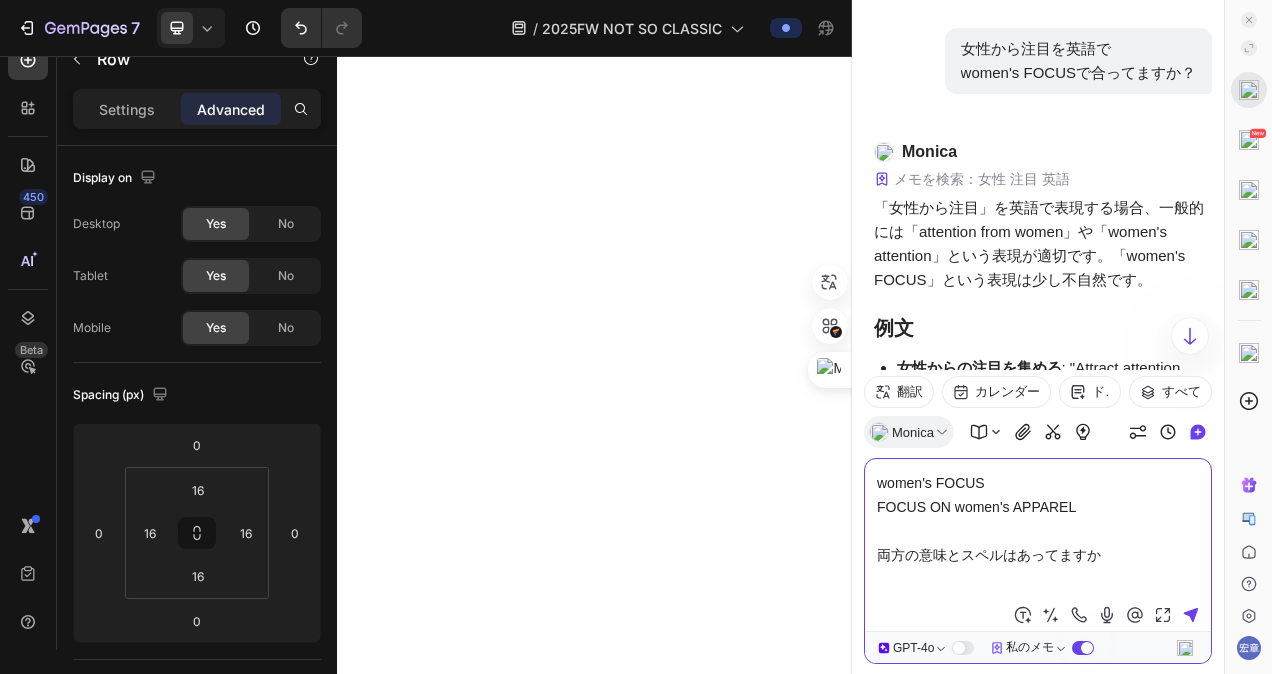 type on "women's FOCUS
FOCUS ON women's APPAREL
両方の意味とスペルはあってますか？" 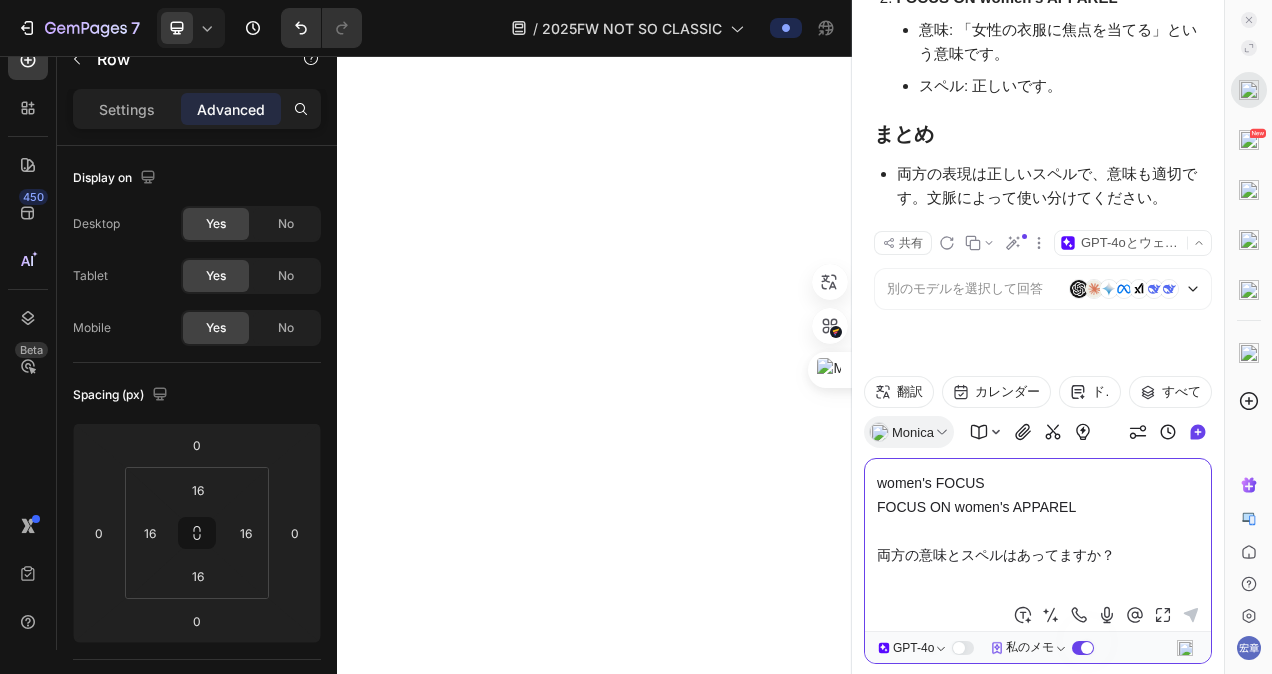 scroll, scrollTop: 918, scrollLeft: 0, axis: vertical 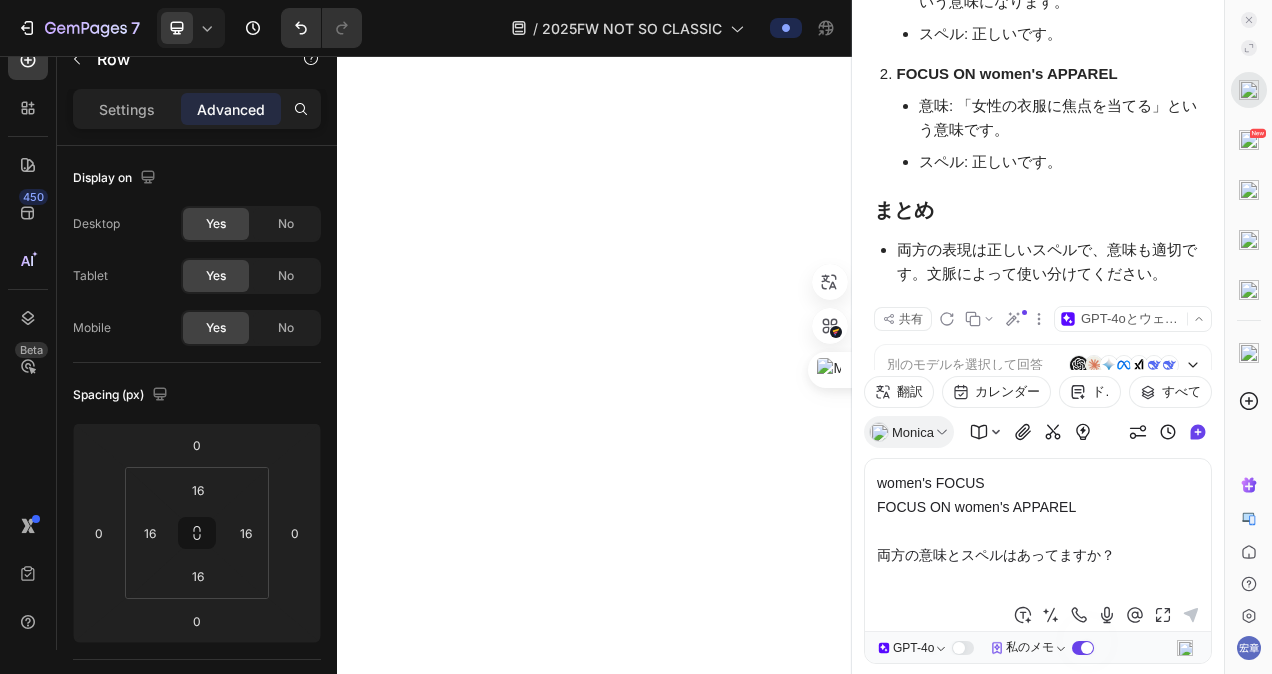 drag, startPoint x: 896, startPoint y: 98, endPoint x: 1036, endPoint y: 108, distance: 140.35669 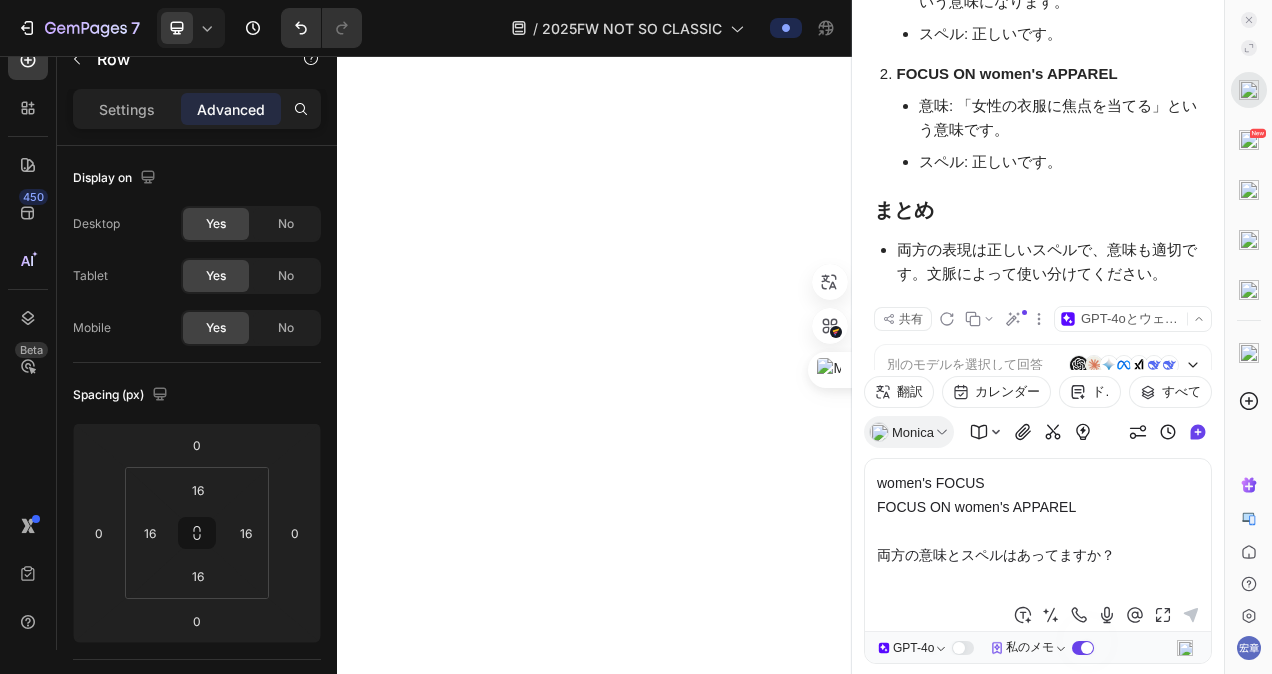 click on "FOCUS ON women's APPAREL" at bounding box center (1007, 73) 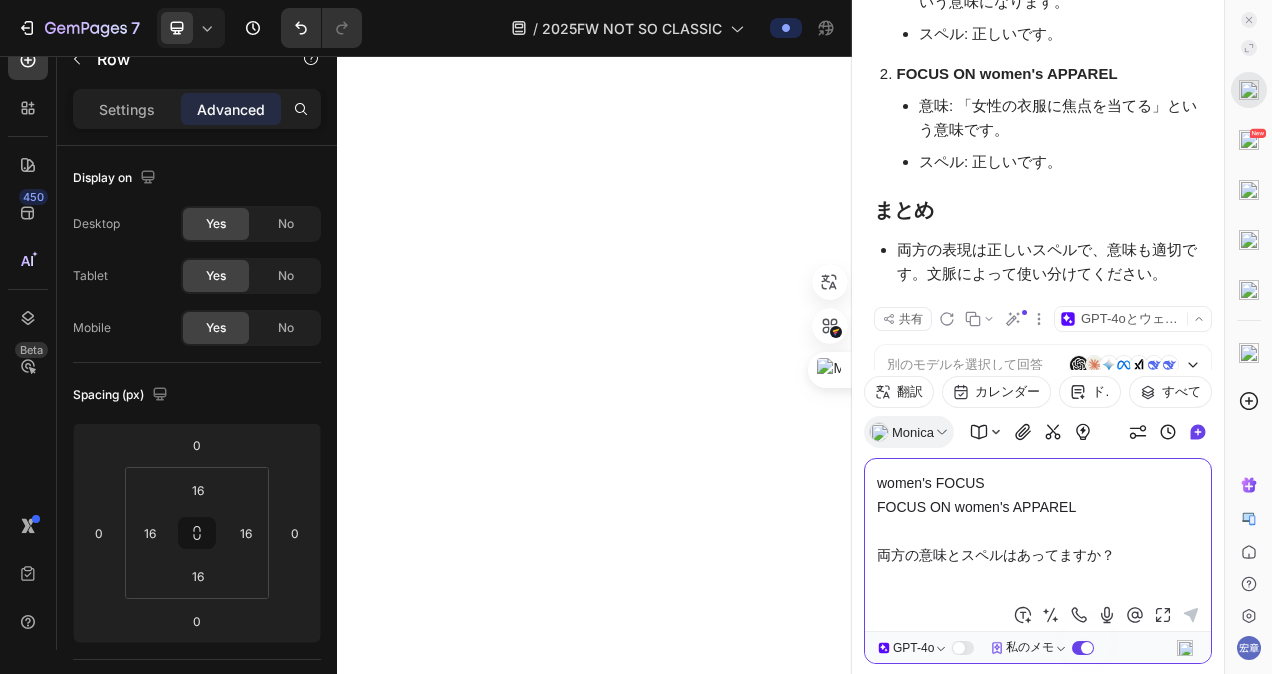 click on "women's FOCUS
FOCUS ON women's APPAREL
両方の意味とスペルはあってますか？" at bounding box center (1038, 535) 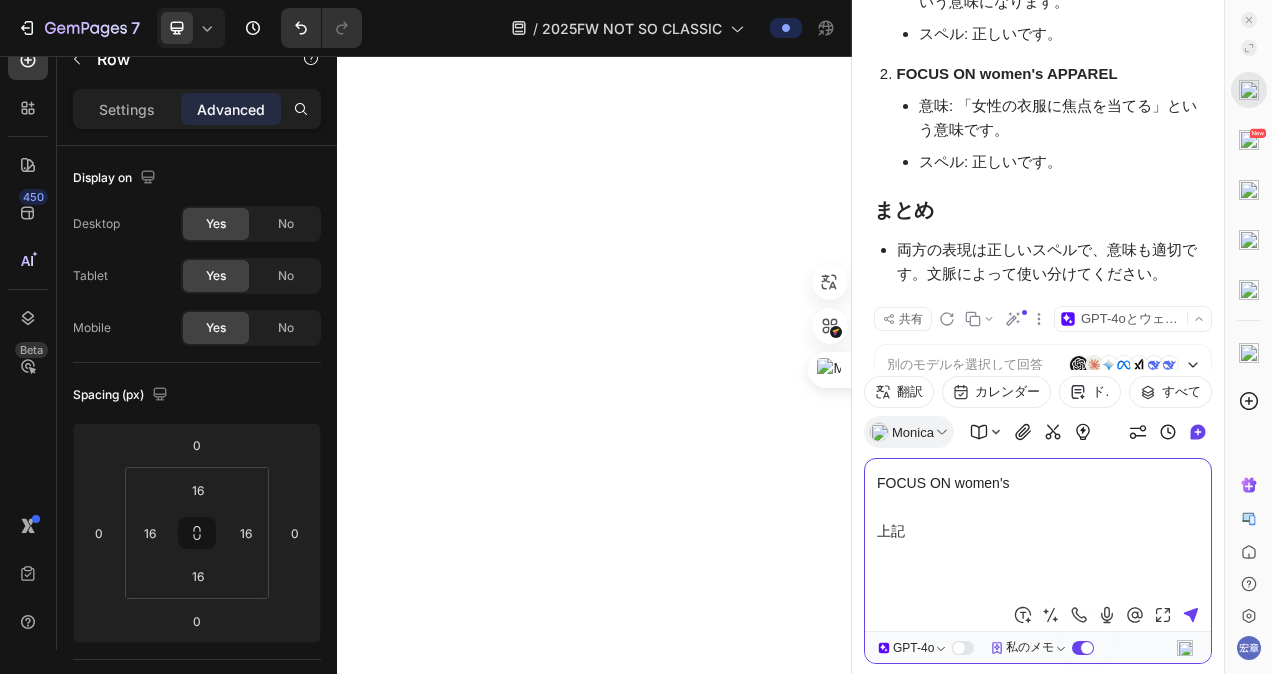 drag, startPoint x: 1030, startPoint y: 486, endPoint x: 1018, endPoint y: 483, distance: 12.369317 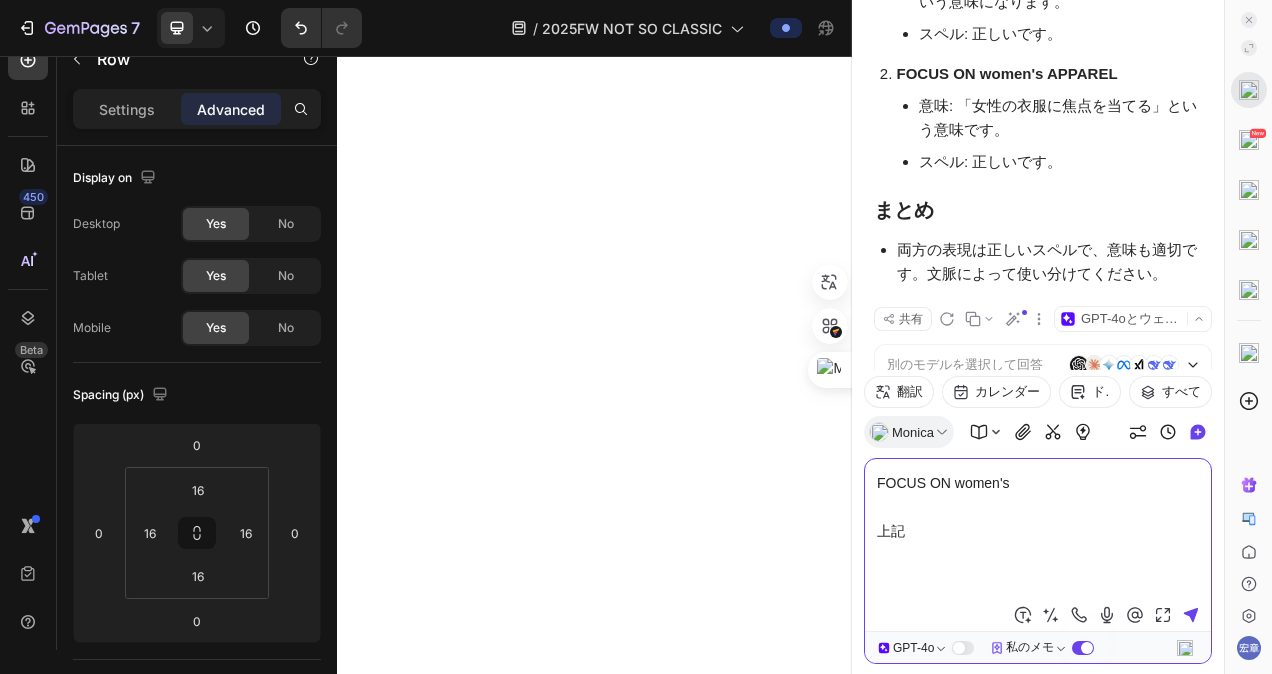 drag, startPoint x: 1347, startPoint y: 538, endPoint x: 884, endPoint y: 597, distance: 466.74405 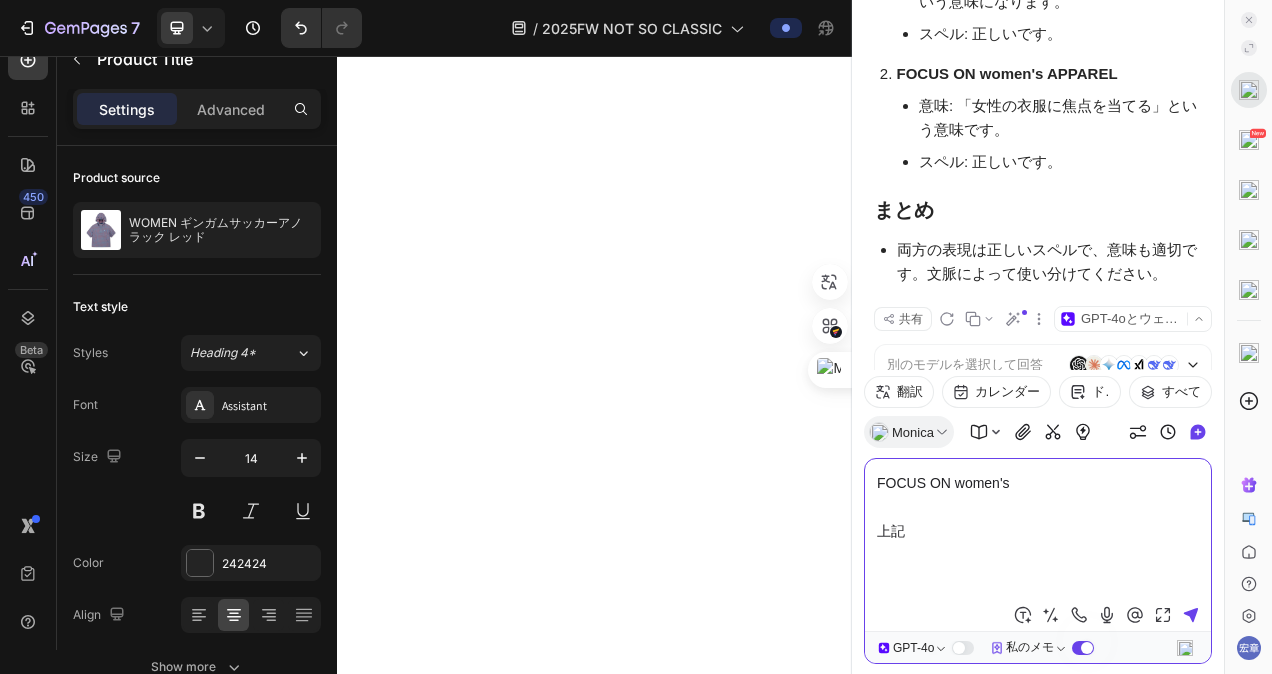 click on "FOCUS ON women's
上記" at bounding box center [1038, 535] 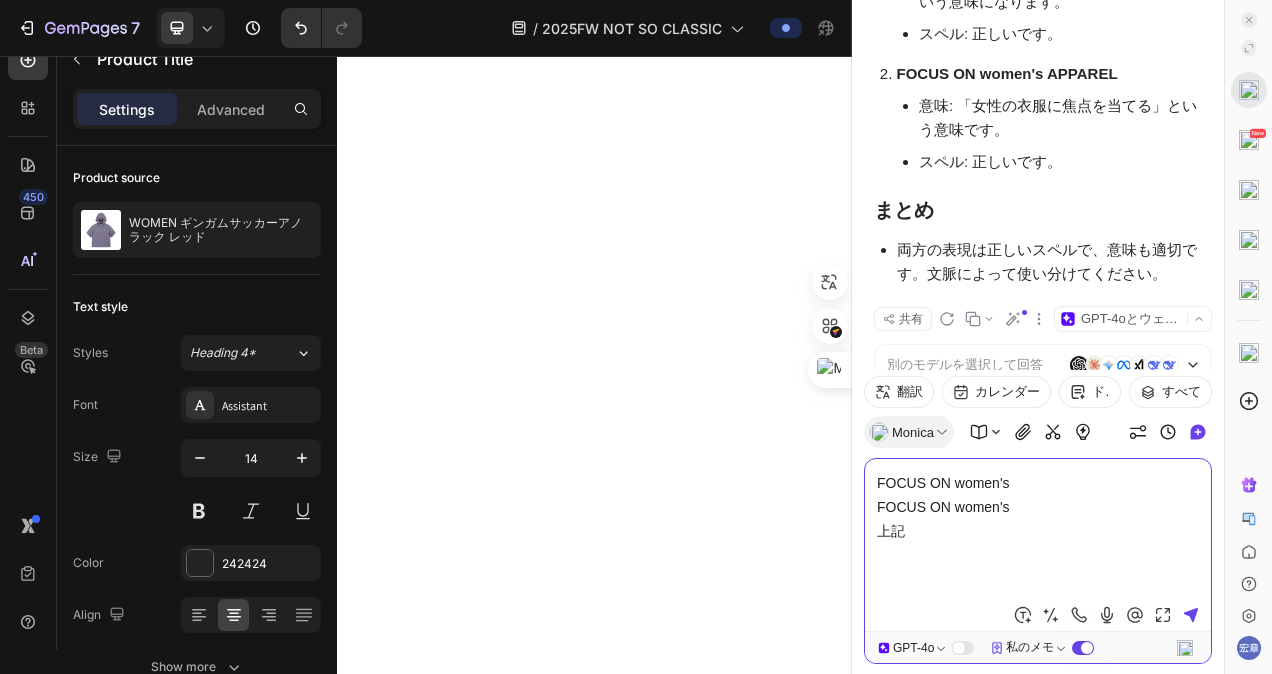 click on "FOCUS ON women's
FOCUS ON women's
上記" at bounding box center (1038, 535) 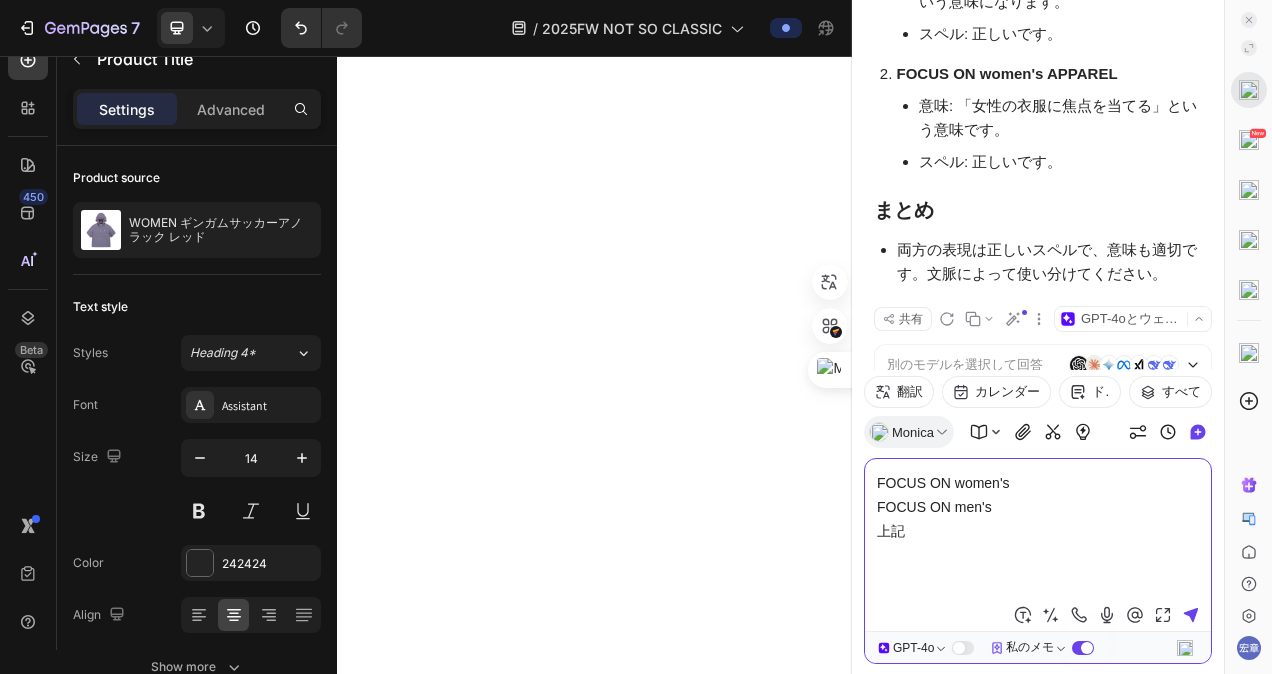 click on "FOCUS ON women's
FOCUS ON men's
上記" at bounding box center [1038, 535] 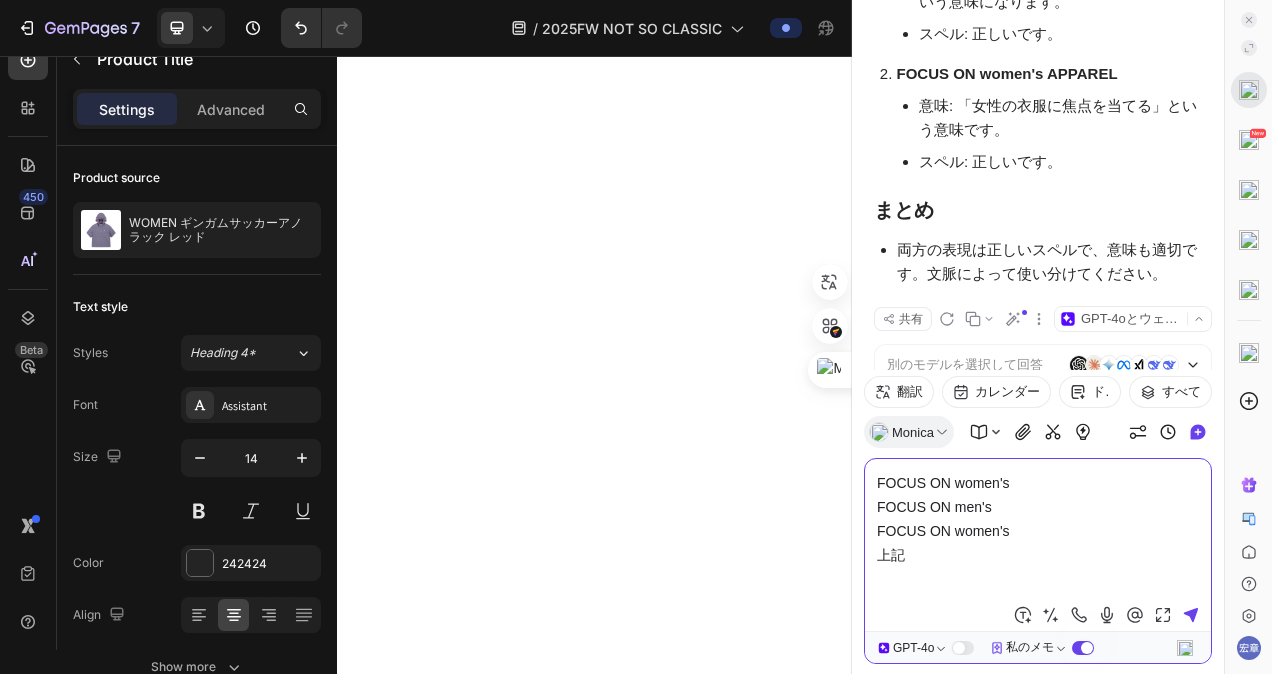 drag, startPoint x: 952, startPoint y: 533, endPoint x: 1076, endPoint y: 532, distance: 124.004036 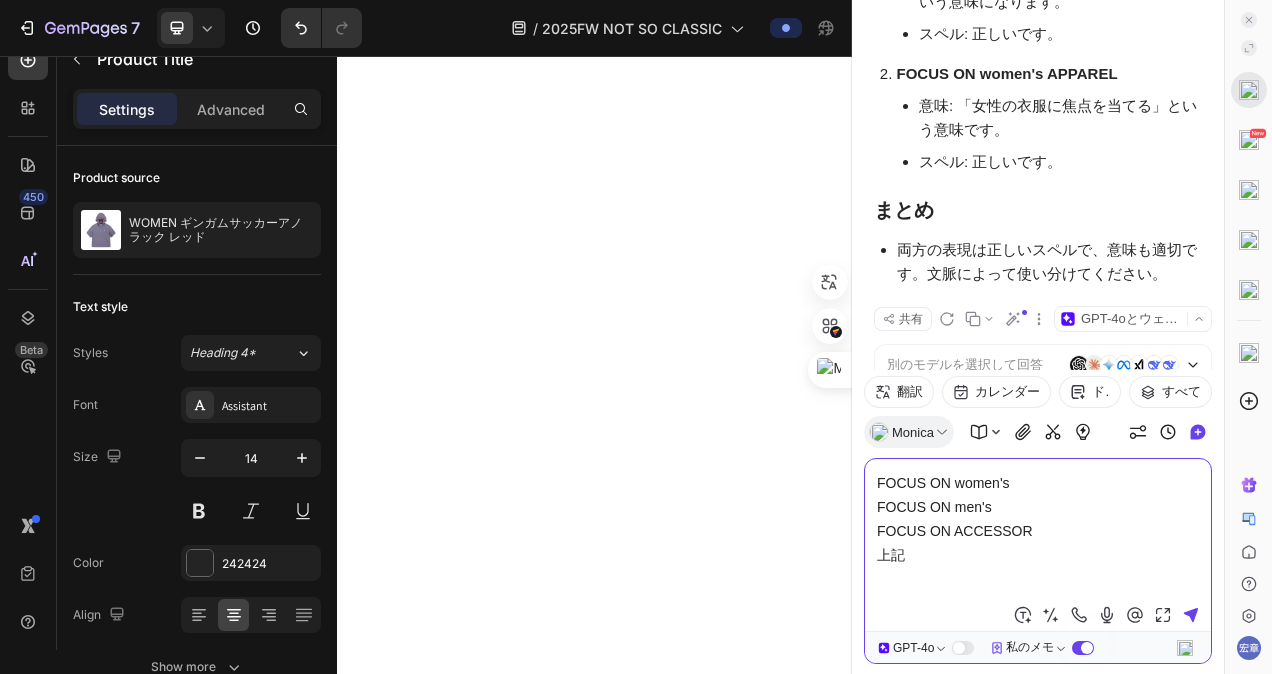 click on "FOCUS ON women's
FOCUS ON men's
FOCUS ON ACCESSOR
上記" at bounding box center [1038, 535] 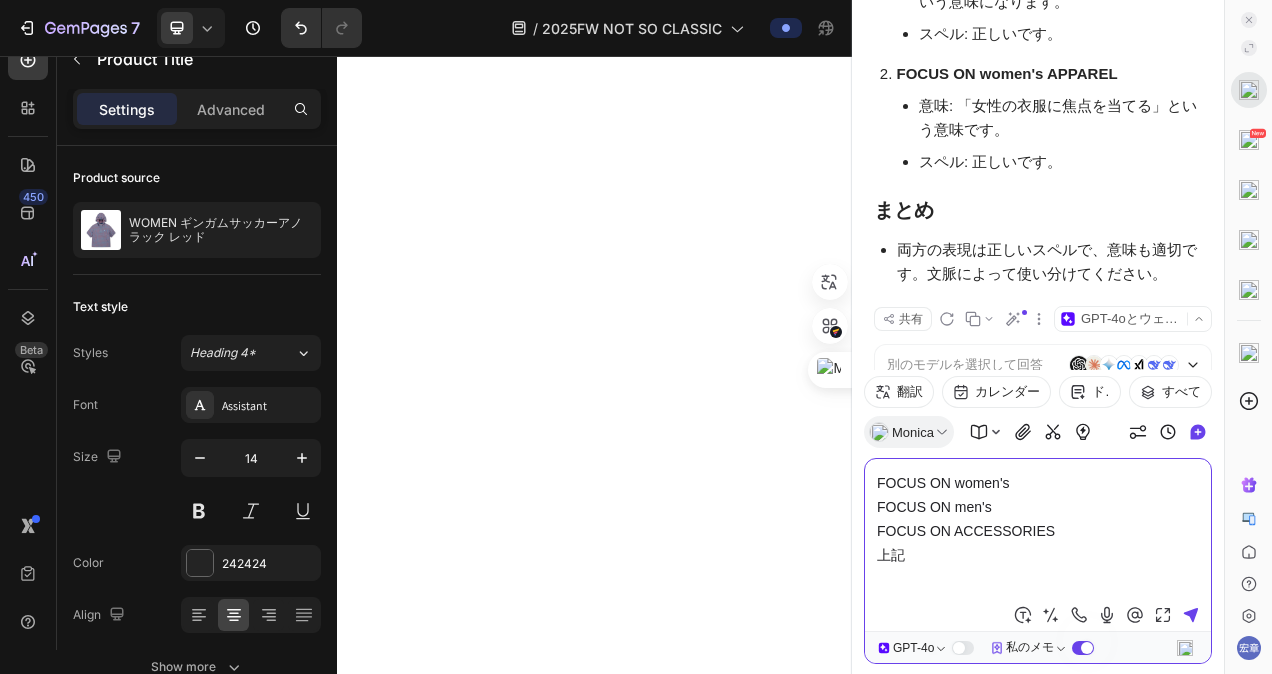click on "FOCUS ON women's
FOCUS ON men's
FOCUS ON ACCESSORIES
上記" at bounding box center [1038, 535] 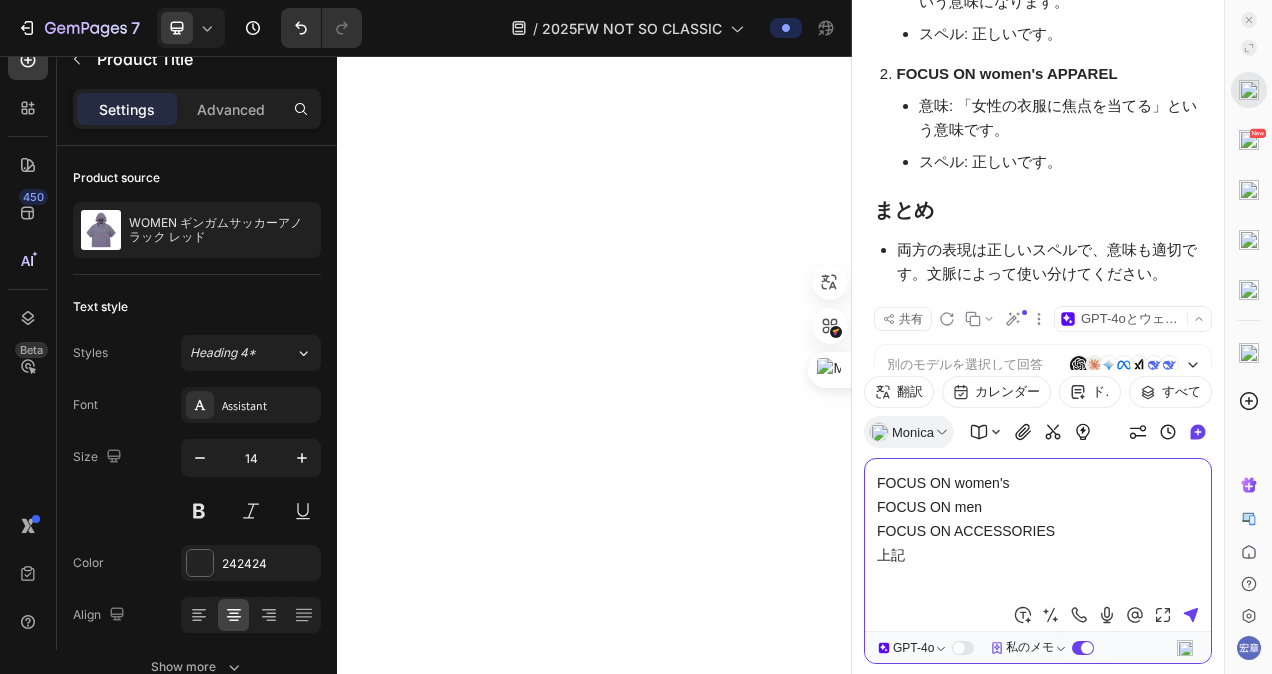 click on "FOCUS ON women's
FOCUS ON men
FOCUS ON ACCESSORIES
上記" at bounding box center [1038, 535] 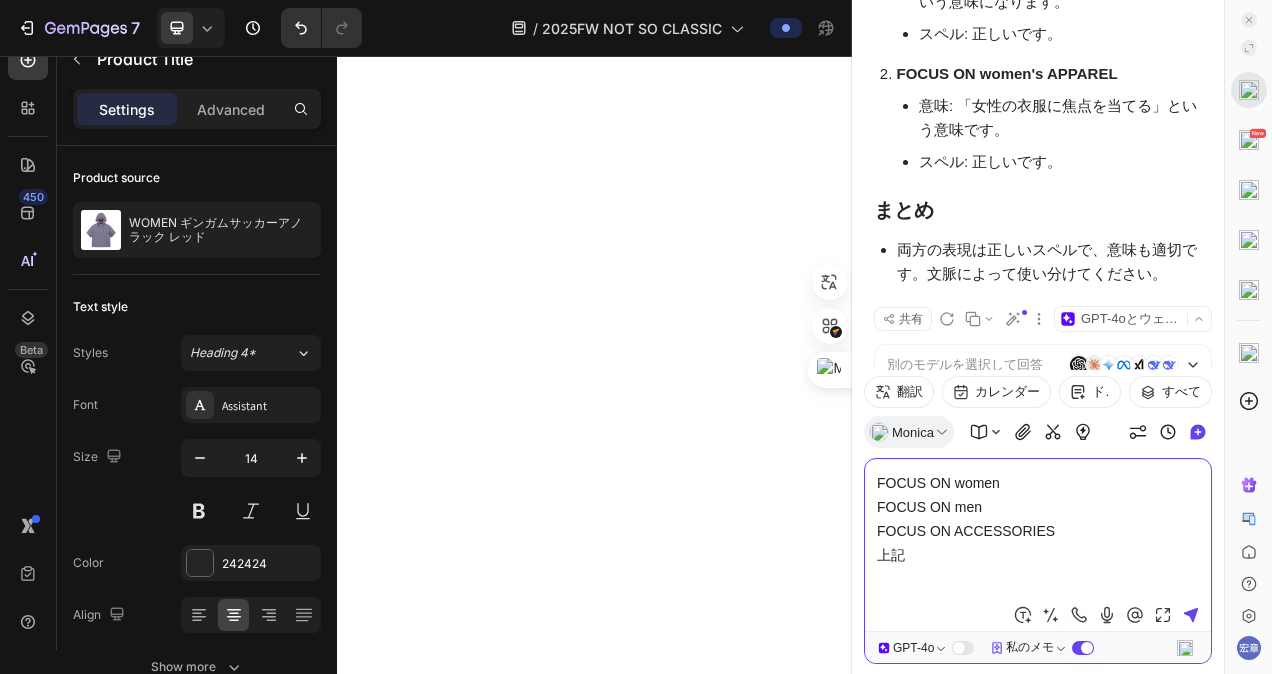 click on "FOCUS ON women
FOCUS ON men
FOCUS ON ACCESSORIES
上記" at bounding box center (1038, 535) 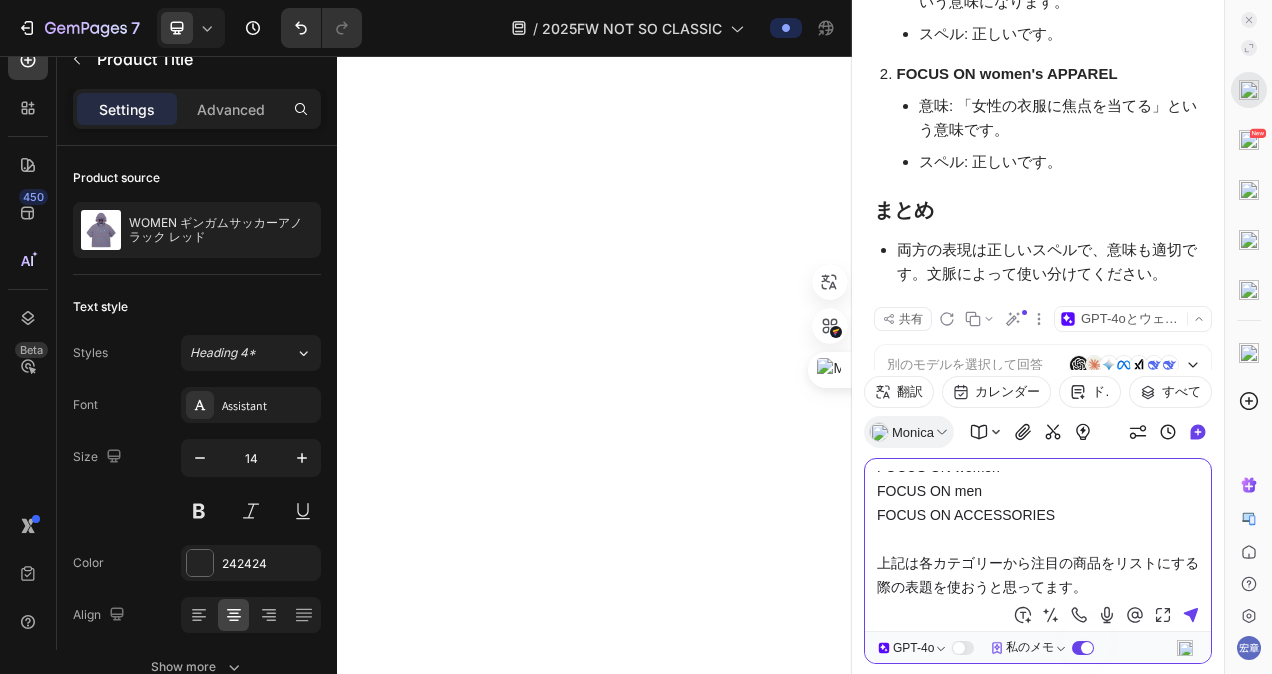 scroll, scrollTop: 62, scrollLeft: 0, axis: vertical 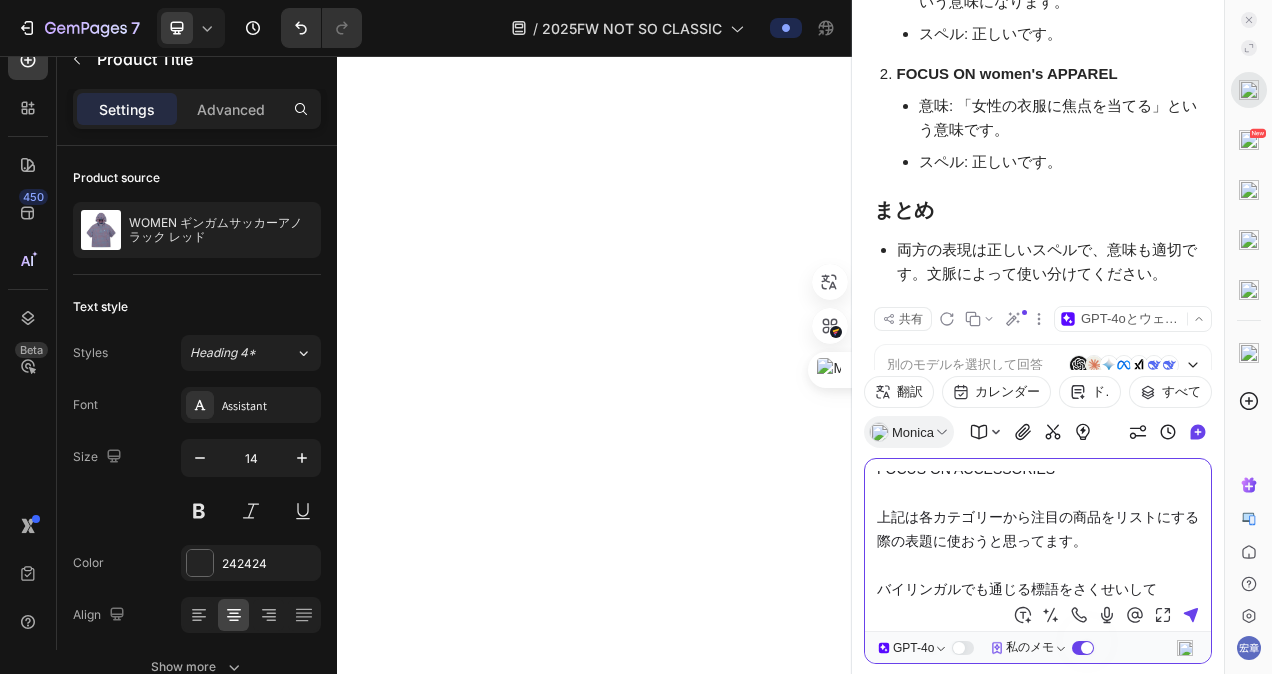 type on "FOCUS ON women
FOCUS ON men
FOCUS ON ACCESSORIES
上記は各カテゴリーから注目の商品をリストにする際の表題に使おうと思ってます。
バイリンガルでも通じる標語を作成して" 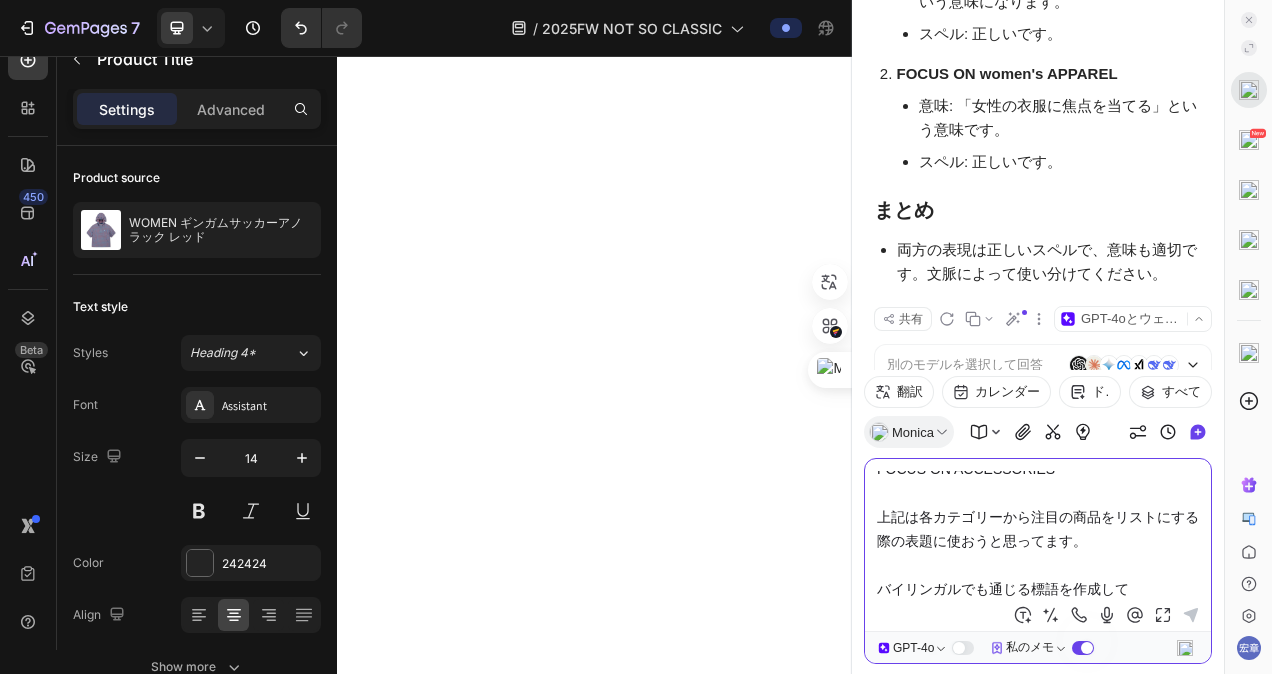 scroll, scrollTop: 0, scrollLeft: 0, axis: both 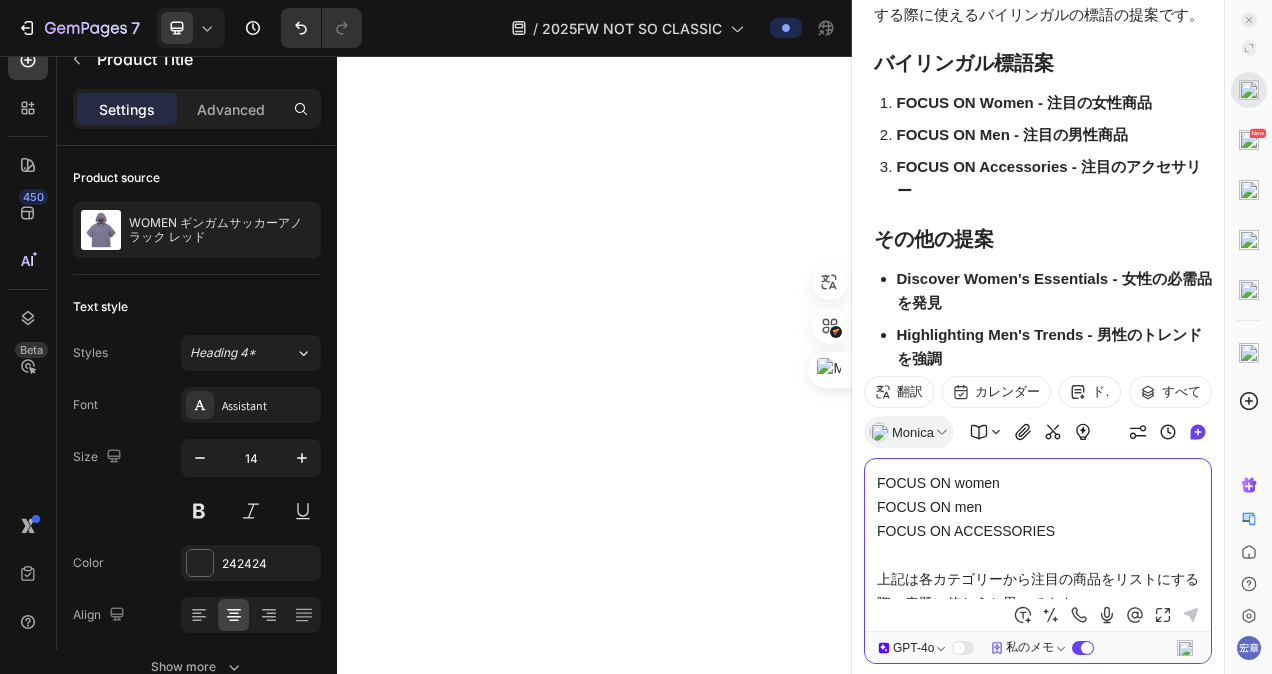 type 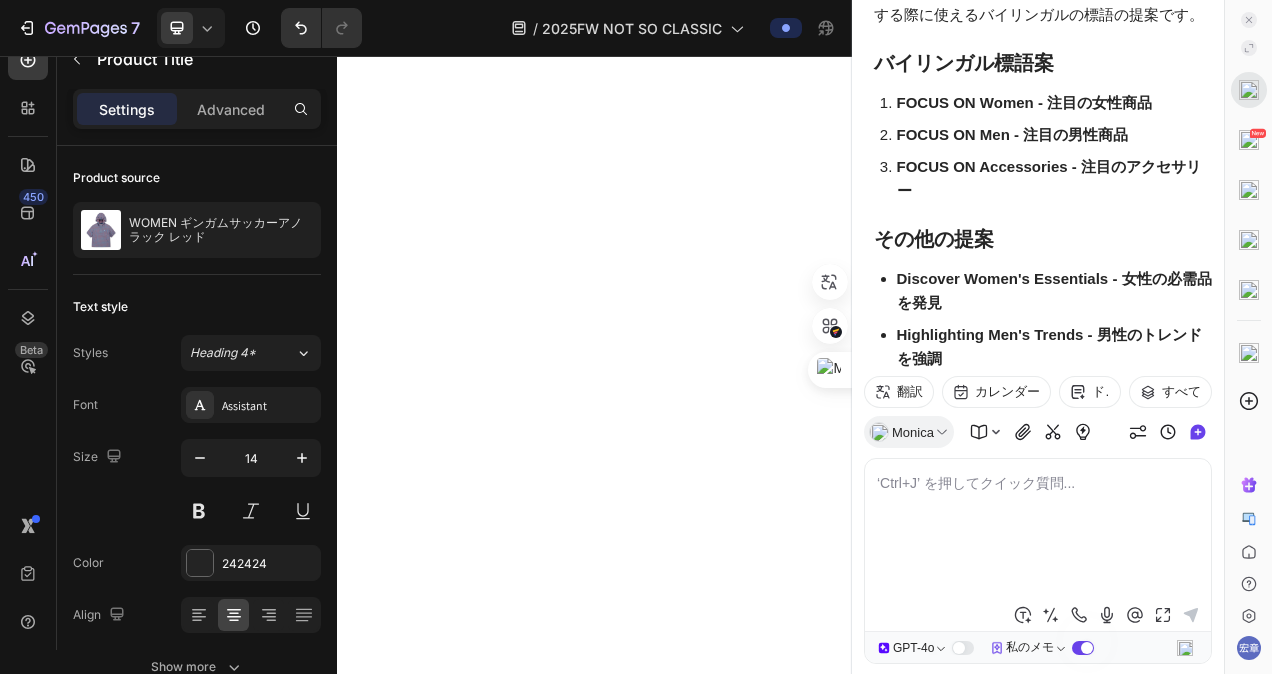 drag, startPoint x: 1029, startPoint y: 129, endPoint x: 898, endPoint y: 130, distance: 131.00381 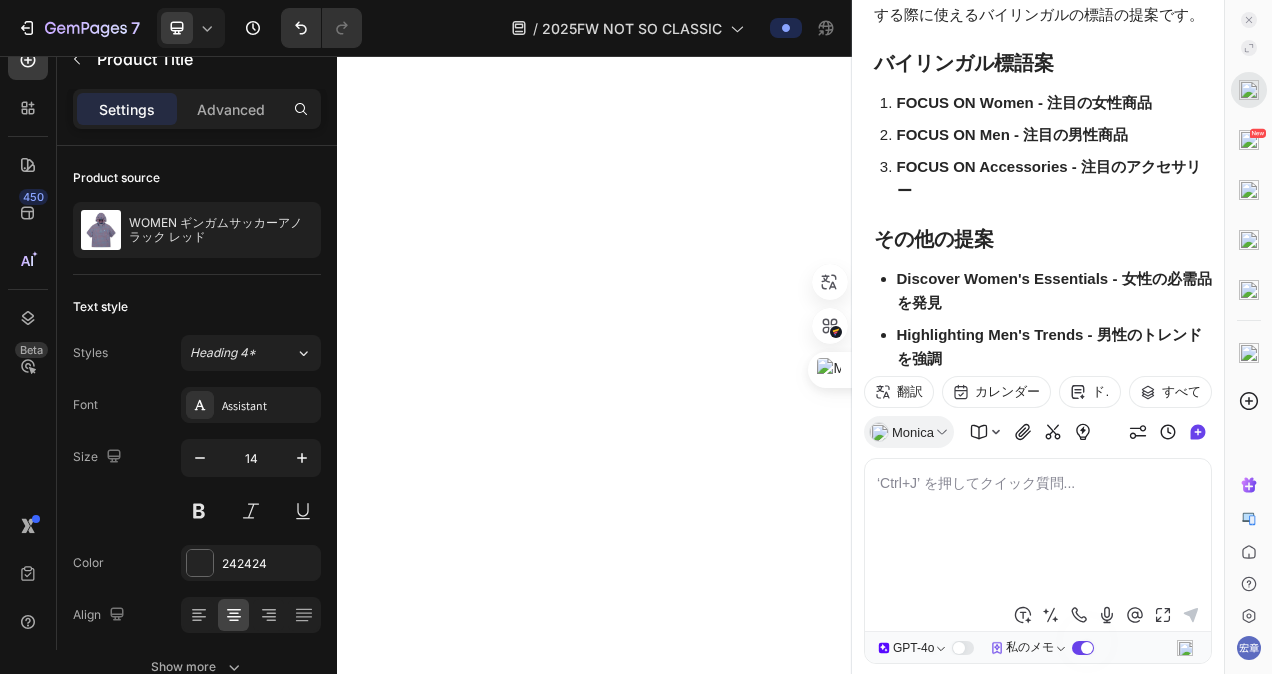 click at bounding box center [937, -793] 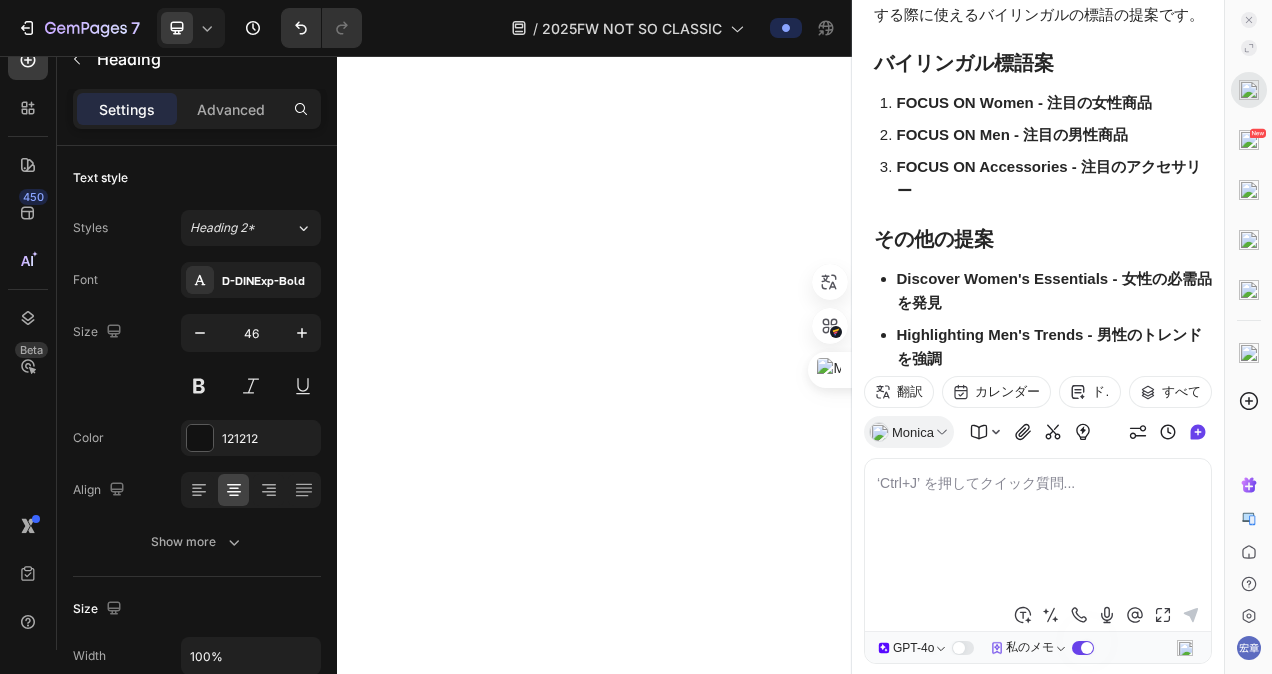 click on "FOCUS ON Women" at bounding box center (937, -794) 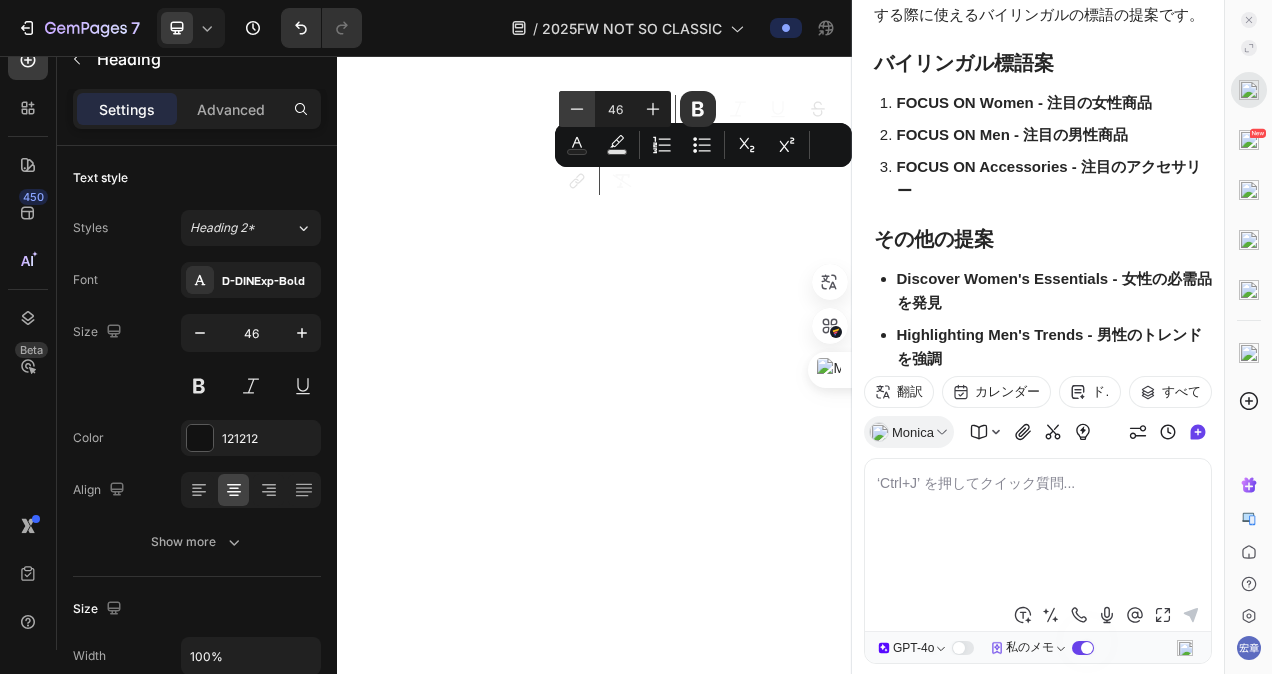 click 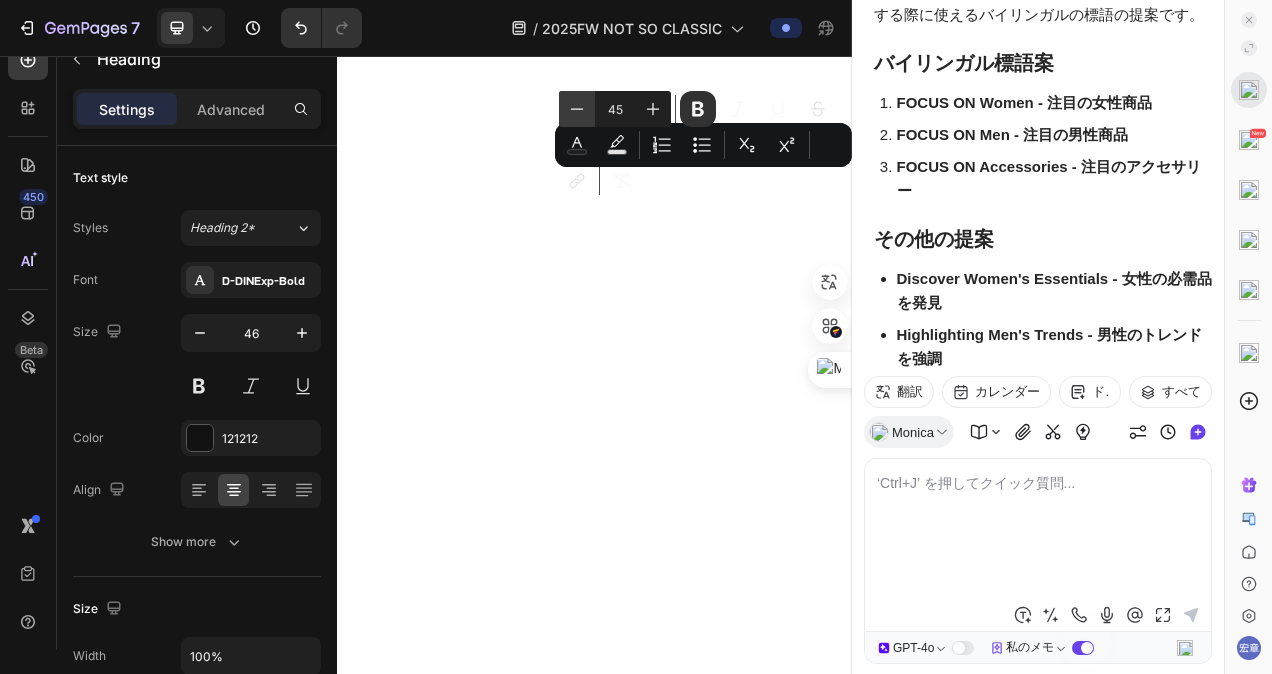 click 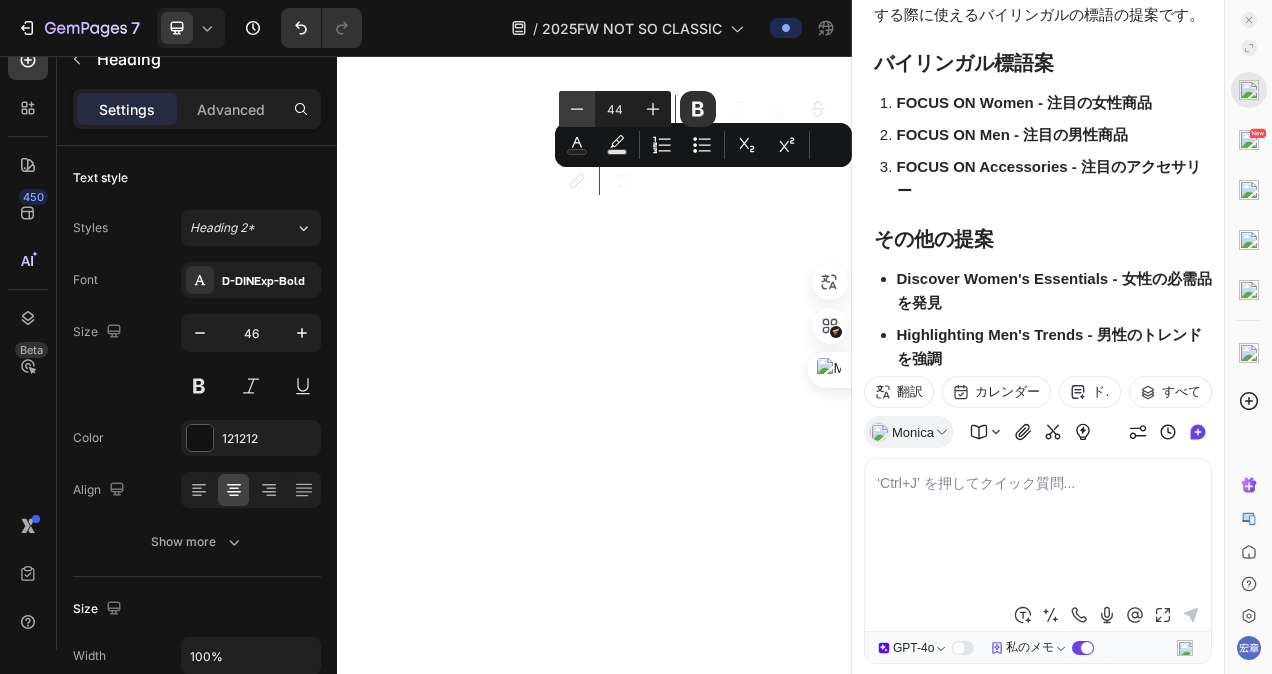 click 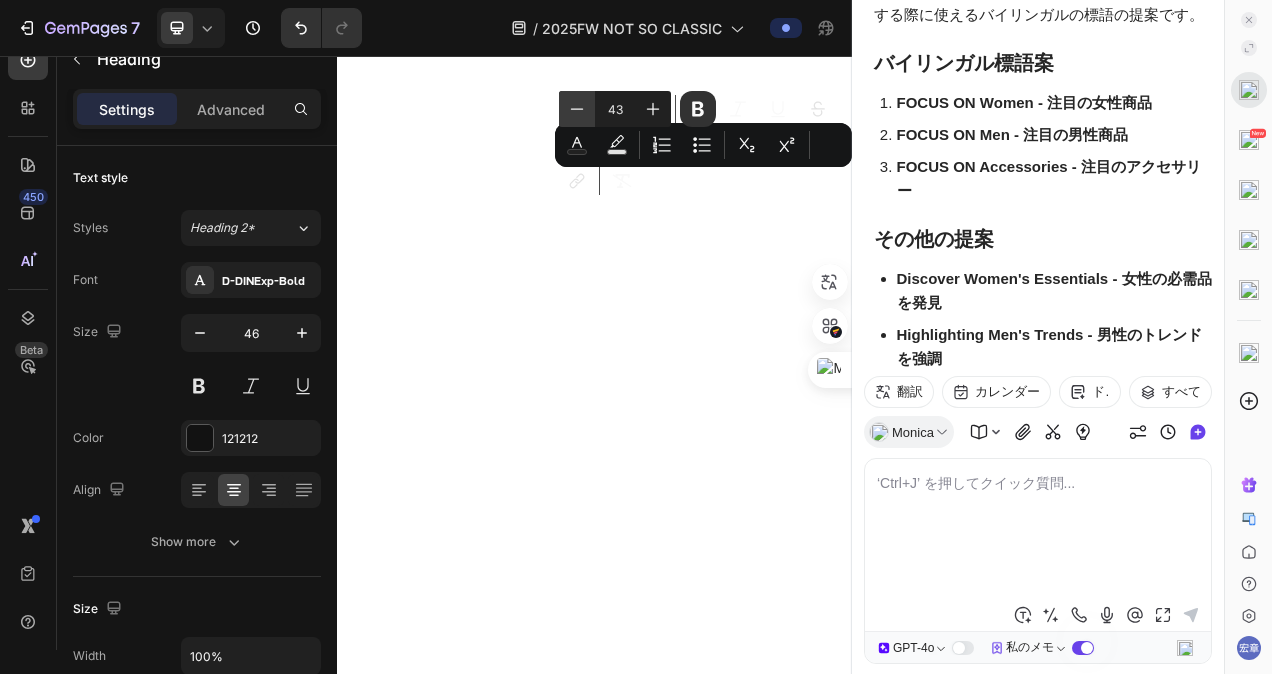 click 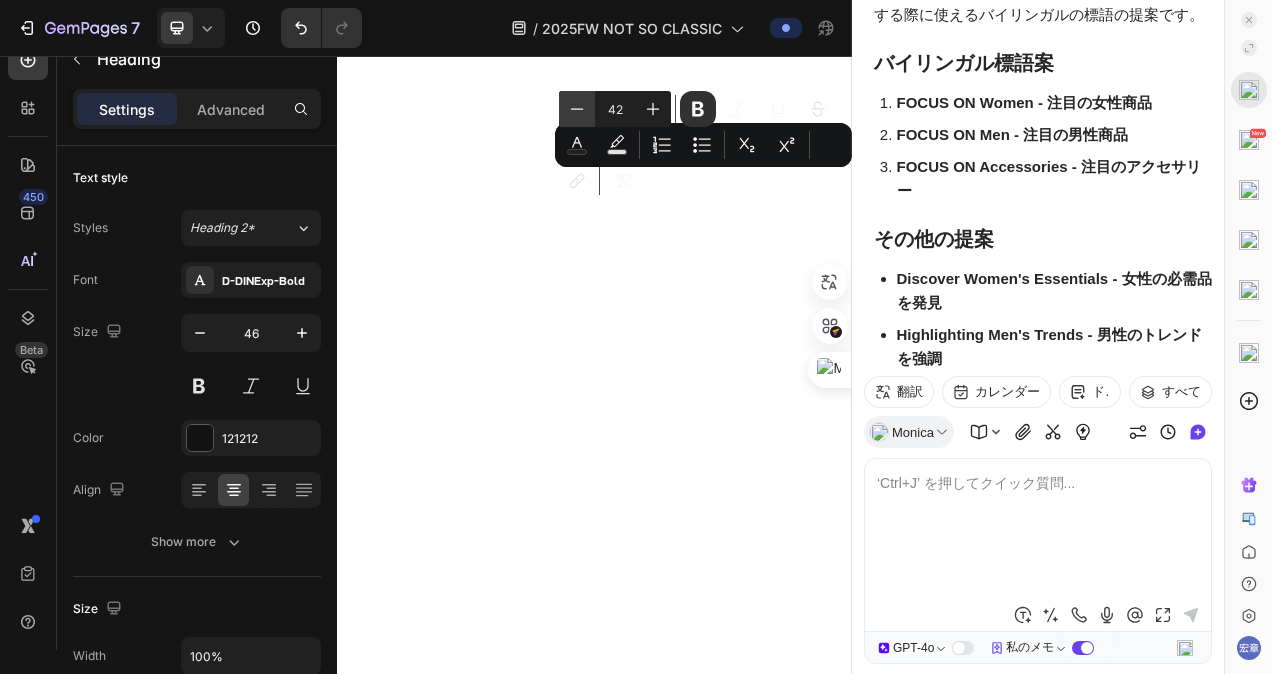 click 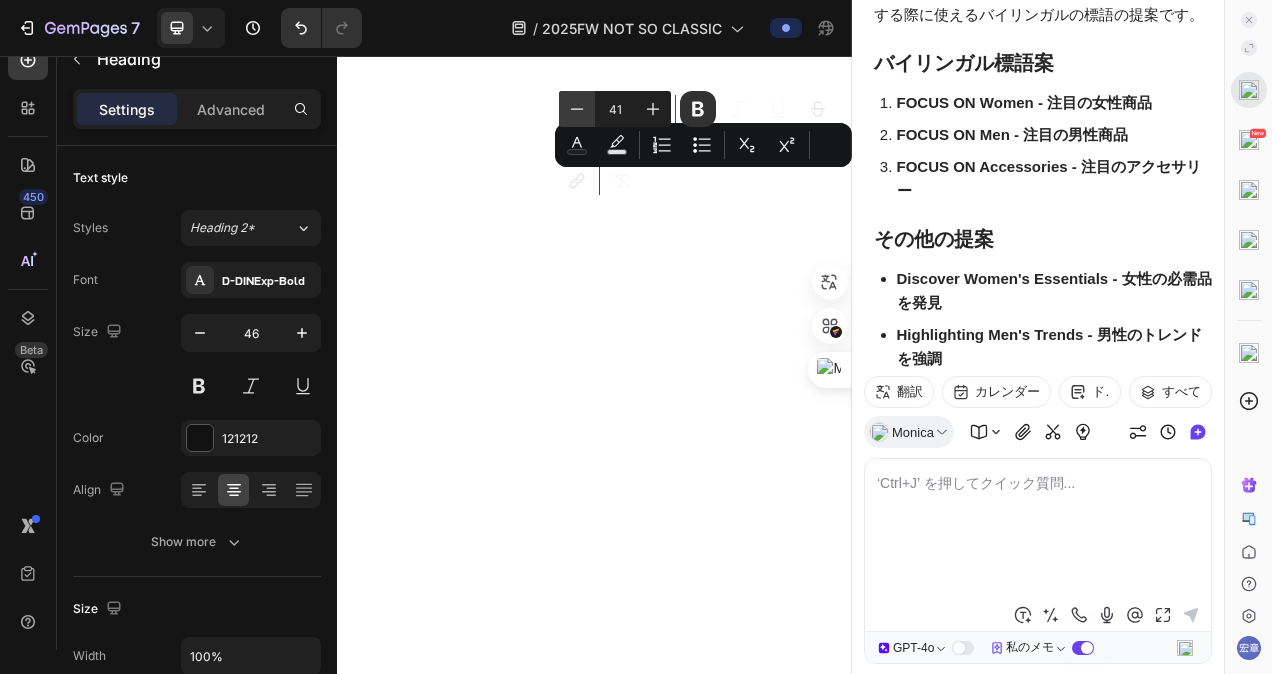 click 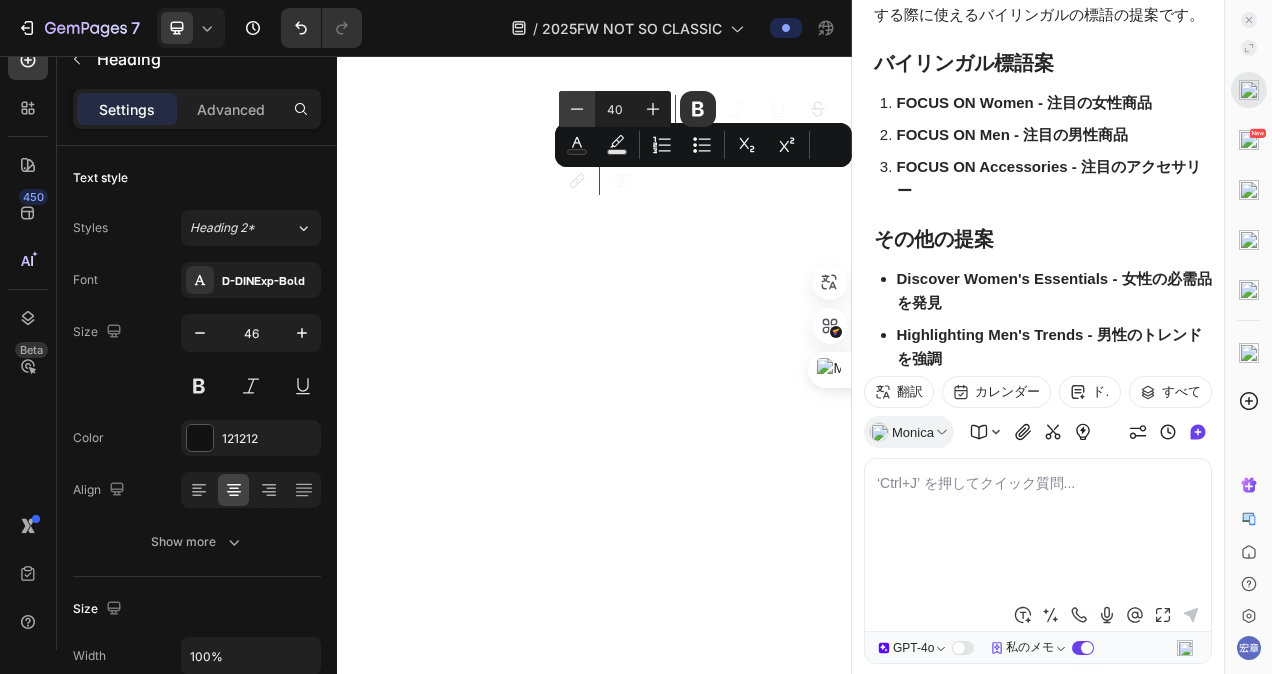 click 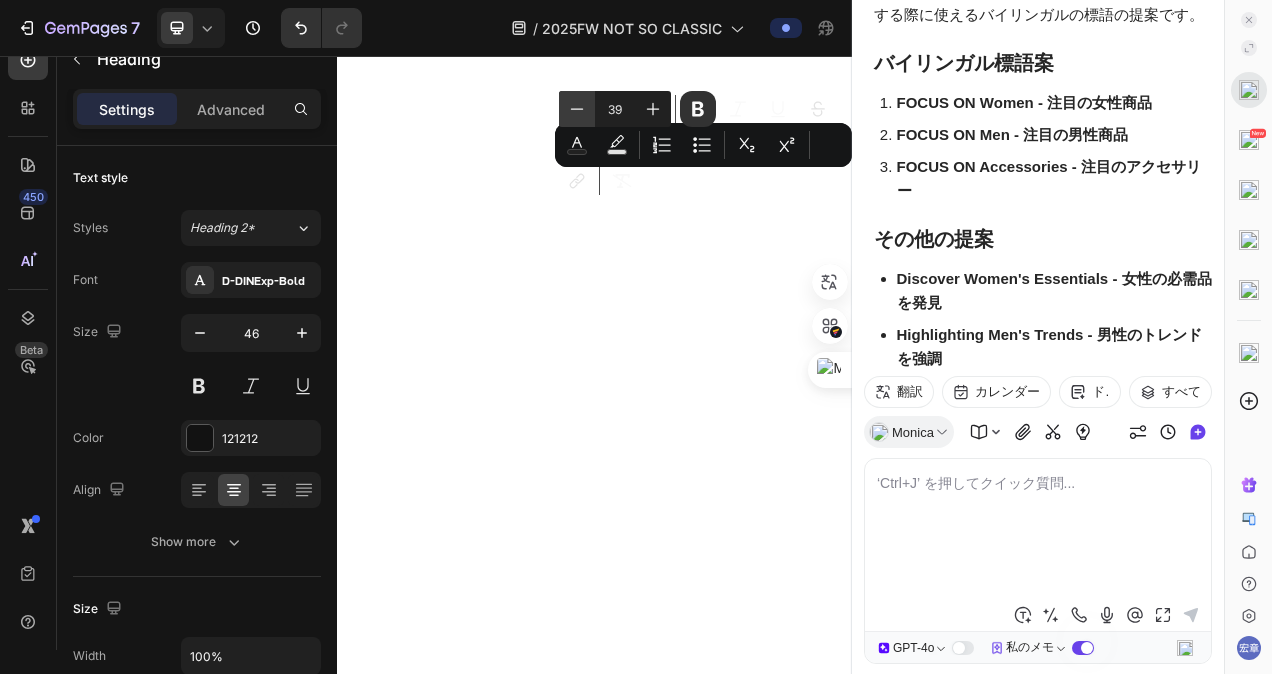click 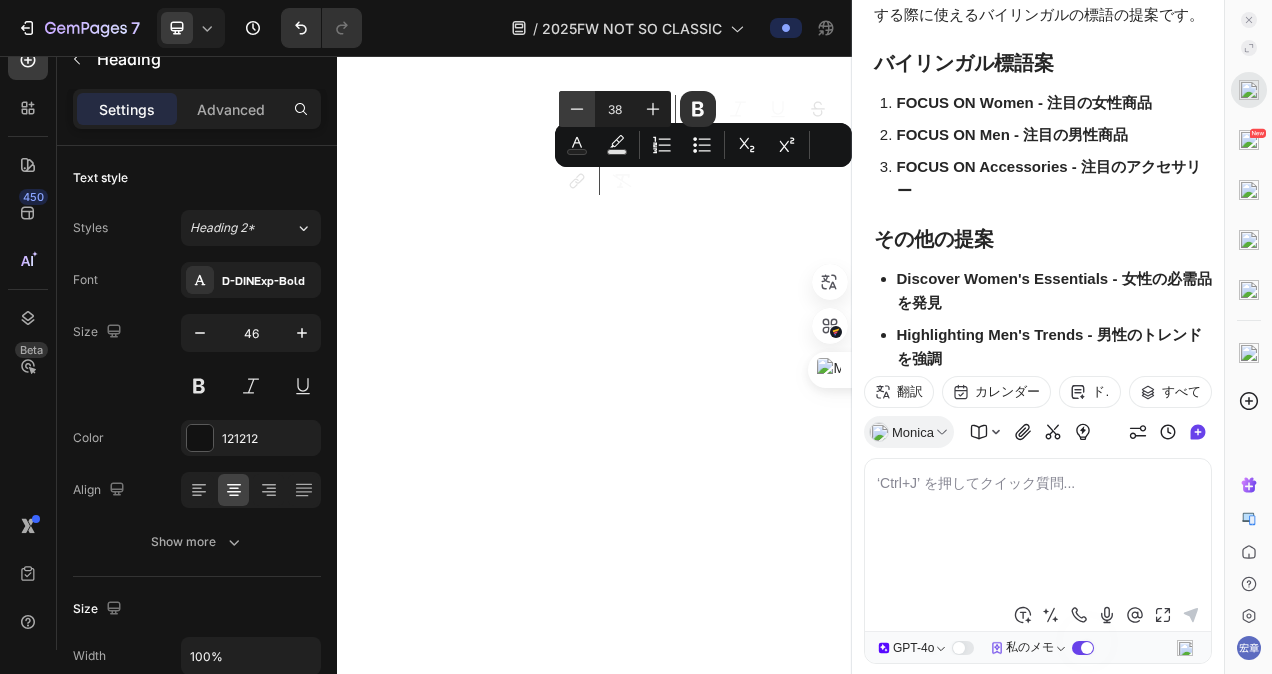 click 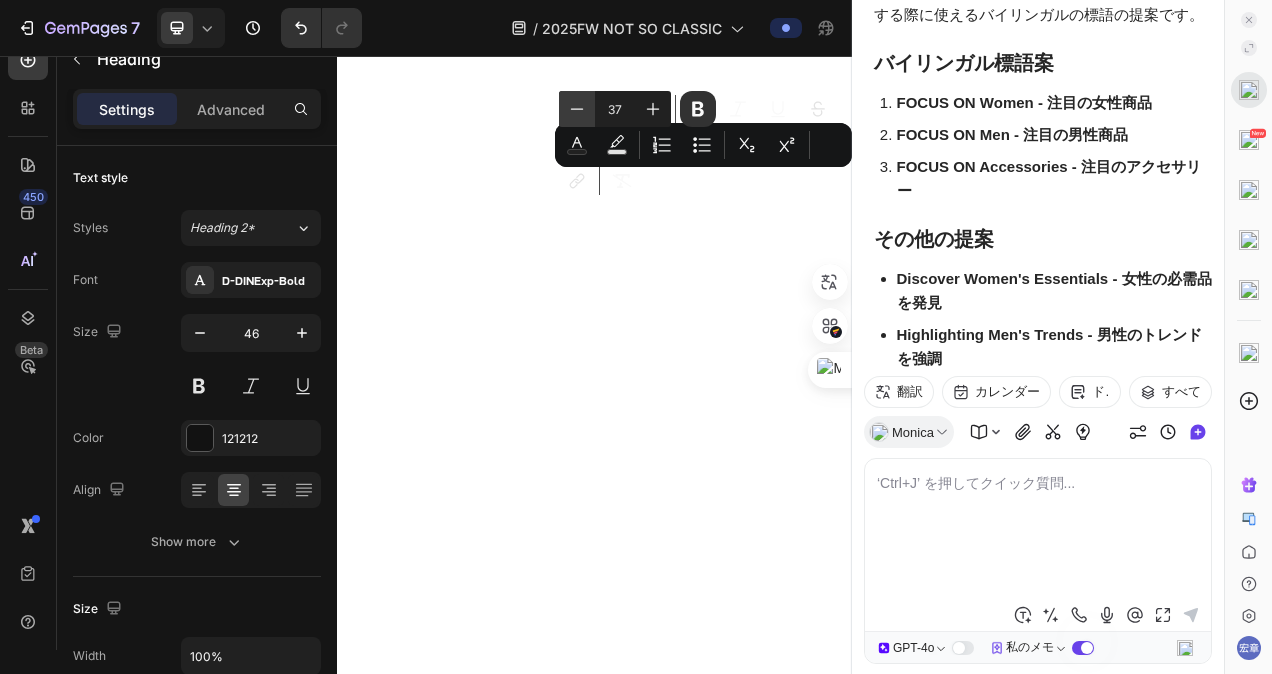 click 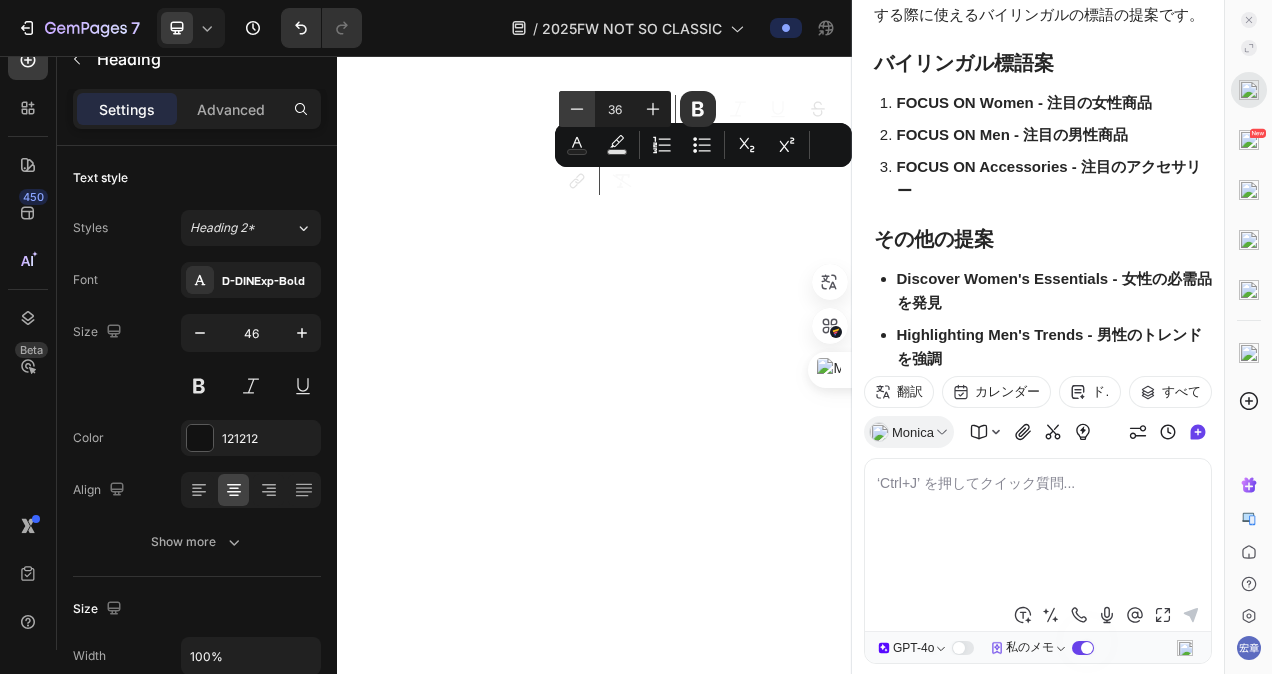 click 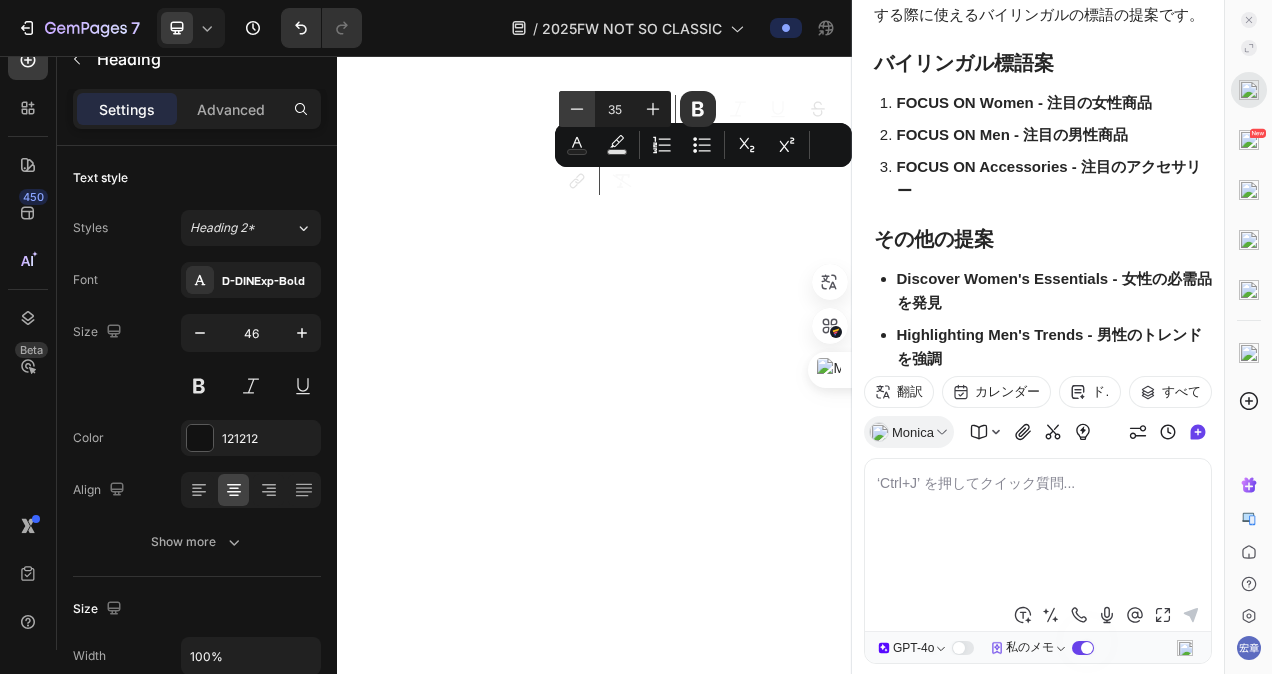 click 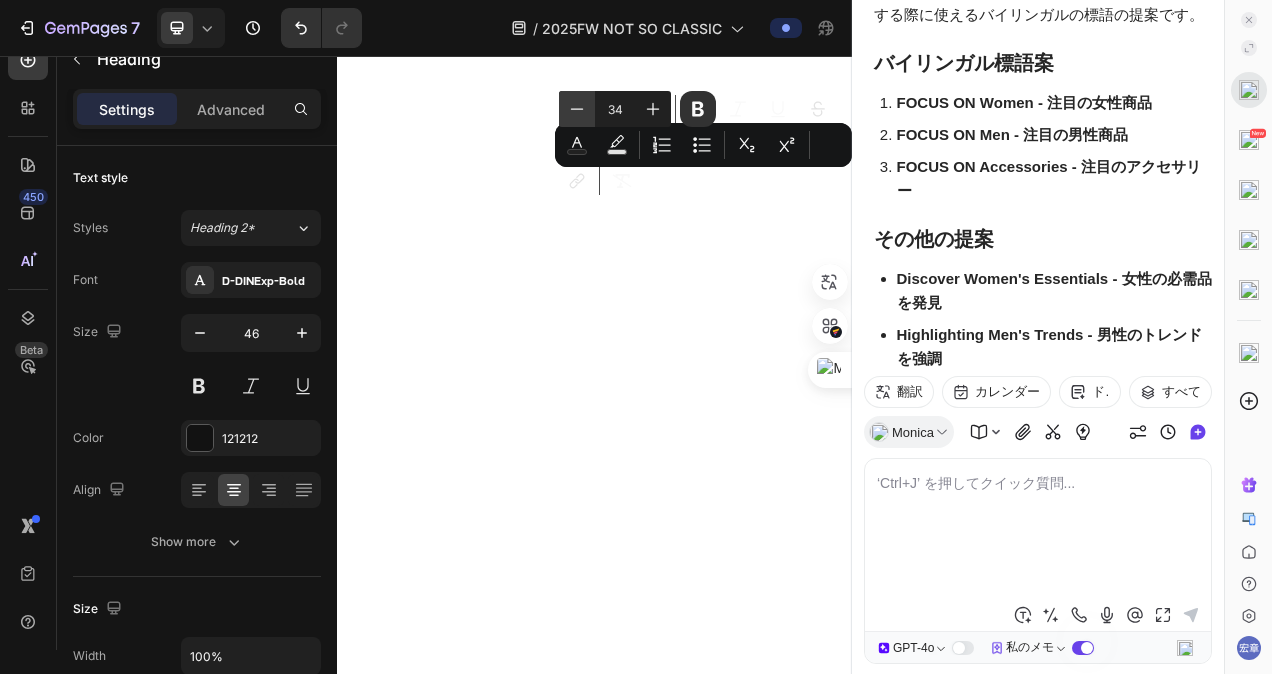 click 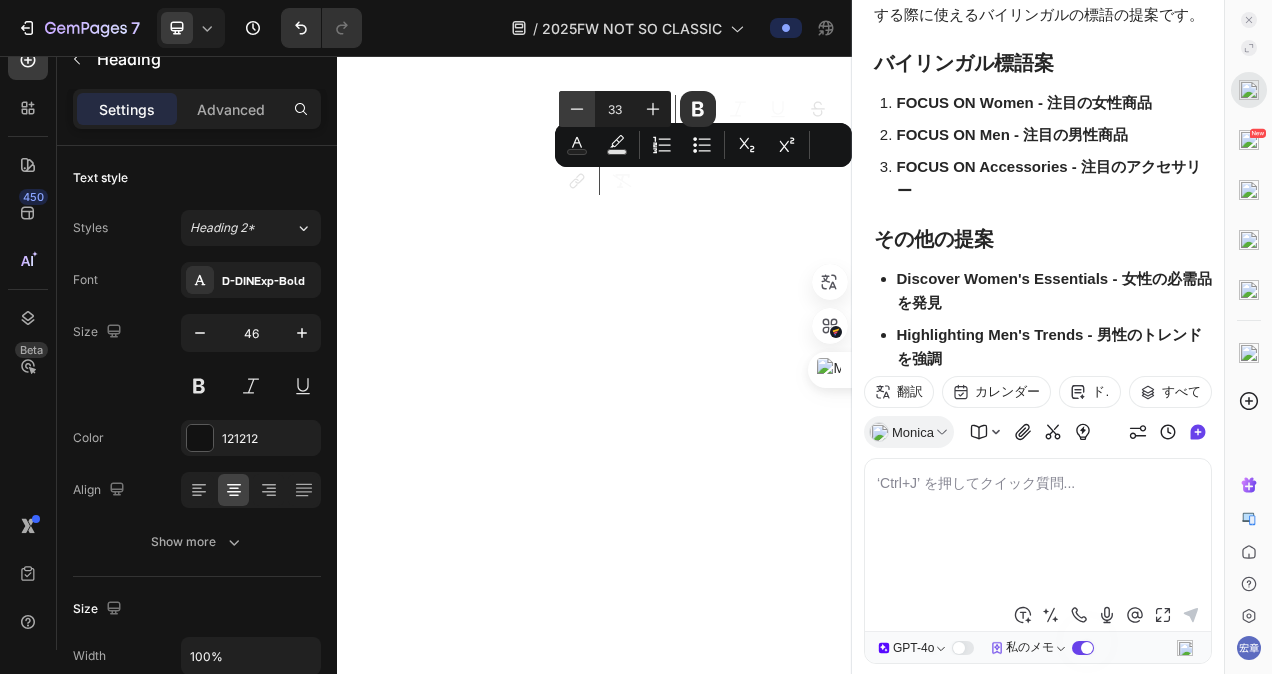 click 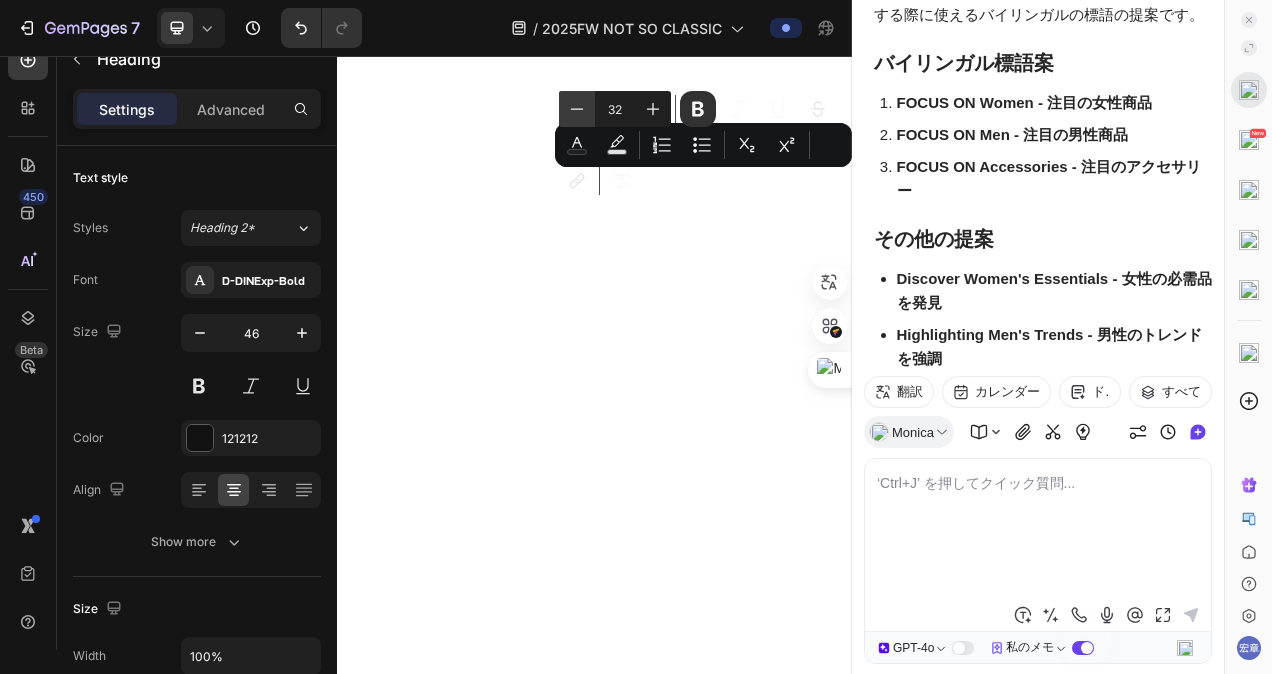click 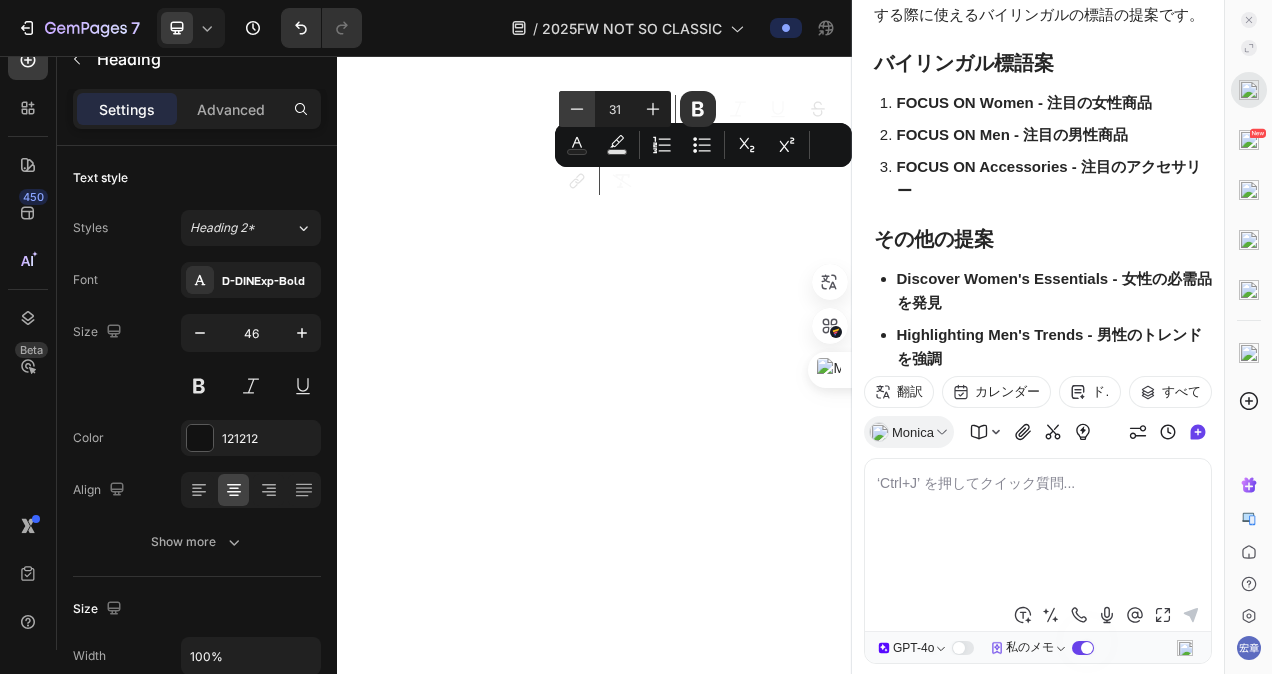 click 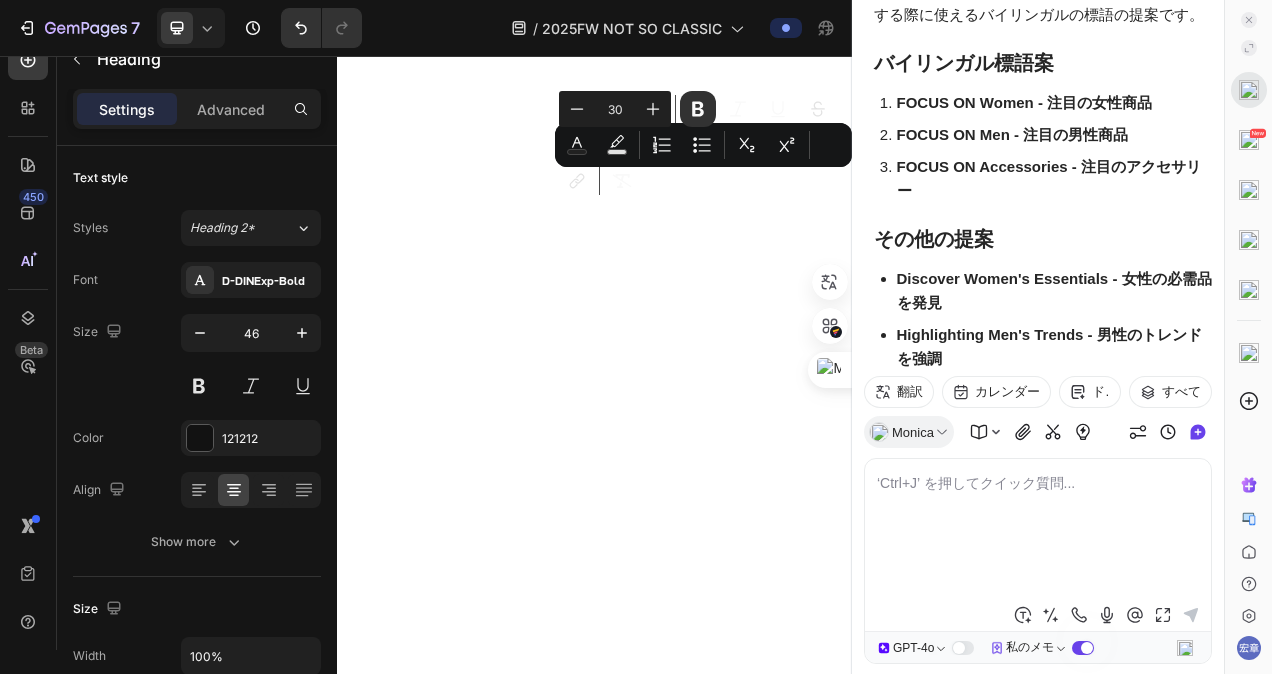 click on "FOCUS ON Women" at bounding box center (937, -790) 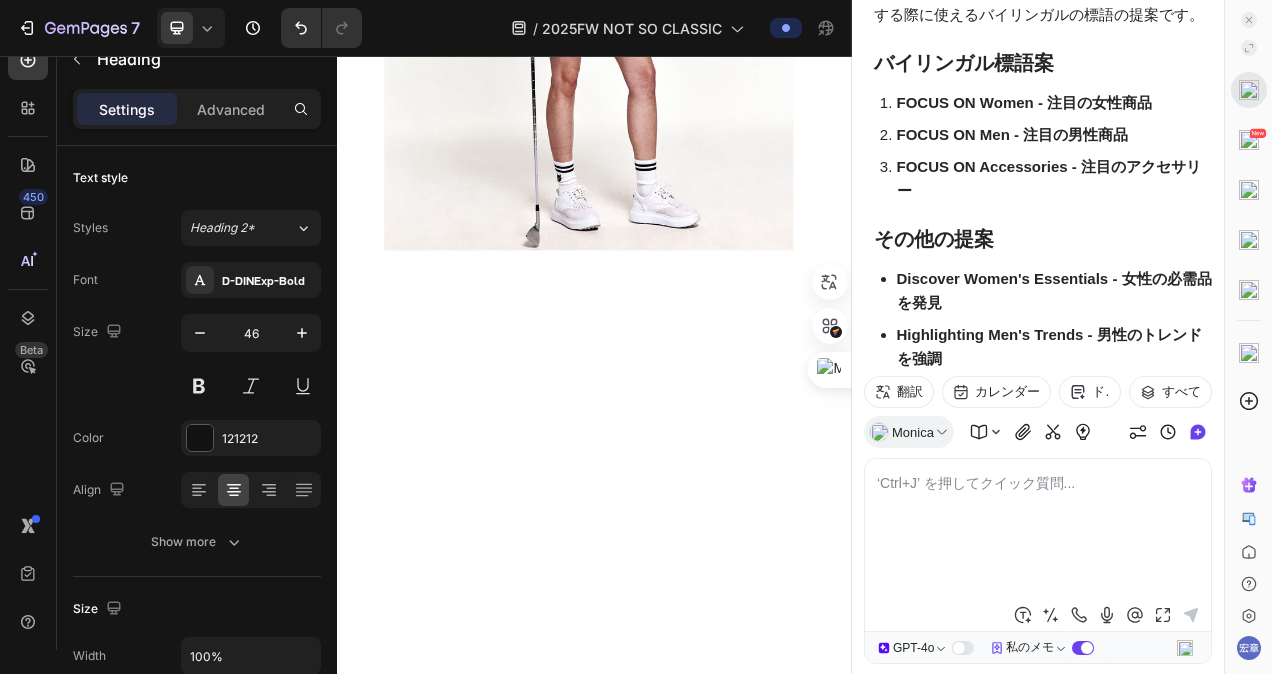 scroll, scrollTop: 2908, scrollLeft: 0, axis: vertical 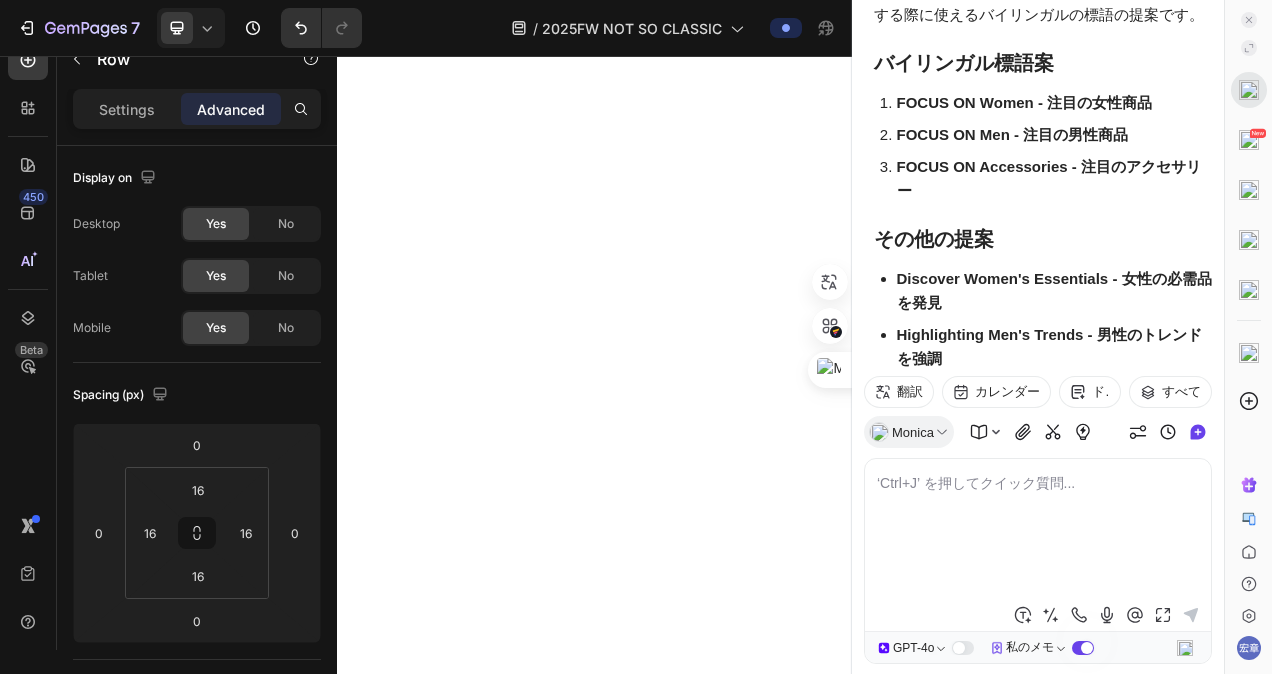 click on "⁠⁠⁠⁠⁠⁠⁠ FOCUS ON Women Heading Row   0" at bounding box center [937, -690] 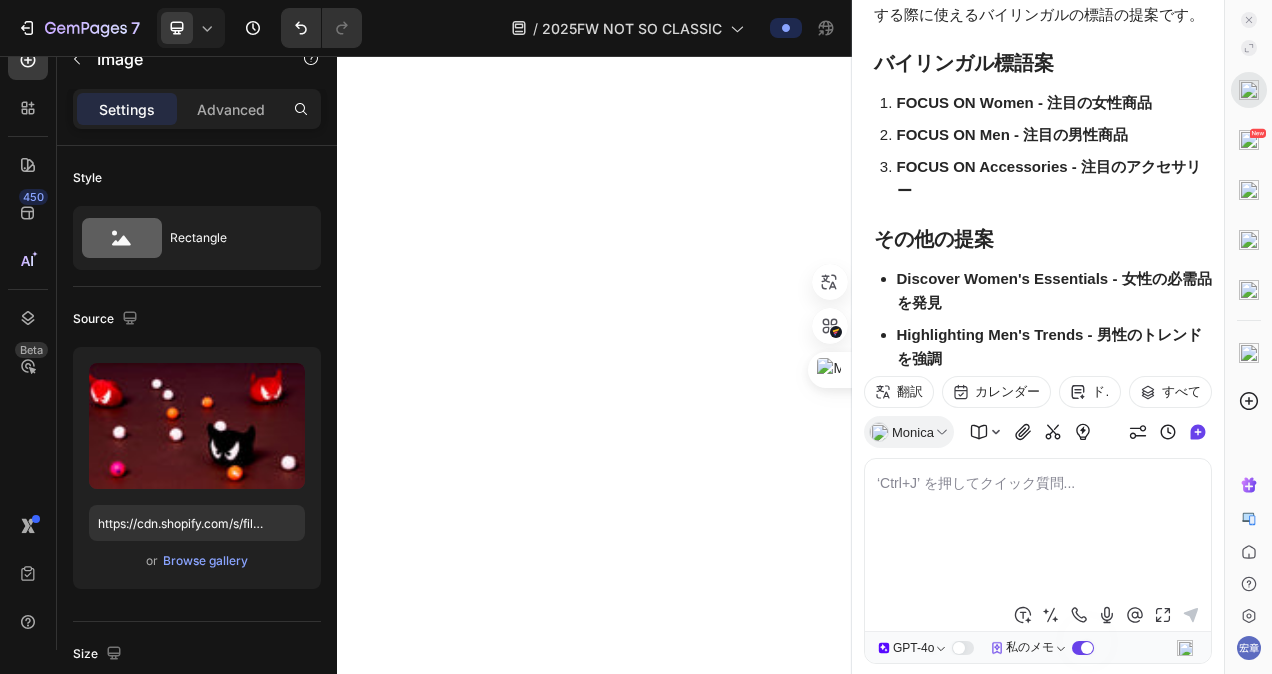 click at bounding box center (937, -757) 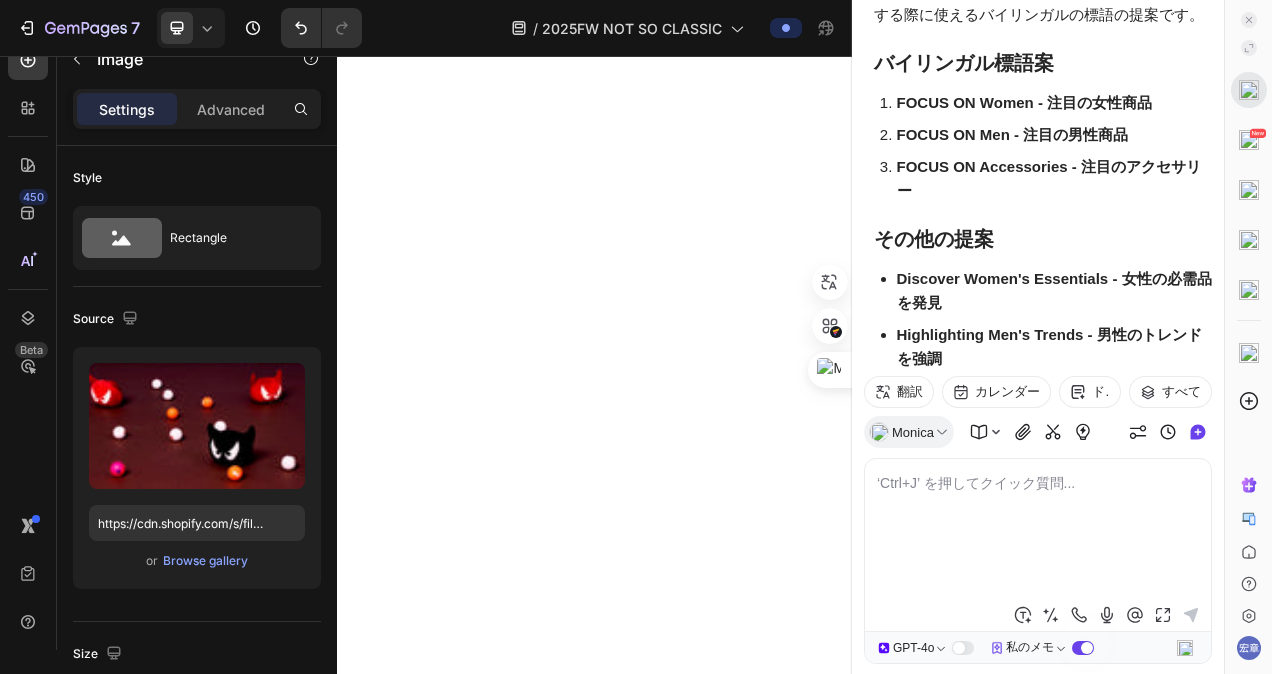 click on "⁠⁠⁠⁠⁠⁠⁠ FOCUS ON Women" at bounding box center (937, -690) 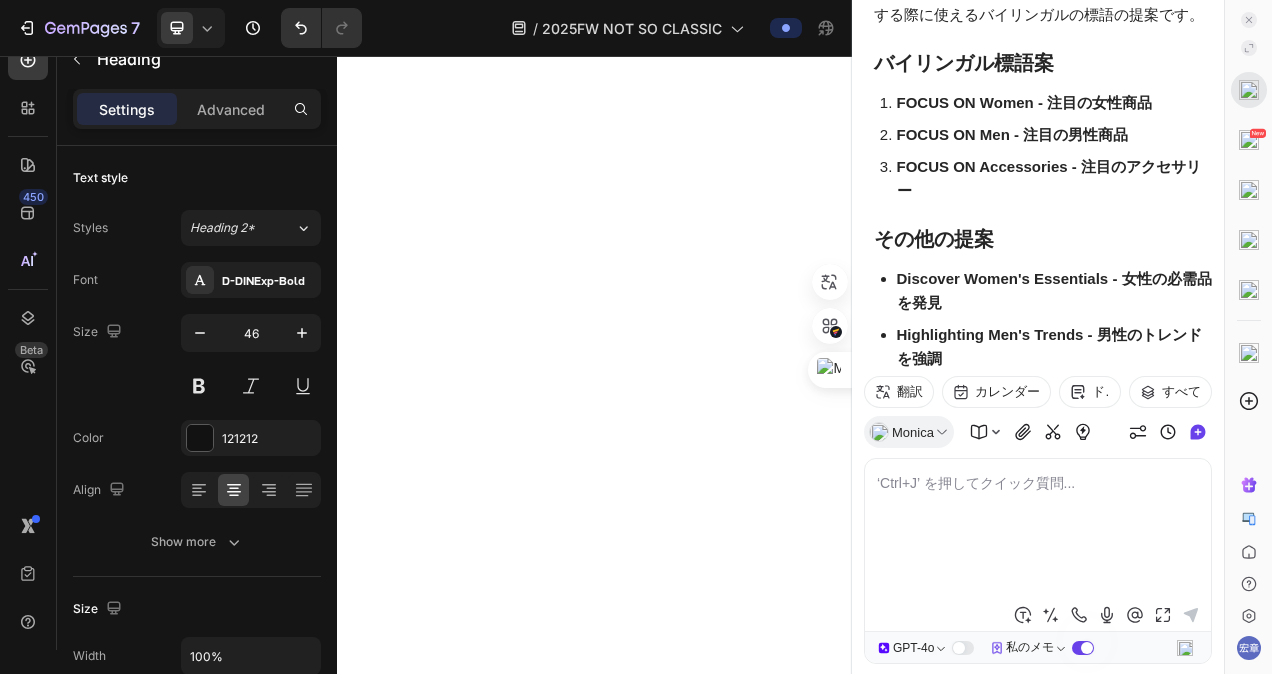 click 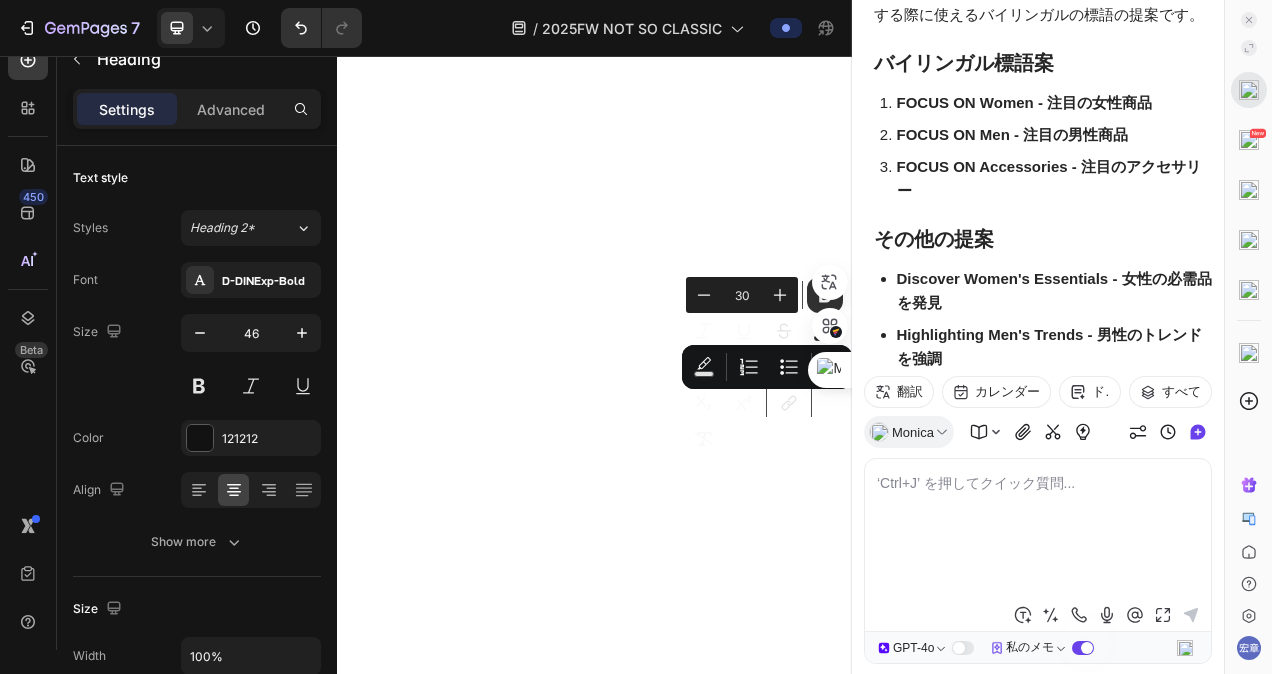 click on "Minus 30 Plus Bold Italic Underline       Strikethrough
Text Color
Text Background Color Numbered List Bulleted List Subscript Superscript       link Remove Format" at bounding box center [767, 367] 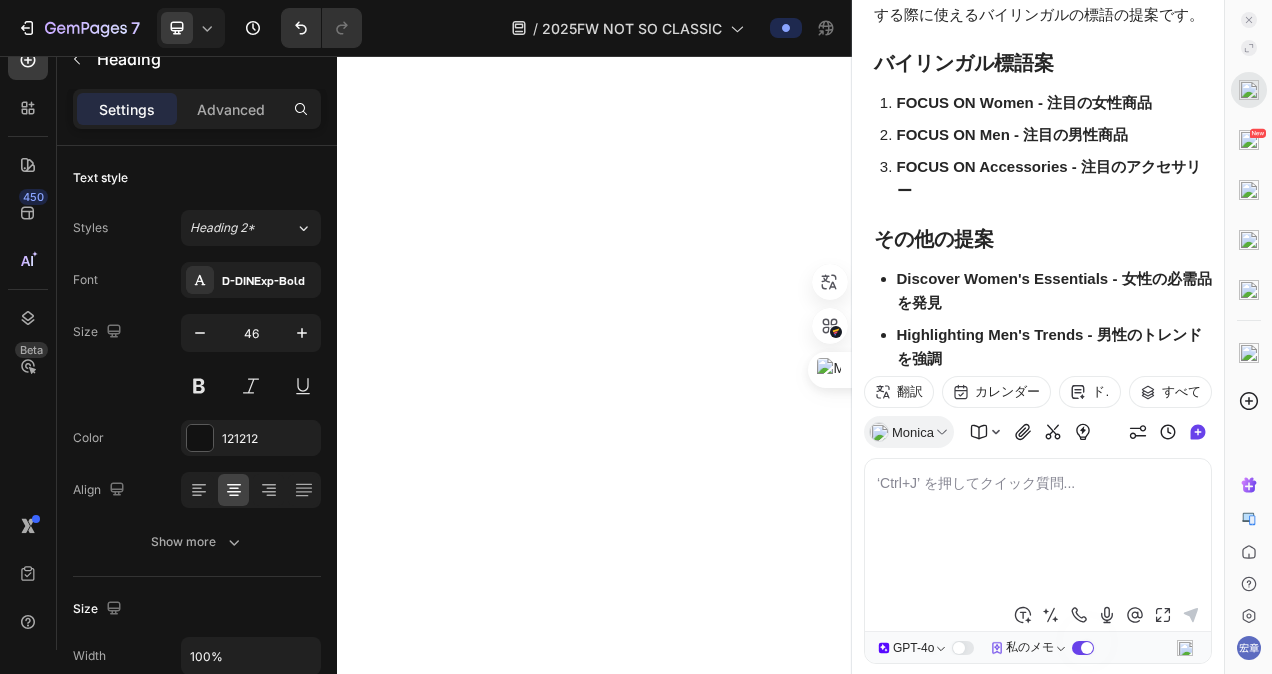 click on "FOCUS ON Women" at bounding box center [937, -517] 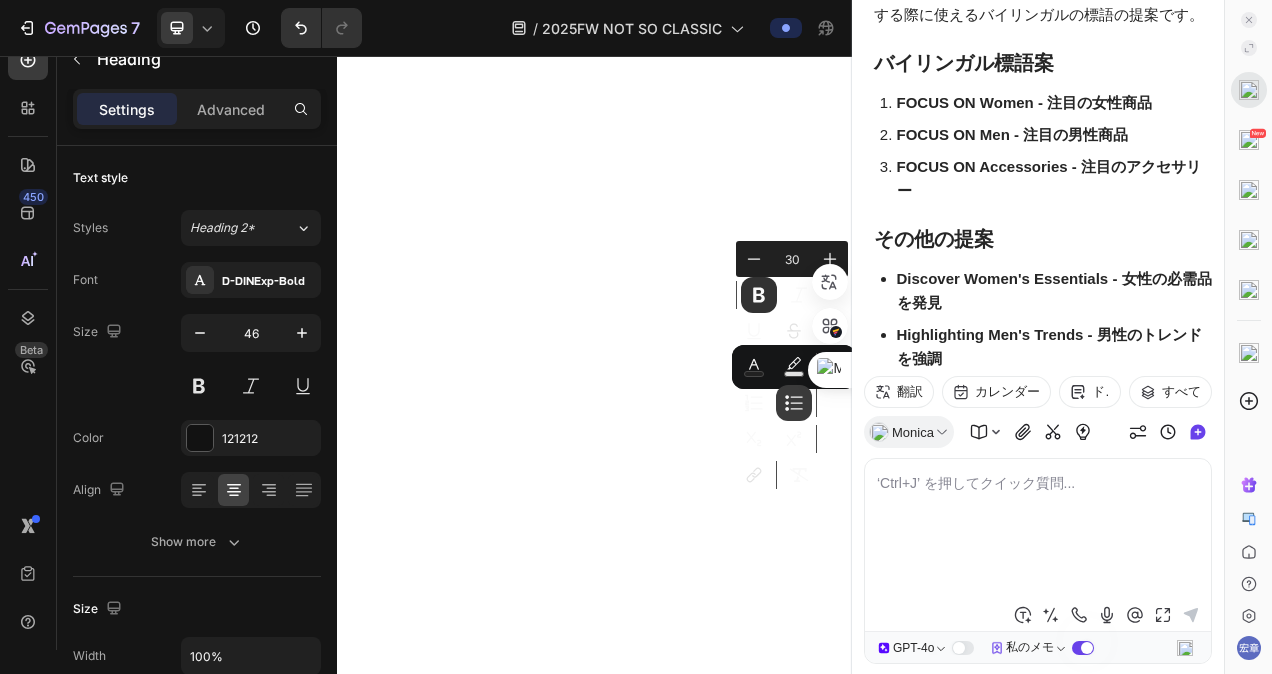 click 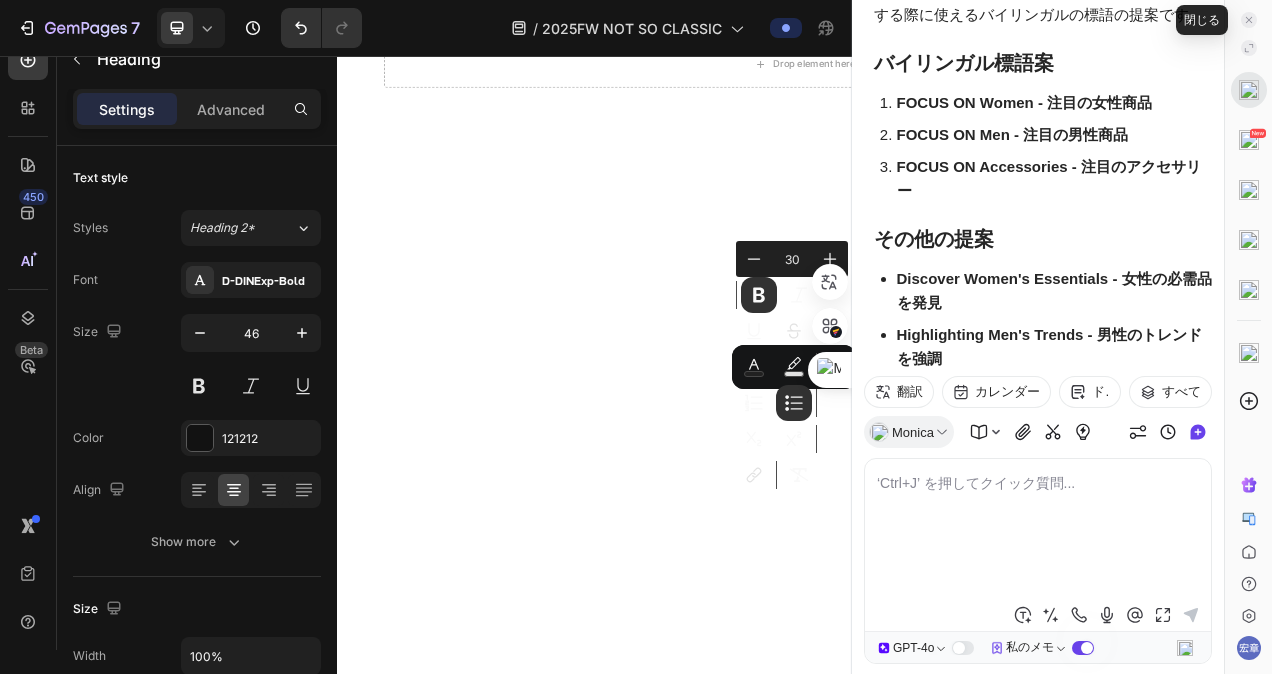 click 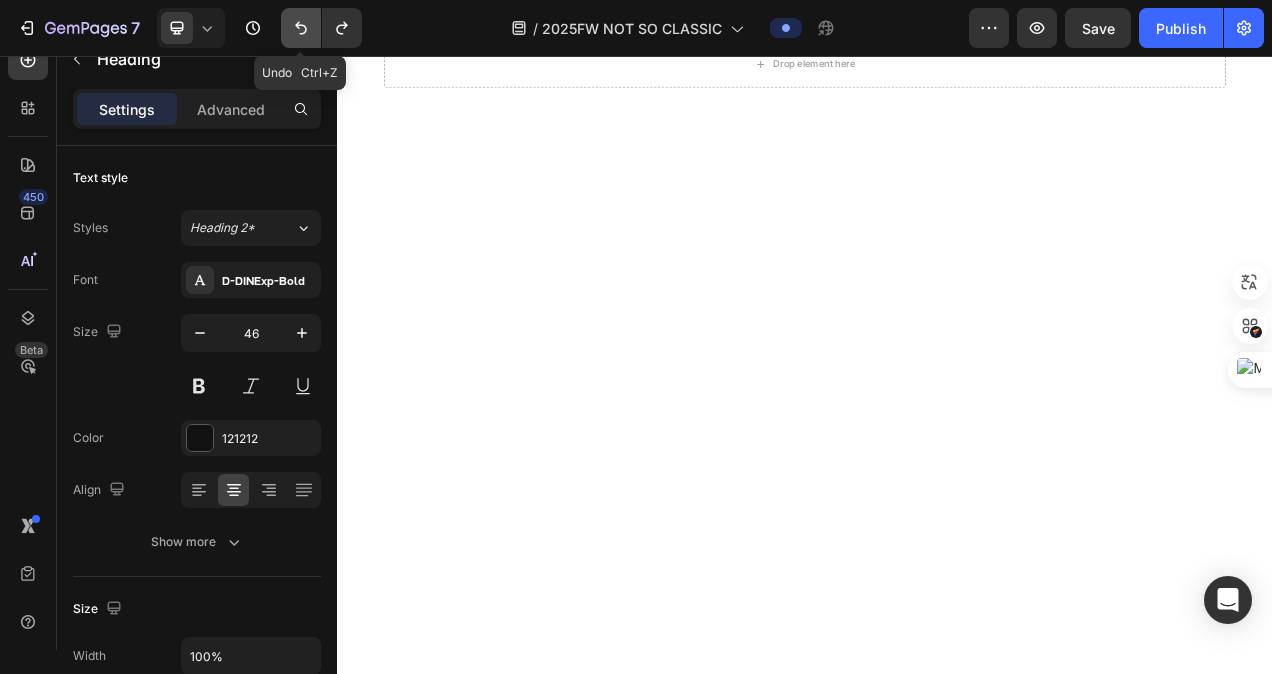 click 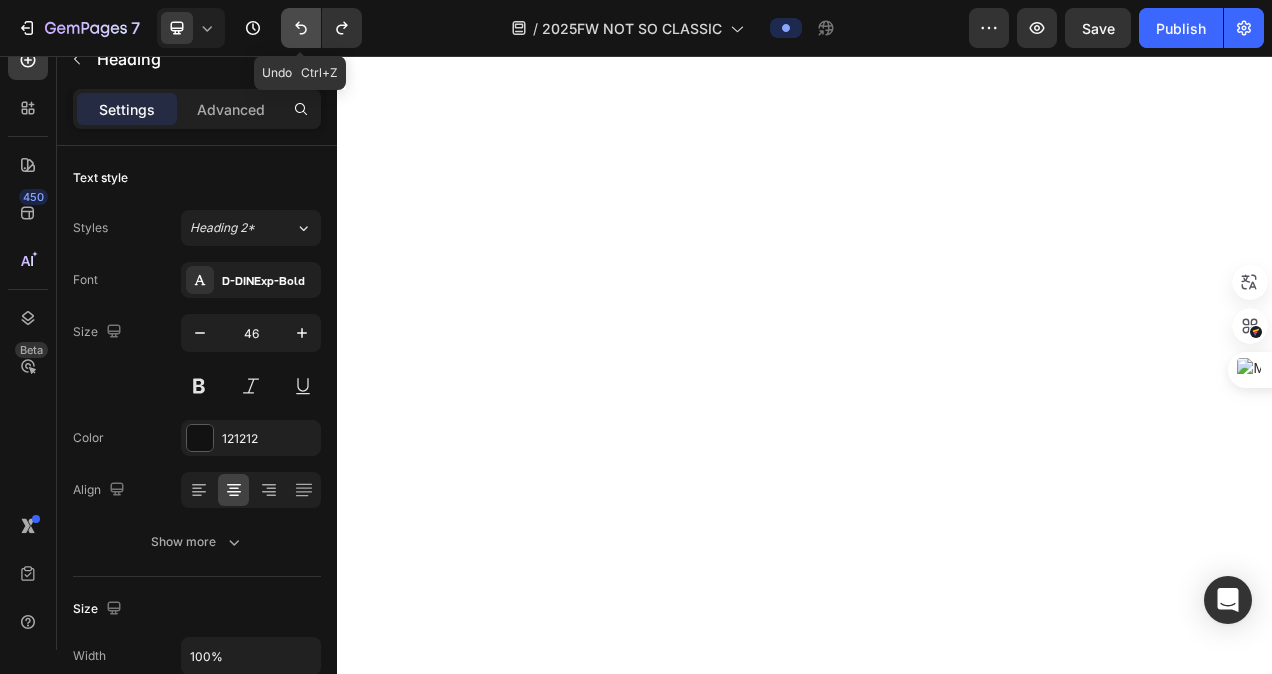 click 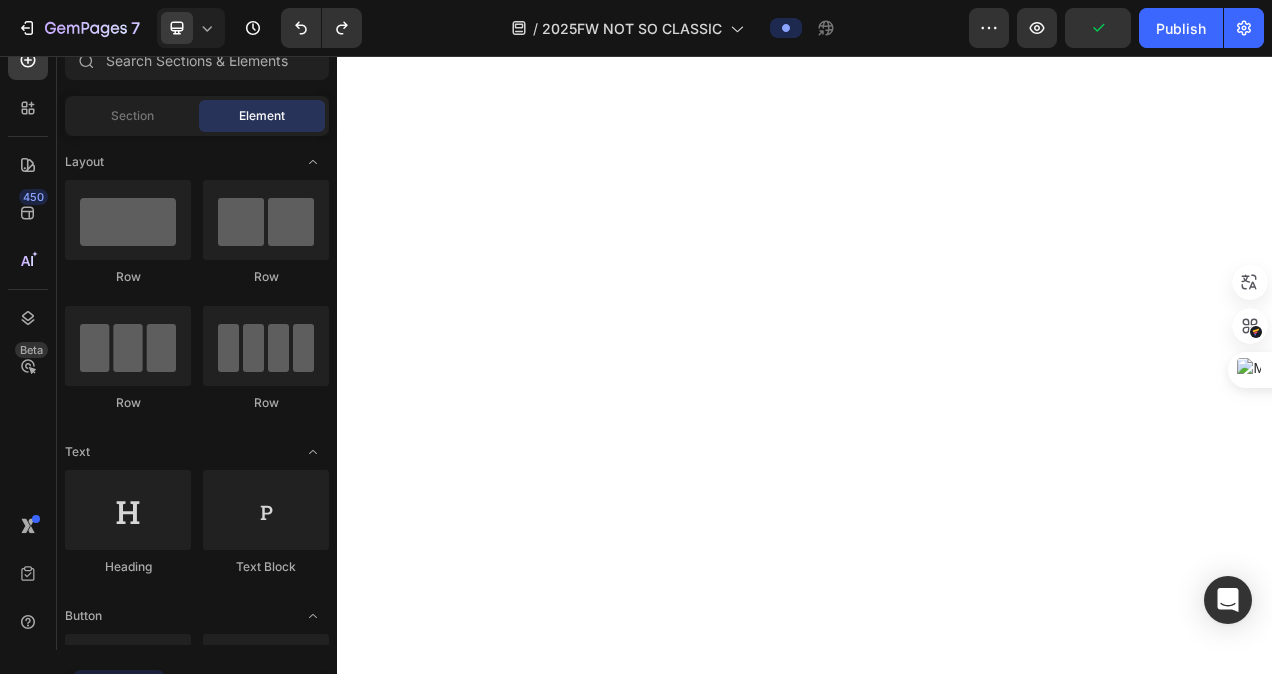 click on "⁠⁠⁠⁠⁠⁠⁠ FOCUS ON Women" at bounding box center [937, -690] 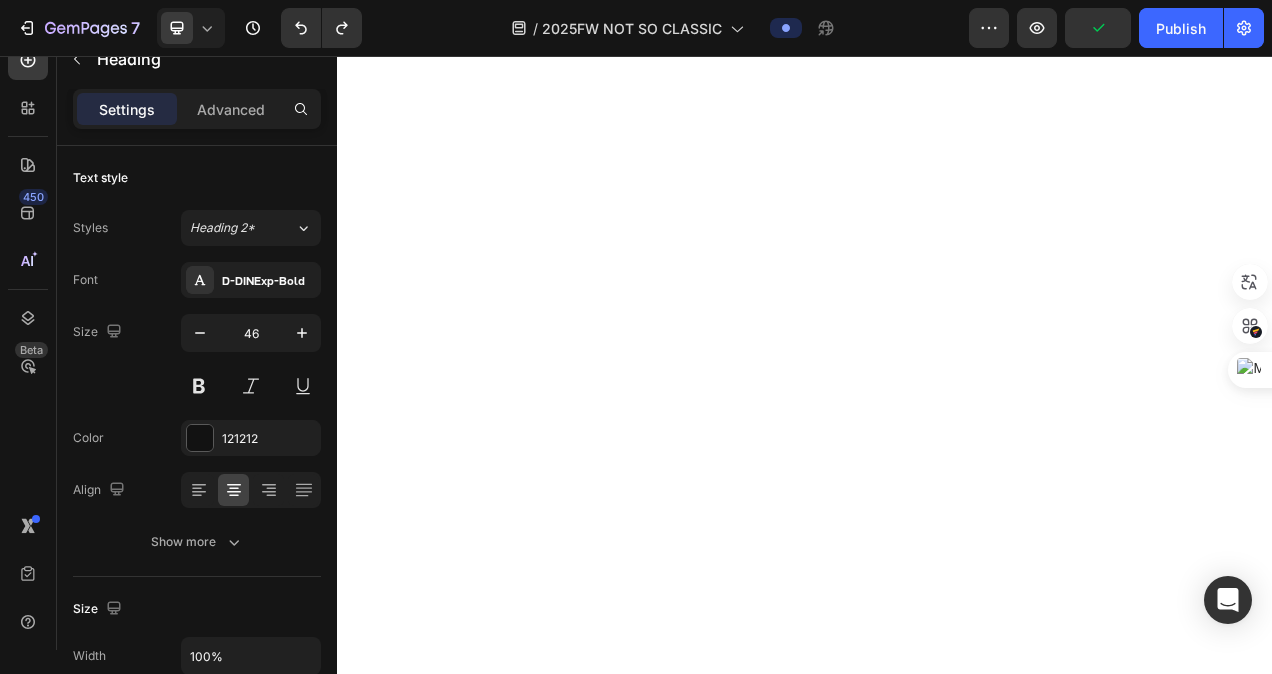 click 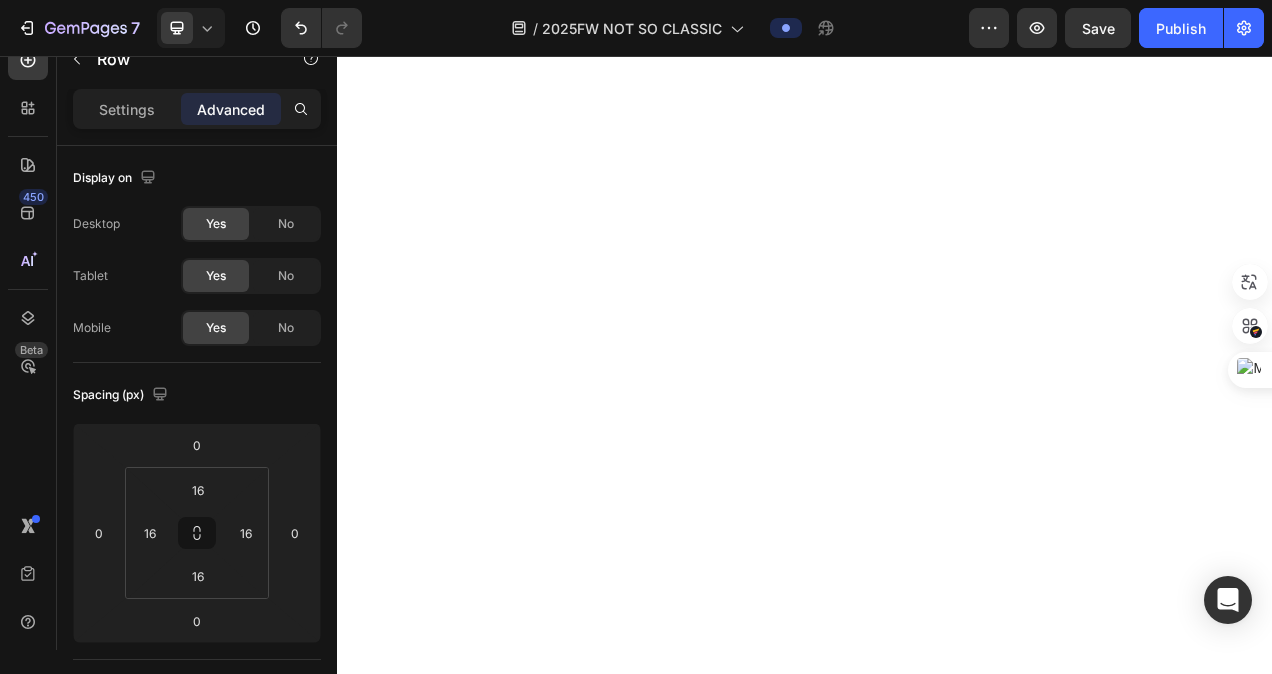 click on "⁠⁠⁠⁠⁠⁠⁠ FOCUS ON Women Heading FOCUS ON Women Heading Row   0" at bounding box center [937, -655] 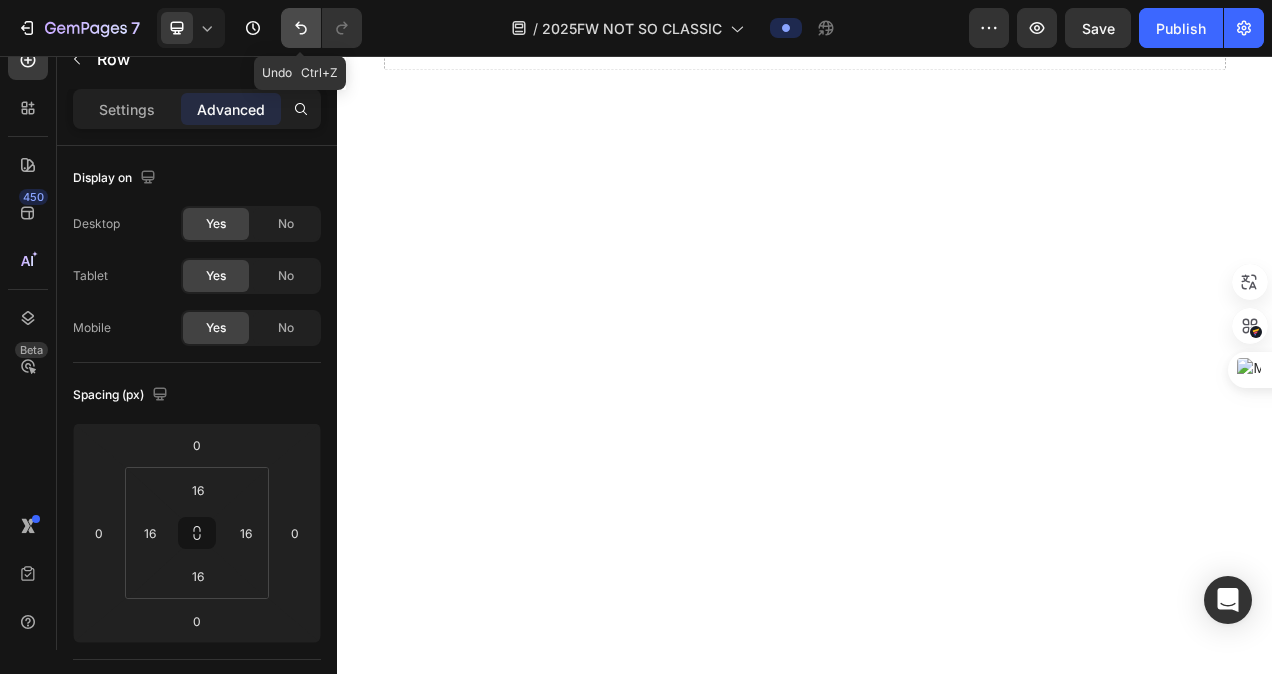 click 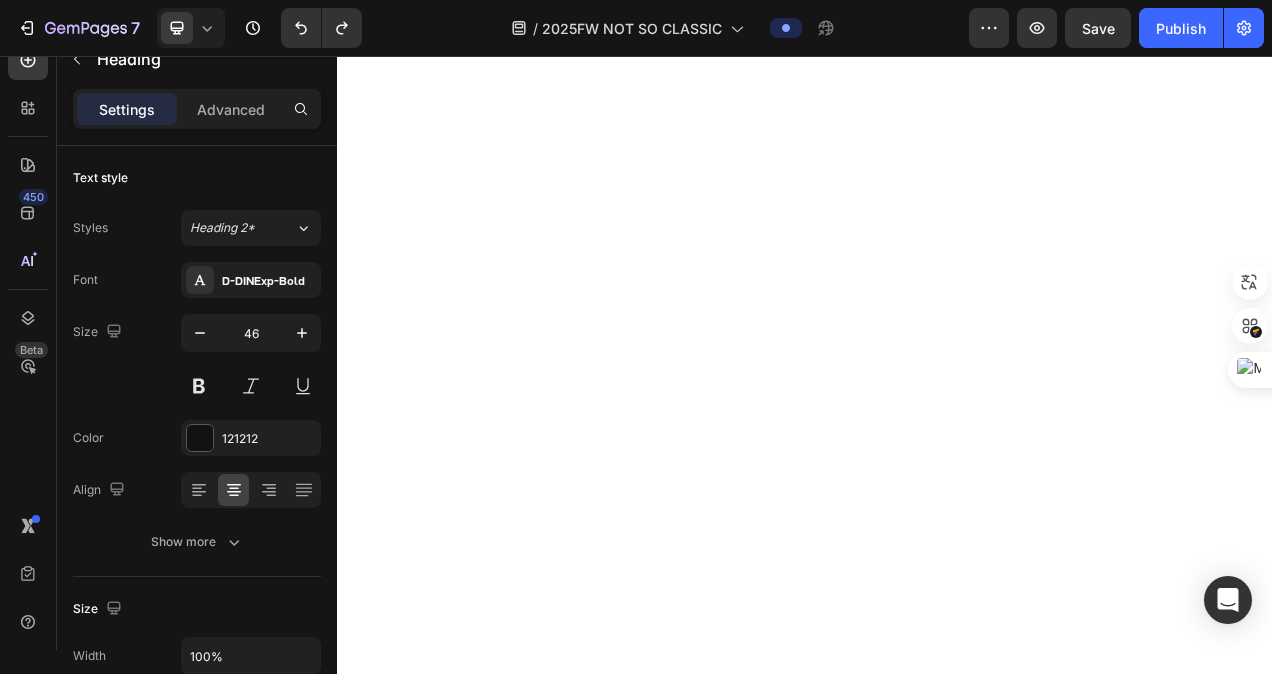 click on "FOCUS ON Women" at bounding box center (937, -620) 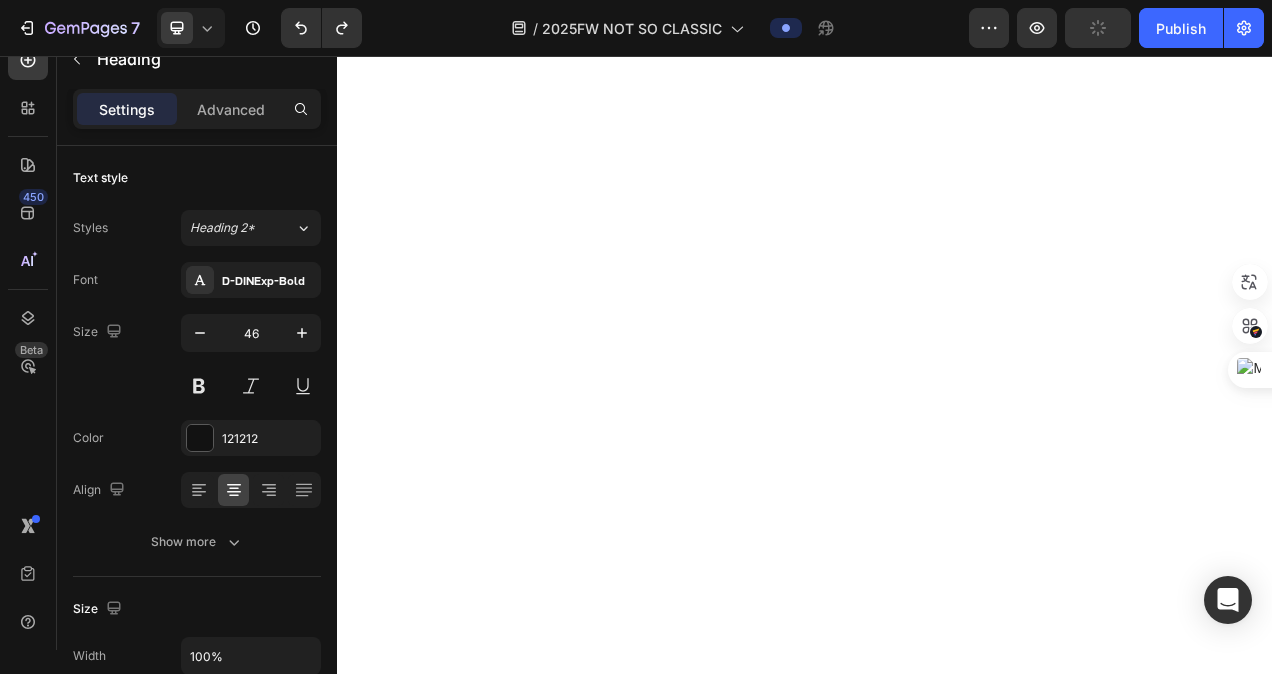 click 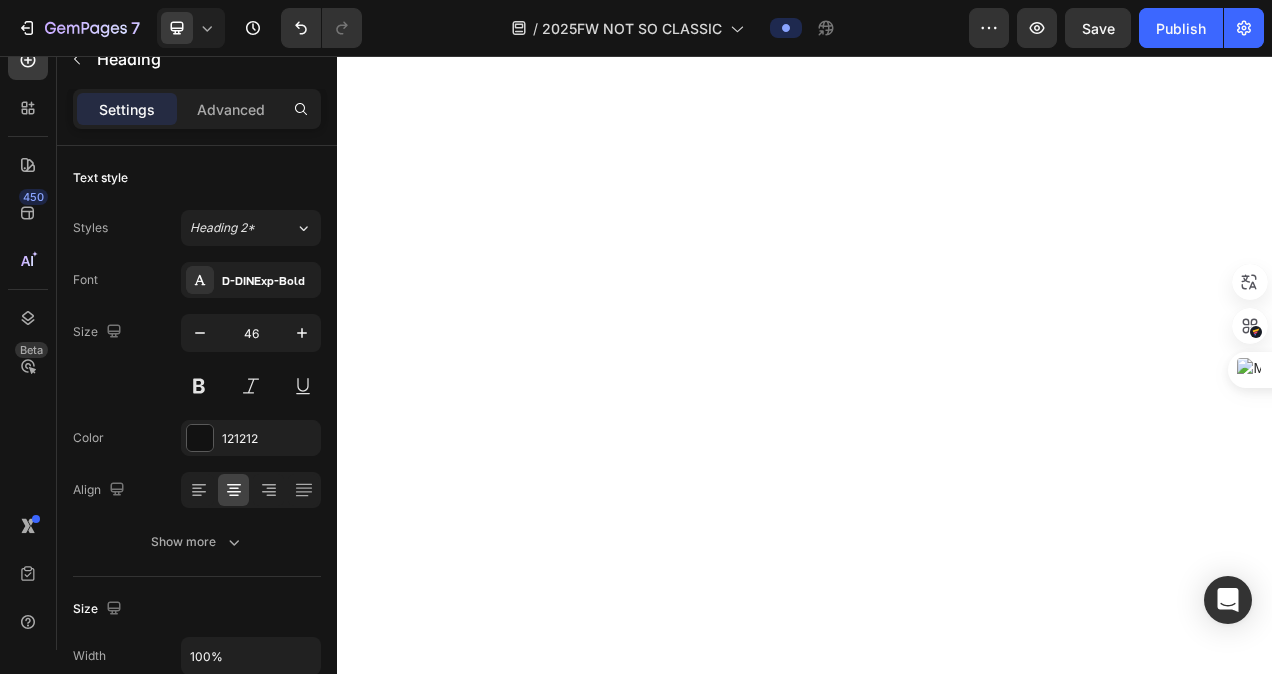 click on "FOCUS ON Women" at bounding box center [937, -549] 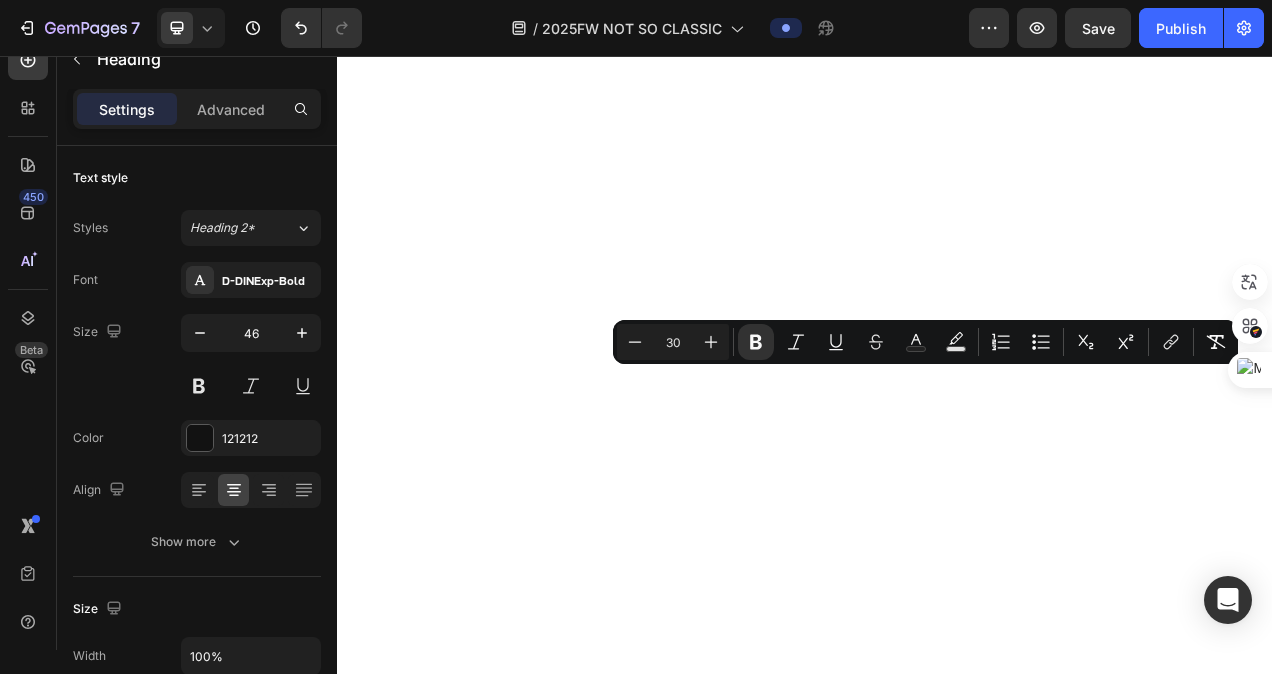 click on "FOCUS ON Women" at bounding box center [937, -549] 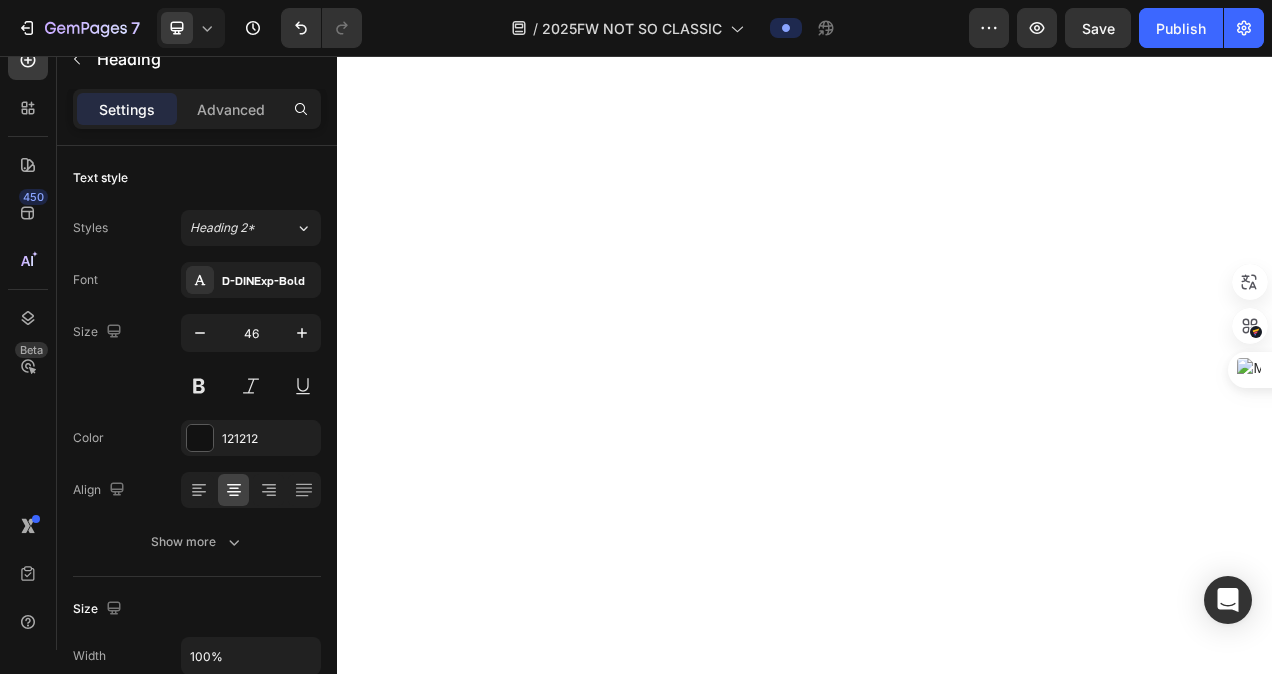 click on "FOCUS ON Women" at bounding box center (937, -549) 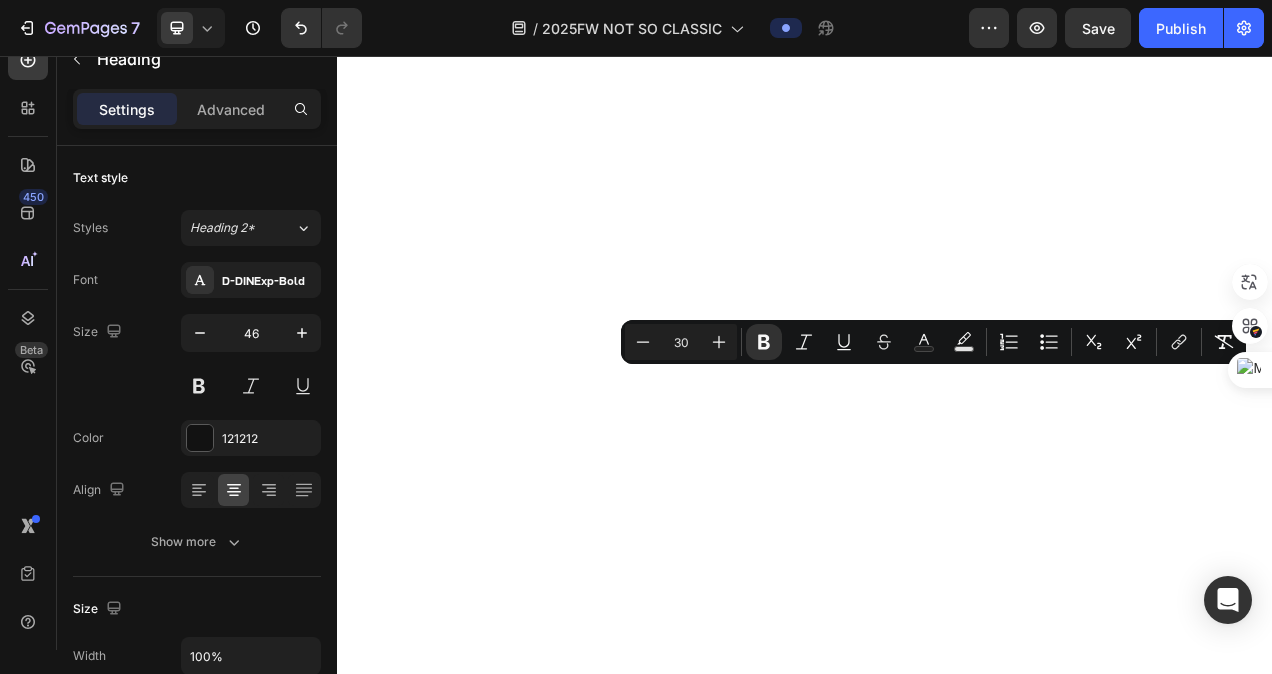 drag, startPoint x: 942, startPoint y: 473, endPoint x: 1089, endPoint y: 477, distance: 147.05441 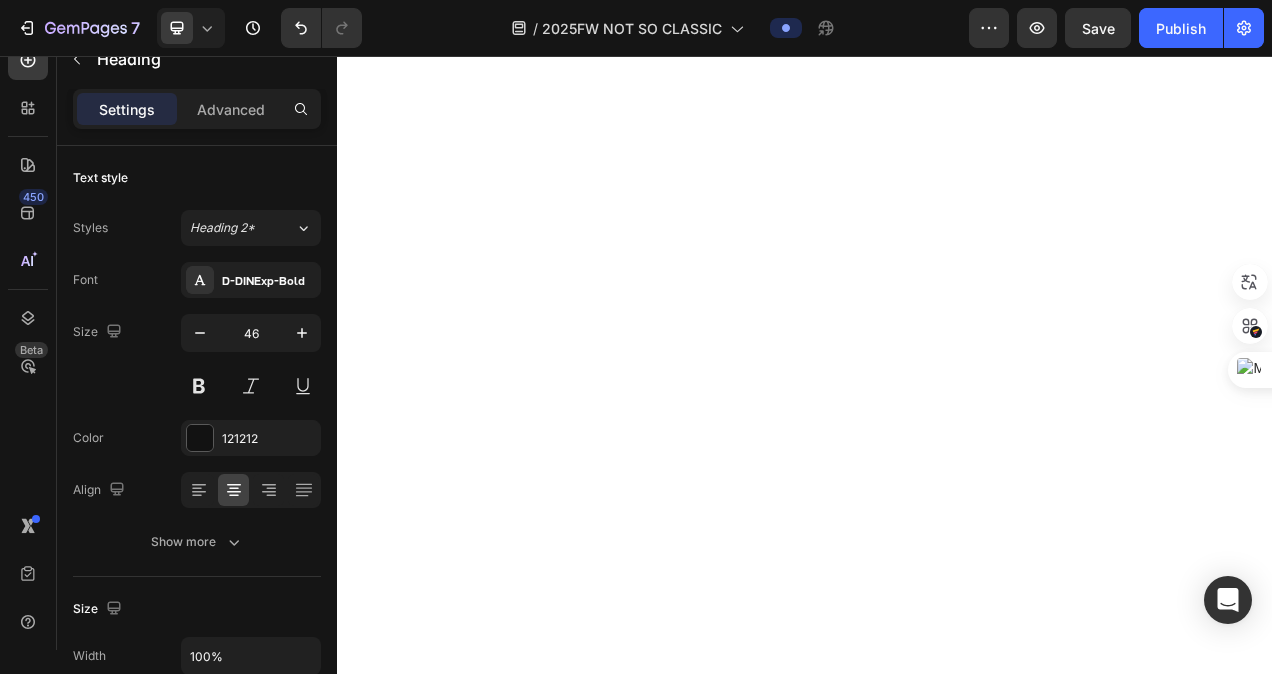 click on "FOCUS ON A" at bounding box center (937, -551) 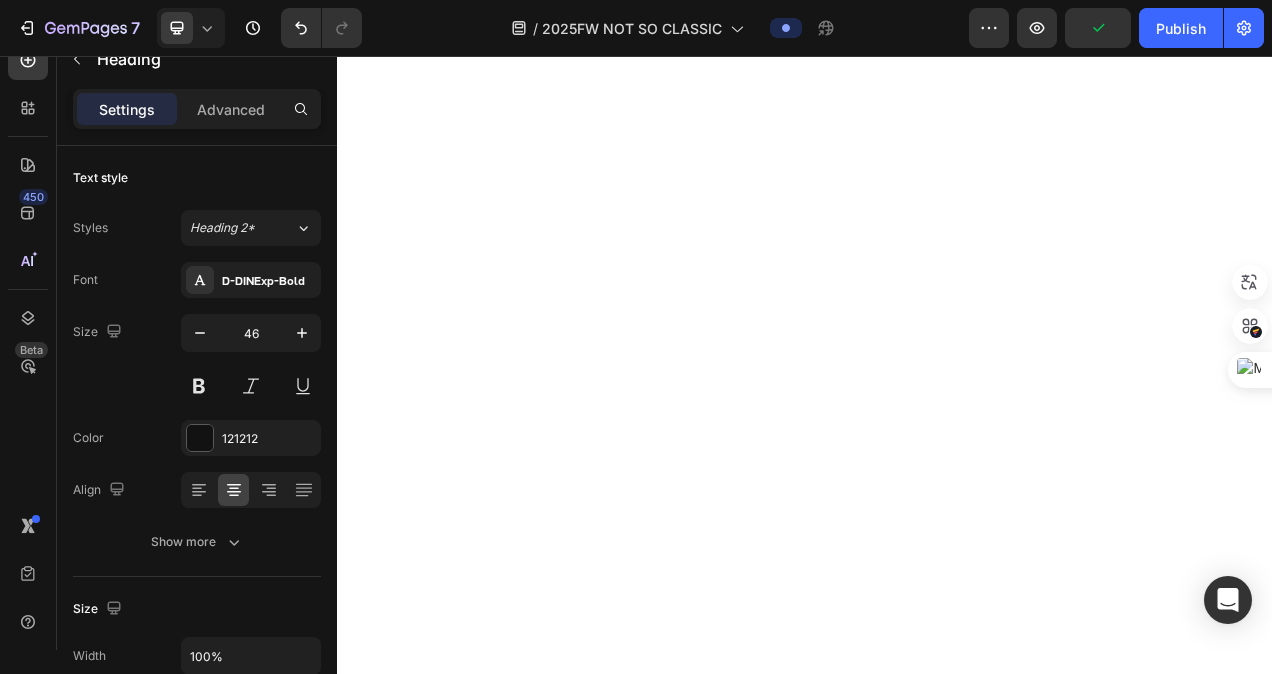 click on "FOCUS ON AccessoriesCCESSORIES" at bounding box center [1097, -555] 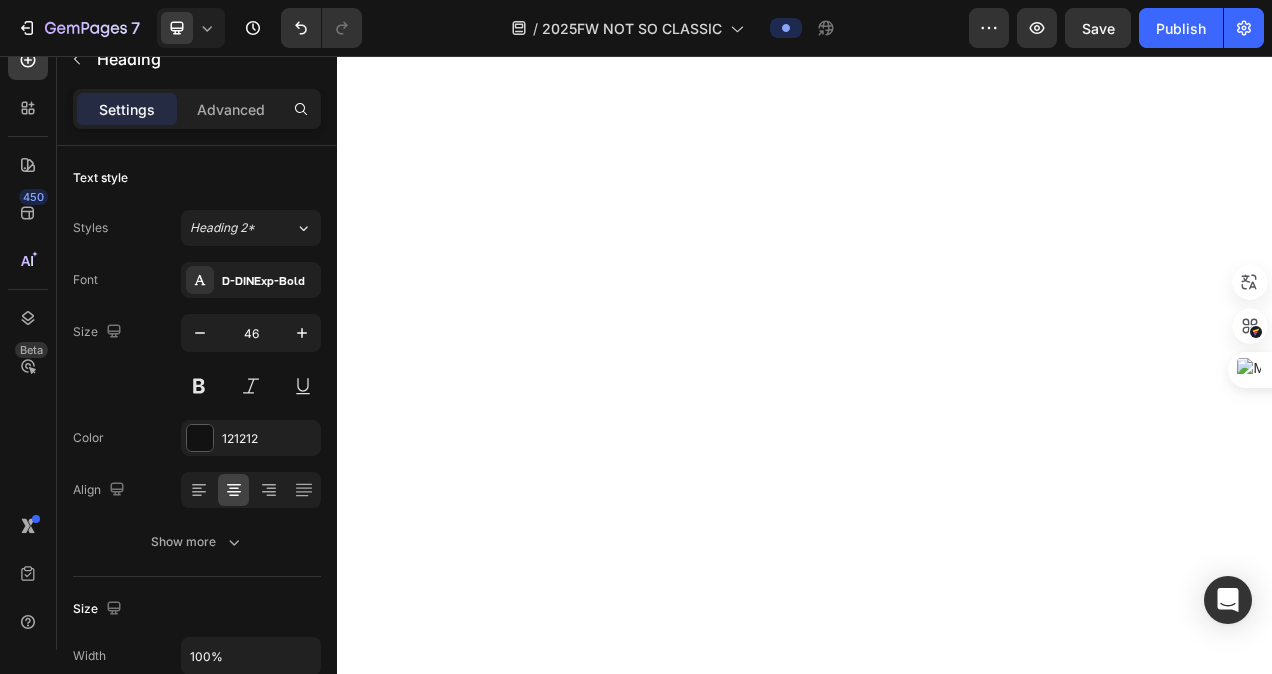 click on "FOCUS ON Accessories" at bounding box center [669, -549] 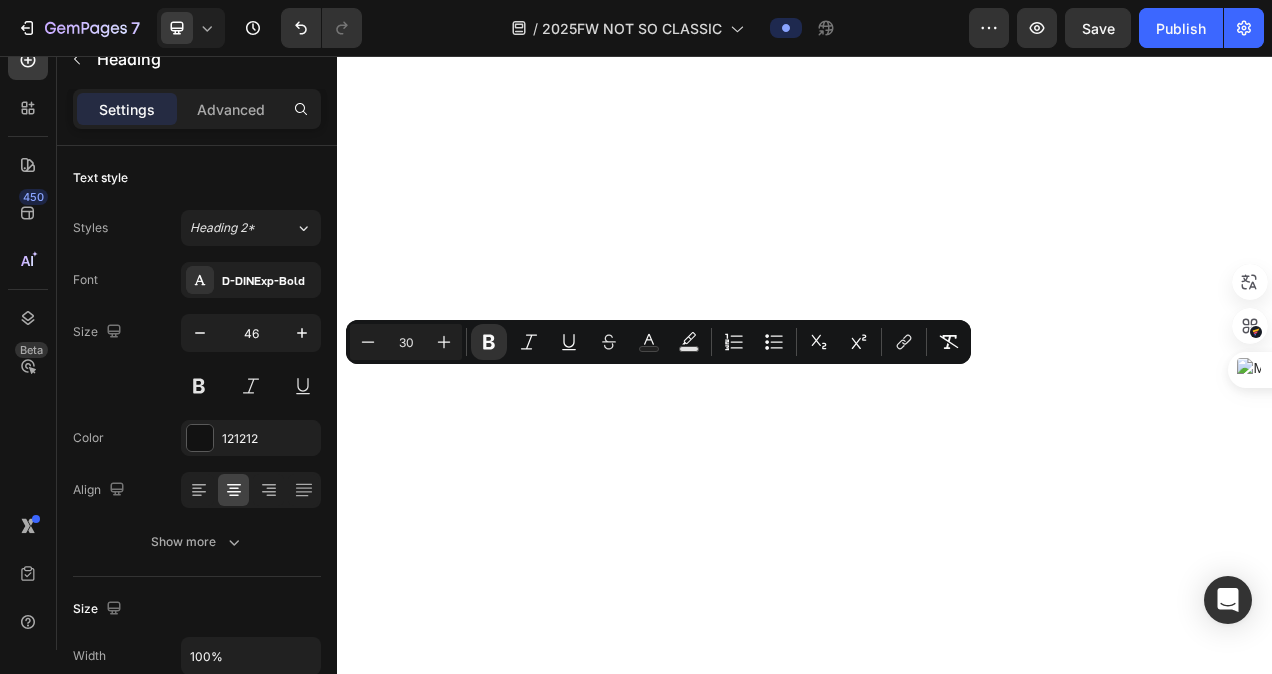 drag, startPoint x: 821, startPoint y: 470, endPoint x: 488, endPoint y: 450, distance: 333.60007 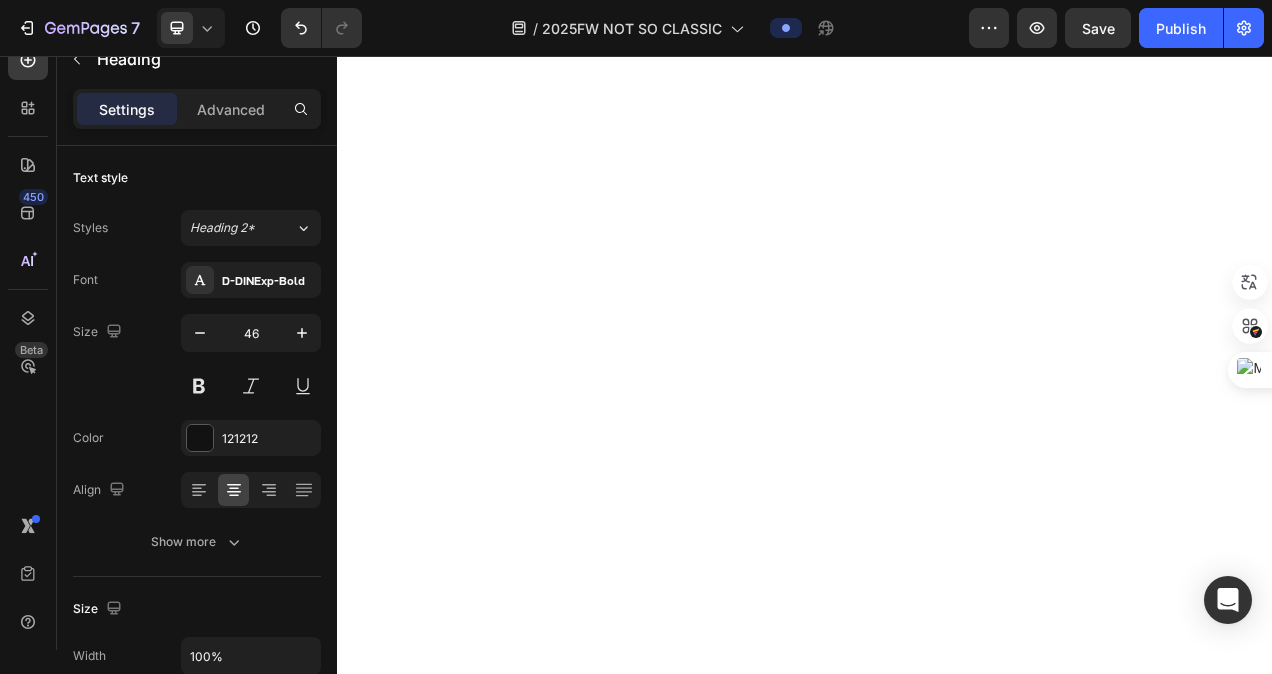click on "FOCUS ON ACCESSORIES" at bounding box center [937, -555] 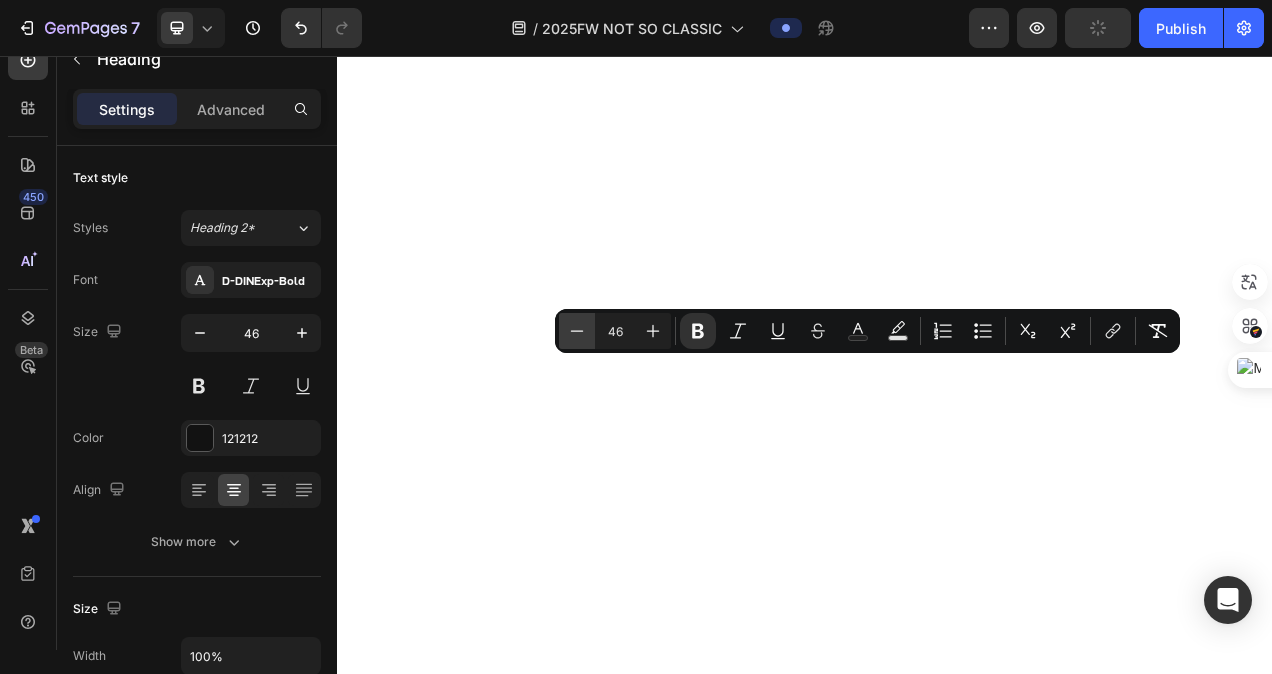 click 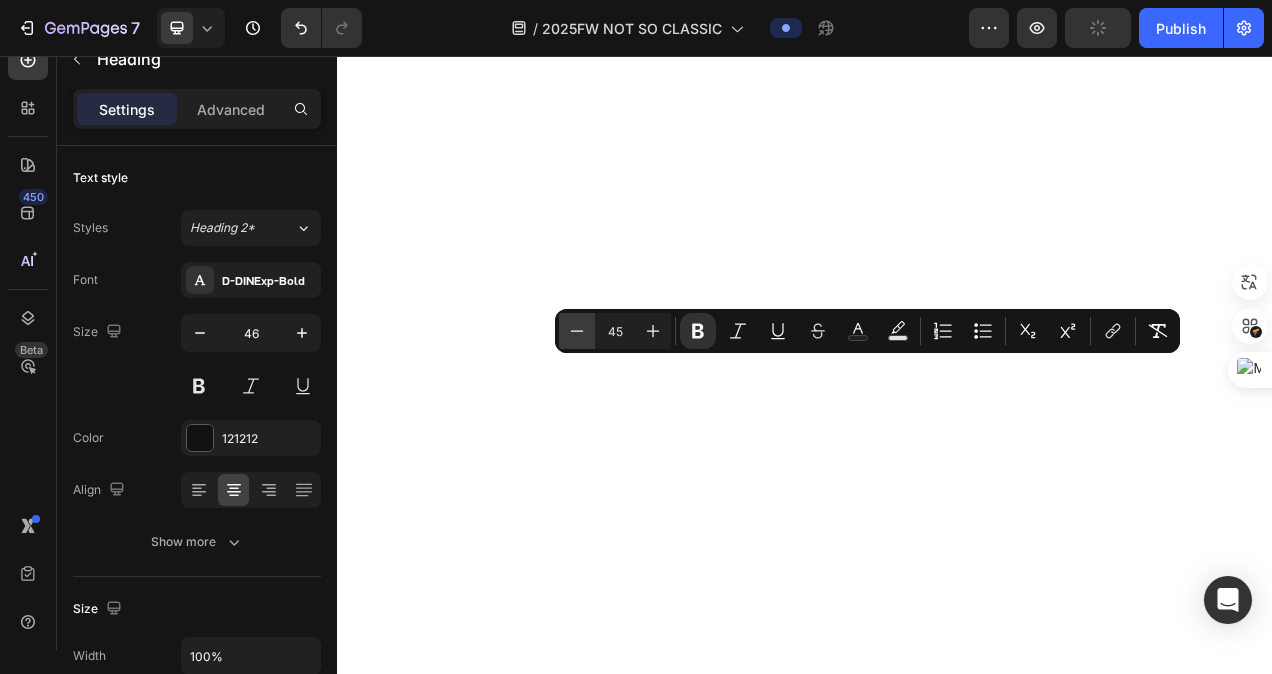 click 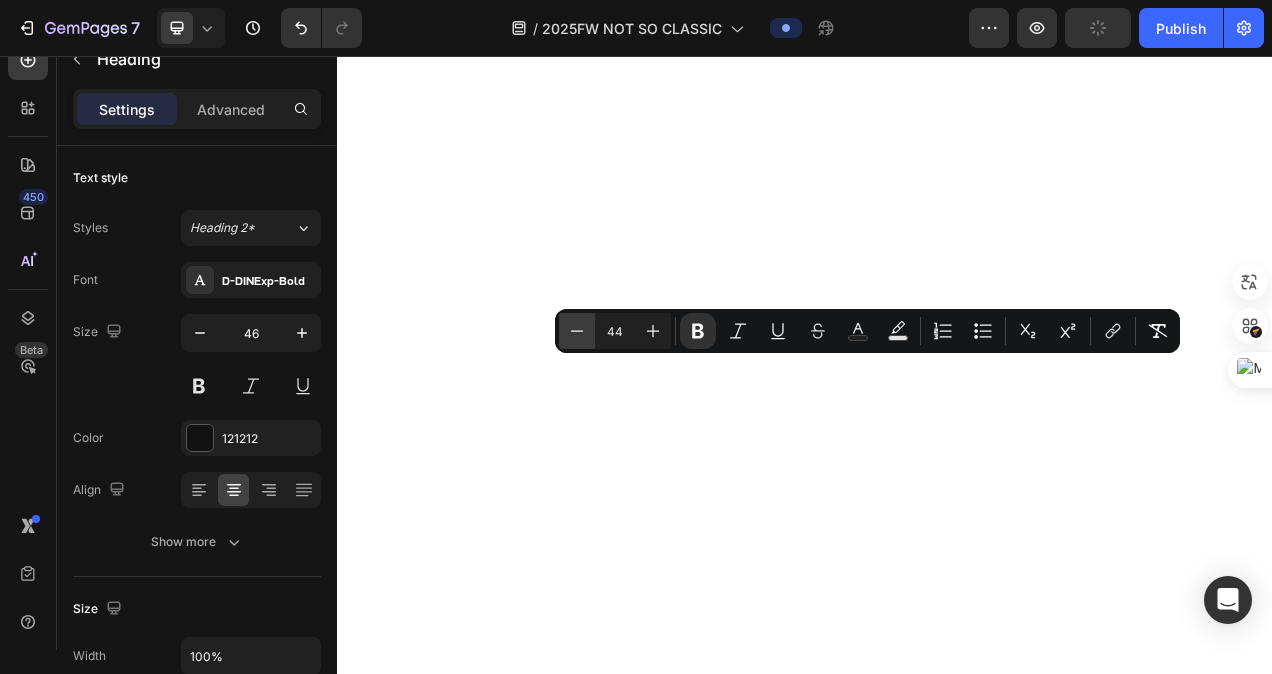 click 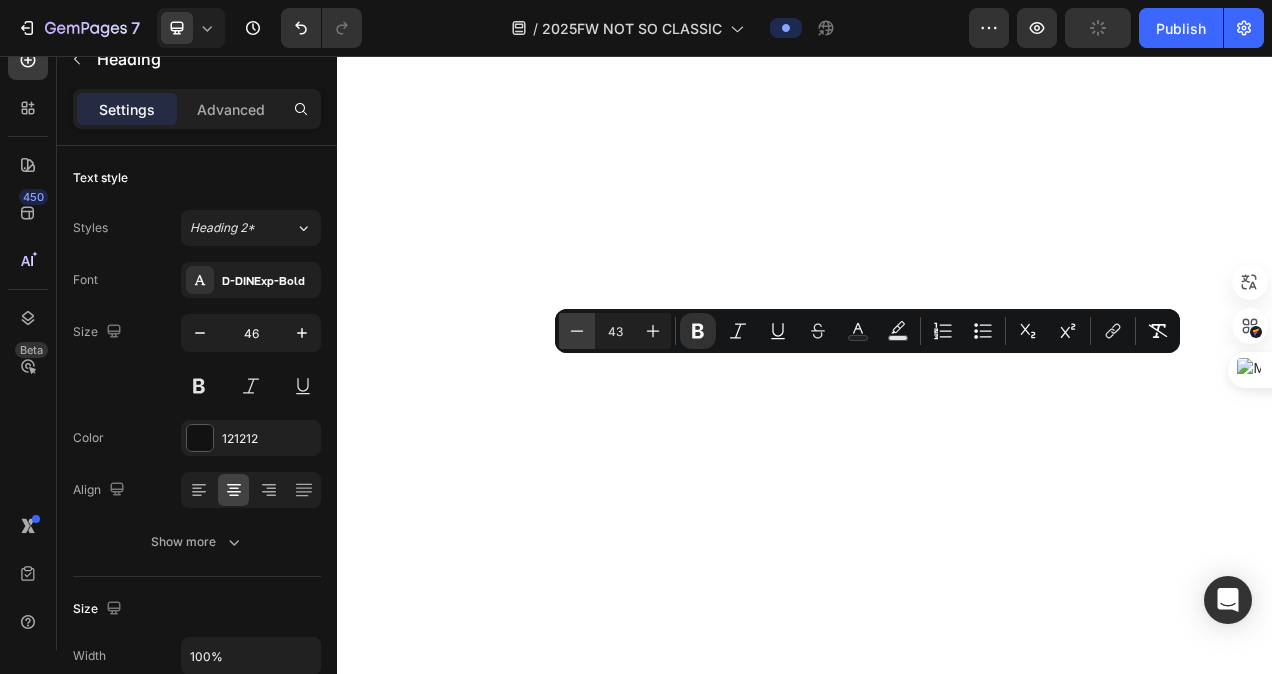 click 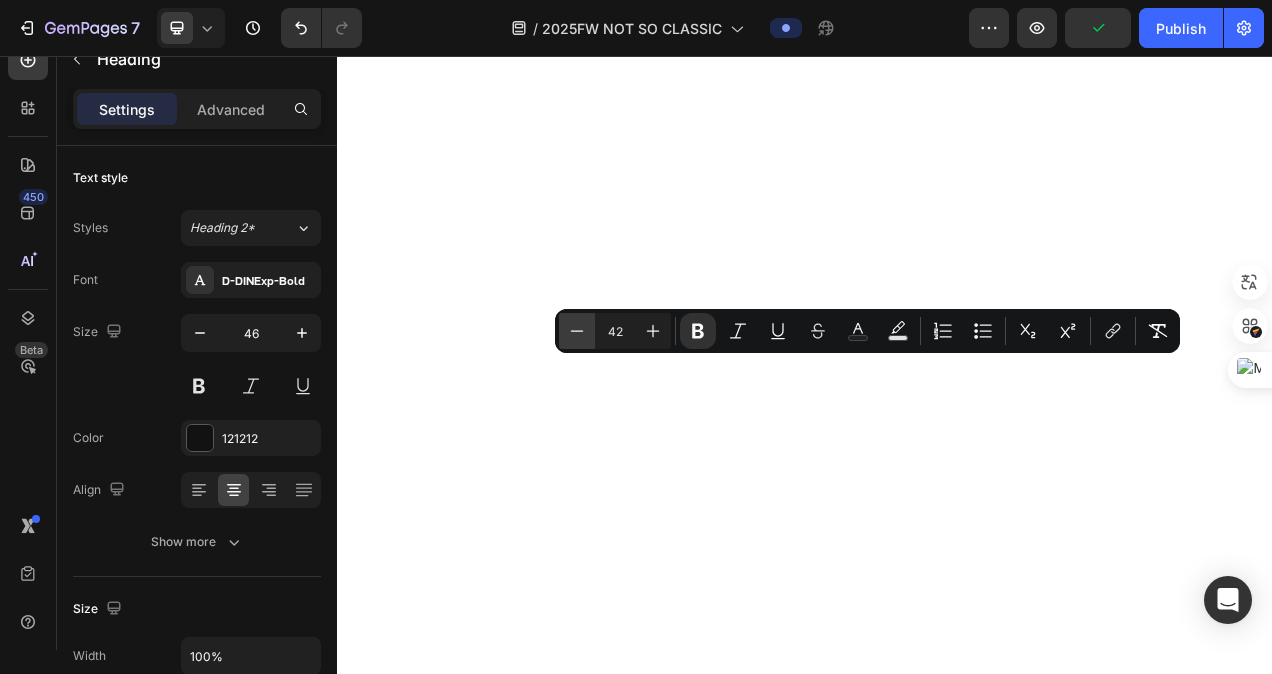 click 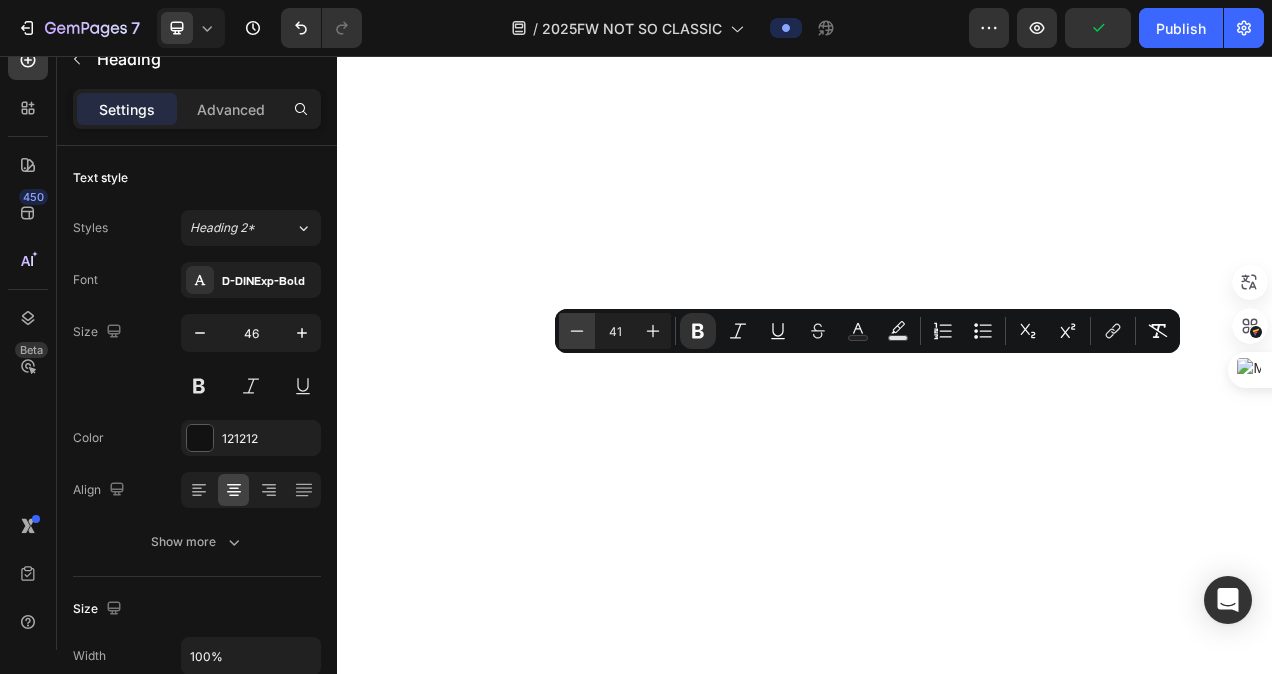 click 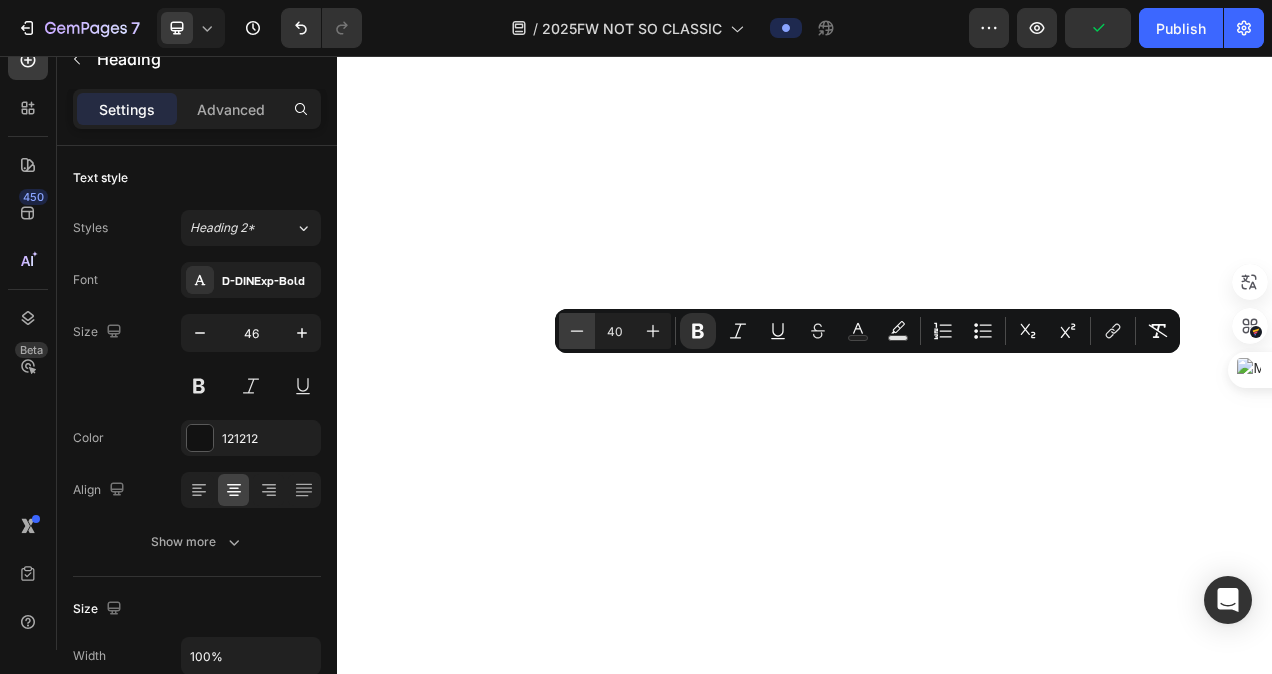 click 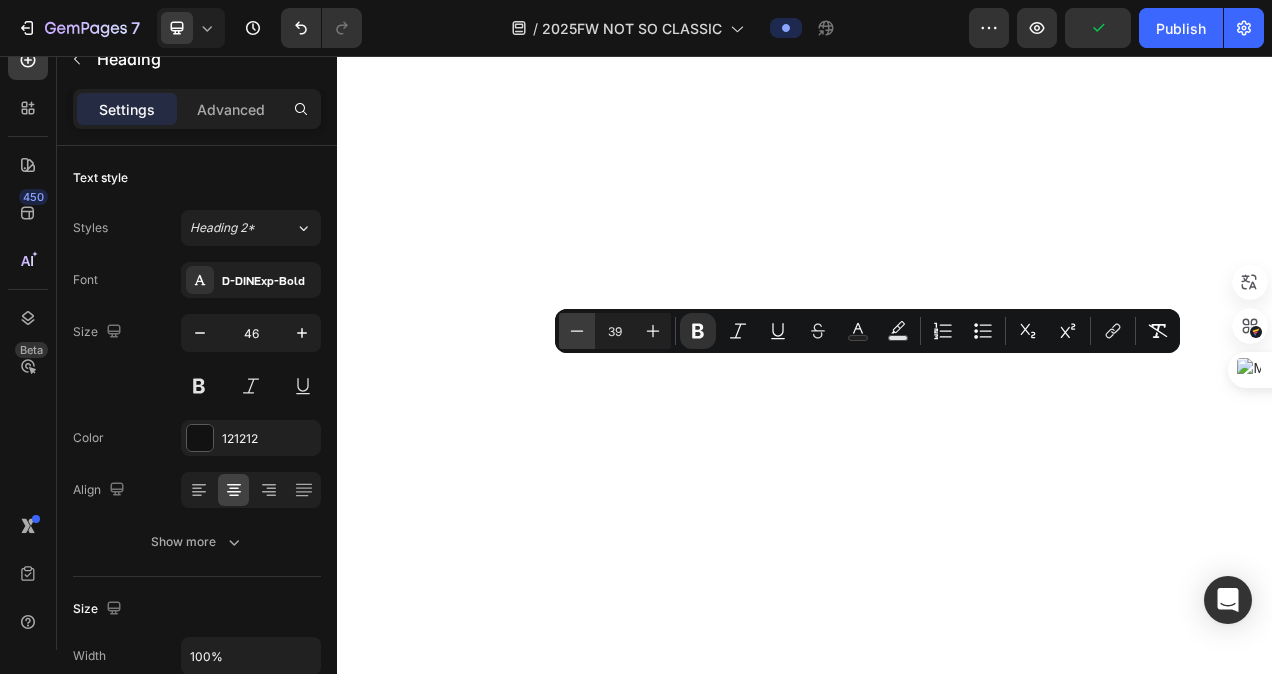 click 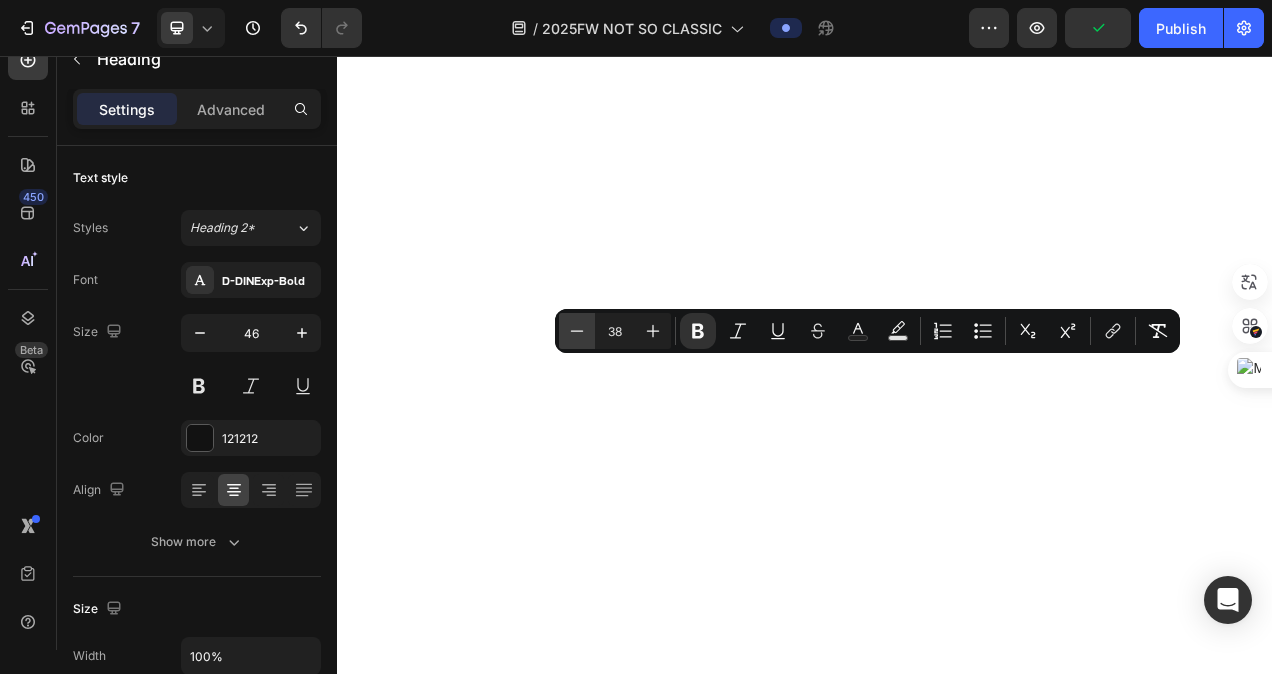 click 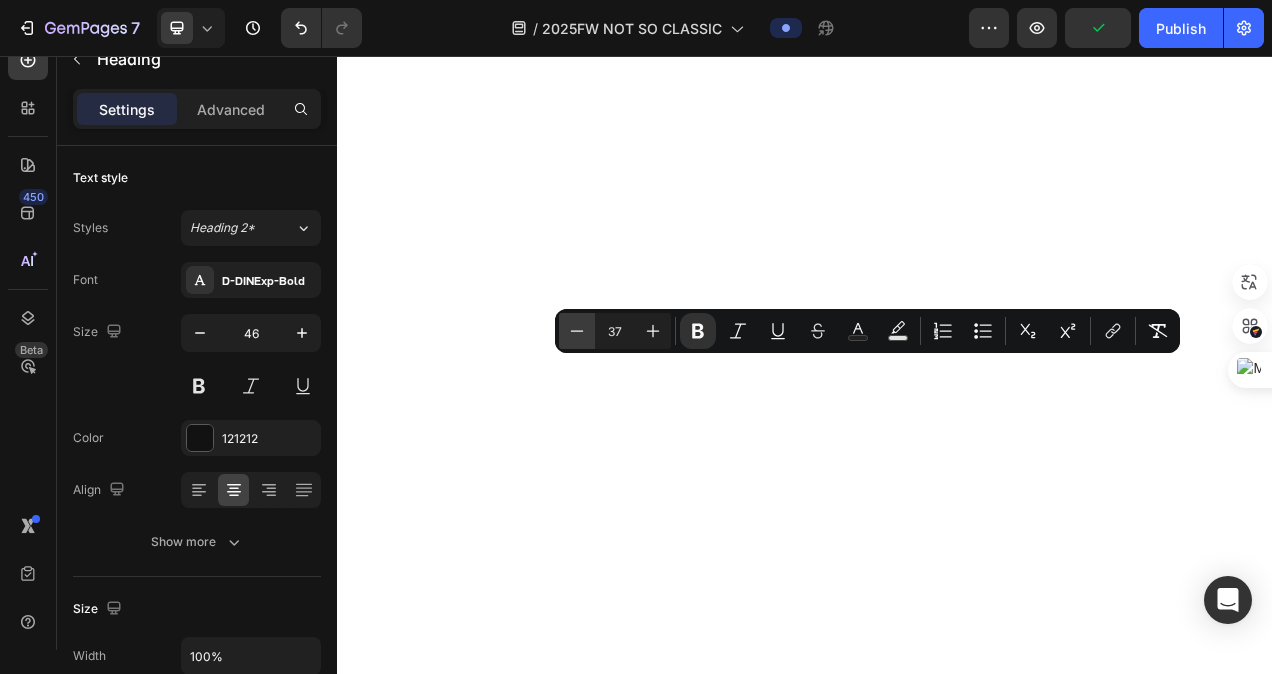 click 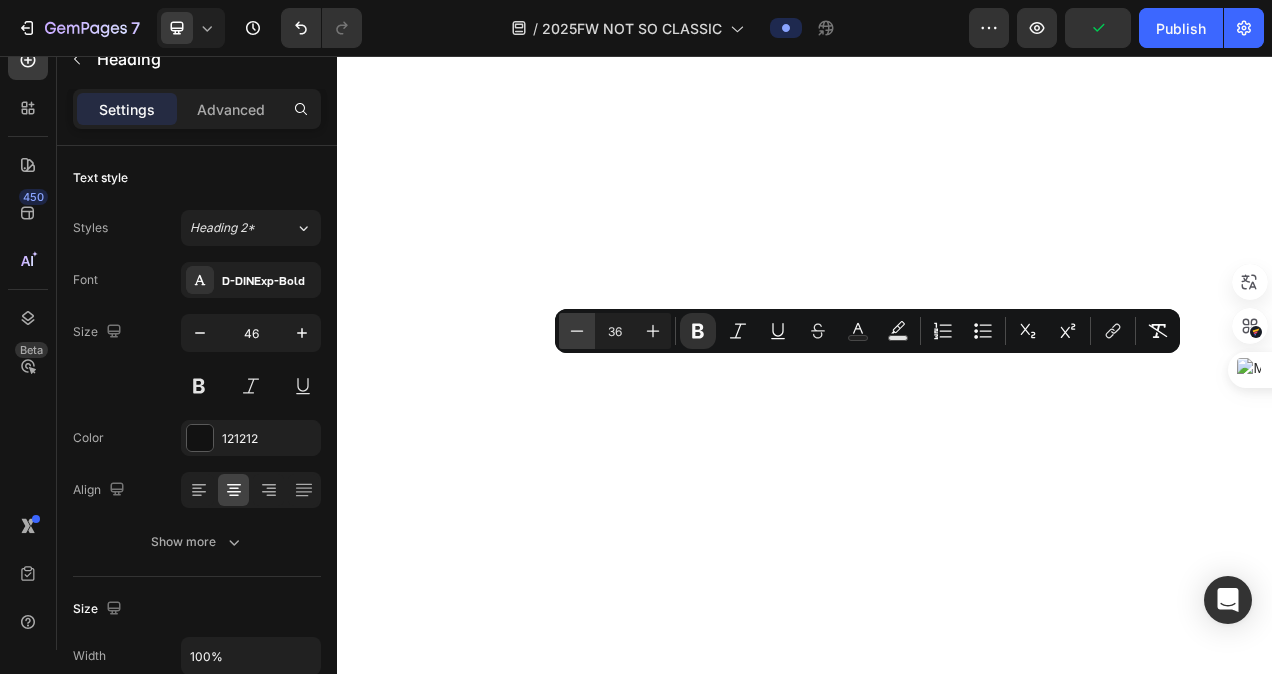 click 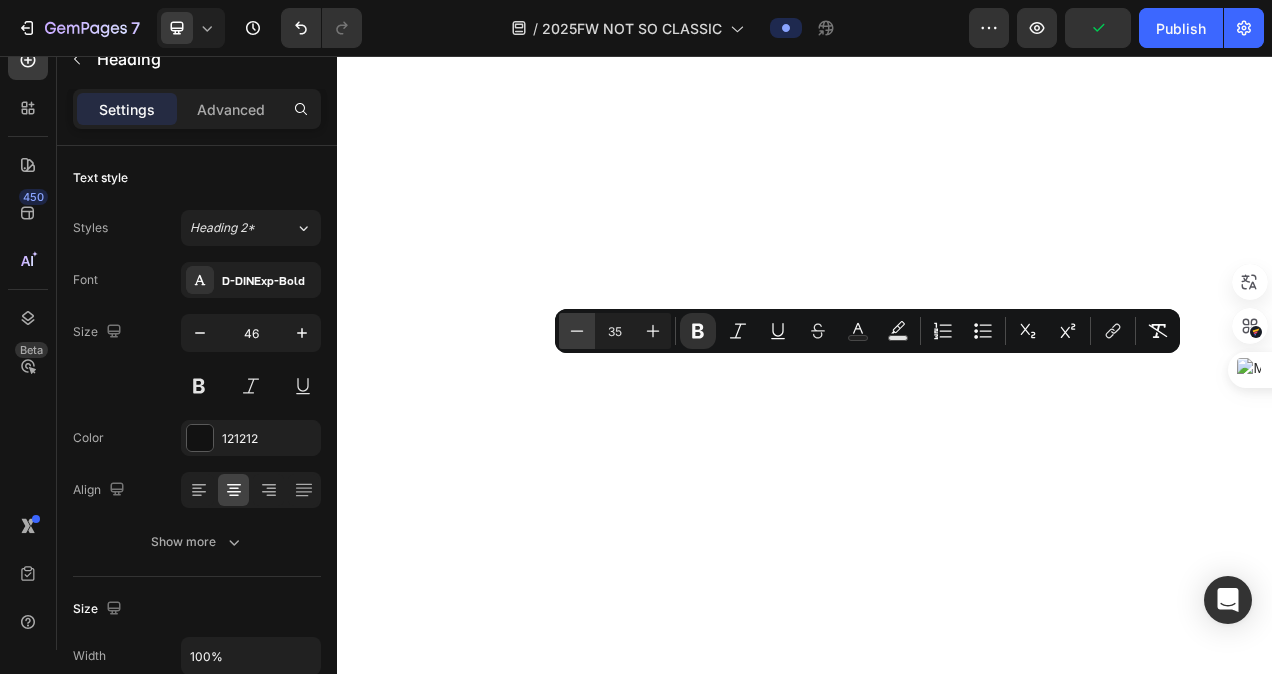 click 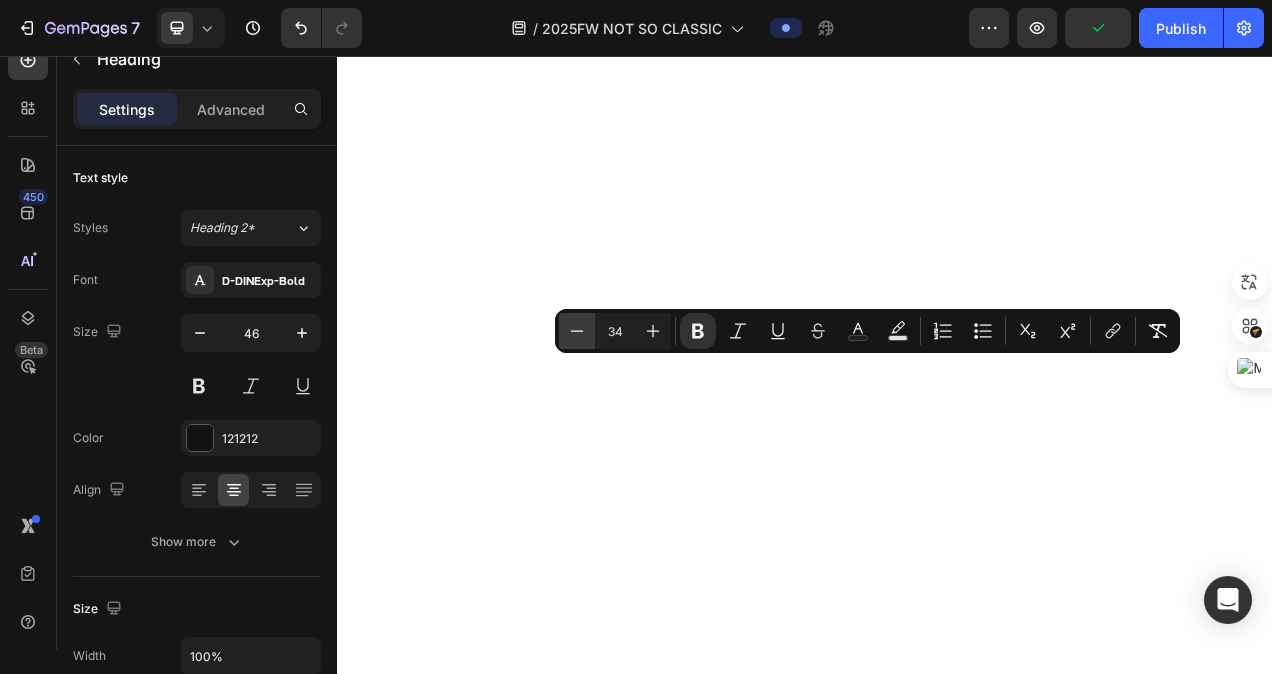click 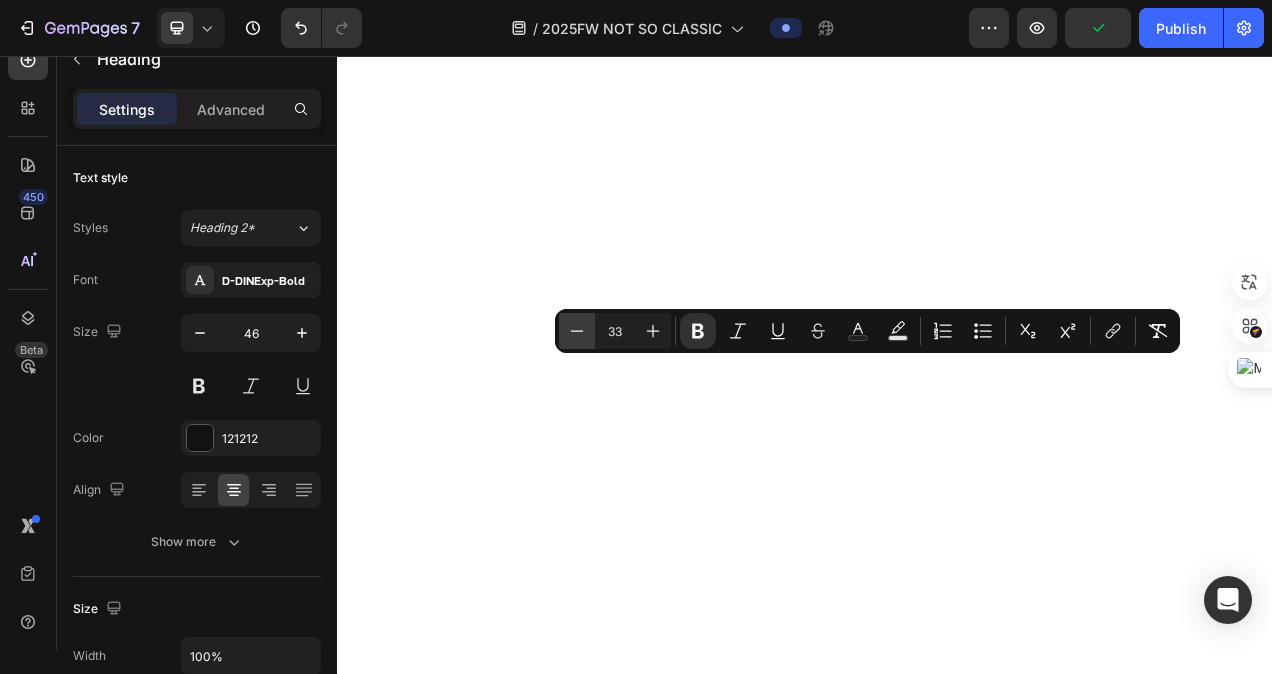 click 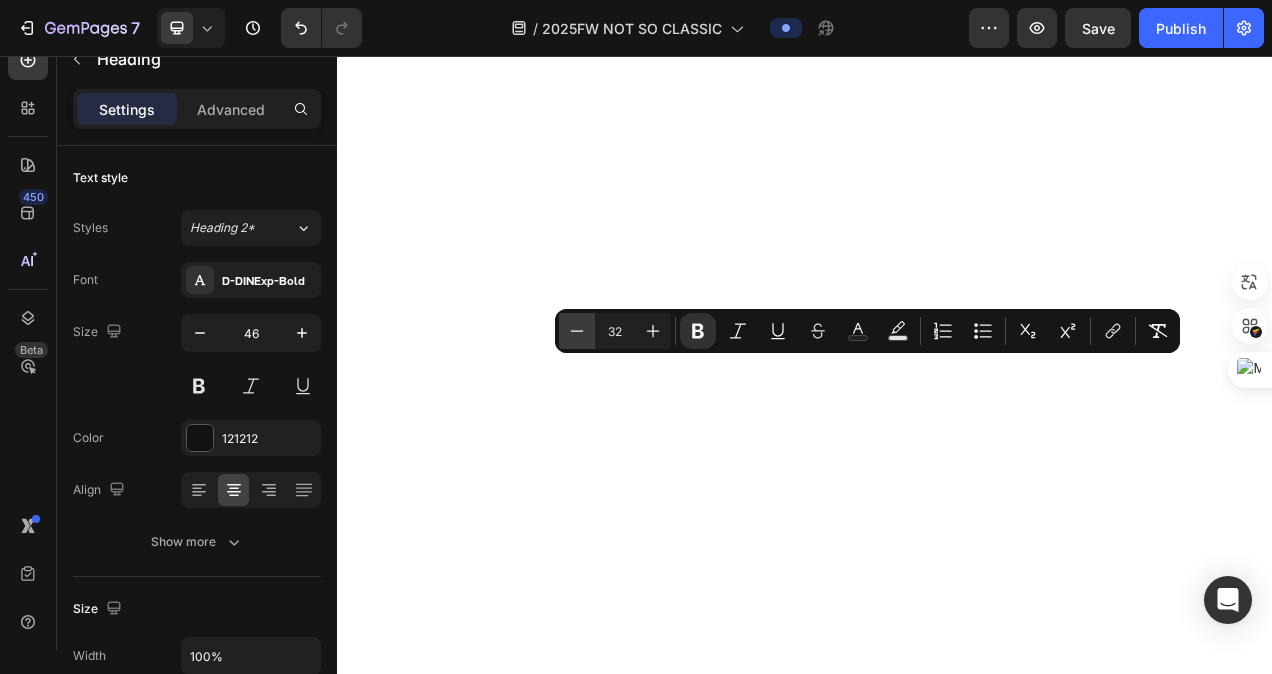click 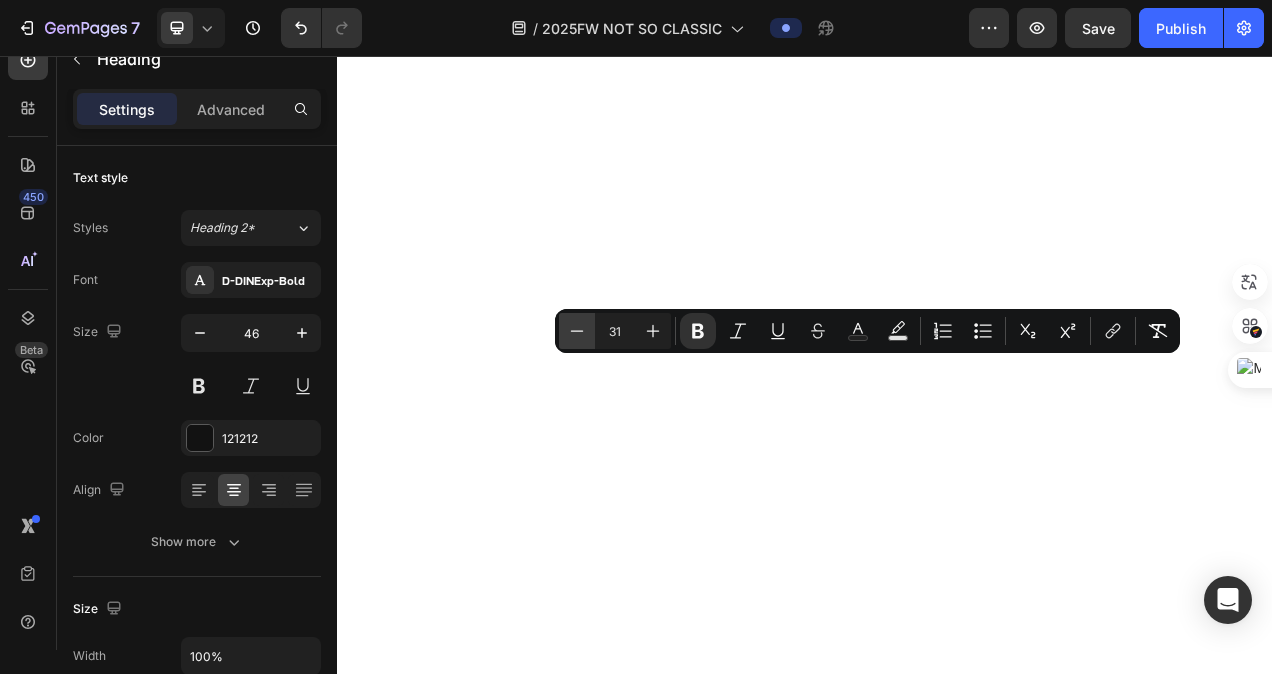 click 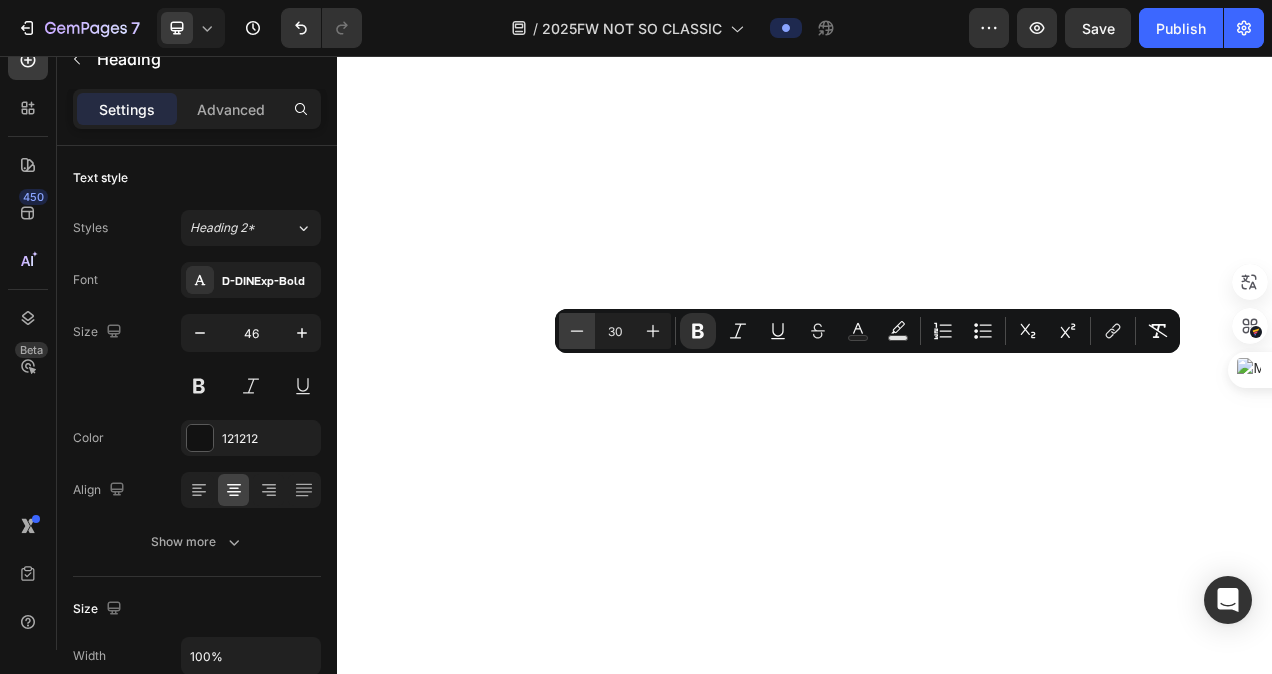 click 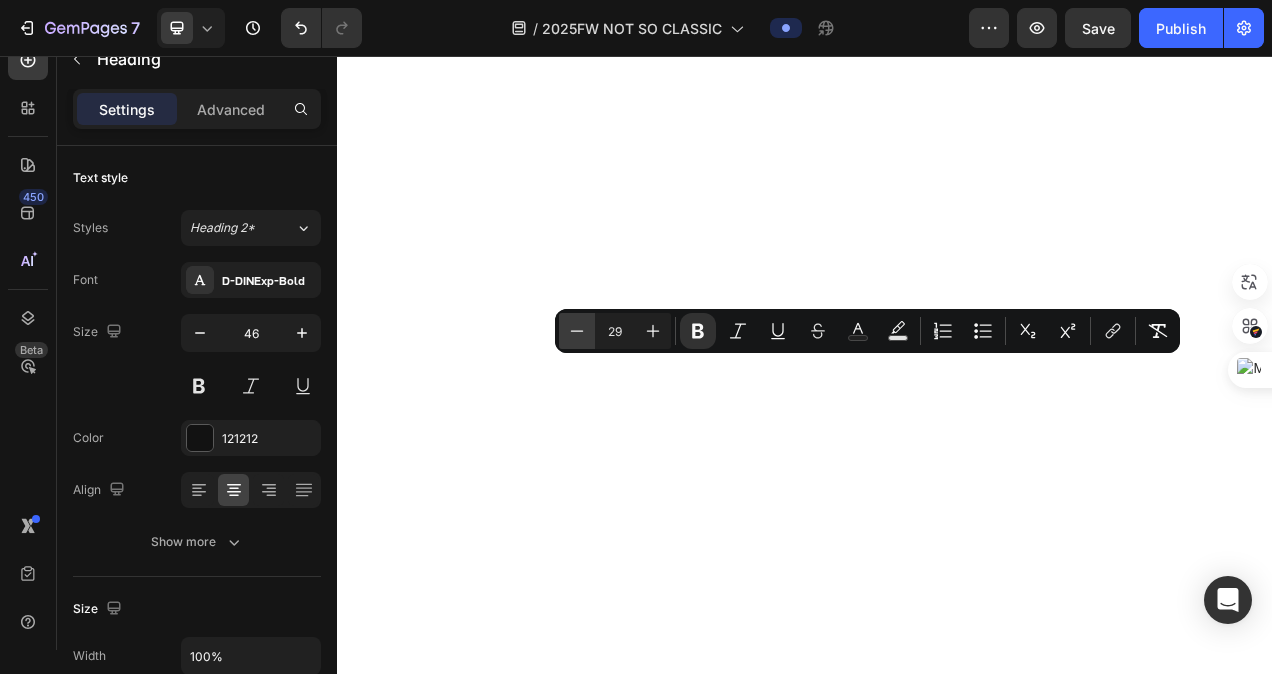 click 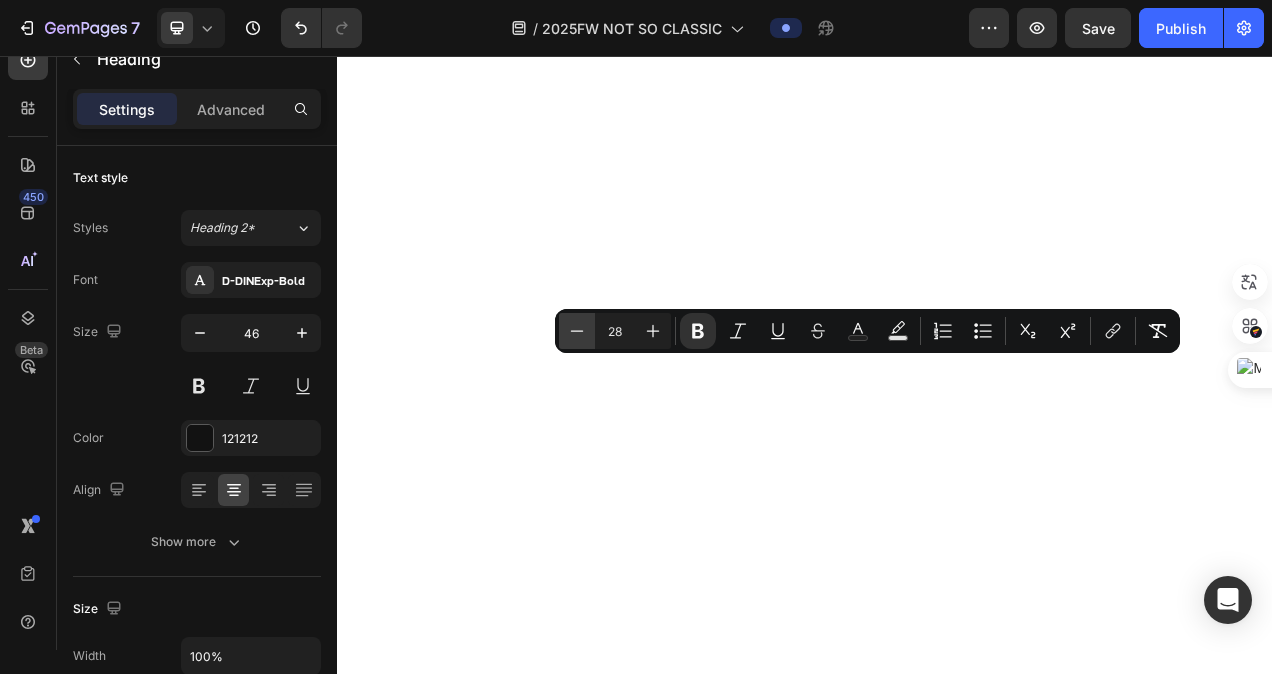 click 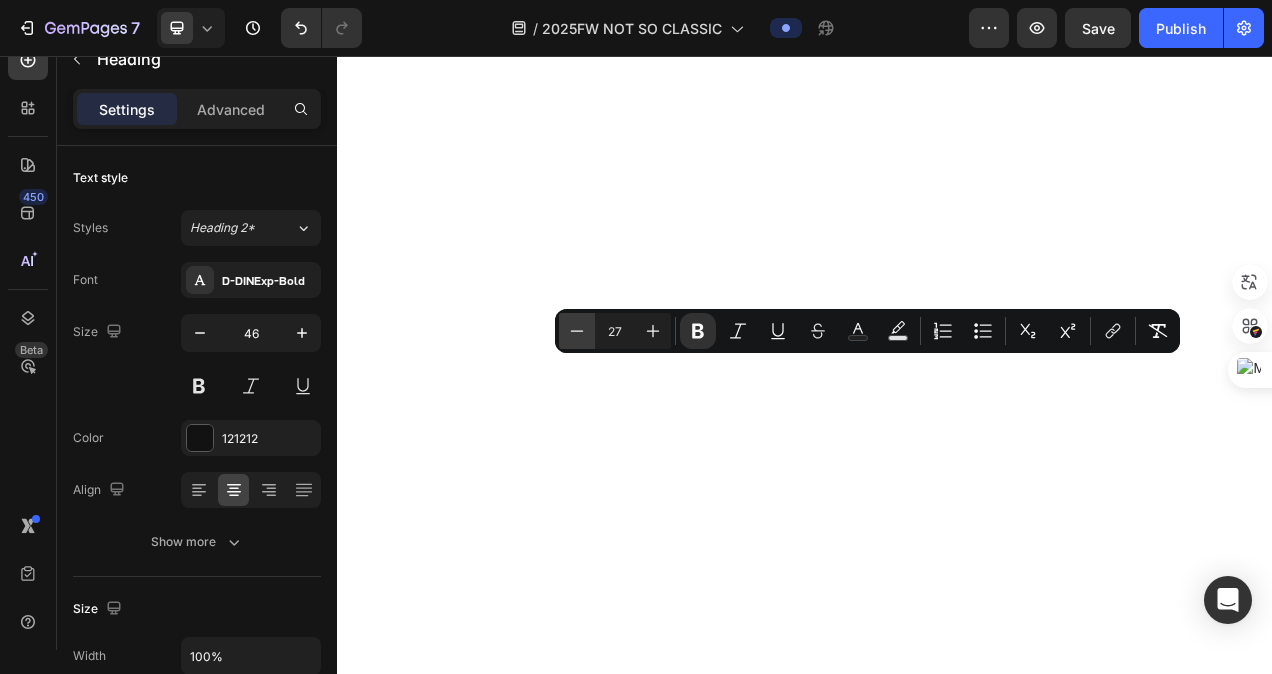 click 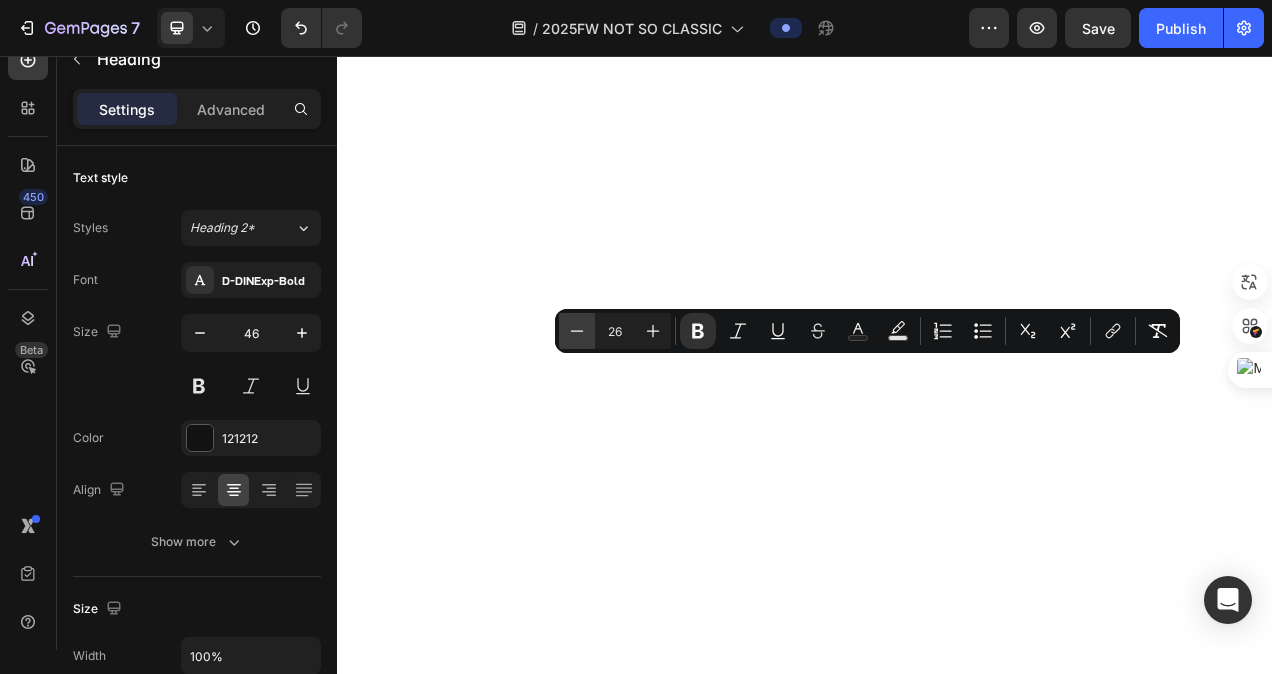 click 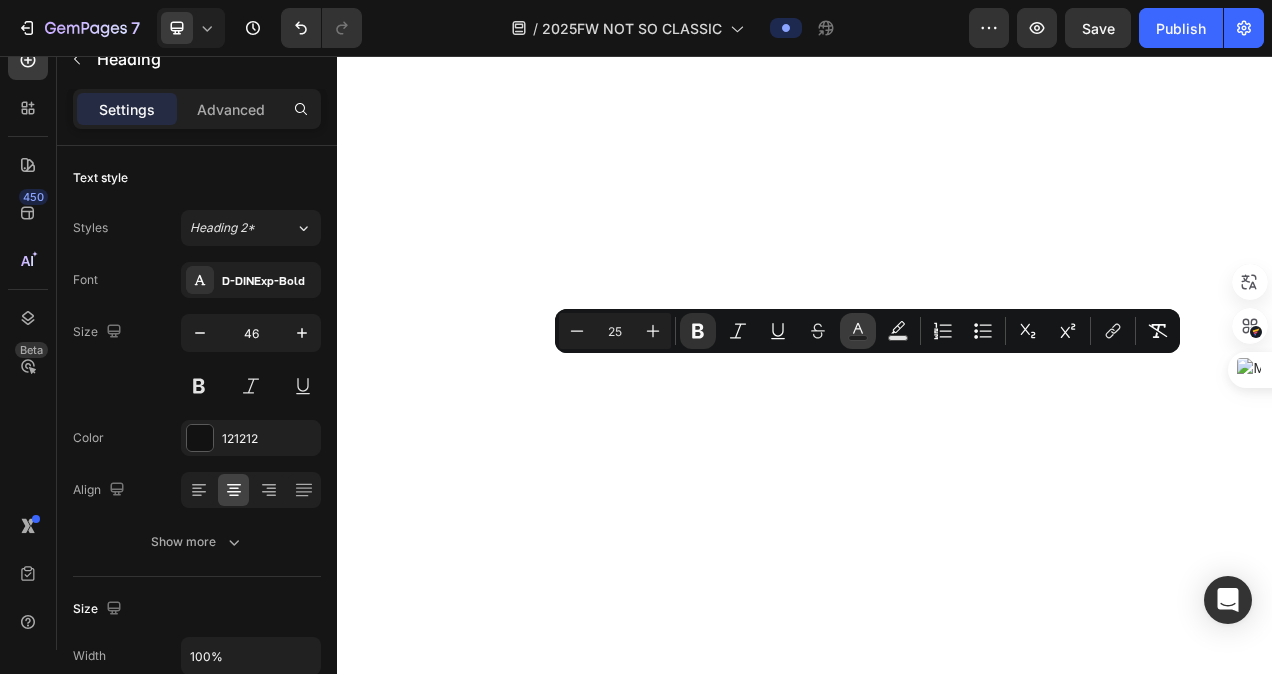 click 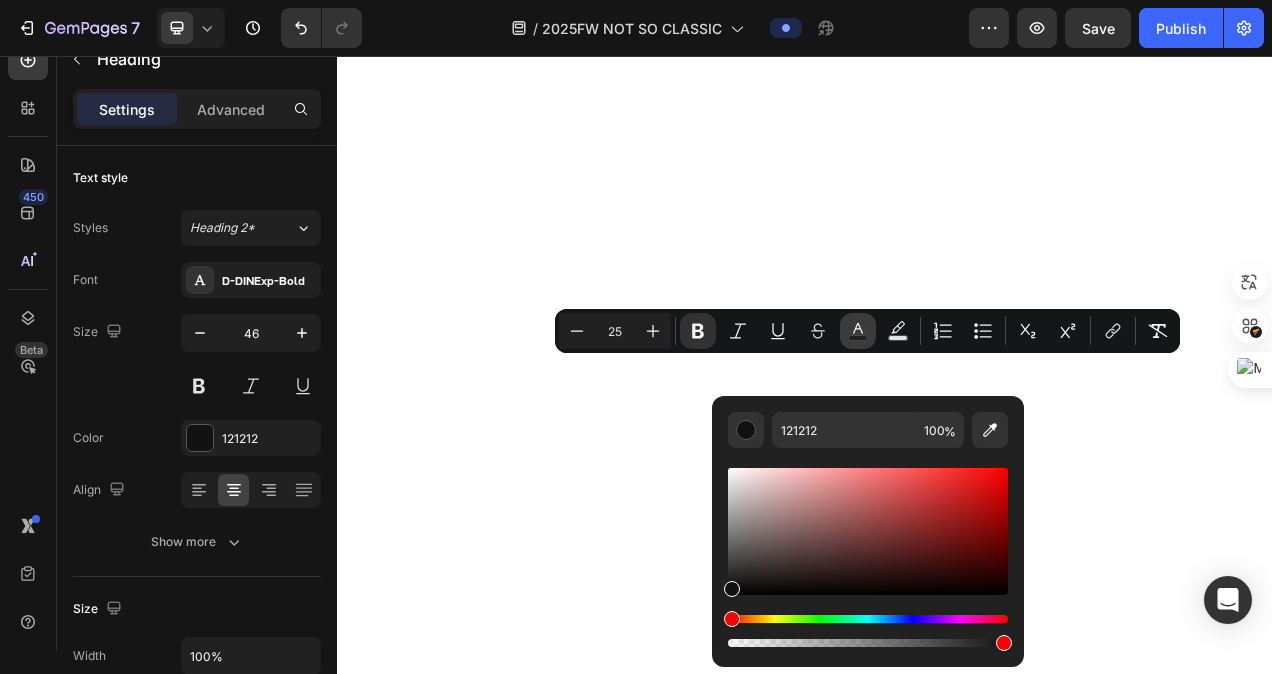 click 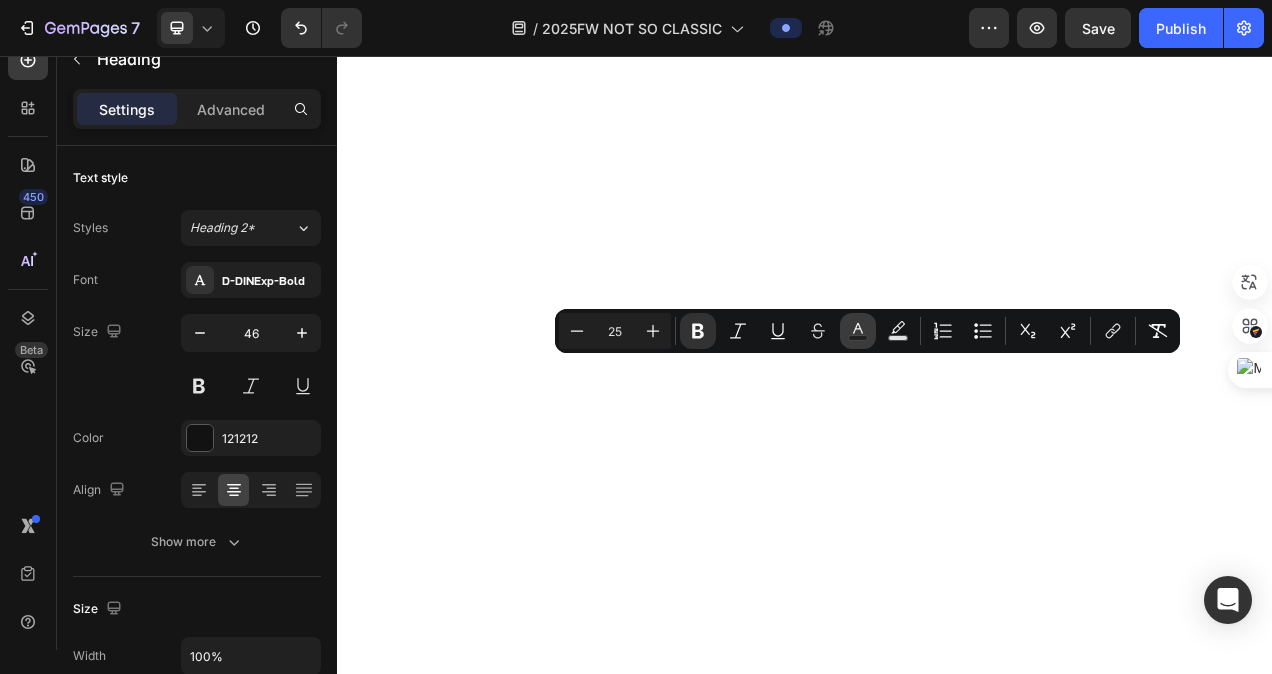 click 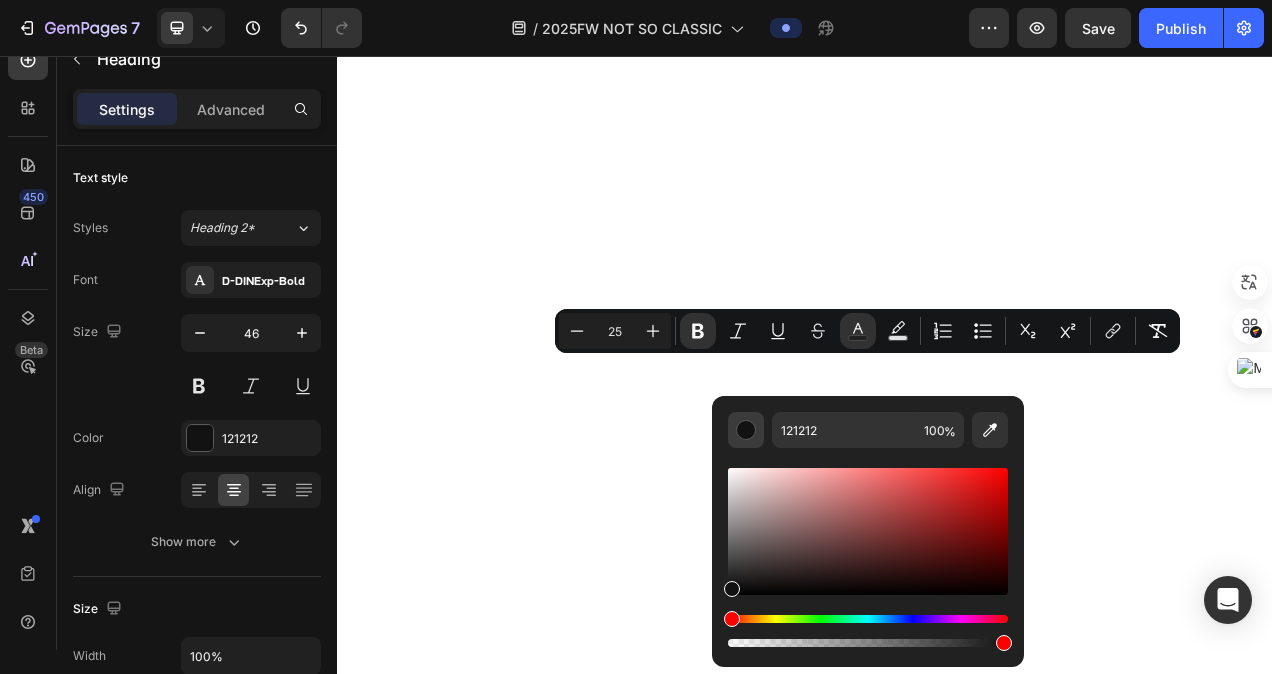 click at bounding box center [746, 430] 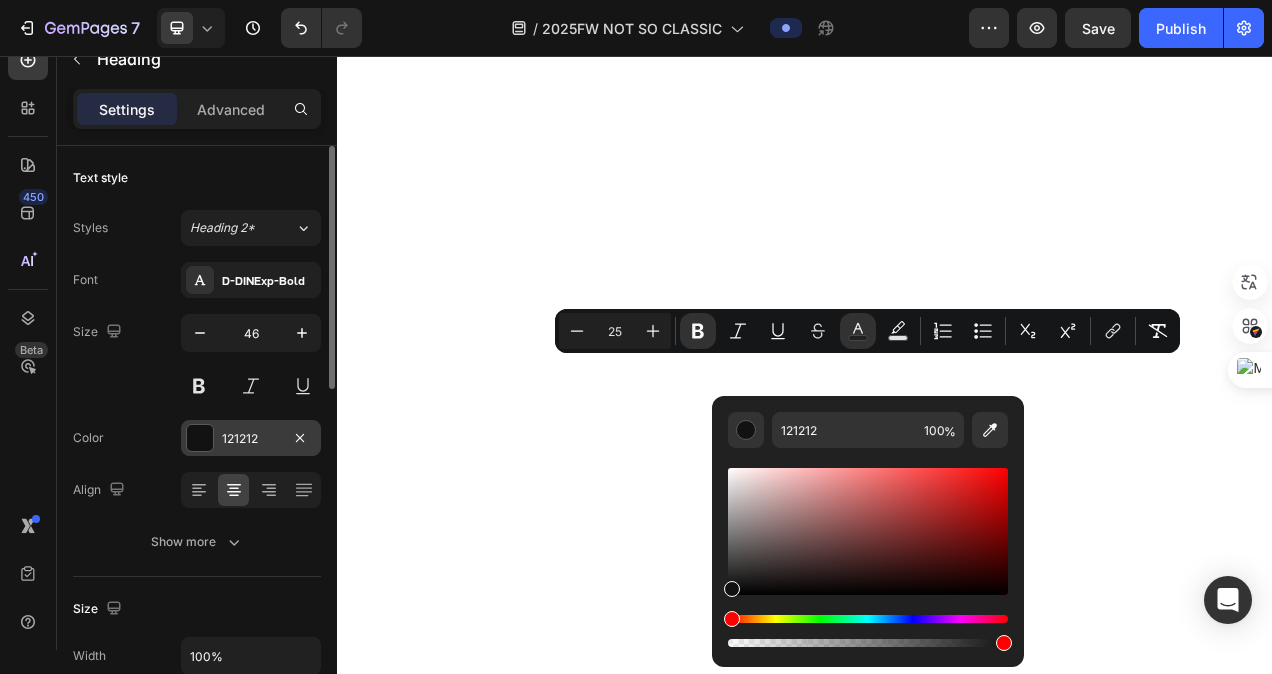 click at bounding box center [200, 438] 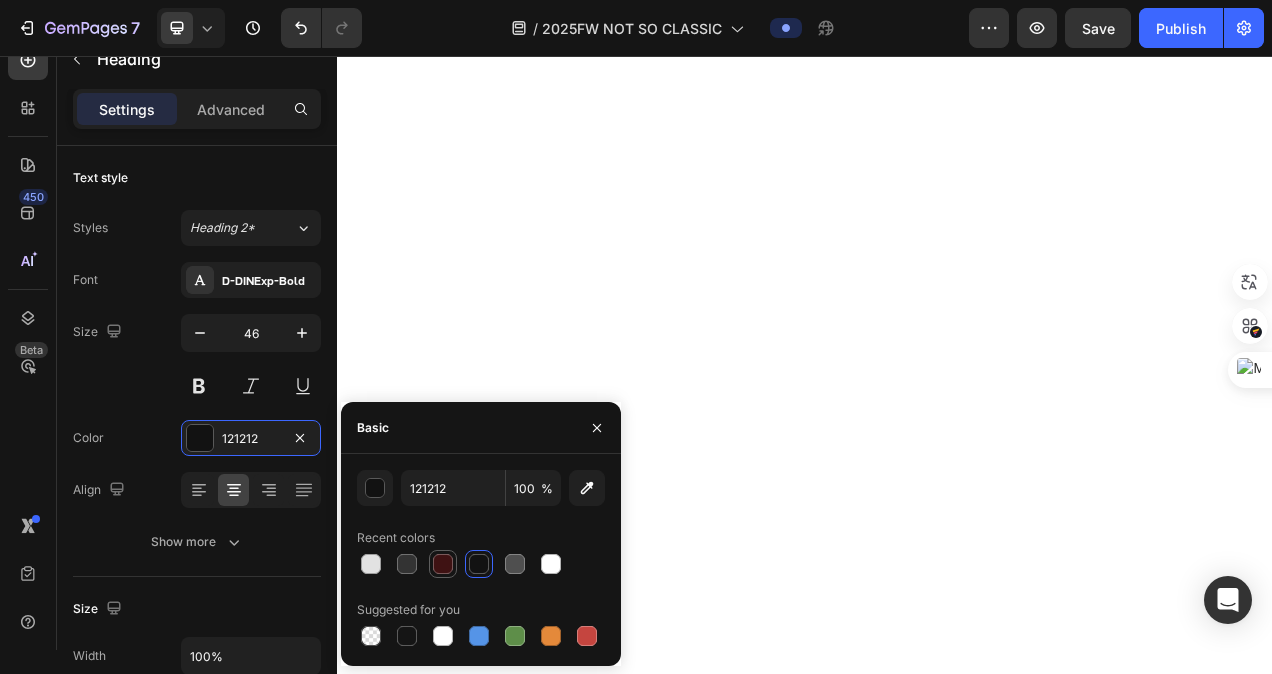 click at bounding box center (443, 564) 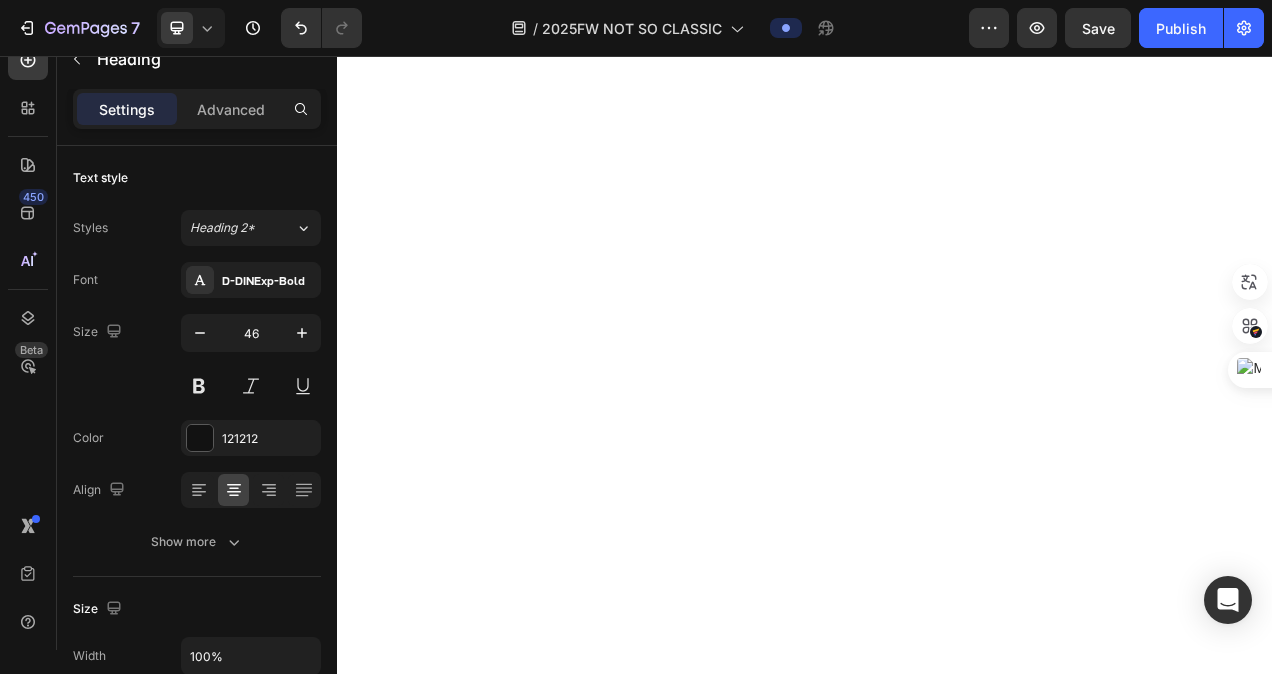 click on "FOCUS ON Women" at bounding box center (937, -618) 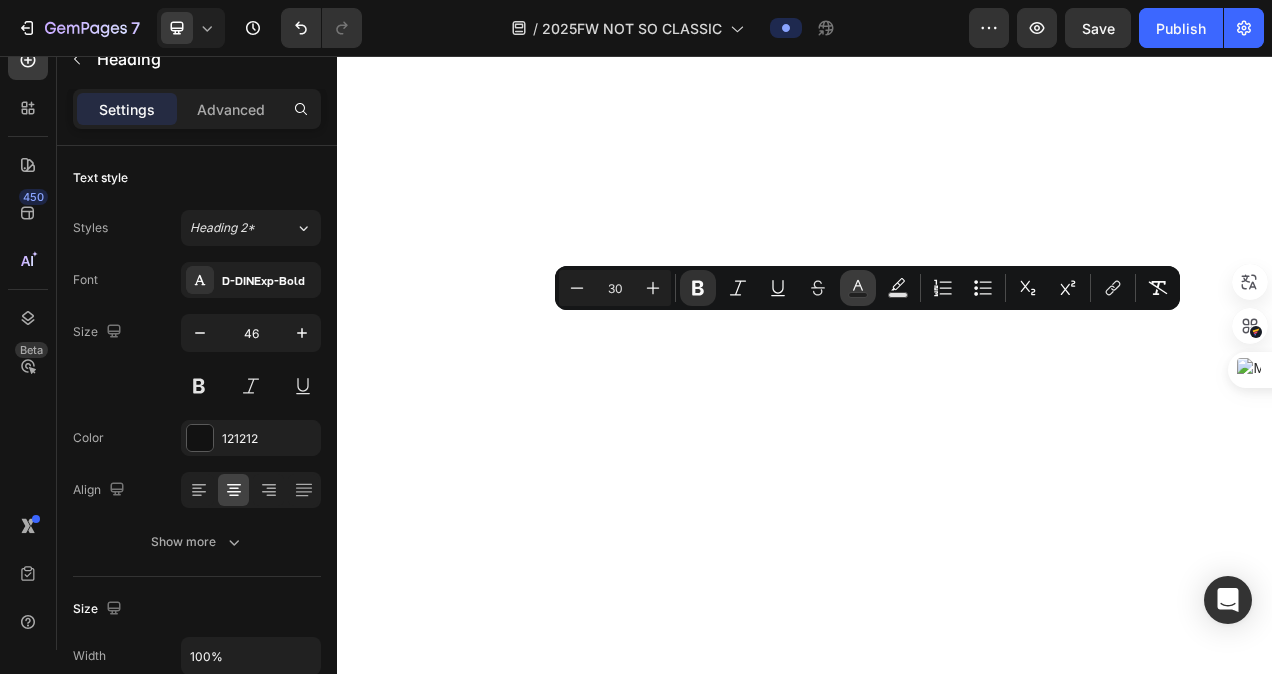 click 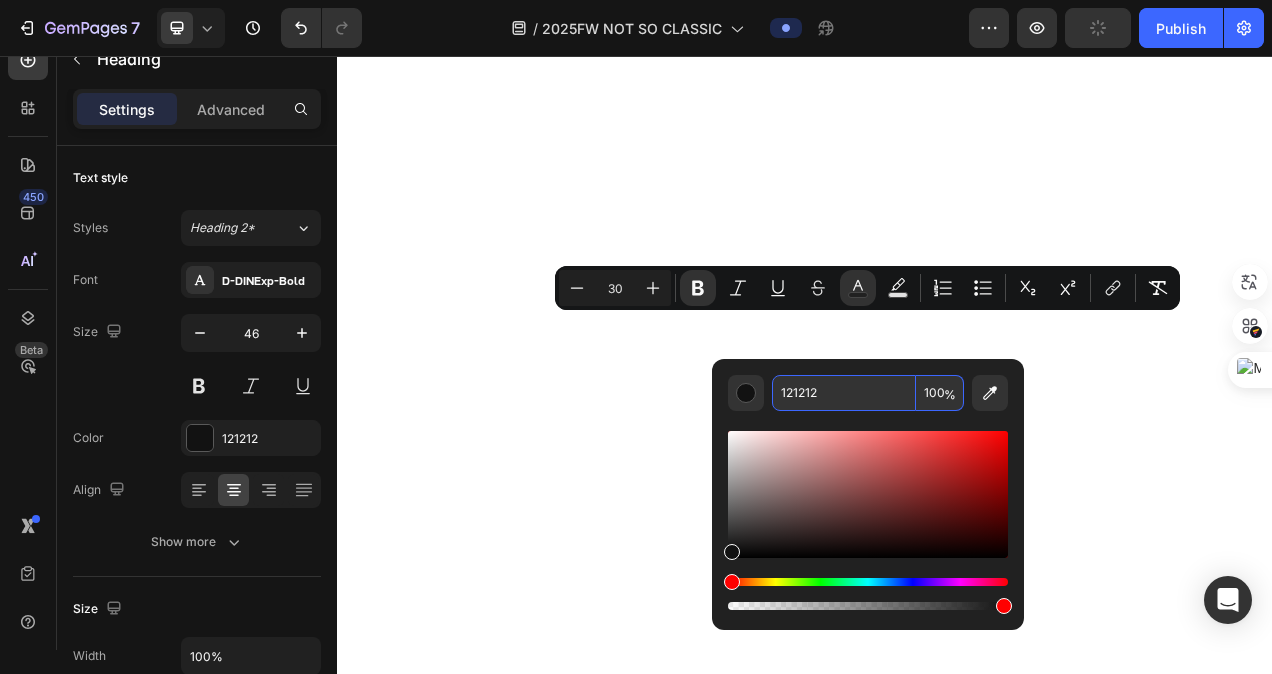 click on "121212" at bounding box center [844, 393] 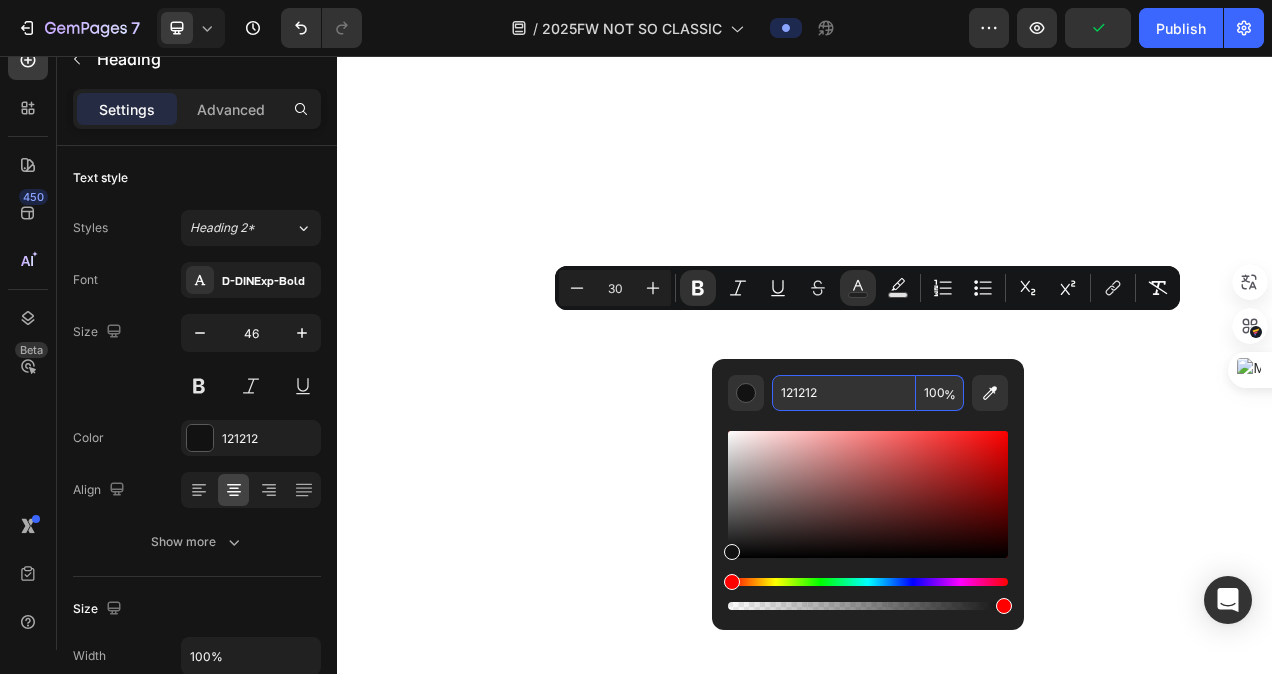 click on "121212" at bounding box center [844, 393] 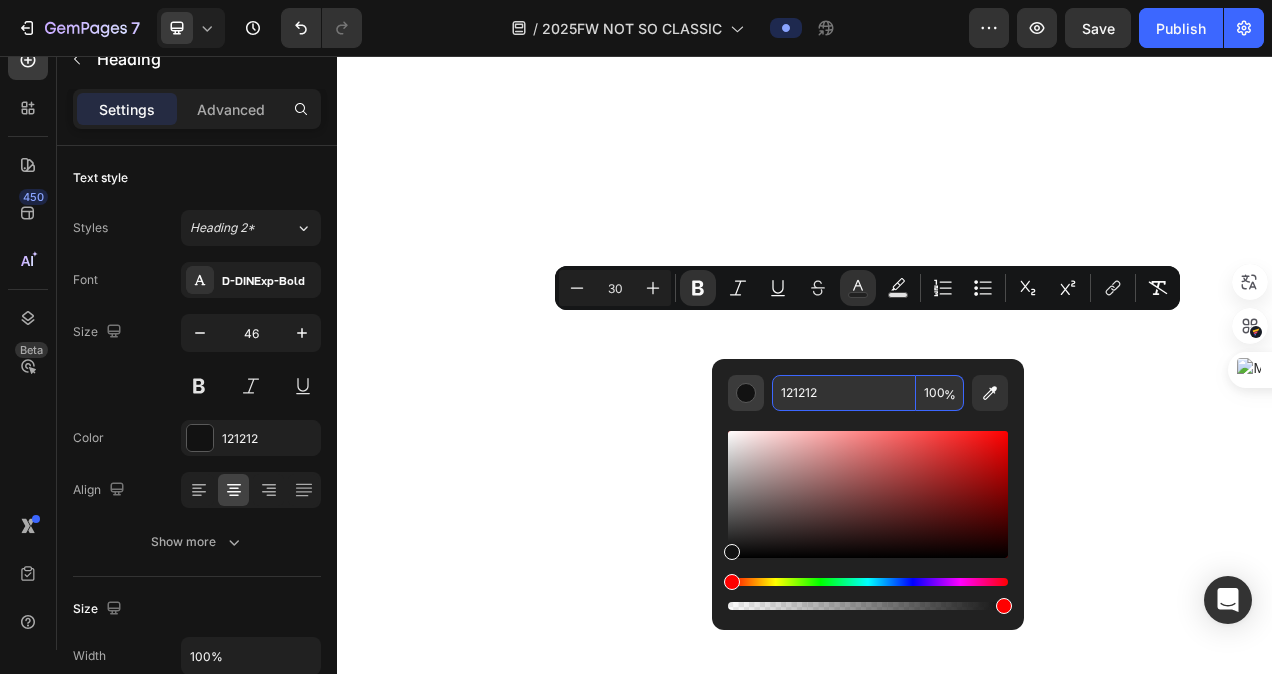 paste on "3F1213" 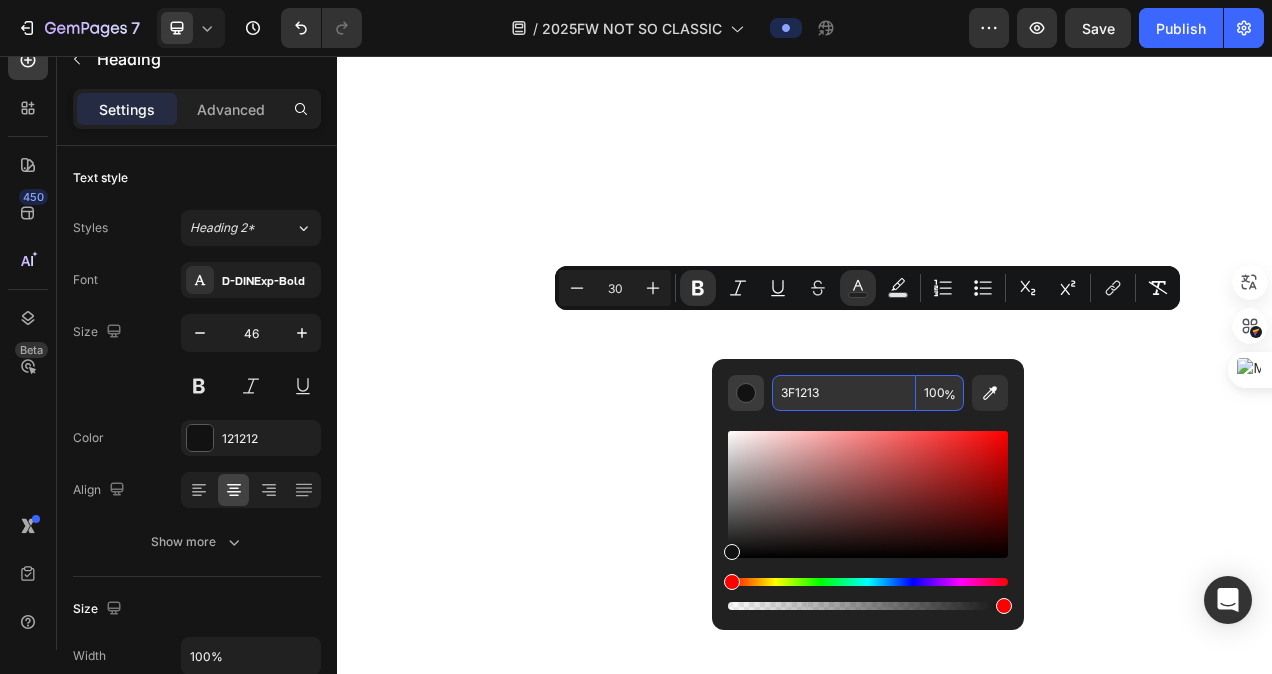 type on "3F1213" 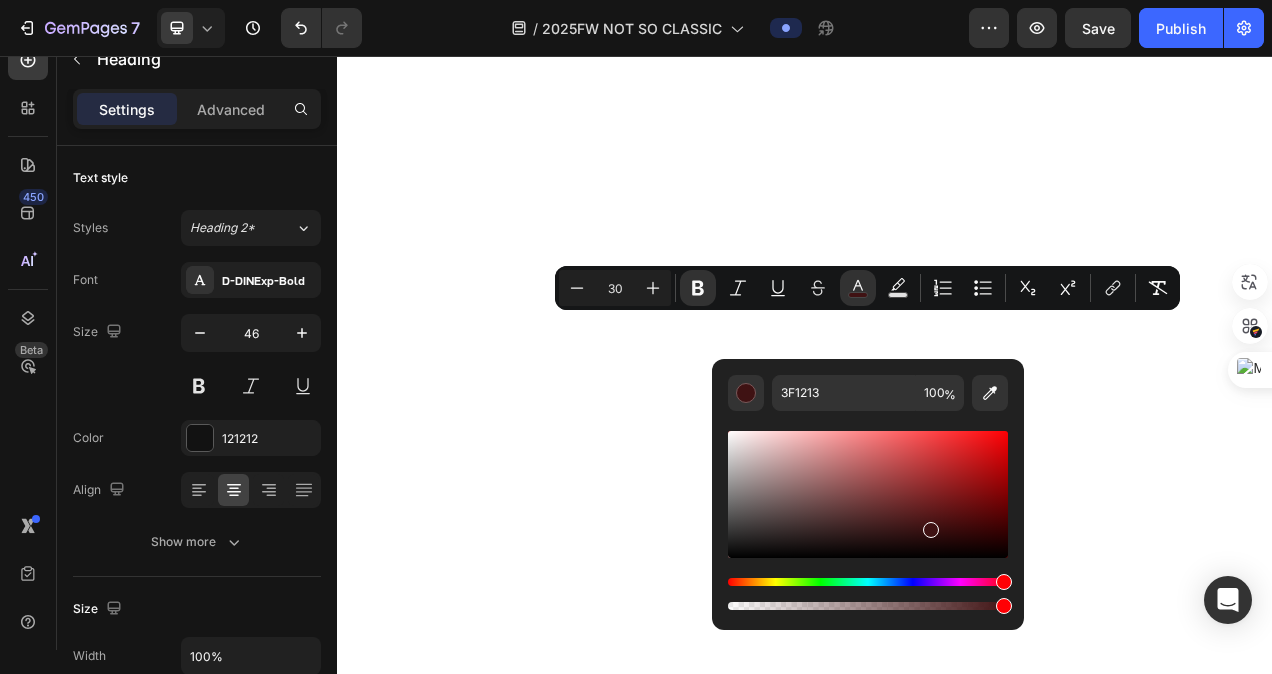 click on "FOCUS ON Women" at bounding box center (937, -620) 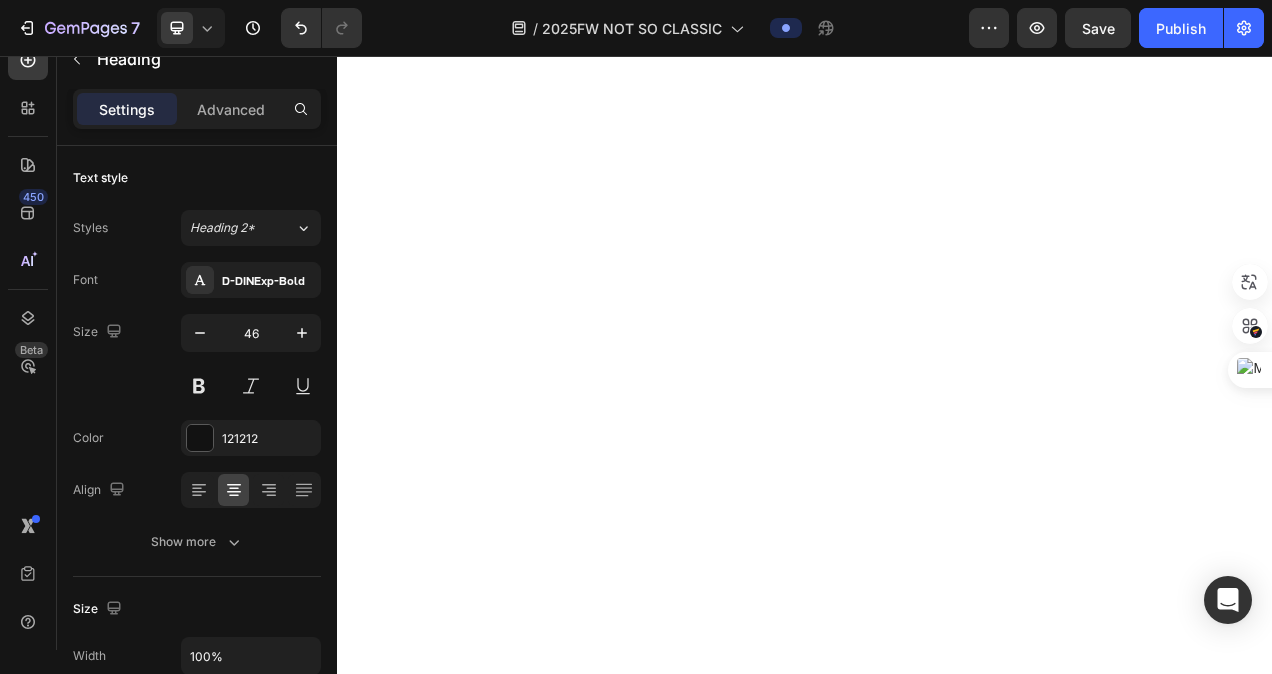 click on "FOCUS ON Women" at bounding box center (937, -688) 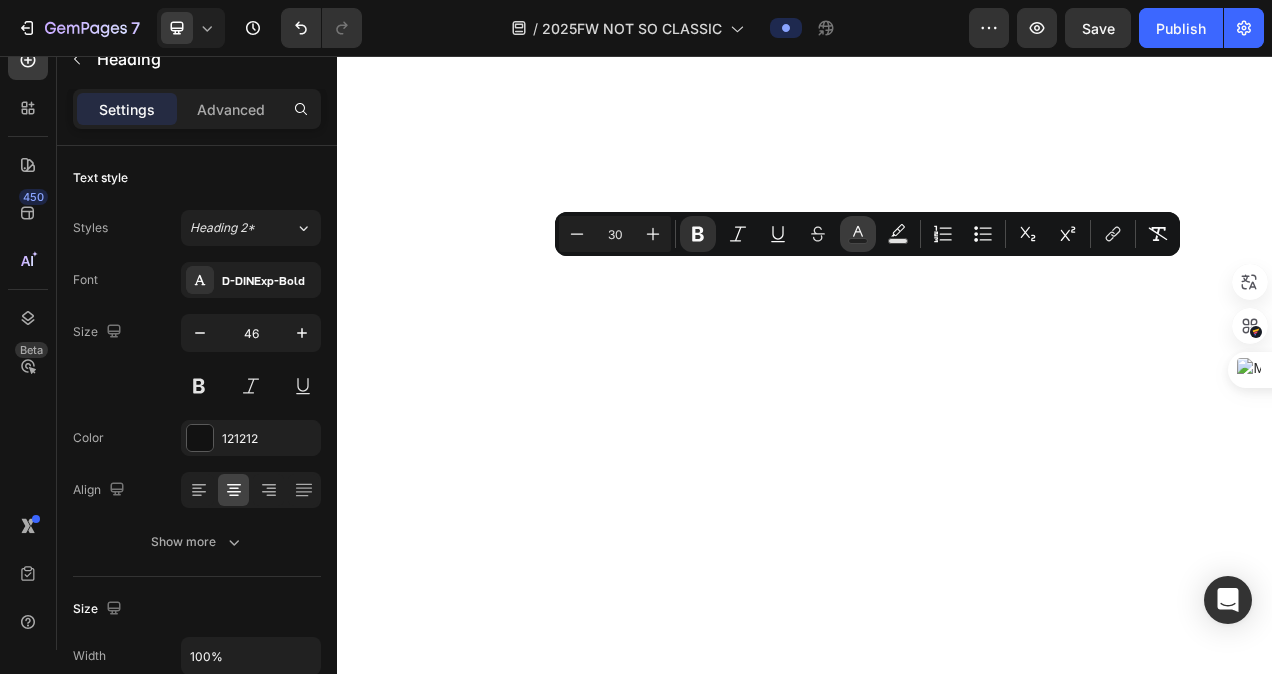 click 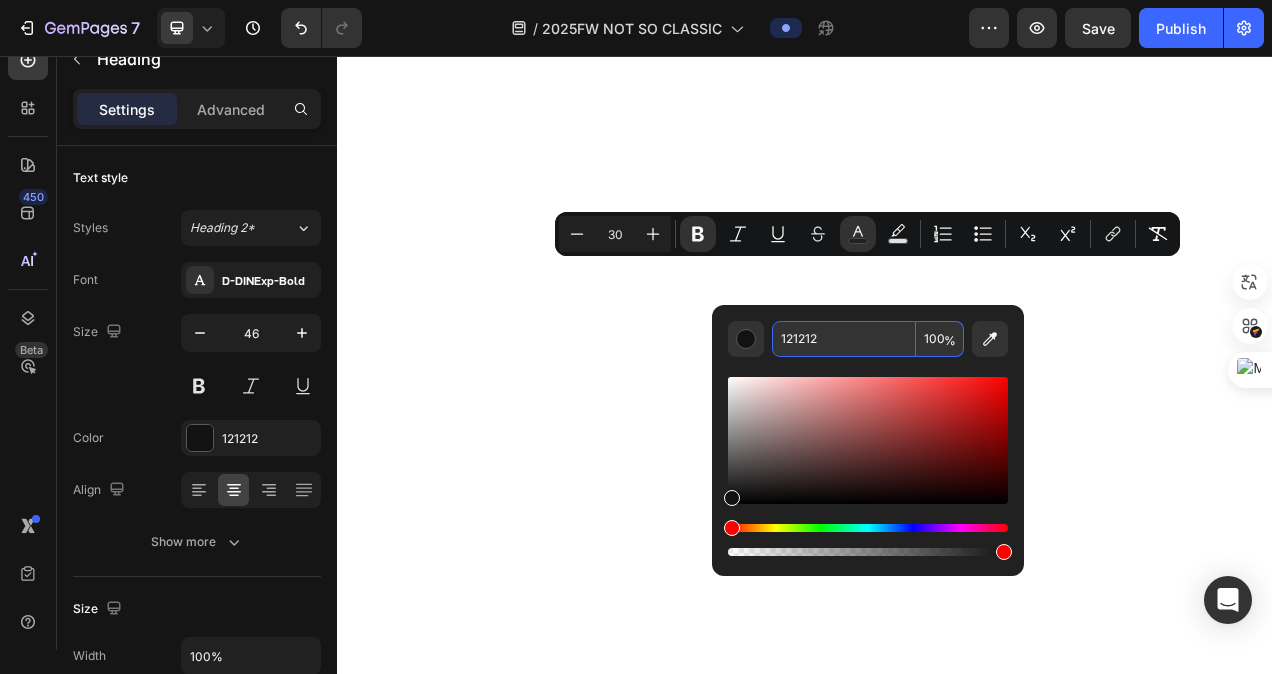 click on "121212" at bounding box center [844, 339] 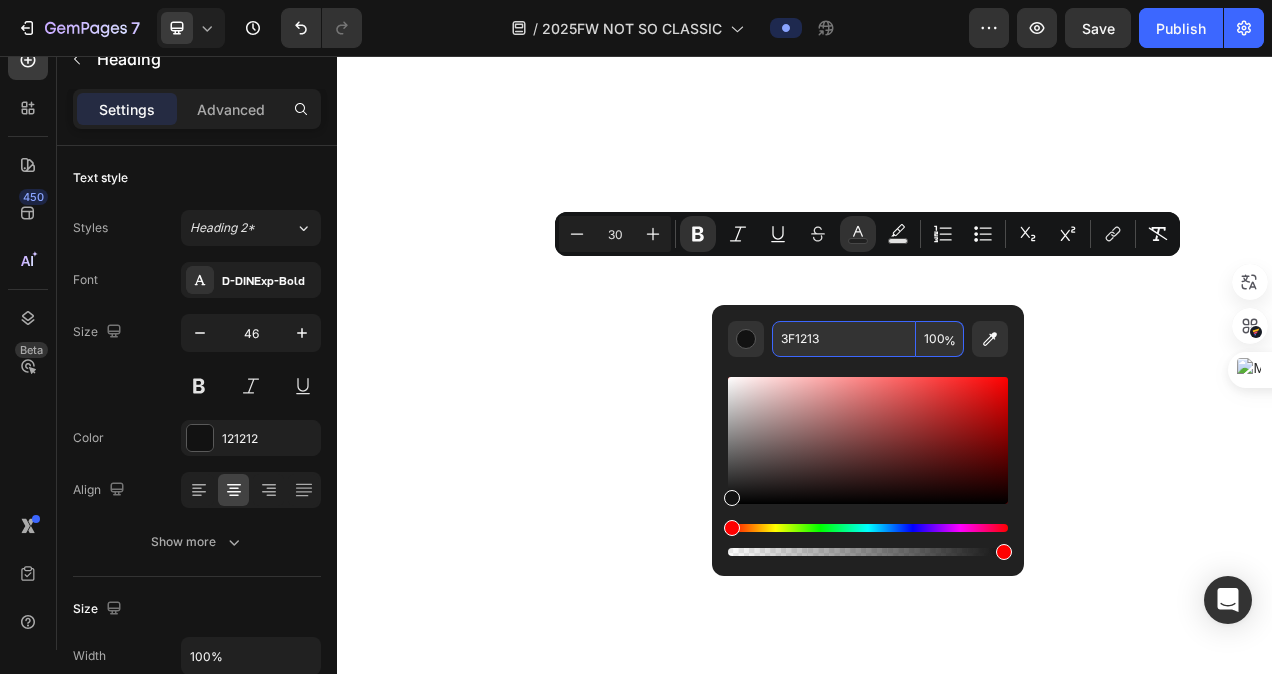 type on "3F1213" 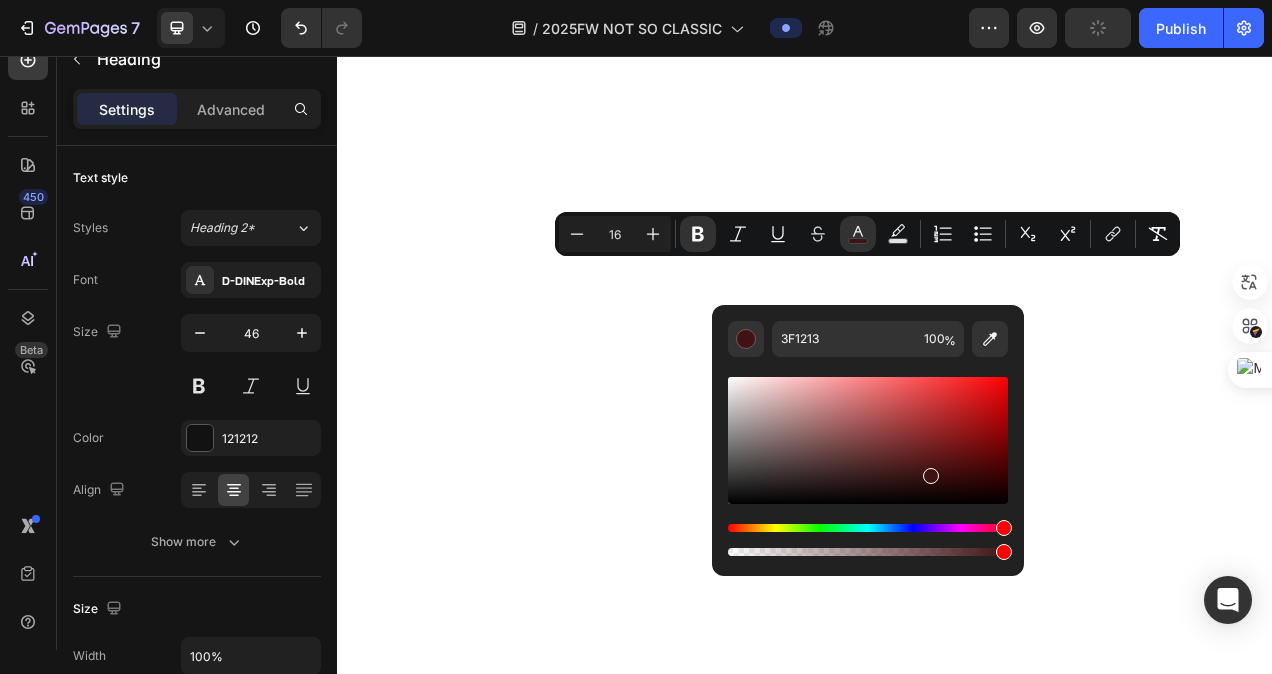 click on "⁠⁠⁠⁠⁠⁠⁠ FOCUS ON Women" at bounding box center (937, -620) 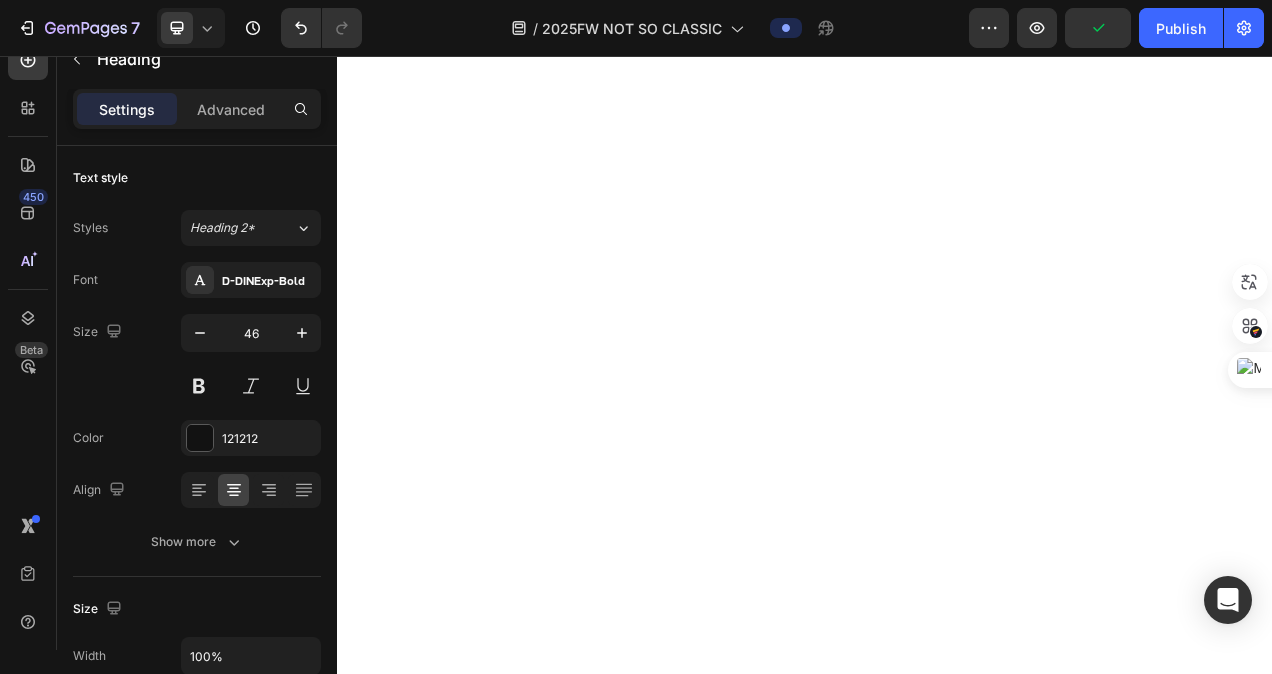 click on "FOCUS ON Women" at bounding box center (937, -688) 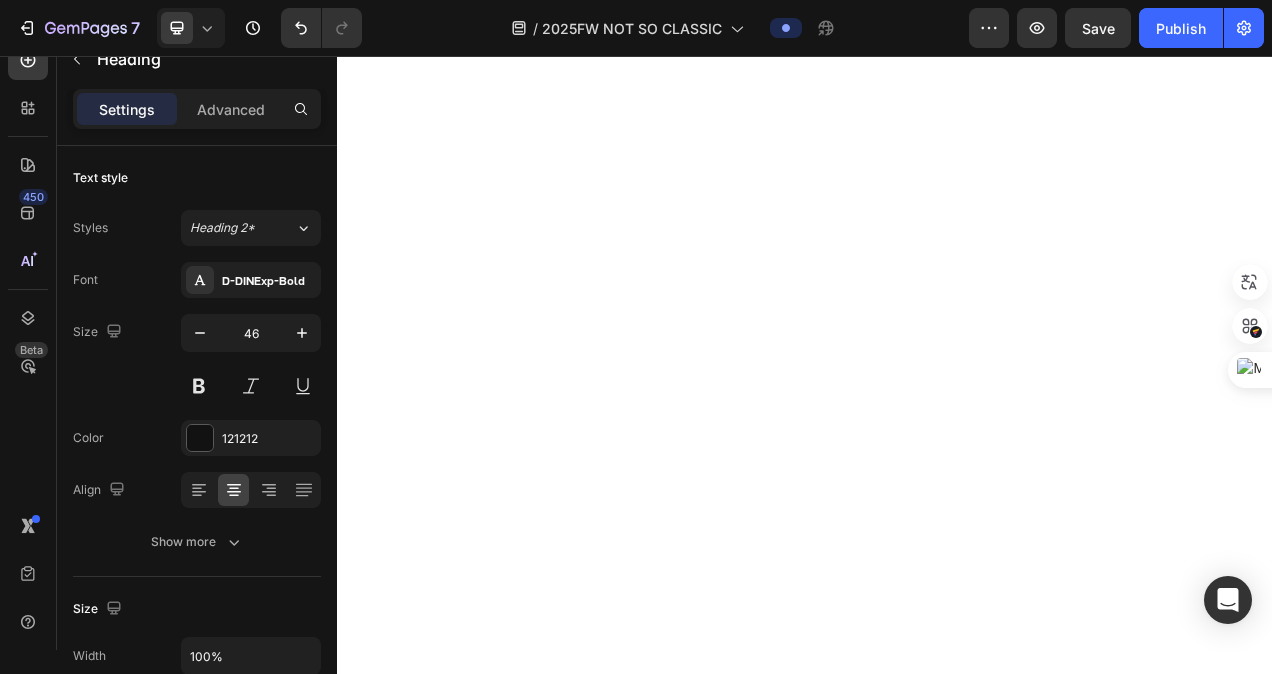 click on "FOCUS ON Women" at bounding box center (937, -688) 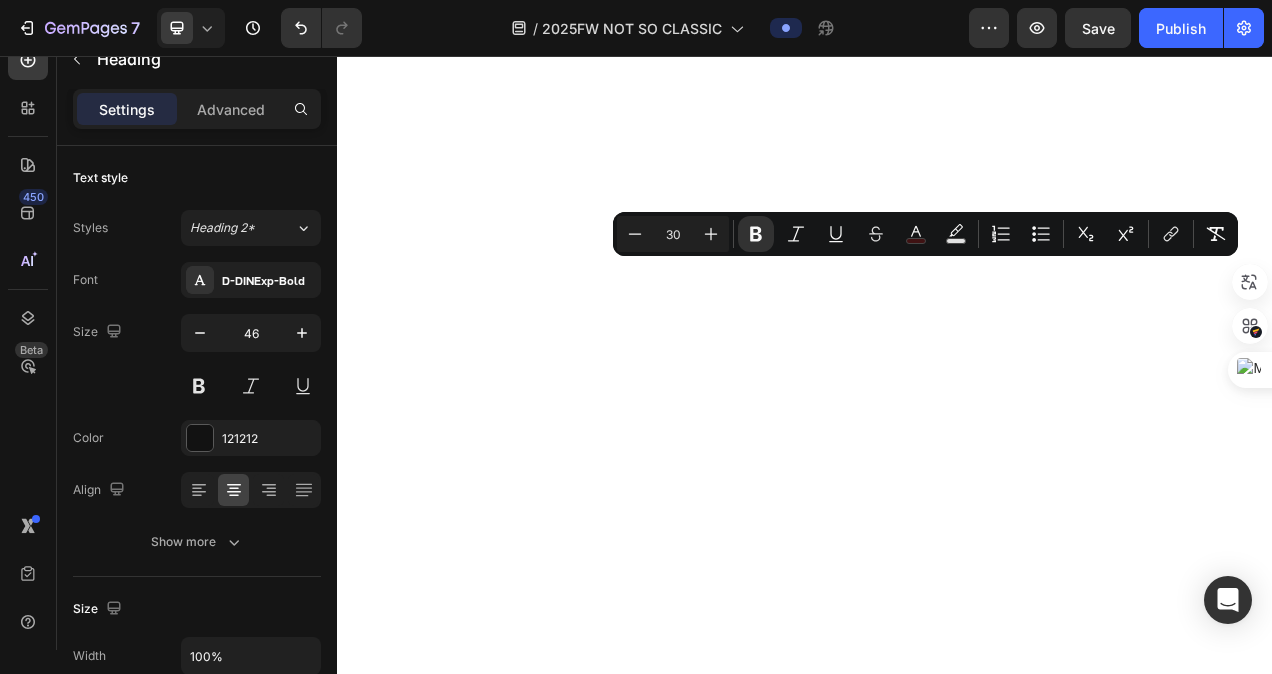 click on "FOCUS ON Women" at bounding box center (937, -688) 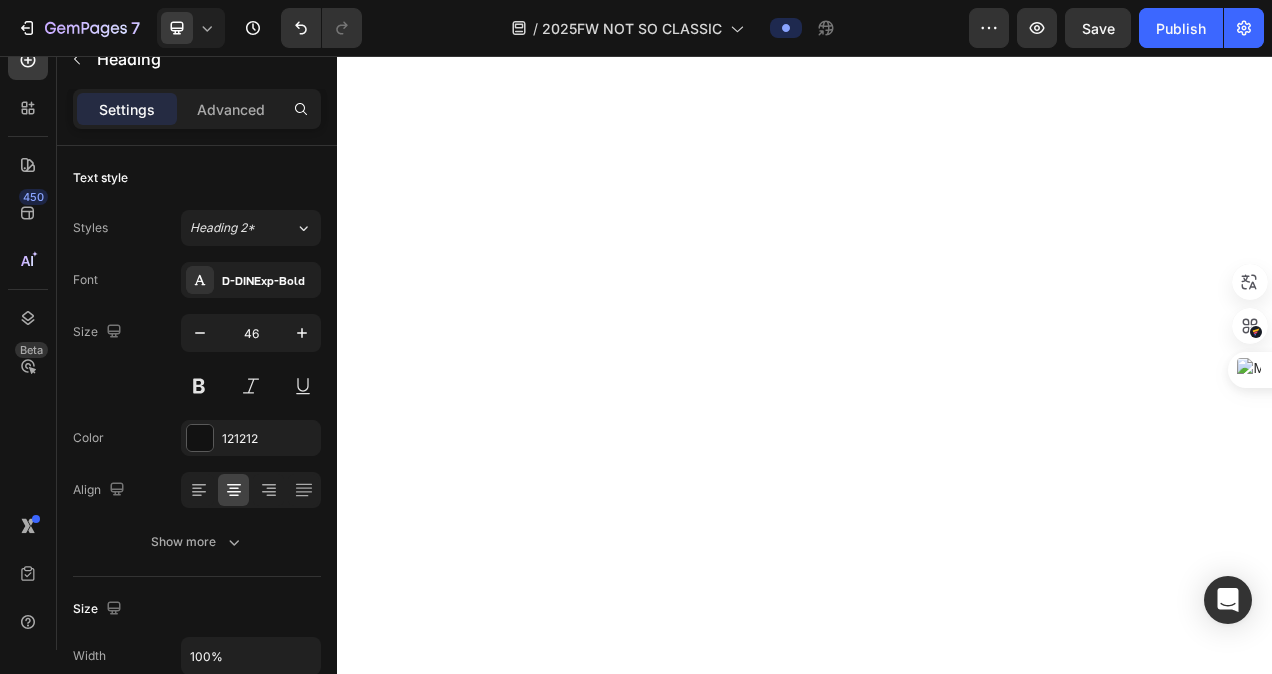 type 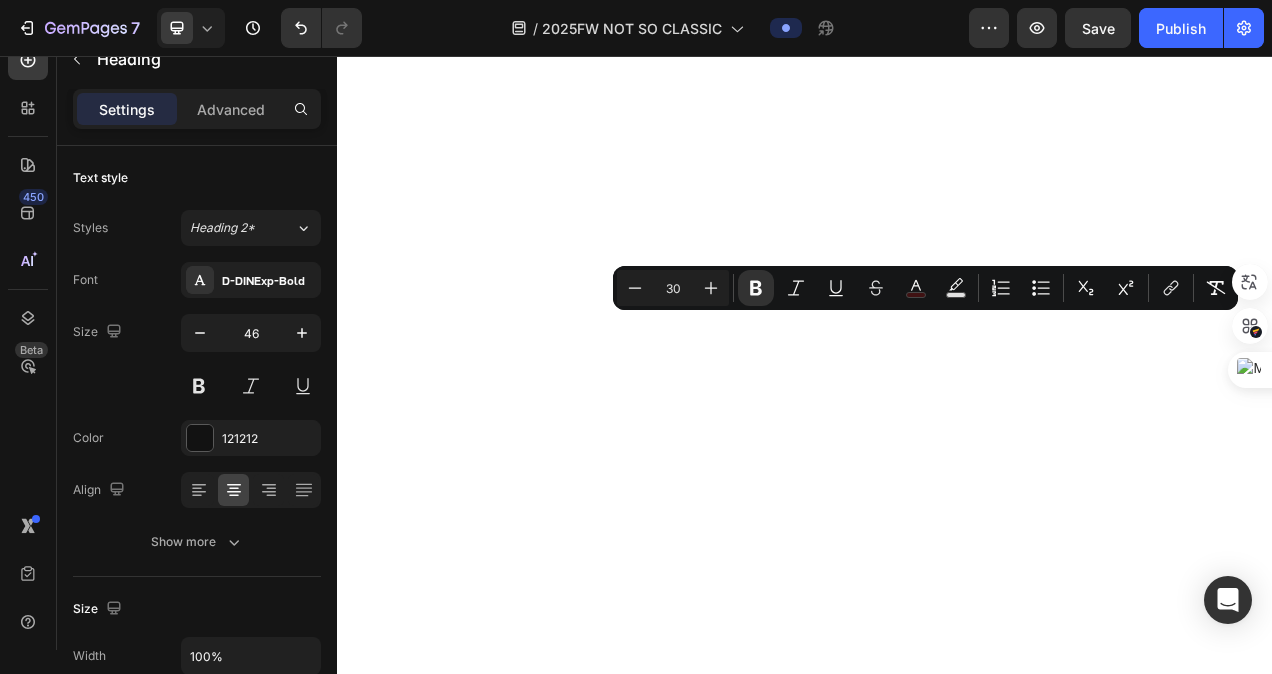 click on "FOCUS ON Women" at bounding box center (937, -618) 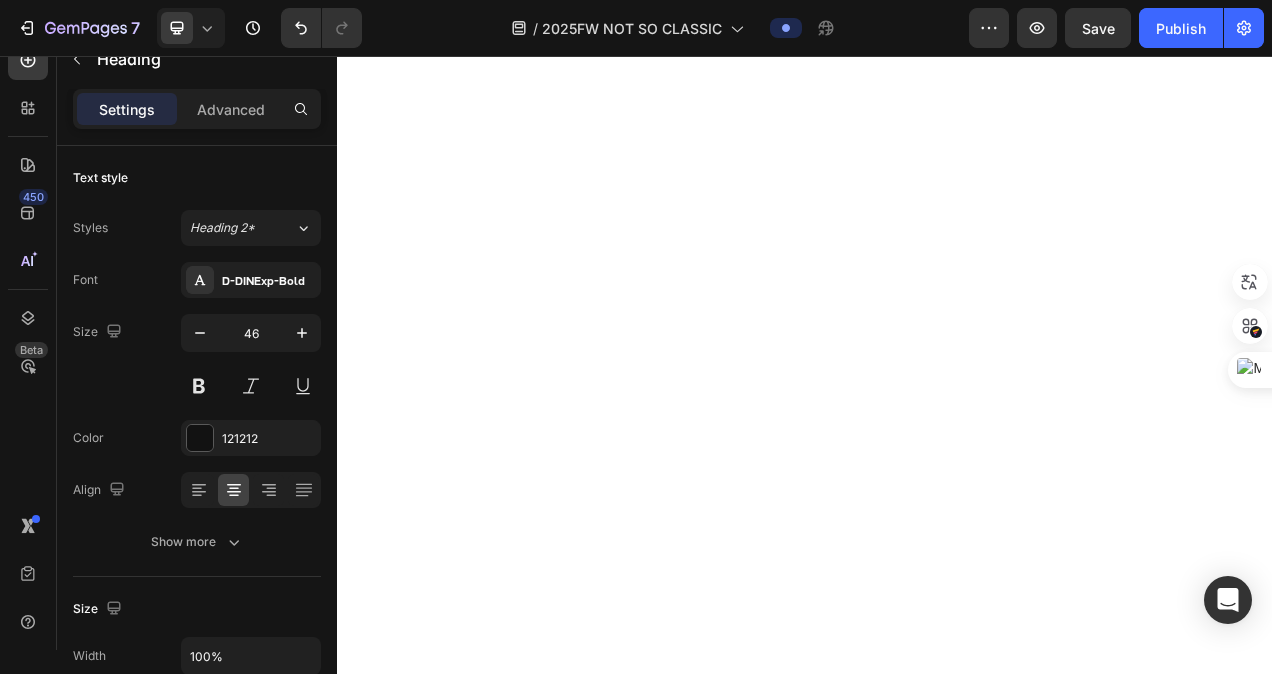 click on "FOCUS ON Women" at bounding box center [937, -618] 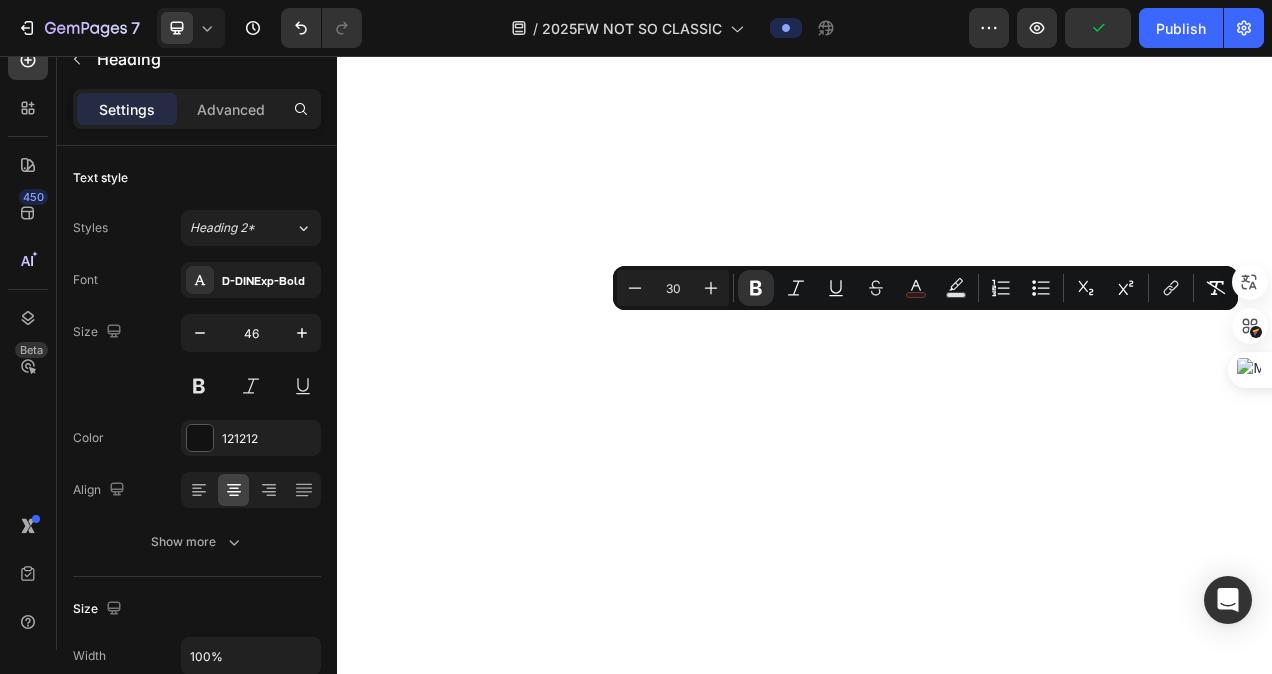 type 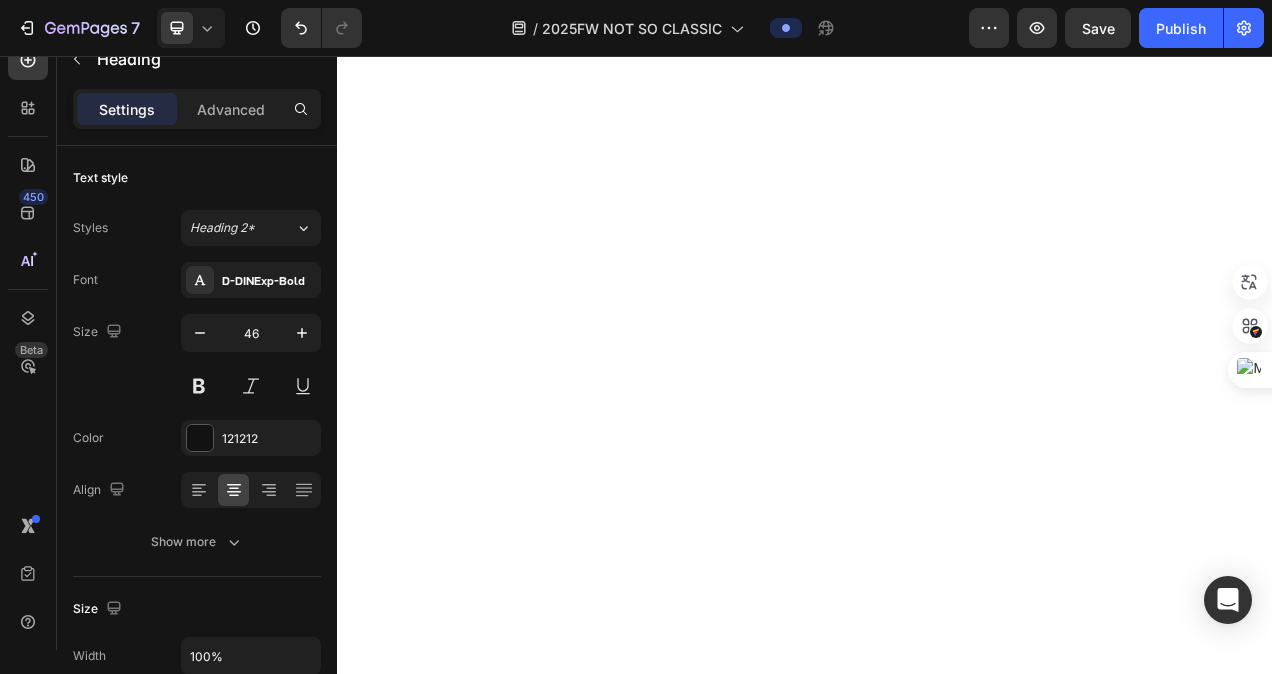 click on "FOCUS ON MEN" at bounding box center (937, -618) 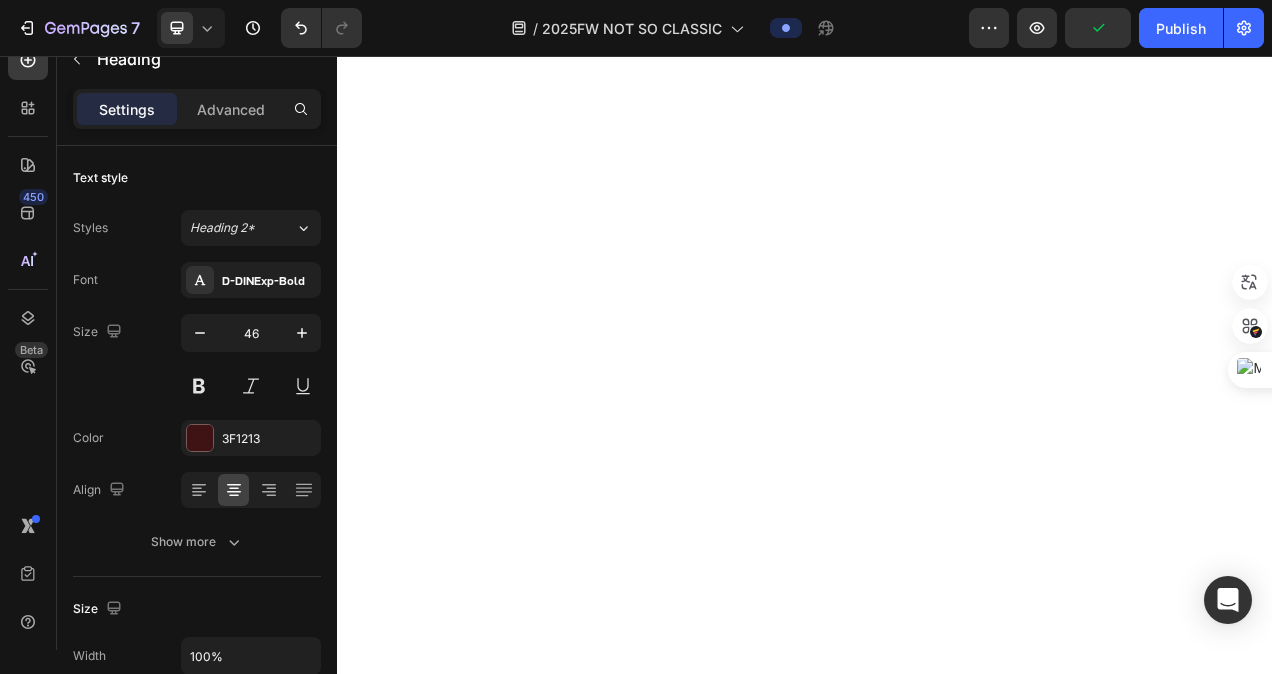 click on "FOCUS ON ACCESSORIES" at bounding box center [937, -547] 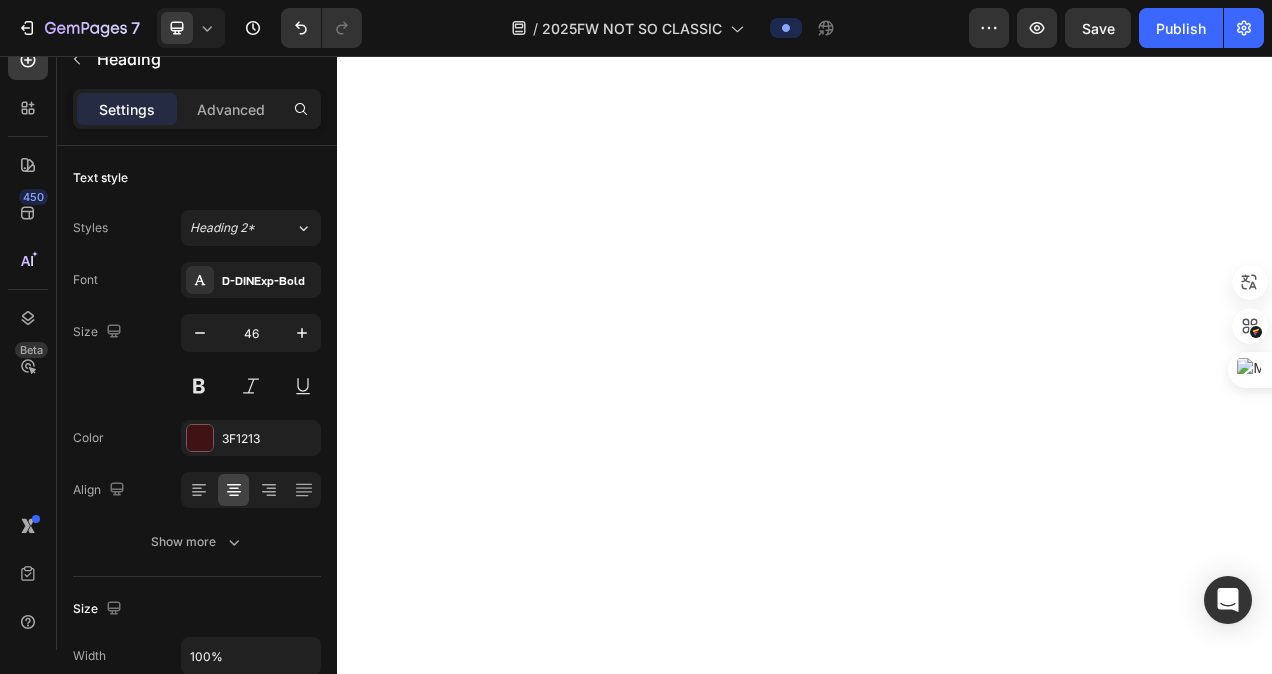 click on "FOCUS ON ACCESSORIES" at bounding box center (937, -547) 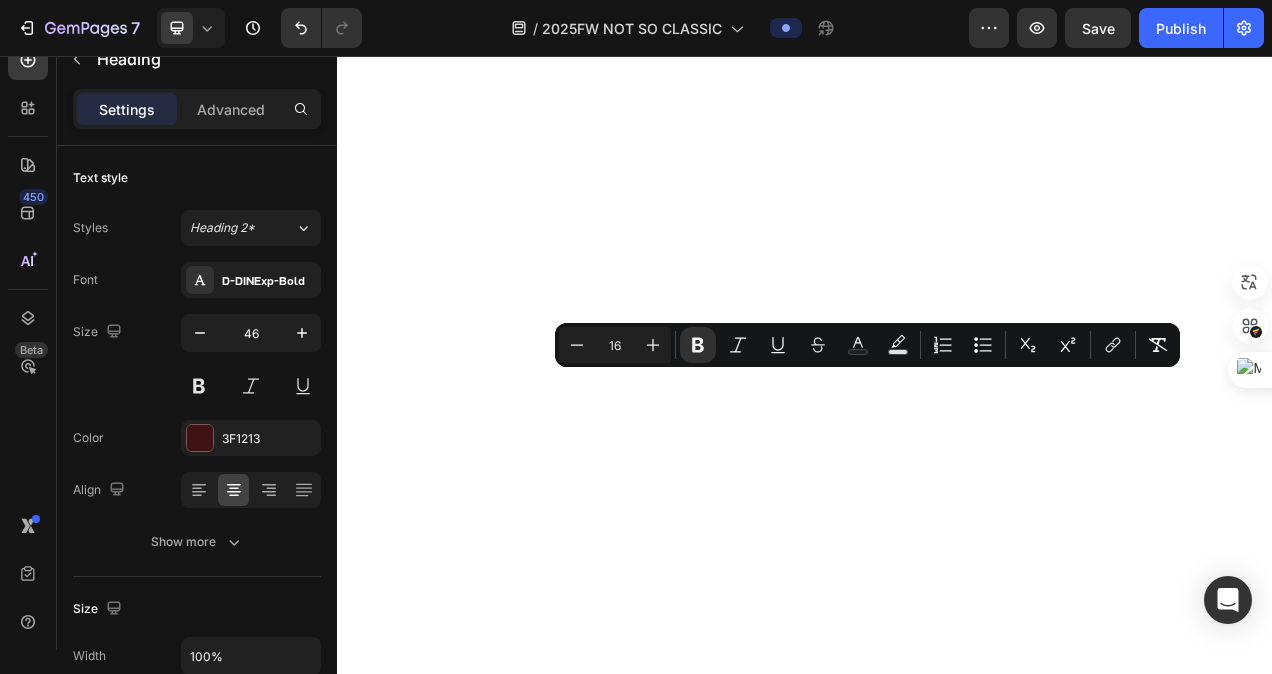 click on "FOCUS ON WOMEN" at bounding box center (937, -688) 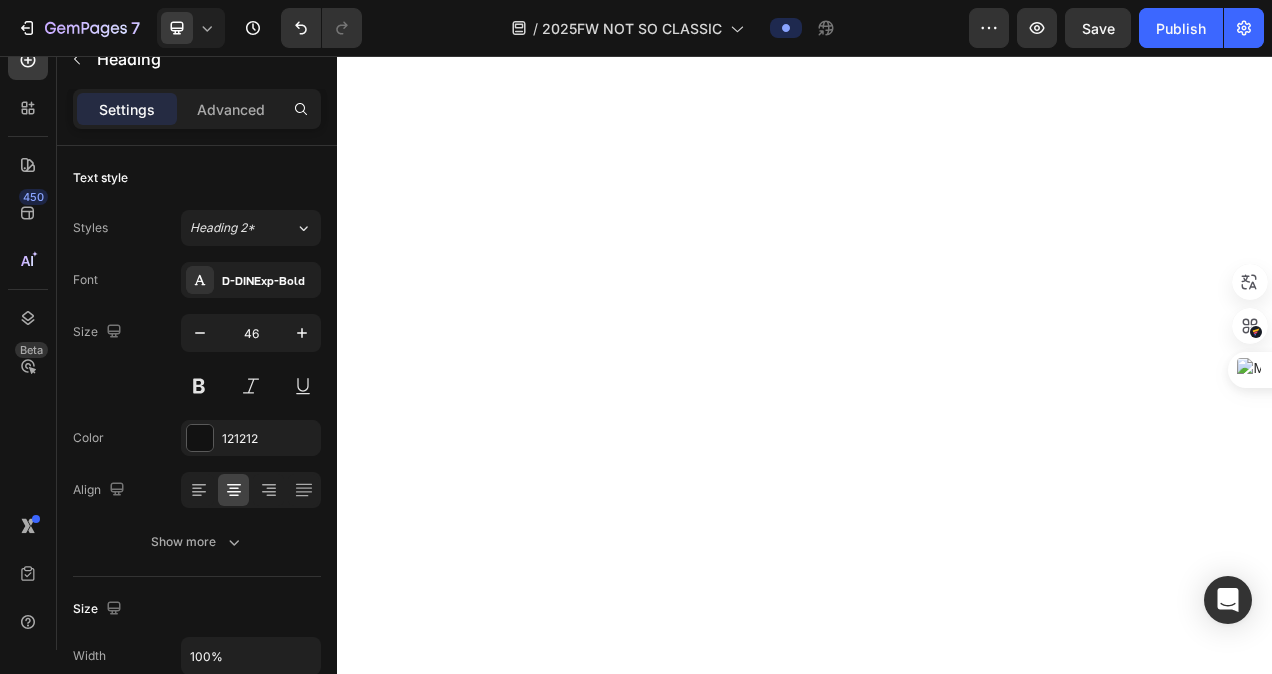 click on "FOCUS ON WOMEN" at bounding box center [937, -688] 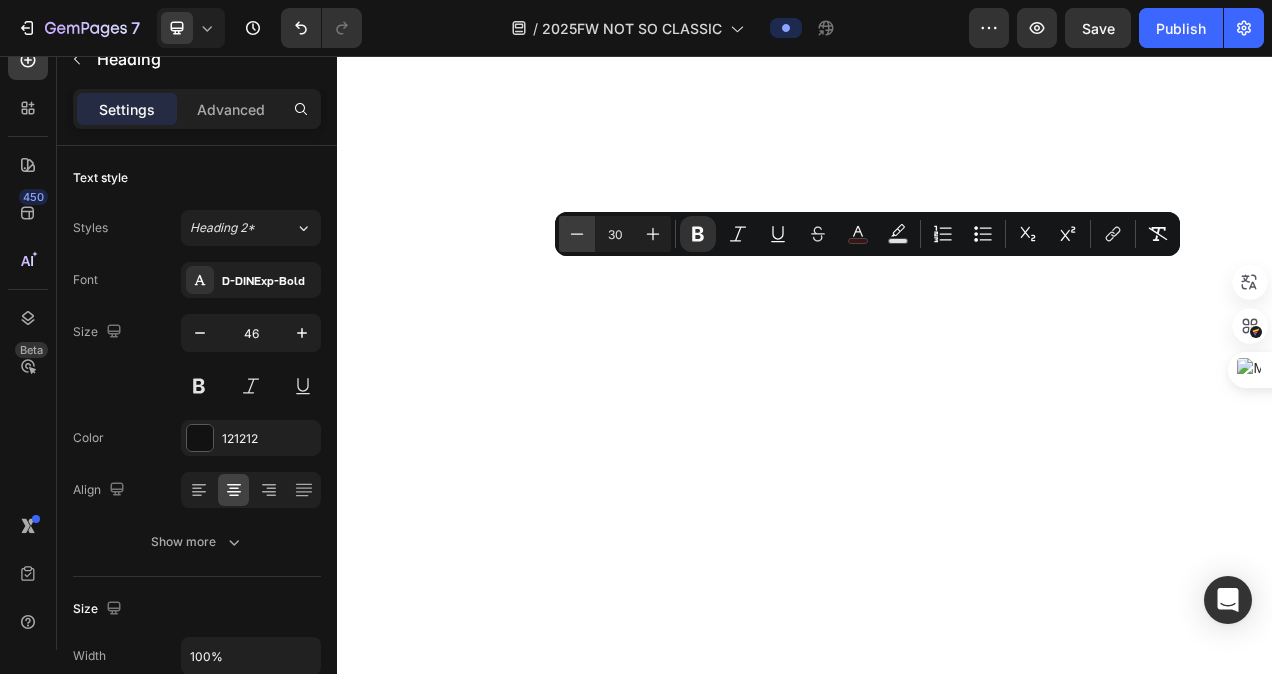 click 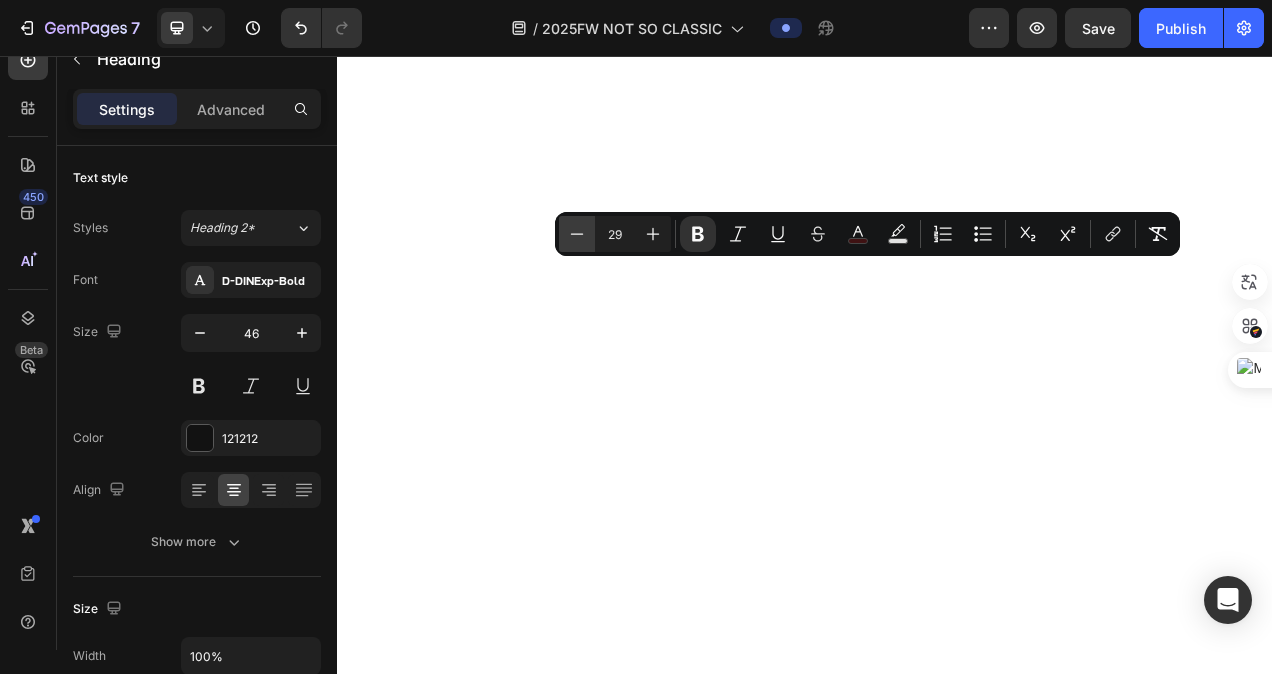 click 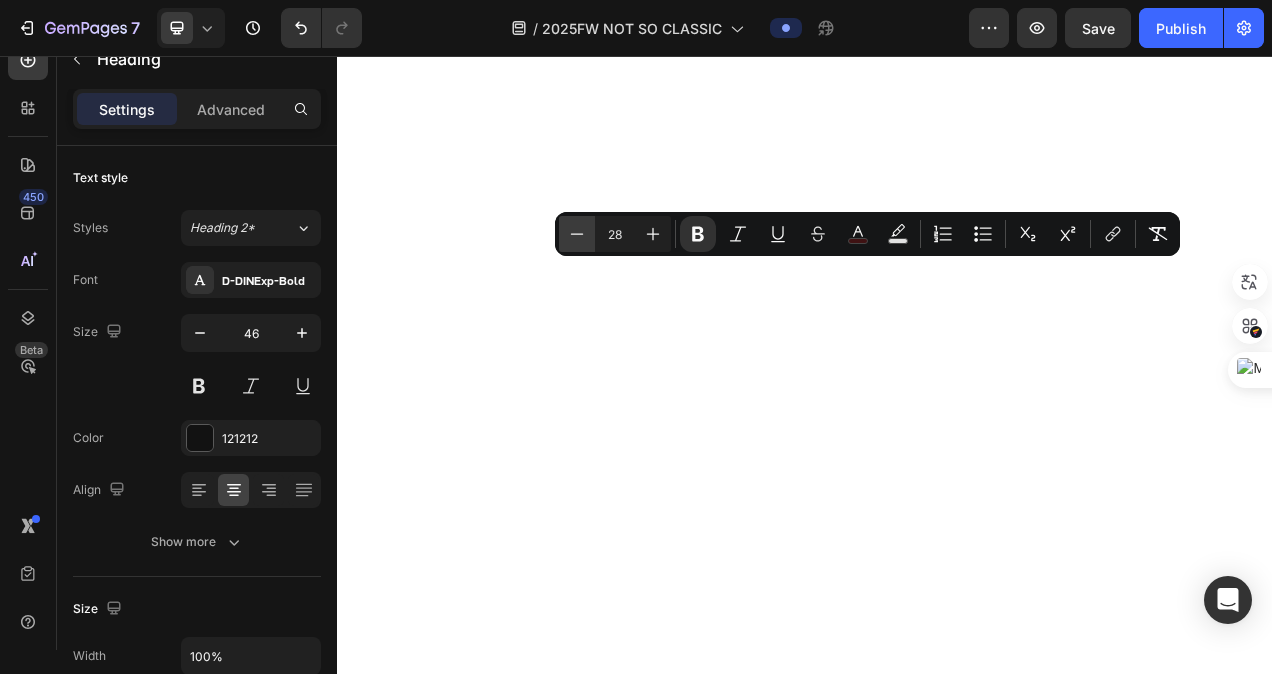 click 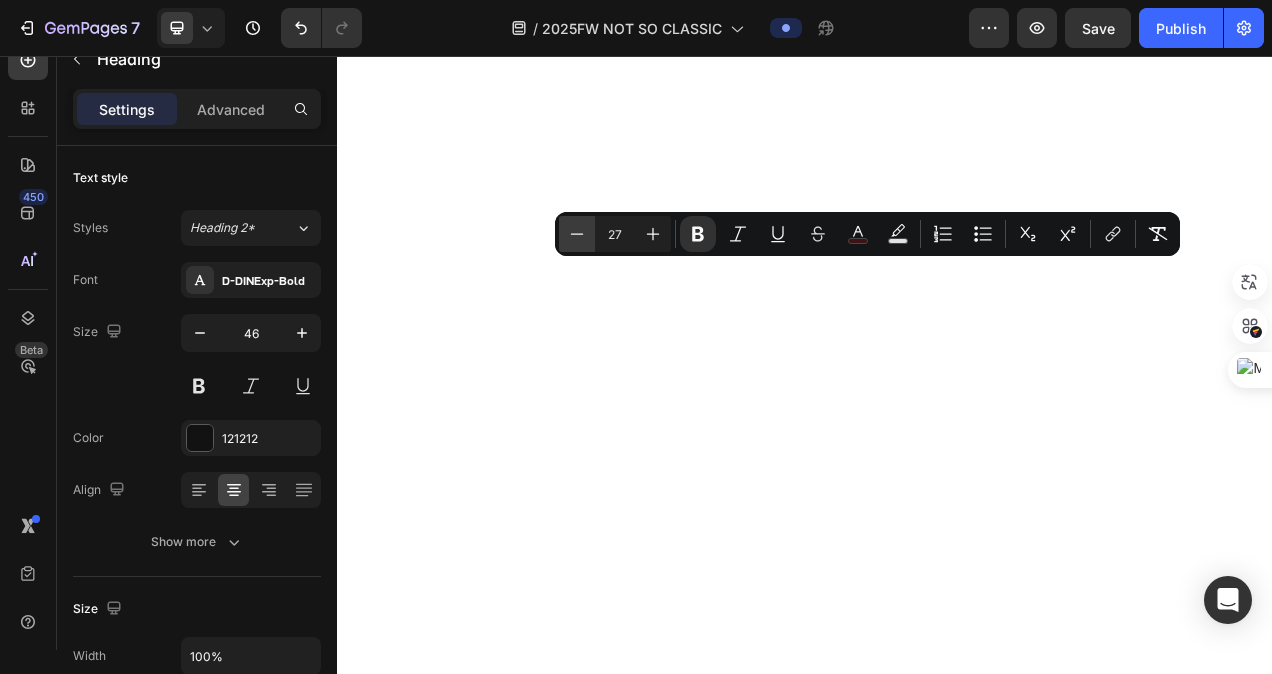 click 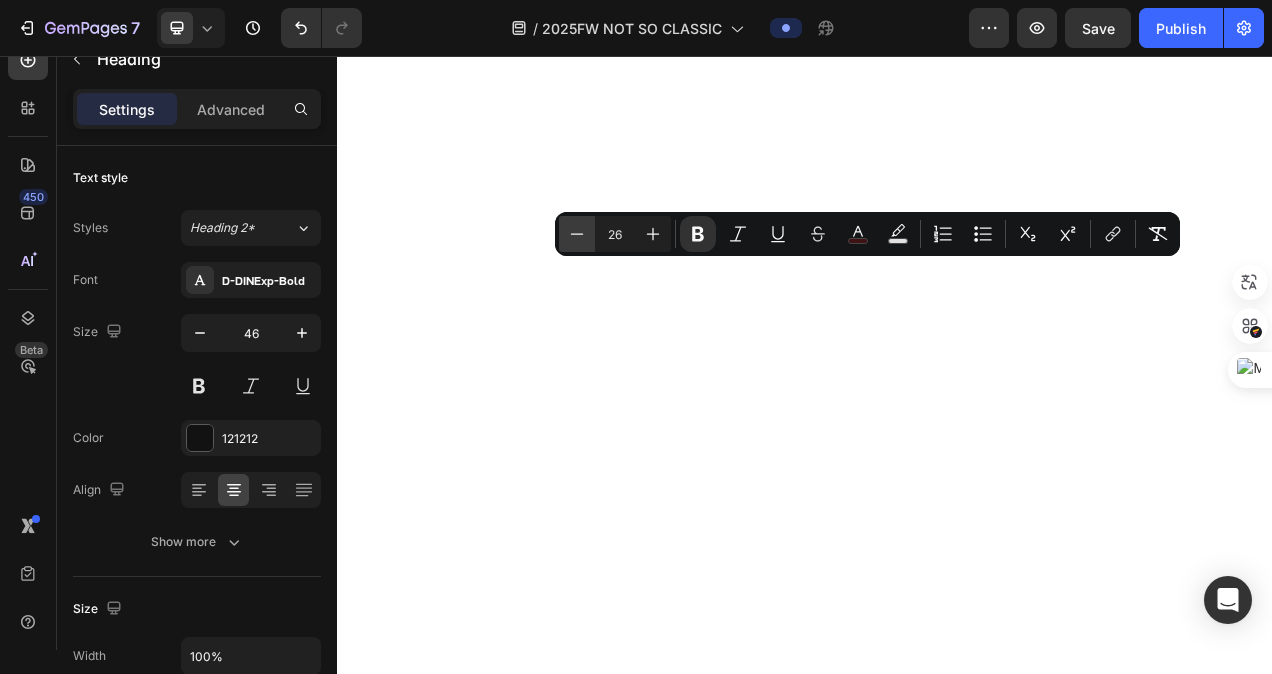 click 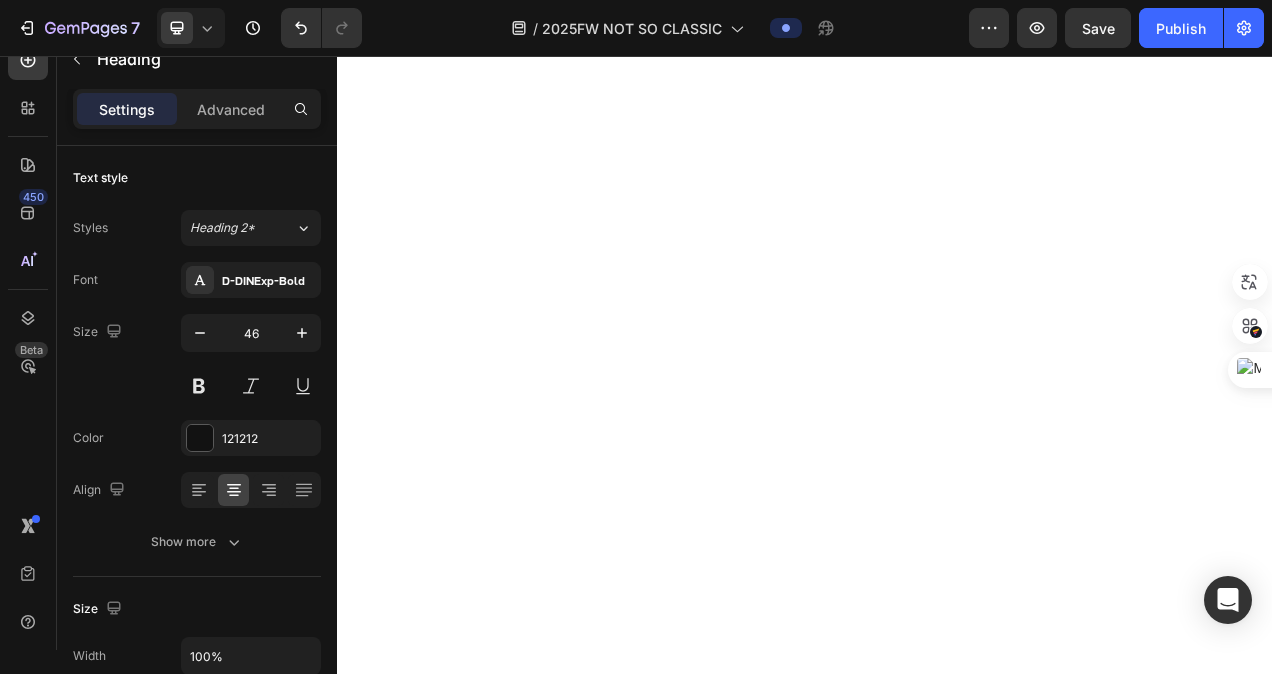 click on "FOCUS ON MEN" at bounding box center (937, -616) 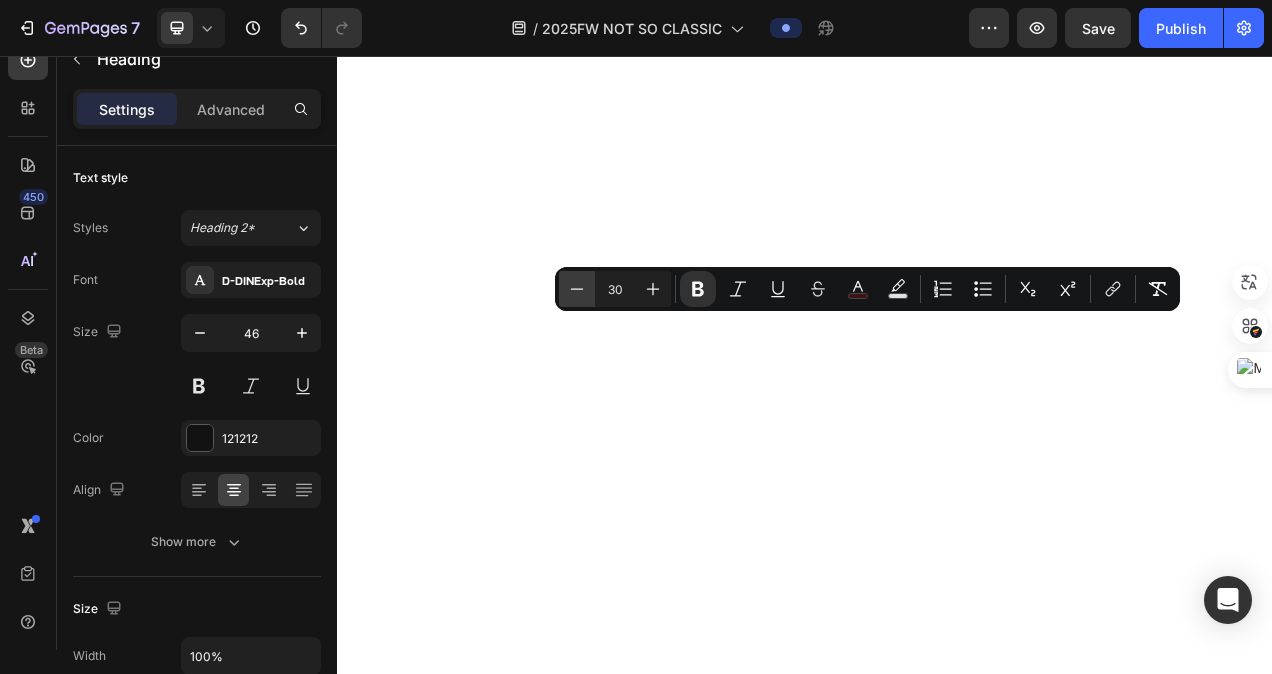 click 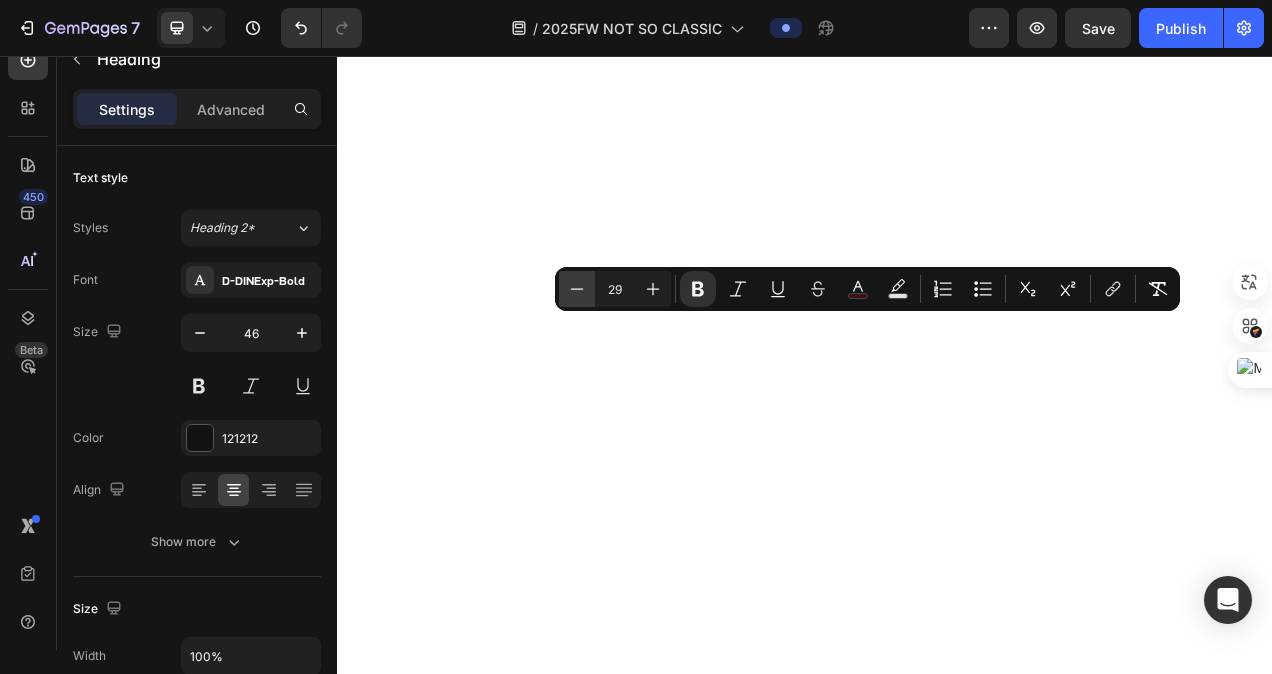 click 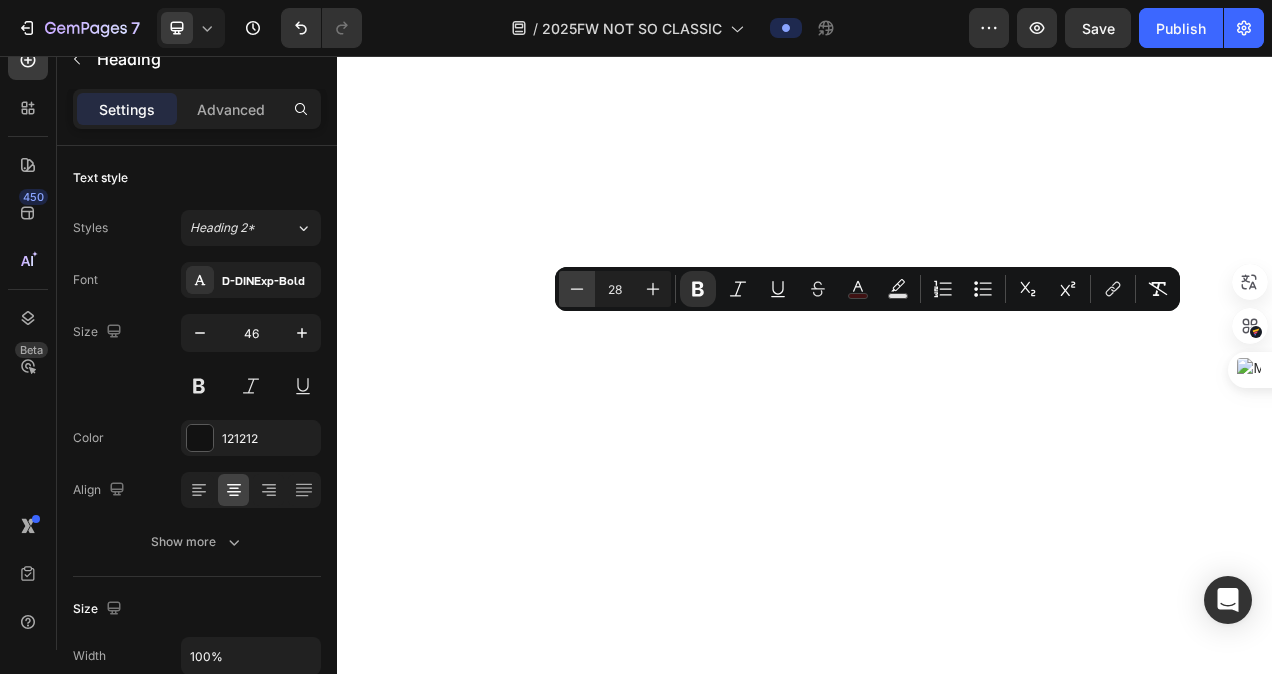 click 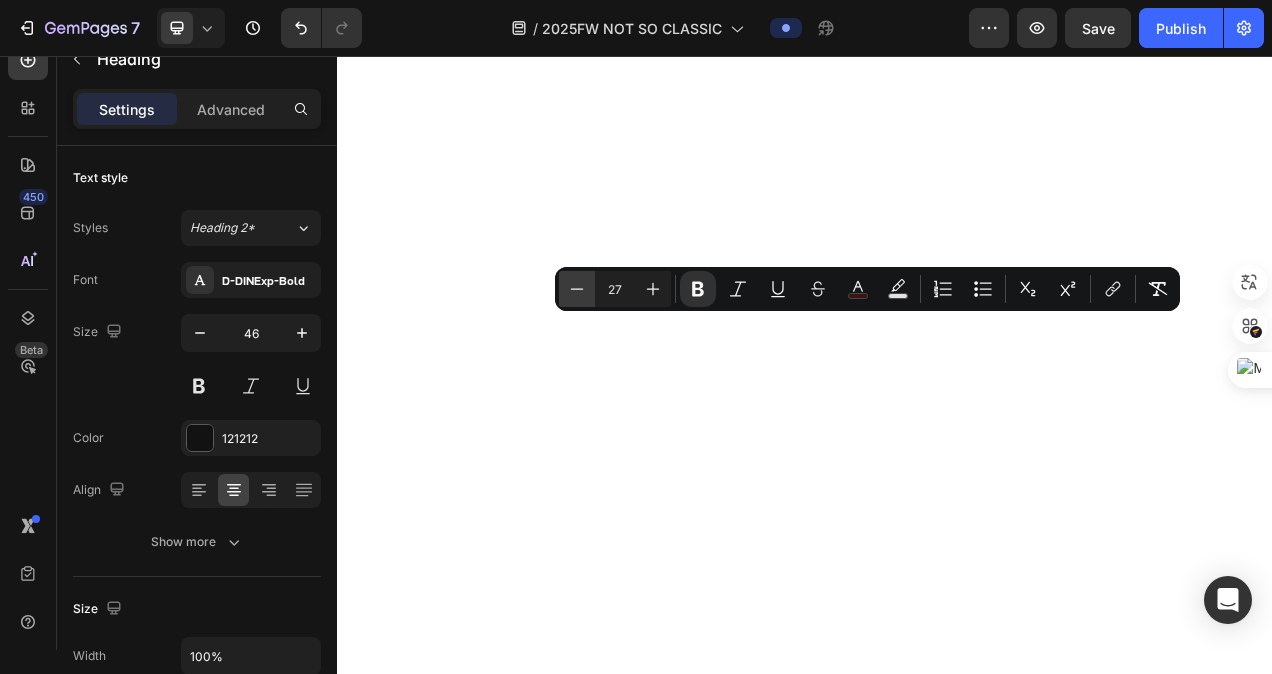 click 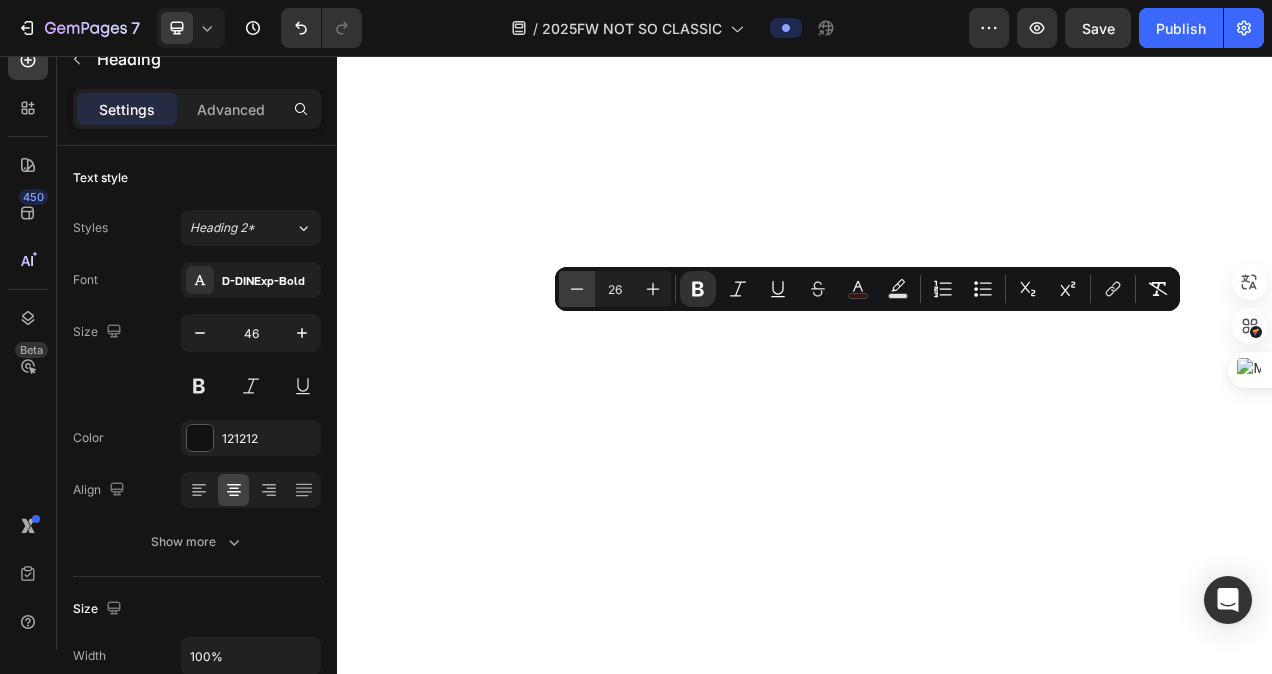 click 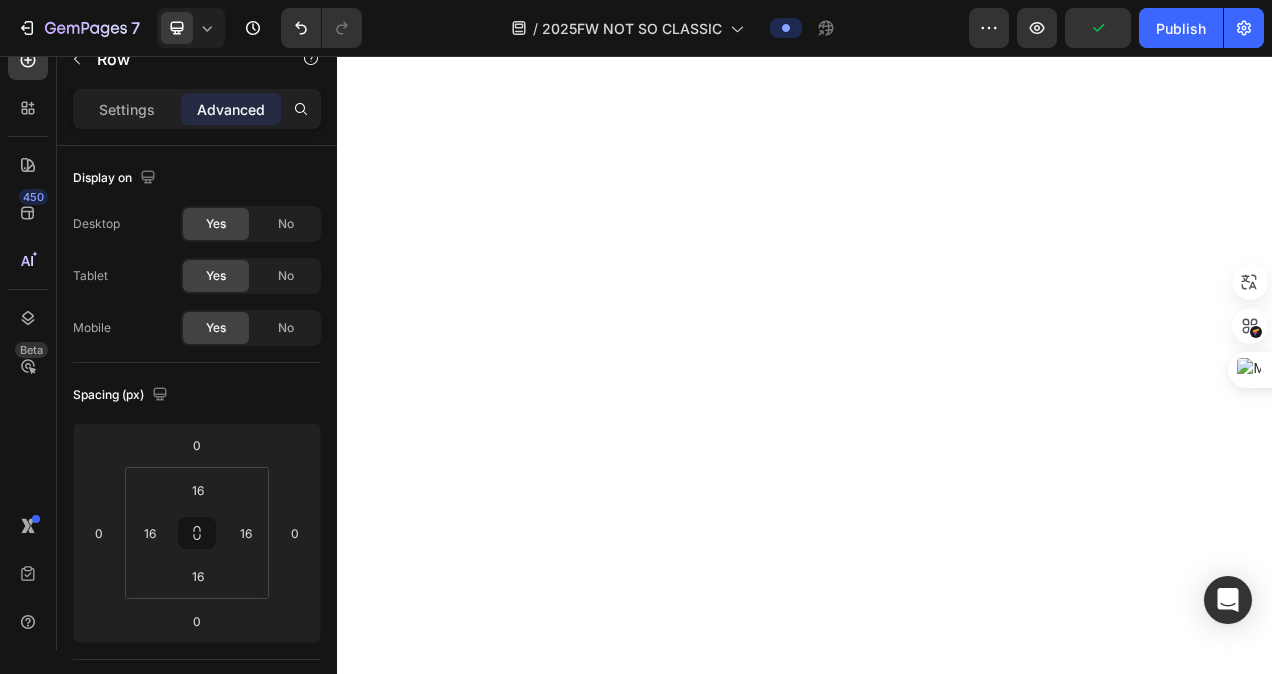click on "⁠⁠⁠⁠⁠⁠⁠ FOCUS ON WOMEN Heading ⁠⁠⁠⁠⁠⁠⁠ FOCUS ON MEN Heading ⁠⁠⁠⁠⁠⁠⁠ FOCUS ON ACCESSORIES Heading Row   0" at bounding box center [937, -618] 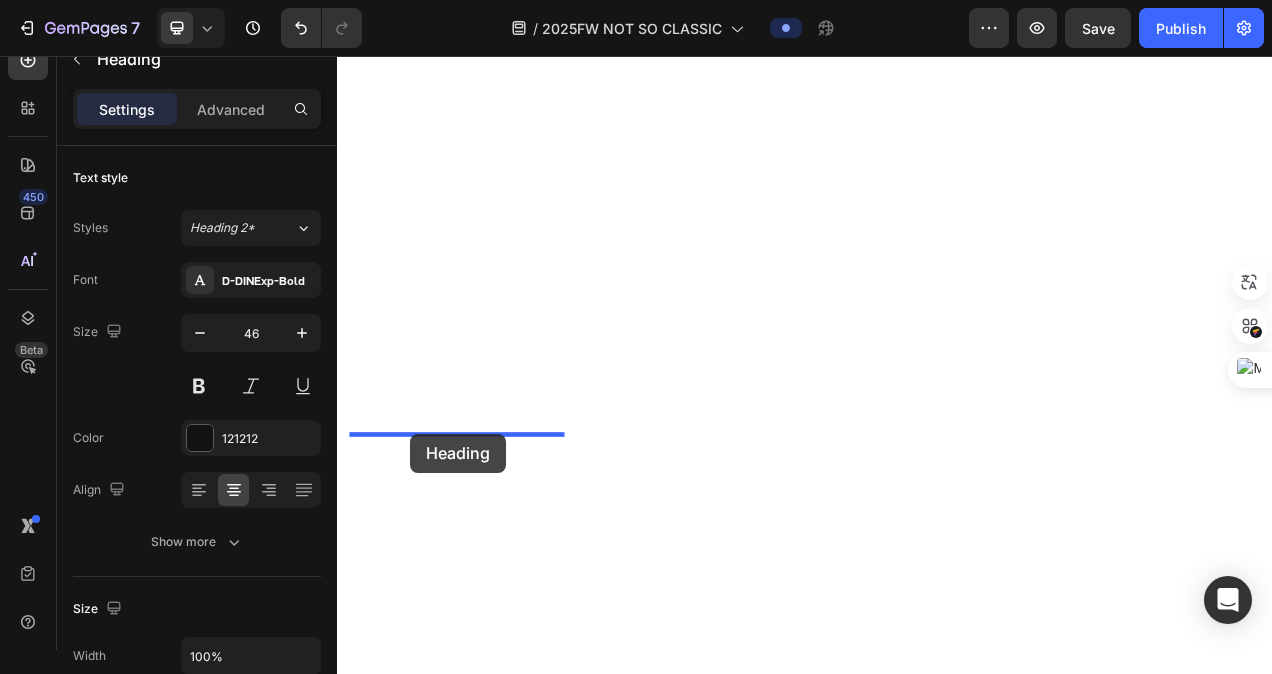 drag, startPoint x: 384, startPoint y: 287, endPoint x: 431, endPoint y: 541, distance: 258.31183 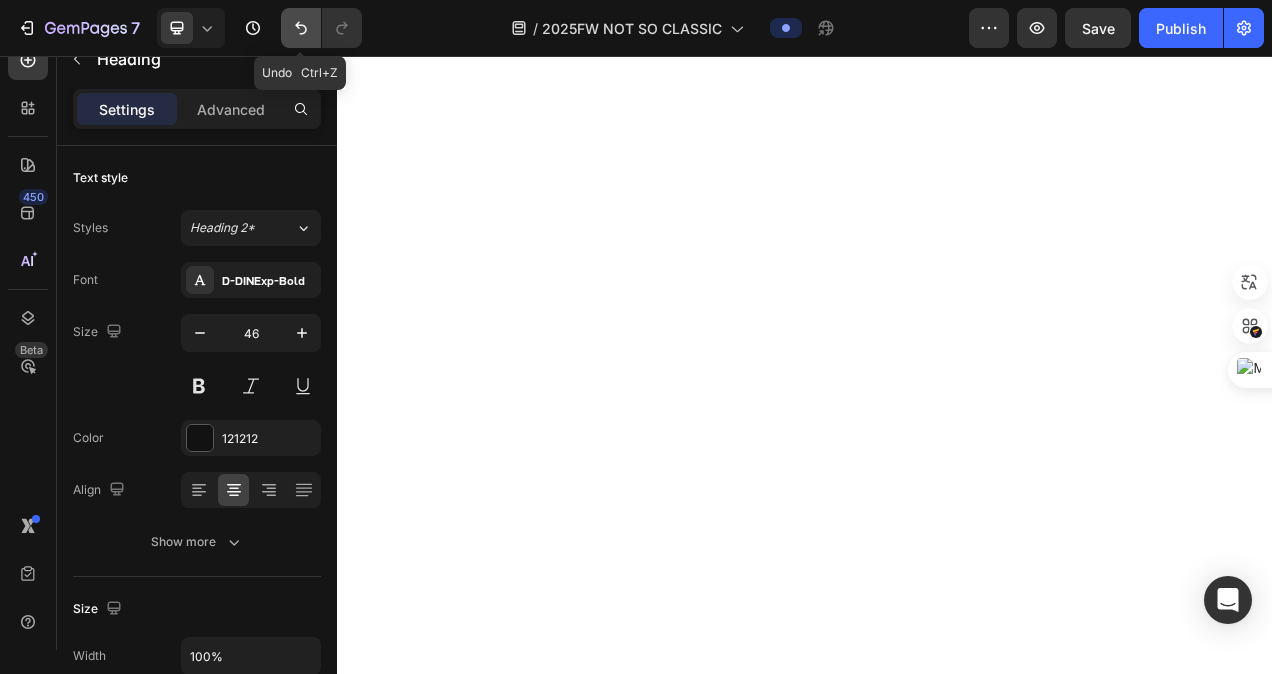 click 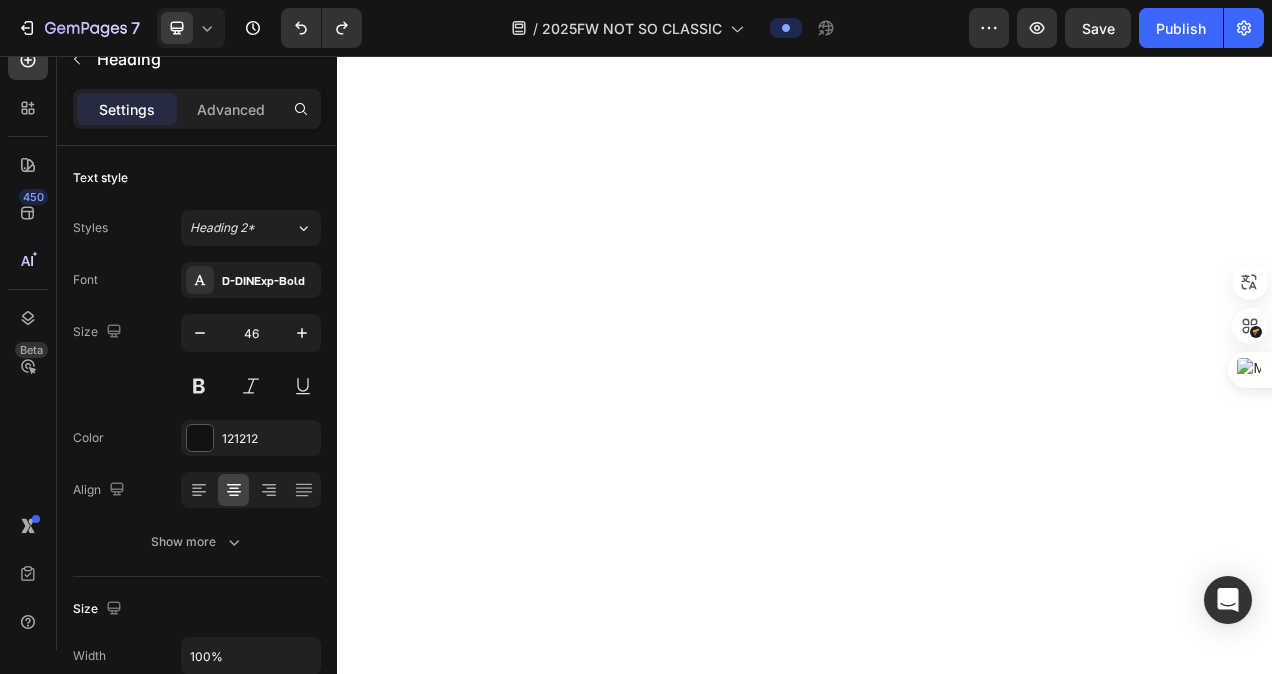 click on "Product Images 【WEB限定】WOMEN シアサッカーオープンカラーシャツ ベージュ Product Title Product Hero Banner Product Images WOMEN ギンガムサッカーアノラック レッド Product Title Product Hero Banner Product Images 【WEB限定】MEN ボーダーポロシャツ レッド Product Title Product Hero Banner Product Images 【一部店舗限定】WOMEN メッシュクルーネックニットベスト ホワイト Product Title Product Hero Banner Row   0" at bounding box center (937, -304) 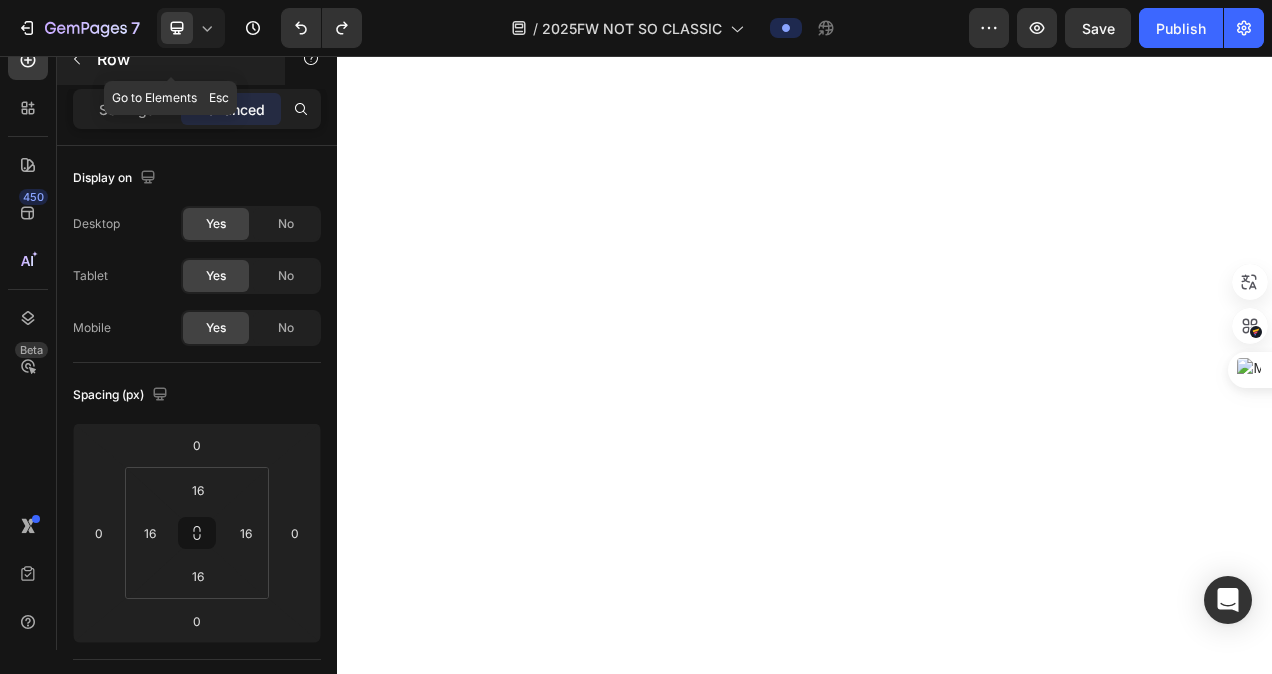 click 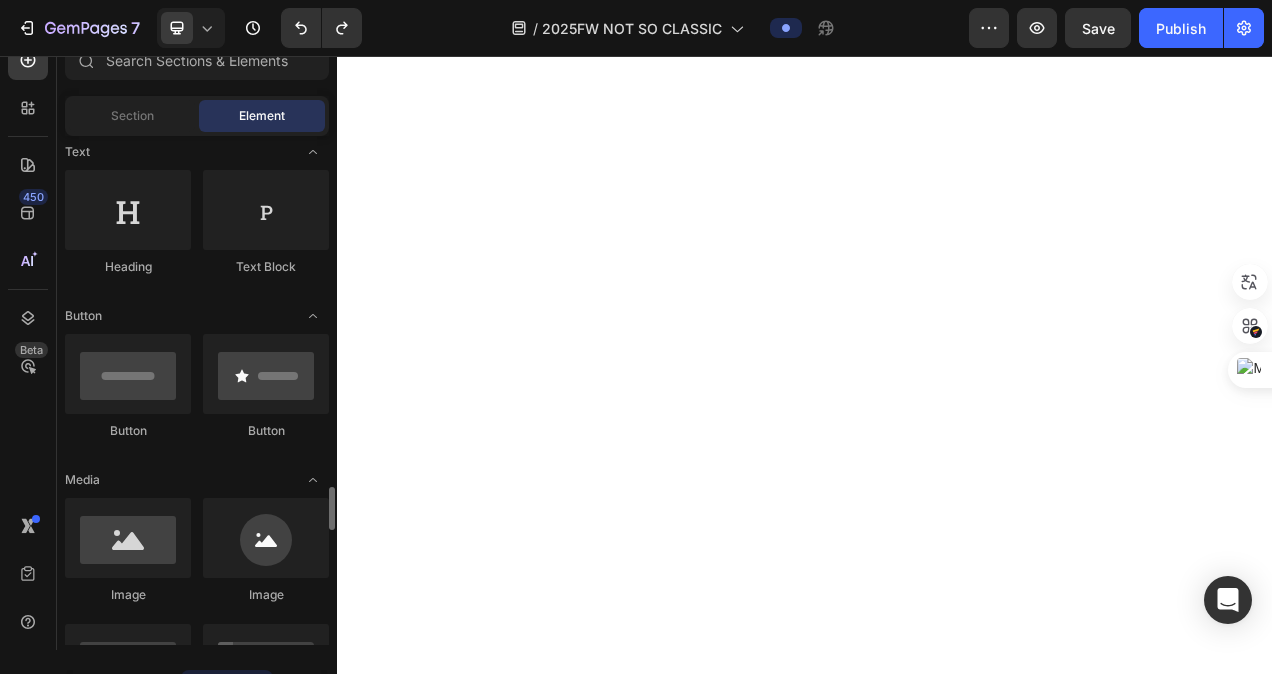 scroll, scrollTop: 100, scrollLeft: 0, axis: vertical 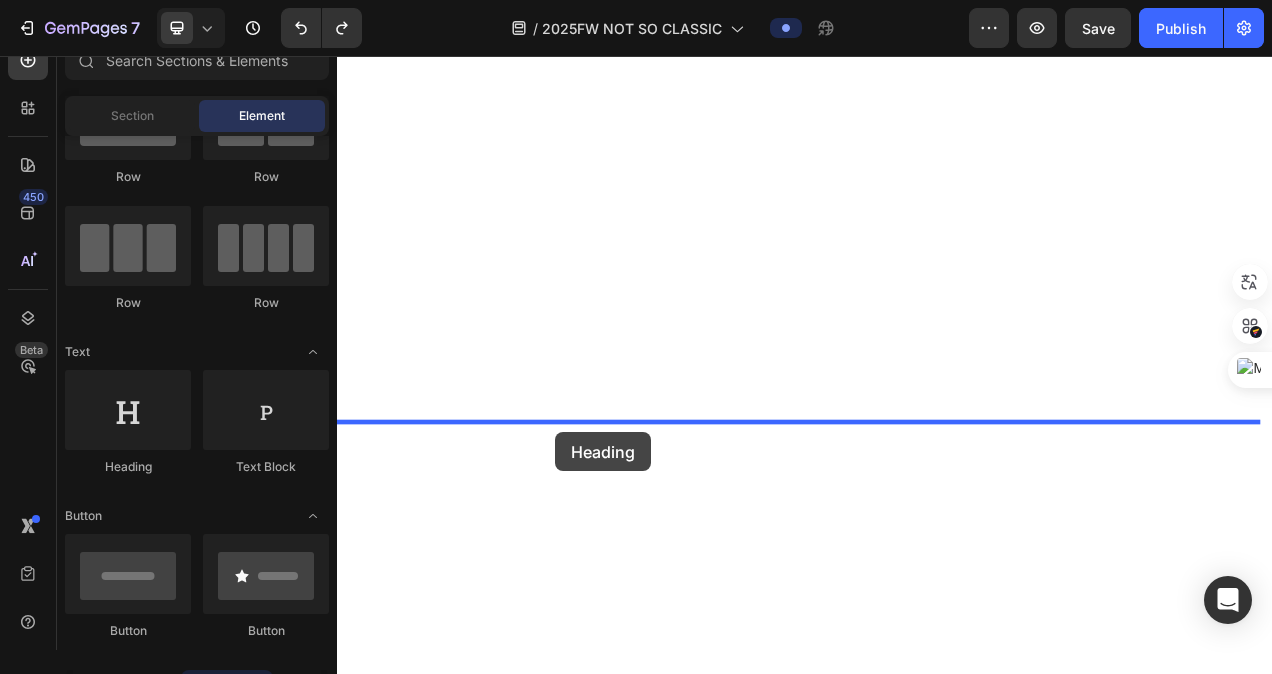 drag, startPoint x: 509, startPoint y: 448, endPoint x: 617, endPoint y: 539, distance: 141.22676 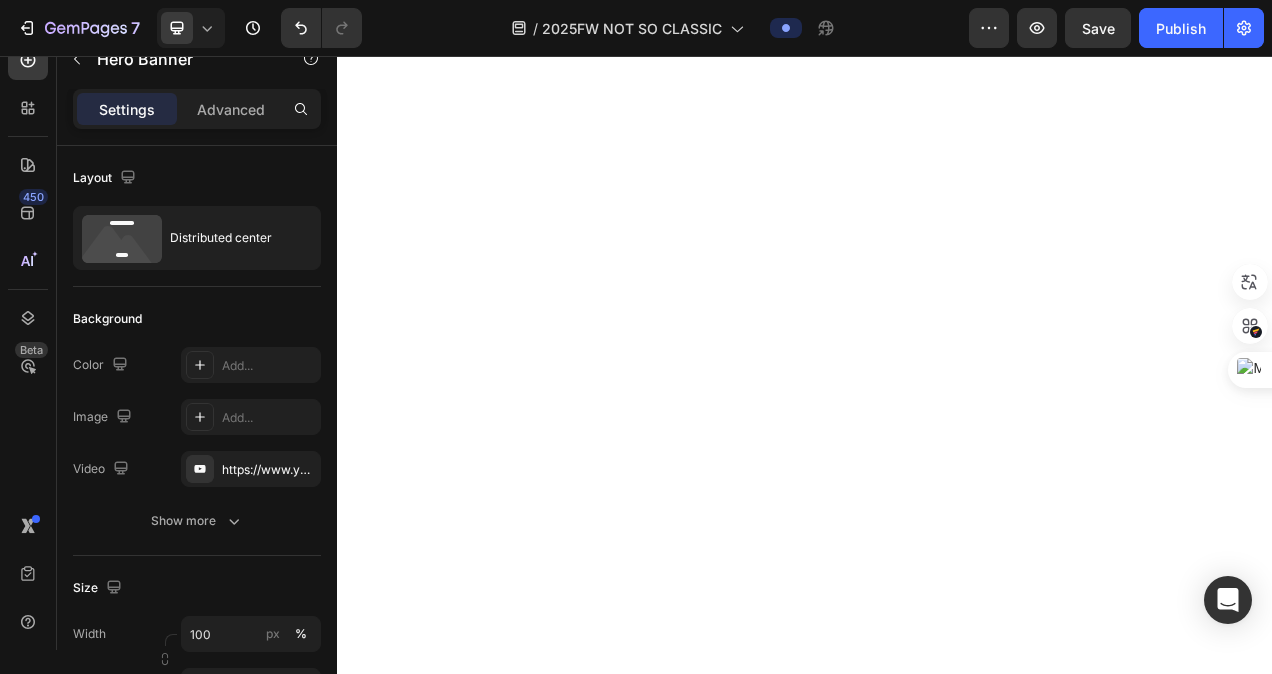 click on "Product Images WOMEN ギンガムサッカーアノラック レッド Product Title Product" at bounding box center (789, -255) 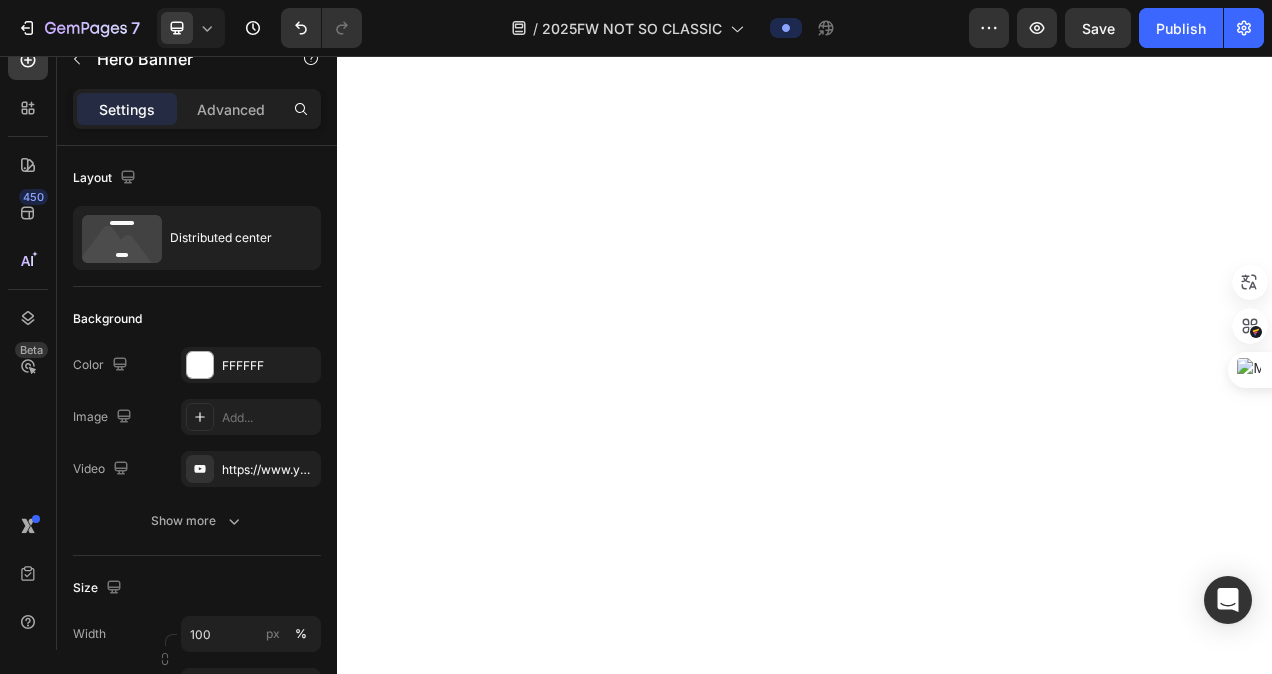 click on "Product Images 【WEB限定】WOMEN シアサッカーオープンカラーシャツ ベージュ Product Title Product" at bounding box center [493, -255] 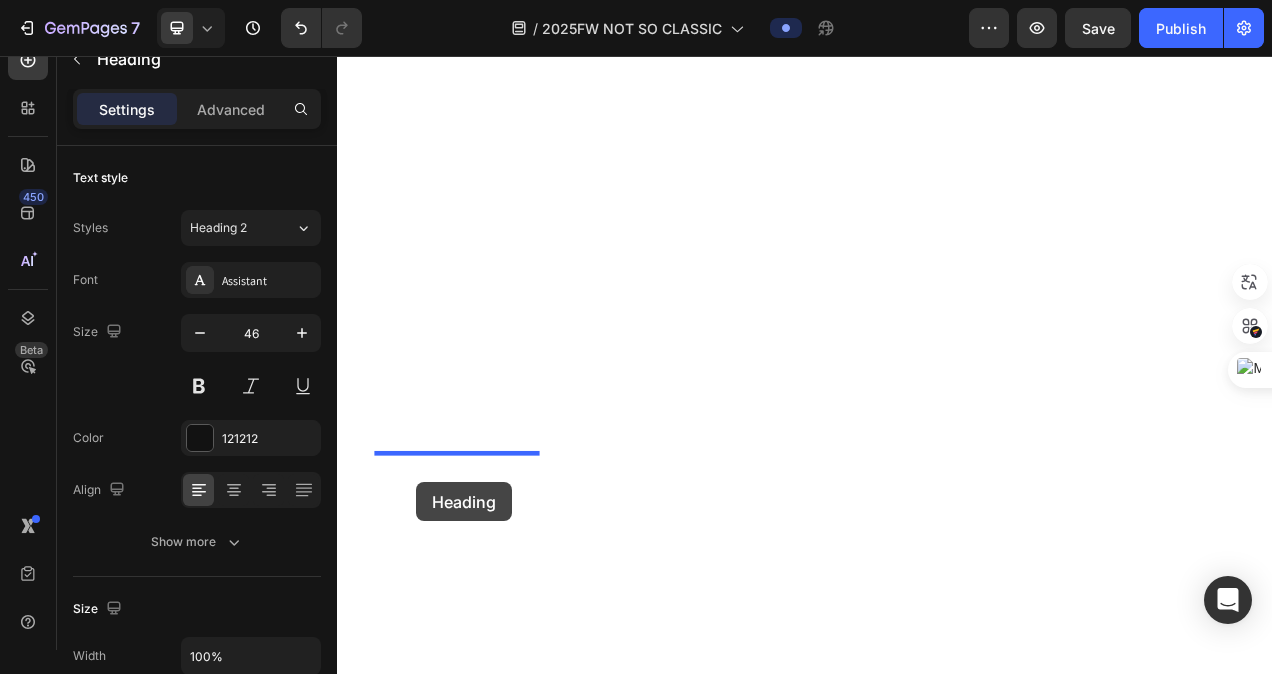 scroll, scrollTop: 2999, scrollLeft: 0, axis: vertical 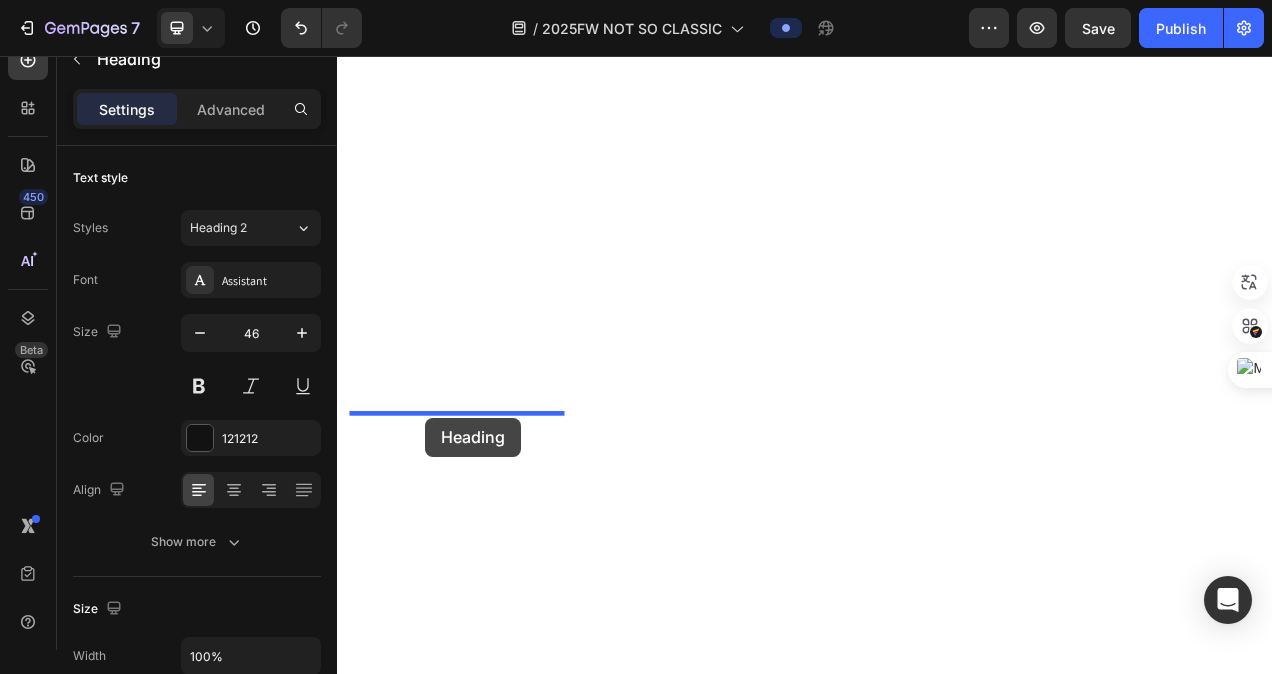 drag, startPoint x: 353, startPoint y: 503, endPoint x: 450, endPoint y: 520, distance: 98.478424 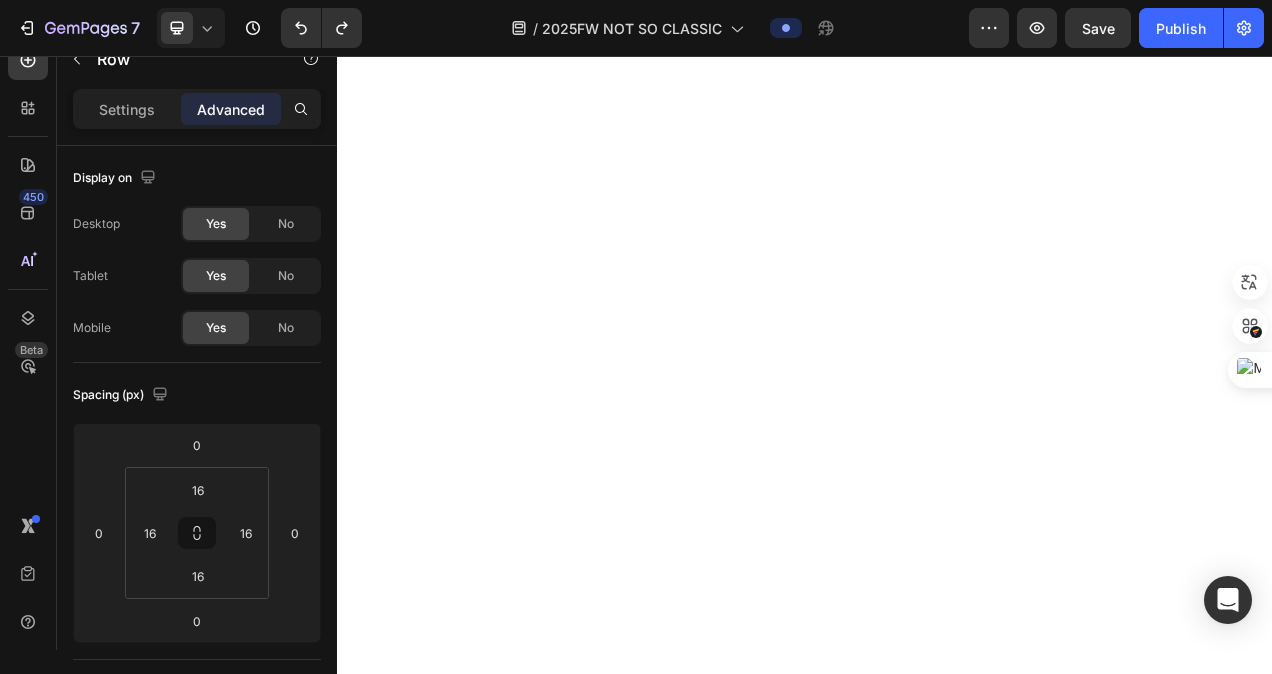 click on "Product Images 【WEB限定】WOMEN シアサッカーオープンカラーシャツ ベージュ Product Title Product Hero Banner Product Images WOMEN ギンガムサッカーアノラック レッド Product Title Product Hero Banner Product Images 【WEB限定】MEN ボーダーポロシャツ レッド Product Title Product Hero Banner Product Images 【一部店舗限定】WOMEN メッシュクルーネックニットベスト ホワイト Product Title Product Hero Banner Row   0" at bounding box center [937, -395] 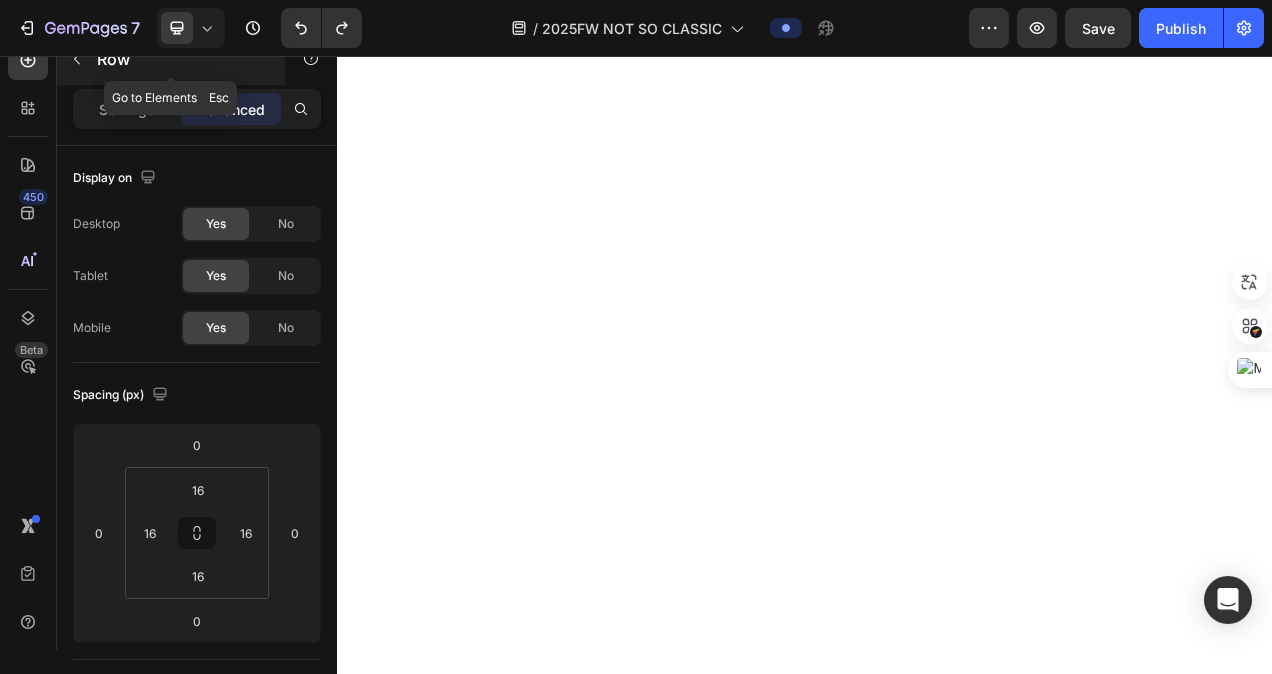 click 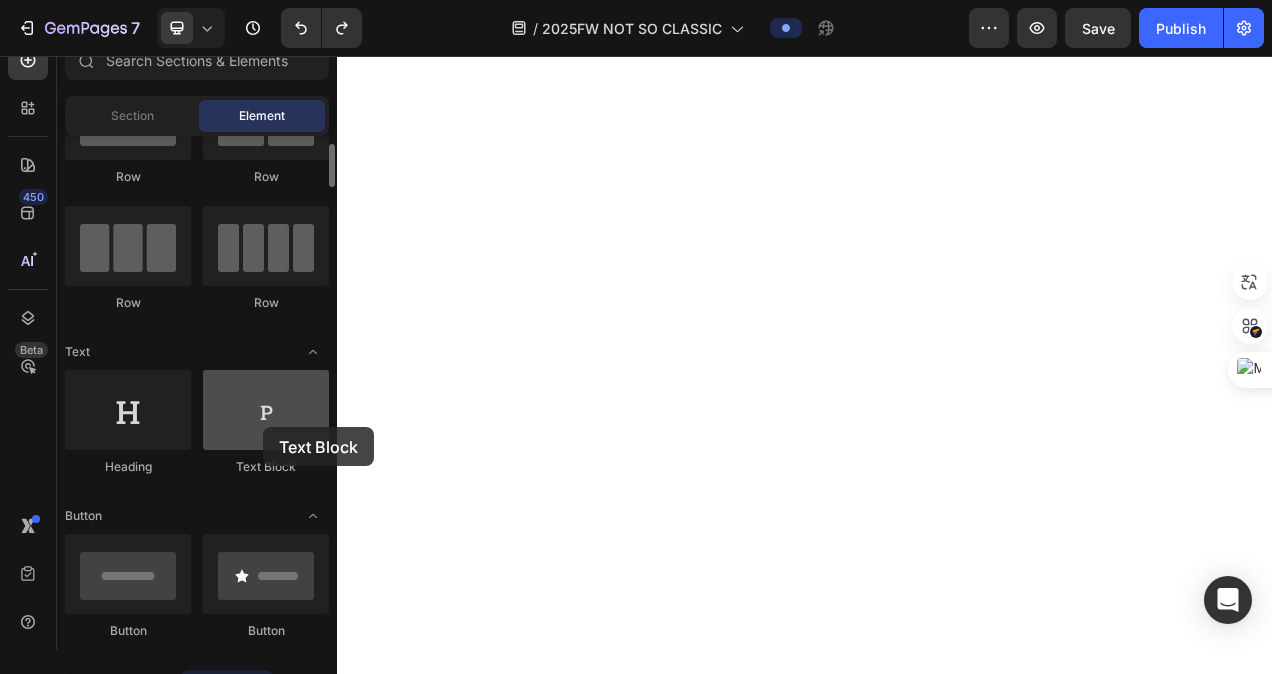 click at bounding box center [266, 410] 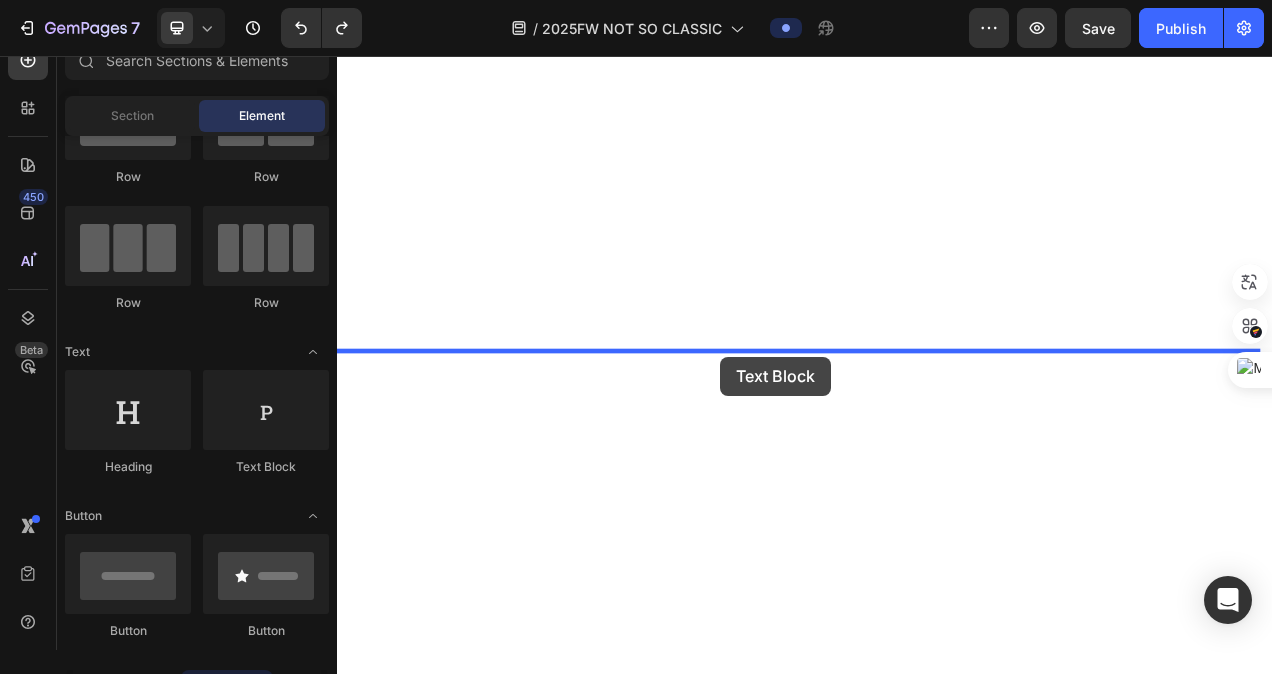 drag, startPoint x: 597, startPoint y: 478, endPoint x: 827, endPoint y: 442, distance: 232.80034 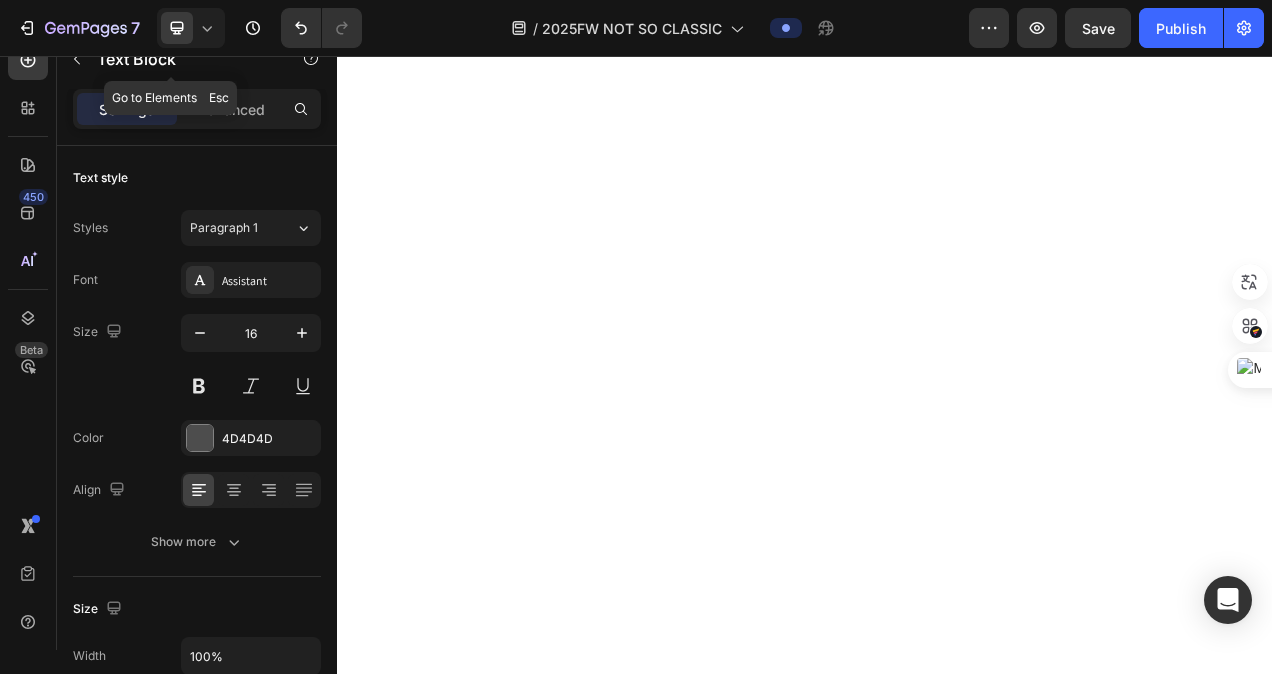 click 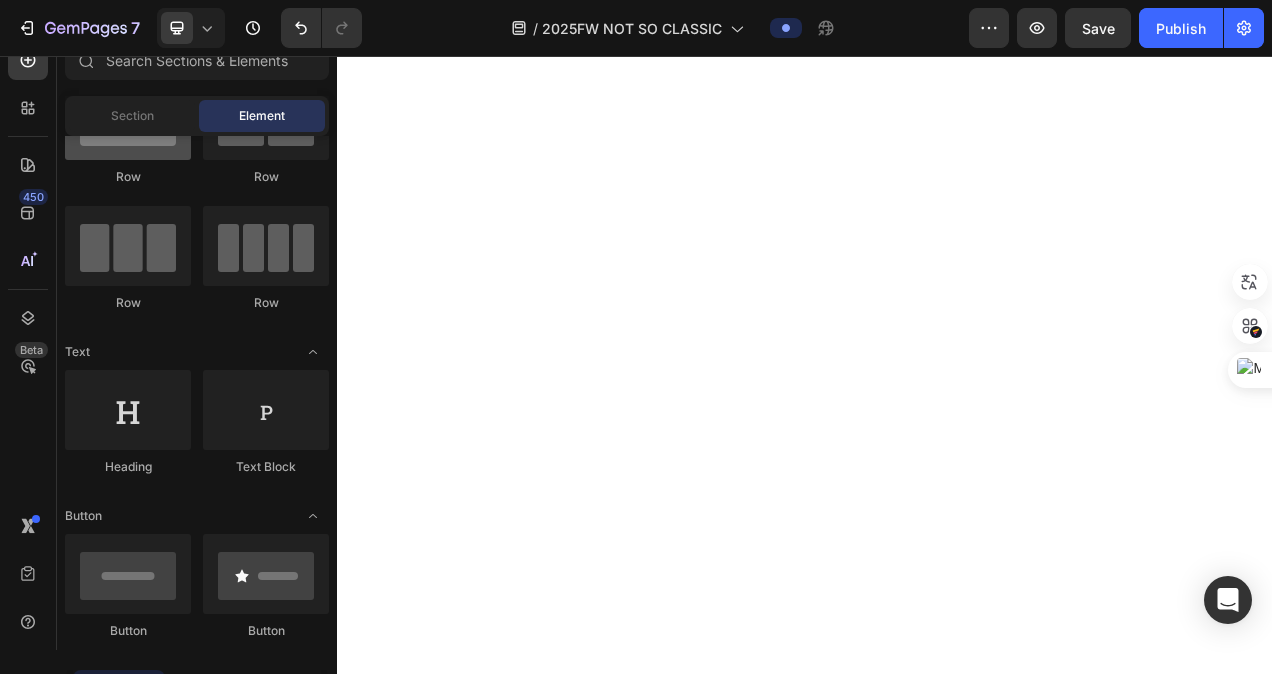 scroll, scrollTop: 0, scrollLeft: 0, axis: both 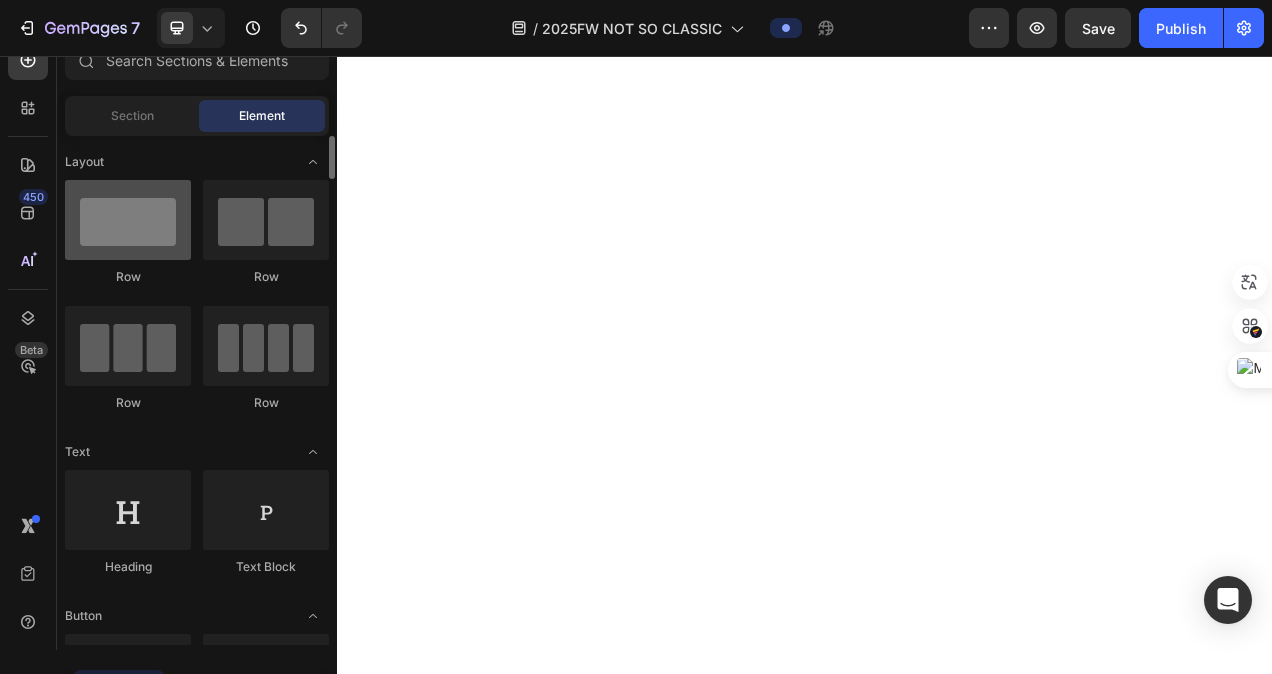 click at bounding box center [128, 220] 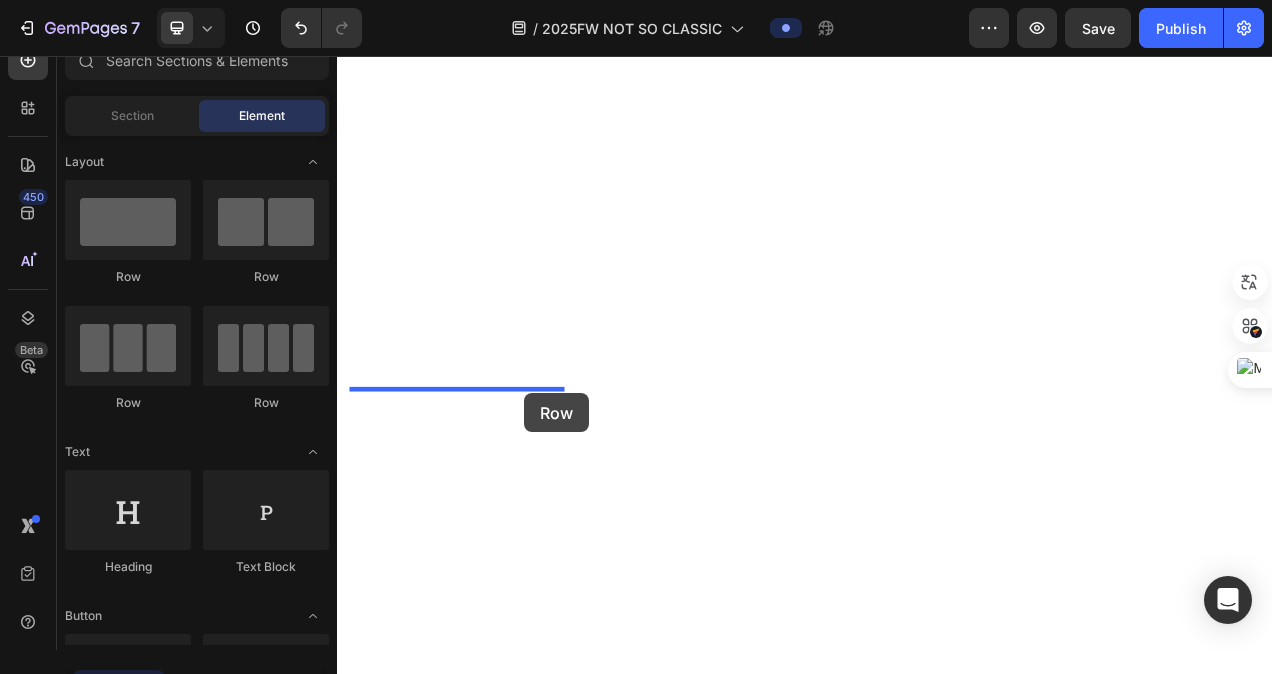 drag, startPoint x: 461, startPoint y: 290, endPoint x: 577, endPoint y: 489, distance: 230.34105 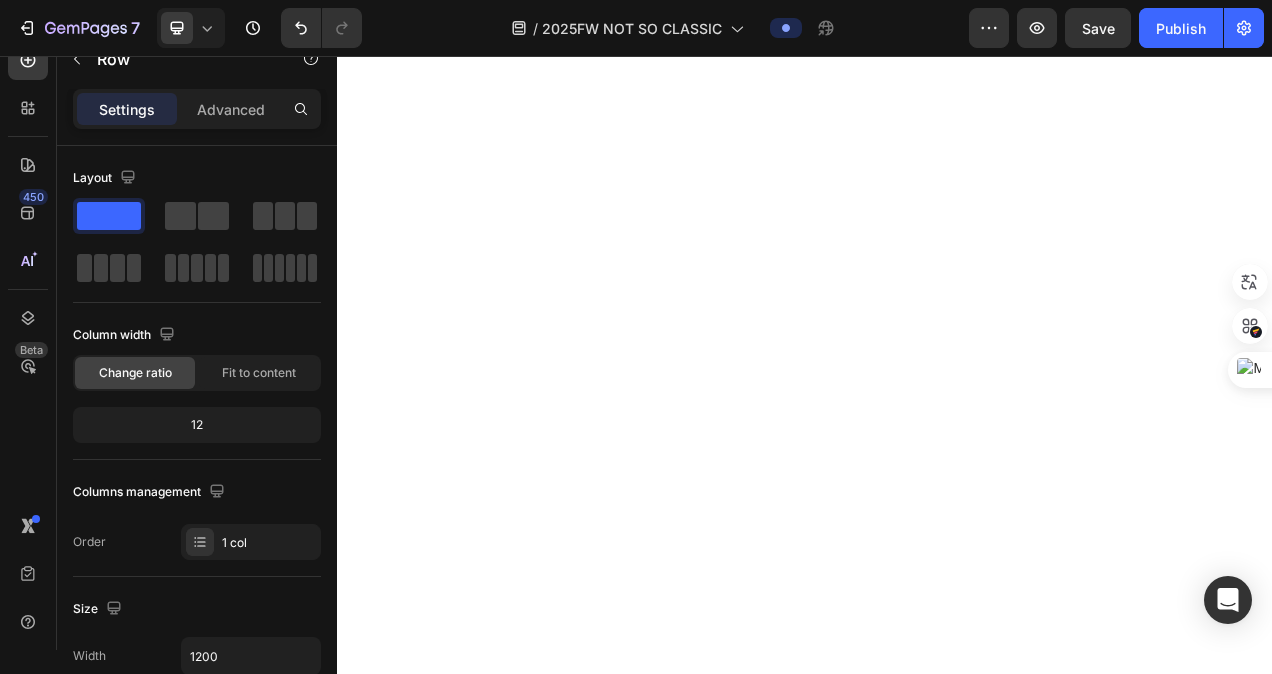 drag, startPoint x: 490, startPoint y: 589, endPoint x: 585, endPoint y: 531, distance: 111.305885 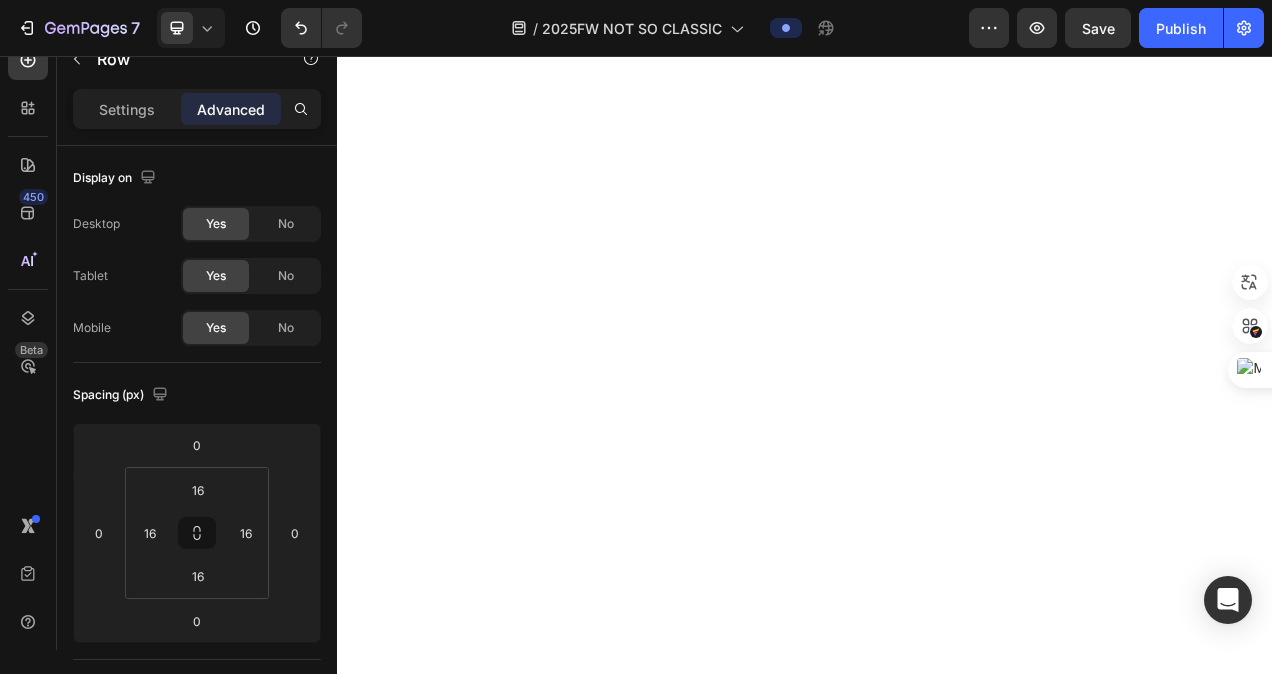 click 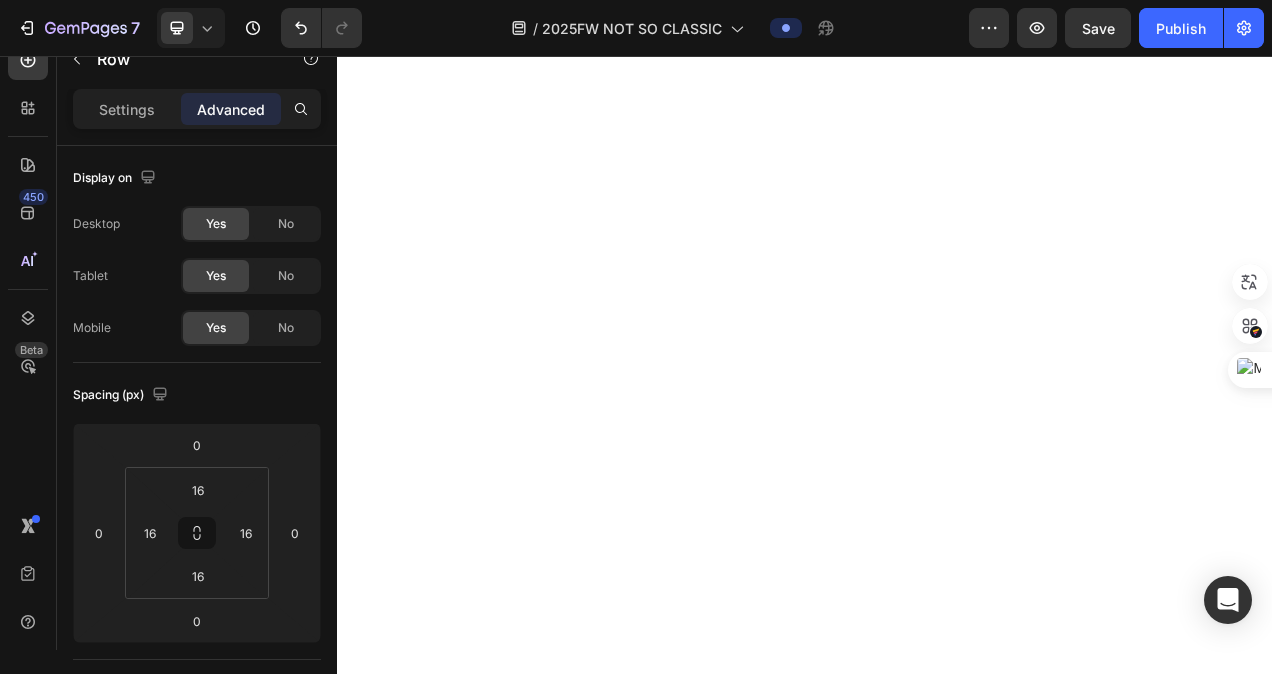 click on "FOCUS ON WOMEN Heading ⁠⁠⁠⁠⁠⁠⁠ FOCUS ON MEN Heading ⁠⁠⁠⁠⁠⁠⁠ FOCUS ON ACCESSORIES Heading Row   0" at bounding box center [937, -709] 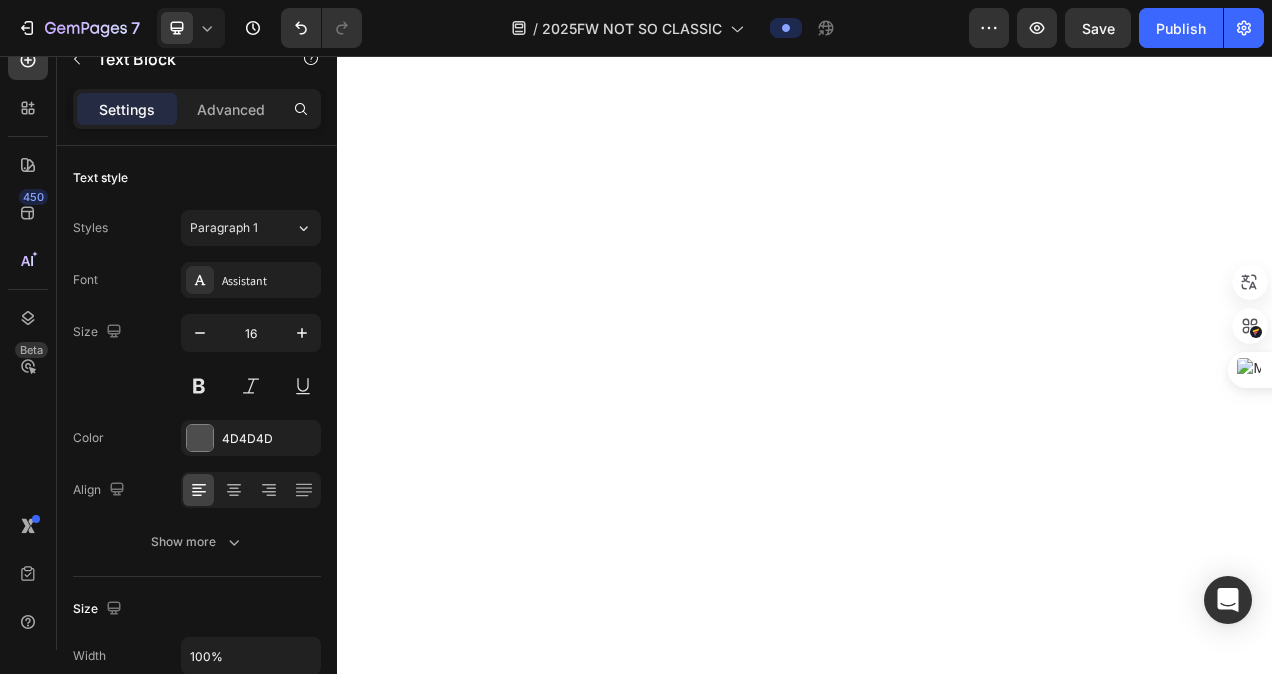 click on "Replace this text with your content" at bounding box center (937, -569) 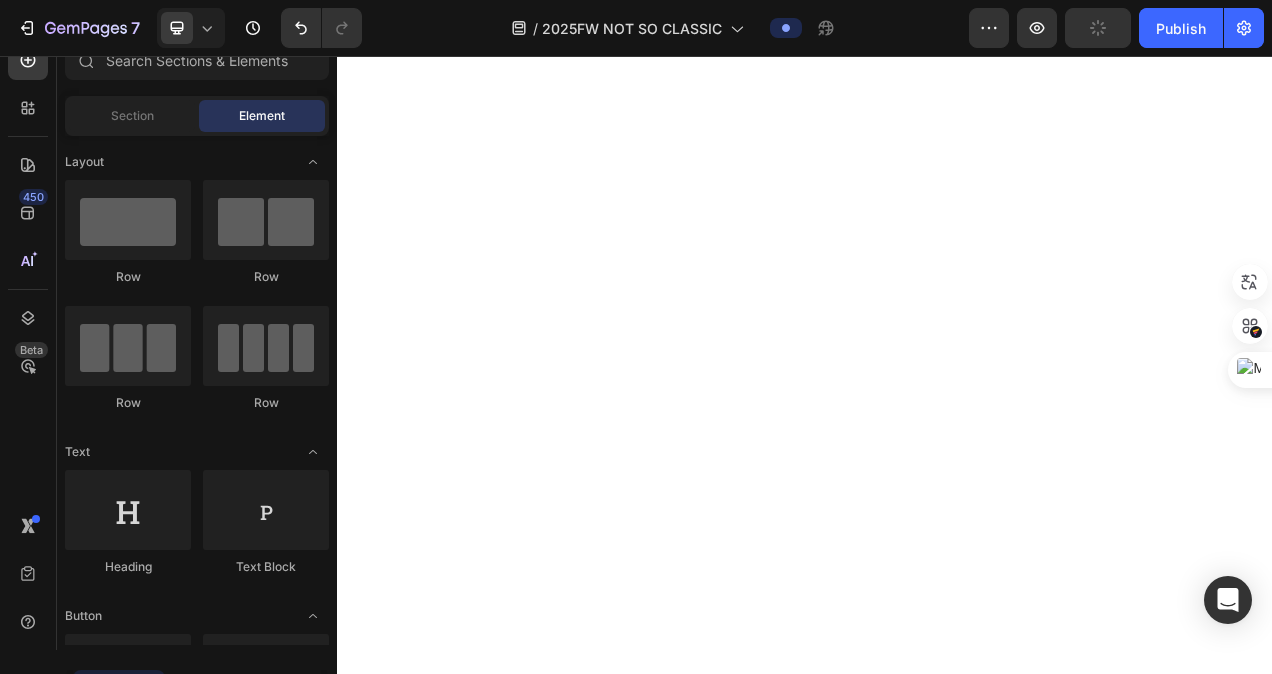 scroll, scrollTop: 3299, scrollLeft: 0, axis: vertical 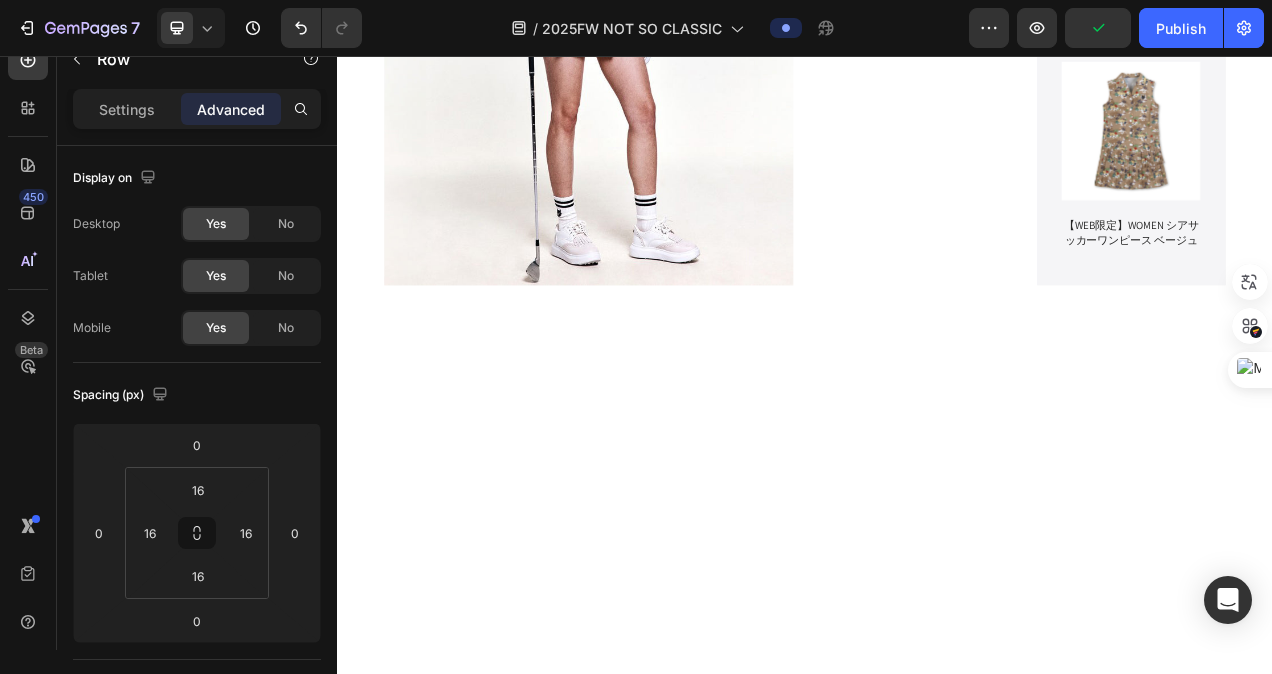 click on "Product Images 【WEB限定】WOMEN シアサッカーオープンカラーシャツ ベージュ Product Title Product Hero Banner Product Images WOMEN ギンガムサッカーアノラック レッド Product Title Product Hero Banner Product Images 【WEB限定】MEN ボーダーポロシャツ レッド Product Title Product Hero Banner Product Images 【一部店舗限定】WOMEN メッシュクルーネックニットベスト ホワイト Product Title Product Hero Banner Row   0" at bounding box center (937, -695) 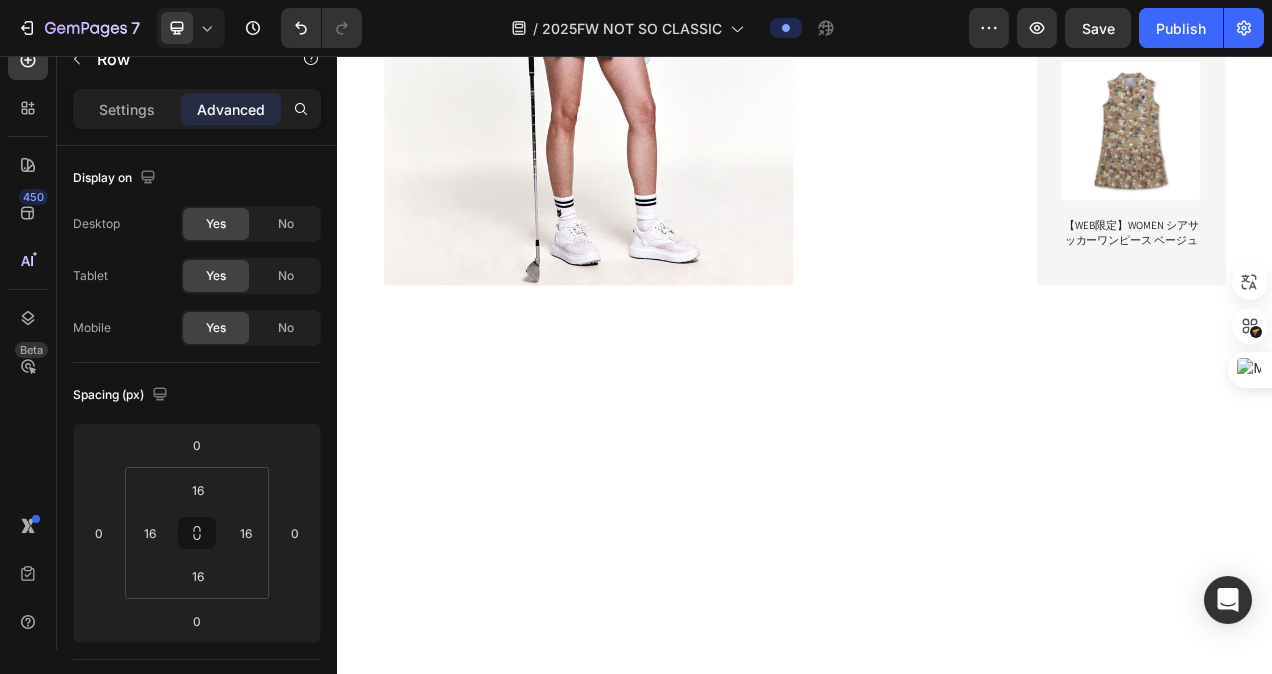 click on "Drop element here" at bounding box center (937, -442) 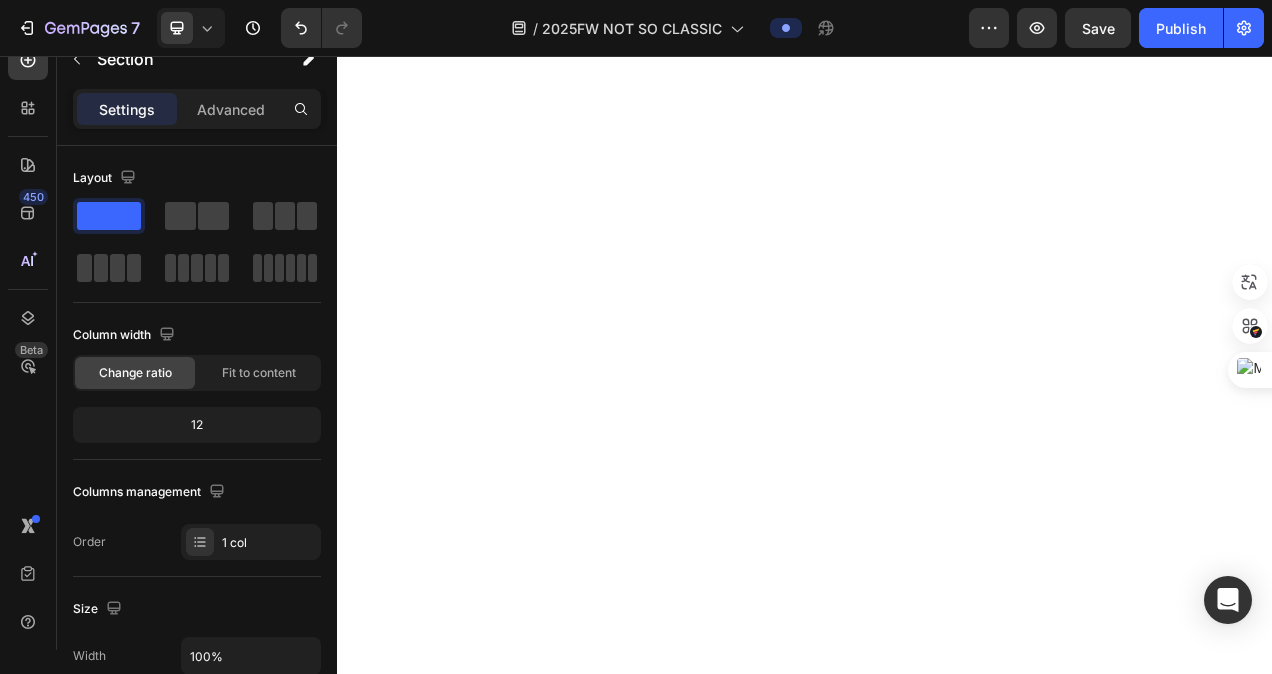 scroll, scrollTop: 3299, scrollLeft: 0, axis: vertical 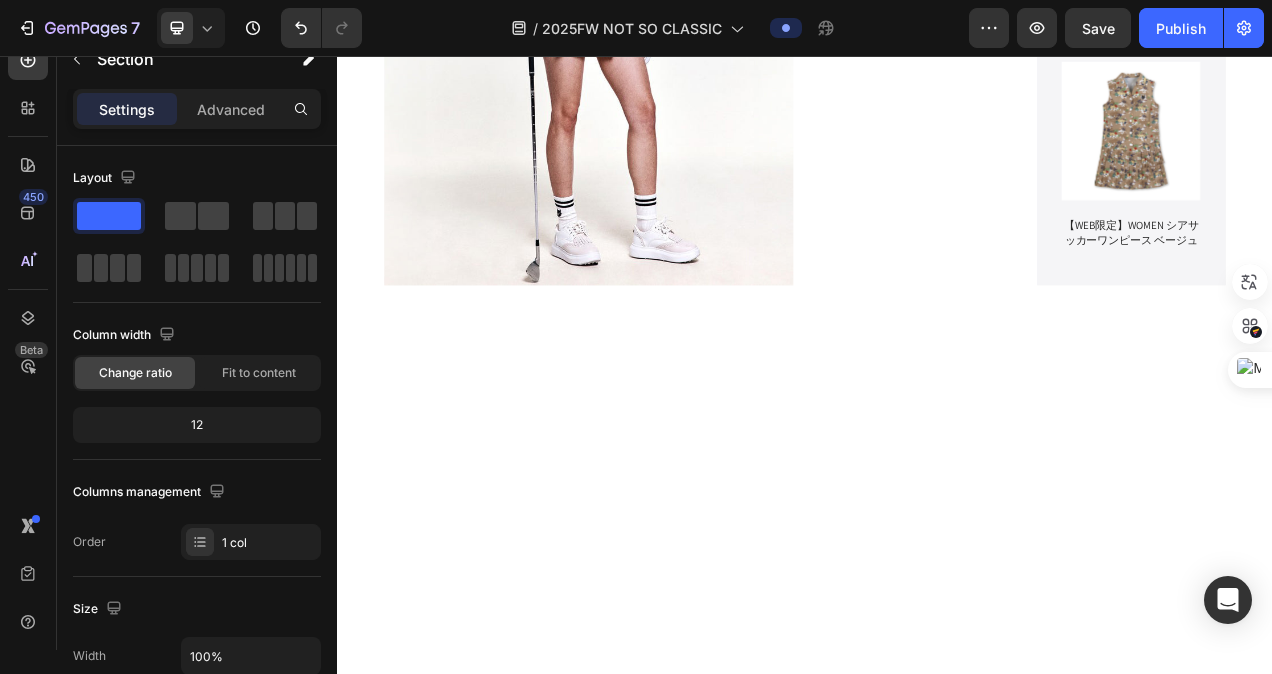 click 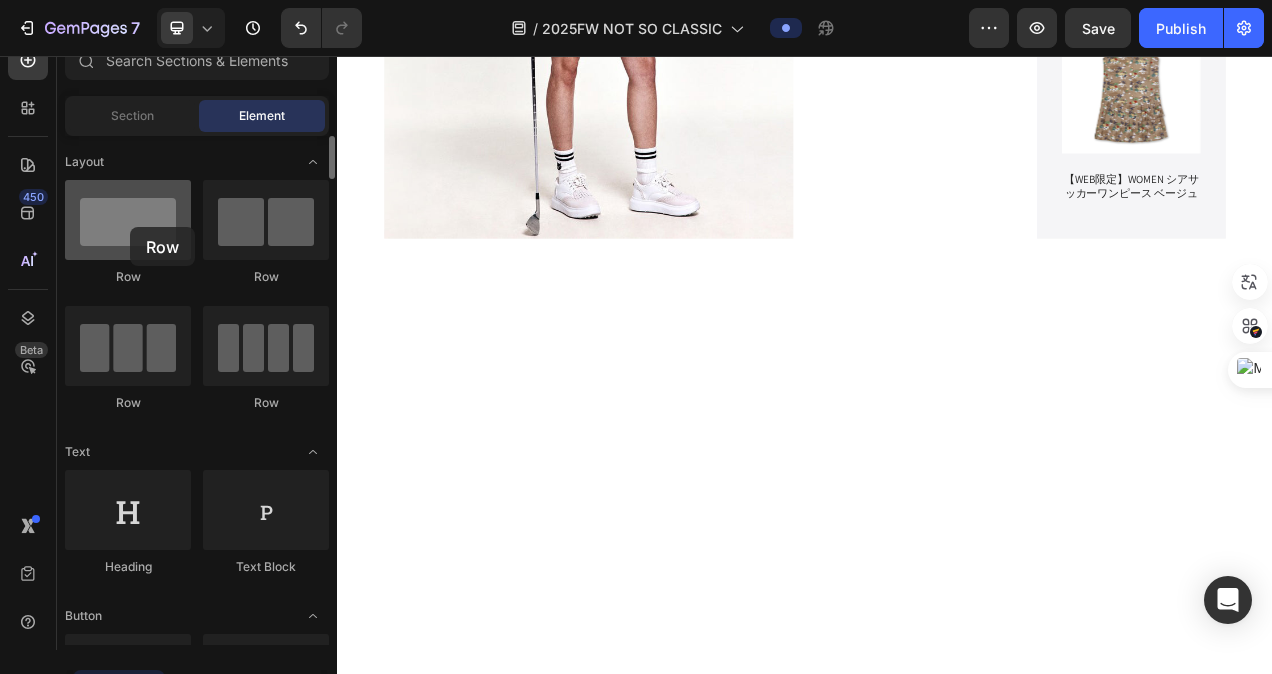 click at bounding box center (128, 220) 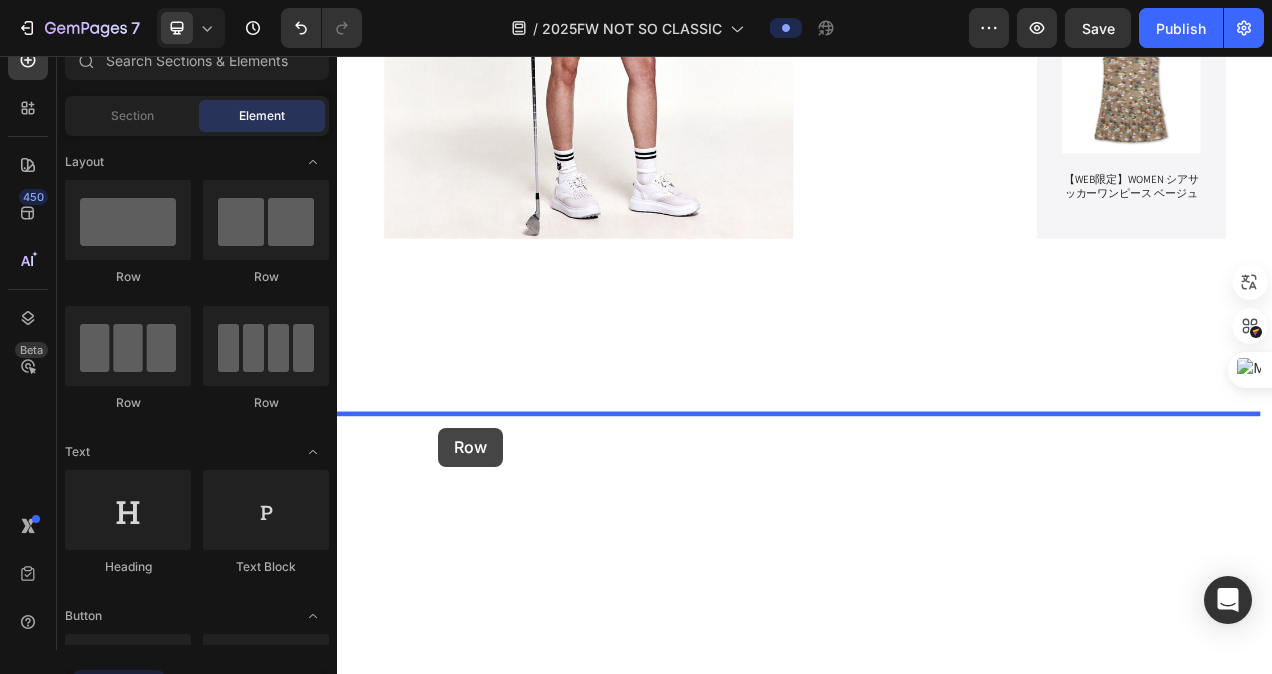 drag, startPoint x: 562, startPoint y: 349, endPoint x: 467, endPoint y: 533, distance: 207.07729 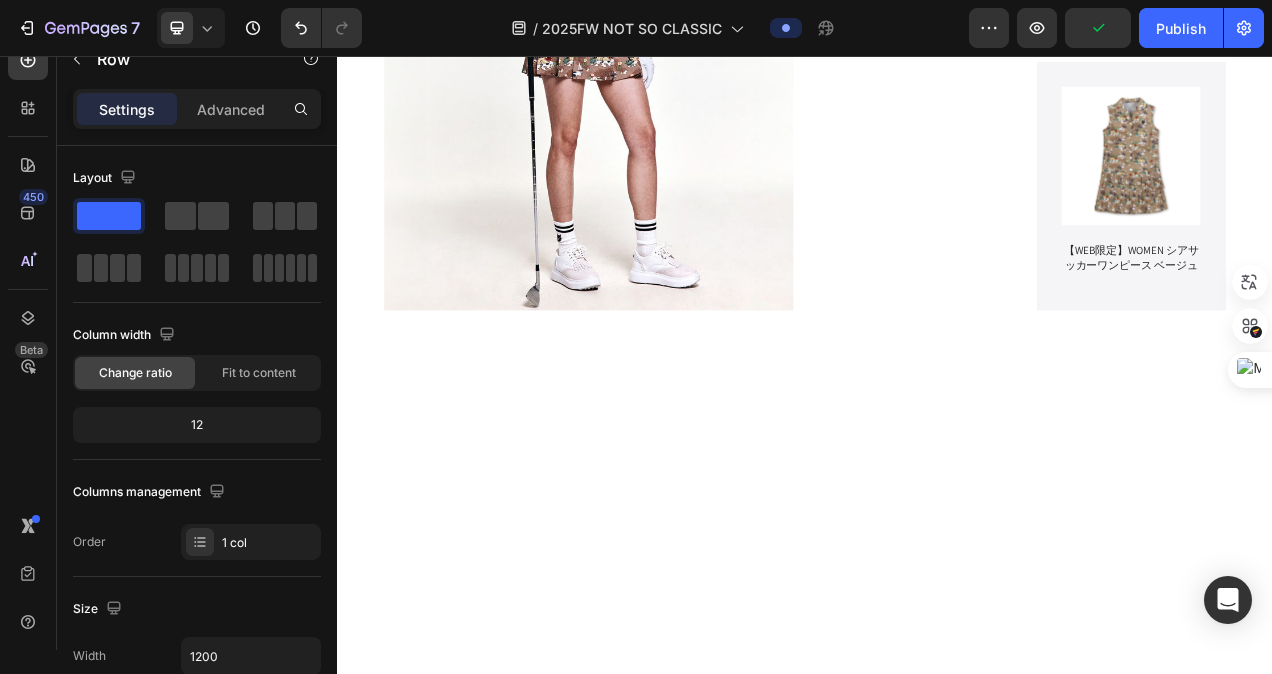 click 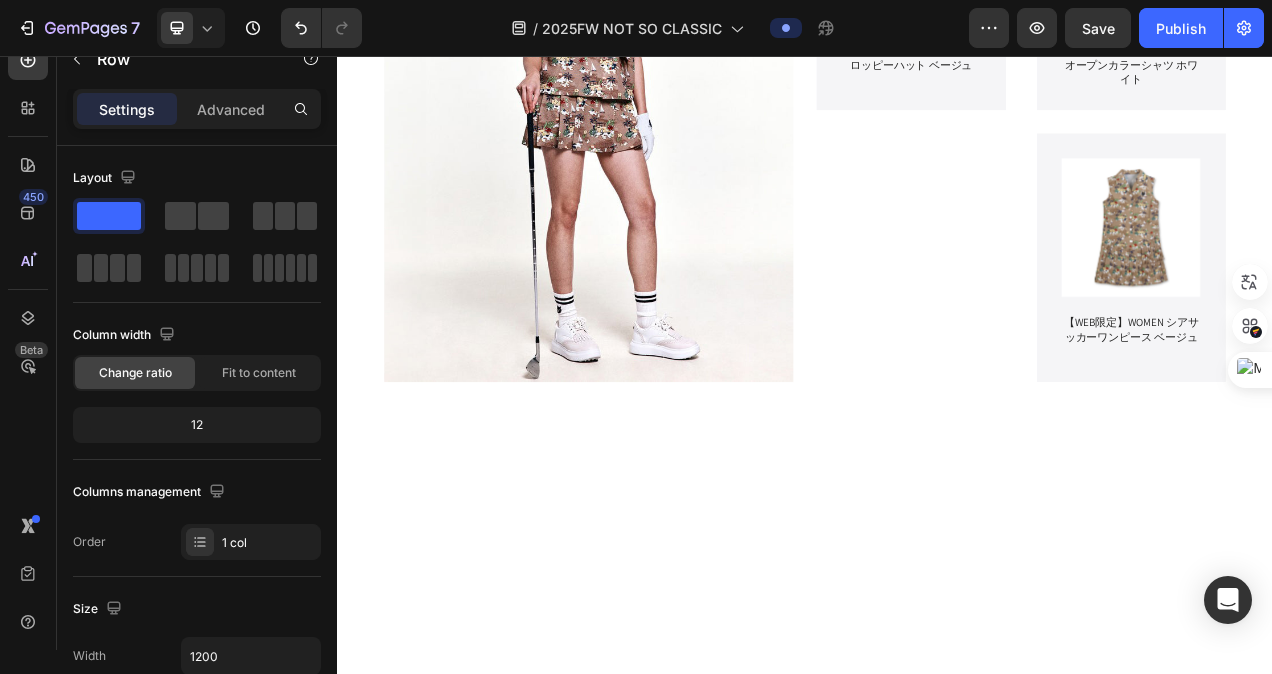 click 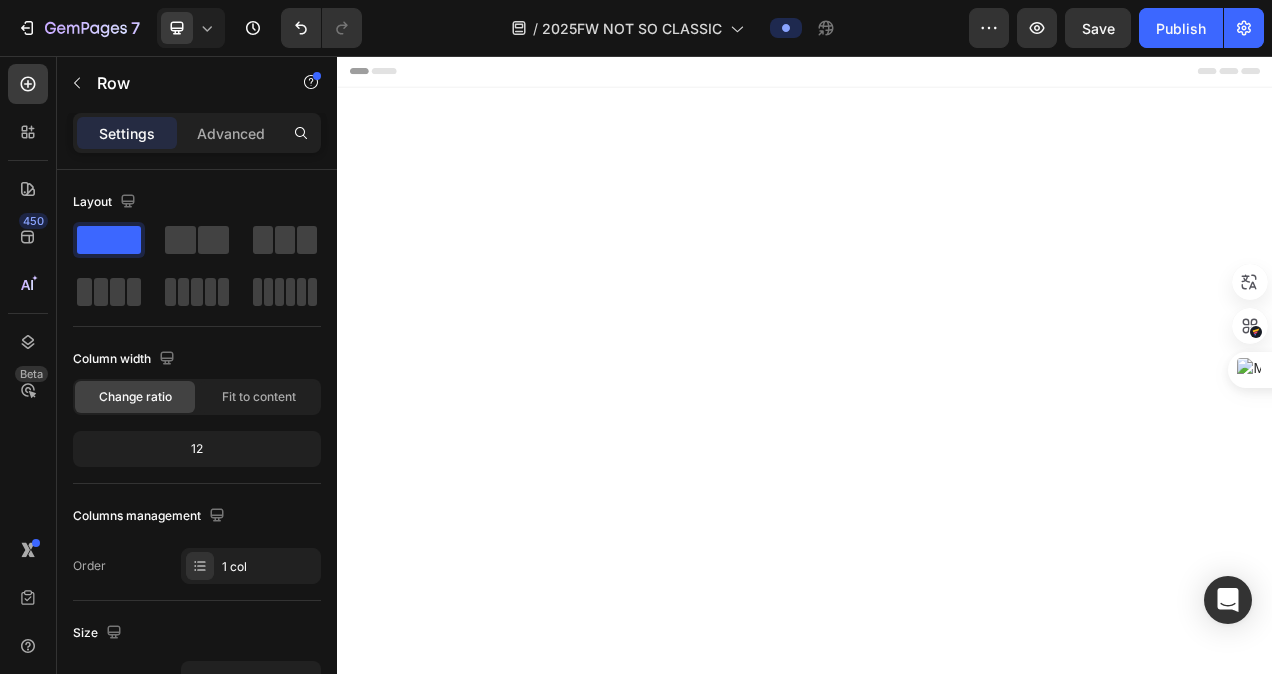 scroll, scrollTop: 3965, scrollLeft: 0, axis: vertical 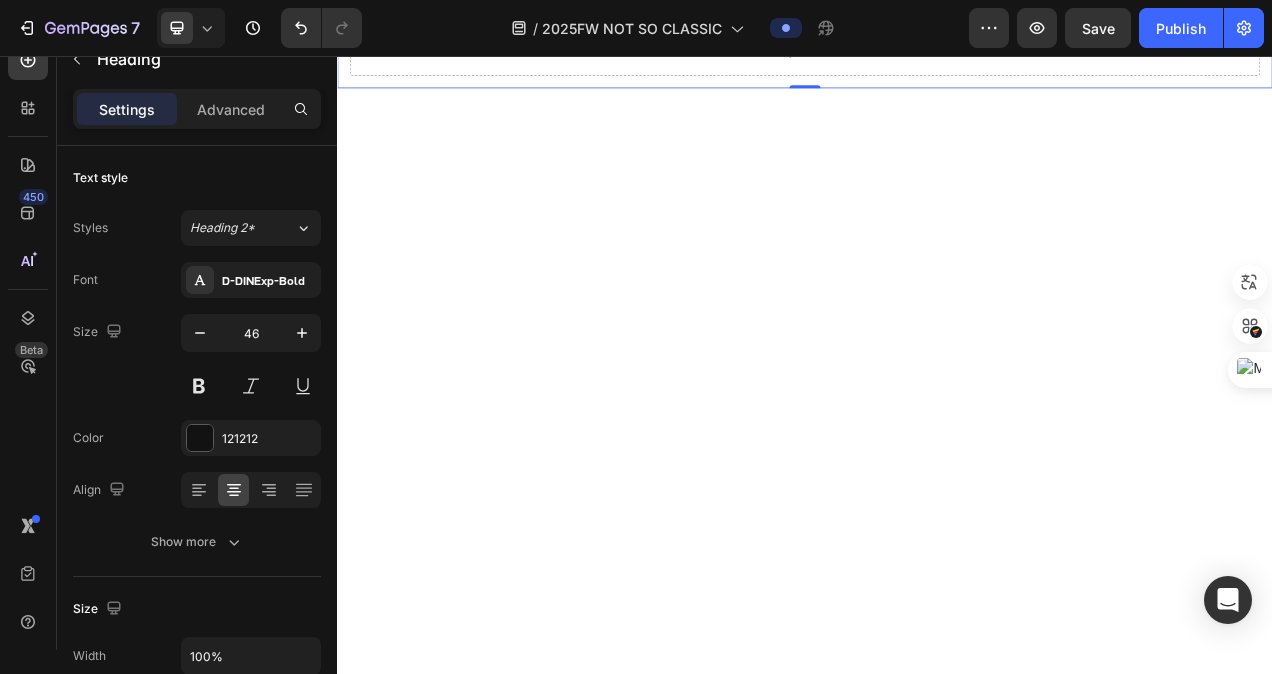 click on "Heading" at bounding box center [384, -822] 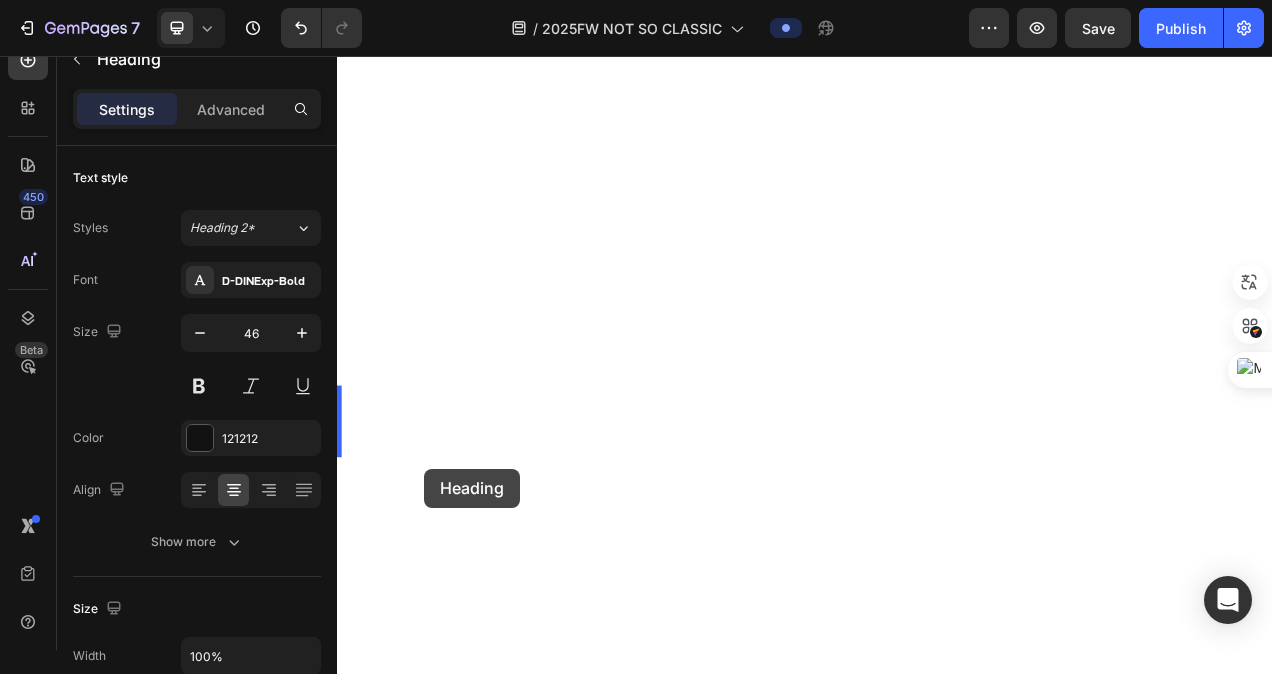 scroll, scrollTop: 3440, scrollLeft: 0, axis: vertical 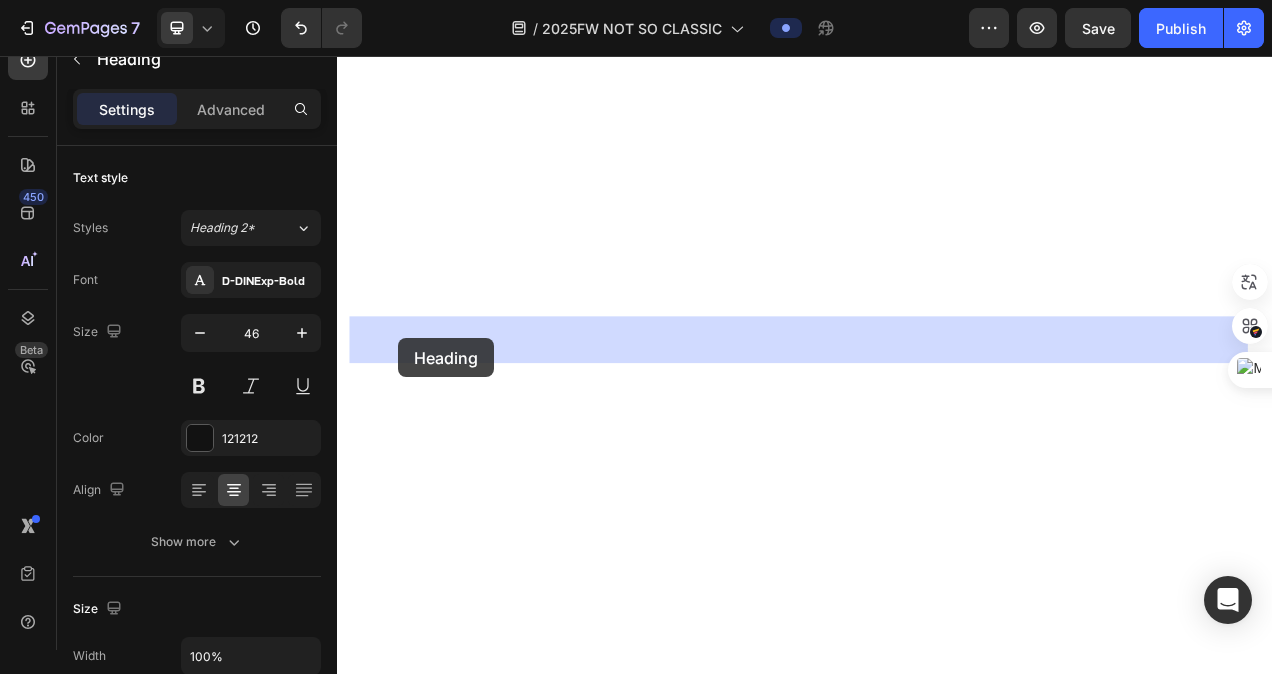drag, startPoint x: 369, startPoint y: 197, endPoint x: 415, endPoint y: 418, distance: 225.73657 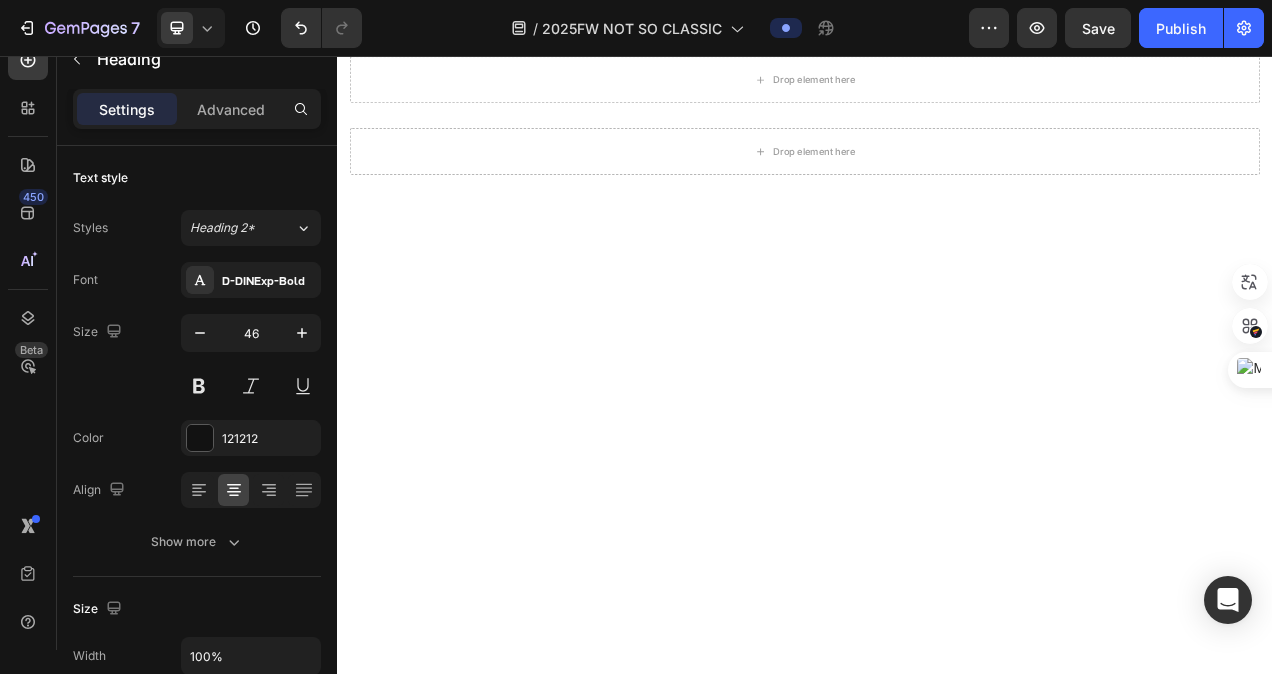 scroll, scrollTop: 2870, scrollLeft: 0, axis: vertical 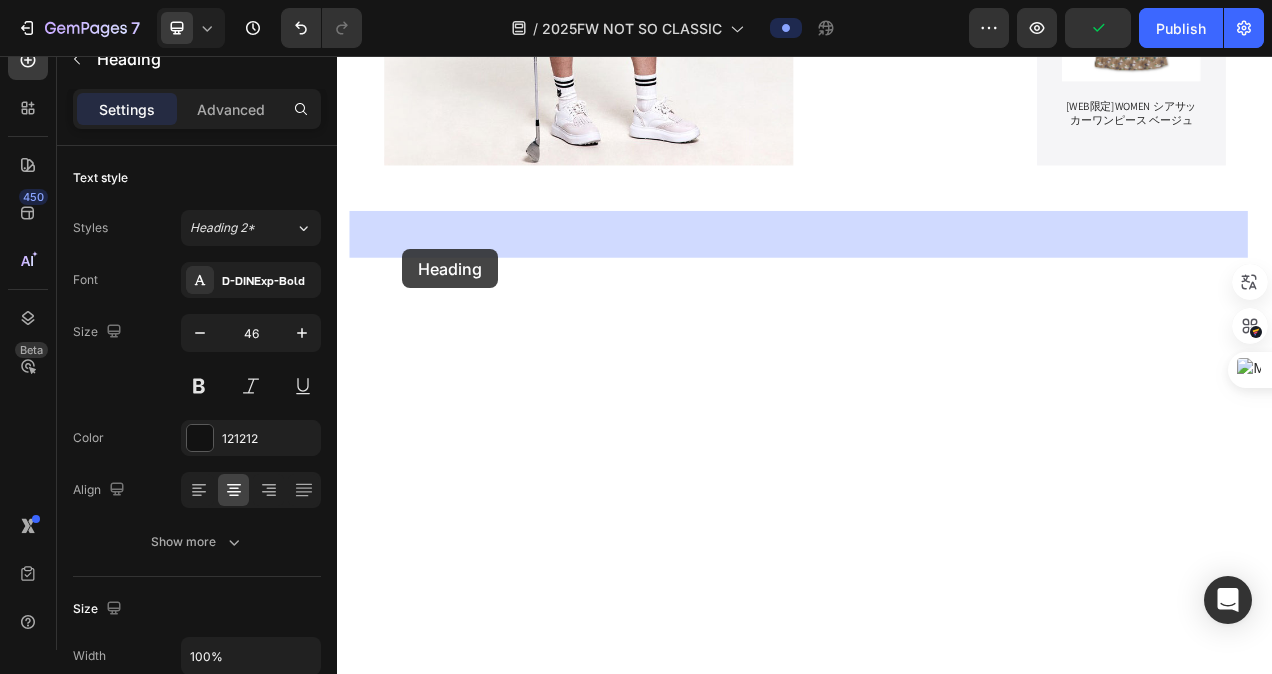drag, startPoint x: 383, startPoint y: 325, endPoint x: 421, endPoint y: 304, distance: 43.416588 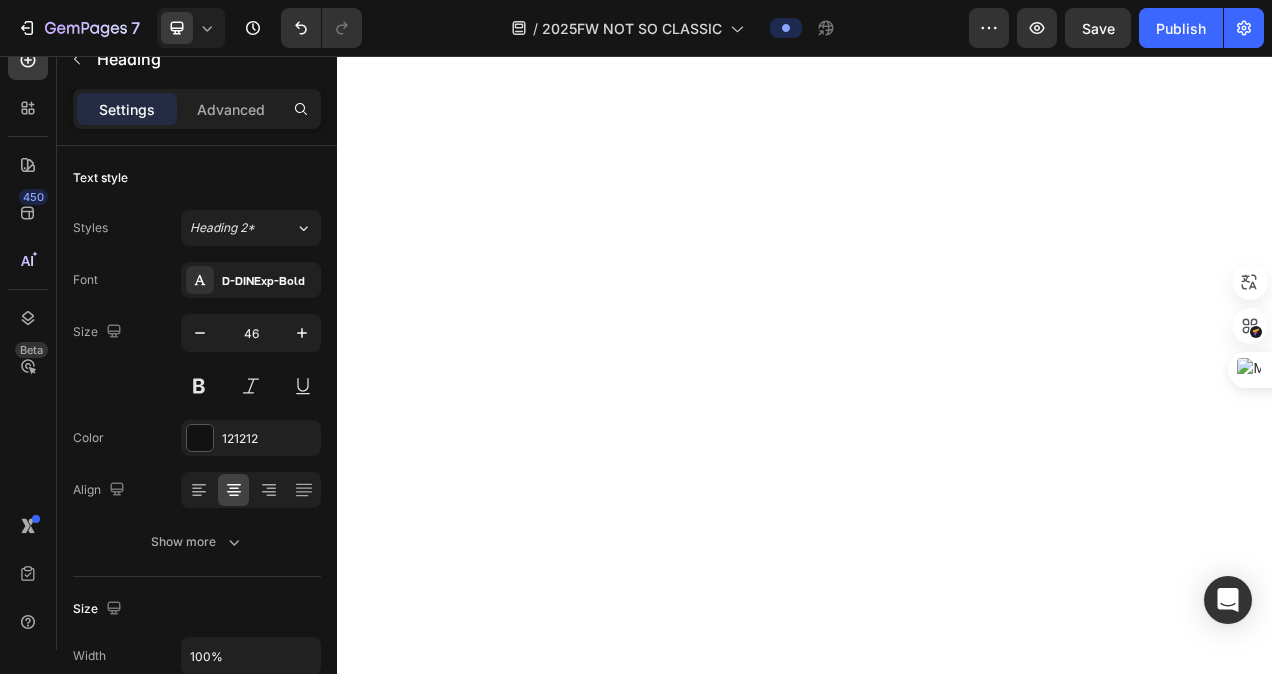 scroll, scrollTop: 3228, scrollLeft: 0, axis: vertical 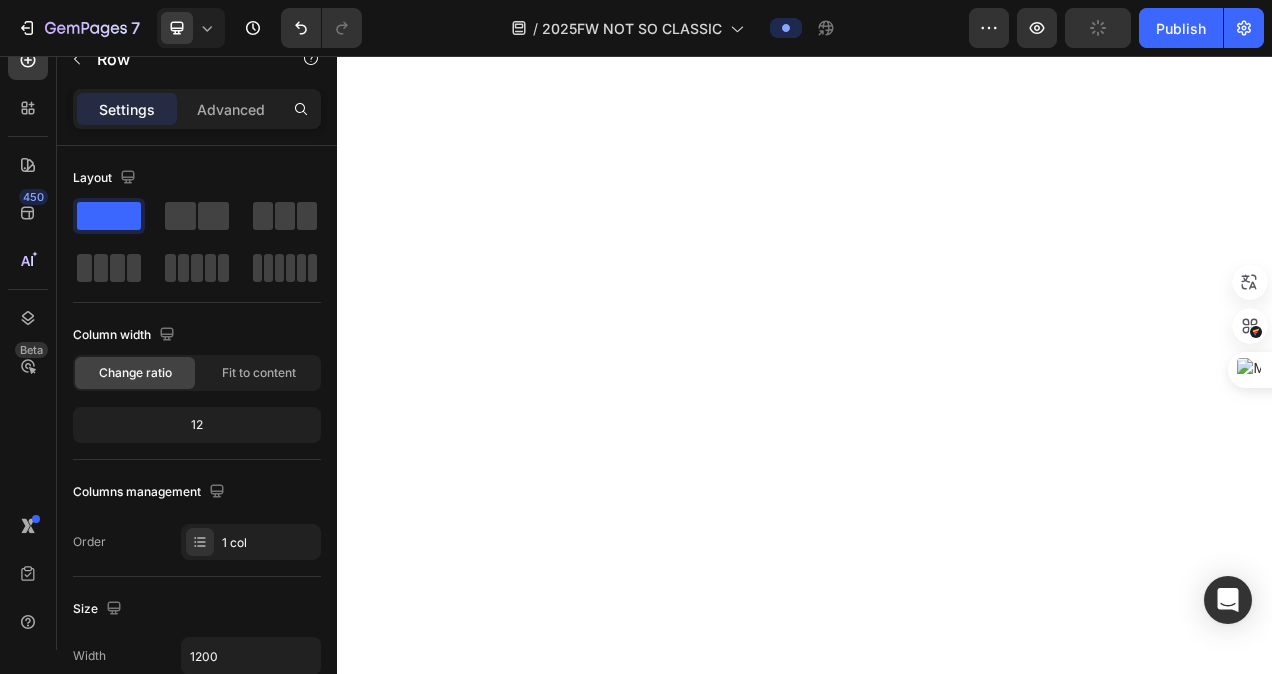 click on "⁠⁠⁠⁠⁠⁠⁠ FOCUS ON WOMEN Heading Row   0" at bounding box center (937, -329) 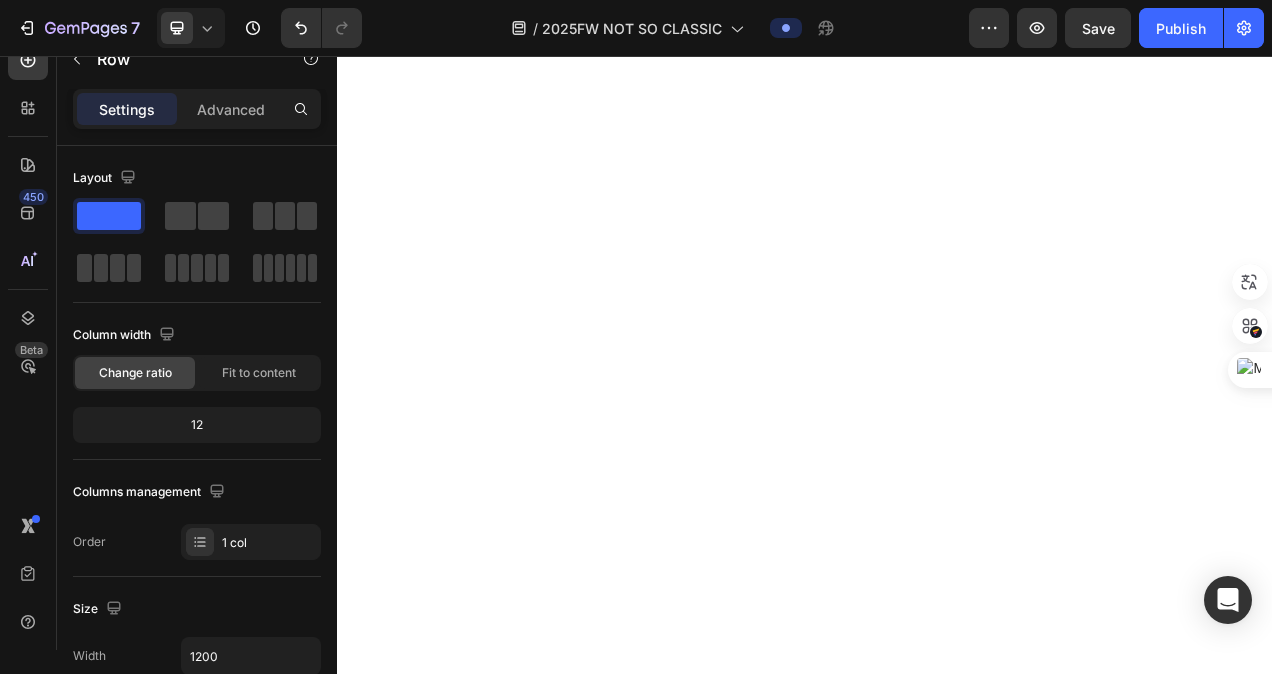 click at bounding box center [937, -280] 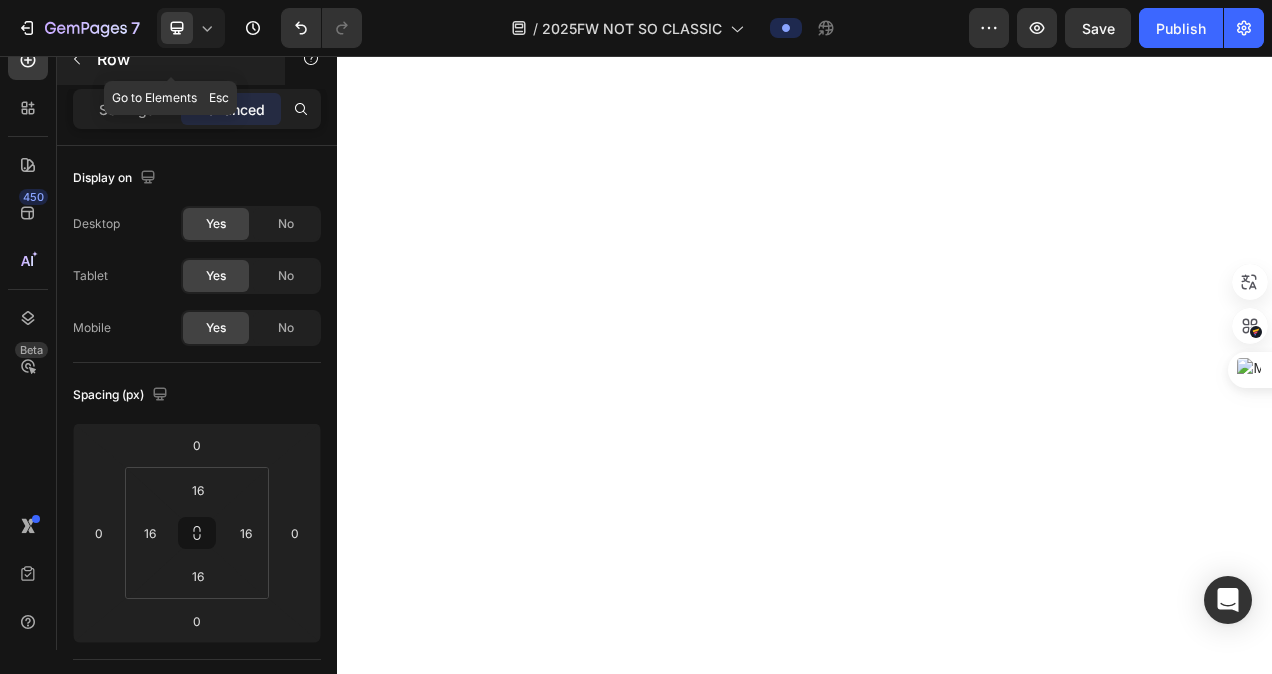 click 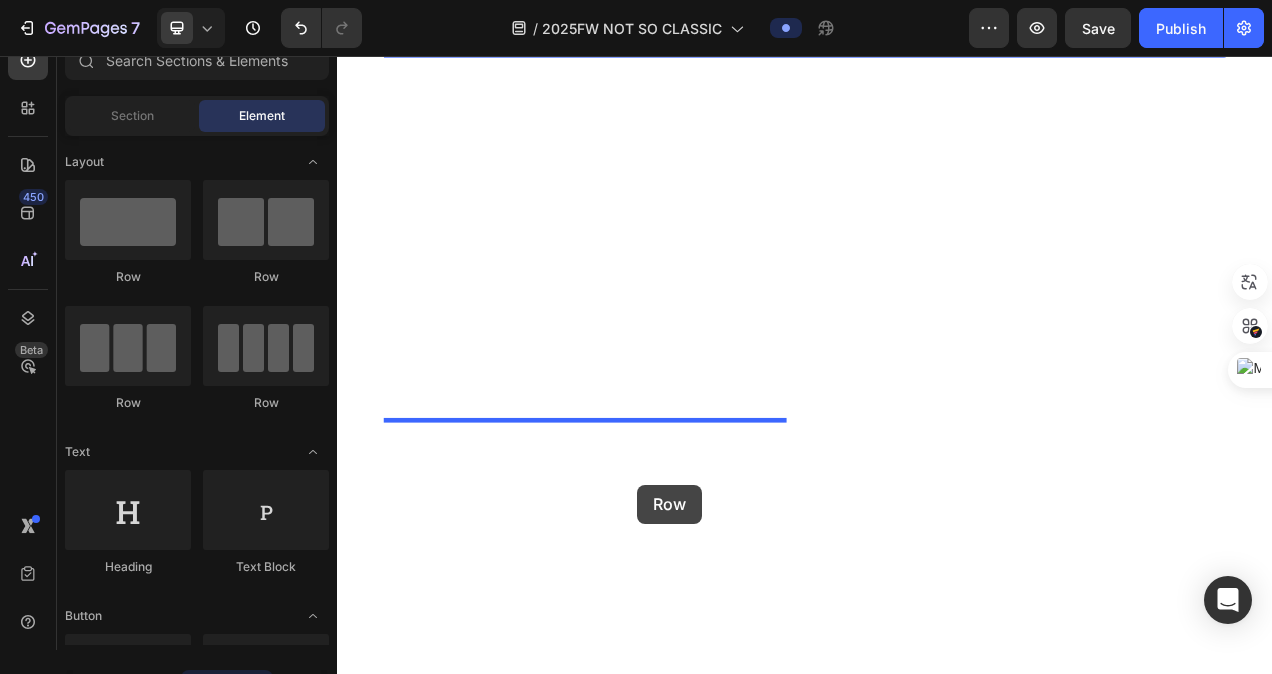 scroll, scrollTop: 3816, scrollLeft: 0, axis: vertical 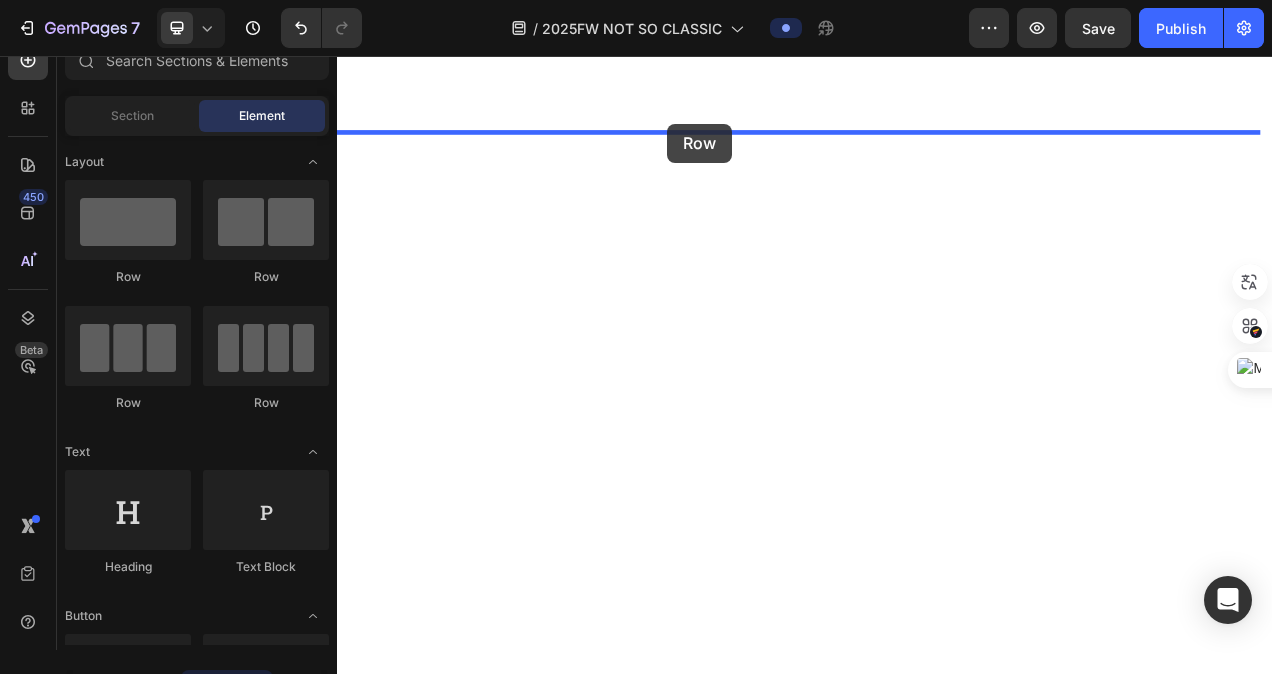 drag, startPoint x: 590, startPoint y: 414, endPoint x: 761, endPoint y: 143, distance: 320.4403 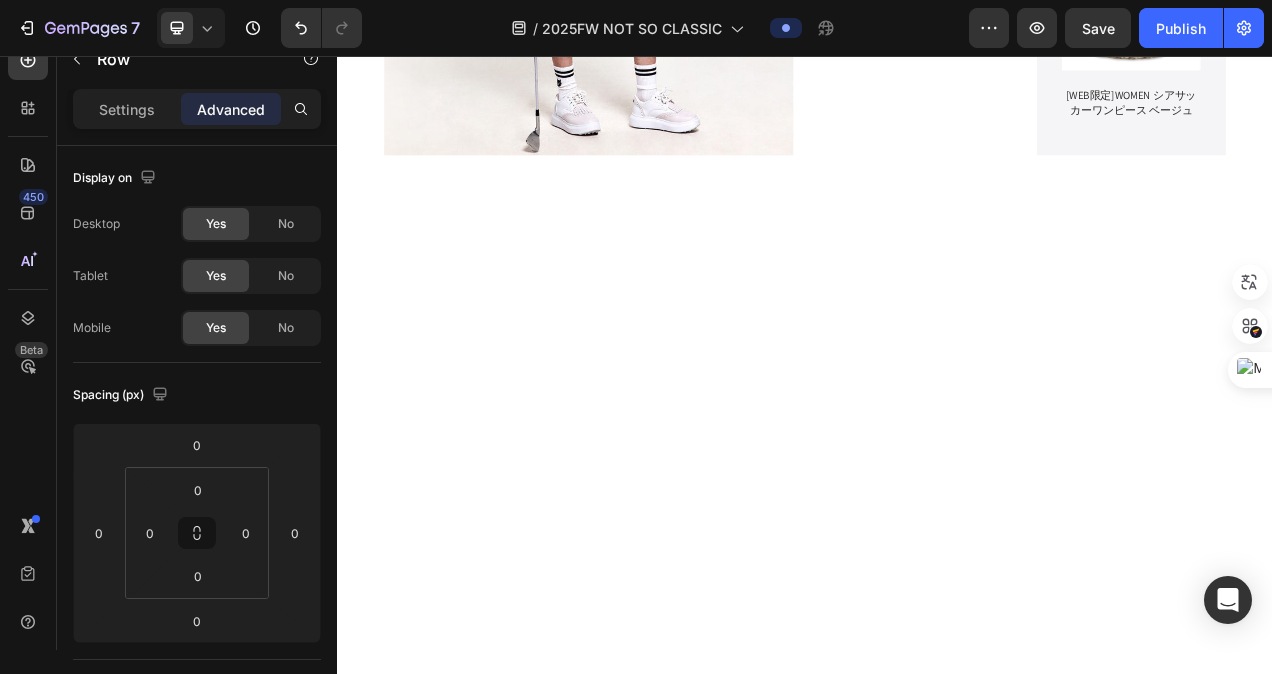 scroll, scrollTop: 3616, scrollLeft: 0, axis: vertical 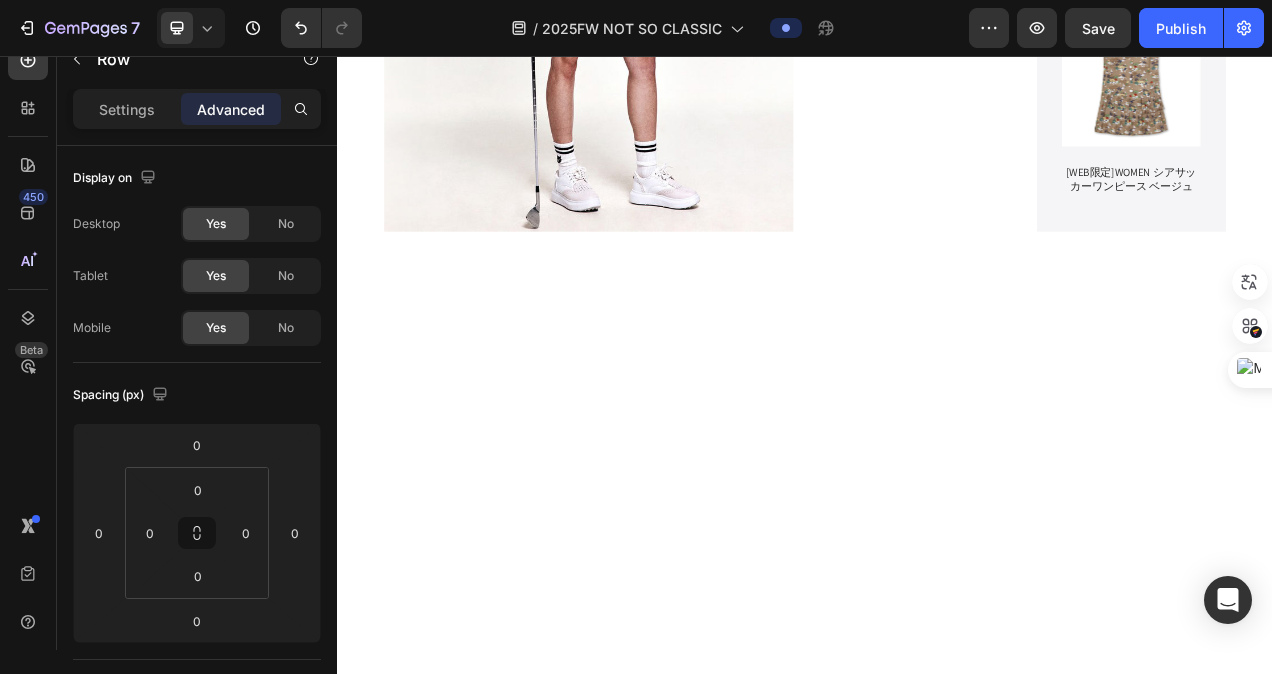 click on "⁠⁠⁠⁠⁠⁠⁠ FOCUS ON WOMEN Heading Row   0" at bounding box center [937, -717] 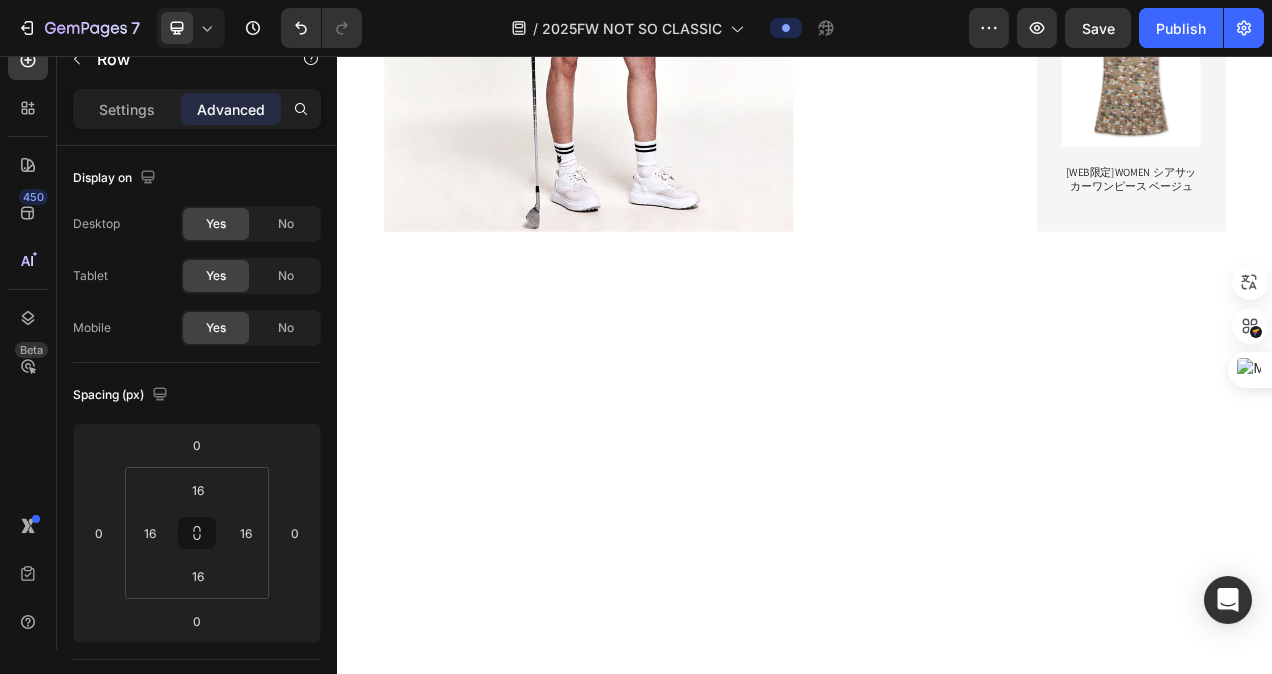 click 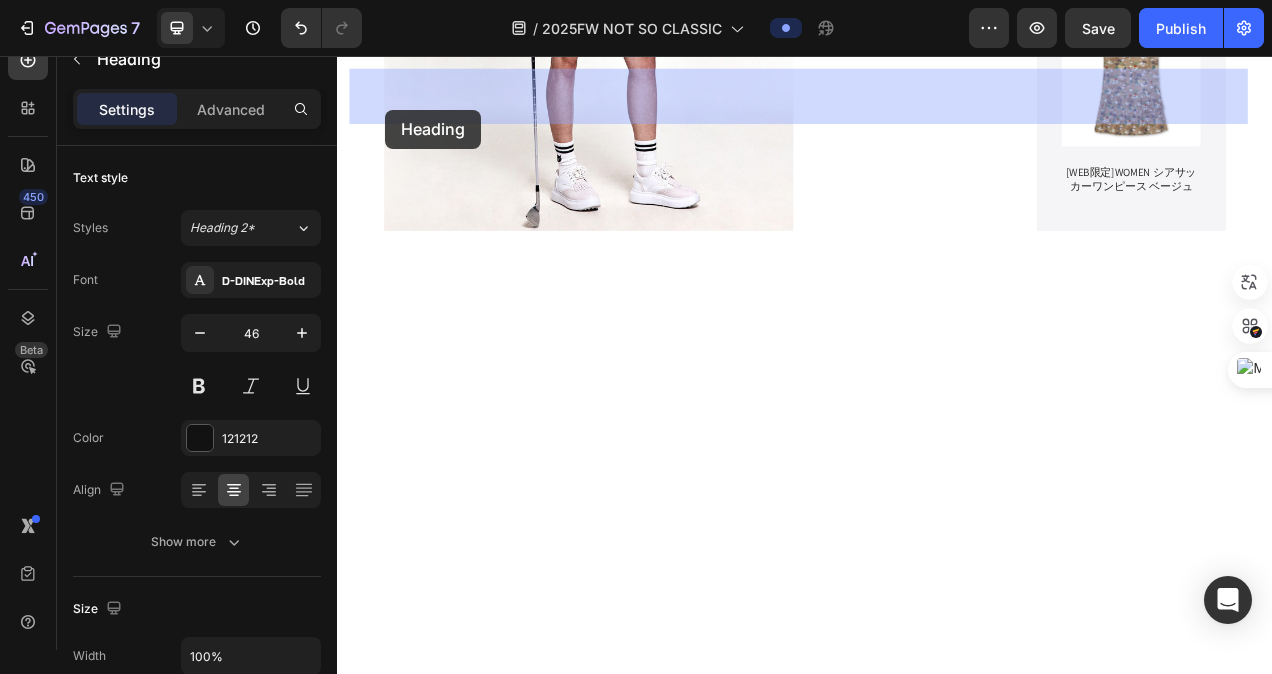 scroll, scrollTop: 3579, scrollLeft: 0, axis: vertical 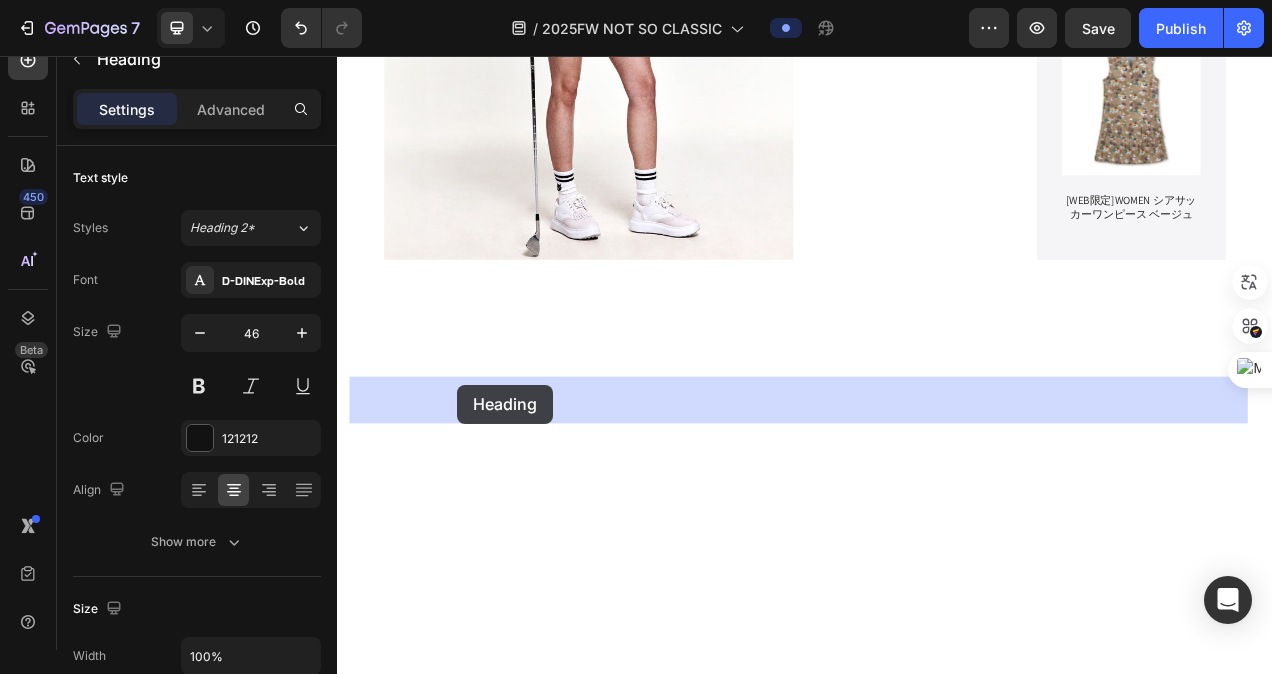 drag, startPoint x: 374, startPoint y: 84, endPoint x: 491, endPoint y: 478, distance: 411.00485 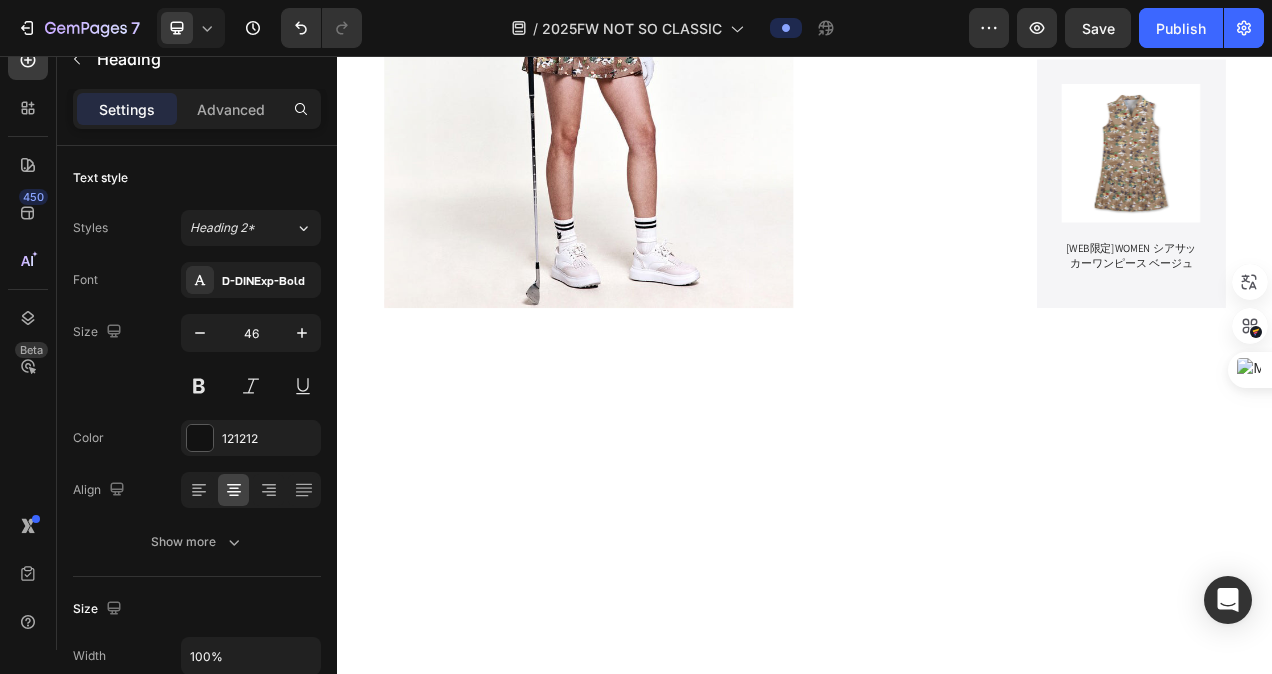 scroll, scrollTop: 3479, scrollLeft: 0, axis: vertical 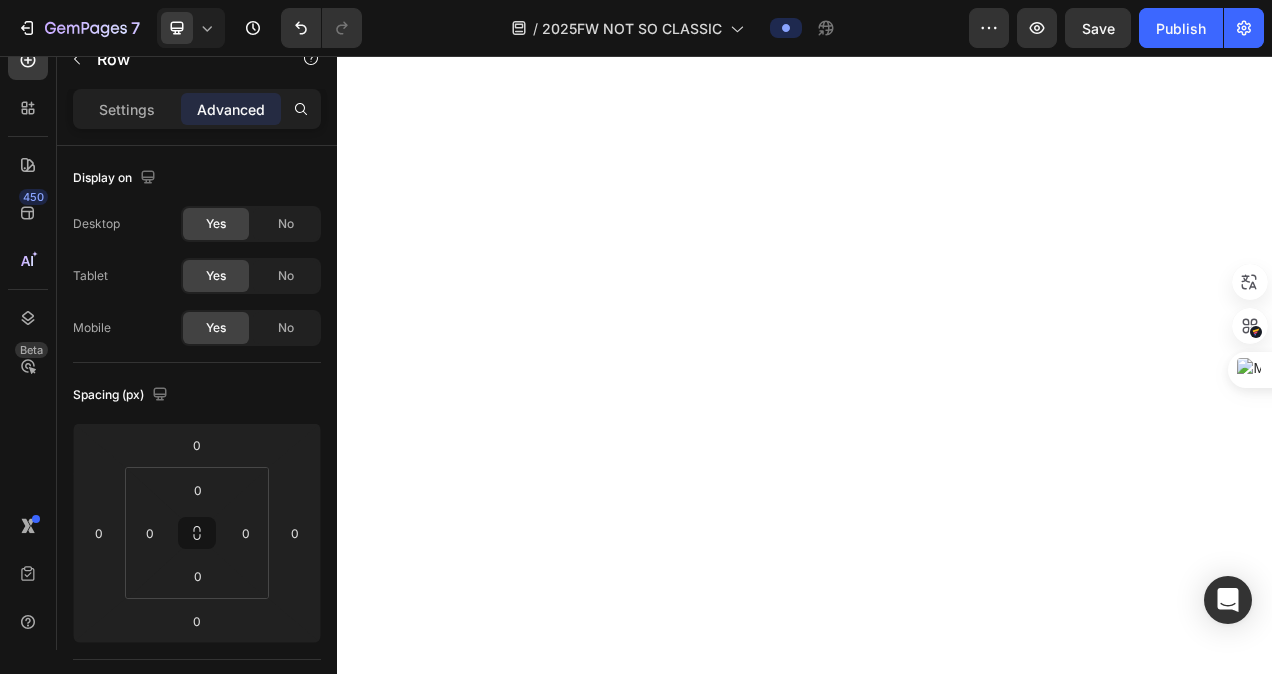 click on "Row" at bounding box center (378, -559) 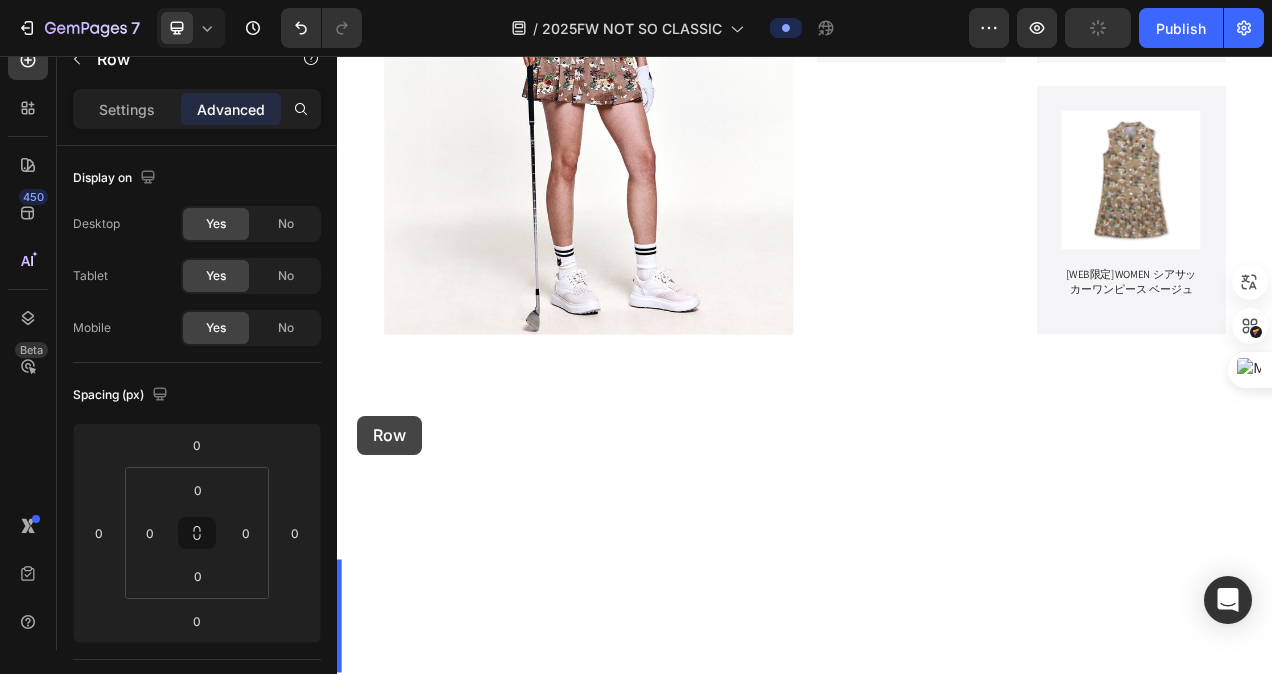 scroll, scrollTop: 3748, scrollLeft: 0, axis: vertical 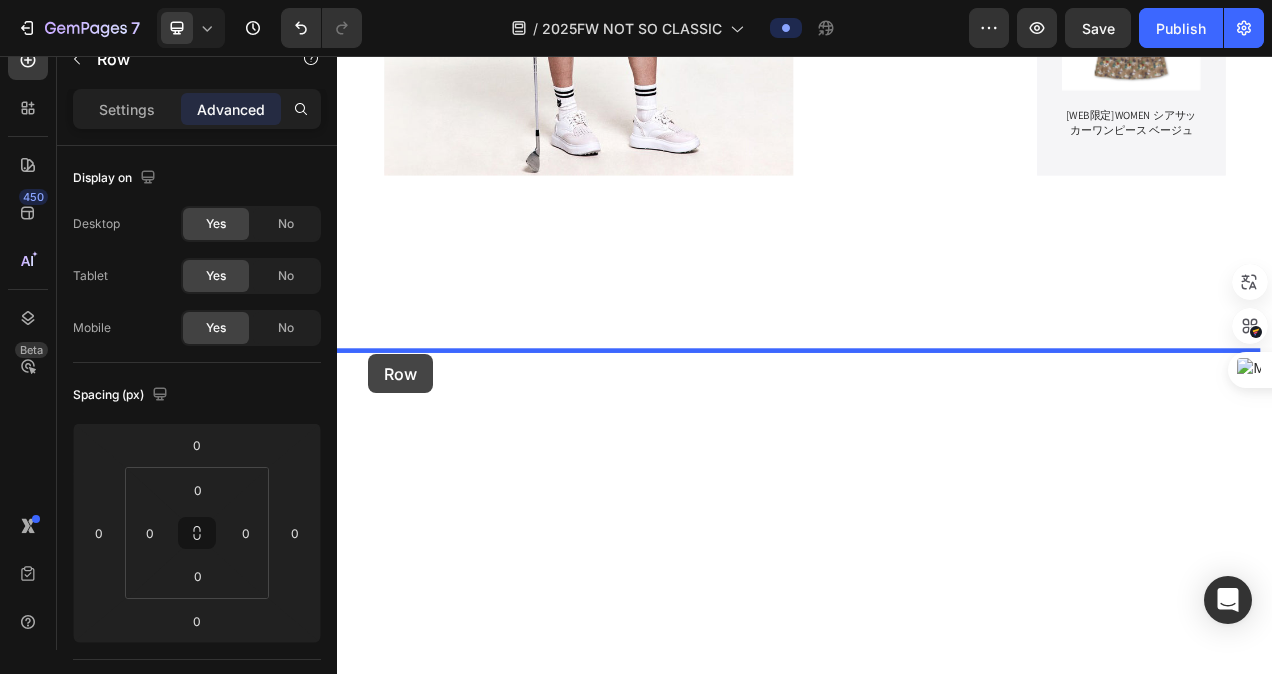 drag, startPoint x: 352, startPoint y: 527, endPoint x: 377, endPoint y: 439, distance: 91.48224 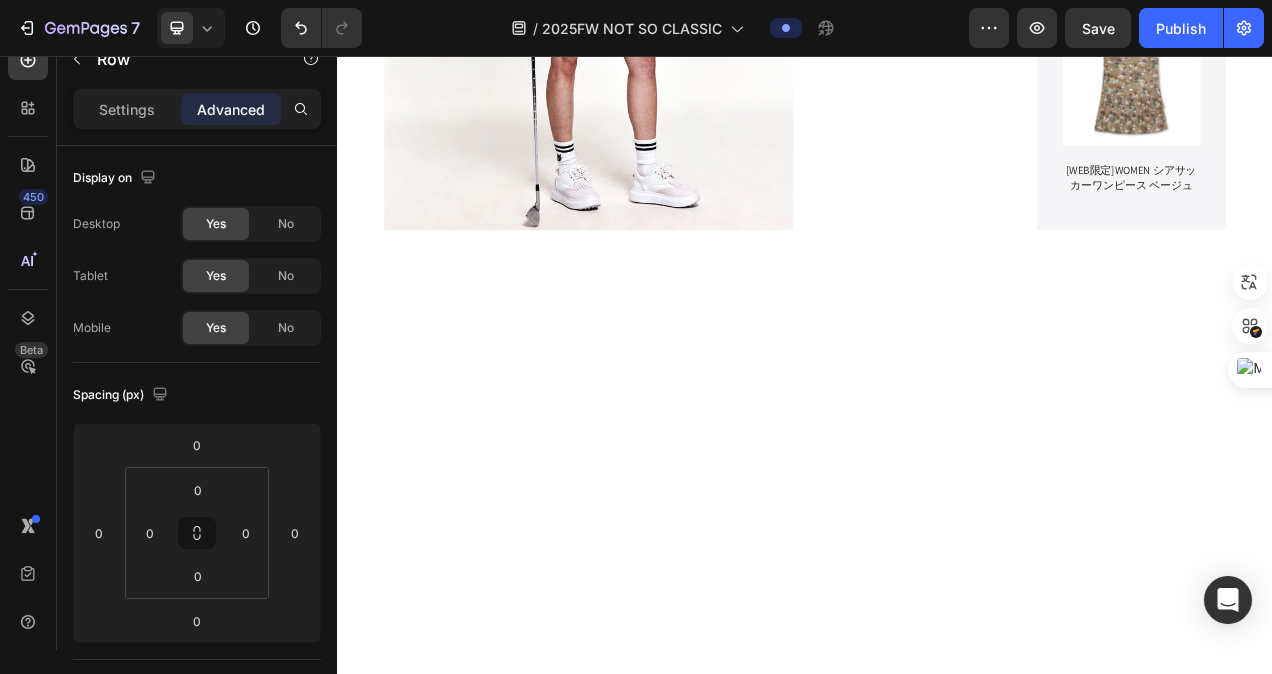 scroll, scrollTop: 3648, scrollLeft: 0, axis: vertical 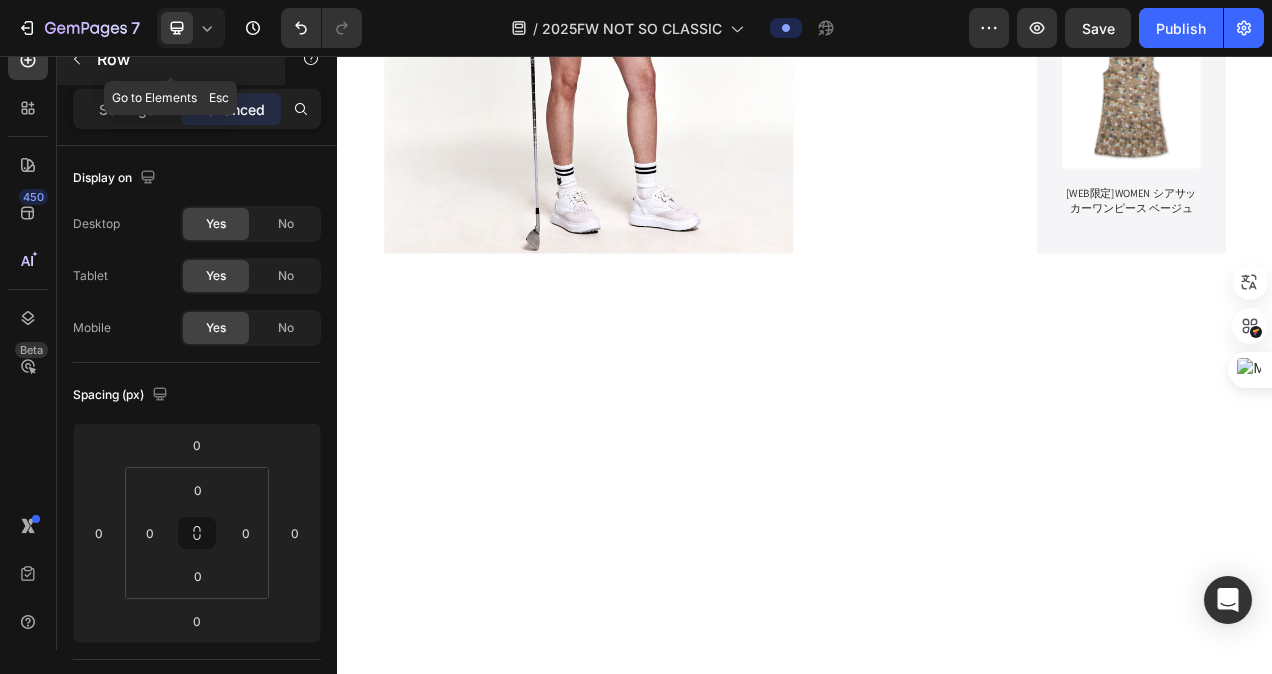 click 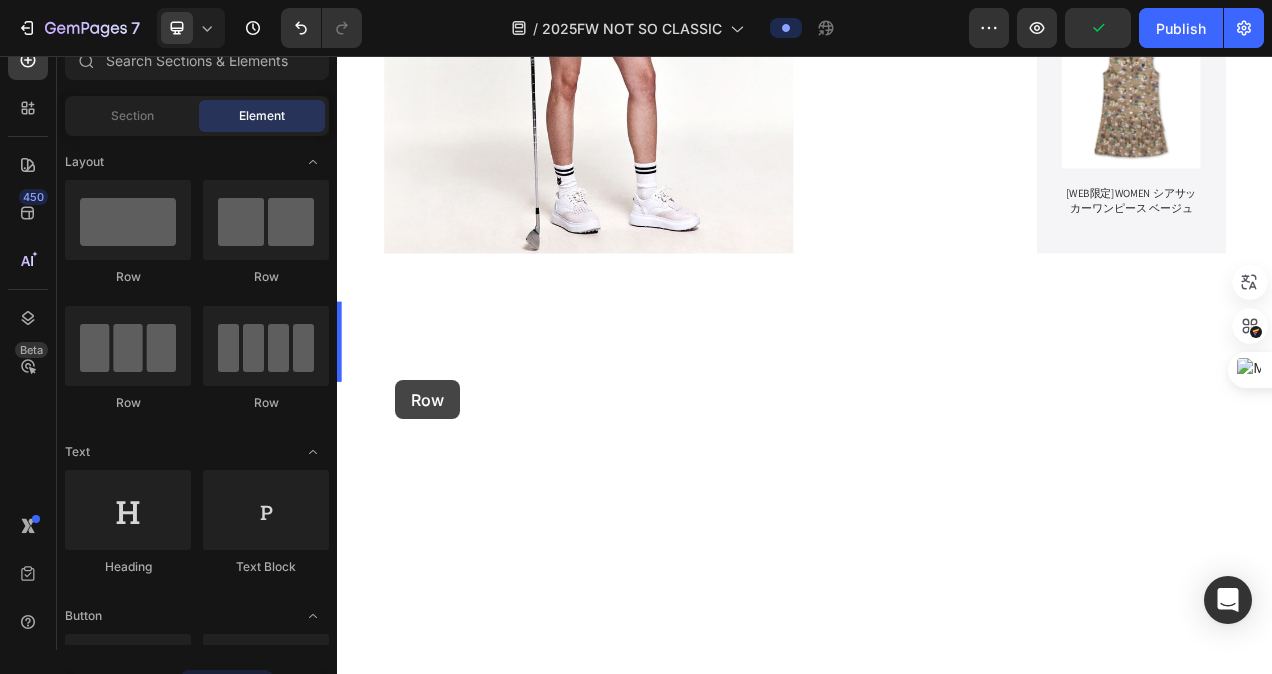drag, startPoint x: 467, startPoint y: 305, endPoint x: 412, endPoint y: 472, distance: 175.82378 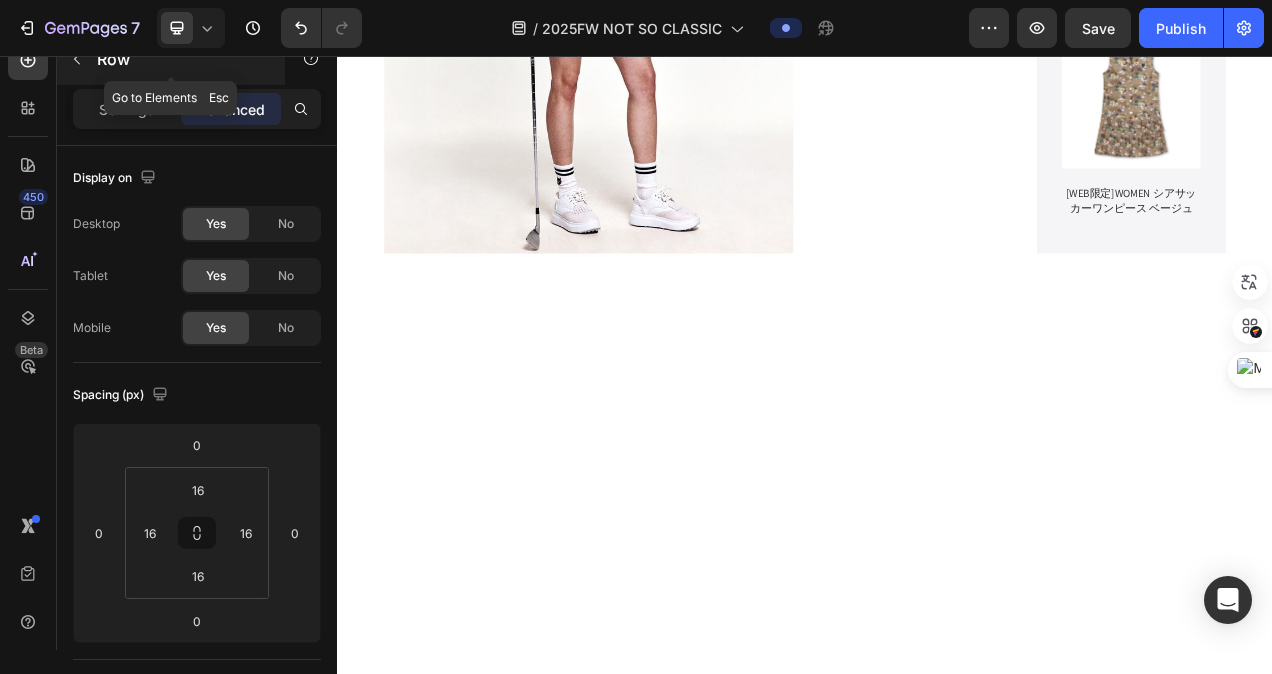 click 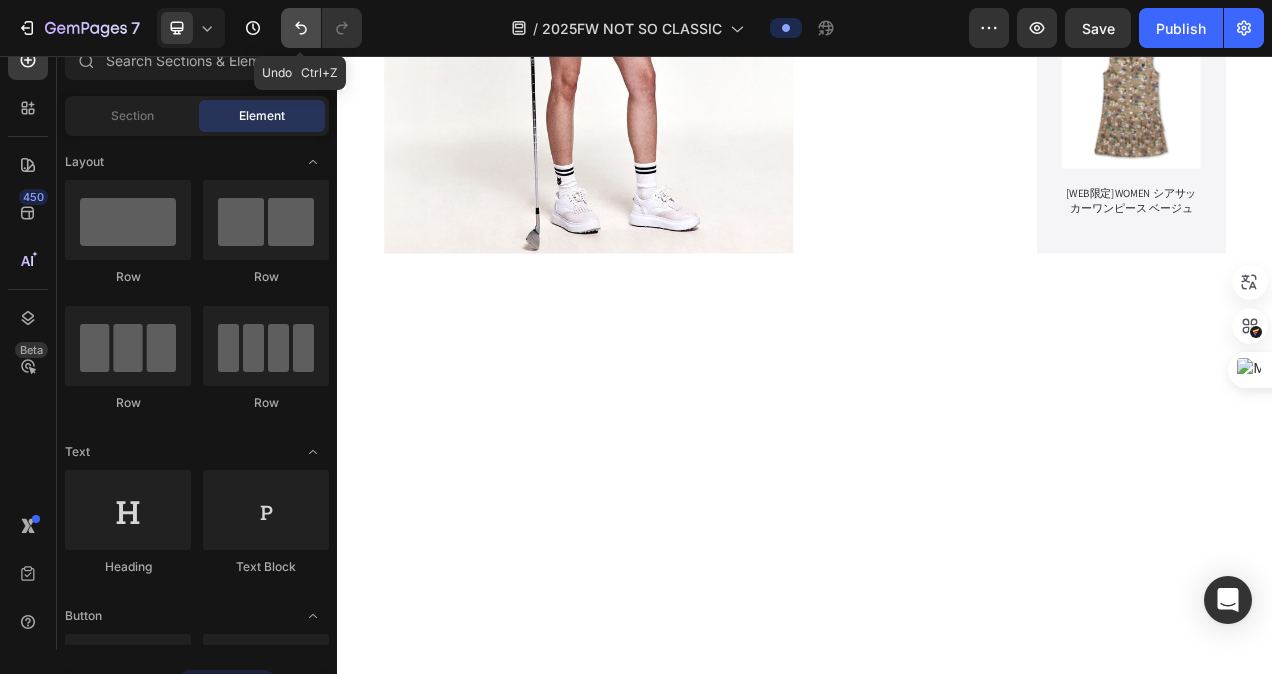 click 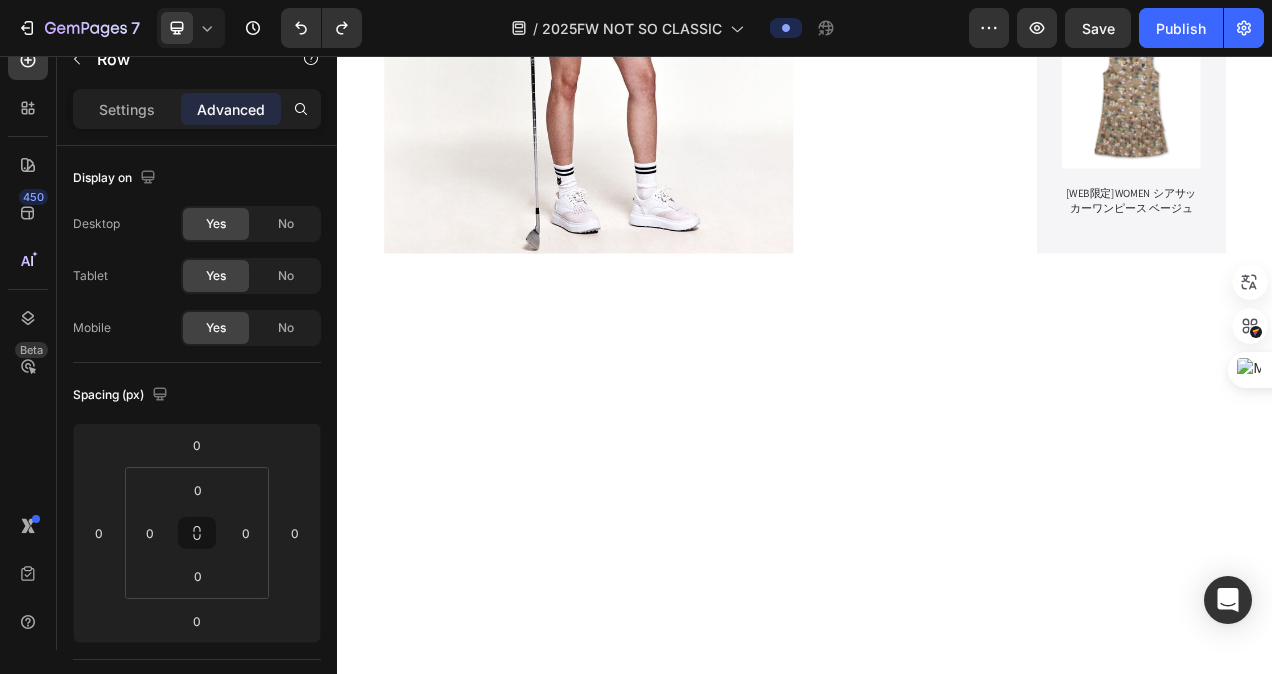 click on "Drop element here" at bounding box center [481, -515] 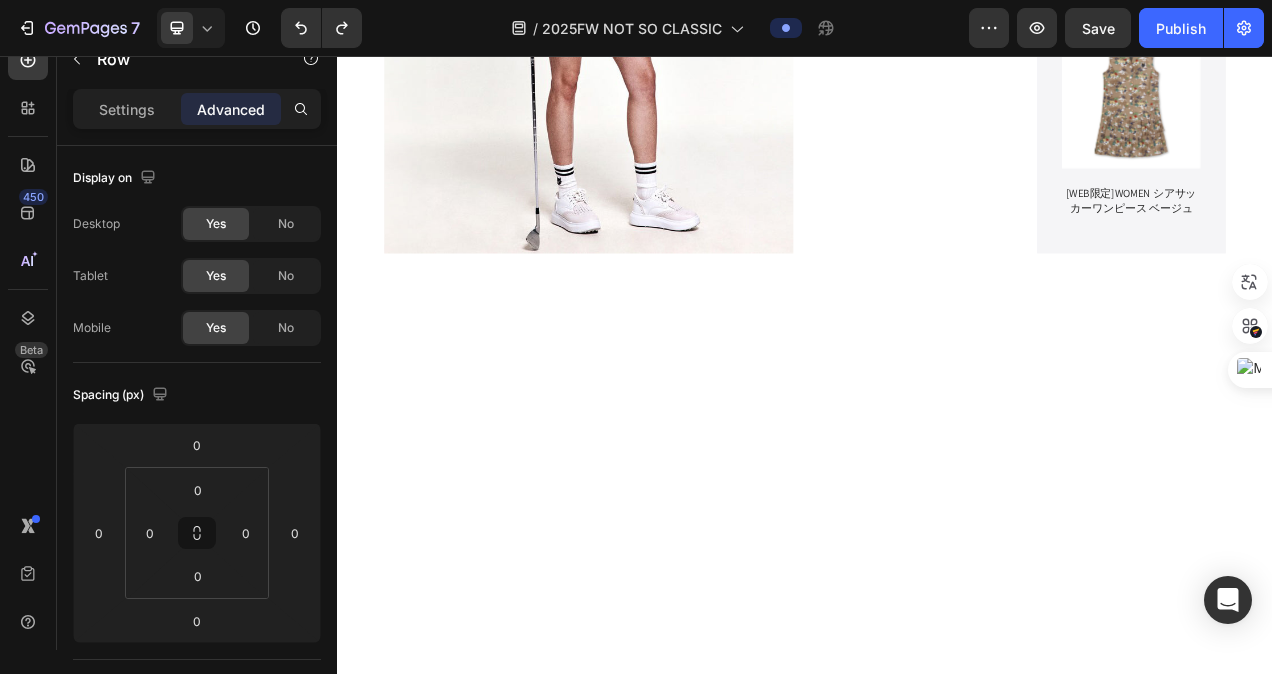 click 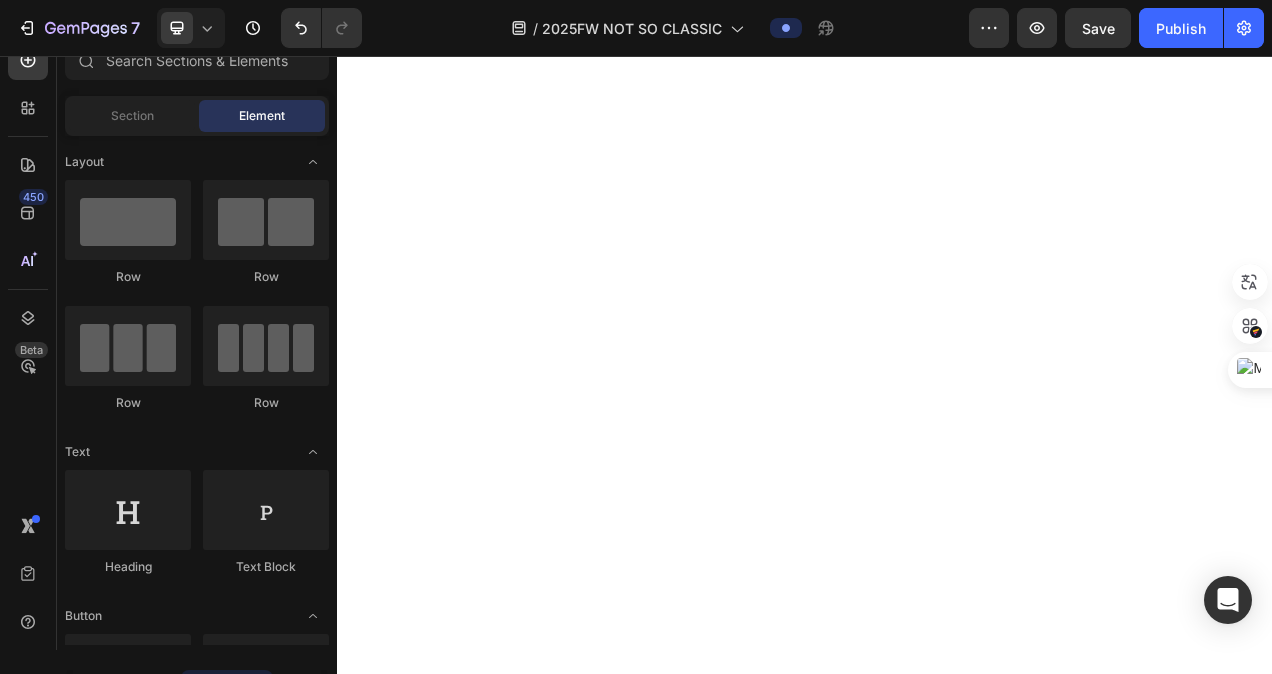scroll, scrollTop: 3048, scrollLeft: 0, axis: vertical 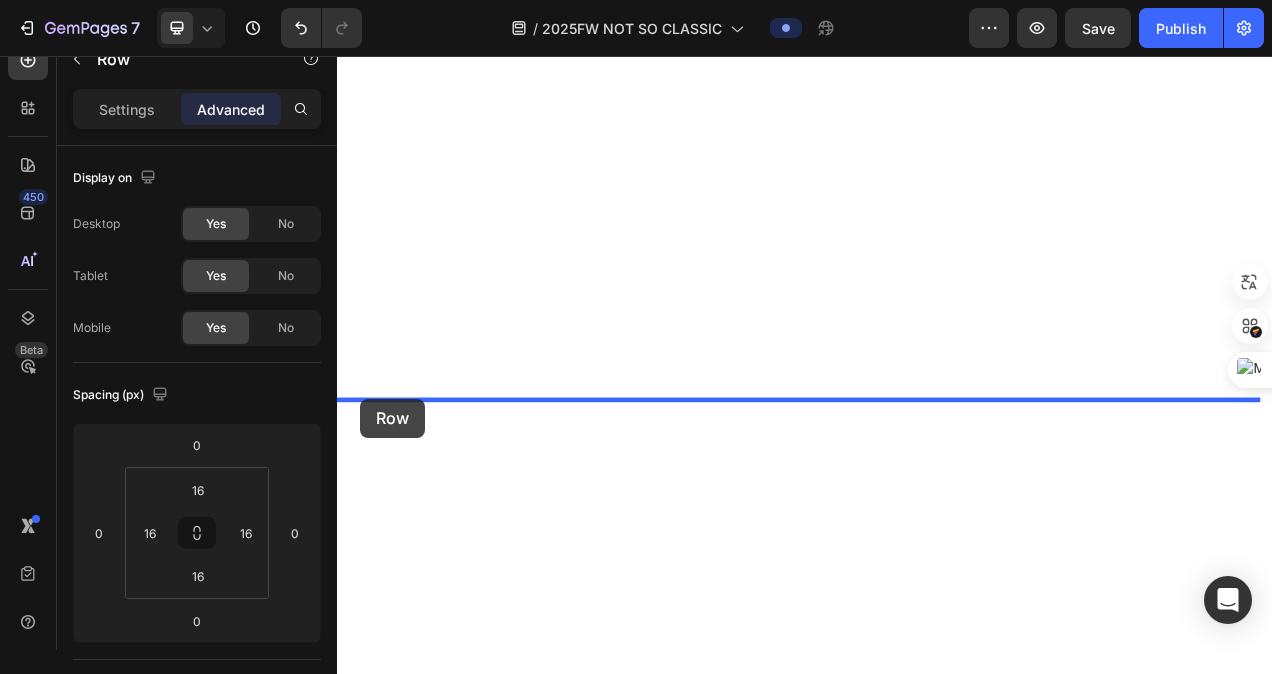 drag, startPoint x: 351, startPoint y: 235, endPoint x: 366, endPoint y: 496, distance: 261.43066 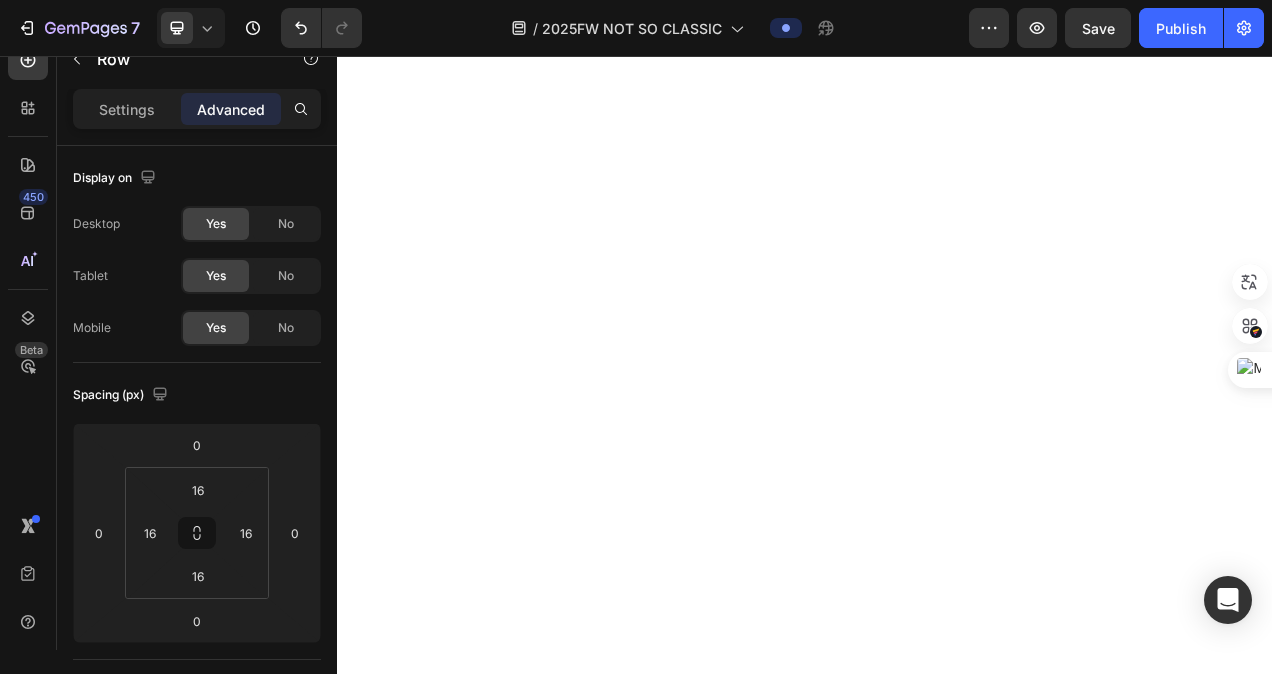 scroll, scrollTop: 3382, scrollLeft: 0, axis: vertical 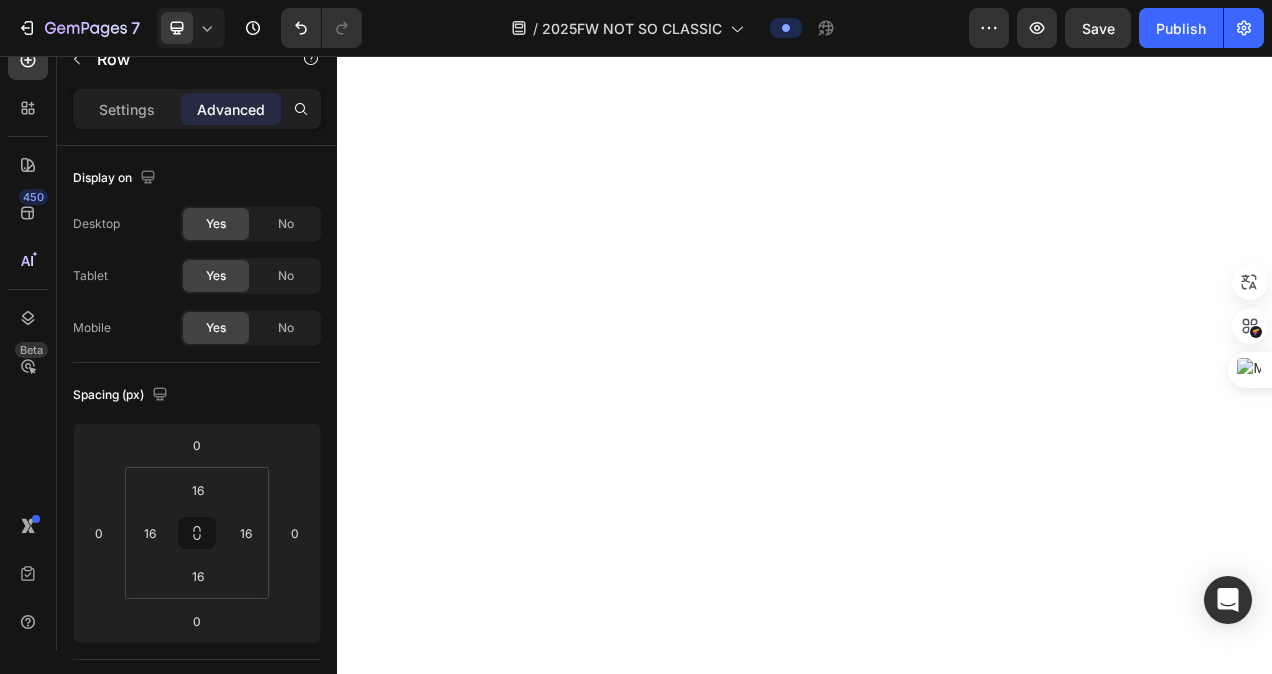 click 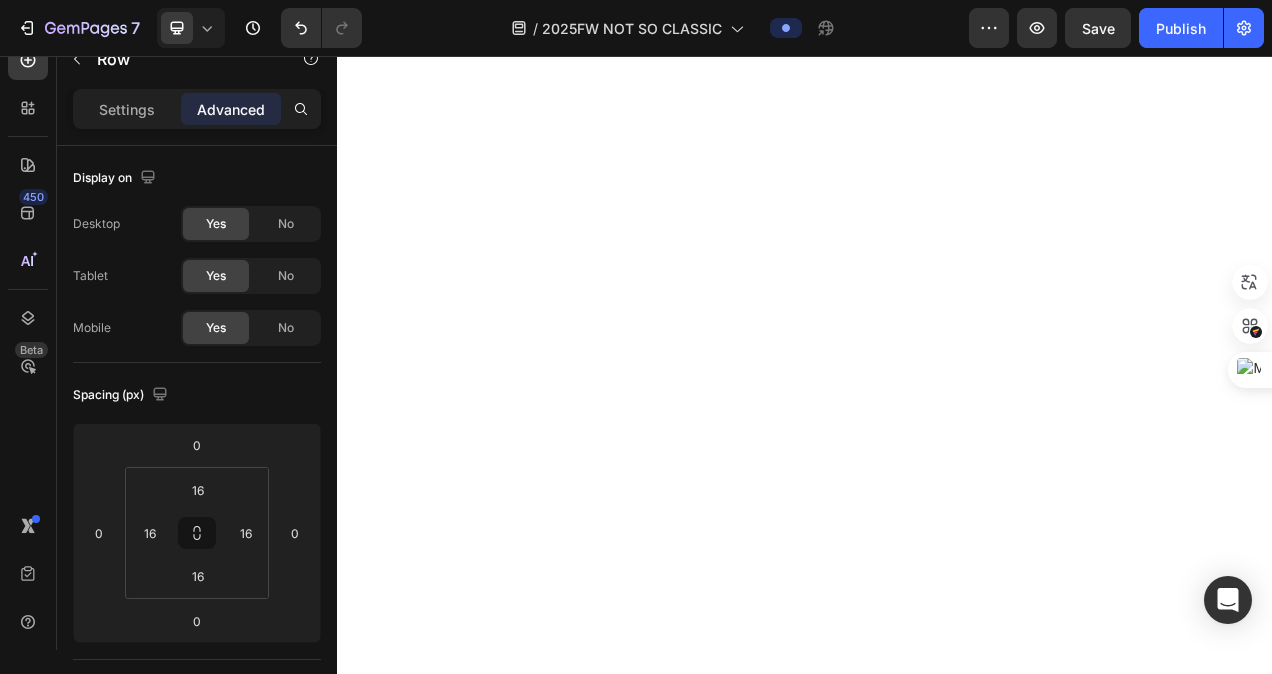 scroll, scrollTop: 3582, scrollLeft: 0, axis: vertical 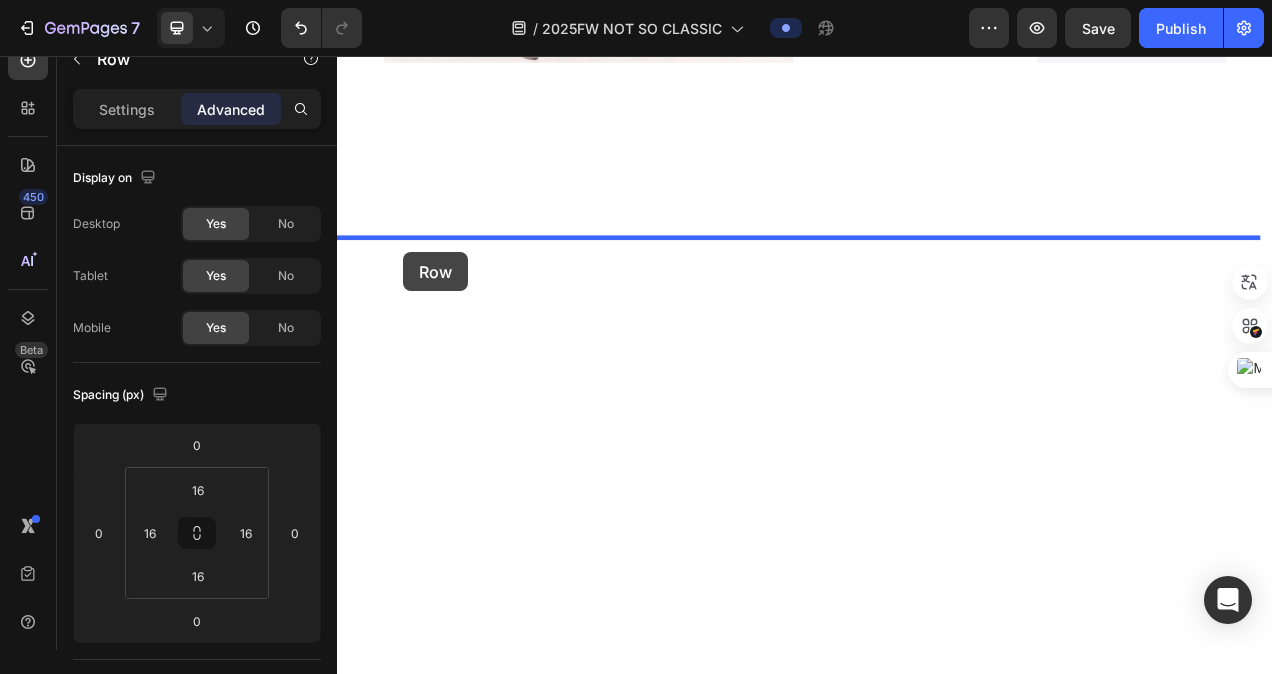 drag, startPoint x: 353, startPoint y: 364, endPoint x: 422, endPoint y: 308, distance: 88.86507 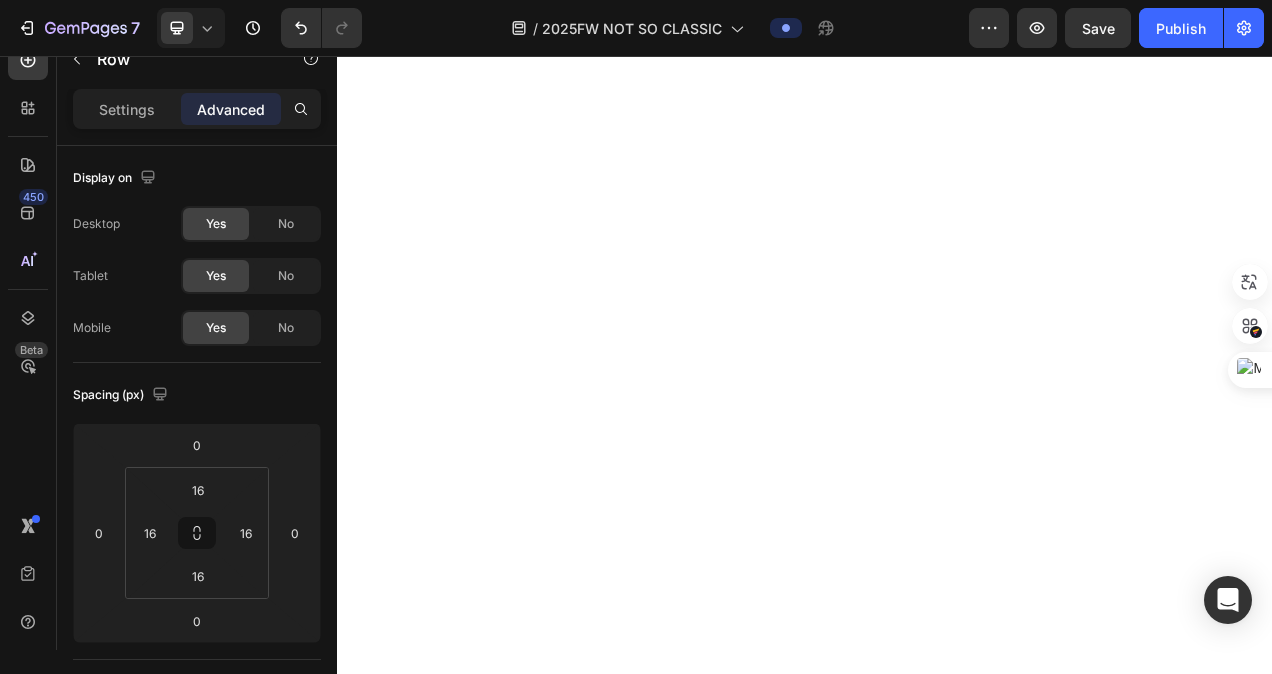 scroll, scrollTop: 3633, scrollLeft: 0, axis: vertical 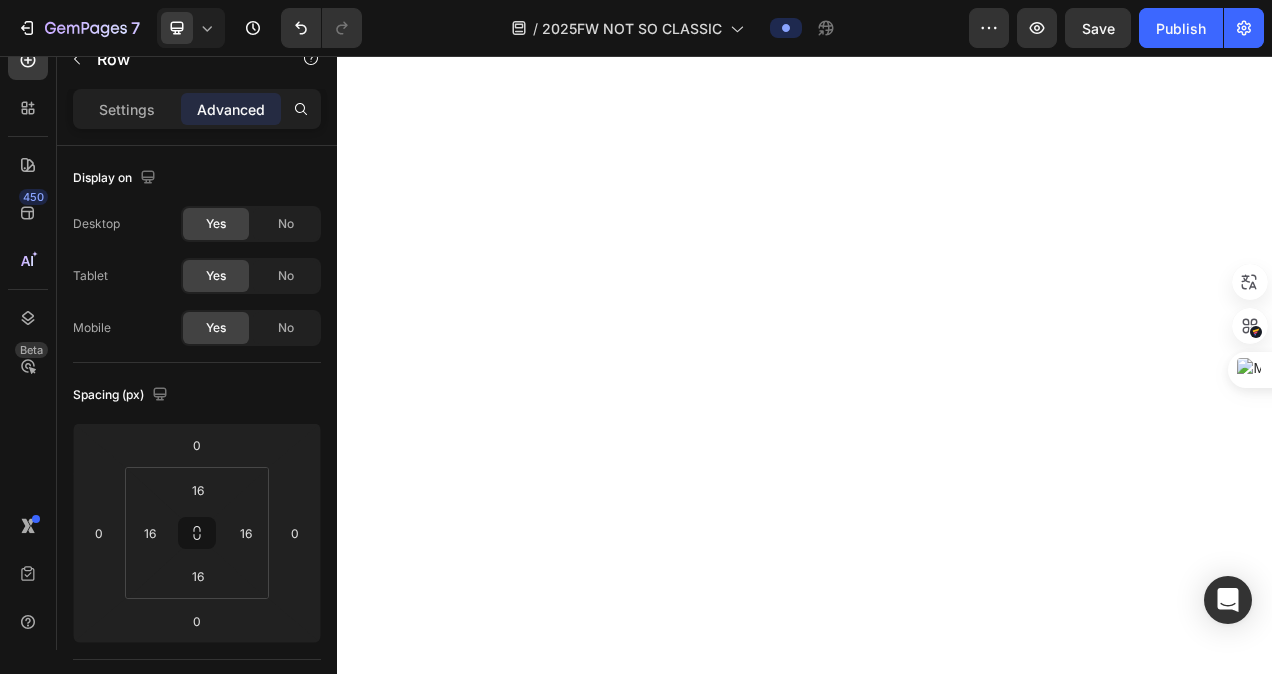 click on "Row" at bounding box center [378, -713] 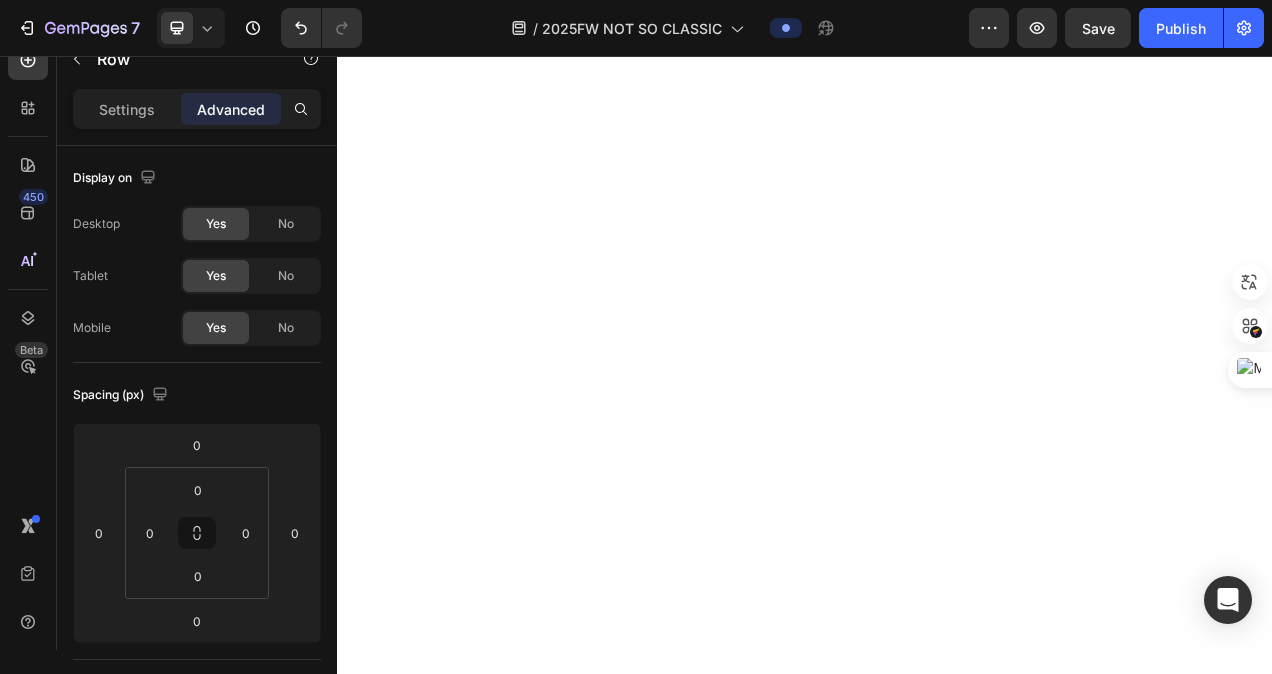 click 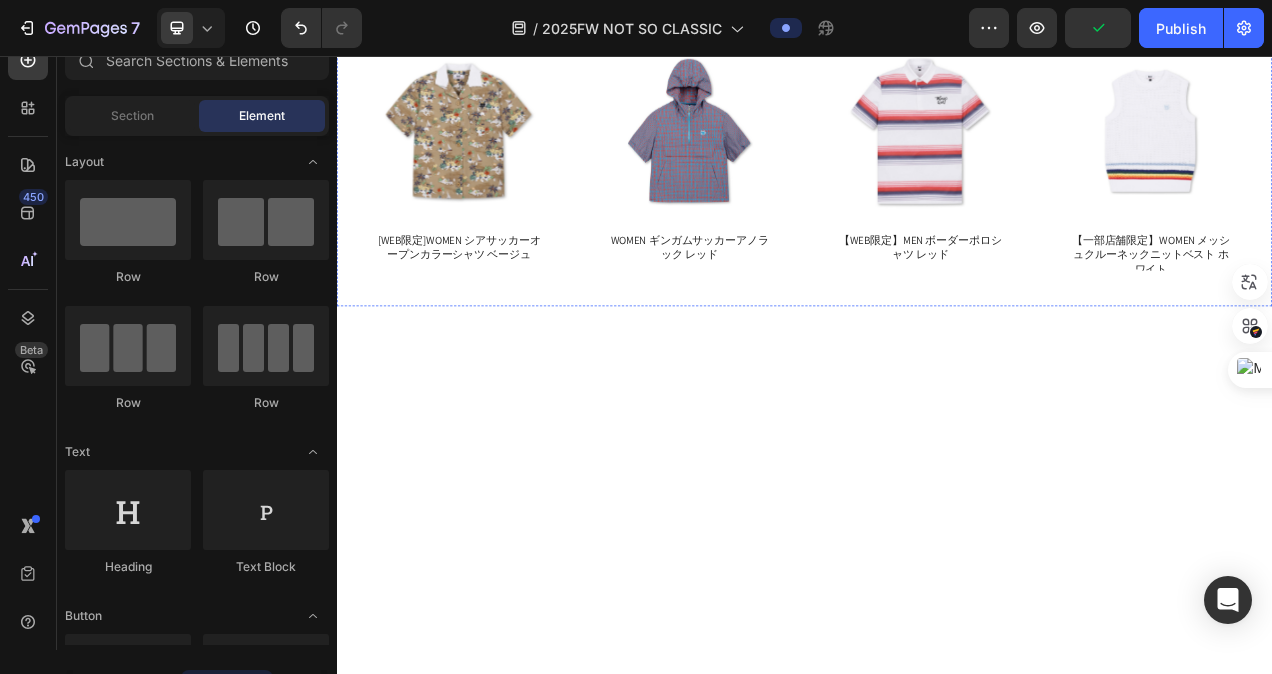 scroll, scrollTop: 2933, scrollLeft: 0, axis: vertical 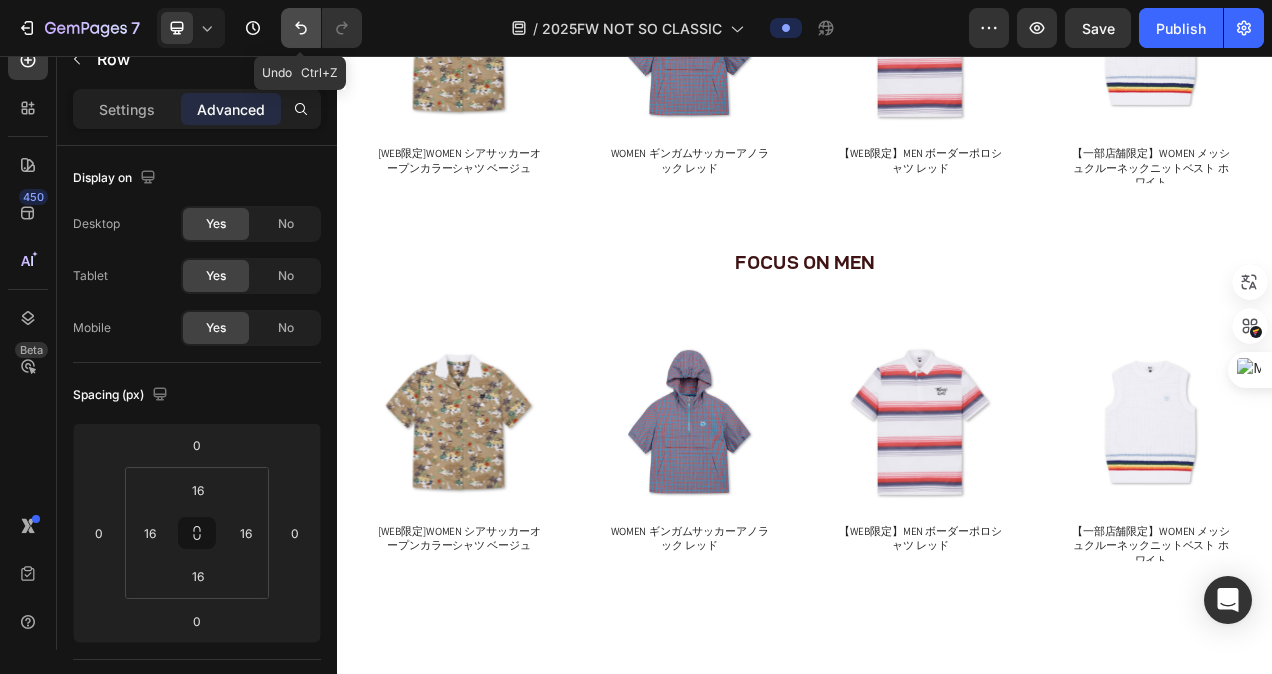 click 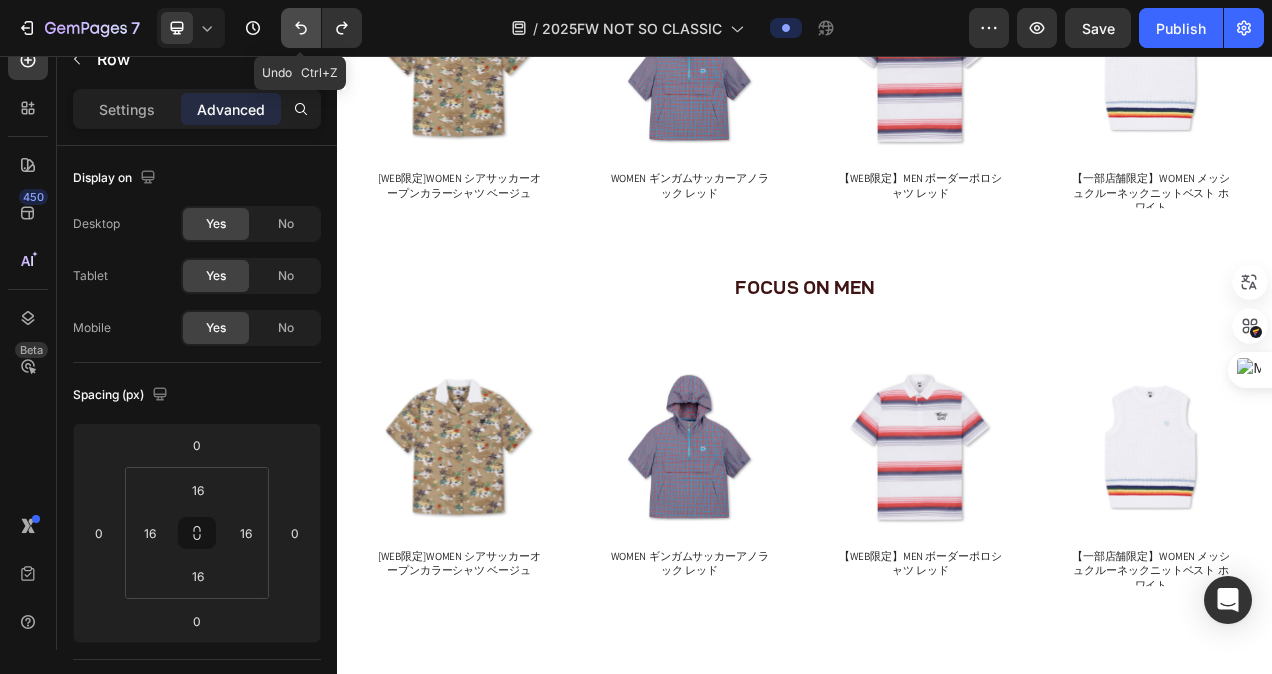 scroll, scrollTop: 2933, scrollLeft: 0, axis: vertical 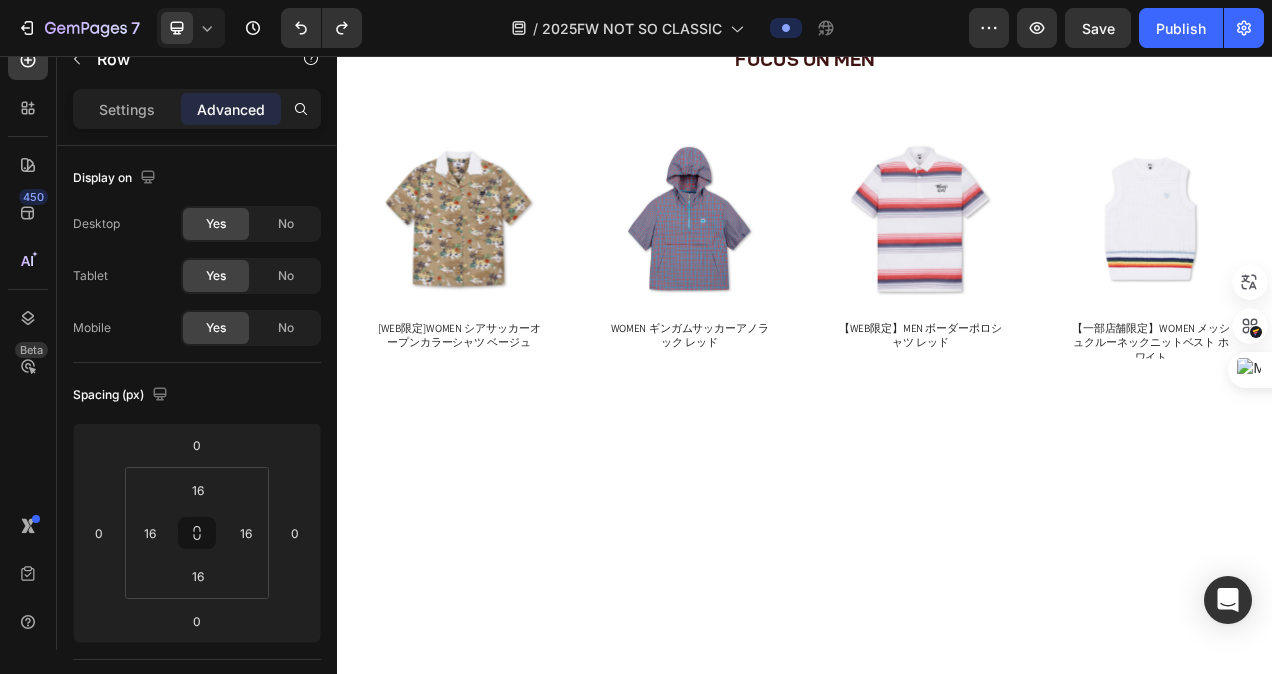 click on "FOCUS ON ACCESSORIES" at bounding box center [937, -714] 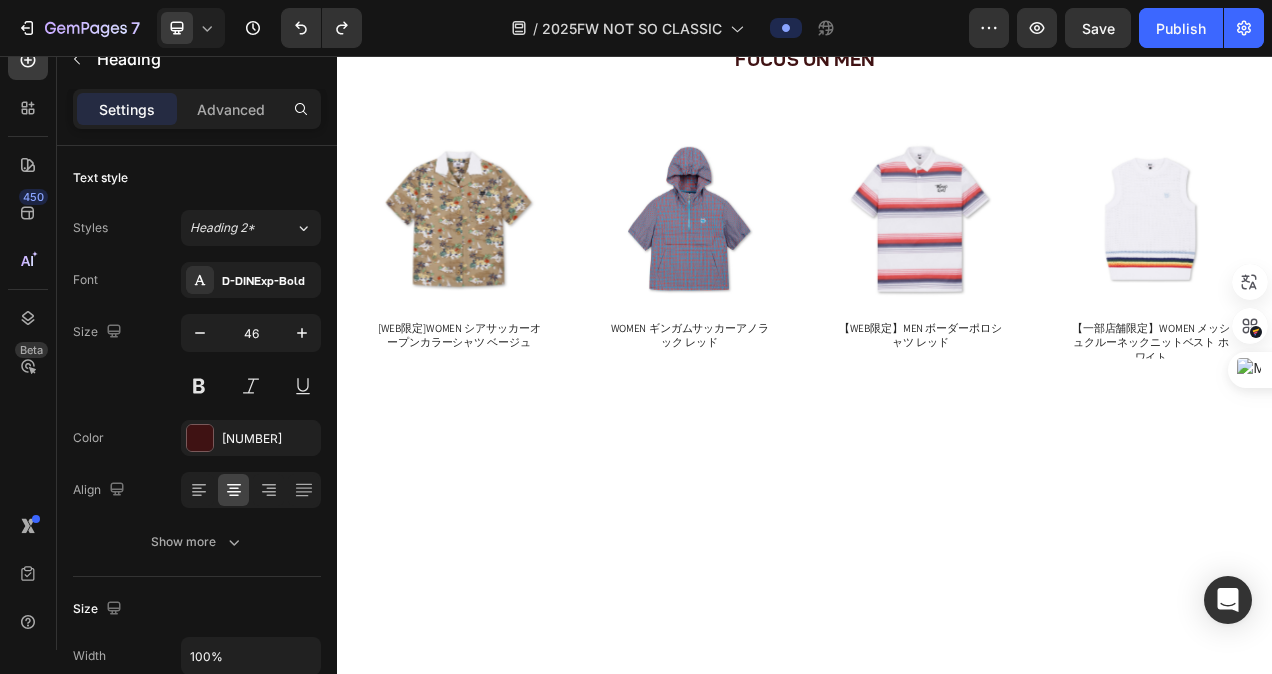 click 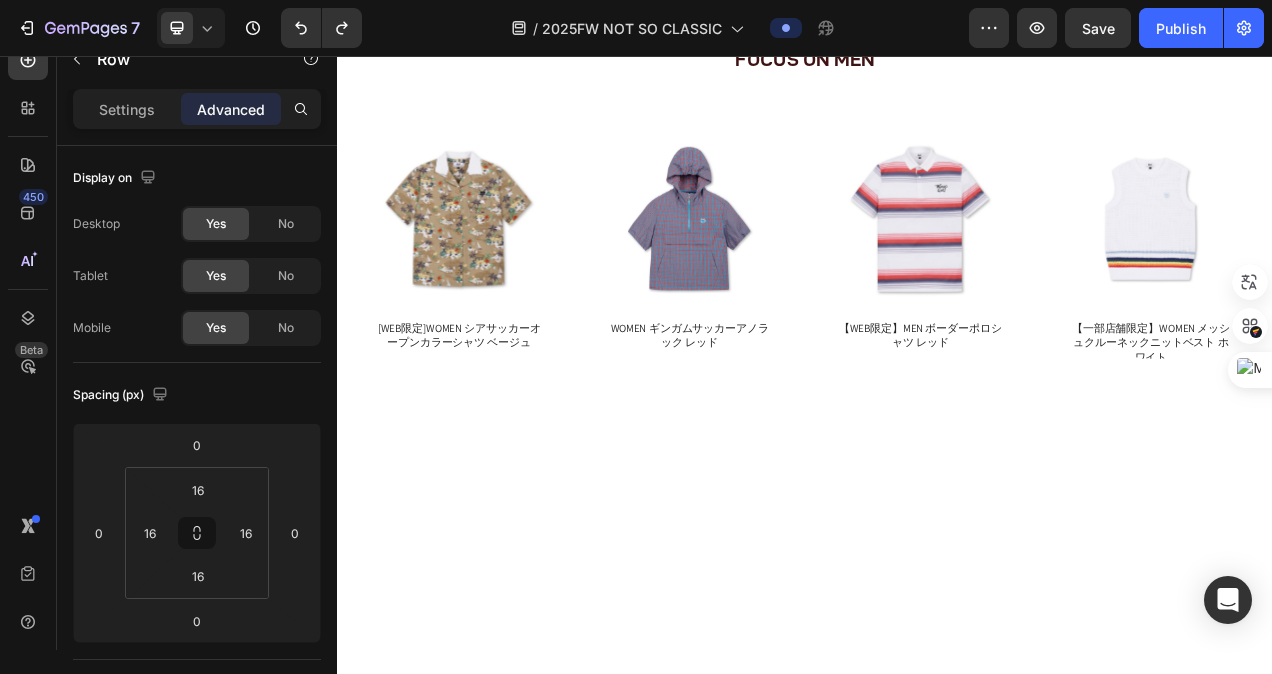 click on "FOCUS ON ACCESSORIES Heading Row   0" at bounding box center (937, -714) 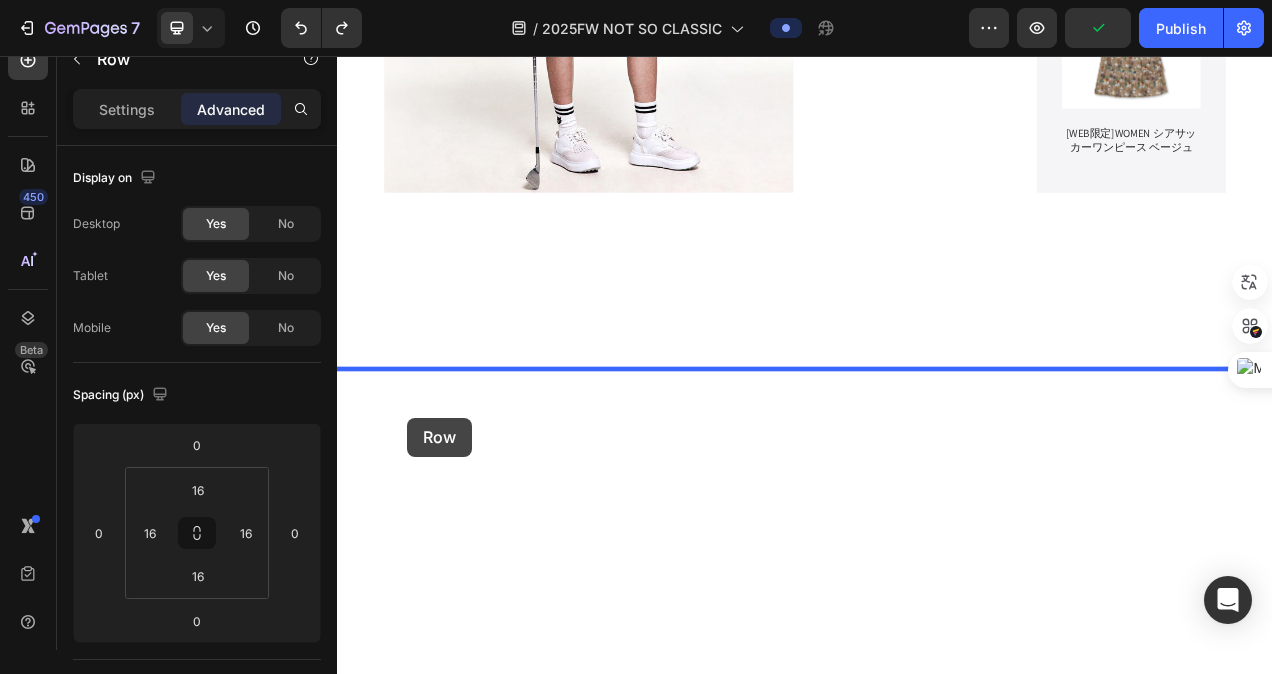 scroll, scrollTop: 3990, scrollLeft: 0, axis: vertical 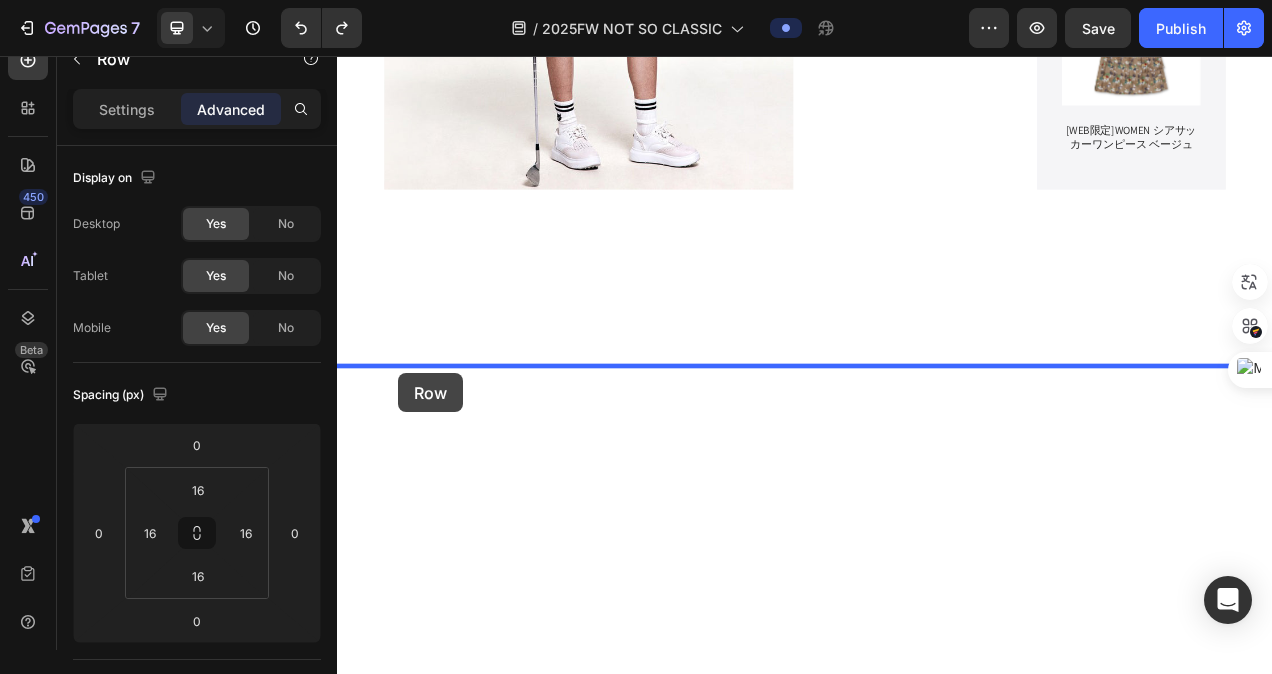 drag, startPoint x: 356, startPoint y: 243, endPoint x: 414, endPoint y: 464, distance: 228.48413 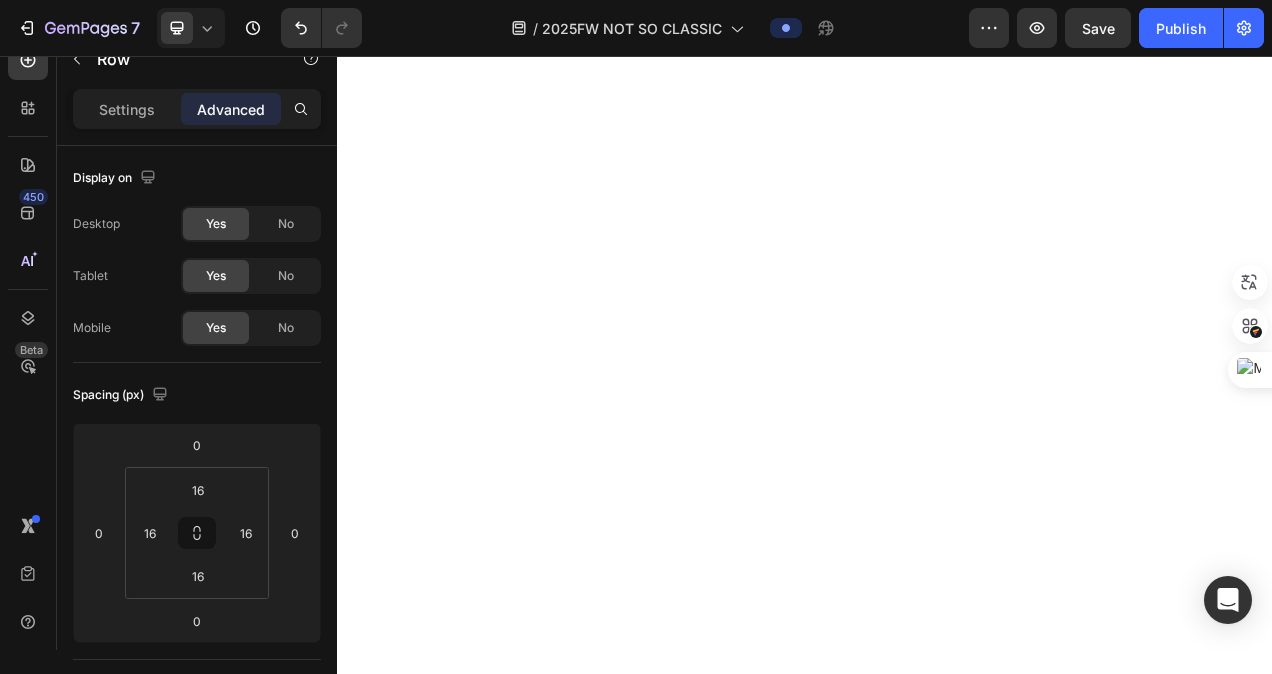 scroll, scrollTop: 3786, scrollLeft: 0, axis: vertical 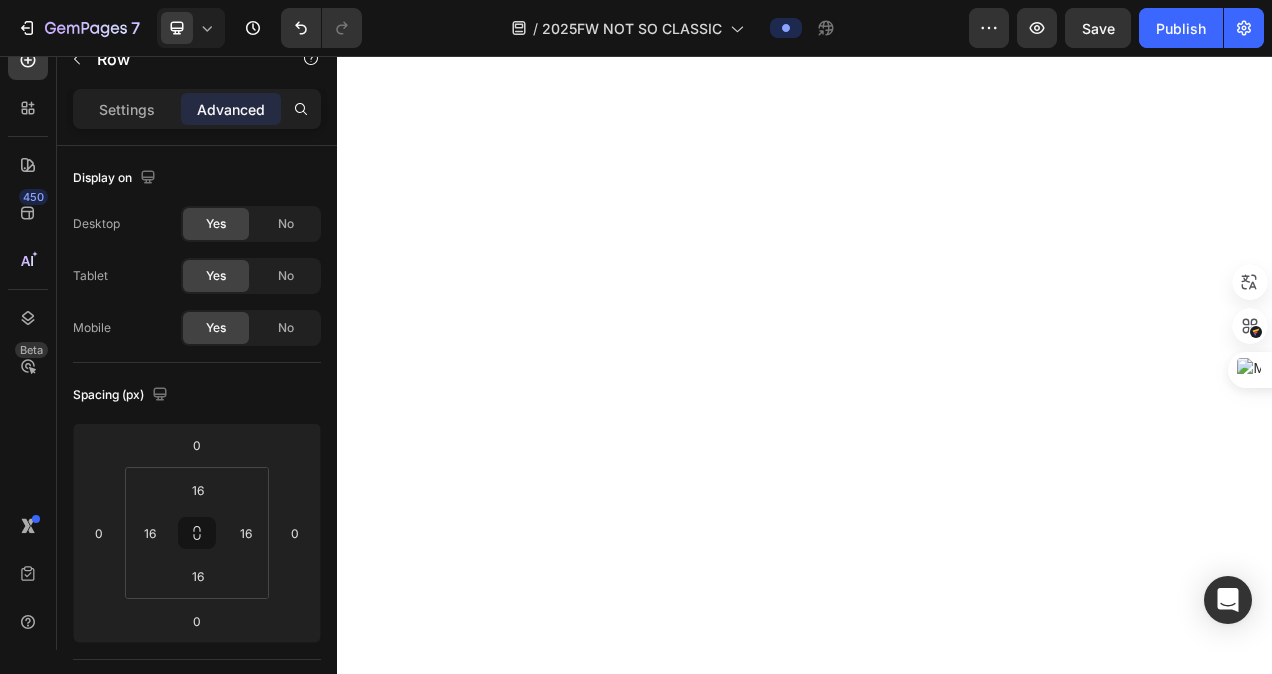 click on "Product Images WOMEN ギンガムサッカーアノラック レッド Product Title Product" at bounding box center [789, -672] 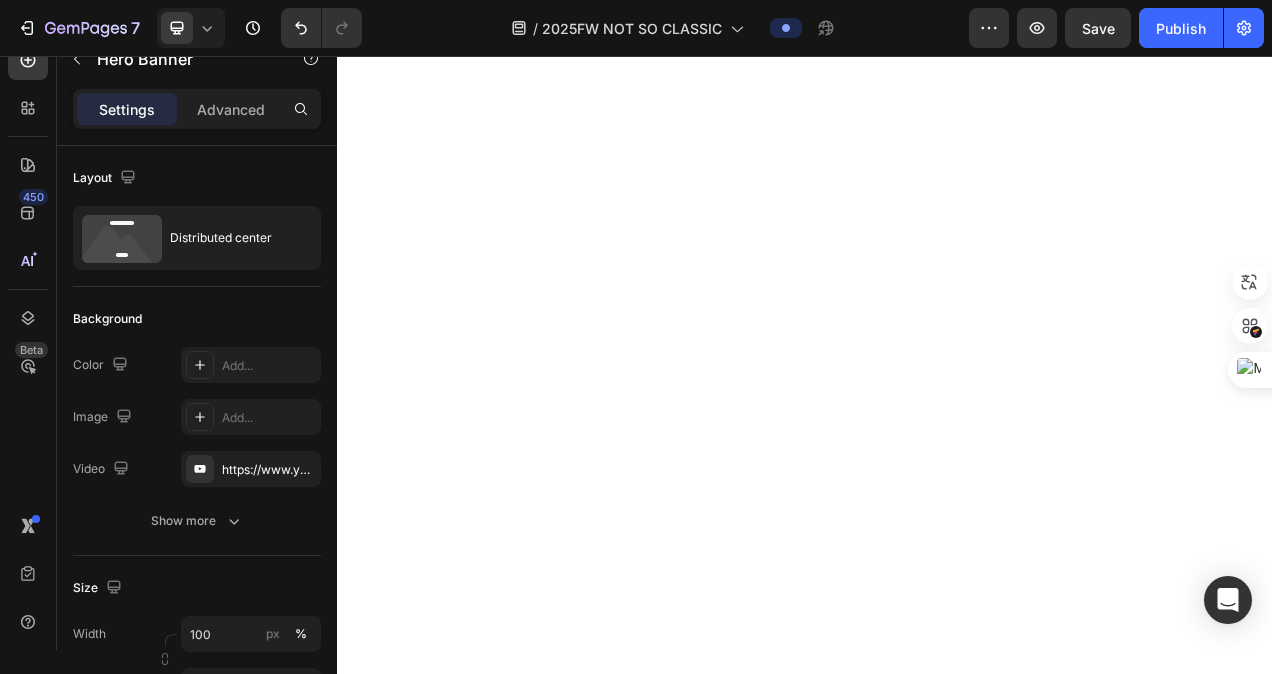 click on "Product Images 【WEB限定】WOMEN シアサッカーオープンカラーシャツ ベージュ Product Title Product Hero Banner Product Images WOMEN ギンガムサッカーアノラック レッド Product Title Product Hero Banner Product Images 【WEB限定】MEN ボーダーポロシャツ レッド Product Title Product Hero Banner Product Images 【一部店舗限定】WOMEN メッシュクルーネックニットベスト ホワイト Product Title Product Hero Banner Row   0" at bounding box center (937, -657) 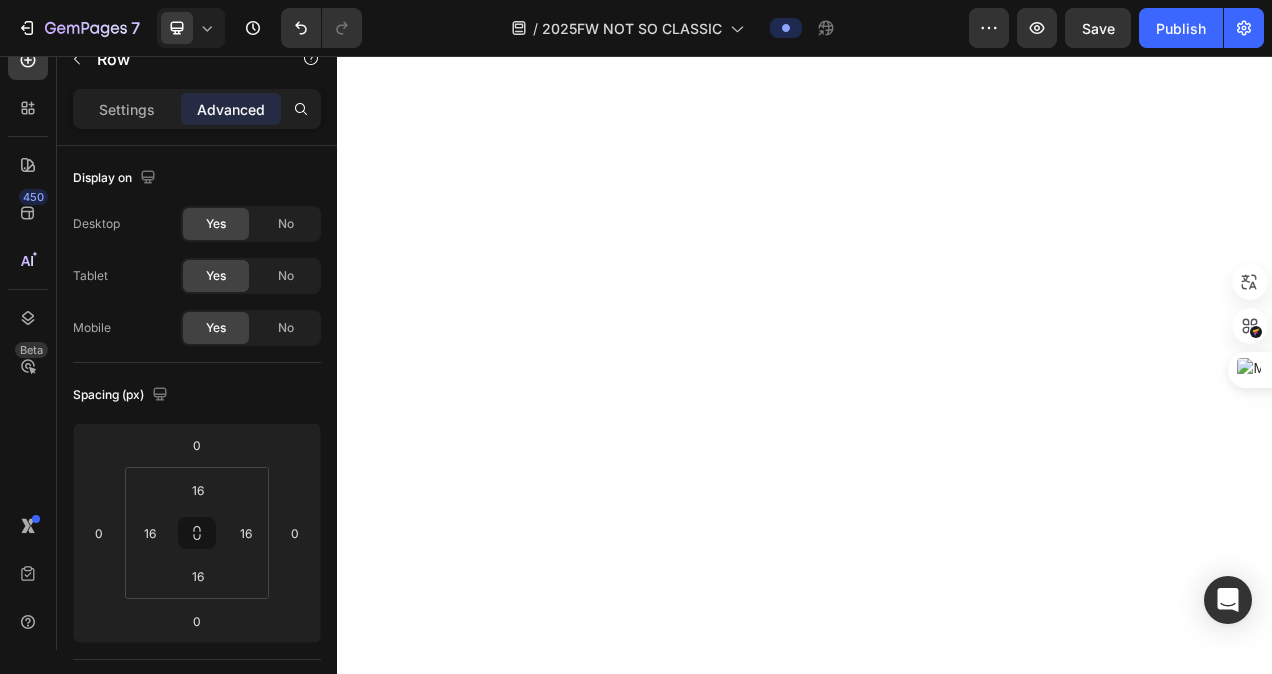 click 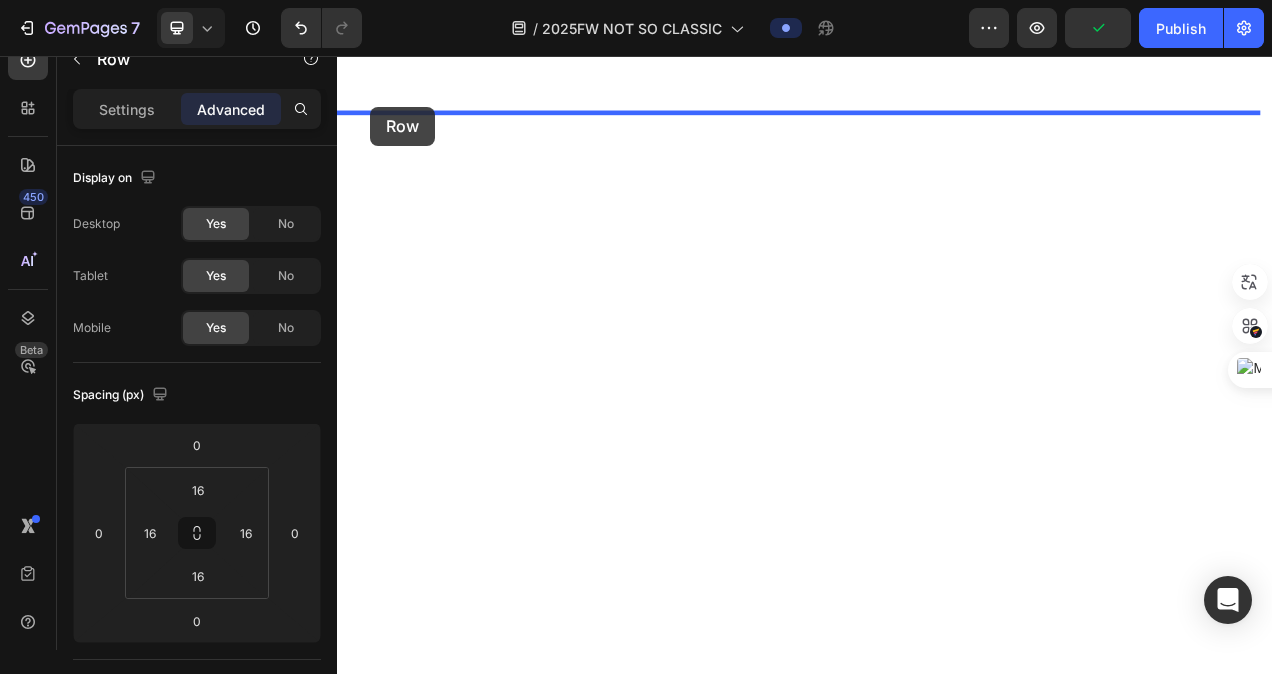 scroll, scrollTop: 4667, scrollLeft: 0, axis: vertical 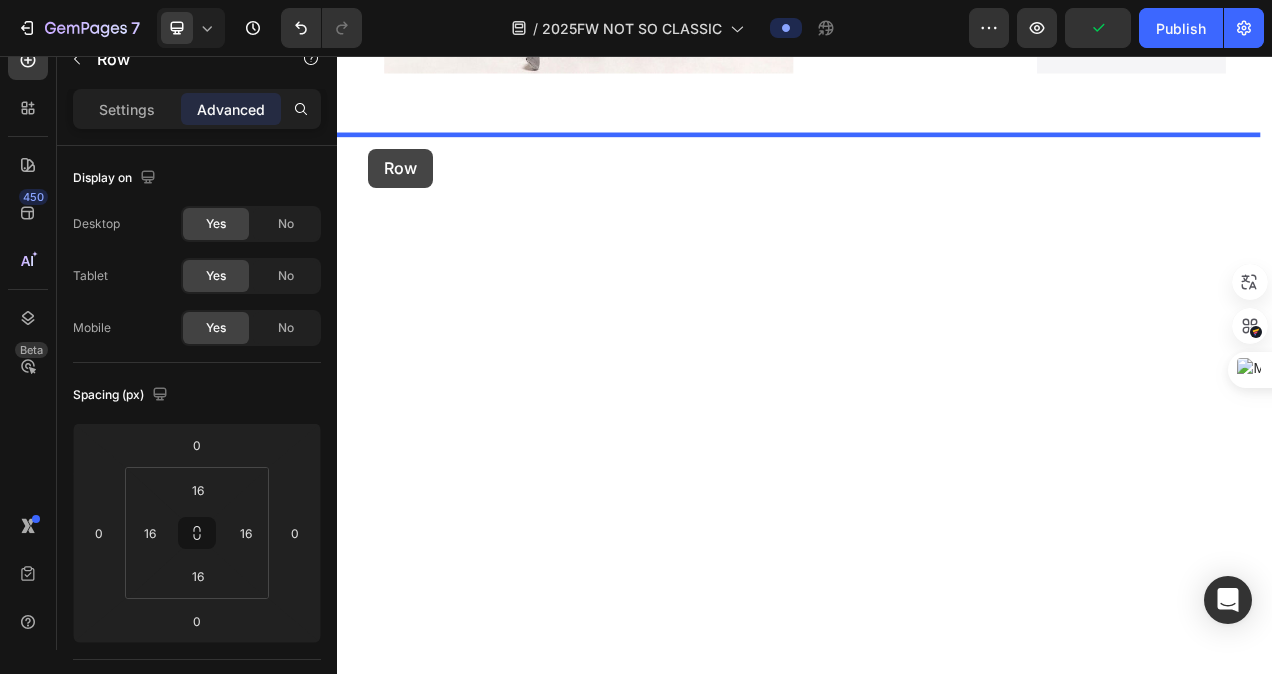 drag, startPoint x: 350, startPoint y: 538, endPoint x: 377, endPoint y: 175, distance: 364.00275 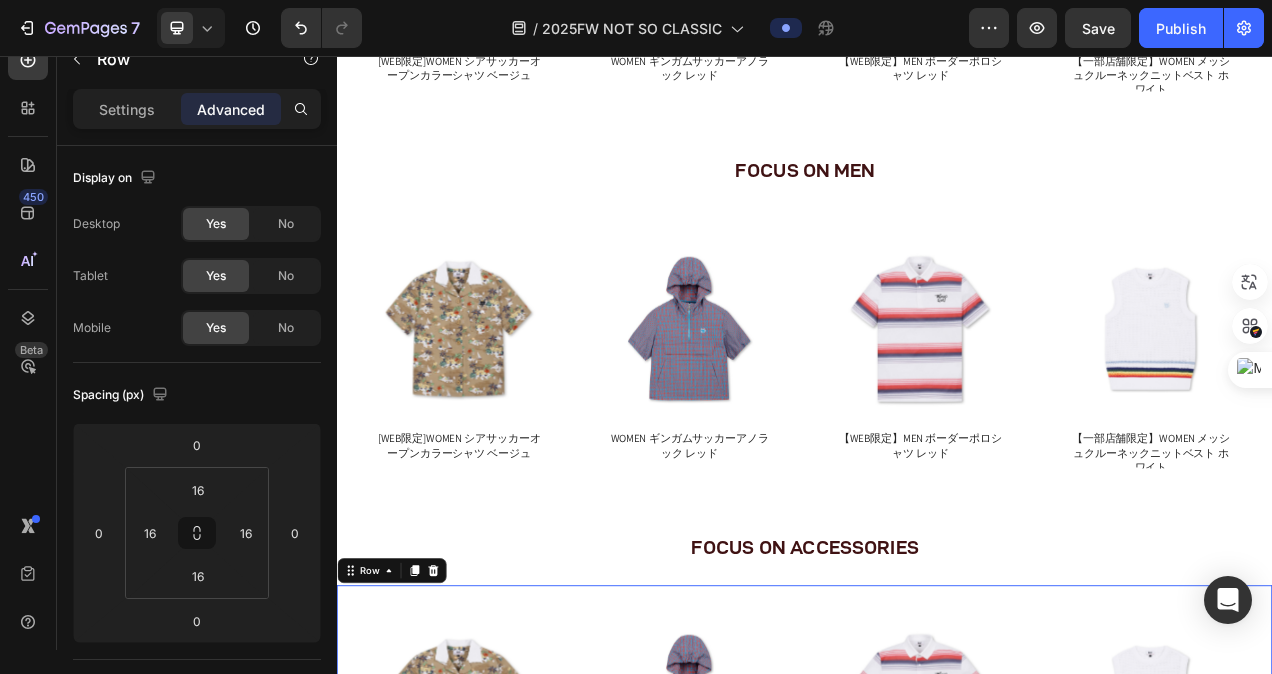 scroll, scrollTop: 2686, scrollLeft: 0, axis: vertical 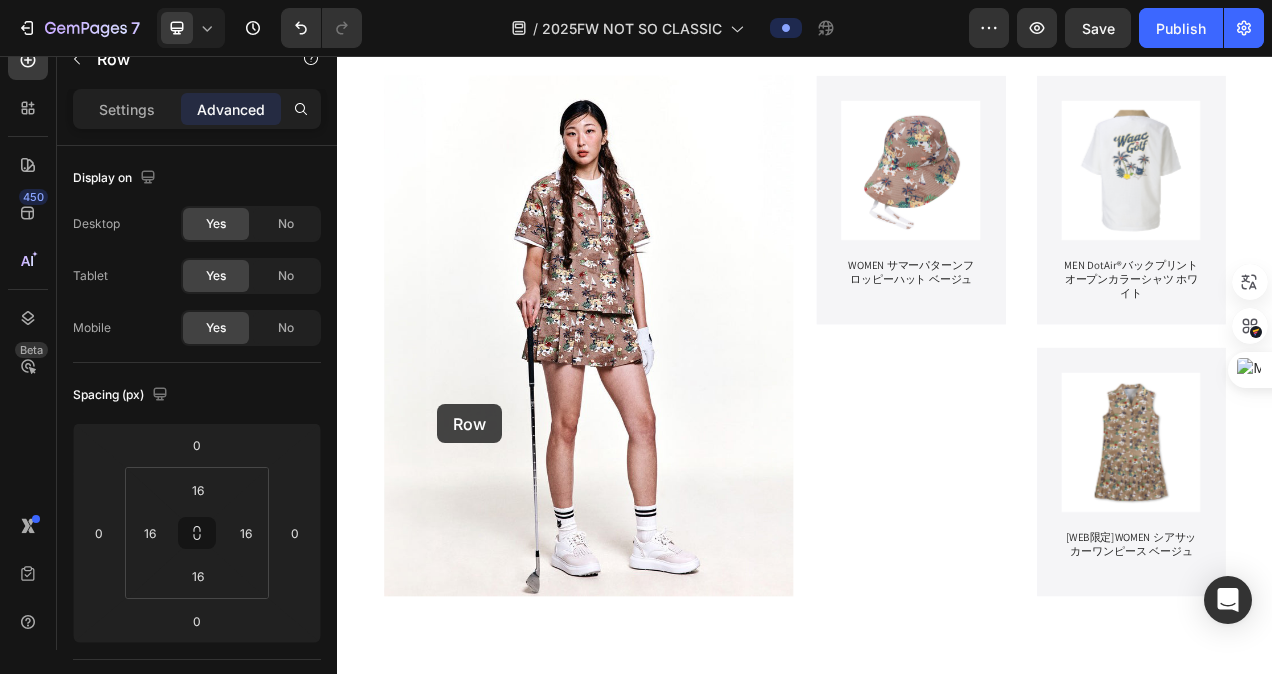 drag, startPoint x: 347, startPoint y: 121, endPoint x: 465, endPoint y: 503, distance: 399.80997 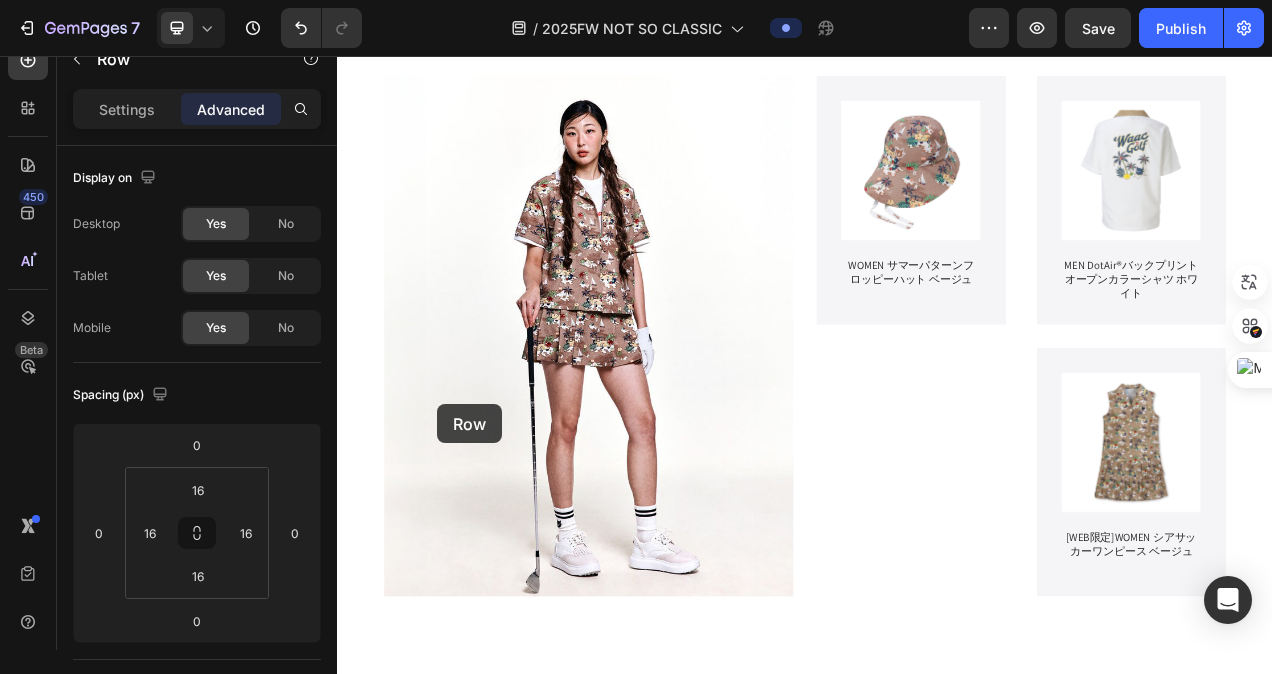 click on "Header Image Section 4
Drop element here Image
Drop element here Row
Drop element here Image Image Row WOMEN Button ACCESSORIES    Button MEN    Button Row Row
Drop element here Image
Drop element here Row Row Image Row   0 Image Row   0
Drop element here Row
Drop element here Row ⁠⁠⁠⁠⁠⁠⁠ FOCUS ON WOMEN Heading Row Product Images 【WEB限定】WOMEN シアサッカーオープンカラーシャツ ベージュ Product Title Product Hero Banner Product Images WOMEN ギンガムサッカーアノラック レッド Product Title Product Hero Banner Product Images 【WEB限定】MEN ボーダーポロシャツ レッド Product Title Product Hero Banner Product Images 【一部店舗限定】WOMEN メッシュクルーネックニットベスト ホワイト Product Title Product Hero Banner Row FOCUS ON MEN Heading Row Product Images Product Title Product Hero Banner Row" at bounding box center (937, -1086) 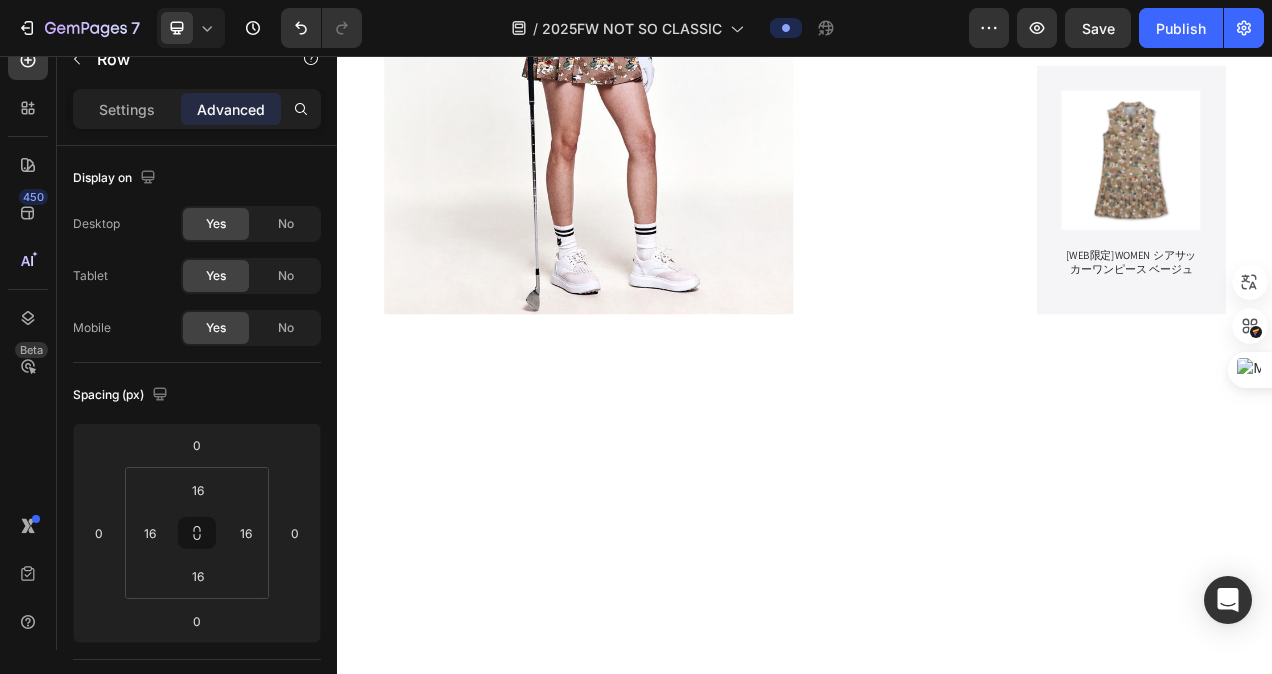 click at bounding box center (937, -416) 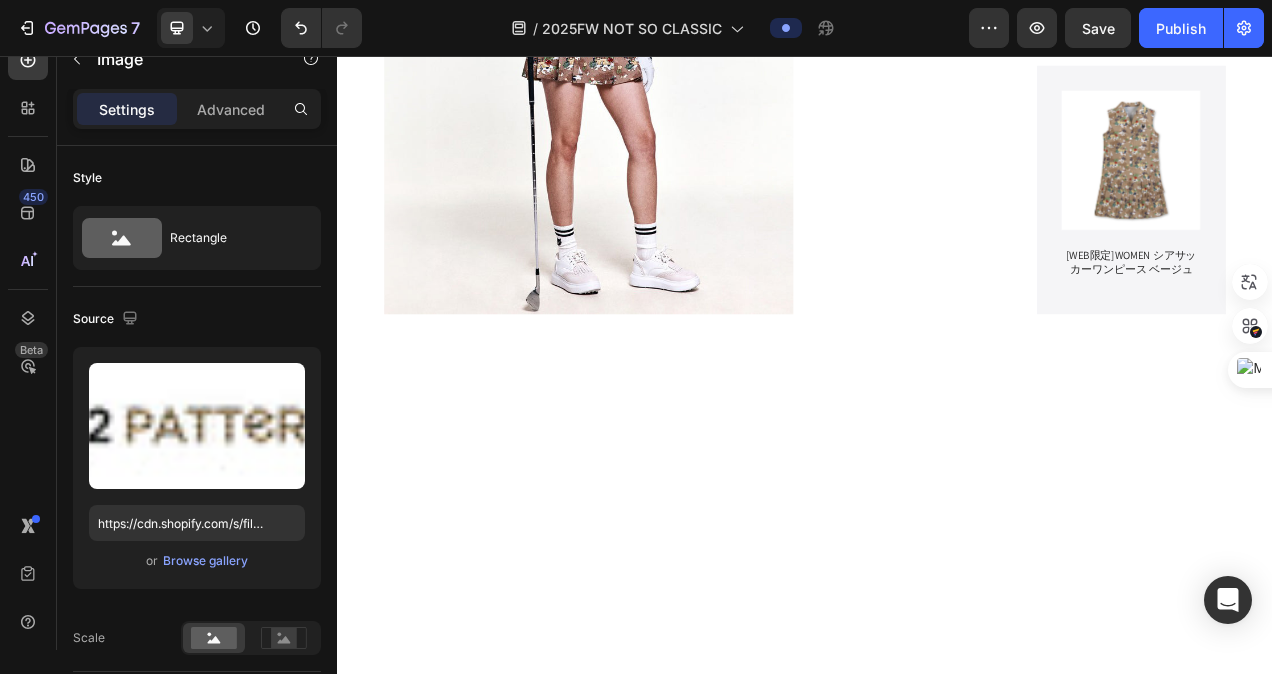 click 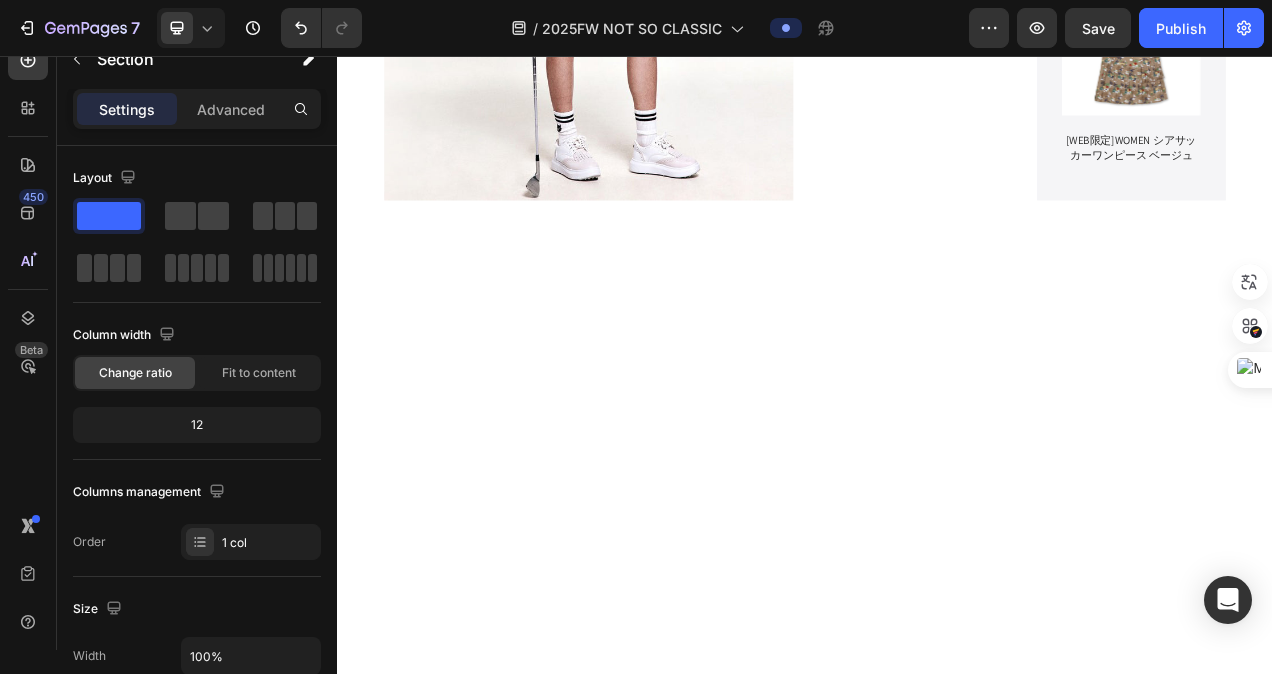 click on "Image 夏のリゾート気分を盛り上げるグラフィックパターン Text block Section 7" at bounding box center [937, -474] 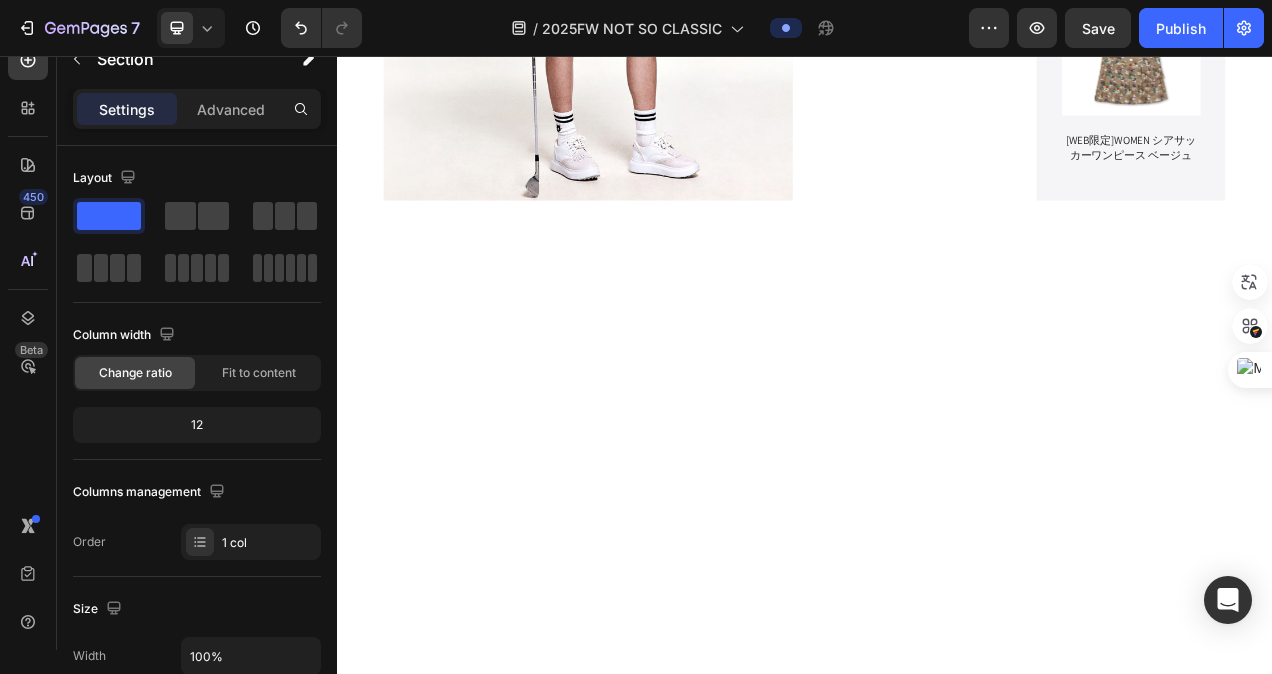click on "Drop element here Image
Drop element here Row
Drop element here Image Image Row WOMEN Button ACCESSORIES    Button MEN    Button Row Row
Drop element here Image
Drop element here Row Row Image Row
Drop element here Row
Drop element here Row ⁠⁠⁠⁠⁠⁠⁠ FOCUS ON WOMEN Heading Row Product Images 【WEB限定】WOMEN シアサッカーオープンカラーシャツ ベージュ Product Title Product Hero Banner Product Images WOMEN ギンガムサッカーアノラック レッド Product Title Product Hero Banner Product Images 【WEB限定】MEN ボーダーポロシャツ レッド Product Title Product Hero Banner Product Images 【一部店舗限定】WOMEN メッシュクルーネックニットベスト ホワイト Product Title Product Hero Banner Row FOCUS ON MEN Heading Row Product Images Product Title Product Hero Banner Product Images Product Title Product Product" at bounding box center (937, -1584) 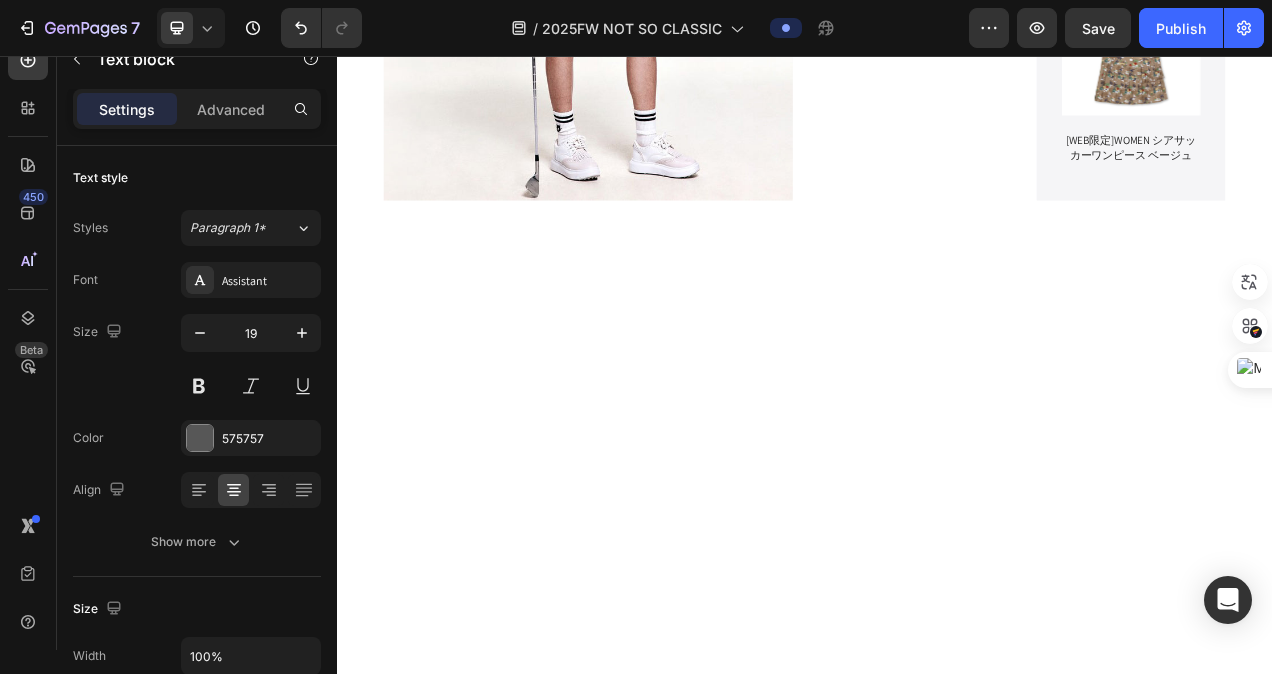 click on "夏のリゾート気分を盛り上げるグラフィックパターン" at bounding box center [937, -474] 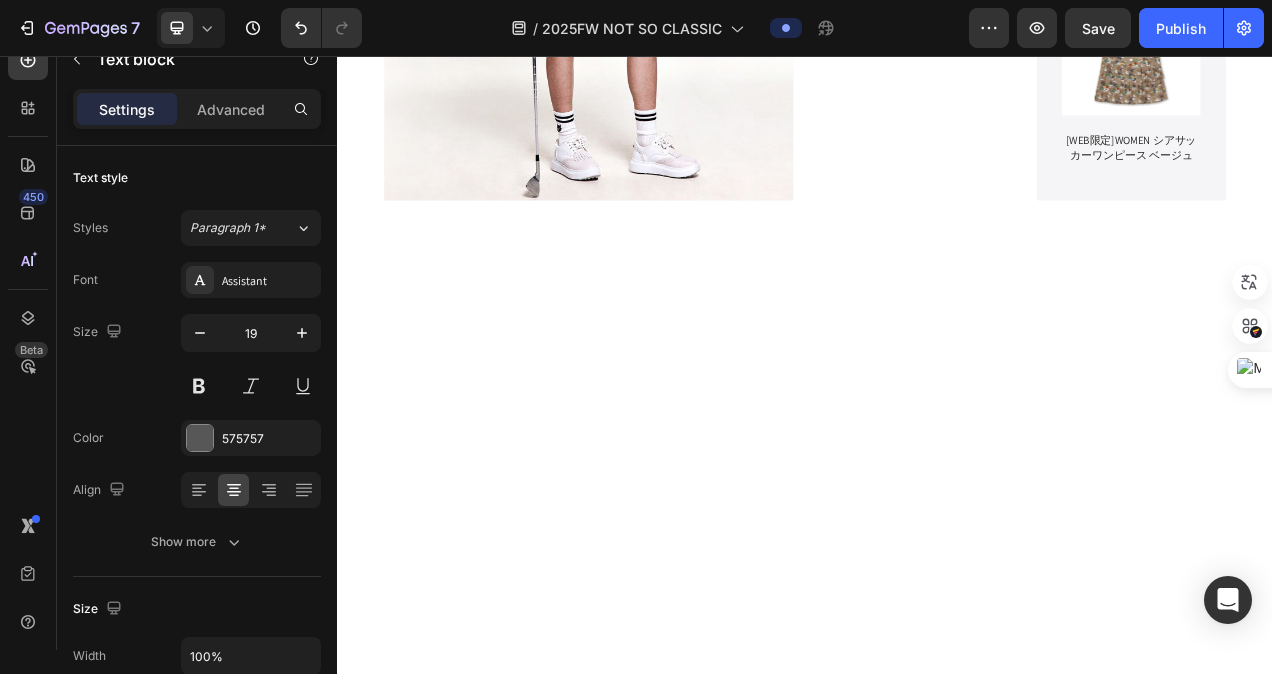 click 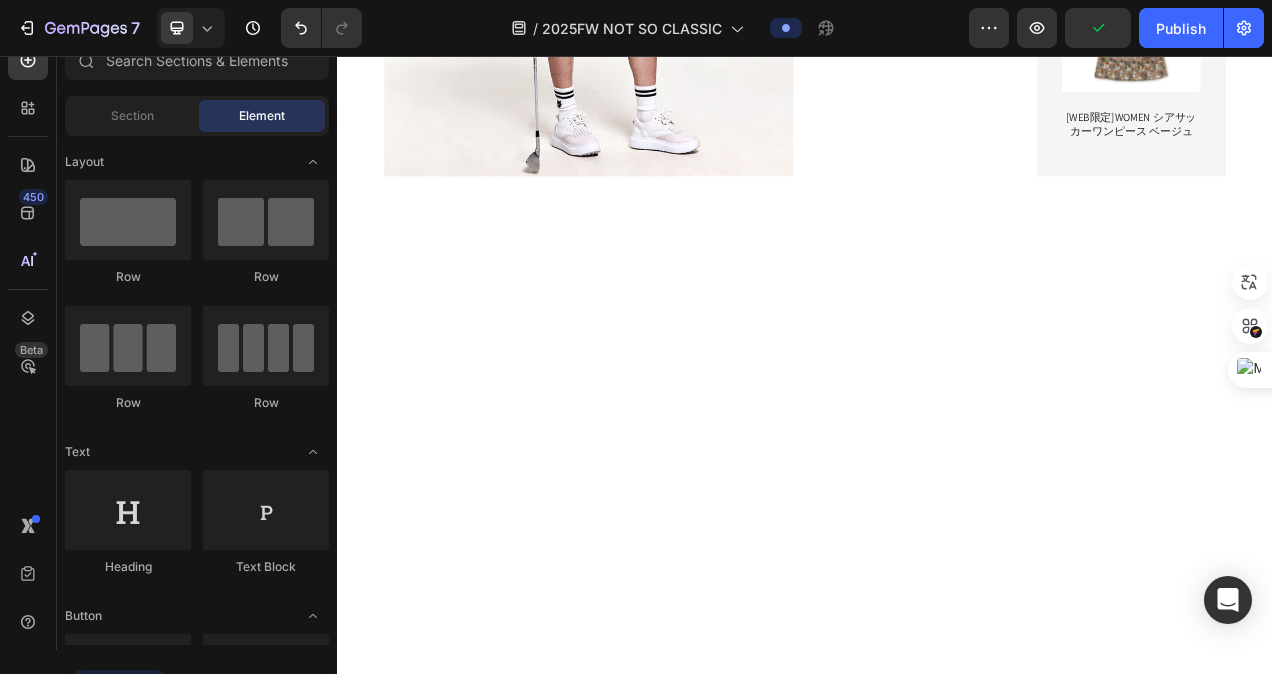 click on "Image Section 7   You can create reusable sections Create Theme Section AI Content Write with GemAI What would you like to describe here? Tone and Voice Persuasive Product Show more Generate" at bounding box center [937, -489] 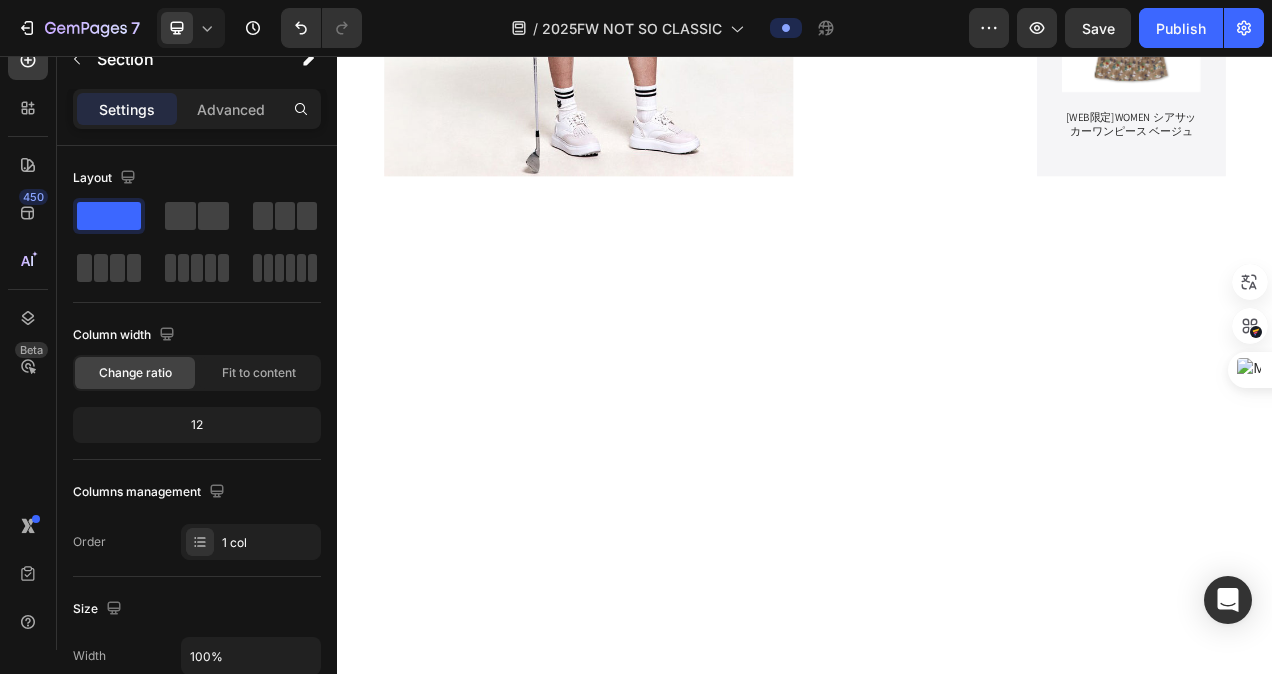 click 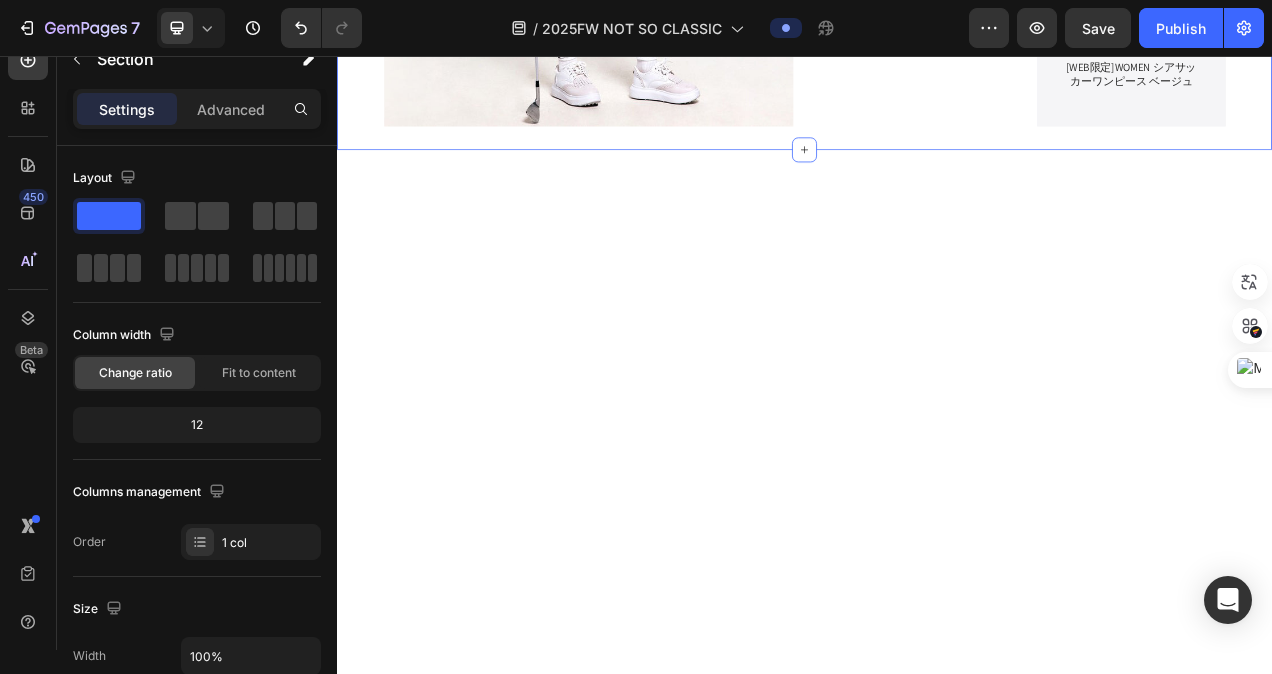 click on "Image Product Images WOMEN サマーパターンフロッピーハット ベージュ Product Title Product Hero Banner Product Images MEN DotAir®バックプリントオープンカラーシャツ ホワイト Product Title Product Hero Banner Product Images 【WEB限定】WOMEN シアサッカーワンピース ベージュ Product Title Product Hero Banner Row Row Section 8   You can create reusable sections Create Theme Section AI Content Write with GemAI What would you like to describe here? Tone and Voice Persuasive Product WOMEN リボンバイザー ブラウン Show more Generate" at bounding box center [937, -172] 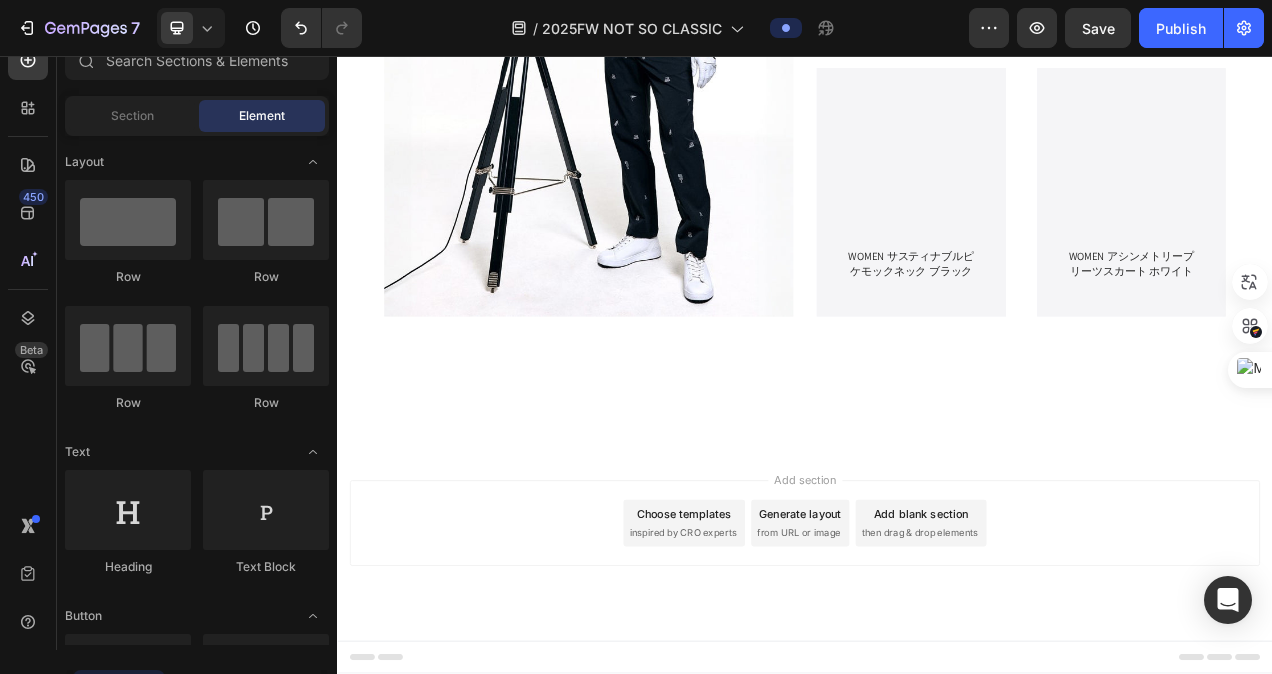 scroll, scrollTop: 4558, scrollLeft: 0, axis: vertical 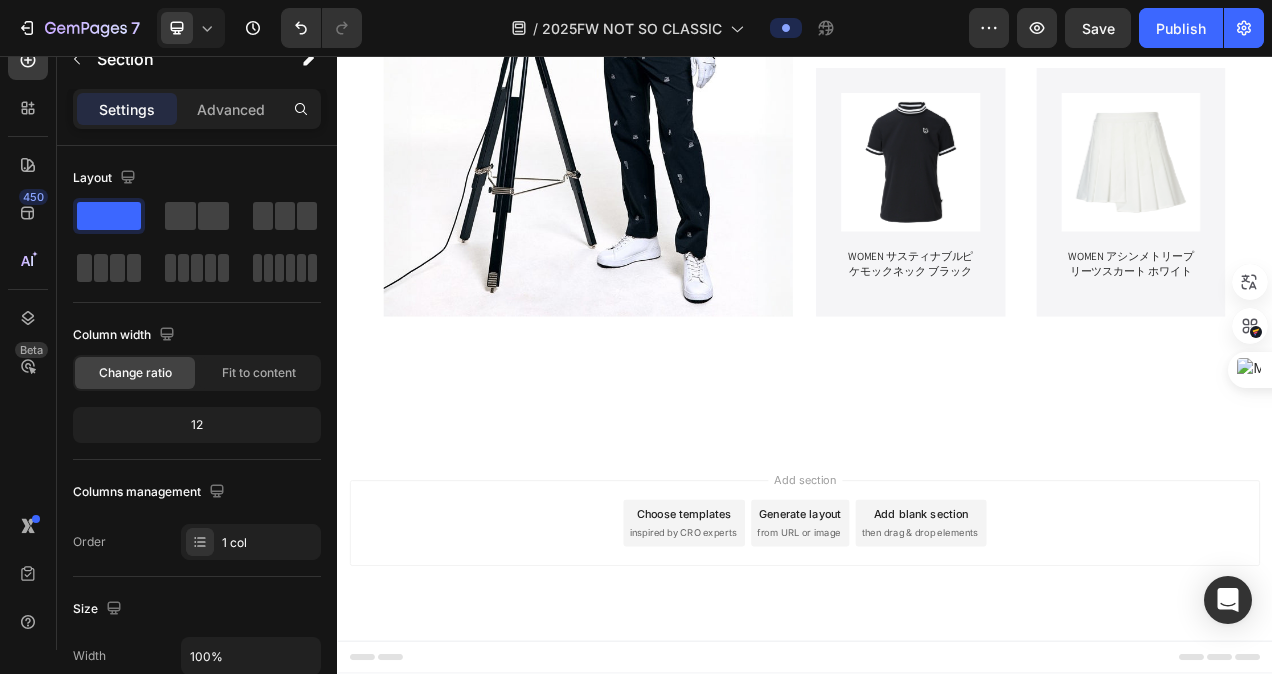 click on "Drop element here Image
Drop element here Row
Drop element here Image Image Row WOMEN Button ACCESSORIES    Button MEN    Button Row Row
Drop element here Image
Drop element here Row Row Image Row
Drop element here Row
Drop element here Row ⁠⁠⁠⁠⁠⁠⁠ FOCUS ON WOMEN Heading Row Product Images 【WEB限定】WOMEN シアサッカーオープンカラーシャツ ベージュ Product Title Product Hero Banner Product Images WOMEN ギンガムサッカーアノラック レッド Product Title Product Hero Banner Product Images 【WEB限定】MEN ボーダーポロシャツ レッド Product Title Product Hero Banner Product Images 【一部店舗限定】WOMEN メッシュクルーネックニットベスト ホワイト Product Title Product Hero Banner Row FOCUS ON MEN Heading Row Product Images Product Title Product Hero Banner Product Images Product Title Product Product" at bounding box center [937, -1435] 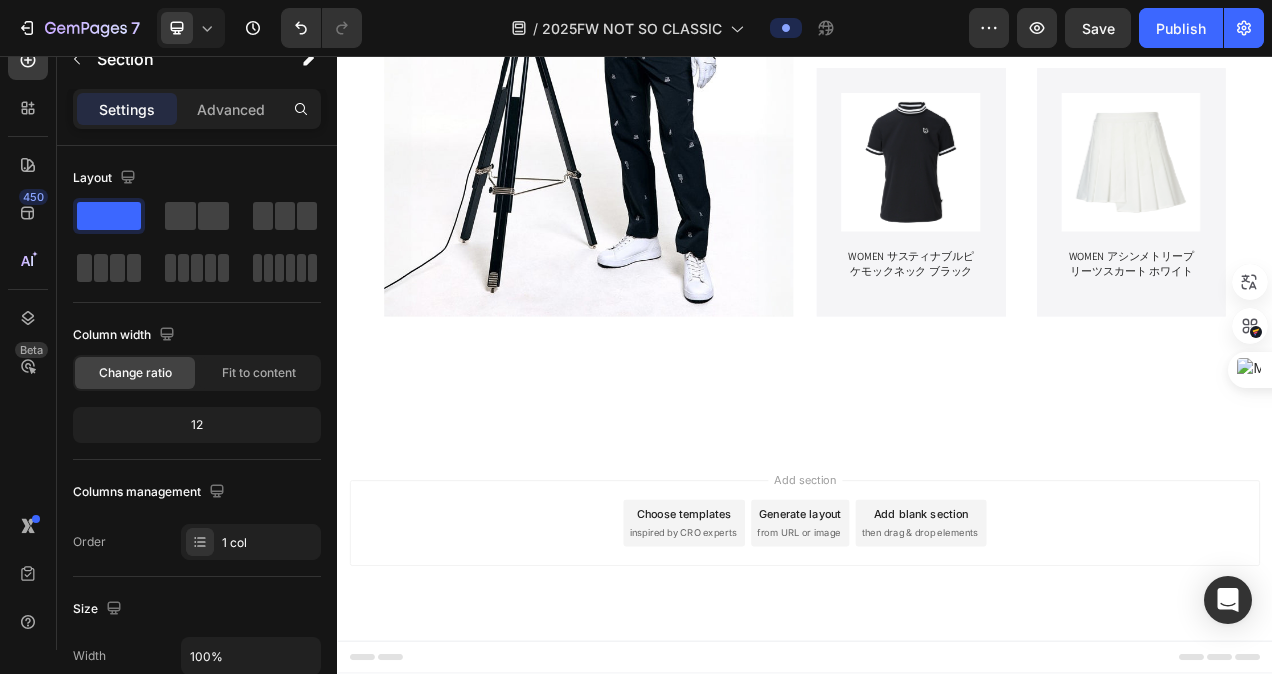 click 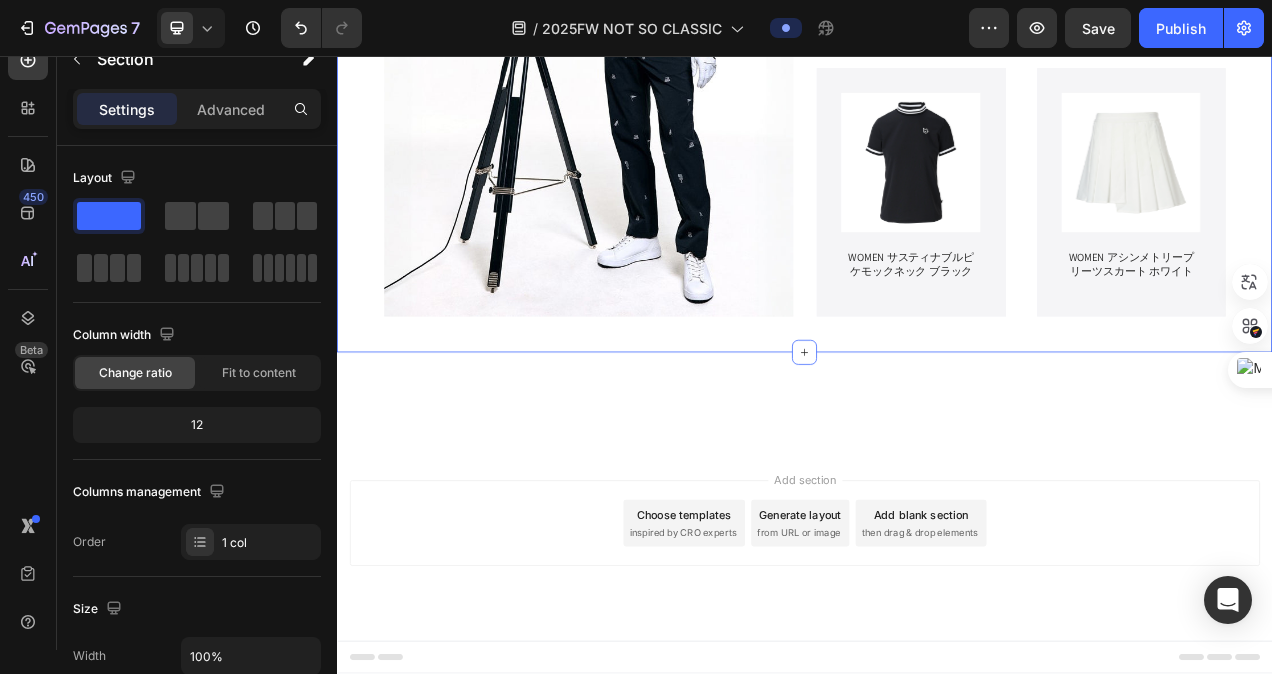click on "Image Image Product Images 【WEB限定】MEN PLAYERS EDITION ショートスリーブアノラック グレー Product Title Product Hero Banner Product Images WOMEN サスティナブルピケモックネック ブラック Product Title Product Hero Banner Product Images MEN WAACKYオーバーサイズスウェットシャツ ネイビー Product Title Product Hero Banner Product Images WOMEN アシンメトリープリーツスカート ホワイト Product Title Product Hero Banner Row Row Section 8   You can create reusable sections Create Theme Section AI Content Write with GemAI What would you like to describe here? Tone and Voice Persuasive Product WOMEN リボンバイザー ブラウン Show more Generate" at bounding box center [937, 80] 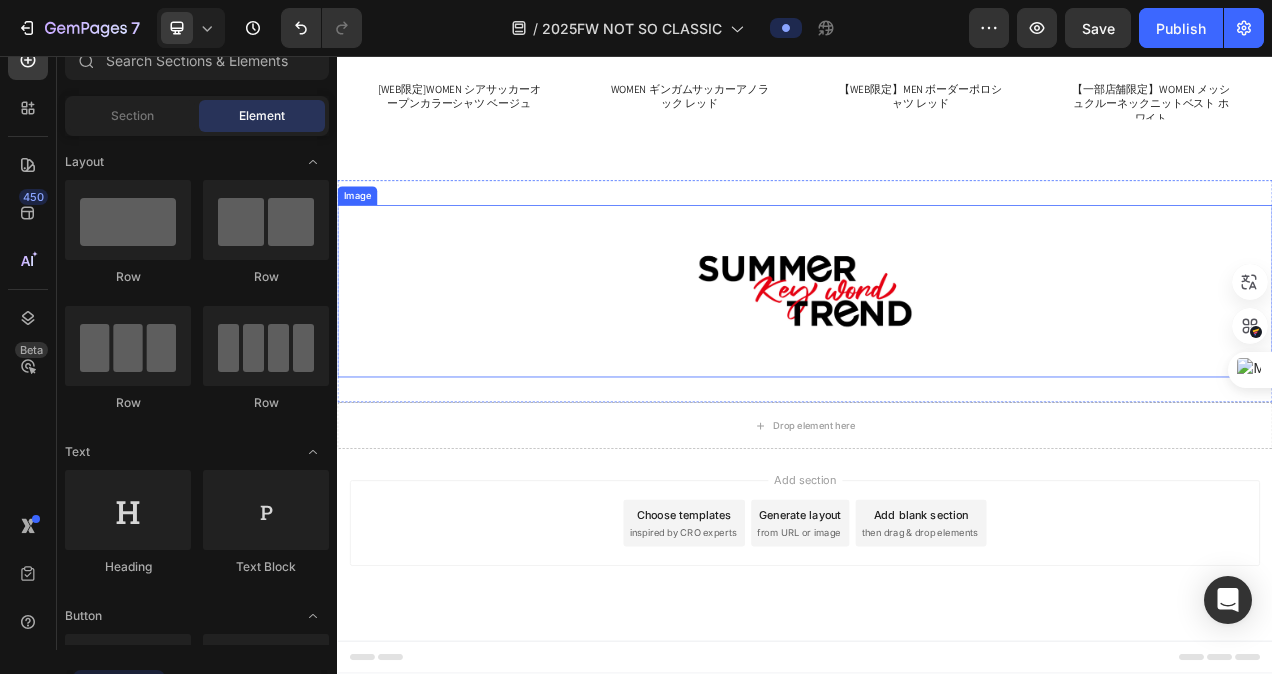 scroll, scrollTop: 4458, scrollLeft: 0, axis: vertical 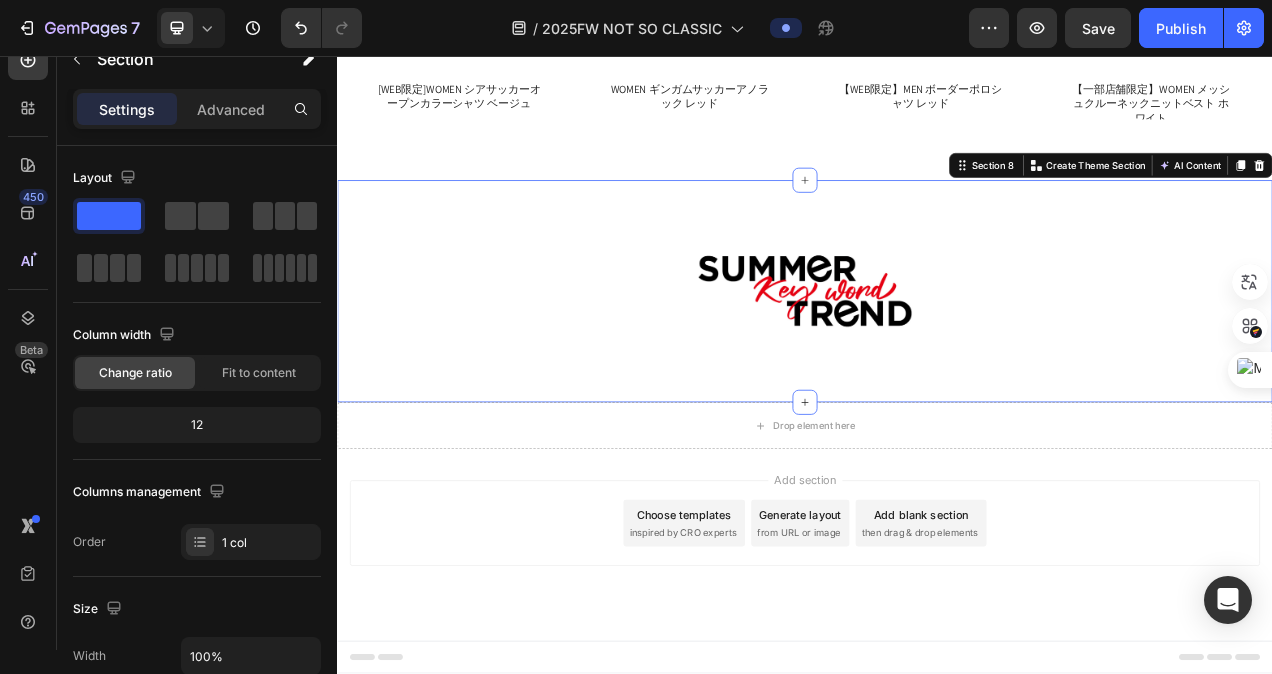 click on "Image Section 8   You can create reusable sections Create Theme Section AI Content Write with GemAI What would you like to describe here? Tone and Voice Persuasive Product WOMEN リボンバイザー ブラウン Show more Generate" at bounding box center [937, 358] 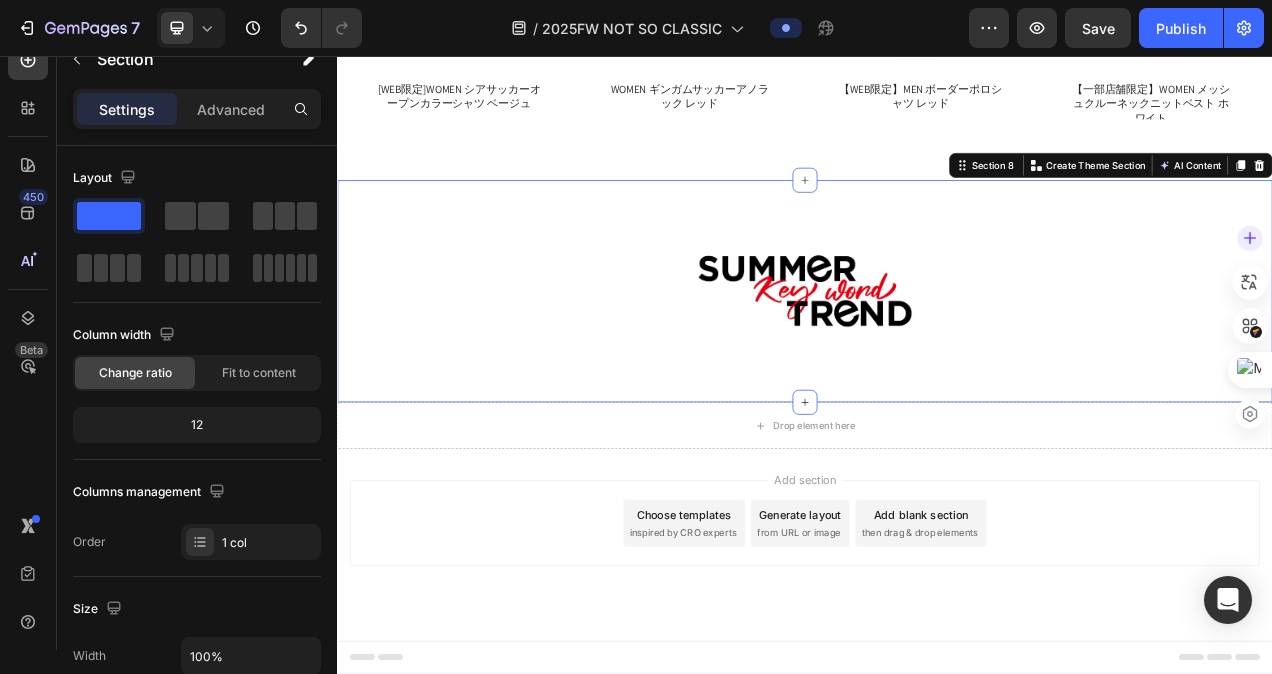 click at bounding box center [1250, 326] 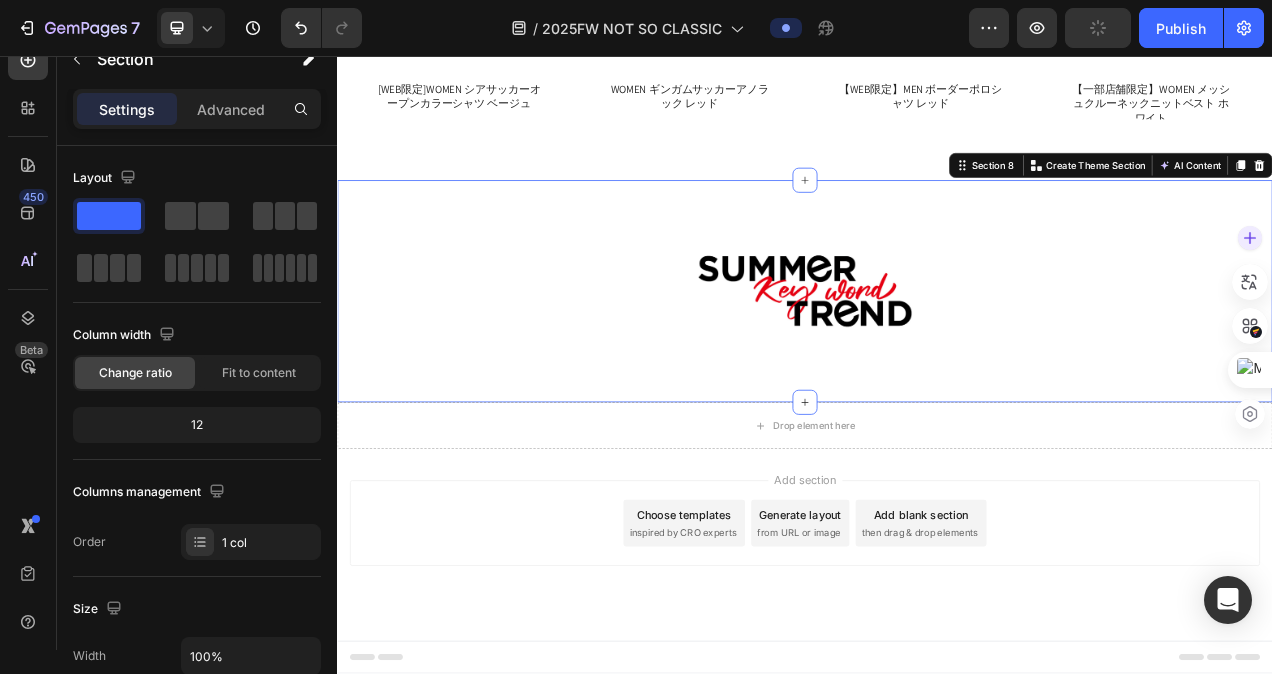 click at bounding box center [1250, 326] 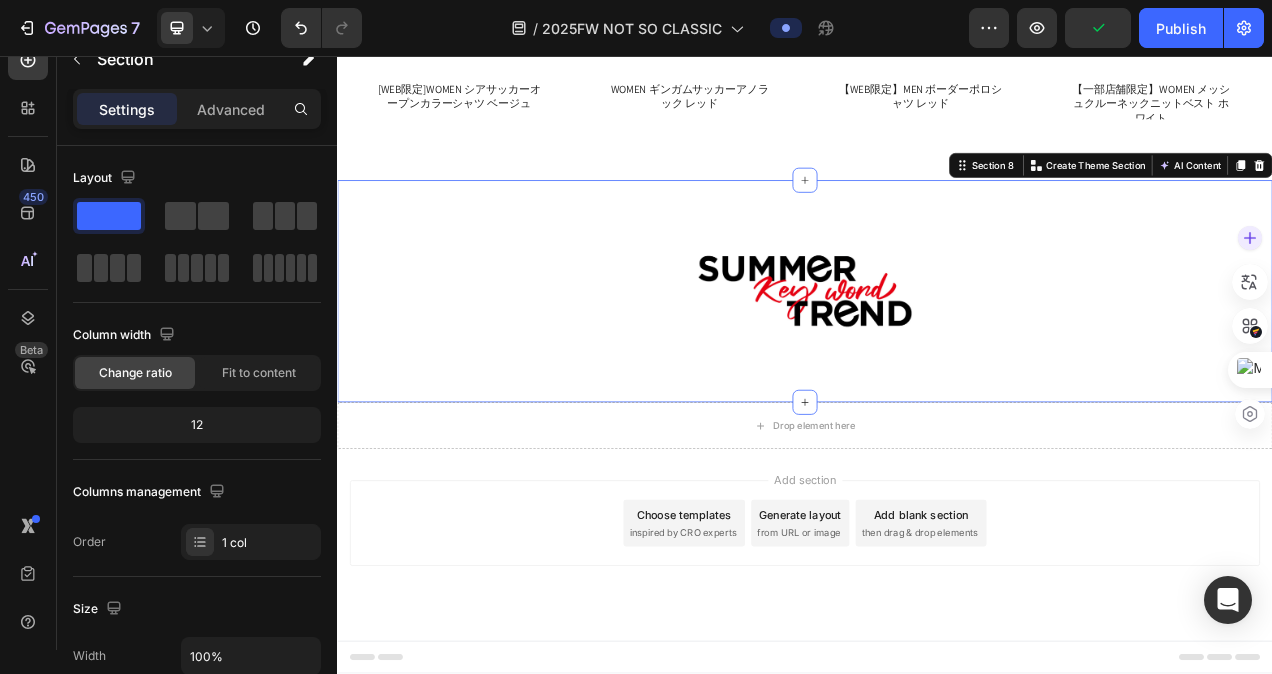 click at bounding box center (1250, 326) 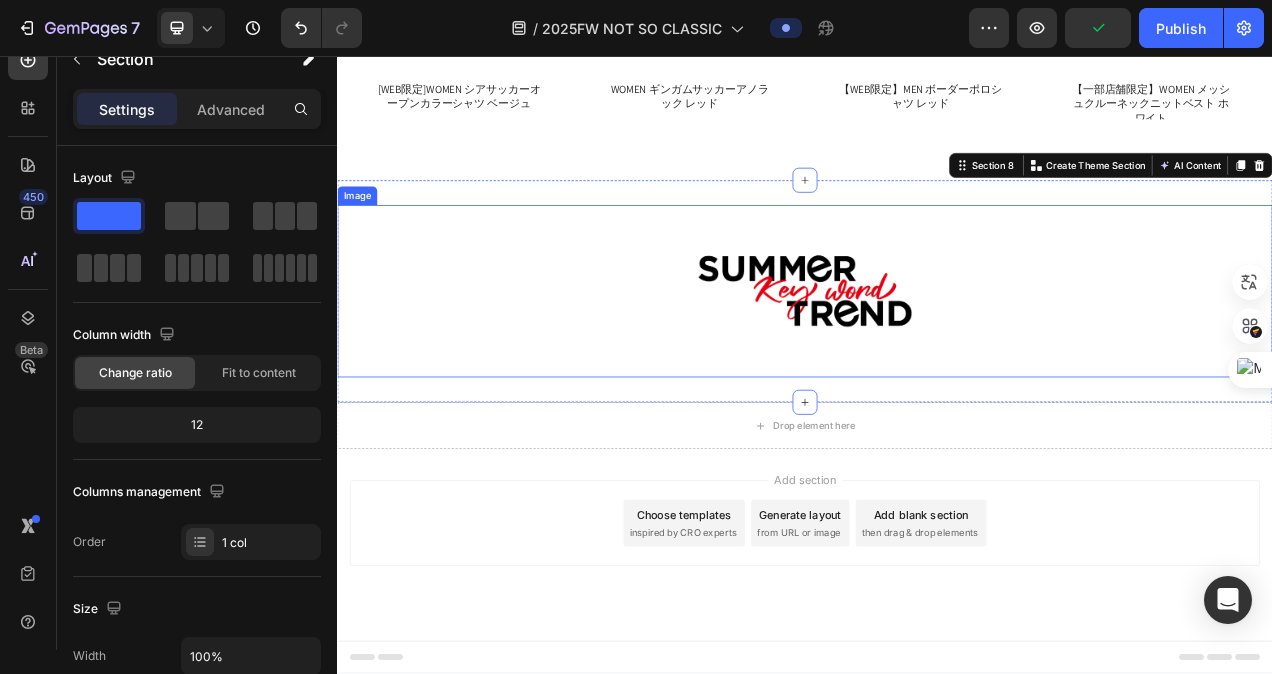scroll, scrollTop: 4639, scrollLeft: 0, axis: vertical 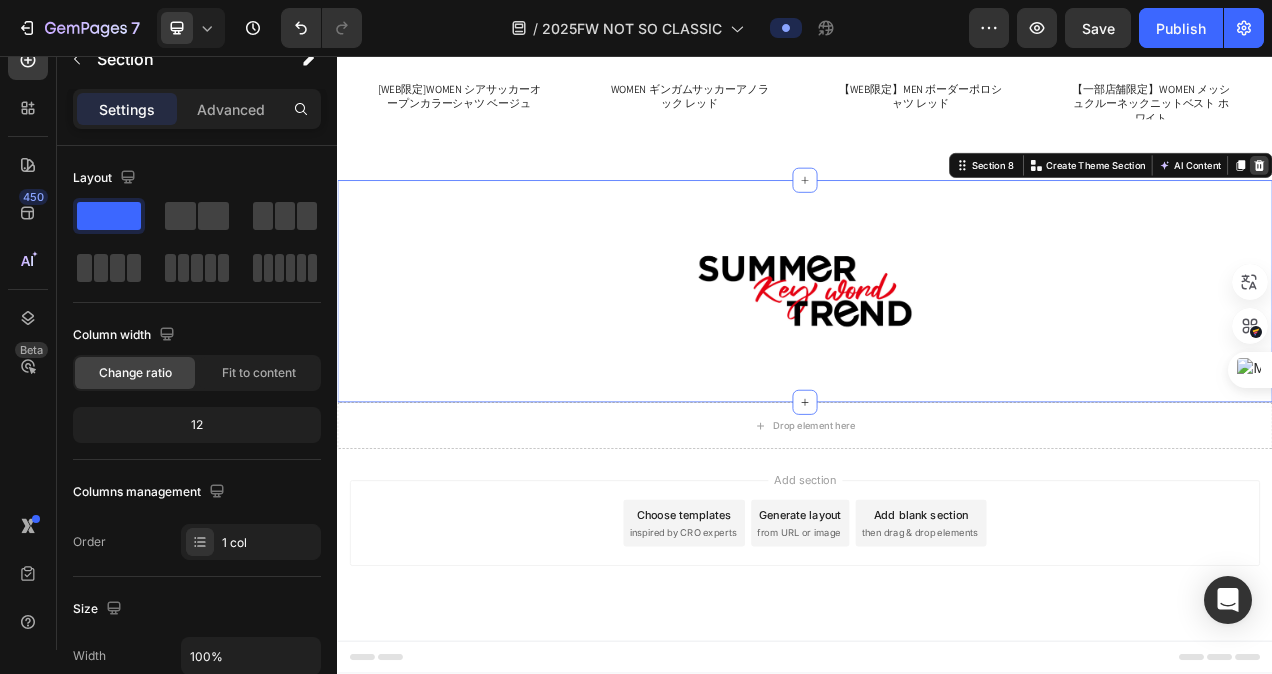 click at bounding box center (1520, 197) 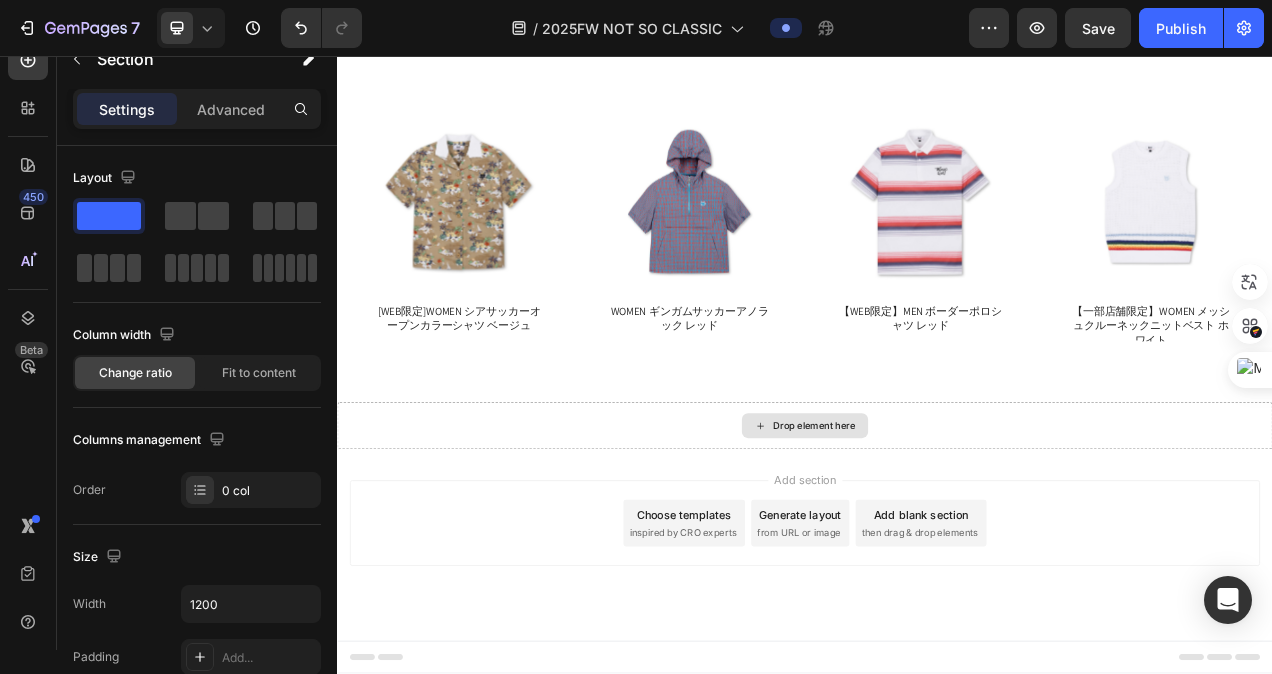 click on "Drop element here" at bounding box center [937, 531] 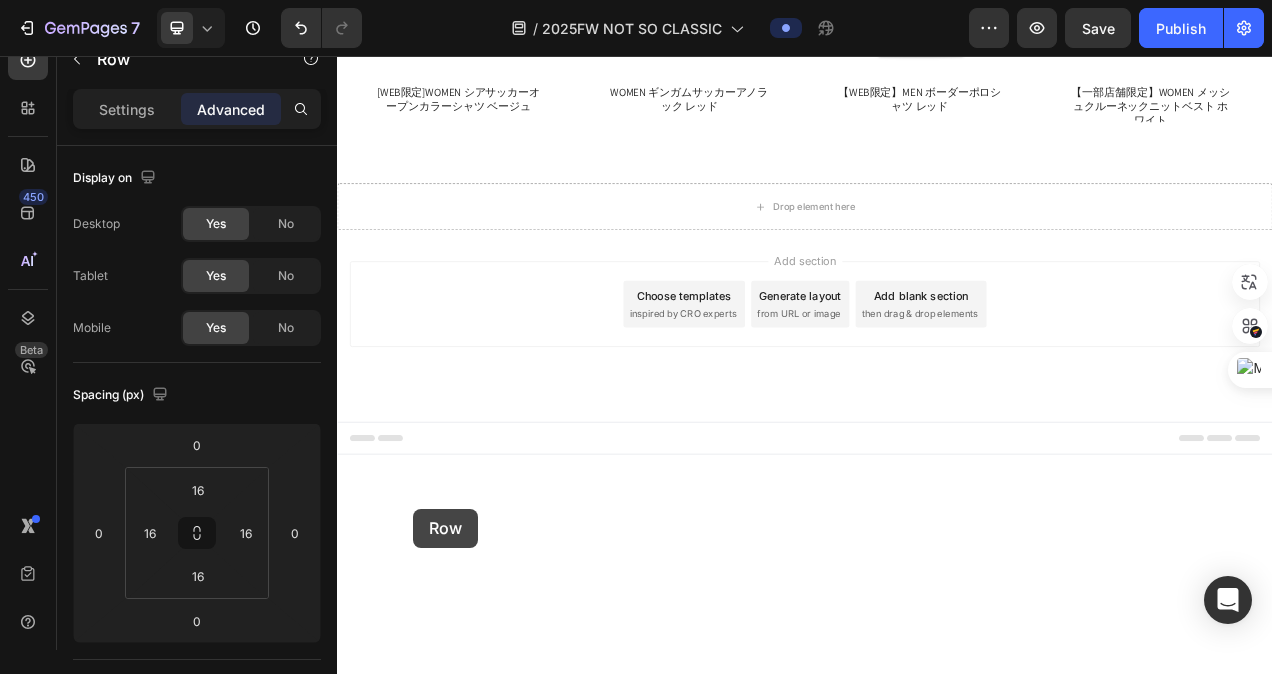 scroll, scrollTop: 4354, scrollLeft: 0, axis: vertical 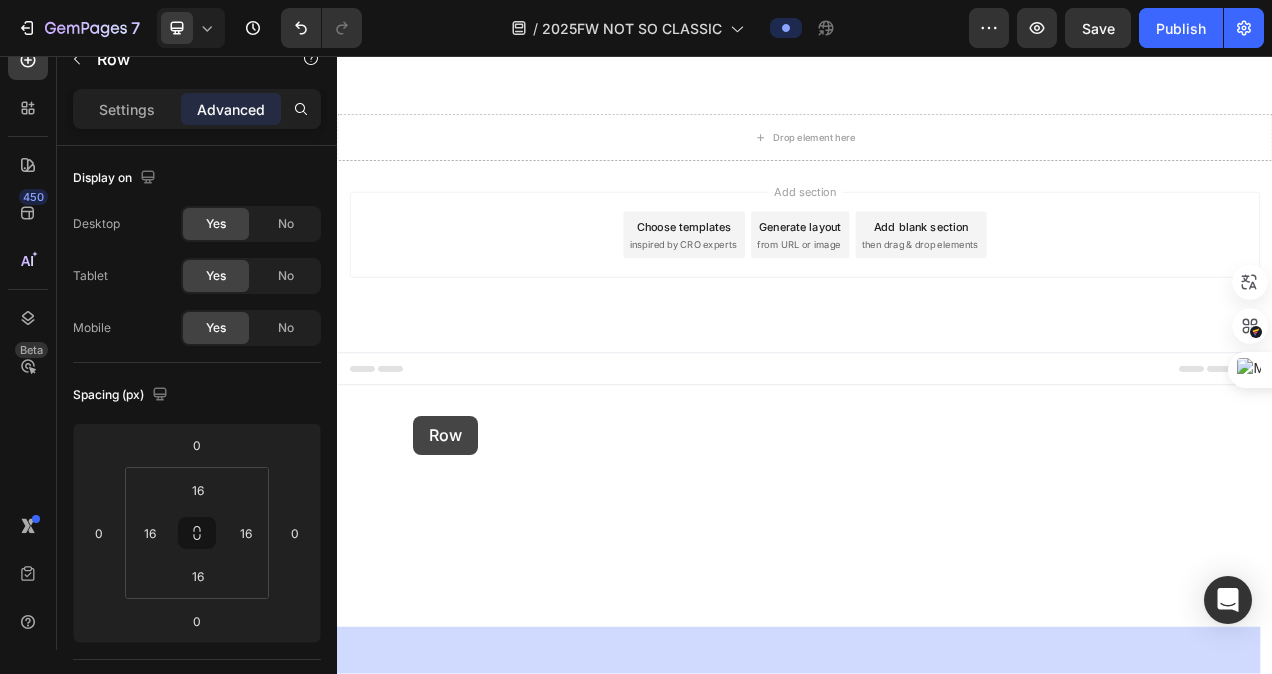 drag, startPoint x: 349, startPoint y: 134, endPoint x: 435, endPoint y: 518, distance: 393.5124 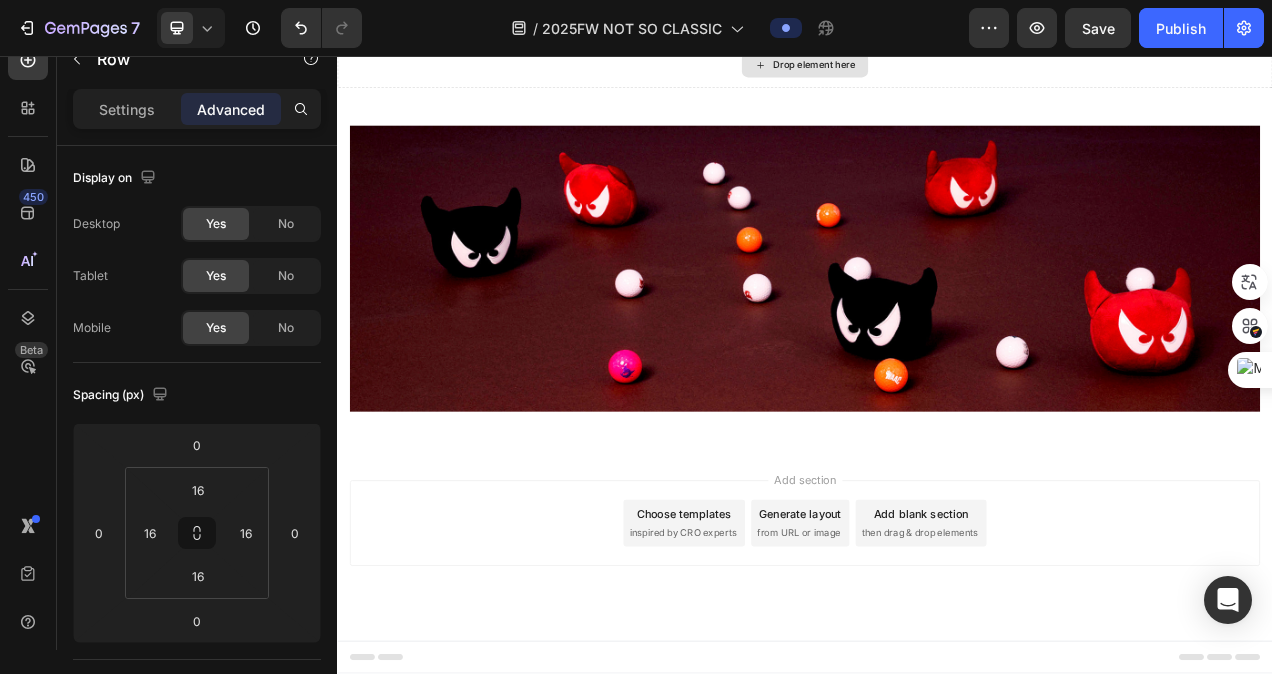 scroll, scrollTop: 3960, scrollLeft: 0, axis: vertical 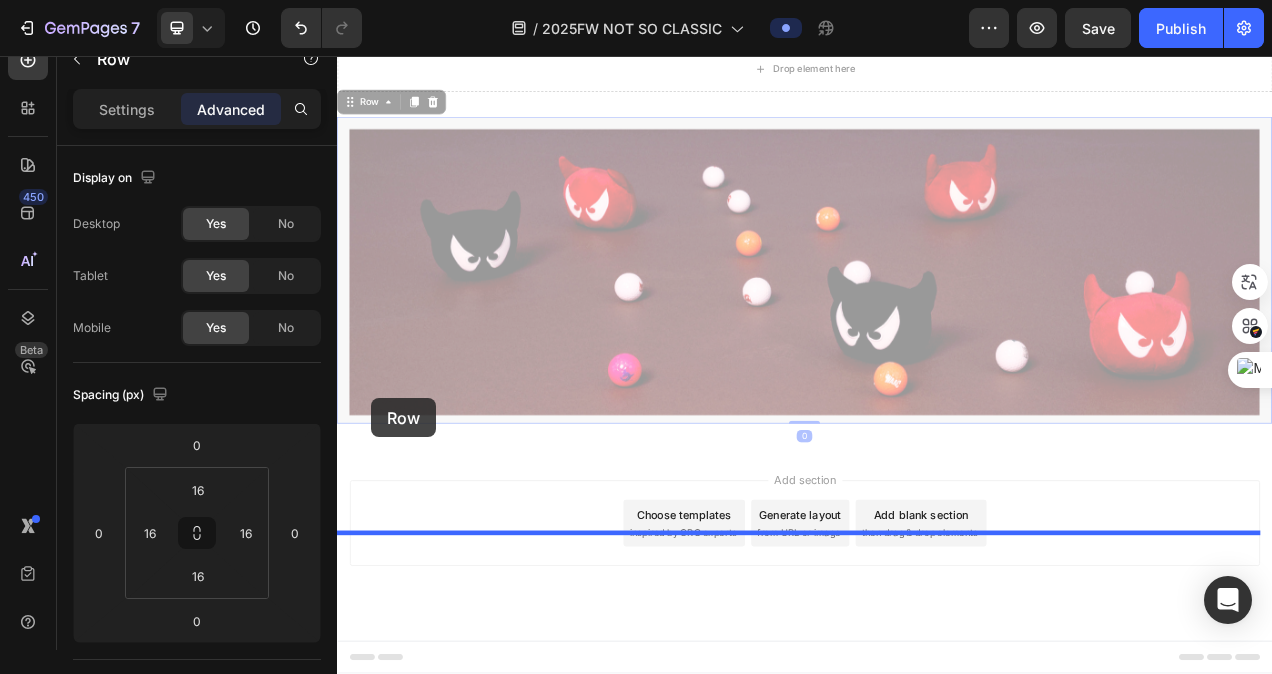 drag, startPoint x: 354, startPoint y: 585, endPoint x: 381, endPoint y: 495, distance: 93.96276 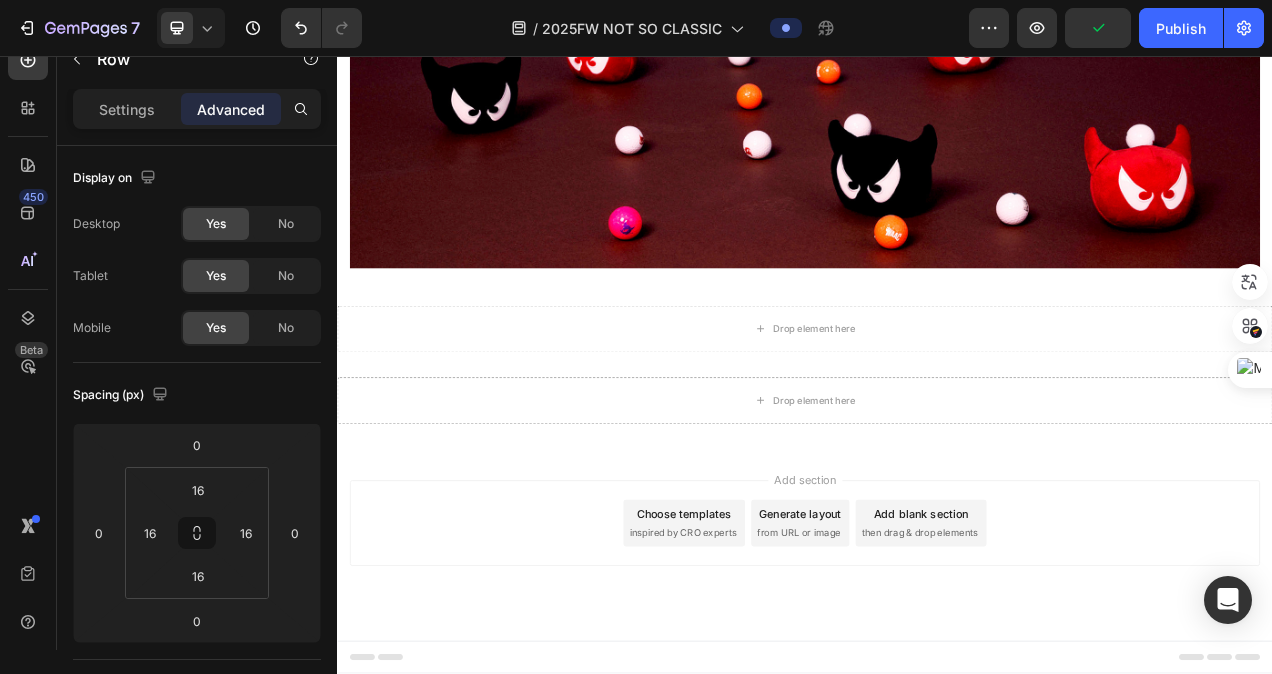 click on "Product Images 【WEB限定】WOMEN シアサッカーオープンカラーシャツ ベージュ Product Title Product Hero Banner Product Images WOMEN ギンガムサッカーアノラック レッド Product Title Product Hero Banner Product Images 【WEB限定】MEN ボーダーポロシャツ レッド Product Title Product Hero Banner Product Images 【一部店舗限定】WOMEN メッシュクルーネックニットベスト ホワイト Product Title Product Hero Banner Row   0" at bounding box center [937, -245] 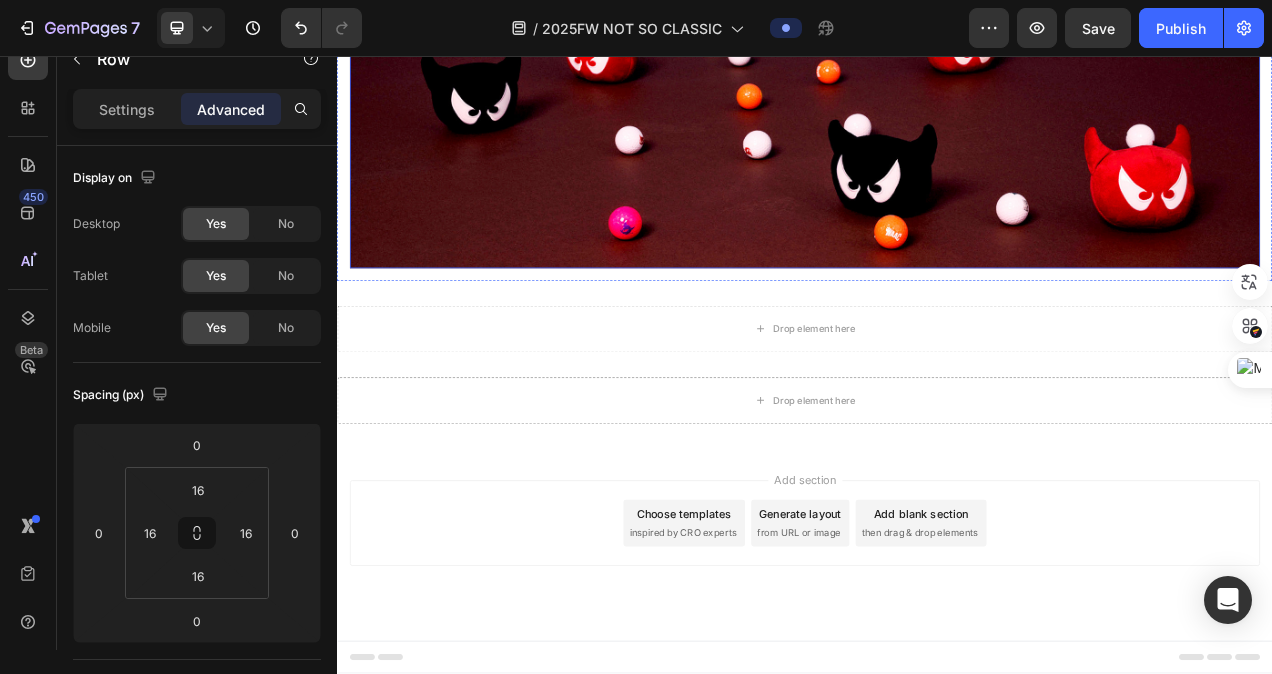 scroll, scrollTop: 4260, scrollLeft: 0, axis: vertical 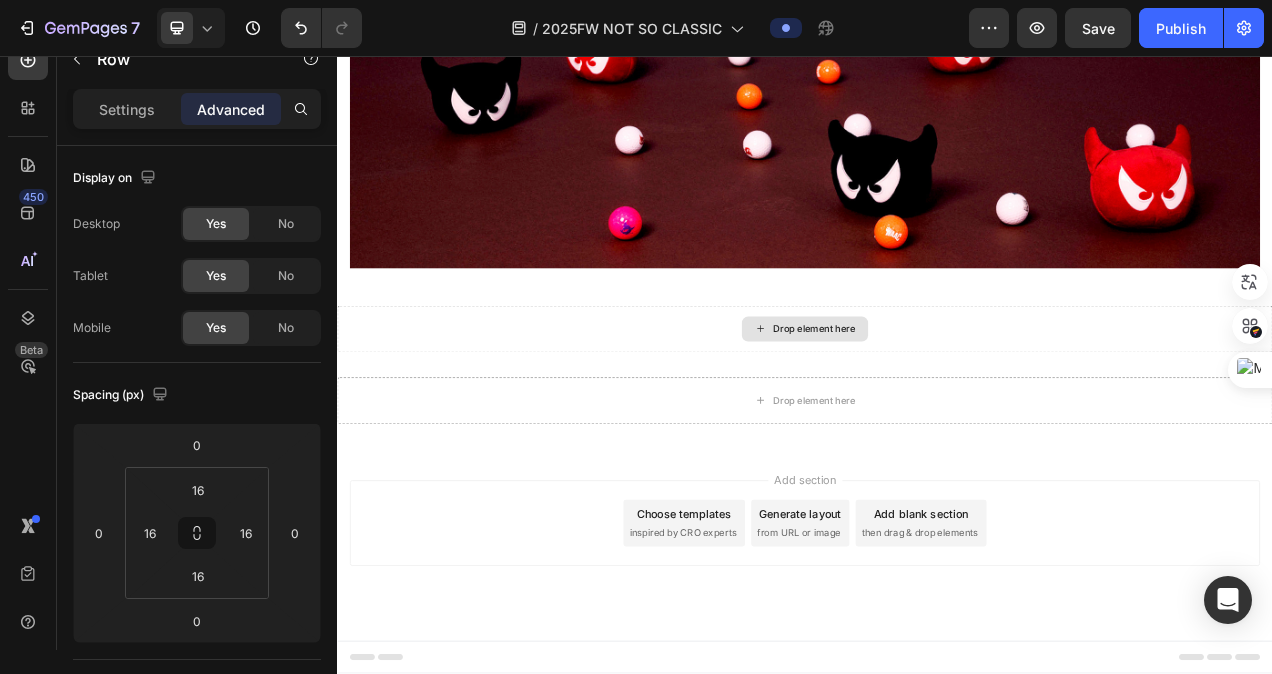 click on "Drop element here" at bounding box center [937, 407] 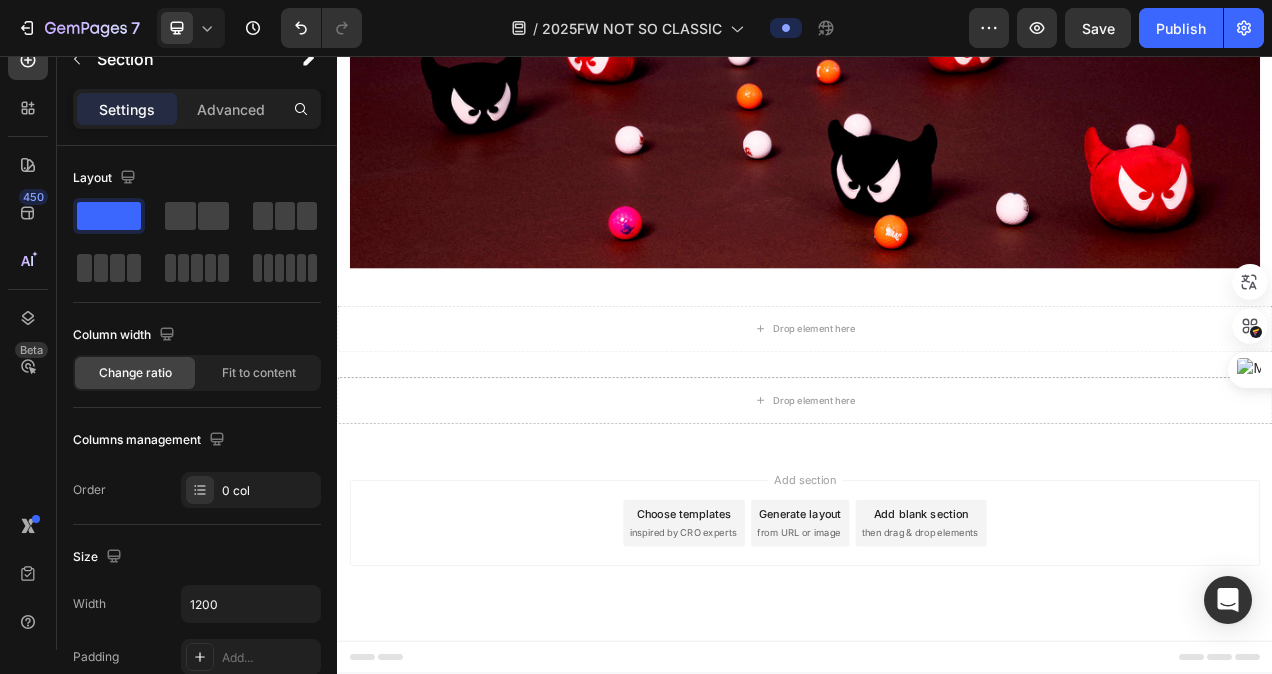 scroll, scrollTop: 4460, scrollLeft: 0, axis: vertical 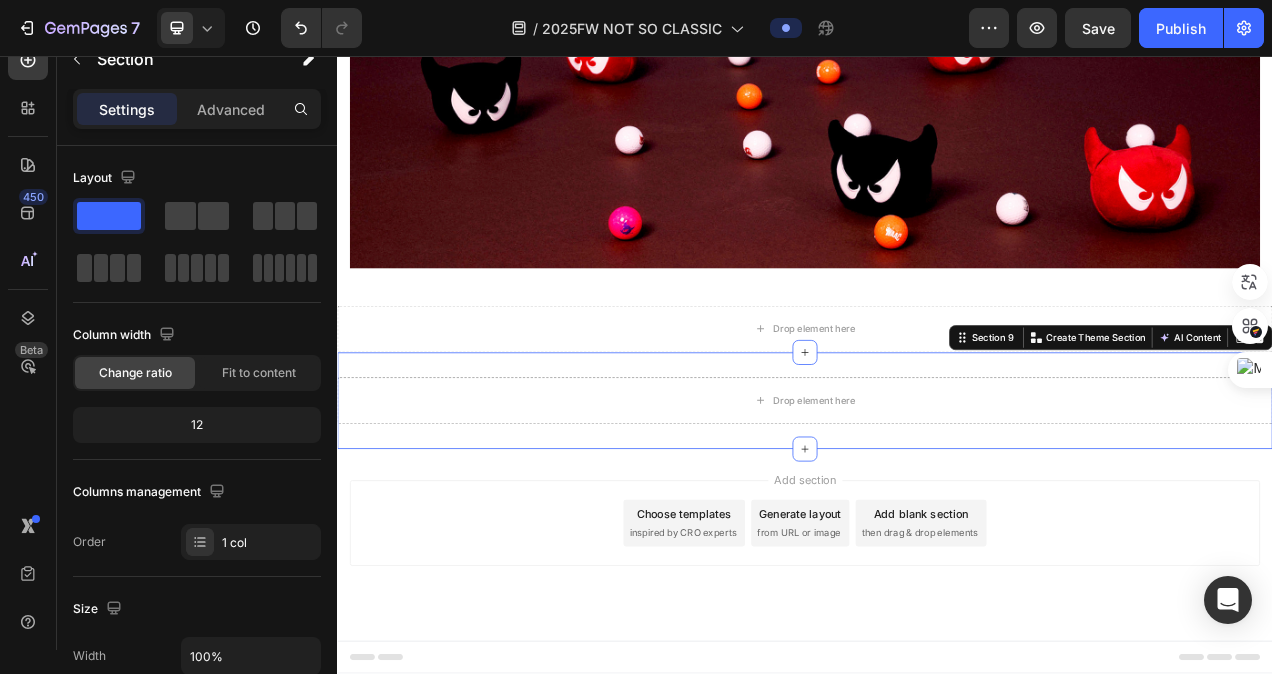 click on "Drop element here Section 9   You can create reusable sections Create Theme Section AI Content Write with GemAI What would you like to describe here? Tone and Voice Persuasive Product WOMEN リボンバイザー ブラウン Show more Generate" at bounding box center (937, 499) 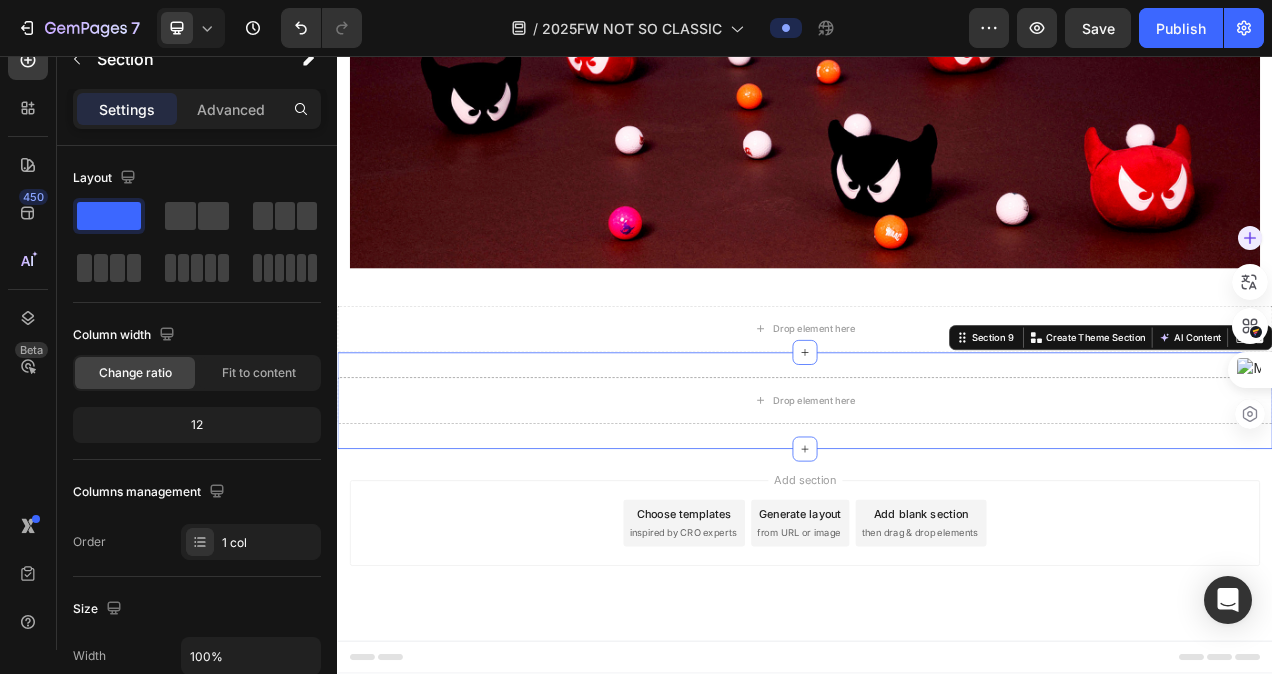 click at bounding box center (1250, 326) 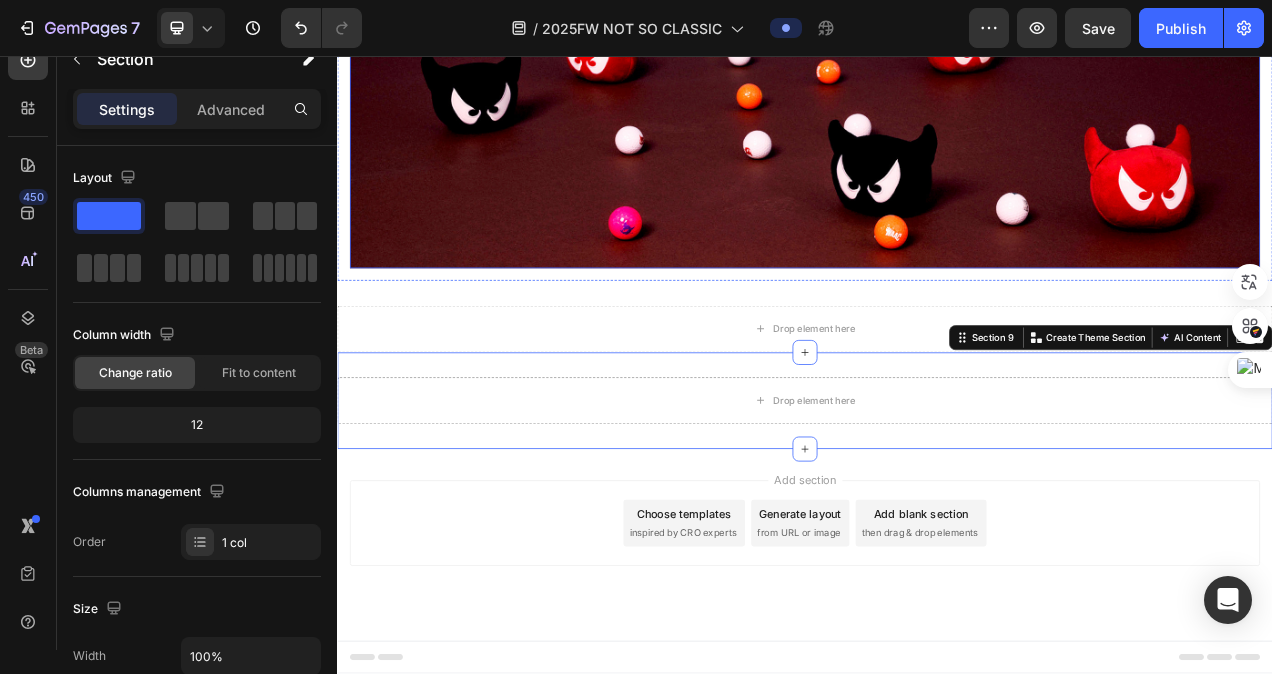 scroll, scrollTop: 4278, scrollLeft: 0, axis: vertical 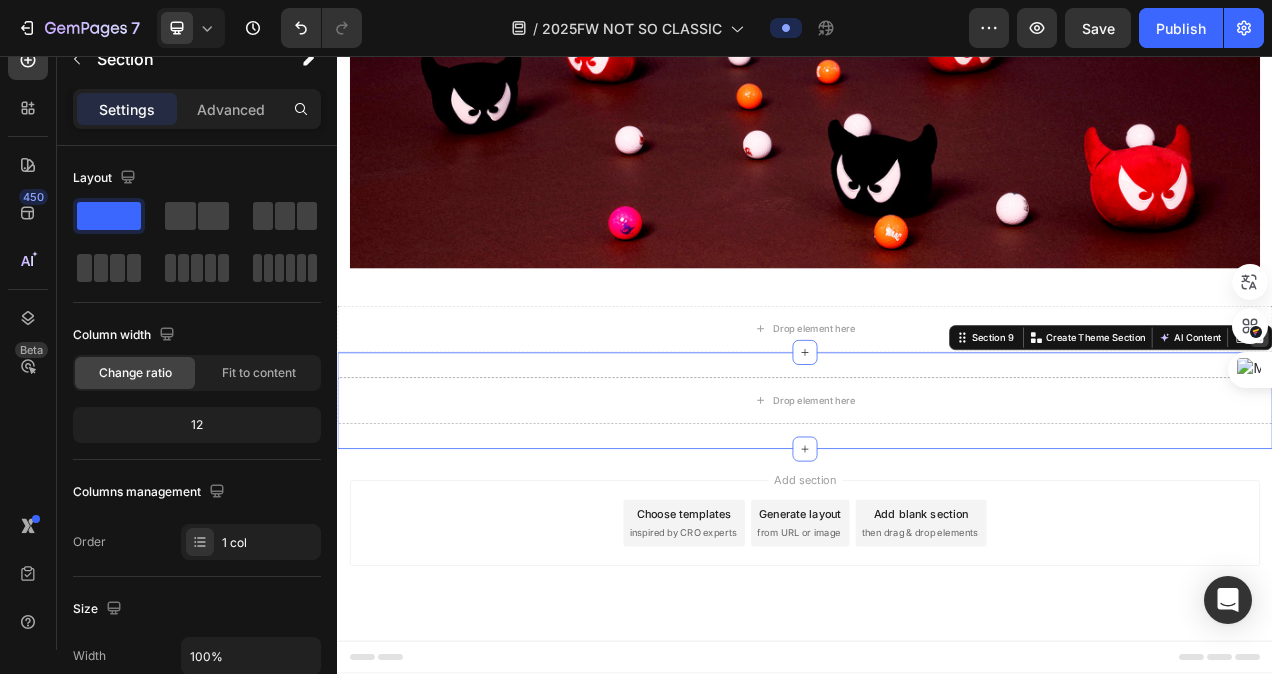 click 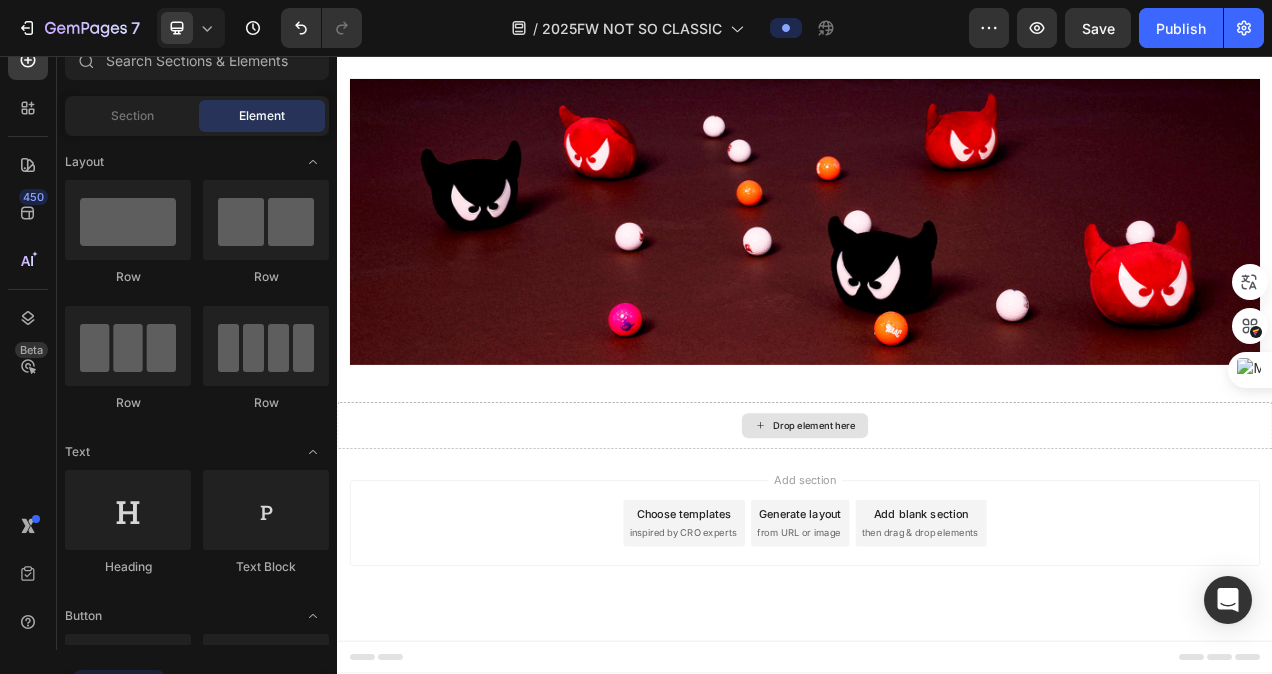 click on "Drop element here" at bounding box center [937, 531] 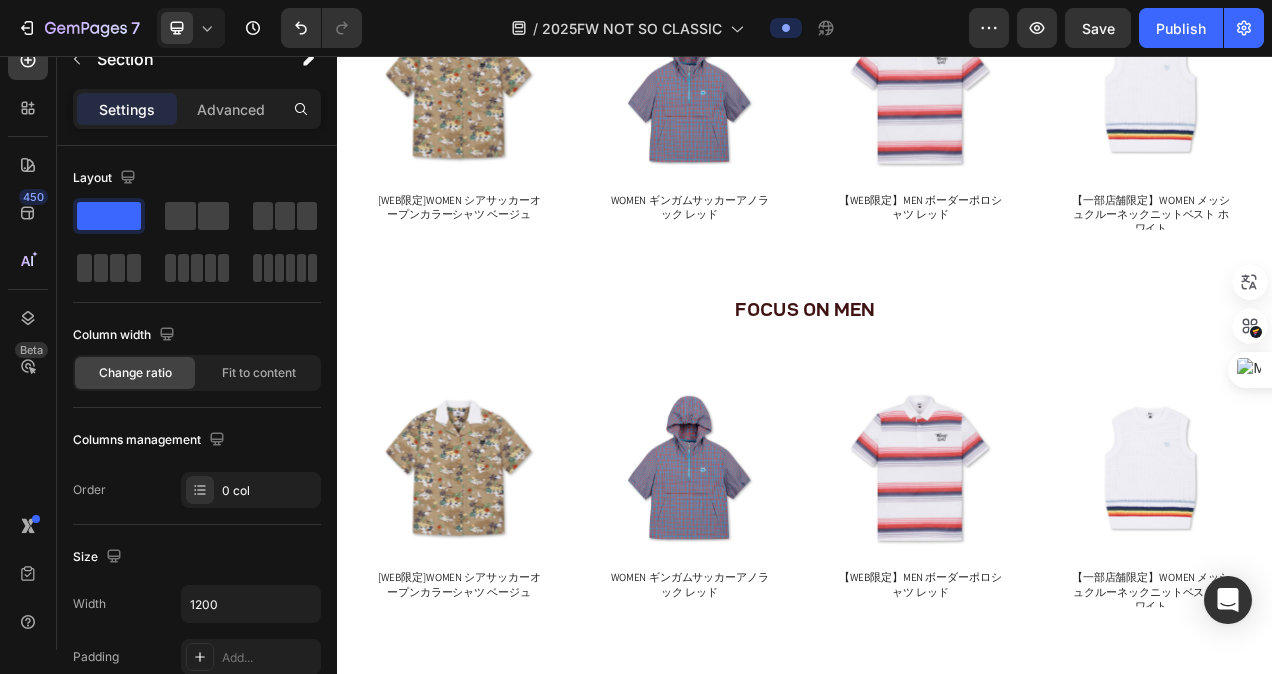scroll, scrollTop: 2278, scrollLeft: 0, axis: vertical 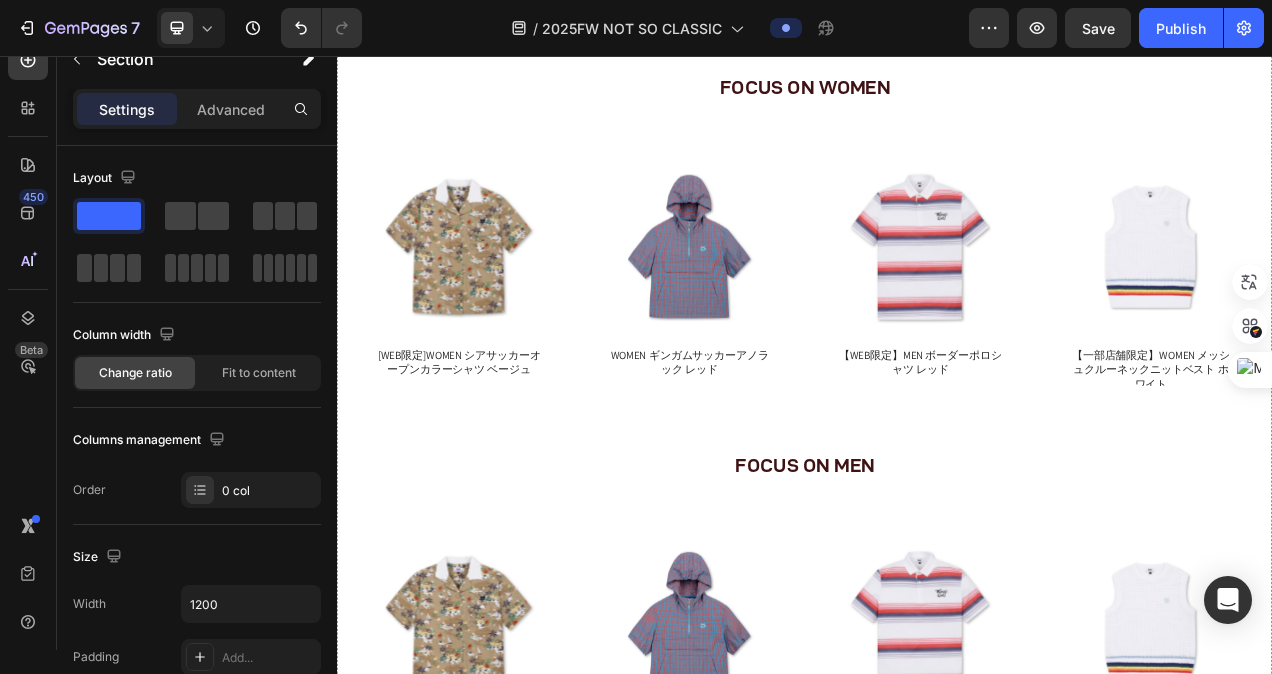 click on "Drop element here" at bounding box center (937, -97) 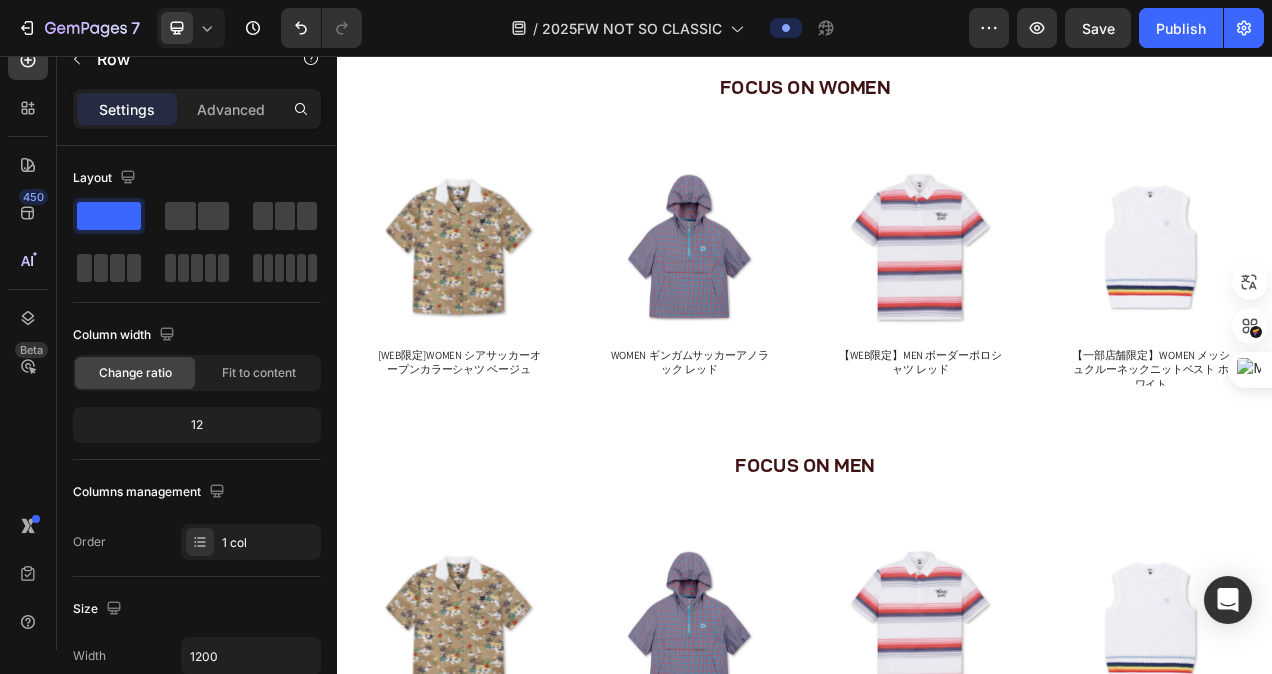 click 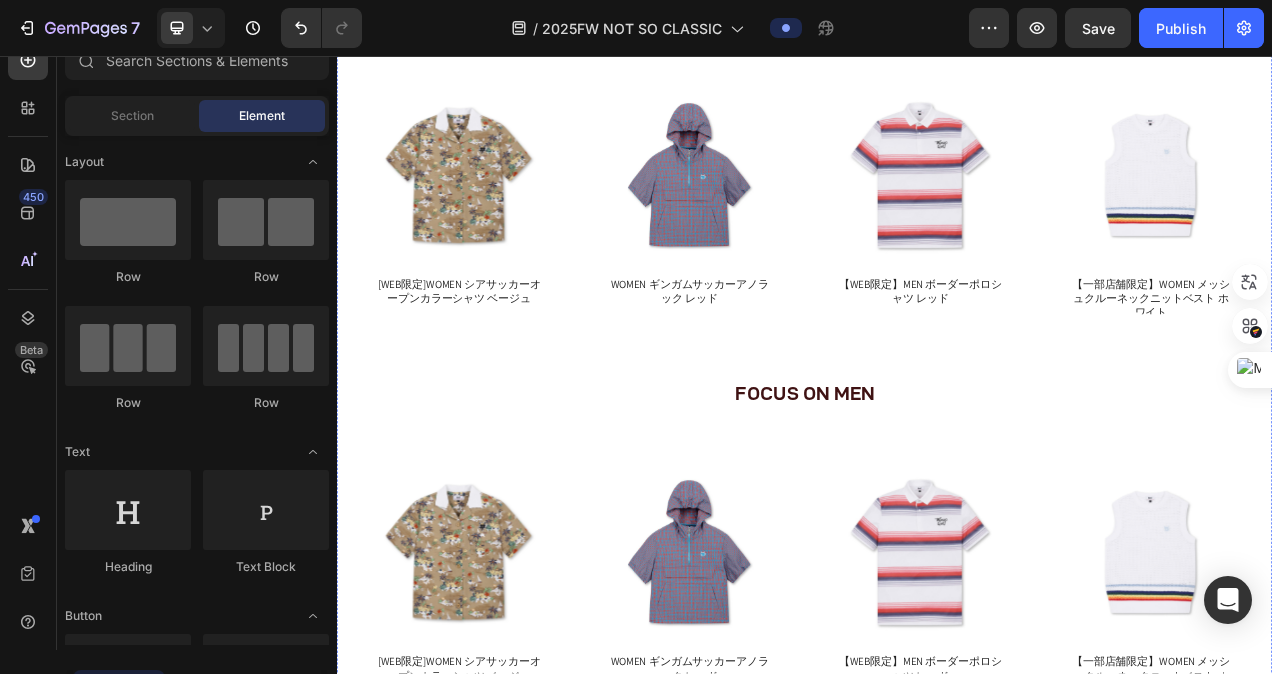 click on "Drop element here" at bounding box center (937, -97) 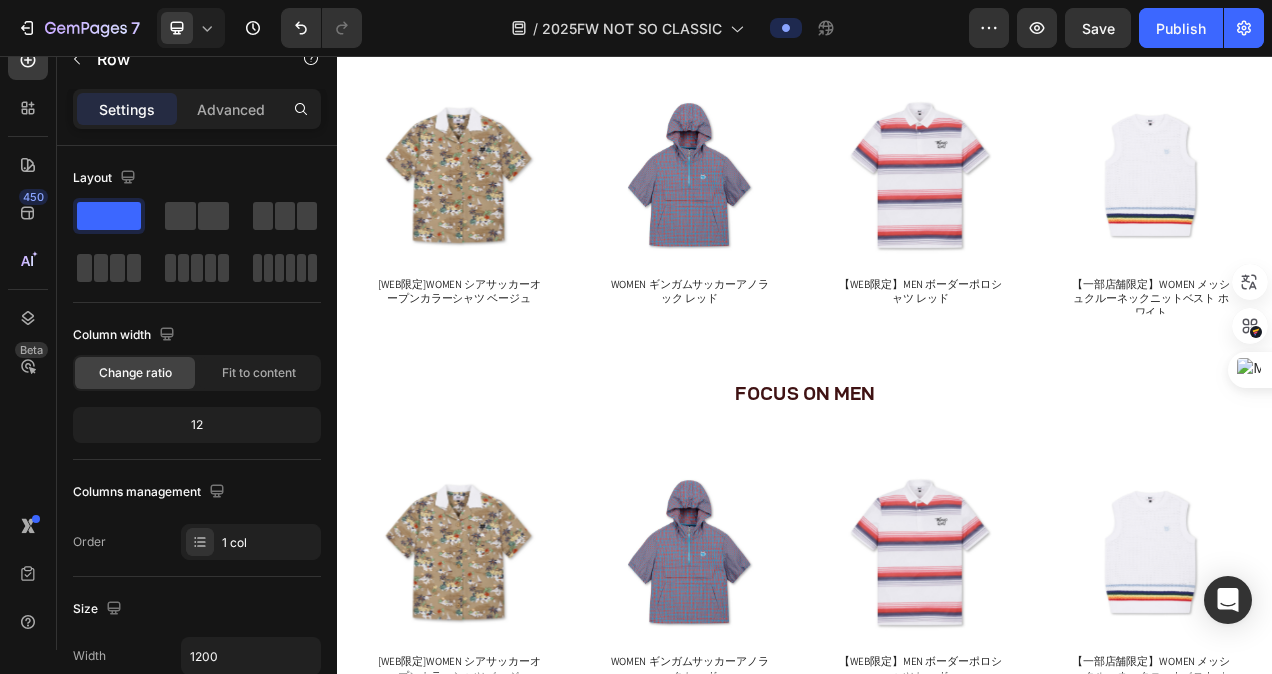 click 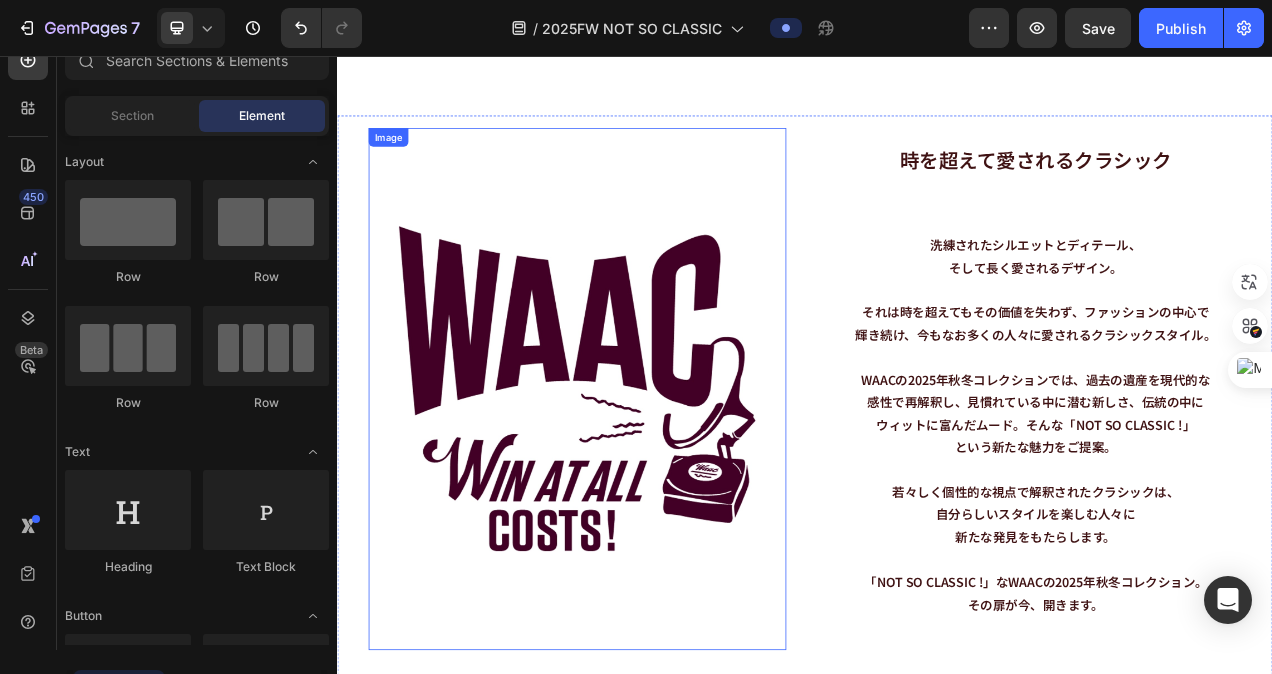 scroll, scrollTop: 0, scrollLeft: 0, axis: both 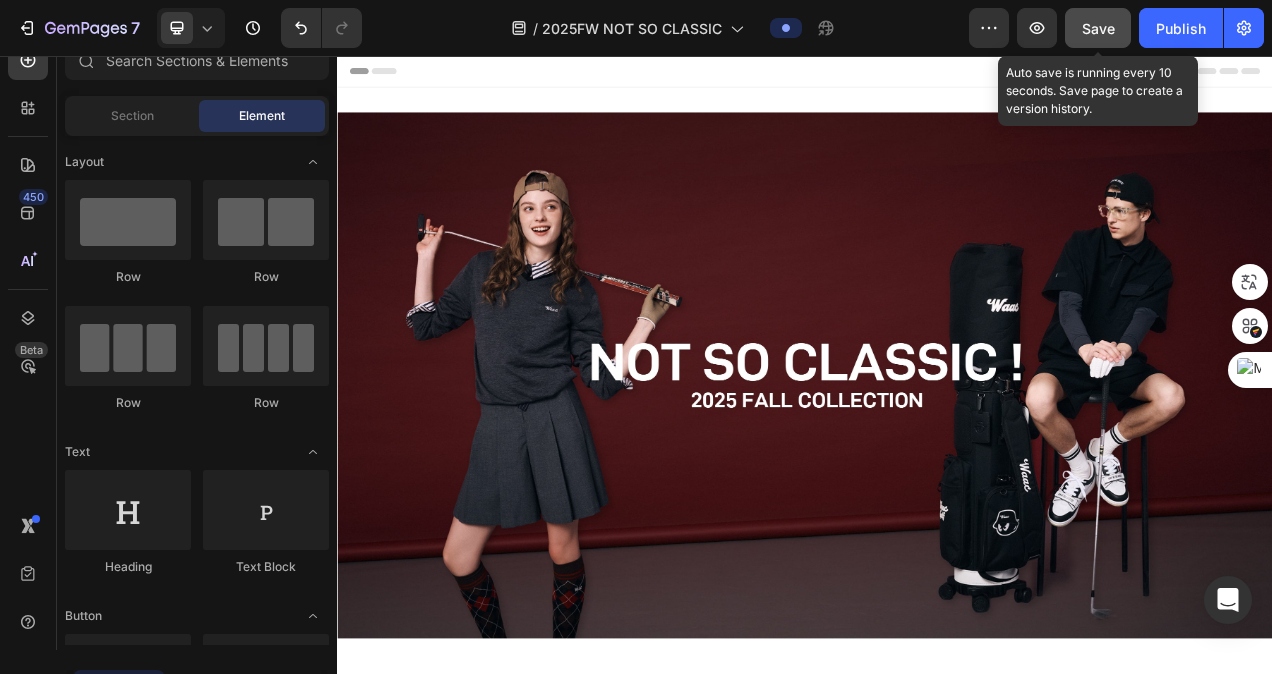 click on "Save" at bounding box center (1098, 28) 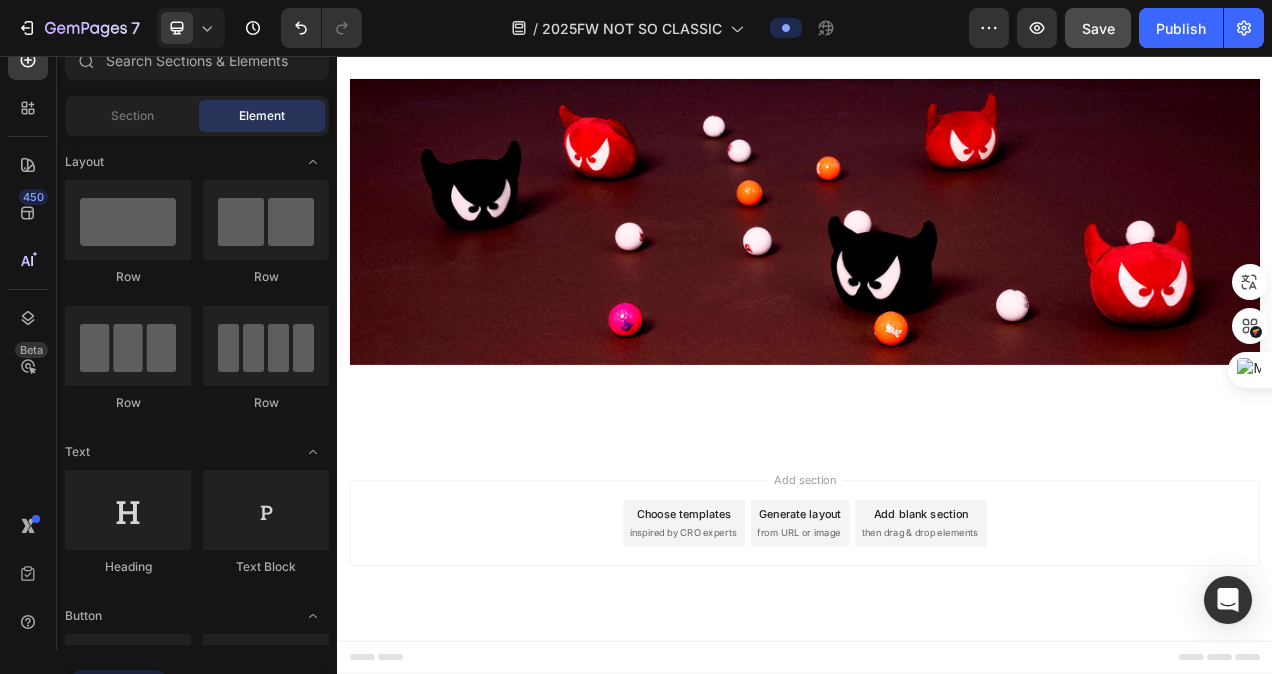 scroll, scrollTop: 4800, scrollLeft: 0, axis: vertical 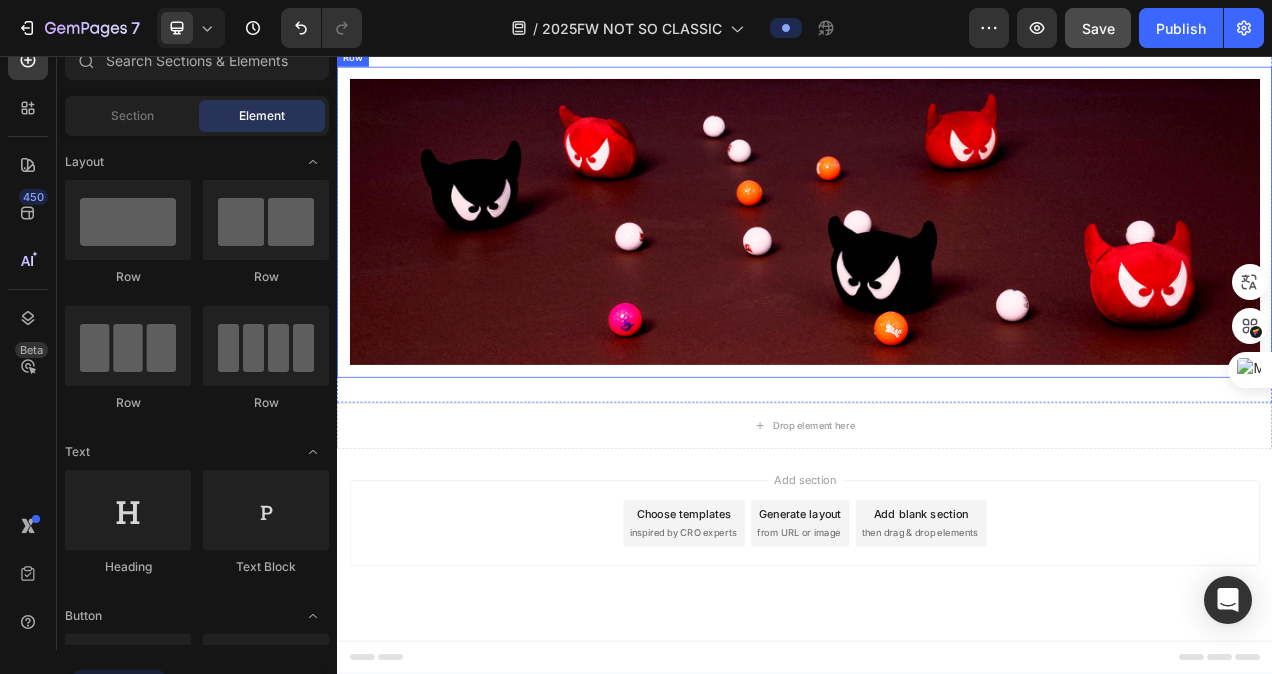click on "Row" at bounding box center [357, 58] 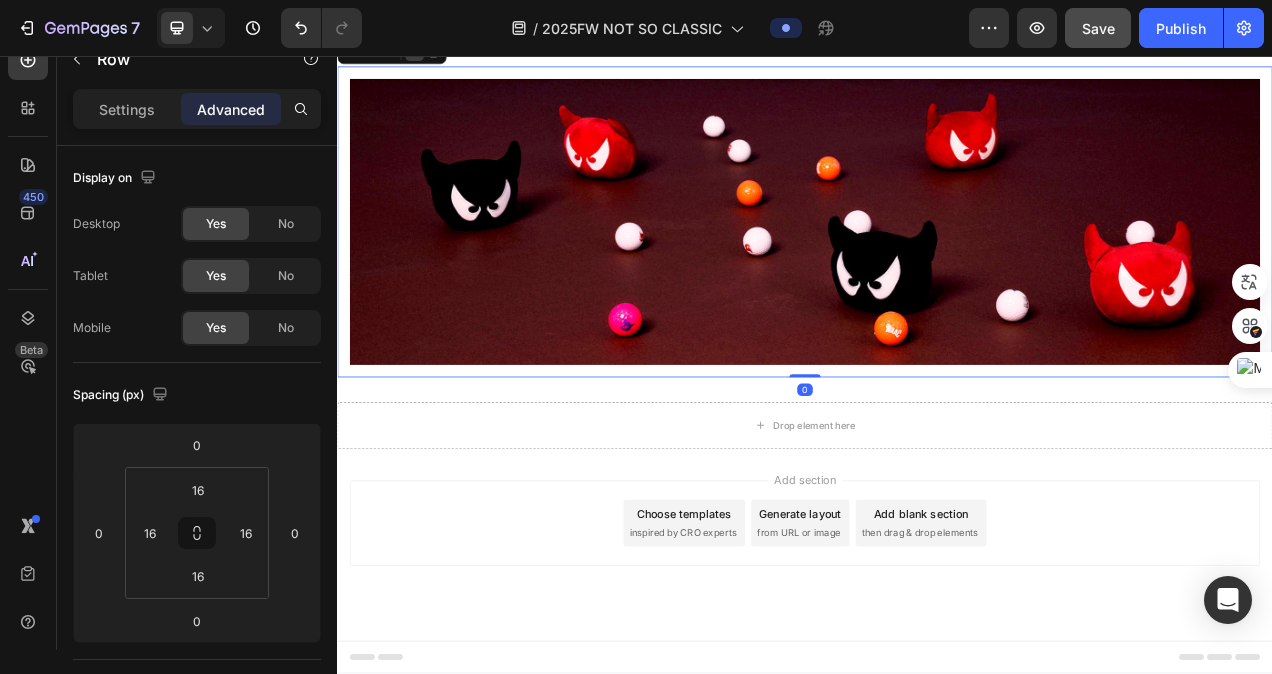 click 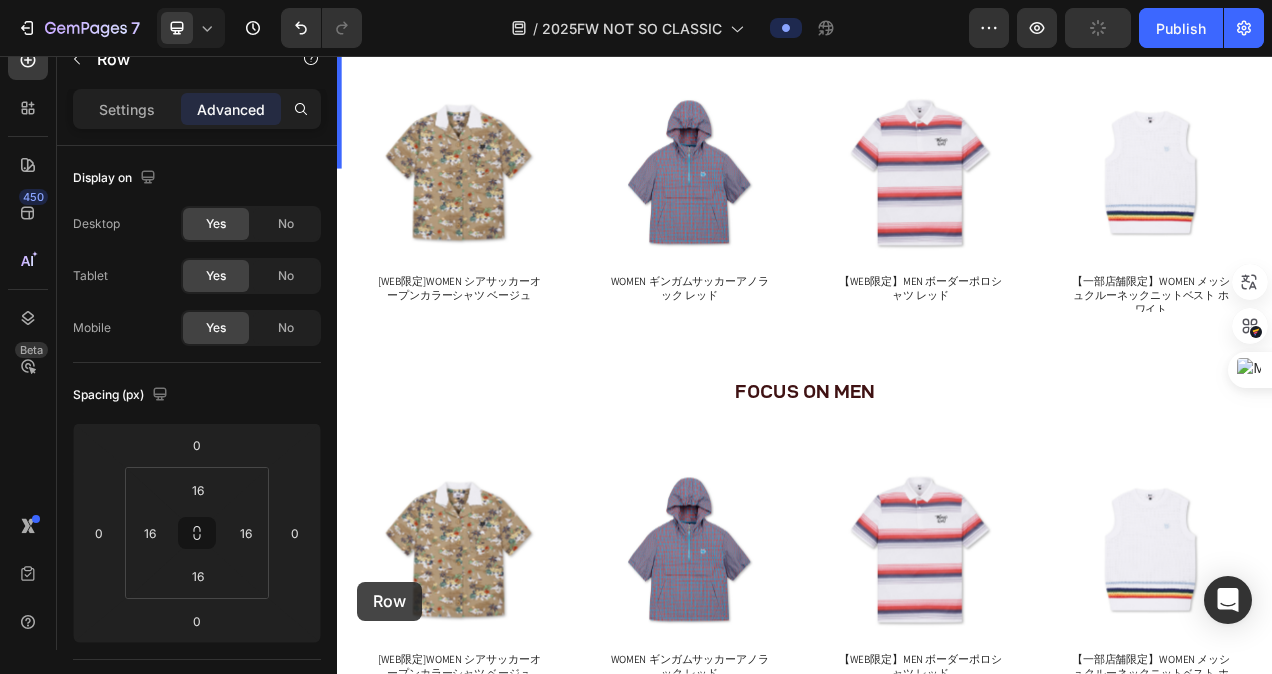 scroll, scrollTop: 2303, scrollLeft: 0, axis: vertical 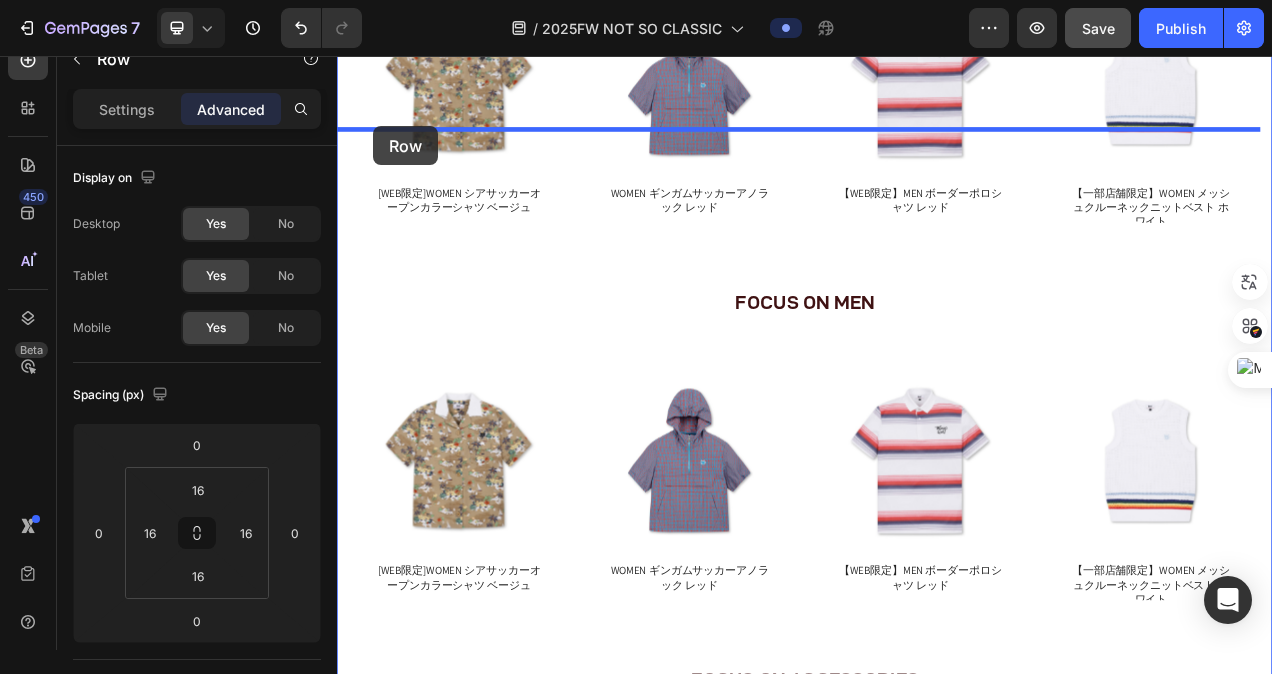 drag, startPoint x: 347, startPoint y: 533, endPoint x: 383, endPoint y: 146, distance: 388.6708 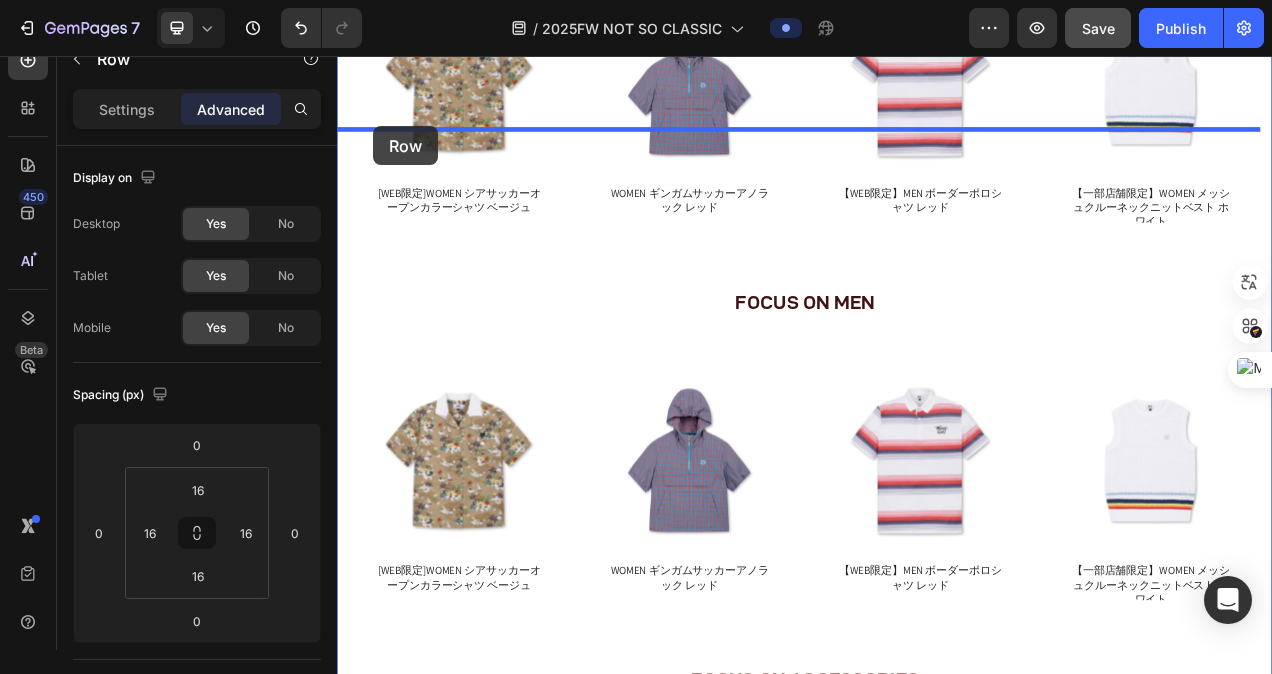 type on "30" 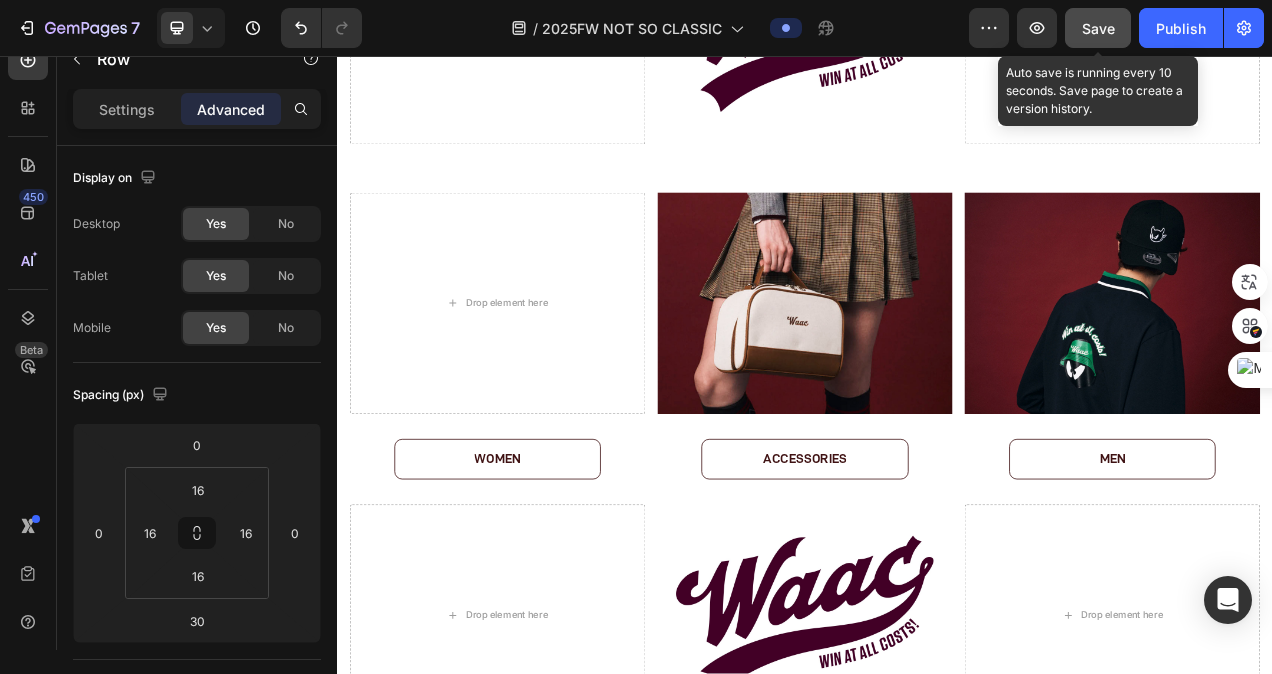 click on "Save" at bounding box center (1098, 28) 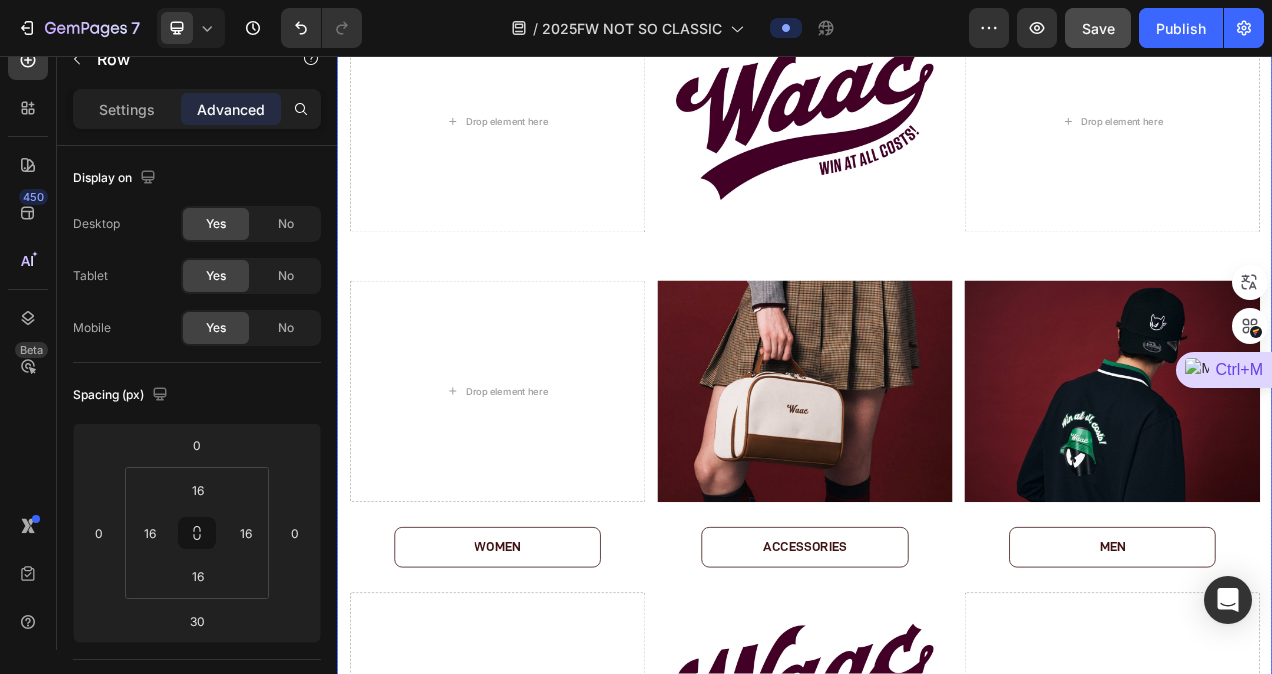 scroll, scrollTop: 2203, scrollLeft: 0, axis: vertical 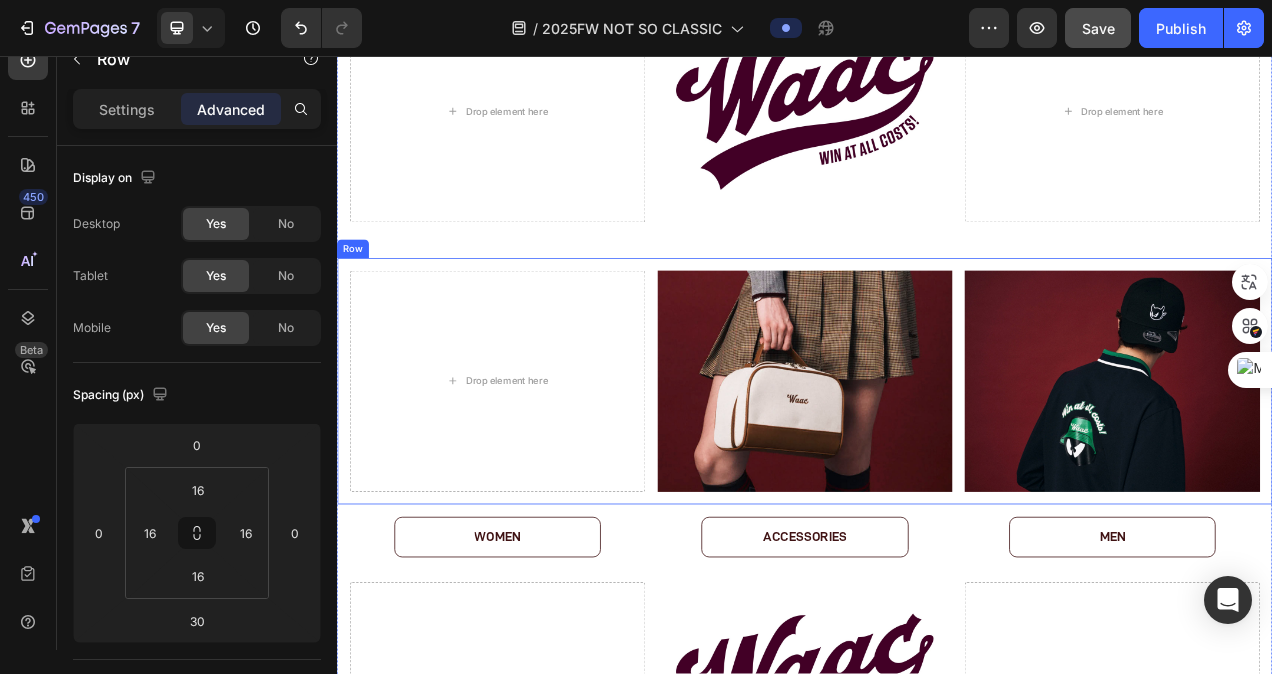 click on "Row" at bounding box center (357, 304) 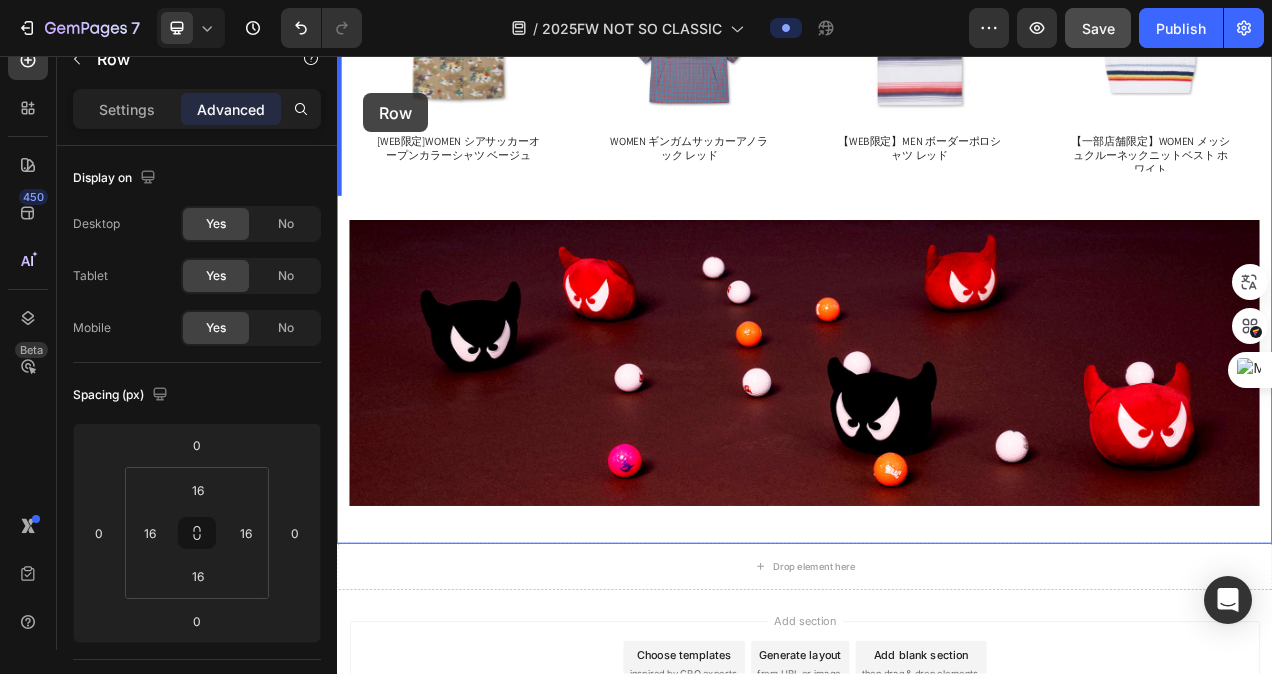 scroll, scrollTop: 4384, scrollLeft: 0, axis: vertical 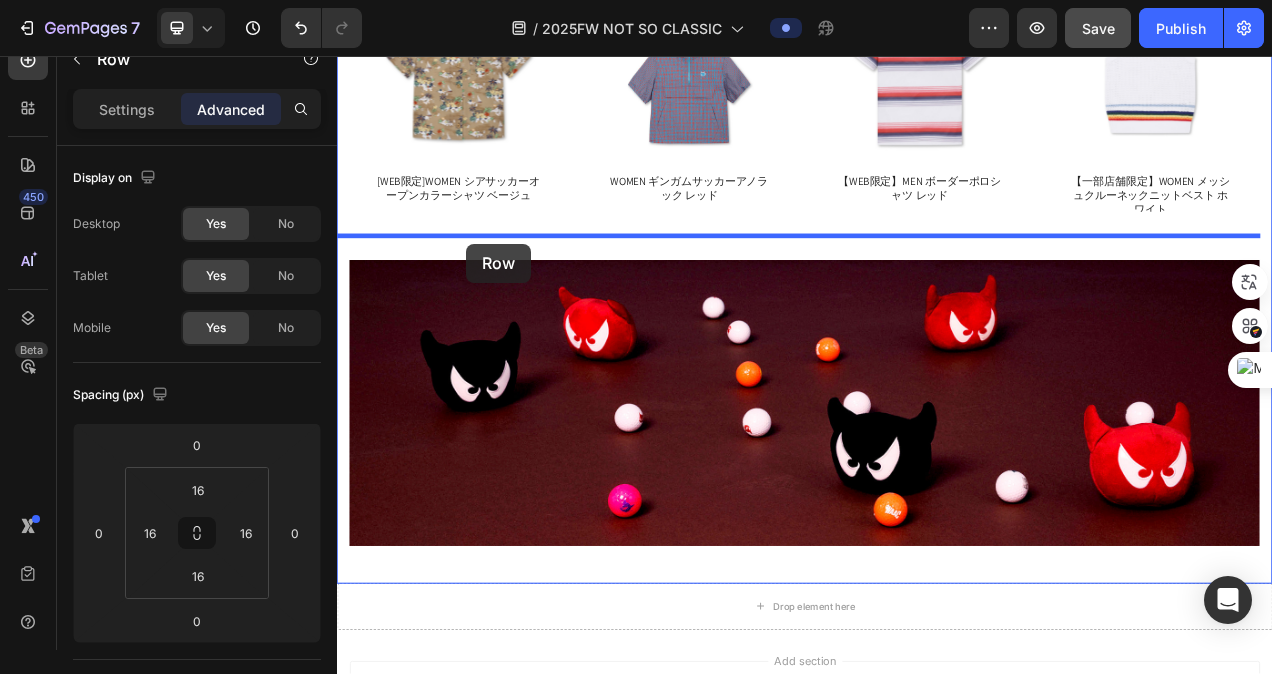 drag, startPoint x: 352, startPoint y: 295, endPoint x: 502, endPoint y: 297, distance: 150.01334 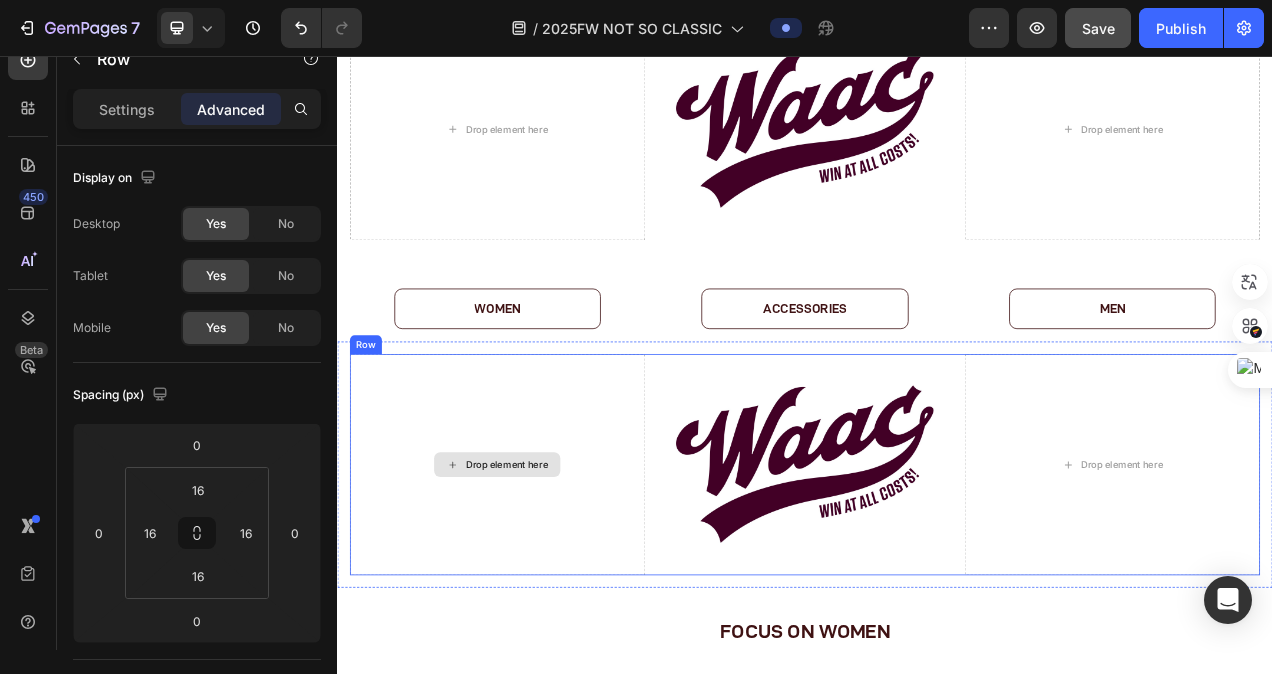 scroll, scrollTop: 2172, scrollLeft: 0, axis: vertical 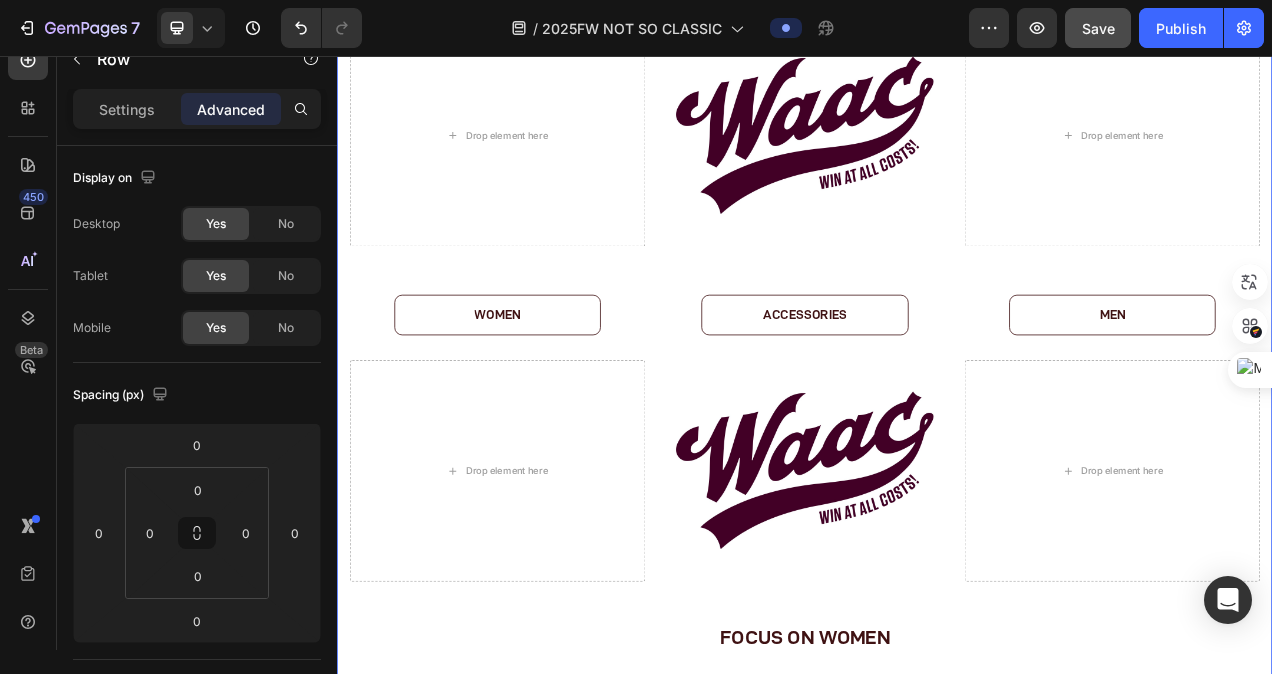 click on "Image Row
Drop element here Image
Drop element here Row WOMEN    Button ACCESSORIES    Button MEN    Button Row Row
Drop element here Image
Drop element here Row Row FOCUS ON WOMEN Heading Row Product Images 【WEB限定】WOMEN シアサッカーオープンカラーシャツ ベージュ Product Title Product Hero Banner Product Images WOMEN ギンガムサッカーアノラック レッド Product Title Product Hero Banner Product Images 【WEB限定】MEN ボーダーポロシャツ レッド Product Title Product Hero Banner Product Images 【一部店舗限定】WOMEN メッシュクルーネックニットベスト ホワイト Product Title Product Hero Banner Row FOCUS ON MEN Heading Row Product Images 【WEB限定】WOMEN シアサッカーオープンカラーシャツ ベージュ Product Title Product Hero Banner Product Images WOMEN ギンガムサッカーアノラック レッド Product Title Product Hero Banner Product" at bounding box center (937, 696) 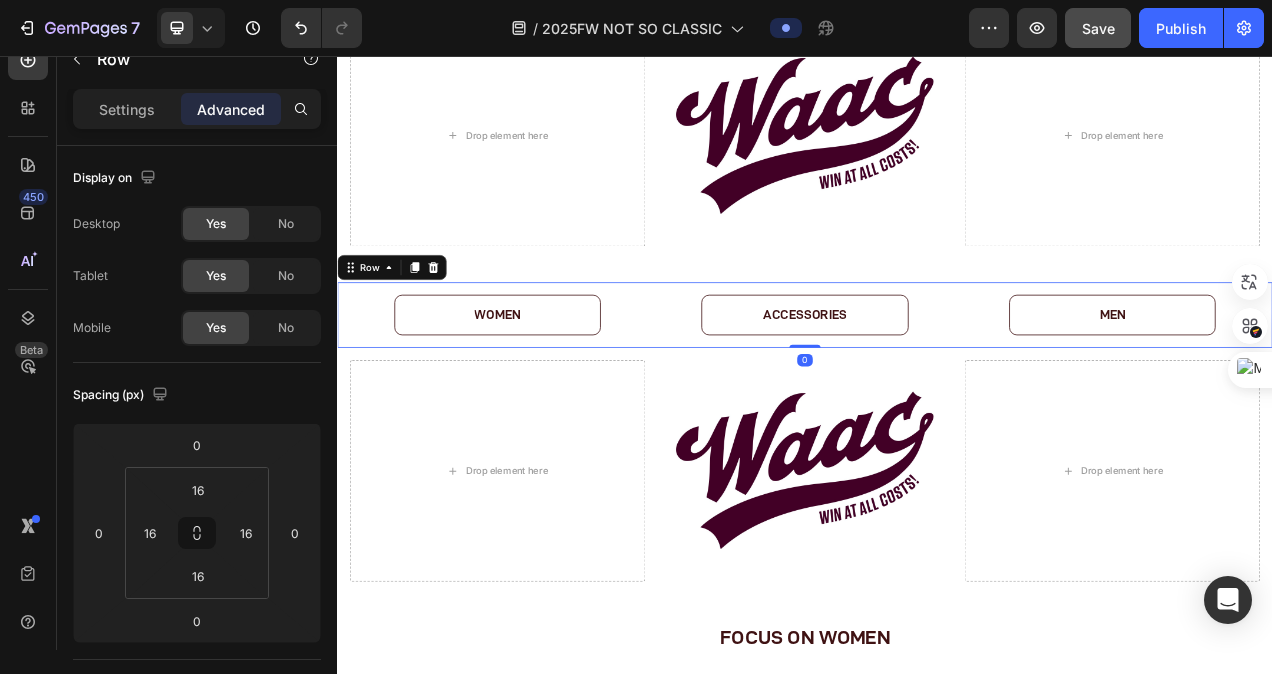 click on "WOMEN    Button ACCESSORIES    Button MEN    Button Row Row   0" at bounding box center [937, 389] 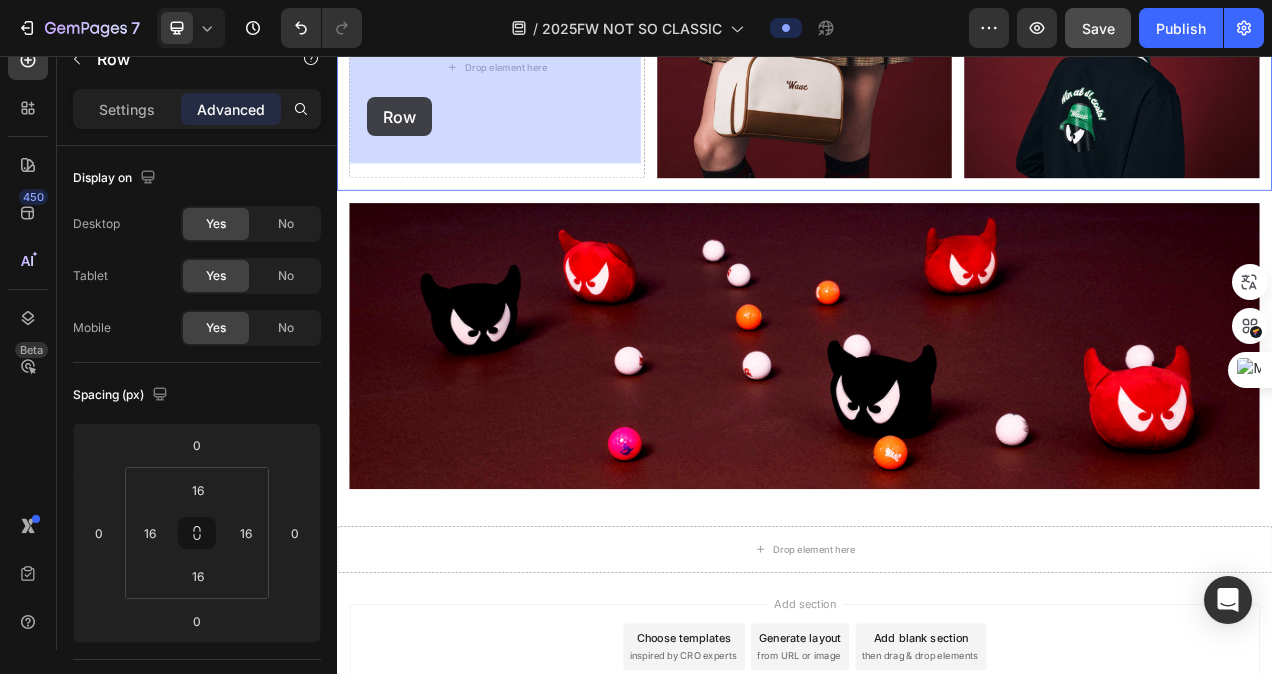 scroll, scrollTop: 4451, scrollLeft: 0, axis: vertical 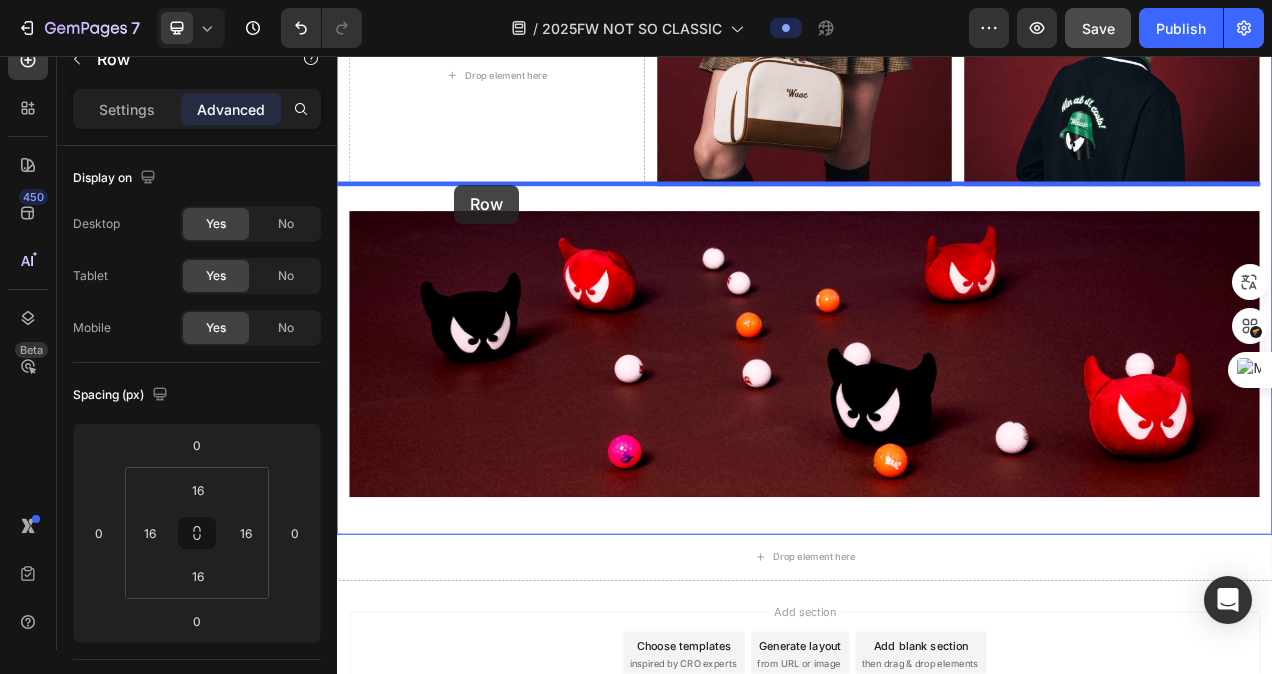 drag, startPoint x: 352, startPoint y: 326, endPoint x: 487, endPoint y: 221, distance: 171.0263 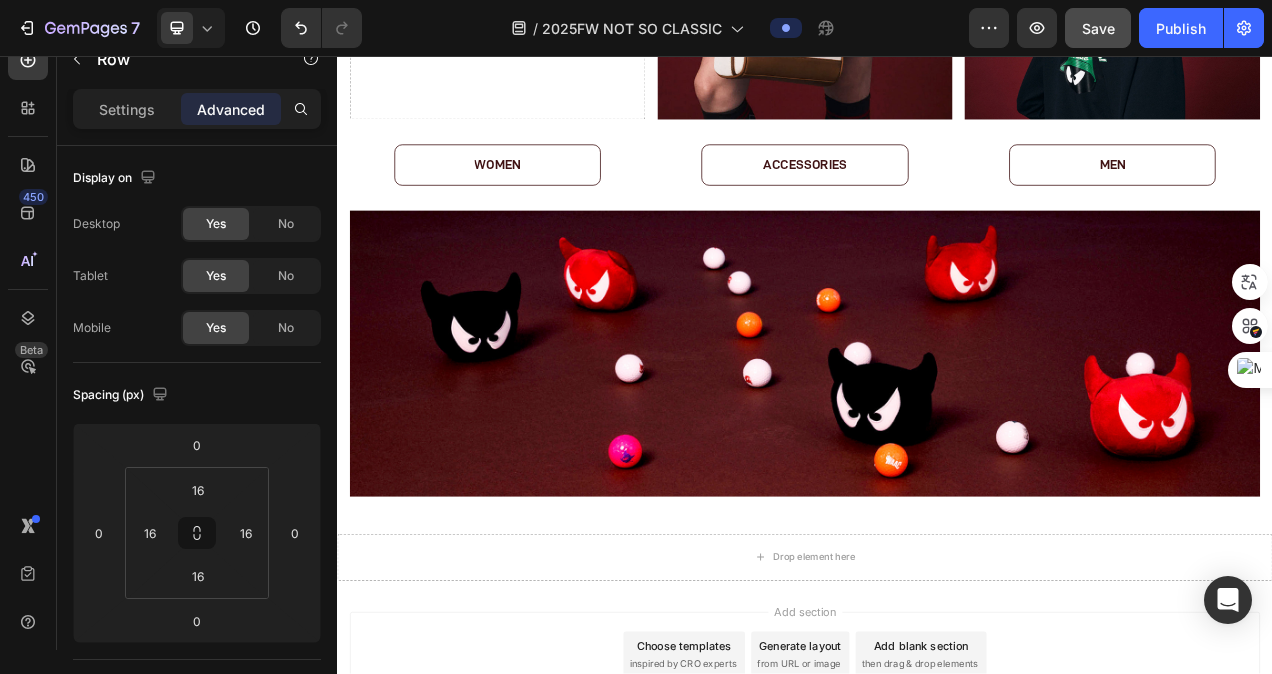scroll, scrollTop: 4366, scrollLeft: 0, axis: vertical 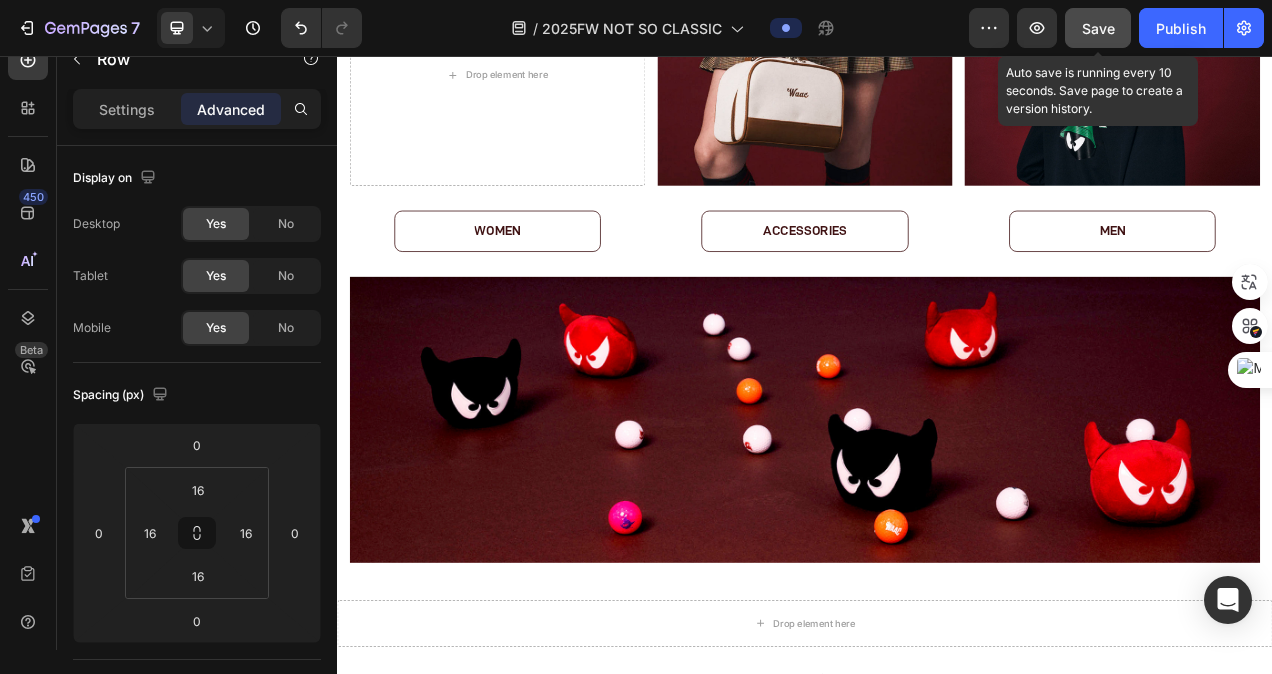 click on "Save" at bounding box center (1098, 28) 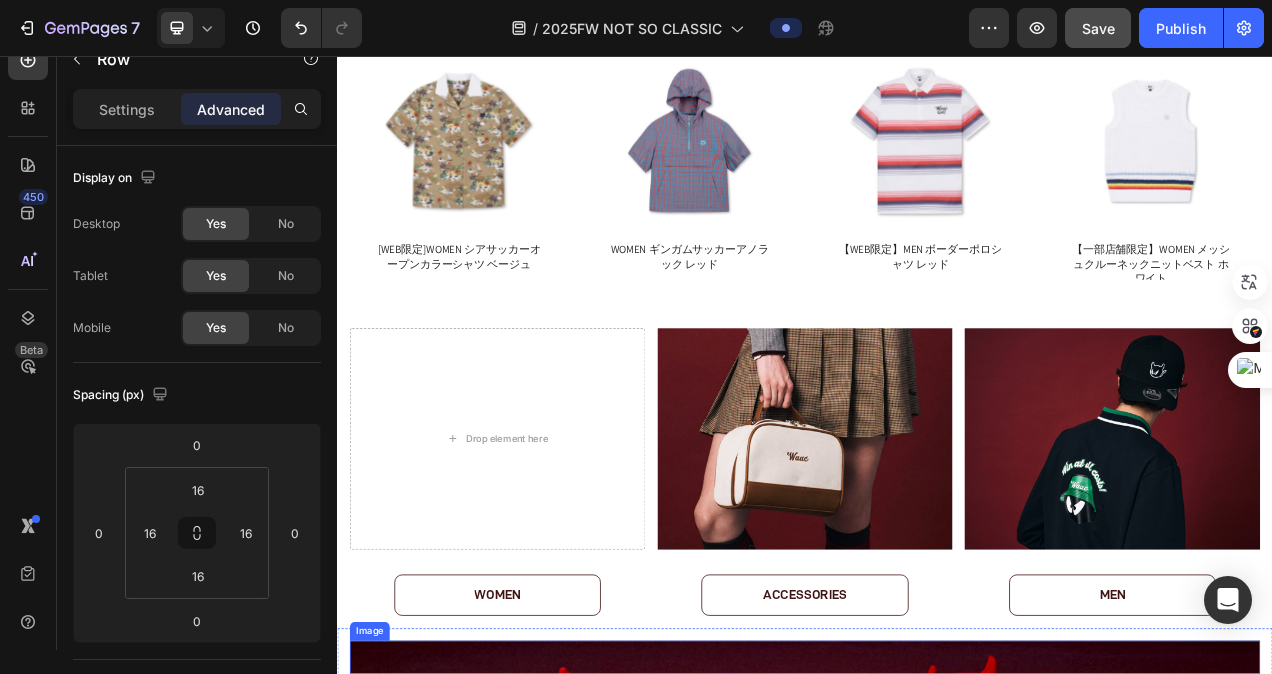 scroll, scrollTop: 4605, scrollLeft: 0, axis: vertical 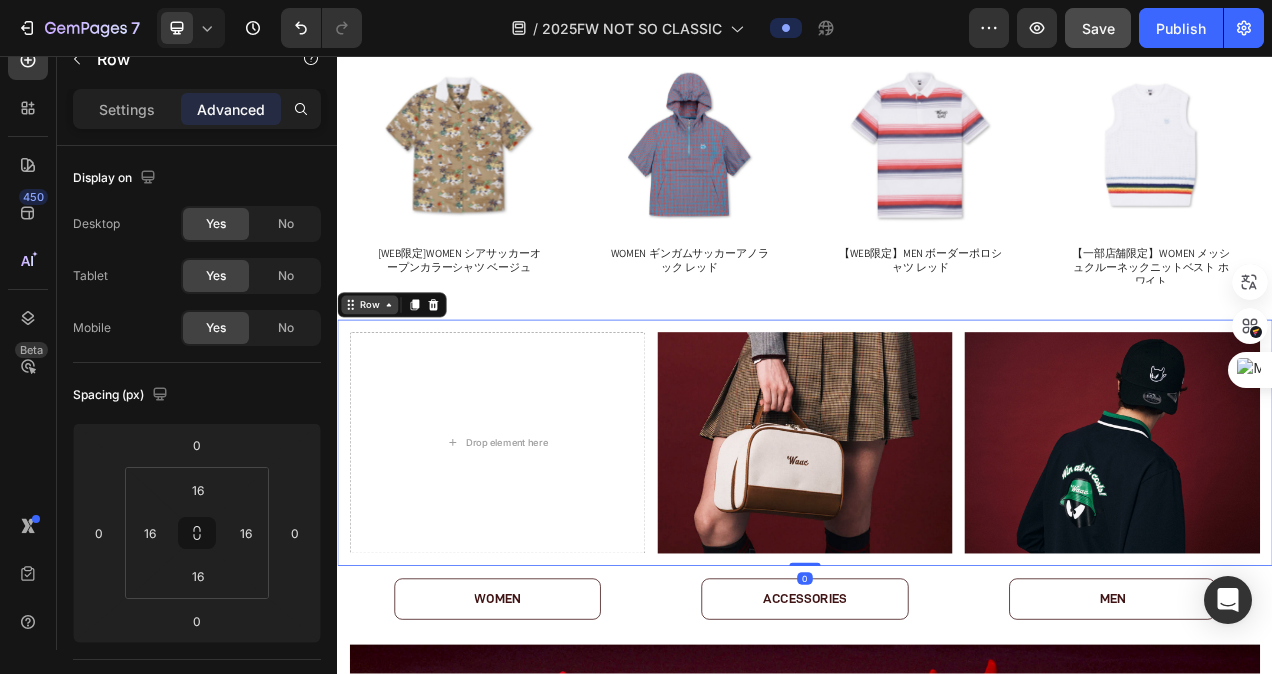 click on "Row" at bounding box center [378, 376] 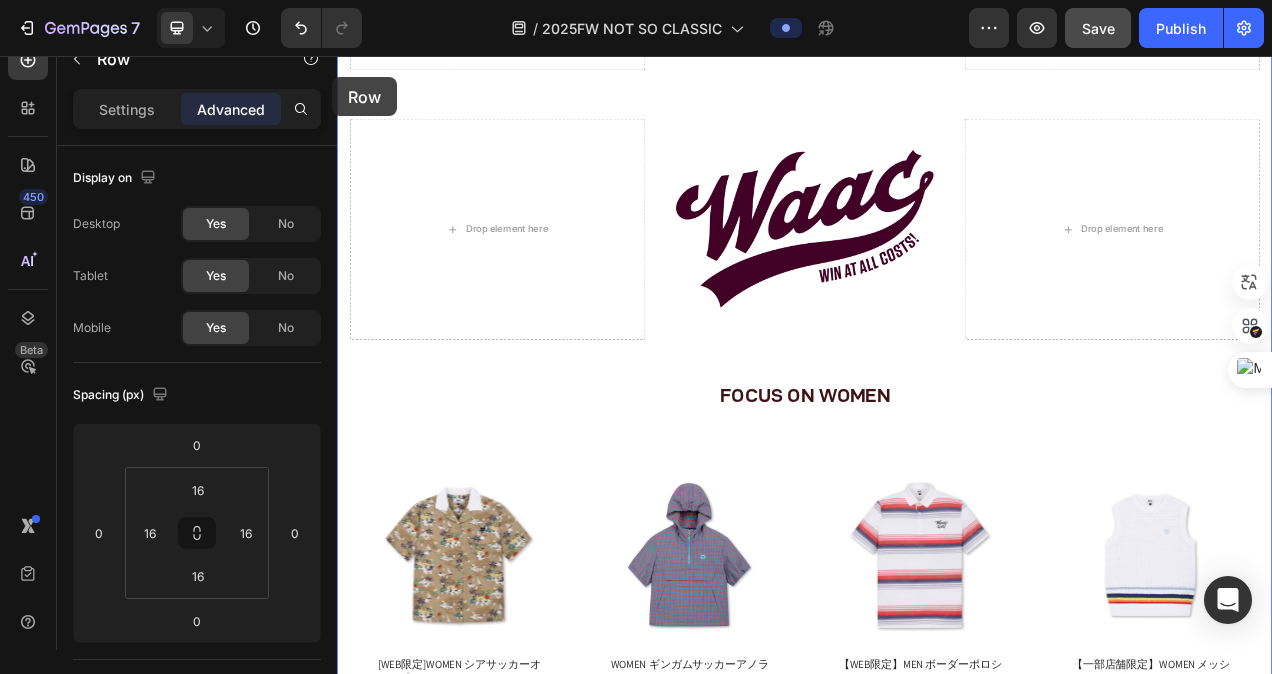 scroll, scrollTop: 3082, scrollLeft: 0, axis: vertical 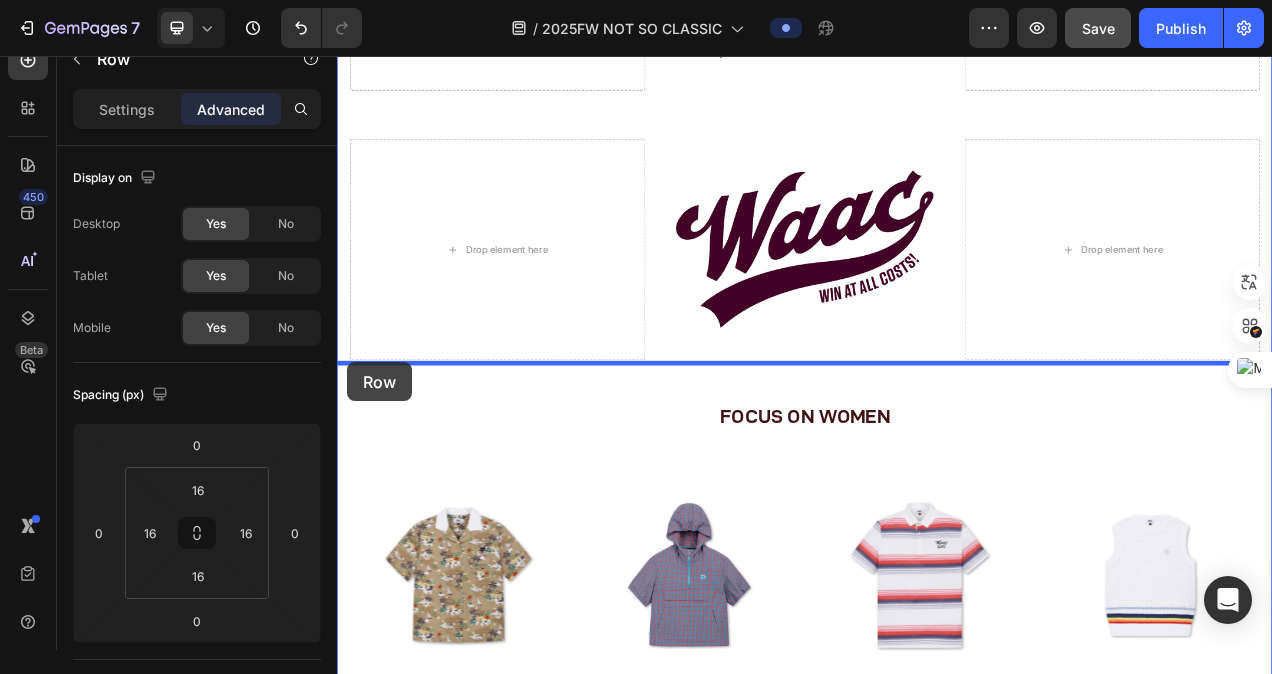 drag, startPoint x: 351, startPoint y: 368, endPoint x: 350, endPoint y: 449, distance: 81.00617 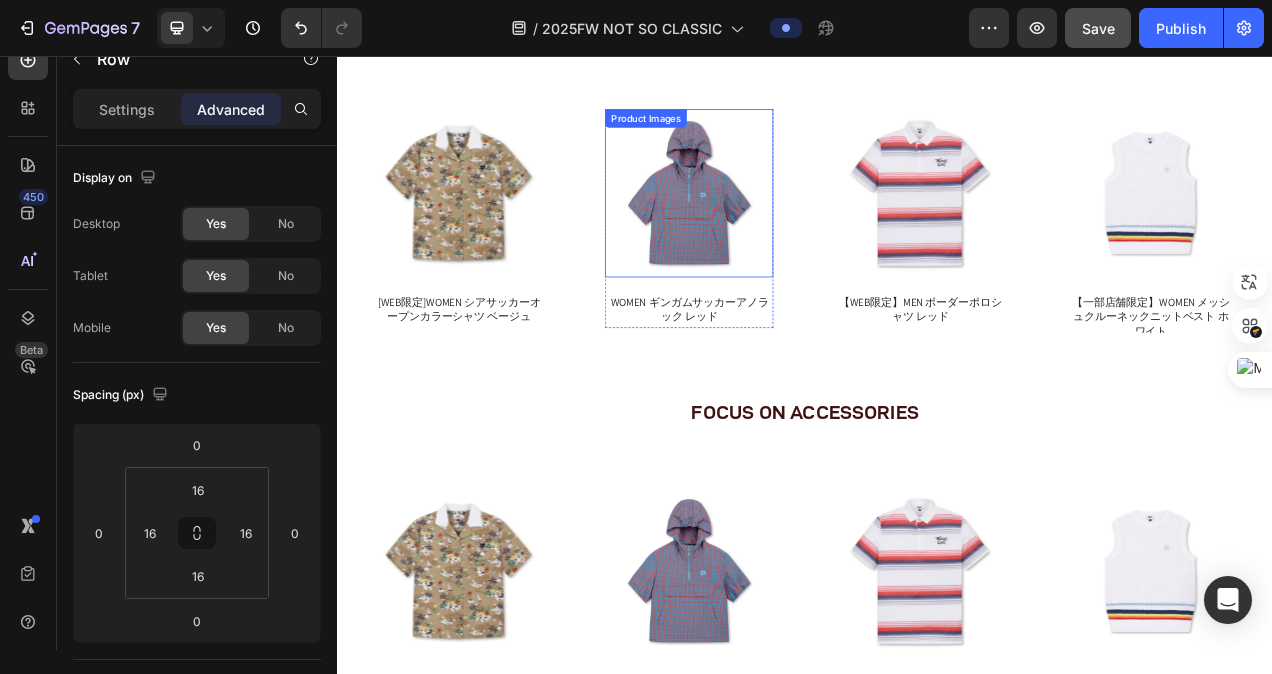 scroll, scrollTop: 4582, scrollLeft: 0, axis: vertical 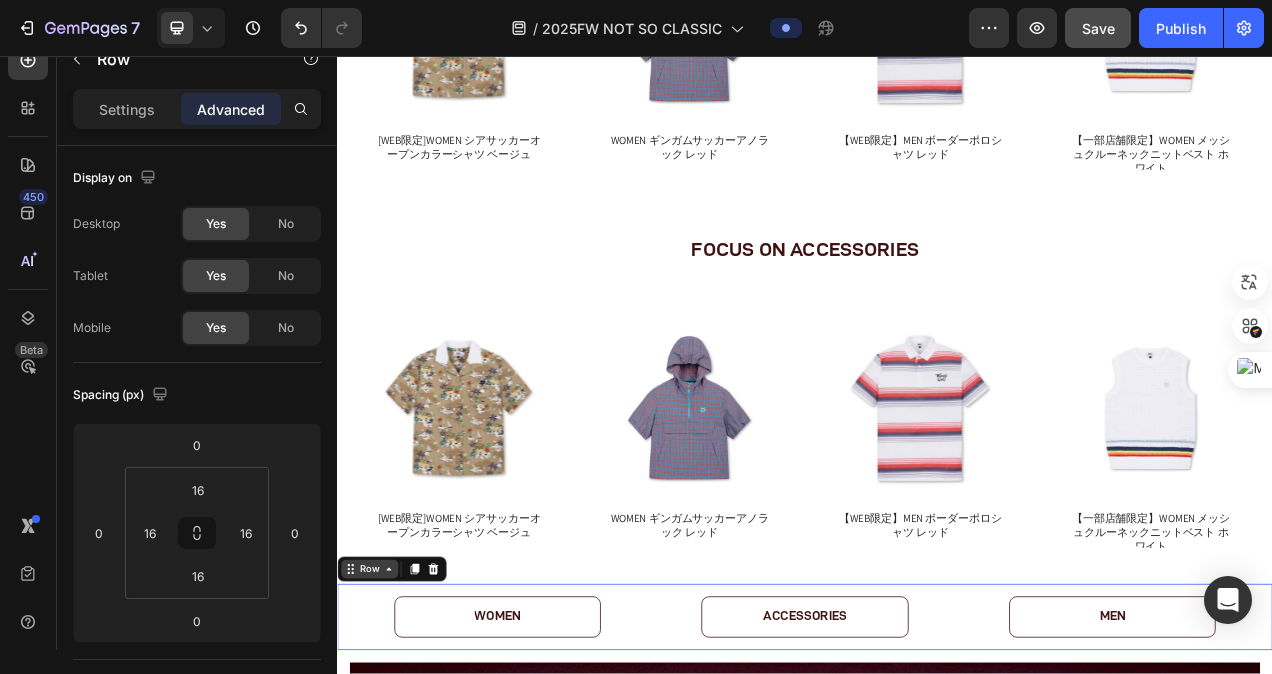 click on "Row" at bounding box center [378, 715] 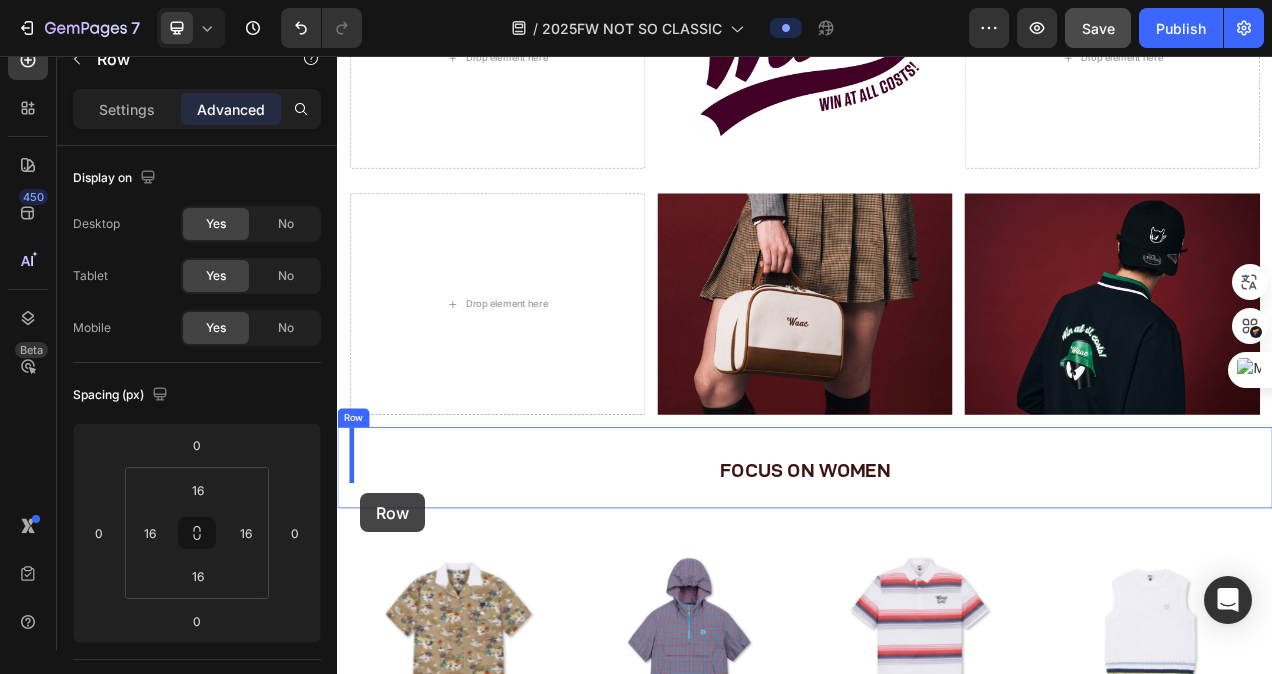 scroll, scrollTop: 3377, scrollLeft: 0, axis: vertical 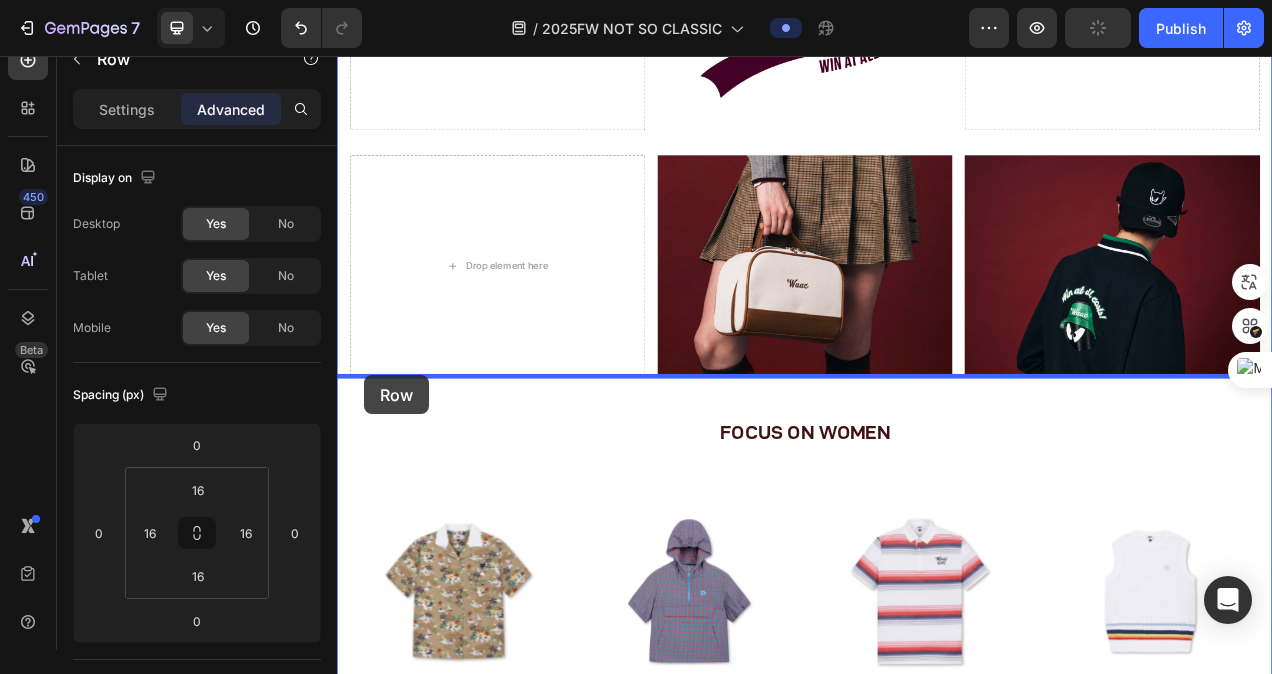 drag, startPoint x: 351, startPoint y: 700, endPoint x: 372, endPoint y: 466, distance: 234.94041 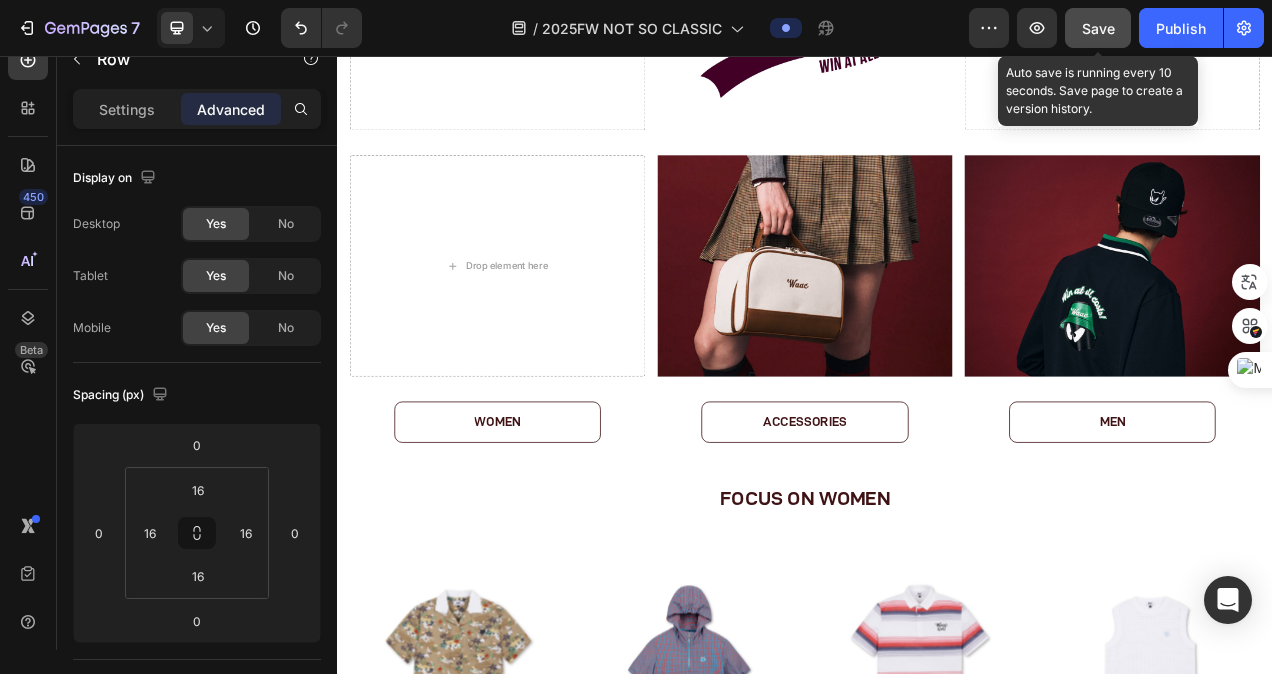 click on "Save" at bounding box center [1098, 28] 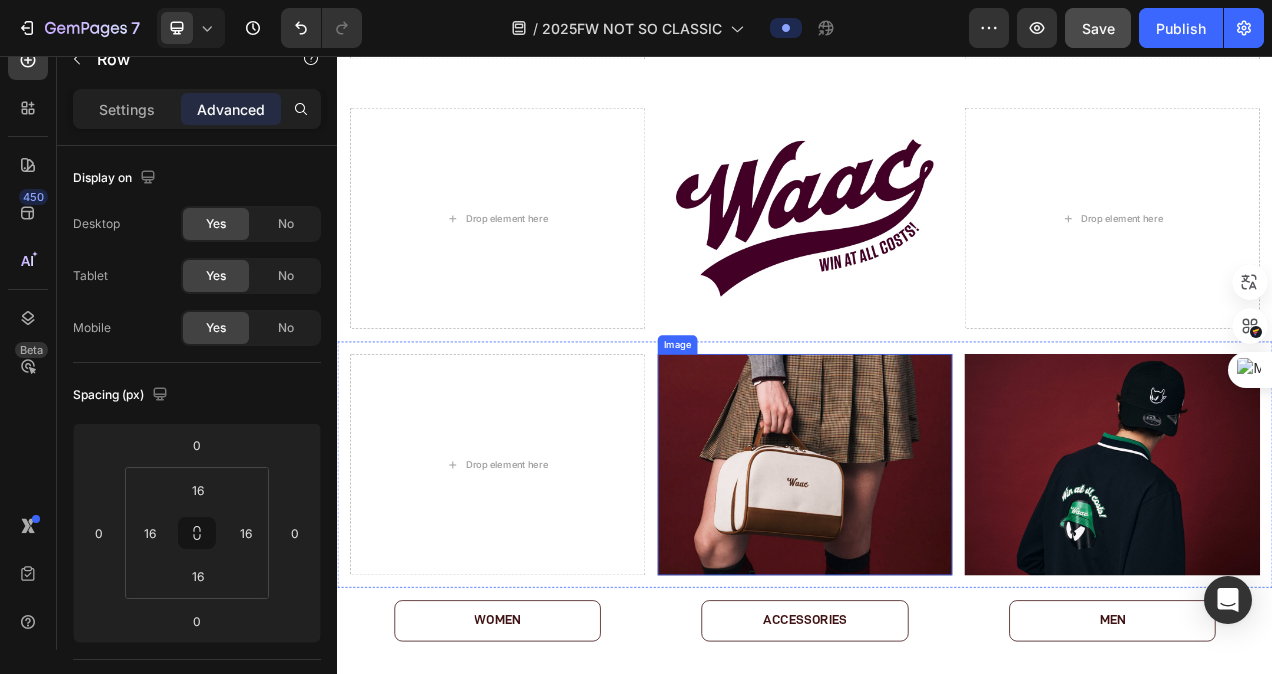 scroll, scrollTop: 3077, scrollLeft: 0, axis: vertical 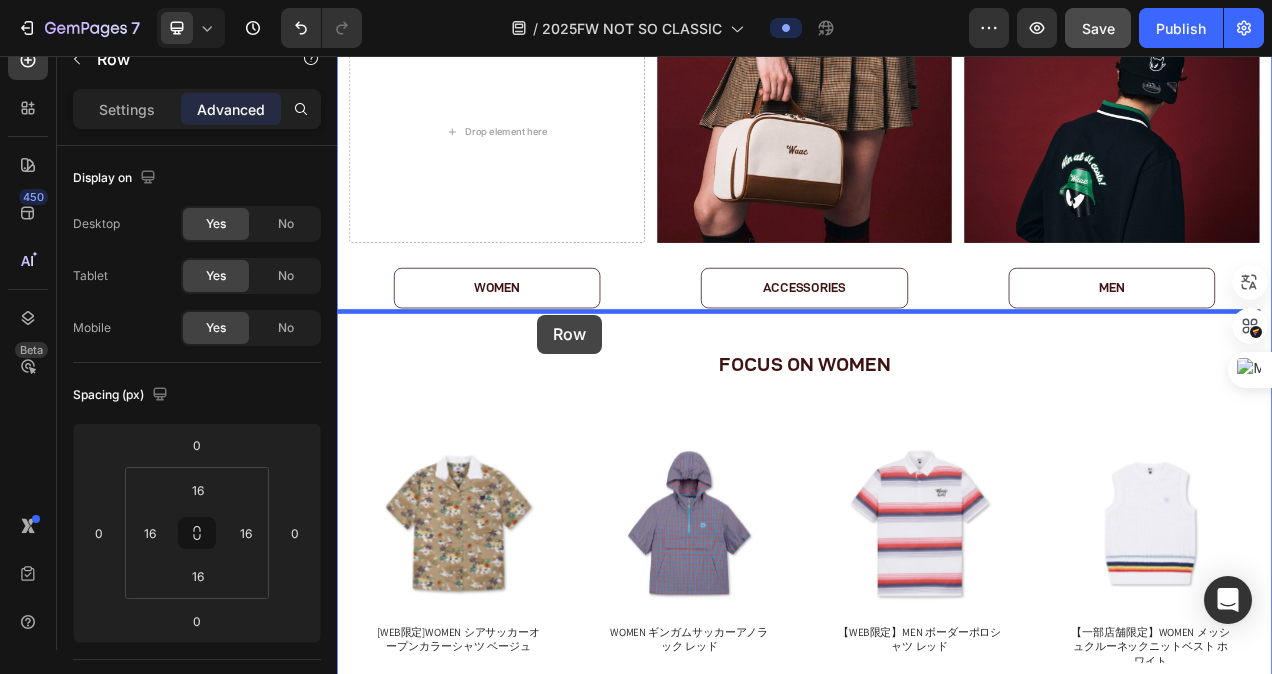 drag, startPoint x: 357, startPoint y: 135, endPoint x: 594, endPoint y: 388, distance: 346.667 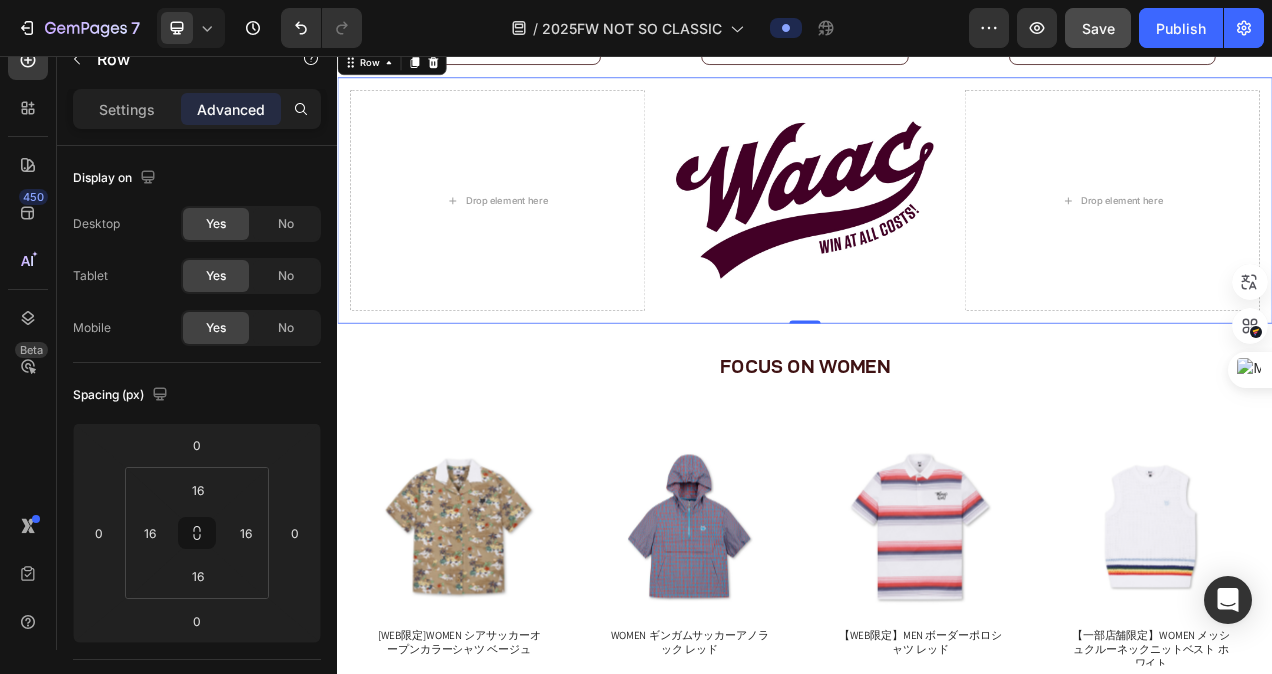 scroll, scrollTop: 3234, scrollLeft: 0, axis: vertical 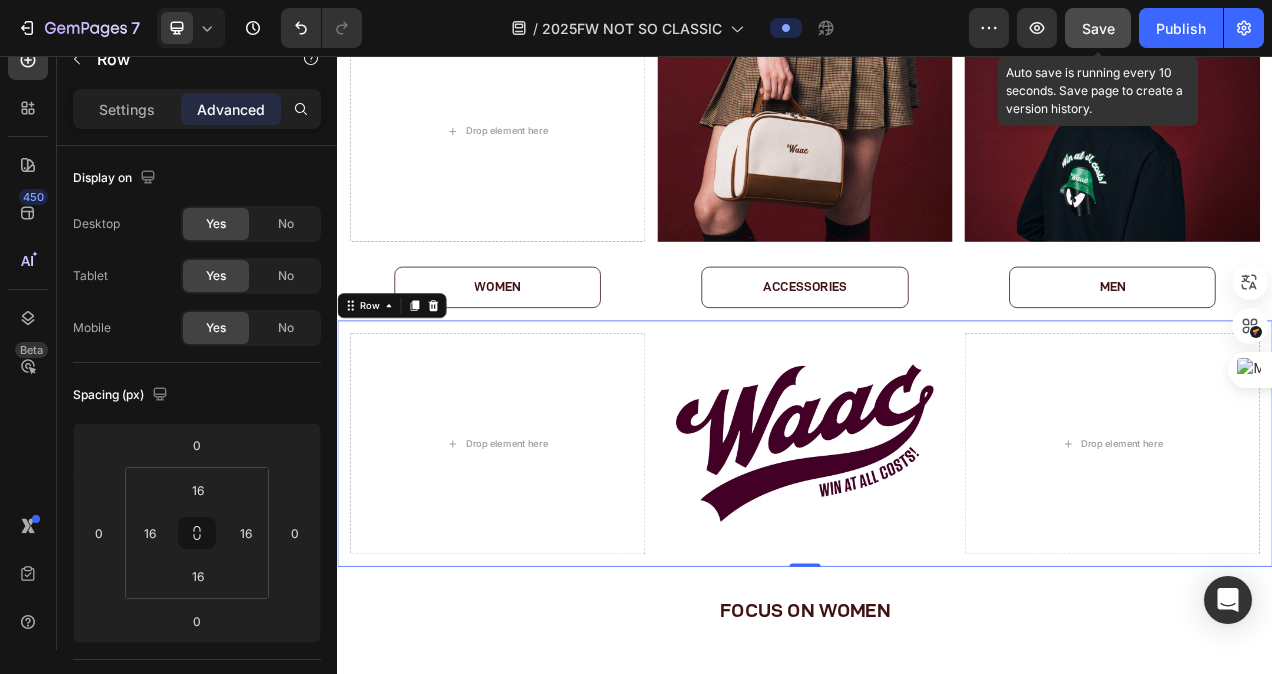 click on "Save" at bounding box center [1098, 28] 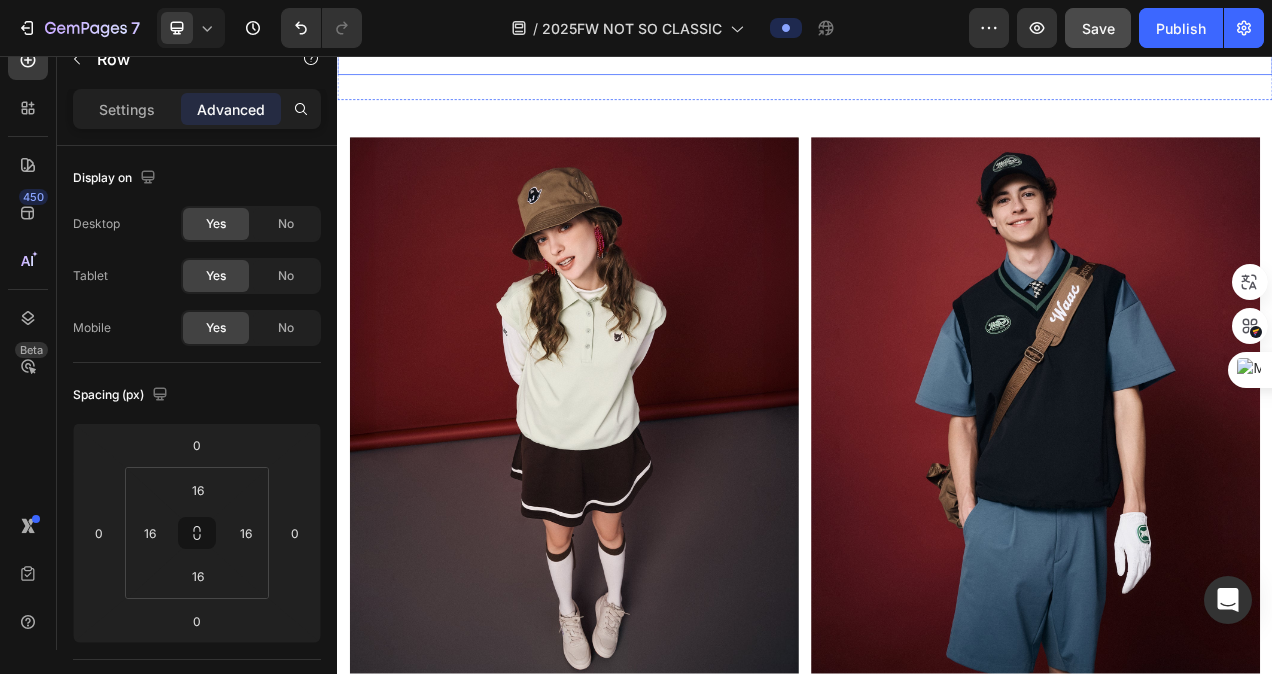 scroll, scrollTop: 734, scrollLeft: 0, axis: vertical 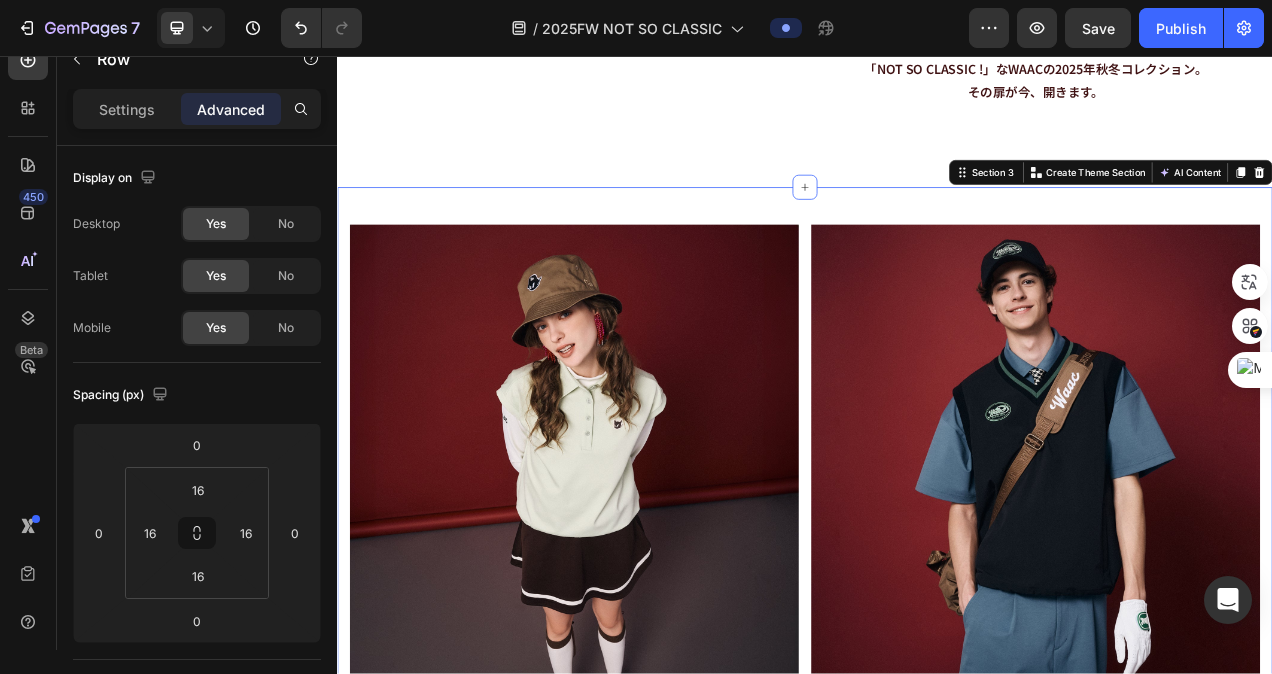 click on "Image Image Row Row Section 3   You can create reusable sections Create Theme Section AI Content Write with GemAI What would you like to describe here? Tone and Voice Persuasive Product WOMEN リボンバイザー ブラウン Show more Generate" at bounding box center [937, 633] 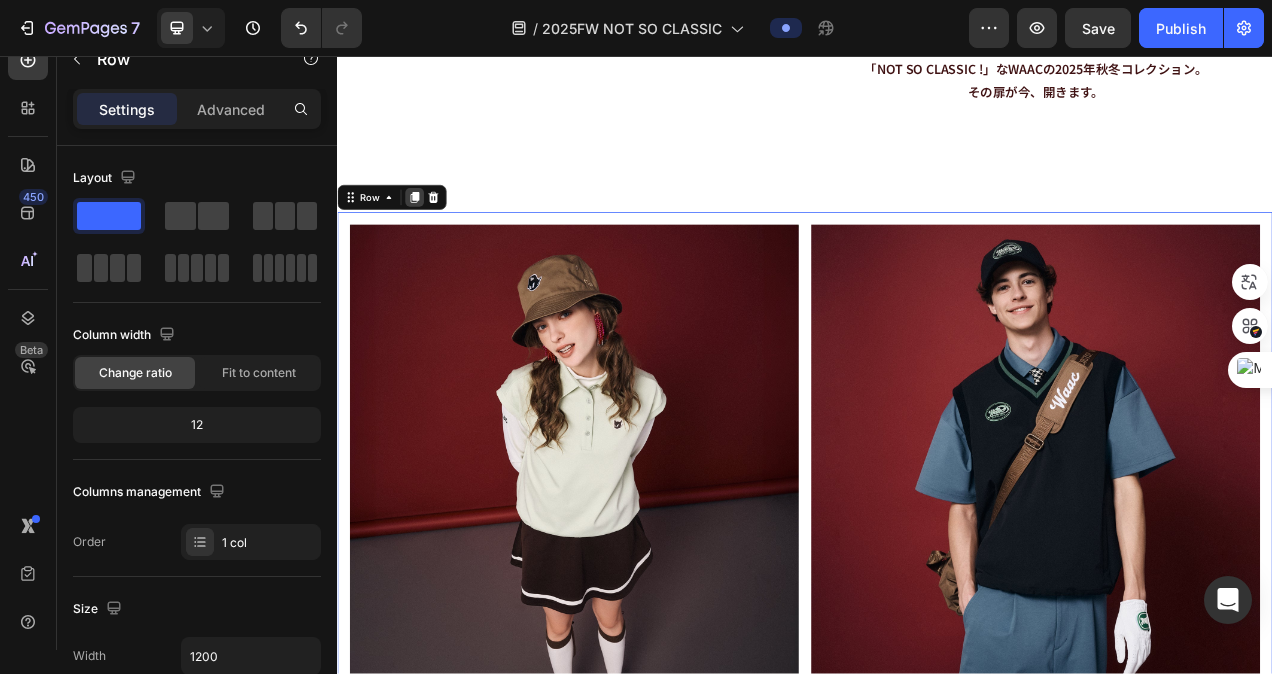 click 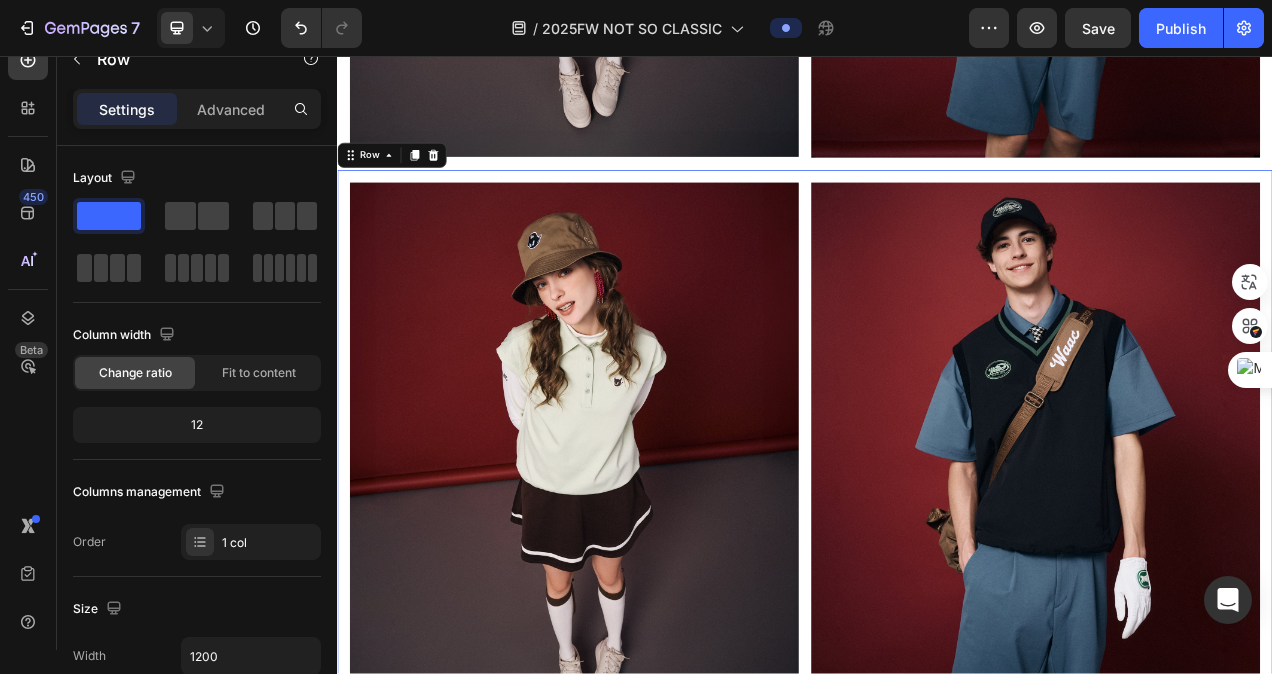 scroll, scrollTop: 1598, scrollLeft: 0, axis: vertical 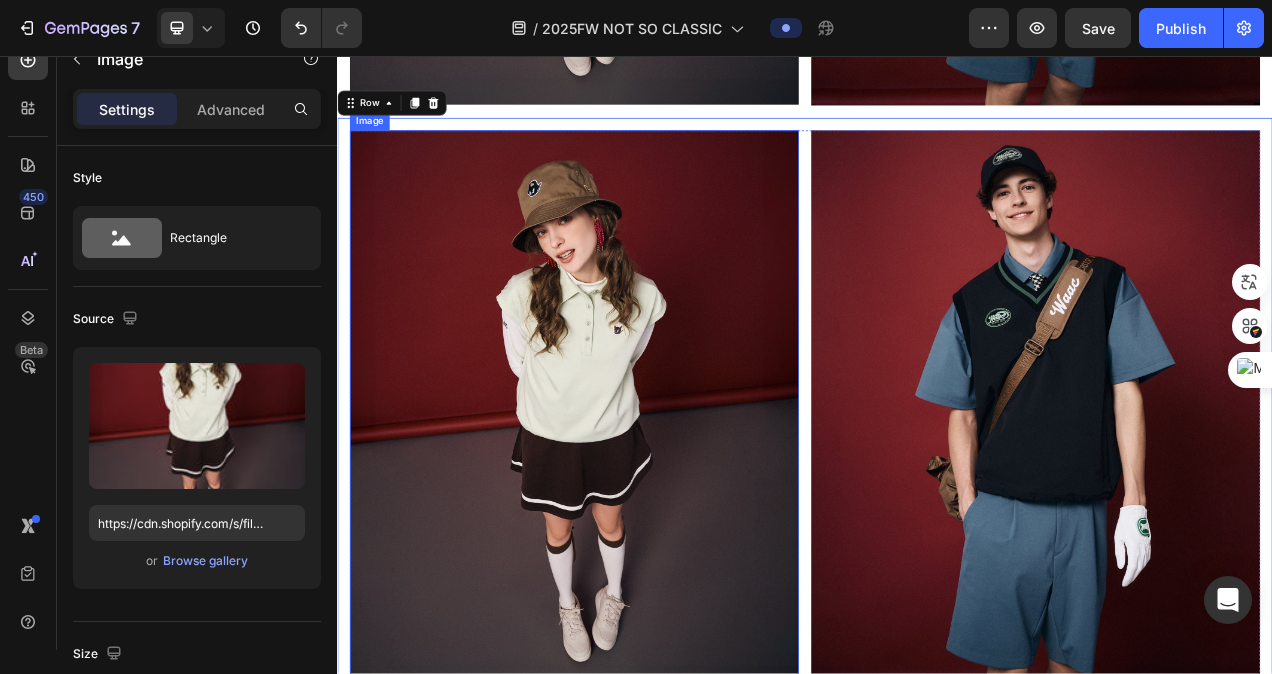 click at bounding box center [641, 512] 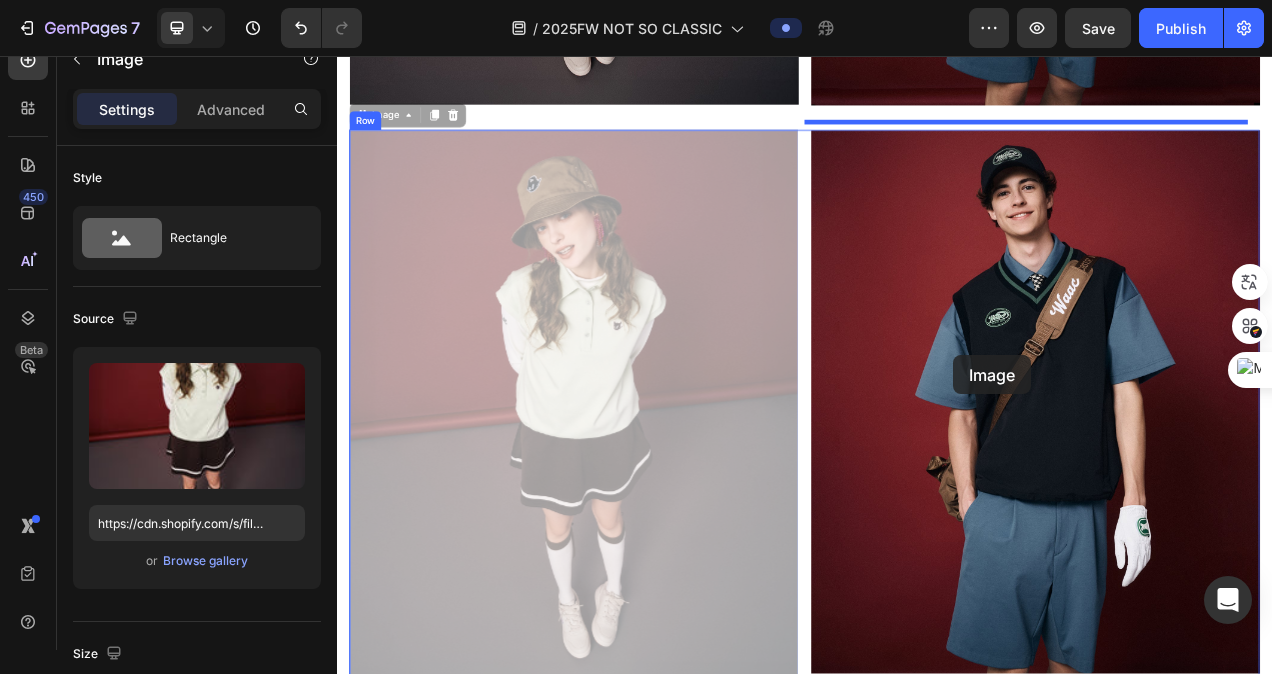 drag, startPoint x: 541, startPoint y: 433, endPoint x: 1128, endPoint y: 440, distance: 587.04175 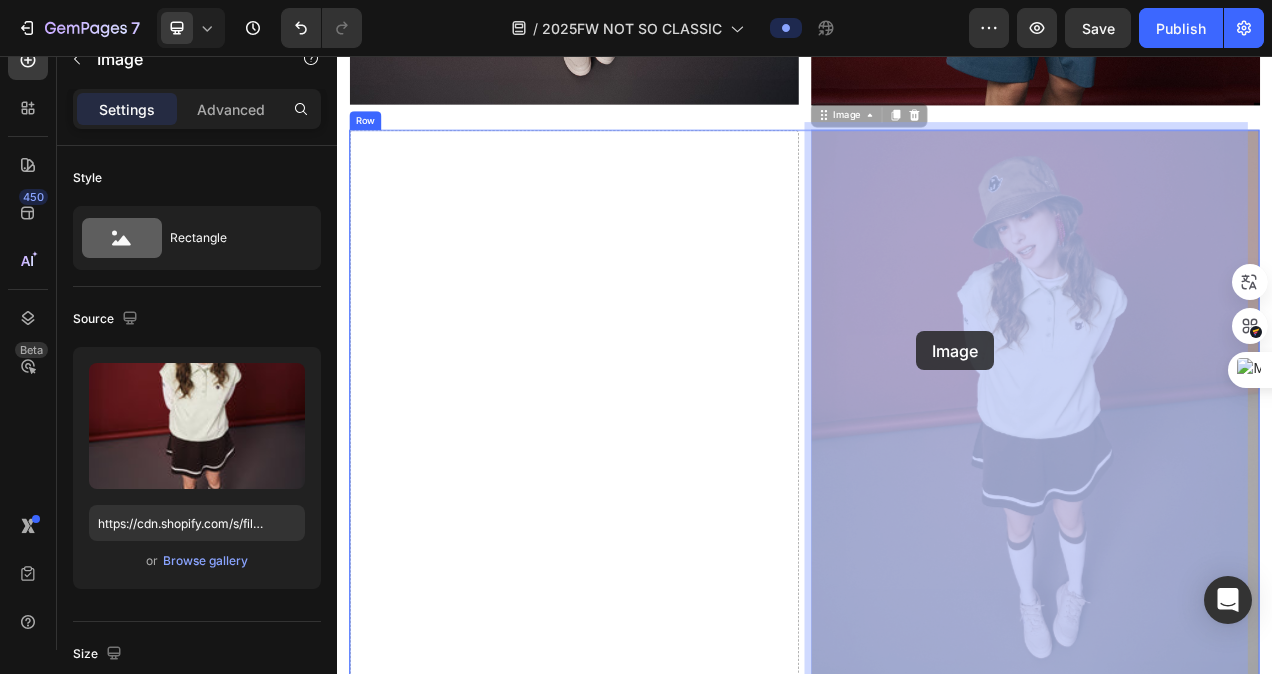 drag, startPoint x: 1163, startPoint y: 397, endPoint x: 1092, endPoint y: 409, distance: 72.00694 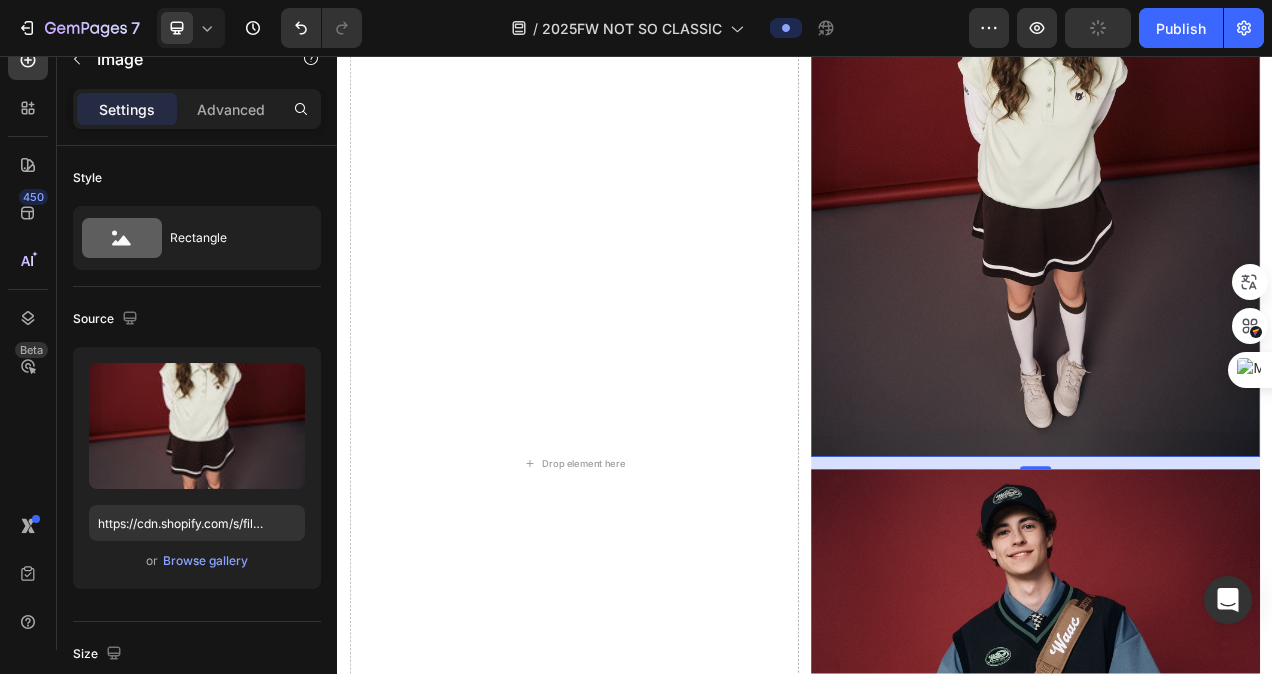 scroll, scrollTop: 1998, scrollLeft: 0, axis: vertical 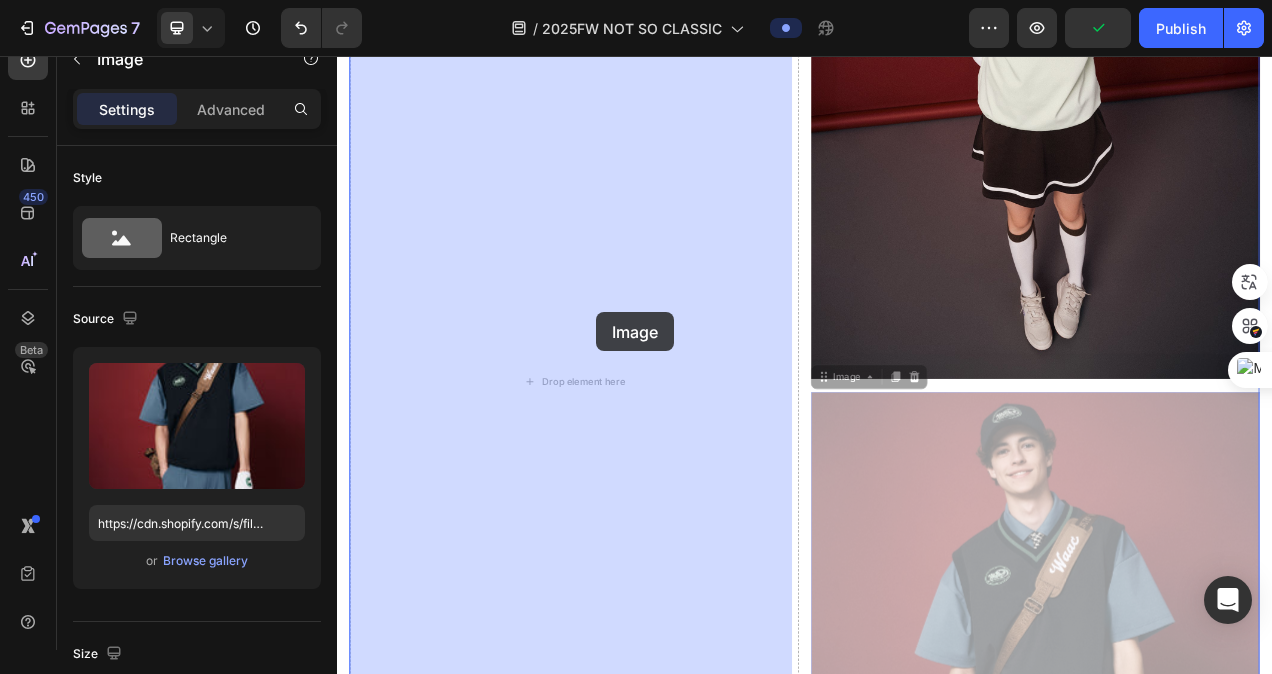 drag, startPoint x: 1102, startPoint y: 617, endPoint x: 669, endPoint y: 383, distance: 492.1839 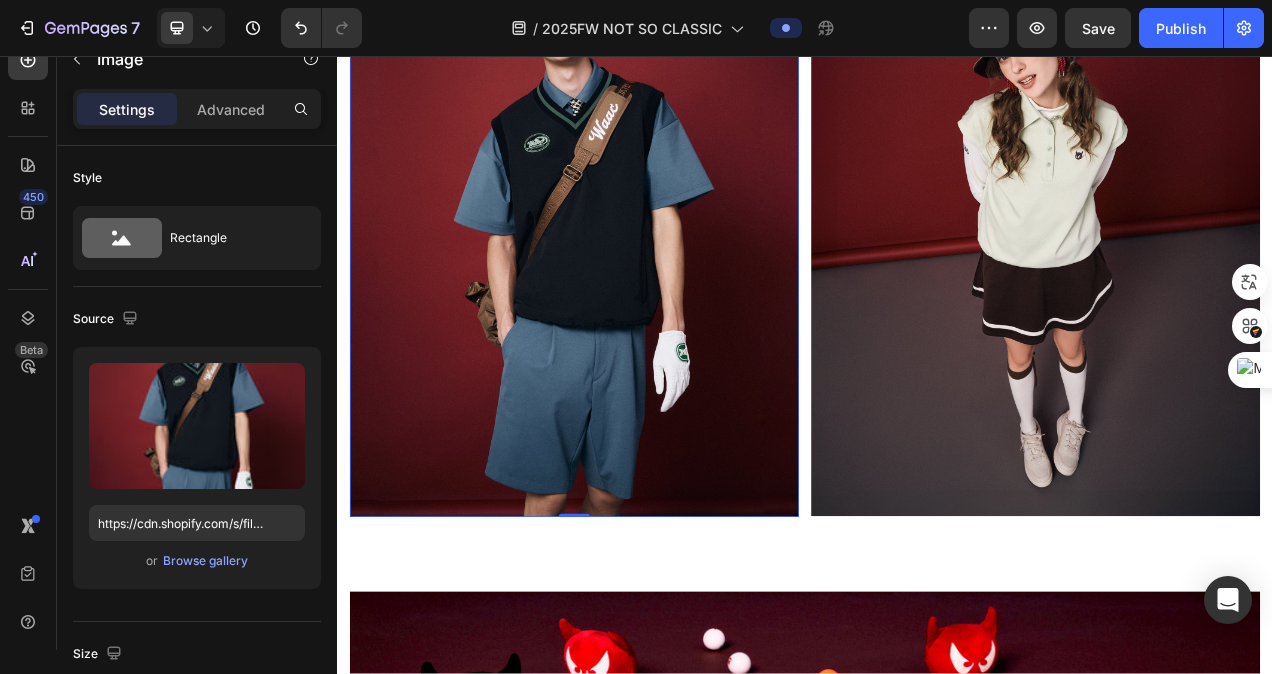 scroll, scrollTop: 1798, scrollLeft: 0, axis: vertical 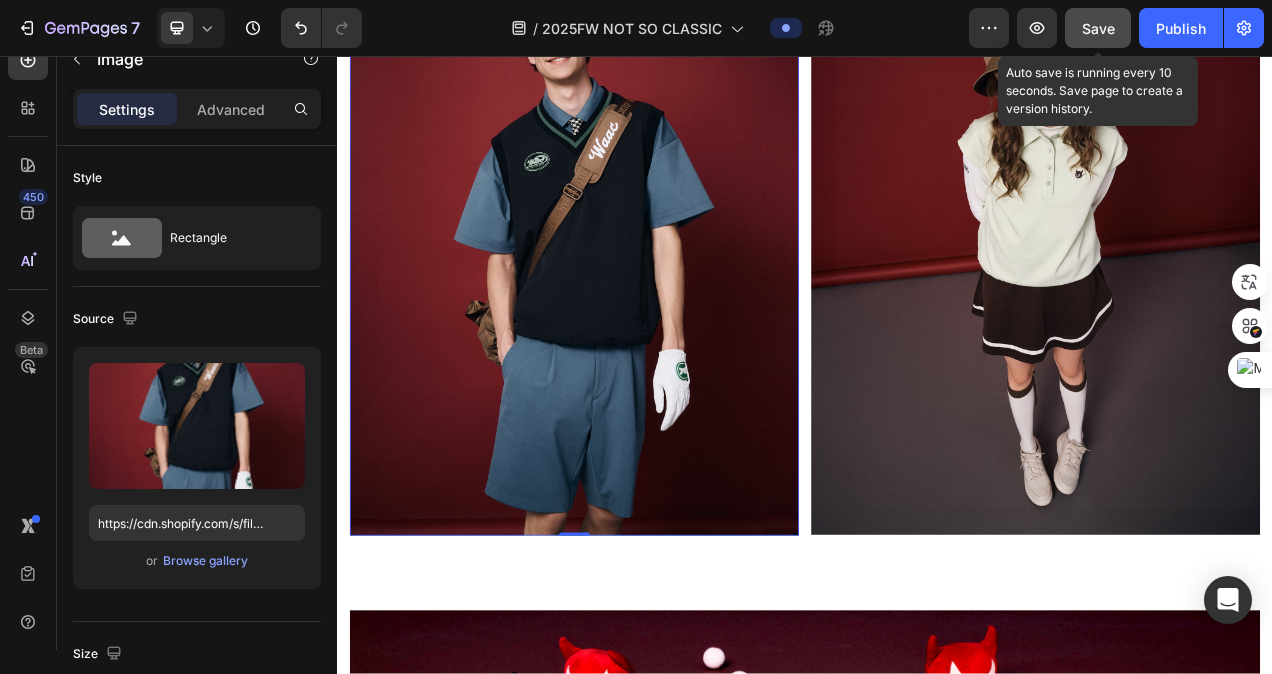 click on "Save" at bounding box center (1098, 28) 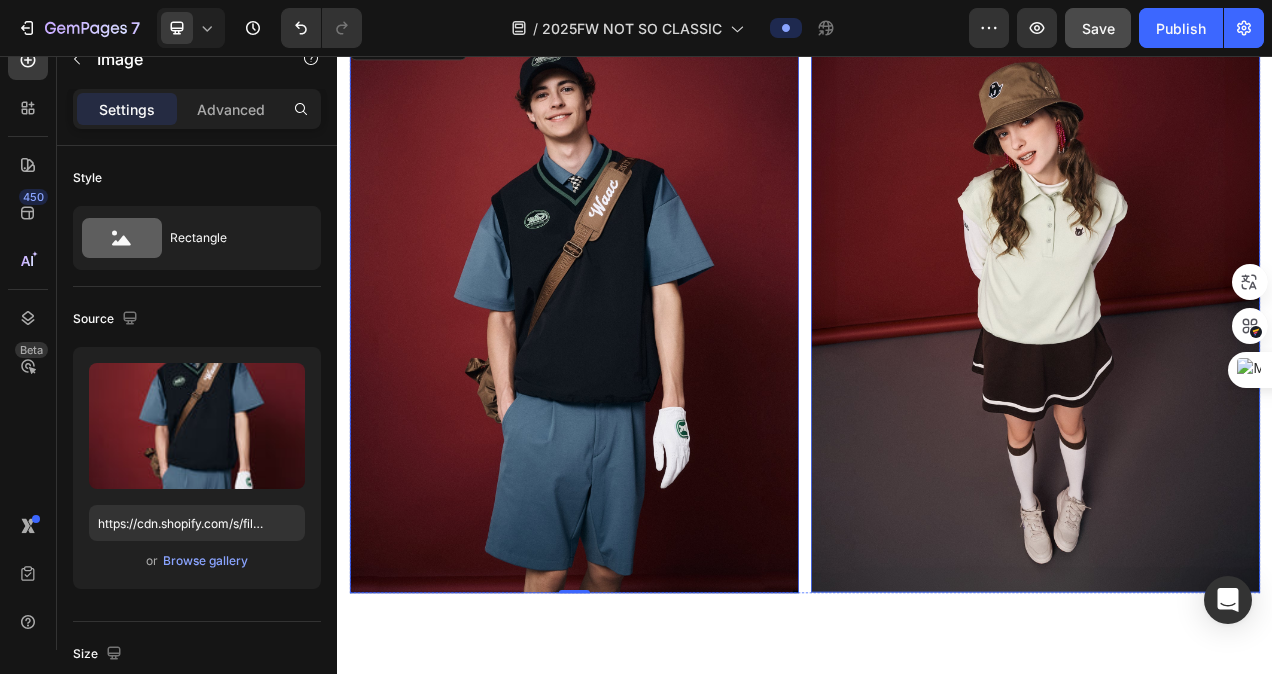scroll, scrollTop: 1498, scrollLeft: 0, axis: vertical 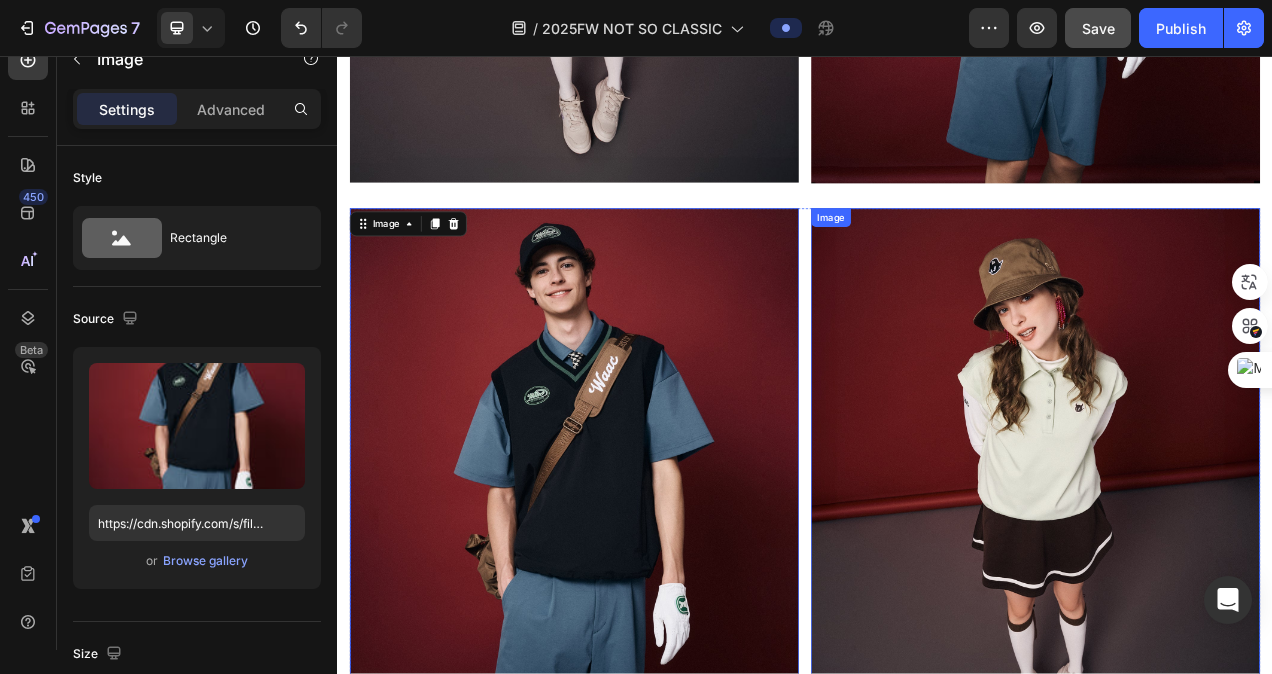 click at bounding box center (1233, 612) 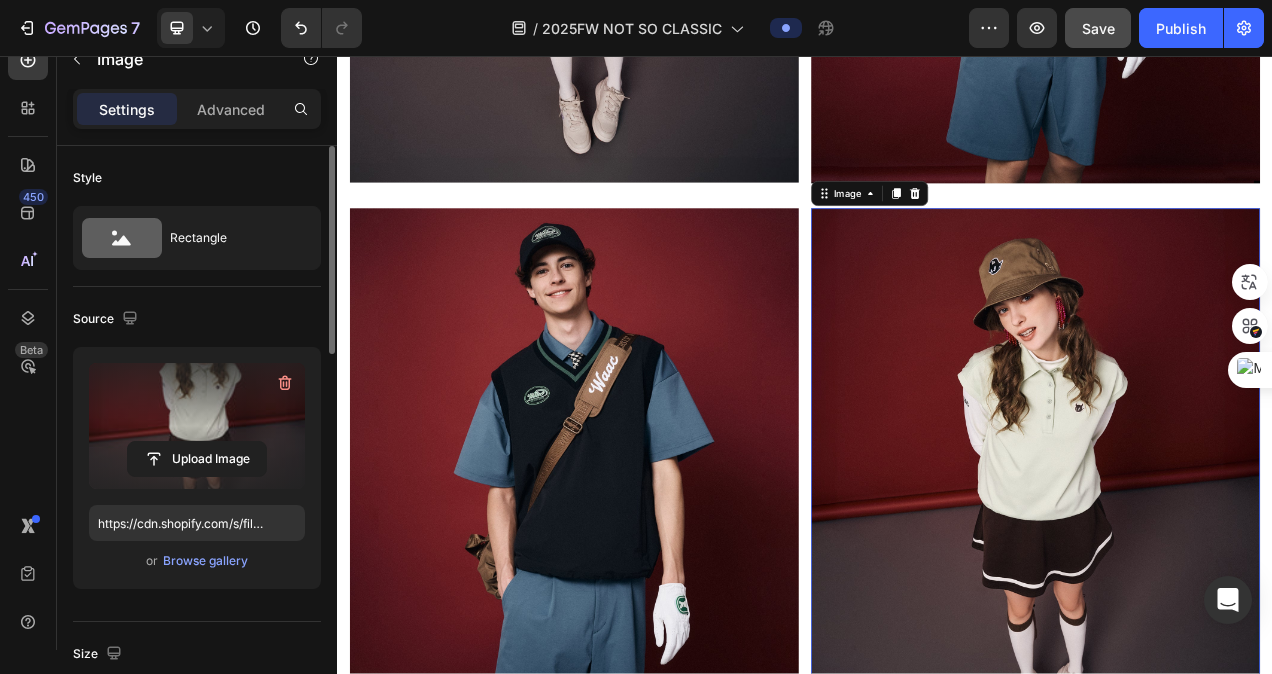 click at bounding box center [197, 426] 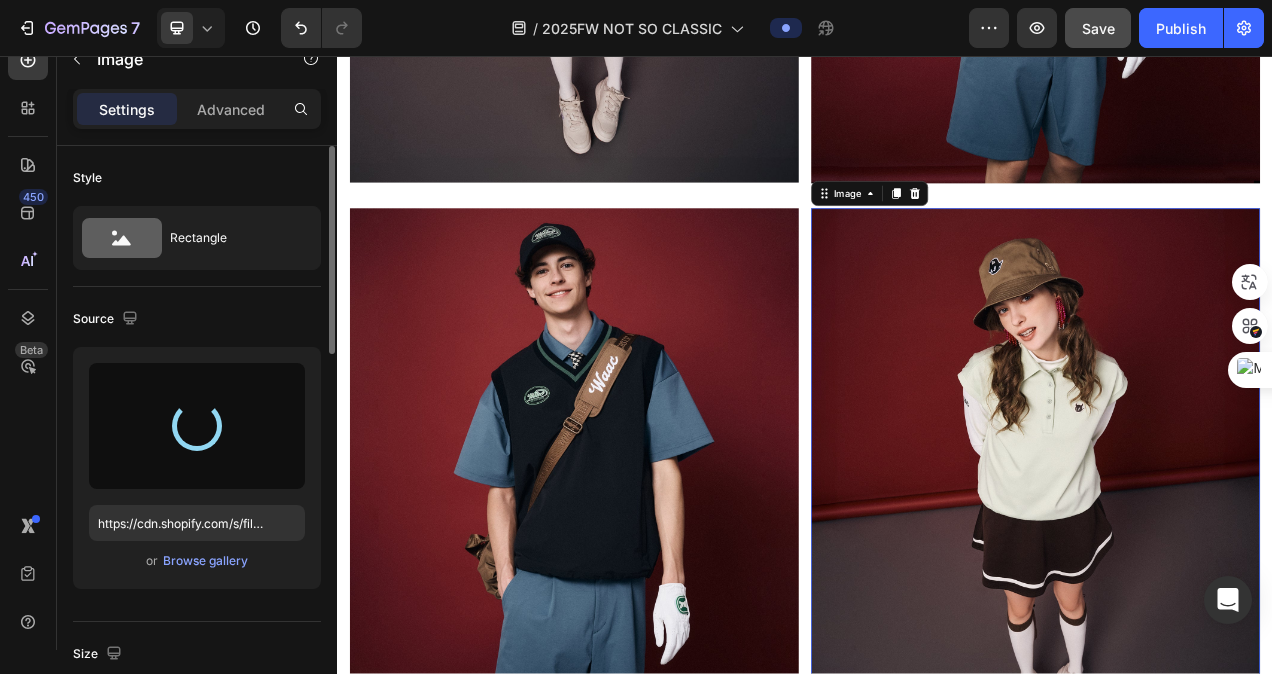 type on "https://cdn.shopify.com/s/files/1/0745/4136/7583/files/gempages_490452336091595923-51dfed83-cd83-43f0-a088-dd916d321af7.jpg" 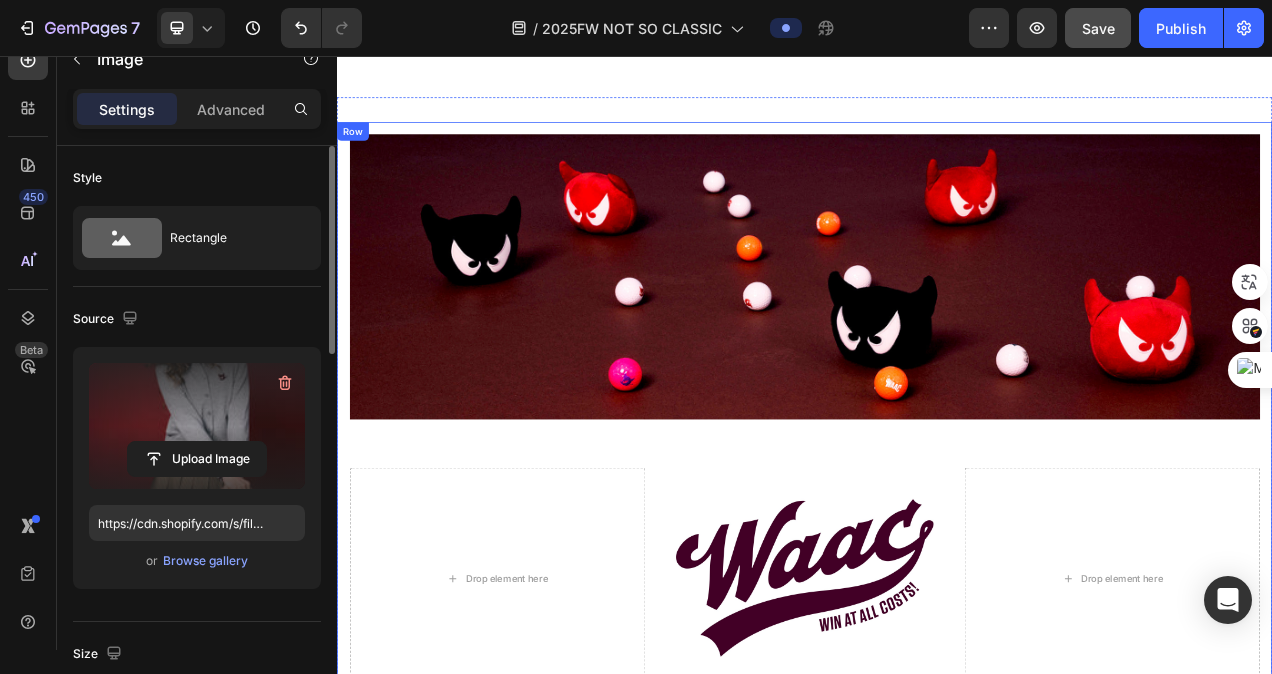scroll, scrollTop: 3200, scrollLeft: 0, axis: vertical 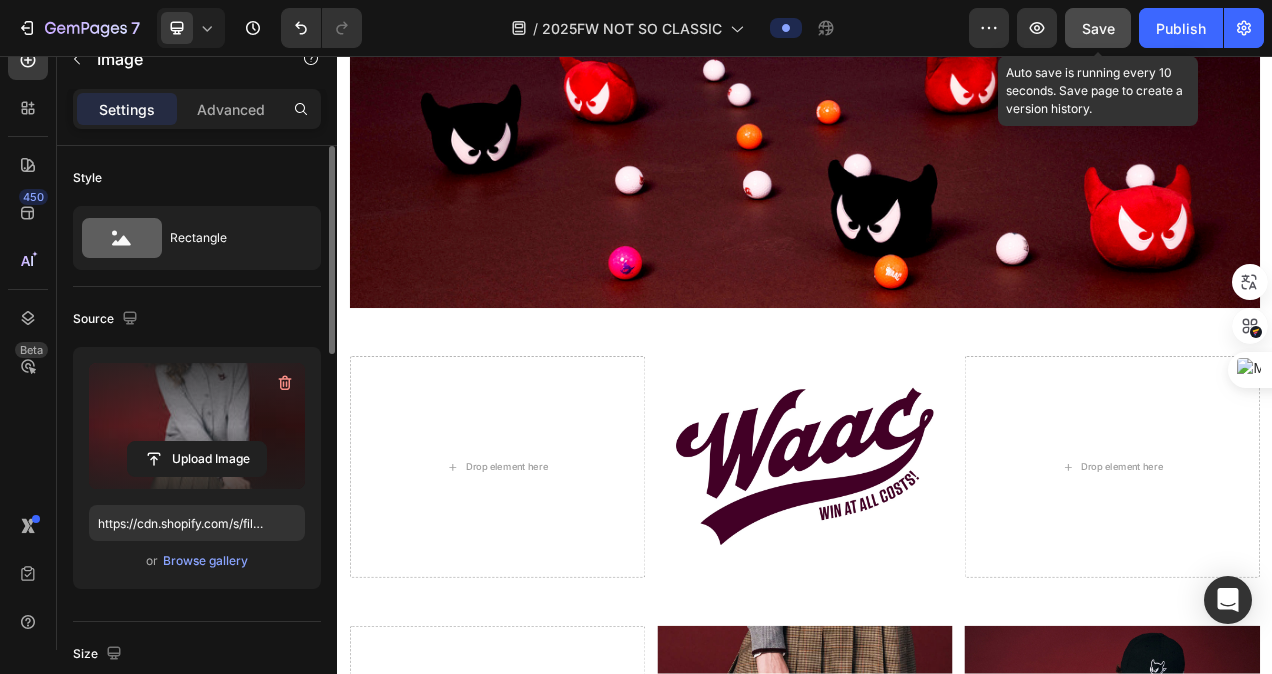 click on "Save" 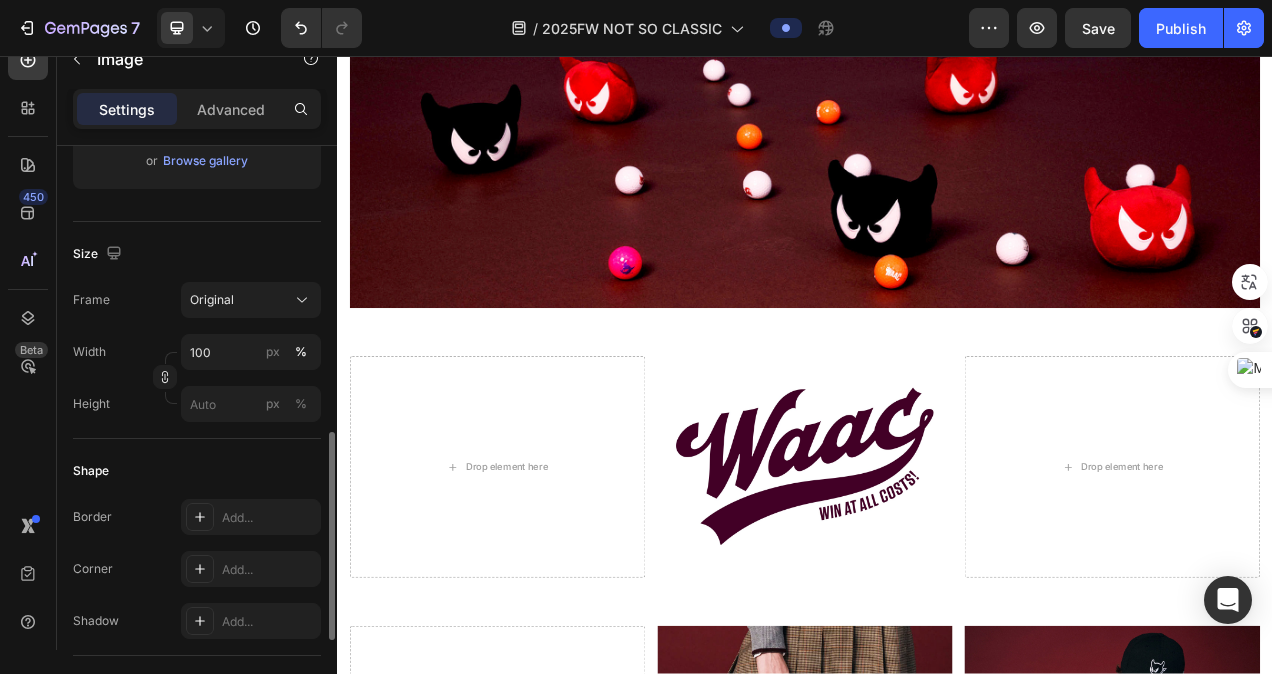scroll, scrollTop: 500, scrollLeft: 0, axis: vertical 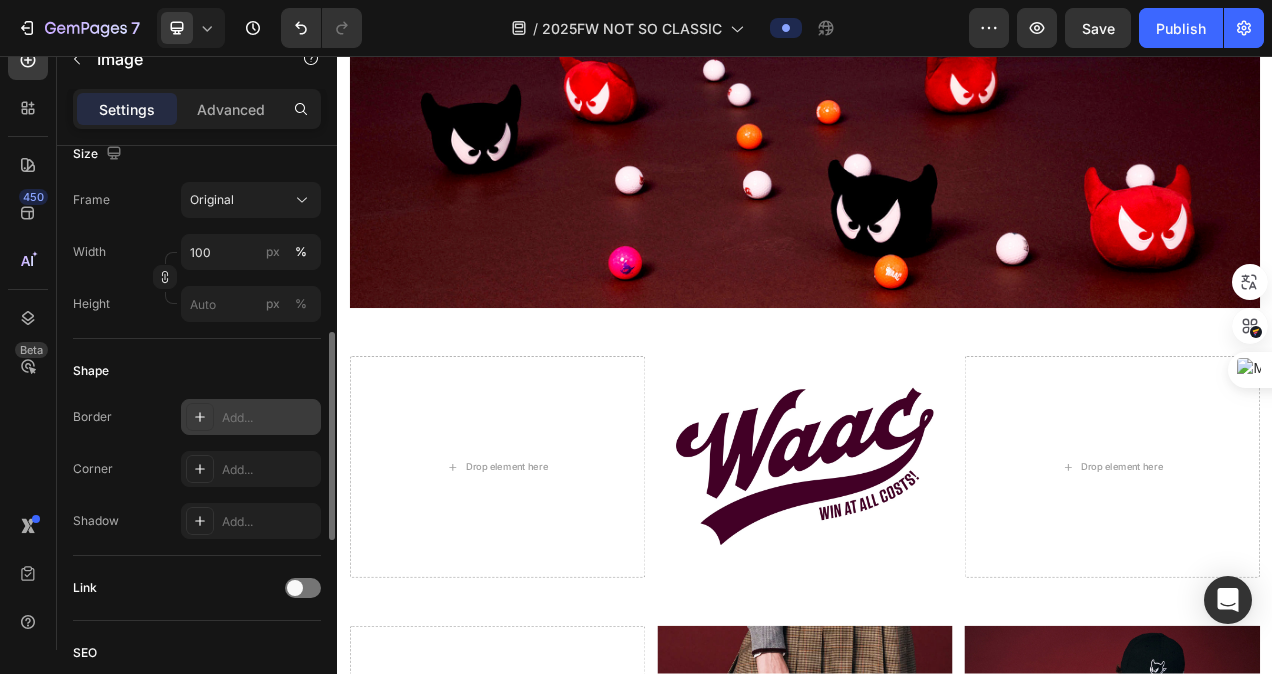 click on "Add..." at bounding box center [269, 418] 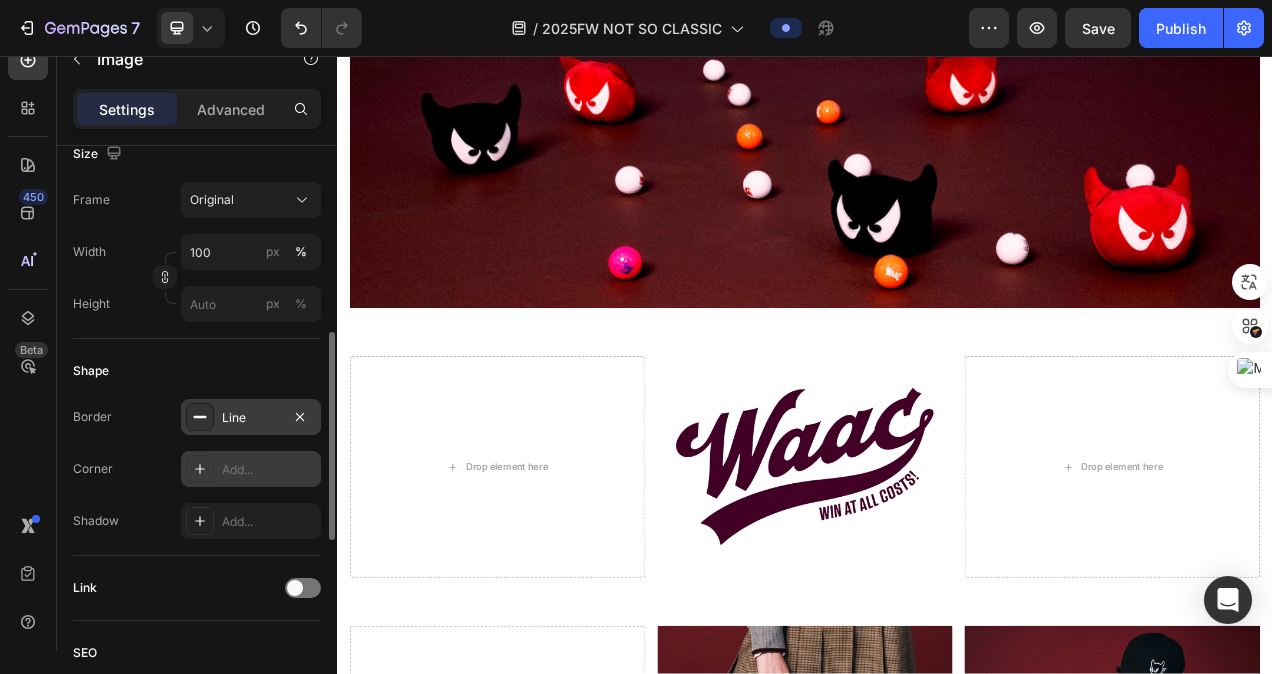 click on "Add..." at bounding box center [269, 470] 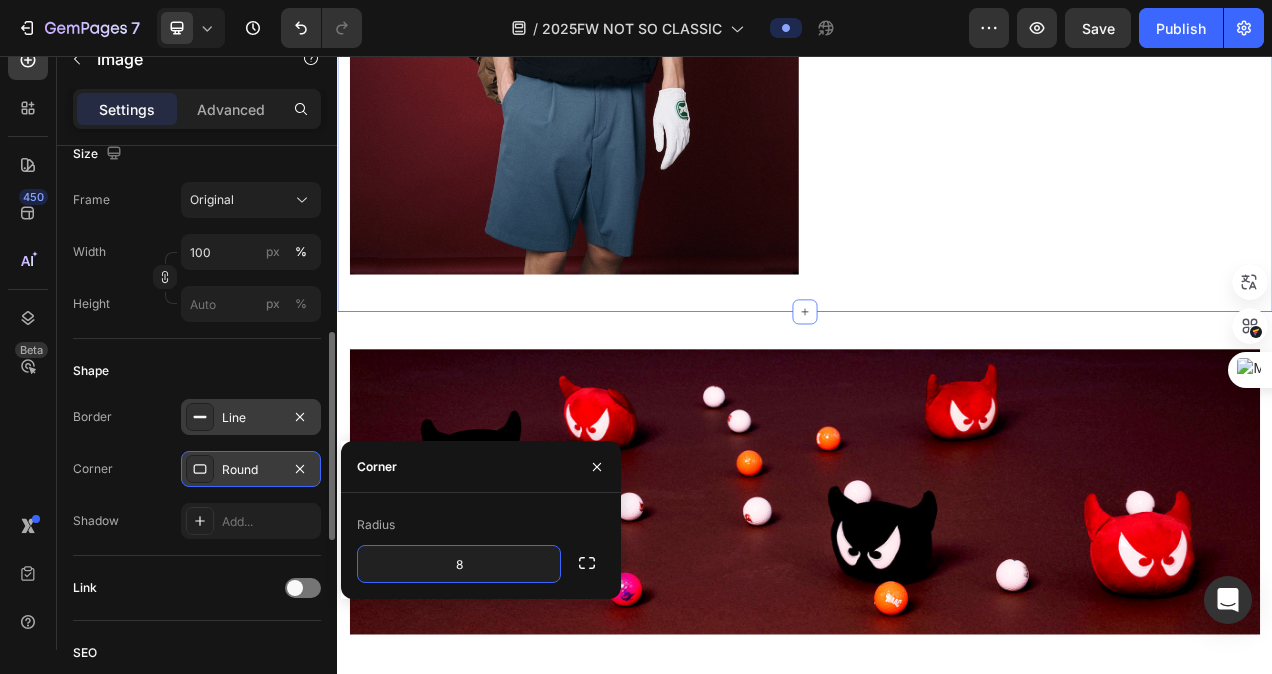 scroll, scrollTop: 2700, scrollLeft: 0, axis: vertical 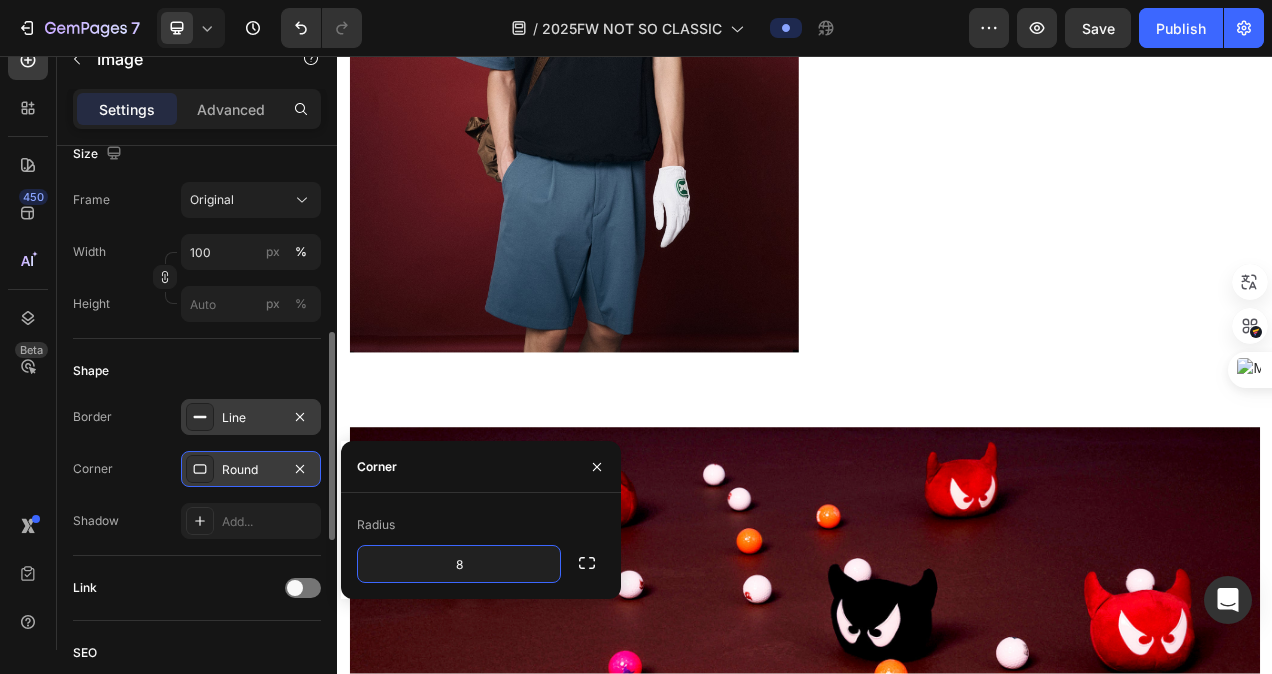 click at bounding box center [1233, -283] 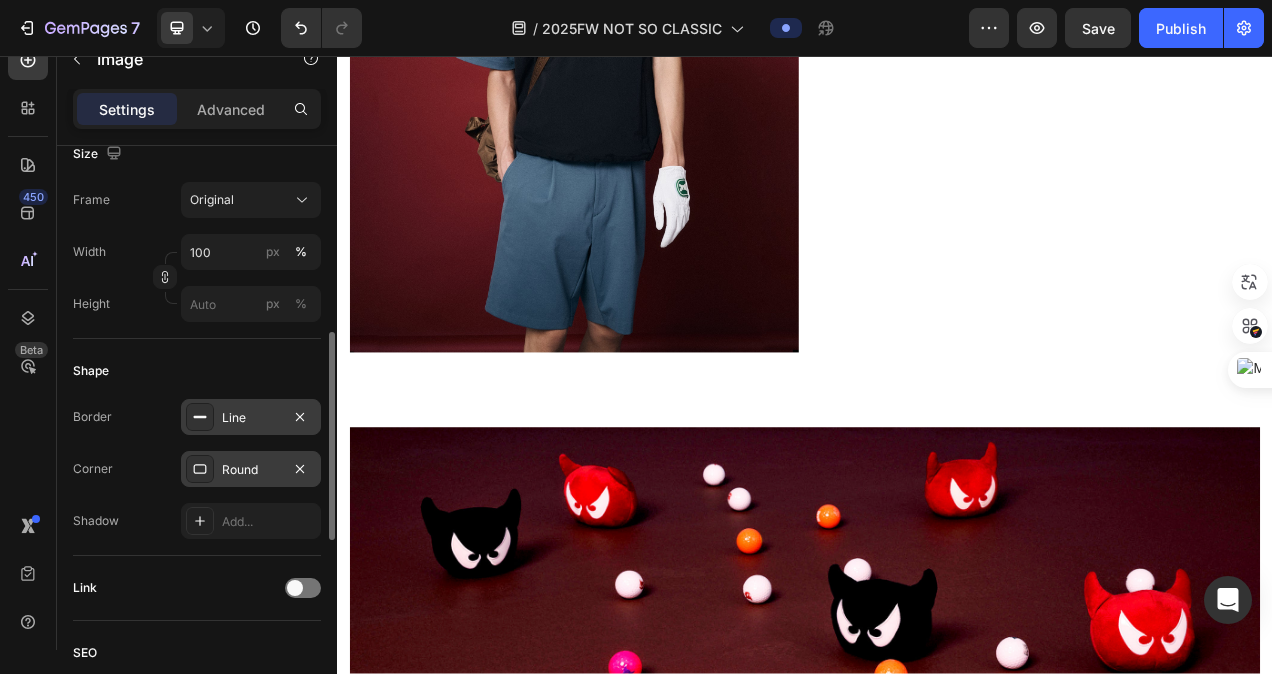 click at bounding box center (1233, -283) 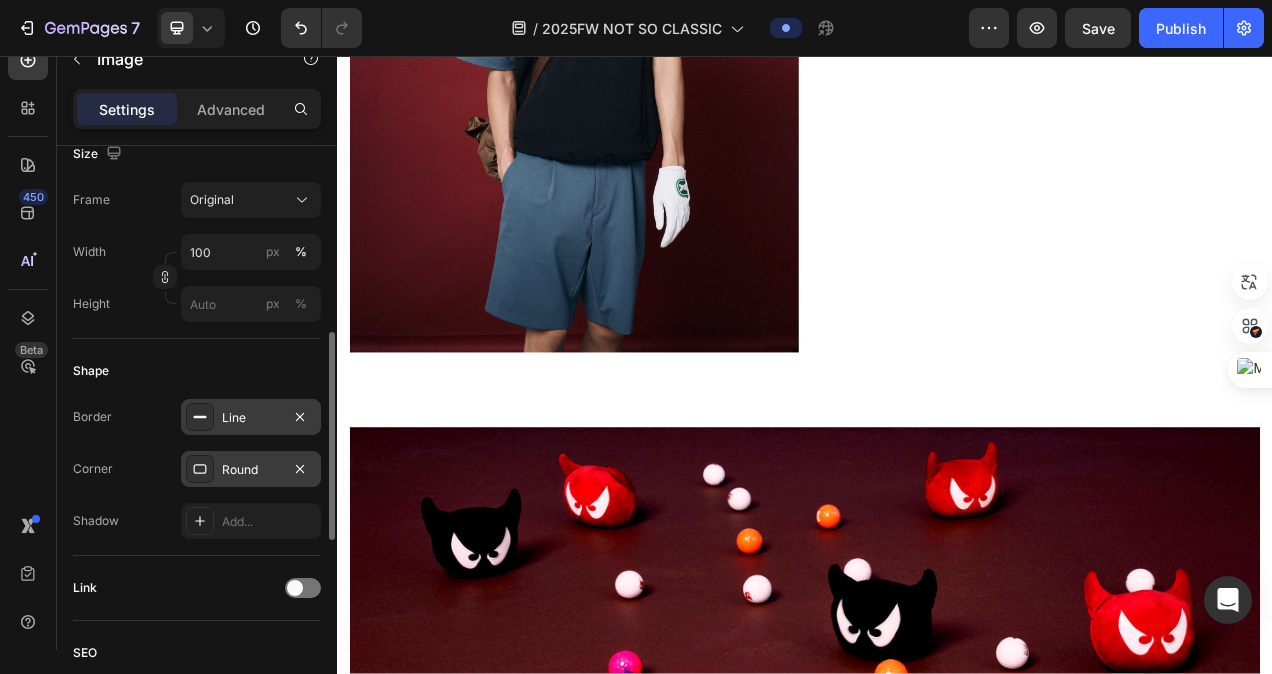 click on "Round" at bounding box center [251, 470] 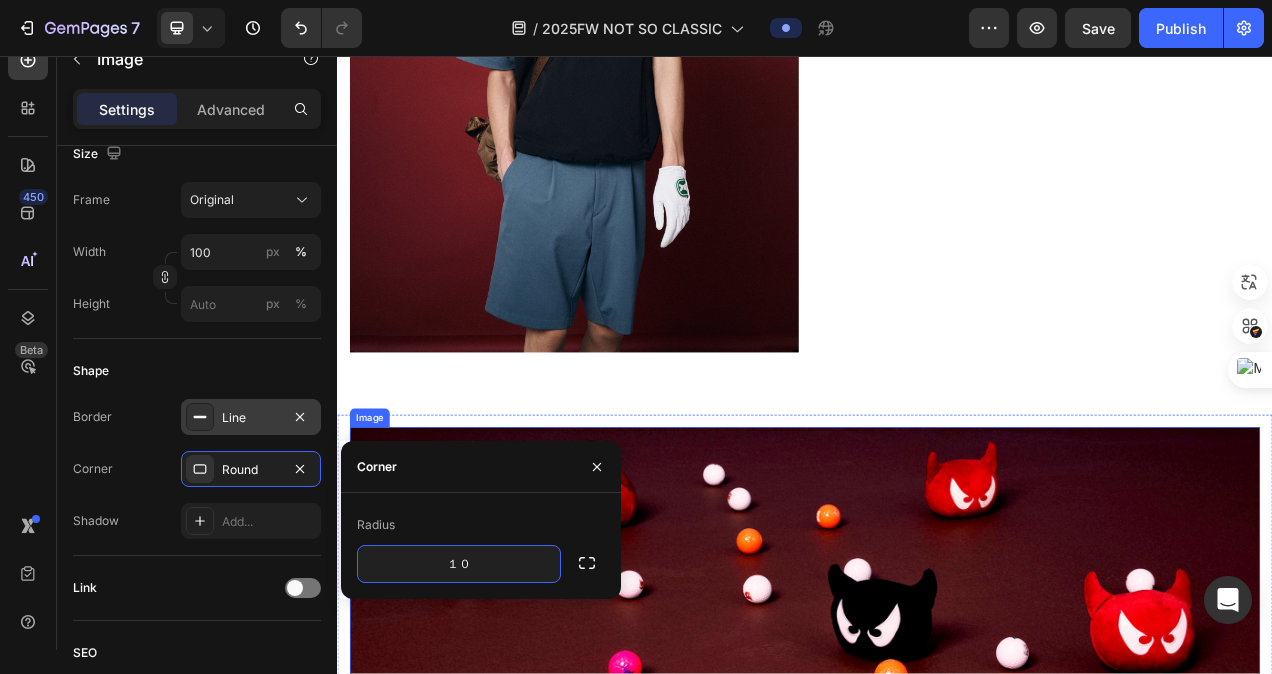 type on "10" 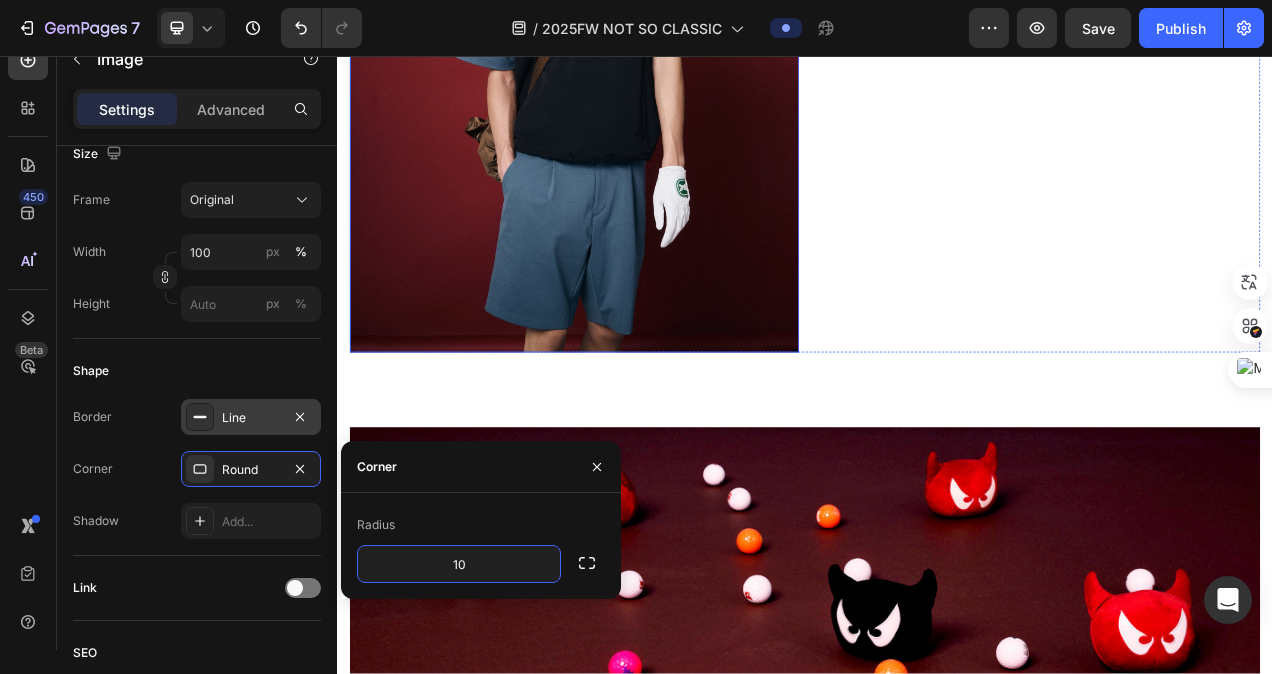 click at bounding box center [641, 76] 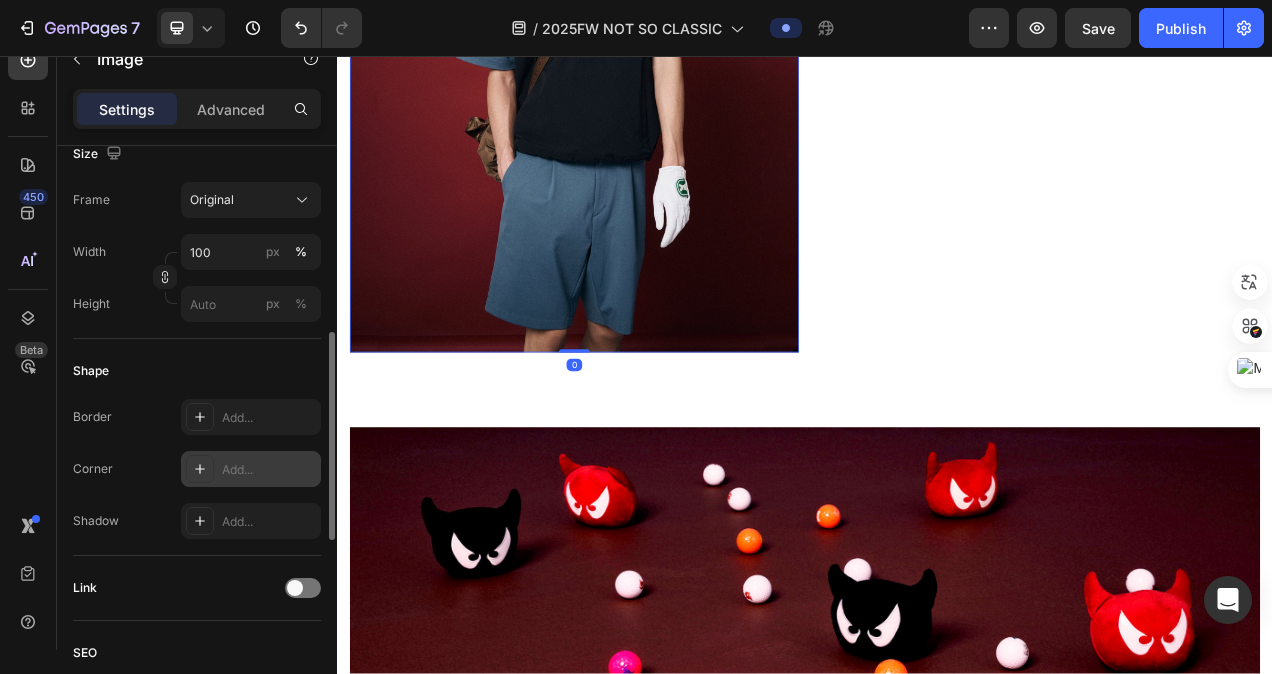 click on "Add..." at bounding box center [269, 470] 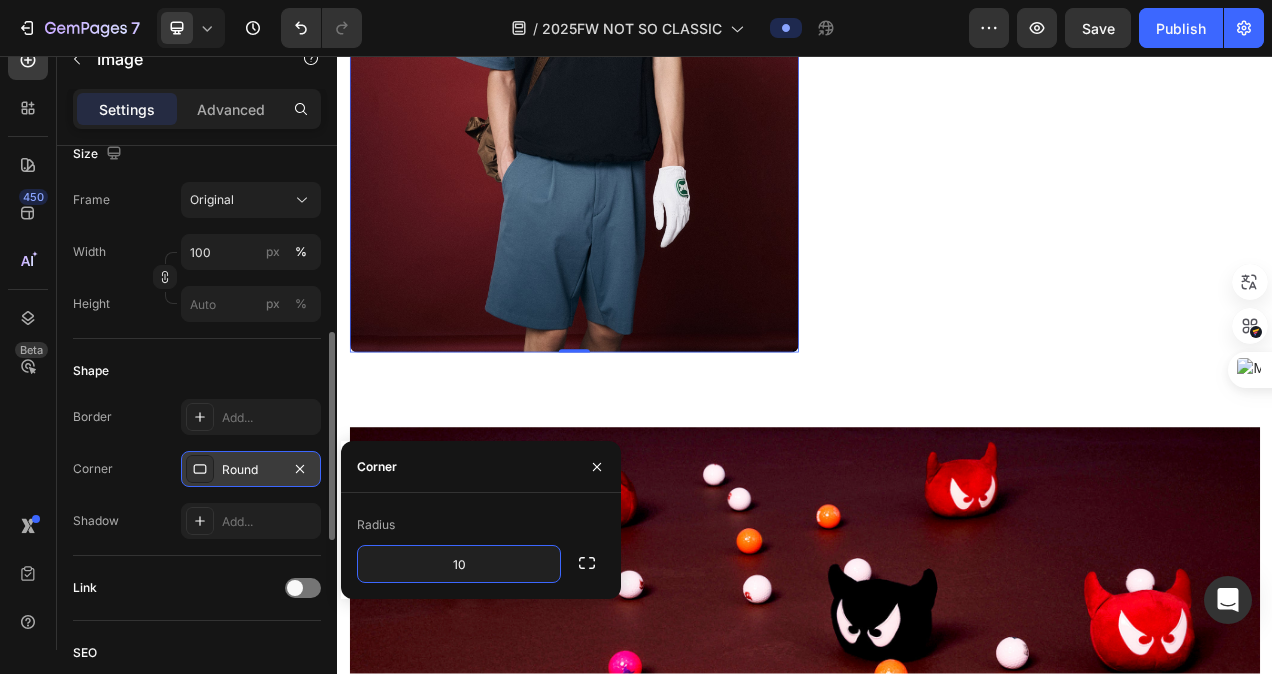 type on "10" 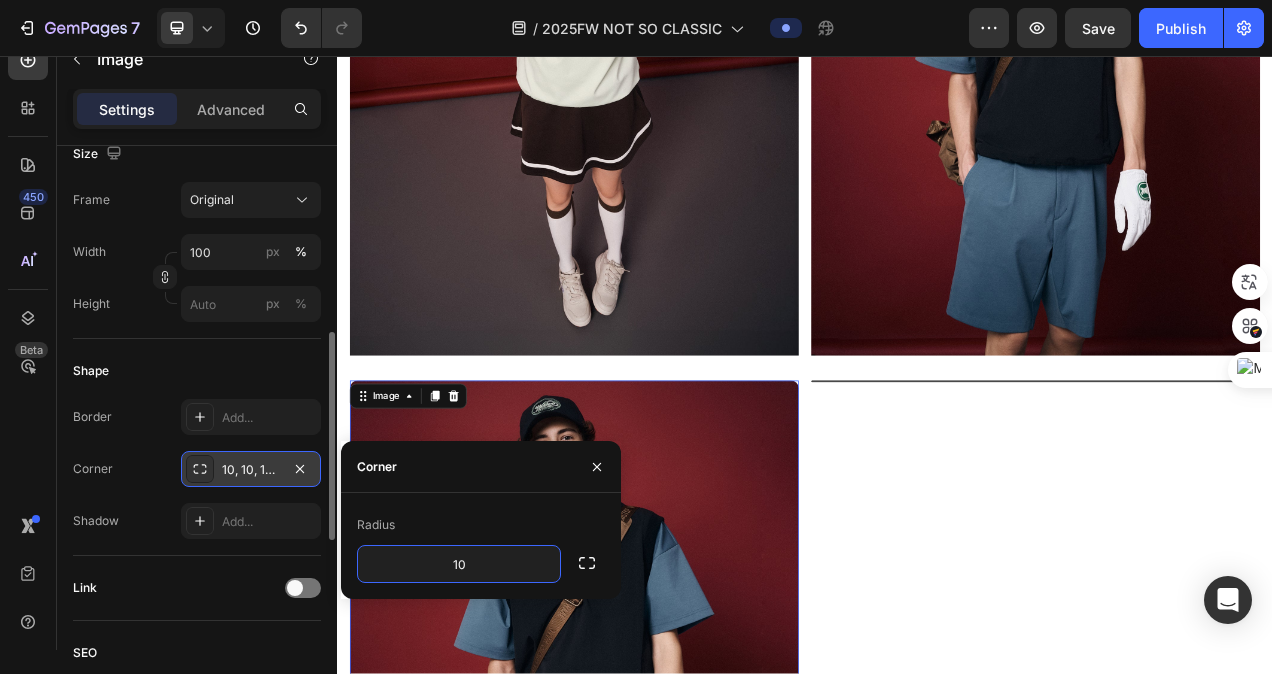 scroll, scrollTop: 1900, scrollLeft: 0, axis: vertical 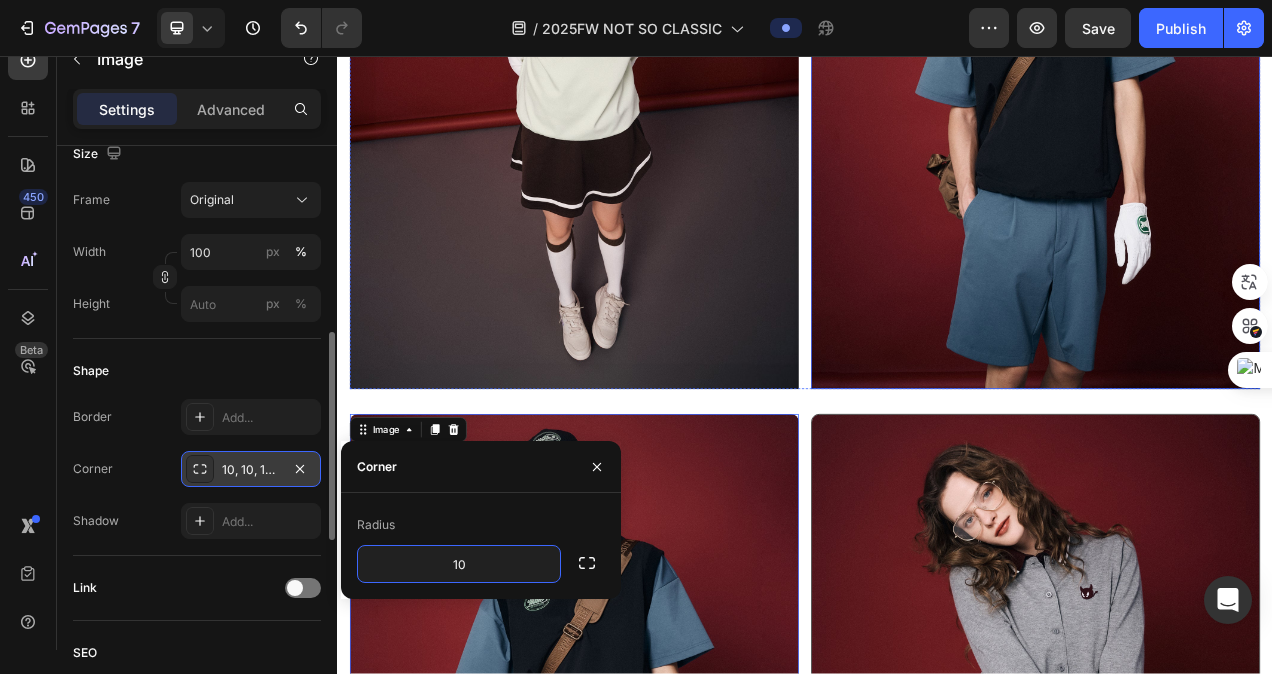 click at bounding box center (1233, 124) 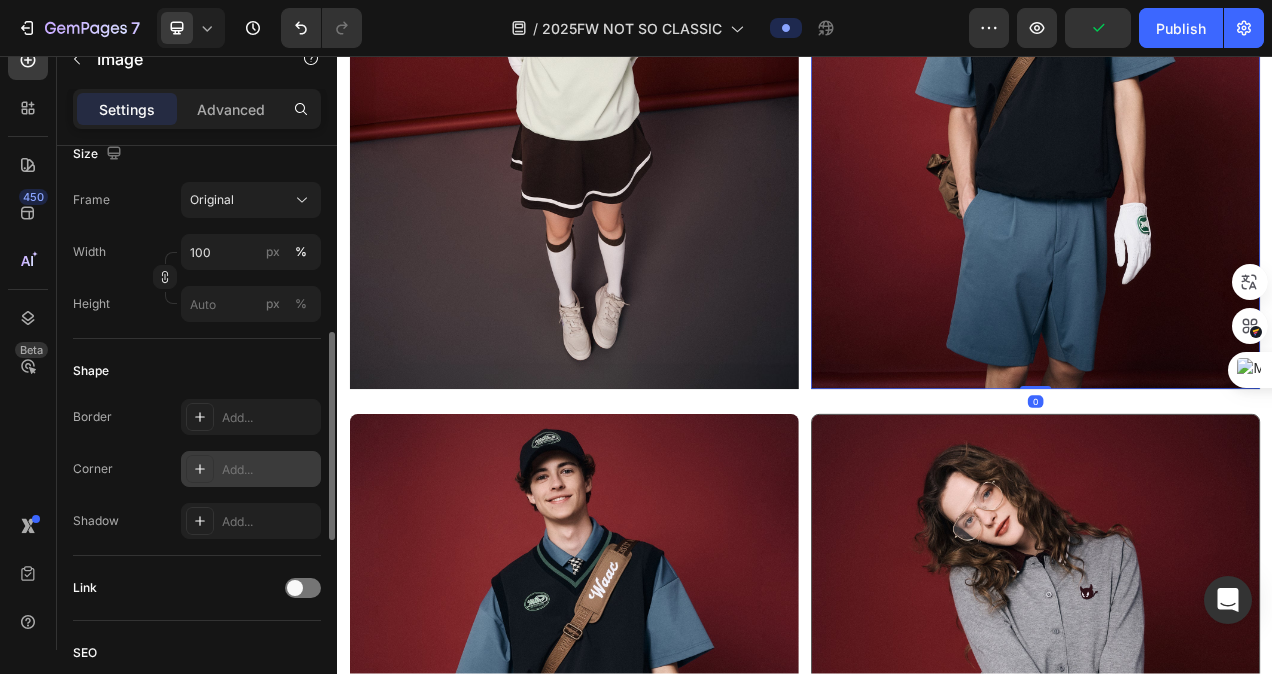 click on "Add..." at bounding box center [269, 470] 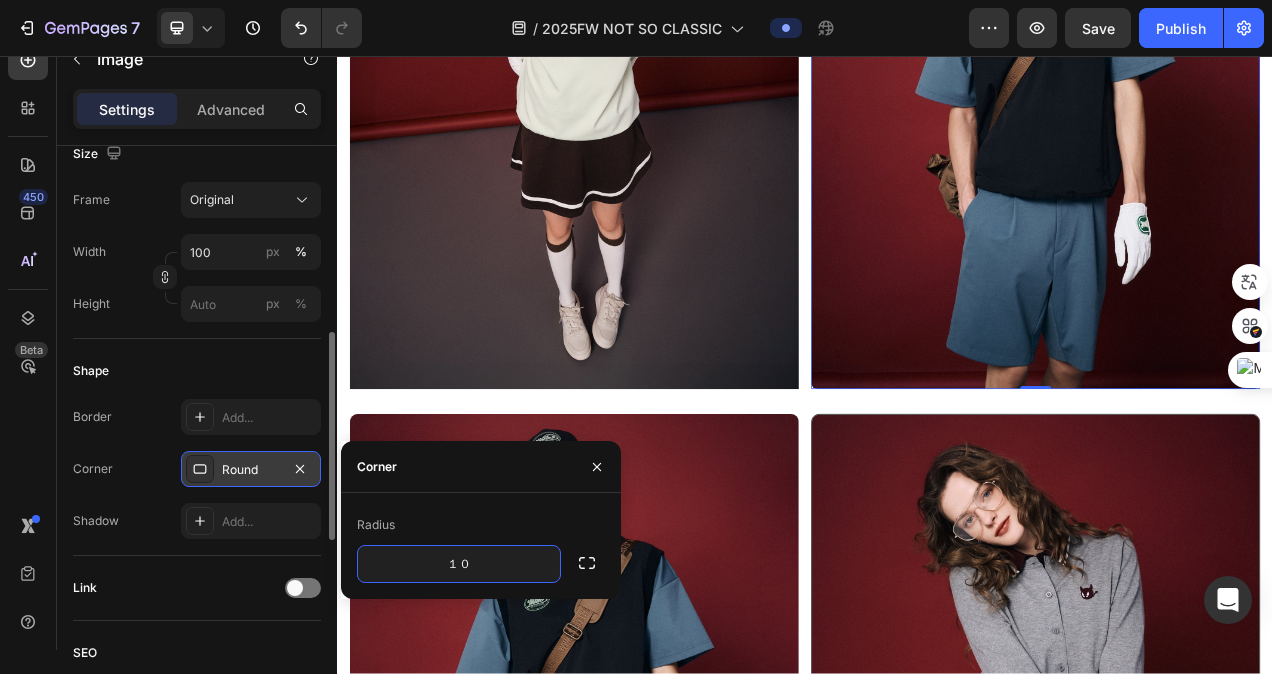 type on "10" 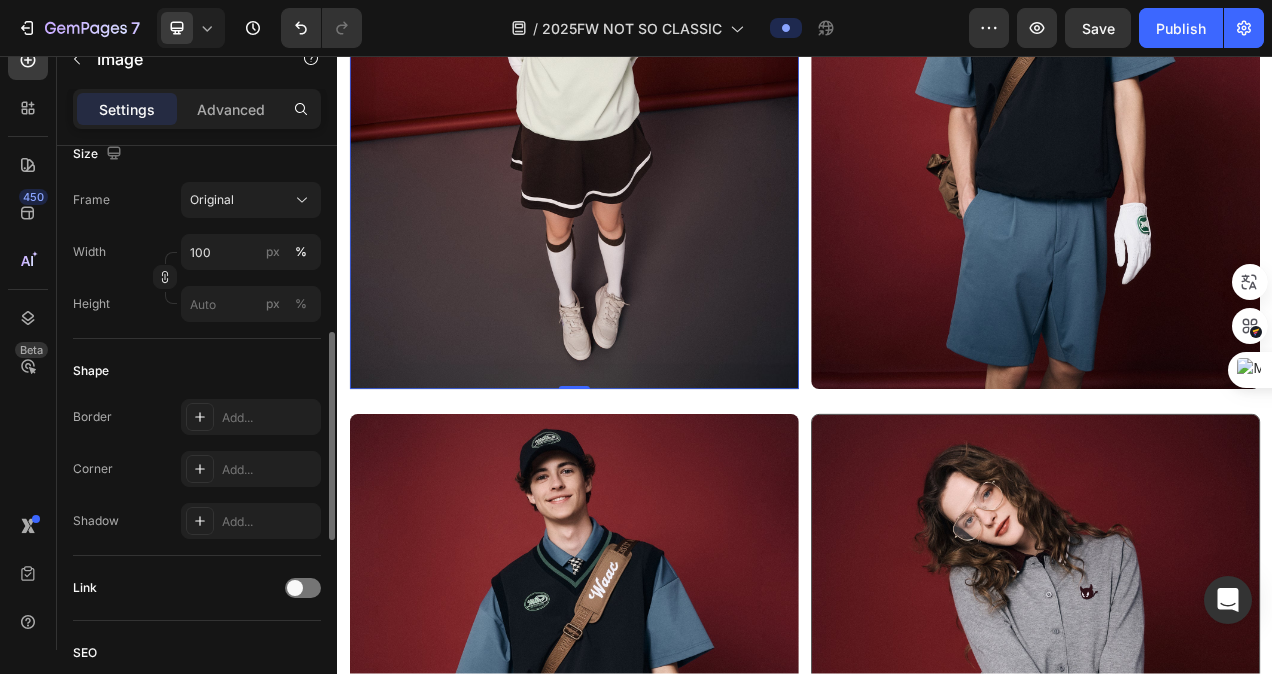 click at bounding box center (641, 124) 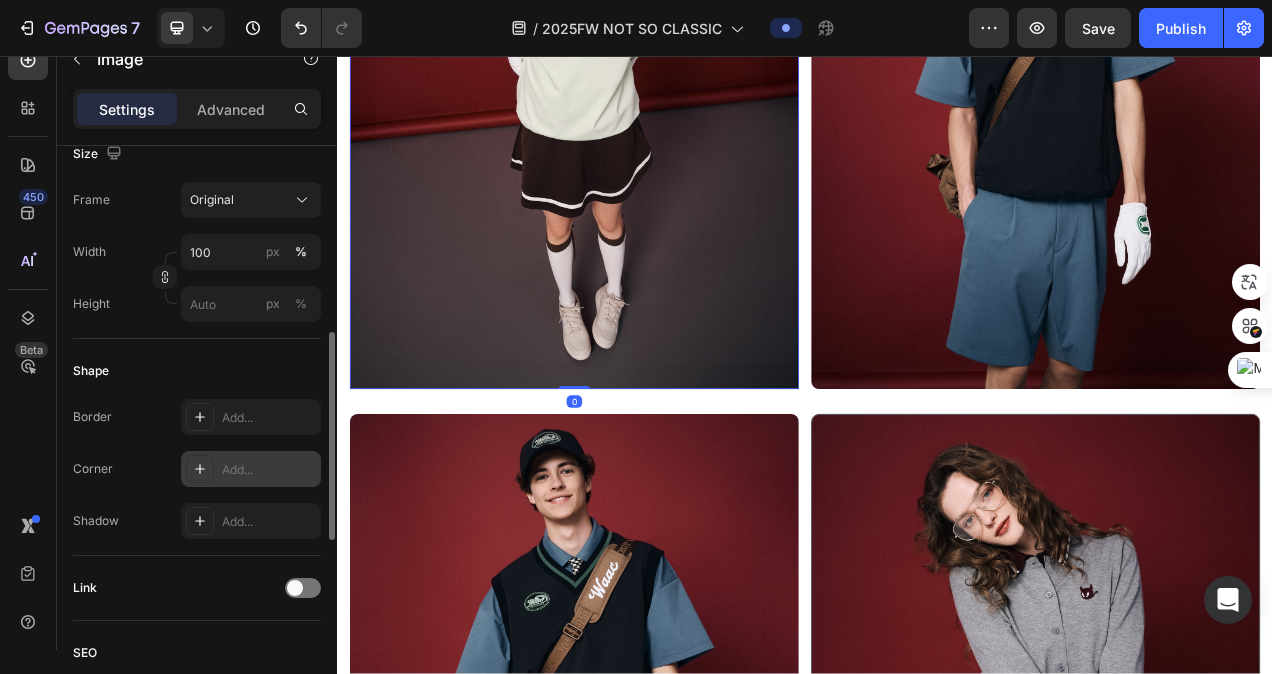 click on "Add..." at bounding box center (269, 470) 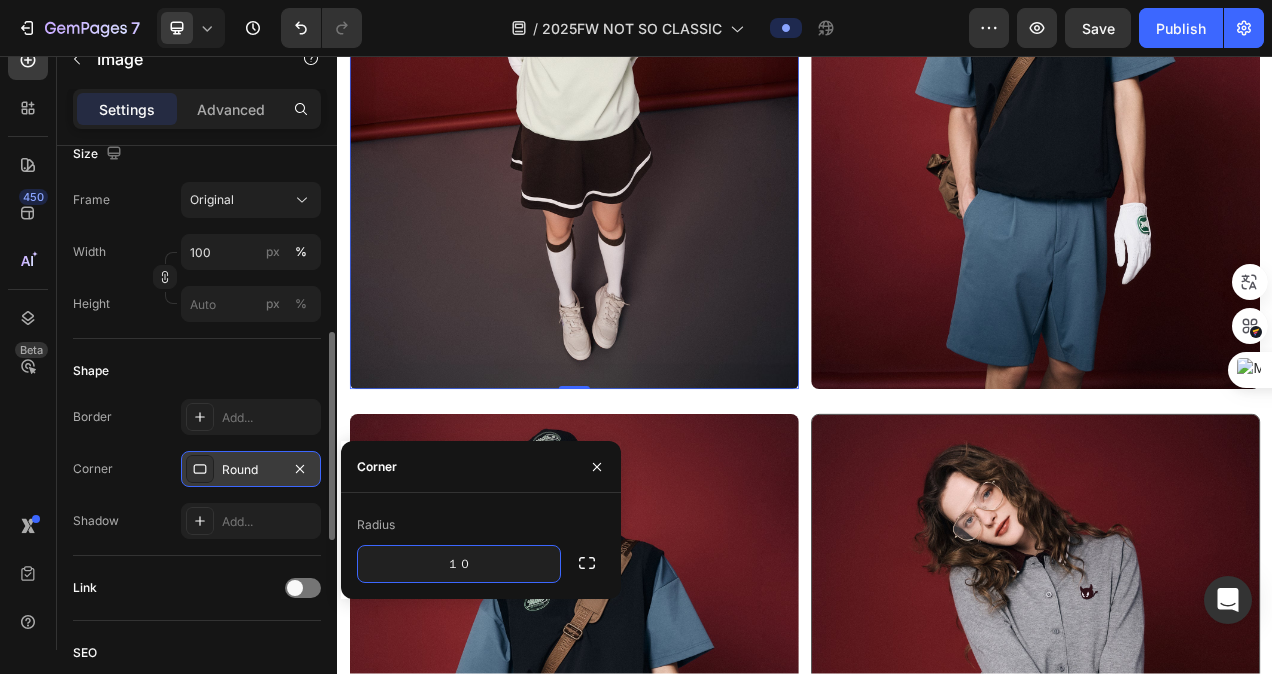 type on "10" 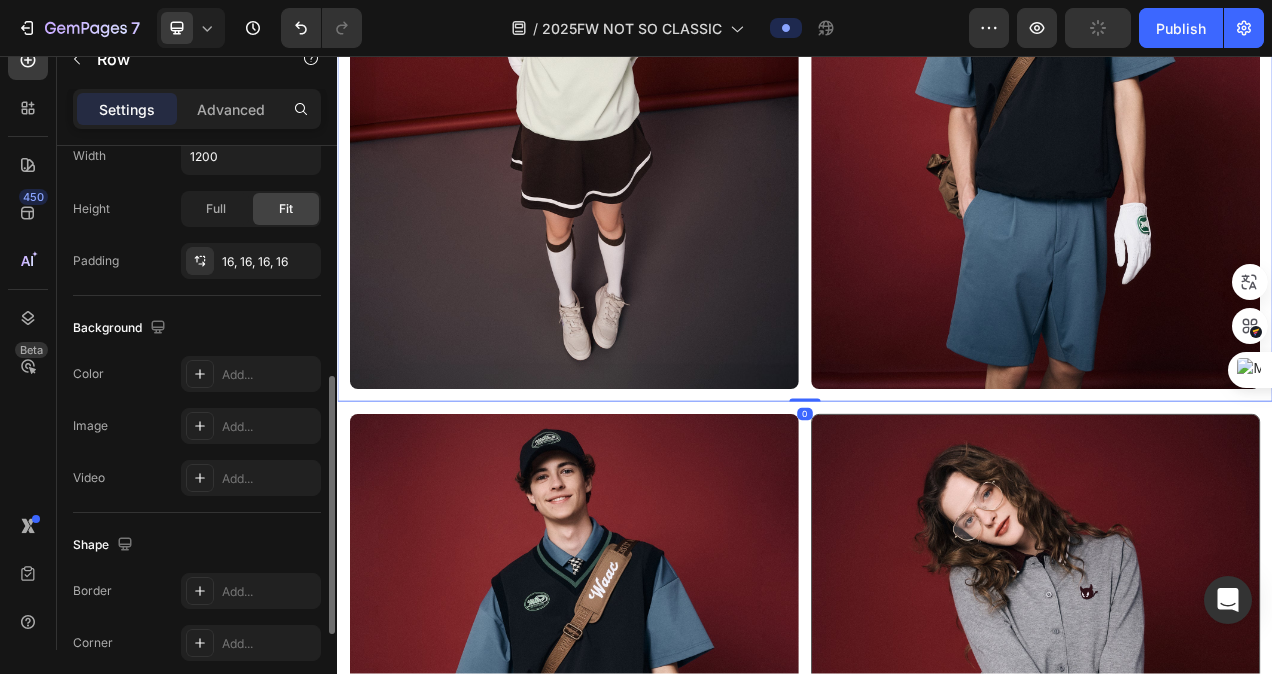 click on "Image Image Row Row   0" at bounding box center [937, 124] 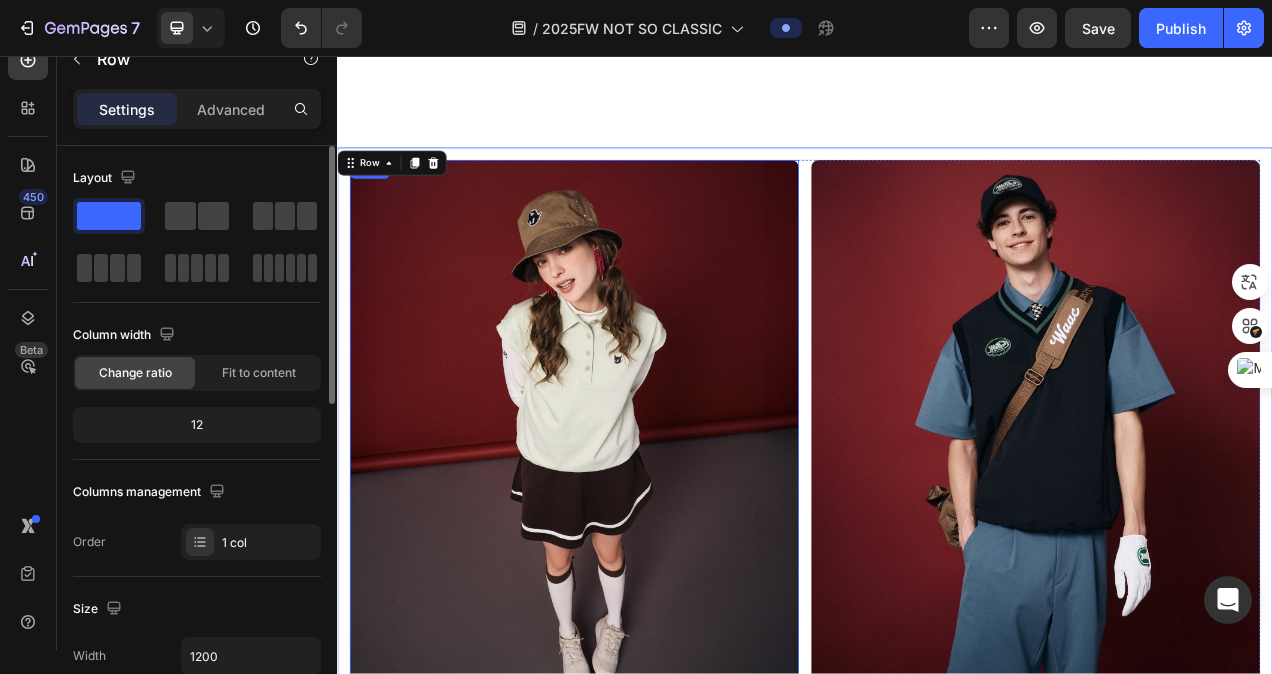 scroll, scrollTop: 1500, scrollLeft: 0, axis: vertical 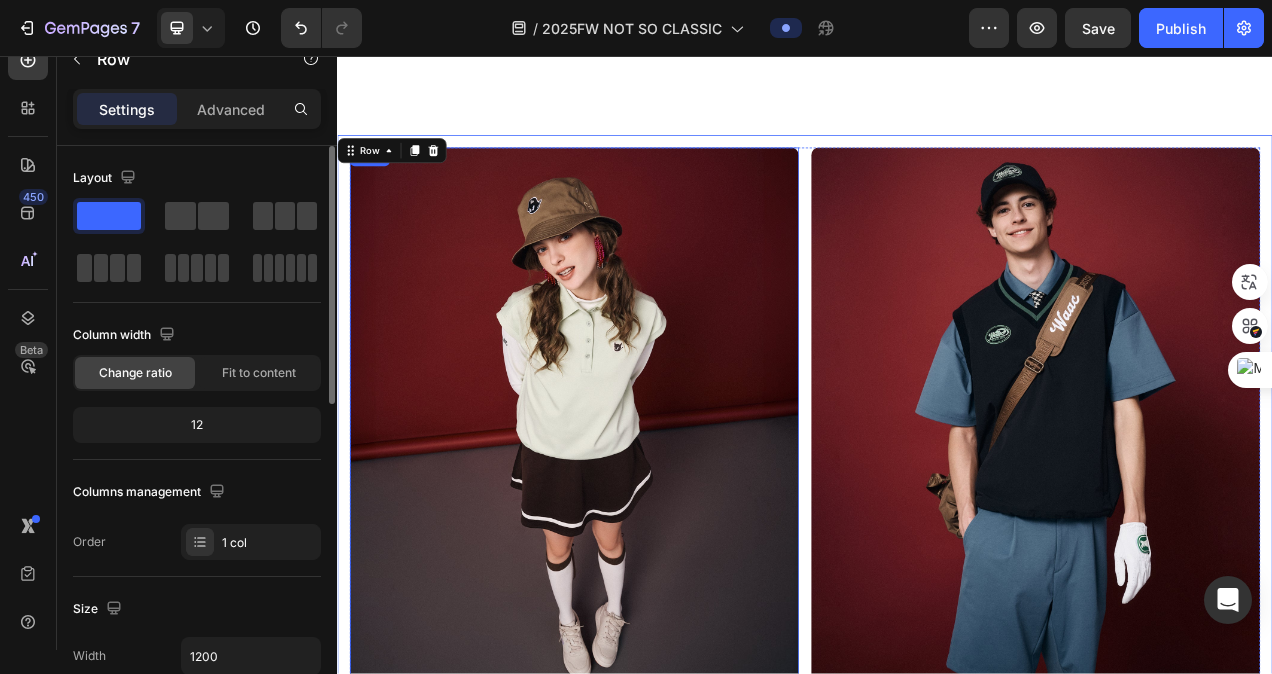 click at bounding box center [641, 534] 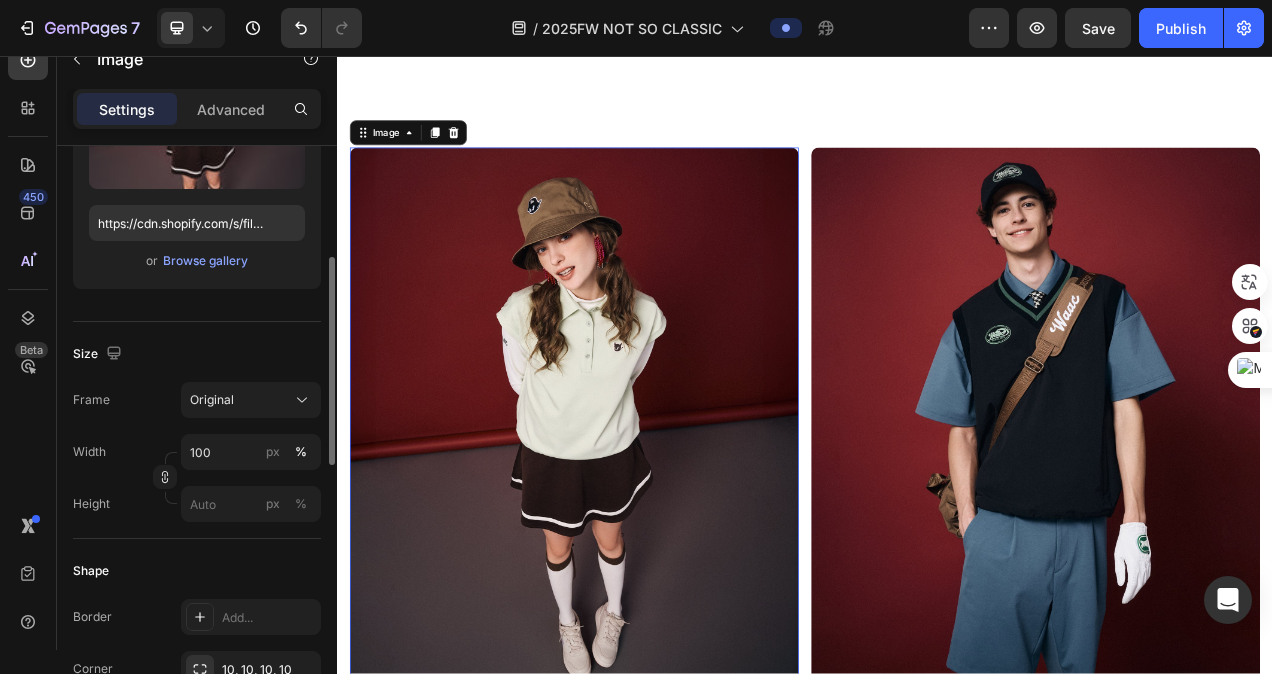scroll, scrollTop: 400, scrollLeft: 0, axis: vertical 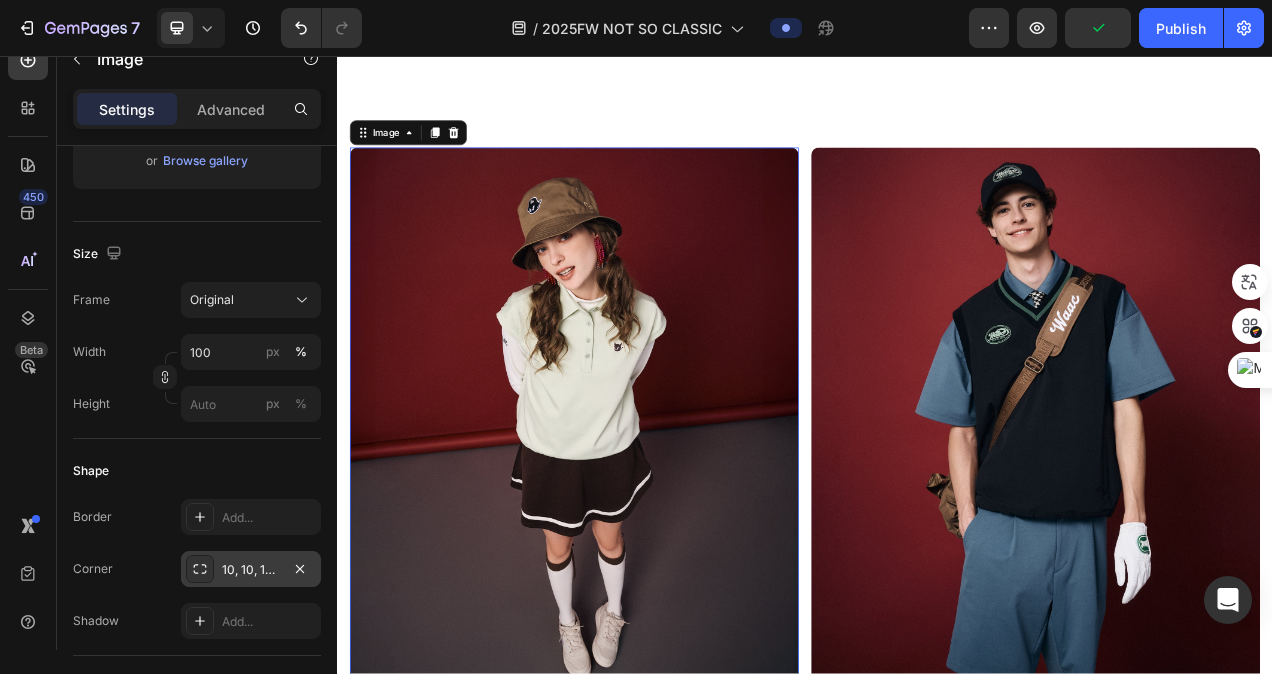 click on "10, 10, 10, 10" at bounding box center [251, 570] 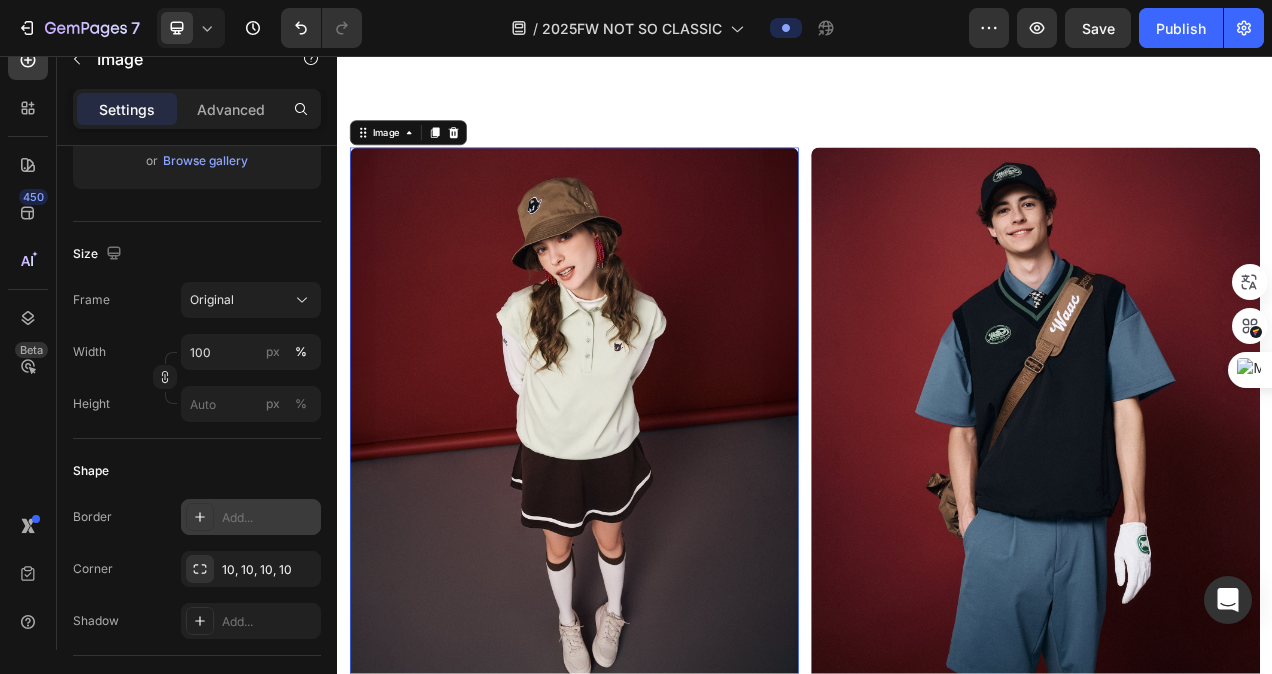 click on "Add..." at bounding box center (269, 518) 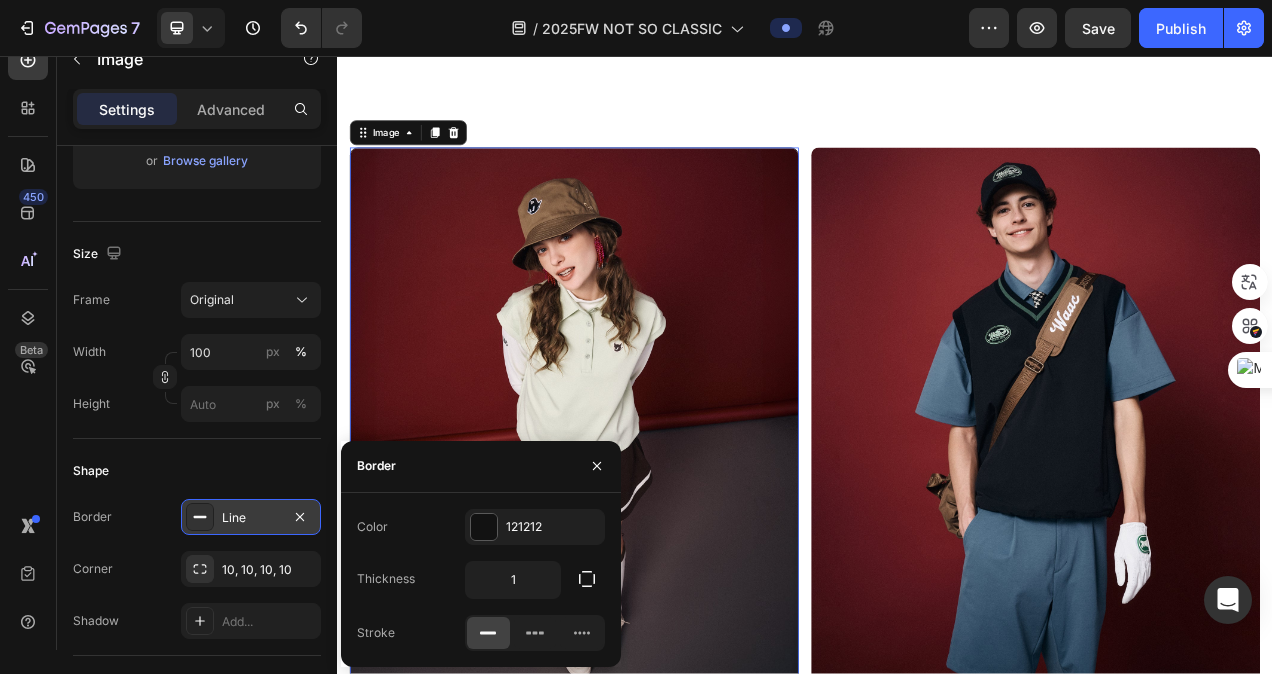 scroll, scrollTop: 500, scrollLeft: 0, axis: vertical 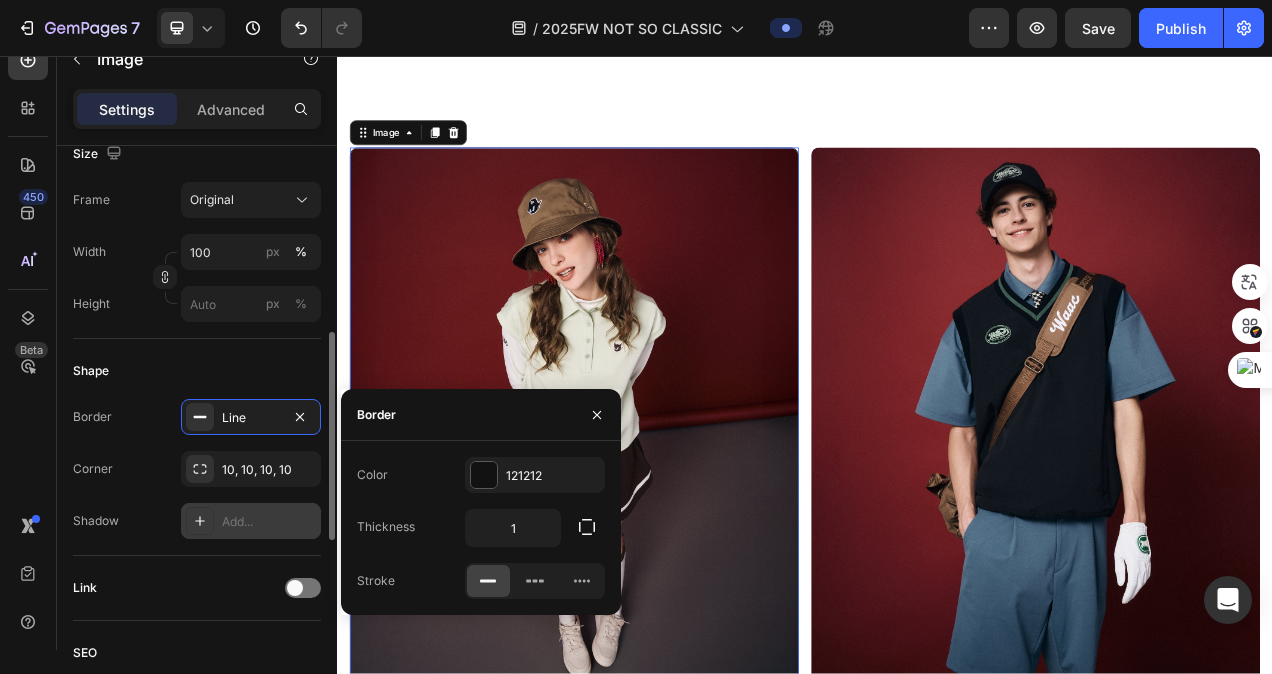 click on "Add..." at bounding box center (269, 522) 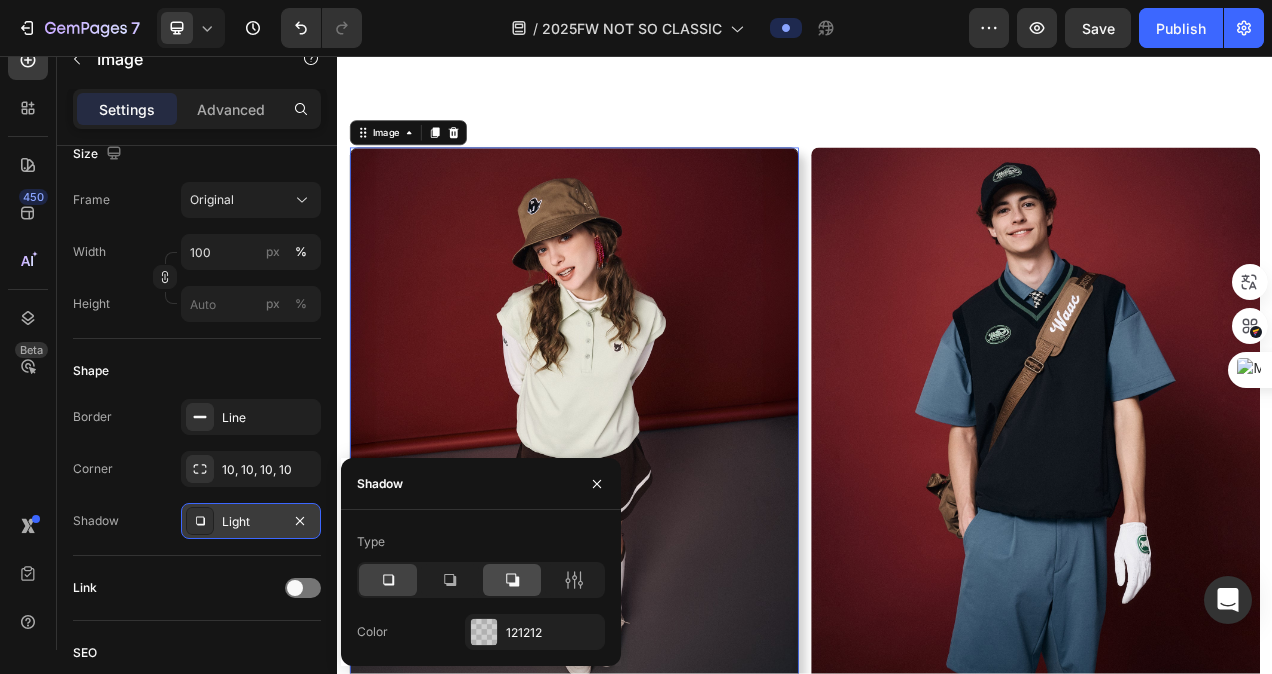 click 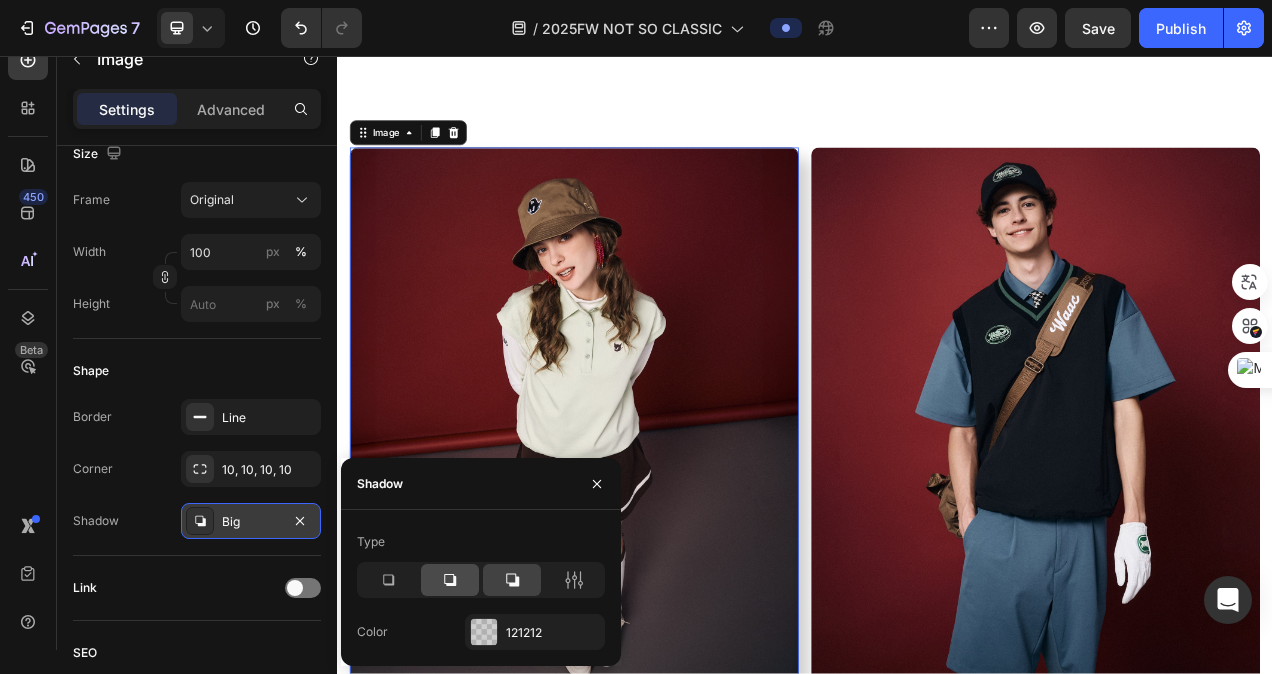 click 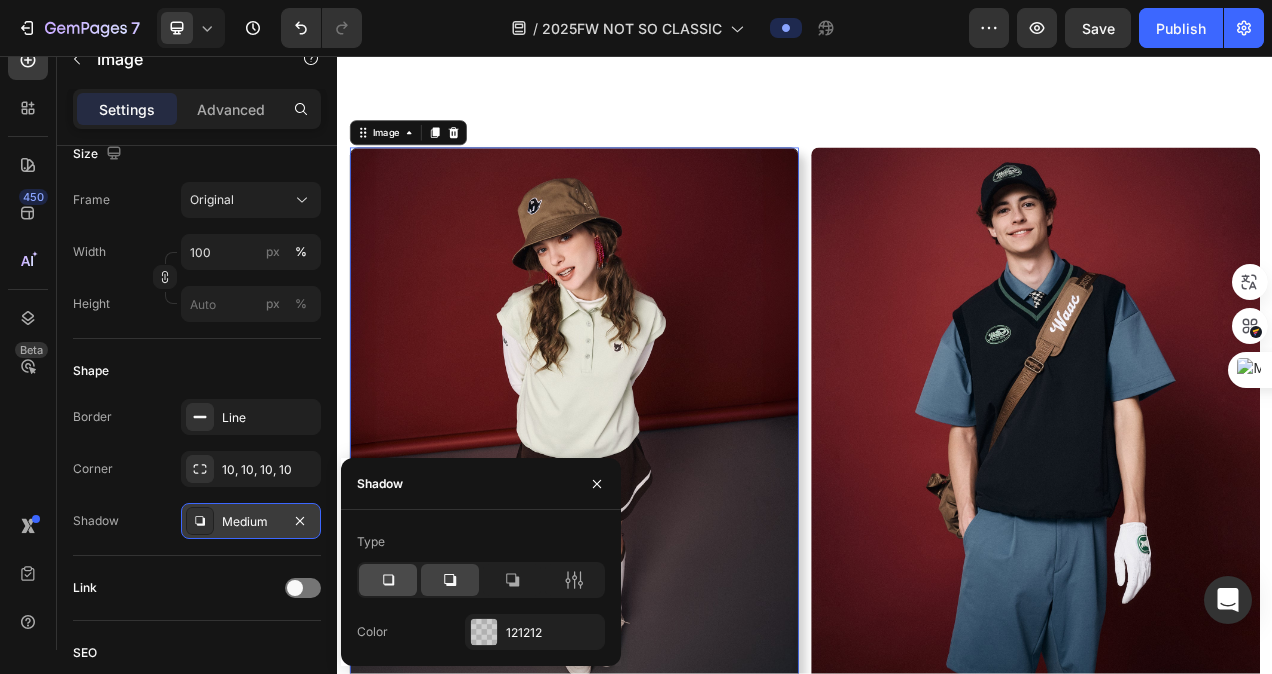 click 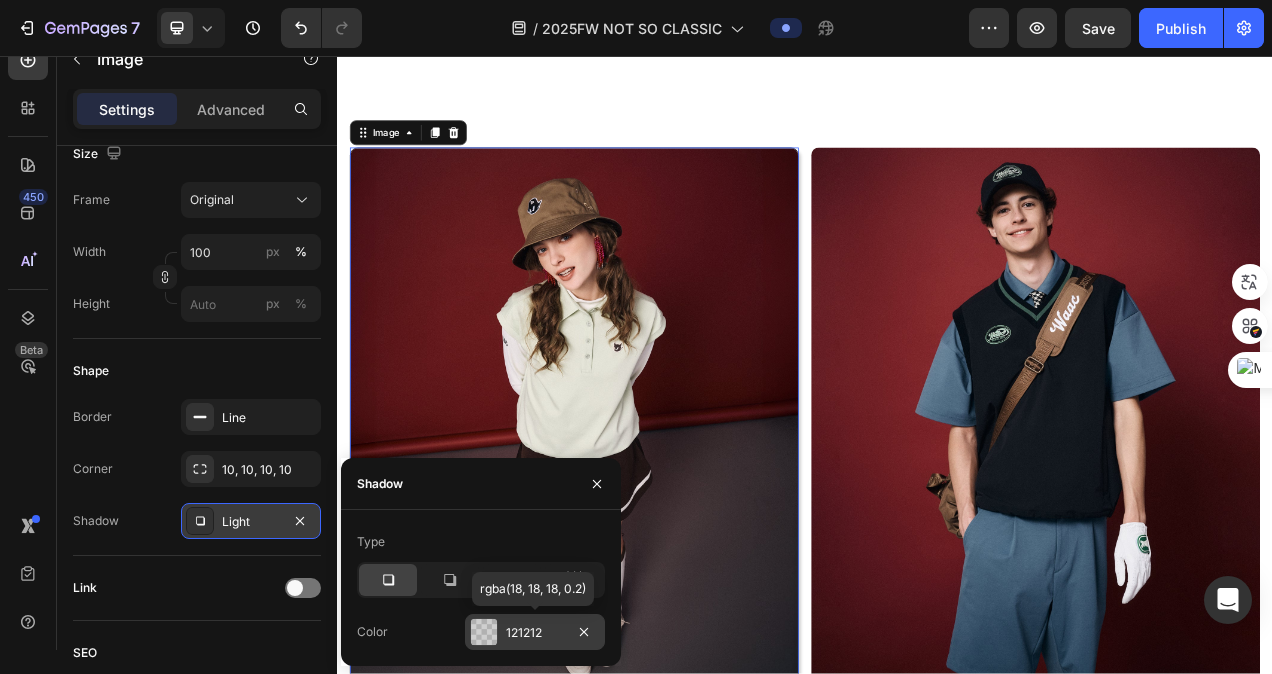 click at bounding box center (484, 632) 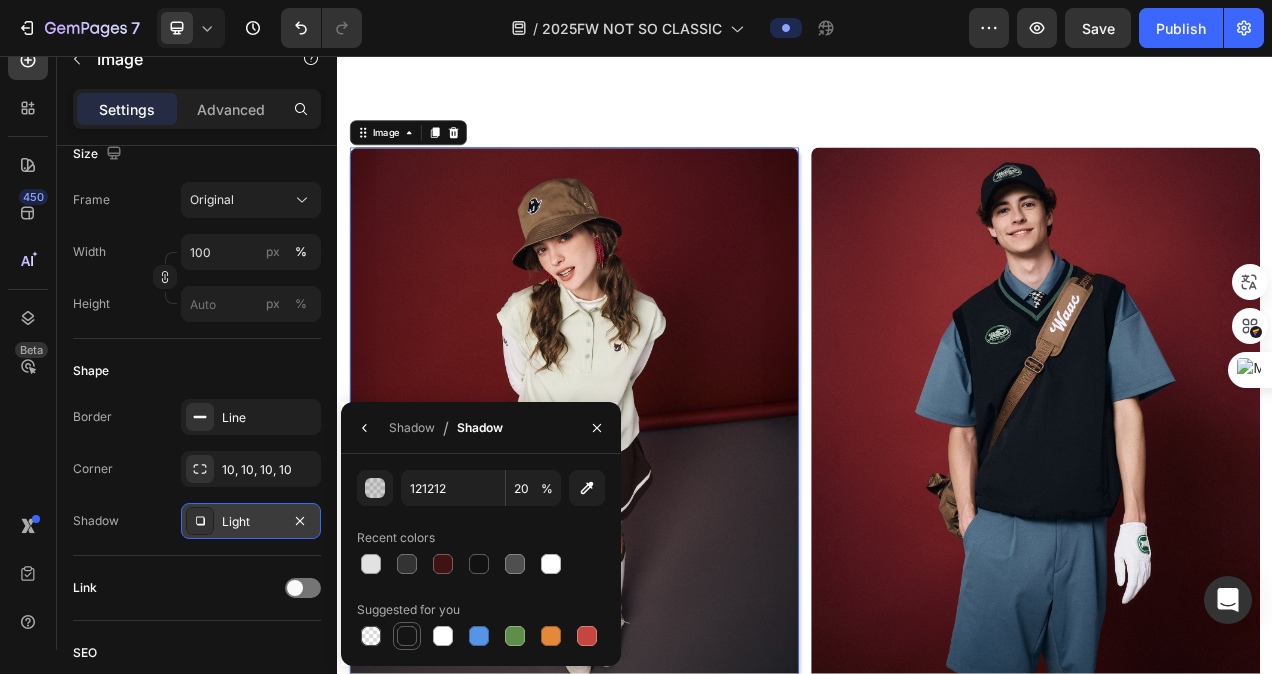 click at bounding box center [407, 636] 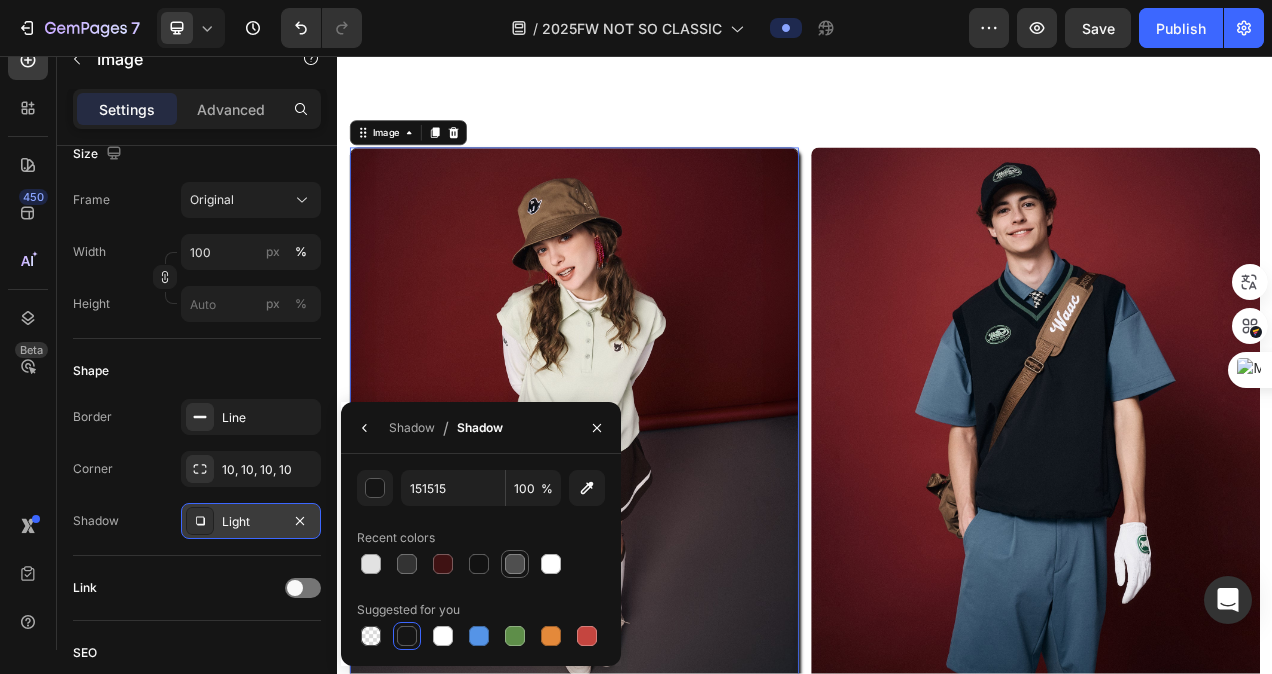 click at bounding box center (515, 564) 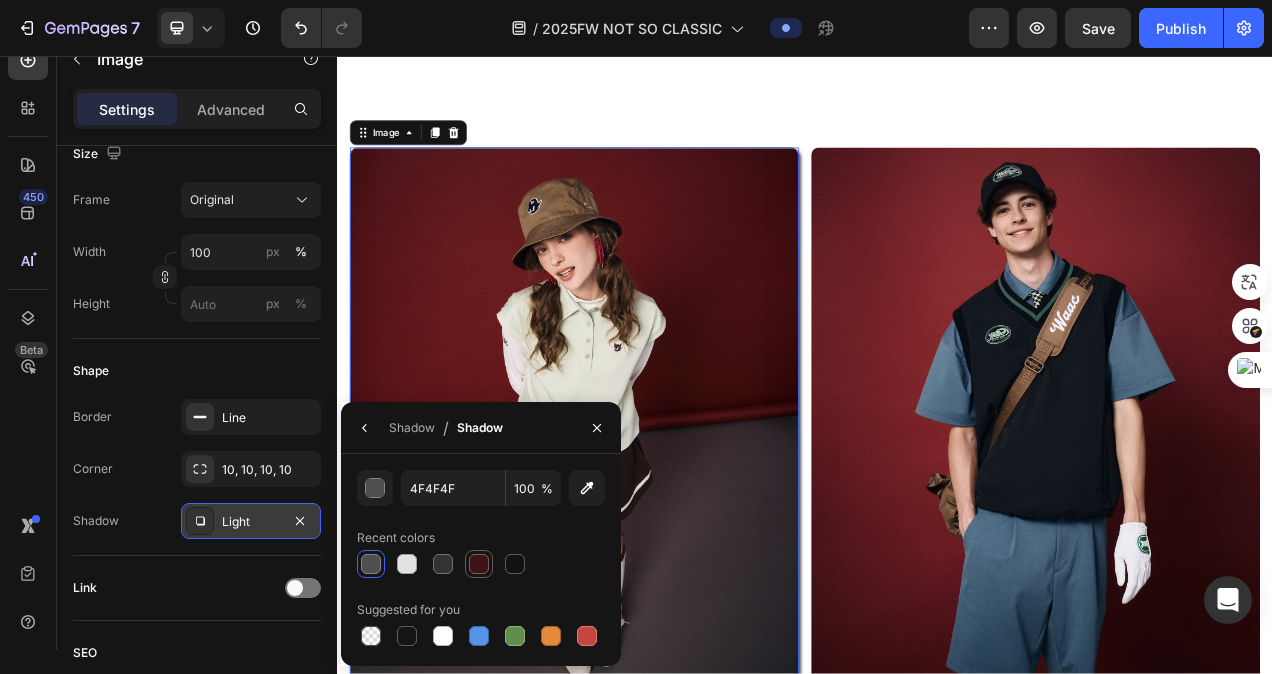 click at bounding box center (479, 564) 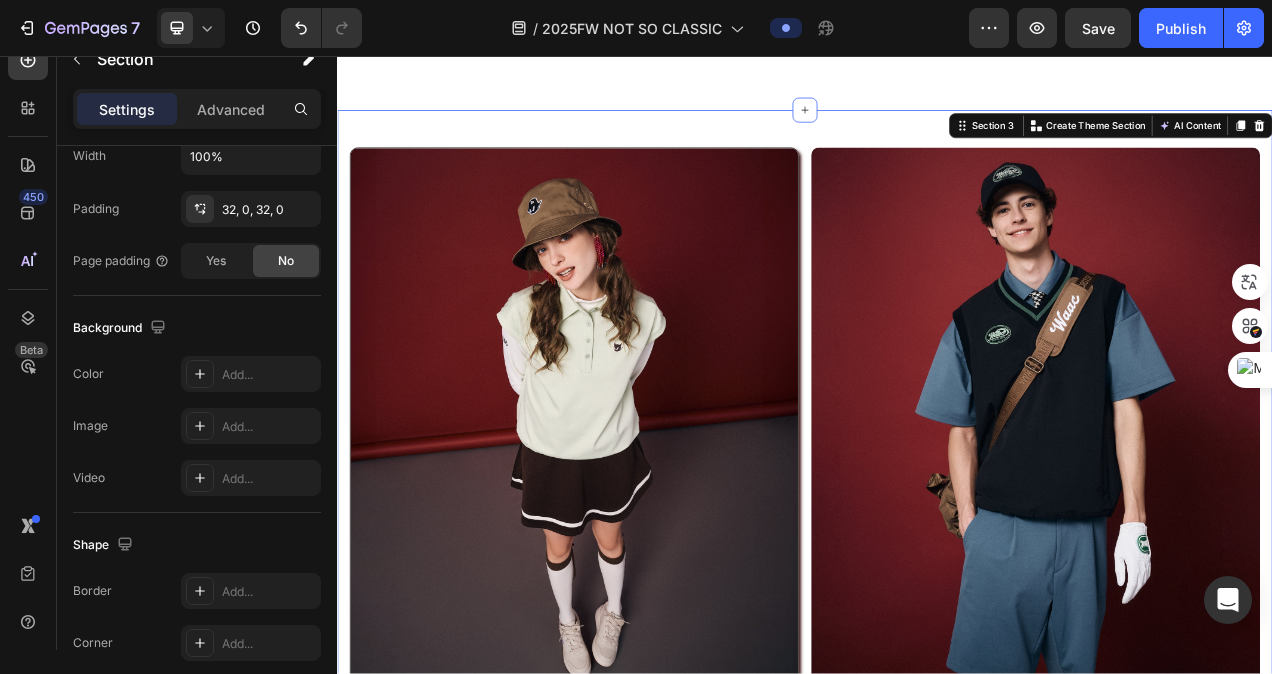 click on "Image Image Row Row Image Image Row Row Section 3   You can create reusable sections Create Theme Section AI Content Write with GemAI What would you like to describe here? Tone and Voice Persuasive Product WOMEN リボンバイザー ブラウン Show more Generate" at bounding box center [937, 910] 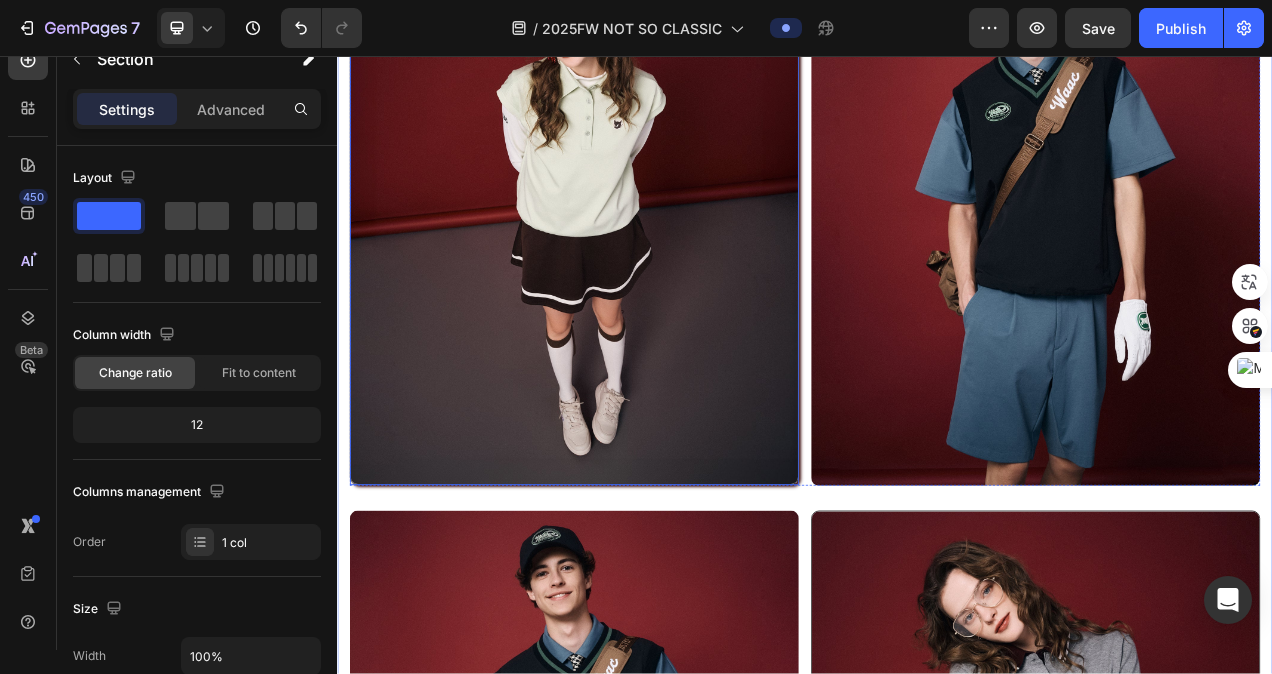 scroll, scrollTop: 1800, scrollLeft: 0, axis: vertical 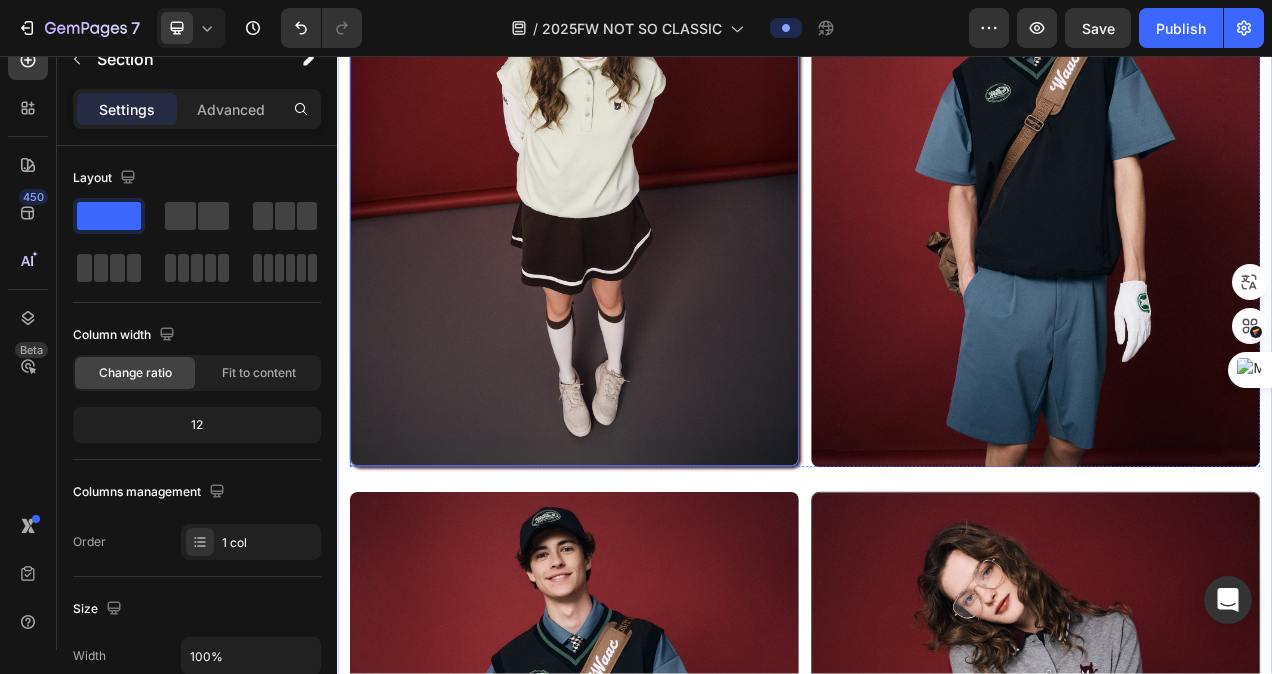 click at bounding box center (641, 223) 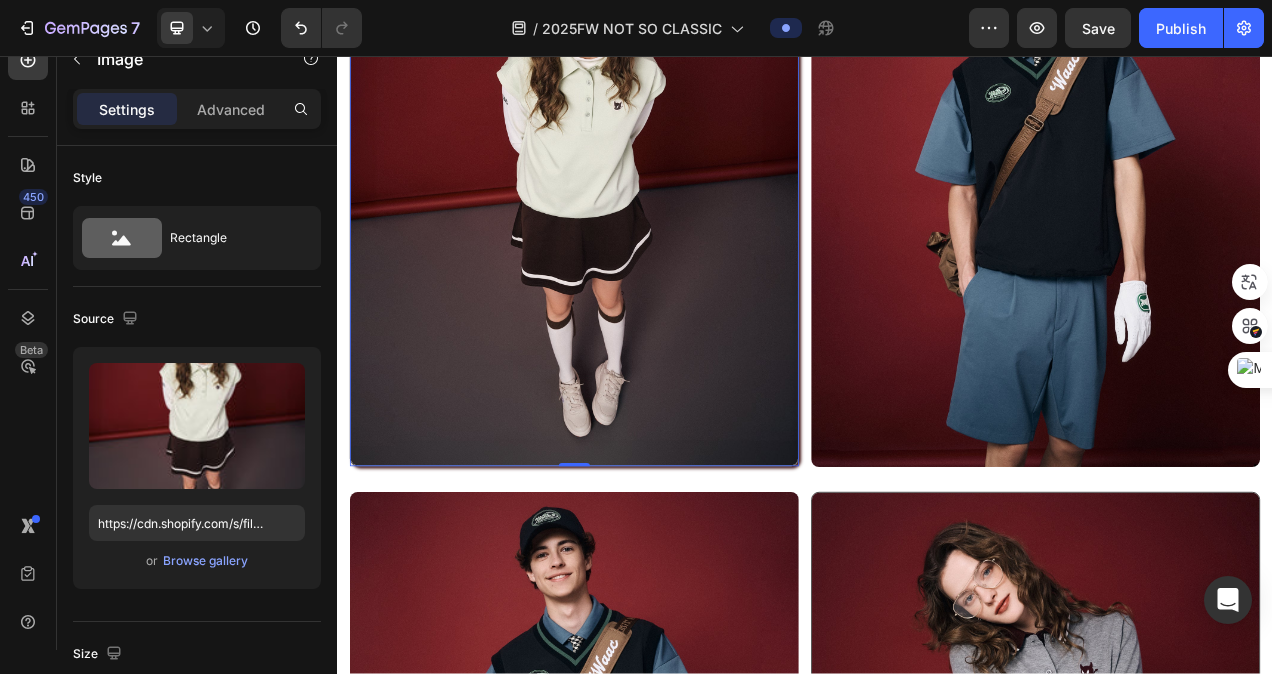 click at bounding box center [641, 223] 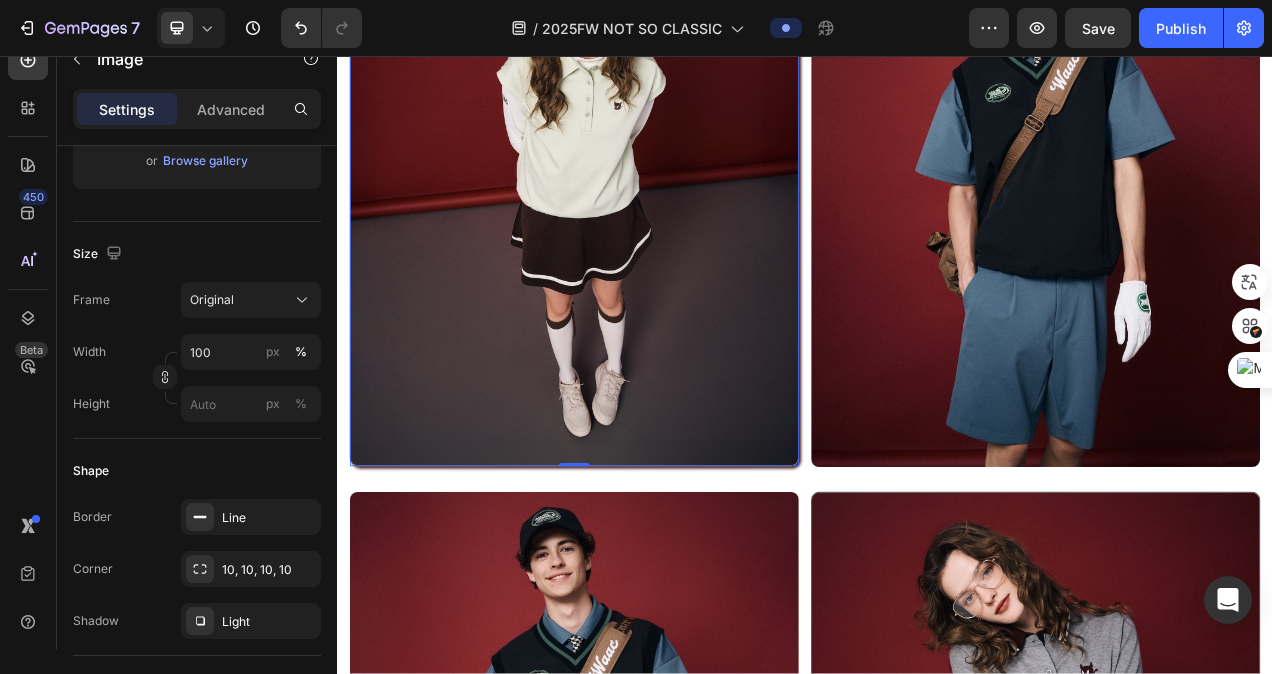 scroll, scrollTop: 500, scrollLeft: 0, axis: vertical 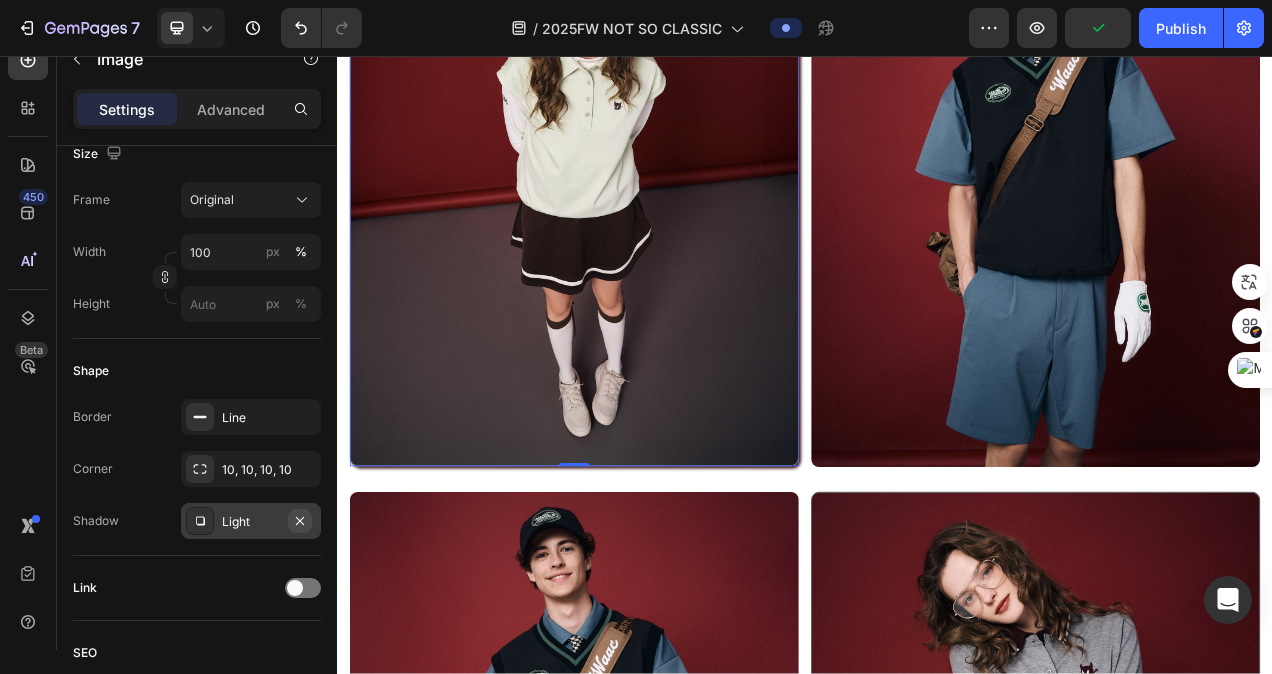 click 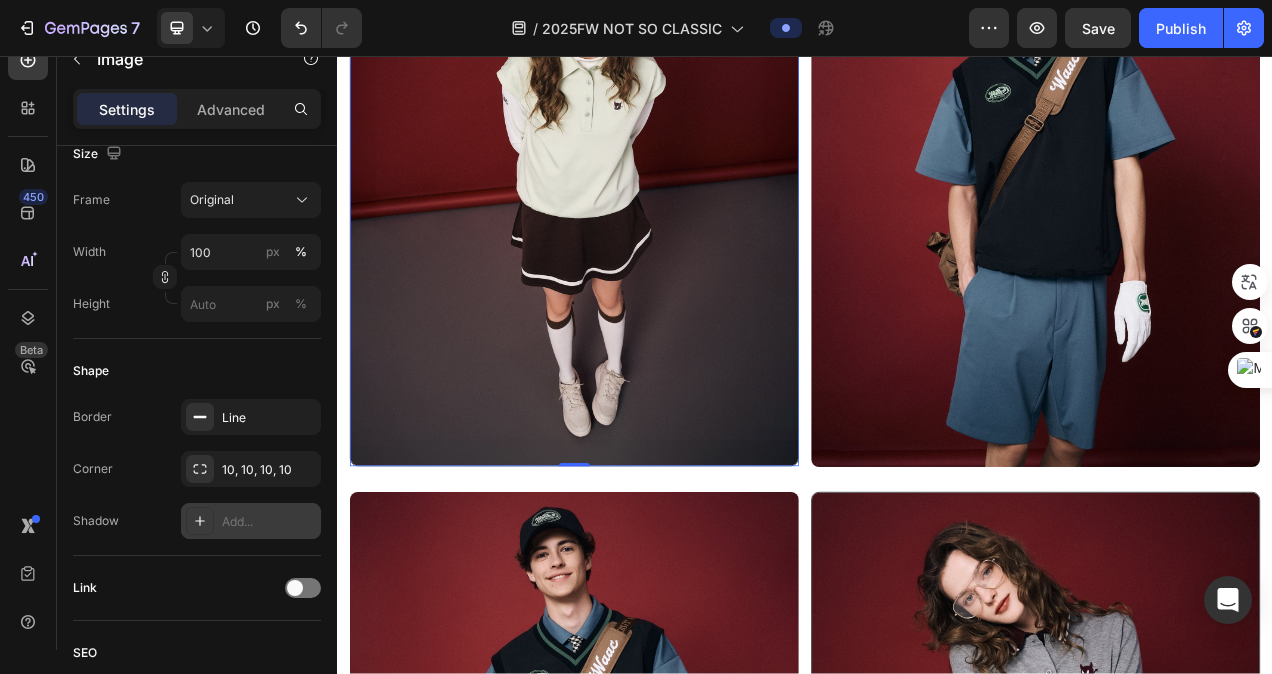 click on "Add..." at bounding box center [269, 522] 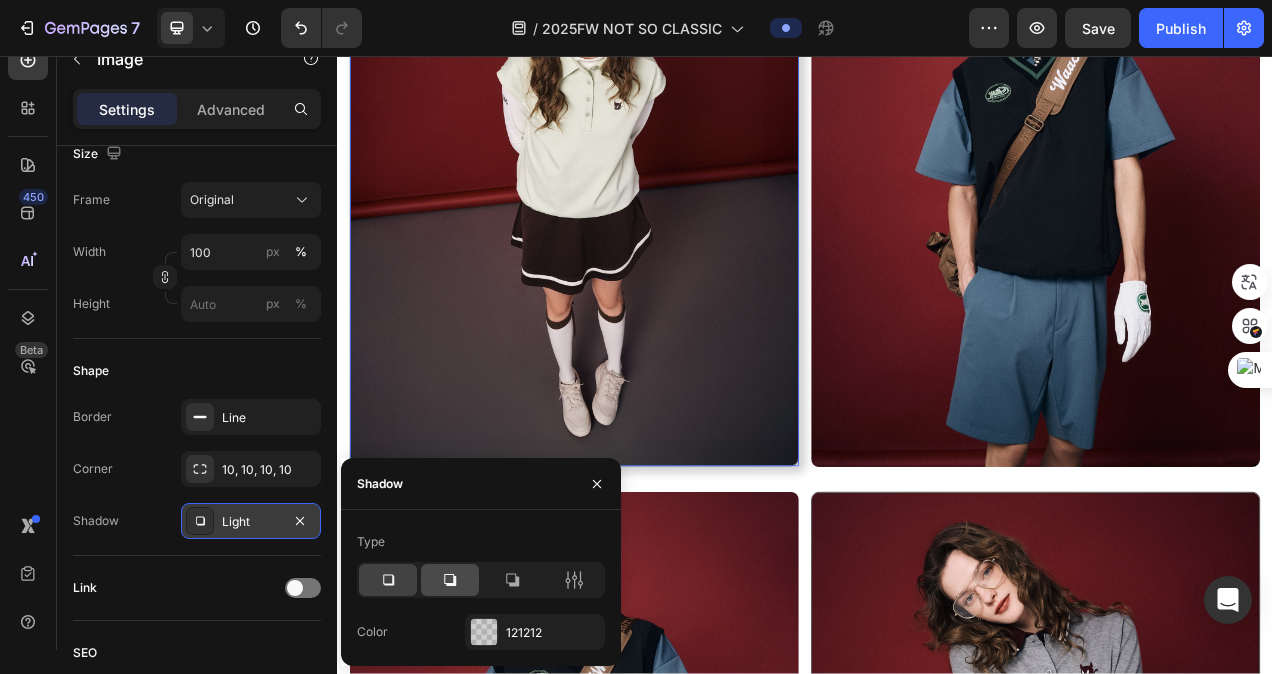 click 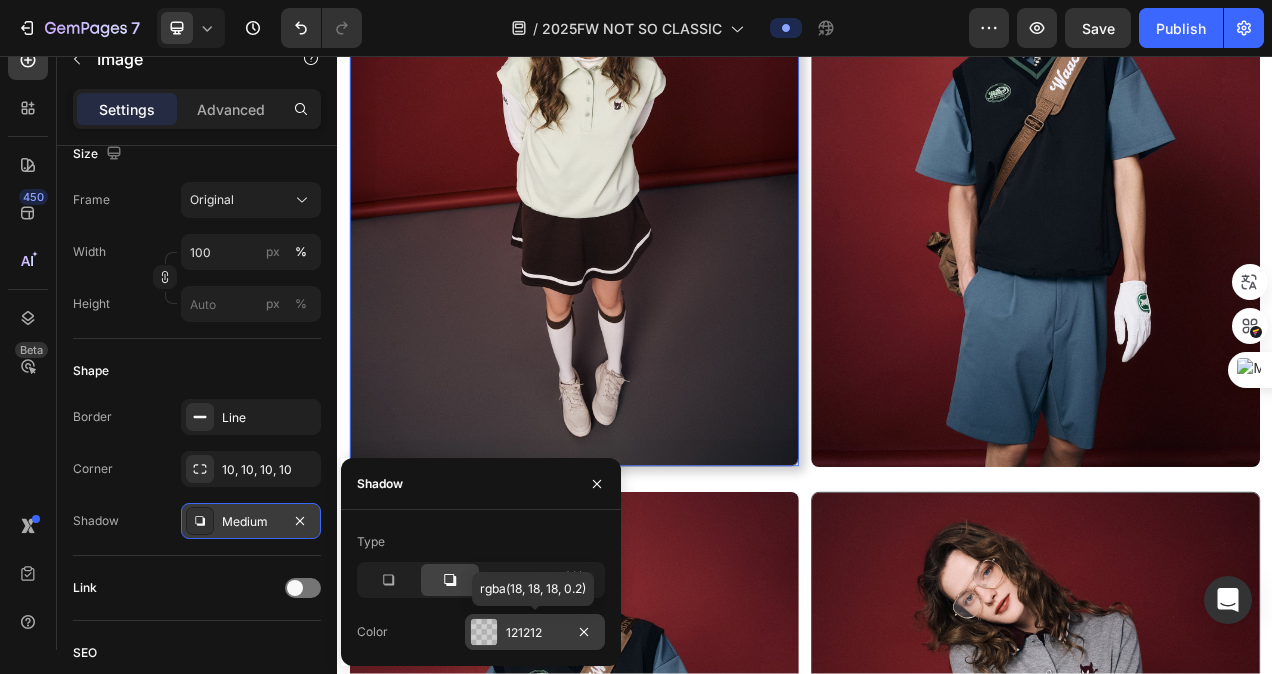 click on "121212" at bounding box center [535, 633] 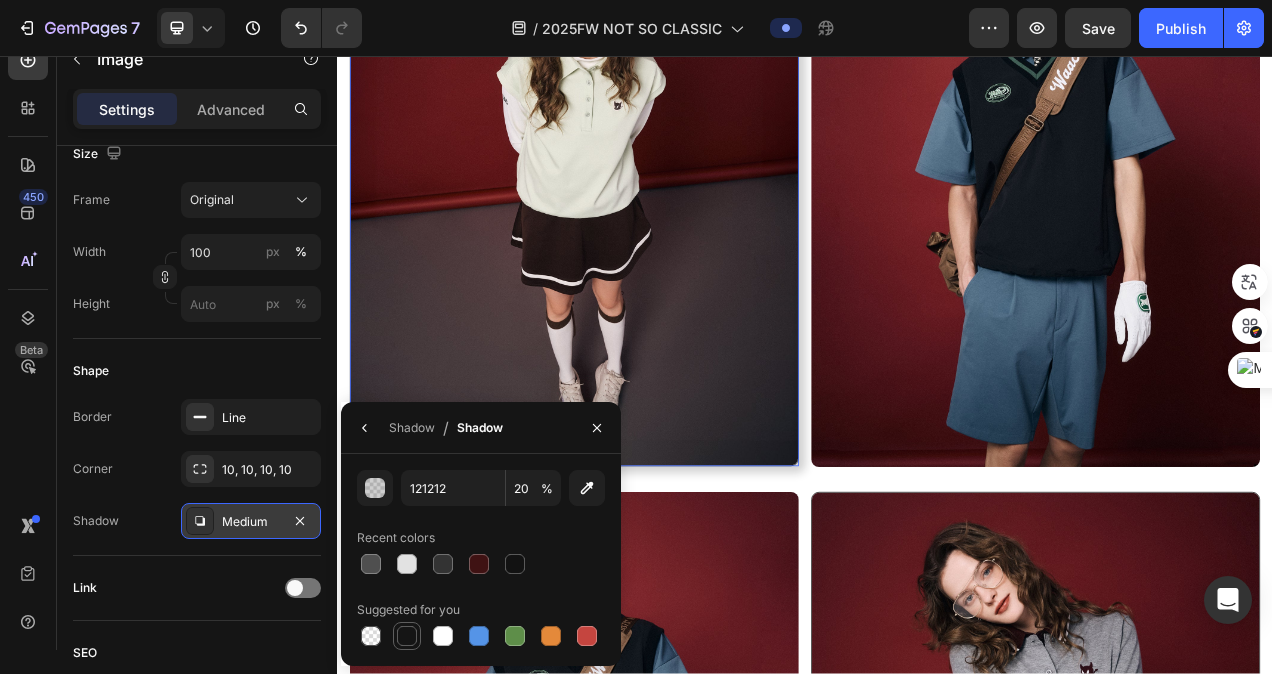 click at bounding box center (407, 636) 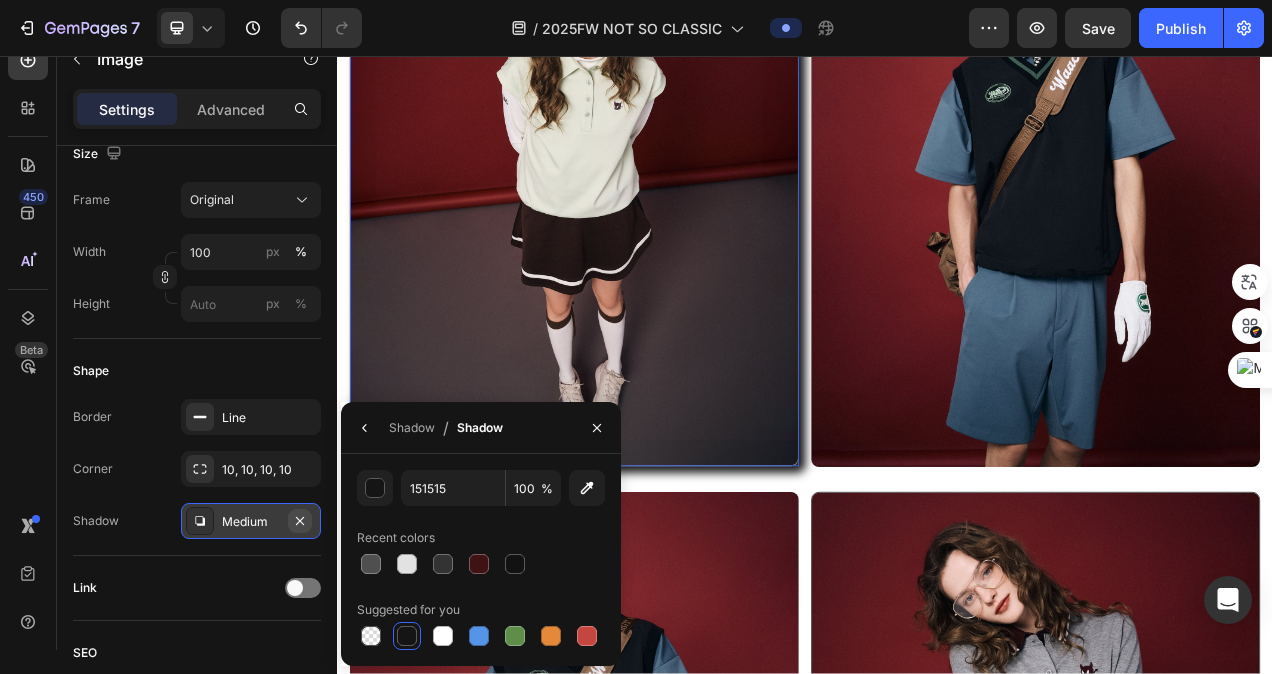 click 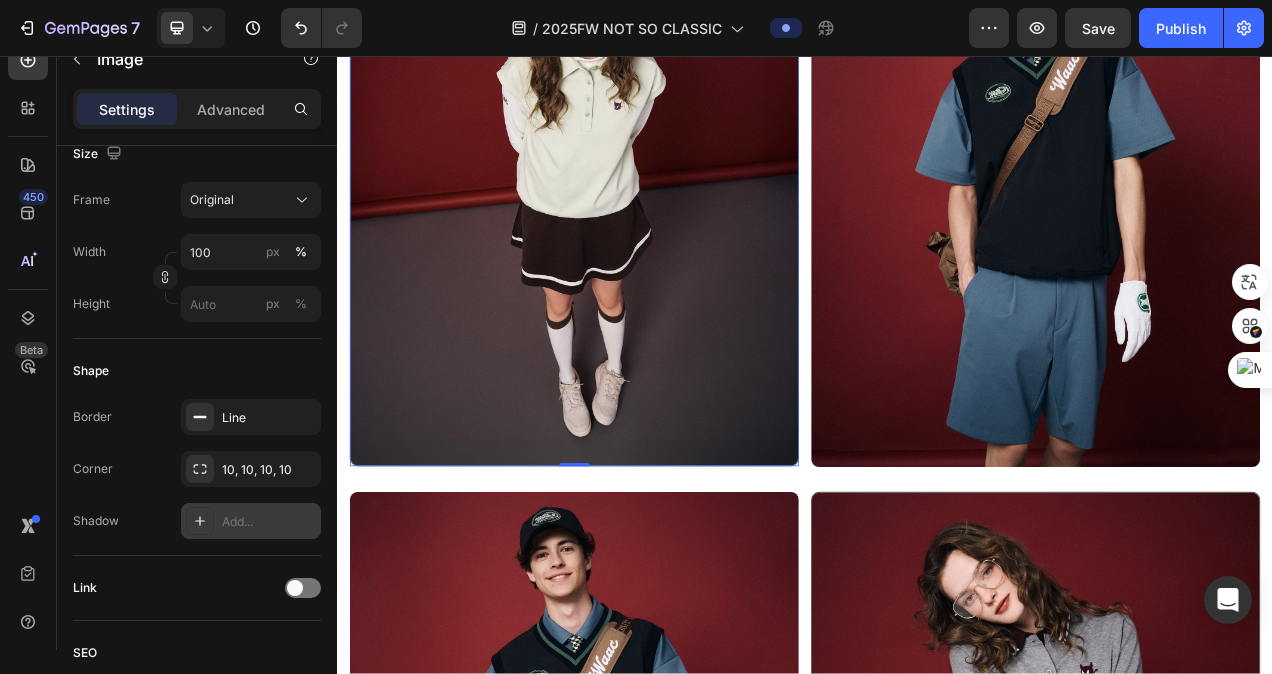 click on "Add..." at bounding box center (269, 522) 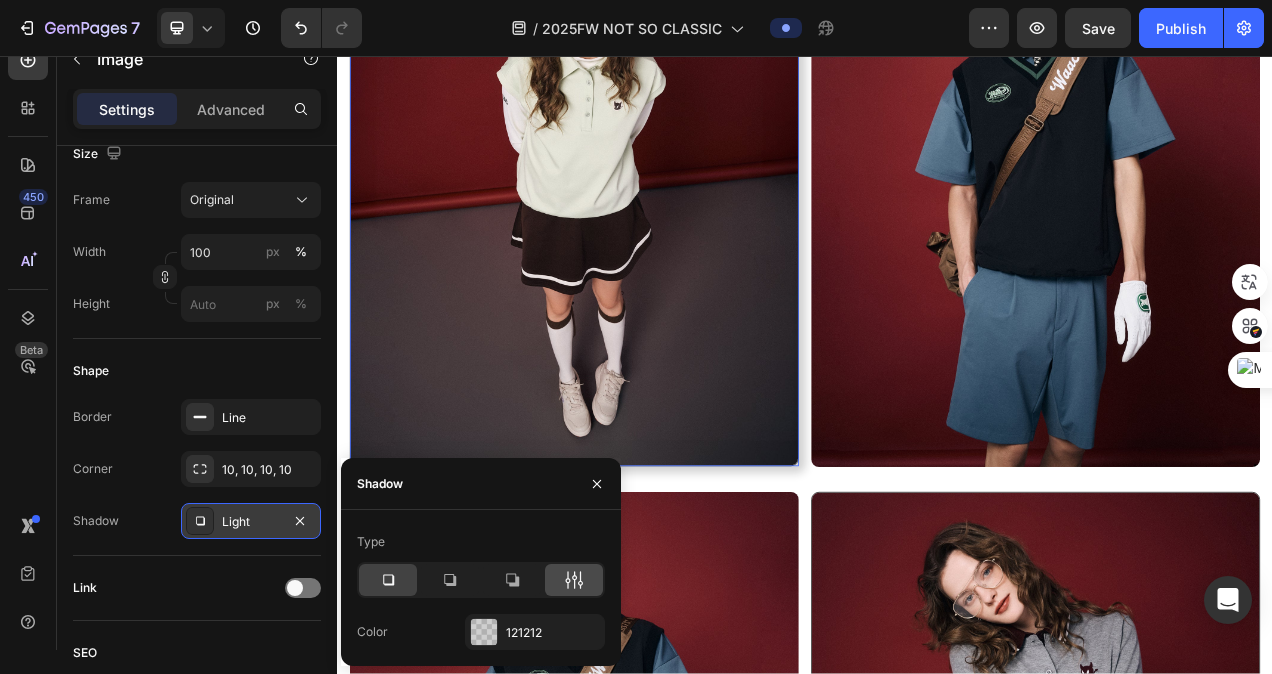 click 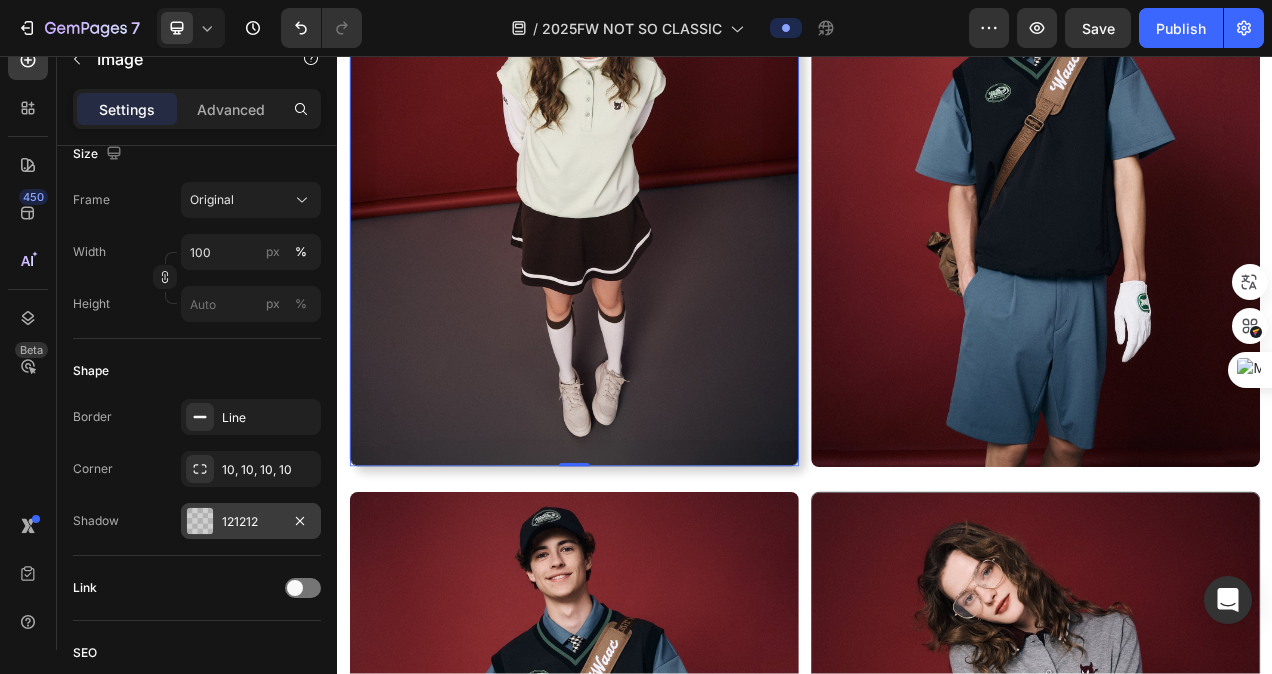 click on "Shadow 121212" at bounding box center [197, 521] 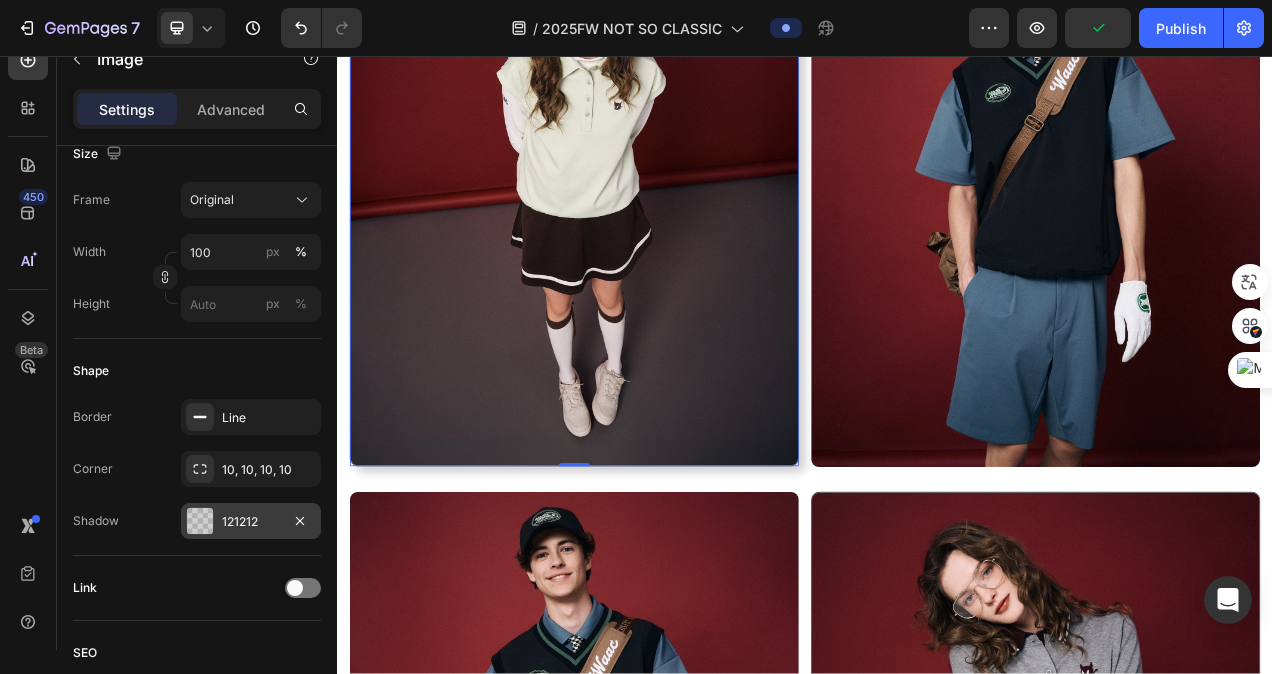 click on "121212" at bounding box center [251, 522] 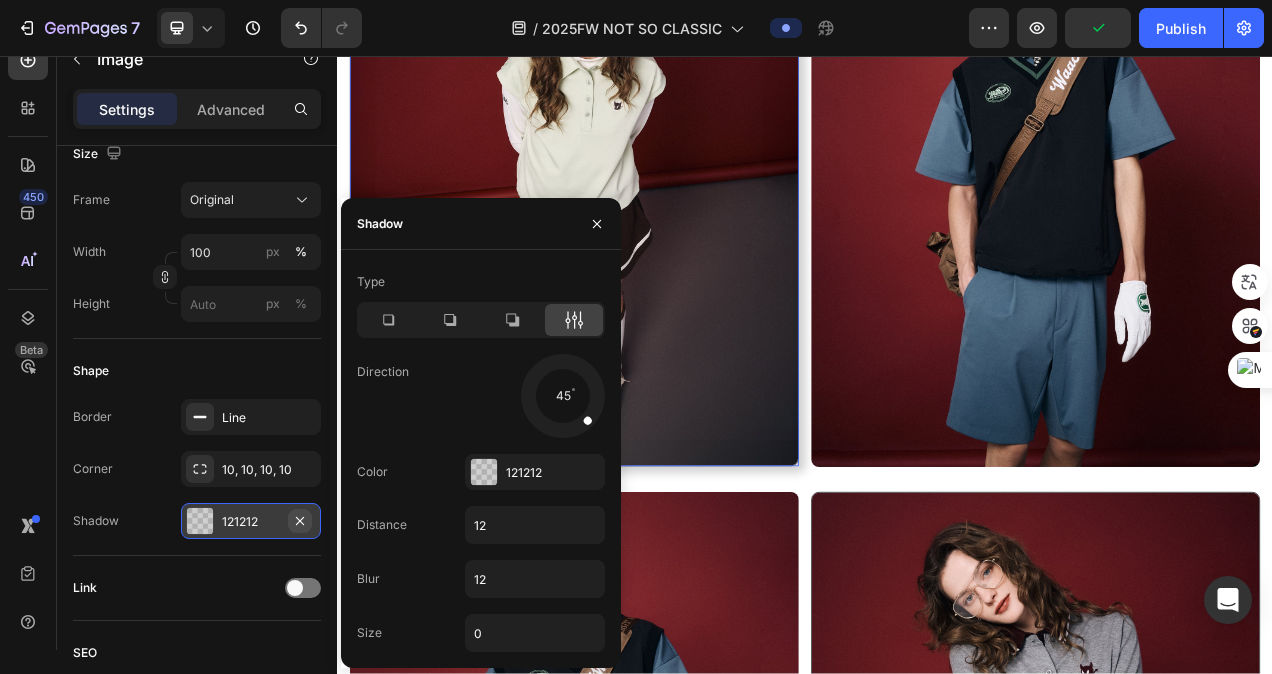 click 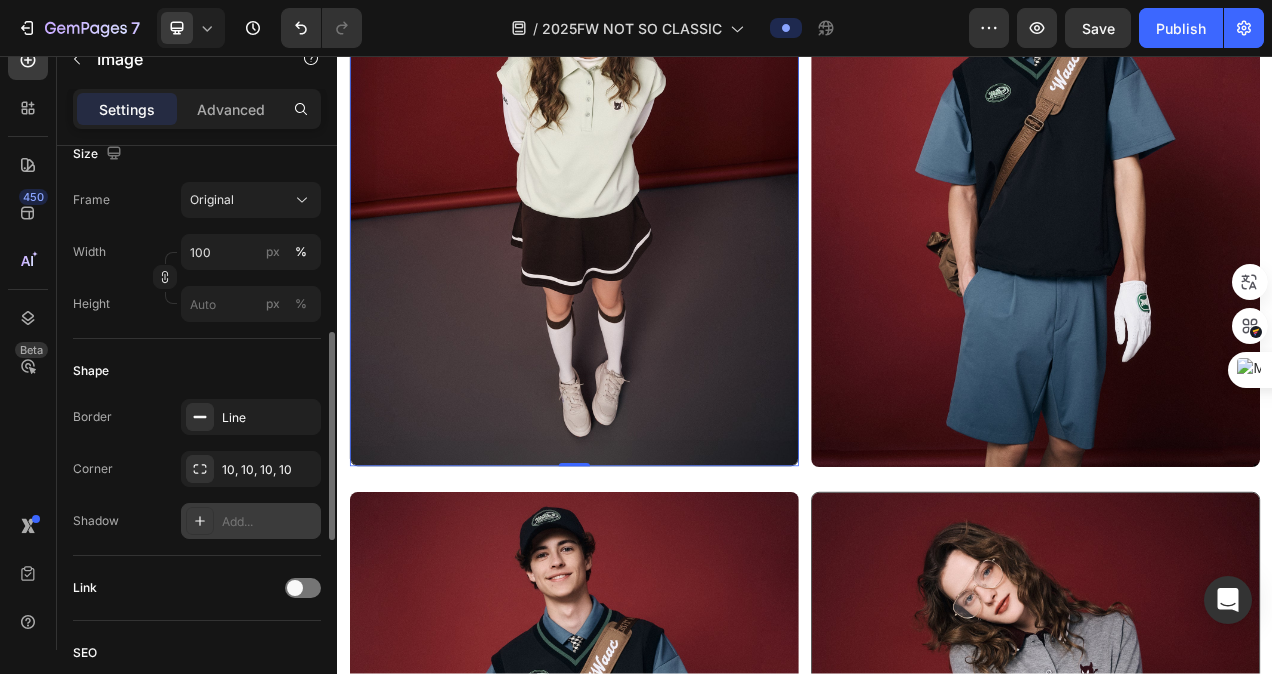 click on "Shadow Add..." at bounding box center (197, 521) 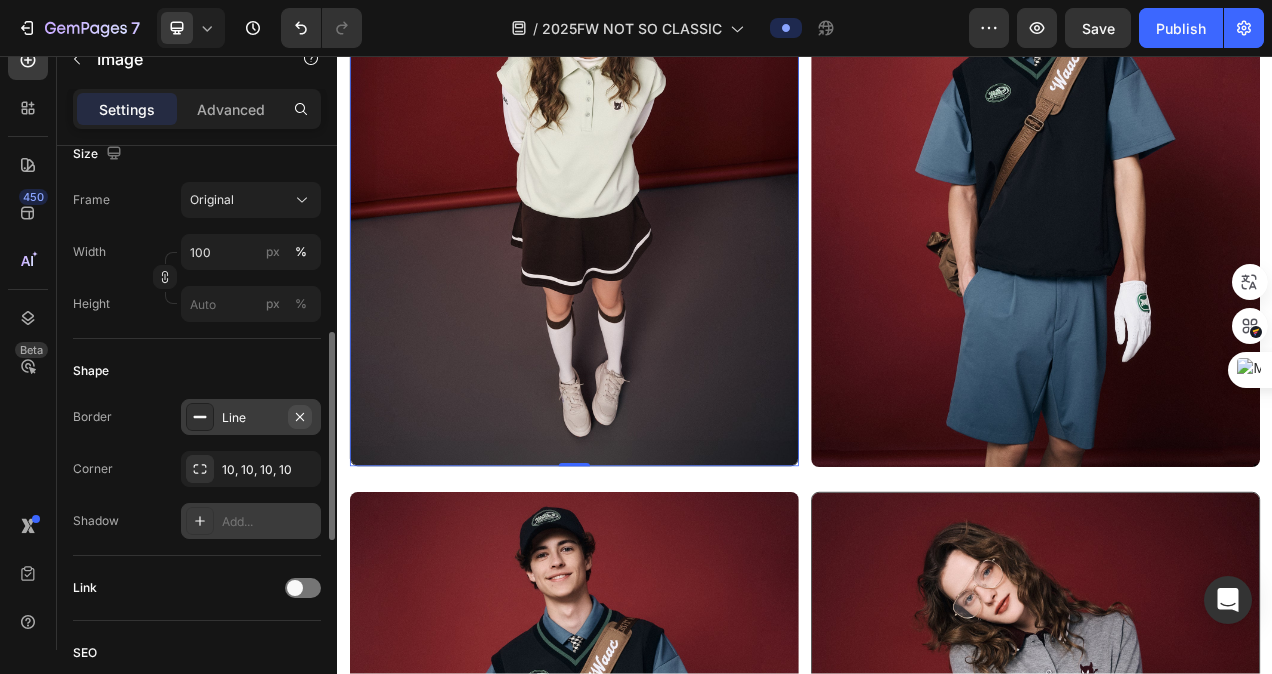 click 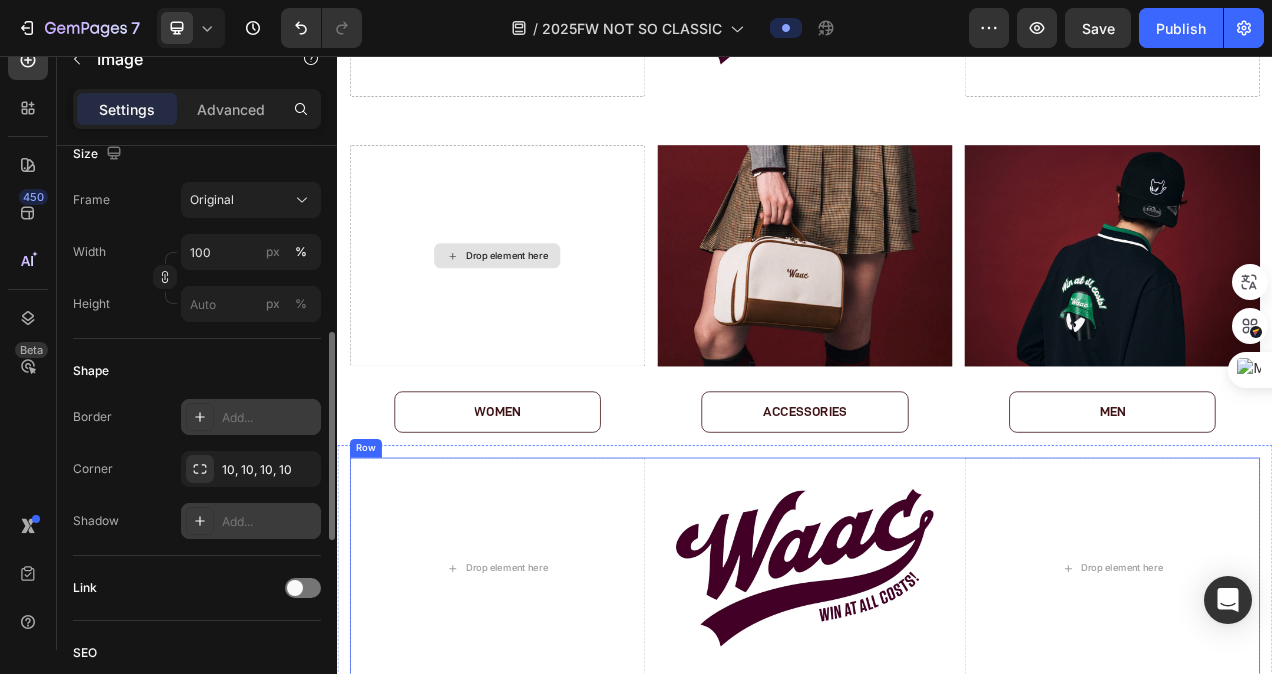 scroll, scrollTop: 4200, scrollLeft: 0, axis: vertical 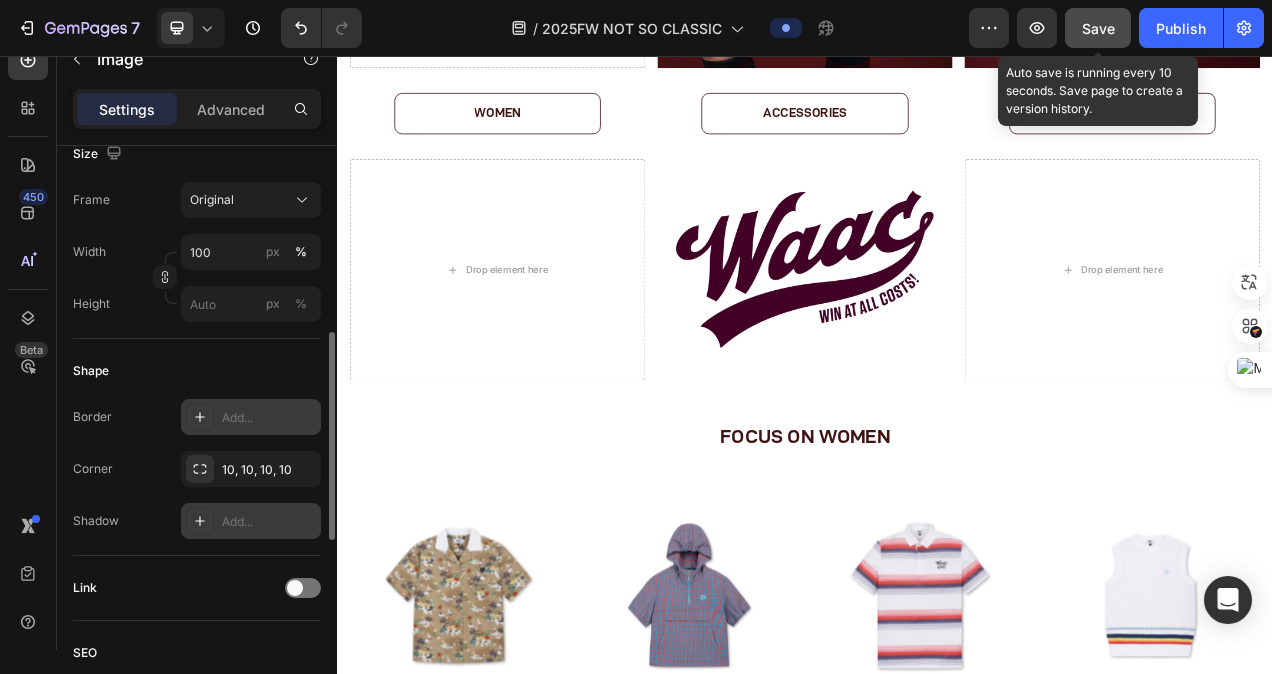 click on "Save" 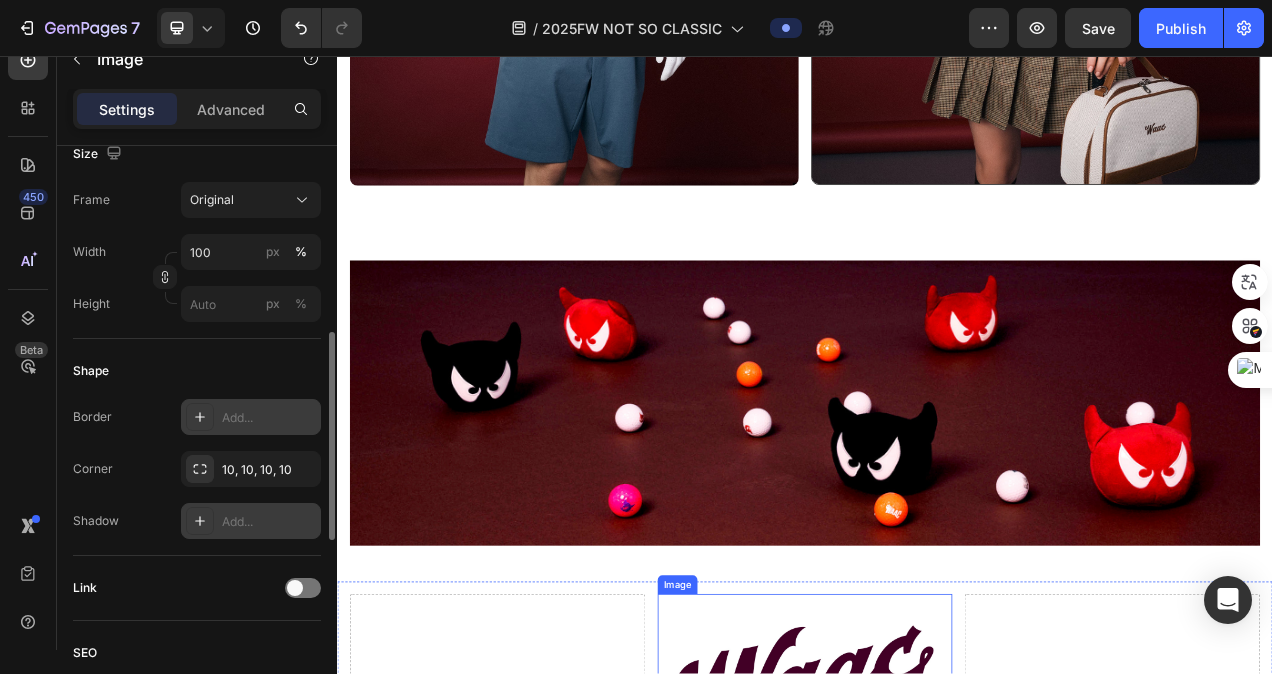 scroll, scrollTop: 2900, scrollLeft: 0, axis: vertical 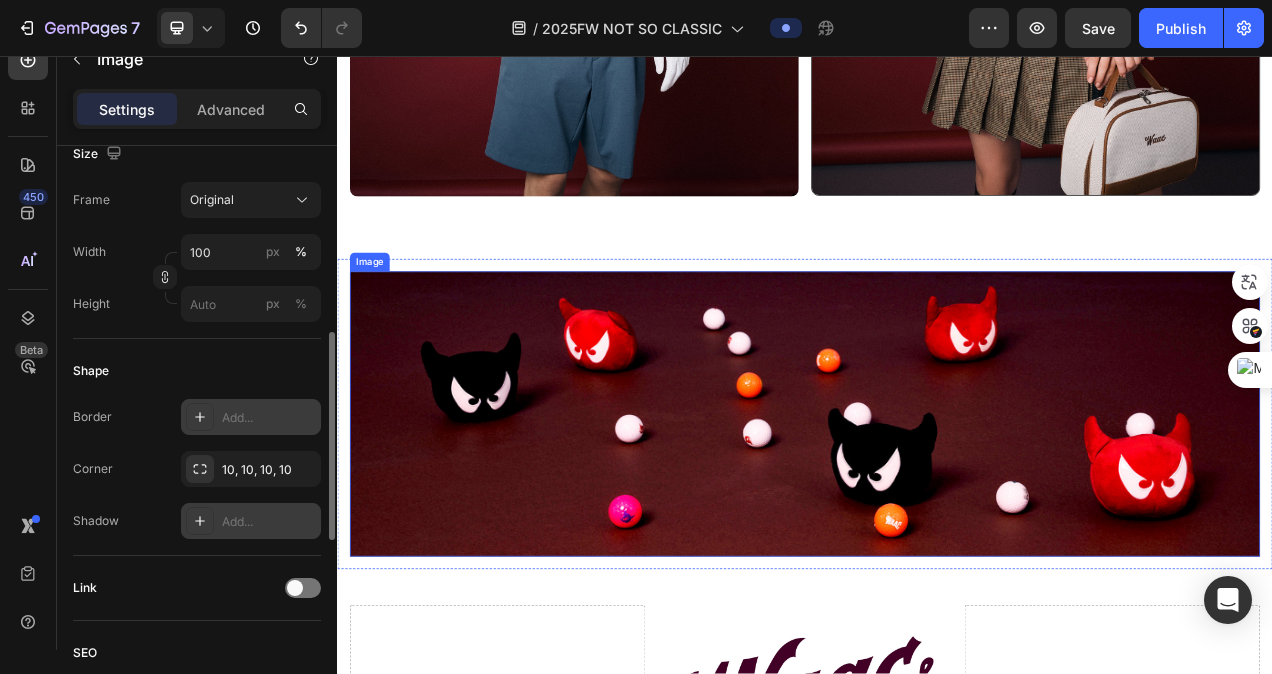 click at bounding box center (937, 516) 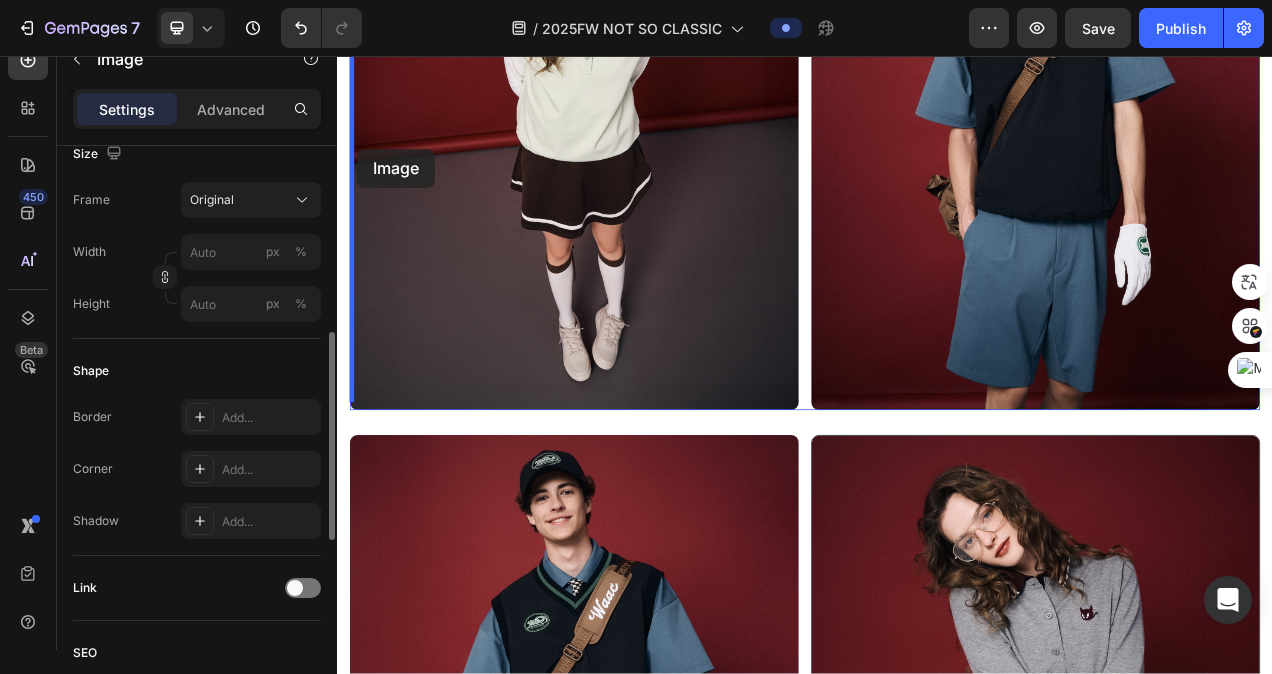 scroll, scrollTop: 1870, scrollLeft: 0, axis: vertical 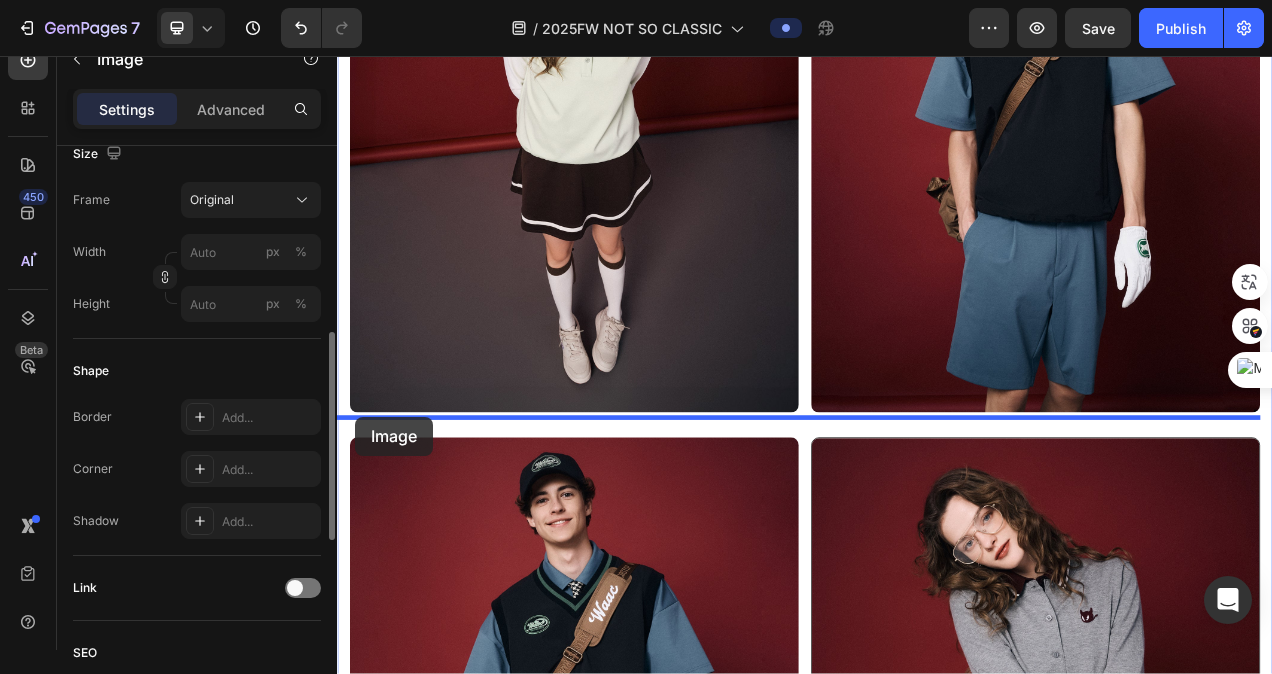 drag, startPoint x: 363, startPoint y: 301, endPoint x: 360, endPoint y: 519, distance: 218.02065 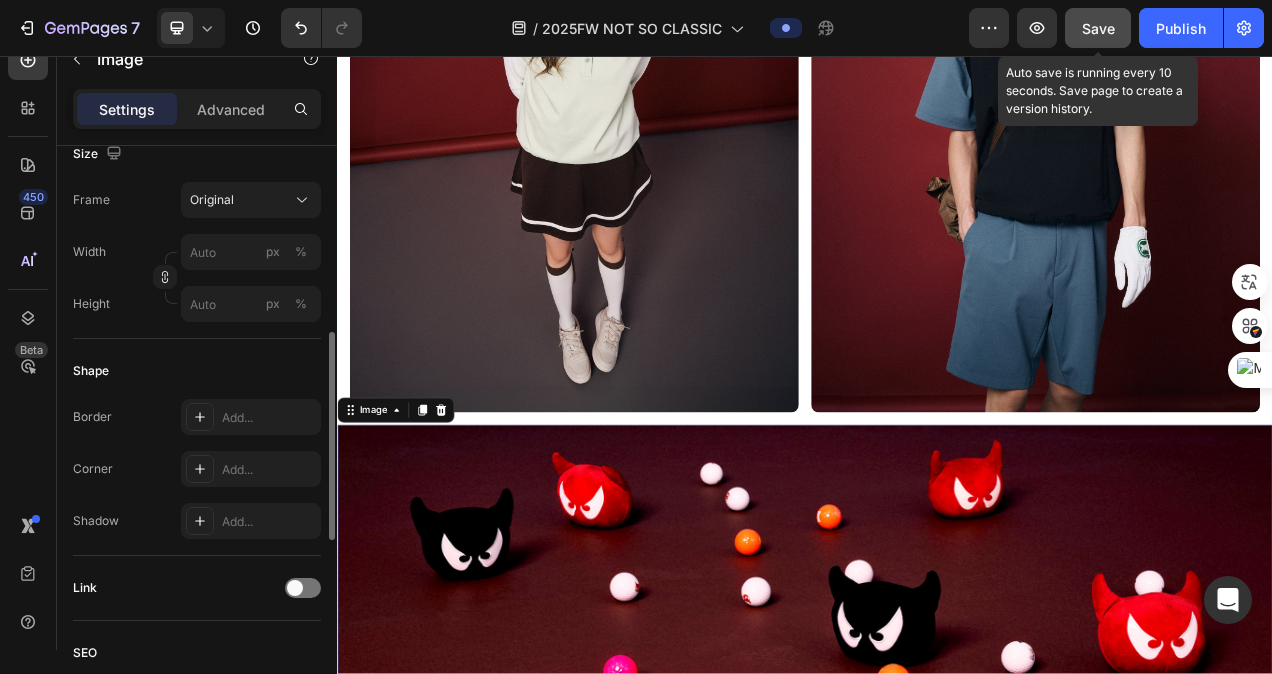 click on "Save" at bounding box center [1098, 28] 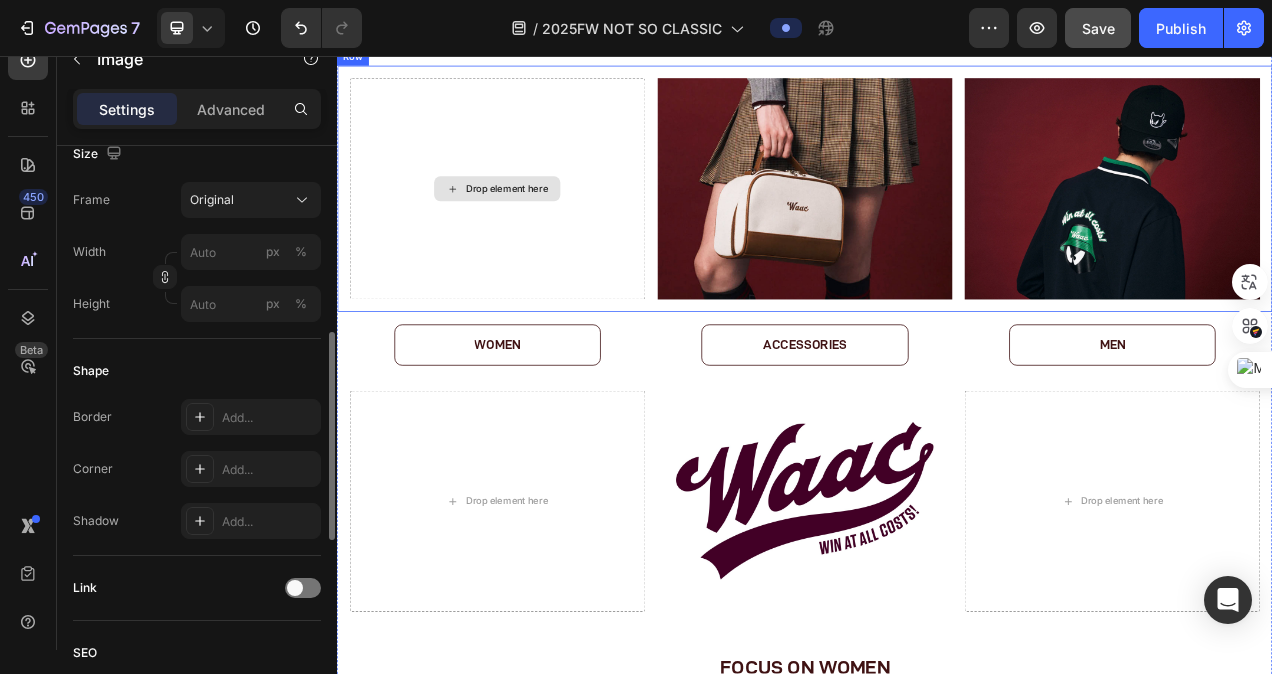 scroll, scrollTop: 4070, scrollLeft: 0, axis: vertical 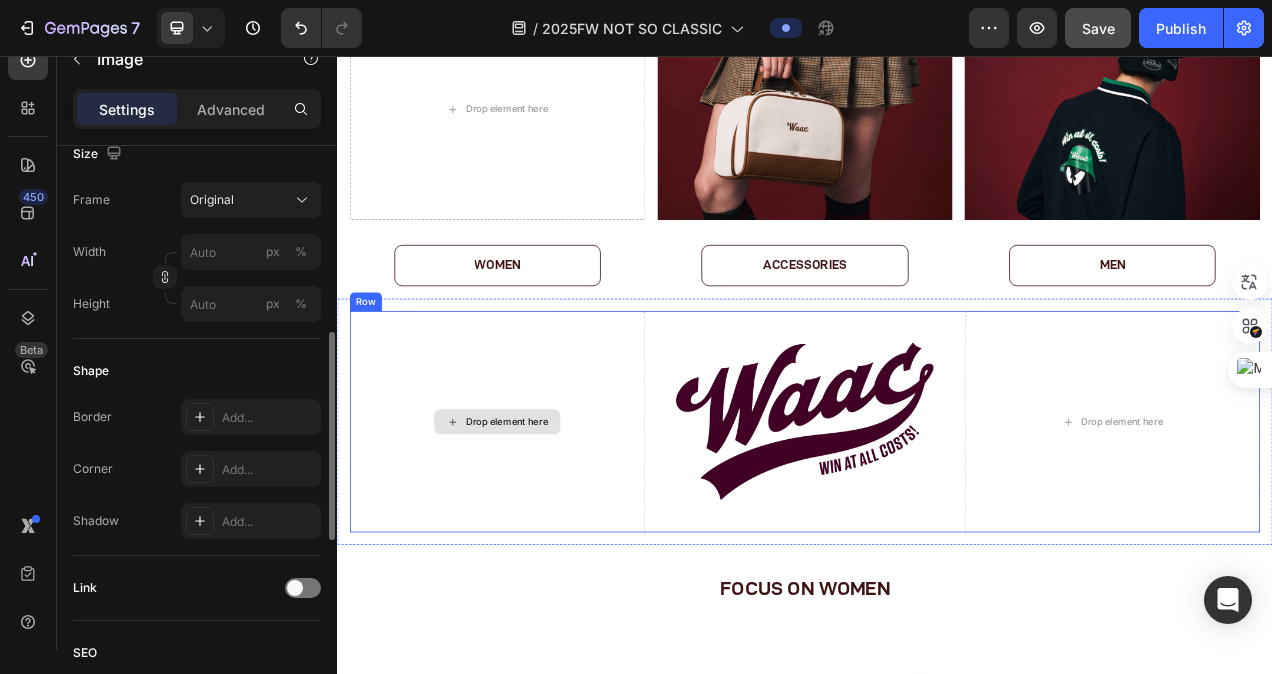 click on "Drop element here" at bounding box center [542, 526] 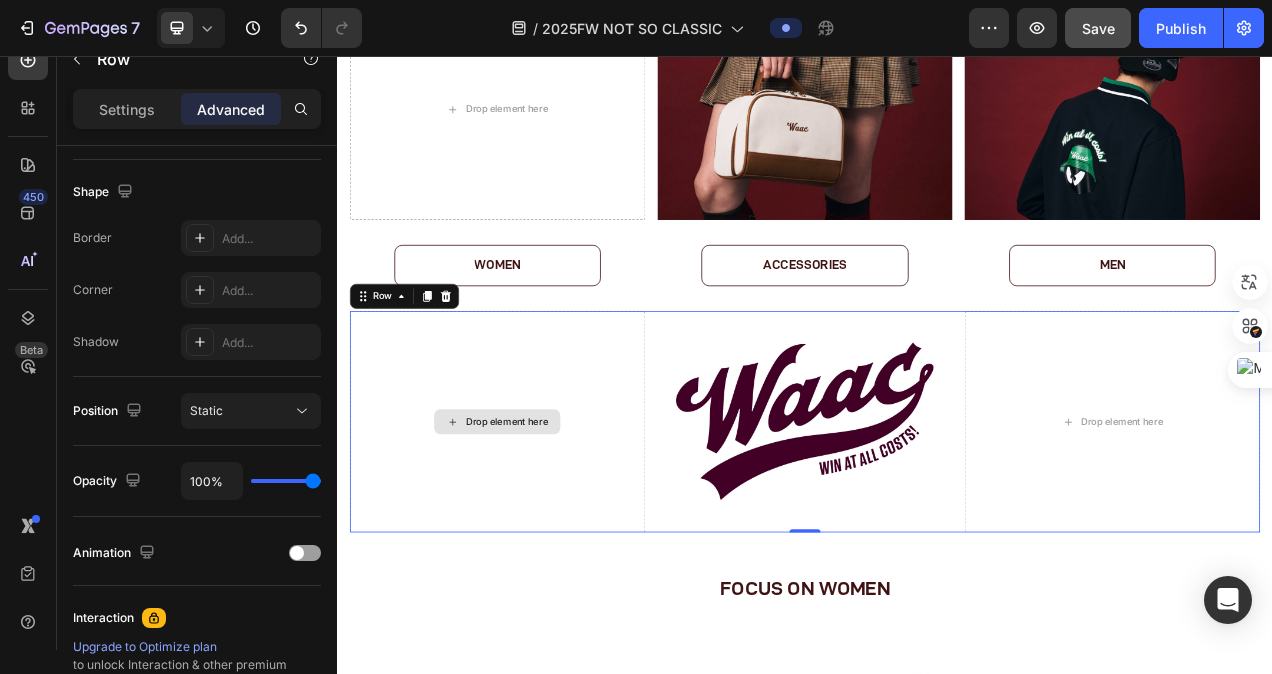 scroll, scrollTop: 0, scrollLeft: 0, axis: both 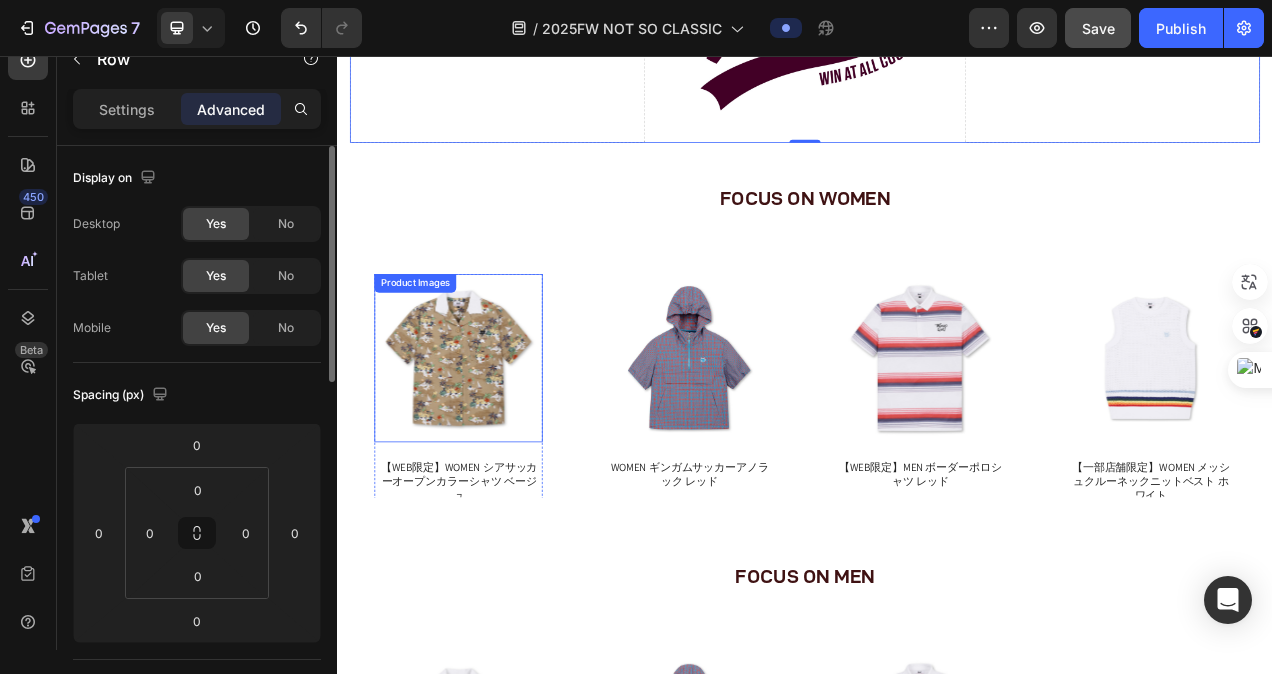 click at bounding box center [493, 444] 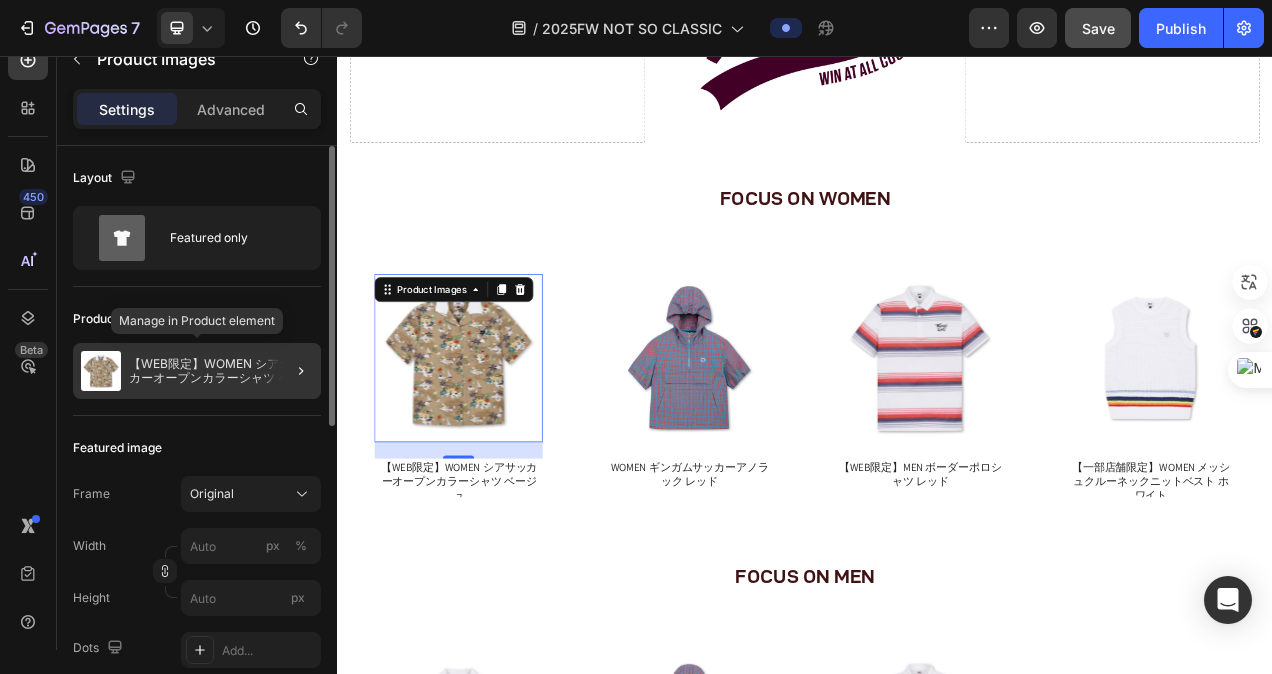 click at bounding box center [101, 371] 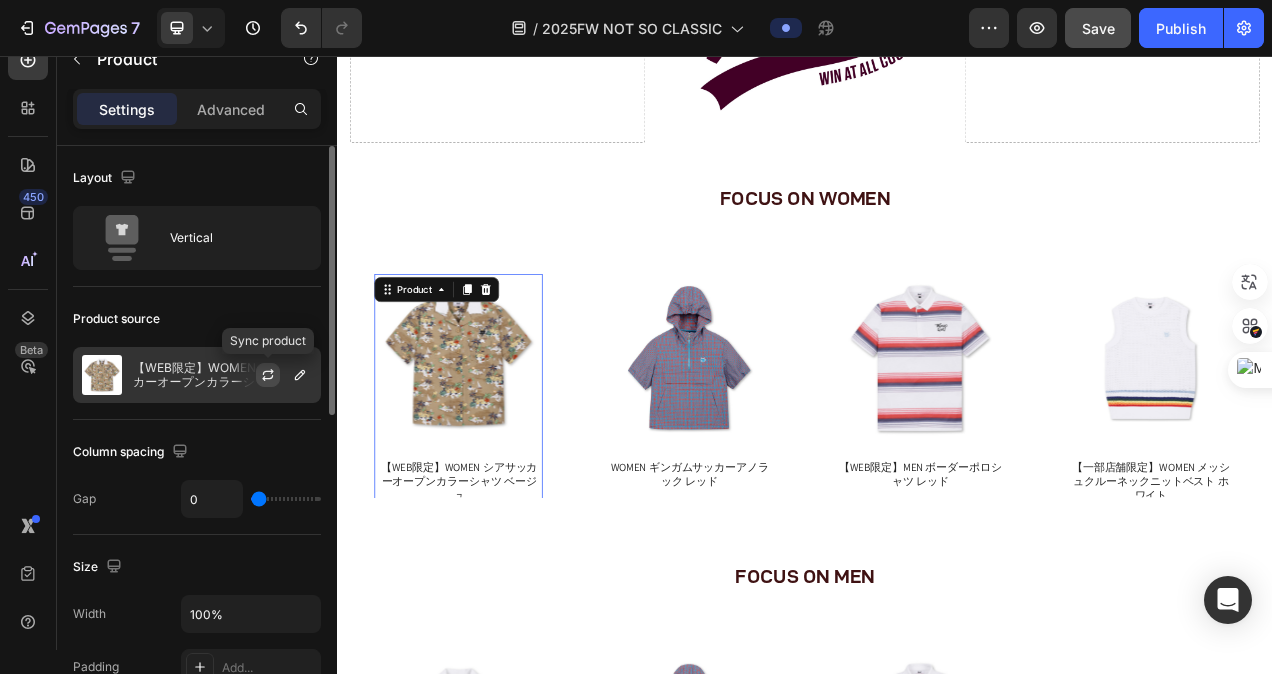 click 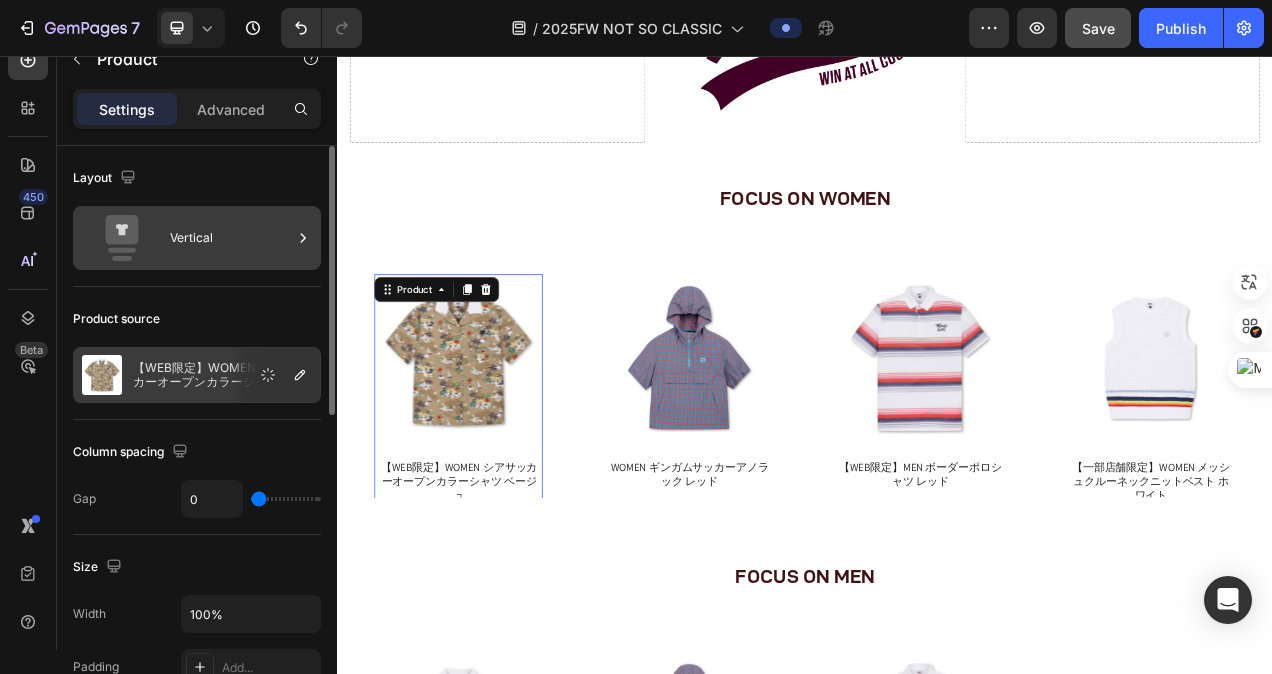 click 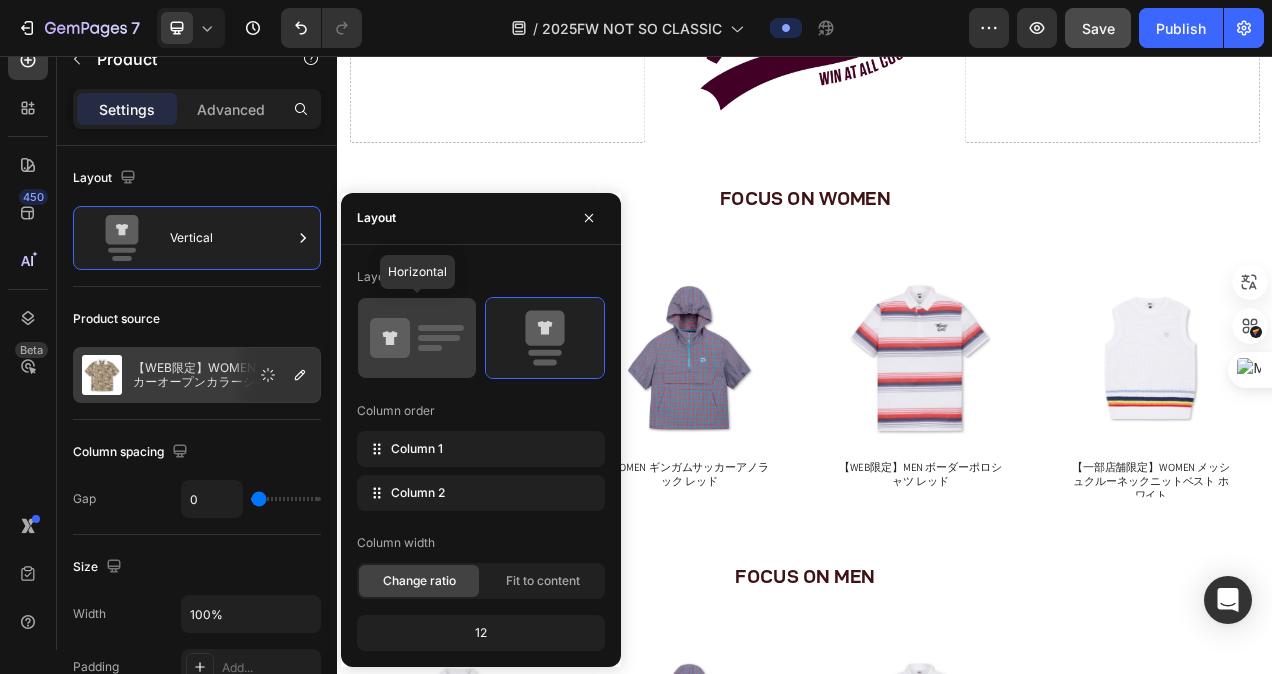 click 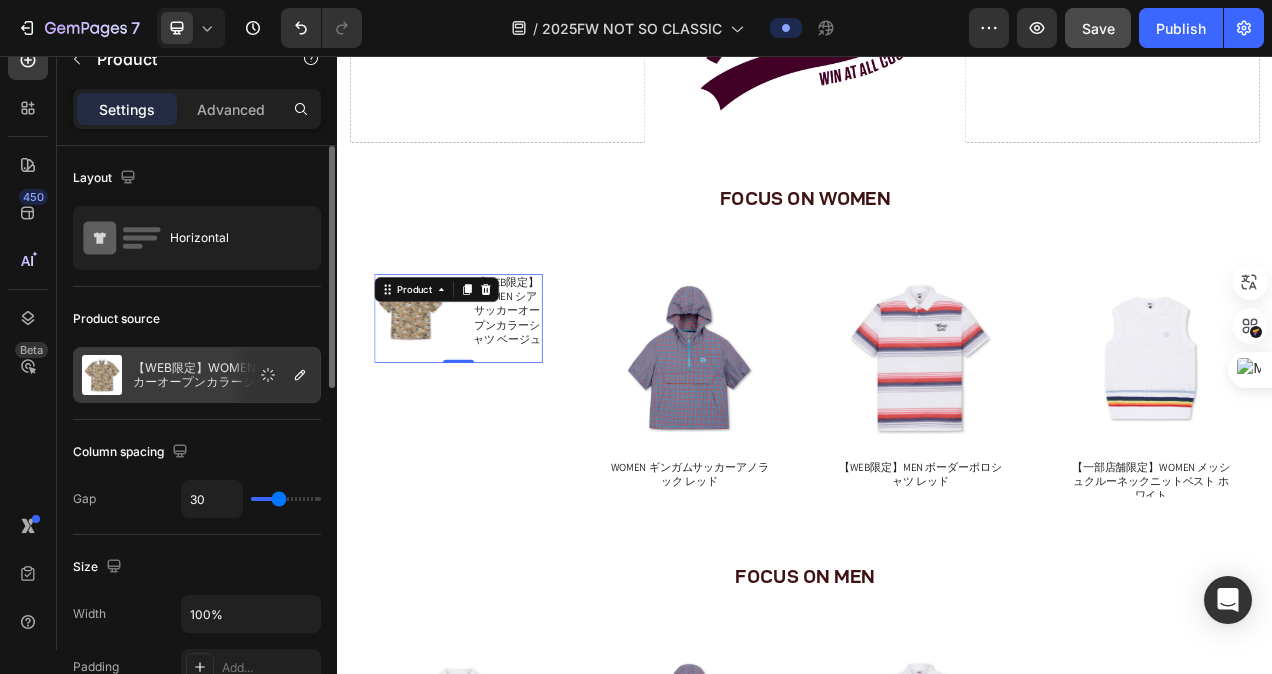 click on "Product source" at bounding box center (197, 319) 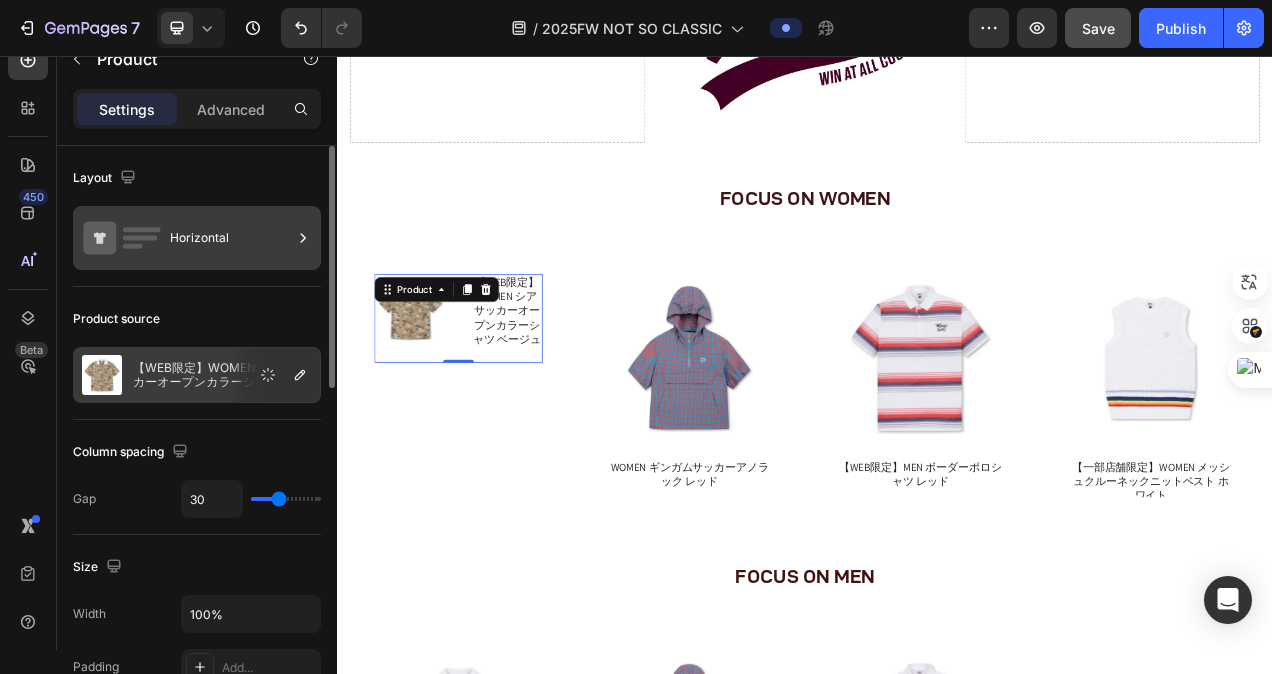 click 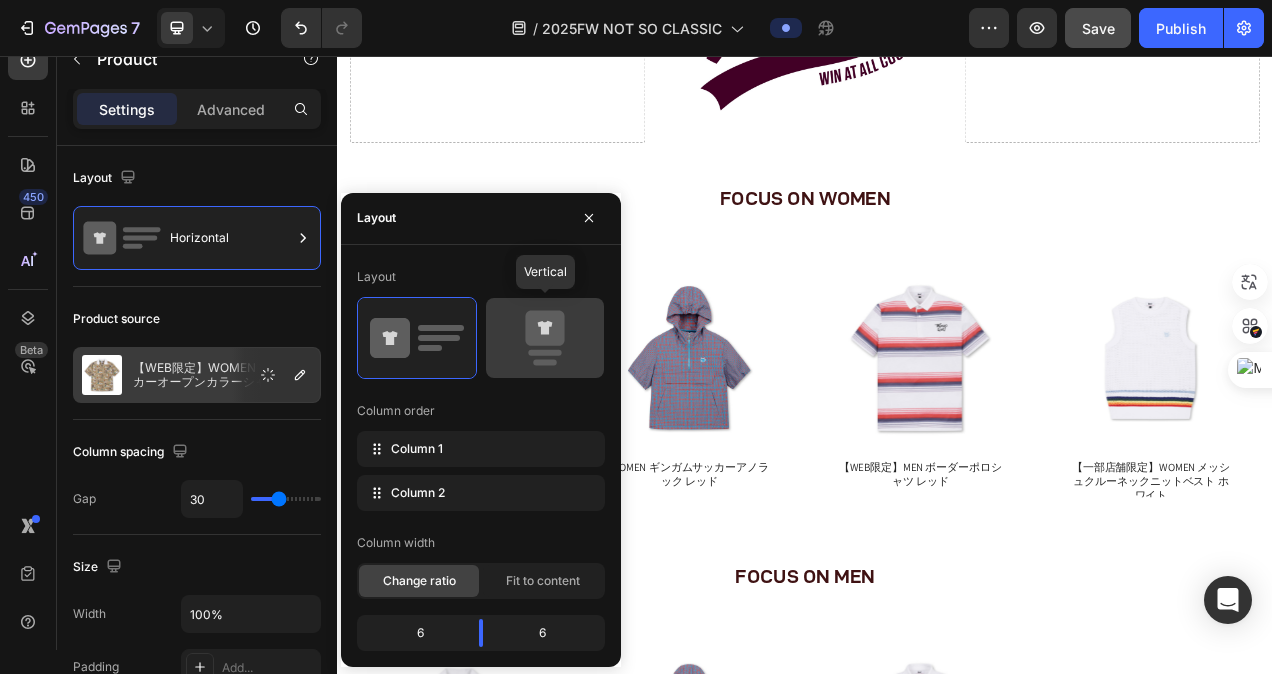 click 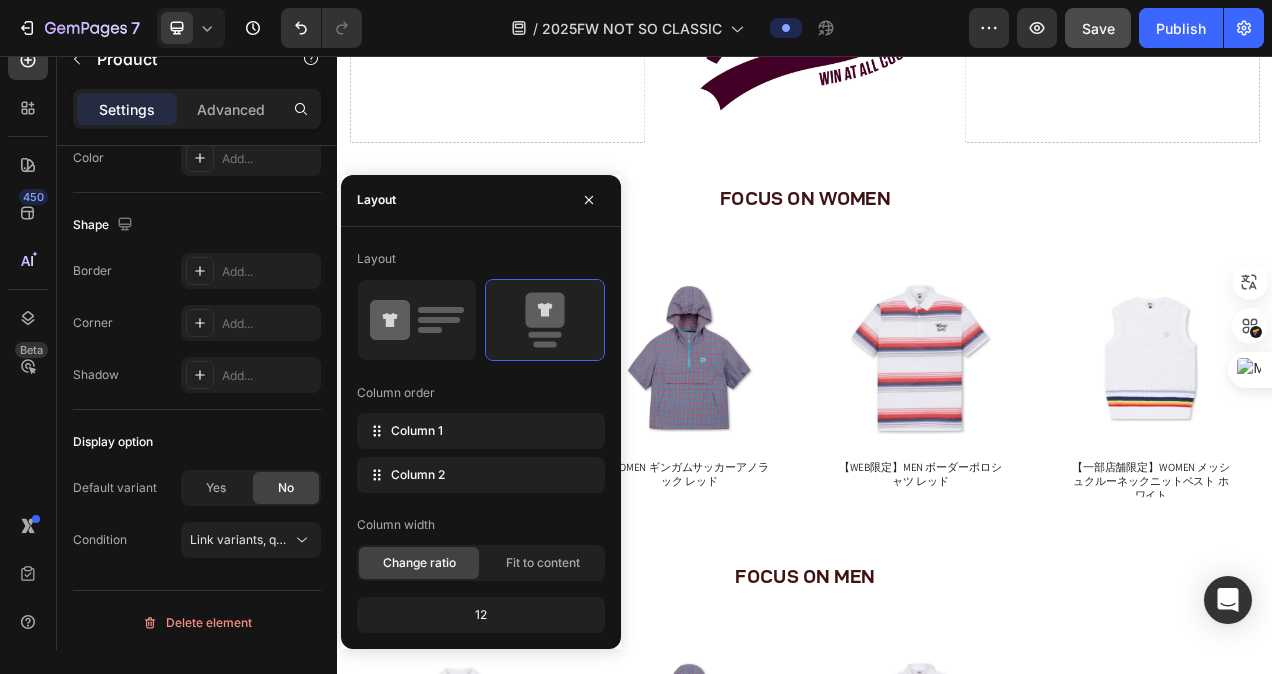 scroll, scrollTop: 22, scrollLeft: 0, axis: vertical 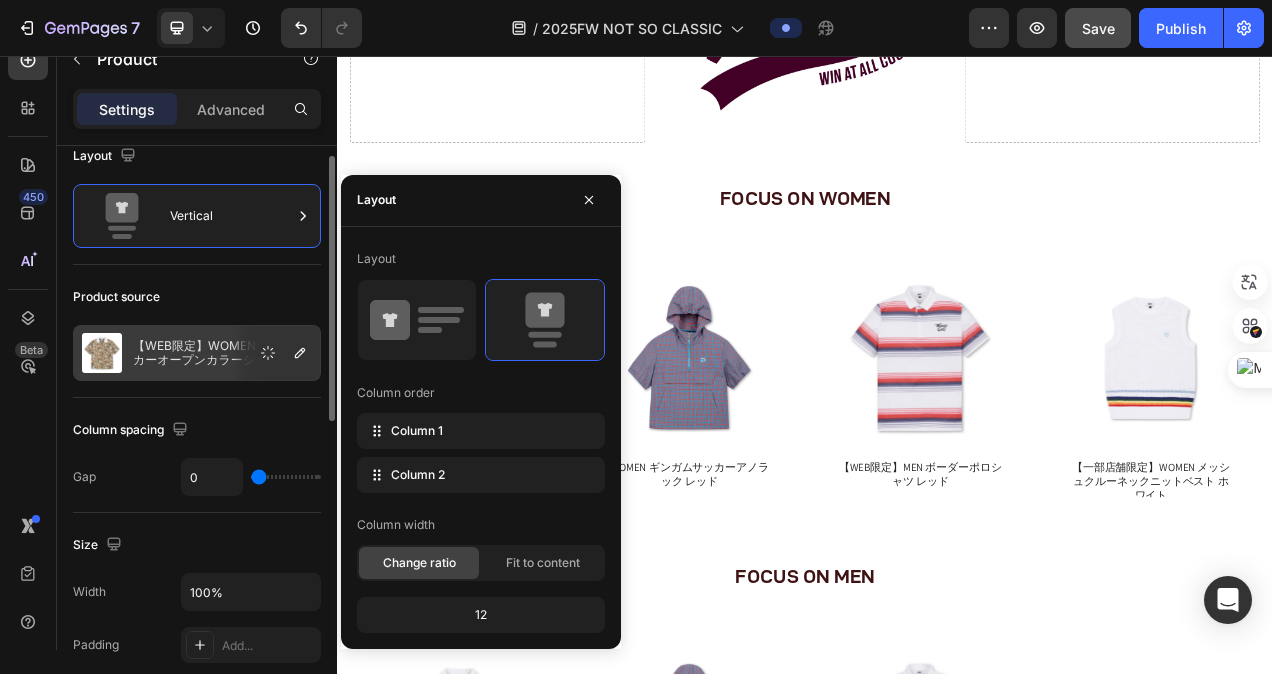 click at bounding box center (102, 353) 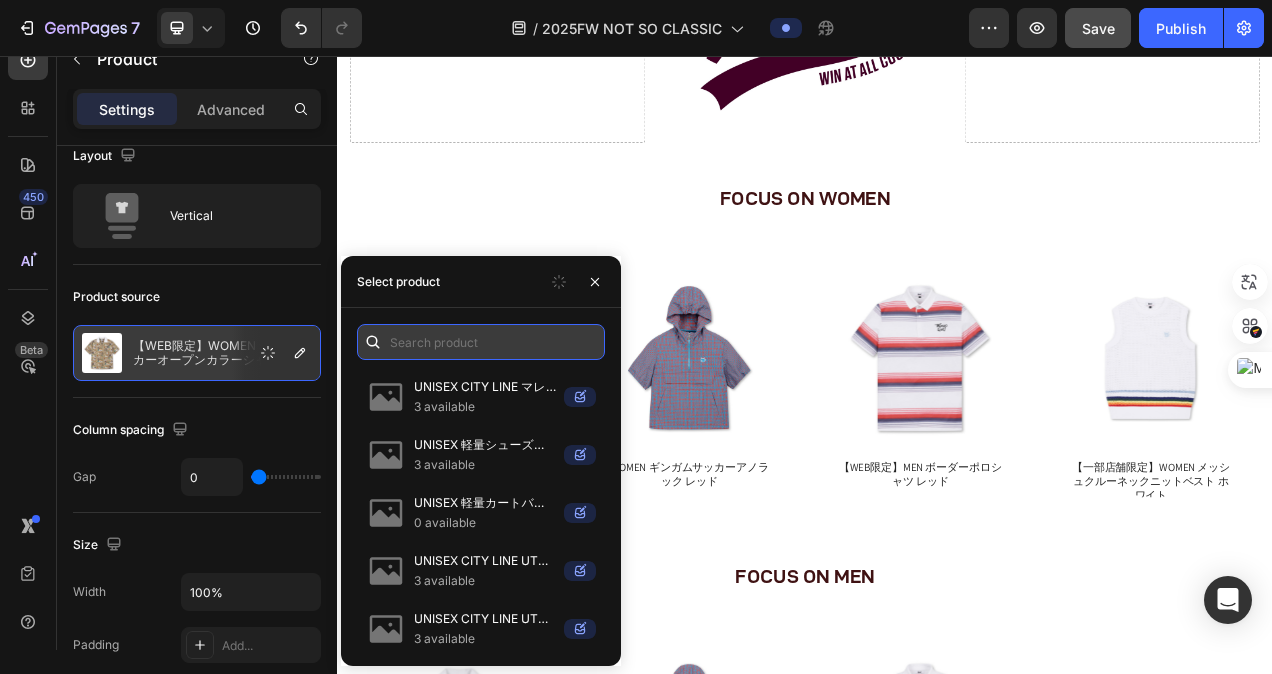click at bounding box center (481, 342) 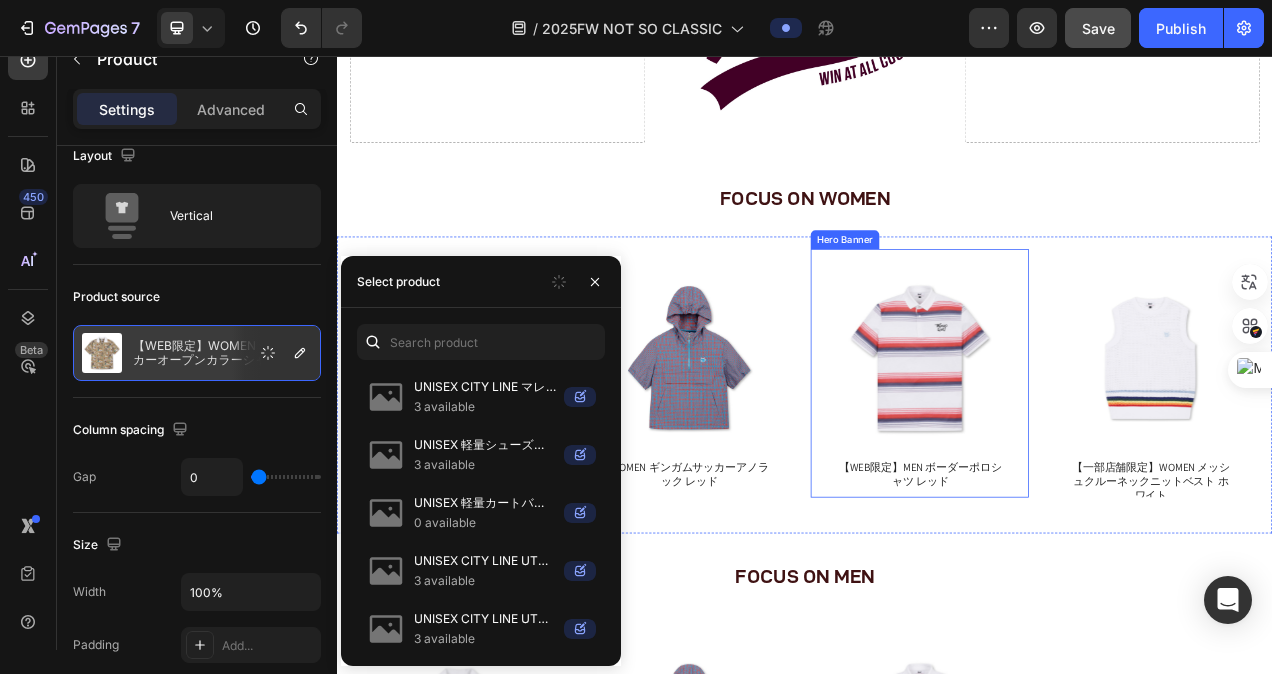 click on "Product Images 【WEB限定】MEN ボーダーポロシャツ レッド Product Title Product" at bounding box center [1085, 463] 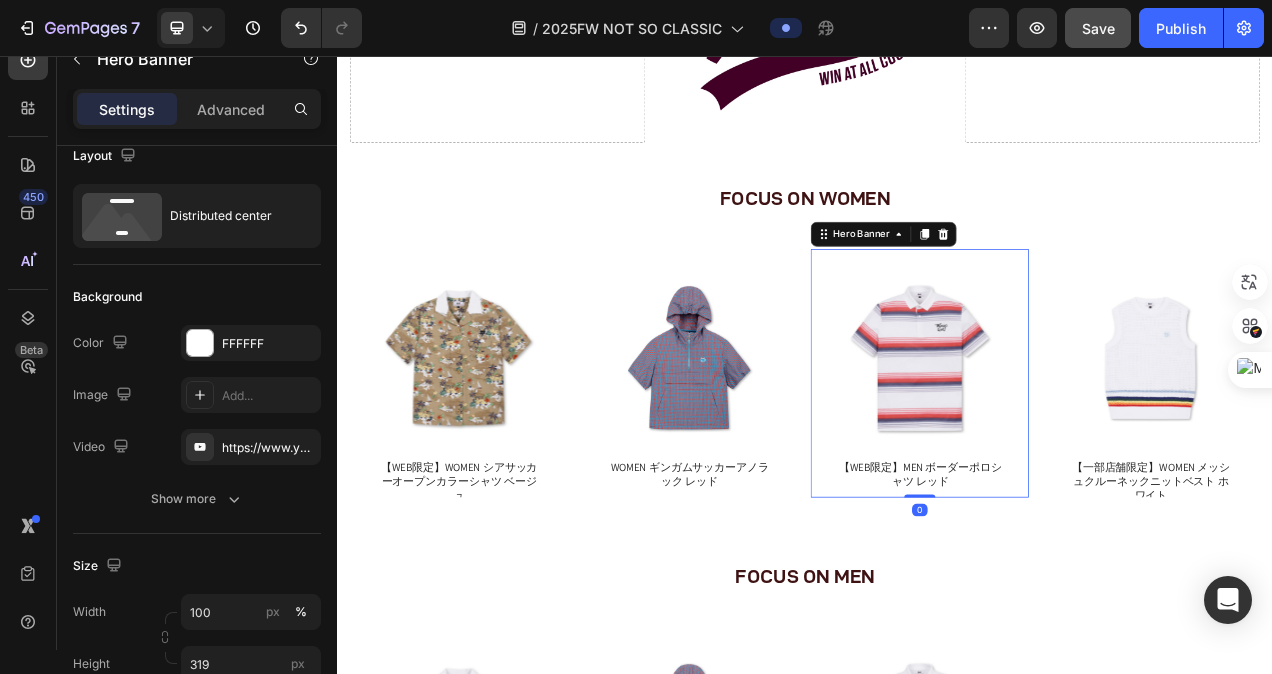 scroll, scrollTop: 0, scrollLeft: 0, axis: both 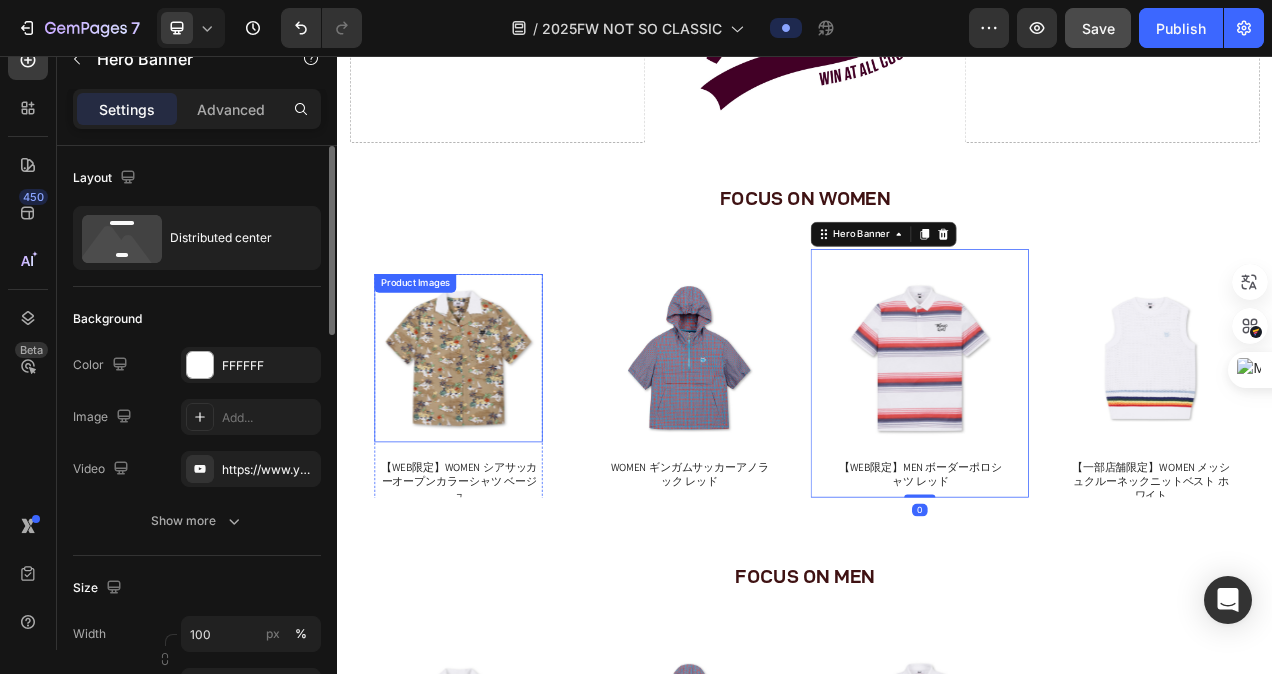 click at bounding box center (493, 444) 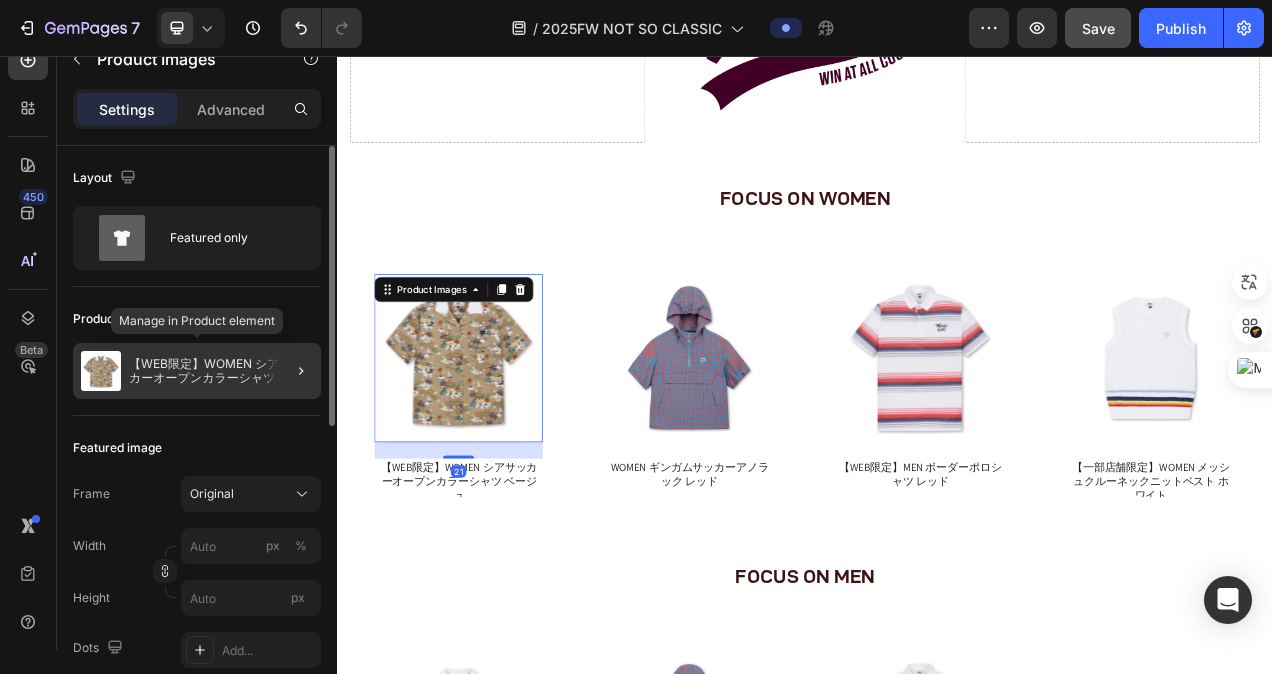 click on "【WEB限定】WOMEN シアサッカーオープンカラーシャツ ベージュ" at bounding box center [221, 371] 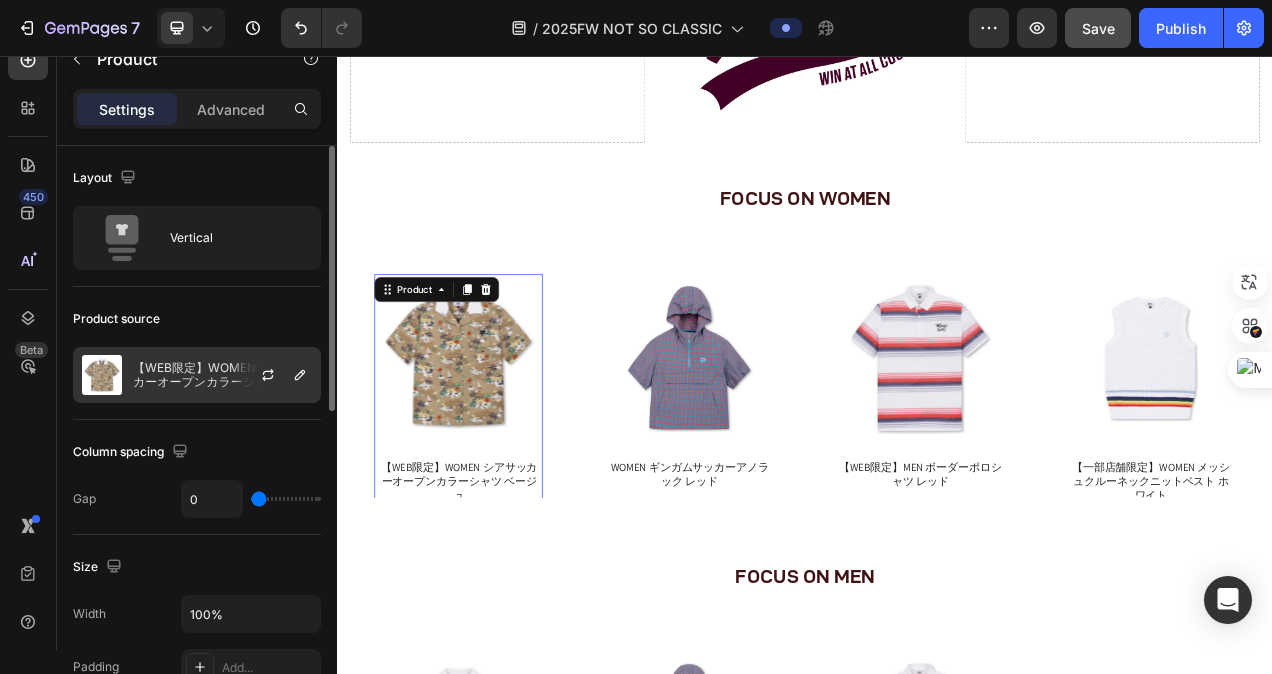 click at bounding box center [102, 375] 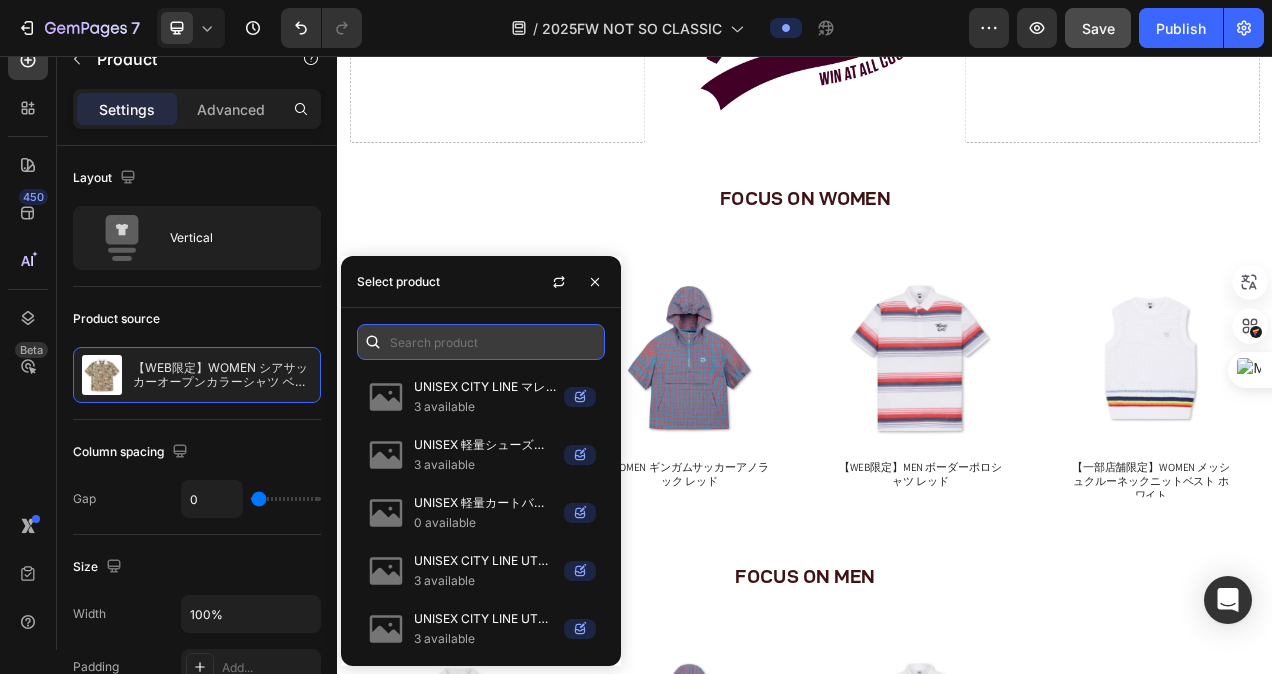 click at bounding box center [481, 342] 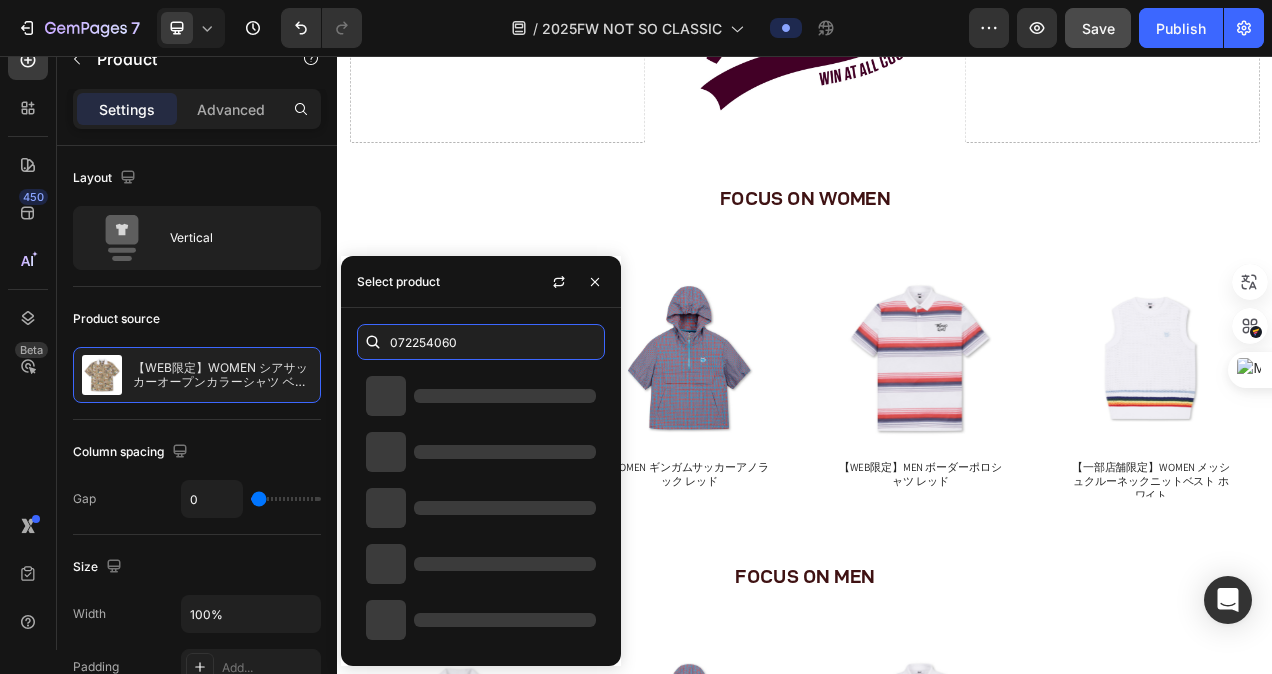 type on "072254060" 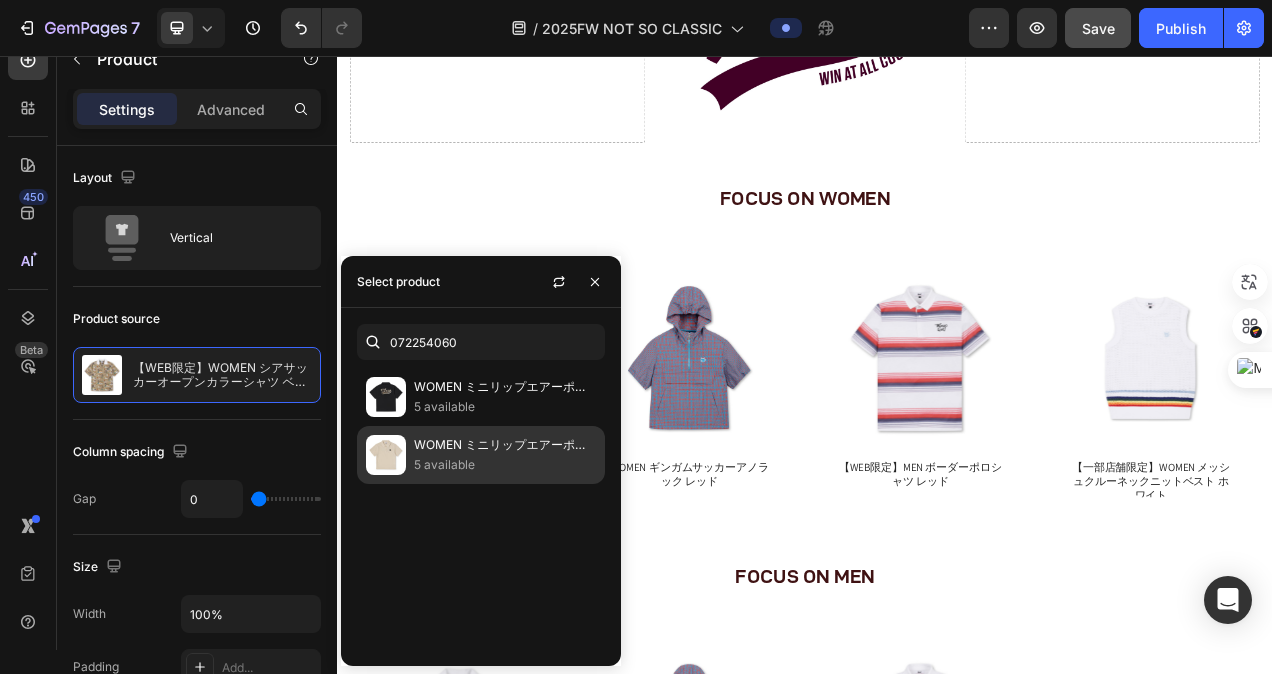click on "WOMEN ミニリップエアーポロシャツ アイボリー" at bounding box center [505, 445] 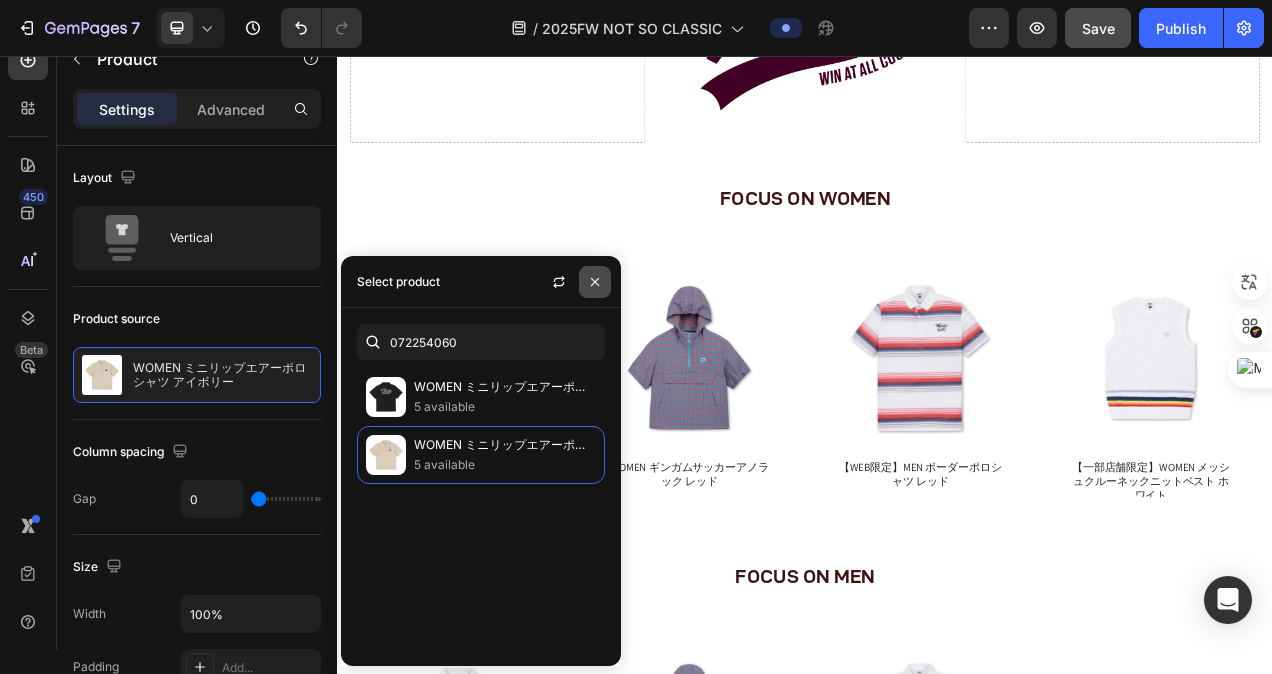 click 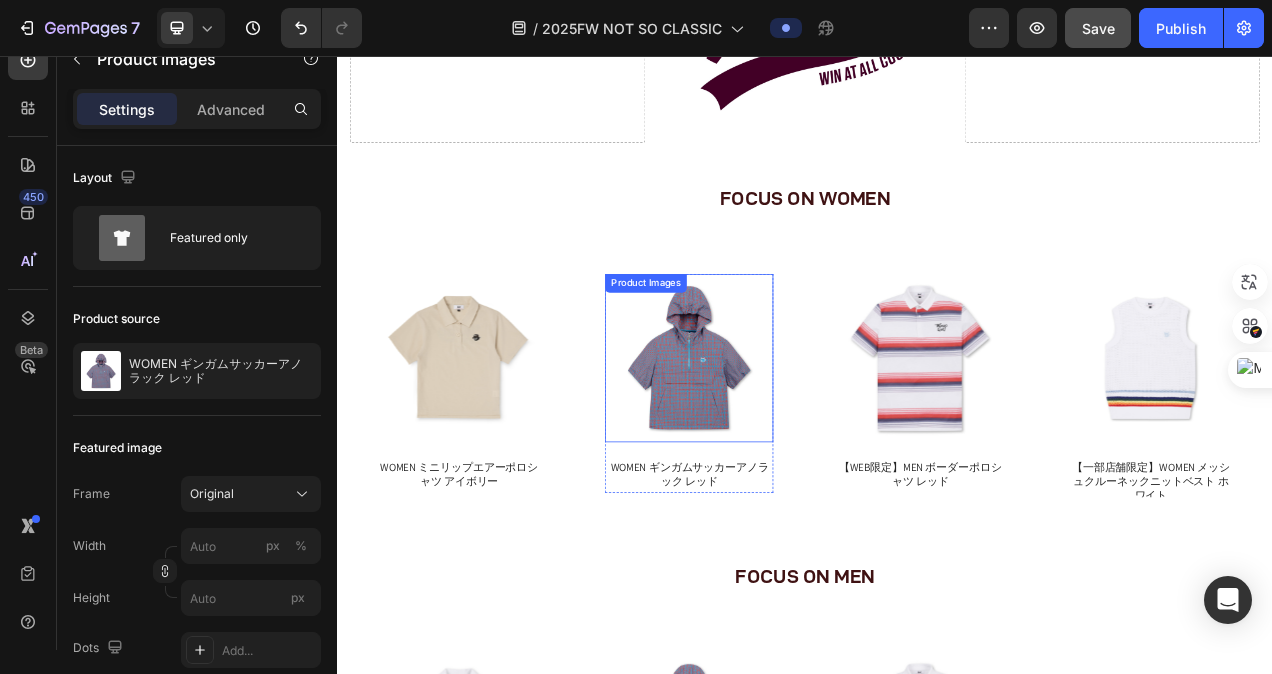 click at bounding box center [789, 444] 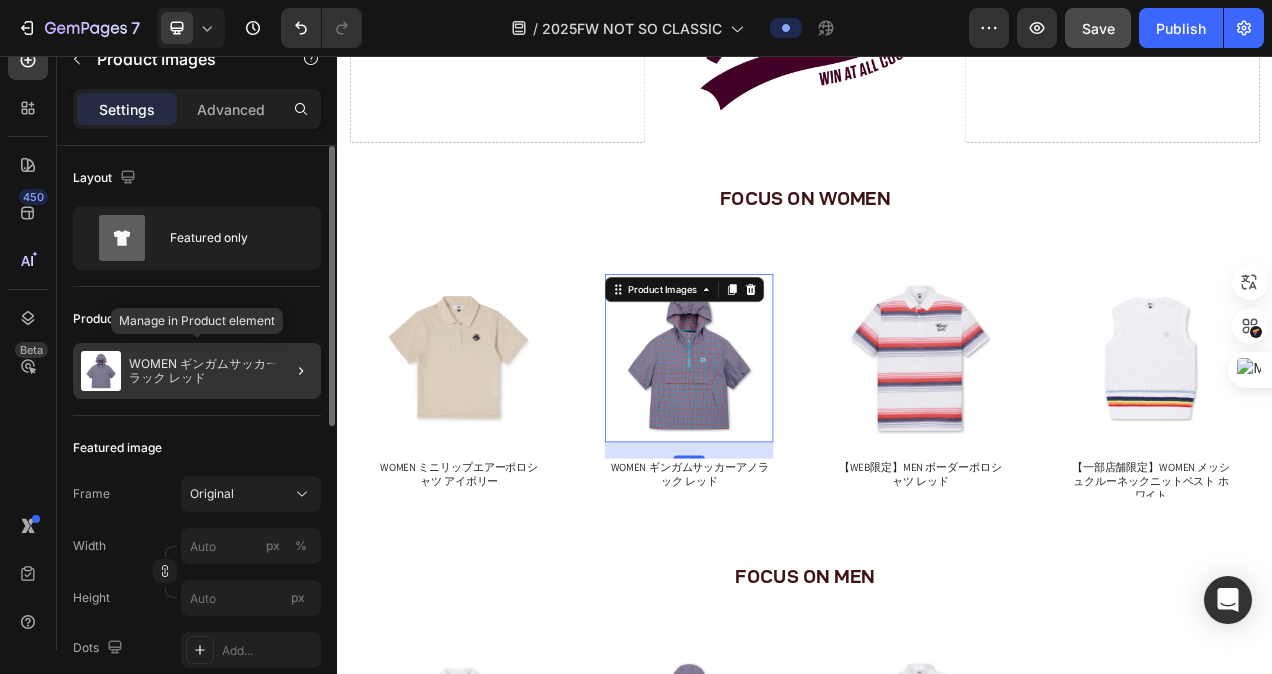 click at bounding box center (101, 371) 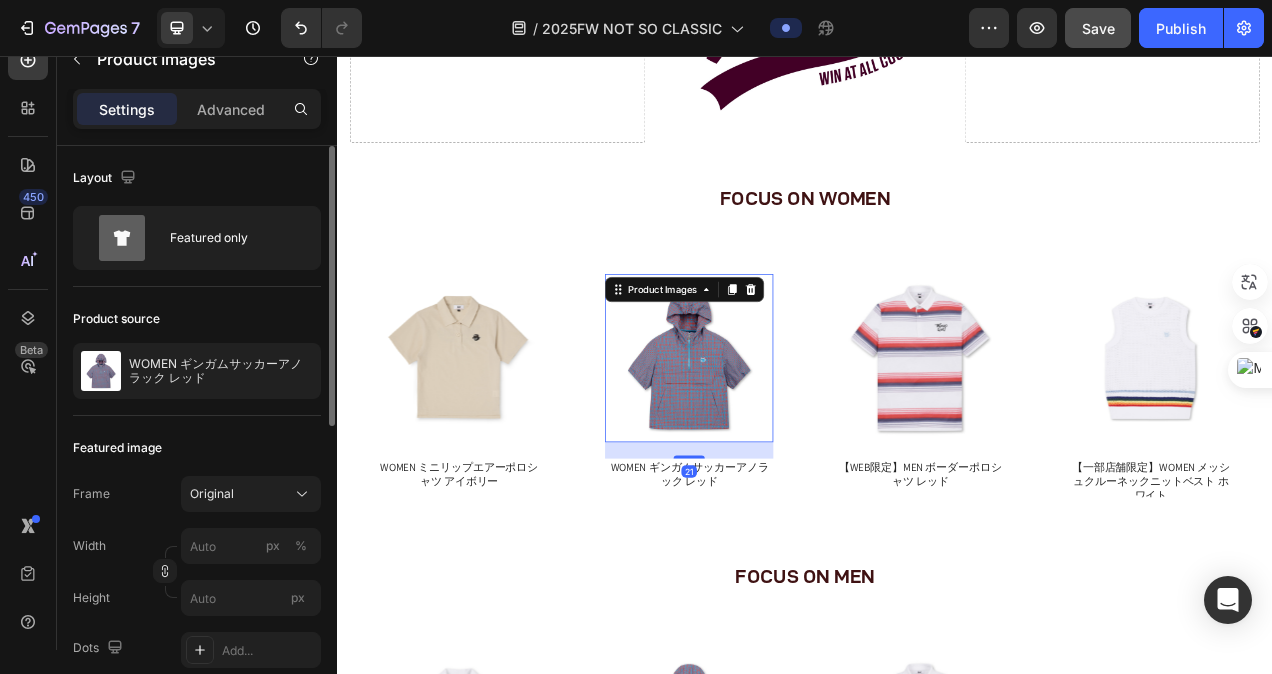 click at bounding box center [789, 444] 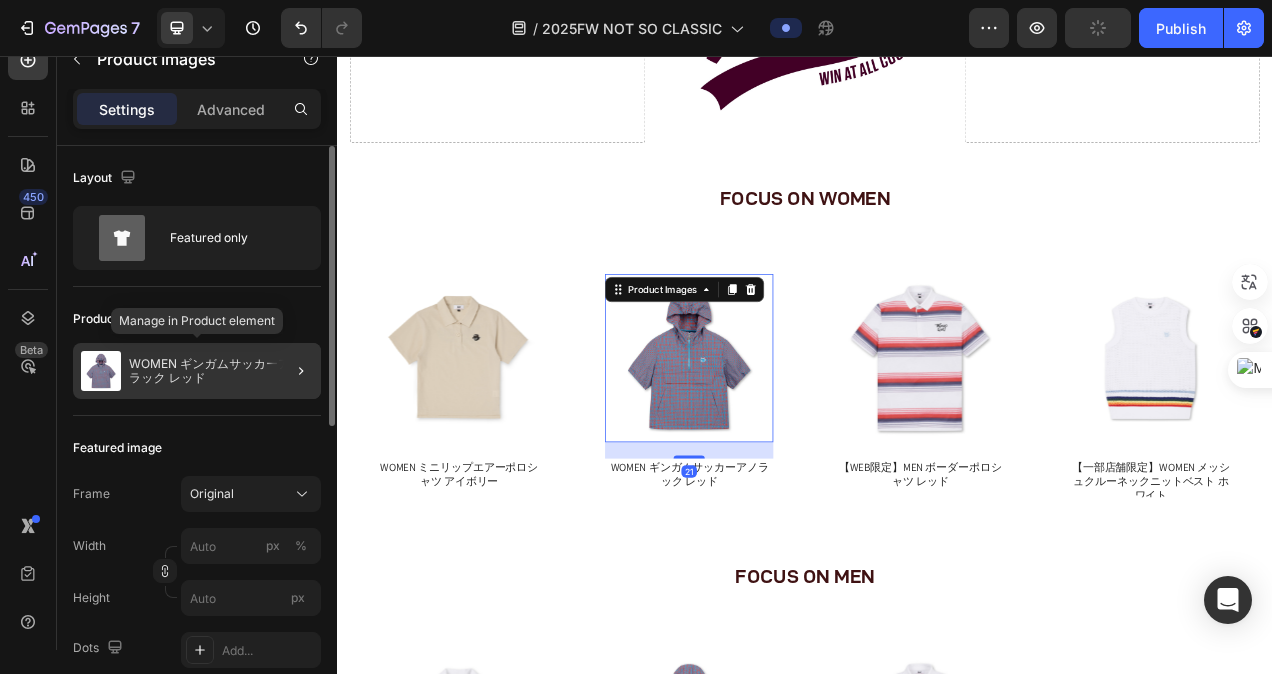 click at bounding box center [101, 371] 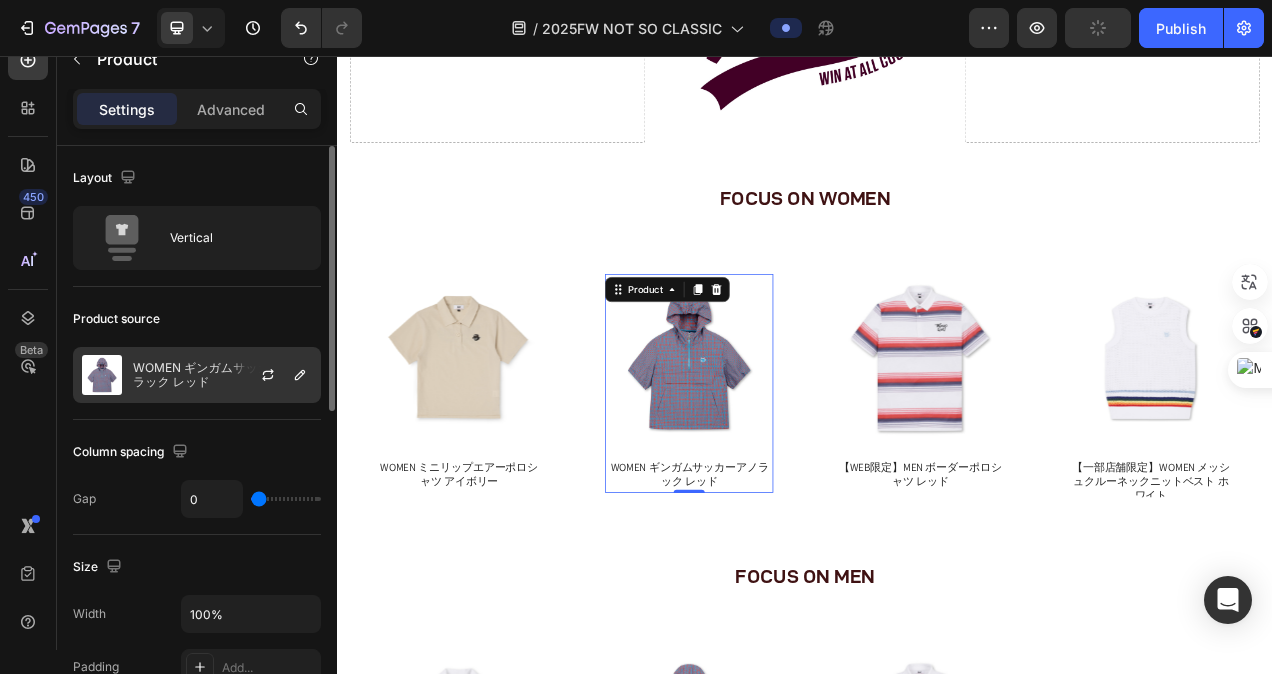 click at bounding box center [102, 375] 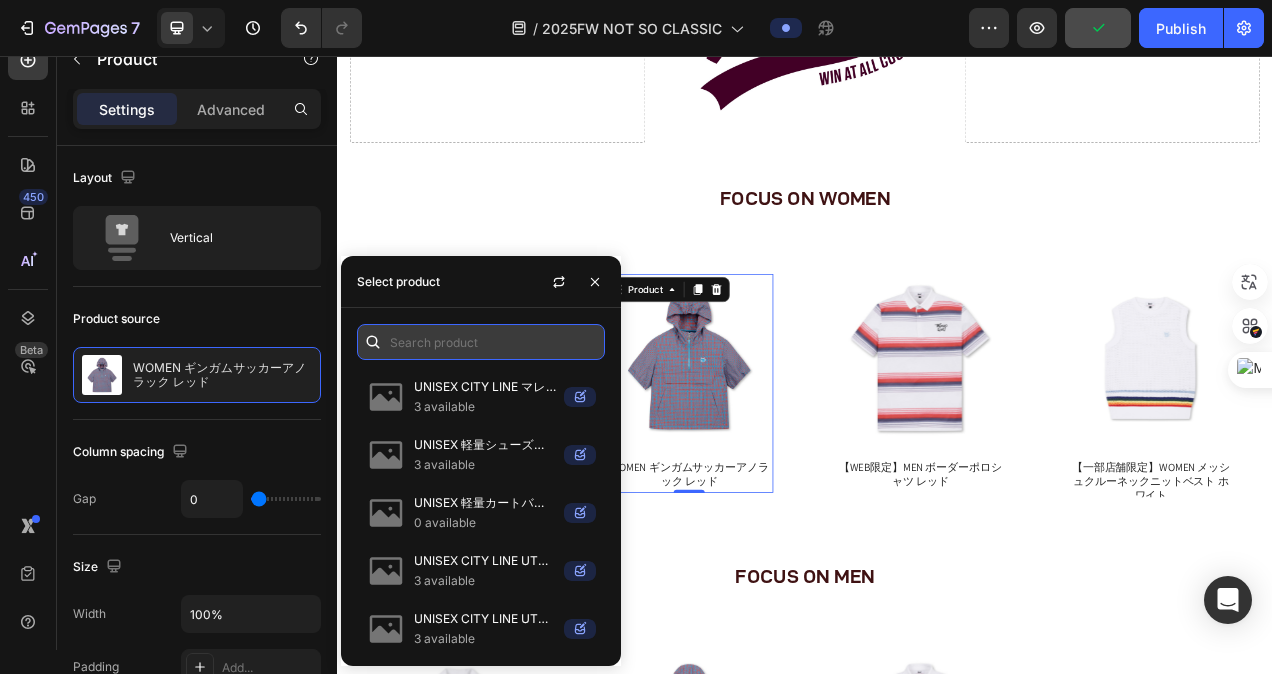 click at bounding box center (481, 342) 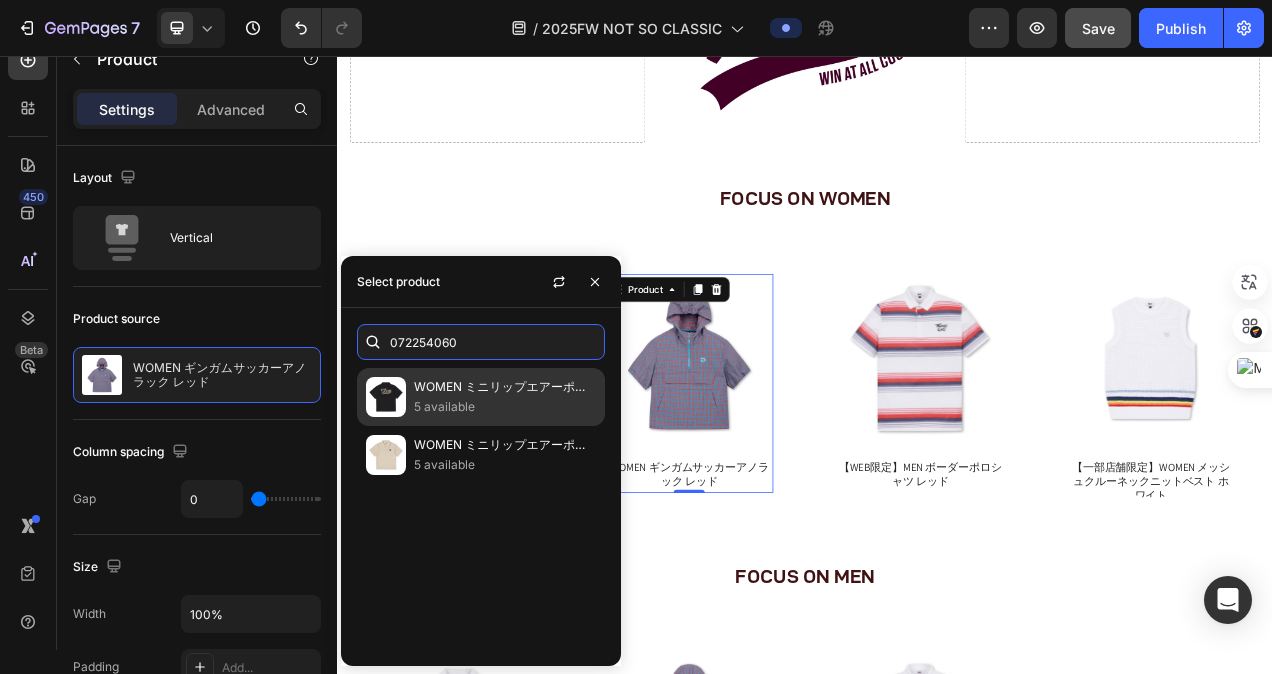 type on "072254060" 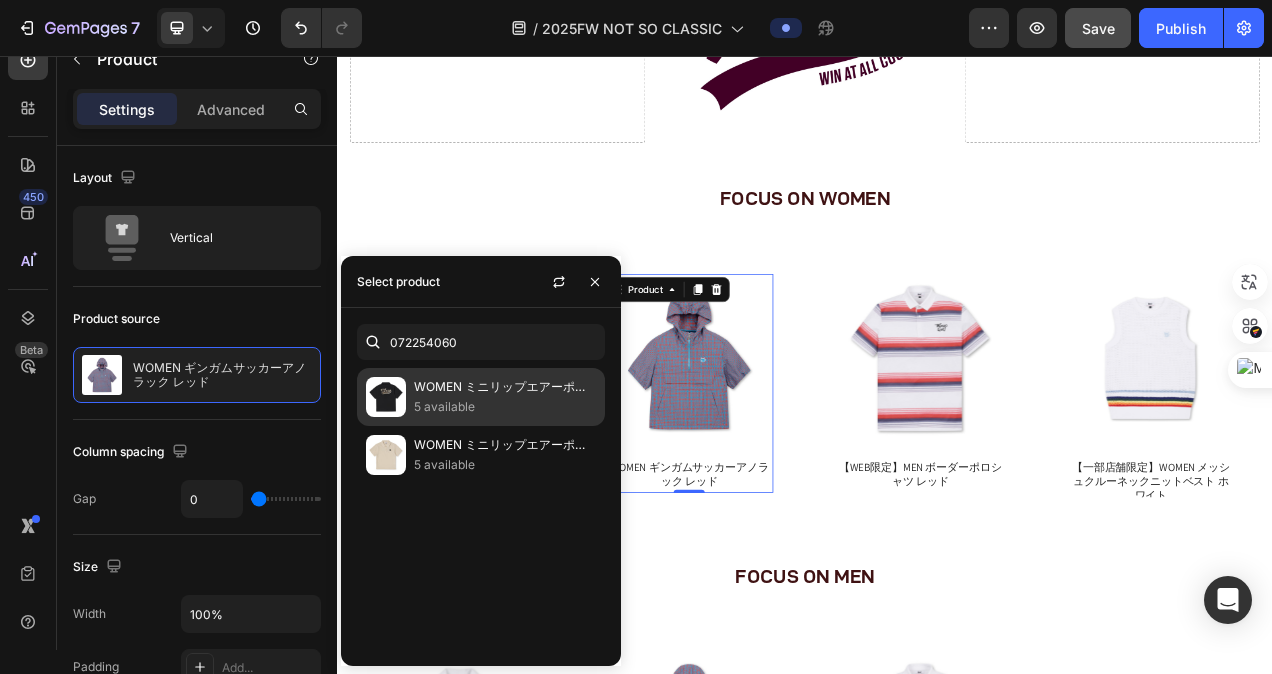 click at bounding box center [386, 397] 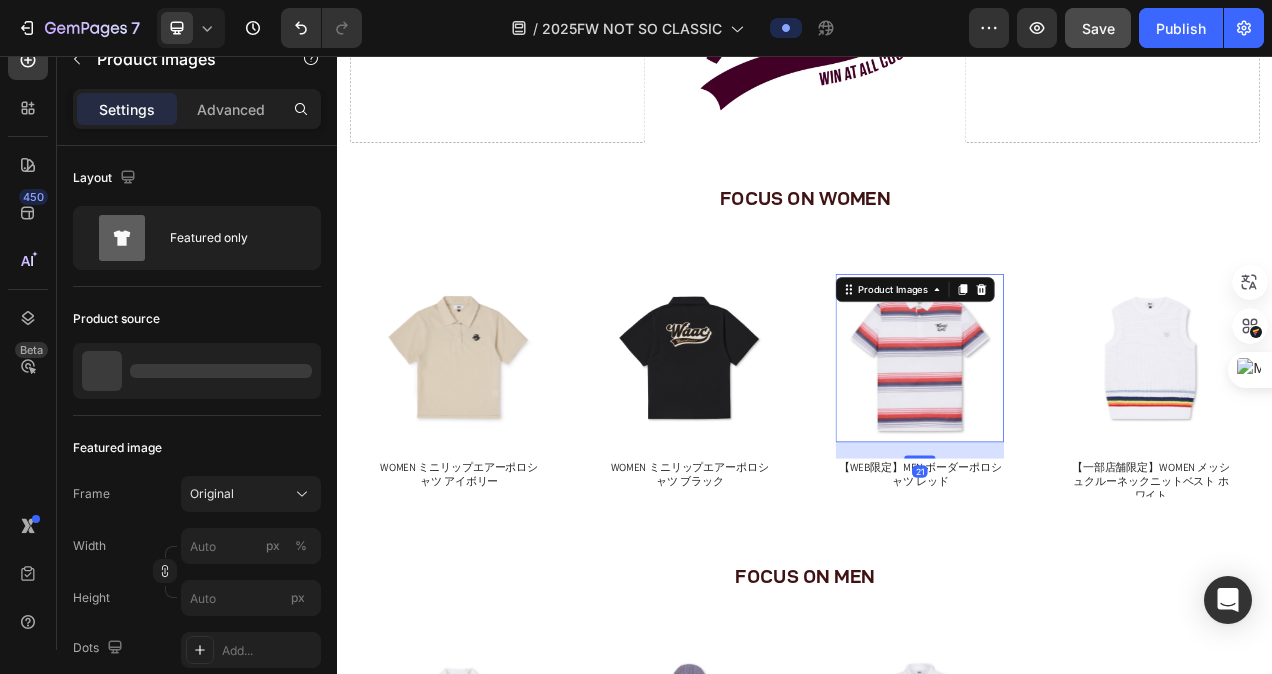 click at bounding box center (1085, 444) 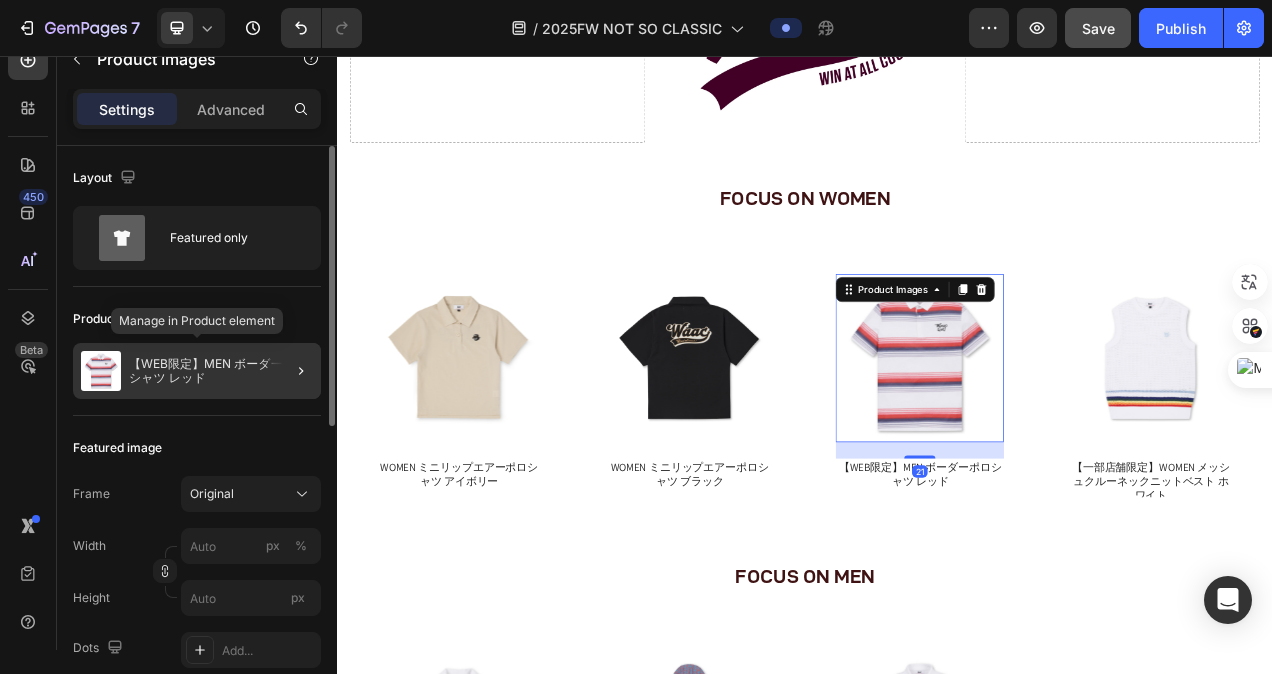 click at bounding box center (101, 371) 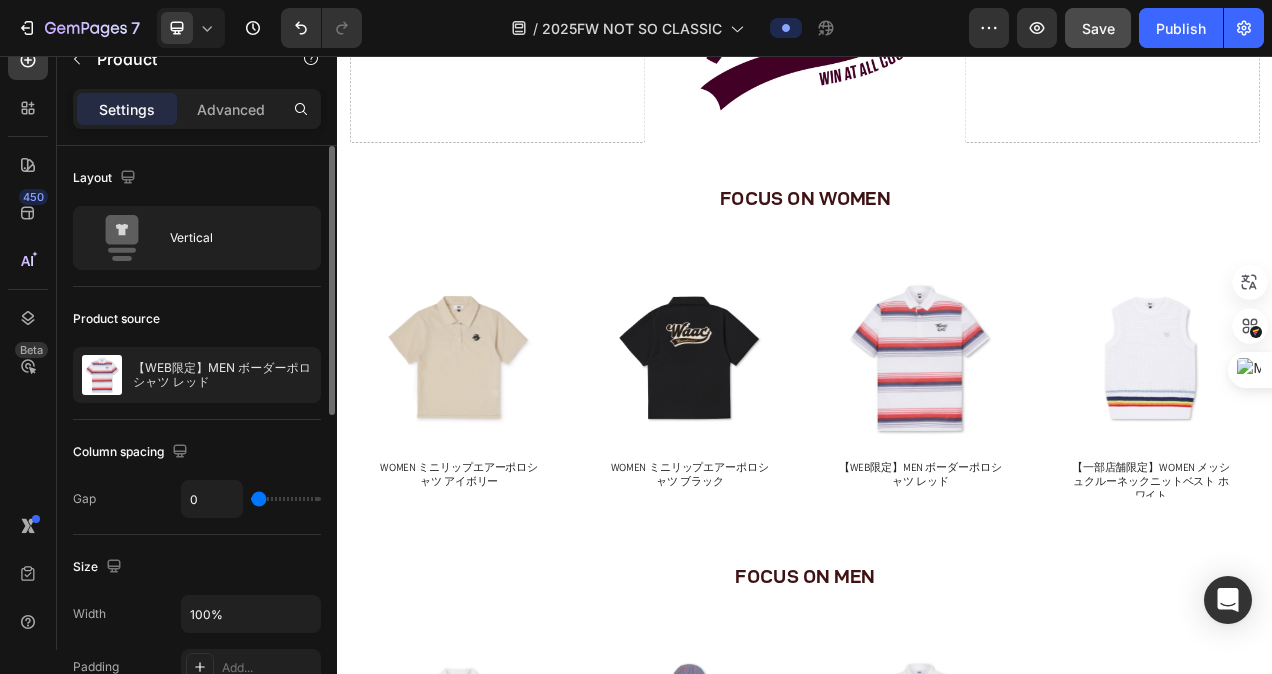 click at bounding box center [102, 375] 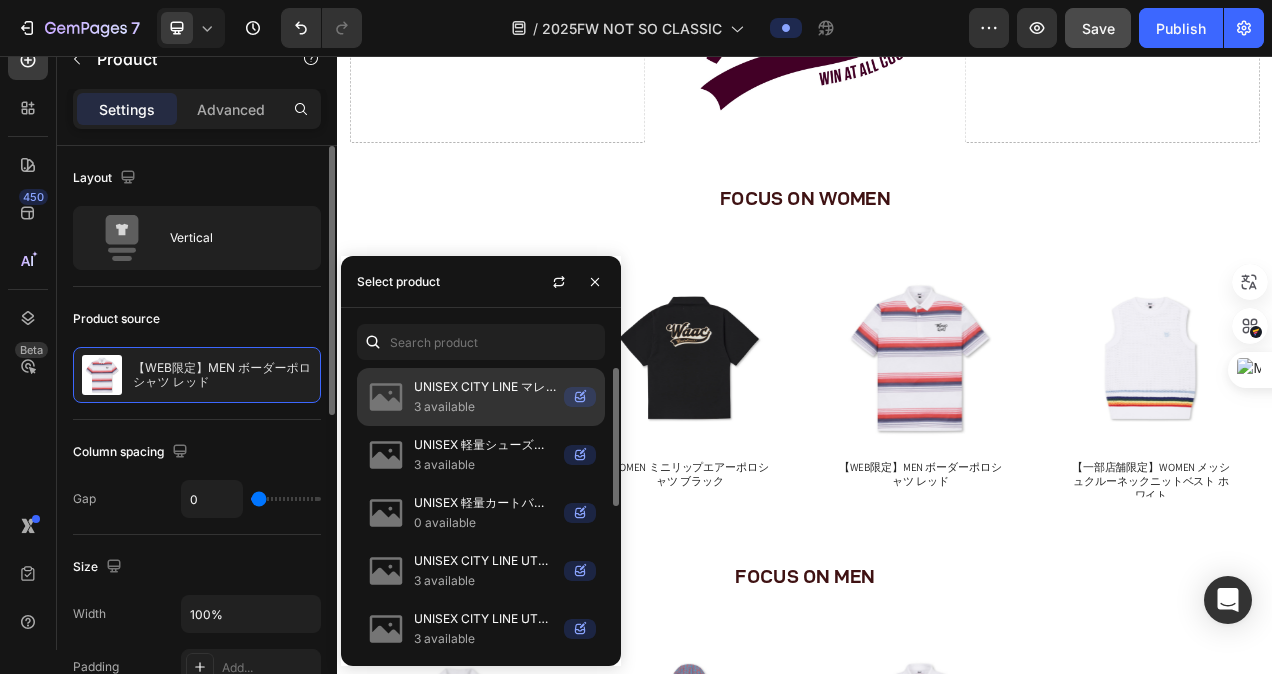 click at bounding box center [386, 397] 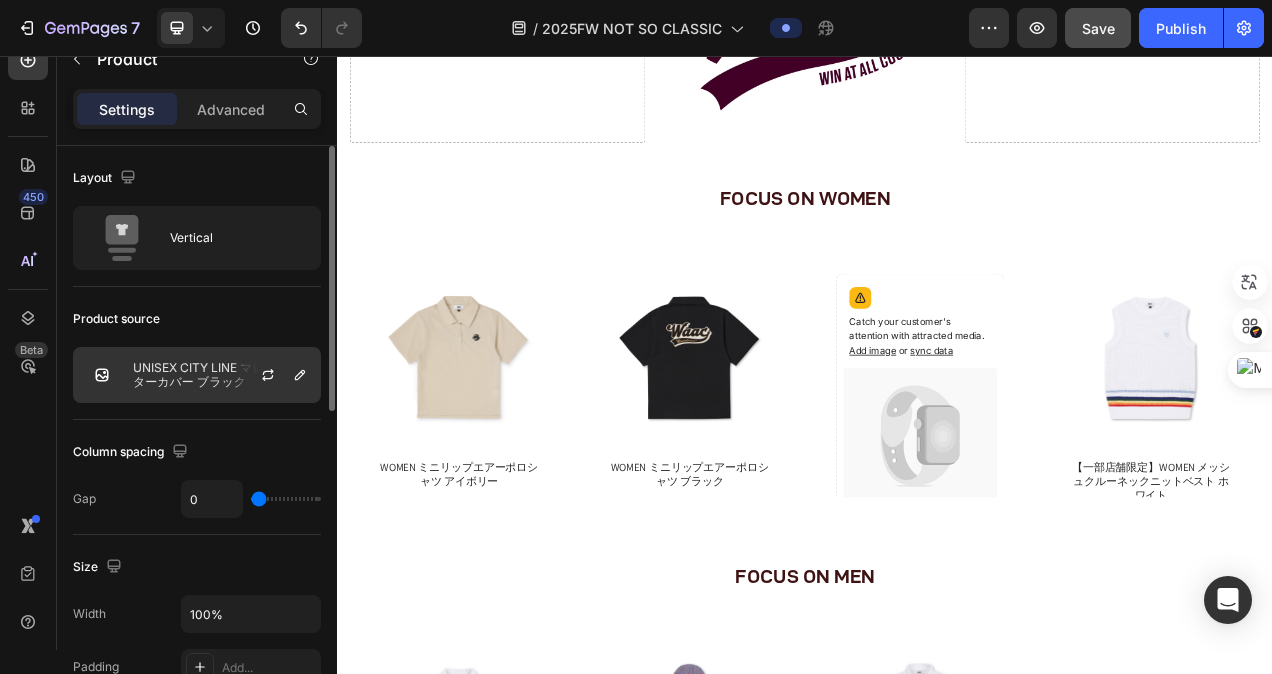 click at bounding box center (102, 375) 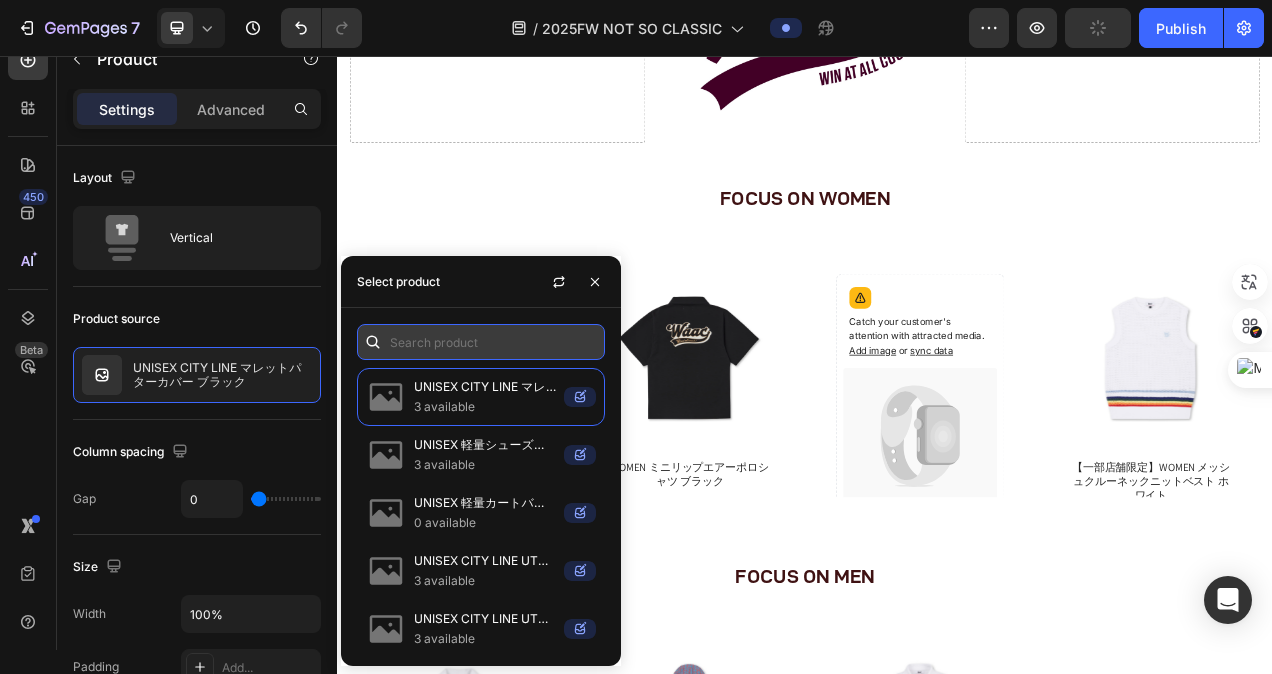 click at bounding box center (481, 342) 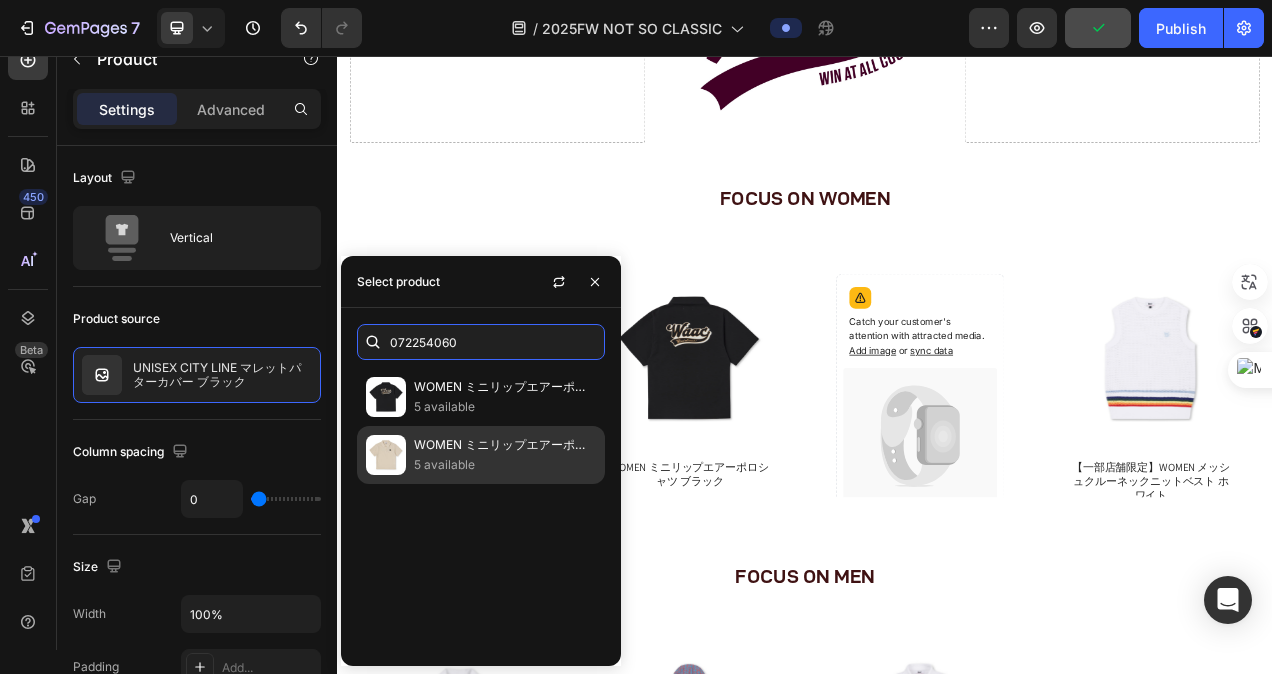 type on "072254060" 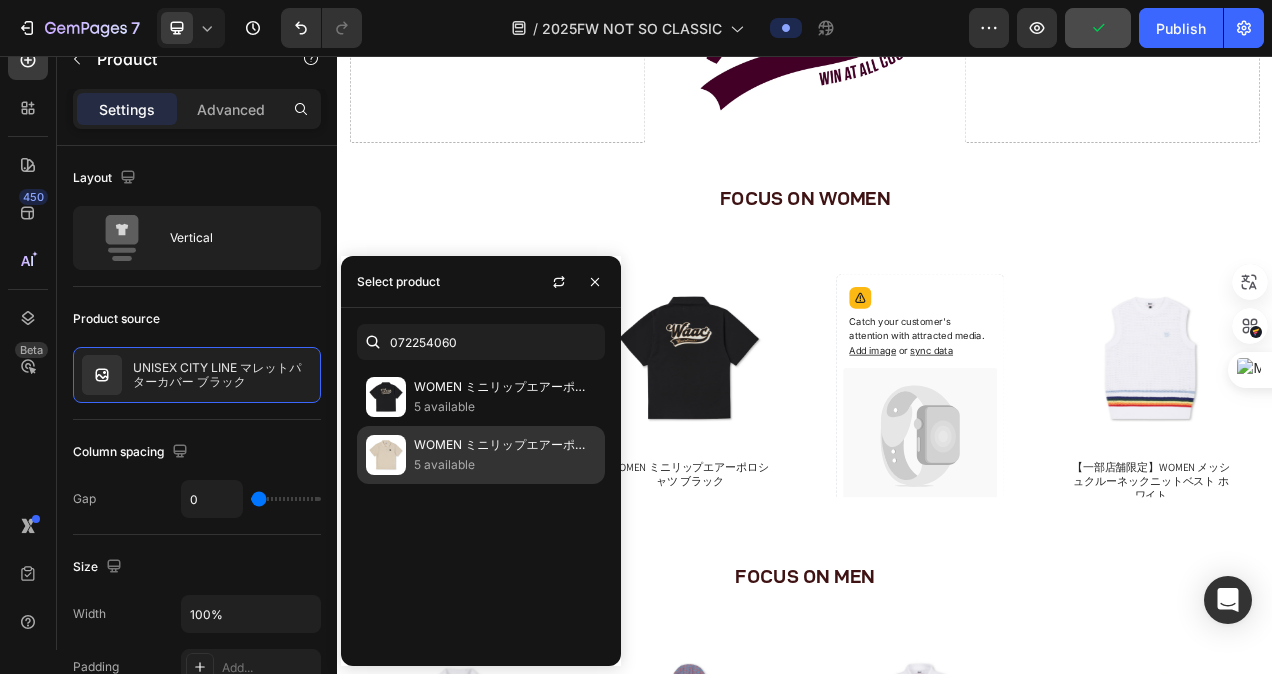 click at bounding box center [386, 455] 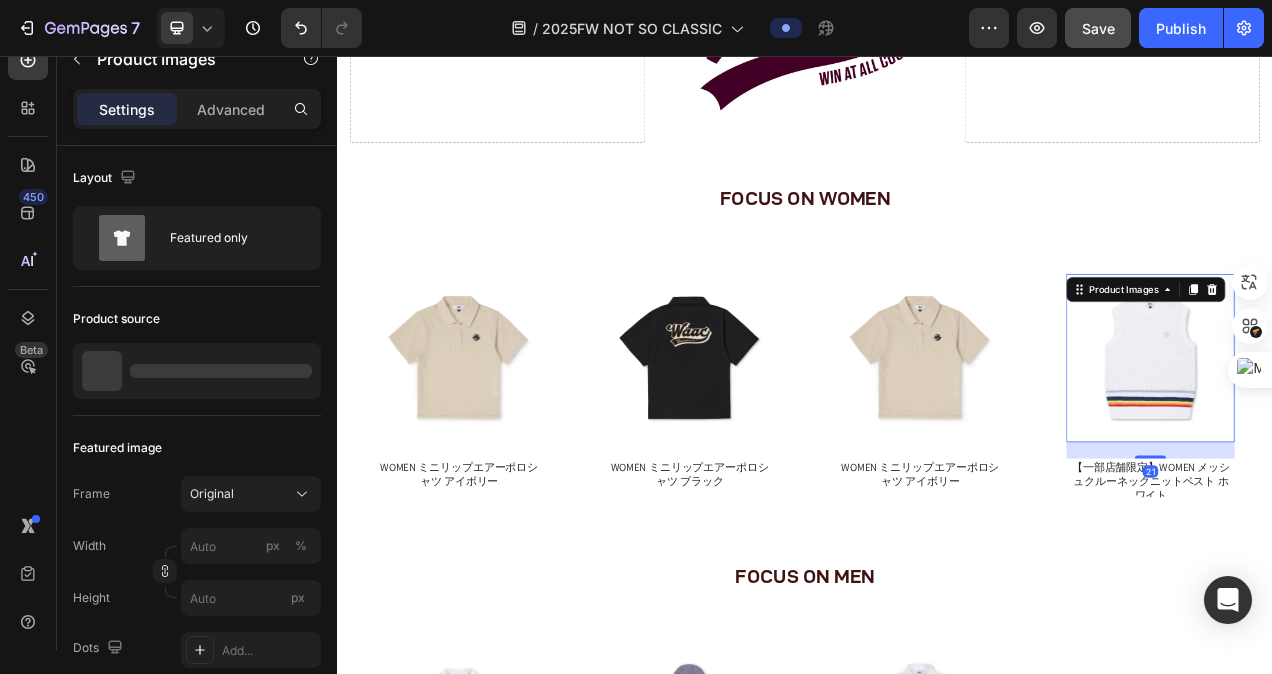 click at bounding box center (1381, 444) 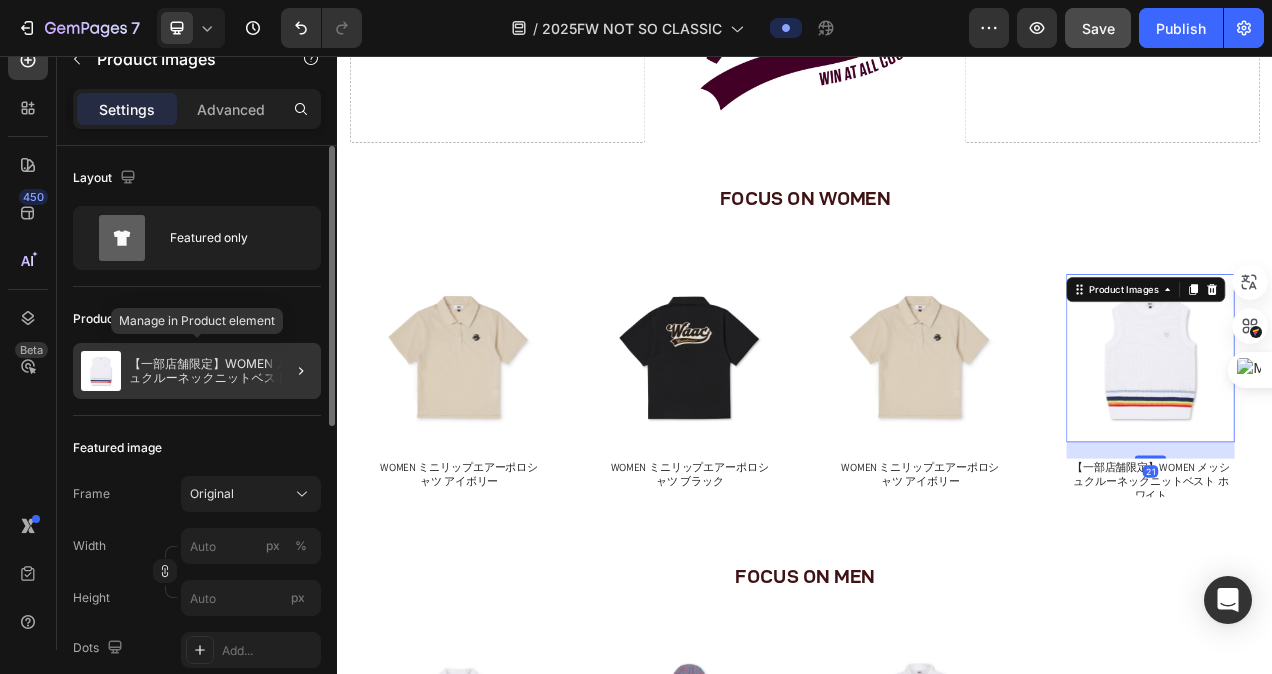 click at bounding box center (101, 371) 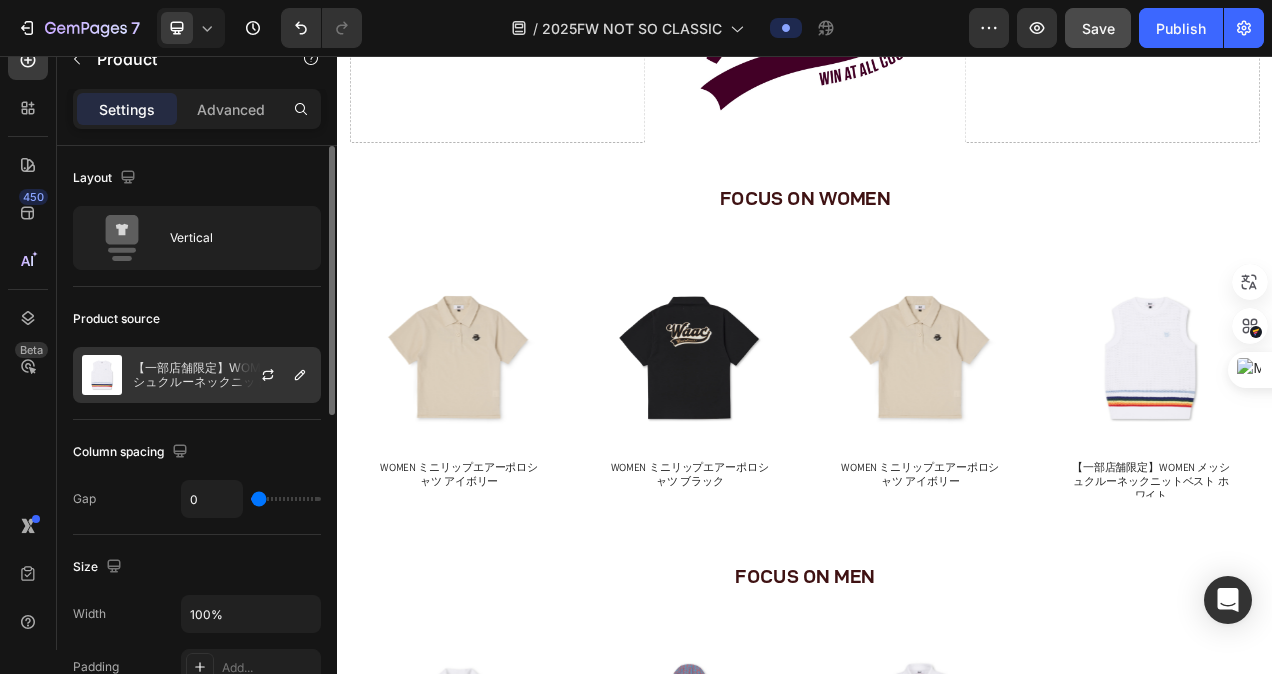 click at bounding box center [102, 375] 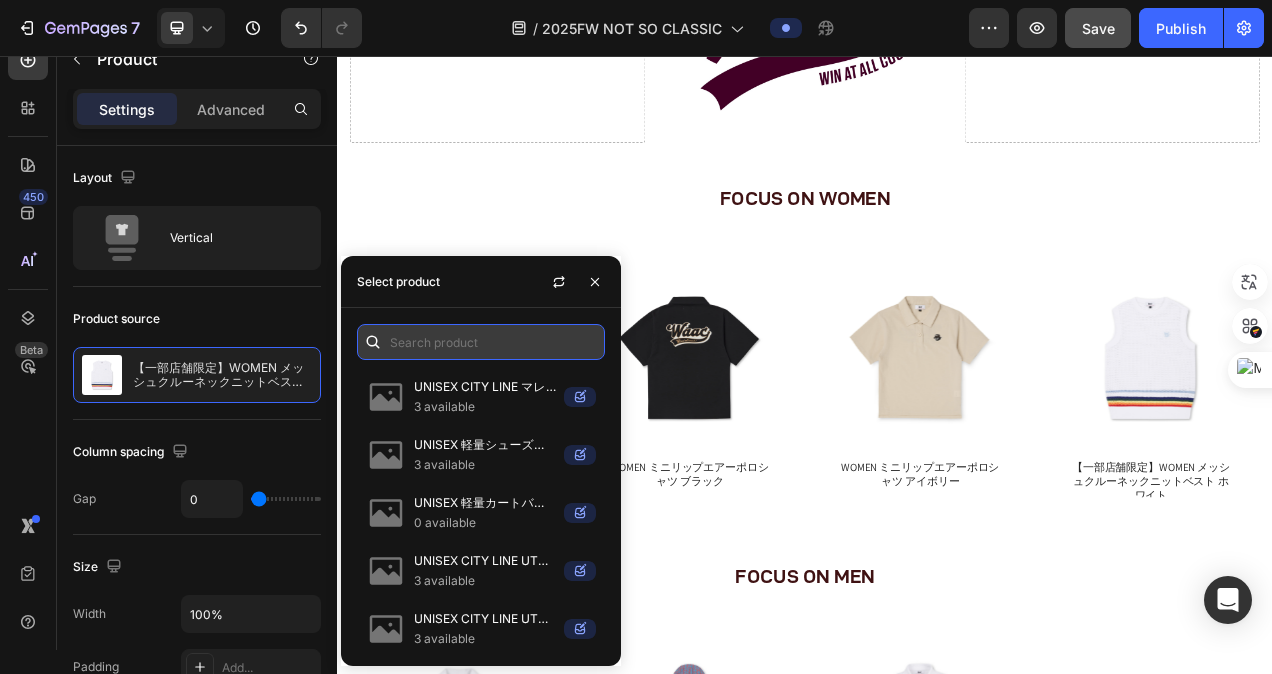 click at bounding box center (481, 342) 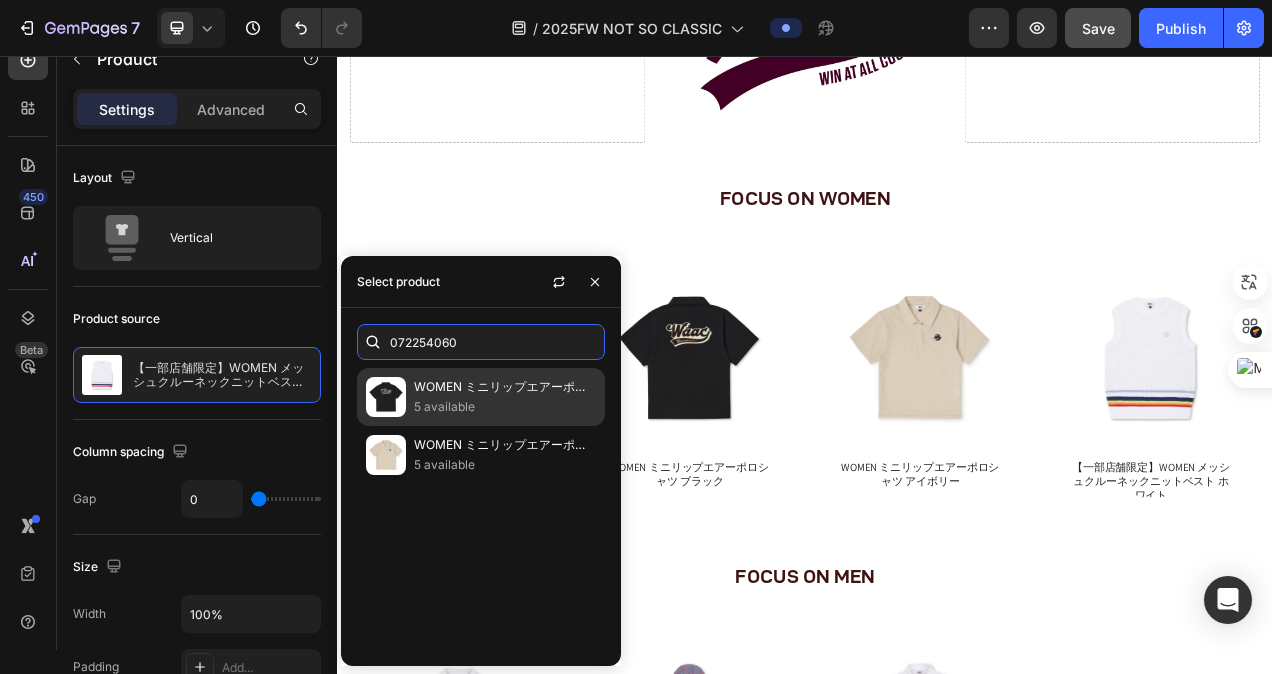 type on "072254060" 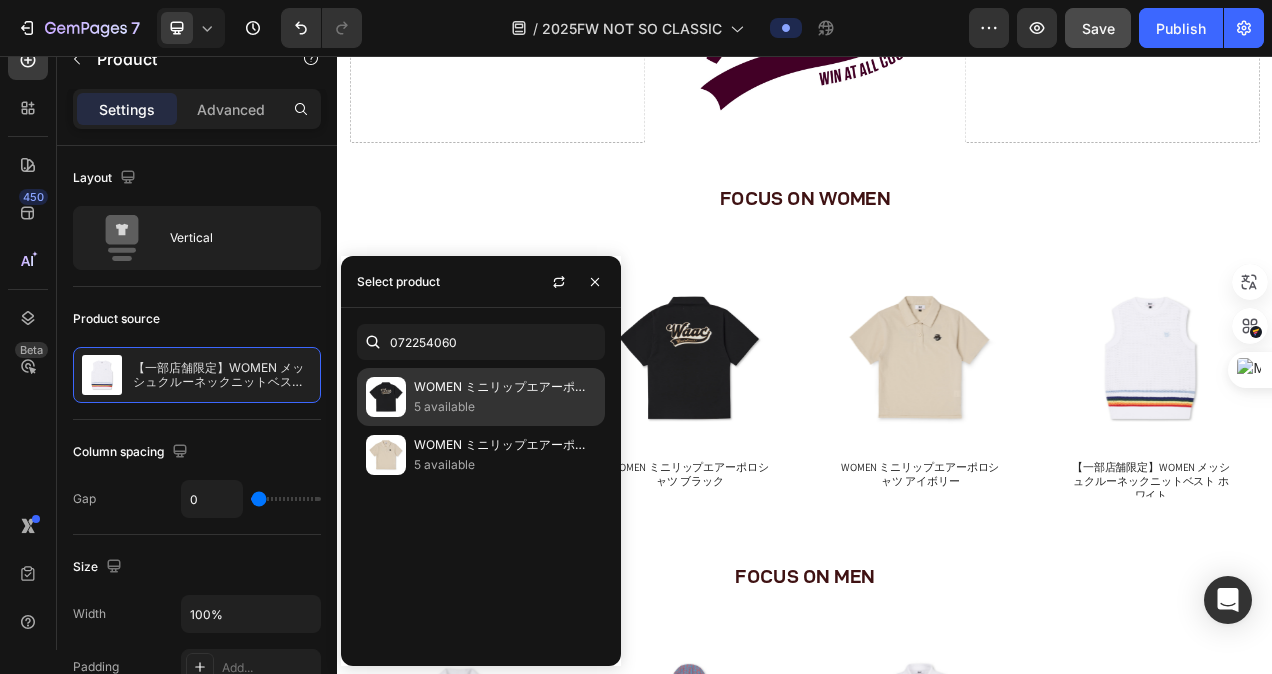 click at bounding box center (386, 397) 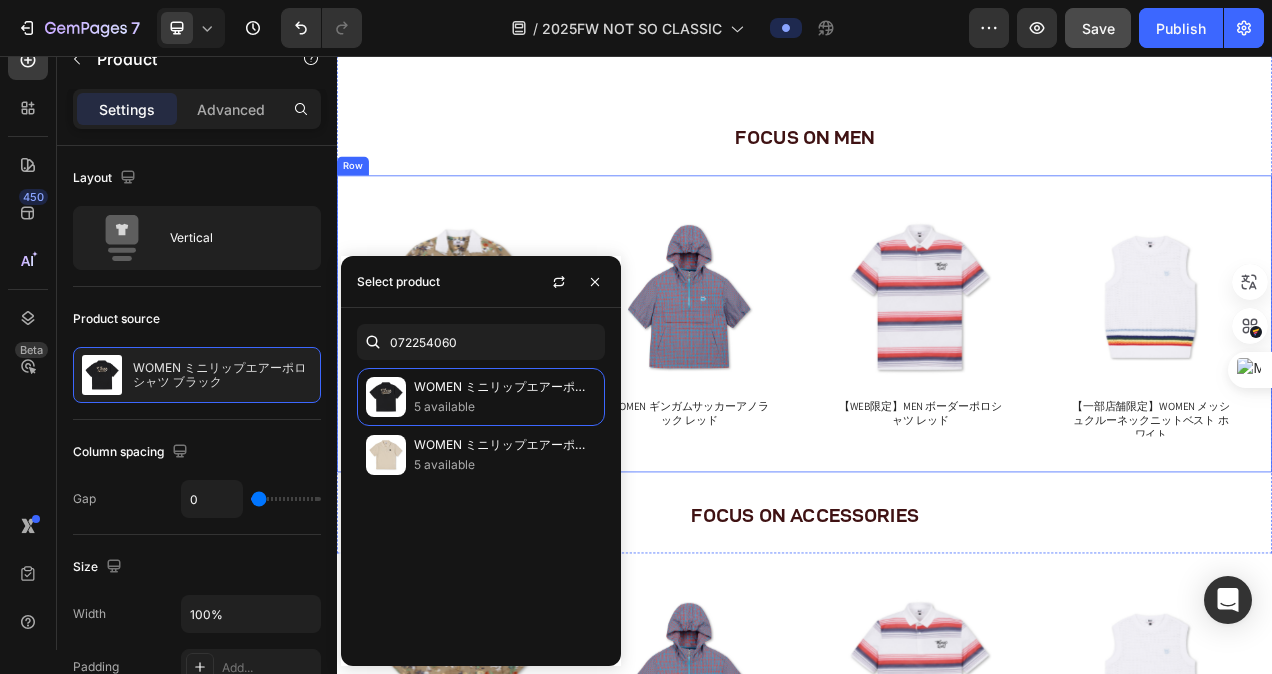 scroll, scrollTop: 5270, scrollLeft: 0, axis: vertical 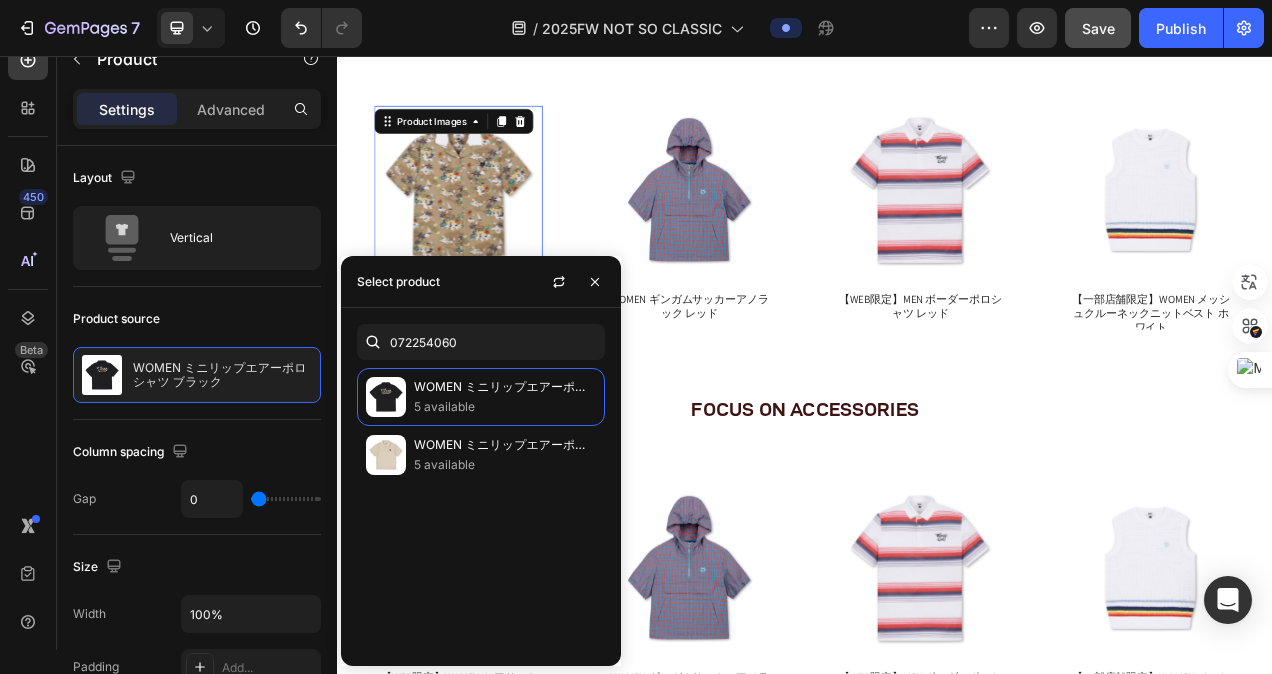 click at bounding box center (493, 229) 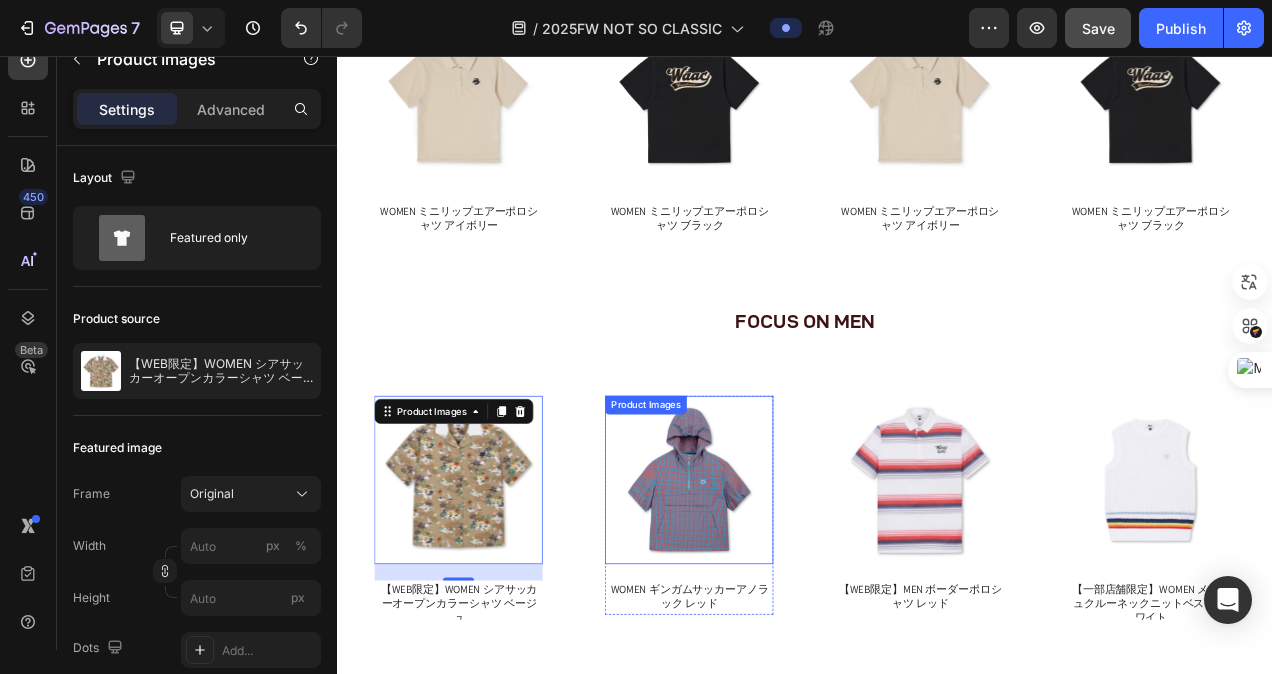 scroll, scrollTop: 4870, scrollLeft: 0, axis: vertical 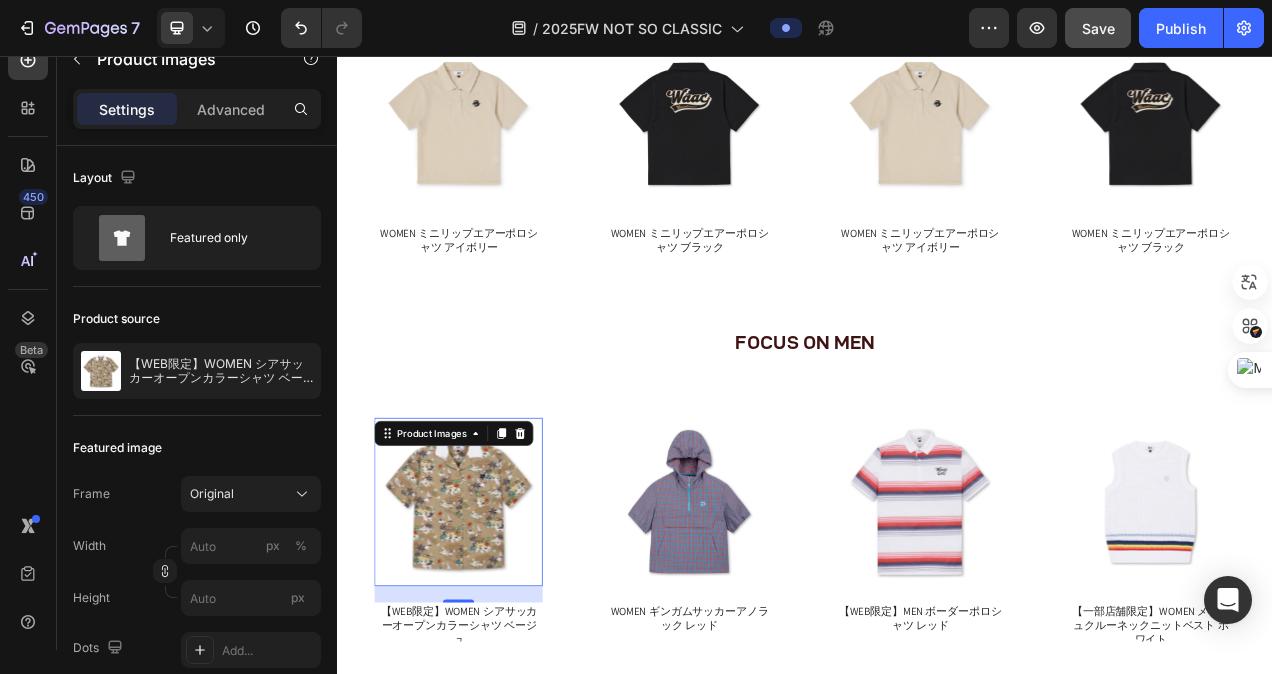 click at bounding box center (493, 629) 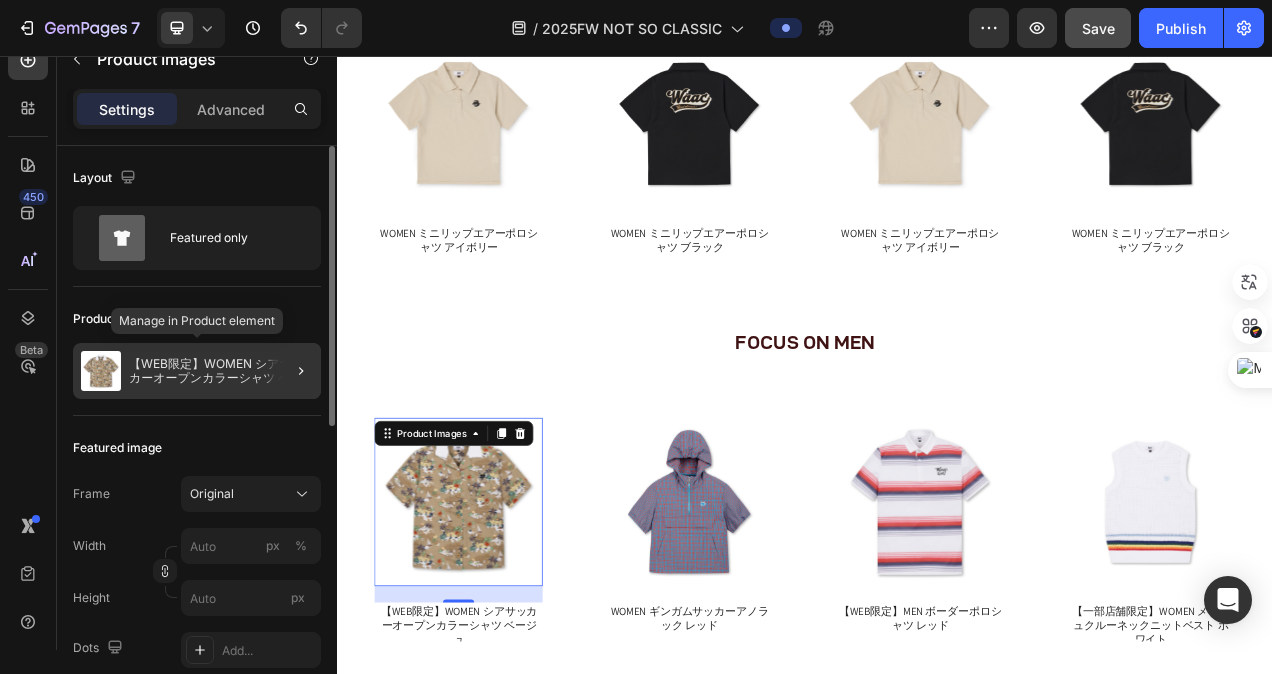 click at bounding box center (101, 371) 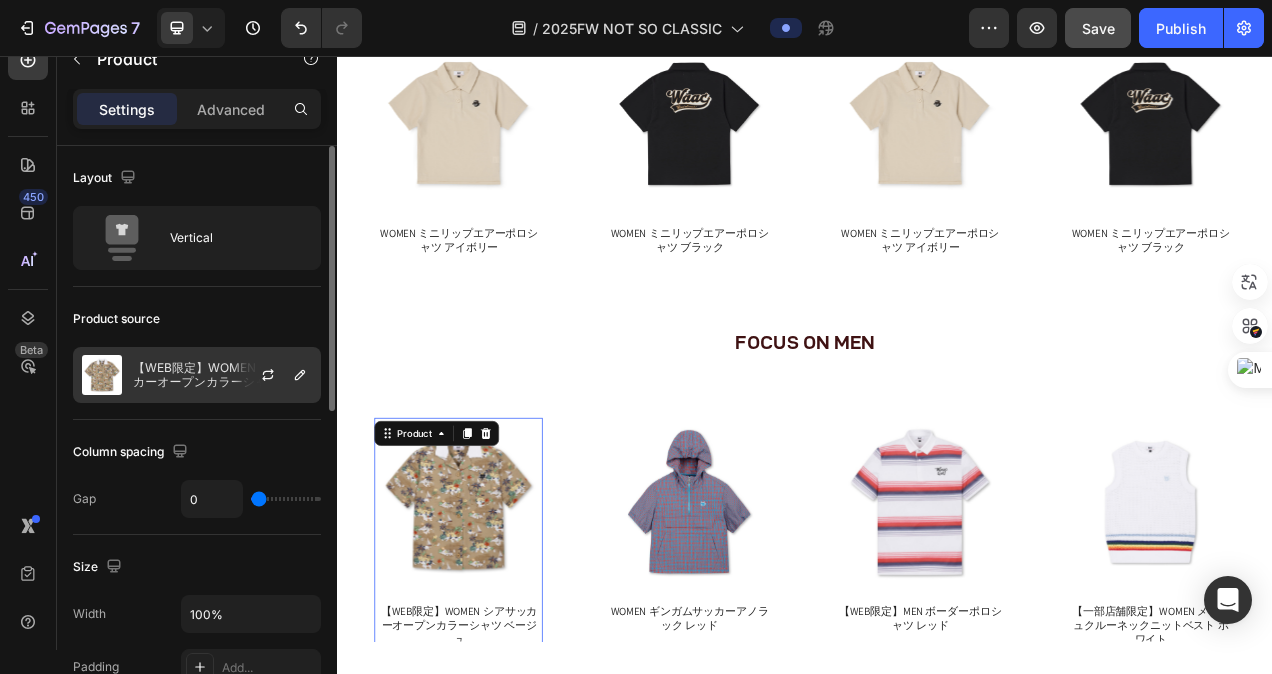click at bounding box center (102, 375) 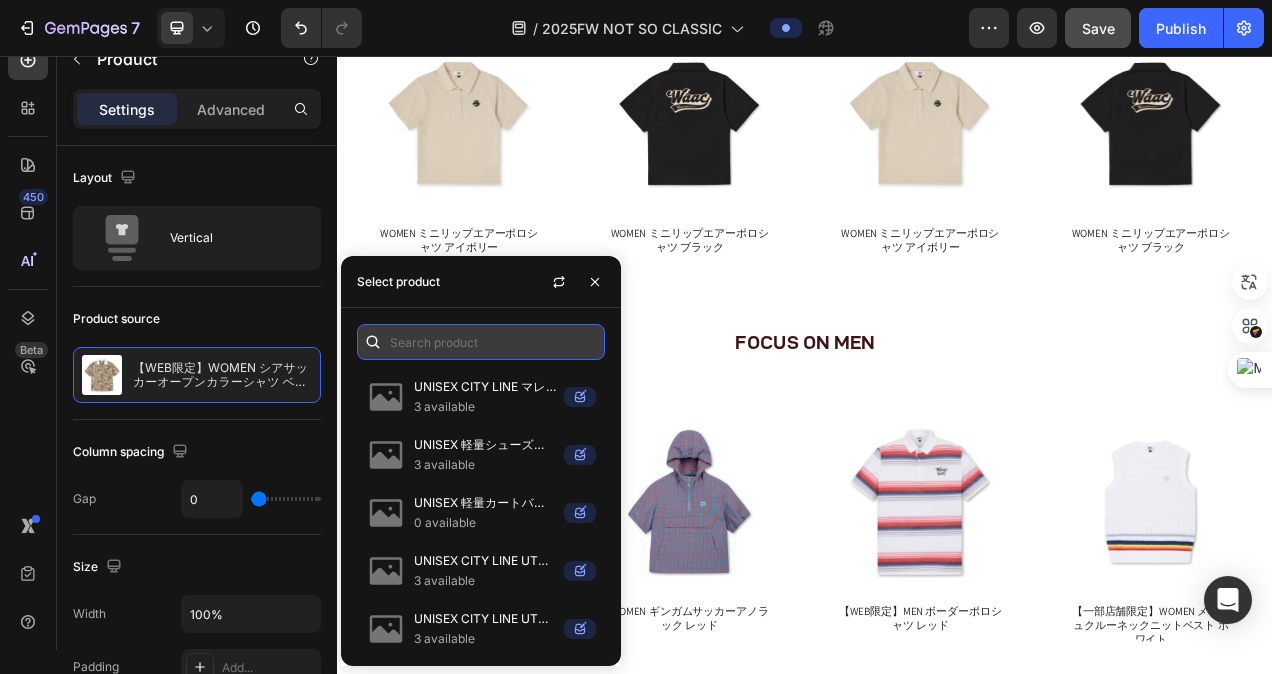 click at bounding box center [481, 342] 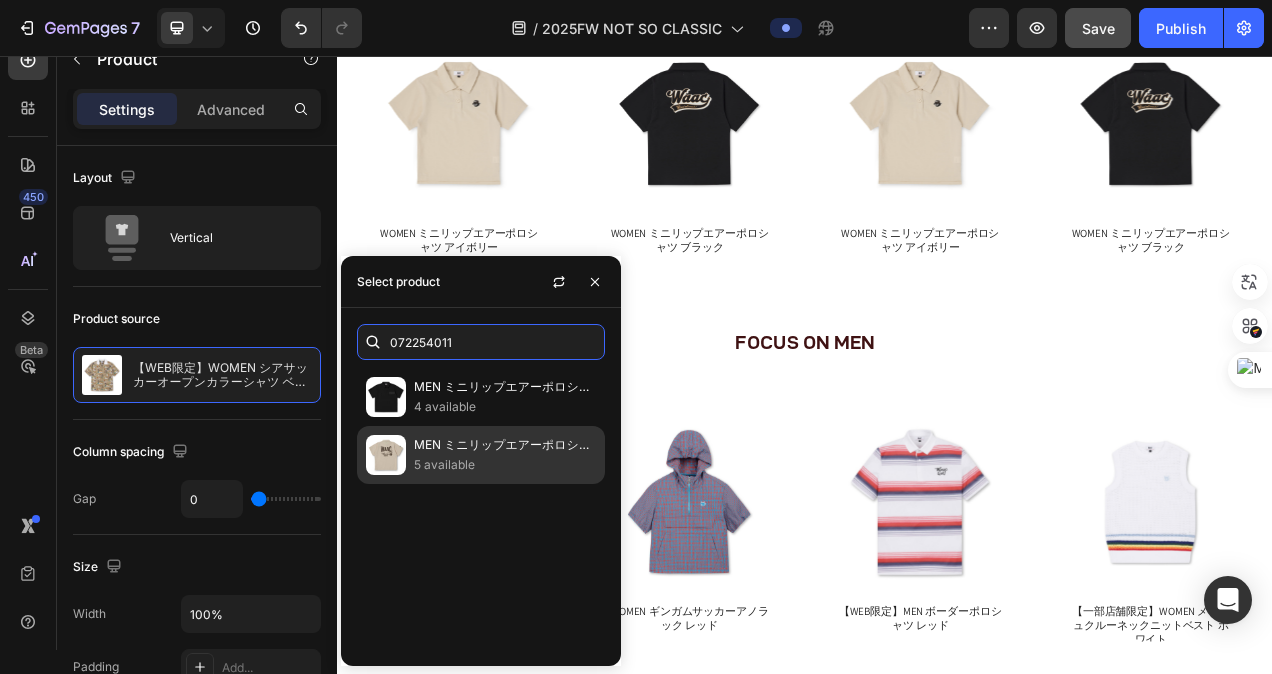 type on "072254011" 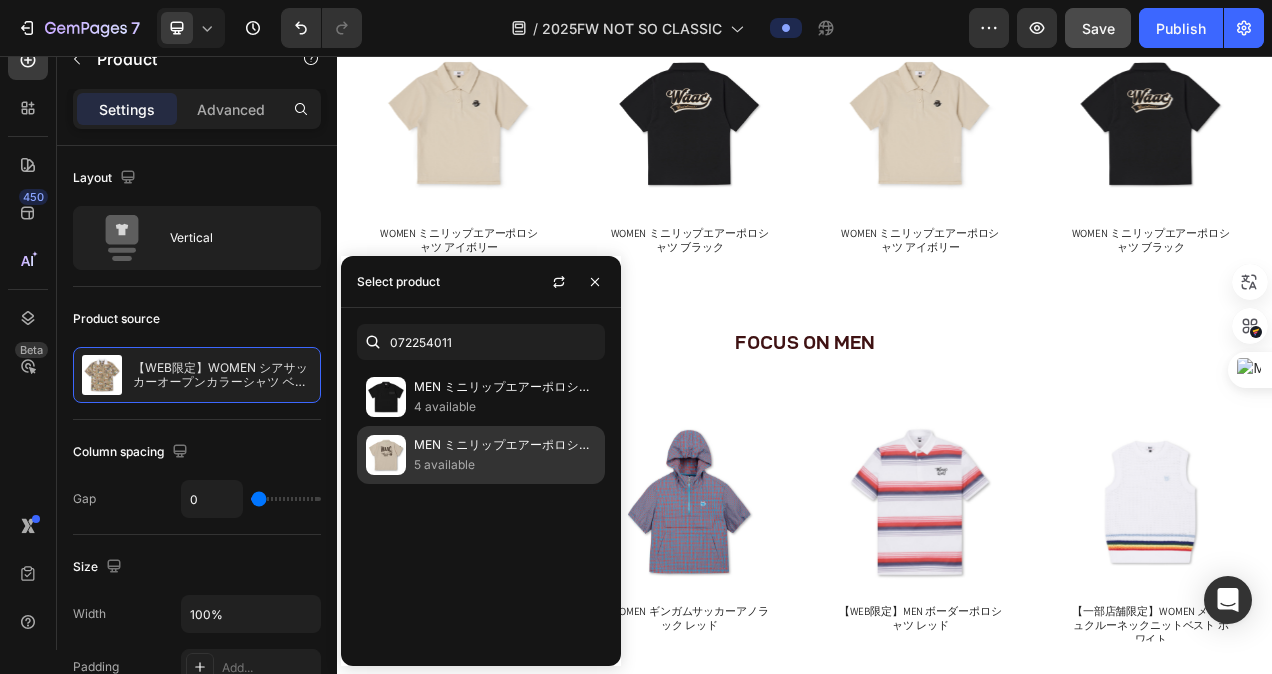 click at bounding box center (386, 455) 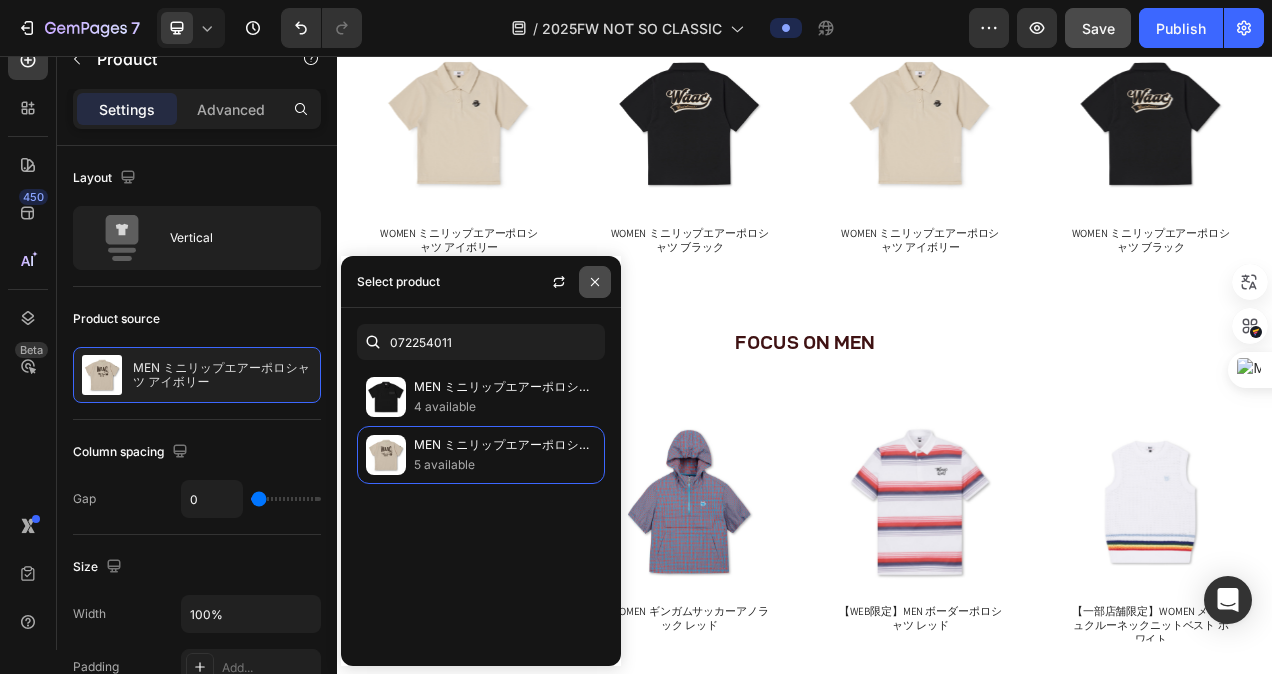 click 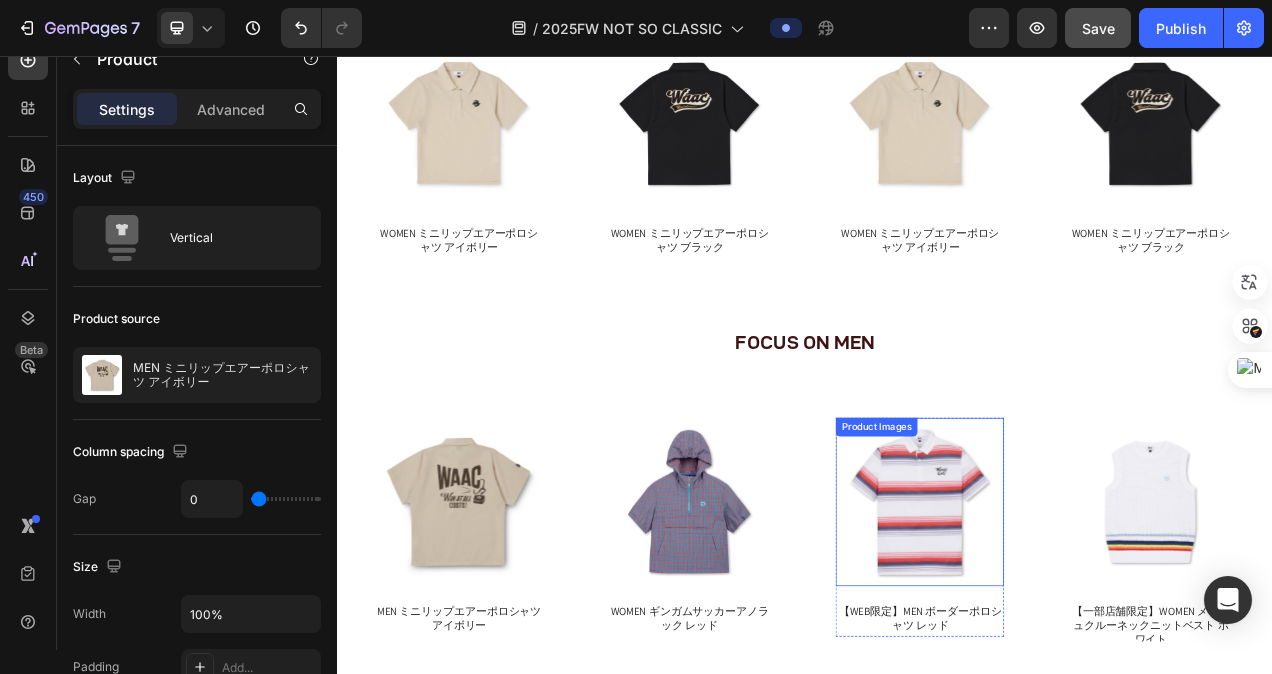 click at bounding box center (1085, 629) 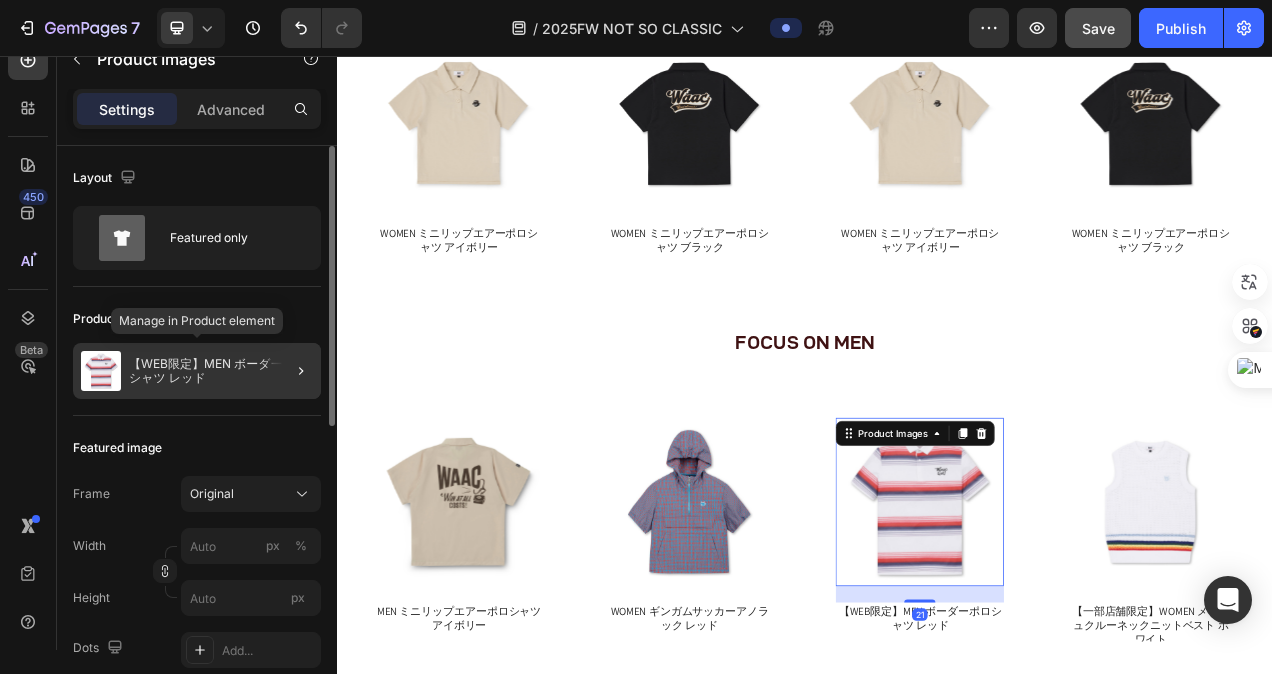 click at bounding box center (101, 371) 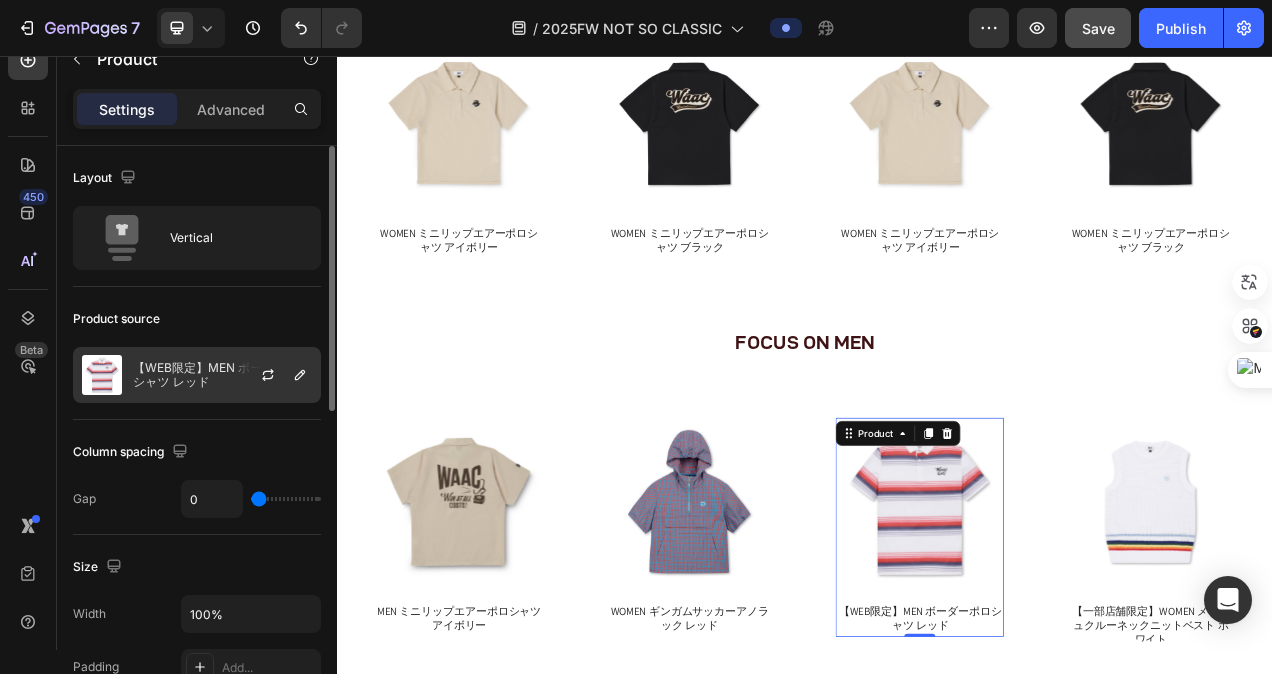 click at bounding box center [102, 375] 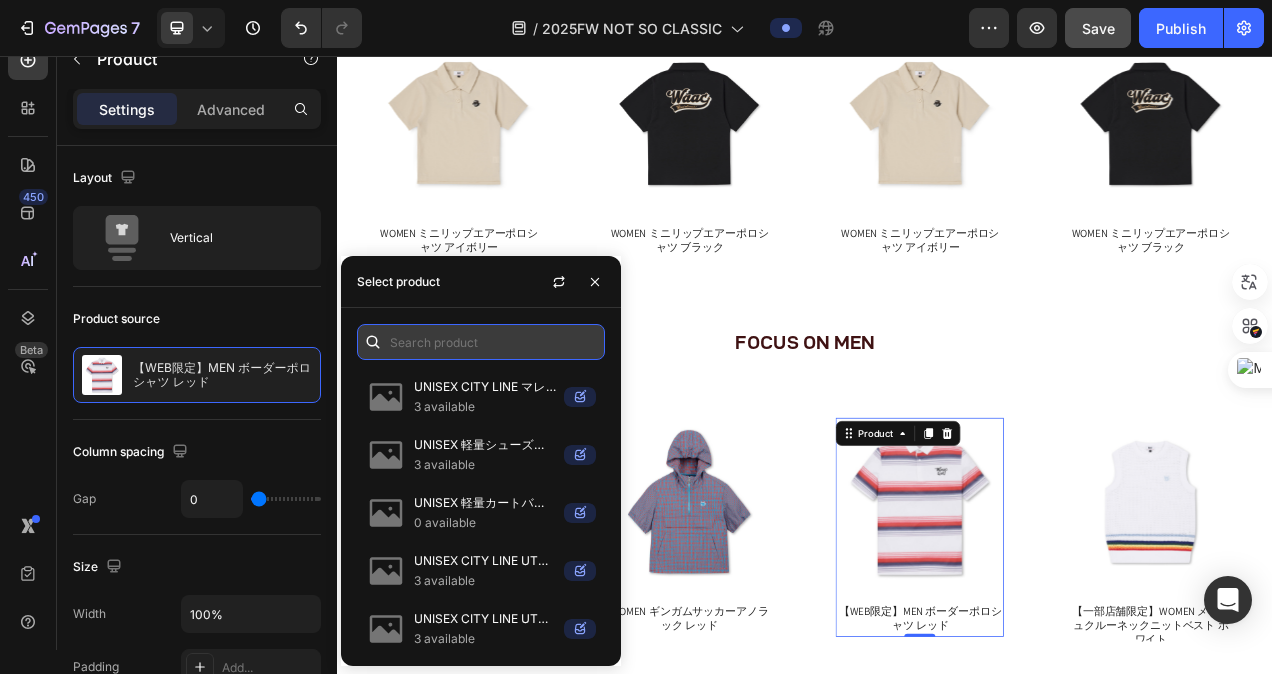 click at bounding box center [481, 342] 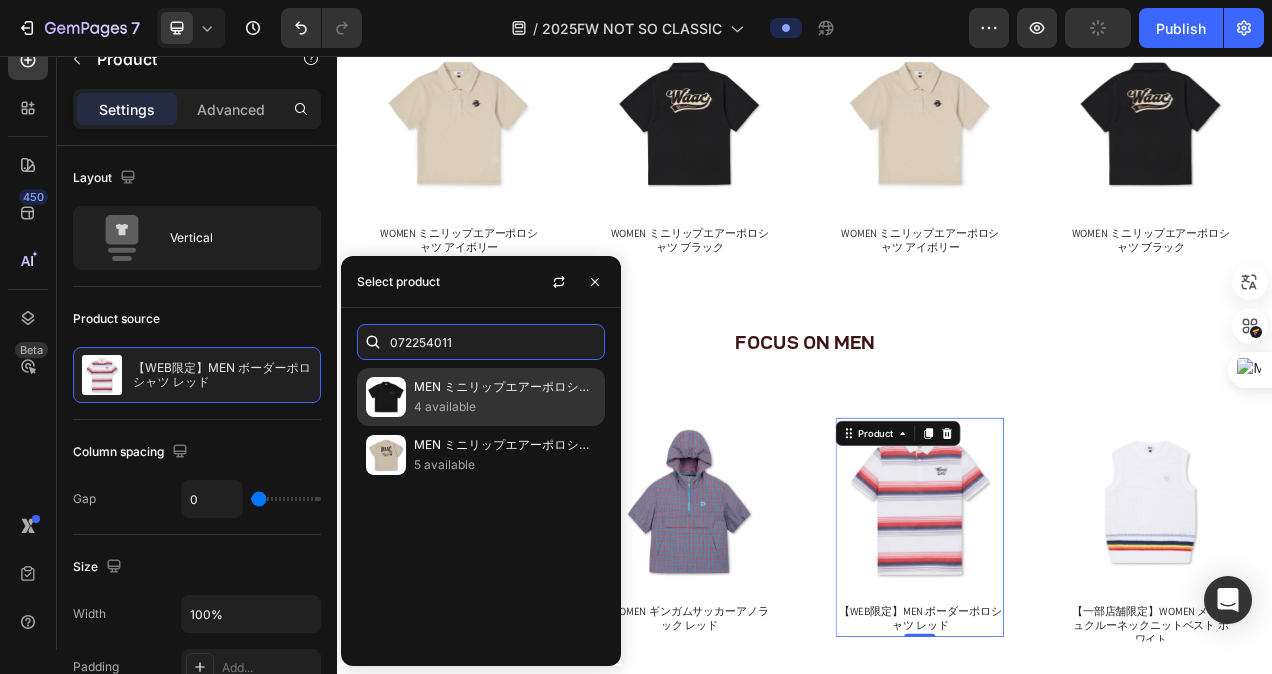 type on "072254011" 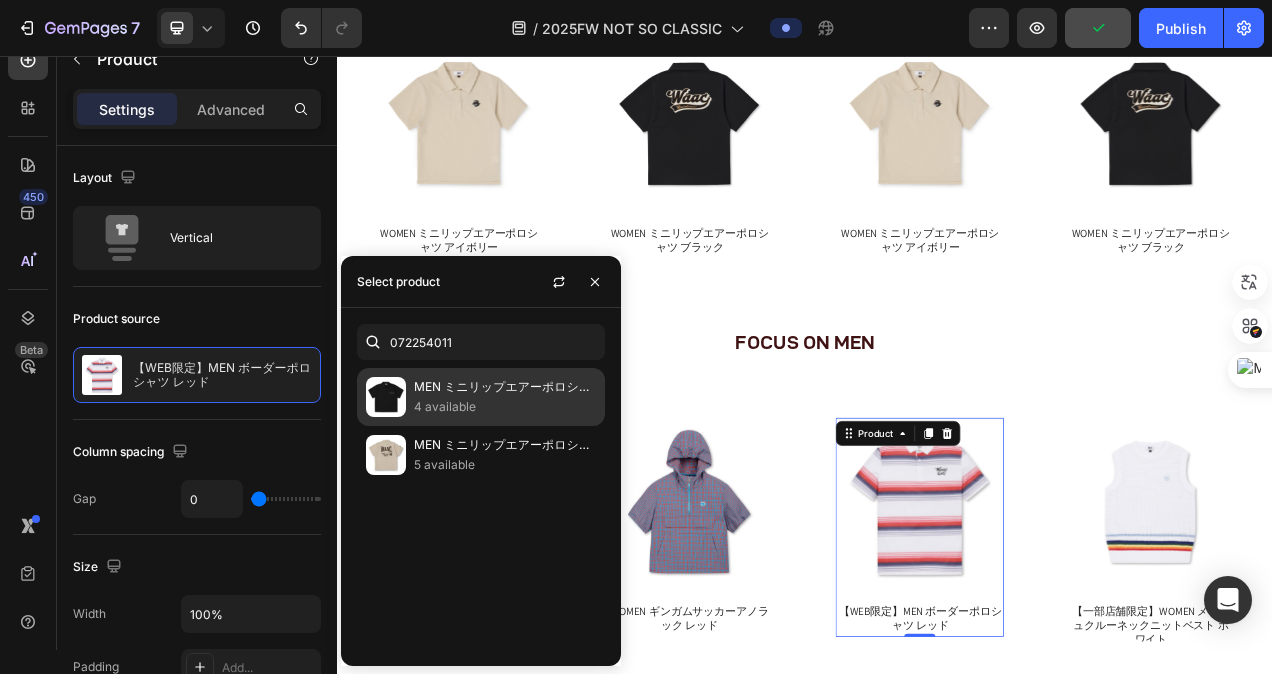 click at bounding box center (386, 397) 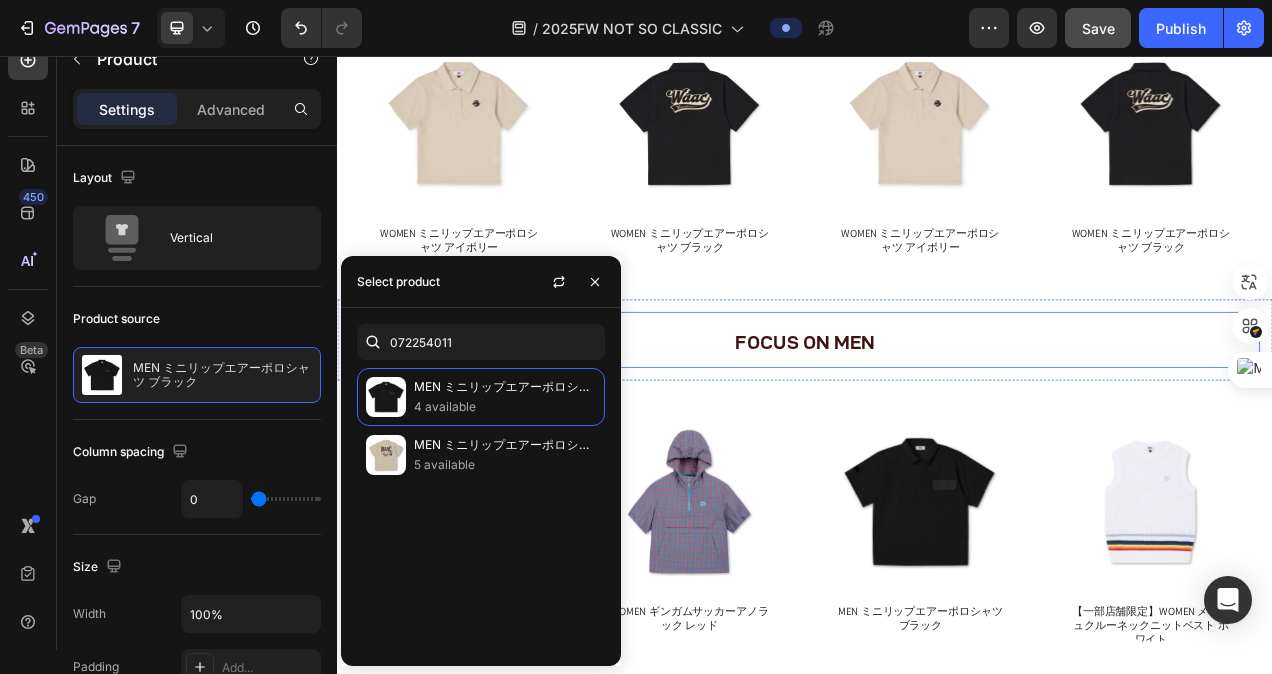 scroll, scrollTop: 4970, scrollLeft: 0, axis: vertical 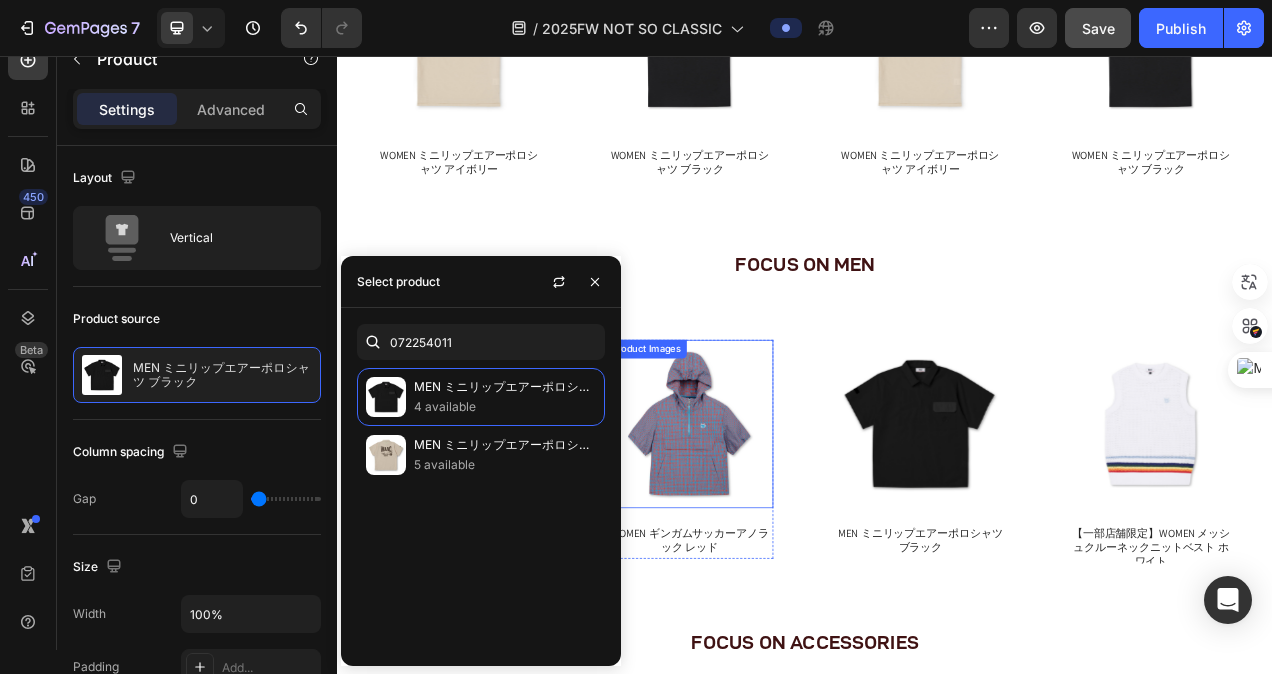 click at bounding box center (789, 529) 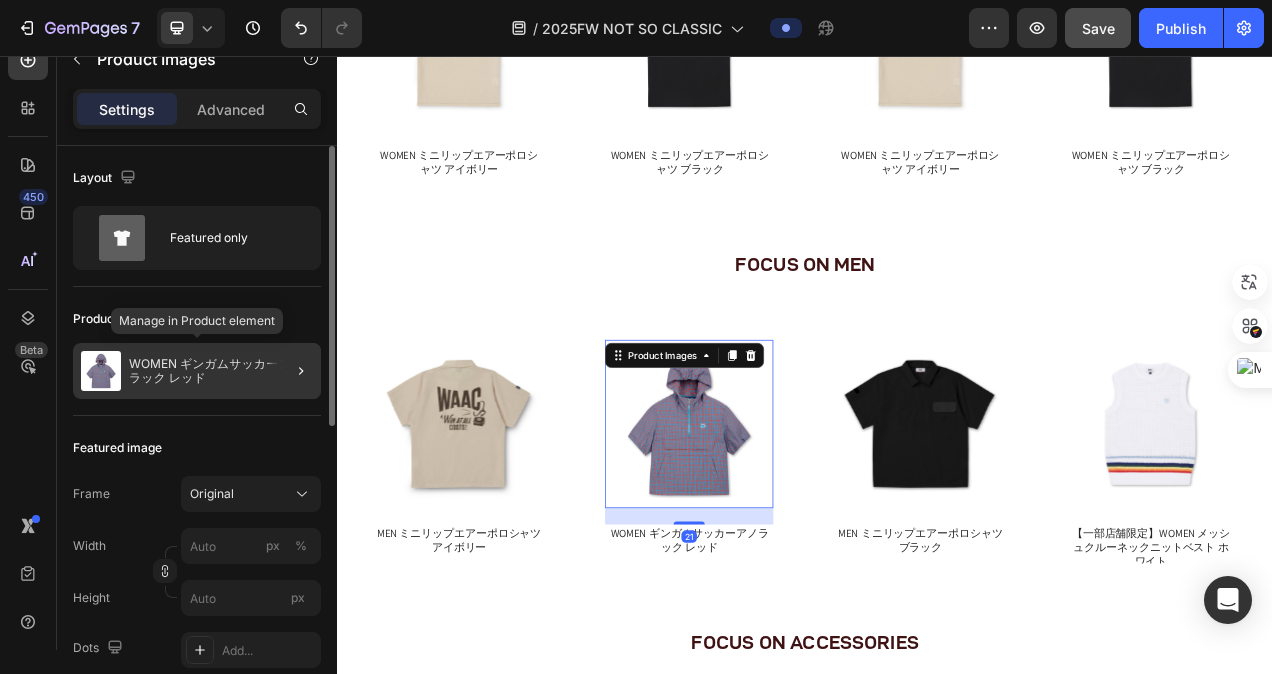 click at bounding box center (101, 371) 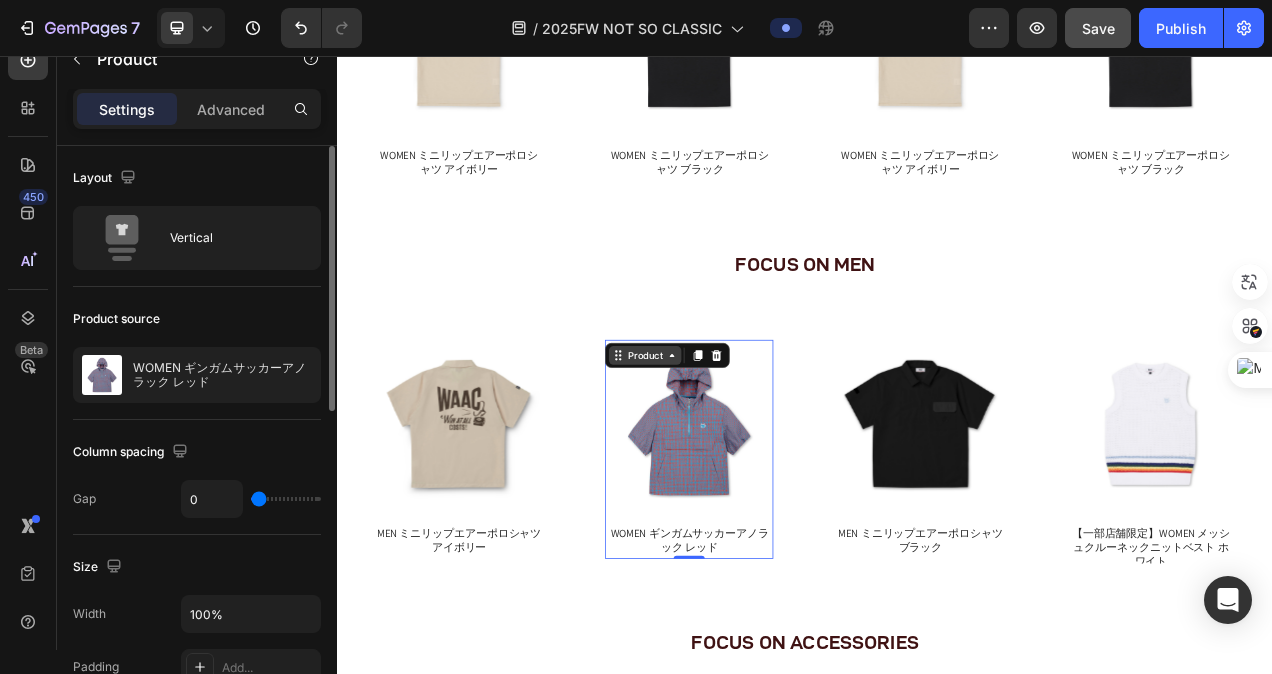 click 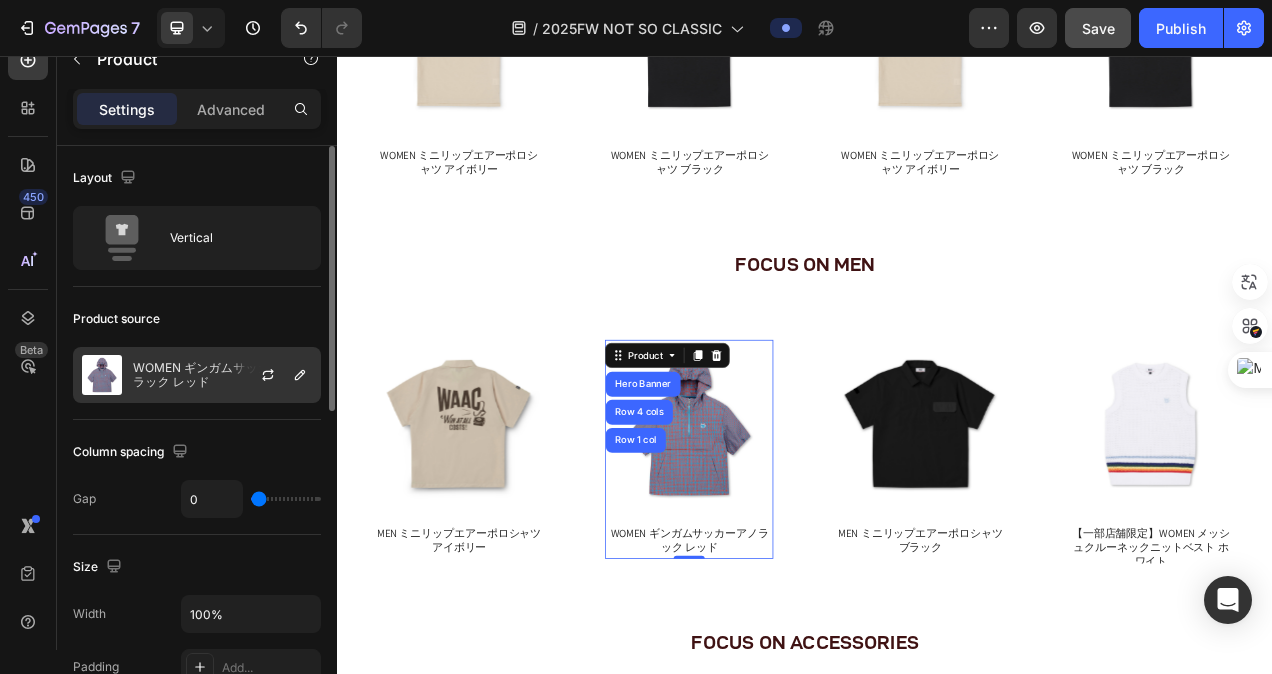 click at bounding box center (102, 375) 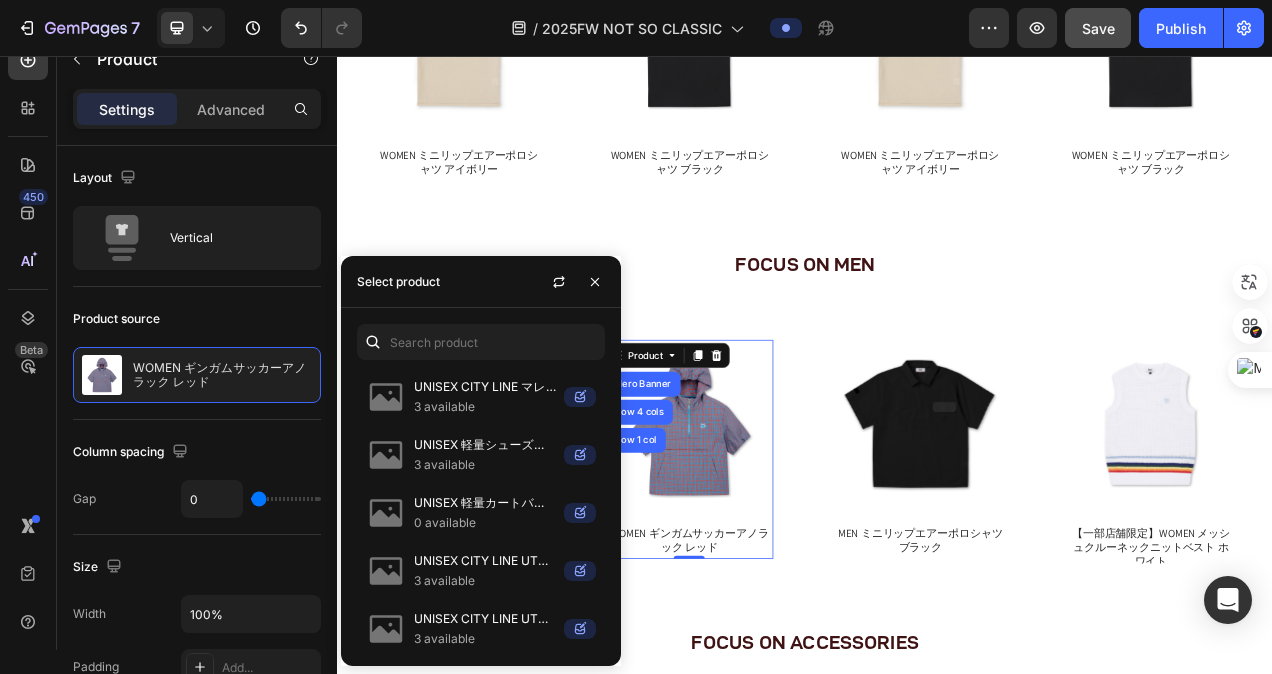 click at bounding box center (373, 342) 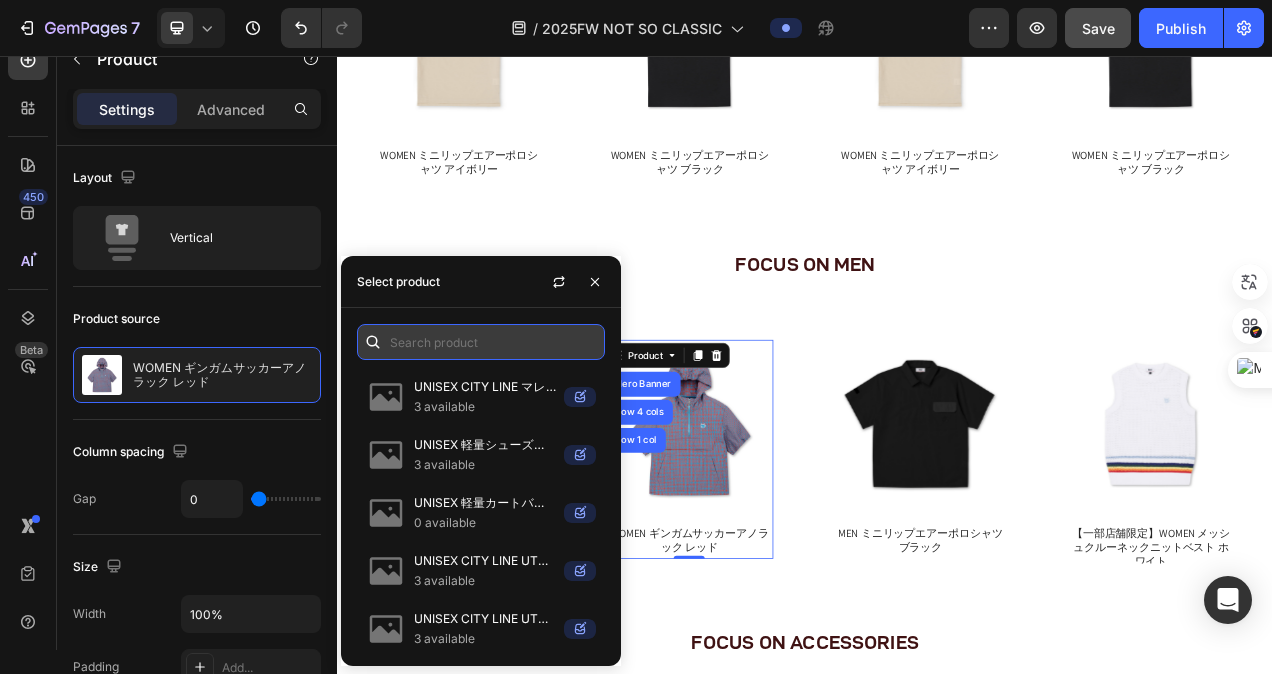 click at bounding box center [481, 342] 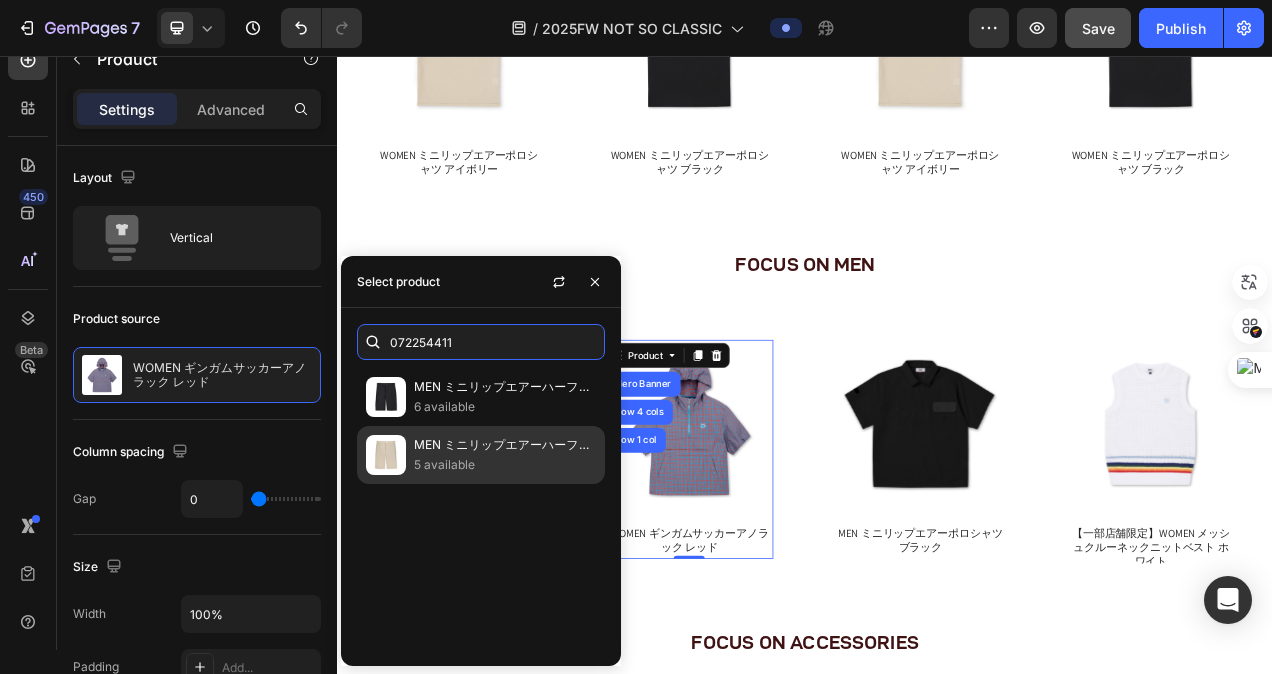 type on "072254411" 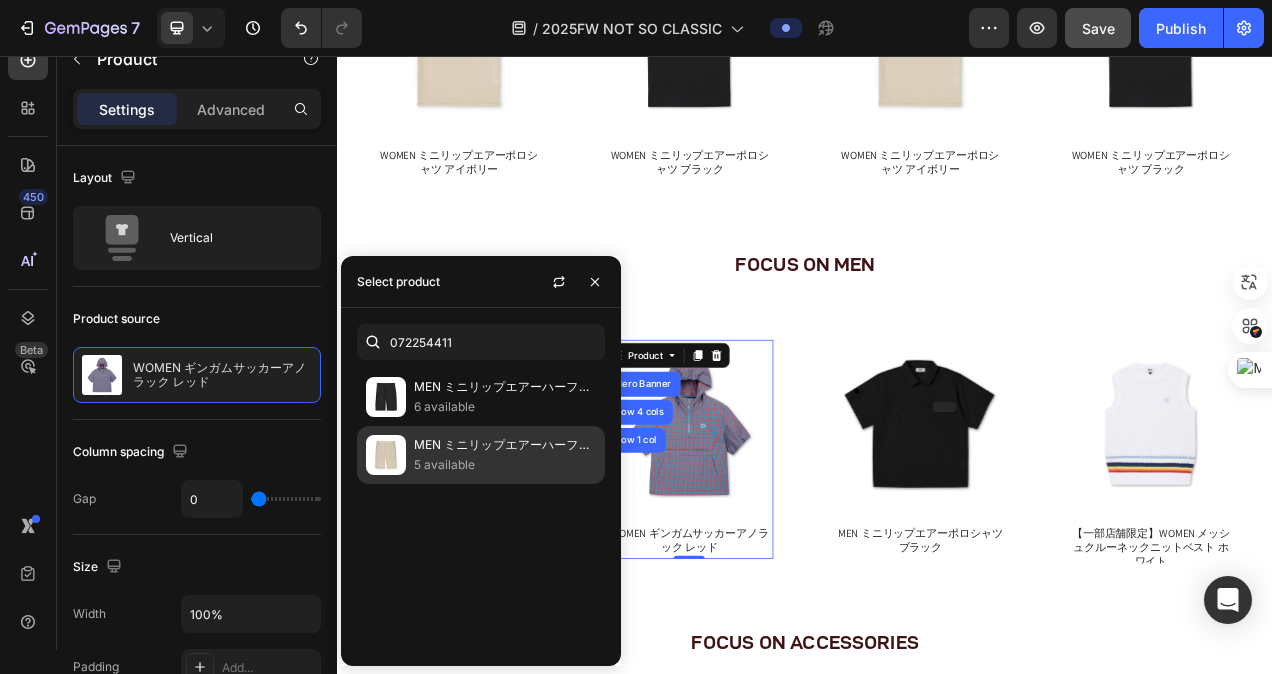 click at bounding box center [386, 455] 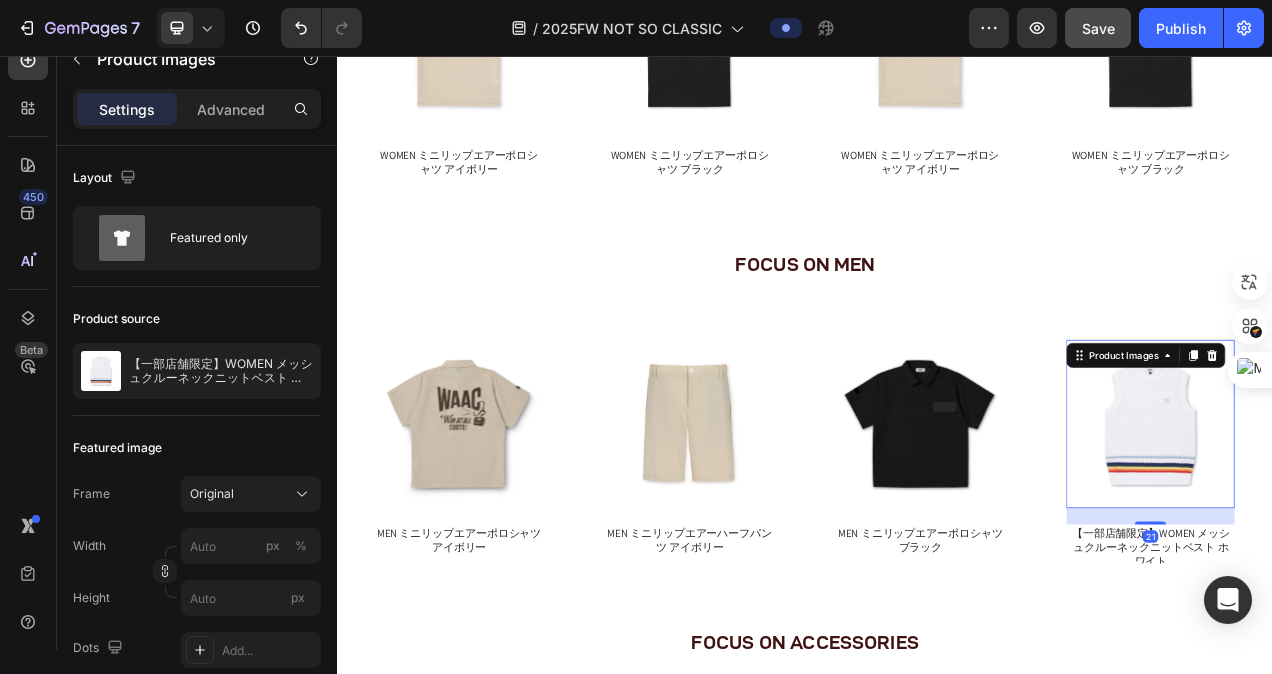 click at bounding box center [1381, 529] 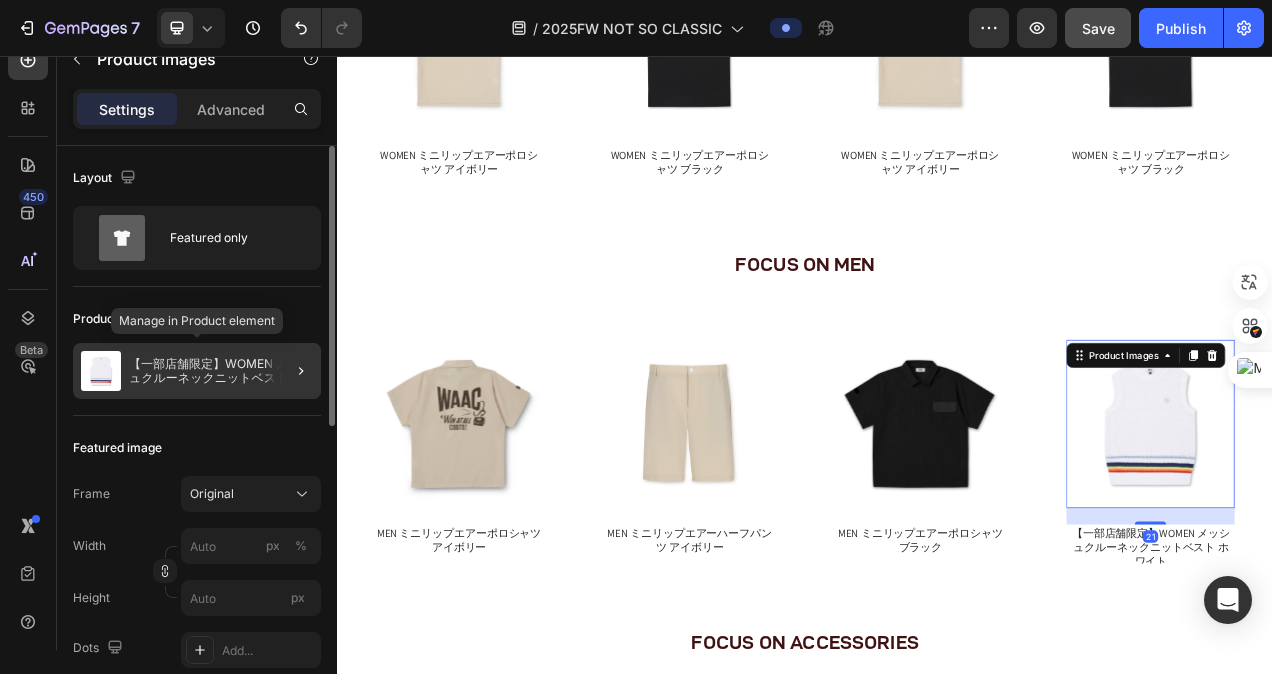 click at bounding box center (101, 371) 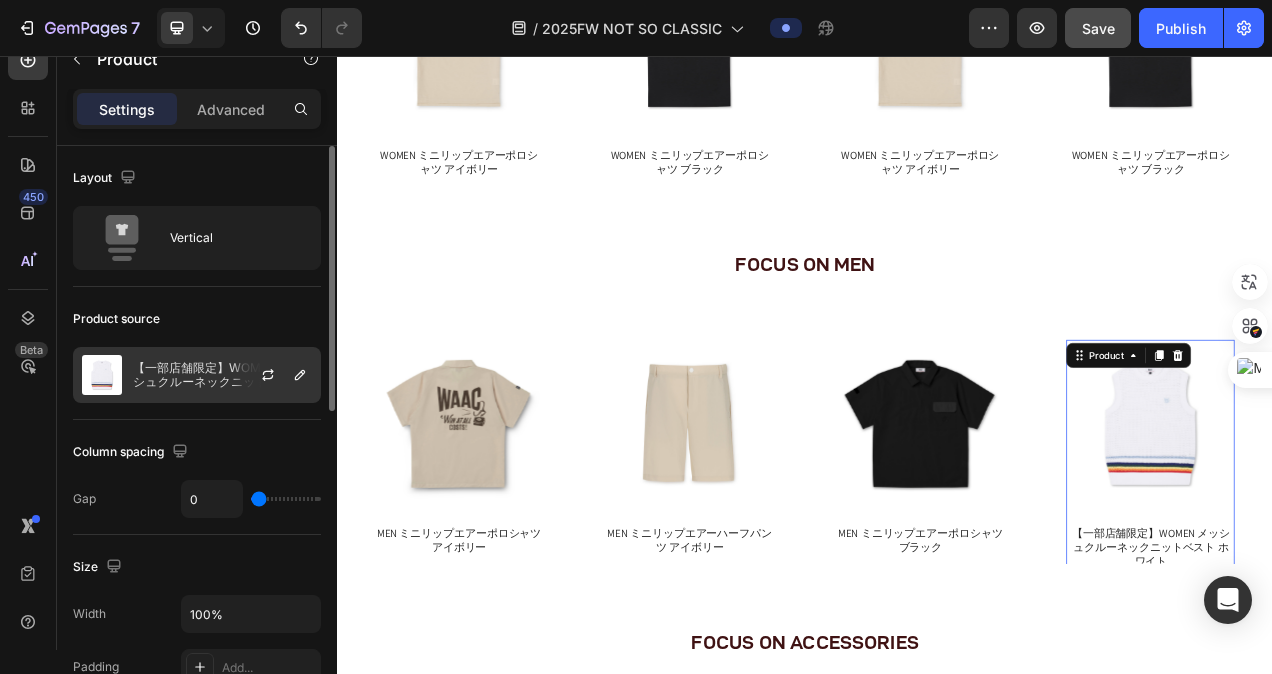 click at bounding box center (102, 375) 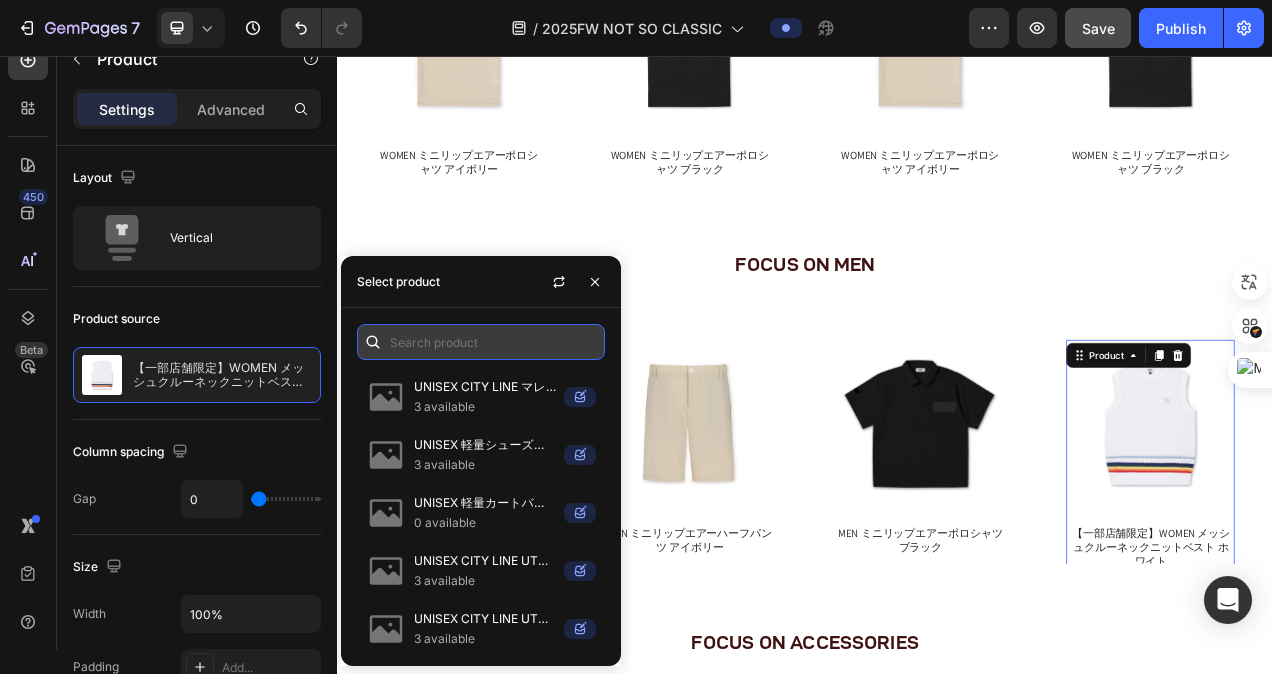 click at bounding box center (481, 342) 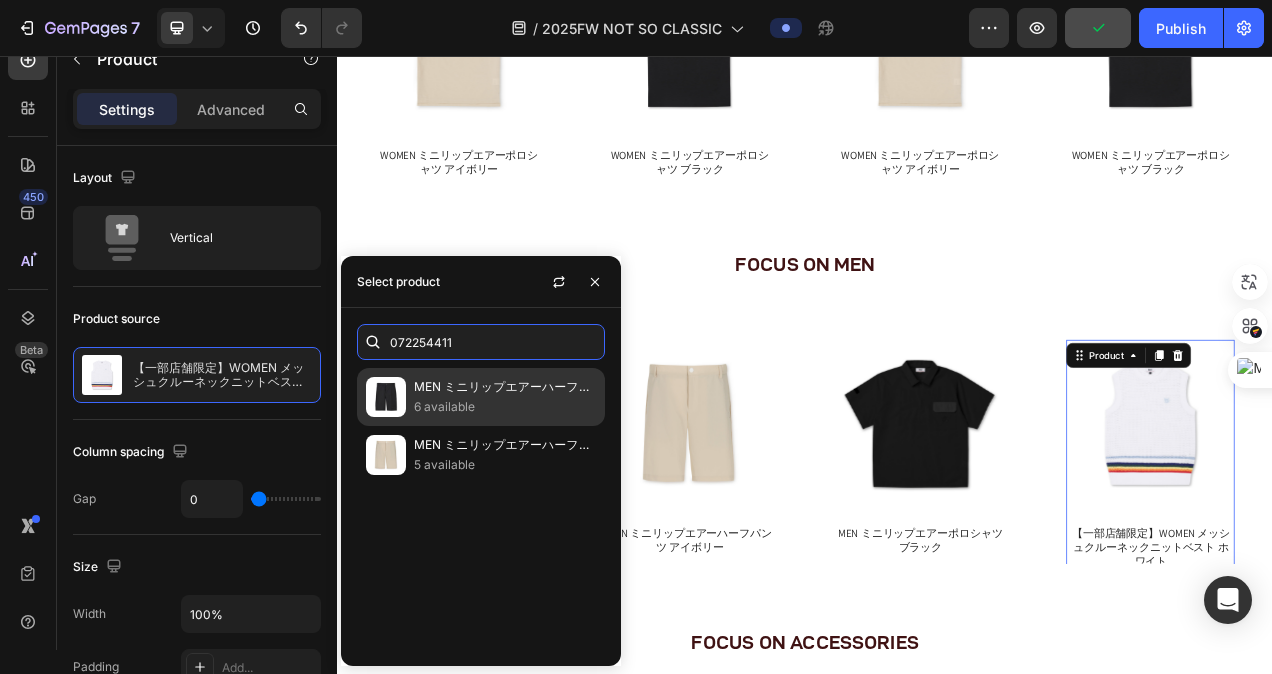 type on "072254411" 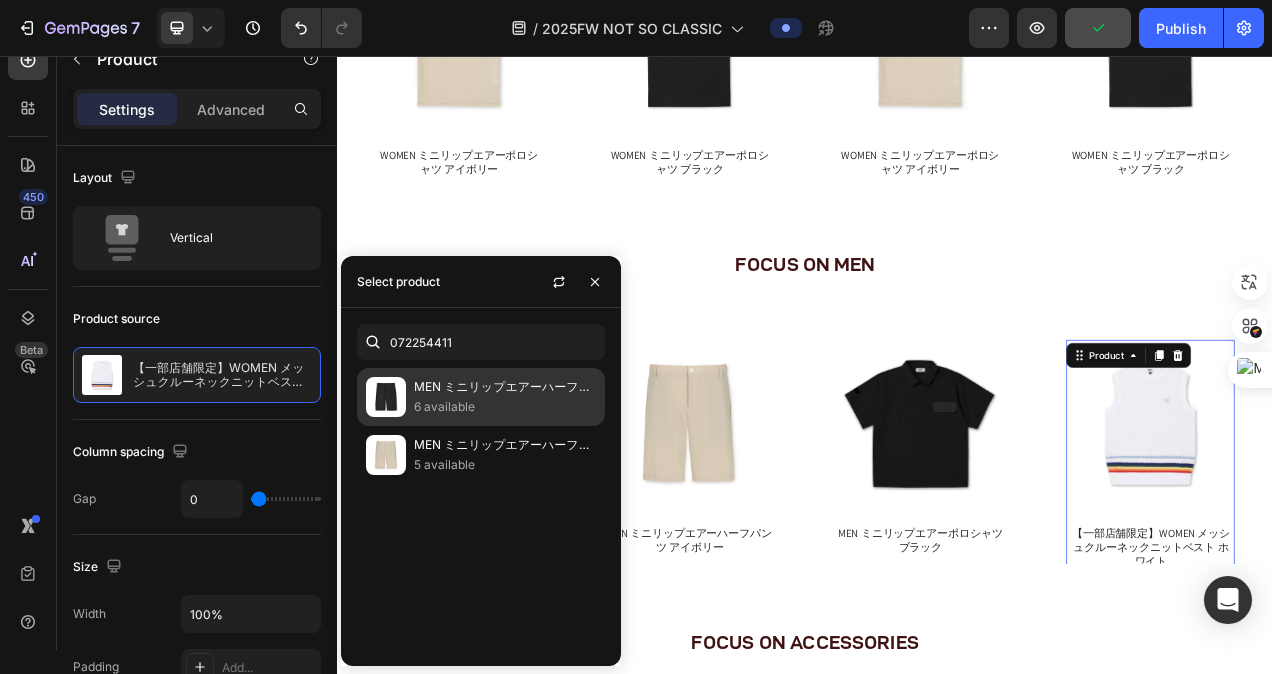 click at bounding box center [386, 397] 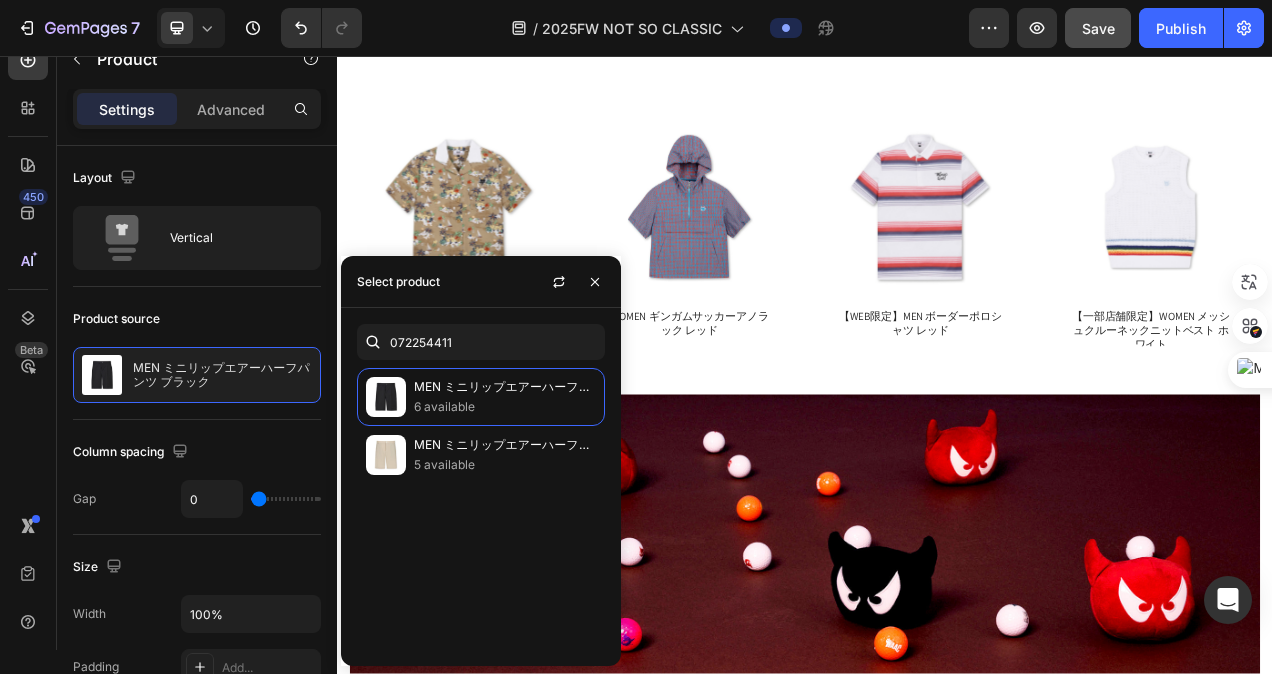 scroll, scrollTop: 5770, scrollLeft: 0, axis: vertical 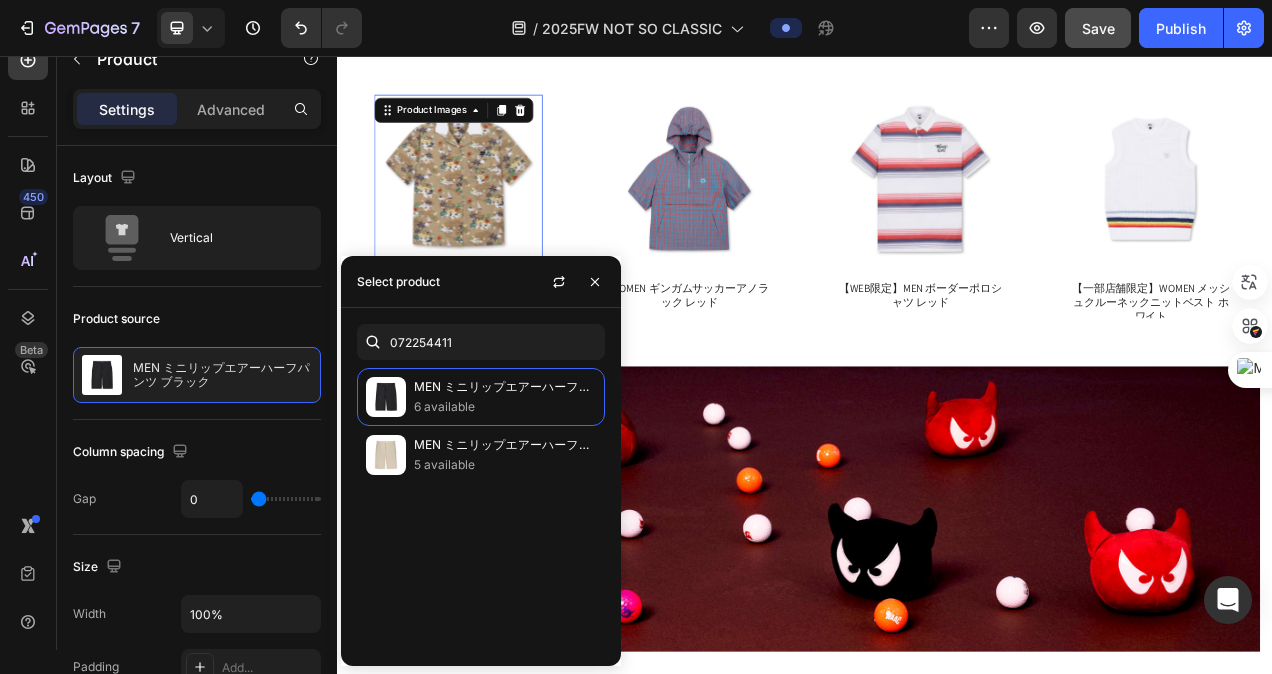 click at bounding box center [493, 214] 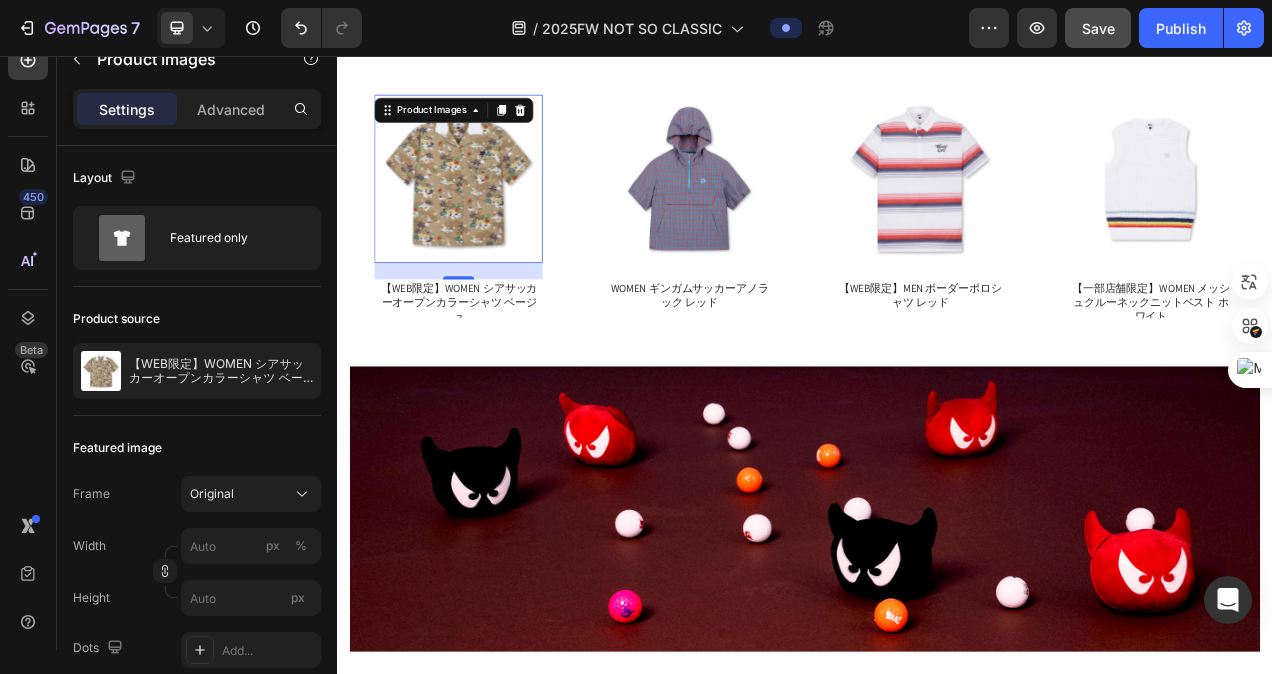 click at bounding box center (493, 214) 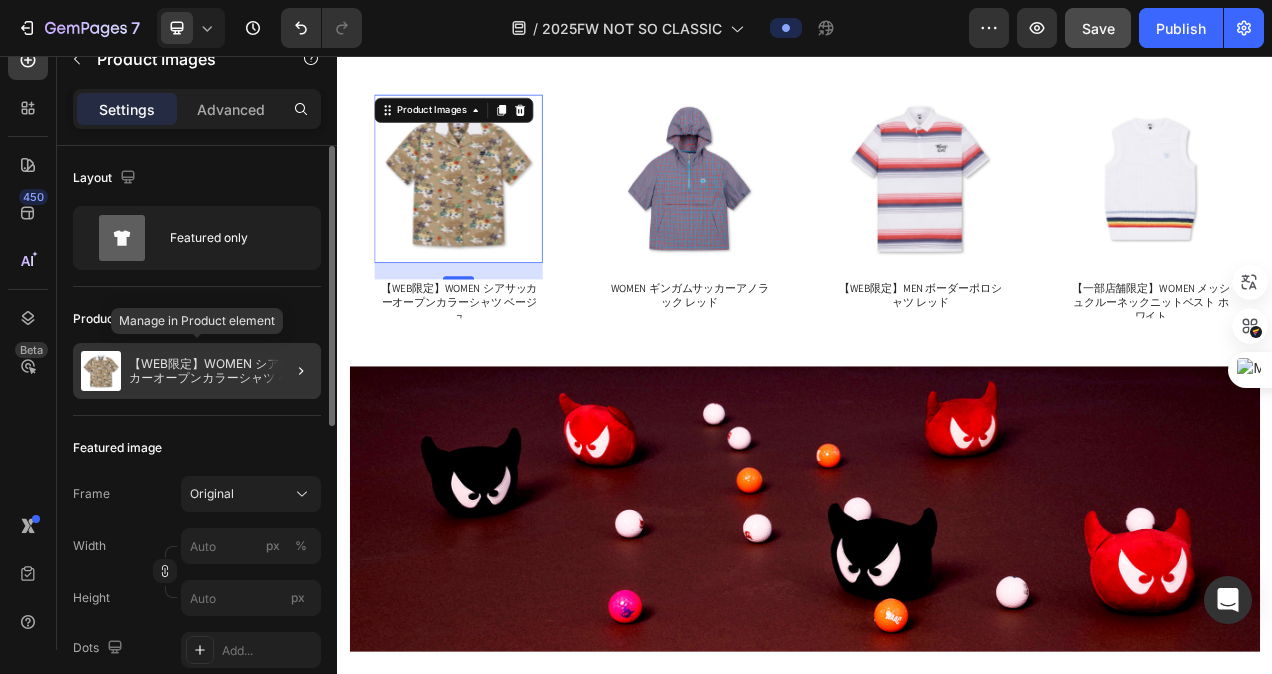 click at bounding box center (101, 371) 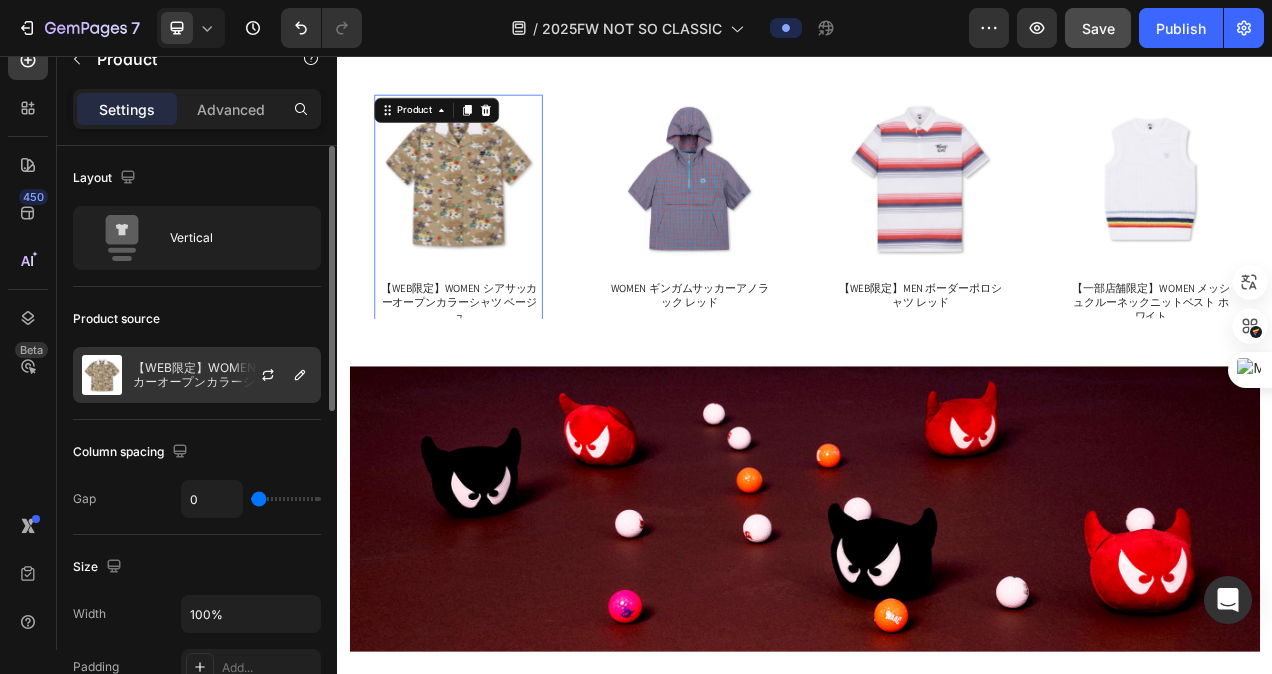 click at bounding box center [102, 375] 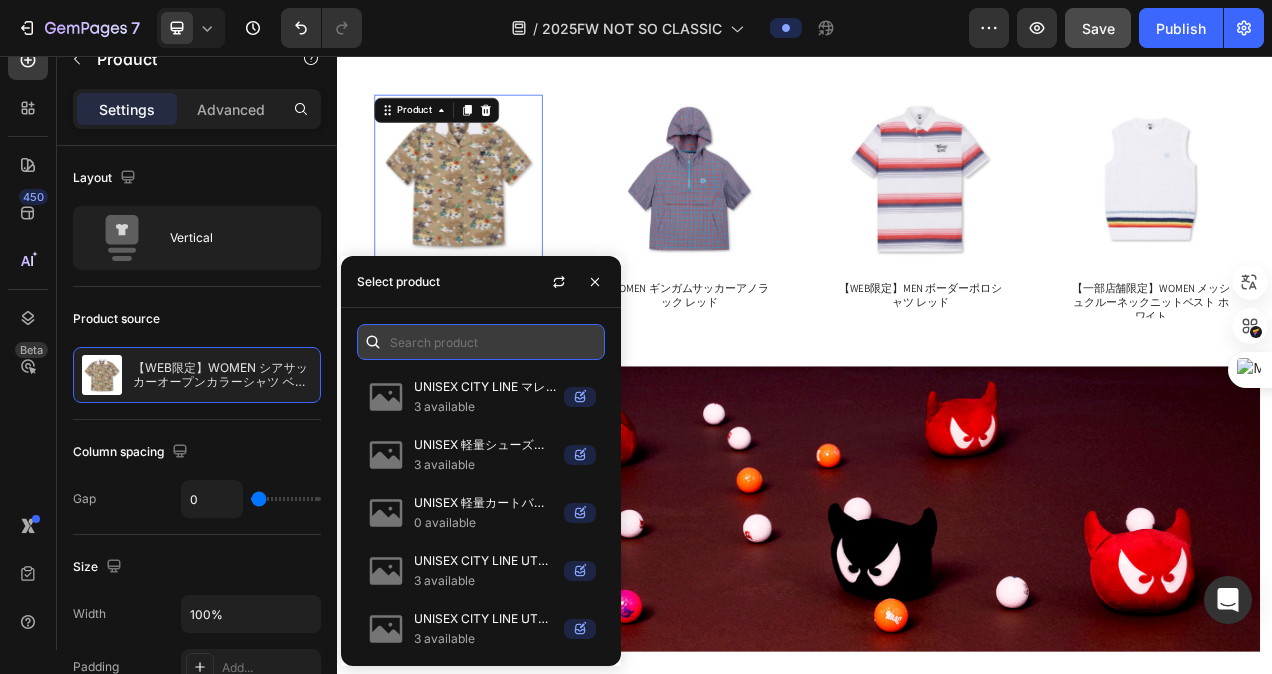 click at bounding box center [481, 342] 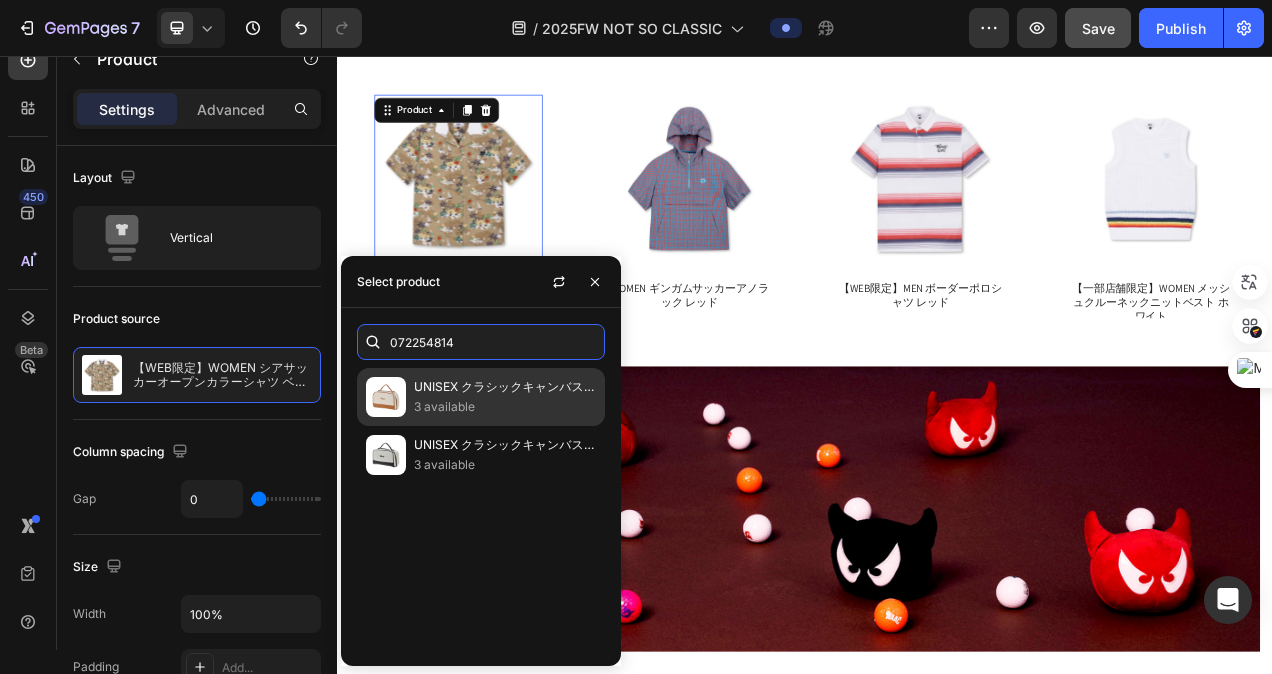type on "072254814" 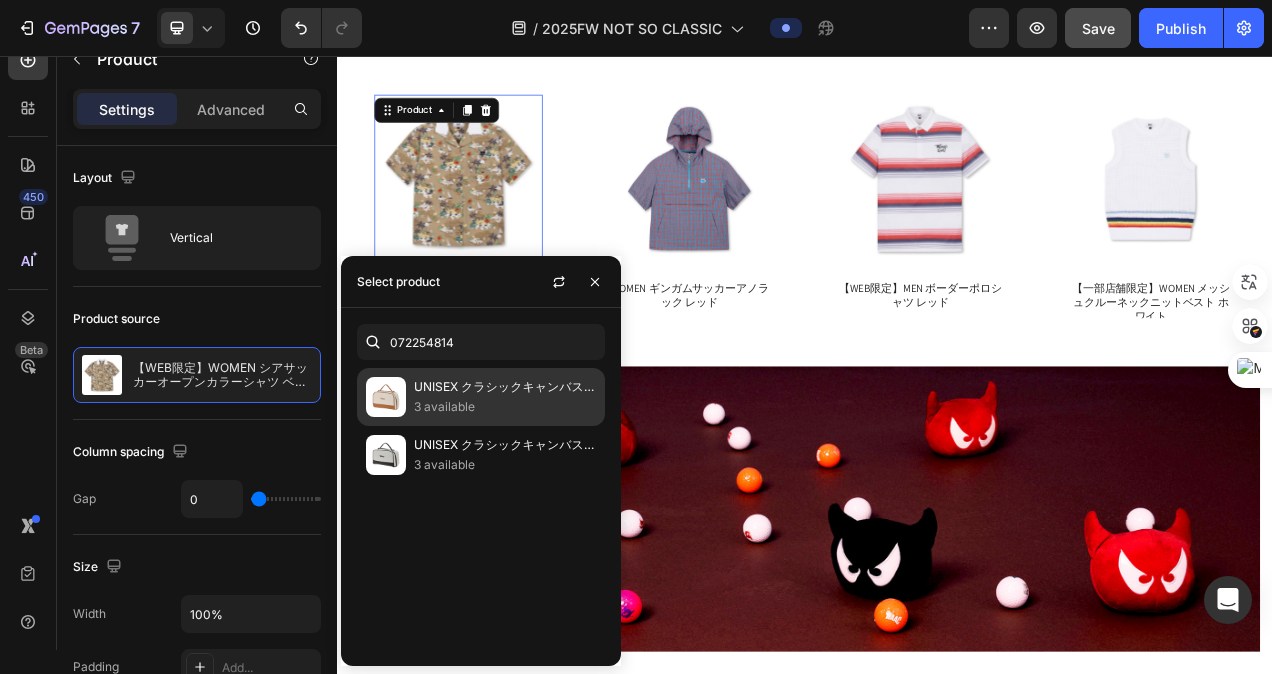 click at bounding box center [386, 397] 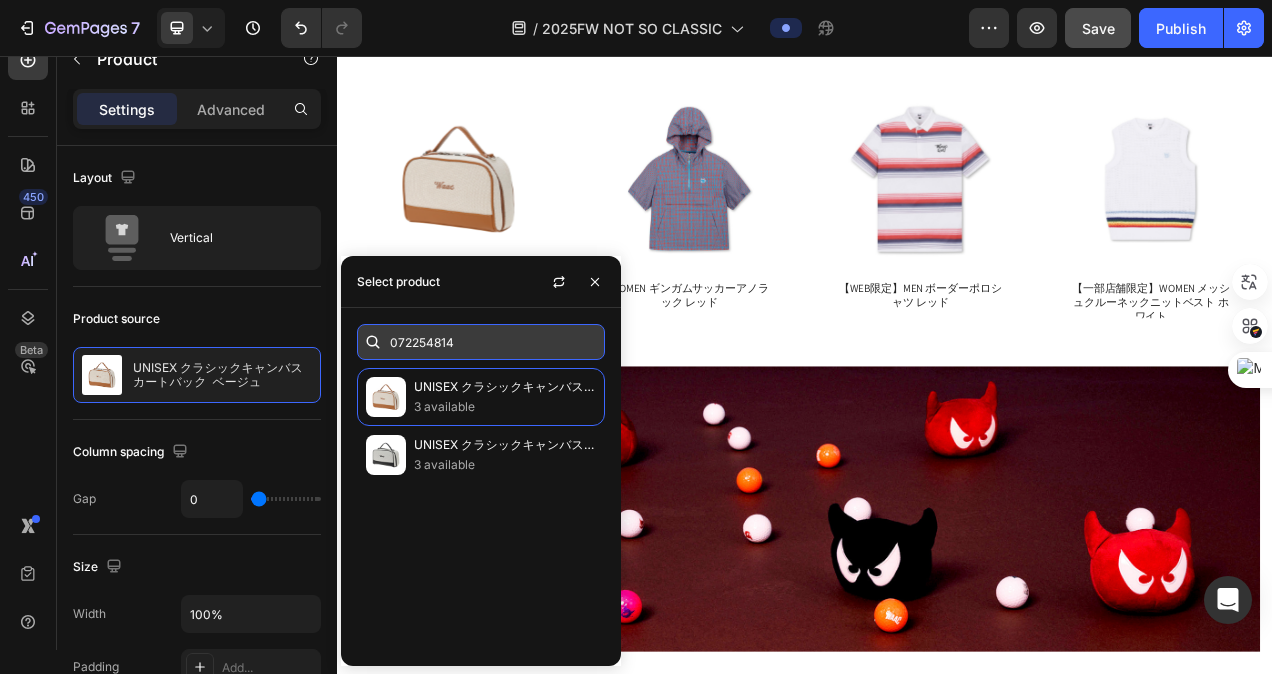 click on "072254814" at bounding box center (481, 342) 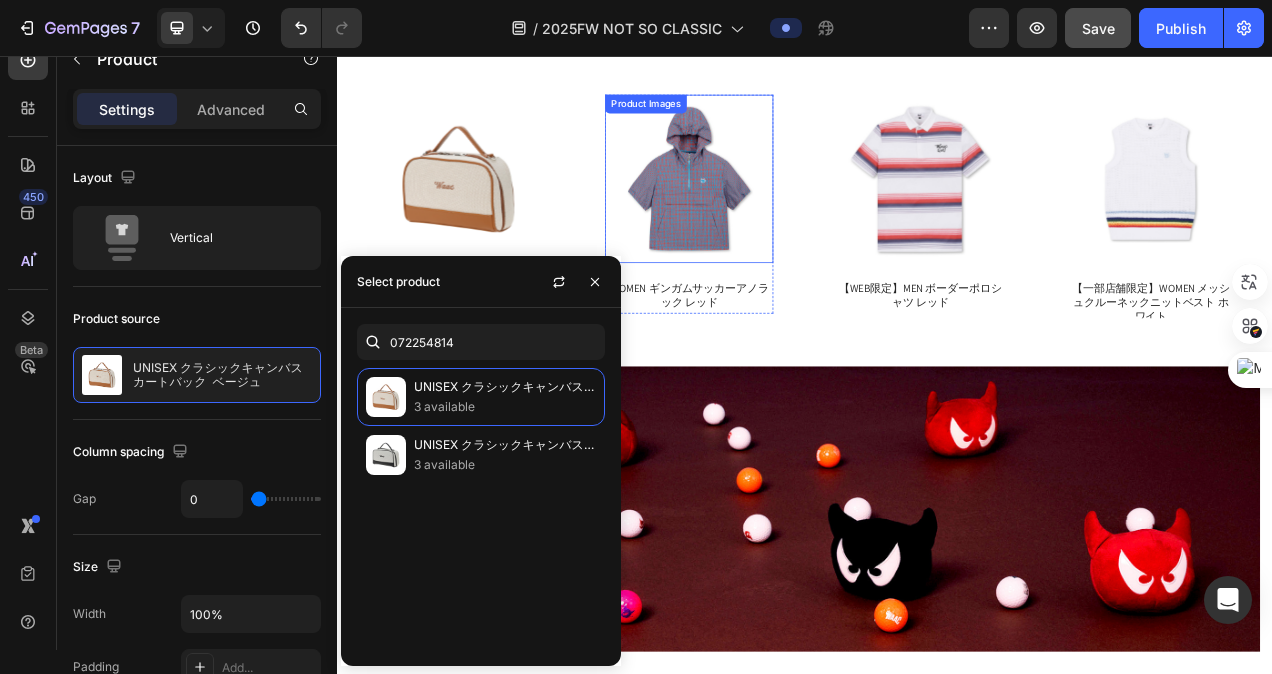 click at bounding box center (789, 214) 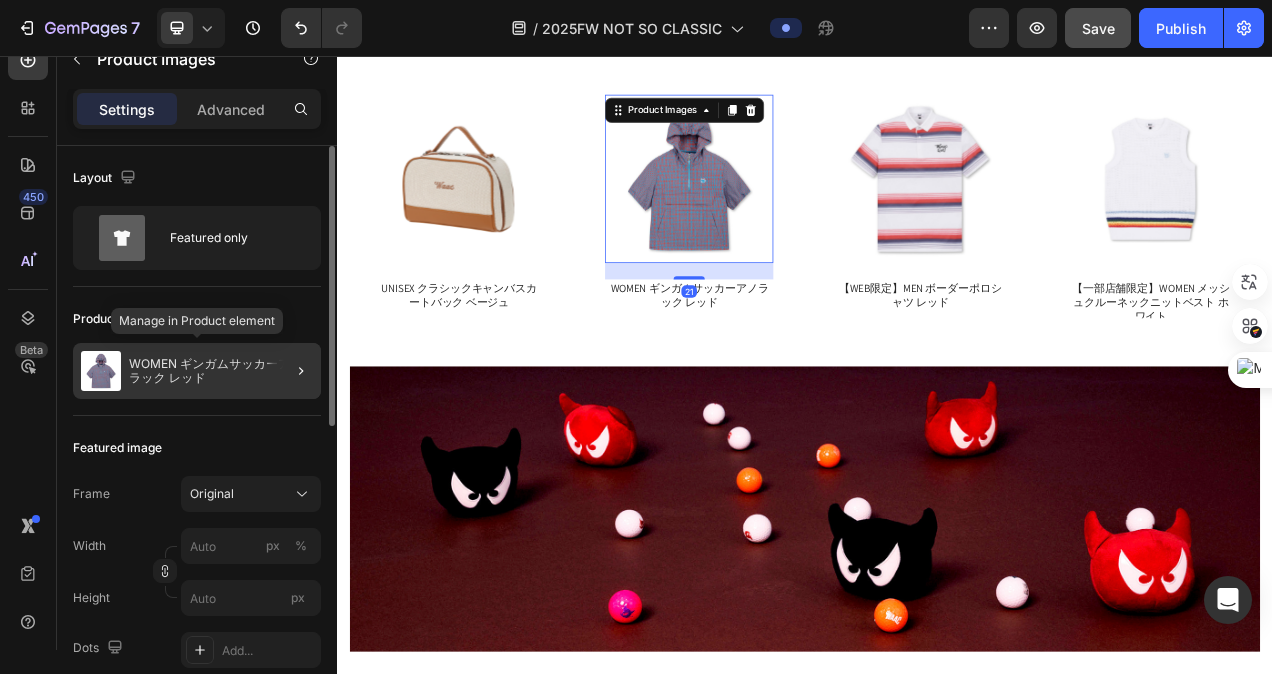 click on "WOMEN ギンガムサッカーアノラック レッド" at bounding box center (221, 371) 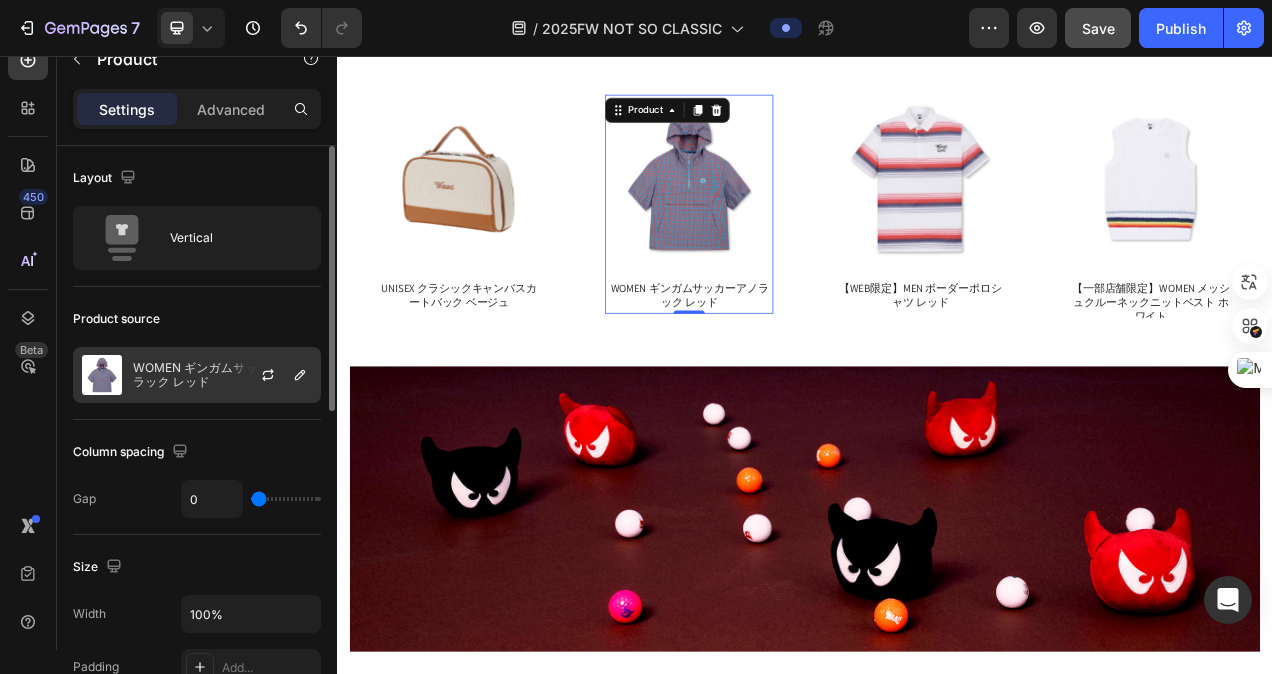 click at bounding box center (102, 375) 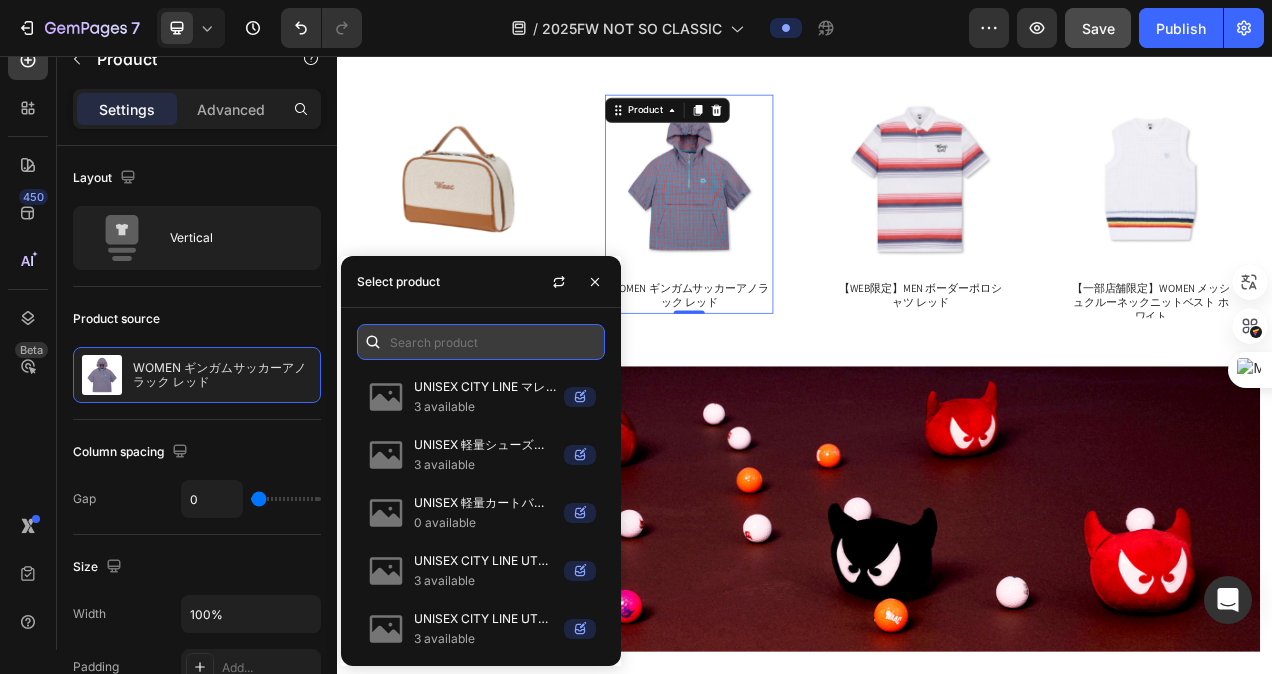 click at bounding box center [481, 342] 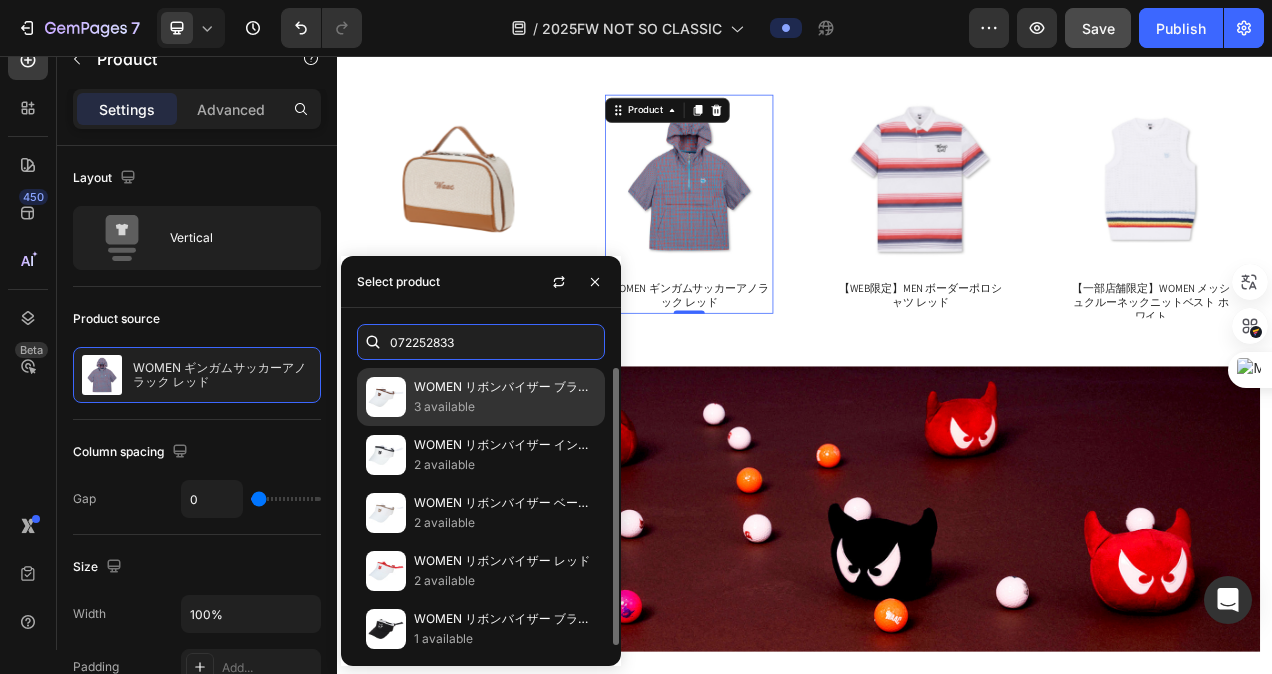 type on "072252833" 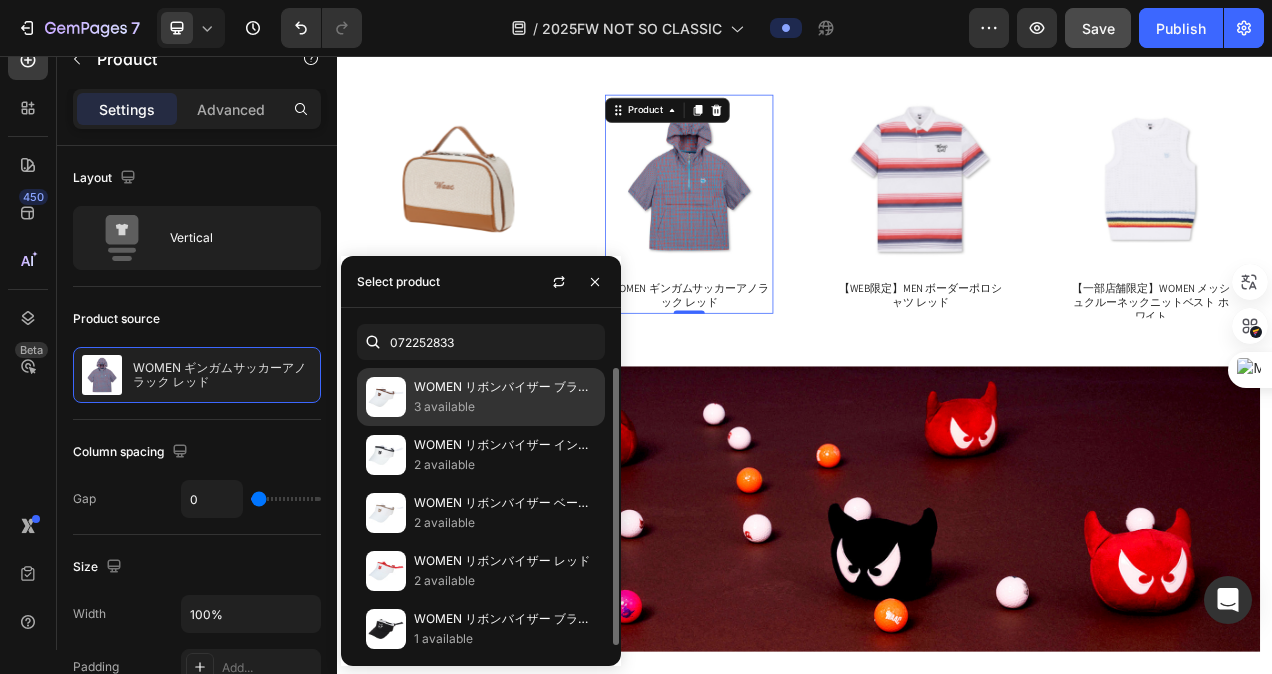 click at bounding box center [386, 397] 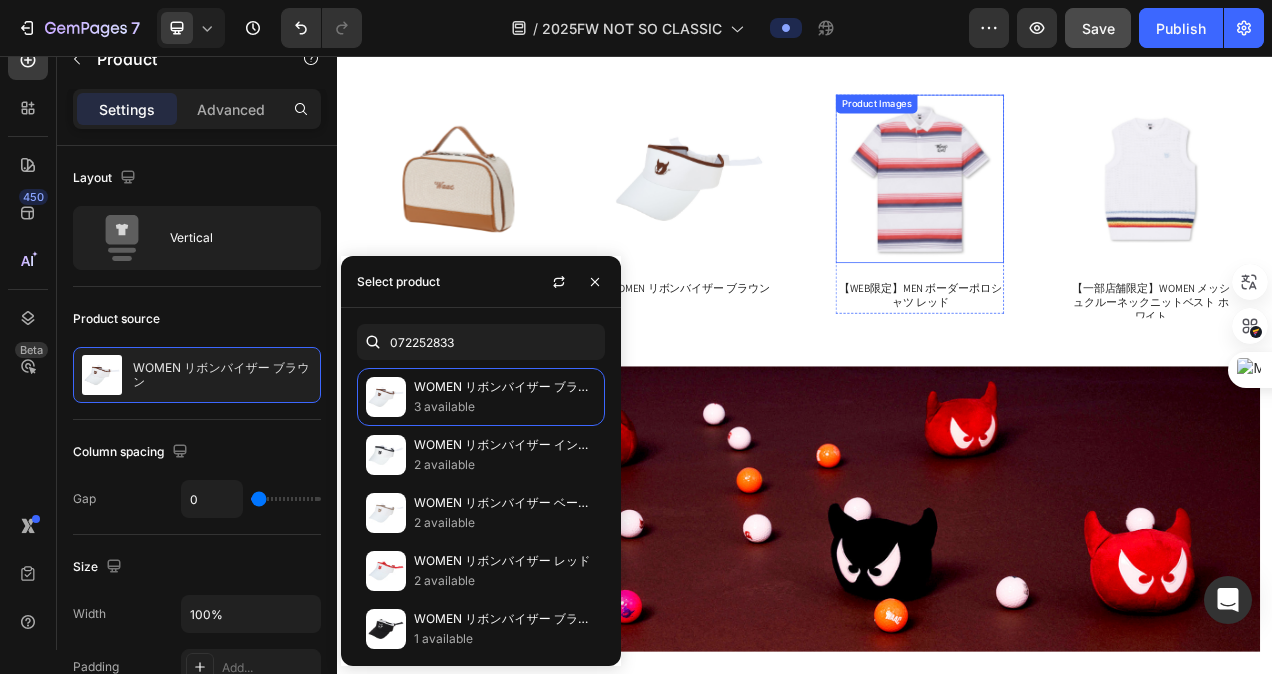 click at bounding box center (1085, 214) 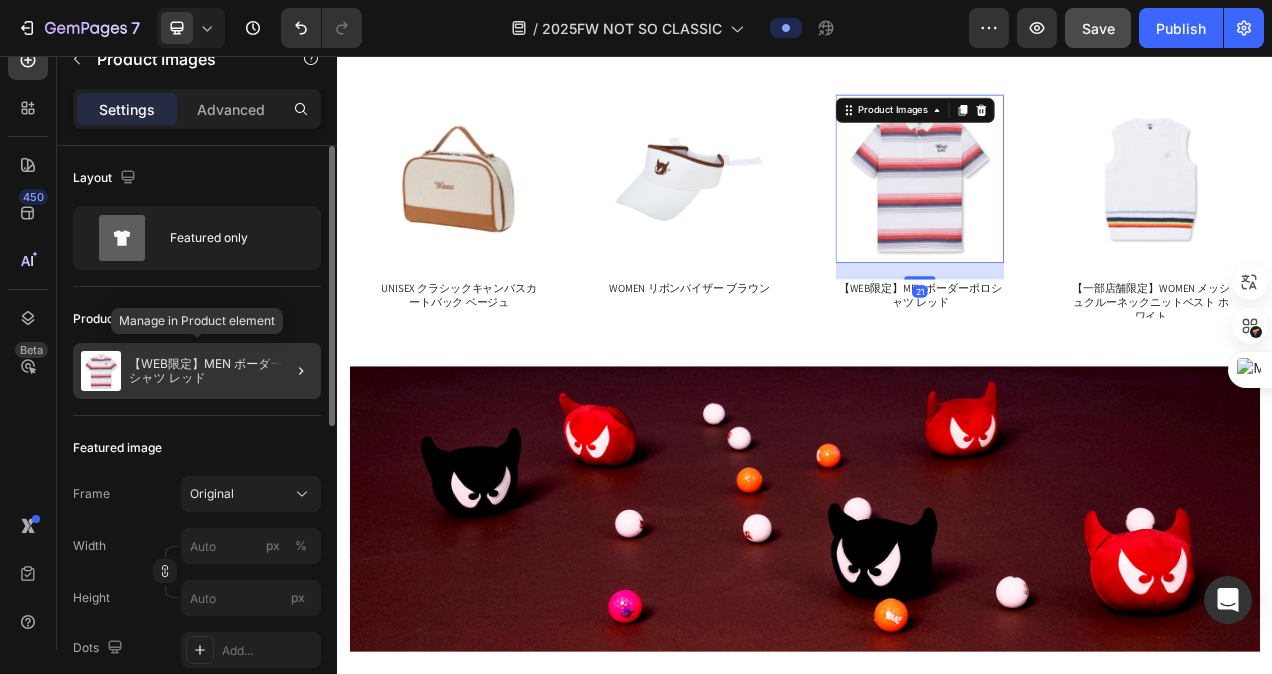 click on "【WEB限定】MEN ボーダーポロシャツ レッド" 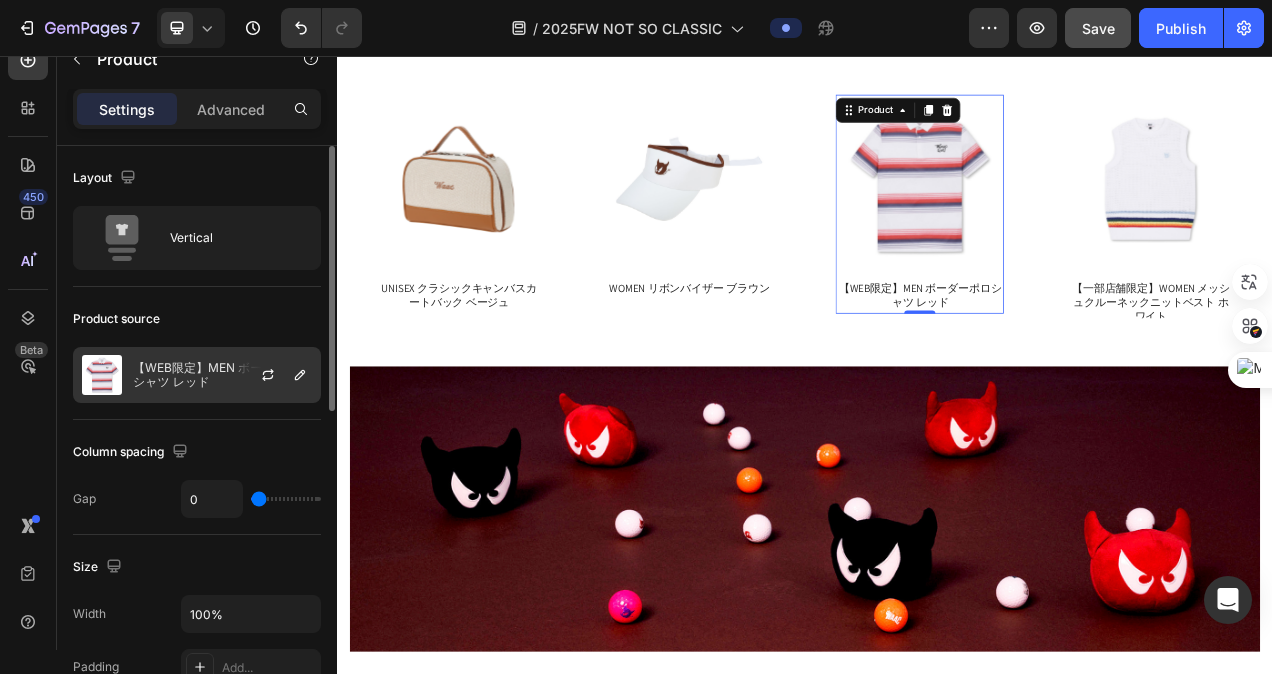 click at bounding box center [102, 375] 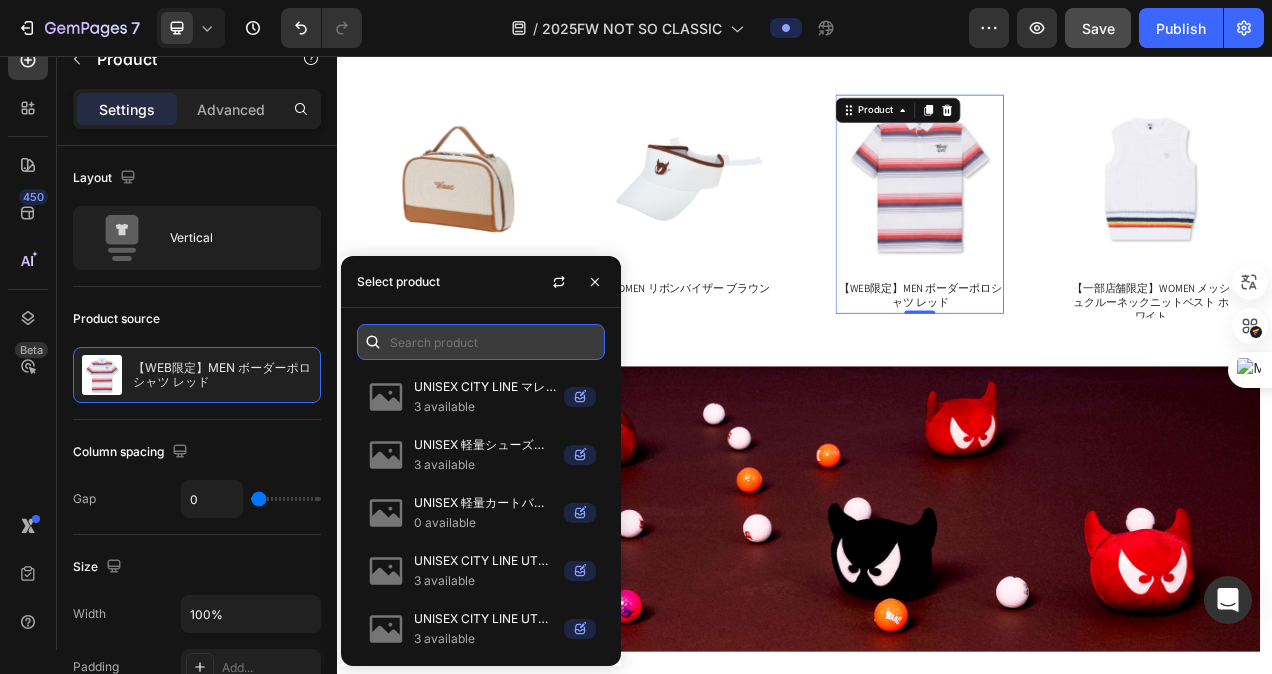click at bounding box center (481, 342) 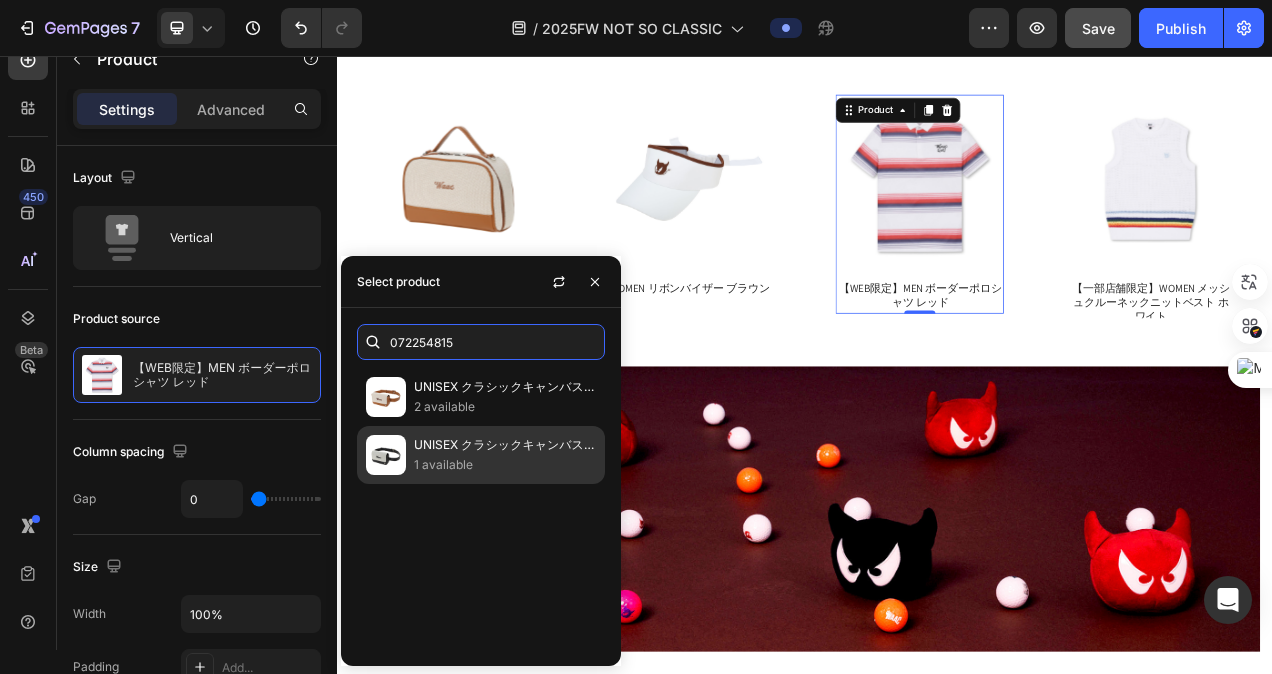 type on "072254815" 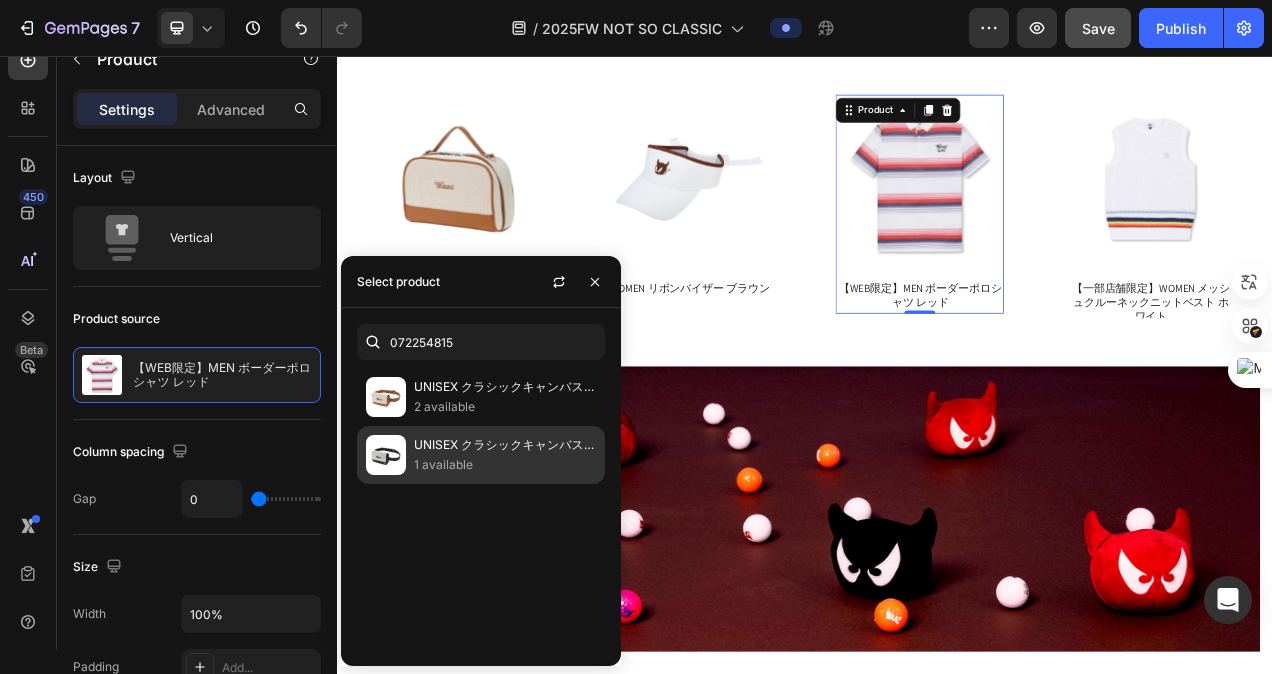 click at bounding box center (386, 455) 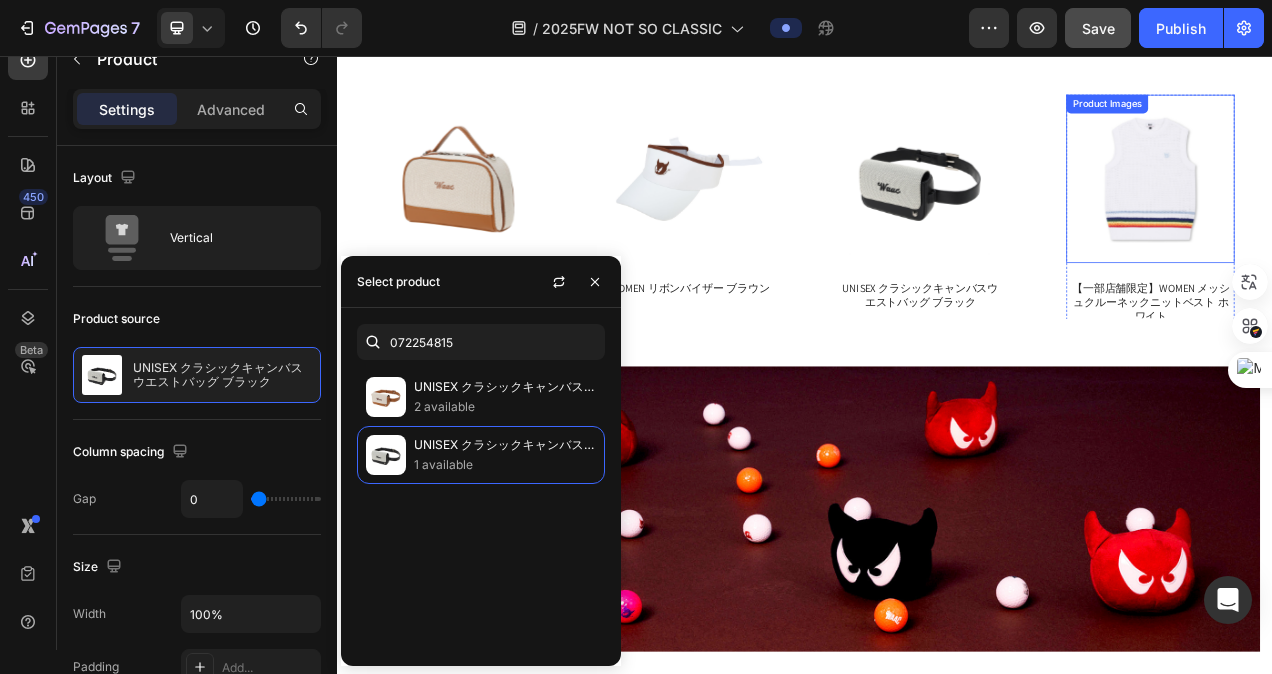 click at bounding box center (1381, 214) 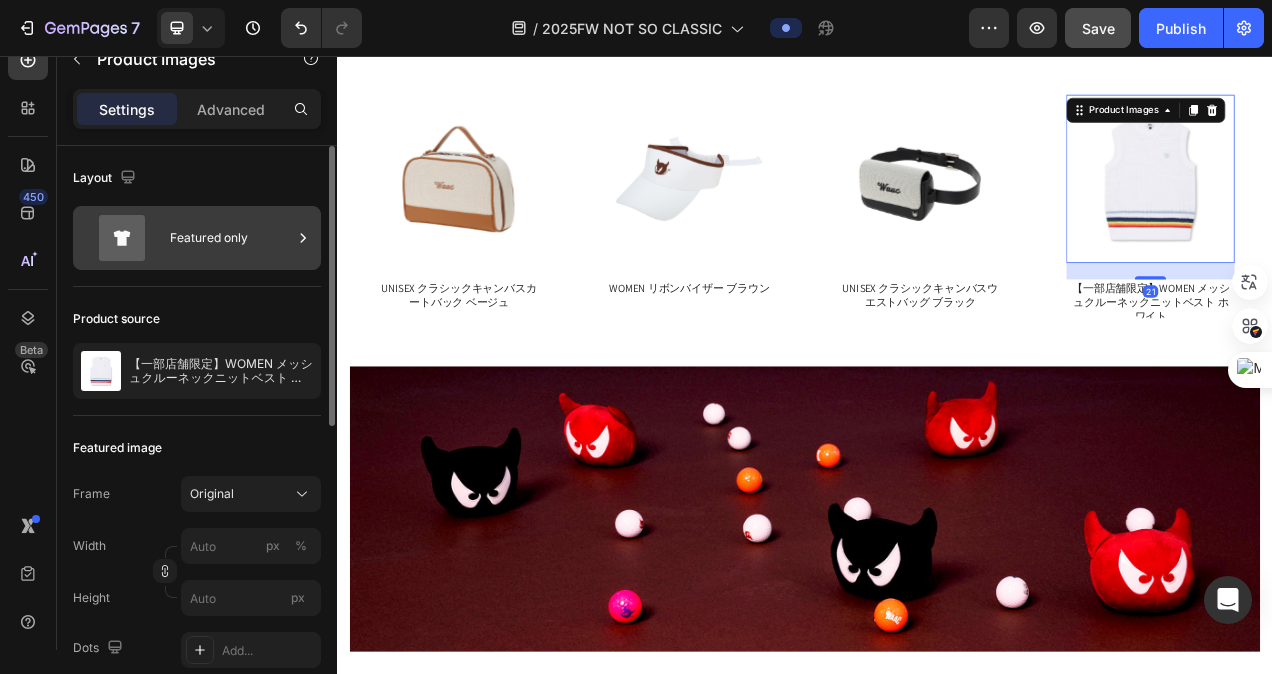 click 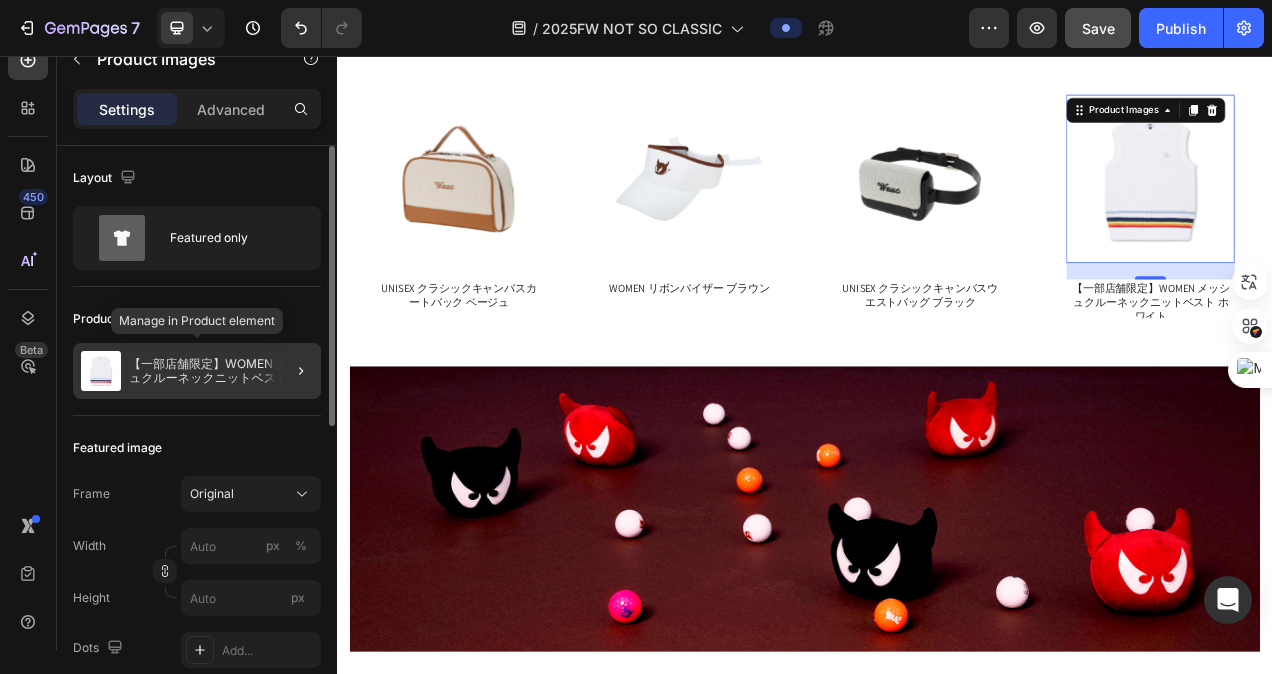 click at bounding box center (101, 371) 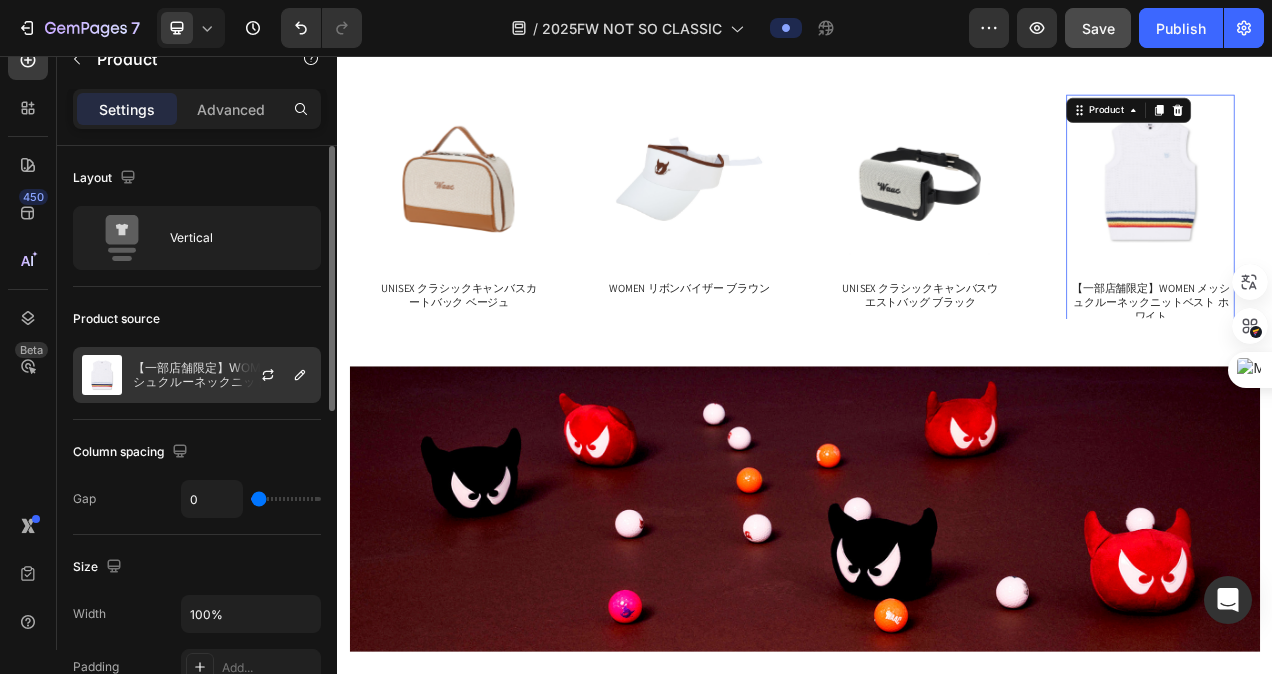 click at bounding box center [102, 375] 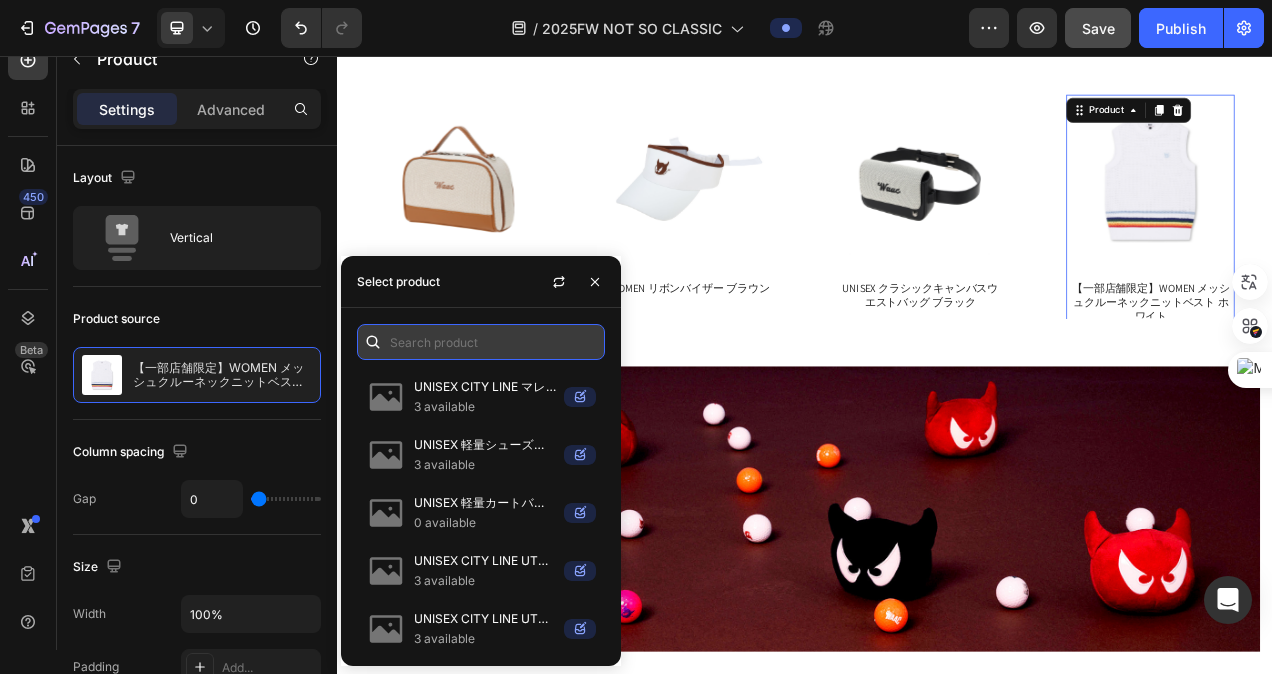 click at bounding box center (481, 342) 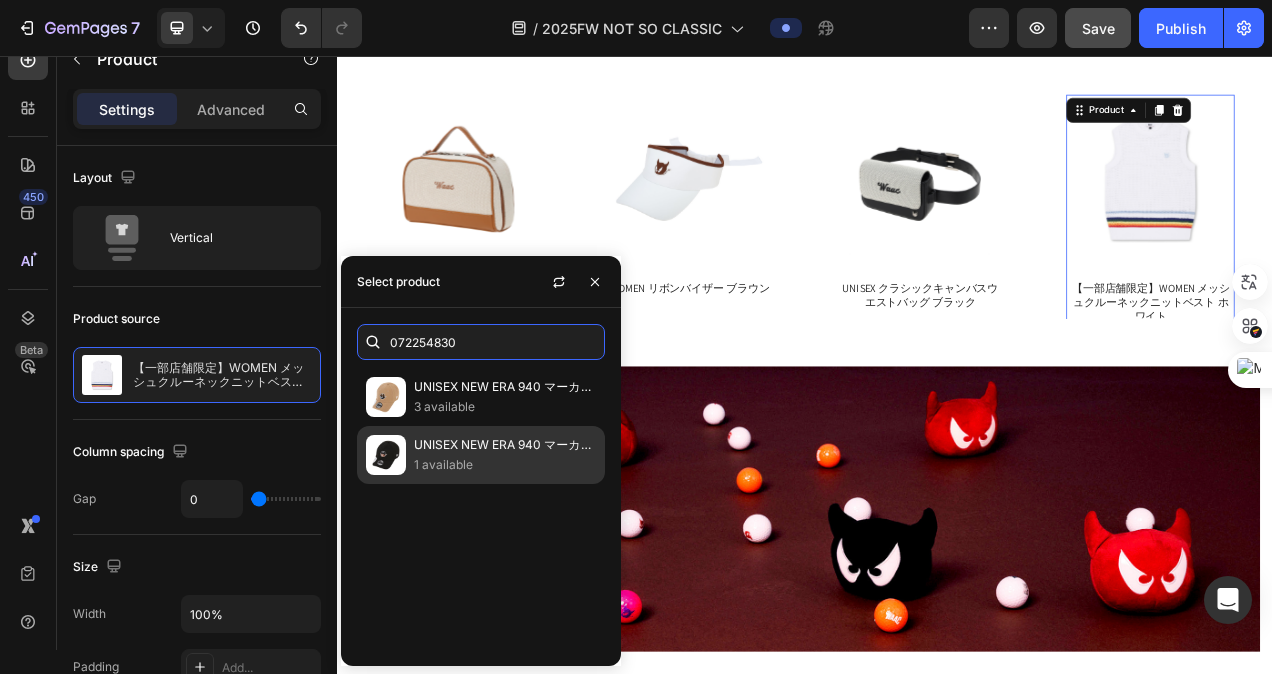 type on "072254830" 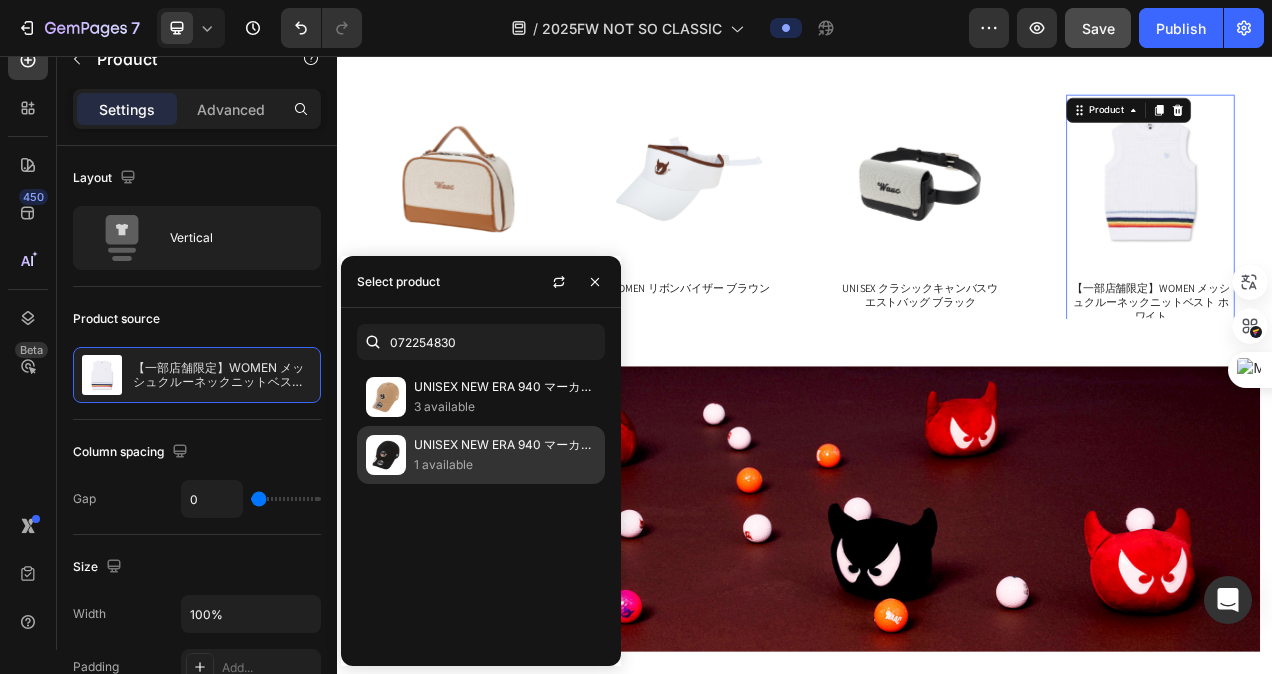 click at bounding box center (386, 455) 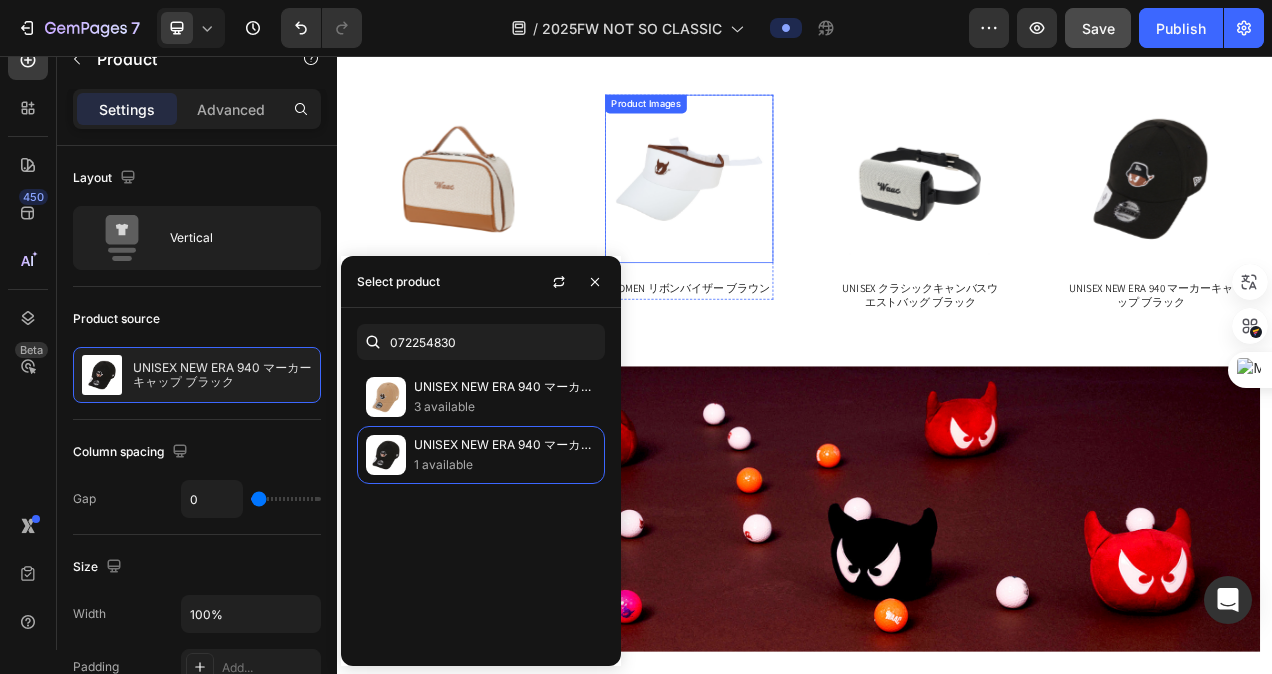 click at bounding box center [789, 214] 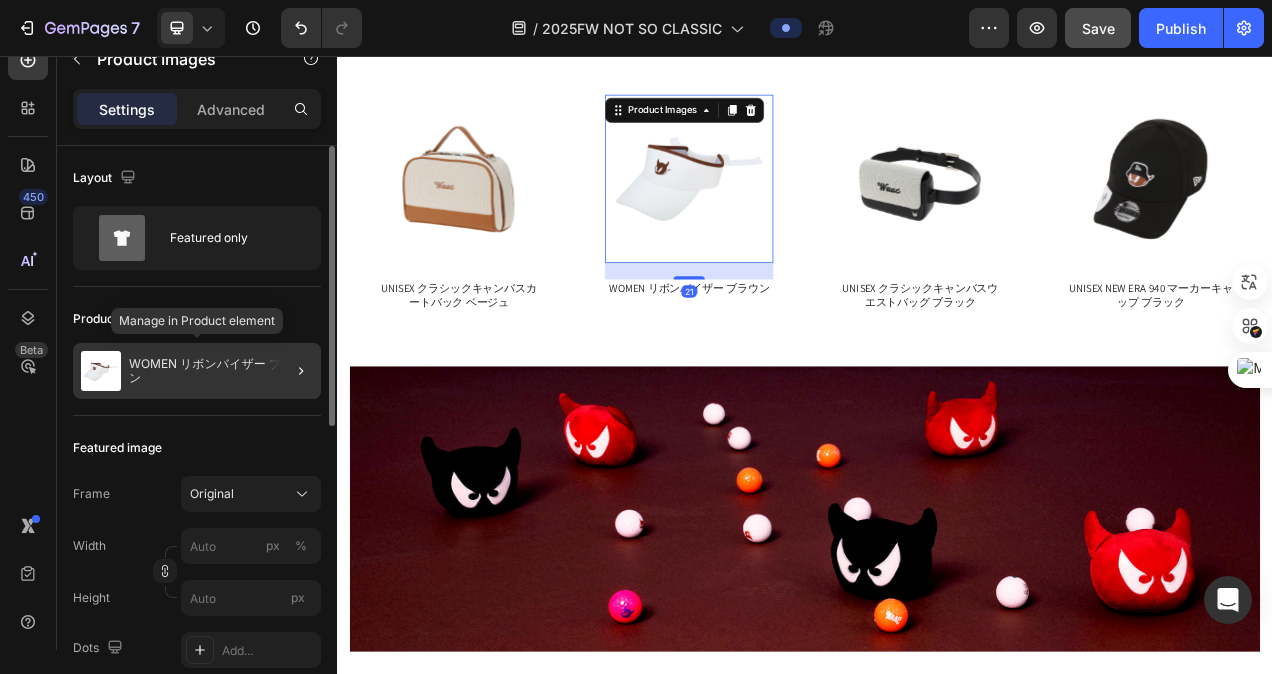click at bounding box center [101, 371] 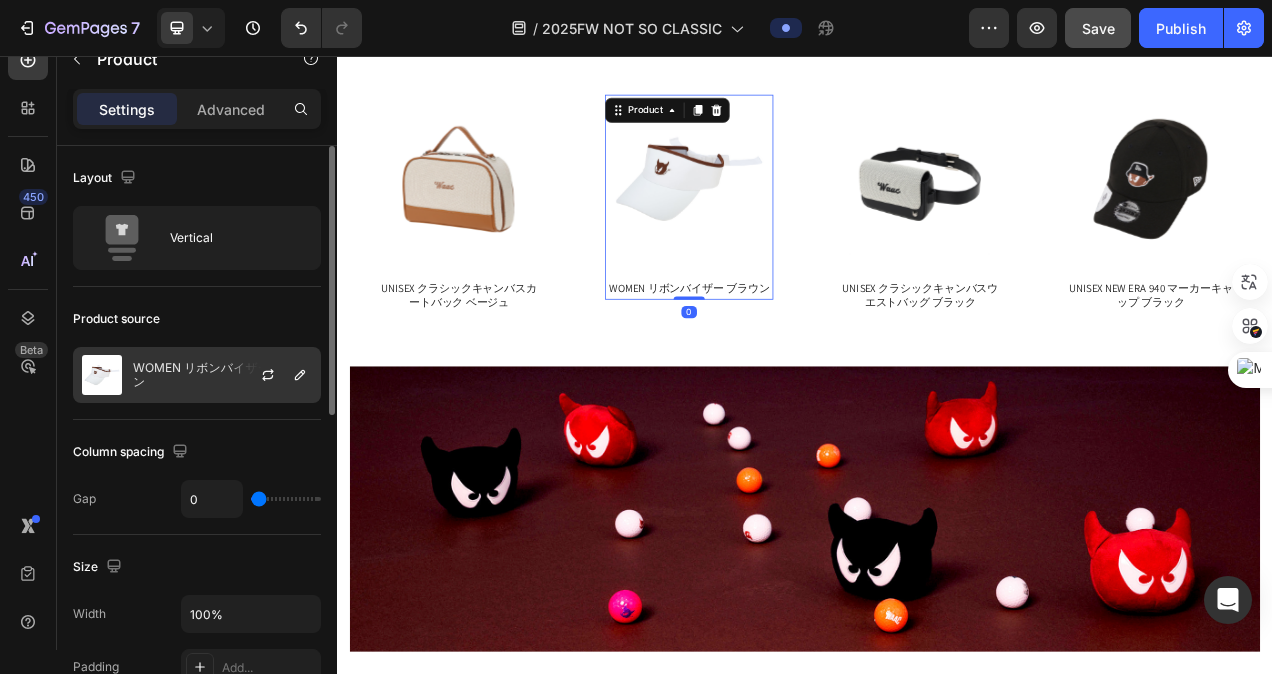 click at bounding box center [102, 375] 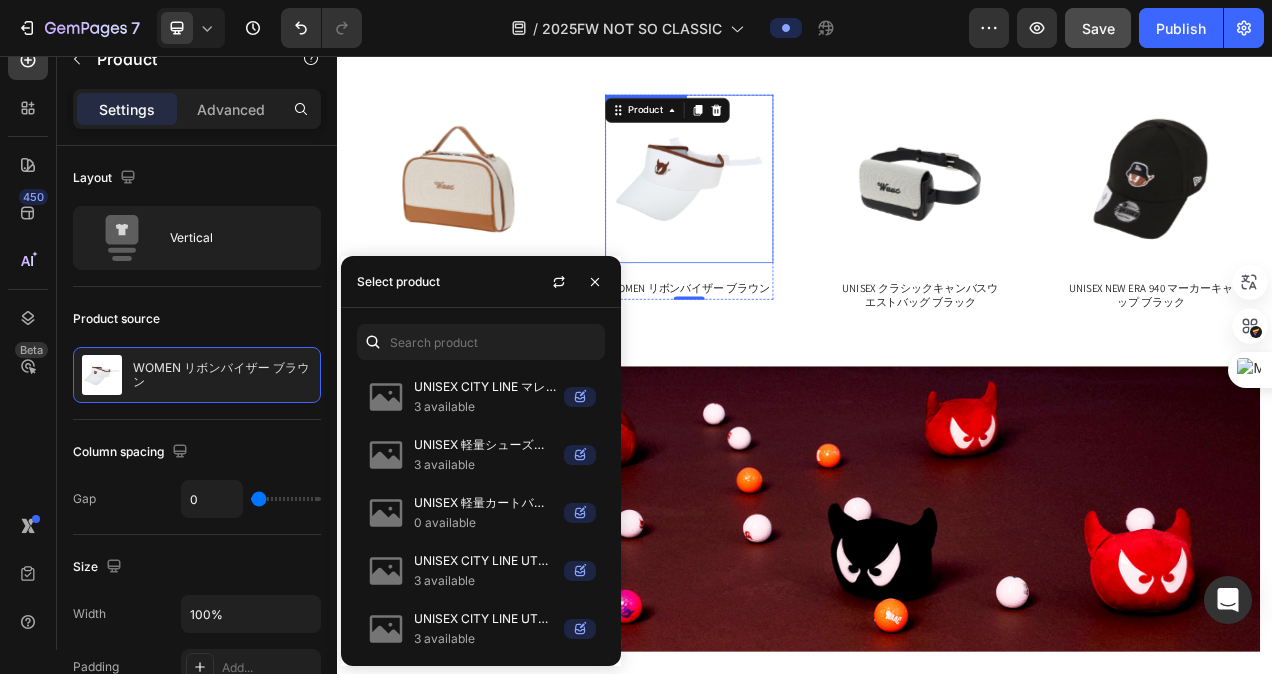 click at bounding box center (789, 214) 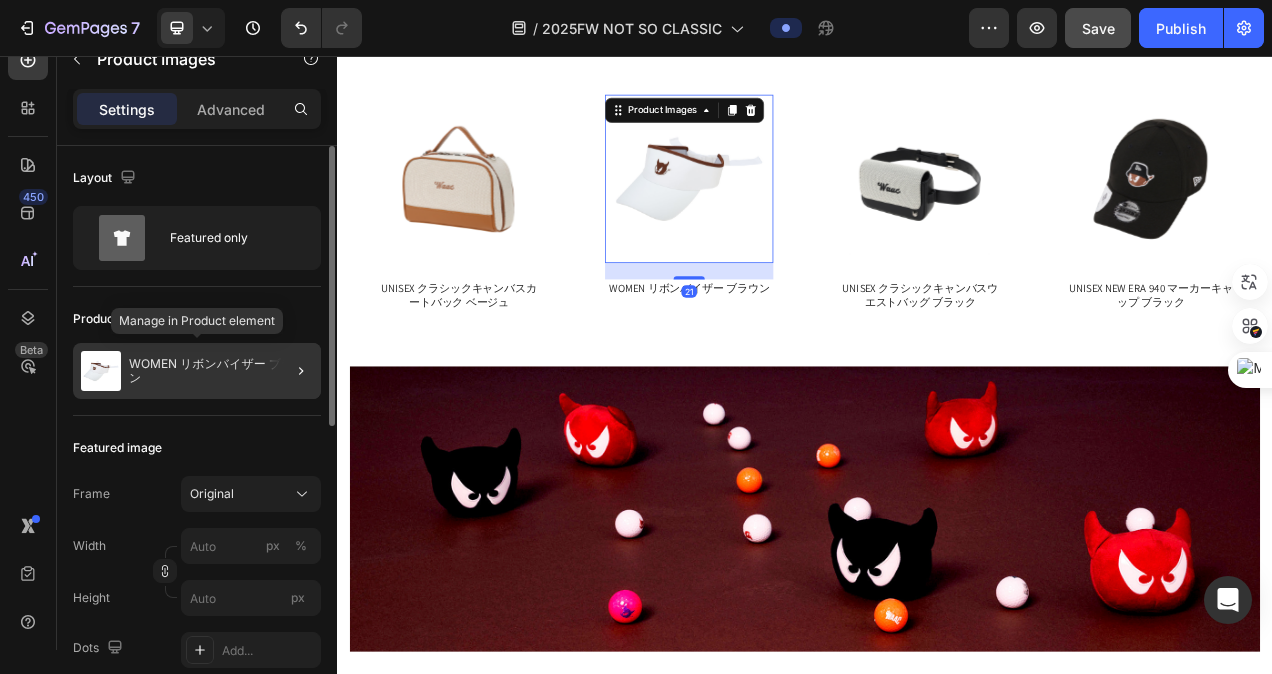 click at bounding box center [101, 371] 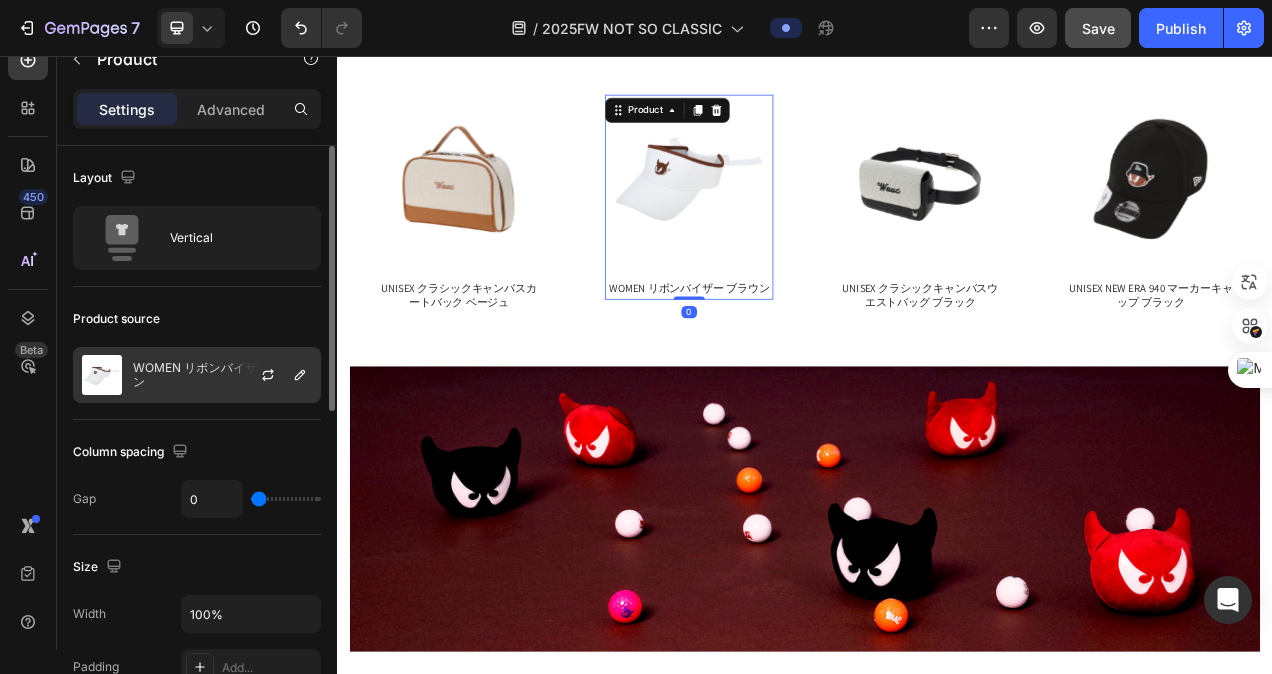 click at bounding box center (102, 375) 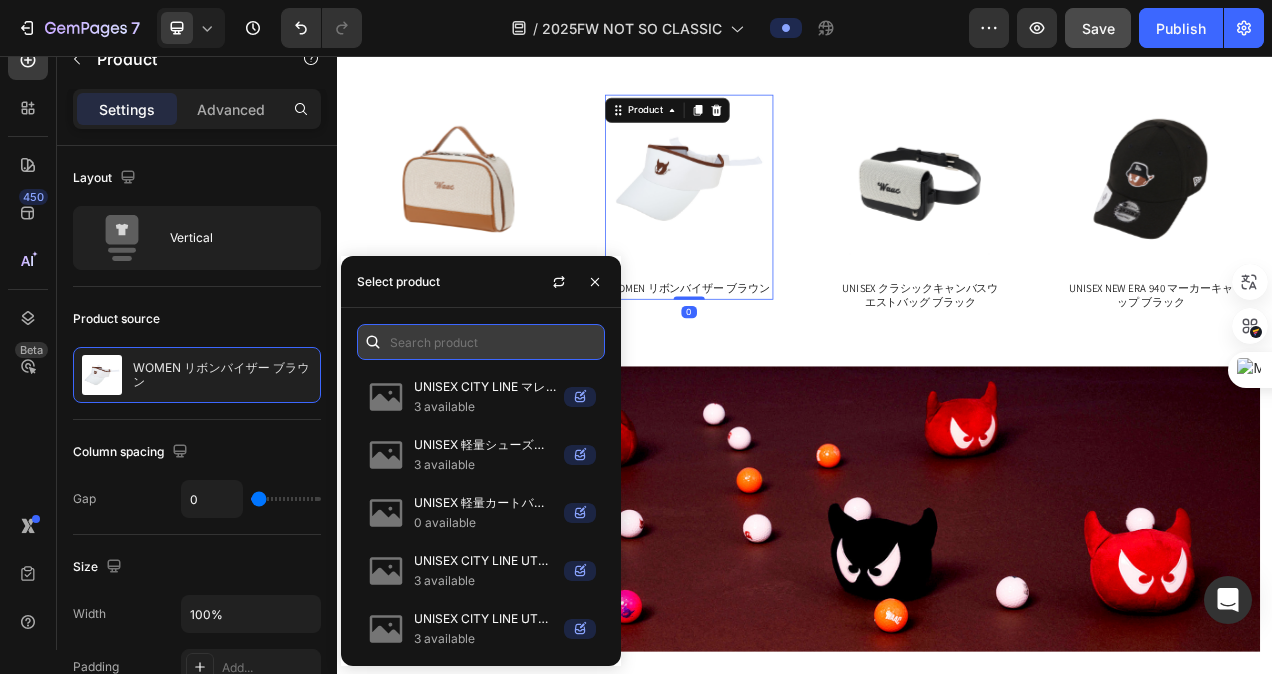 click at bounding box center [481, 342] 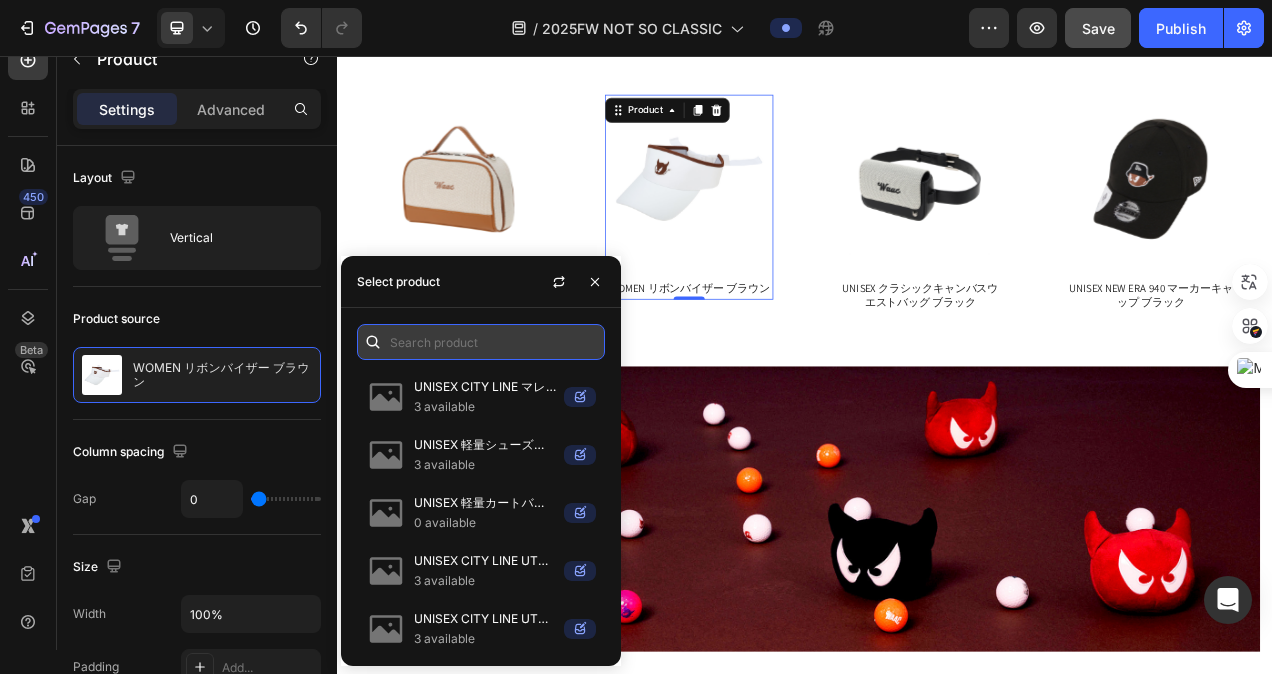 paste on "072254832" 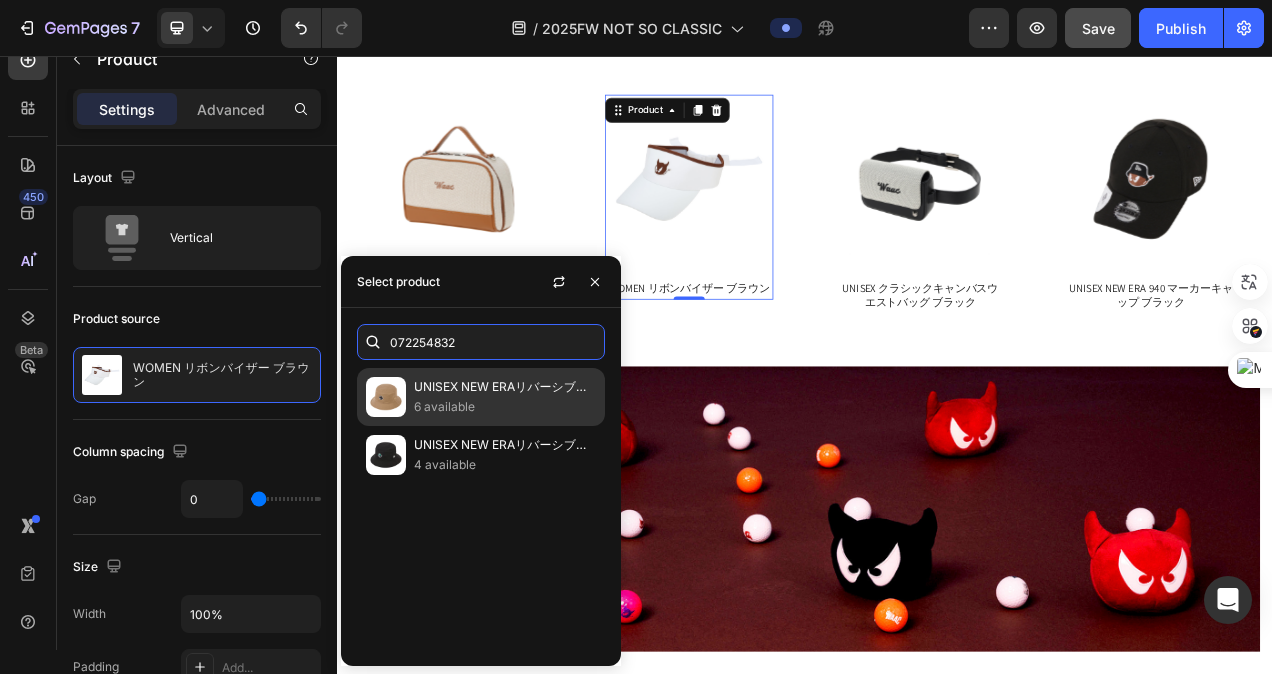 type on "072254832" 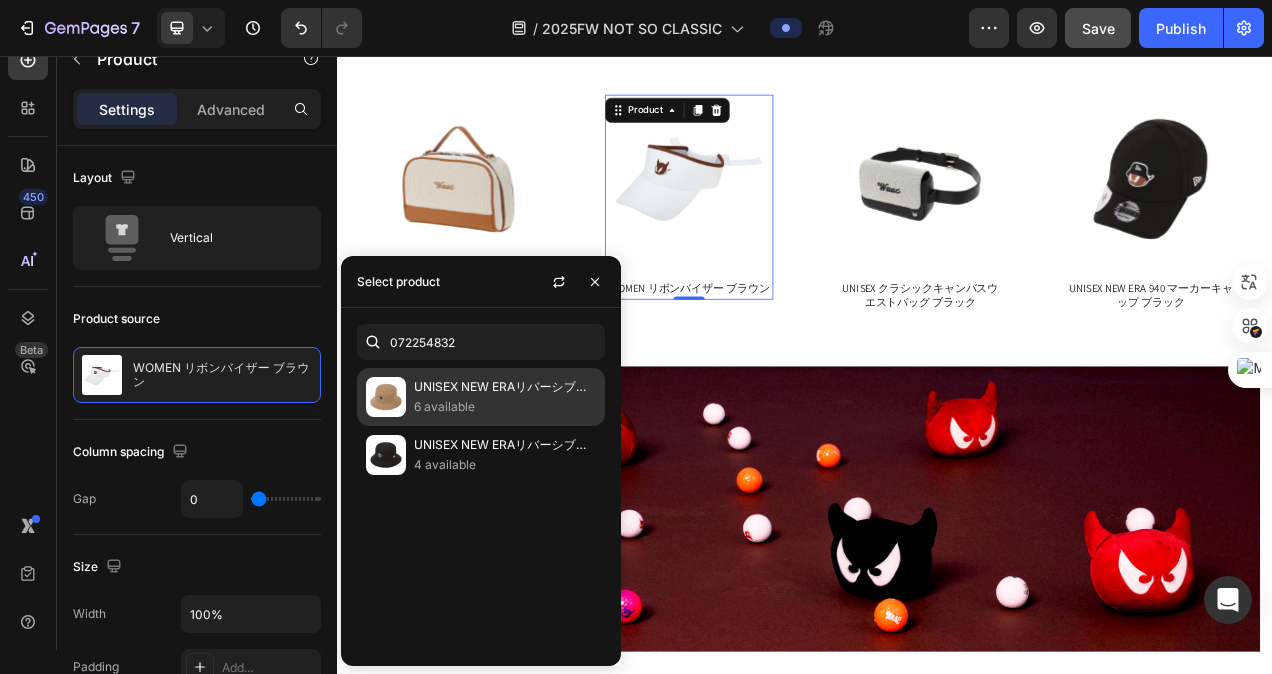 click at bounding box center (386, 397) 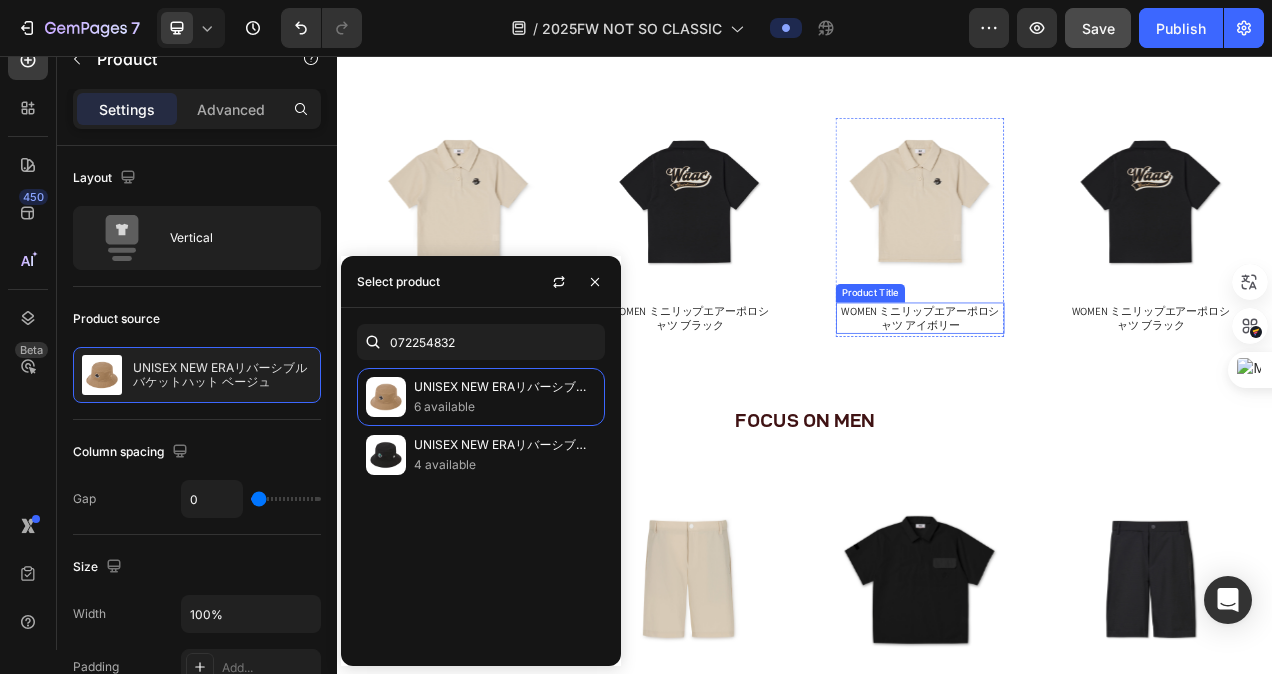 scroll, scrollTop: 4370, scrollLeft: 0, axis: vertical 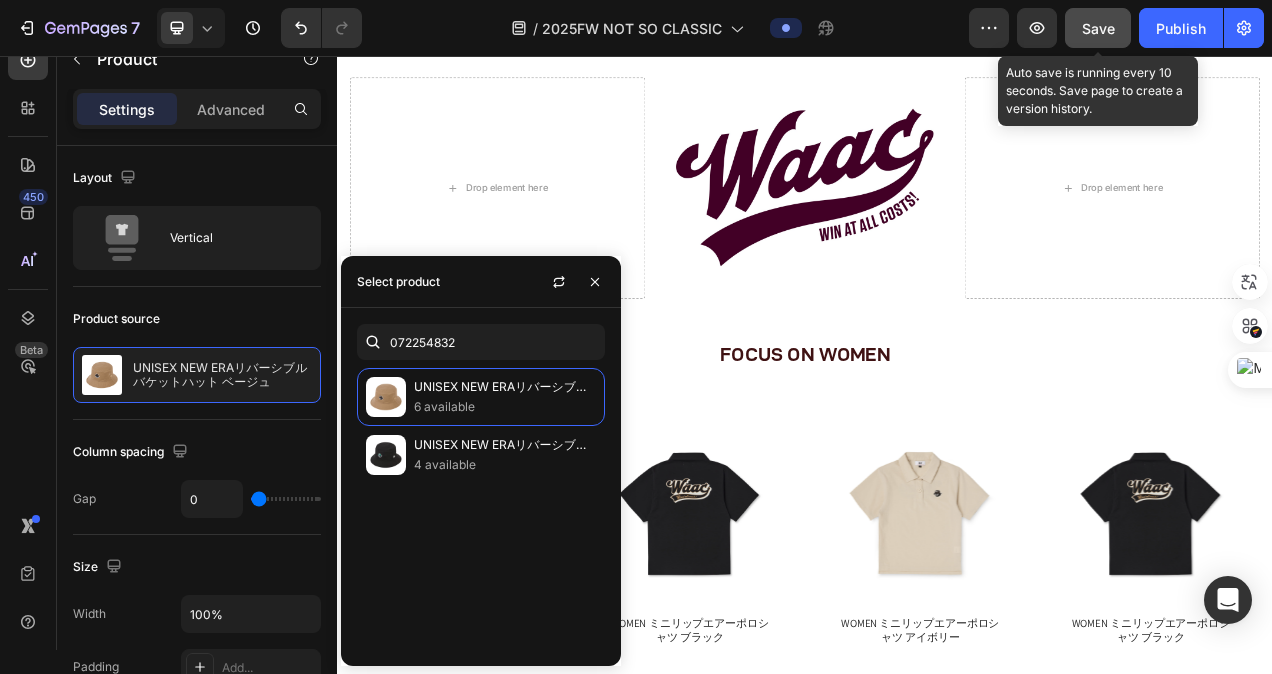 click on "Save" at bounding box center [1098, 28] 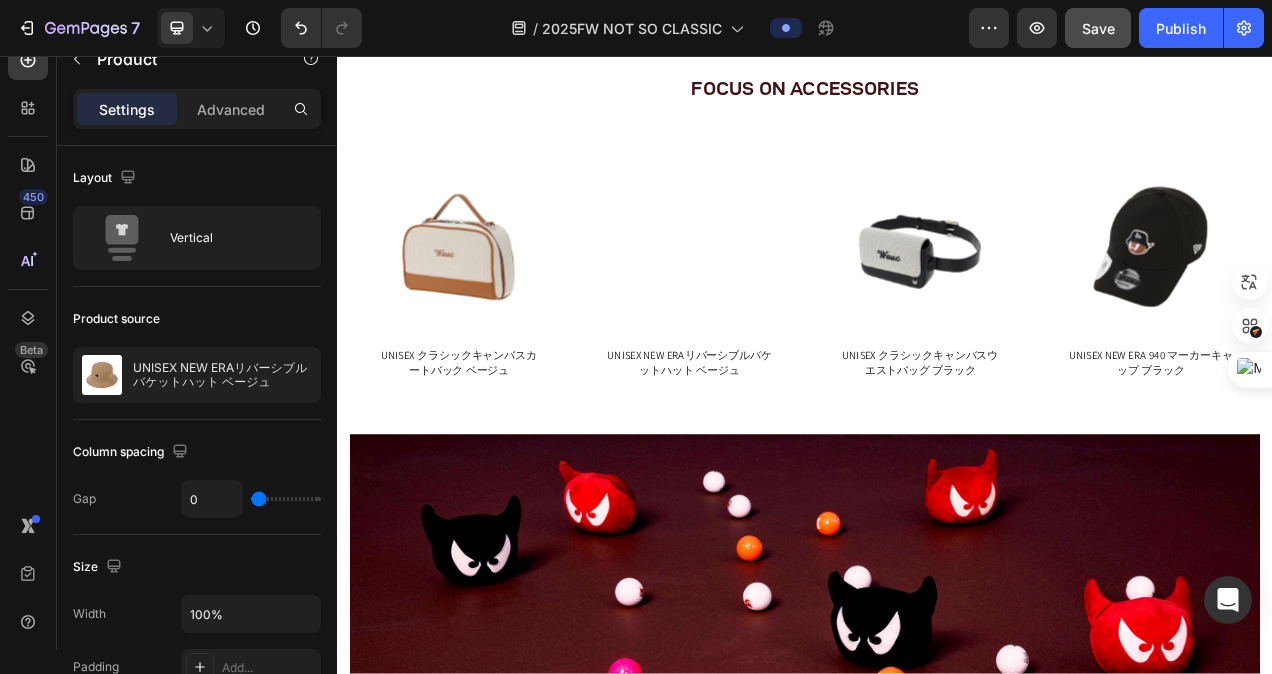 scroll, scrollTop: 4270, scrollLeft: 0, axis: vertical 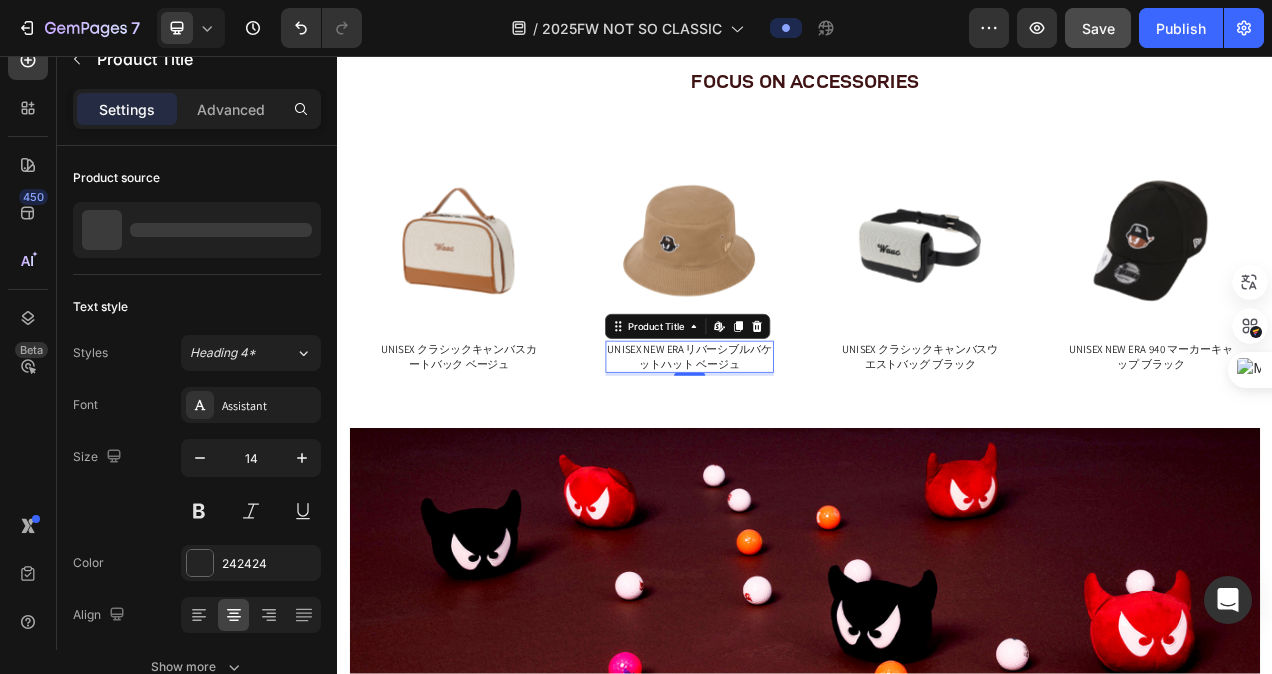 click on "UNISEX NEW ERAリバーシブルバケットハット ベージュ" at bounding box center [789, 442] 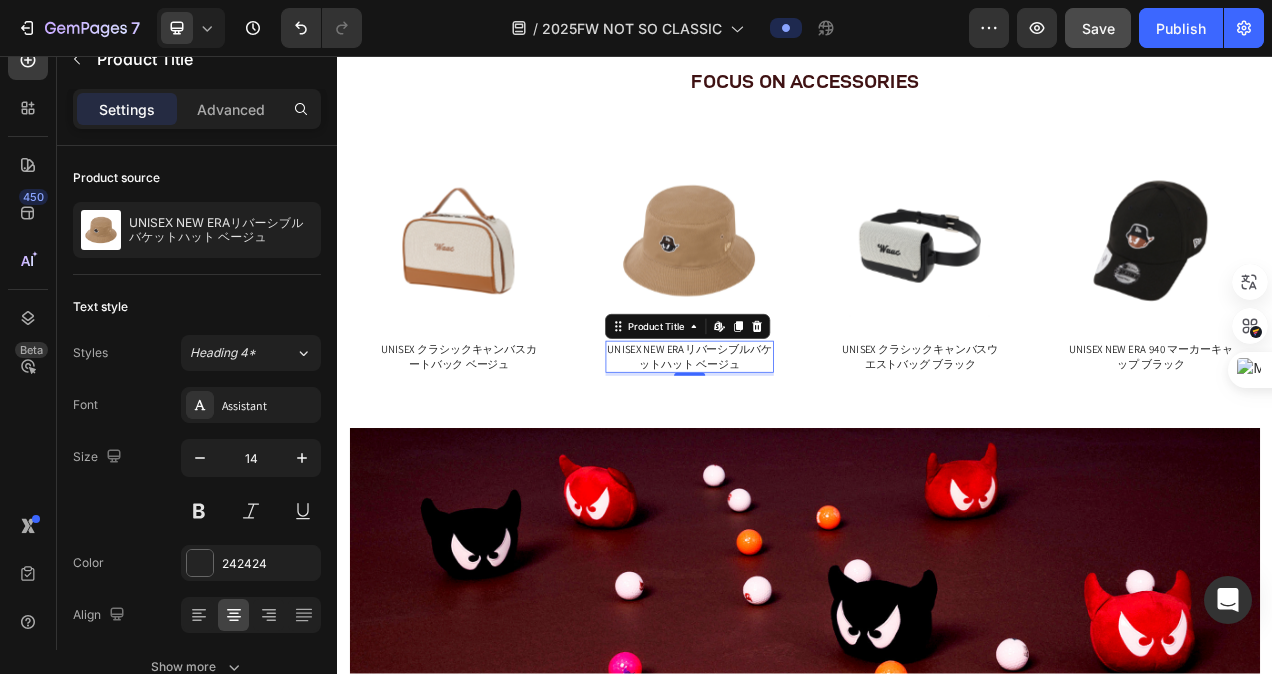 click on "UNISEX NEW ERAリバーシブルバケットハット ベージュ" at bounding box center (789, 442) 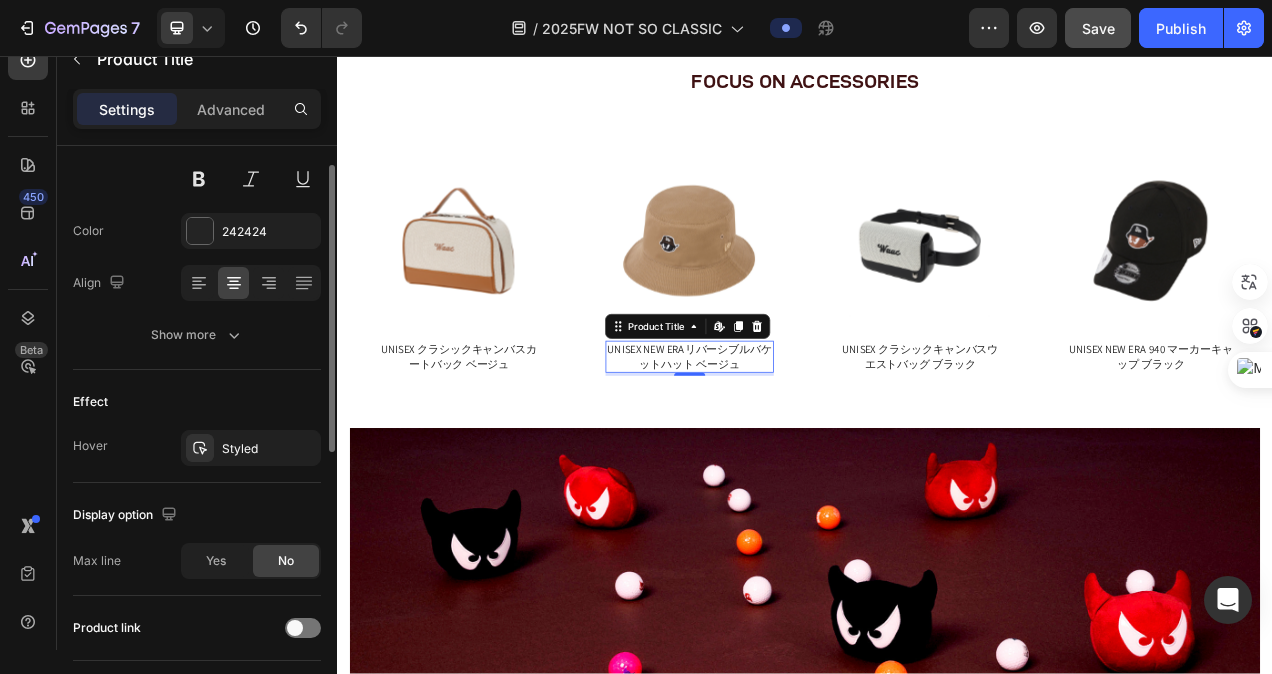 scroll, scrollTop: 232, scrollLeft: 0, axis: vertical 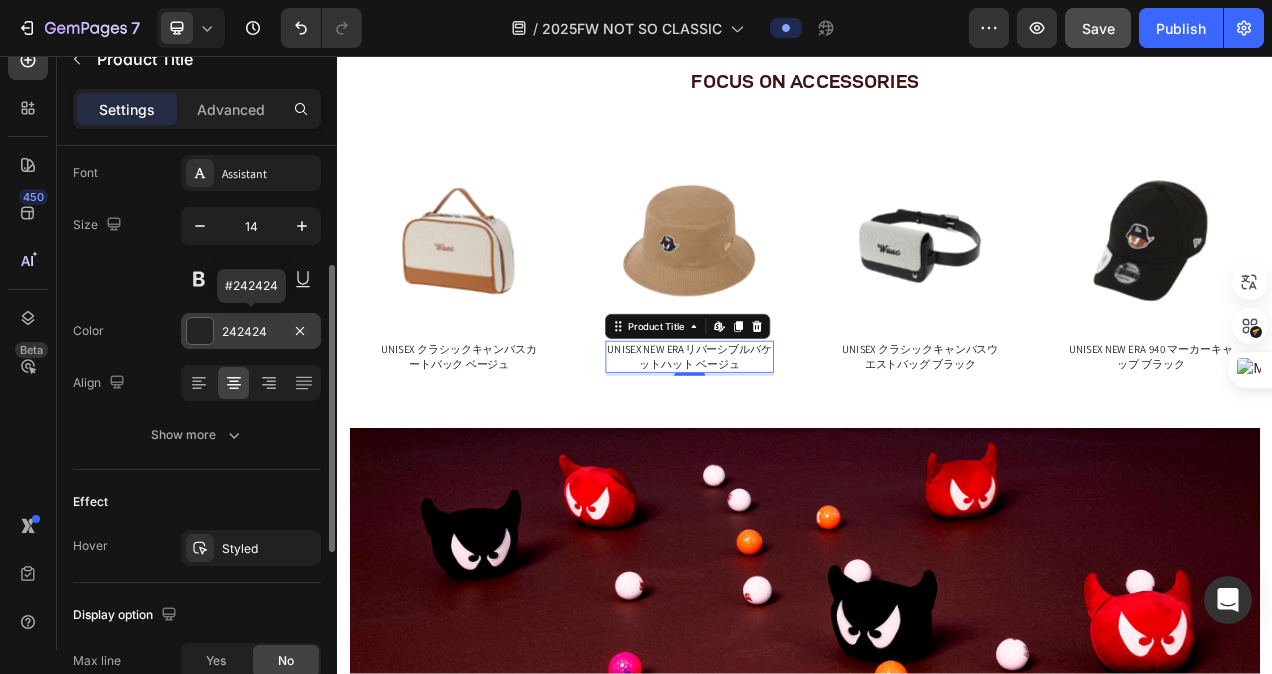 click at bounding box center (200, 331) 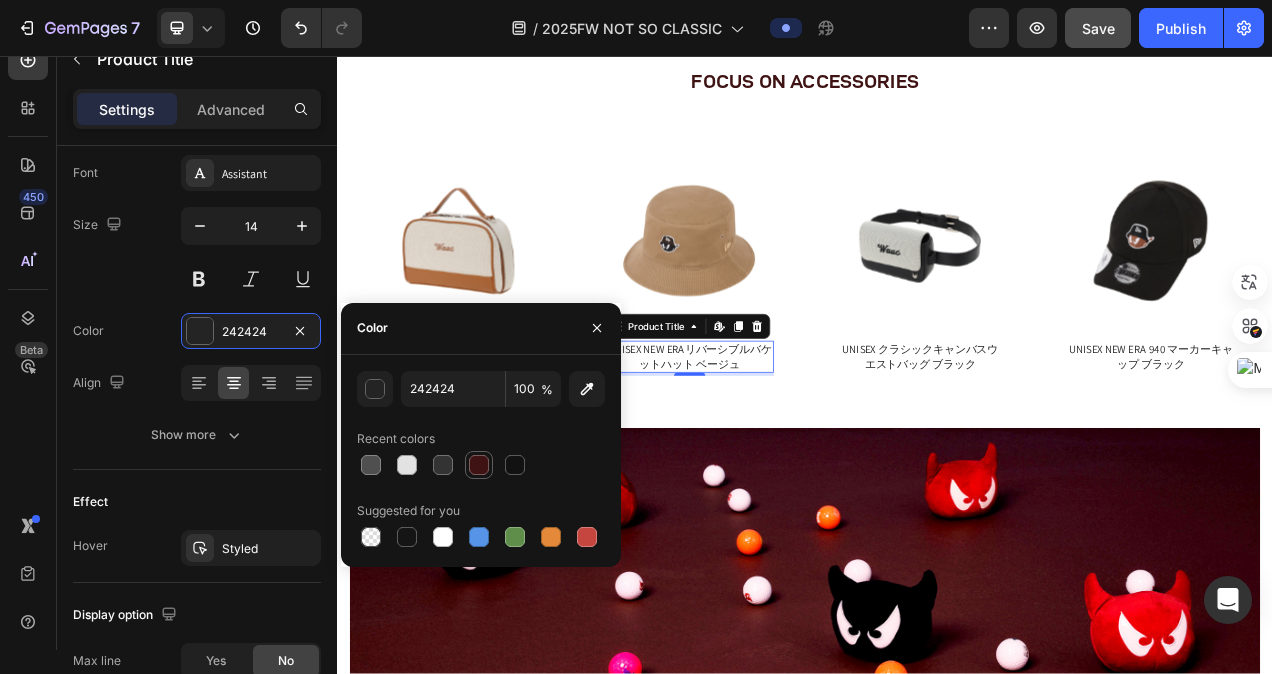 click at bounding box center (479, 465) 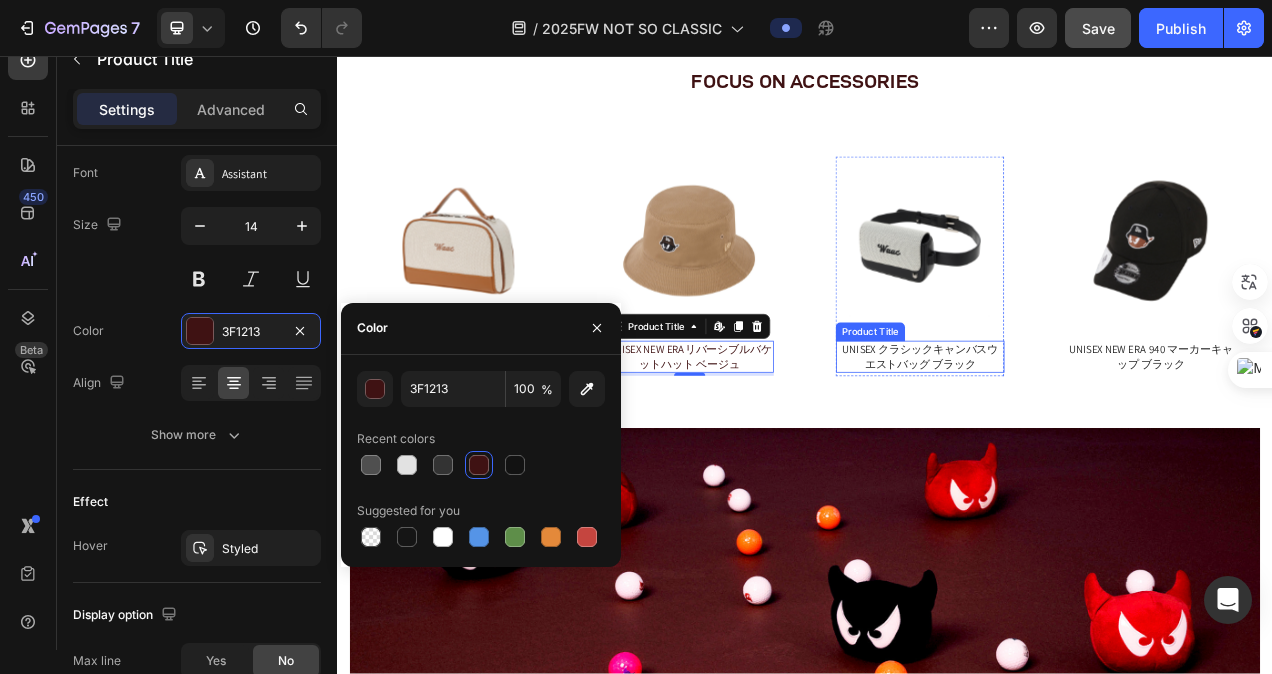 scroll, scrollTop: 232, scrollLeft: 0, axis: vertical 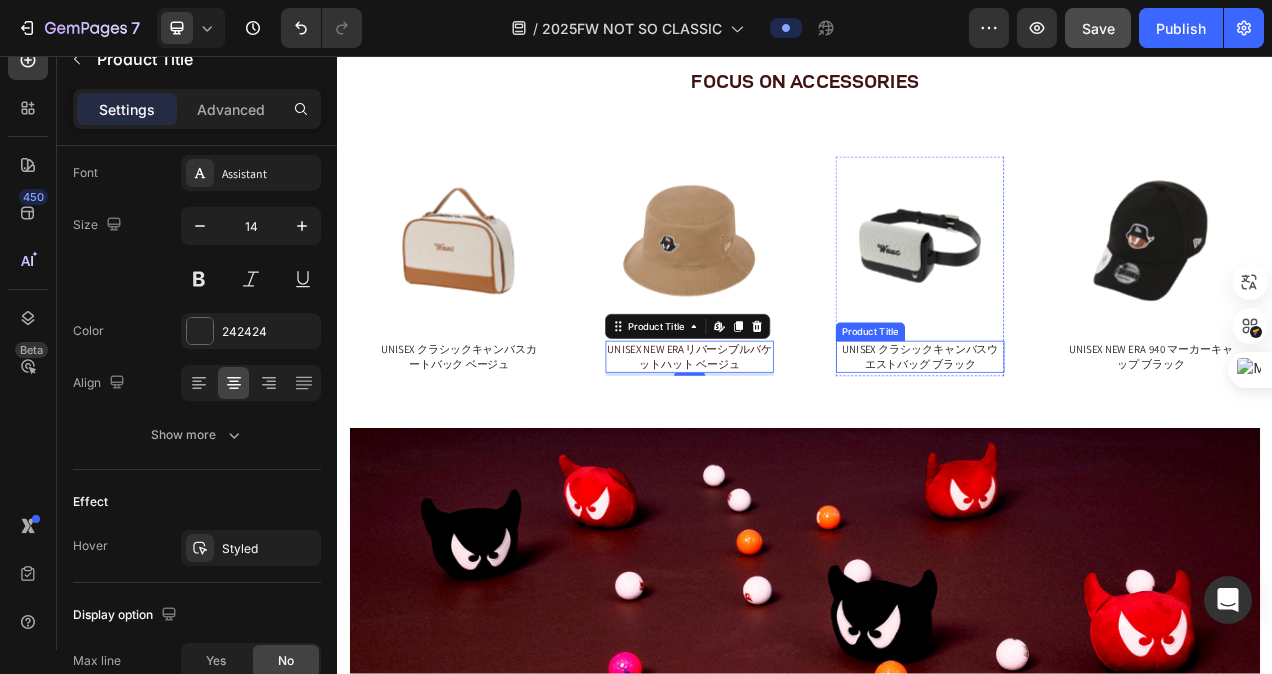 click on "UNISEX クラシックキャンバスウエストバッグ ブラック" at bounding box center (1085, 442) 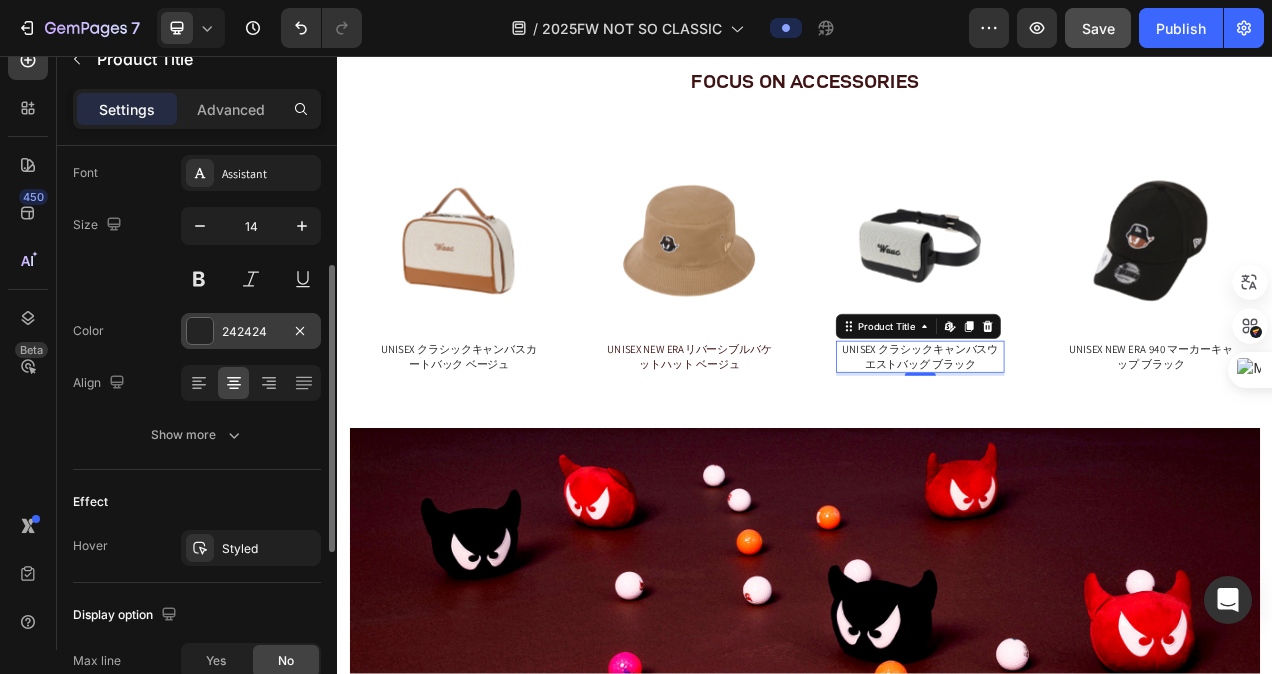 click at bounding box center (200, 331) 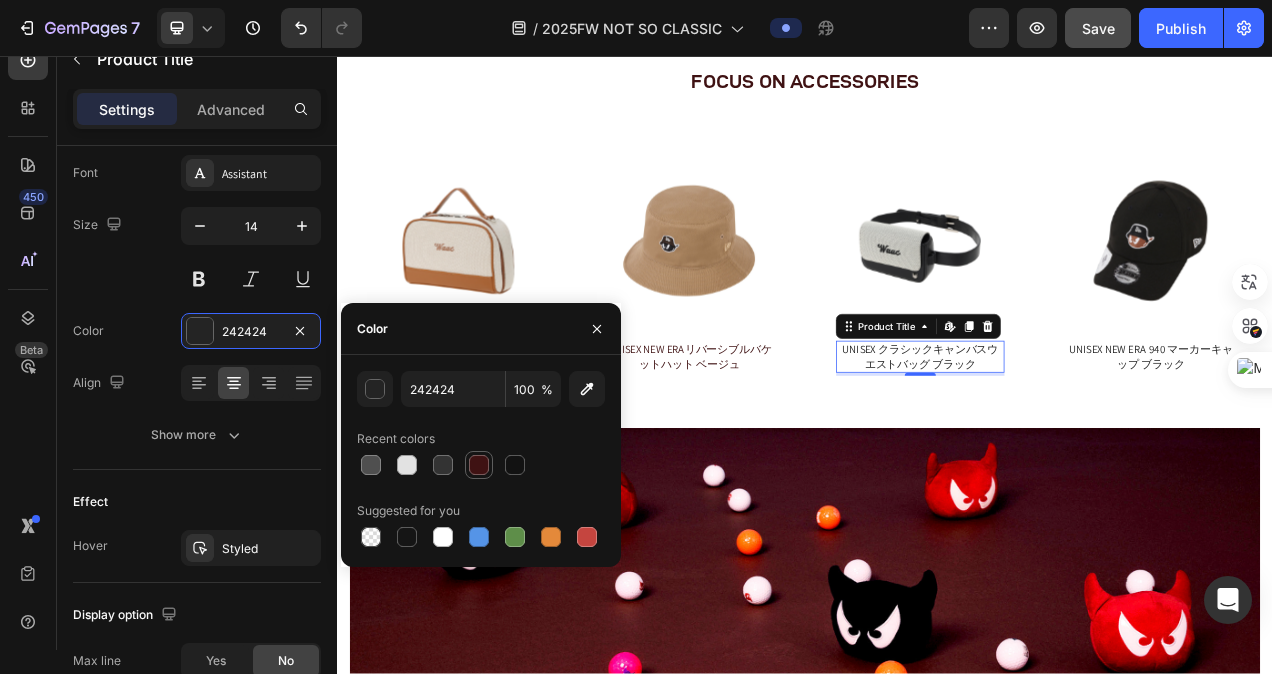 click at bounding box center (479, 465) 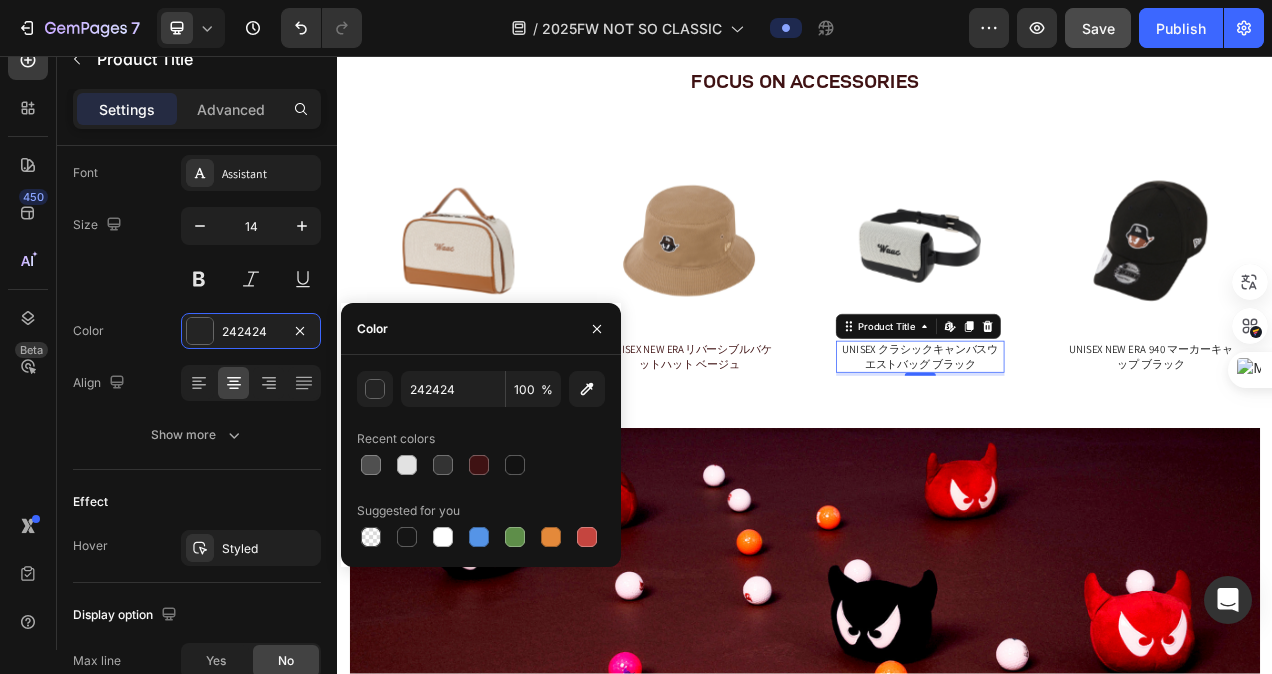 type on "3F1213" 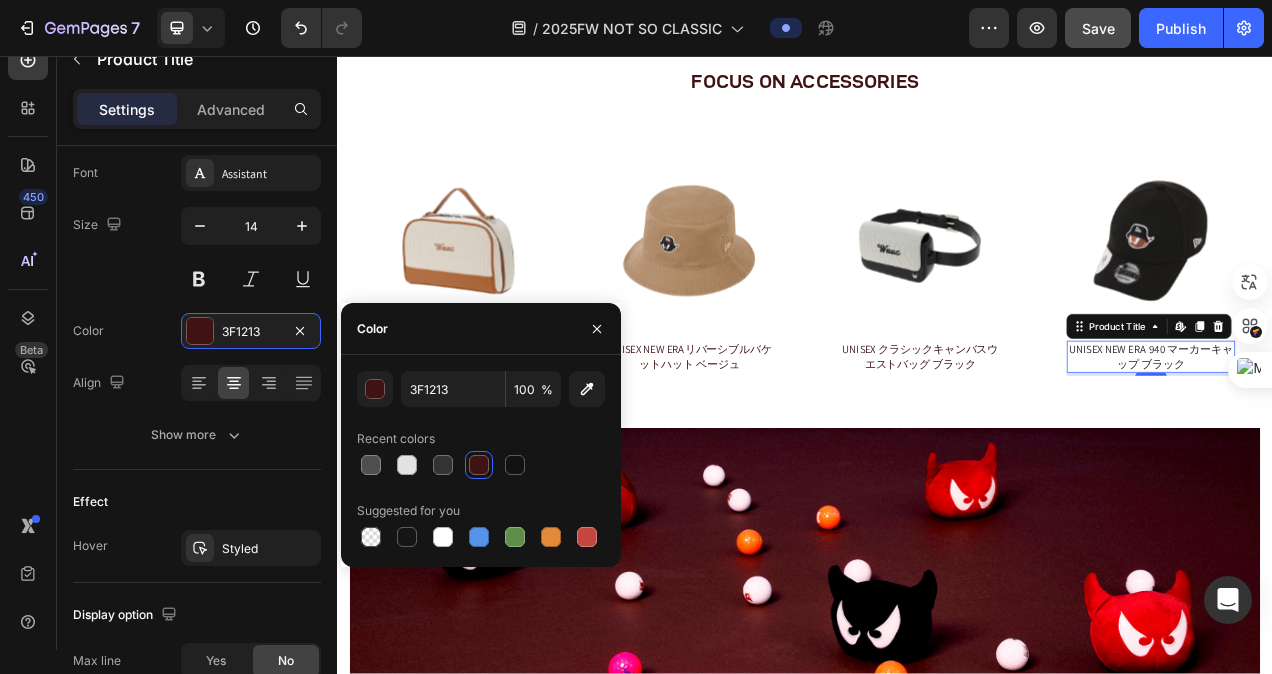 click on "UNISEX NEW ERA 940 マーカーキャップ ブラック" at bounding box center [1381, 442] 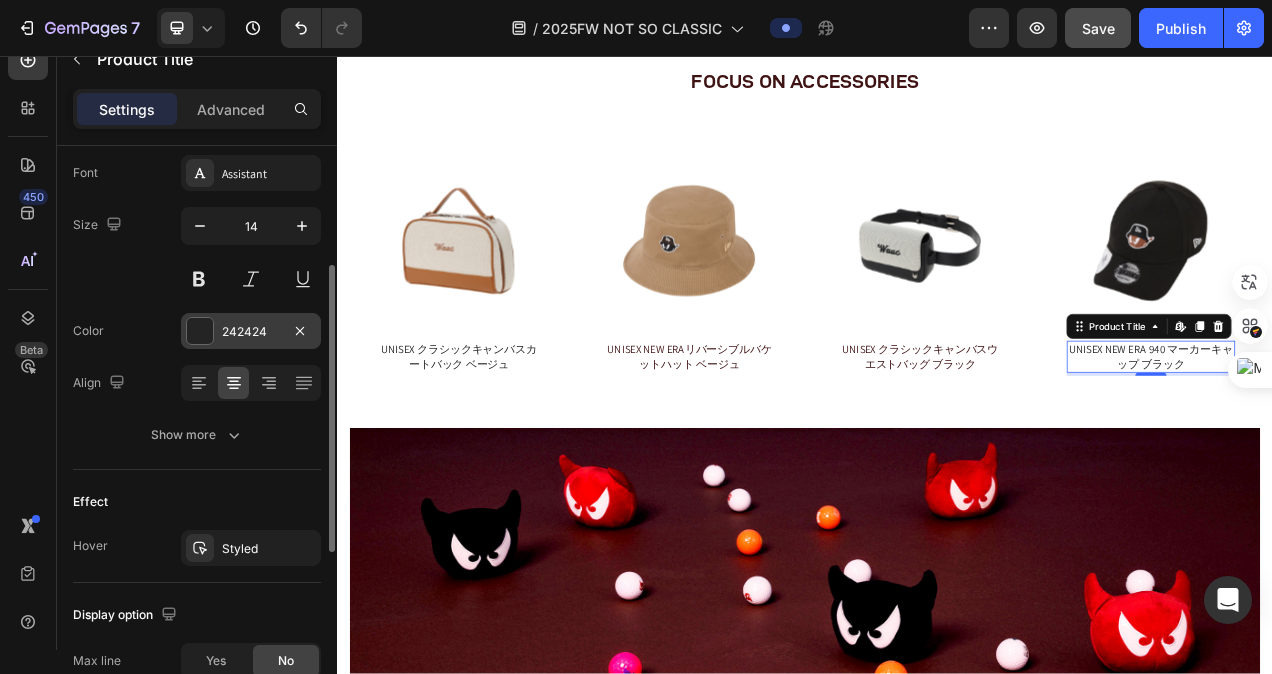 click at bounding box center (200, 331) 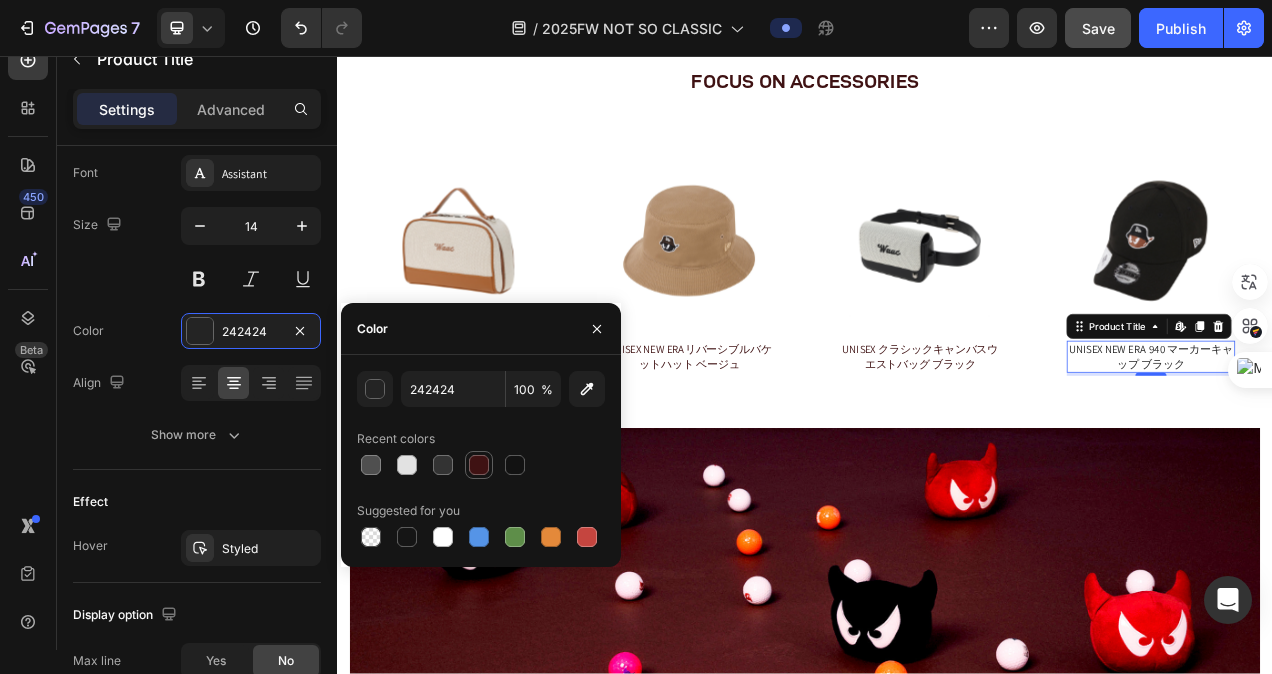 click at bounding box center [479, 465] 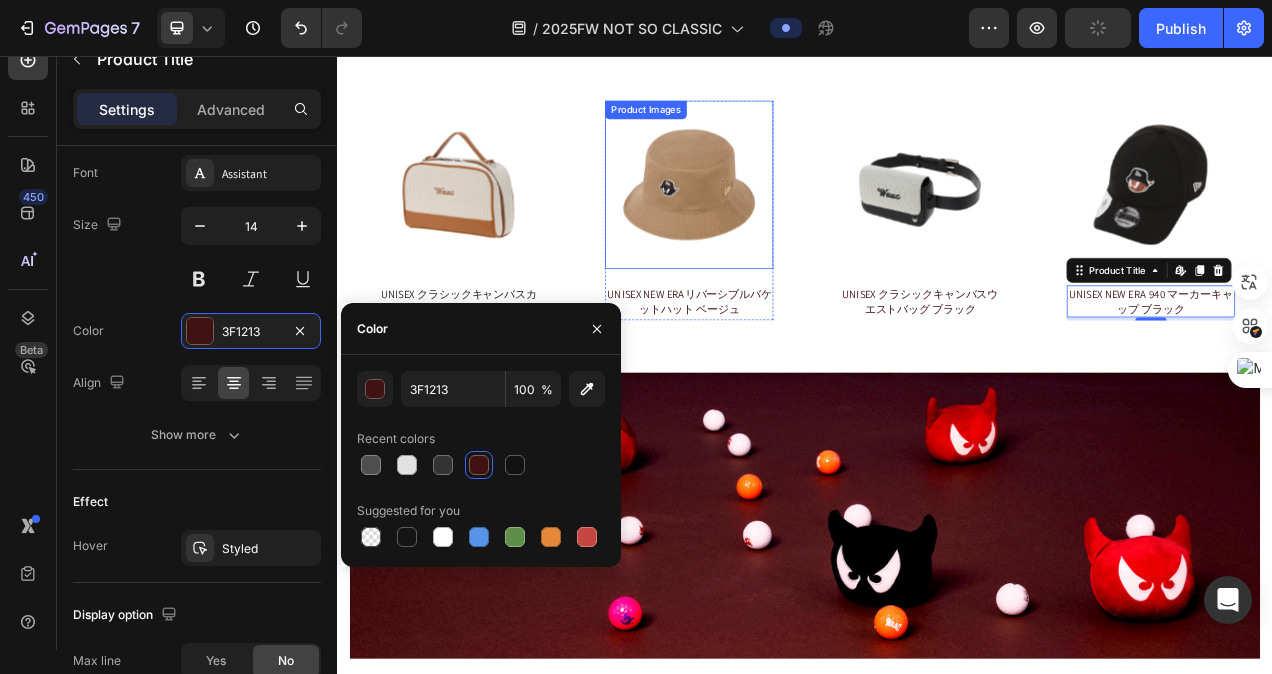 scroll, scrollTop: 4470, scrollLeft: 0, axis: vertical 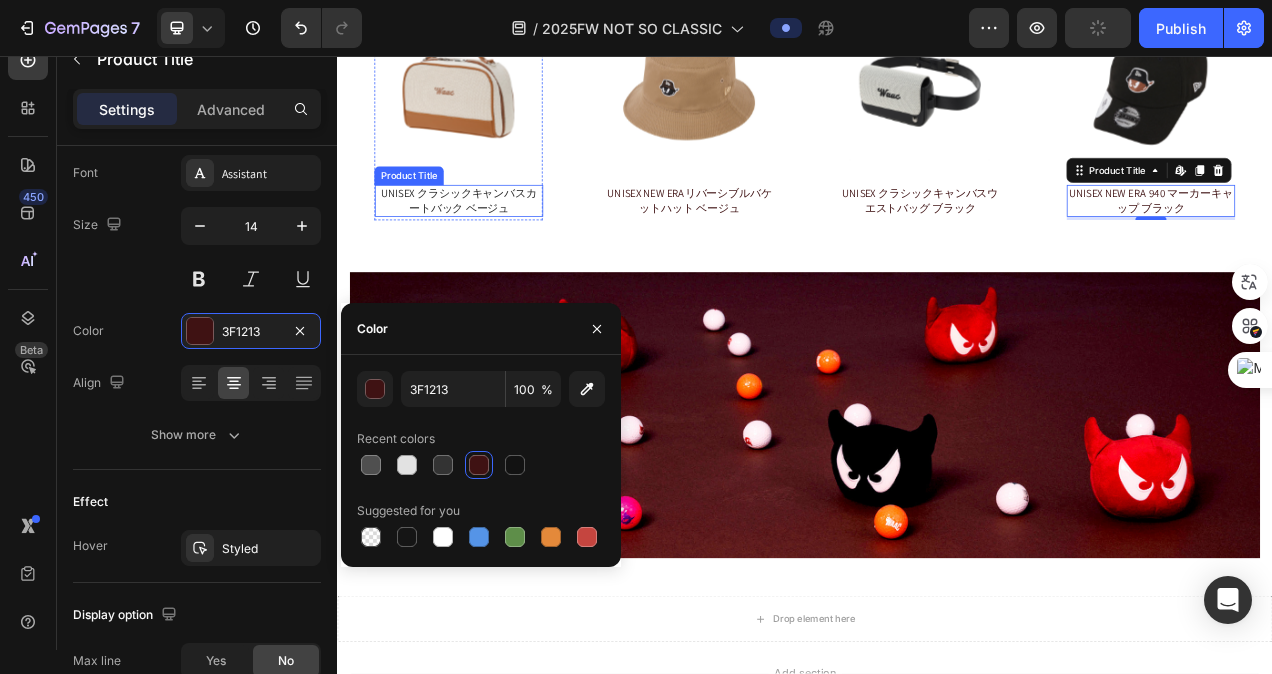 click on "UNISEX クラシックキャンバスカートバック  ベージュ" at bounding box center (493, 242) 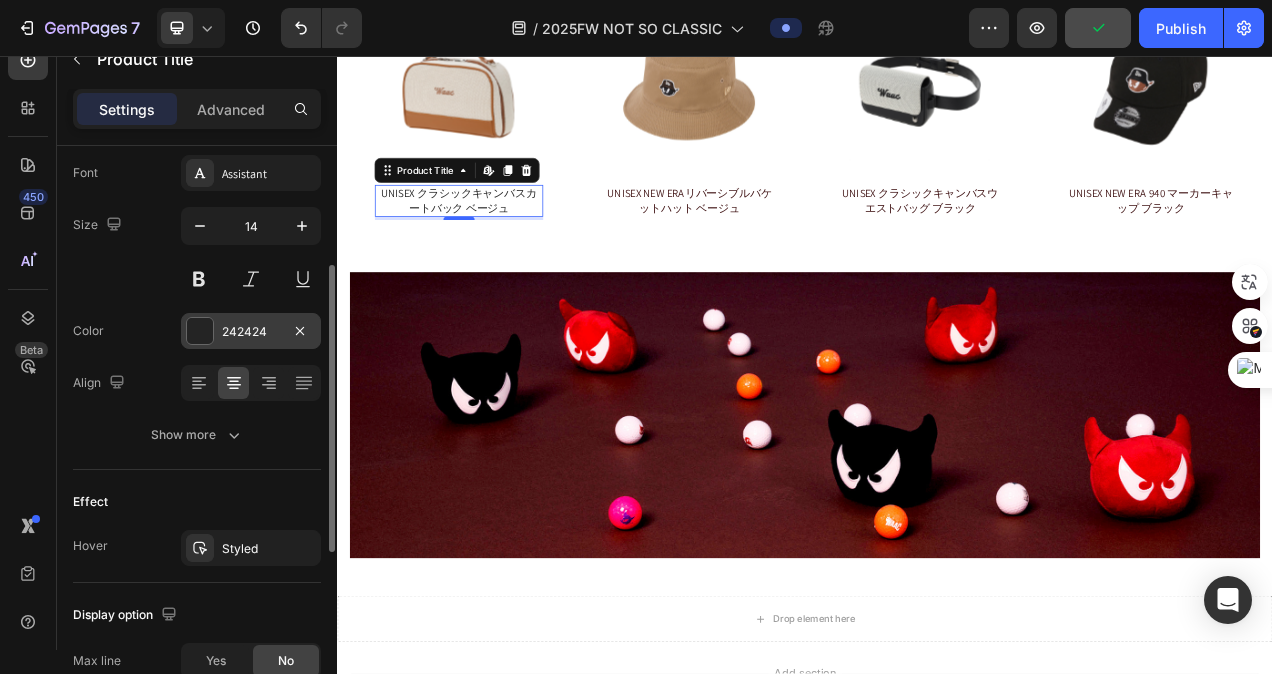 click at bounding box center [200, 331] 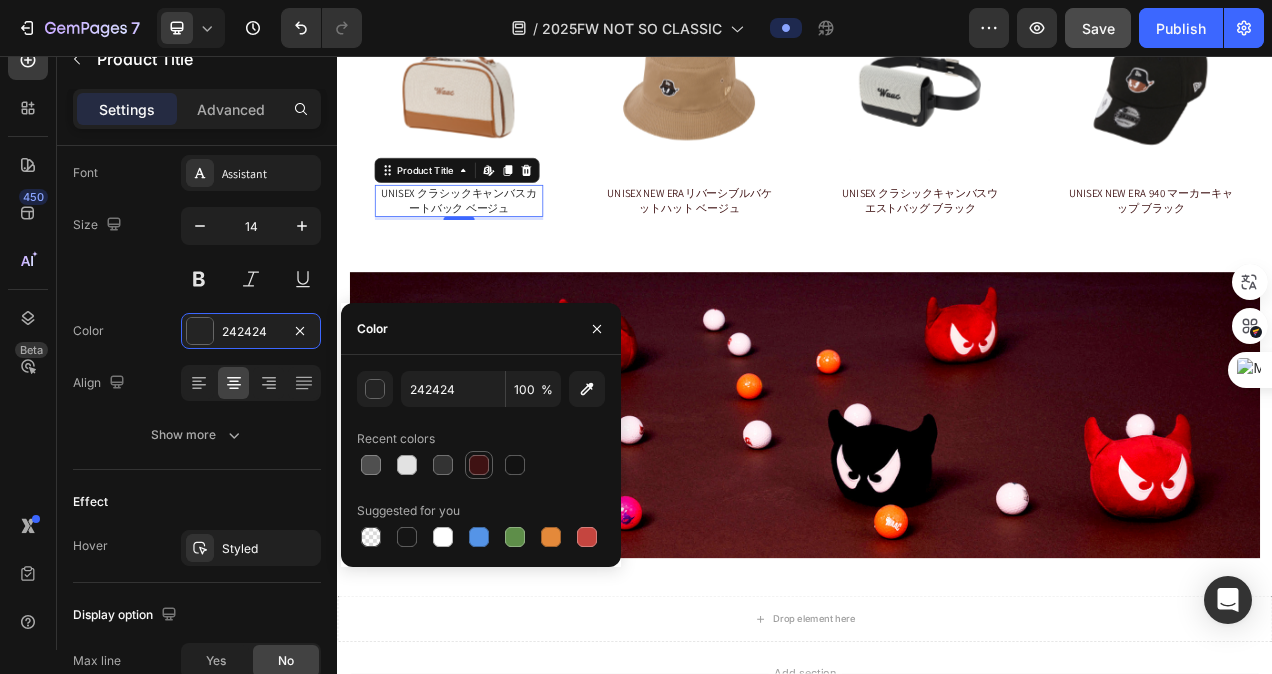 click at bounding box center [479, 465] 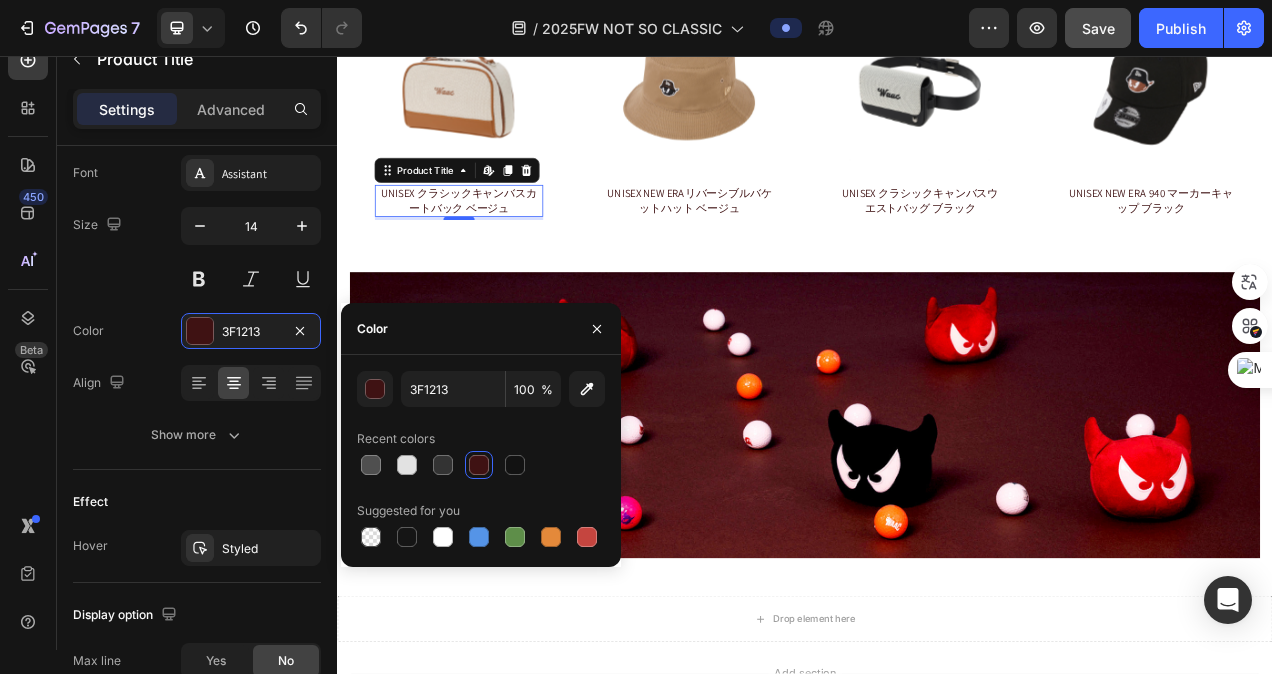 click on "UNISEX クラシックキャンバスカートバック  ベージュ" at bounding box center [493, 242] 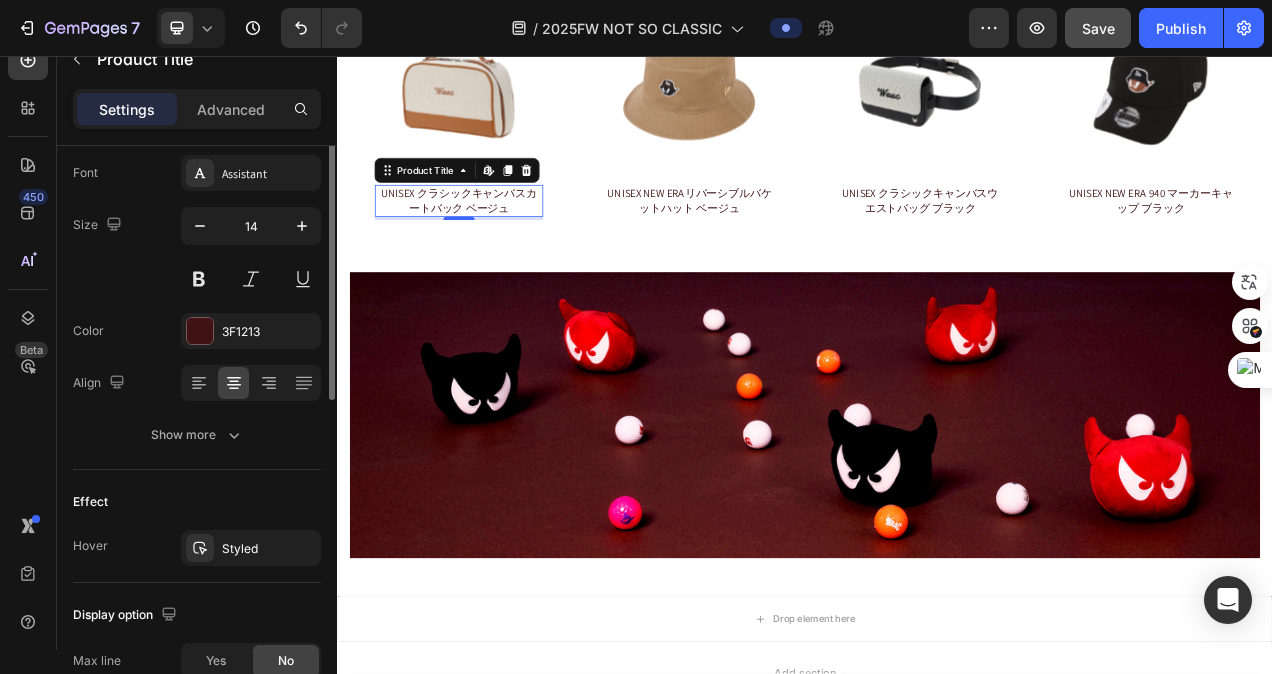 scroll, scrollTop: 132, scrollLeft: 0, axis: vertical 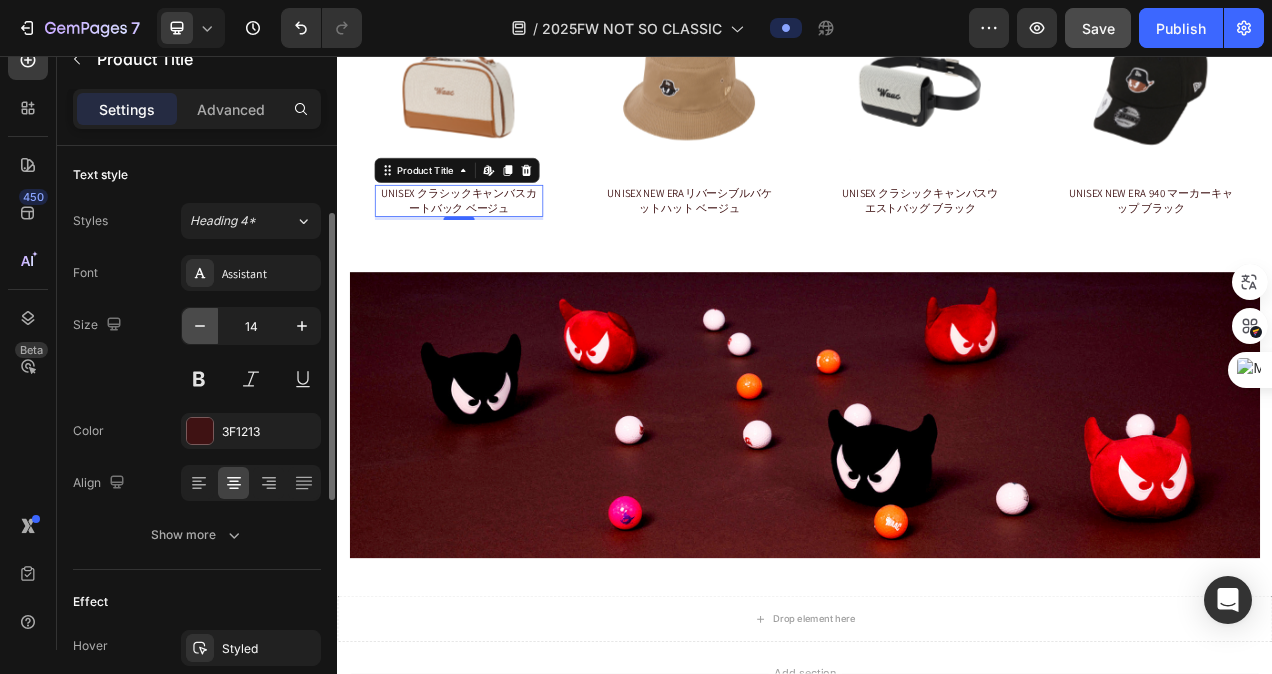 click 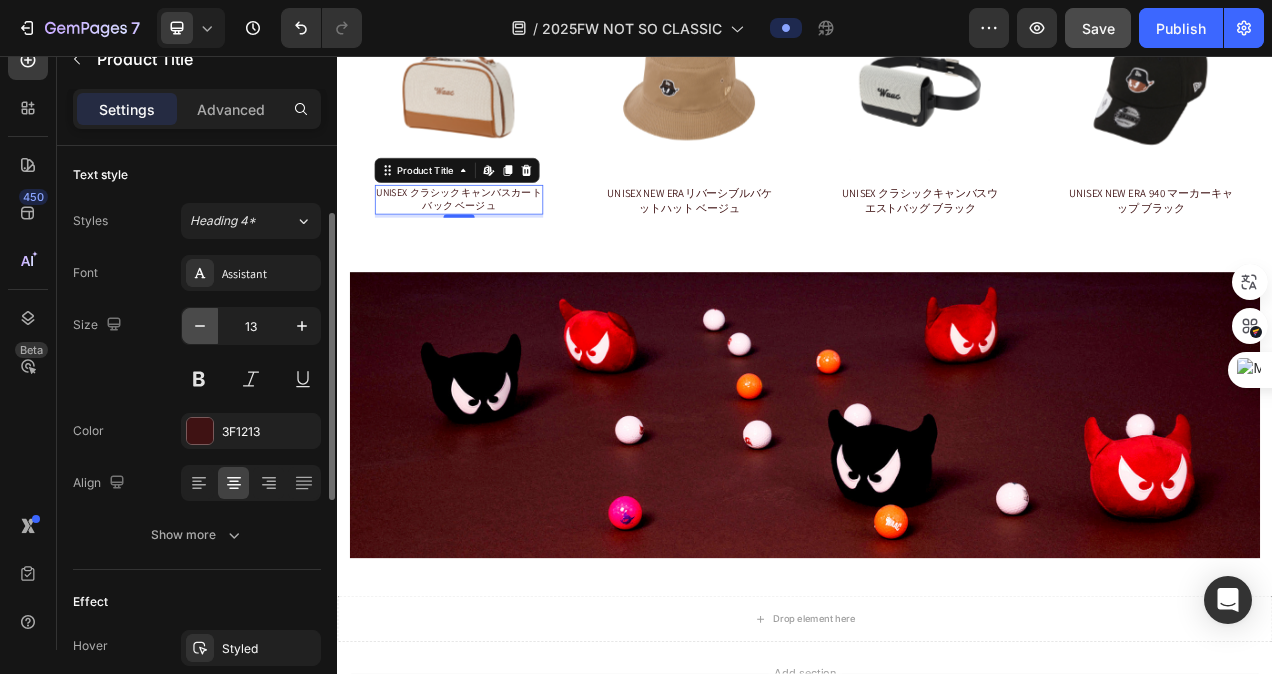 click 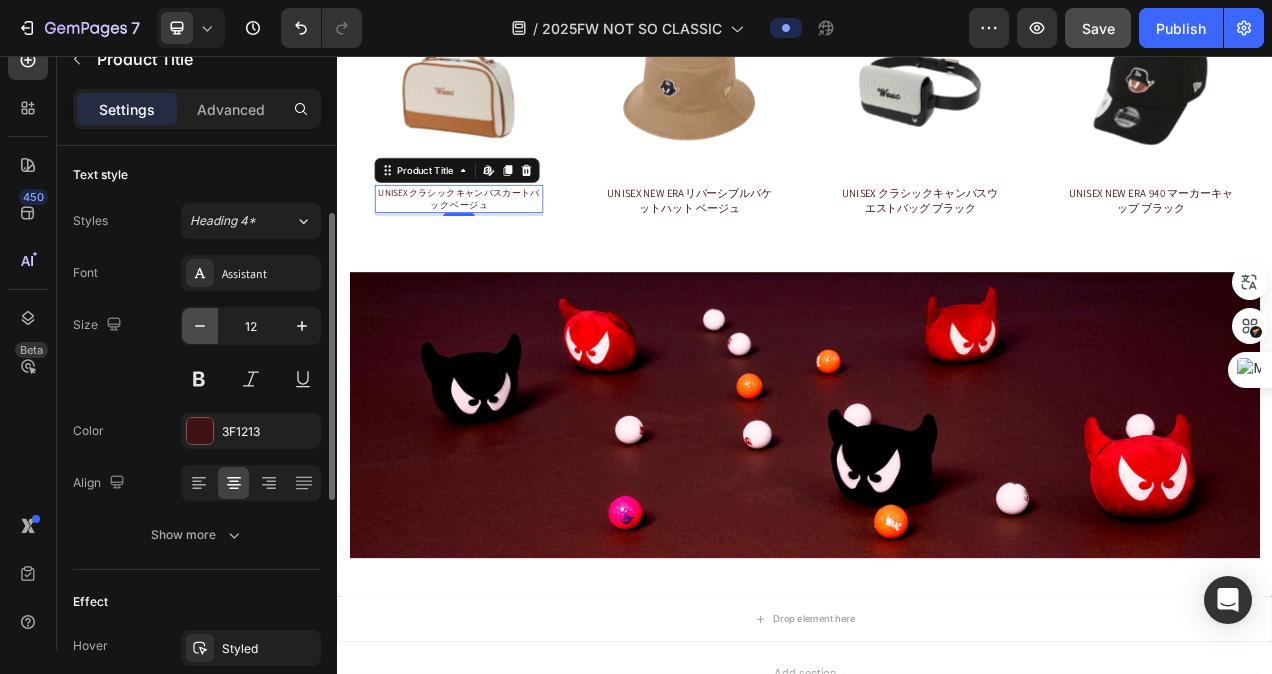 click 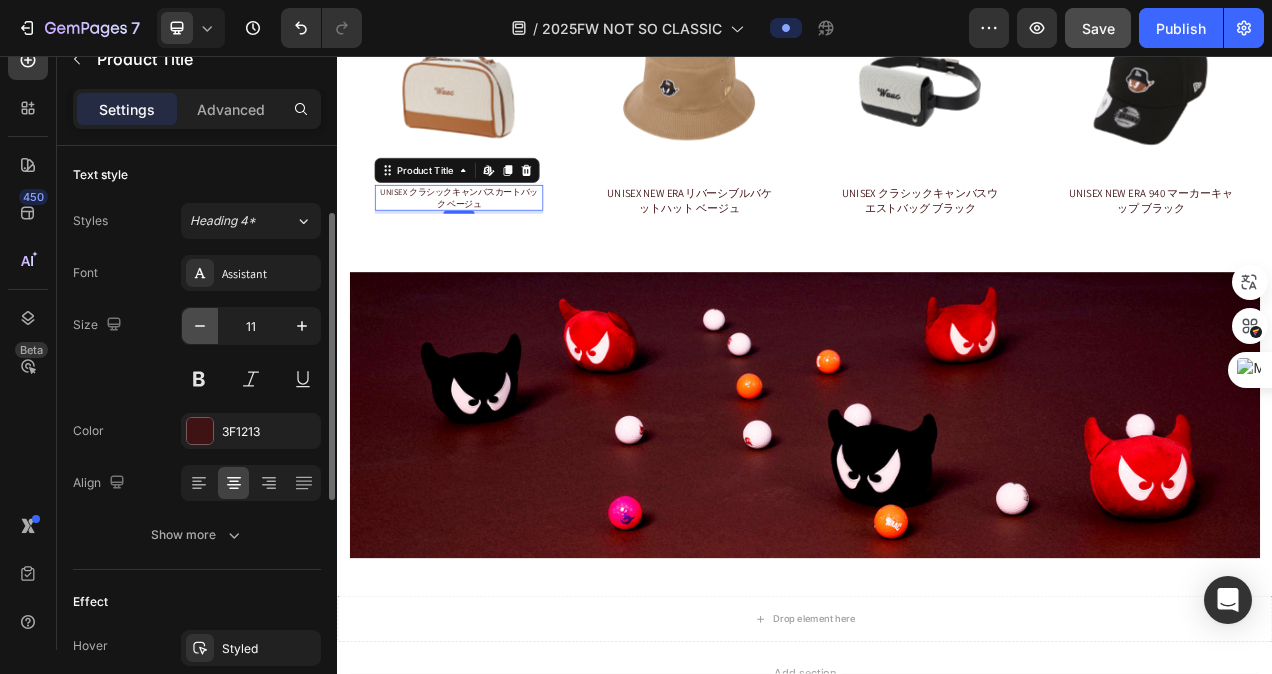 click 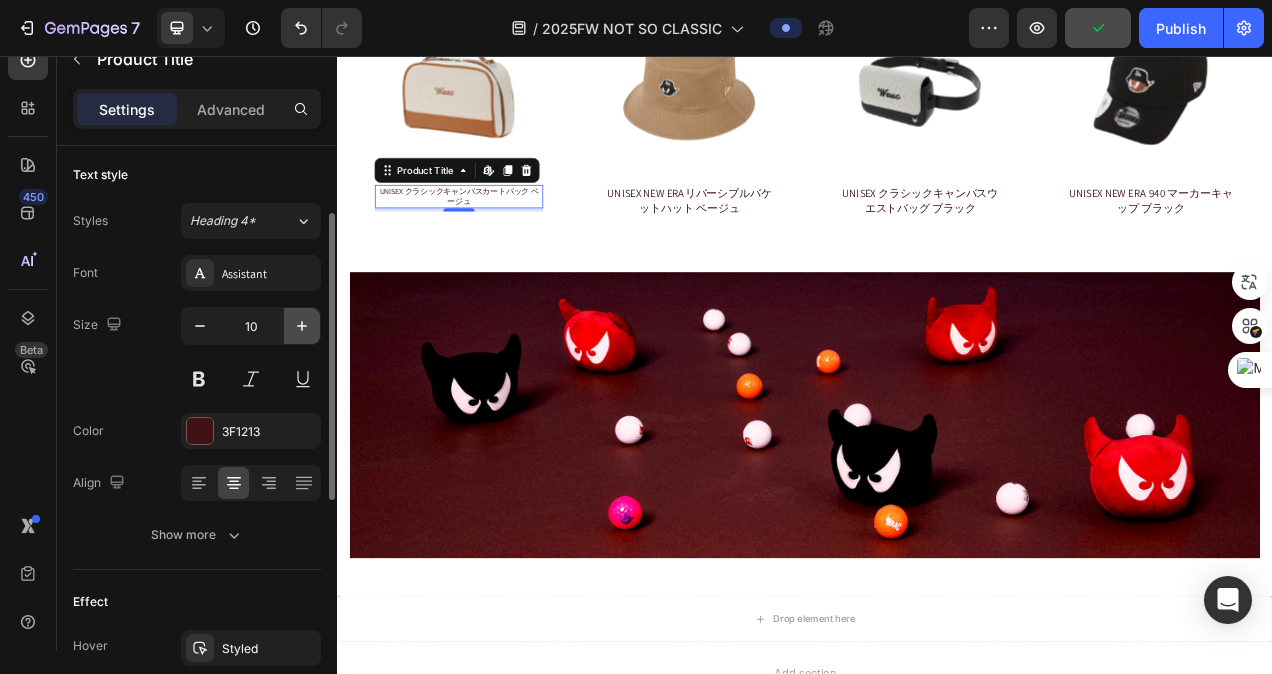 click 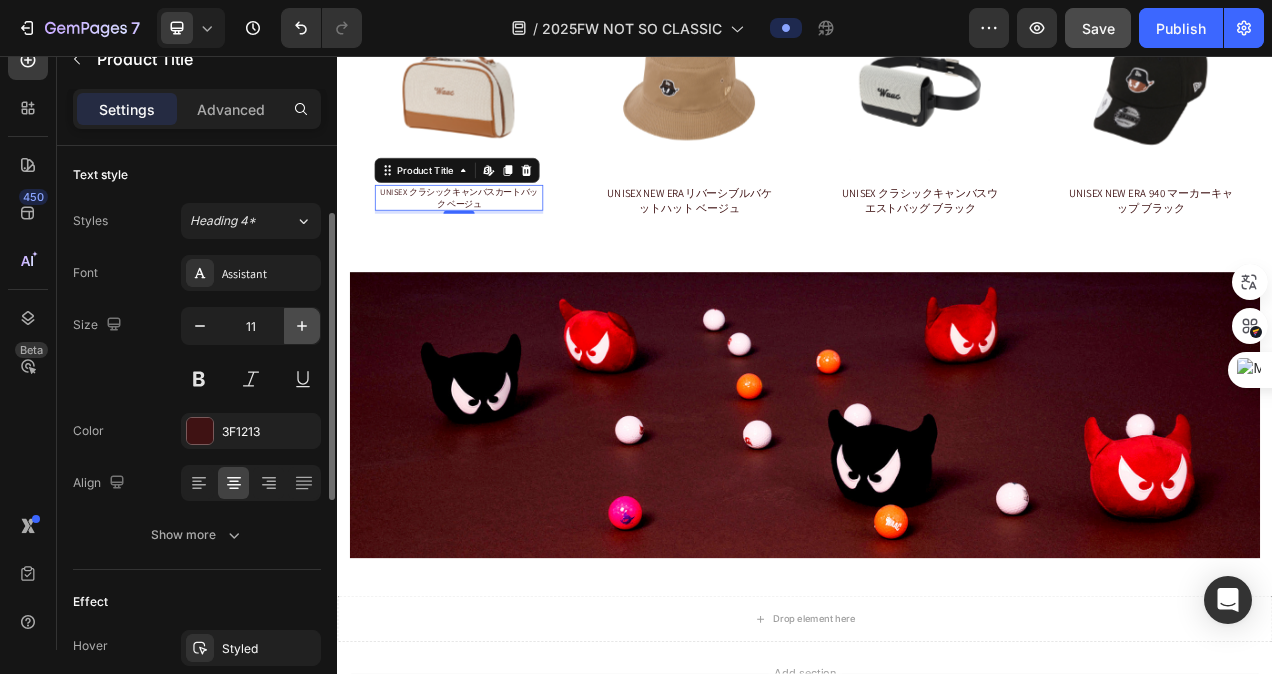click 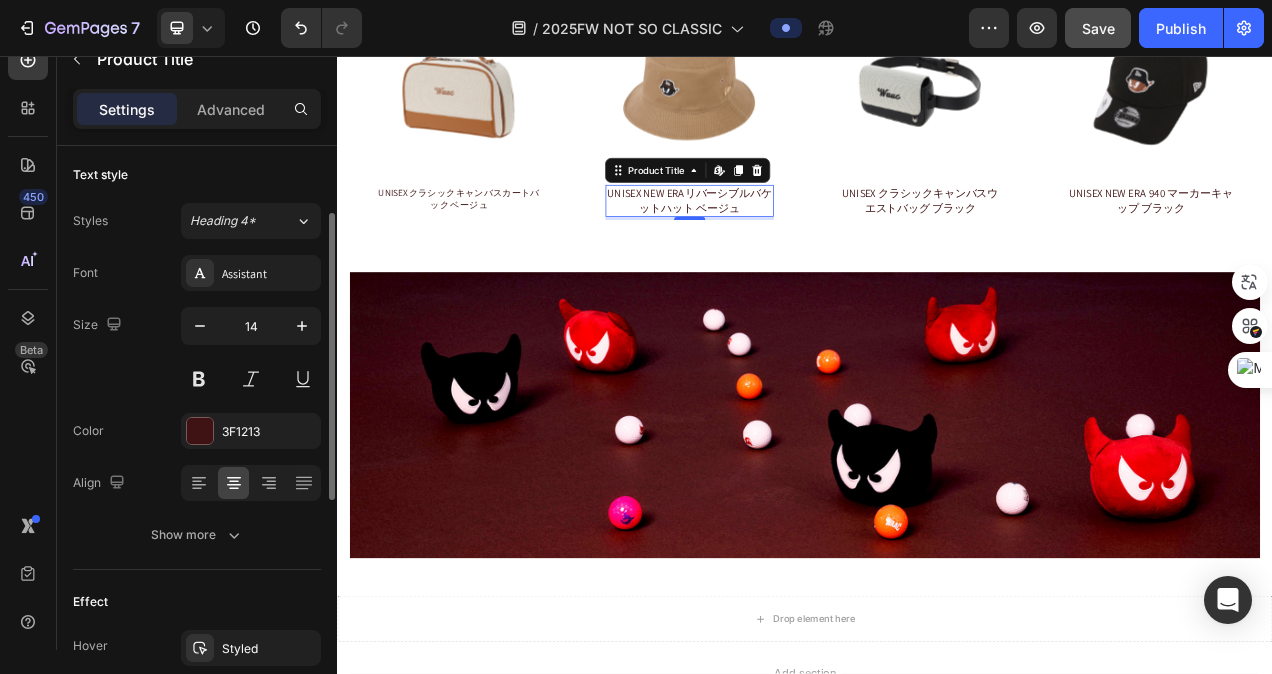 click on "UNISEX NEW ERAリバーシブルバケットハット ベージュ" at bounding box center [789, 242] 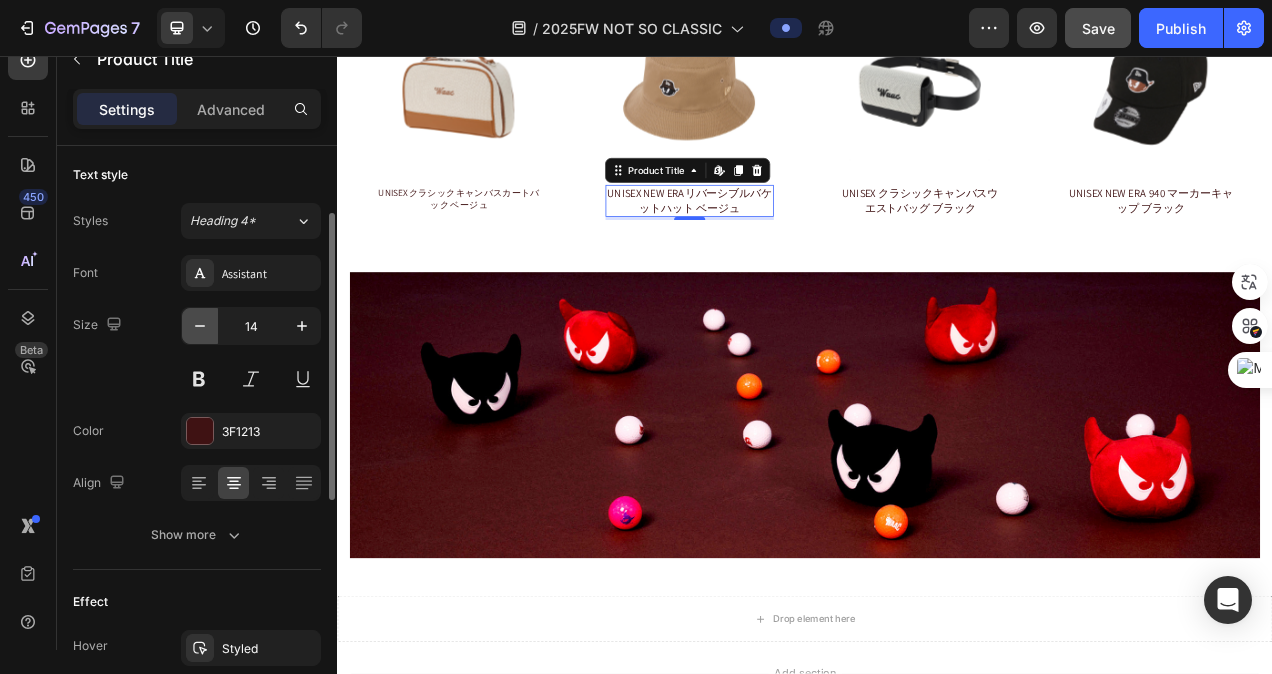 click 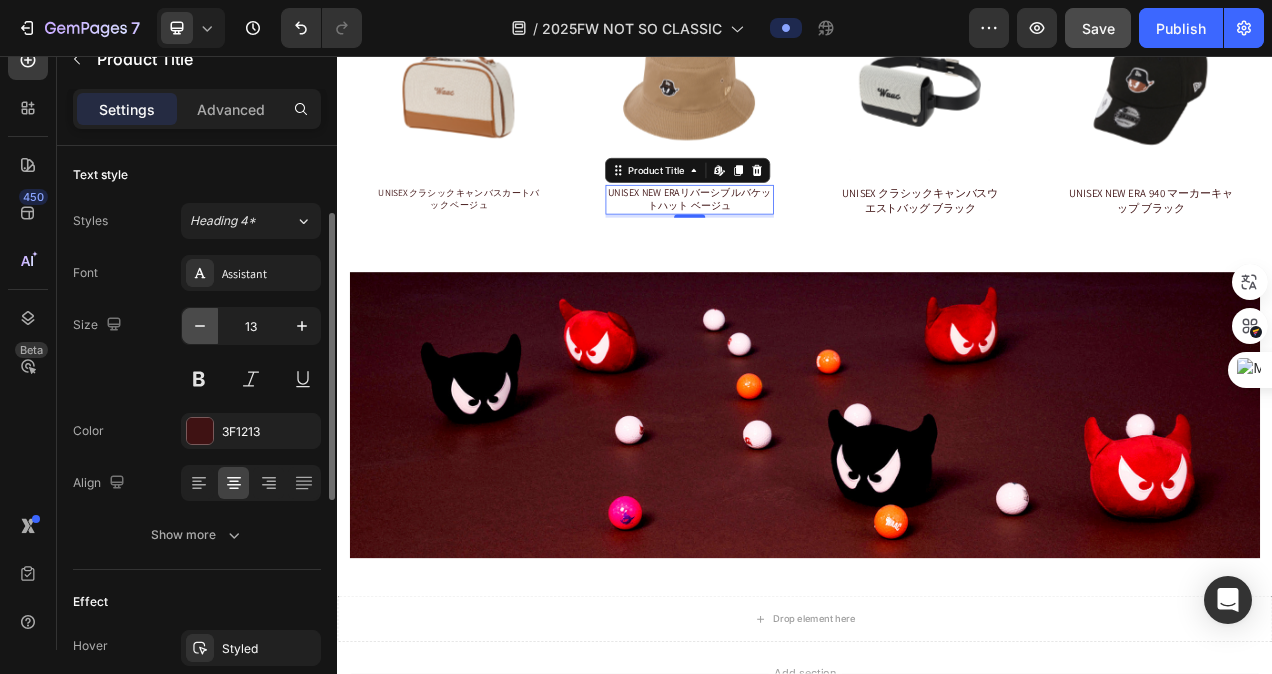 click 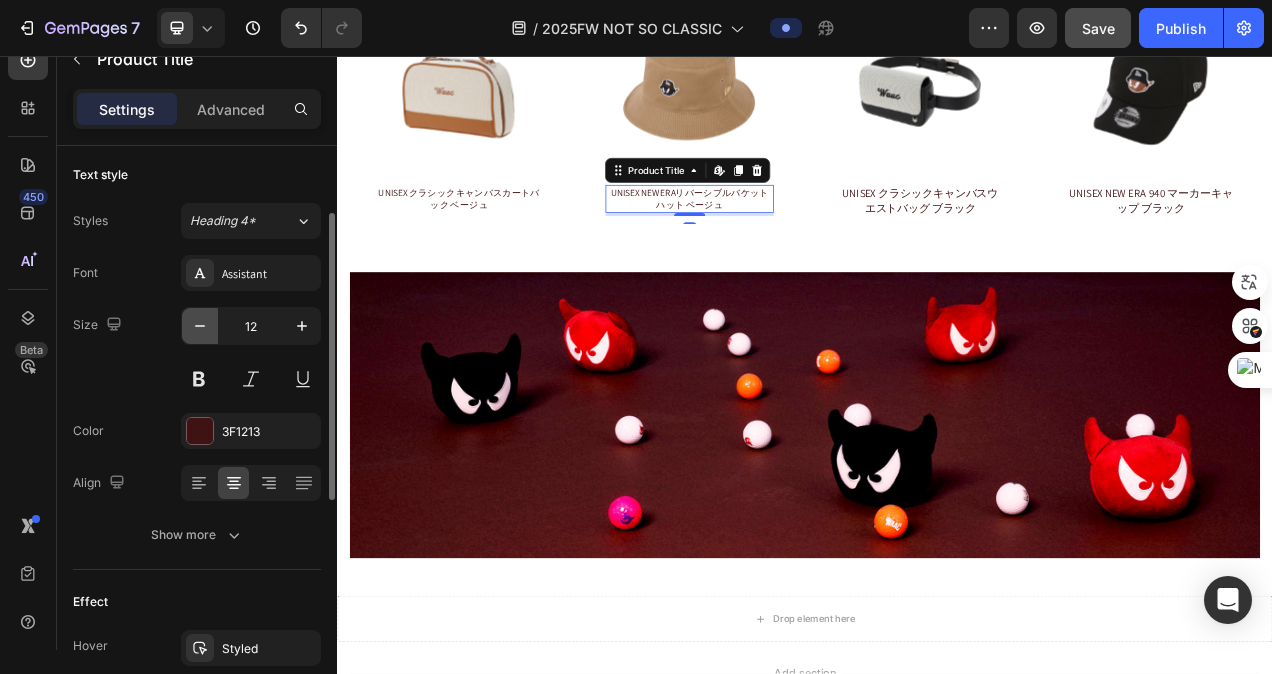 click 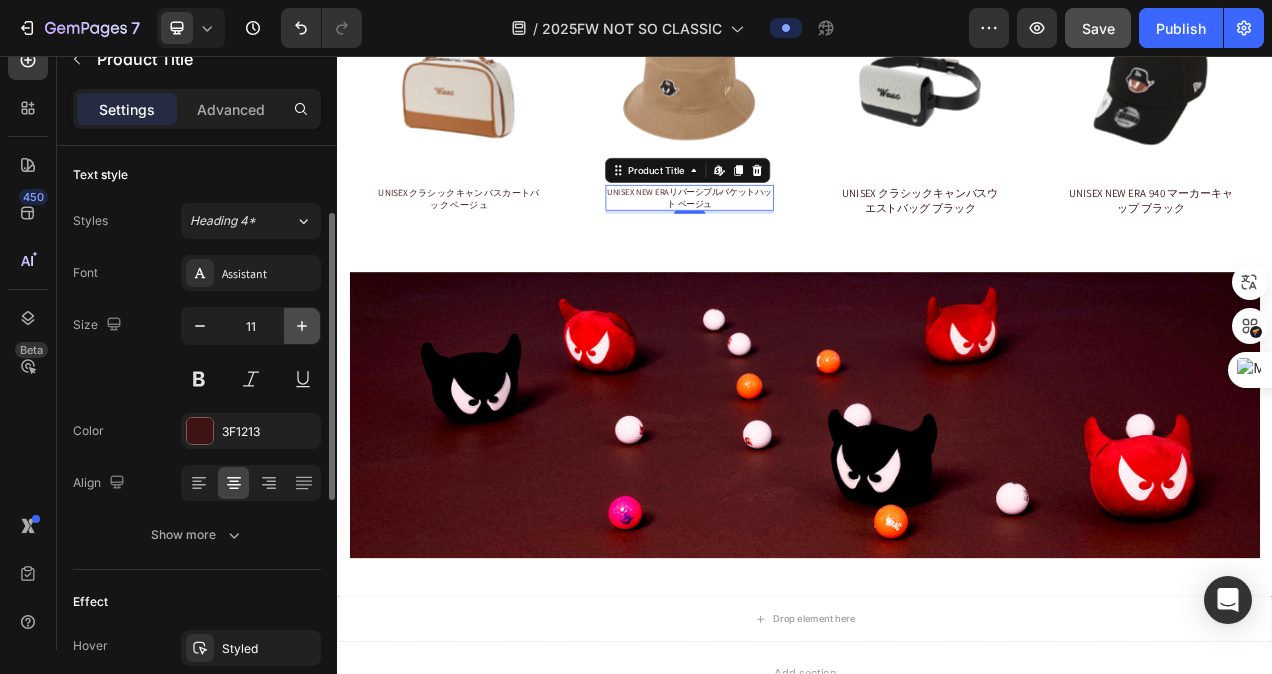 click 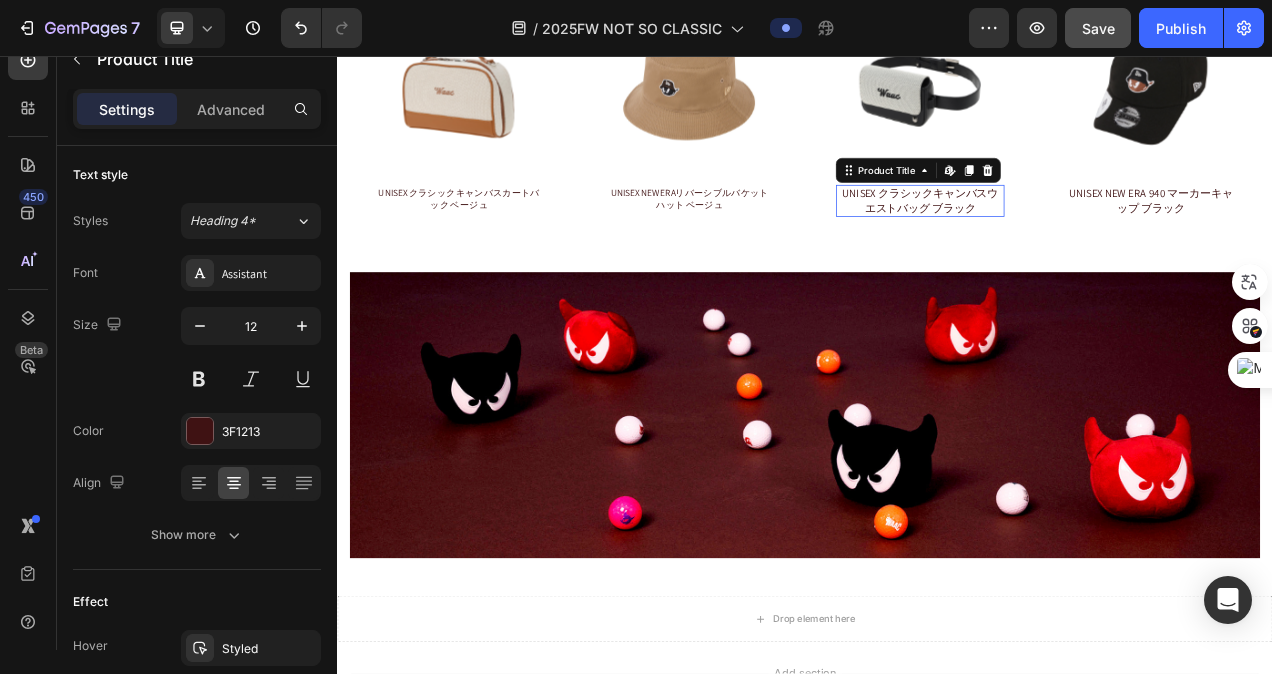 click on "UNISEX クラシックキャンバスウエストバッグ ブラック" at bounding box center (1085, 242) 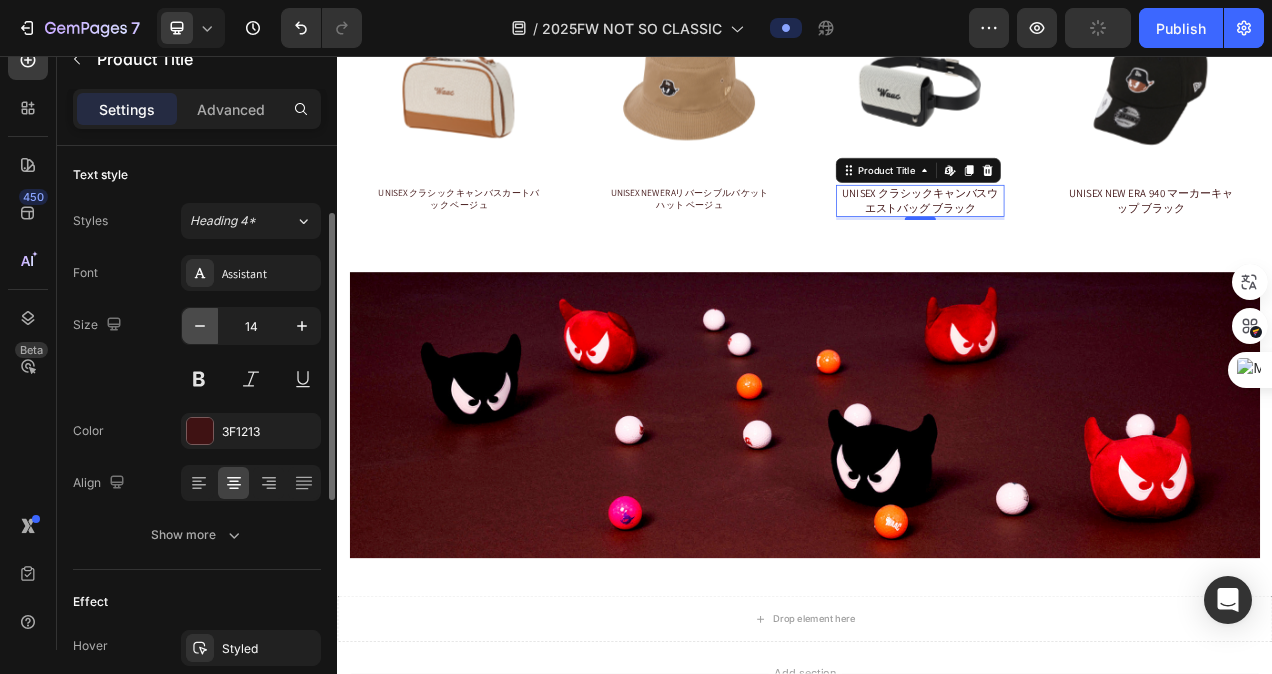 click 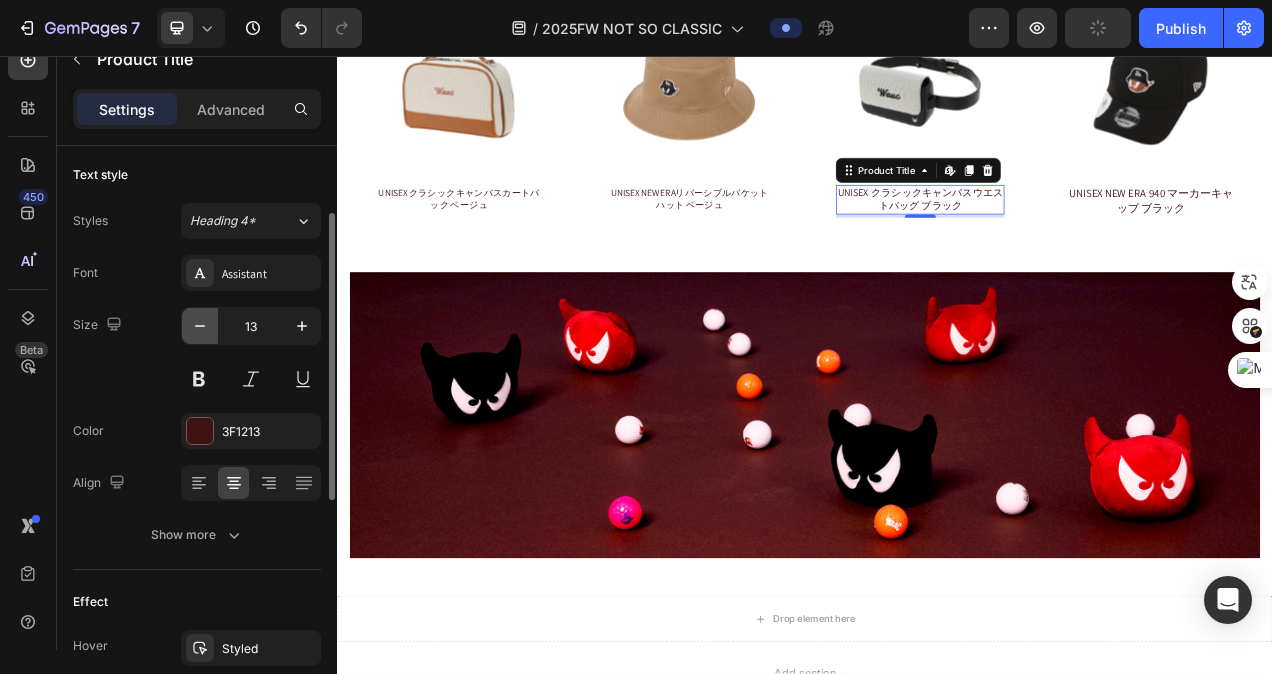 click 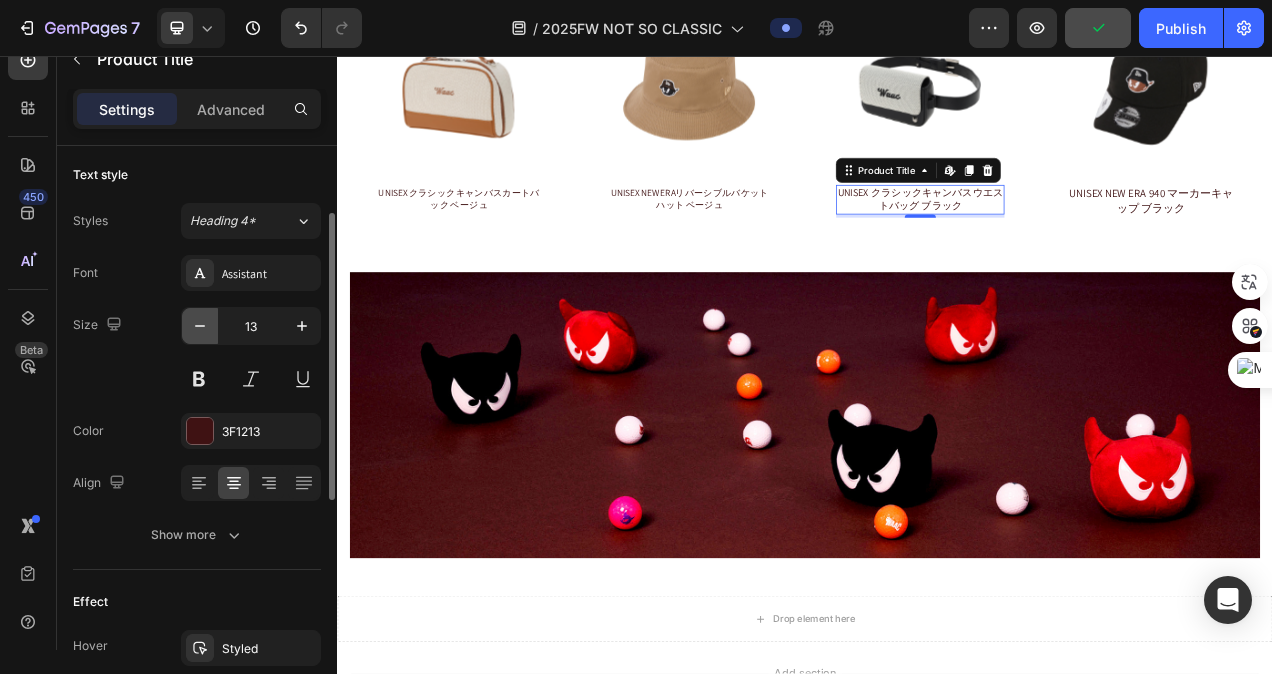 type on "12" 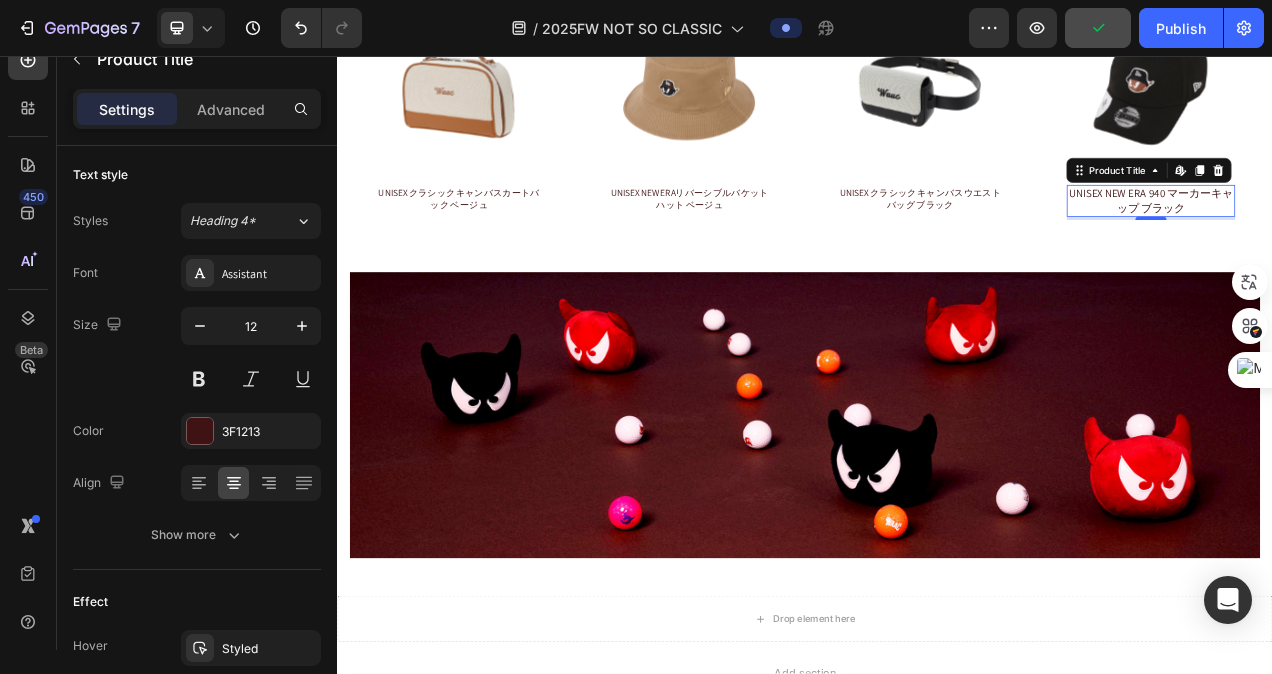 click on "UNISEX NEW ERA 940 マーカーキャップ ブラック" at bounding box center (1381, 242) 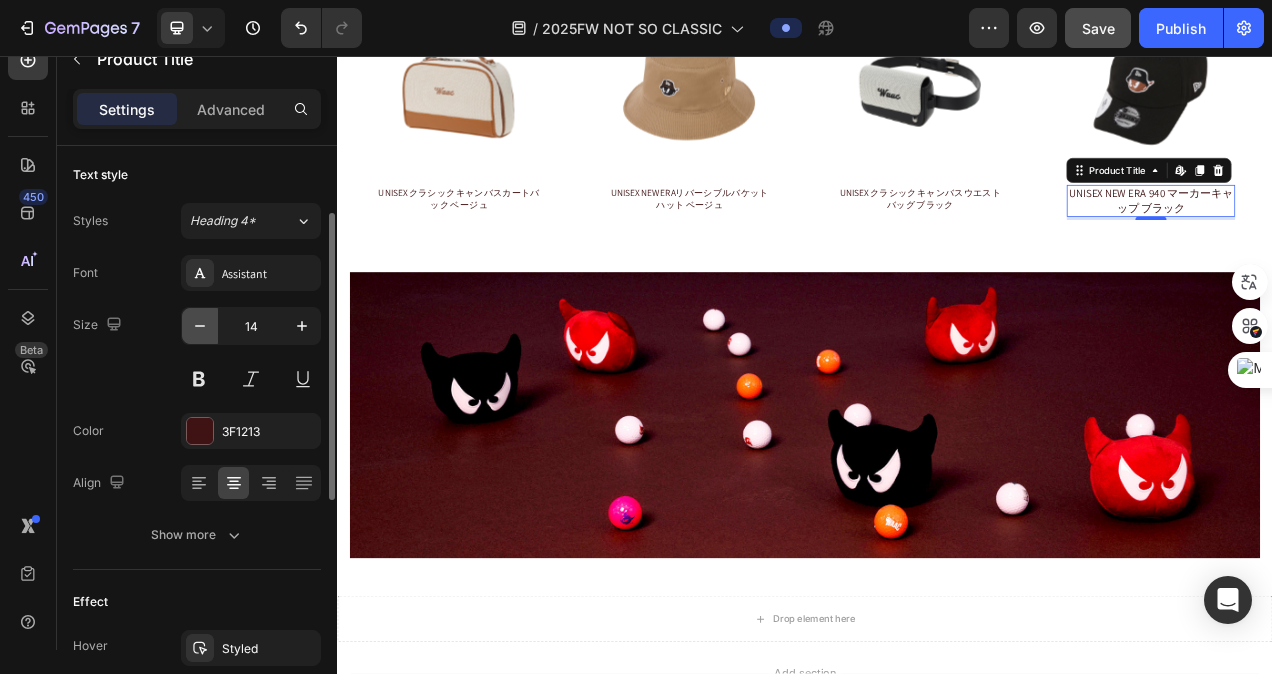 click 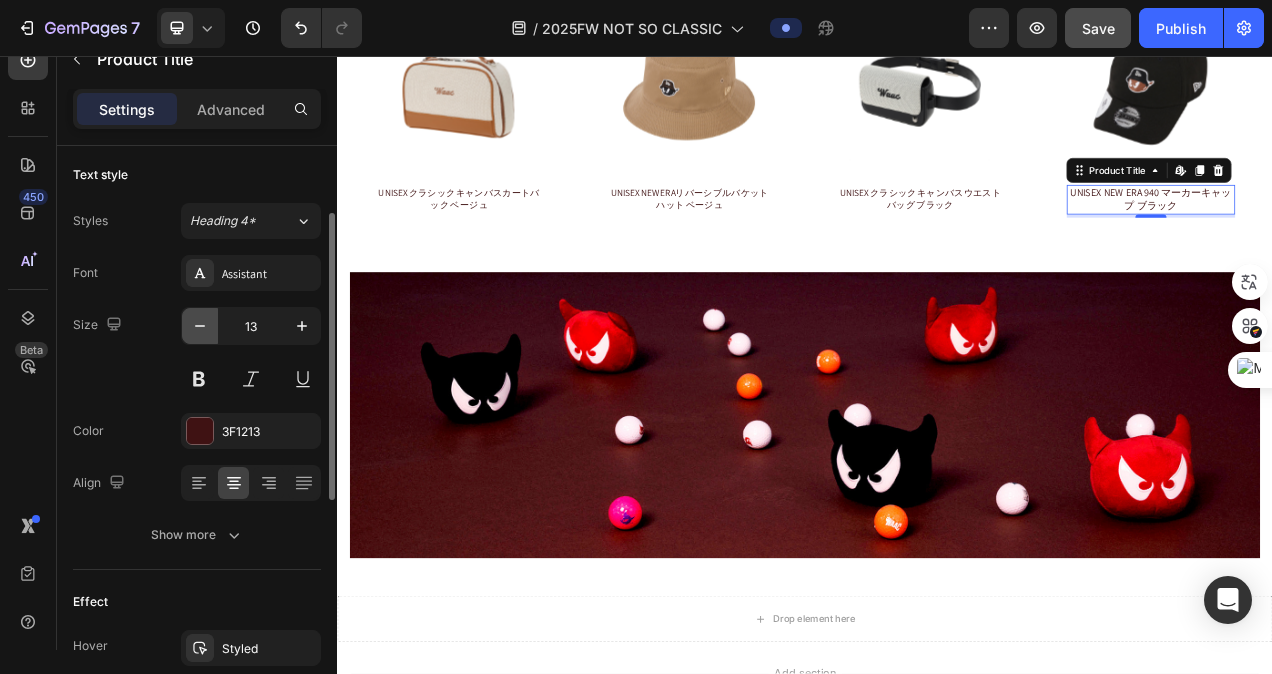 click 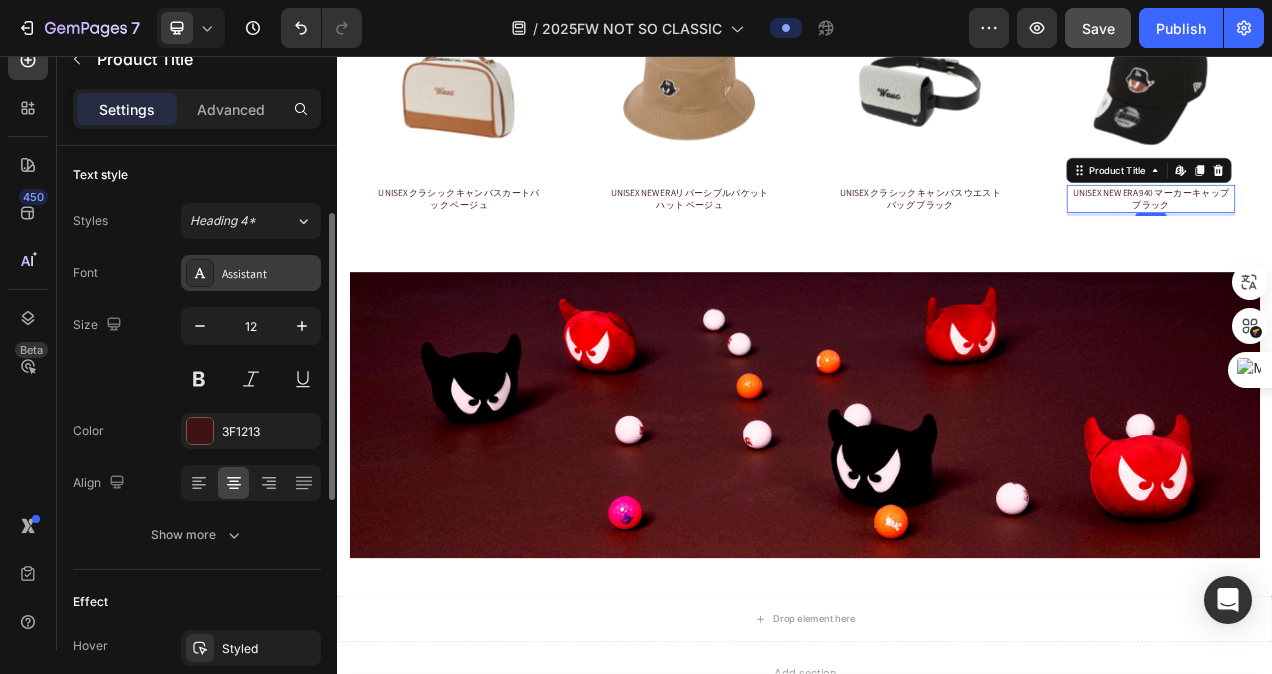 click on "Assistant" at bounding box center [269, 274] 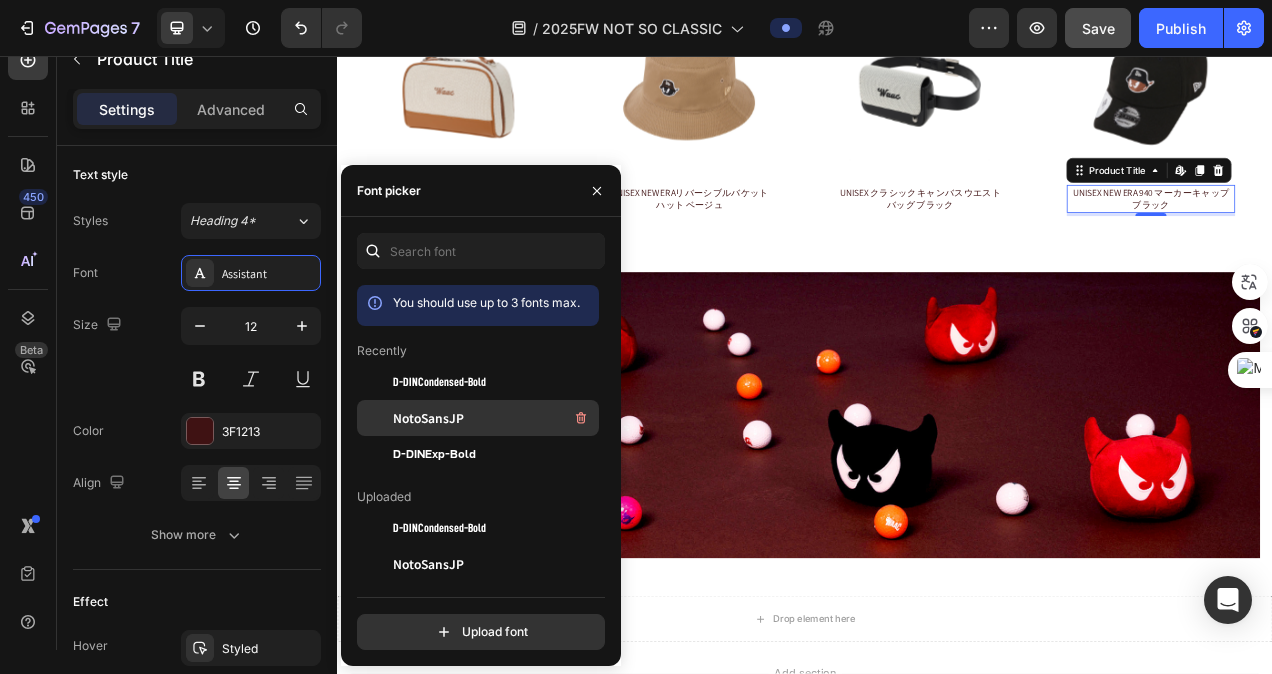 click on "NotoSansJP" at bounding box center [494, 418] 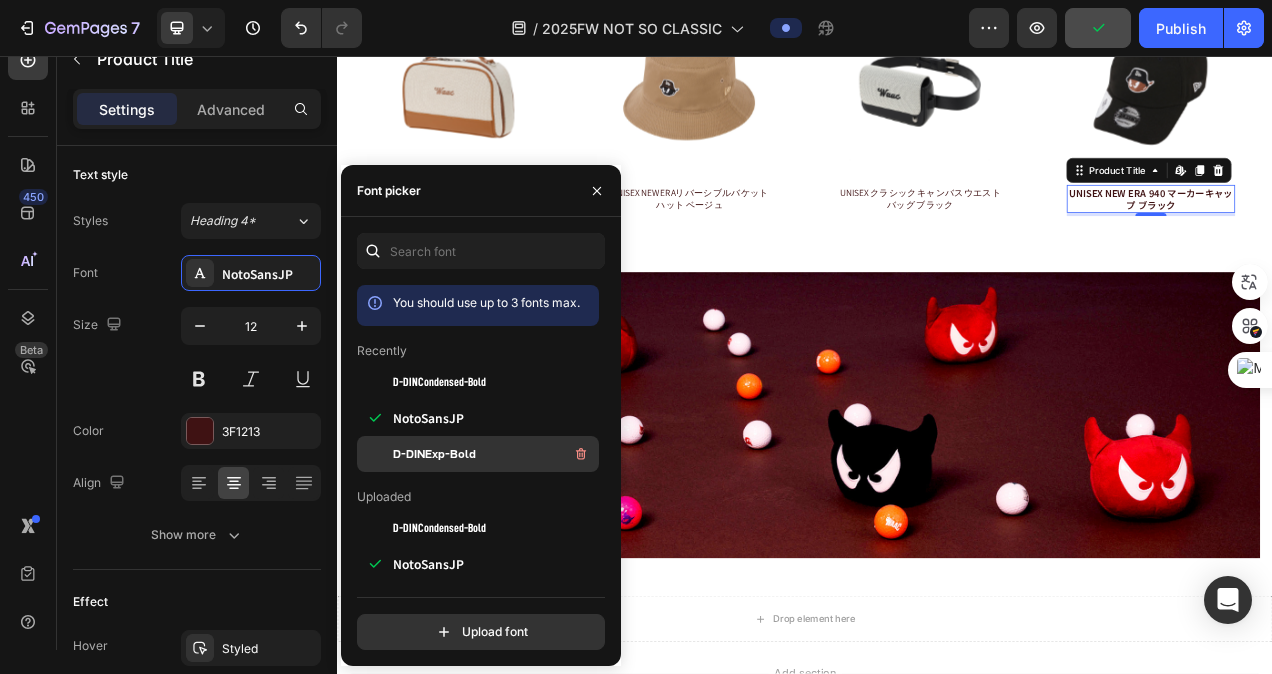 click on "D-DINExp-Bold" at bounding box center [434, 454] 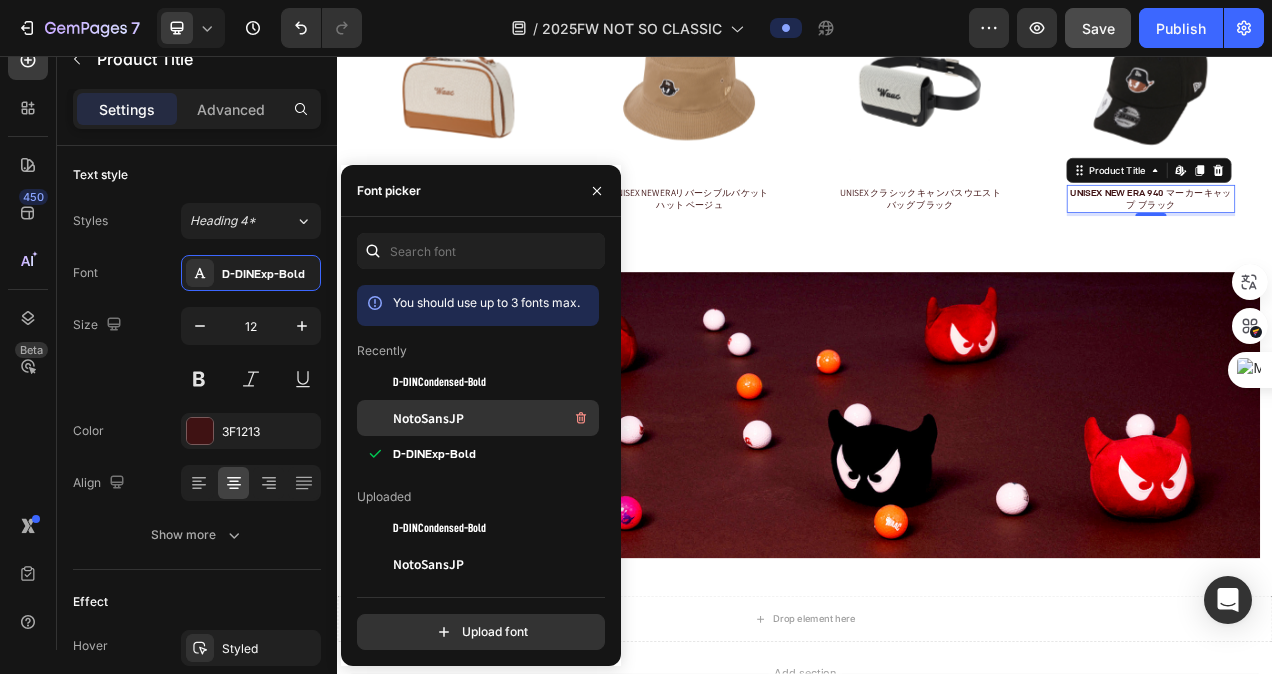 click on "NotoSansJP" at bounding box center (494, 418) 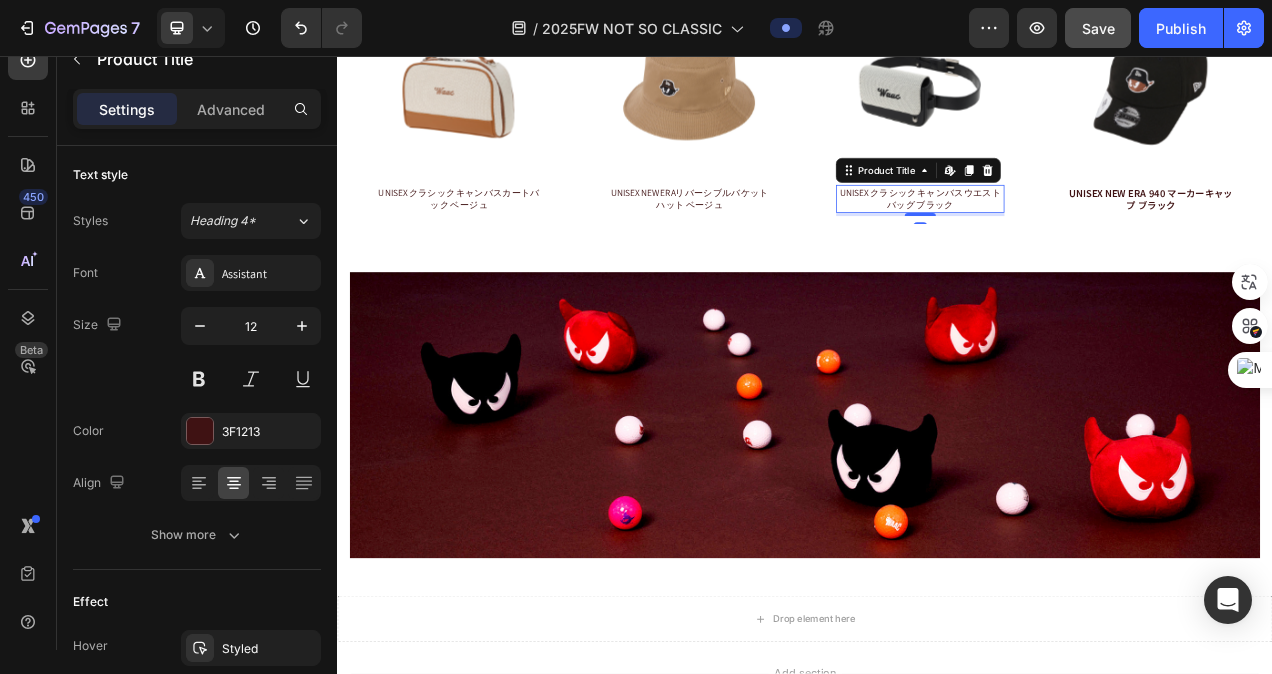 click on "UNISEX クラシックキャンバスウエストバッグ ブラック" at bounding box center (1085, 239) 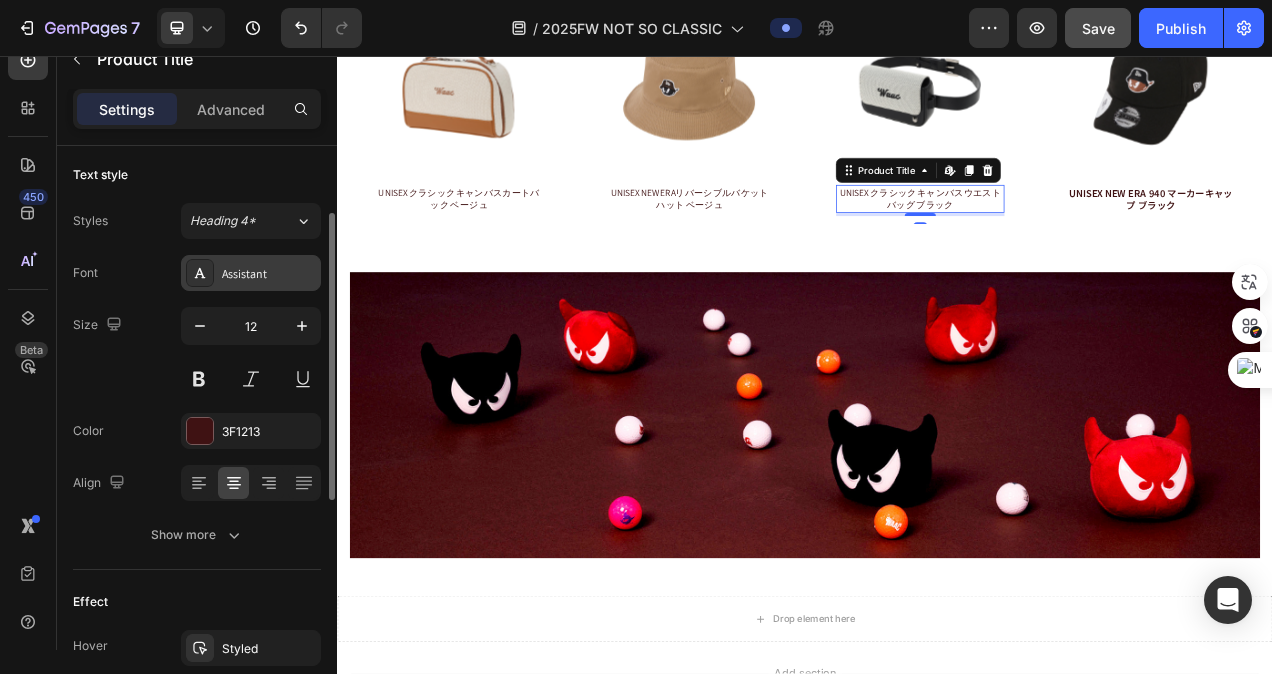 click on "Assistant" at bounding box center [269, 274] 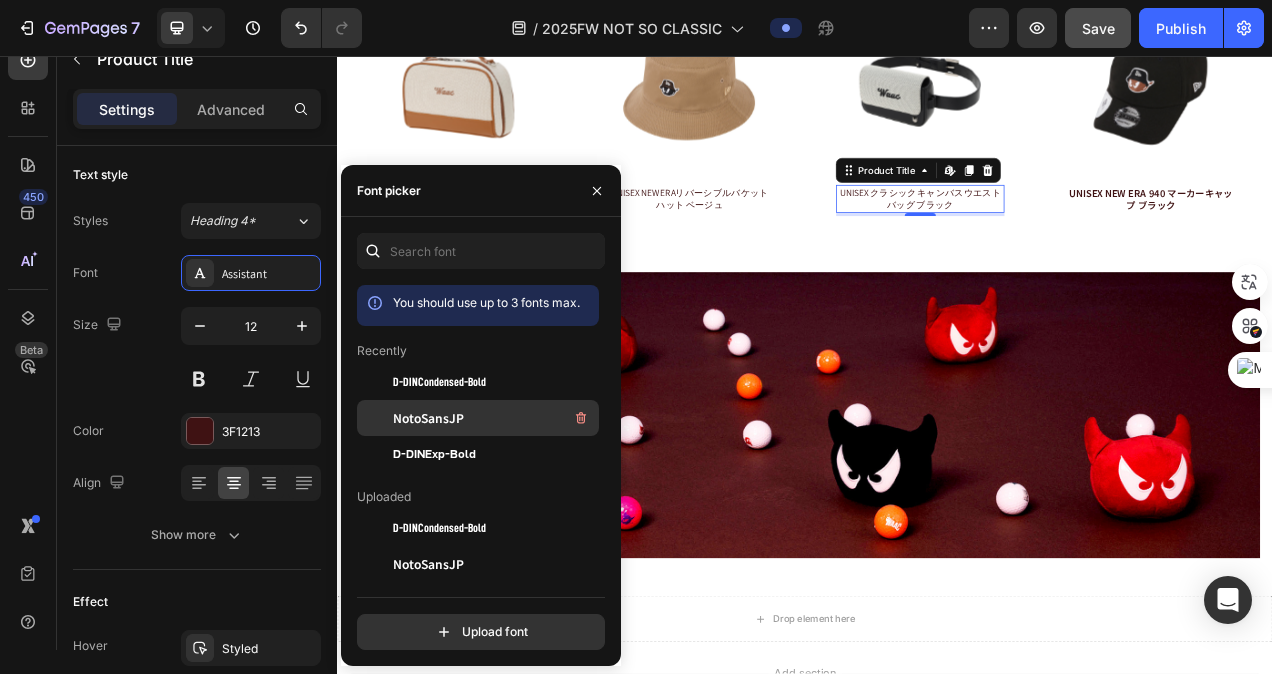 click on "NotoSansJP" at bounding box center [428, 418] 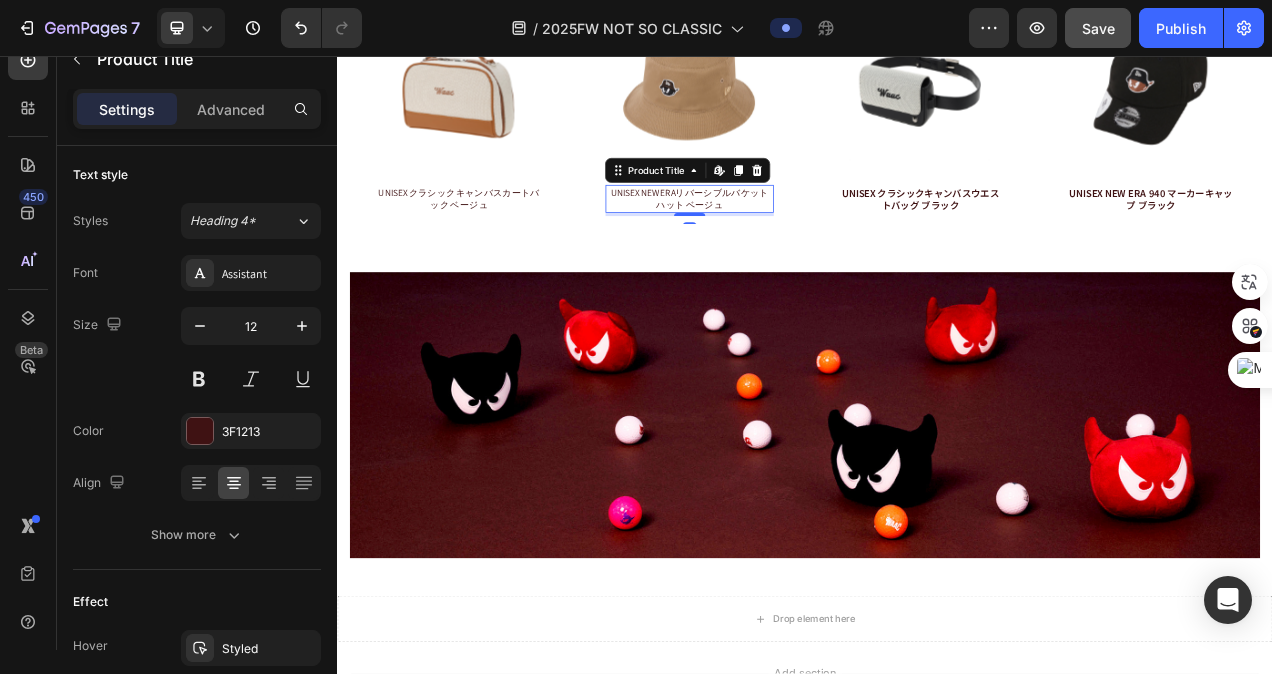 click on "UNISEX NEW ERAリバーシブルバケットハット ベージュ" at bounding box center [789, 239] 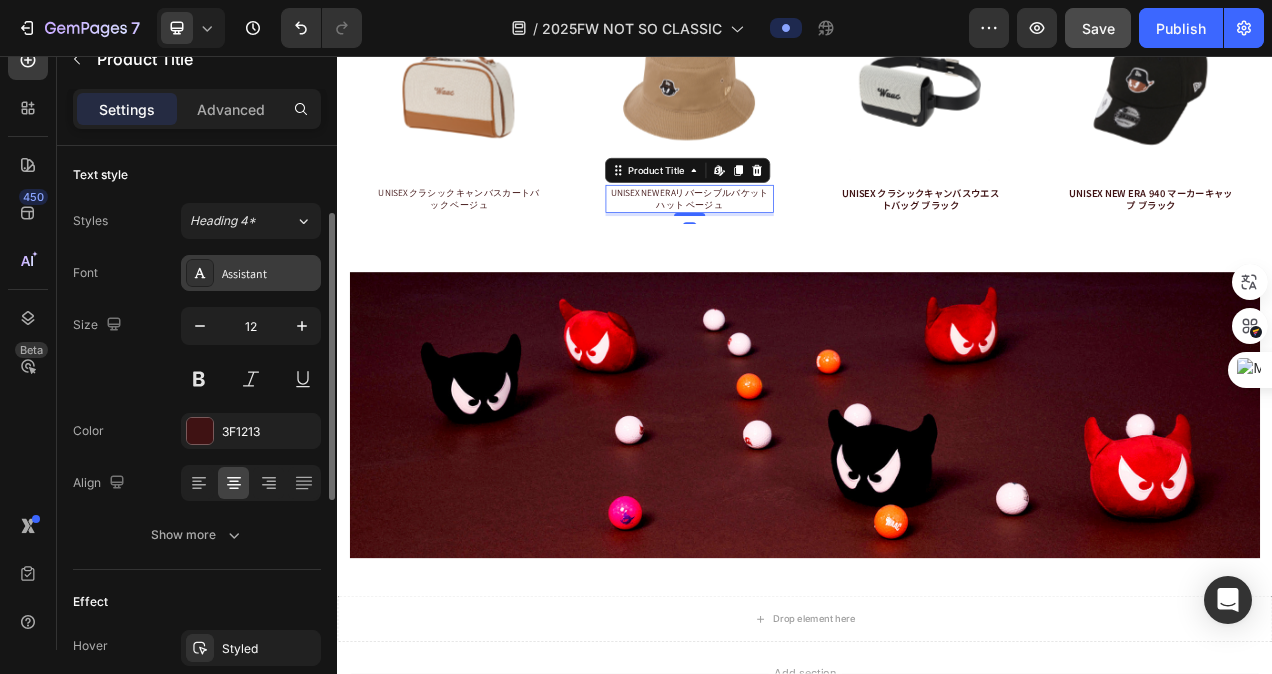 click on "Assistant" at bounding box center (269, 274) 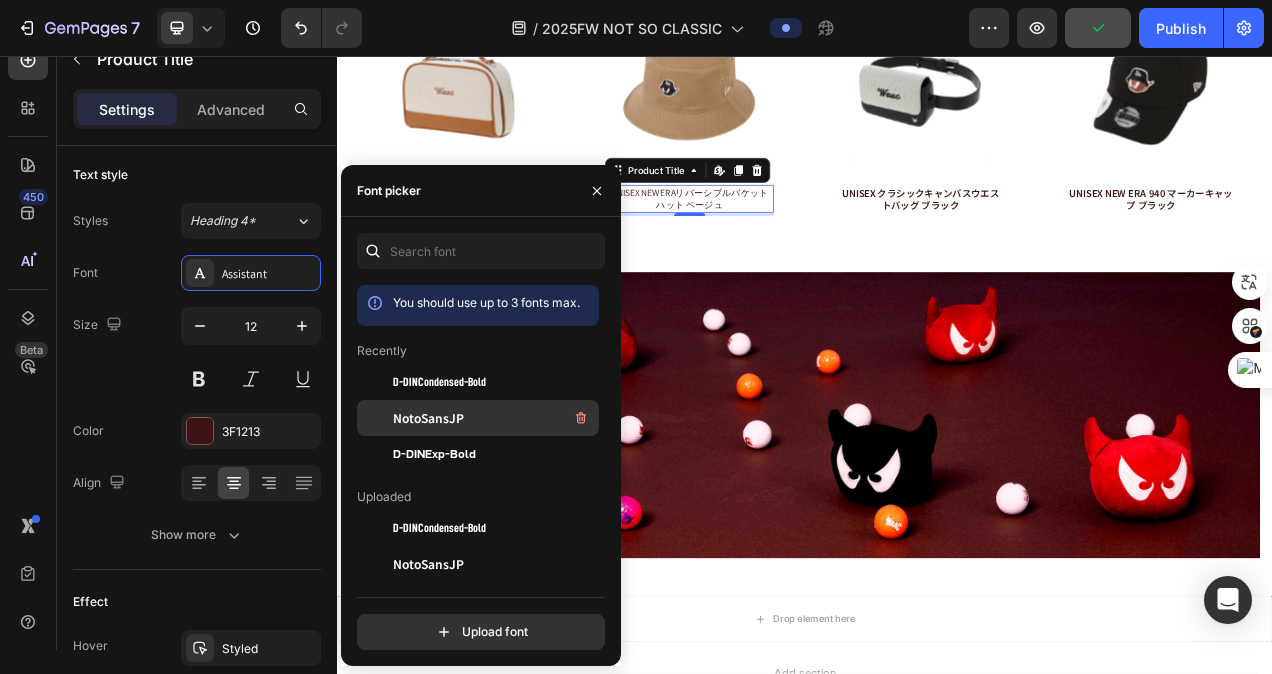 click on "NotoSansJP" at bounding box center [428, 418] 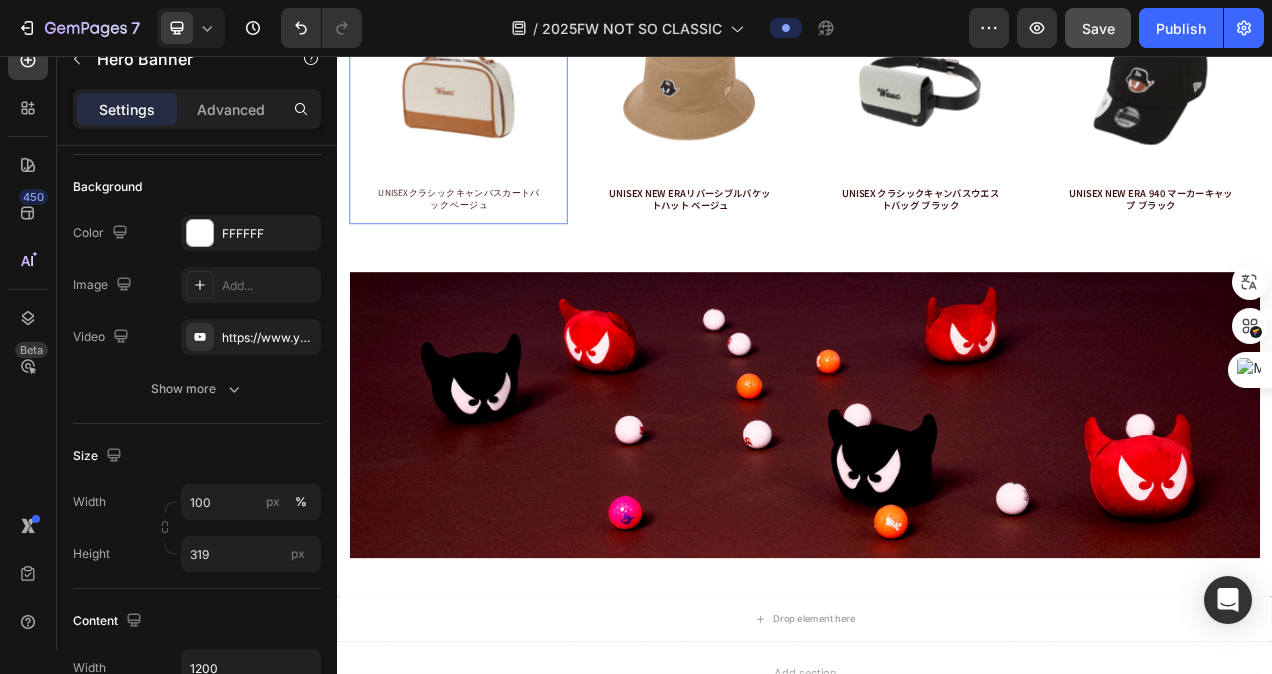 click on "Product Images UNISEX クラシックキャンバスカートバック  ベージュ Product Title Product" at bounding box center (493, 112) 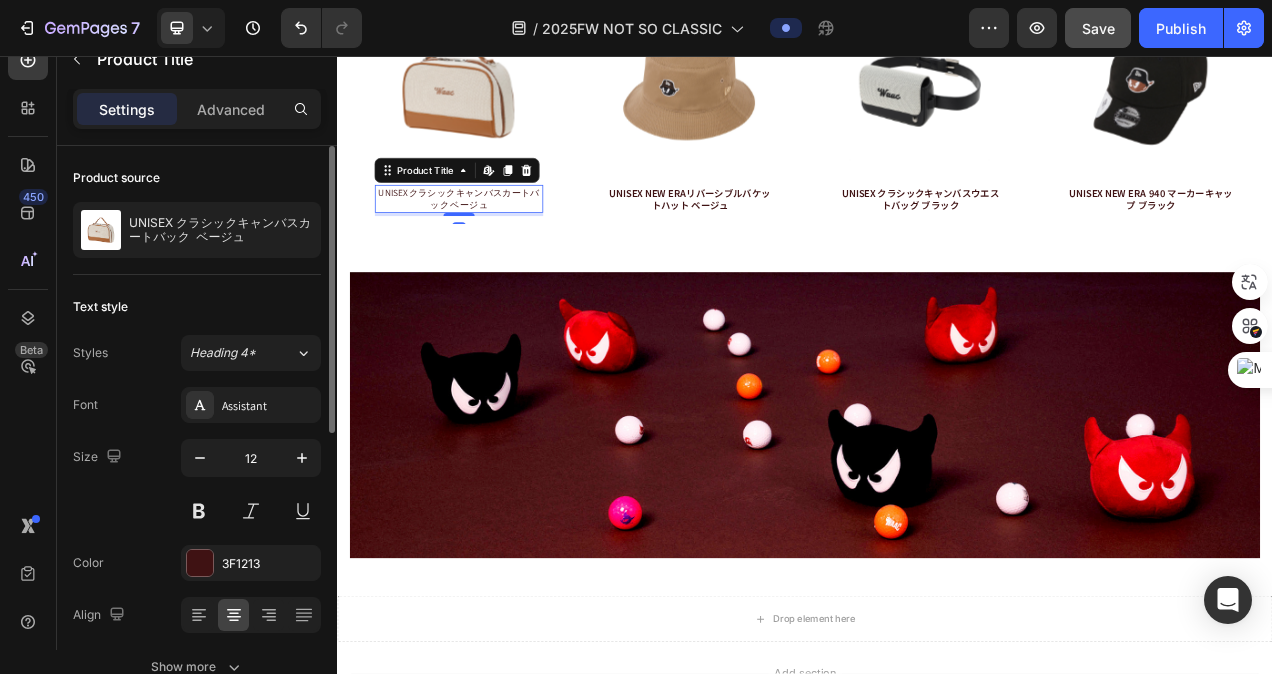 click on "UNISEX クラシックキャンバスカートバック  ベージュ" at bounding box center (493, 239) 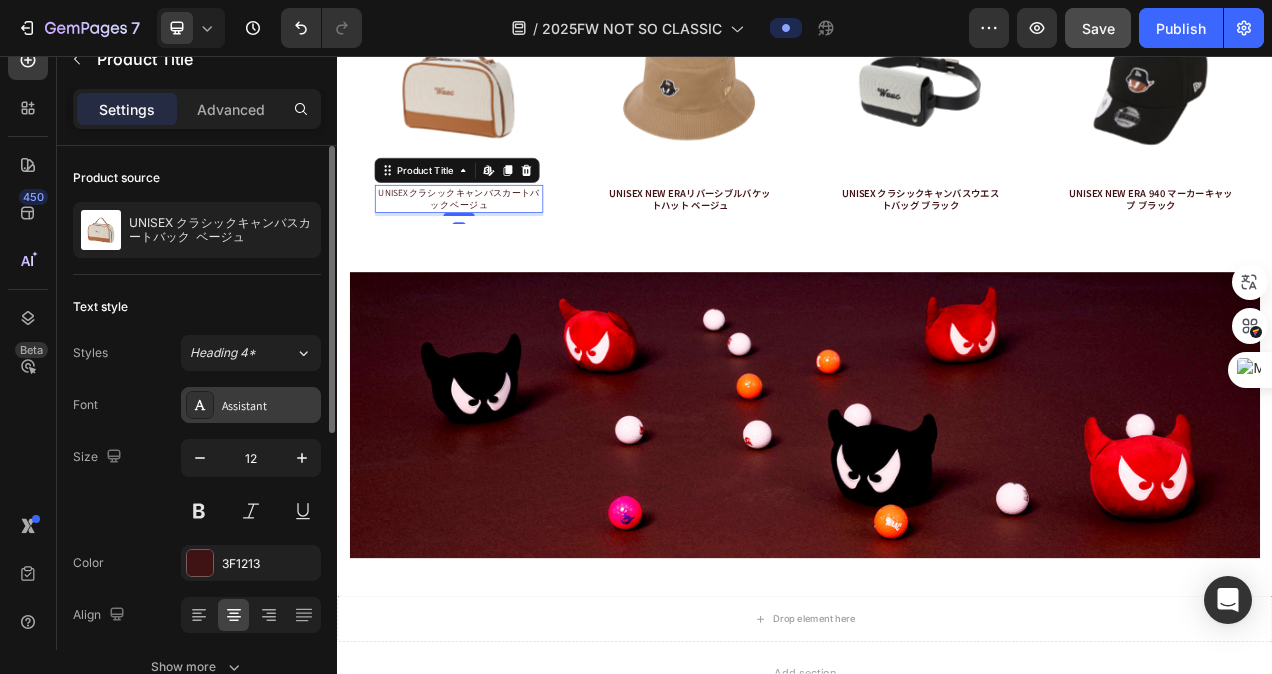 click on "Assistant" at bounding box center (269, 406) 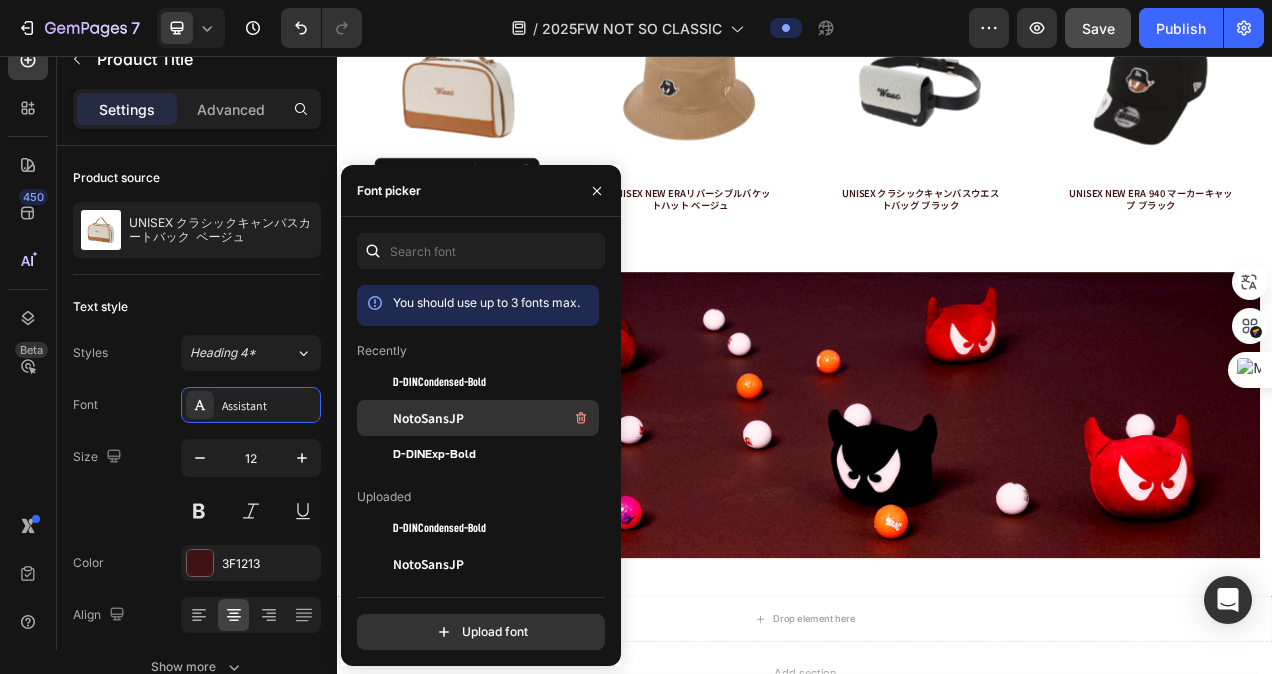 click on "NotoSansJP" at bounding box center (428, 418) 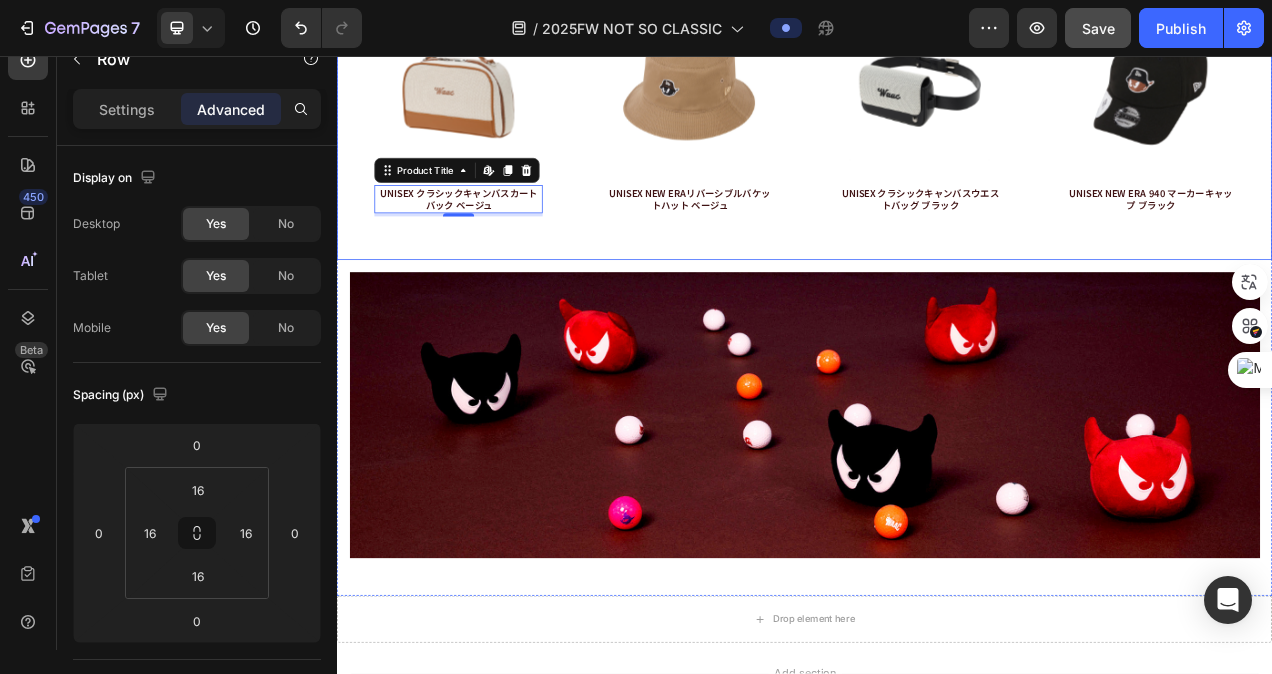 click on "Product Images UNISEX NEW ERAリバーシブルバケットハット ベージュ Product Title Product Hero Banner" at bounding box center (789, 127) 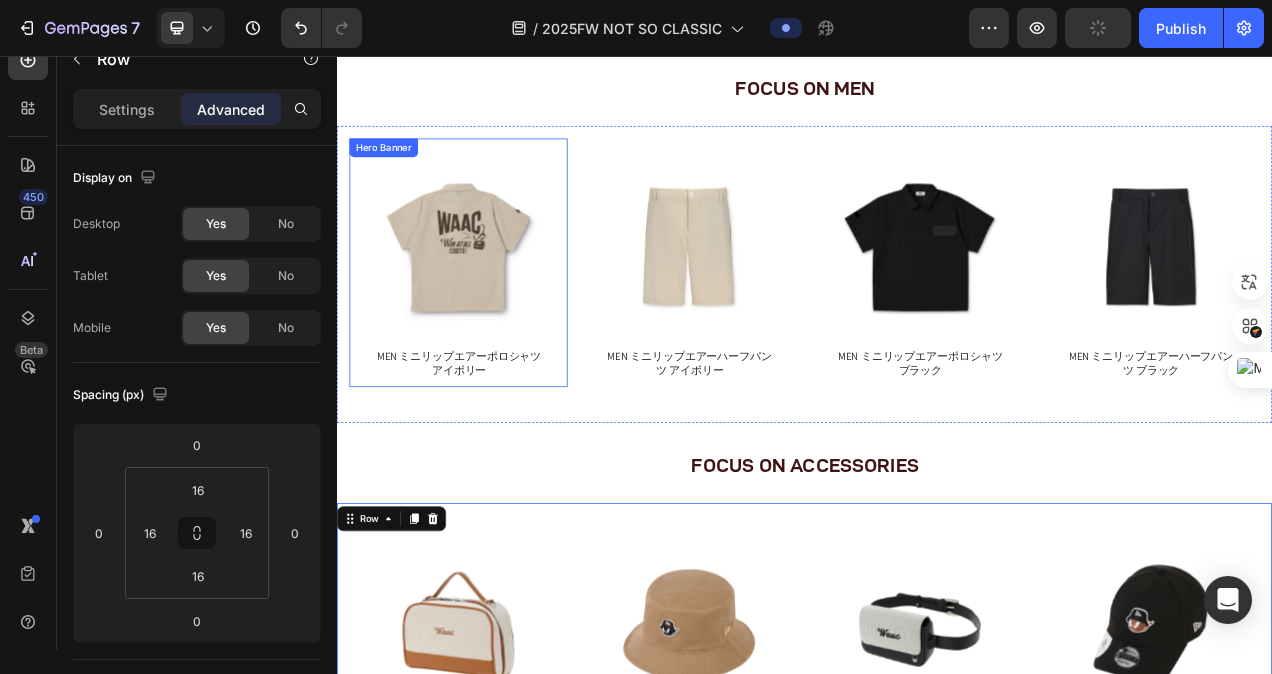 scroll, scrollTop: 3770, scrollLeft: 0, axis: vertical 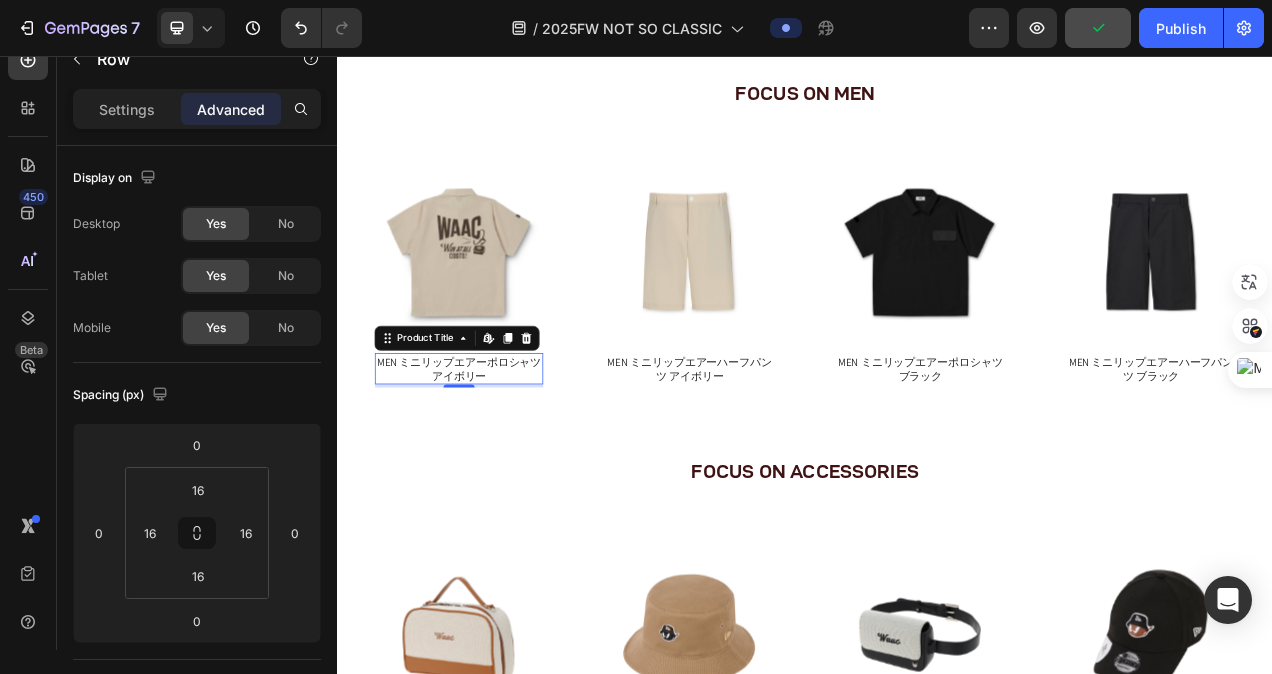 click on "MEN ミニリップエアーポロシャツ アイボリー" at bounding box center [493, 458] 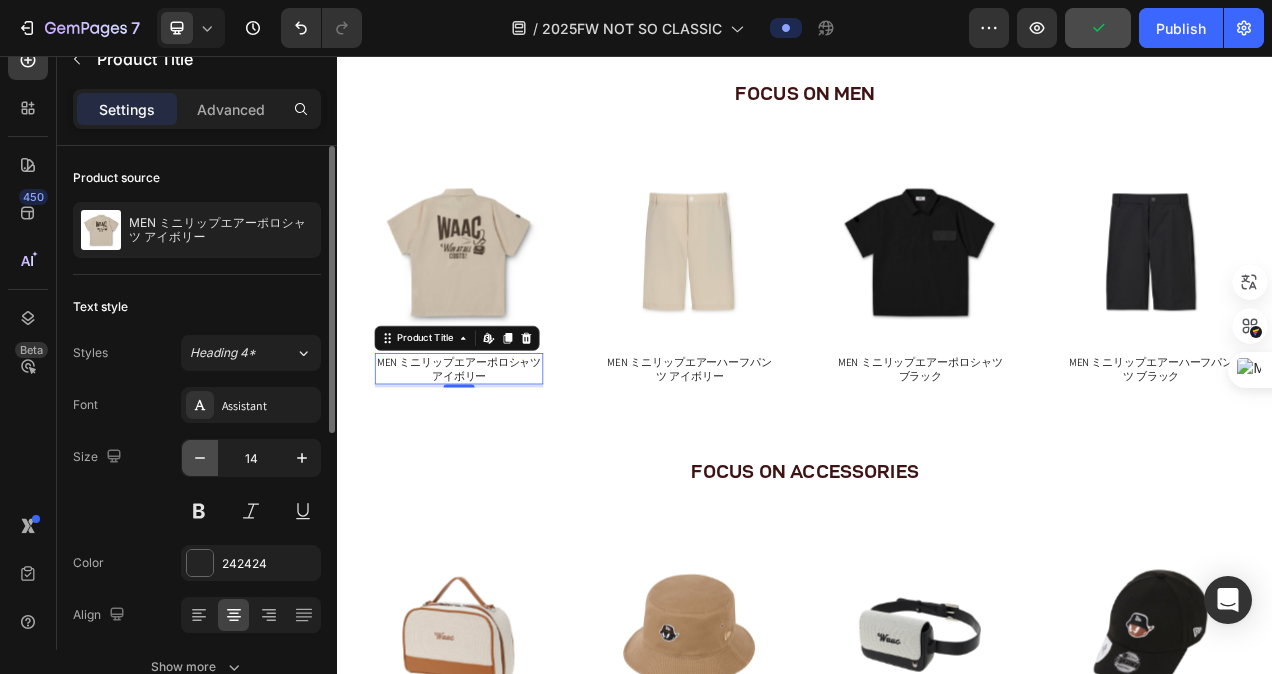 click 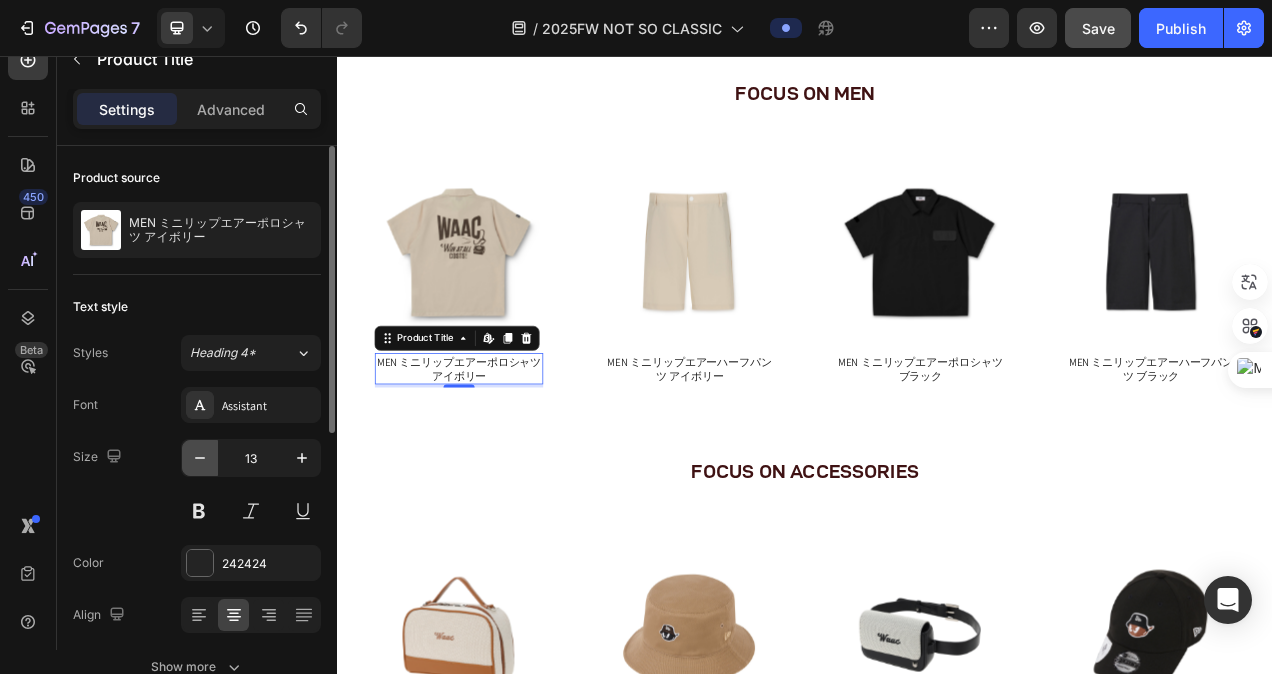 click 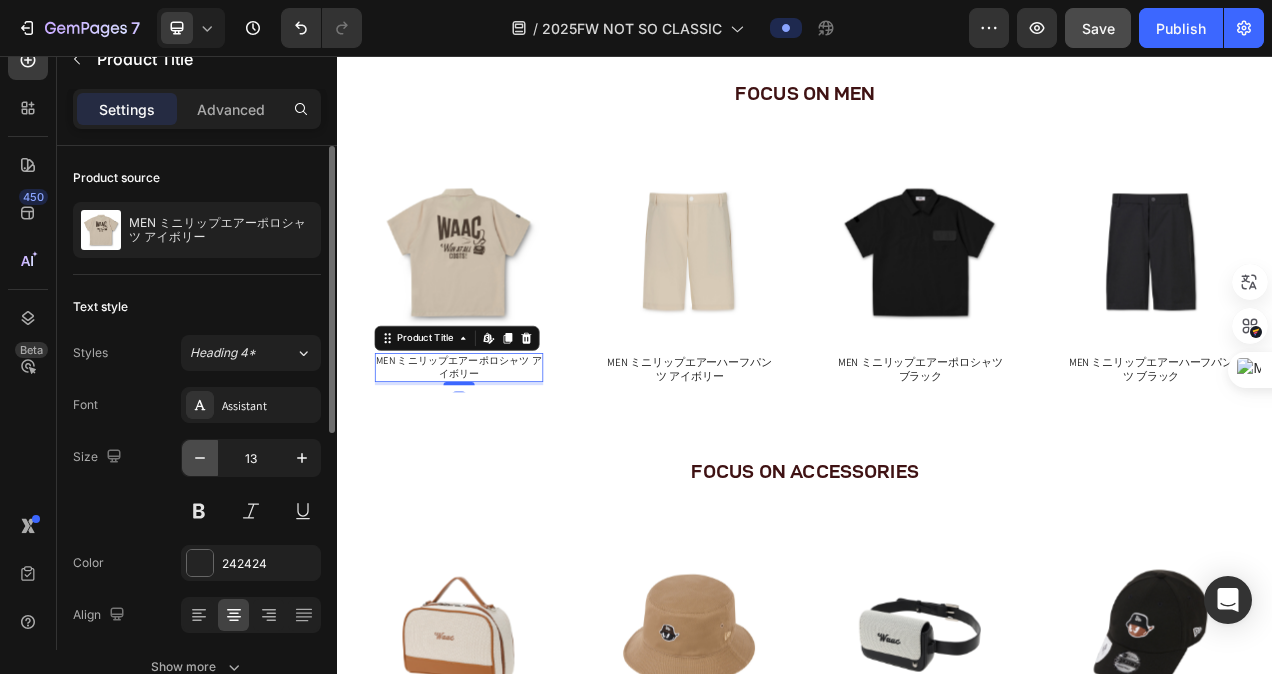 type on "12" 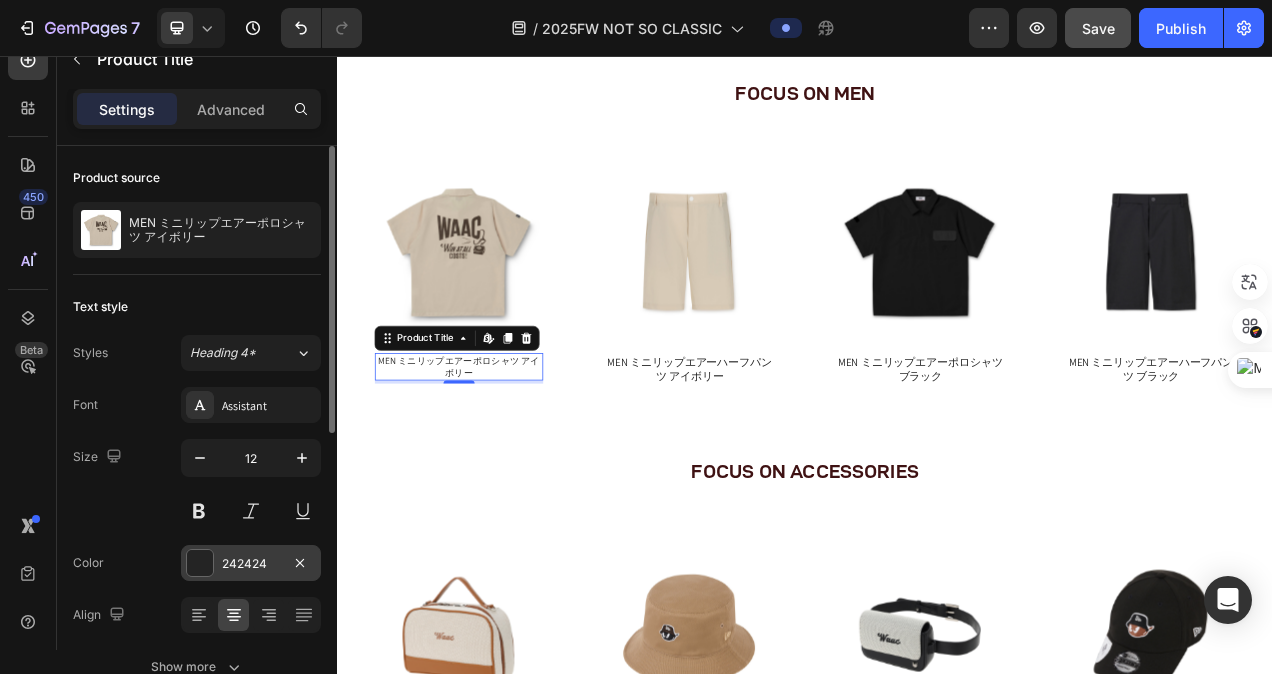 click at bounding box center [200, 563] 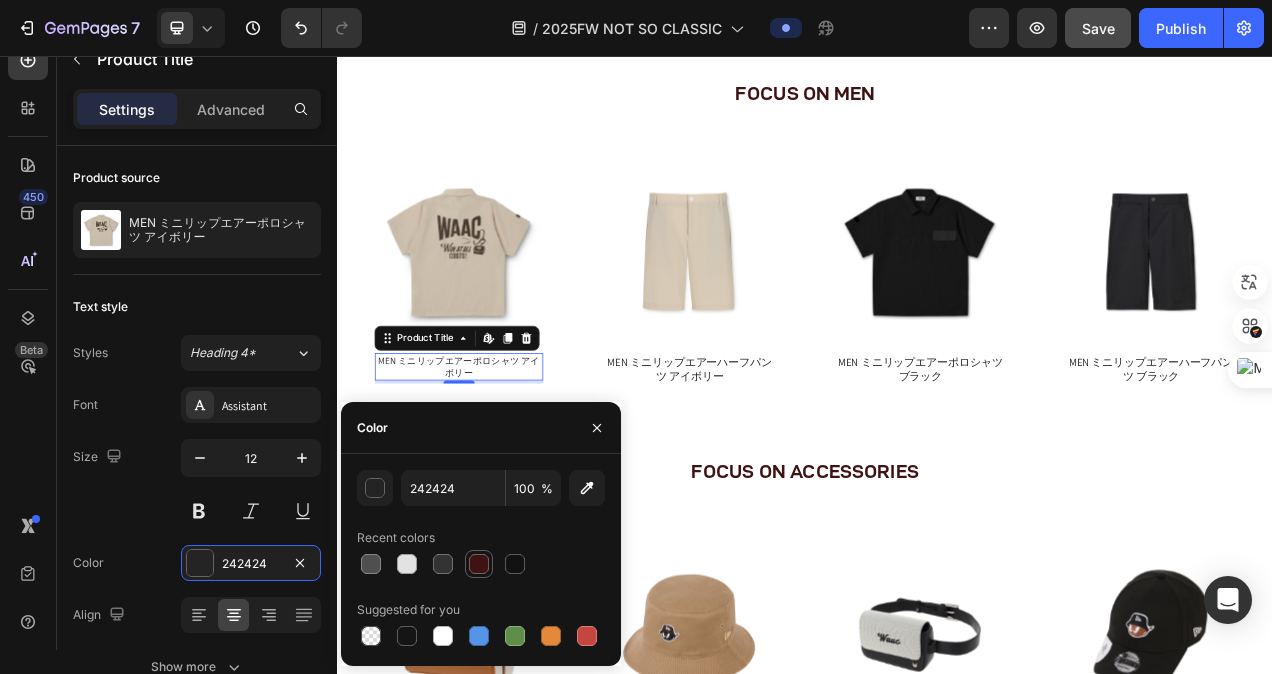 click at bounding box center [479, 564] 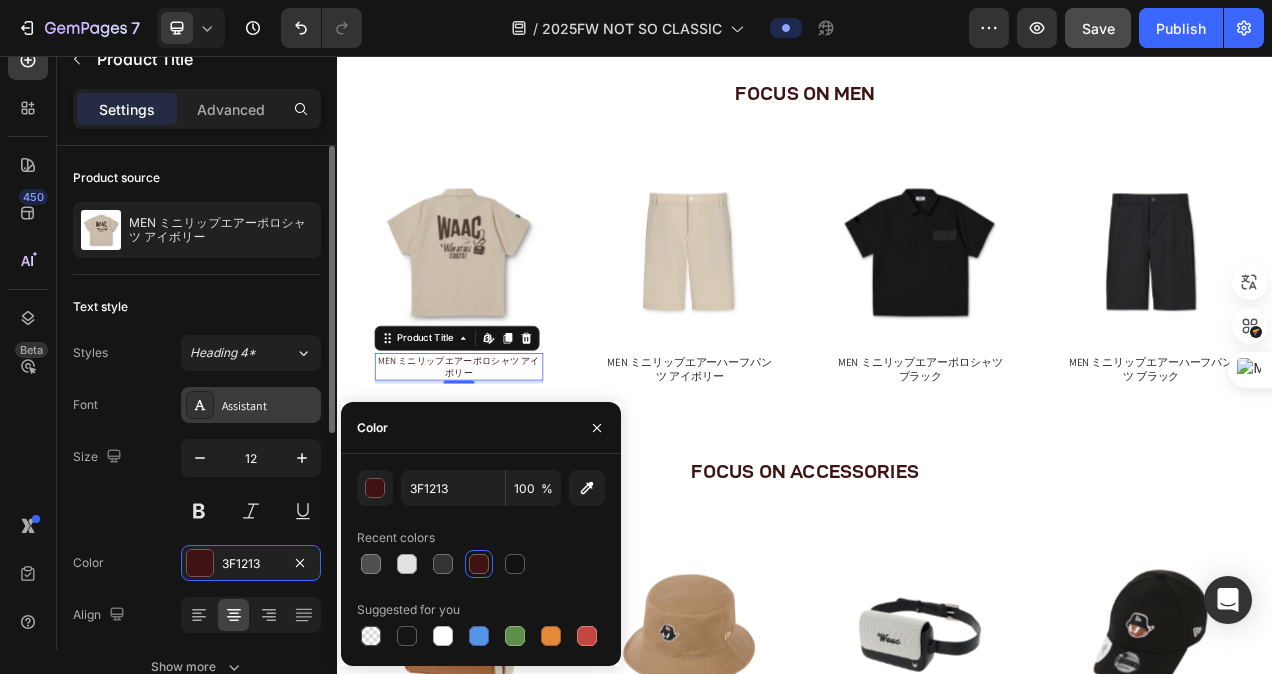 click on "Assistant" at bounding box center (269, 406) 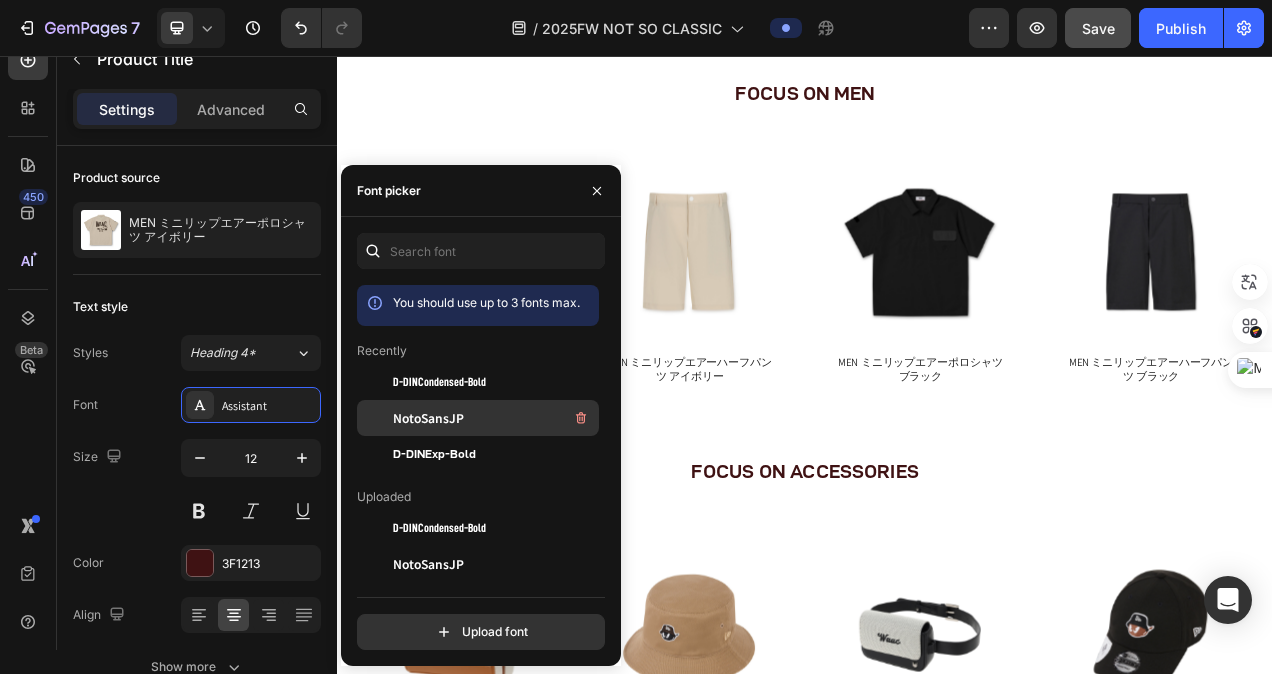 click on "NotoSansJP" at bounding box center [428, 418] 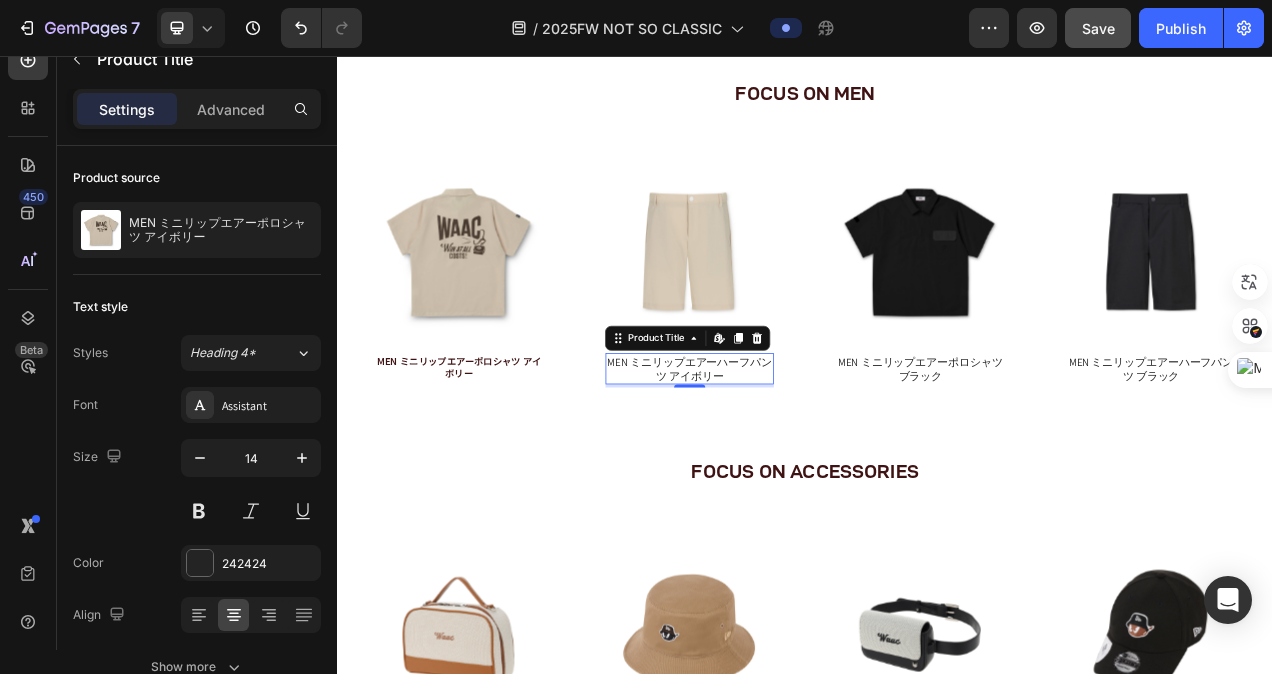 click on "MEN ミニリップエアーハーフパンツ アイボリー" at bounding box center (789, 458) 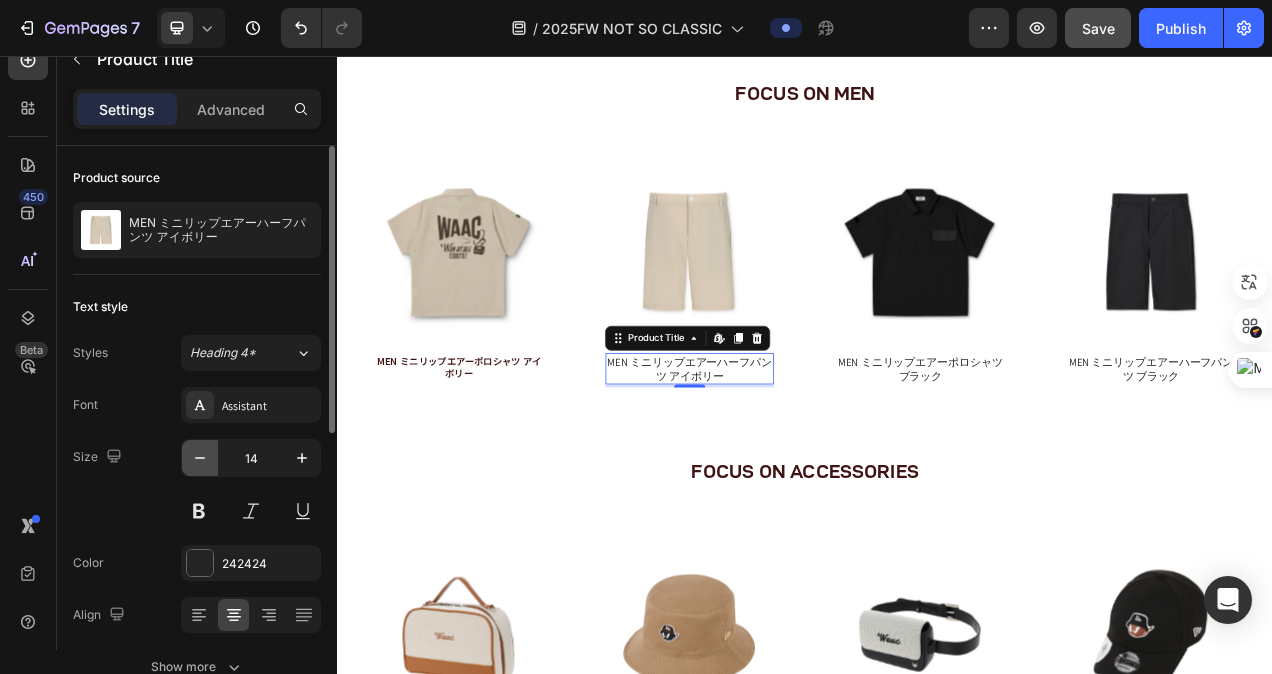 click 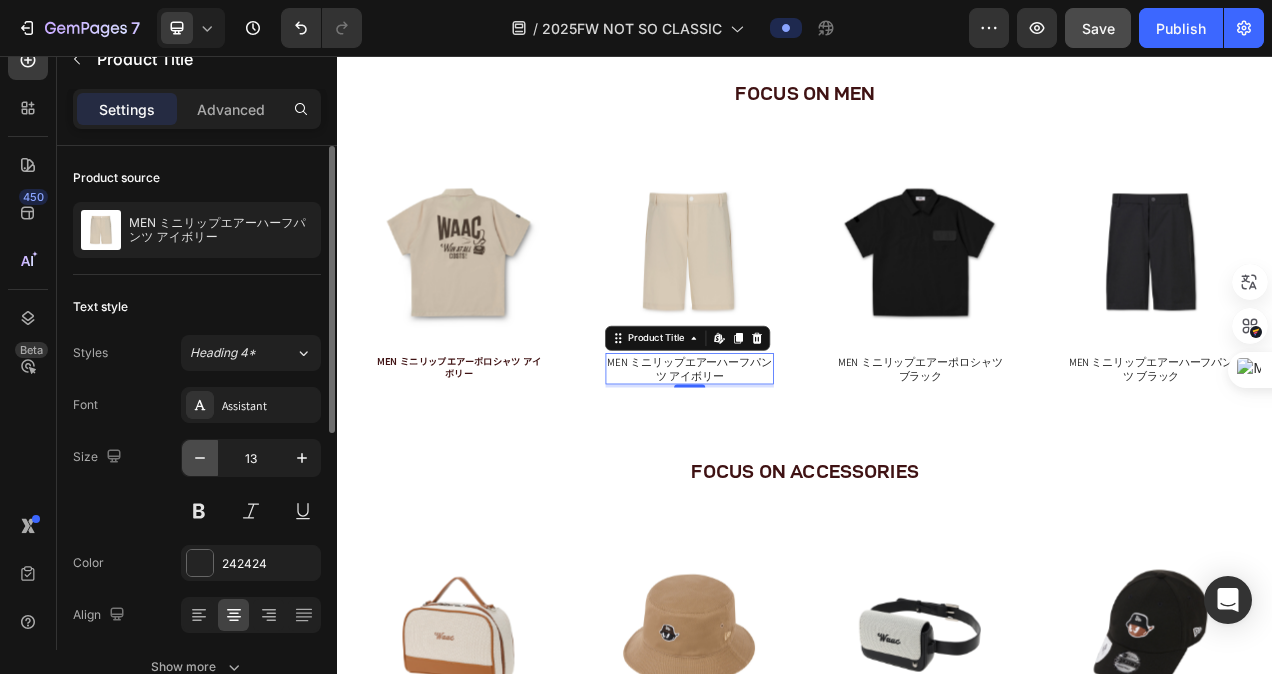 click 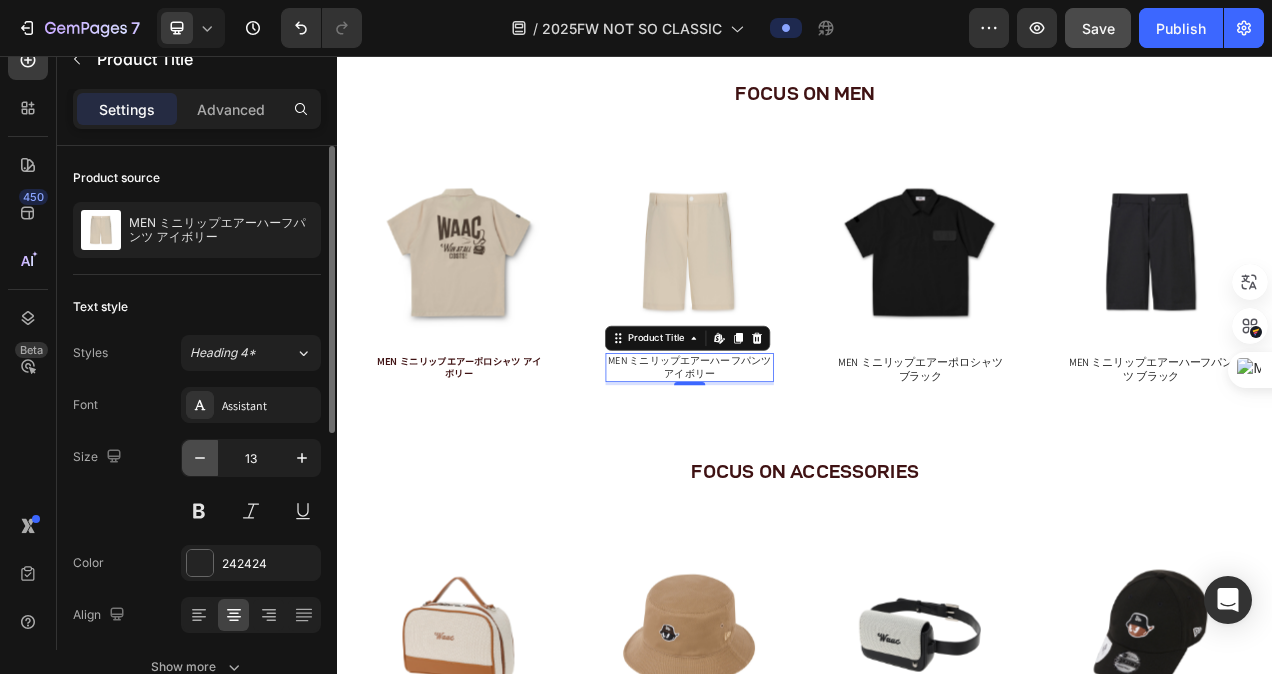 type on "12" 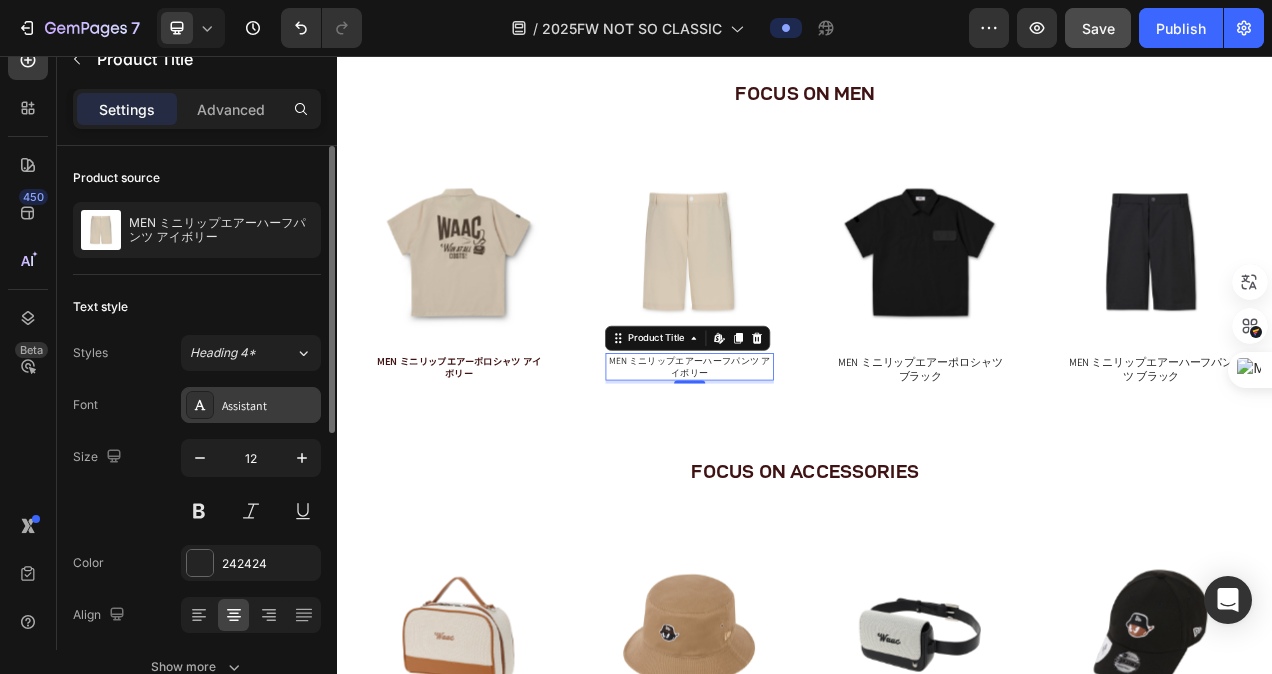click 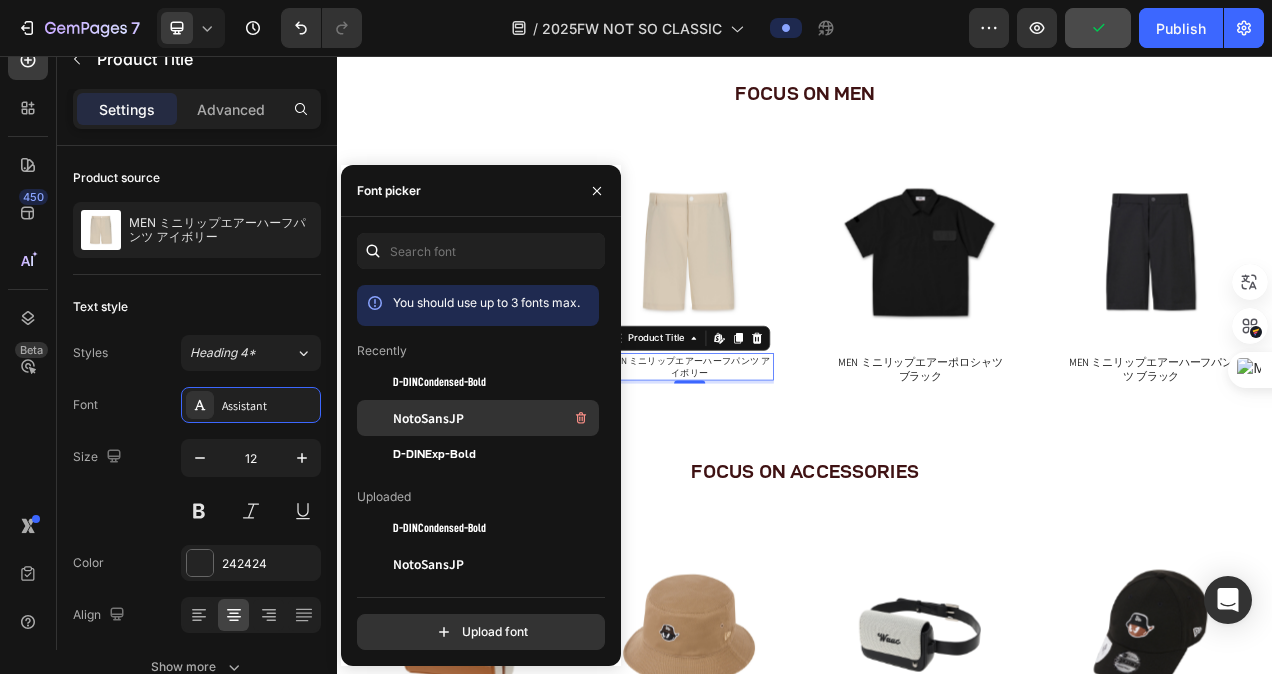 click on "NotoSansJP" at bounding box center [428, 418] 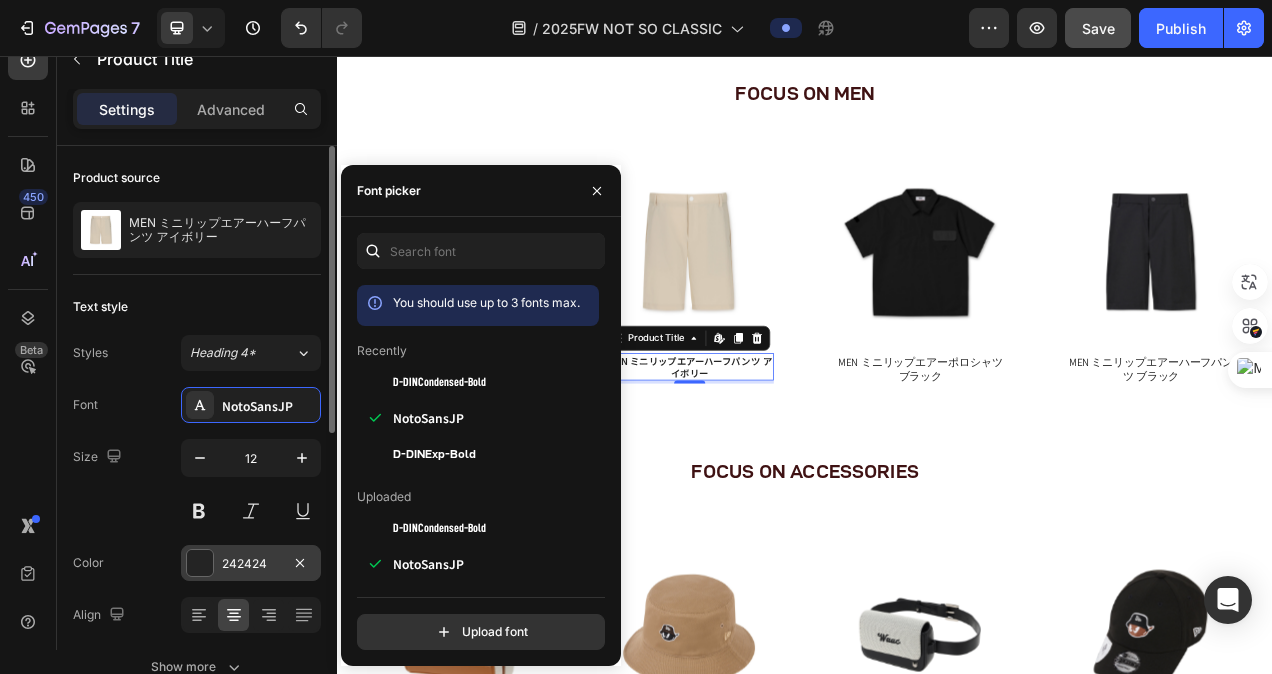 click at bounding box center [200, 563] 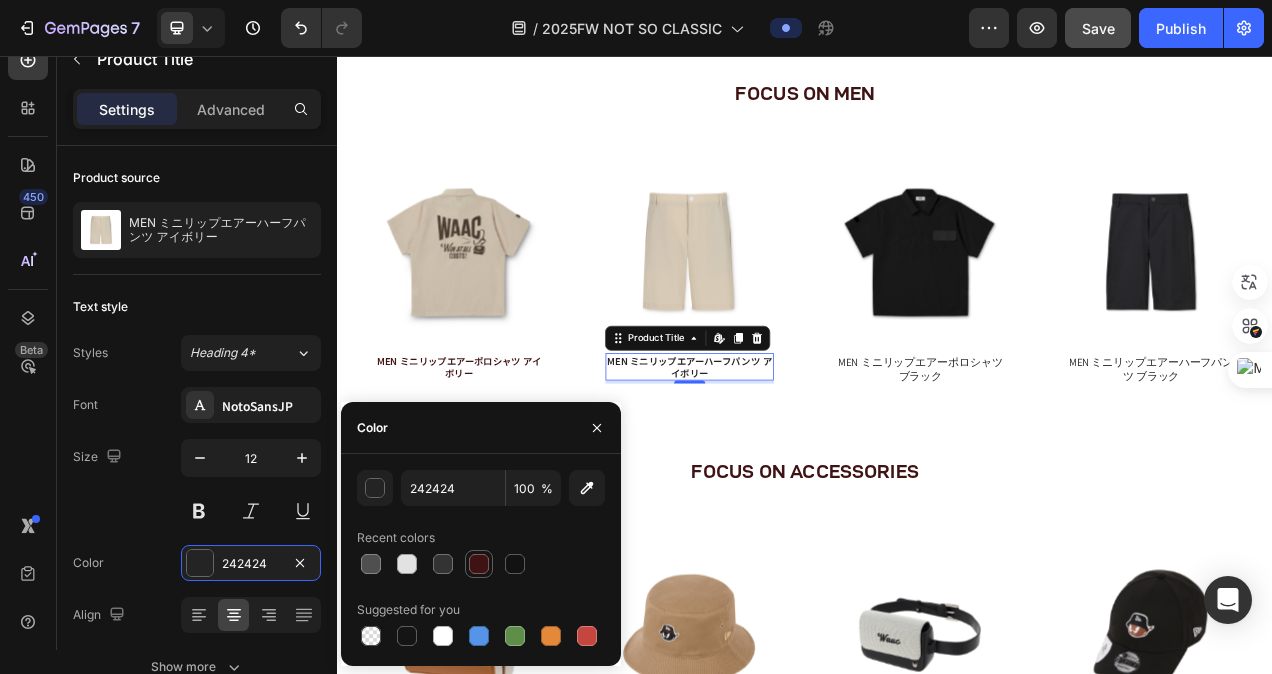 click at bounding box center (479, 564) 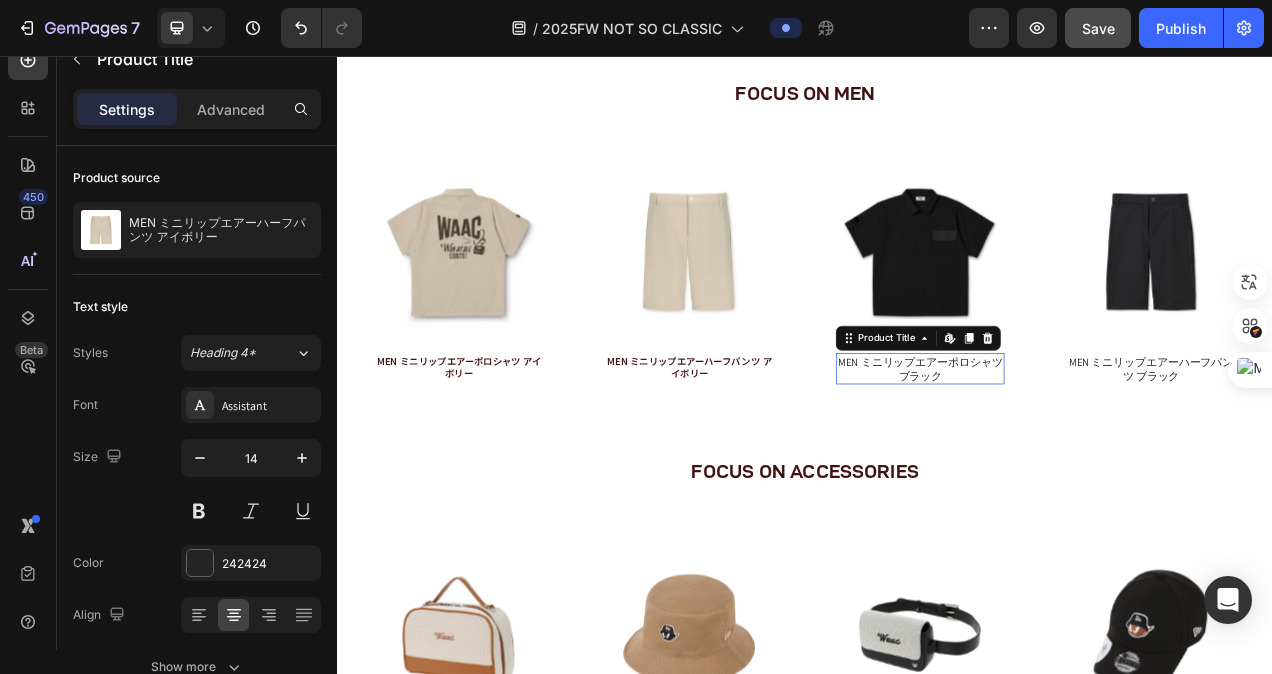 click on "MEN ミニリップエアーポロシャツ ブラック" at bounding box center (1085, 458) 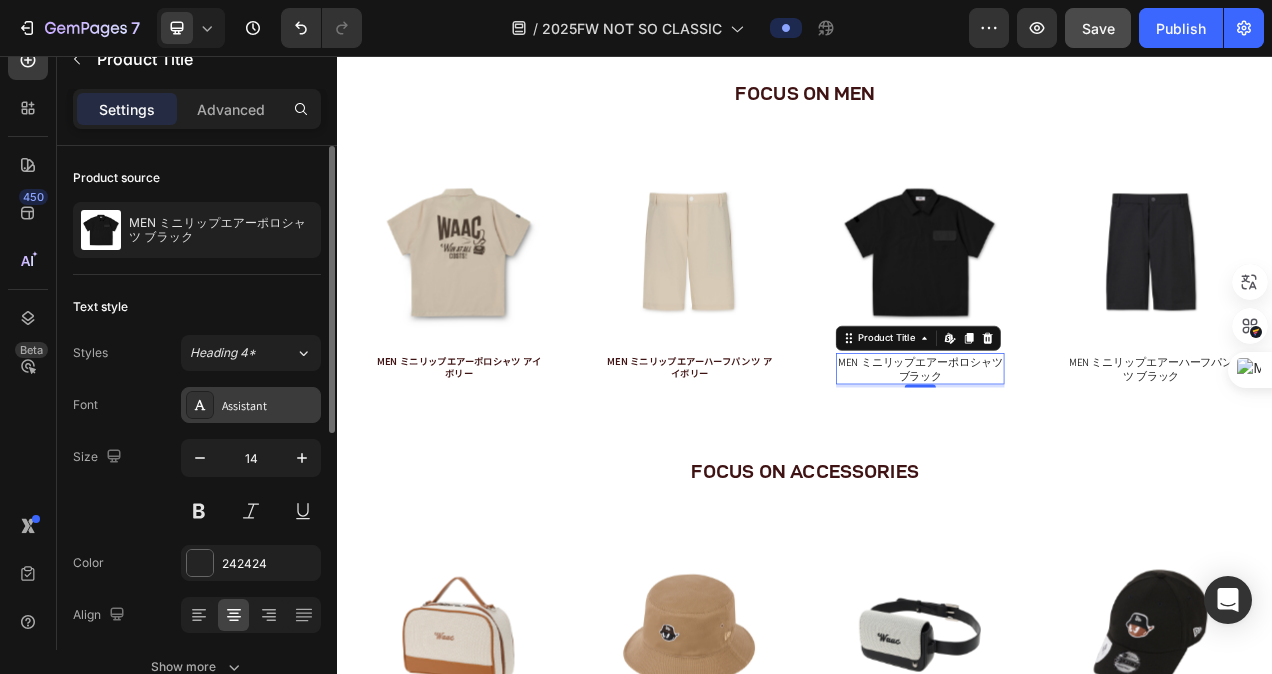 click on "Assistant" at bounding box center (251, 405) 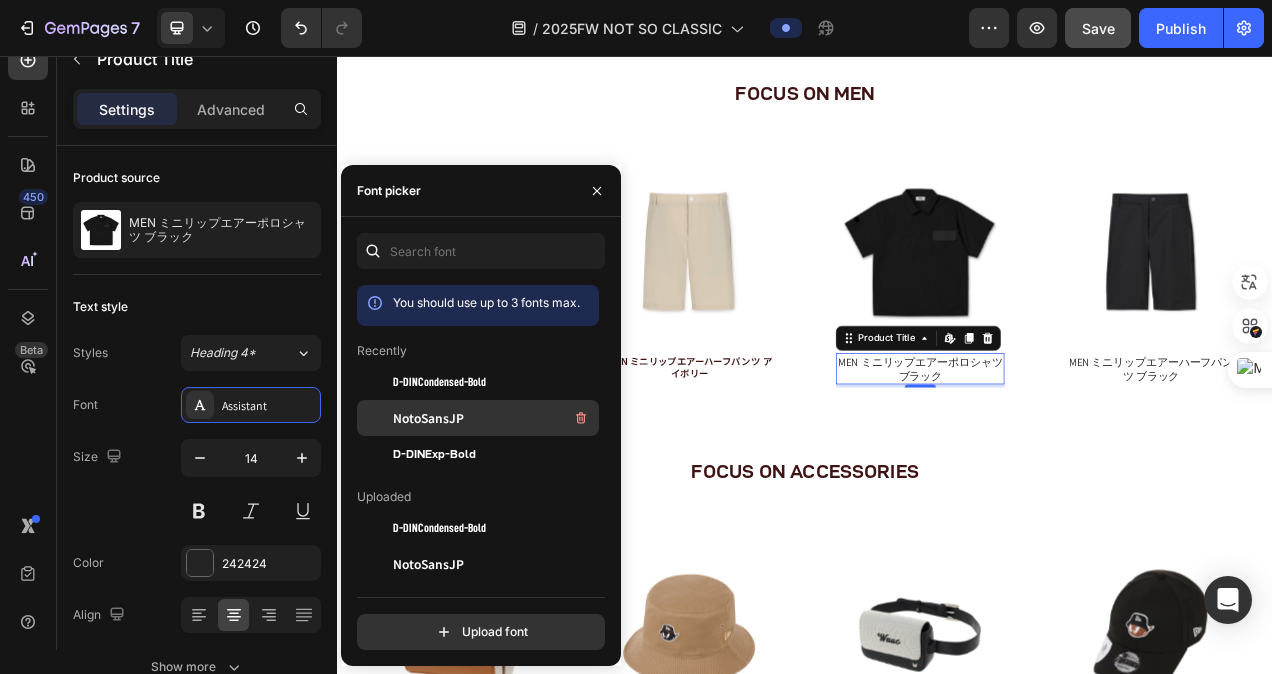 click on "NotoSansJP" at bounding box center [428, 418] 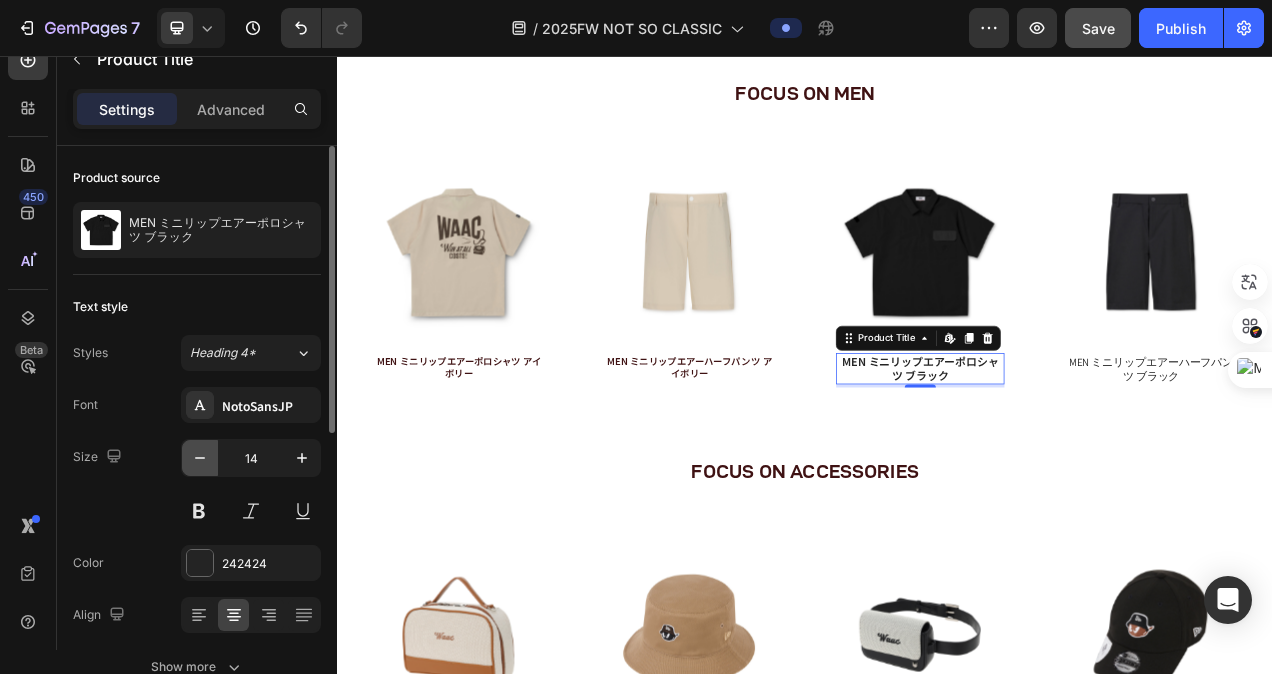 click 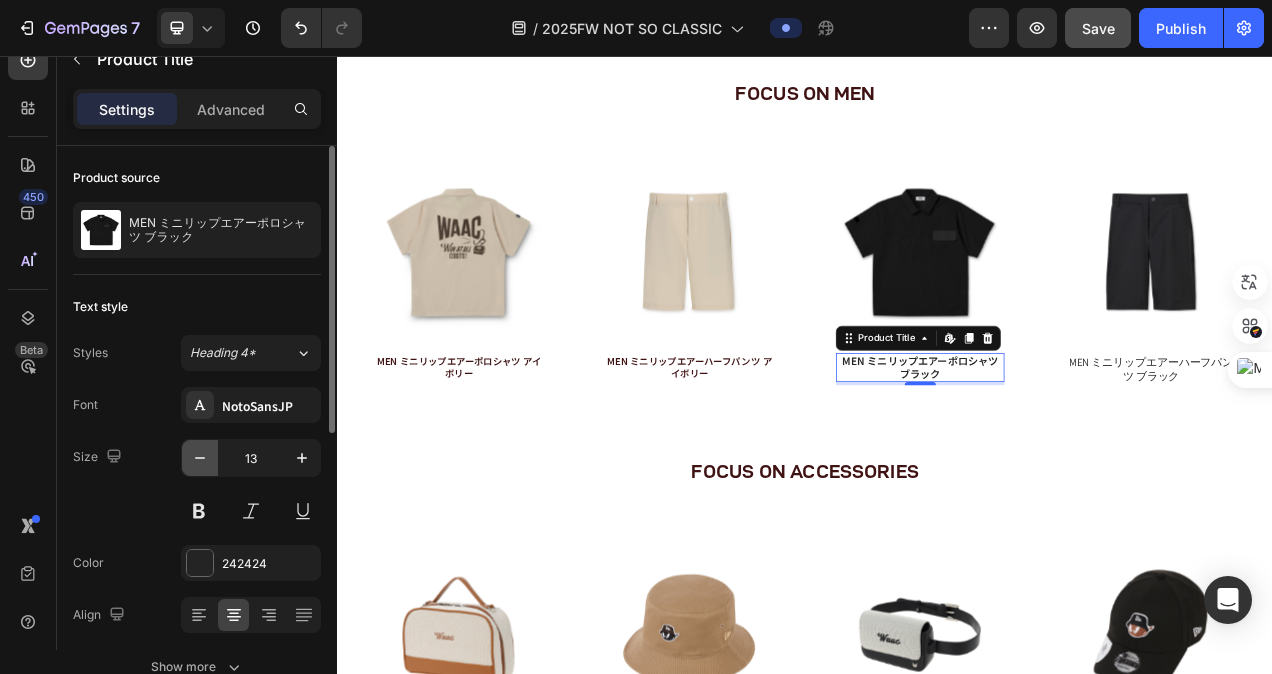 click 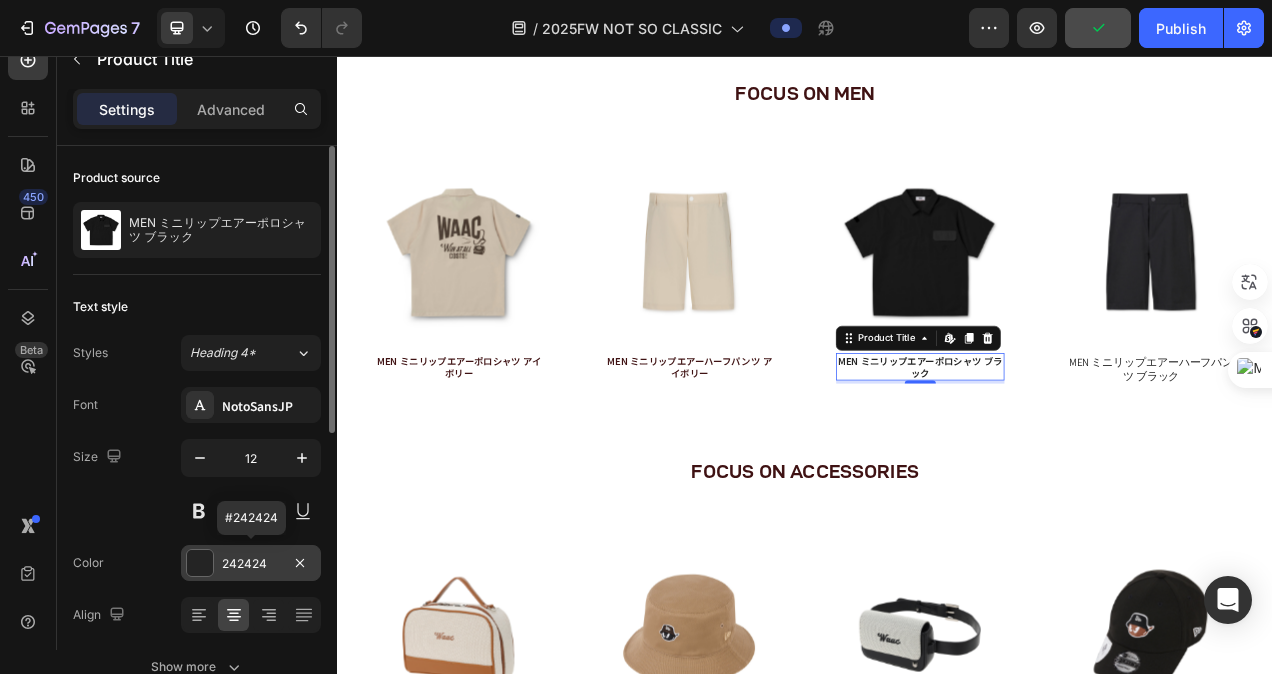 click at bounding box center (200, 563) 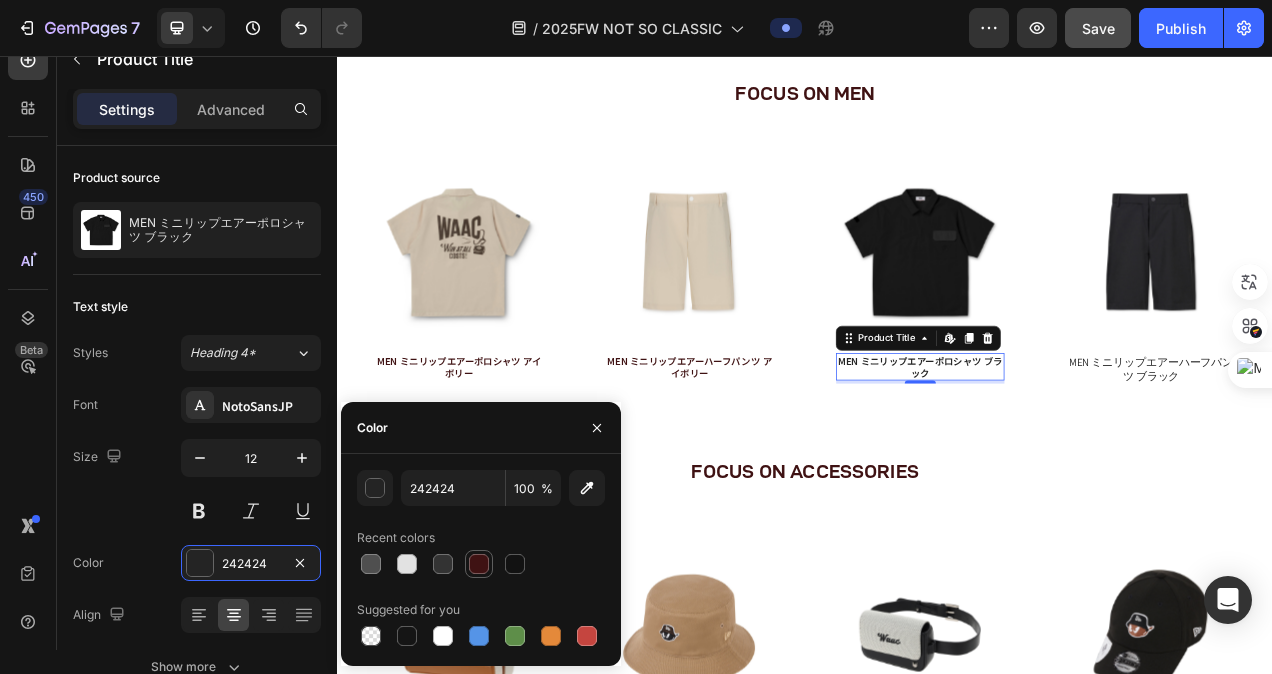 click at bounding box center (479, 564) 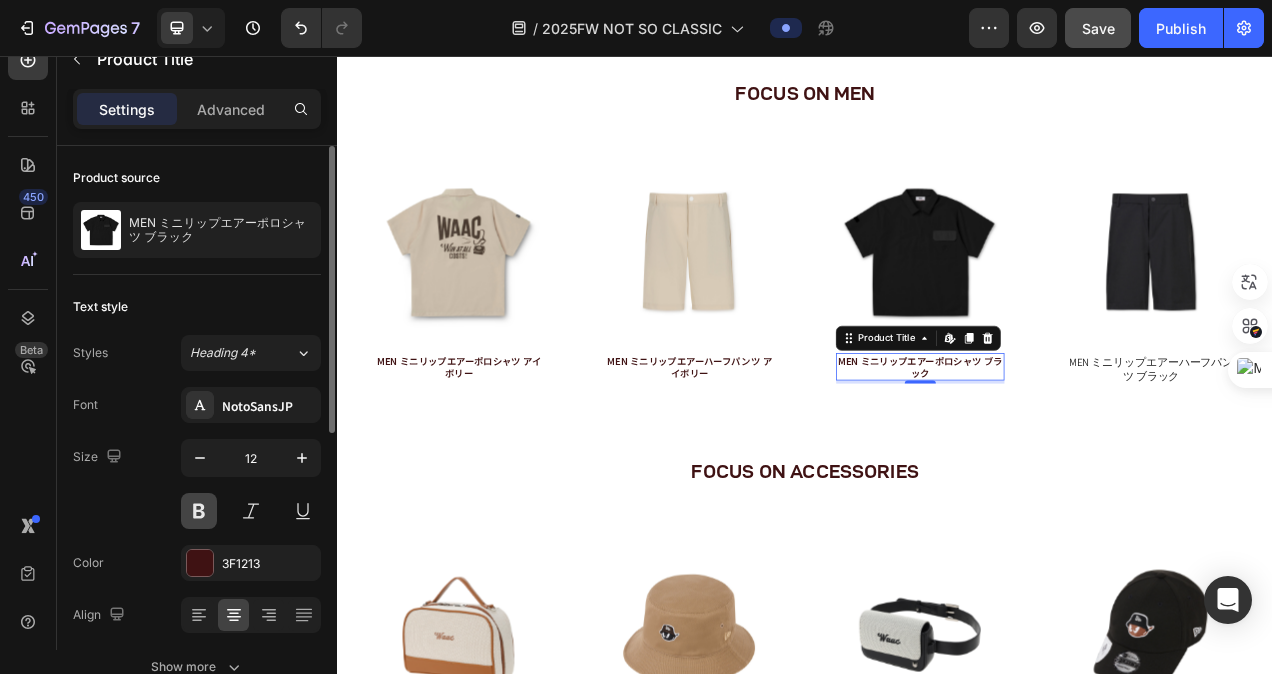 click at bounding box center [199, 511] 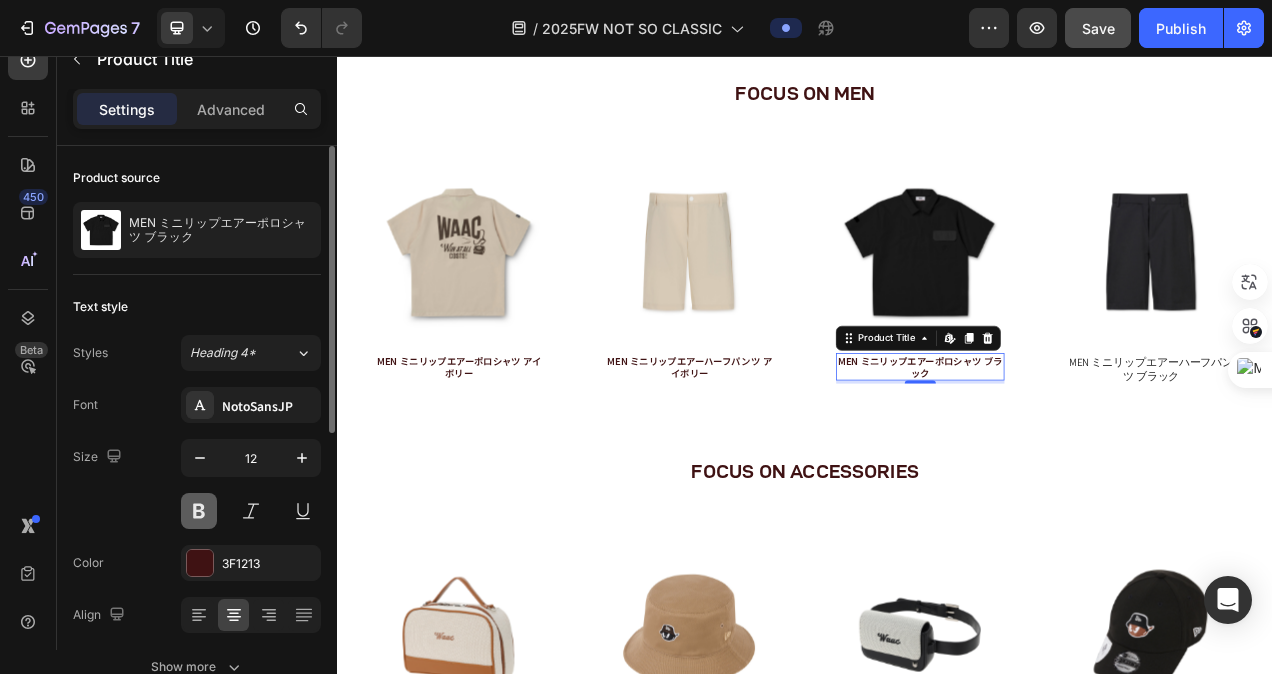 click at bounding box center (199, 511) 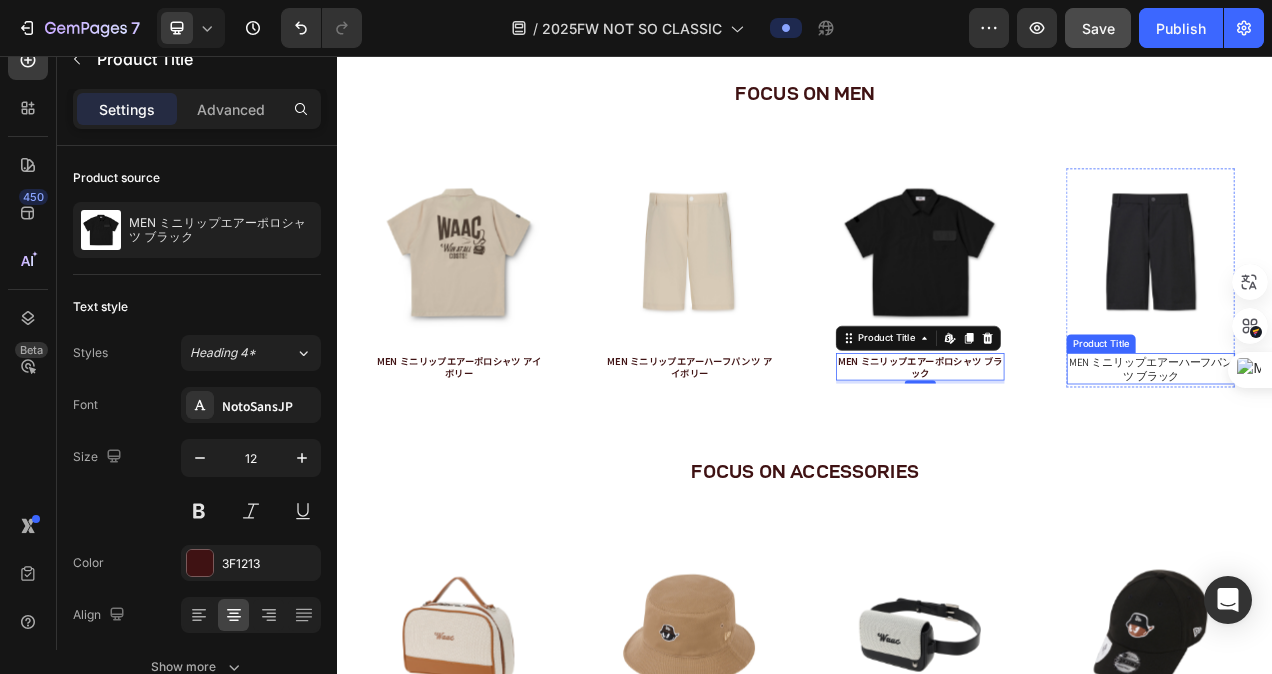 click on "MEN ミニリップエアーハーフパンツ ブラック" at bounding box center (1381, 458) 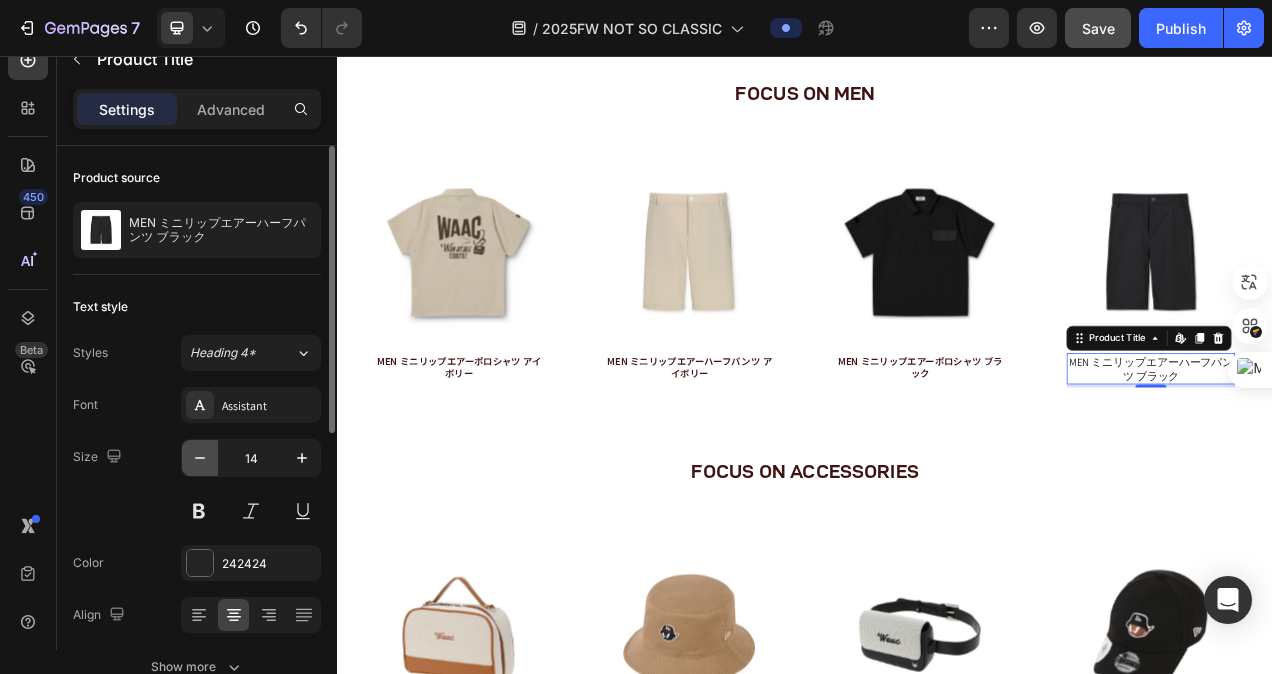 click 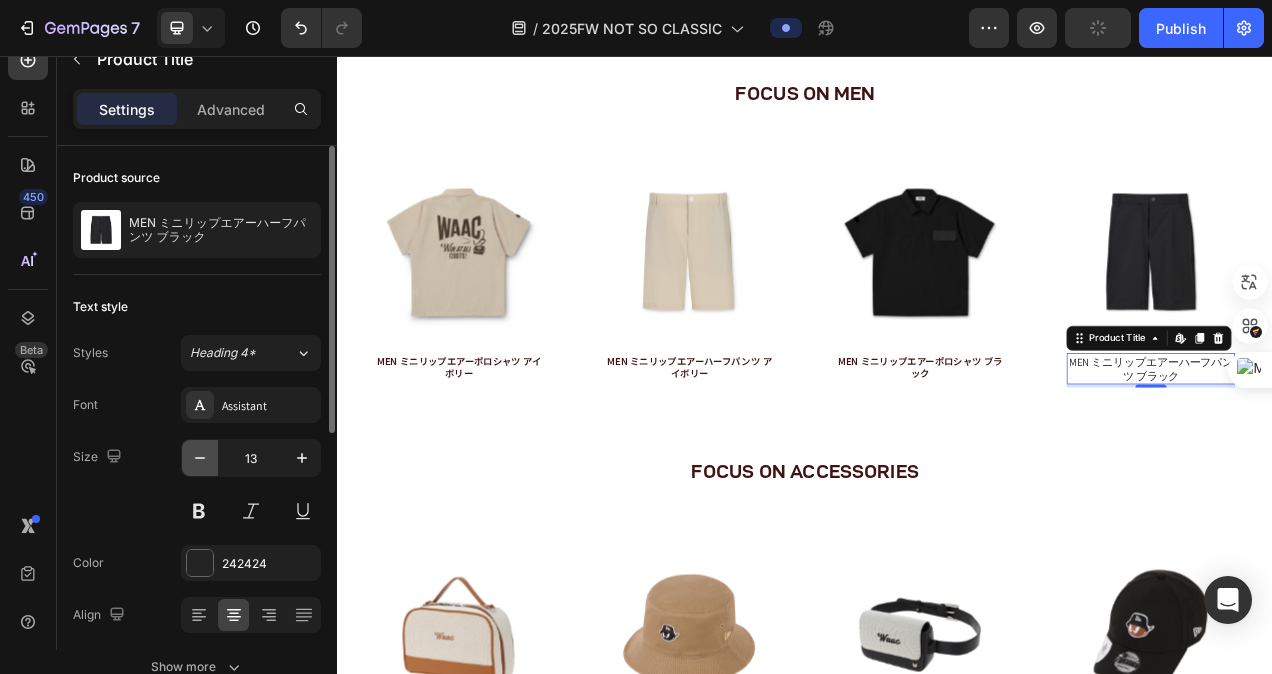 click 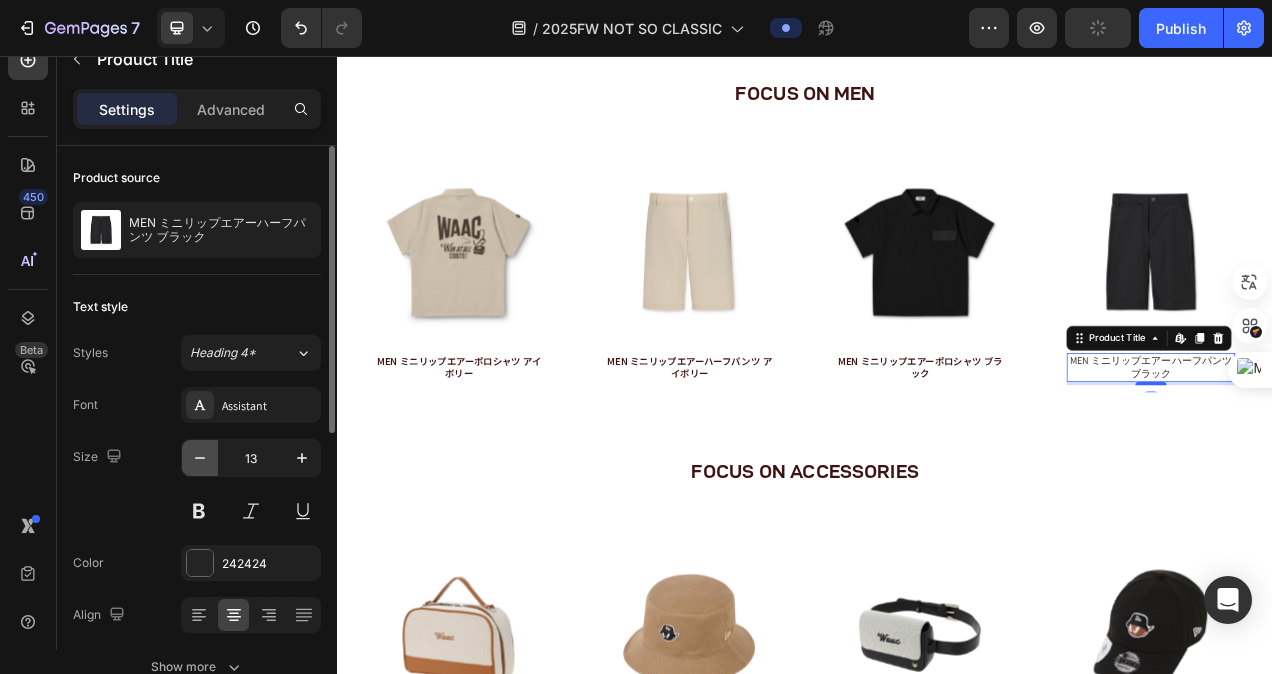 type on "12" 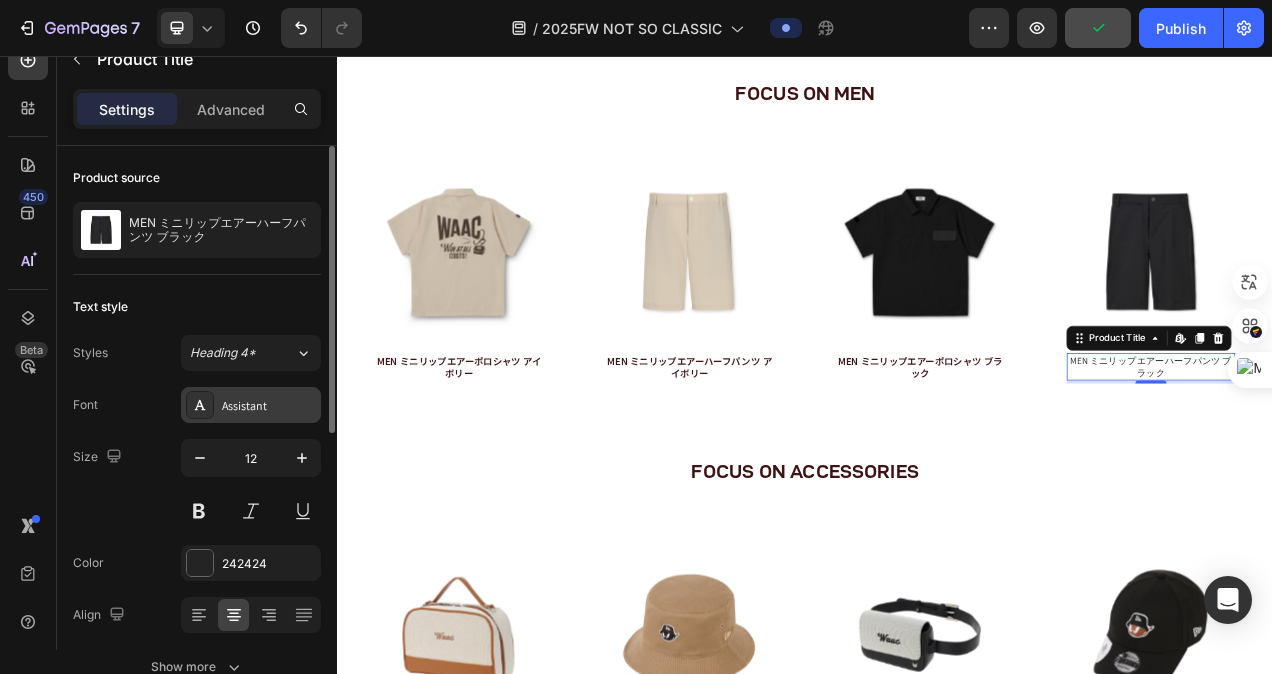 click 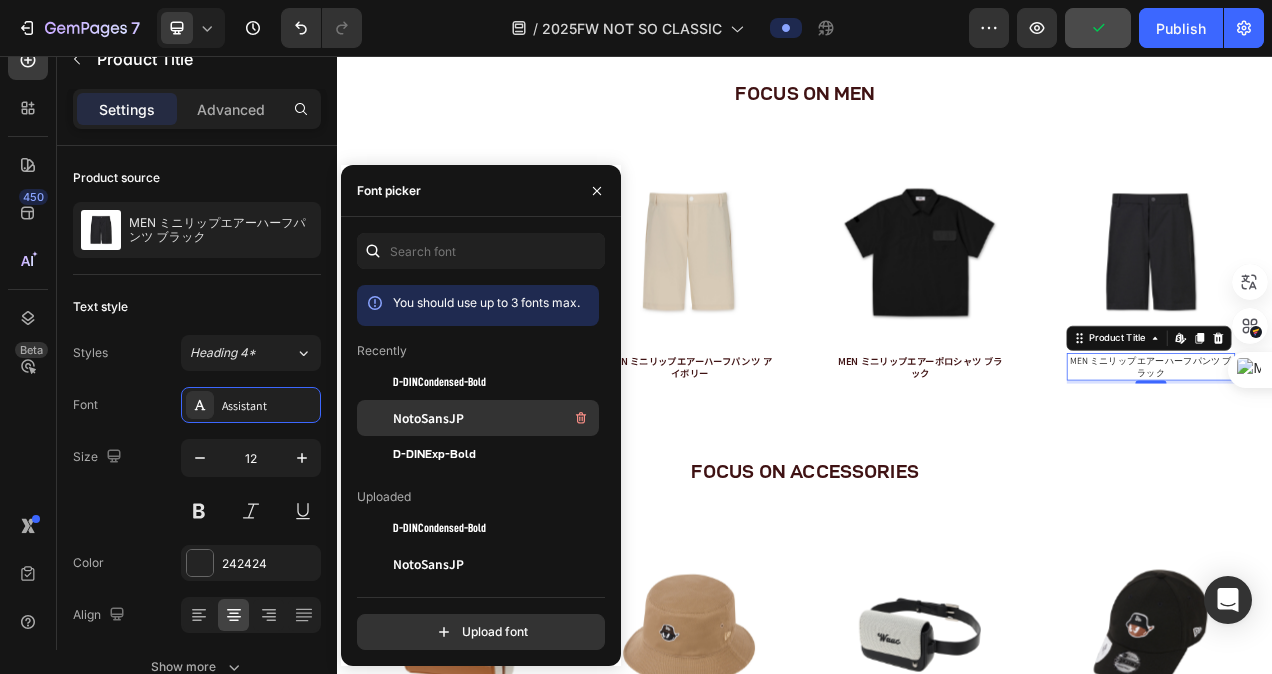click on "NotoSansJP" at bounding box center (428, 418) 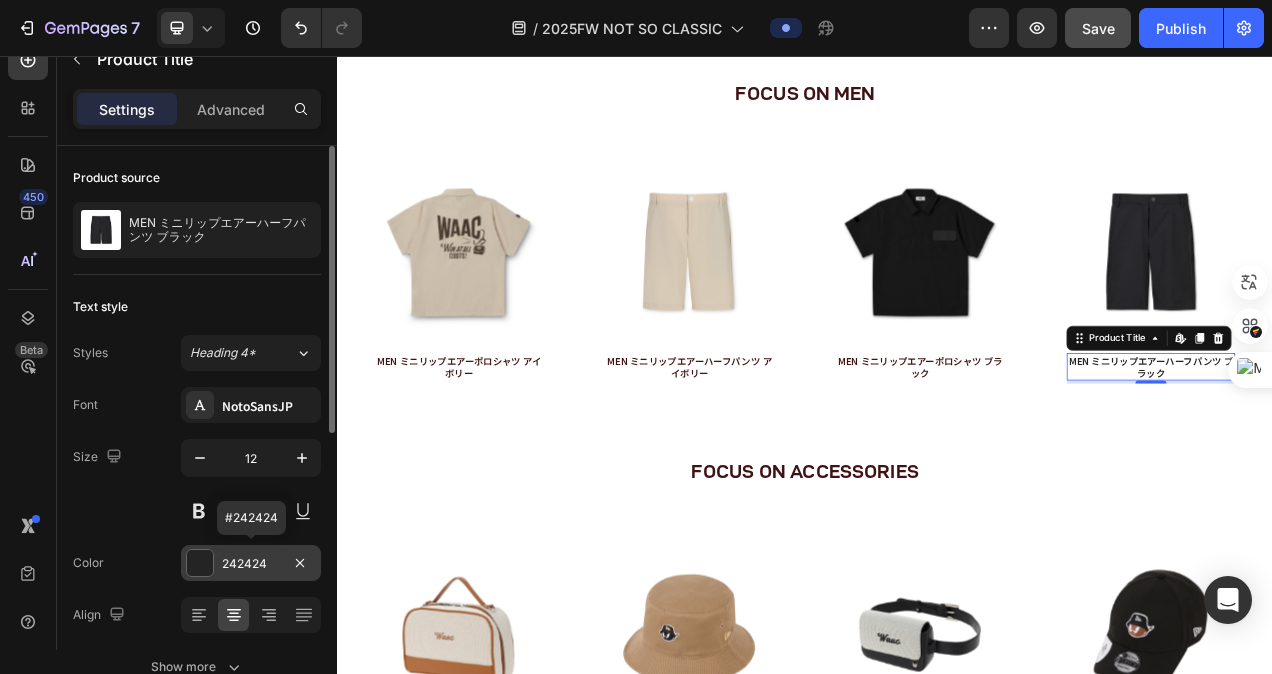 click at bounding box center (200, 563) 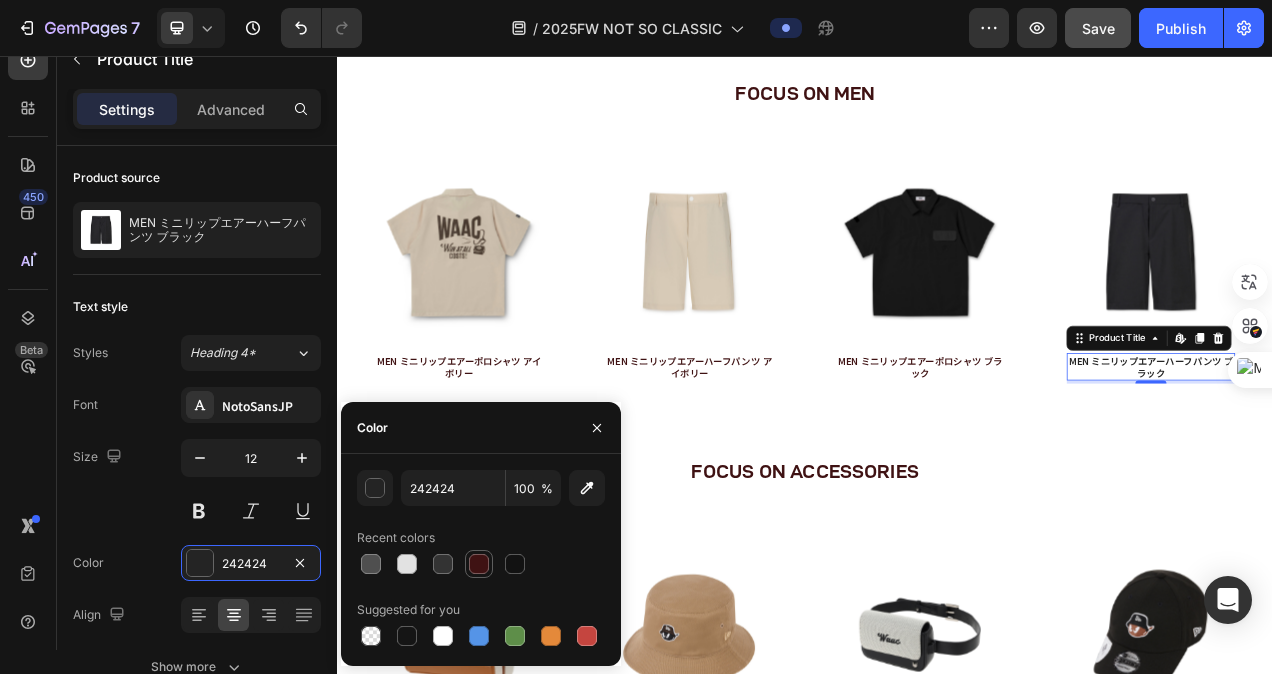 click at bounding box center (479, 564) 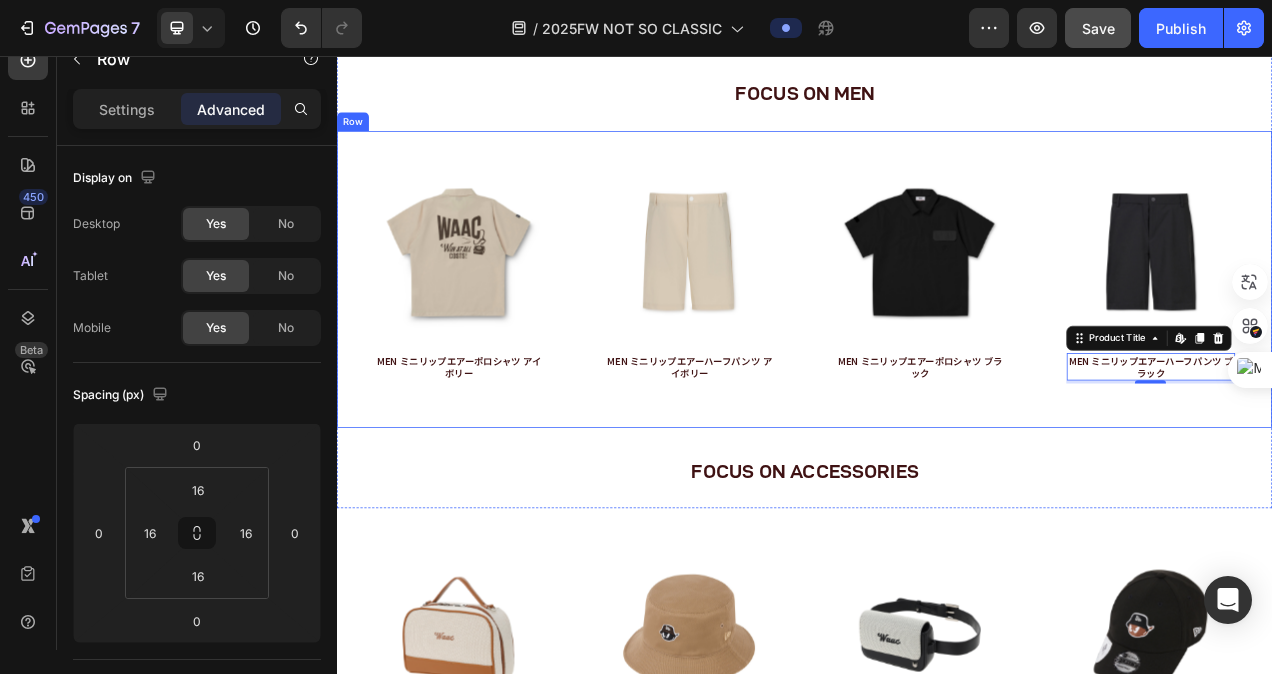 click on "Product Images MEN ミニリップエアーポロシャツ アイボリー Product Title Product Hero Banner Product Images MEN ミニリップエアーハーフパンツ アイボリー Product Title Product Hero Banner Product Images MEN ミニリップエアーポロシャツ ブラック Product Title Product Hero Banner Product Images MEN ミニリップエアーハーフパンツ ブラック Product Title   Edit content in Shopify 4 Product Hero Banner Row" at bounding box center [937, 343] 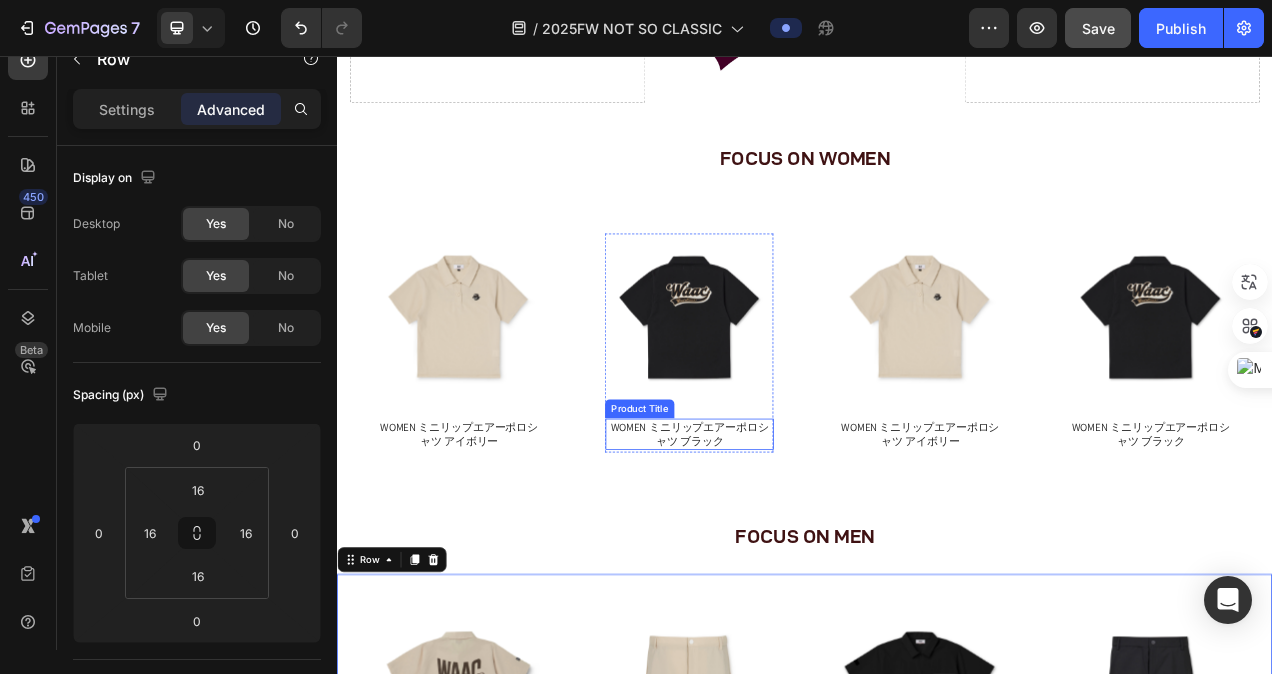 scroll, scrollTop: 3170, scrollLeft: 0, axis: vertical 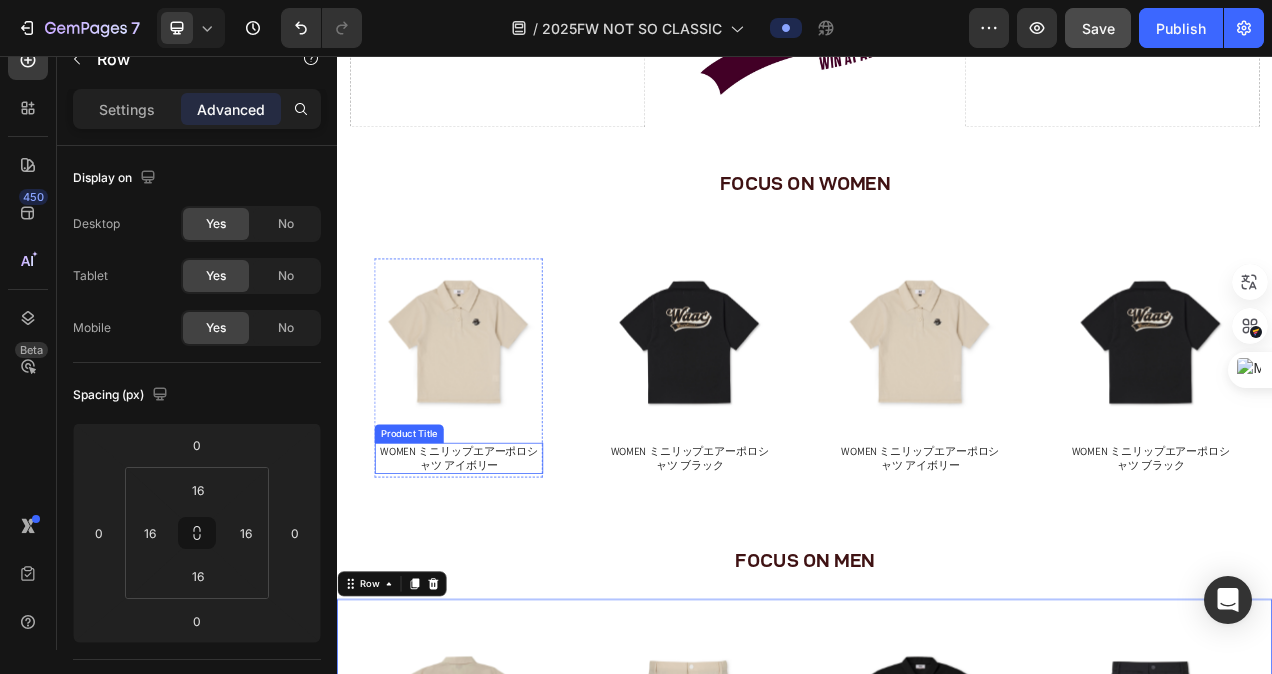click on "WOMEN ミニリップエアーポロシャツ アイボリー" at bounding box center [493, 573] 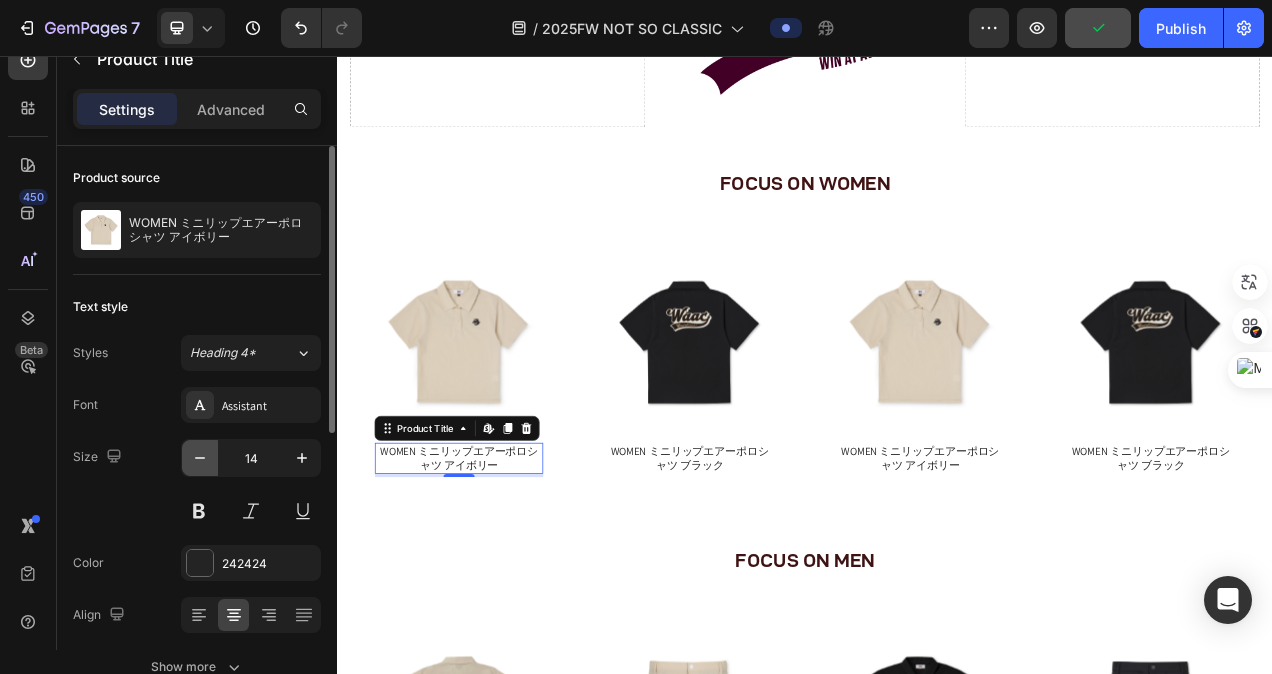click 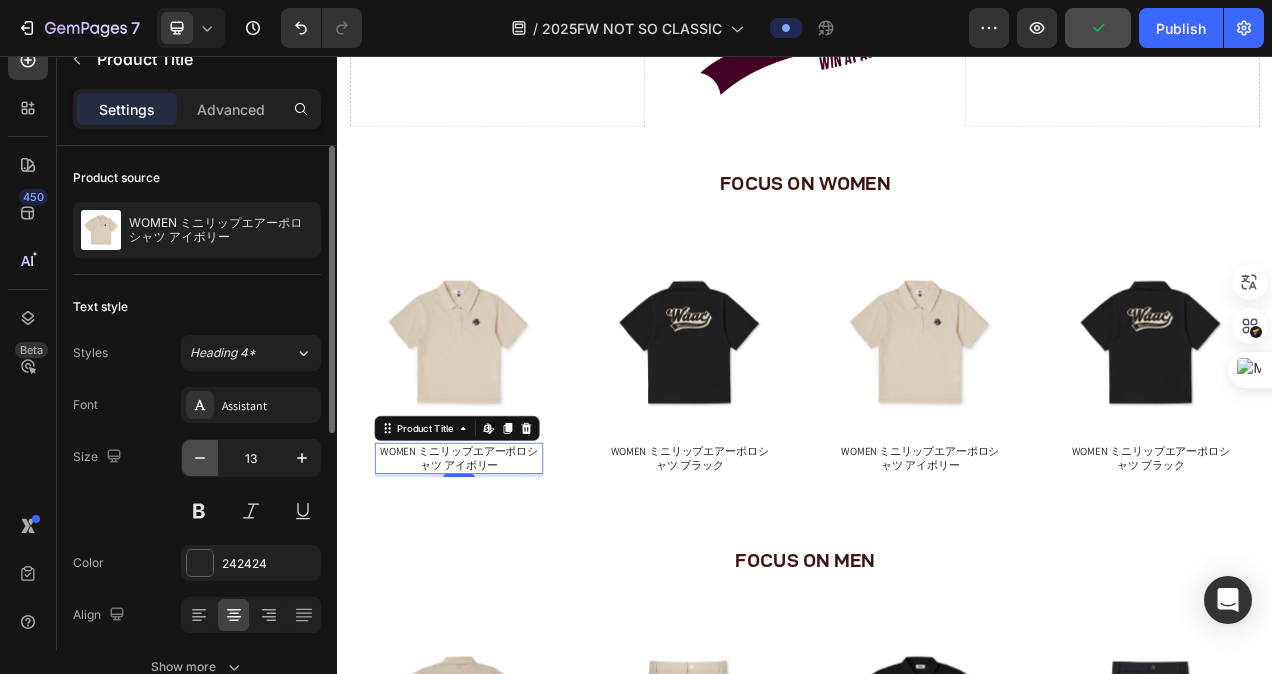 click 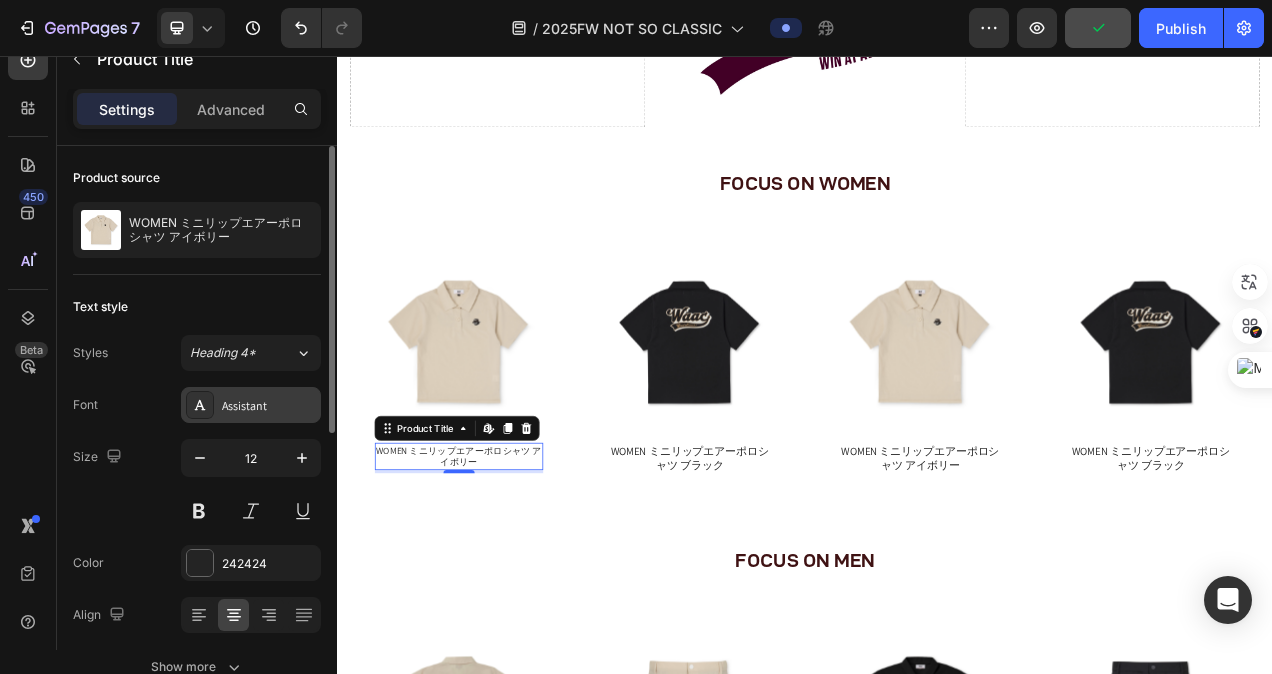 click 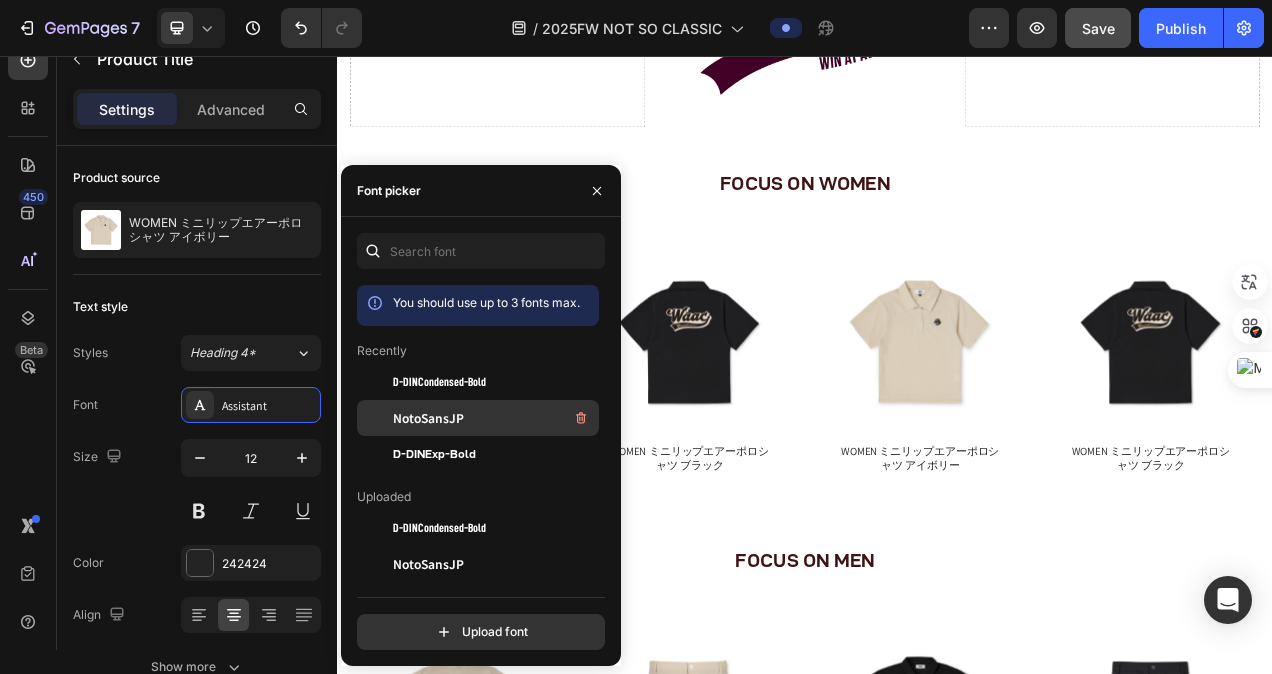 click on "NotoSansJP" at bounding box center [494, 418] 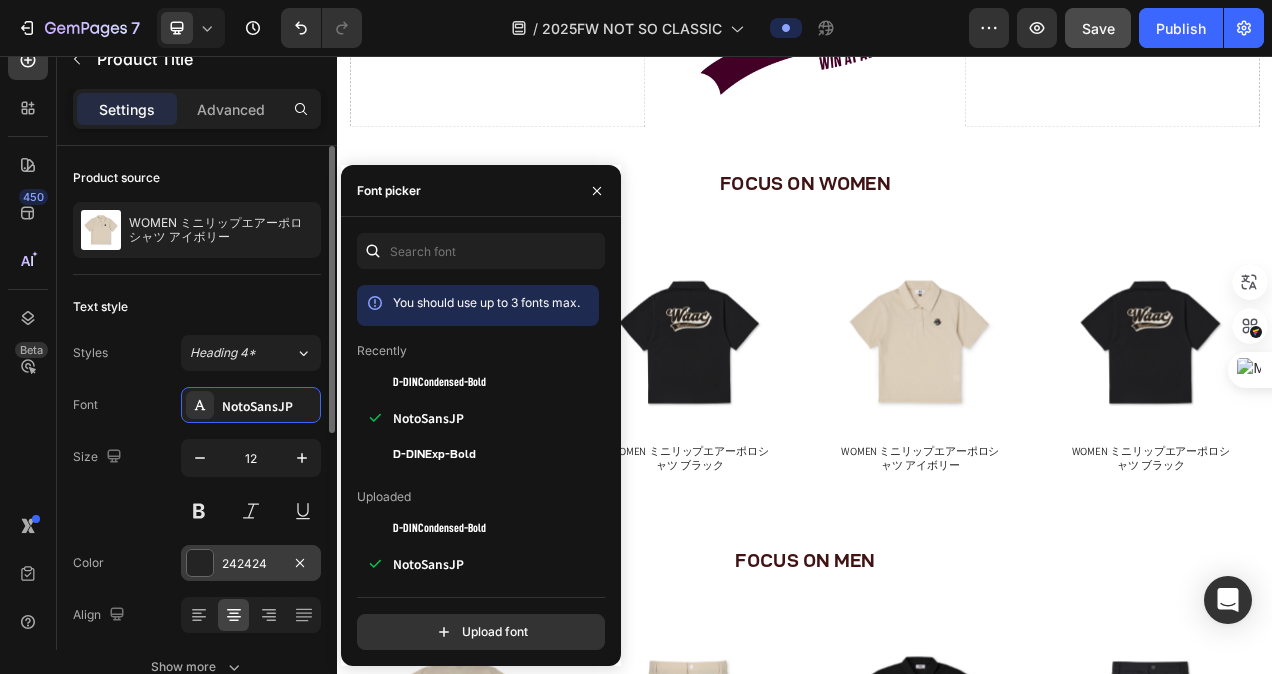 click at bounding box center [200, 563] 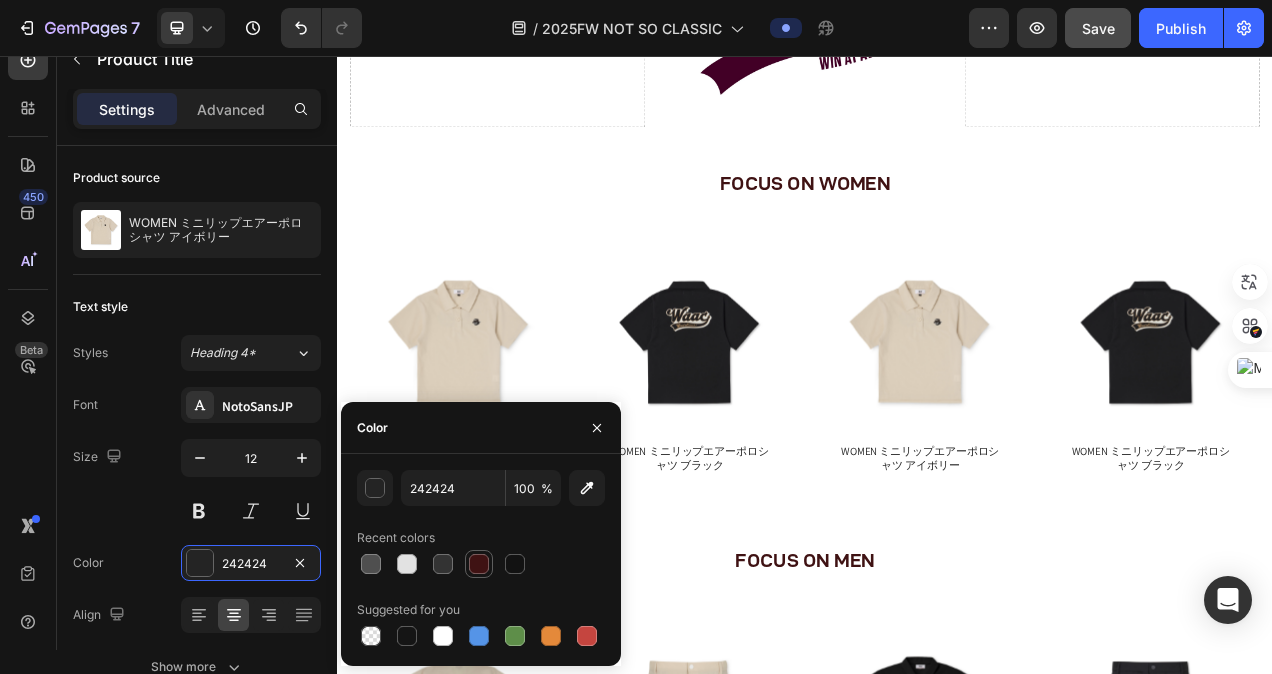 click at bounding box center [479, 564] 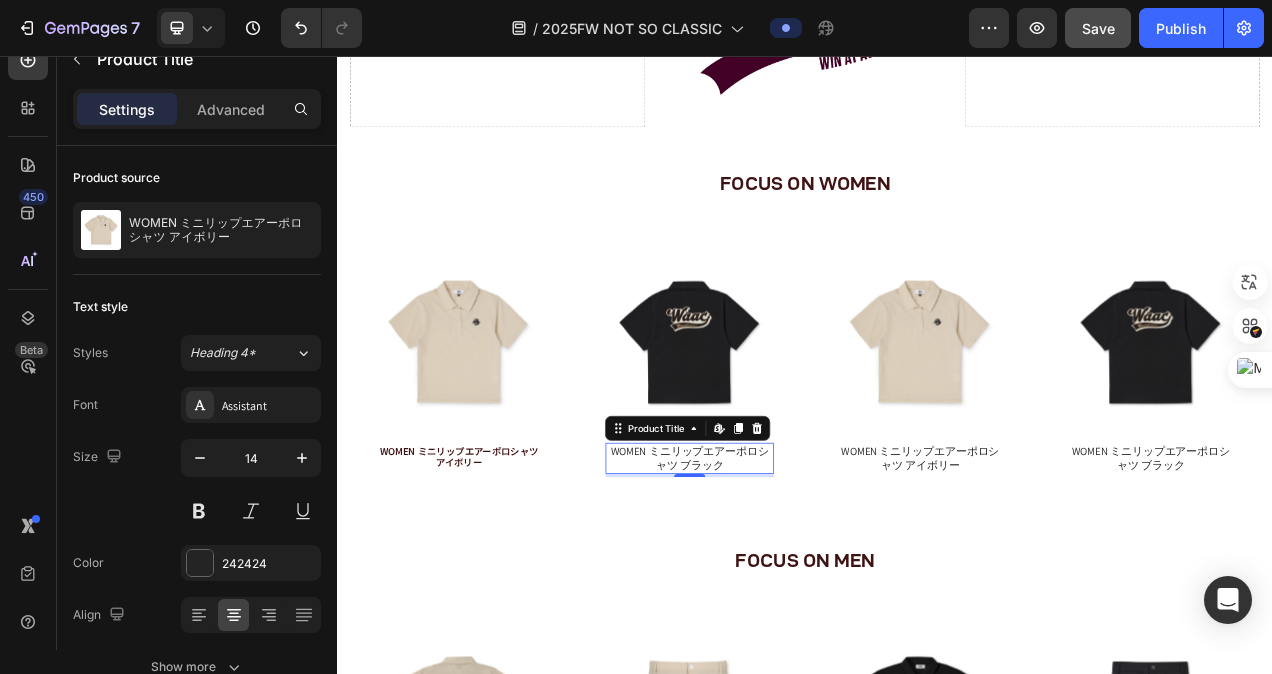 click on "WOMEN ミニリップエアーポロシャツ ブラック" at bounding box center (789, 573) 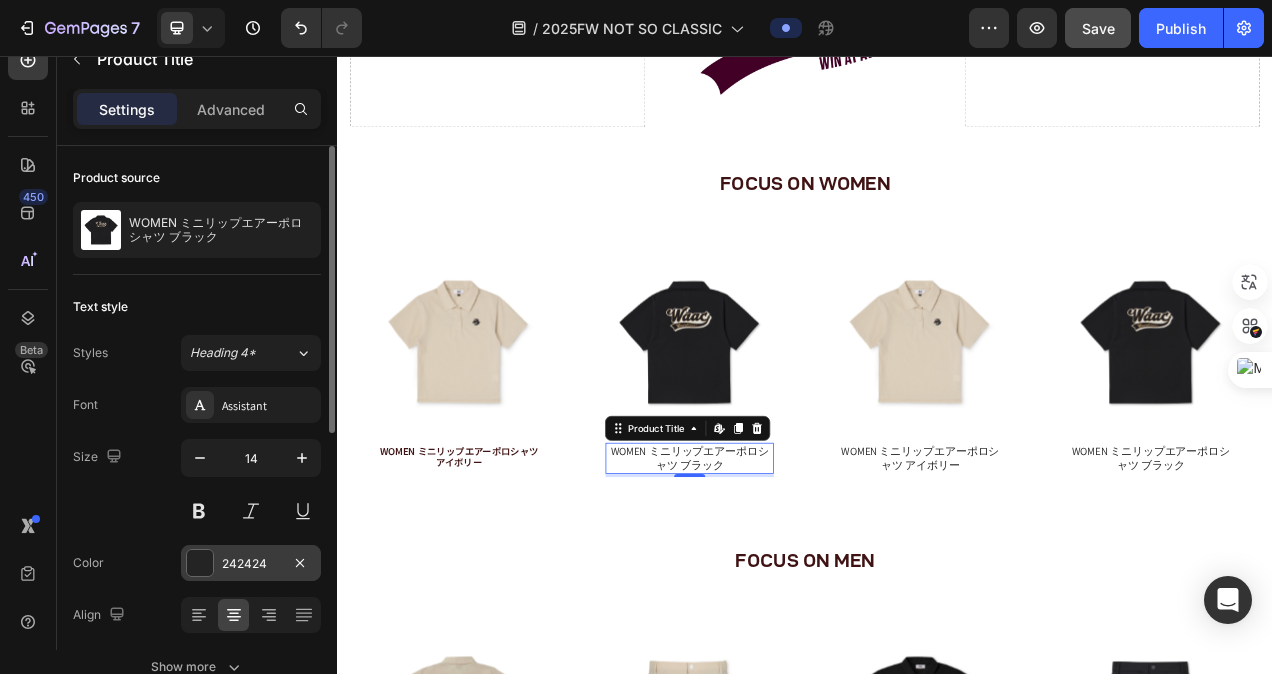 click at bounding box center (200, 563) 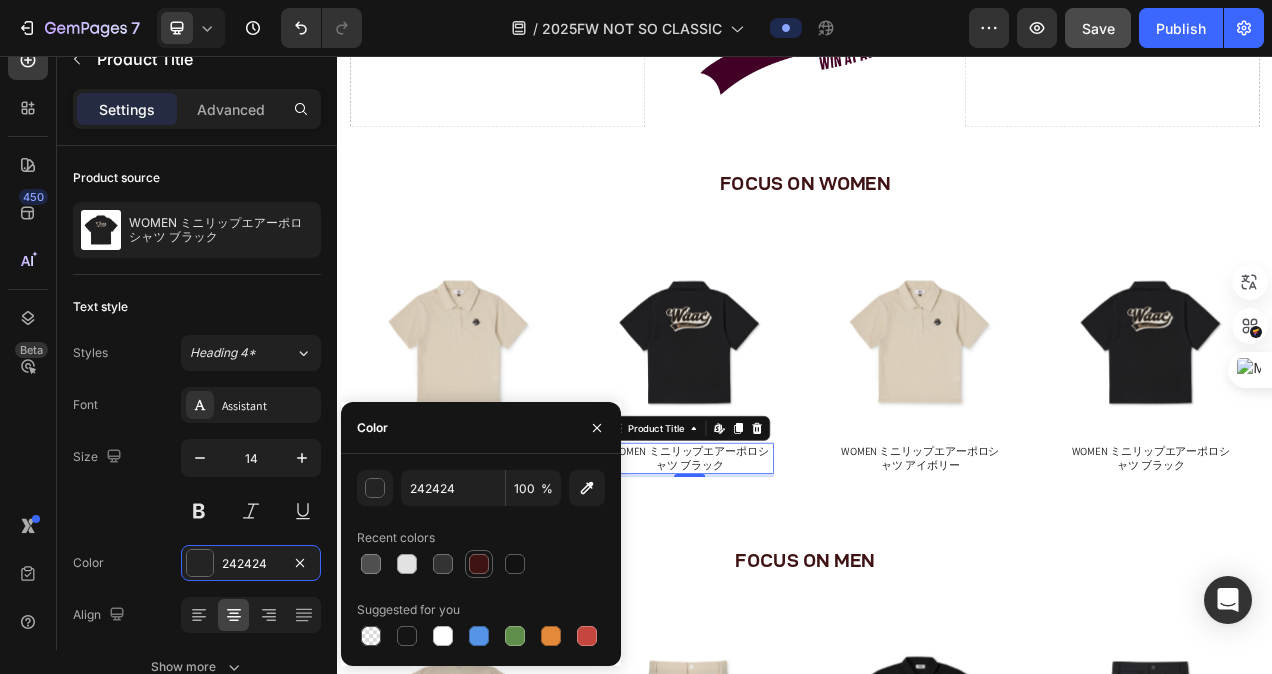 click at bounding box center [479, 564] 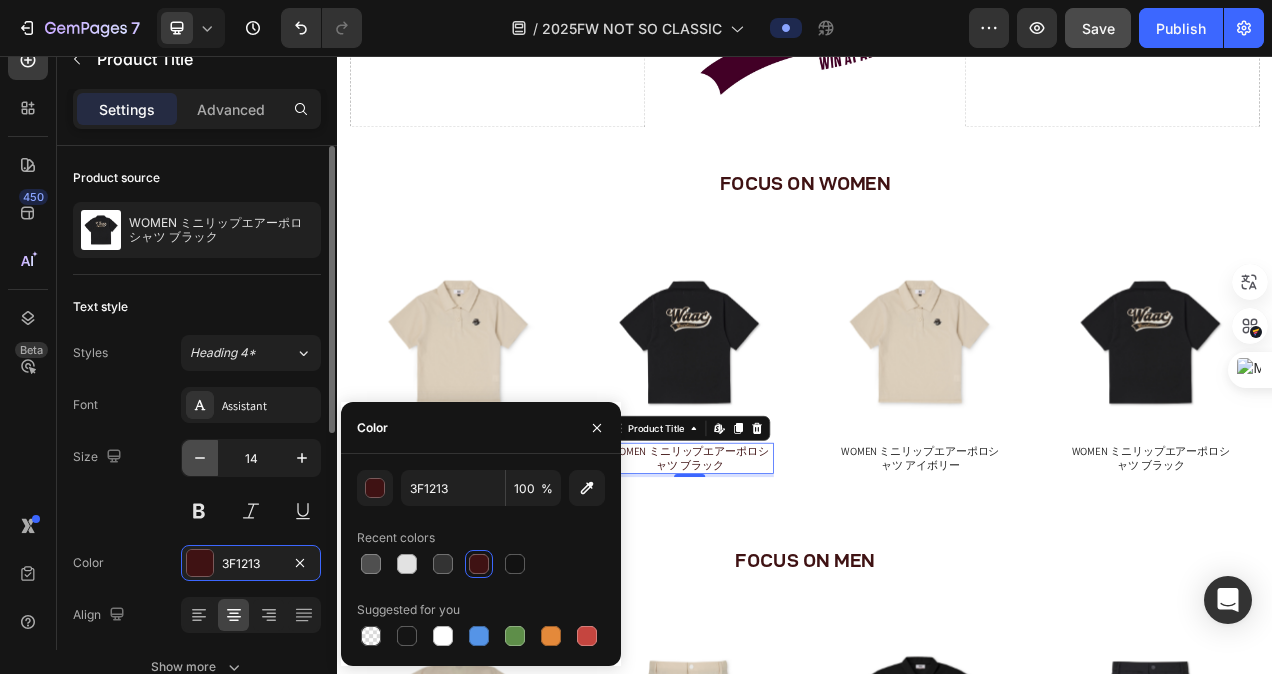 click 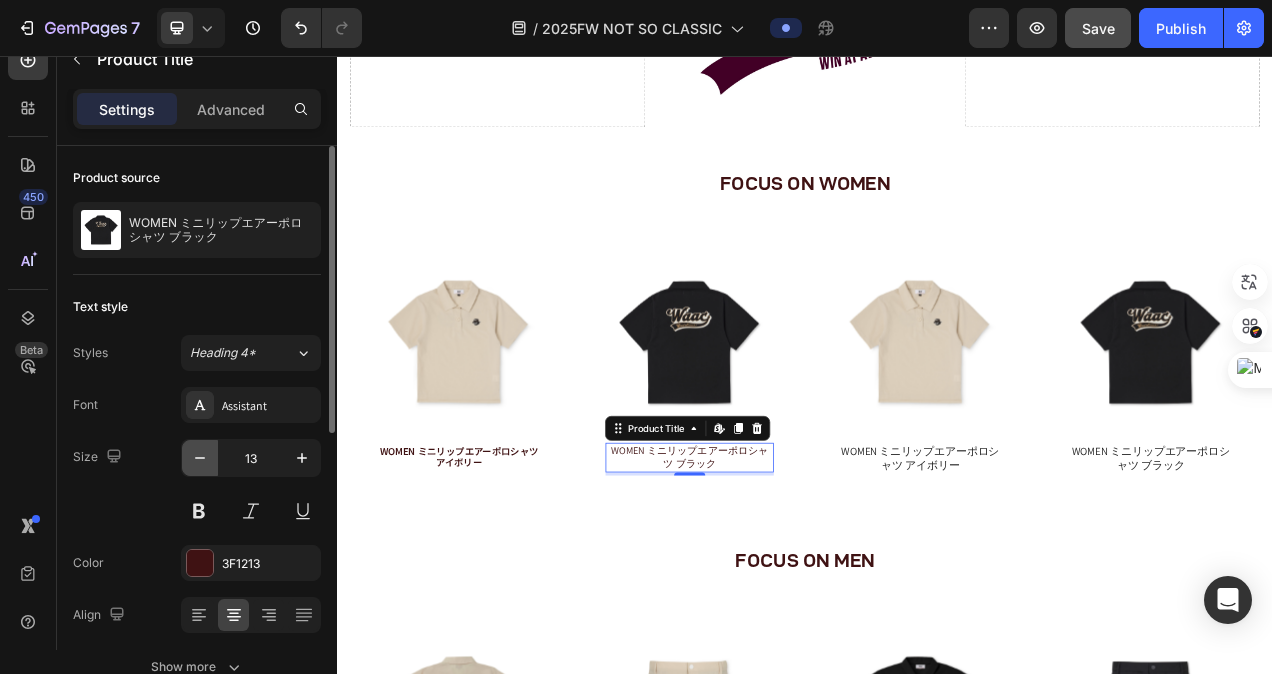 click 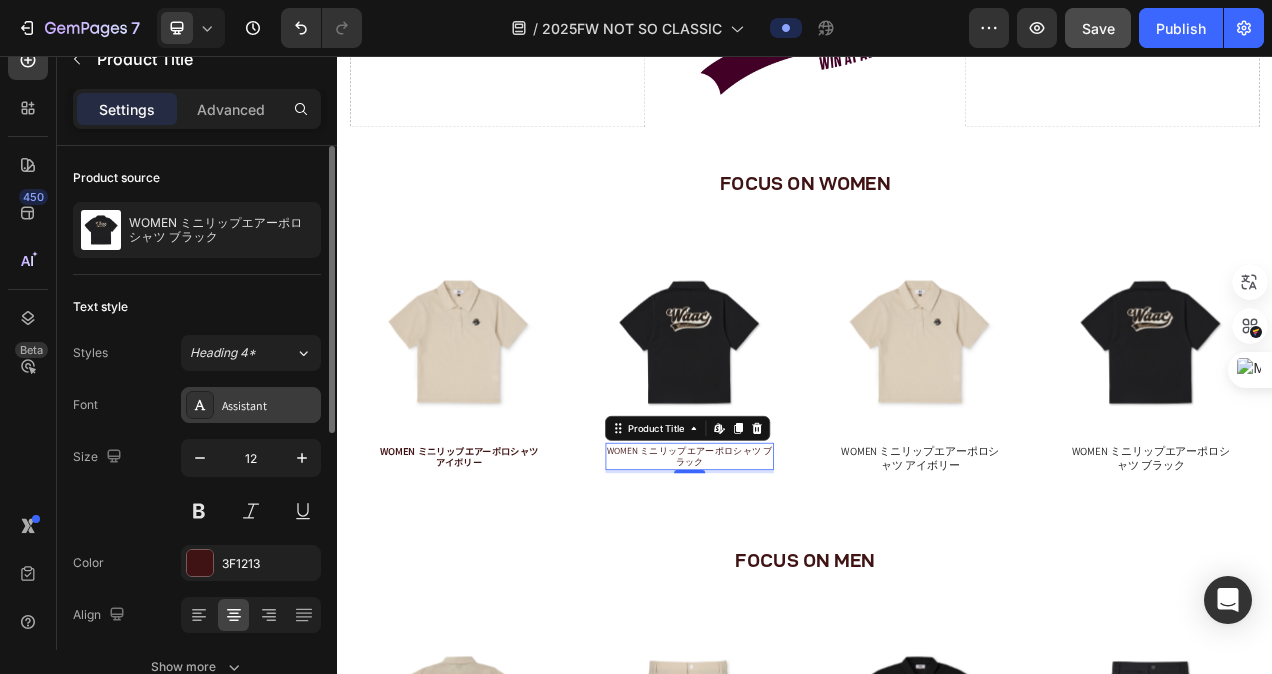 click 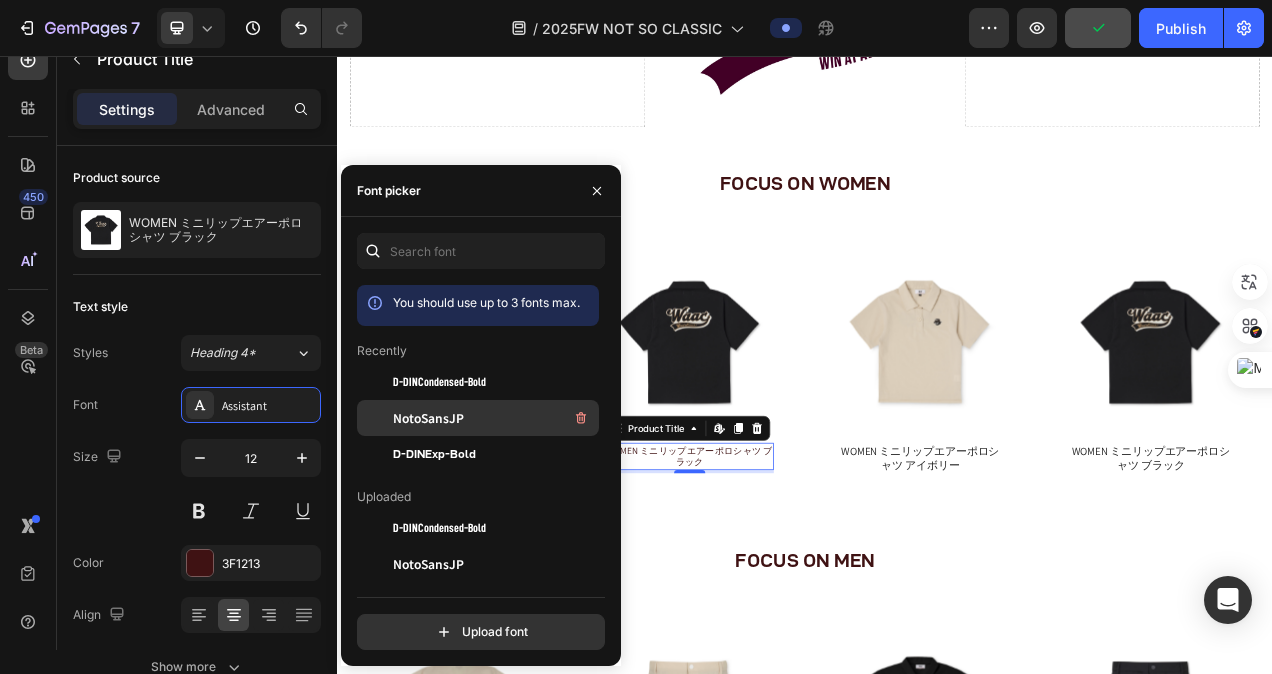 click on "NotoSansJP" at bounding box center [428, 418] 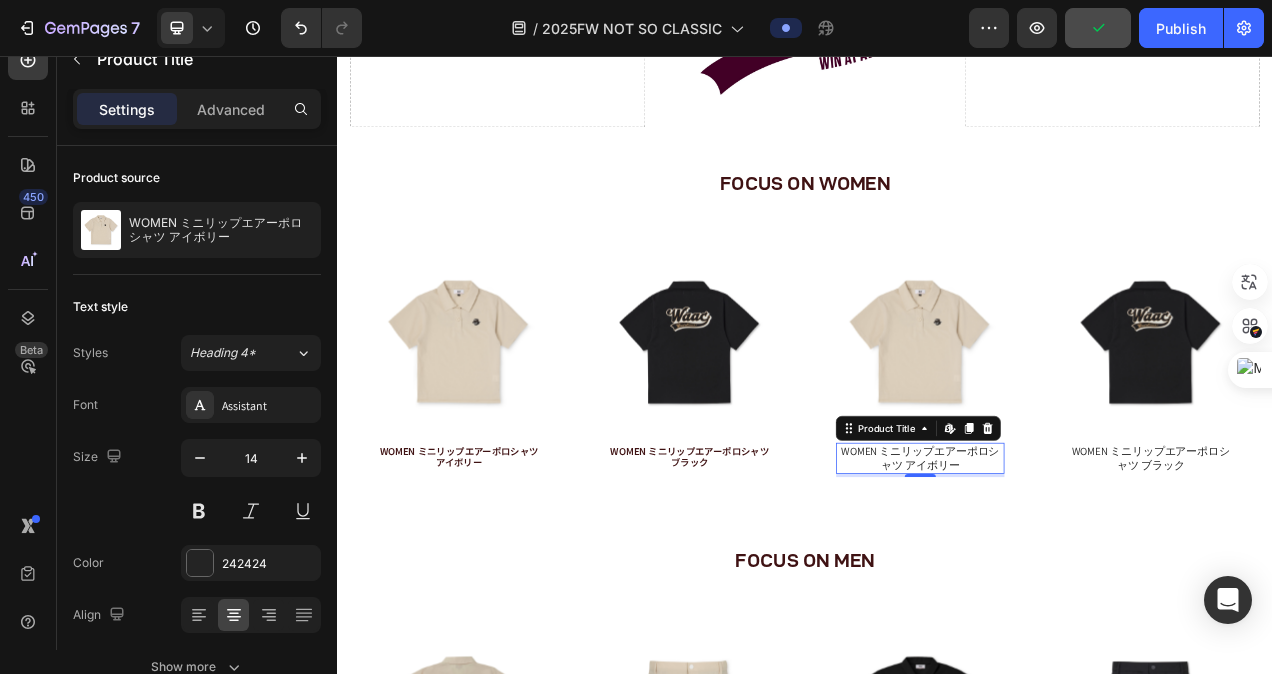 click on "WOMEN ミニリップエアーポロシャツ アイボリー" at bounding box center (1085, 573) 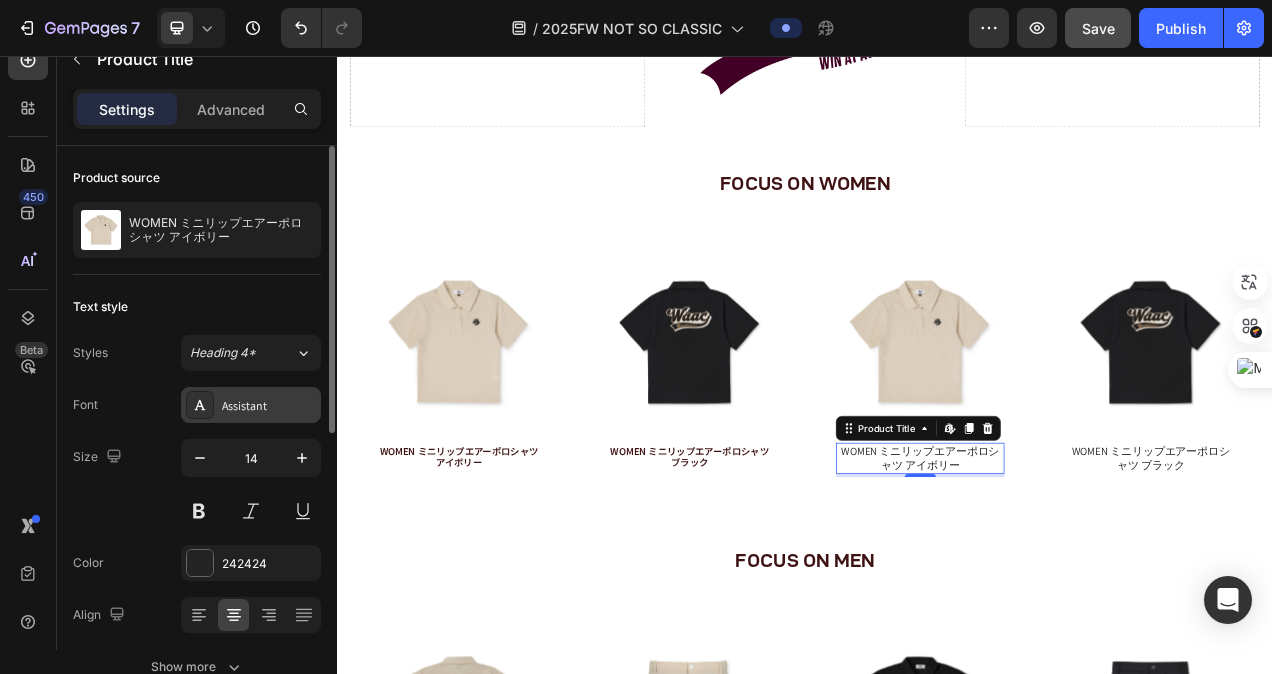 click 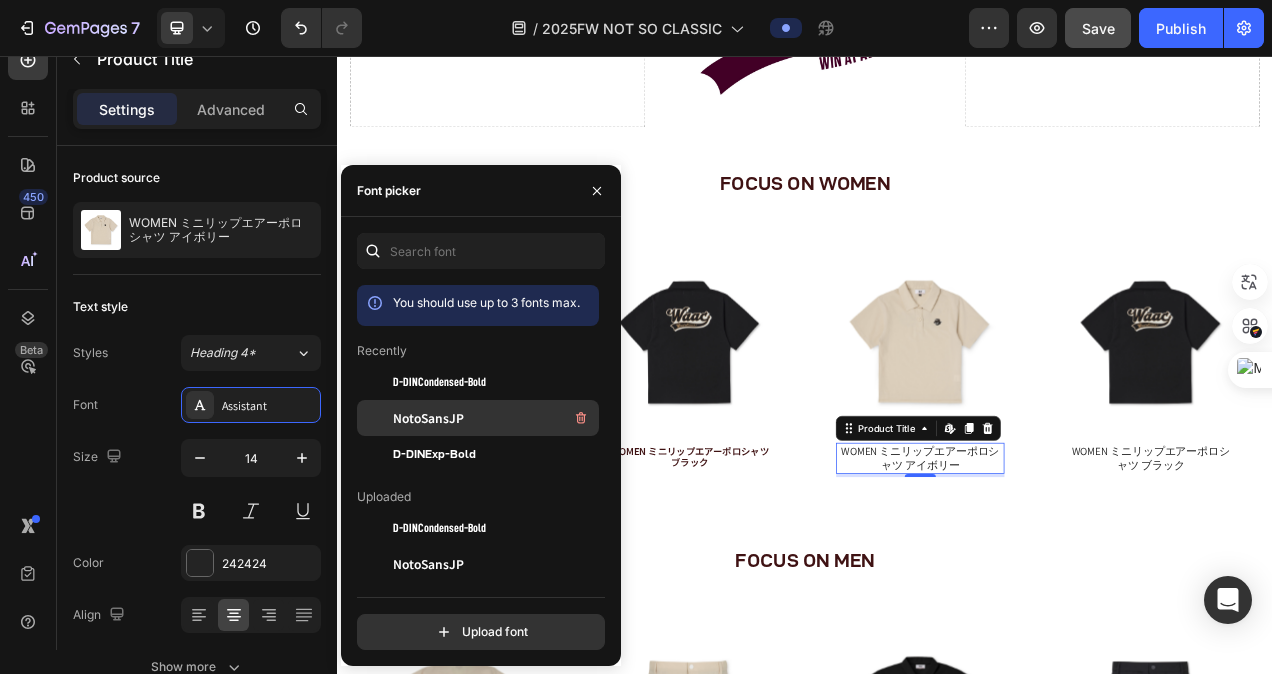 click on "NotoSansJP" at bounding box center (428, 418) 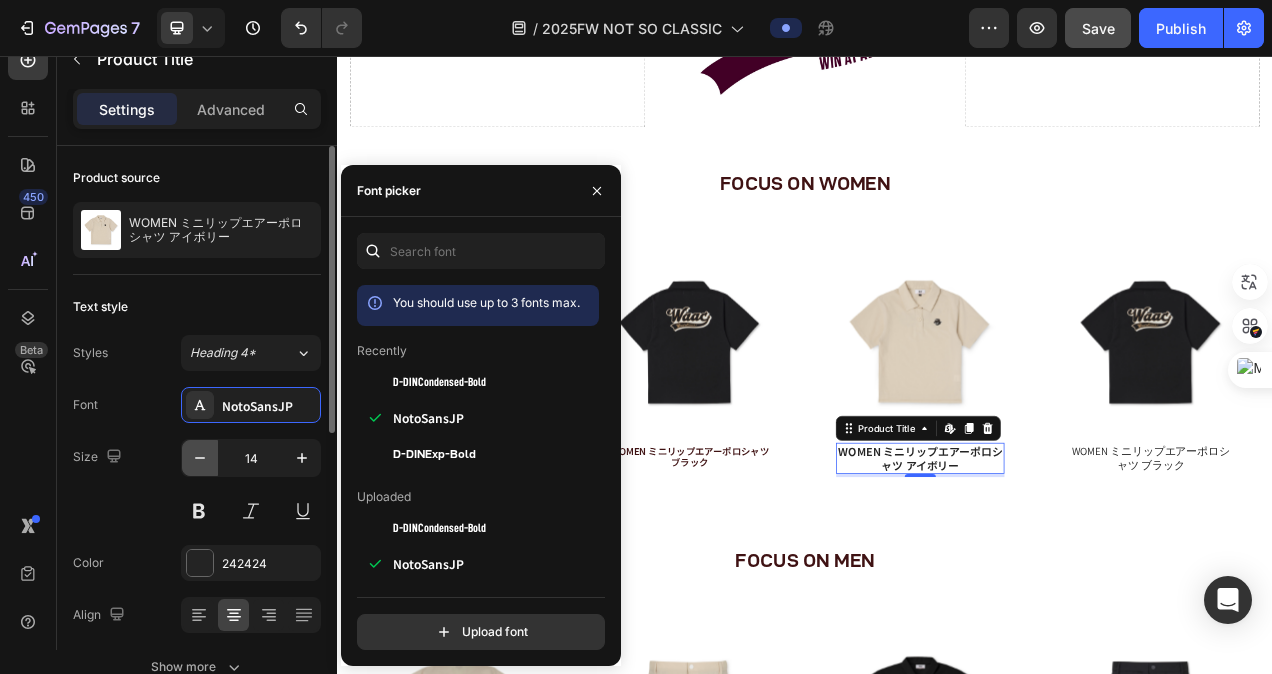 click 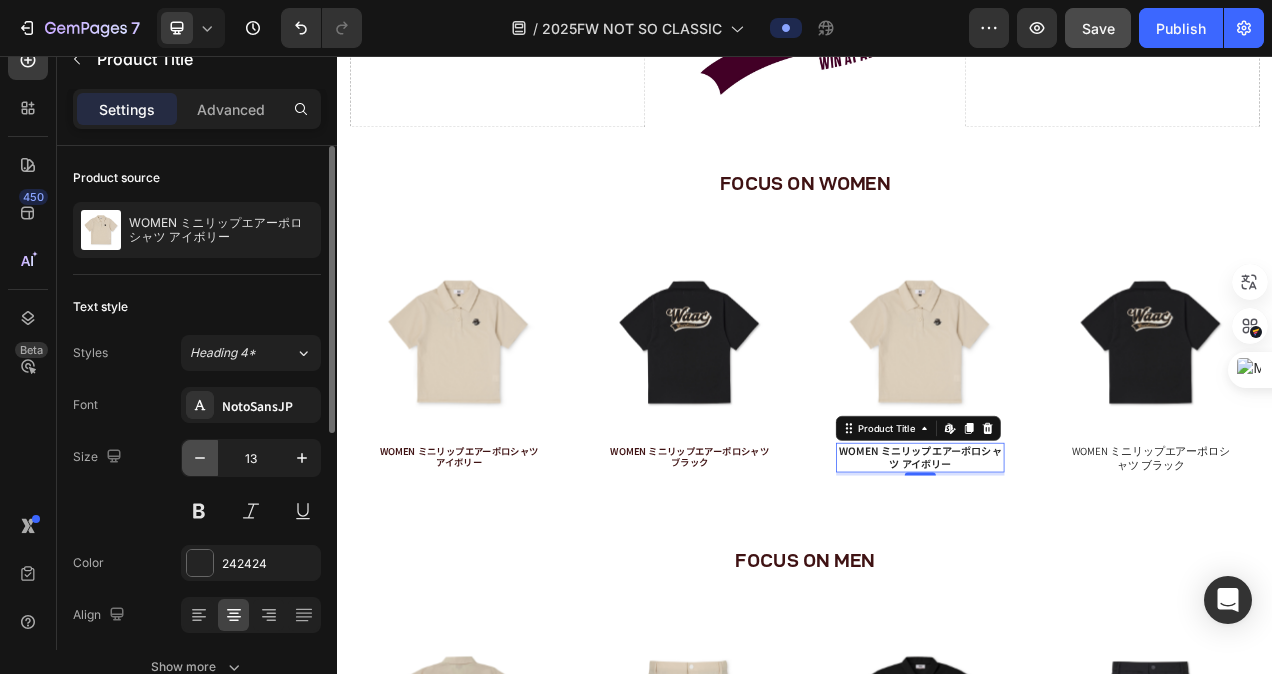 click 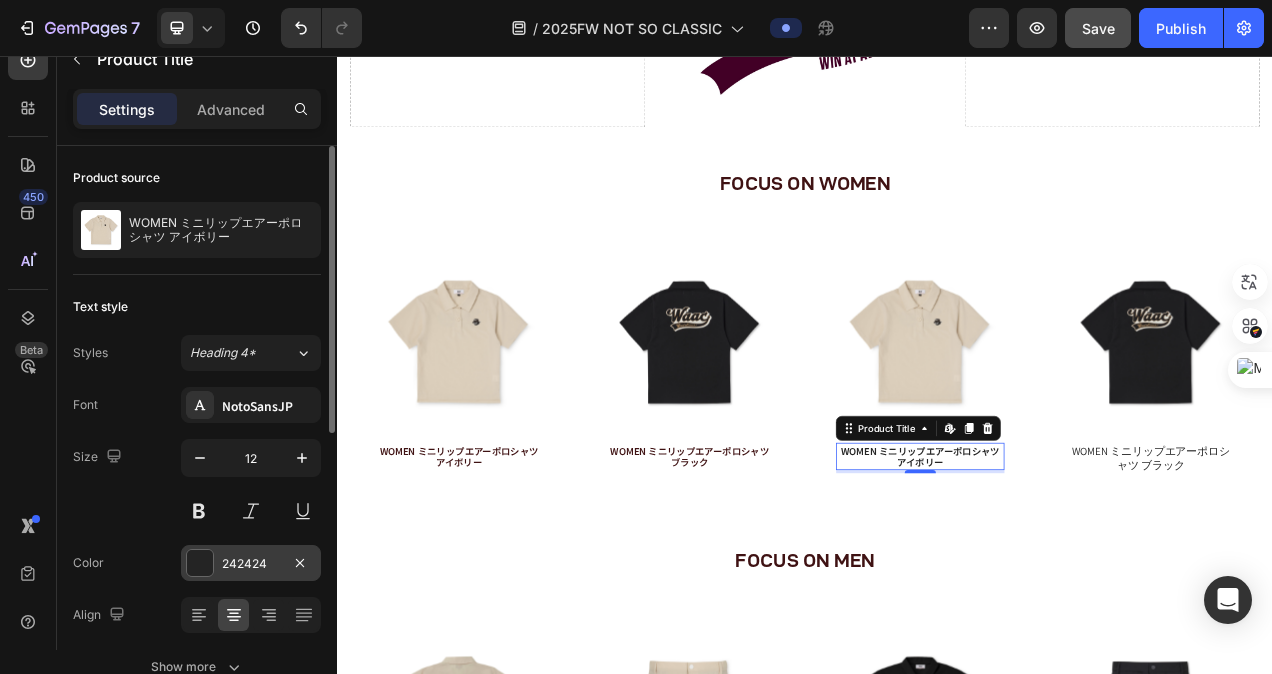 click at bounding box center [200, 563] 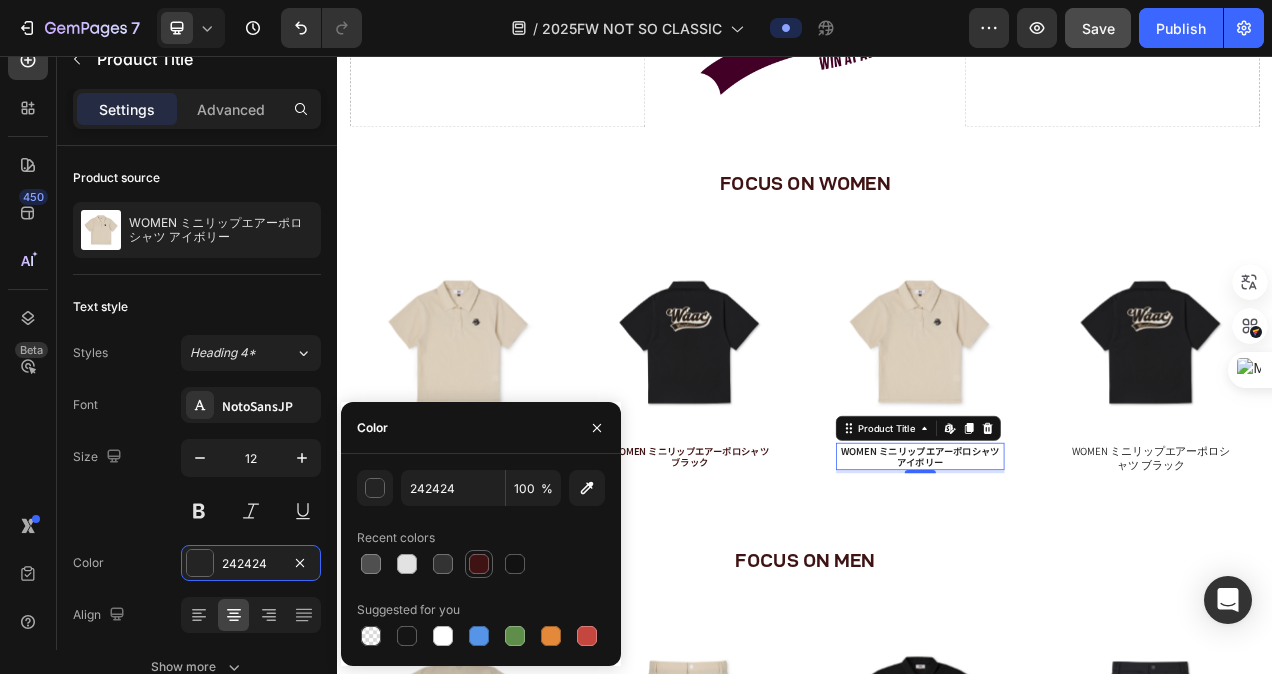 click at bounding box center [479, 564] 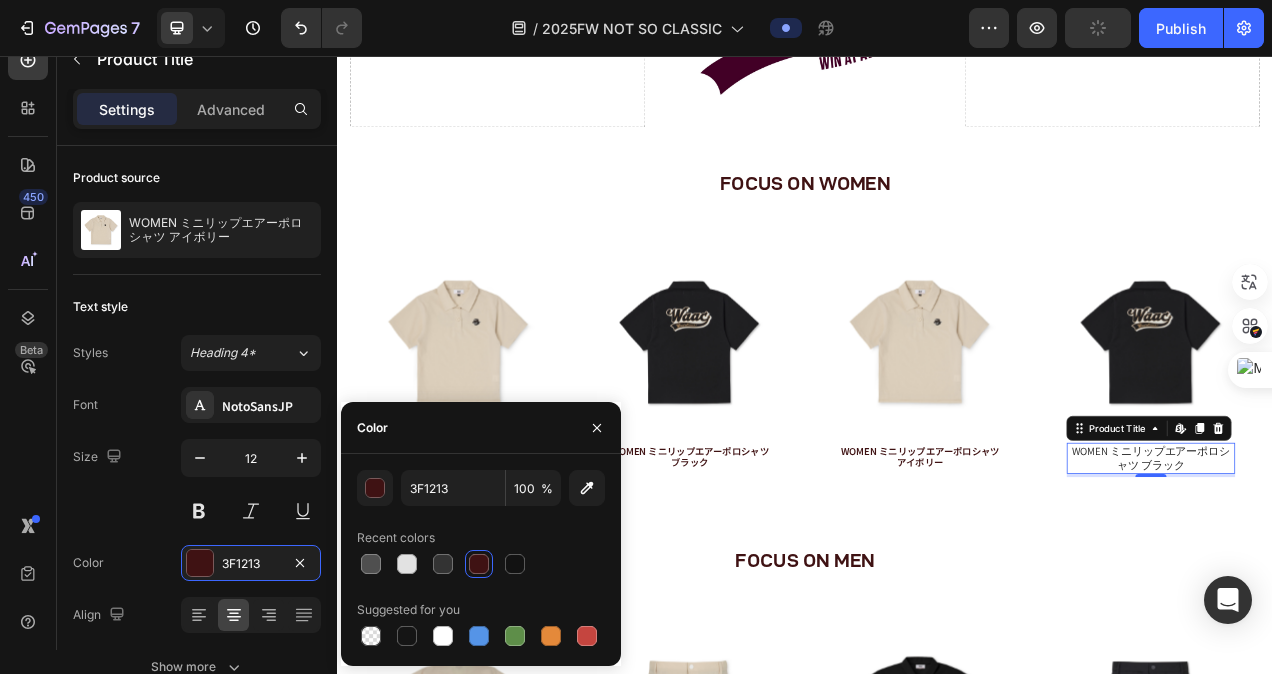 click on "WOMEN ミニリップエアーポロシャツ ブラック" at bounding box center [1381, 573] 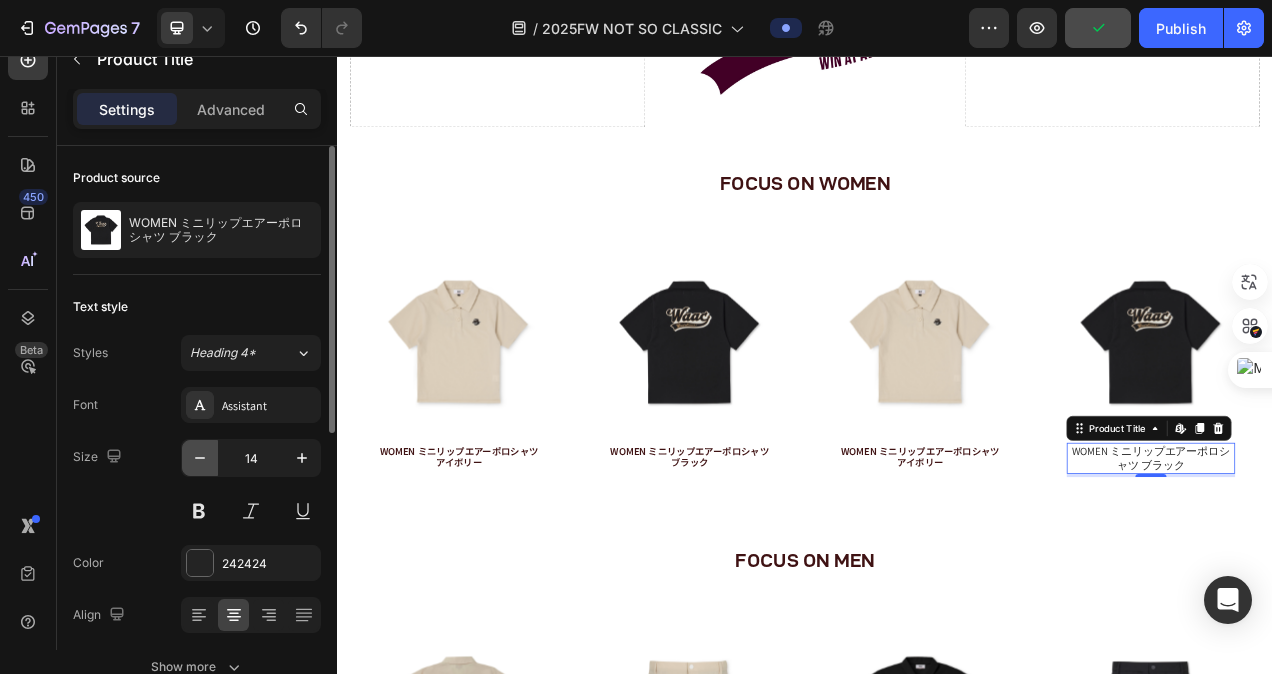 click 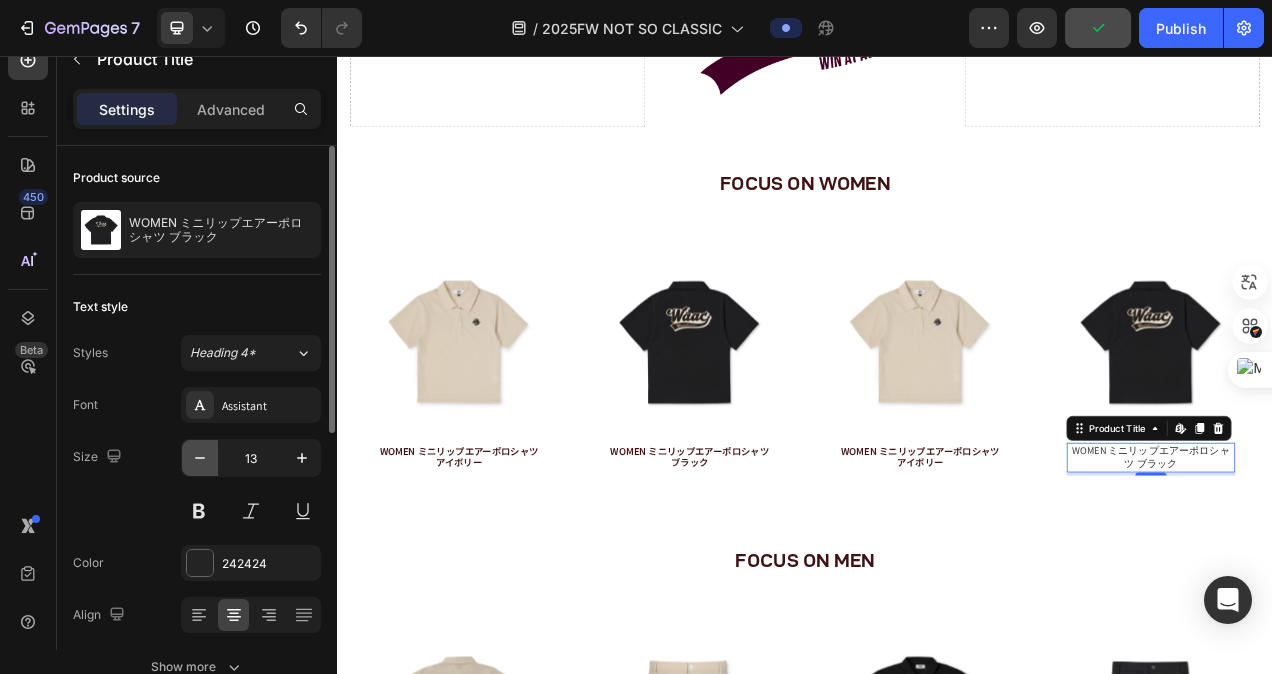 click 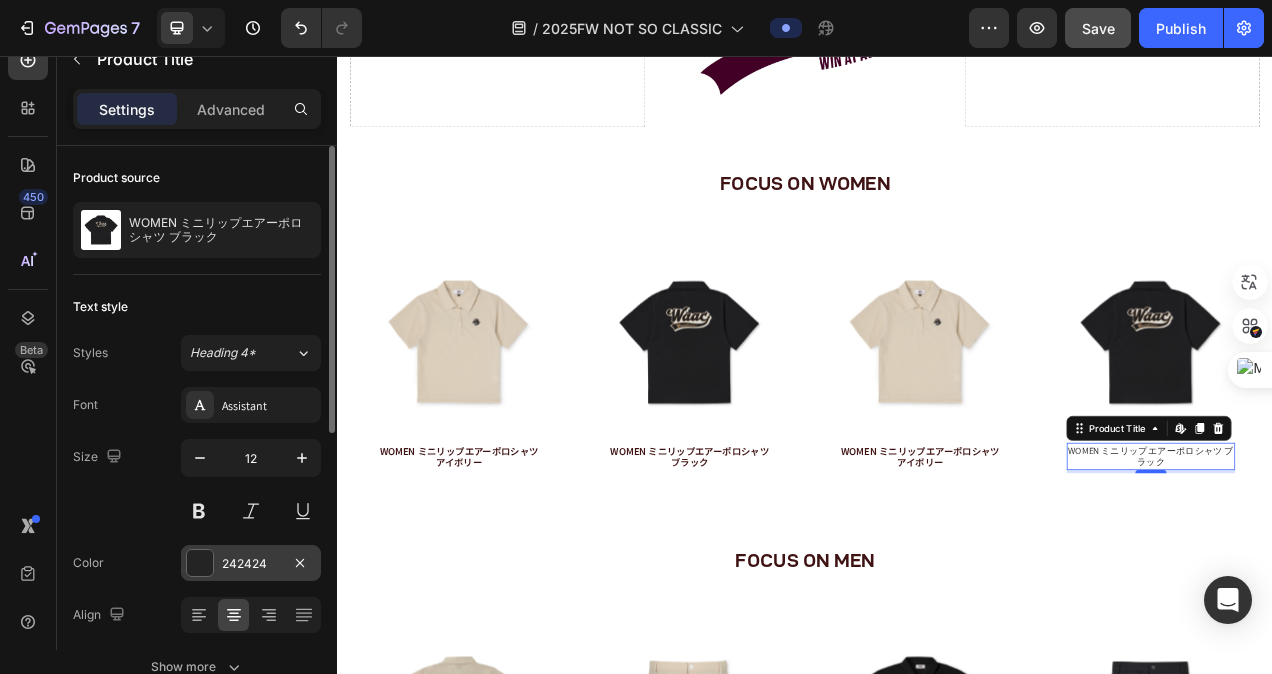 click at bounding box center (200, 563) 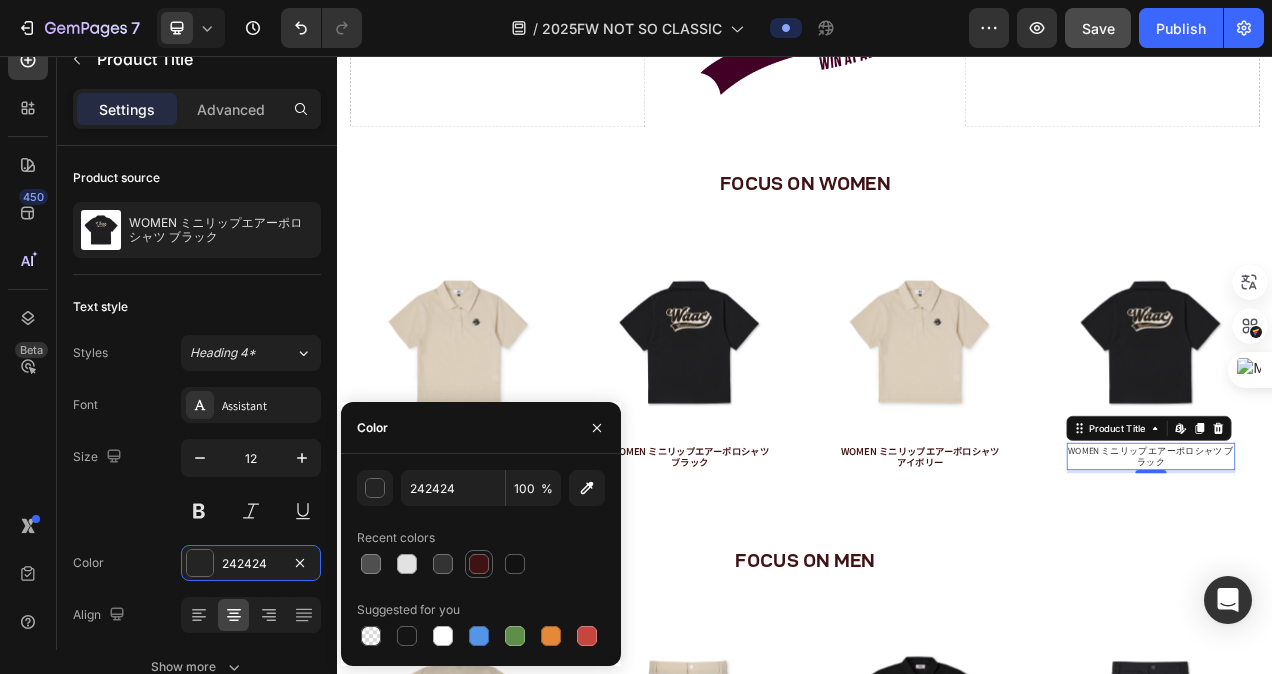 click at bounding box center [479, 564] 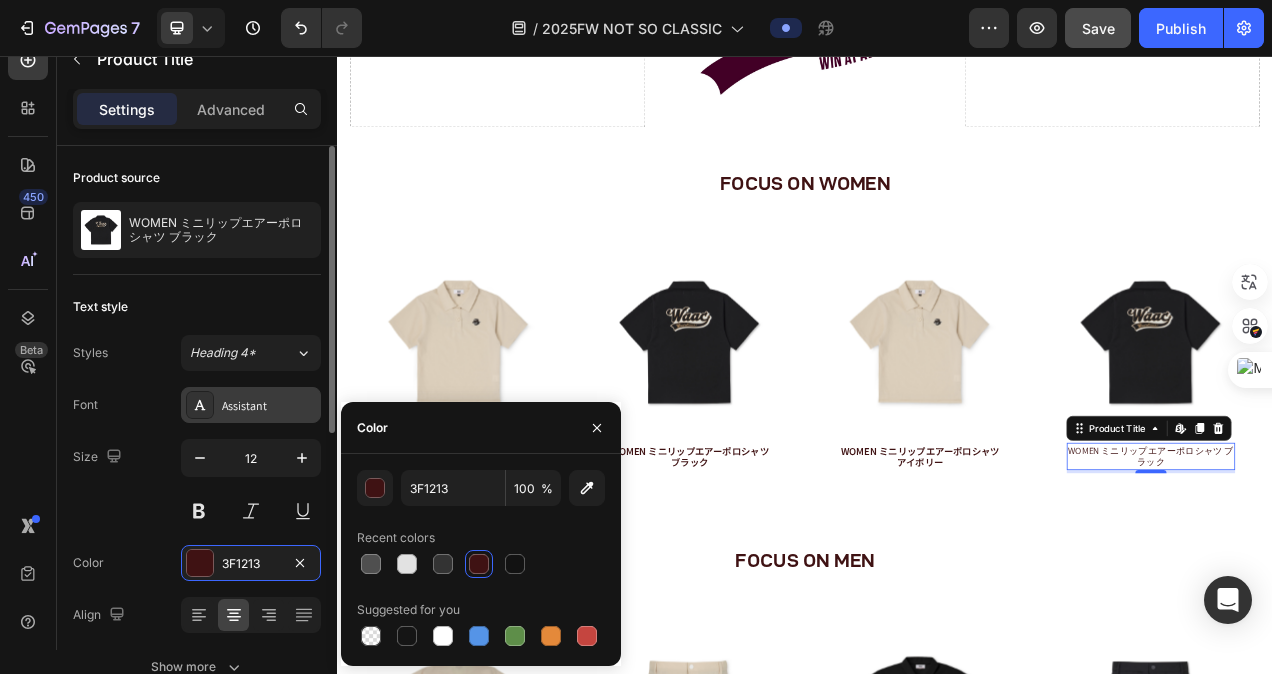 click 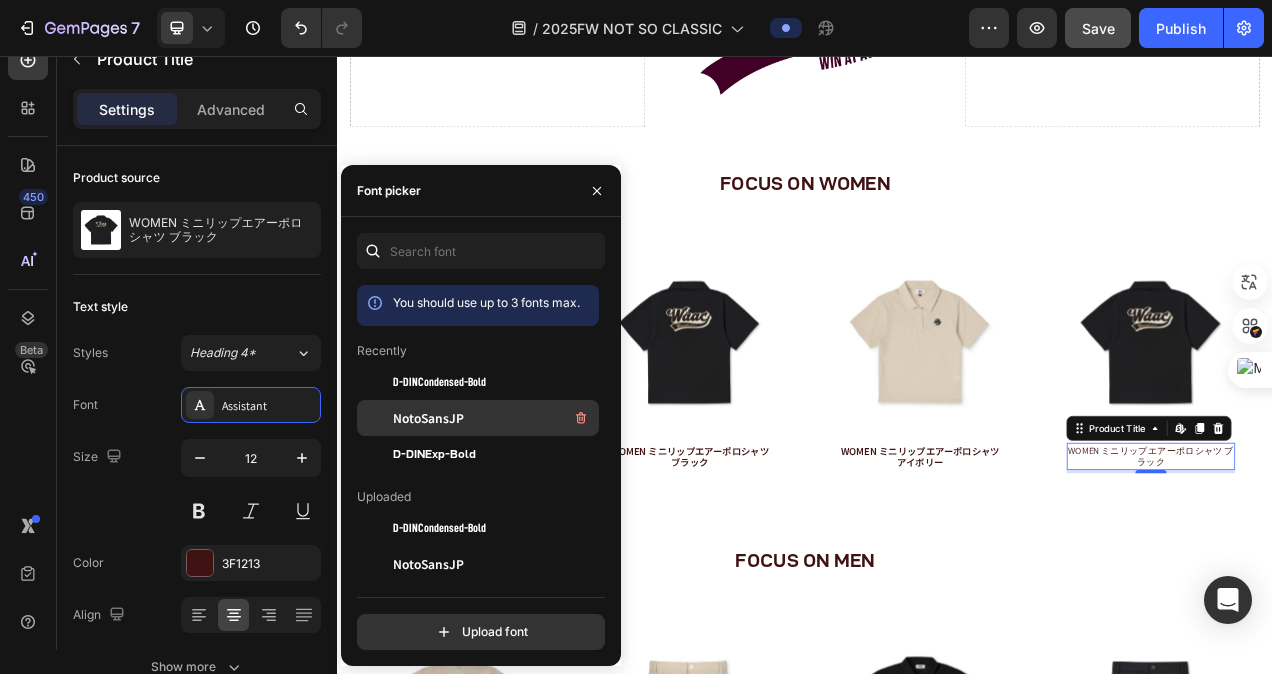 click on "NotoSansJP" at bounding box center [428, 418] 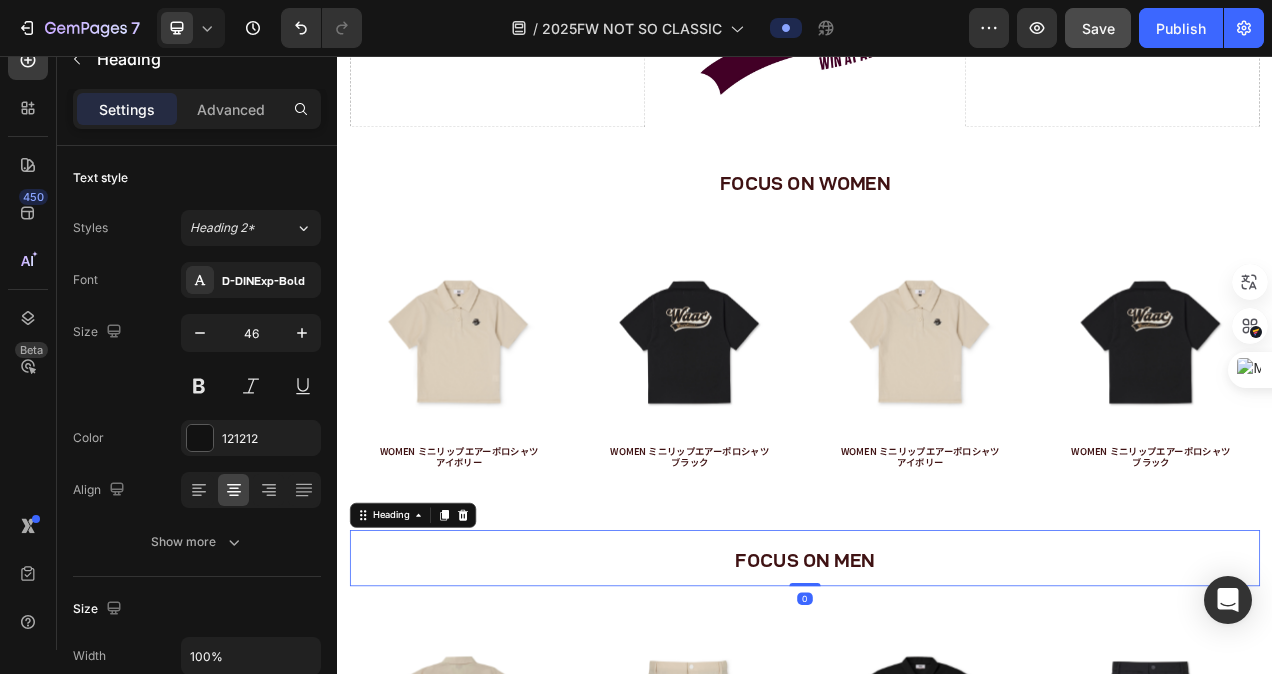 click on "FOCUS ON MEN" at bounding box center [937, 701] 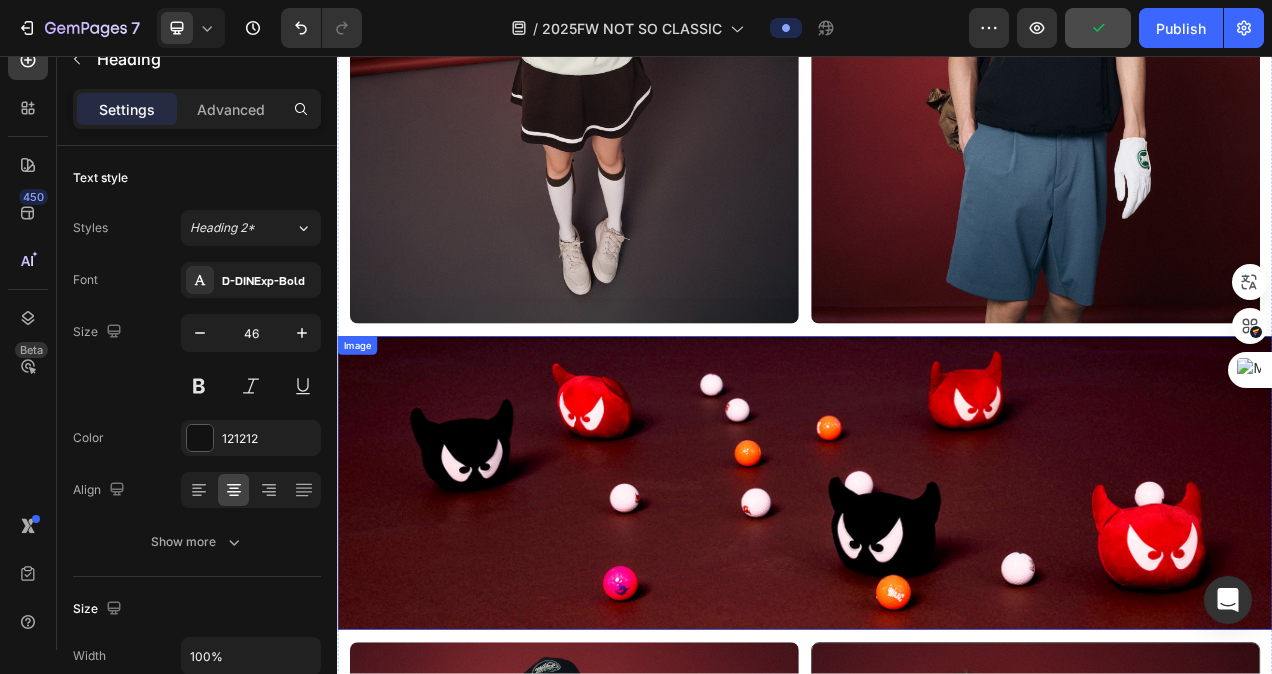 scroll, scrollTop: 1982, scrollLeft: 0, axis: vertical 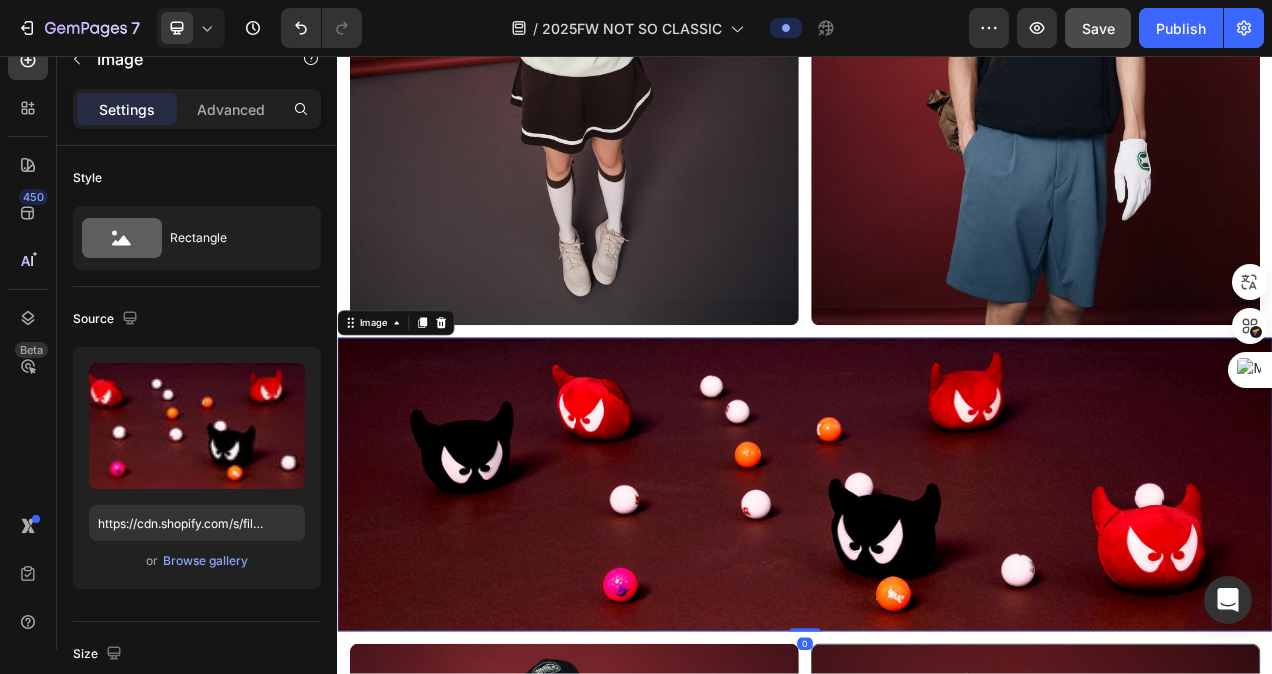 click at bounding box center [937, 606] 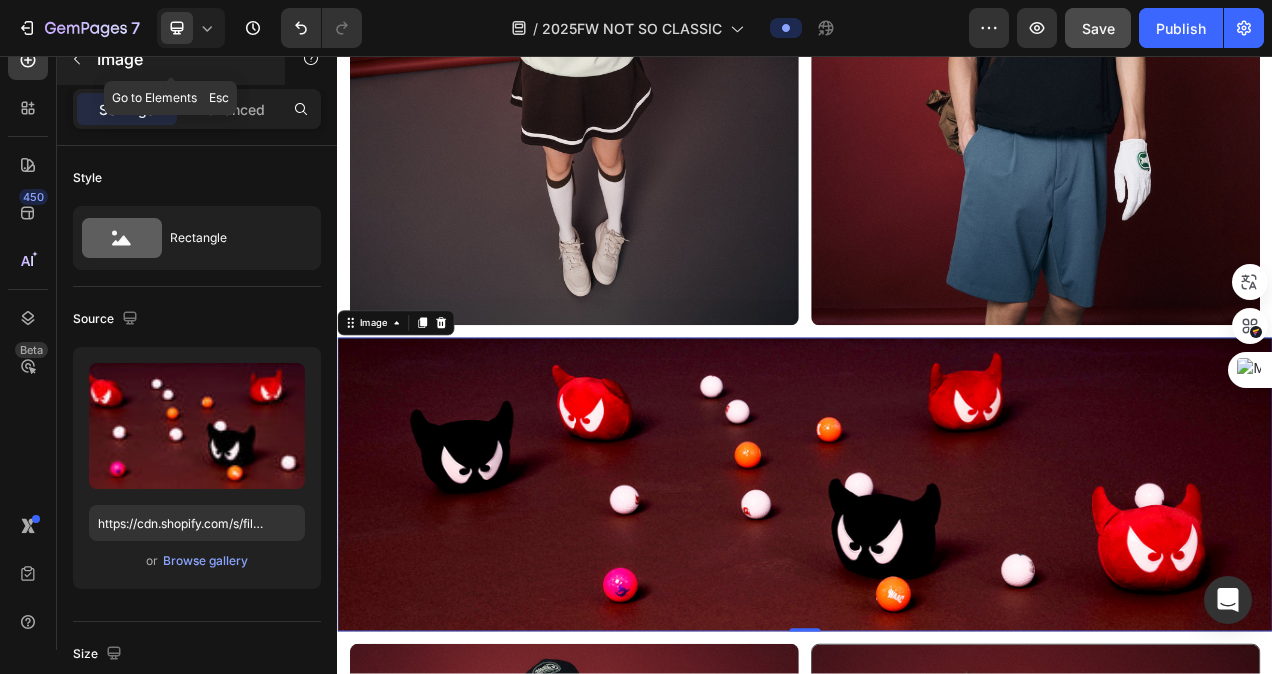 click 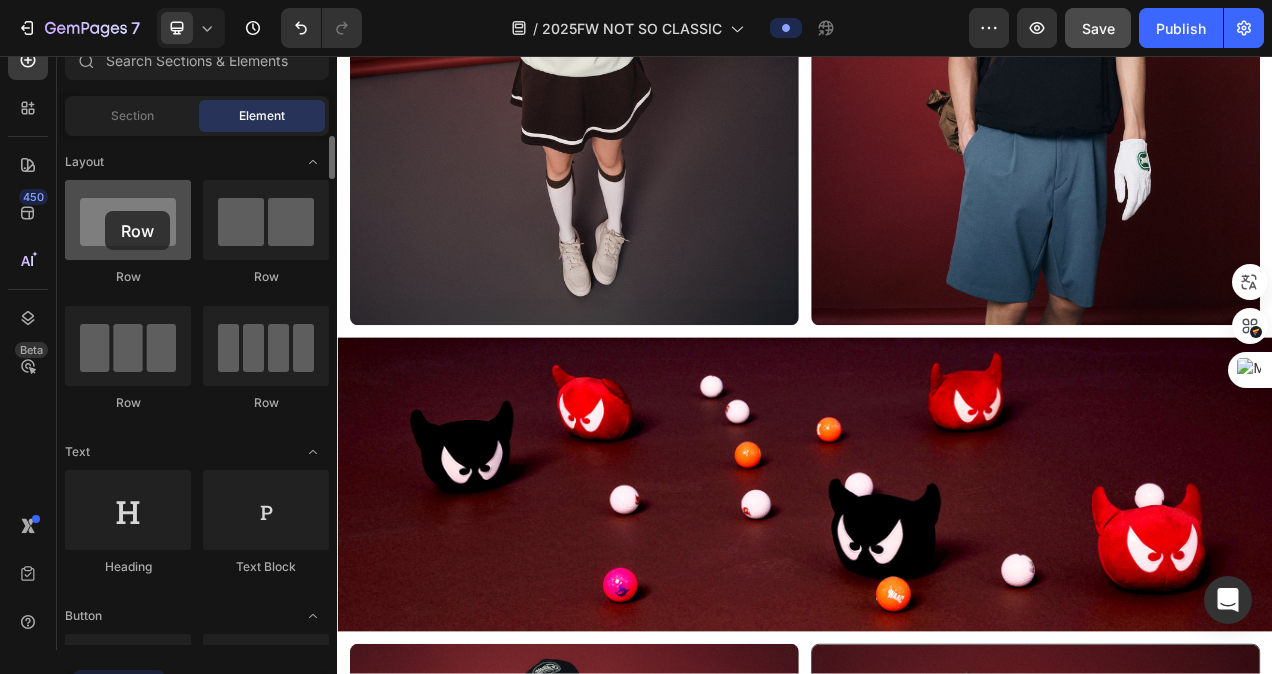 click at bounding box center [128, 220] 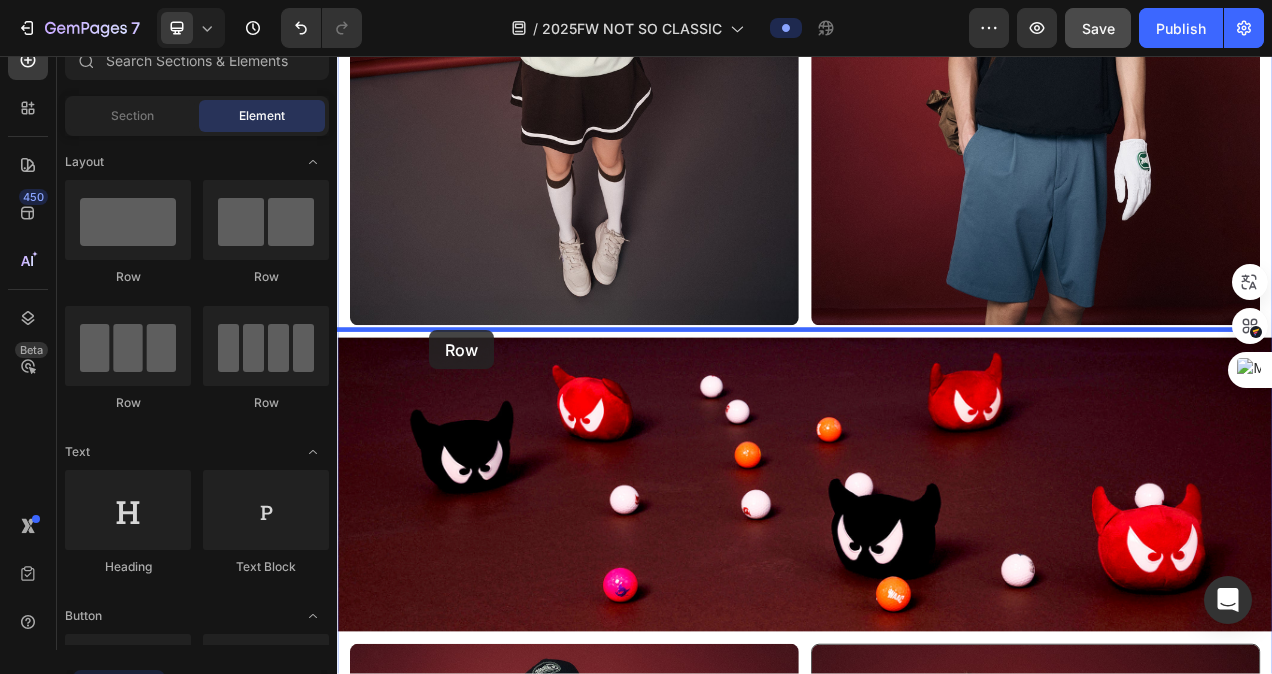 drag, startPoint x: 450, startPoint y: 285, endPoint x: 455, endPoint y: 408, distance: 123.101585 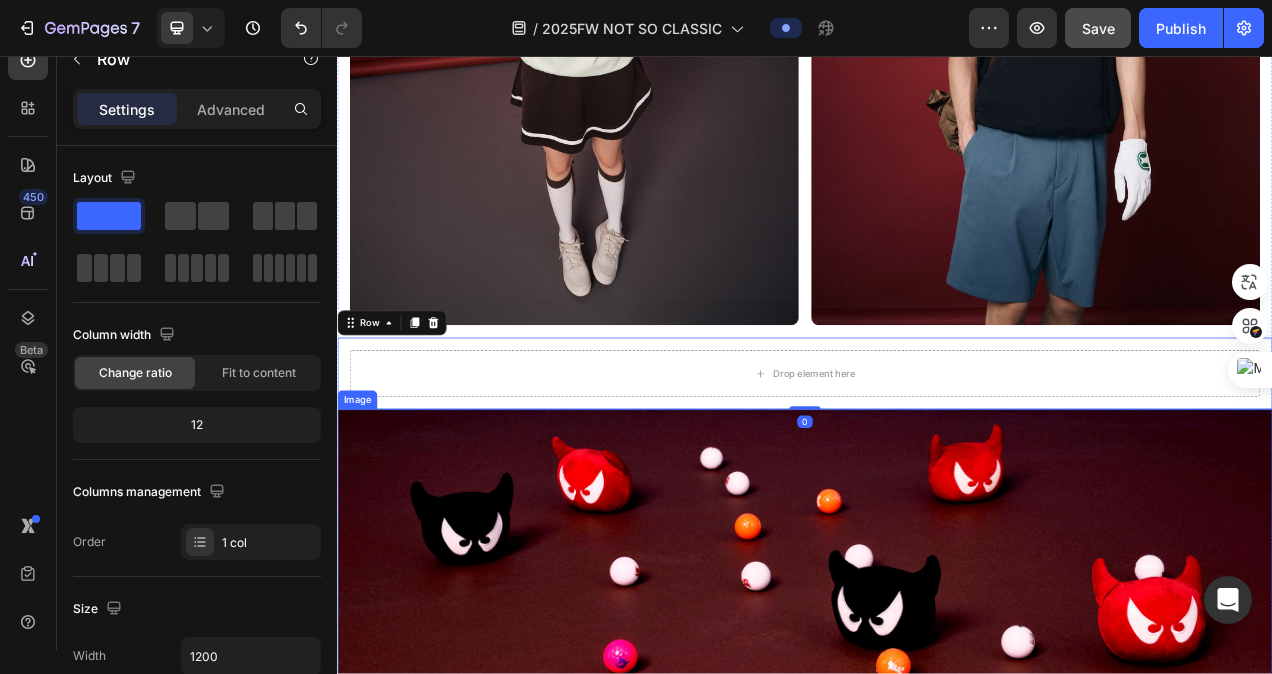 click at bounding box center [937, 698] 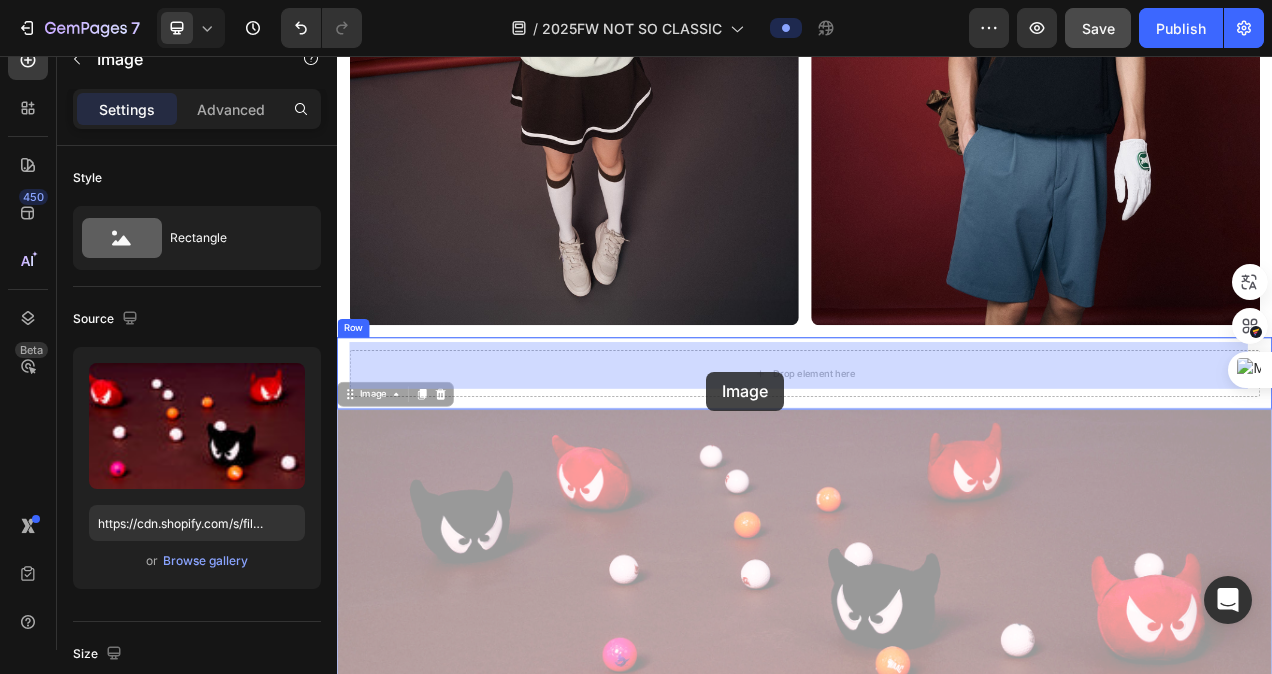 drag, startPoint x: 739, startPoint y: 728, endPoint x: 810, endPoint y: 461, distance: 276.27884 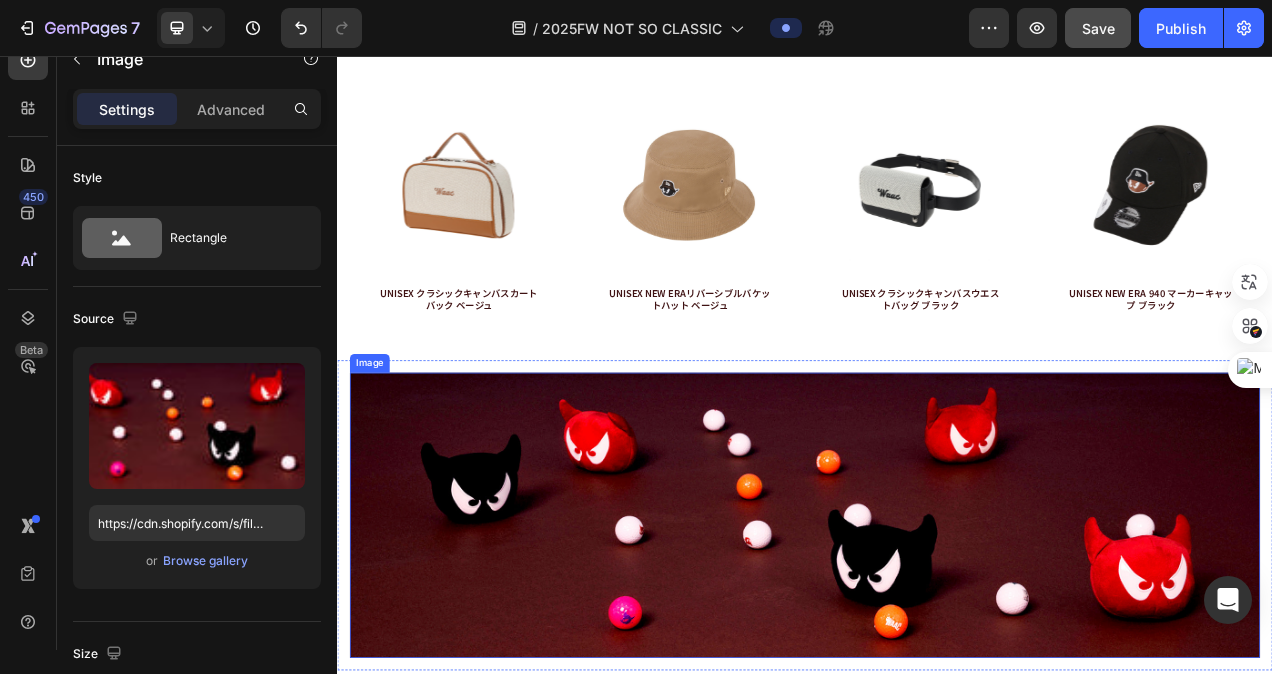 scroll, scrollTop: 6082, scrollLeft: 0, axis: vertical 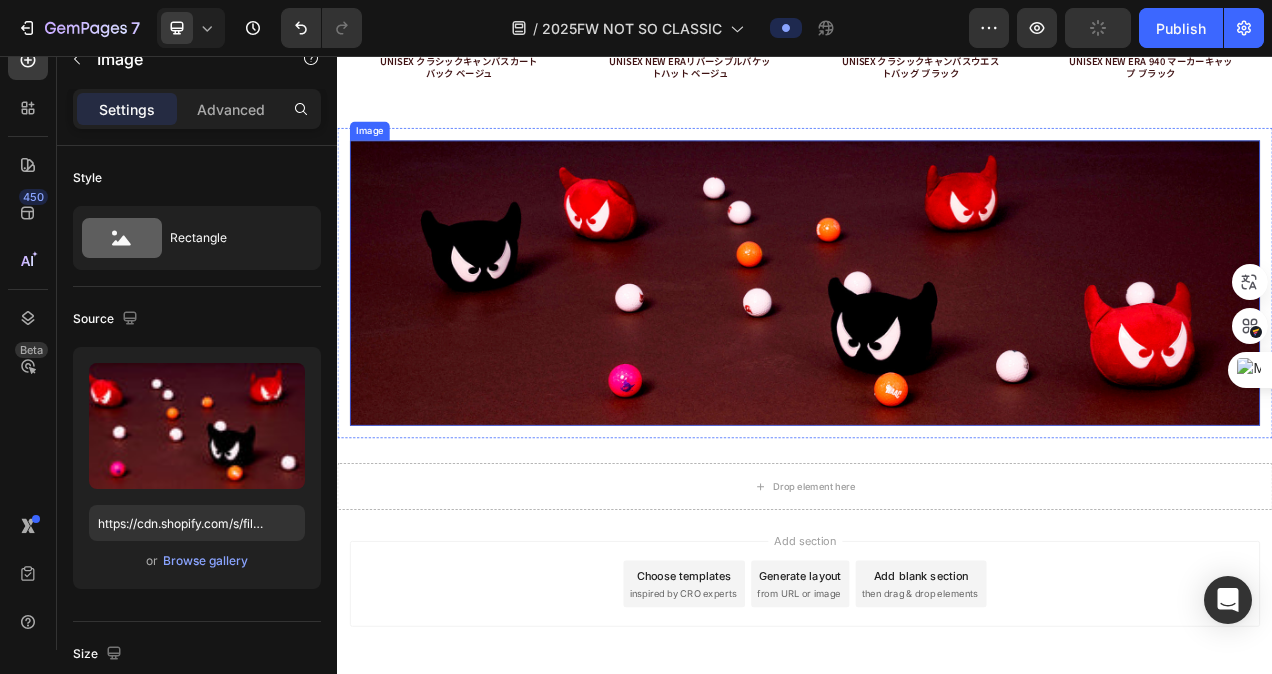 click at bounding box center [937, 348] 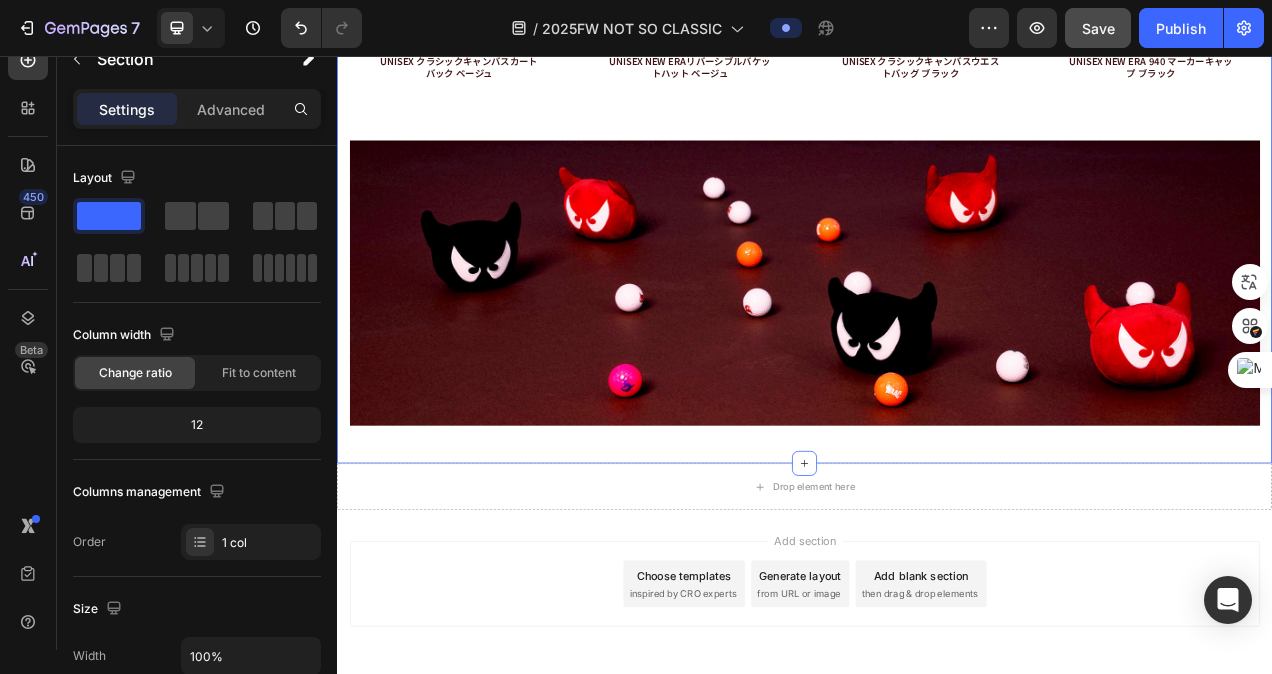 click on "Drop element here Row
Drop element here Image
Drop element here Row
Drop element here Image Image Row WOMEN    Button ACCESSORIES    Button MEN    Button Row Row
Drop element here Image
Drop element here Row Row FOCUS ON WOMEN Heading Row Product Images WOMEN ミニリップエアーポロシャツ アイボリー Product Title Product Hero Banner Product Images WOMEN ミニリップエアーポロシャツ ブラック Product Title Product Hero Banner Product Images WOMEN ミニリップエアーポロシャツ アイボリー Product Title Product Hero Banner Product Images WOMEN ミニリップエアーポロシャツ ブラック Product Title Product Hero Banner Row FOCUS ON MEN Heading Row Product Images MEN ミニリップエアーポロシャツ アイボリー Product Title Product Hero Banner Product Images MEN ミニリップエアーハーフパンツ アイボリー Product Title Product" at bounding box center [937, -972] 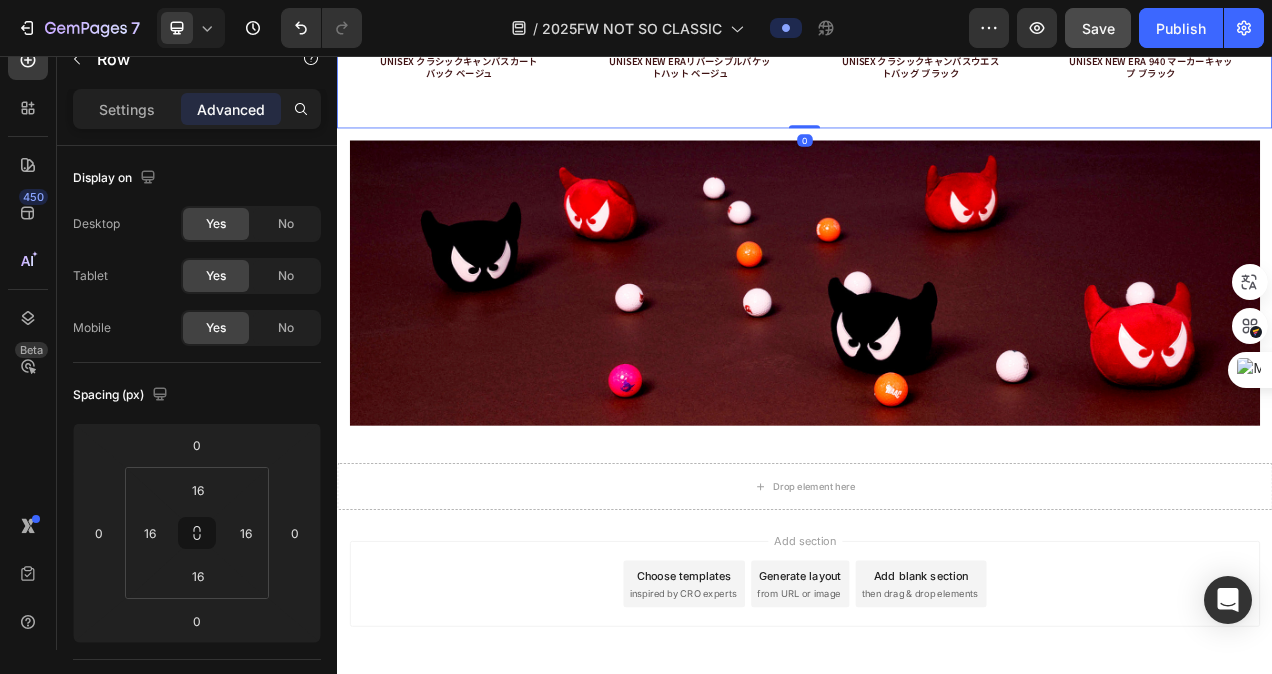 click on "Product Images UNISEX クラシックキャンバスカートバック  ベージュ Product Title Product Hero Banner Product Images UNISEX NEW ERAリバーシブルバケットハット ベージュ Product Title Product Hero Banner Product Images UNISEX クラシックキャンバスウエストバッグ ブラック Product Title Product Hero Banner Product Images UNISEX NEW ERA 940 マーカーキャップ ブラック Product Title Product Hero Banner Row   0" at bounding box center [937, -42] 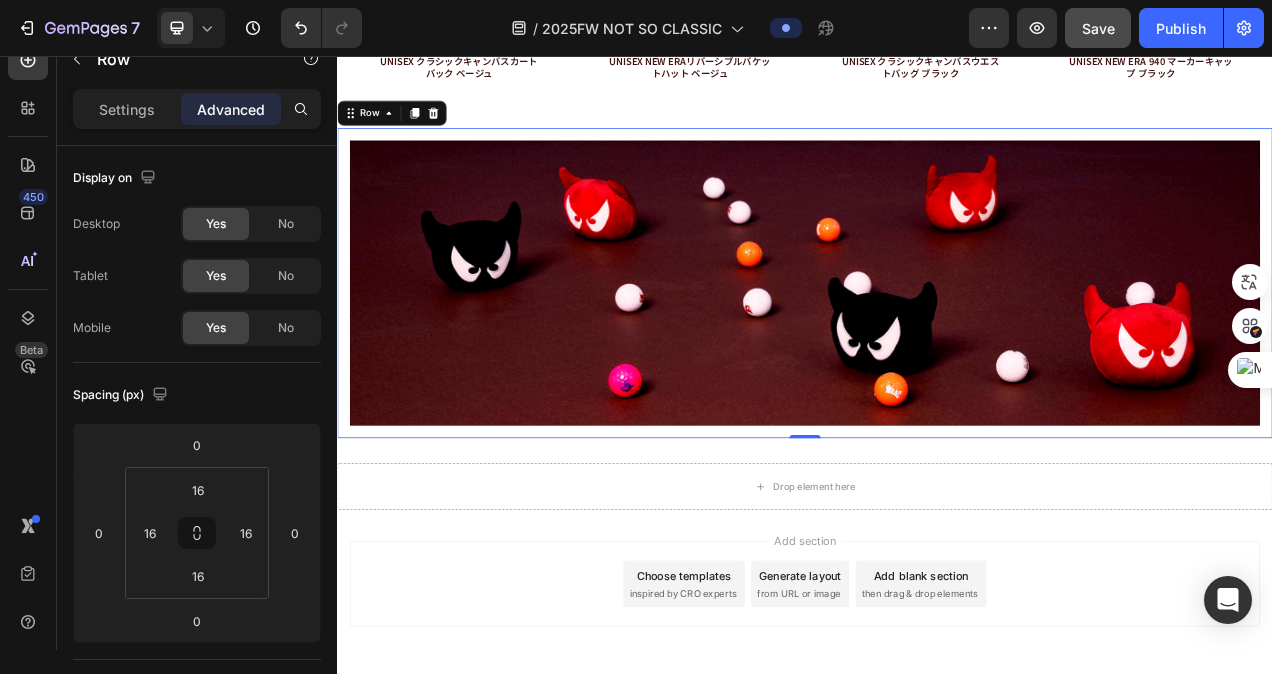 click on "Image Row   0" at bounding box center (937, 348) 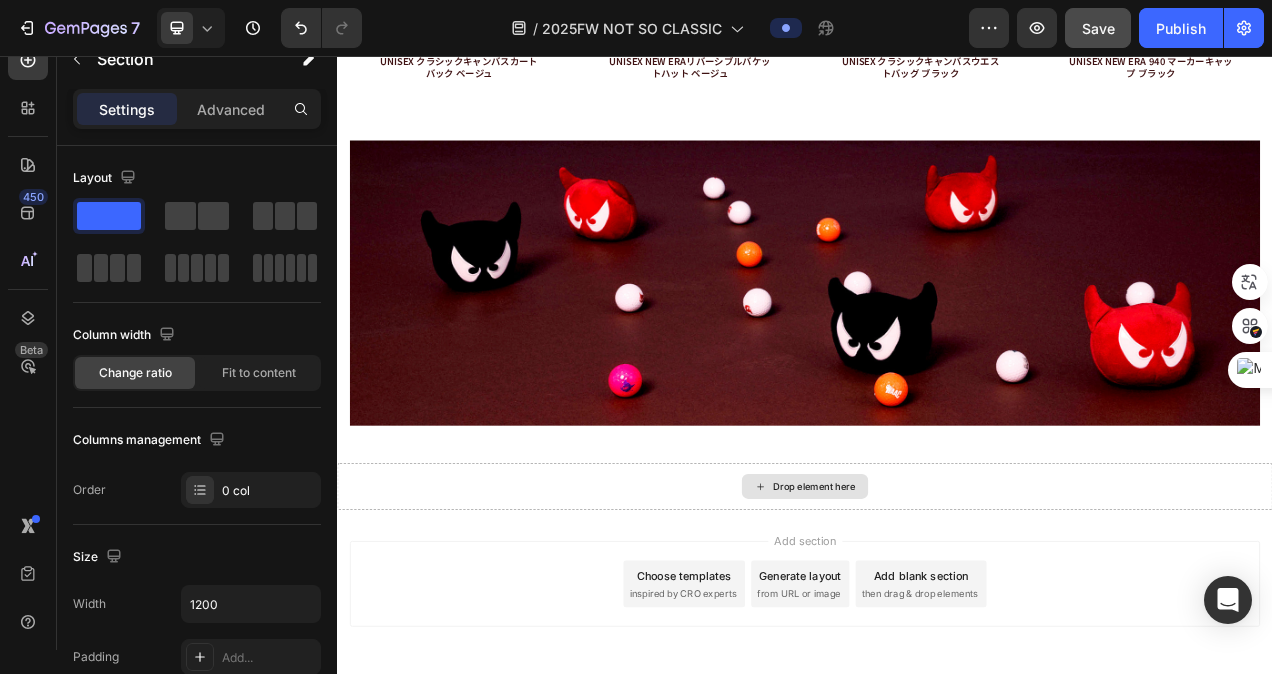 click on "Drop element here" at bounding box center [937, 609] 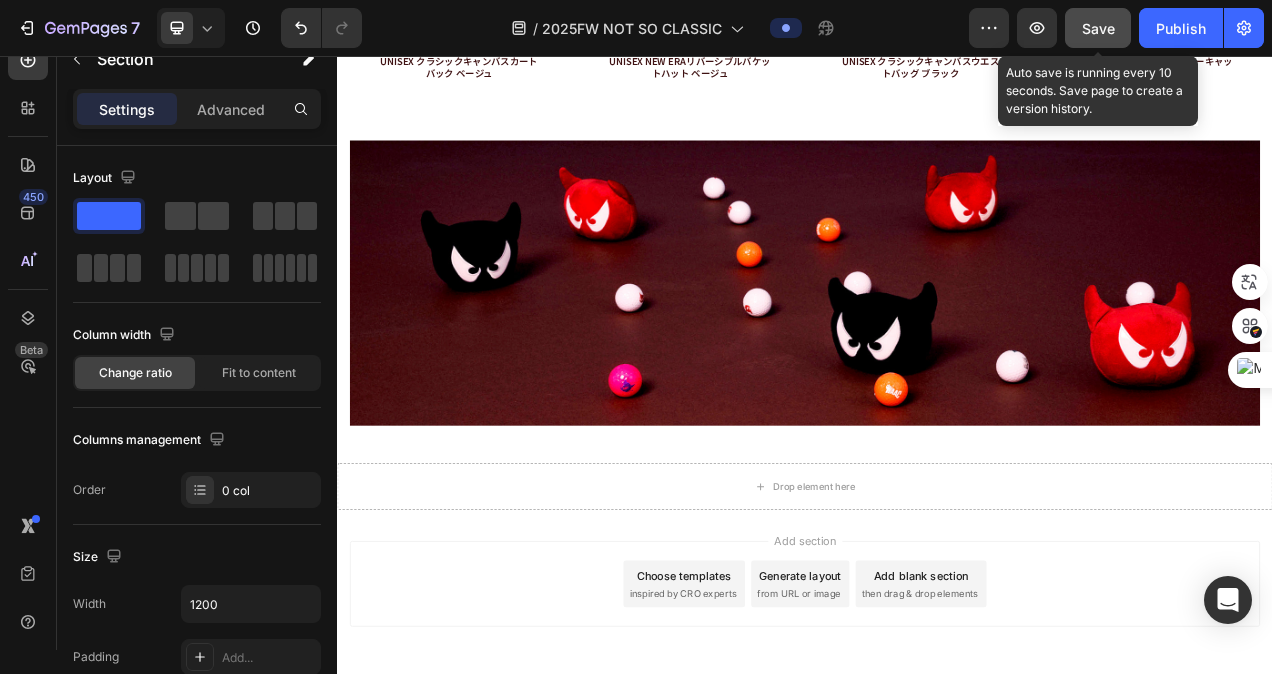 click on "Save" 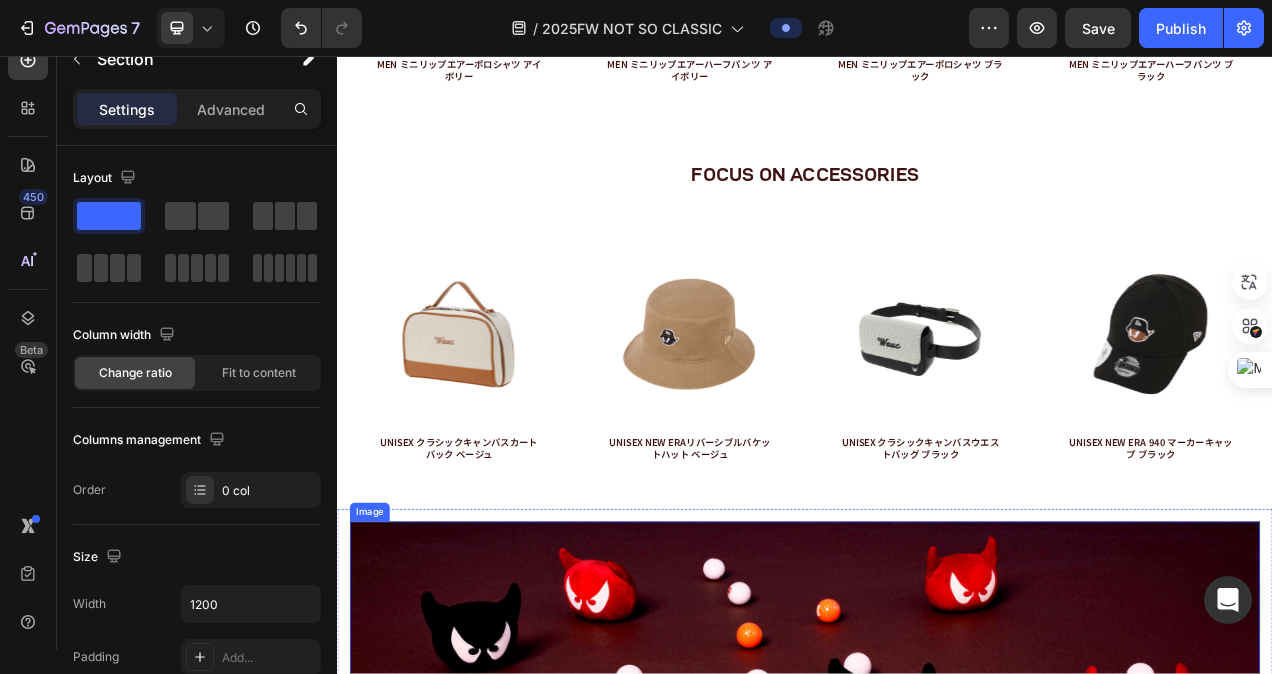 scroll, scrollTop: 5582, scrollLeft: 0, axis: vertical 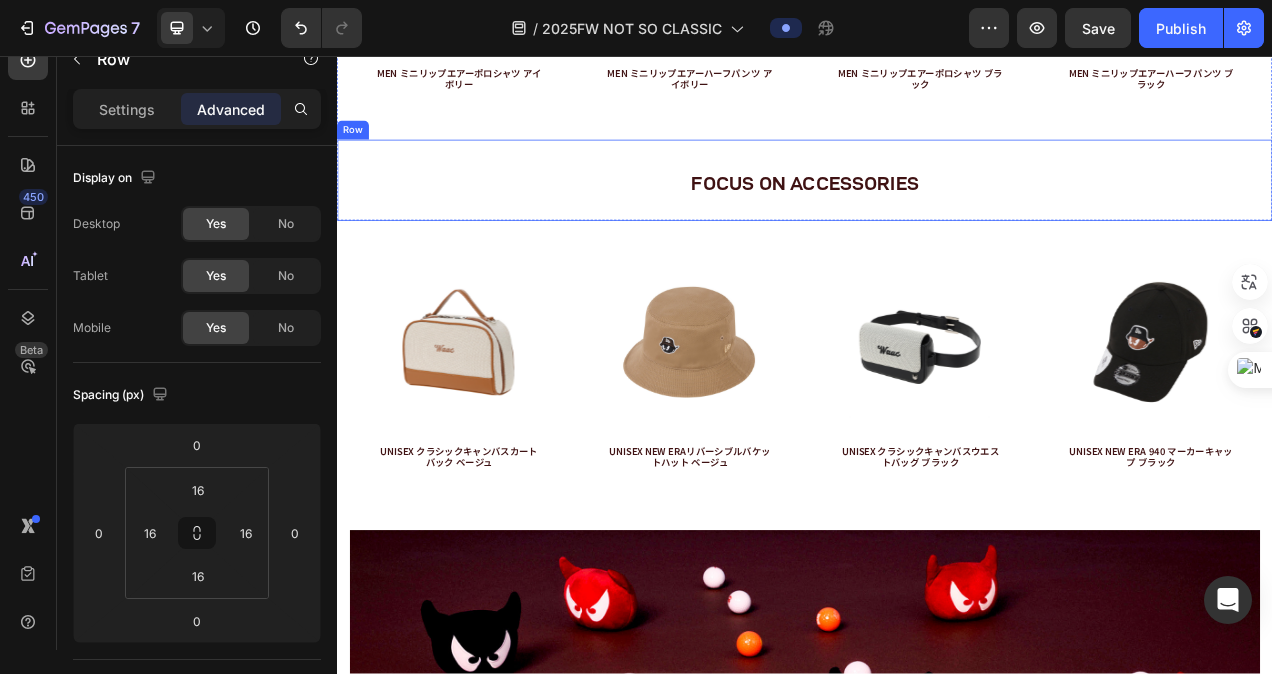 click on "Row" at bounding box center (357, 152) 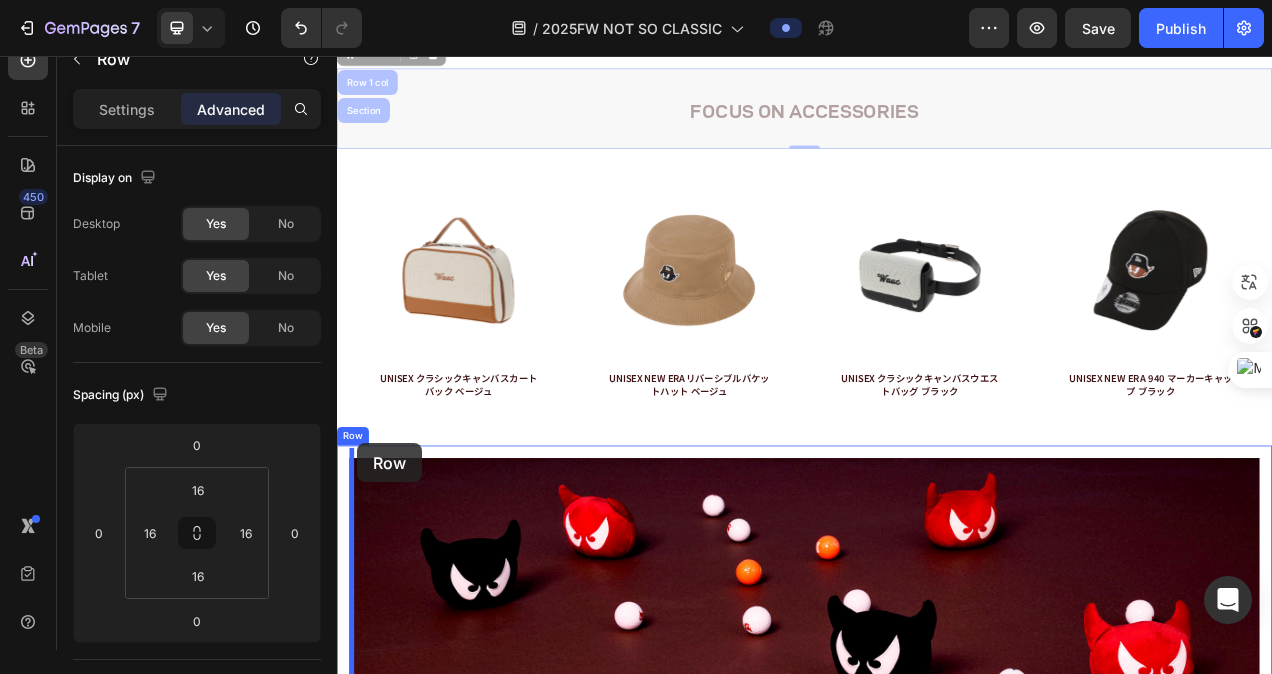 scroll, scrollTop: 5728, scrollLeft: 0, axis: vertical 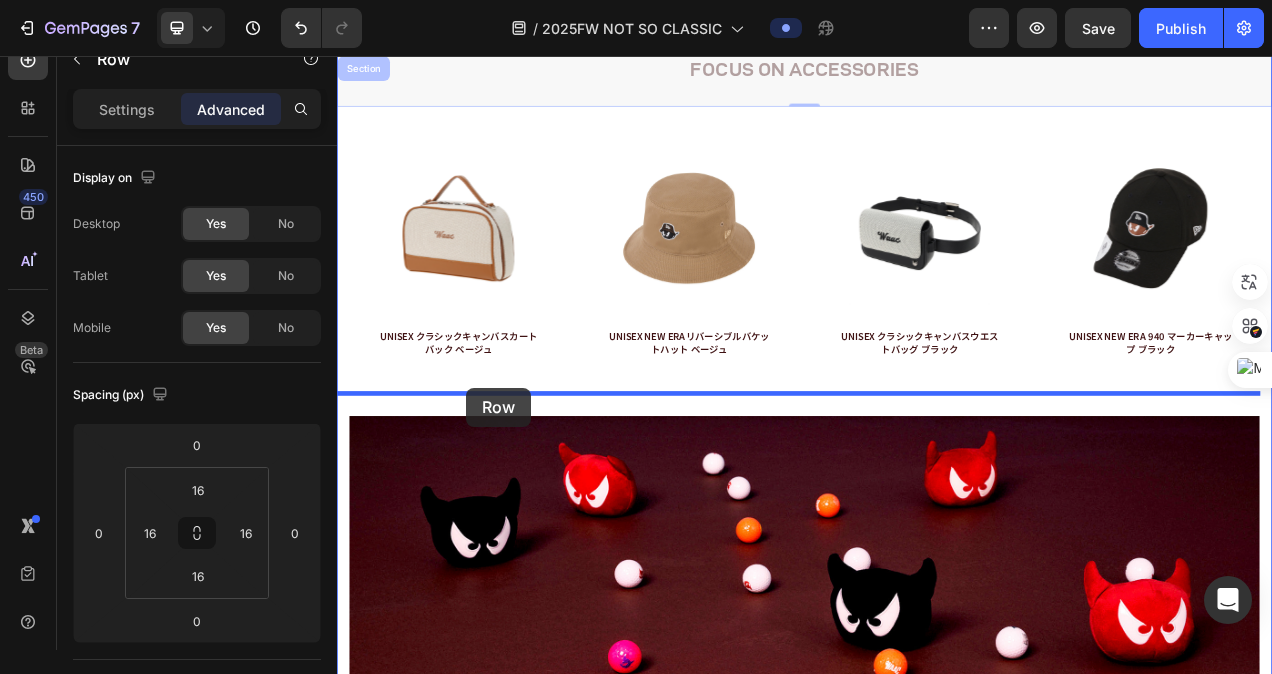 drag, startPoint x: 351, startPoint y: 134, endPoint x: 502, endPoint y: 482, distance: 379.3481 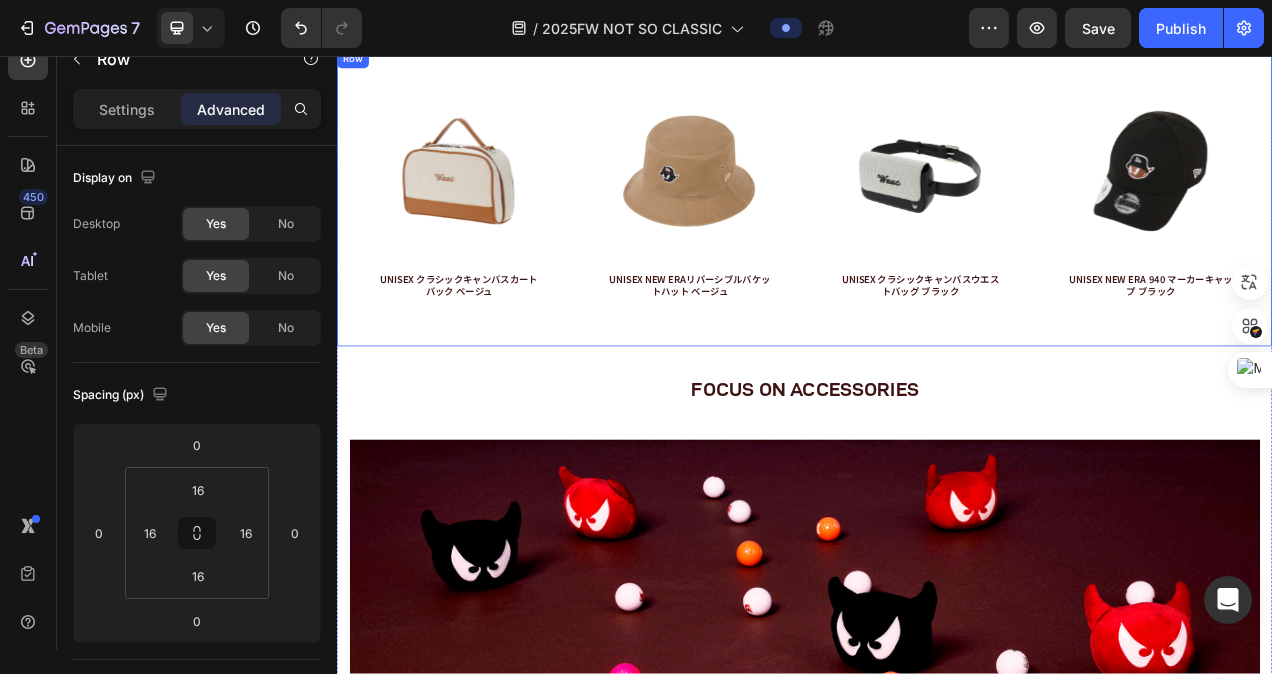 scroll, scrollTop: 5628, scrollLeft: 0, axis: vertical 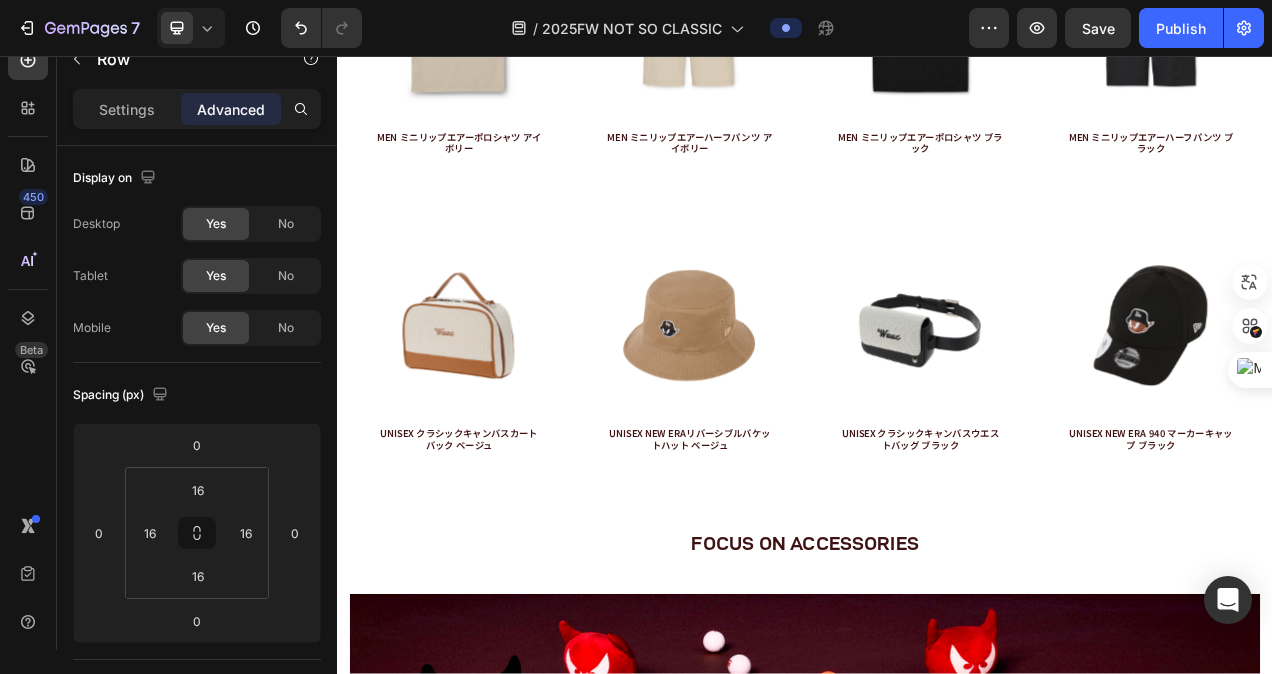 click on "FOCUS ON MEN" at bounding box center (937, -187) 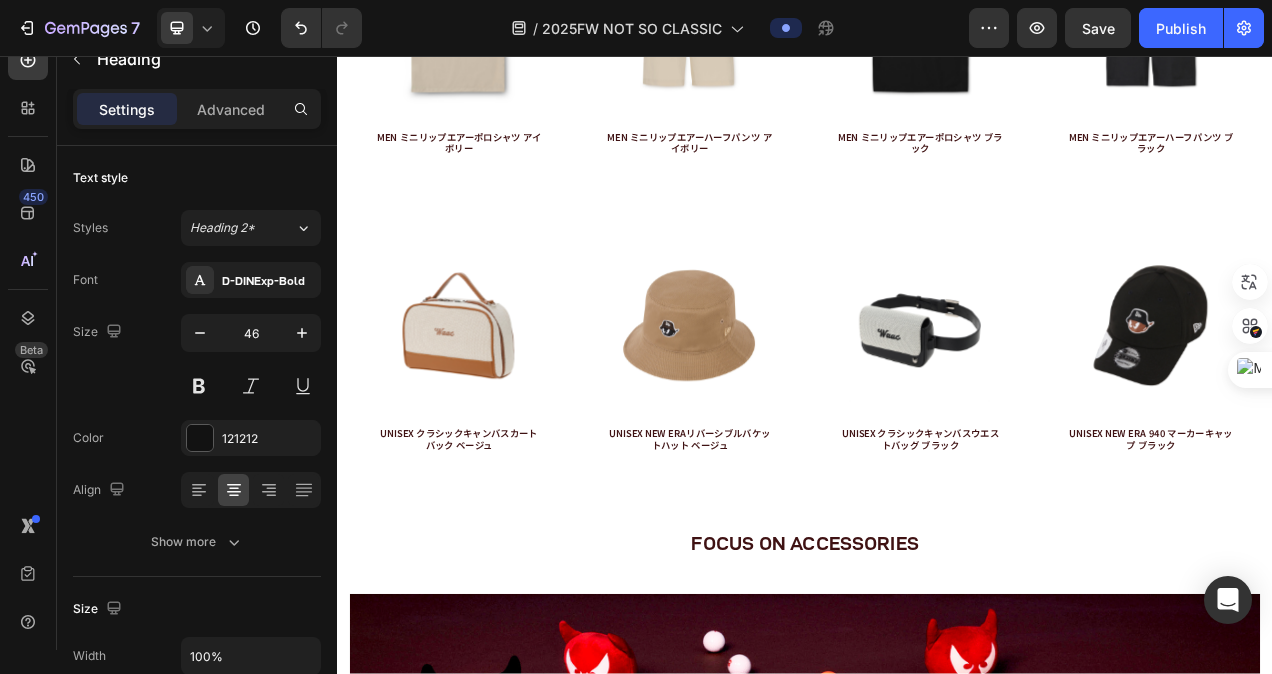click 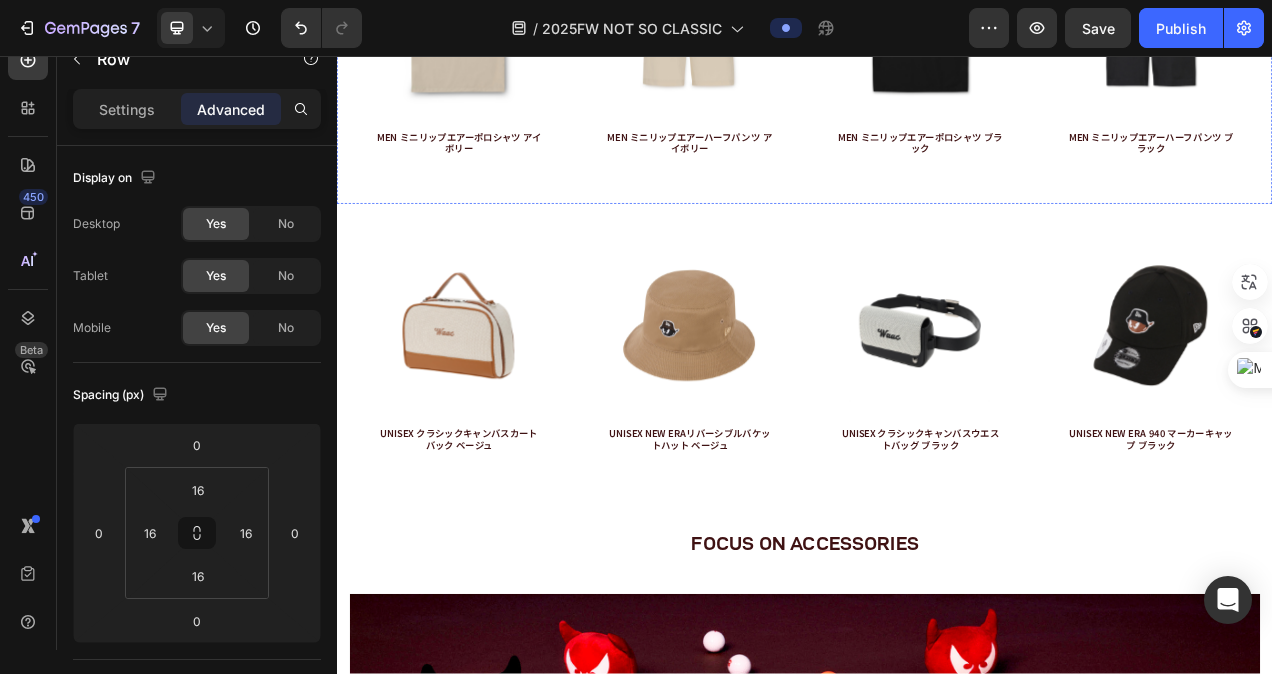 click on "Product Images WOMEN ミニリップエアーポロシャツ アイボリー Product Title Product Hero Banner Product Images WOMEN ミニリップエアーポロシャツ ブラック Product Title Product Hero Banner Product Images WOMEN ミニリップエアーポロシャツ アイボリー Product Title Product Hero Banner Product Images WOMEN ミニリップエアーポロシャツ ブラック Product Title Product Hero Banner Row" at bounding box center (937, -430) 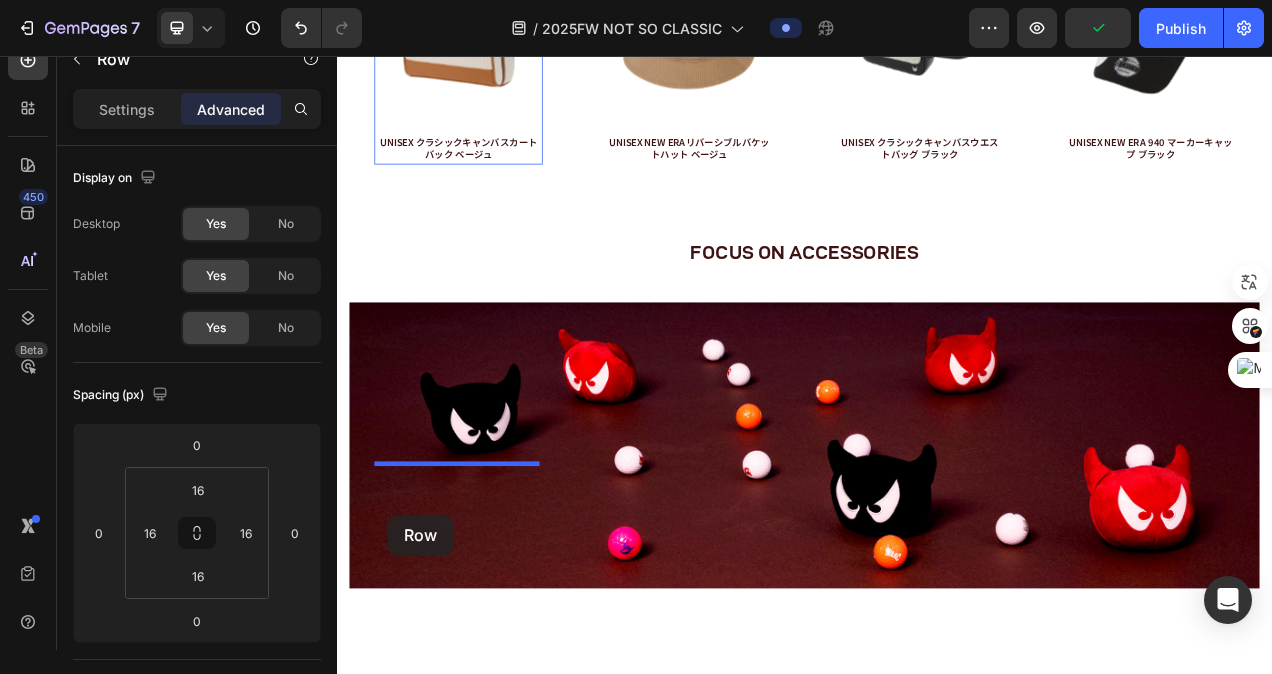 scroll, scrollTop: 5244, scrollLeft: 0, axis: vertical 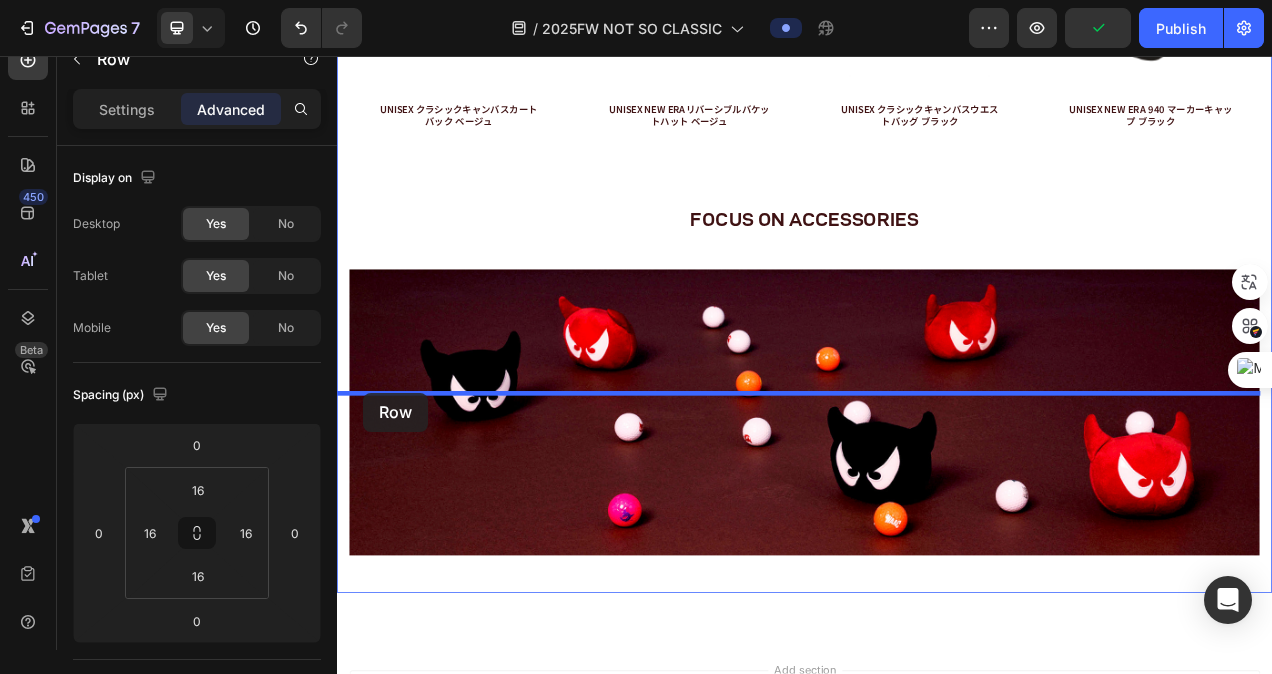 drag, startPoint x: 351, startPoint y: 401, endPoint x: 370, endPoint y: 488, distance: 89.050545 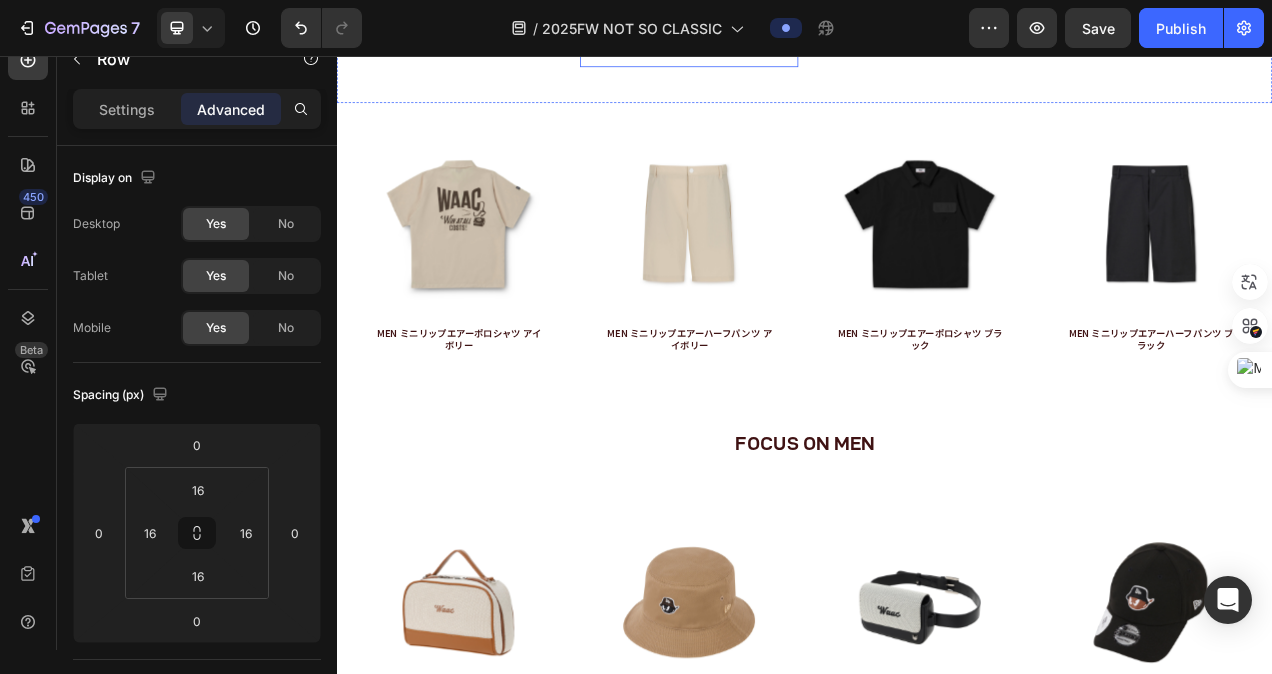 scroll, scrollTop: 4441, scrollLeft: 0, axis: vertical 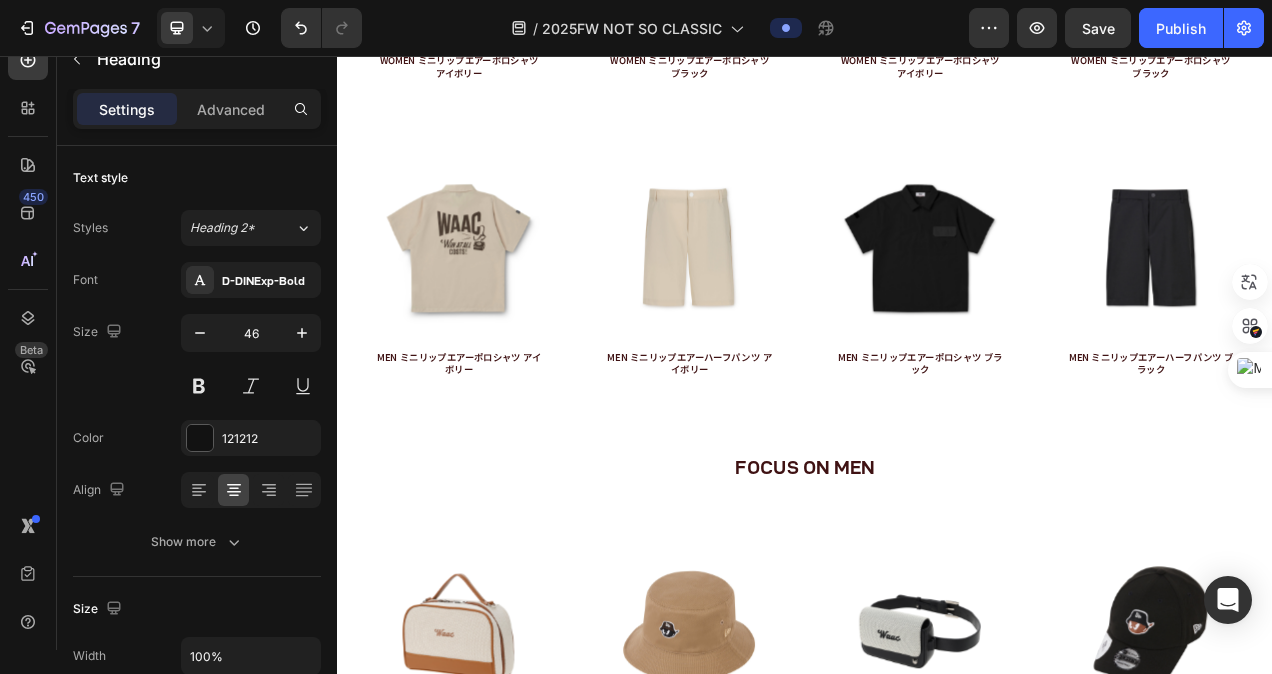 click on "FOCUS ON WOMEN" at bounding box center [937, -285] 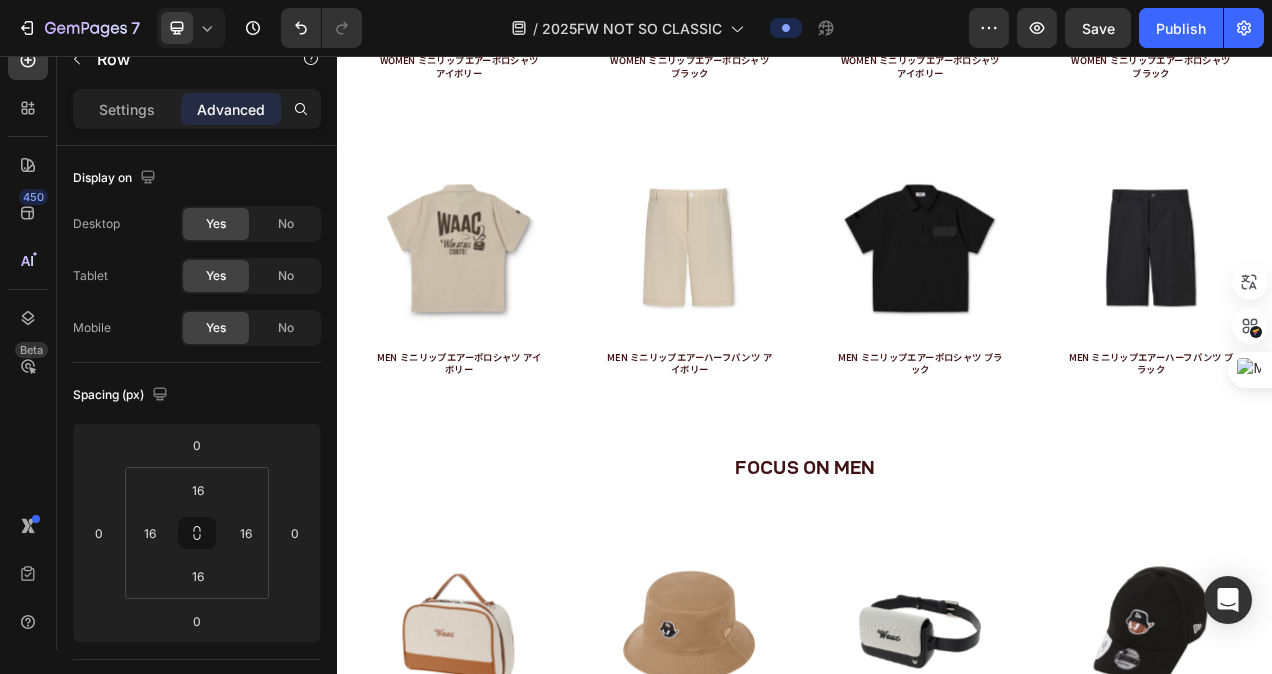 click on "Drop element here Image
Drop element here Row Row   0" at bounding box center (937, -383) 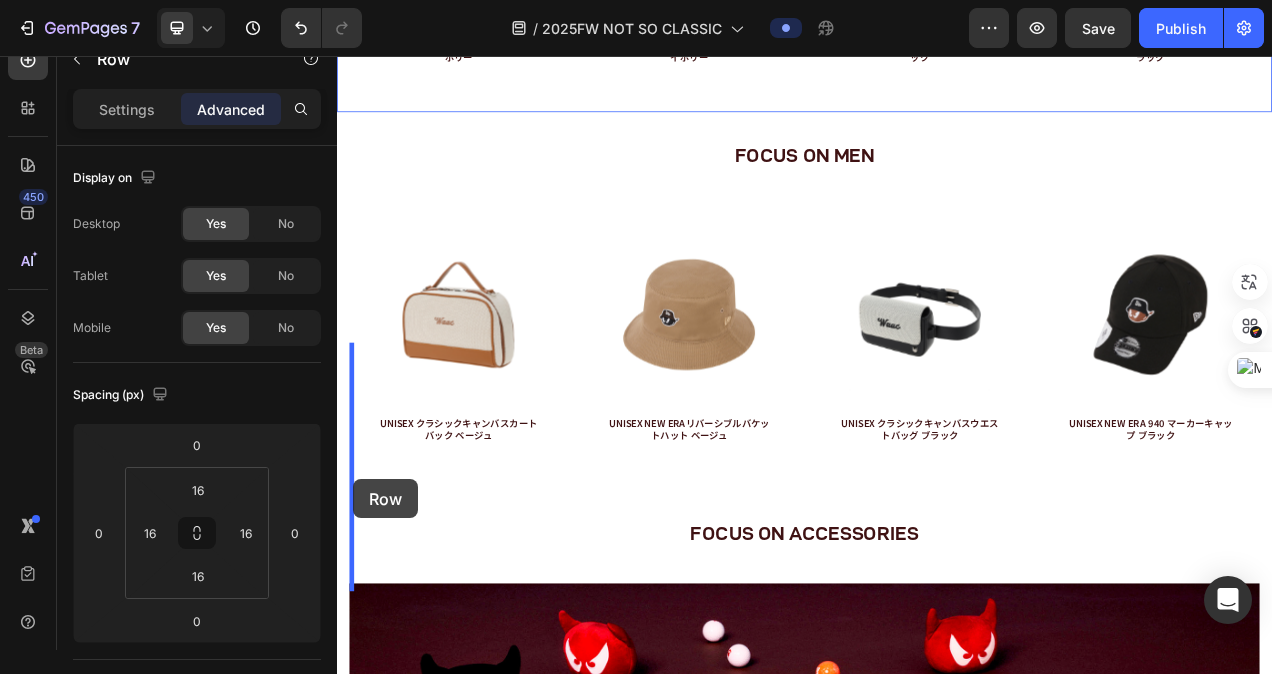scroll, scrollTop: 4881, scrollLeft: 0, axis: vertical 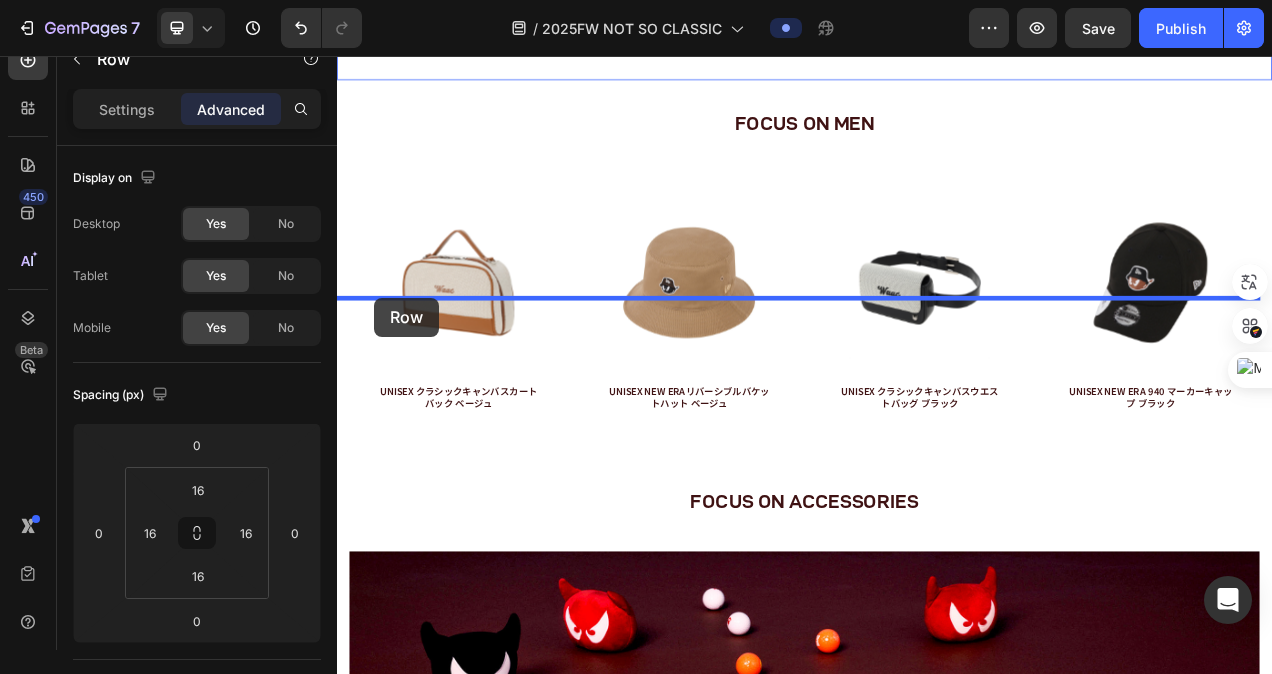 drag, startPoint x: 351, startPoint y: 299, endPoint x: 384, endPoint y: 366, distance: 74.68601 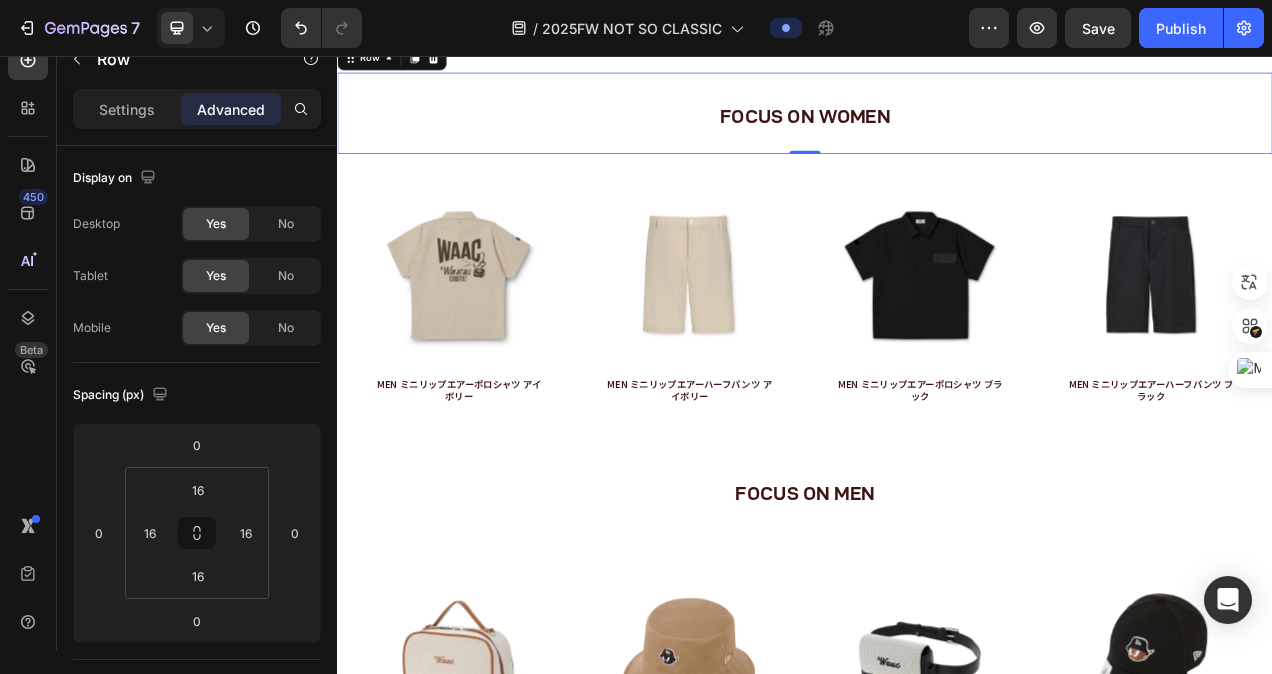 scroll, scrollTop: 4278, scrollLeft: 0, axis: vertical 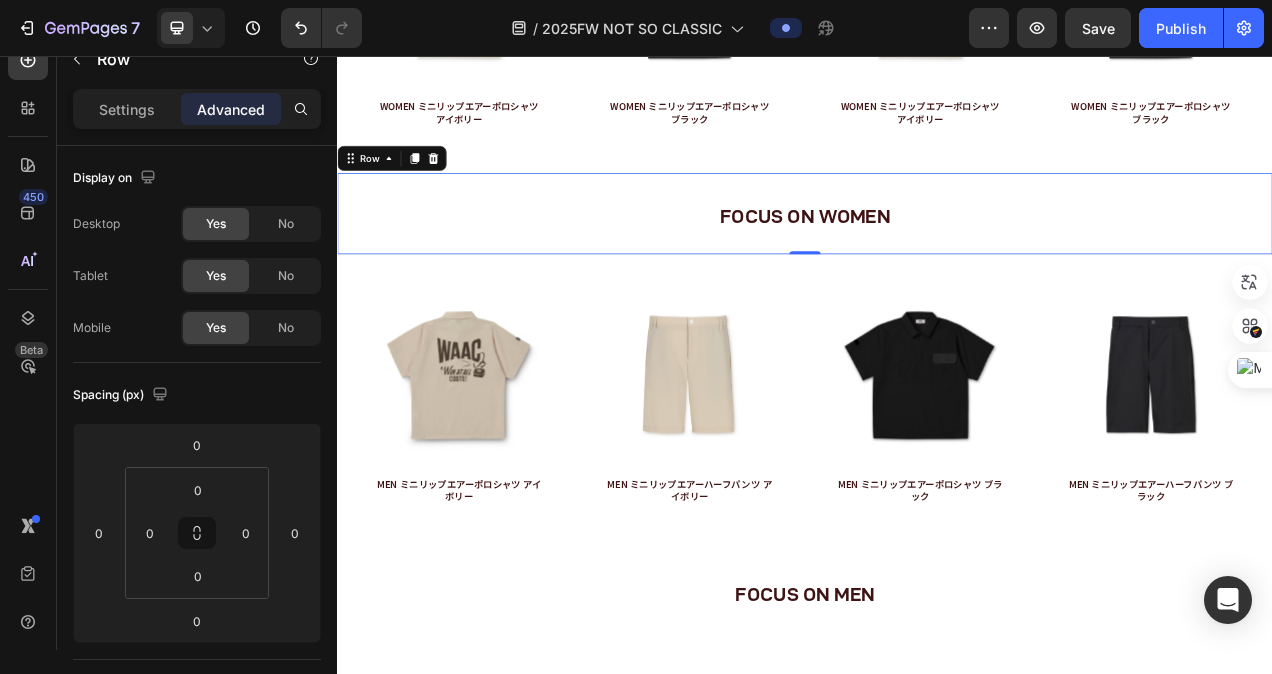 click on "Drop element here" at bounding box center (542, -220) 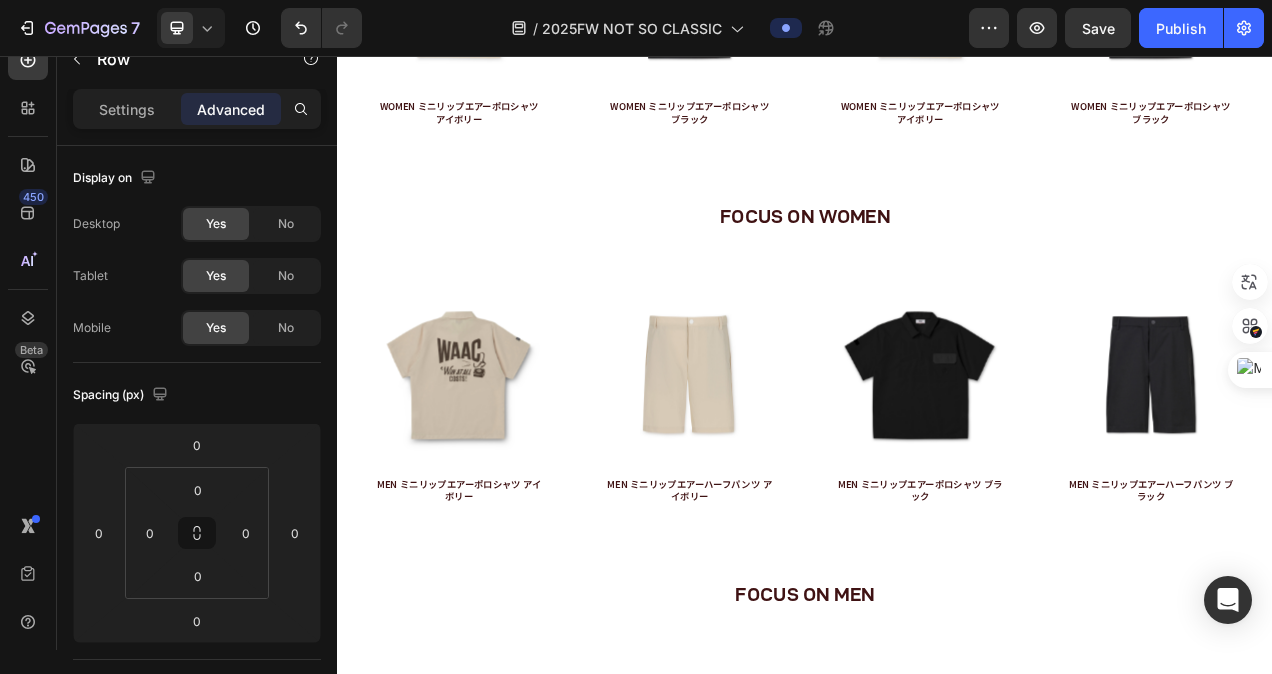 click 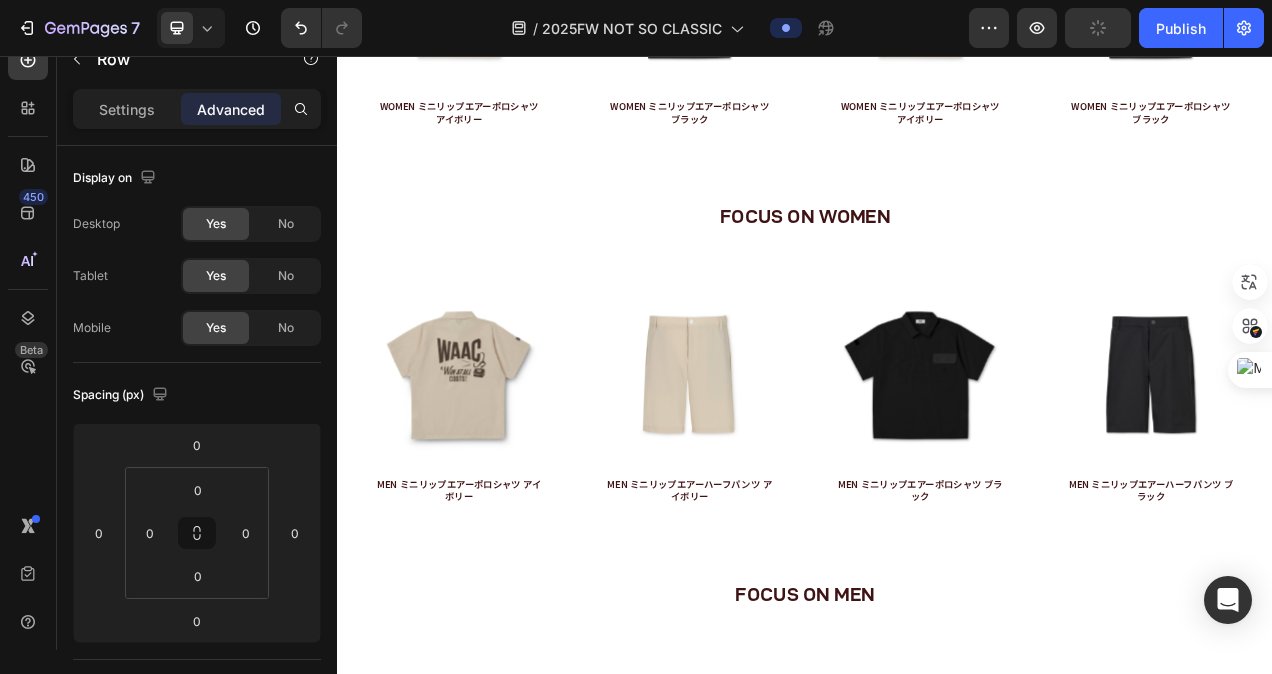click 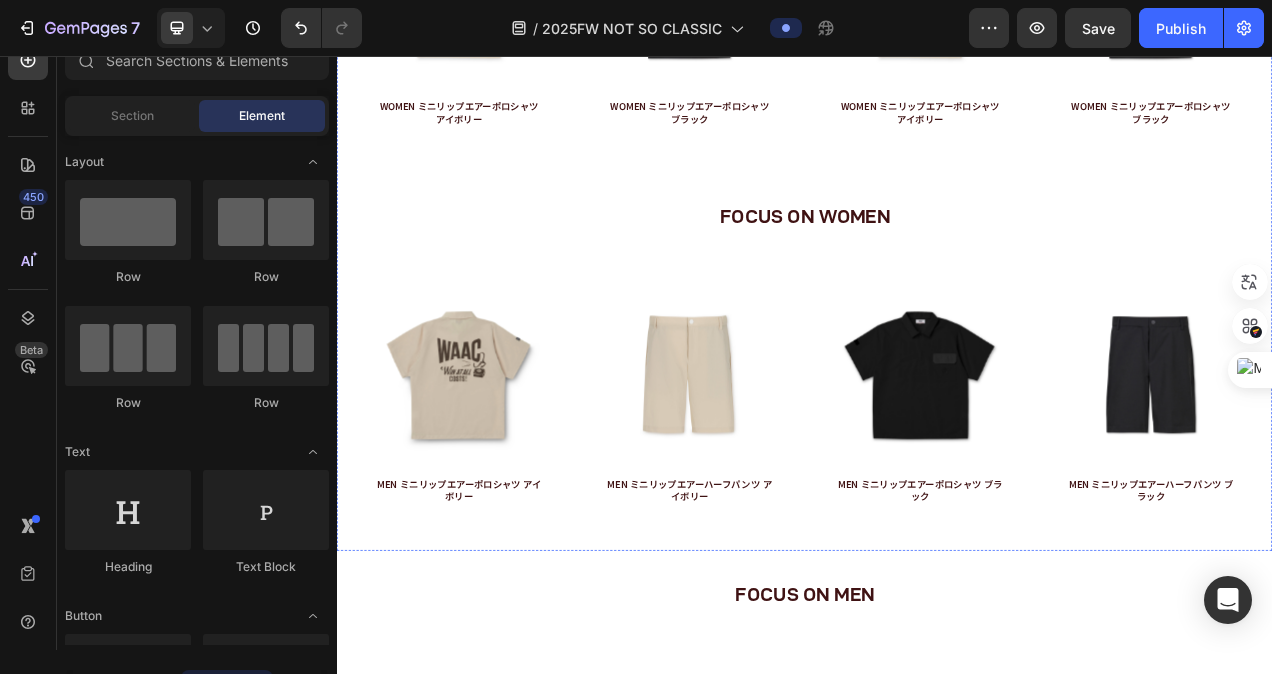 click on "Row" at bounding box center [357, -278] 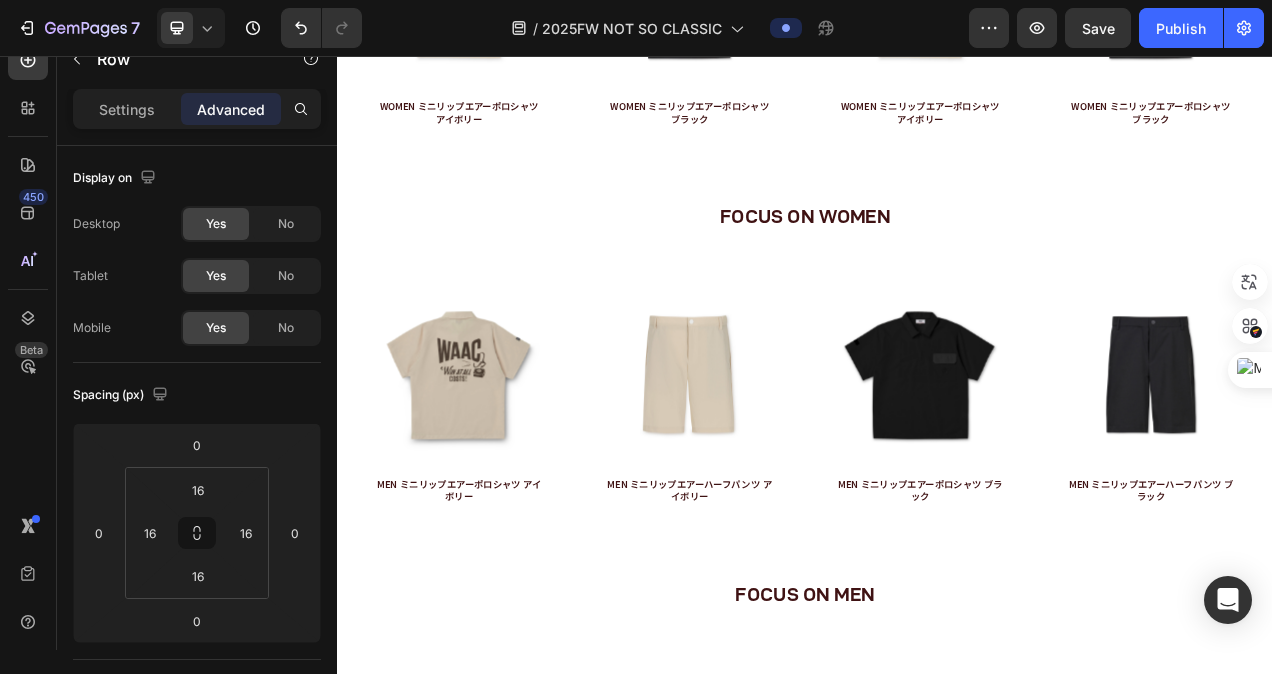 click 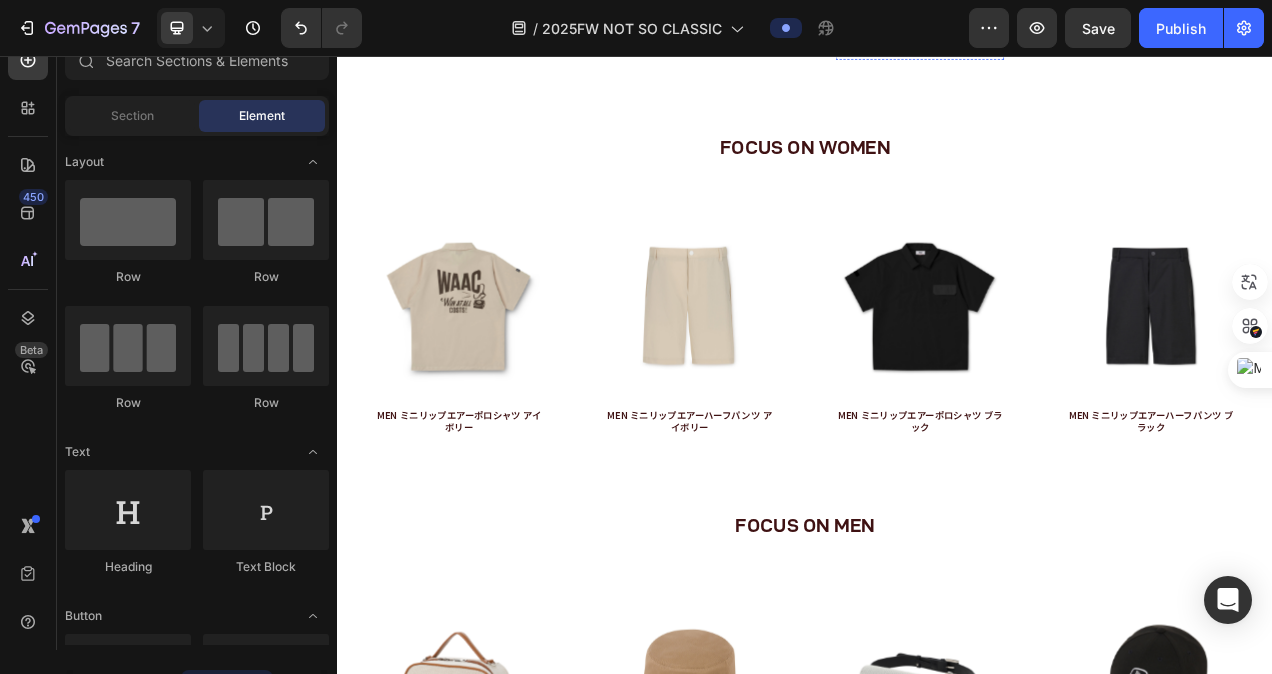 scroll, scrollTop: 4278, scrollLeft: 0, axis: vertical 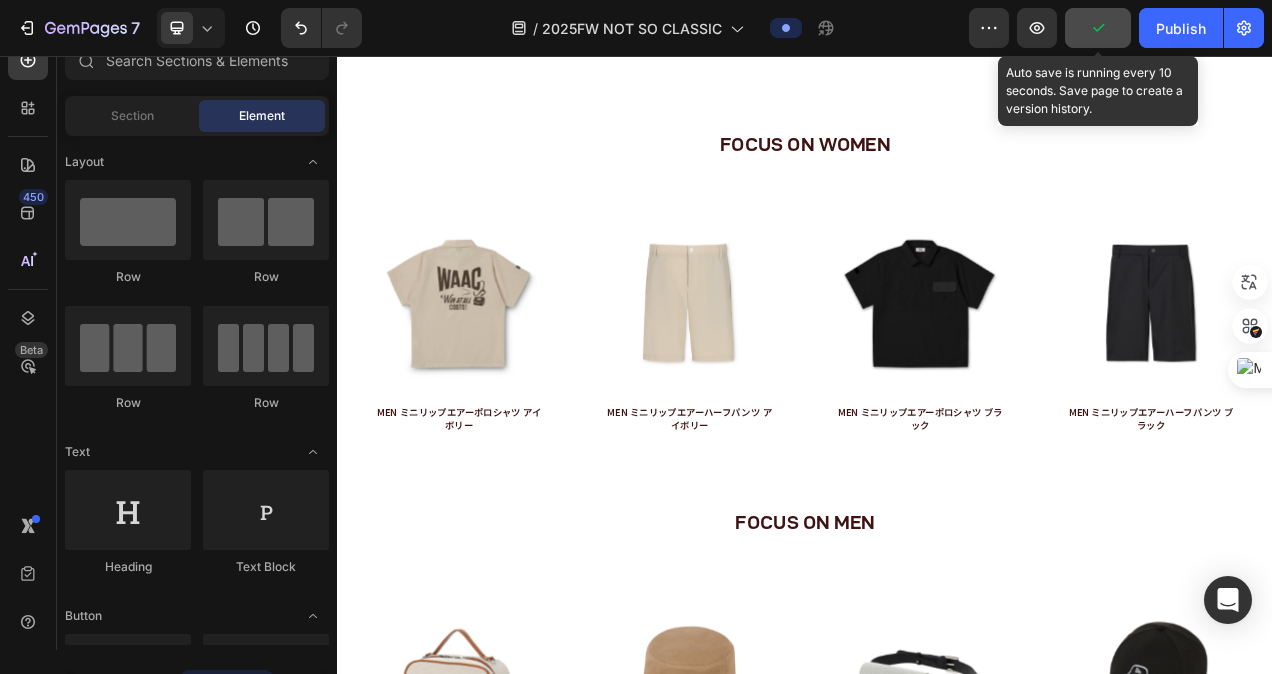 click 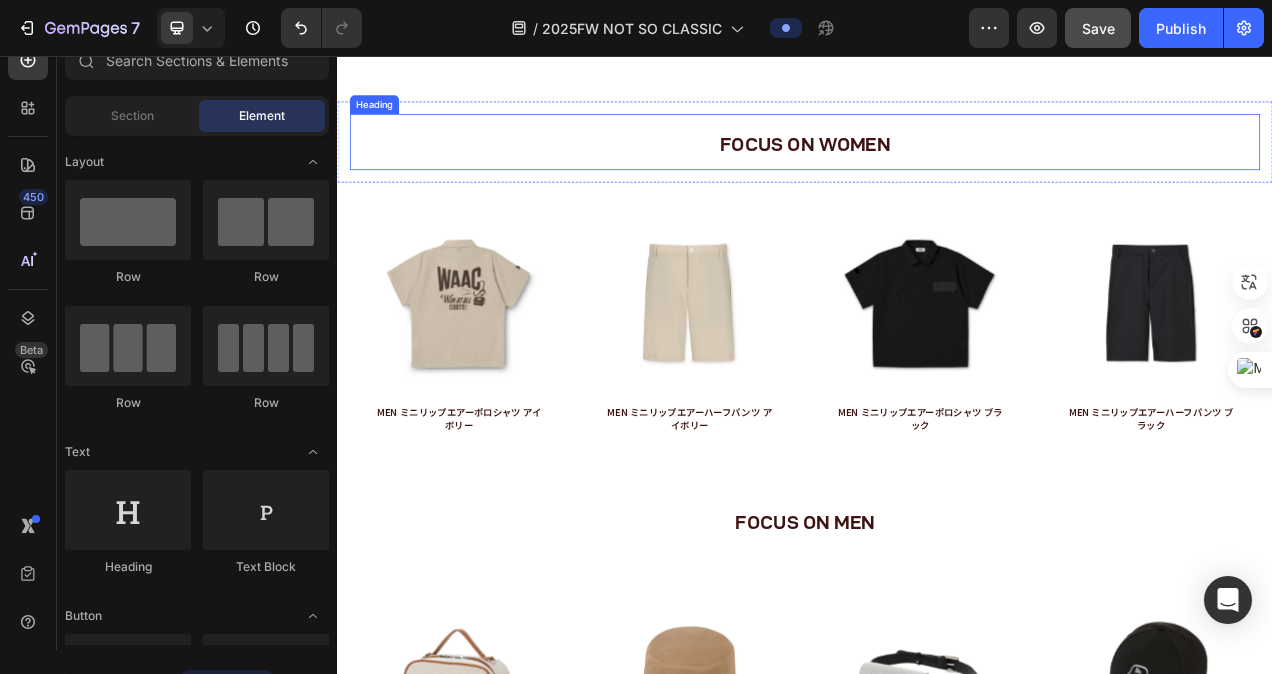 click on "FOCUS ON WOMEN" at bounding box center [937, 167] 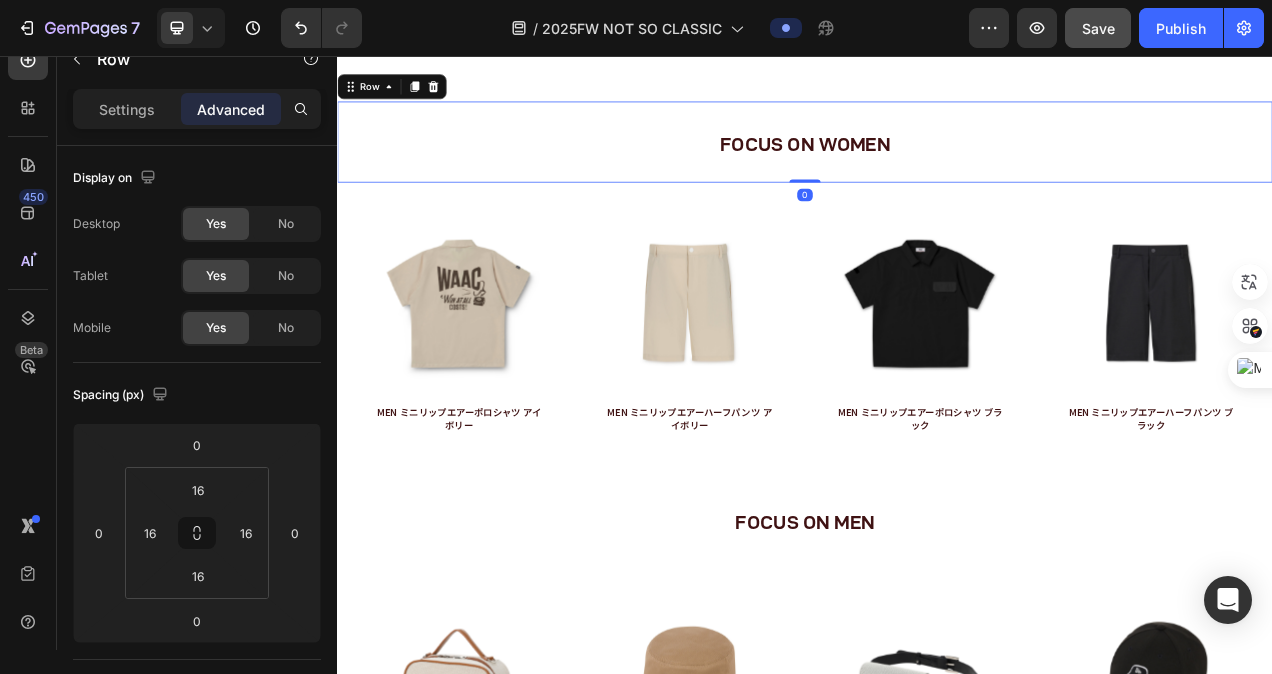 click on "FOCUS ON WOMEN Heading Row   0" at bounding box center (937, 167) 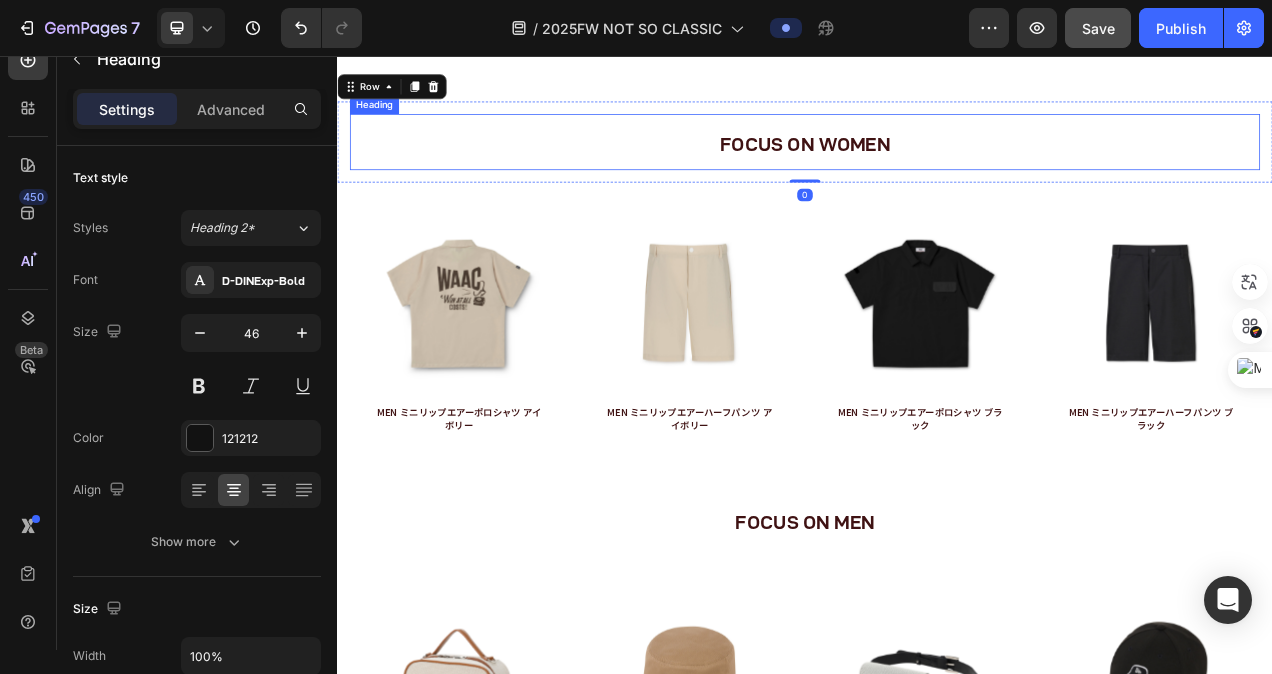 click on "FOCUS ON WOMEN" at bounding box center [937, 167] 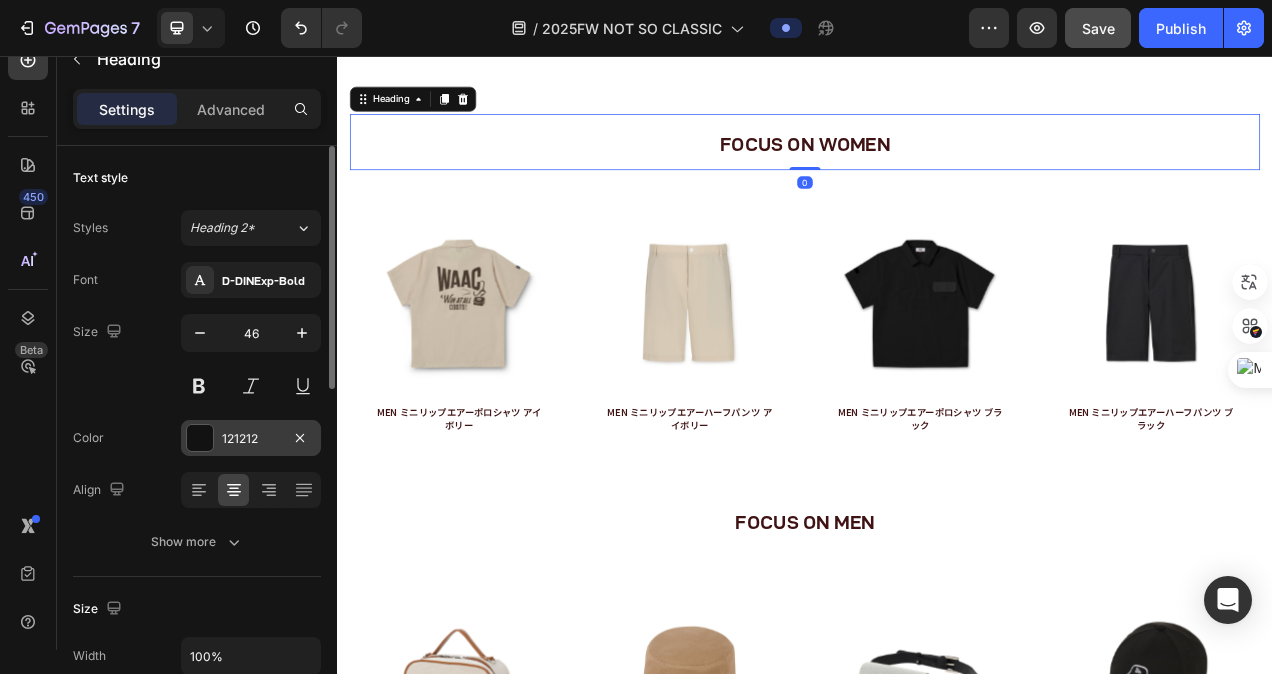 click at bounding box center [200, 438] 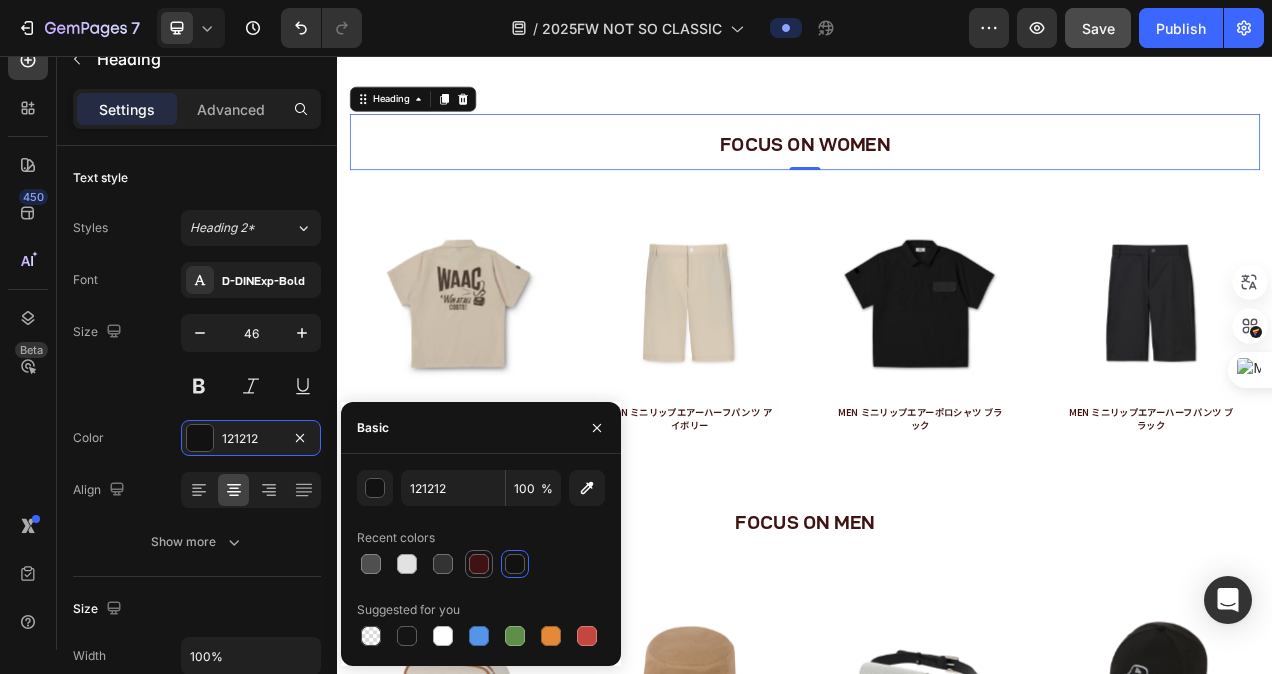 click at bounding box center (479, 564) 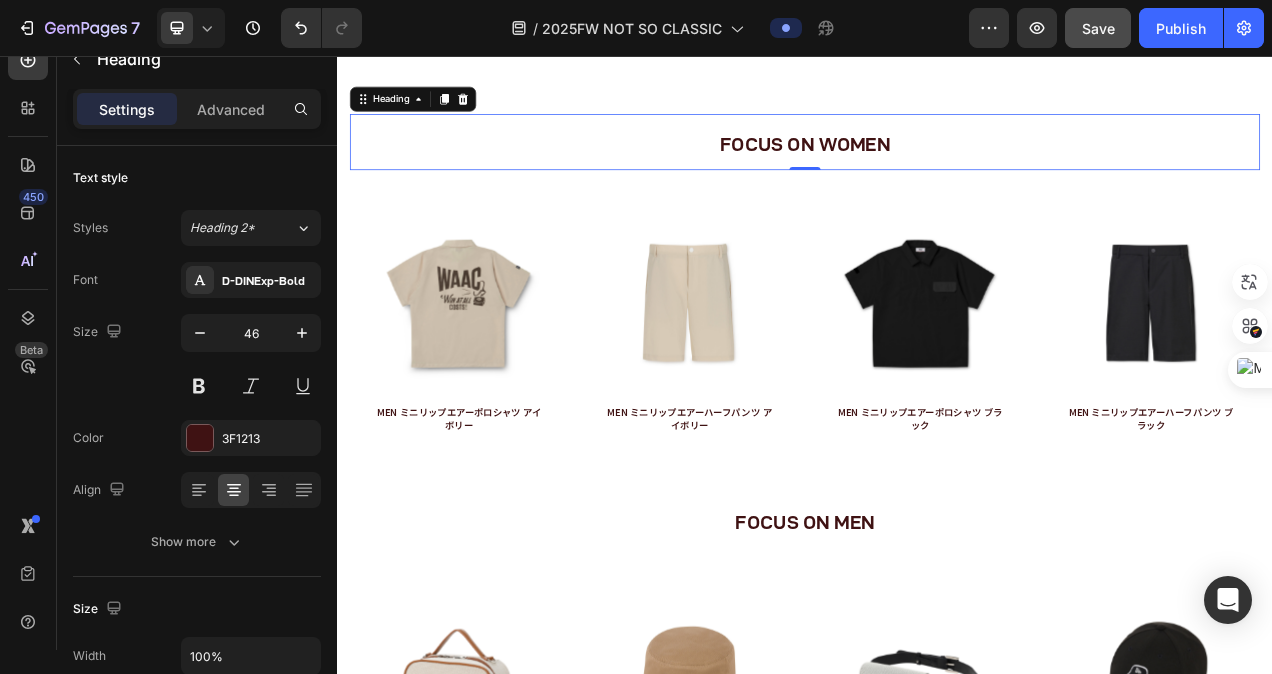 click on "FOCUS ON WOMEN" at bounding box center [937, 167] 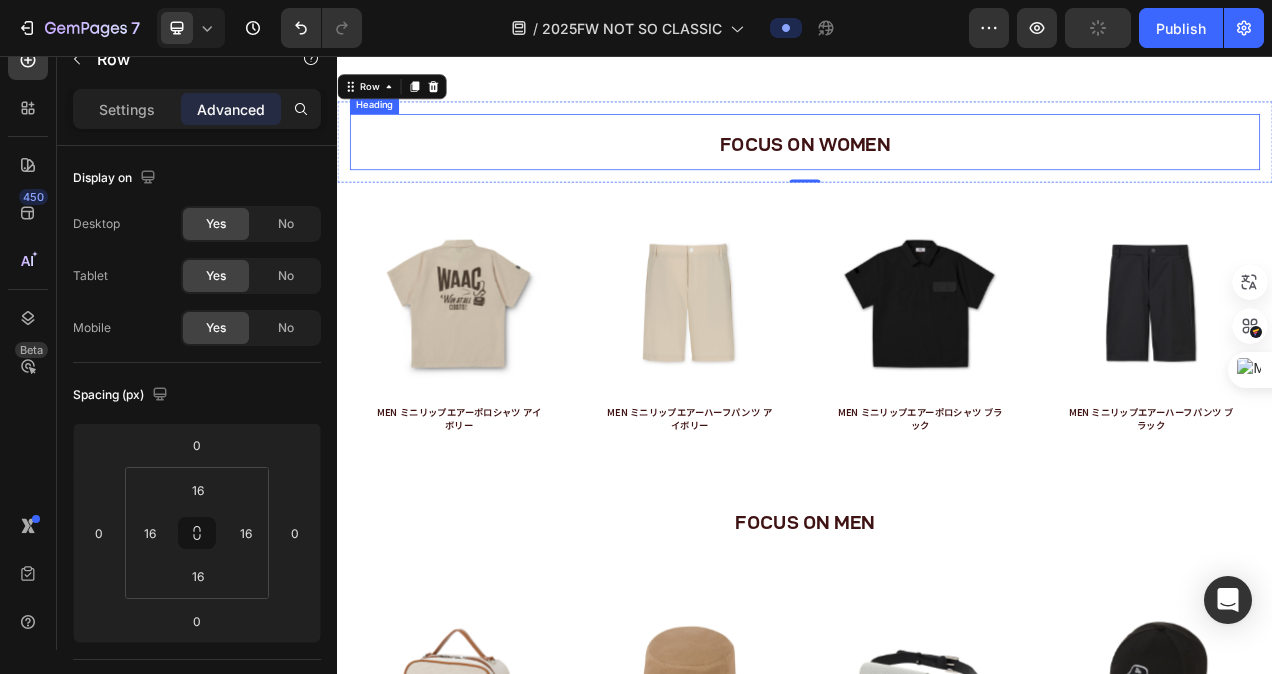 click on "FOCUS ON WOMEN" at bounding box center [937, 170] 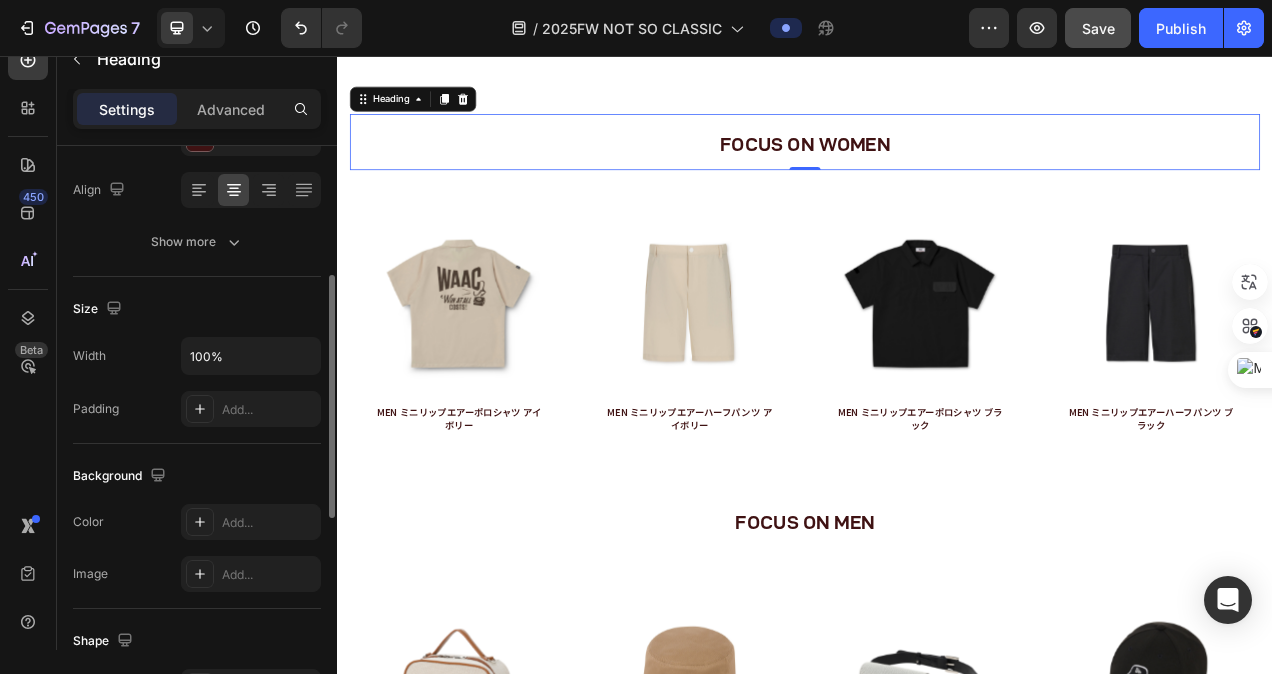 scroll, scrollTop: 400, scrollLeft: 0, axis: vertical 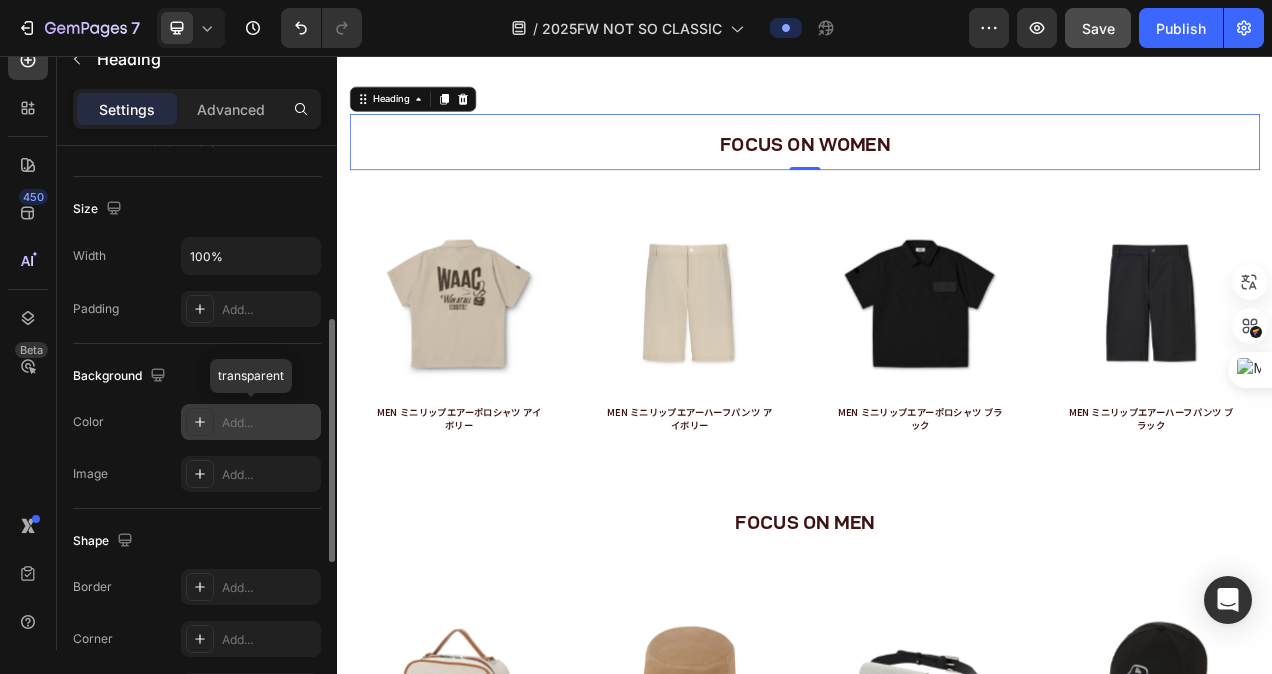 click at bounding box center (200, 422) 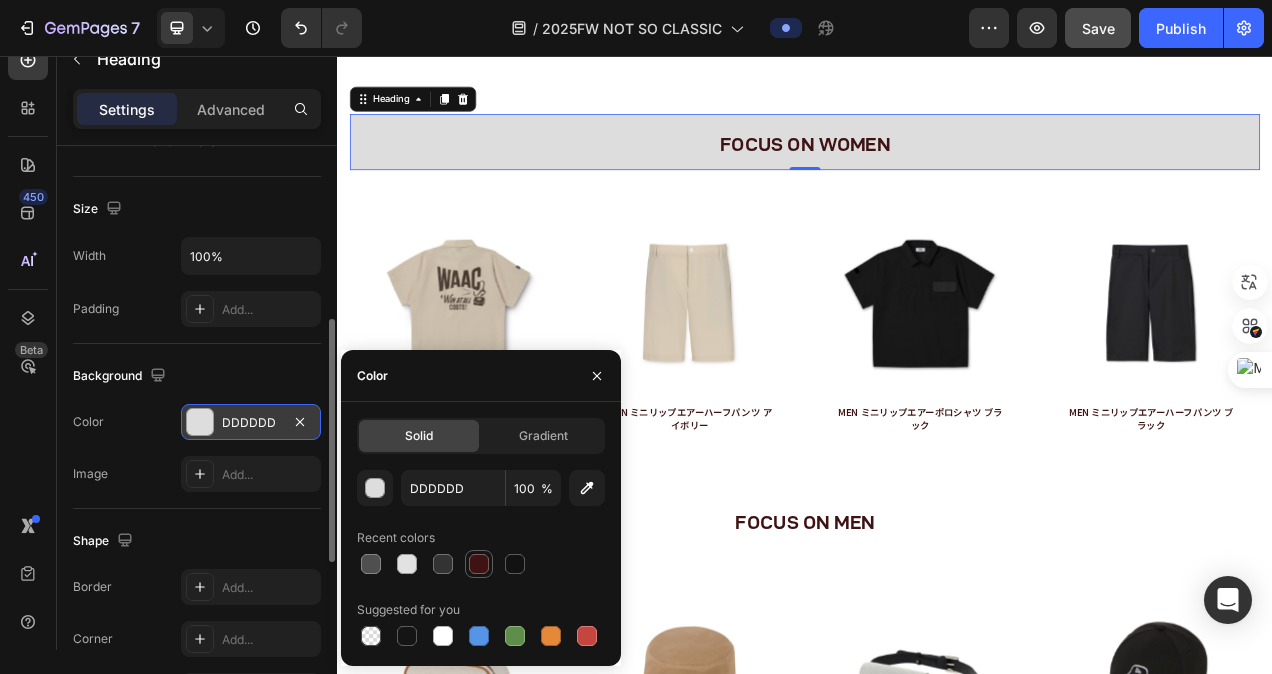 click at bounding box center (479, 564) 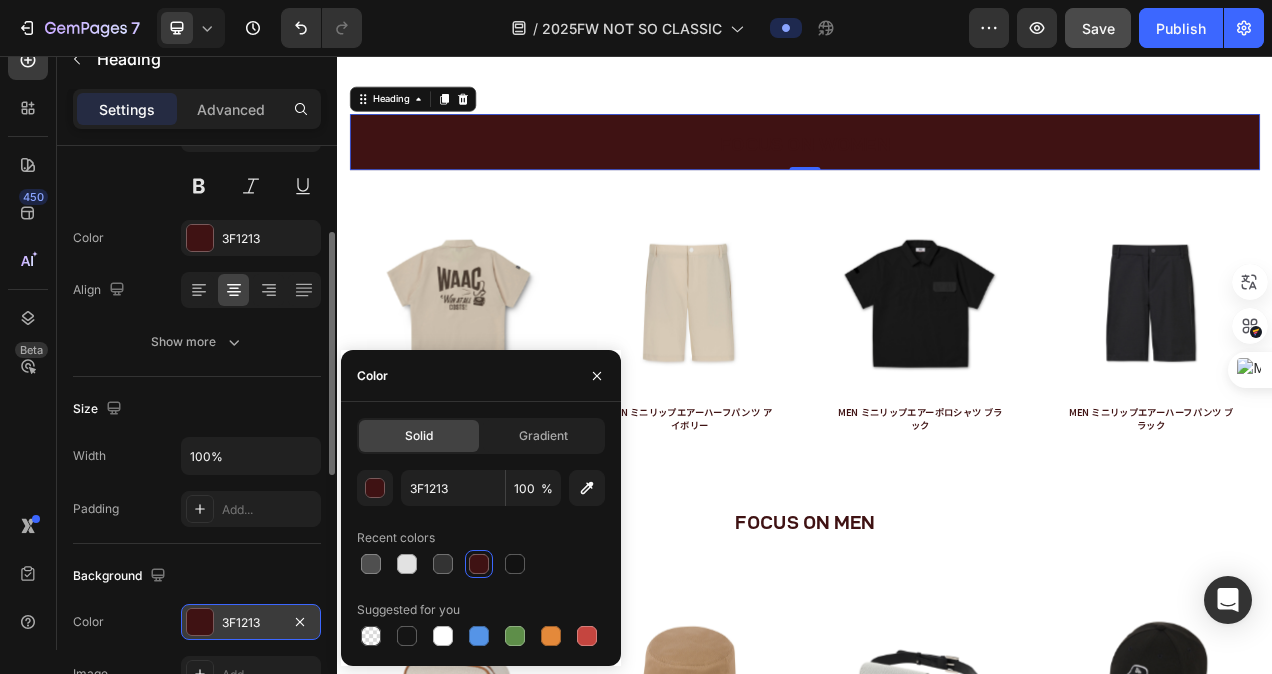 scroll, scrollTop: 0, scrollLeft: 0, axis: both 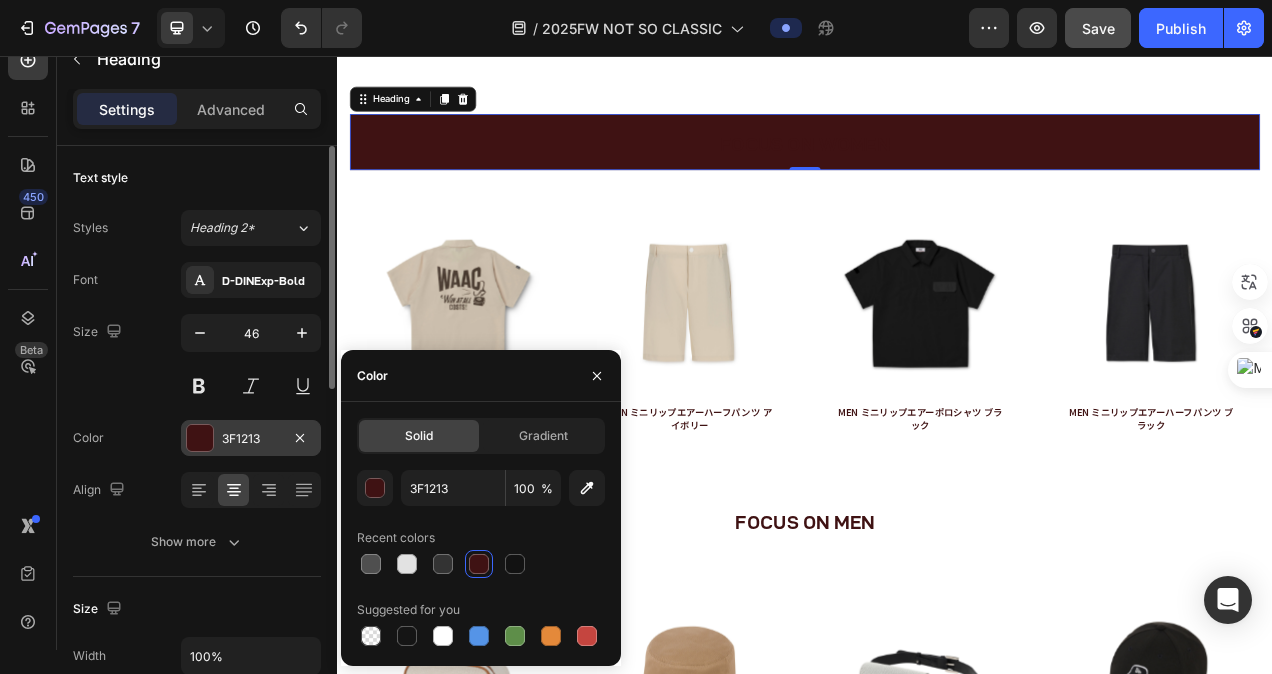 click at bounding box center (200, 438) 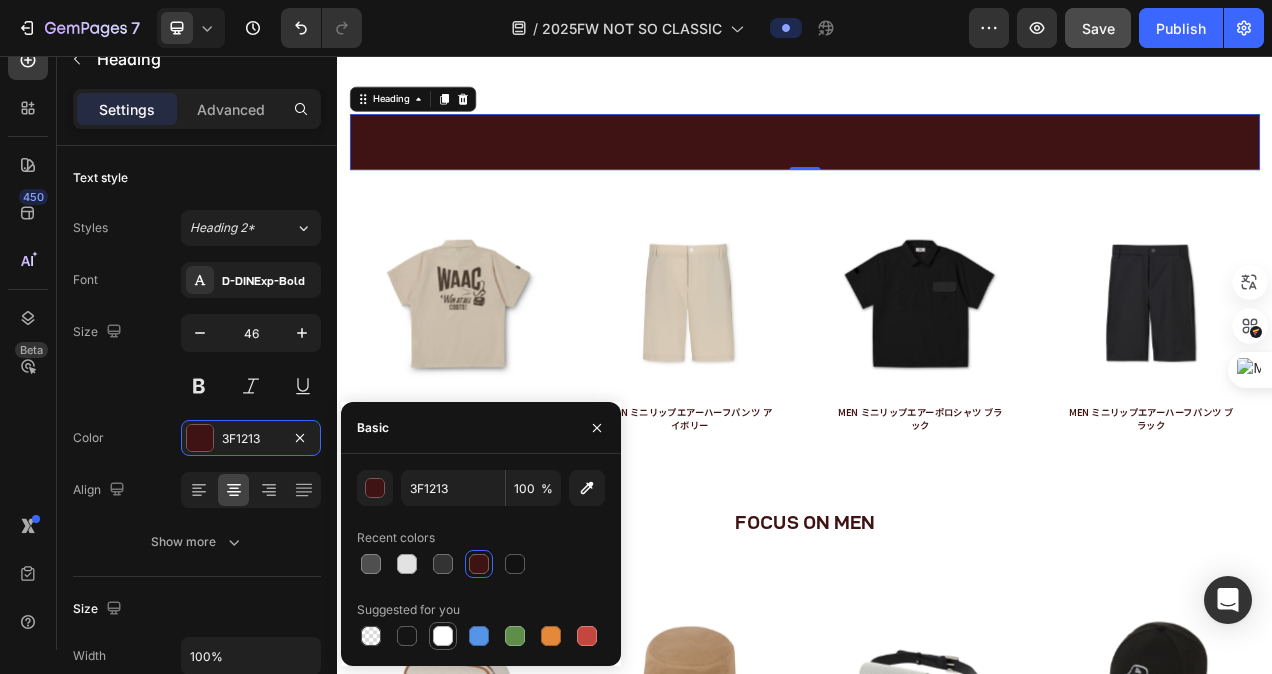 click at bounding box center (443, 636) 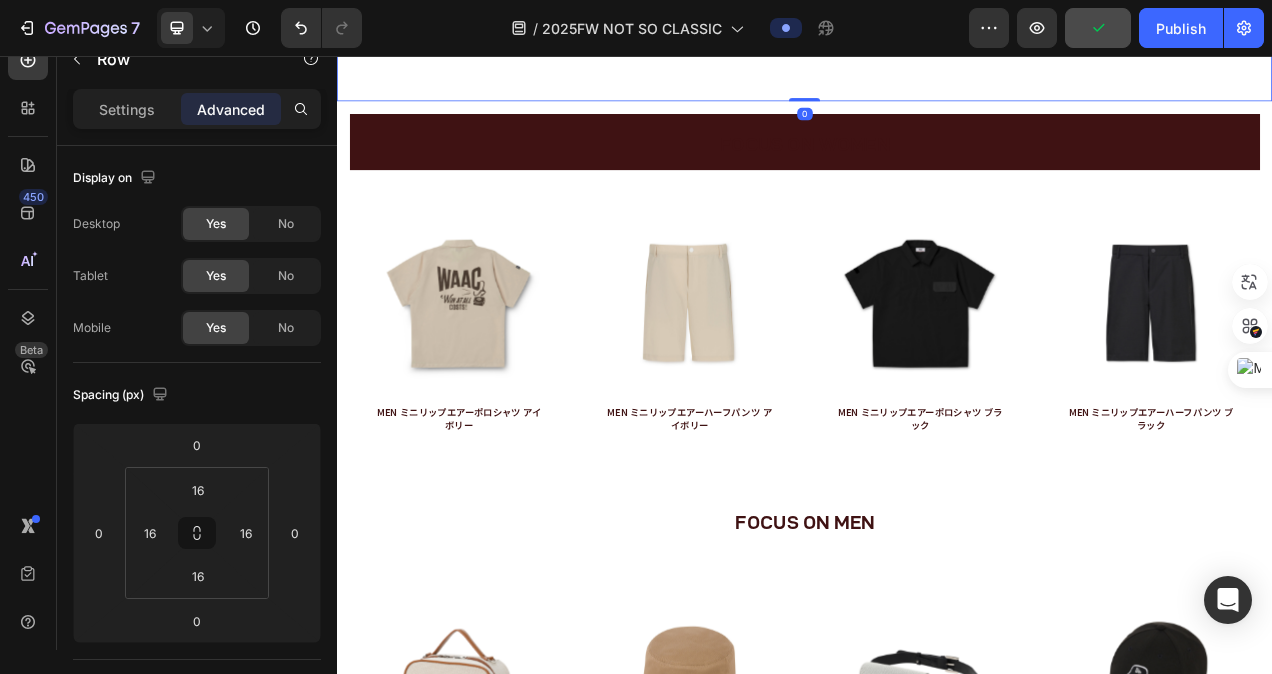click on "Product Images WOMEN ミニリップエアーポロシャツ ブラック Product Title Product Hero Banner" at bounding box center (789, -76) 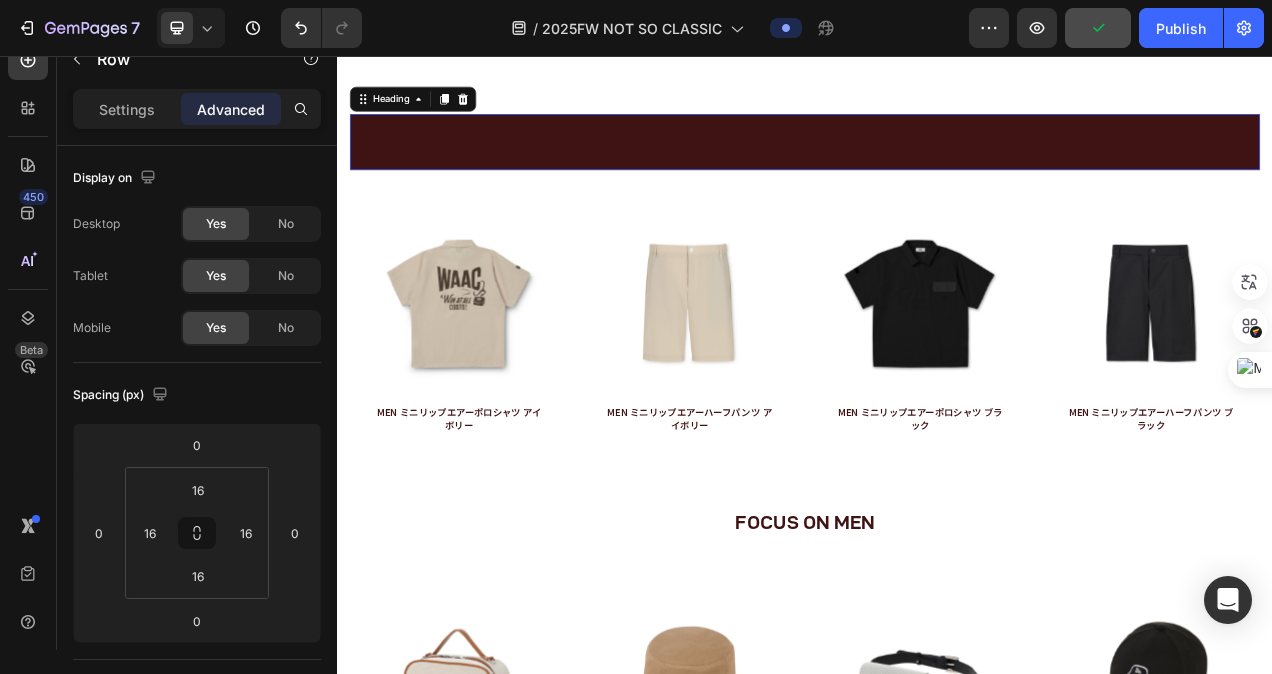 click on "⁠⁠⁠⁠⁠⁠⁠ FOCUS ON WOMEN" at bounding box center [937, 167] 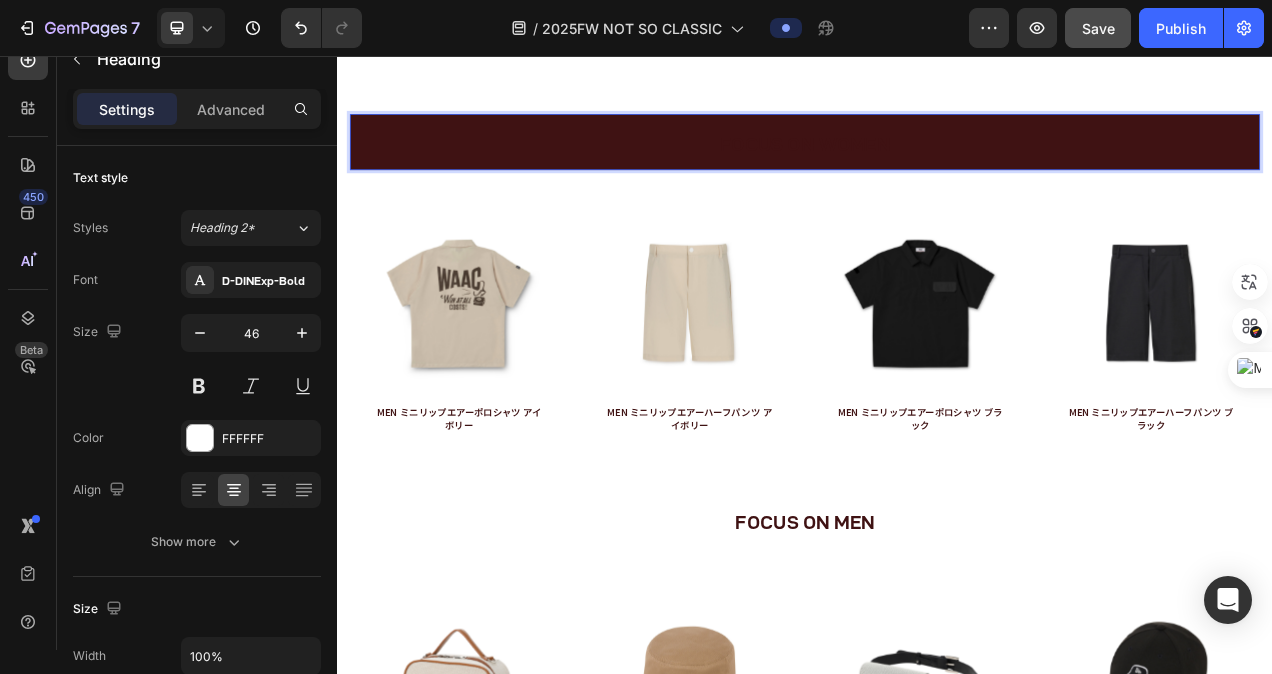 click on "FOCUS ON WOMEN" at bounding box center [937, 170] 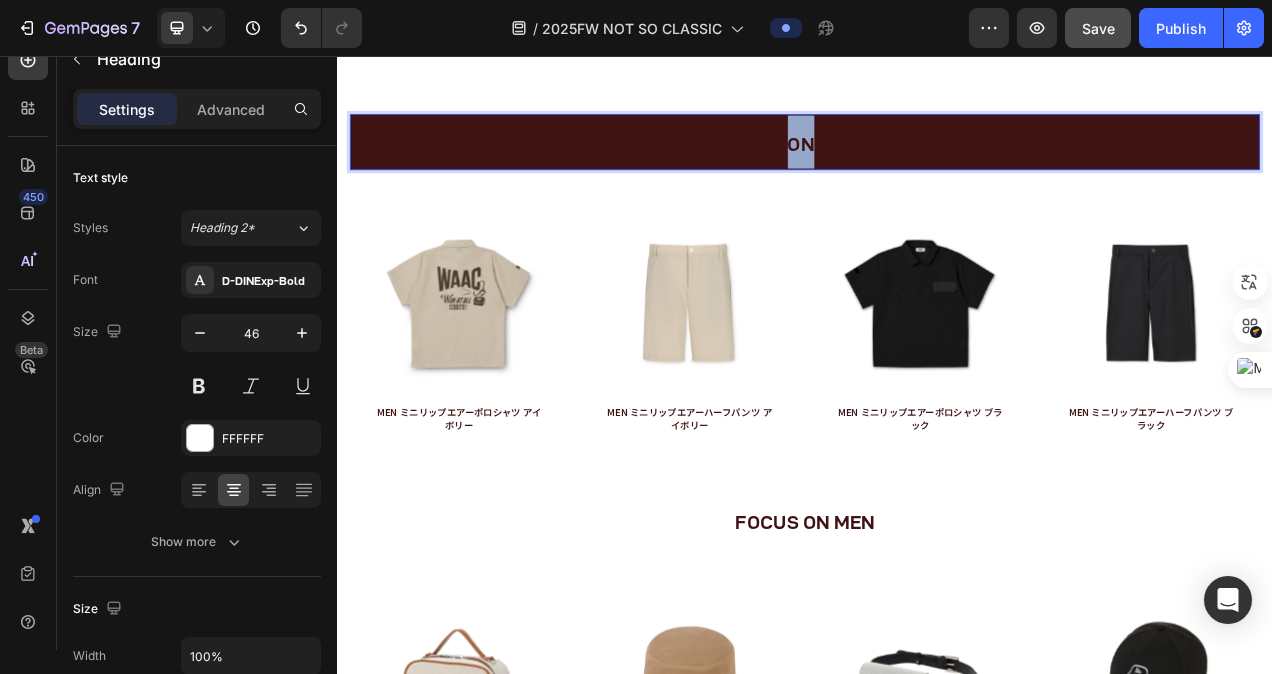 click on "FOCUS ON WOMEN" at bounding box center [937, 170] 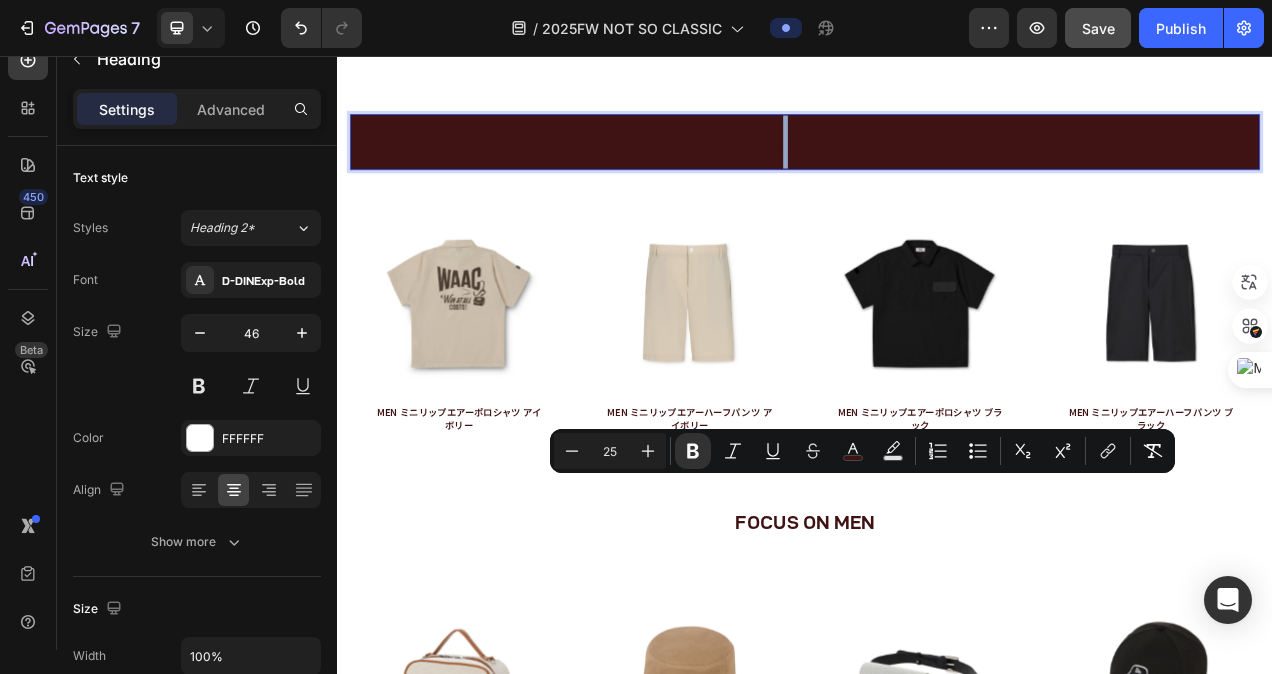 click on "FOCUS ON WOMEN" at bounding box center (937, 170) 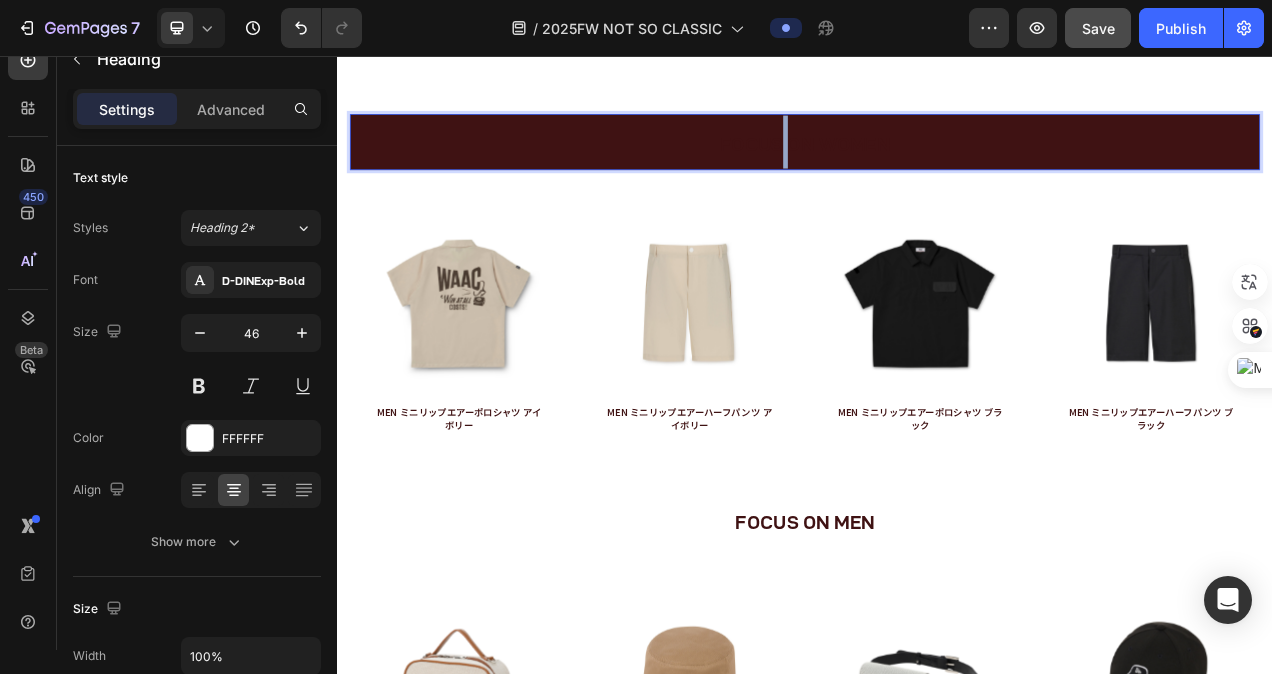 click on "FOCUS ON WOMEN" at bounding box center (937, 170) 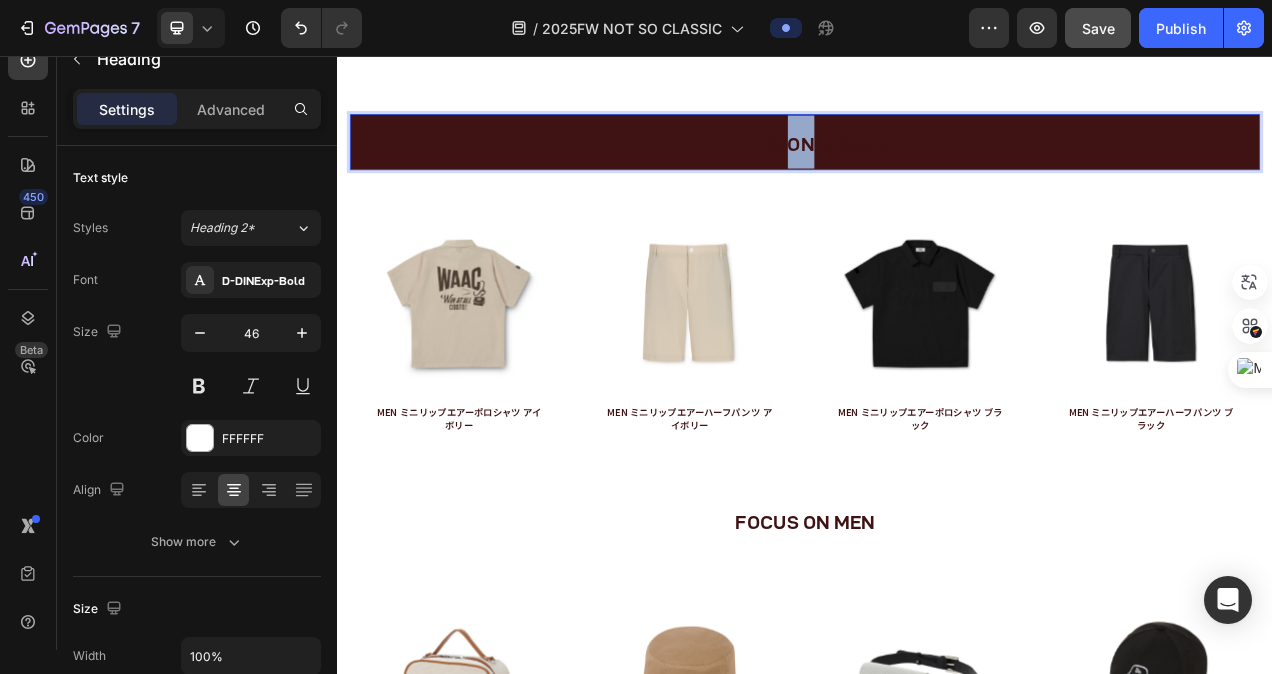 click on "FOCUS ON WOMEN" at bounding box center [937, 170] 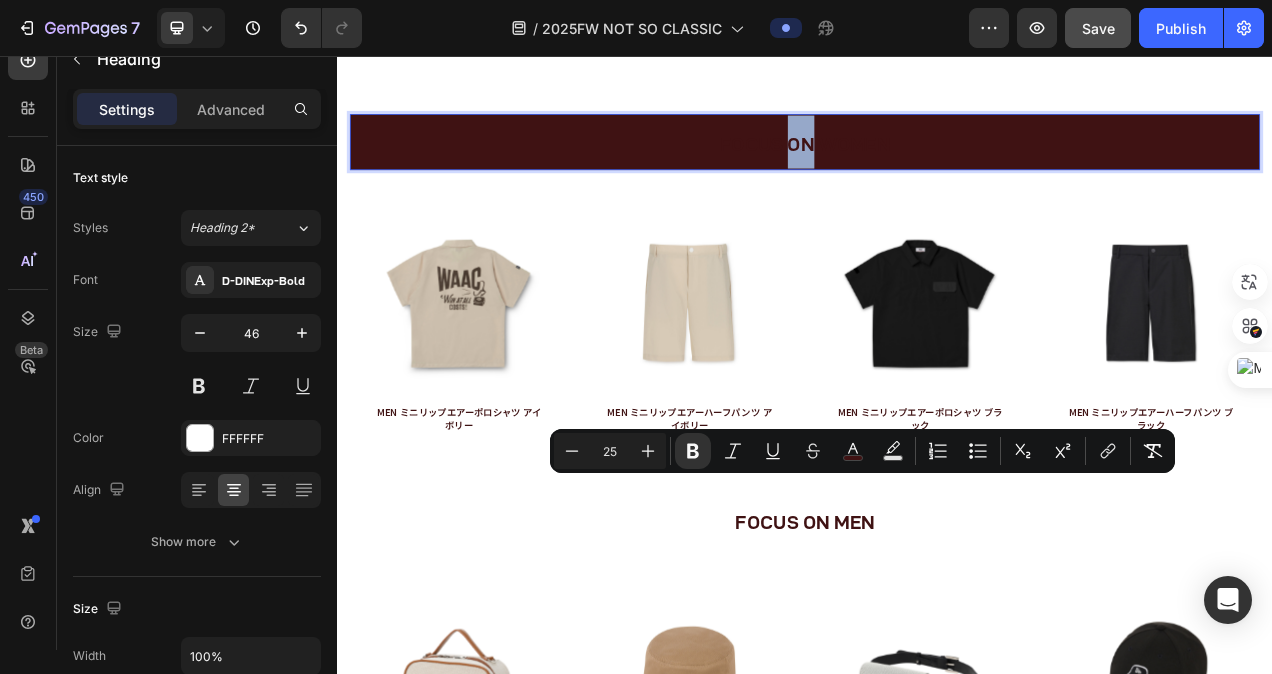 click on "FOCUS ON WOMEN" at bounding box center (937, 170) 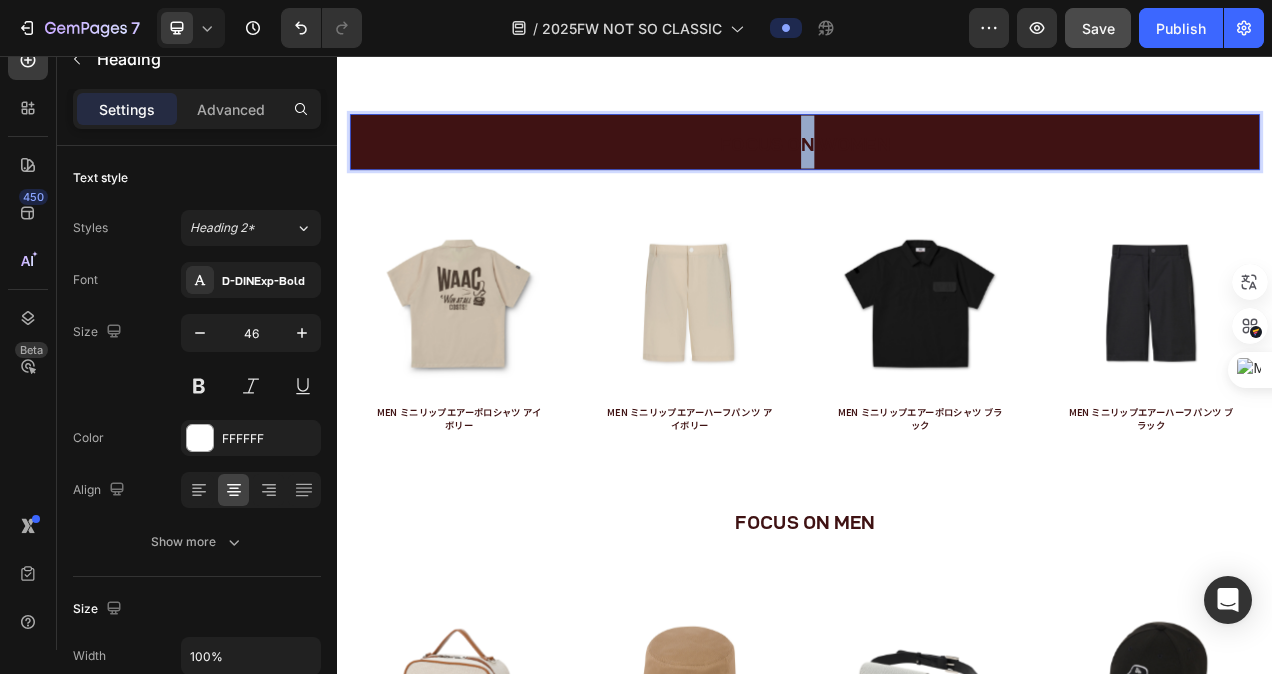 click on "FOCUS ON WOMEN" at bounding box center (937, 170) 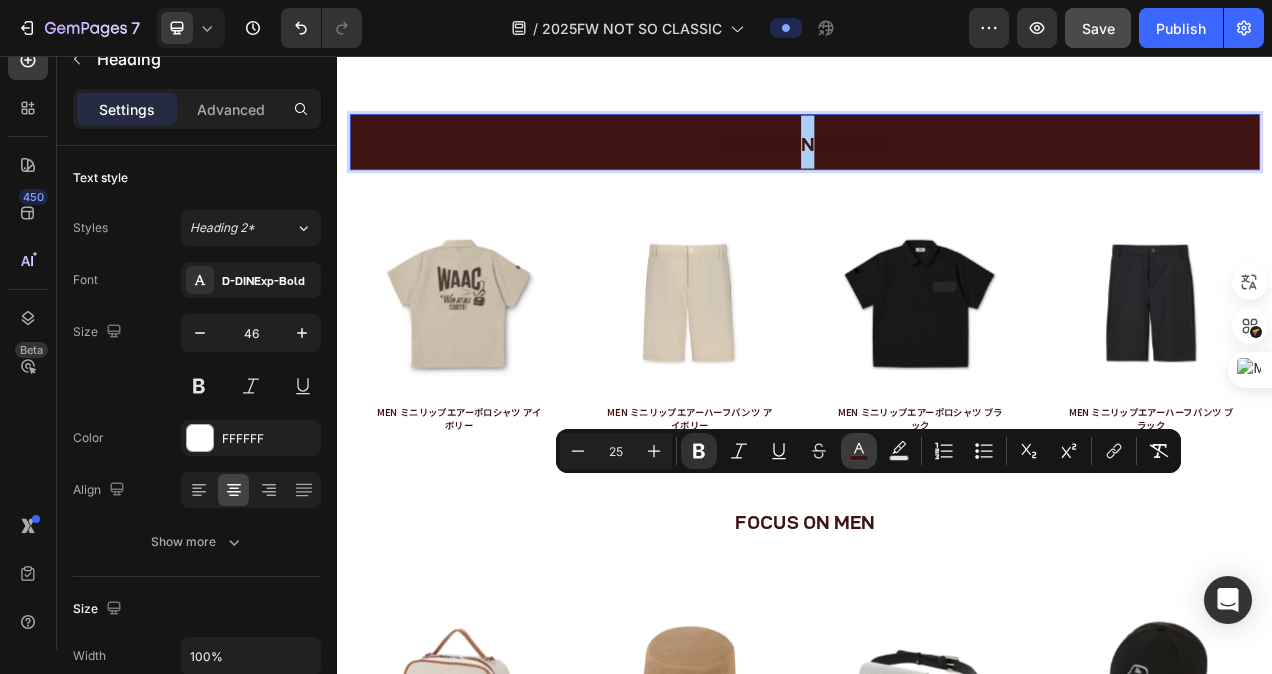 click 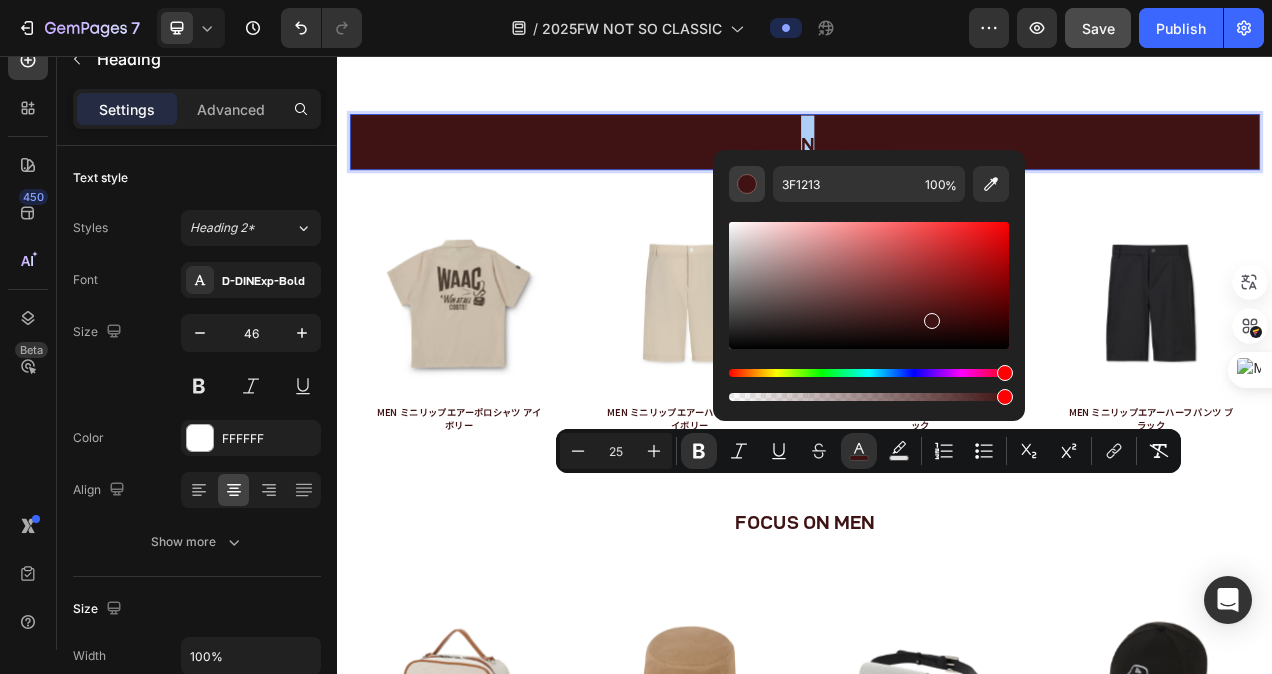 click at bounding box center (747, 184) 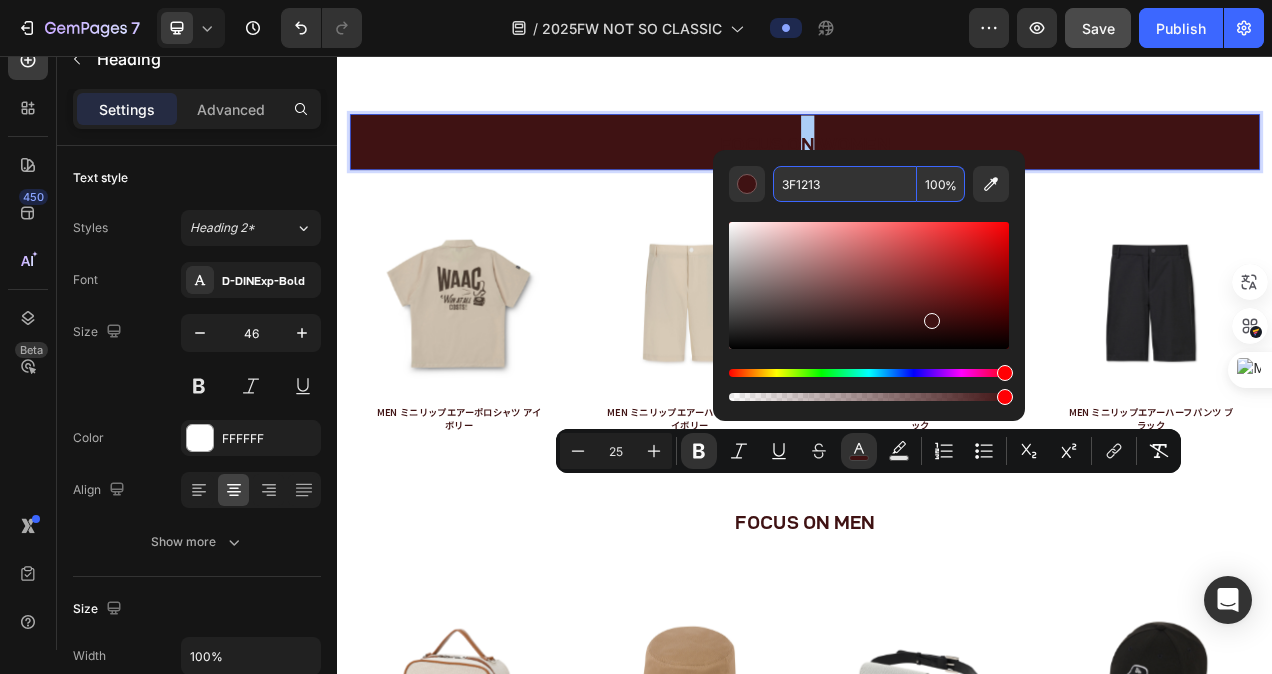 click on "3F1213" at bounding box center [845, 184] 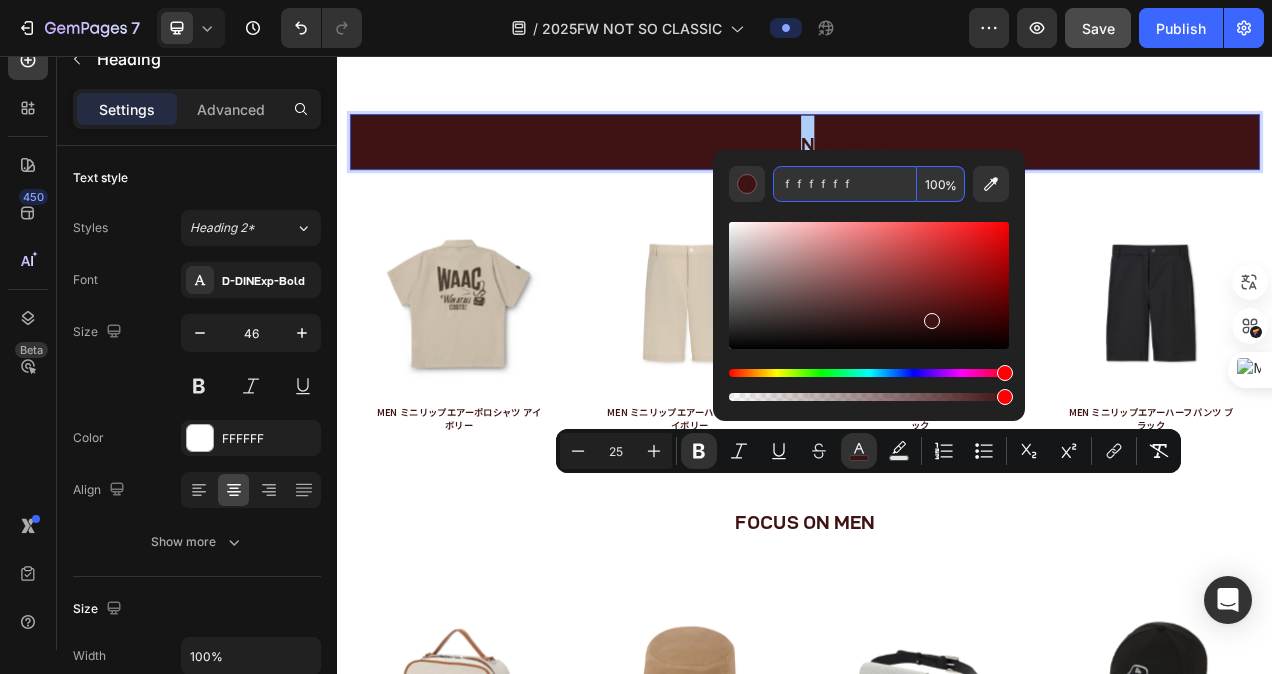 type on "ffffff" 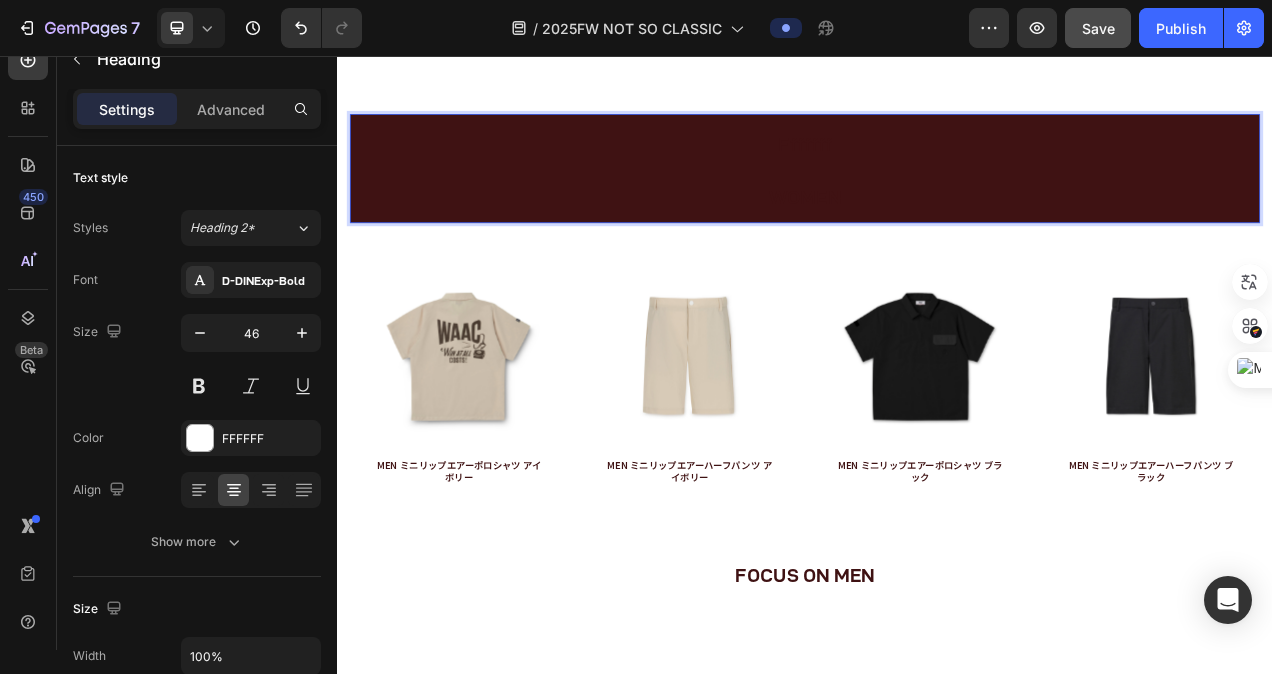click on "Fffffff  WOMEN" at bounding box center [937, 201] 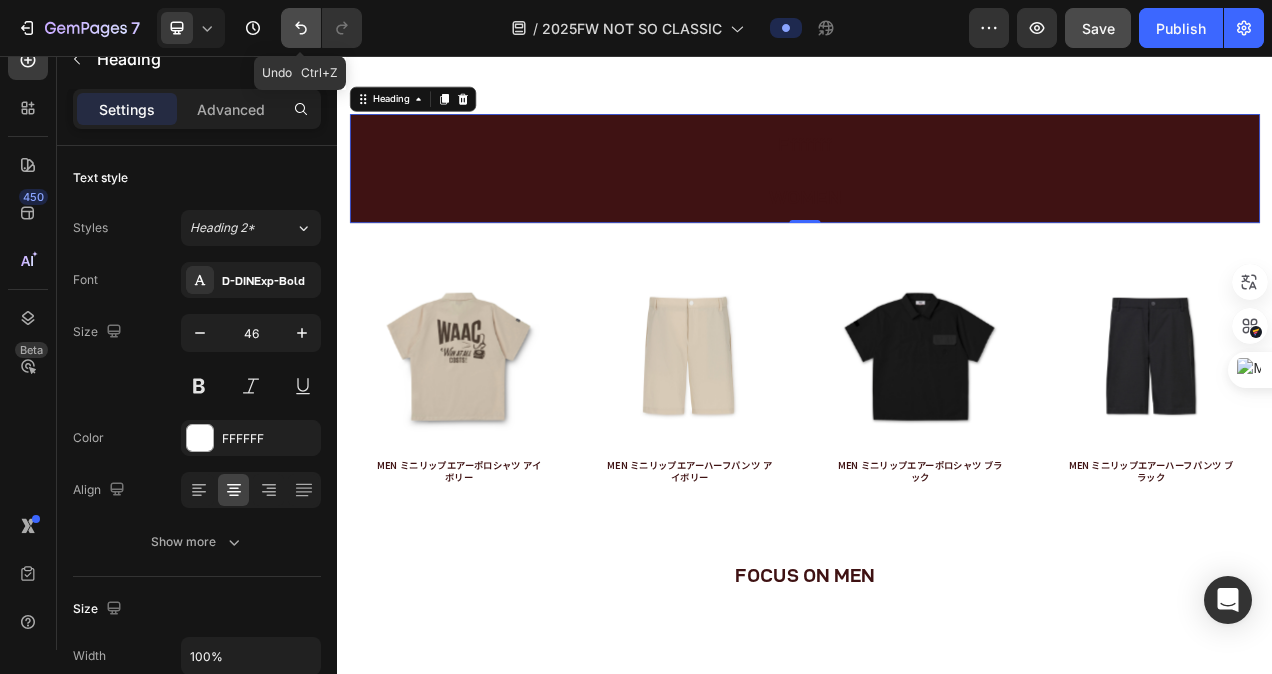 click 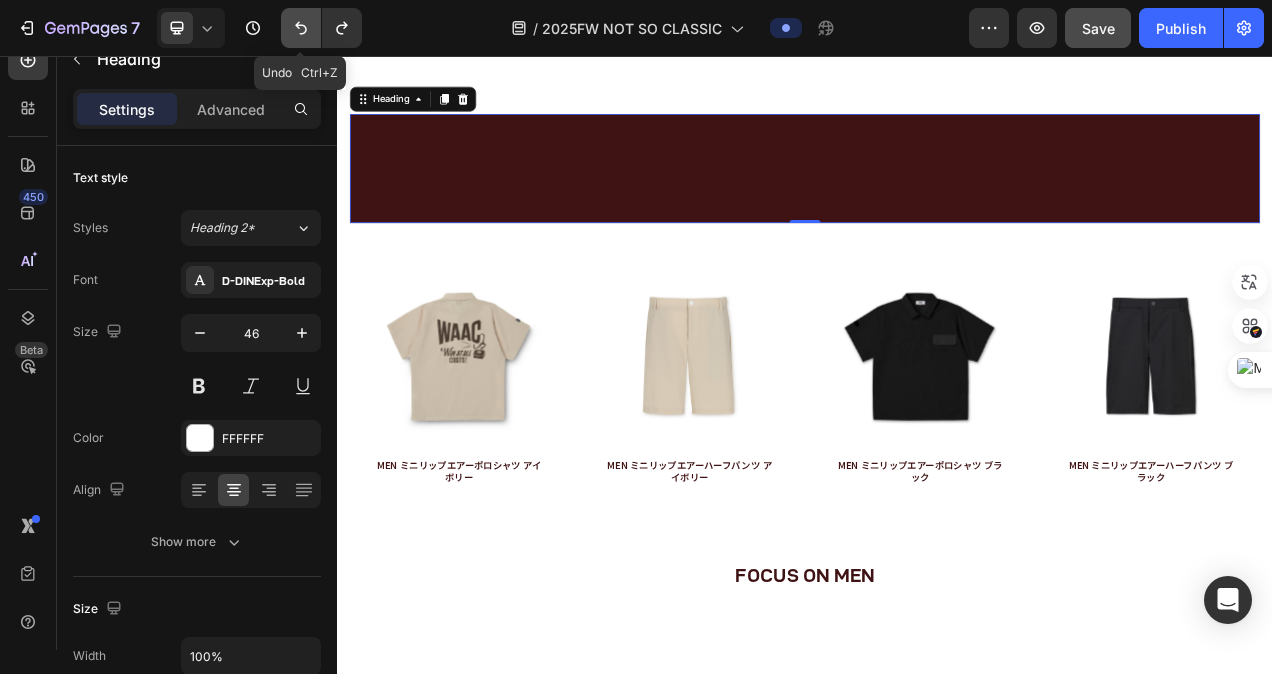 click 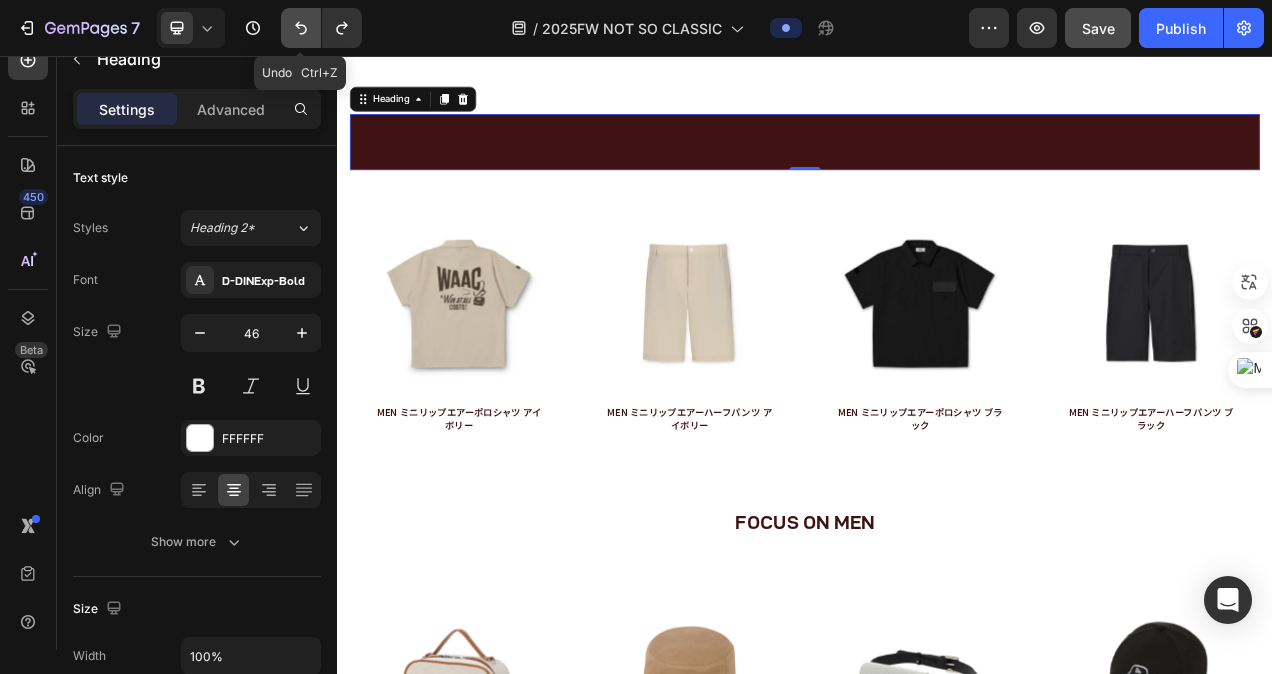 click 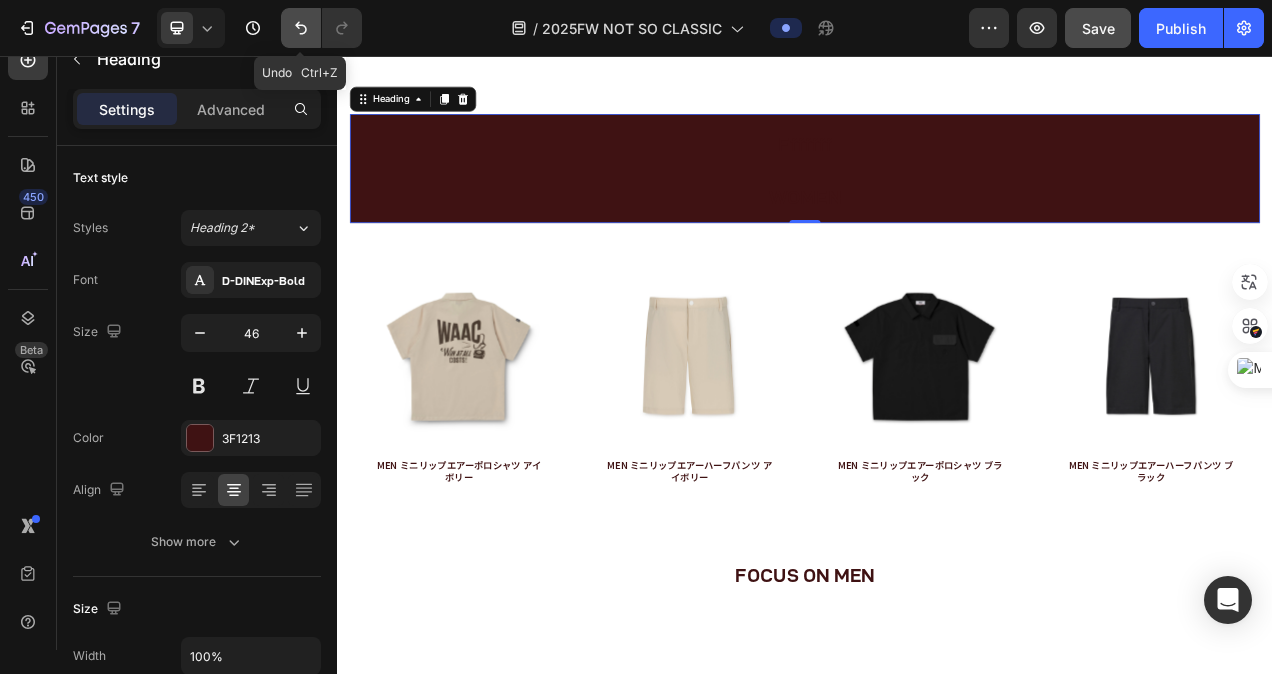 click 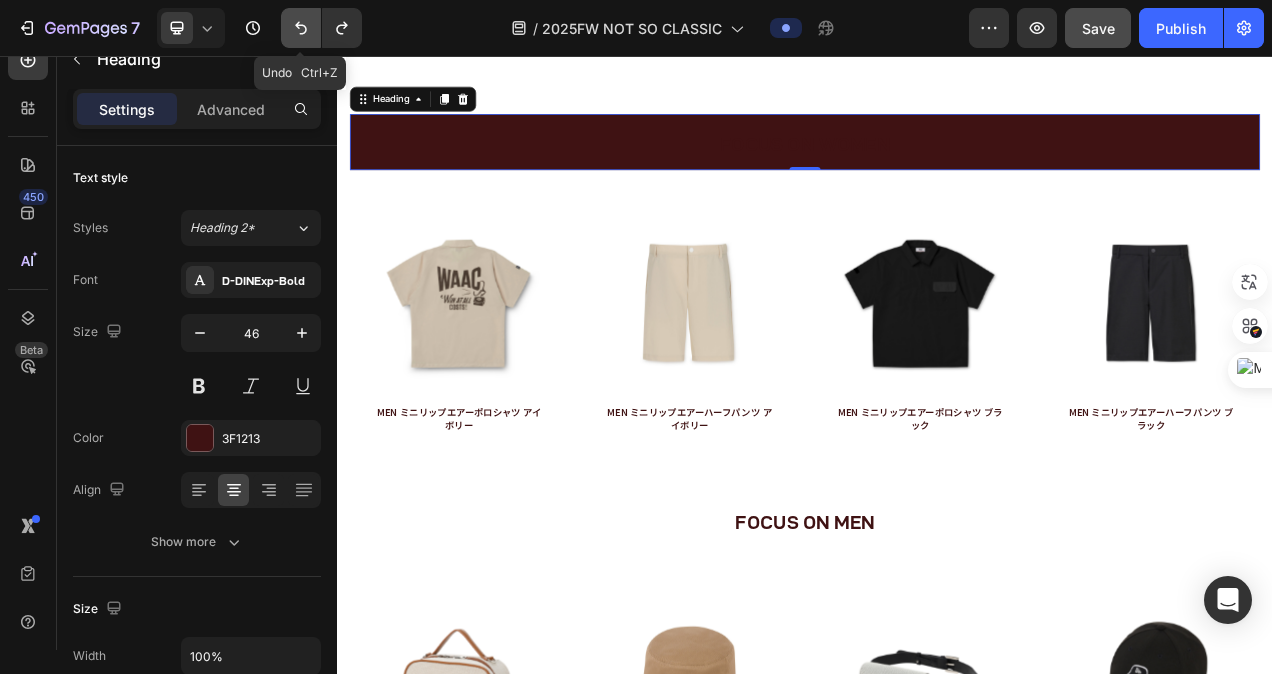 click 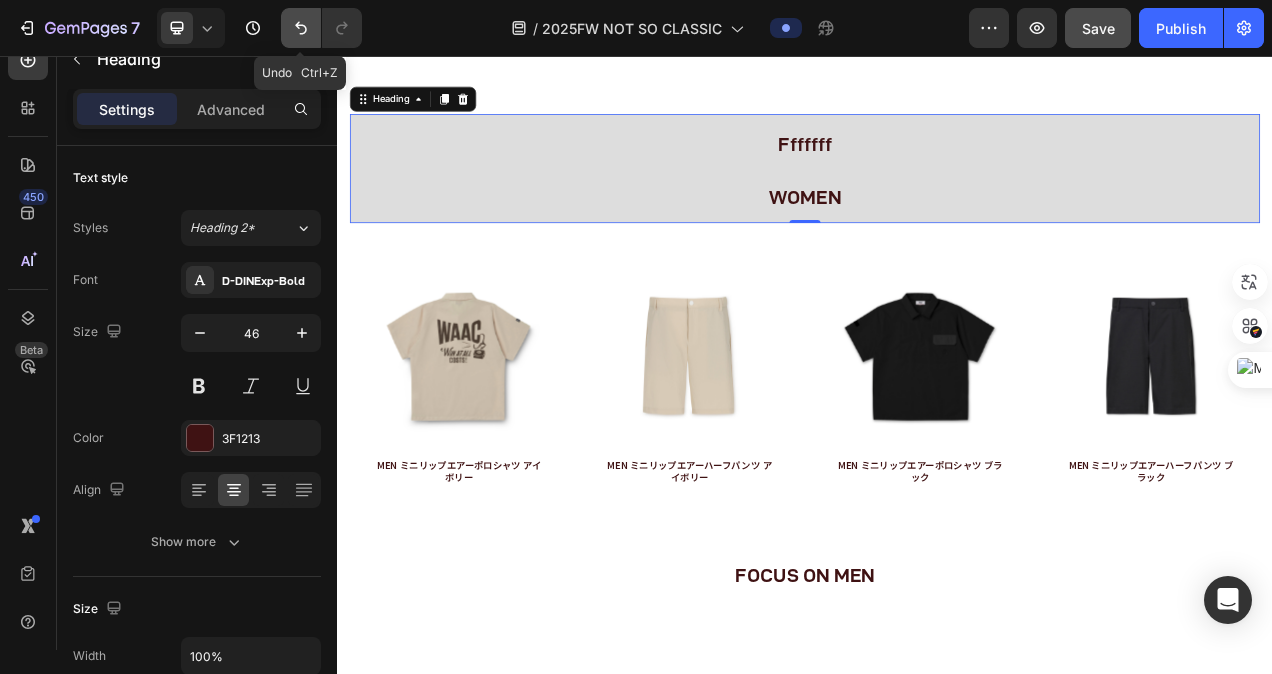 click 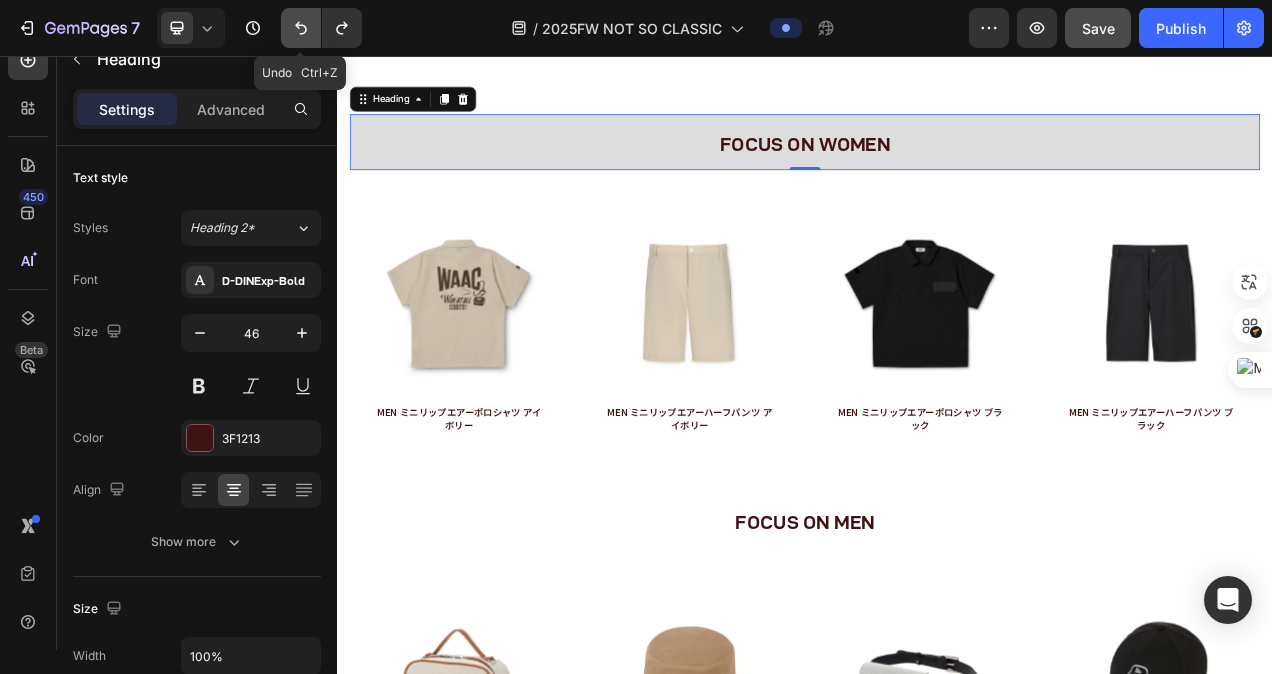 click 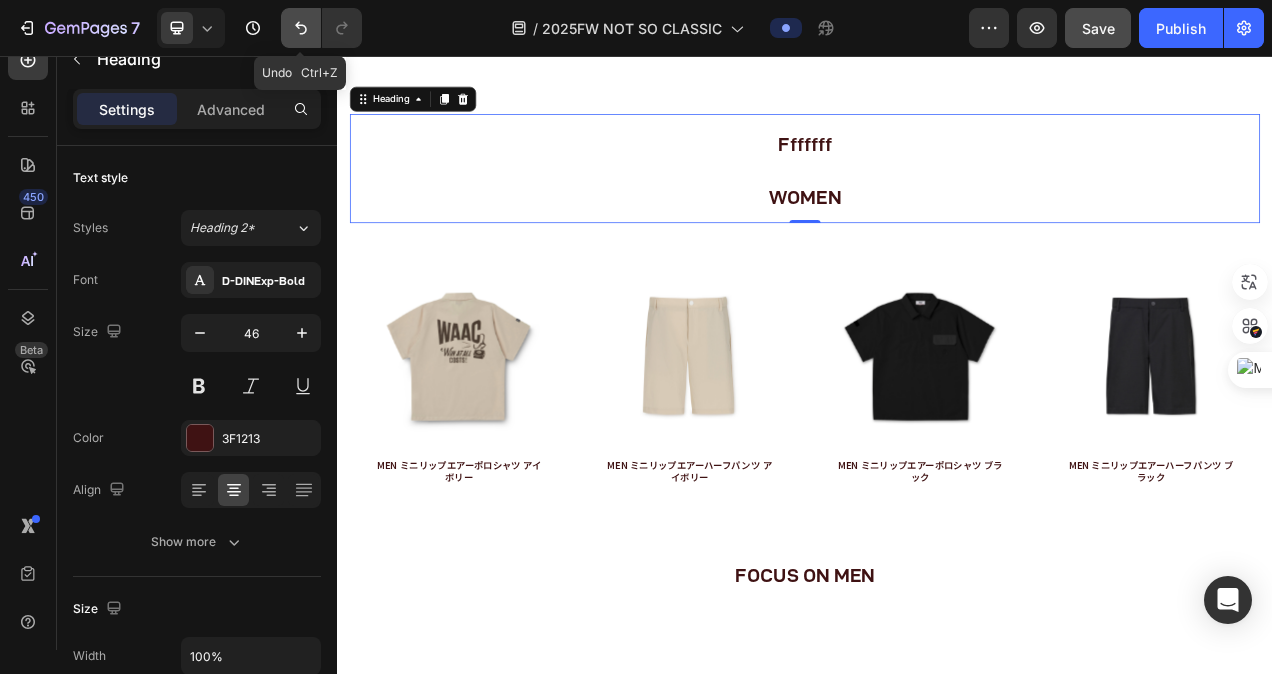 click 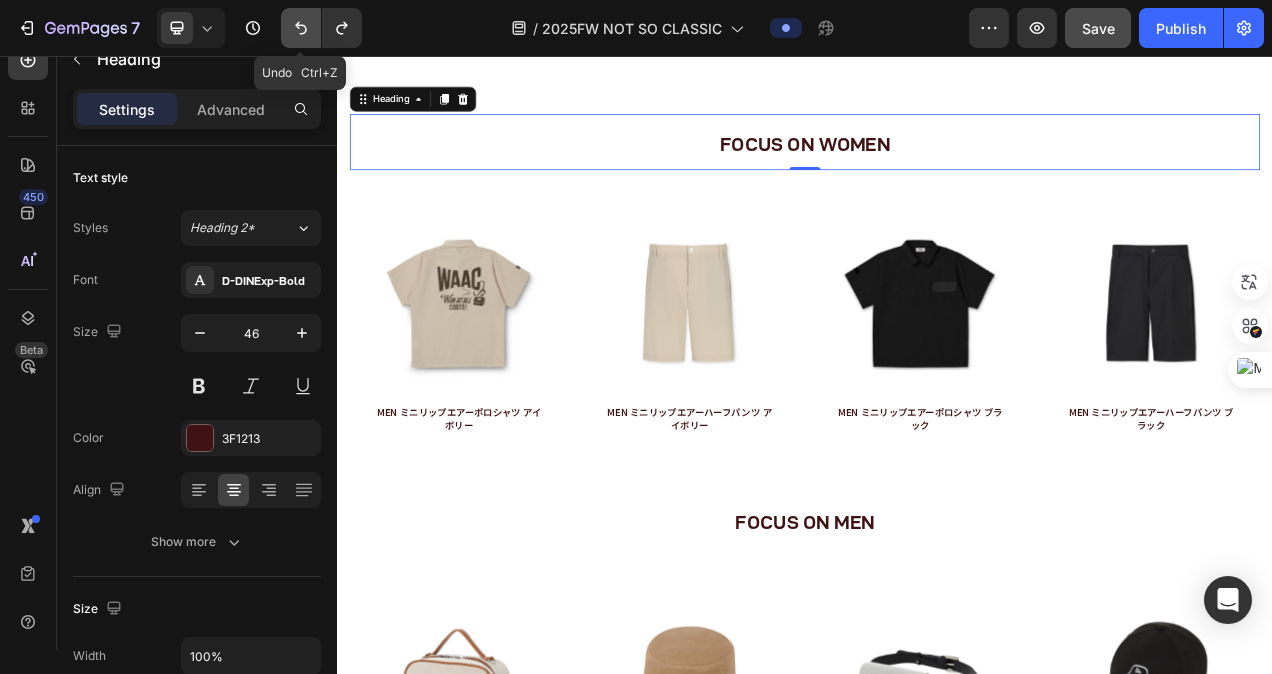 click 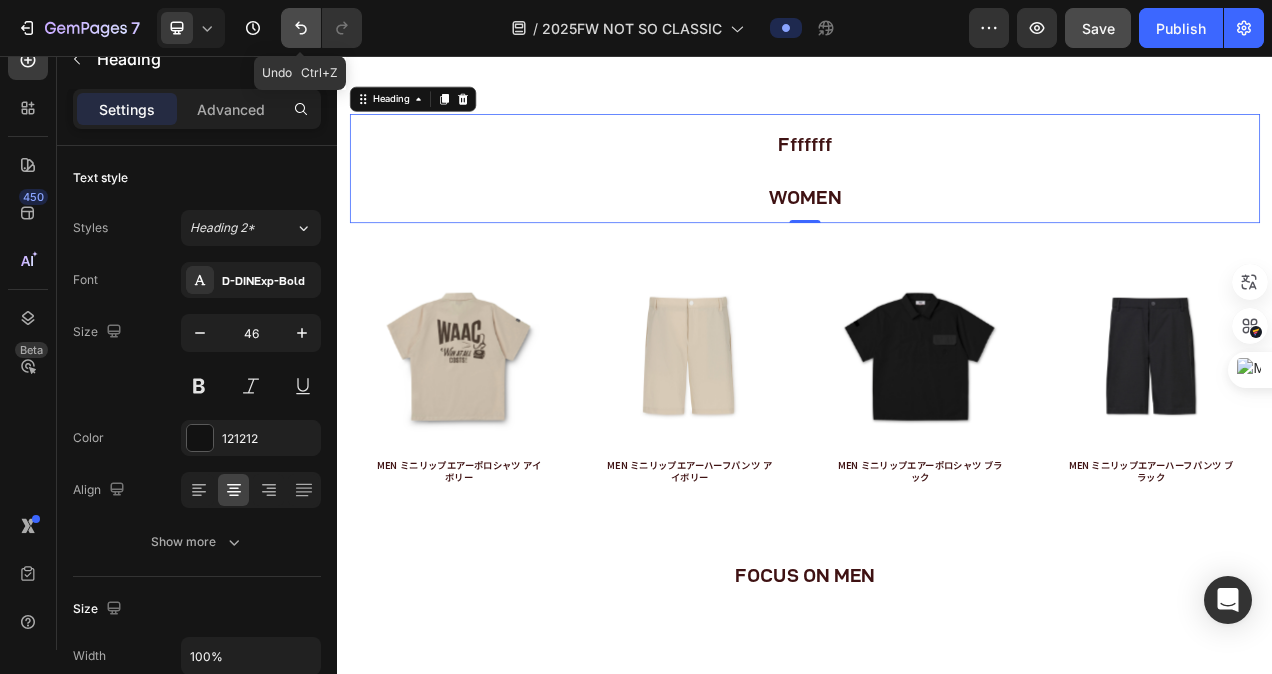 click 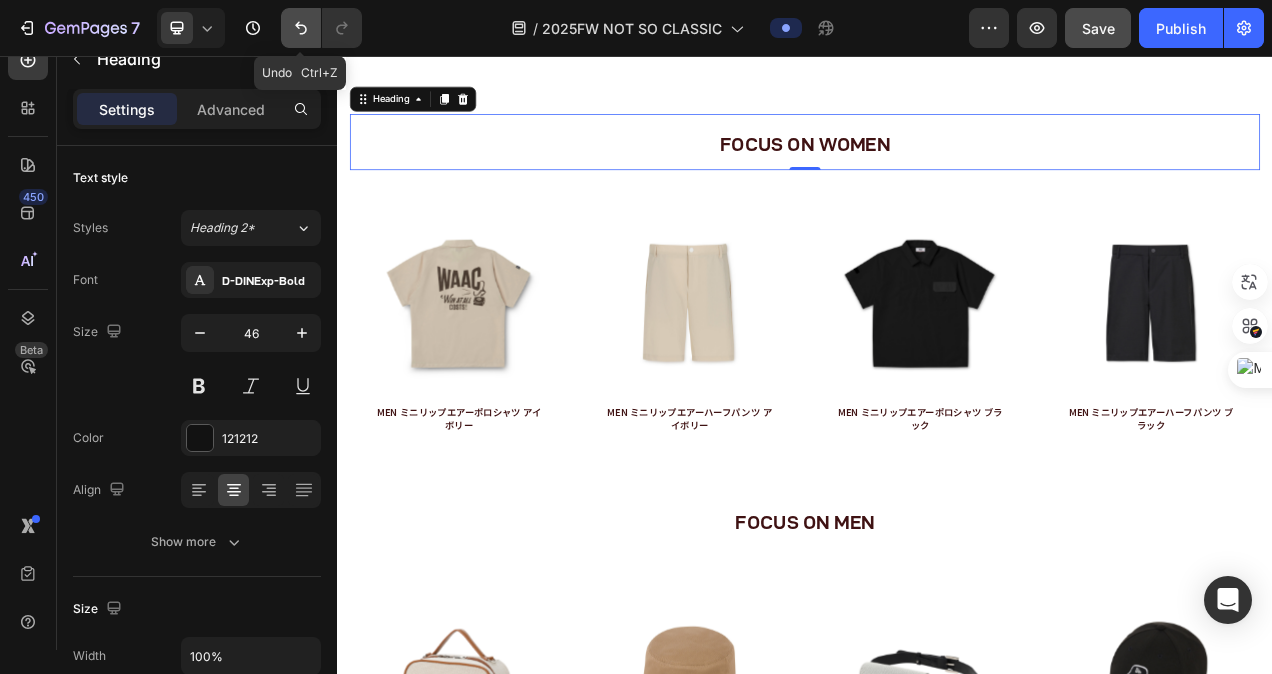 click 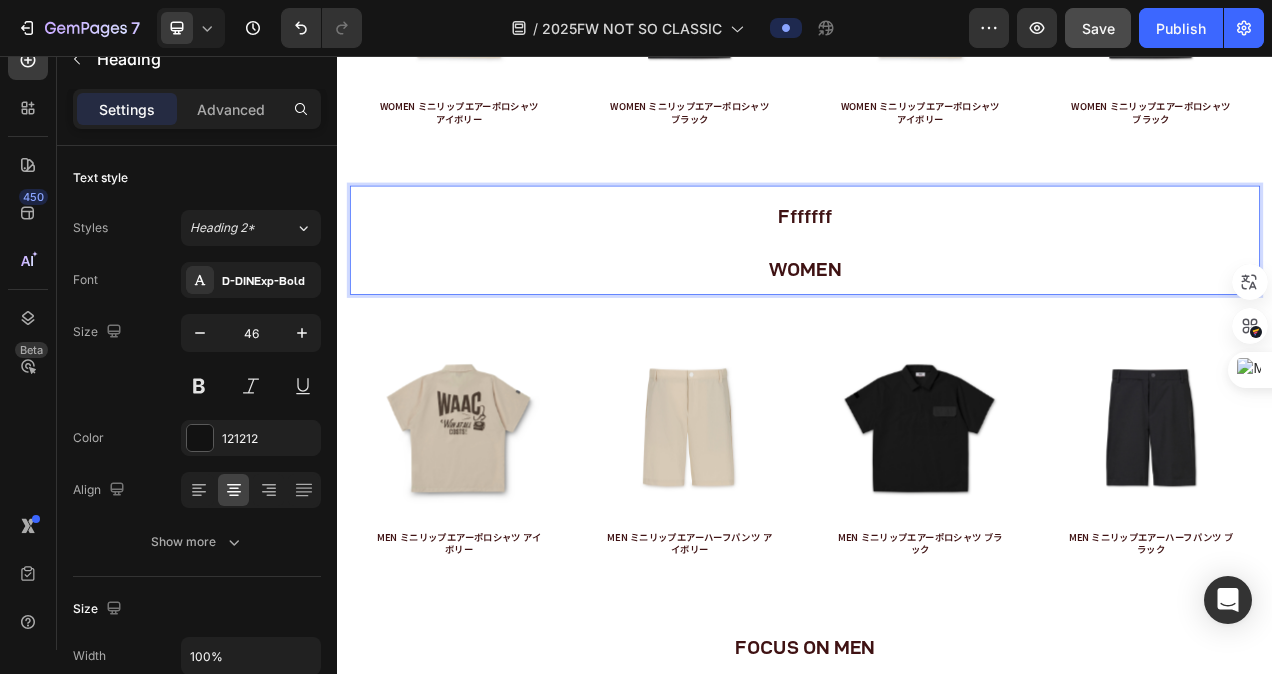 click on "Fffffff  WOMEN" at bounding box center [937, 293] 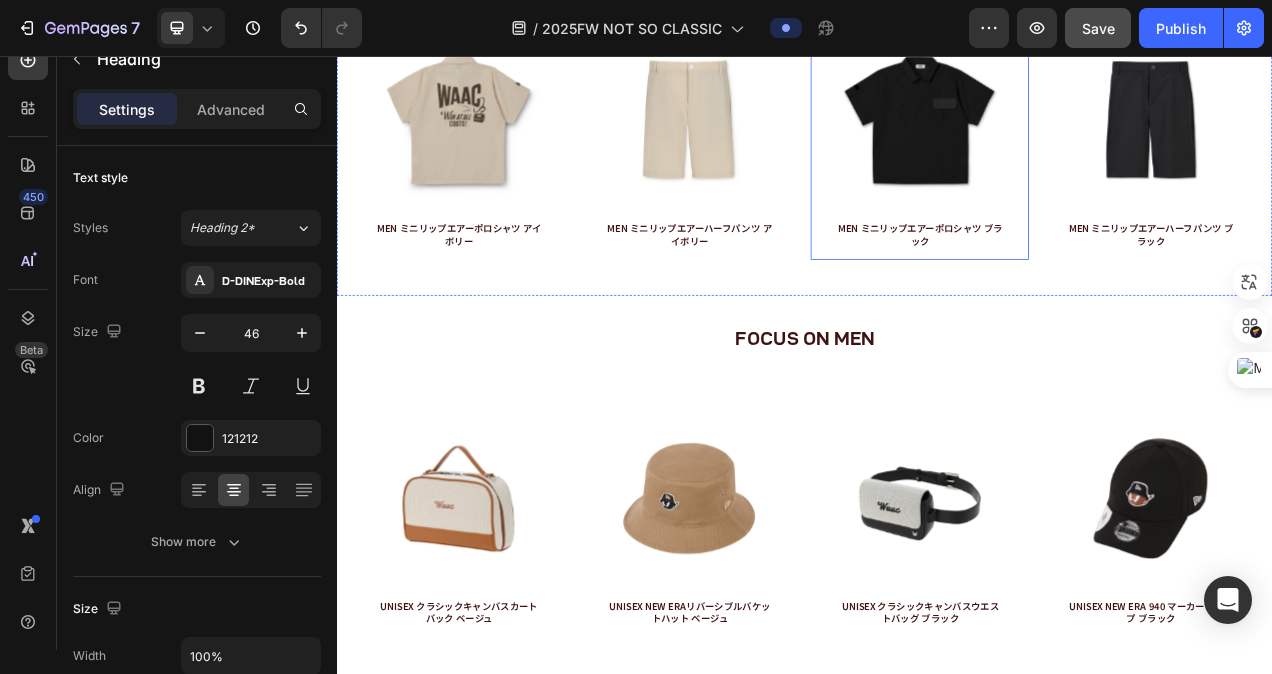 scroll, scrollTop: 4778, scrollLeft: 0, axis: vertical 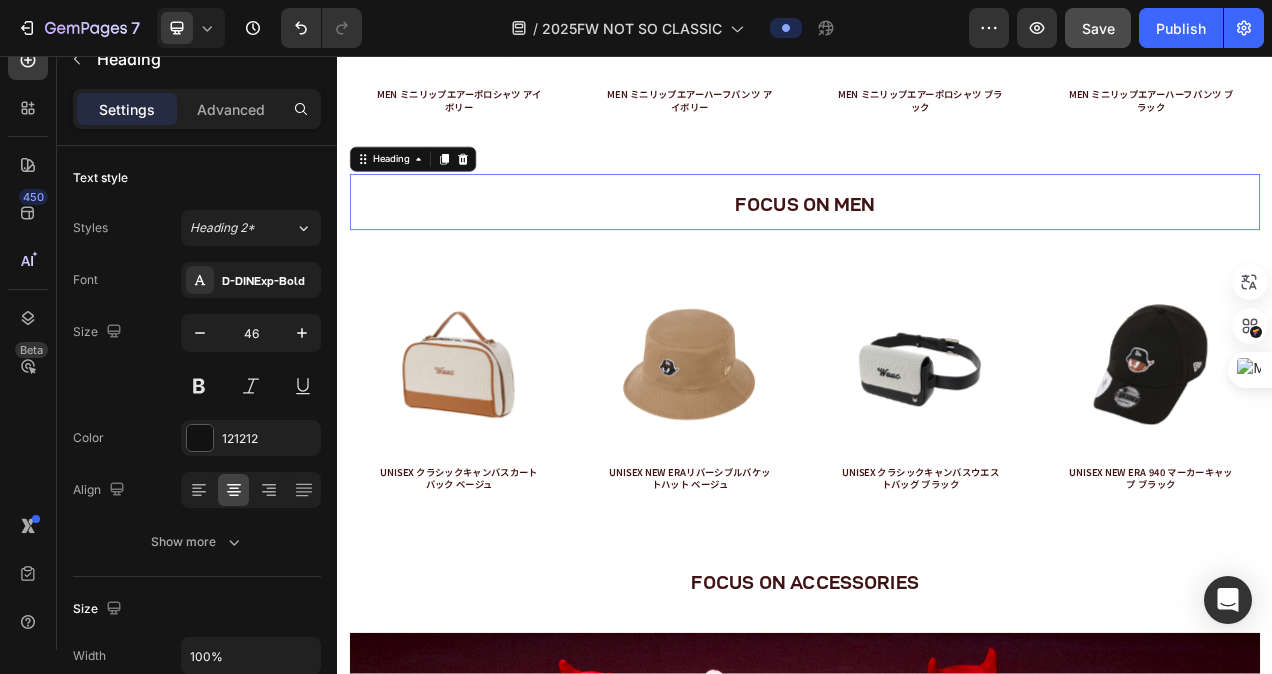 click on "FOCUS ON MEN" at bounding box center (937, 244) 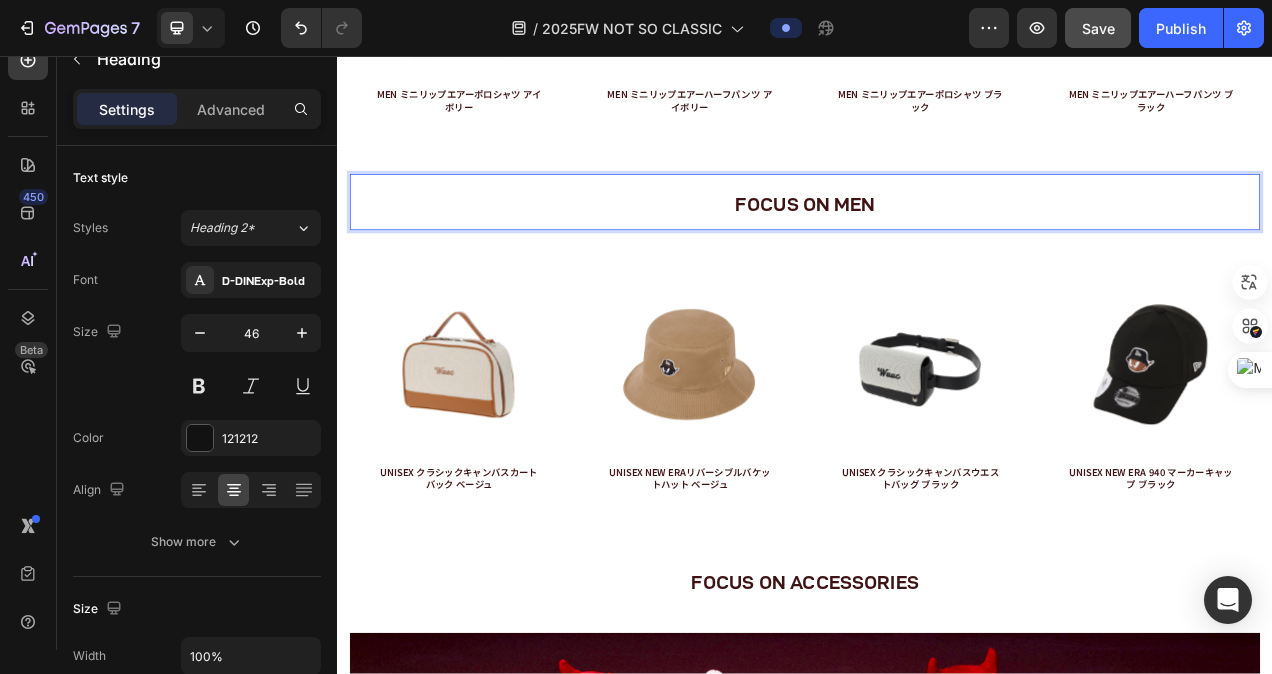 click on "FOCUS ON MEN" at bounding box center [937, 247] 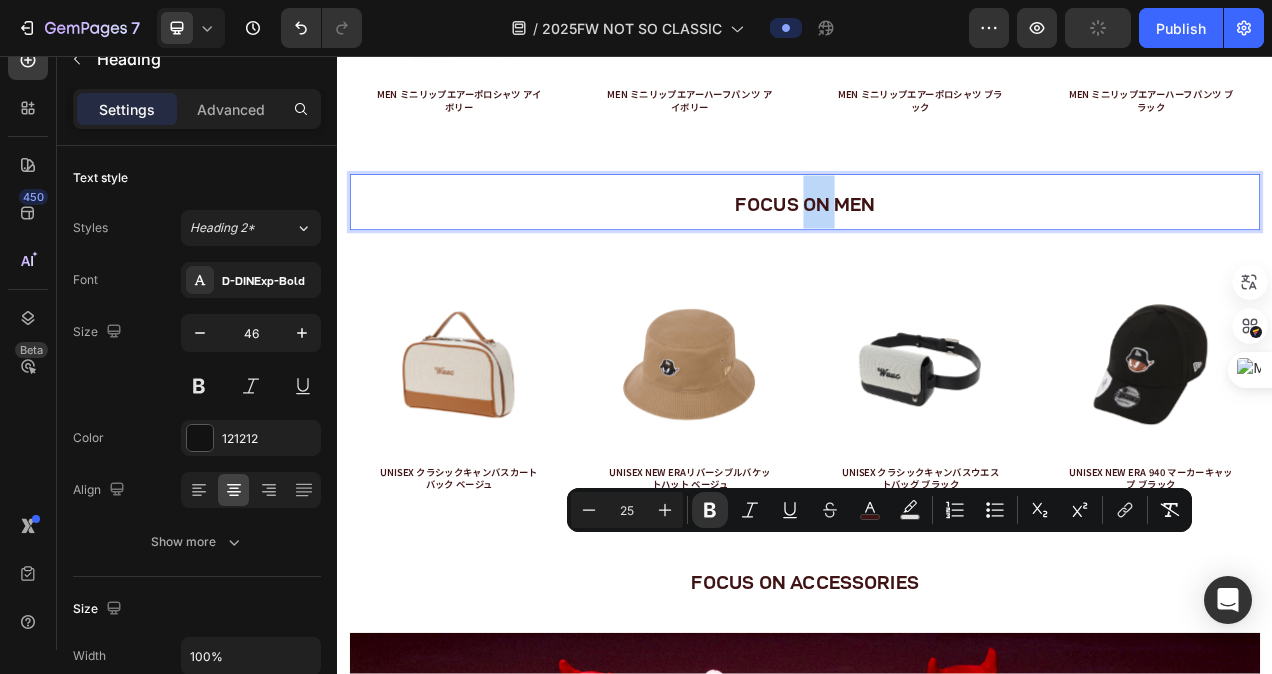 click on "FOCUS ON MEN" at bounding box center (937, 247) 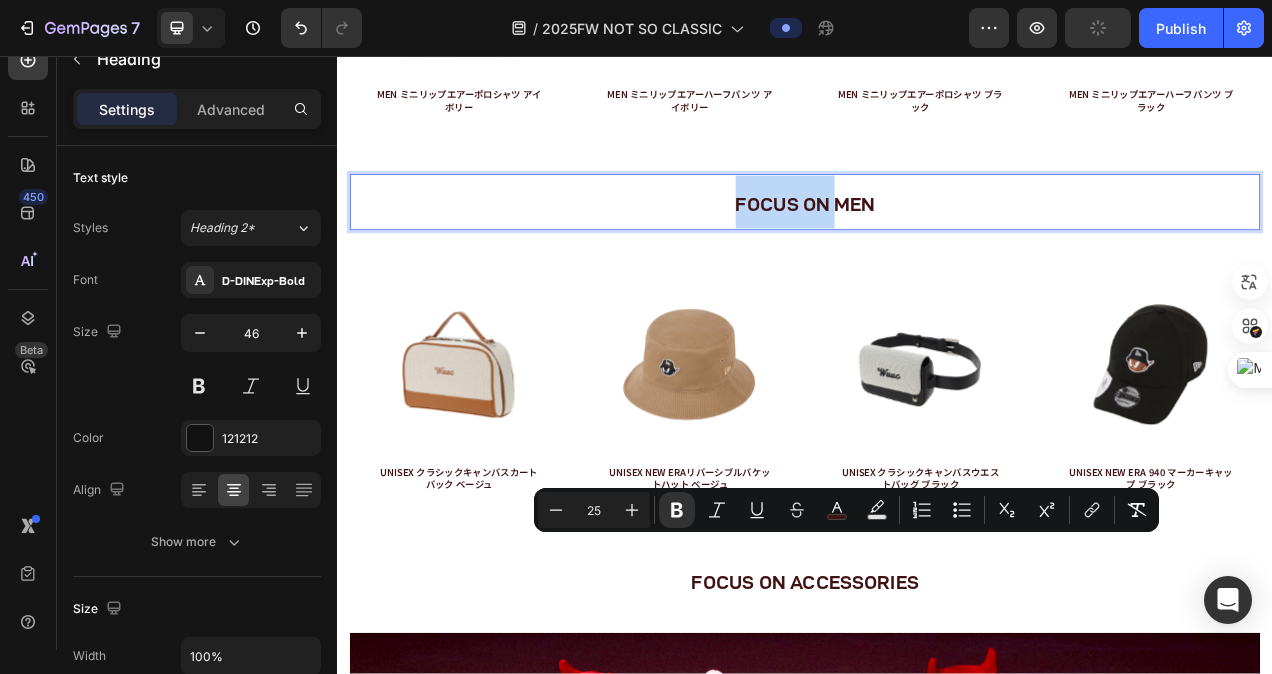 drag, startPoint x: 844, startPoint y: 693, endPoint x: 966, endPoint y: 702, distance: 122.33152 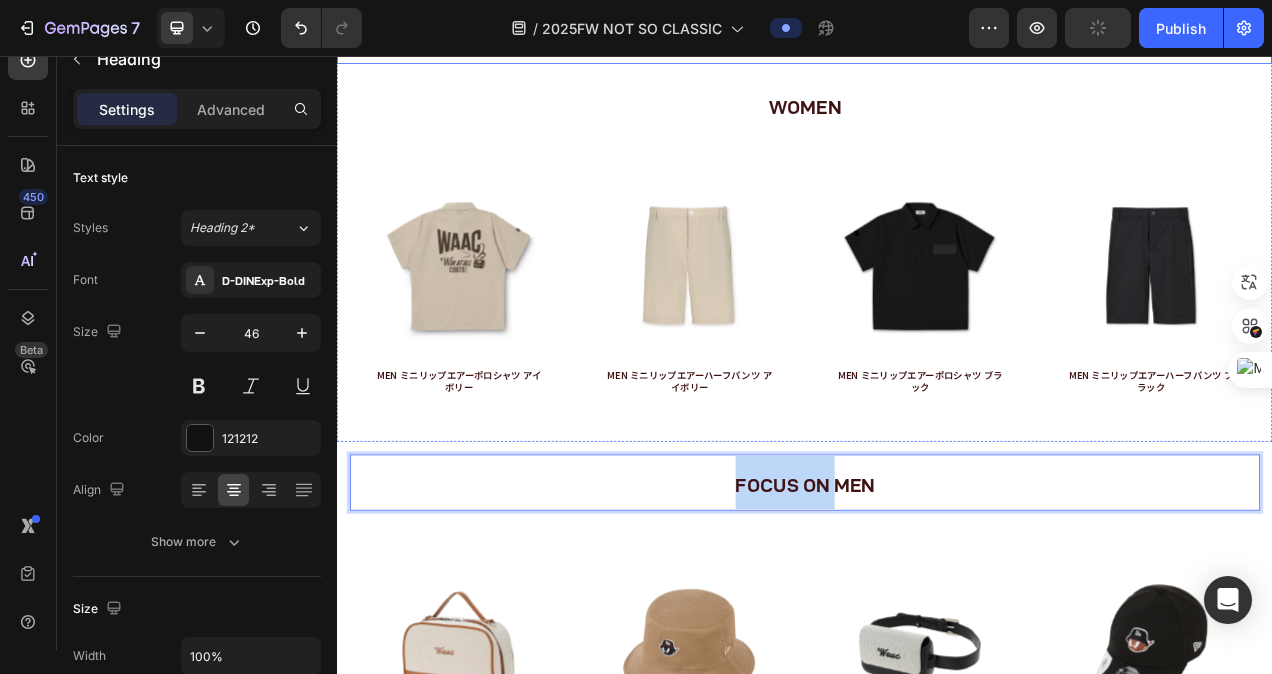 scroll, scrollTop: 4378, scrollLeft: 0, axis: vertical 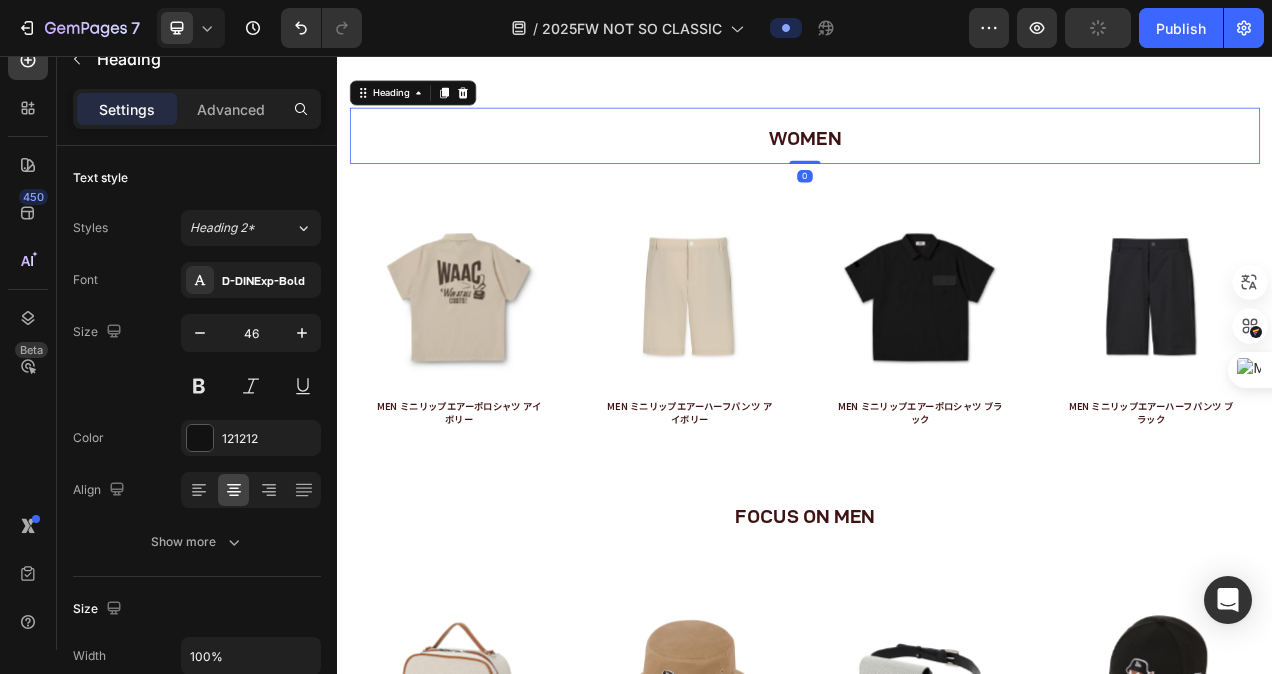 click on "WOMEN" at bounding box center [937, 162] 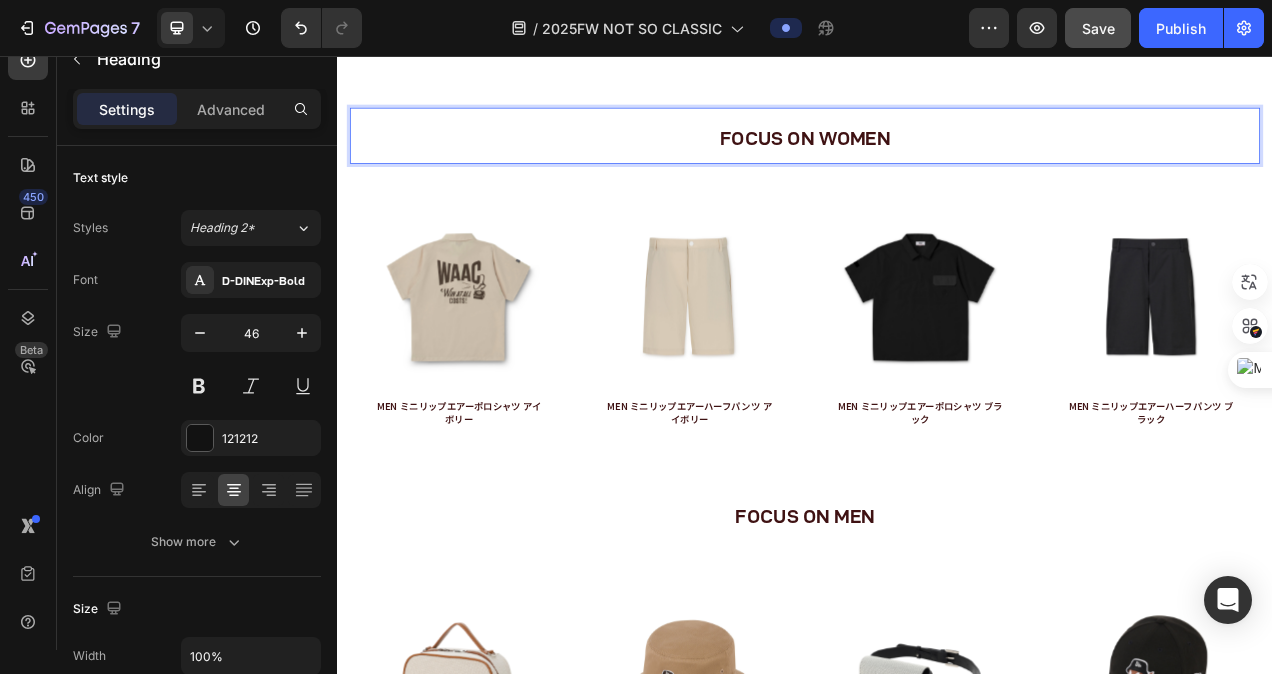 click on "FOCUS ON WOMEN" at bounding box center [937, 159] 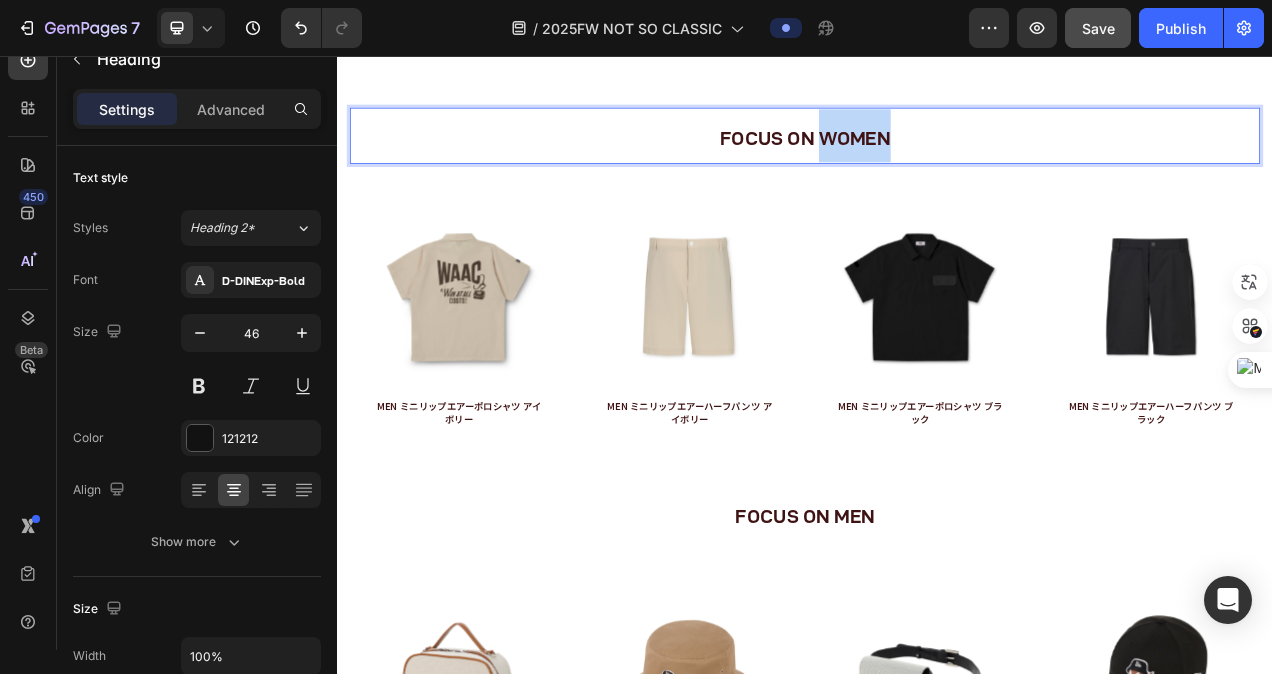 click on "FOCUS ON WOMEN" at bounding box center [937, 162] 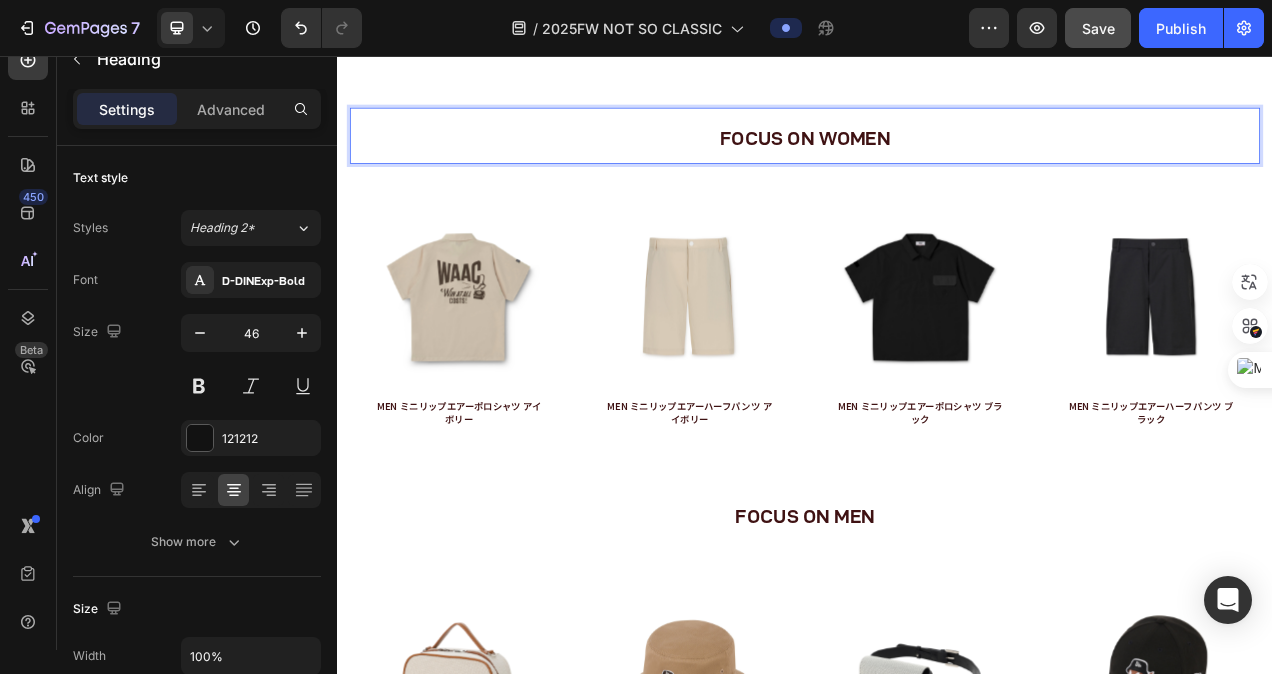 click on "FOCUS ON WOMEN" at bounding box center (937, 162) 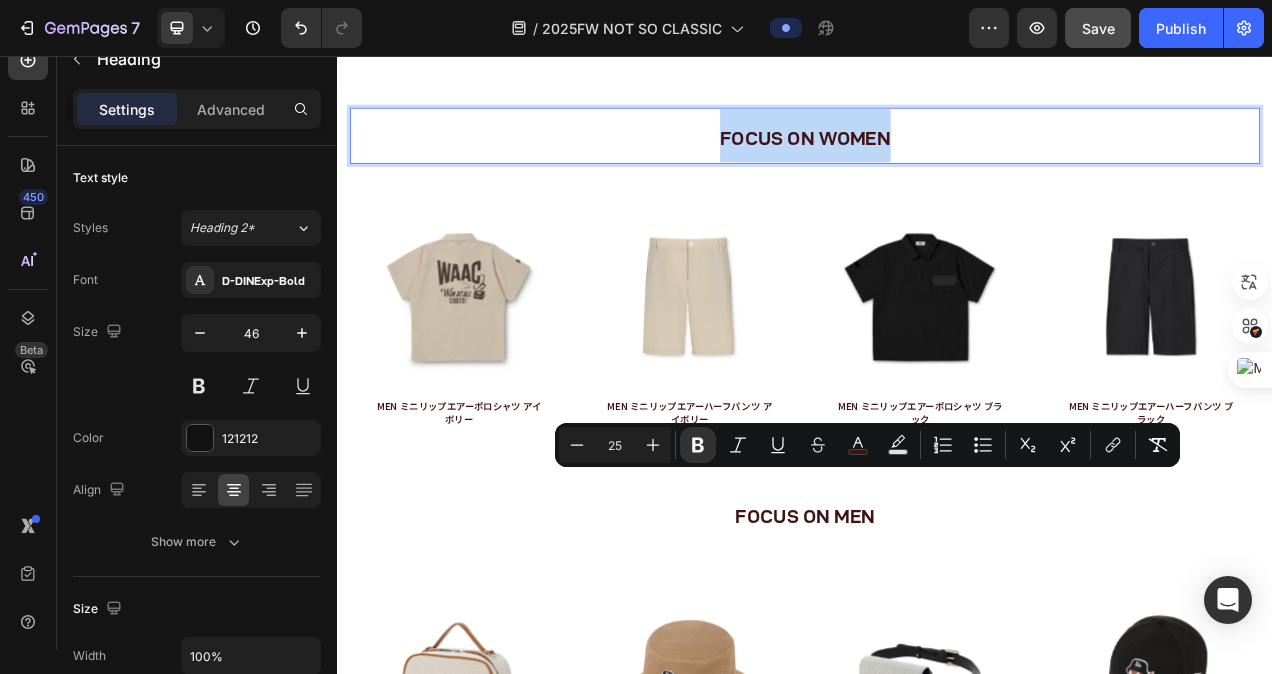 drag, startPoint x: 1035, startPoint y: 601, endPoint x: 814, endPoint y: 594, distance: 221.11082 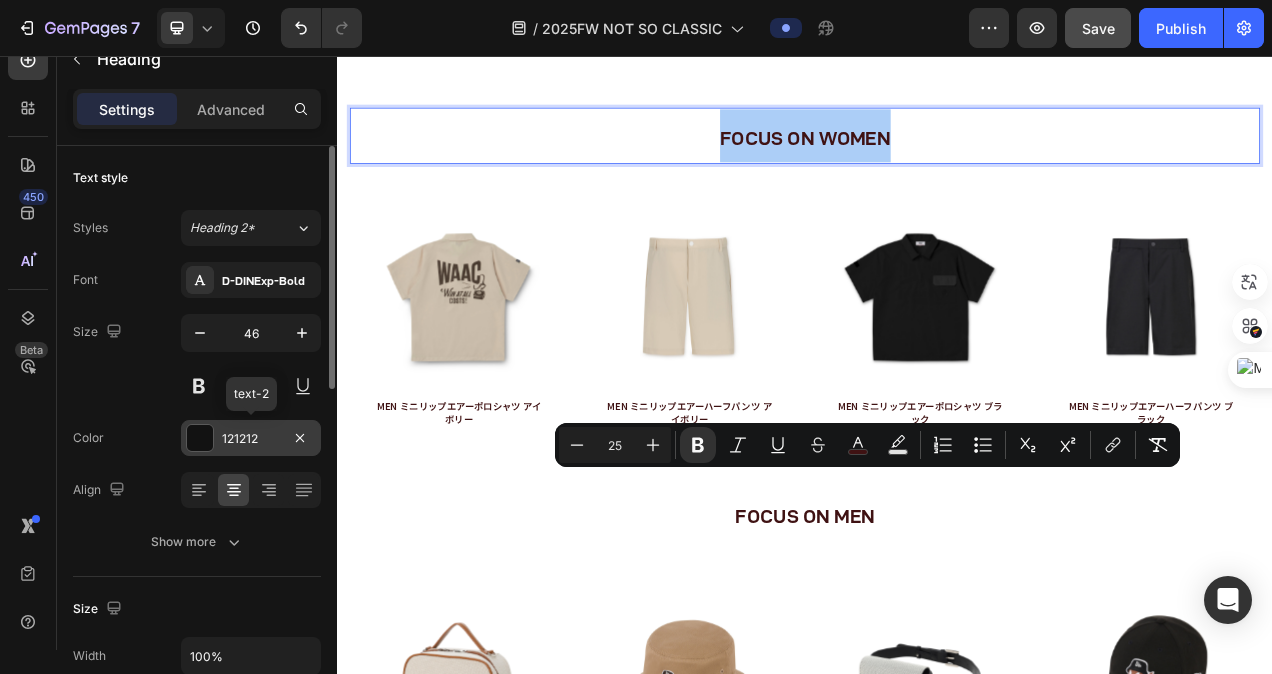 click at bounding box center (200, 438) 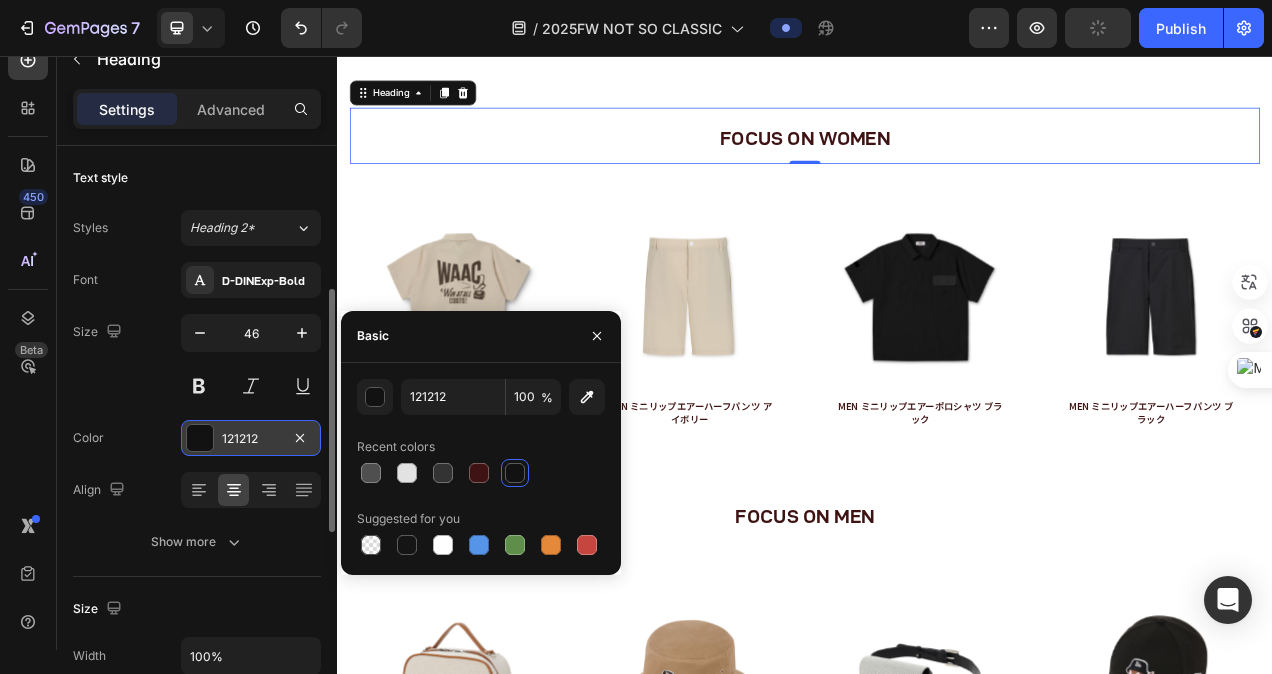 scroll, scrollTop: 100, scrollLeft: 0, axis: vertical 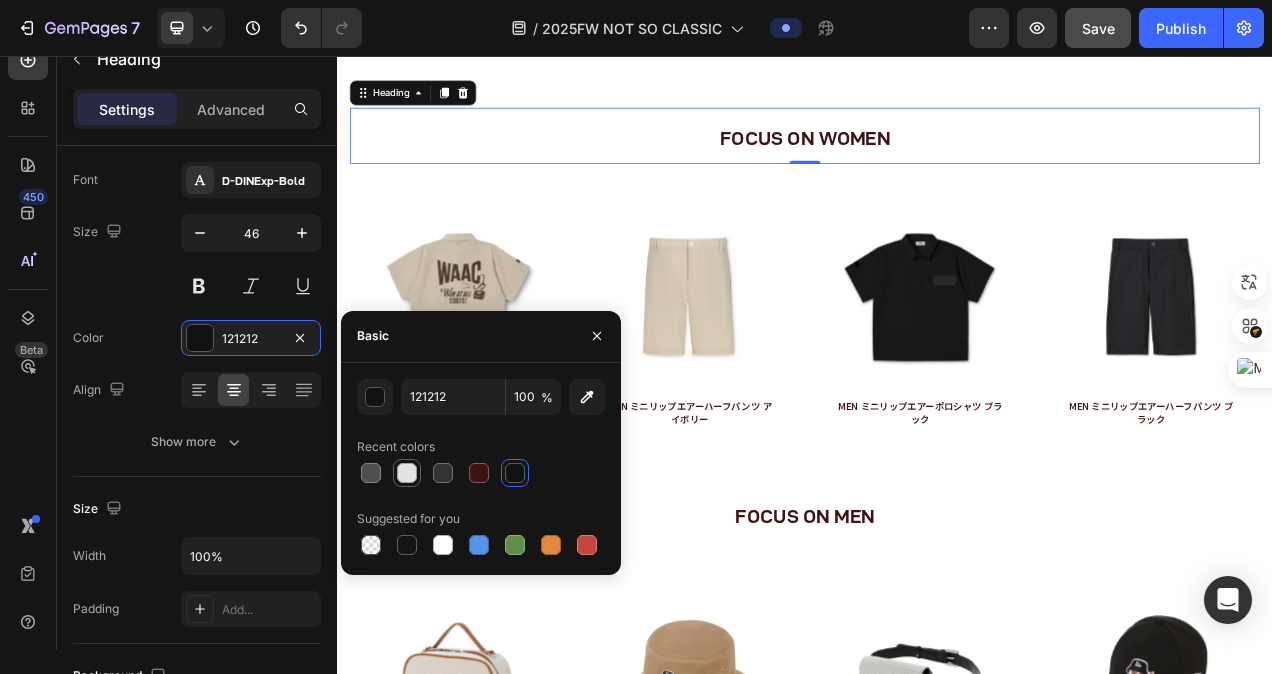 click at bounding box center [407, 473] 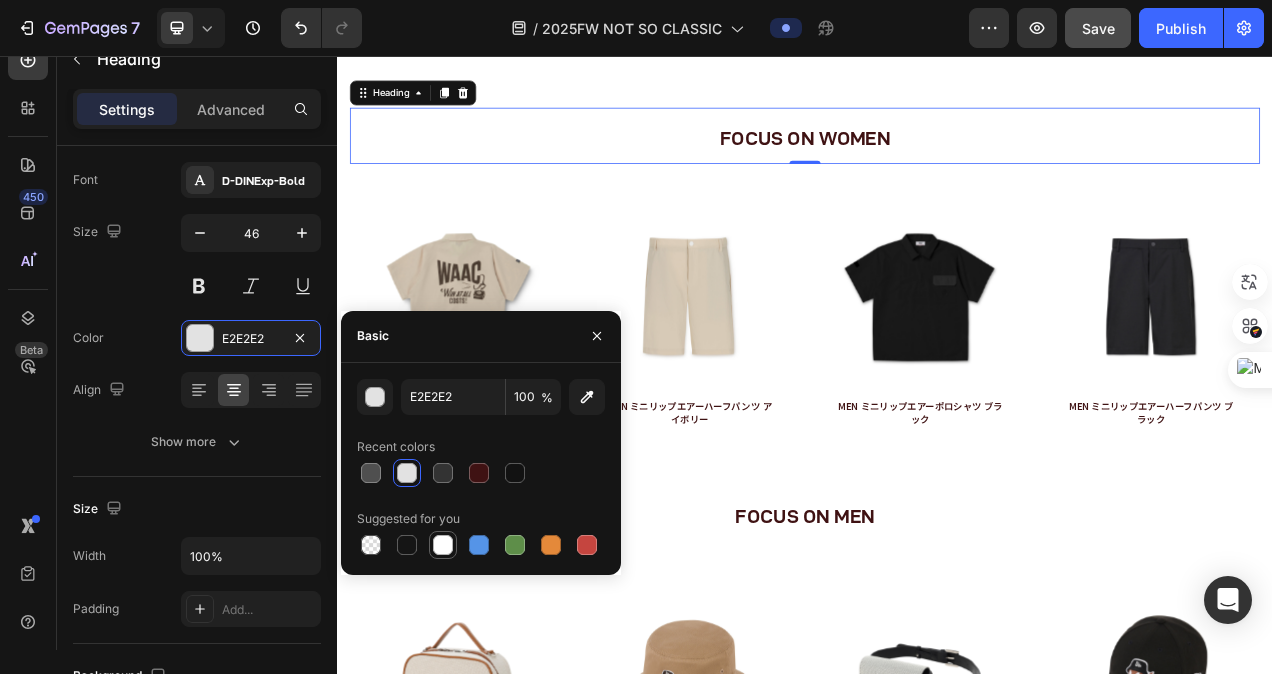 click at bounding box center [443, 545] 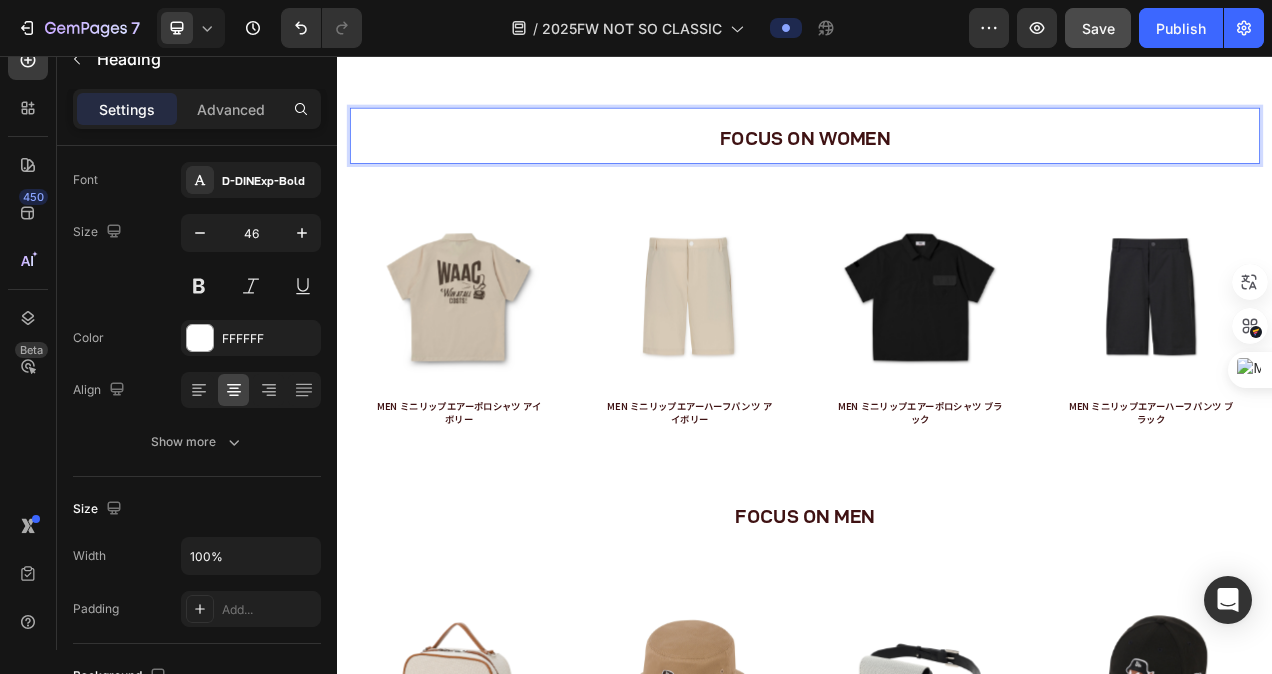 click on "FOCUS ON WOMEN" at bounding box center [937, 162] 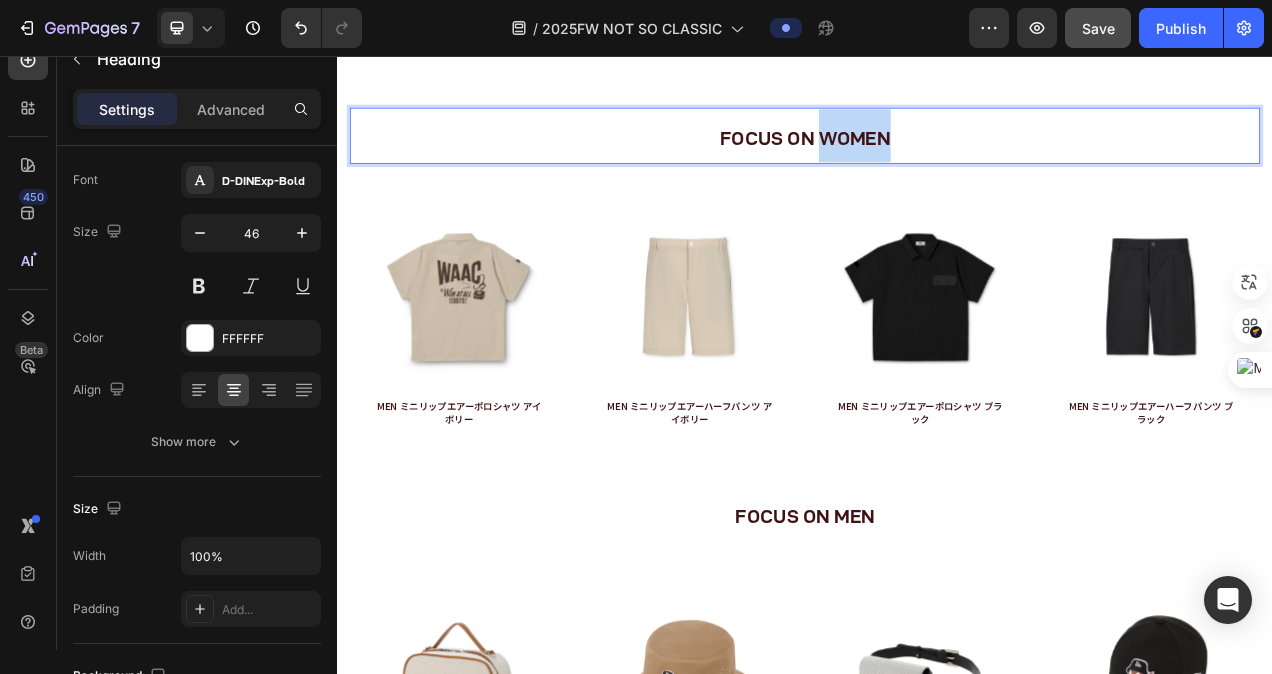 click on "FOCUS ON WOMEN" at bounding box center [937, 162] 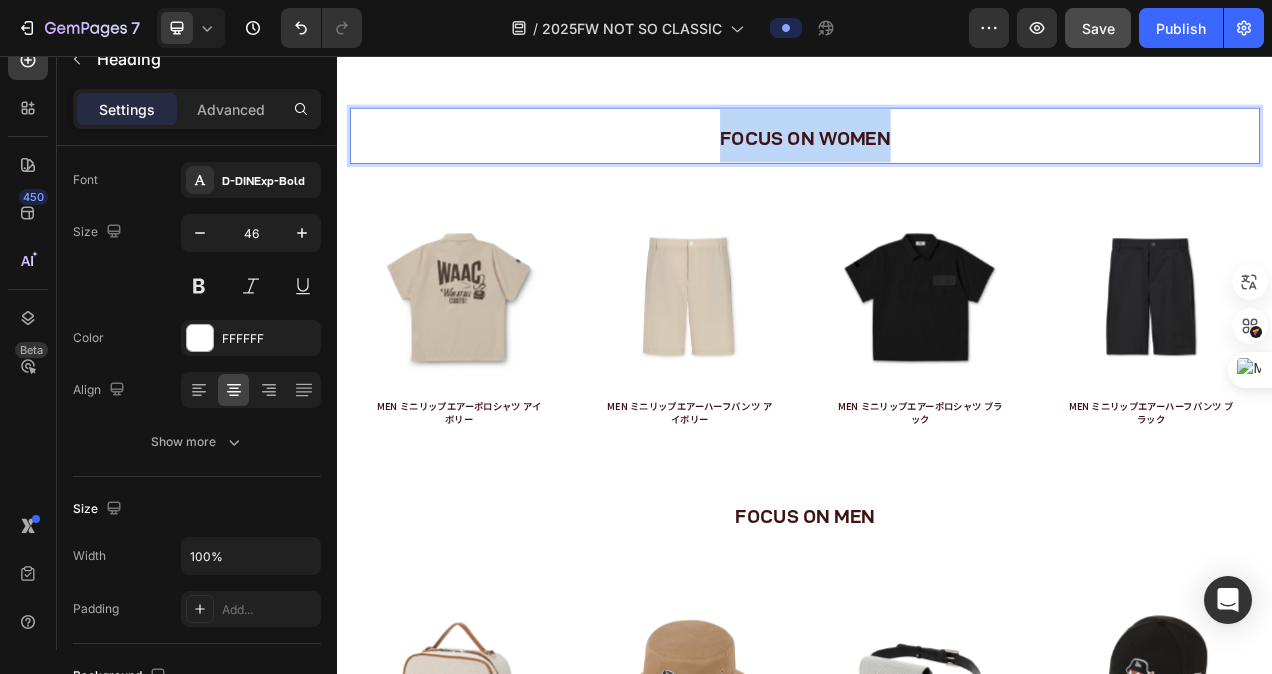 click on "FOCUS ON WOMEN" at bounding box center (937, 162) 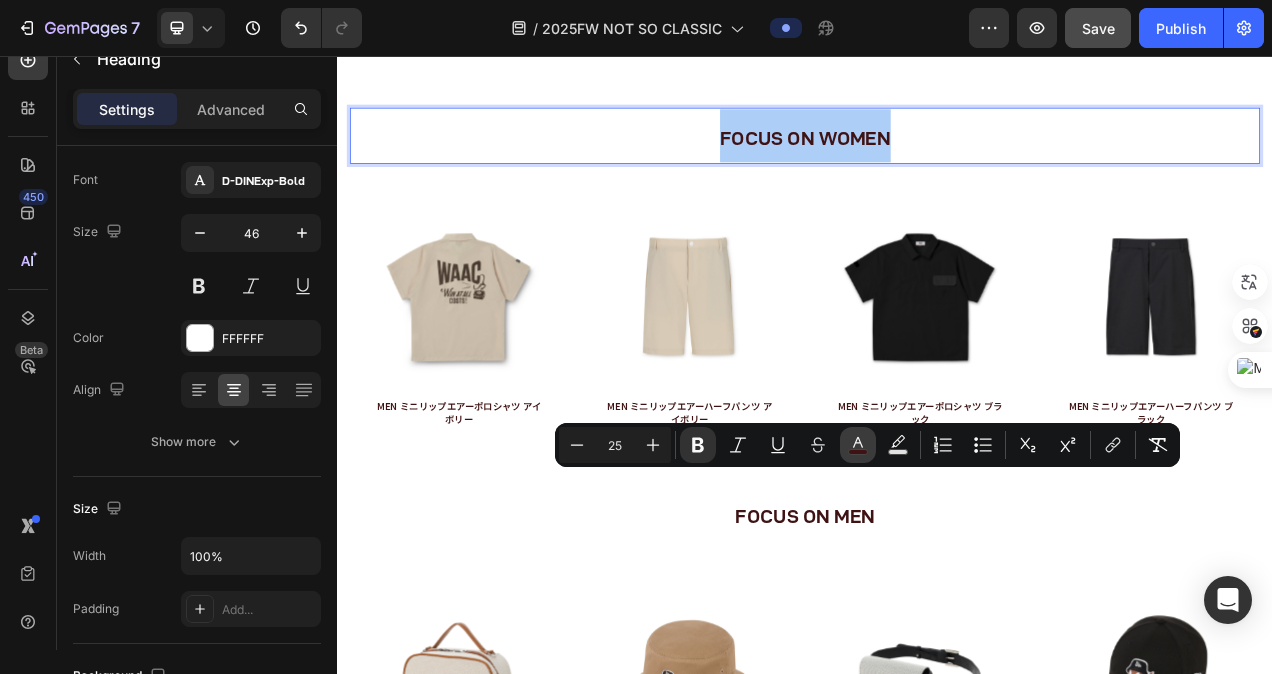 click 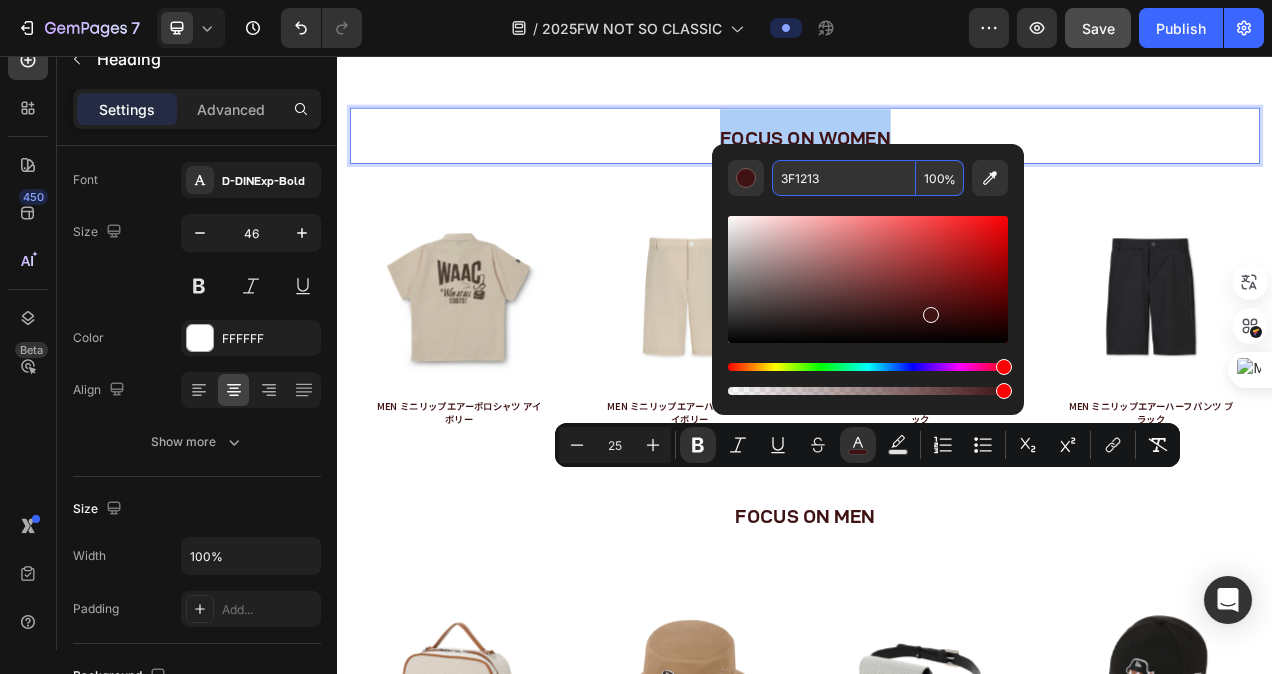 click on "3F1213" at bounding box center (844, 178) 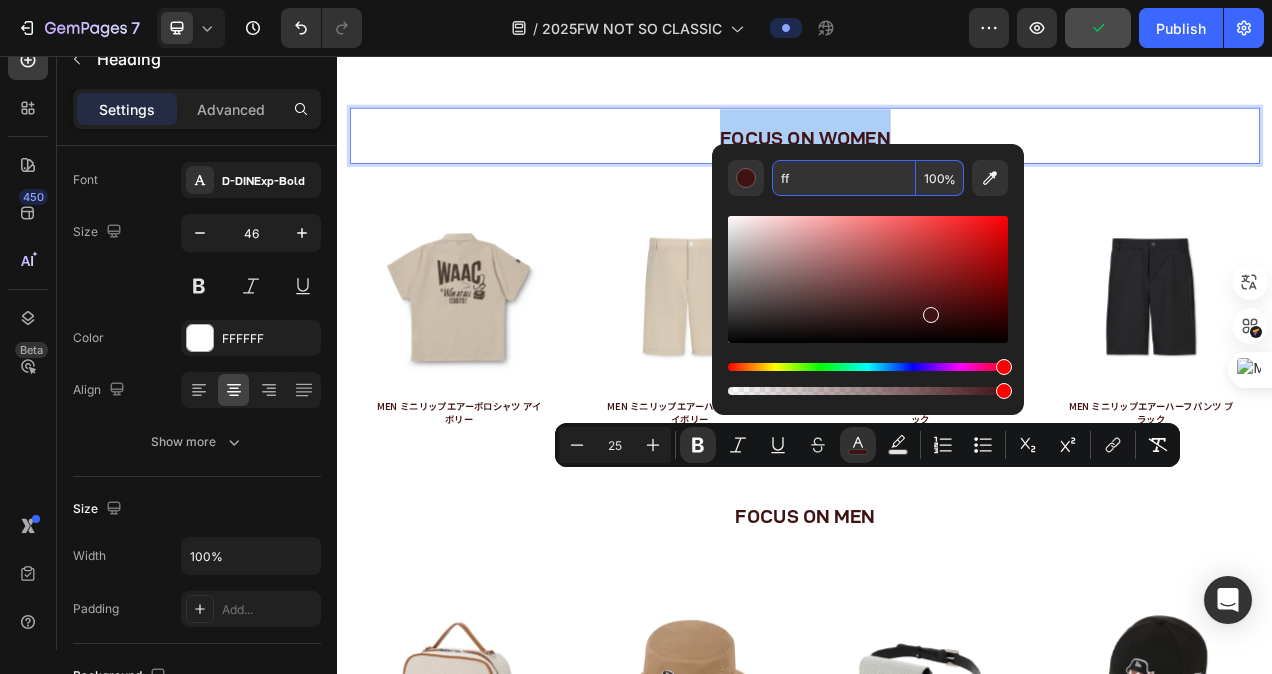 type on "fff" 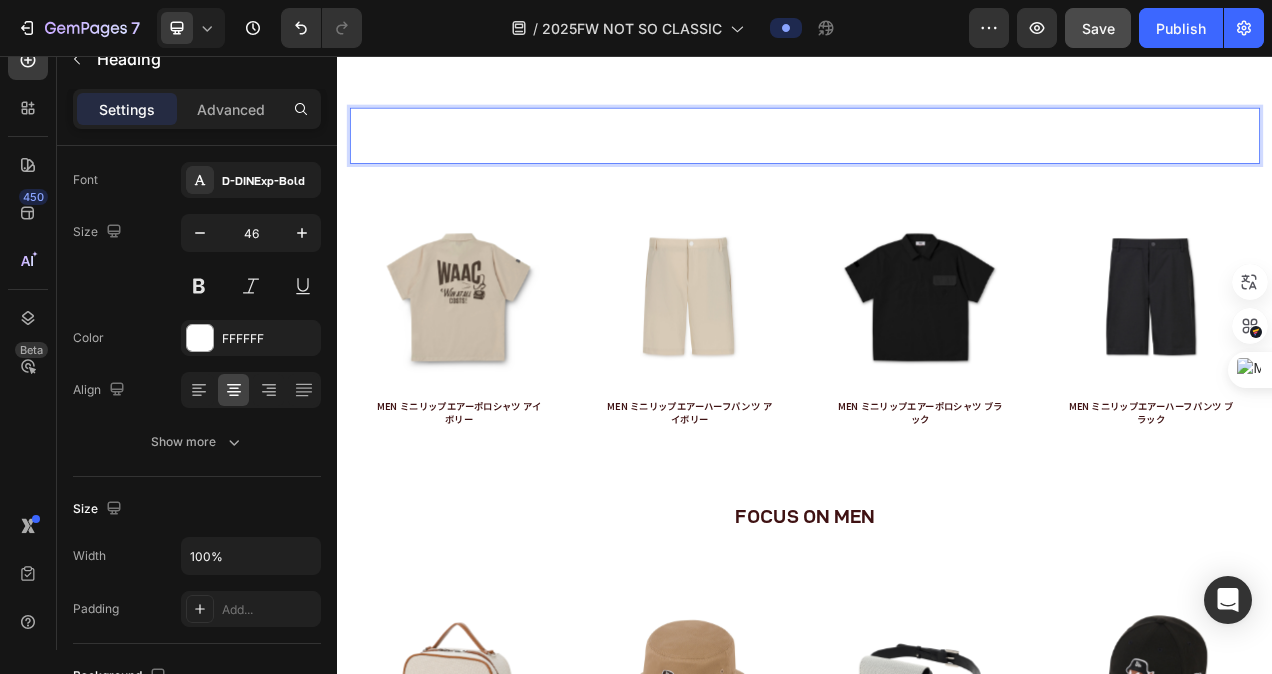 click on "ff" at bounding box center (937, 159) 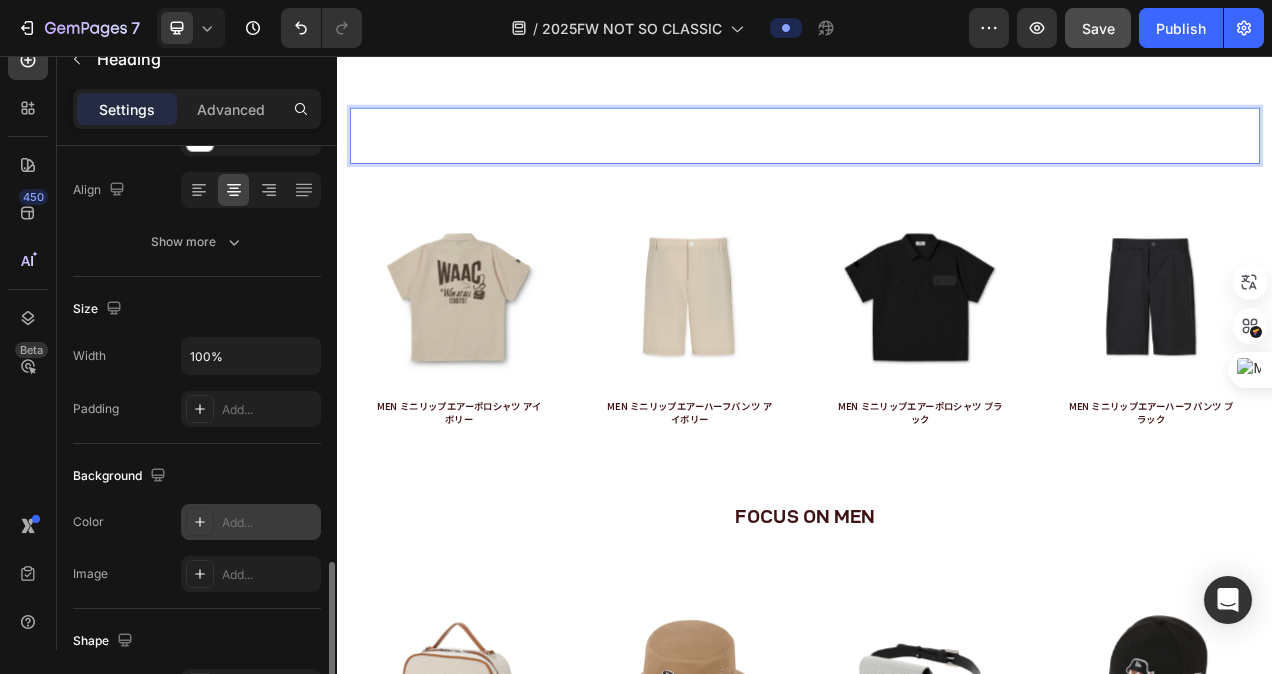 scroll, scrollTop: 500, scrollLeft: 0, axis: vertical 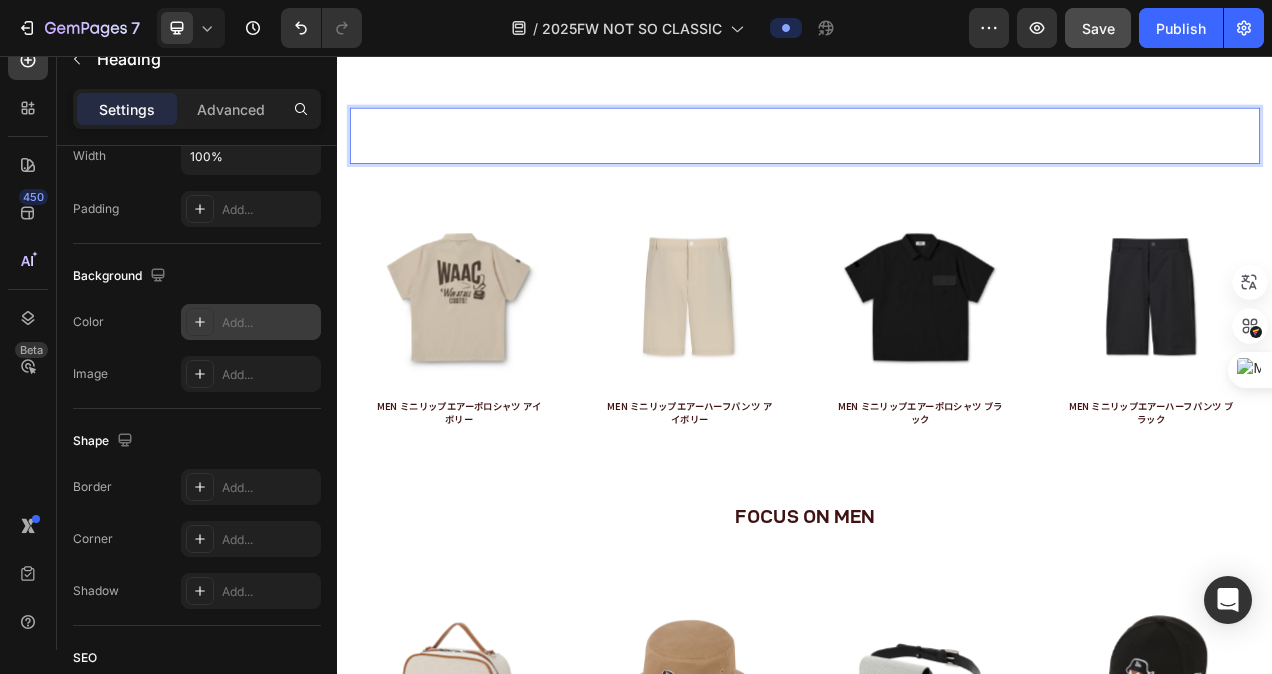 click 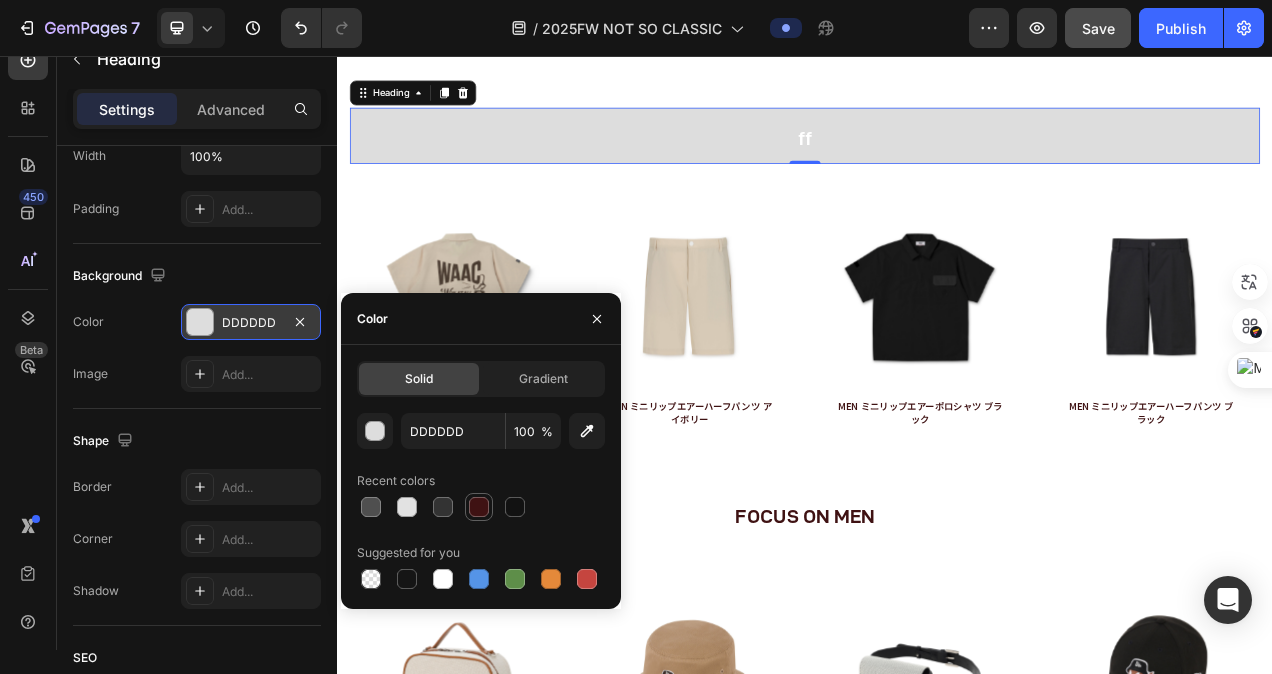 click at bounding box center [479, 507] 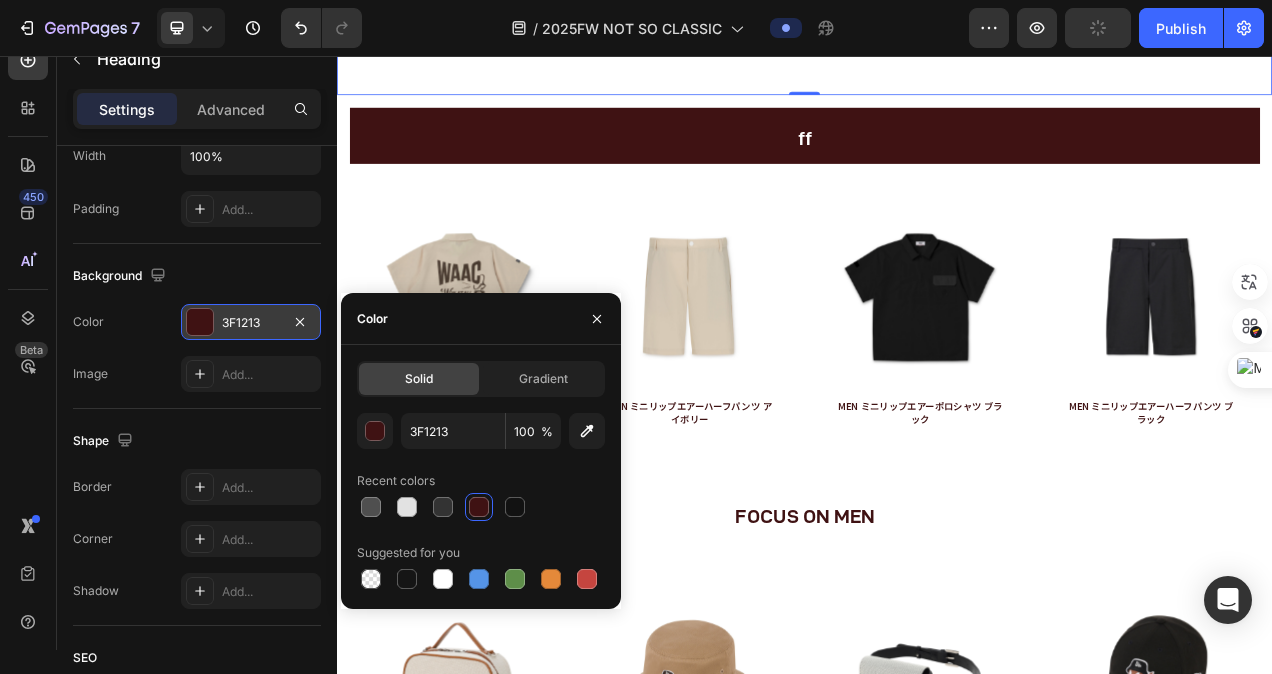 click on "Product Images WOMEN ミニリップエアーポロシャツ アイボリー Product Title Product Hero Banner Product Images WOMEN ミニリップエアーポロシャツ ブラック Product Title Product Hero Banner Product Images WOMEN ミニリップエアーポロシャツ アイボリー Product Title Product Hero Banner Product Images WOMEN ミニリップエアーポロシャツ ブラック Product Title Product Hero Banner Row   0" at bounding box center [937, -84] 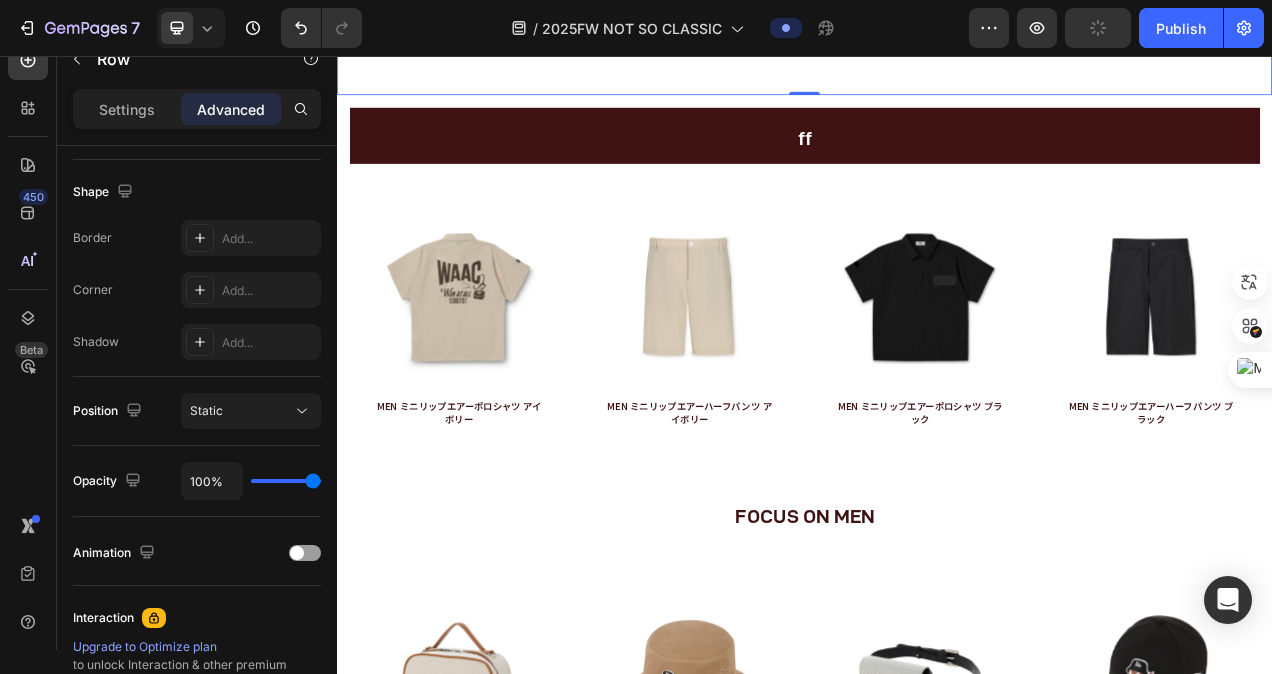 scroll, scrollTop: 0, scrollLeft: 0, axis: both 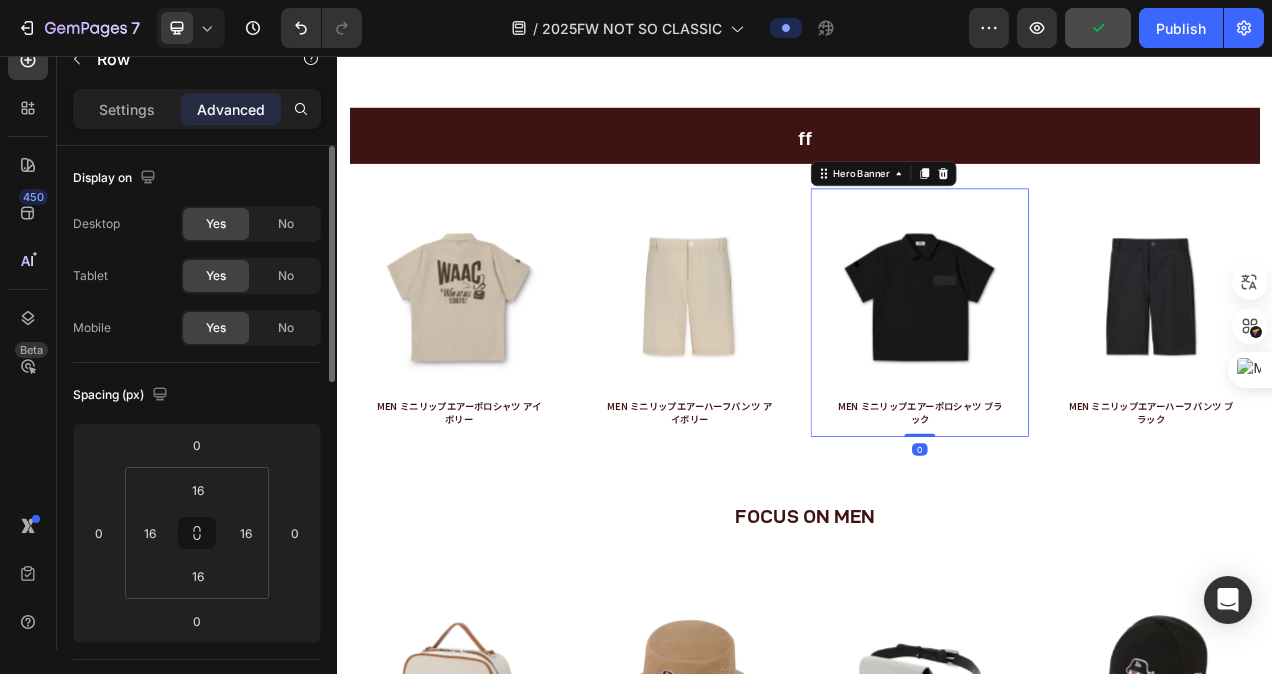 click on "Product Images MEN ミニリップエアーポロシャツ ブラック Product Title Product" at bounding box center [1085, 386] 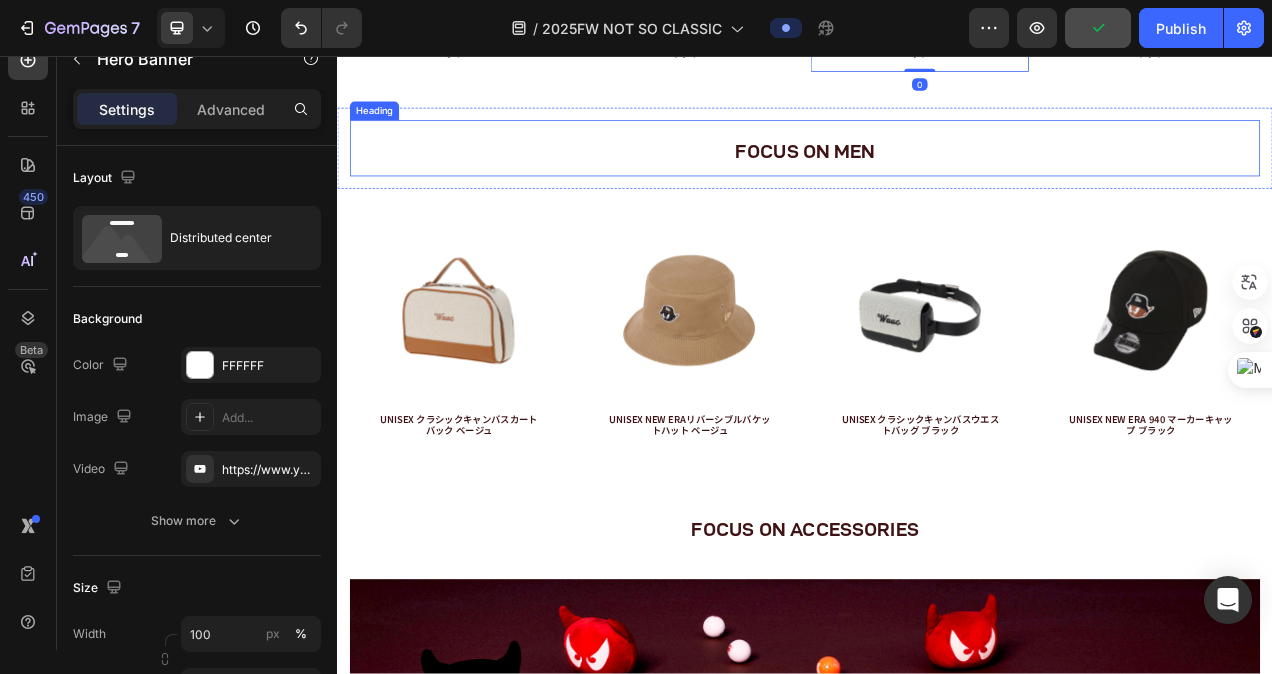 scroll, scrollTop: 4878, scrollLeft: 0, axis: vertical 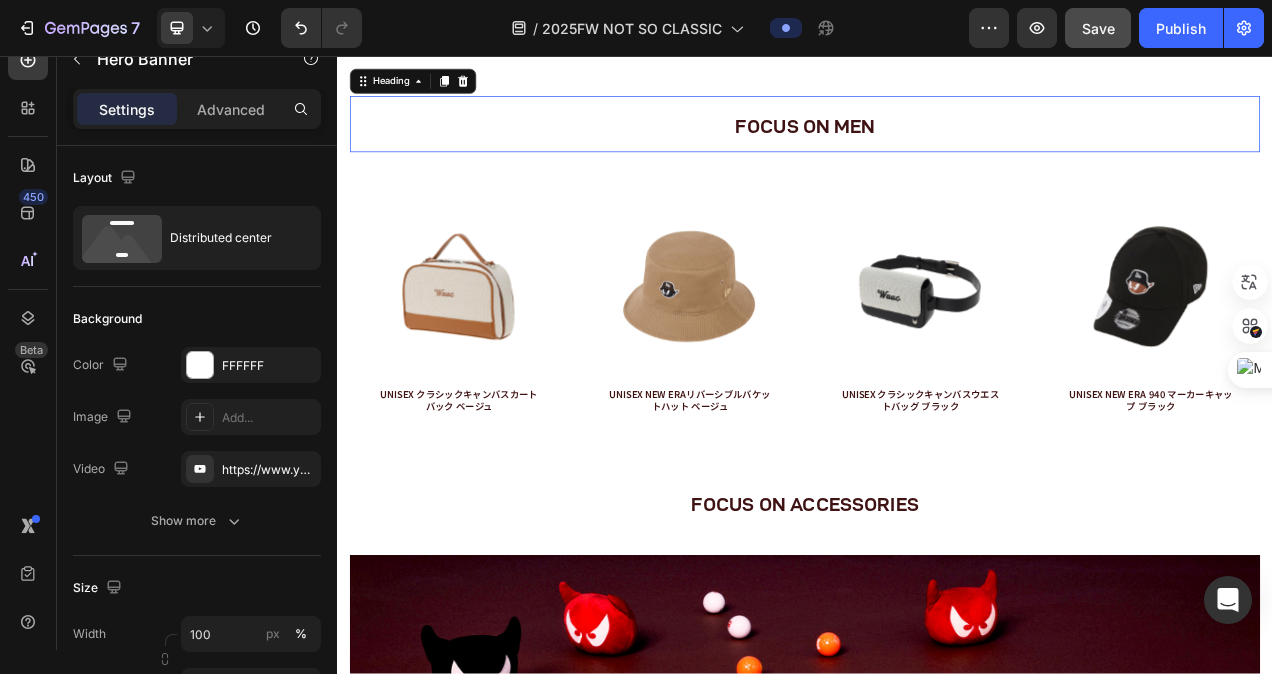click on "FOCUS ON MEN" at bounding box center (937, 147) 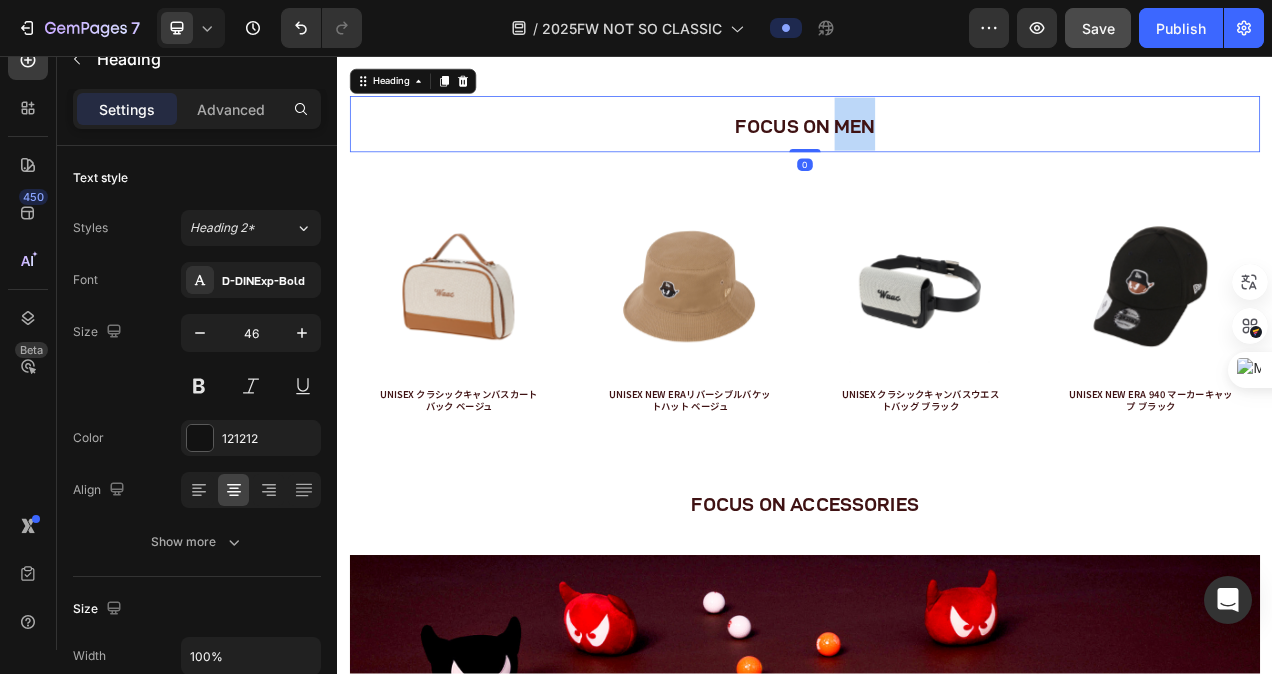 click on "FOCUS ON MEN" at bounding box center [937, 147] 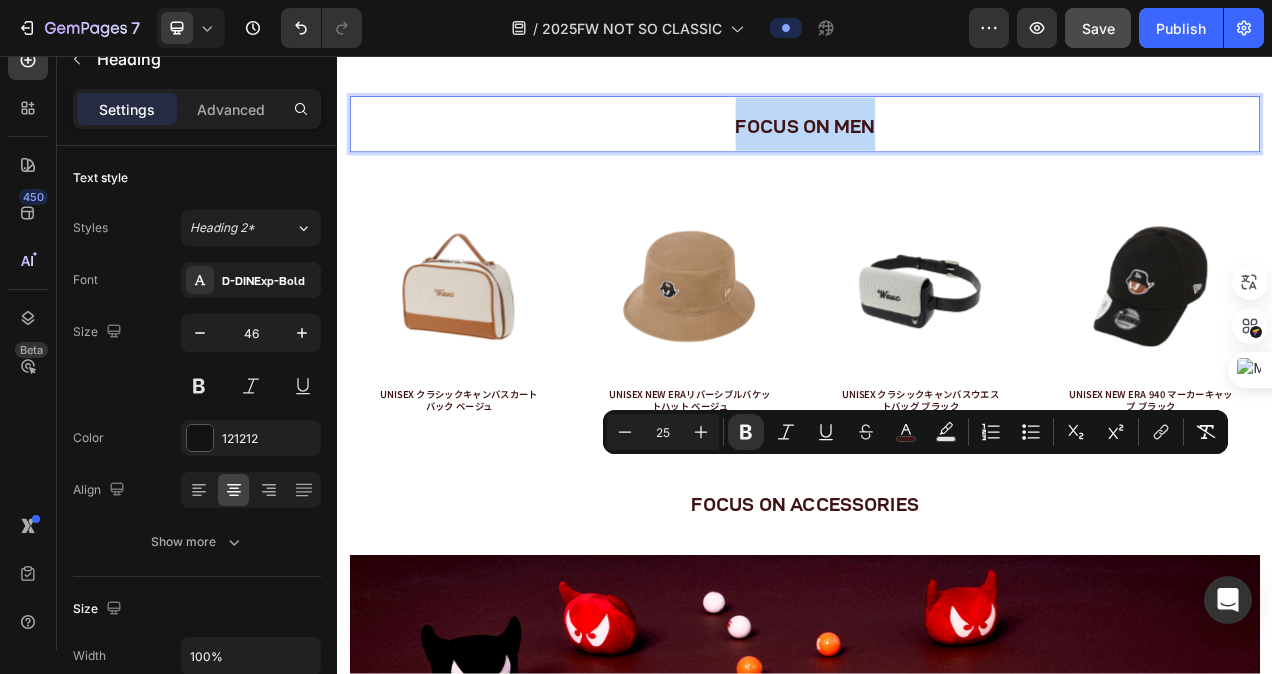 click on "FOCUS ON MEN" at bounding box center [937, 147] 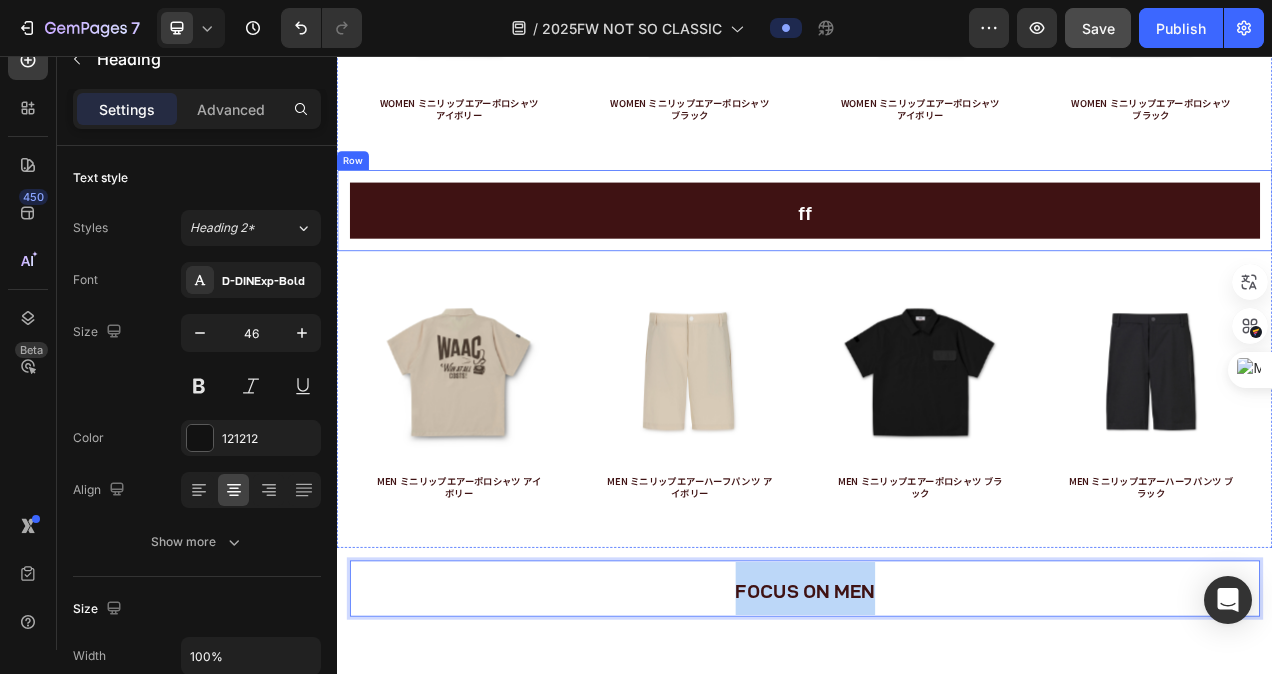 scroll, scrollTop: 4278, scrollLeft: 0, axis: vertical 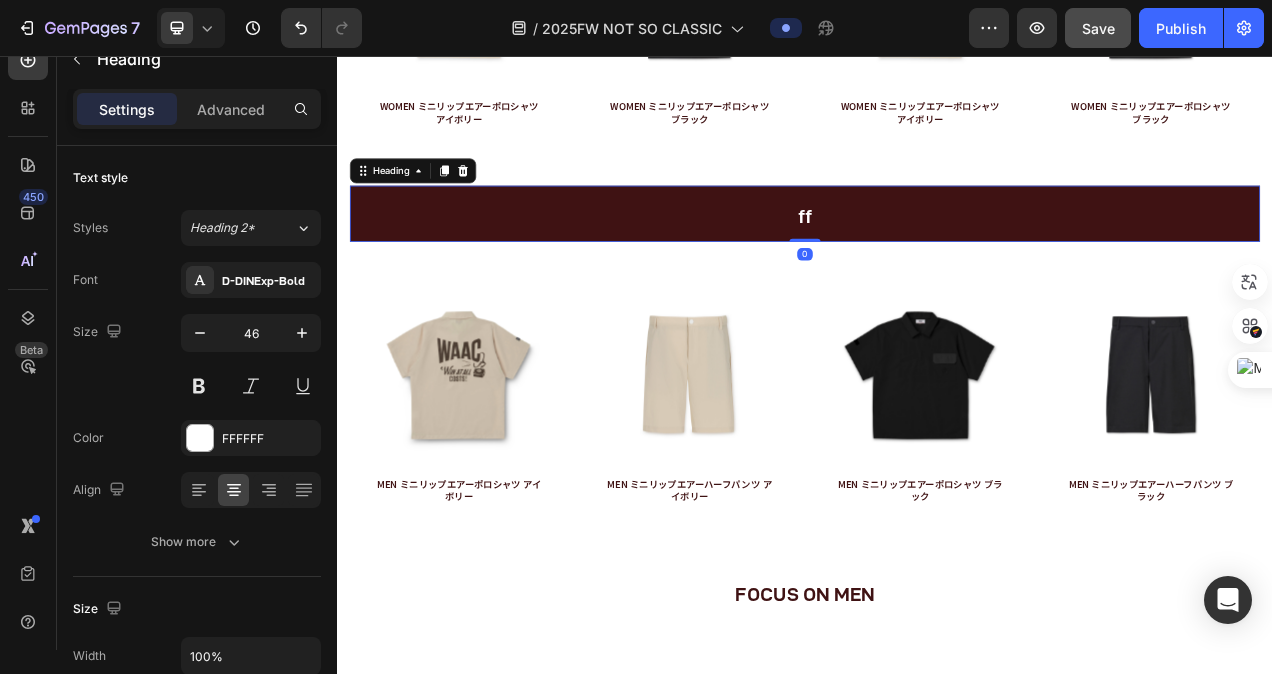 click on "ff" at bounding box center [937, 262] 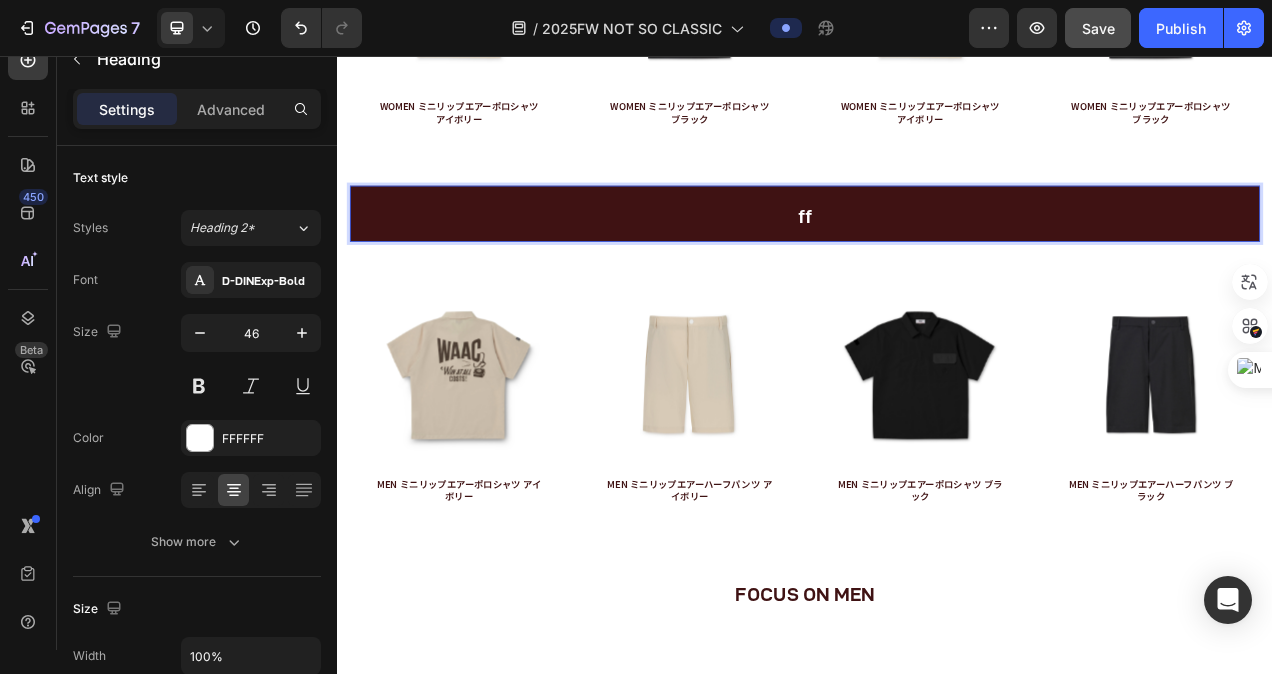 click on "ff" at bounding box center (937, 262) 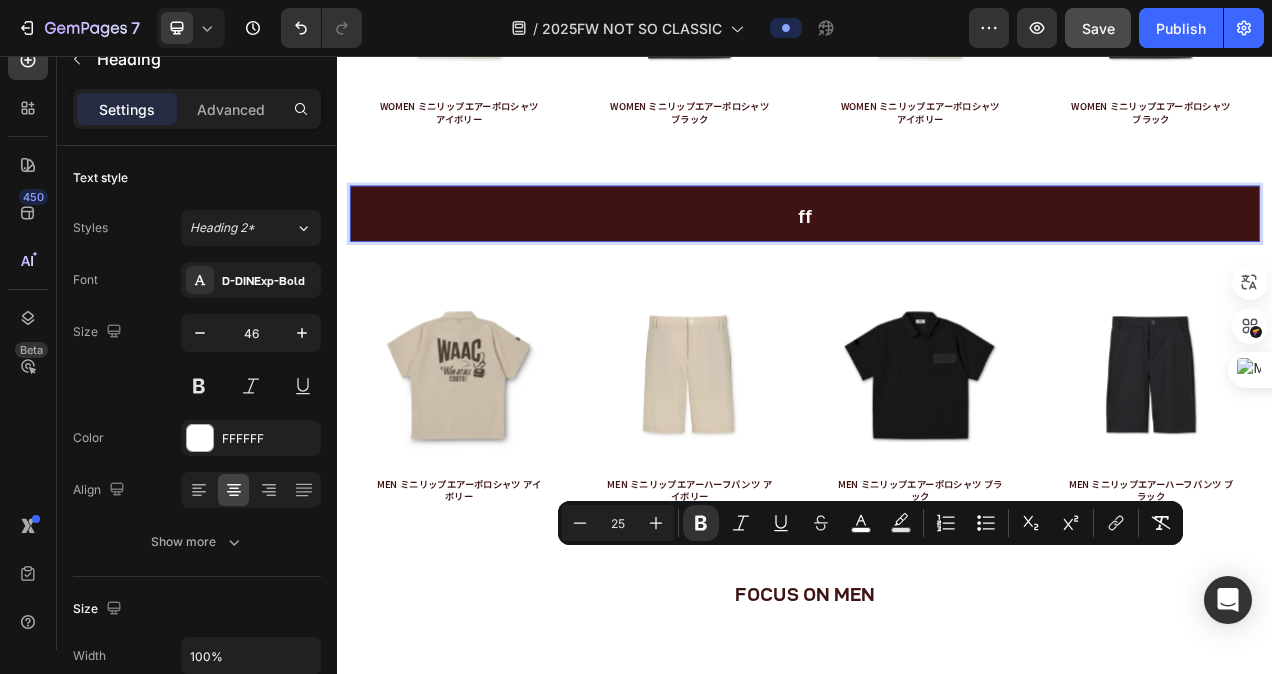 click on "ff" at bounding box center [937, 259] 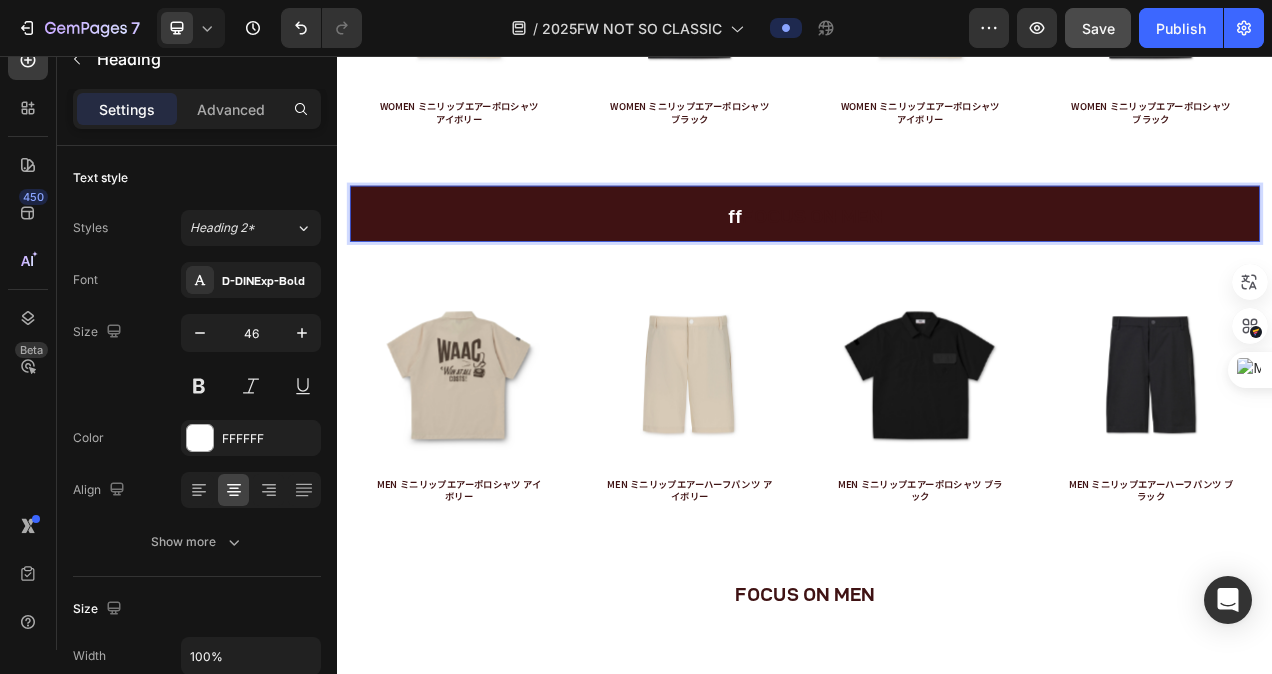 click on "FOCUS ON MEN" at bounding box center (946, 262) 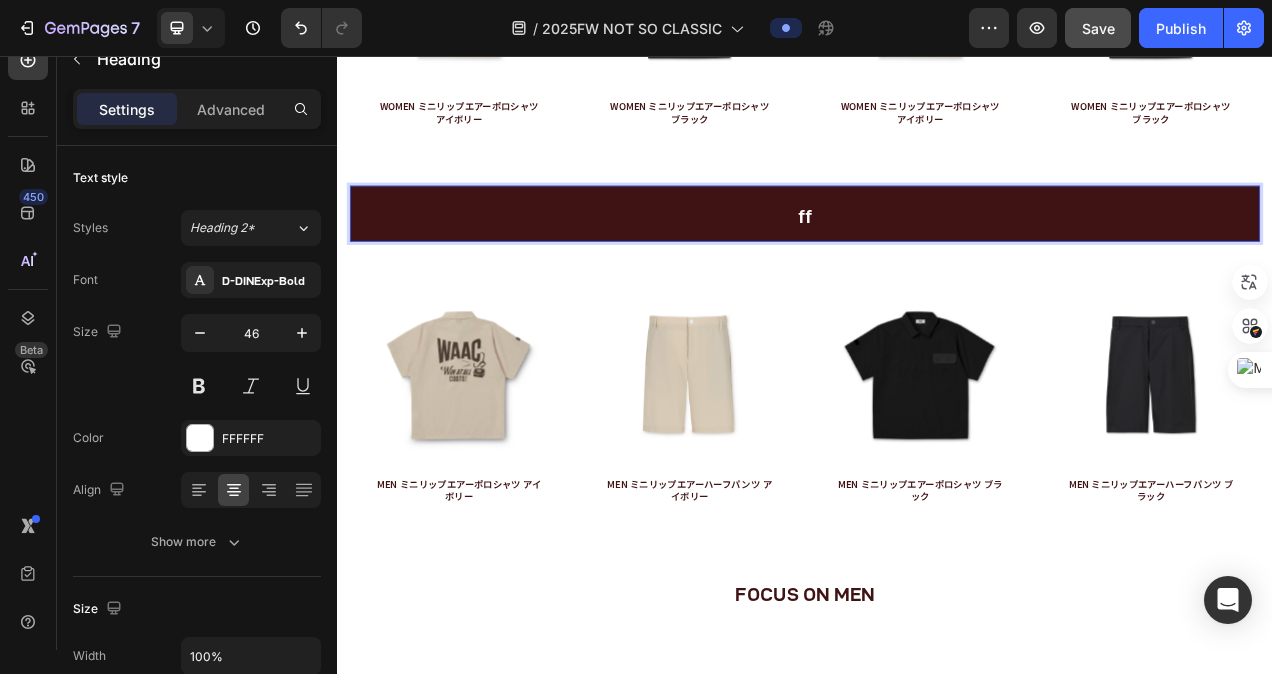 click on "ff" at bounding box center [937, 262] 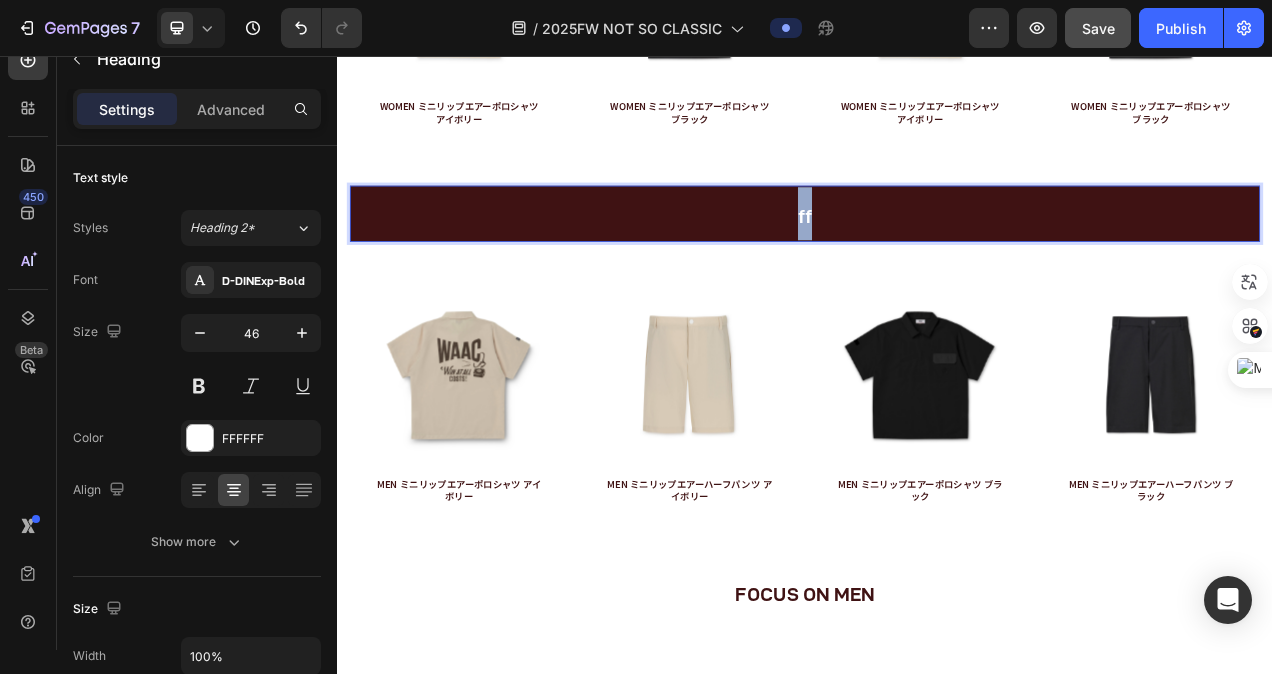 click on "ff" at bounding box center (937, 262) 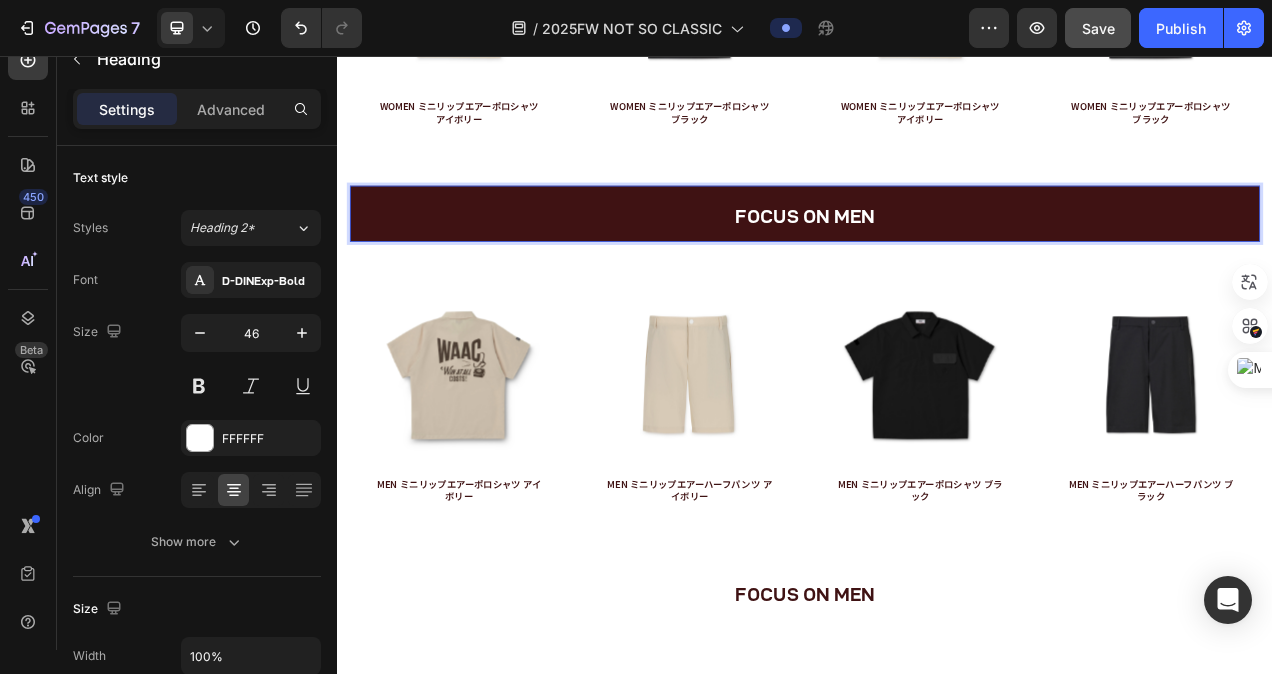 click on "FOCUS ON MEN" at bounding box center [937, 262] 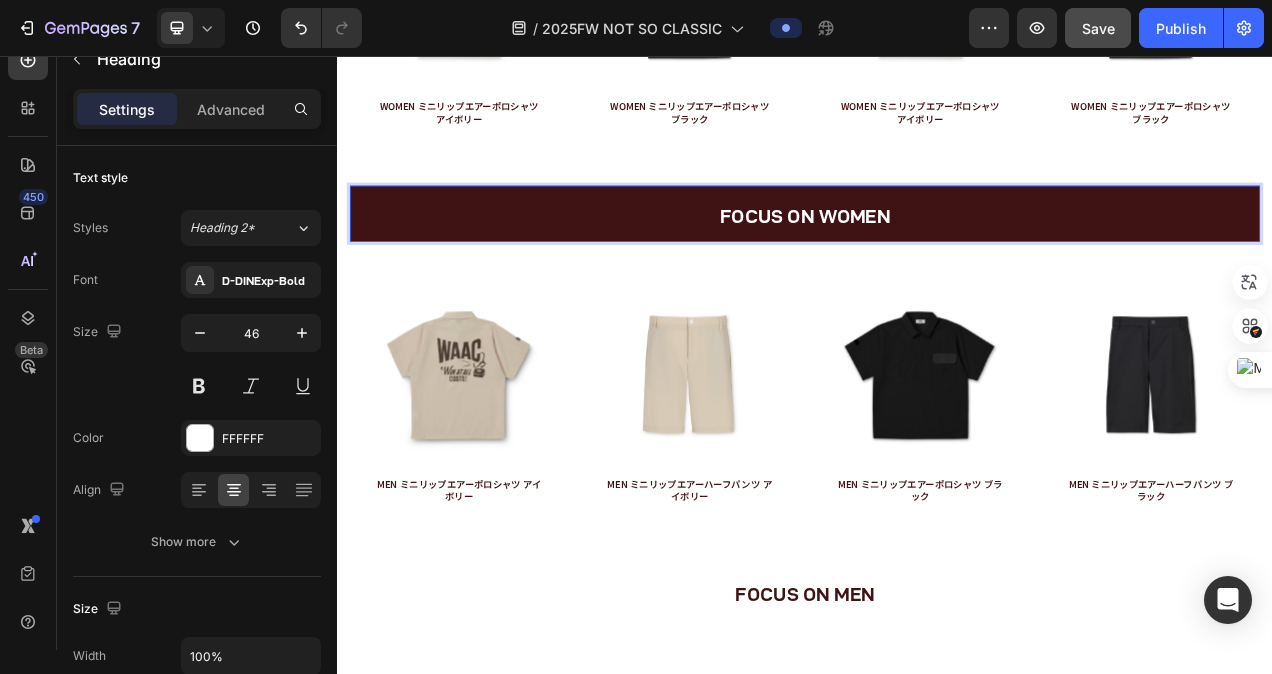 click on "FOCUS ON WOMEN" at bounding box center [937, 259] 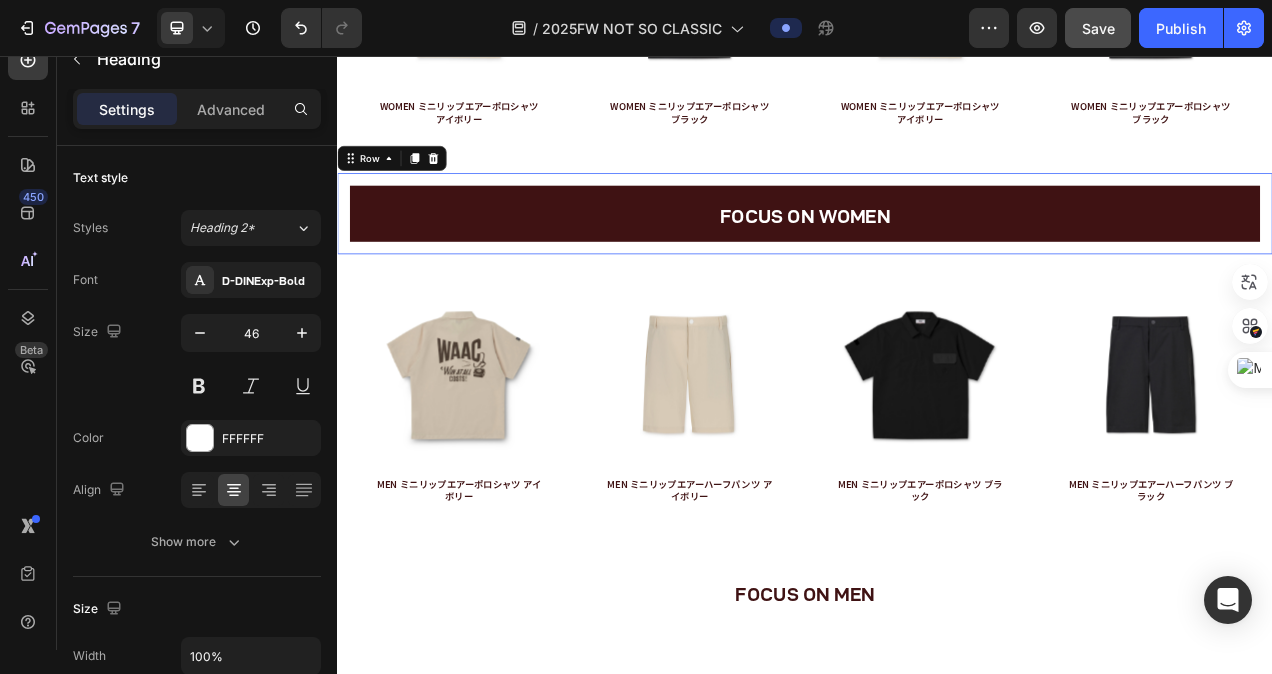 click on "⁠⁠⁠⁠⁠⁠⁠ FOCUS ON WOMEN Heading Row   0" at bounding box center [937, 259] 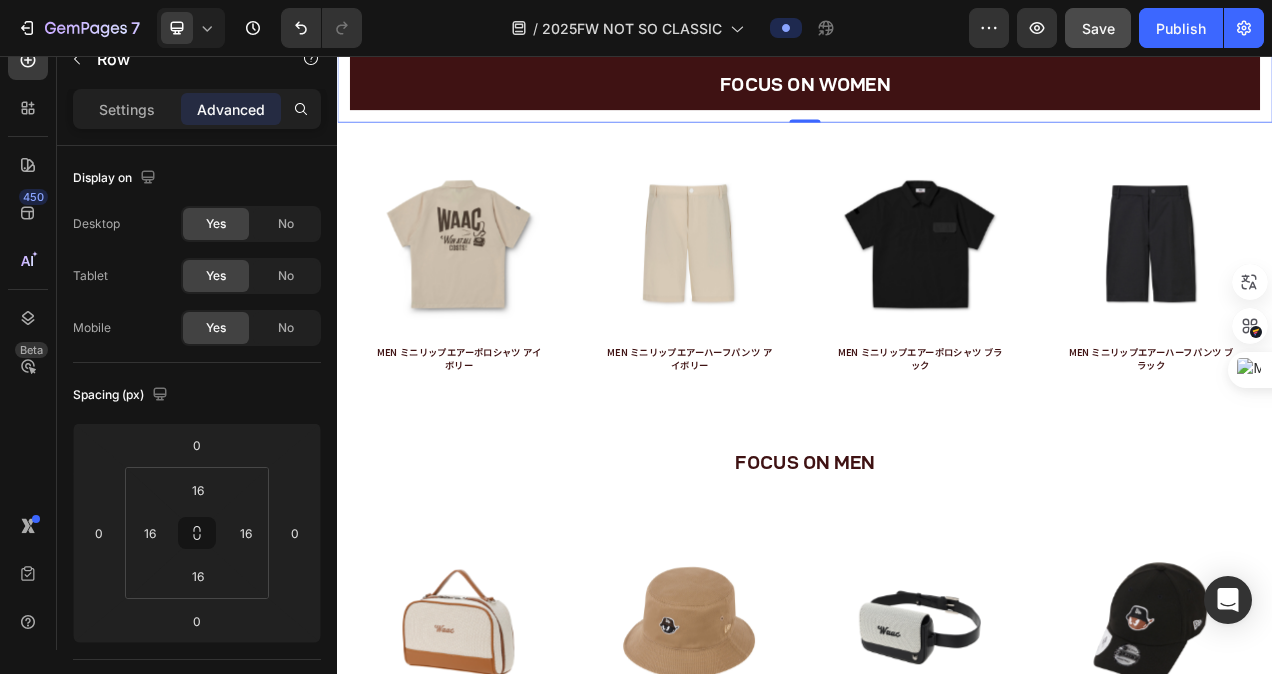scroll, scrollTop: 4478, scrollLeft: 0, axis: vertical 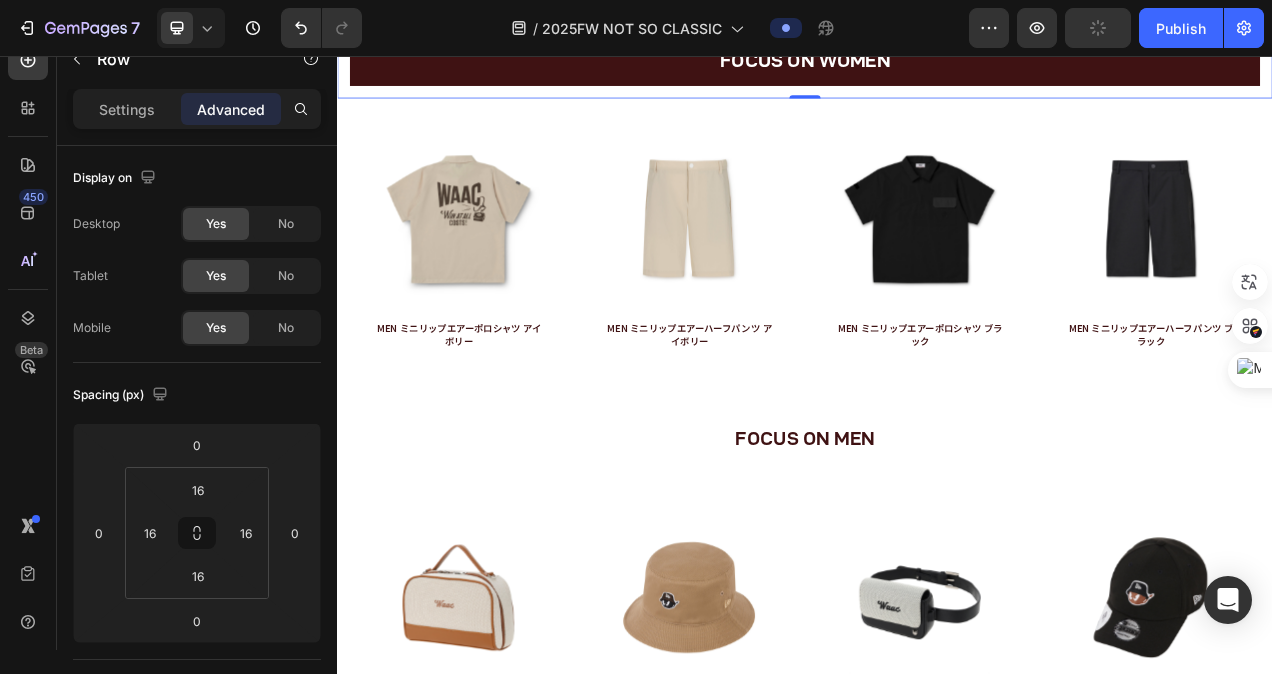 click 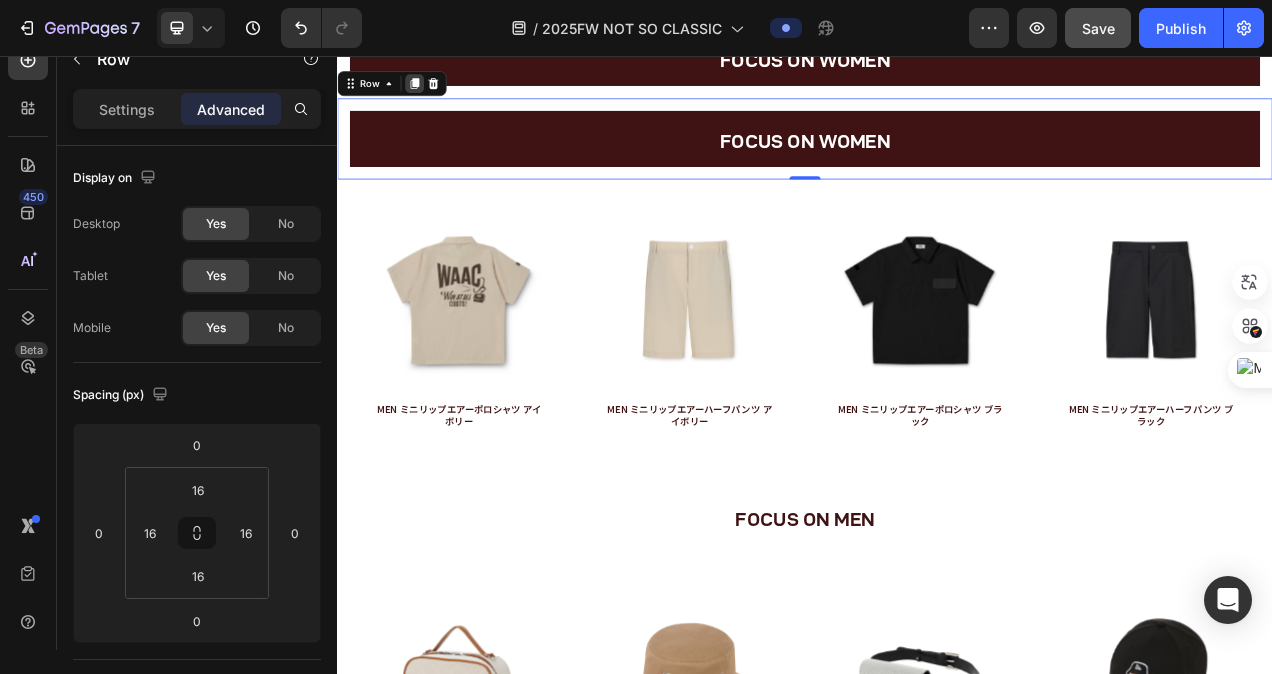 click 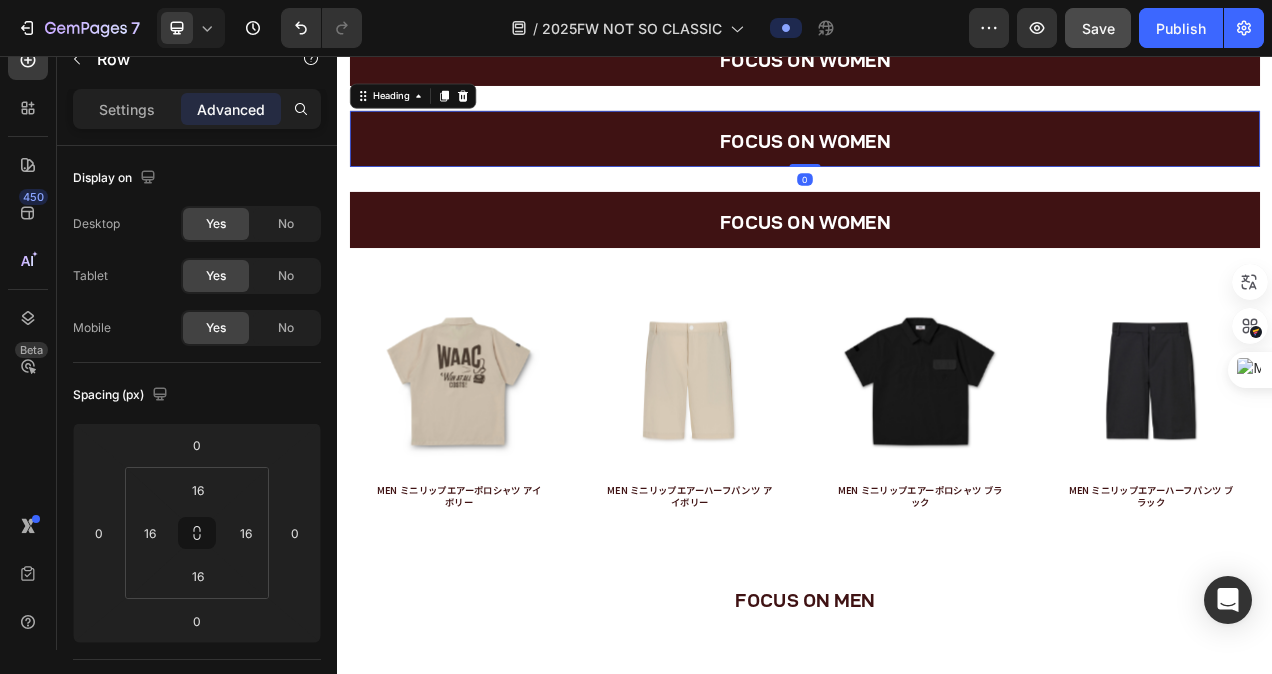 click on "FOCUS ON WOMEN" at bounding box center (937, 166) 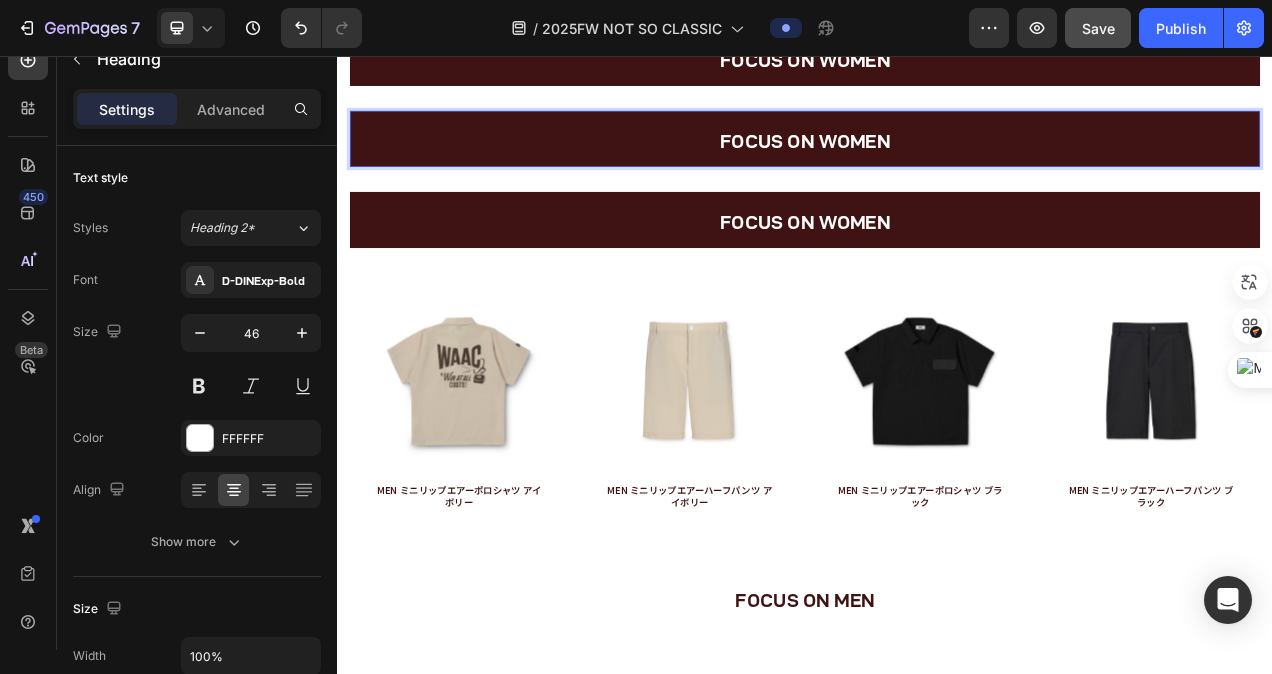 click on "FOCUS ON WOMEN" at bounding box center (937, 166) 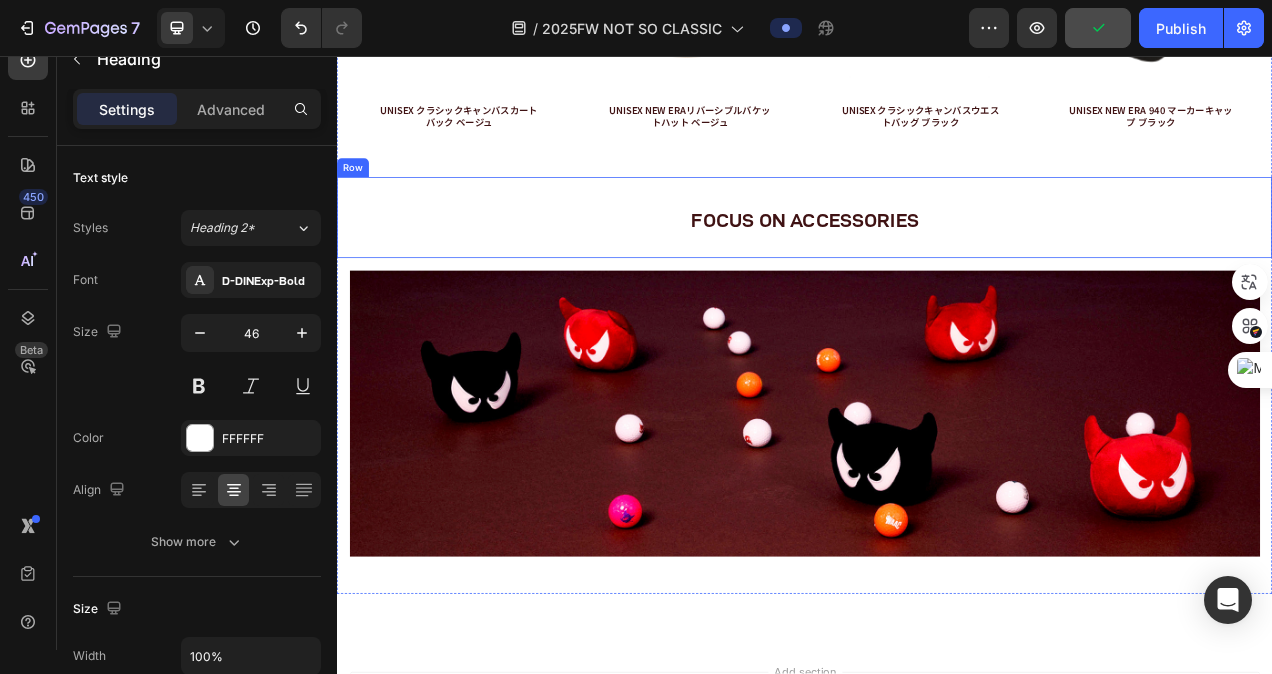 scroll, scrollTop: 5478, scrollLeft: 0, axis: vertical 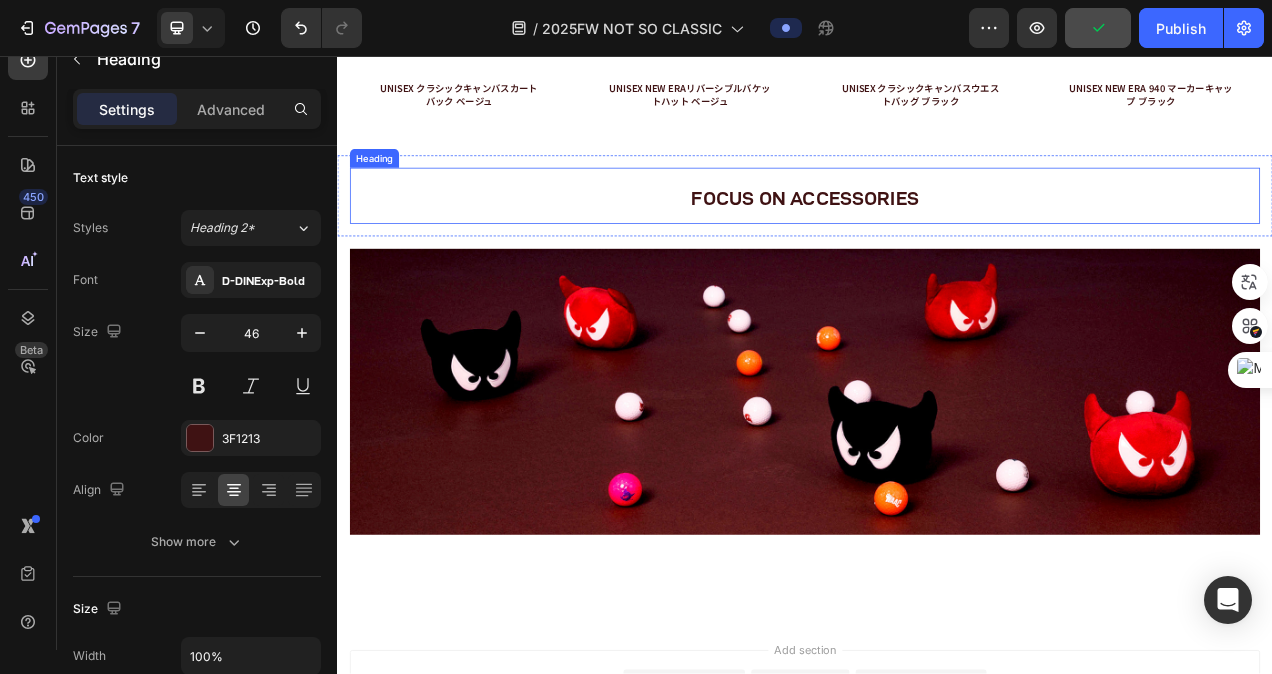 click on "FOCUS ON ACCESSORIES" at bounding box center [937, 239] 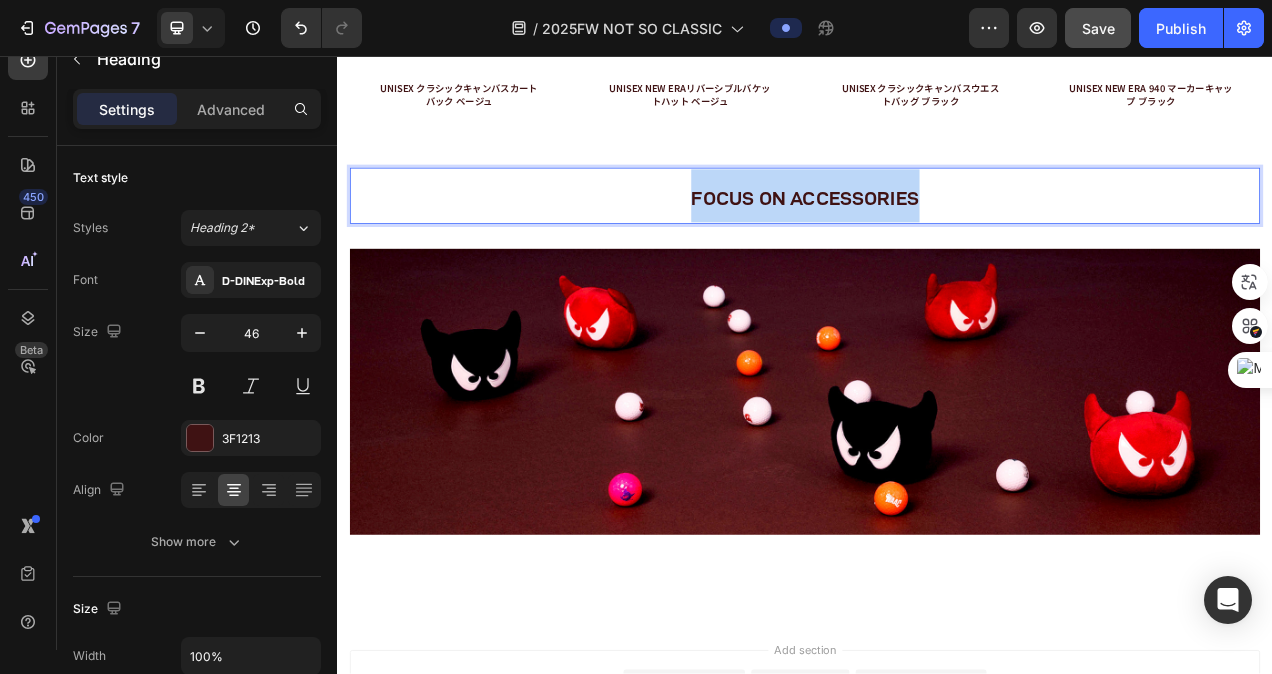 click on "FOCUS ON ACCESSORIES" at bounding box center (937, 239) 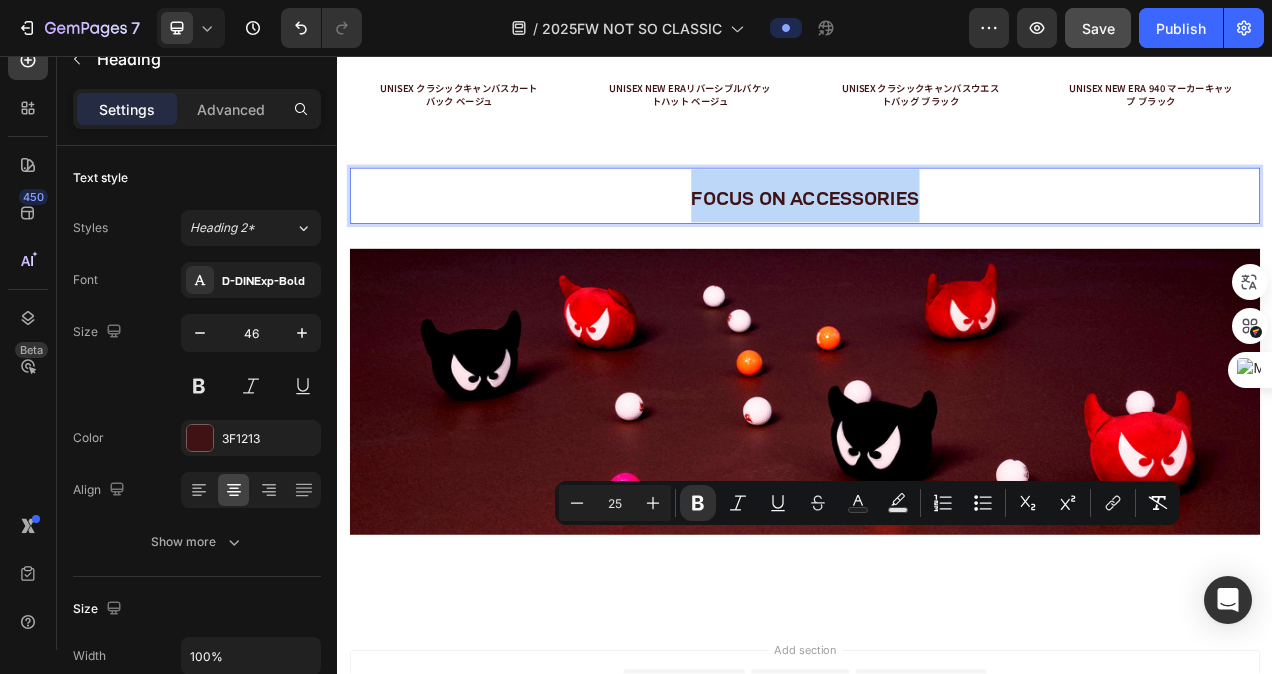 click on "FOCUS ON ACCESSORIES" at bounding box center [937, 239] 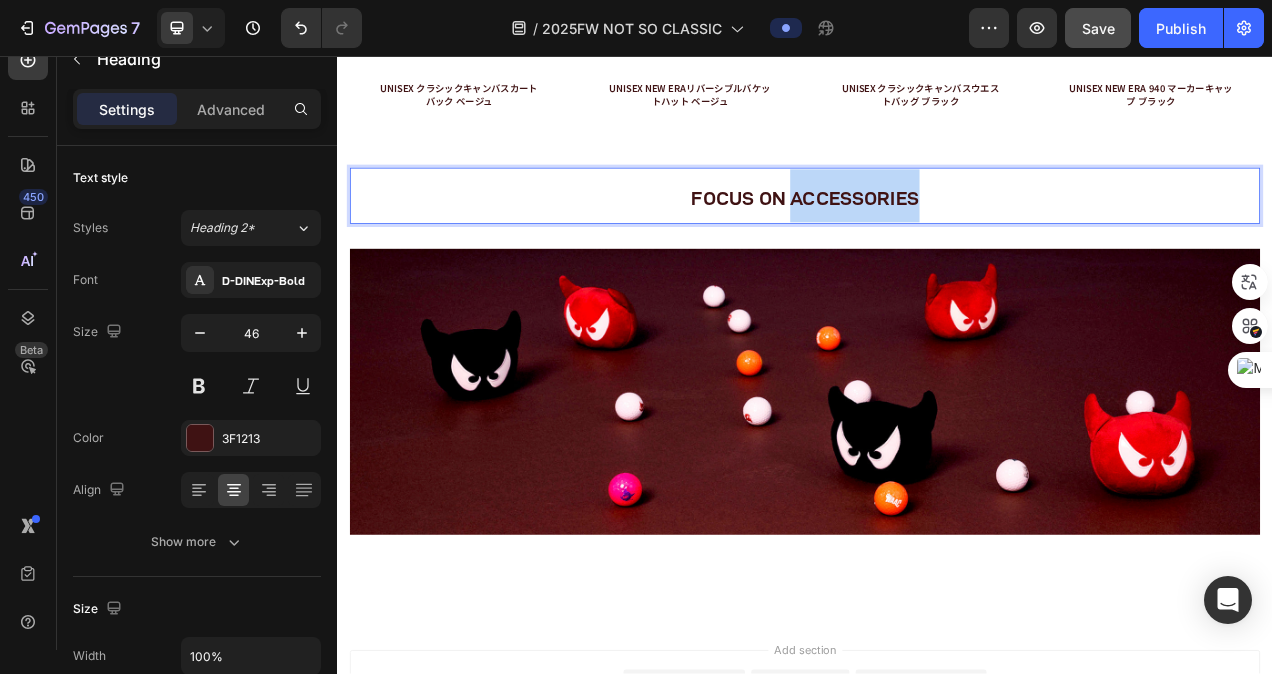 drag, startPoint x: 916, startPoint y: 680, endPoint x: 1073, endPoint y: 679, distance: 157.00319 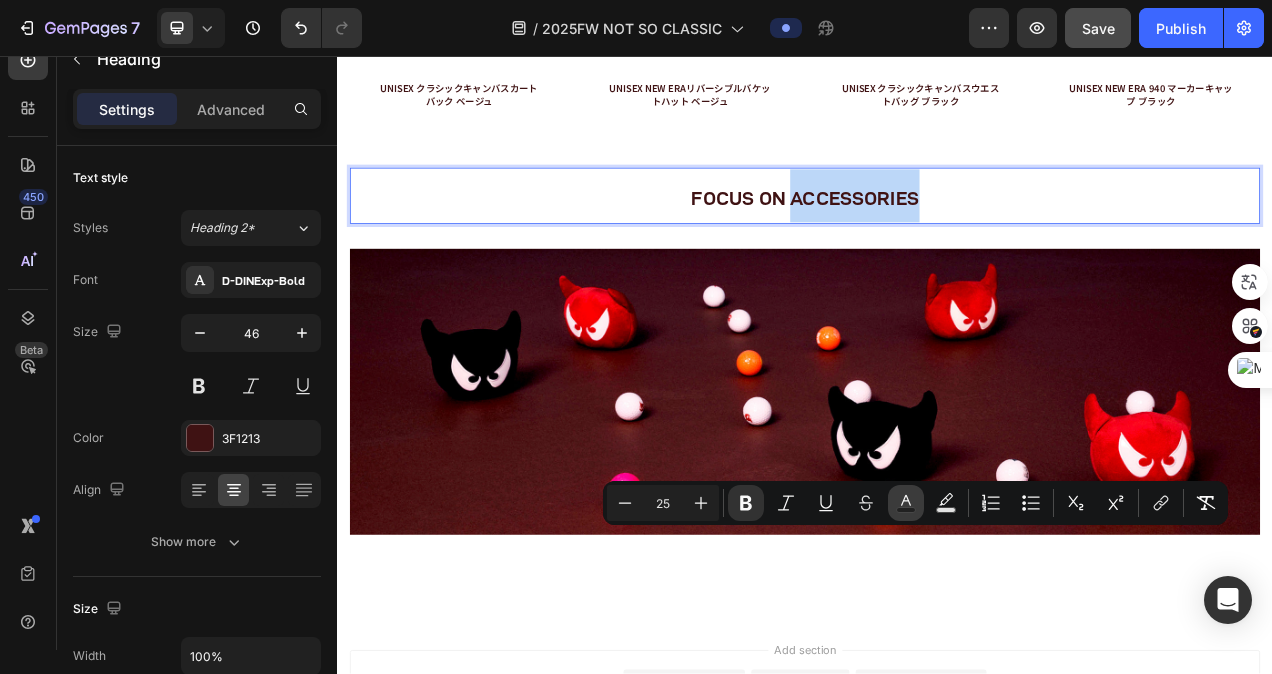 copy on "ACCESSORIES" 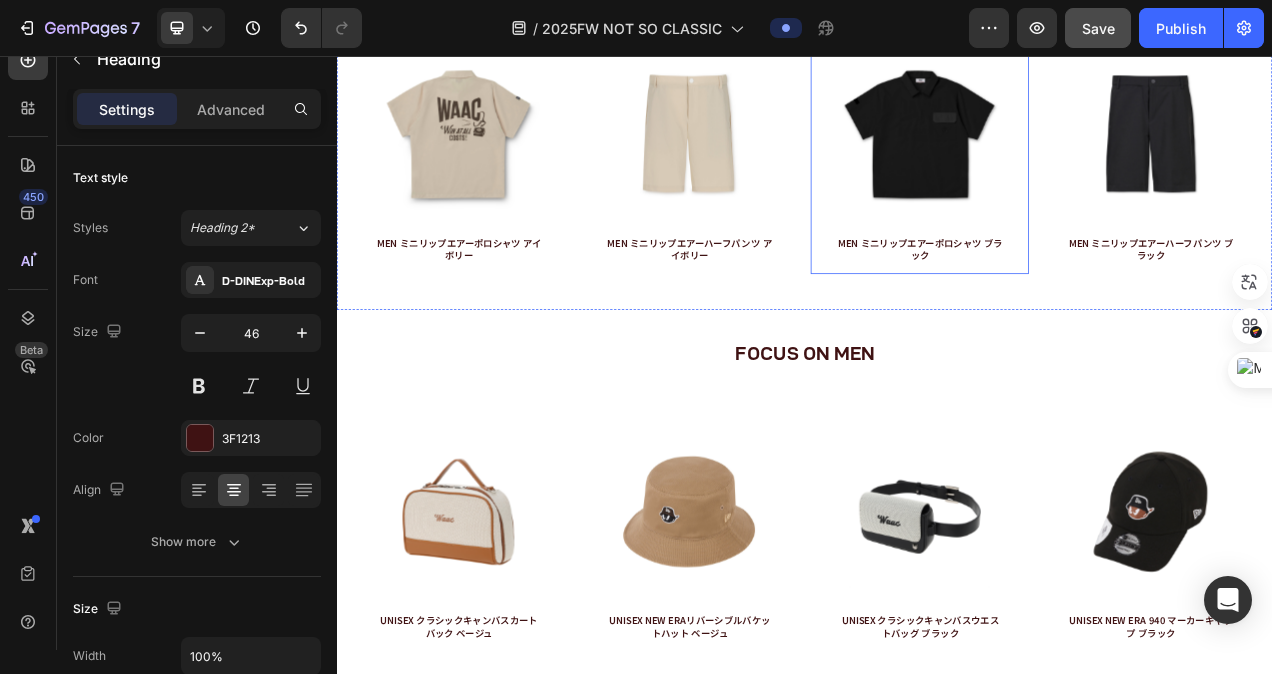 scroll, scrollTop: 4778, scrollLeft: 0, axis: vertical 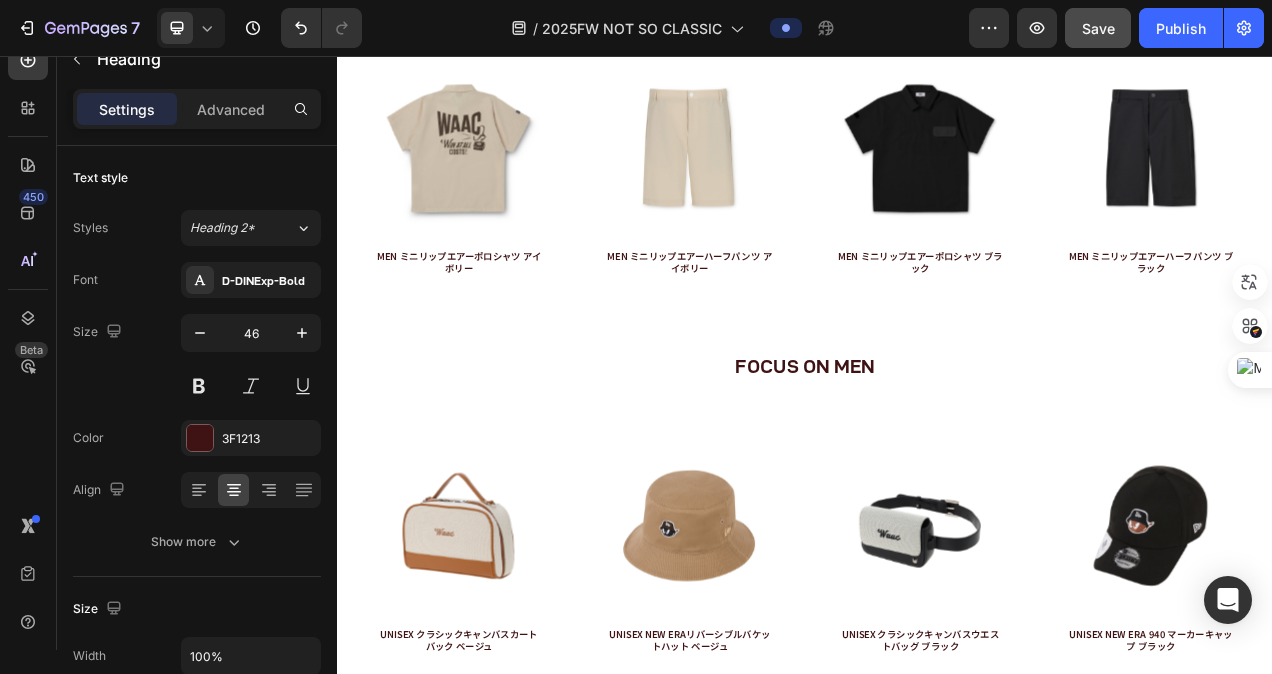 click on "FOCUS ON WOMEN" at bounding box center [937, -33] 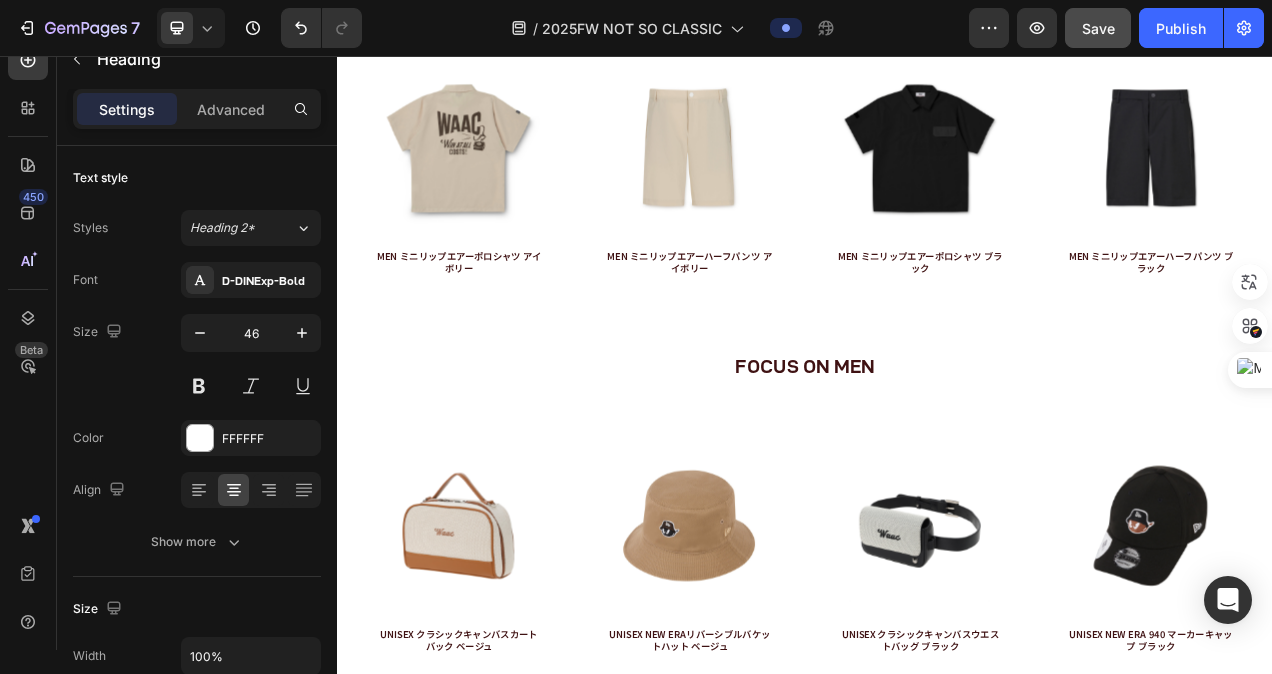 click on "FOCUS ON WOMEN" at bounding box center (937, -30) 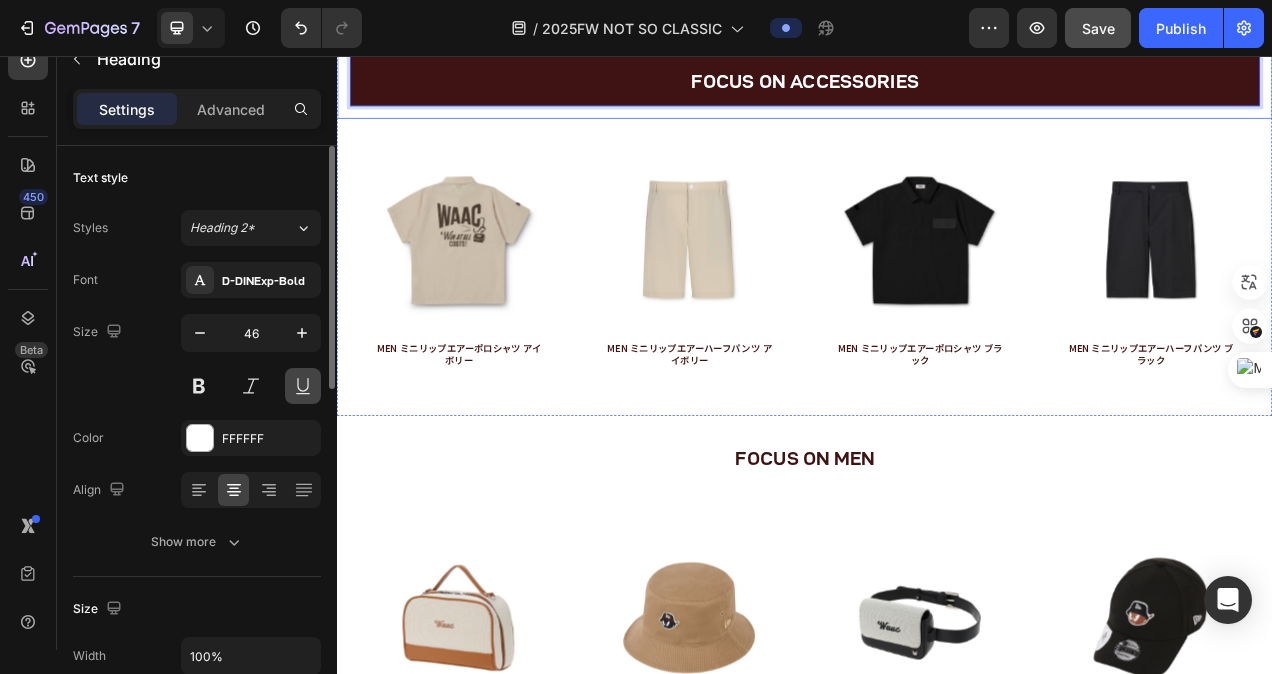 scroll, scrollTop: 4678, scrollLeft: 0, axis: vertical 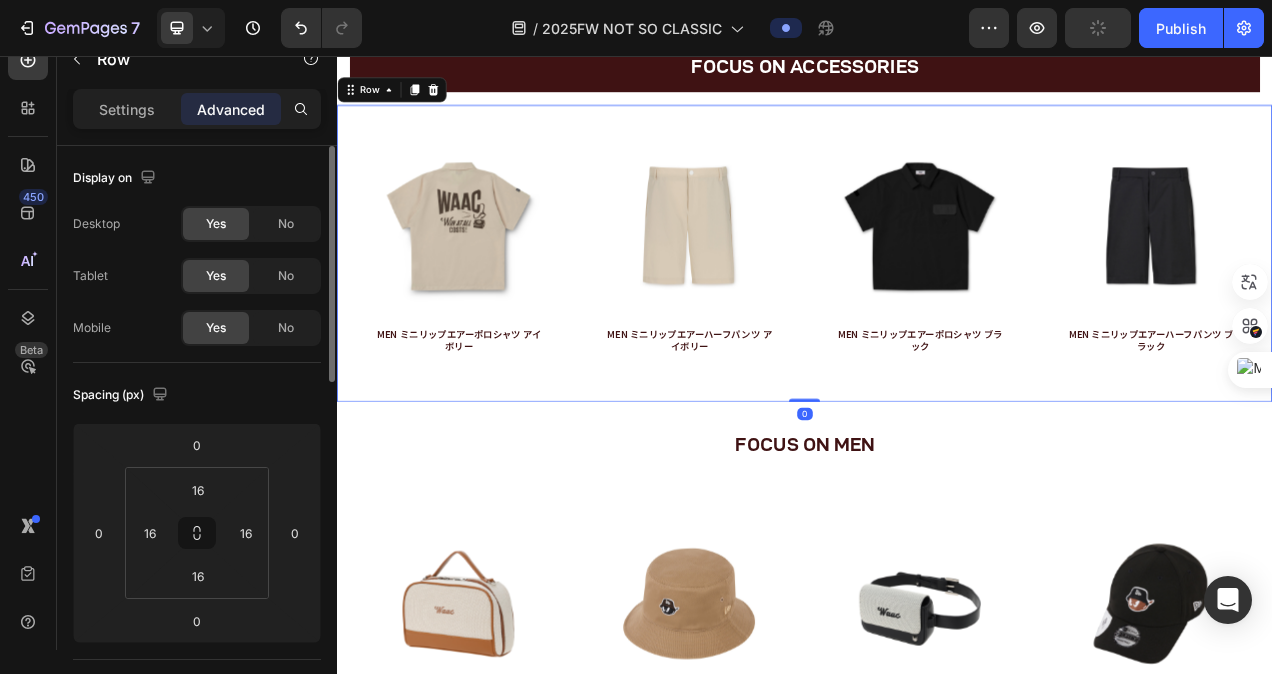 click on "Row" at bounding box center [407, 100] 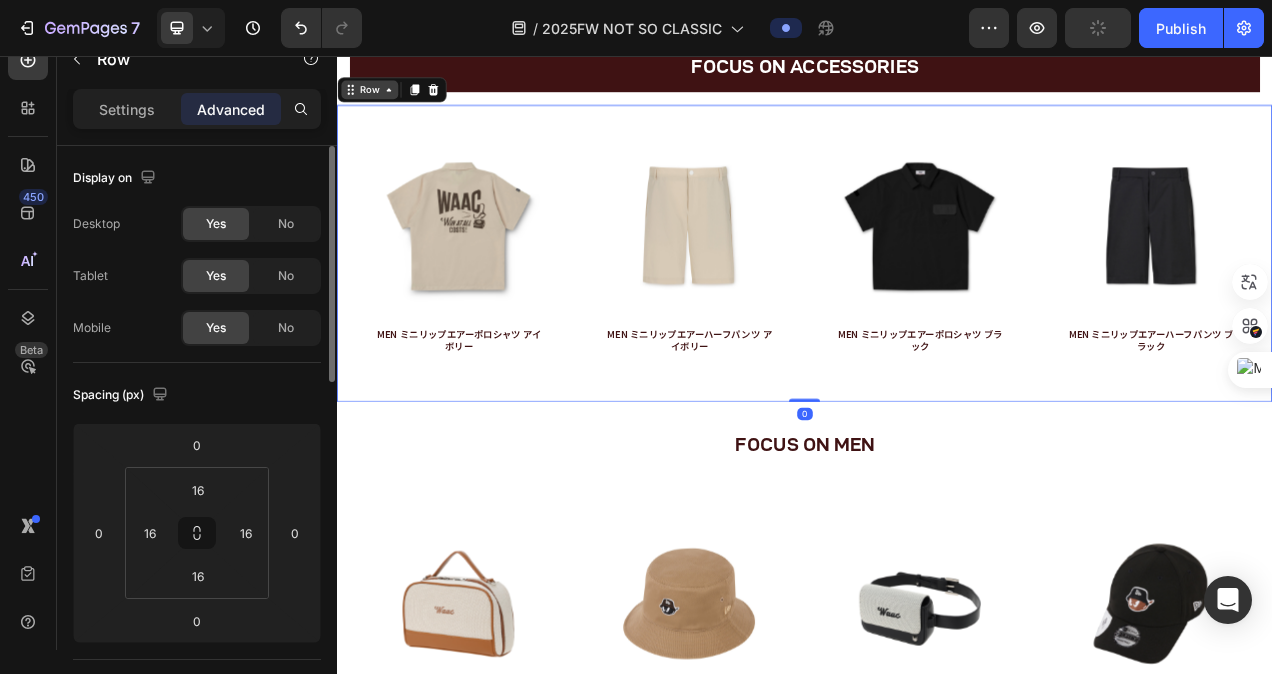 click 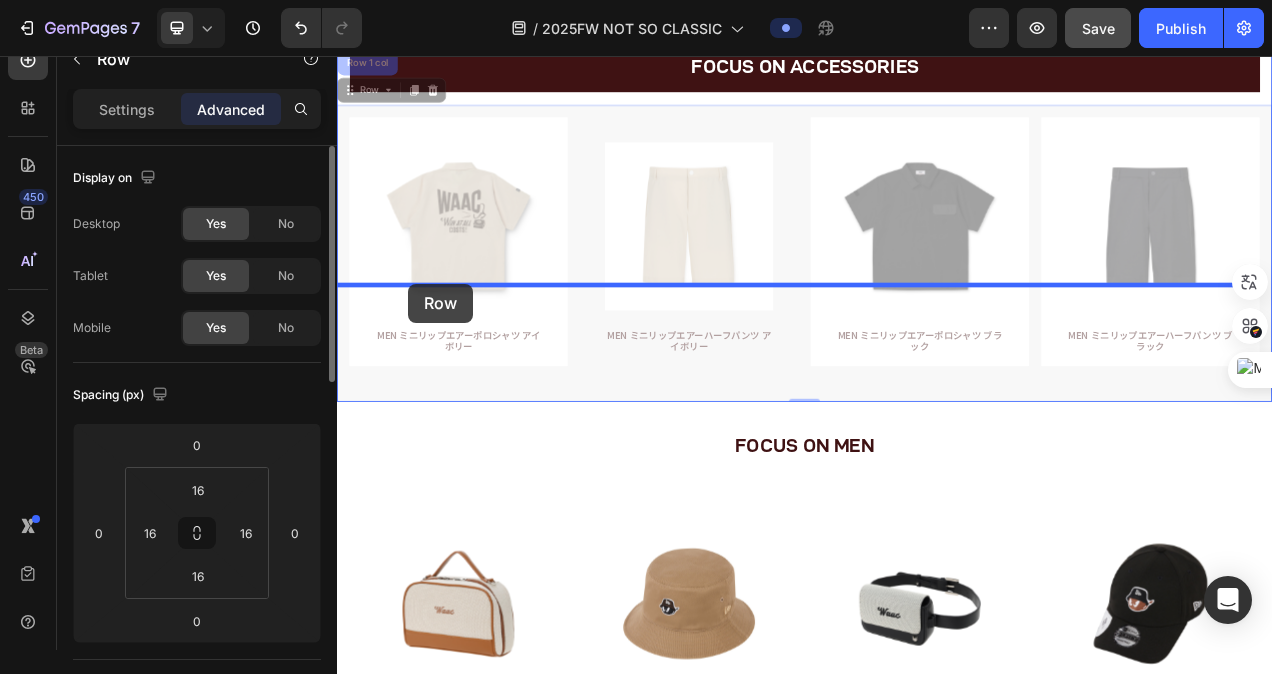 drag, startPoint x: 351, startPoint y: 544, endPoint x: 428, endPoint y: 348, distance: 210.58252 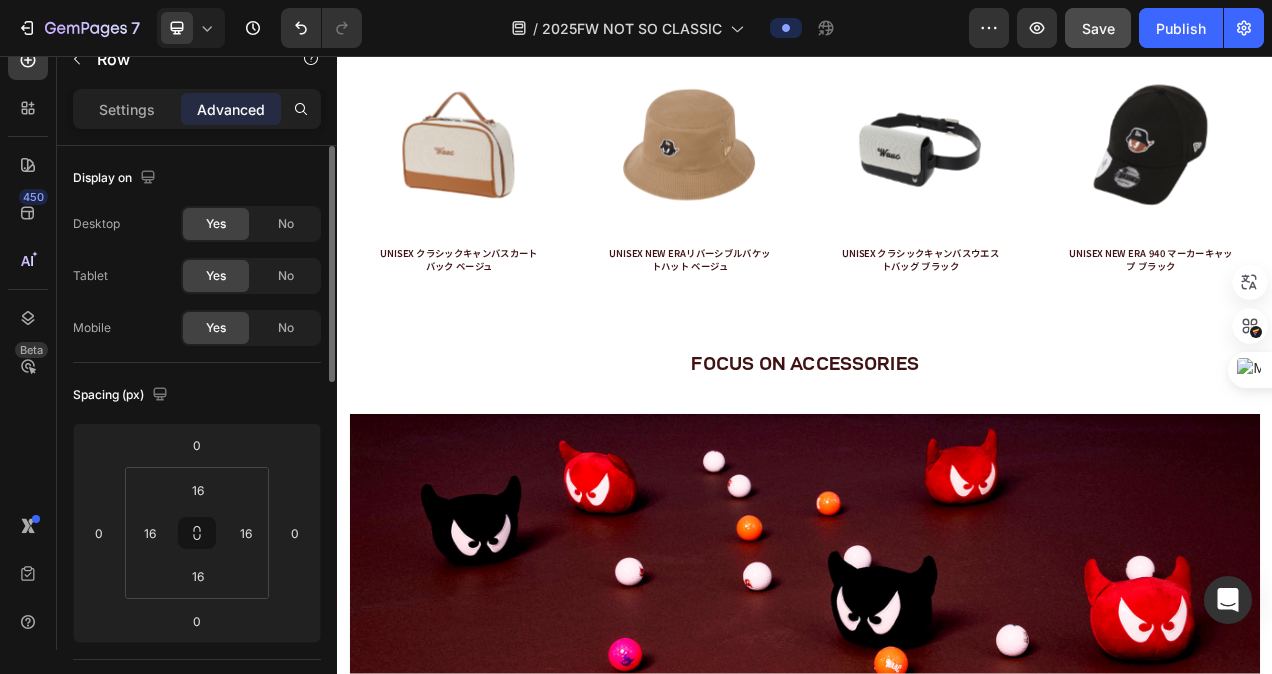 scroll, scrollTop: 5278, scrollLeft: 0, axis: vertical 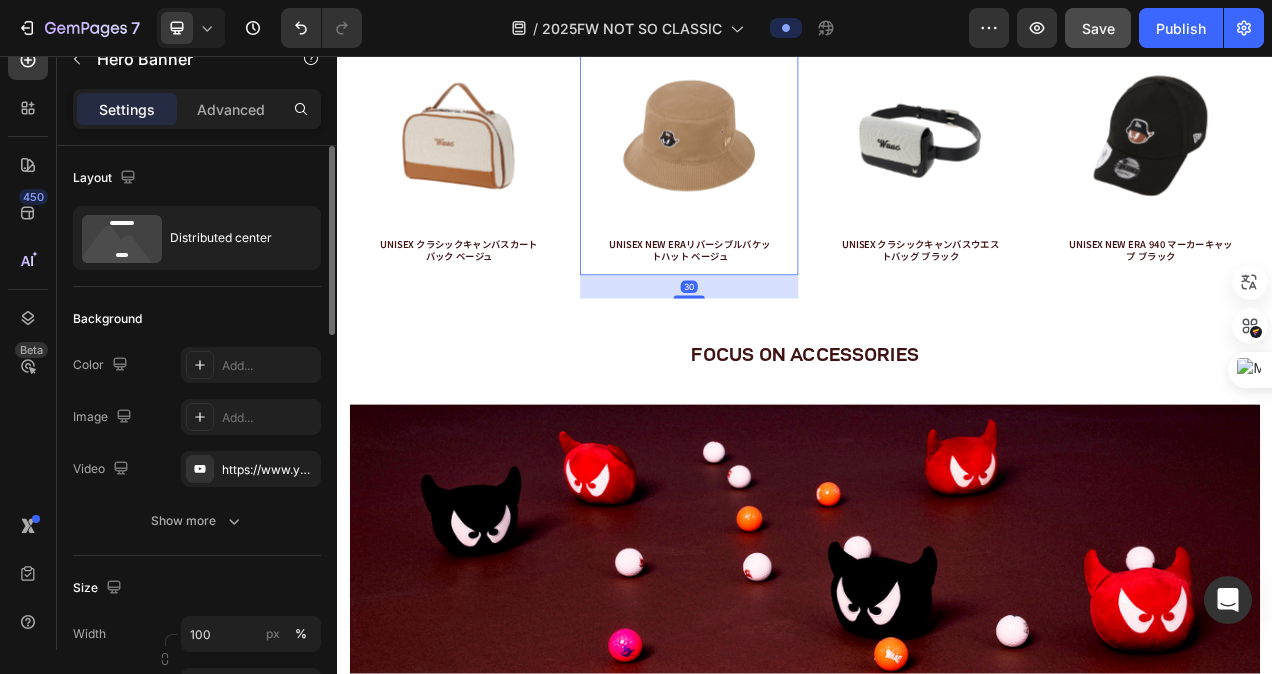 click on "Product Images UNISEX NEW ERAリバーシブルバケットハット ベージュ Product Title Product" at bounding box center (789, 178) 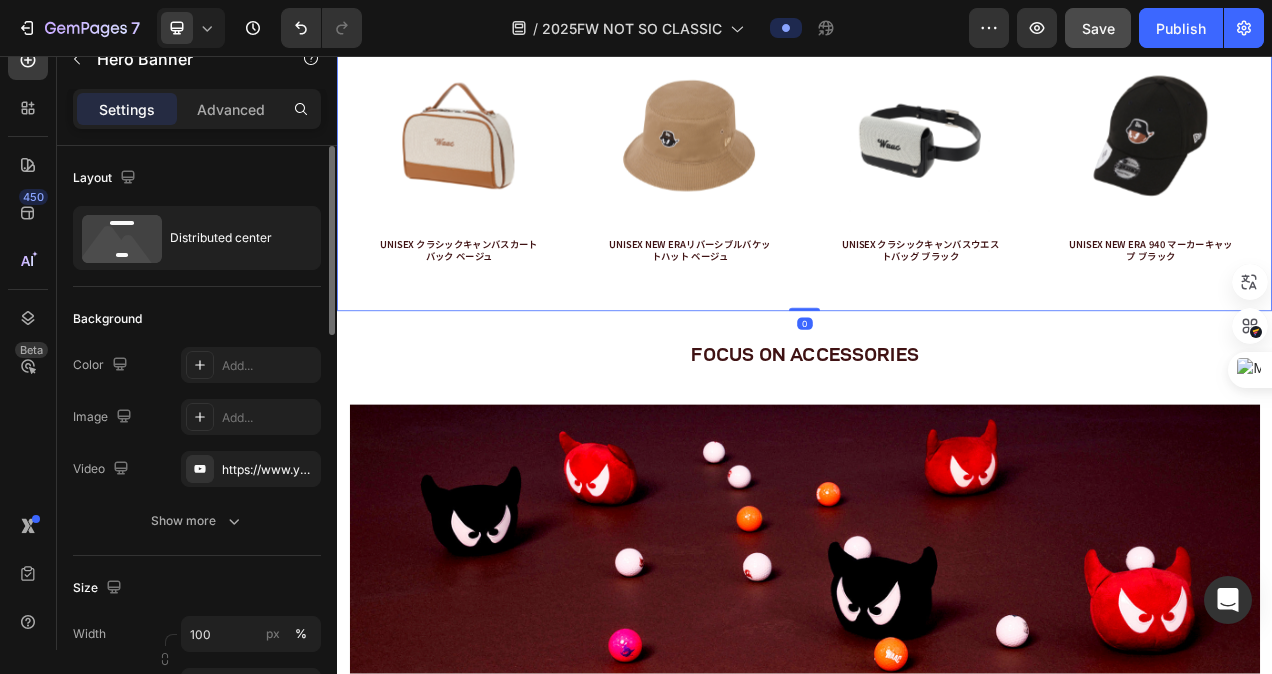 click on "Product Images UNISEX クラシックキャンバスカートバック  ベージュ Product Title Product Hero Banner Product Images UNISEX NEW ERAリバーシブルバケットハット ベージュ Product Title Product Hero Banner Product Images UNISEX クラシックキャンバスウエストバッグ ブラック Product Title Product Hero Banner Product Images UNISEX NEW ERA 940 マーカーキャップ ブラック Product Title Product Hero Banner Row   0" at bounding box center (937, 193) 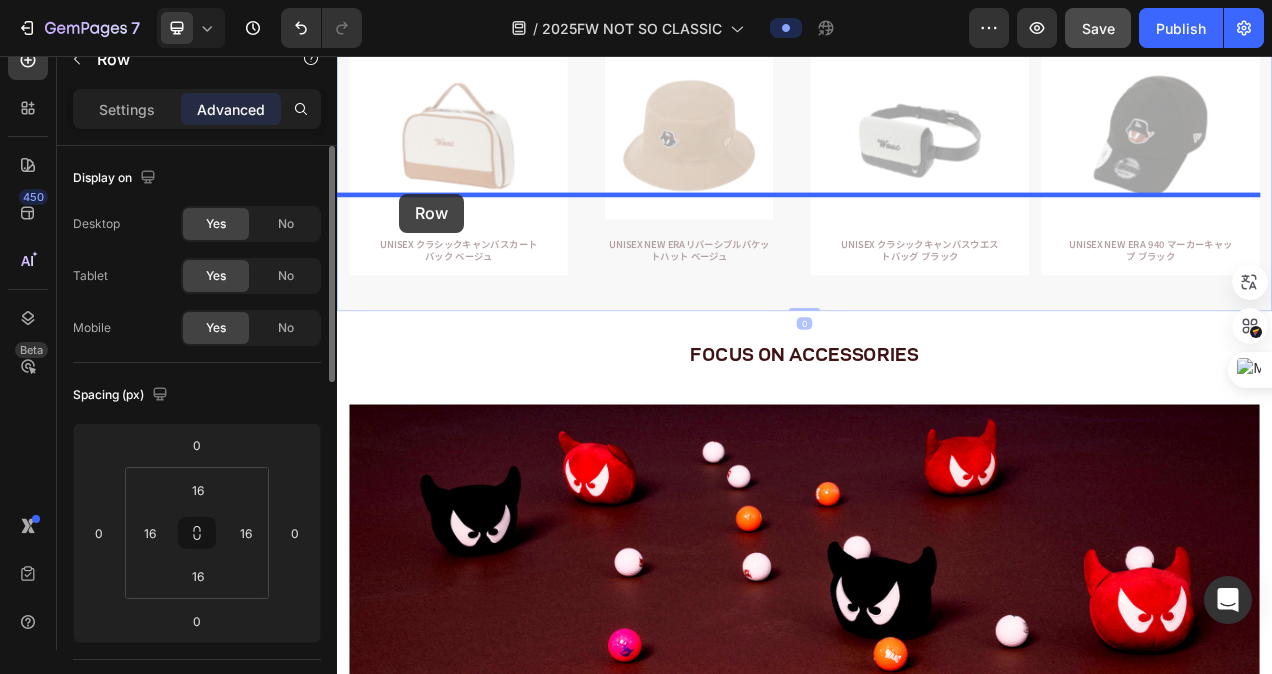 drag, startPoint x: 349, startPoint y: 429, endPoint x: 416, endPoint y: 233, distance: 207.13522 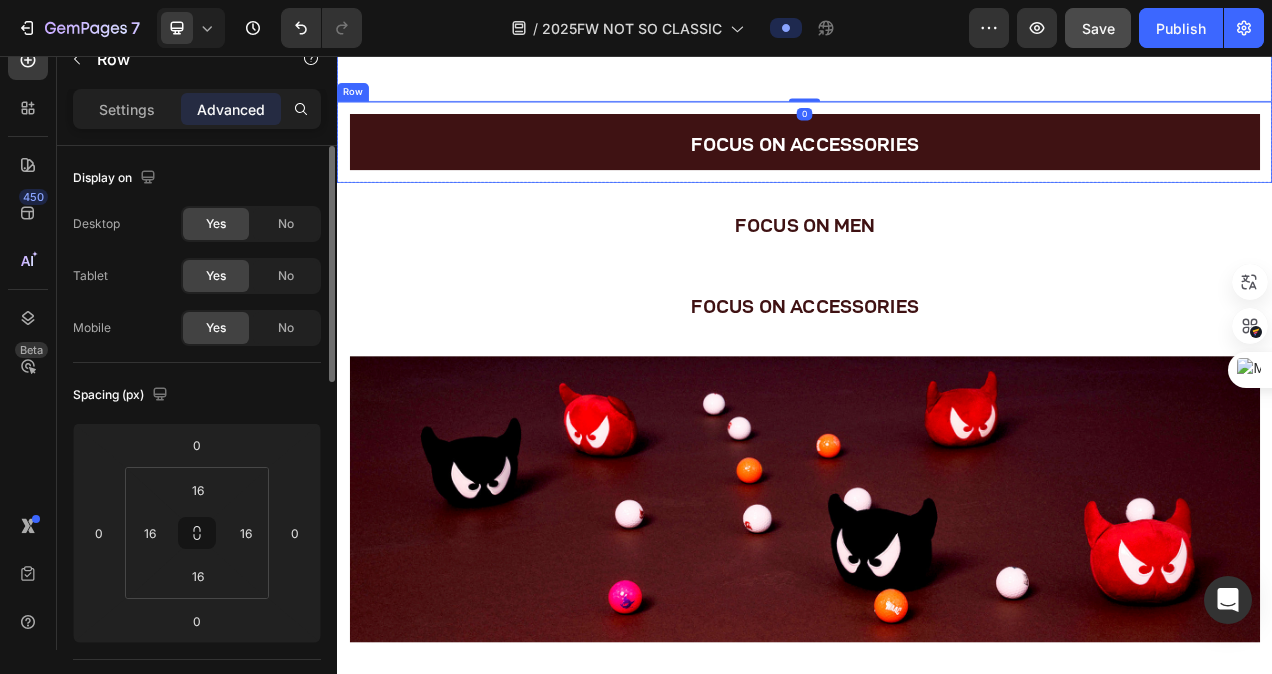 scroll, scrollTop: 5578, scrollLeft: 0, axis: vertical 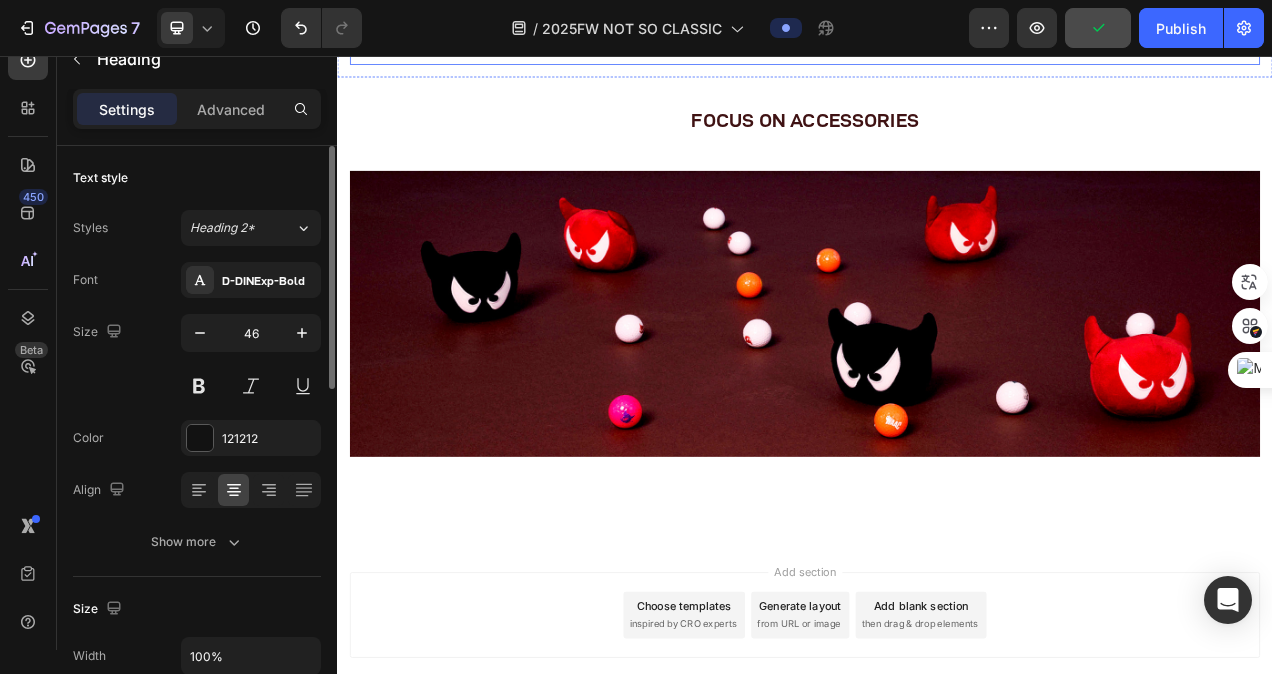 click on "⁠⁠⁠⁠⁠⁠⁠ FOCUS ON MEN" at bounding box center (937, 33) 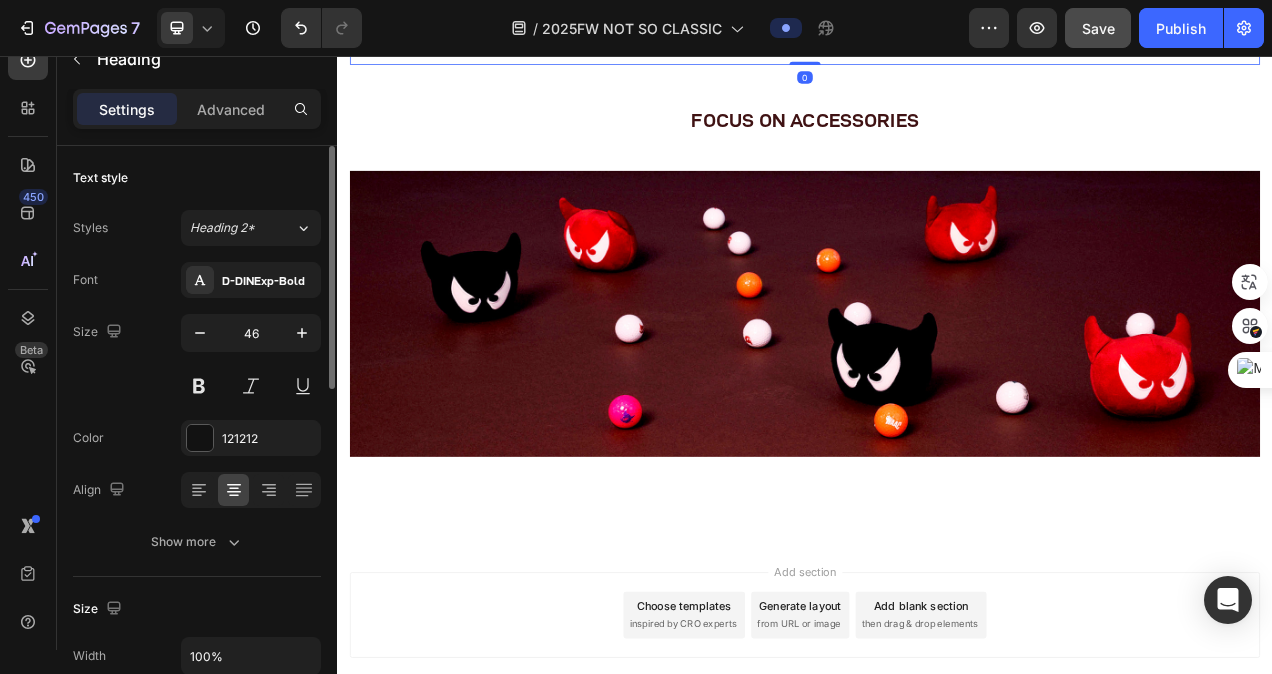 click 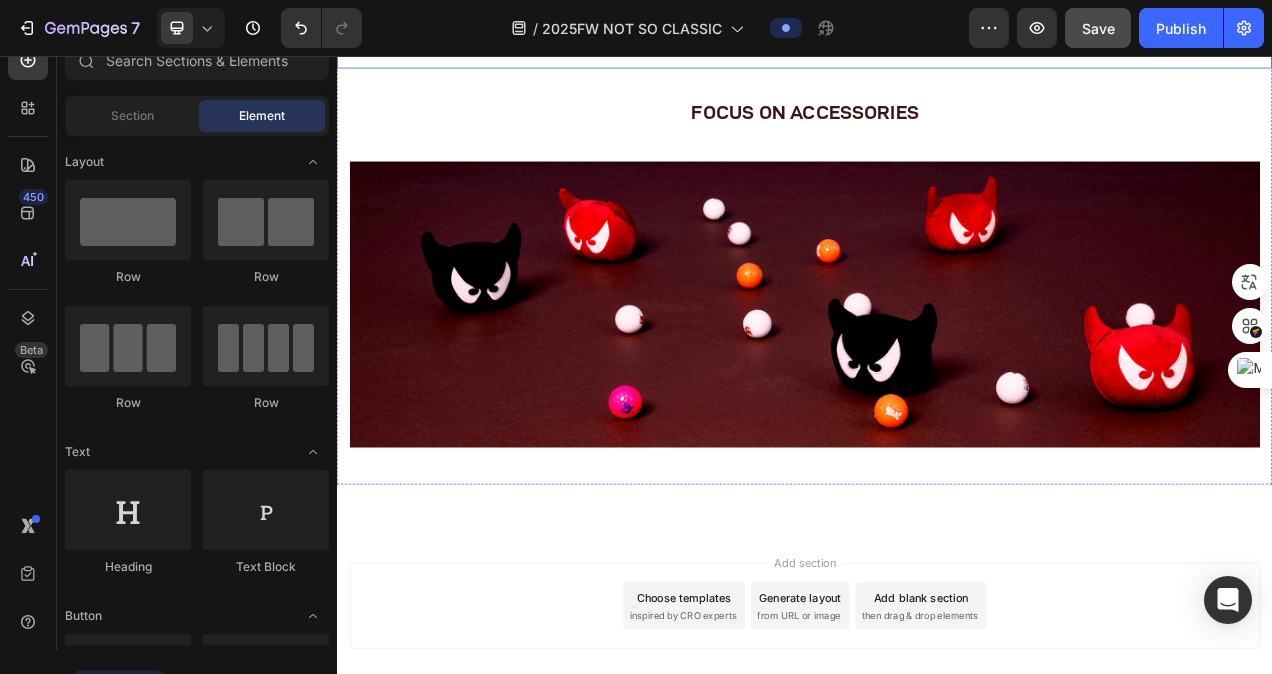 click on "Drop element here Row" at bounding box center [937, 27] 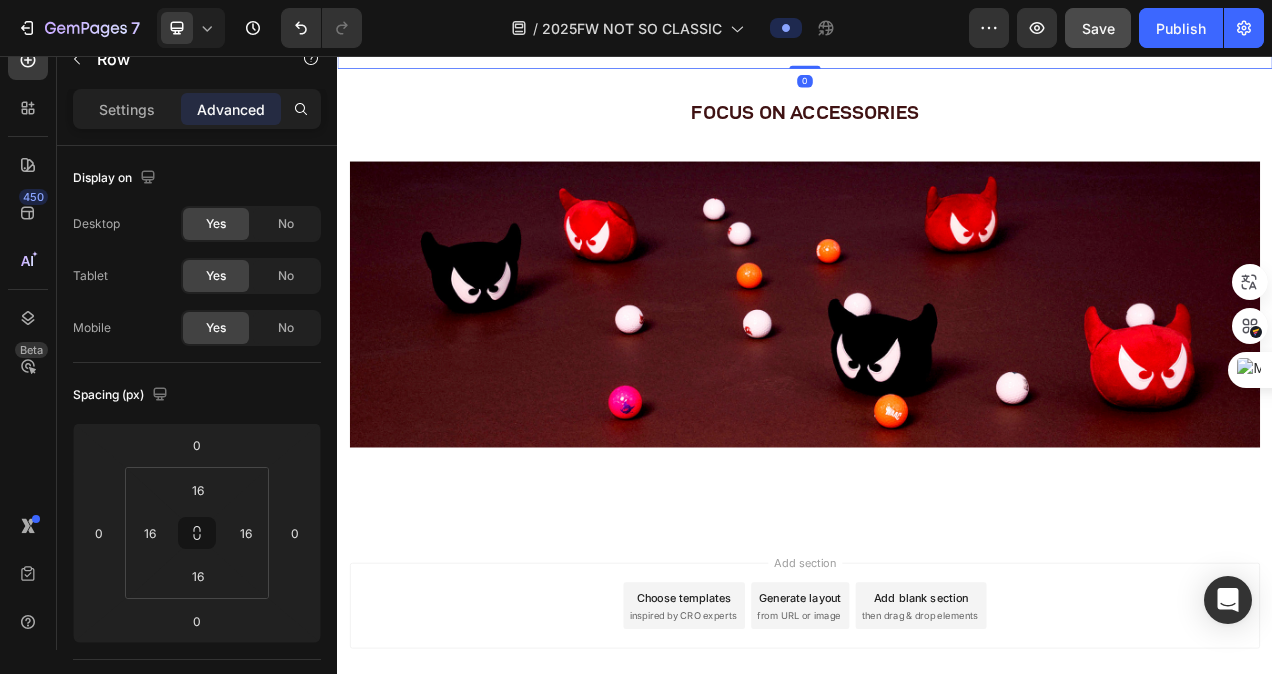 click 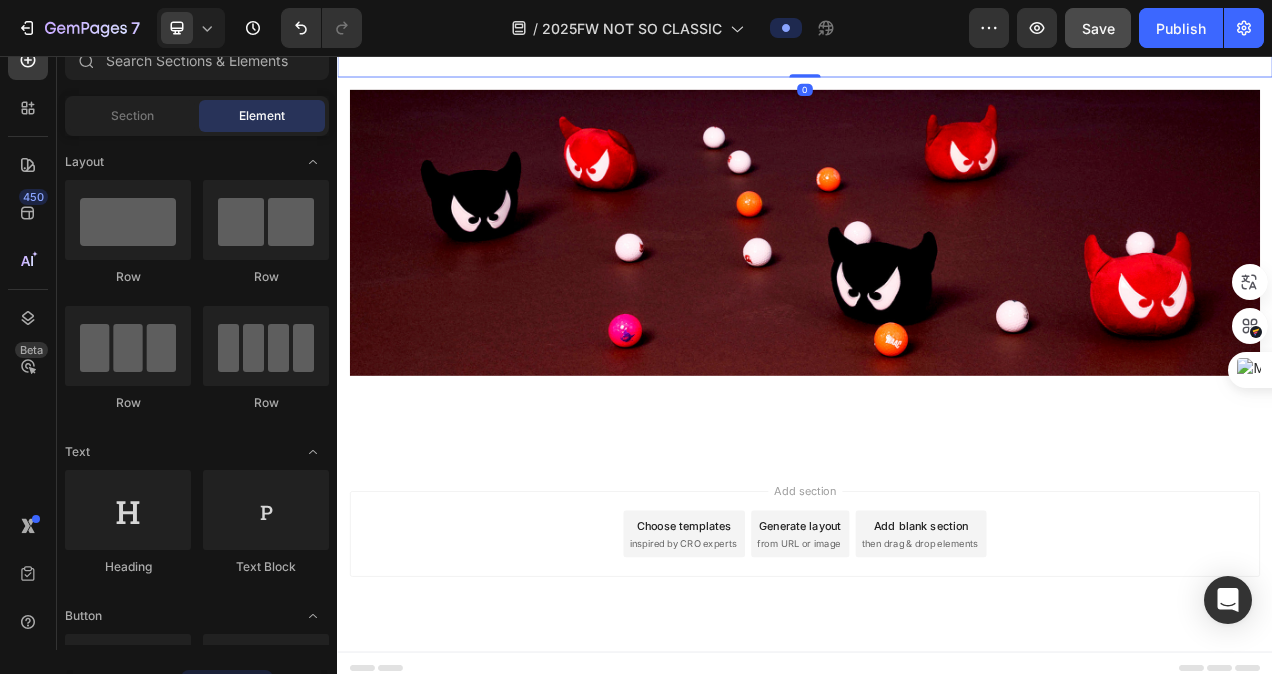 click on "⁠⁠⁠⁠⁠⁠⁠ FOCUS ON ACCESSORIES Heading Row   0" at bounding box center [937, 33] 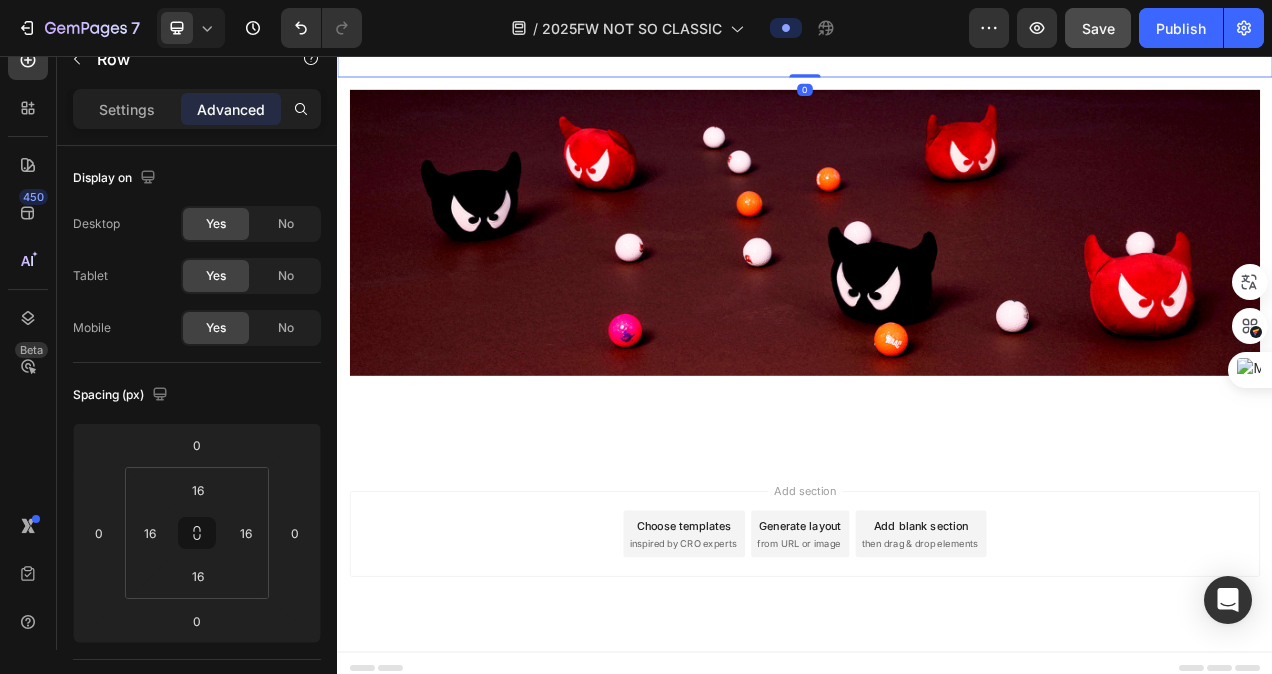 click 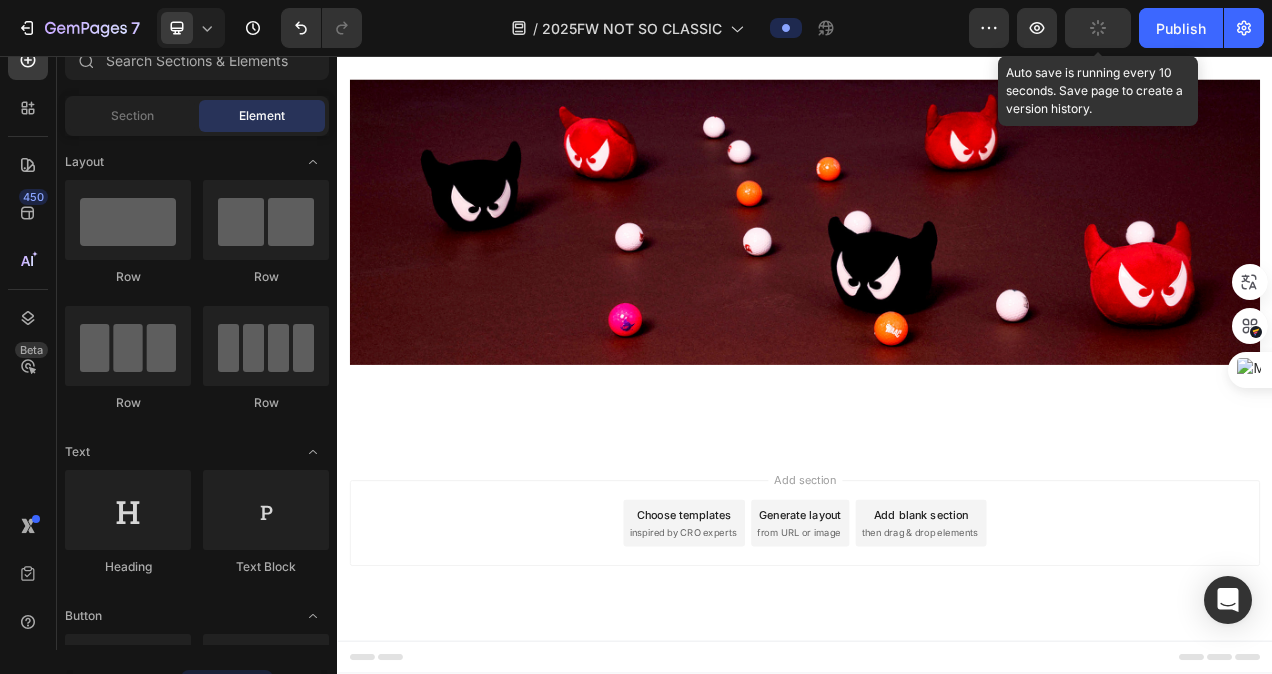 click 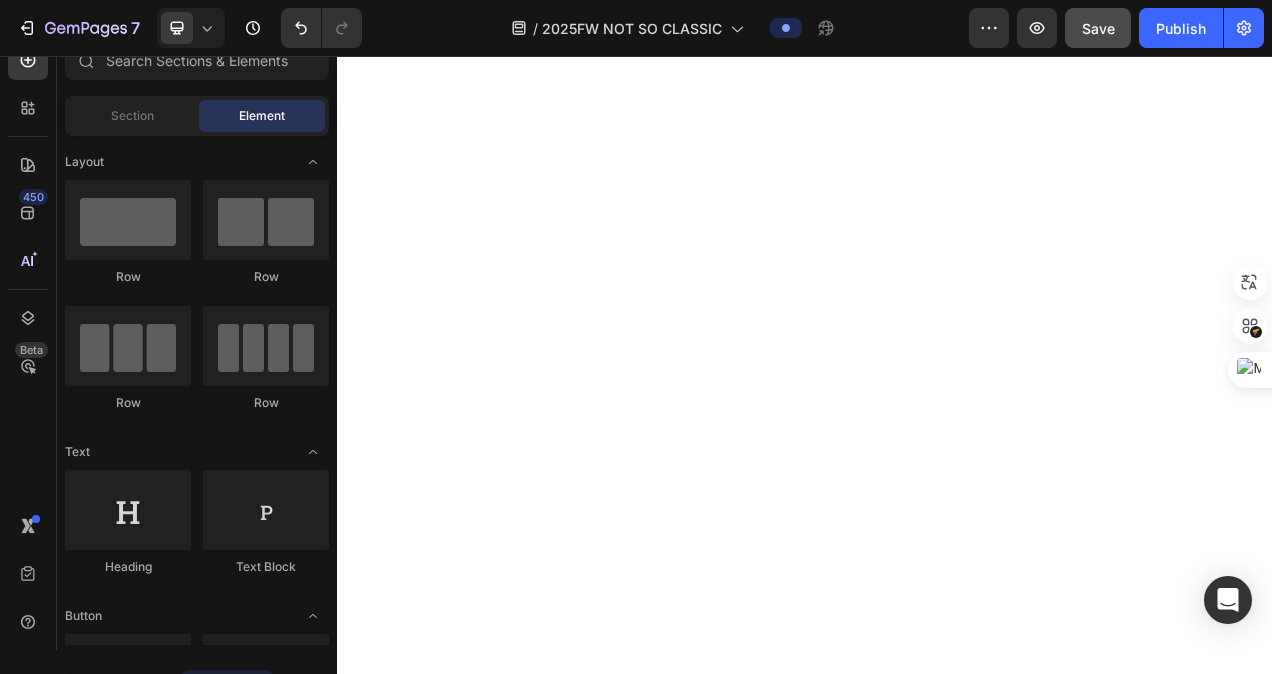 scroll, scrollTop: 2290, scrollLeft: 0, axis: vertical 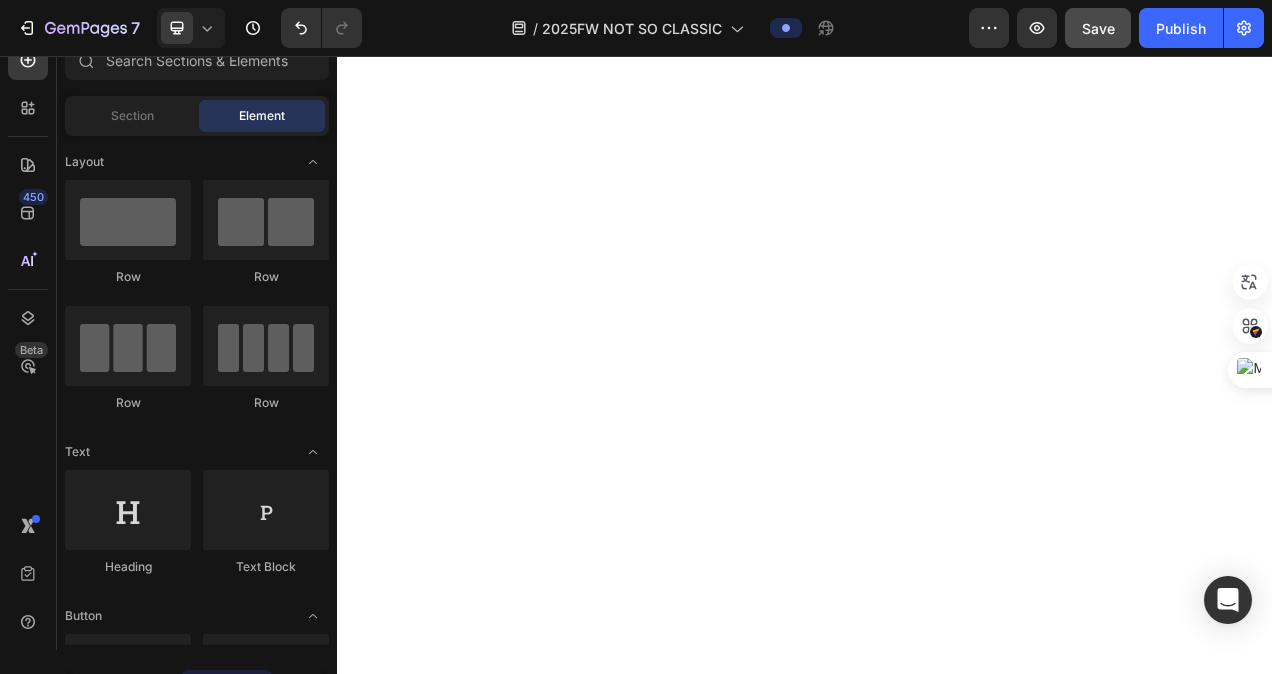 click at bounding box center [937, -411] 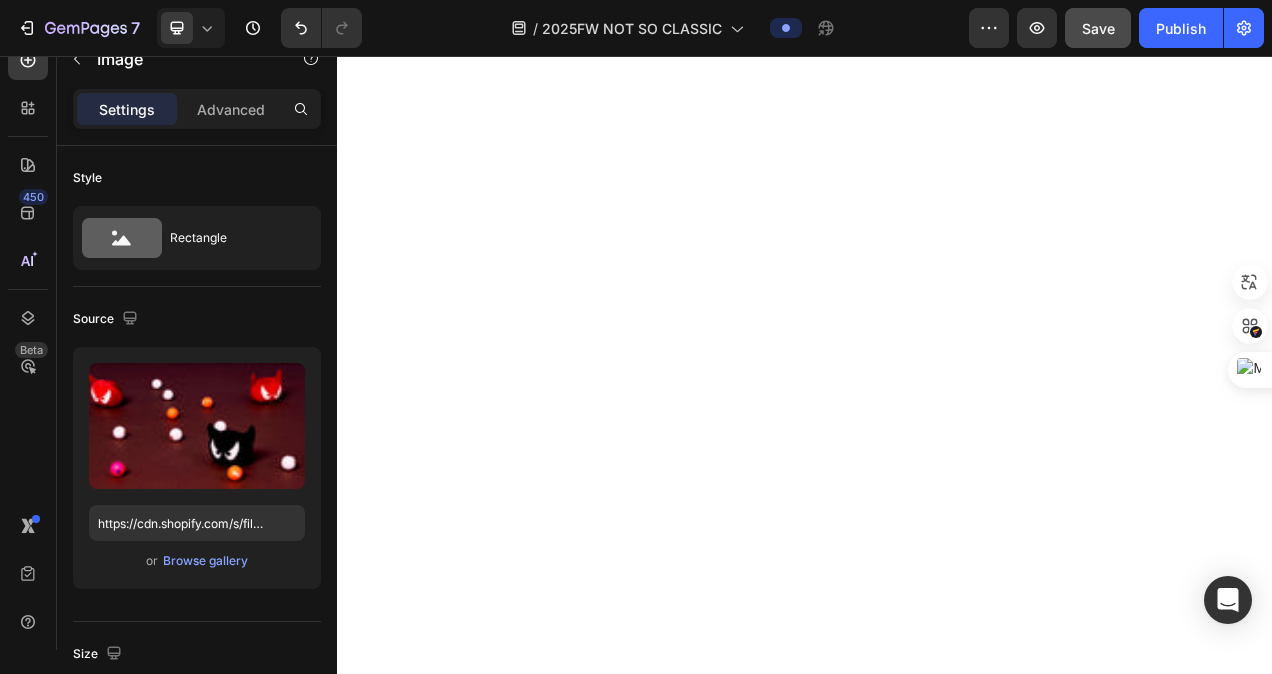 click 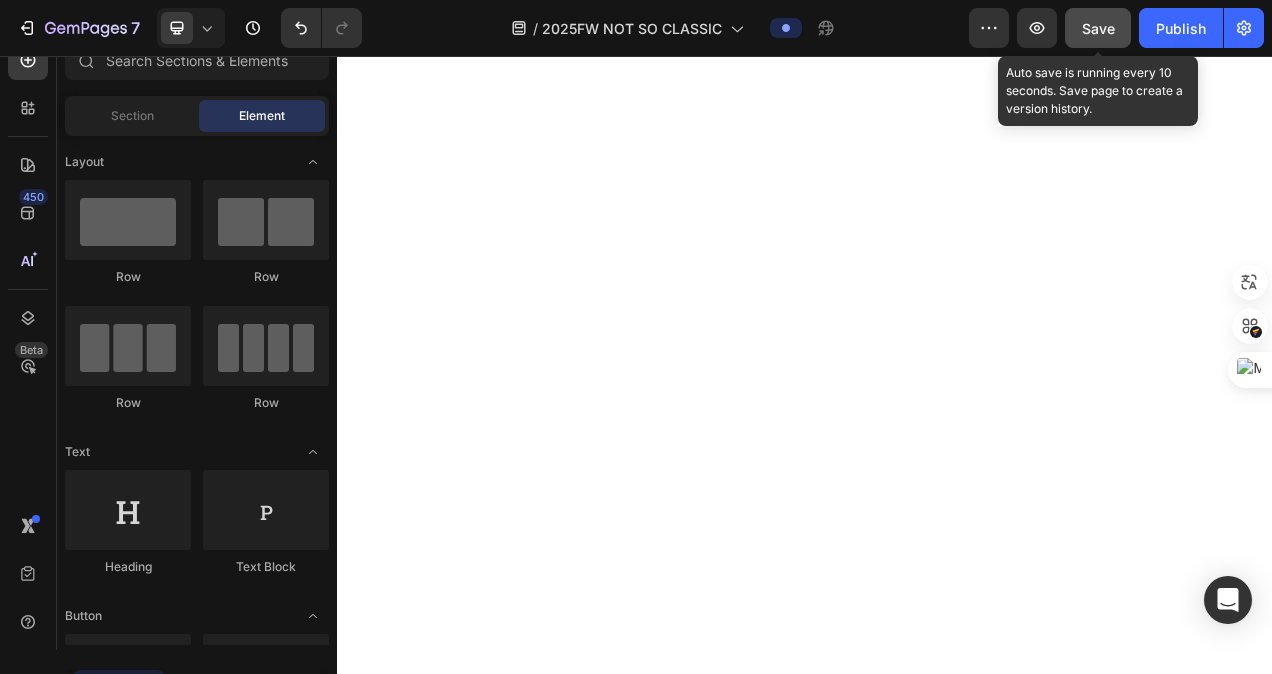 click on "Save" at bounding box center (1098, 28) 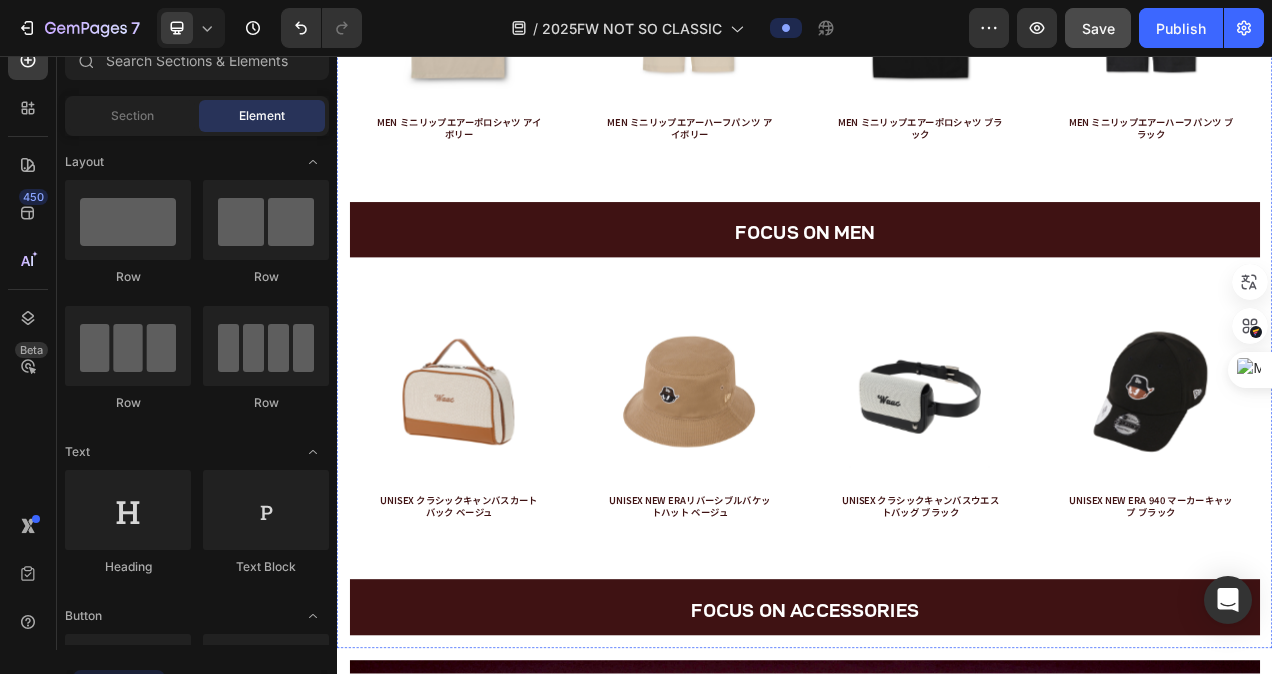 scroll, scrollTop: 2990, scrollLeft: 0, axis: vertical 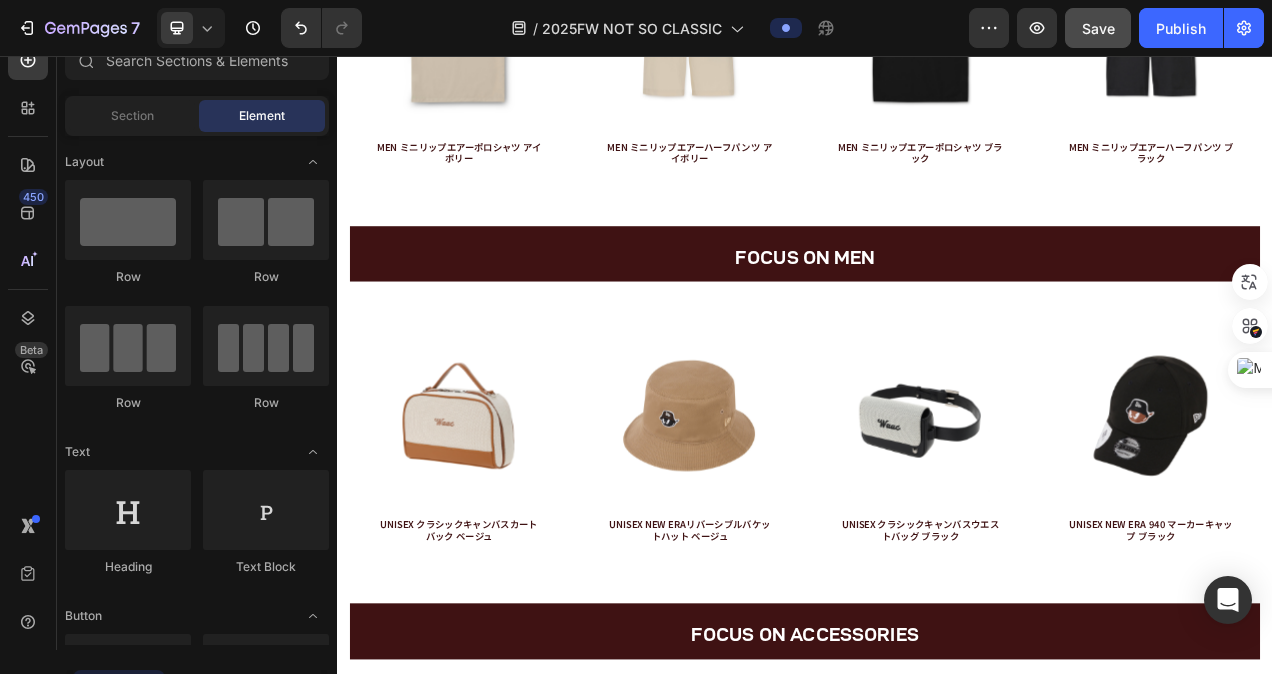 click on "Drop element here Row   30" at bounding box center (937, -1074) 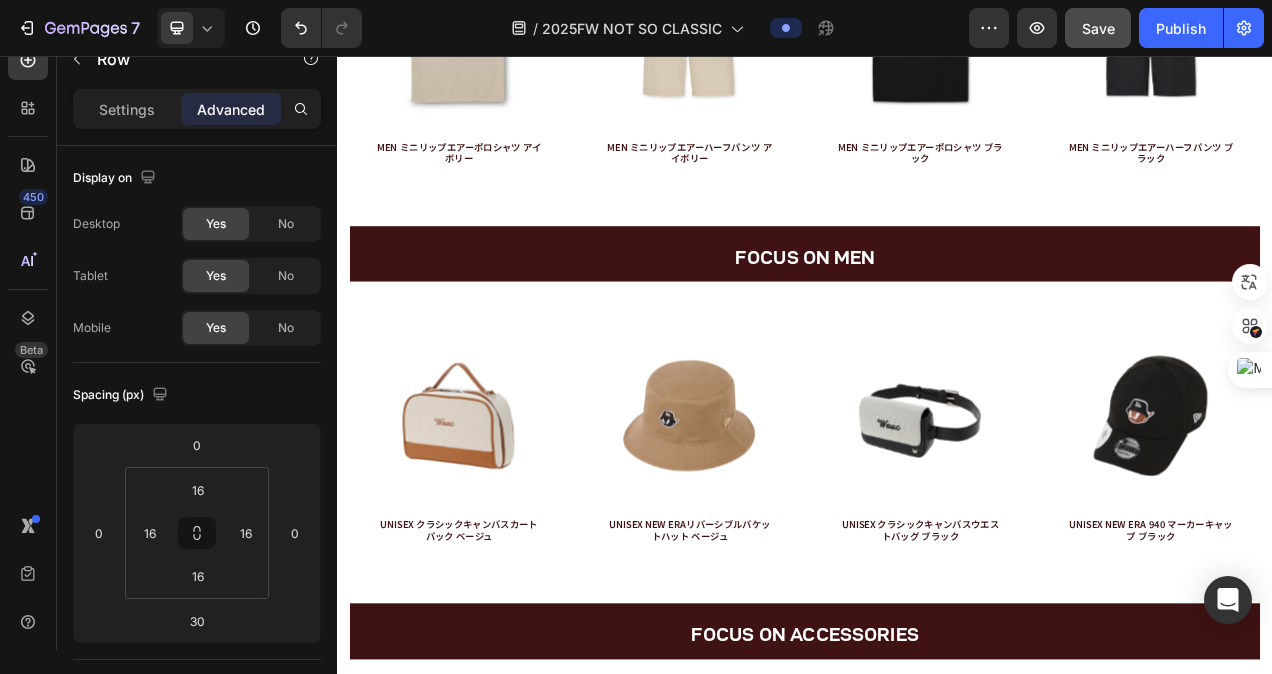 click 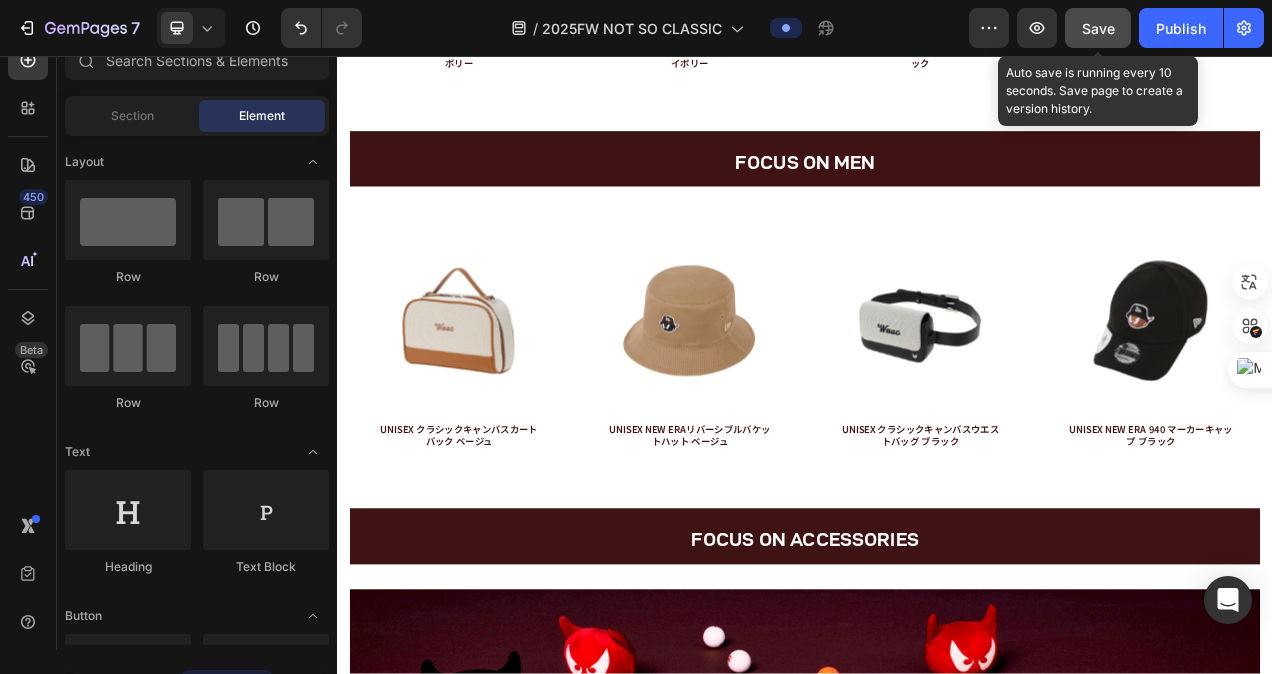click on "Save" at bounding box center [1098, 28] 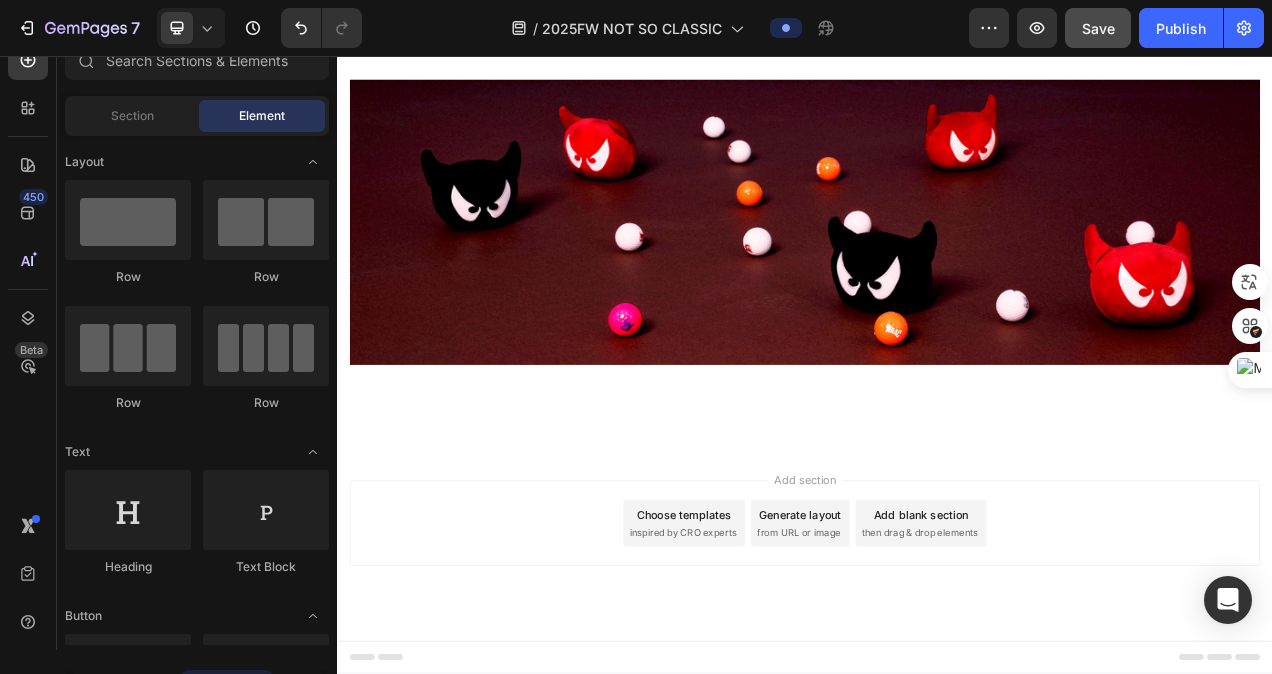 scroll, scrollTop: 5190, scrollLeft: 0, axis: vertical 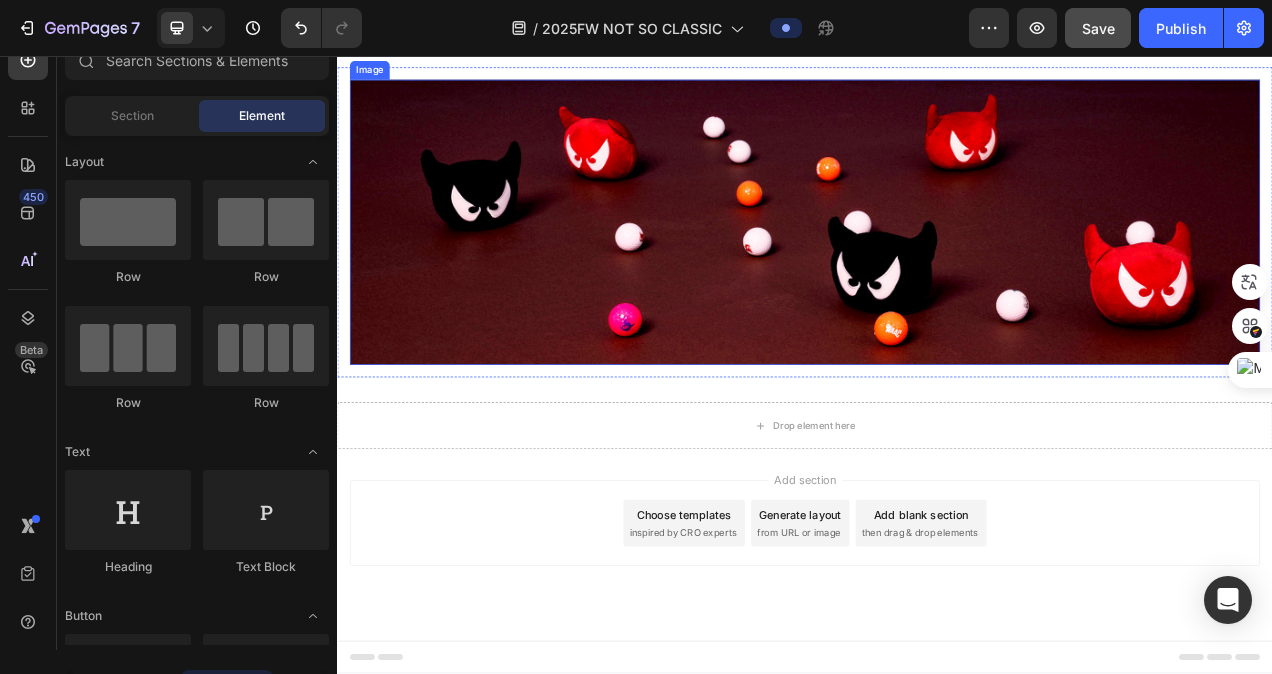 click at bounding box center [937, 270] 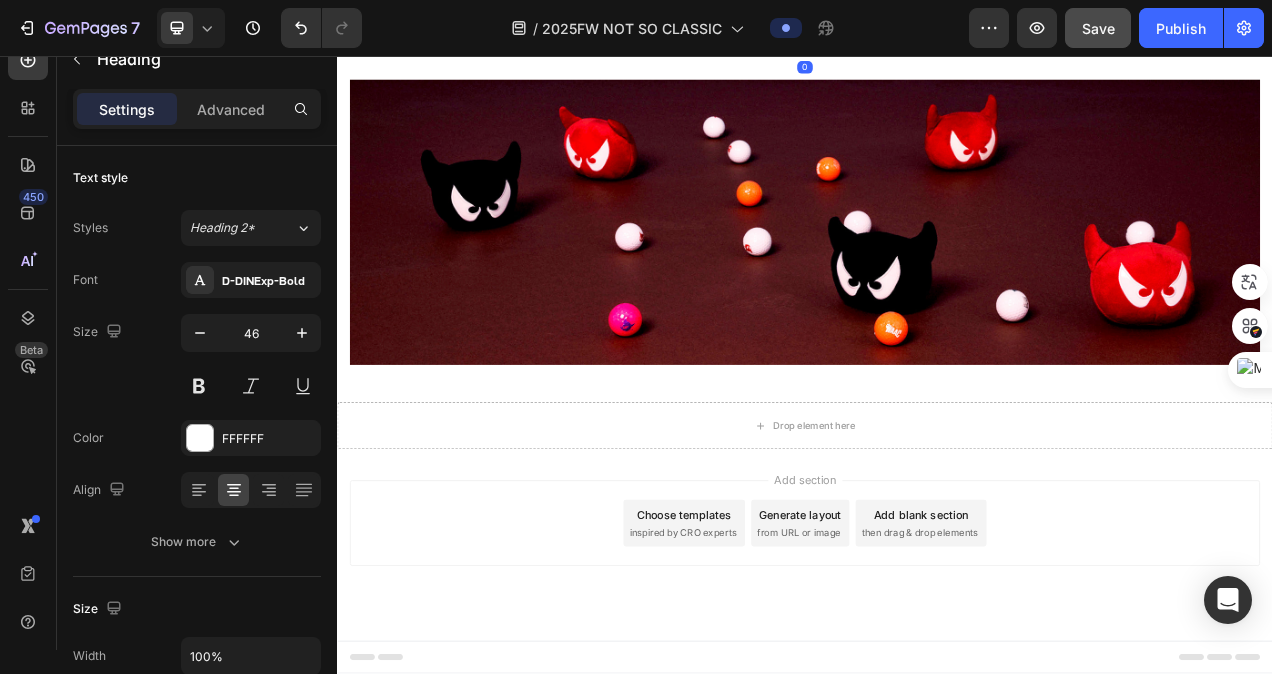 click on "FOCUS ON ACCESSORIES" at bounding box center (937, 19) 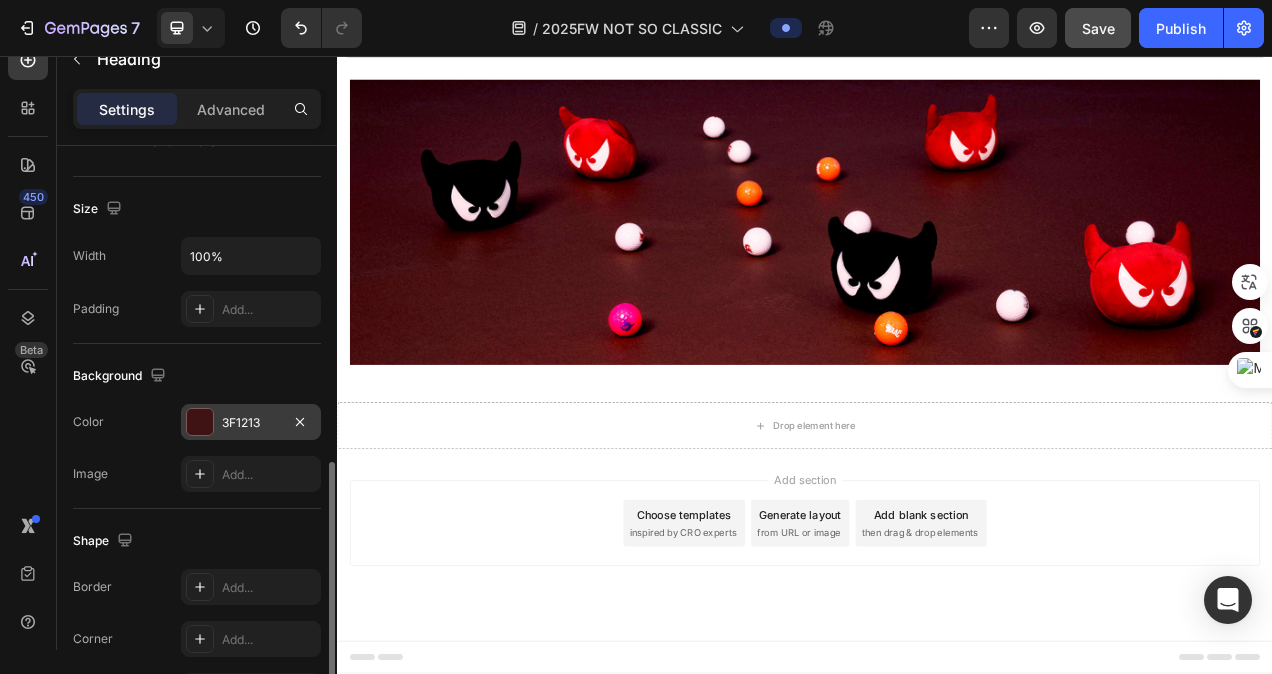 scroll, scrollTop: 500, scrollLeft: 0, axis: vertical 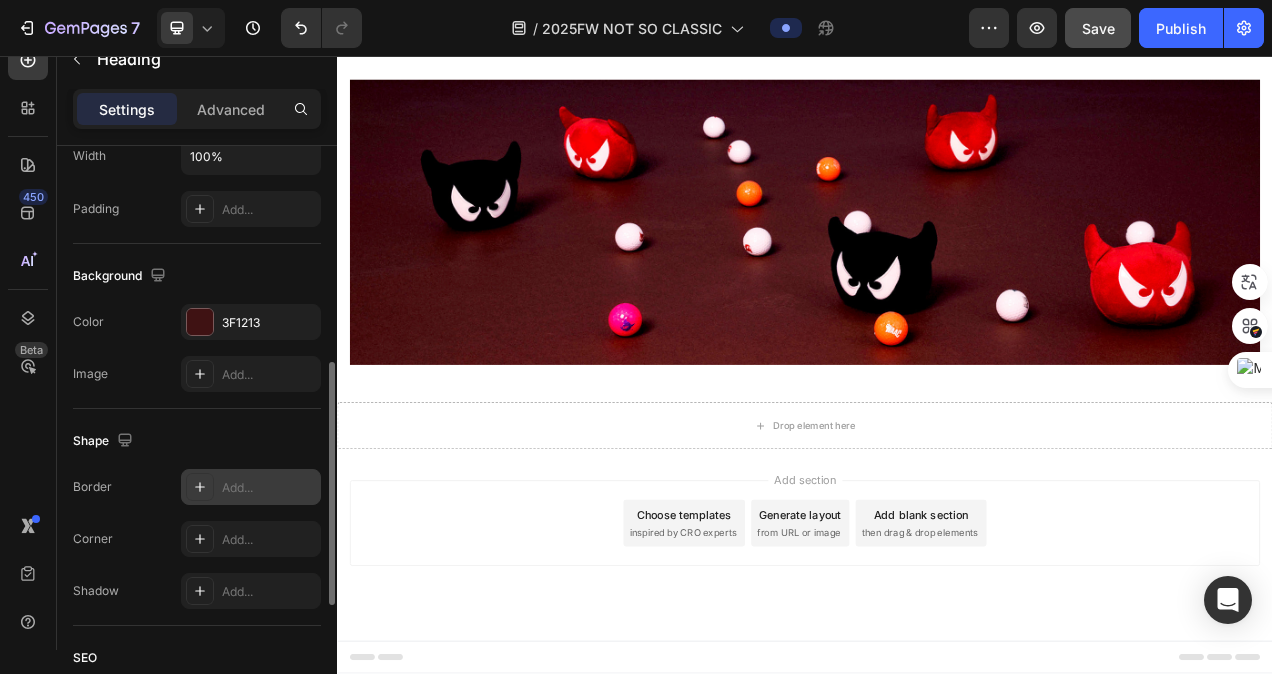 click on "Add..." at bounding box center [269, 488] 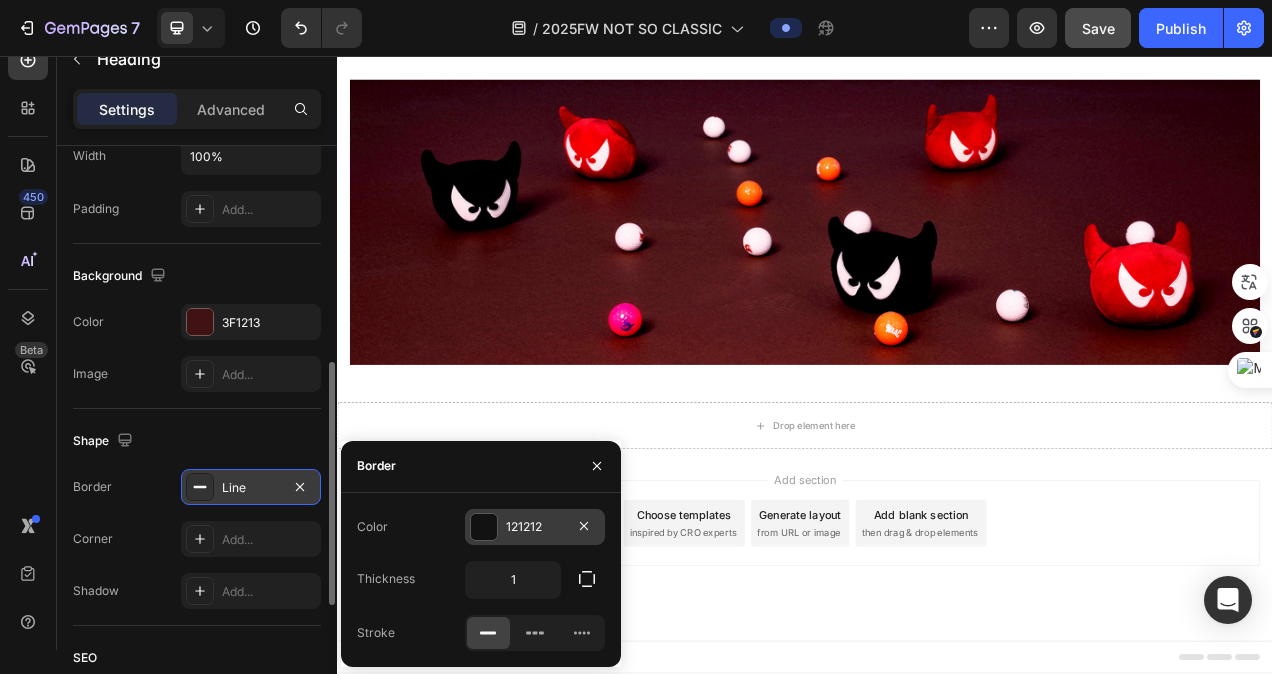 click at bounding box center (484, 527) 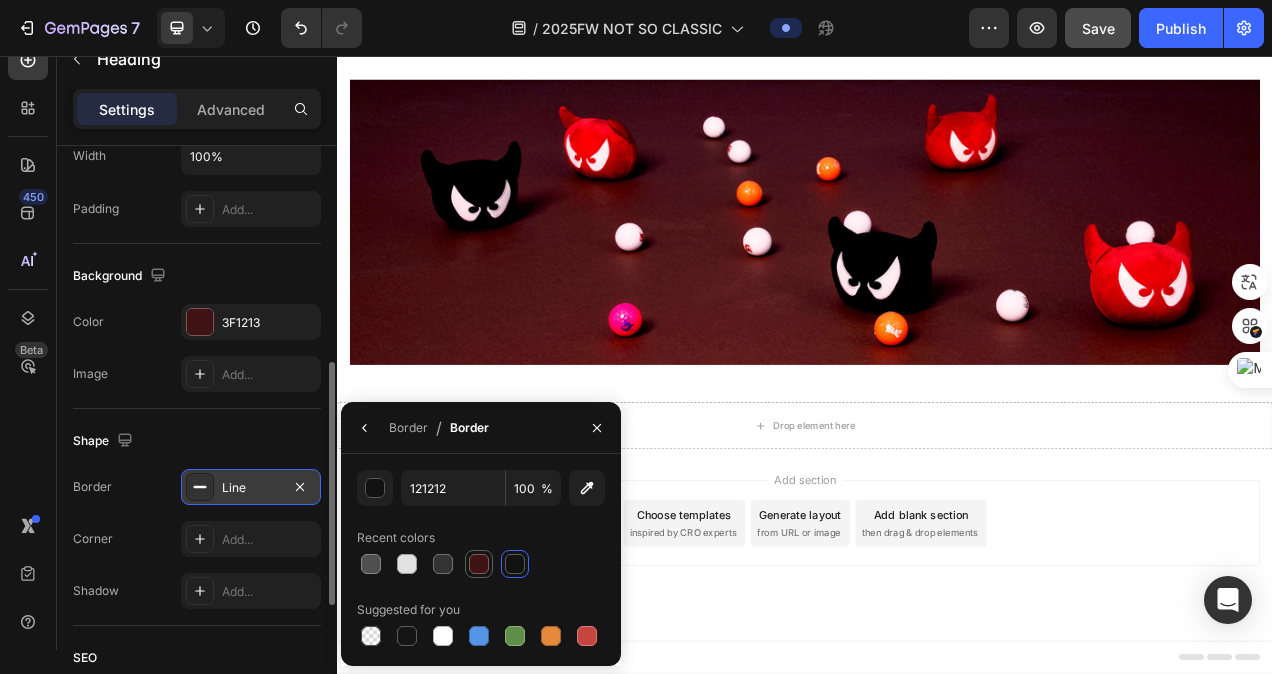 click at bounding box center (479, 564) 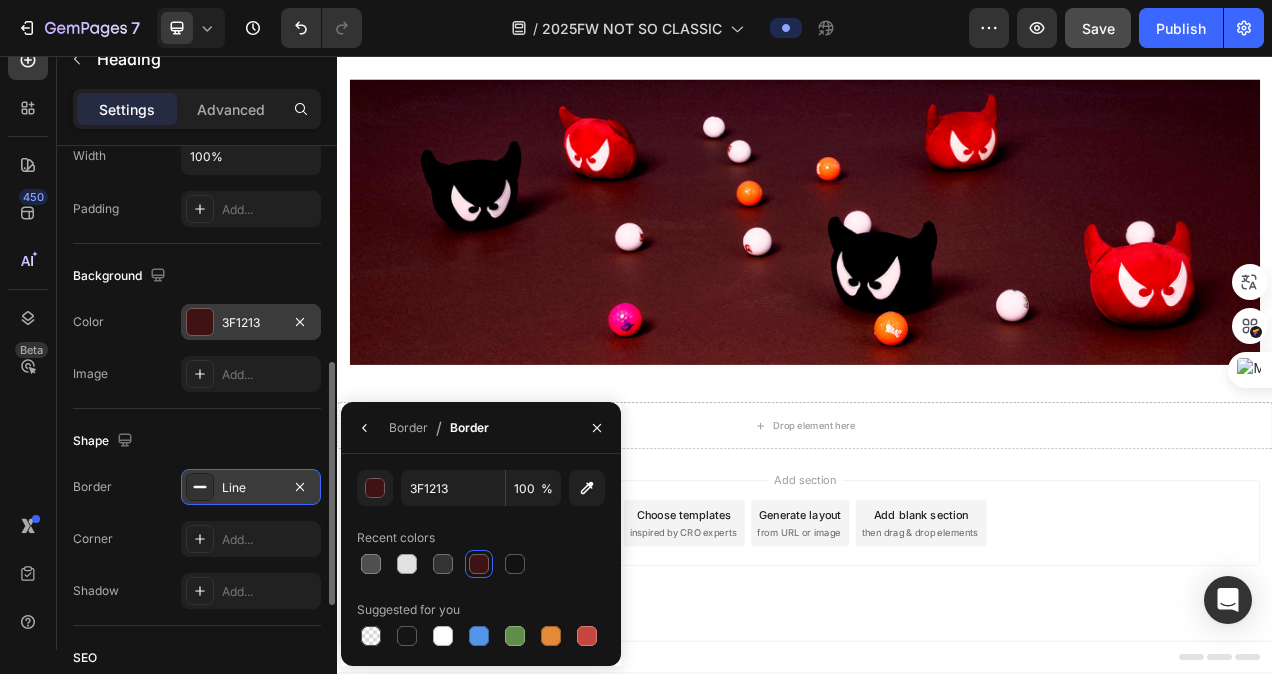 click on "3F1213" at bounding box center (251, 323) 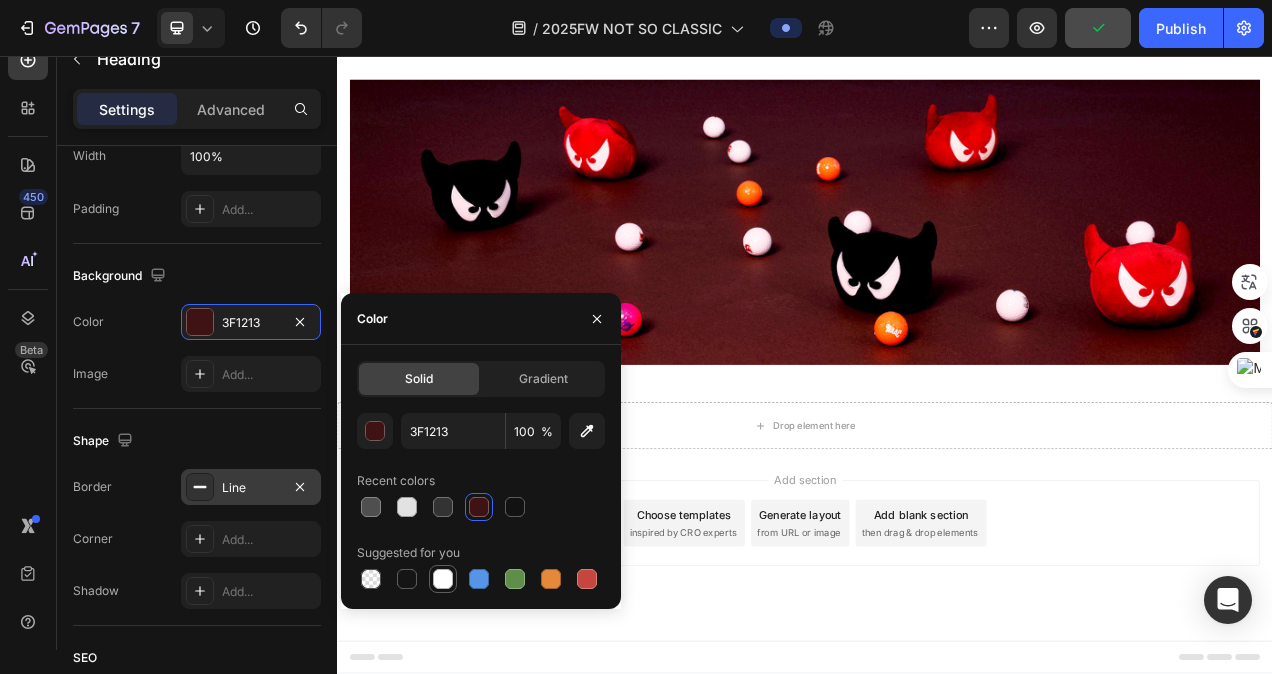 click at bounding box center [443, 579] 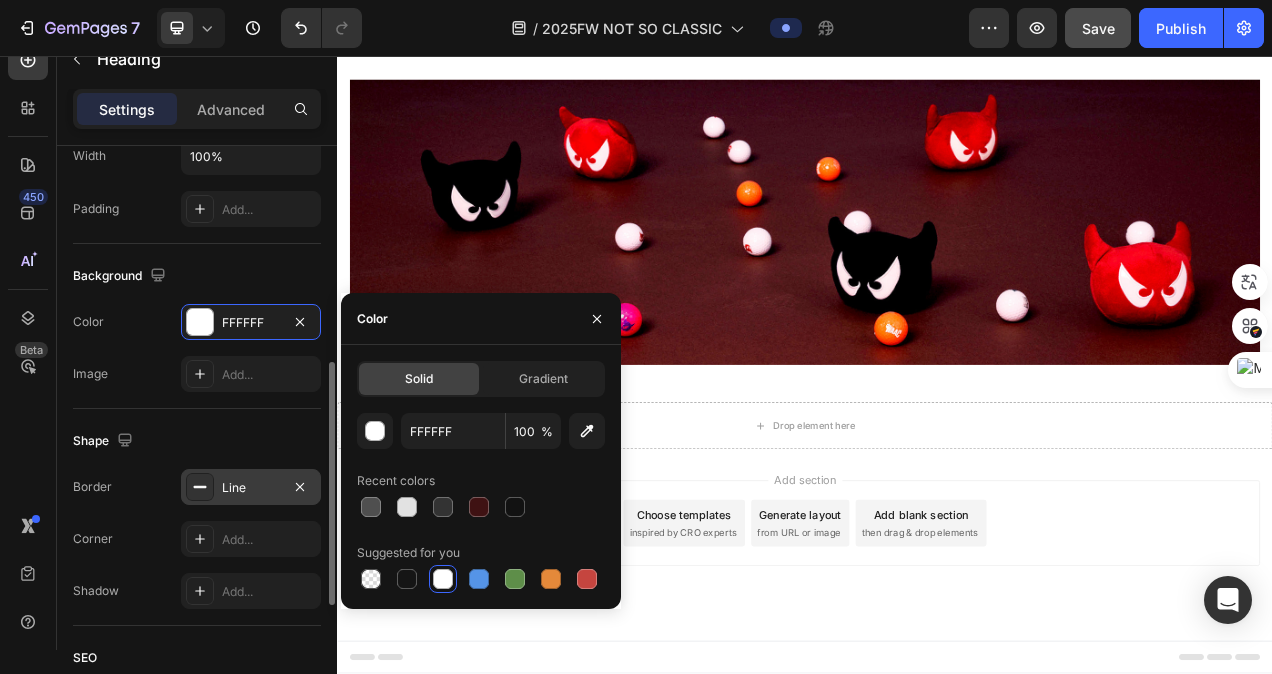 scroll, scrollTop: 200, scrollLeft: 0, axis: vertical 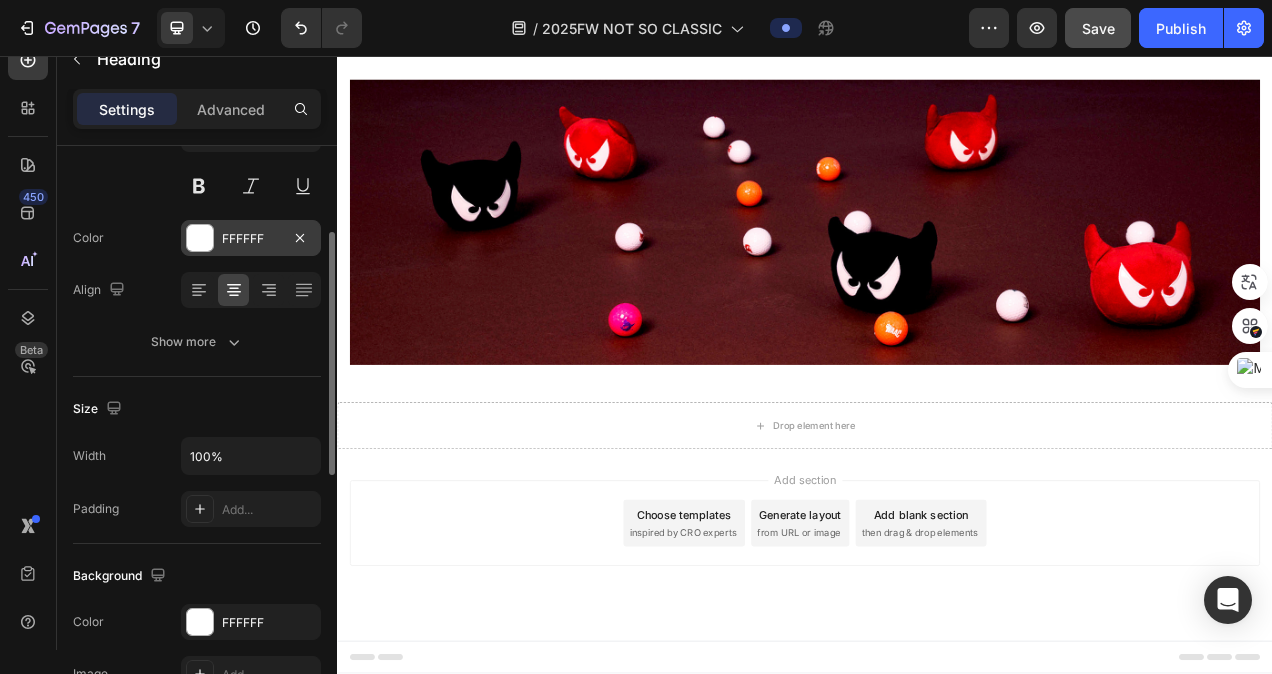 click at bounding box center [200, 238] 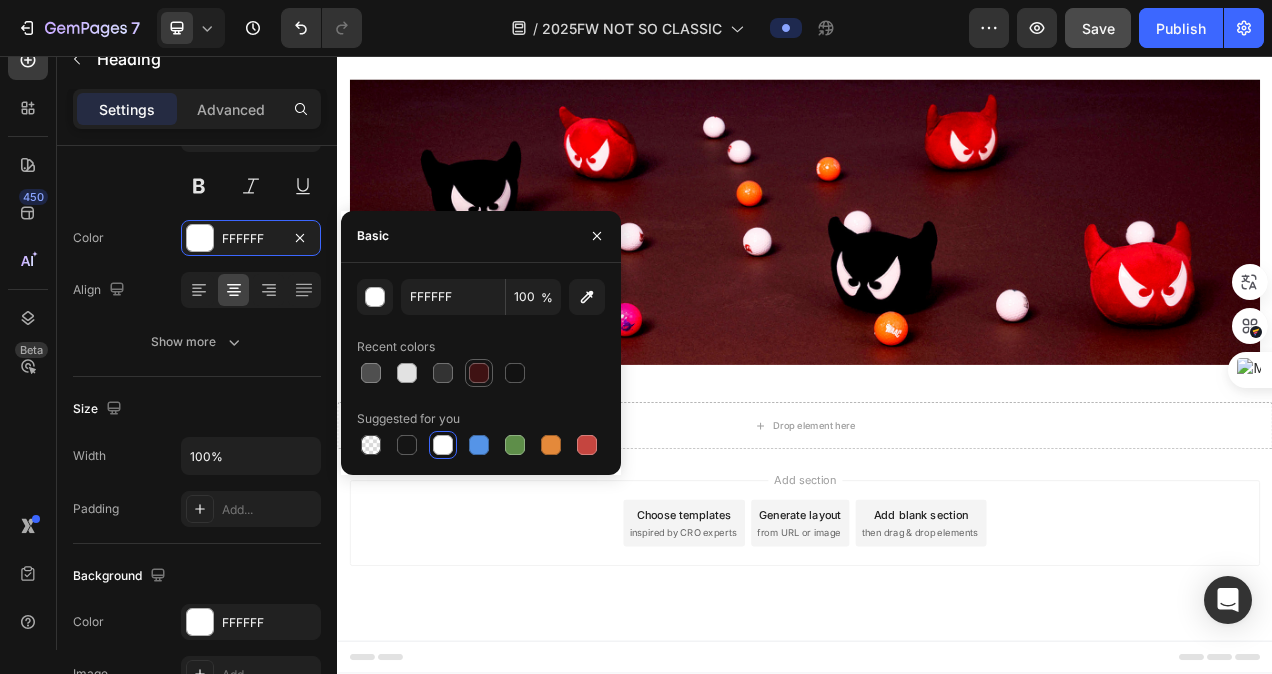 click at bounding box center [479, 373] 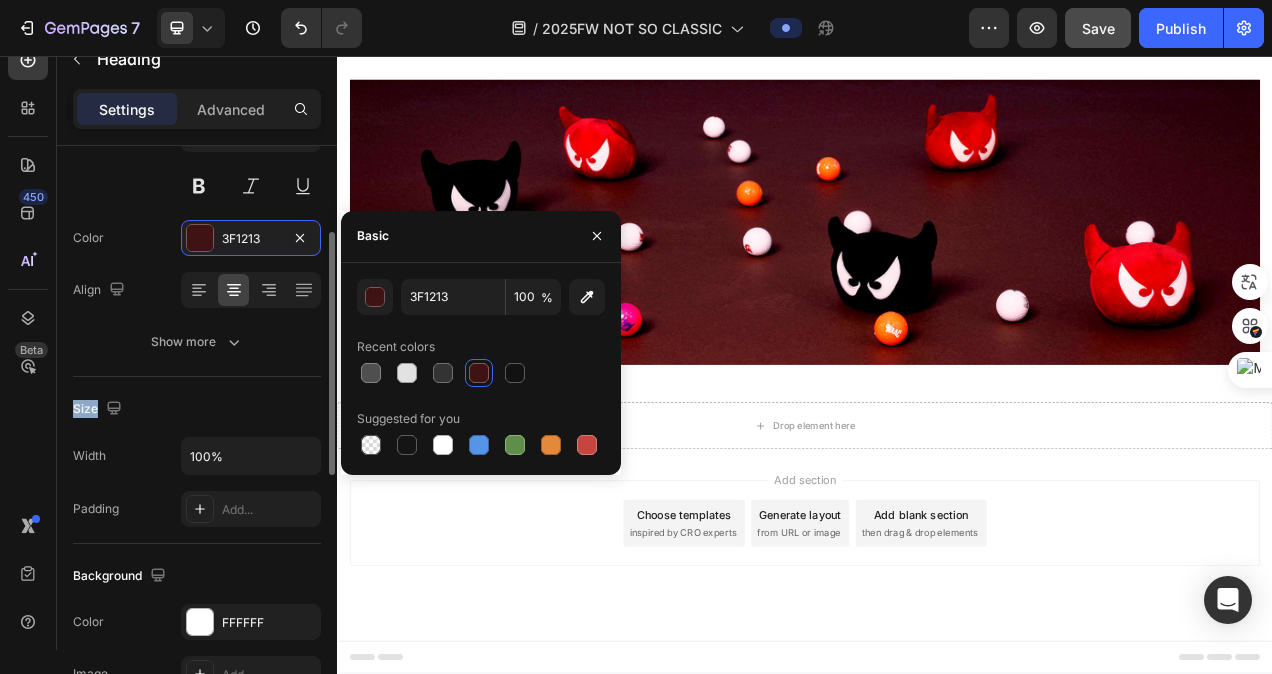 click on "Text style Styles Heading 2* Font D-DINExp-Bold Size 46 Color 3F1213 Align Show more Size Width 100% Padding Add... Background The changes might be hidden by  the video. Color FFFFFF Image Add... Shape Border Line Corner Add... Shadow Add... SEO HTML tag H2 Align" at bounding box center (197, 526) 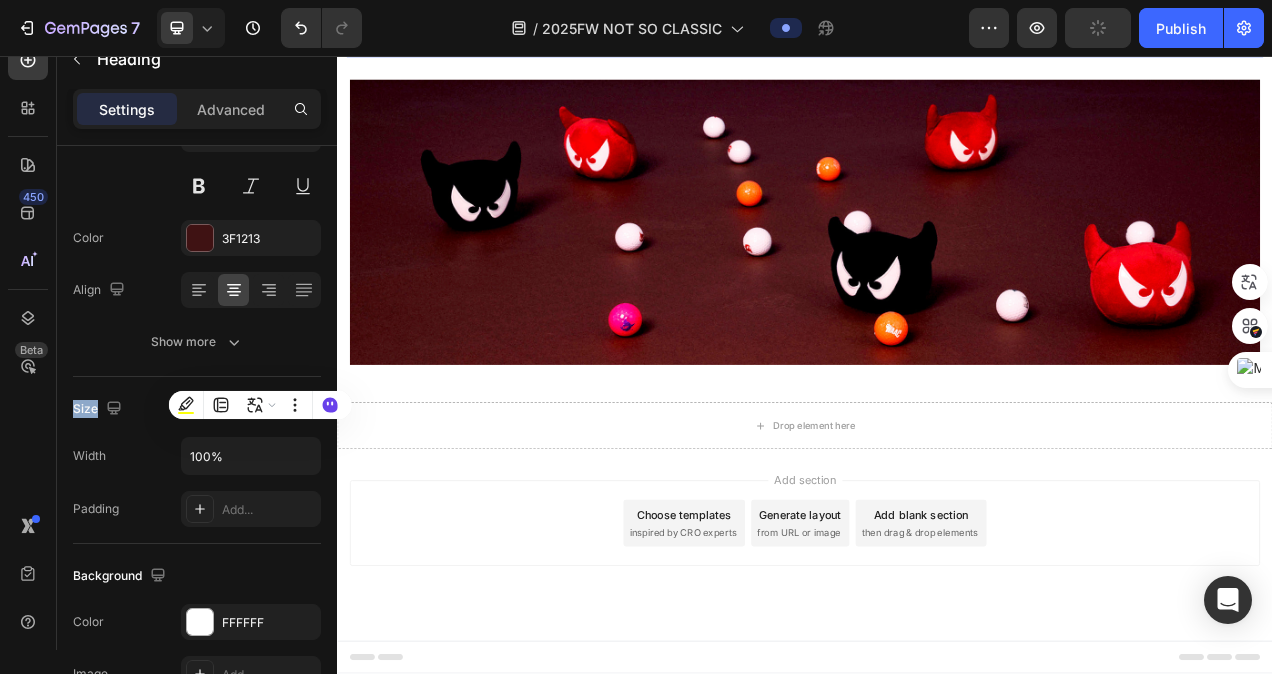 click on "FOCUS ON ACCESSORIES" at bounding box center (937, 21) 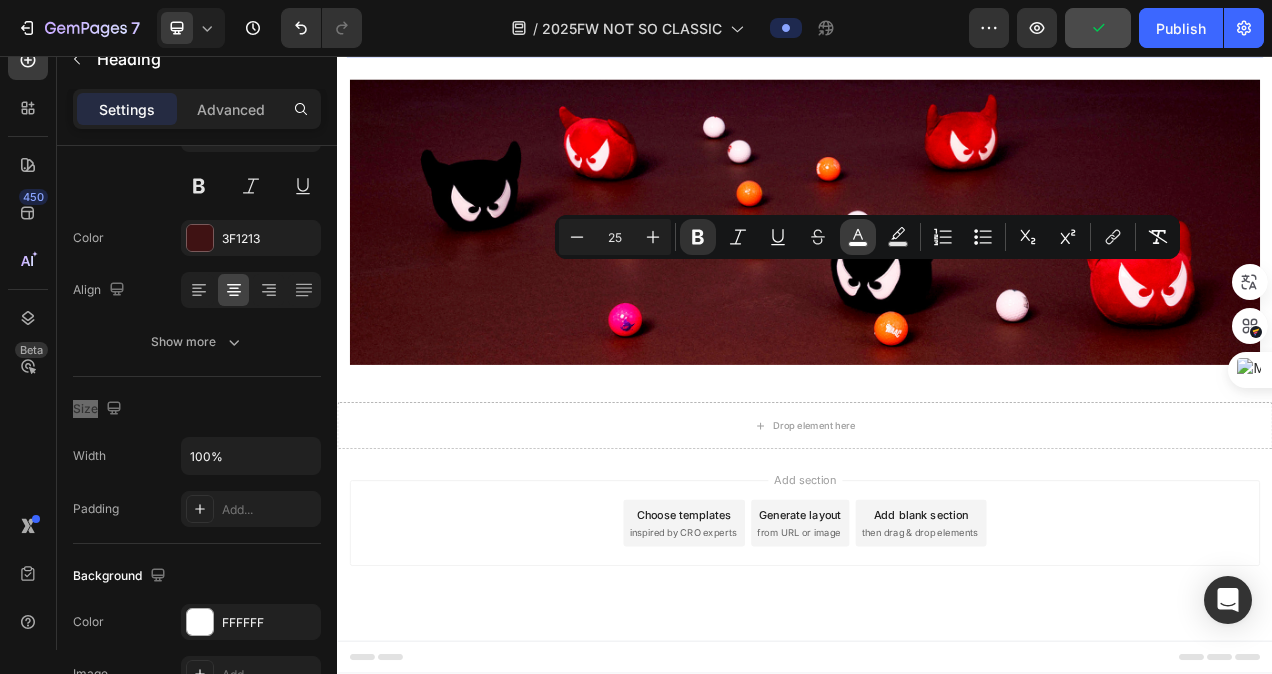 click 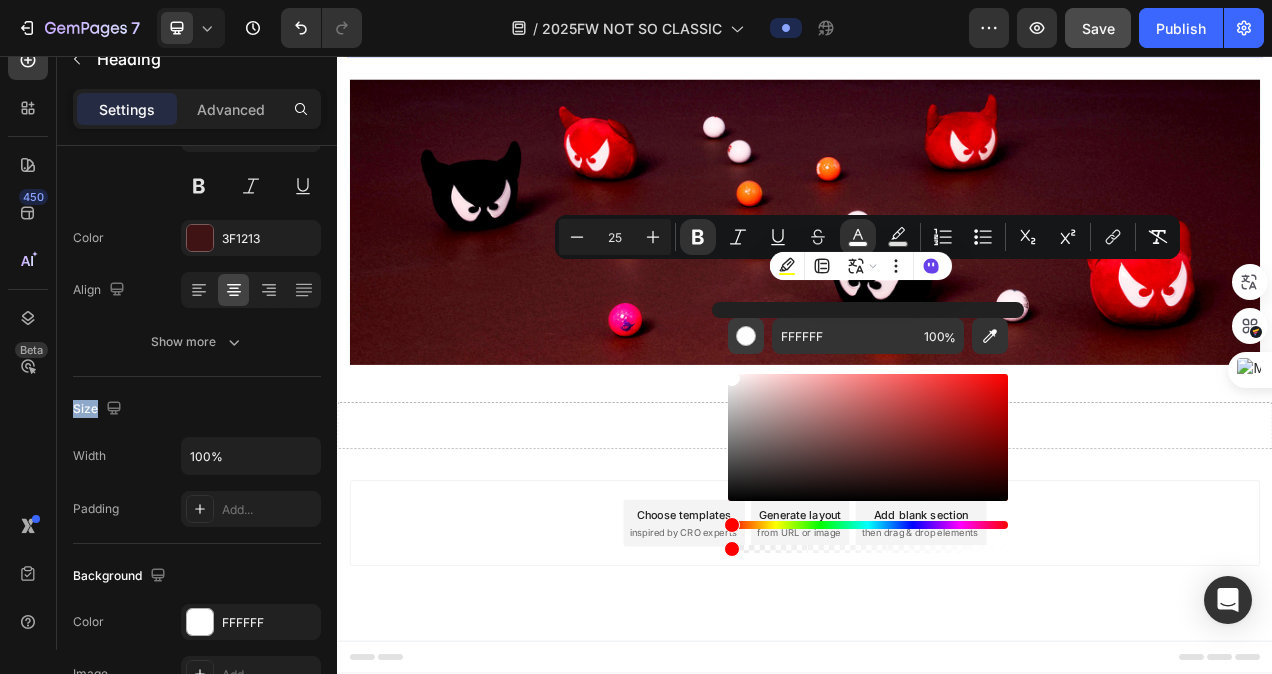 click at bounding box center (746, 336) 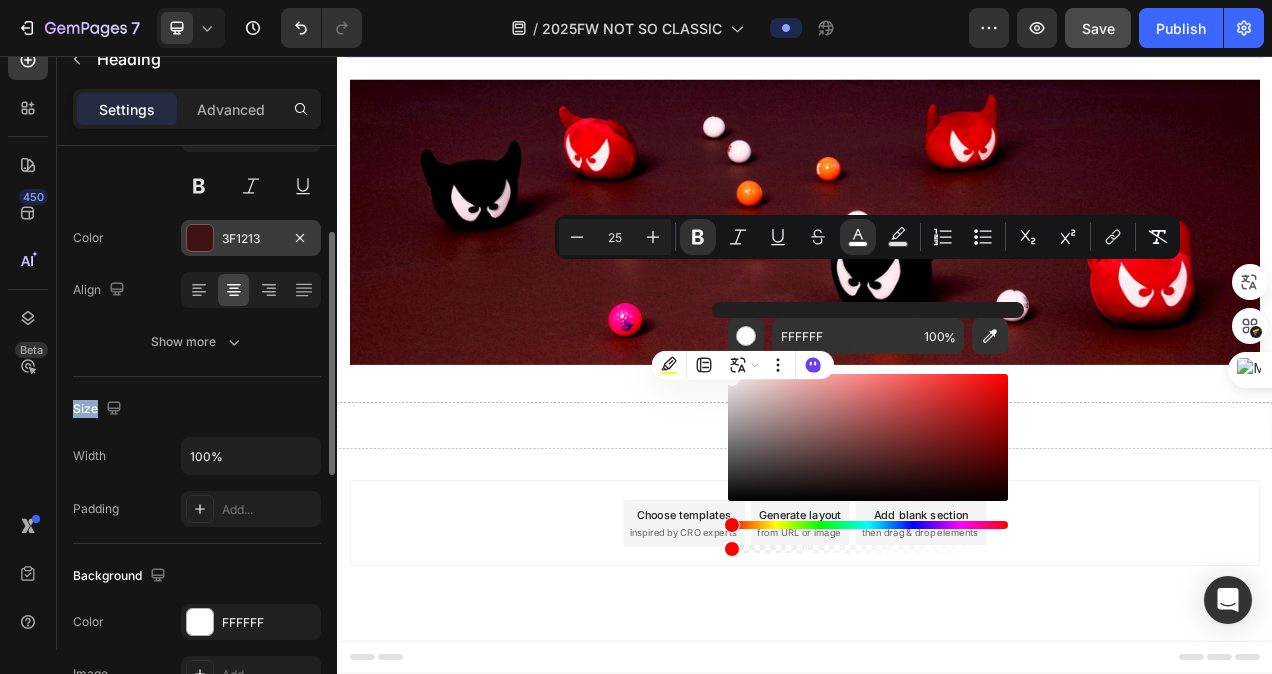 click on "3F1213" at bounding box center (251, 239) 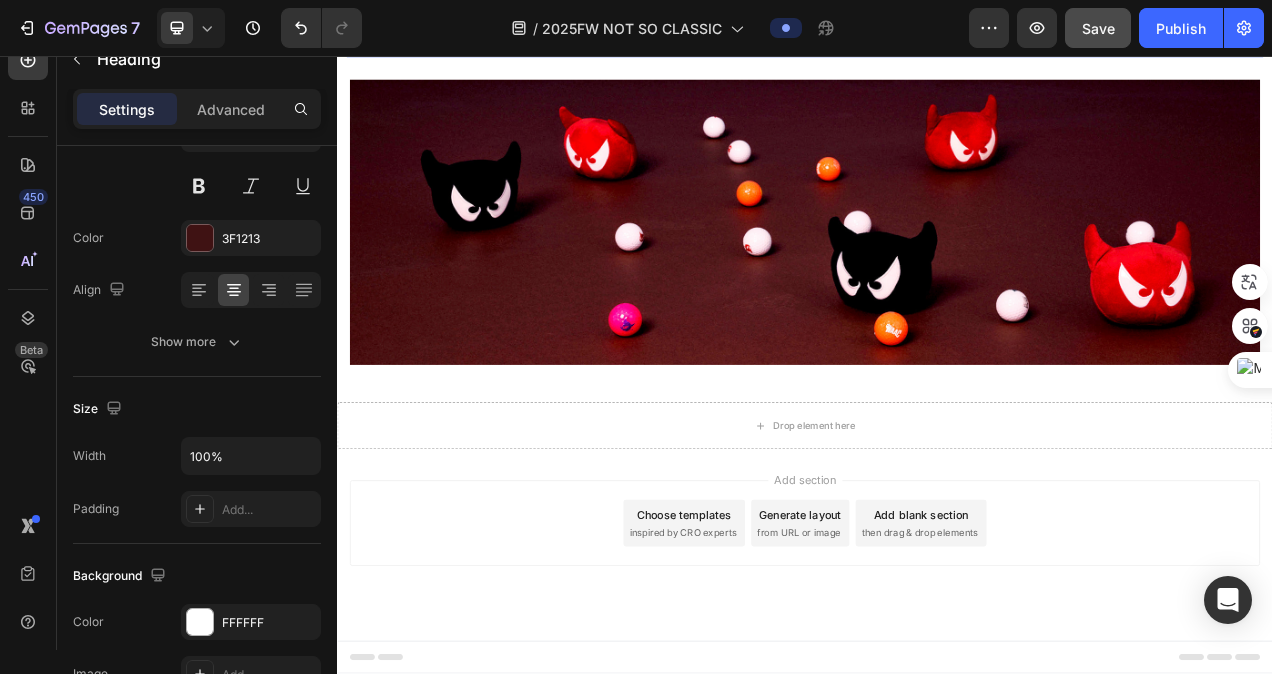 click on "FOCUS ON ACCESSORIES" at bounding box center [937, 21] 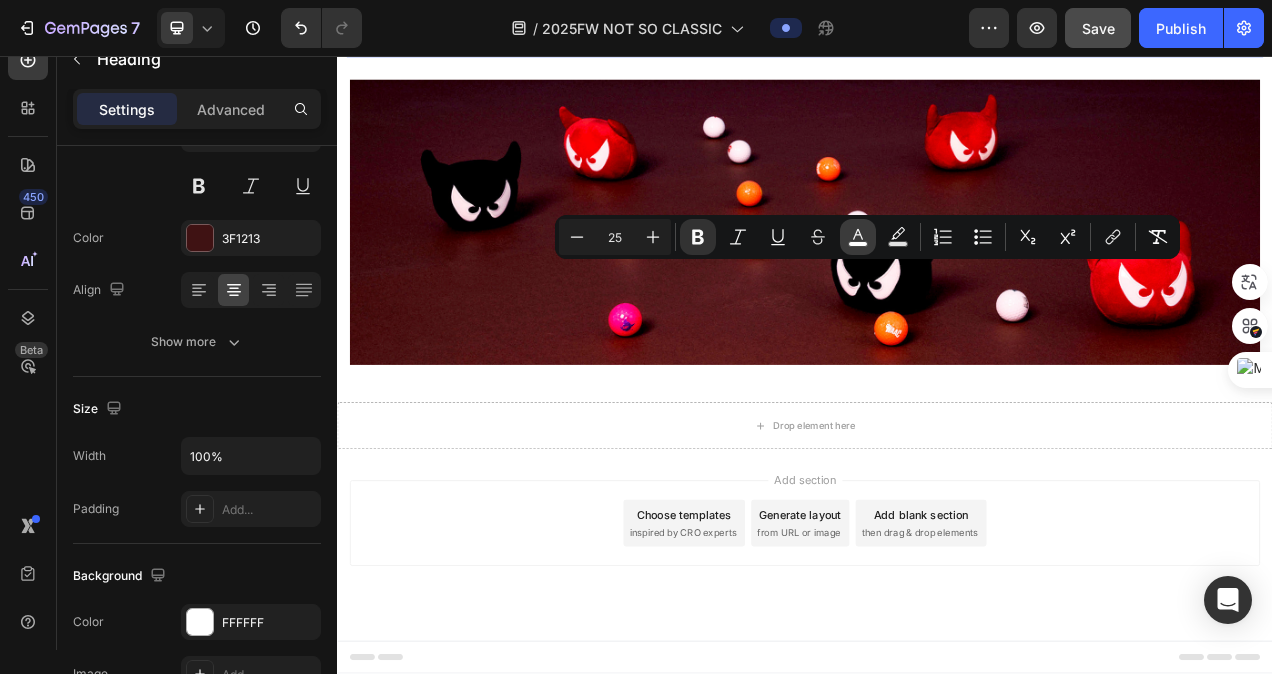 click 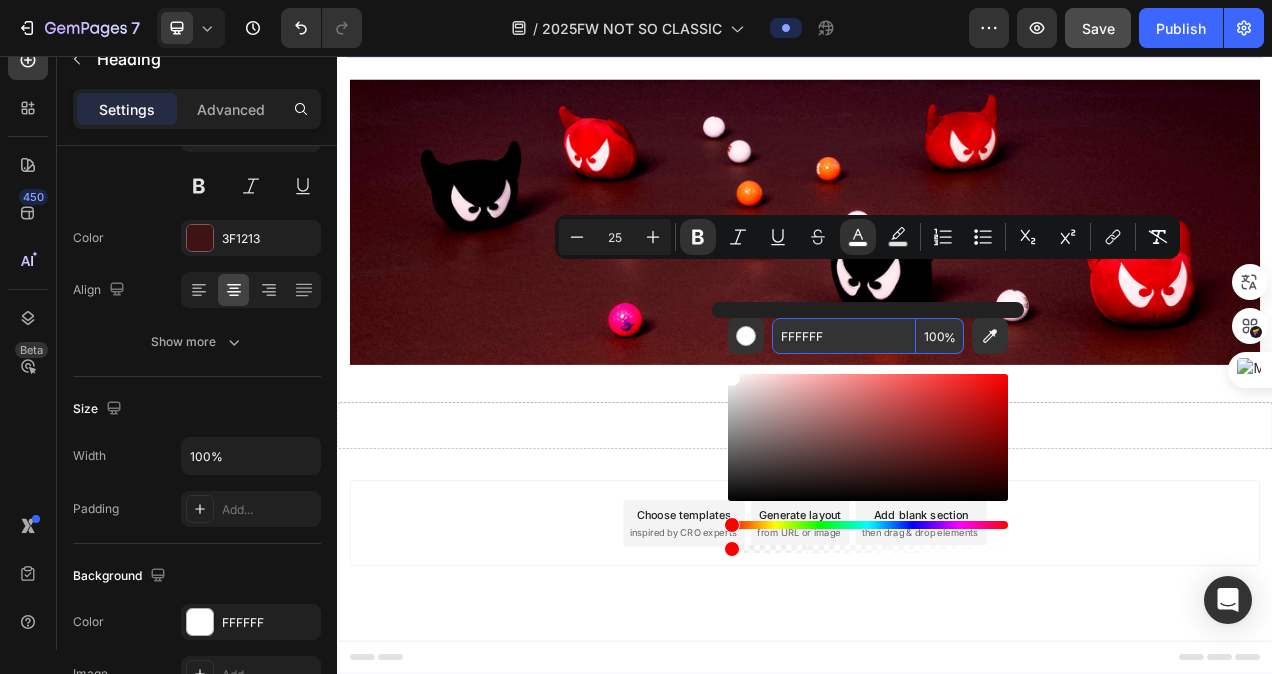 click on "FFFFFF" at bounding box center [844, 336] 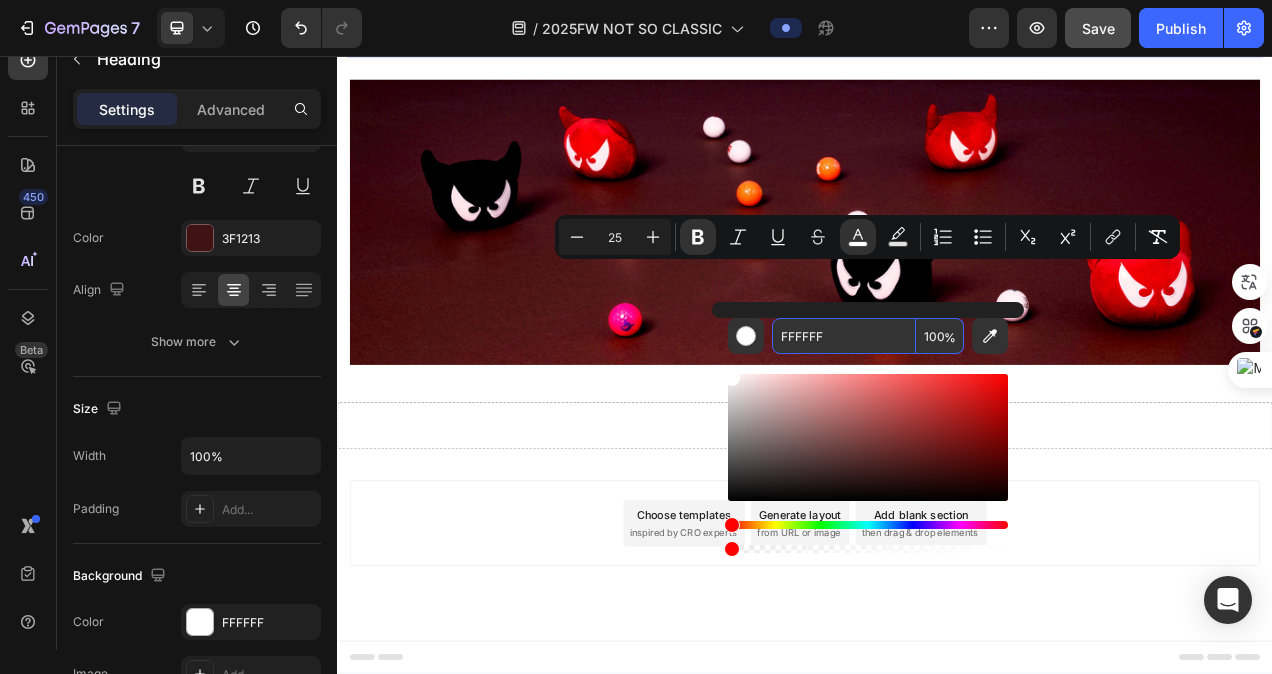 paste on "3F1213" 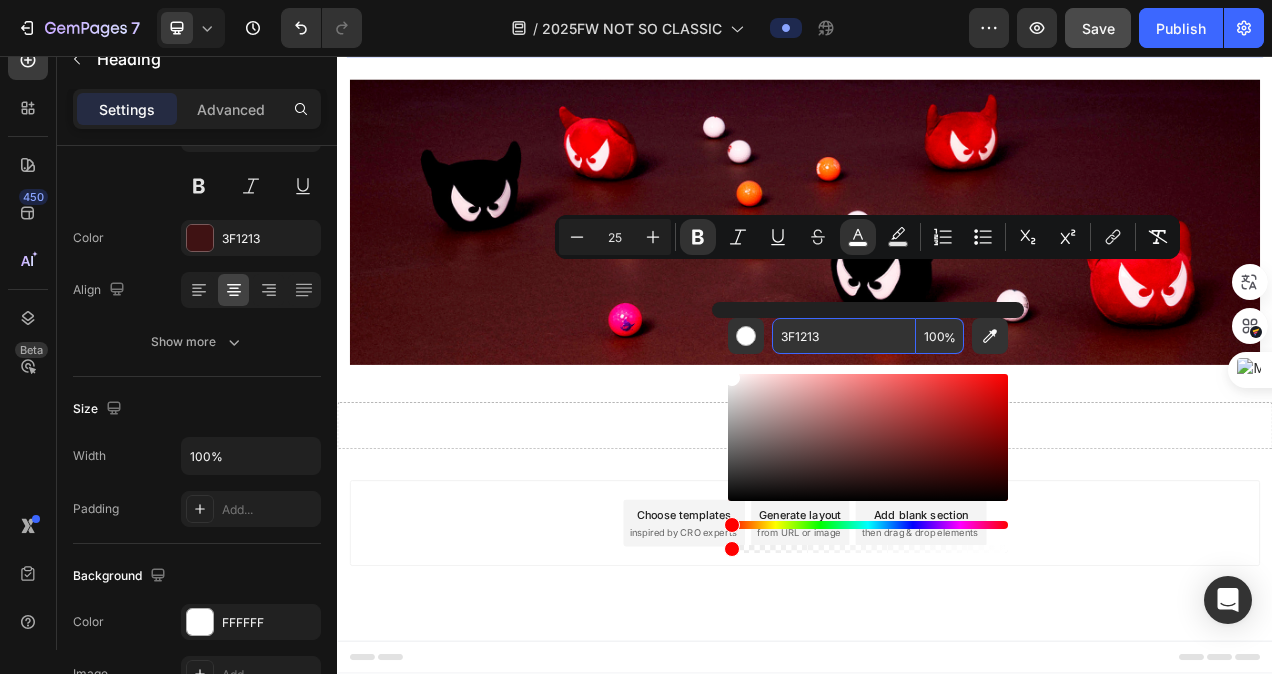 type on "3F1213" 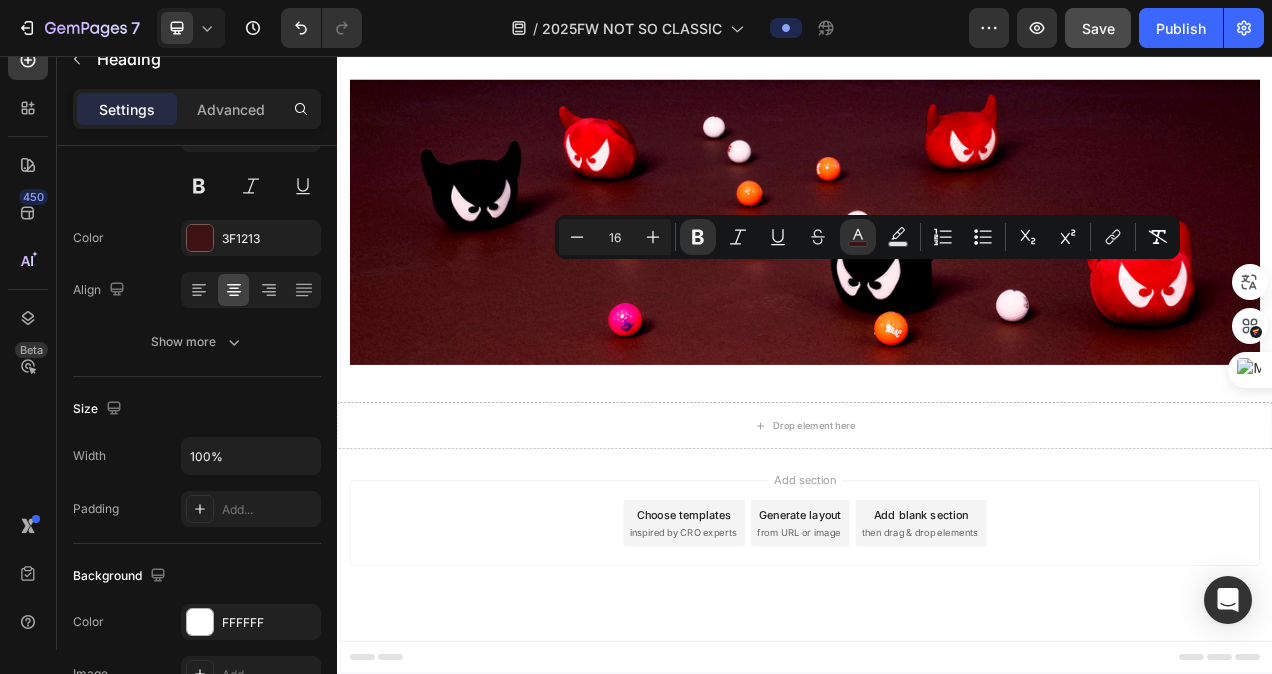 click on "Product Images UNISEX クラシックキャンバスカートバック  ベージュ Product Title Product Hero Banner" at bounding box center [493, -226] 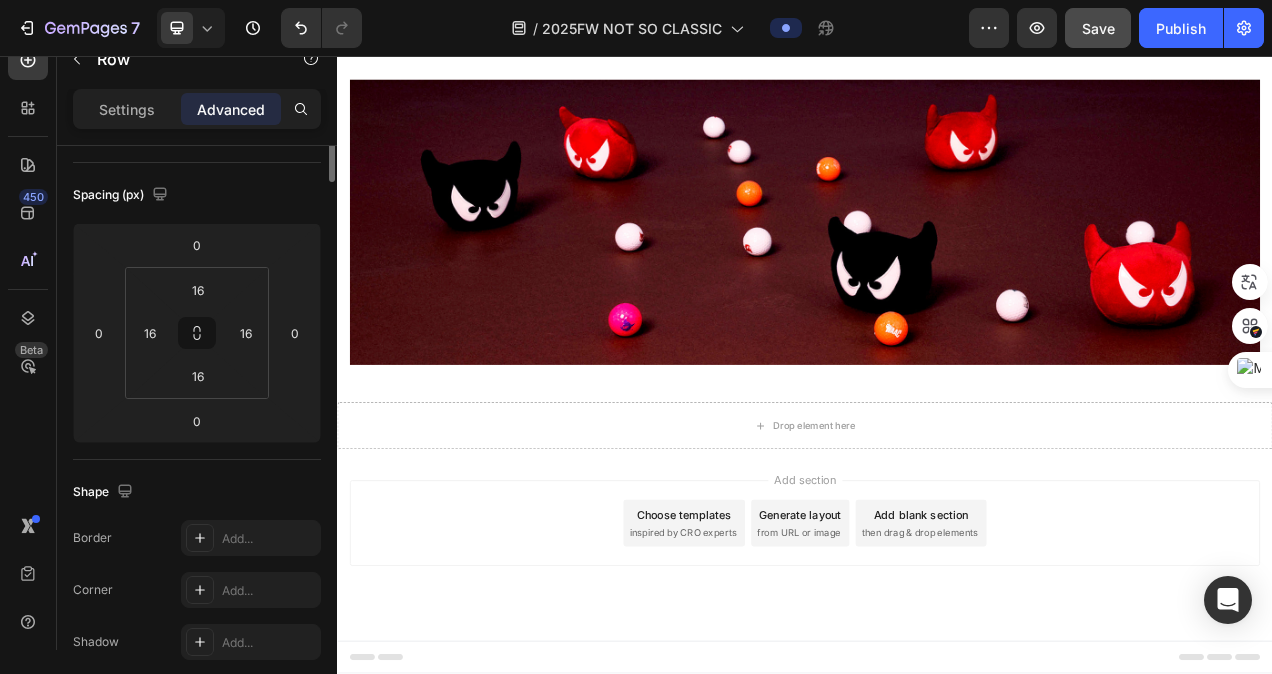 scroll, scrollTop: 0, scrollLeft: 0, axis: both 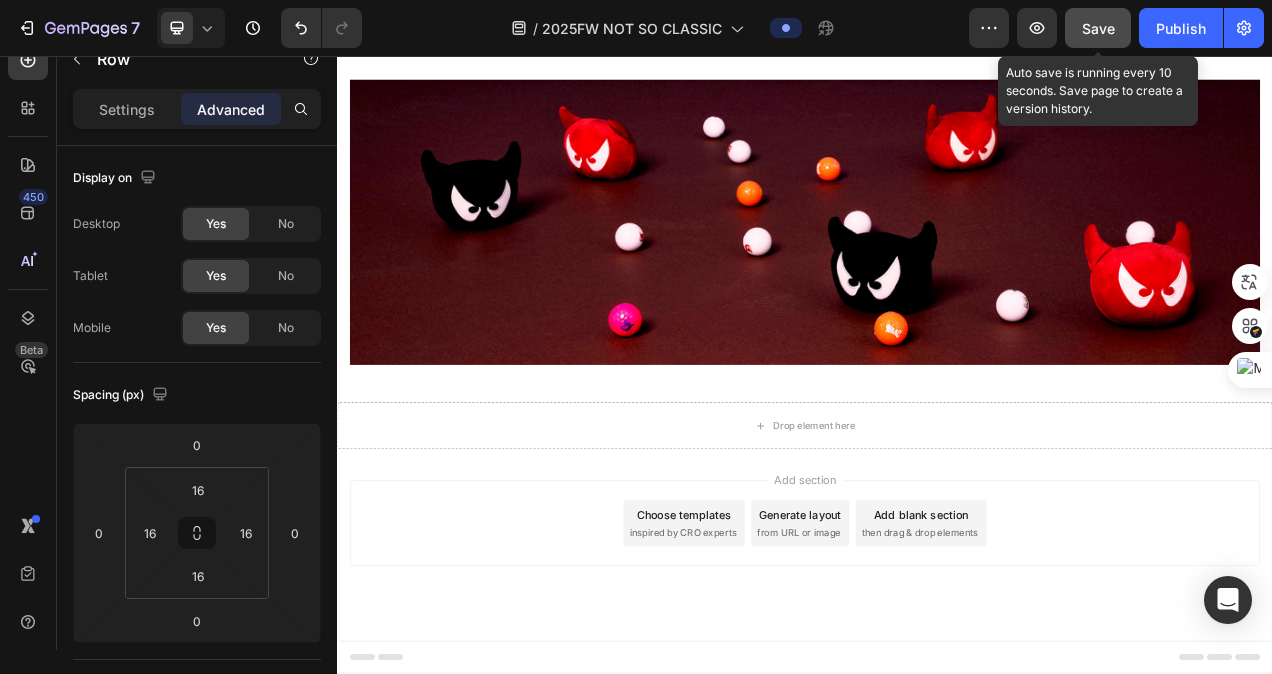 click on "Save" at bounding box center [1098, 28] 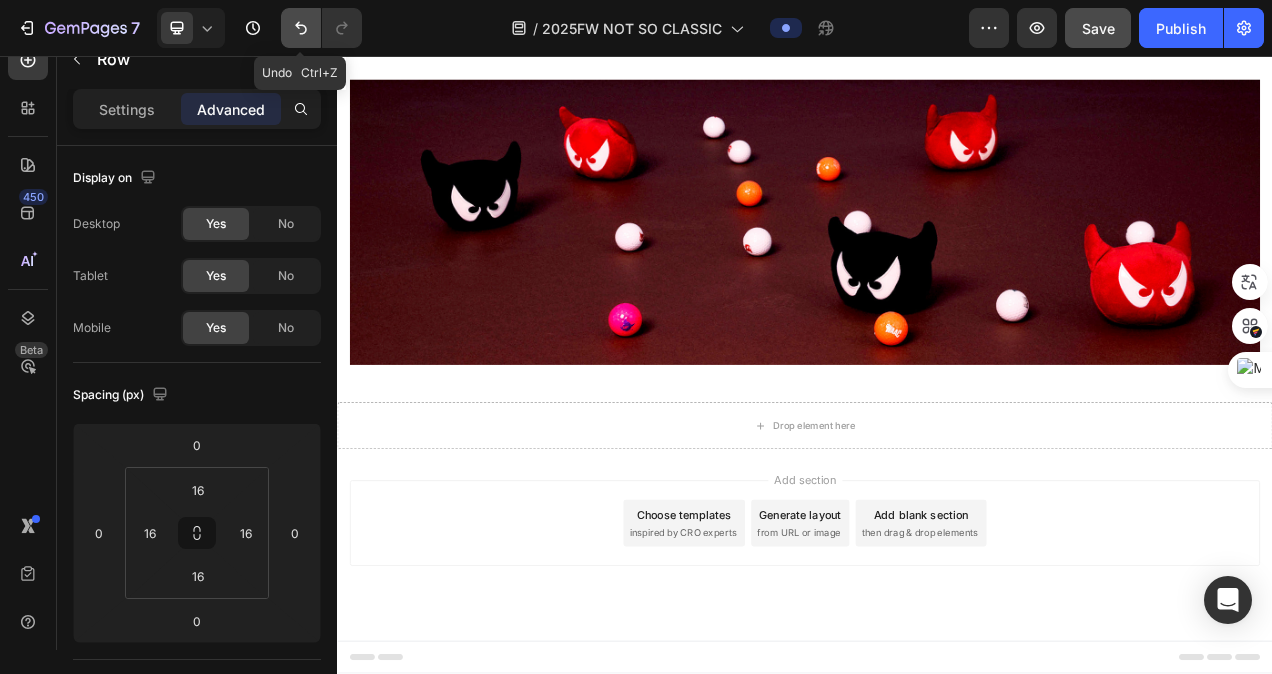 click 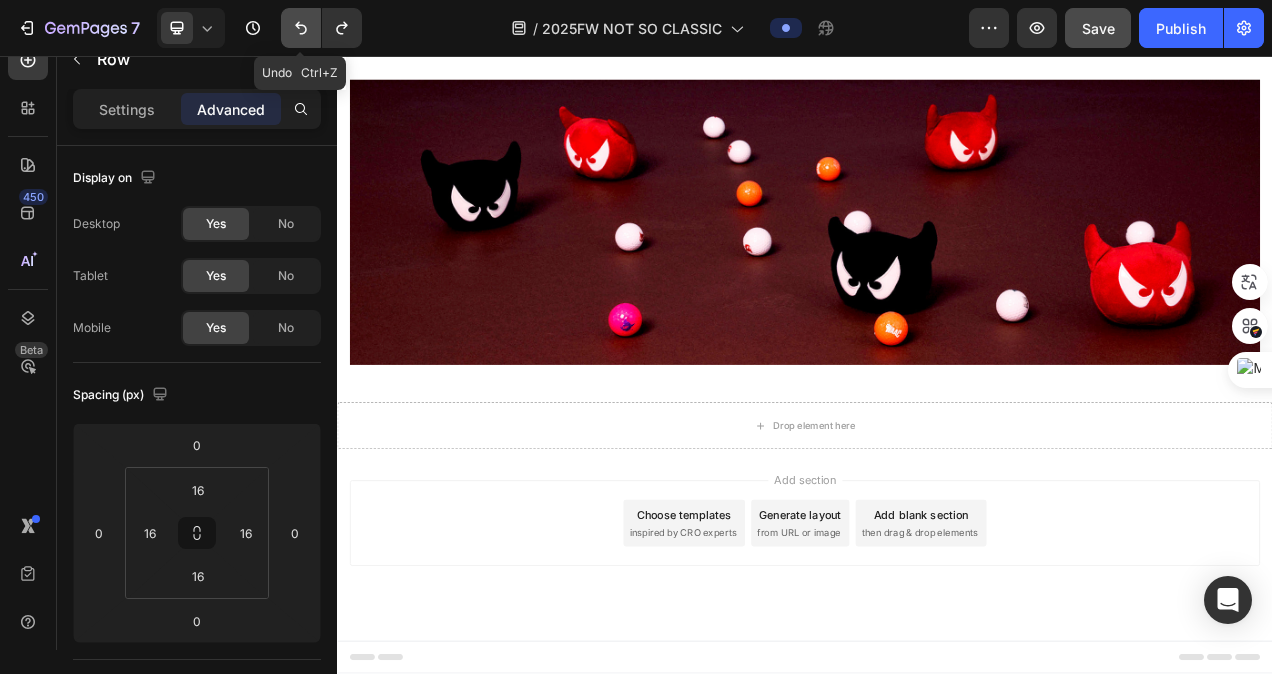 click 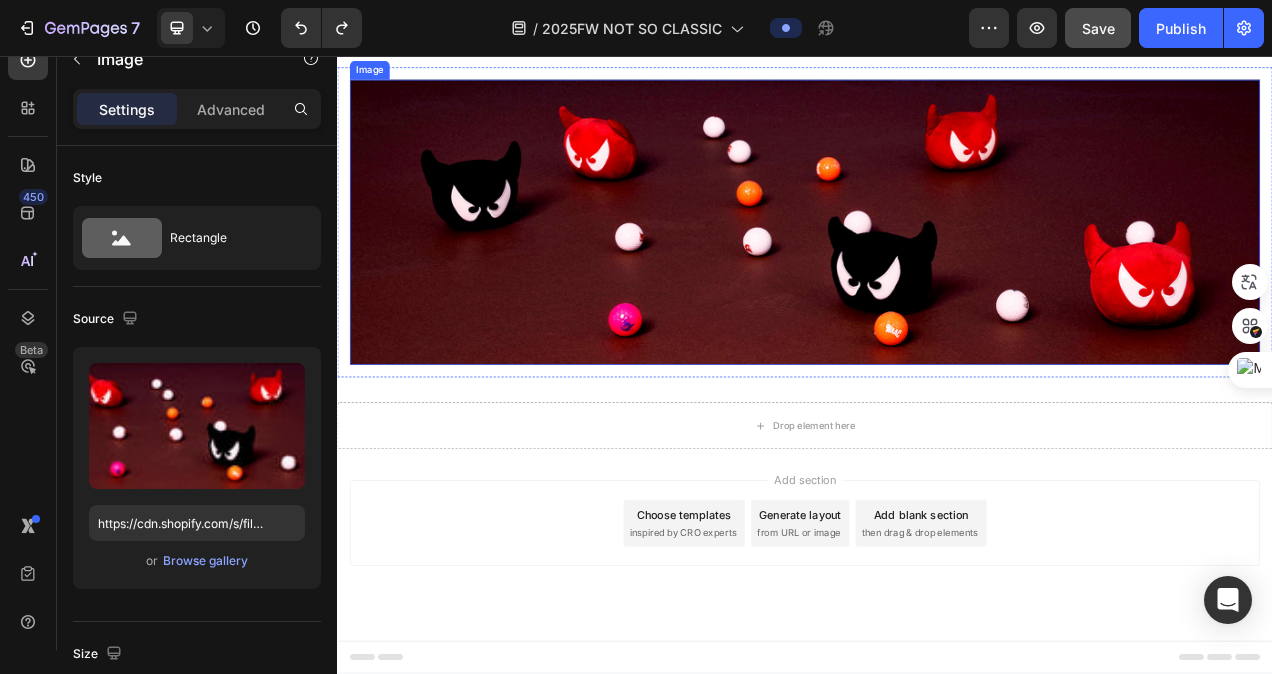 click at bounding box center [937, 270] 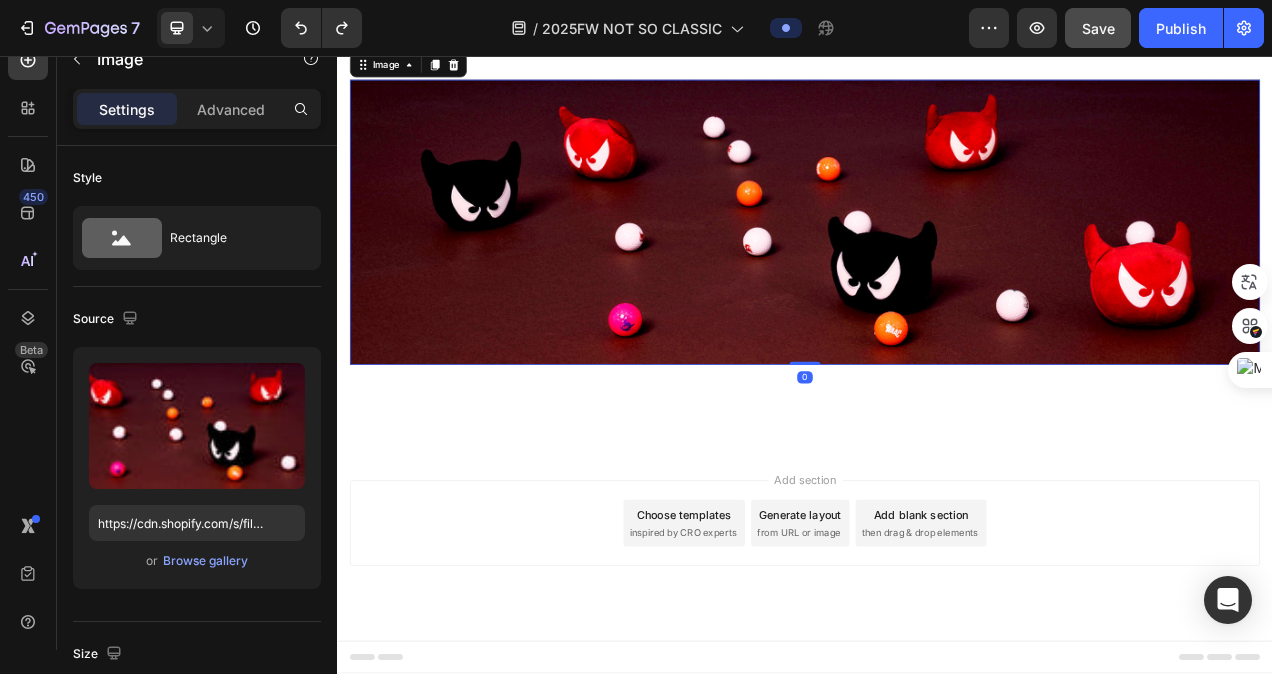 scroll, scrollTop: 5090, scrollLeft: 0, axis: vertical 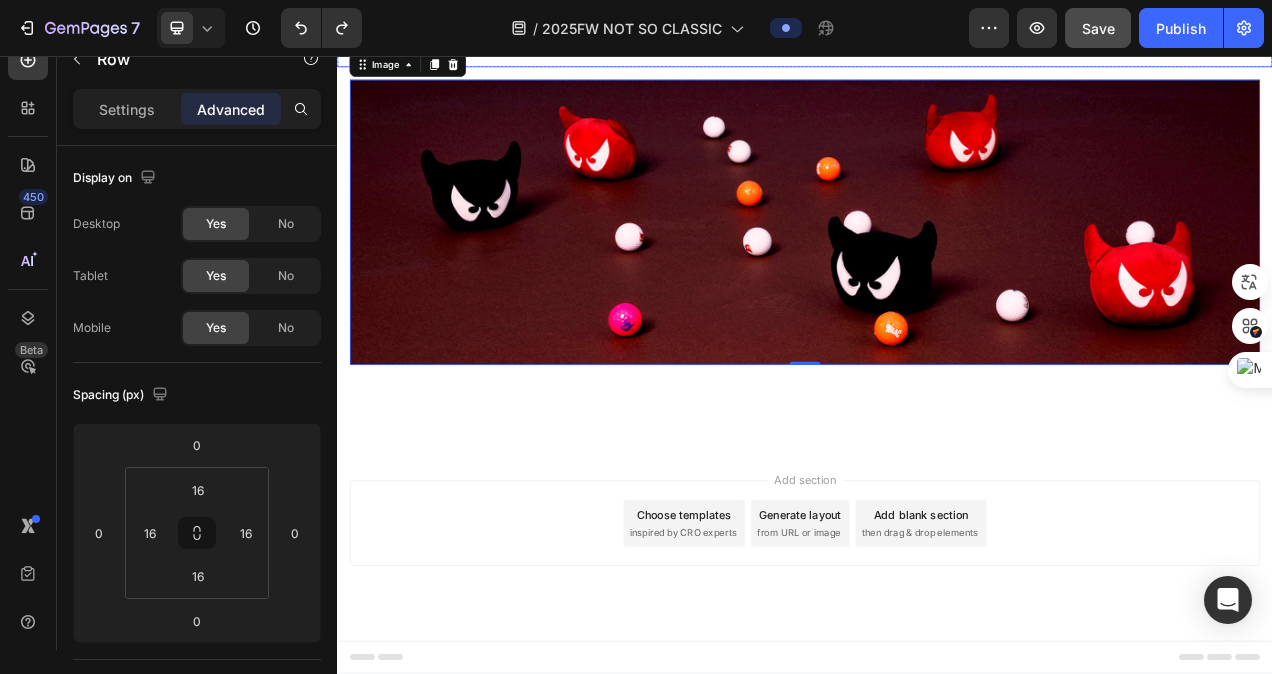 click on "FOCUS ON ACCESSORIES Heading Row" at bounding box center (937, 18) 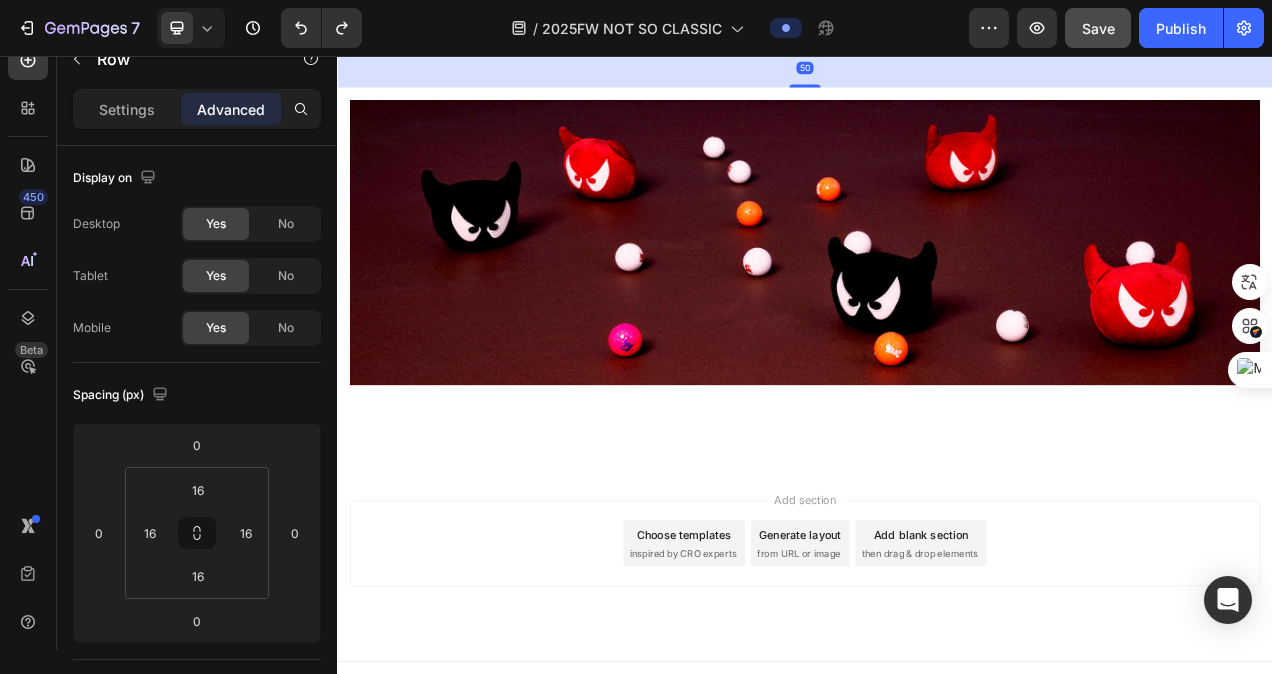 drag, startPoint x: 925, startPoint y: 477, endPoint x: 972, endPoint y: 527, distance: 68.622154 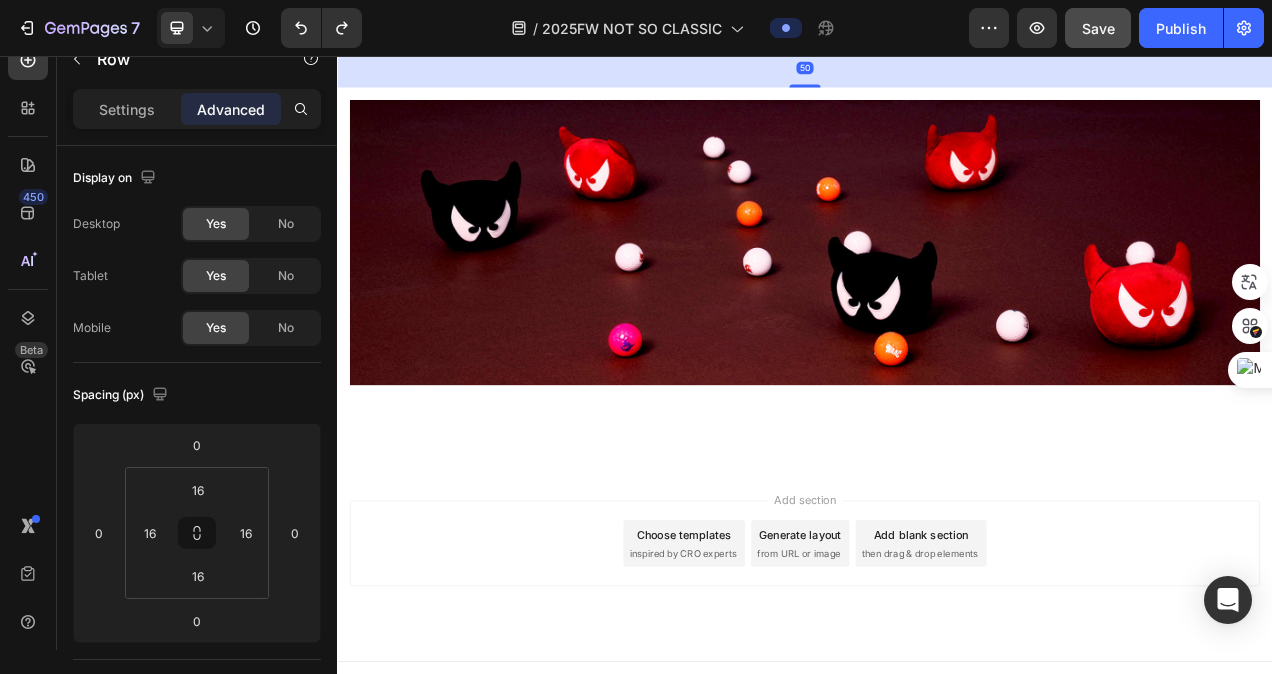 click on "50" at bounding box center [937, 47] 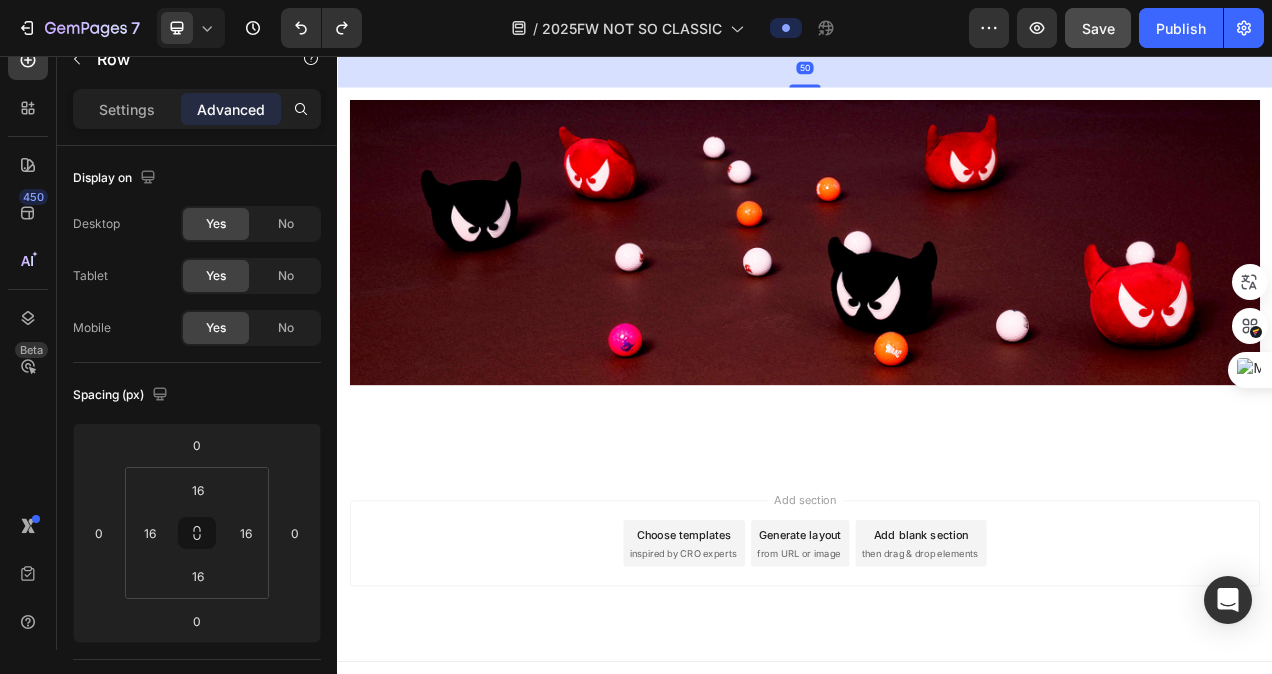type on "50" 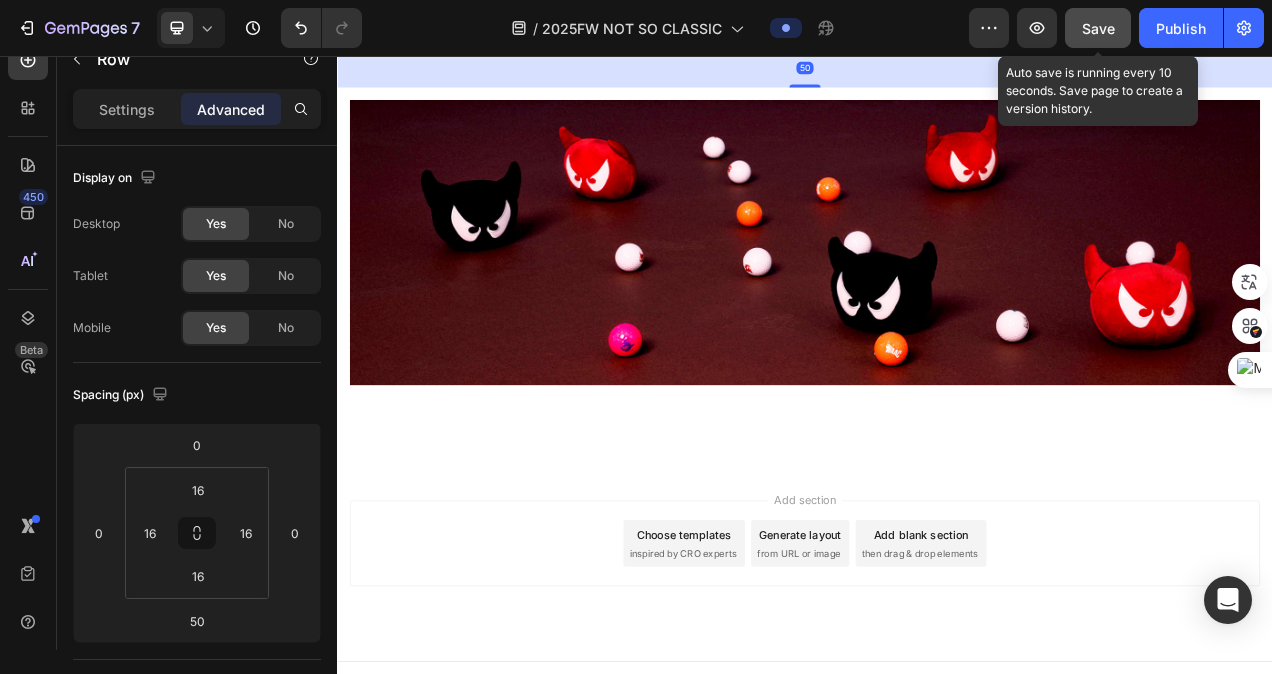 click on "Save" at bounding box center [1098, 28] 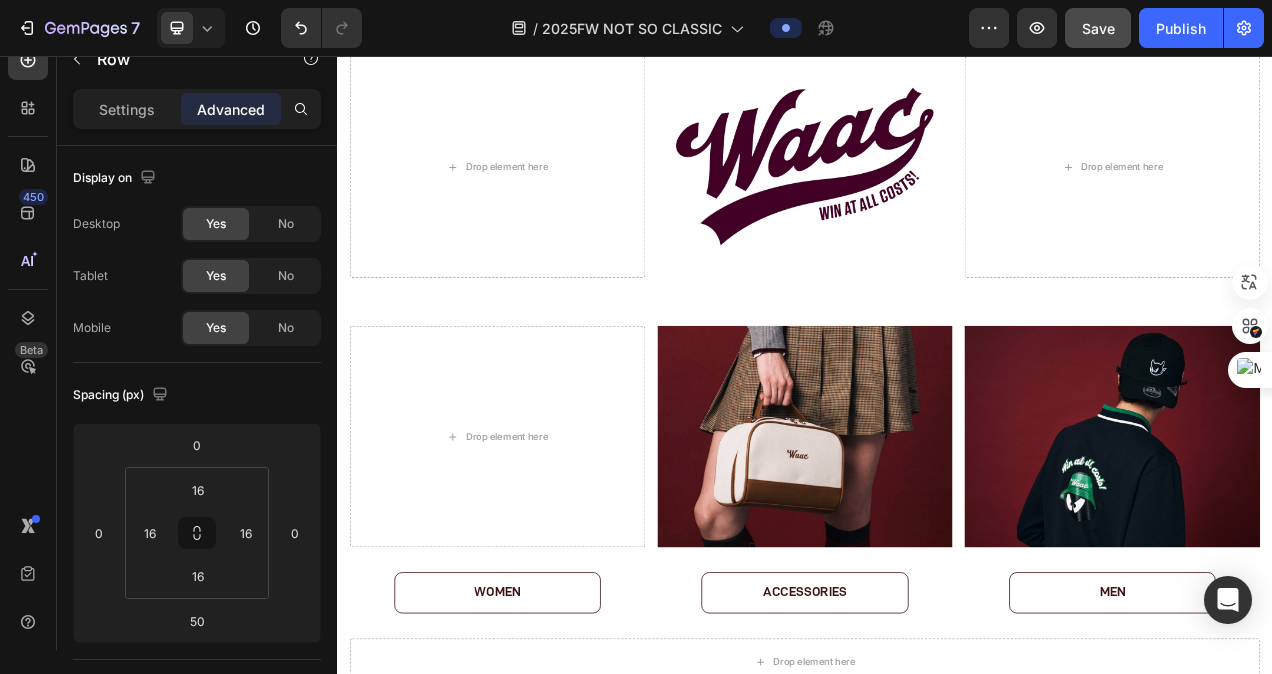 scroll, scrollTop: 1827, scrollLeft: 0, axis: vertical 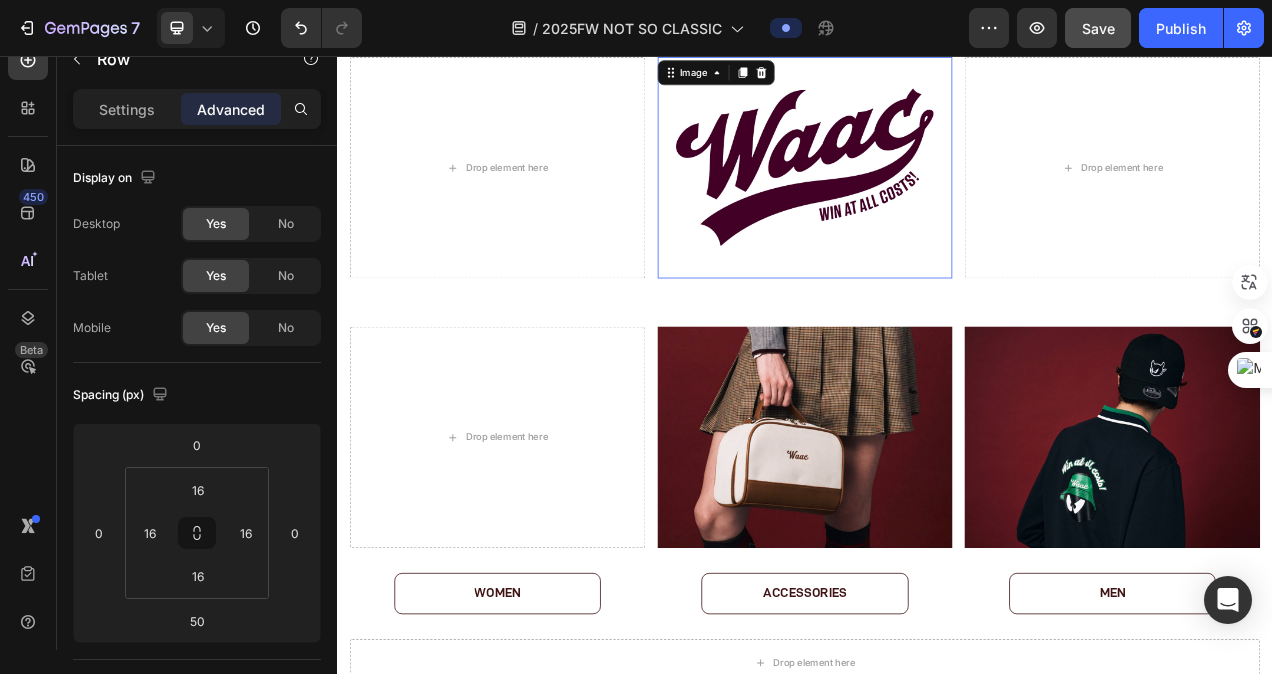 click at bounding box center (937, 200) 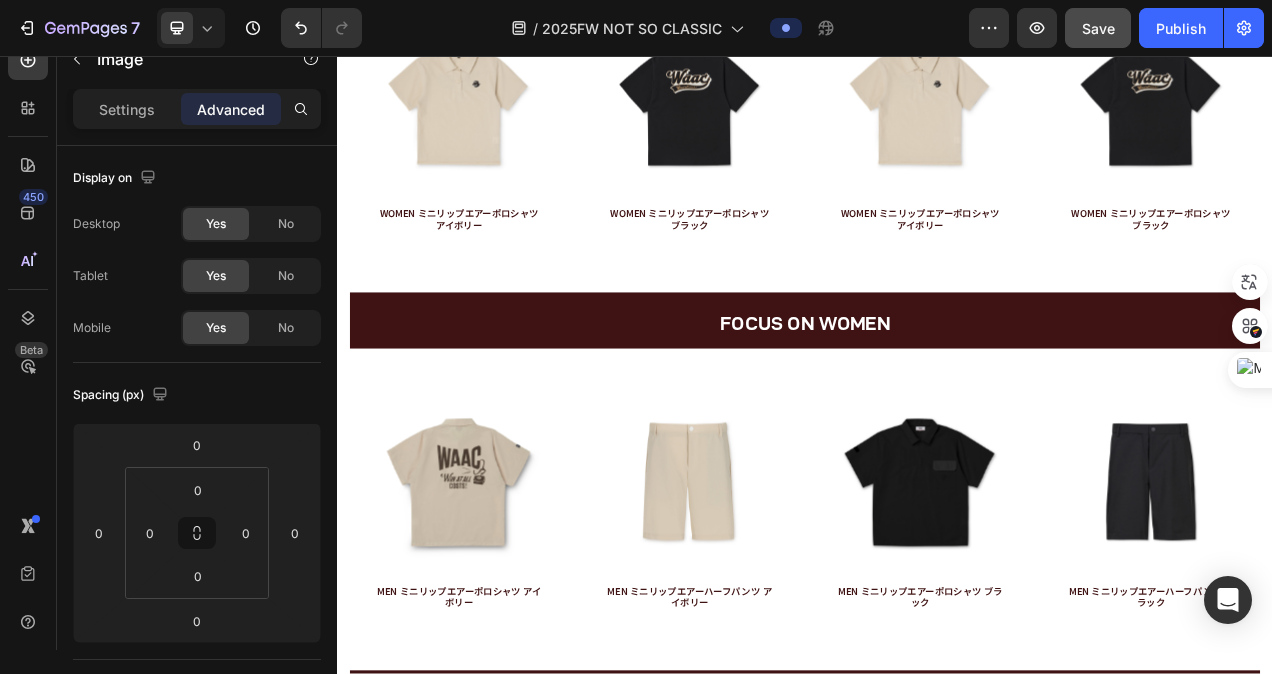 scroll, scrollTop: 3138, scrollLeft: 0, axis: vertical 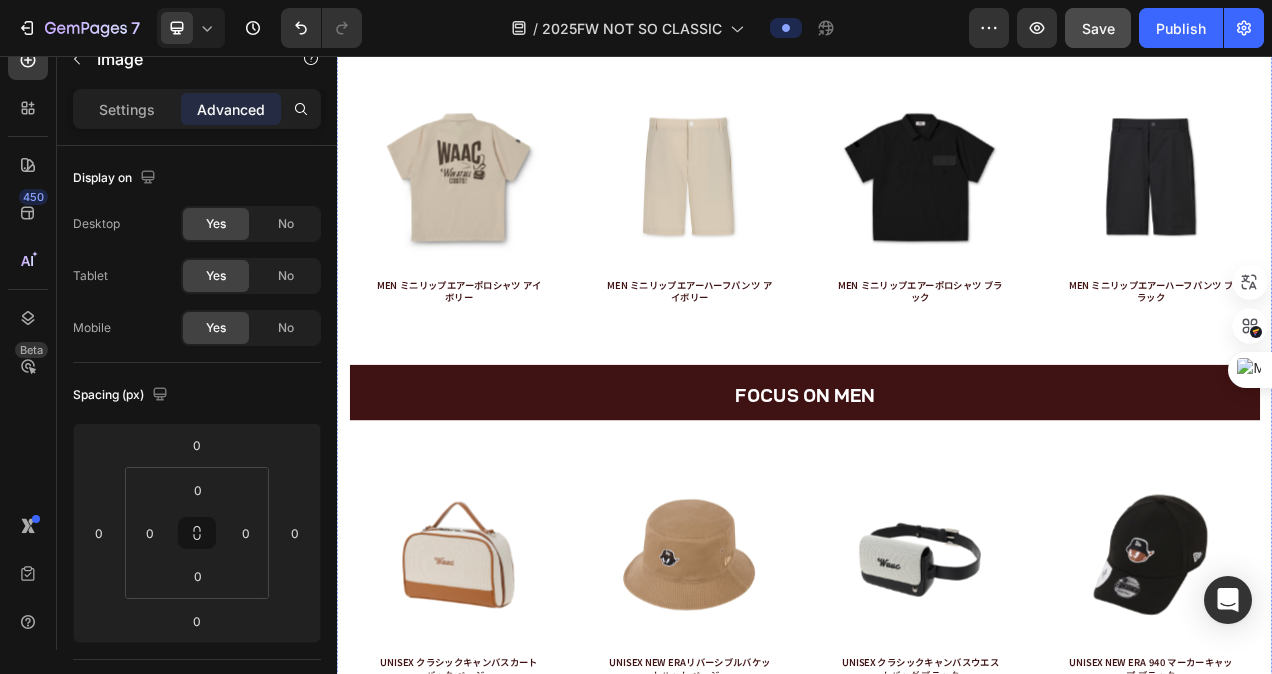 click on "Drop element here" at bounding box center [542, -1110] 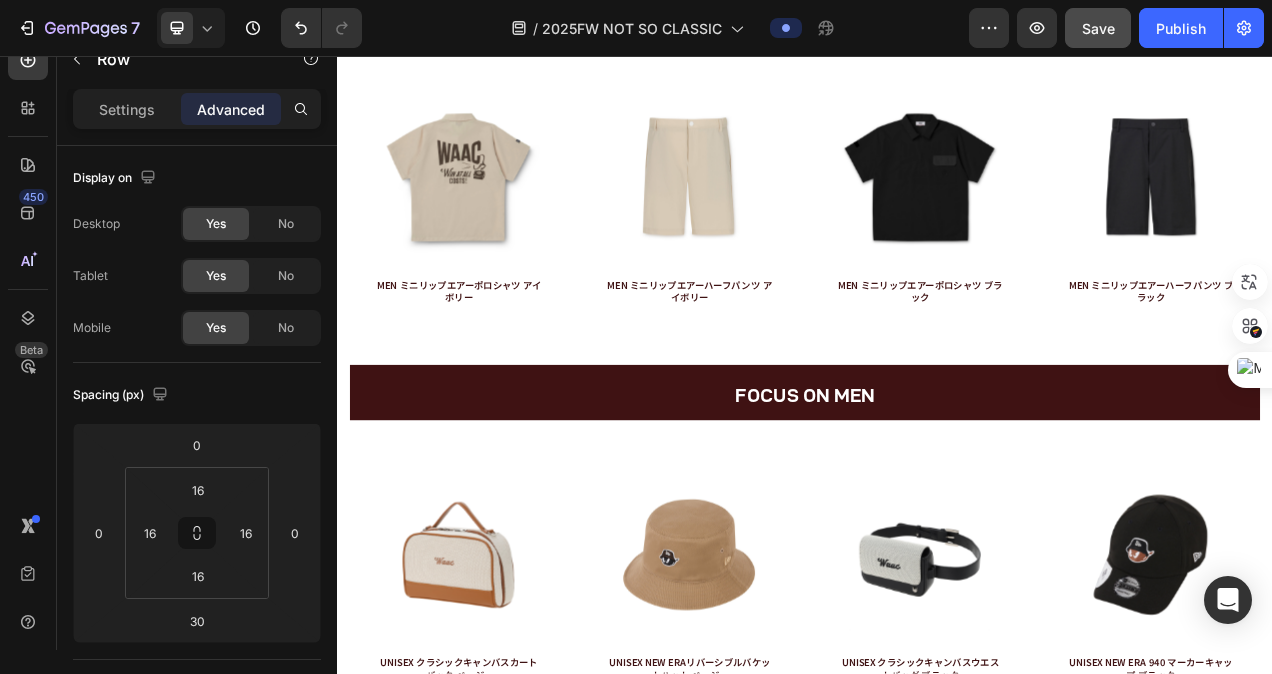 click 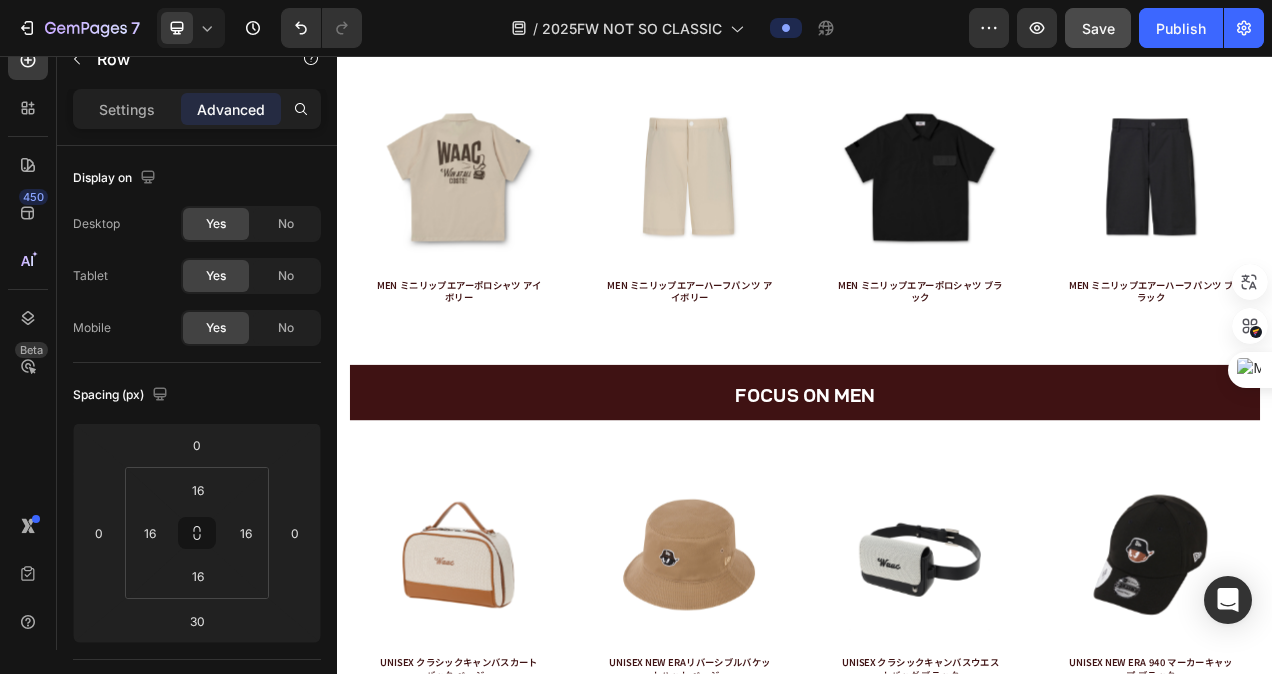 click 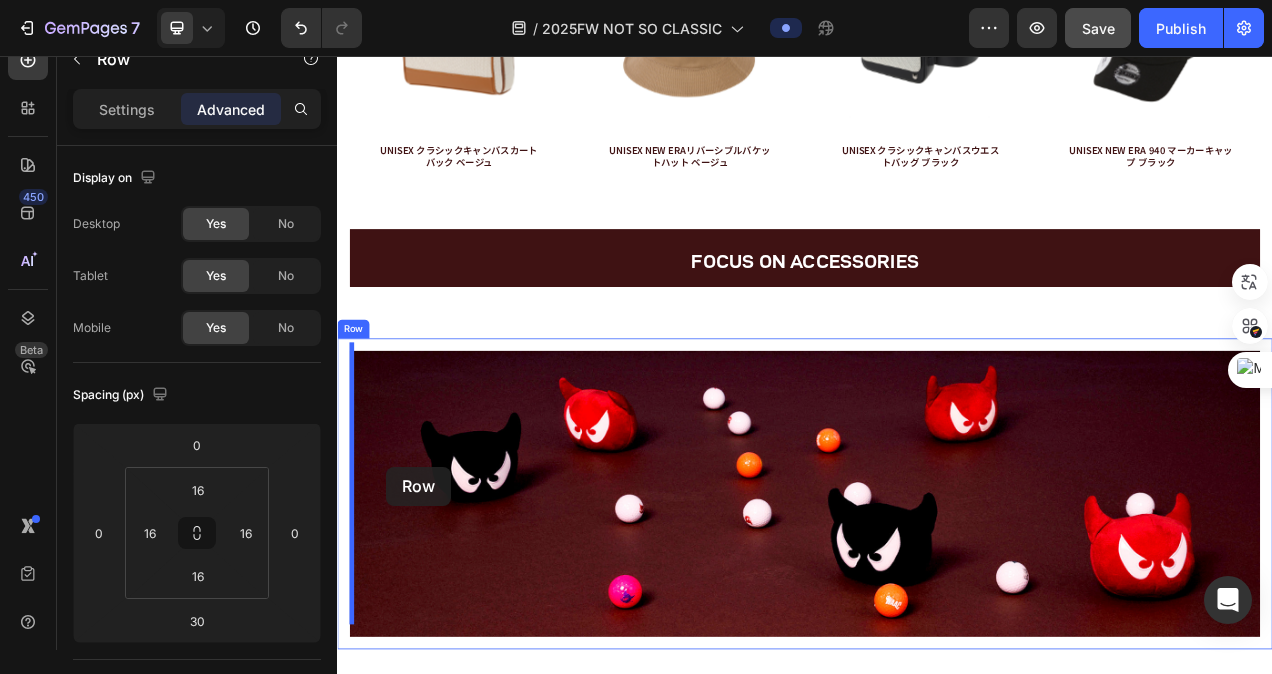 scroll, scrollTop: 5591, scrollLeft: 0, axis: vertical 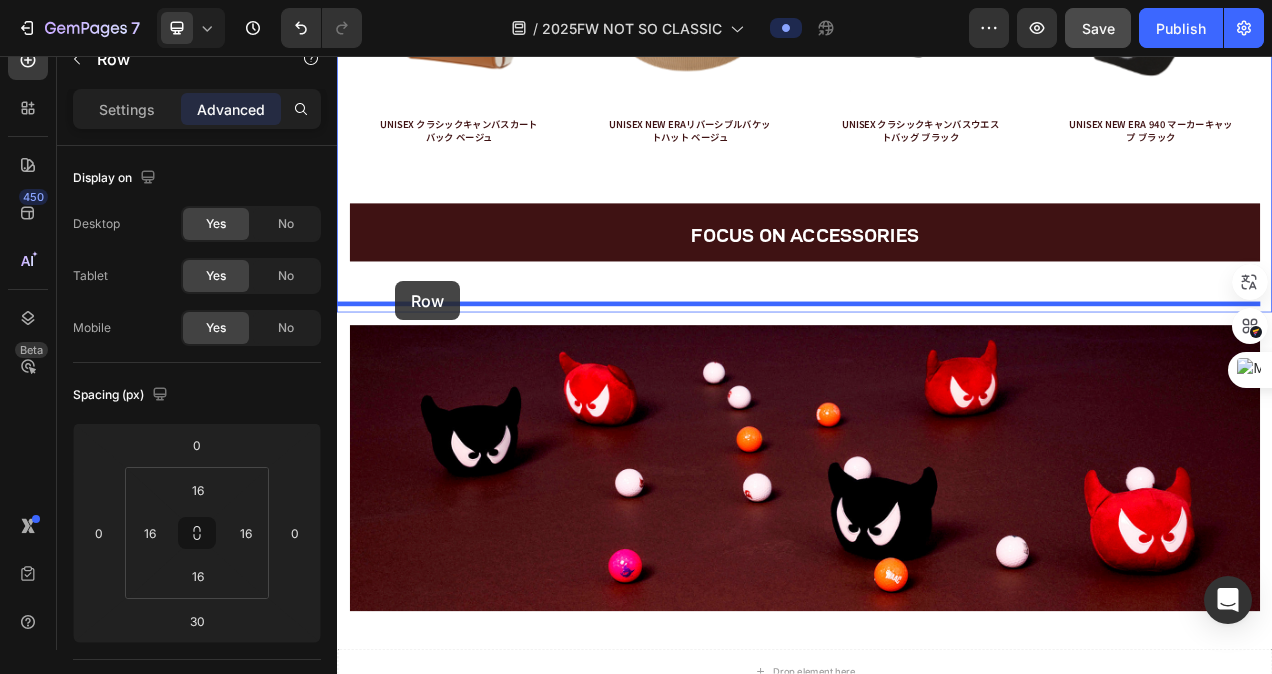 drag, startPoint x: 348, startPoint y: 473, endPoint x: 412, endPoint y: 345, distance: 143.10835 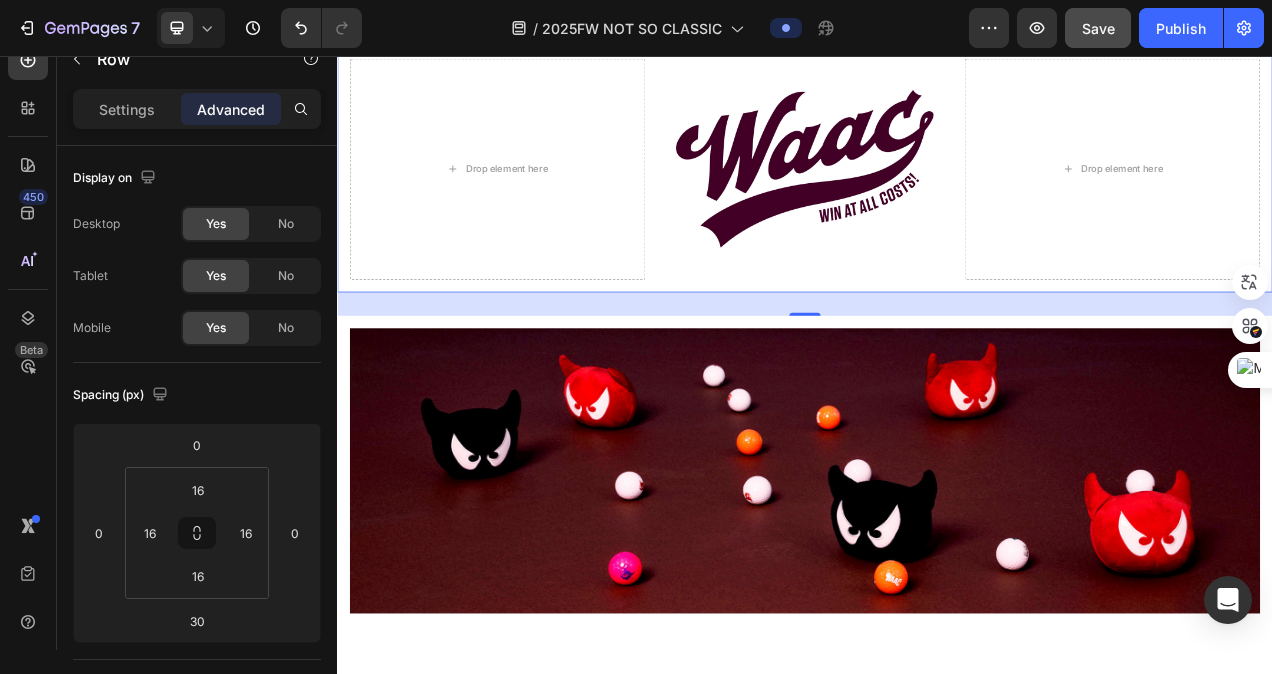 scroll, scrollTop: 5249, scrollLeft: 0, axis: vertical 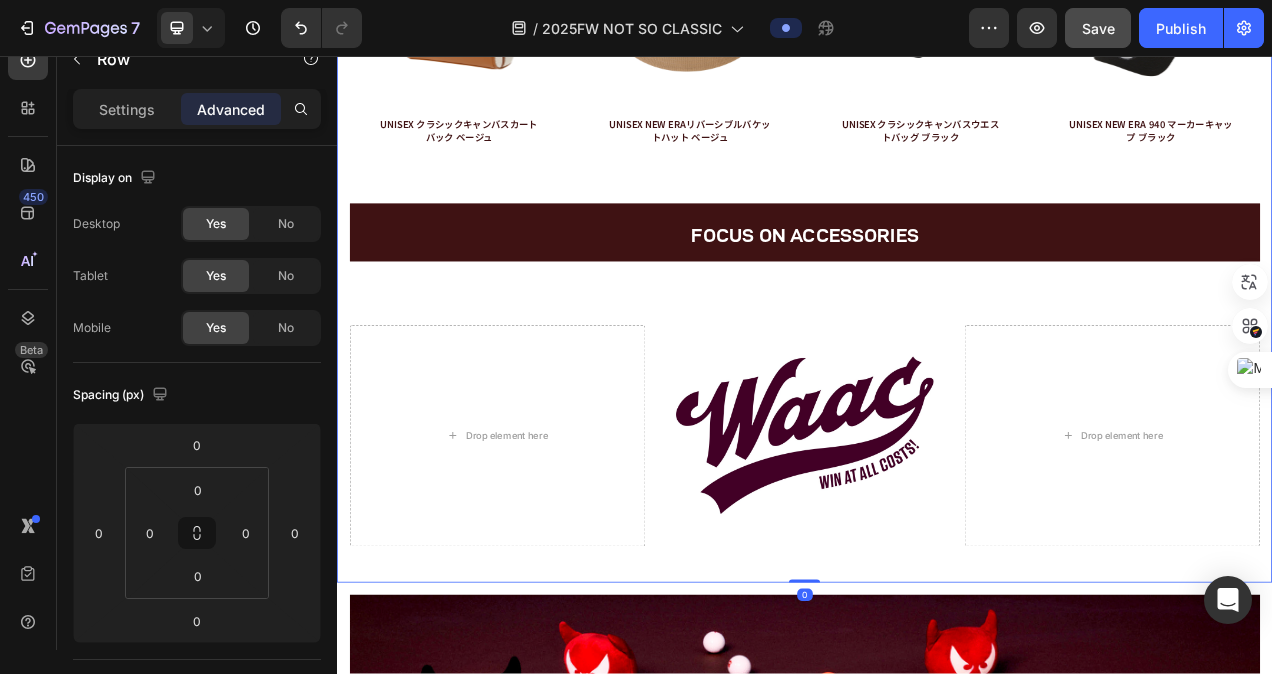 click on "Drop element here Image
Drop element here Row
Drop element here Image Image Row WOMEN    Button ACCESSORIES    Button MEN    Button Row Row
Drop element here Row Product Images WOMEN ミニリップエアーポロシャツ アイボリー Product Title Product Hero Banner Product Images WOMEN ミニリップエアーポロシャツ ブラック Product Title Product Hero Banner Product Images WOMEN ミニリップエアーポロシャツ アイボリー Product Title Product Hero Banner Product Images WOMEN ミニリップエアーポロシャツ ブラック Product Title Product Hero Banner Row FOCUS ON WOMEN Heading Row Product Images MEN ミニリップエアーポロシャツ アイボリー Product Title Product Hero Banner Product Images MEN ミニリップエアーハーフパンツ アイボリー Product Title Product Hero Banner Product Images MEN ミニリップエアーポロシャツ ブラック Product Title Product Row" at bounding box center [937, -614] 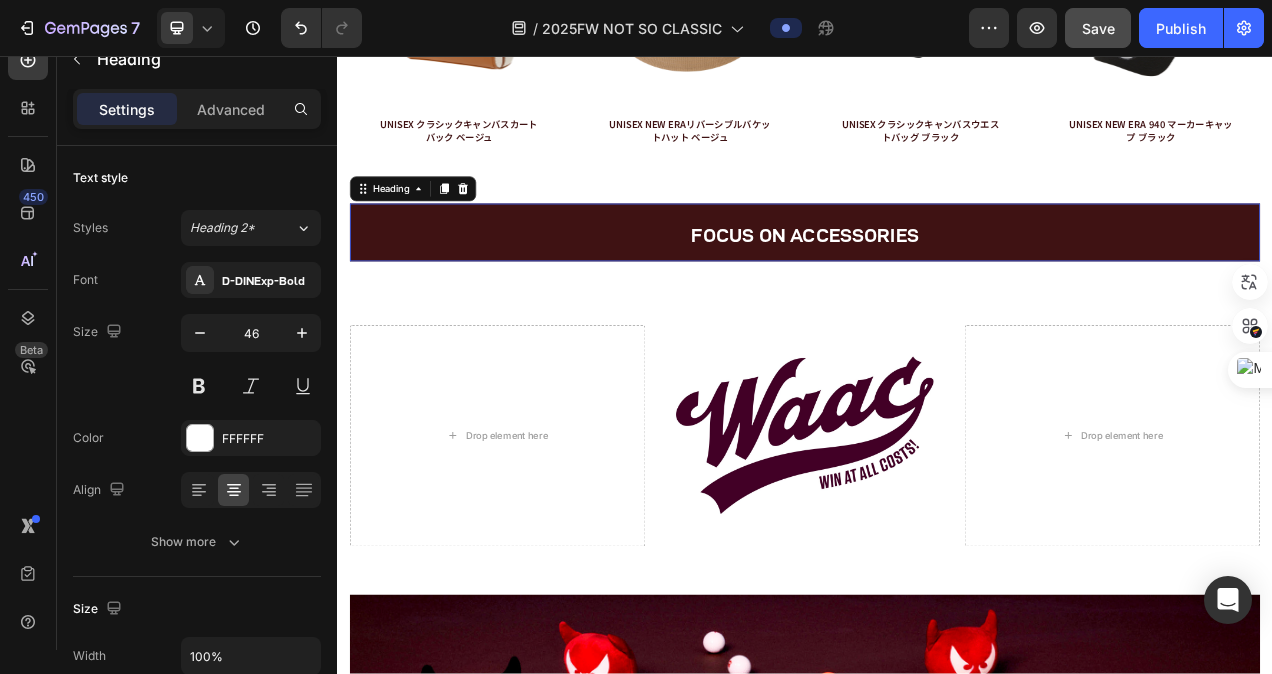 click on "FOCUS ON ACCESSORIES" at bounding box center [937, 283] 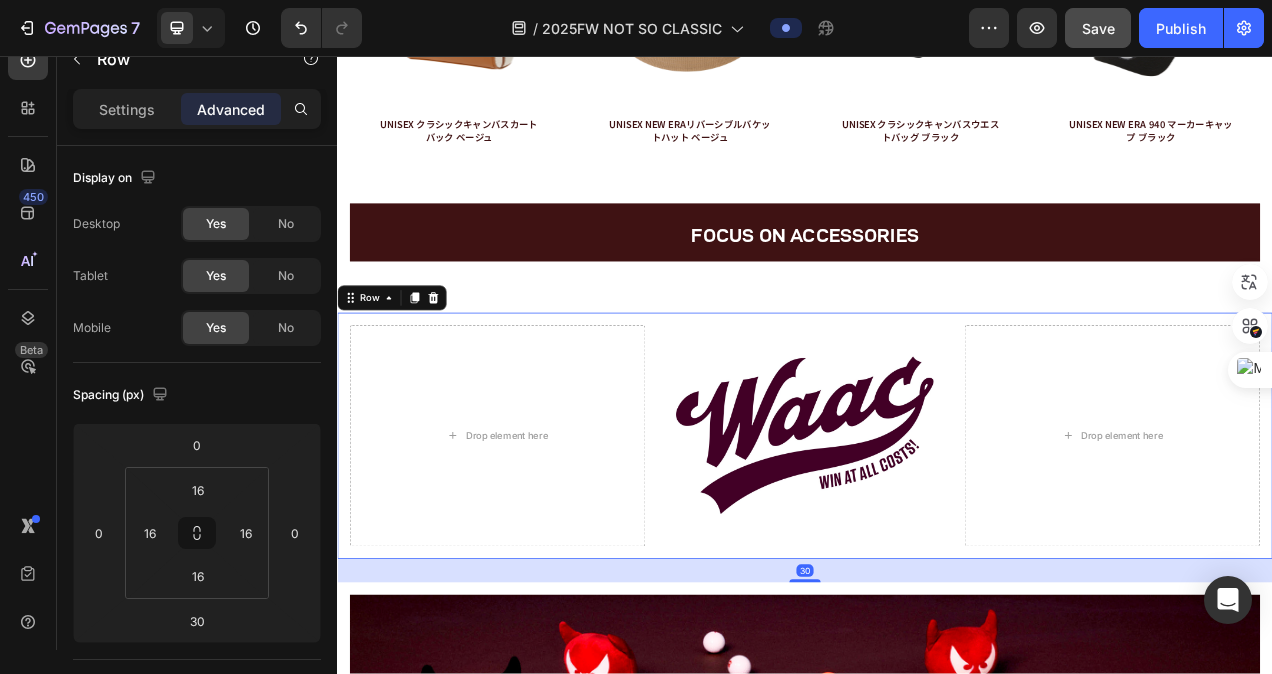 click on "Drop element here Image
Drop element here Row   30" at bounding box center [937, 544] 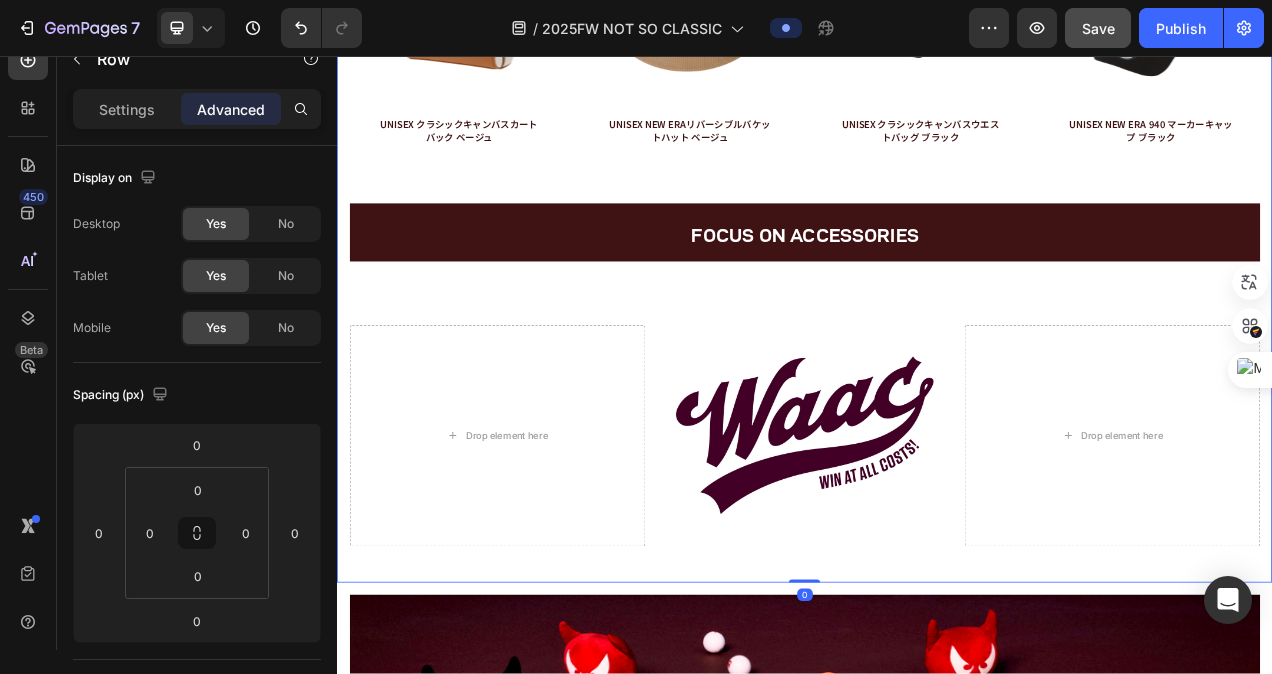 click on "Drop element here Image
Drop element here Row
Drop element here Image Image Row WOMEN    Button ACCESSORIES    Button MEN    Button Row Row
Drop element here Row Product Images WOMEN ミニリップエアーポロシャツ アイボリー Product Title Product Hero Banner Product Images WOMEN ミニリップエアーポロシャツ ブラック Product Title Product Hero Banner Product Images WOMEN ミニリップエアーポロシャツ アイボリー Product Title Product Hero Banner Product Images WOMEN ミニリップエアーポロシャツ ブラック Product Title Product Hero Banner Row FOCUS ON WOMEN Heading Row Product Images MEN ミニリップエアーポロシャツ アイボリー Product Title Product Hero Banner Product Images MEN ミニリップエアーハーフパンツ アイボリー Product Title Product Hero Banner Product Images MEN ミニリップエアーポロシャツ ブラック Product Title Product Row" at bounding box center [937, -614] 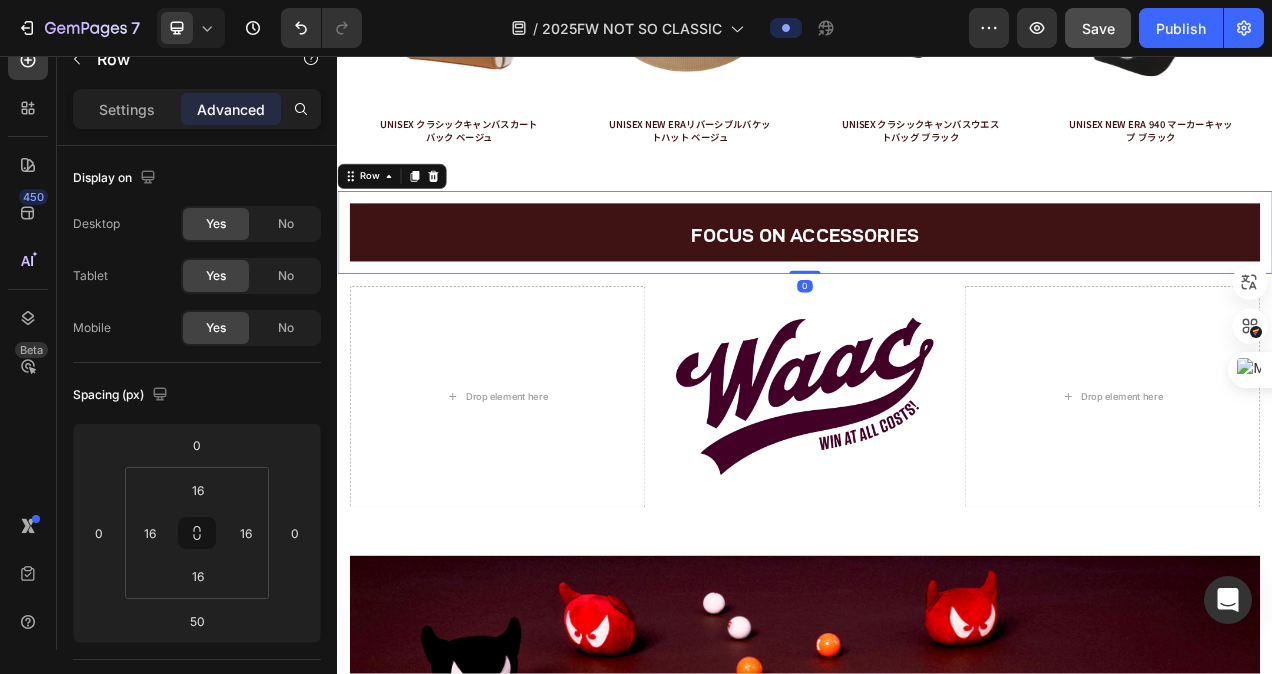 drag, startPoint x: 923, startPoint y: 370, endPoint x: 946, endPoint y: 254, distance: 118.258194 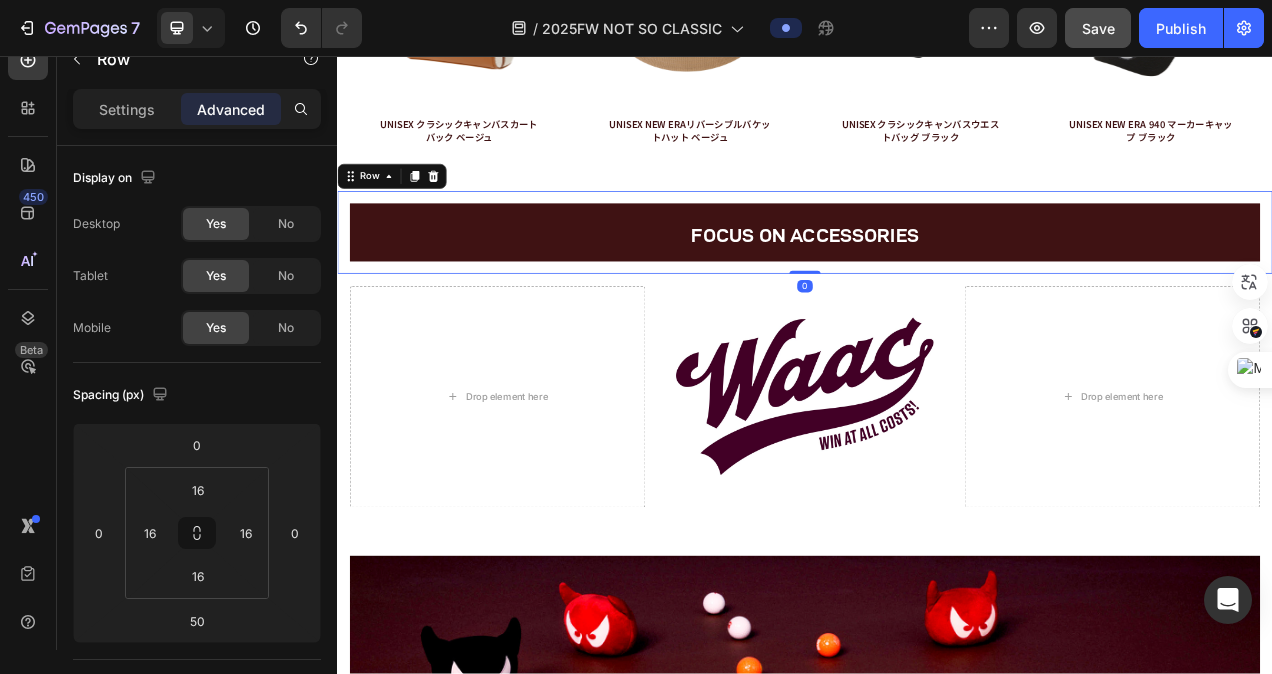click on "FOCUS ON ACCESSORIES Heading Row   0" at bounding box center [937, 283] 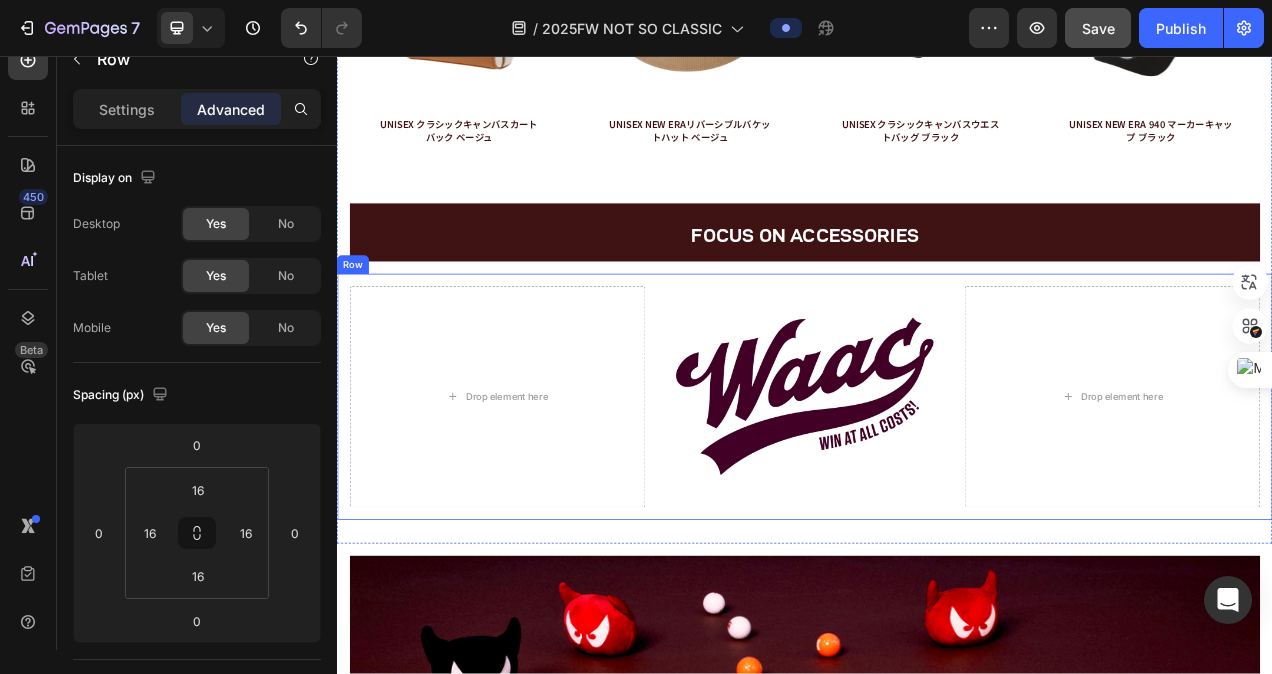 click on "Drop element here Image
Drop element here Row
Drop element here Image Image Row WOMEN    Button ACCESSORIES    Button MEN    Button Row Row
Drop element here Row Product Images WOMEN ミニリップエアーポロシャツ アイボリー Product Title Product Hero Banner Product Images WOMEN ミニリップエアーポロシャツ ブラック Product Title Product Hero Banner Product Images WOMEN ミニリップエアーポロシャツ アイボリー Product Title Product Hero Banner Product Images WOMEN ミニリップエアーポロシャツ ブラック Product Title Product Hero Banner Row FOCUS ON WOMEN Heading Row Product Images MEN ミニリップエアーポロシャツ アイボリー Product Title Product Hero Banner Product Images MEN ミニリップエアーハーフパンツ アイボリー Product Title Product Hero Banner Product Images MEN ミニリップエアーポロシャツ ブラック Product Title Product Row" at bounding box center (937, -639) 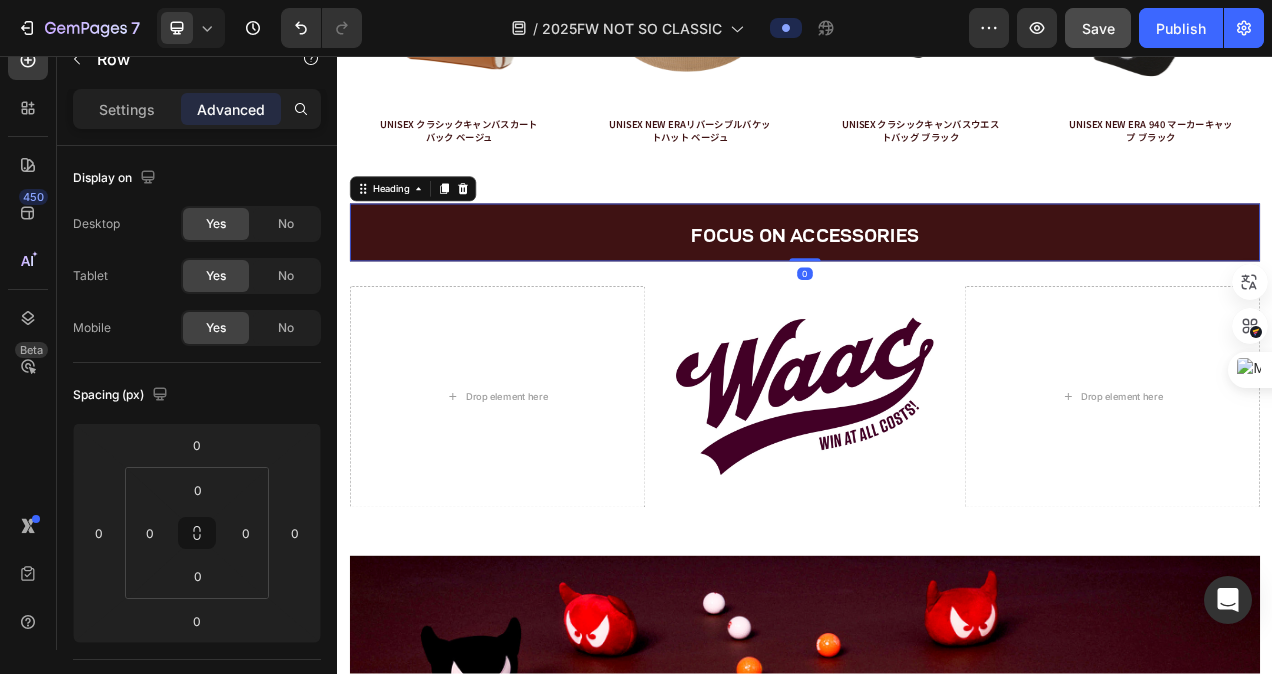 click on "FOCUS ON ACCESSORIES Heading   0" at bounding box center [937, 283] 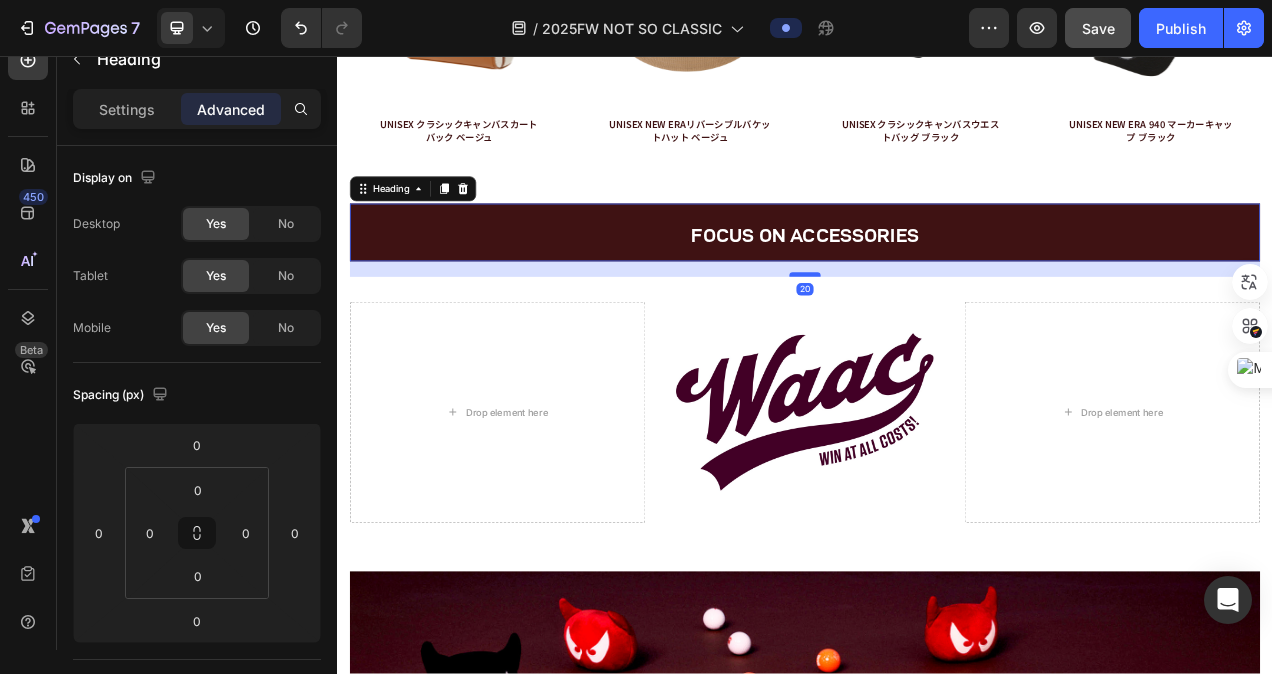 drag, startPoint x: 925, startPoint y: 305, endPoint x: 945, endPoint y: 324, distance: 27.58623 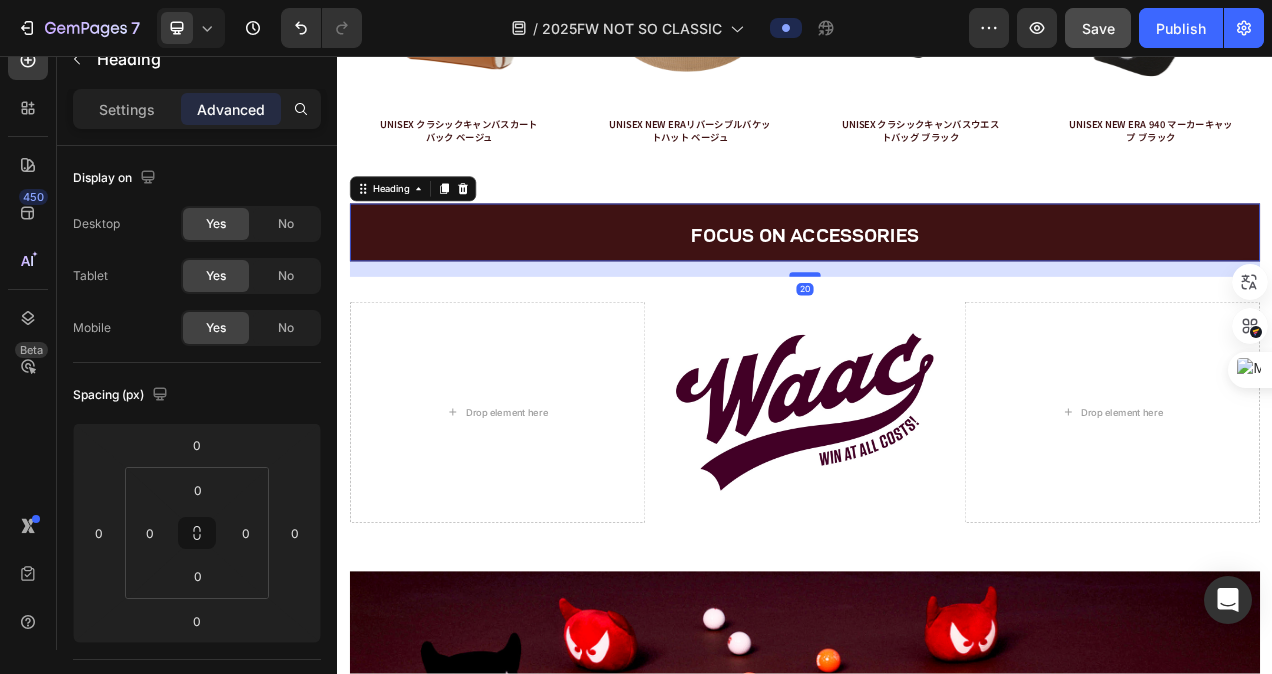 click at bounding box center [937, 337] 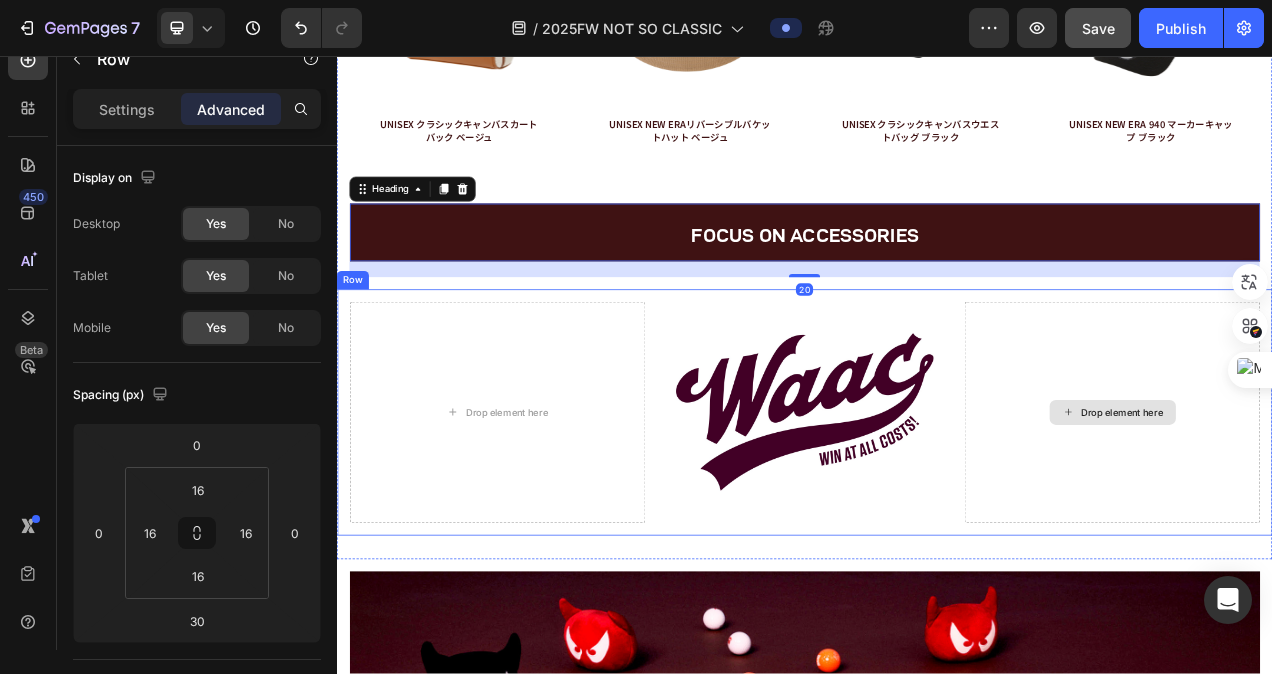 click on "Drop element here" at bounding box center [1331, 514] 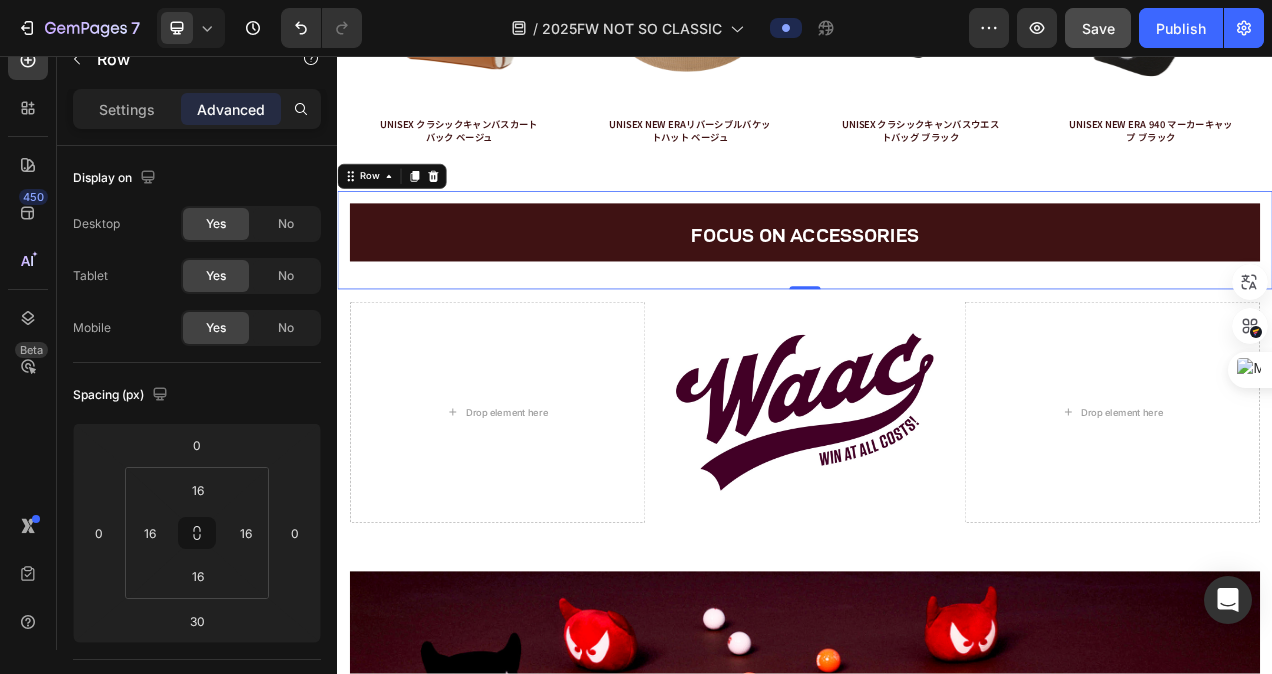 click on "FOCUS ON ACCESSORIES Heading" at bounding box center (937, 293) 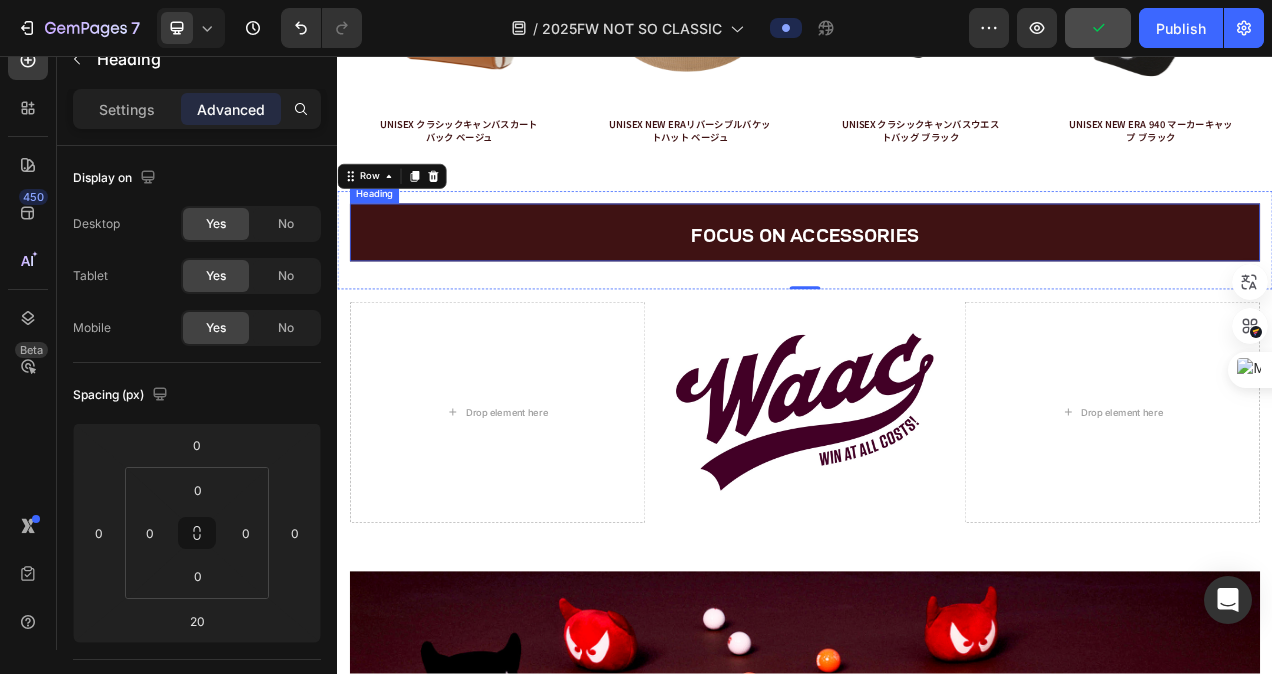 click on "FOCUS ON ACCESSORIES" at bounding box center (937, 286) 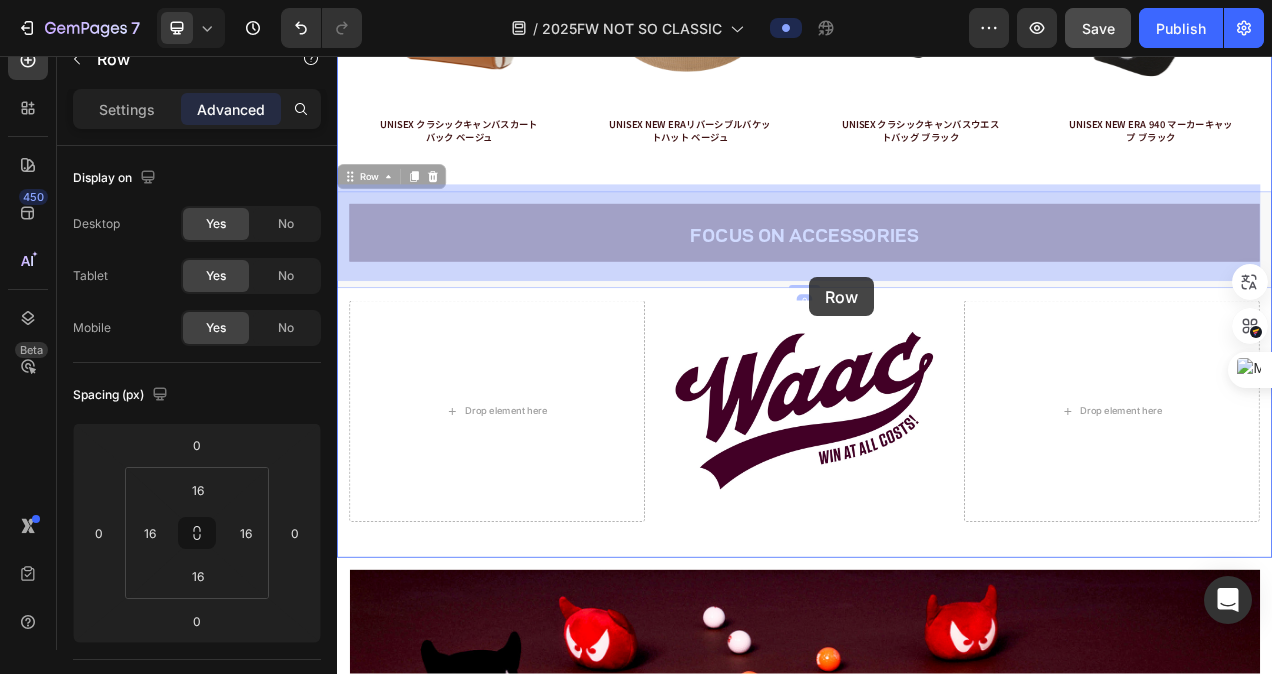 drag, startPoint x: 932, startPoint y: 328, endPoint x: 943, endPoint y: 340, distance: 16.27882 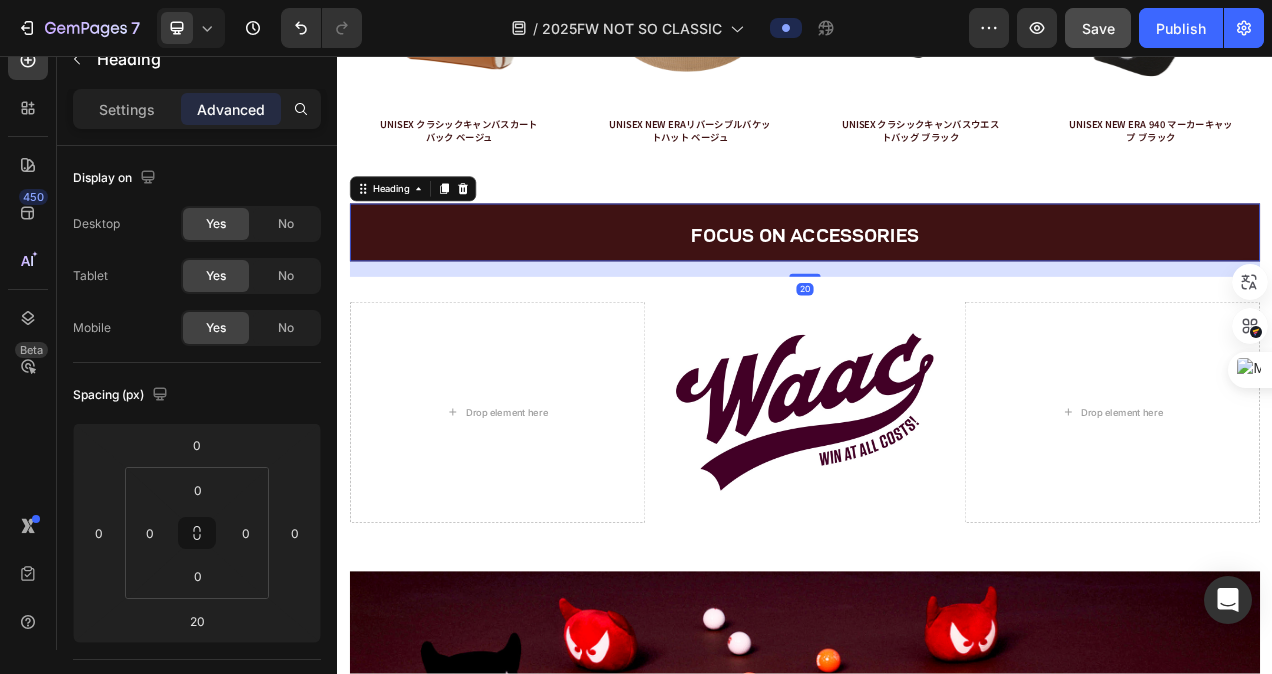 click on "FOCUS ON ACCESSORIES" at bounding box center (937, 283) 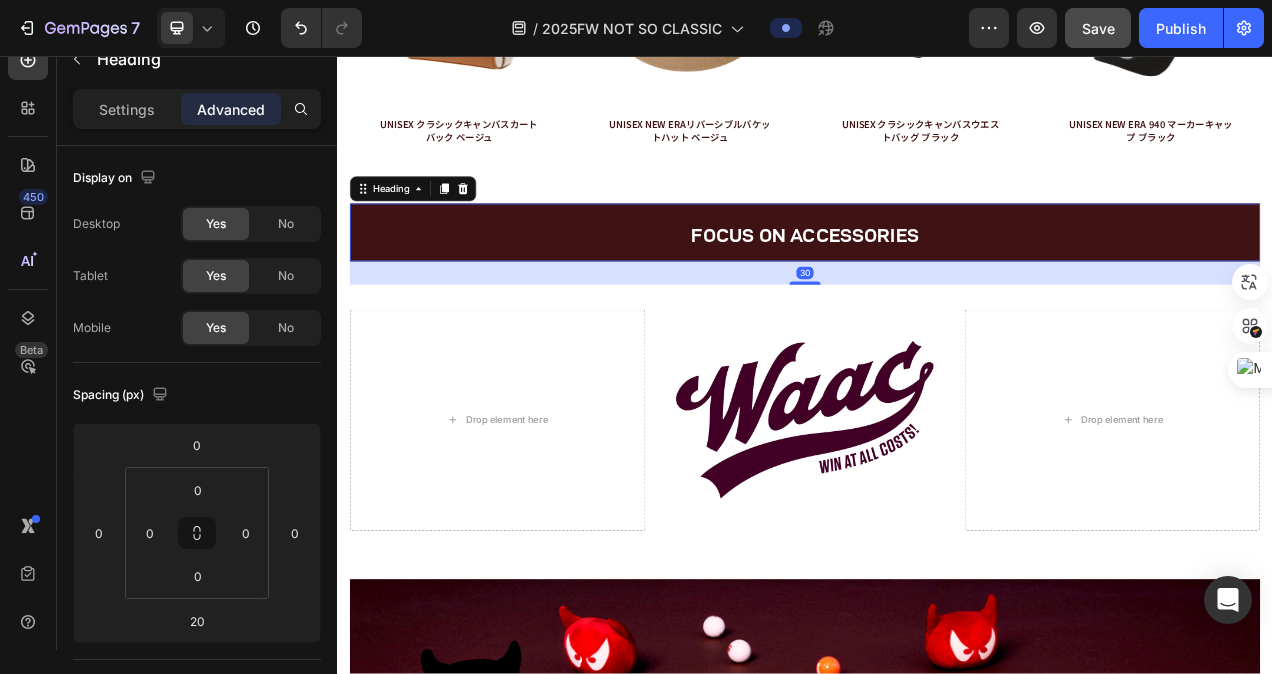 drag, startPoint x: 929, startPoint y: 328, endPoint x: 962, endPoint y: 338, distance: 34.48188 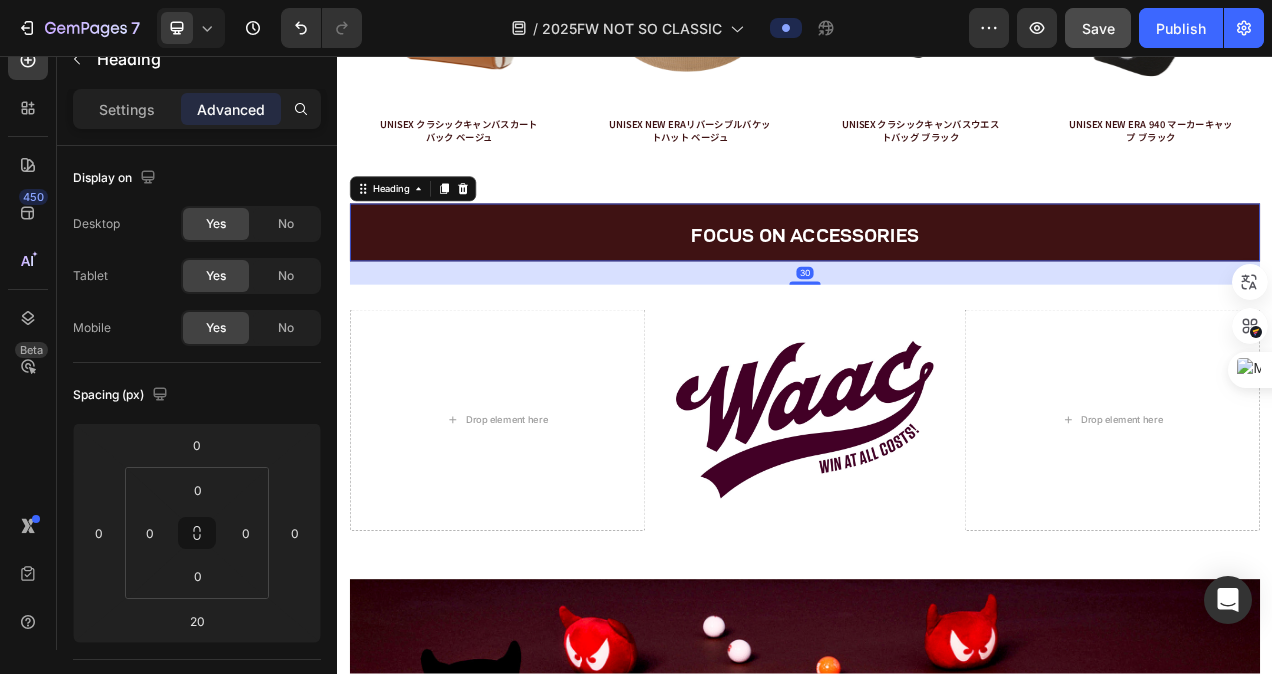 click on "30" at bounding box center (937, 320) 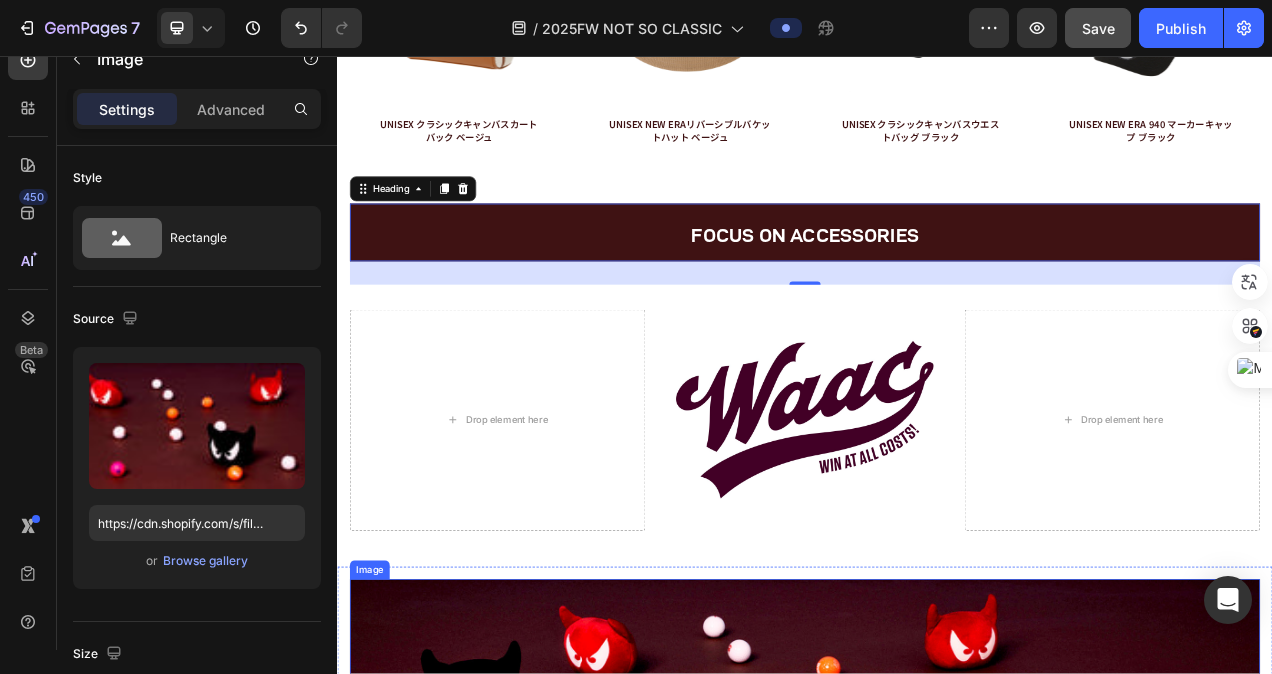 click at bounding box center (937, 911) 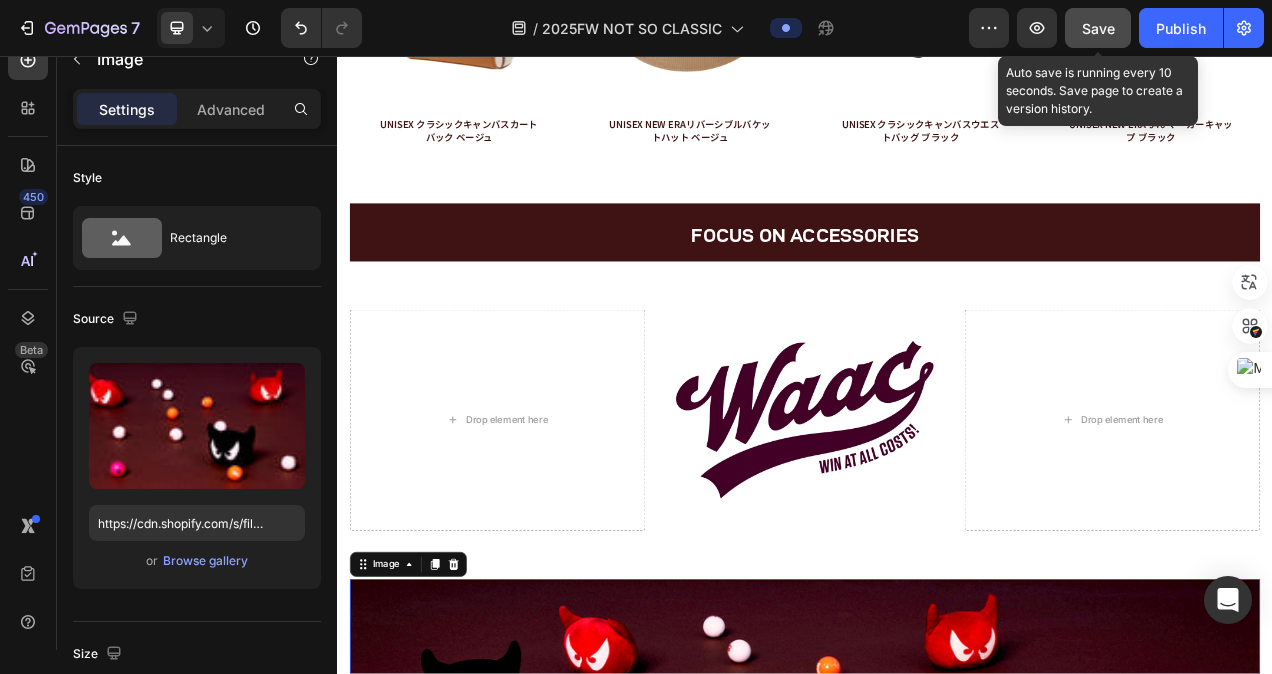 click on "Save" at bounding box center (1098, 28) 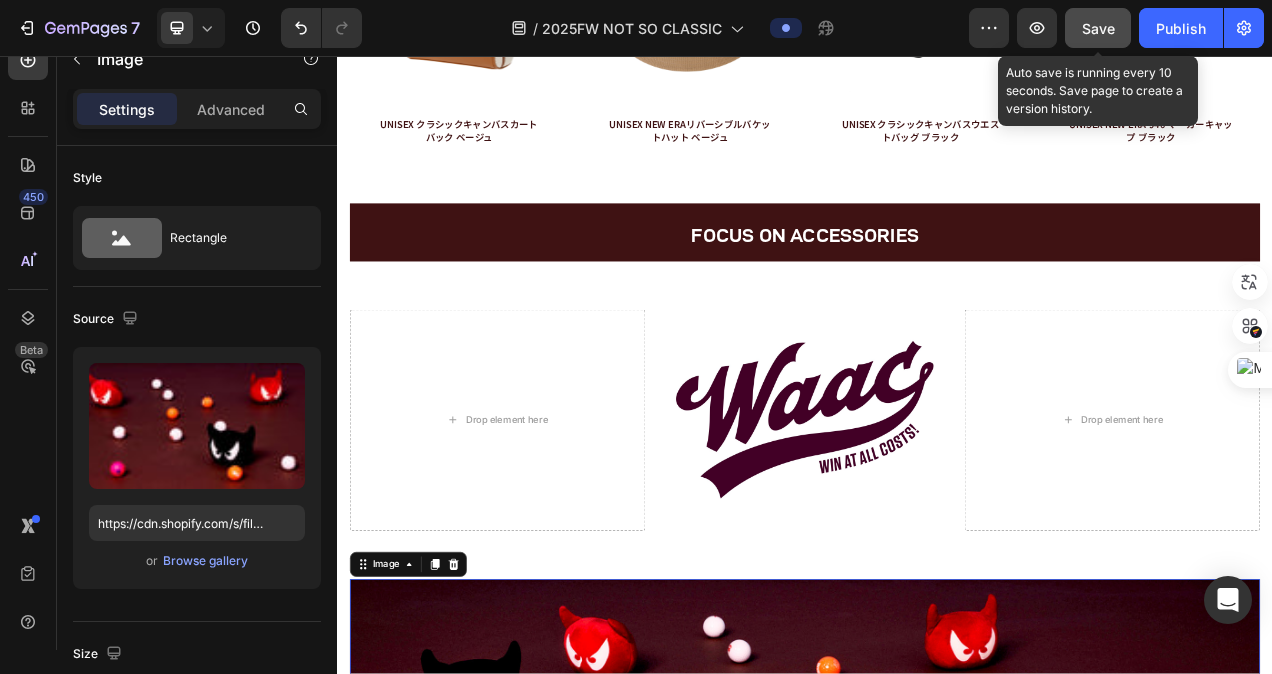 click on "Save" at bounding box center [1098, 28] 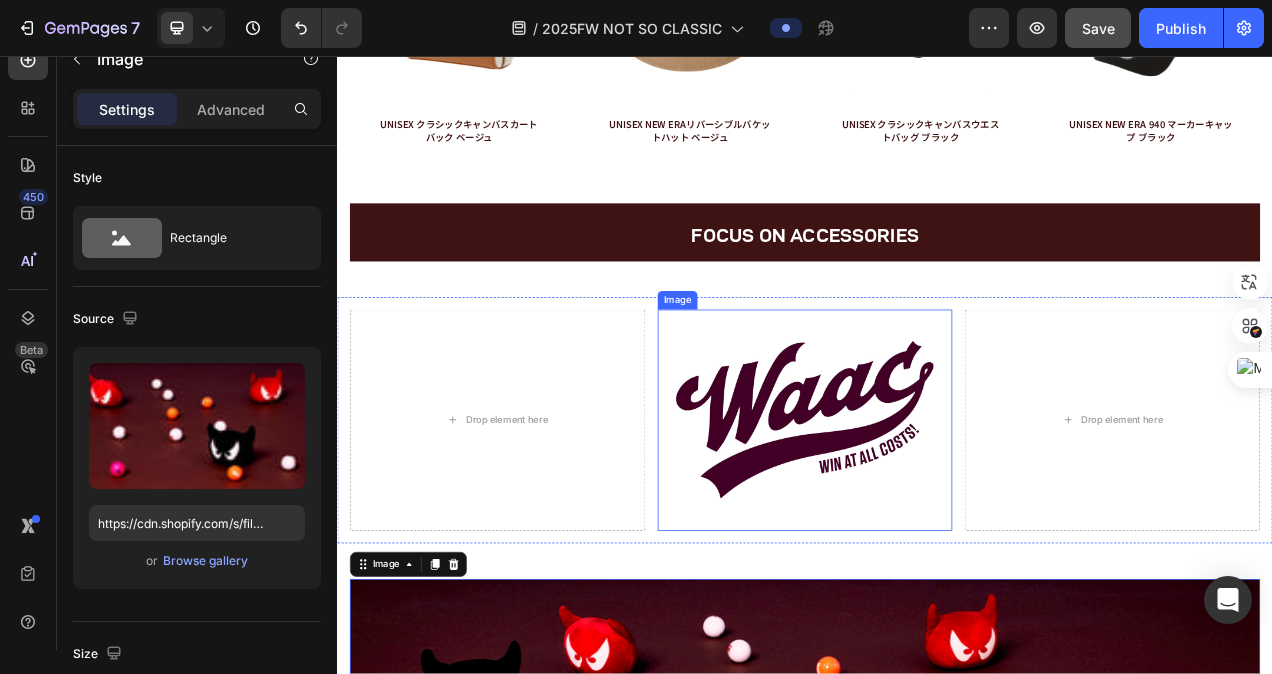 click at bounding box center [937, 524] 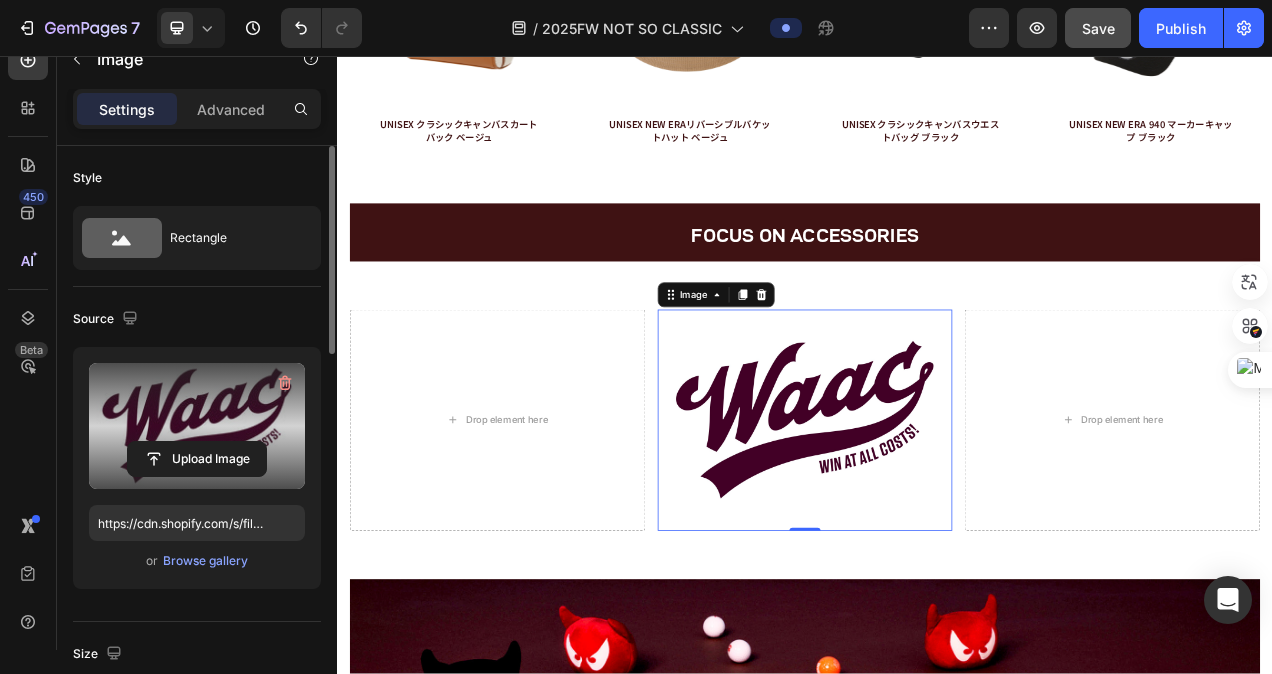 click at bounding box center (197, 426) 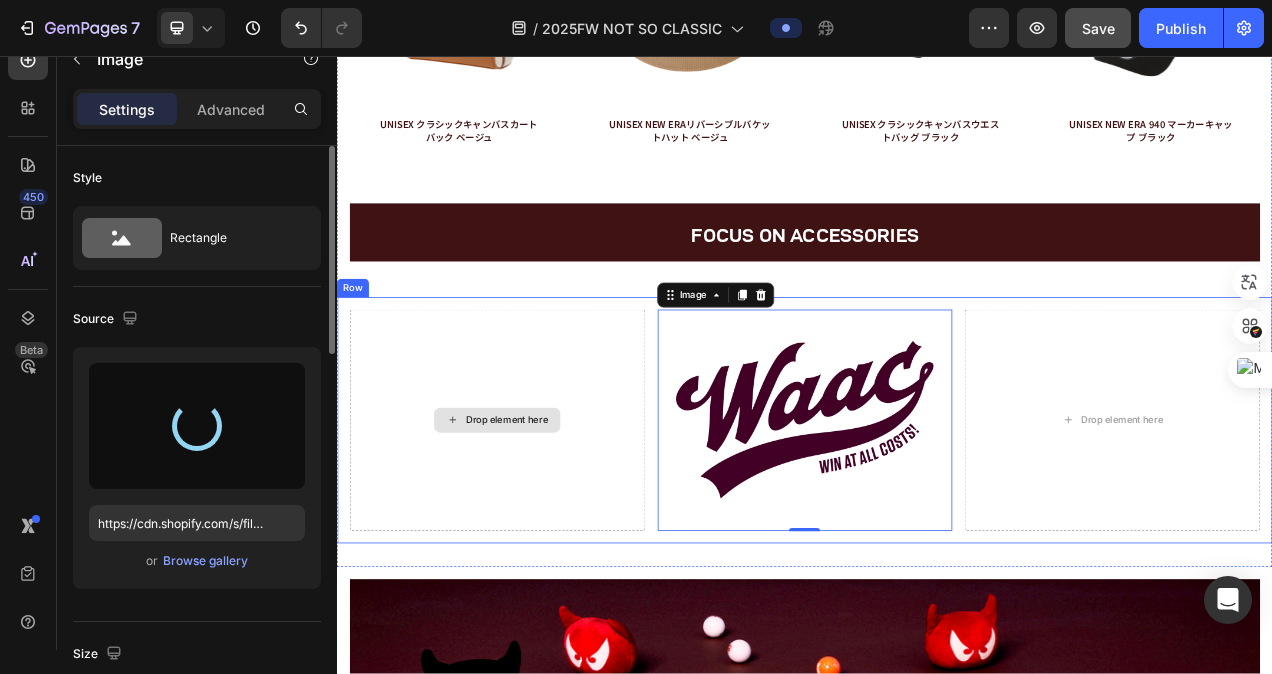 type on "https://cdn.shopify.com/s/files/1/0745/4136/7583/files/gempages_490452336091595923-454bedcd-151f-4a9d-baef-65fc4e8e221a.jpg" 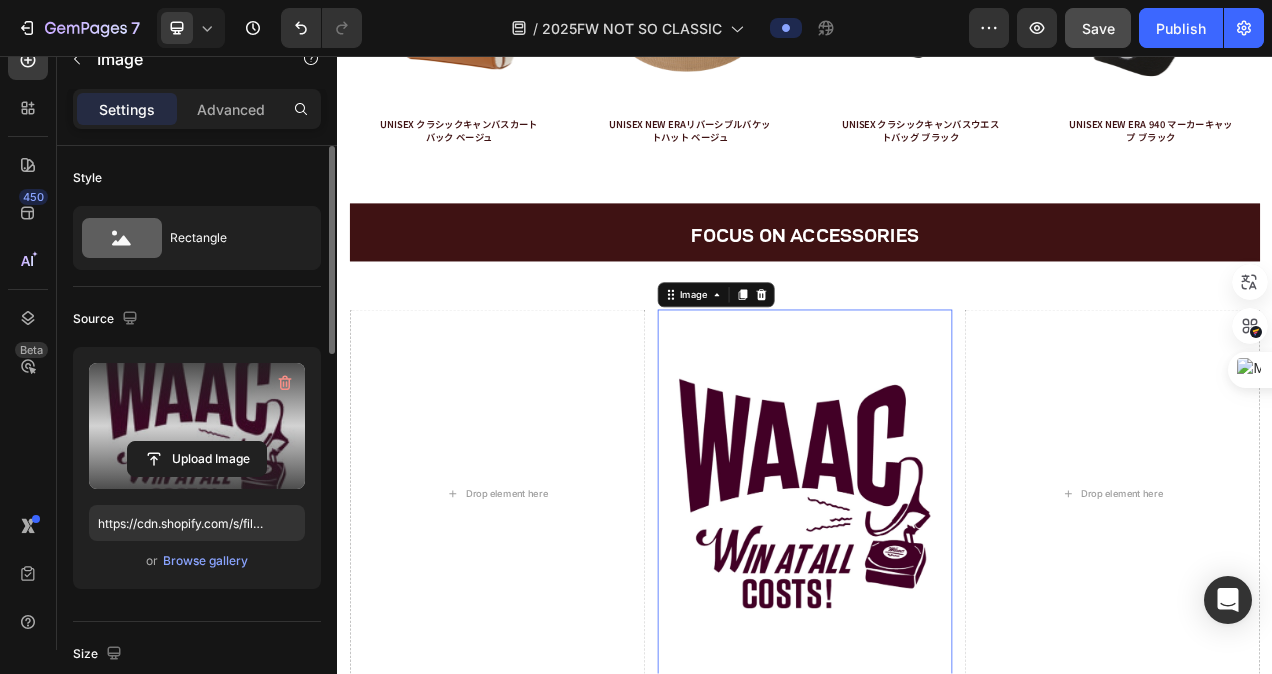 click at bounding box center [197, 426] 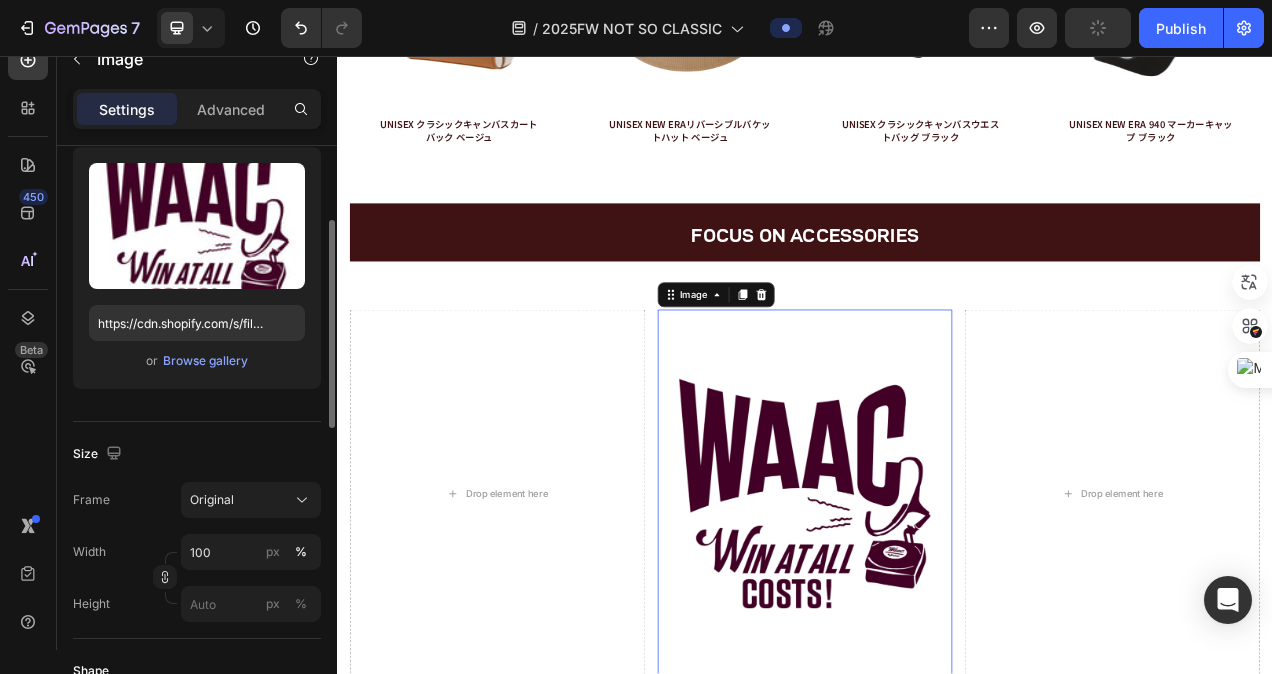 scroll, scrollTop: 300, scrollLeft: 0, axis: vertical 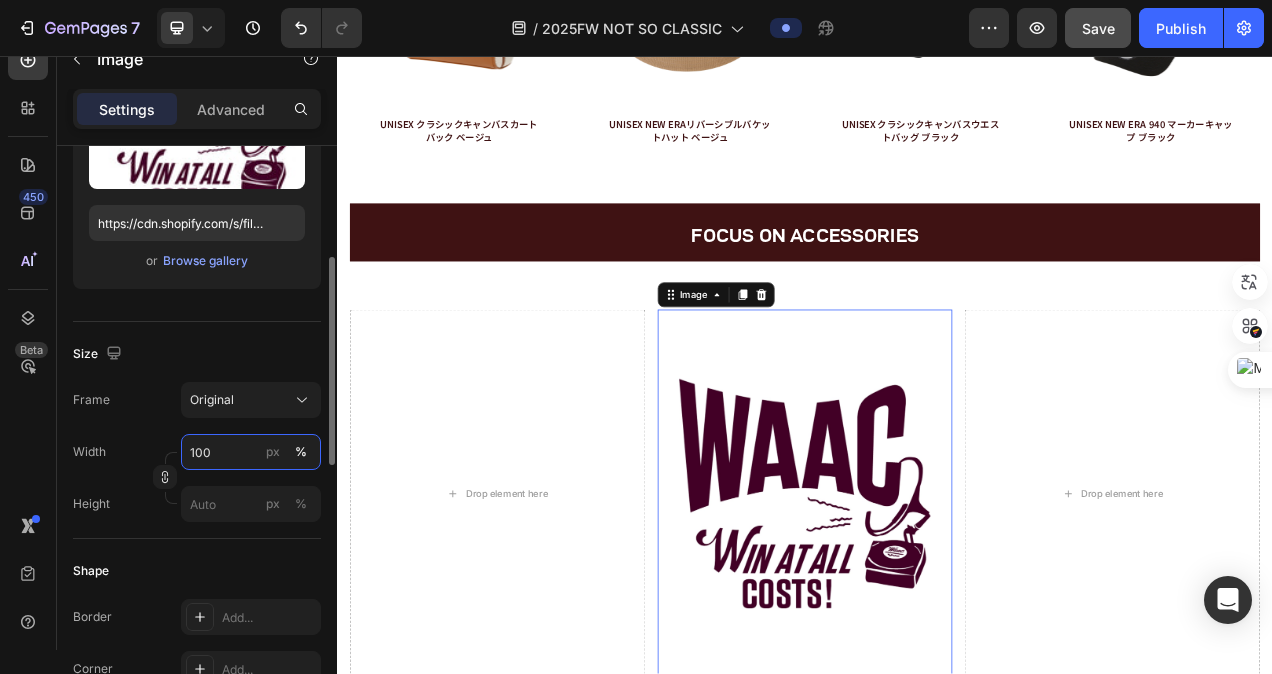 click on "100" at bounding box center (251, 452) 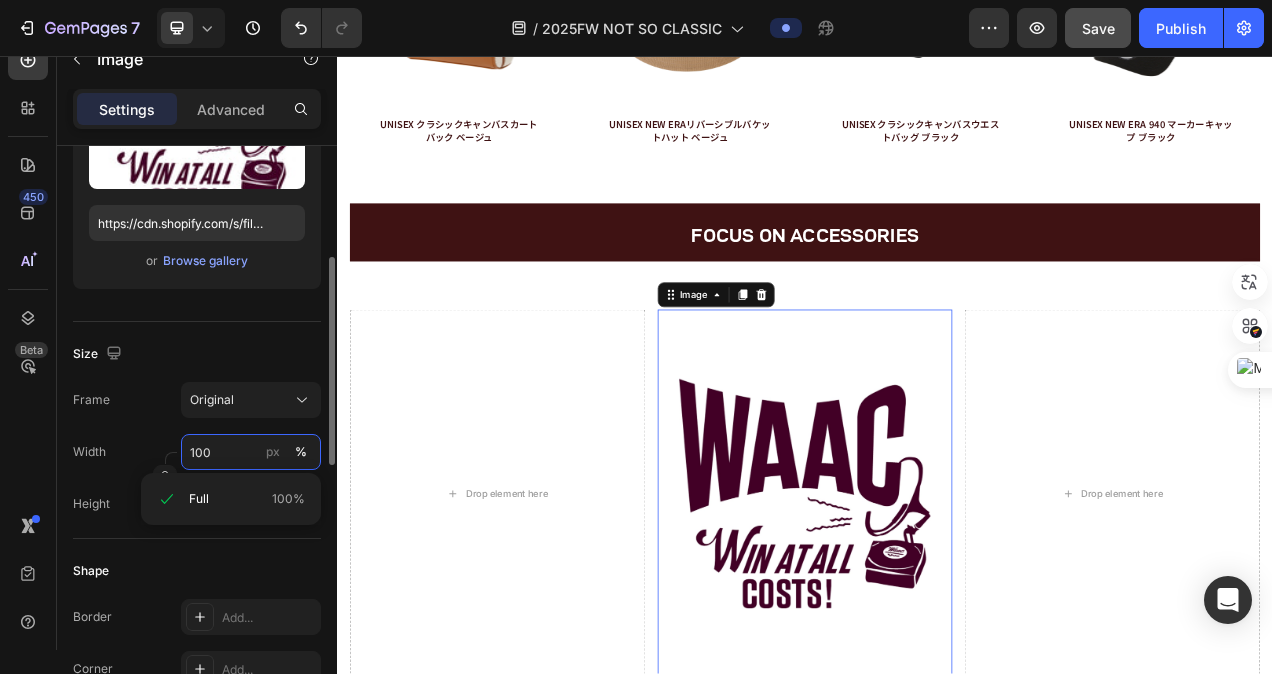 click on "100" at bounding box center [251, 452] 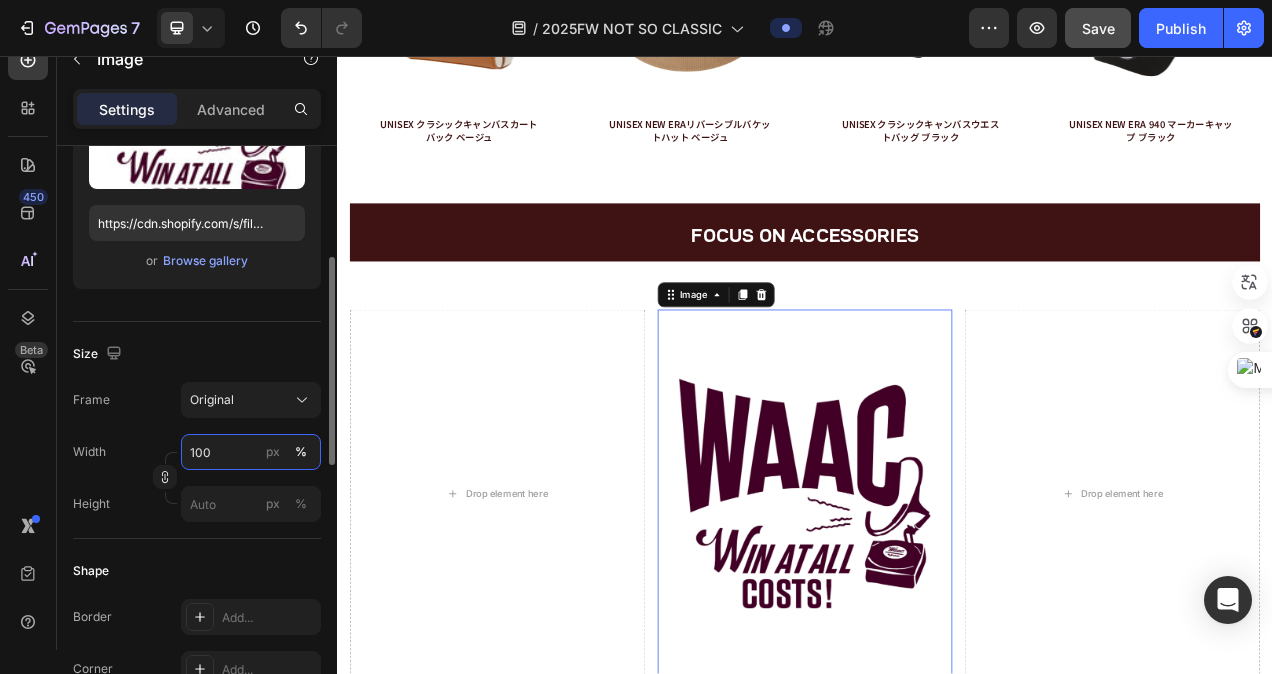 drag, startPoint x: 240, startPoint y: 448, endPoint x: 139, endPoint y: 430, distance: 102.59142 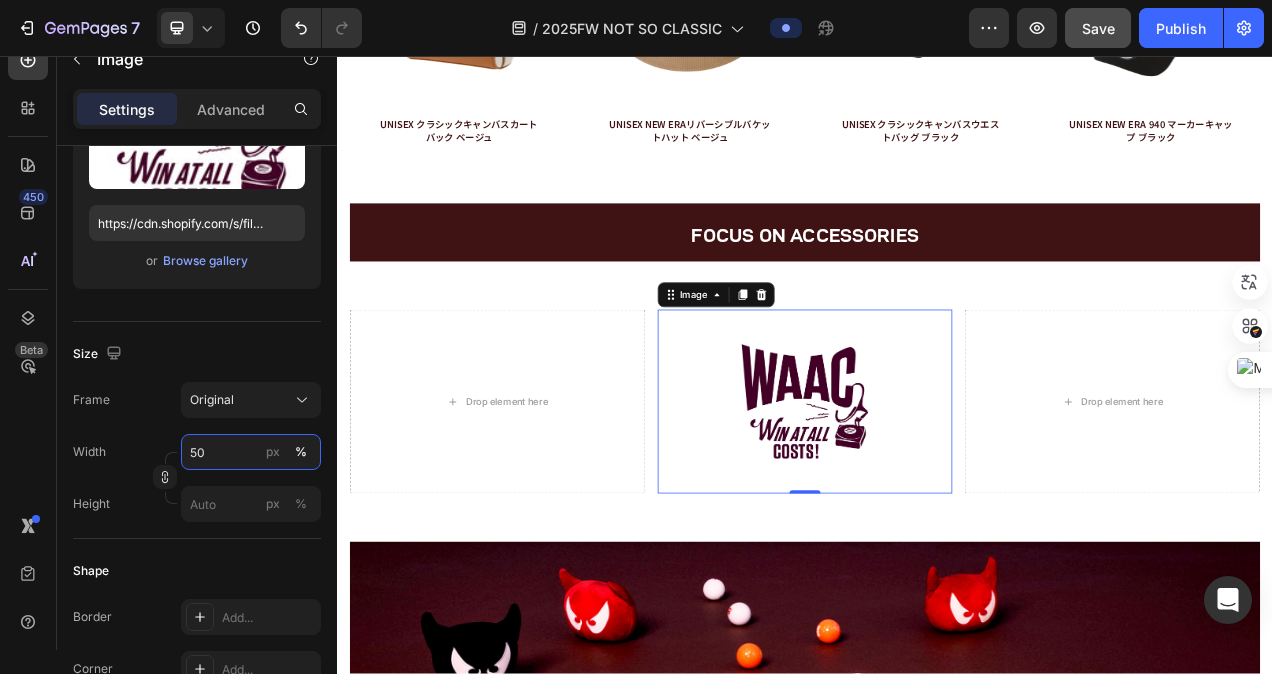 type on "50" 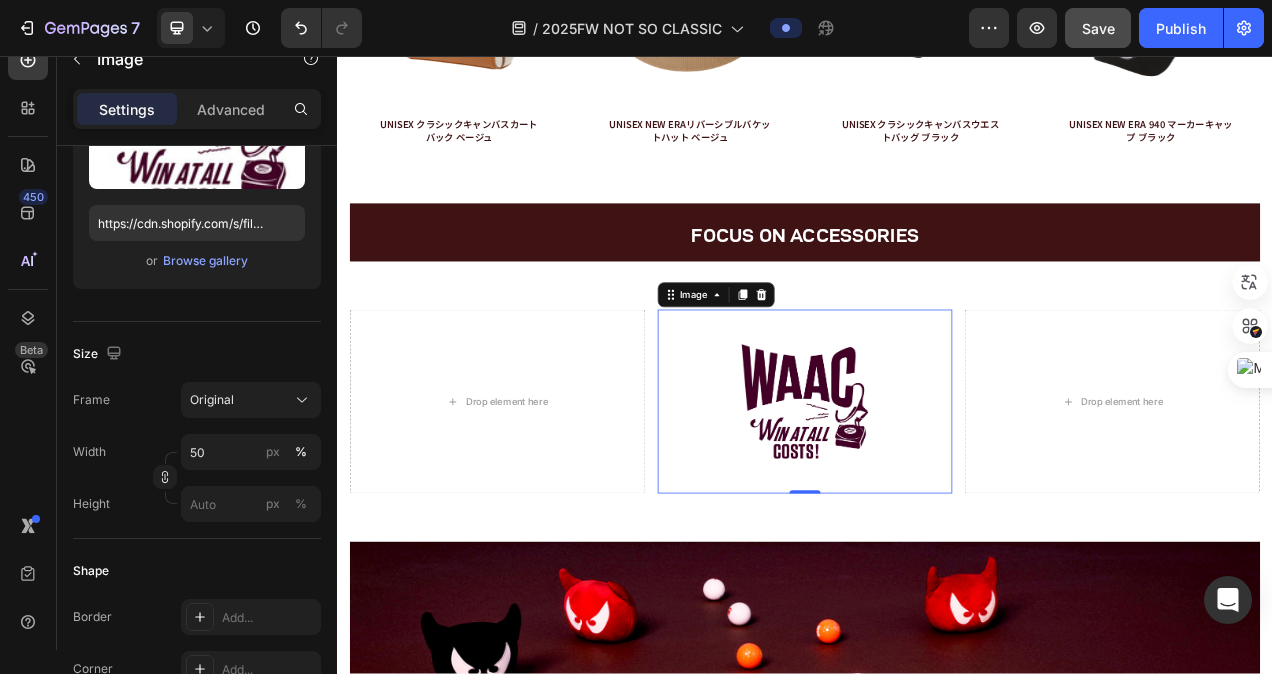 click on "Shape" at bounding box center (197, 571) 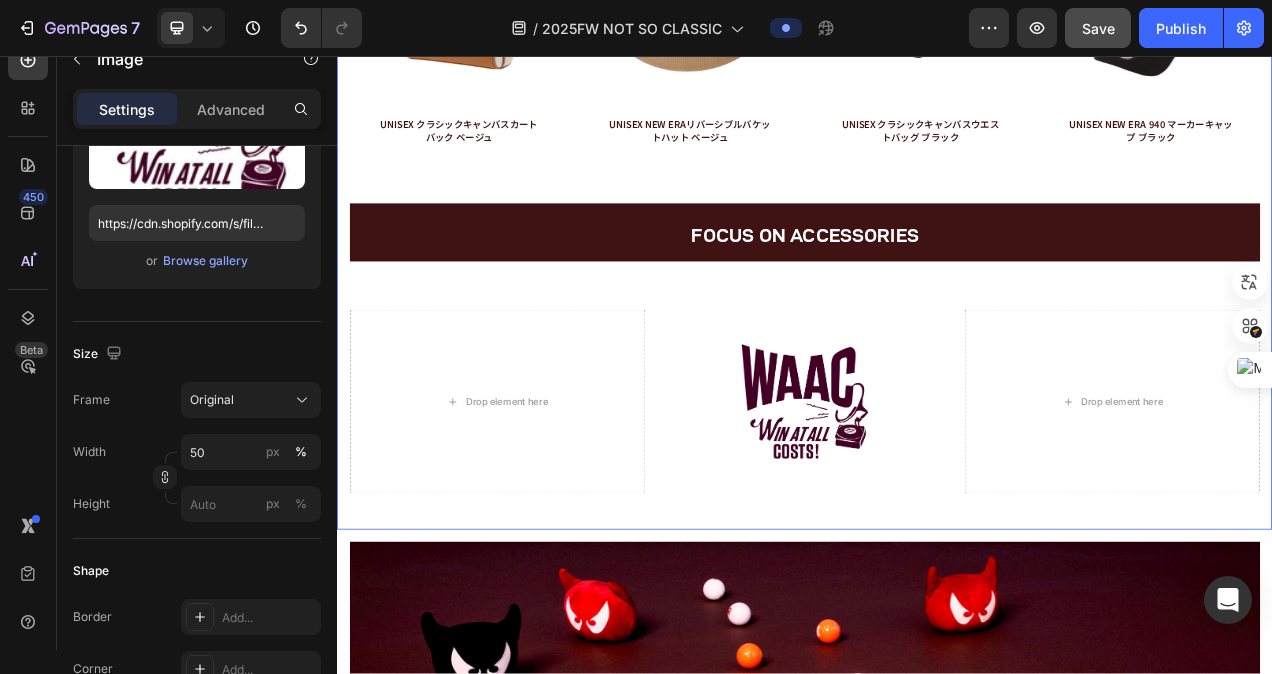 click on "Drop element here Image
Drop element here Row
Drop element here Image Image Row WOMEN    Button ACCESSORIES    Button MEN    Button Row Row
Drop element here Row Product Images WOMEN ミニリップエアーポロシャツ アイボリー Product Title Product Hero Banner Product Images WOMEN ミニリップエアーポロシャツ ブラック Product Title Product Hero Banner Product Images WOMEN ミニリップエアーポロシャツ アイボリー Product Title Product Hero Banner Product Images WOMEN ミニリップエアーポロシャツ ブラック Product Title Product Hero Banner Row FOCUS ON WOMEN Heading Row Product Images MEN ミニリップエアーポロシャツ アイボリー Product Title Product Hero Banner Product Images MEN ミニリップエアーハーフパンツ アイボリー Product Title Product Hero Banner Product Images MEN ミニリップエアーポロシャツ ブラック Product Title Product Row" at bounding box center [937, -647] 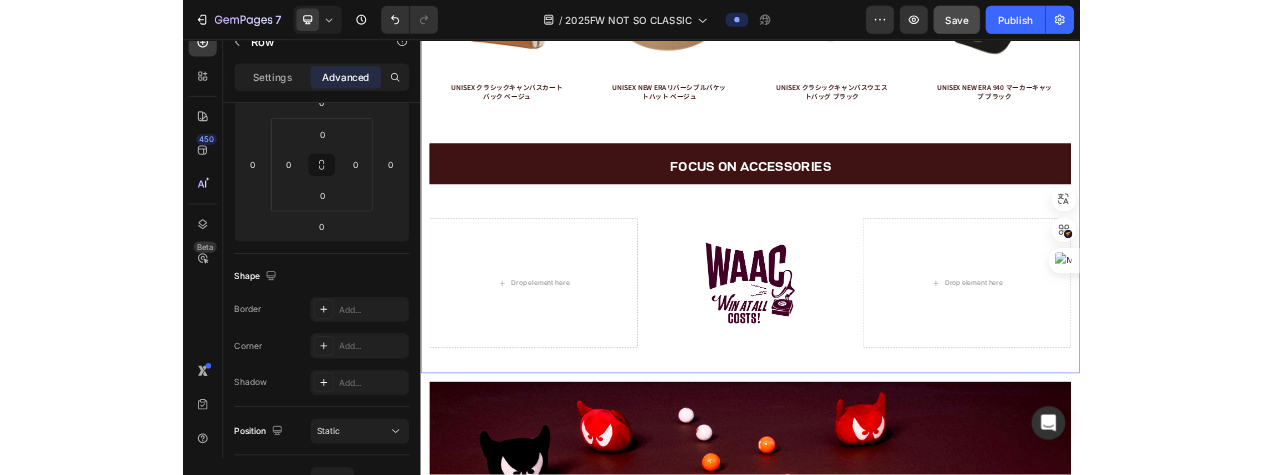 scroll, scrollTop: 0, scrollLeft: 0, axis: both 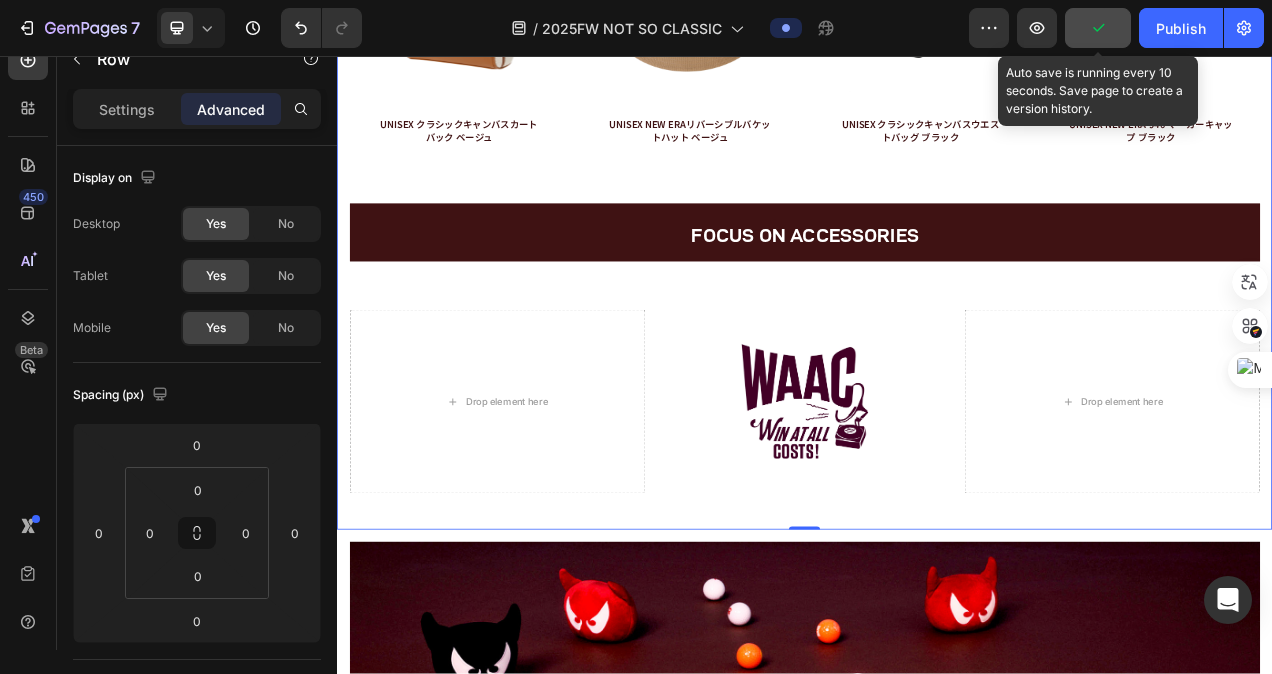 click 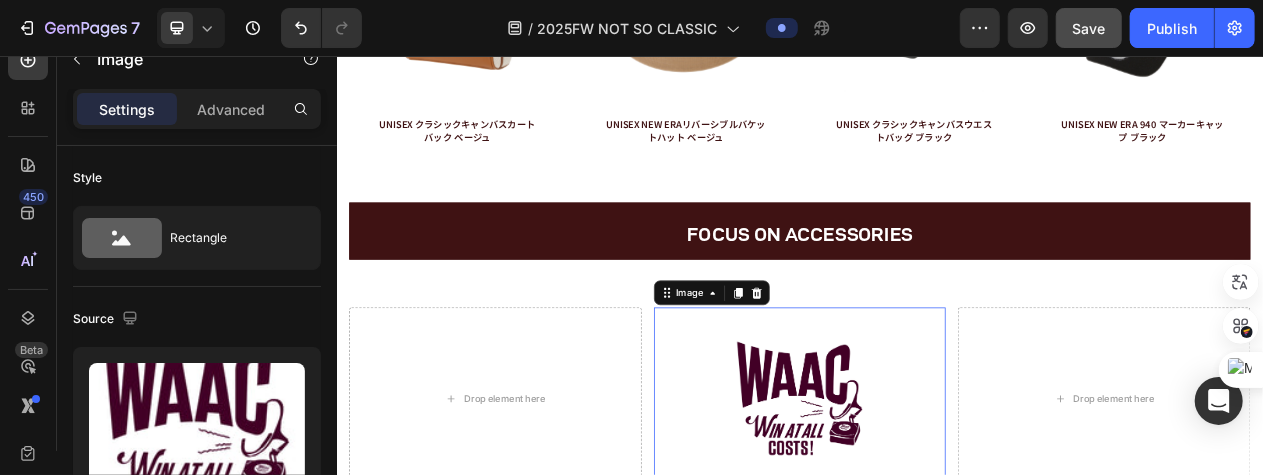 click at bounding box center (935, 499) 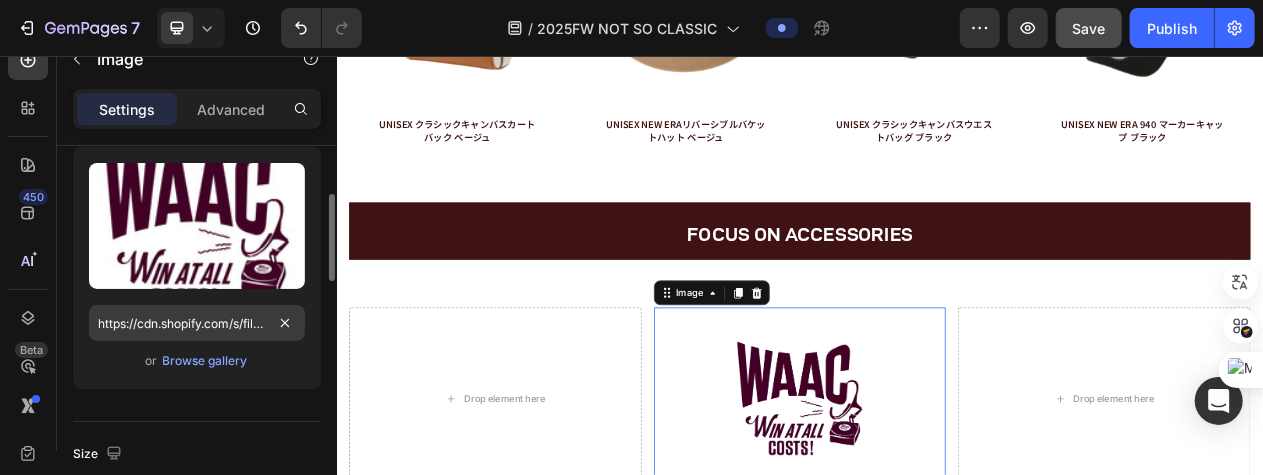 scroll, scrollTop: 400, scrollLeft: 0, axis: vertical 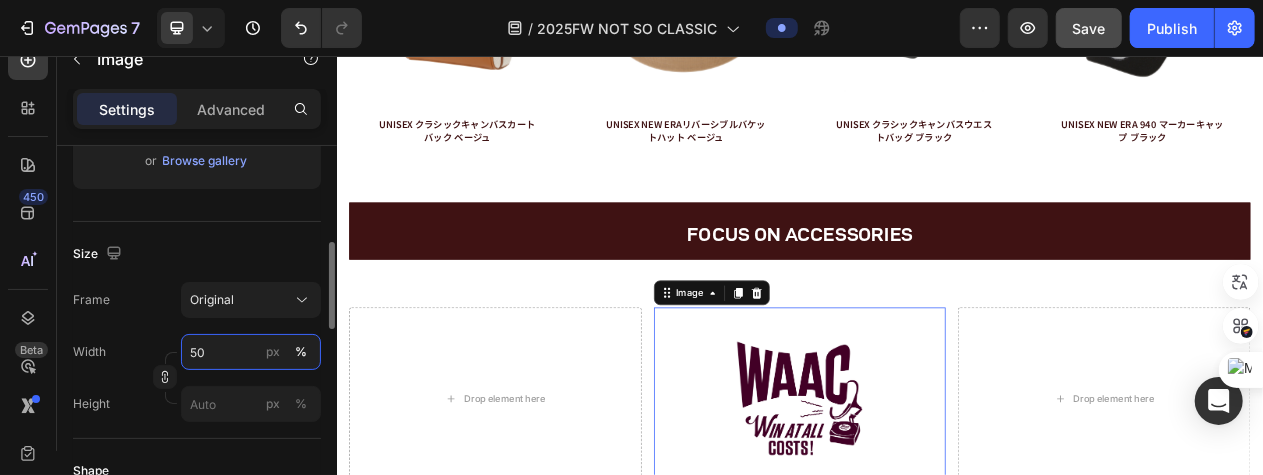 click on "50" at bounding box center [251, 352] 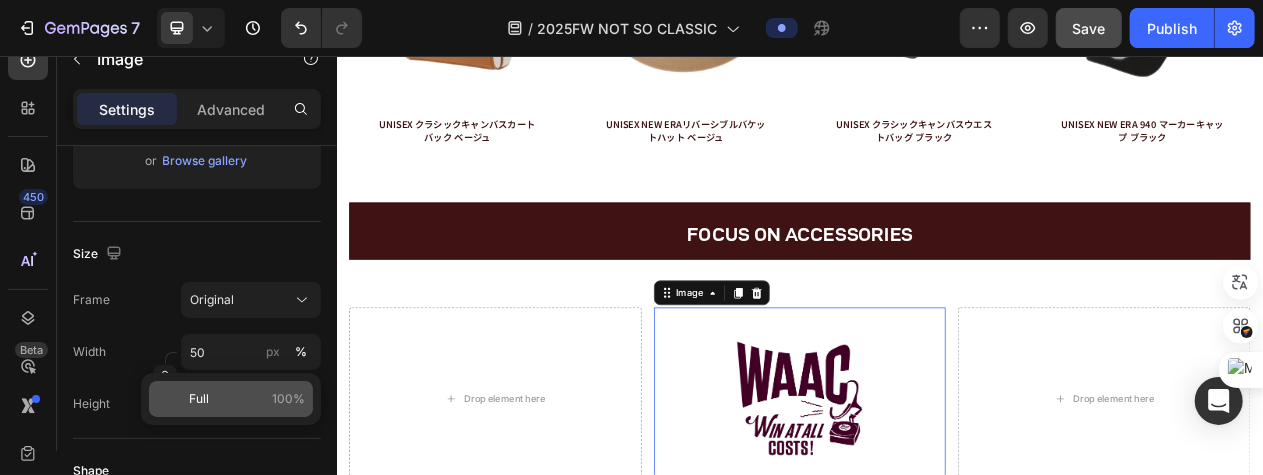 click on "Full 100%" 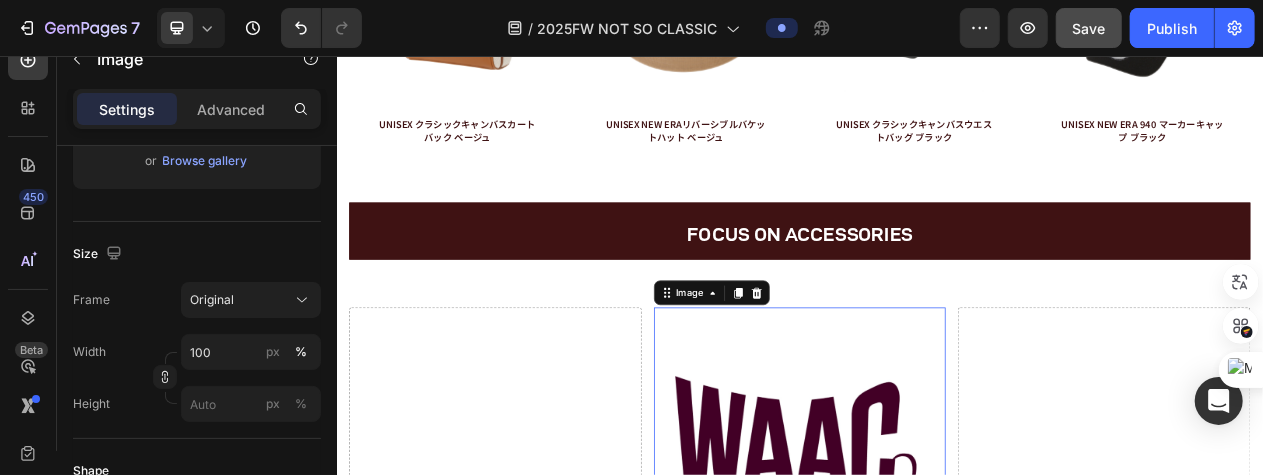 click at bounding box center (936, 617) 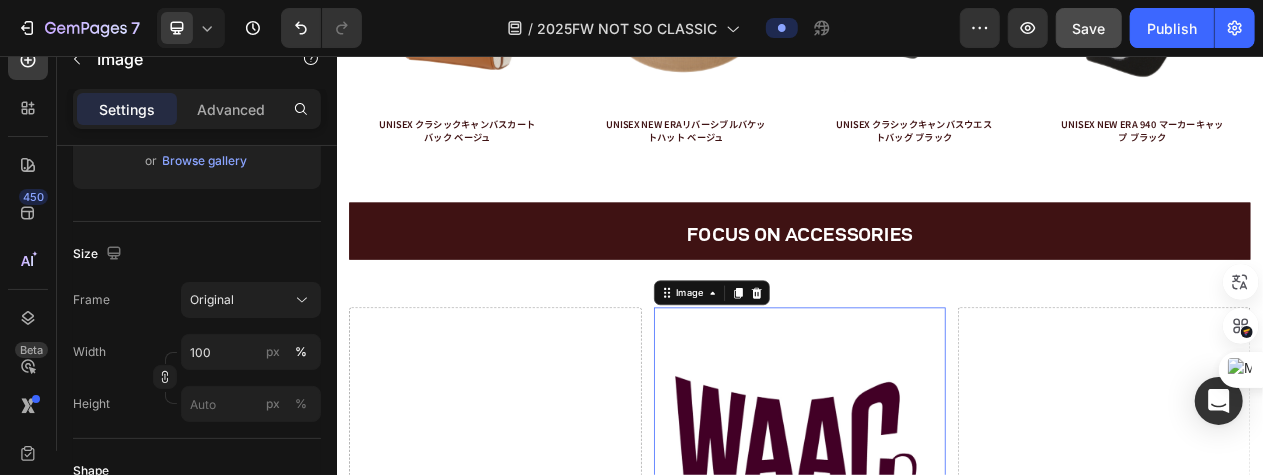 scroll, scrollTop: 0, scrollLeft: 0, axis: both 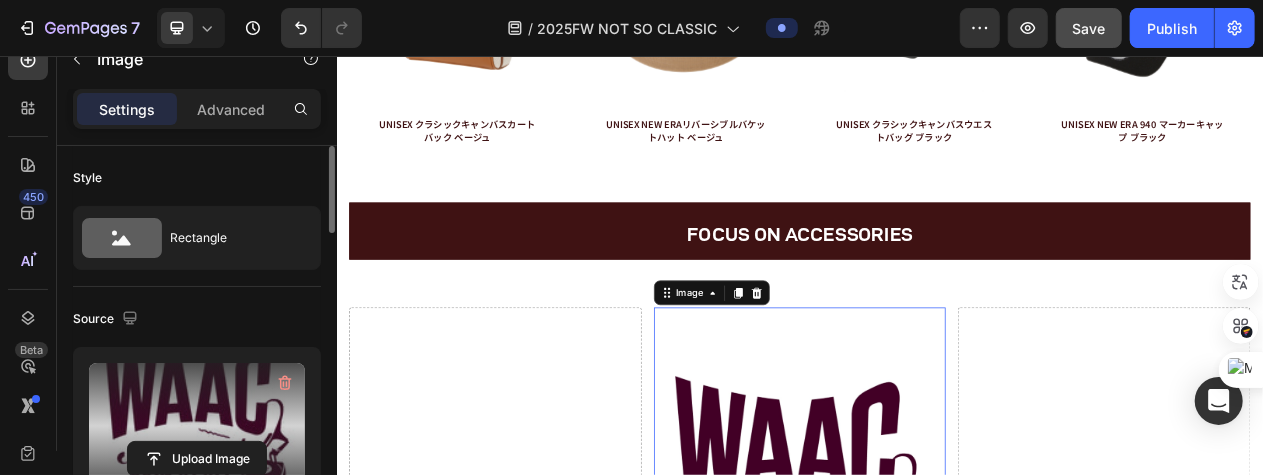click at bounding box center (197, 426) 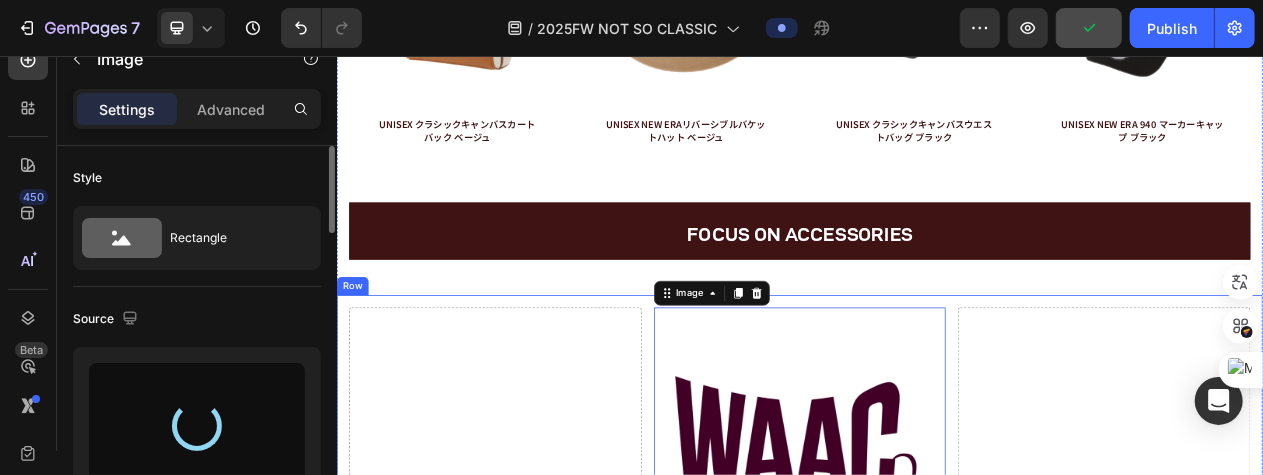 type on "https://cdn.shopify.com/s/files/1/0745/4136/7583/files/gempages_490452336091595923-87704b29-6e47-4e6e-ba34-db67c98402fb.jpg" 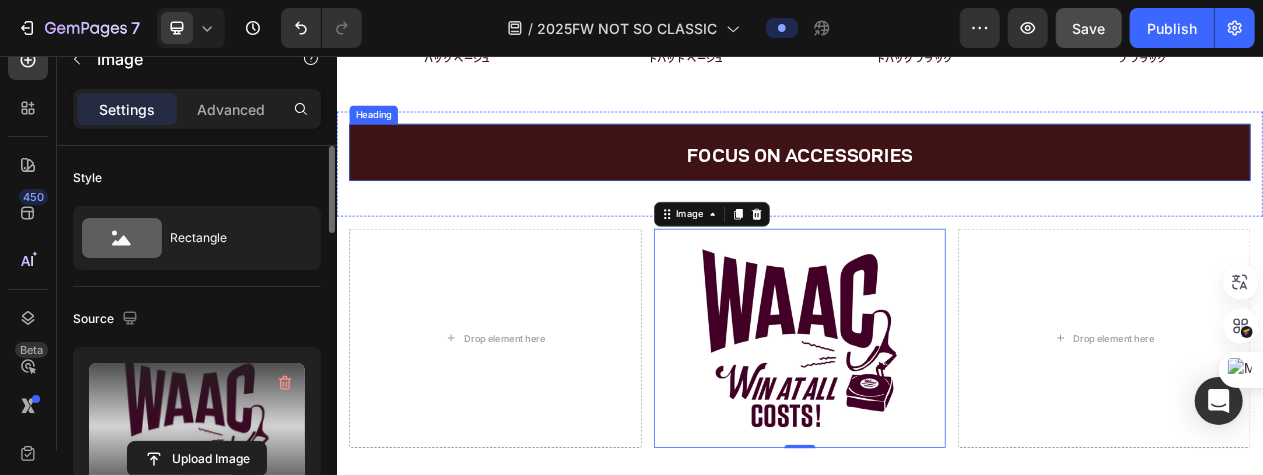 scroll, scrollTop: 5349, scrollLeft: 0, axis: vertical 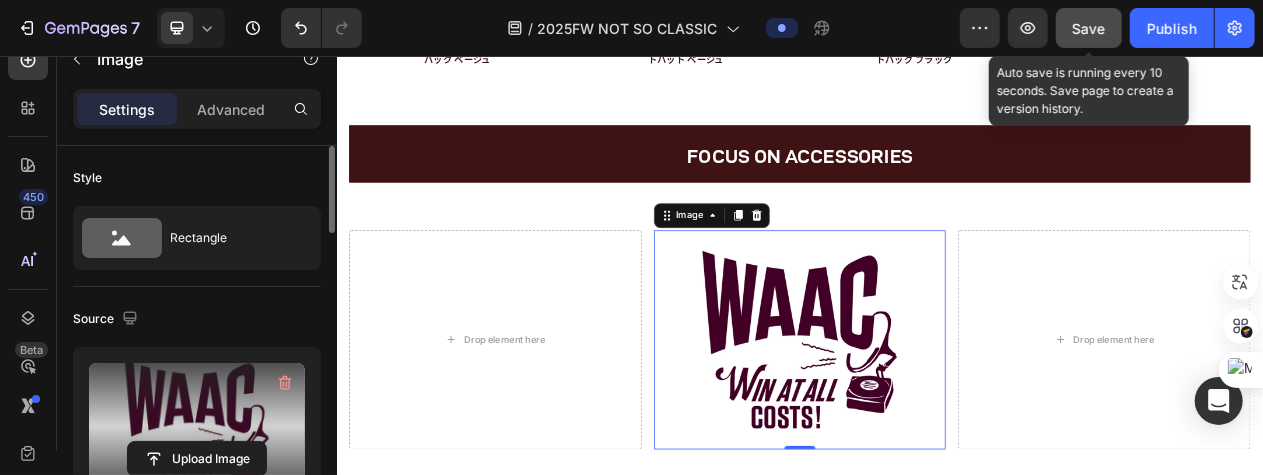 click on "Save" at bounding box center (1089, 28) 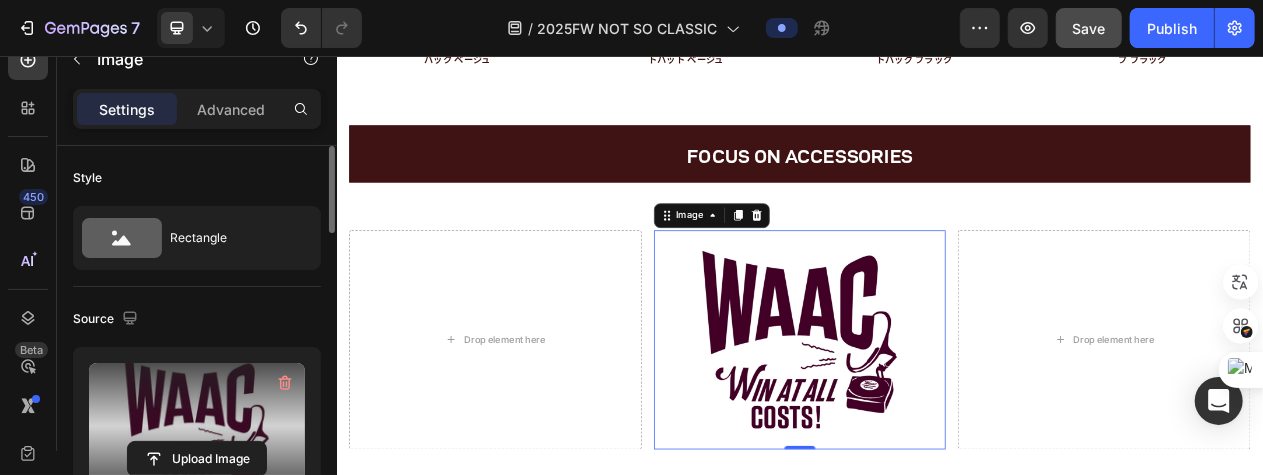 scroll, scrollTop: 5849, scrollLeft: 0, axis: vertical 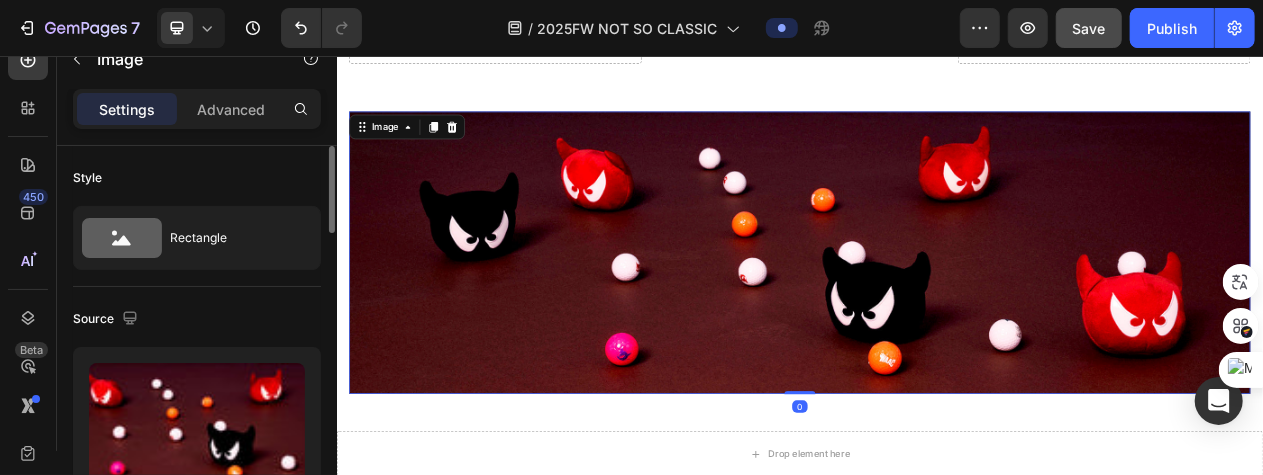 click at bounding box center (936, 310) 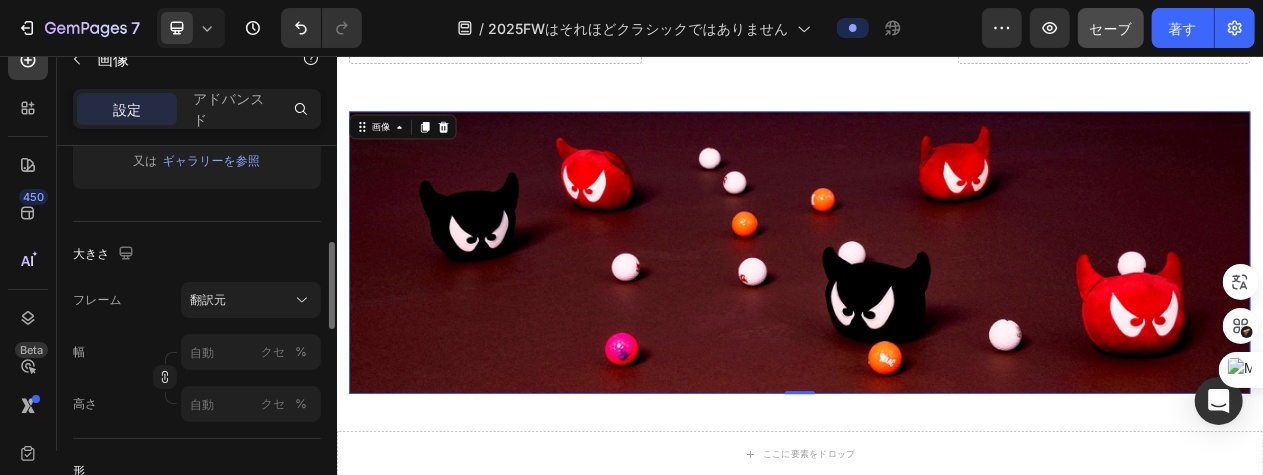 scroll, scrollTop: 600, scrollLeft: 0, axis: vertical 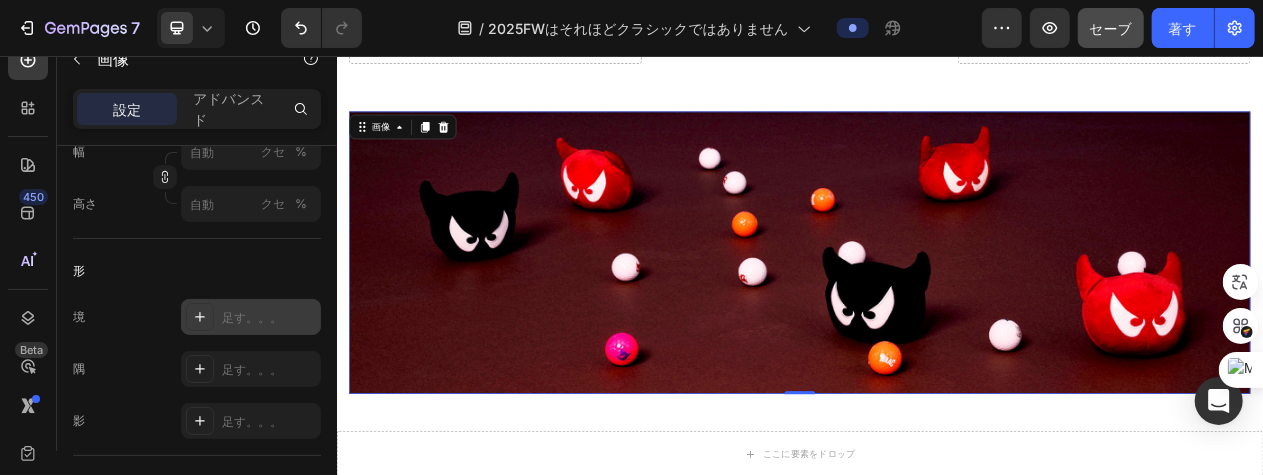 click 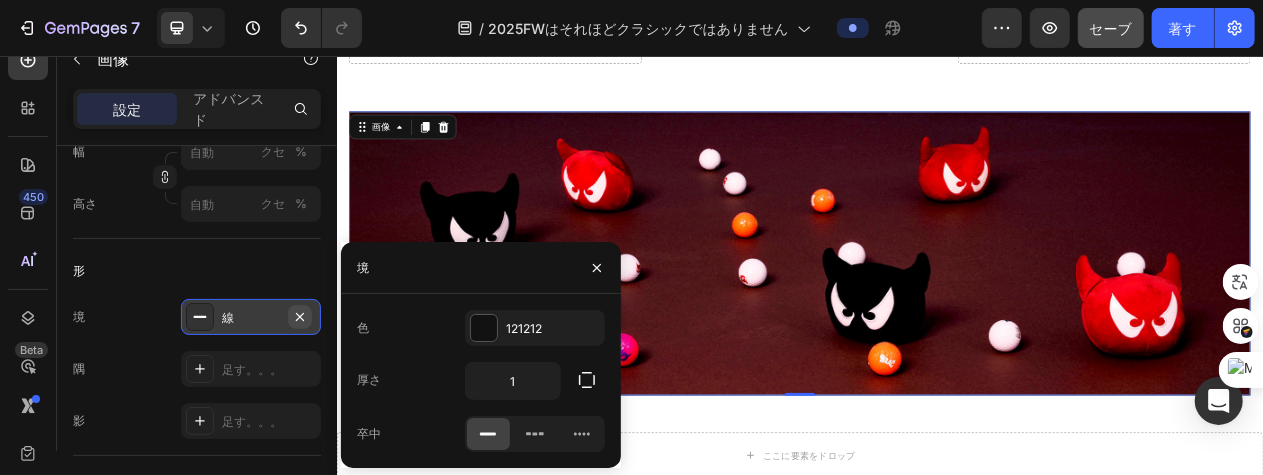 click 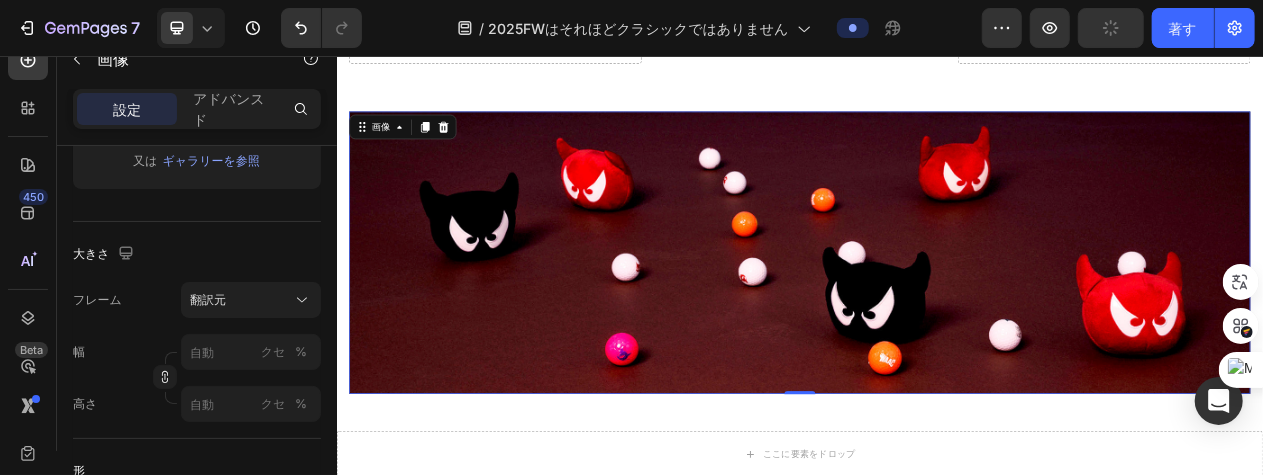 scroll, scrollTop: 0, scrollLeft: 0, axis: both 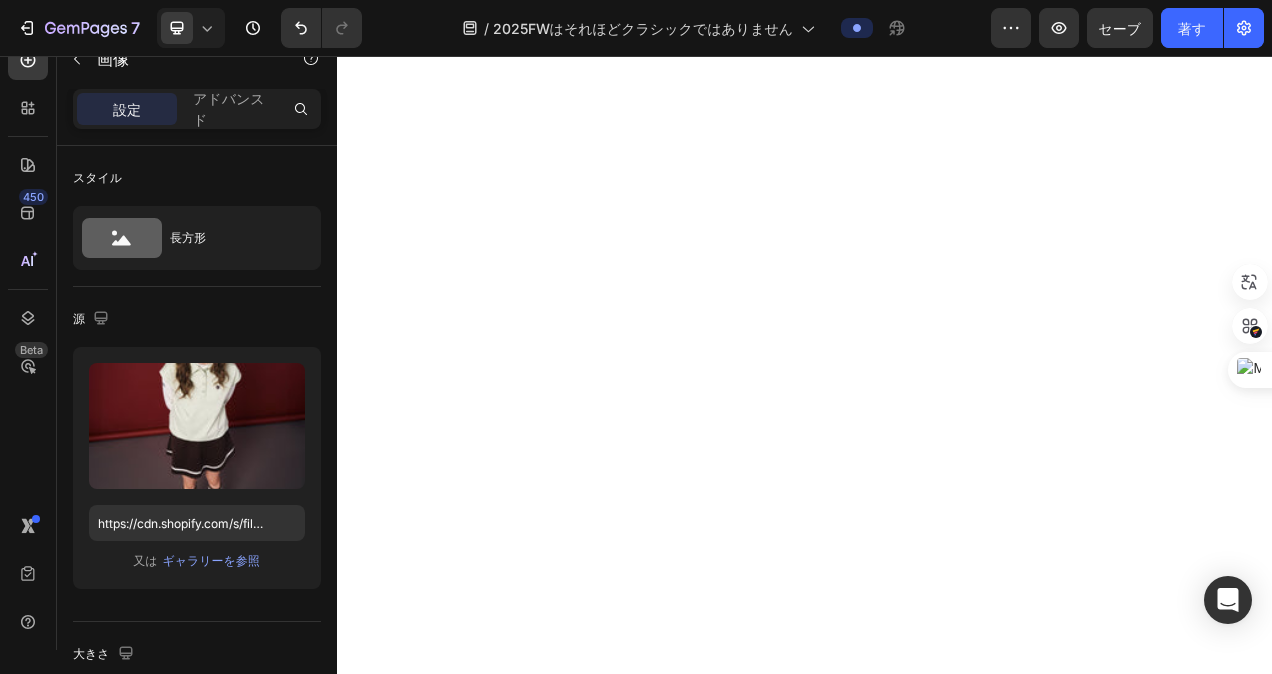 click at bounding box center (641, -285) 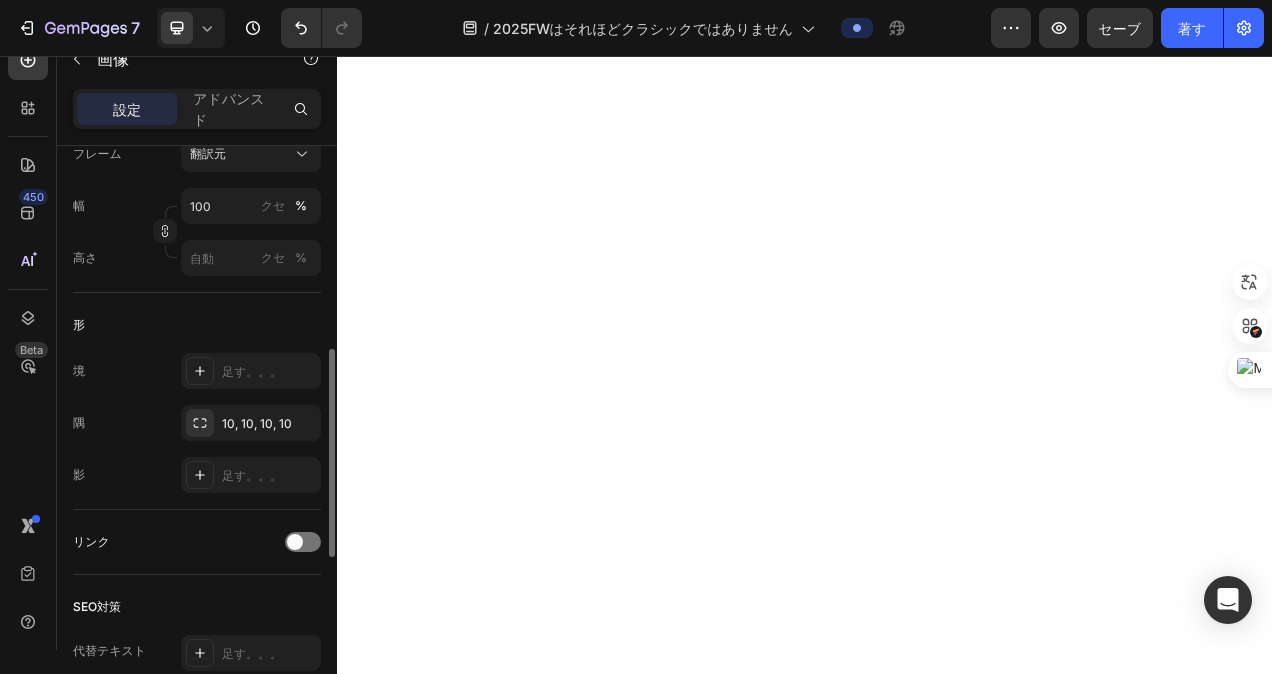 scroll, scrollTop: 346, scrollLeft: 0, axis: vertical 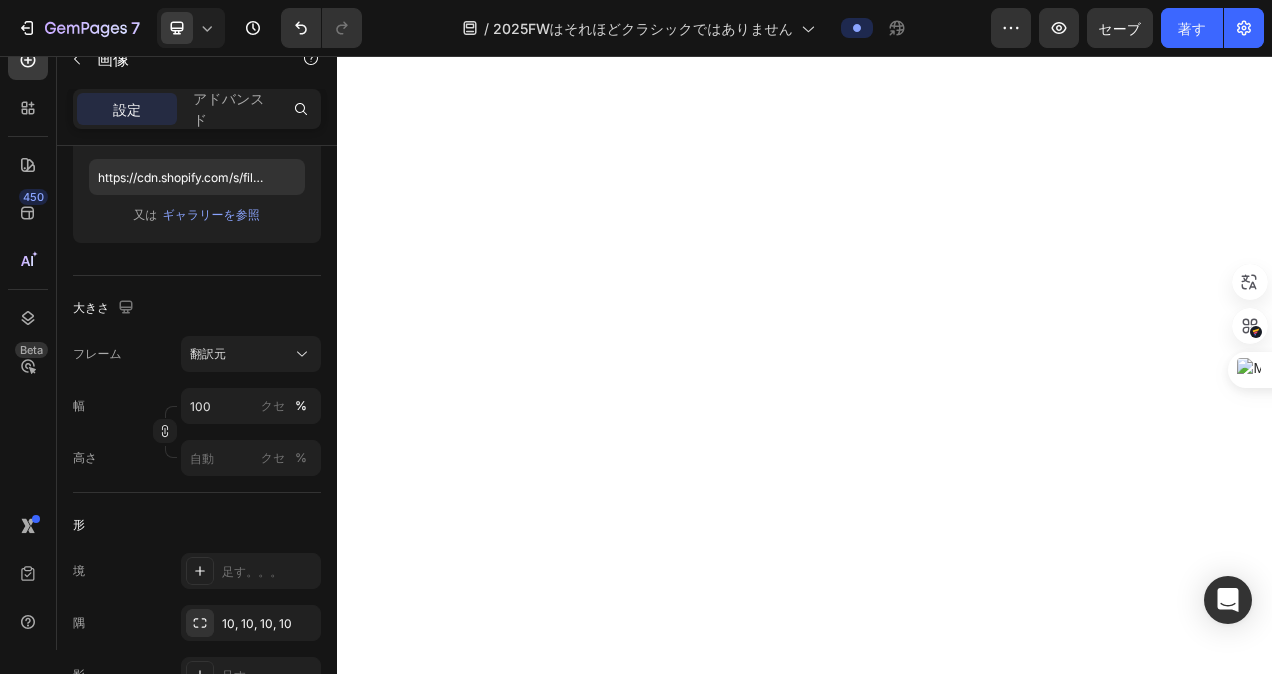 click at bounding box center (641, -285) 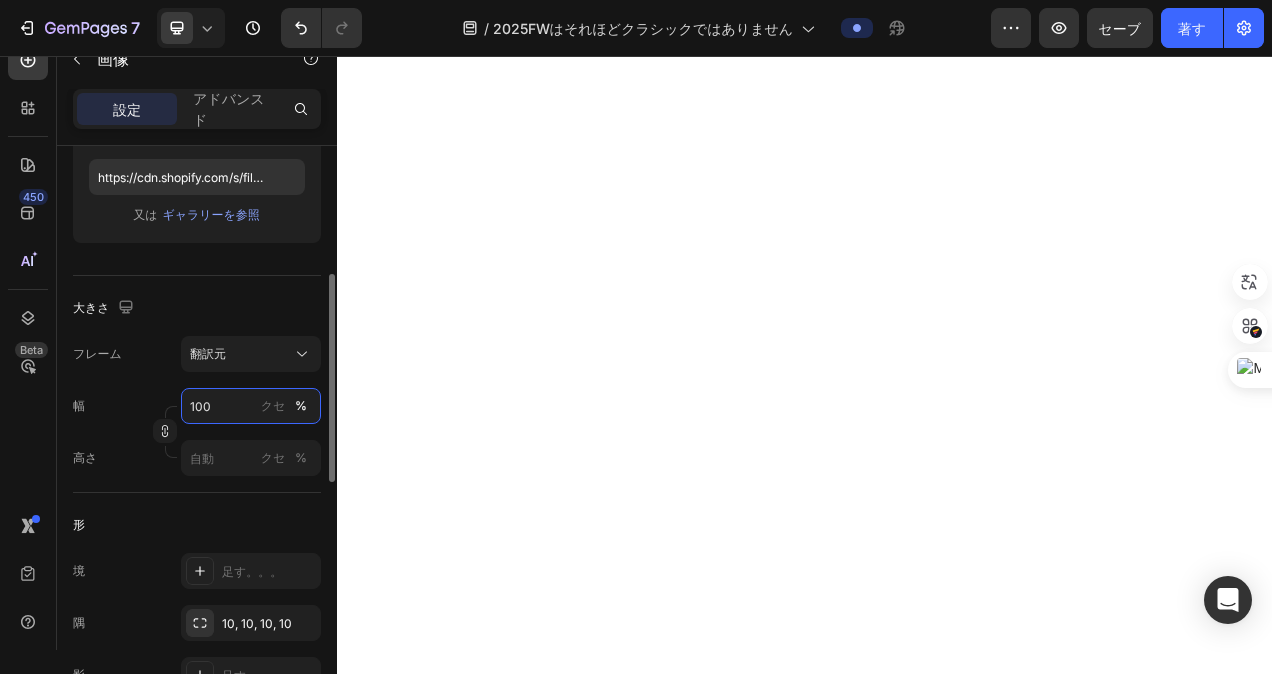 click on "100" at bounding box center [251, 406] 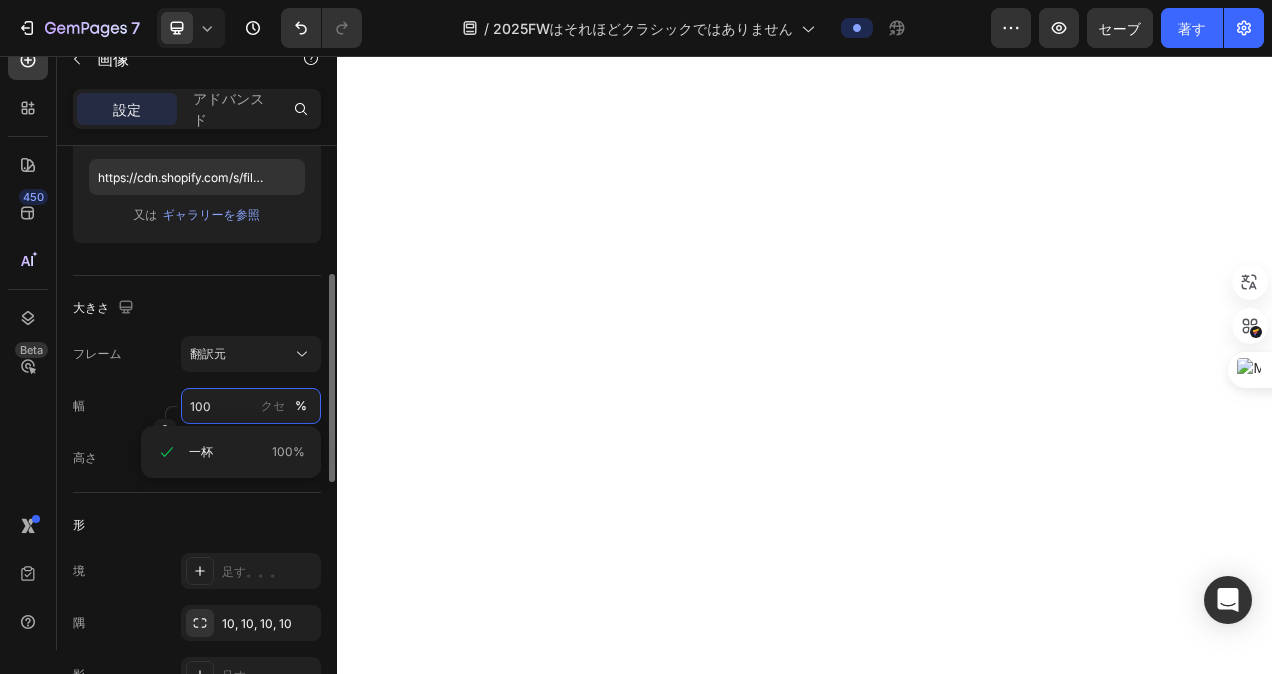 click on "100" at bounding box center [251, 406] 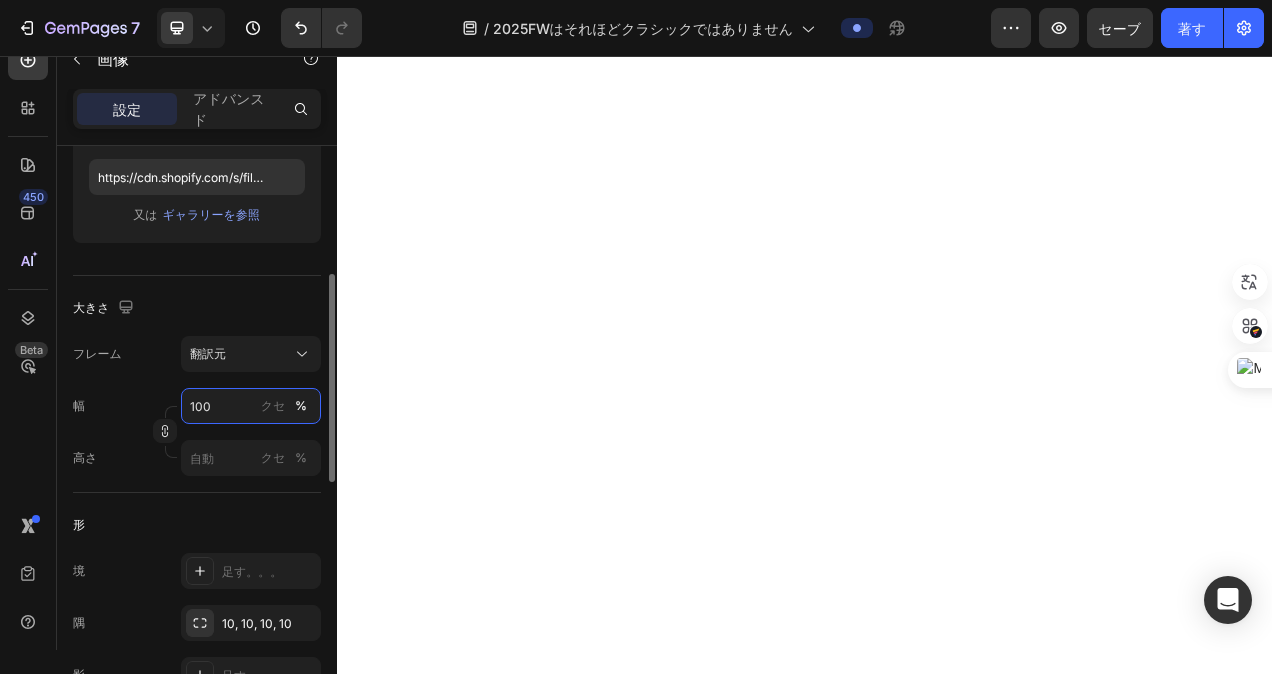 drag, startPoint x: 224, startPoint y: 405, endPoint x: 98, endPoint y: 395, distance: 126.3962 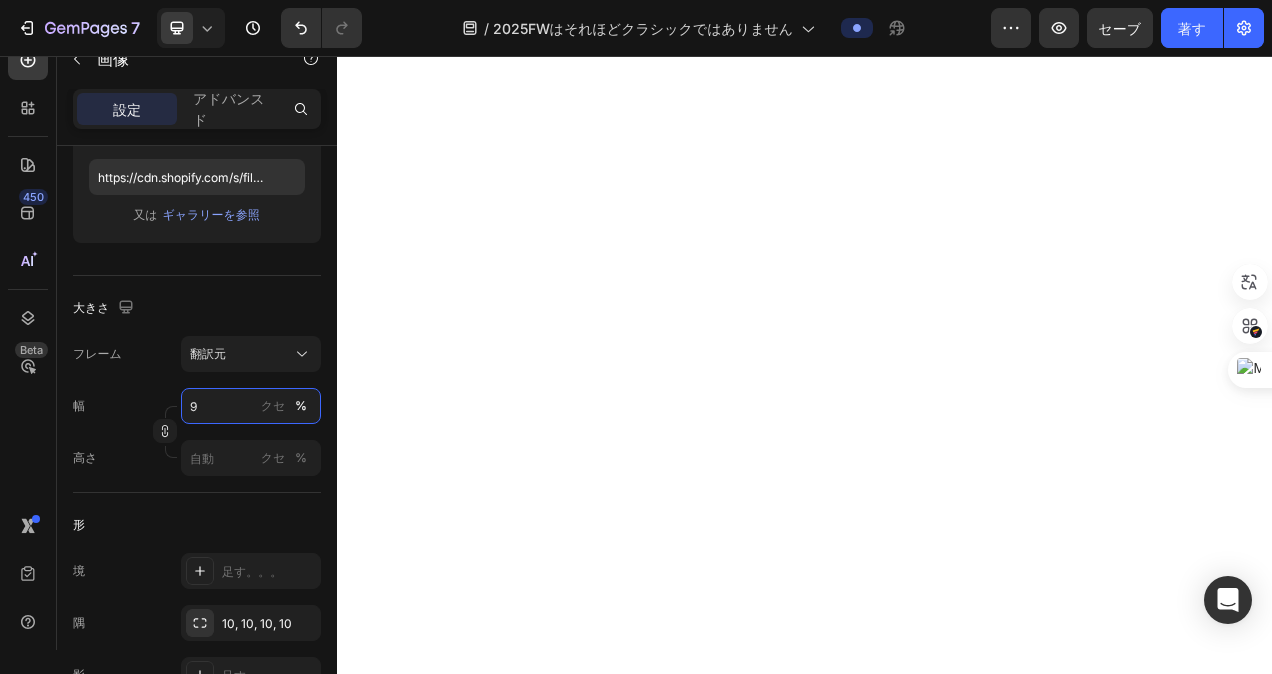 type on "90" 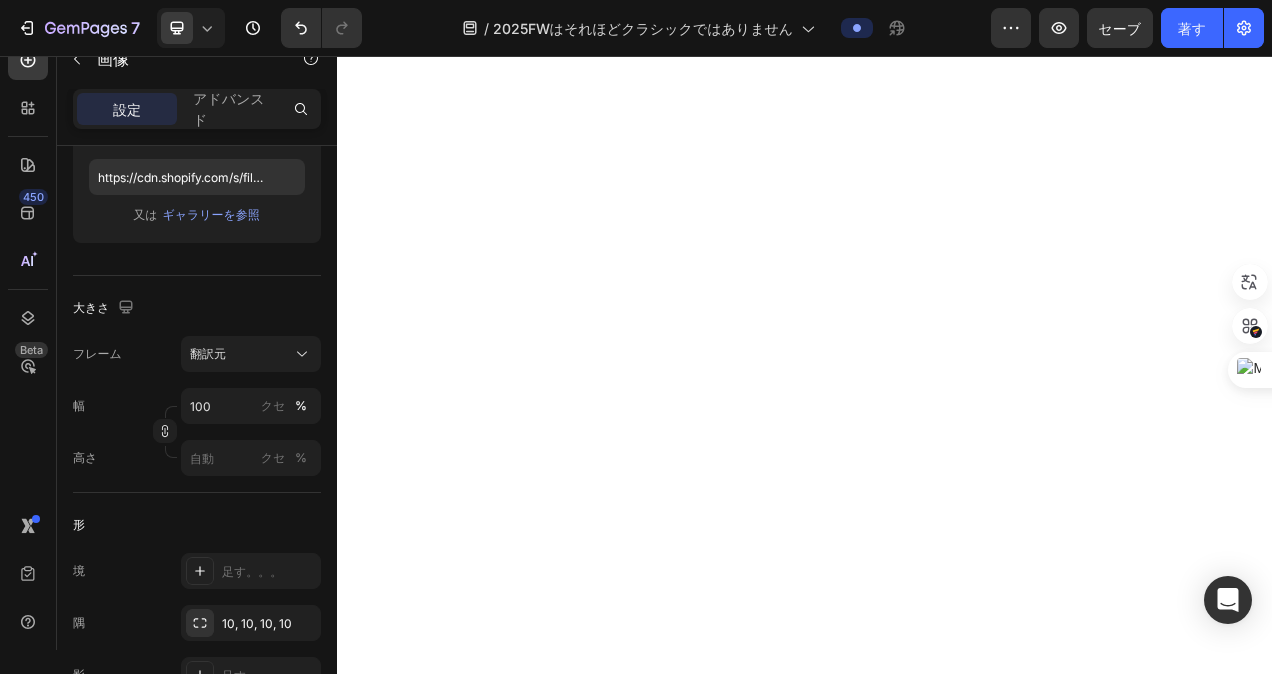 click at bounding box center (1233, -285) 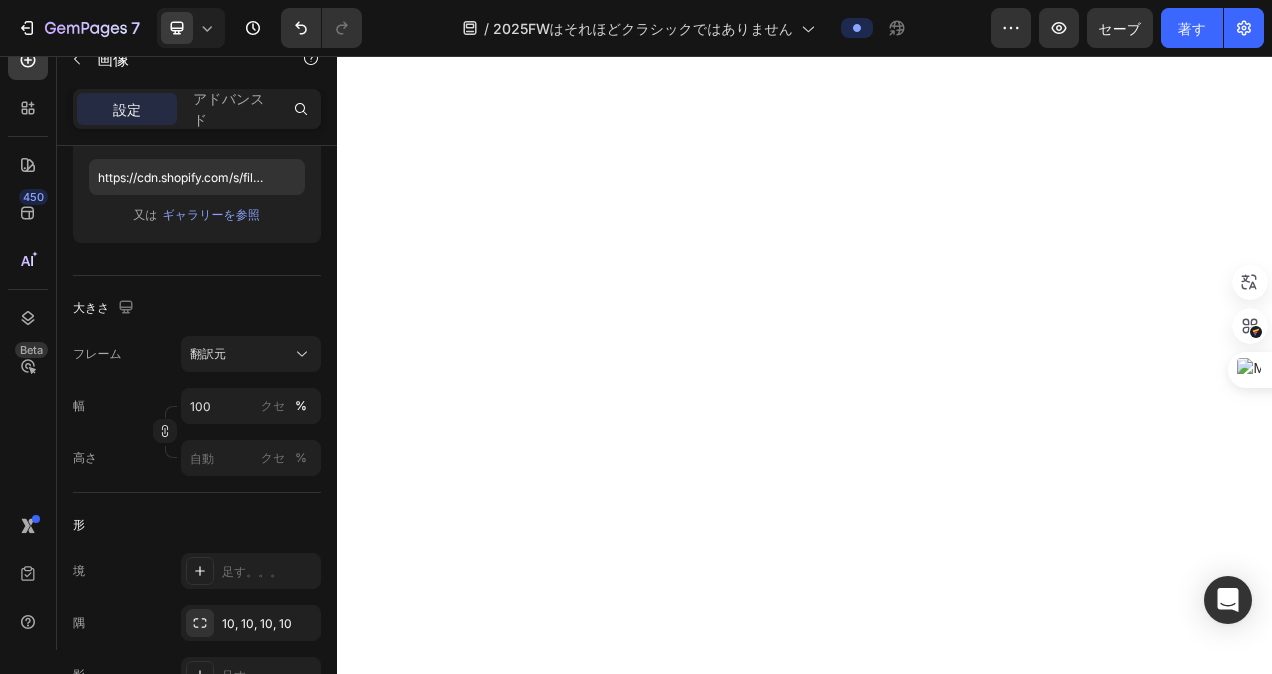 scroll, scrollTop: 1549, scrollLeft: 0, axis: vertical 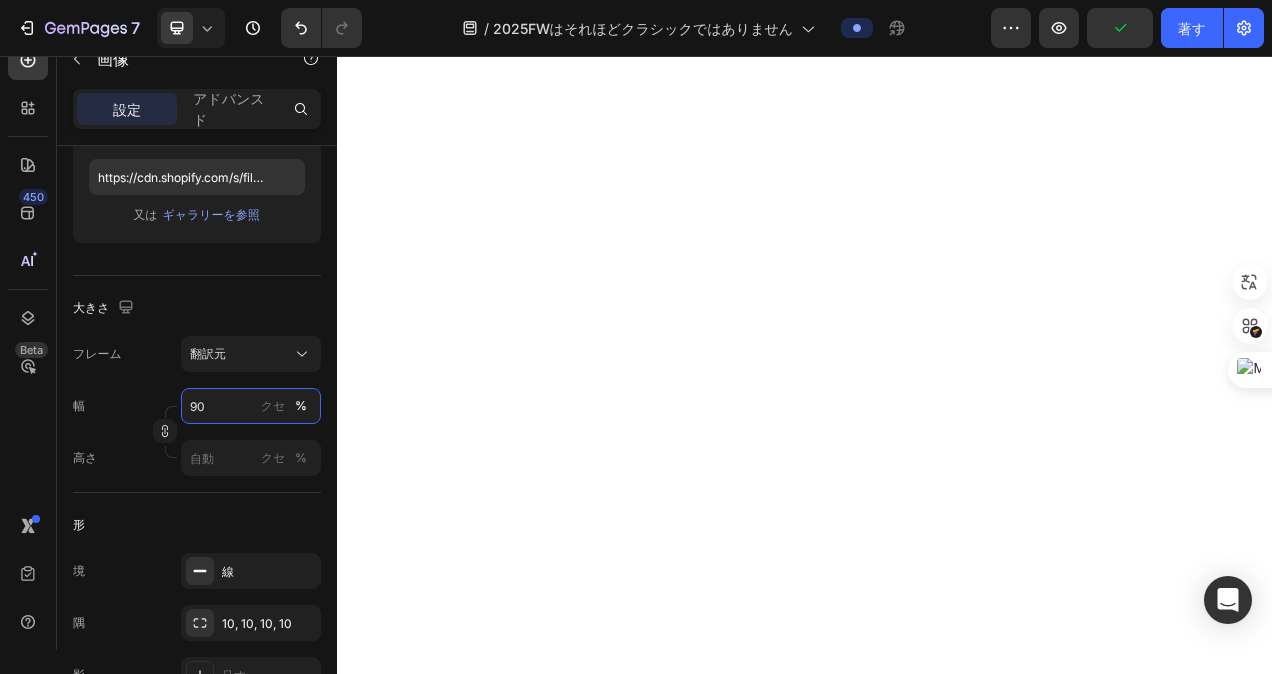 type on "90" 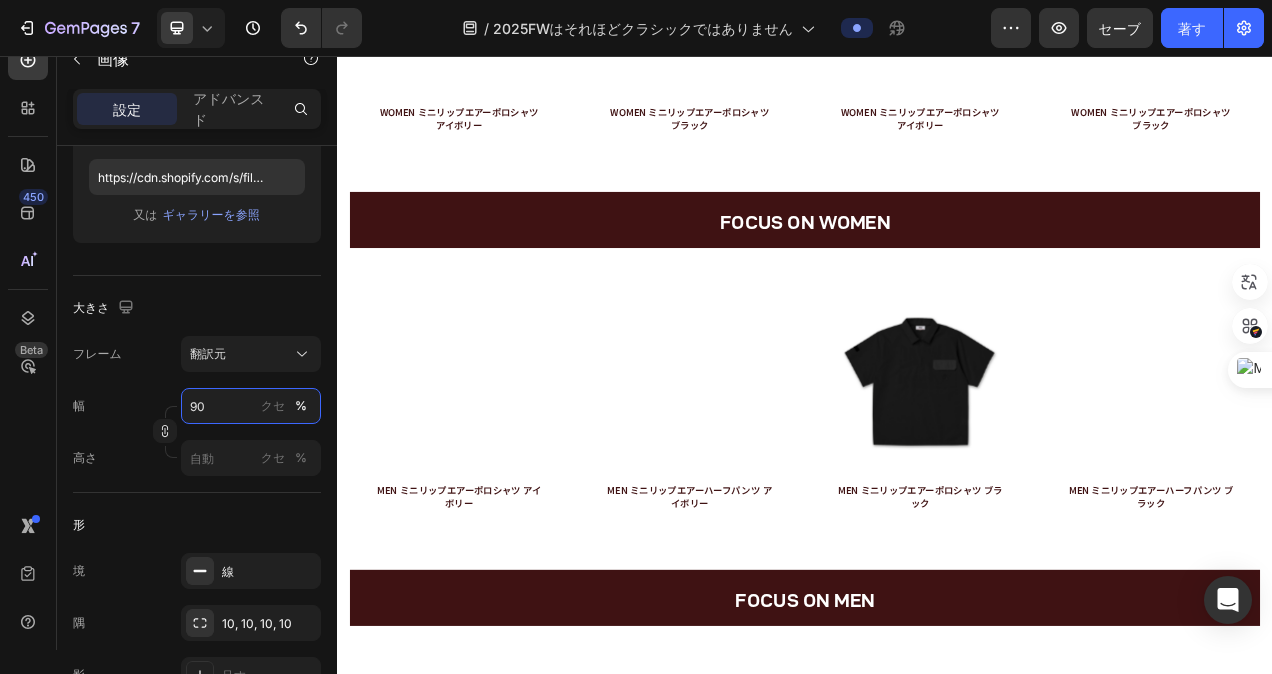 scroll, scrollTop: 1849, scrollLeft: 0, axis: vertical 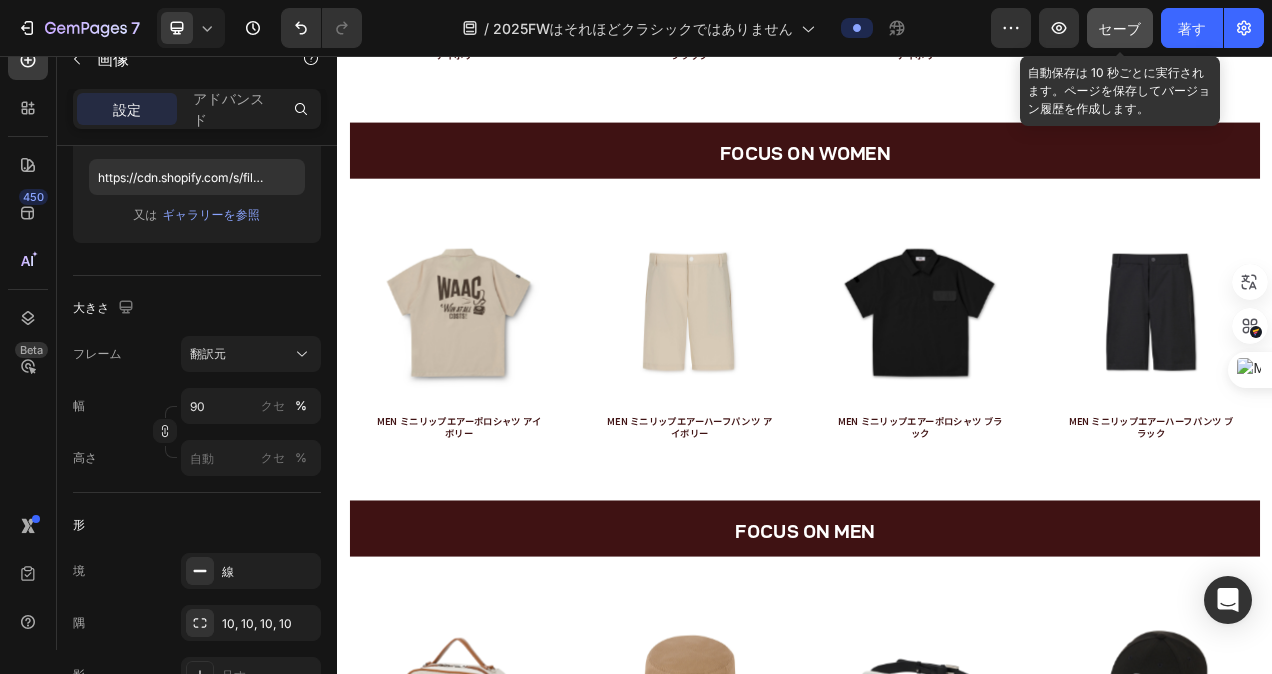 click on "セーブ" at bounding box center (1119, 28) 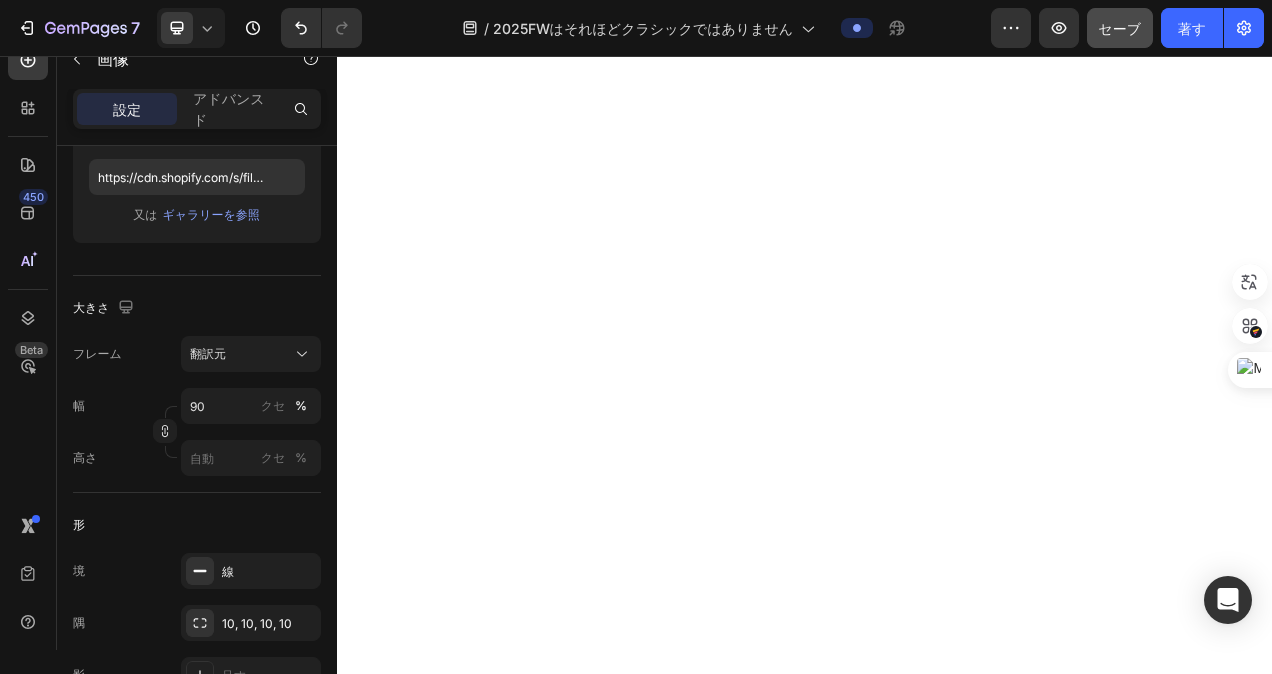 scroll, scrollTop: 1249, scrollLeft: 0, axis: vertical 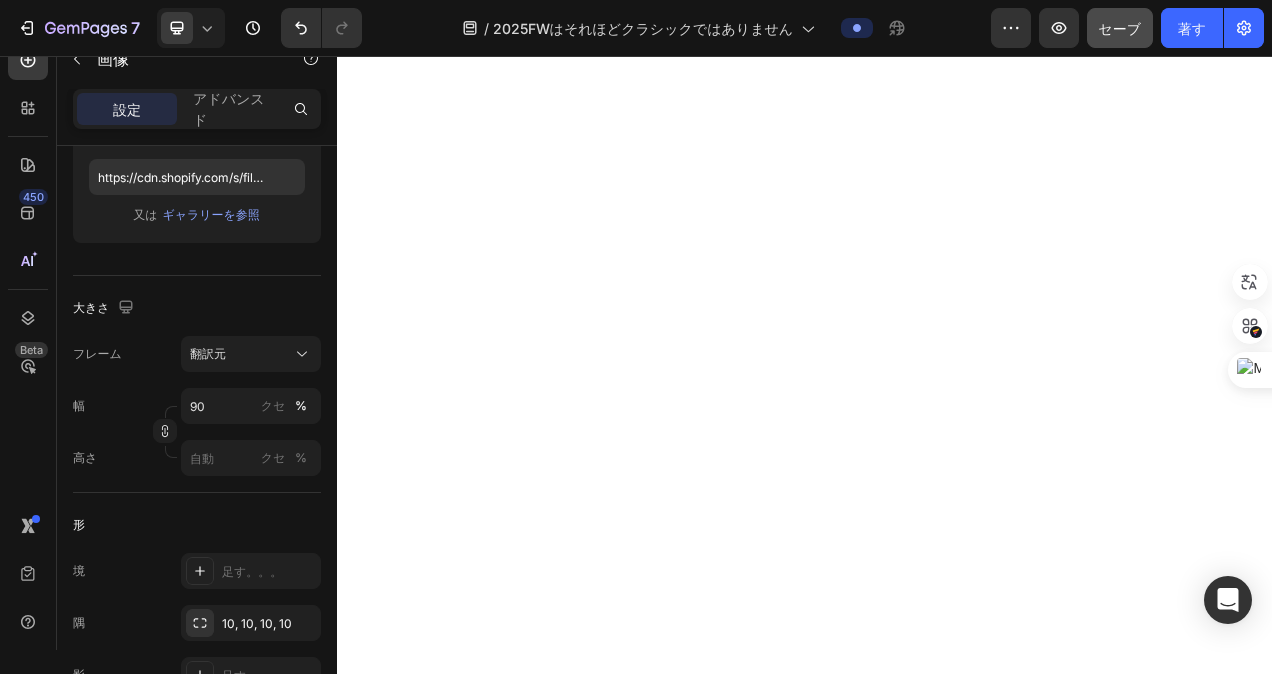 click at bounding box center (641, -252) 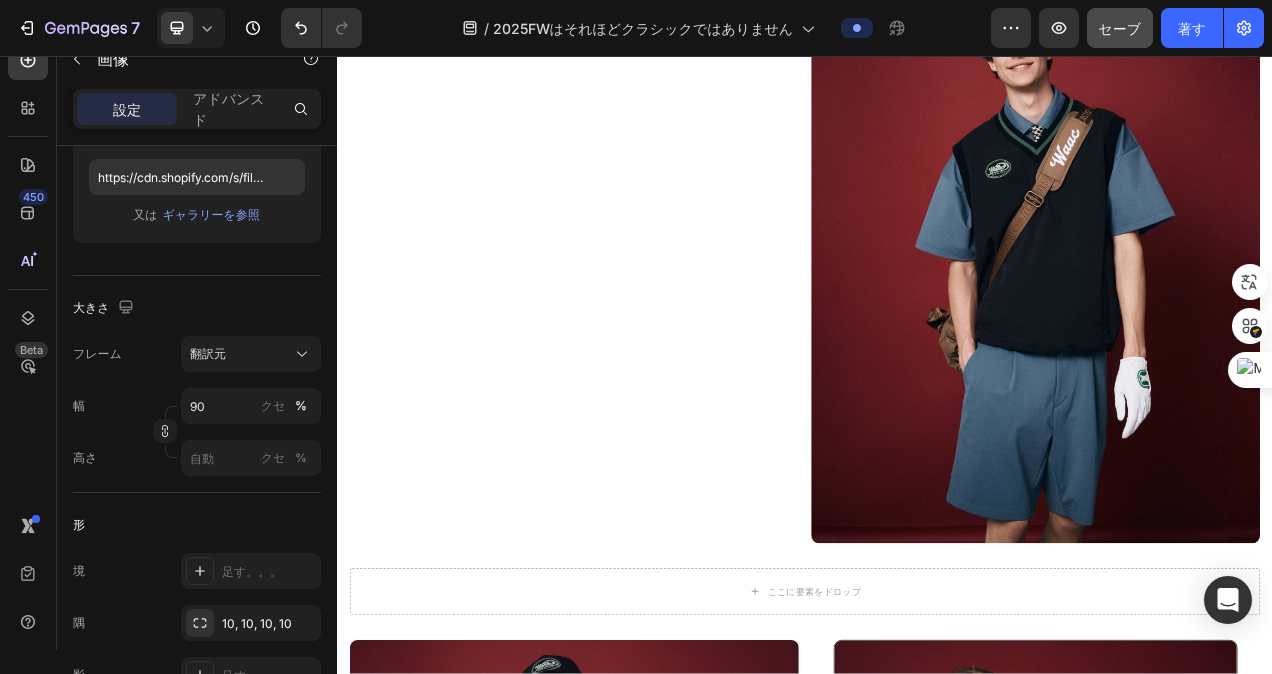 scroll, scrollTop: 649, scrollLeft: 0, axis: vertical 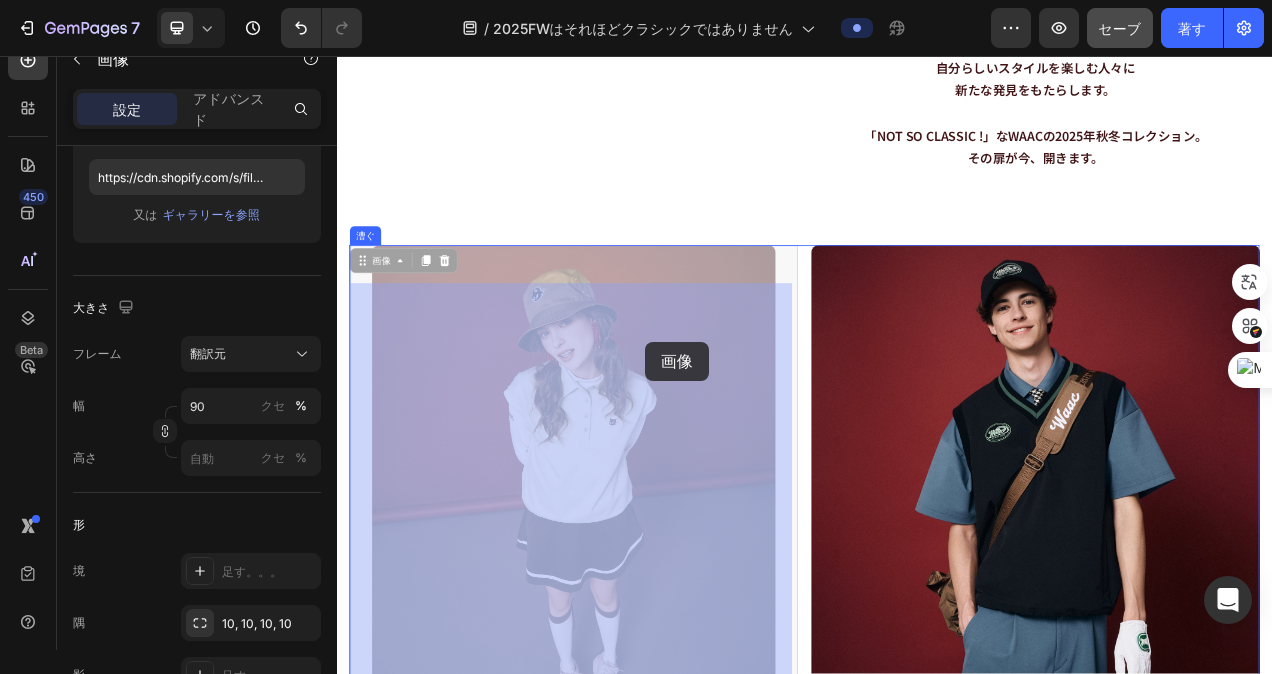 drag, startPoint x: 727, startPoint y: 392, endPoint x: 732, endPoint y: 423, distance: 31.400637 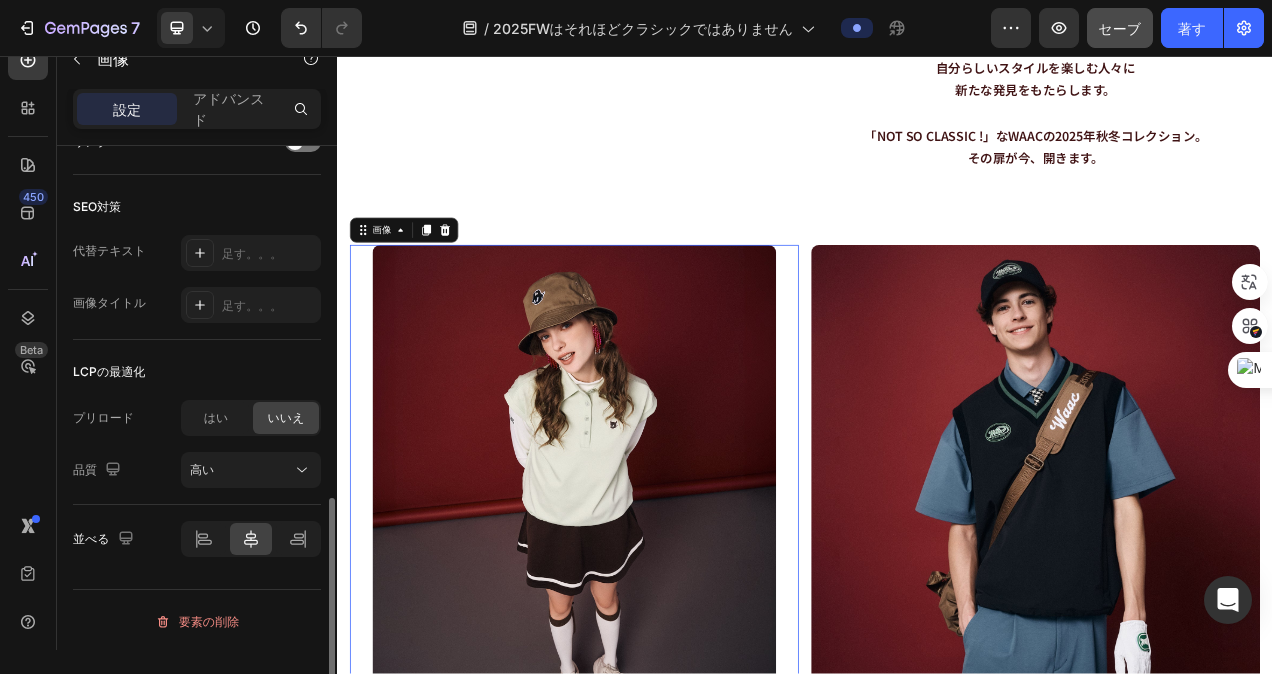 scroll, scrollTop: 946, scrollLeft: 0, axis: vertical 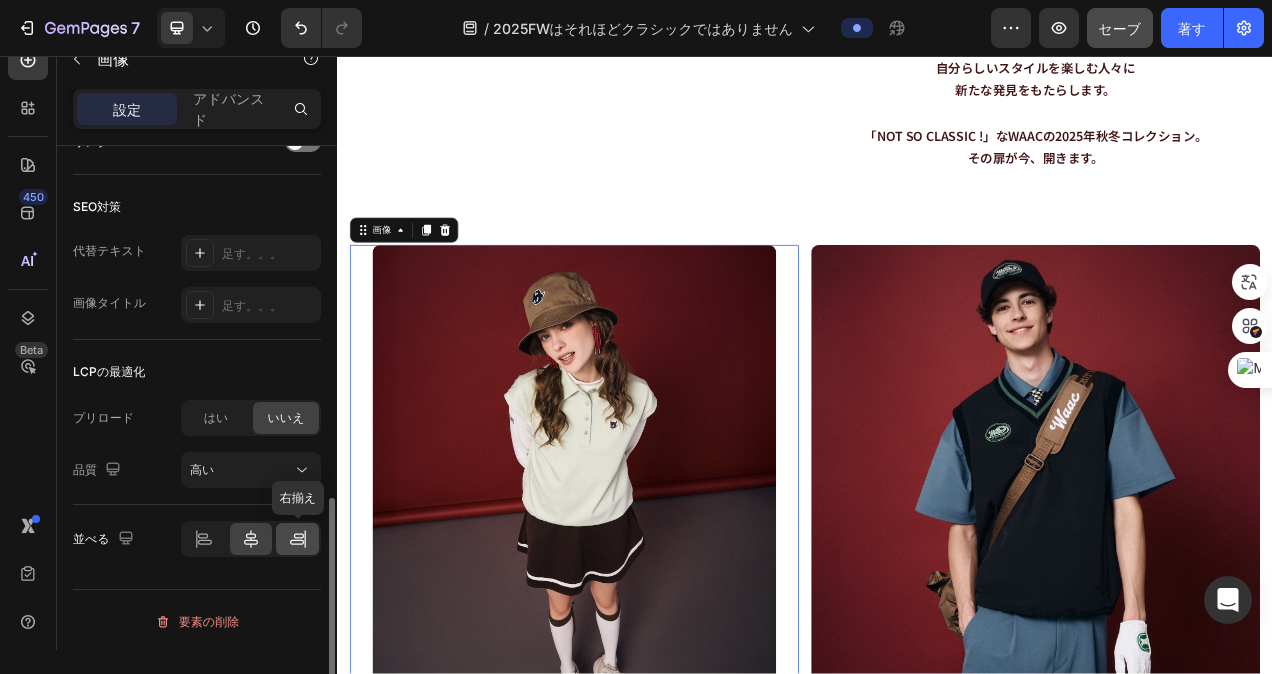 click 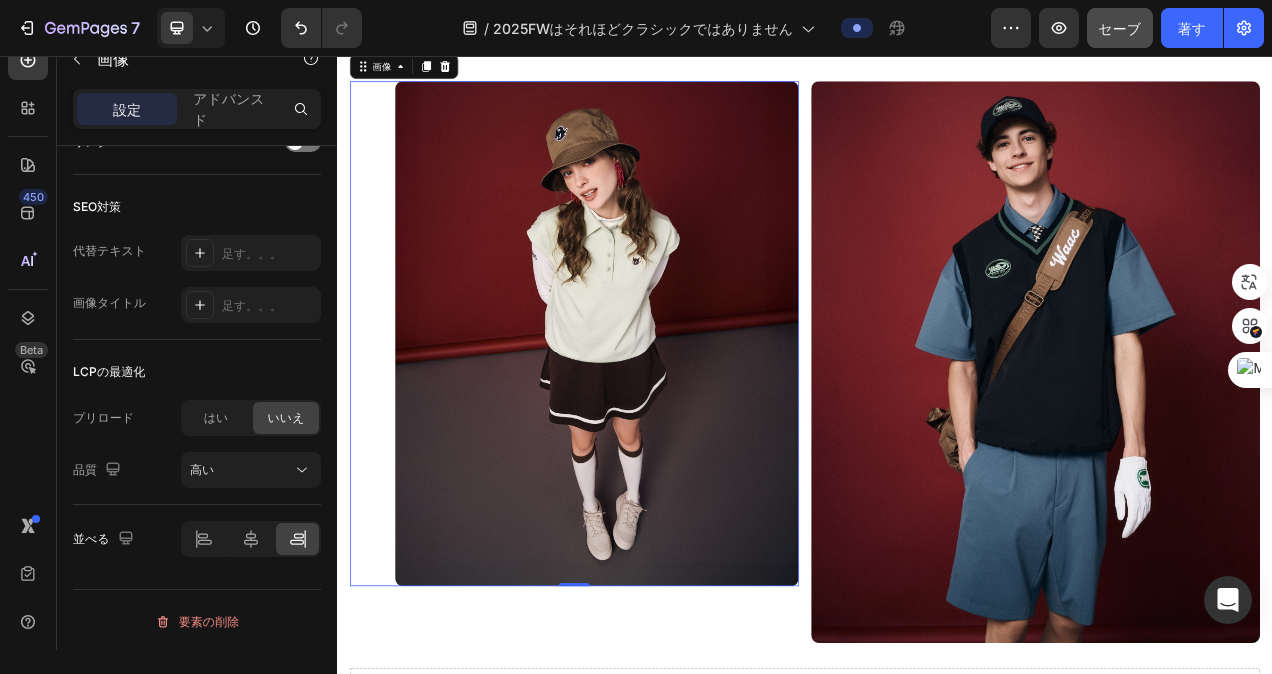 scroll, scrollTop: 949, scrollLeft: 0, axis: vertical 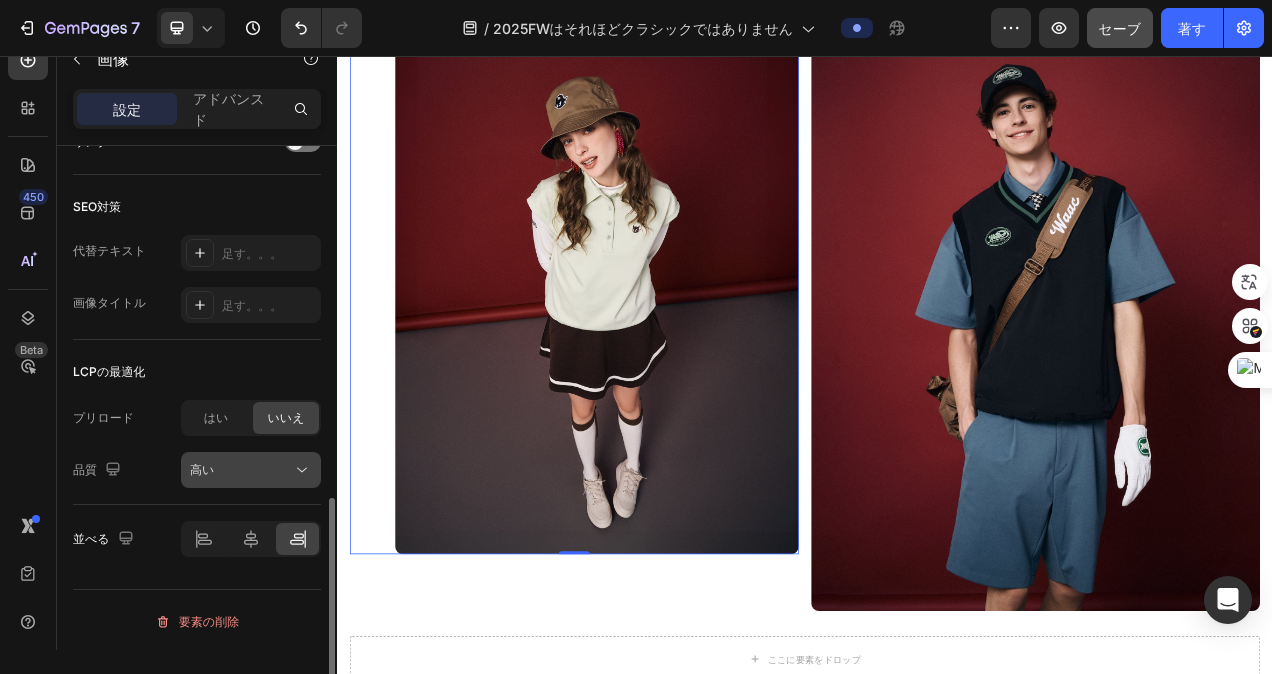 click 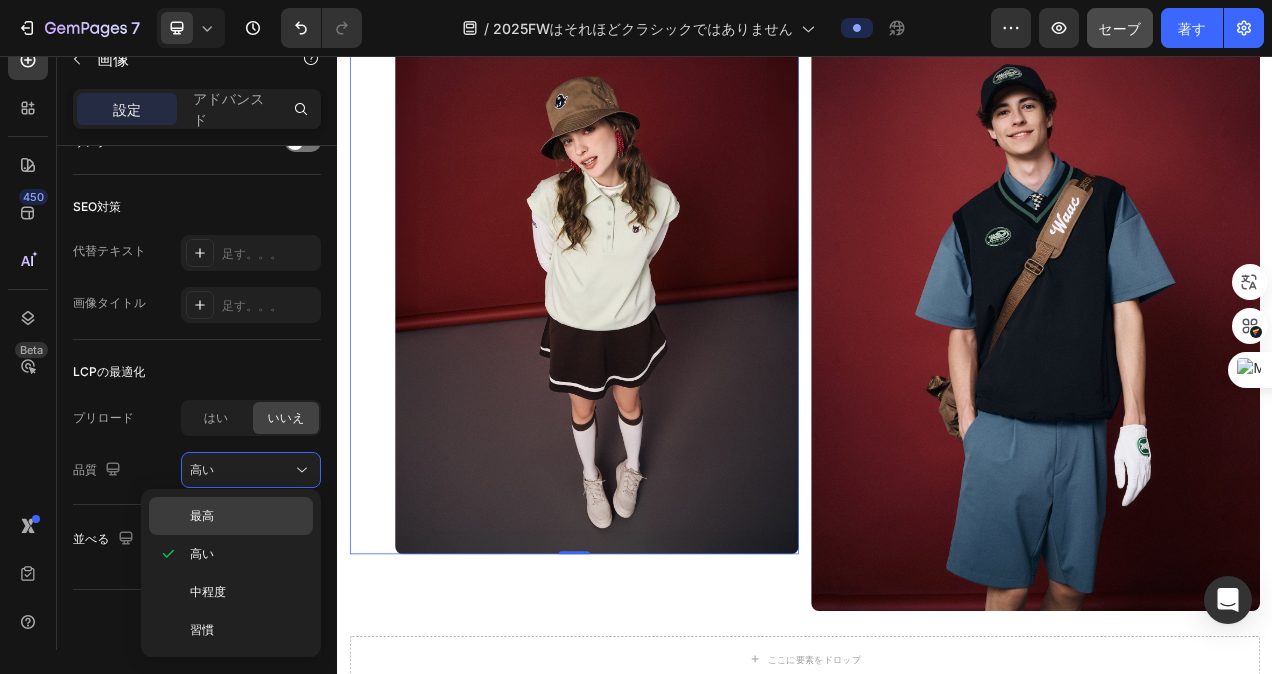 click on "最高" at bounding box center [247, 516] 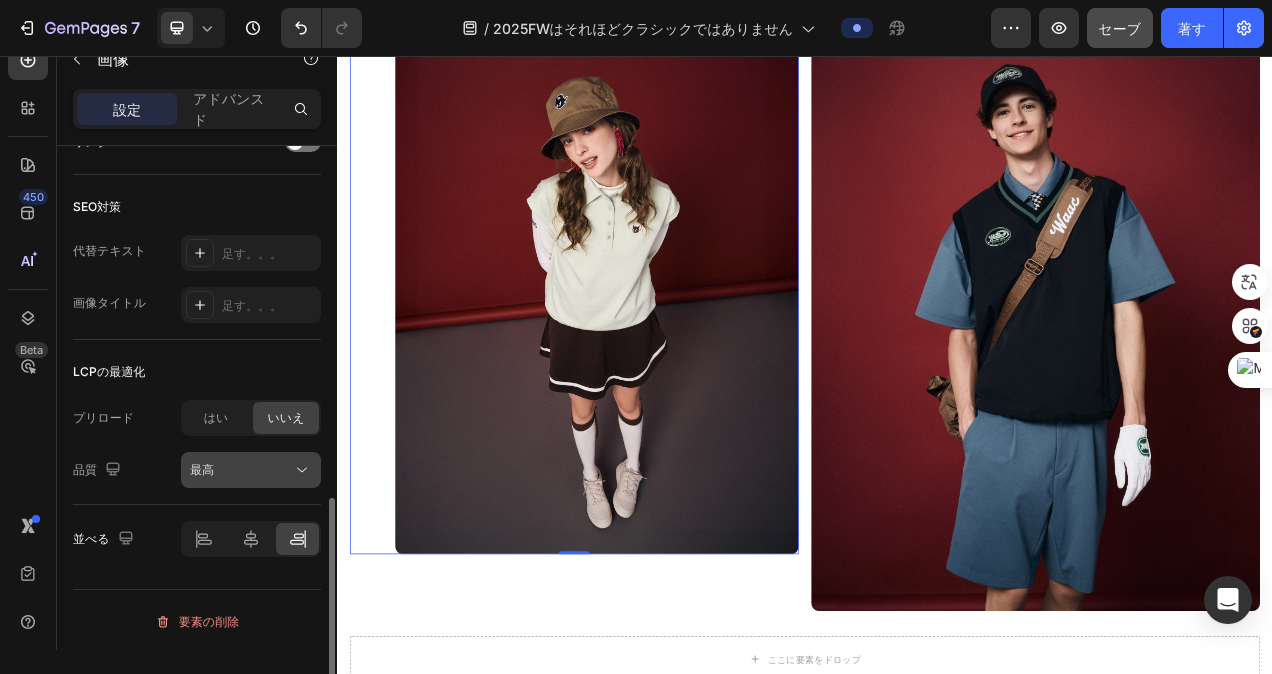 click on "最高" at bounding box center (241, 470) 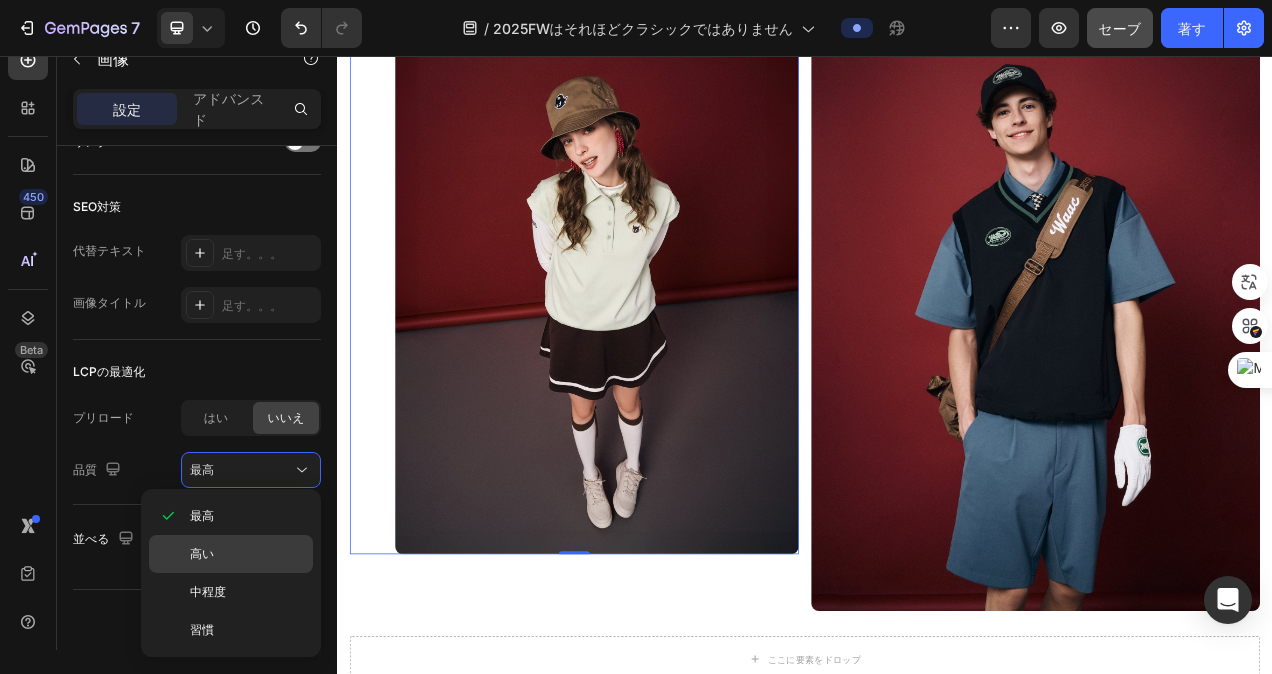 click on "高い" at bounding box center [247, 554] 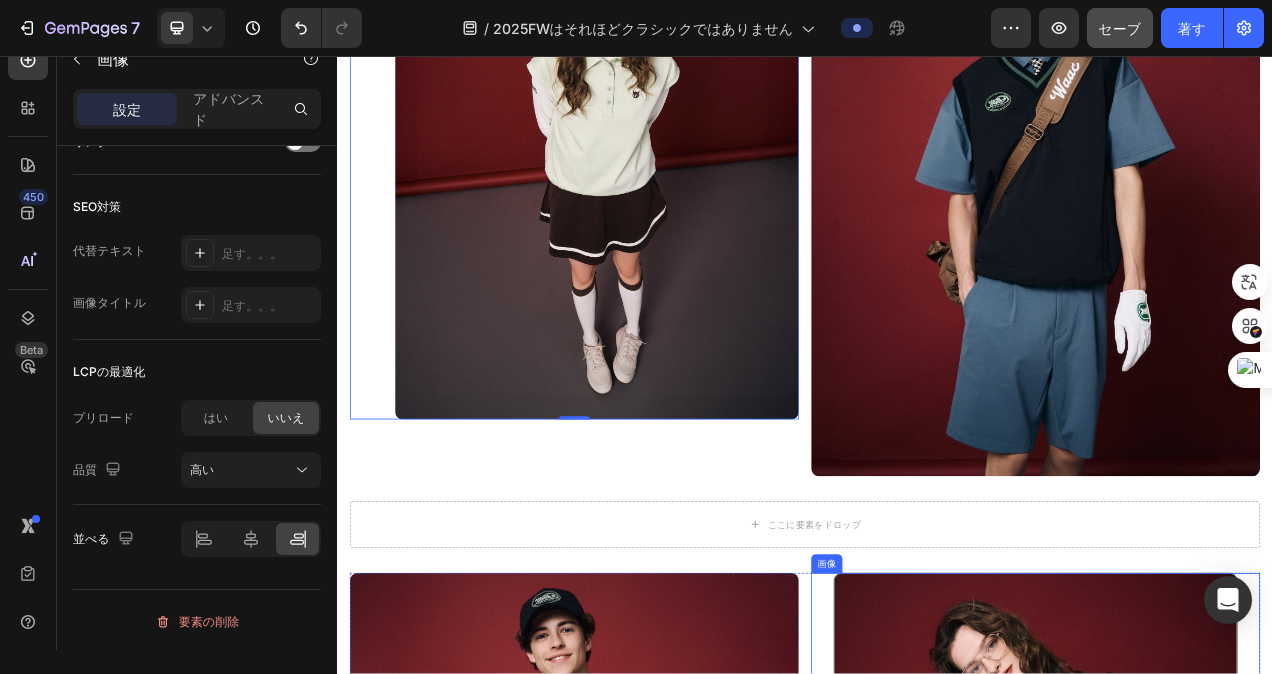 scroll, scrollTop: 1349, scrollLeft: 0, axis: vertical 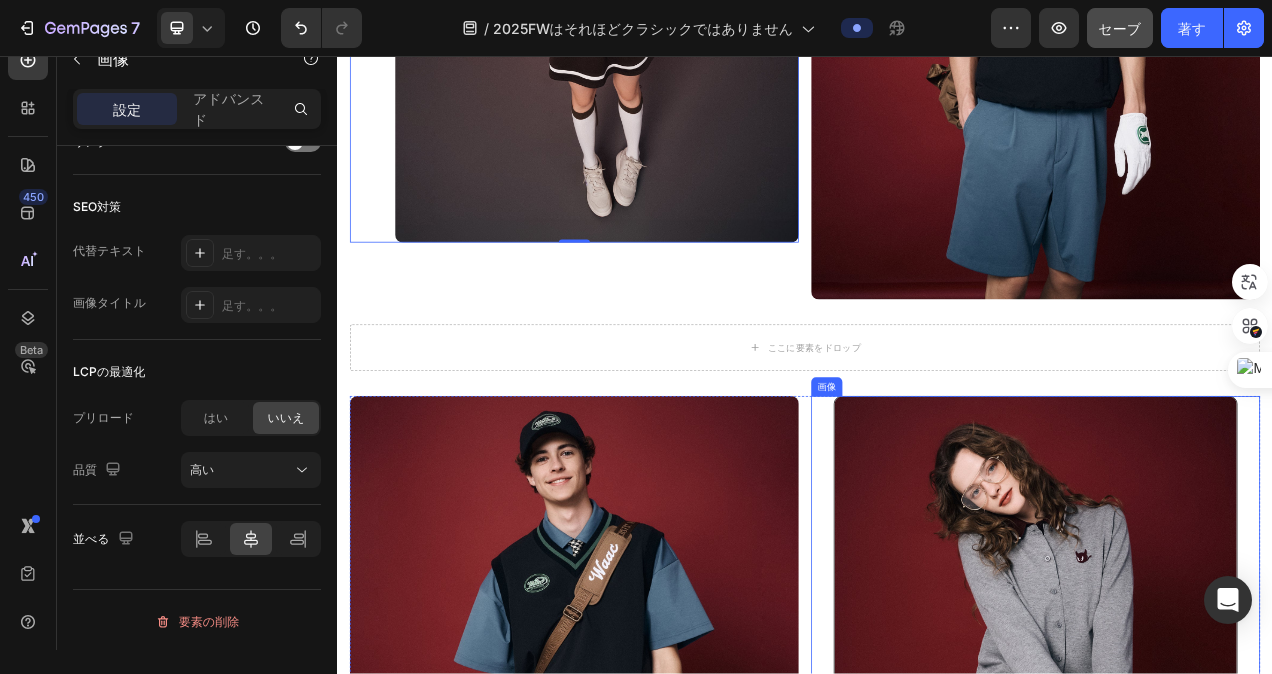 click at bounding box center (1233, 817) 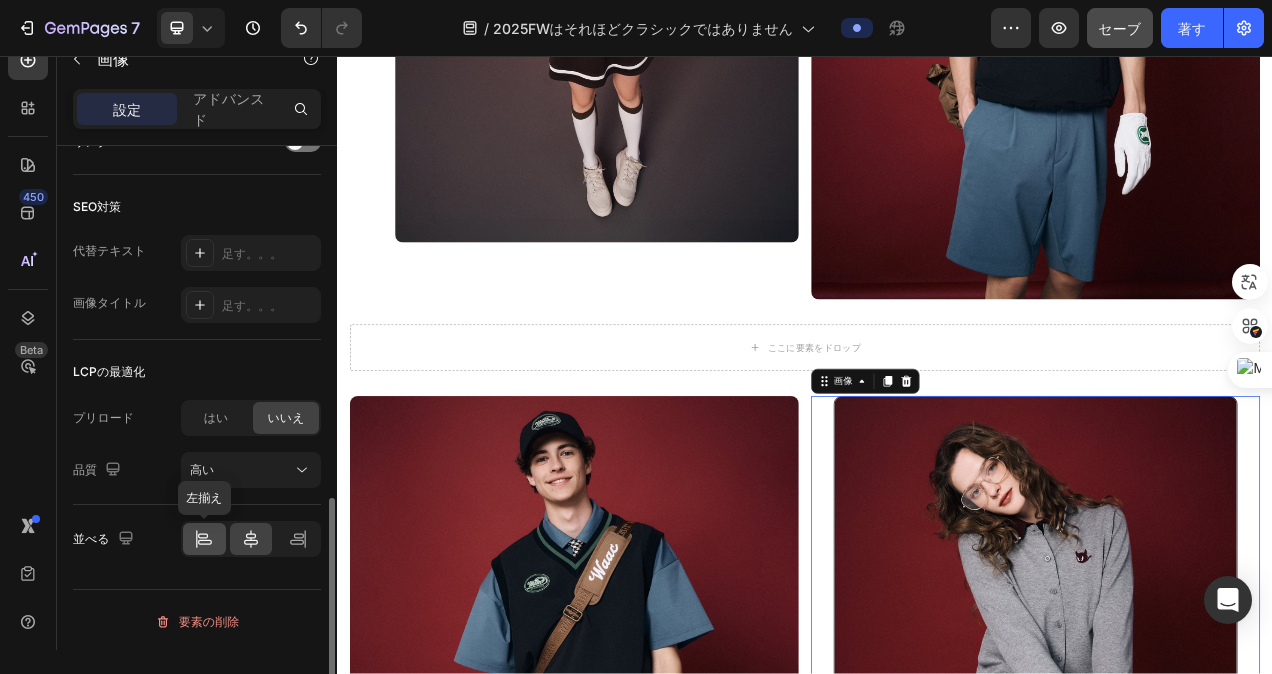 click 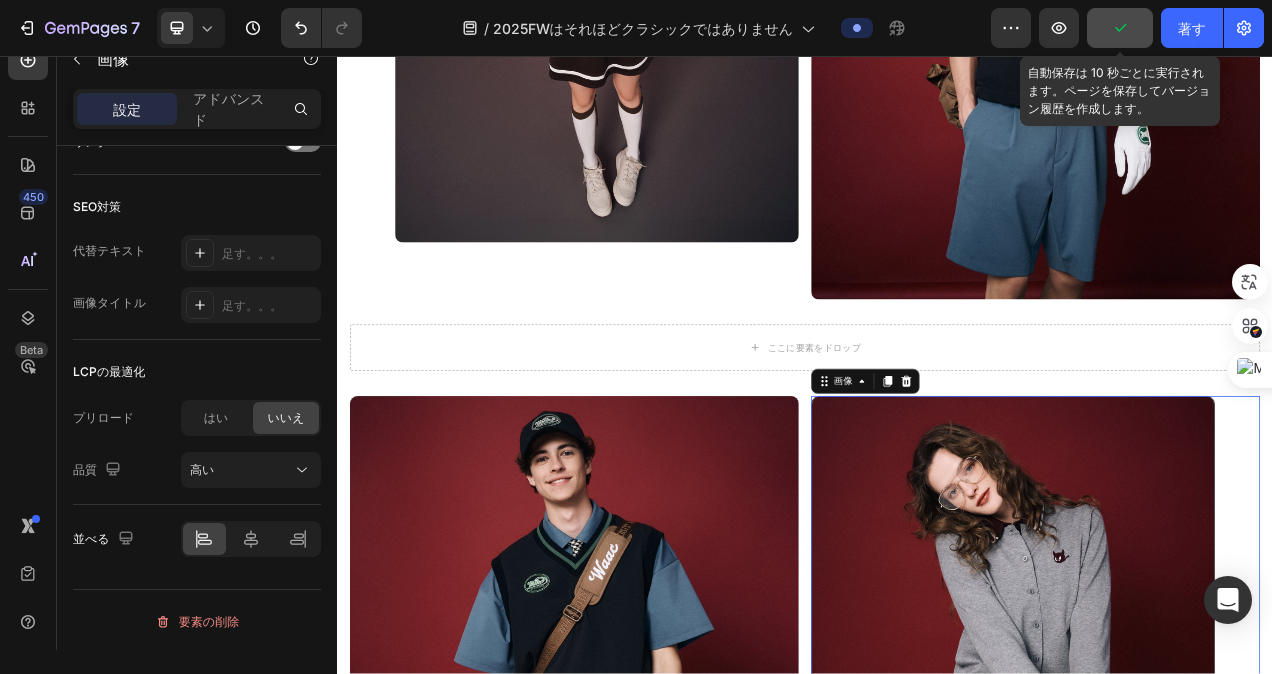 click 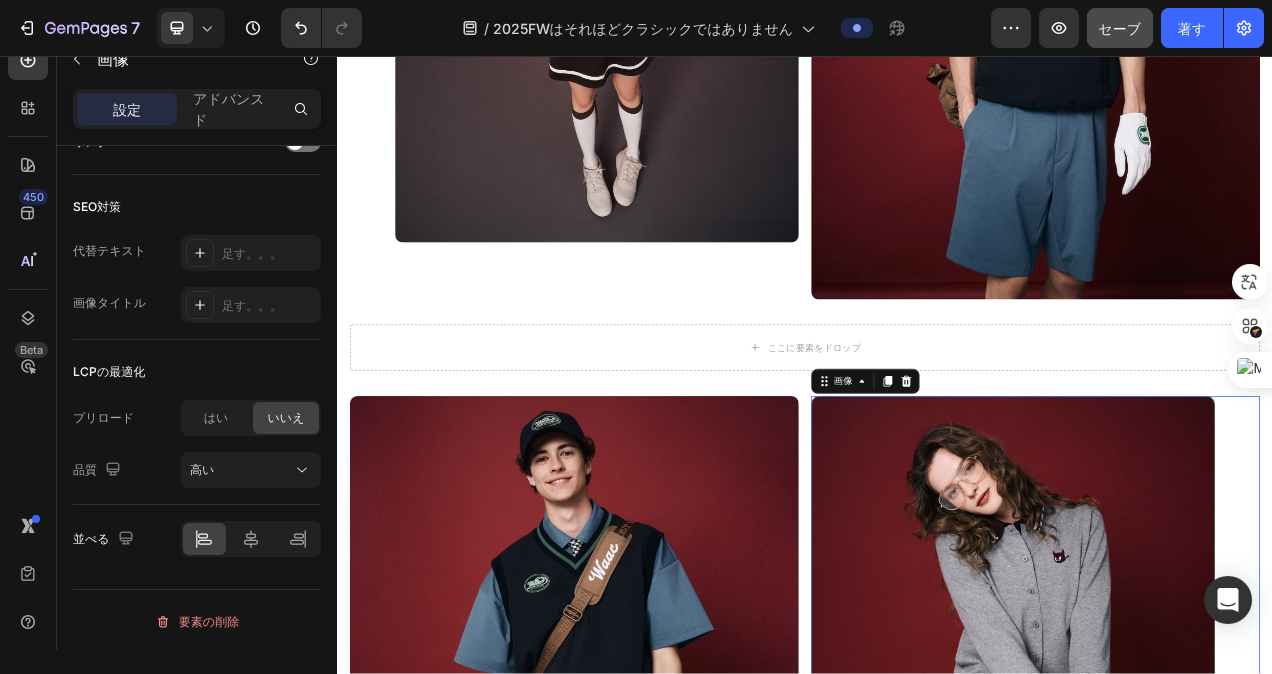 click at bounding box center [1204, 817] 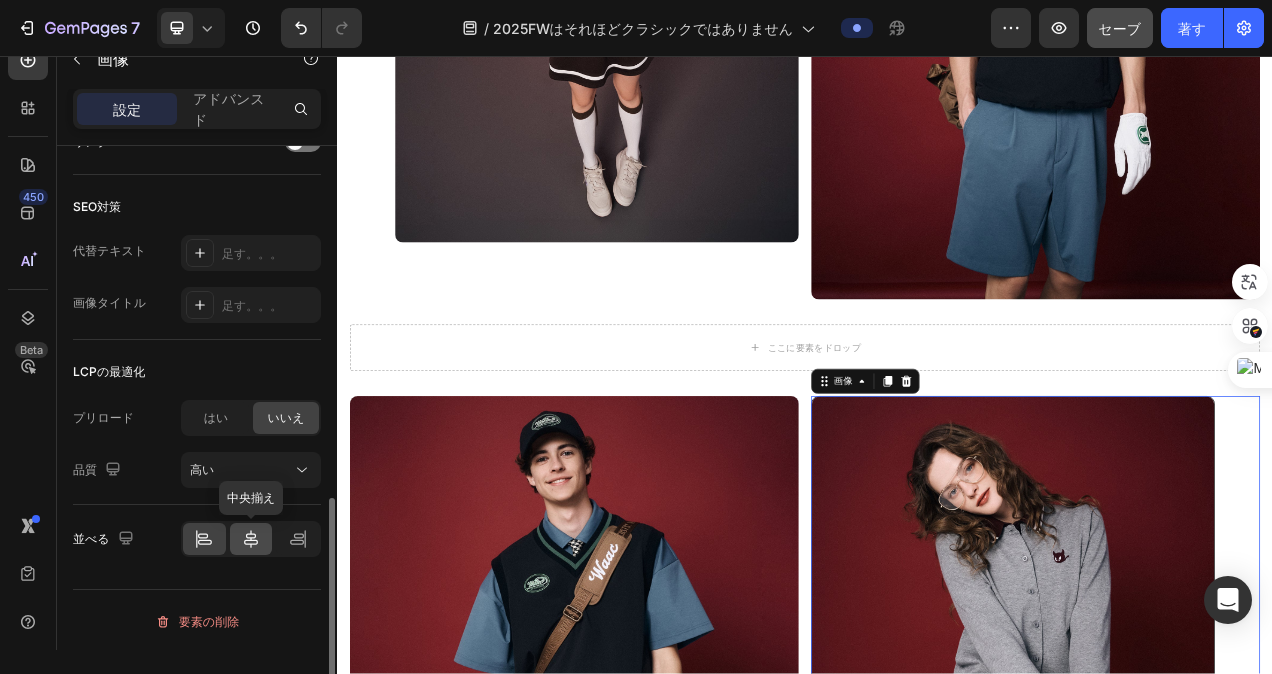 click 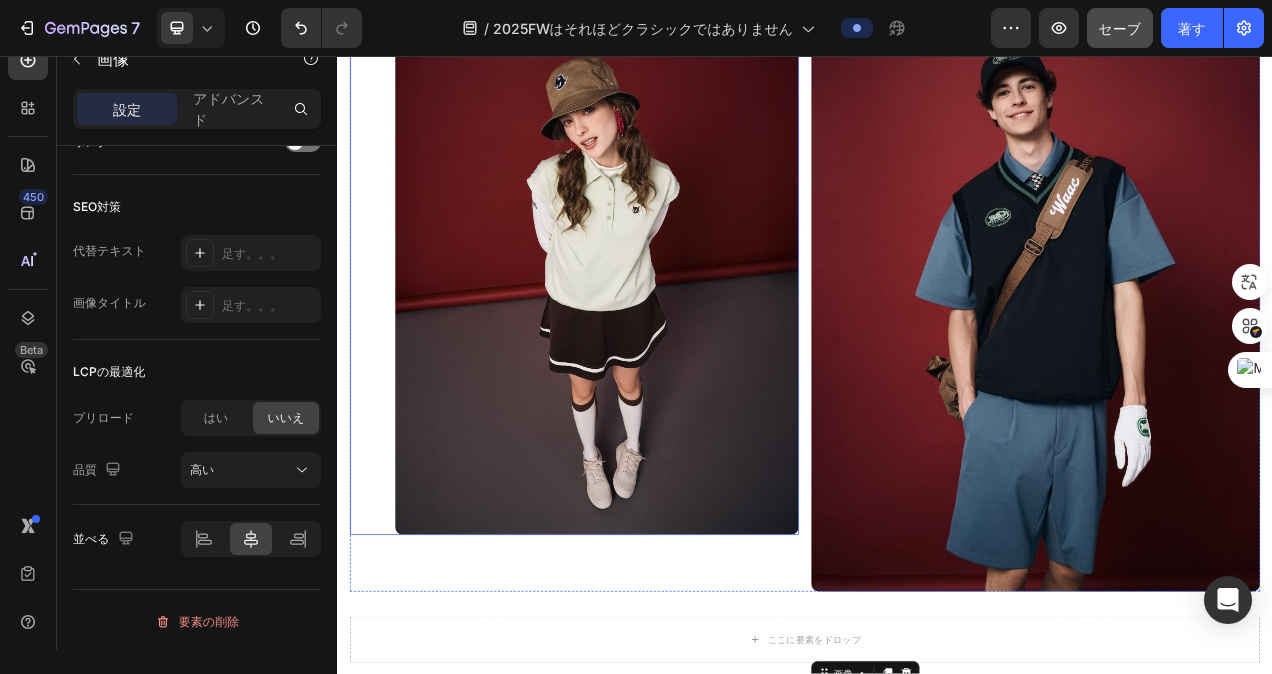 scroll, scrollTop: 949, scrollLeft: 0, axis: vertical 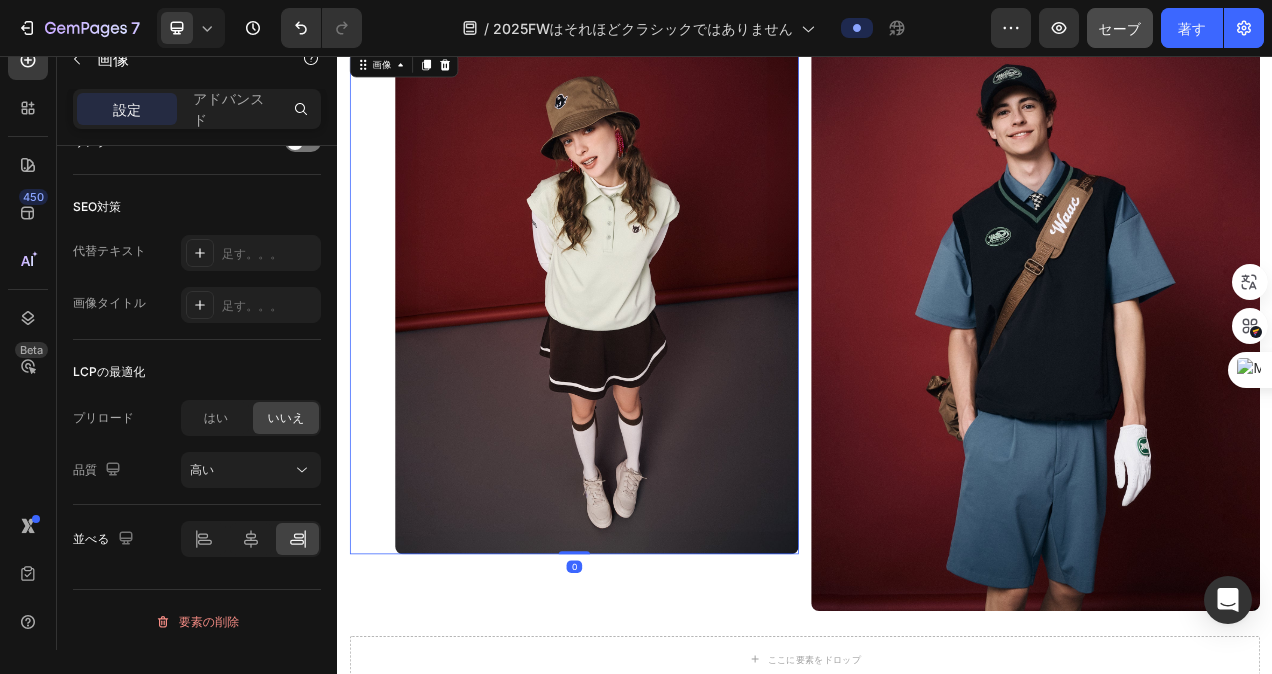 click at bounding box center (670, 372) 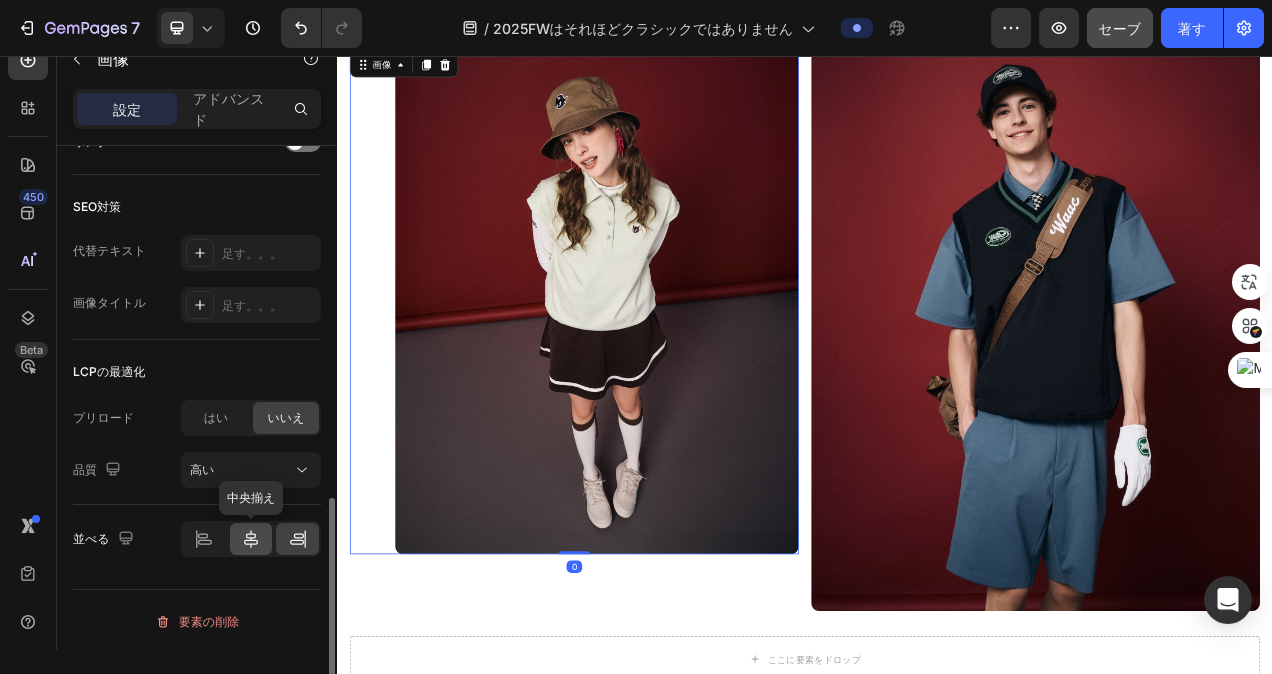 click 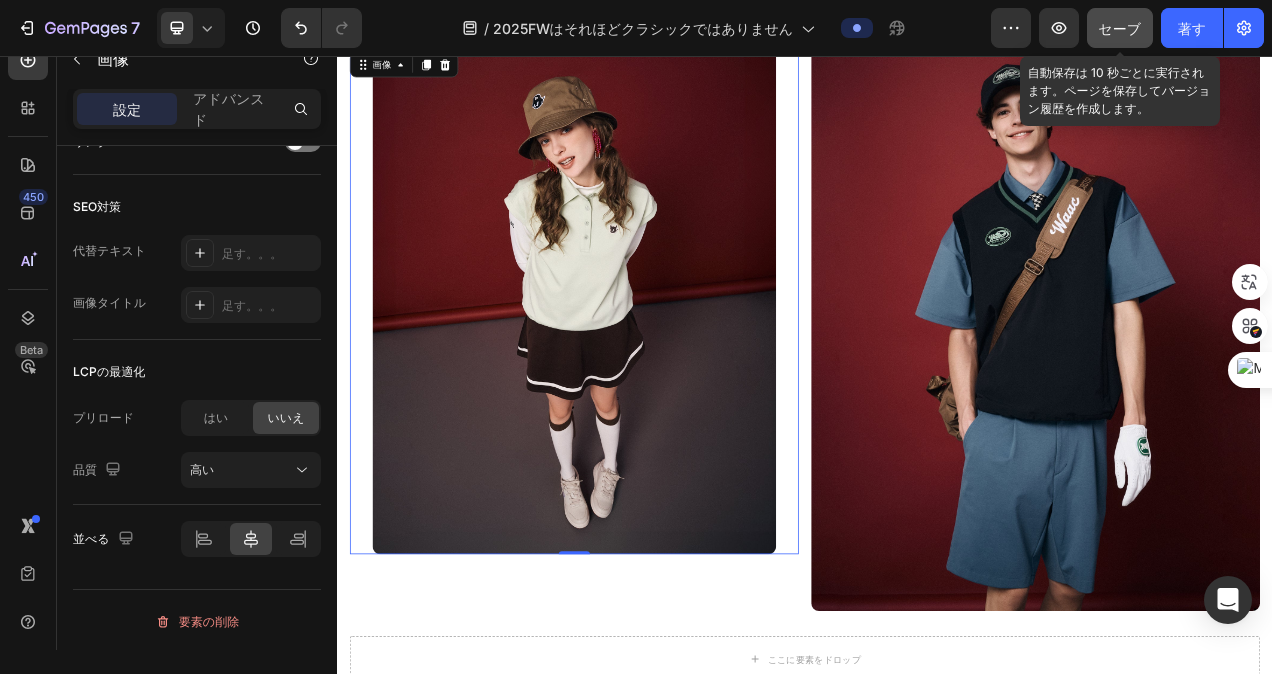 click on "セーブ" at bounding box center [1119, 28] 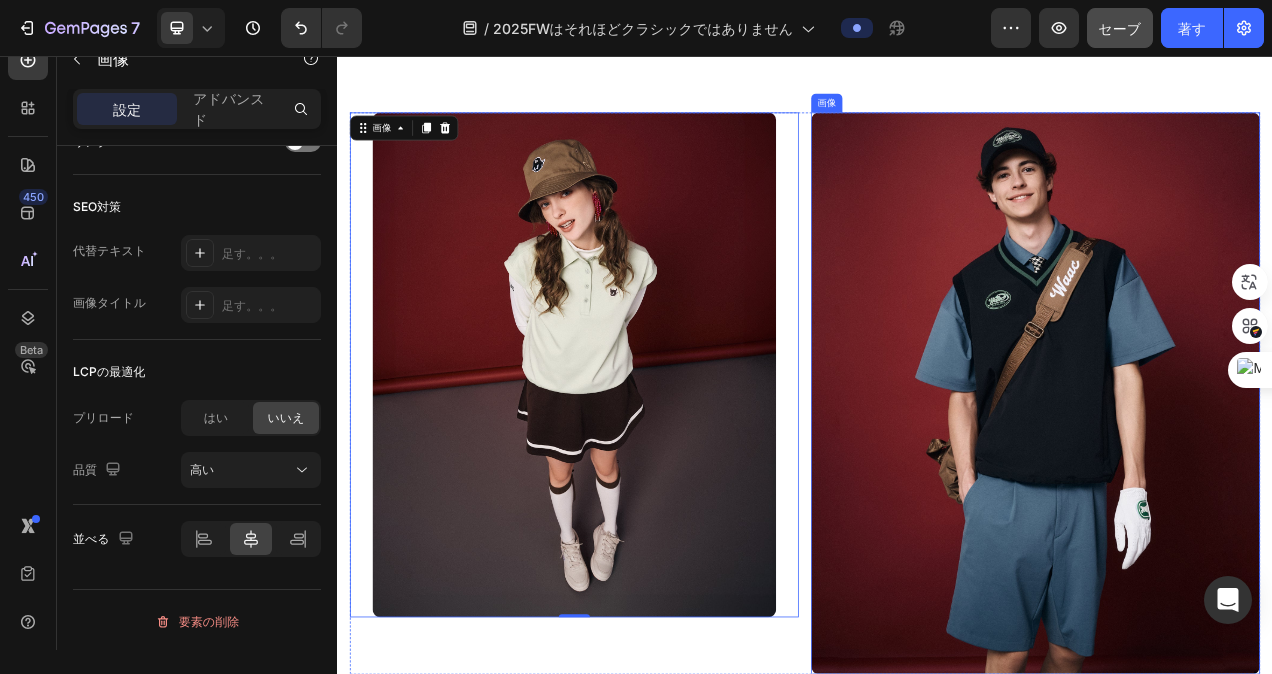 scroll, scrollTop: 949, scrollLeft: 0, axis: vertical 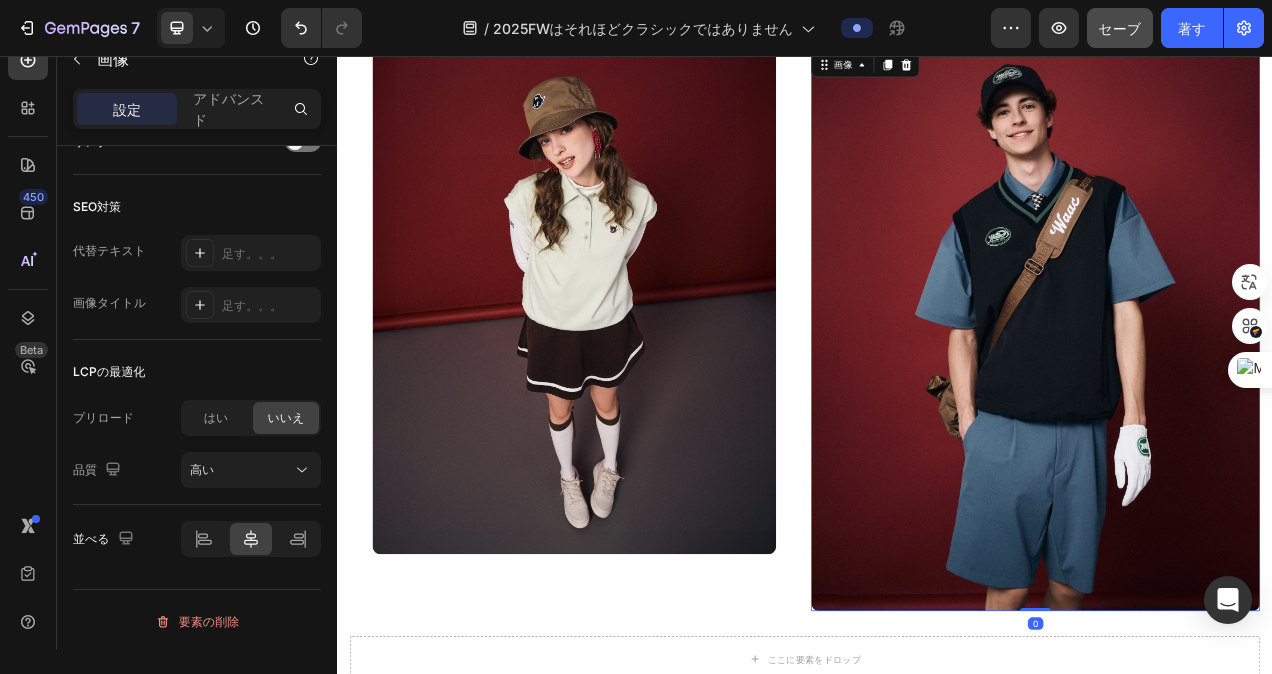 click at bounding box center (1233, 408) 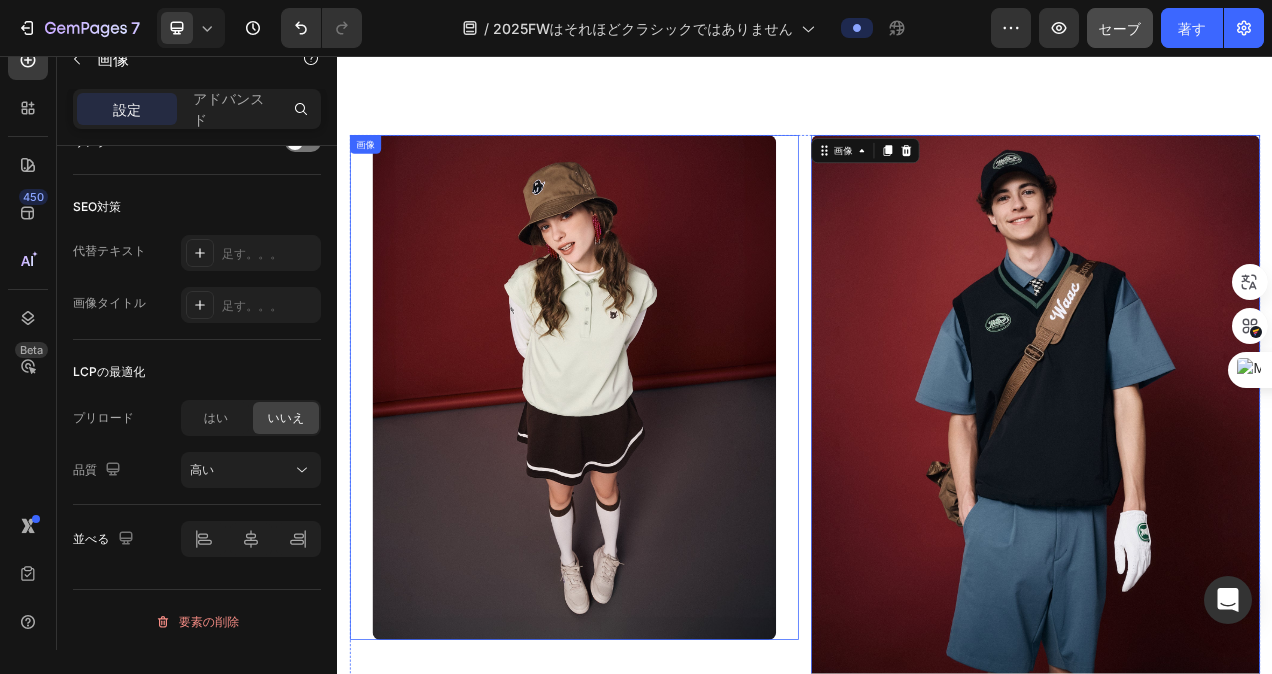 scroll, scrollTop: 749, scrollLeft: 0, axis: vertical 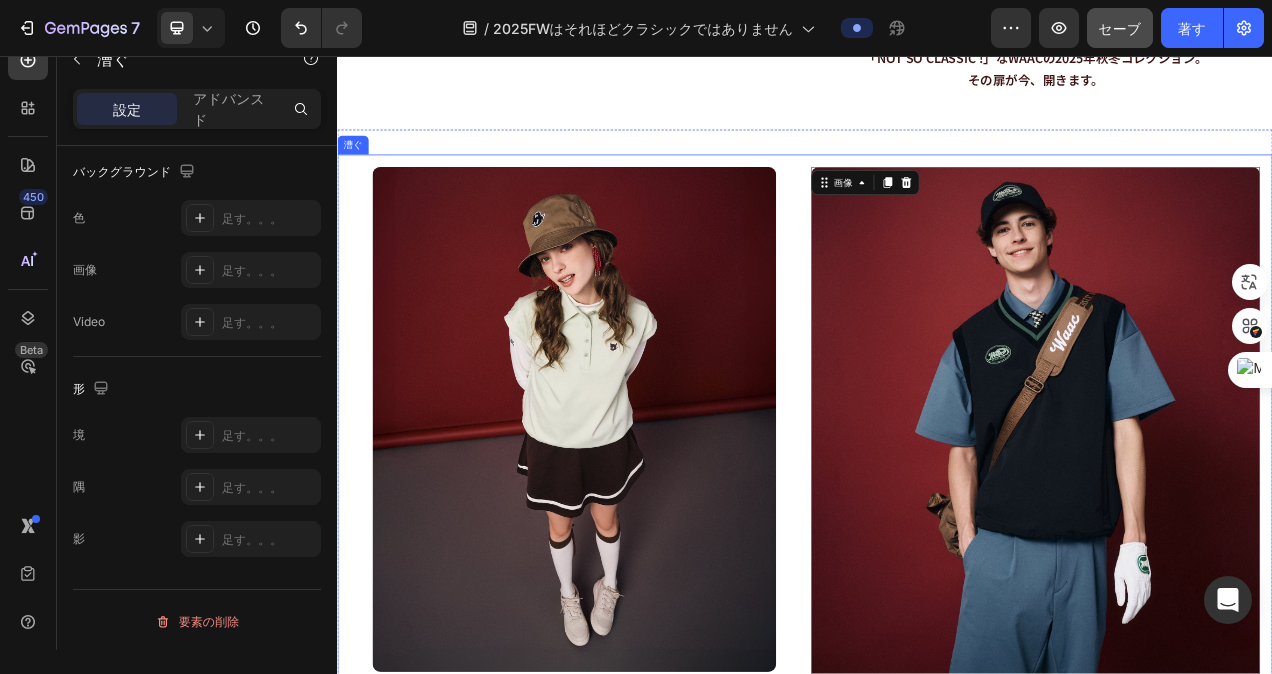 click on "画像 画像   0 漕ぐ 漕ぐ" at bounding box center (937, 559) 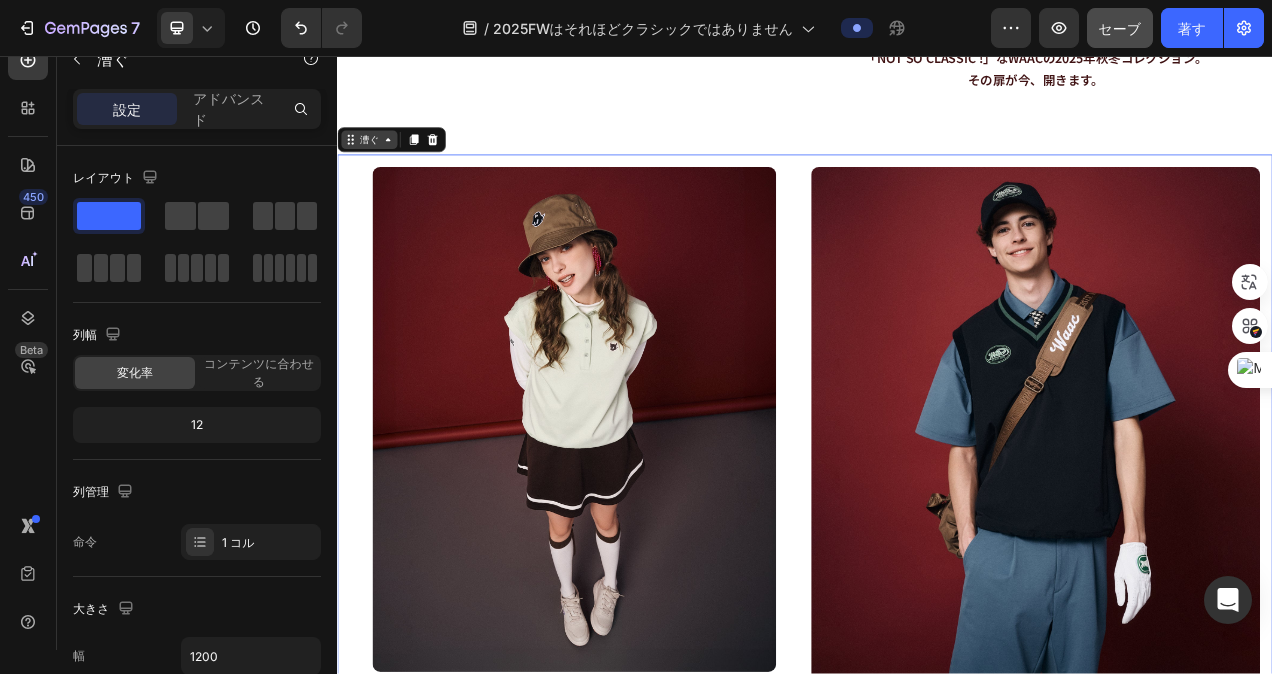 click 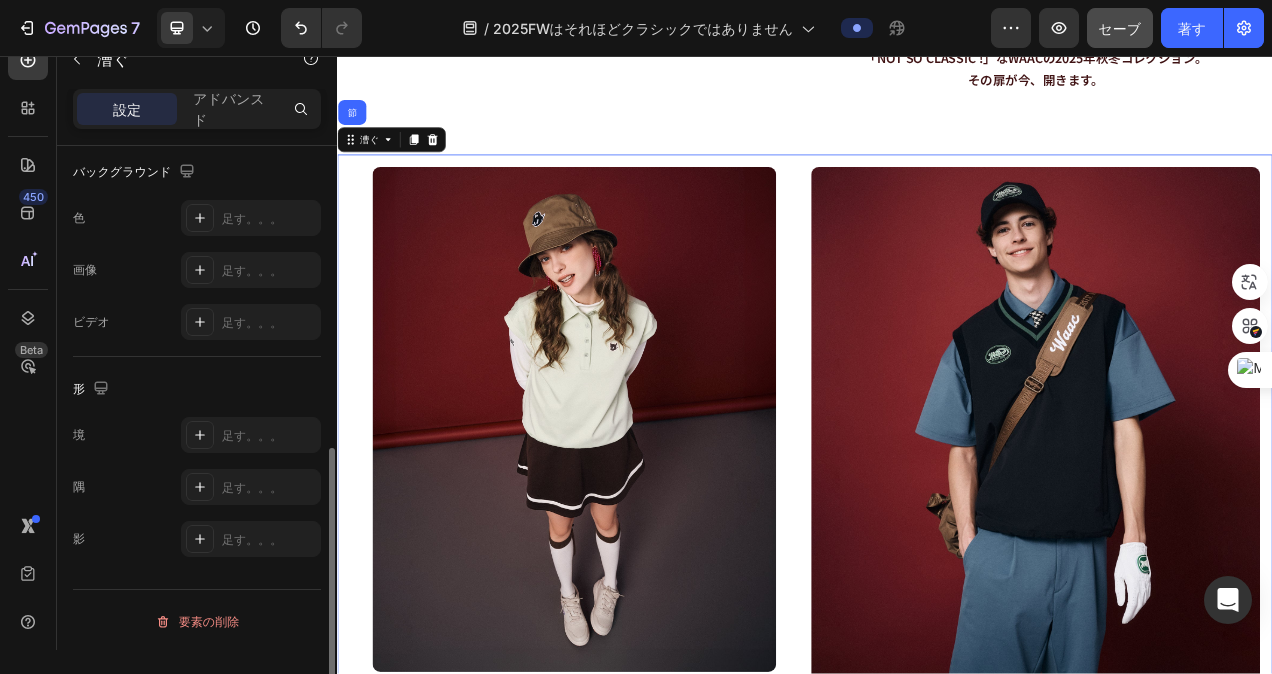 scroll, scrollTop: 456, scrollLeft: 0, axis: vertical 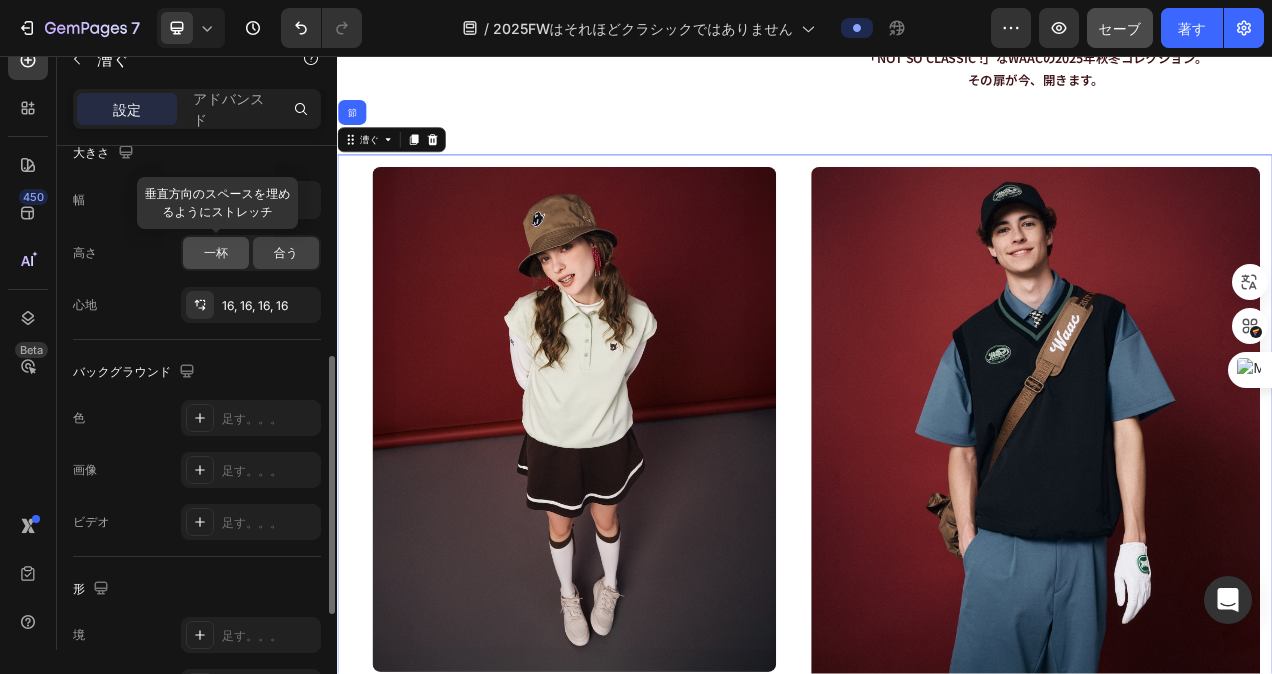 click on "一杯" 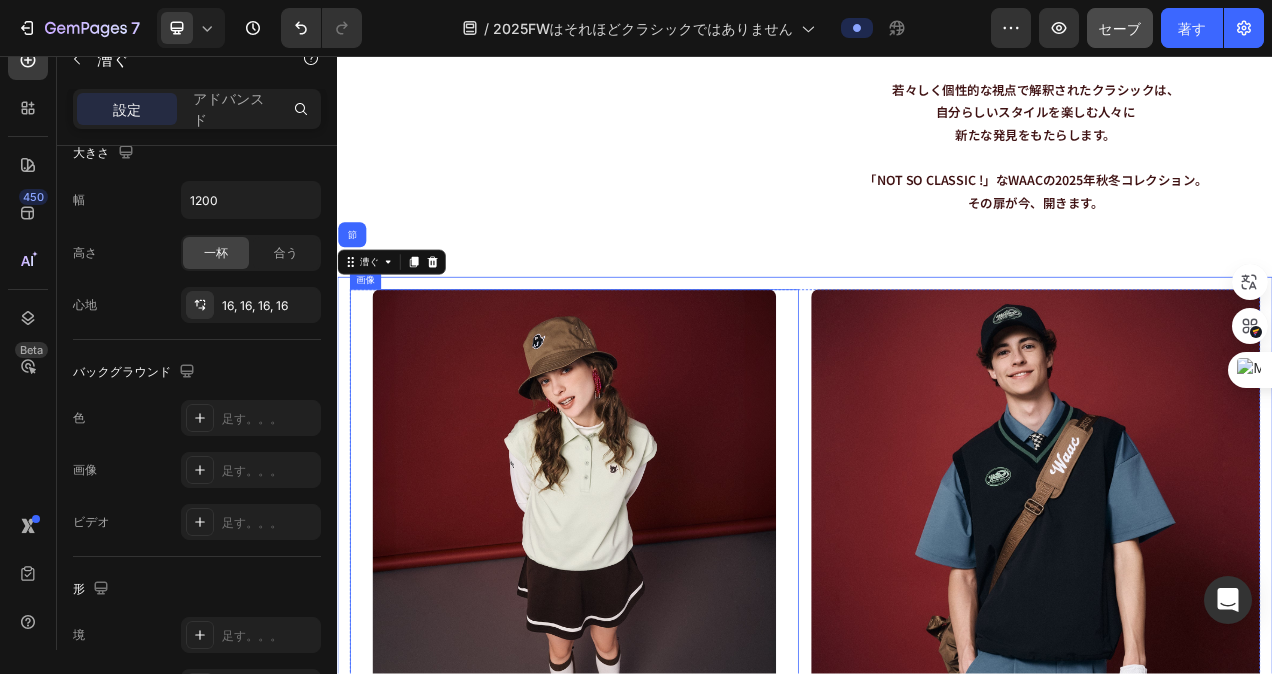 scroll, scrollTop: 549, scrollLeft: 0, axis: vertical 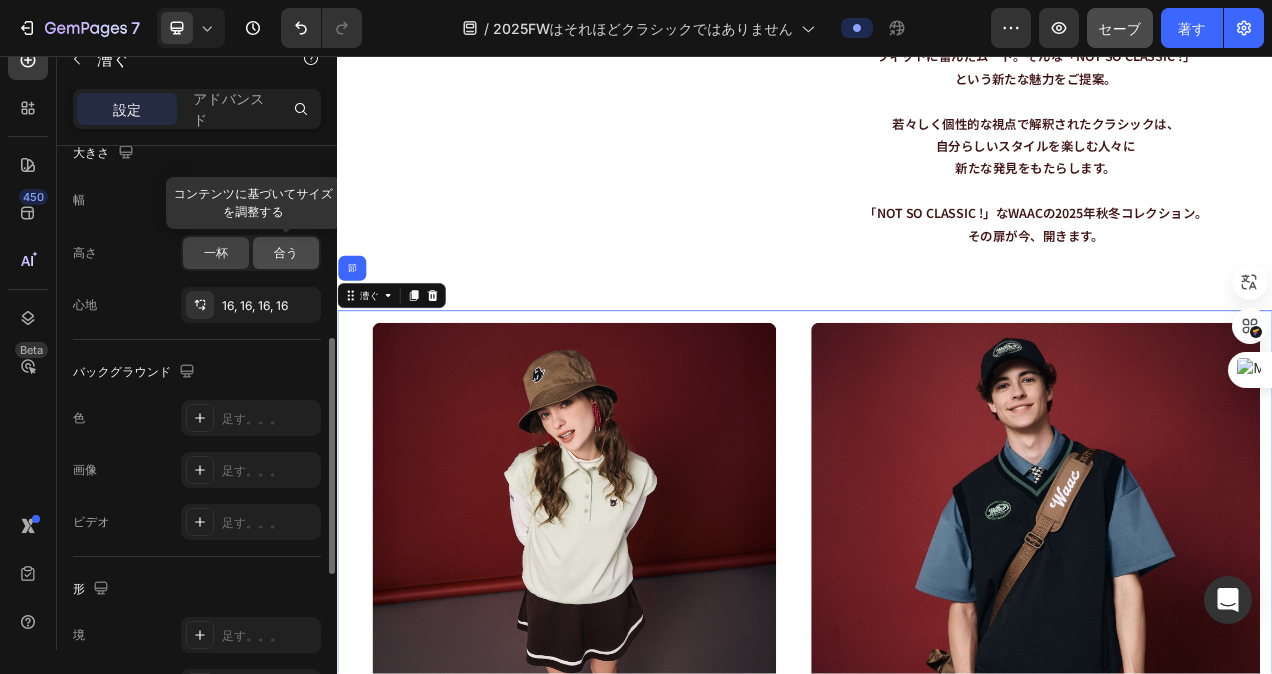 click on "合う" 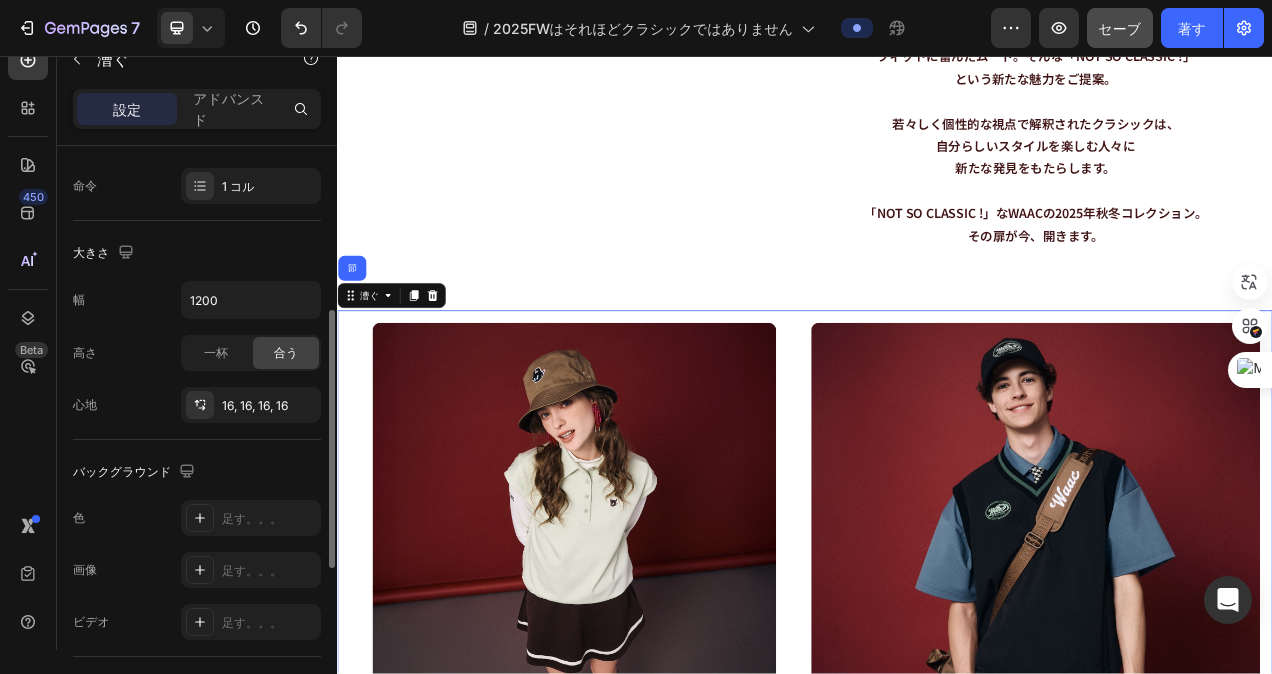 scroll, scrollTop: 256, scrollLeft: 0, axis: vertical 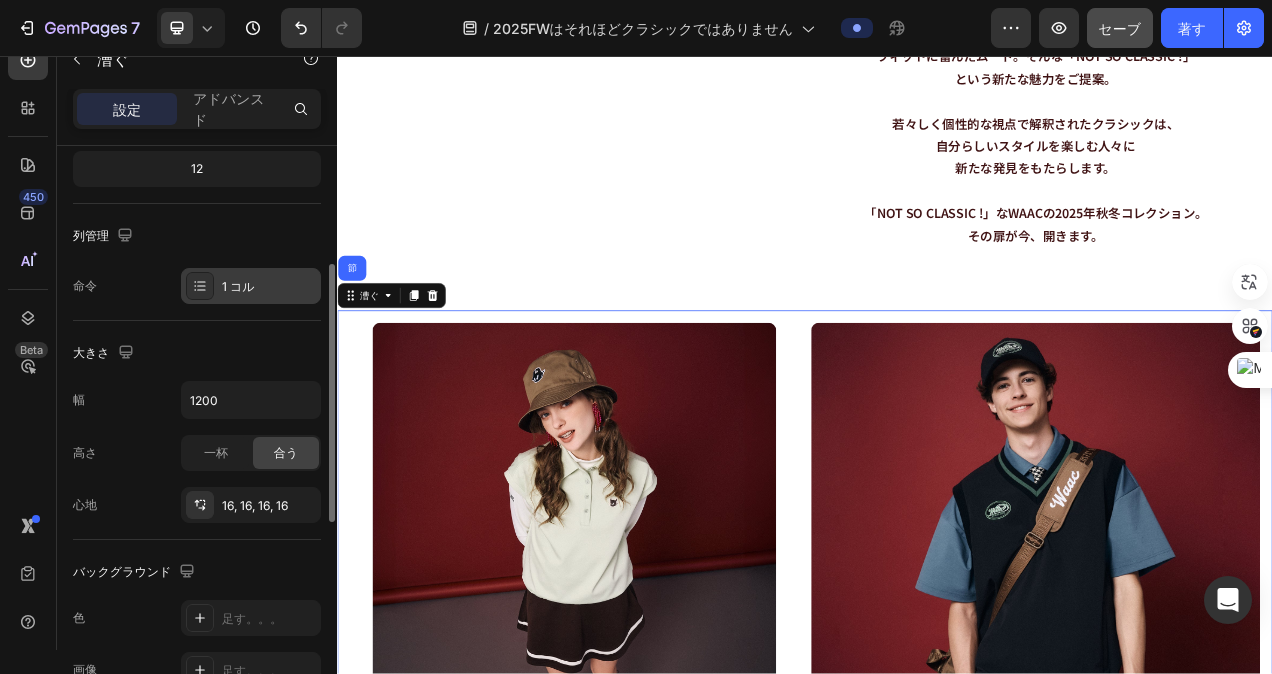 click on "1 コル" at bounding box center [269, 287] 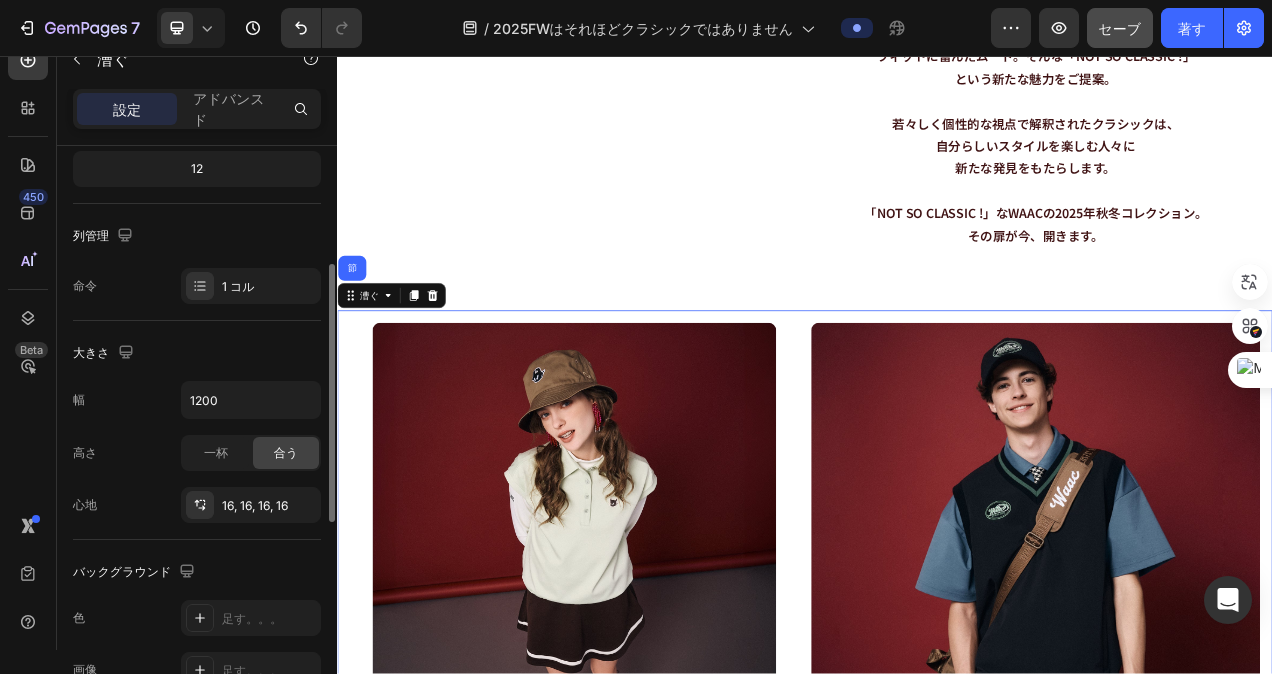 click on "命令 1 コル" at bounding box center (197, 286) 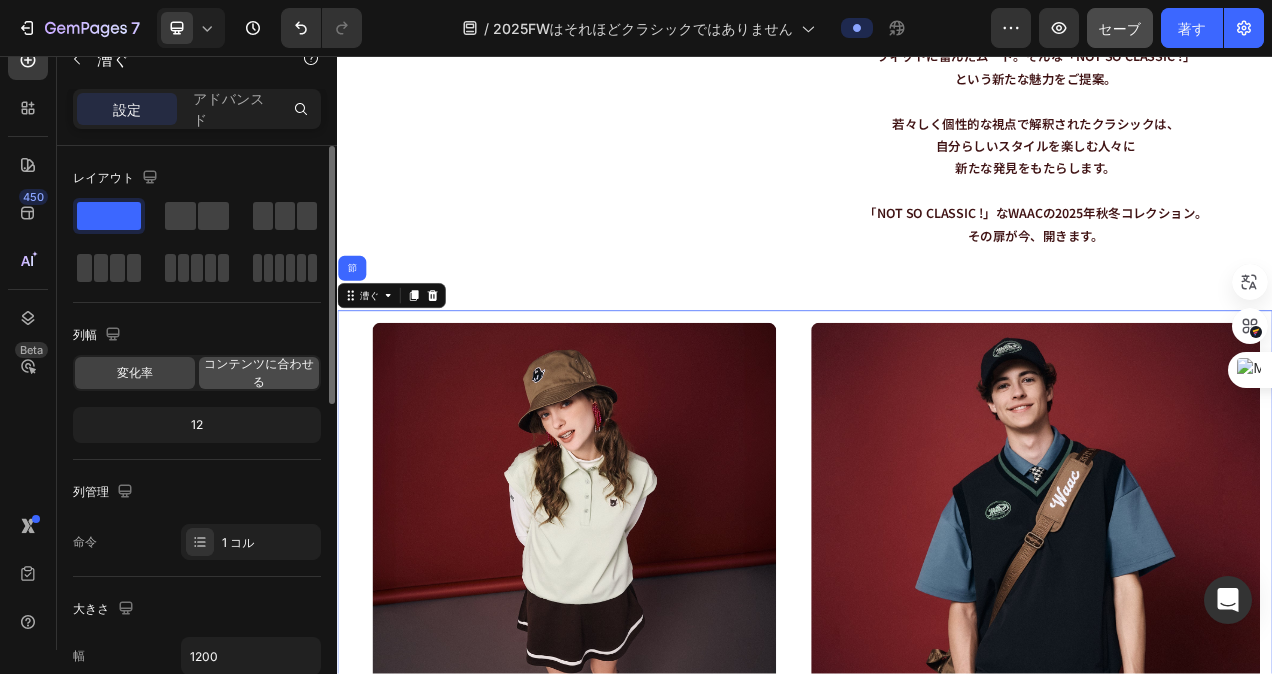 scroll, scrollTop: 100, scrollLeft: 0, axis: vertical 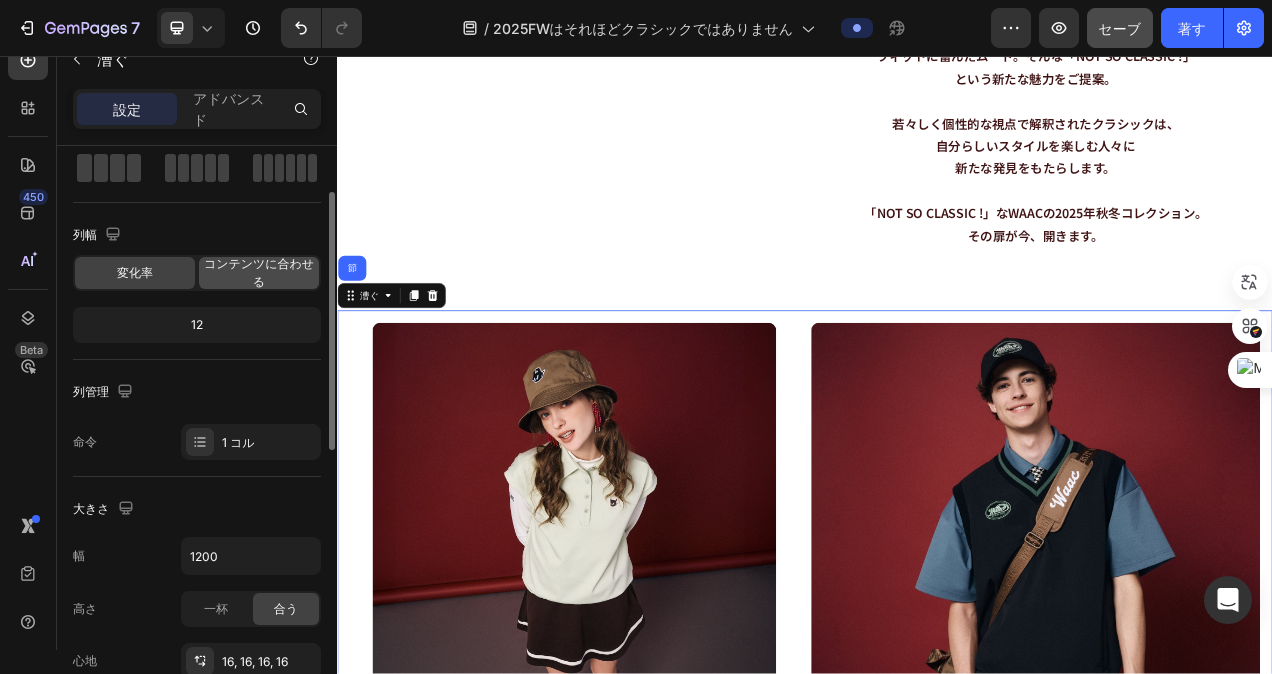 click on "コンテンツに合わせる" 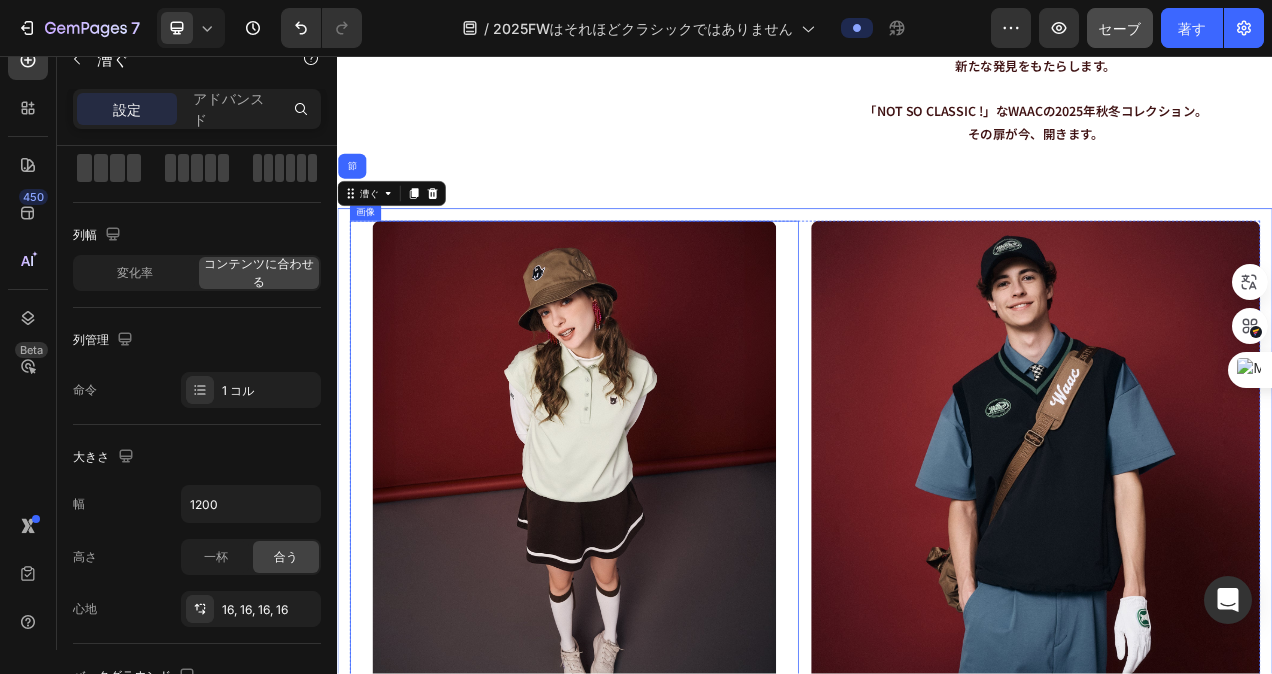 scroll, scrollTop: 849, scrollLeft: 0, axis: vertical 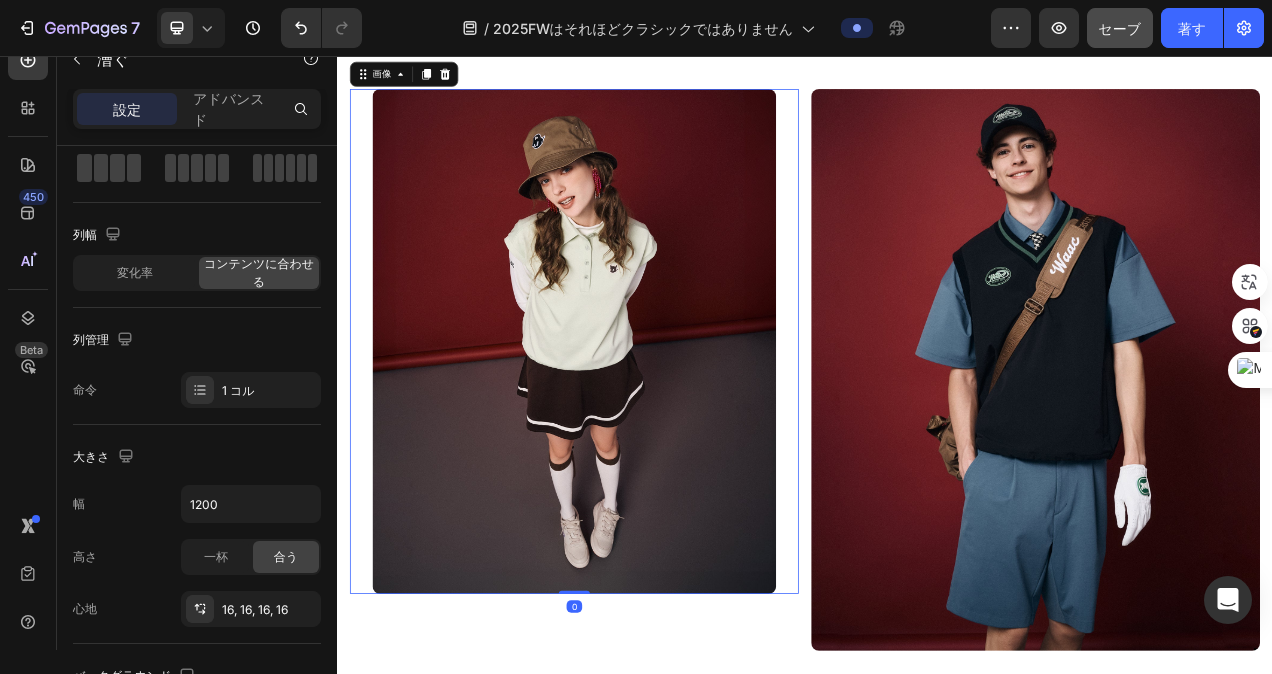 click at bounding box center [641, 423] 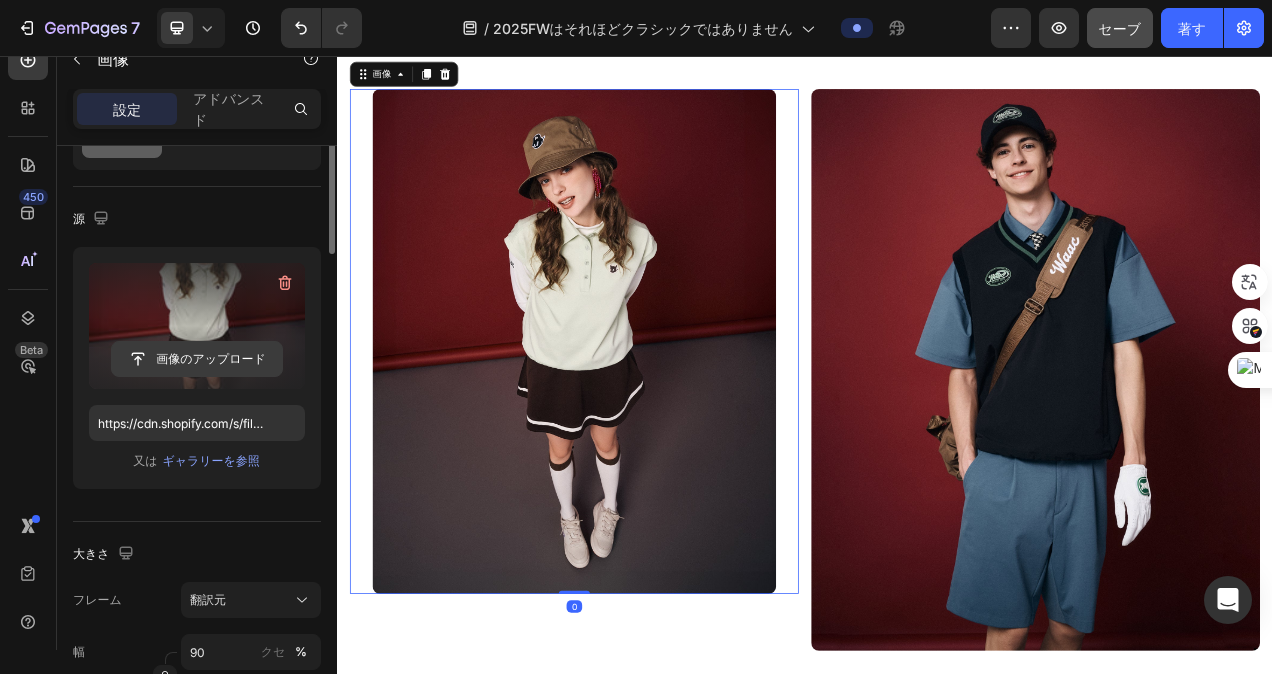 scroll, scrollTop: 200, scrollLeft: 0, axis: vertical 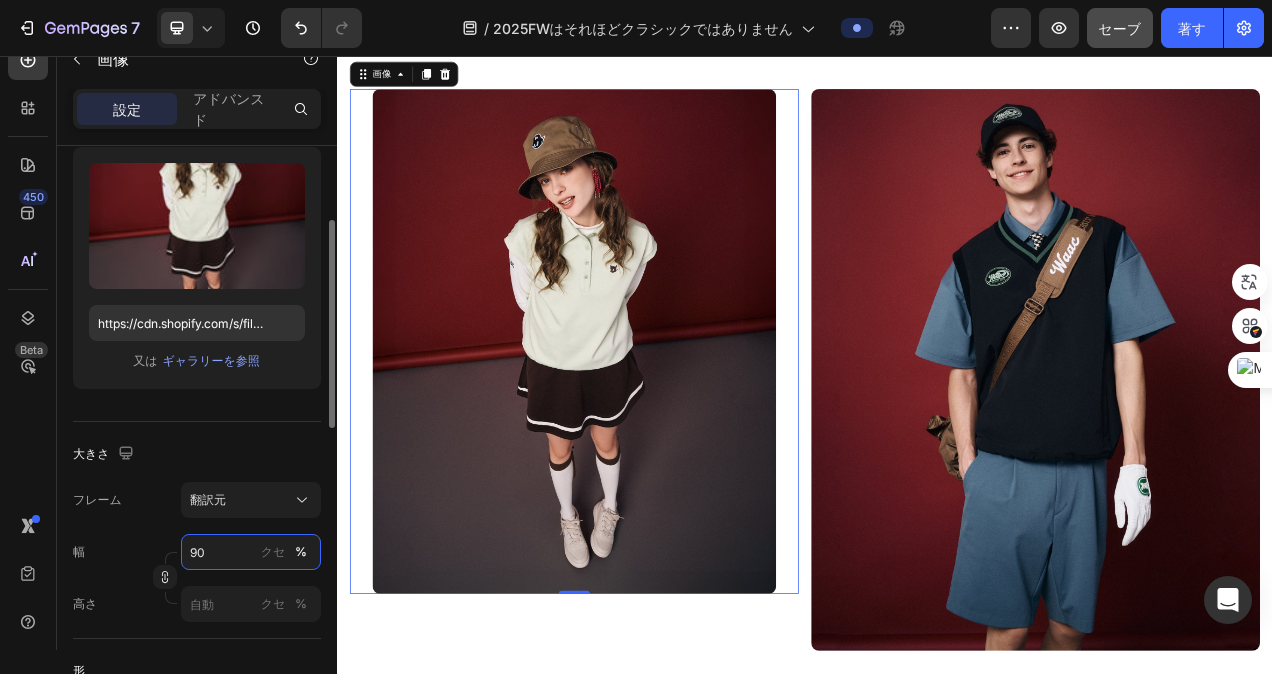 click on "90" at bounding box center (251, 552) 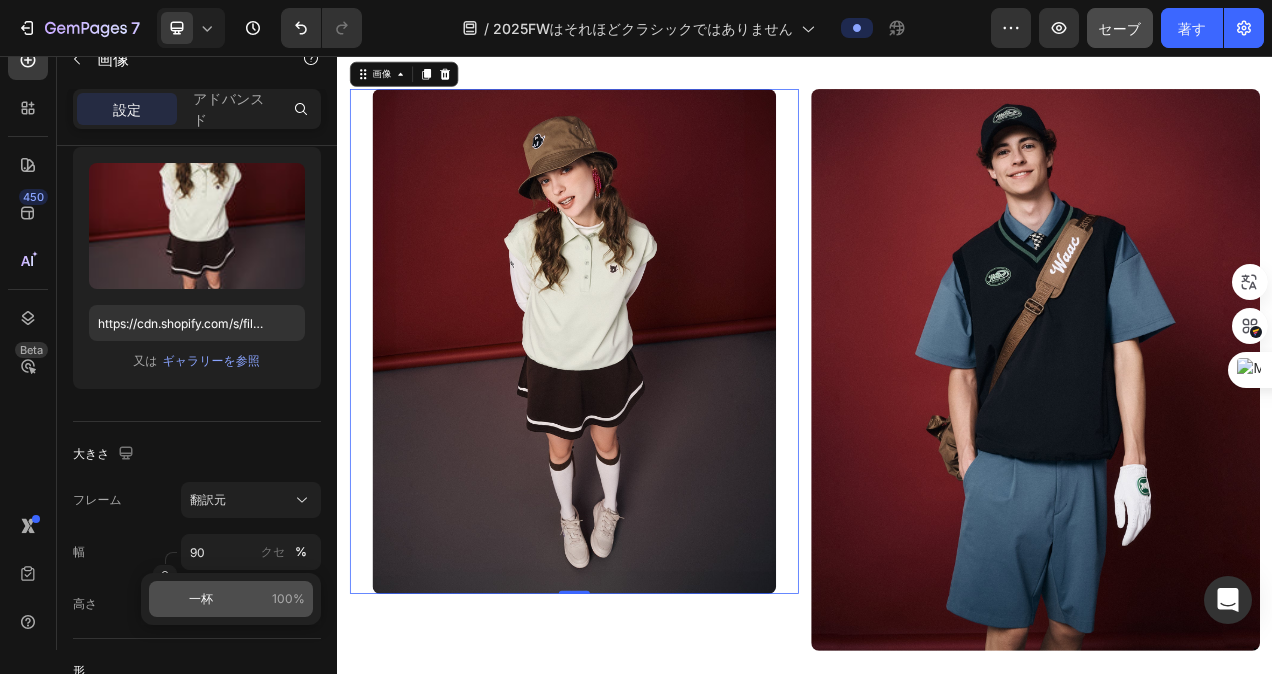 click on "一杯" at bounding box center (201, 599) 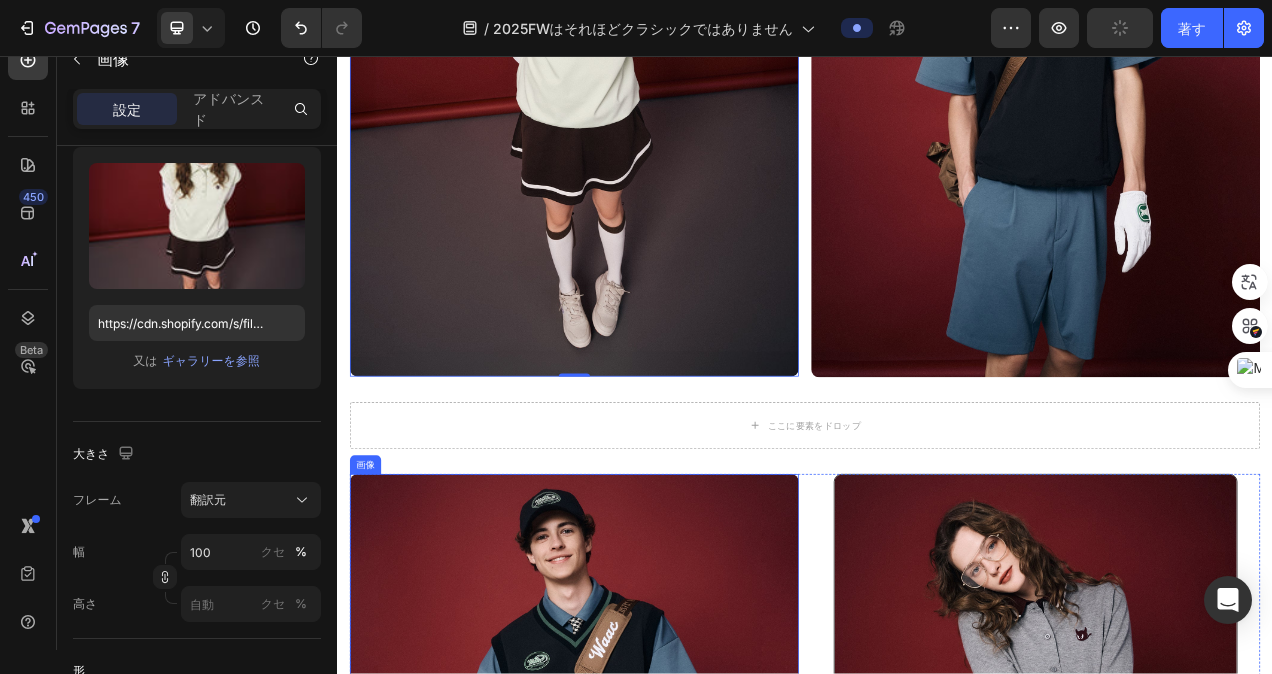scroll, scrollTop: 1649, scrollLeft: 0, axis: vertical 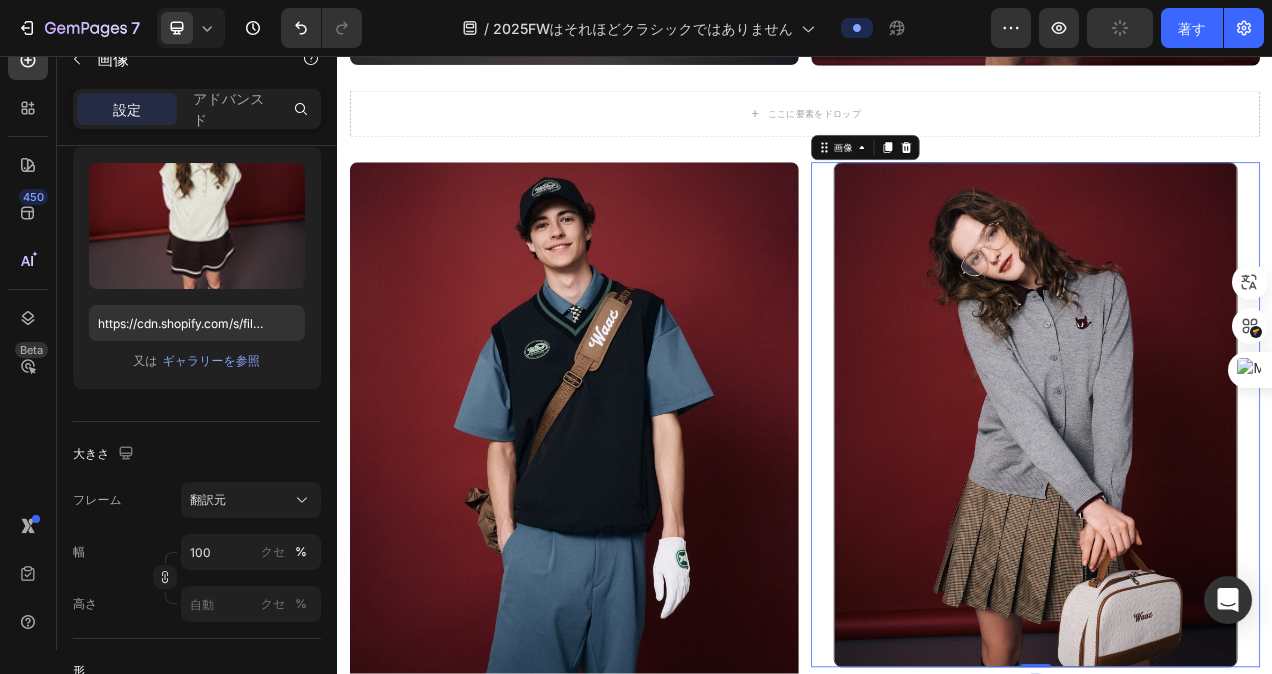 click at bounding box center [1233, 517] 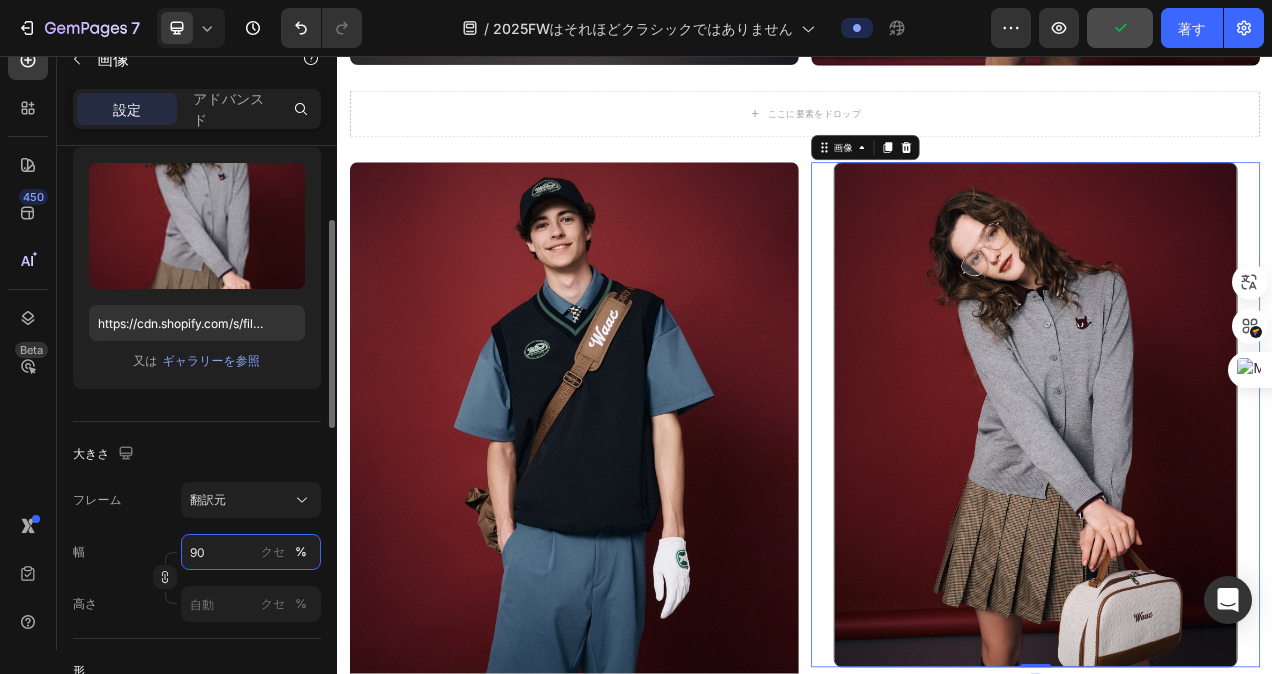 click on "90" at bounding box center [251, 552] 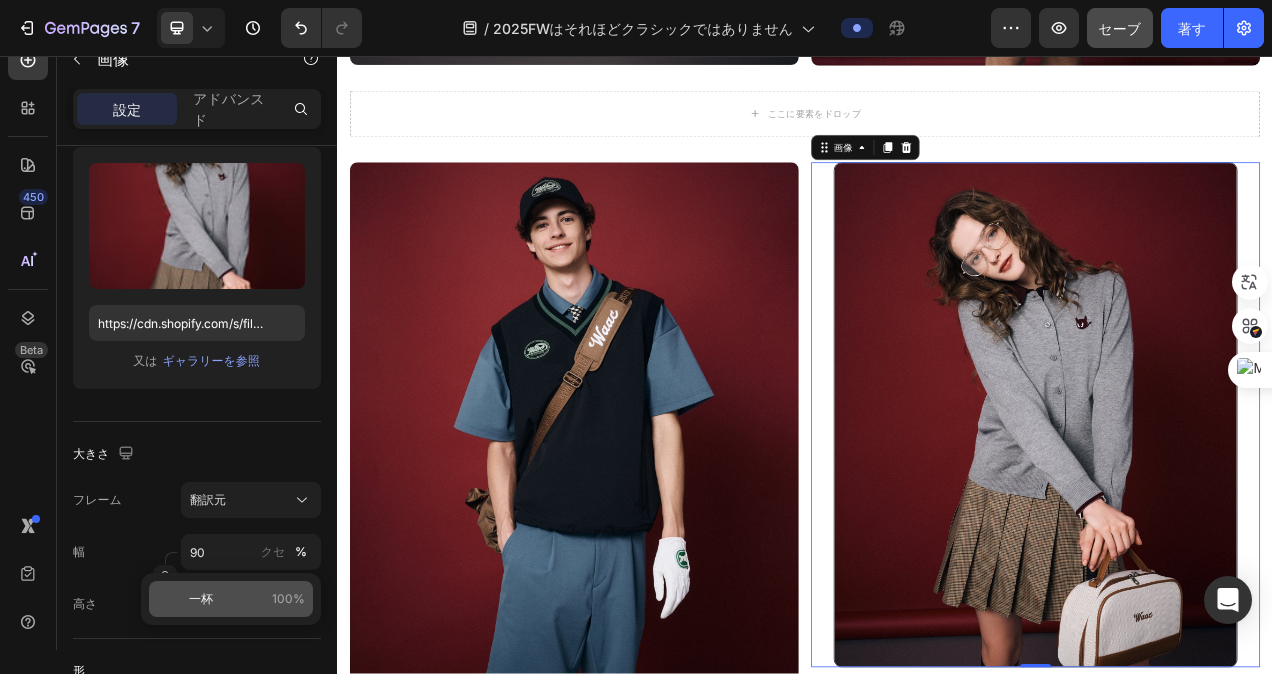 click on "一杯" at bounding box center [201, 599] 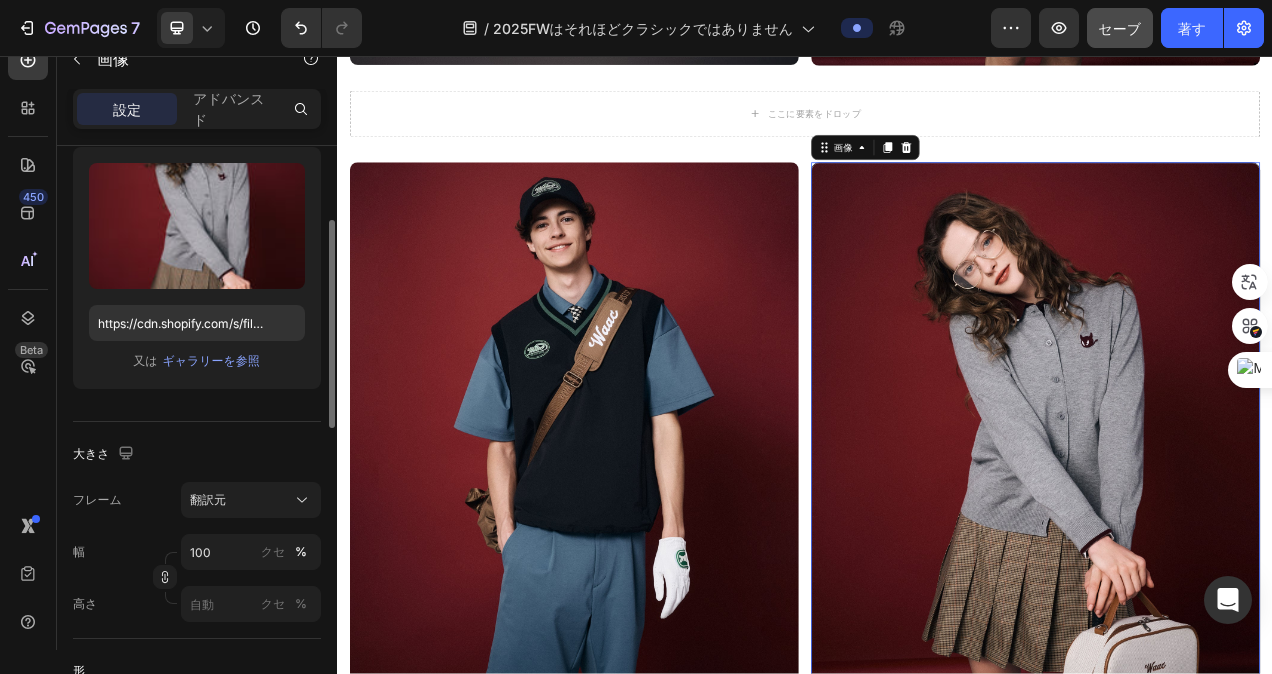 scroll, scrollTop: 400, scrollLeft: 0, axis: vertical 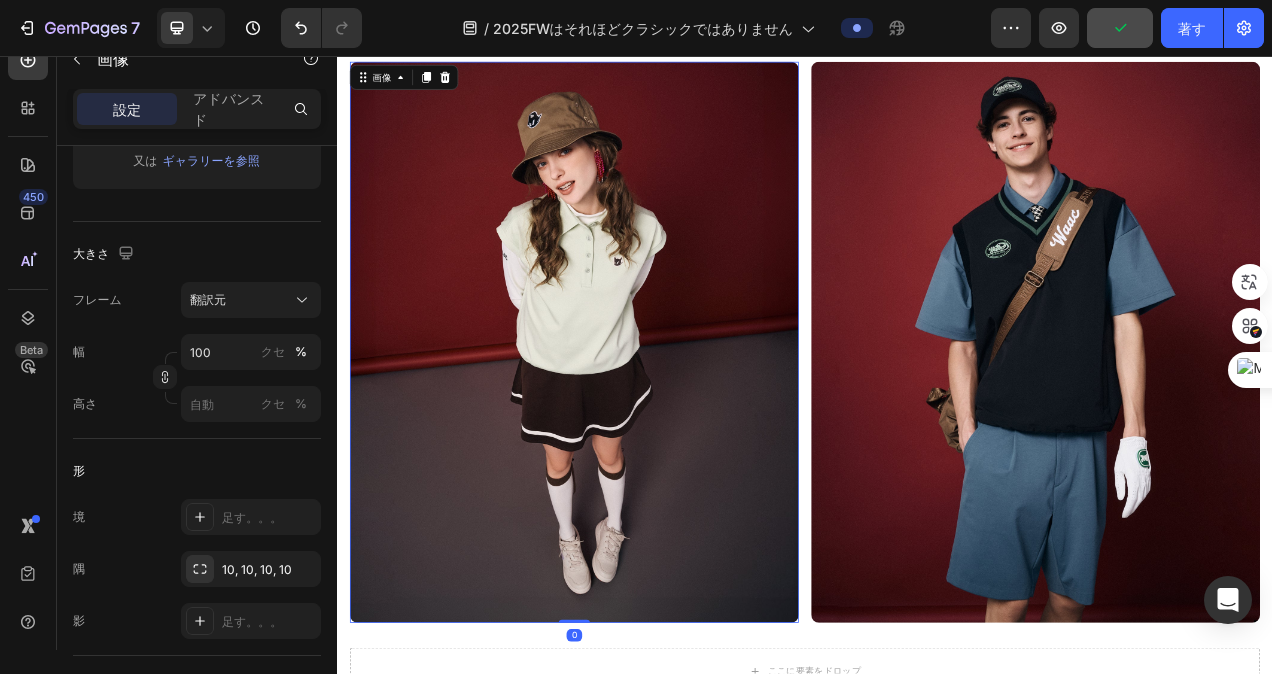 click at bounding box center [641, 424] 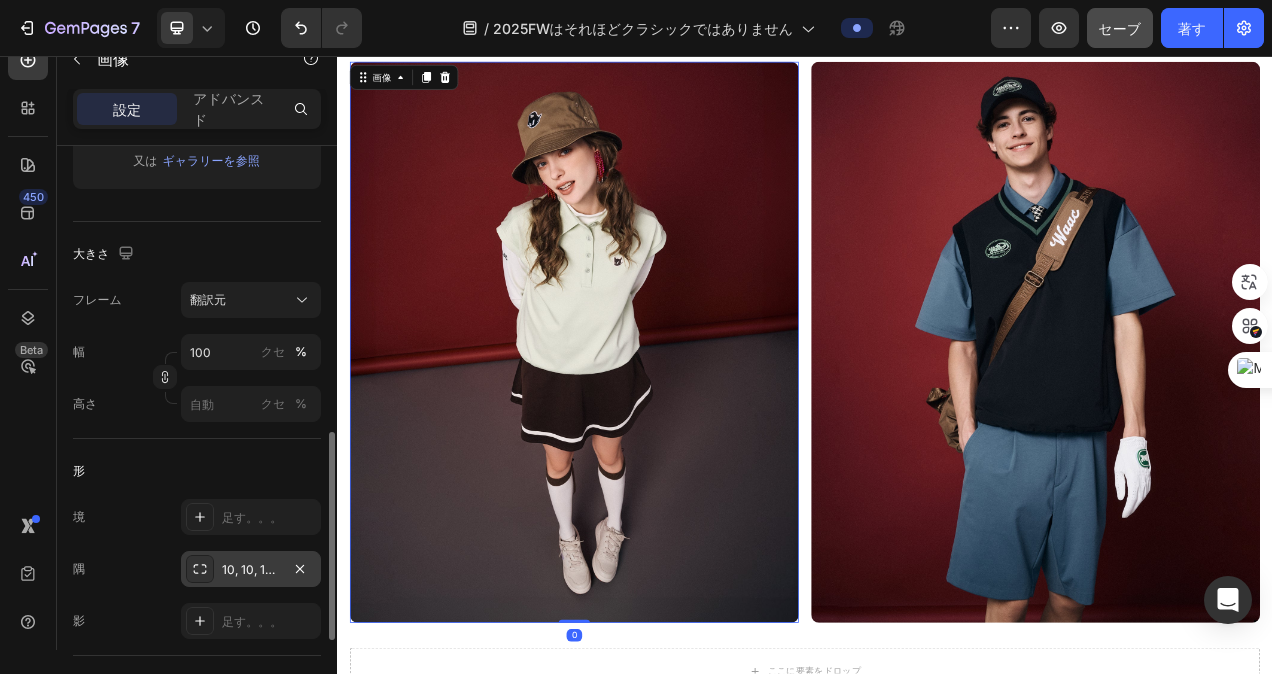 scroll, scrollTop: 500, scrollLeft: 0, axis: vertical 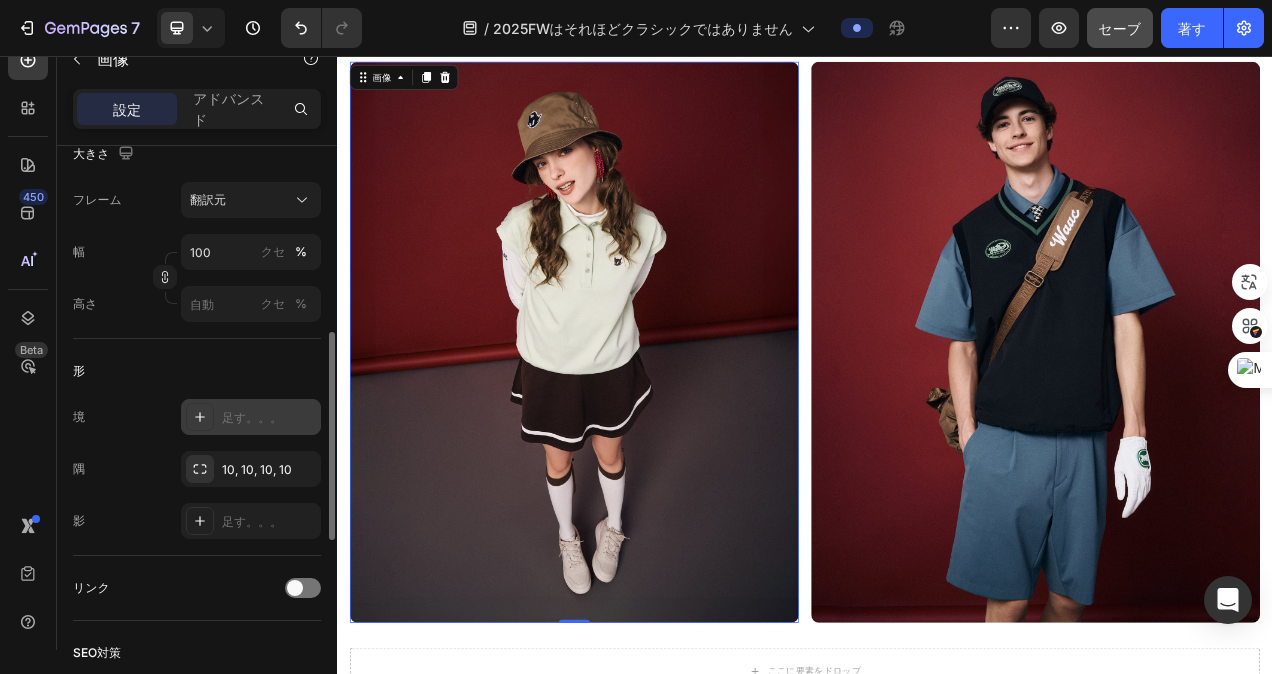 click on "足す。。。" at bounding box center (269, 418) 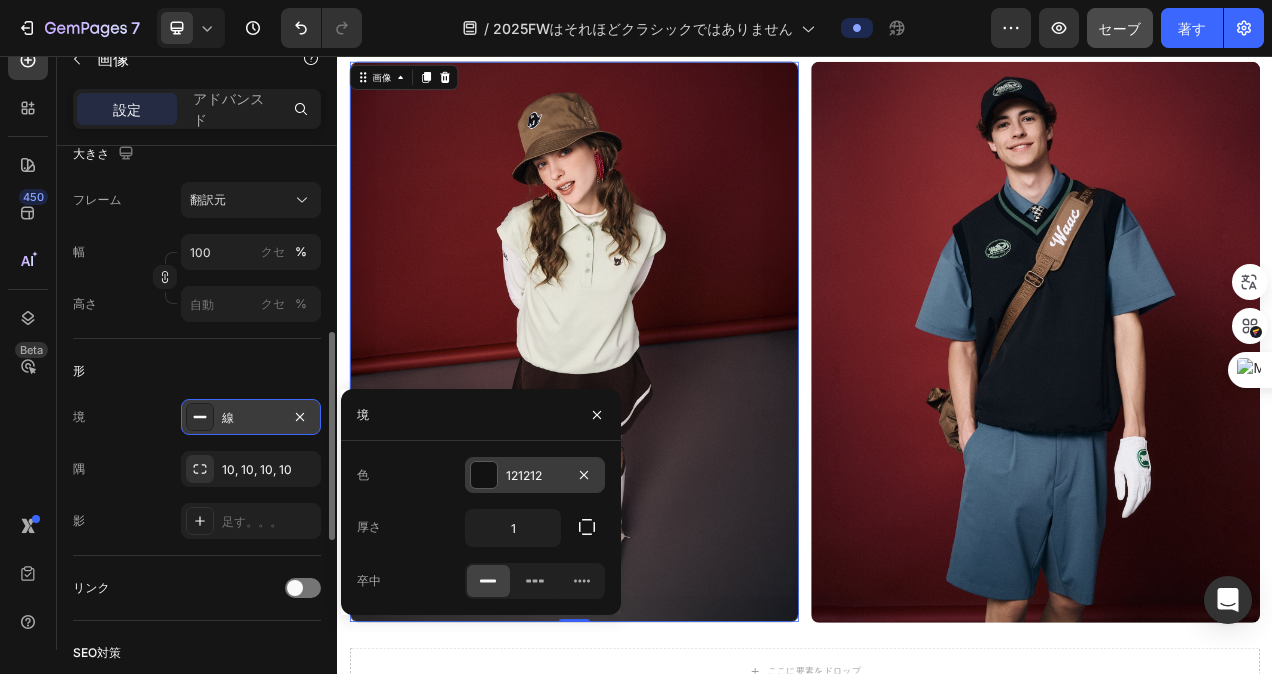 click at bounding box center [484, 475] 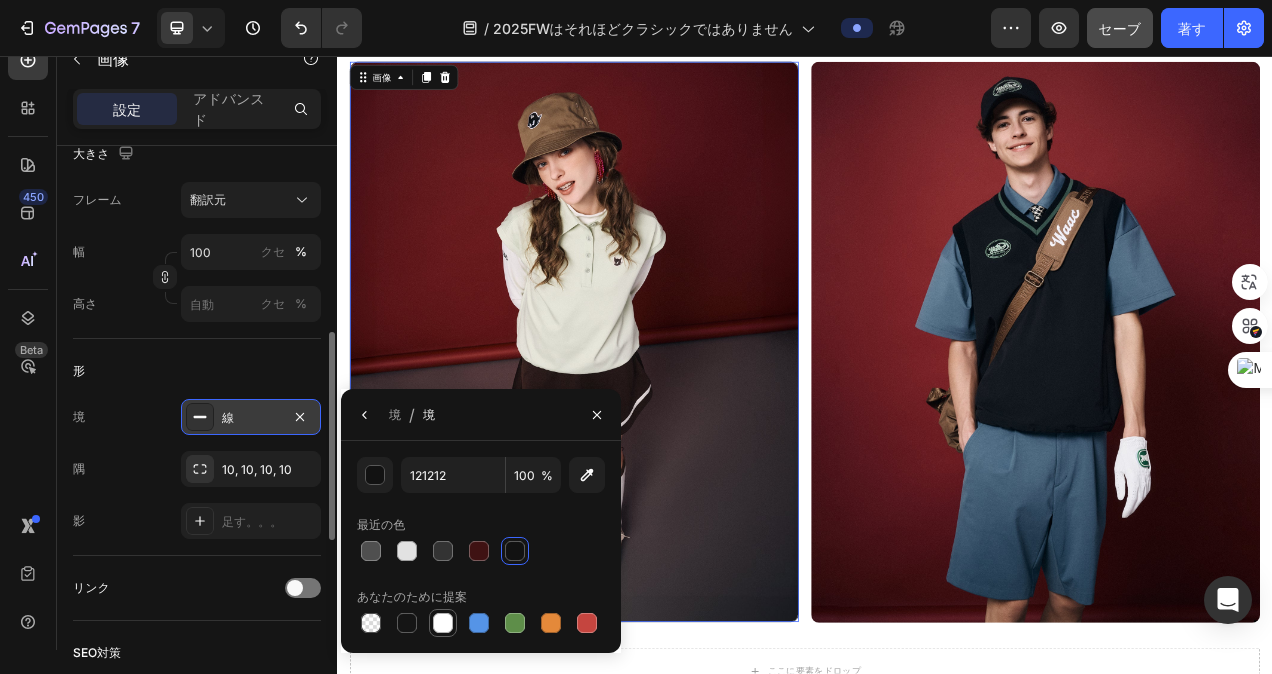click at bounding box center (443, 623) 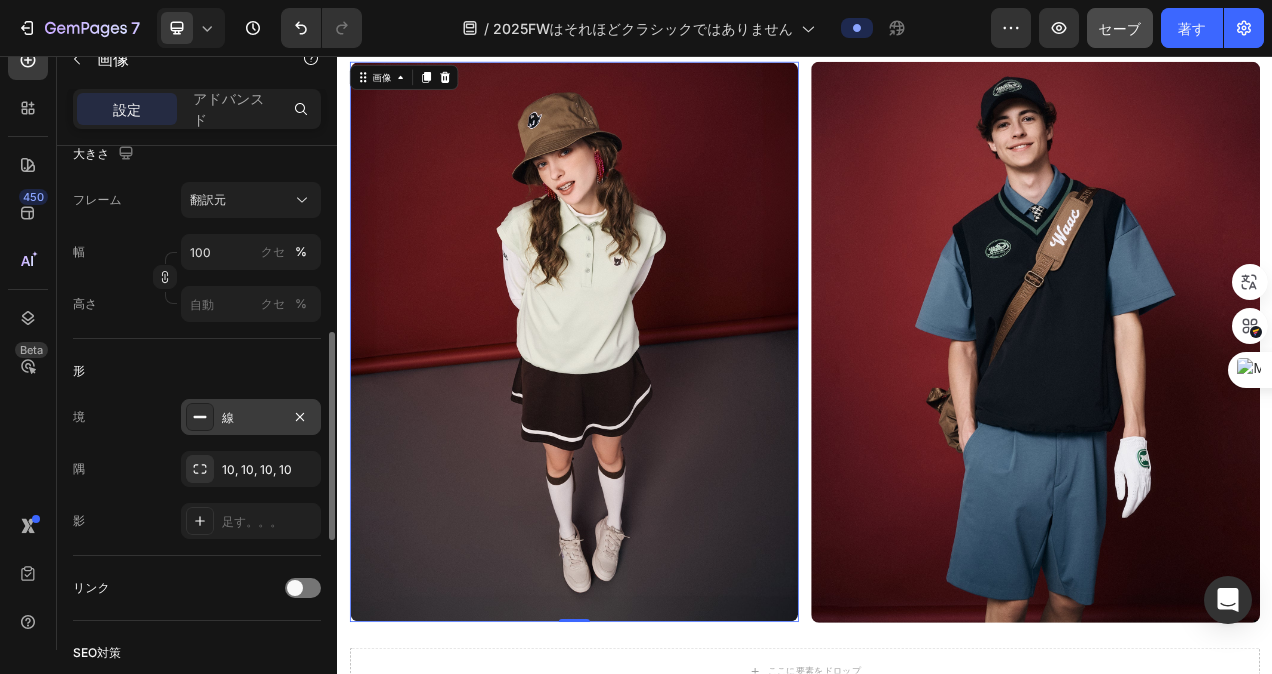 click on "隅 10, 10, 10, 10" at bounding box center (197, 469) 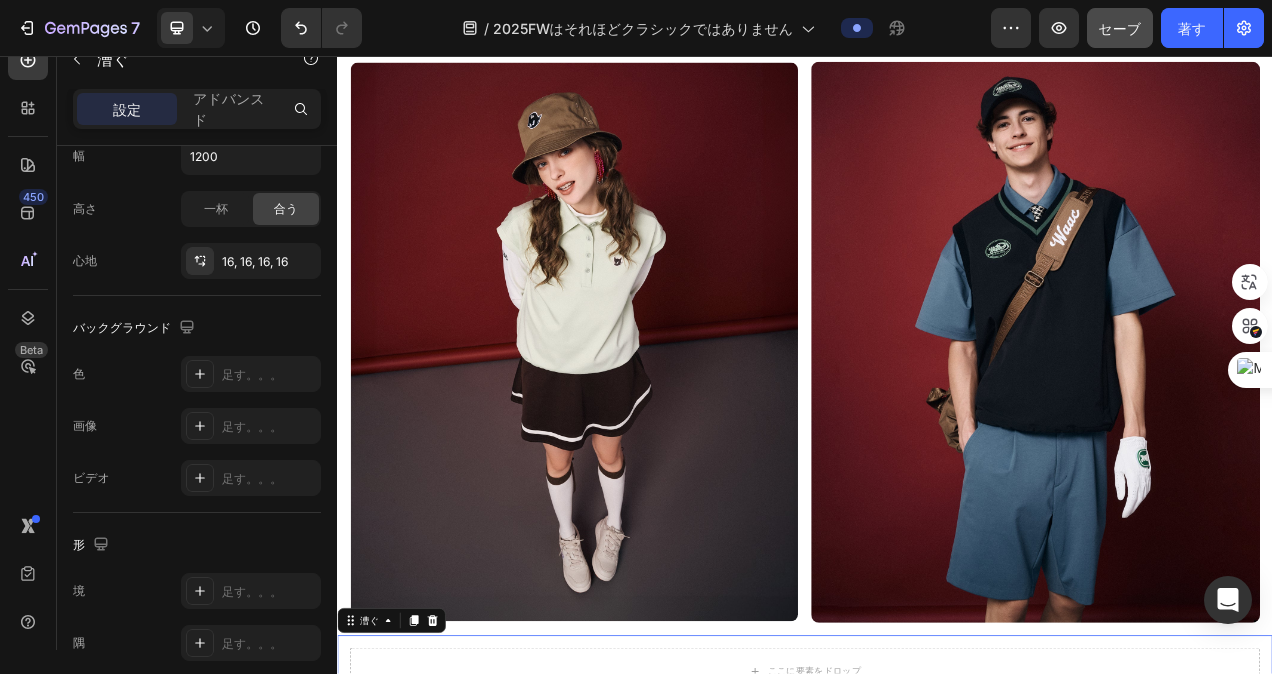 click on "ここに要素をドロップ 漕ぐ   0" at bounding box center [937, 846] 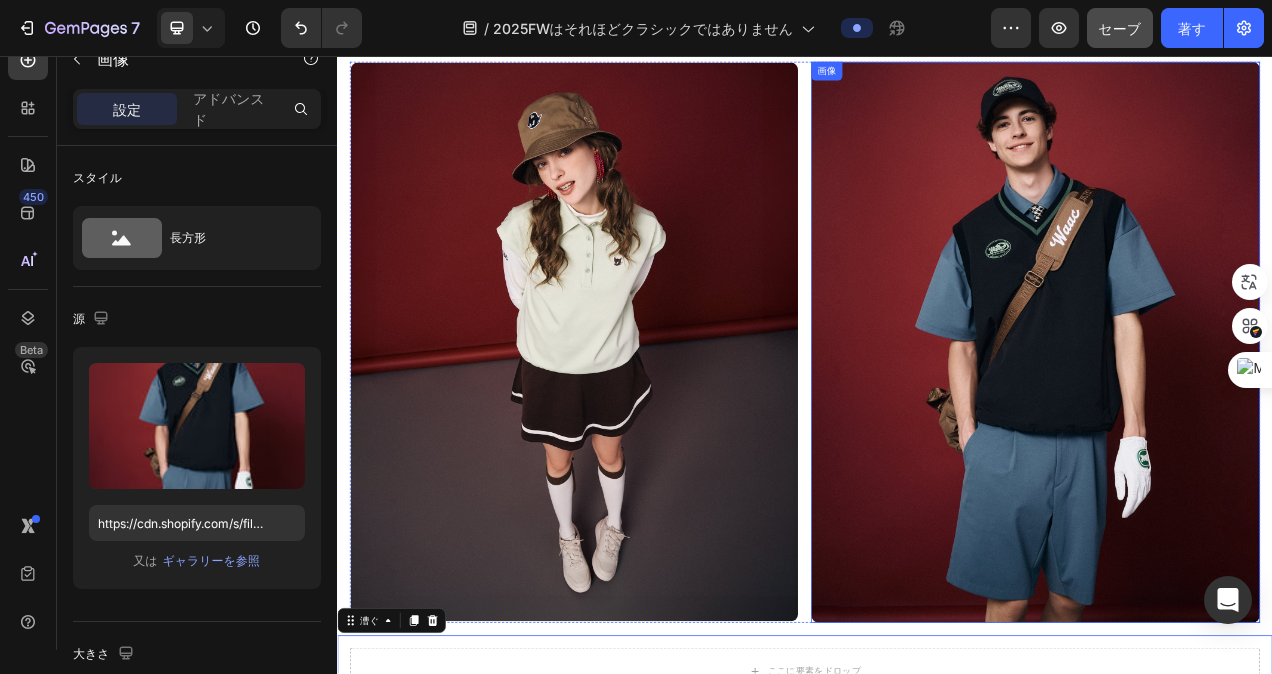click at bounding box center [1233, 424] 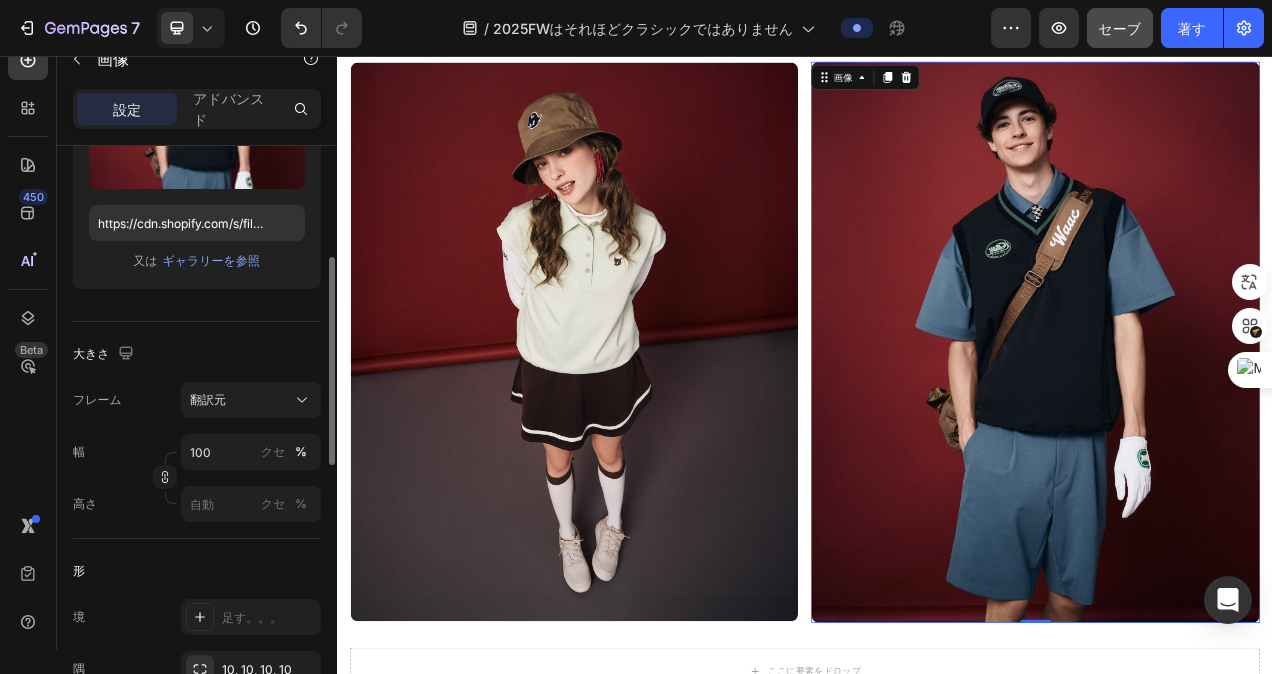 scroll, scrollTop: 500, scrollLeft: 0, axis: vertical 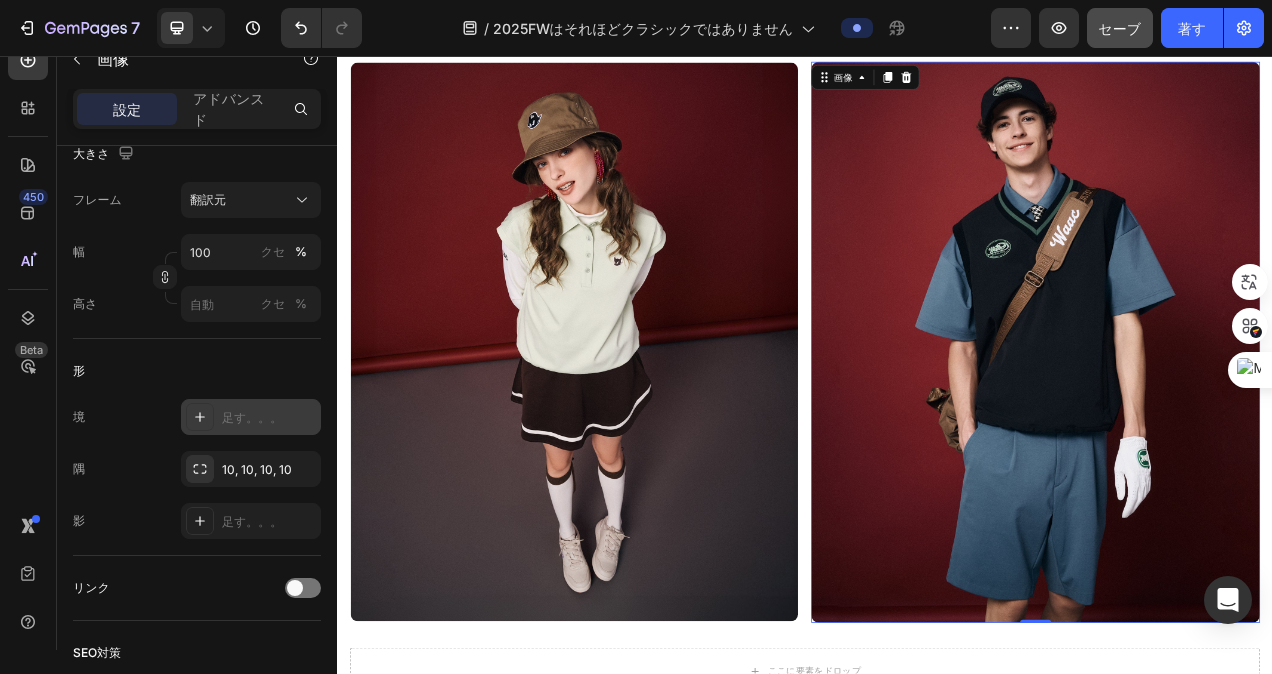 click 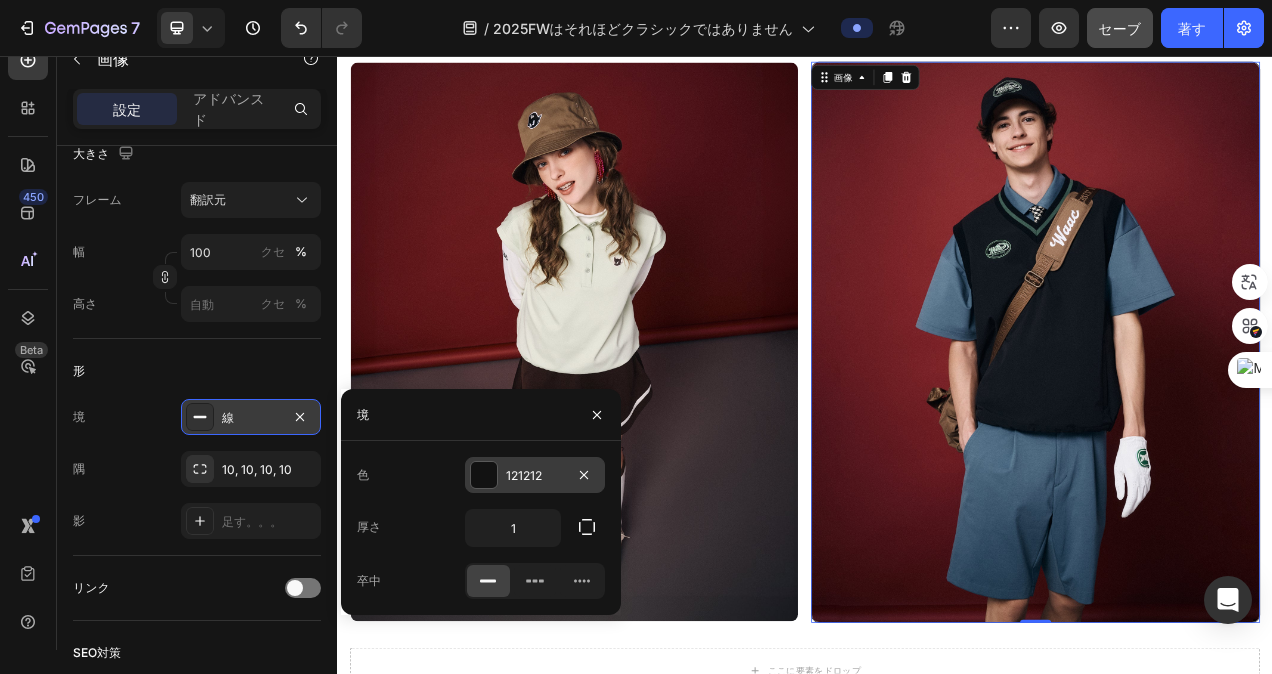 click on "121212" at bounding box center (535, 476) 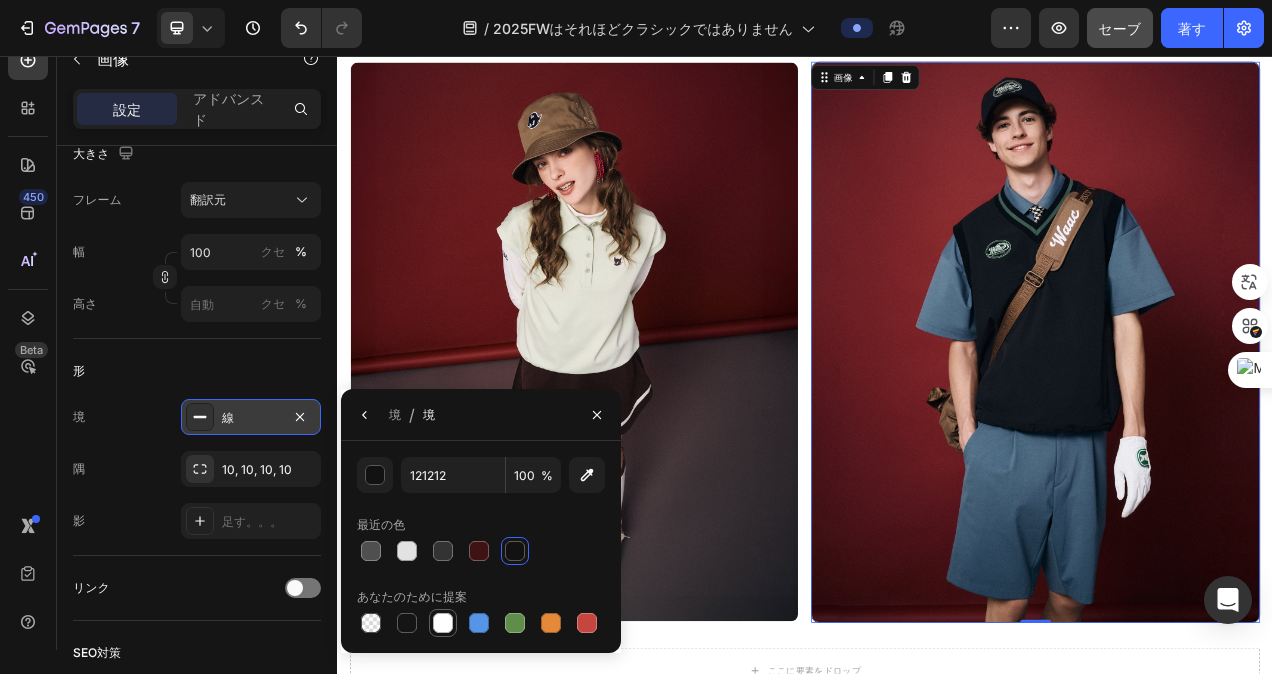 click at bounding box center (443, 623) 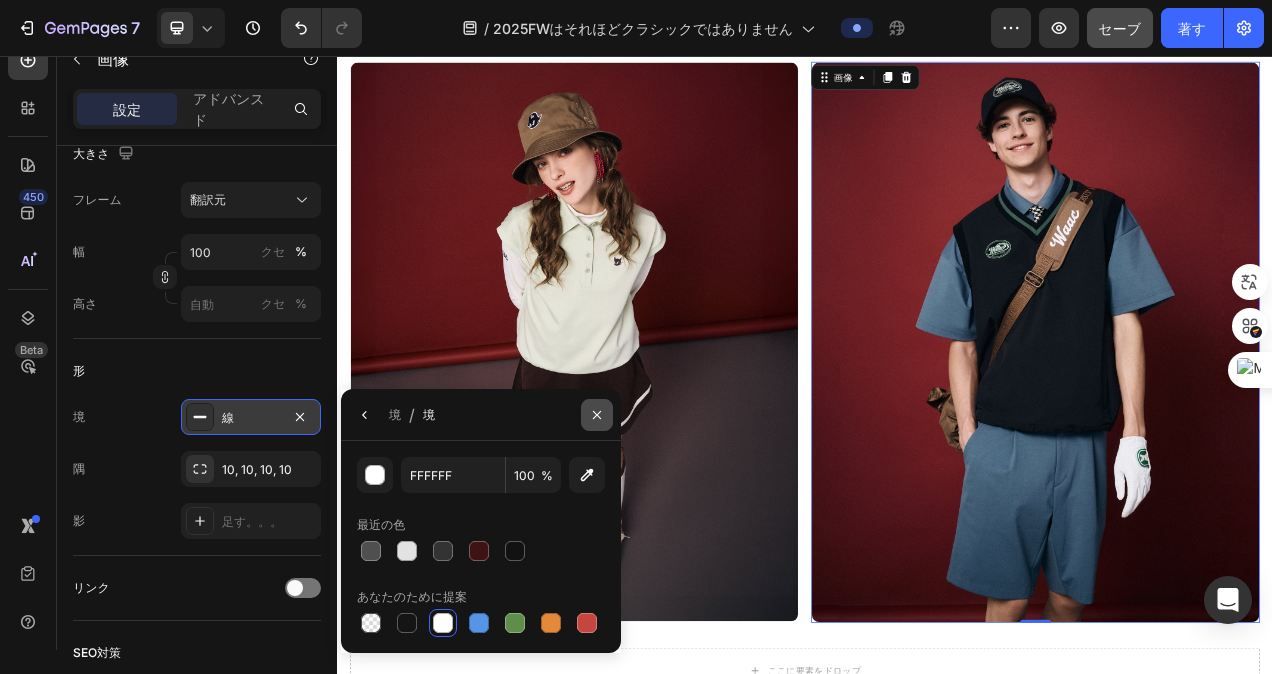 click 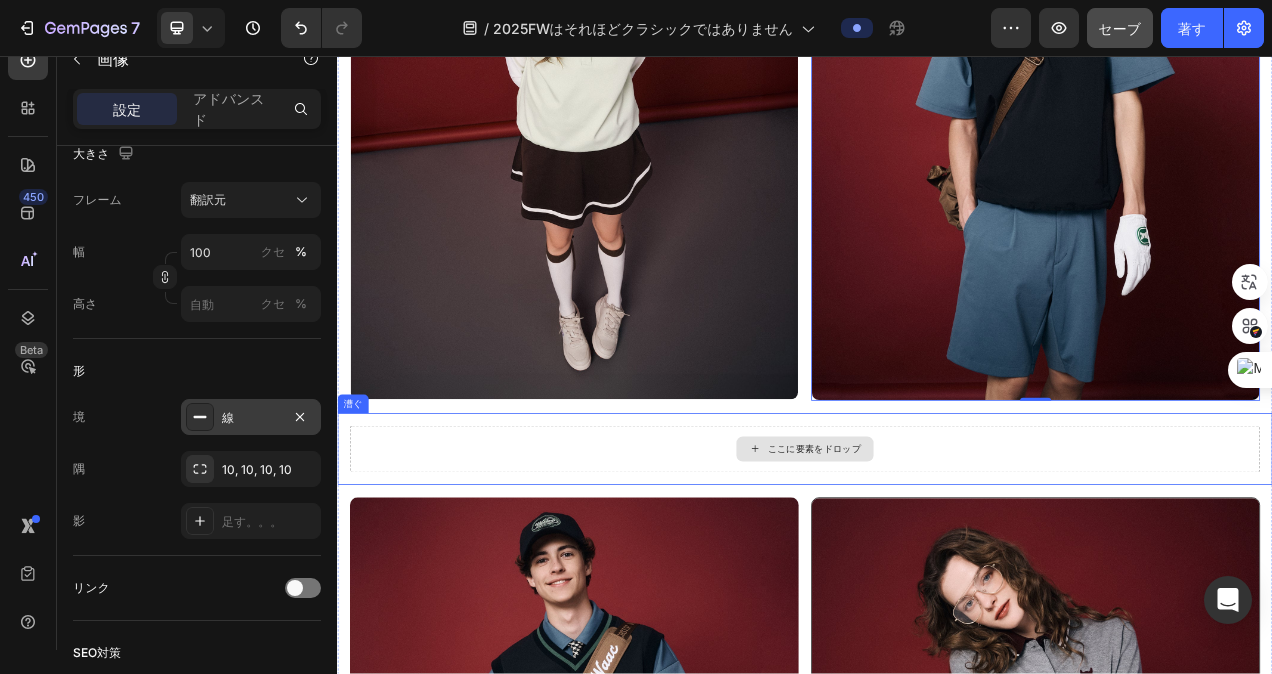 scroll, scrollTop: 2000, scrollLeft: 0, axis: vertical 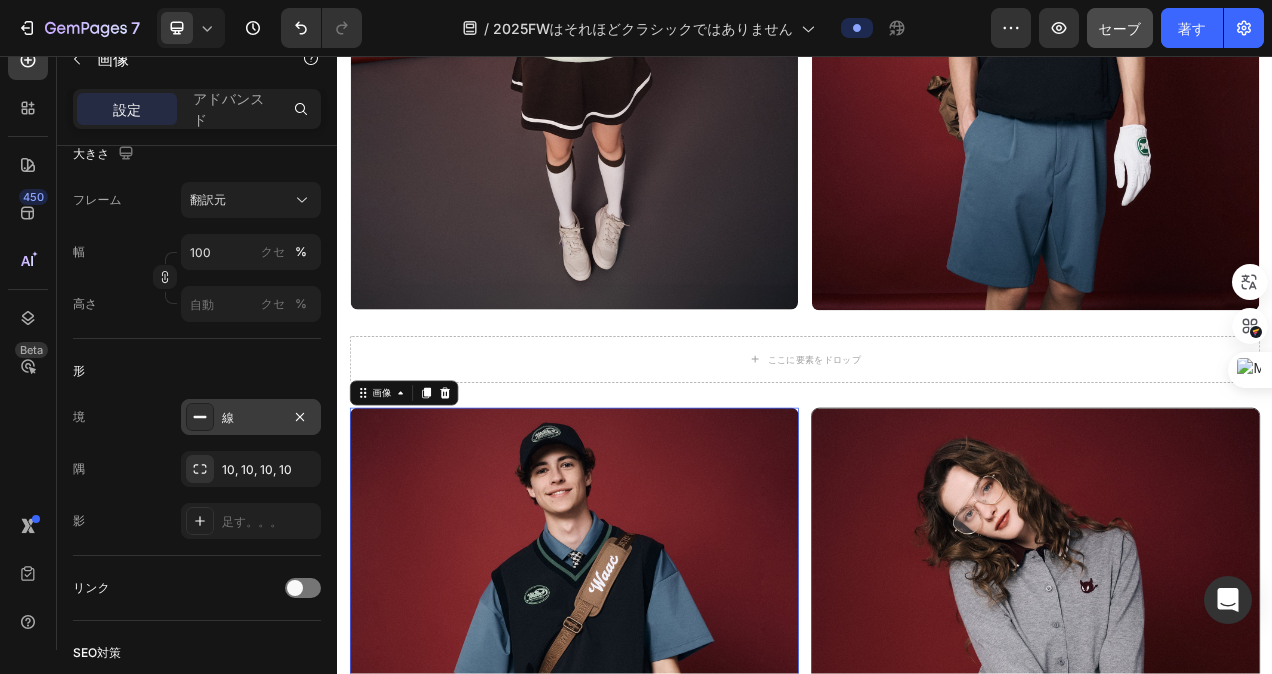 click at bounding box center [641, 868] 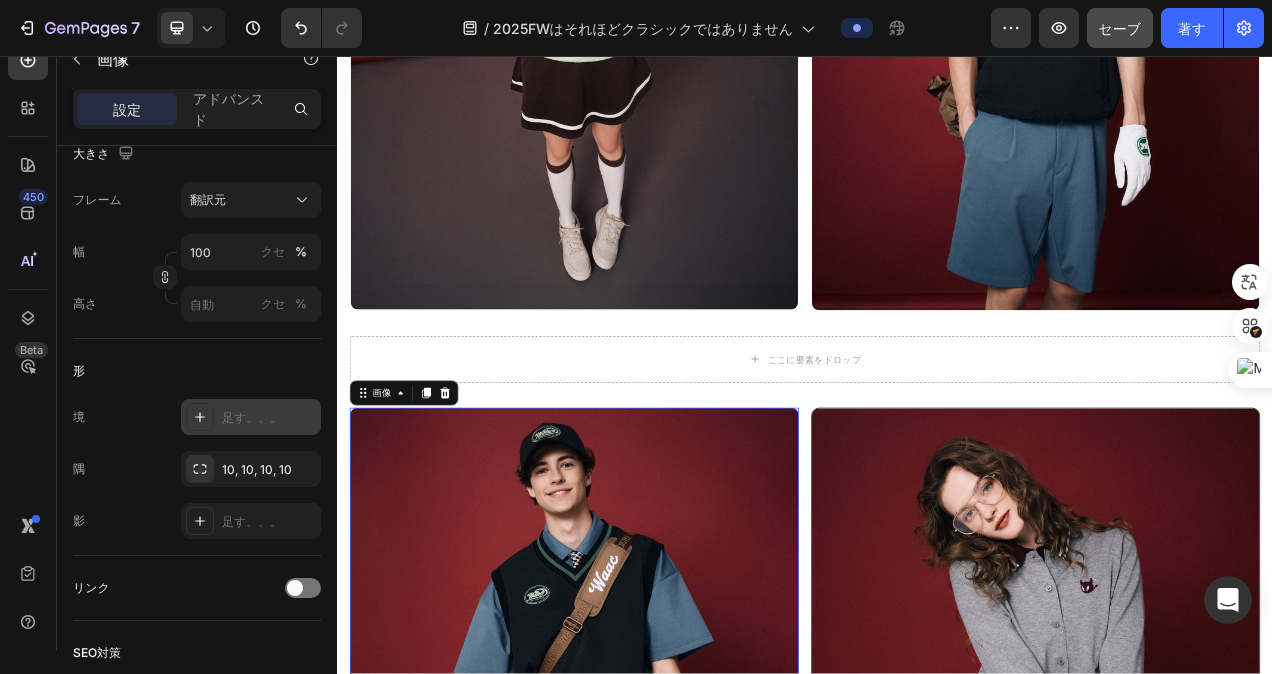 click on "足す。。。" at bounding box center (251, 417) 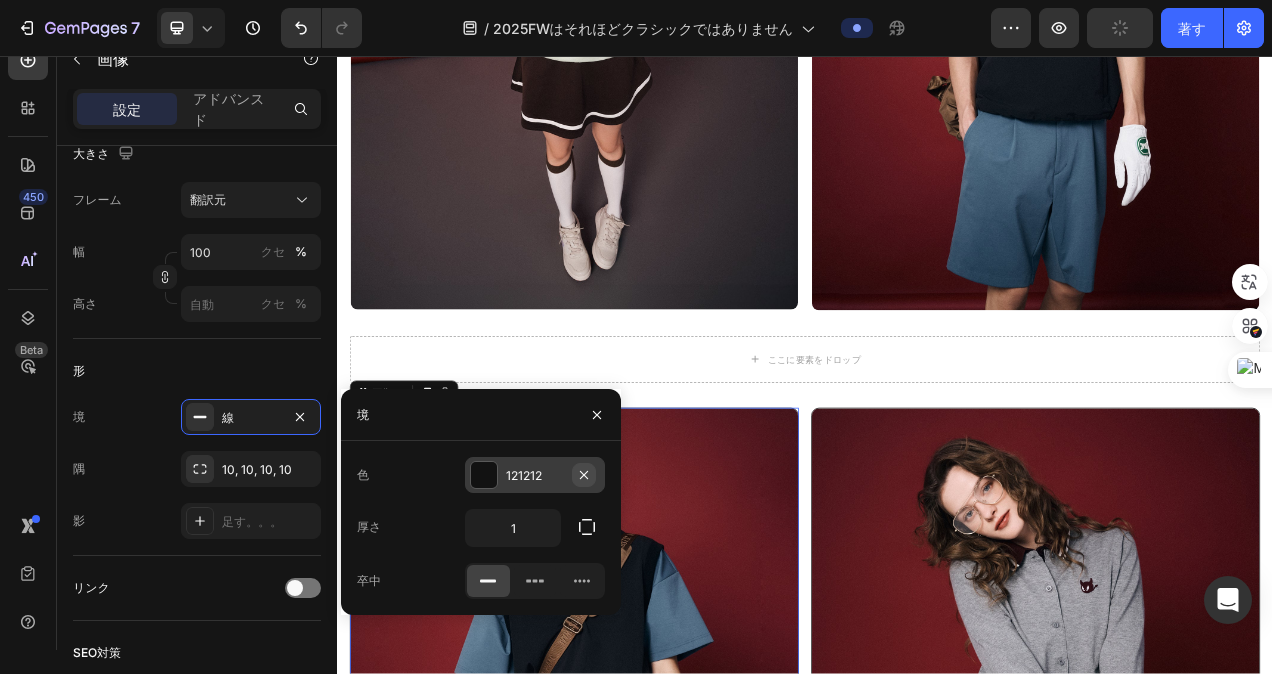 click 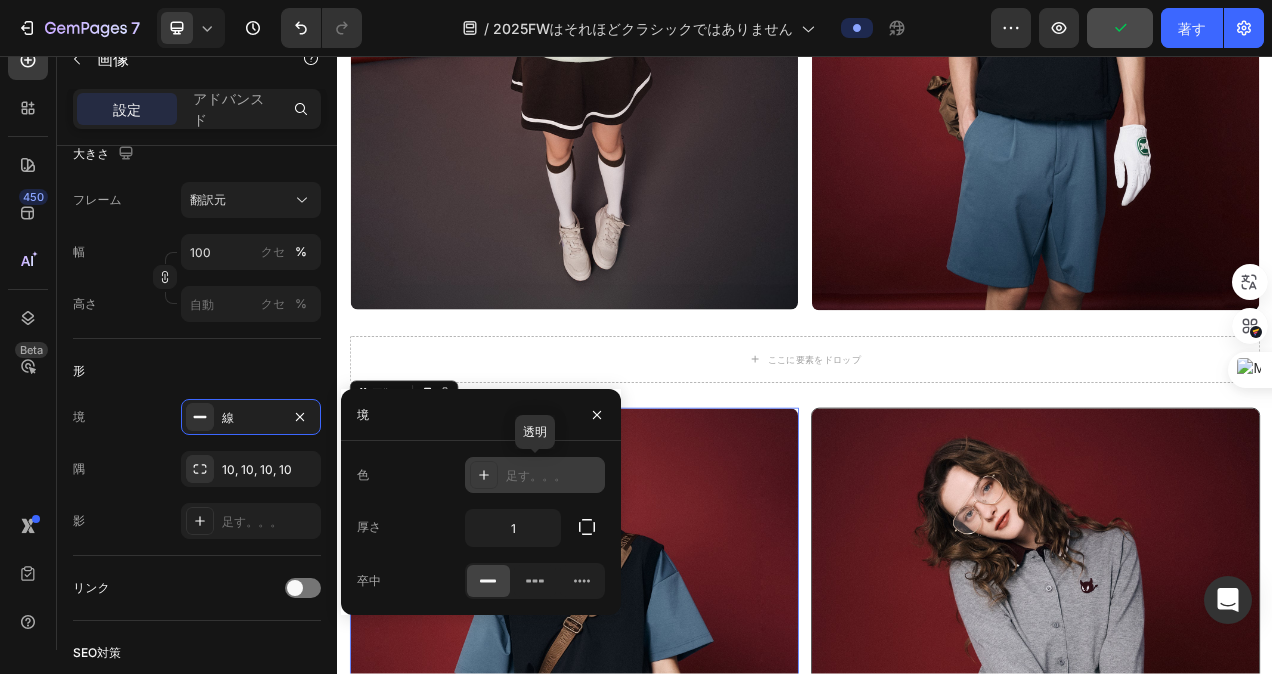 click on "足す。。。" at bounding box center [553, 476] 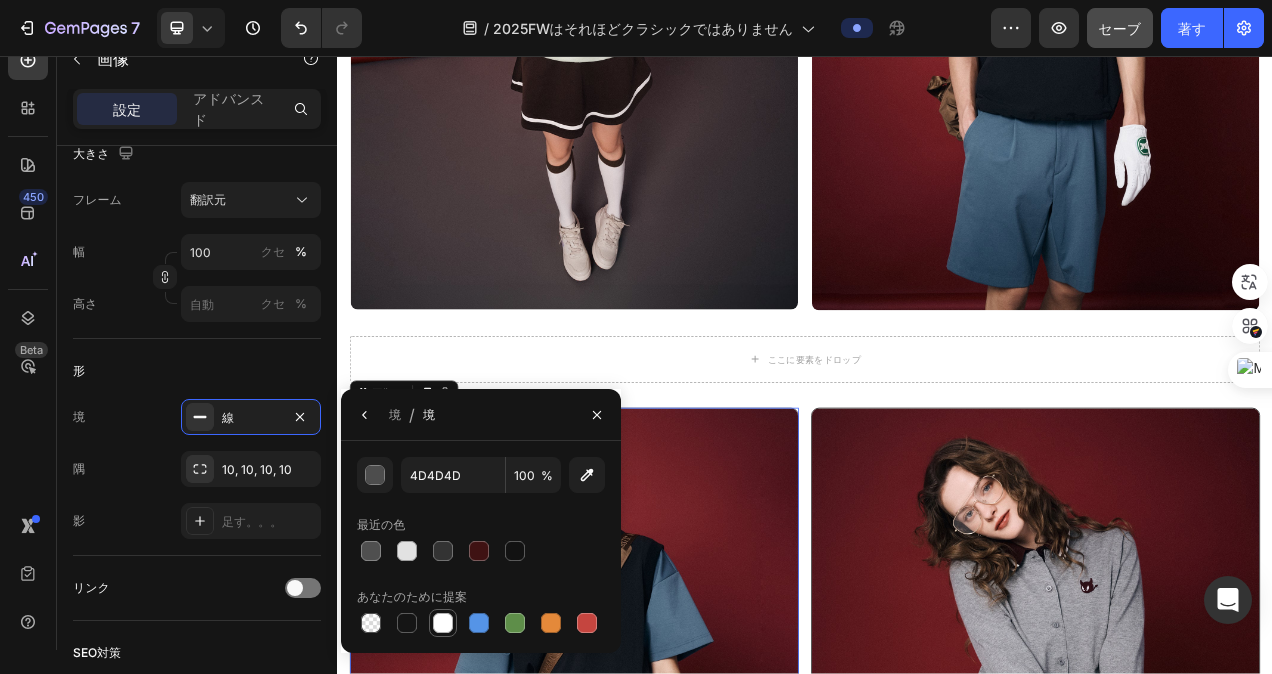 click at bounding box center (443, 623) 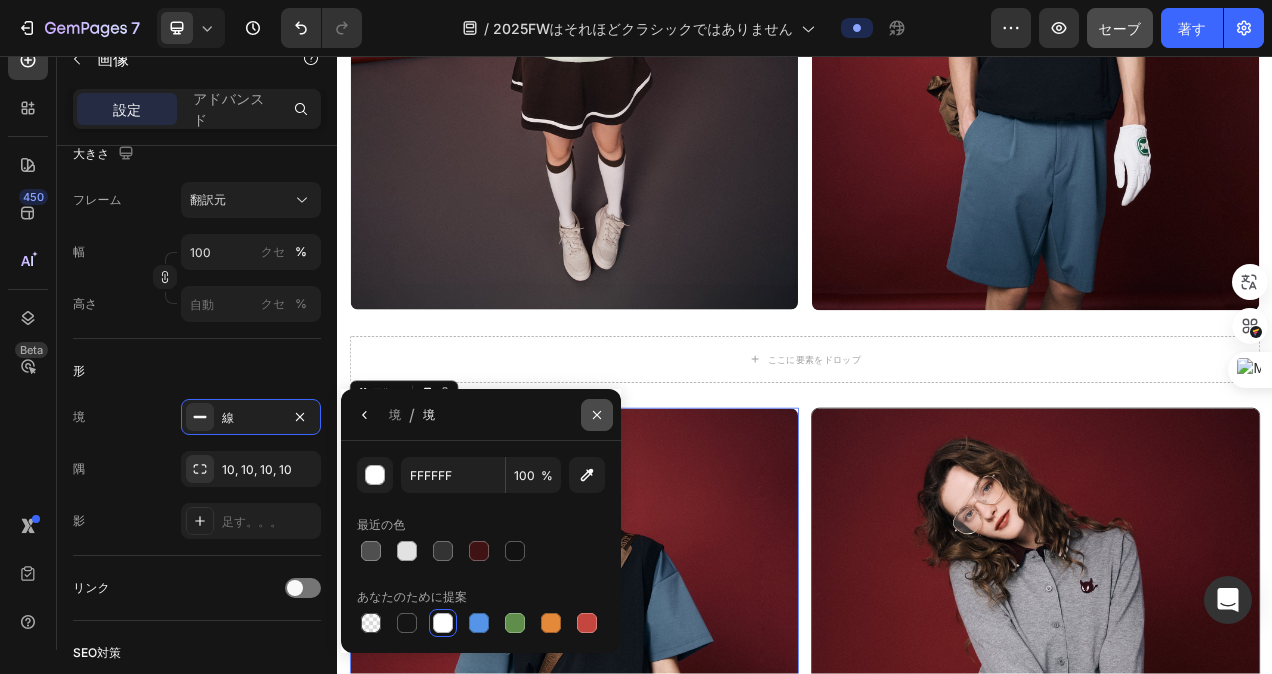 click 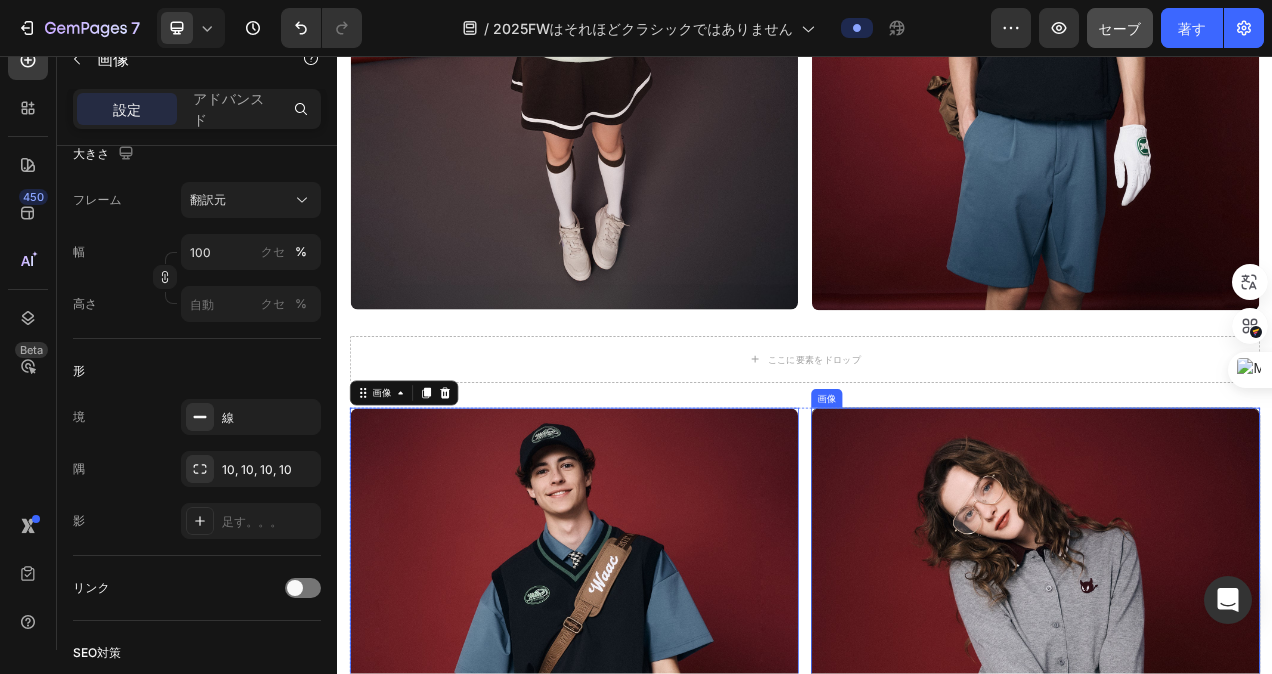 click at bounding box center (1233, 868) 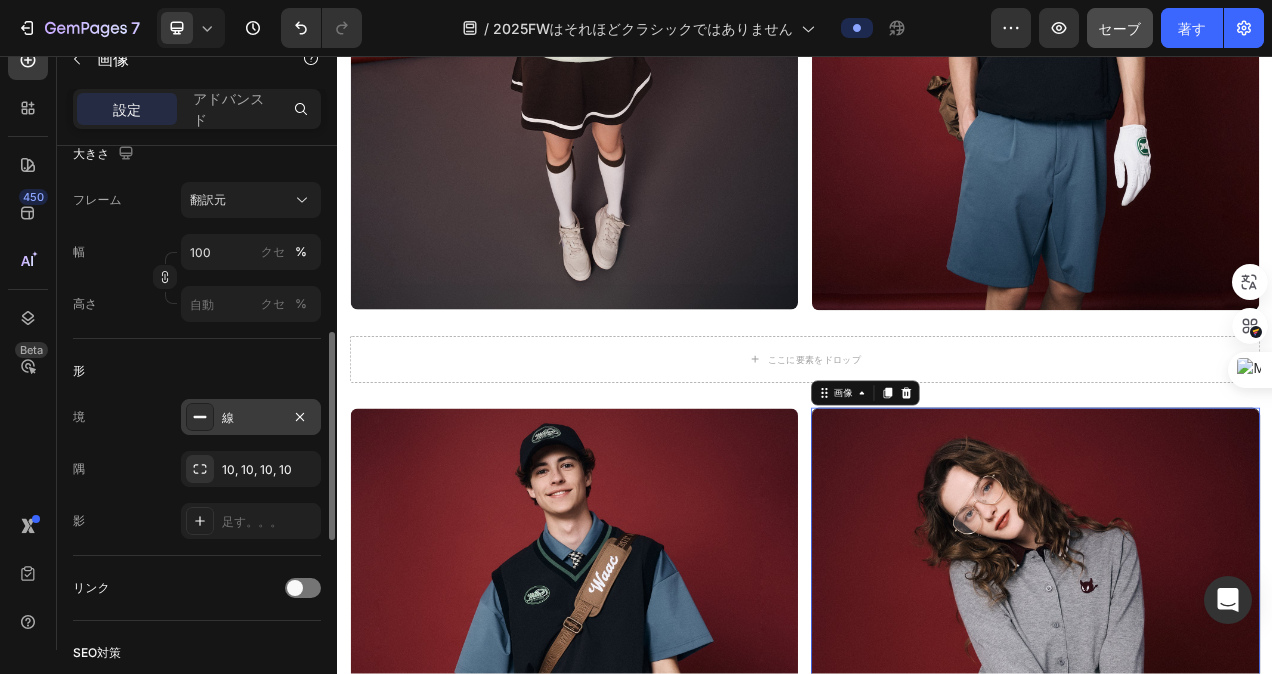 click on "線" at bounding box center [251, 418] 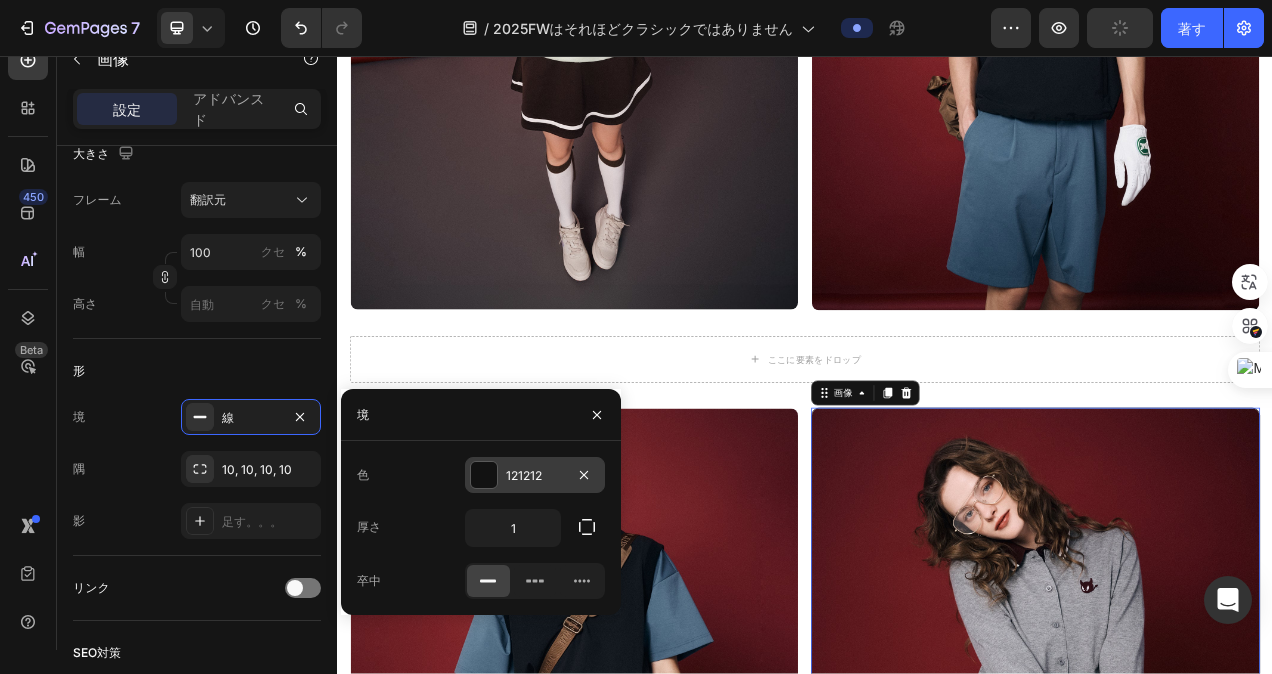 click on "121212" at bounding box center (535, 476) 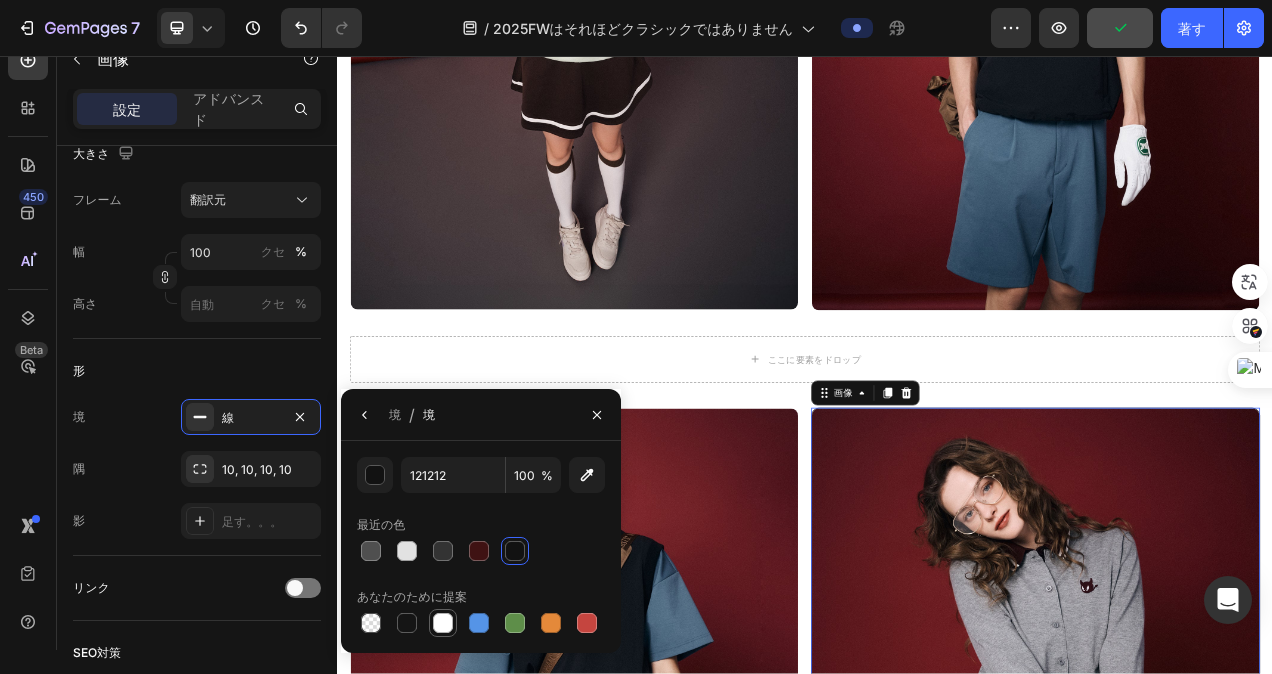 click at bounding box center (443, 623) 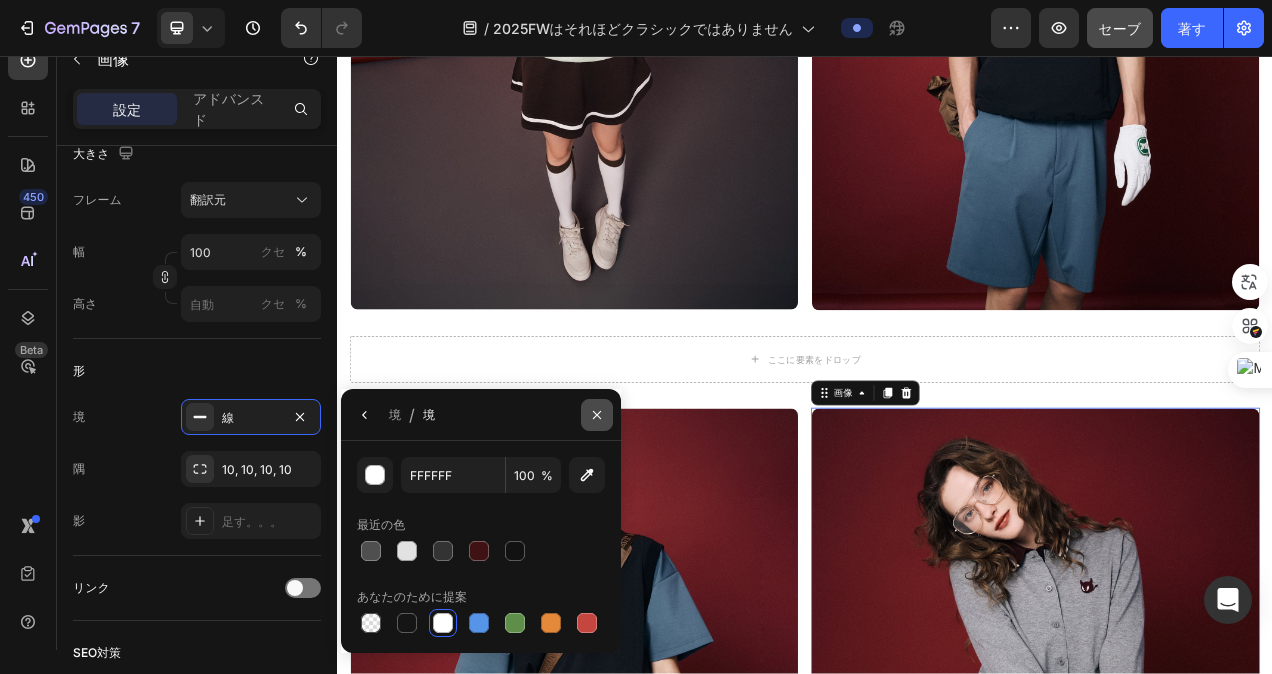 click 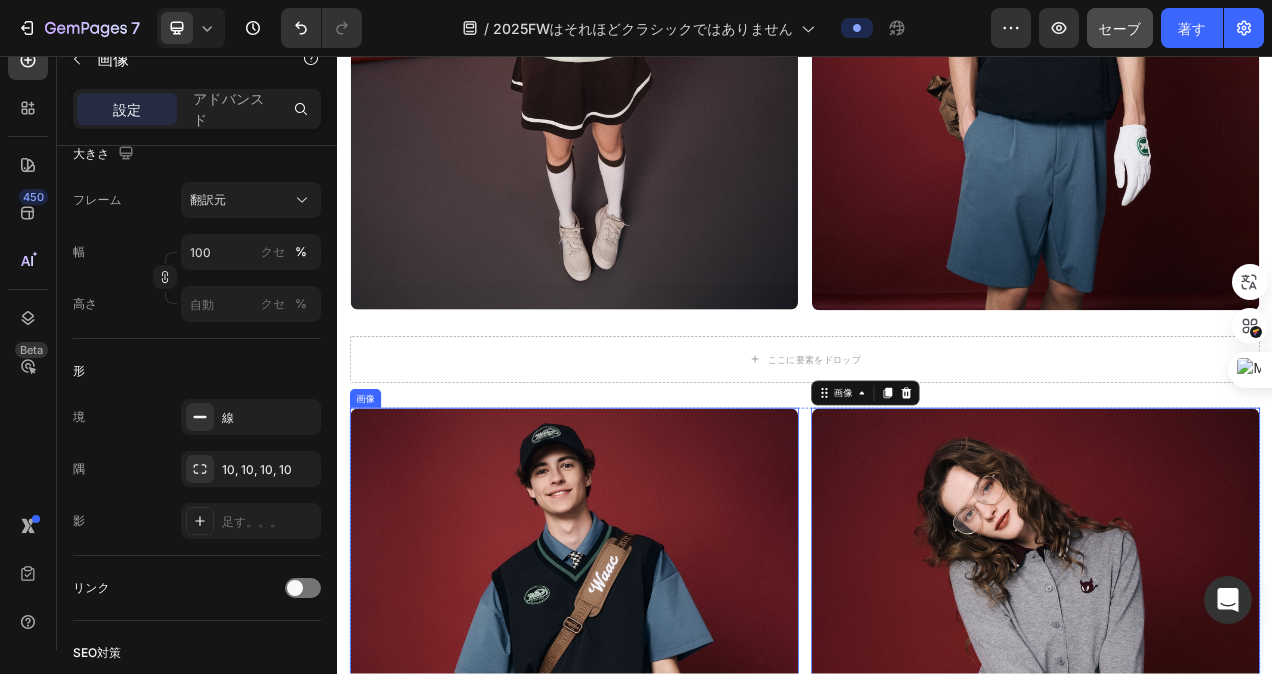 click at bounding box center (641, 868) 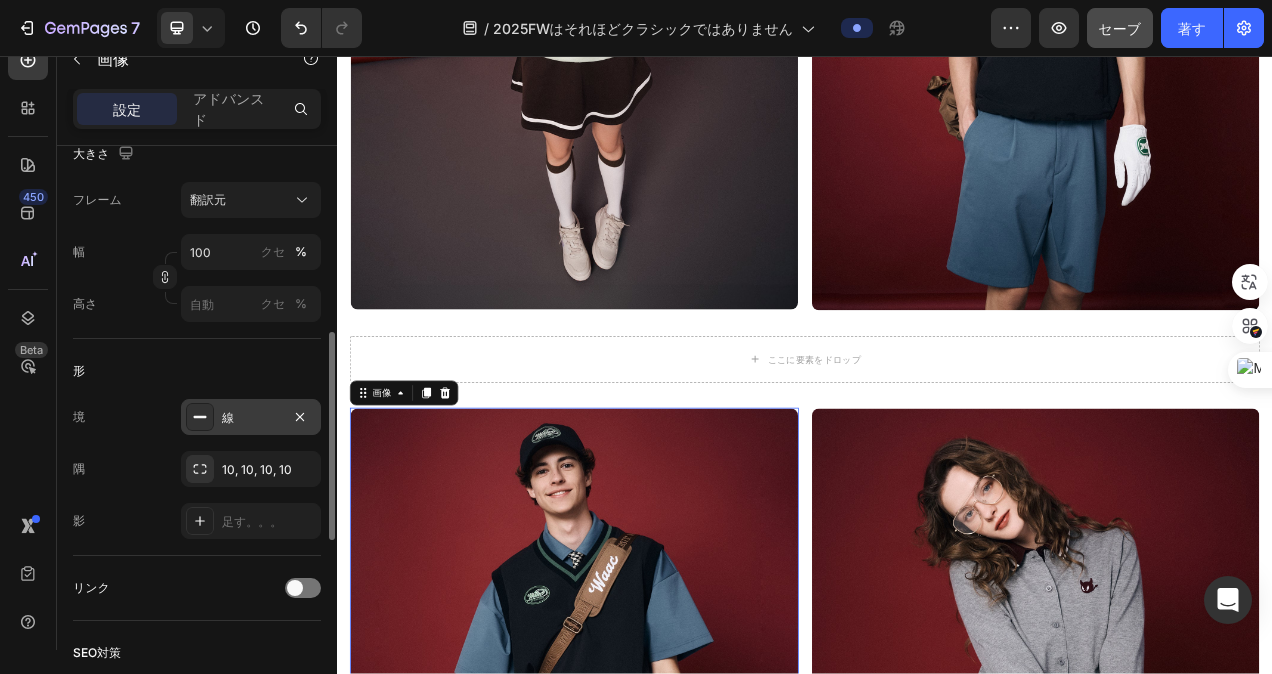 click on "線" at bounding box center [251, 418] 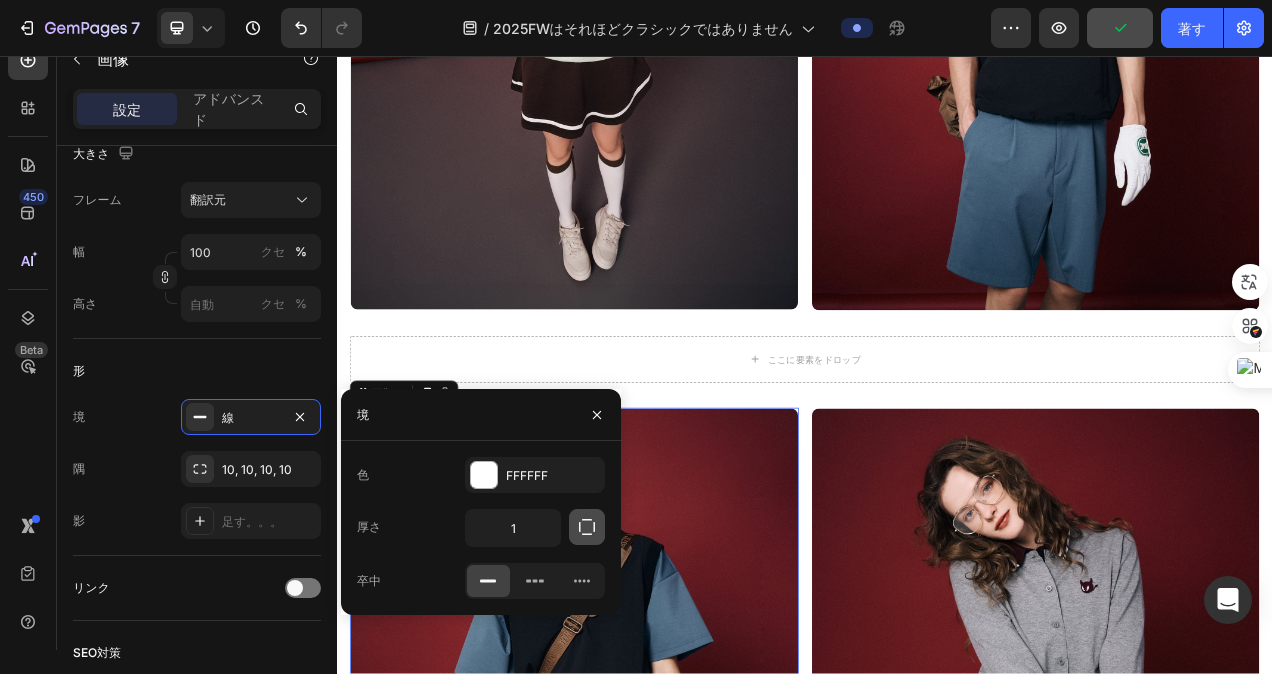 click 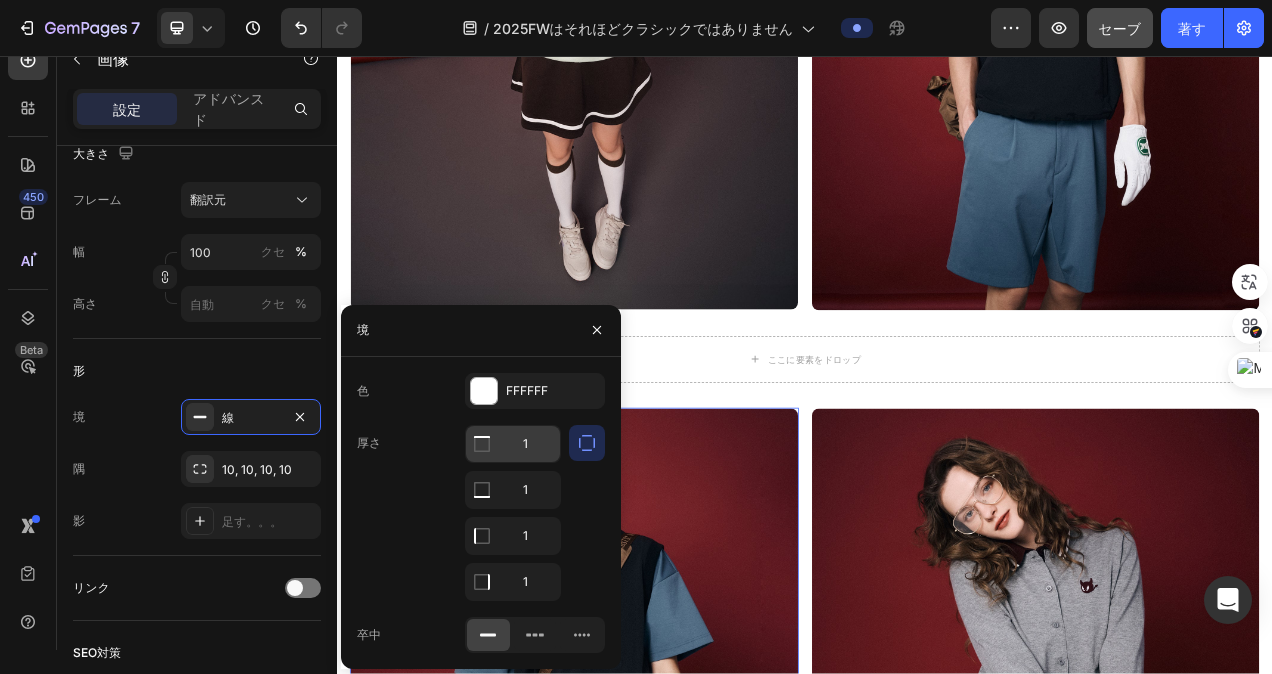 click on "1" at bounding box center (513, 444) 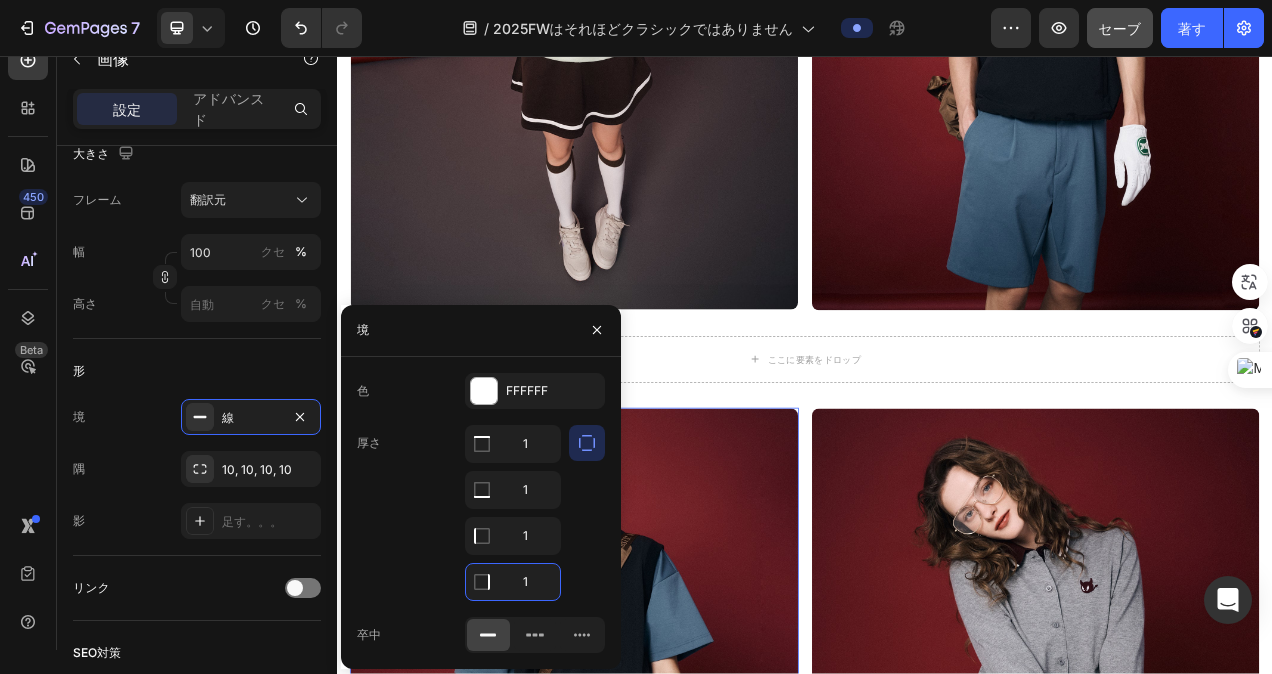 click on "1" at bounding box center [513, 582] 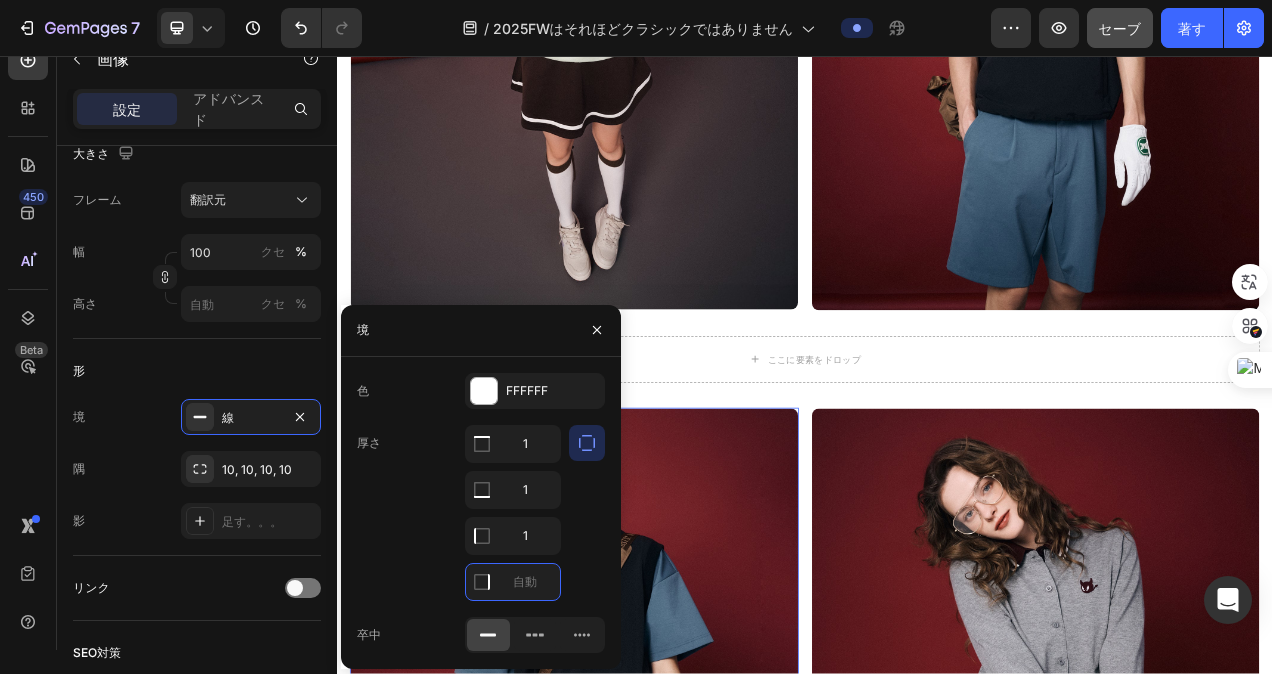 type on "3" 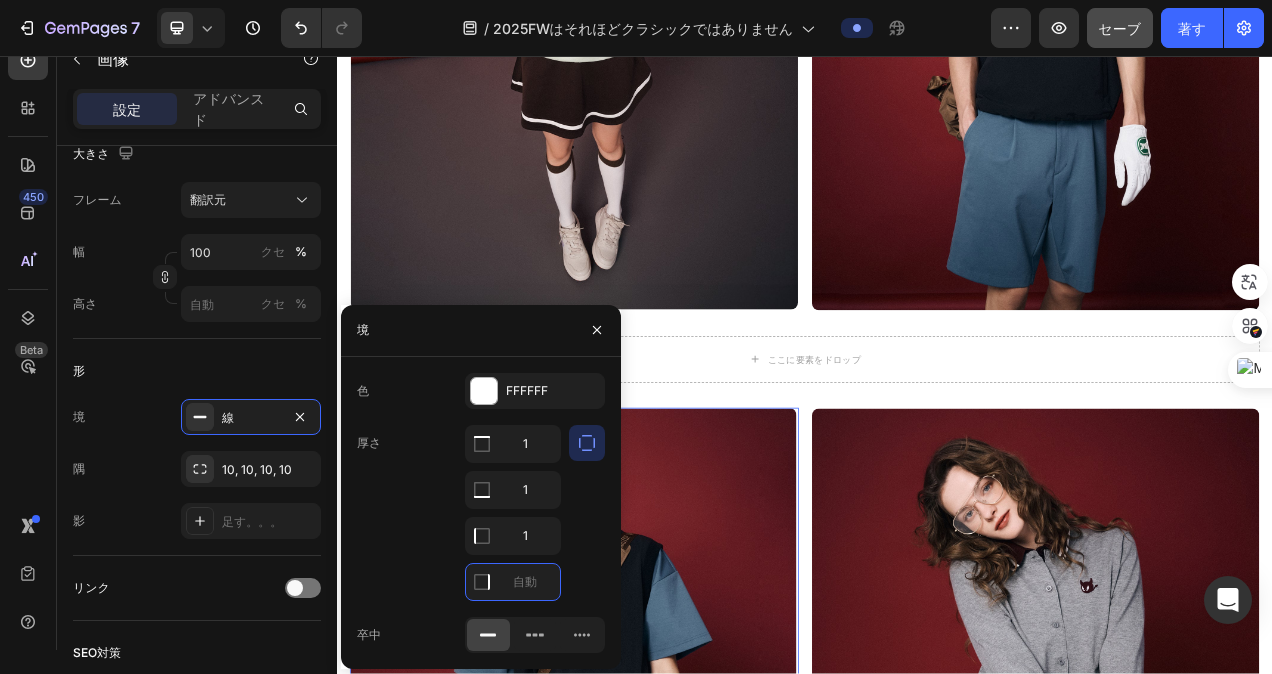 type on "5" 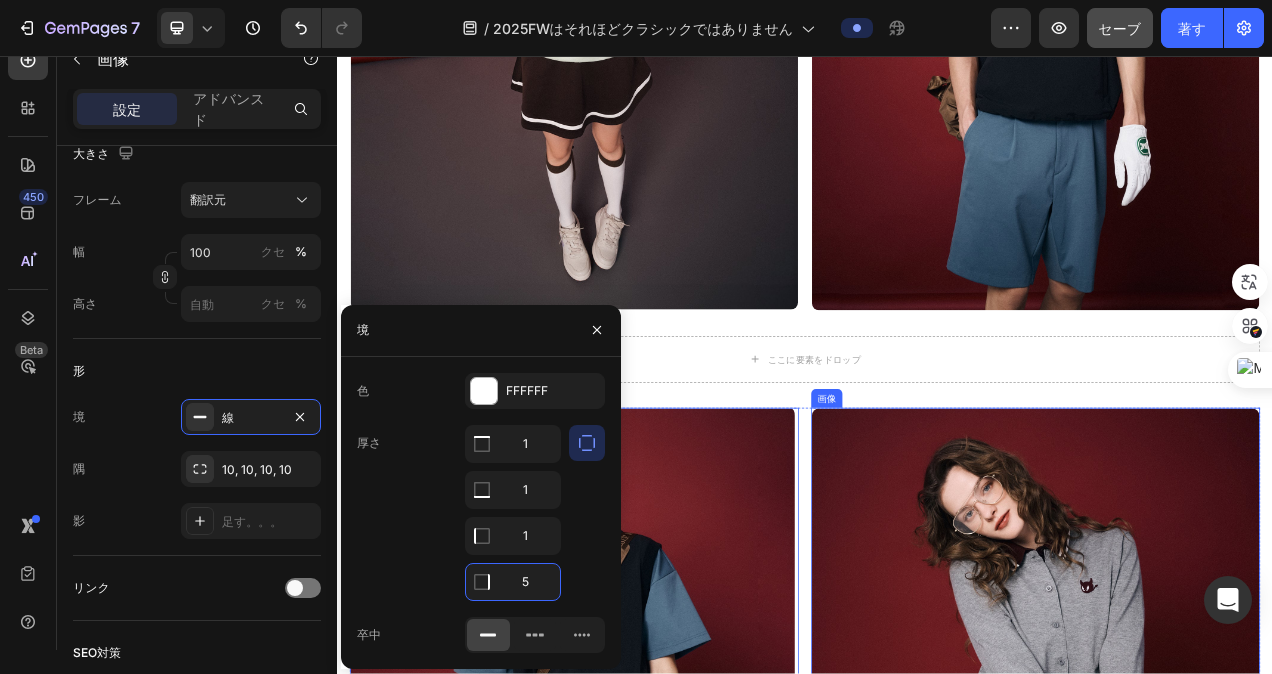 click at bounding box center (1233, 868) 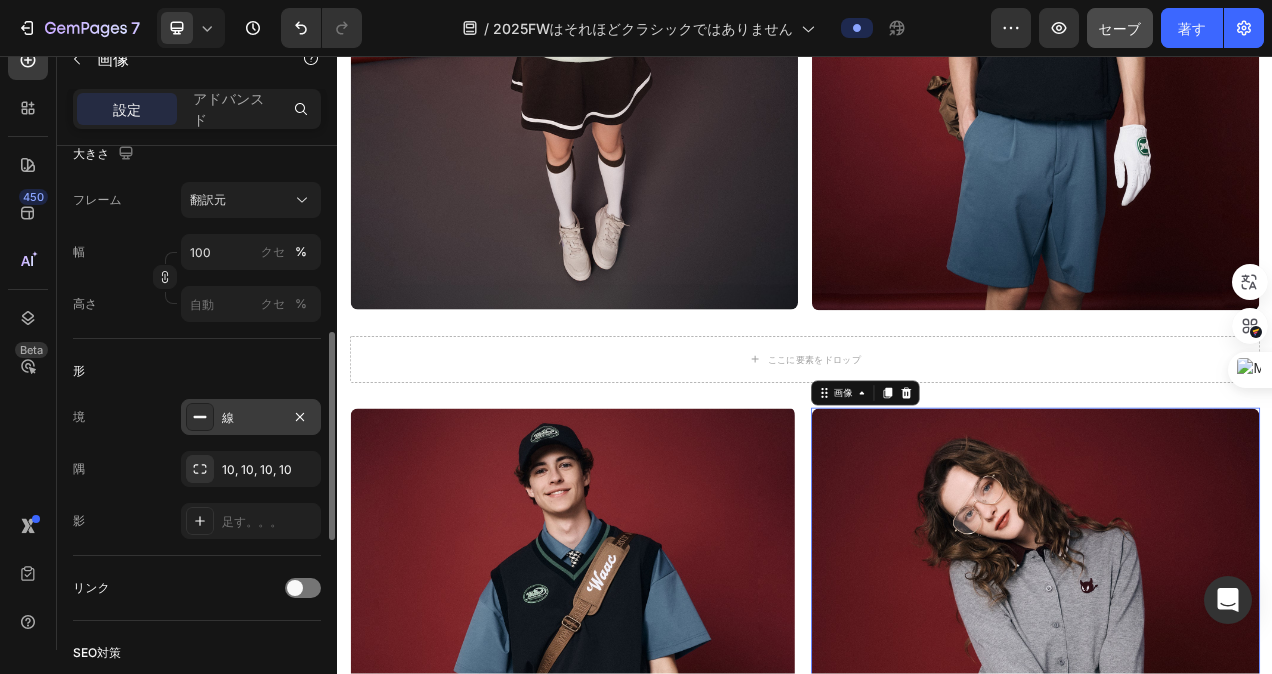 click on "線" at bounding box center (251, 418) 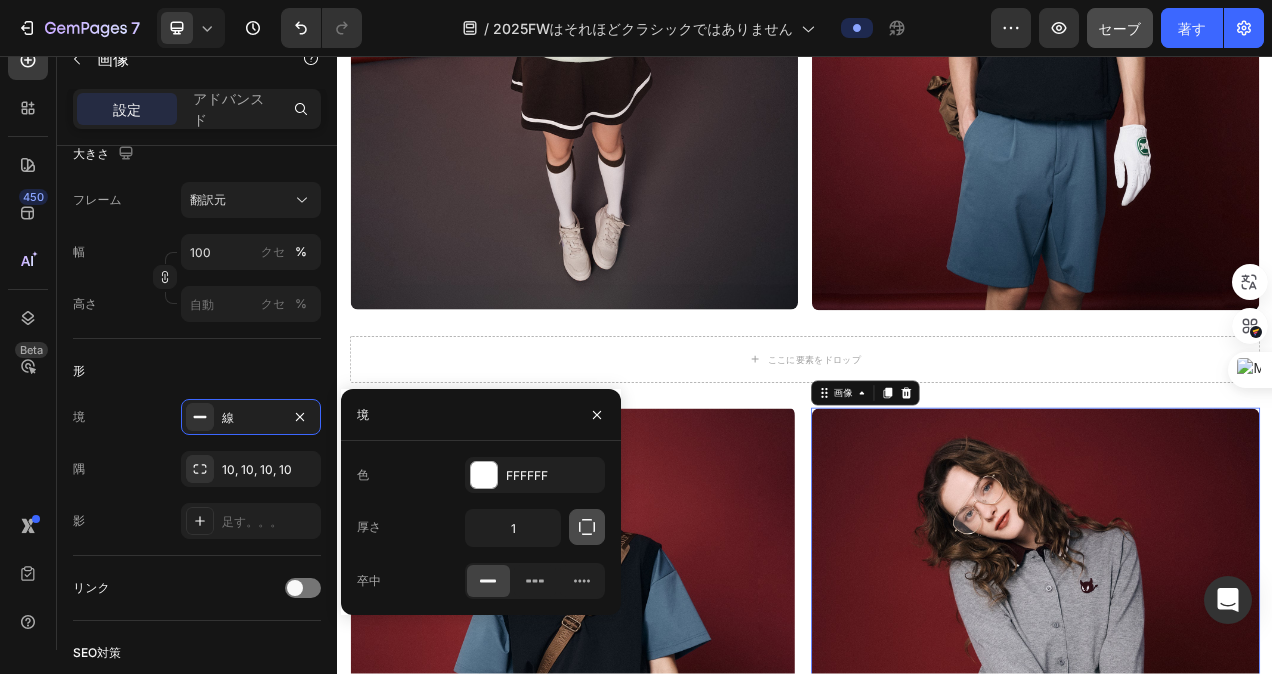 click 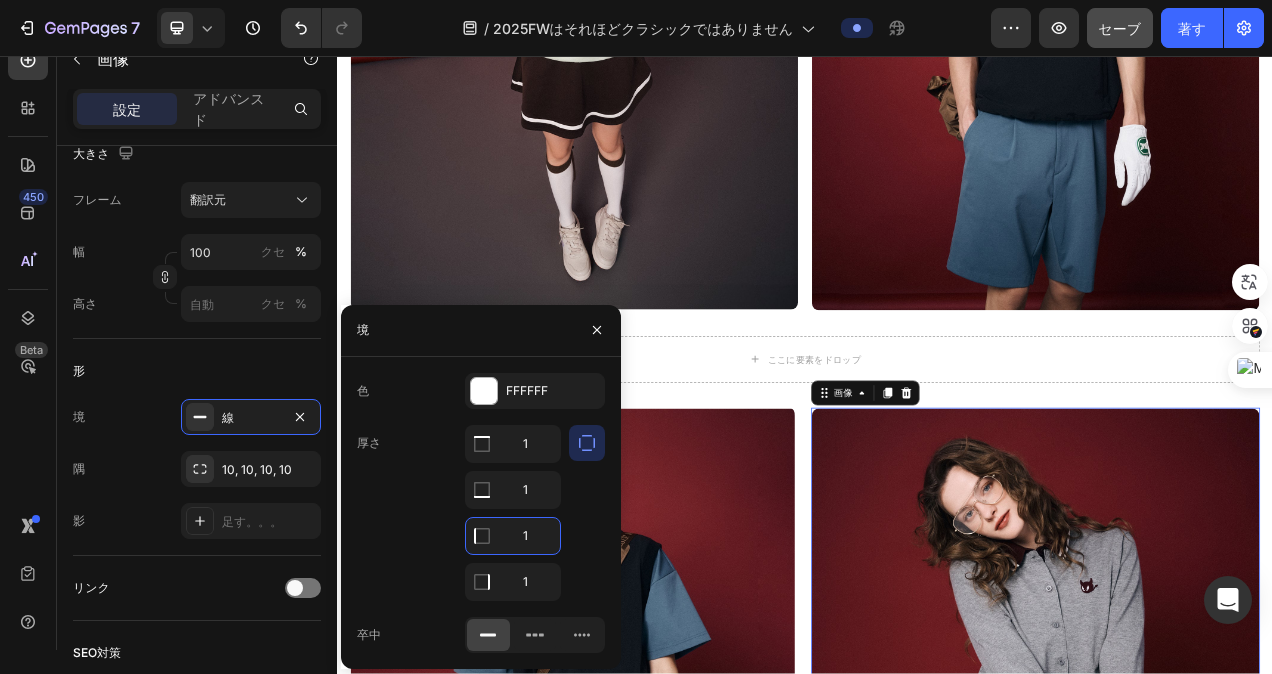 click on "1" at bounding box center [513, 536] 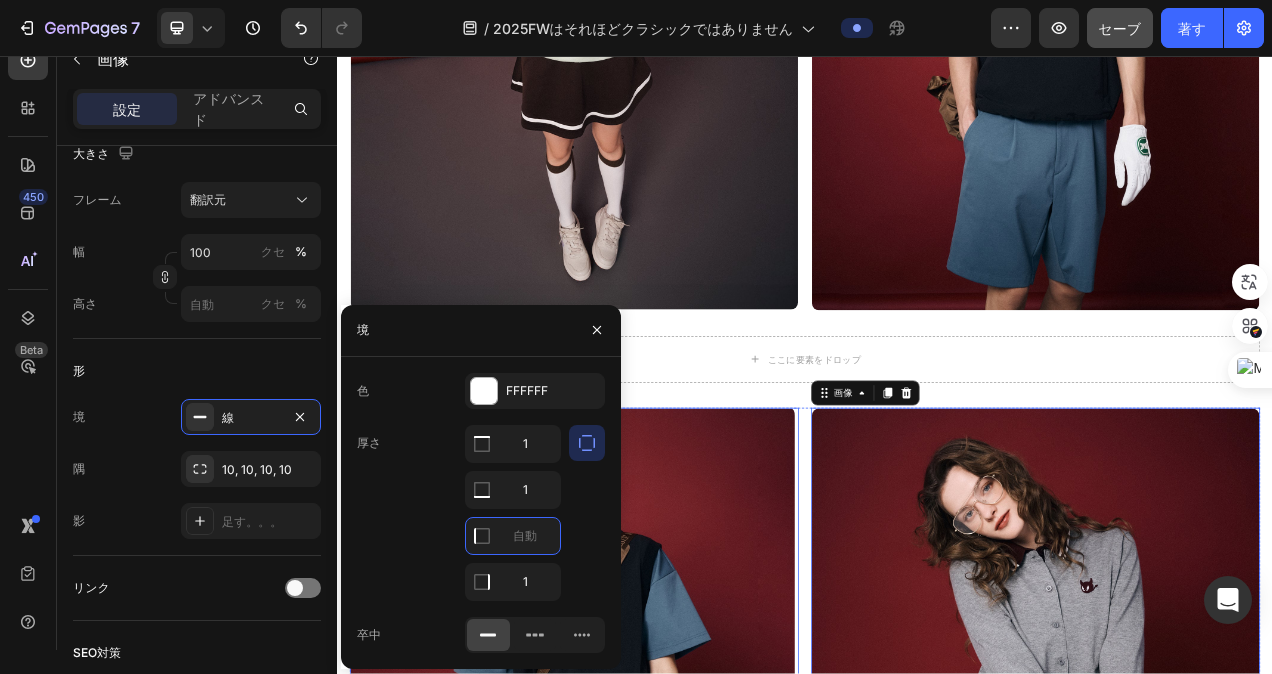 type on "5" 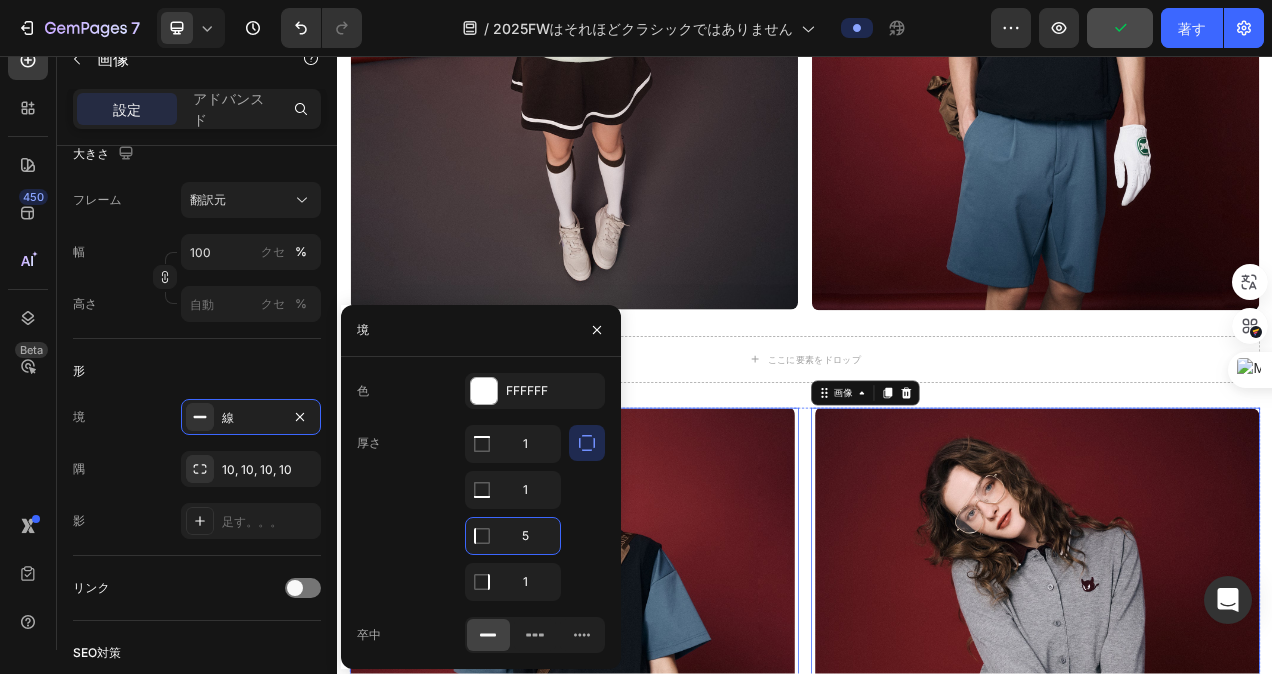 click at bounding box center [641, 865] 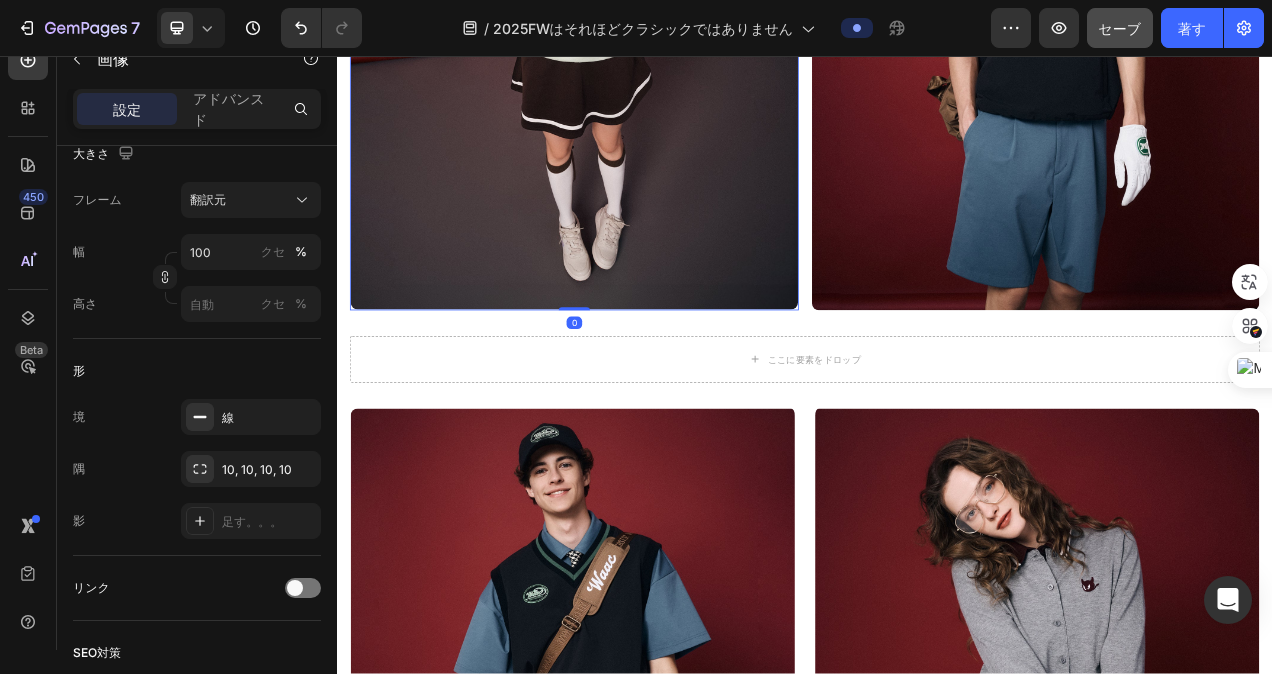 click at bounding box center [641, 23] 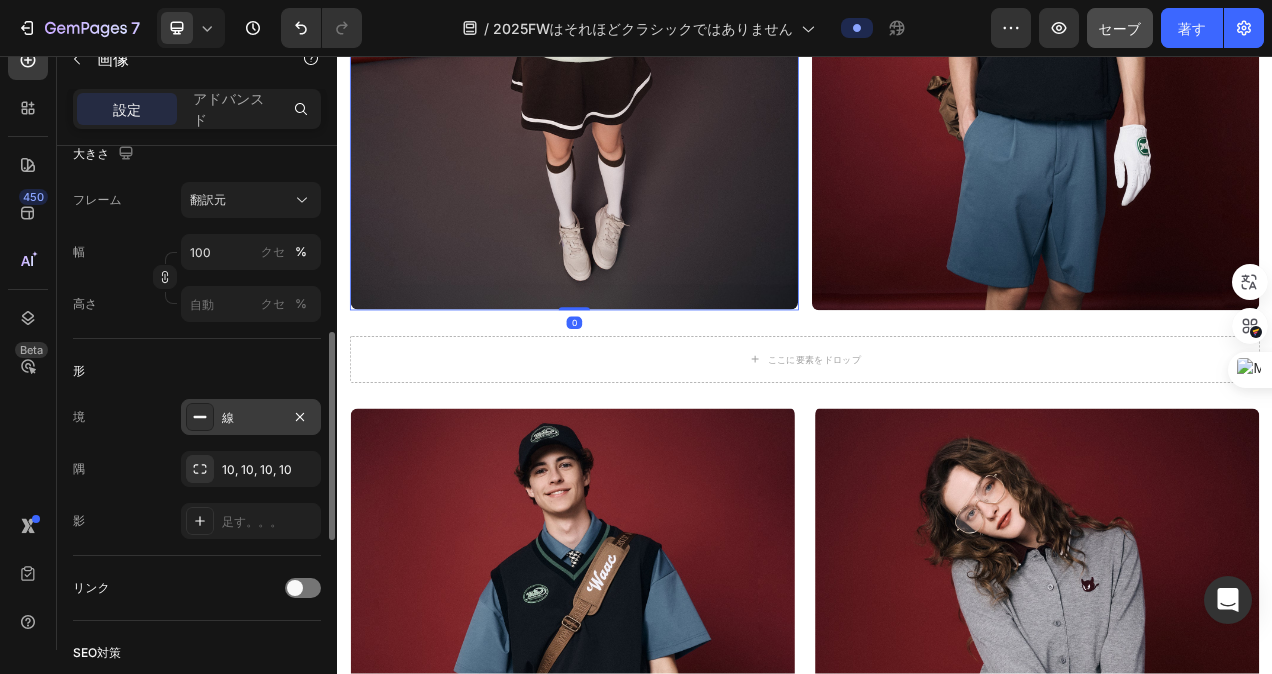 click on "線" at bounding box center [251, 417] 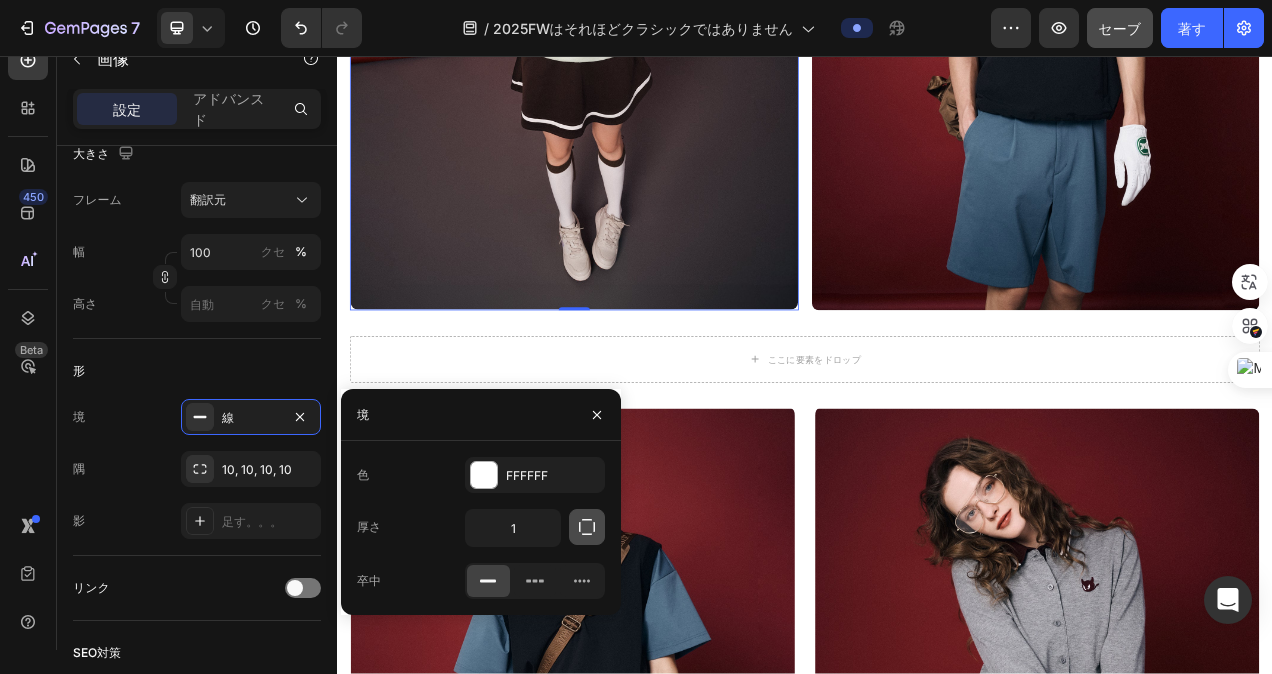 click 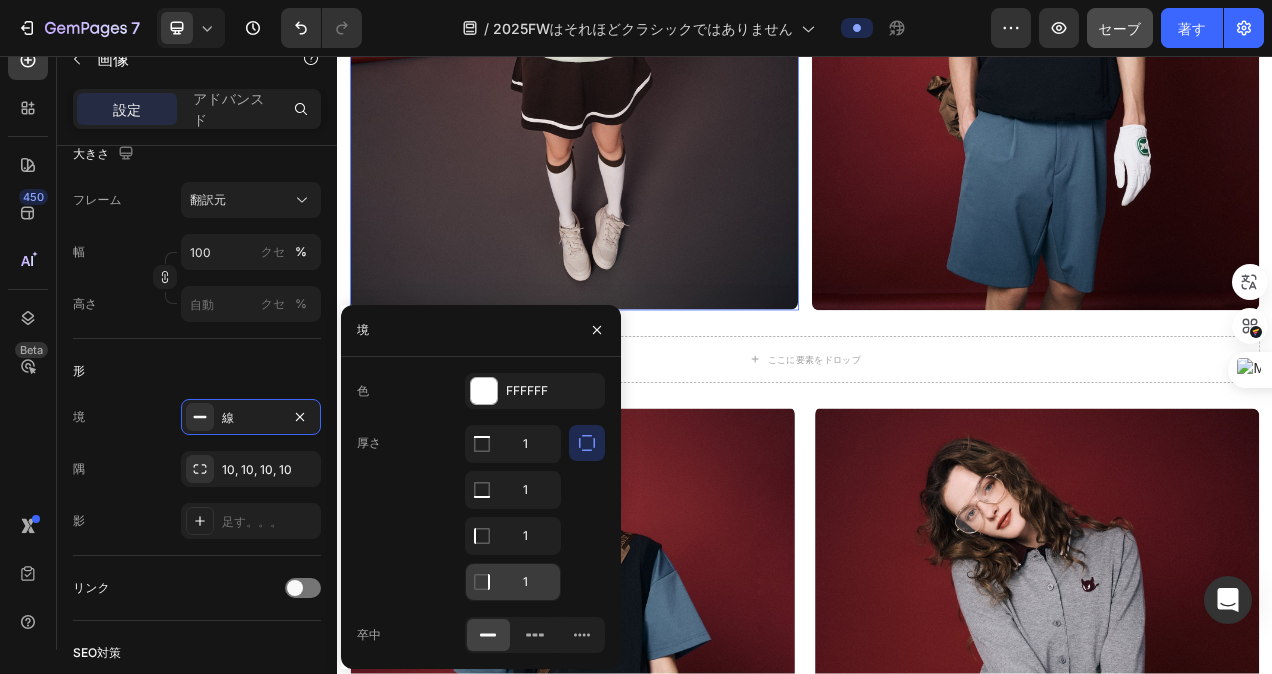 click on "1" at bounding box center [513, 444] 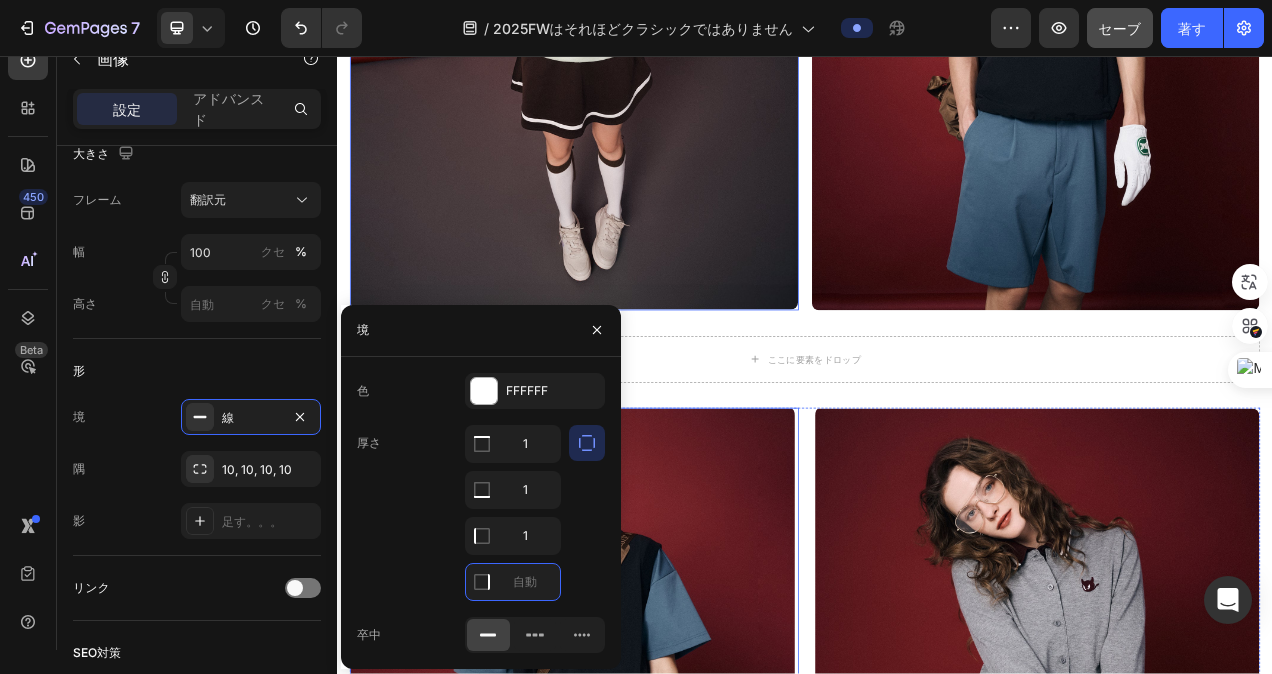 type on "5" 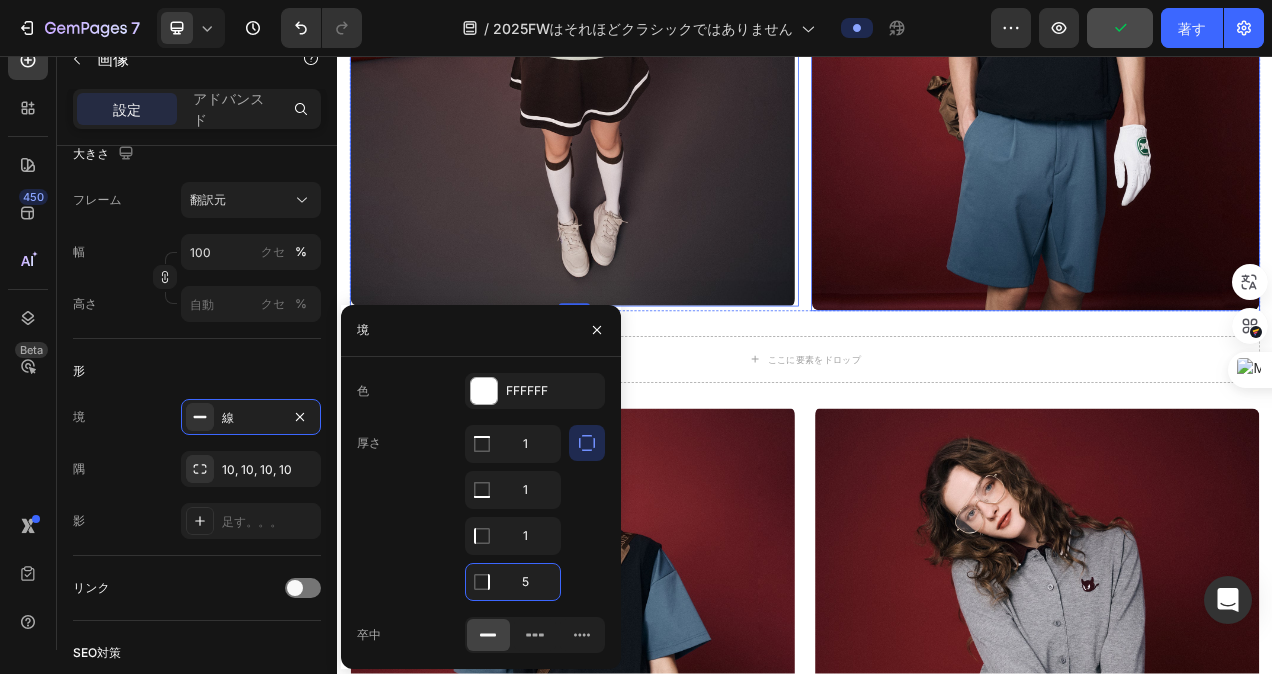 click at bounding box center [1233, 24] 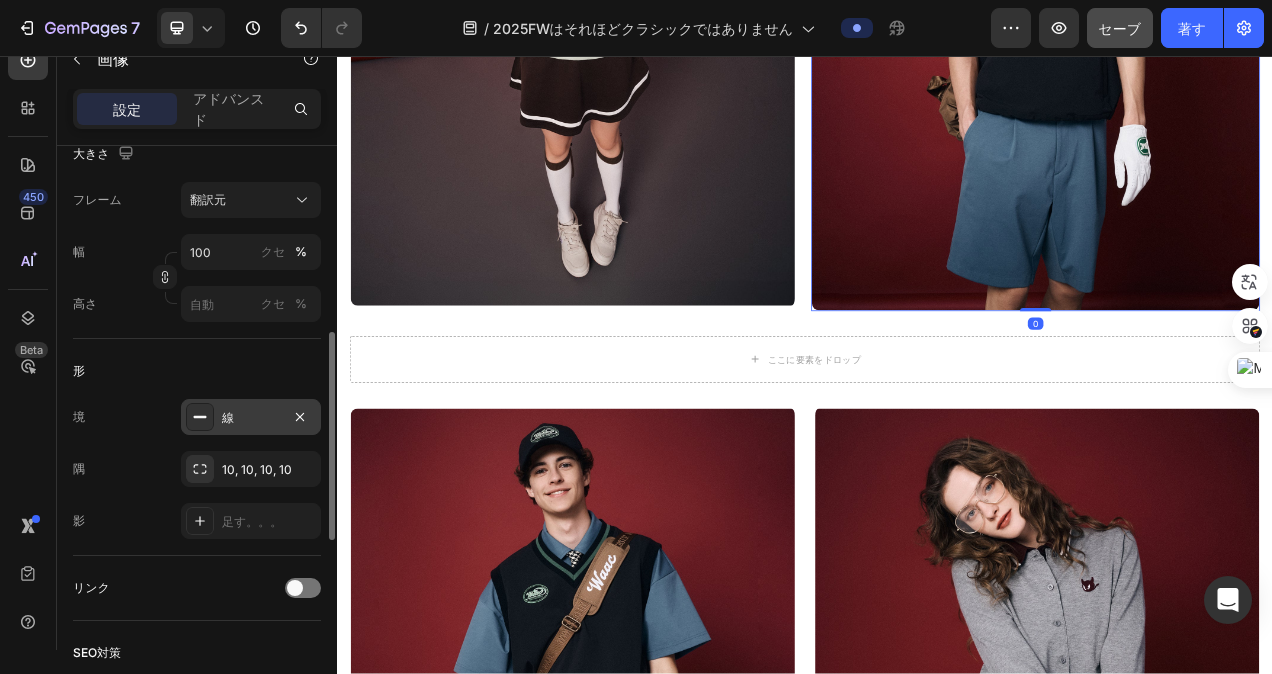click on "線" at bounding box center (251, 418) 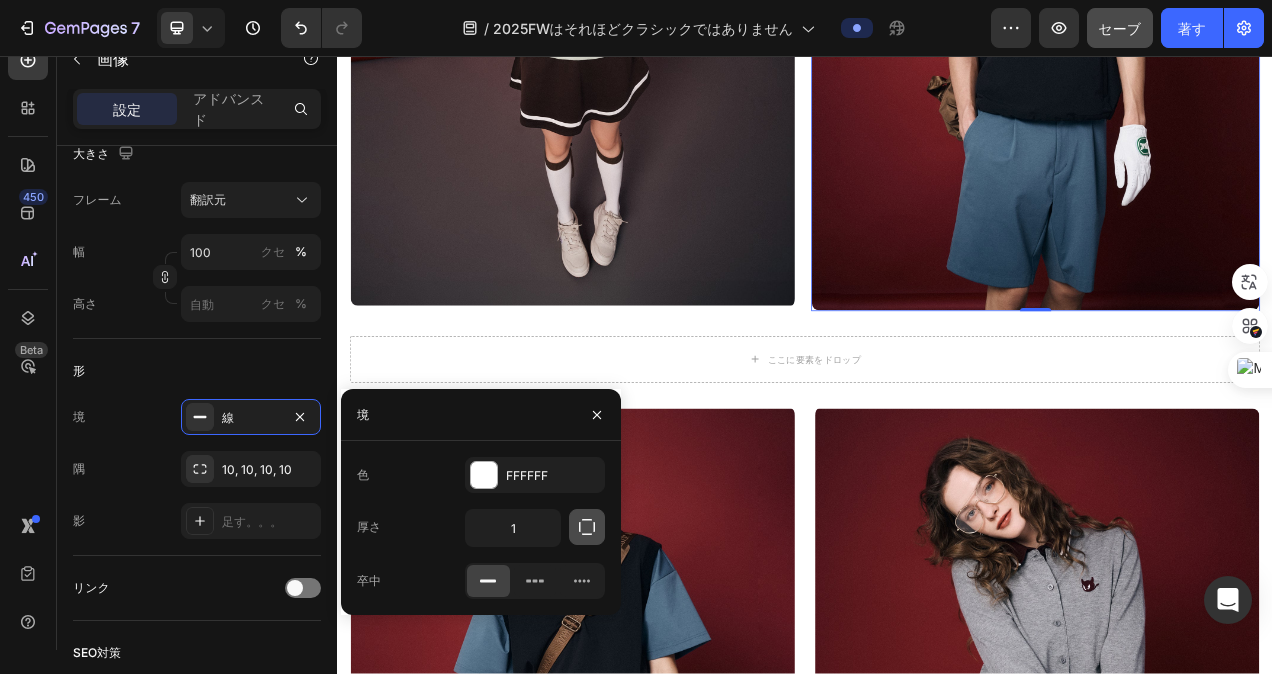 click 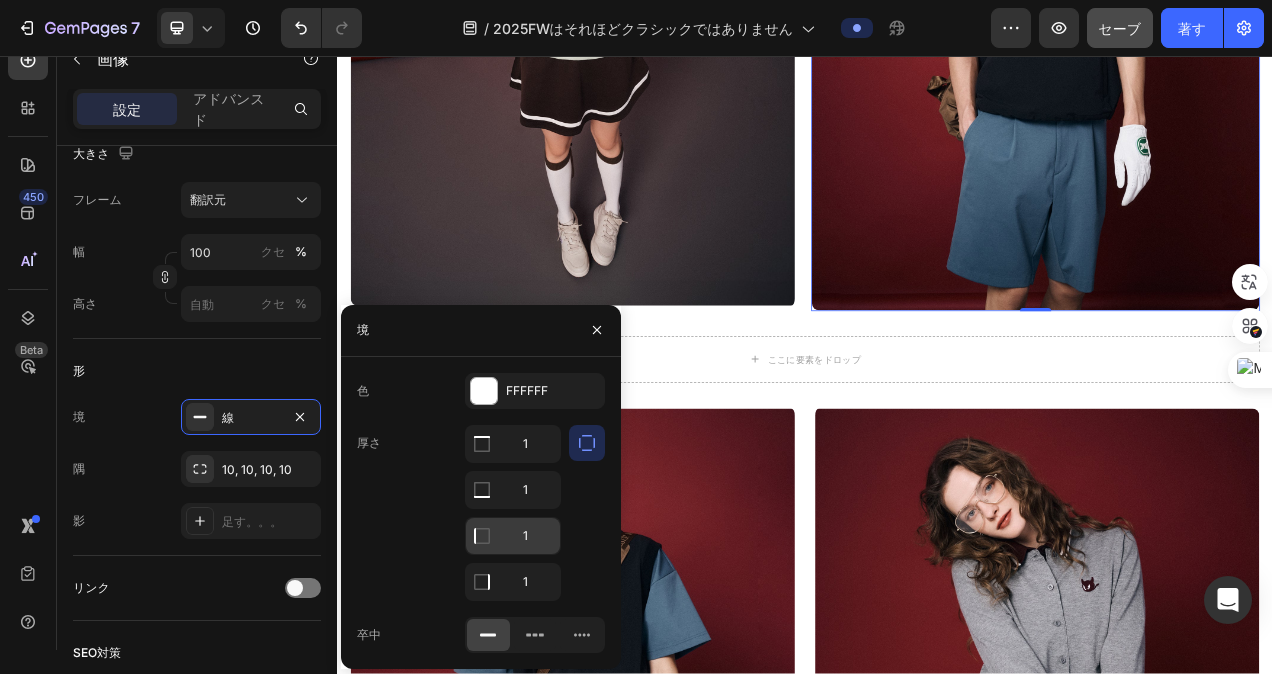 click 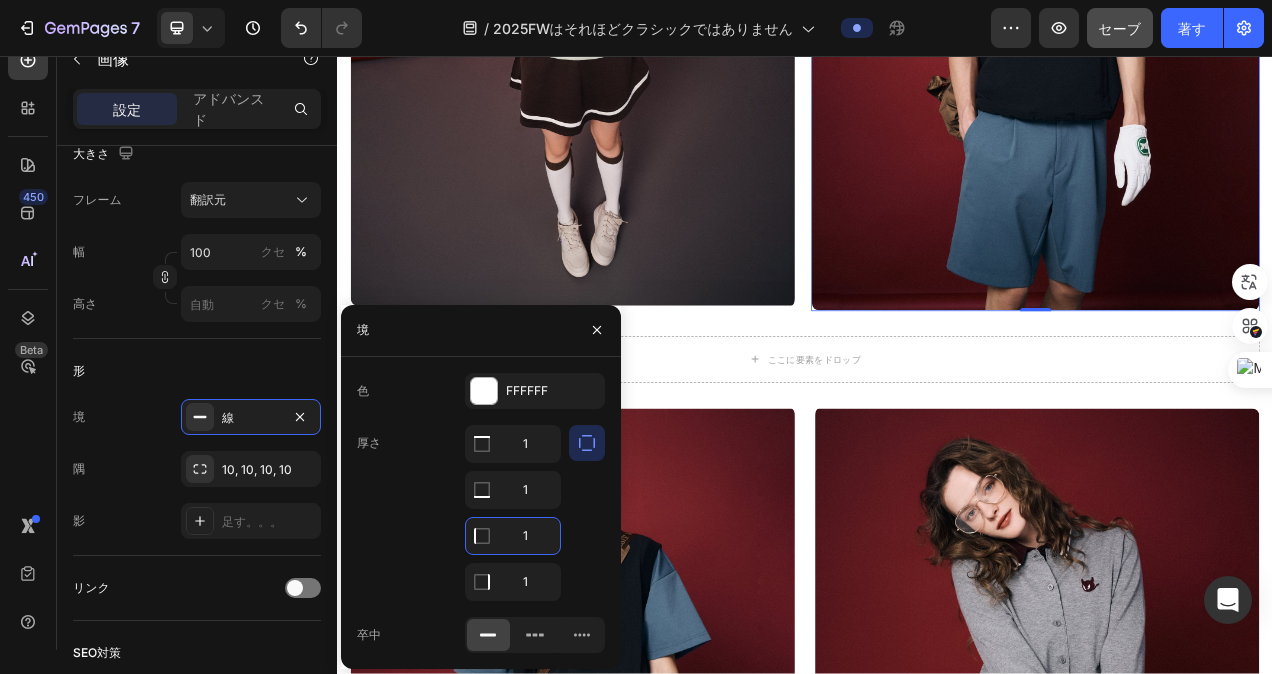 click on "1" at bounding box center [513, 536] 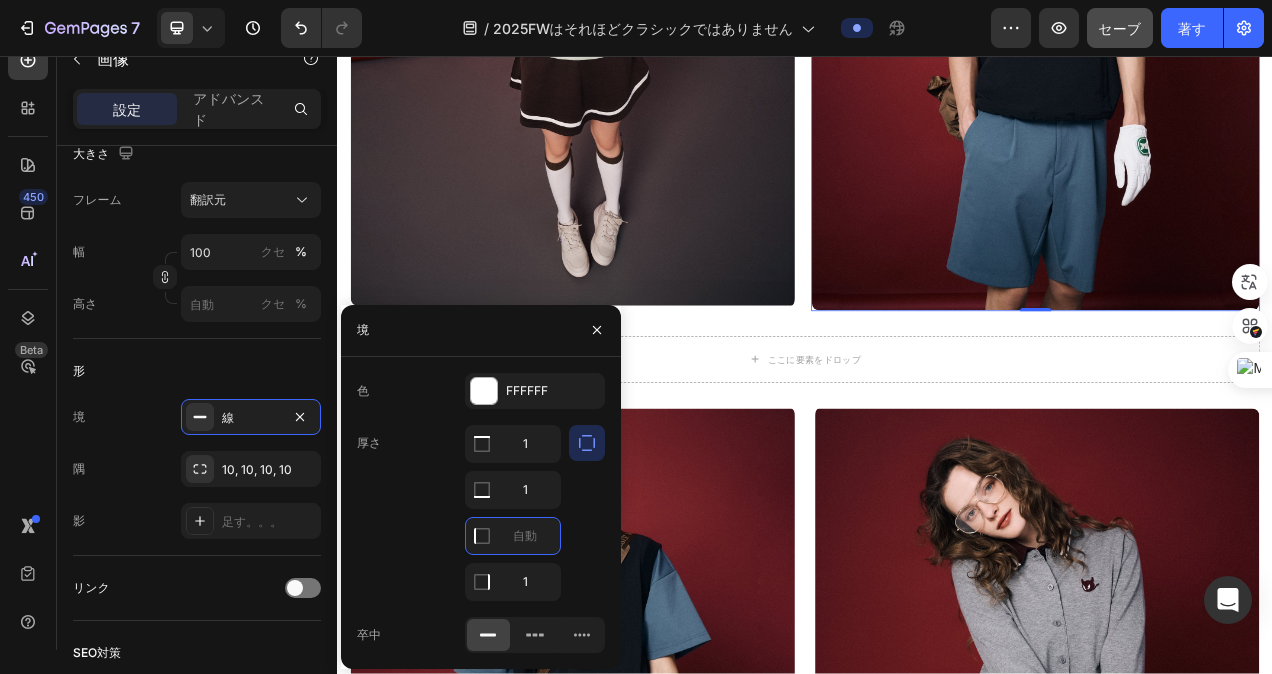 type on "5" 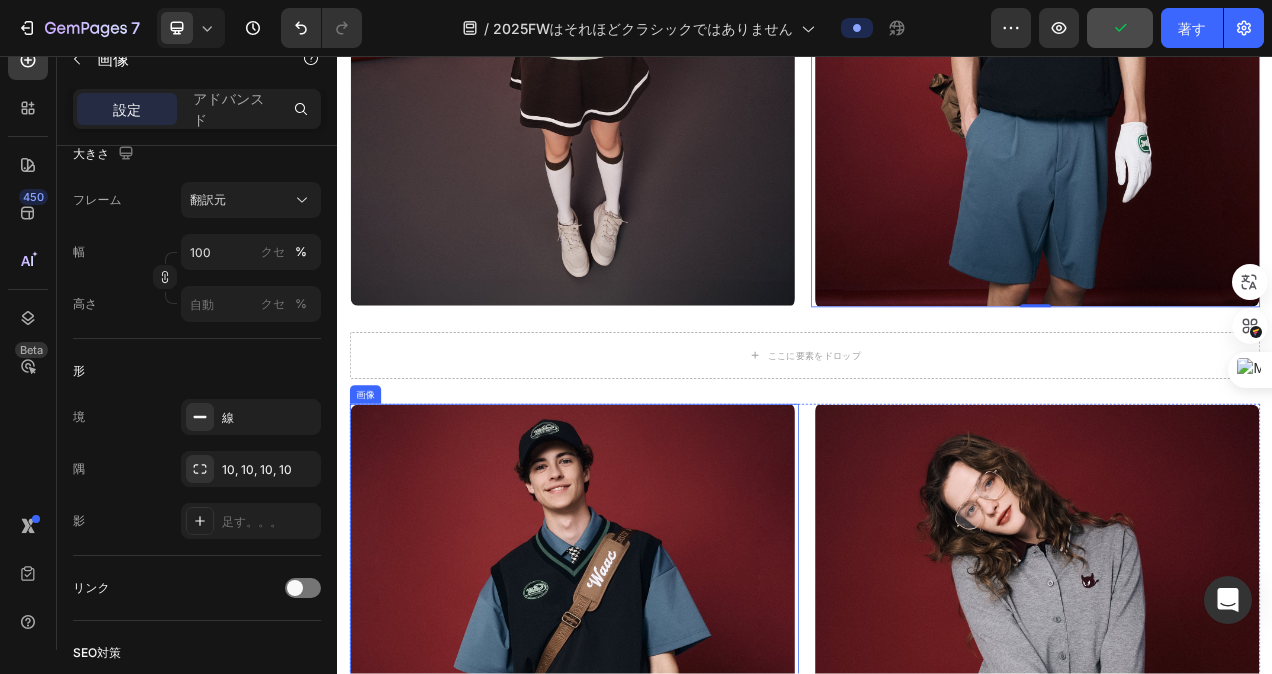 click at bounding box center (641, 860) 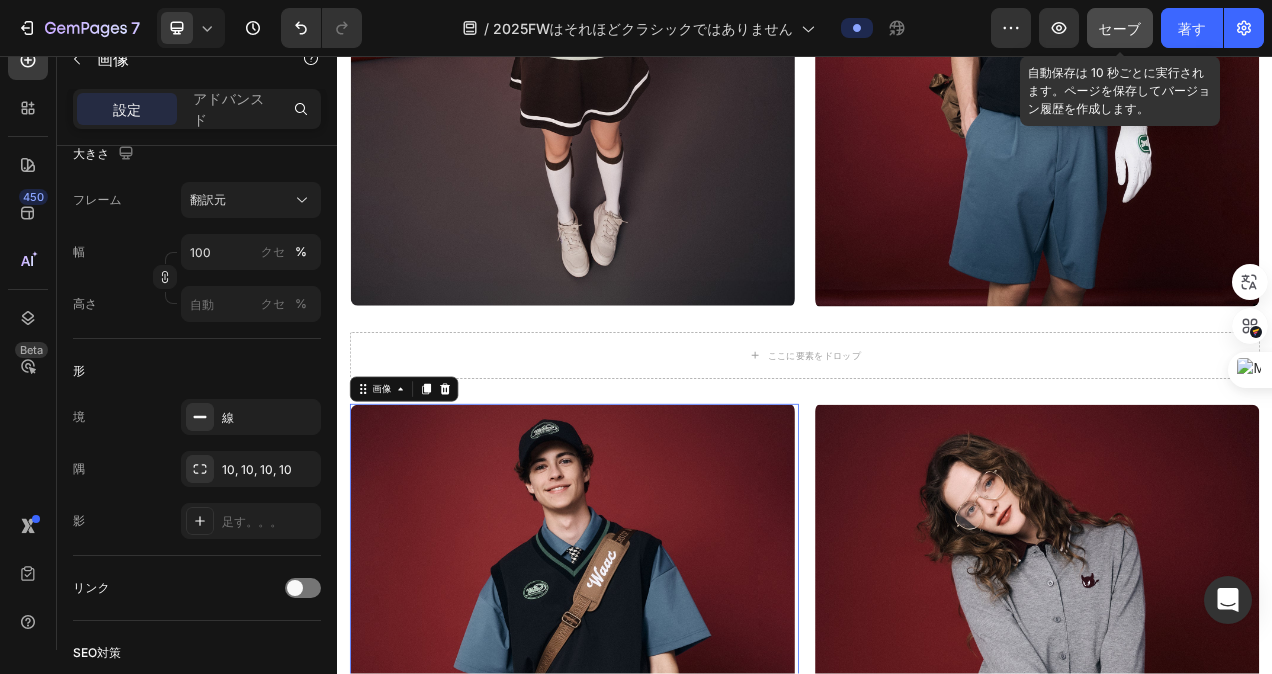 click on "セーブ" at bounding box center [1119, 28] 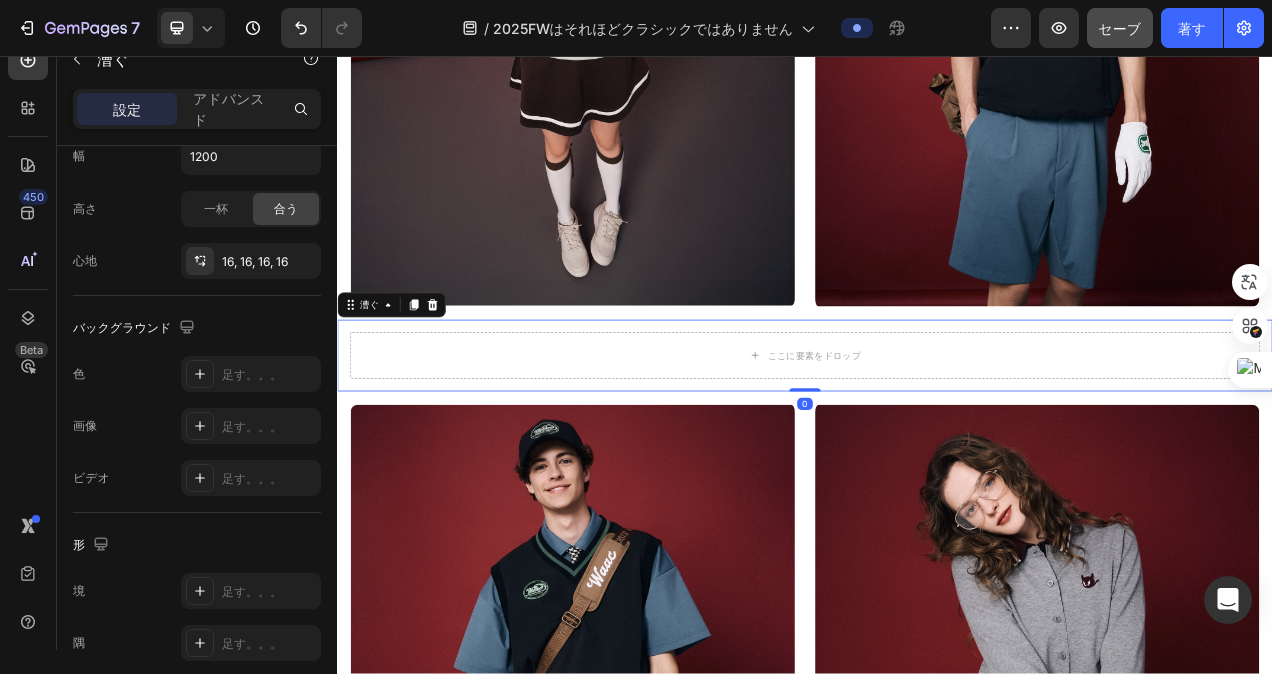 click on "ここに要素をドロップ 漕ぐ   0" at bounding box center [937, 441] 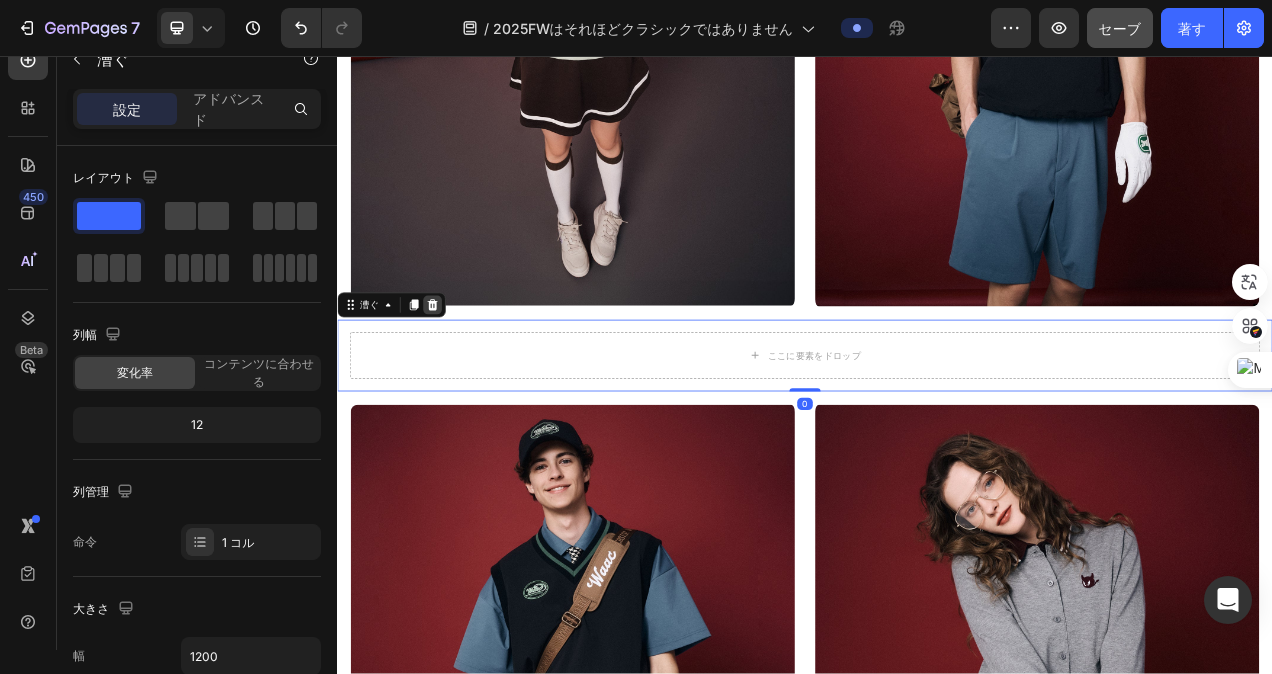 click 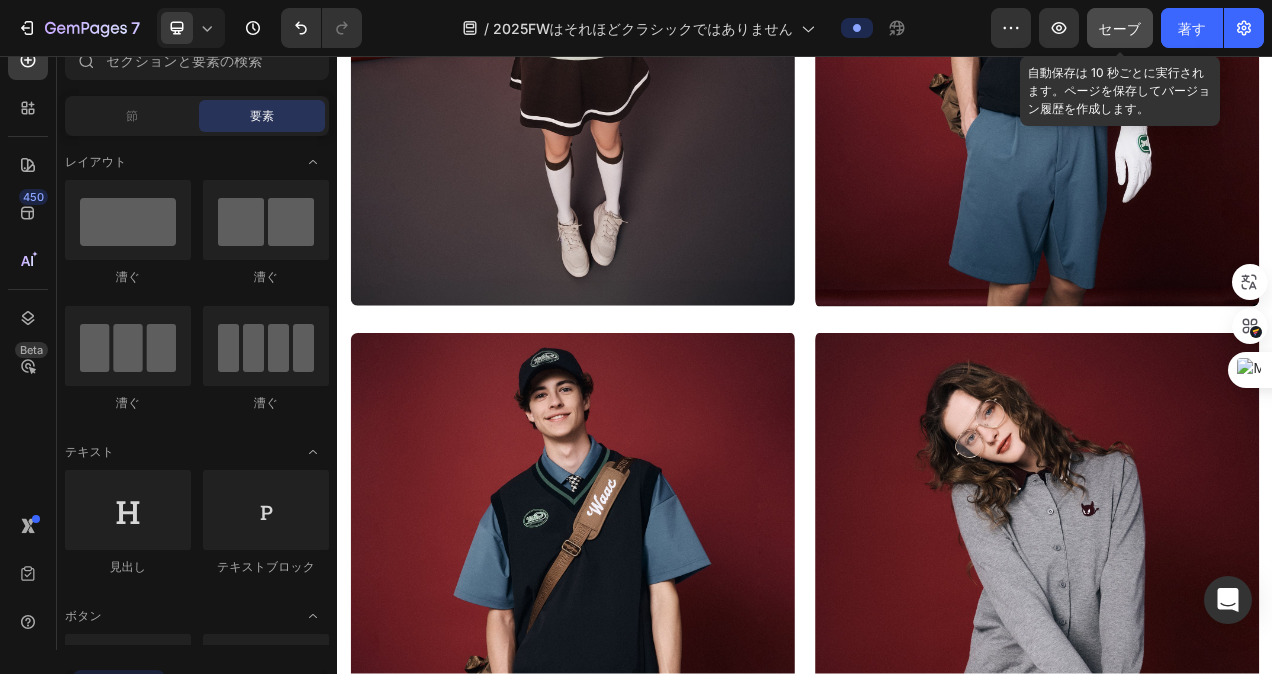 click on "セーブ" at bounding box center [1119, 28] 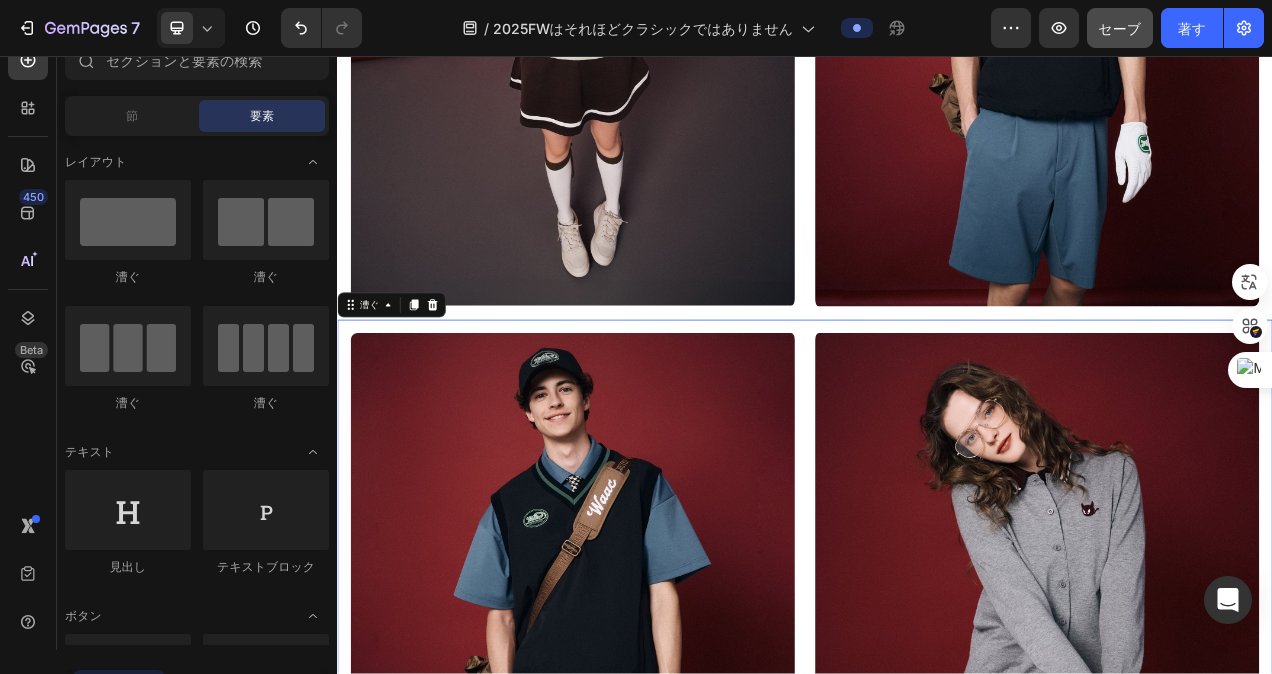 click on "画像 画像 漕ぐ 漕ぐ   0" at bounding box center (937, 768) 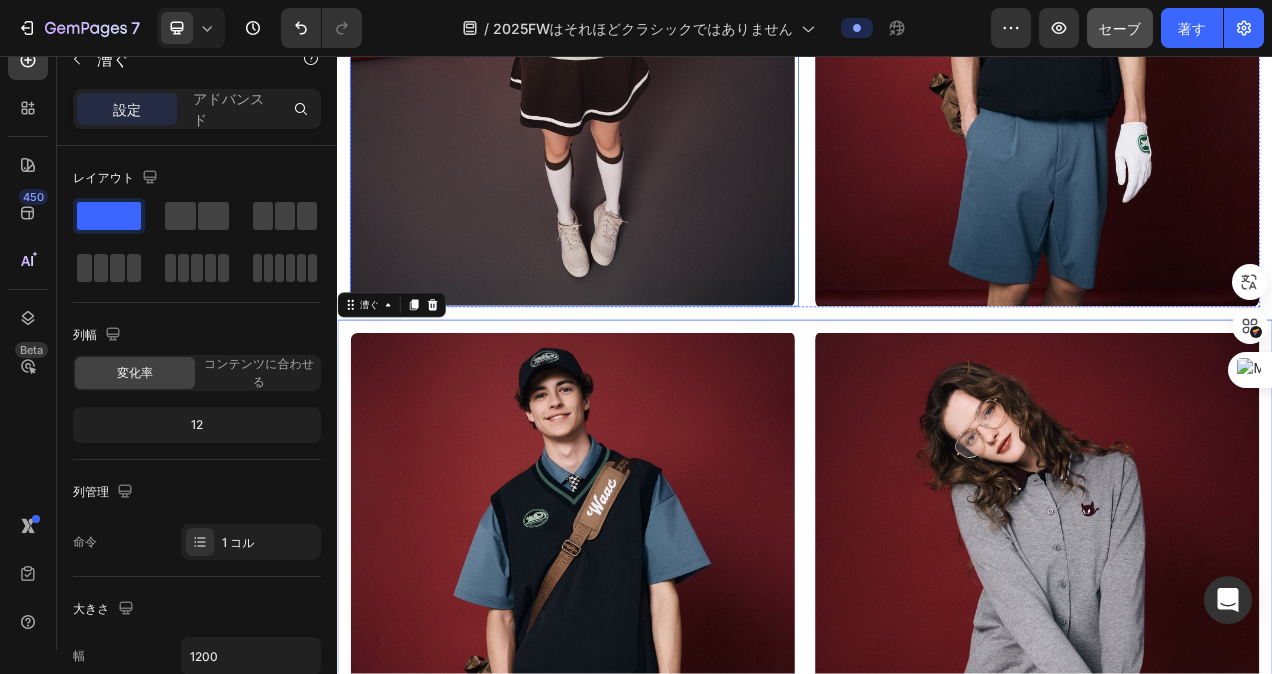click at bounding box center (641, 21) 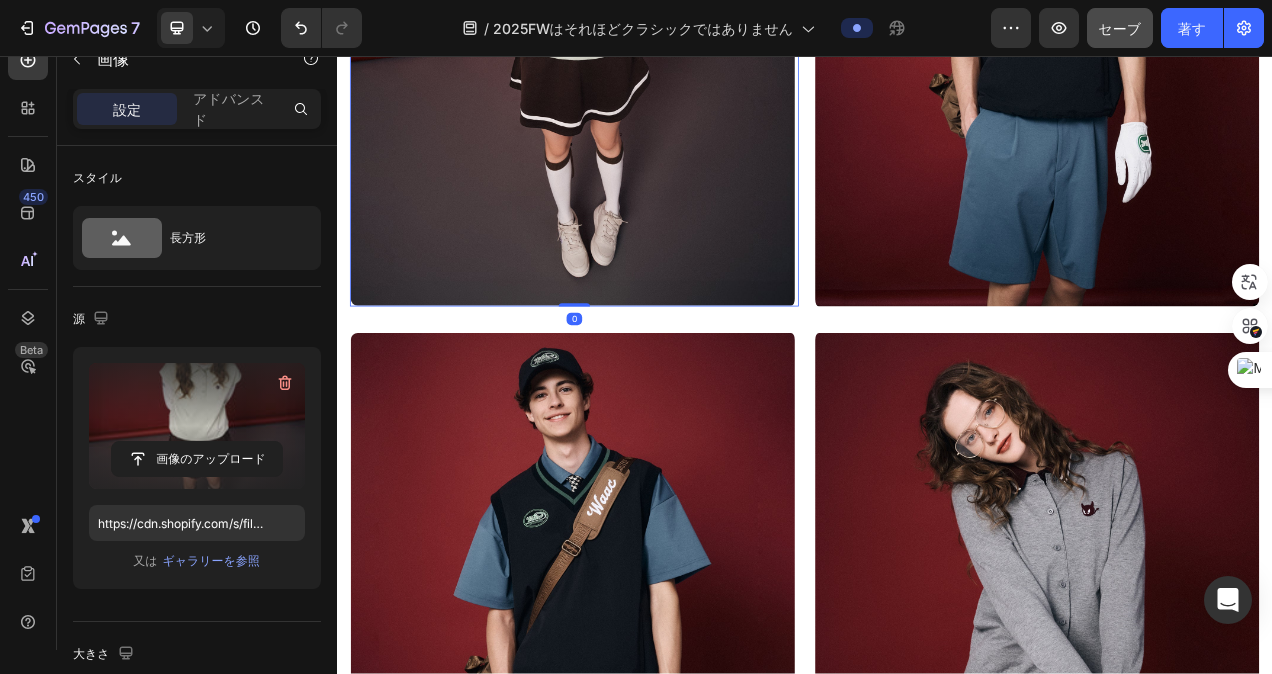 scroll, scrollTop: 500, scrollLeft: 0, axis: vertical 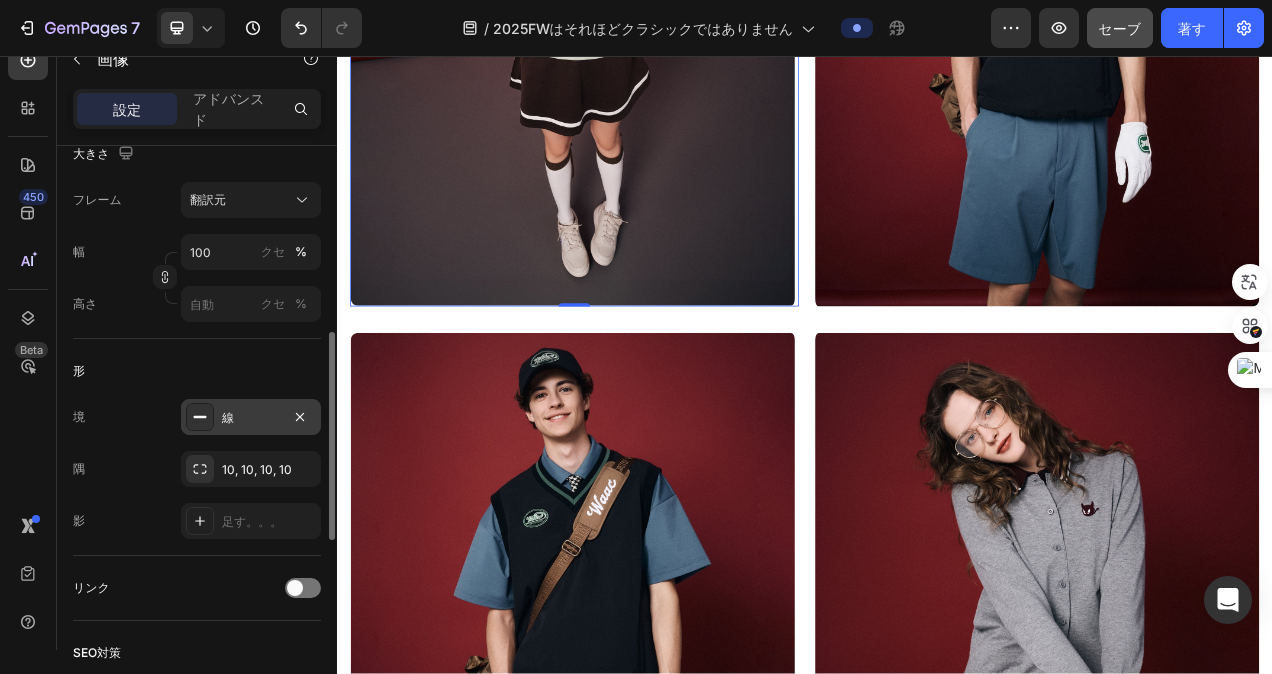 click on "線" at bounding box center (251, 418) 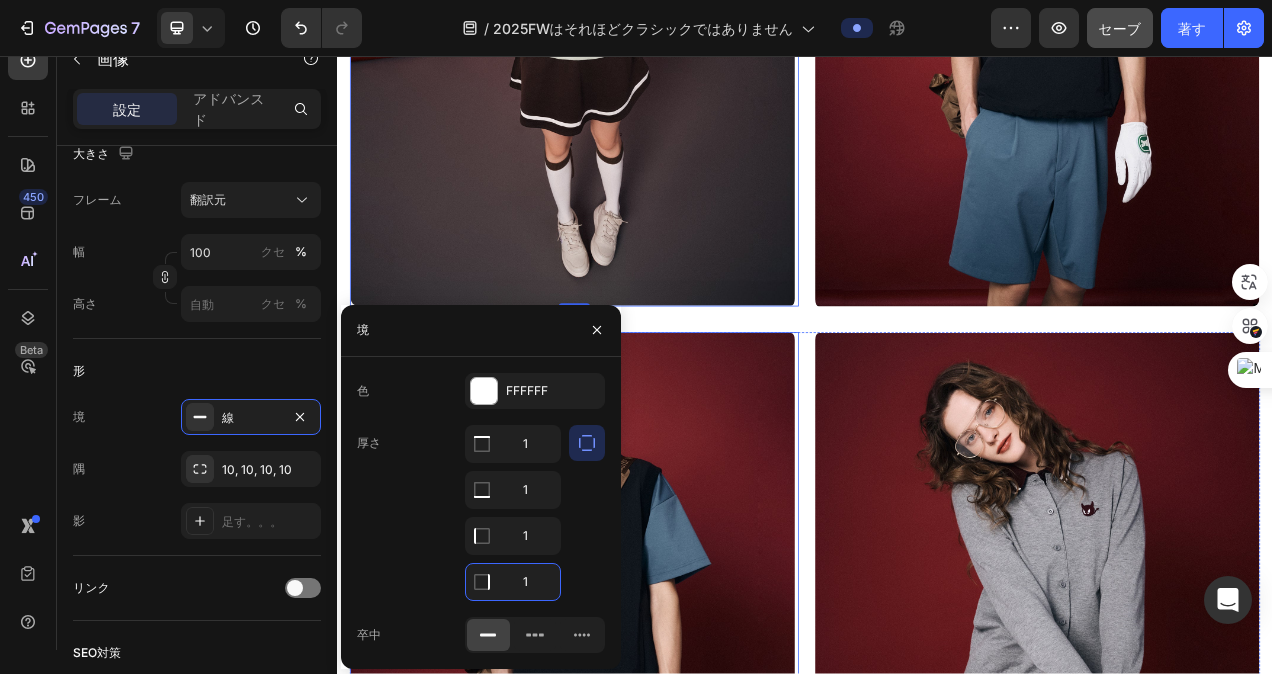 type on "10" 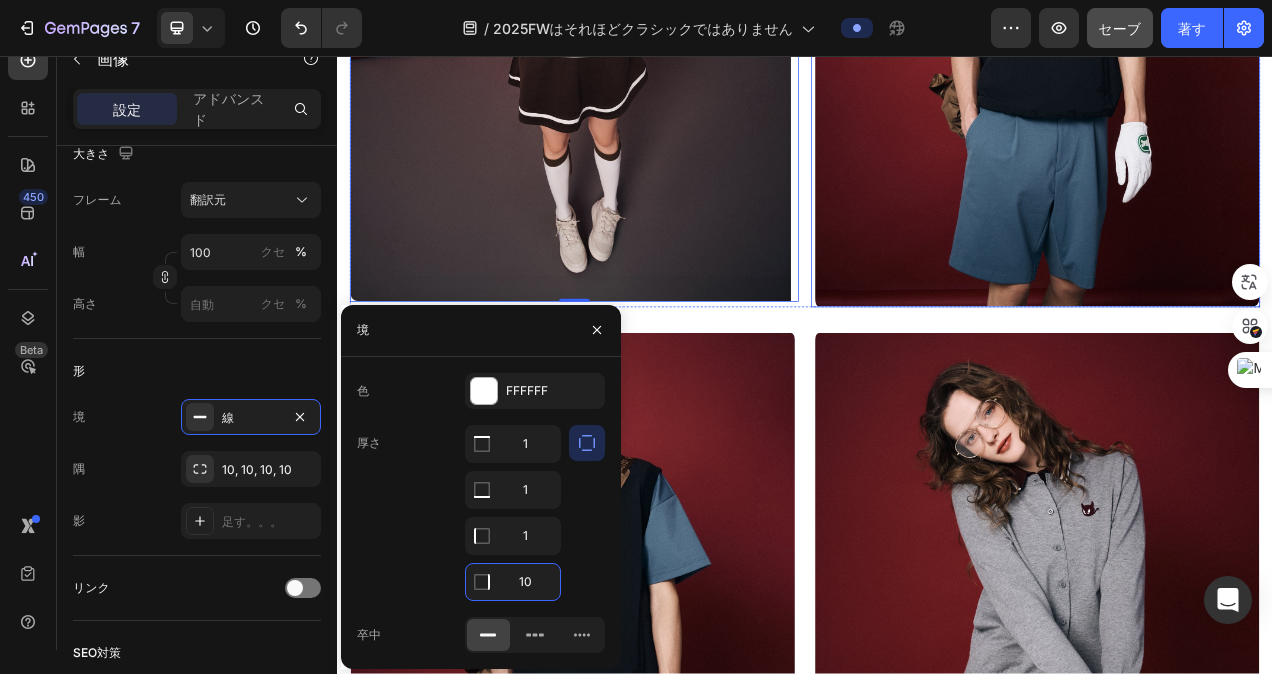 click at bounding box center (1233, 21) 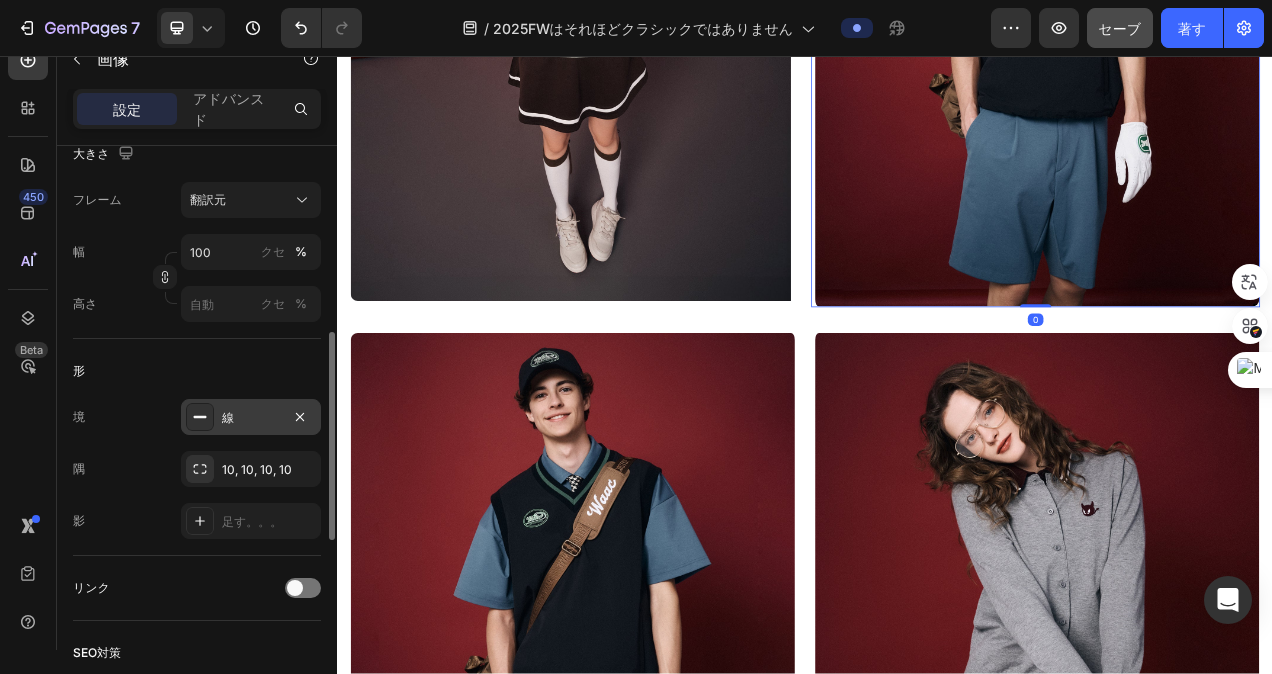 click on "線" at bounding box center (251, 418) 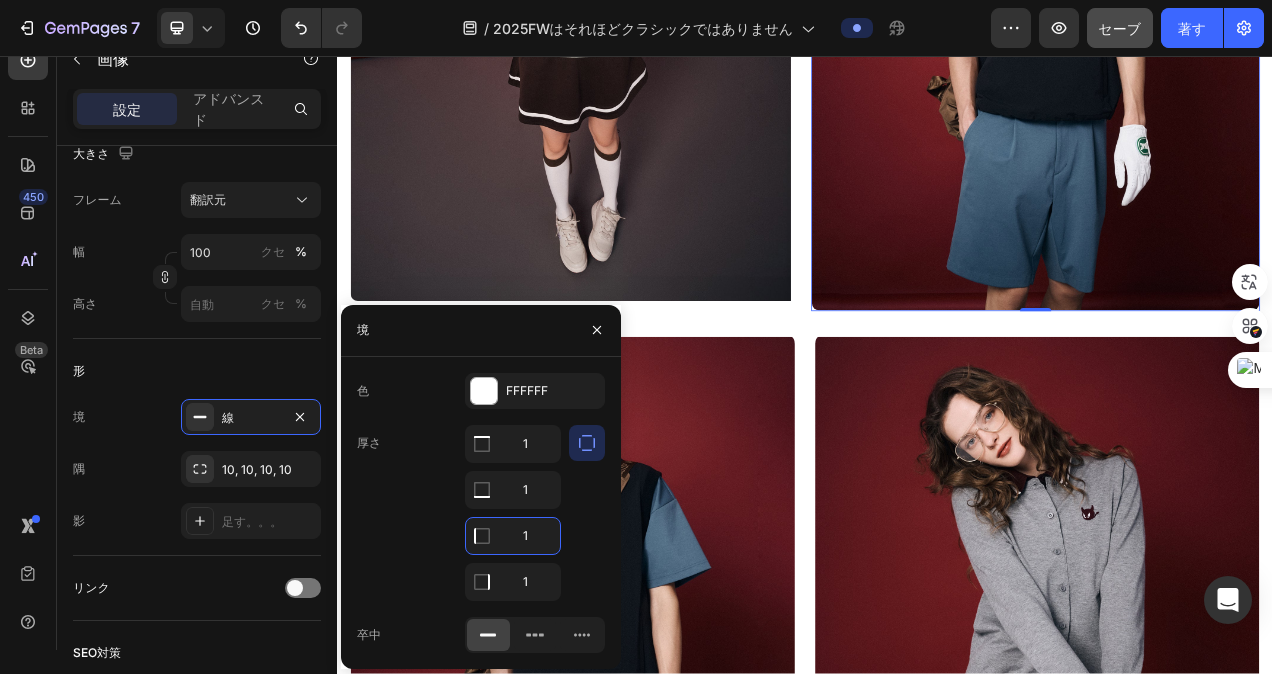 type on "10" 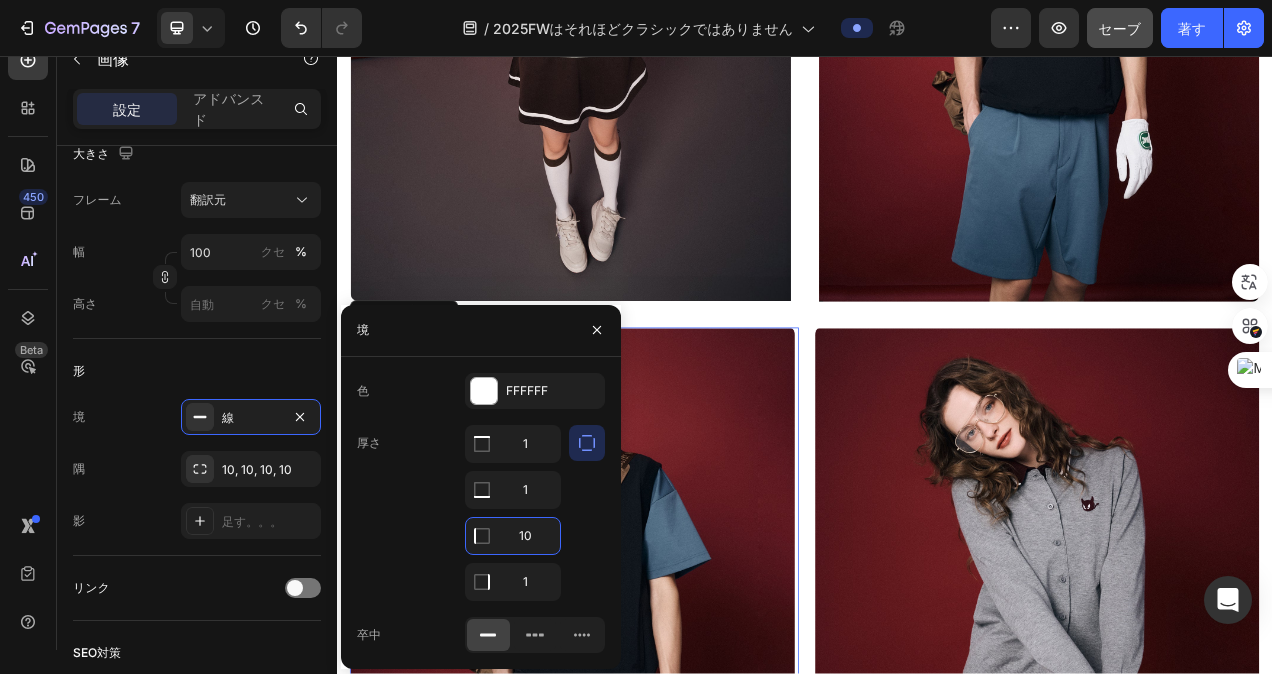 click at bounding box center (641, 762) 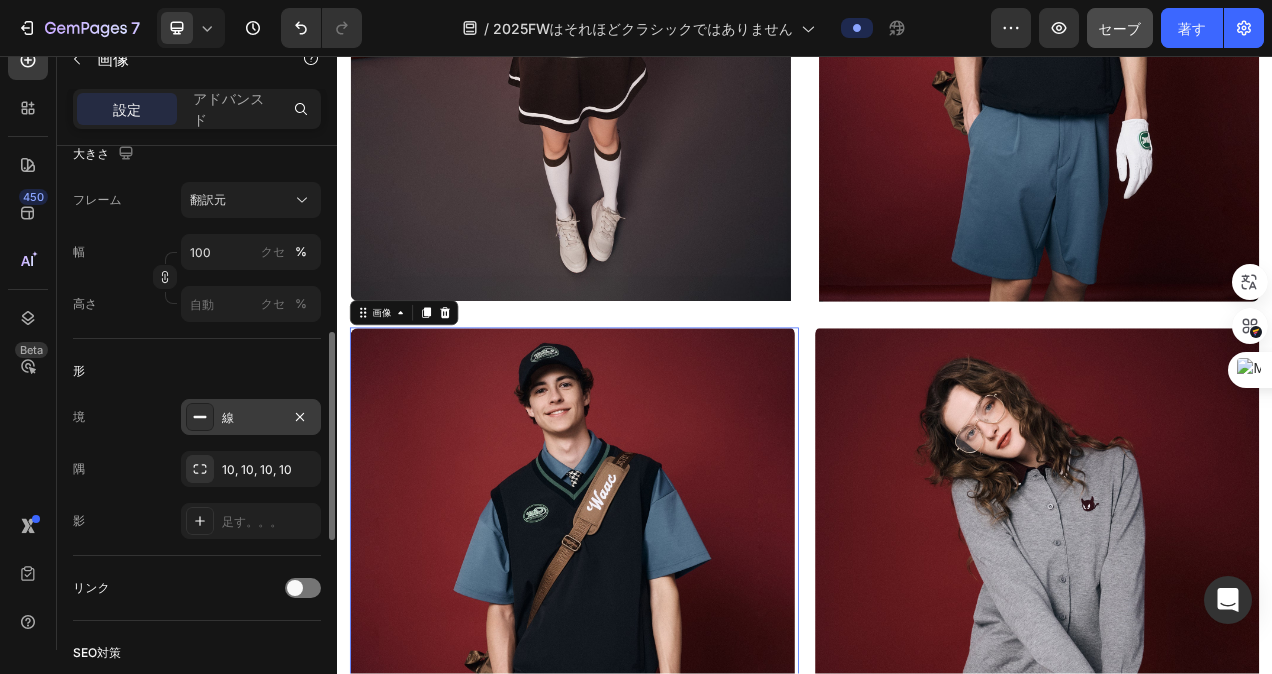 click on "線" at bounding box center (251, 418) 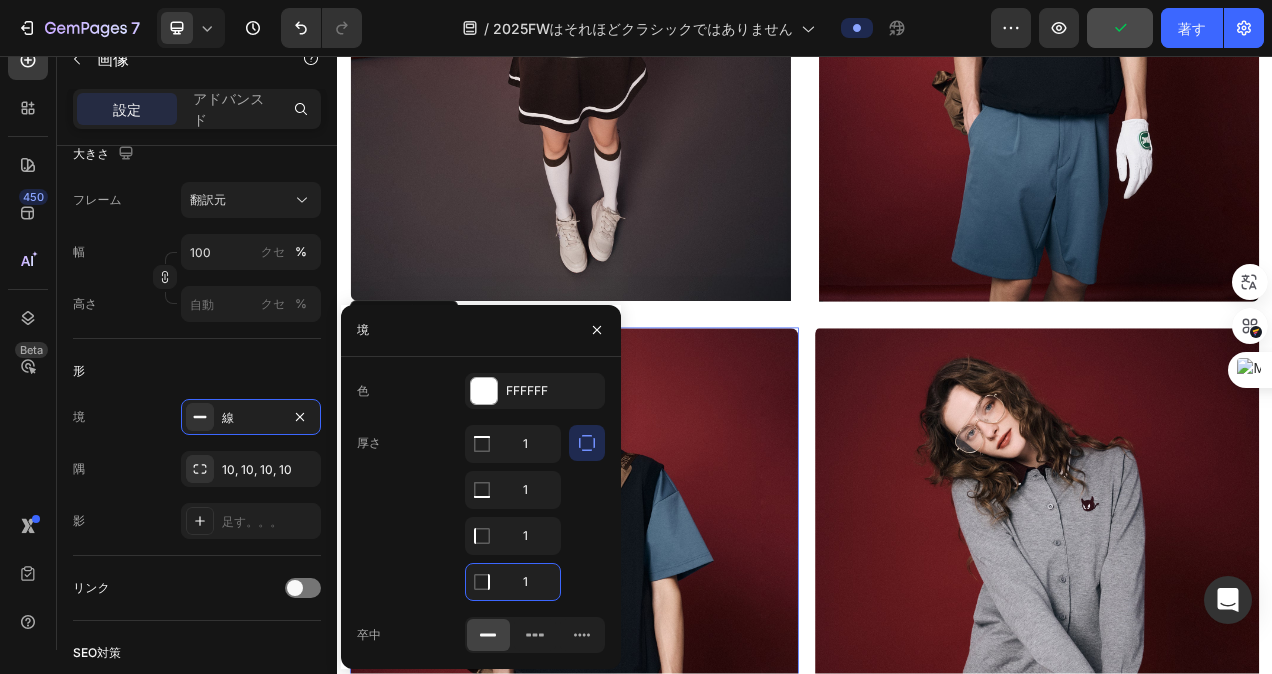 type on "10" 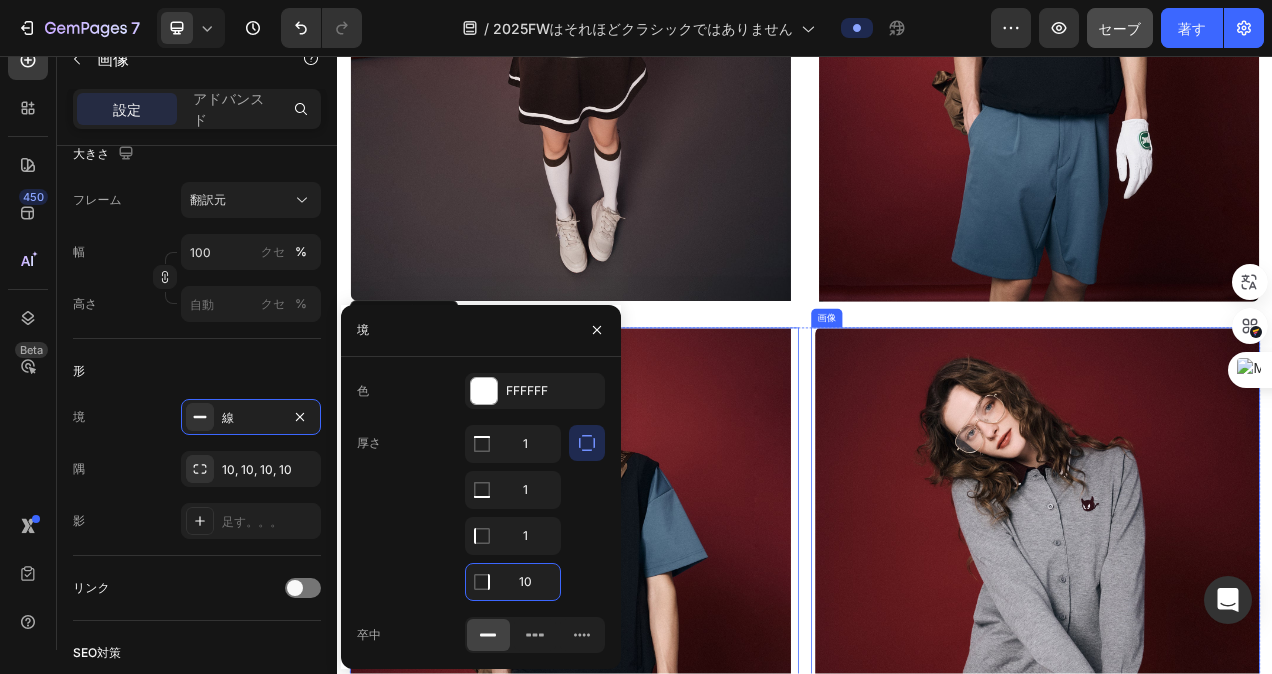 click at bounding box center (1233, 762) 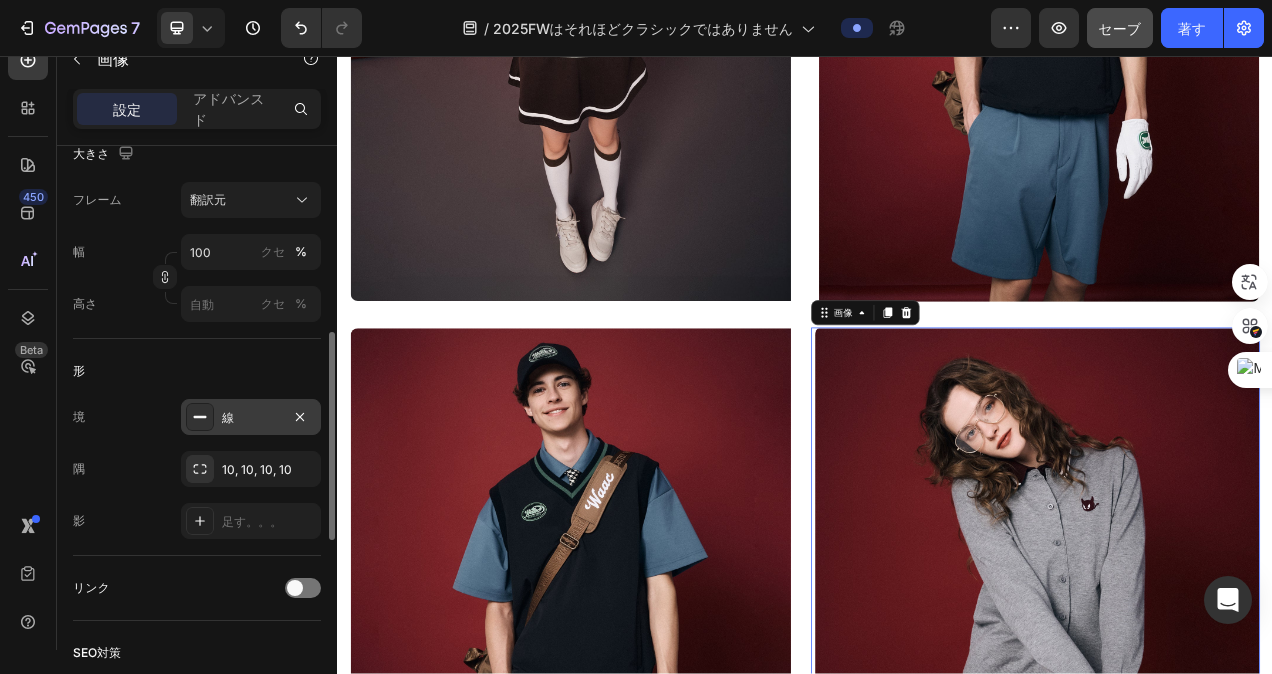 click on "線" at bounding box center [251, 418] 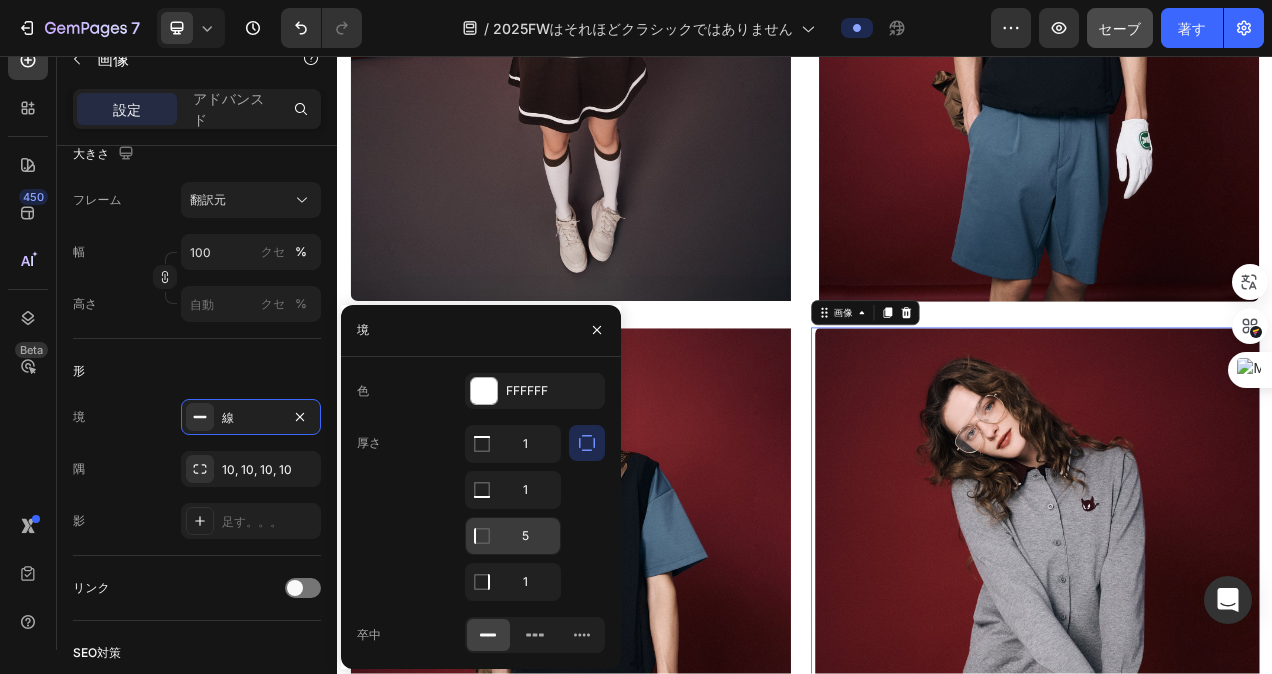 click on "5" at bounding box center [513, 444] 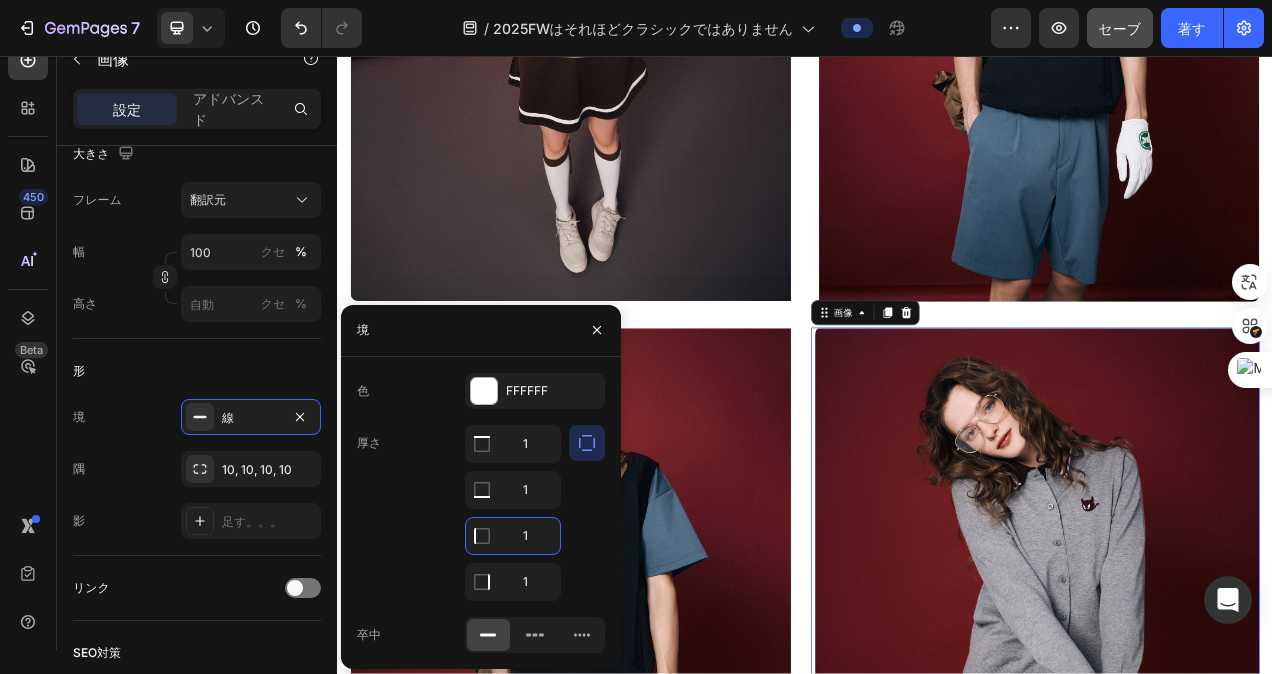 type on "10" 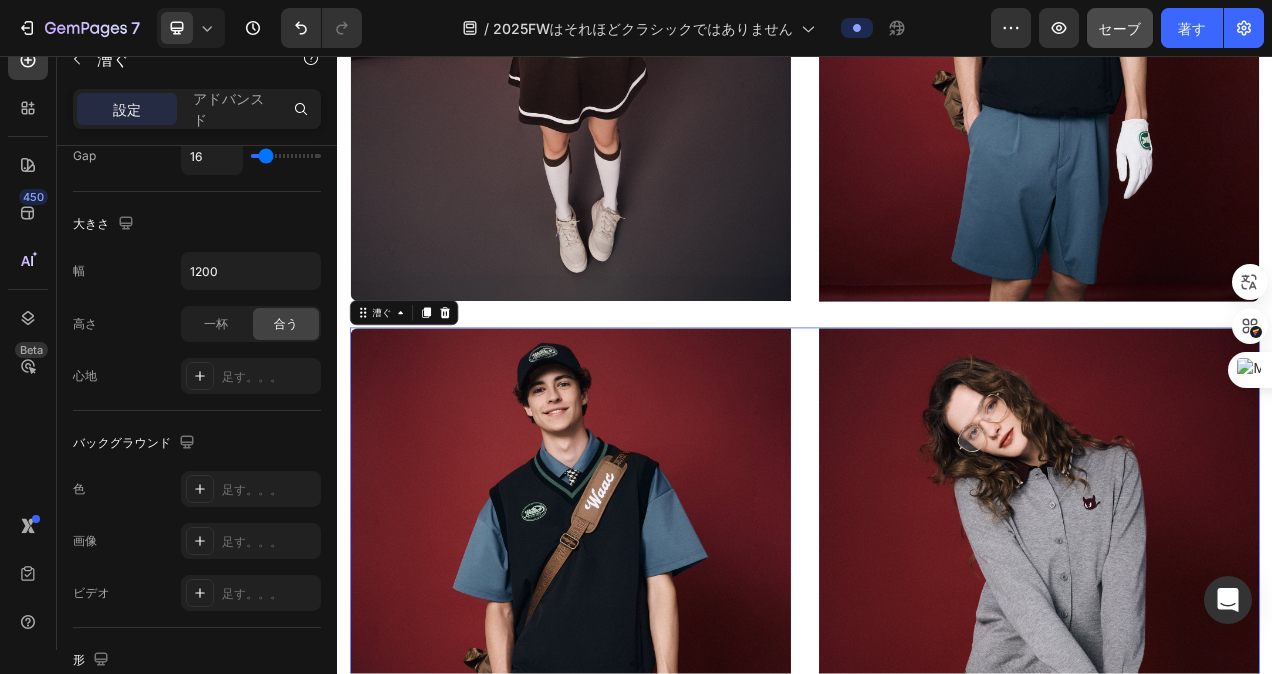 click on "画像 画像 漕ぐ   0" at bounding box center [937, 759] 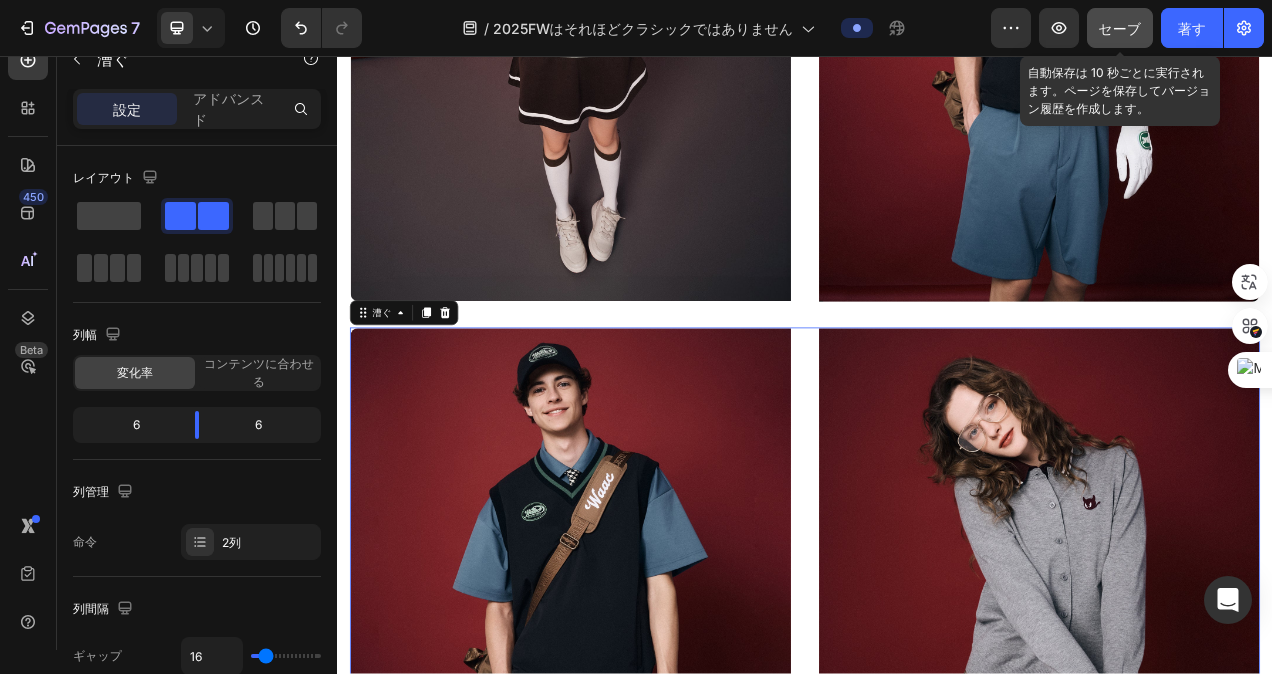 click on "セーブ" at bounding box center (1119, 28) 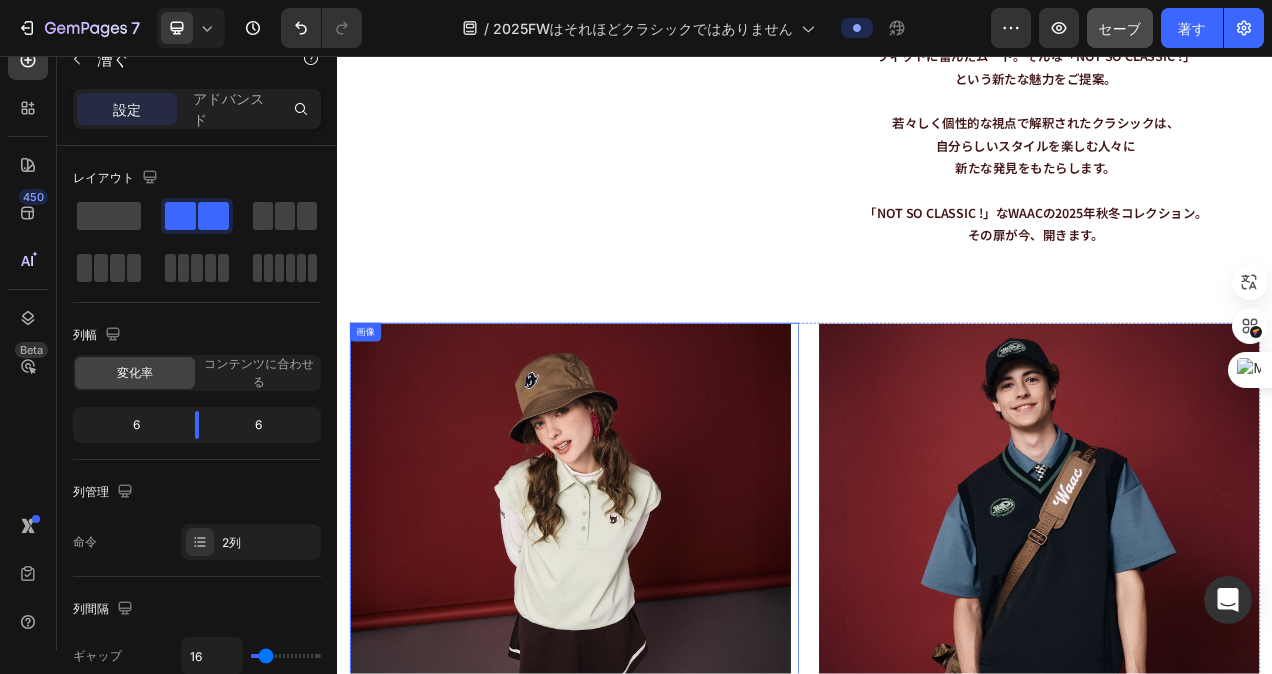 scroll, scrollTop: 1200, scrollLeft: 0, axis: vertical 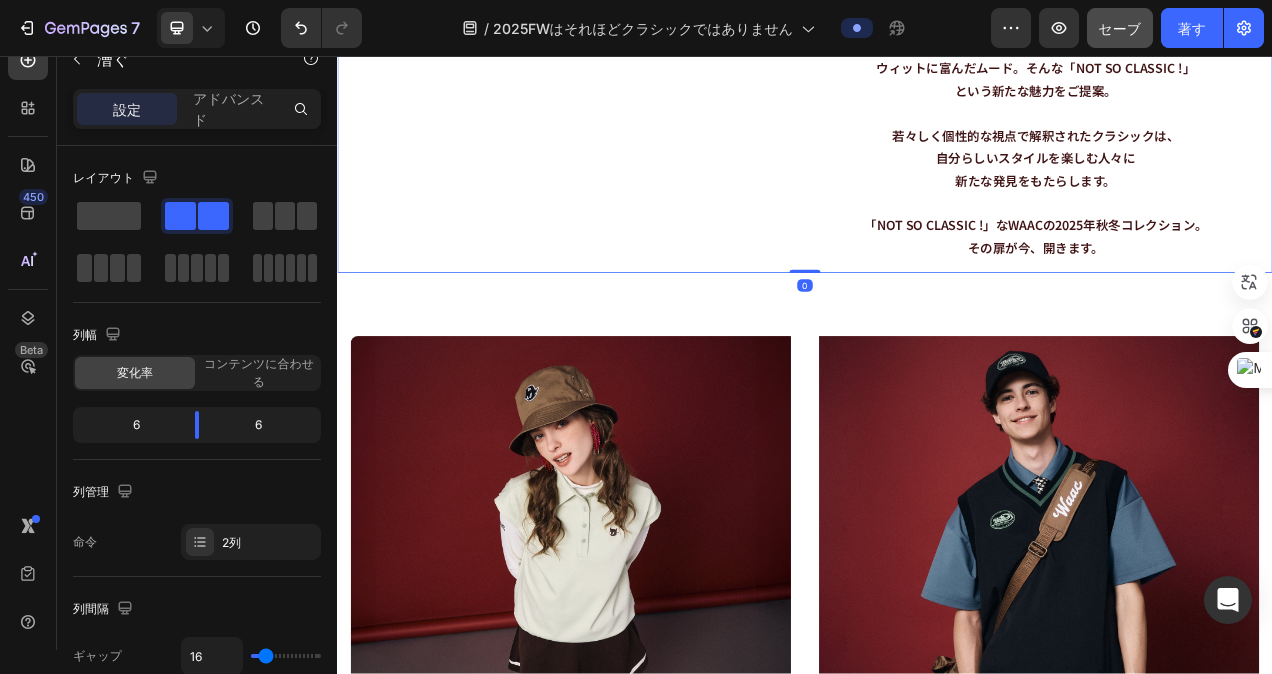 click on "Image 時を超えて愛されるクラシック Heading 洗練されたシルエットとディテール、 そして長く愛されるデザイン。 それは時を超えてもその価値を失わず、ファッションの中心で 輝き続け、今もなお多くの人々に愛されるクラシックスタイル。 WAACの2025年秋冬コレクションでは、過去の遺産を現代的な 感性で再解釈し、見慣れている中に潜む新しさ、伝統の中に ウィットに富んだムード。そんな「NOT SO CLASSIC !」 という新たな魅力をご提案。 若々しく個性的な視点で解釈されたクラシックは、 自分らしいスタイルを楽しむ人々に 新たな発見をもたらします。 「NOT SO CLASSIC !」なWAACの2025年秋冬コレクション。 その扉が今、開きます。 Text Block Row   0" at bounding box center (937, 5) 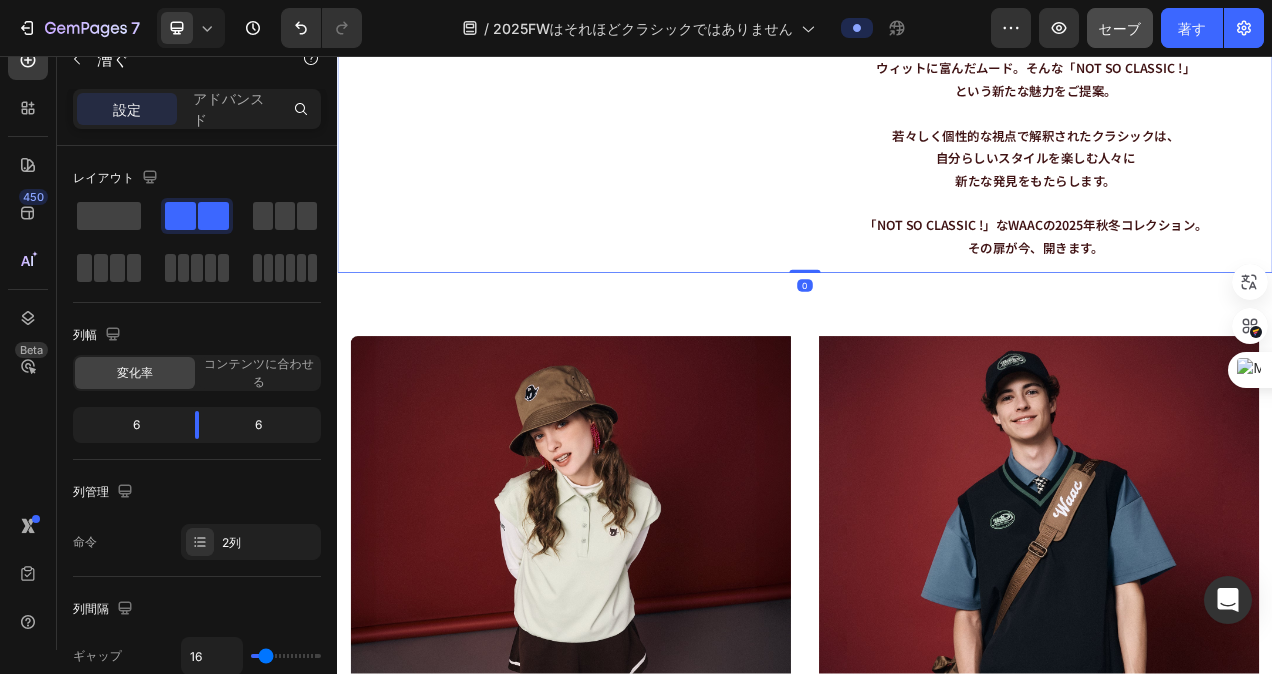 drag, startPoint x: 930, startPoint y: 381, endPoint x: 913, endPoint y: 356, distance: 30.232433 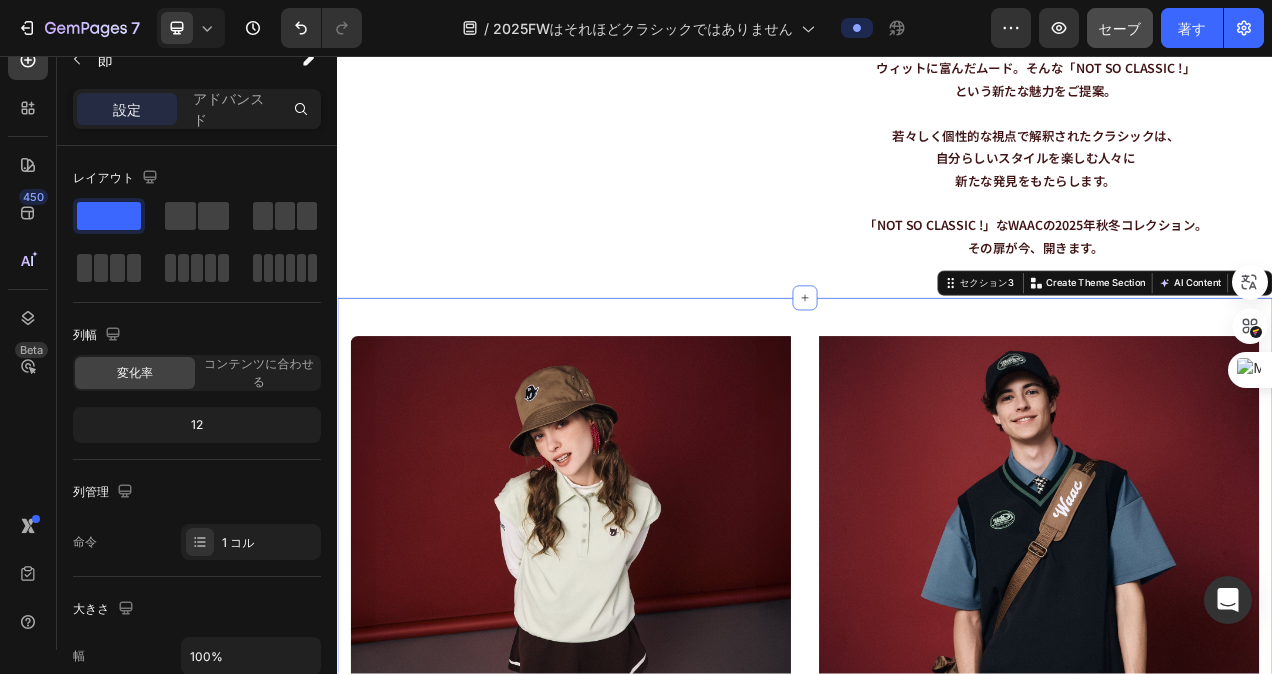 click on "画像 画像 漕ぐ 漕ぐ   0" at bounding box center (937, 1139) 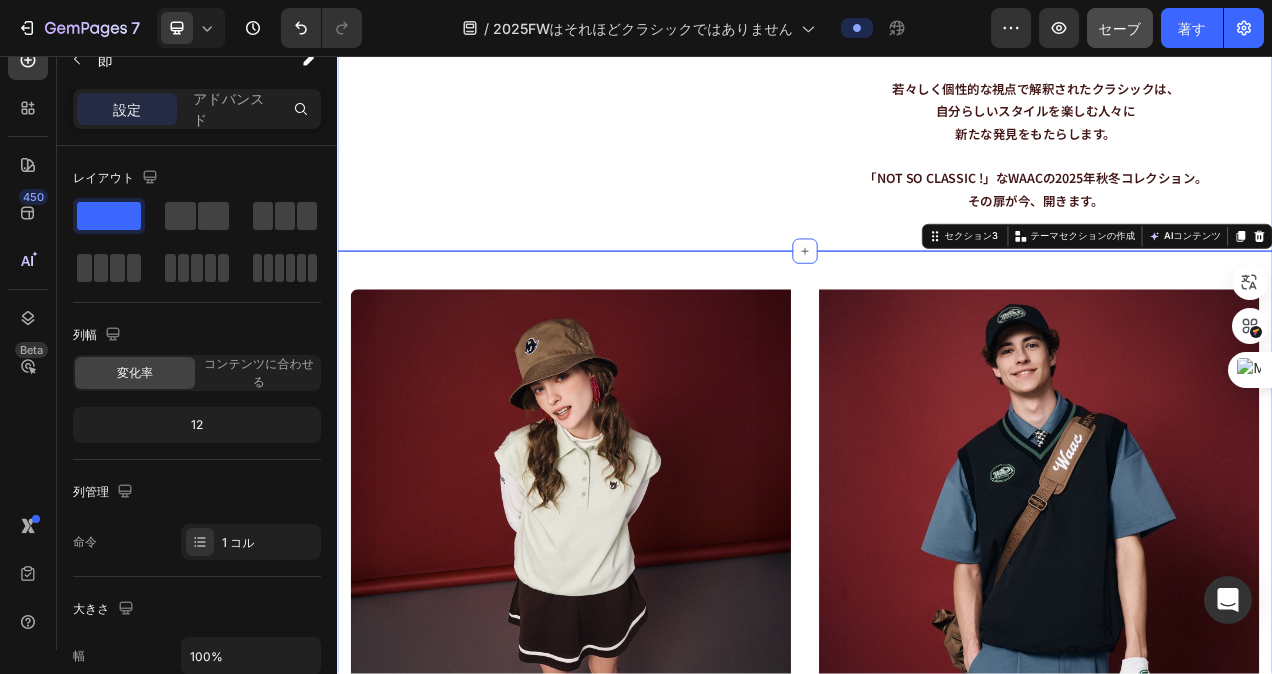 scroll, scrollTop: 1300, scrollLeft: 0, axis: vertical 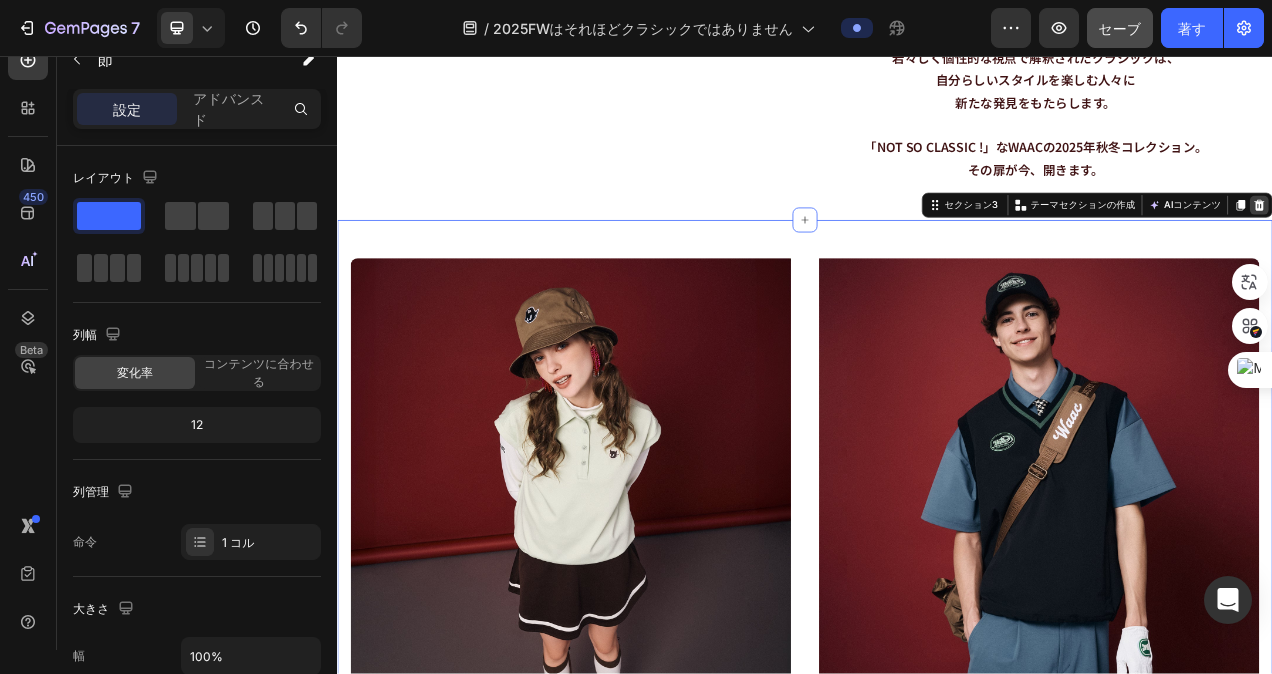click 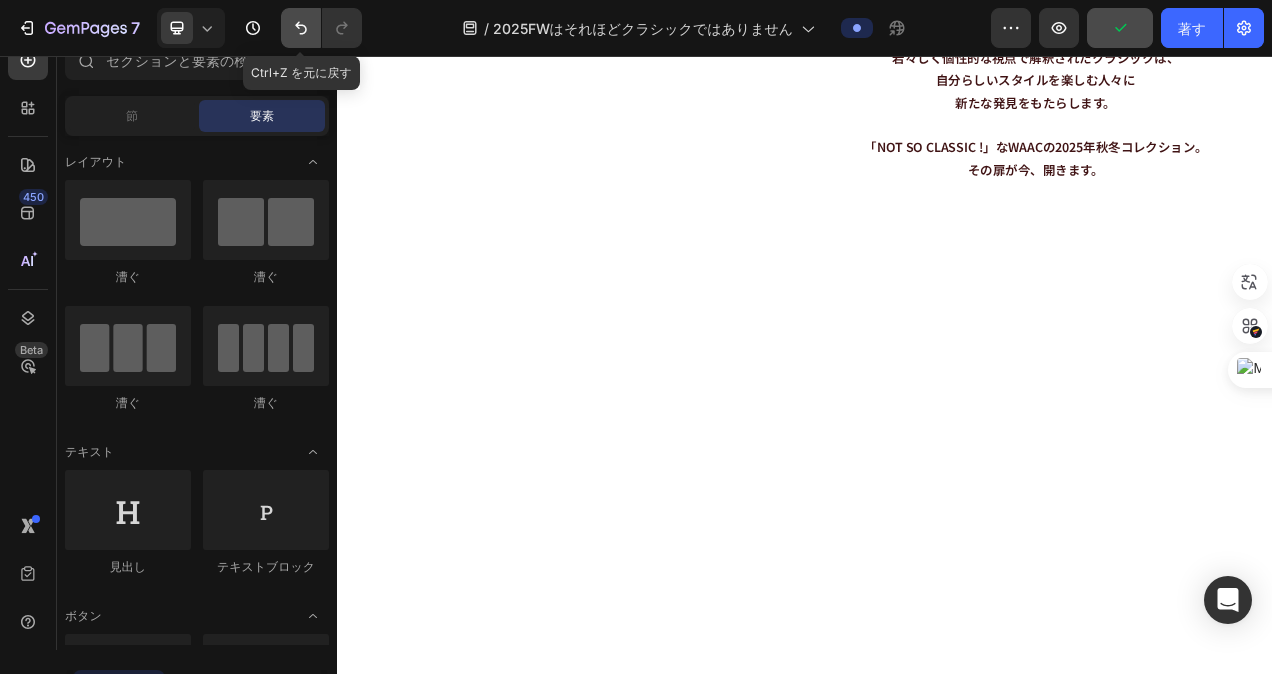 click 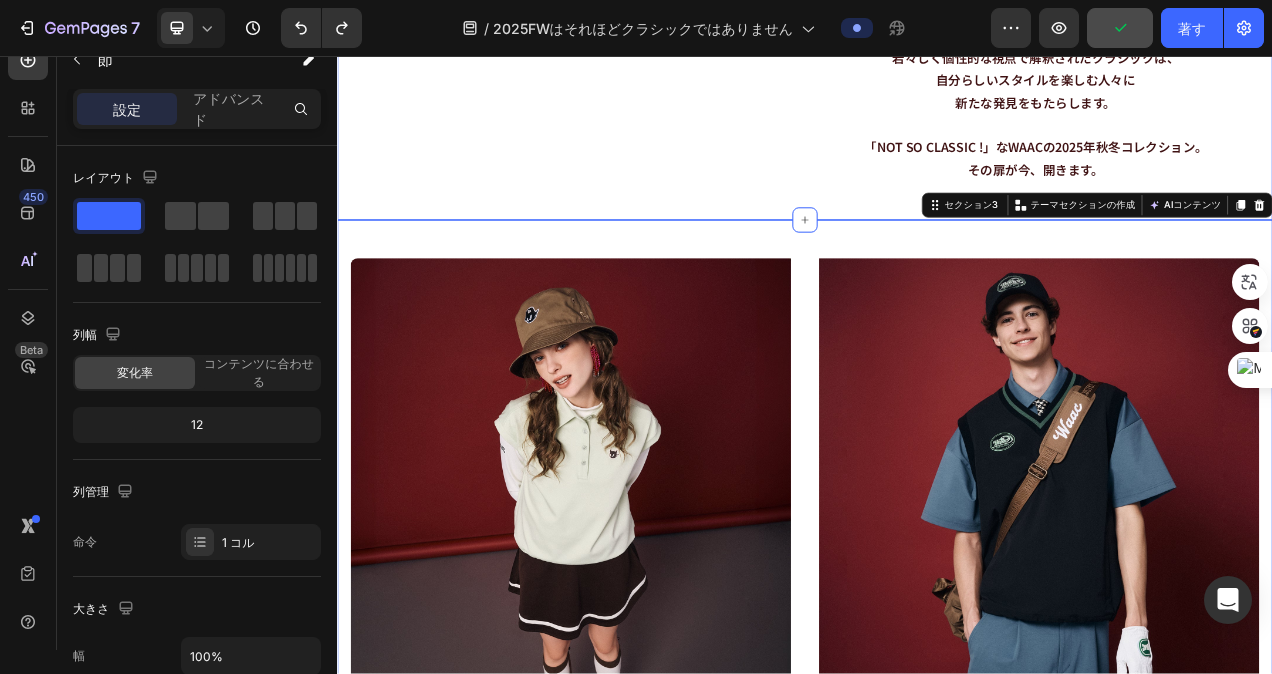 click on "Image 時を超えて愛されるクラシック Heading 洗練されたシルエットとディテール、 そして長く愛されるデザイン。 それは時を超えてもその価値を失わず、ファッションの中心で 輝き続け、今もなお多くの人々に愛されるクラシックスタイル。 WAACの2025年秋冬コレクションでは、過去の遺産を現代的な 感性で再解釈し、見慣れている中に潜む新しさ、伝統の中に ウィットに富んだムード。そんな「NOT SO CLASSIC !」 という新たな魅力をご提案。 若々しく個性的な視点で解釈されたクラシックは、 自分らしいスタイルを楽しむ人々に 新たな発見をもたらします。 「NOT SO CLASSIC !」なWAACの2025年秋冬コレクション。 その扉が今、開きます。 Text Block Row Section 2 画像 画像 漕ぐ 漕ぐ 画像 画像 漕ぐ 漕ぐ セクション3   You can create reusable sections テーマセクションの作成 Row" at bounding box center (937, 1892) 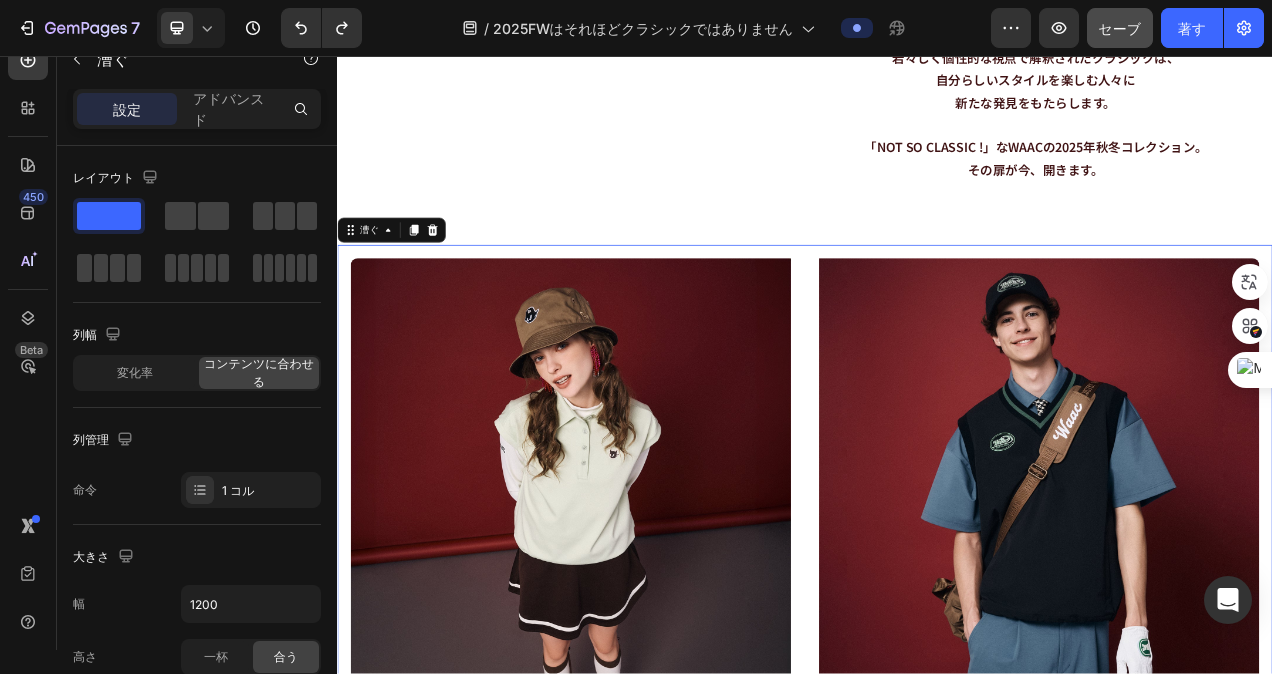 click on "画像 画像 漕ぐ 漕ぐ   0" at bounding box center [937, 669] 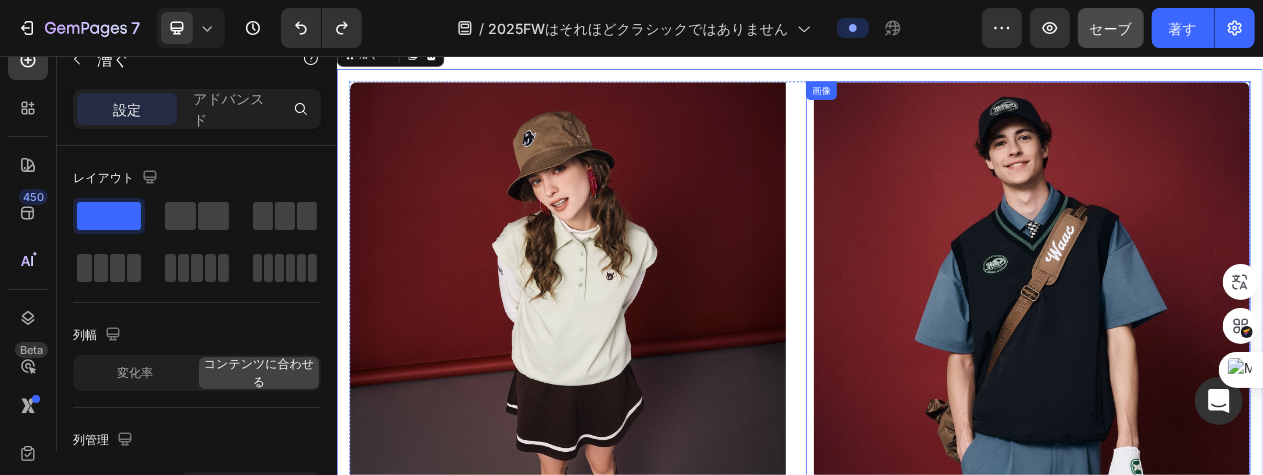 scroll, scrollTop: 1500, scrollLeft: 0, axis: vertical 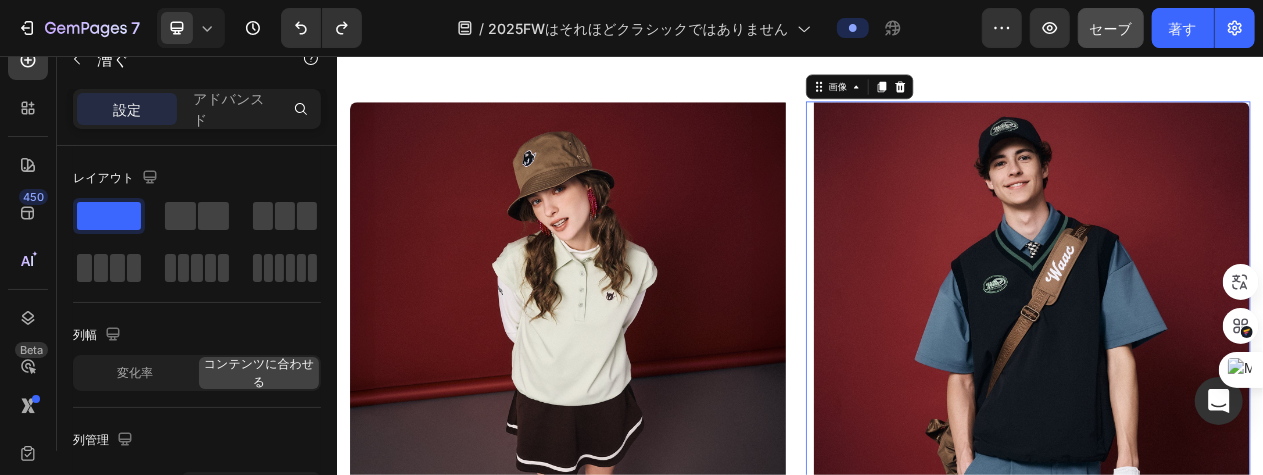 click at bounding box center (1232, 468) 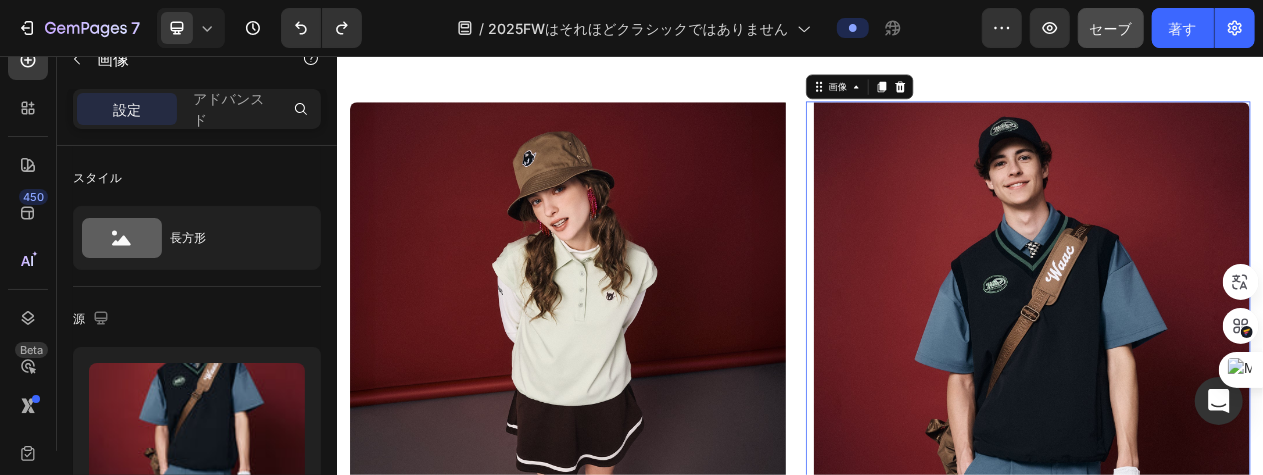 click at bounding box center [1232, 468] 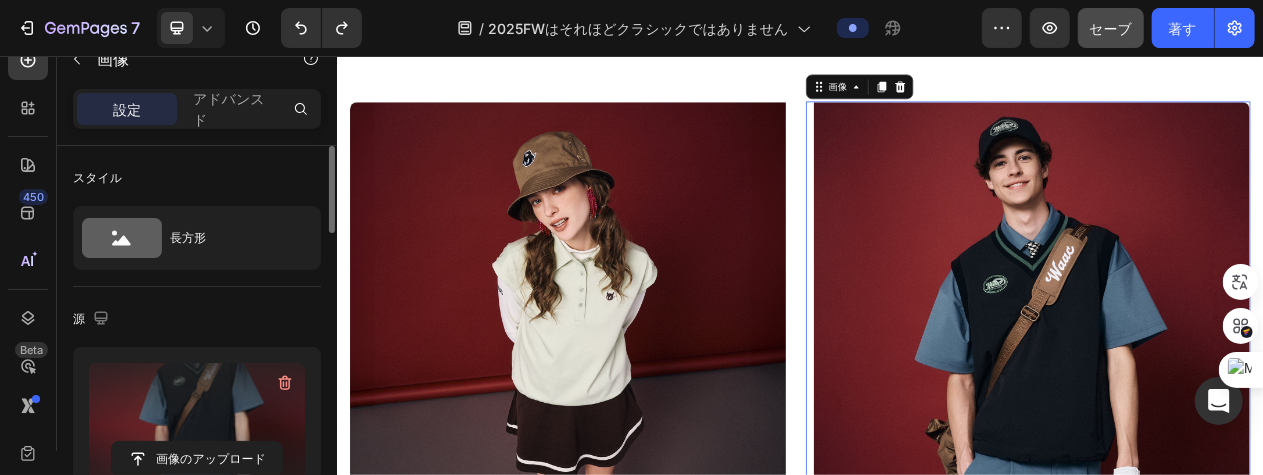 click at bounding box center (197, 426) 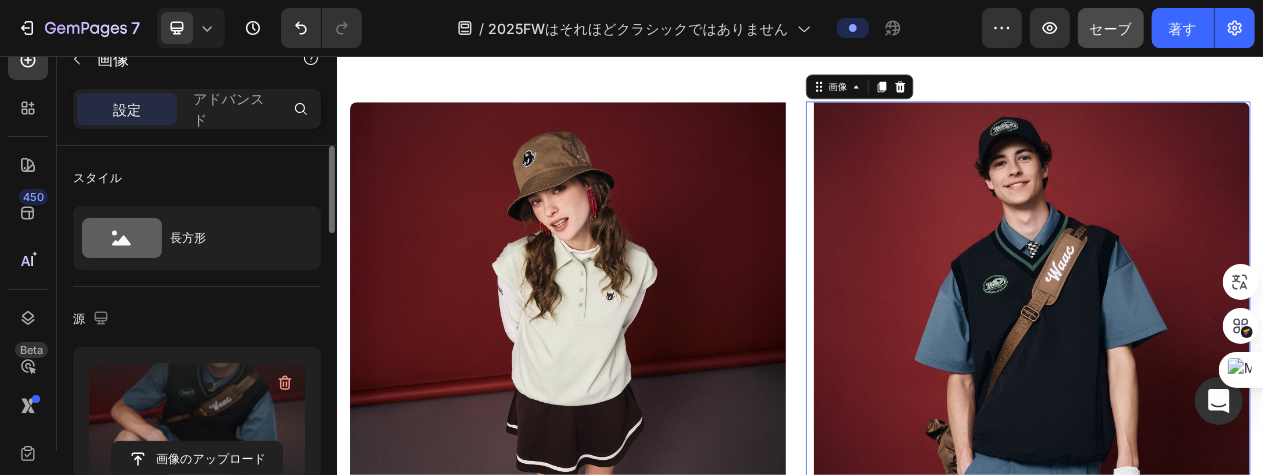 type on "https://cdn.shopify.com/s/files/1/0745/4136/7583/files/gempages_490452336091595923-b0b9cb20-fa44-46e1-9d78-13b676f23538.jpg" 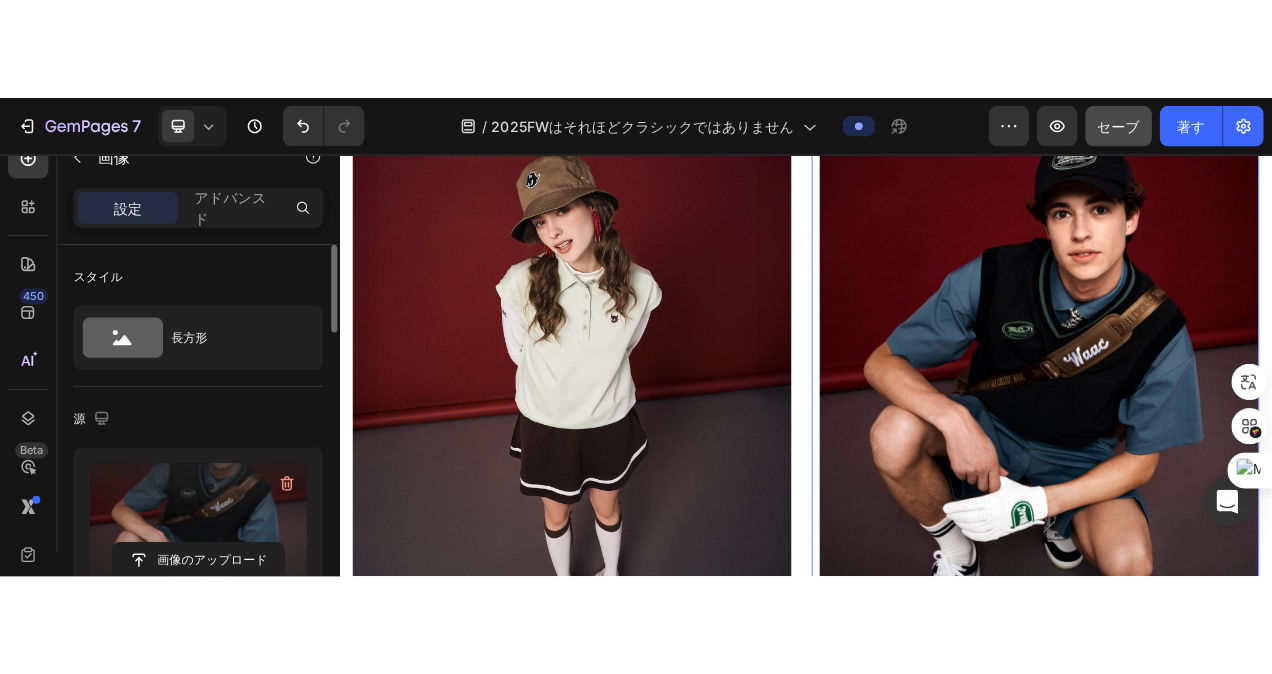 scroll, scrollTop: 1500, scrollLeft: 0, axis: vertical 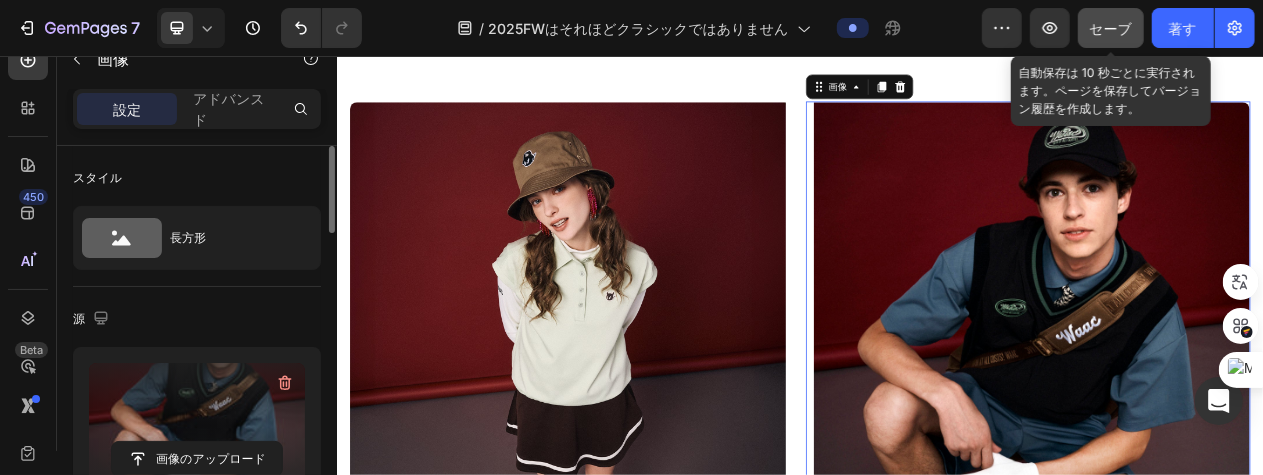 click on "セーブ" at bounding box center (1110, 28) 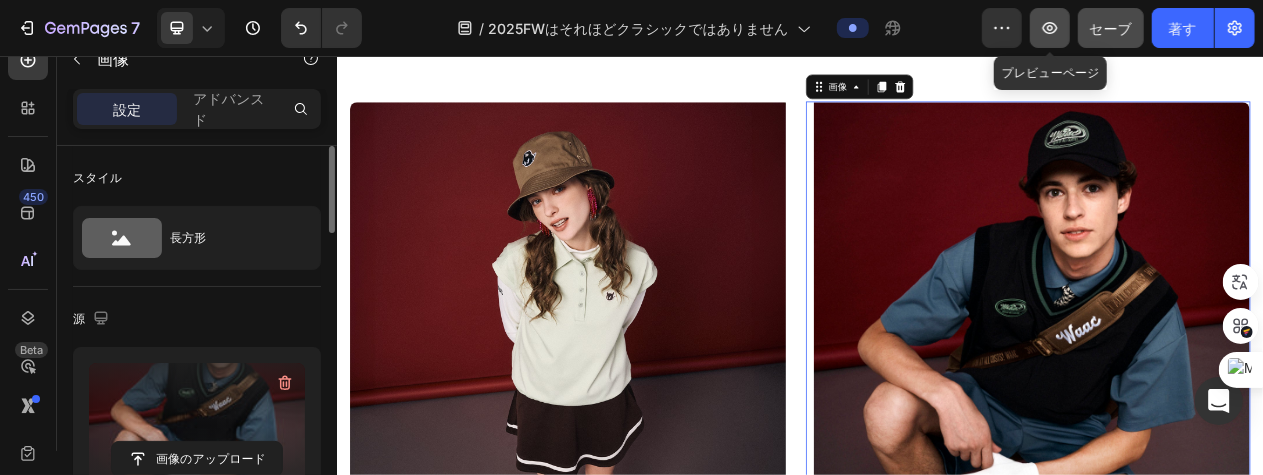 click 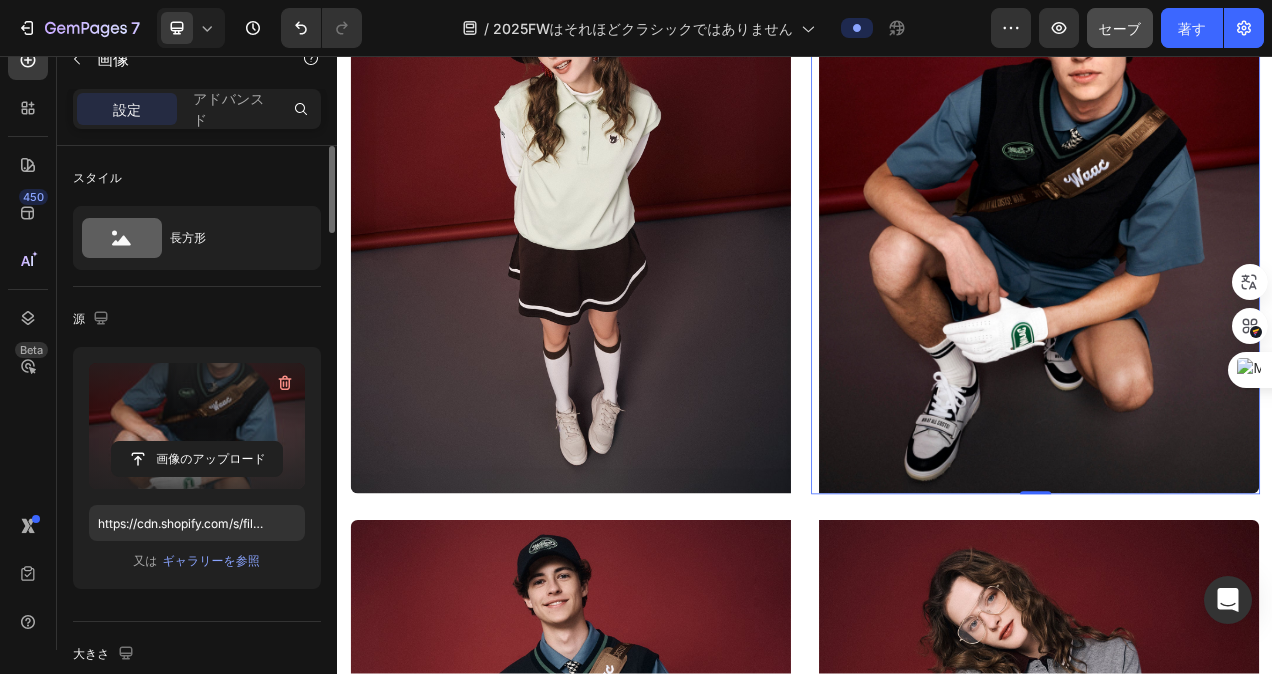 scroll, scrollTop: 1900, scrollLeft: 0, axis: vertical 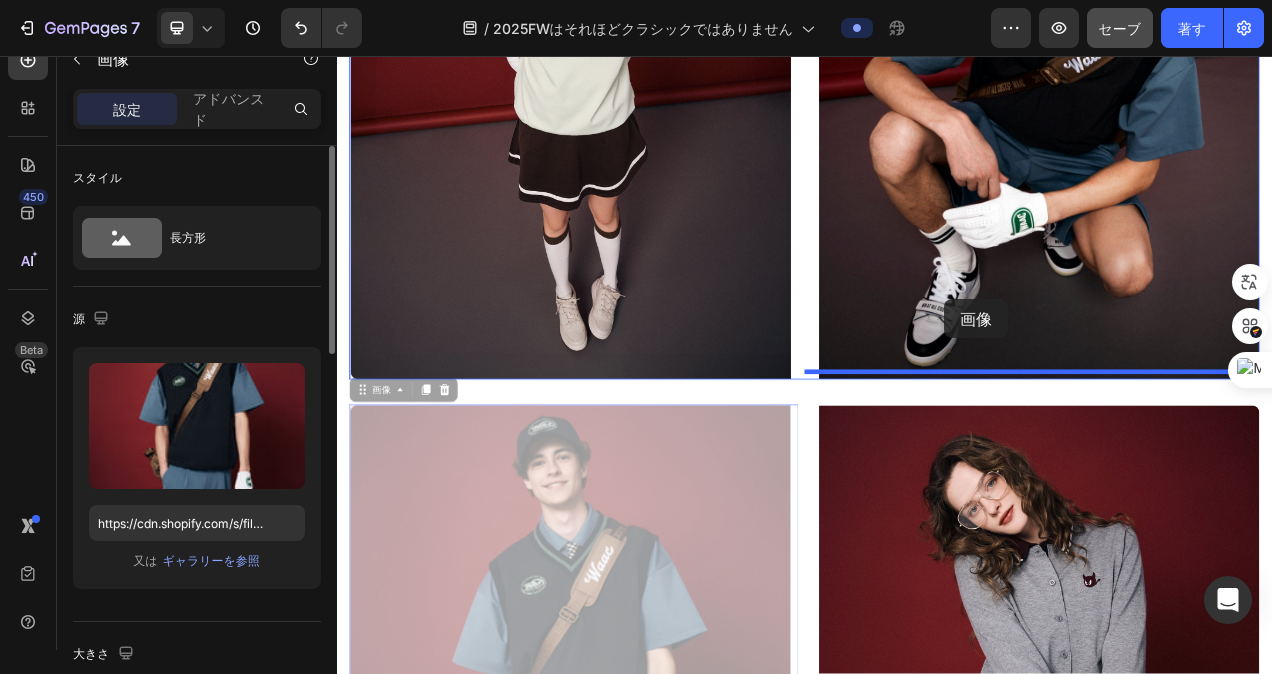 drag, startPoint x: 748, startPoint y: 667, endPoint x: 1116, endPoint y: 368, distance: 474.15714 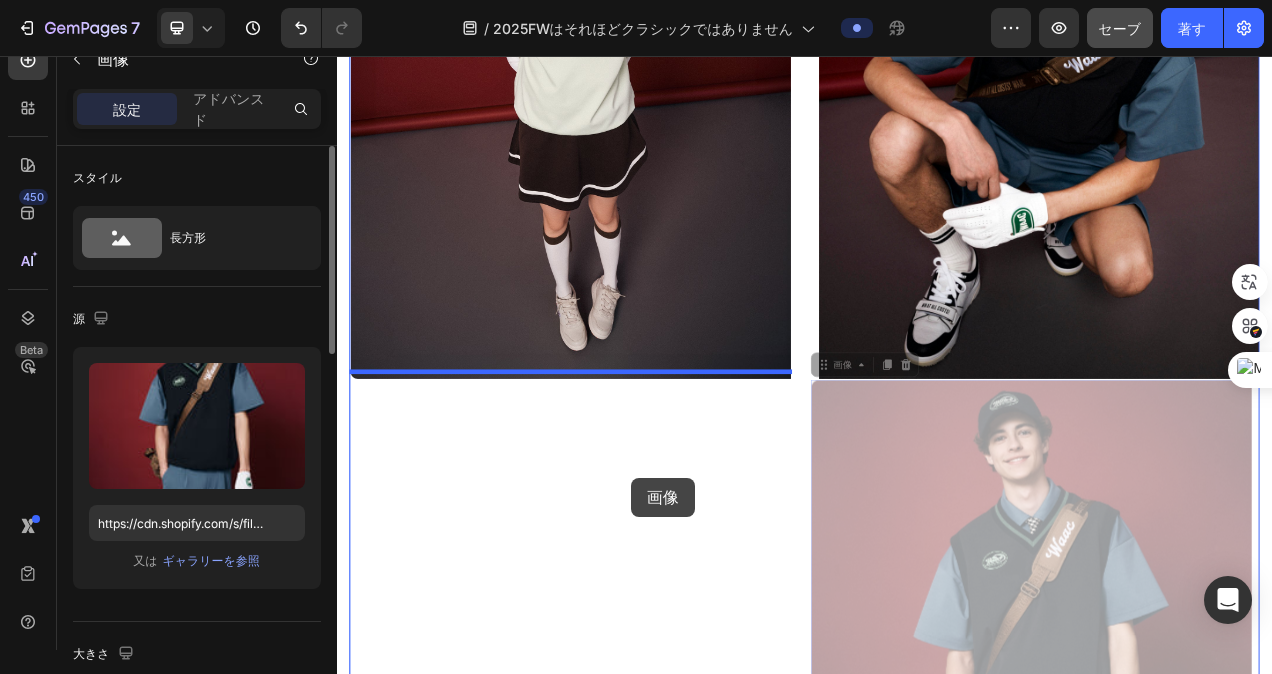 drag, startPoint x: 1166, startPoint y: 565, endPoint x: 713, endPoint y: 598, distance: 454.2004 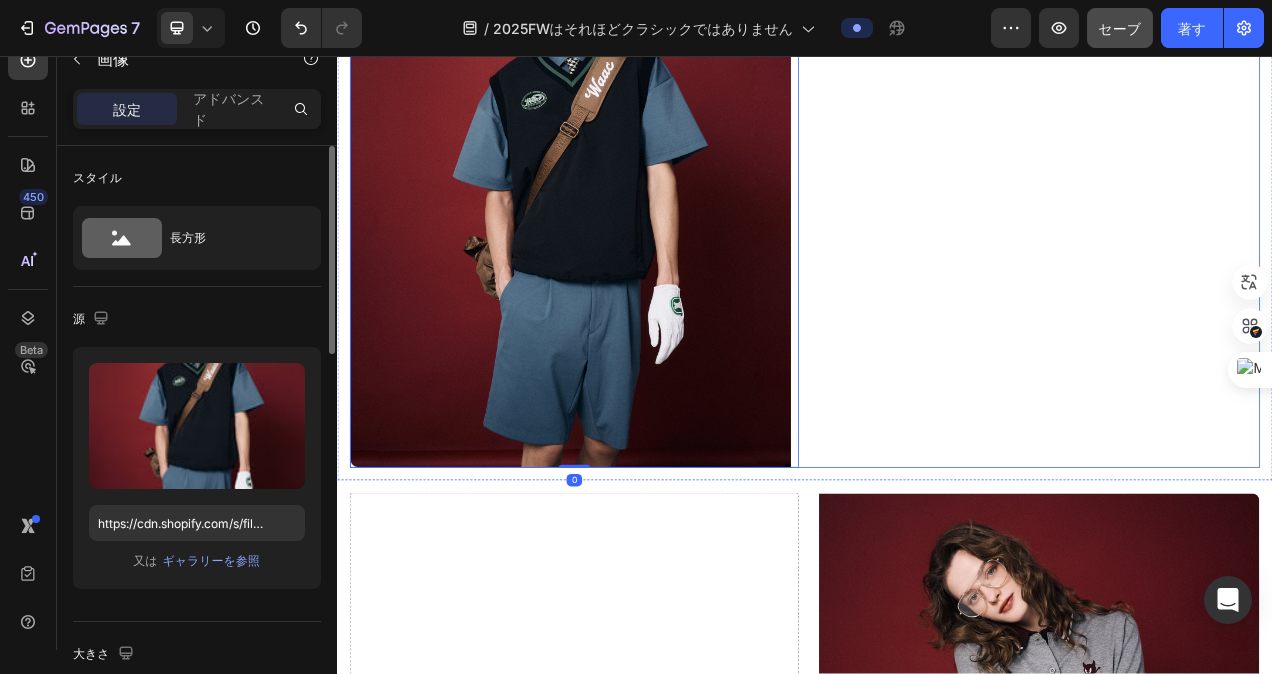 scroll, scrollTop: 2500, scrollLeft: 0, axis: vertical 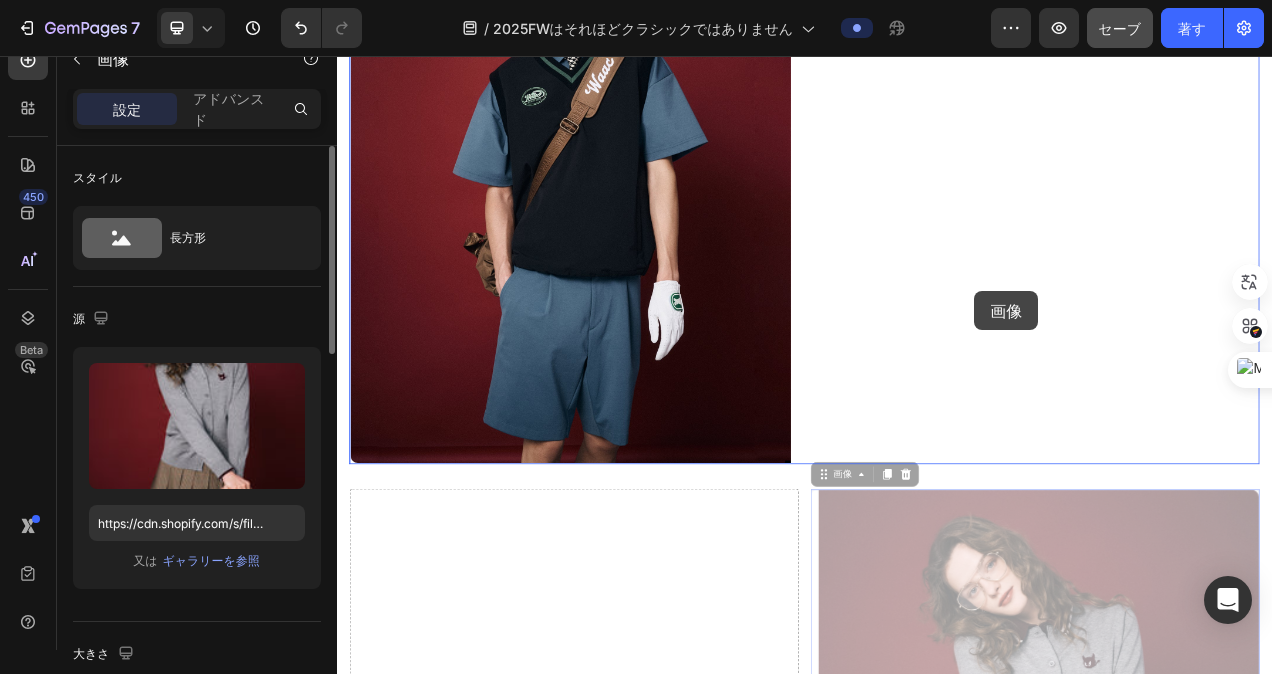 drag, startPoint x: 1180, startPoint y: 720, endPoint x: 1155, endPoint y: 358, distance: 362.86224 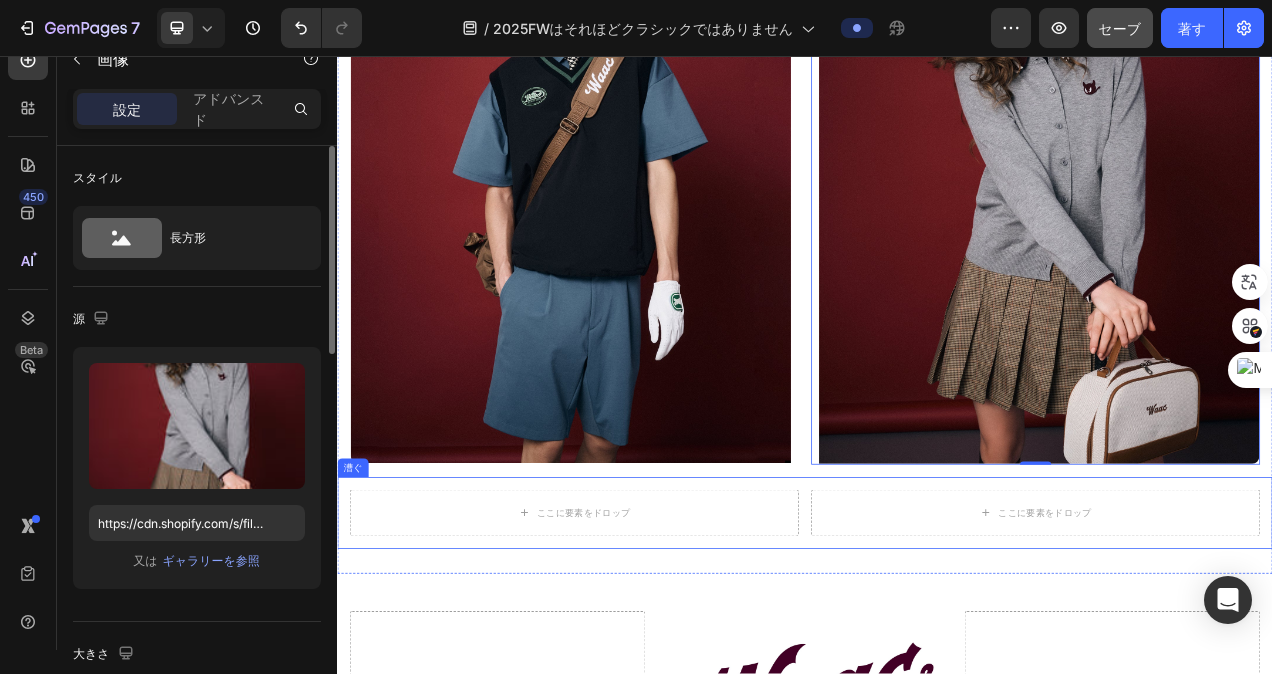 scroll, scrollTop: 2800, scrollLeft: 0, axis: vertical 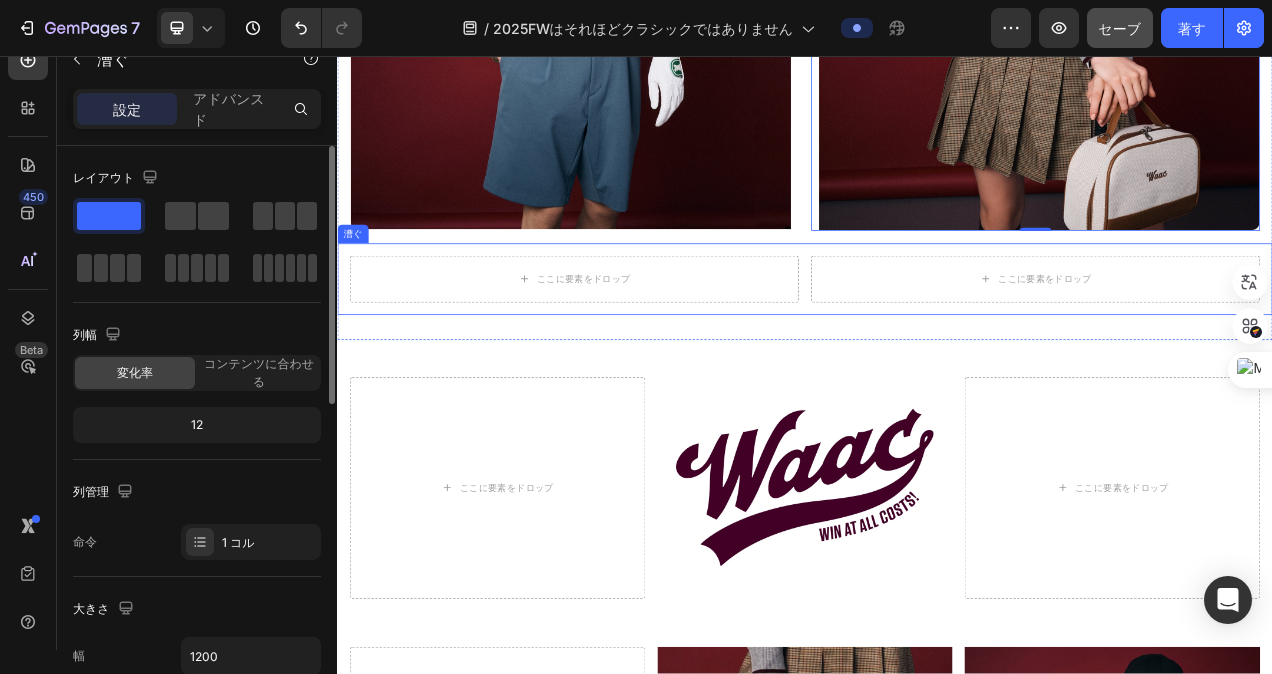 click on "漕ぐ" at bounding box center [357, 285] 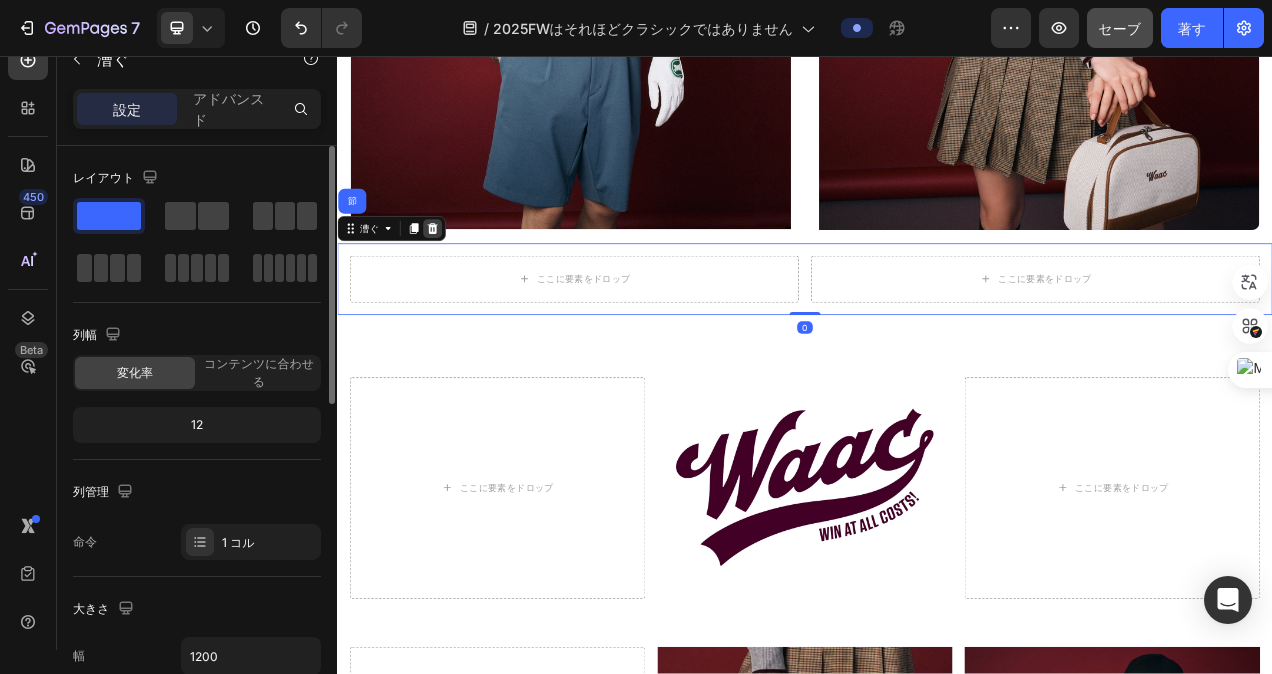 click 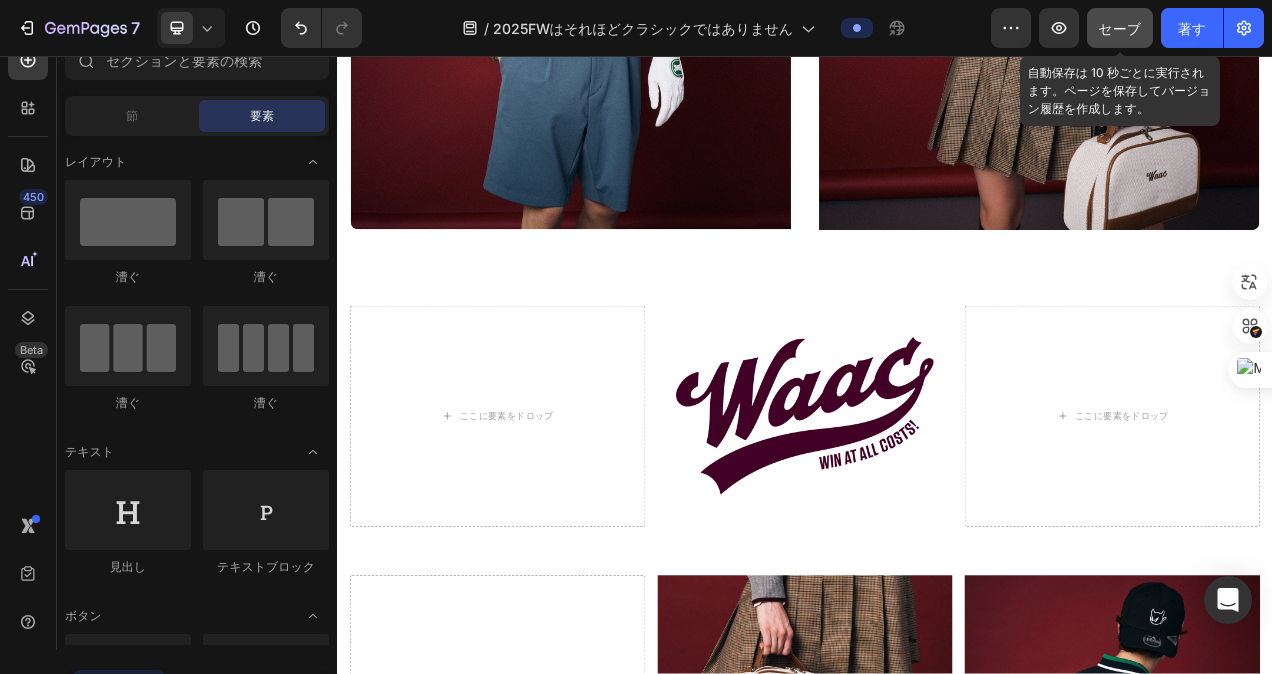 click on "セーブ" at bounding box center (1119, 28) 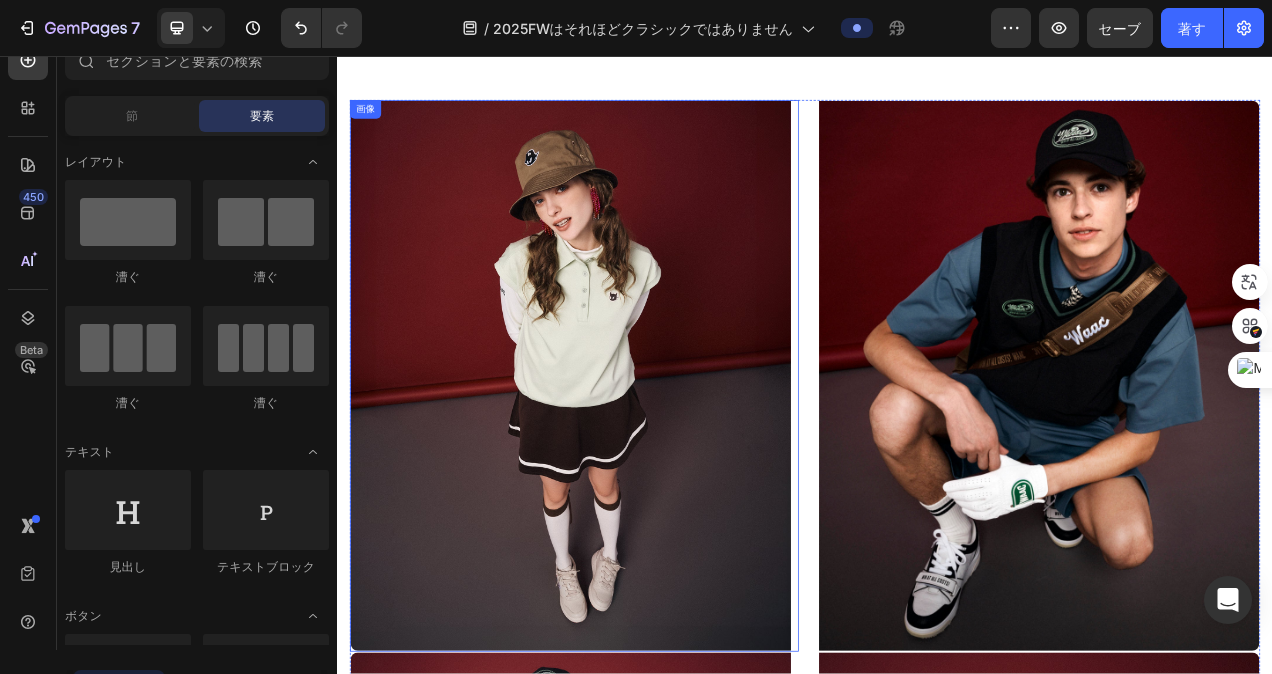 scroll, scrollTop: 1500, scrollLeft: 0, axis: vertical 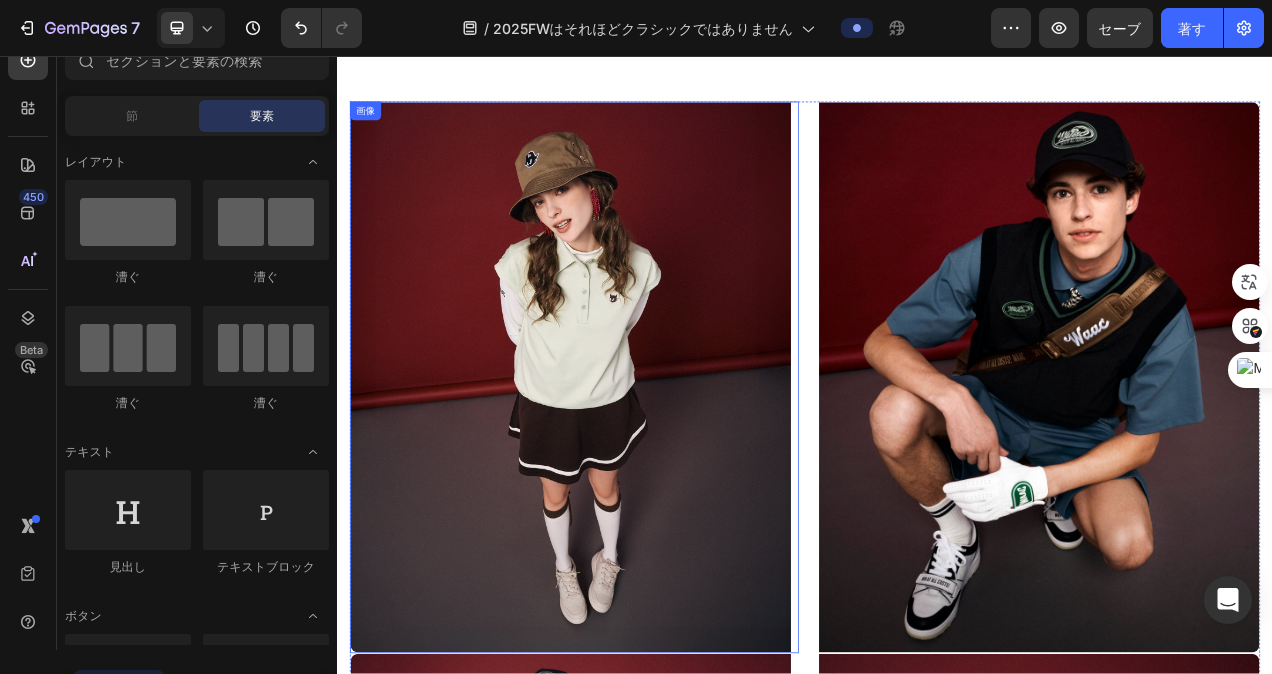 click at bounding box center [641, 469] 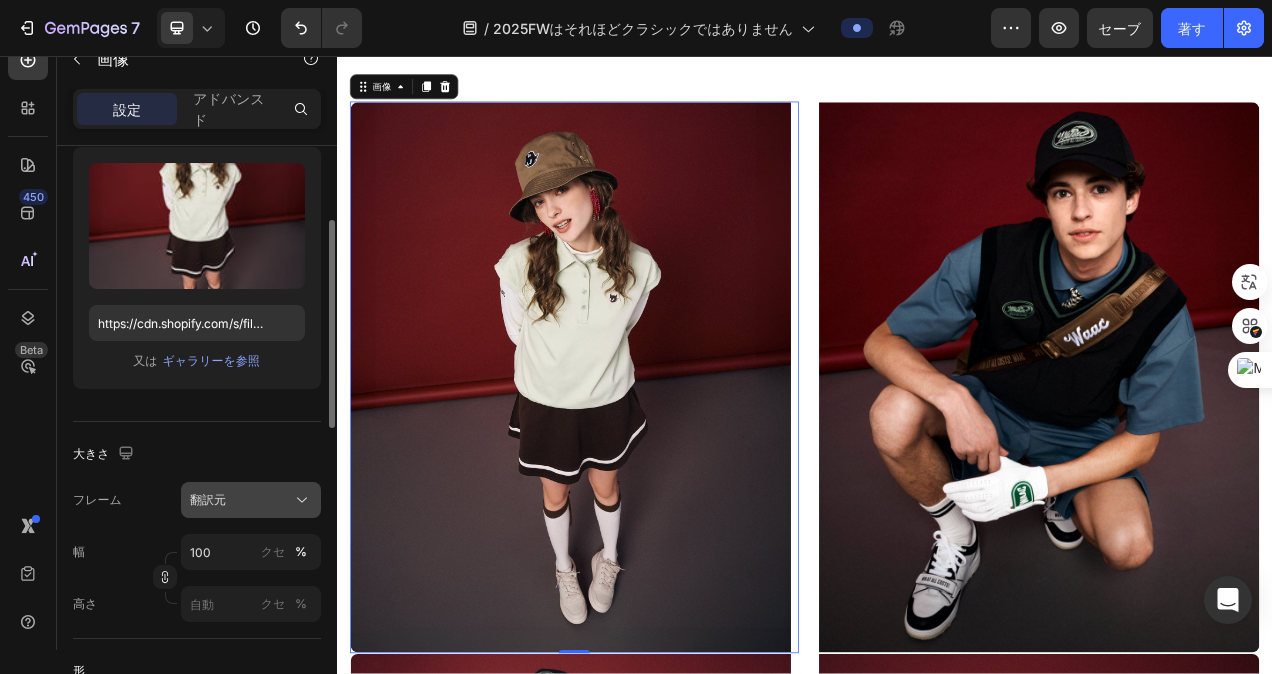 scroll, scrollTop: 300, scrollLeft: 0, axis: vertical 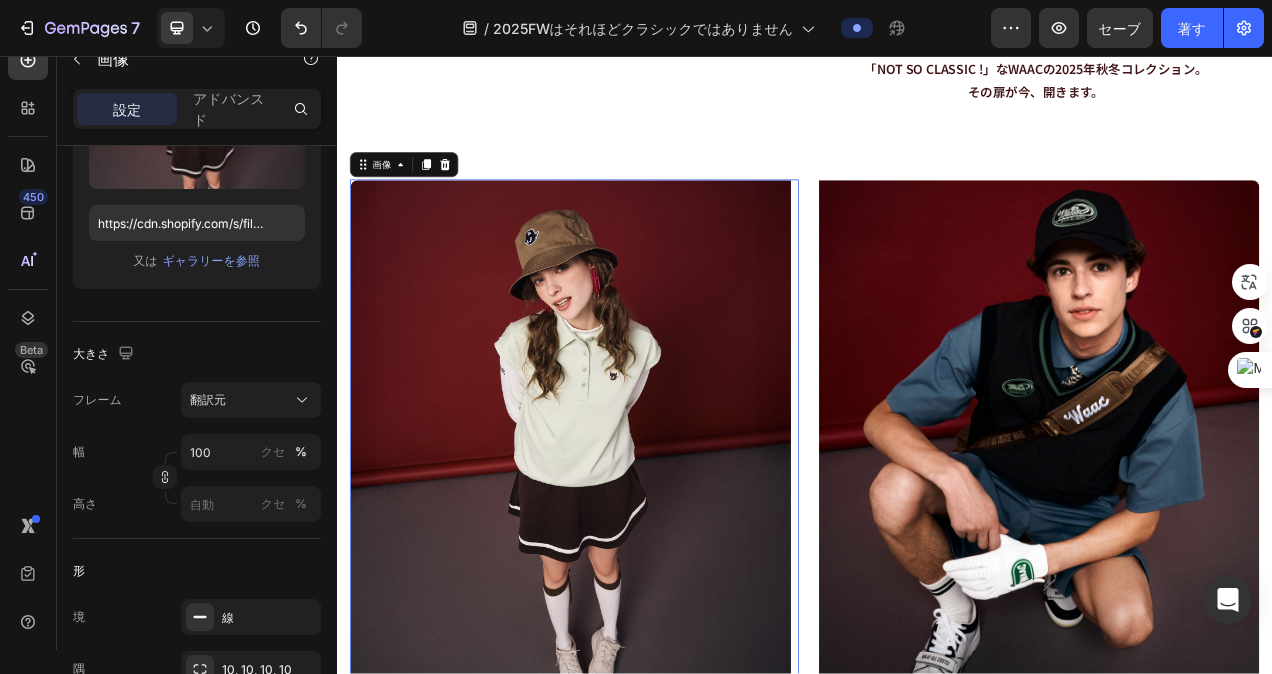 click at bounding box center [641, 569] 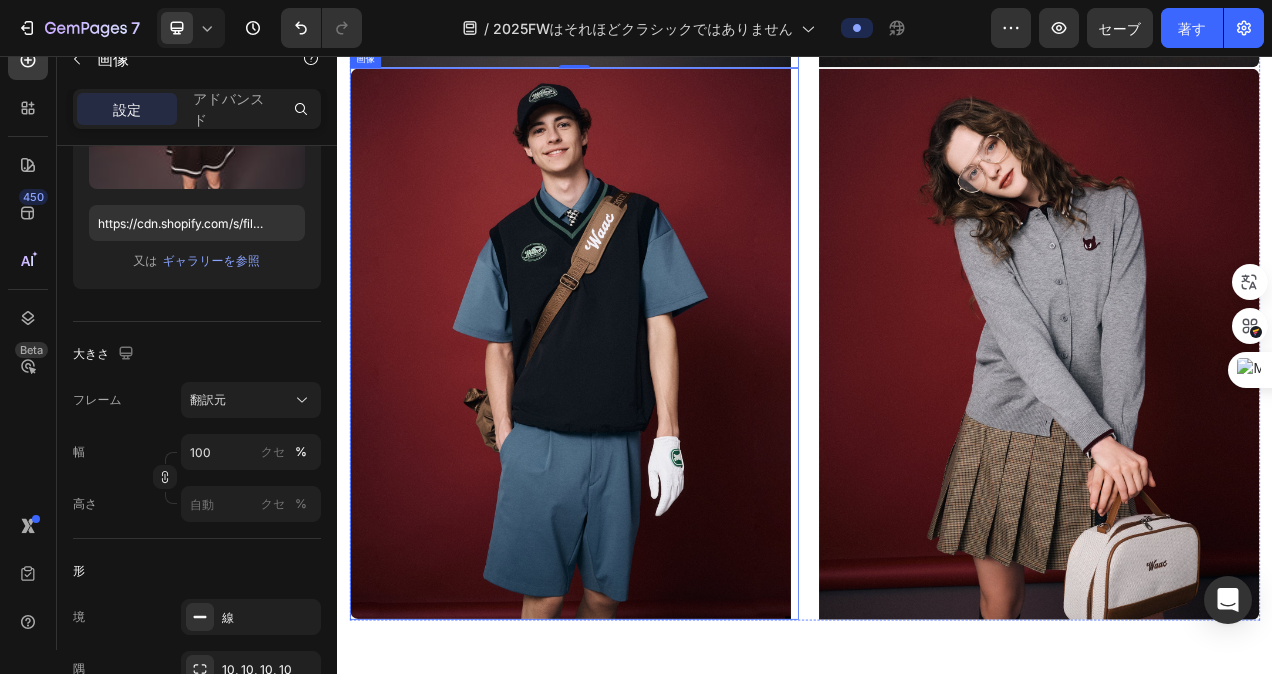 scroll, scrollTop: 2200, scrollLeft: 0, axis: vertical 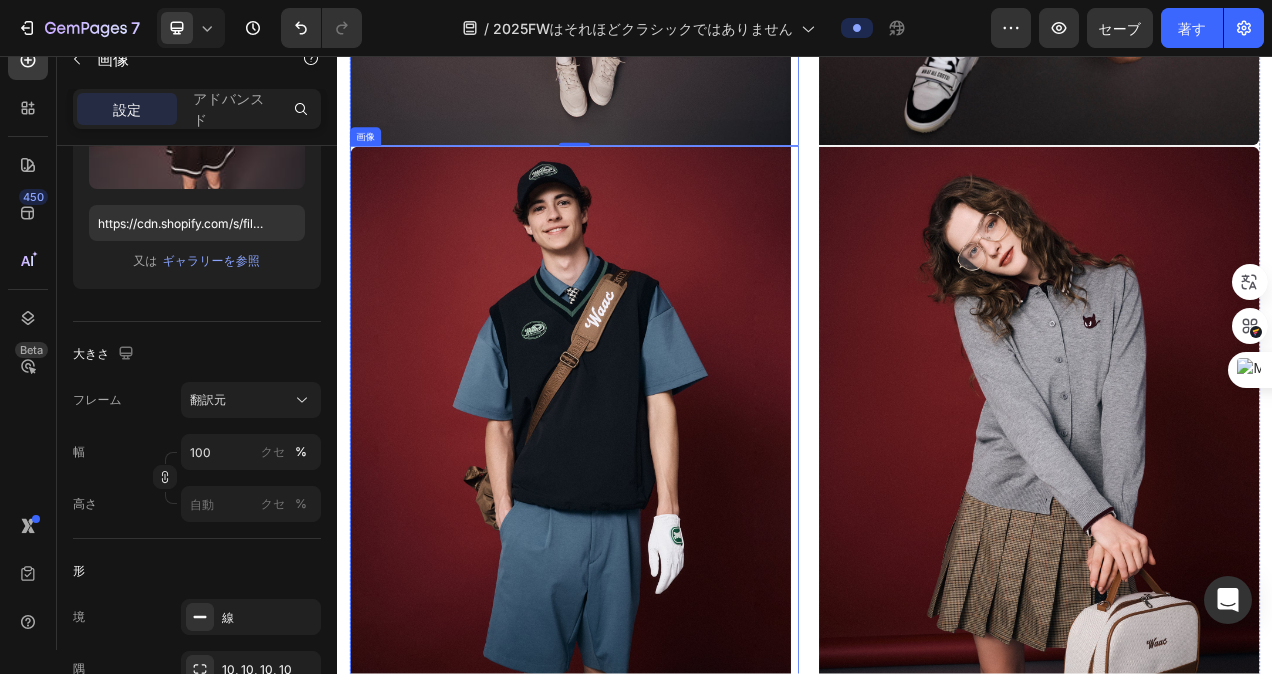 click at bounding box center (641, 526) 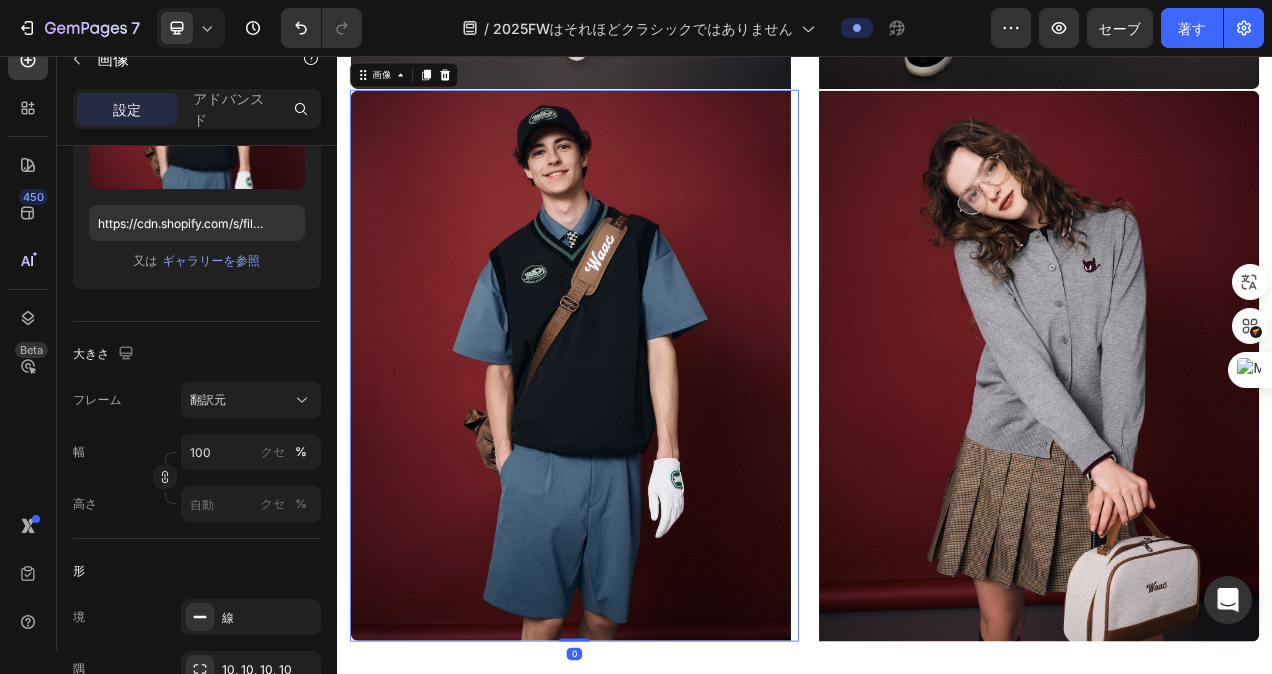 scroll, scrollTop: 2500, scrollLeft: 0, axis: vertical 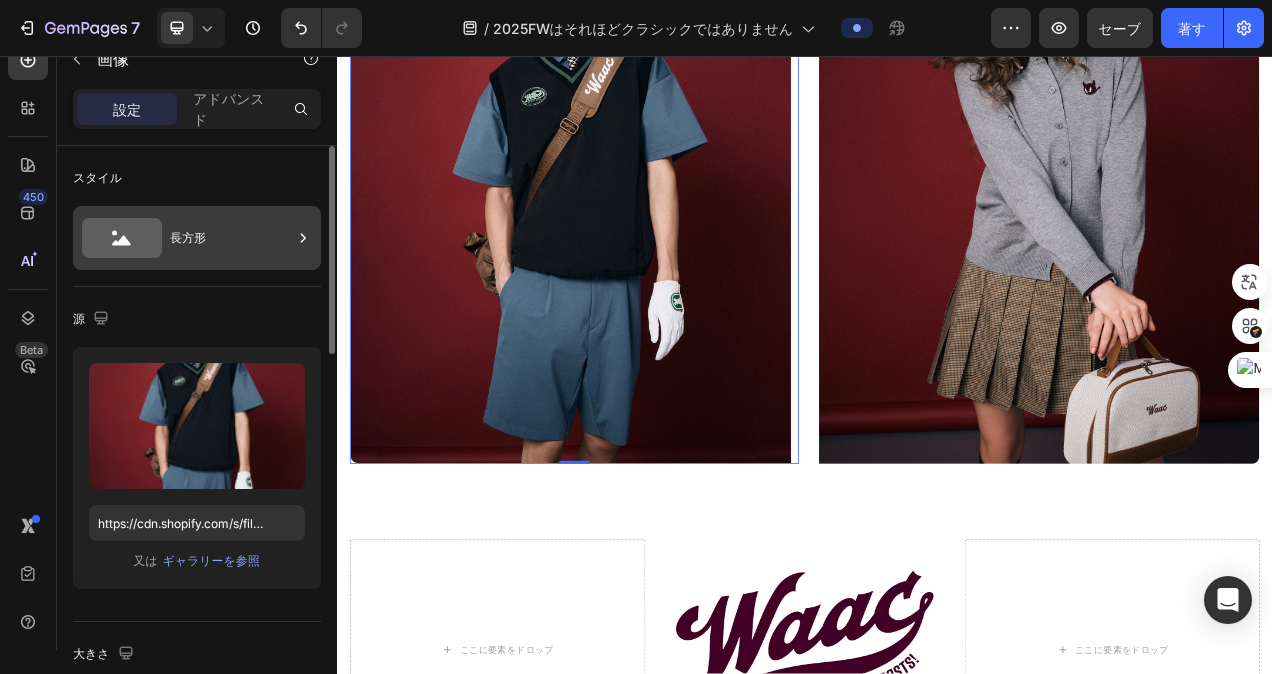 click 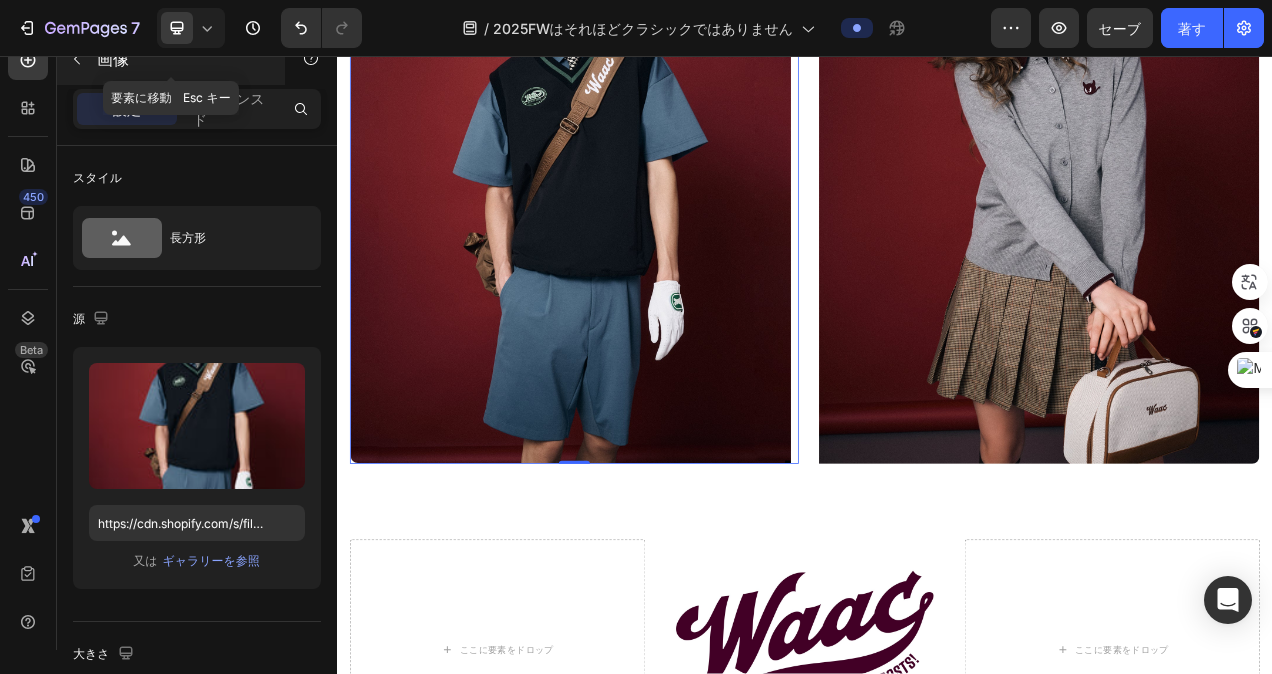 click 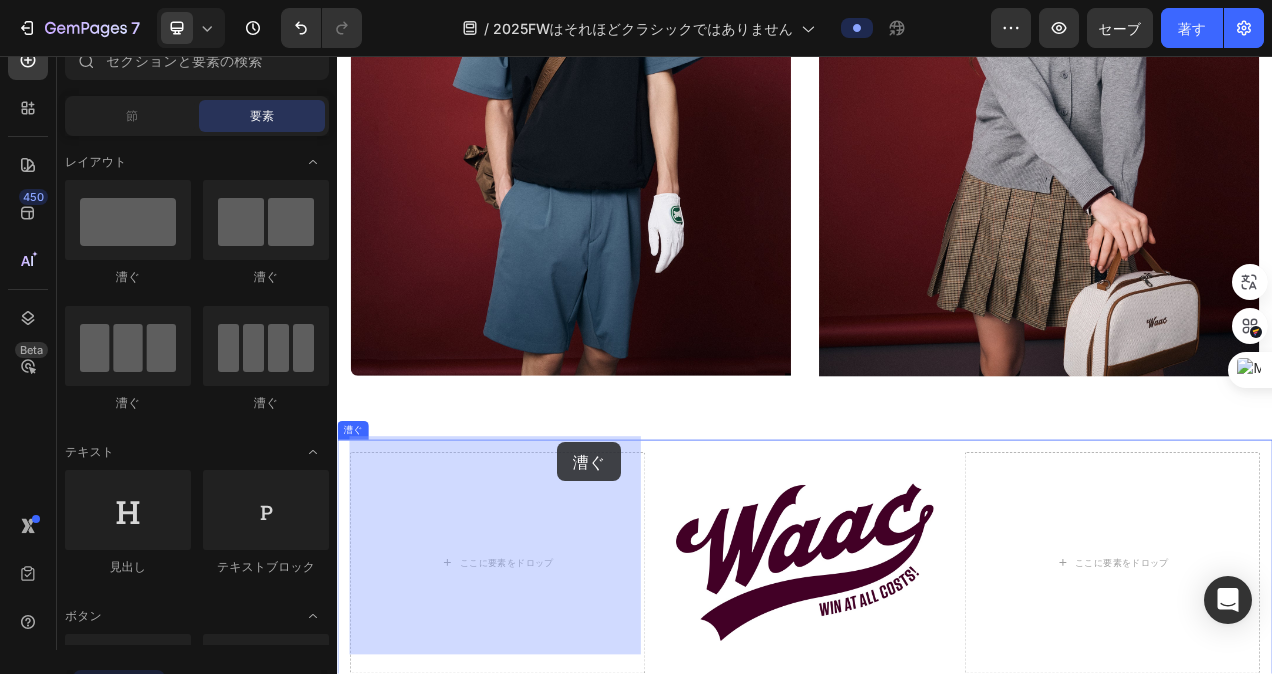 scroll, scrollTop: 2618, scrollLeft: 0, axis: vertical 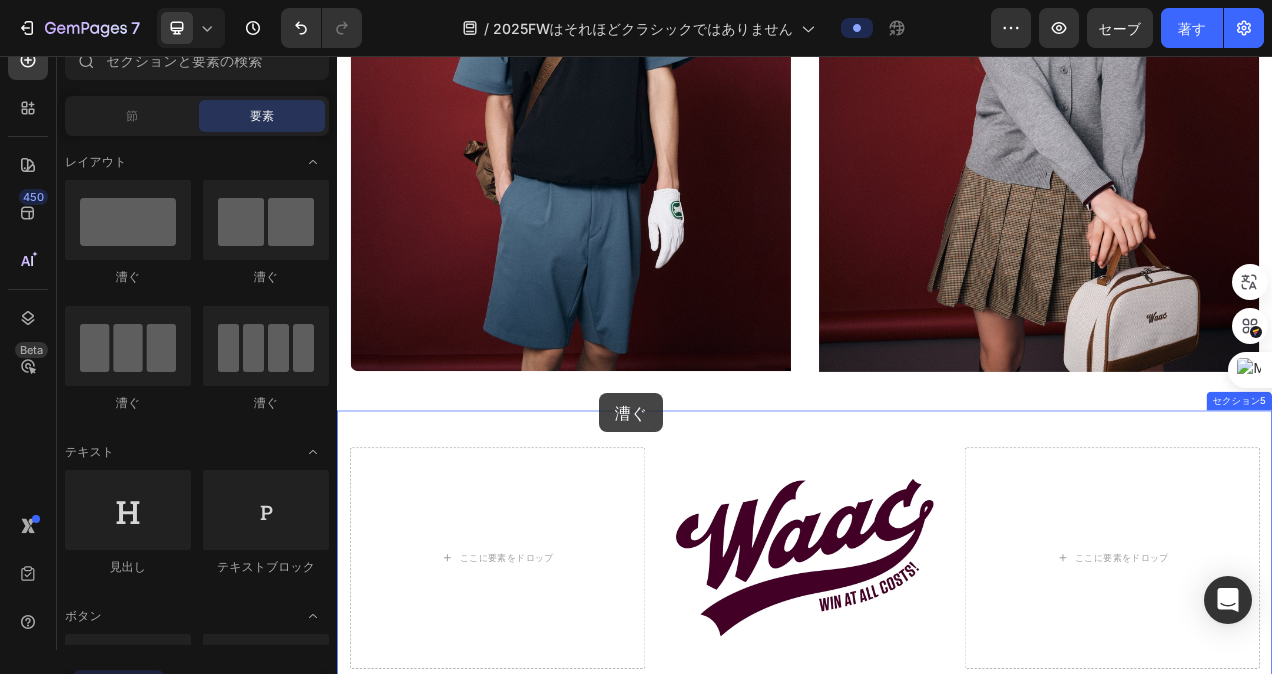 drag, startPoint x: 452, startPoint y: 277, endPoint x: 673, endPoint y: 489, distance: 306.24338 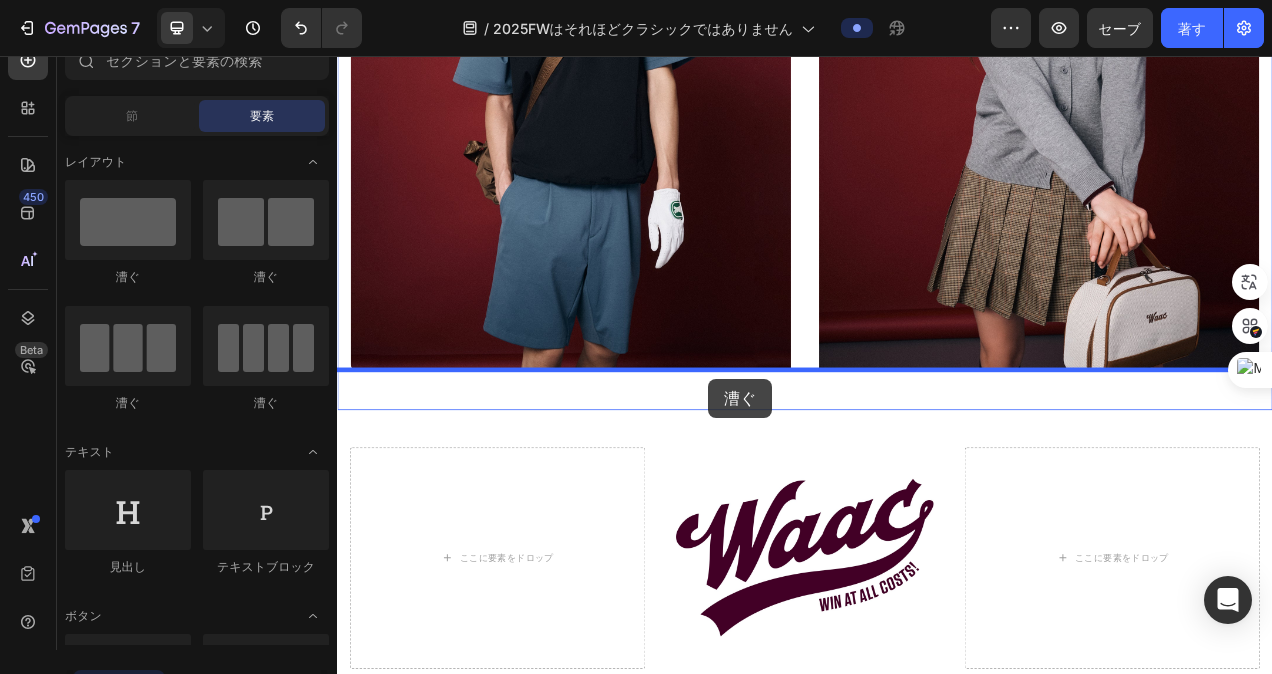 drag, startPoint x: 472, startPoint y: 288, endPoint x: 813, endPoint y: 470, distance: 386.52942 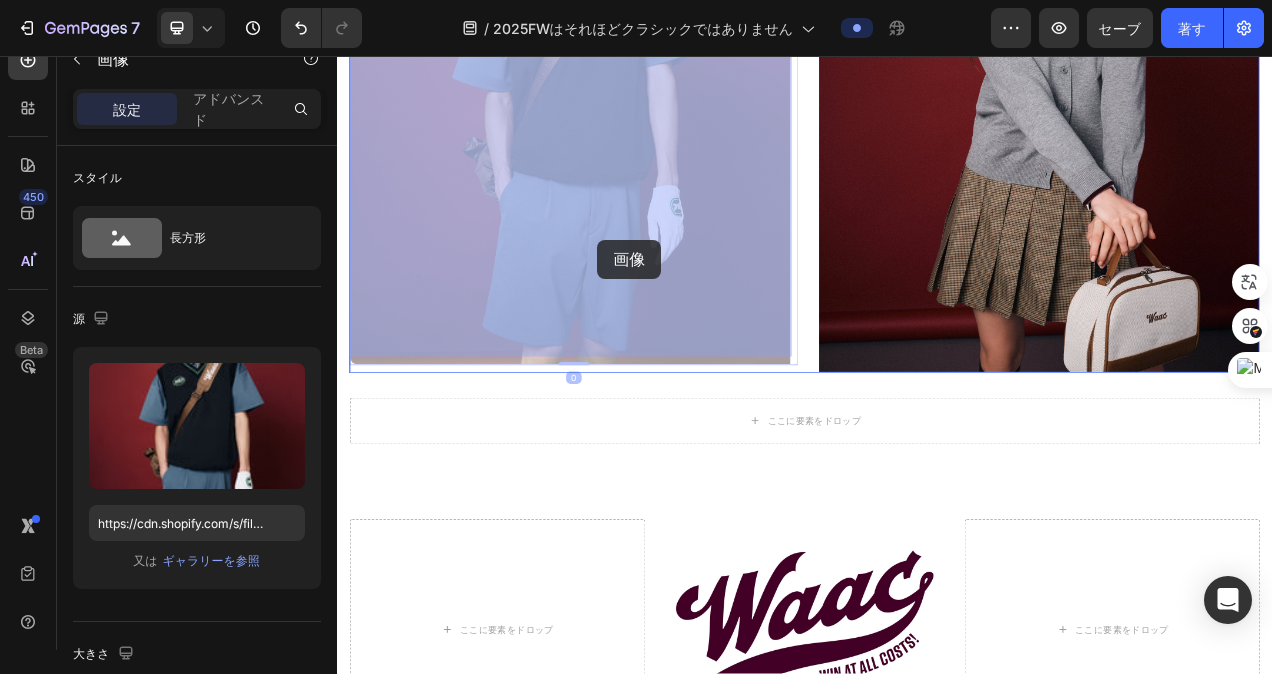 drag, startPoint x: 618, startPoint y: 225, endPoint x: 671, endPoint y: 292, distance: 85.42833 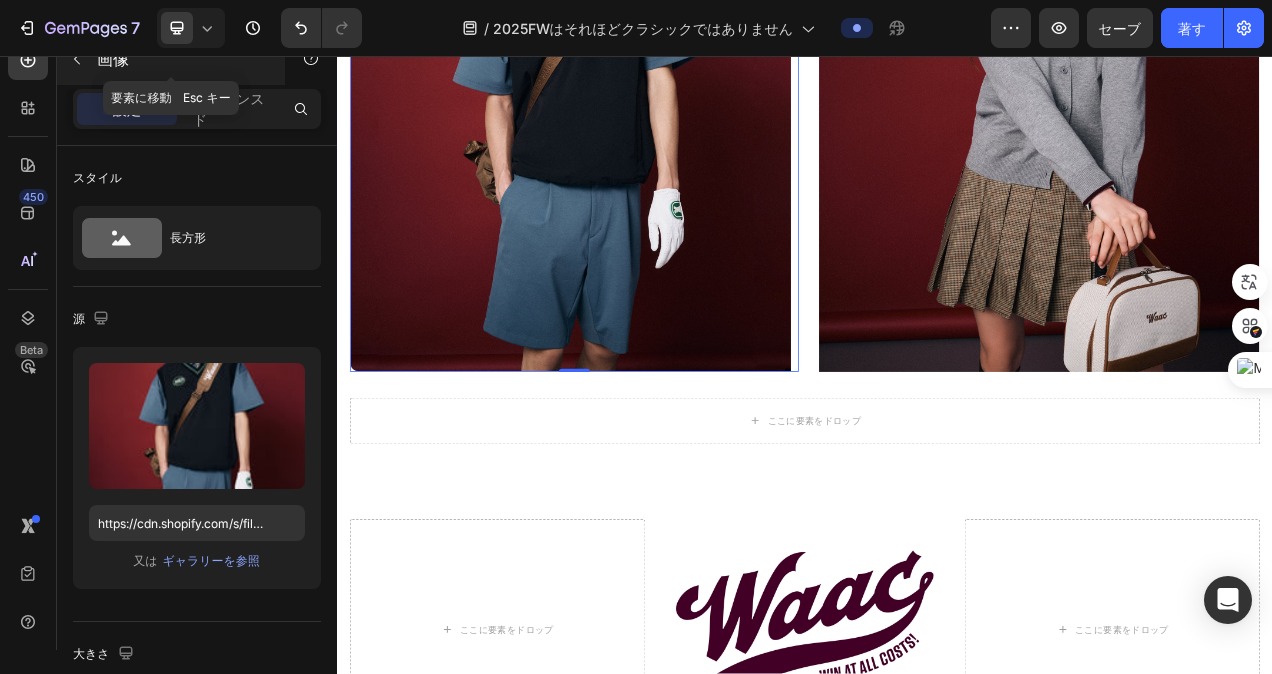 click 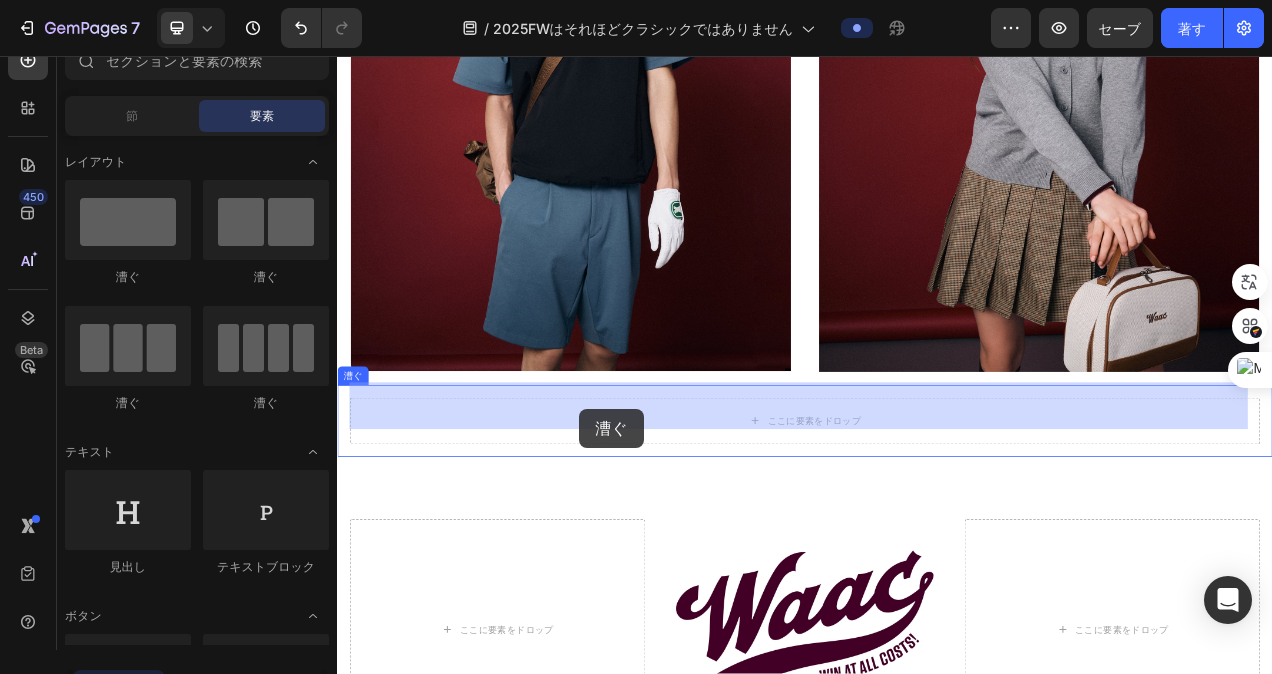 drag, startPoint x: 627, startPoint y: 283, endPoint x: 648, endPoint y: 509, distance: 226.97357 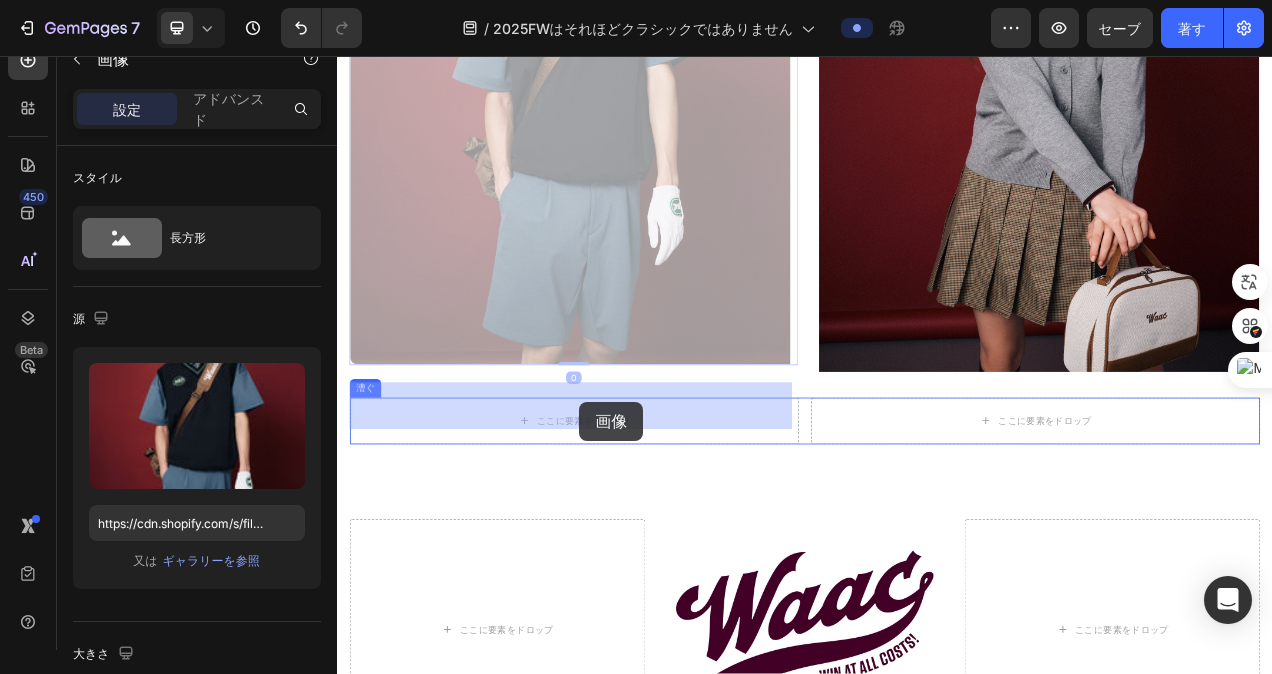 drag, startPoint x: 590, startPoint y: 222, endPoint x: 648, endPoint y: 500, distance: 283.9859 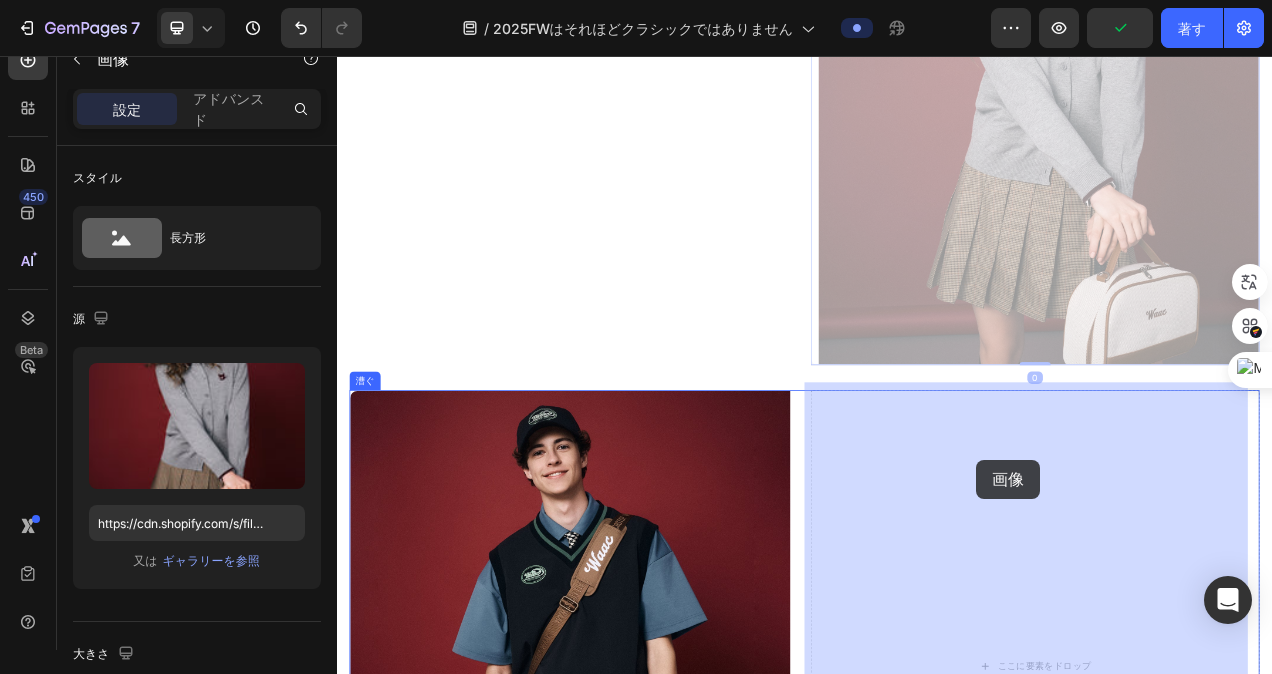 drag, startPoint x: 1132, startPoint y: 229, endPoint x: 1142, endPoint y: 559, distance: 330.1515 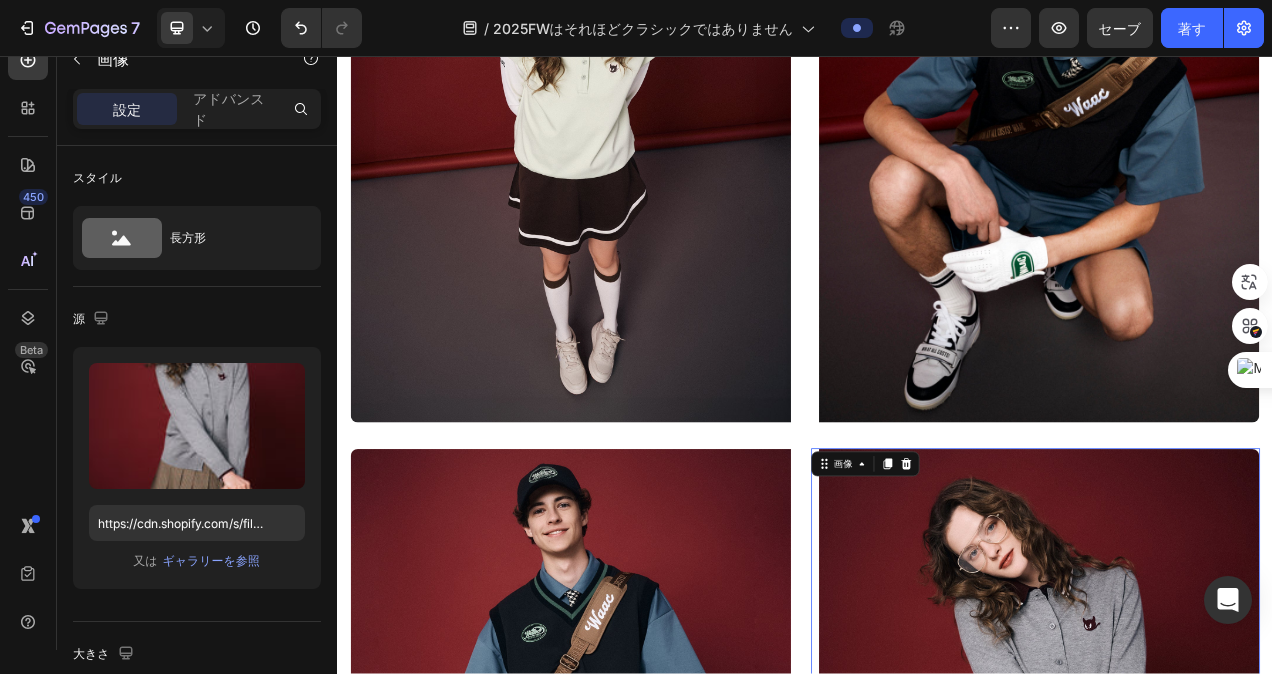 scroll, scrollTop: 1818, scrollLeft: 0, axis: vertical 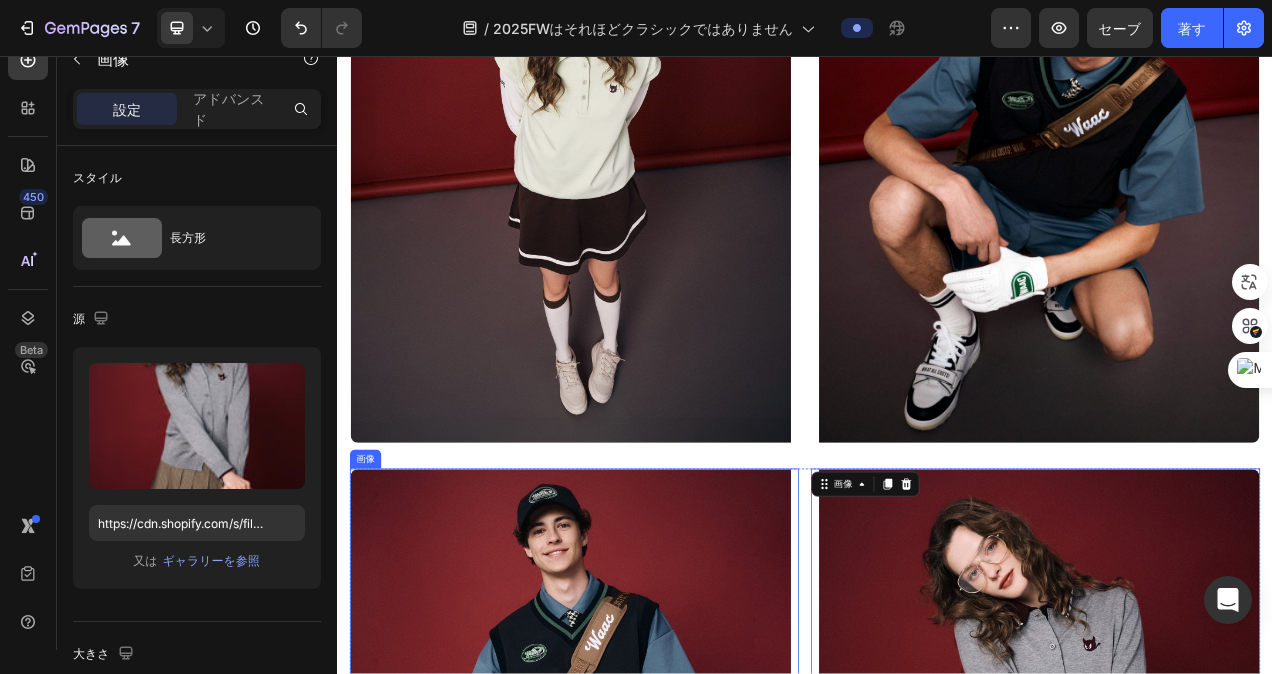 click at bounding box center (641, 940) 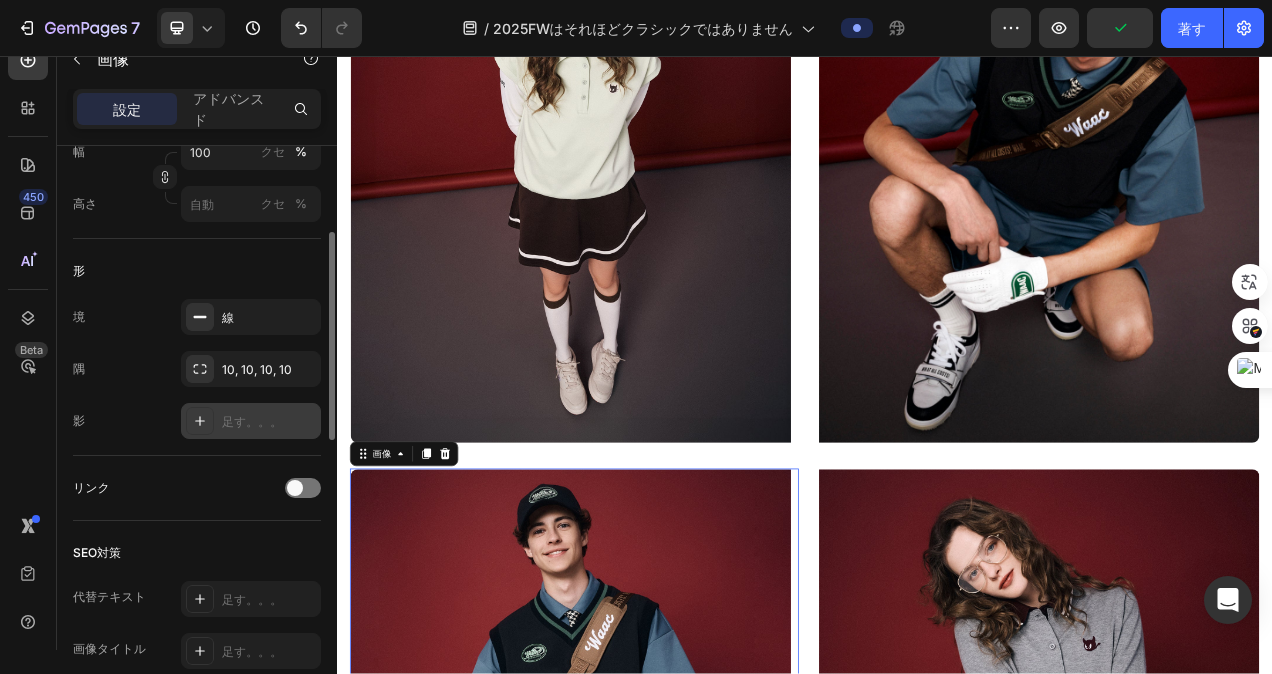 scroll, scrollTop: 700, scrollLeft: 0, axis: vertical 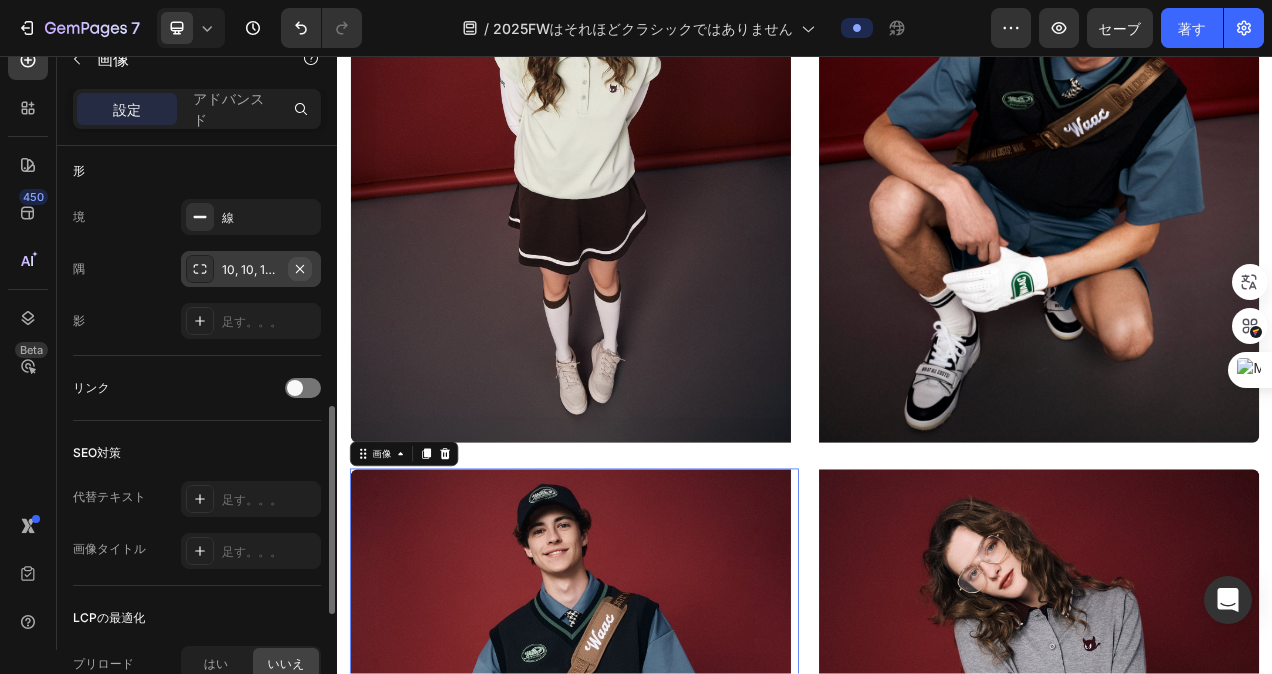 click 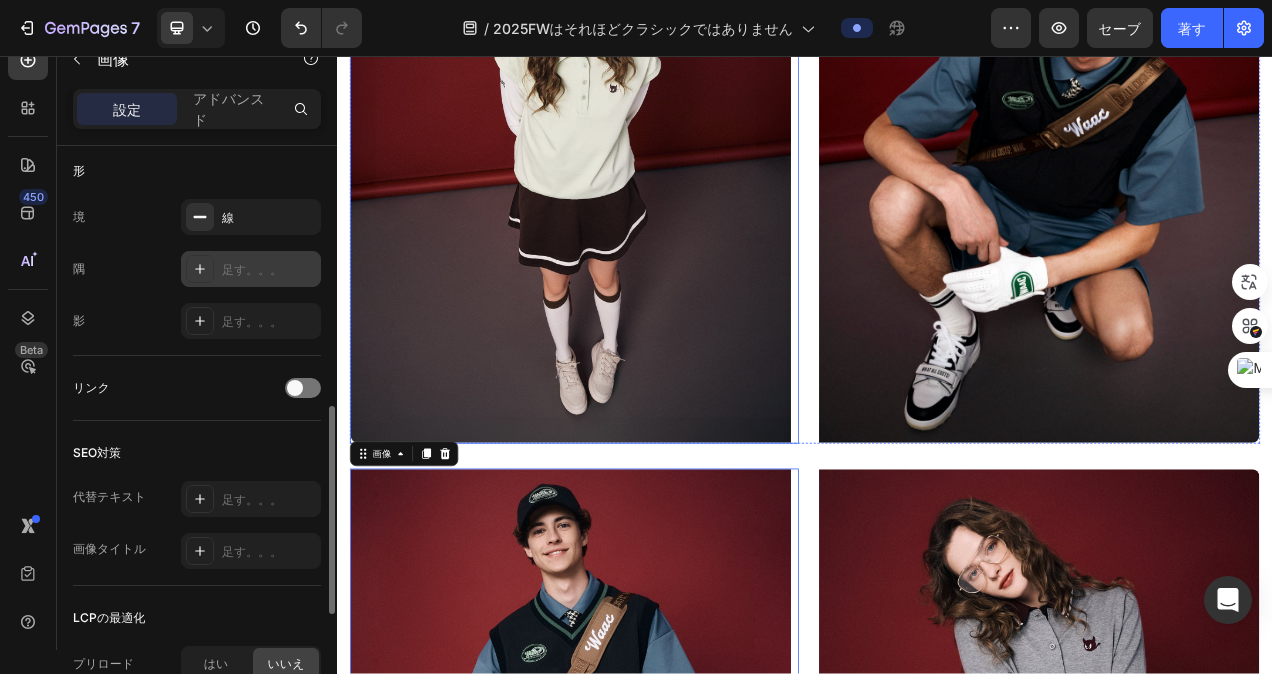 scroll, scrollTop: 1718, scrollLeft: 0, axis: vertical 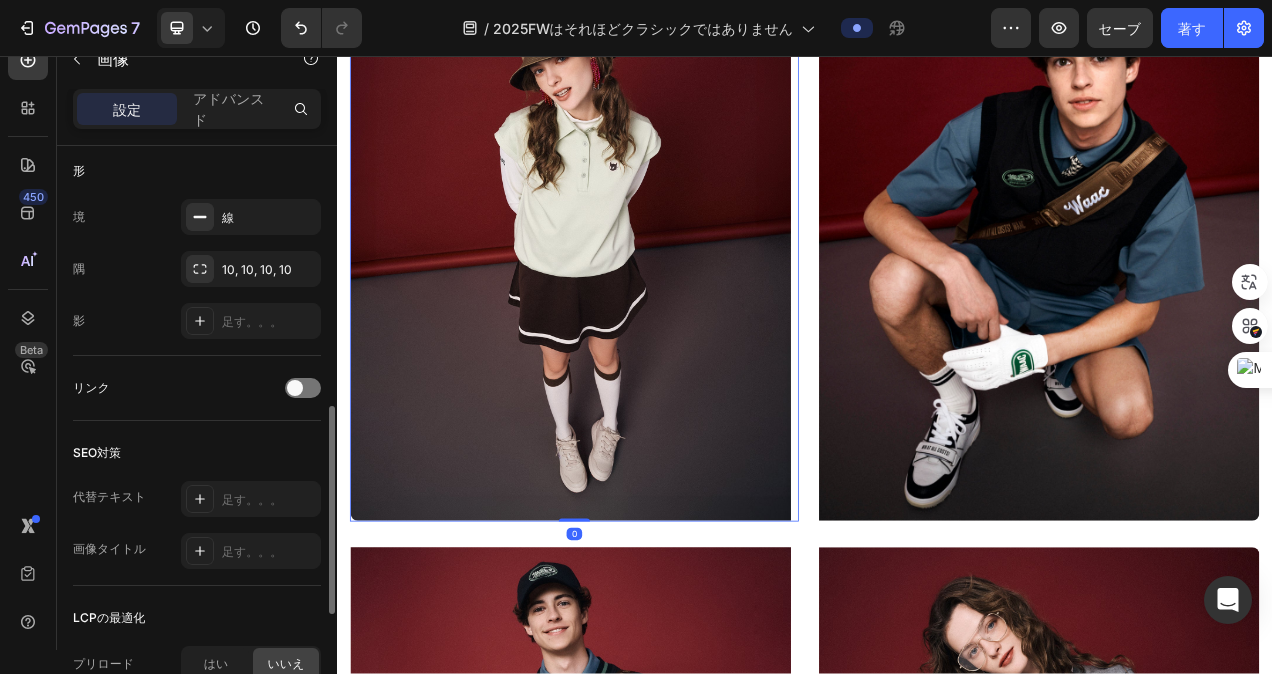 click at bounding box center [641, 300] 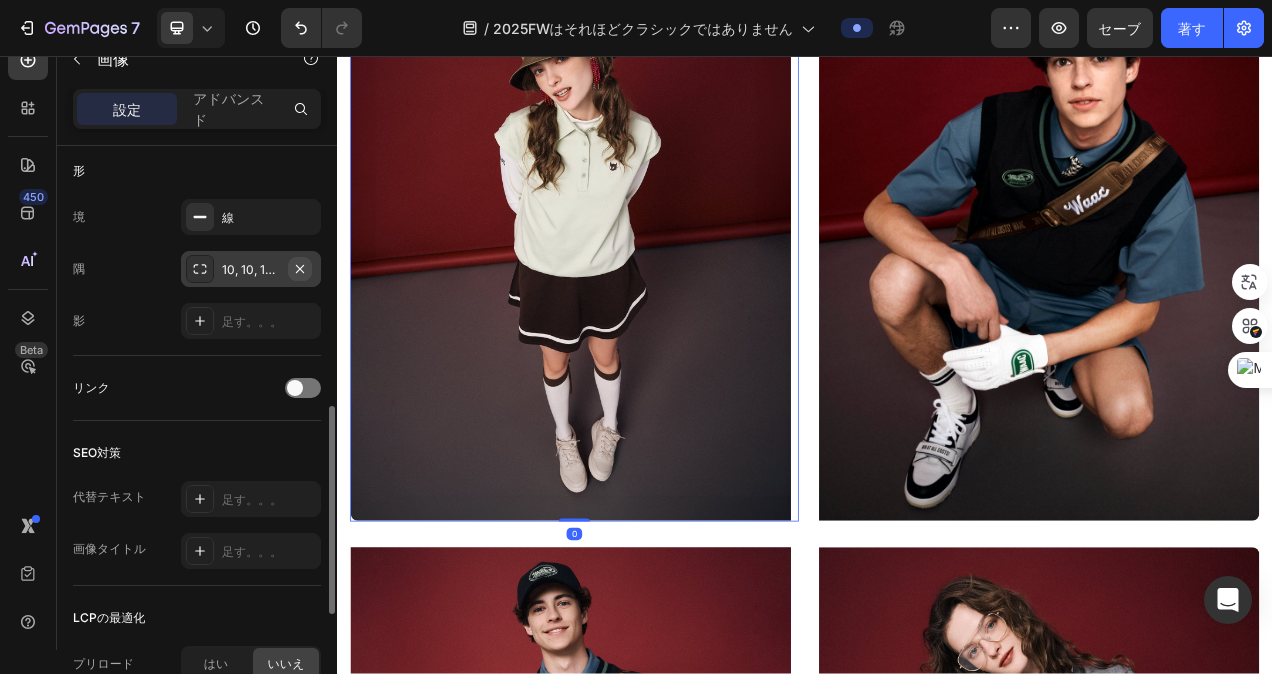 click 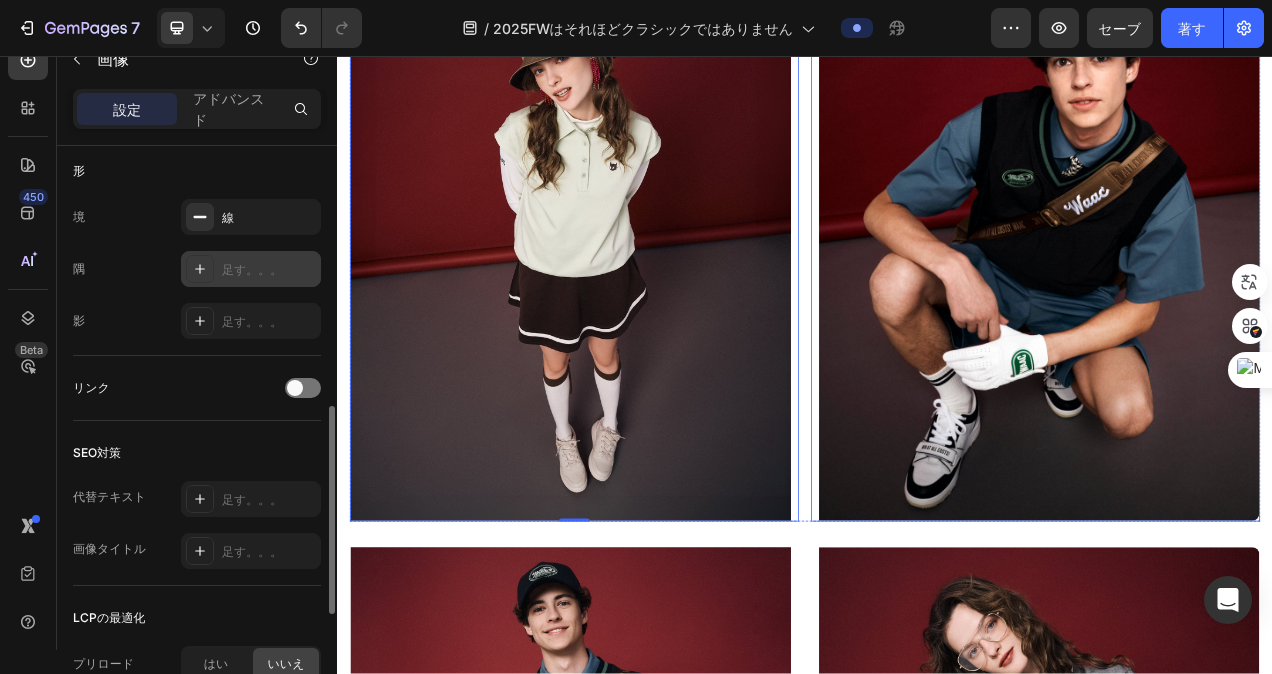 click at bounding box center [1233, 300] 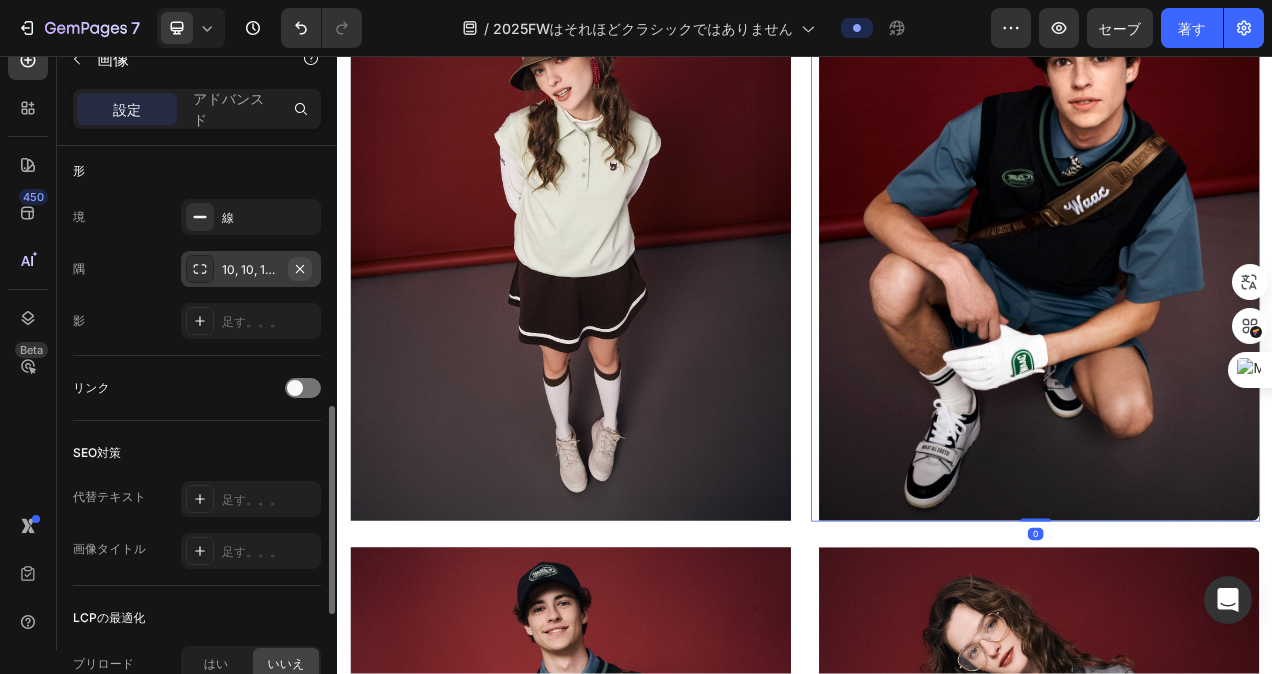 click 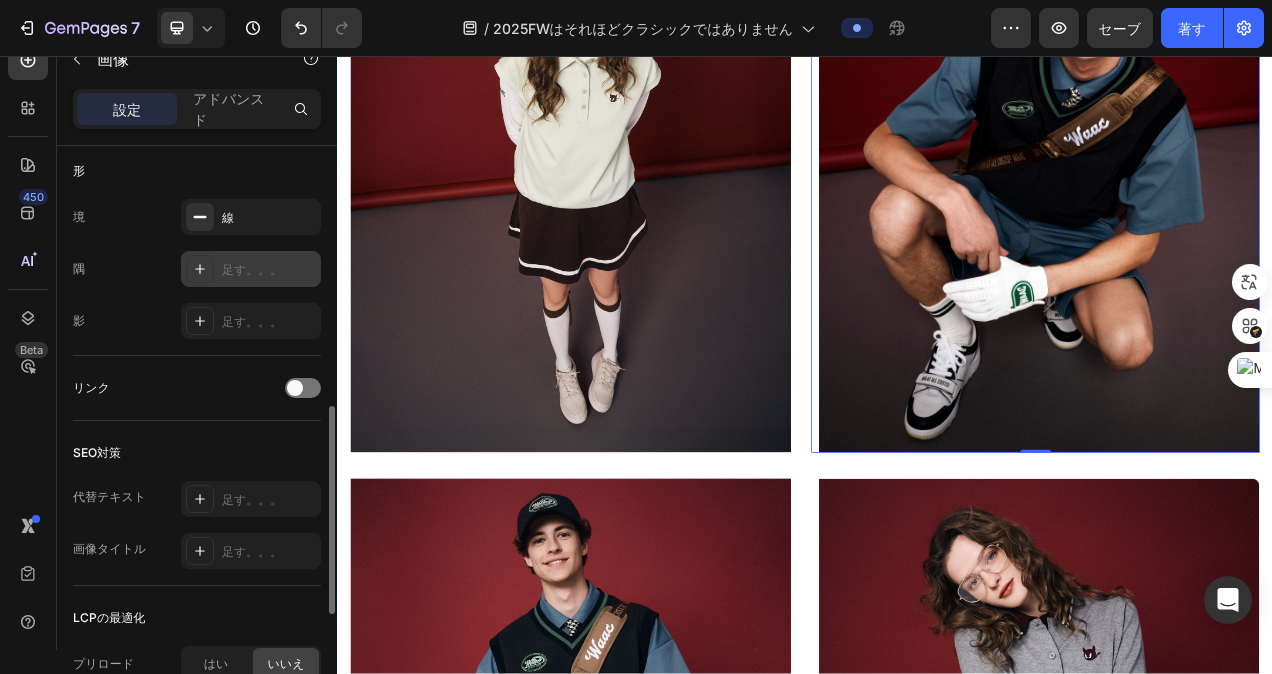 scroll, scrollTop: 2018, scrollLeft: 0, axis: vertical 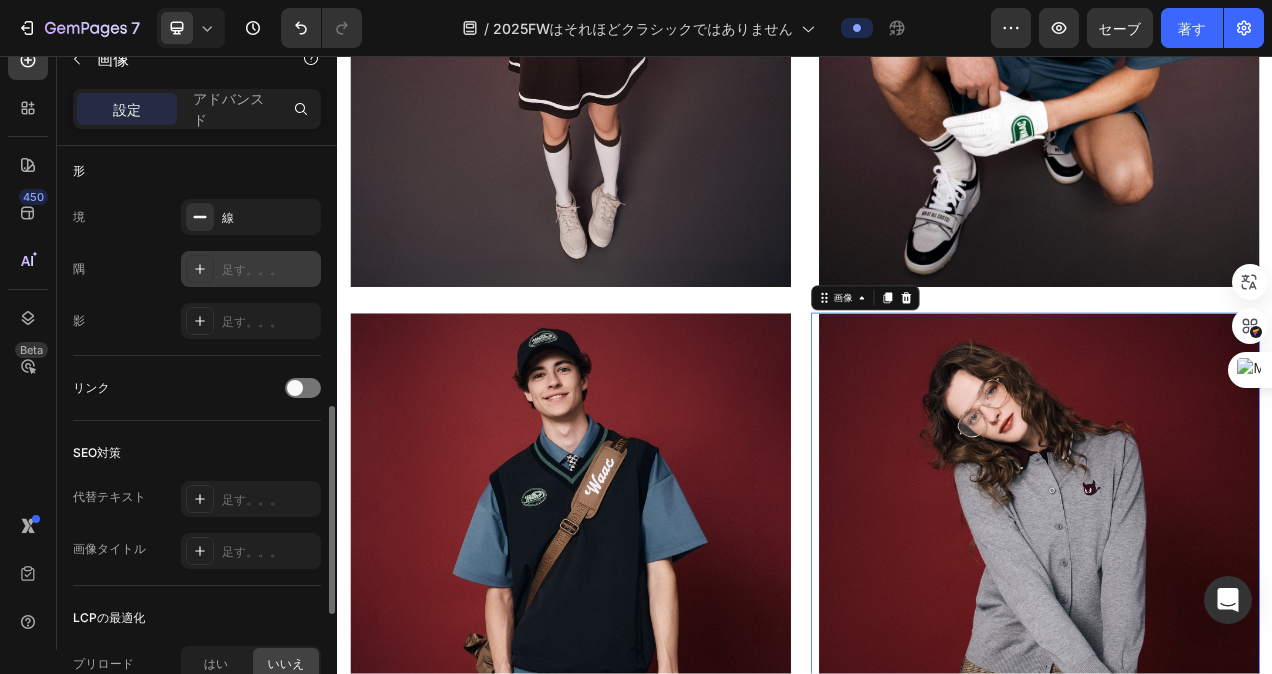 click at bounding box center (1233, 740) 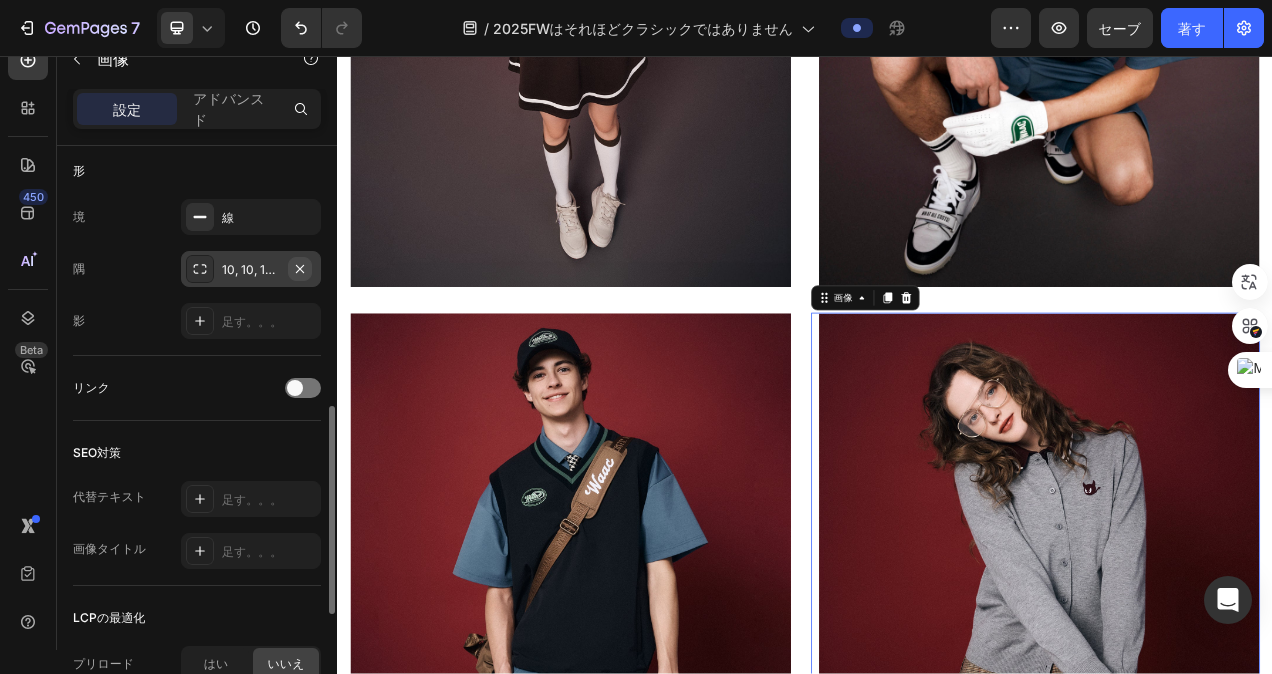 click 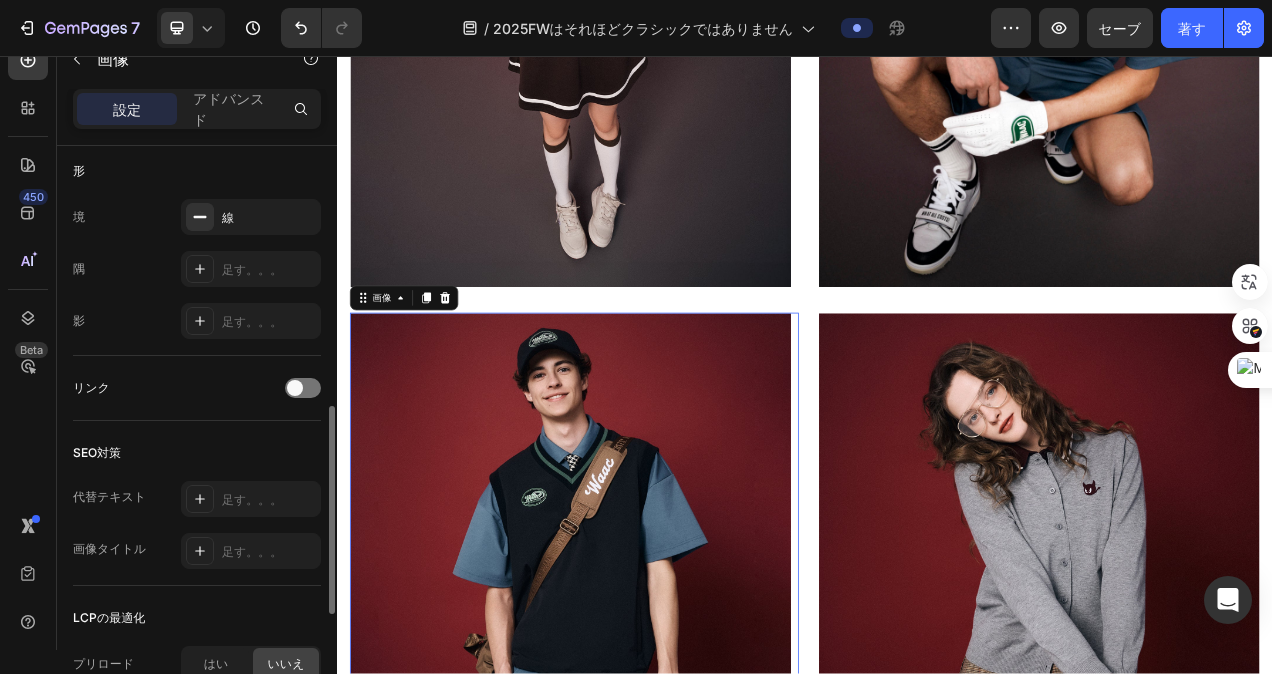 click at bounding box center (641, 740) 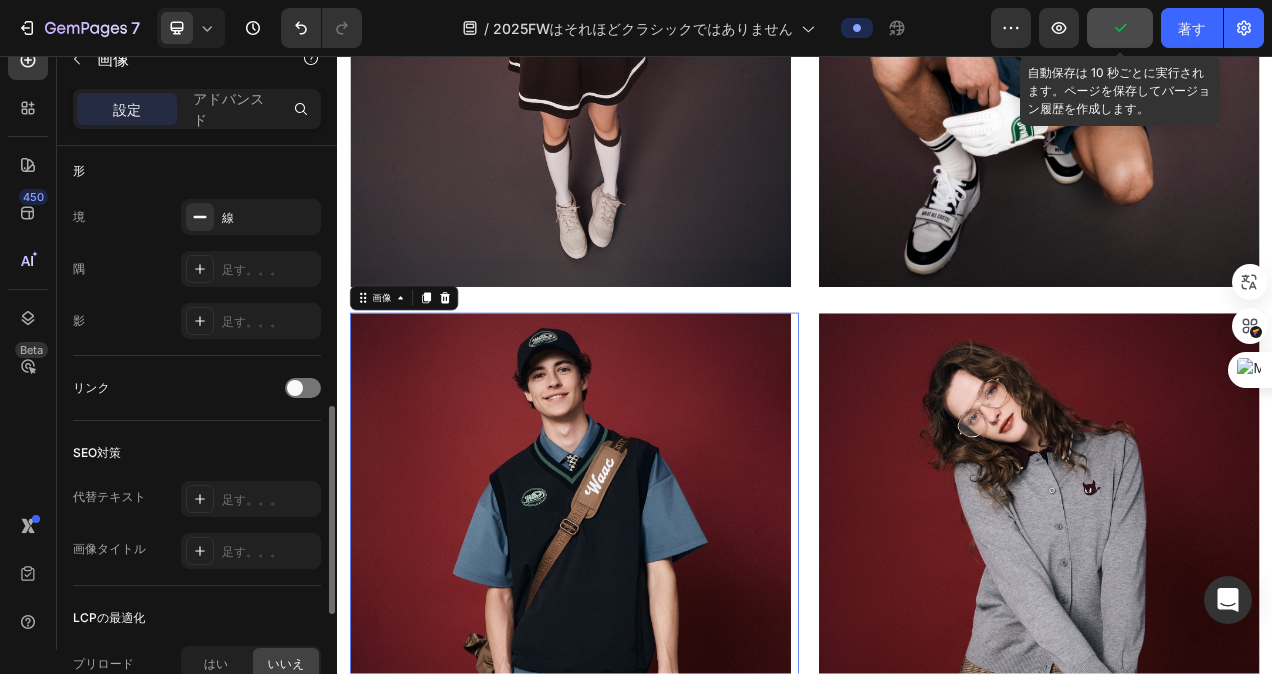 click 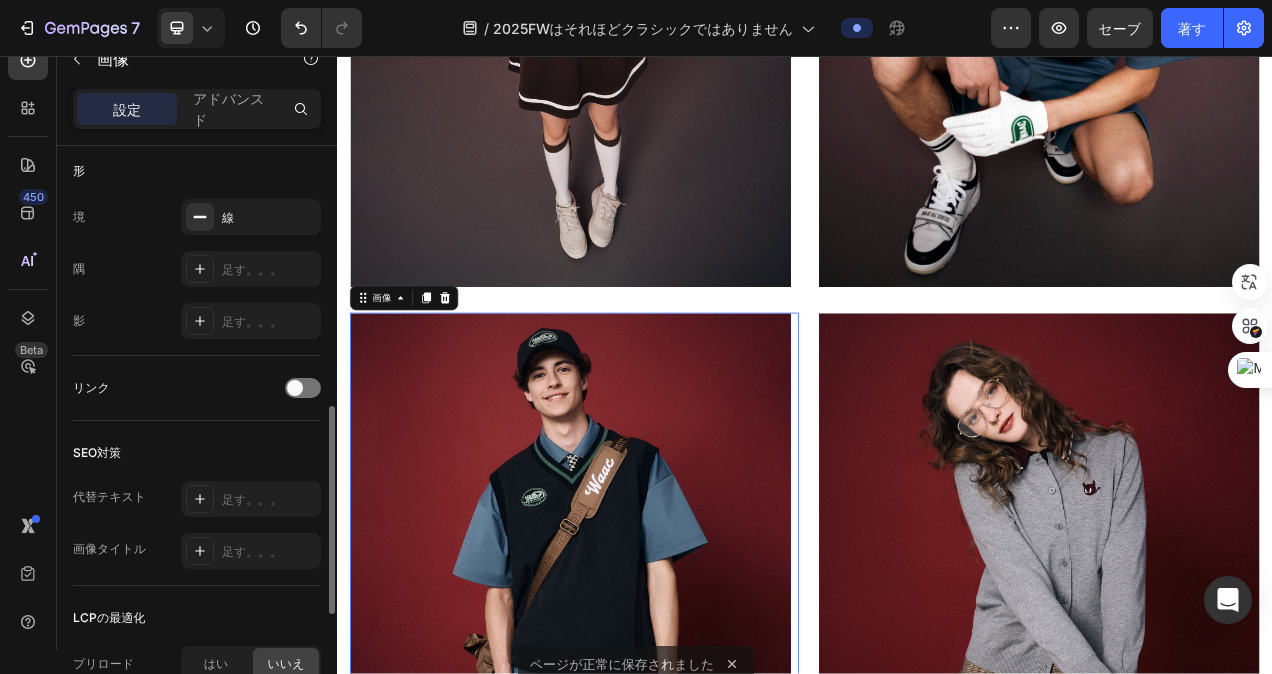 click at bounding box center [641, 740] 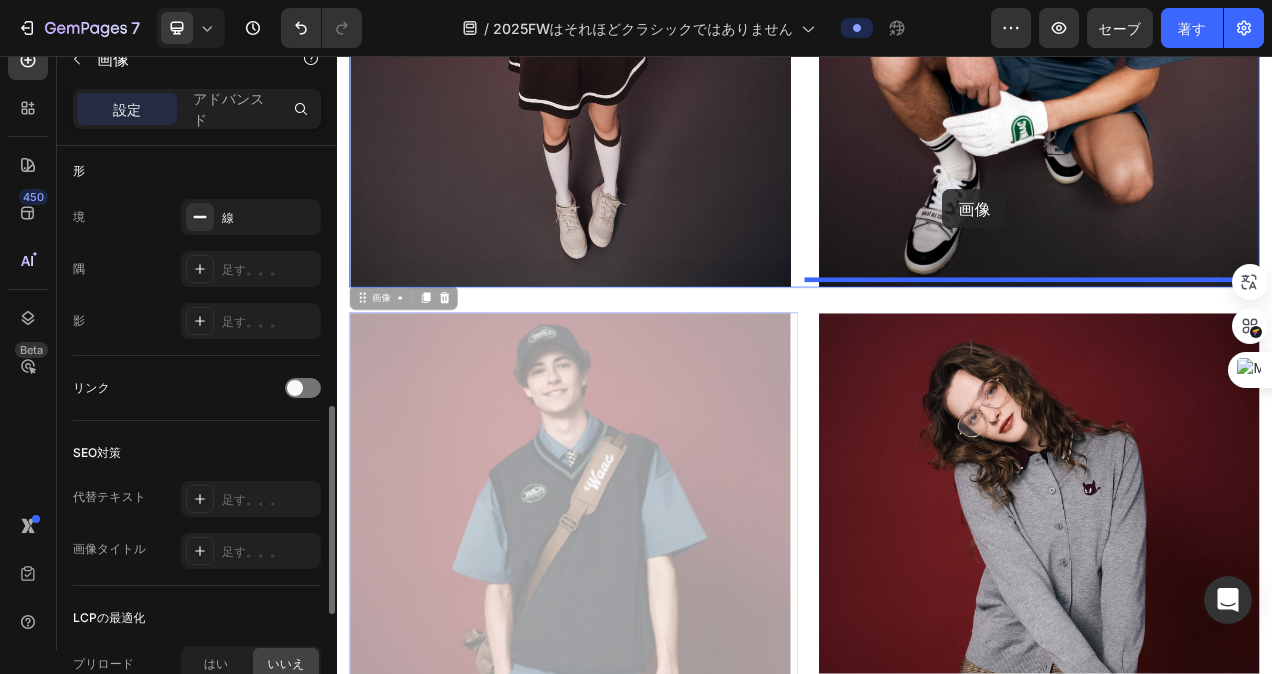 drag, startPoint x: 581, startPoint y: 607, endPoint x: 1114, endPoint y: 227, distance: 654.5907 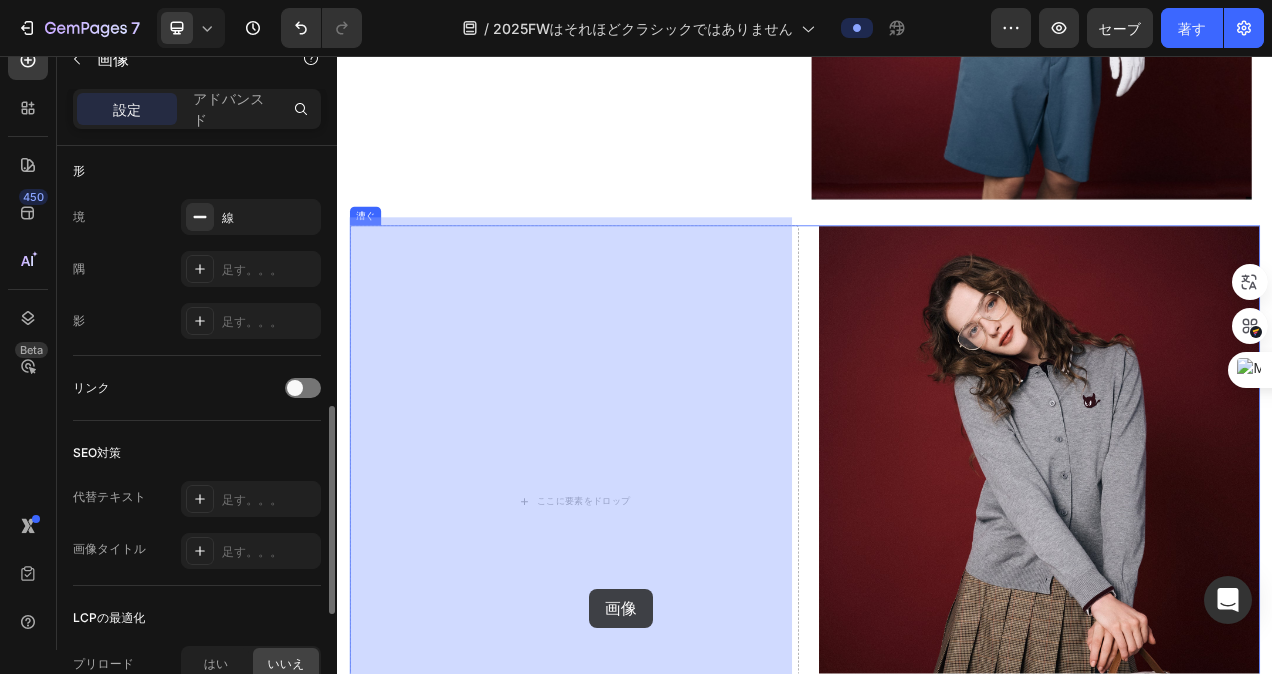 scroll, scrollTop: 2972, scrollLeft: 0, axis: vertical 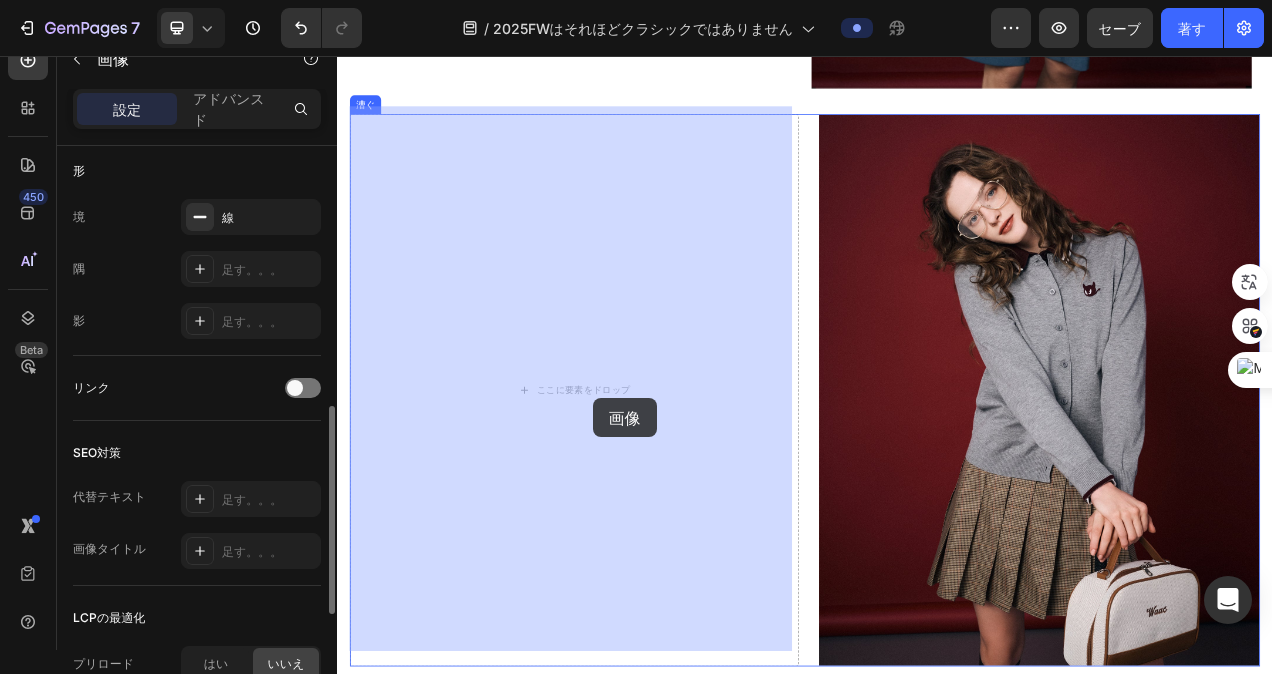 drag, startPoint x: 1200, startPoint y: 118, endPoint x: 665, endPoint y: 495, distance: 654.4876 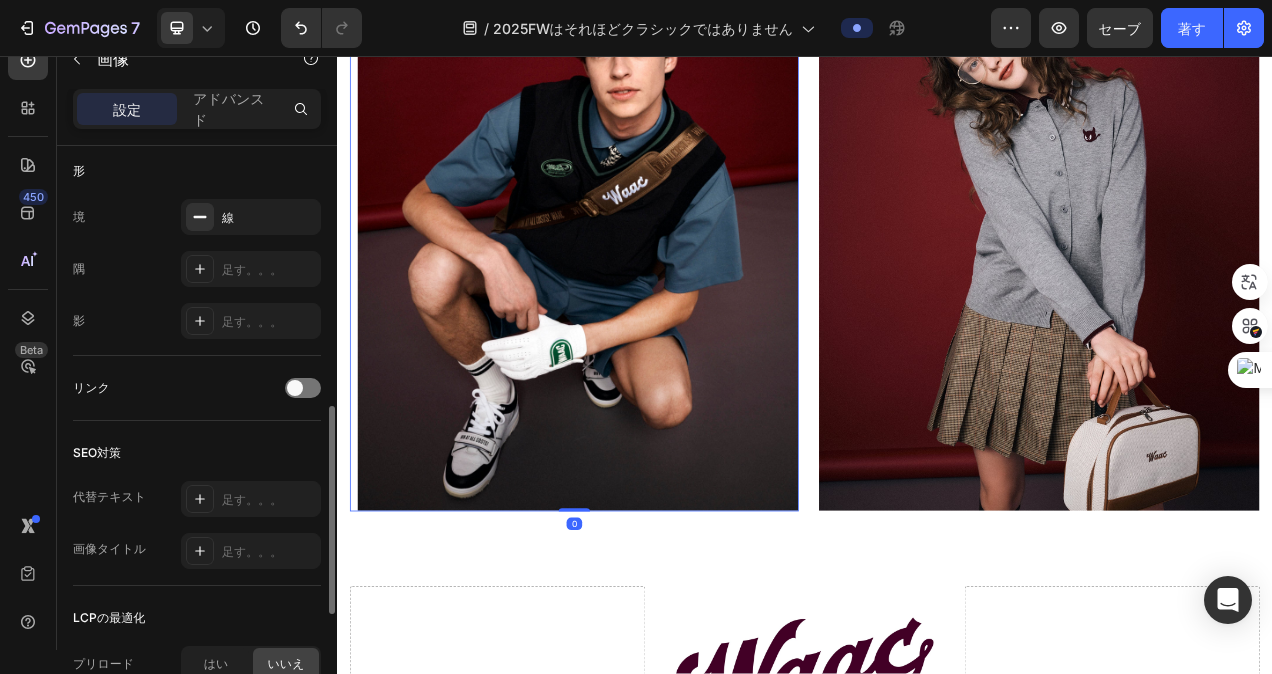 scroll, scrollTop: 2072, scrollLeft: 0, axis: vertical 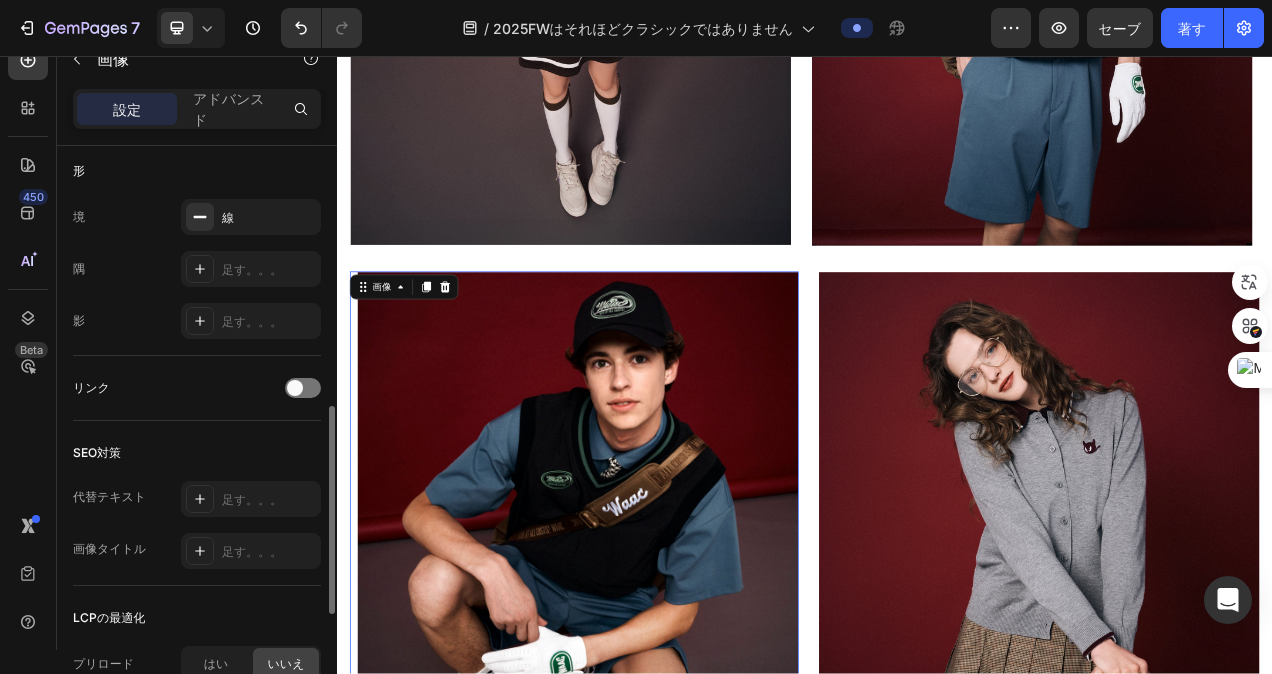 click at bounding box center (641, 687) 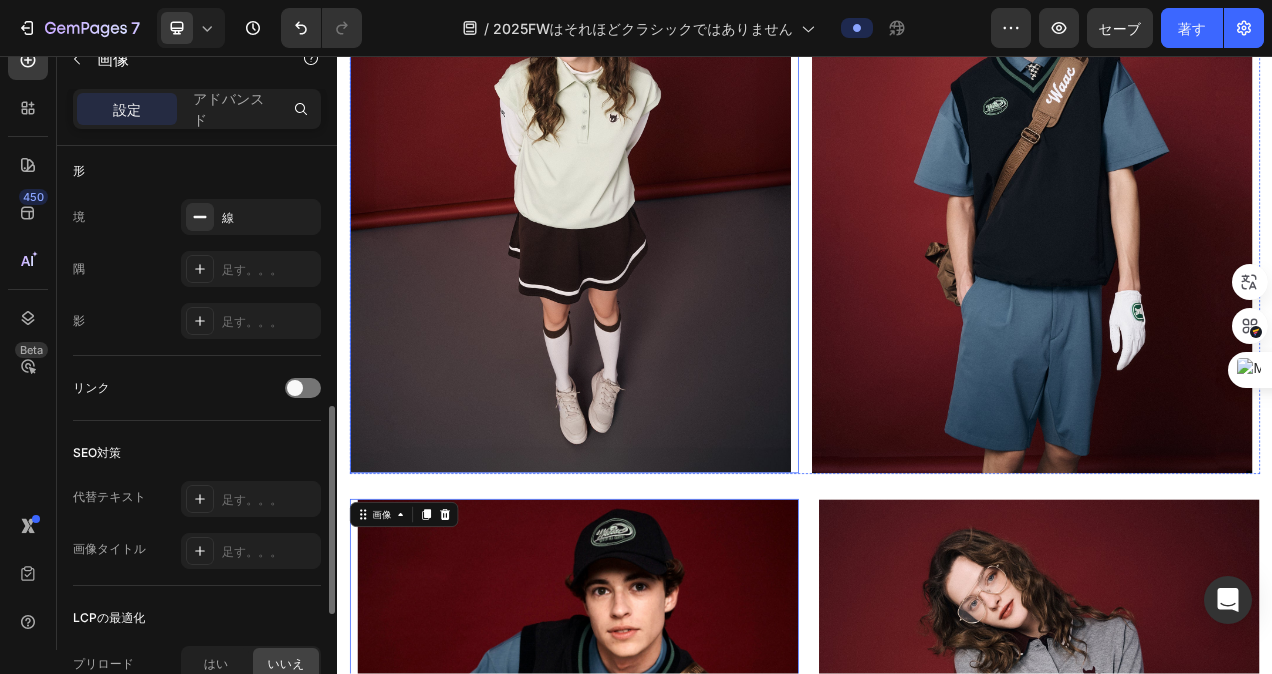 scroll, scrollTop: 1972, scrollLeft: 0, axis: vertical 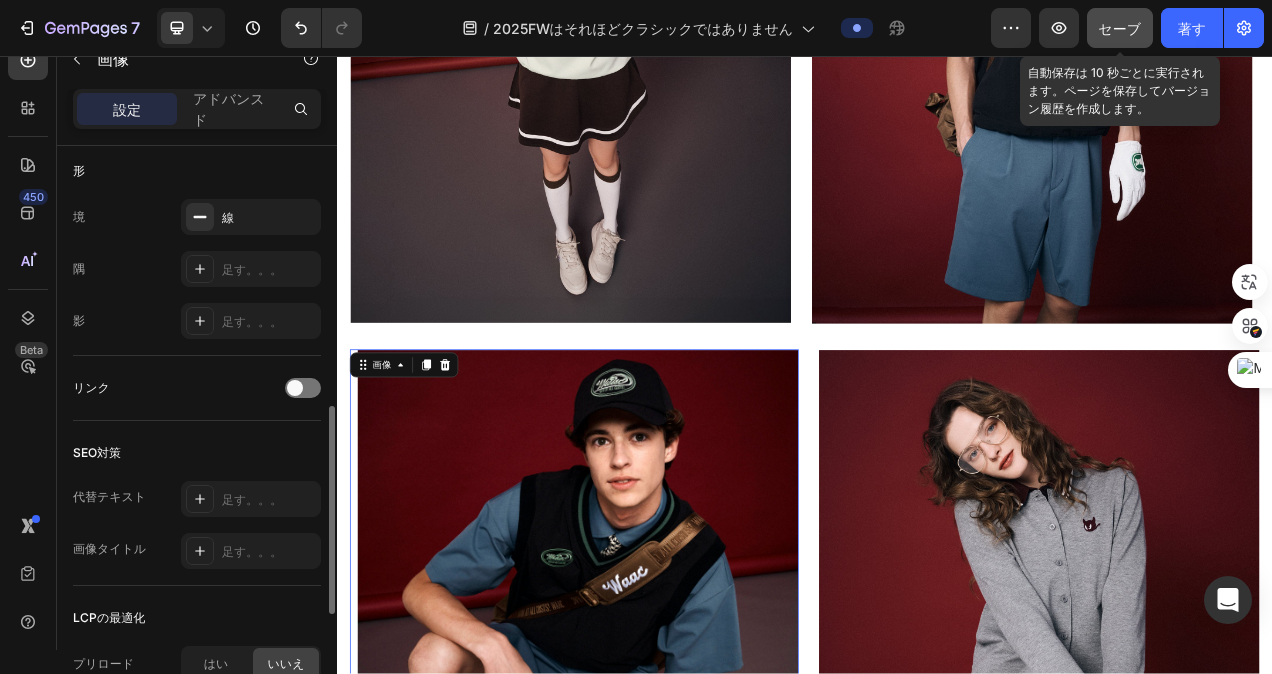 click on "セーブ" at bounding box center [1119, 28] 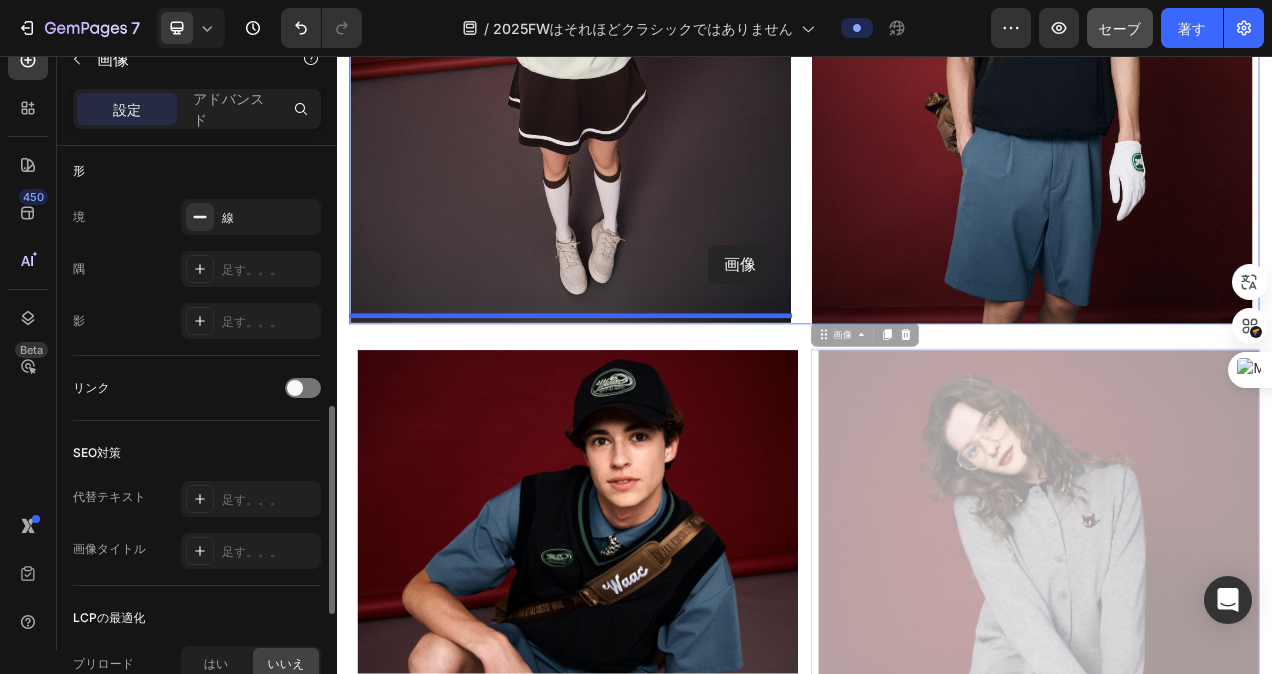 drag, startPoint x: 1166, startPoint y: 606, endPoint x: 813, endPoint y: 298, distance: 468.47946 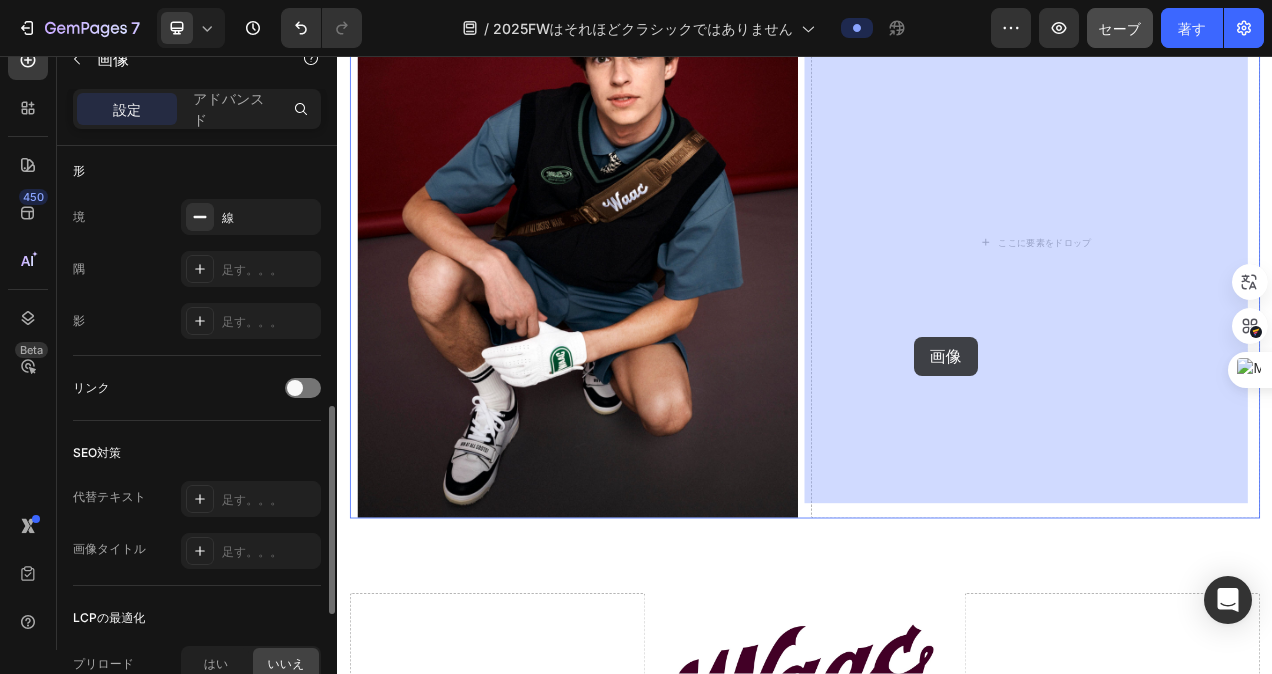 drag, startPoint x: 642, startPoint y: 180, endPoint x: 1077, endPoint y: 416, distance: 494.89493 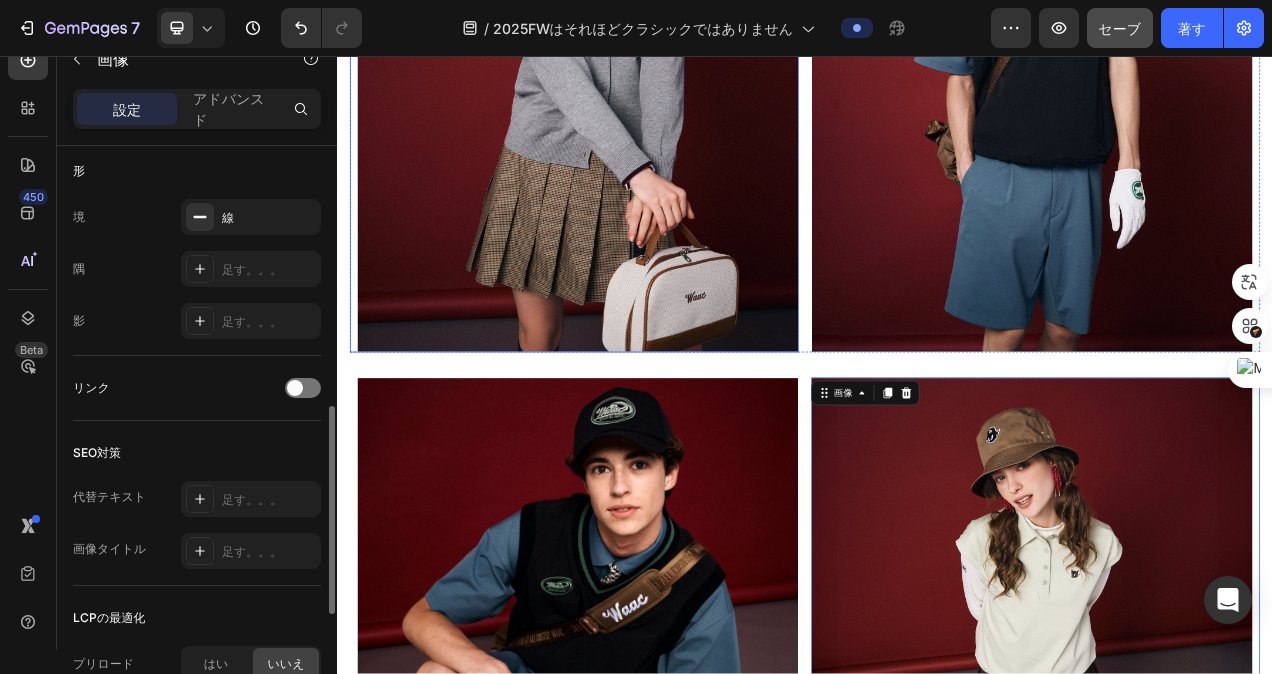 scroll, scrollTop: 1863, scrollLeft: 0, axis: vertical 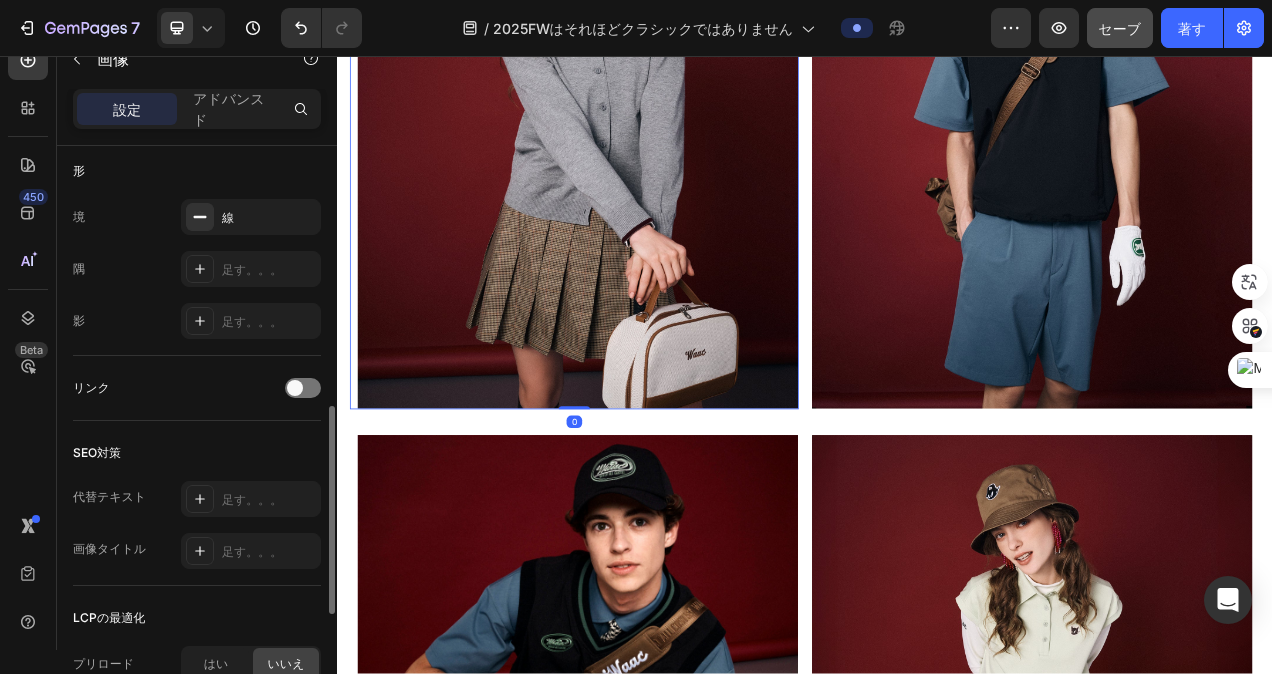 click at bounding box center [641, 155] 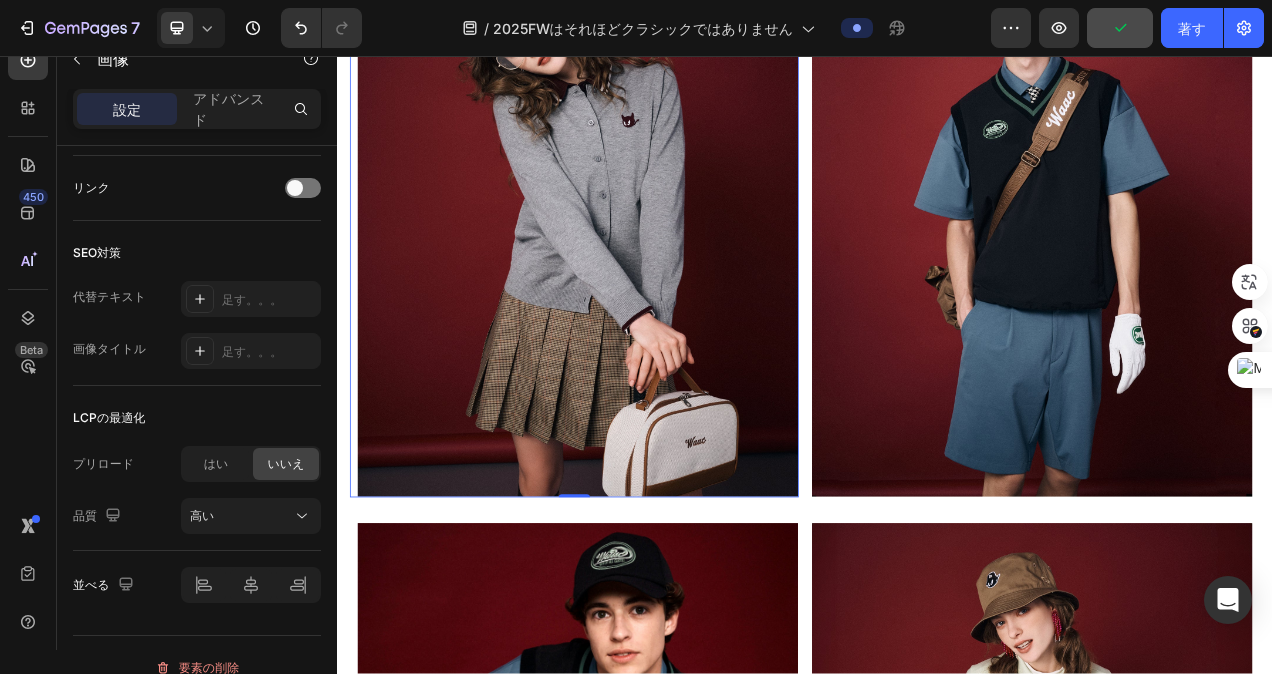 scroll, scrollTop: 1663, scrollLeft: 0, axis: vertical 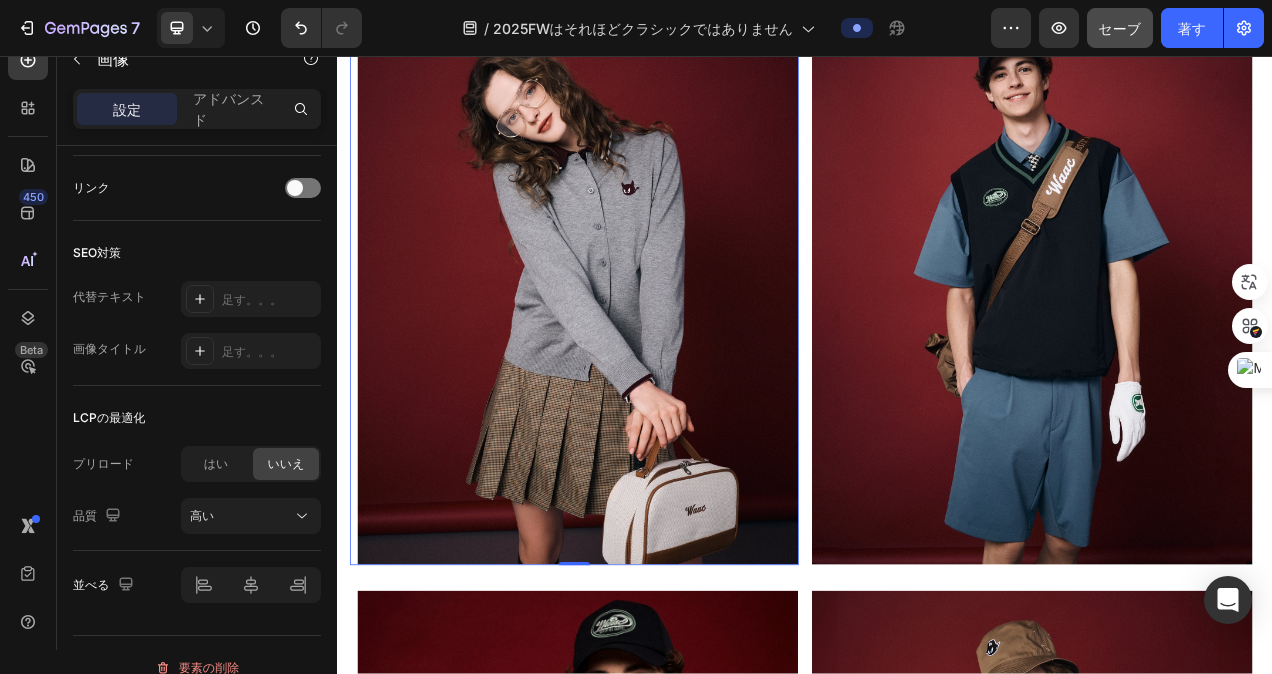 click at bounding box center [641, 355] 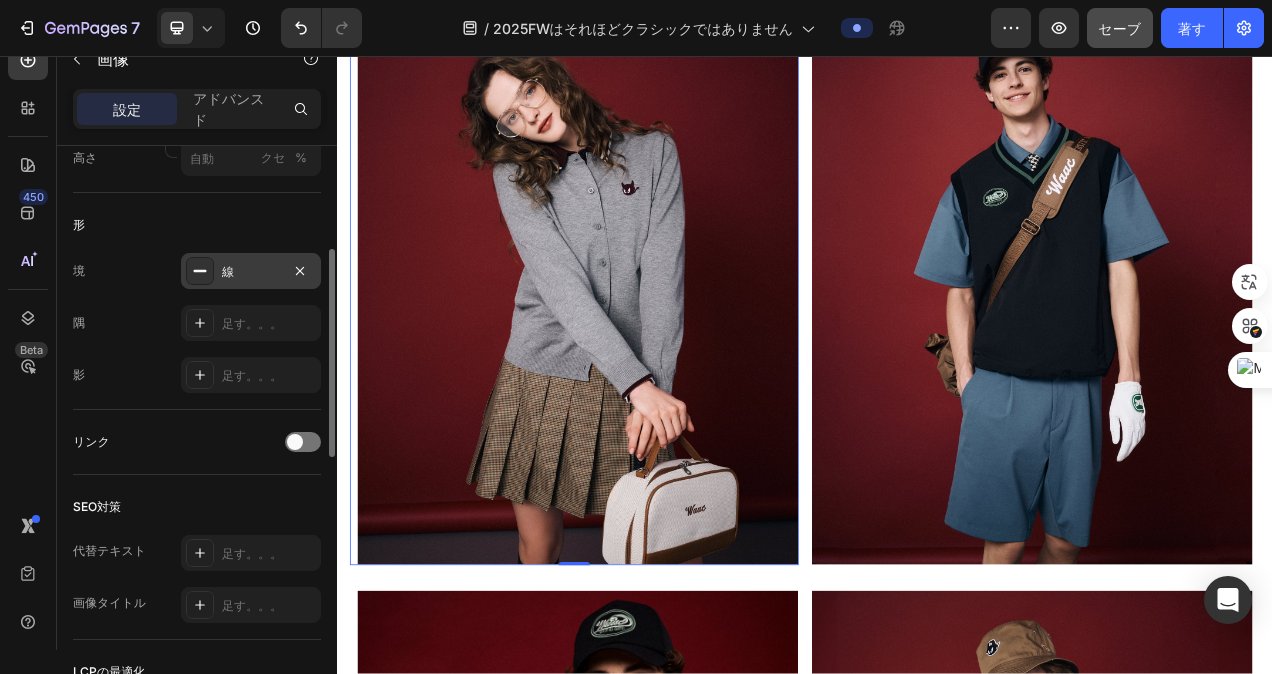 scroll, scrollTop: 446, scrollLeft: 0, axis: vertical 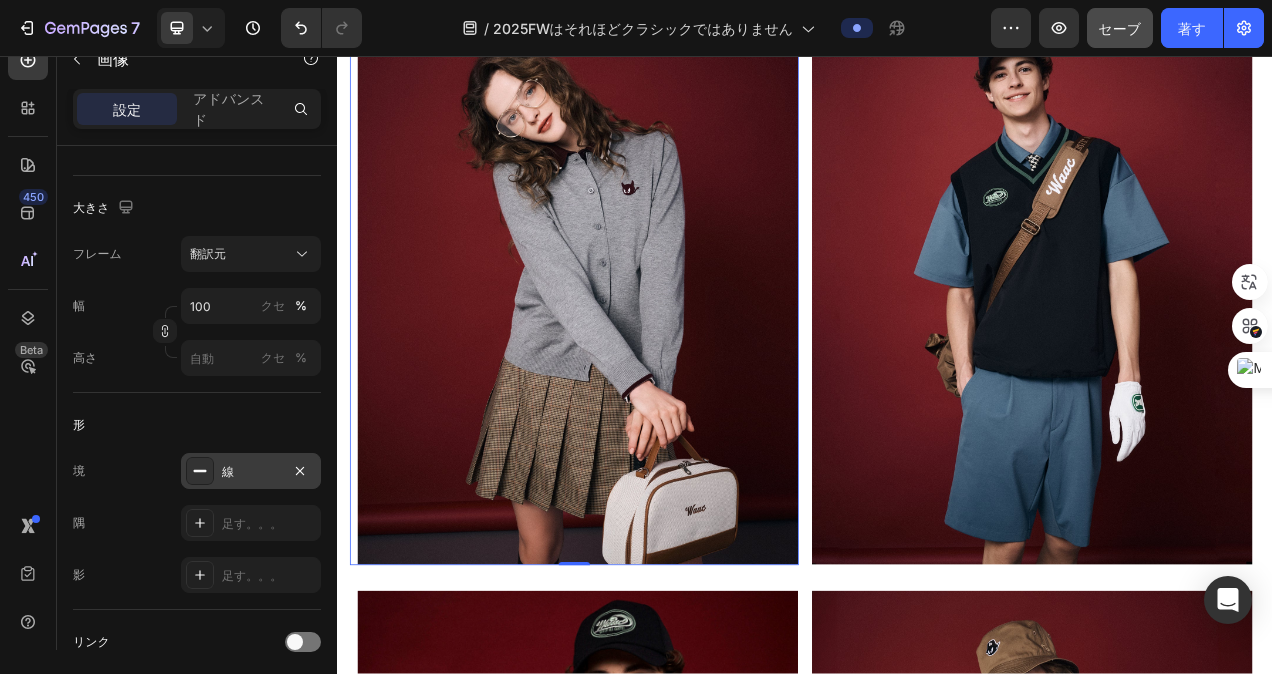 click on "線" at bounding box center (251, 471) 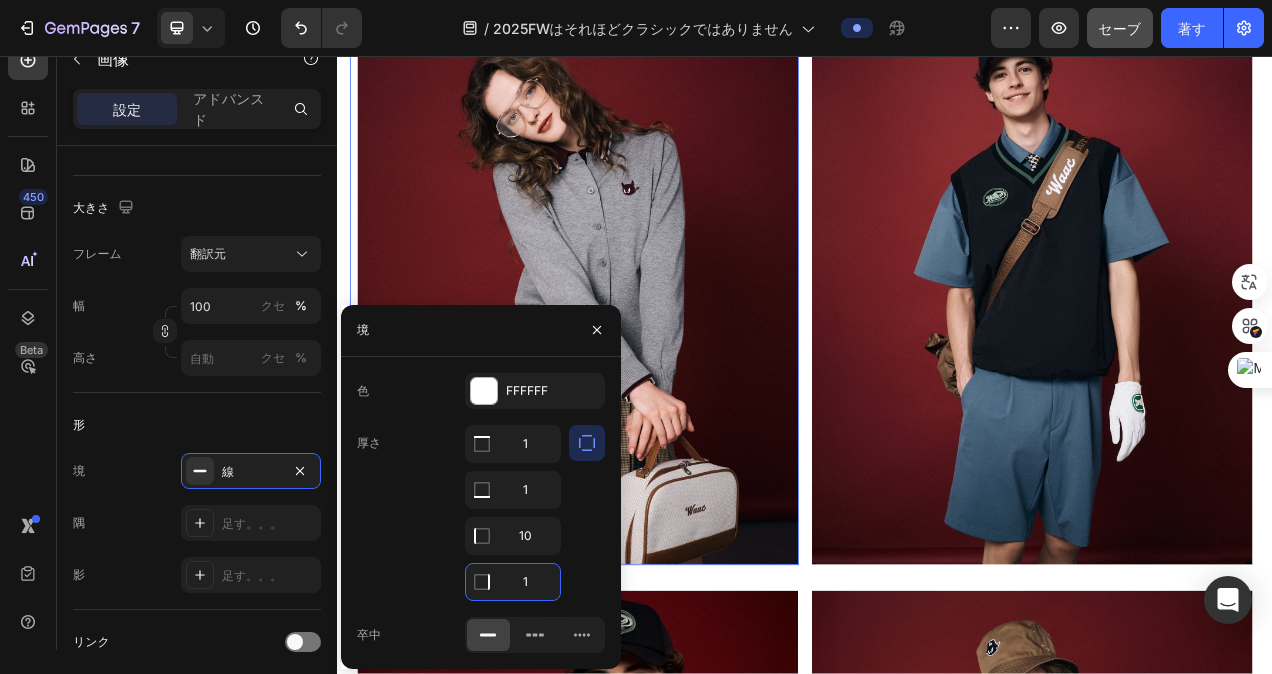 click on "1" at bounding box center (513, 582) 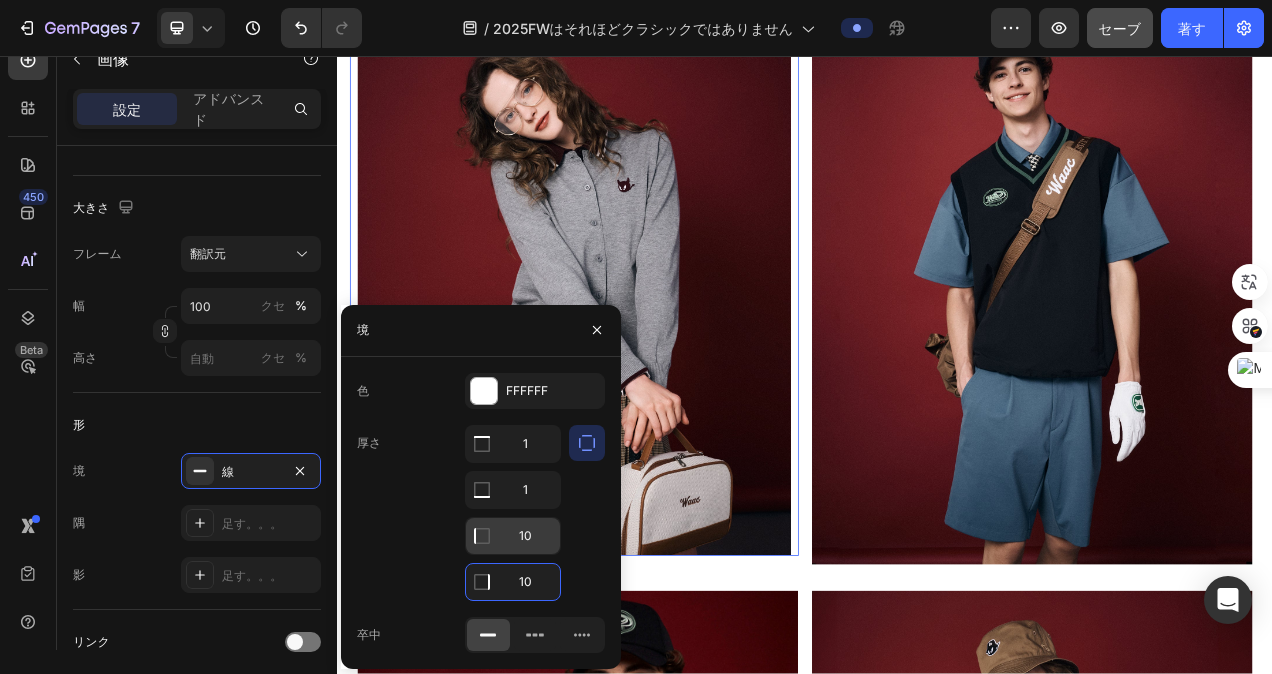 type on "10" 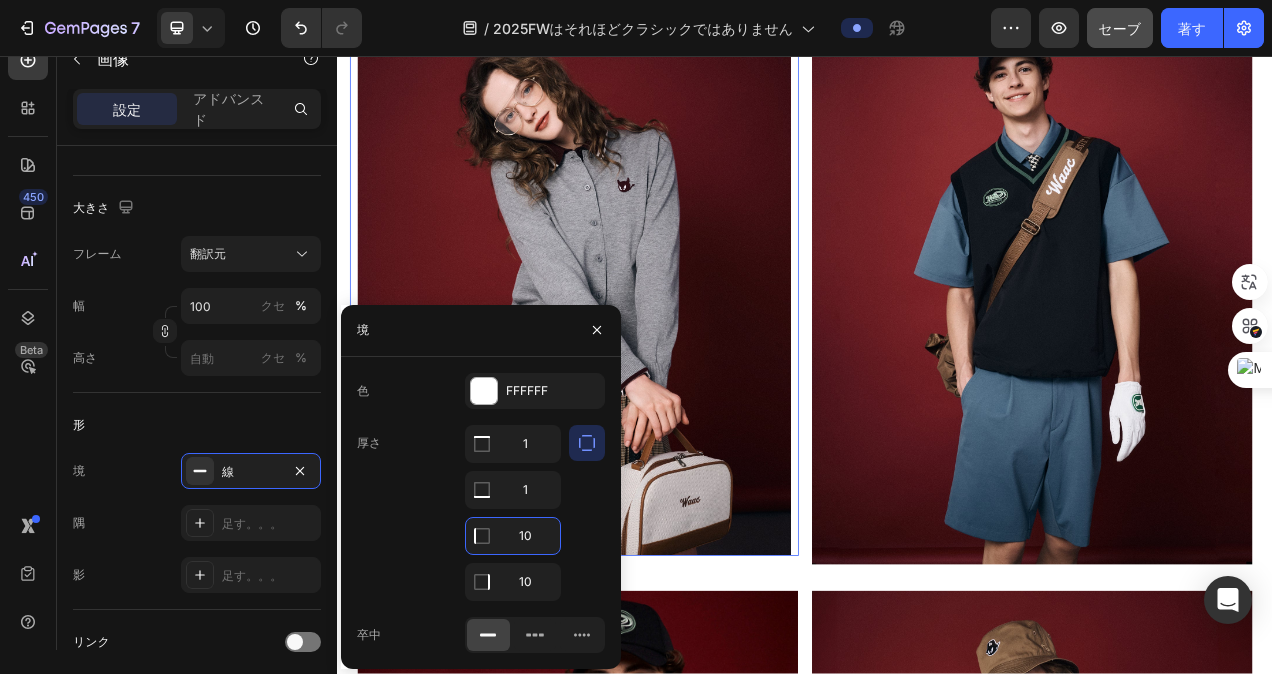 type on "1" 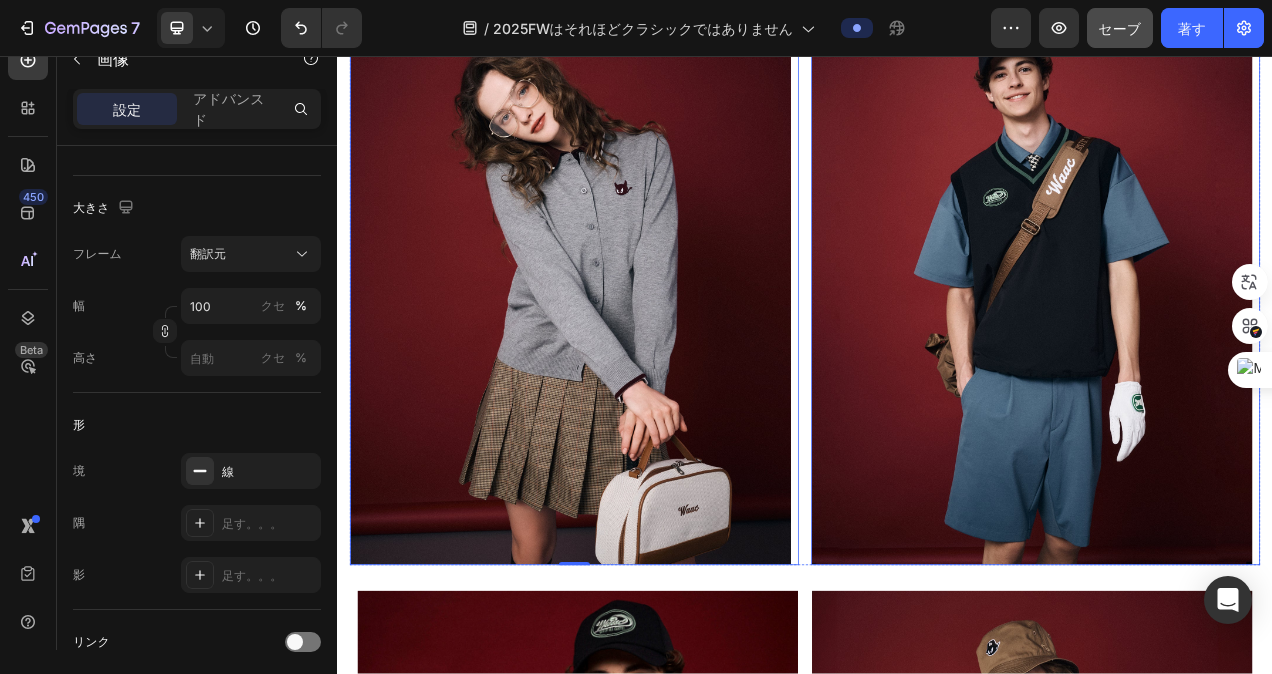 click at bounding box center [1233, 355] 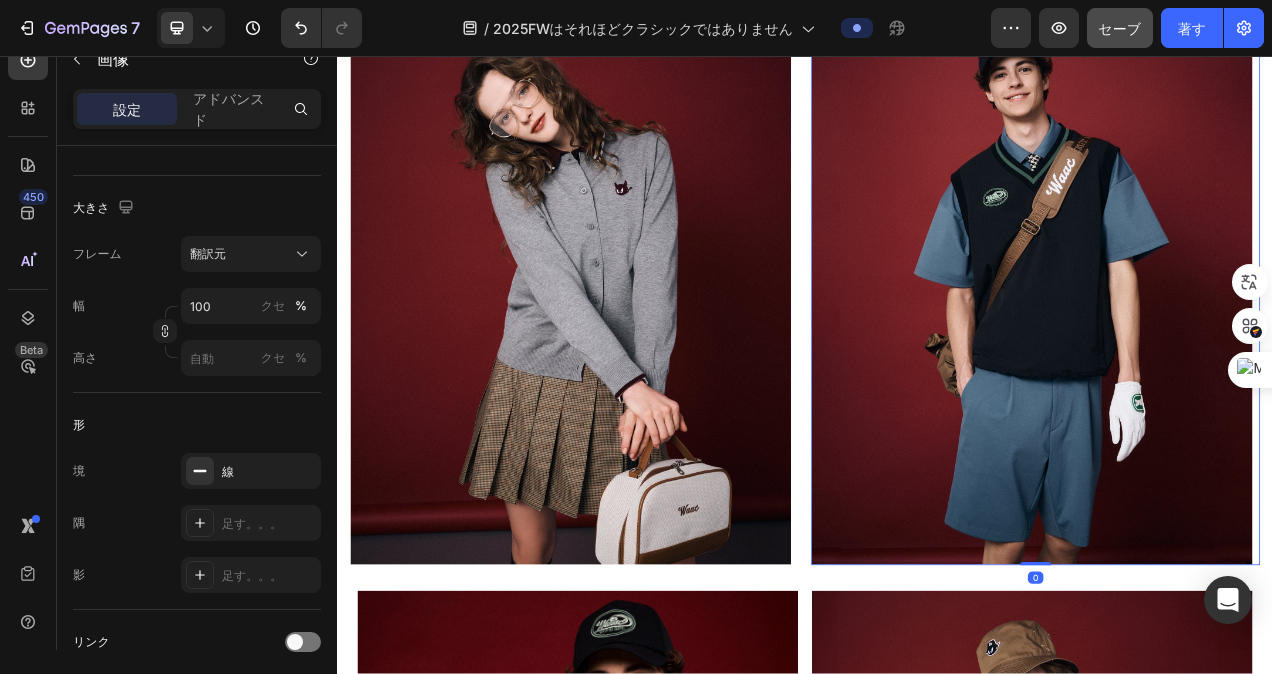 scroll, scrollTop: 446, scrollLeft: 0, axis: vertical 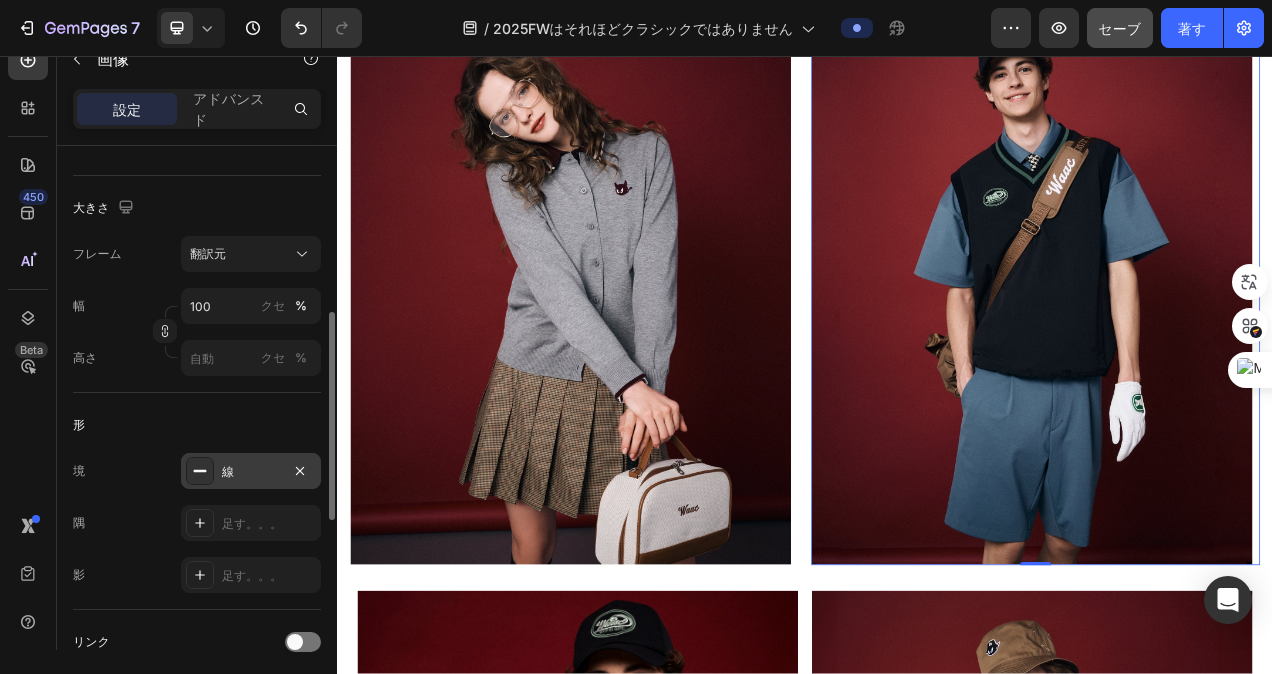 click on "線" at bounding box center (251, 472) 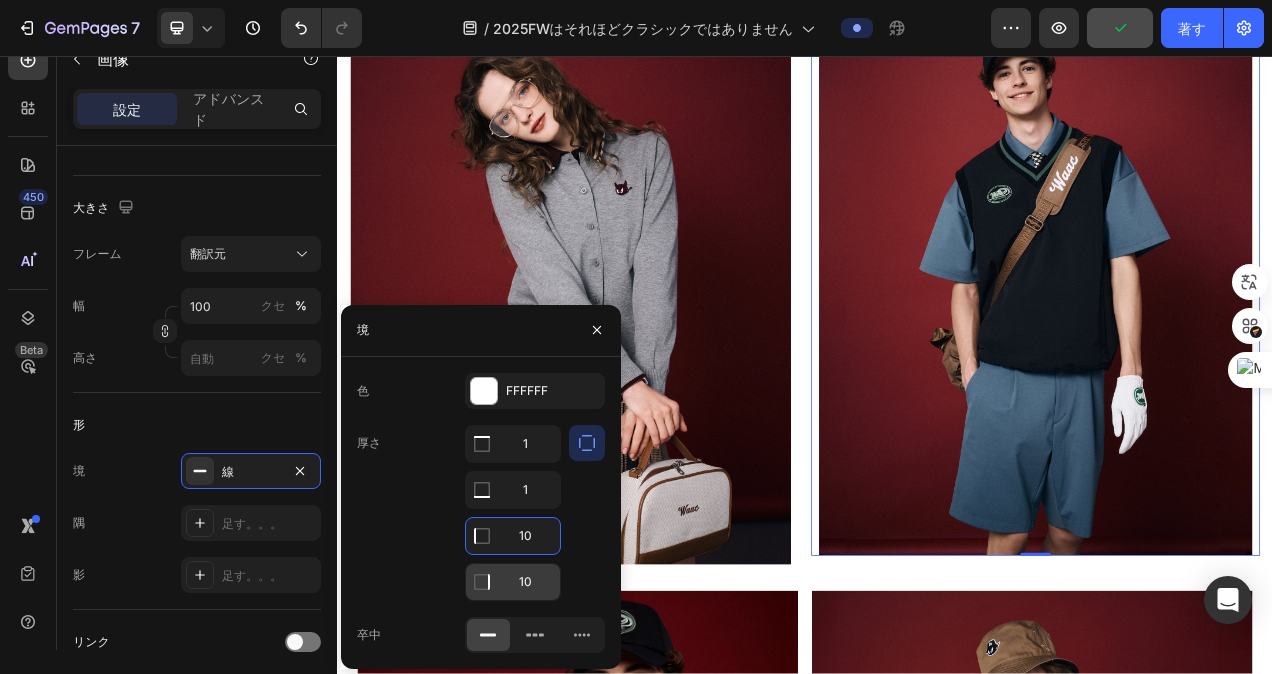 type on "10" 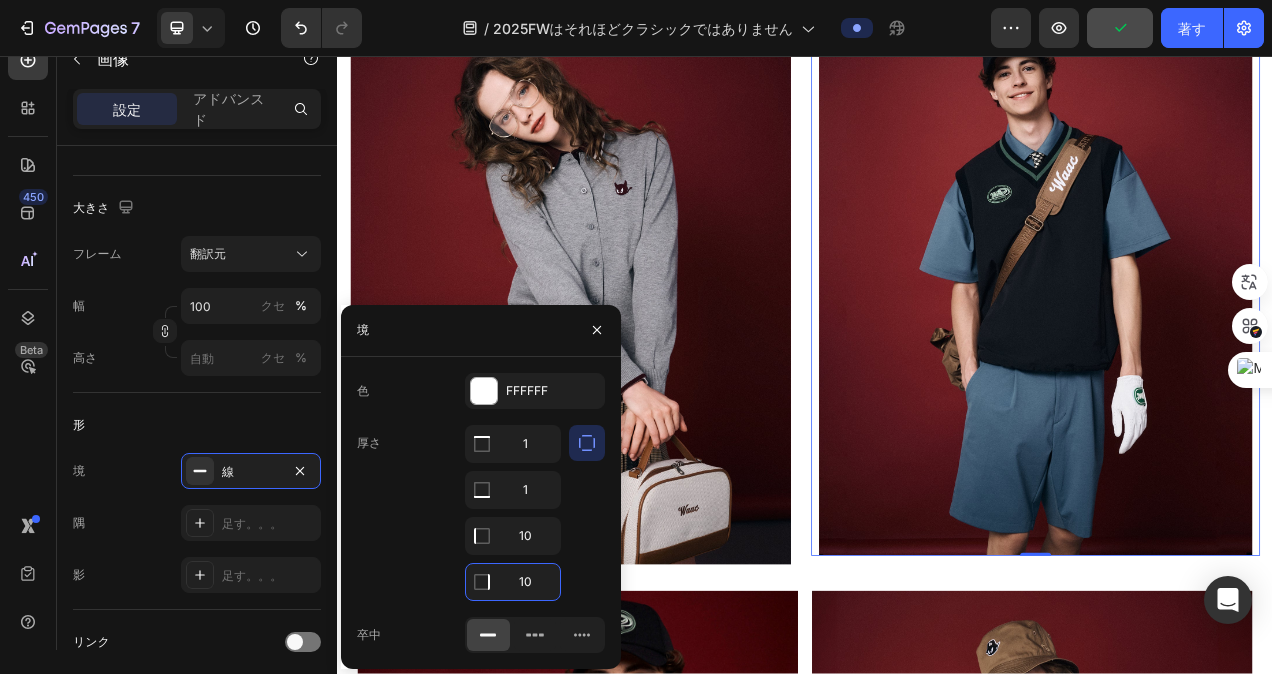 click on "10" at bounding box center (513, 582) 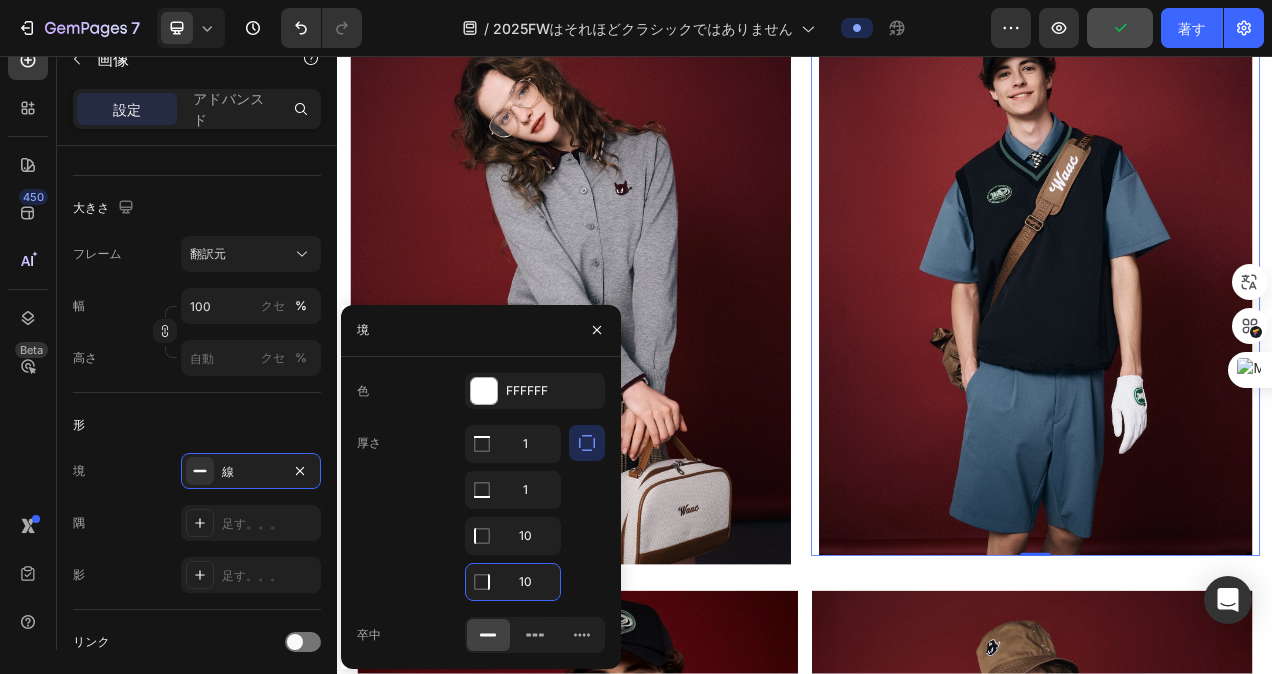 type on "1" 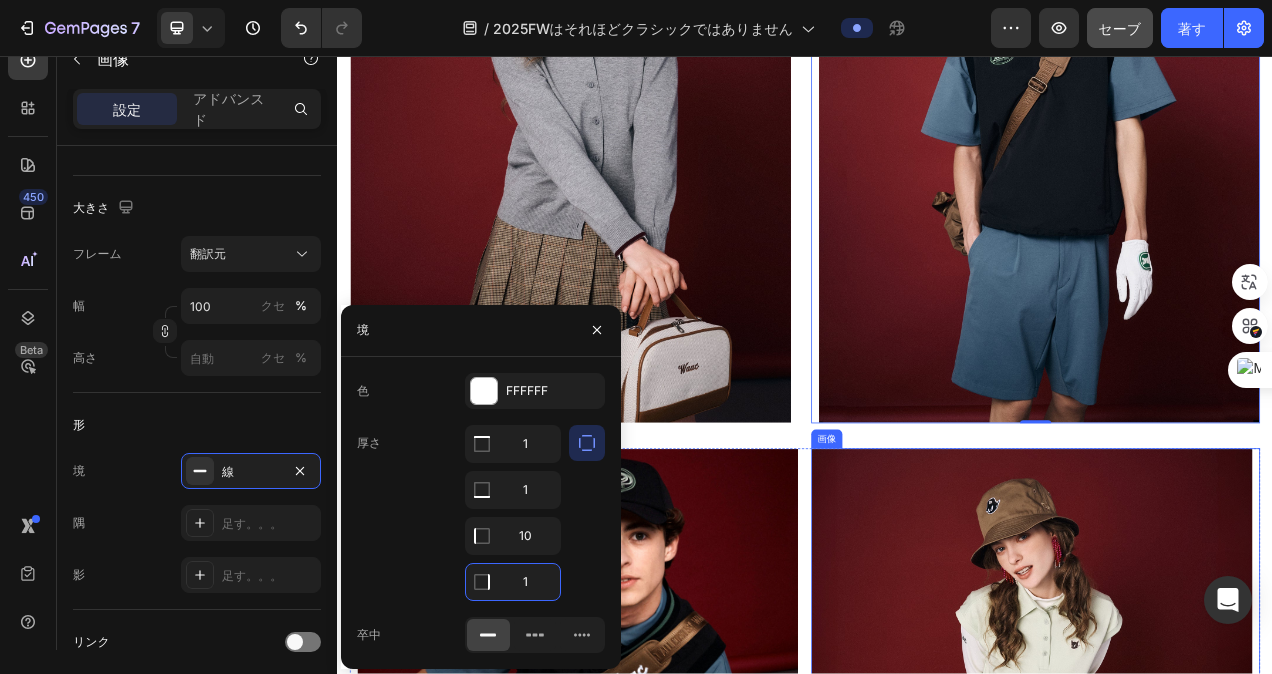 scroll, scrollTop: 1963, scrollLeft: 0, axis: vertical 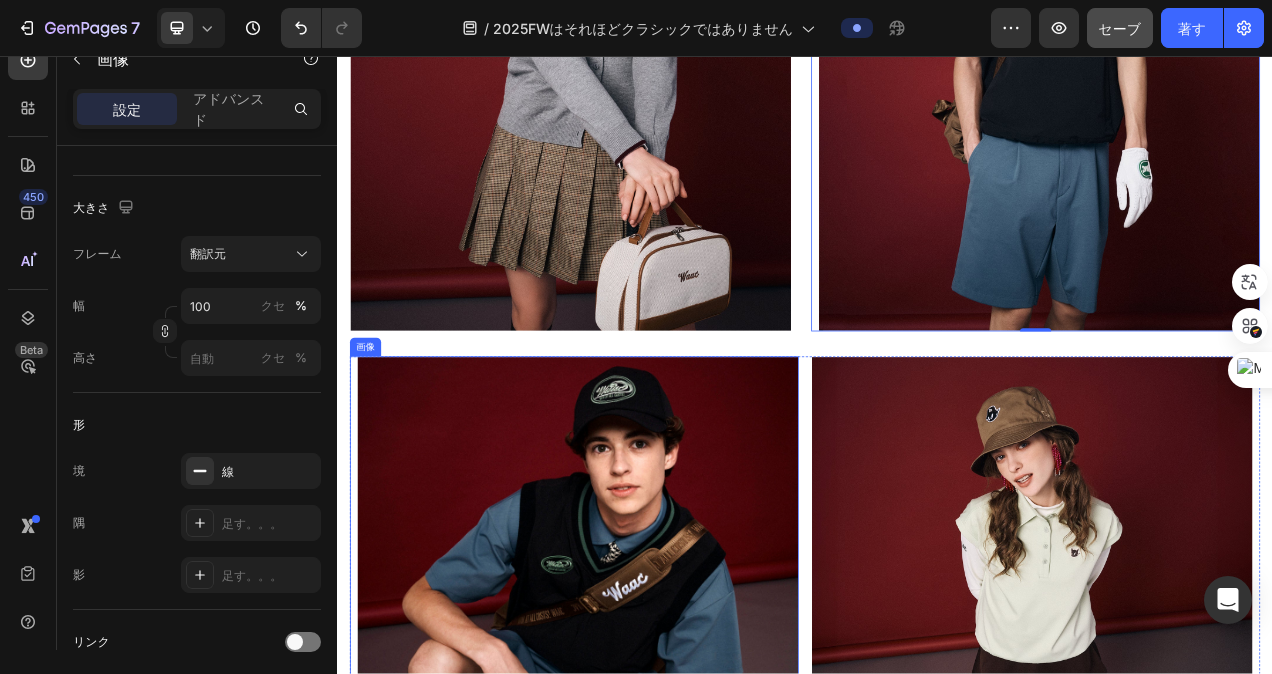 click at bounding box center [641, 796] 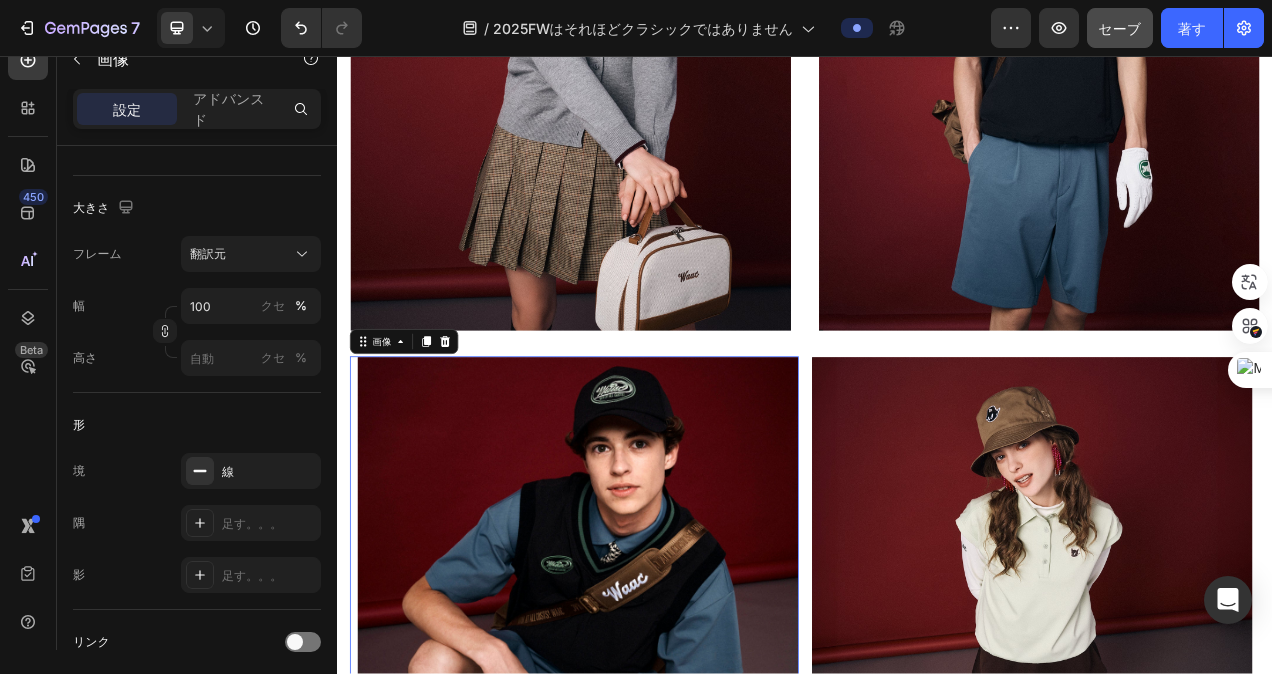 click at bounding box center (641, 796) 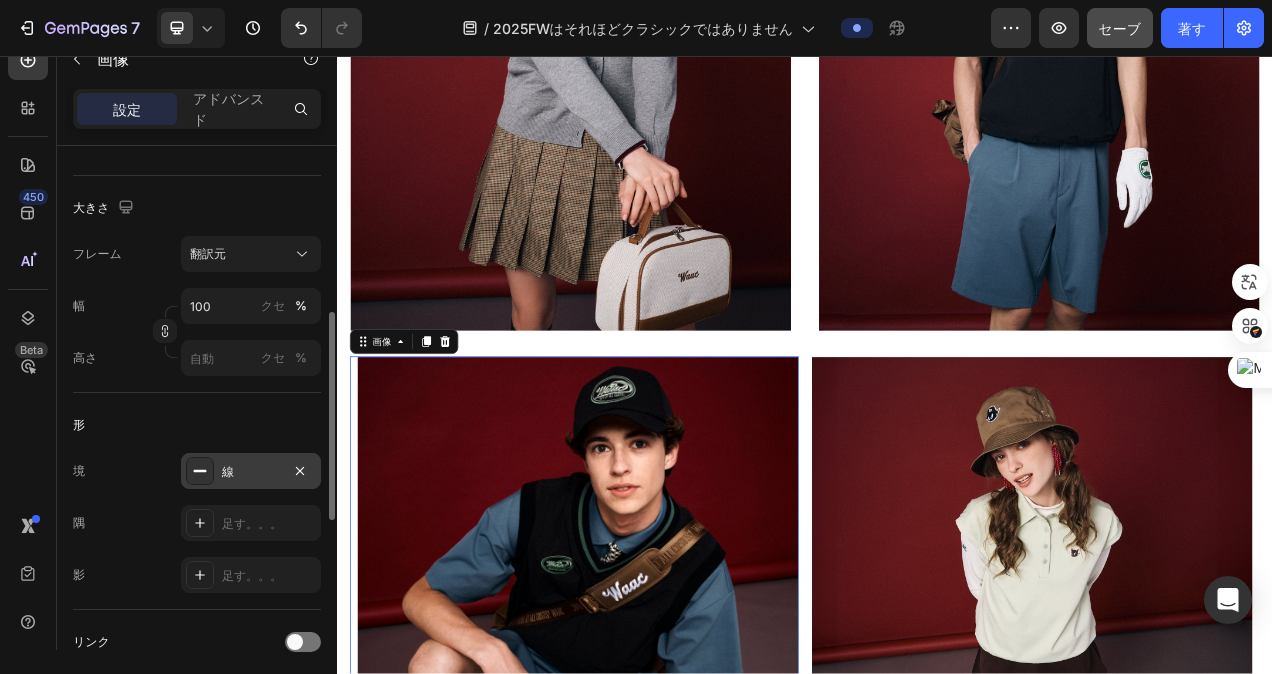 click on "線" at bounding box center (251, 472) 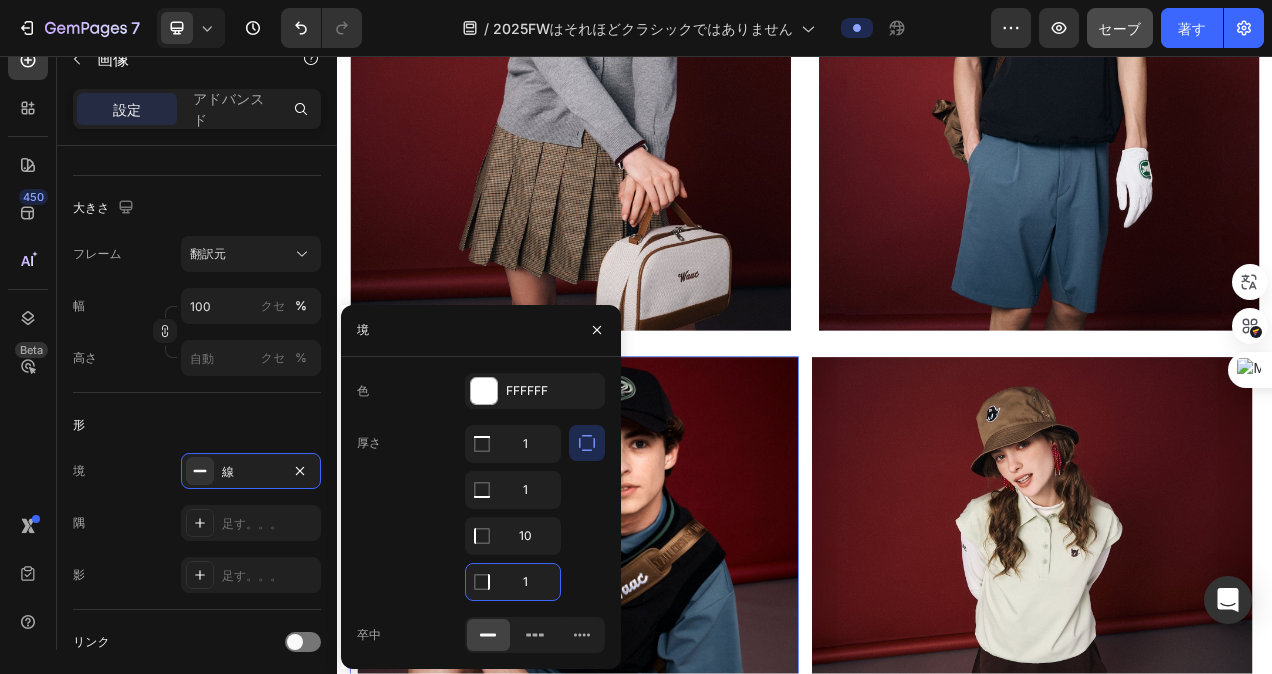 click on "1" at bounding box center [513, 582] 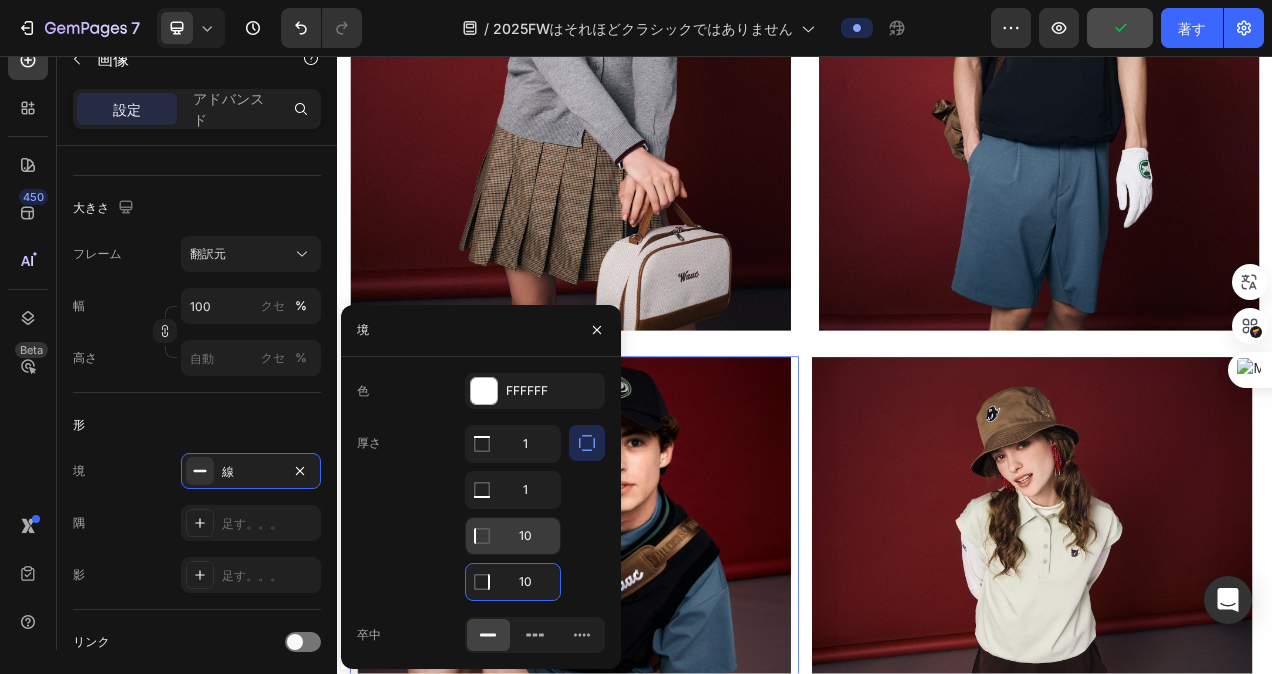 type on "10" 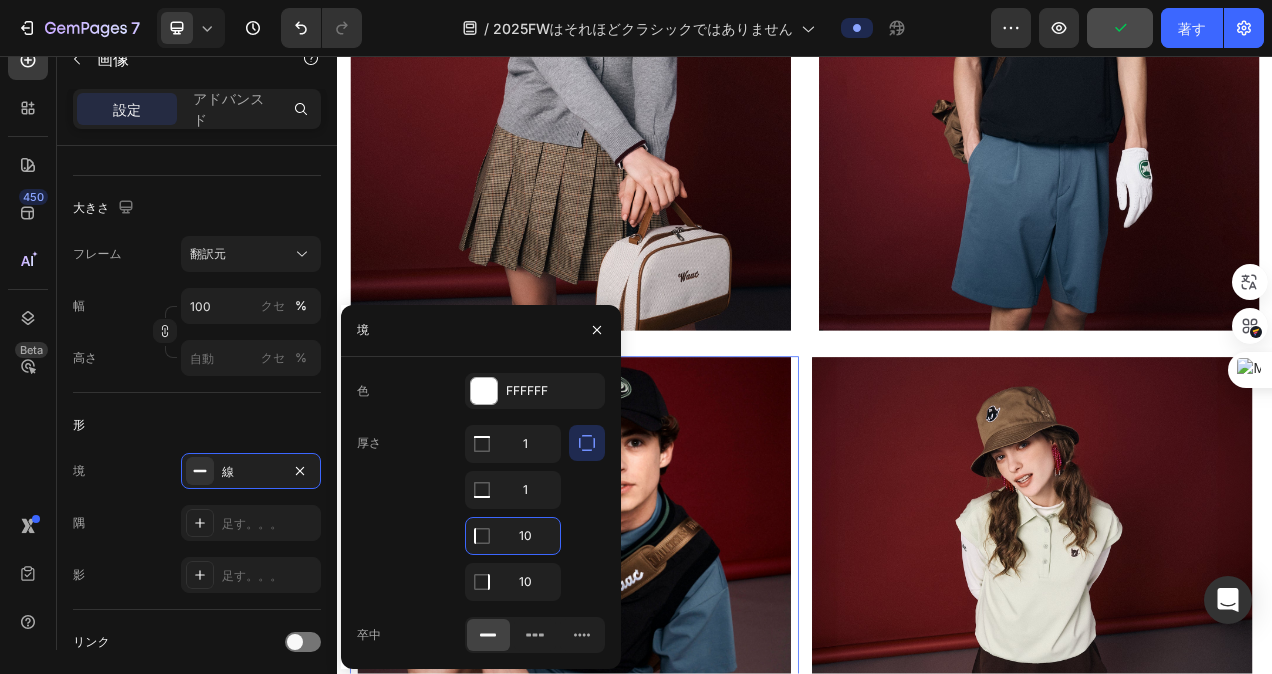 type on "1" 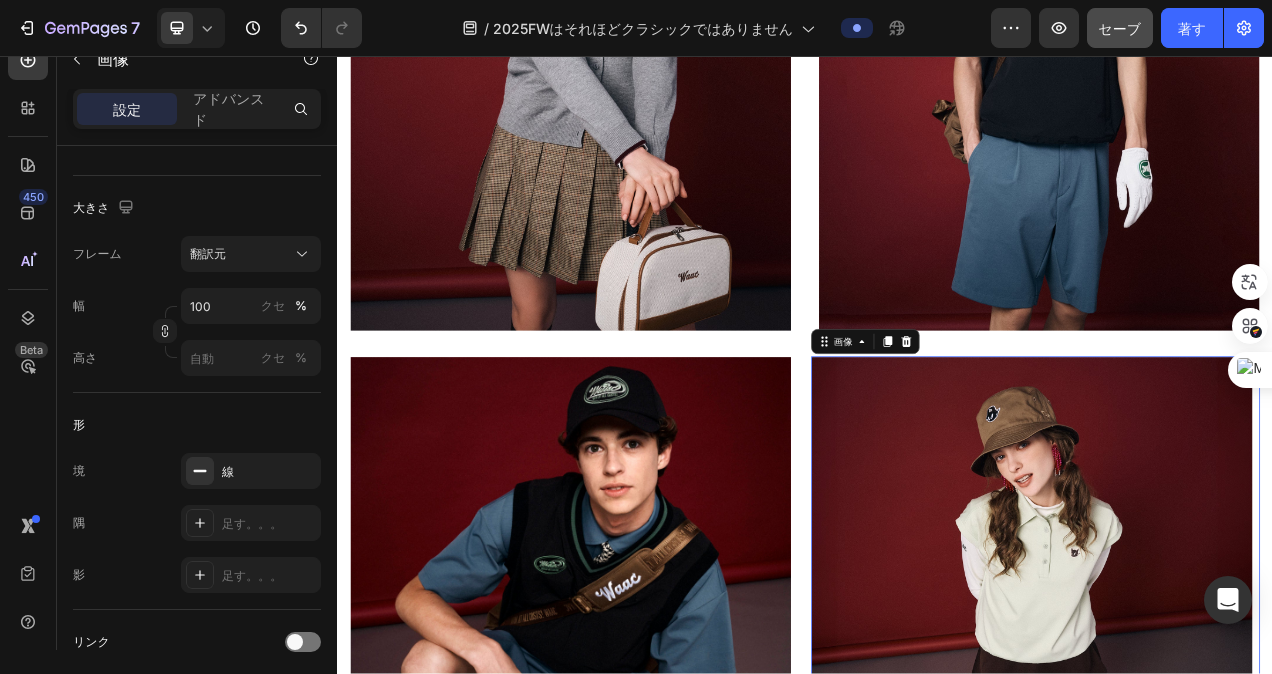 click at bounding box center (1233, 796) 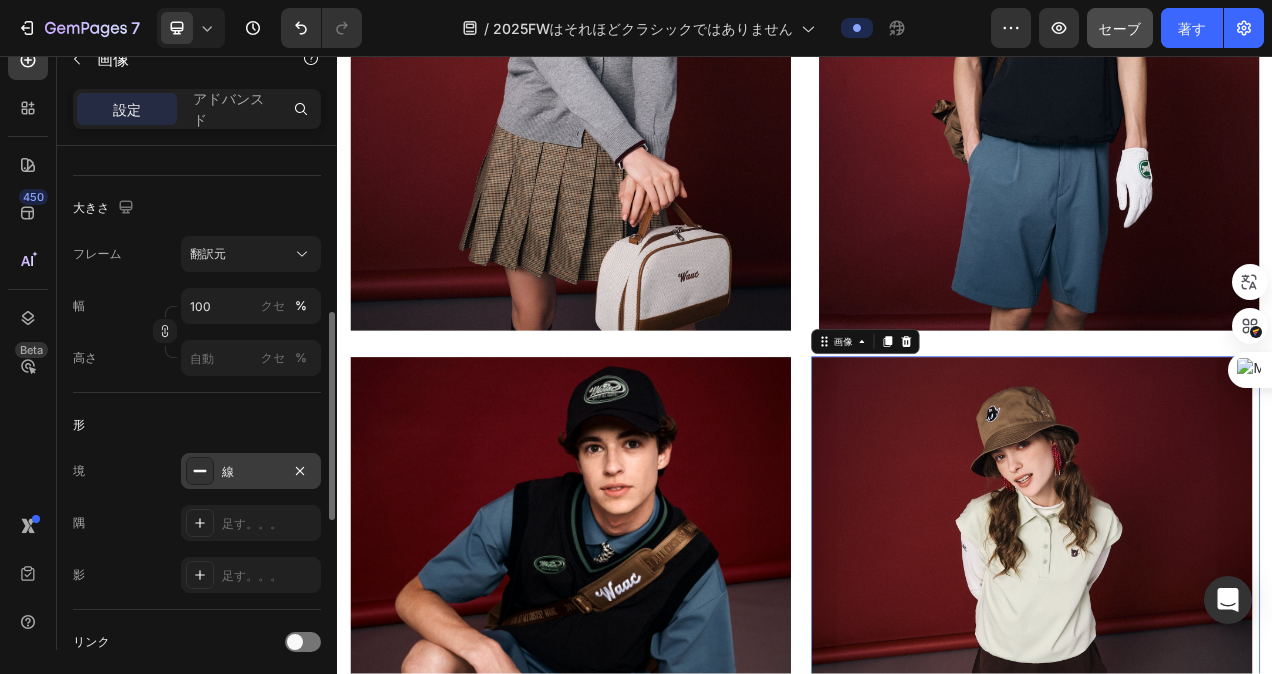 click on "線" at bounding box center [251, 472] 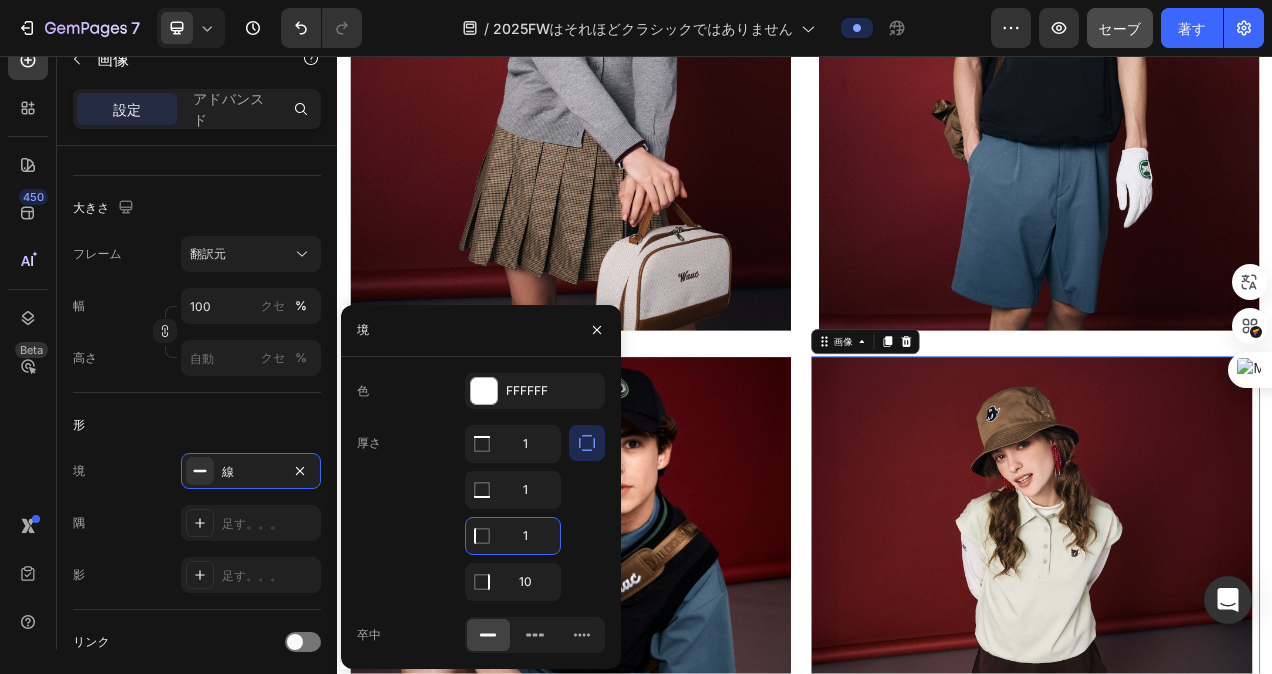 click on "1" at bounding box center (513, 536) 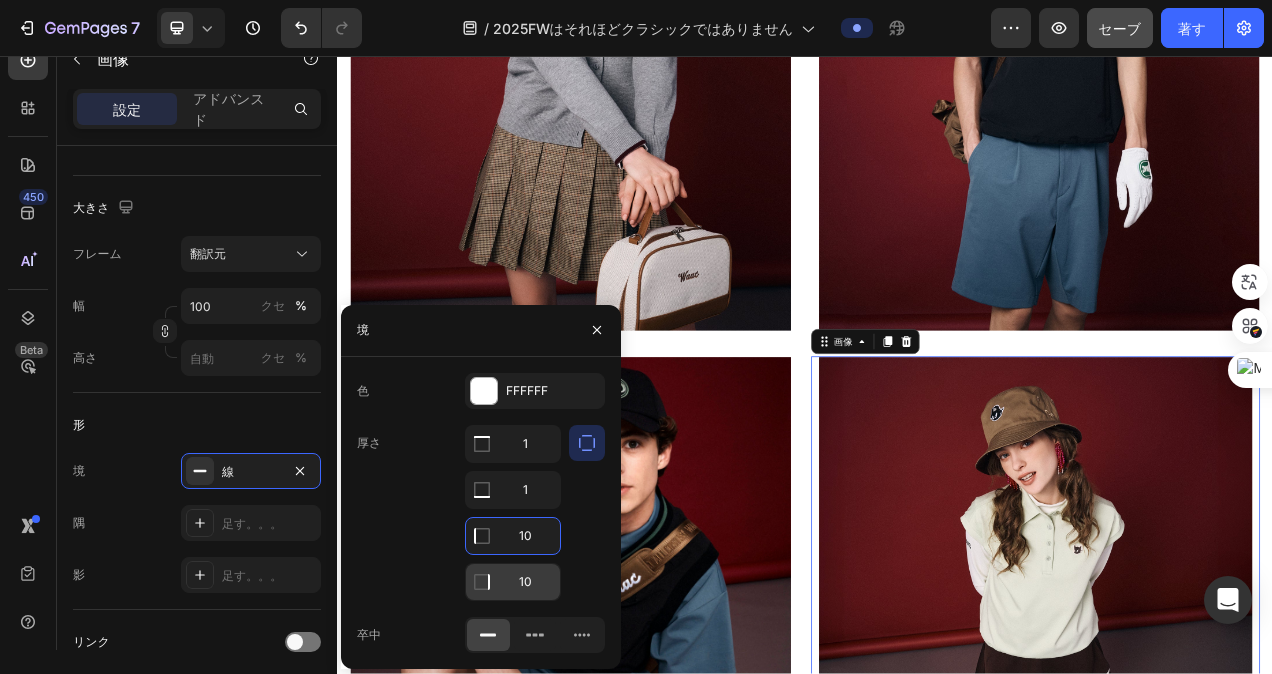 type on "10" 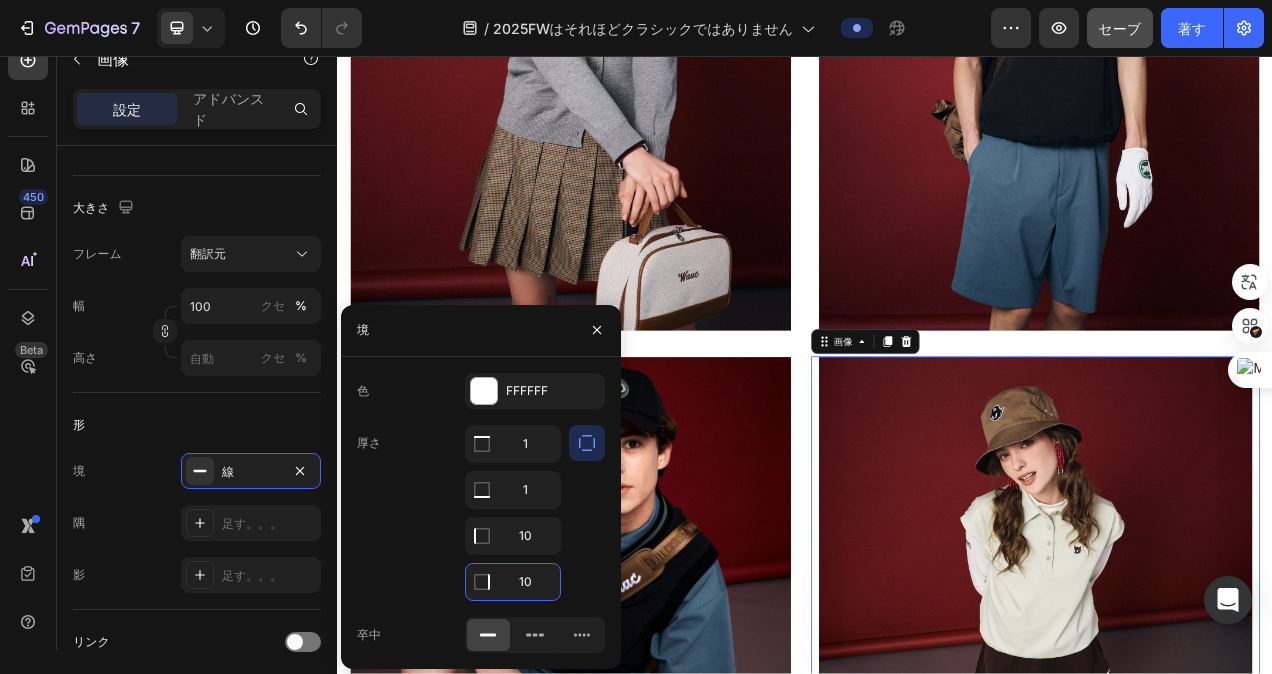 click on "10" at bounding box center (513, 582) 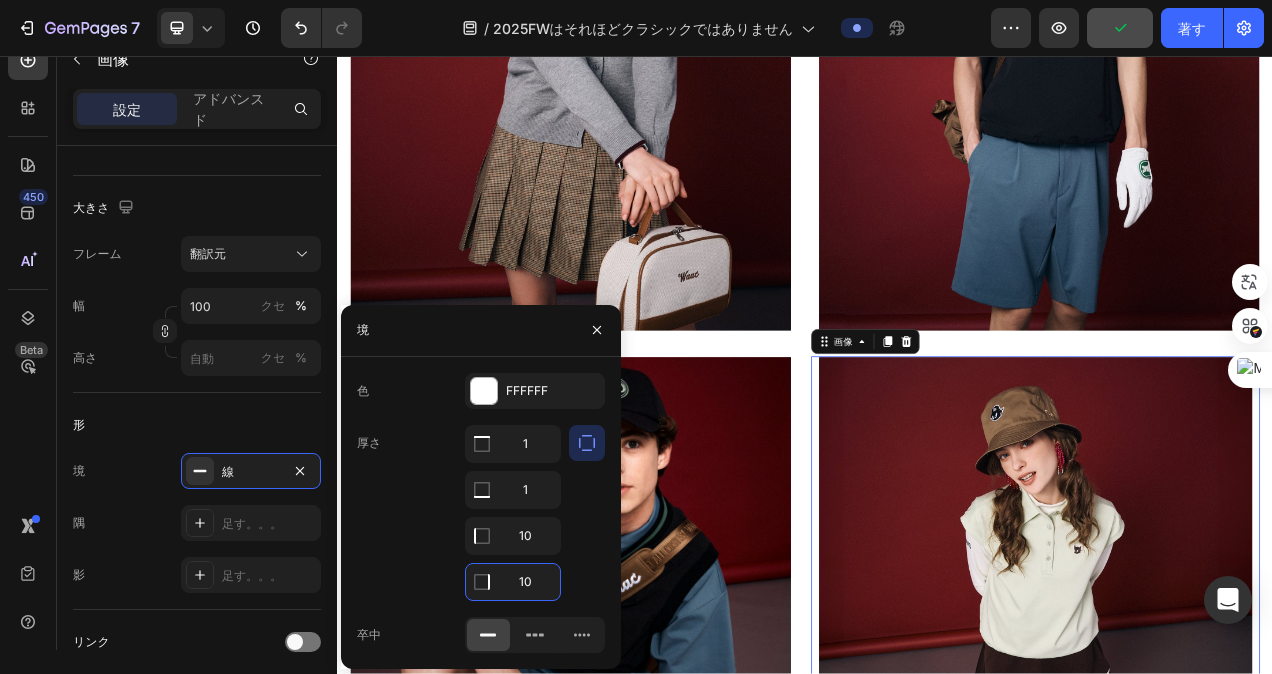 type on "1" 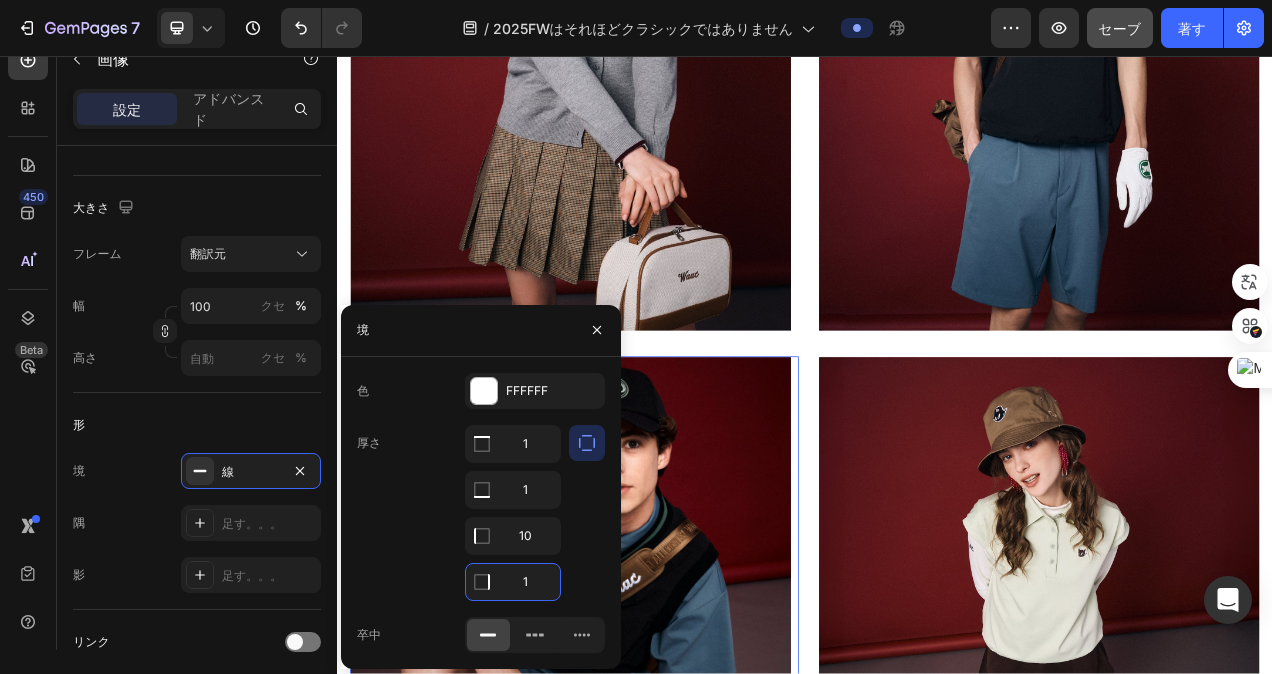 click at bounding box center (641, 796) 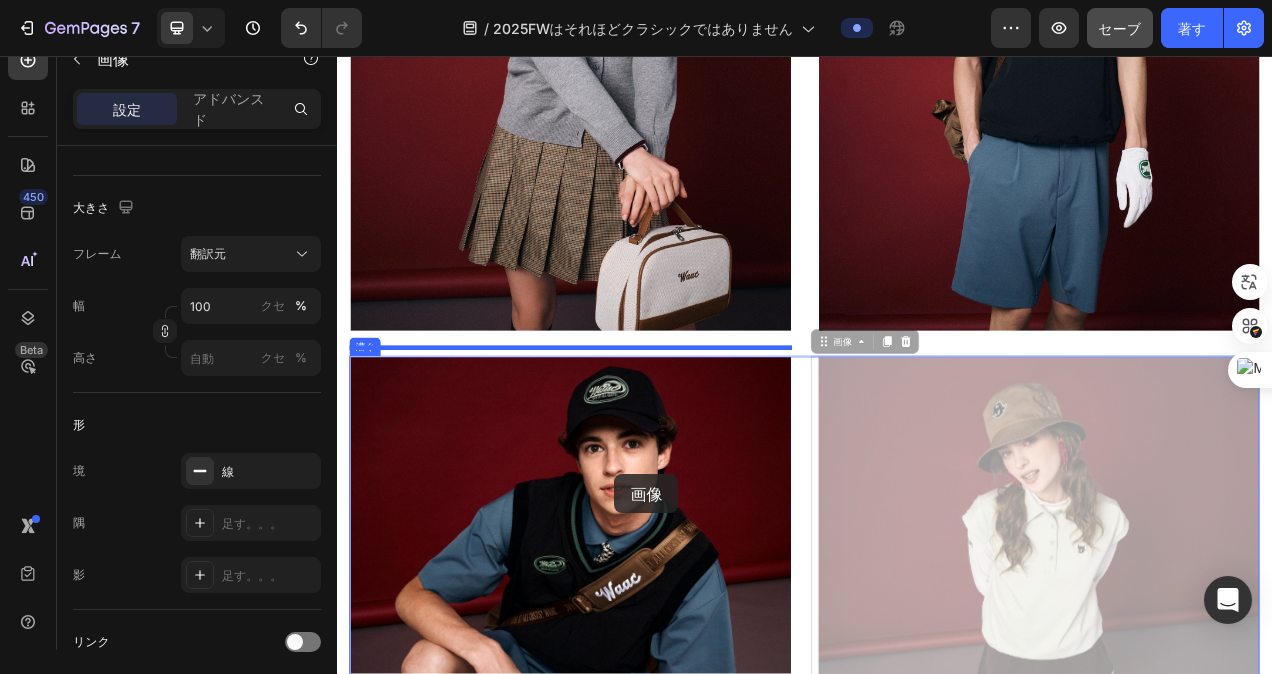 drag, startPoint x: 1091, startPoint y: 562, endPoint x: 692, endPoint y: 593, distance: 400.20245 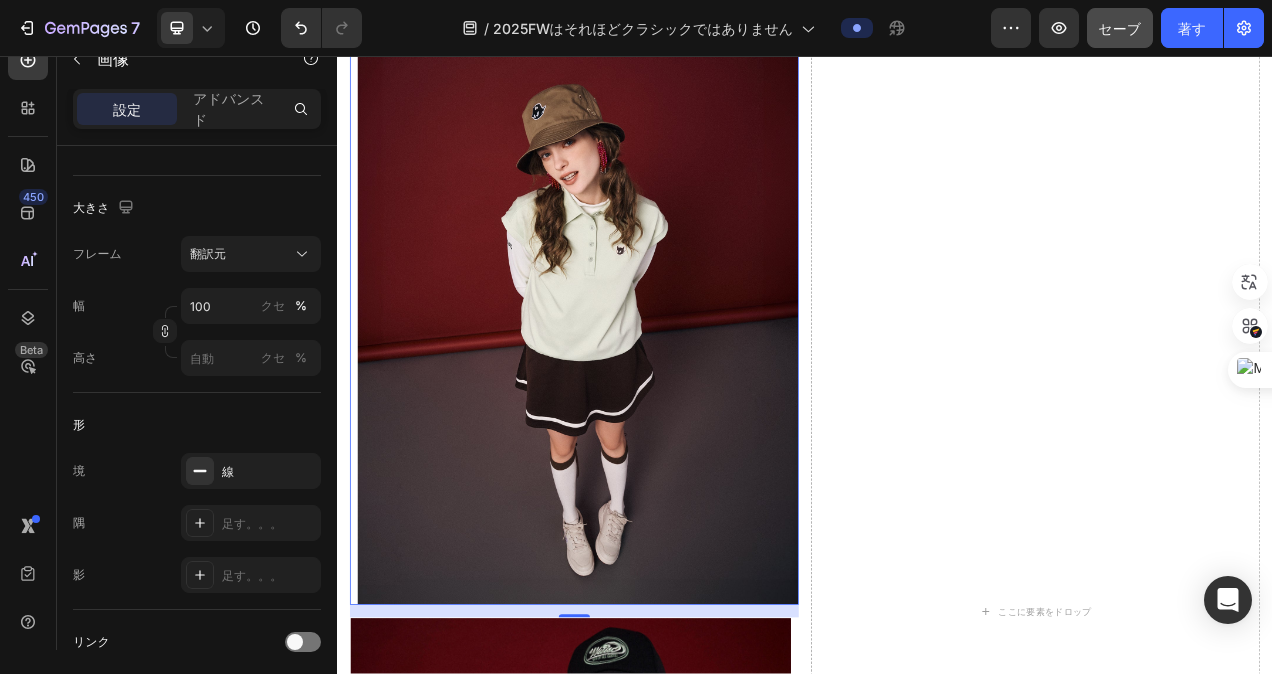 scroll, scrollTop: 2563, scrollLeft: 0, axis: vertical 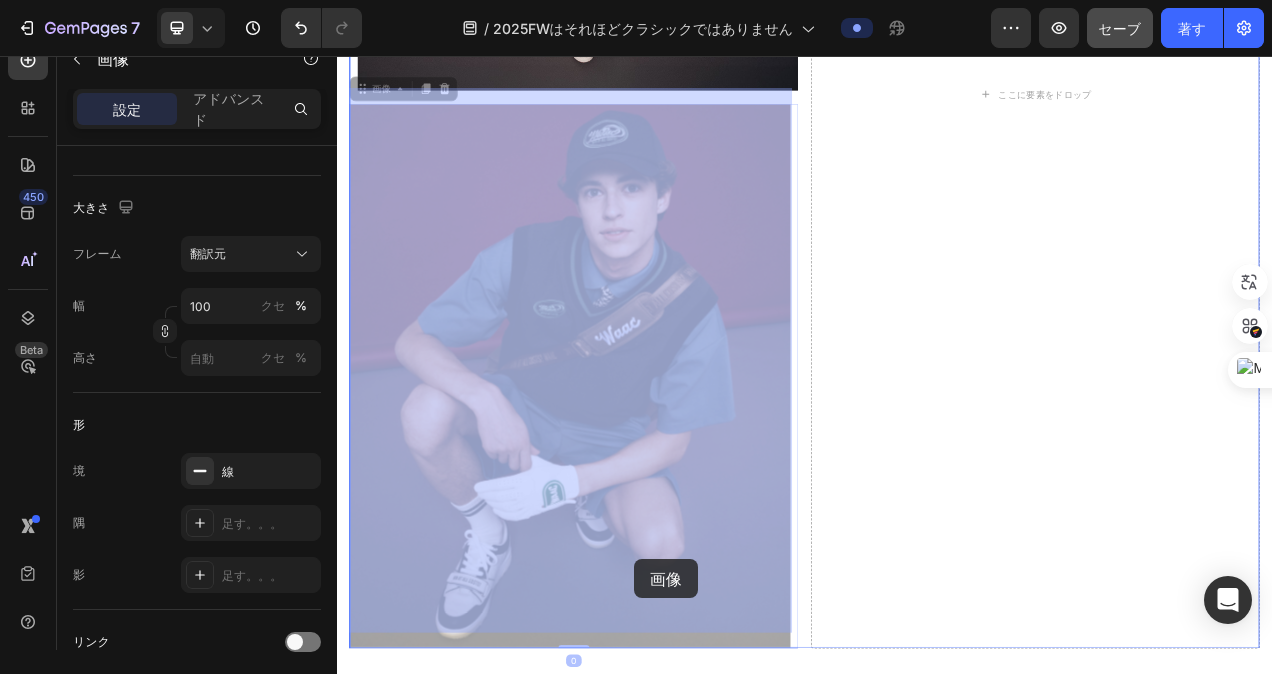 drag, startPoint x: 654, startPoint y: 707, endPoint x: 642, endPoint y: 457, distance: 250.28784 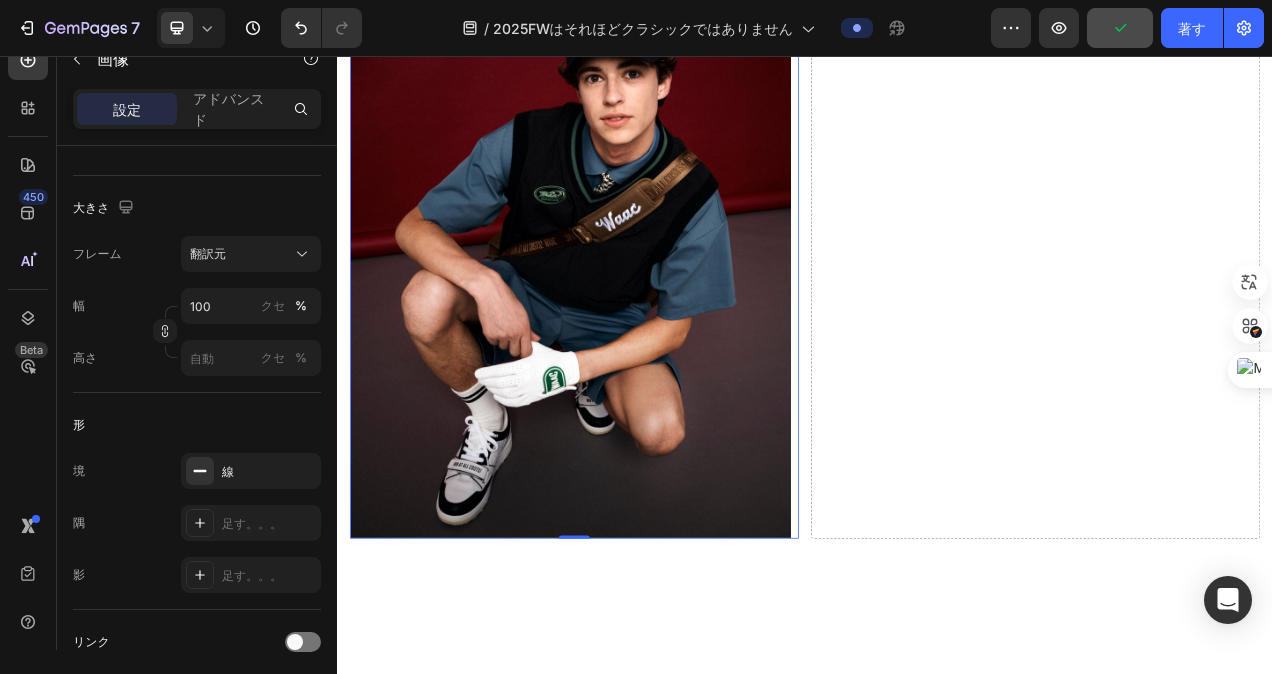 scroll, scrollTop: 2862, scrollLeft: 0, axis: vertical 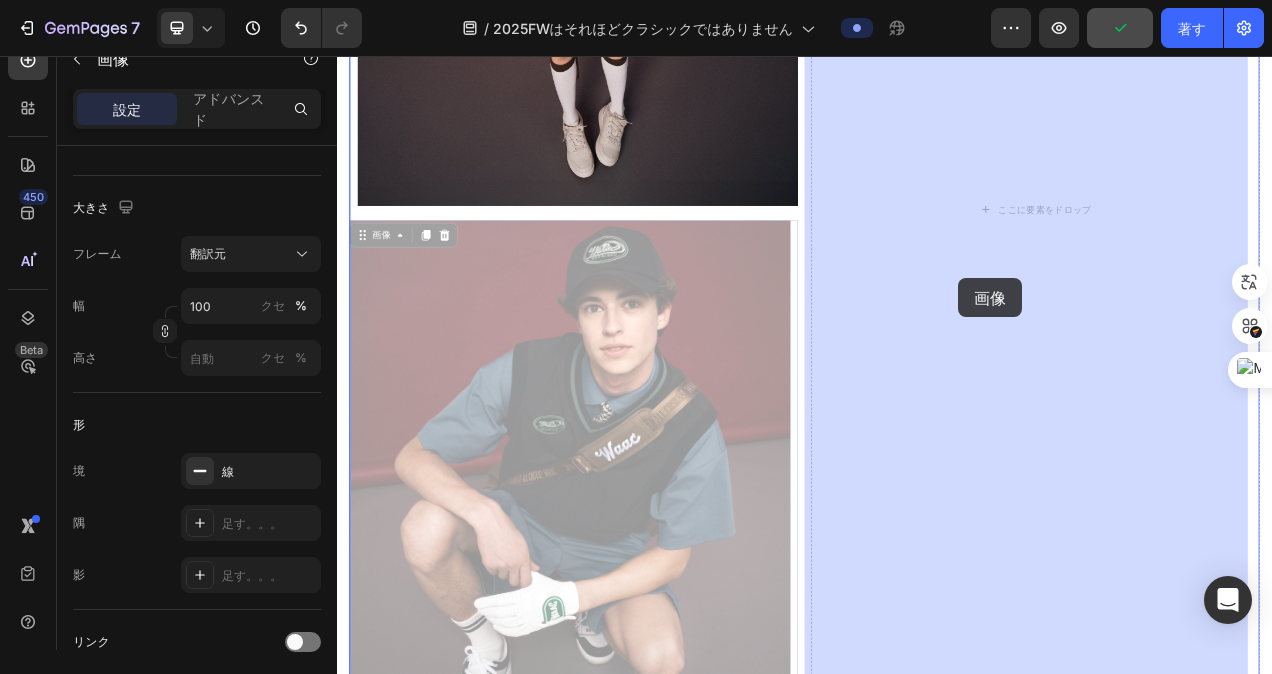 drag, startPoint x: 680, startPoint y: 568, endPoint x: 1134, endPoint y: 340, distance: 508.03543 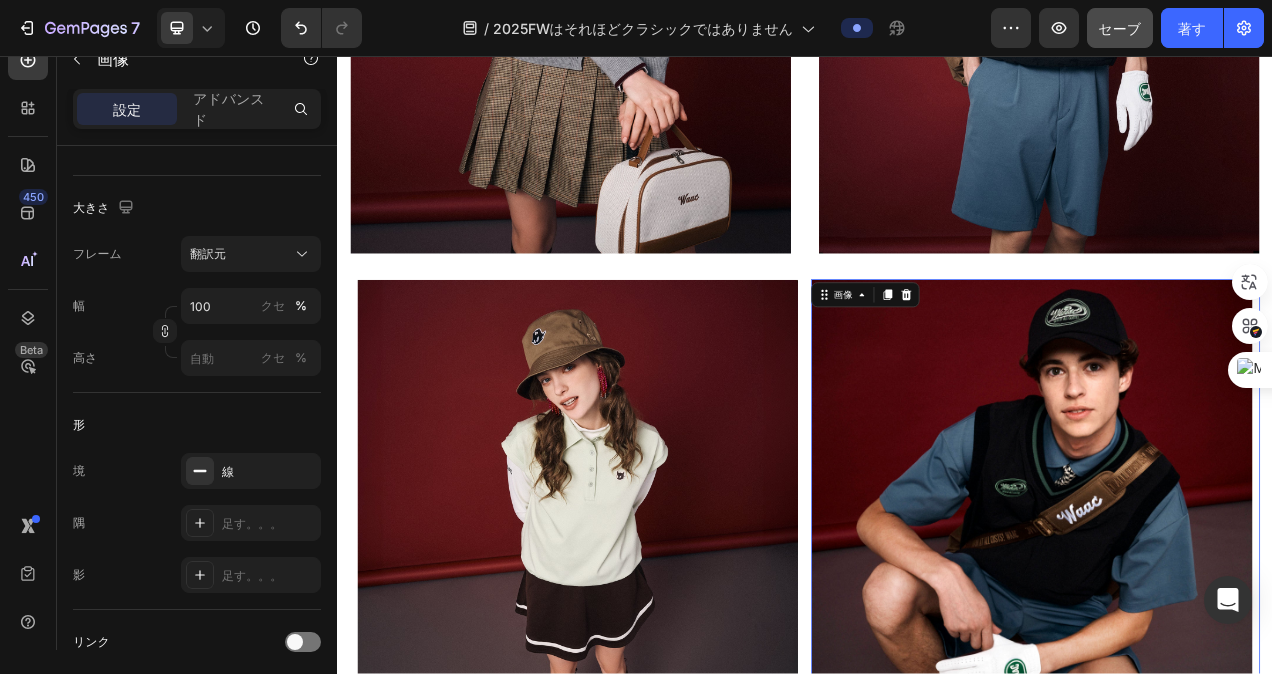 scroll, scrollTop: 1762, scrollLeft: 0, axis: vertical 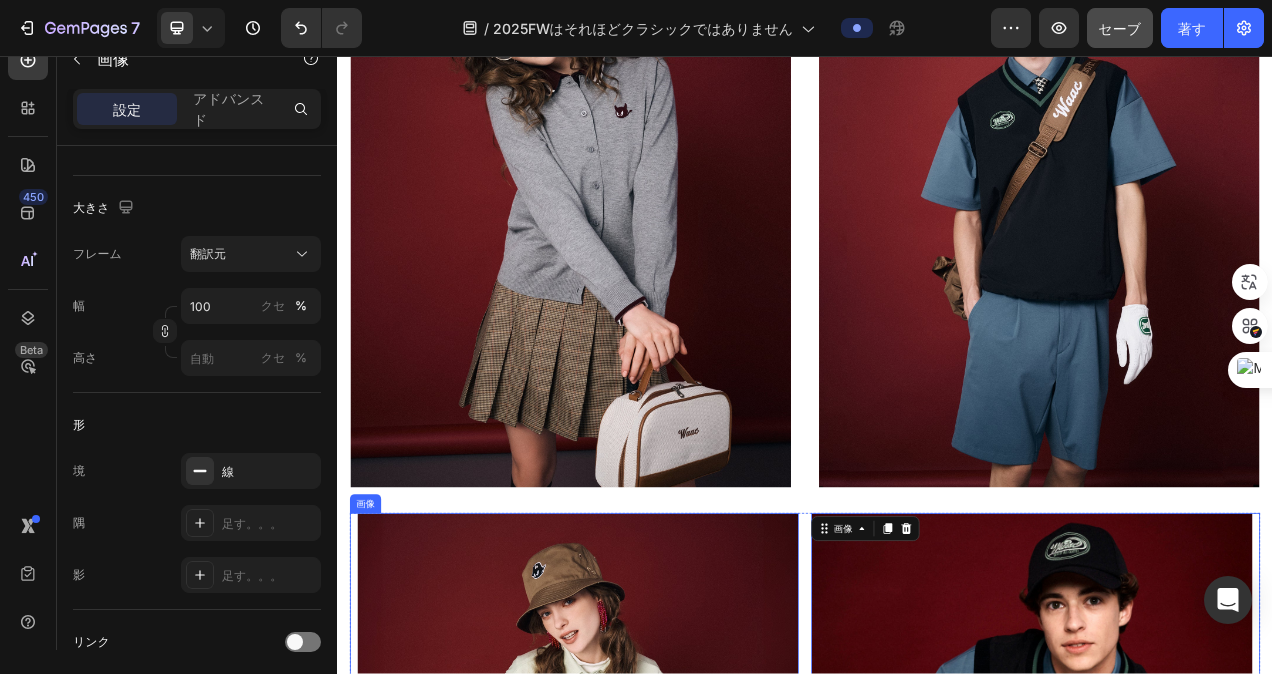 click at bounding box center [641, 997] 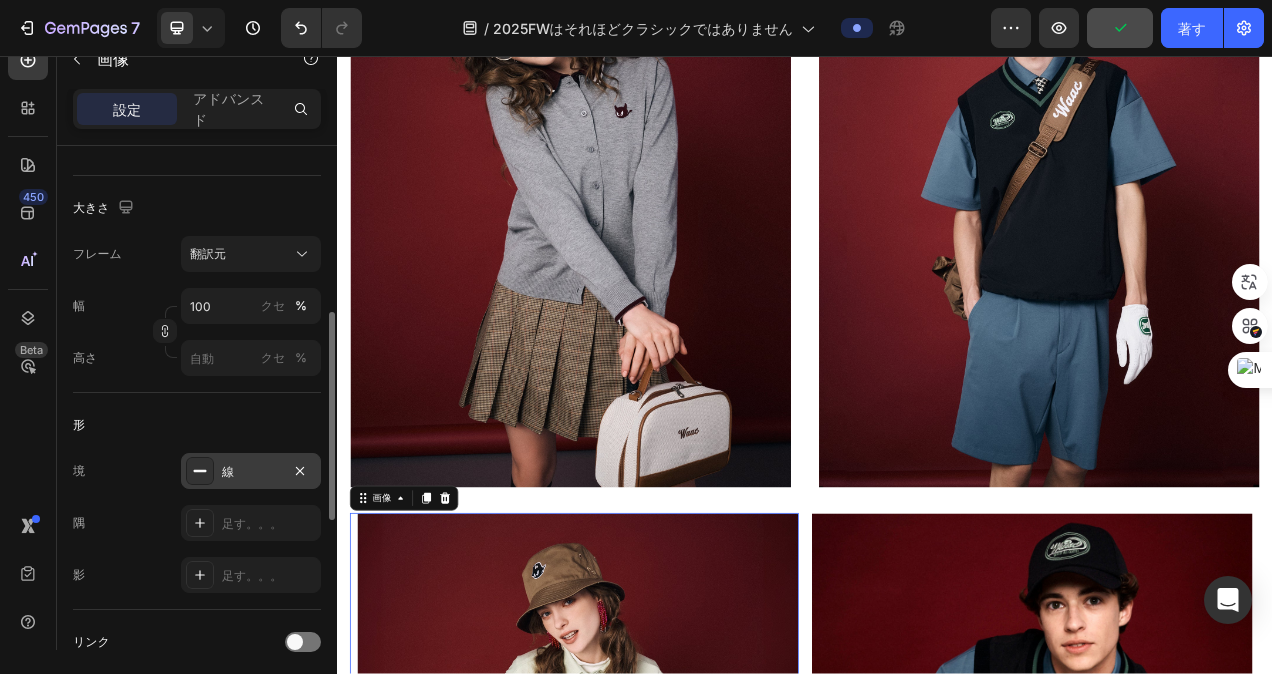 click on "線" at bounding box center (251, 472) 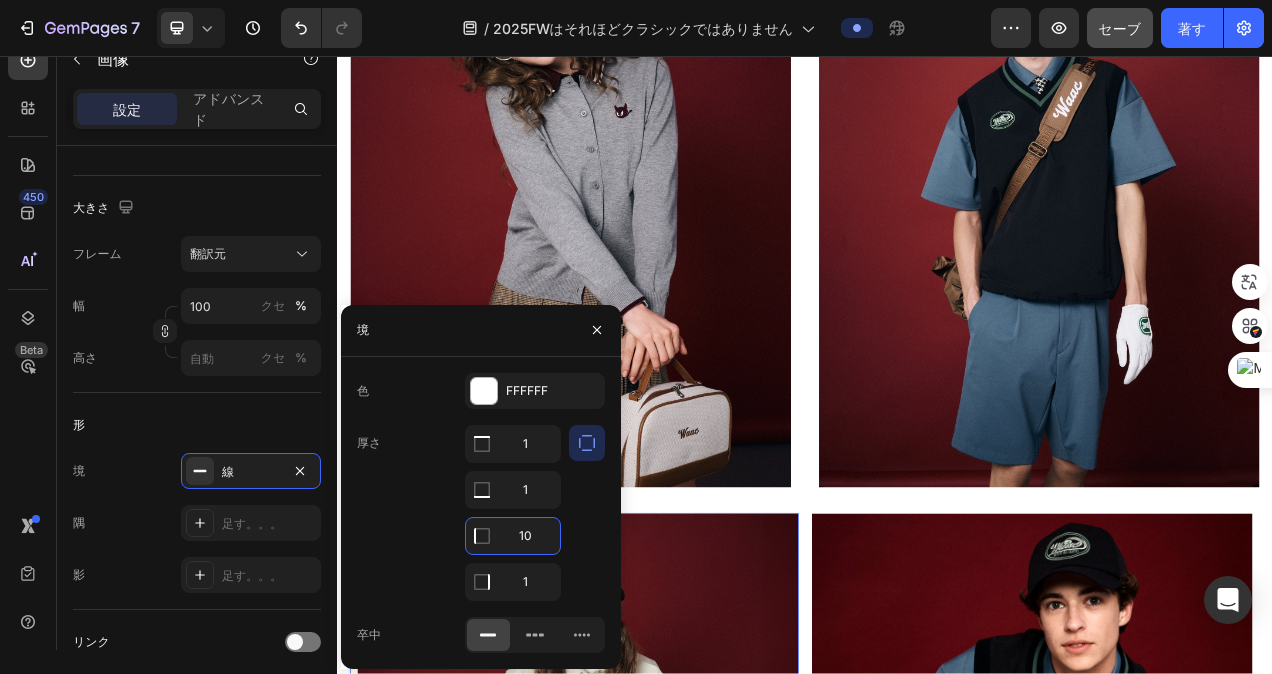 click on "10" at bounding box center (513, 536) 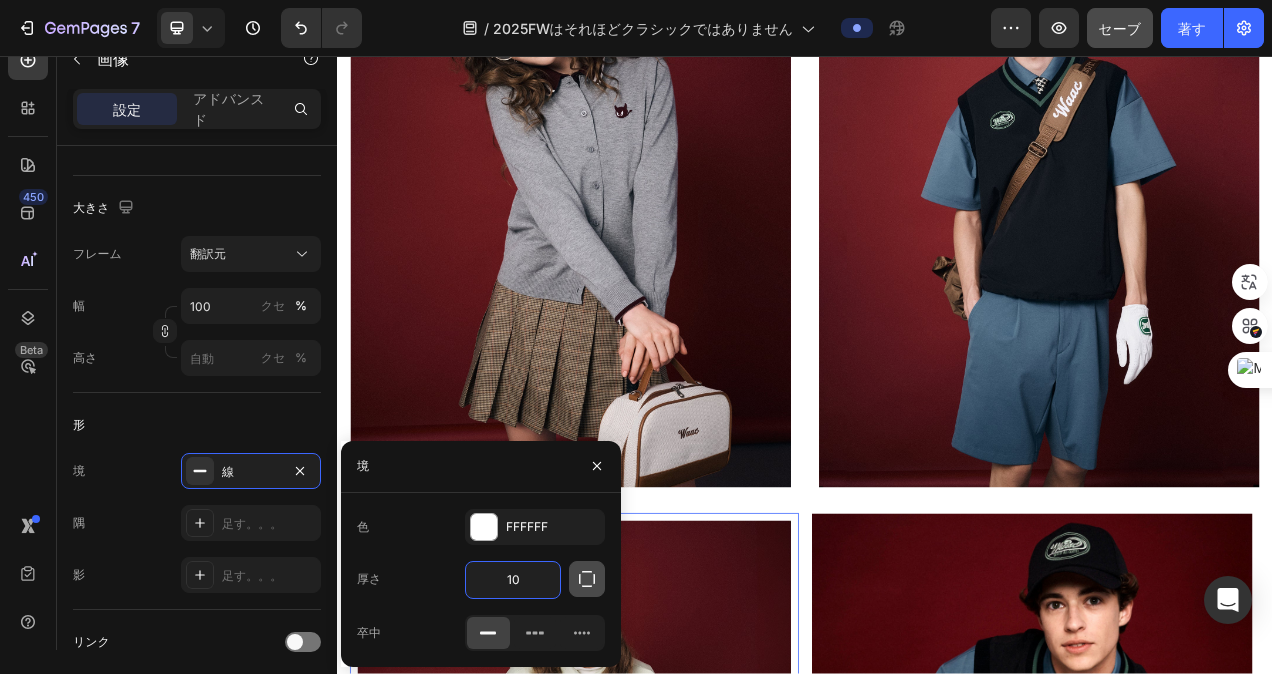 click 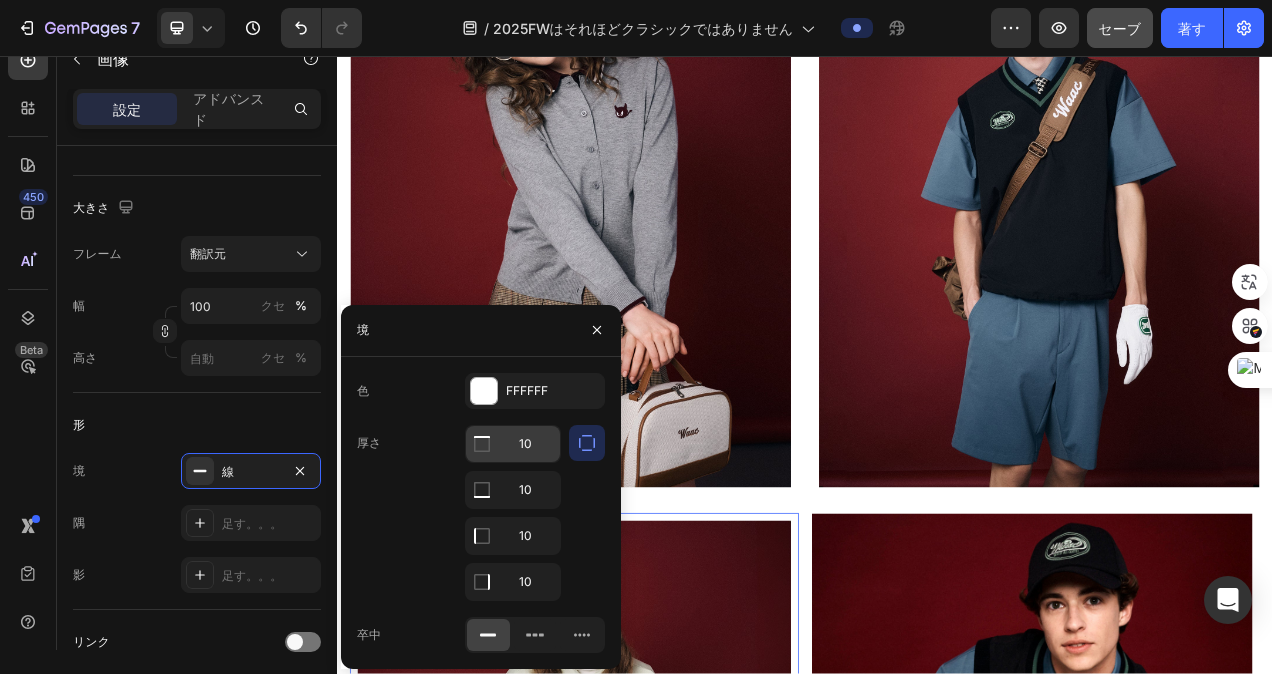 click on "10" at bounding box center [513, 444] 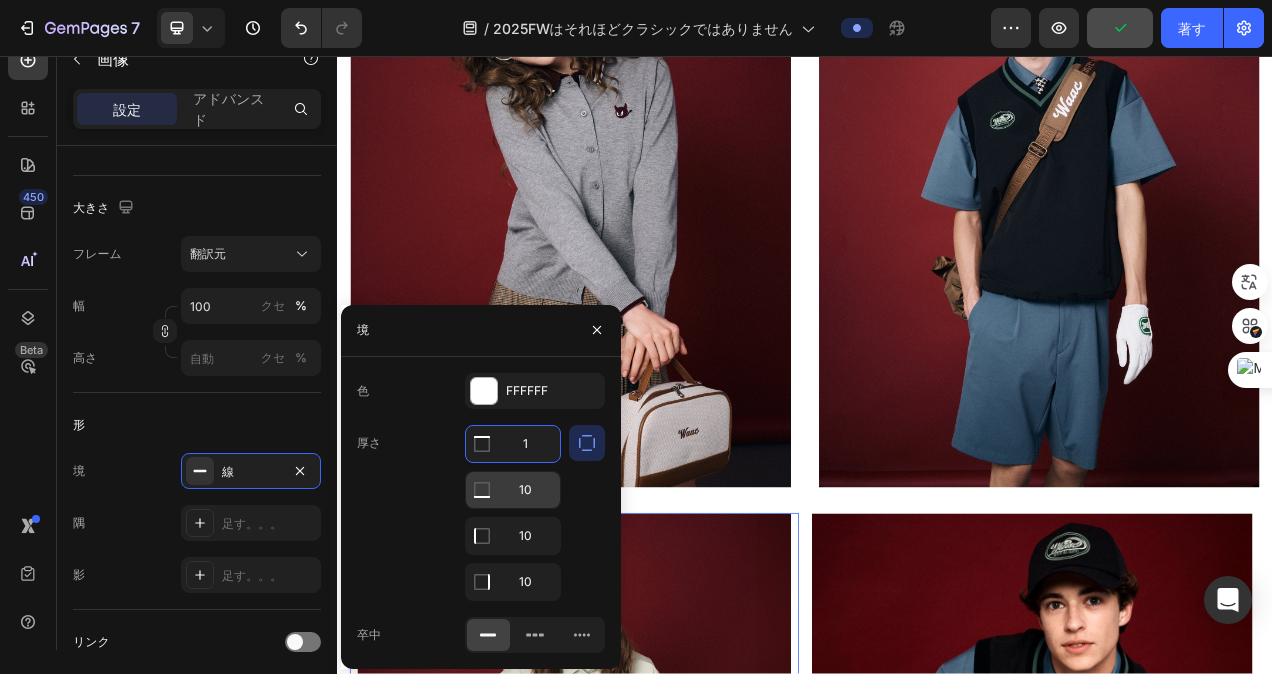 type on "1" 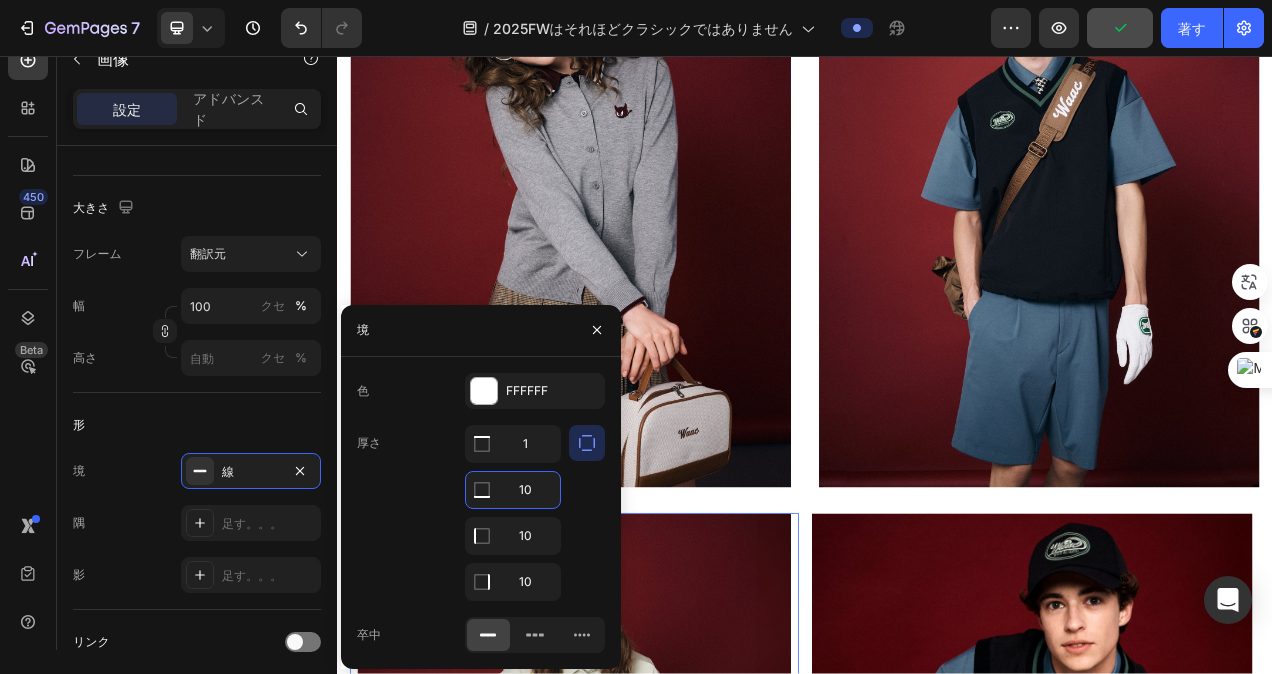 click on "10" at bounding box center [513, 490] 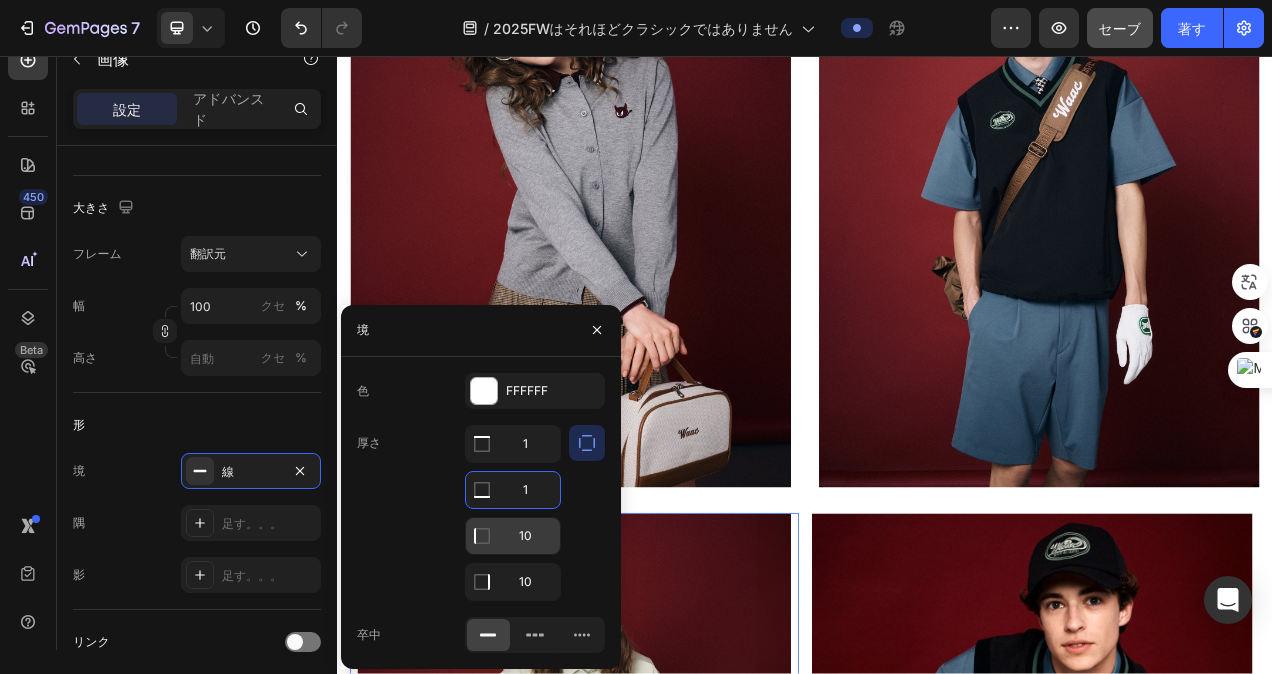 type on "1" 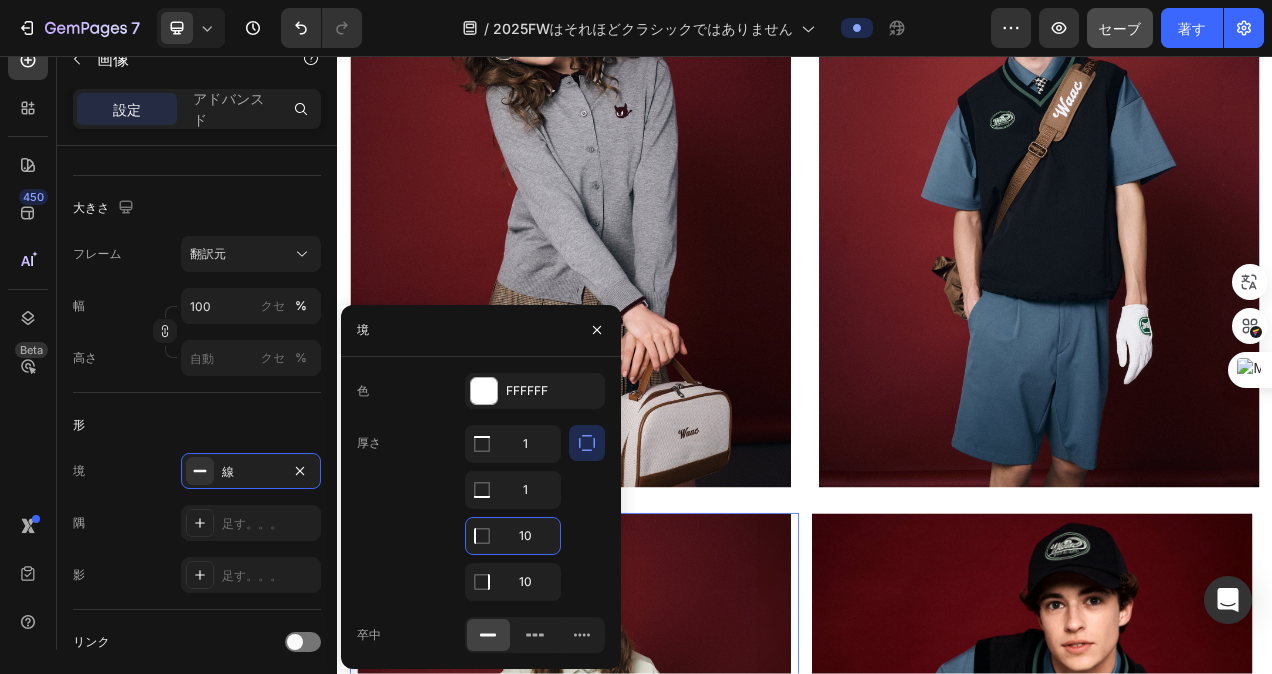 type on "1" 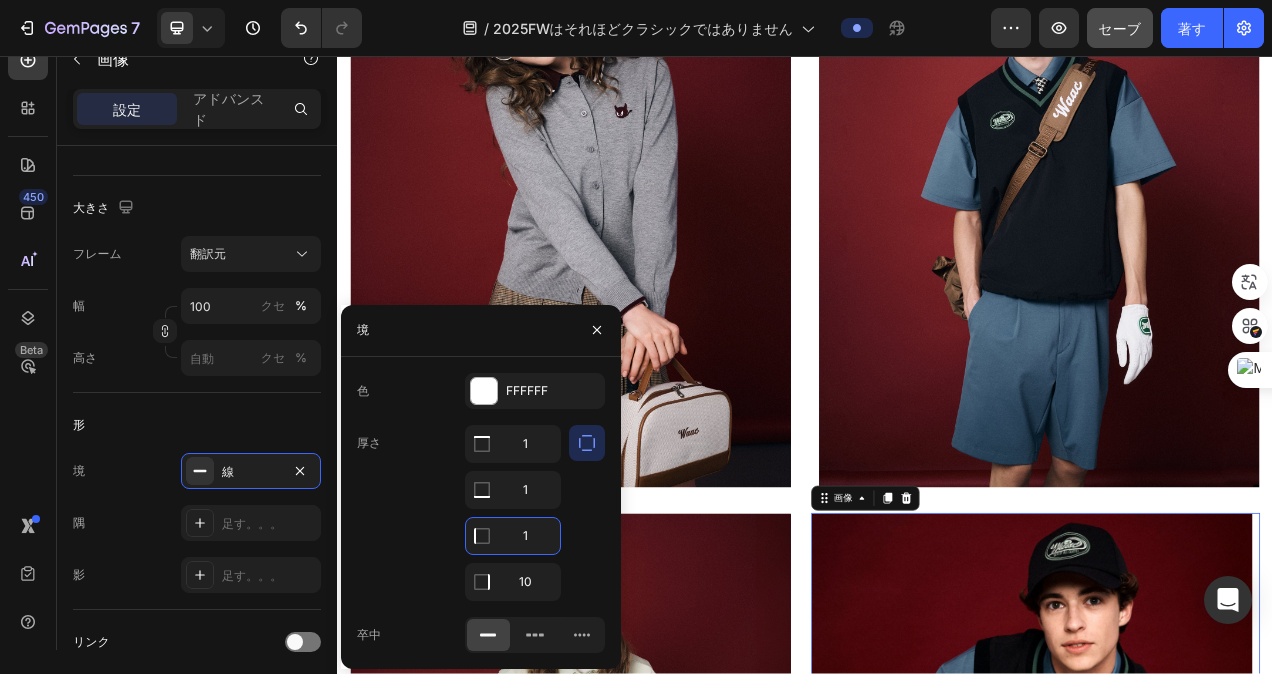 click at bounding box center [1233, 997] 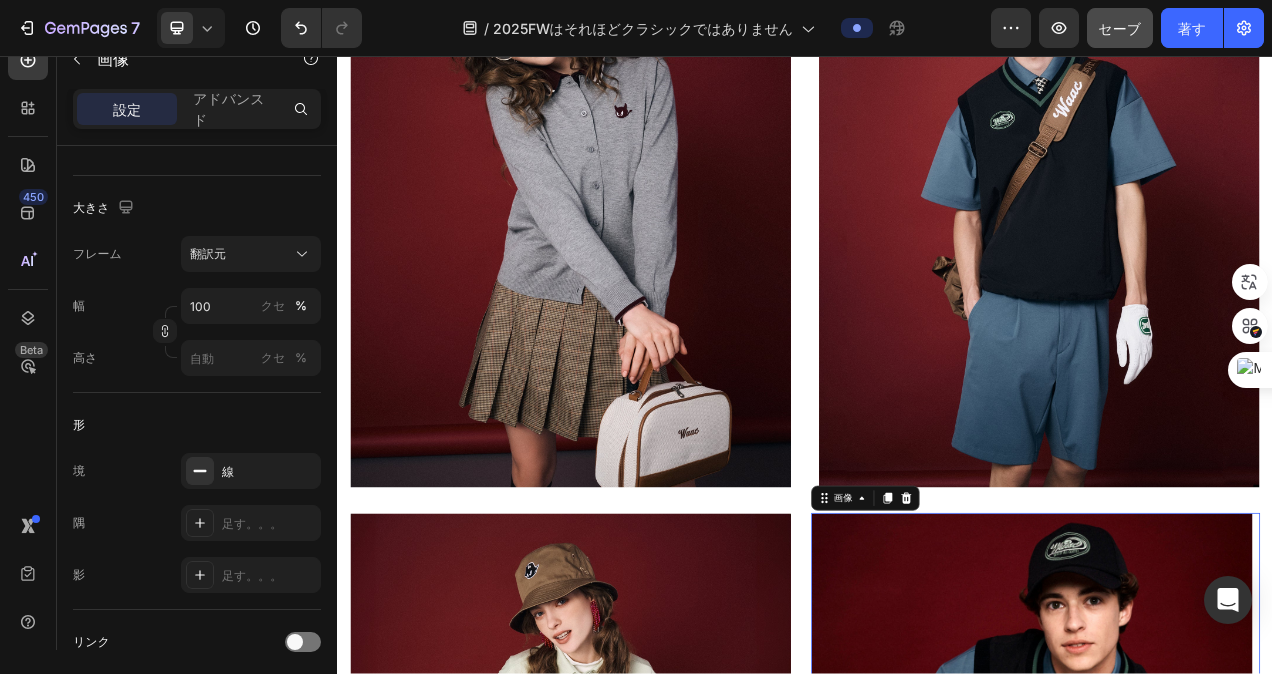 click at bounding box center (1233, 997) 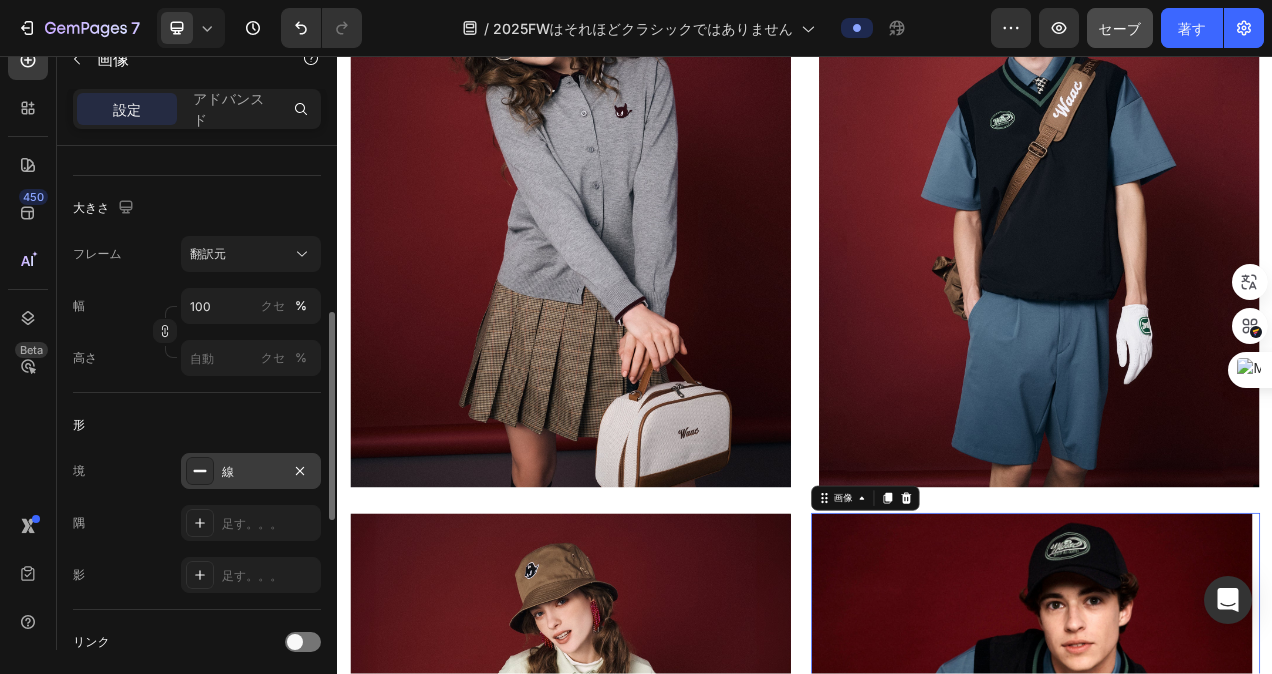 click on "線" at bounding box center [251, 472] 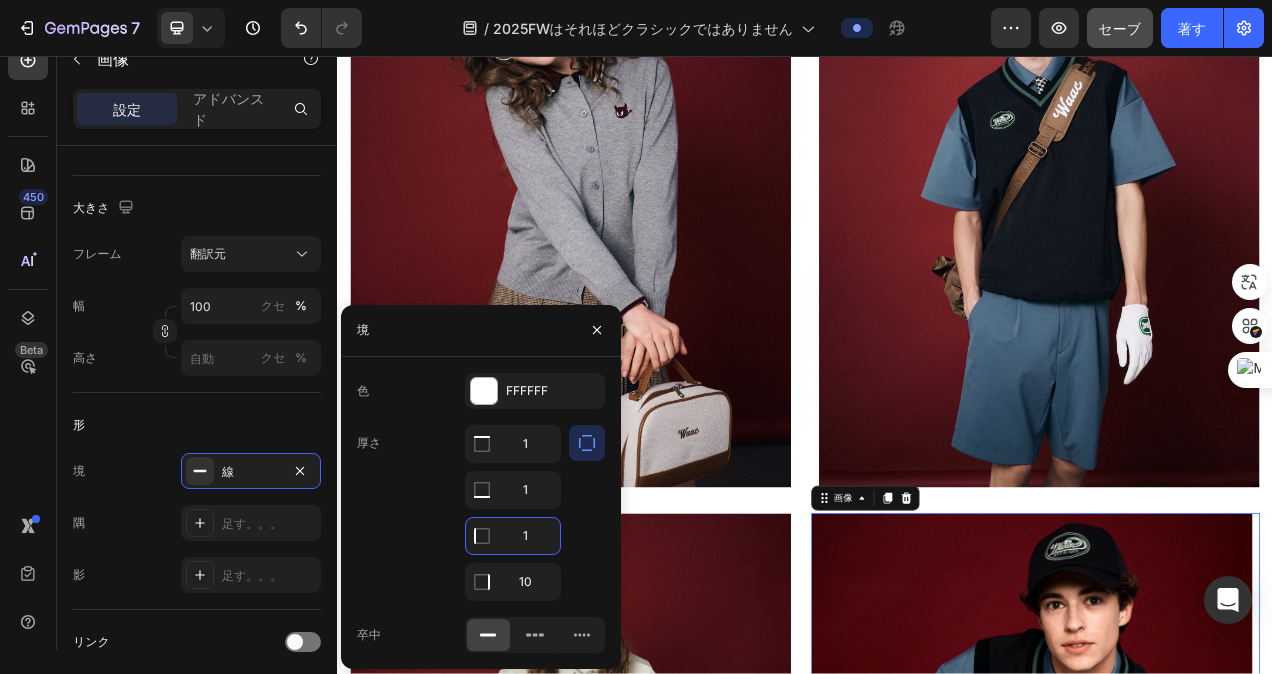 click on "1" at bounding box center (513, 536) 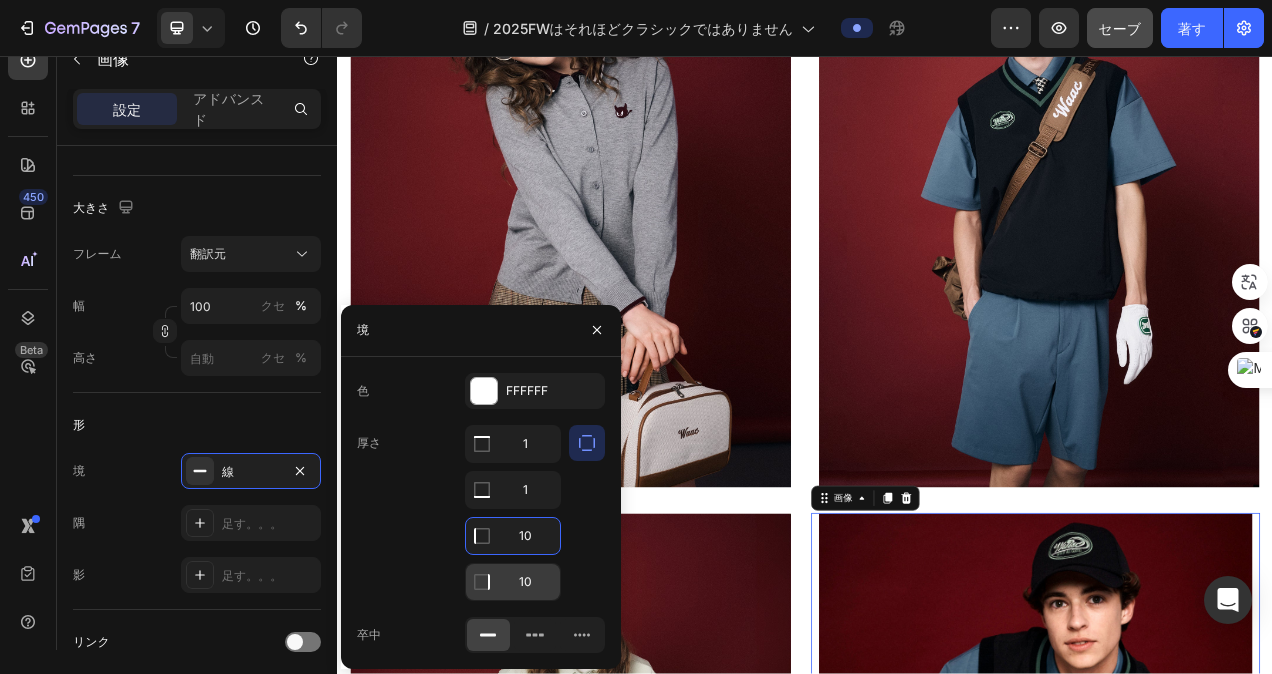 type on "10" 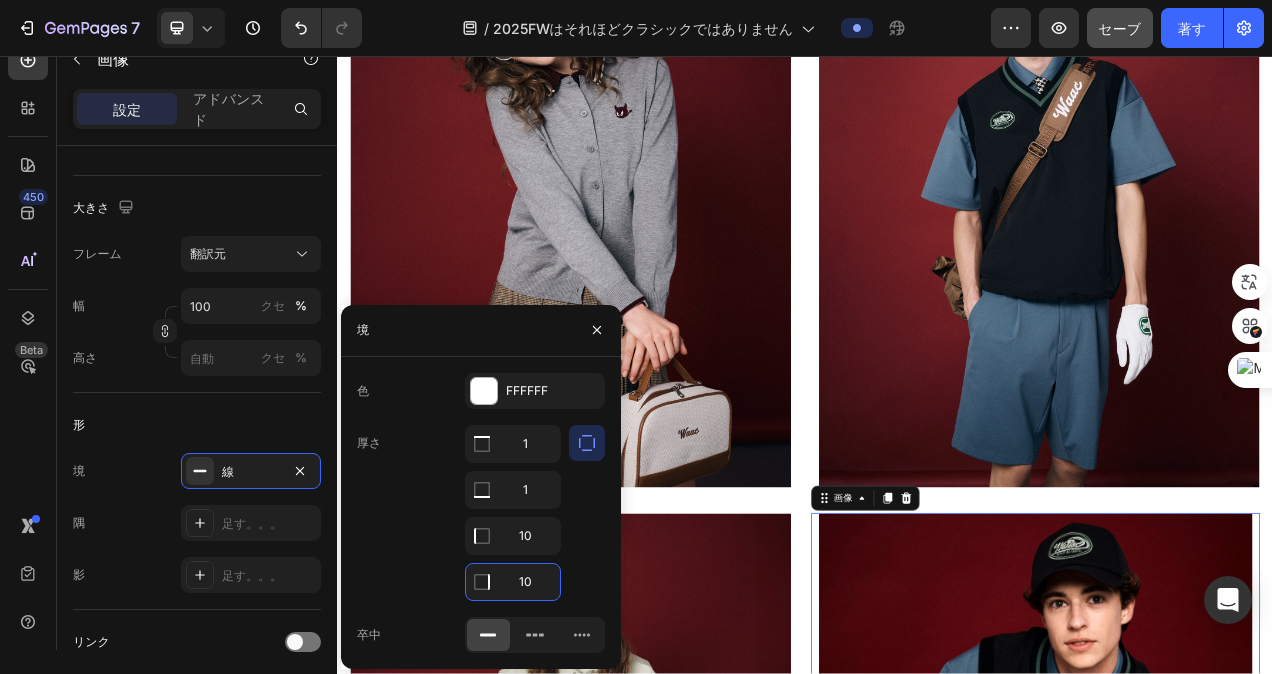 type on "1" 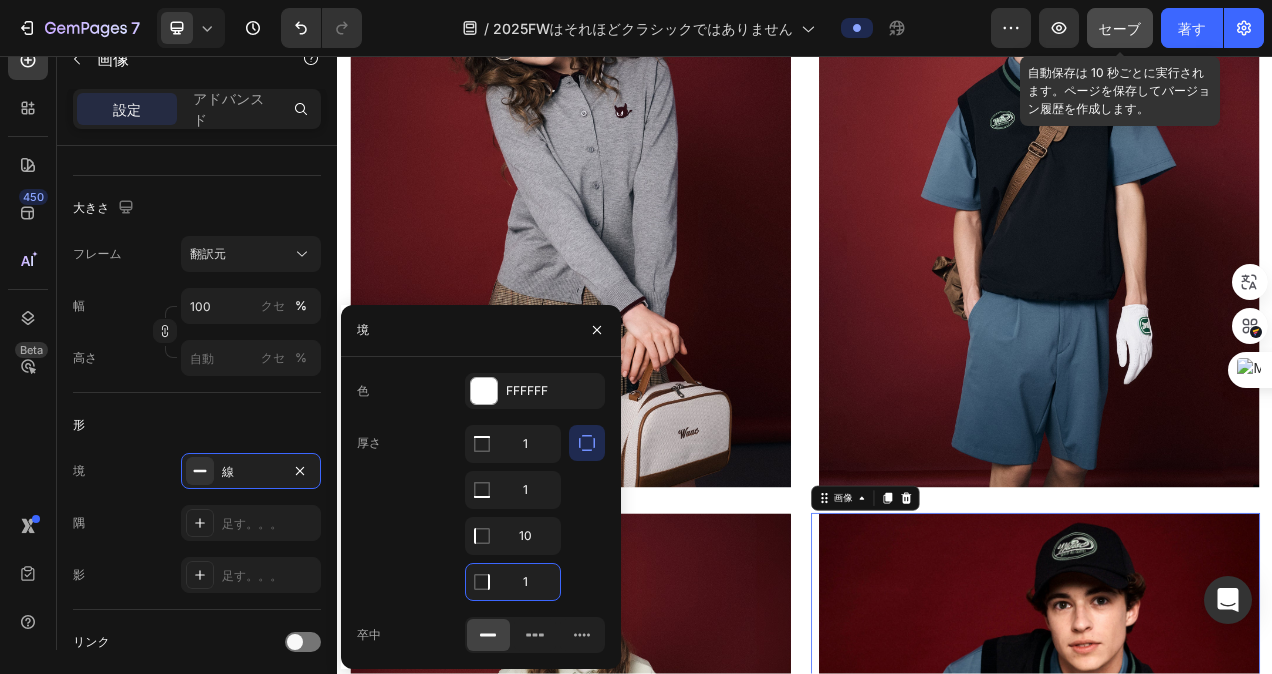 click on "セーブ" at bounding box center (1119, 28) 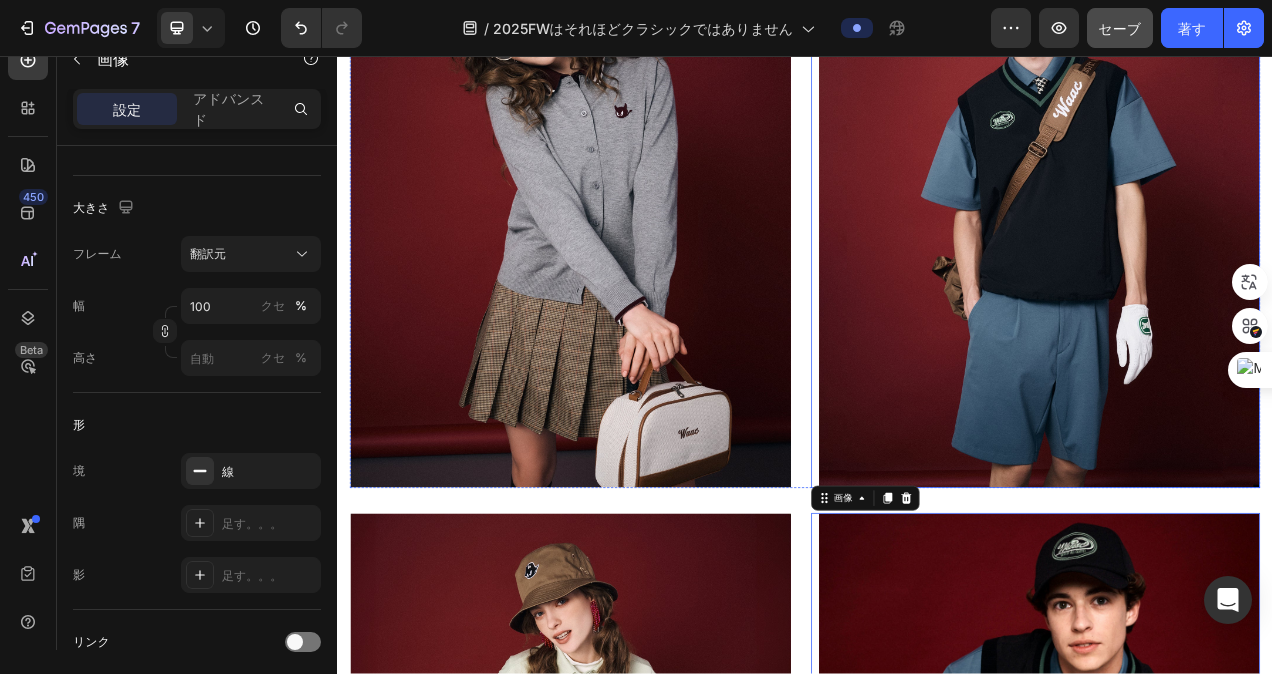 click at bounding box center (1233, 256) 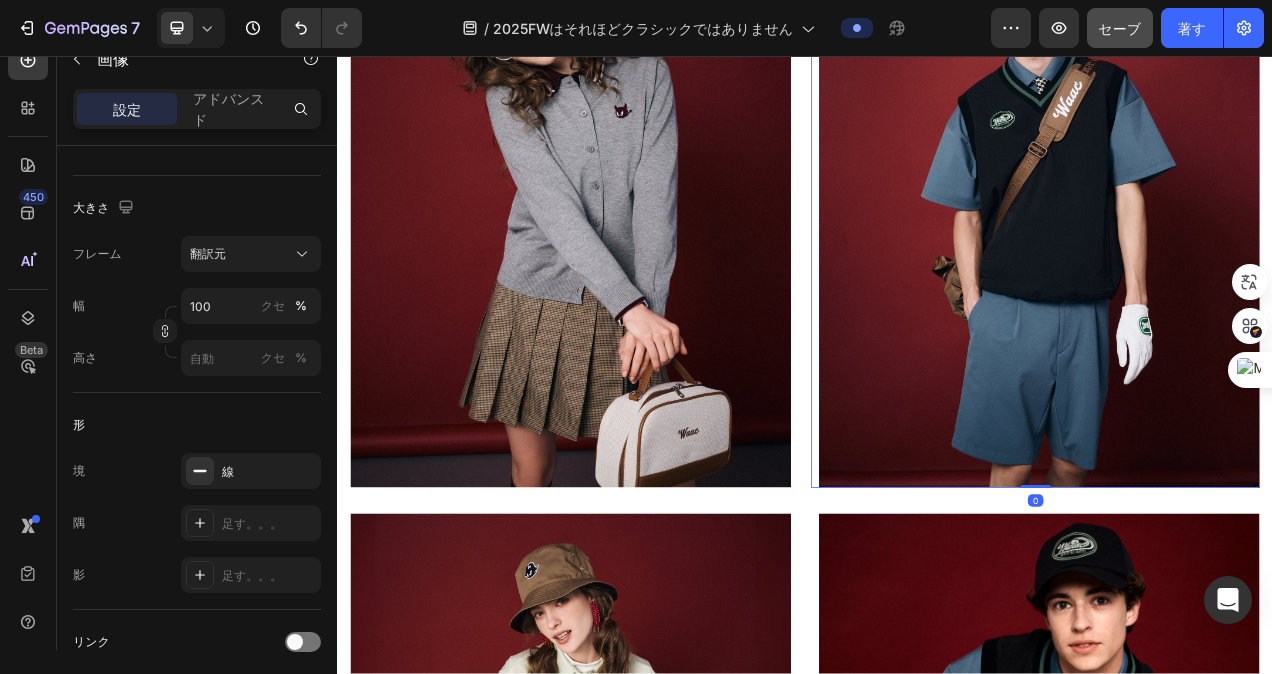 click at bounding box center (1233, 256) 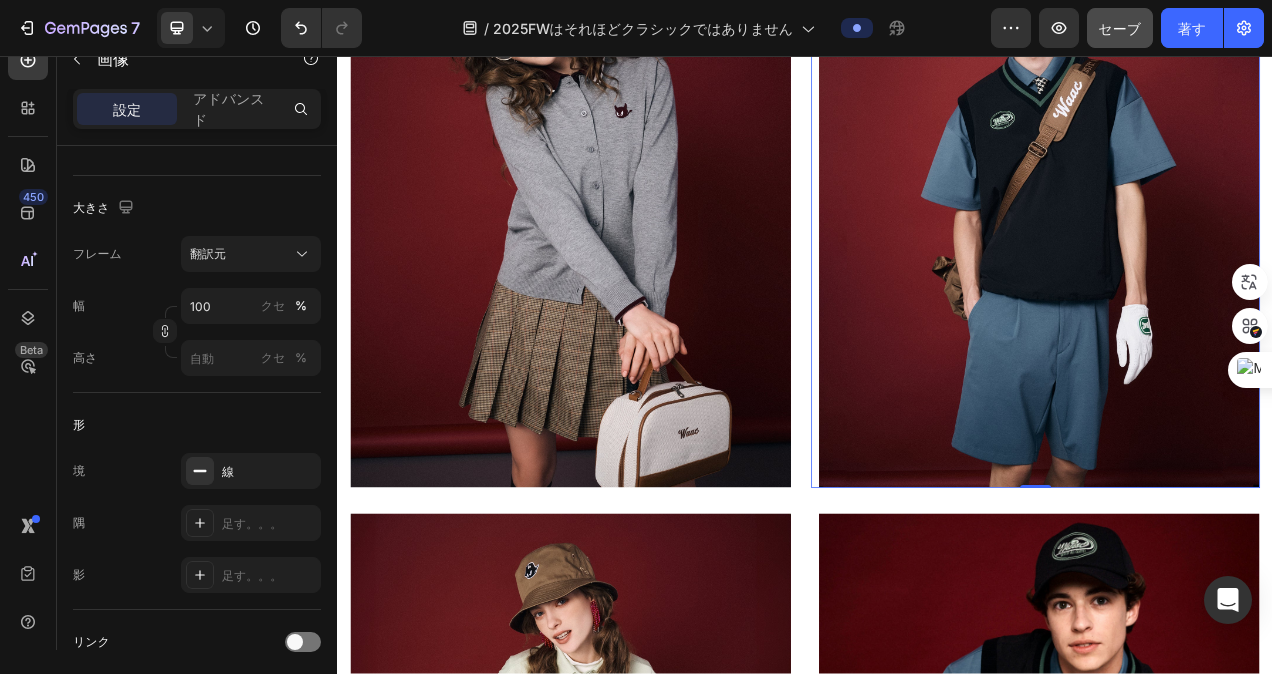 click at bounding box center [1233, 256] 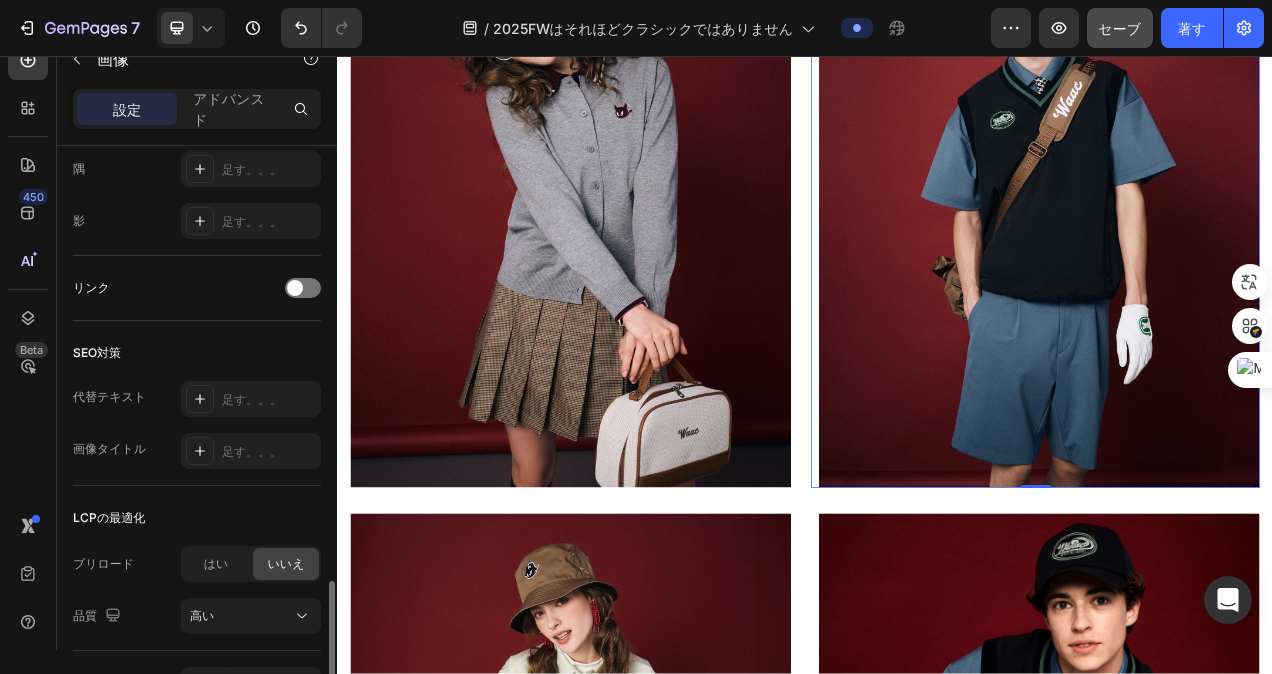 scroll, scrollTop: 946, scrollLeft: 0, axis: vertical 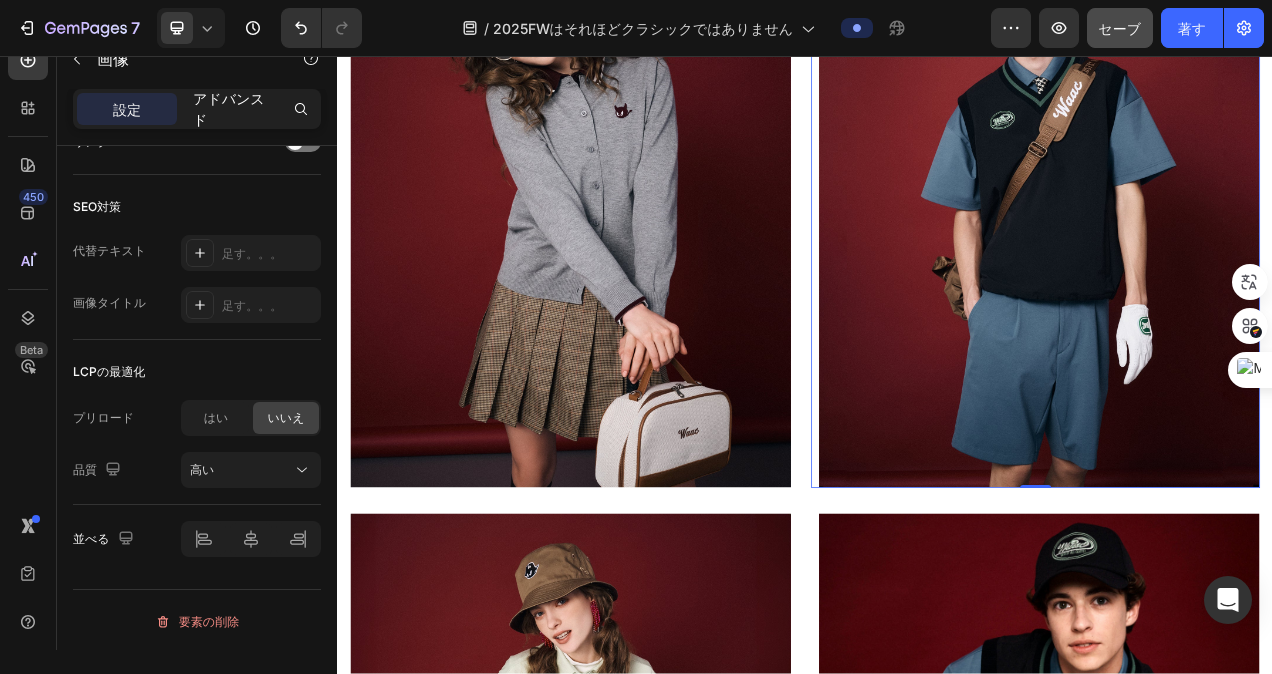 click on "アドバンスド" at bounding box center (231, 109) 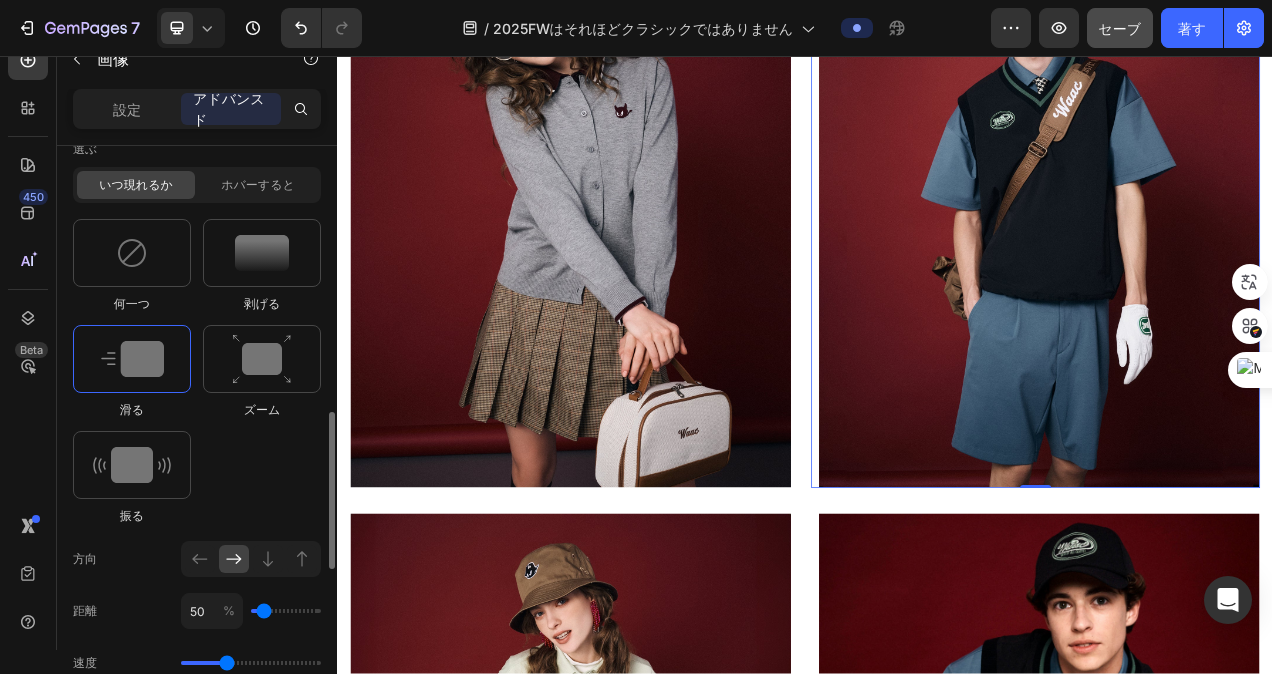 click at bounding box center [132, 359] 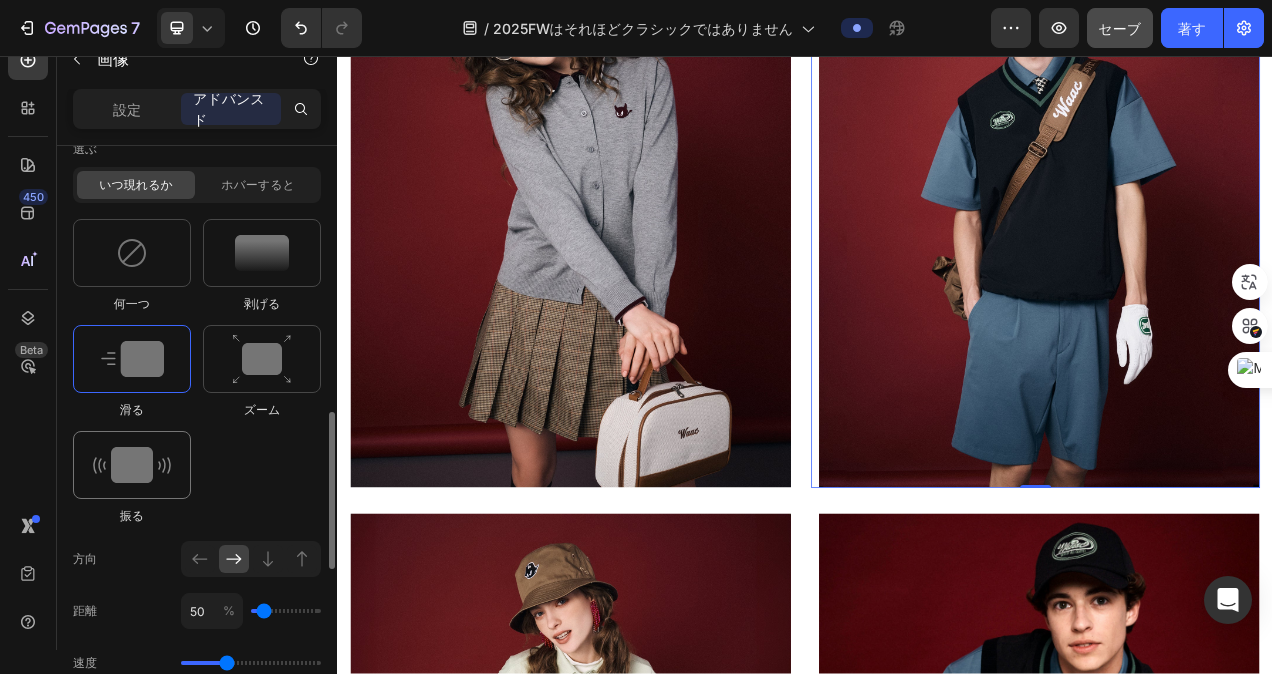 scroll, scrollTop: 1046, scrollLeft: 0, axis: vertical 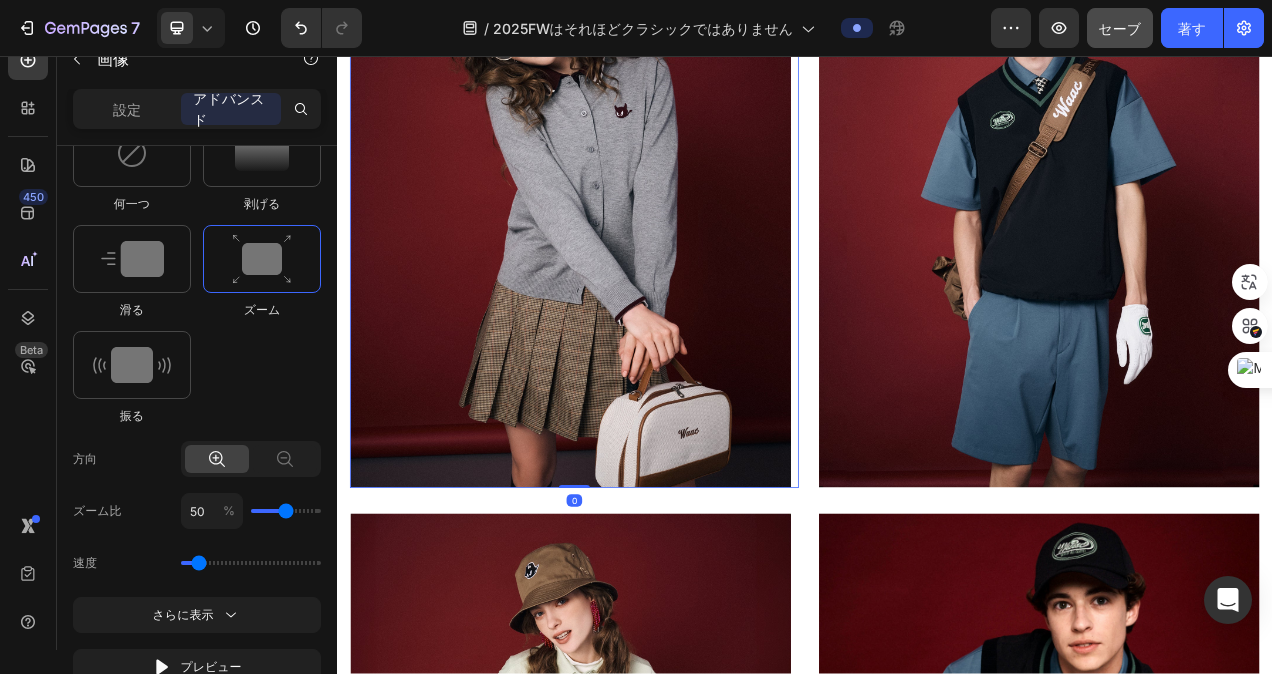 click at bounding box center (641, 256) 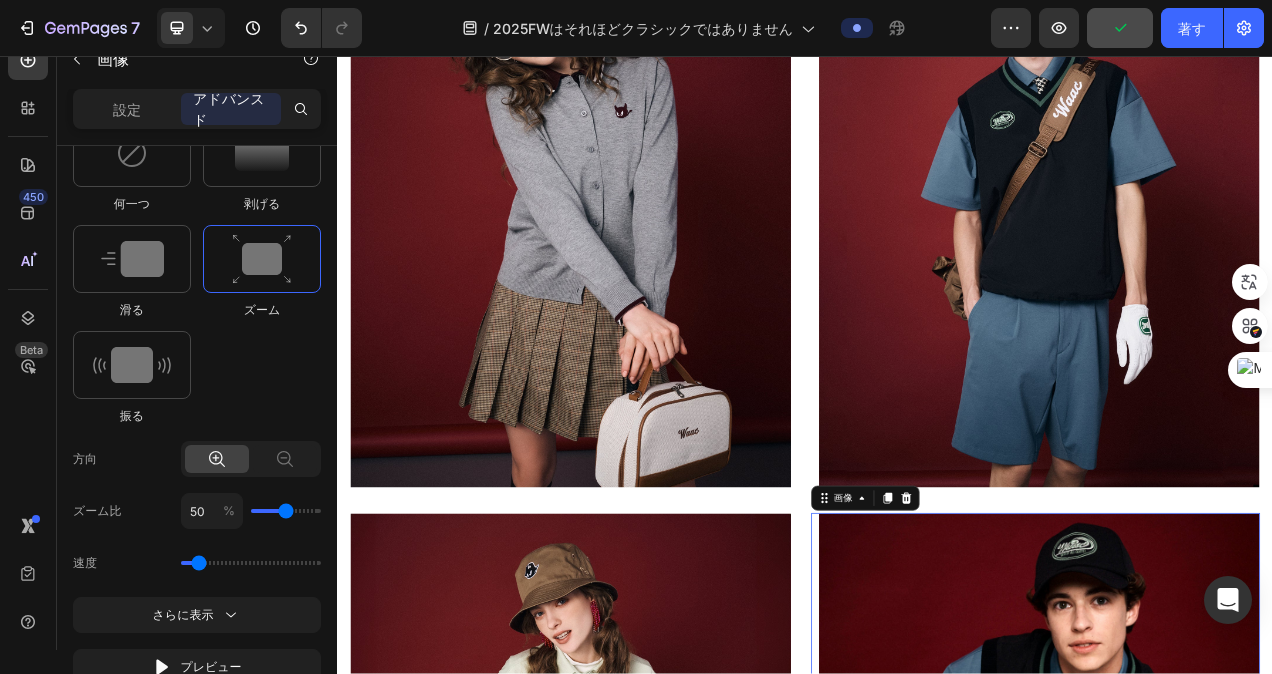 click at bounding box center (1233, 997) 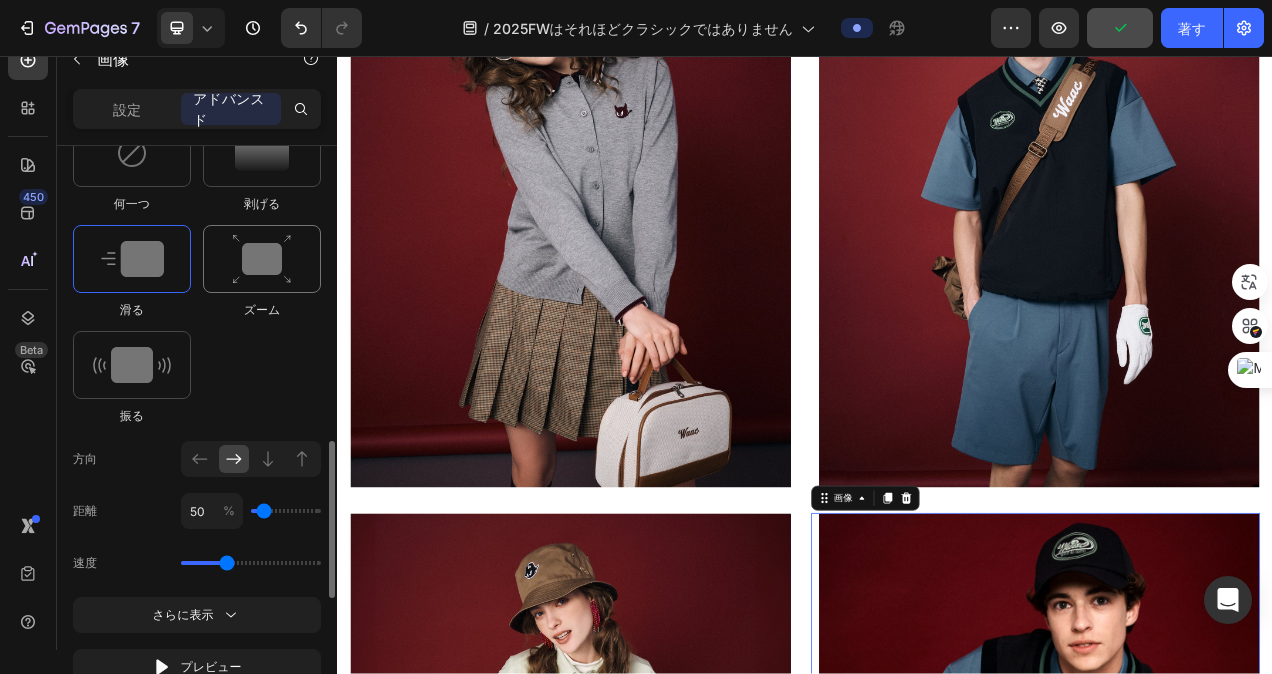 click at bounding box center [262, 259] 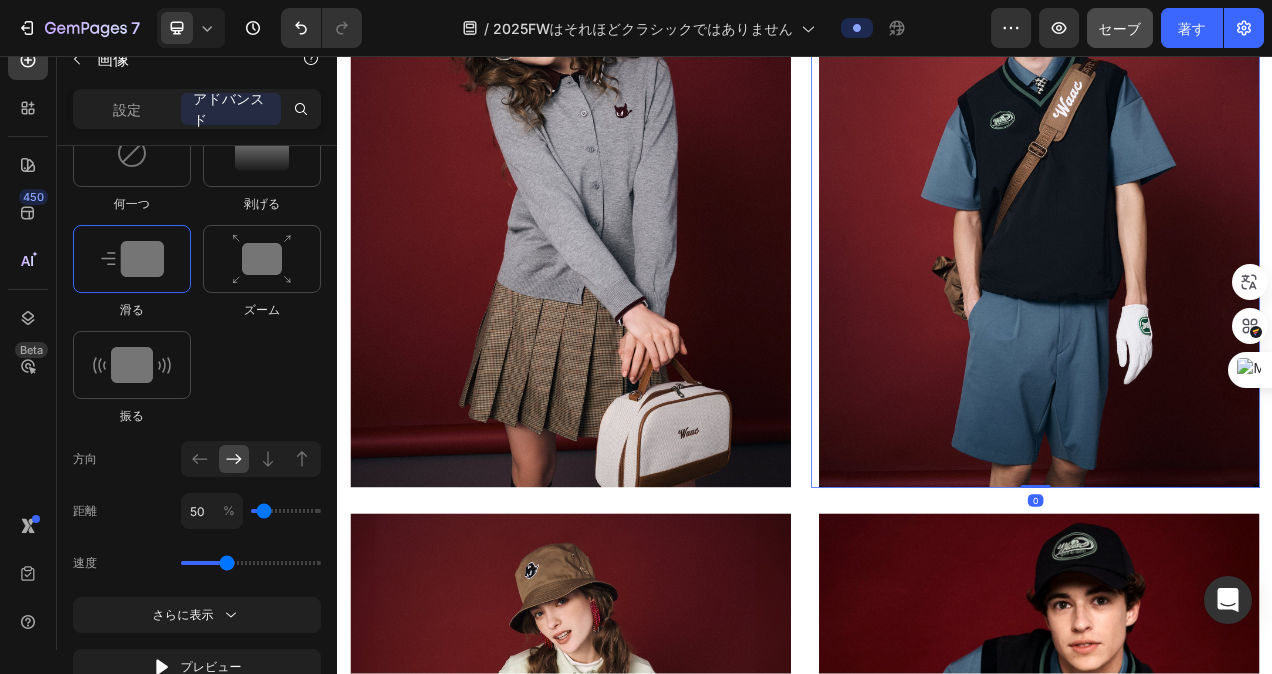 click at bounding box center [1233, 256] 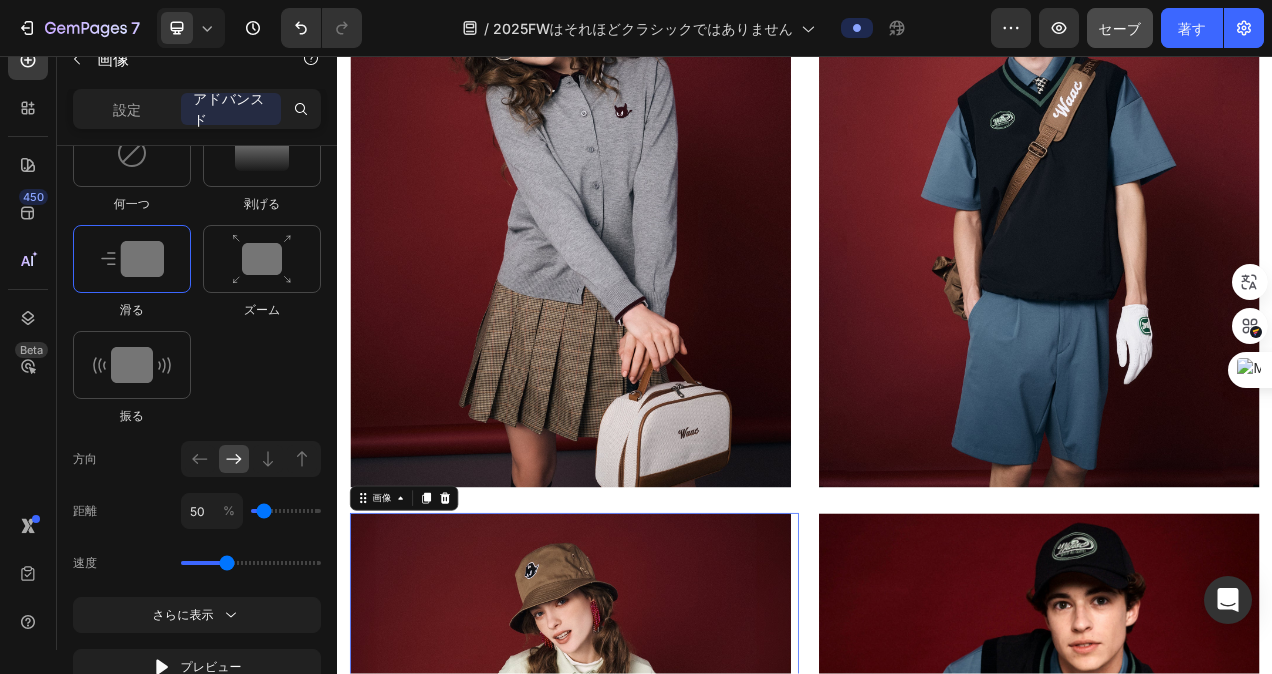 click at bounding box center [641, 997] 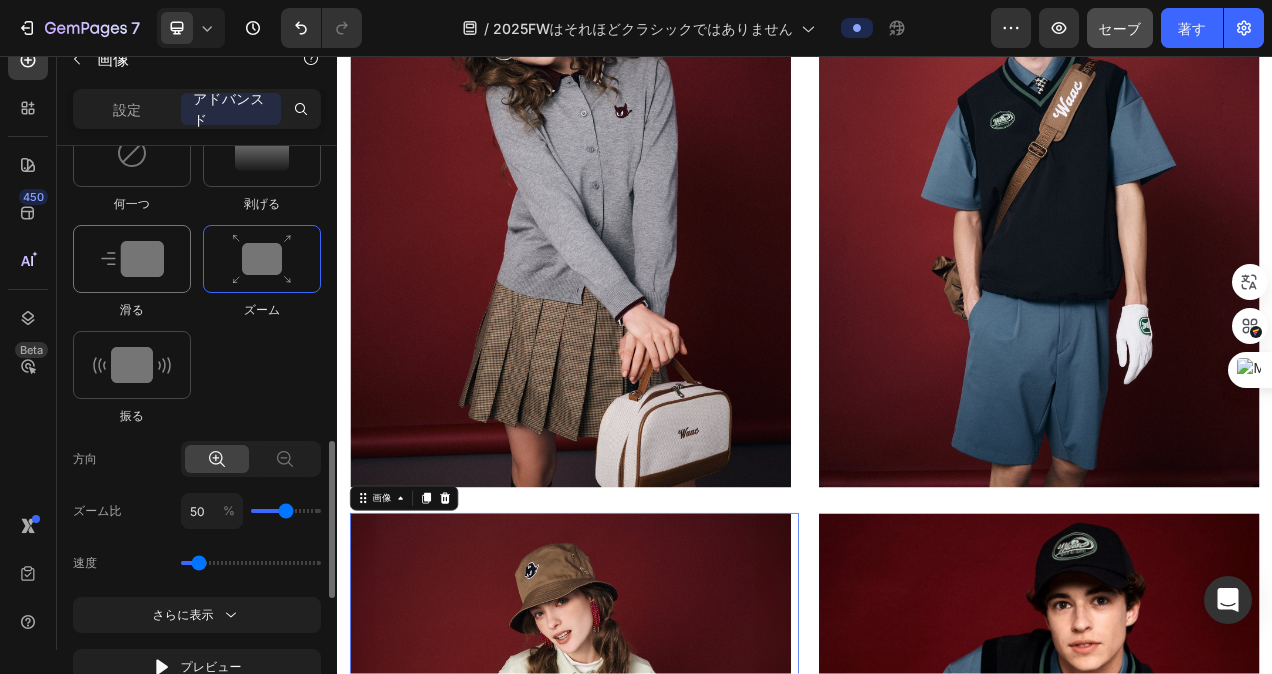 click at bounding box center (132, 259) 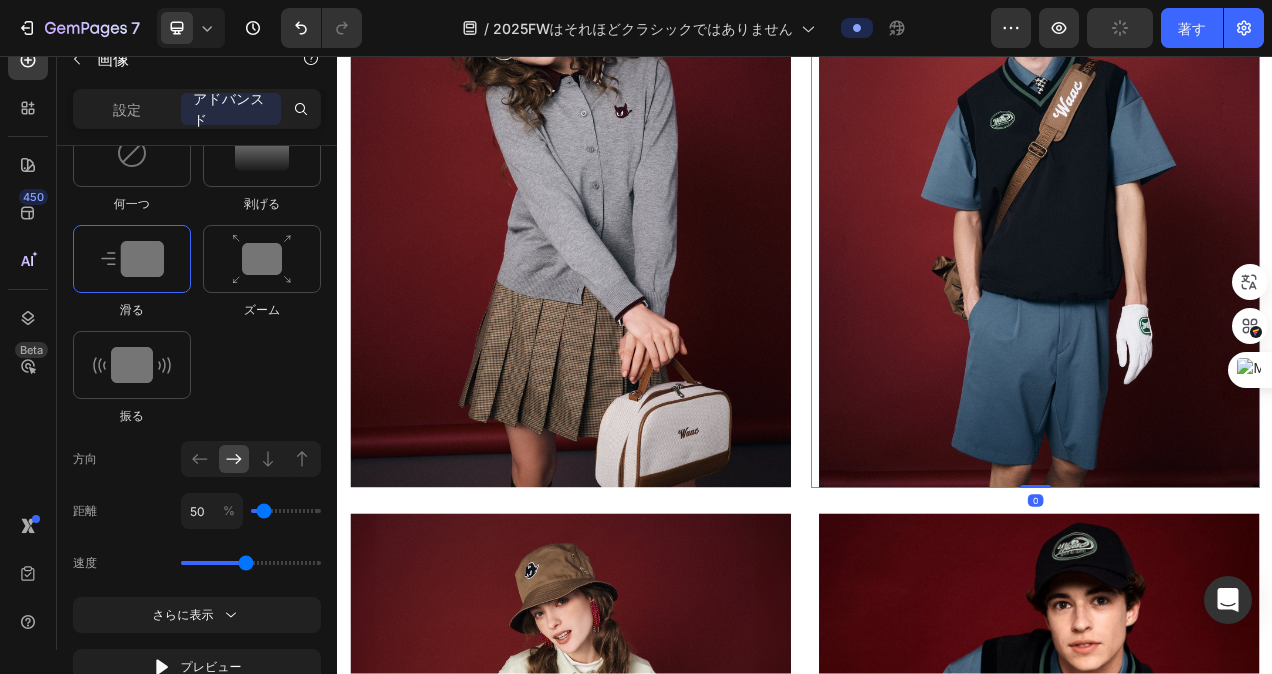 click at bounding box center (1233, 256) 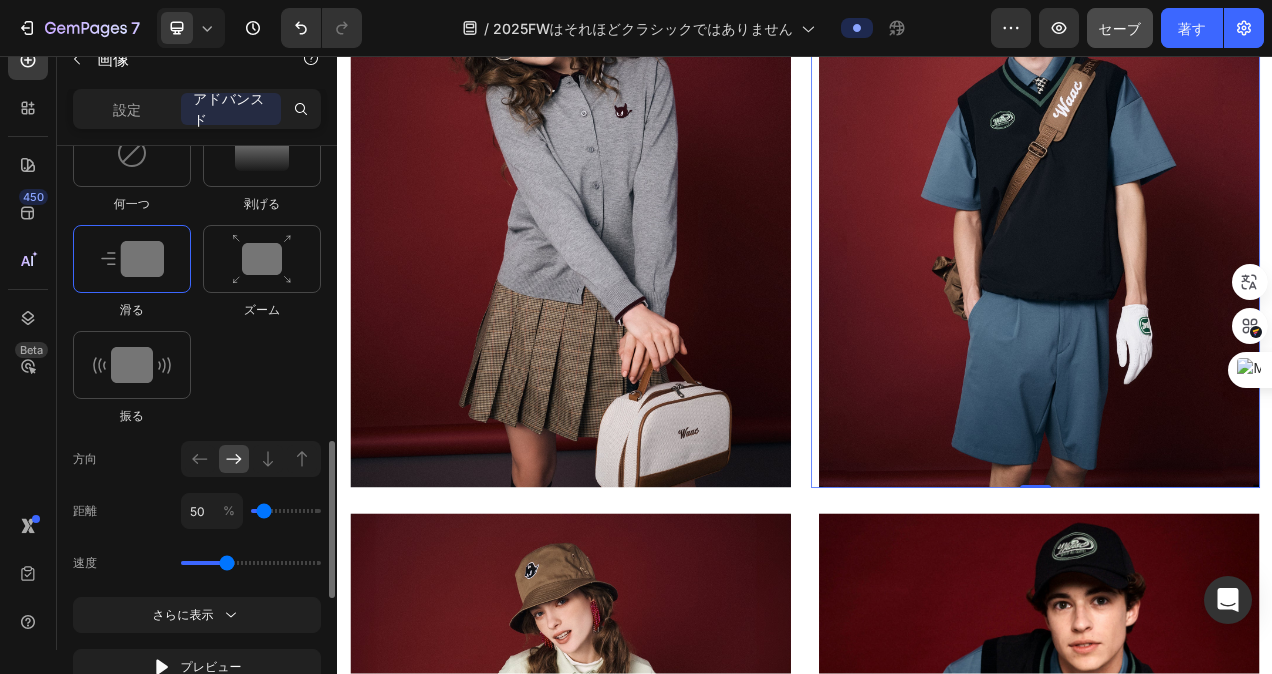 click at bounding box center (251, 563) 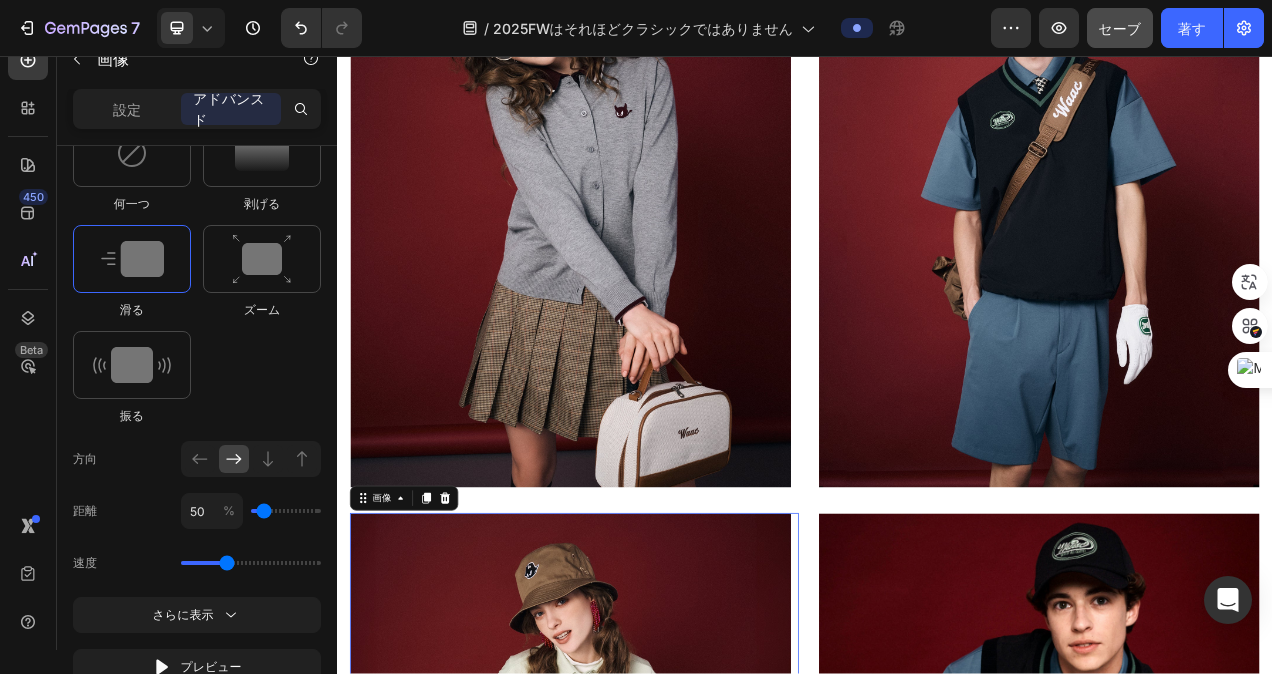 click at bounding box center [641, 997] 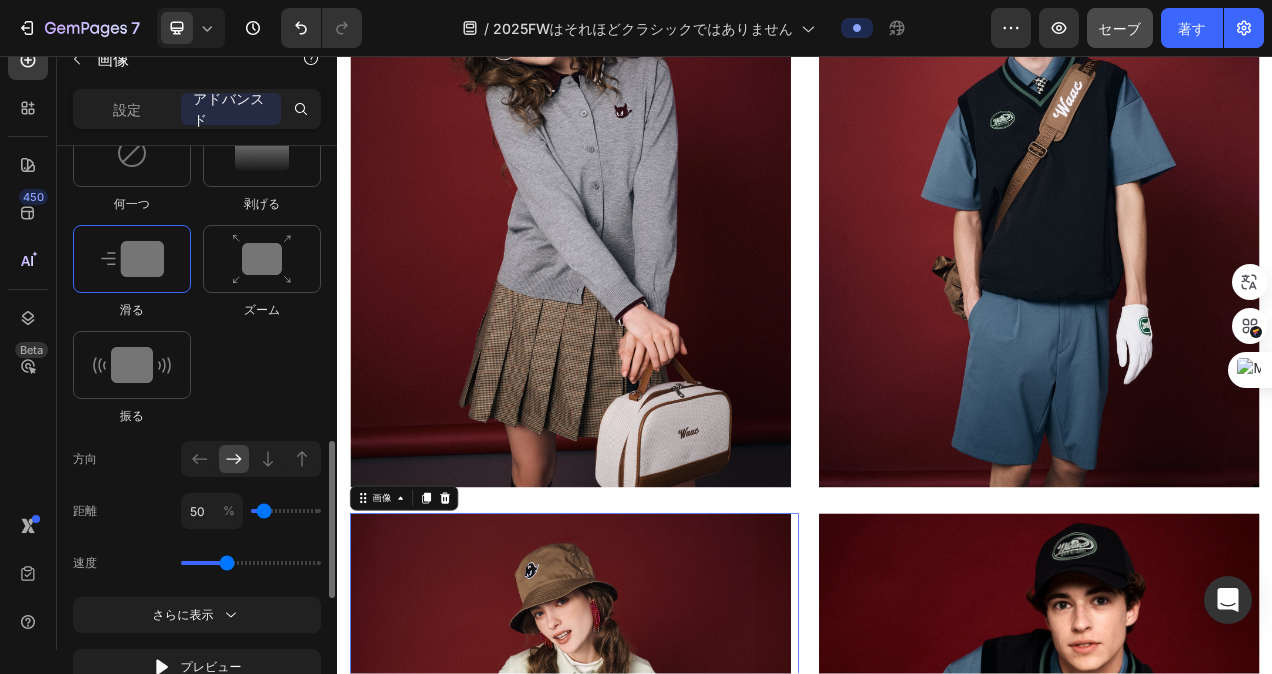 drag, startPoint x: 247, startPoint y: 561, endPoint x: 224, endPoint y: 567, distance: 23.769728 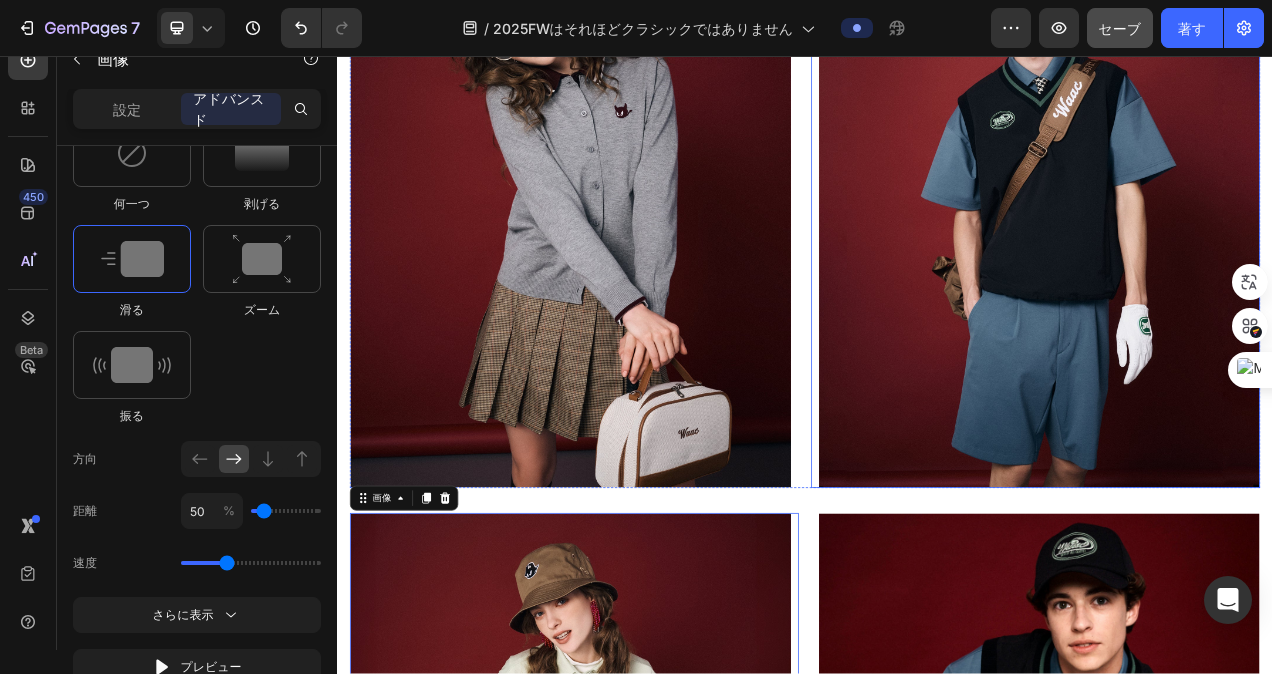 click at bounding box center (1233, 256) 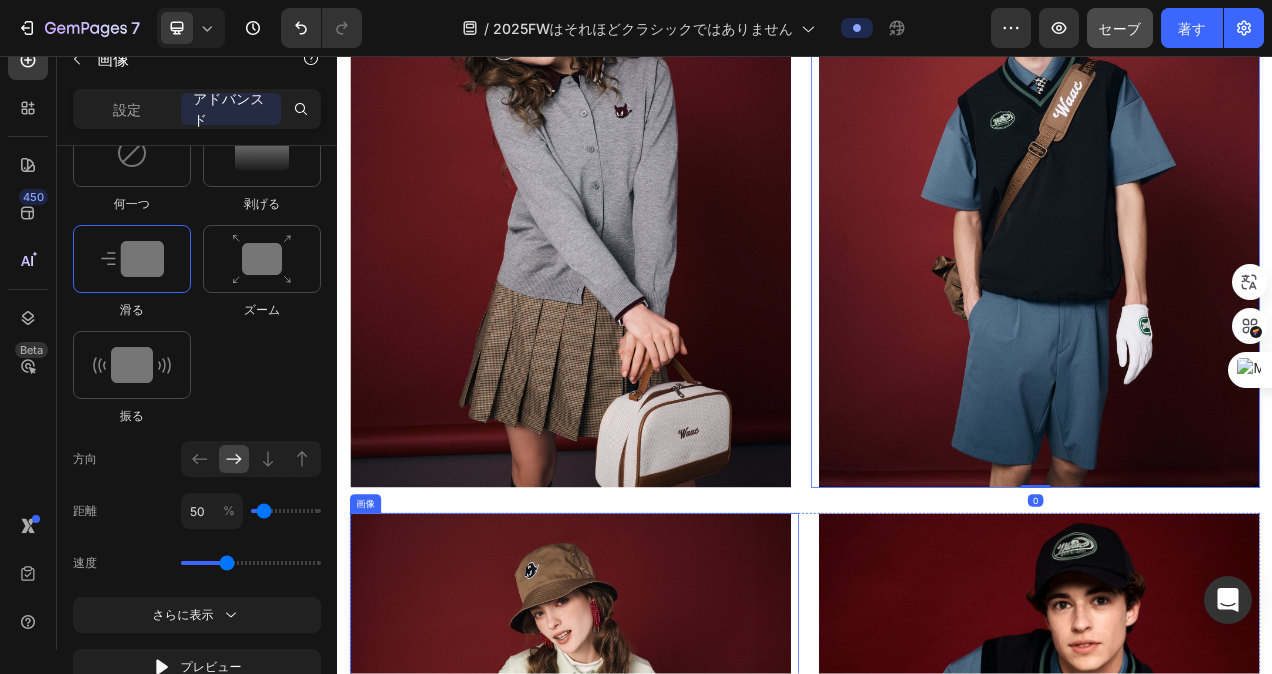 click at bounding box center (641, 997) 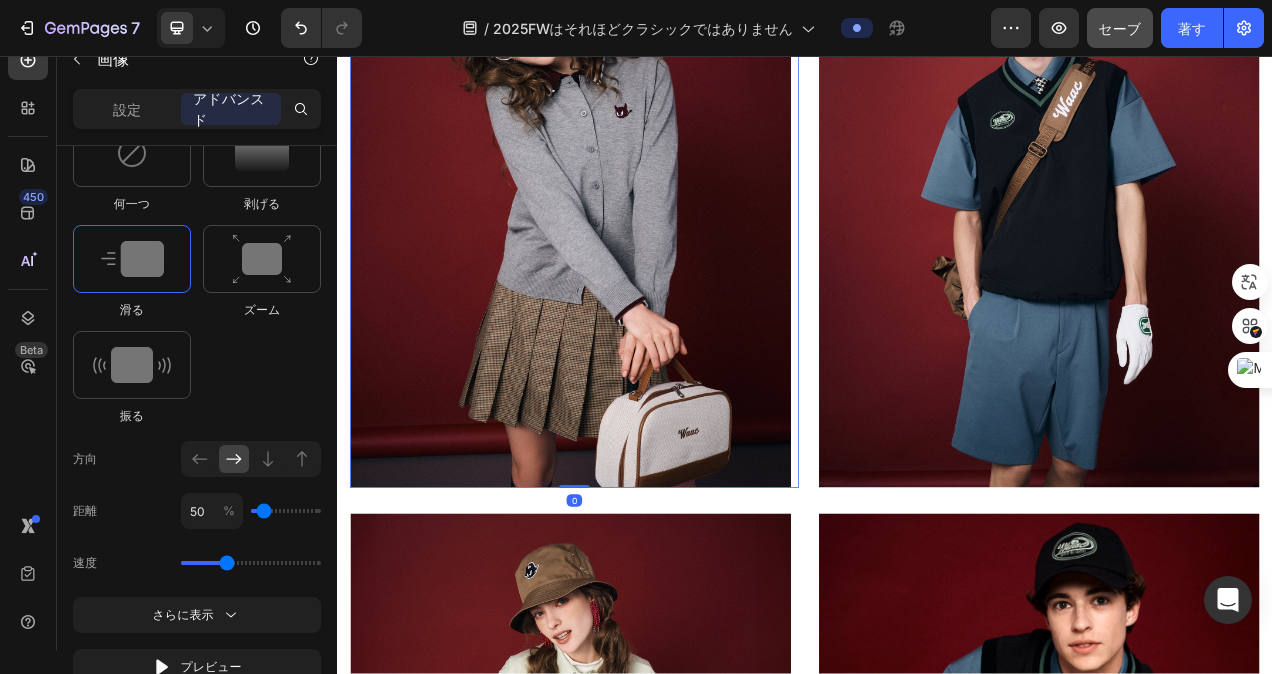 click at bounding box center [641, 256] 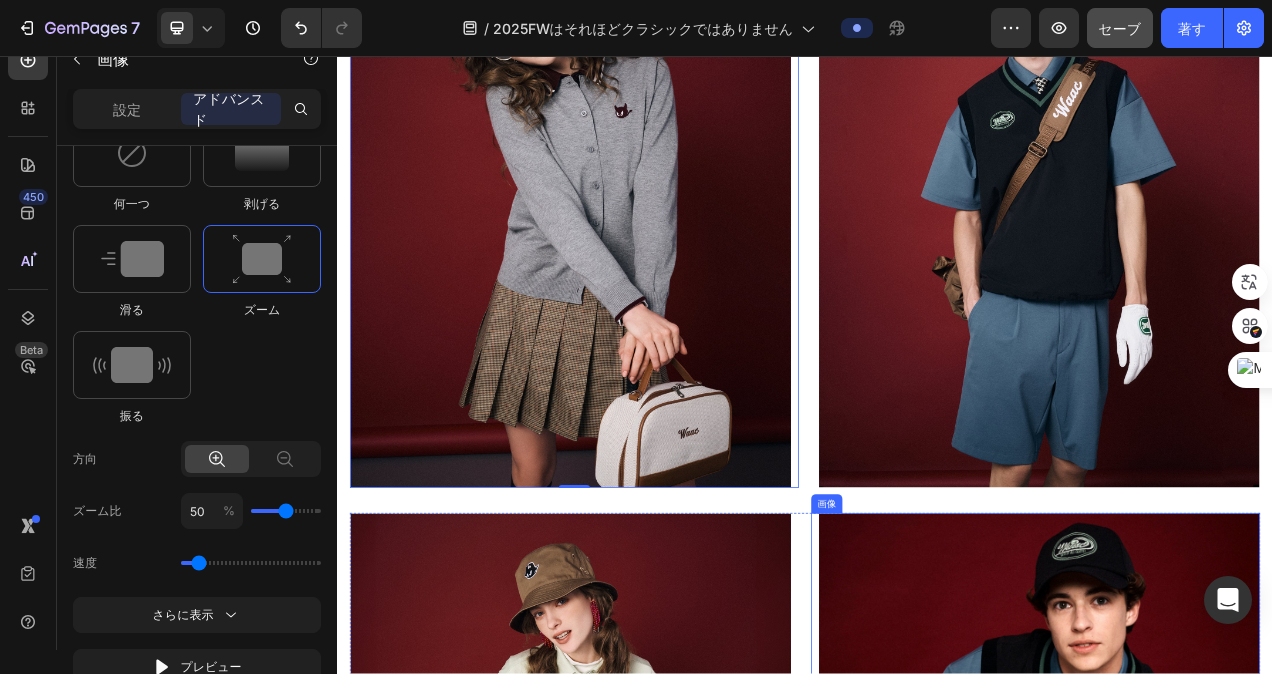 click at bounding box center [1233, 997] 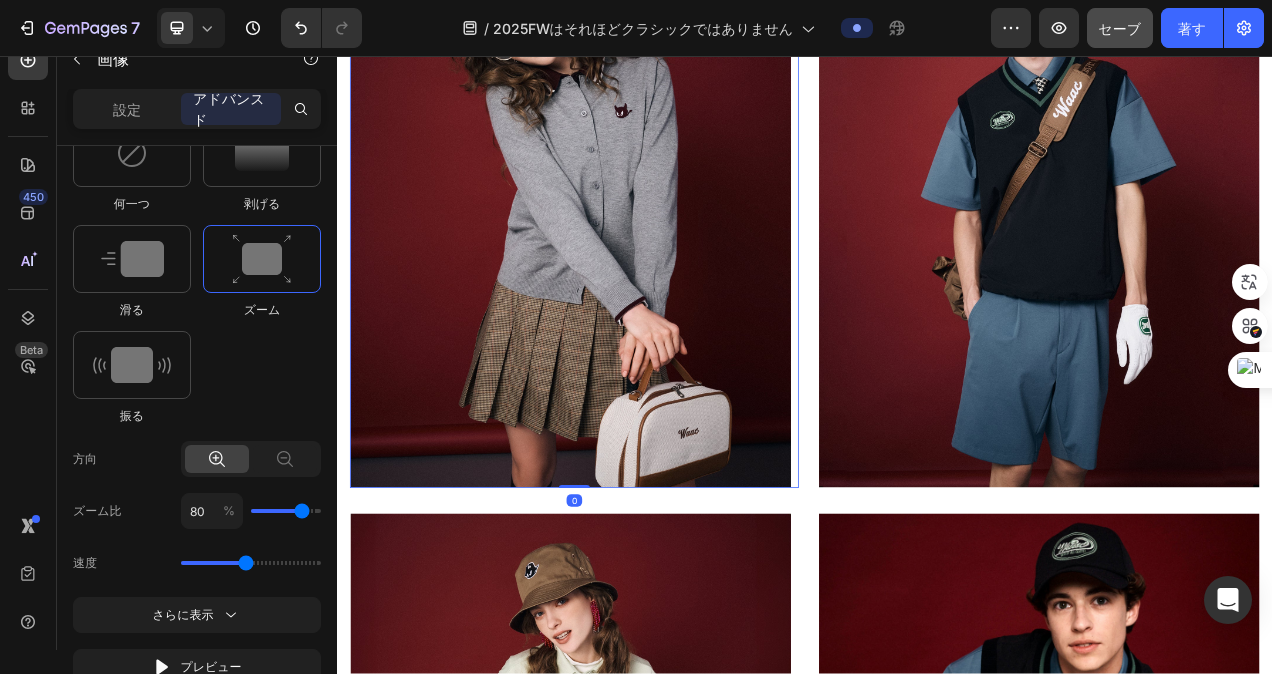 click at bounding box center [641, 256] 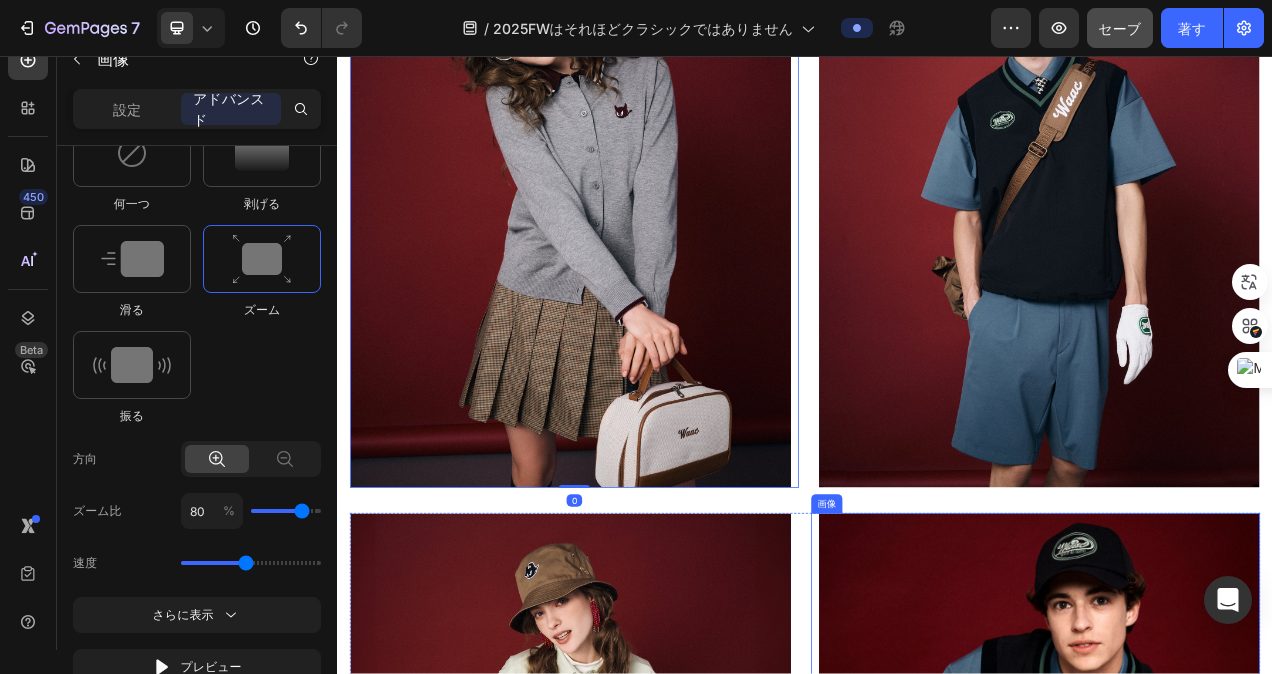 click at bounding box center [1233, 997] 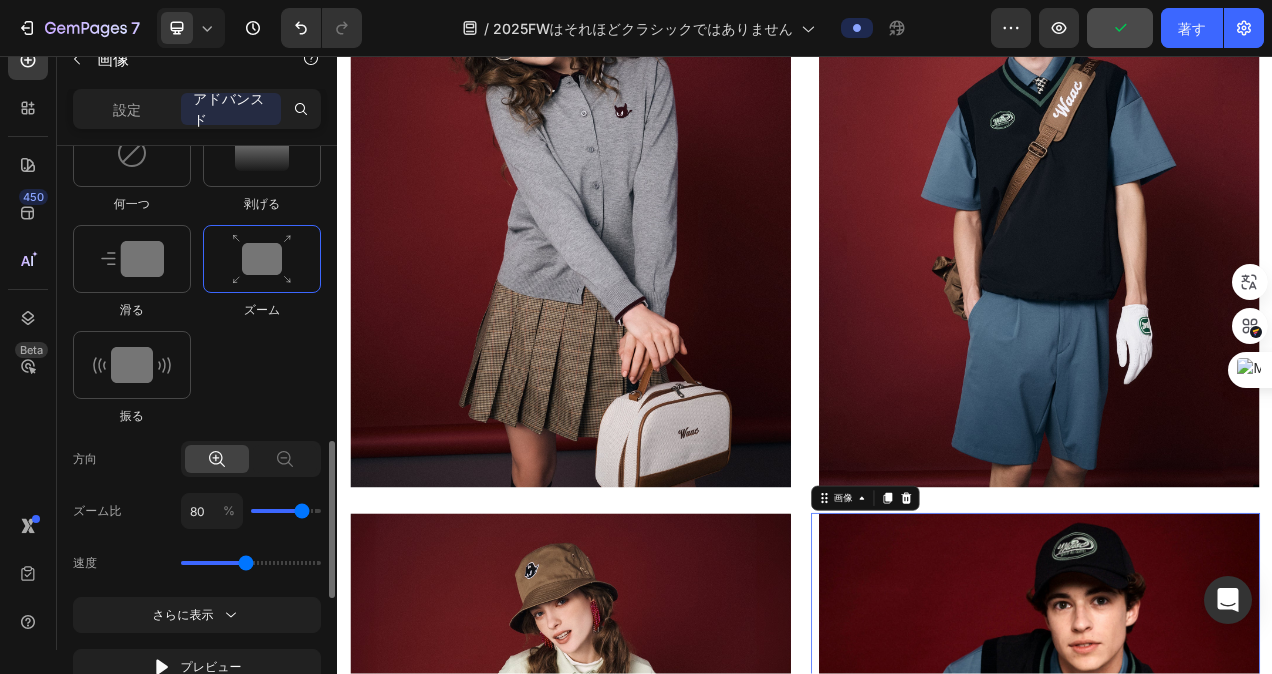 type on "70" 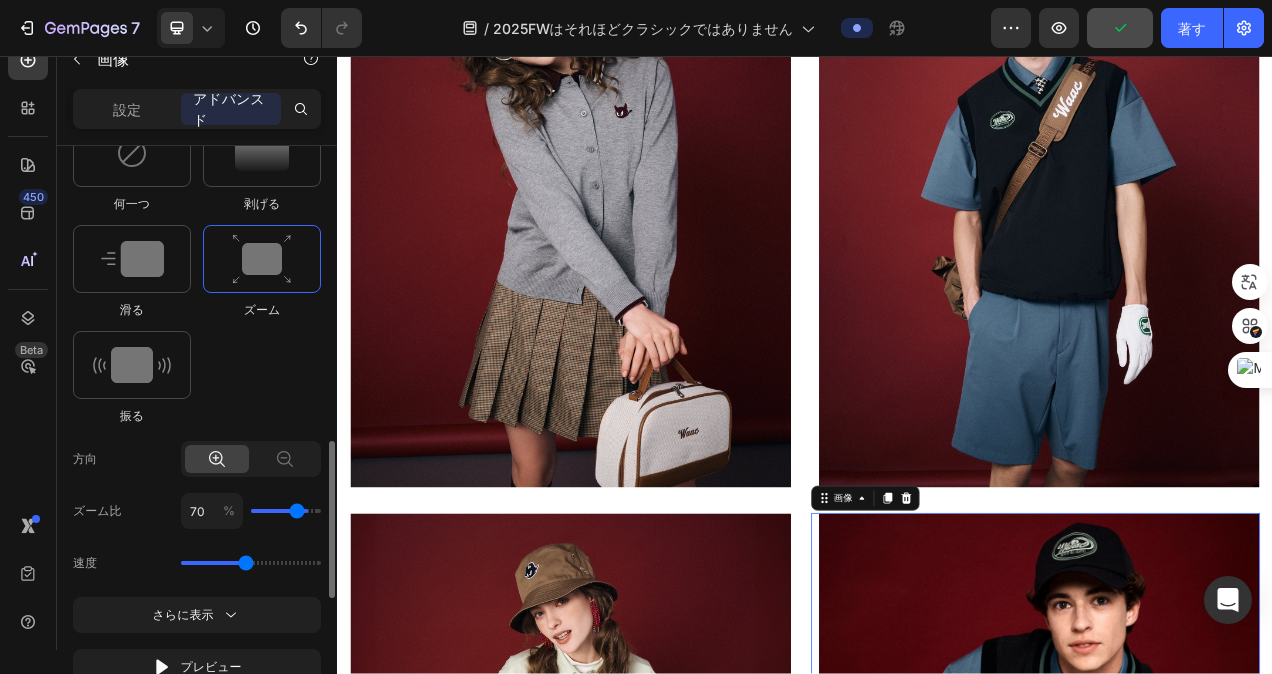 type on "60" 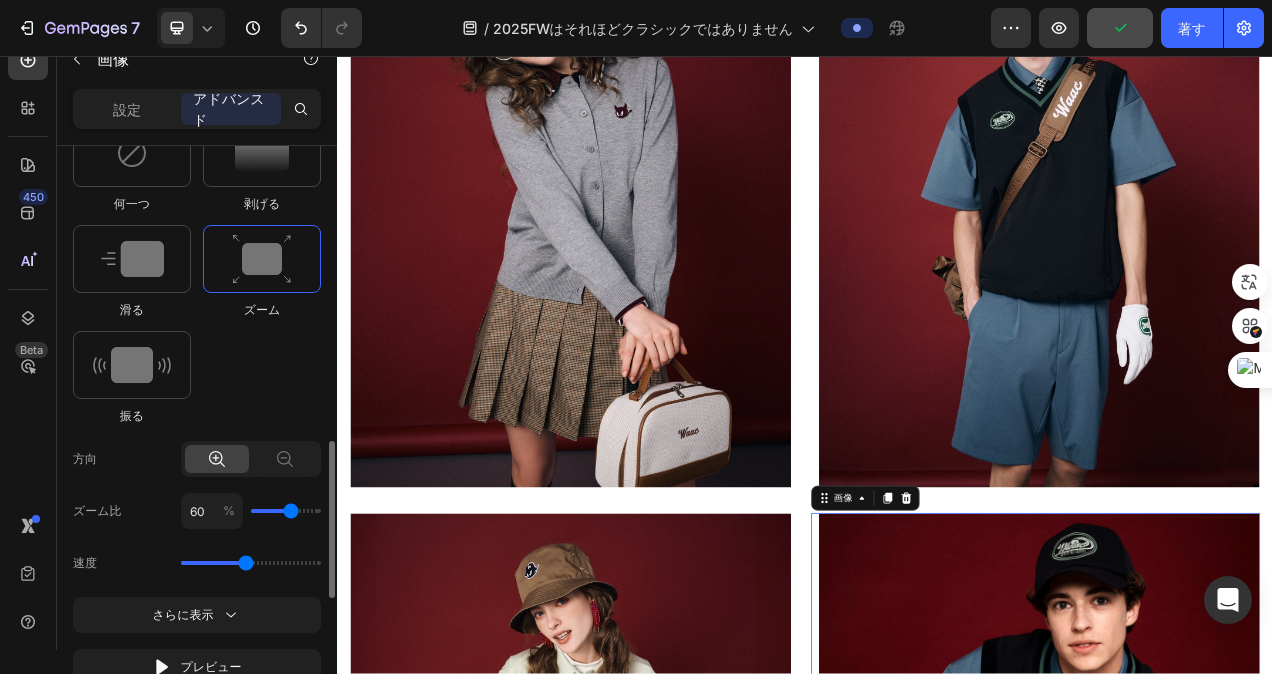 type on "50" 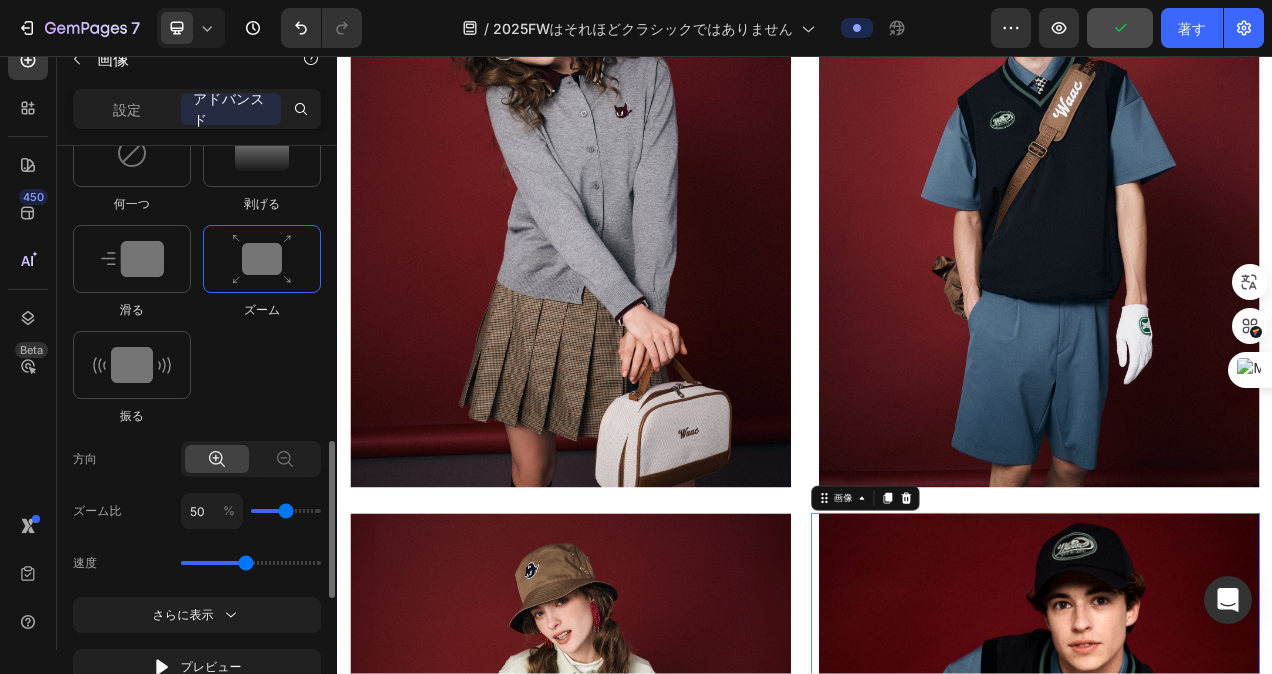 type on "40" 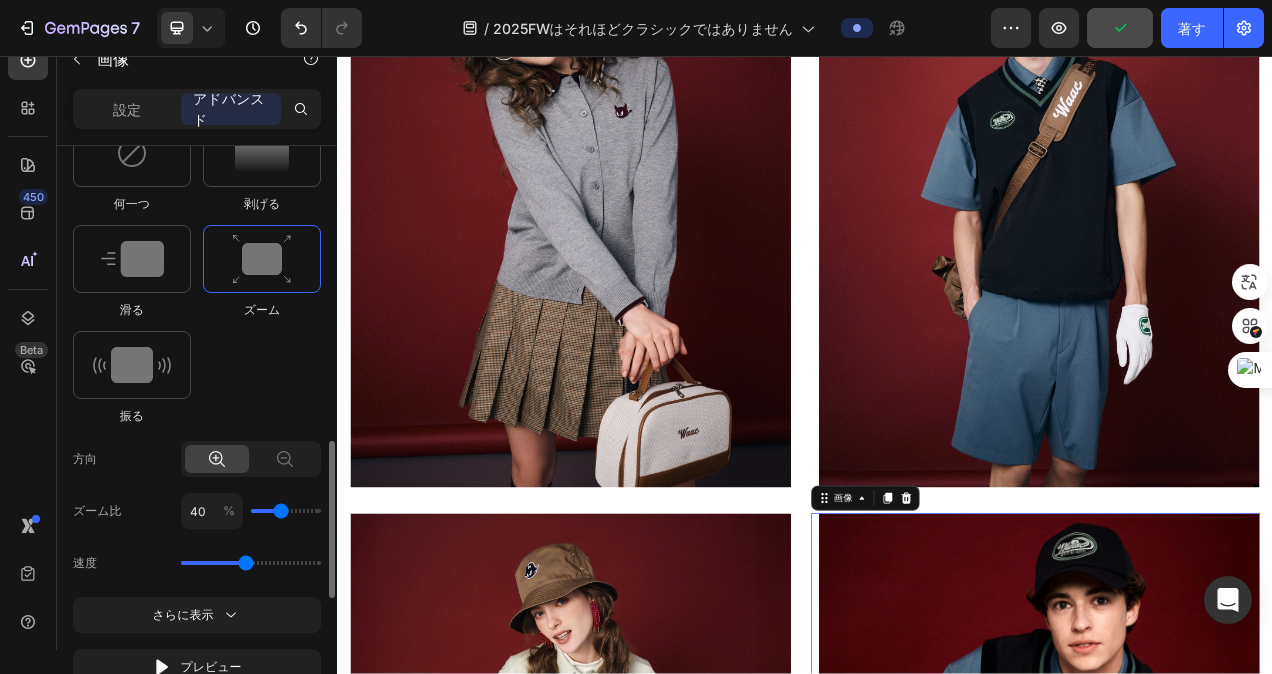 type on "50" 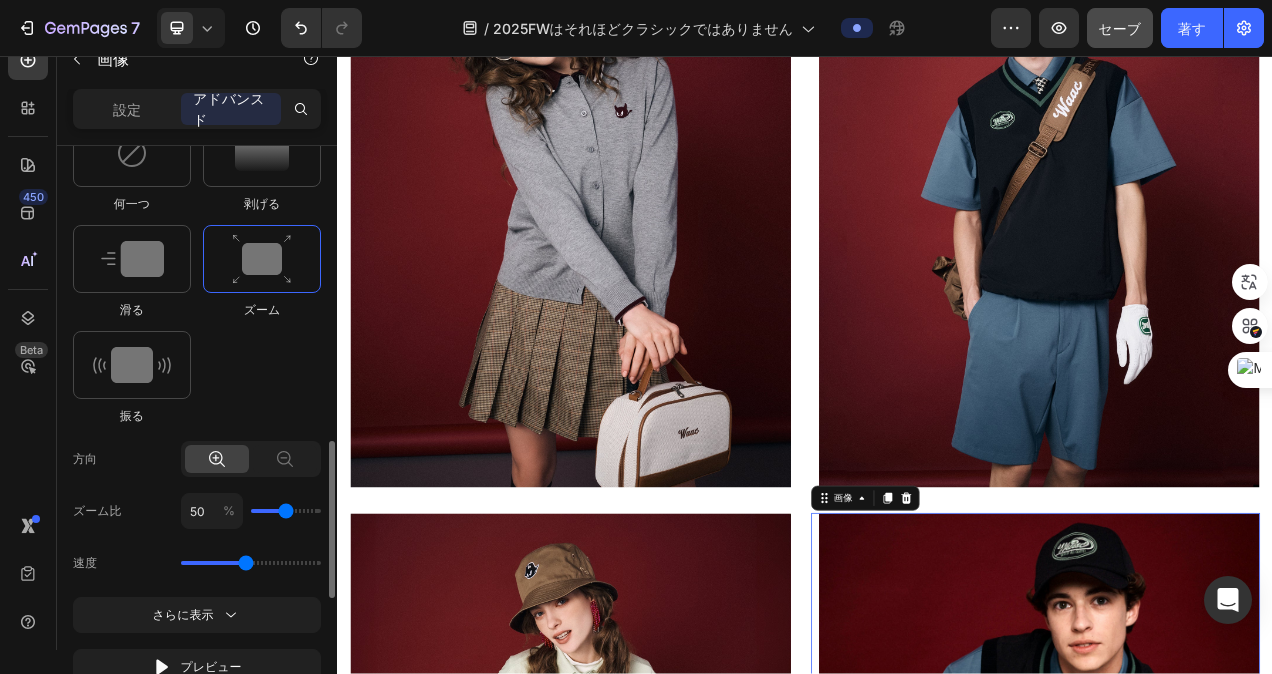 drag, startPoint x: 304, startPoint y: 508, endPoint x: 284, endPoint y: 510, distance: 20.09975 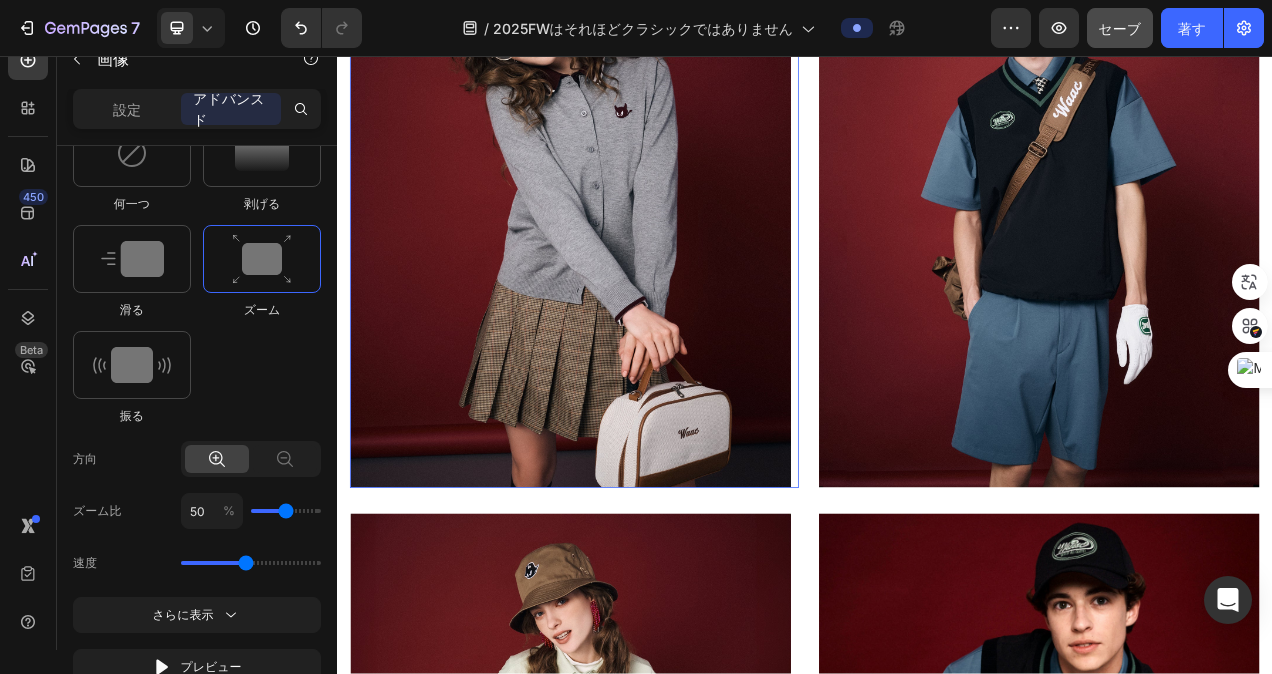 click at bounding box center (641, 256) 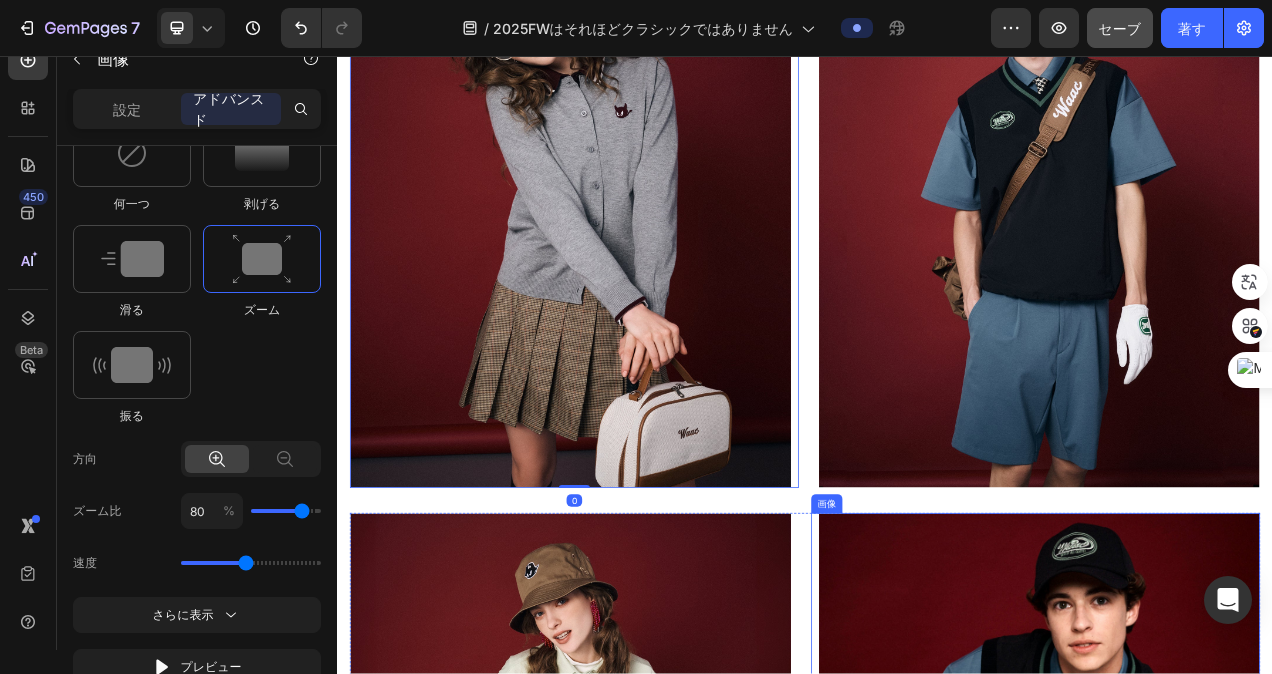 click at bounding box center (1233, 997) 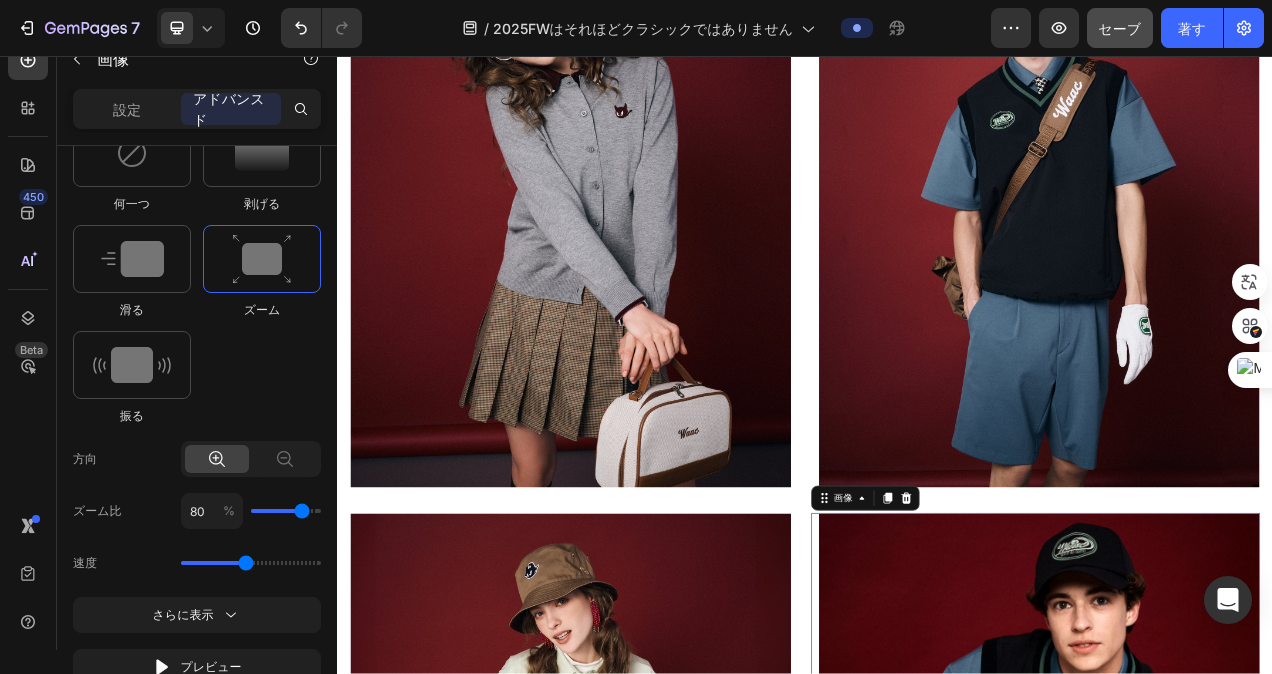 click at bounding box center (1233, 997) 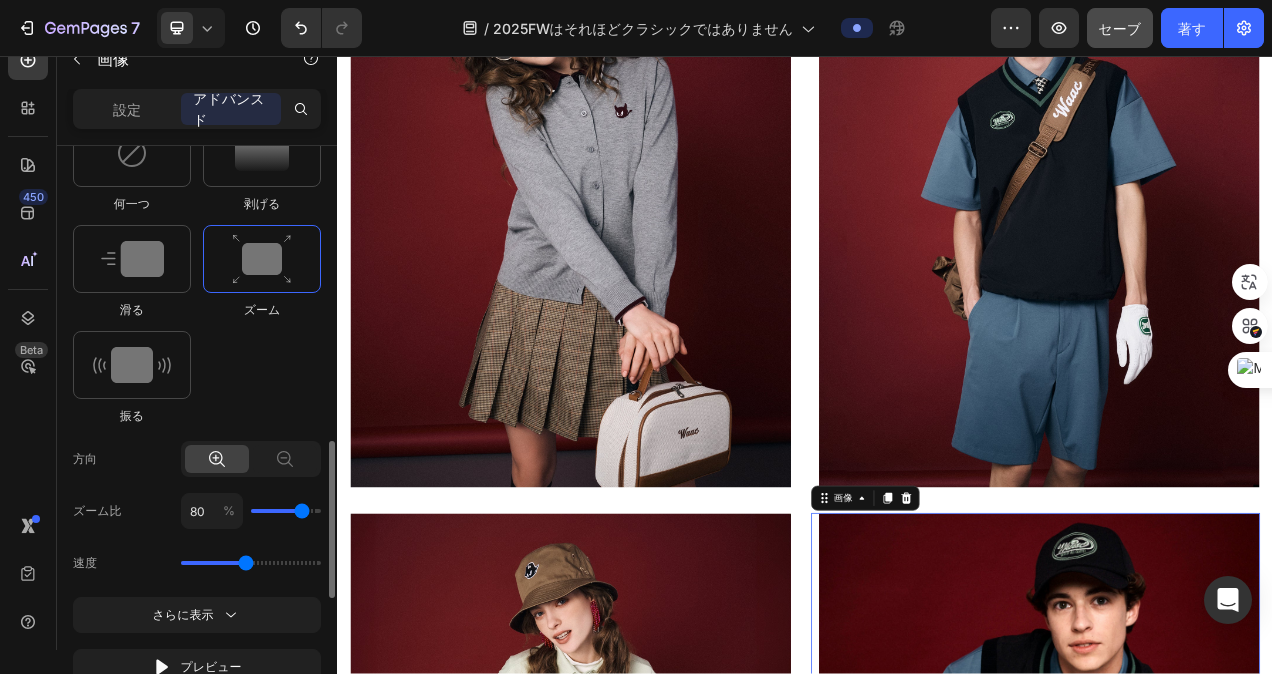 type on "70" 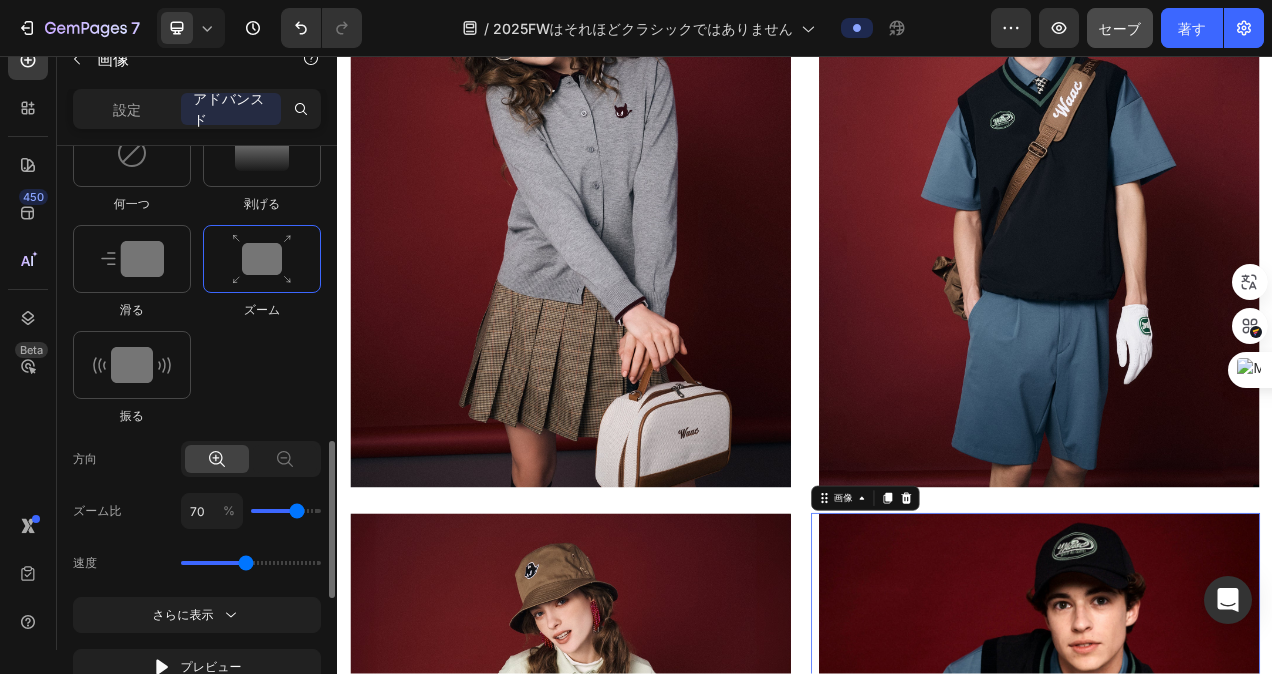 type on "60" 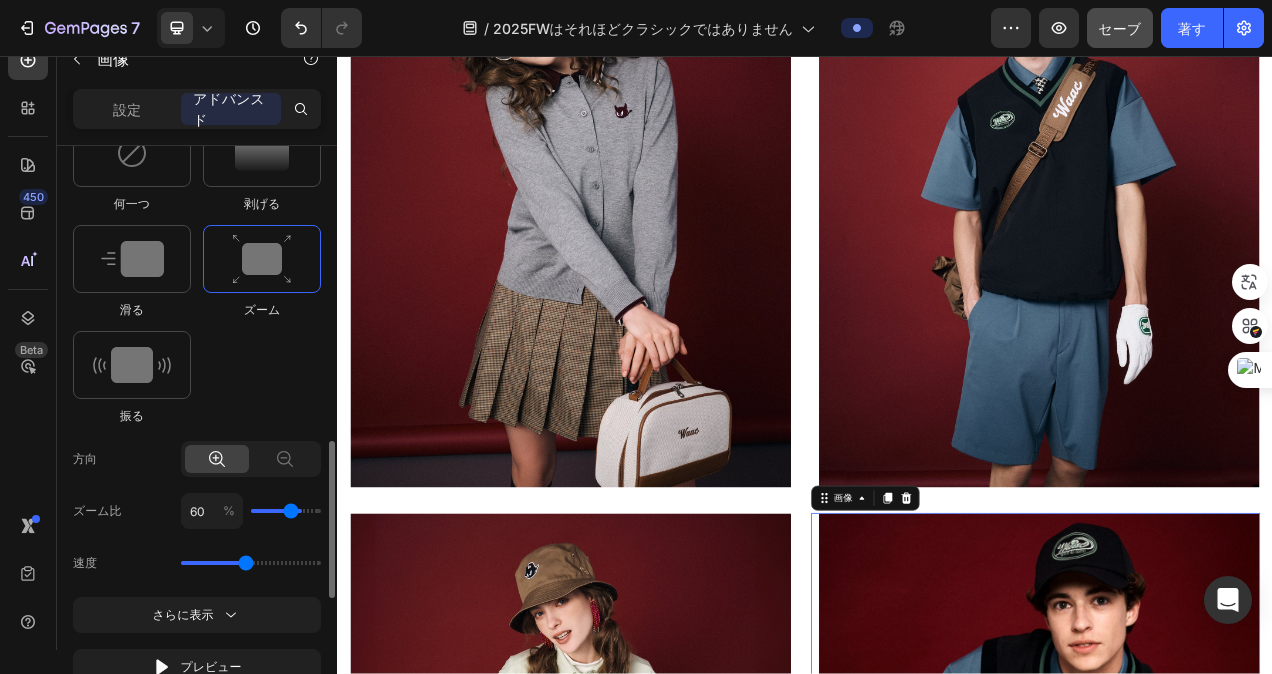 type on "50" 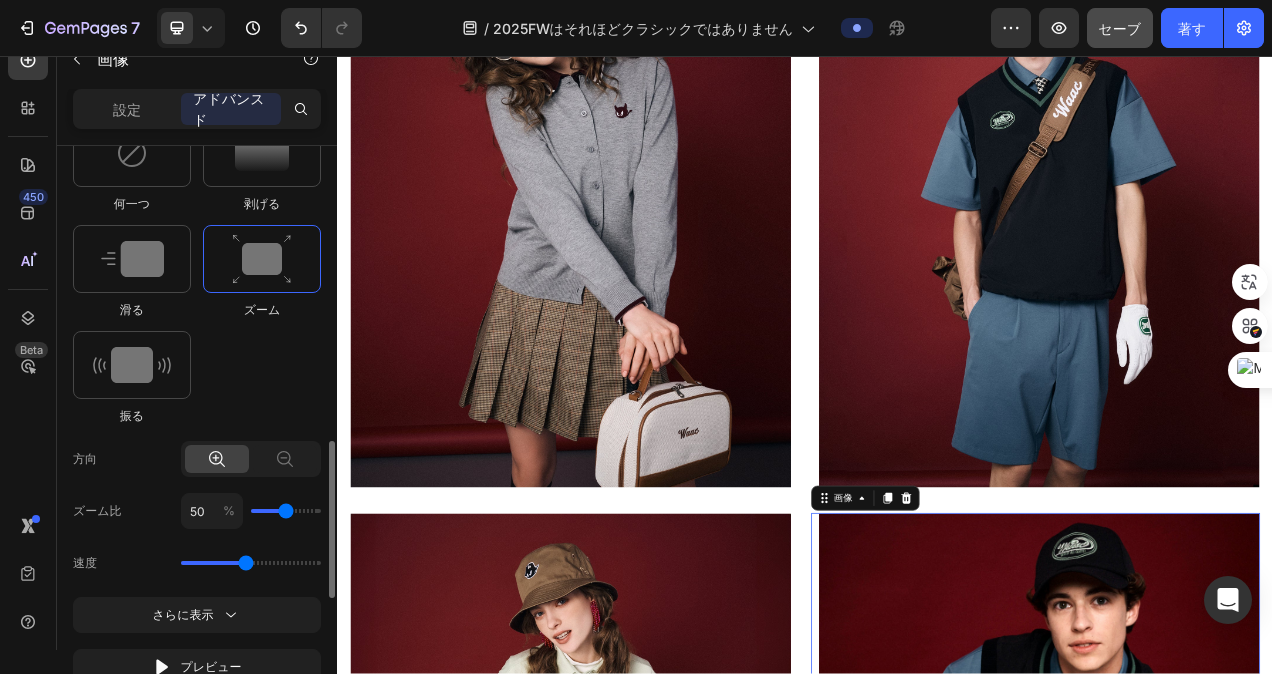 type on "40" 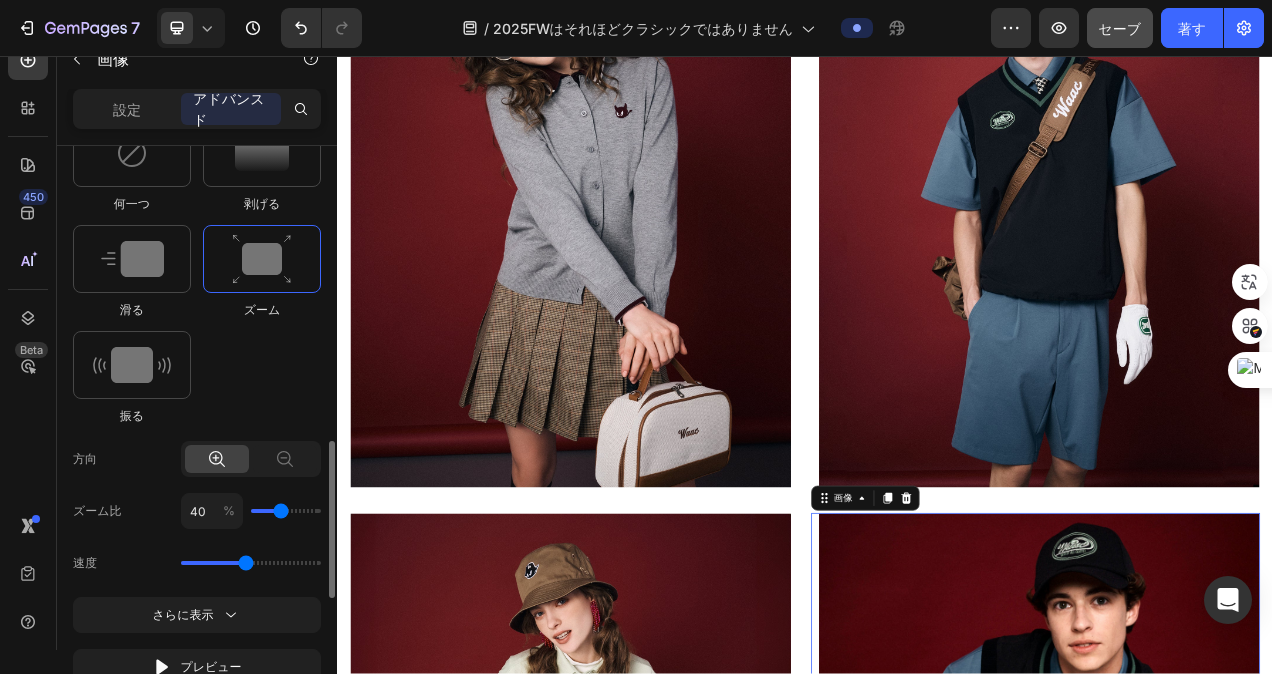 type on "50" 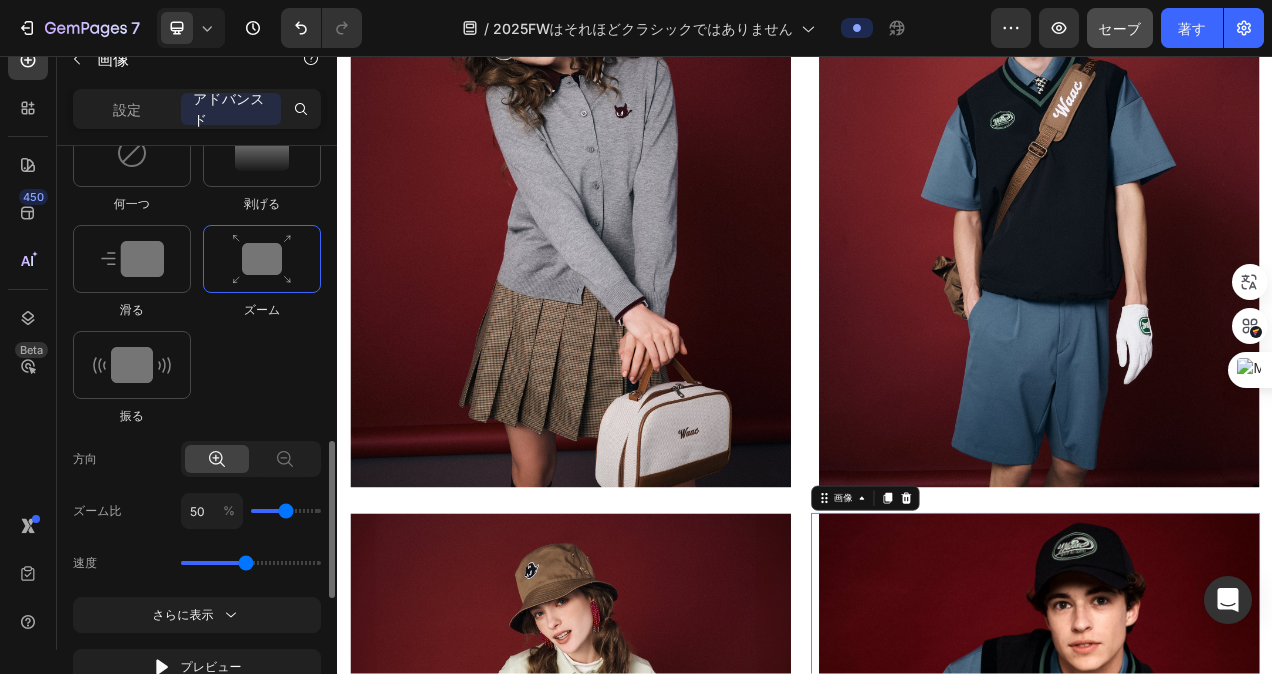 drag, startPoint x: 302, startPoint y: 504, endPoint x: 283, endPoint y: 512, distance: 20.615528 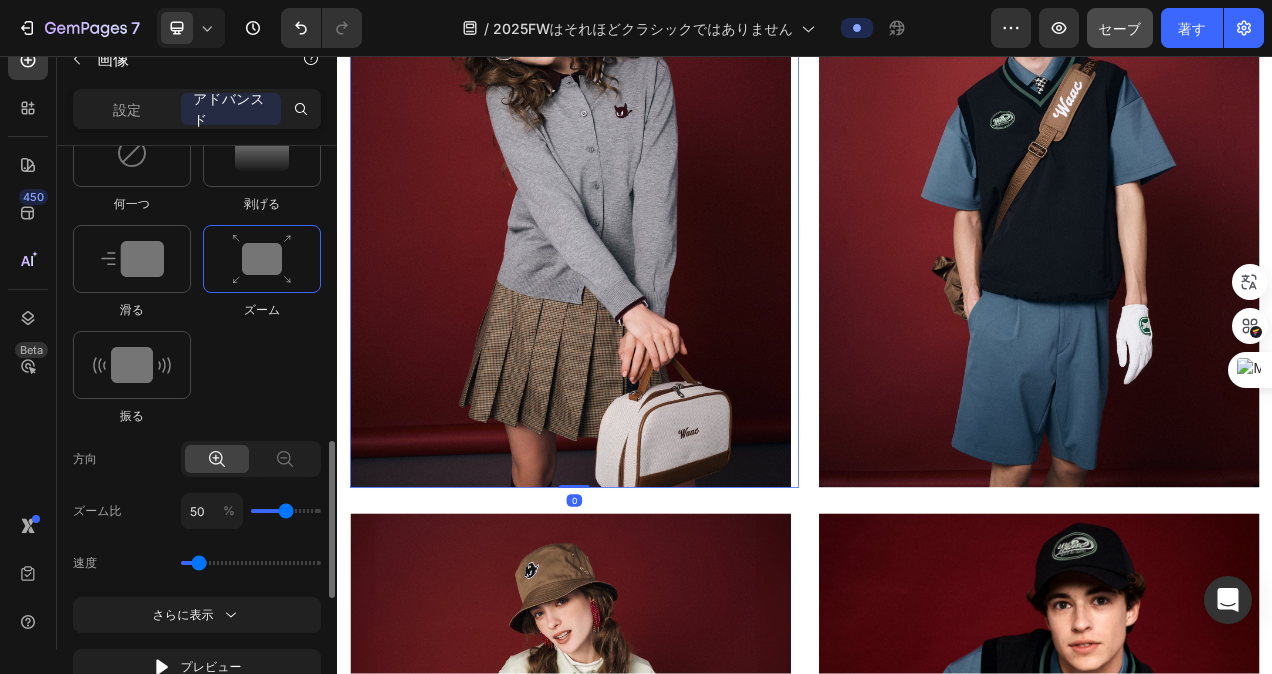 click at bounding box center (641, 256) 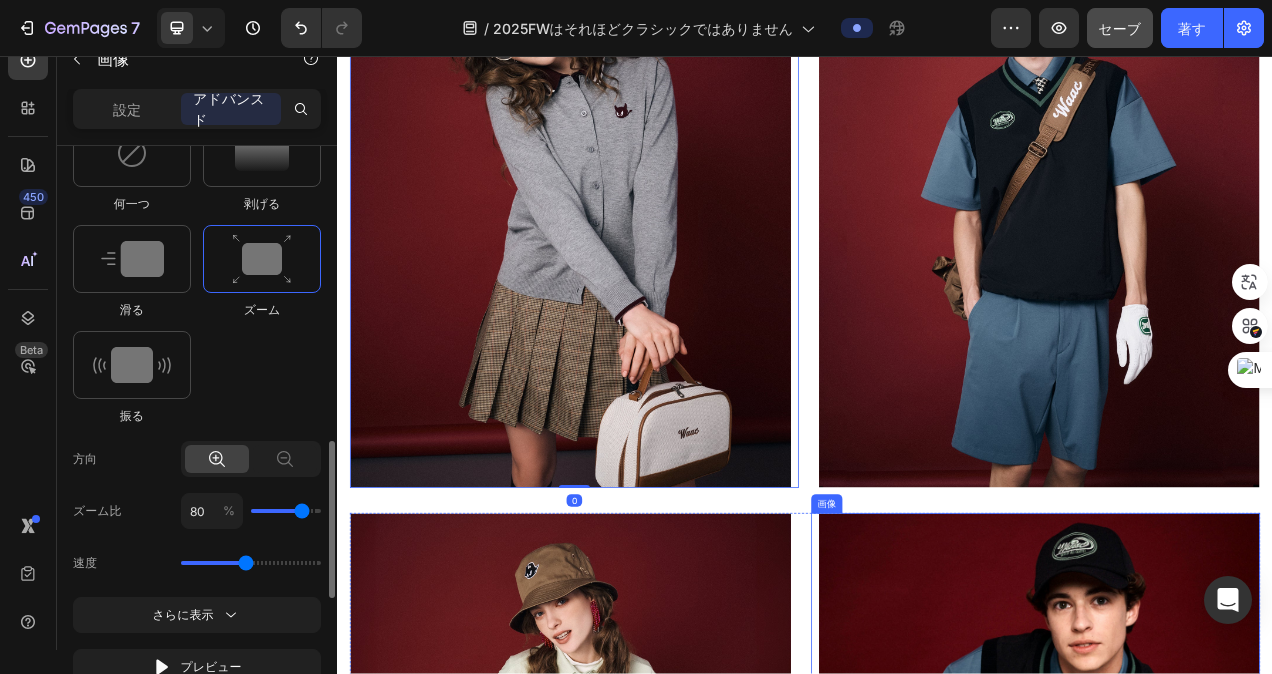 click at bounding box center [1233, 997] 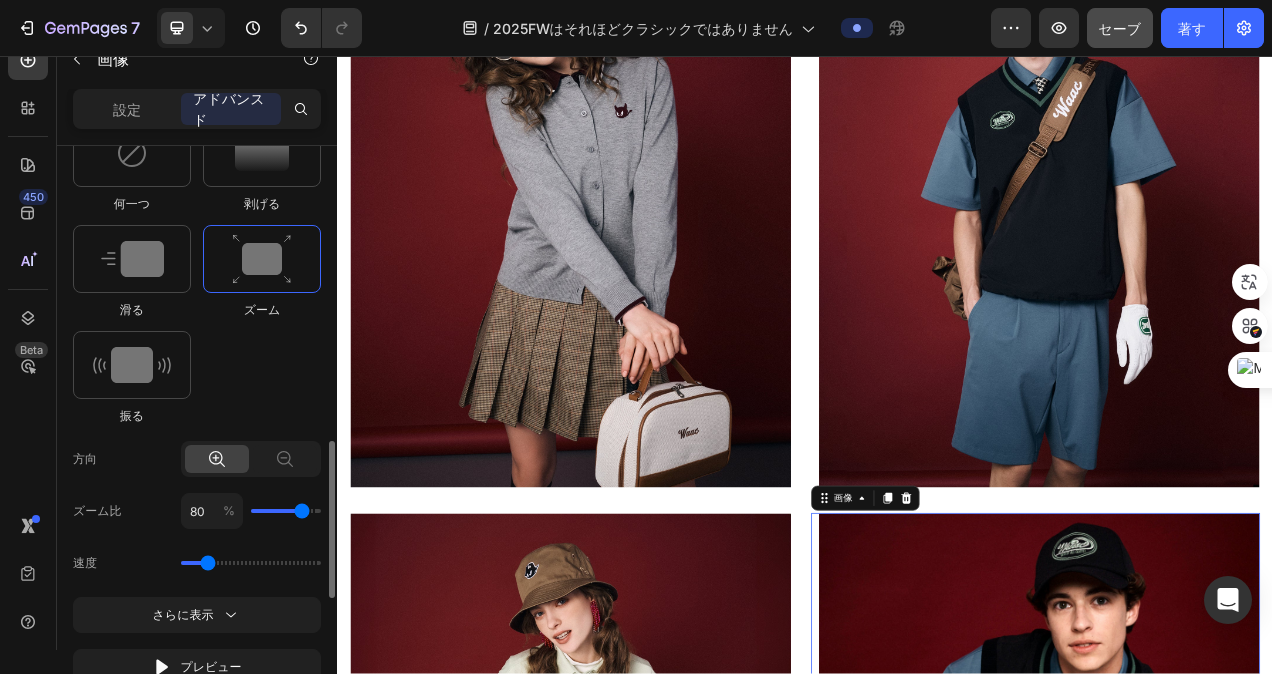 drag, startPoint x: 241, startPoint y: 561, endPoint x: 205, endPoint y: 562, distance: 36.013885 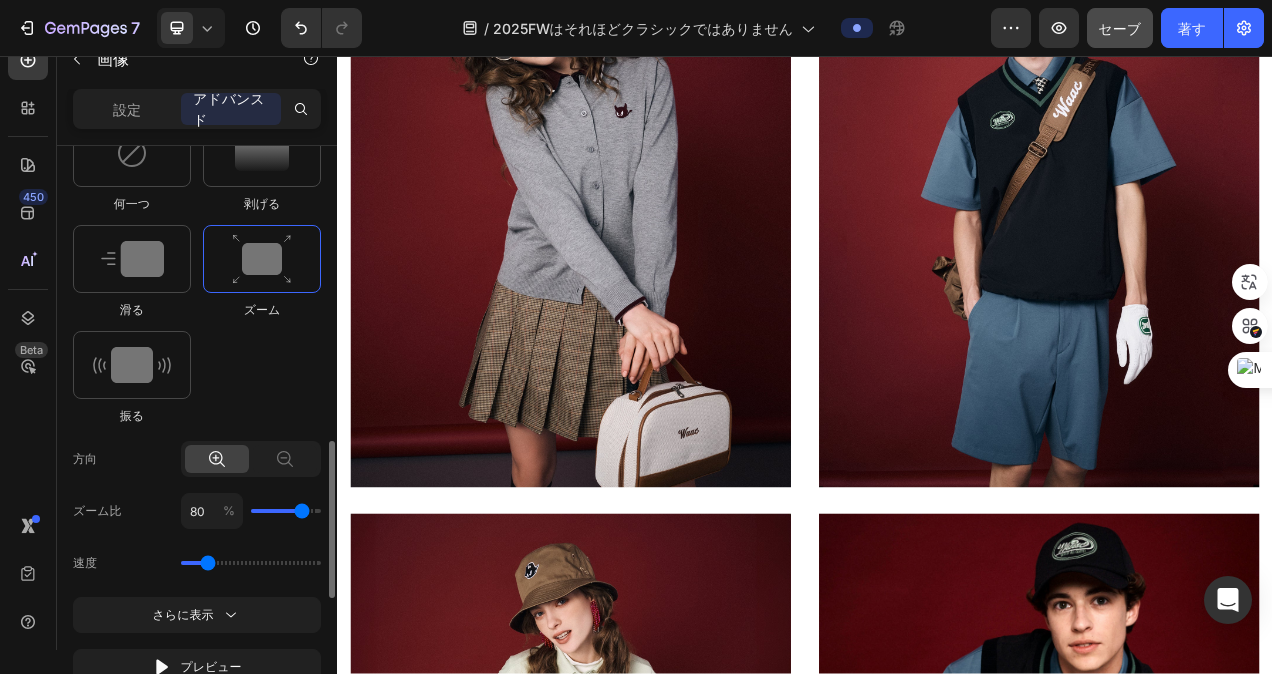 type on "70" 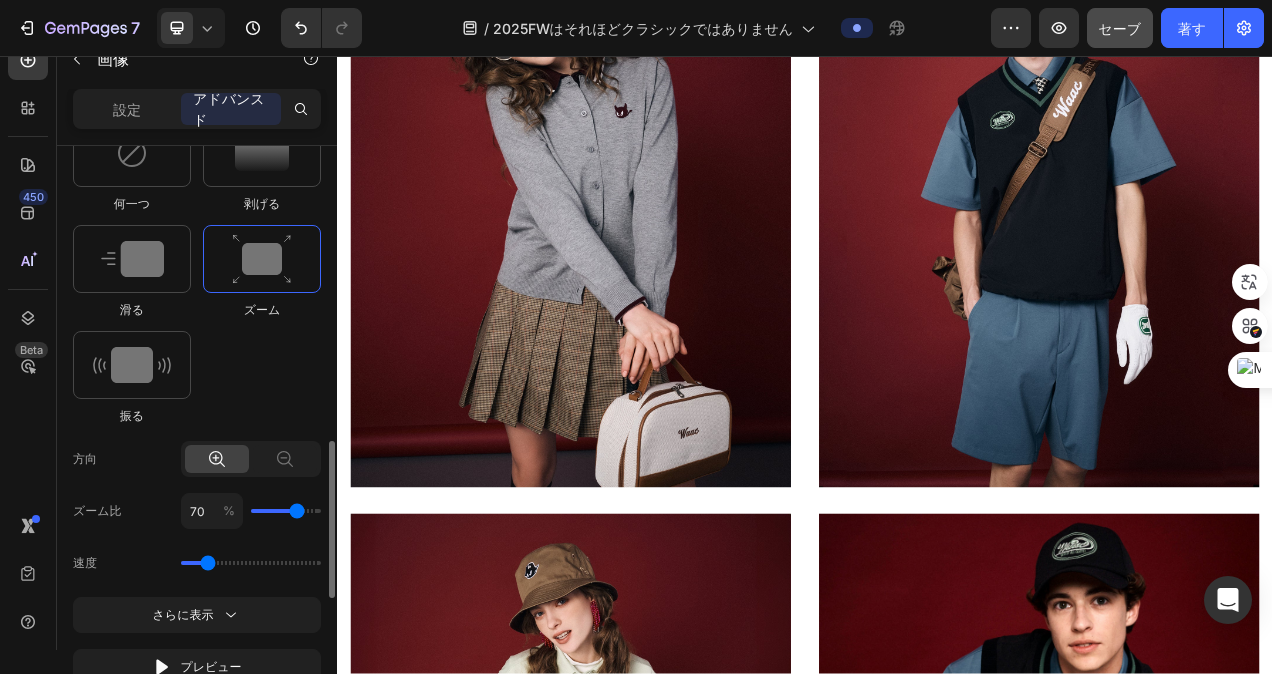 type on "60" 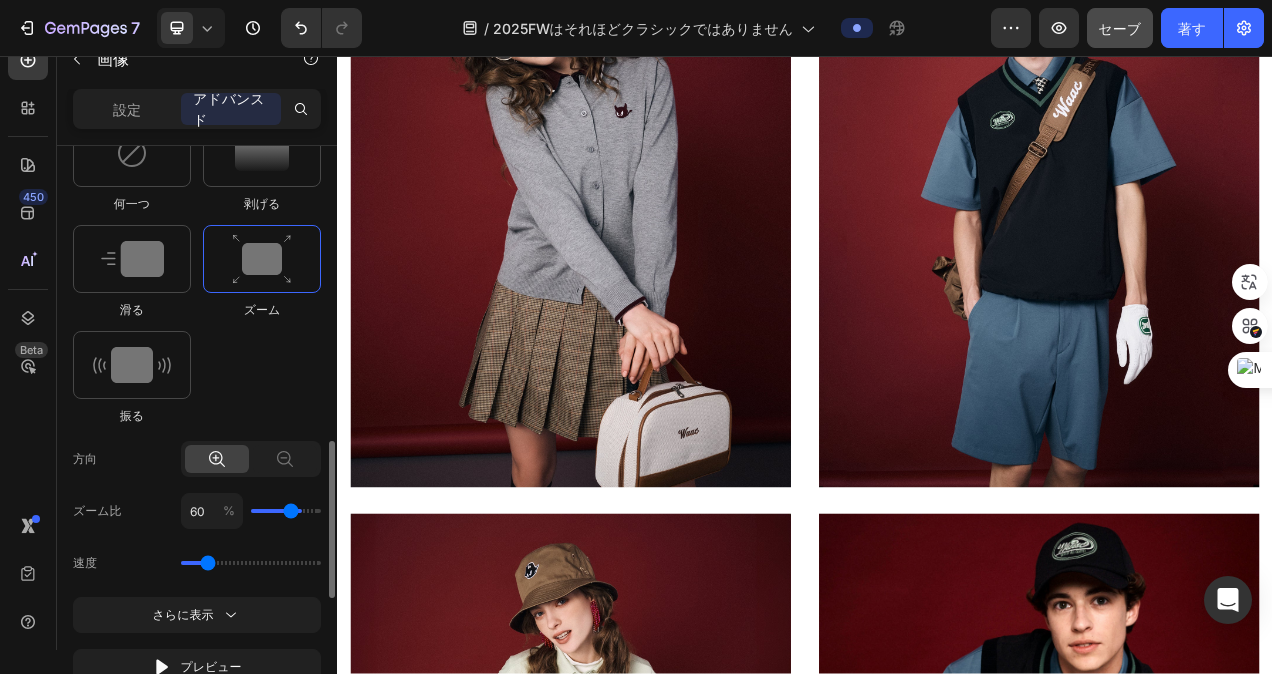 type on "50" 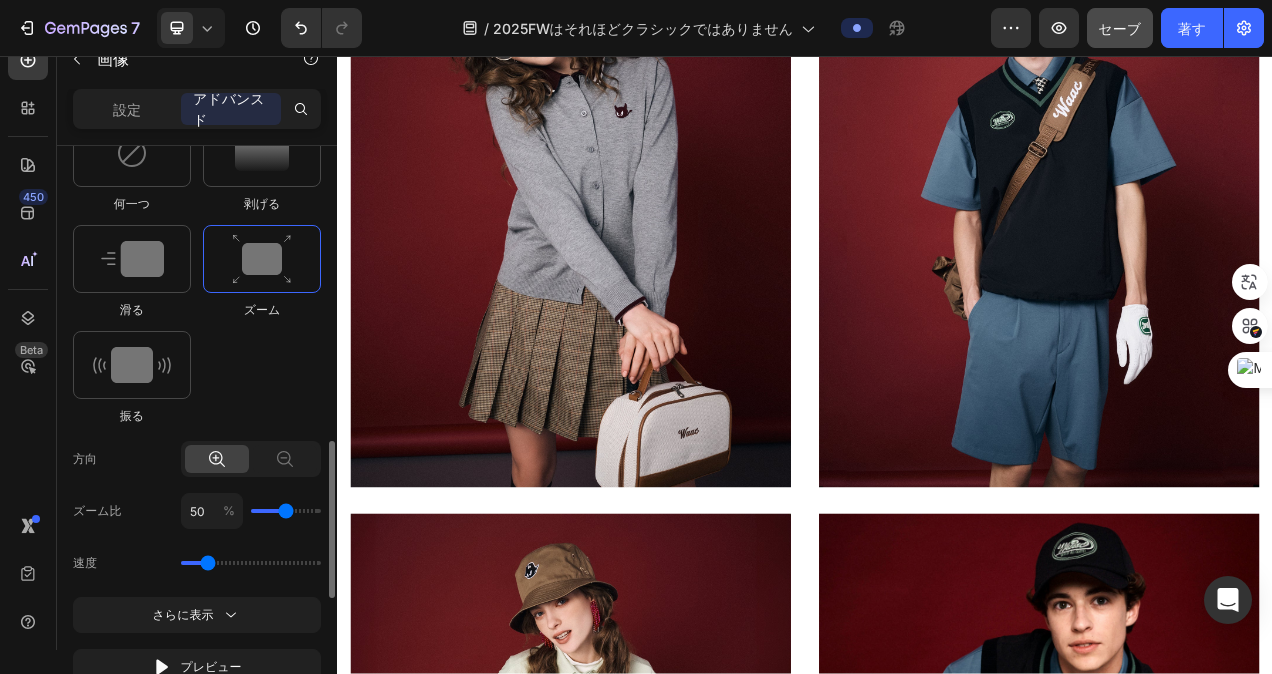 type on "40" 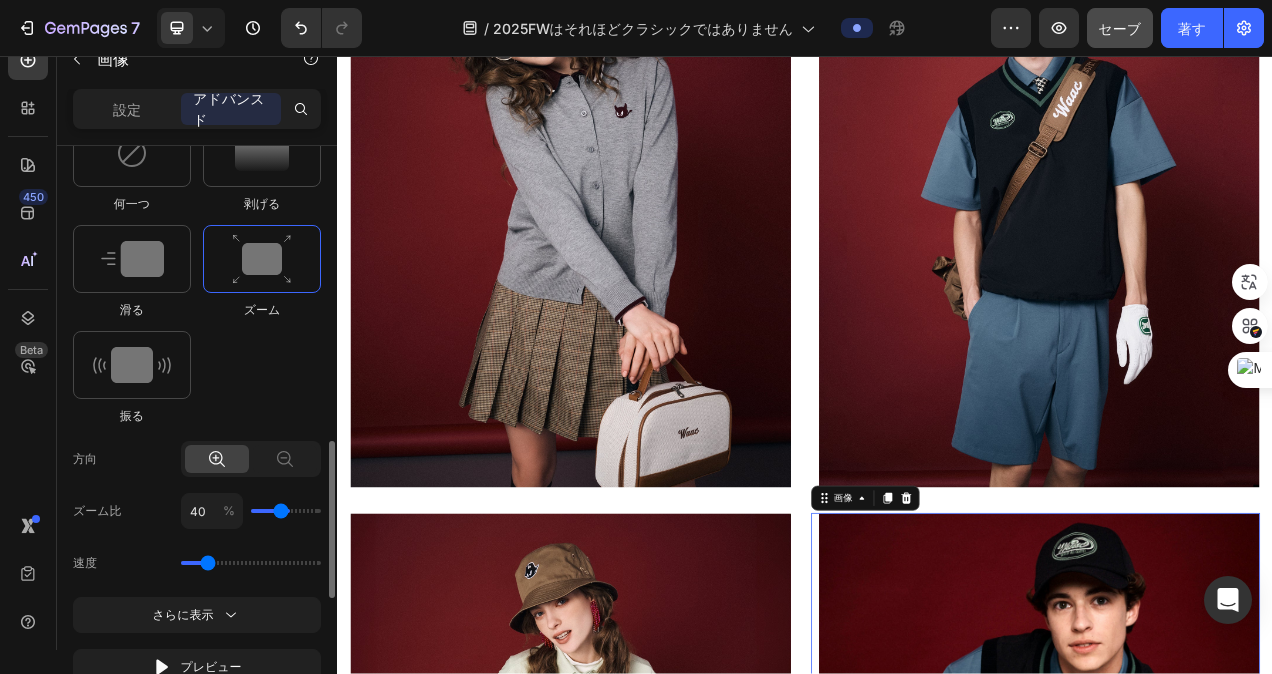 type on "30" 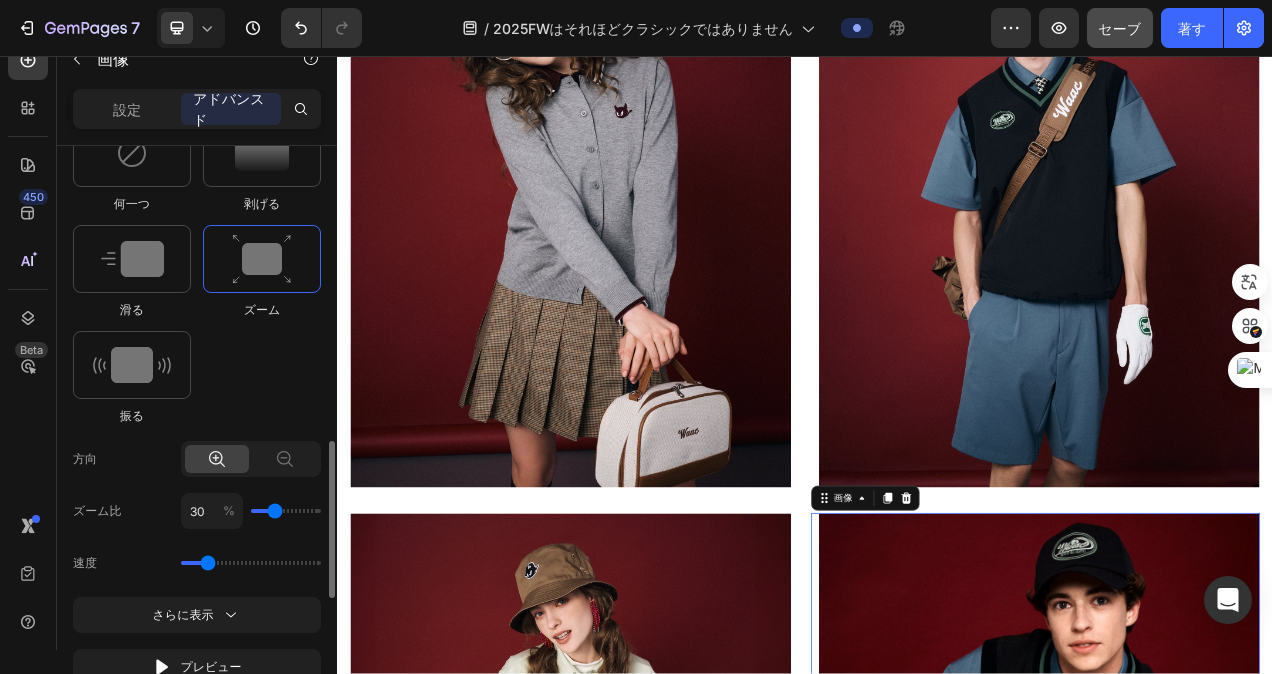 type on "40" 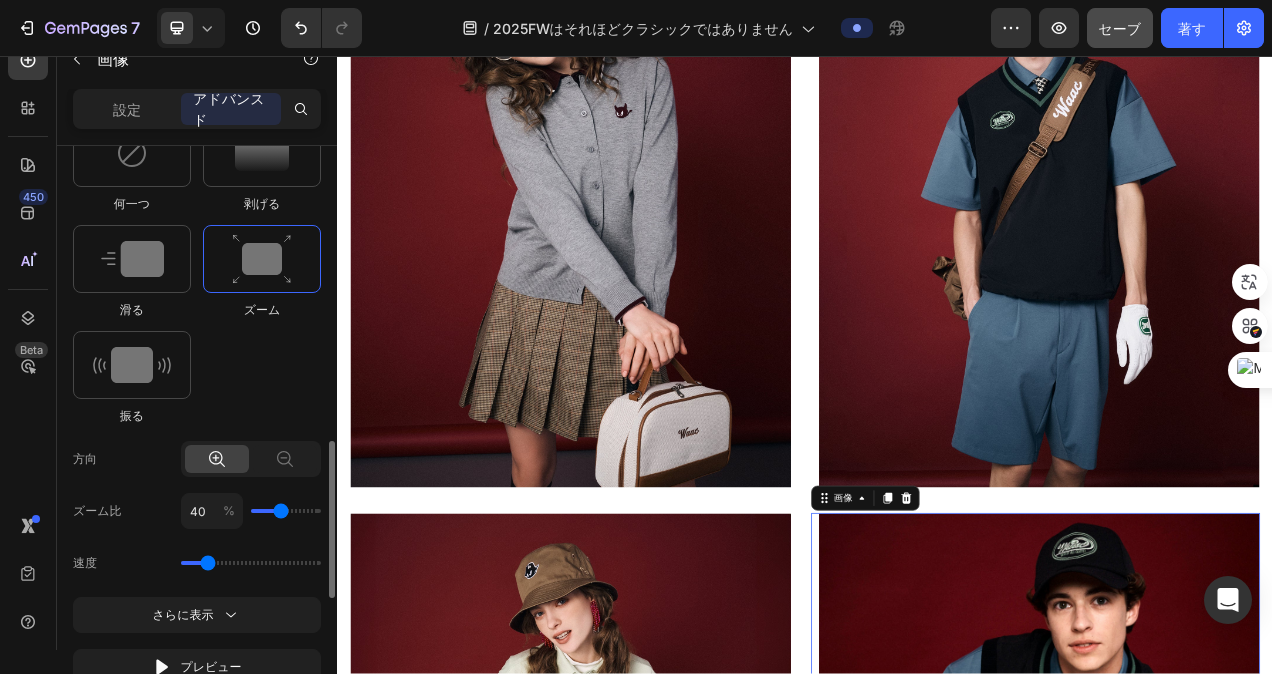 type on "50" 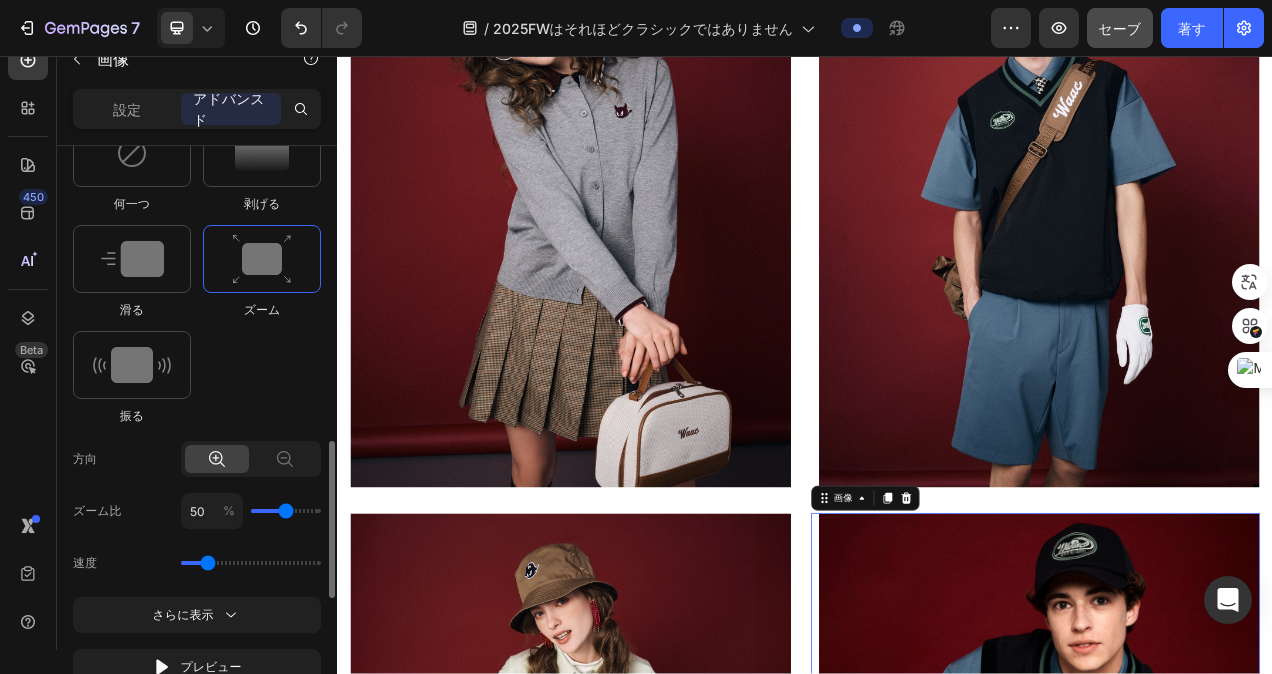drag, startPoint x: 300, startPoint y: 510, endPoint x: 285, endPoint y: 515, distance: 15.811388 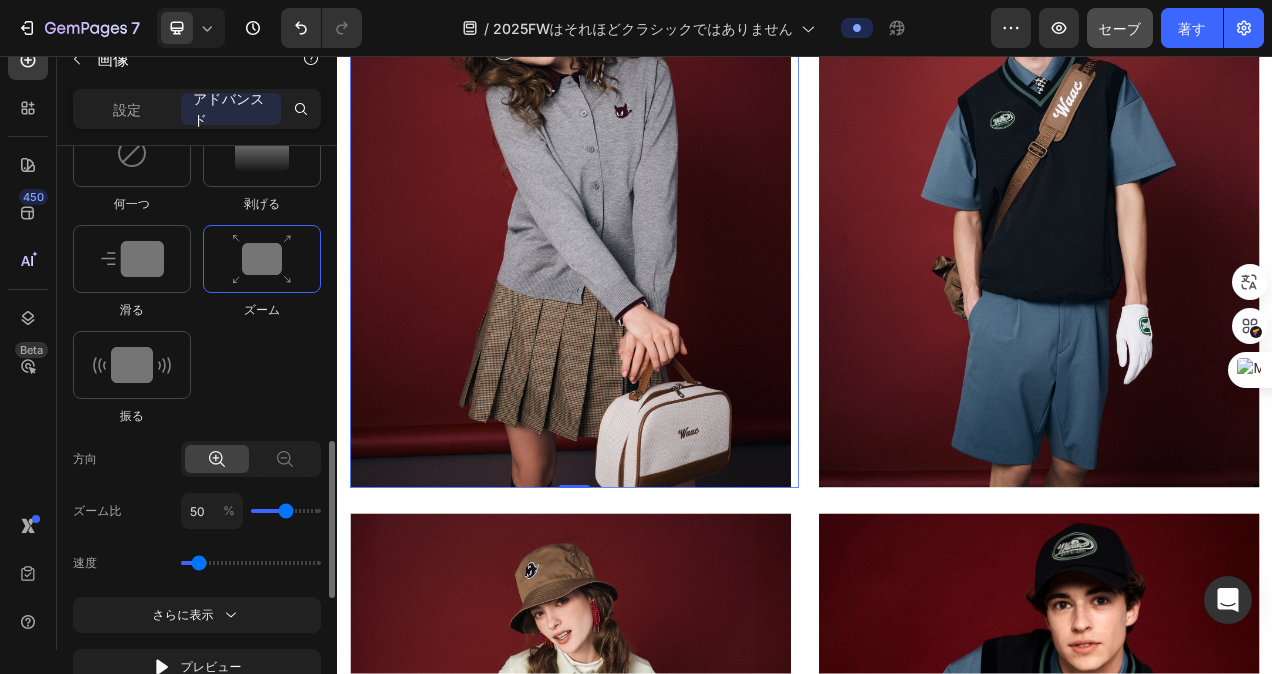 click at bounding box center [641, 256] 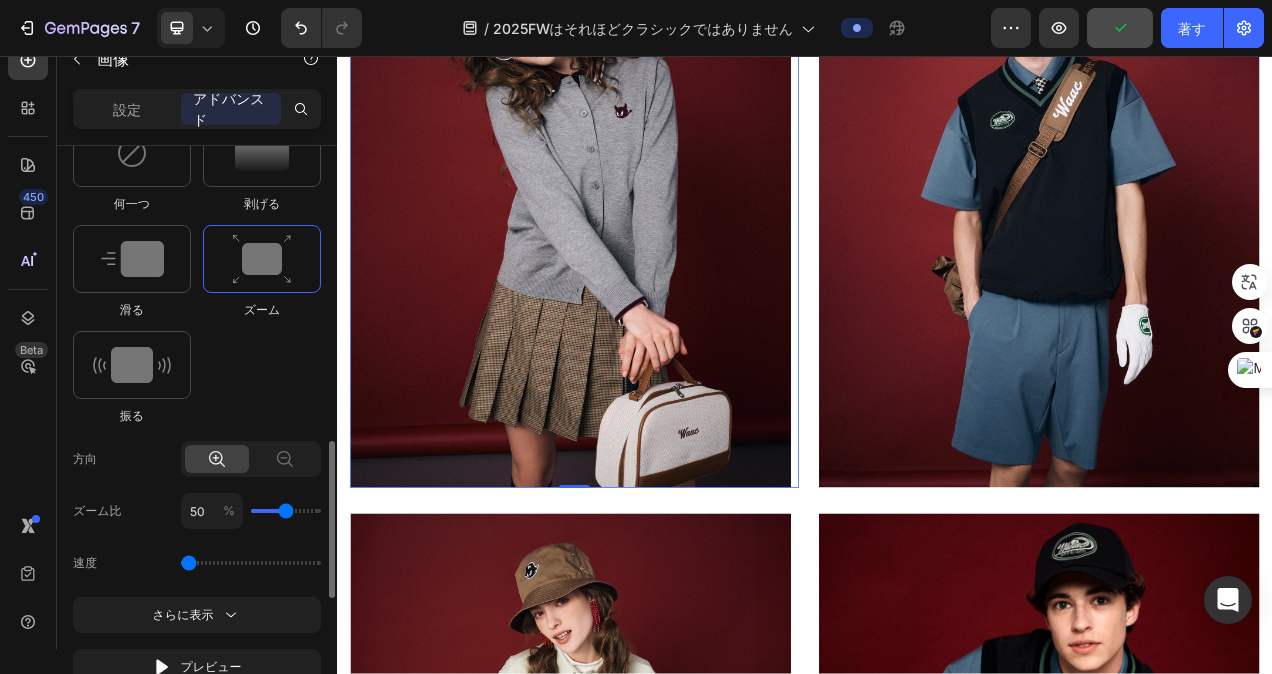 type on "0.7" 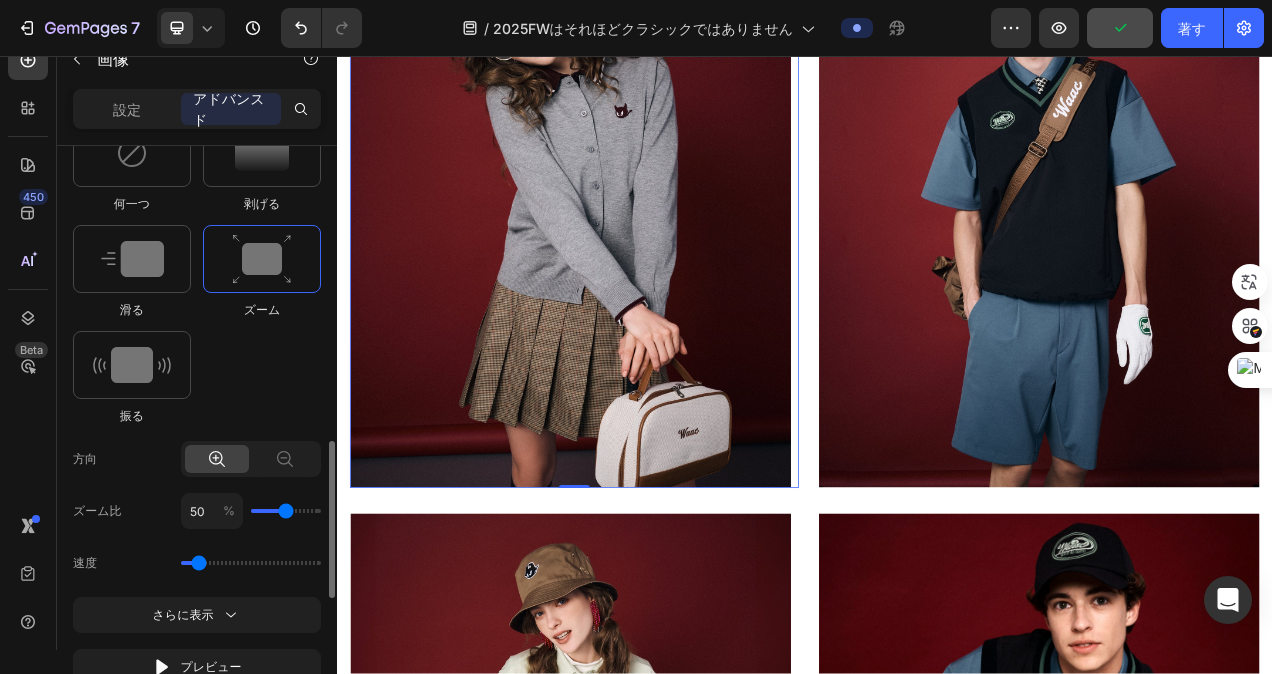 click at bounding box center [251, 563] 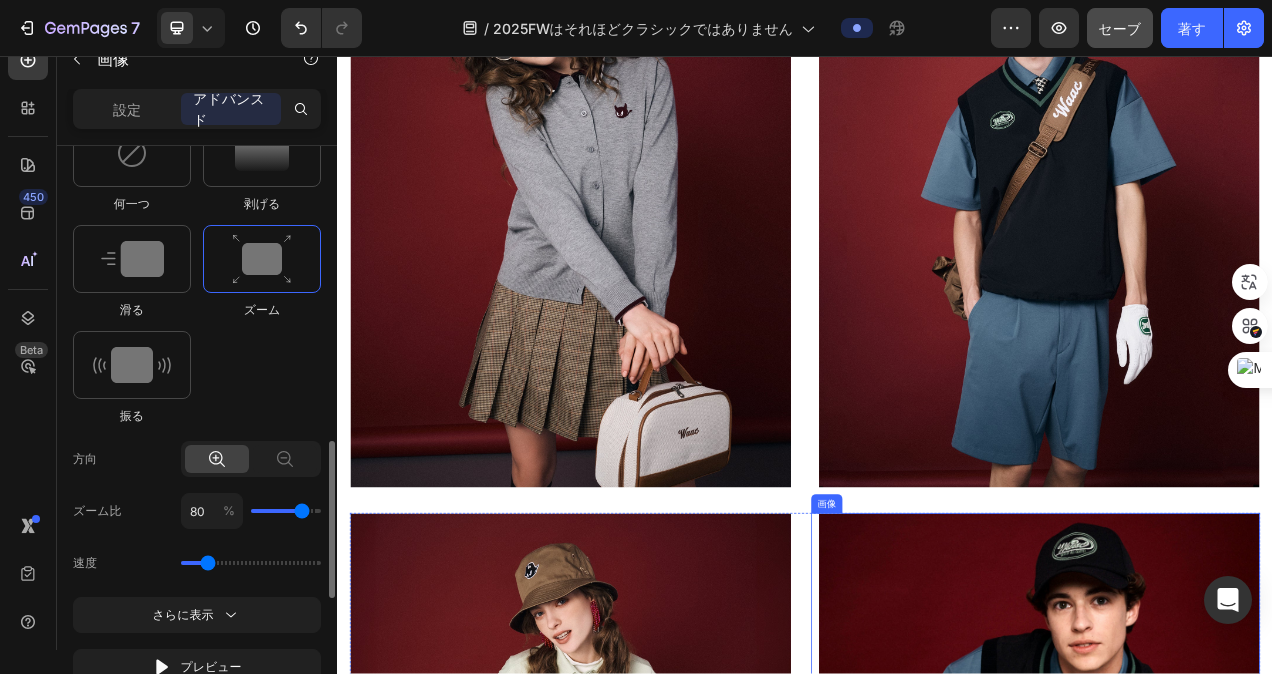 click at bounding box center (1233, 997) 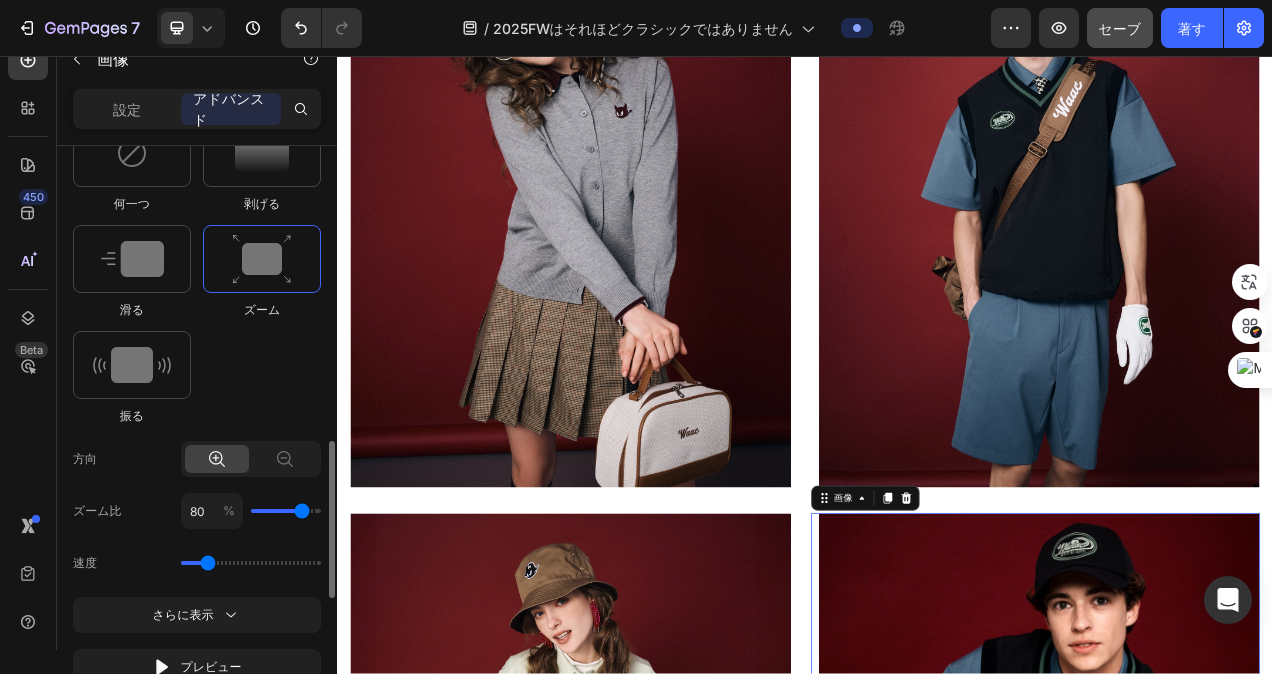 type on "70" 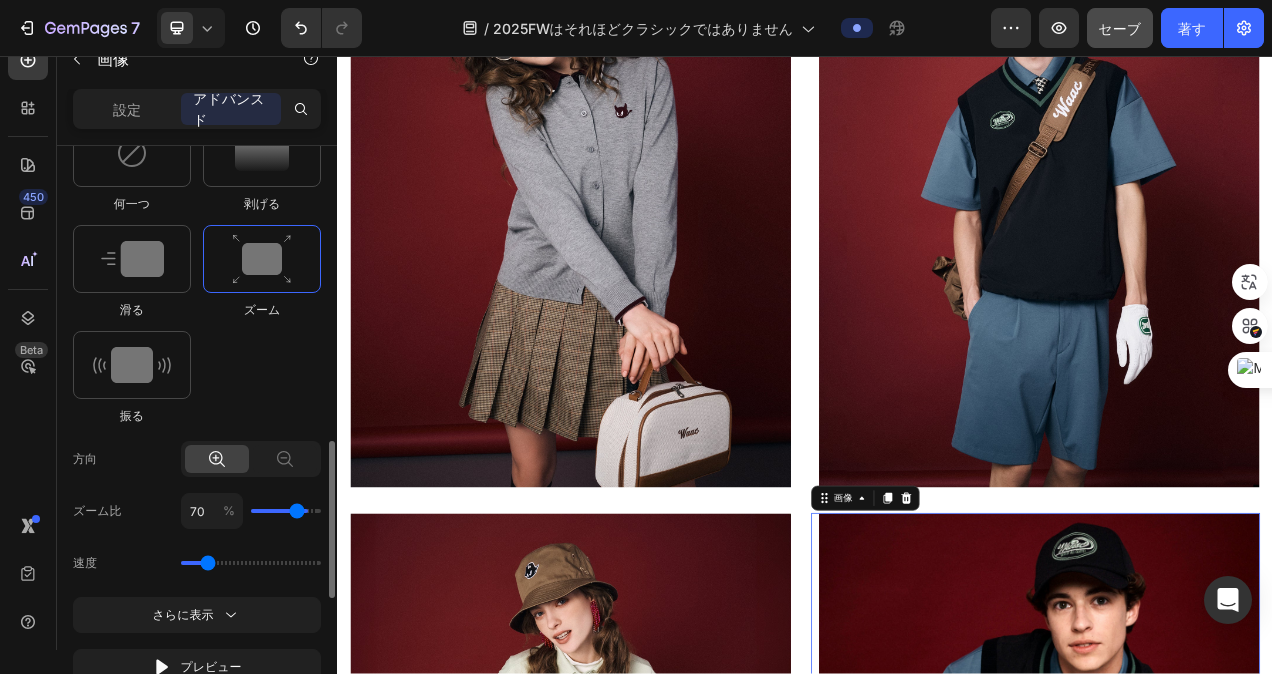 type on "60" 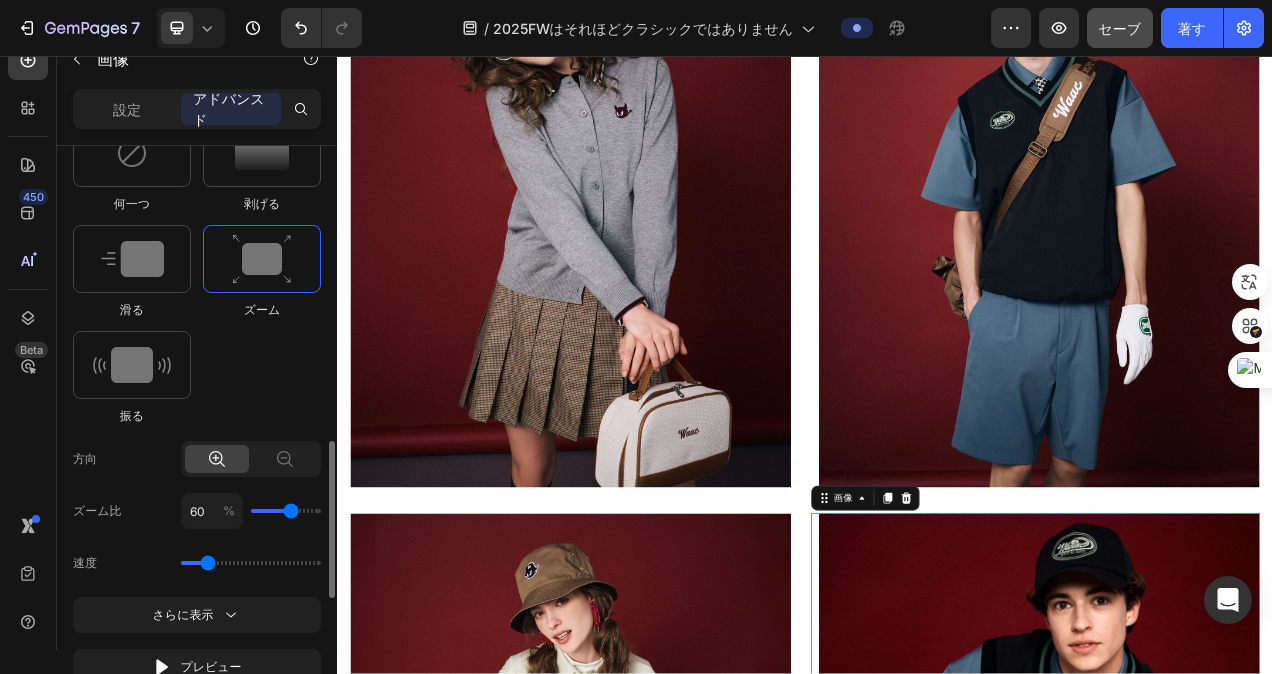 type on "50" 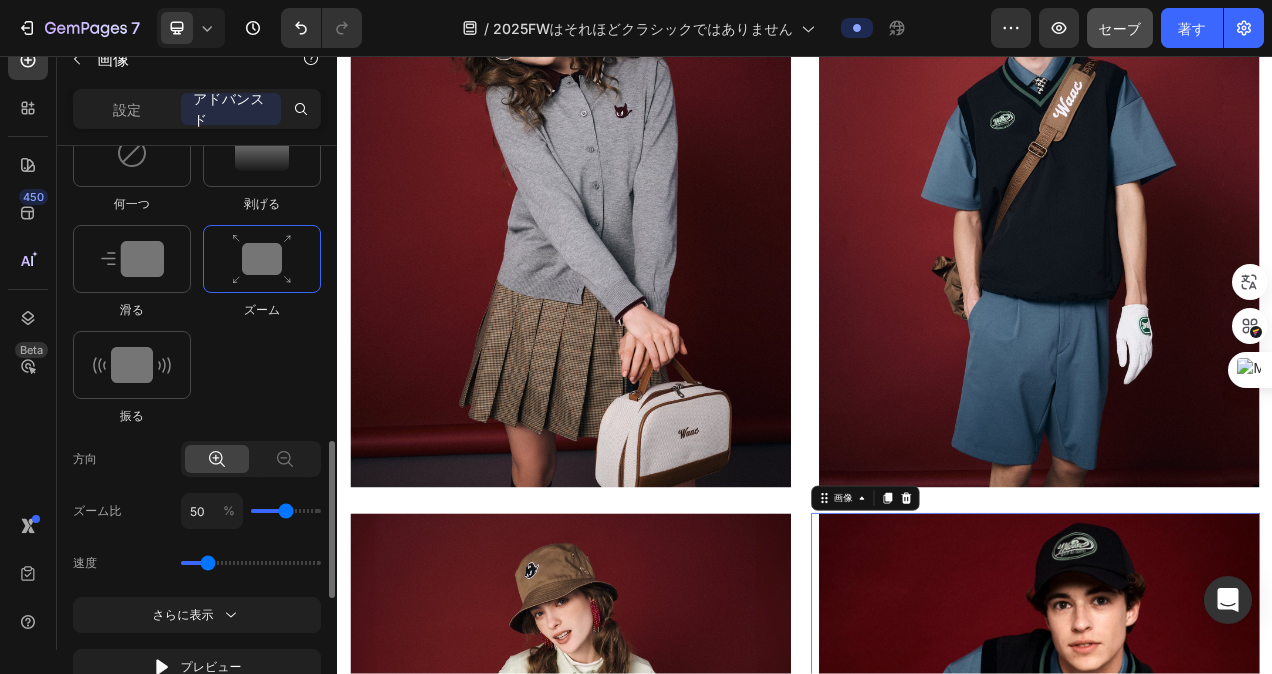 drag, startPoint x: 297, startPoint y: 507, endPoint x: 284, endPoint y: 513, distance: 14.3178215 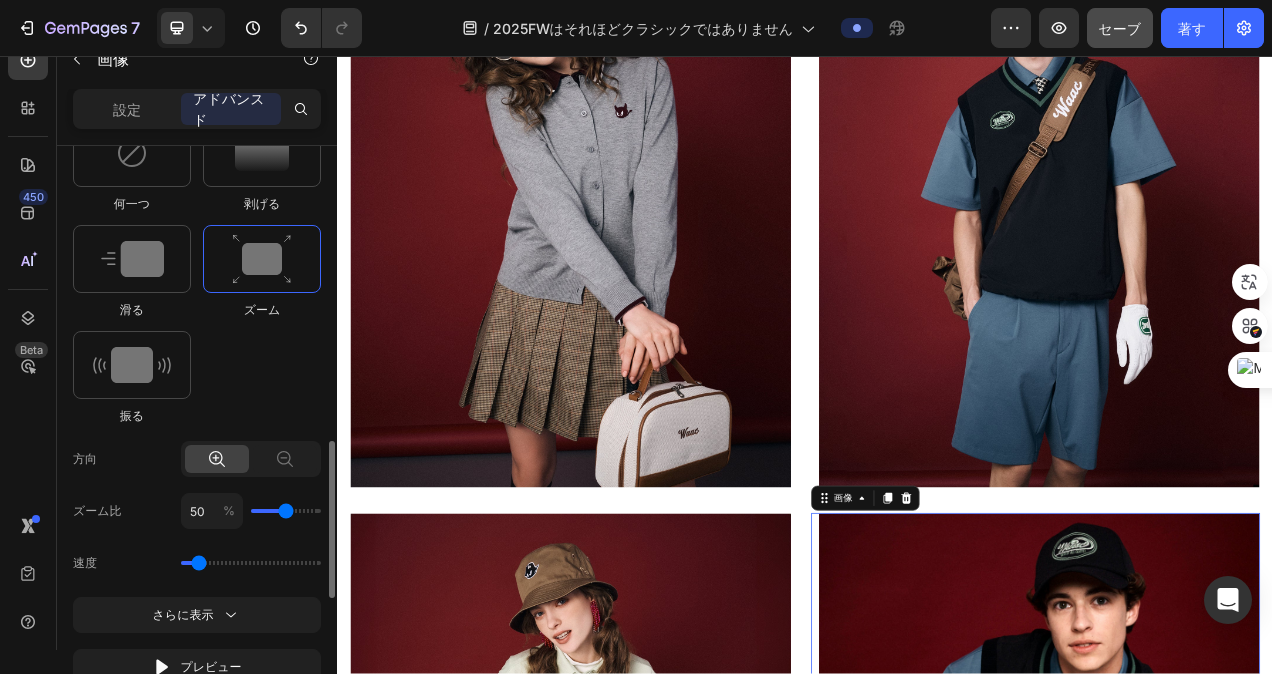 type on "0.7" 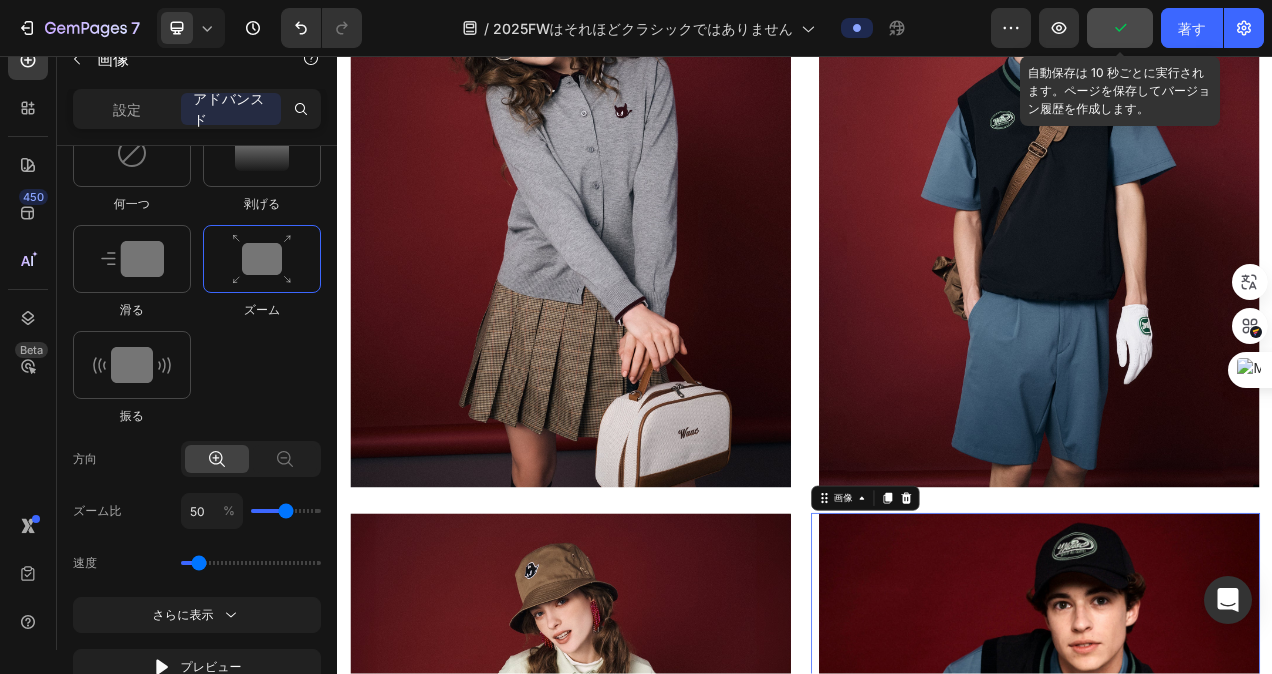 click 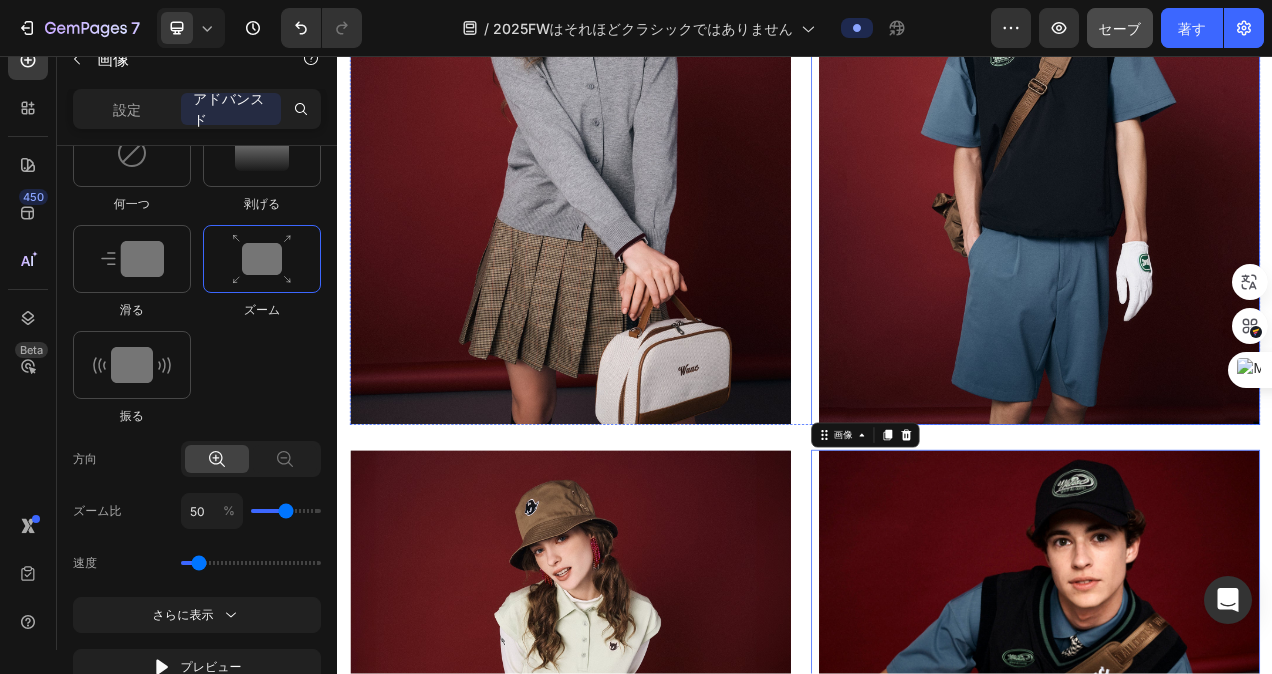 scroll, scrollTop: 1862, scrollLeft: 0, axis: vertical 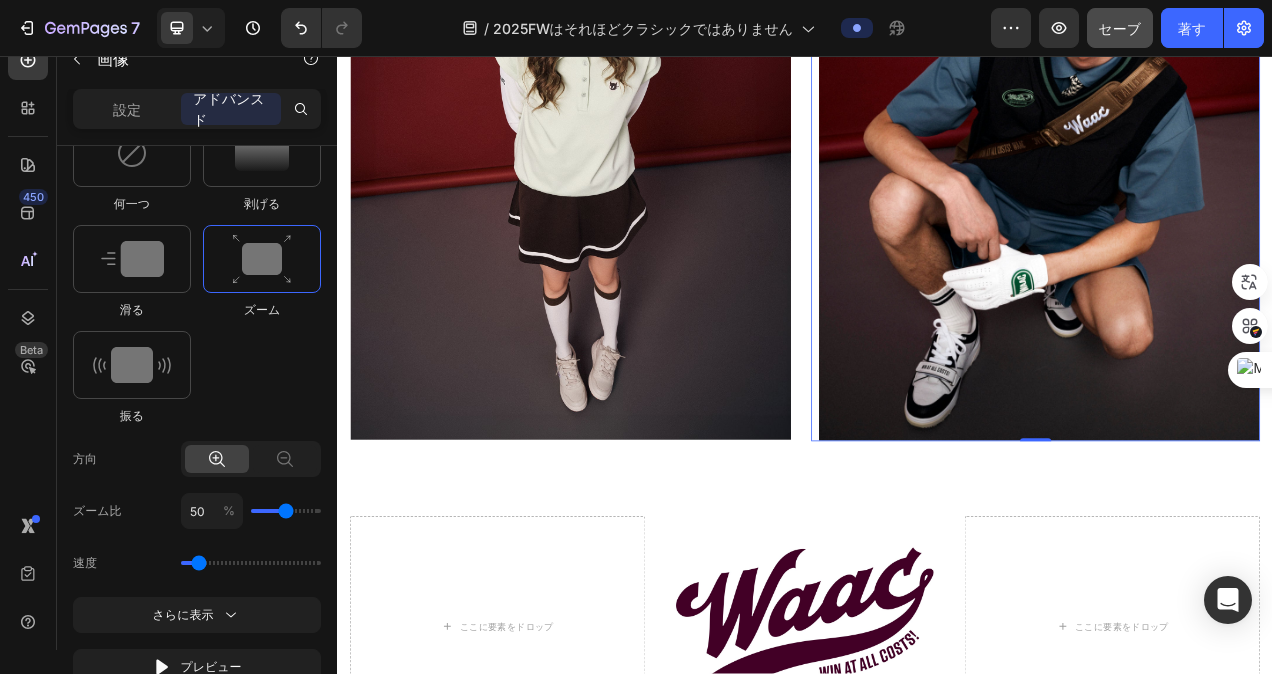 click at bounding box center (1233, 197) 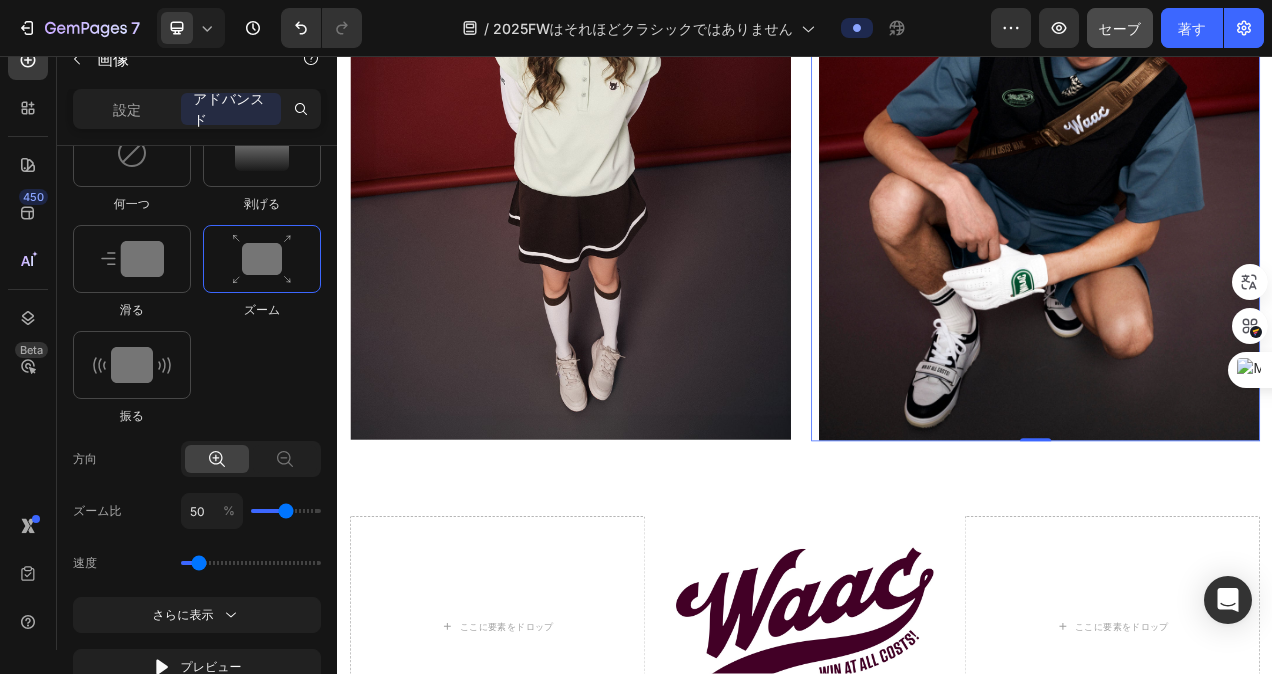 click at bounding box center [1233, 197] 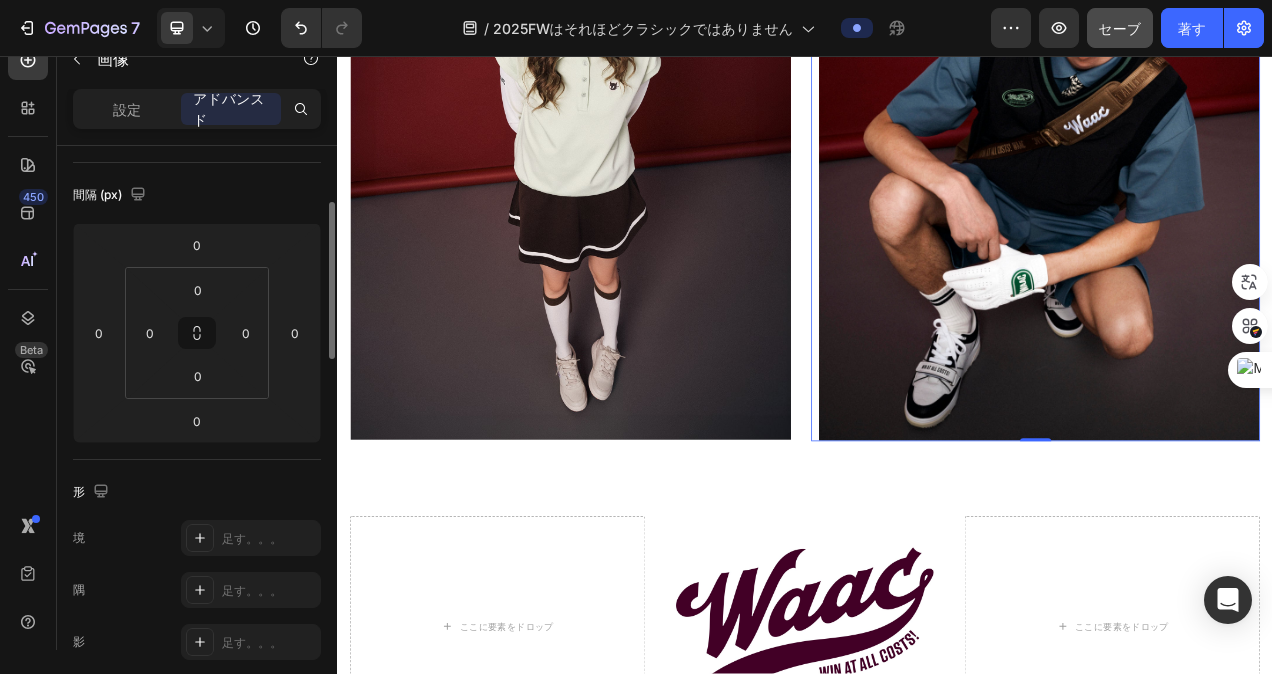 scroll, scrollTop: 0, scrollLeft: 0, axis: both 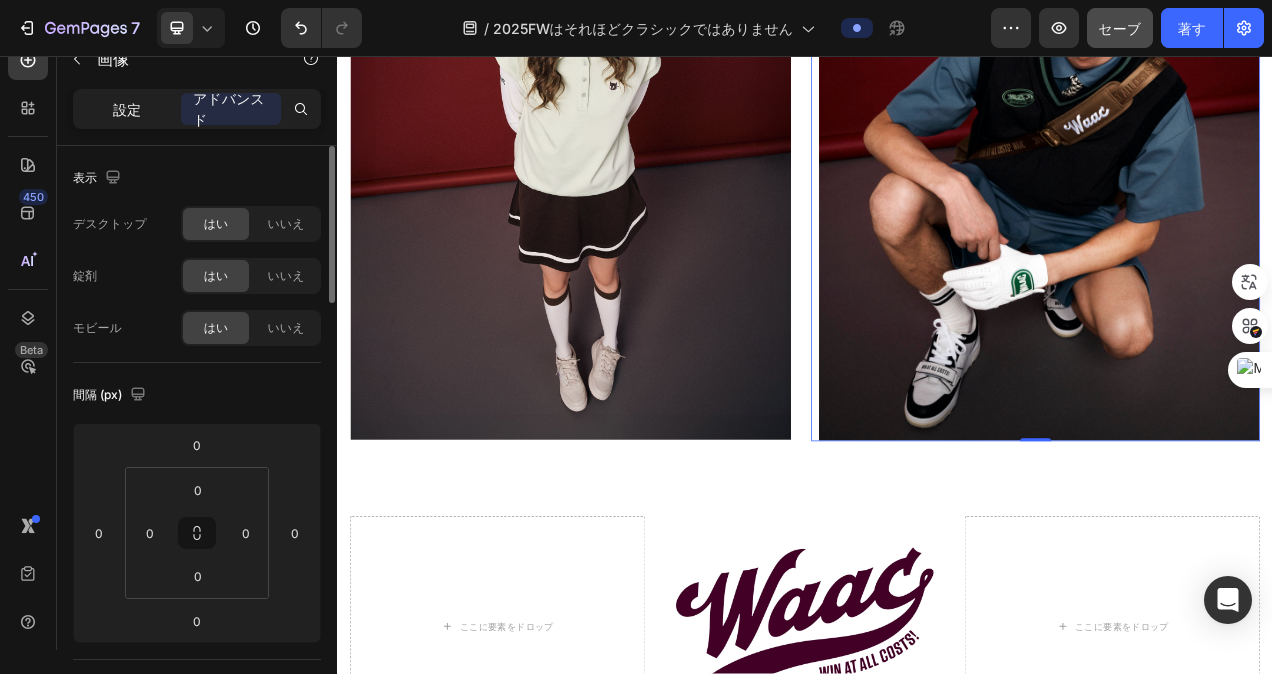 click on "設定" at bounding box center [127, 109] 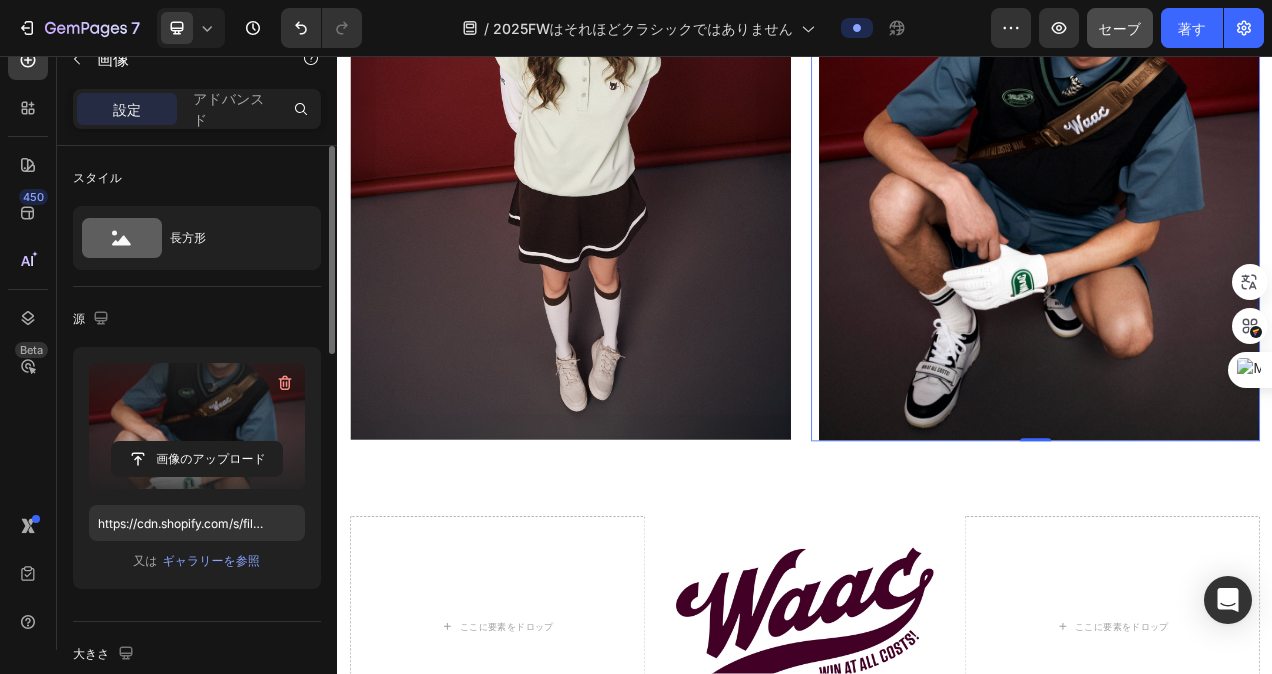 click at bounding box center [197, 426] 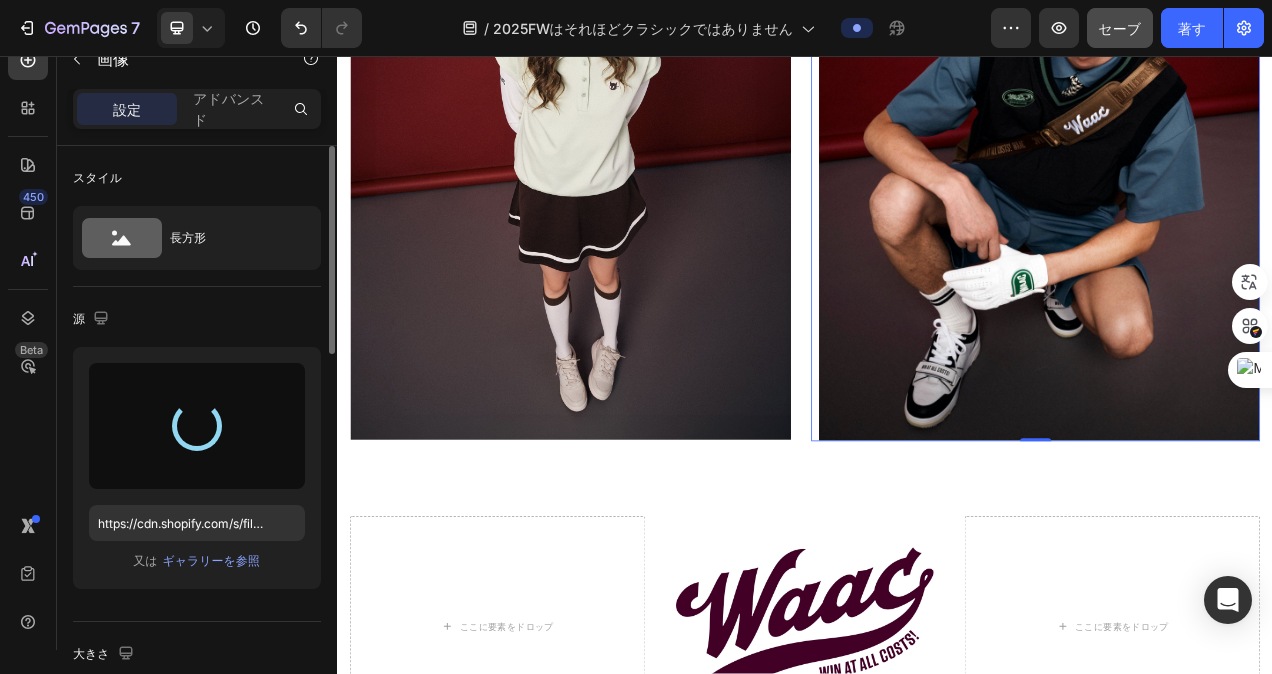 scroll, scrollTop: 2262, scrollLeft: 0, axis: vertical 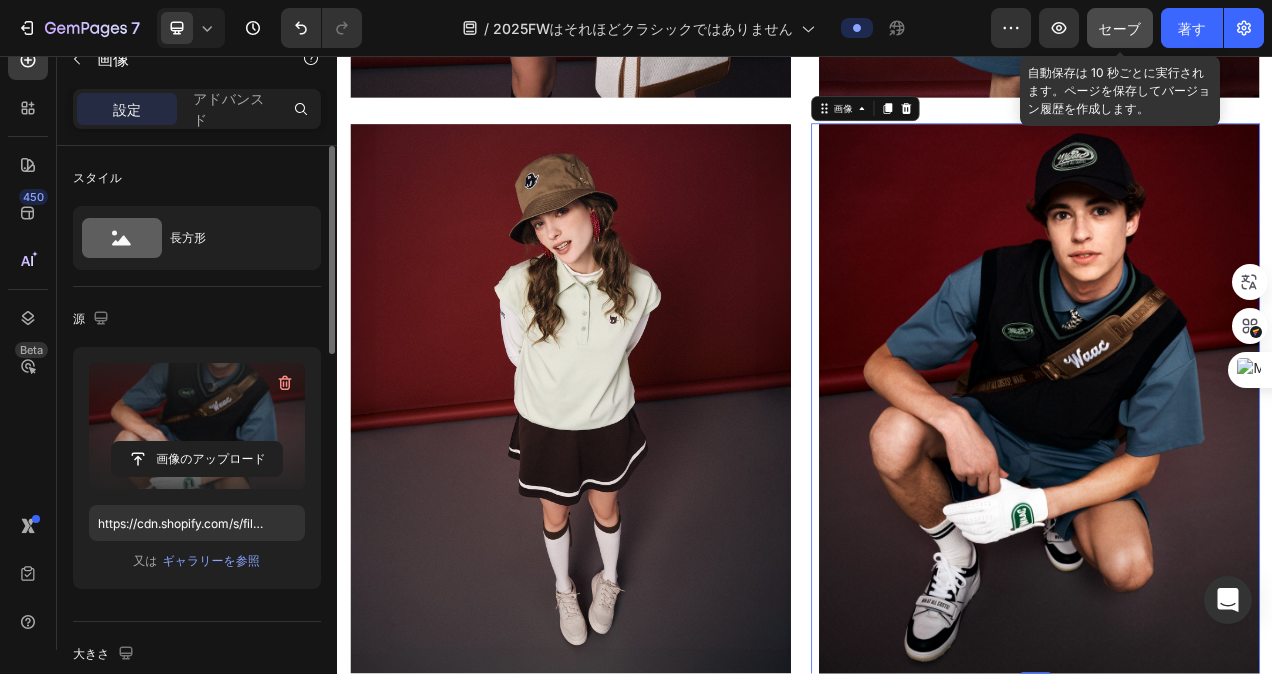 click on "セーブ" 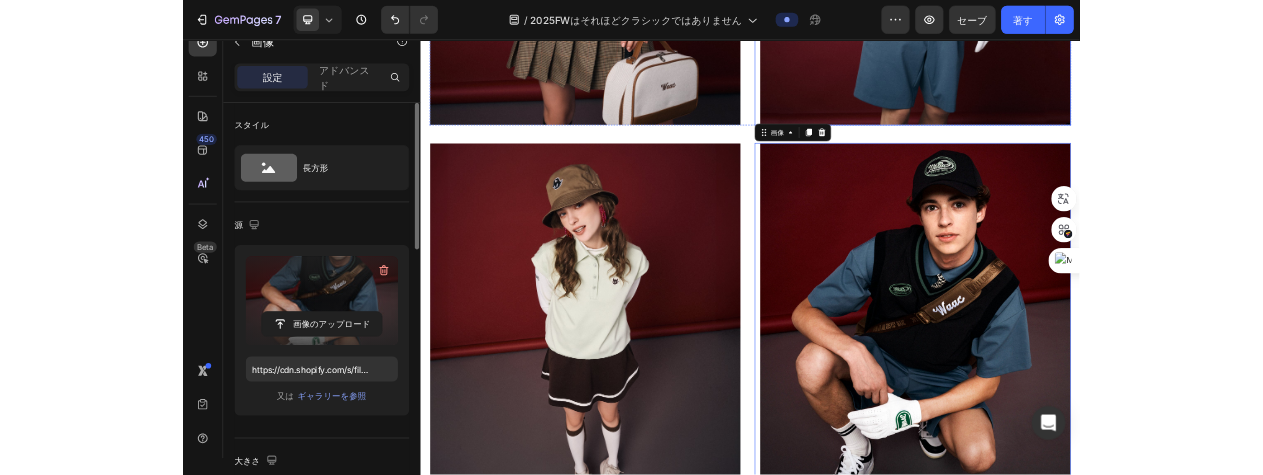 scroll, scrollTop: 2162, scrollLeft: 0, axis: vertical 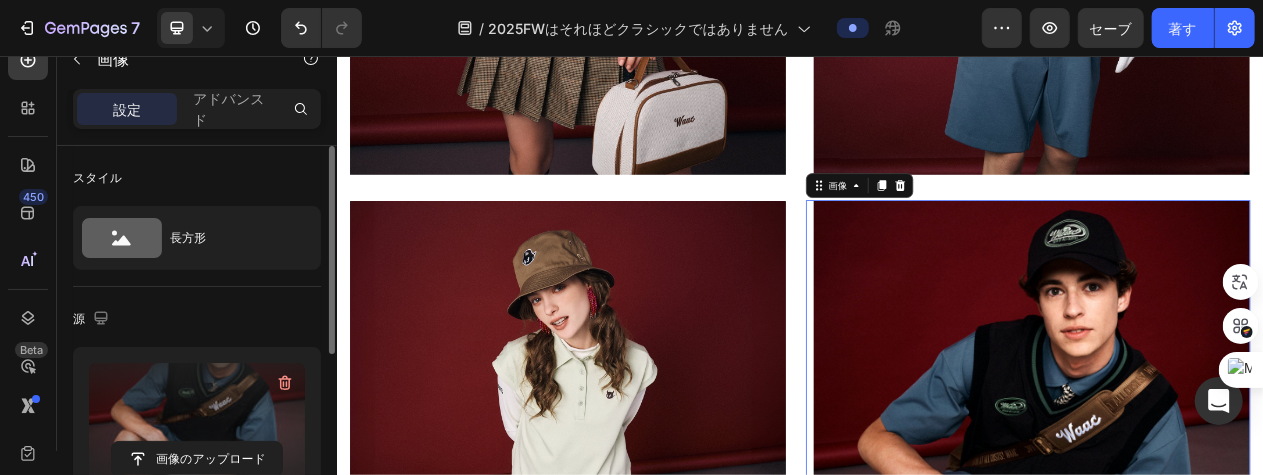 click at bounding box center [1232, 596] 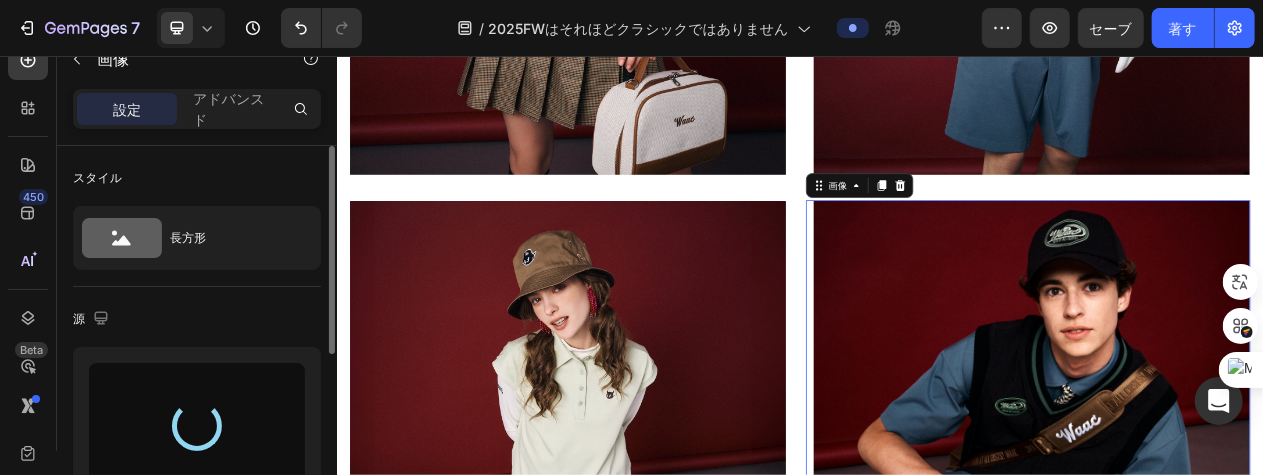 type on "https://cdn.shopify.com/s/files/1/0745/4136/7583/files/gempages_490452336091595923-0b2dfd12-7da5-4a6f-b05a-bd3cfac805b5.jpg" 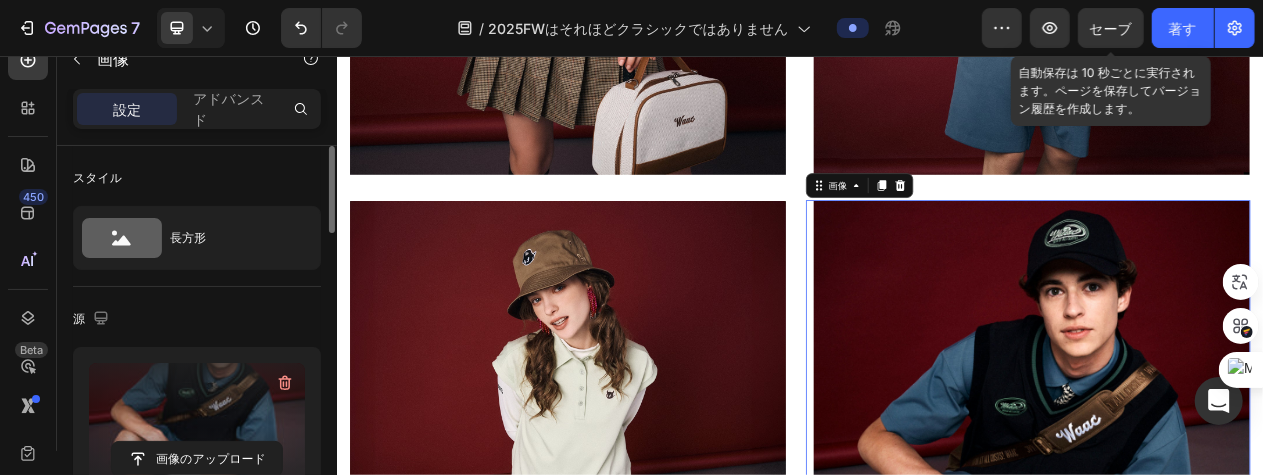 click on "セーブ" at bounding box center (1110, 28) 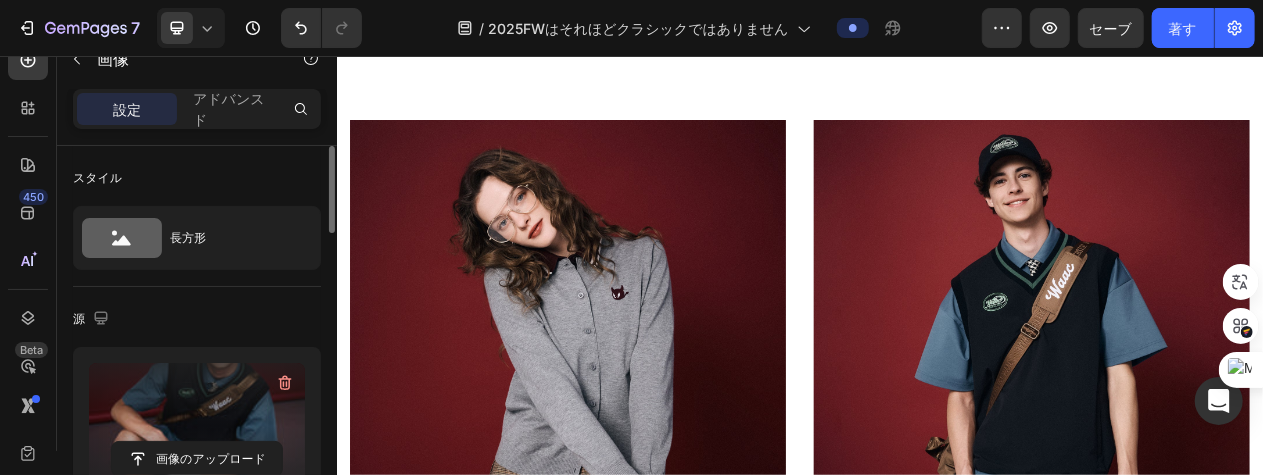 scroll, scrollTop: 1462, scrollLeft: 0, axis: vertical 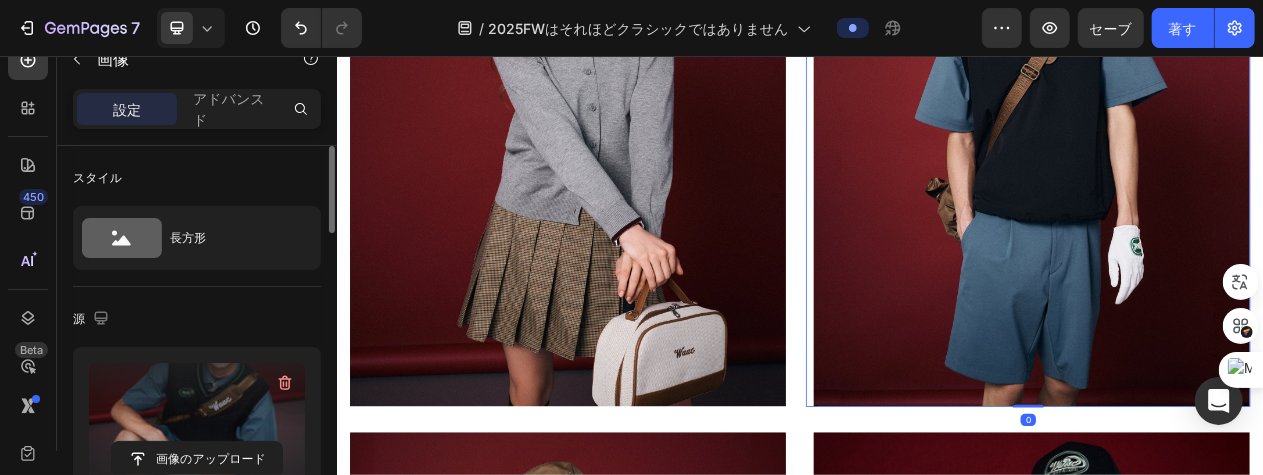 click at bounding box center (1232, 155) 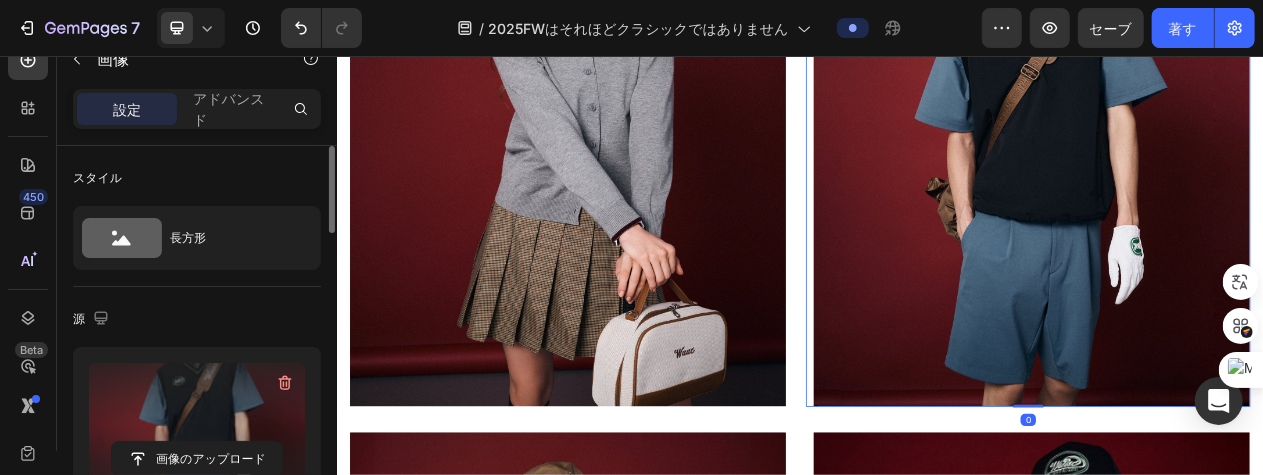 click at bounding box center [197, 426] 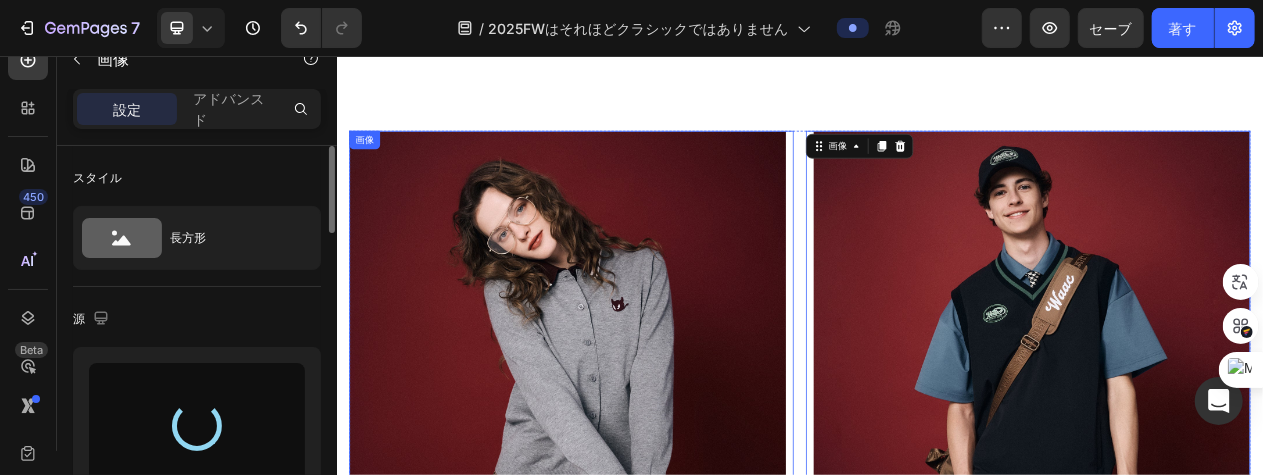 type on "https://cdn.shopify.com/s/files/1/0745/4136/7583/files/gempages_490452336091595923-51dfed83-cd83-43f0-a088-dd916d321af7.jpg" 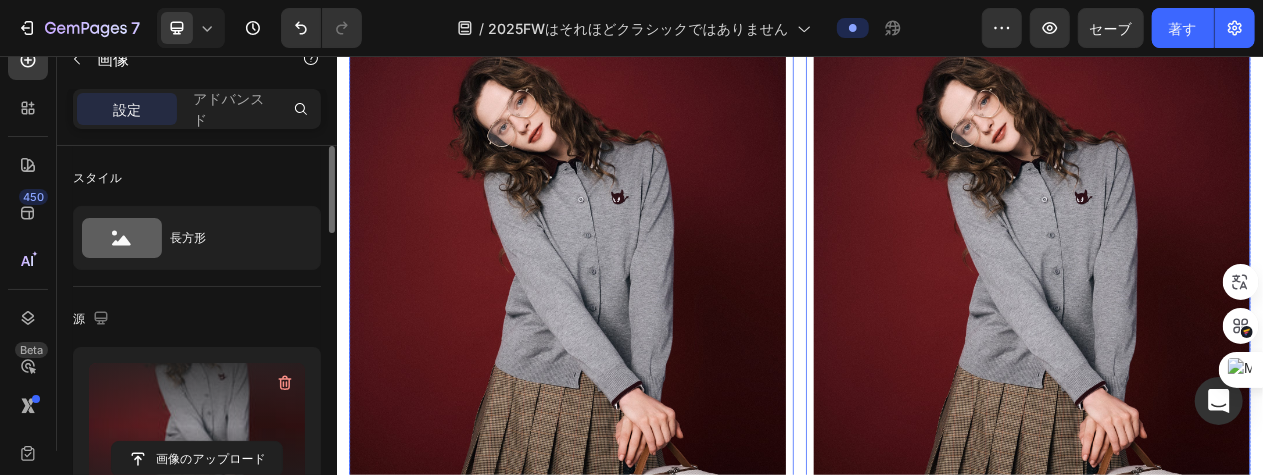 scroll, scrollTop: 1862, scrollLeft: 0, axis: vertical 